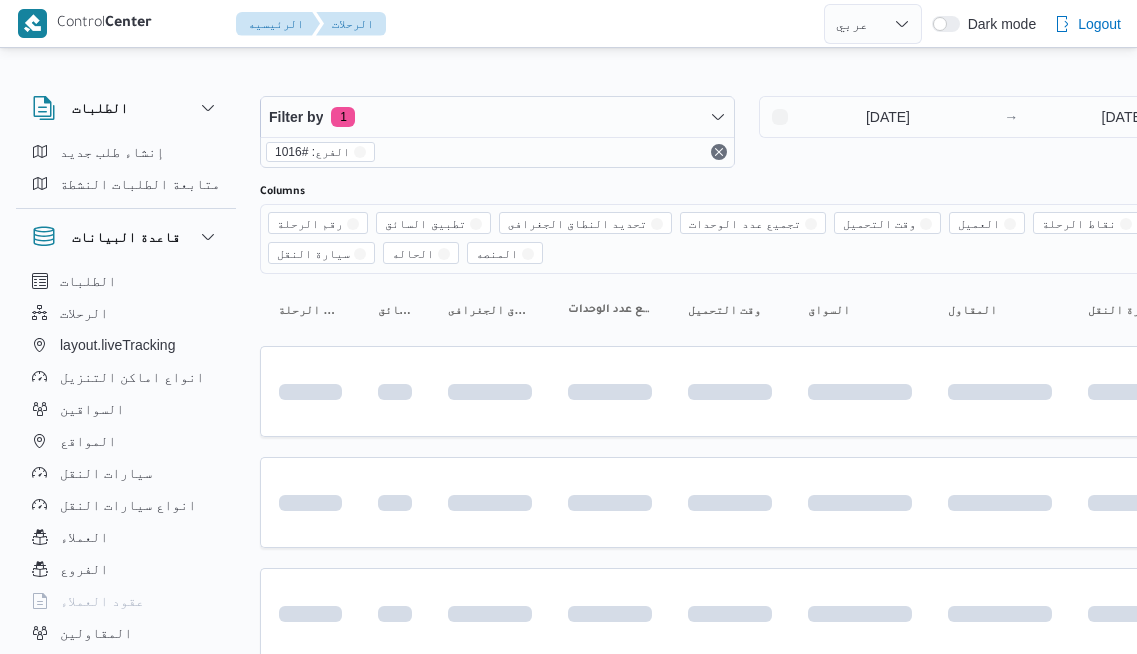select on "ar" 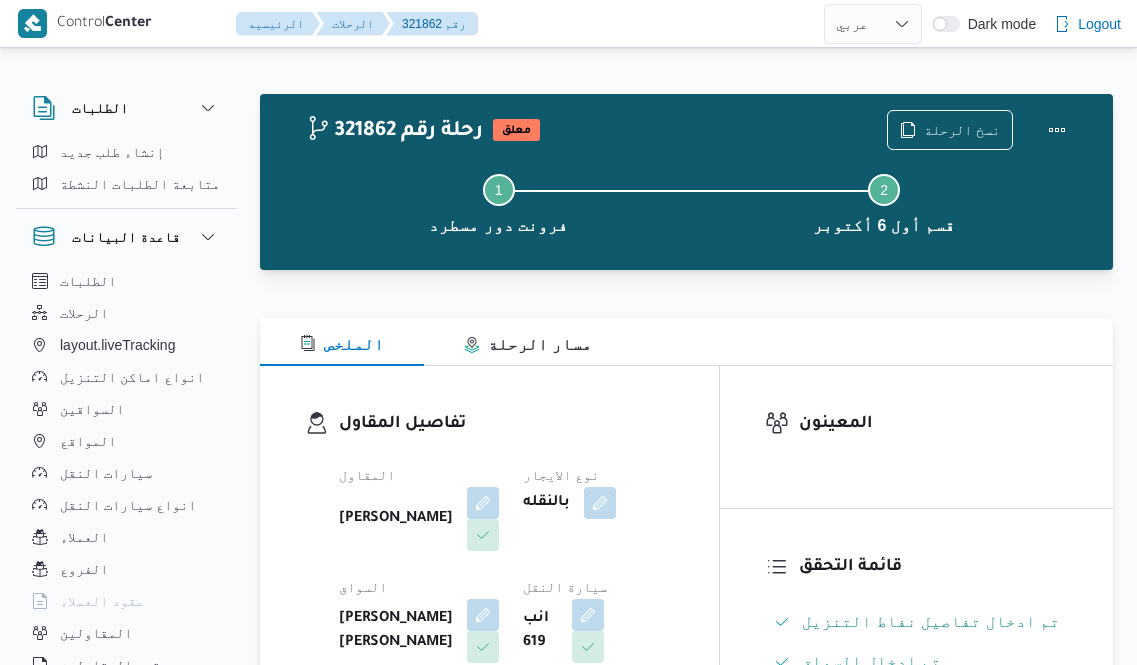 select on "ar" 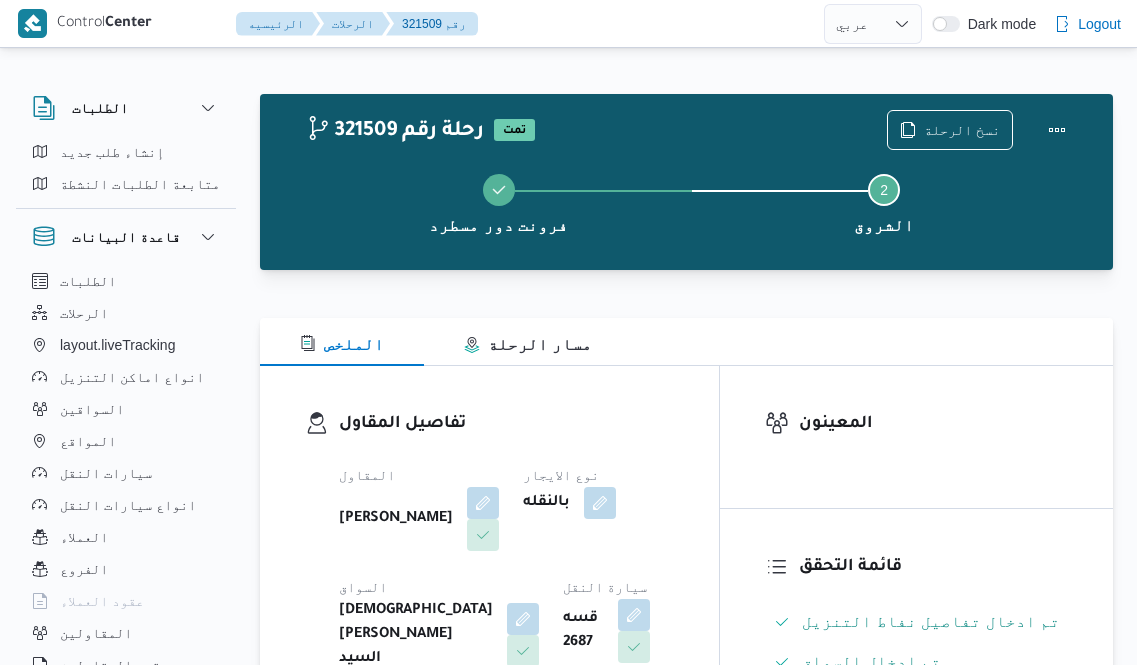 select on "ar" 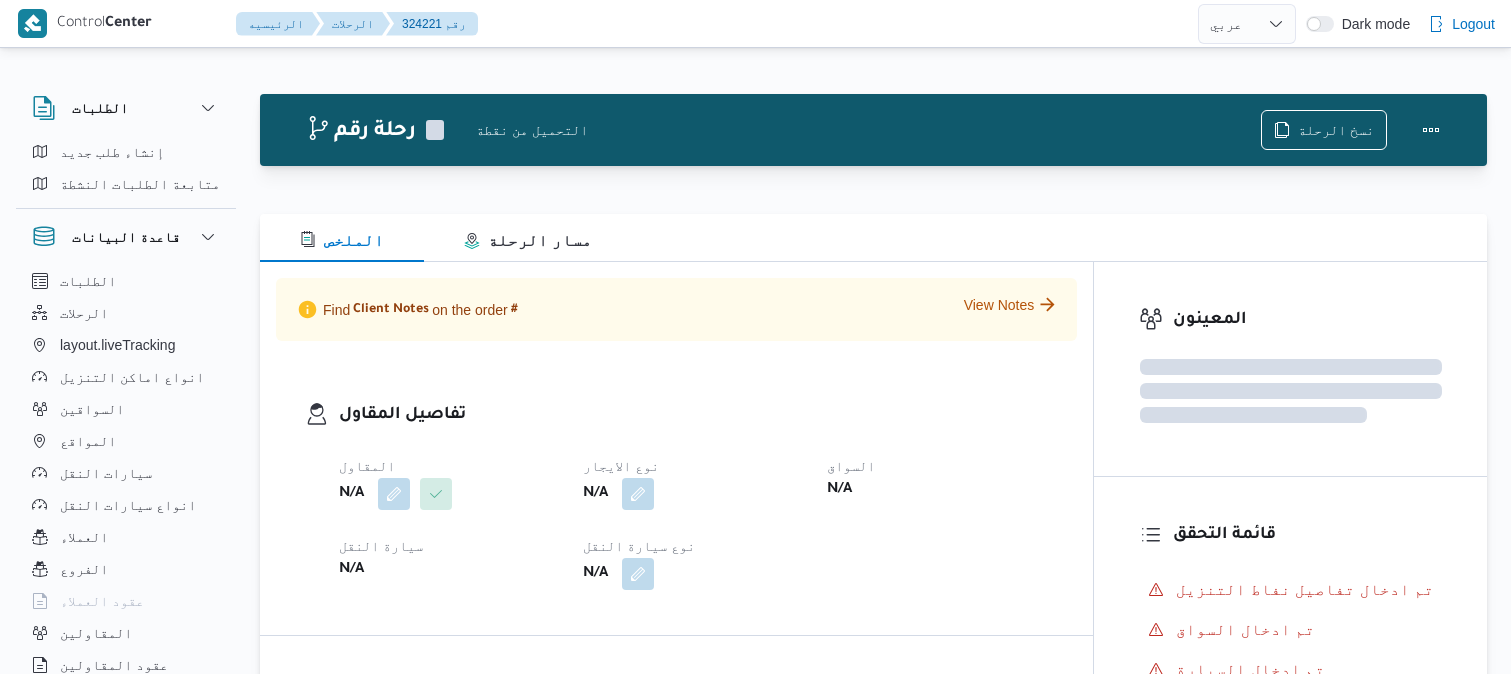 select on "ar" 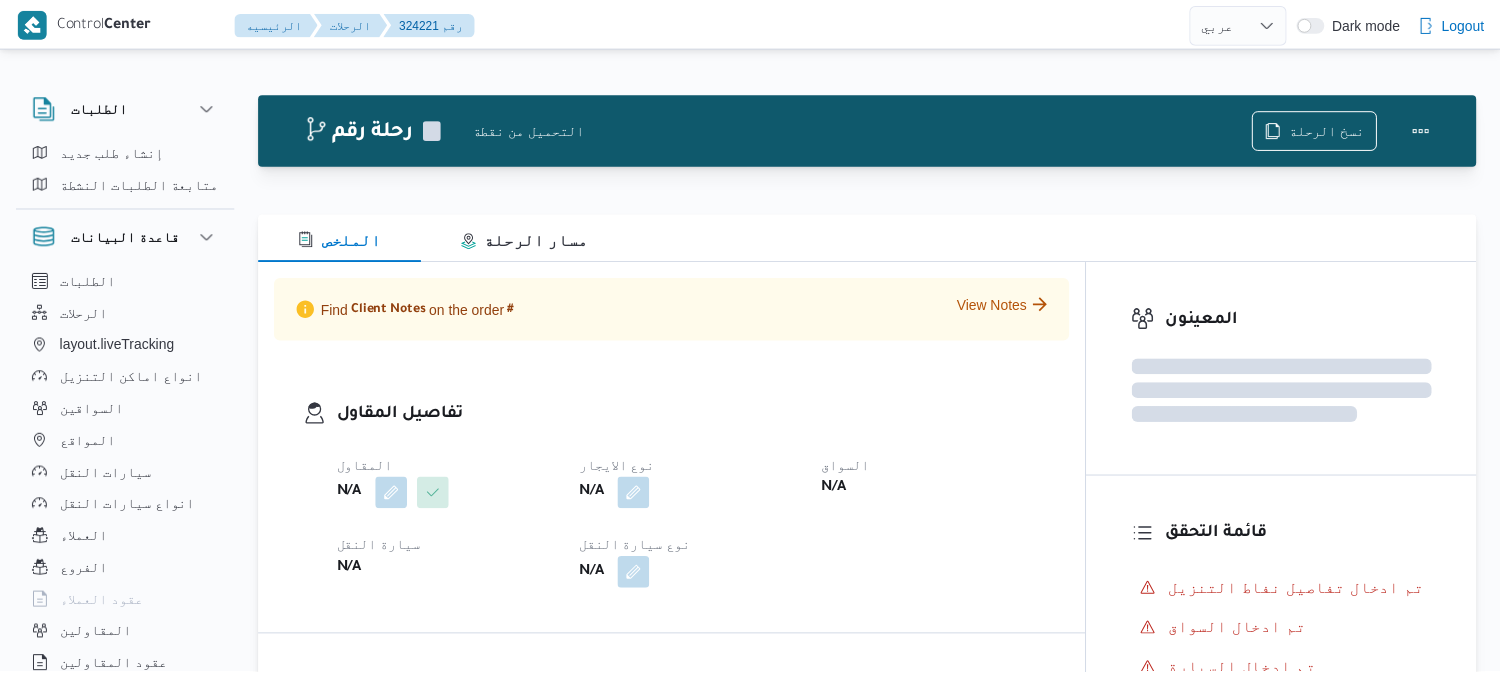 scroll, scrollTop: 0, scrollLeft: 0, axis: both 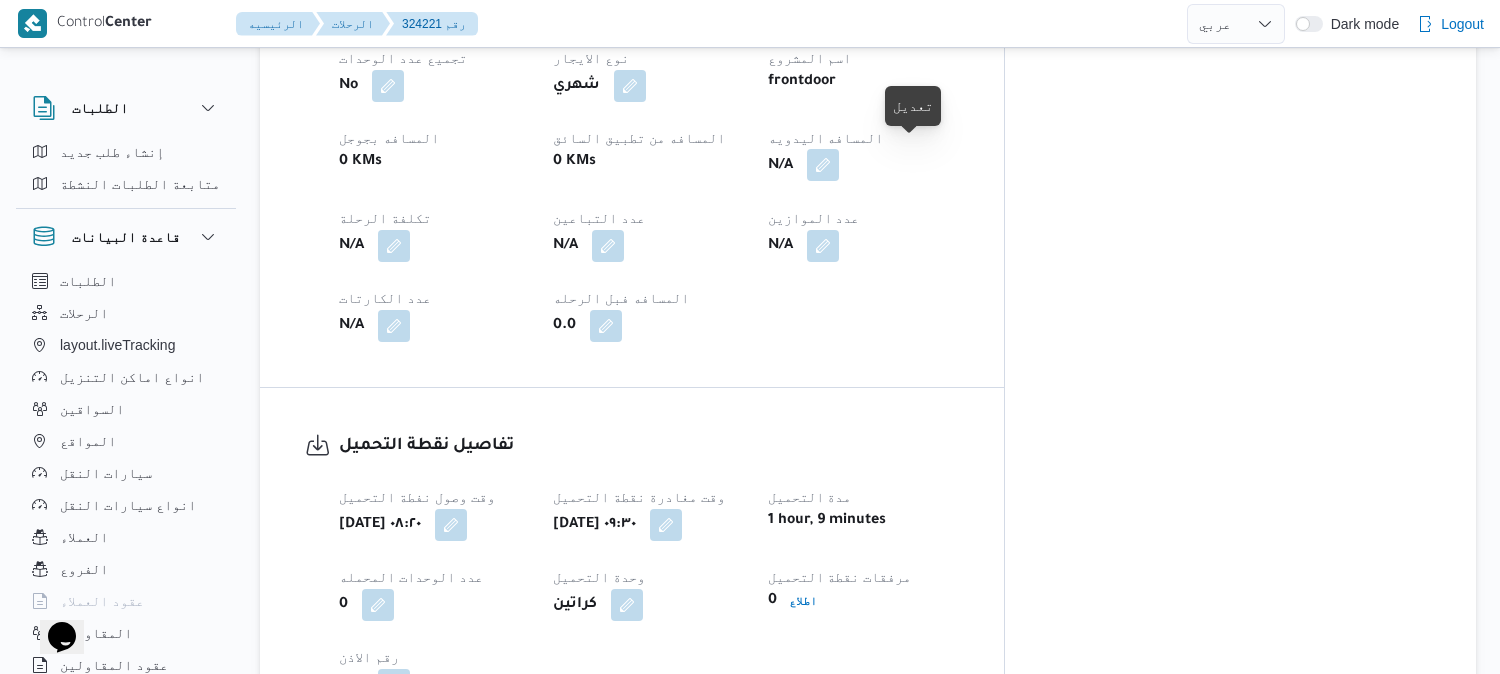 click at bounding box center (823, 165) 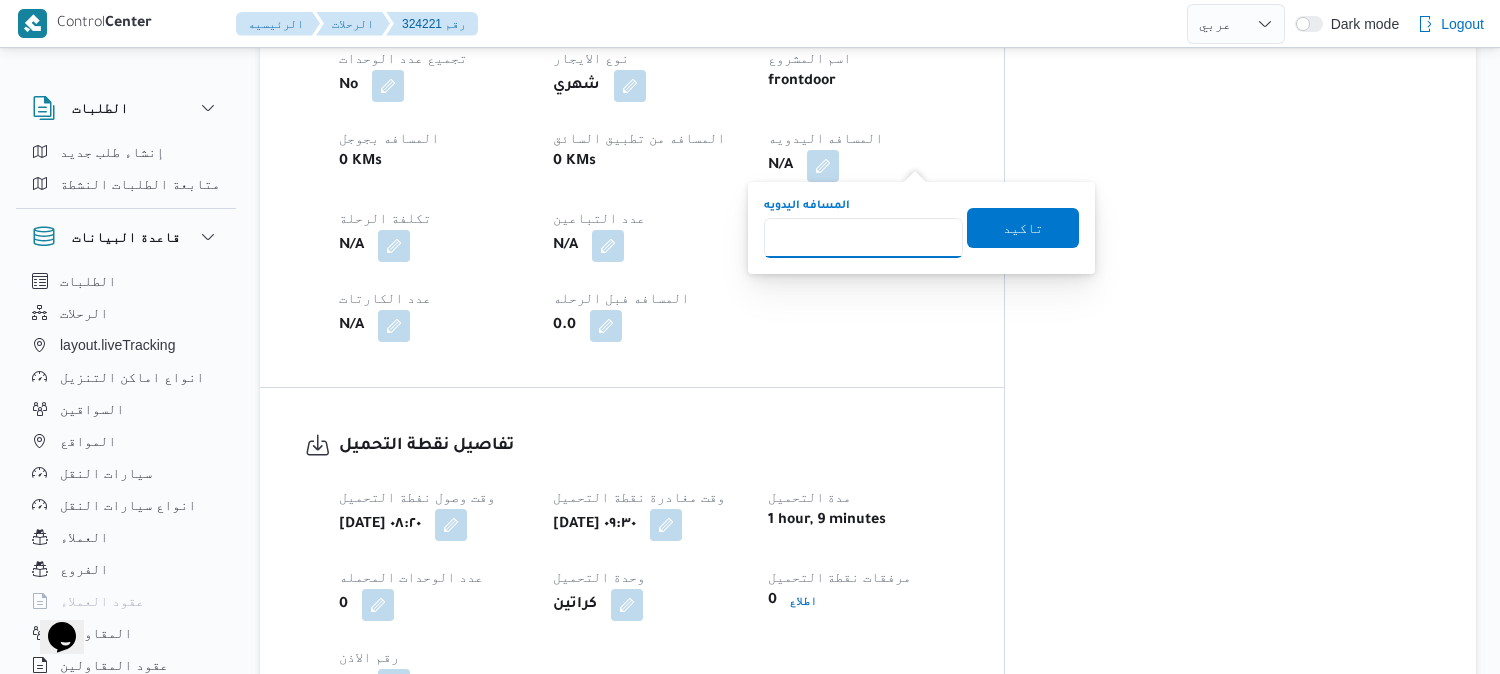 click on "المسافه اليدويه" at bounding box center (863, 238) 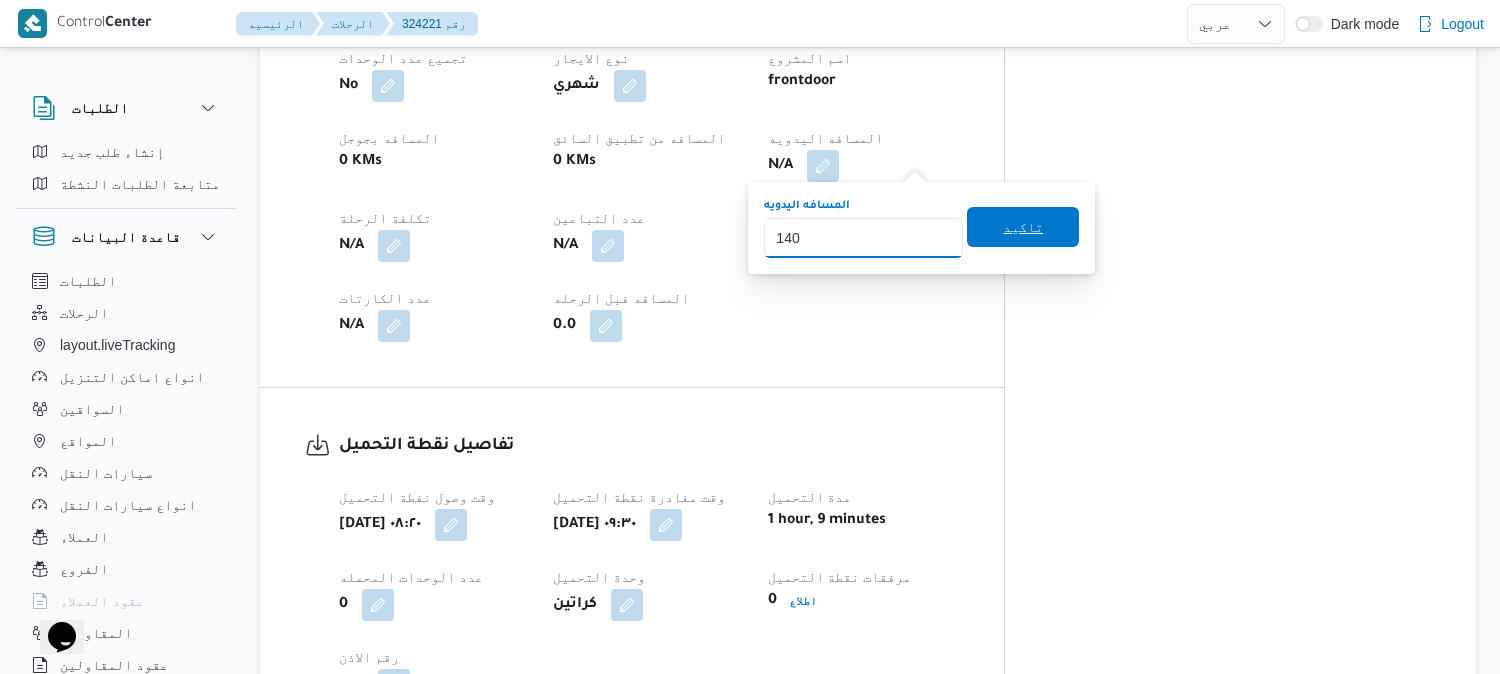 type on "140" 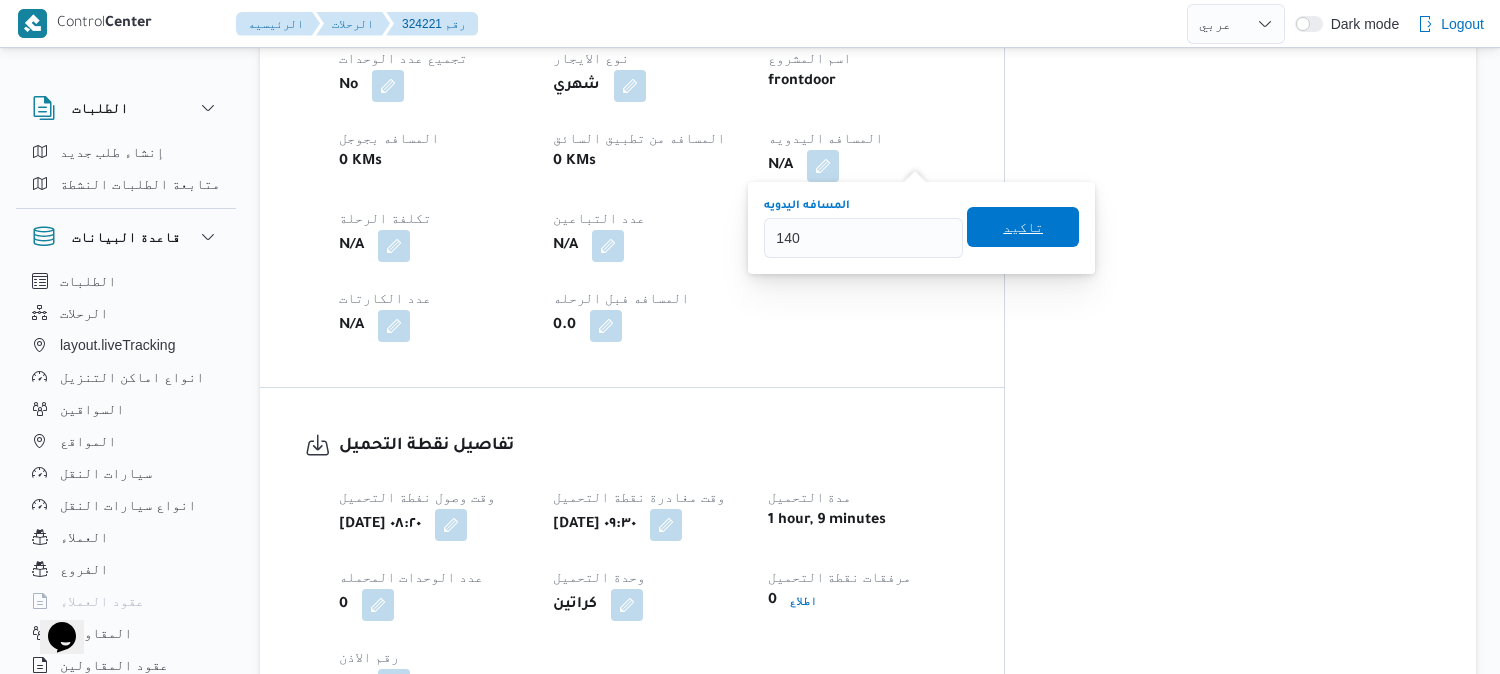 click on "تاكيد" at bounding box center (1023, 227) 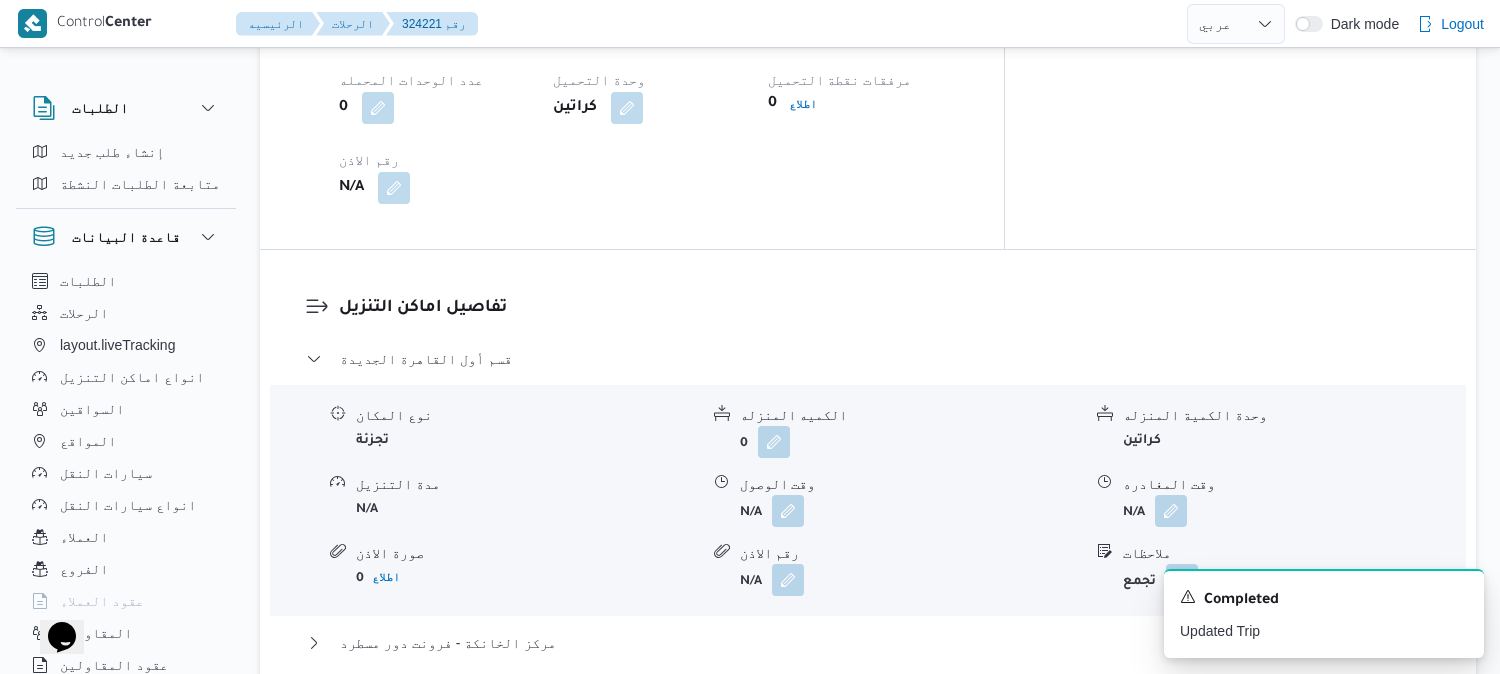 scroll, scrollTop: 1444, scrollLeft: 0, axis: vertical 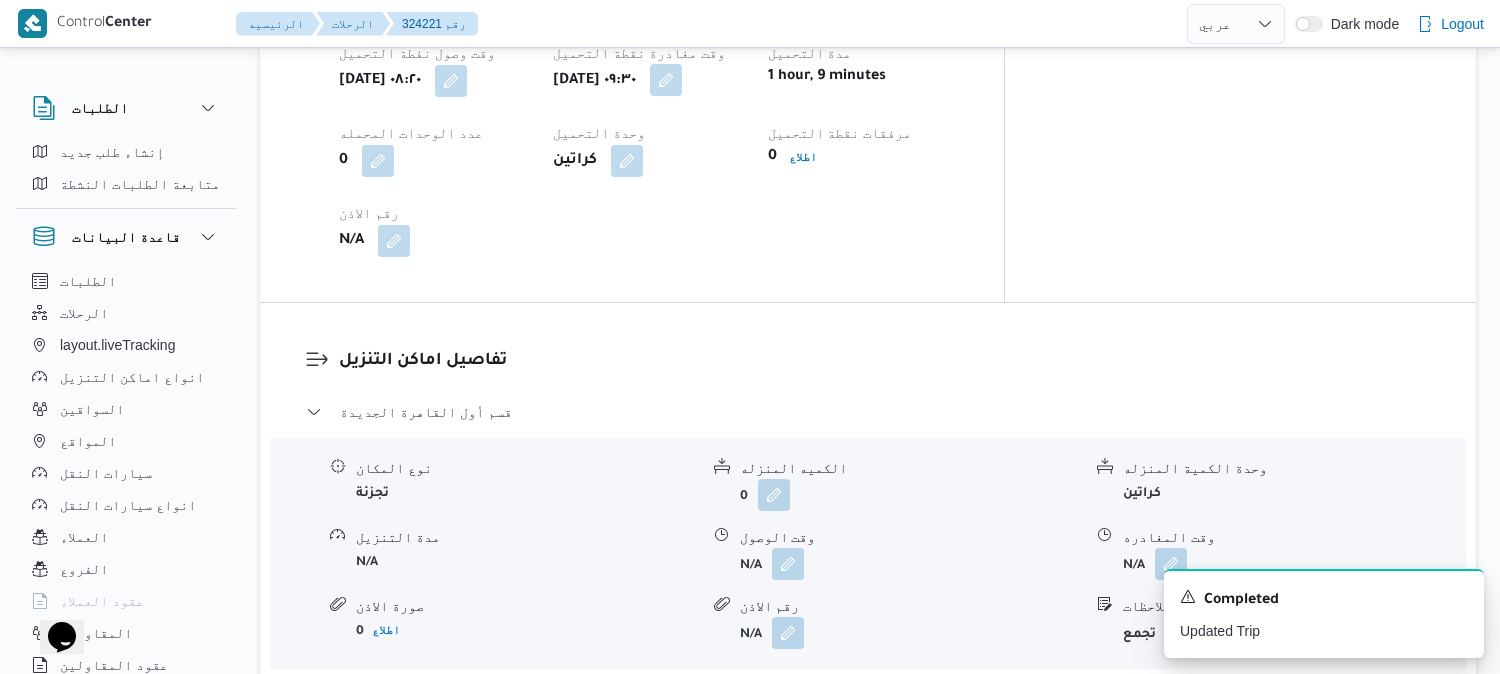 click at bounding box center [666, 80] 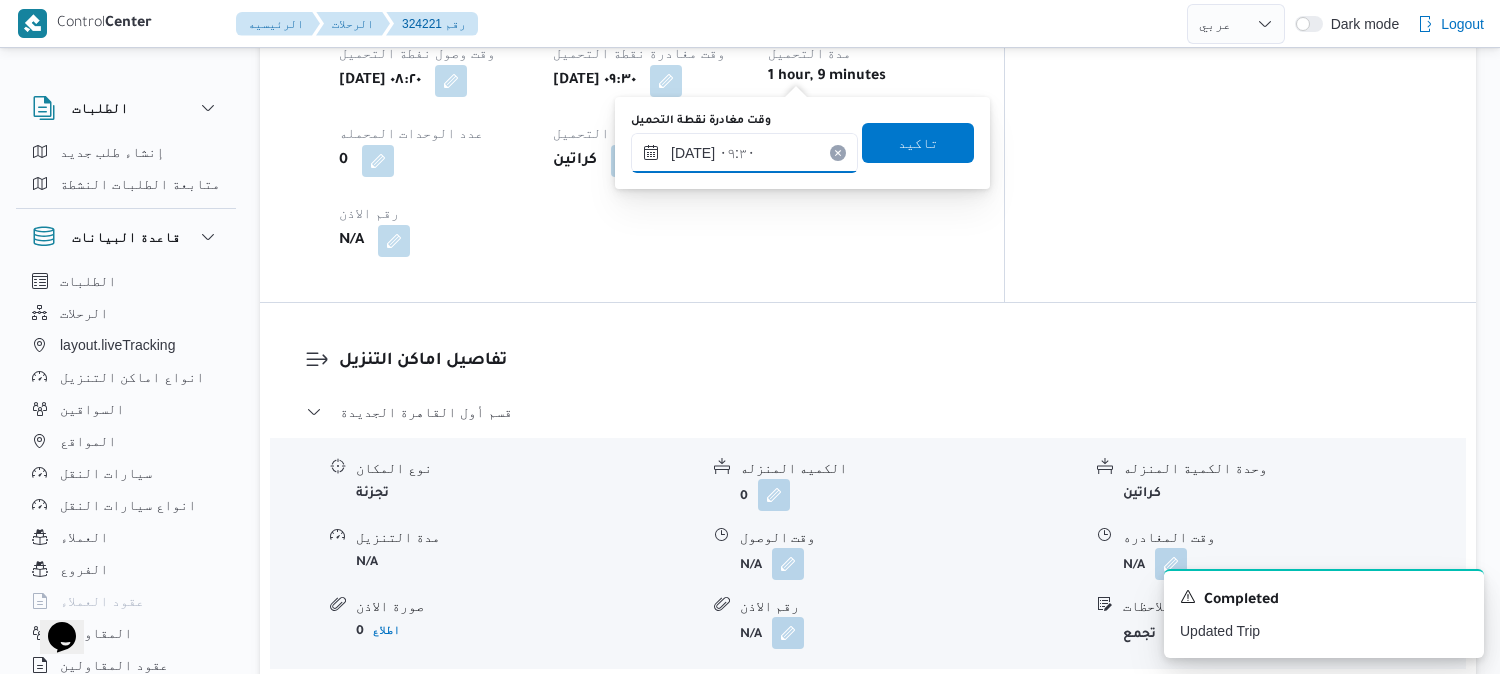 click on "١٥/٠٧/٢٠٢٥ ٠٩:٣٠" at bounding box center [744, 153] 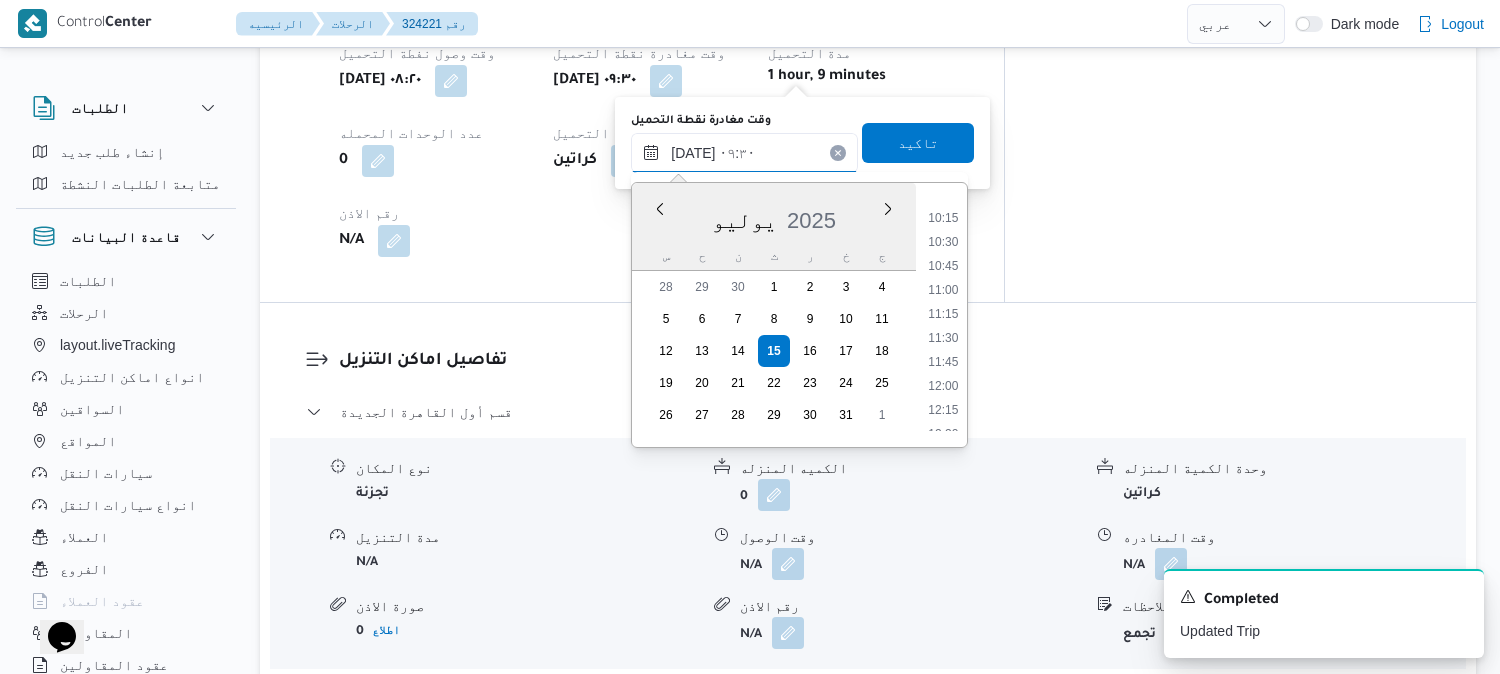 scroll, scrollTop: 1014, scrollLeft: 0, axis: vertical 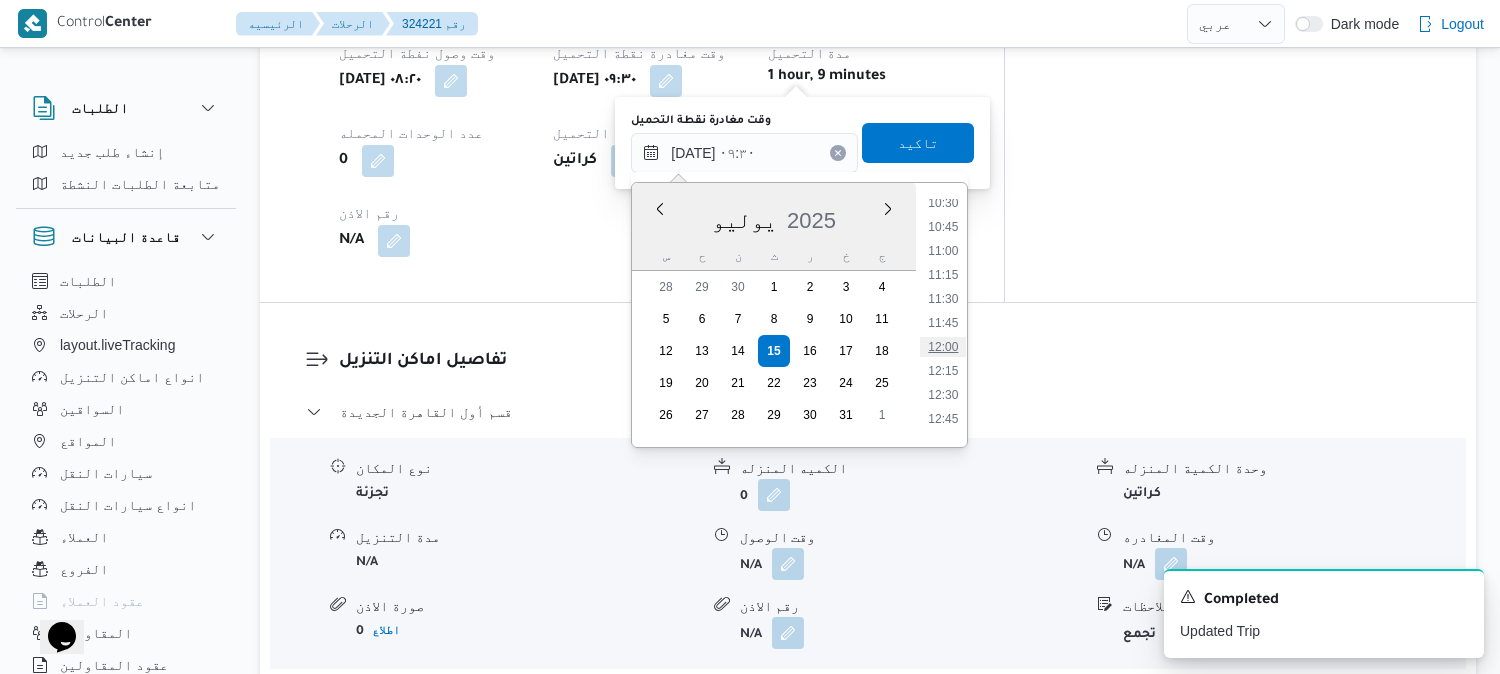 click on "12:00" at bounding box center (944, 347) 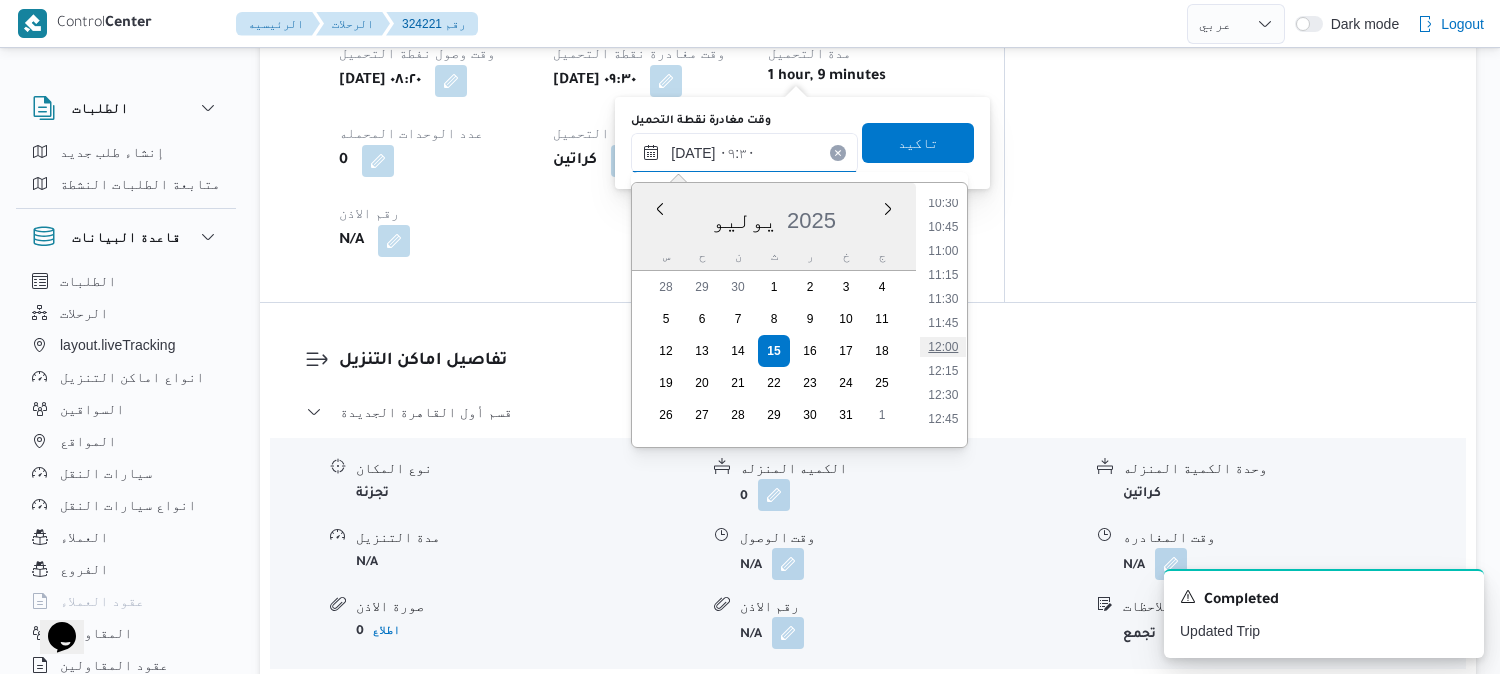 type on "١٥/٠٧/٢٠٢٥ ١٢:٠٠" 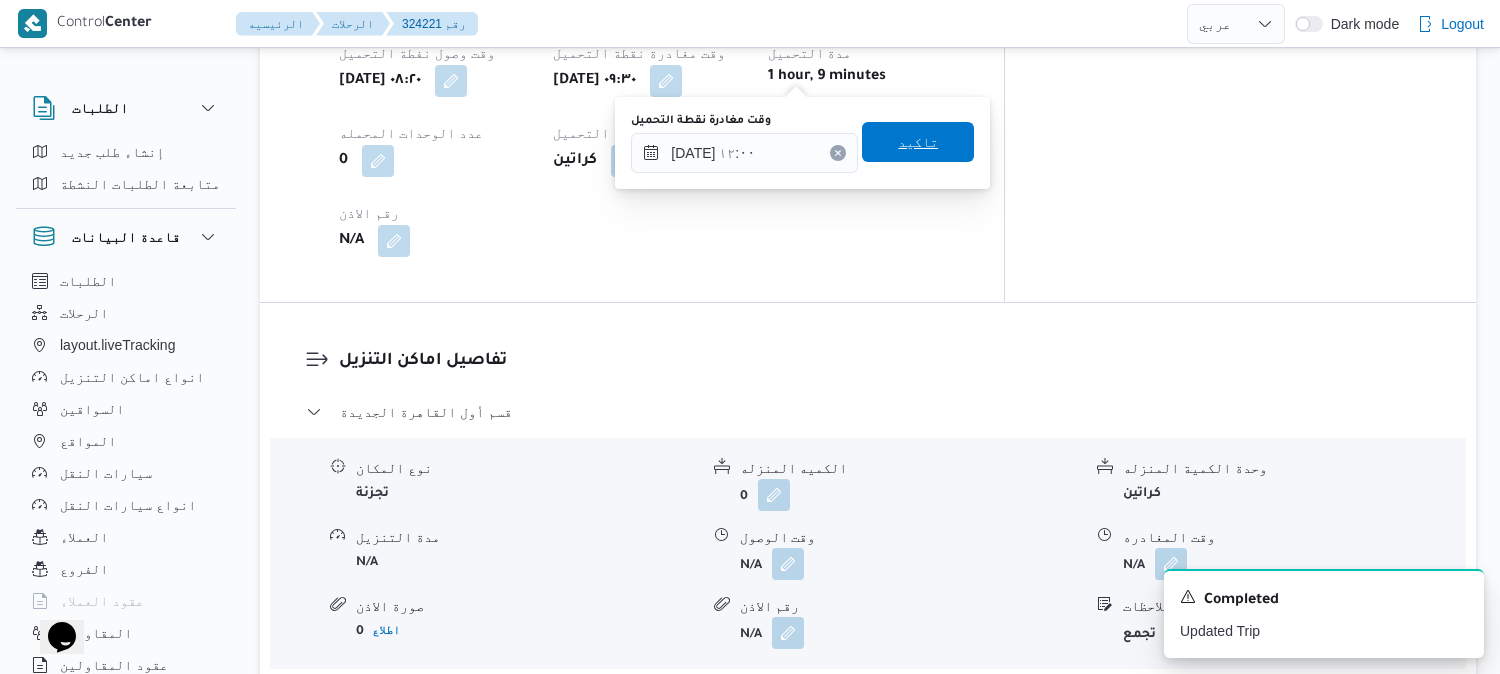 click on "تاكيد" at bounding box center [918, 142] 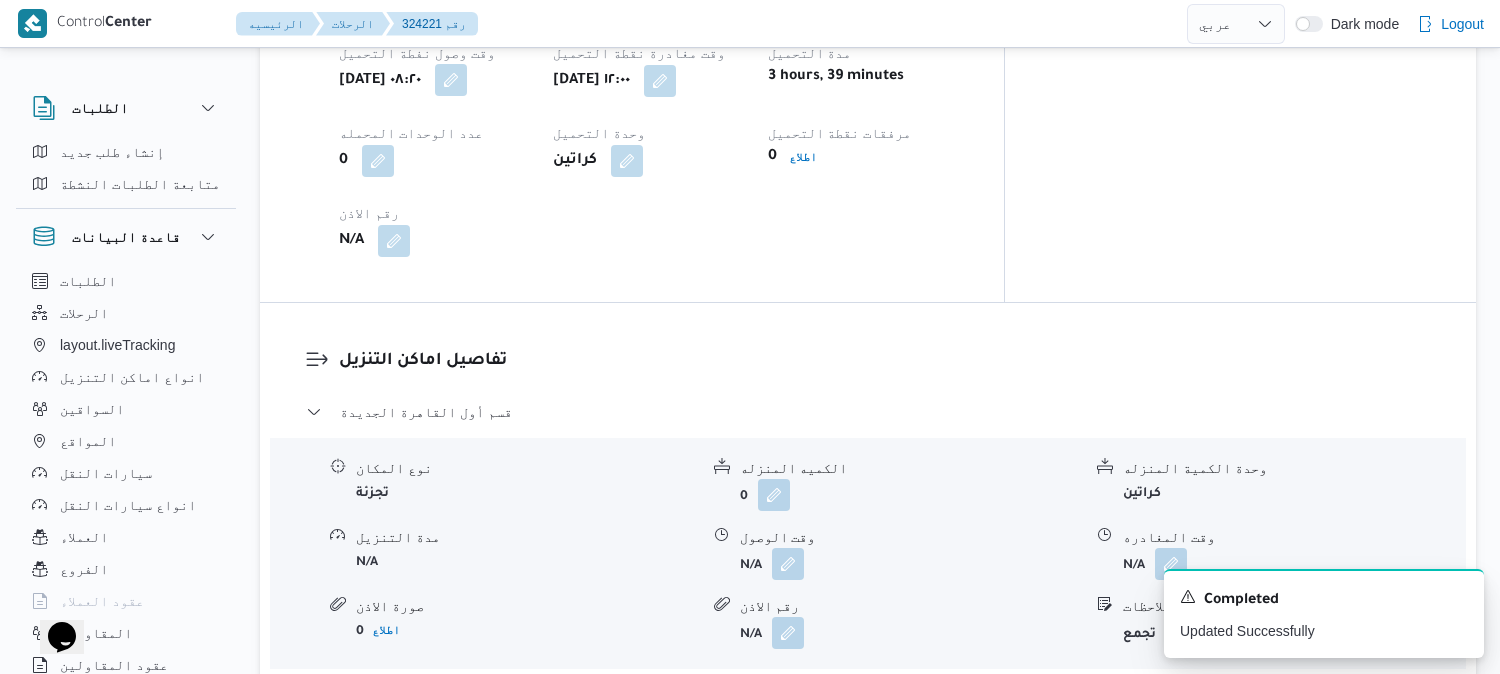 click at bounding box center (451, 80) 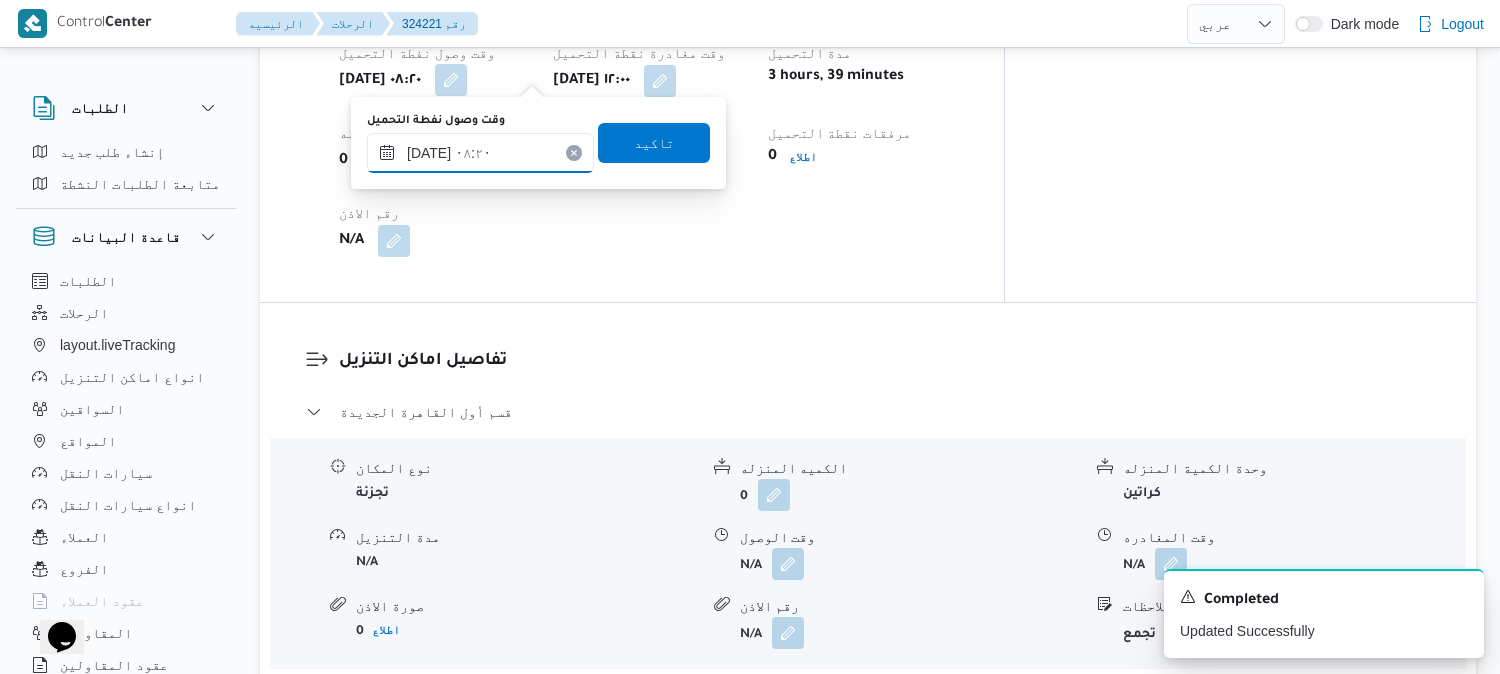 click on "١٥/٠٧/٢٠٢٥ ٠٨:٢٠" at bounding box center [480, 153] 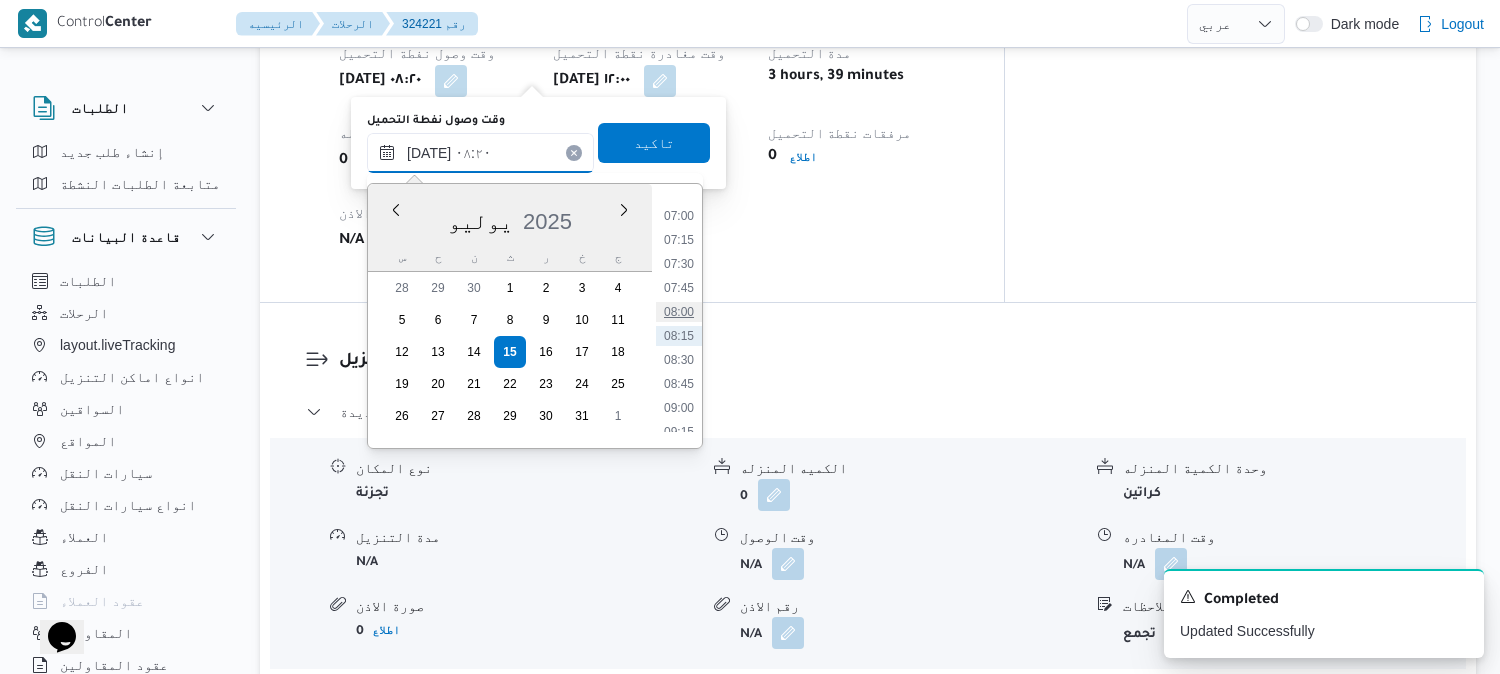 scroll, scrollTop: 783, scrollLeft: 0, axis: vertical 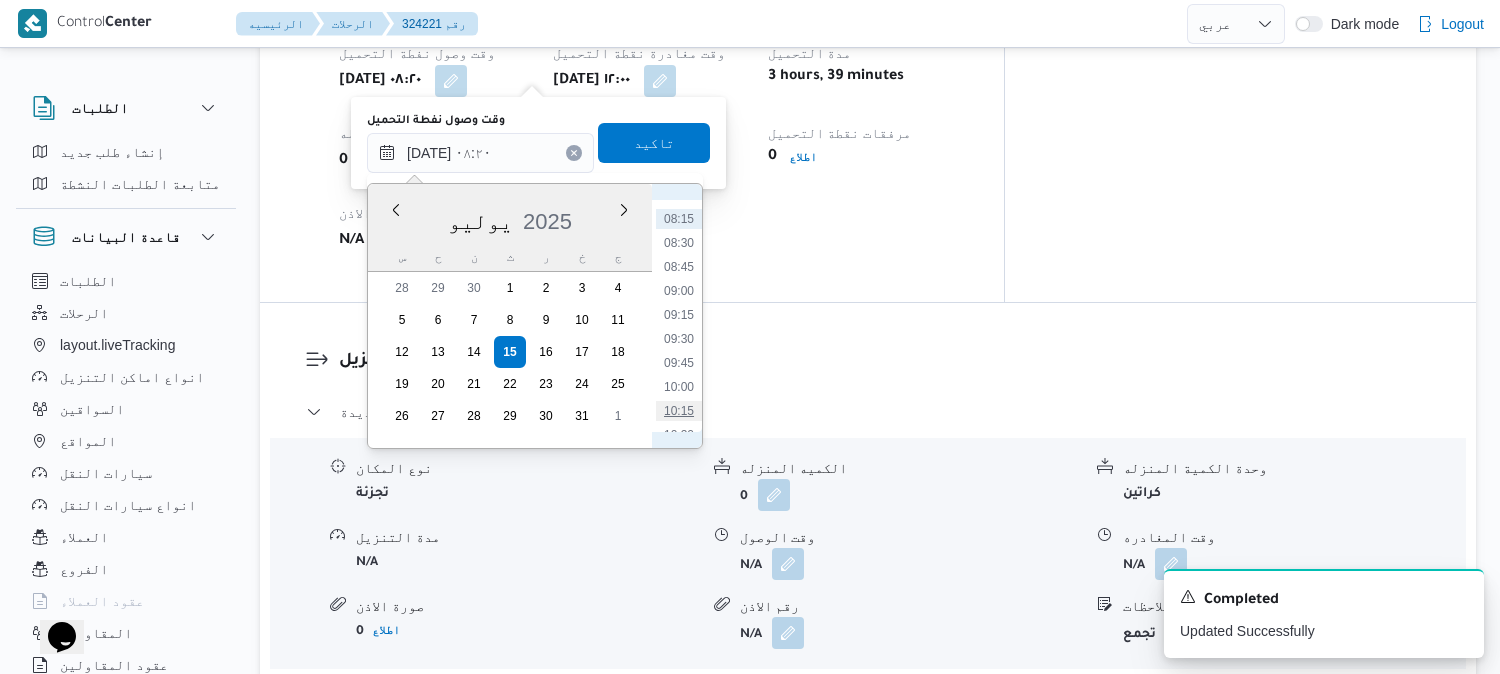 click on "10:15" at bounding box center [679, 411] 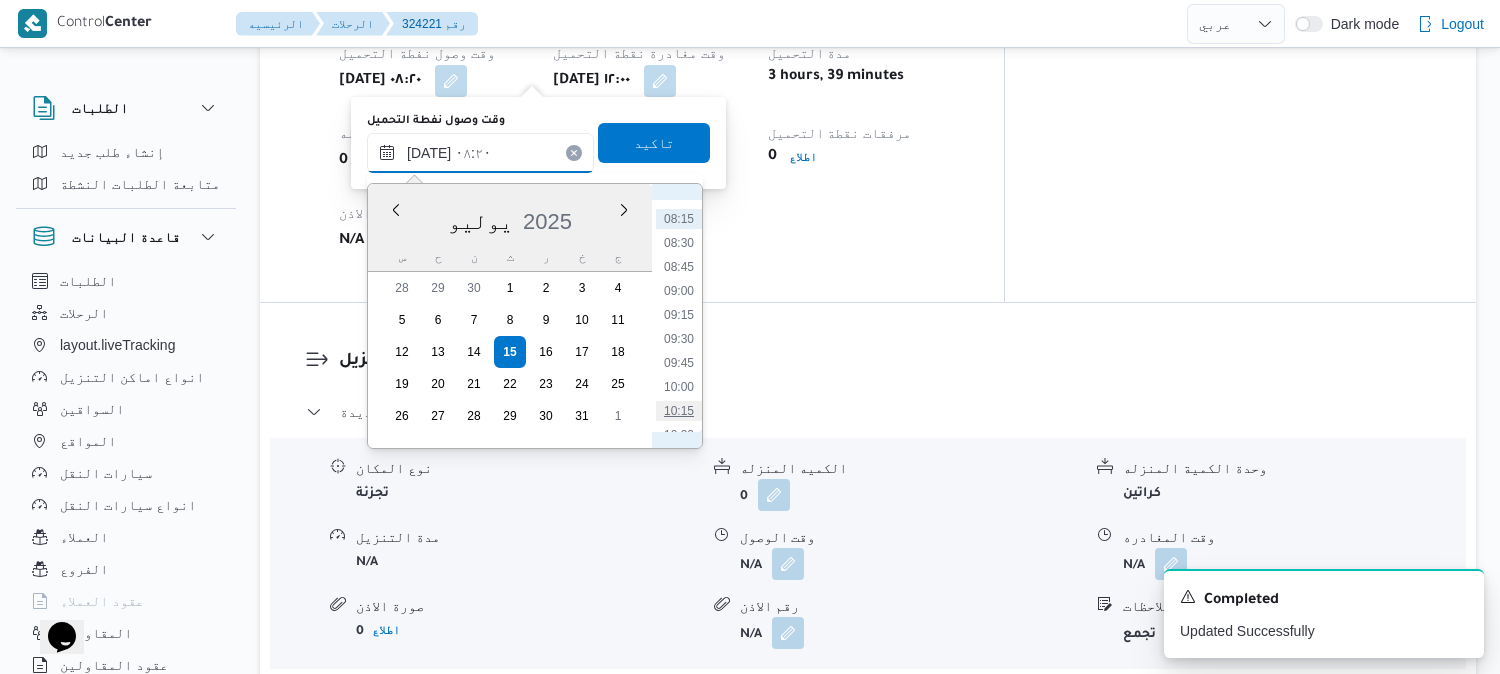type on "١٥/٠٧/٢٠٢٥ ١٠:١٥" 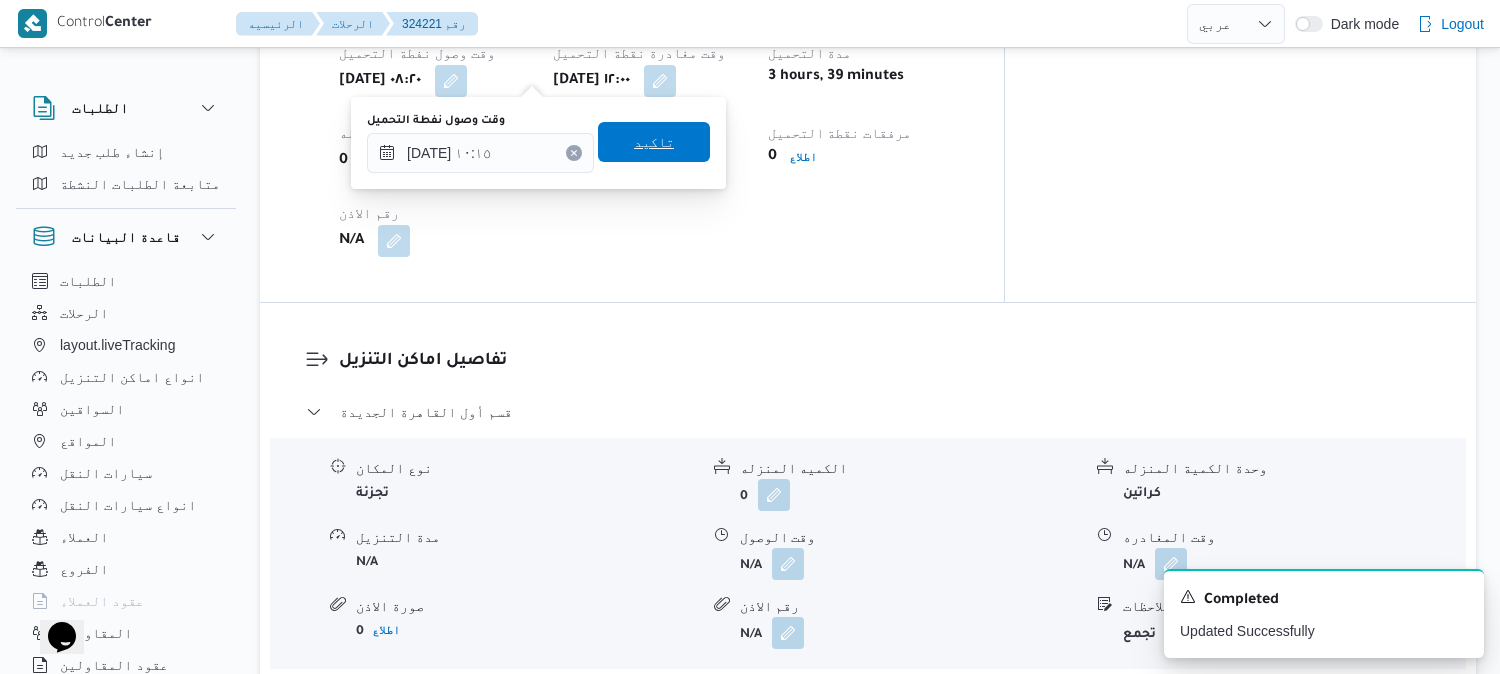 click on "وقت وصول نفطة التحميل ١٥/٠٧/٢٠٢٥ ١٠:١٥ تاكيد" at bounding box center [538, 143] 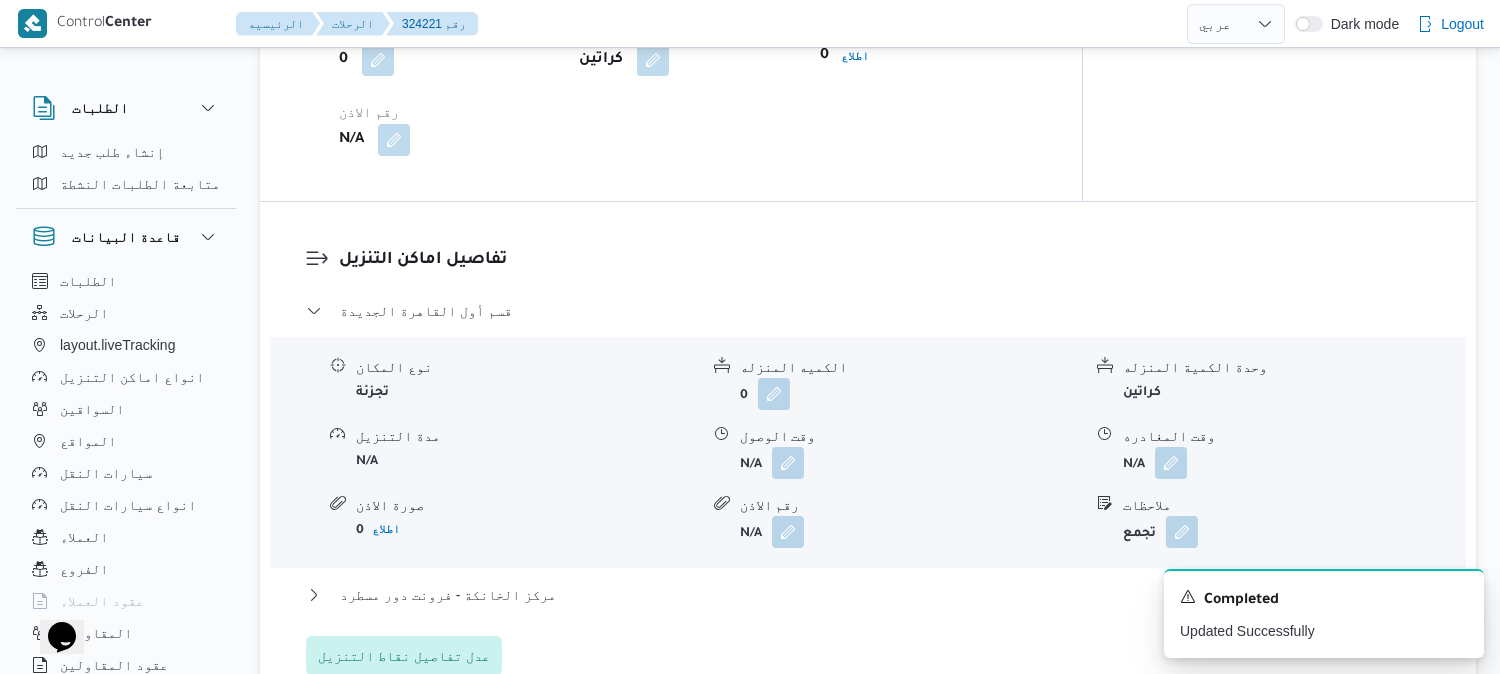 scroll, scrollTop: 1666, scrollLeft: 0, axis: vertical 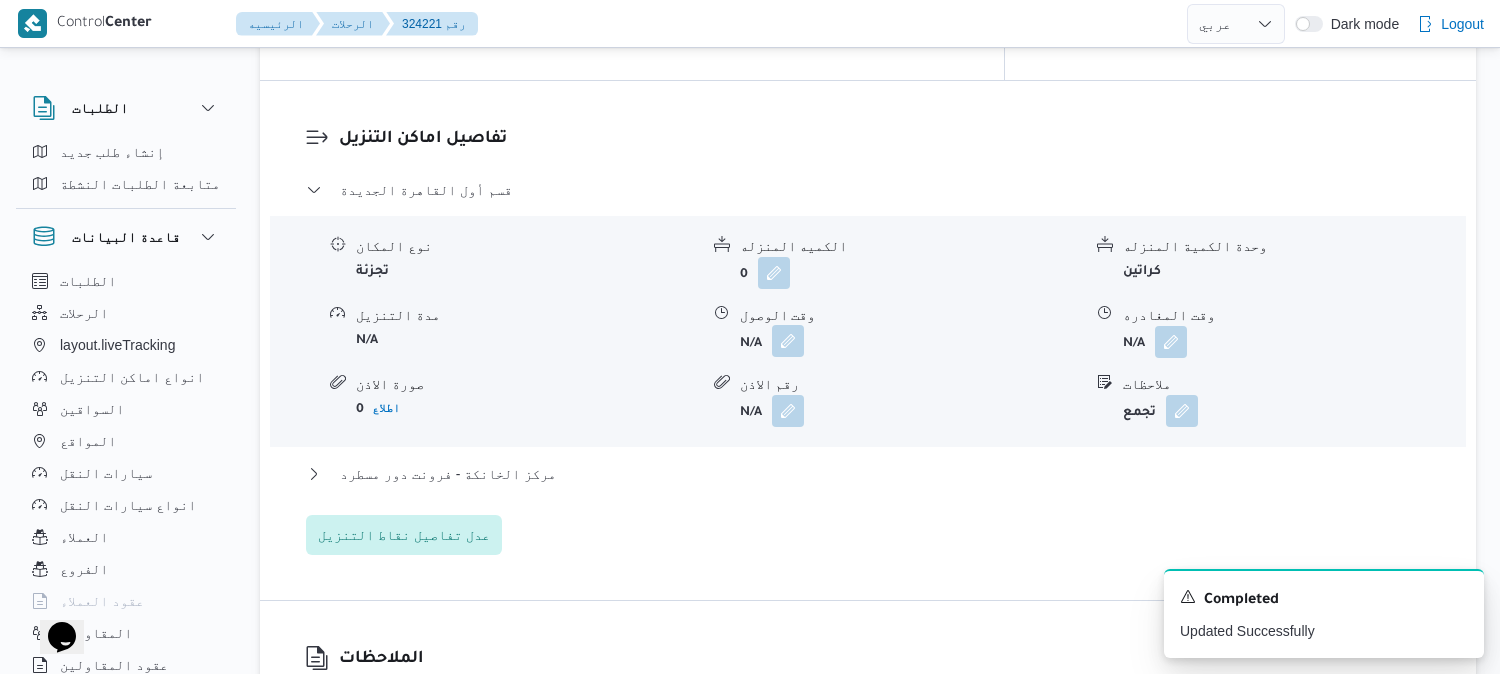 click at bounding box center [788, 341] 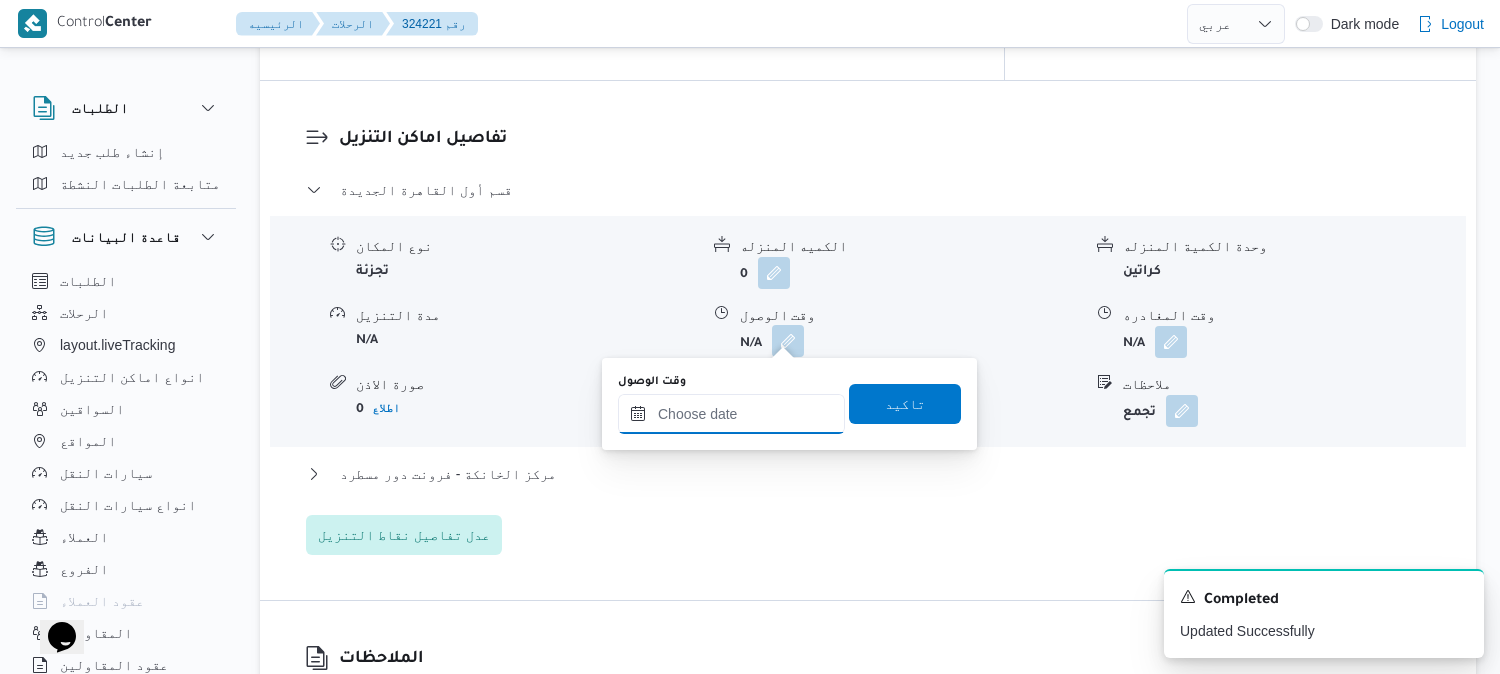 click on "وقت الوصول" at bounding box center [731, 414] 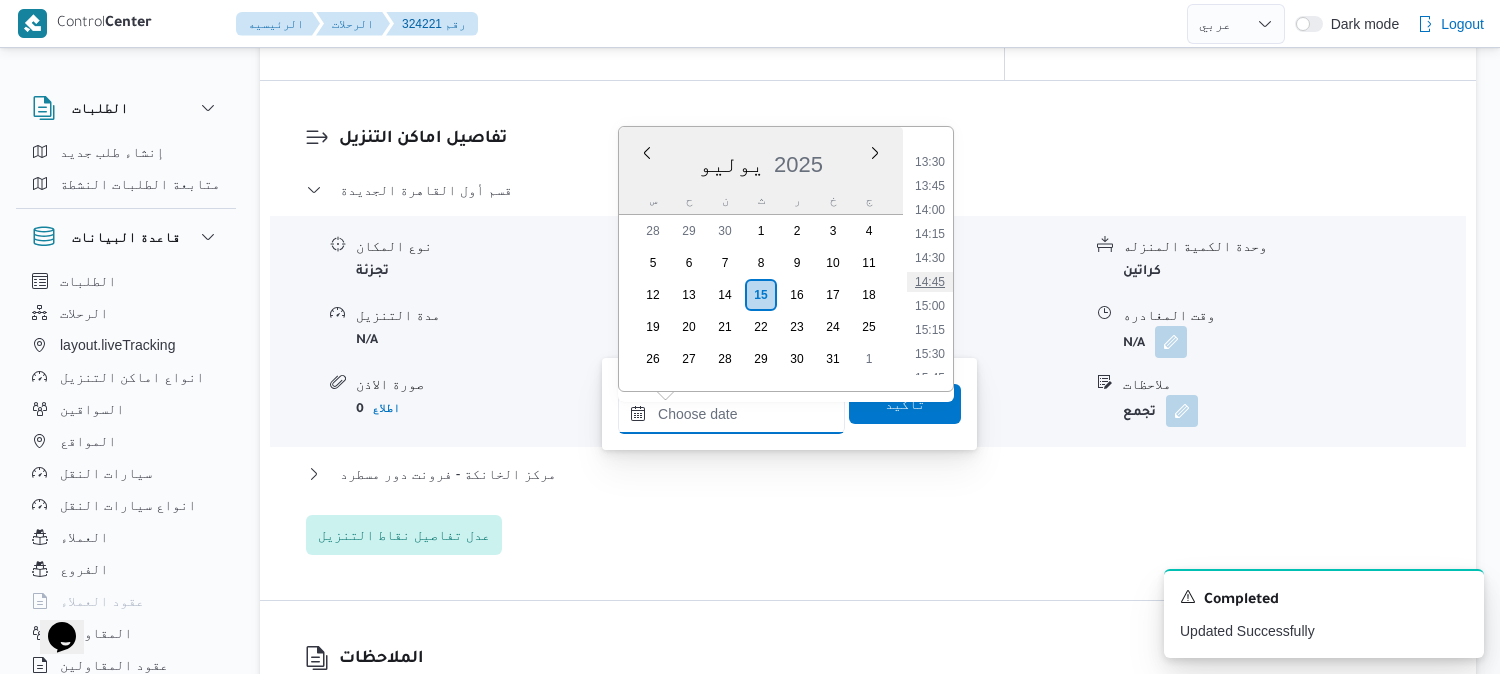 scroll, scrollTop: 1237, scrollLeft: 0, axis: vertical 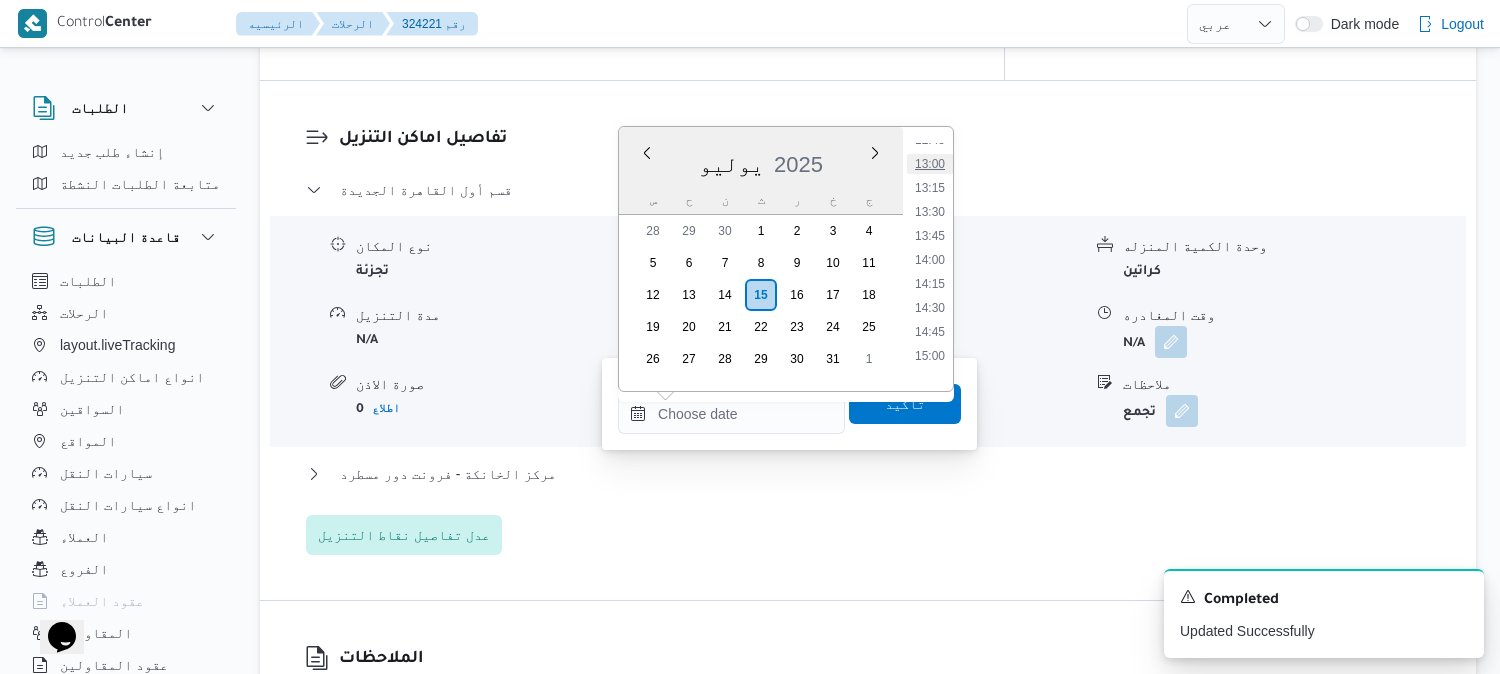 click on "13:00" at bounding box center (930, 164) 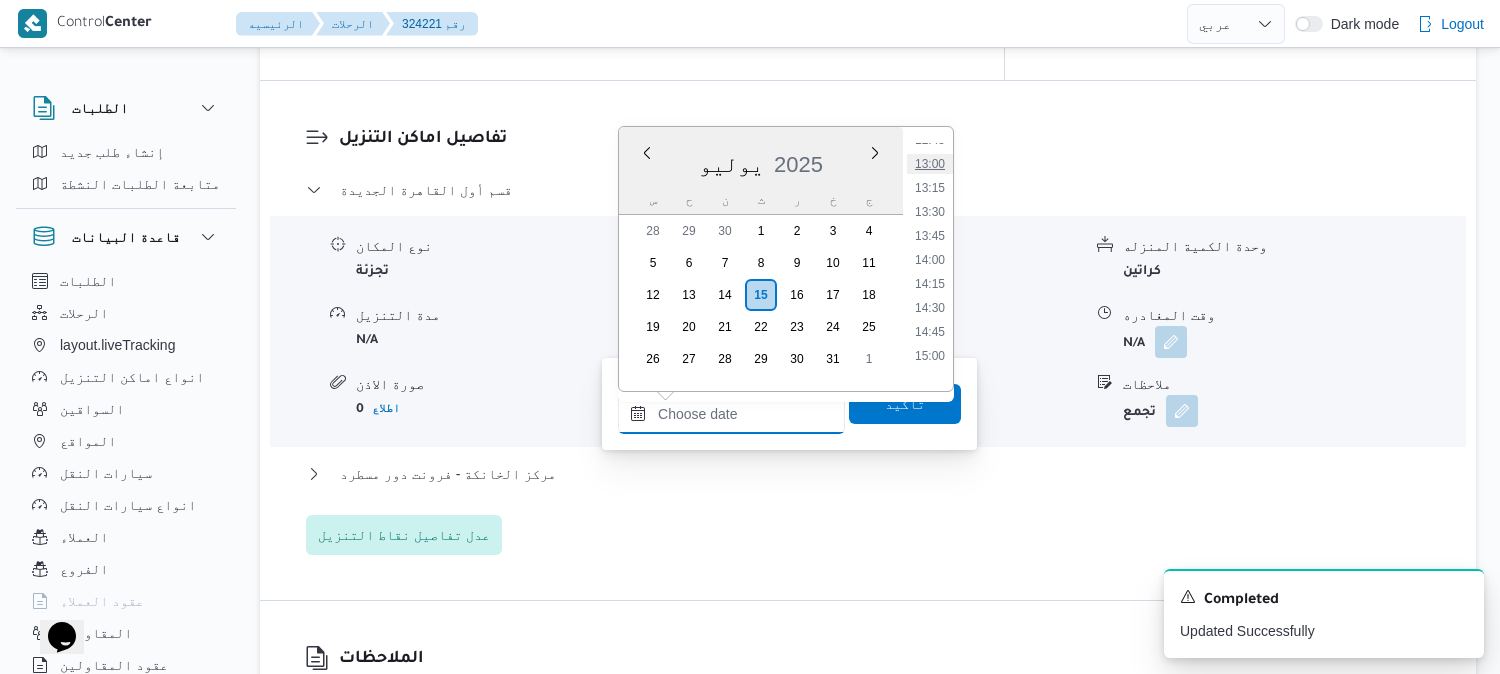 type on "١٥/٠٧/٢٠٢٥ ١٣:٠٠" 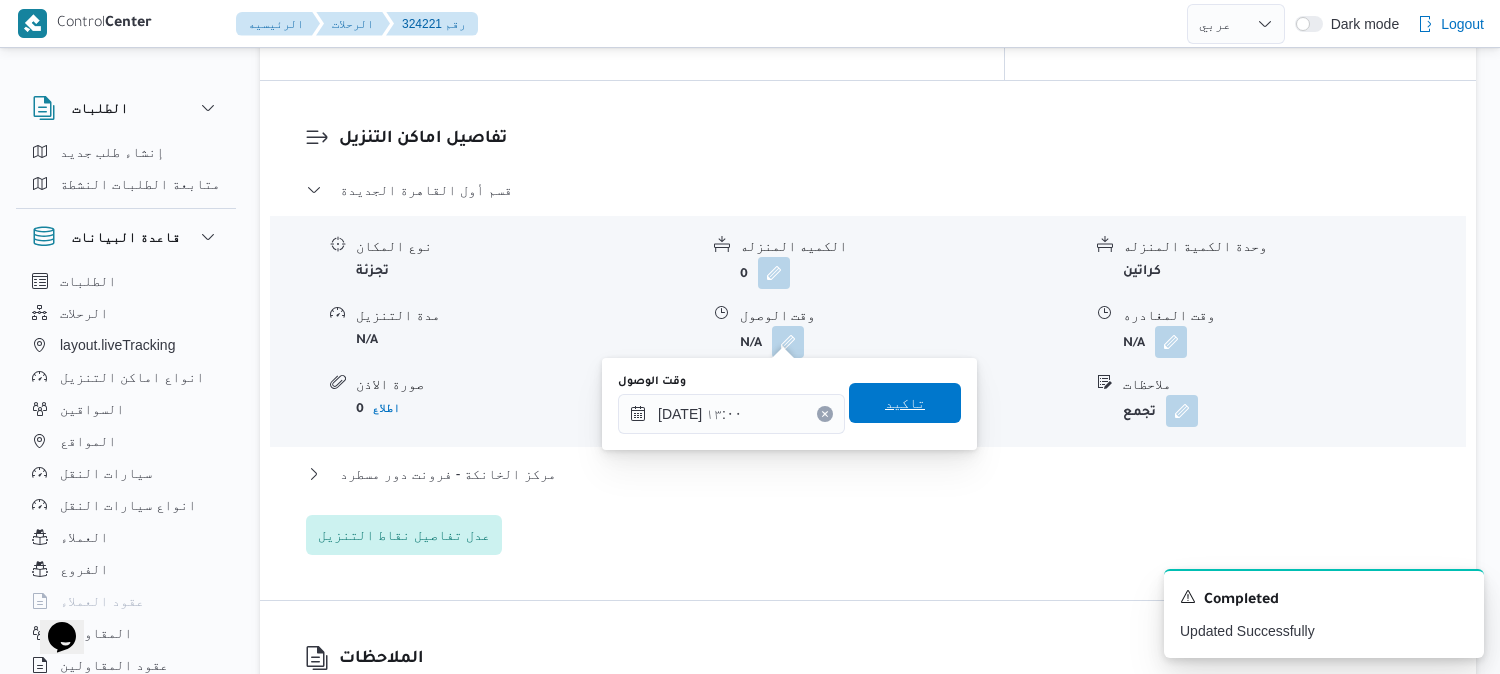 click on "تاكيد" at bounding box center [905, 403] 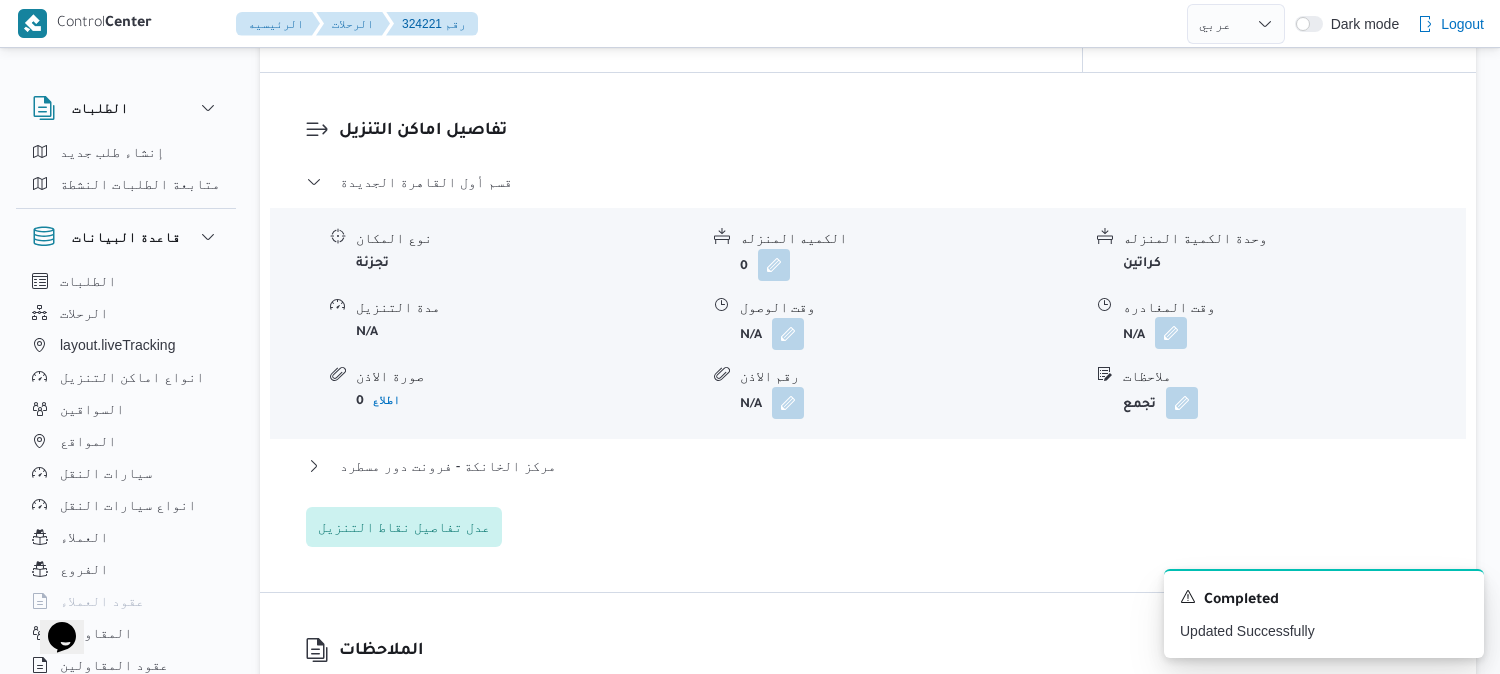 click at bounding box center [1171, 333] 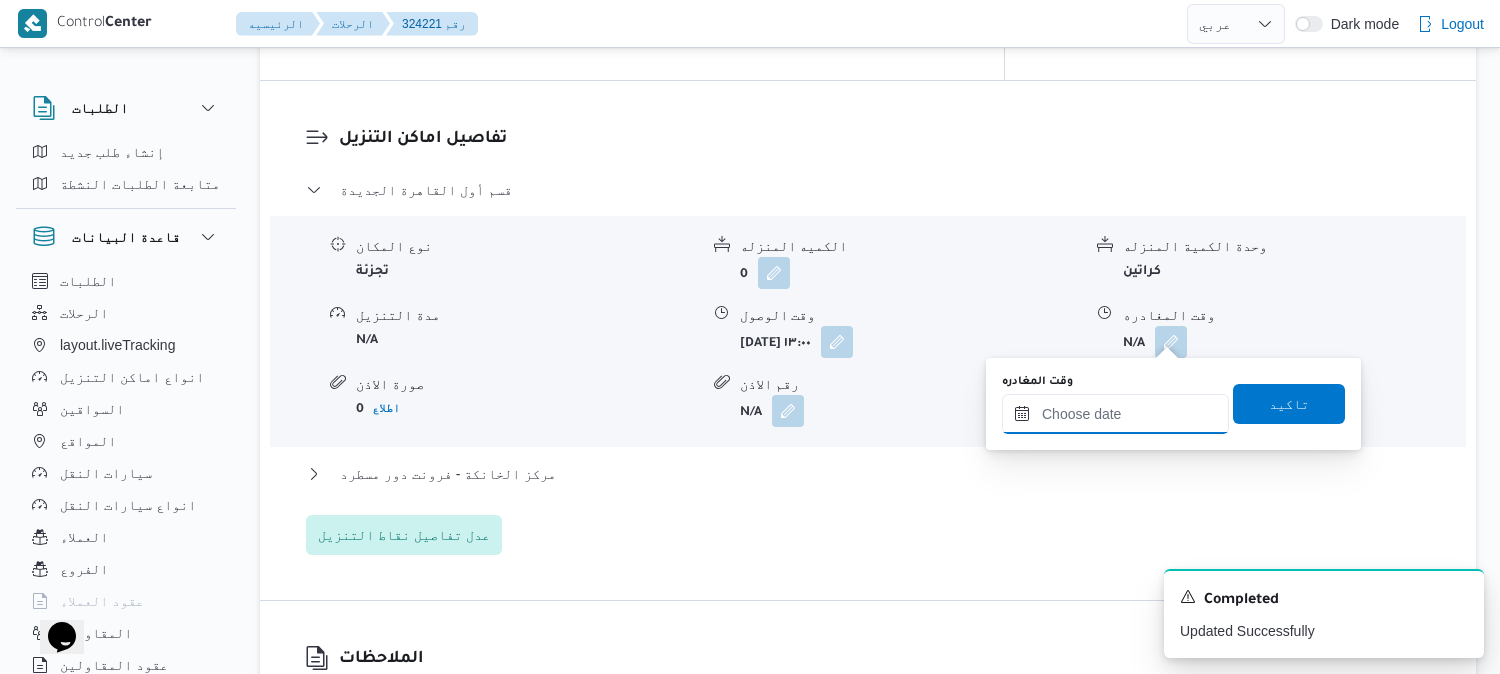 click on "وقت المغادره" at bounding box center [1115, 414] 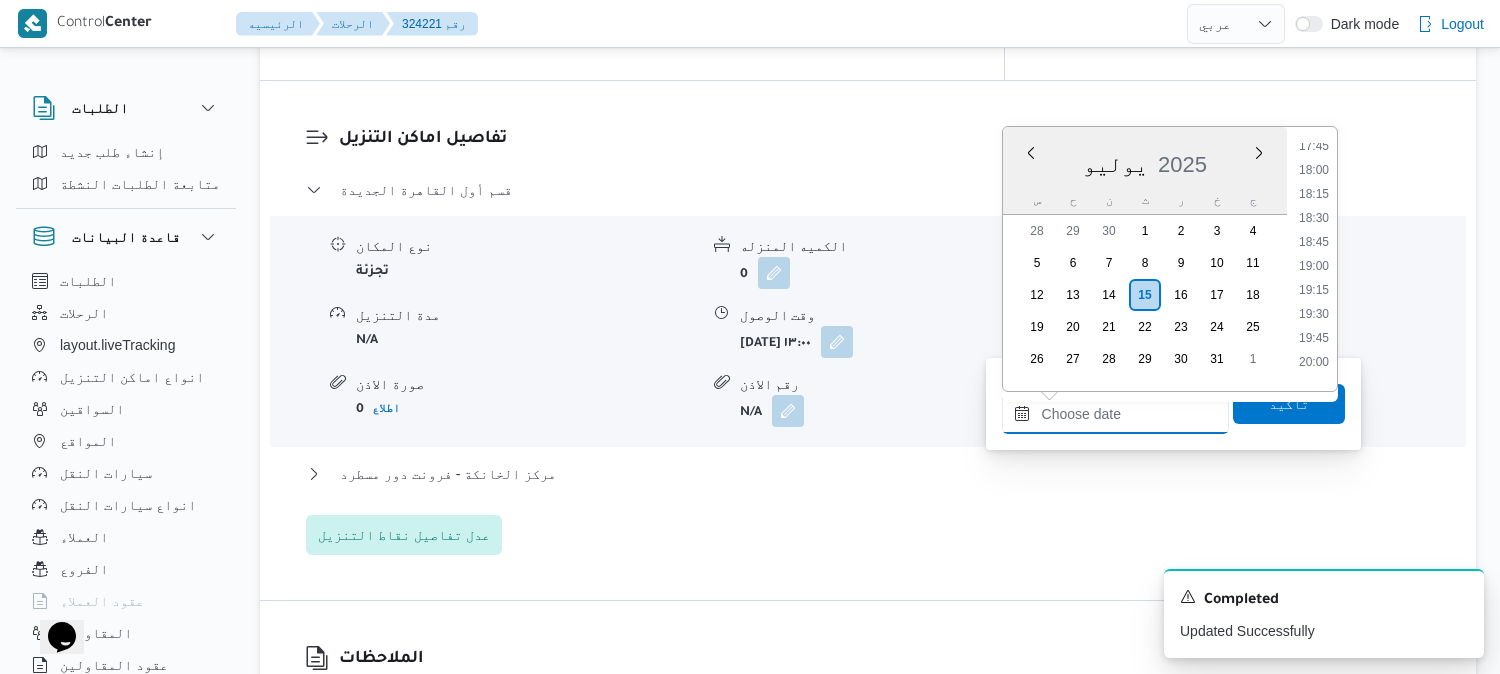 scroll, scrollTop: 1682, scrollLeft: 0, axis: vertical 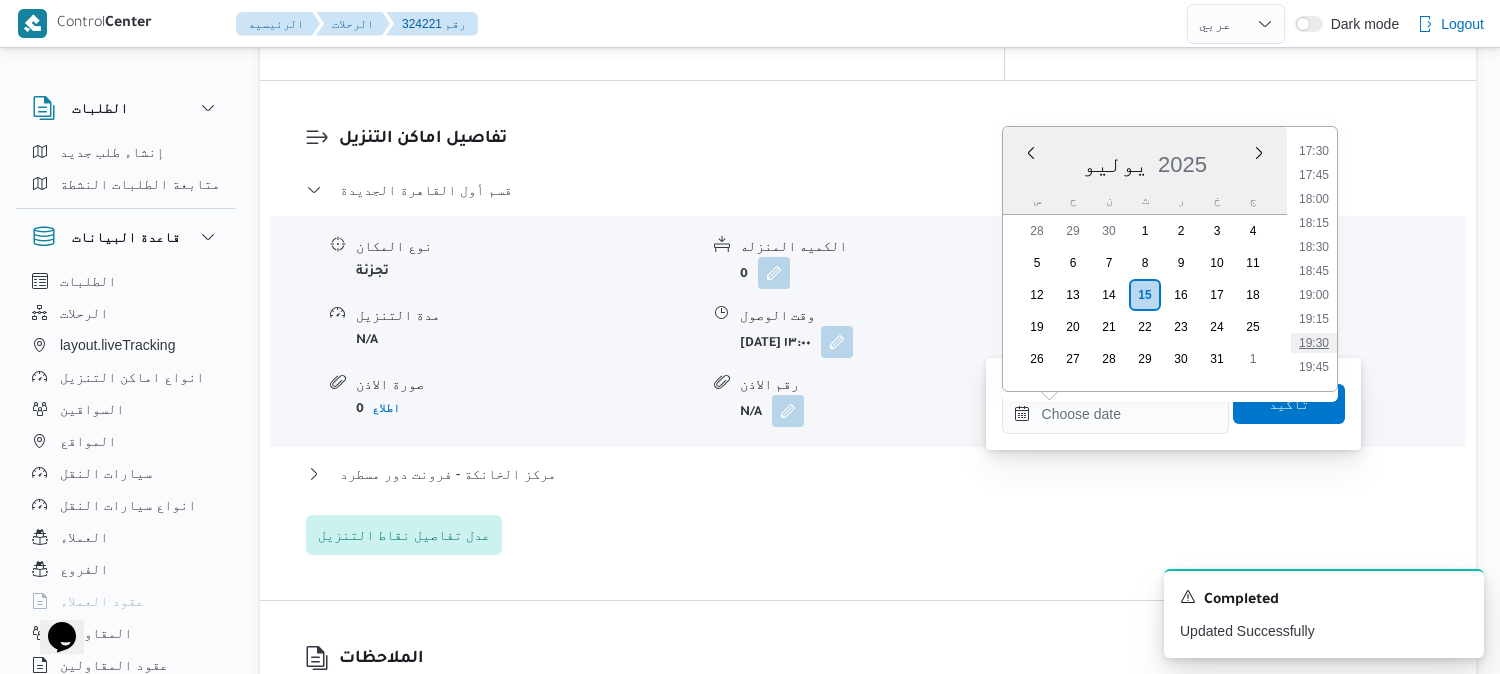 click on "19:30" at bounding box center (1314, 343) 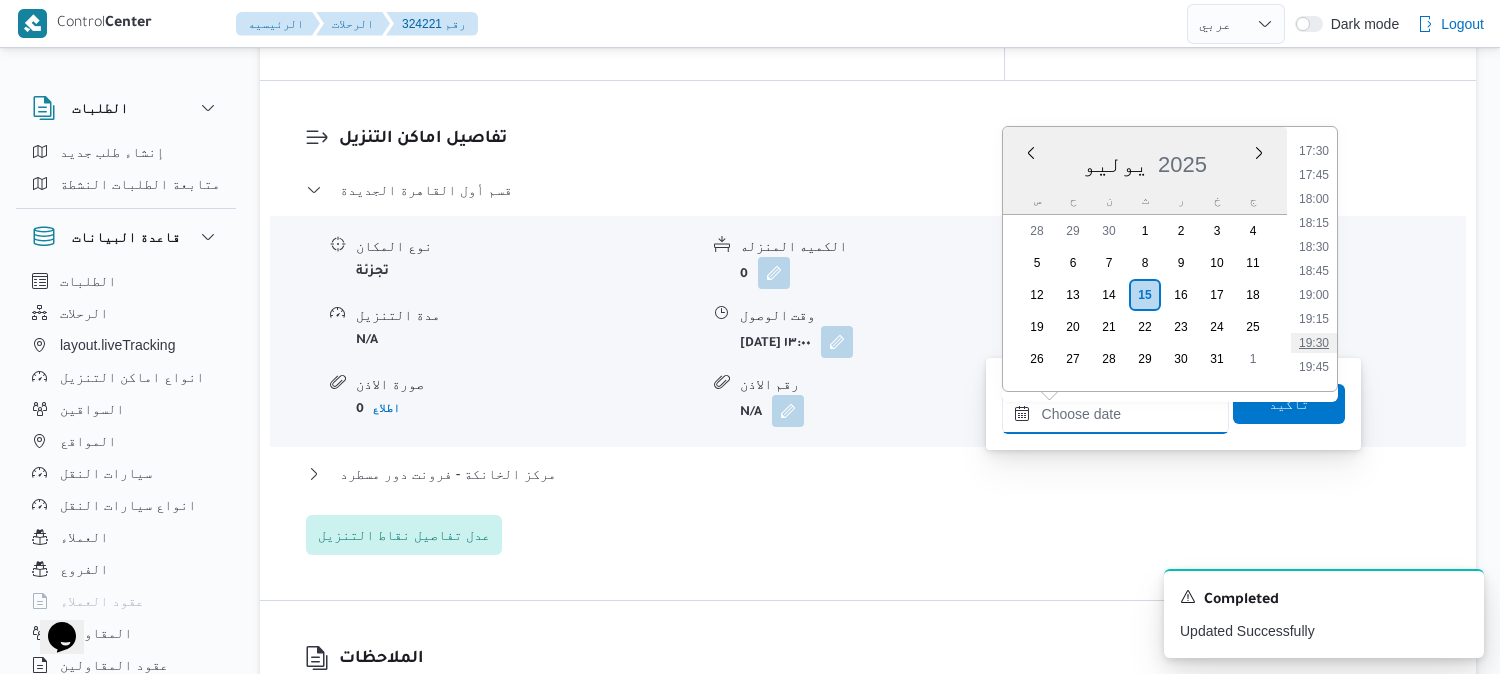 type on "١٥/٠٧/٢٠٢٥ ١٩:٣٠" 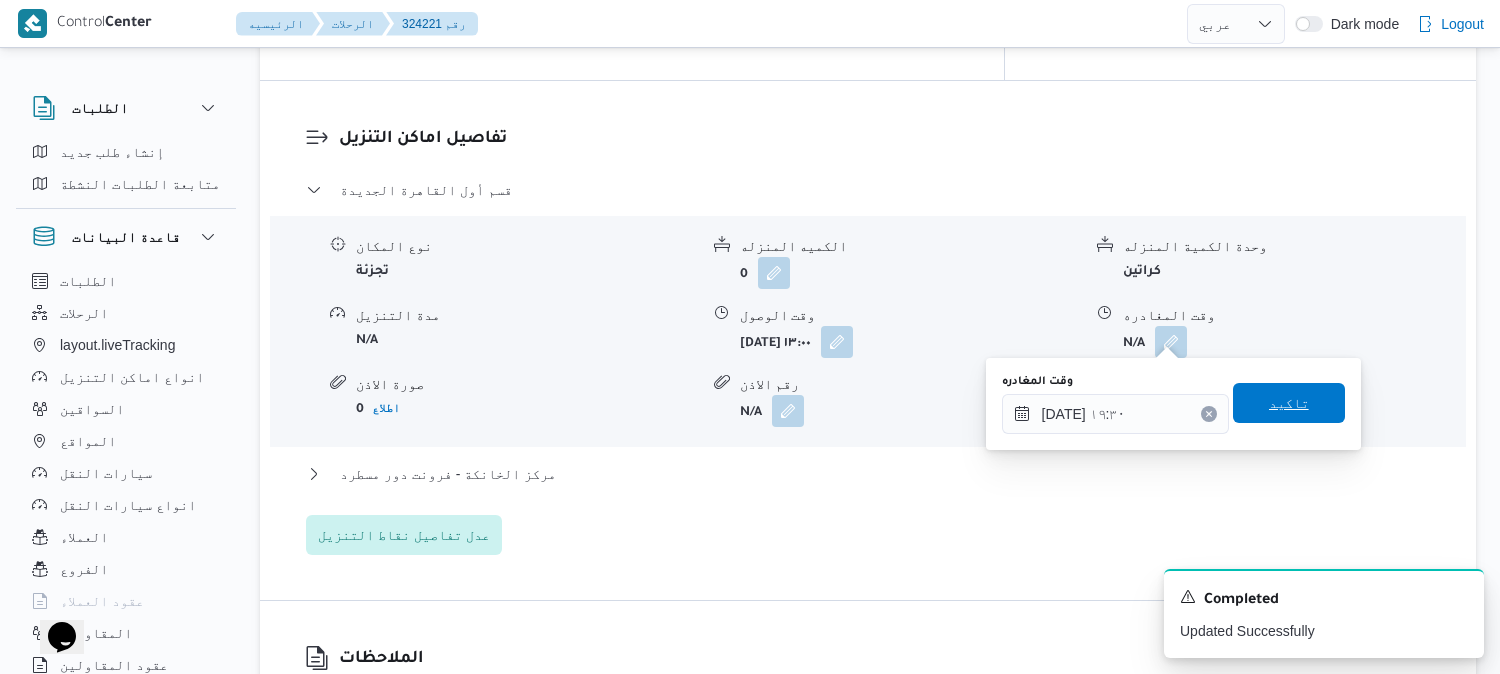 click on "تاكيد" at bounding box center [1289, 403] 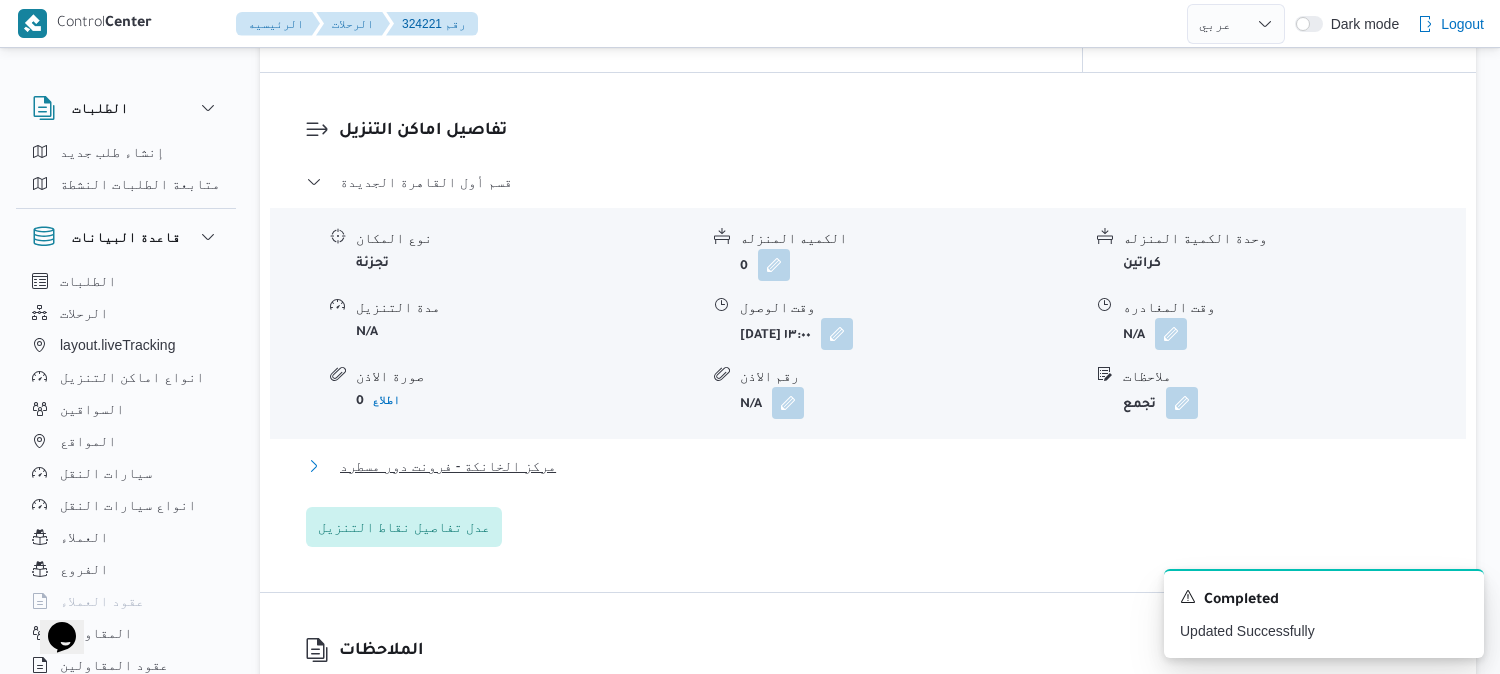 click on "مركز الخانكة -
فرونت دور مسطرد" at bounding box center (448, 466) 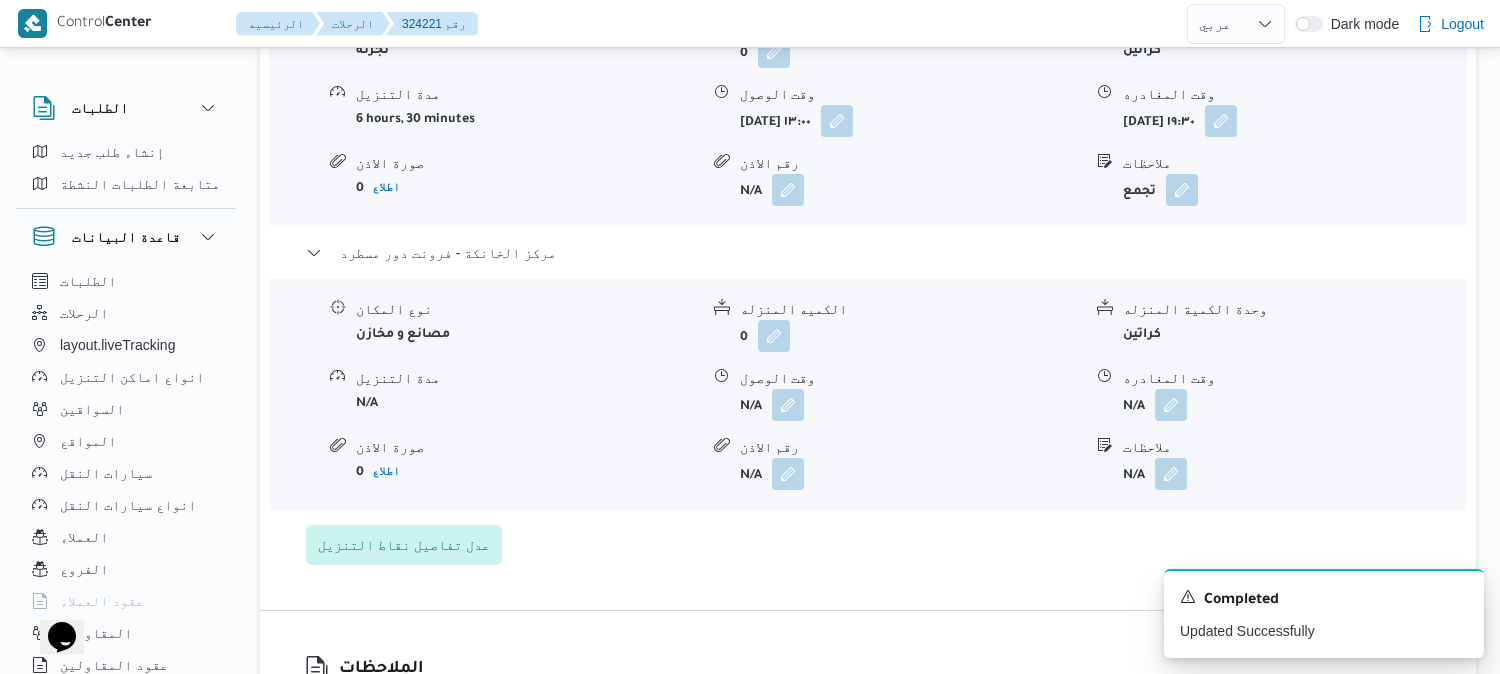 scroll, scrollTop: 1888, scrollLeft: 0, axis: vertical 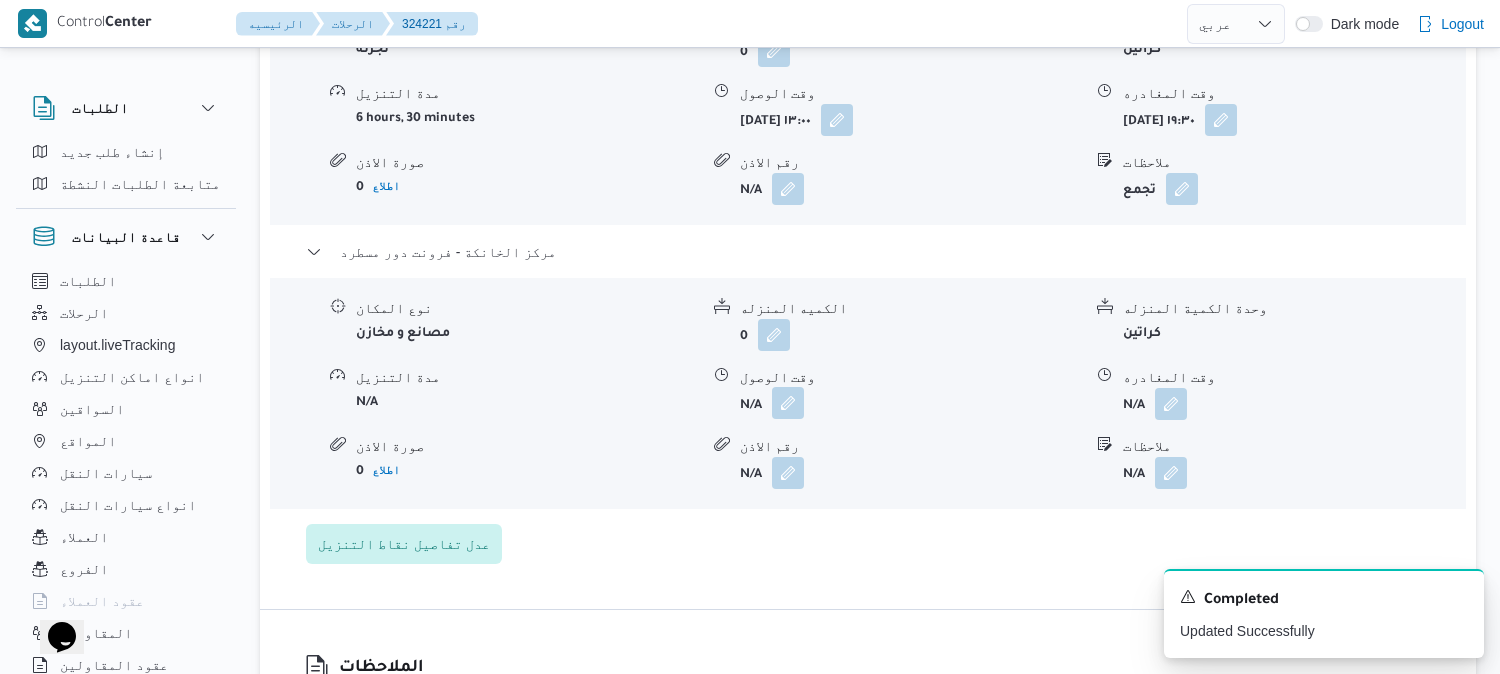 click at bounding box center (788, 403) 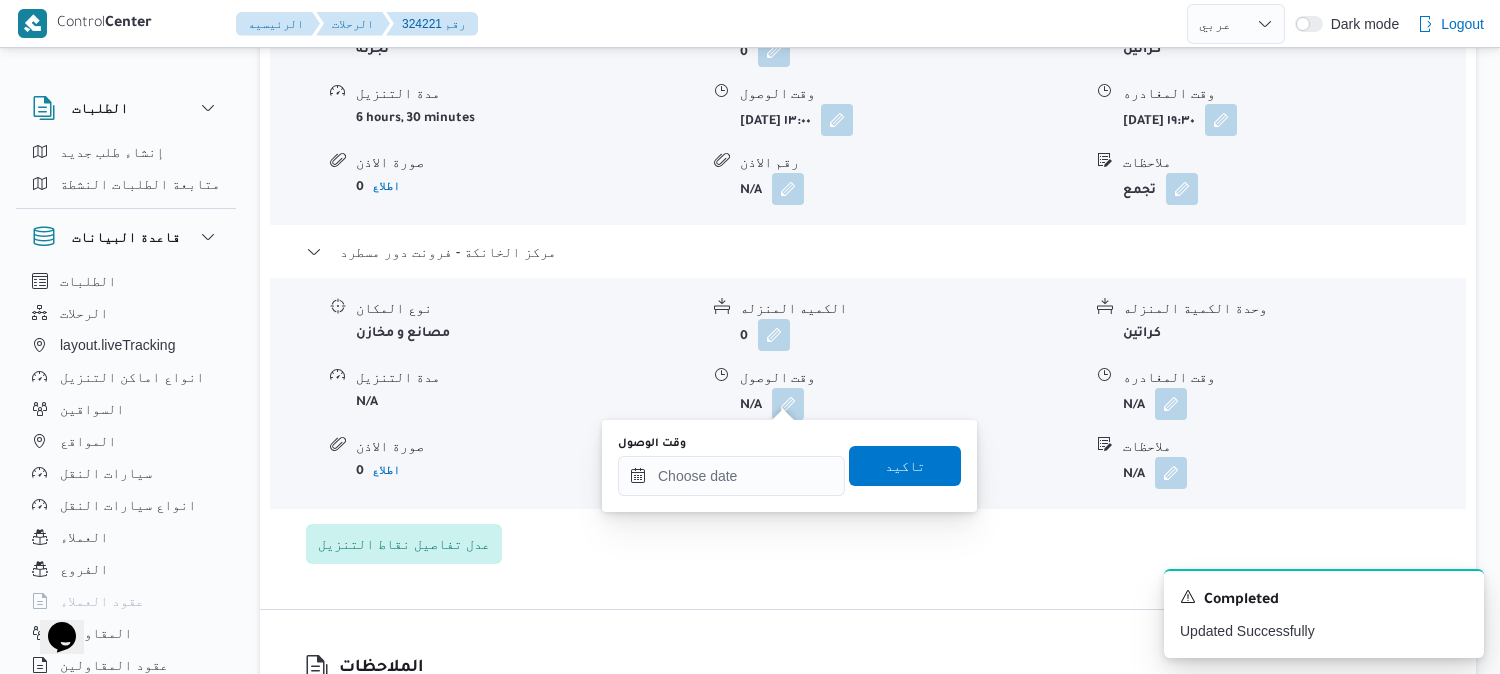 click on "You are in a dialog. To close this dialog, hit escape. وقت الوصول تاكيد" at bounding box center (789, 466) 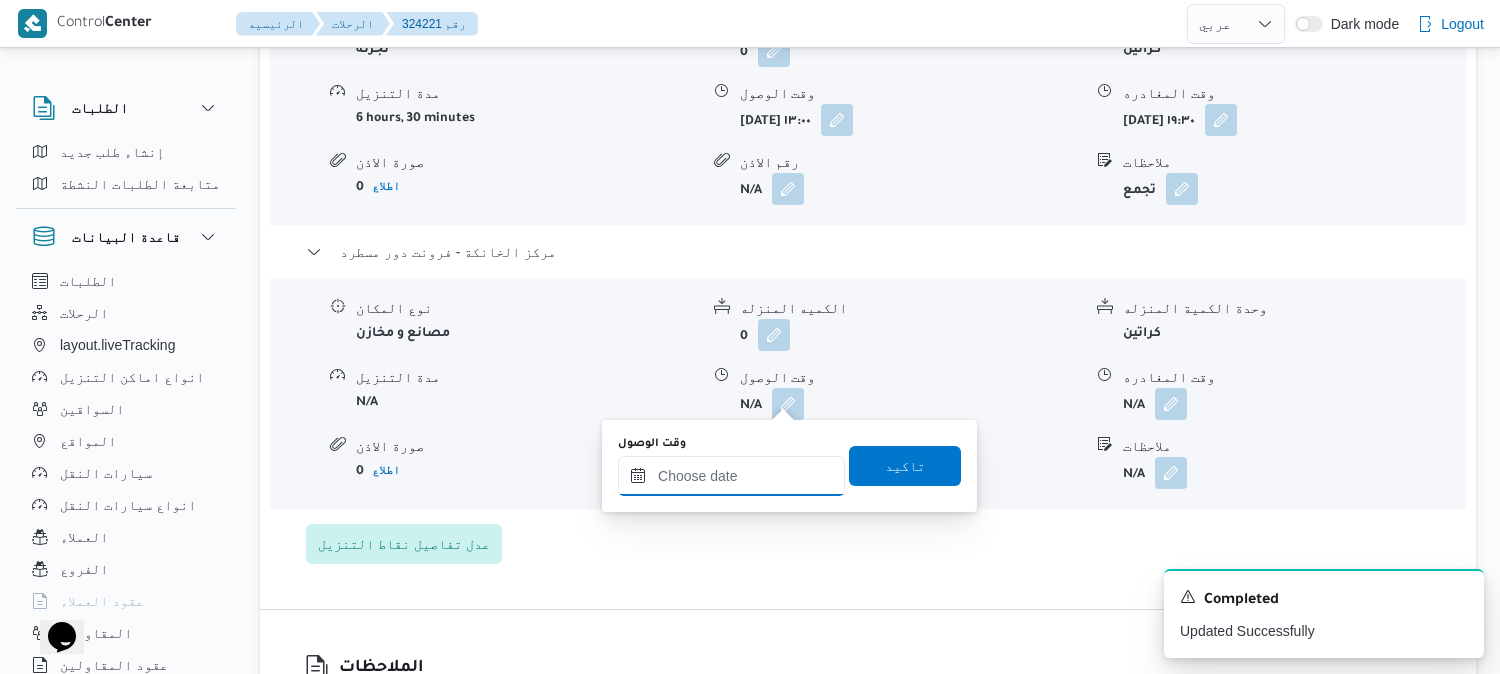 click on "وقت الوصول" at bounding box center (731, 476) 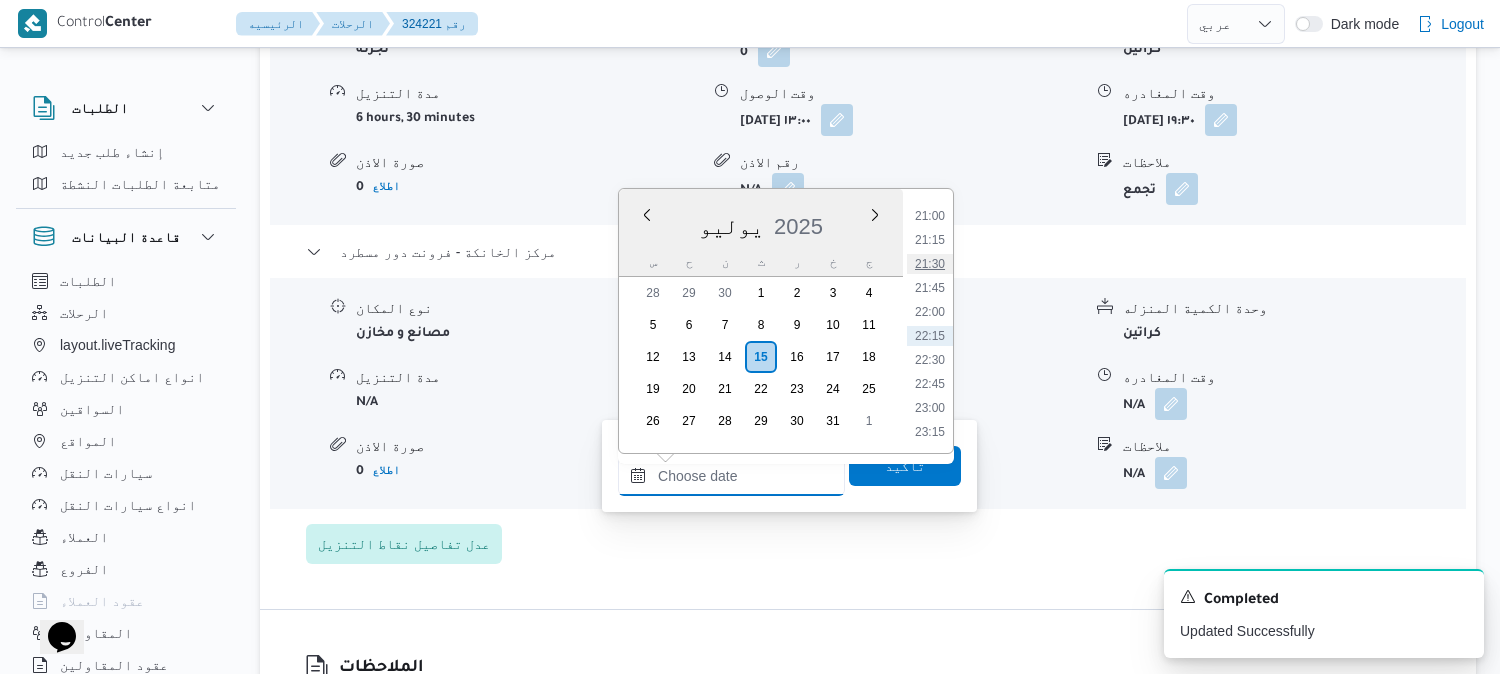 scroll, scrollTop: 1904, scrollLeft: 0, axis: vertical 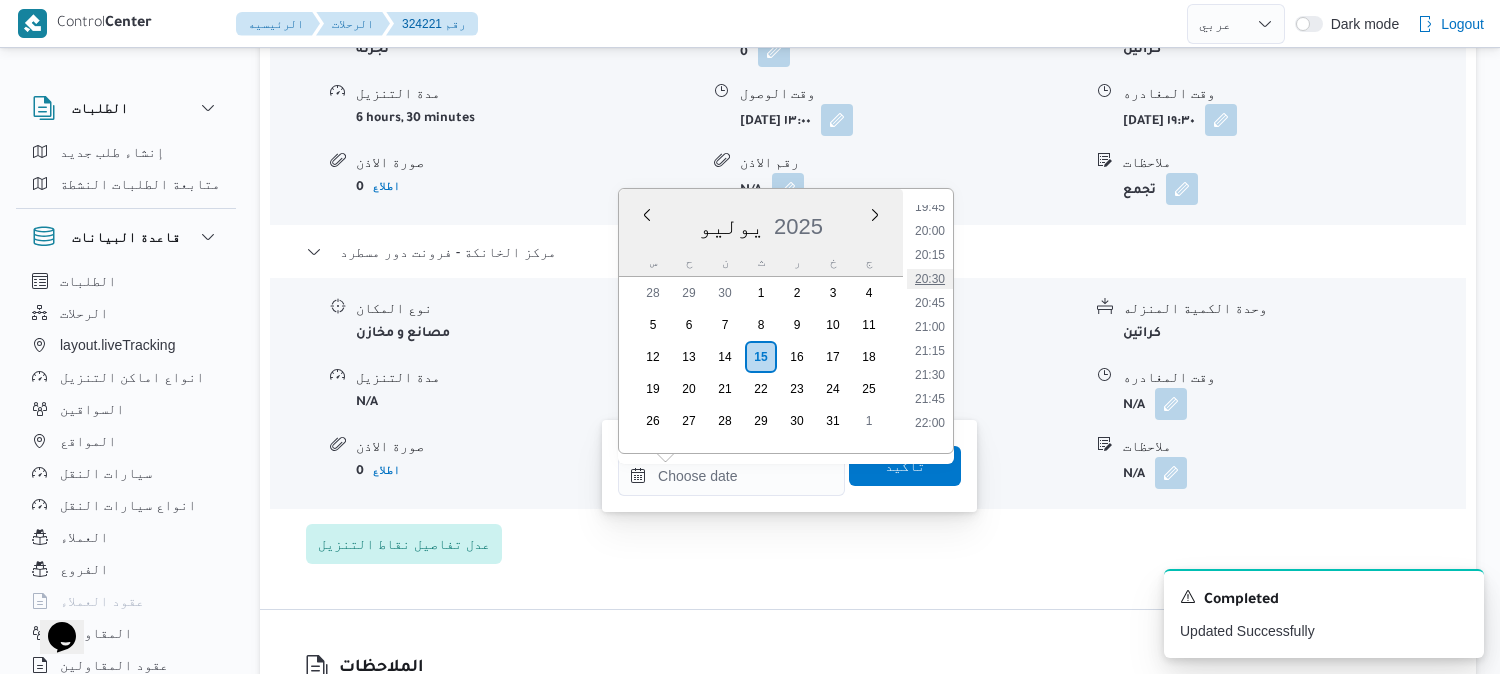 click on "20:30" at bounding box center [930, 279] 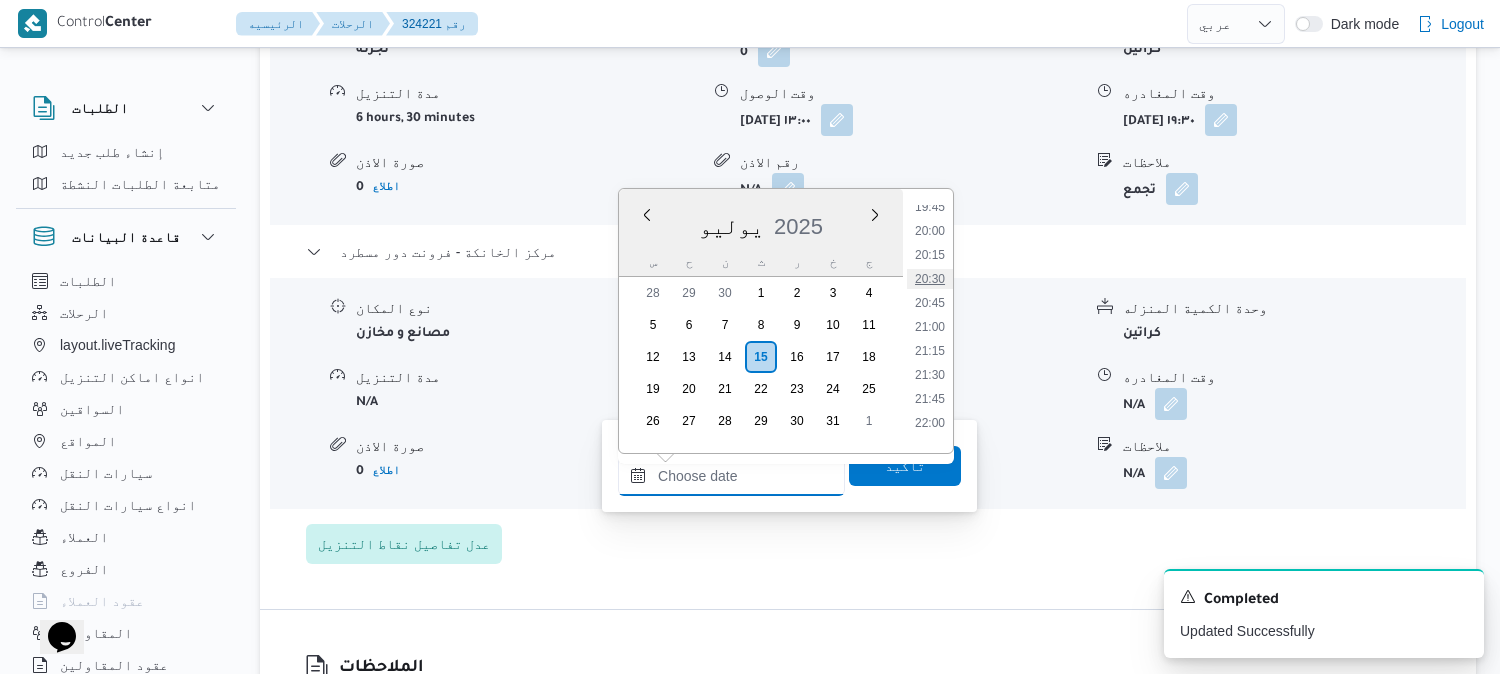type on "١٥/٠٧/٢٠٢٥ ٢٠:٣٠" 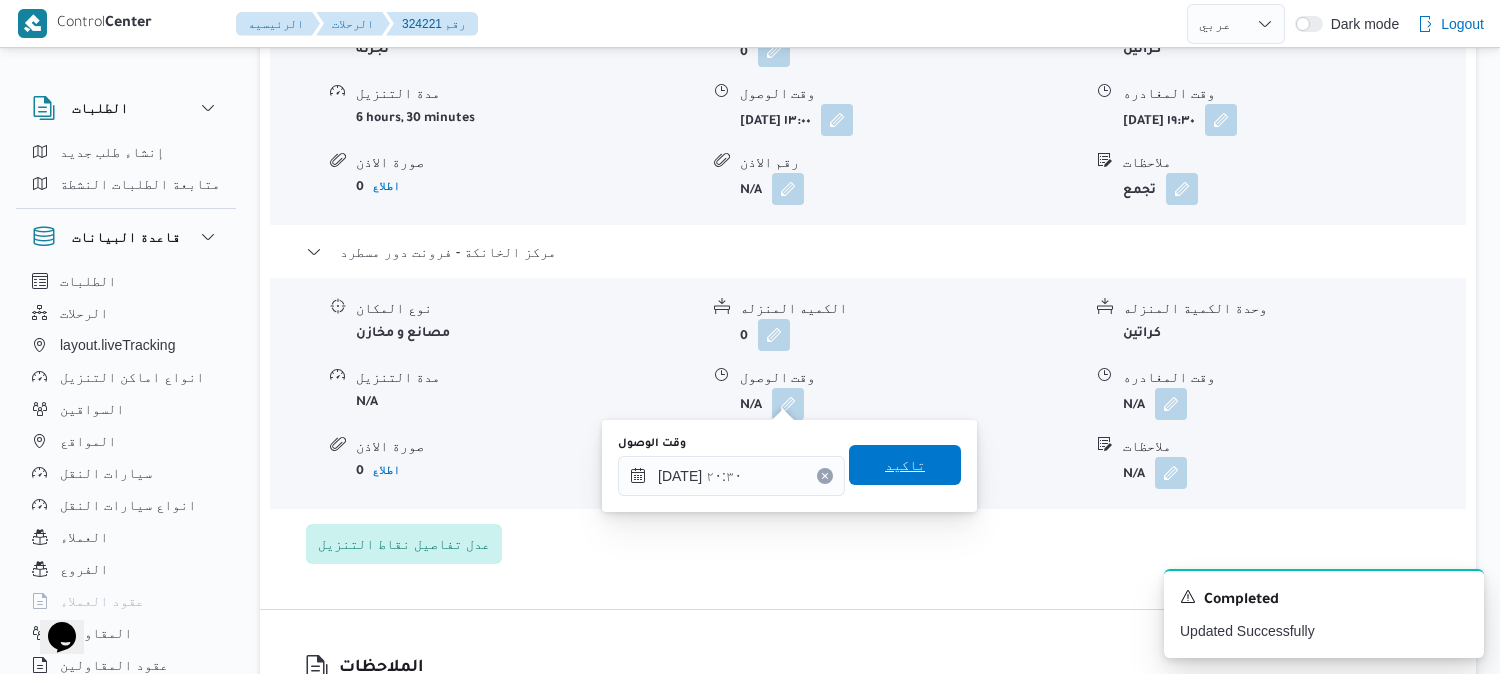 click on "تاكيد" at bounding box center (905, 465) 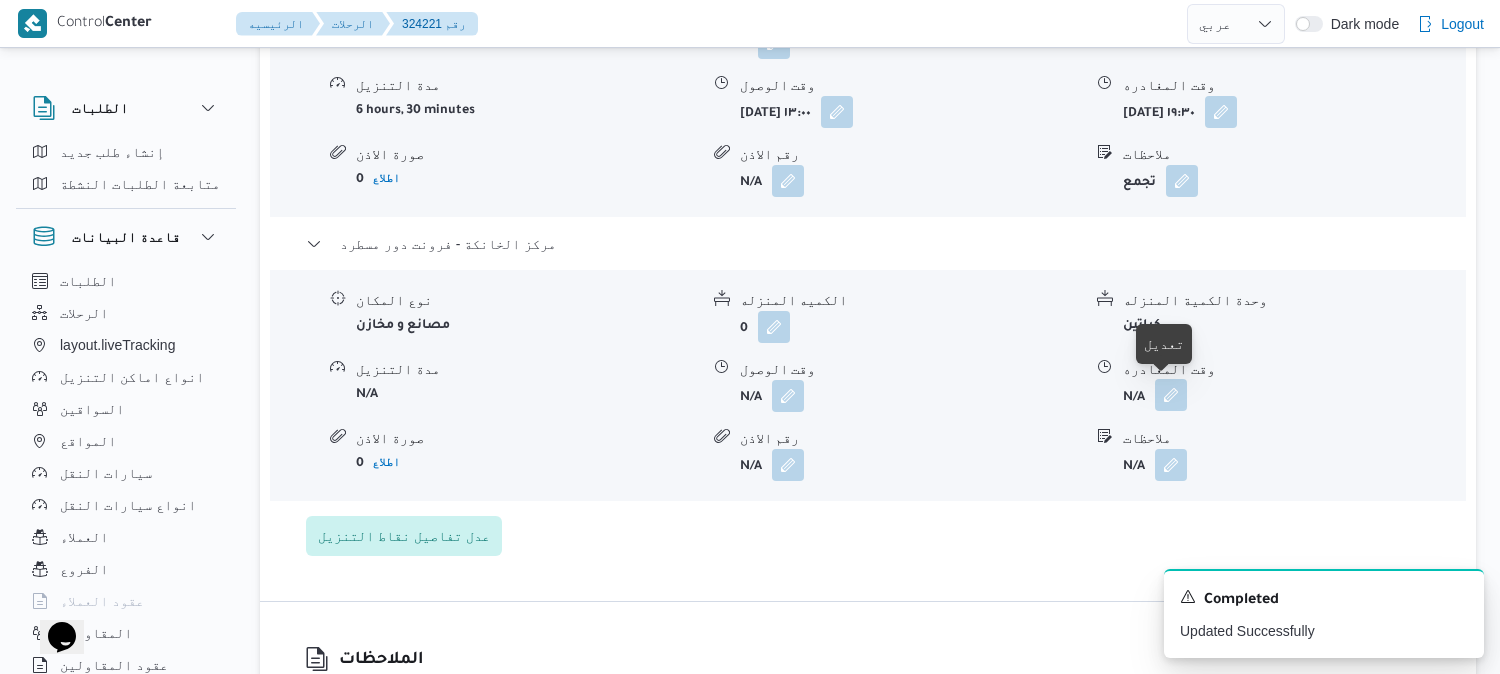 click at bounding box center [1171, 395] 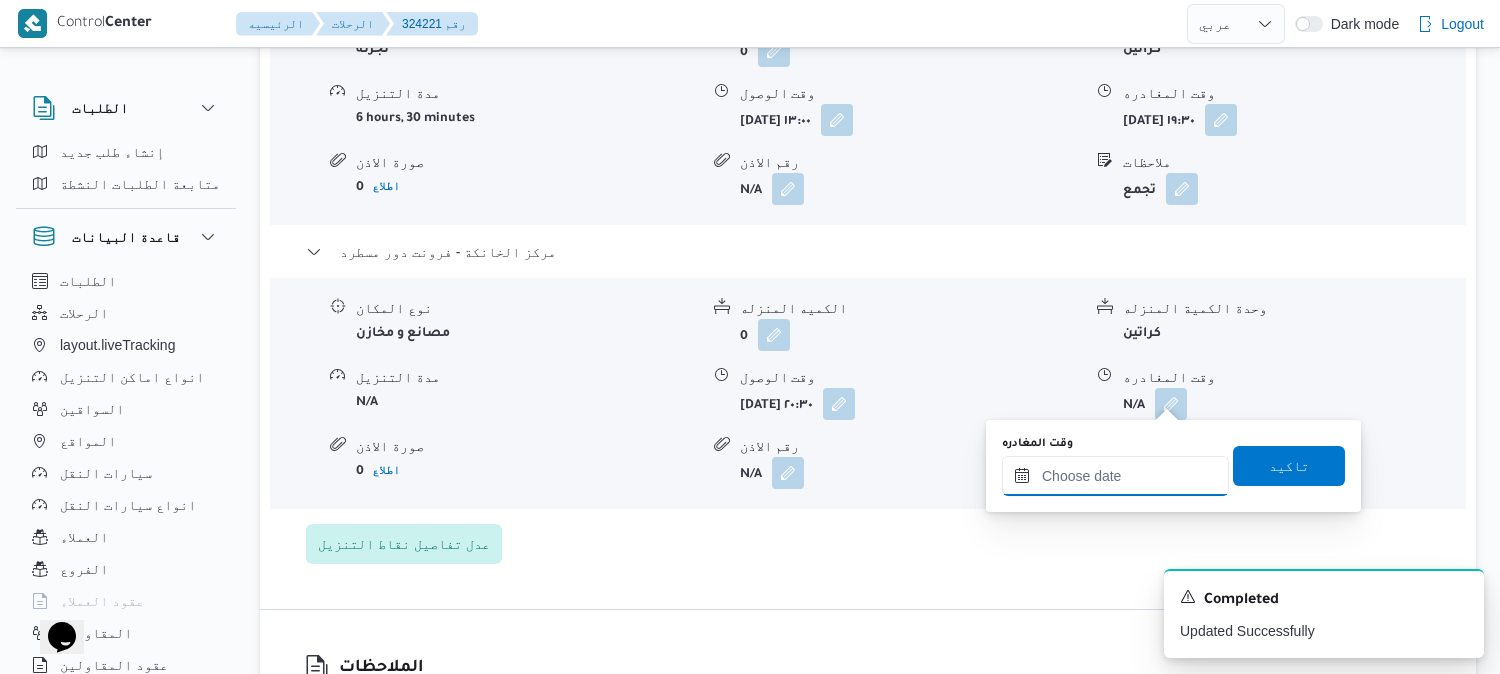drag, startPoint x: 1143, startPoint y: 492, endPoint x: 1172, endPoint y: 470, distance: 36.40055 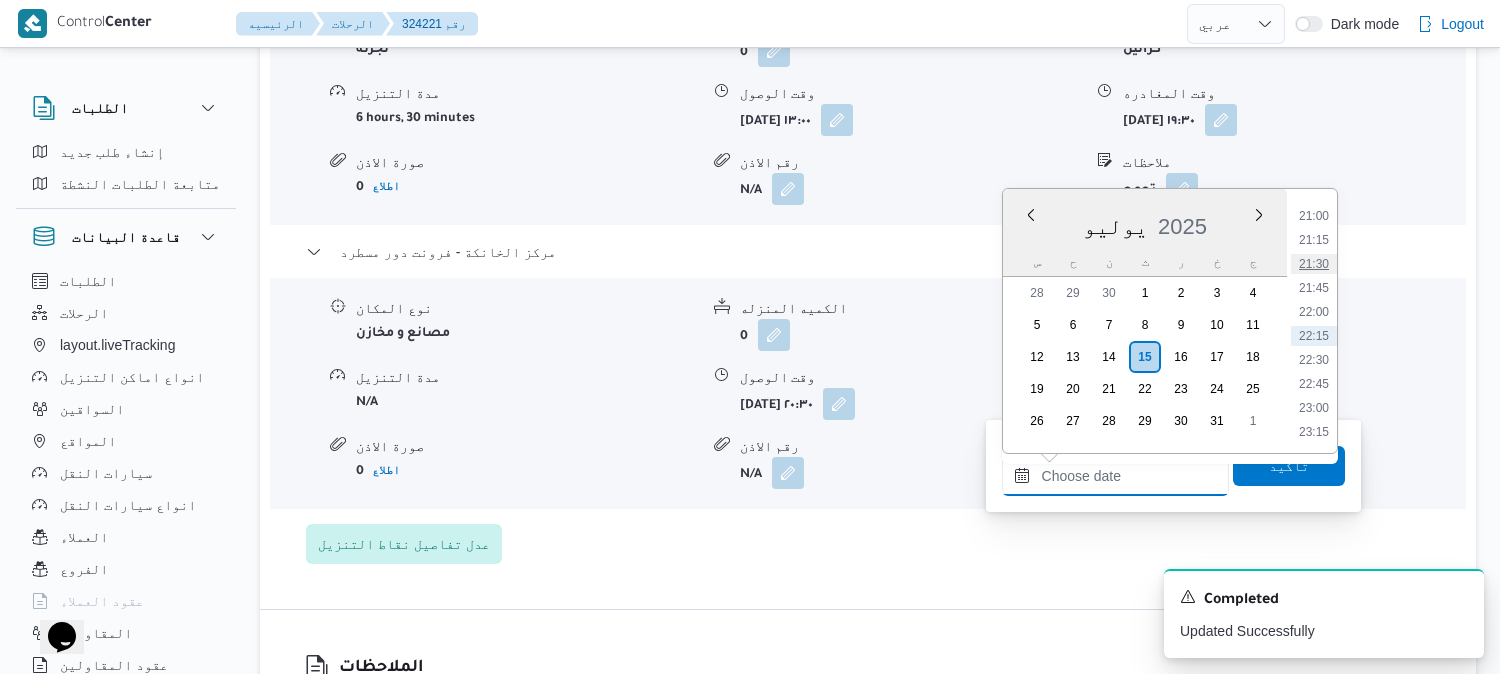 scroll, scrollTop: 1904, scrollLeft: 0, axis: vertical 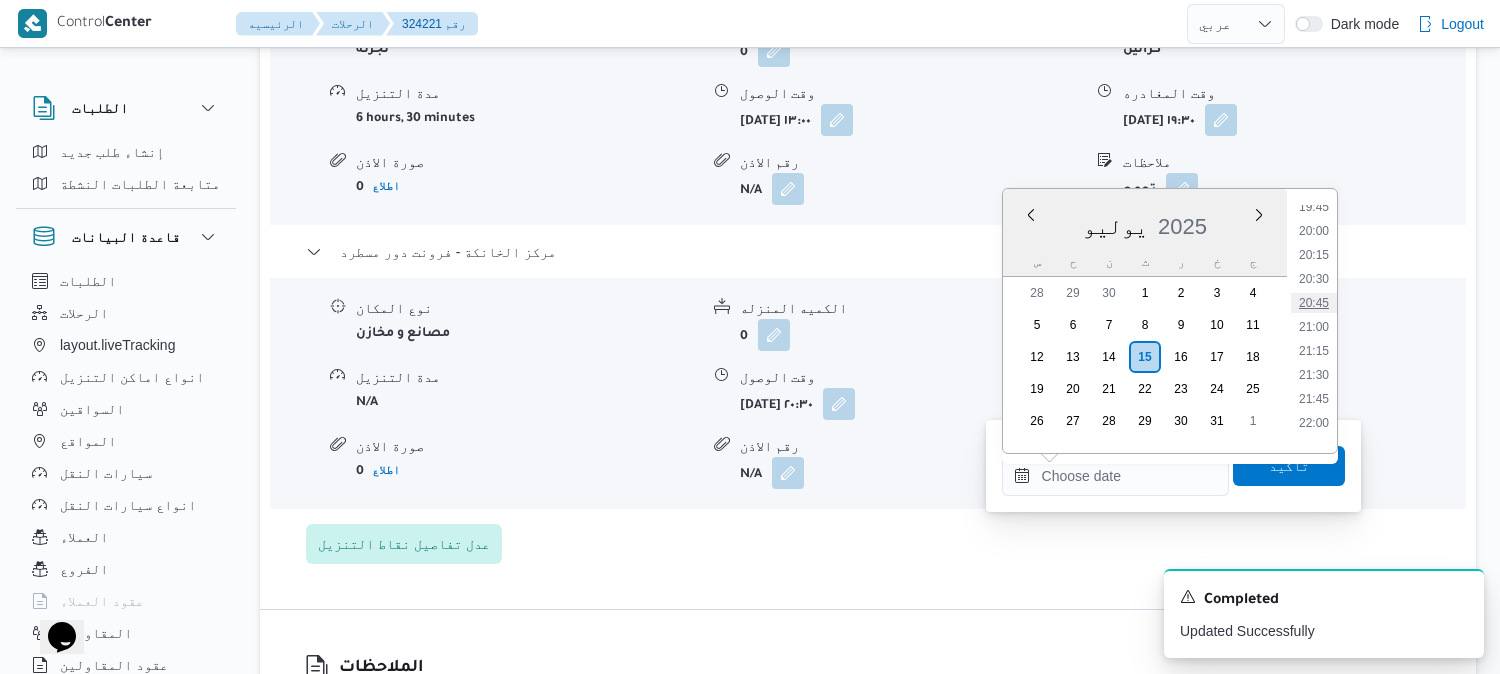 click on "20:45" at bounding box center [1314, 303] 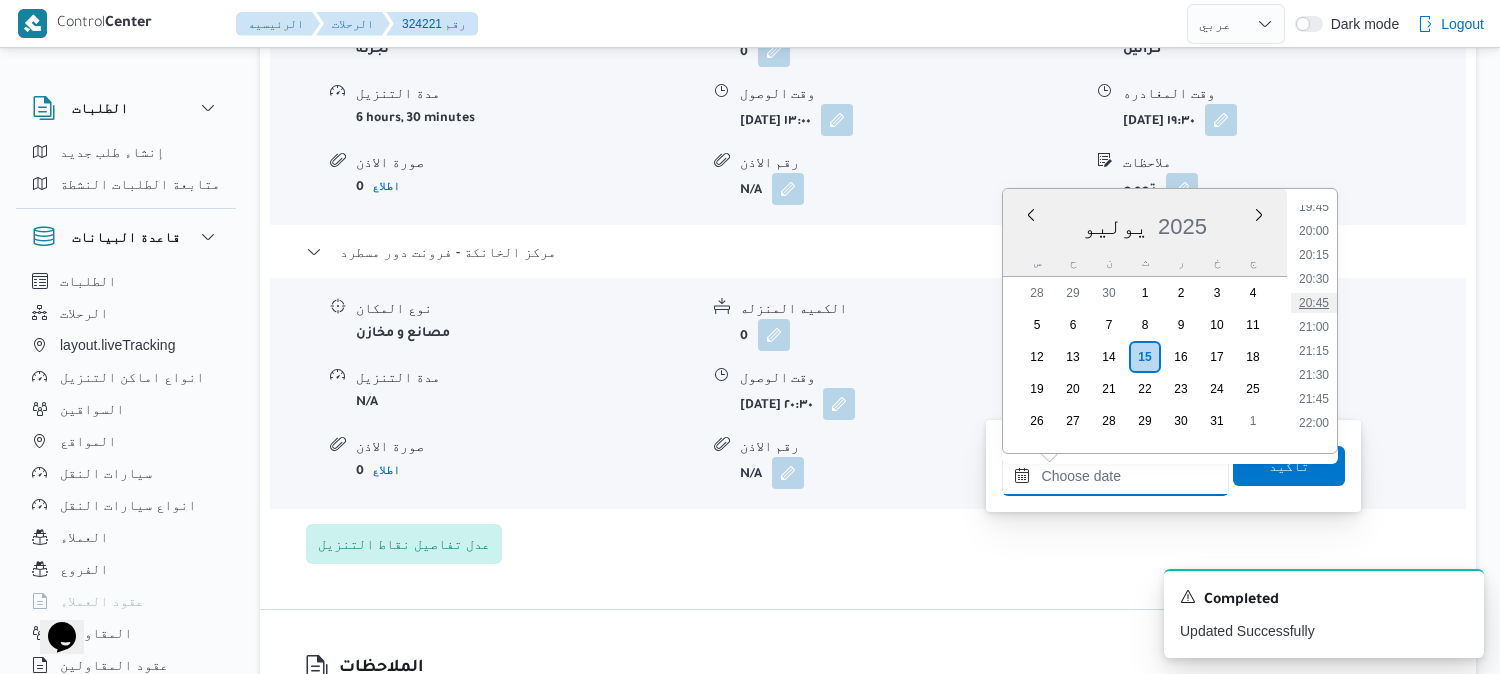type on "١٥/٠٧/٢٠٢٥ ٢٠:٤٥" 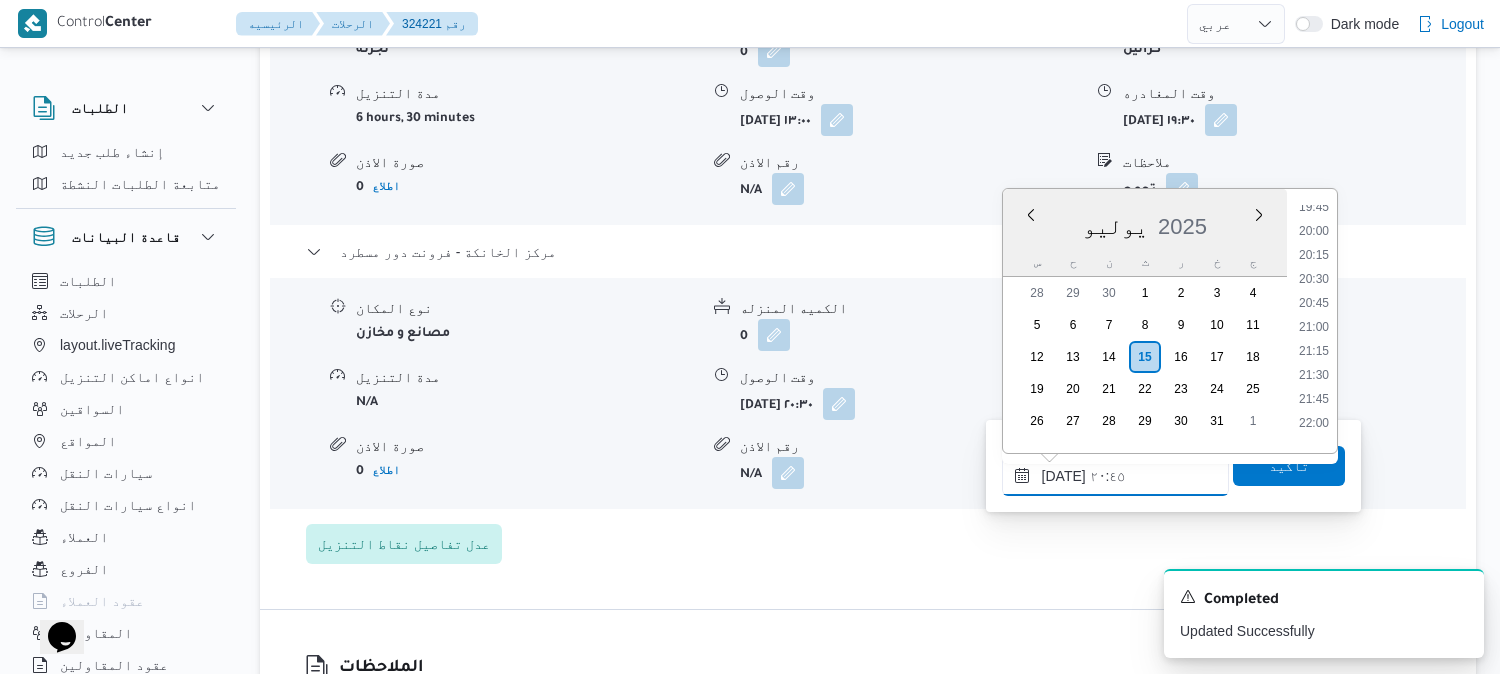 scroll, scrollTop: 0, scrollLeft: 0, axis: both 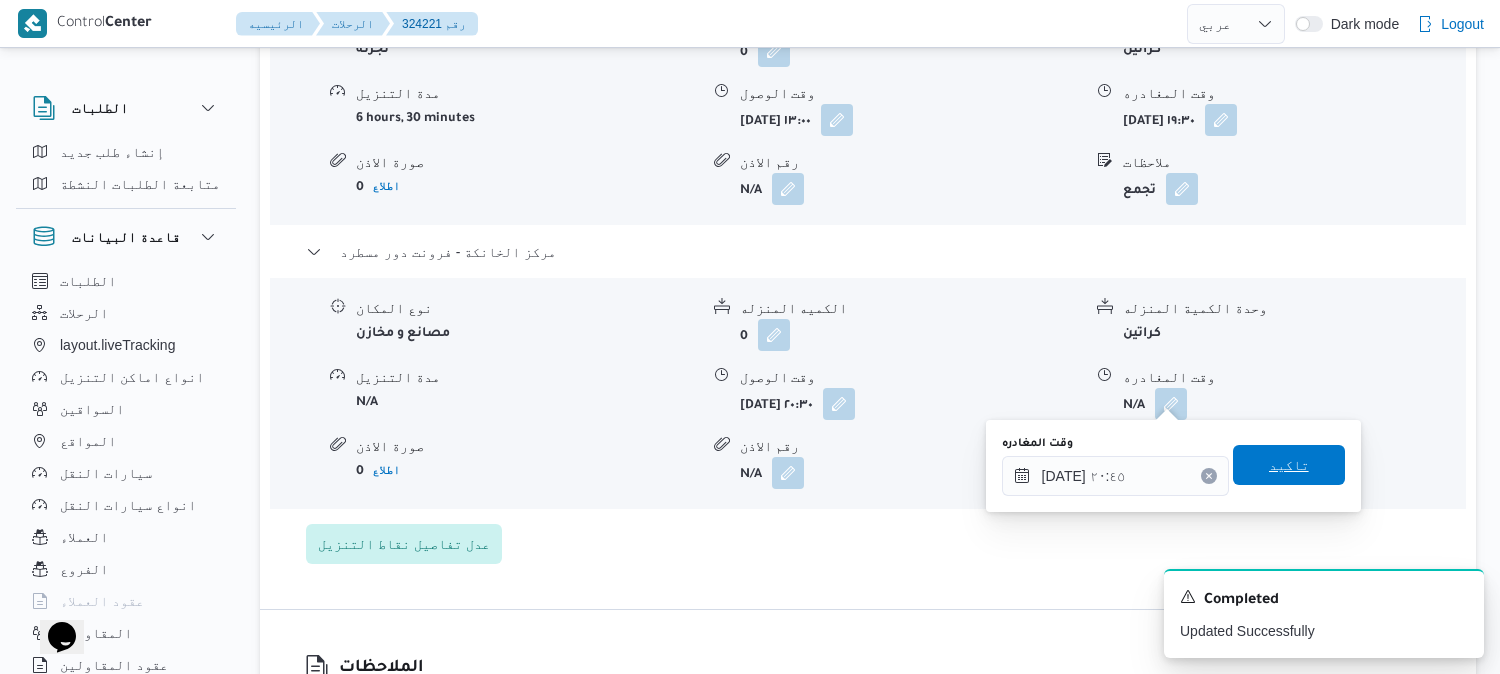 click on "تاكيد" at bounding box center [1289, 465] 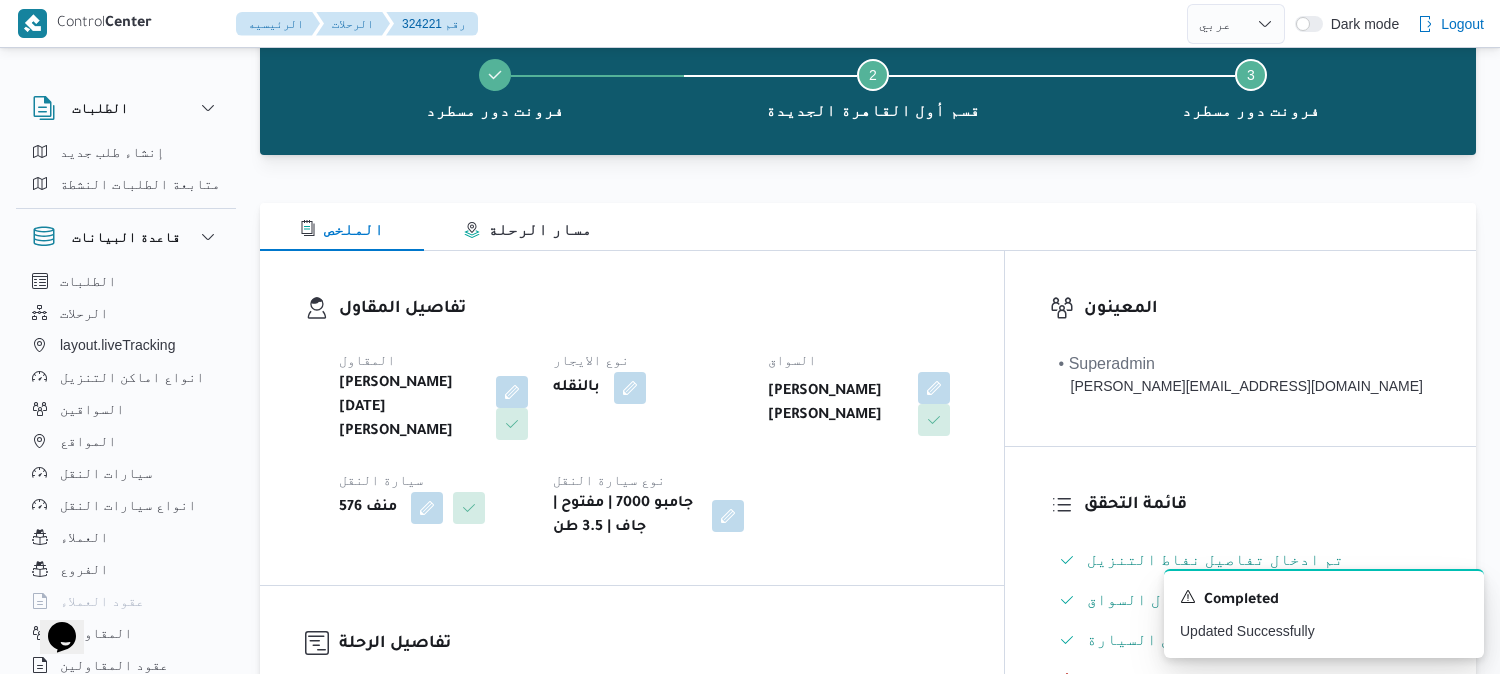 scroll, scrollTop: 0, scrollLeft: 0, axis: both 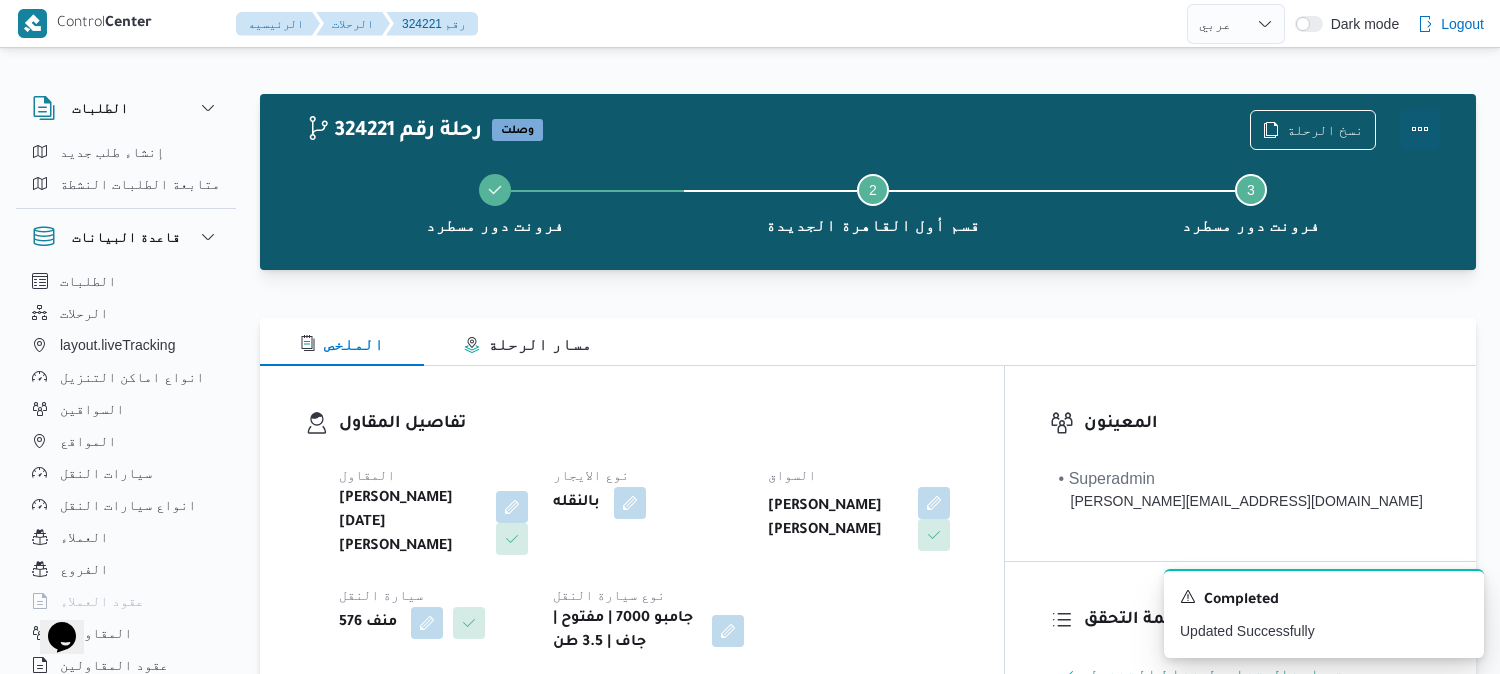 drag, startPoint x: 1415, startPoint y: 125, endPoint x: 1387, endPoint y: 125, distance: 28 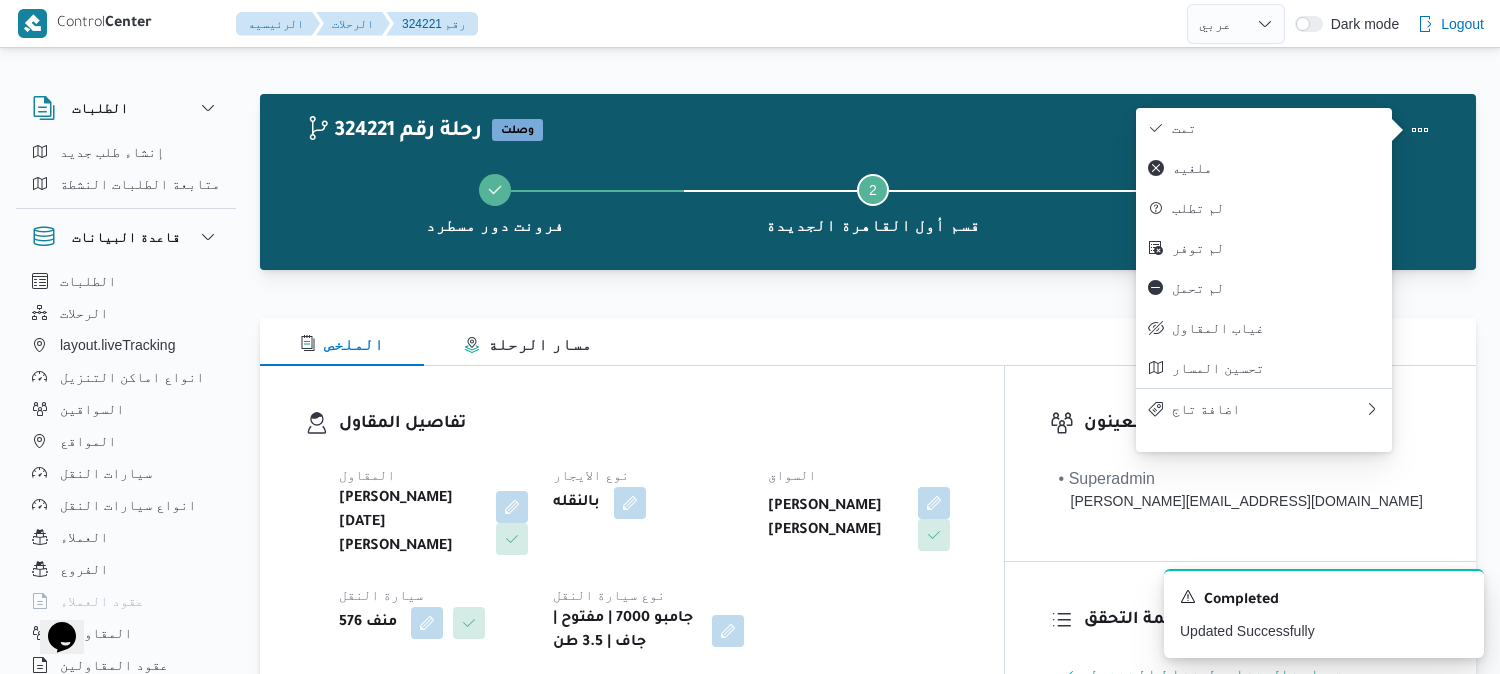 click on "تمت" at bounding box center (1276, 128) 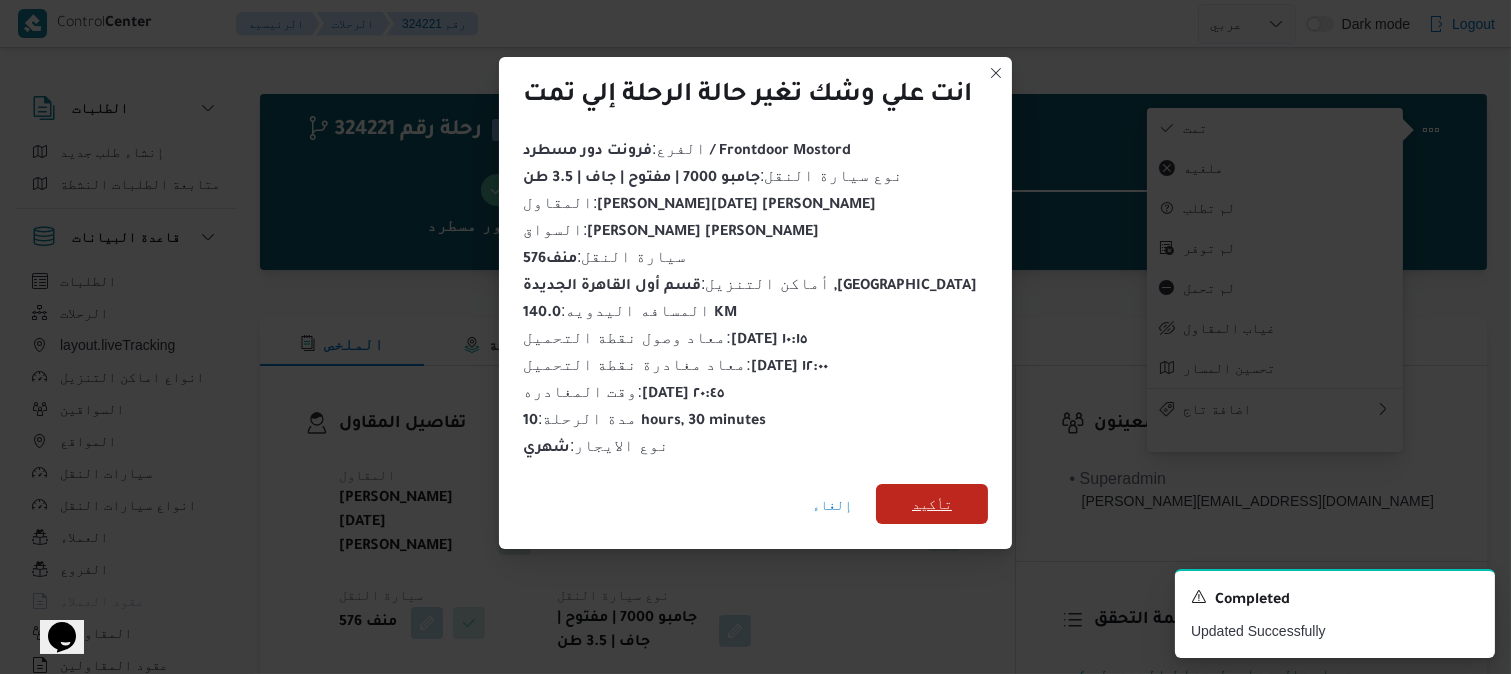 click on "تأكيد" at bounding box center (932, 504) 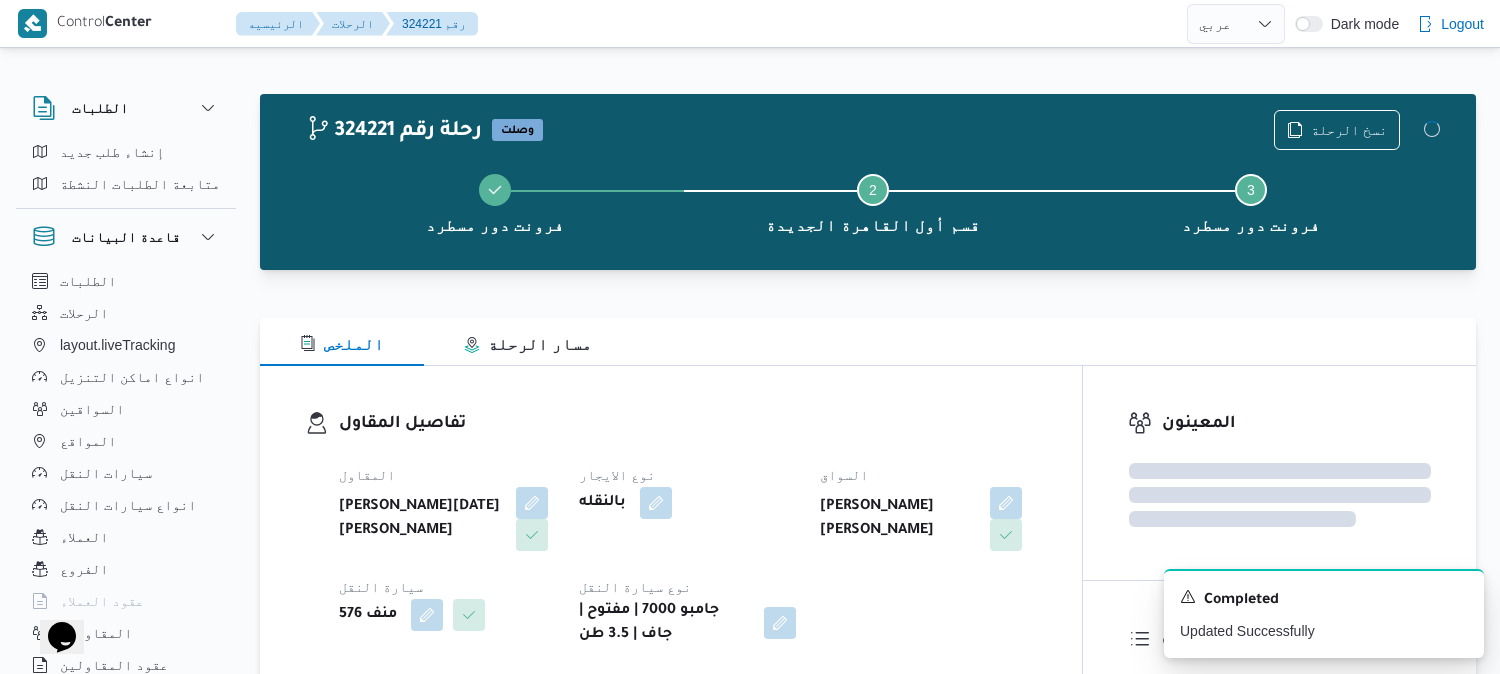 click on "نوع الايجار" at bounding box center (687, 475) 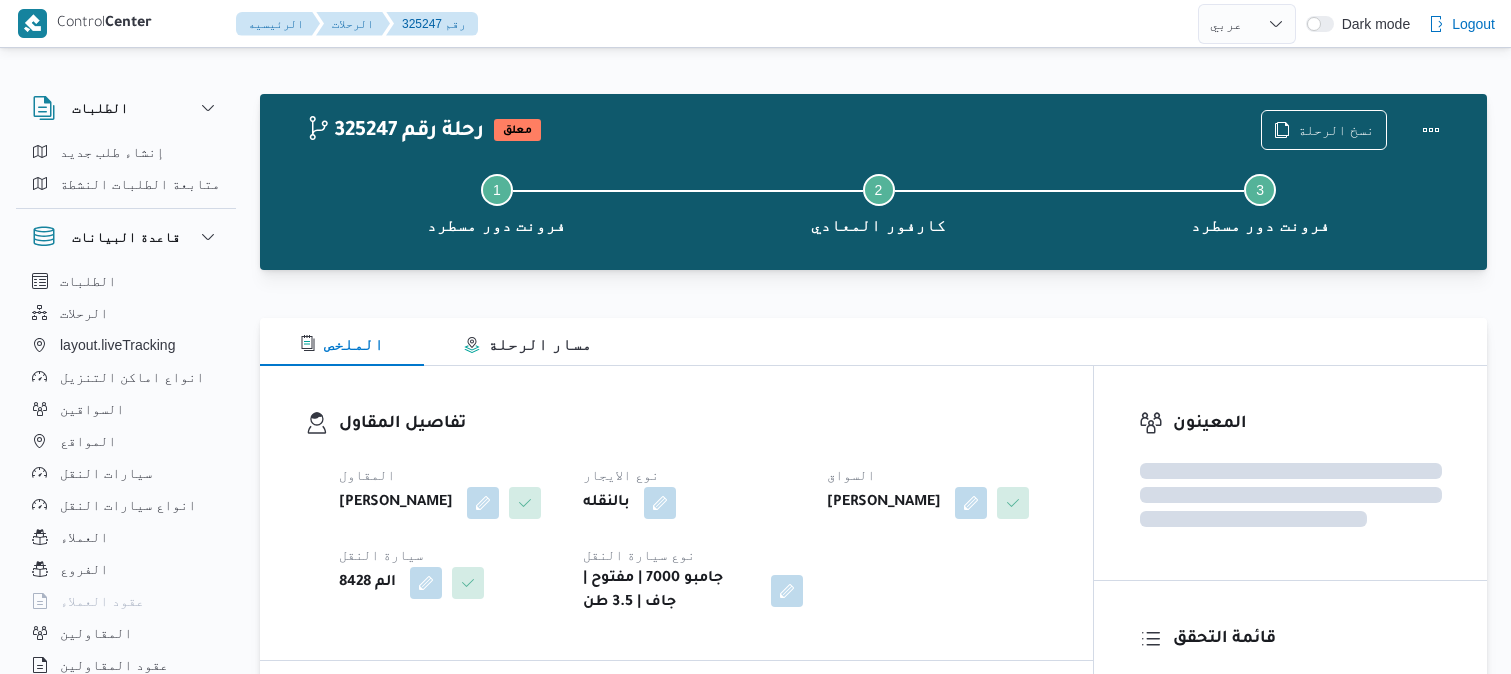 select on "ar" 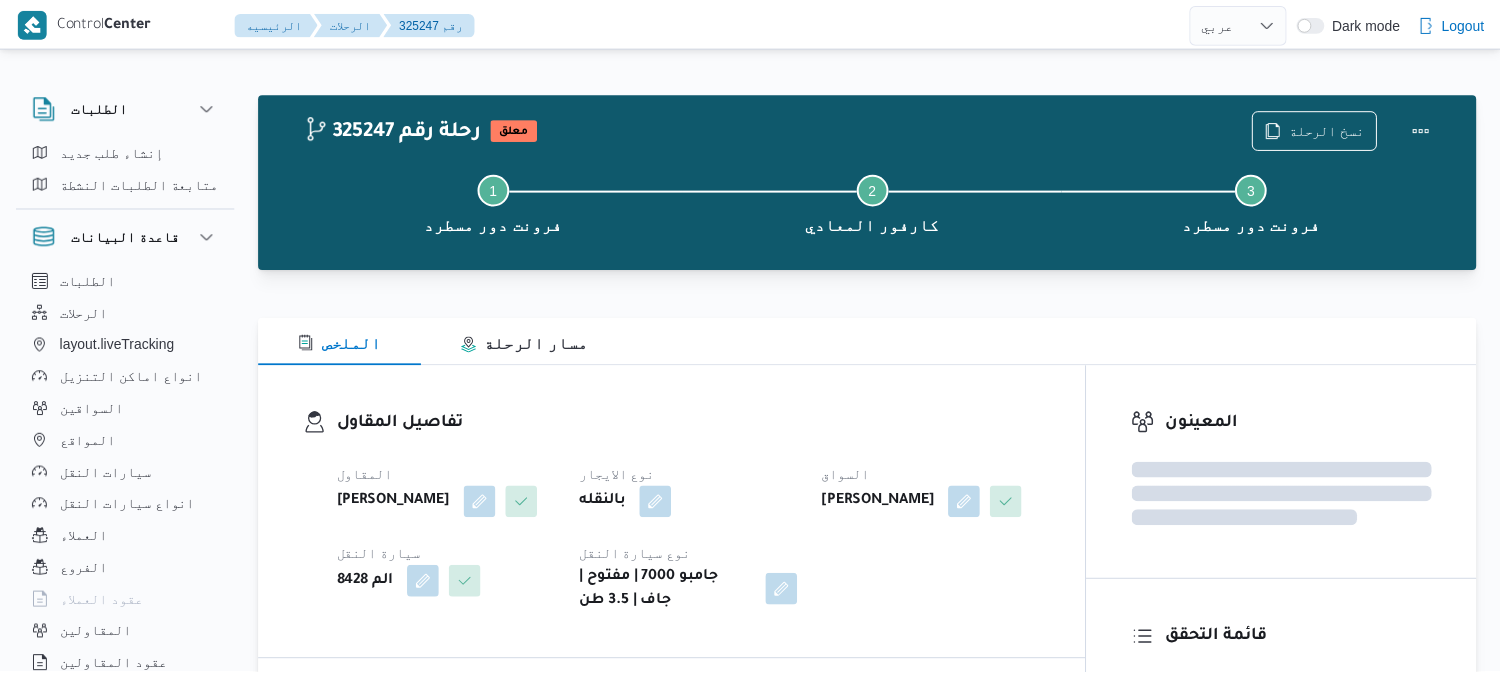scroll, scrollTop: 0, scrollLeft: 0, axis: both 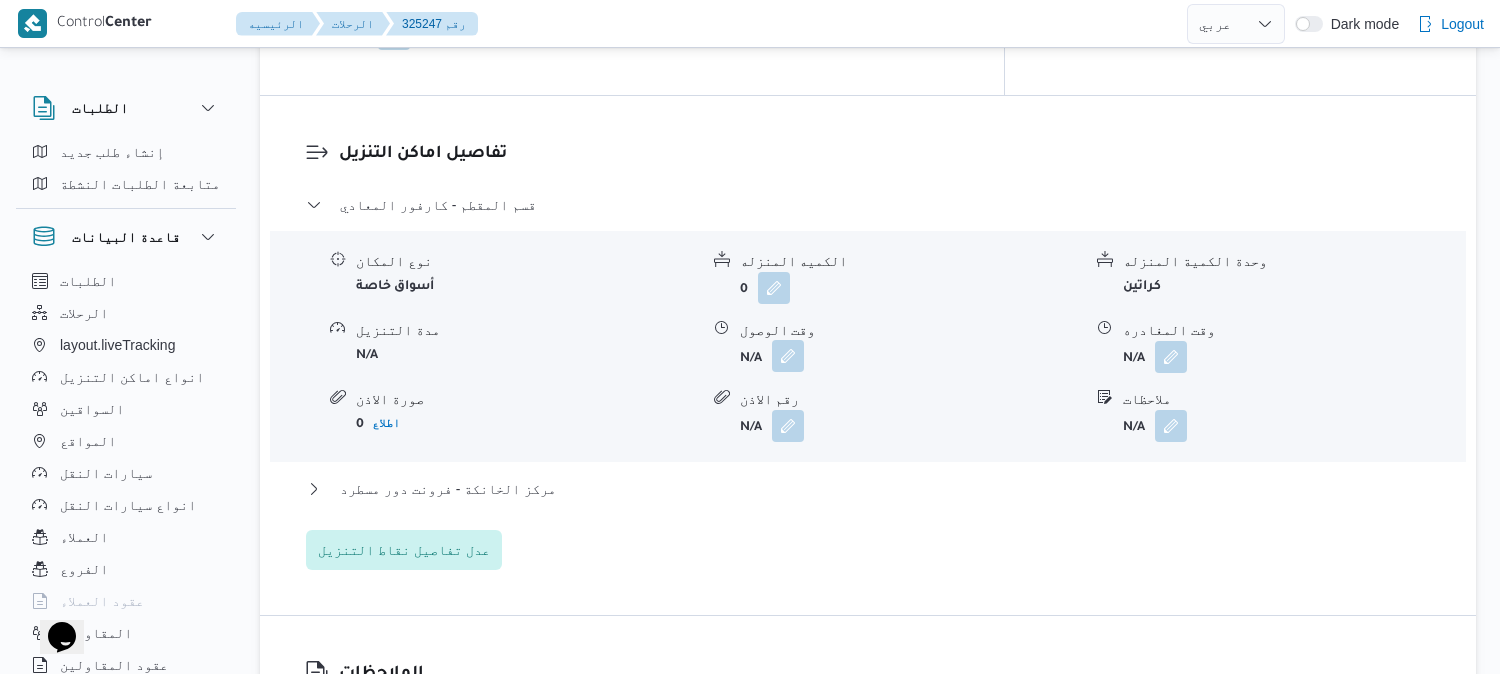 click at bounding box center [788, 356] 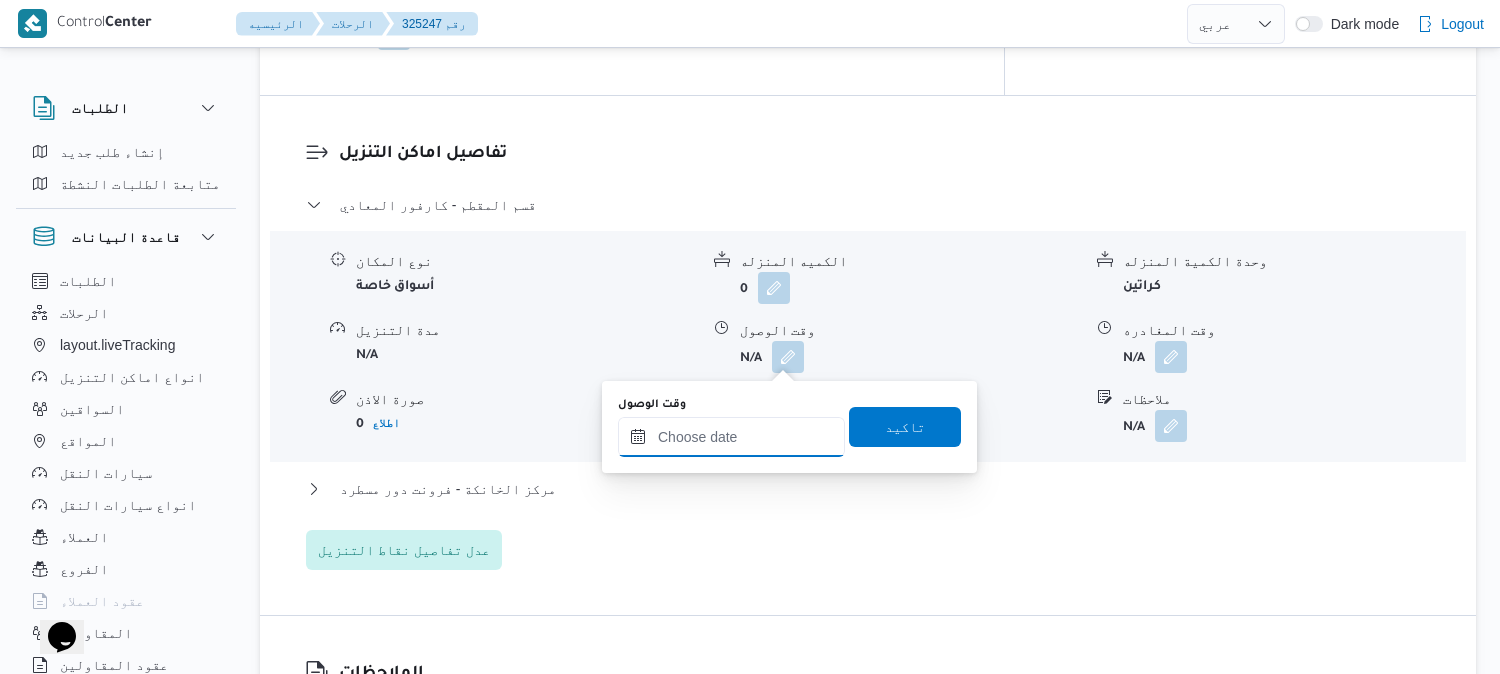 click on "وقت الوصول" at bounding box center [731, 437] 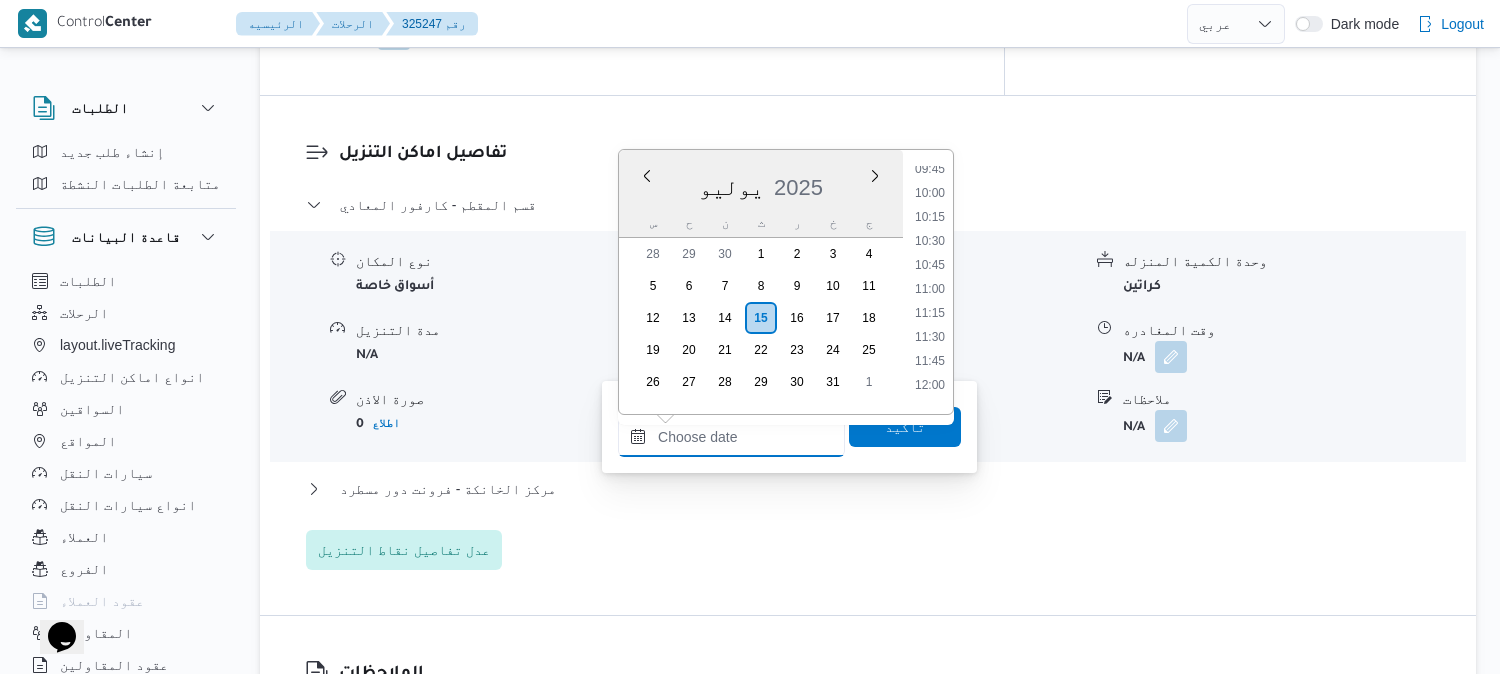 scroll, scrollTop: 904, scrollLeft: 0, axis: vertical 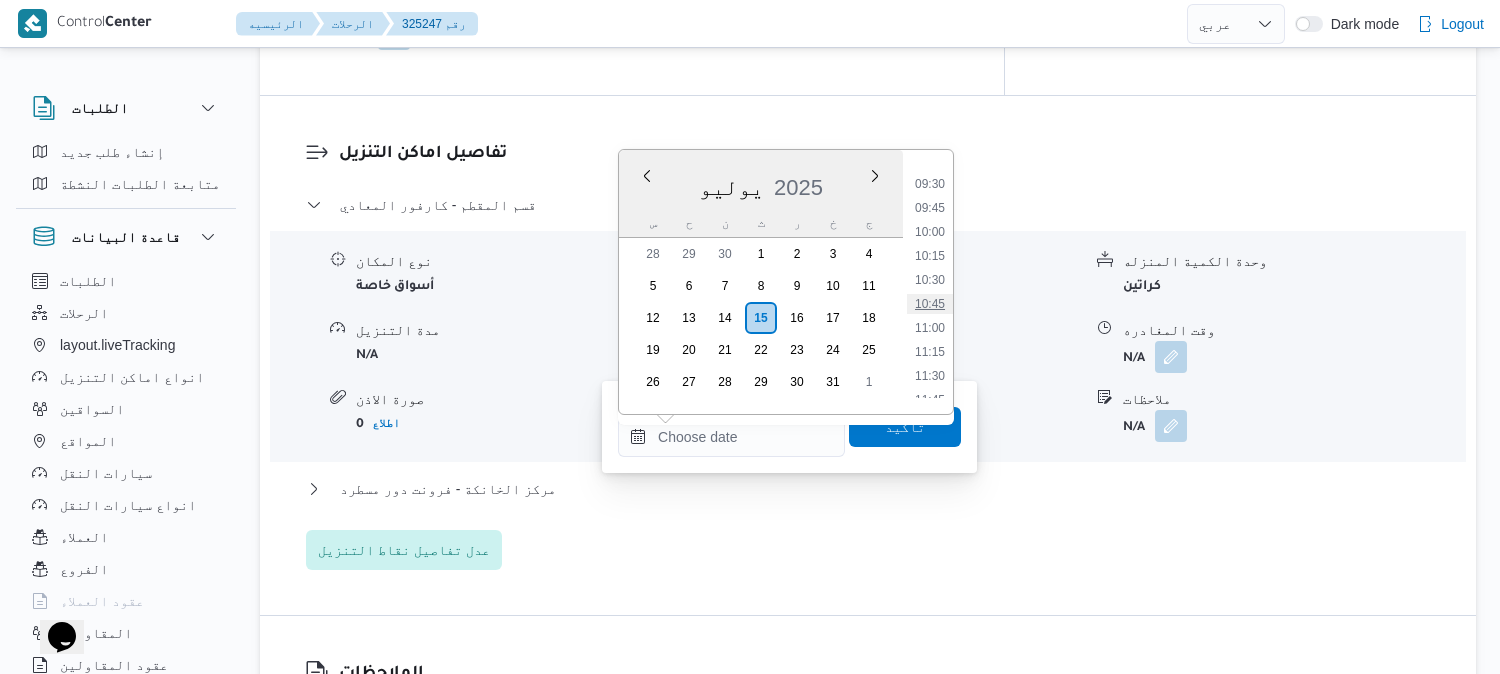 click on "10:45" at bounding box center [930, 304] 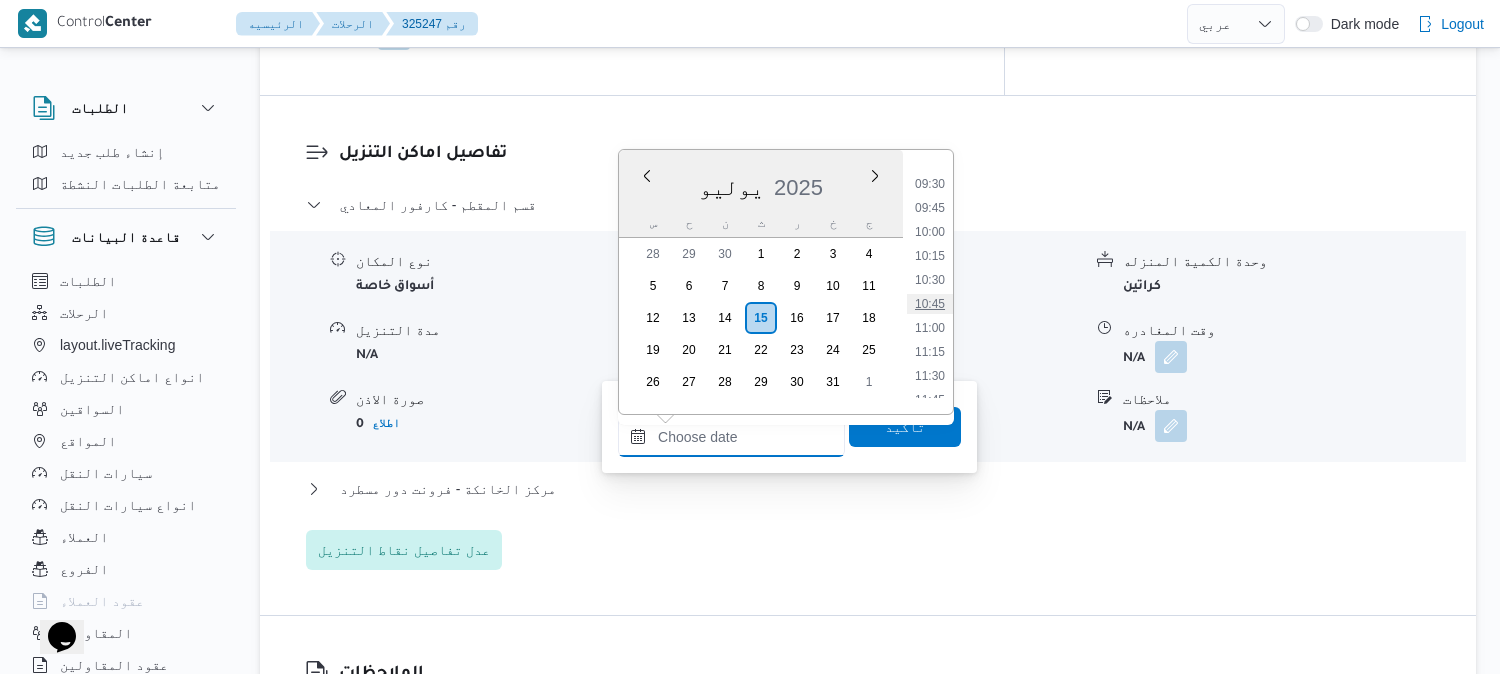 type on "[DATE] ١٠:٤٥" 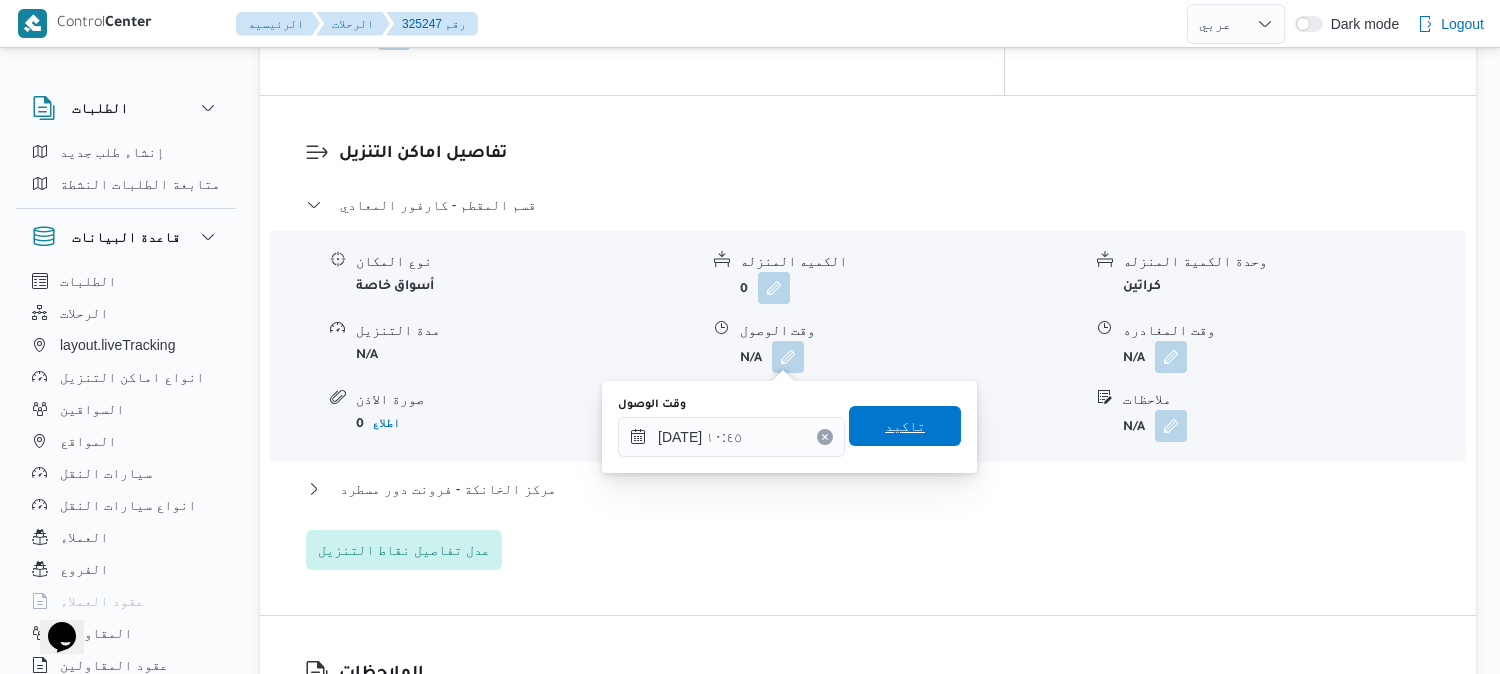 click on "تاكيد" at bounding box center [905, 426] 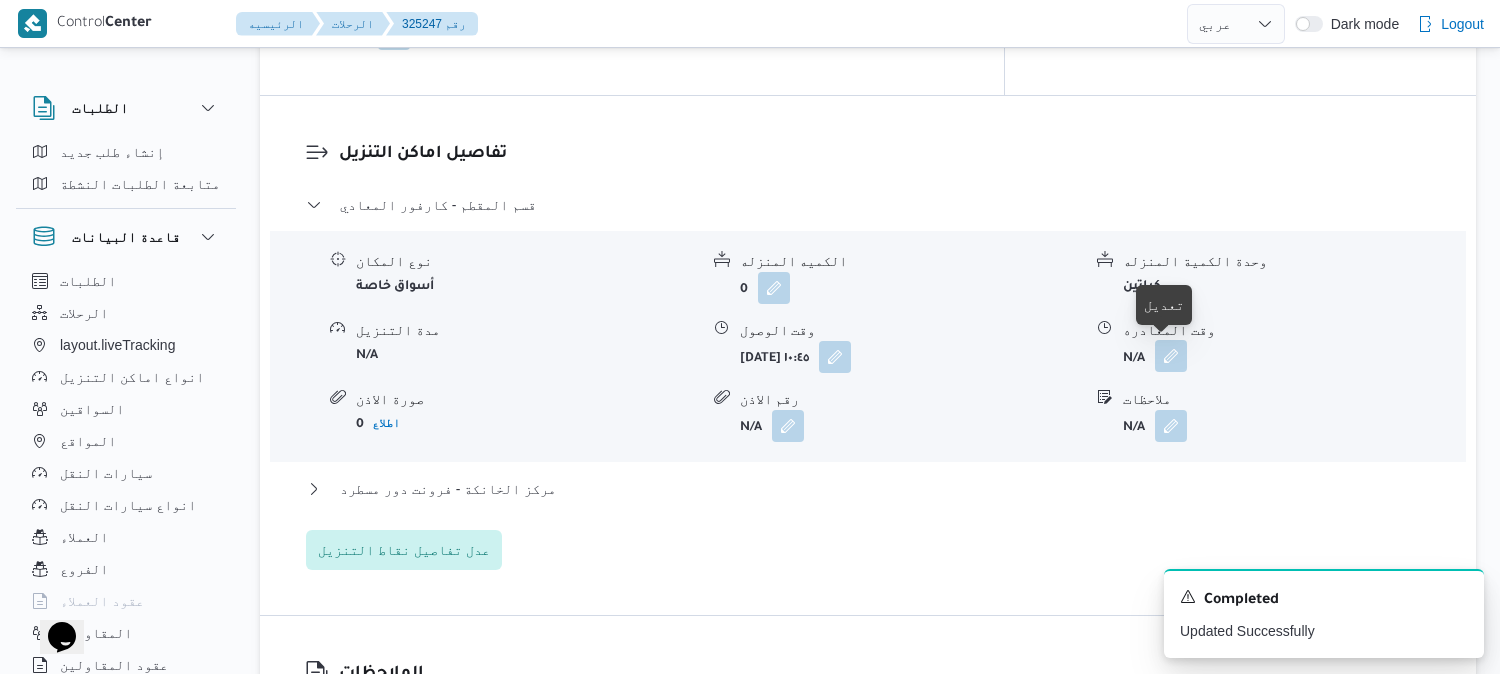 click at bounding box center [1171, 356] 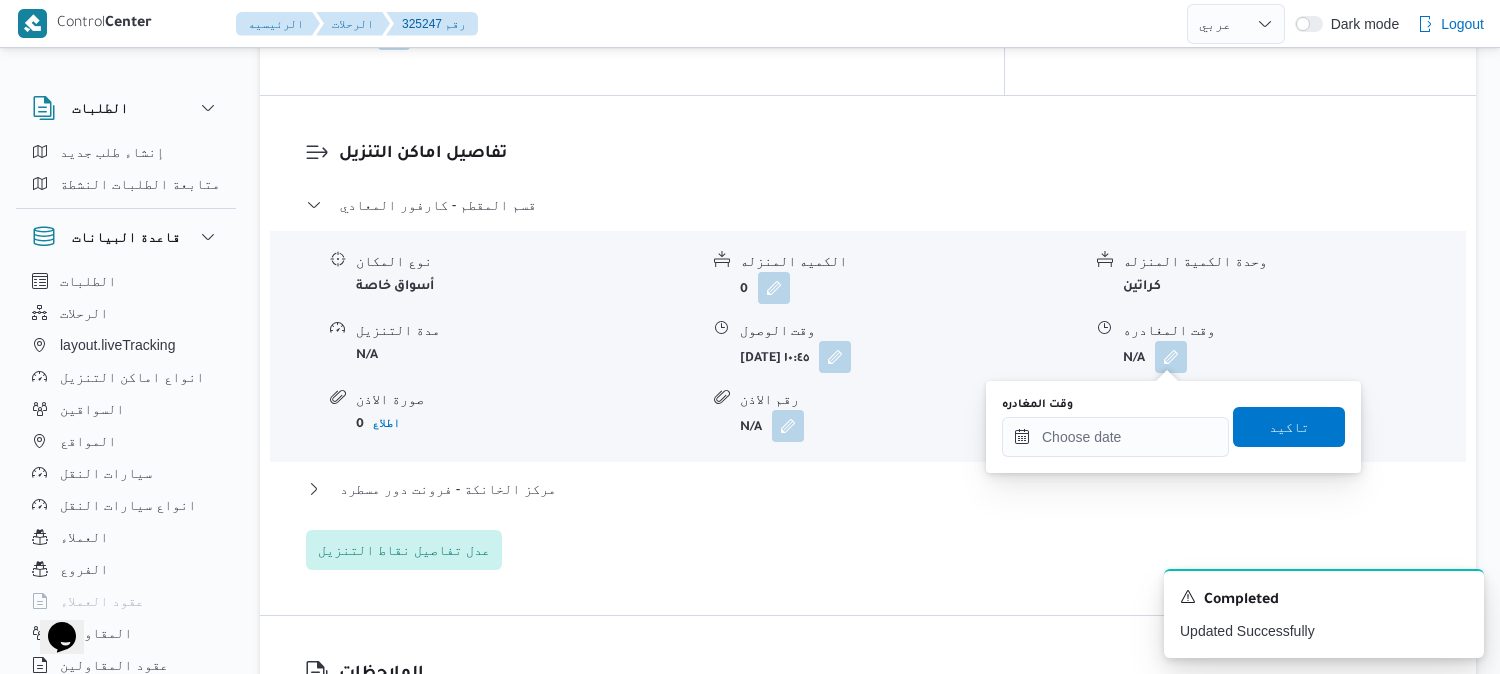 click on "You are in a dialog. To close this dialog, hit escape. وقت المغادره تاكيد" at bounding box center [1173, 427] 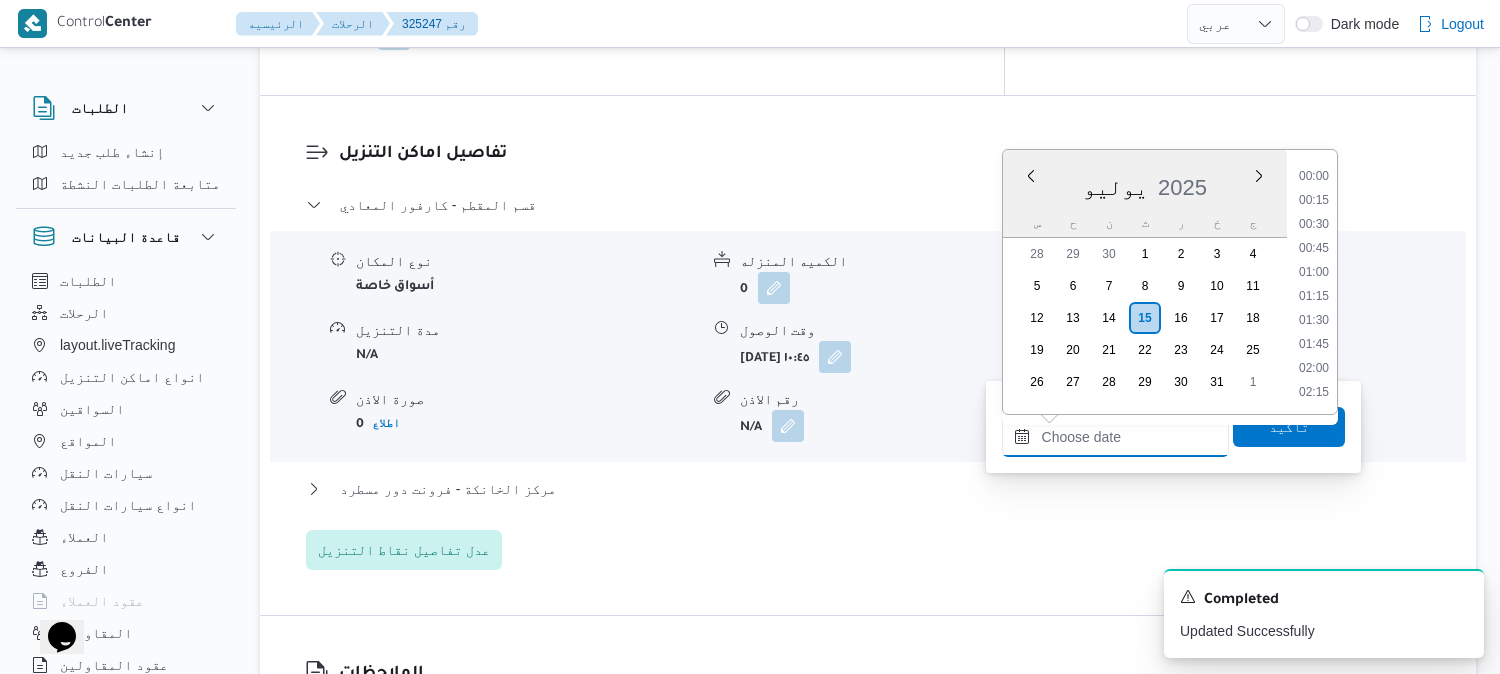 click on "وقت المغادره" at bounding box center (1115, 437) 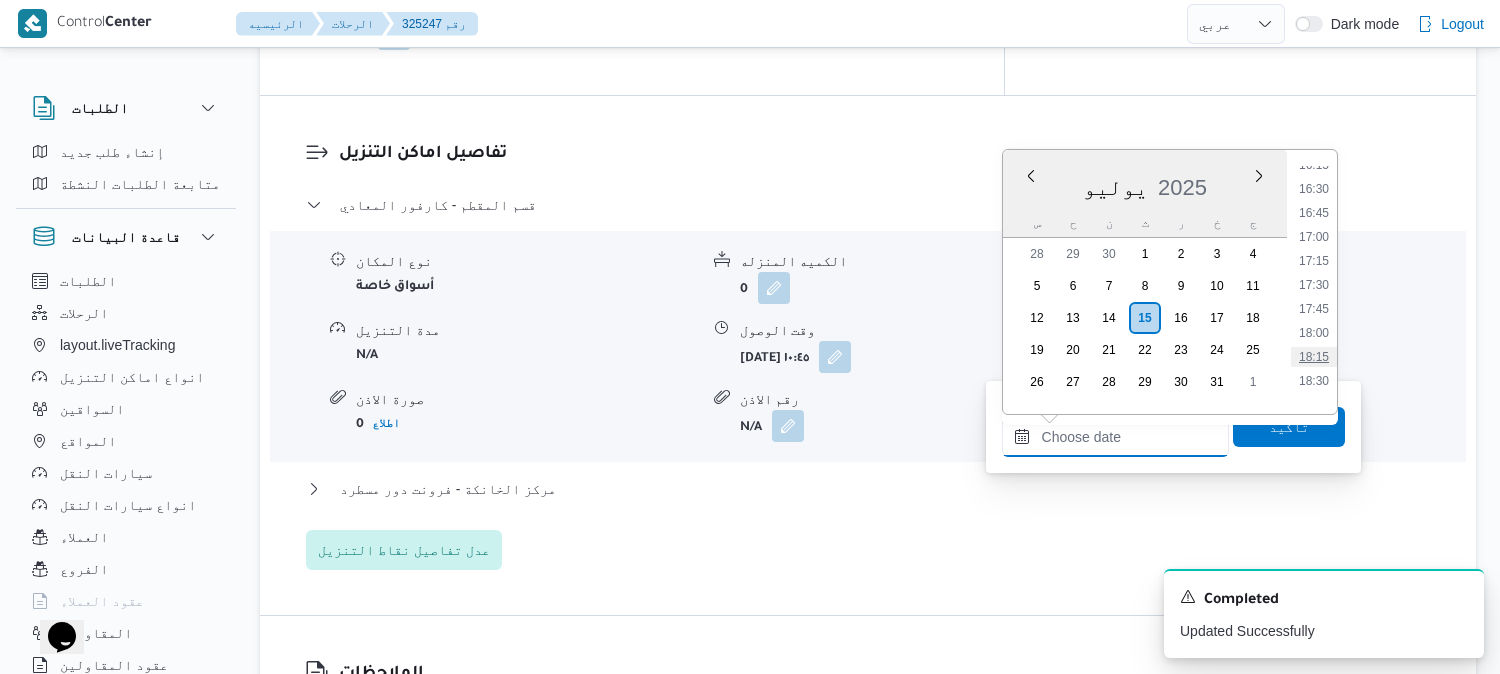 scroll, scrollTop: 1682, scrollLeft: 0, axis: vertical 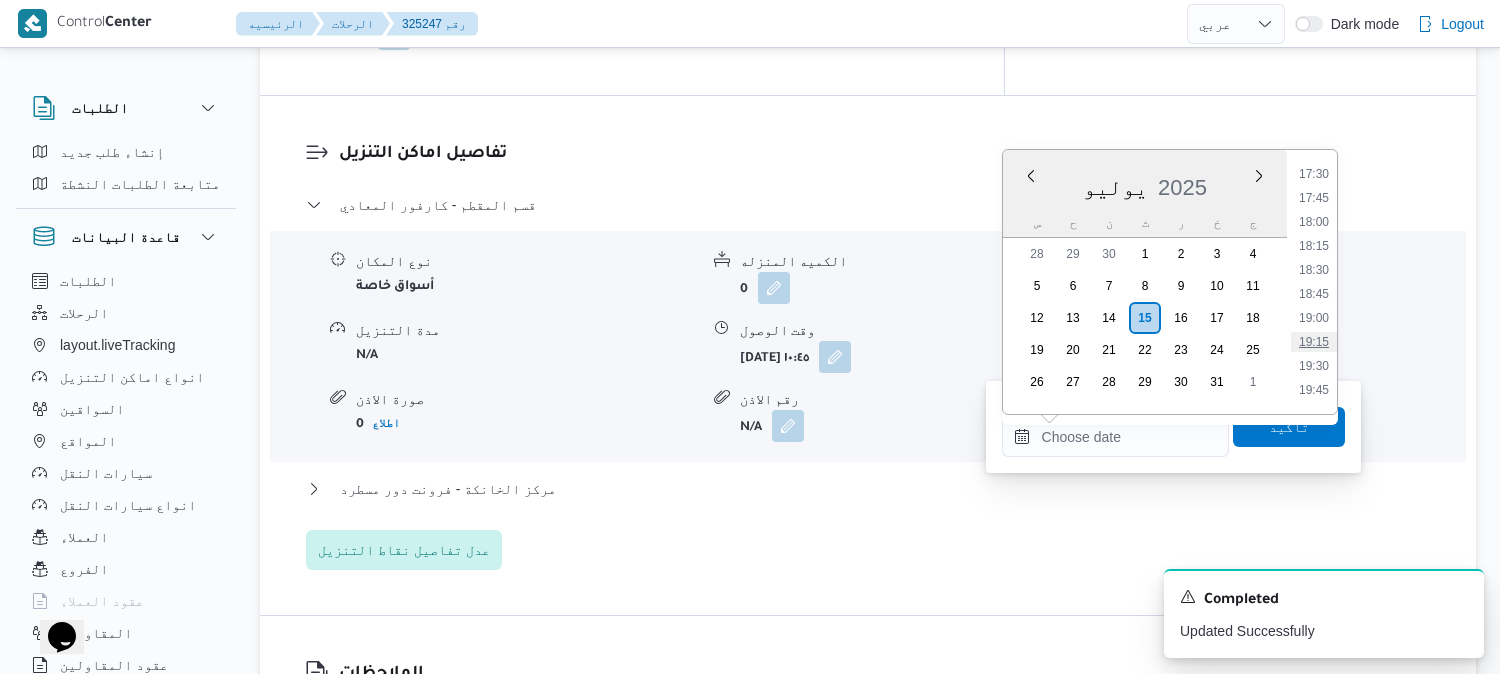 click on "19:15" at bounding box center [1314, 342] 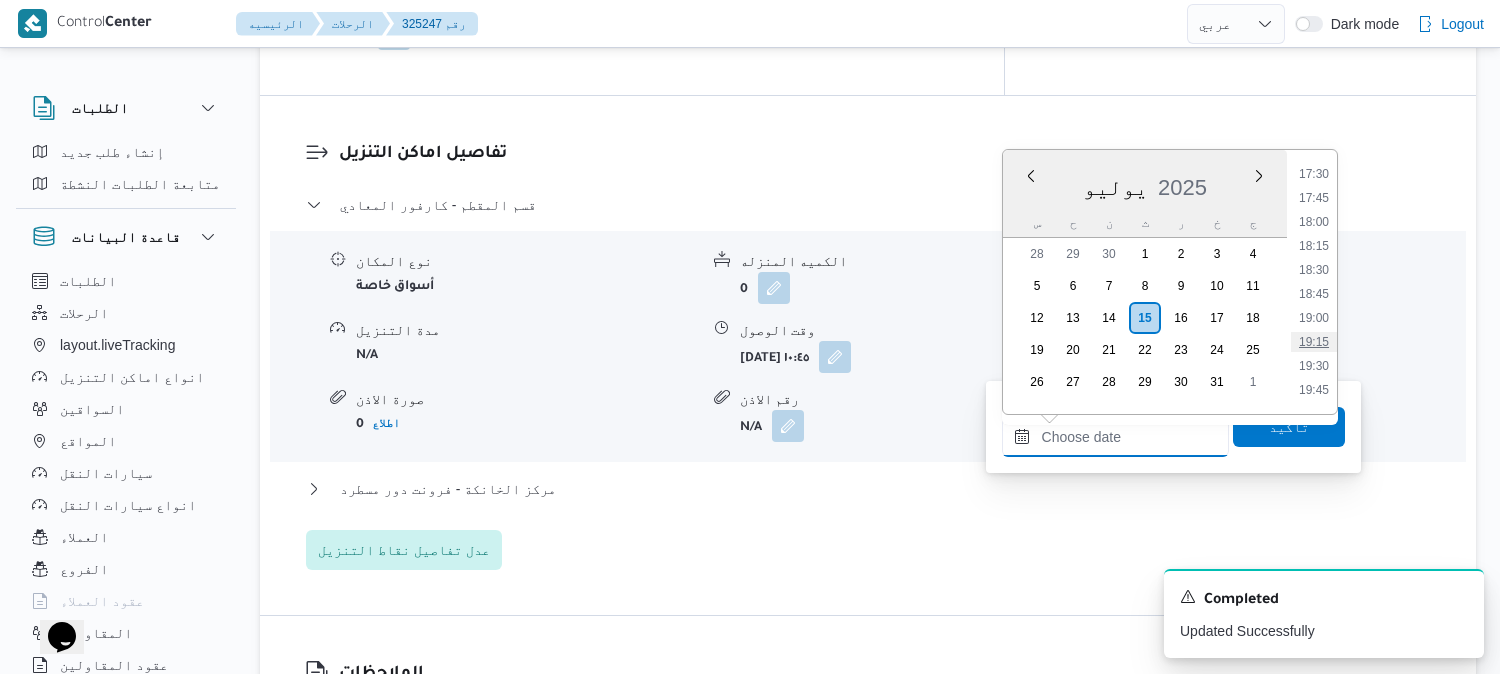 type on "١٥/٠٧/٢٠٢٥ ١٩:١٥" 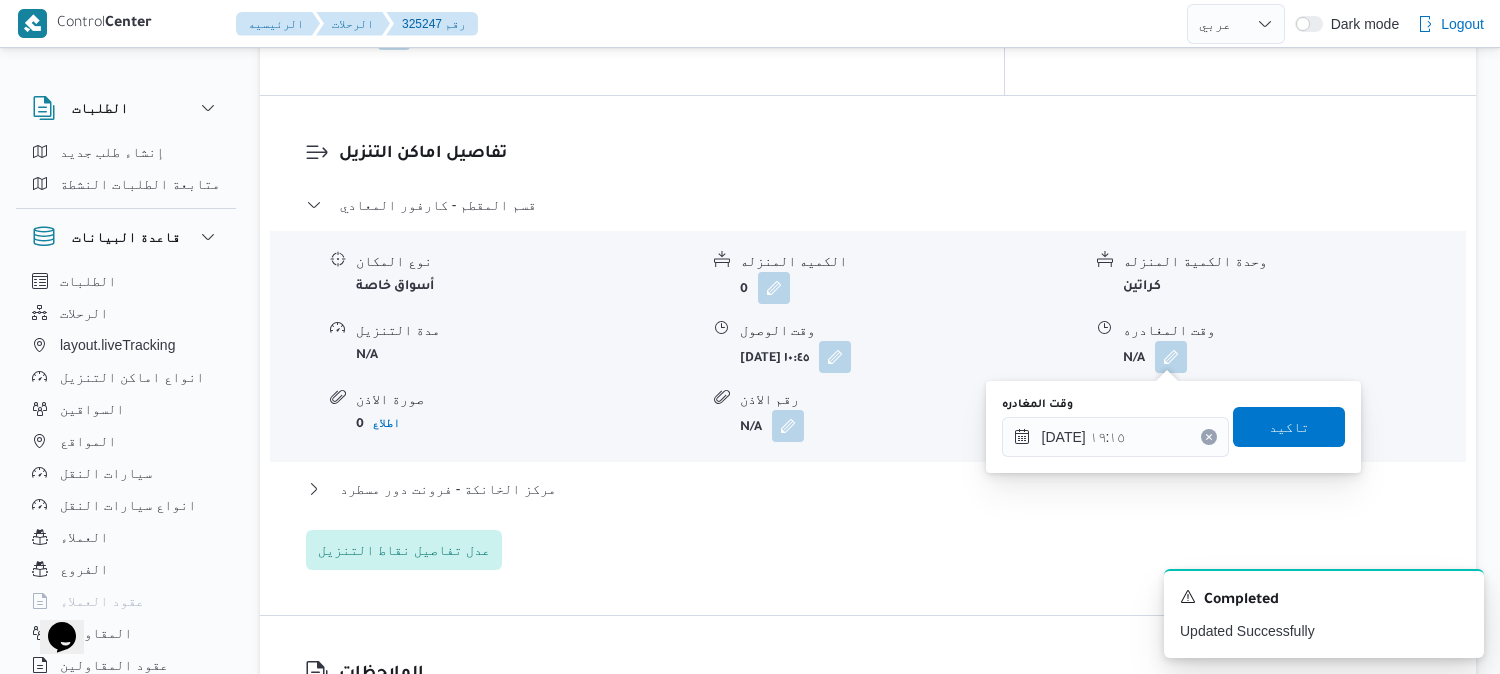 click on "You are in a dialog. To close this dialog, hit escape. وقت المغادره ١٥/٠٧/٢٠٢٥ ١٩:١٥ تاكيد" at bounding box center [1173, 427] 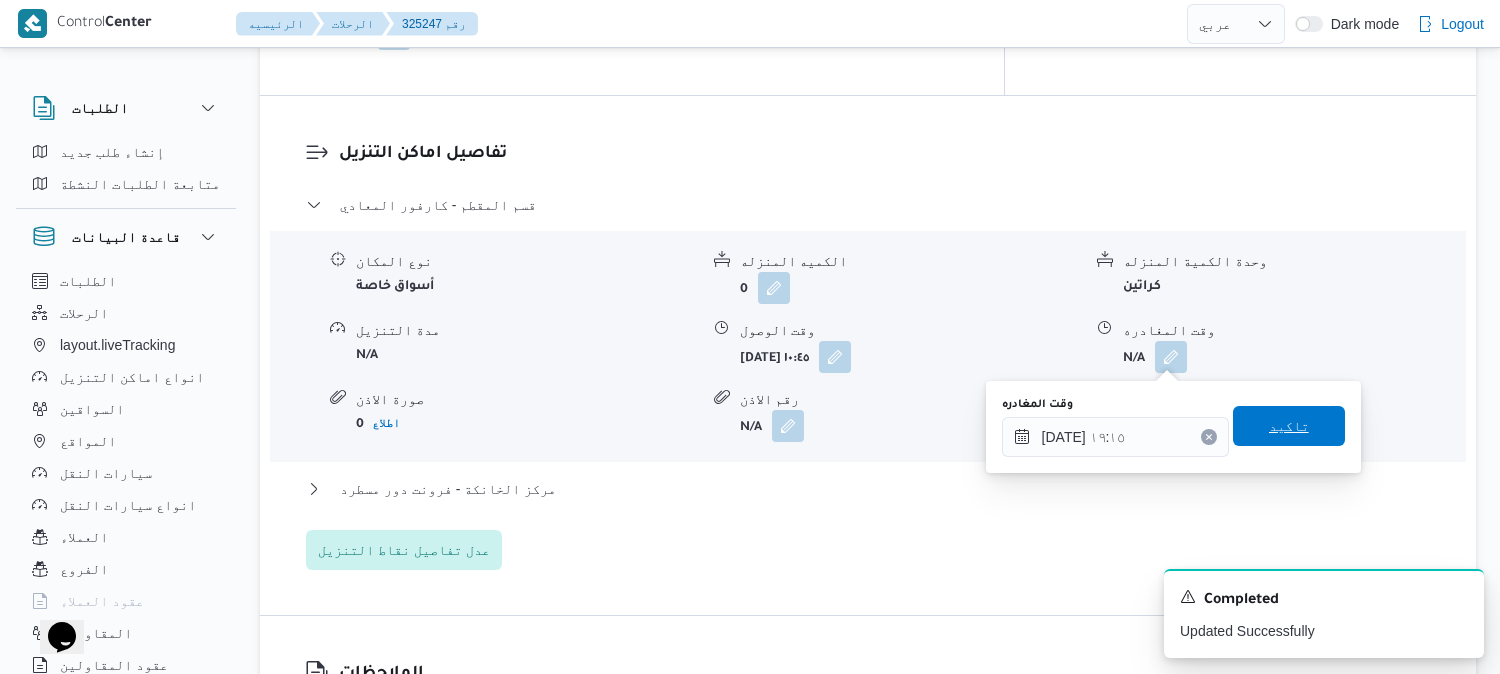 click on "تاكيد" at bounding box center (1289, 426) 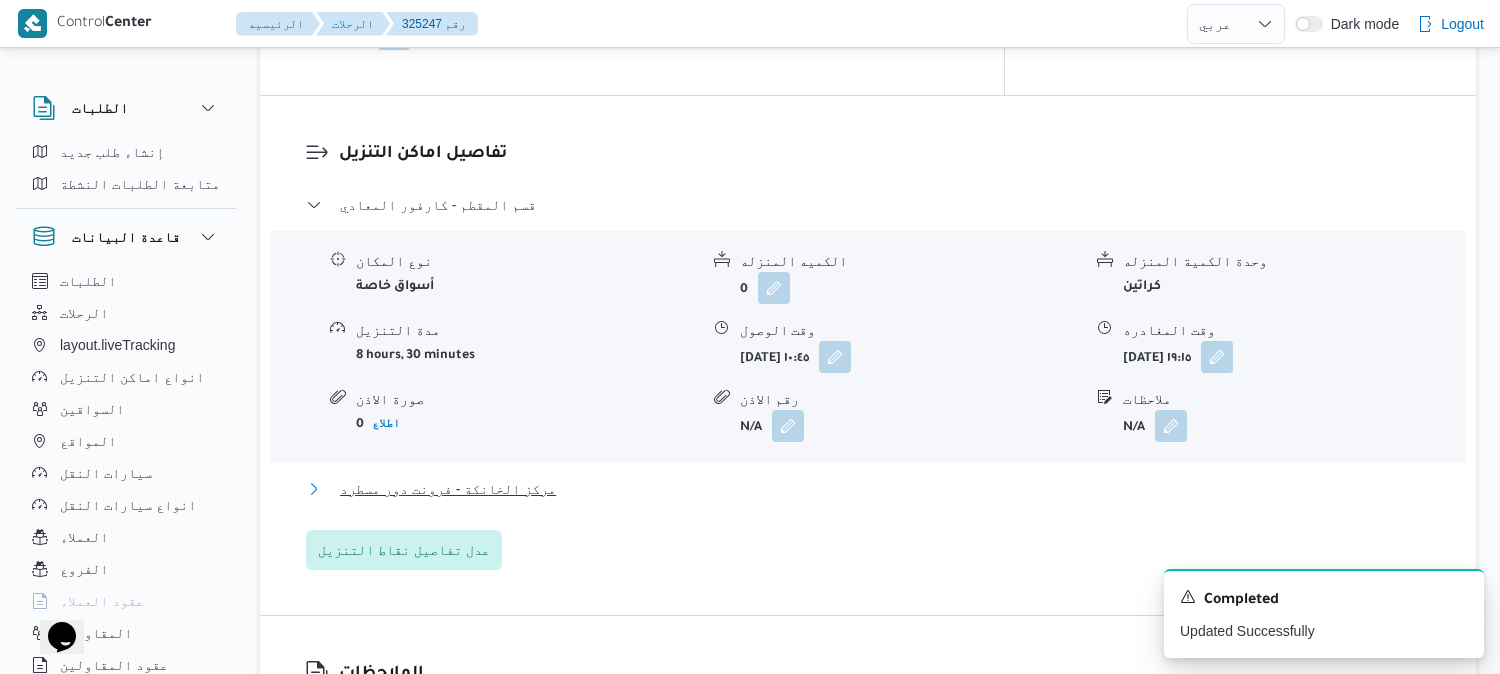click on "مركز الخانكة -
فرونت دور مسطرد" at bounding box center [448, 489] 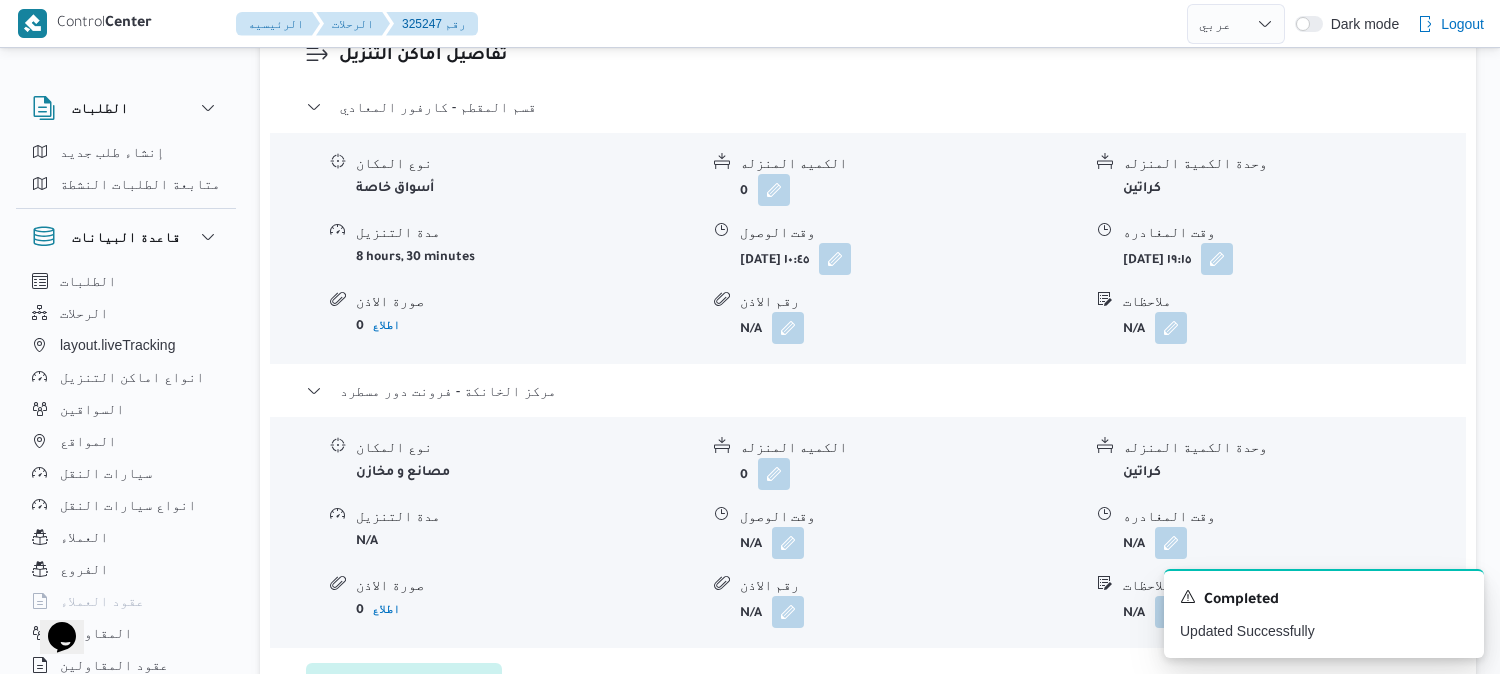 scroll, scrollTop: 1777, scrollLeft: 0, axis: vertical 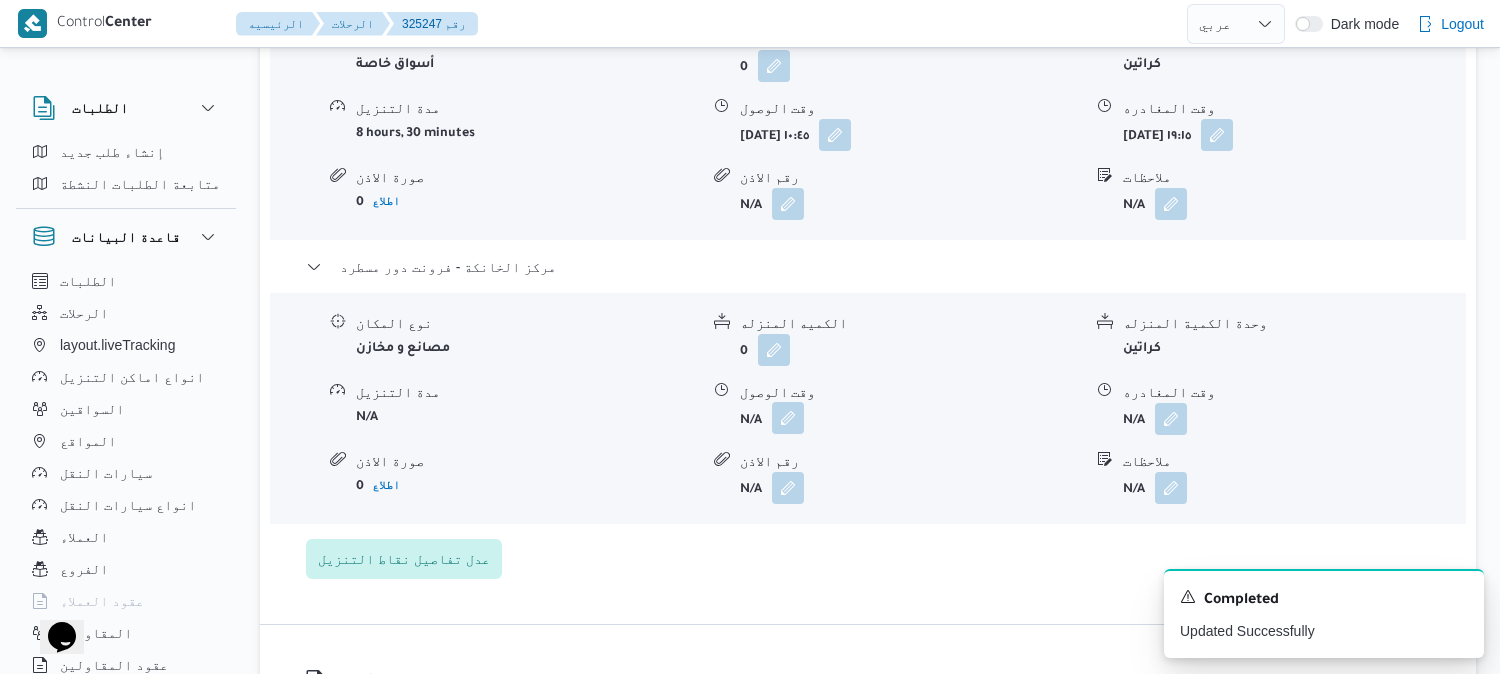 click at bounding box center (788, 418) 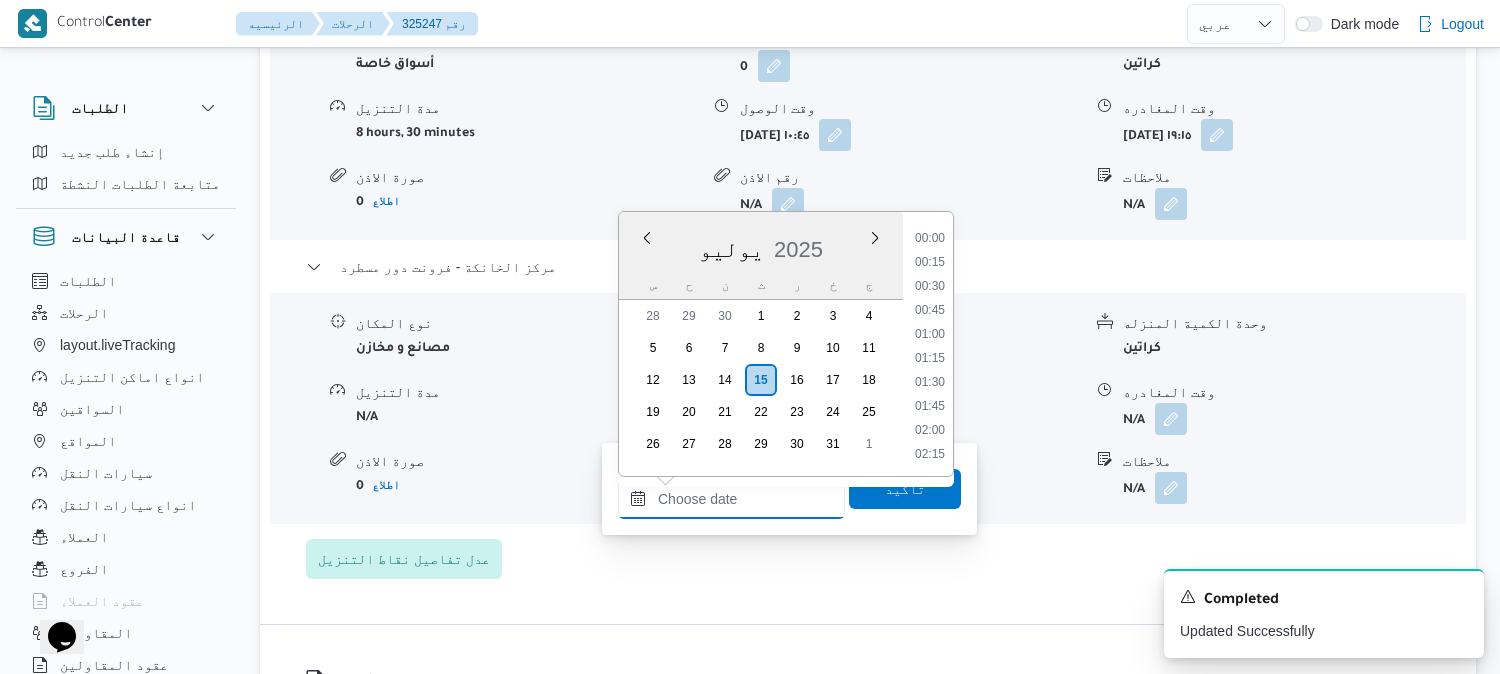 click on "وقت الوصول" at bounding box center [731, 499] 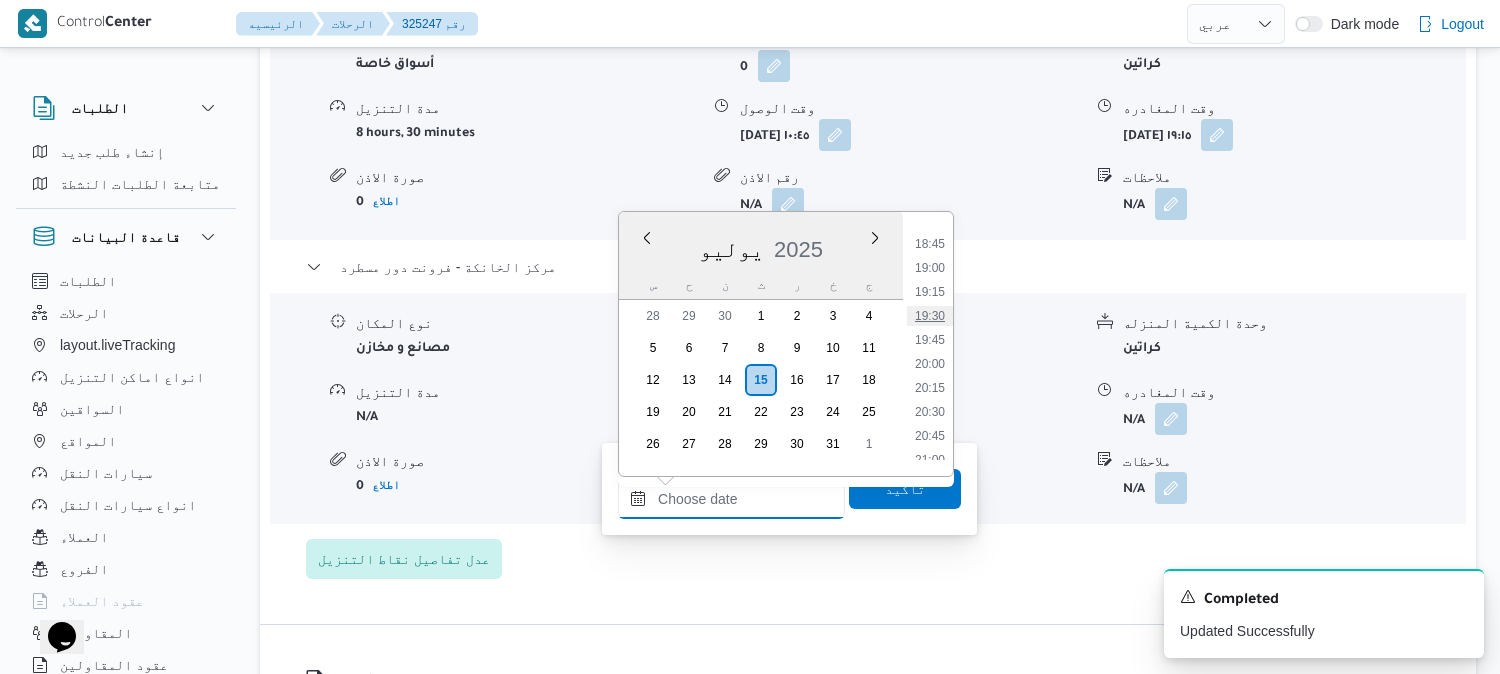 scroll, scrollTop: 1793, scrollLeft: 0, axis: vertical 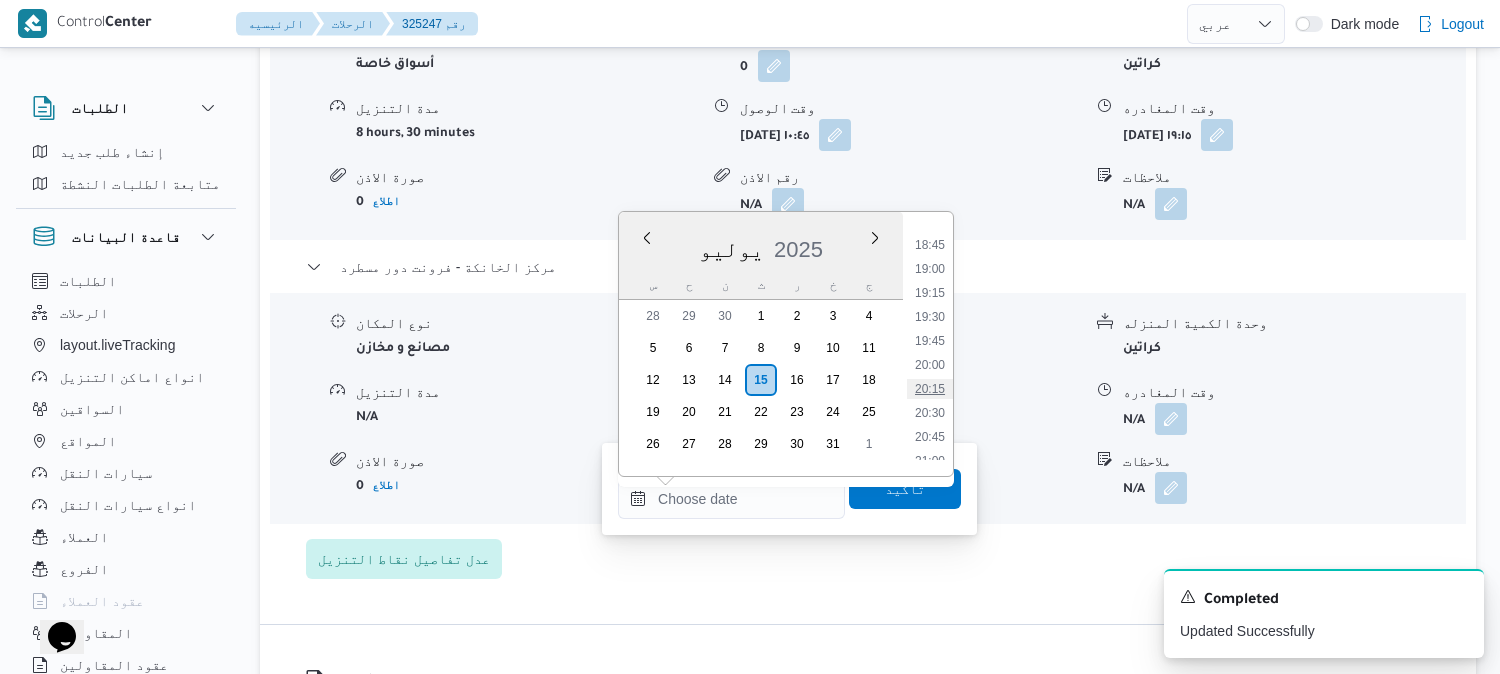 click on "20:15" at bounding box center (930, 389) 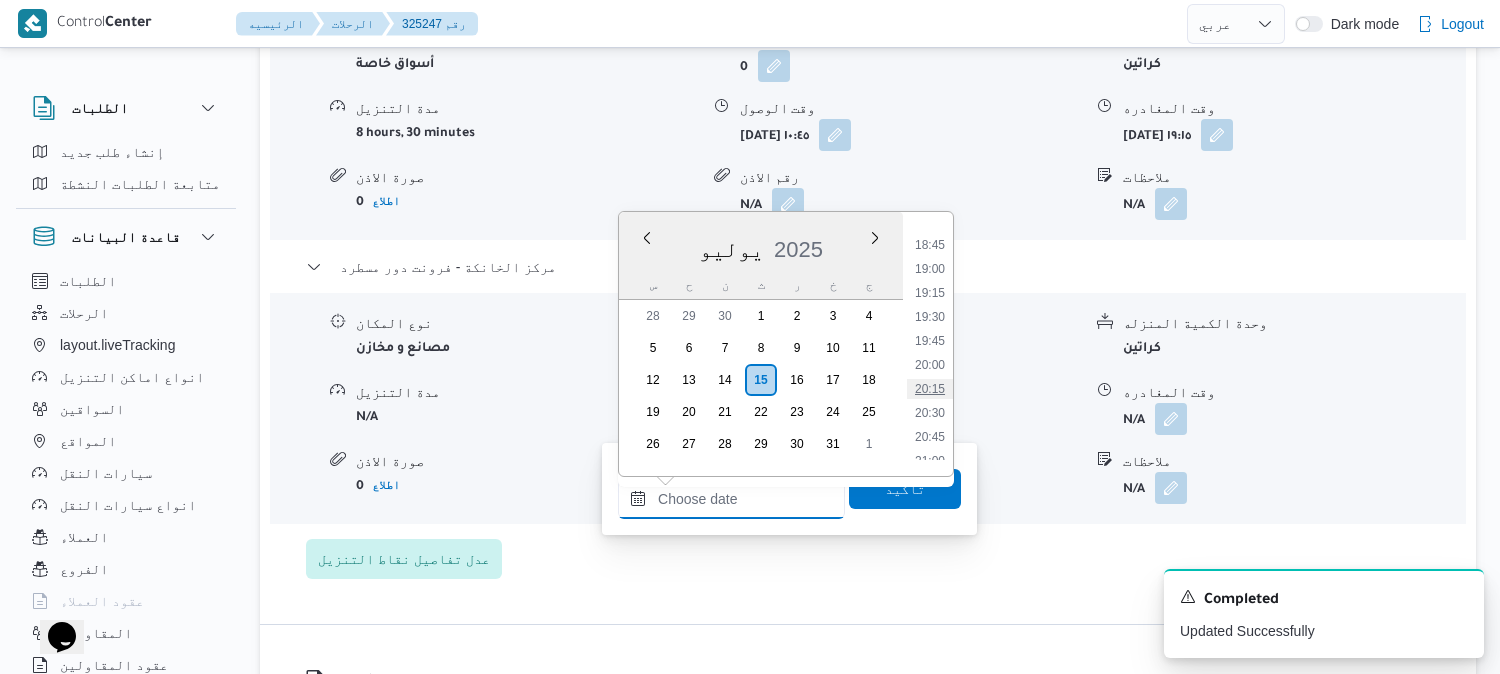 type on "[DATE] ٢٠:١٥" 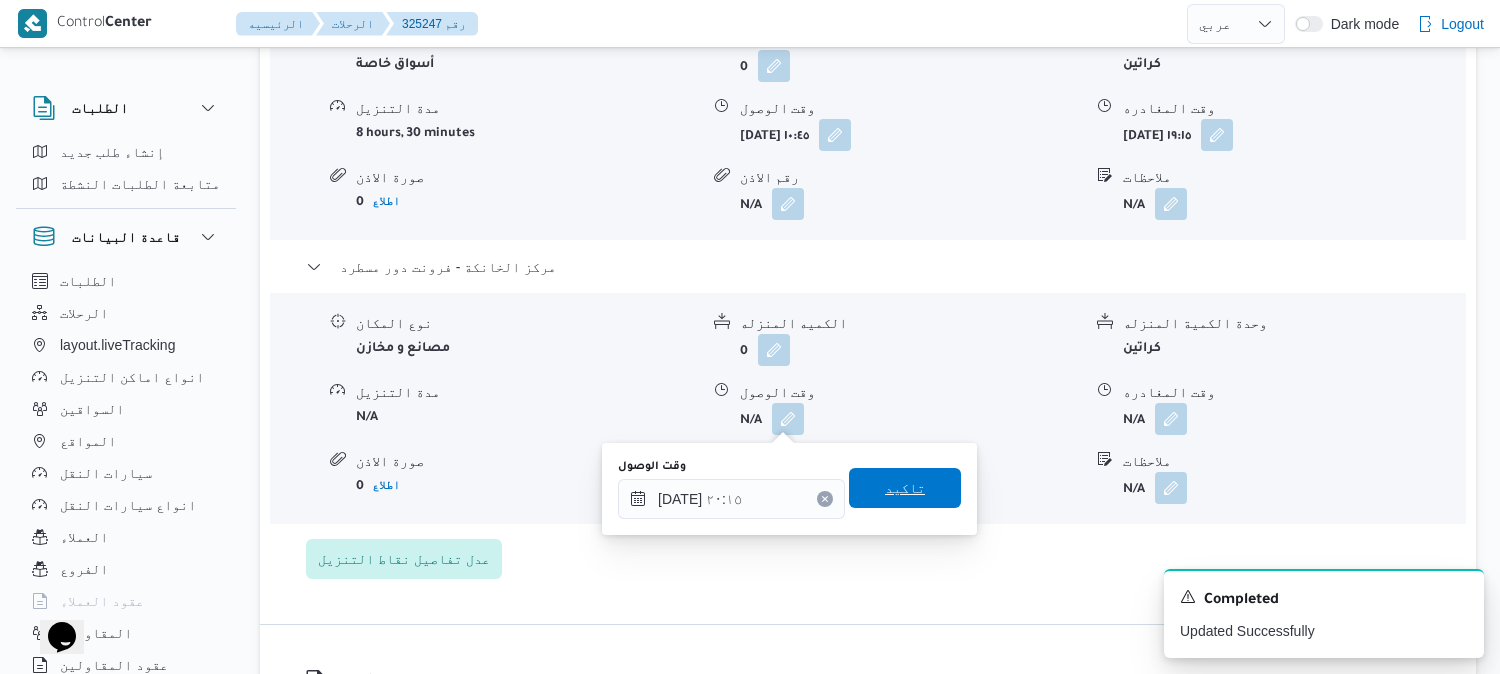 click on "تاكيد" at bounding box center (905, 488) 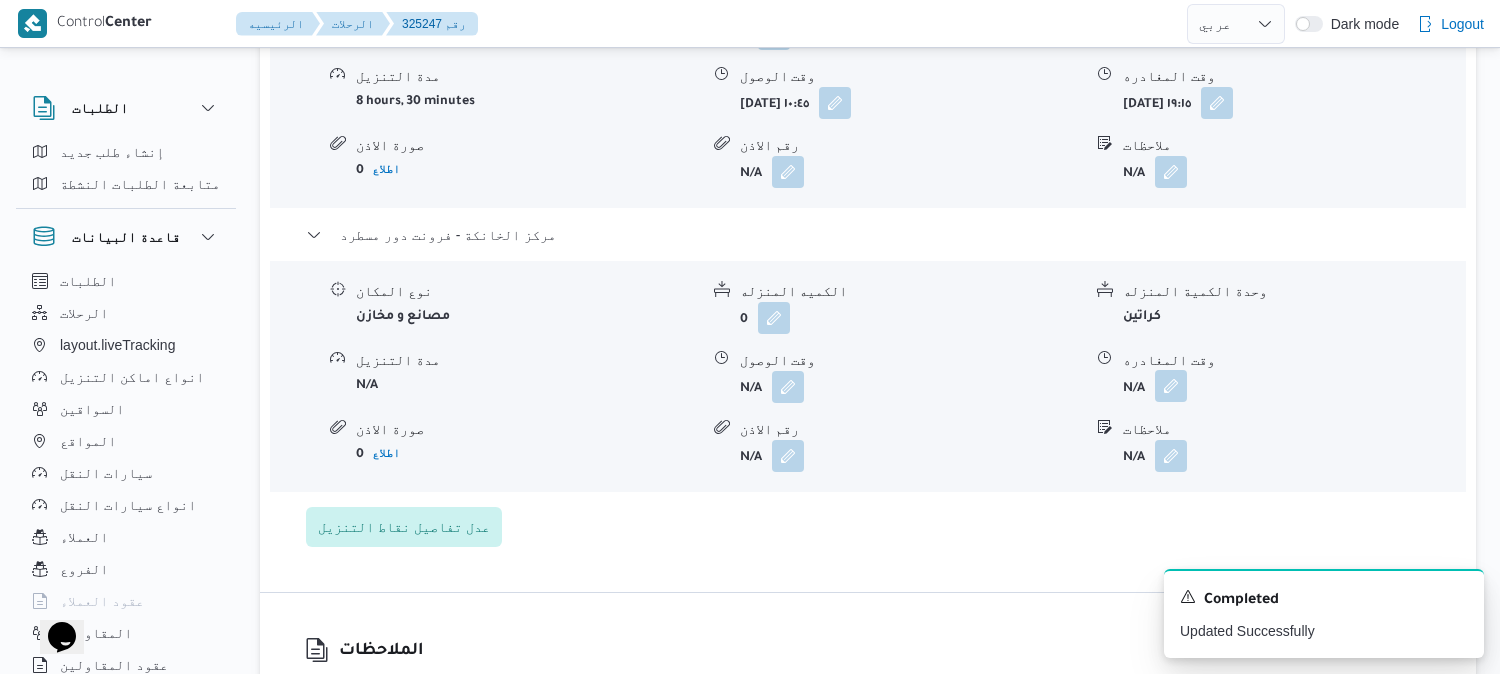 click at bounding box center [1171, 386] 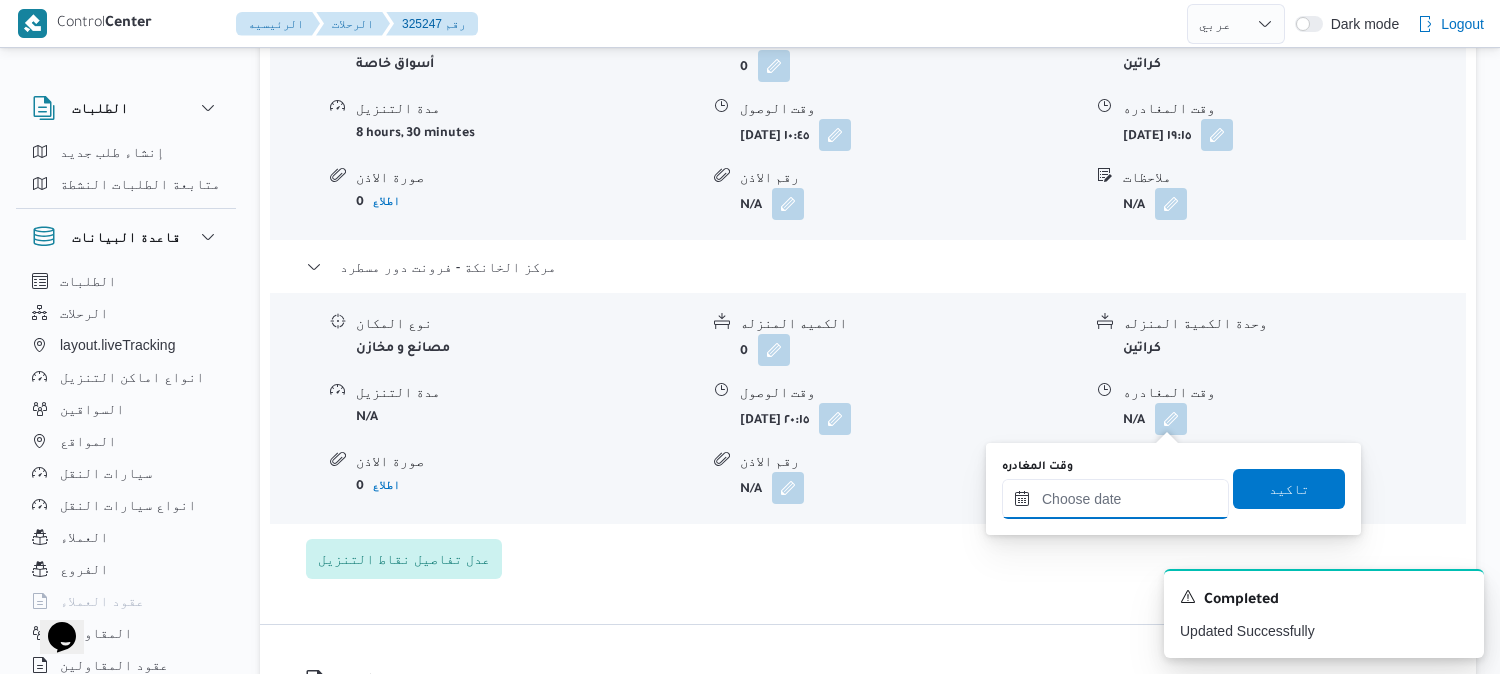 click on "وقت المغادره" at bounding box center (1115, 499) 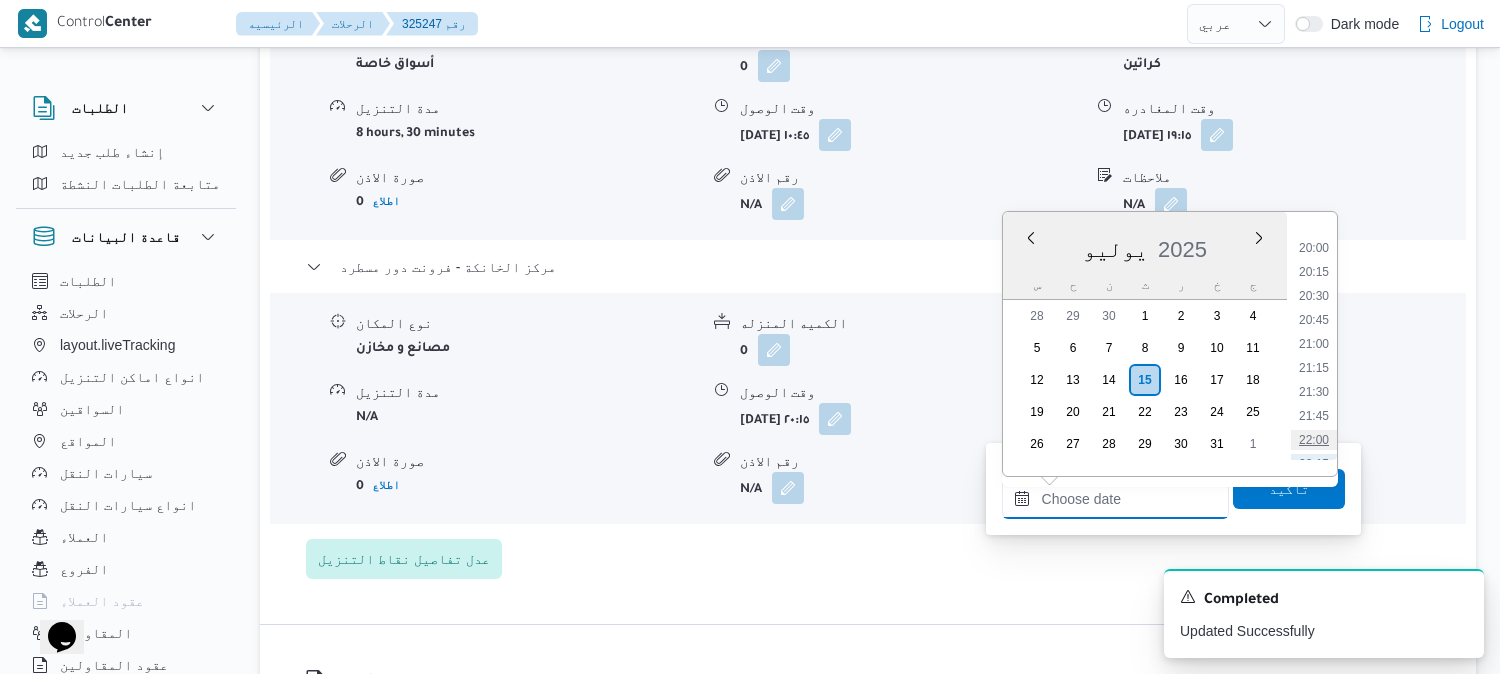 scroll, scrollTop: 1793, scrollLeft: 0, axis: vertical 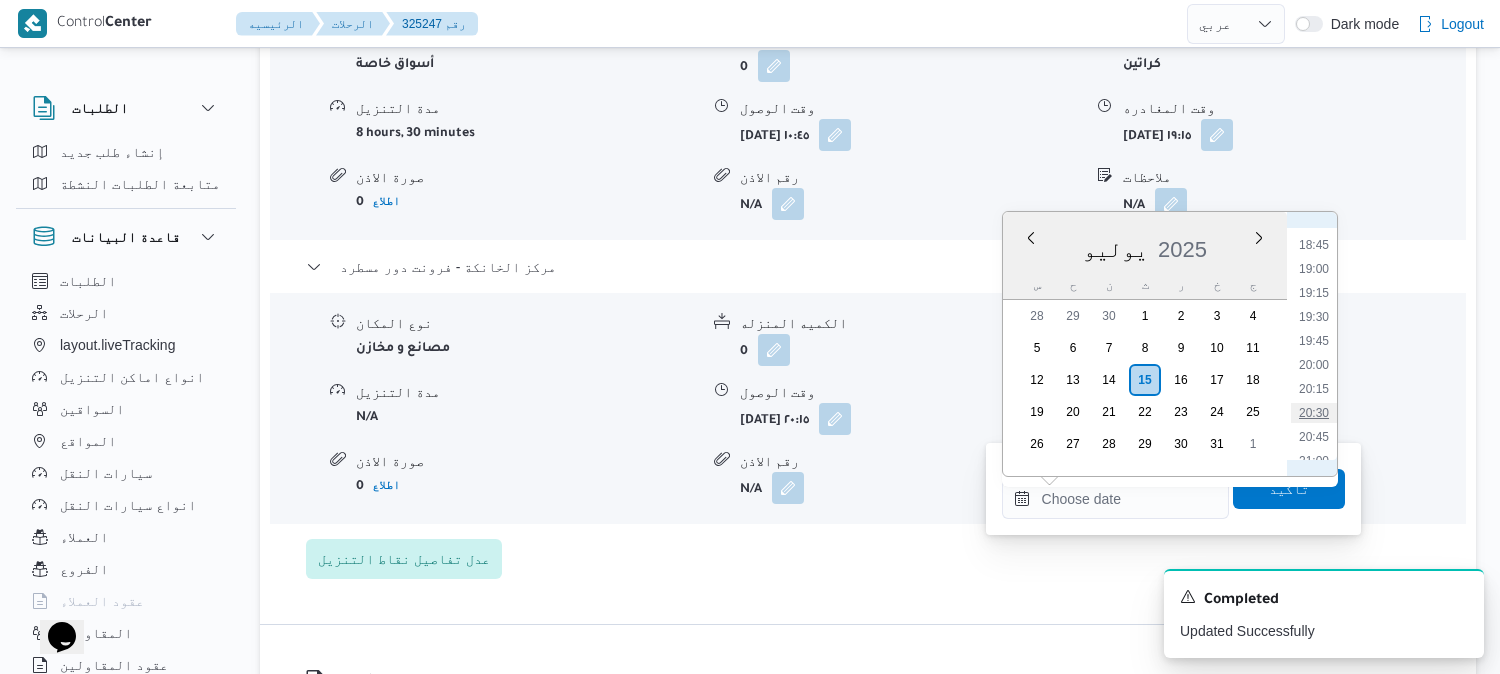 click on "20:30" at bounding box center [1314, 413] 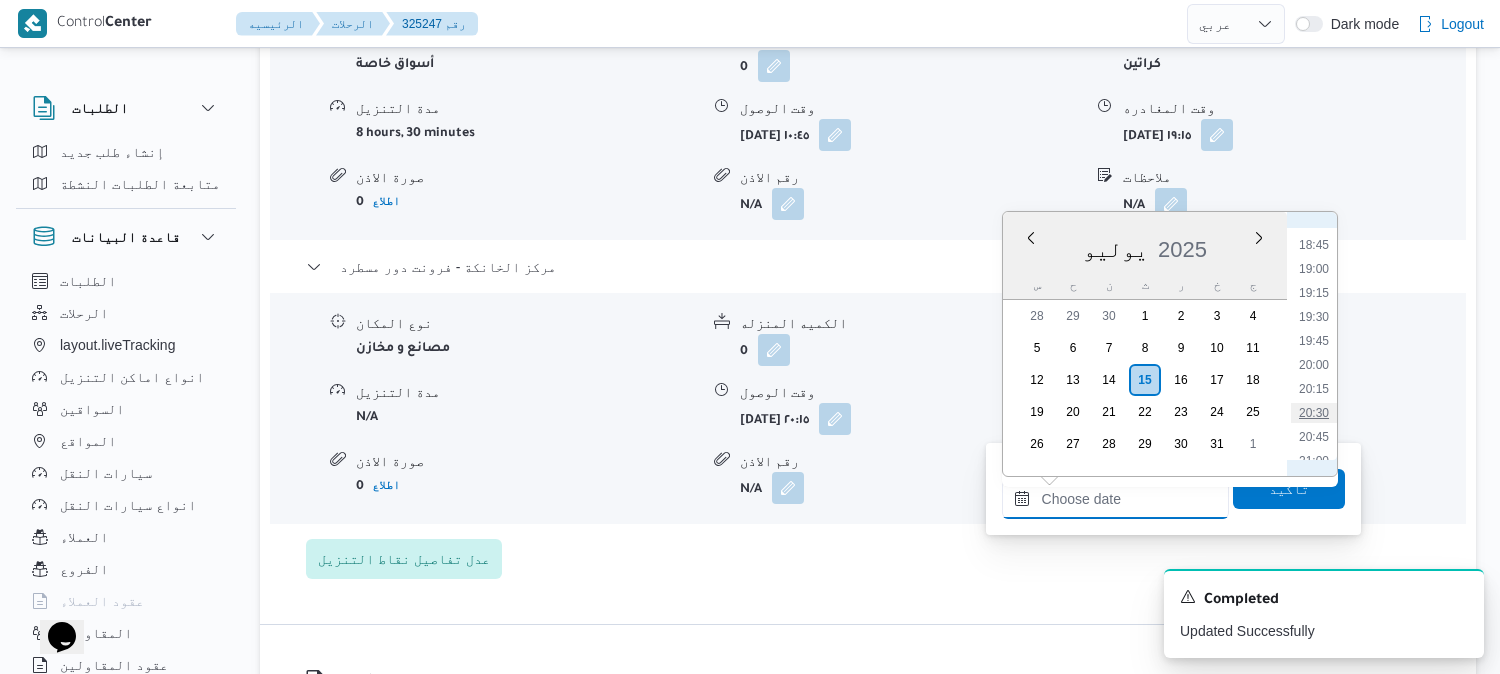 type on "١٥/٠٧/٢٠٢٥ ٢٠:٣٠" 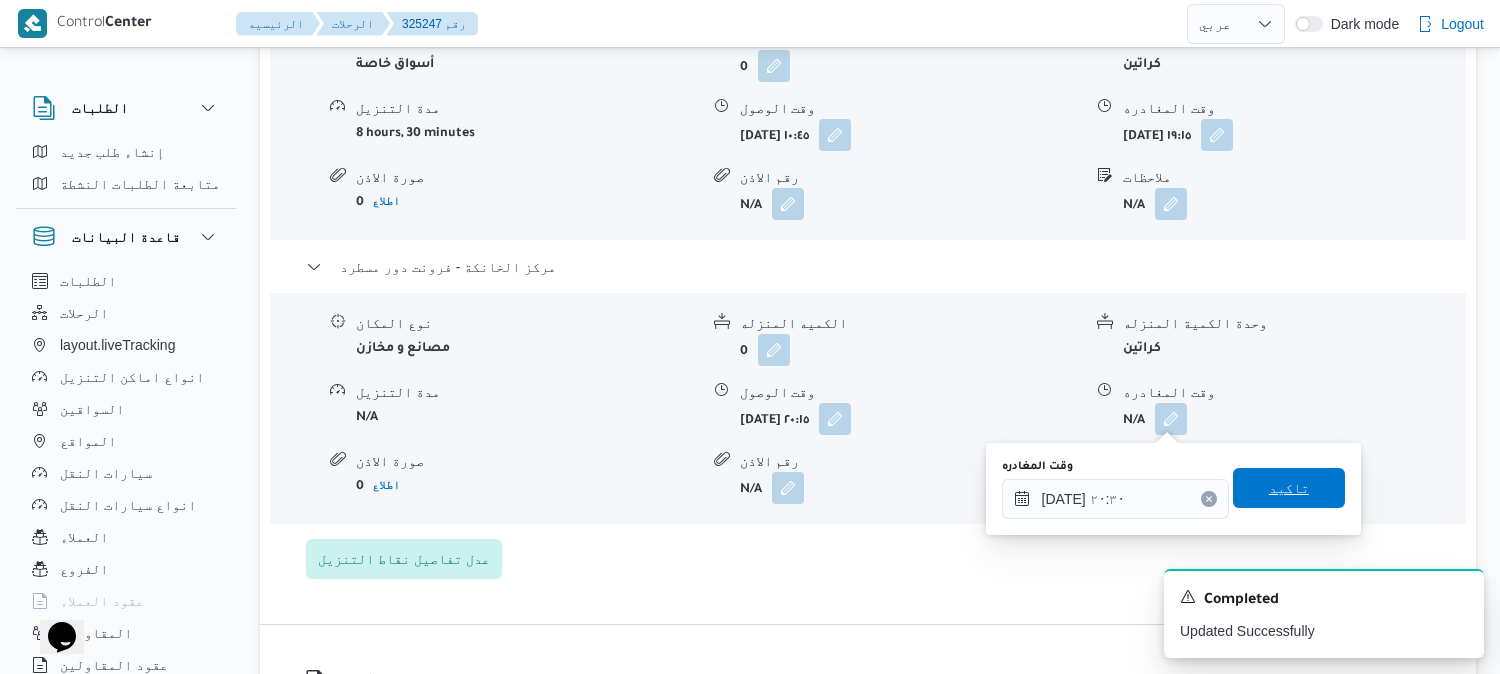 click on "تاكيد" at bounding box center (1289, 488) 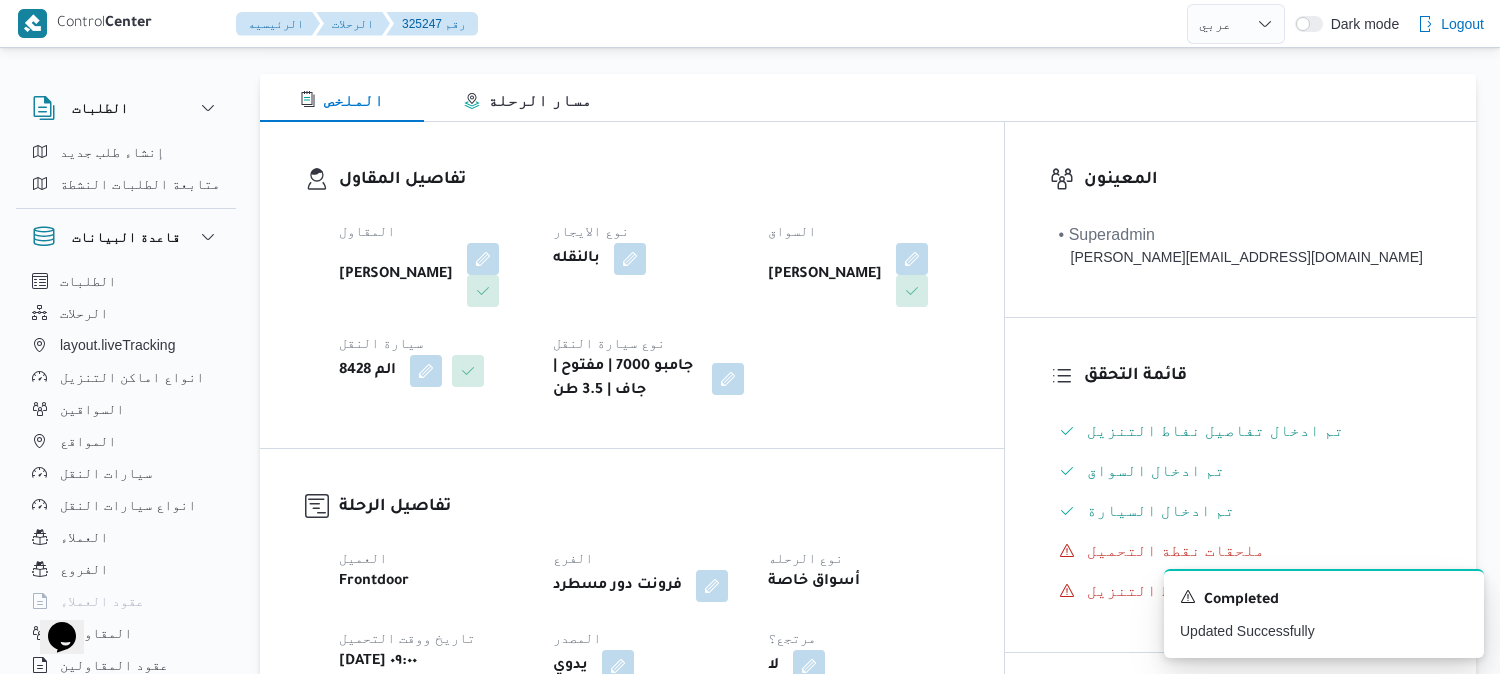 scroll, scrollTop: 0, scrollLeft: 0, axis: both 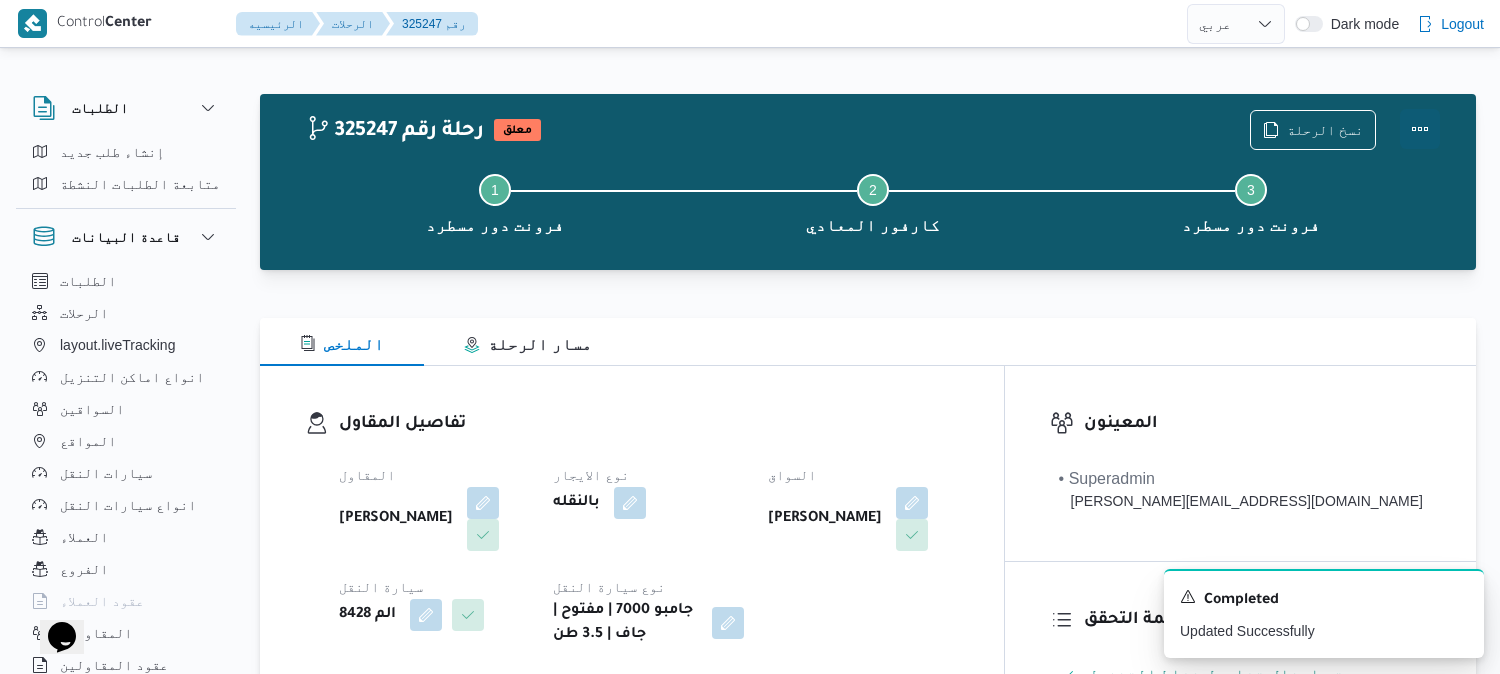 click at bounding box center [1420, 129] 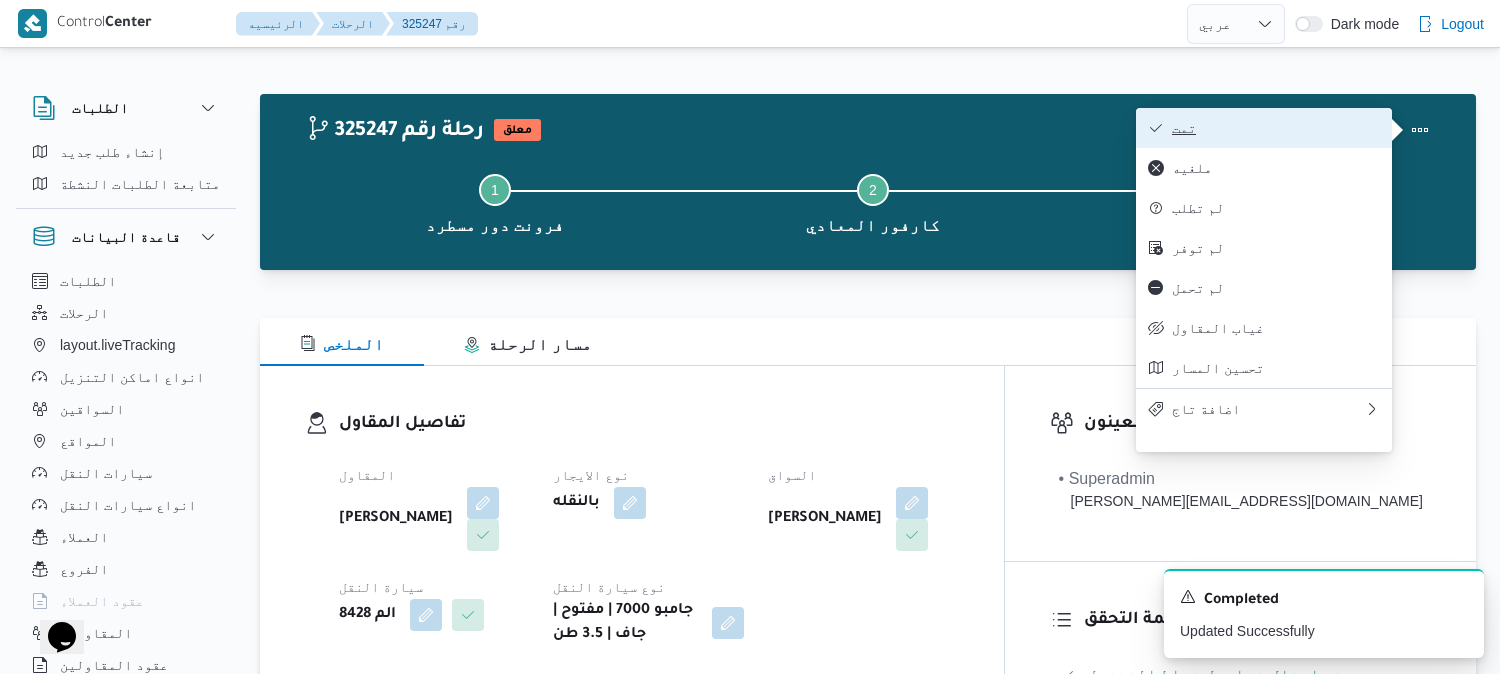 click on "تمت" at bounding box center [1276, 128] 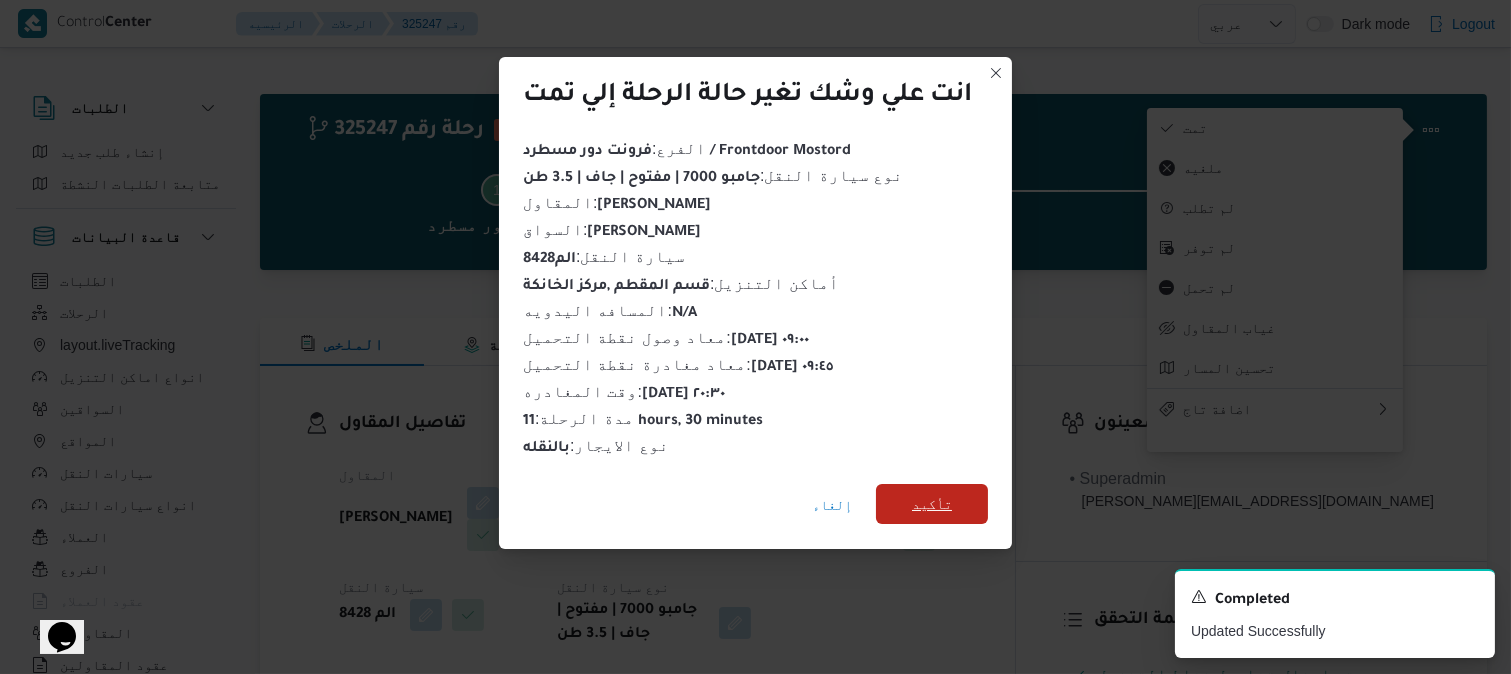 click on "تأكيد" at bounding box center [932, 504] 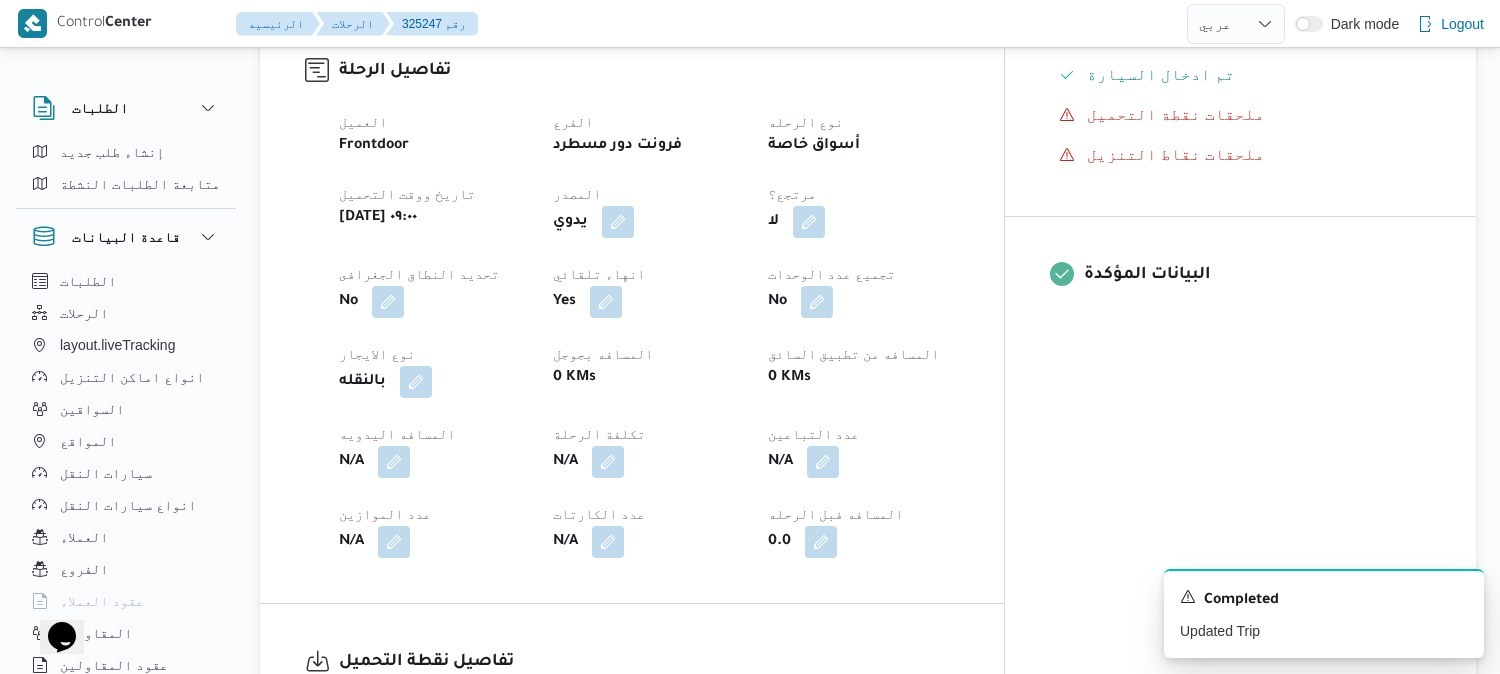 scroll, scrollTop: 777, scrollLeft: 0, axis: vertical 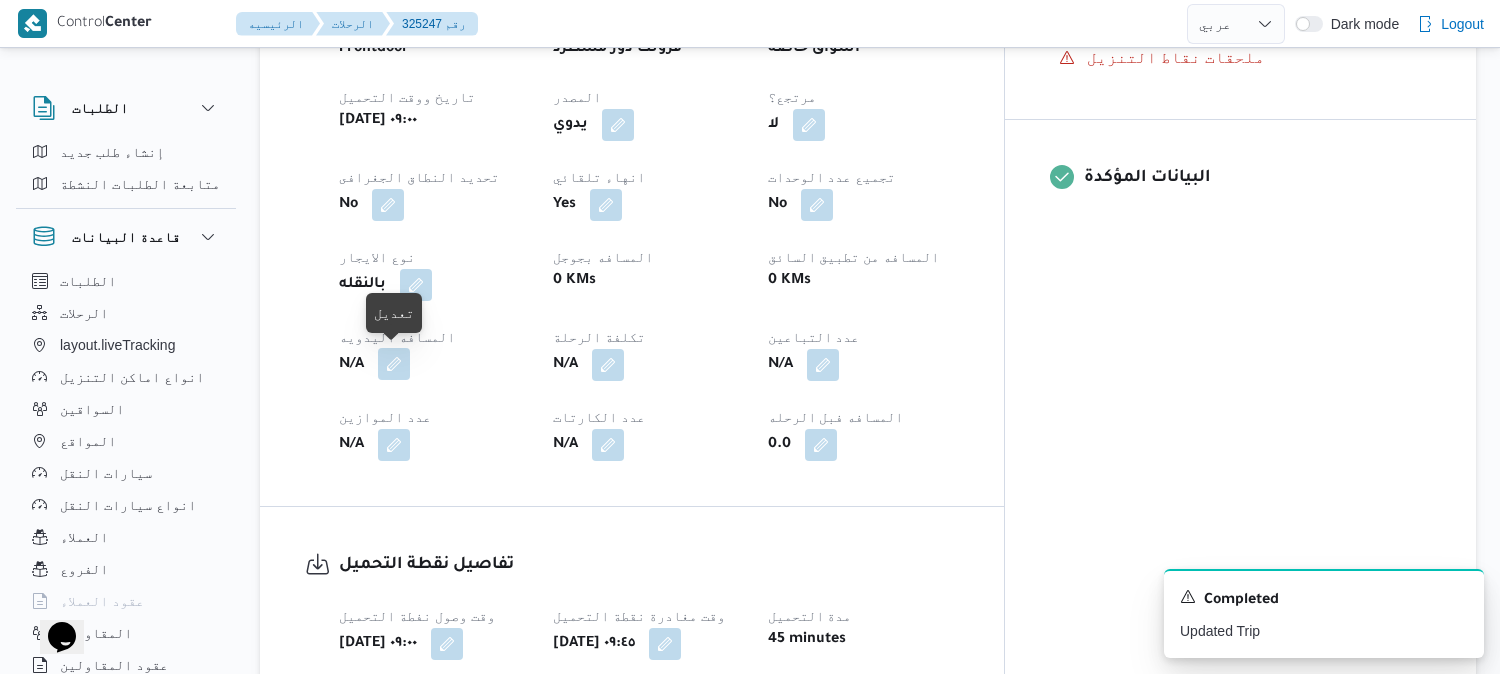 click at bounding box center (394, 364) 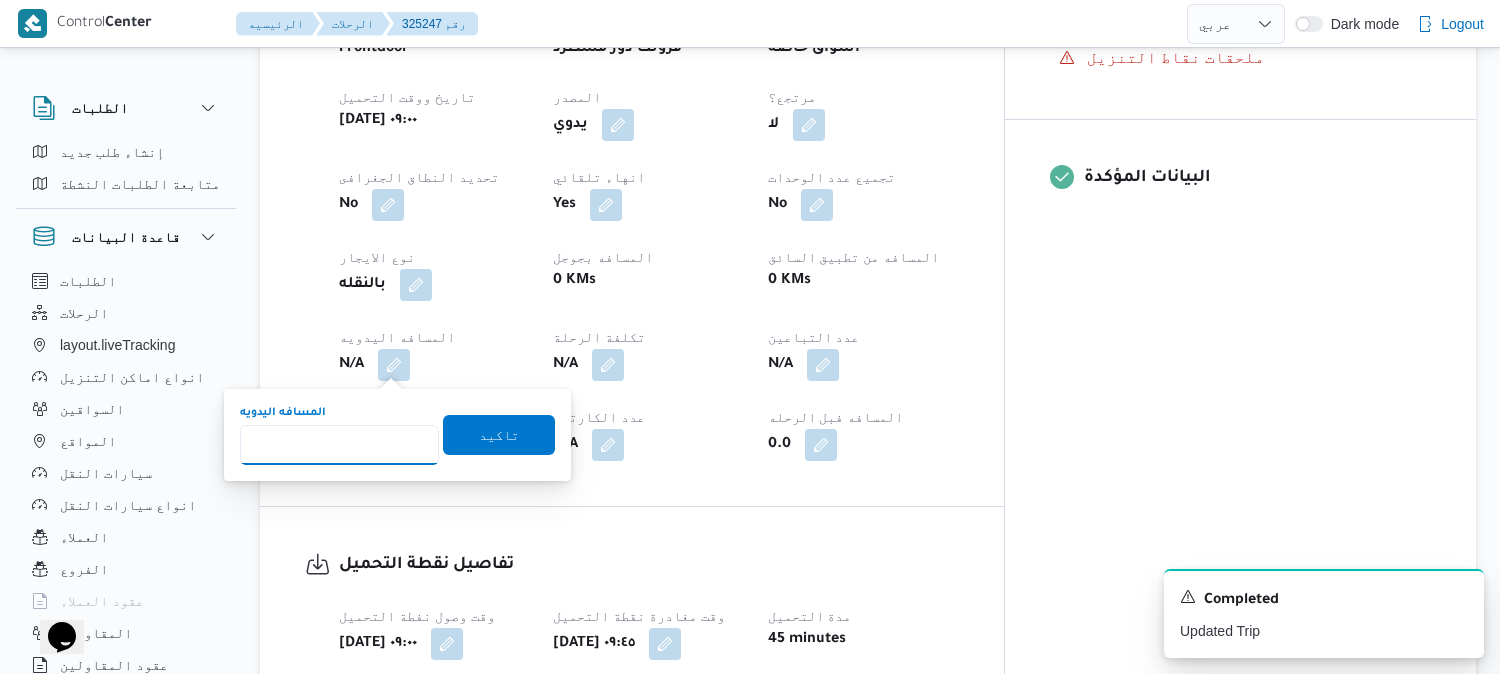 click on "المسافه اليدويه" at bounding box center (339, 445) 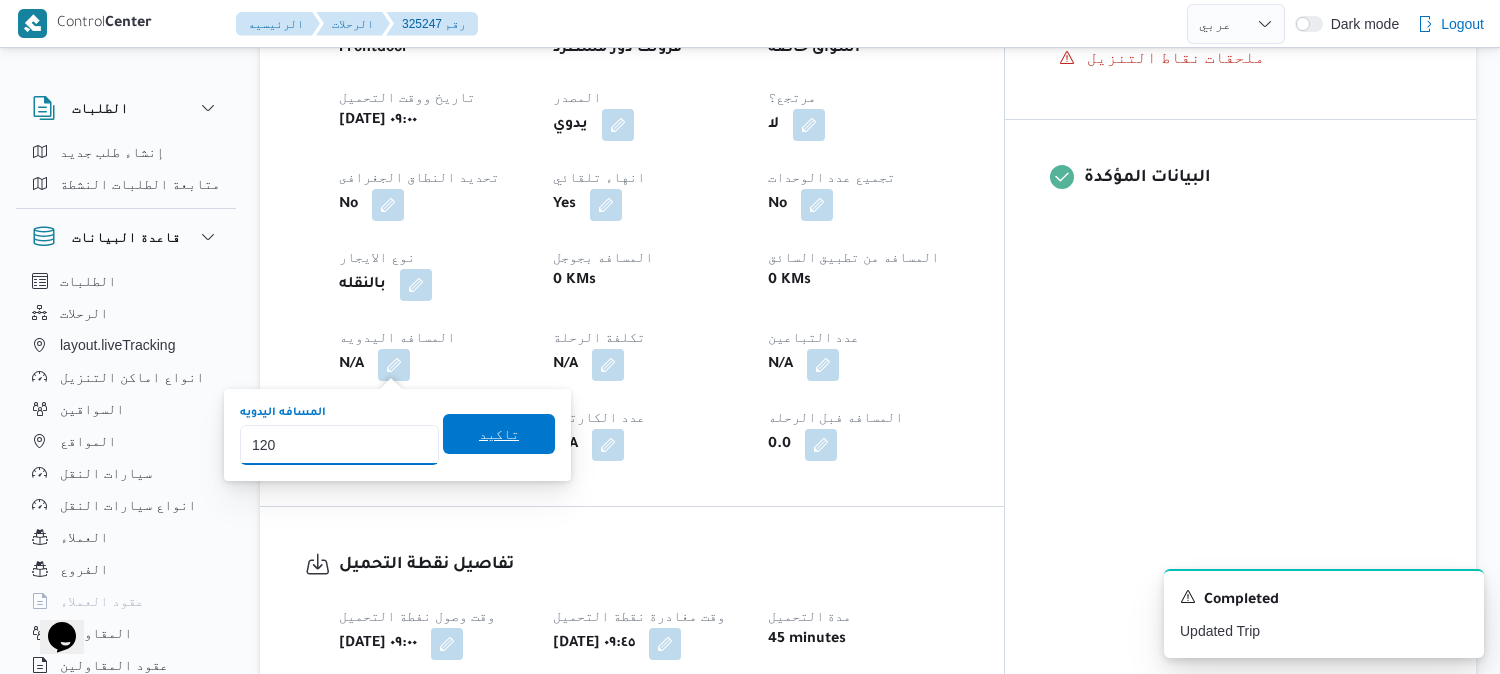 type on "120" 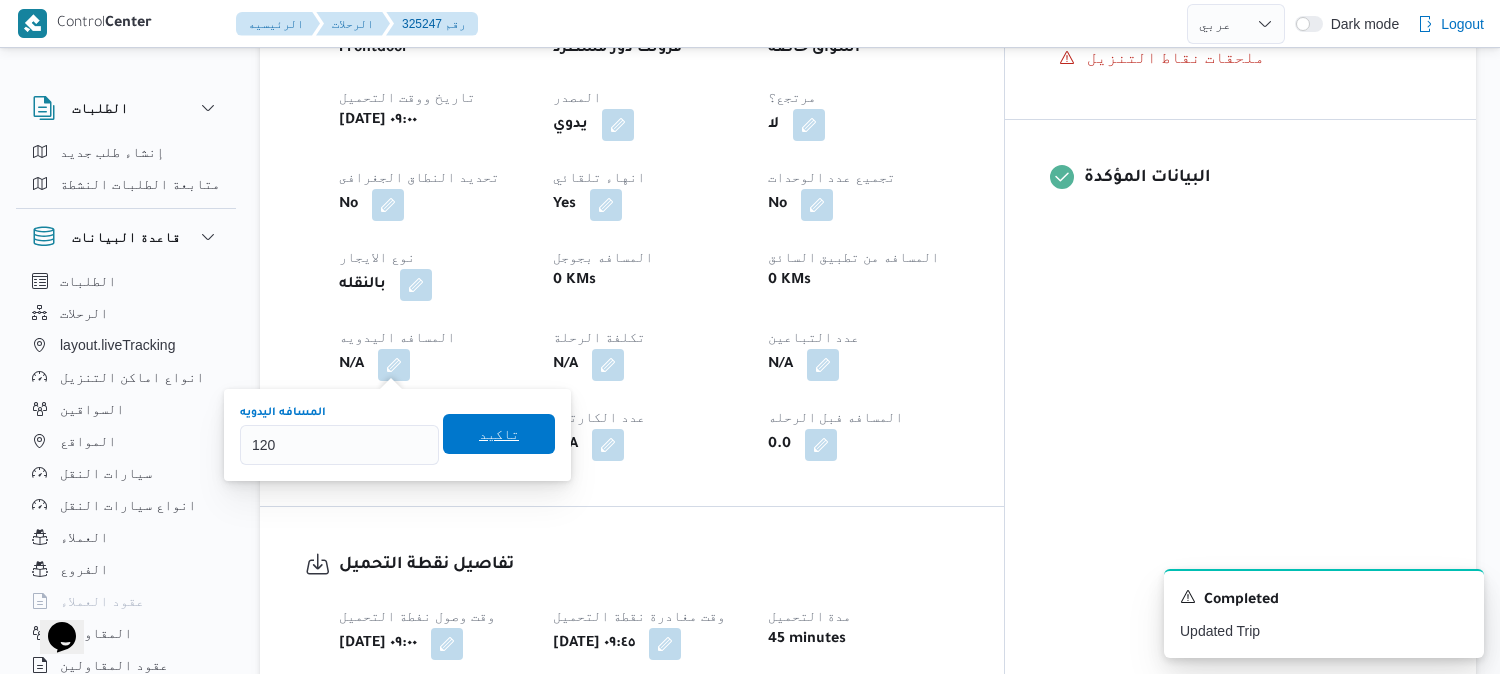click on "تاكيد" at bounding box center (499, 434) 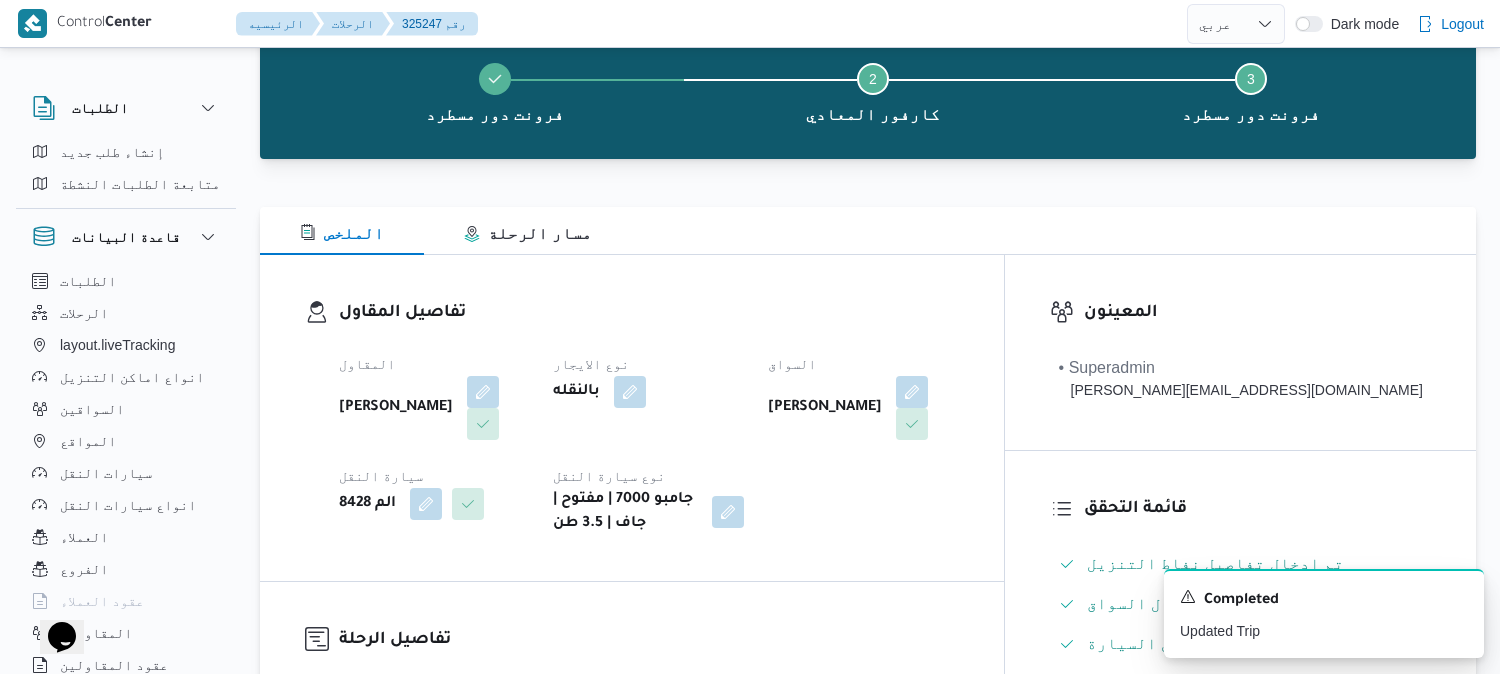 scroll, scrollTop: 0, scrollLeft: 0, axis: both 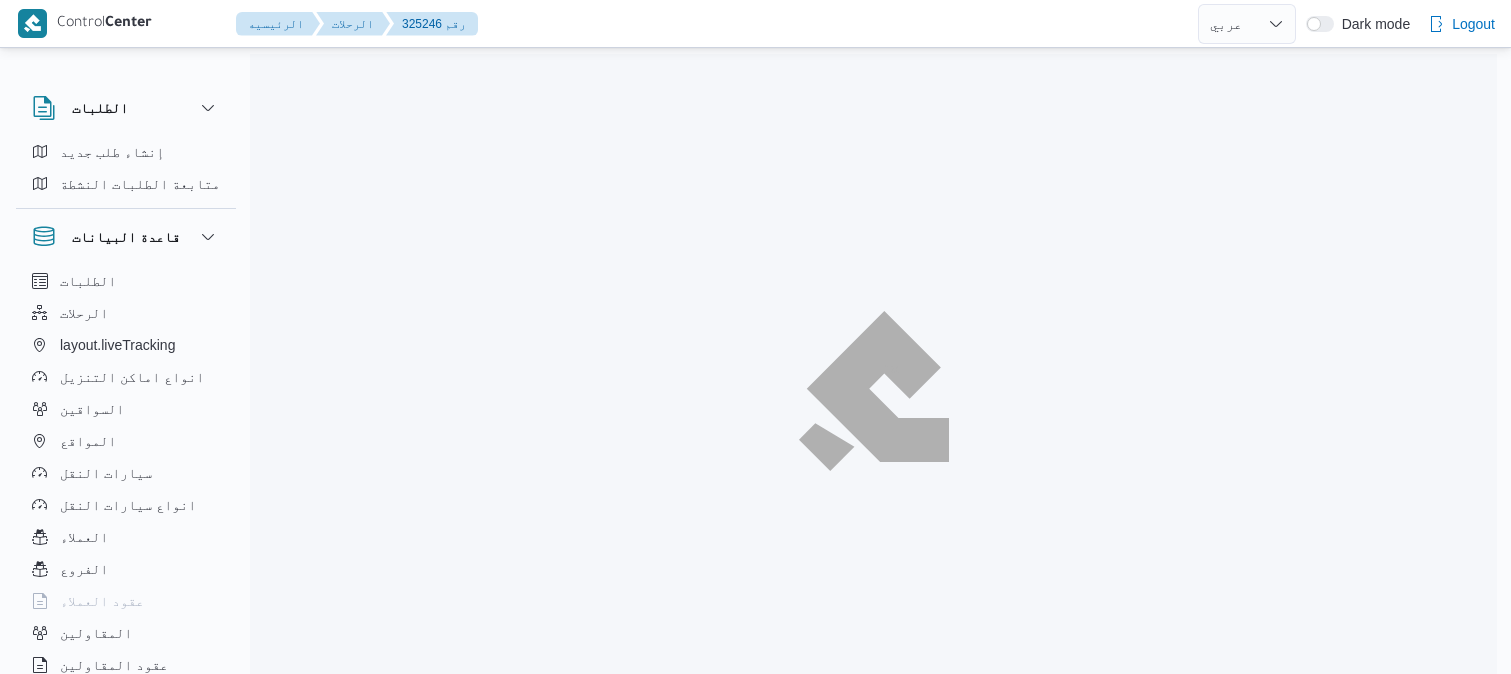 select on "ar" 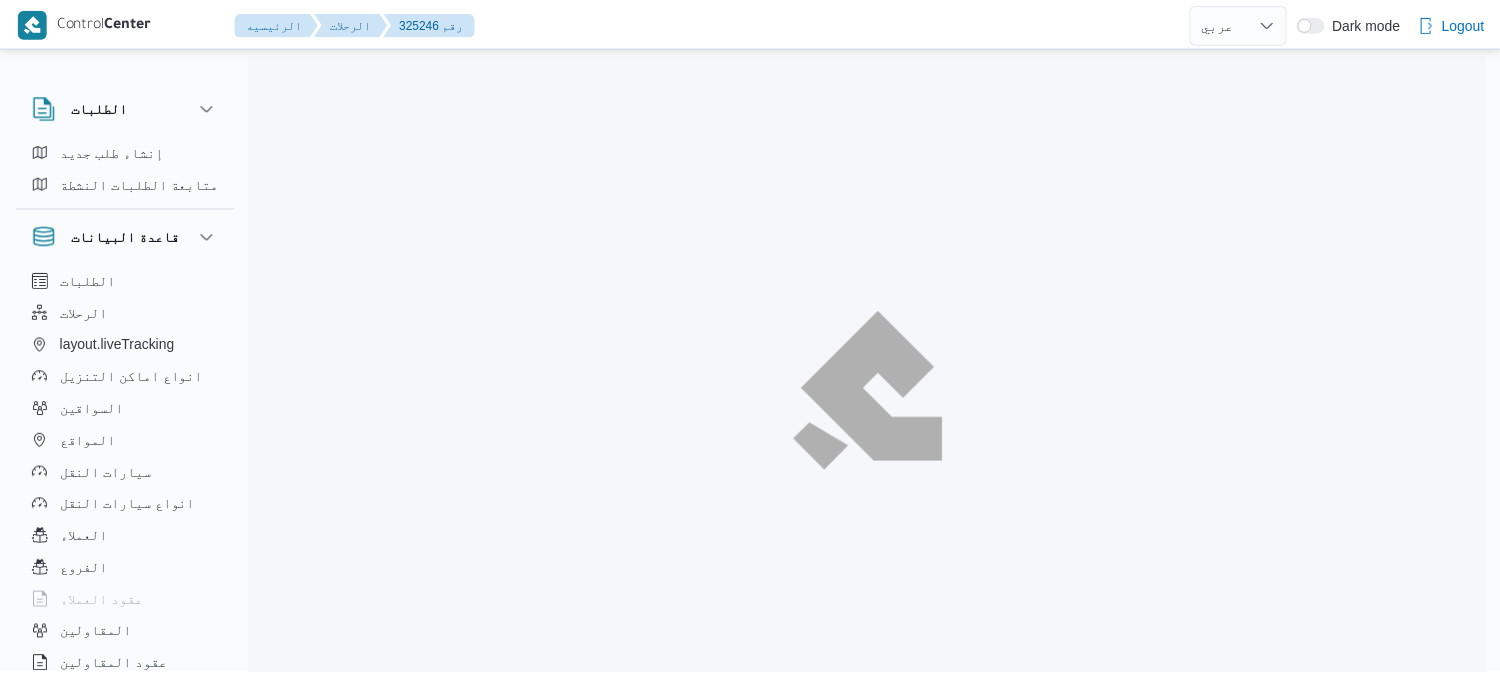 scroll, scrollTop: 0, scrollLeft: 0, axis: both 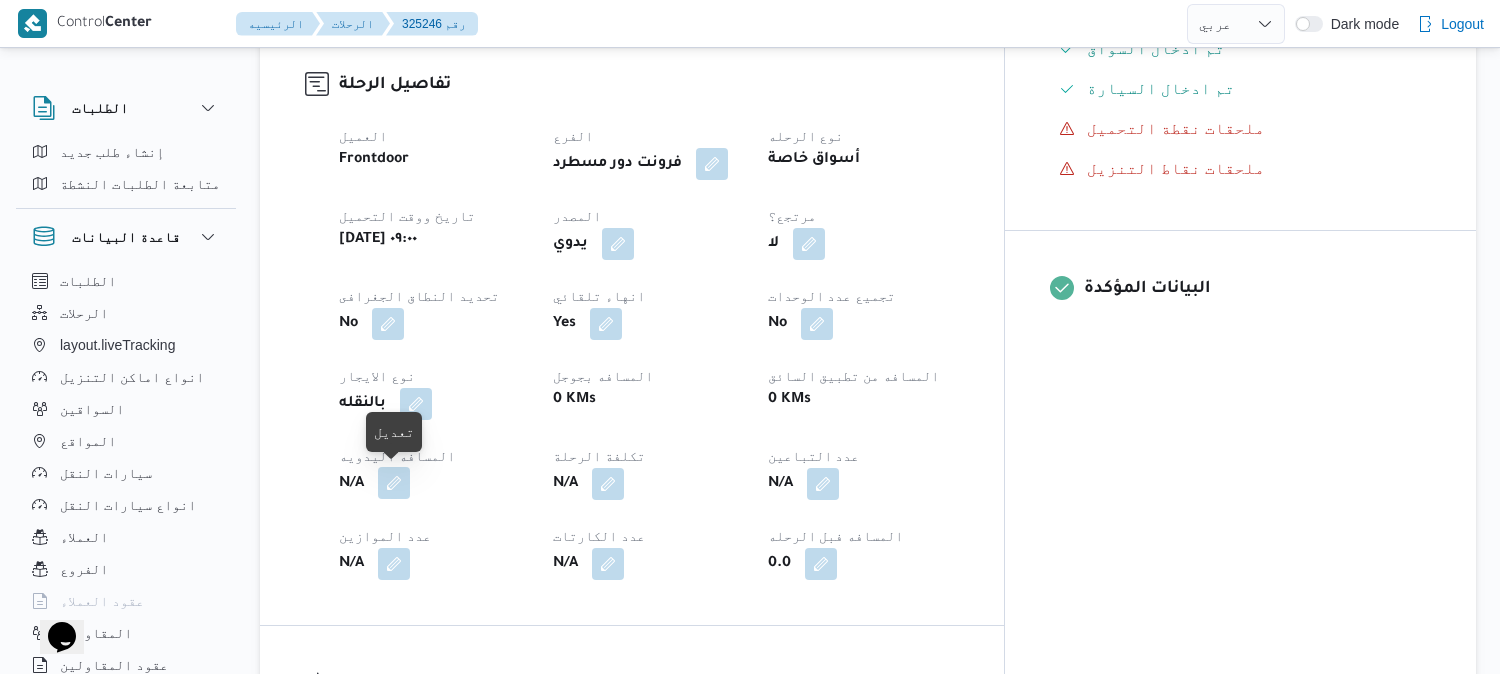 click at bounding box center (394, 483) 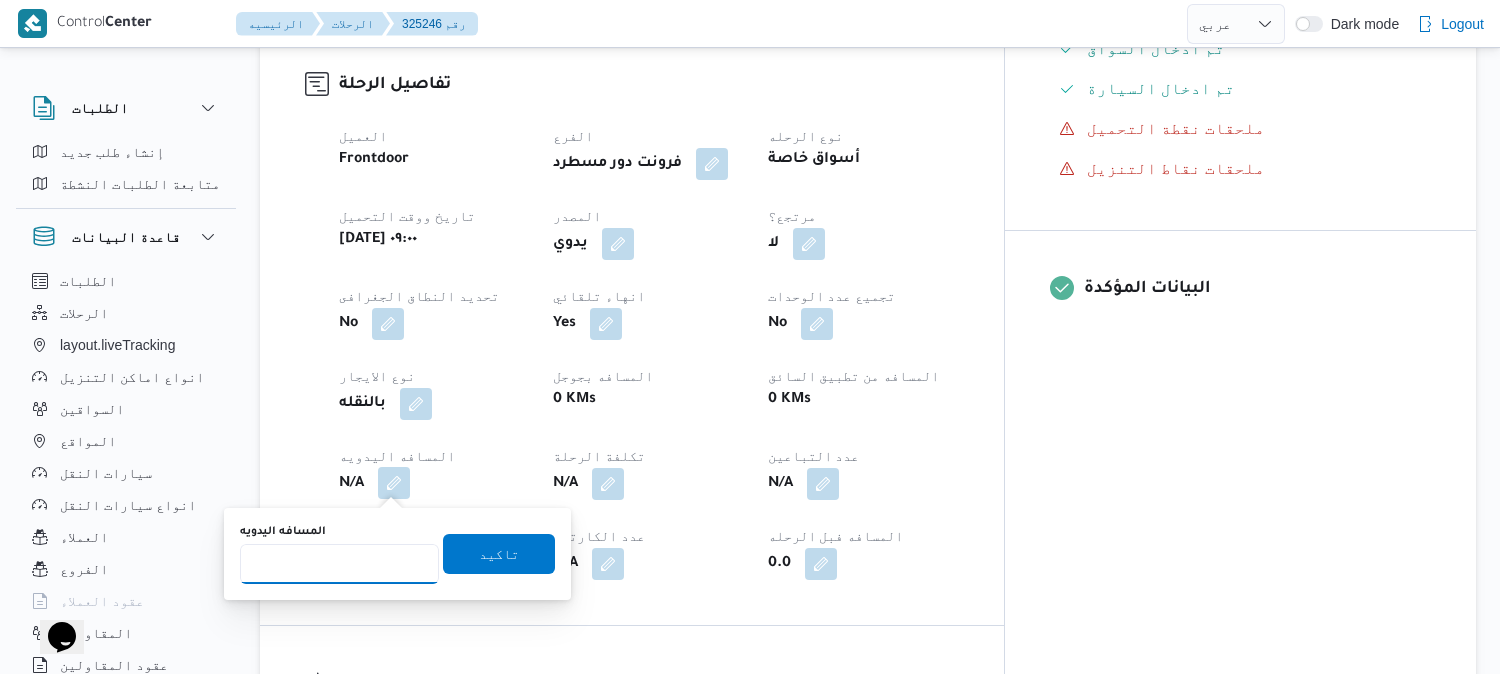 click on "المسافه اليدويه" at bounding box center (339, 564) 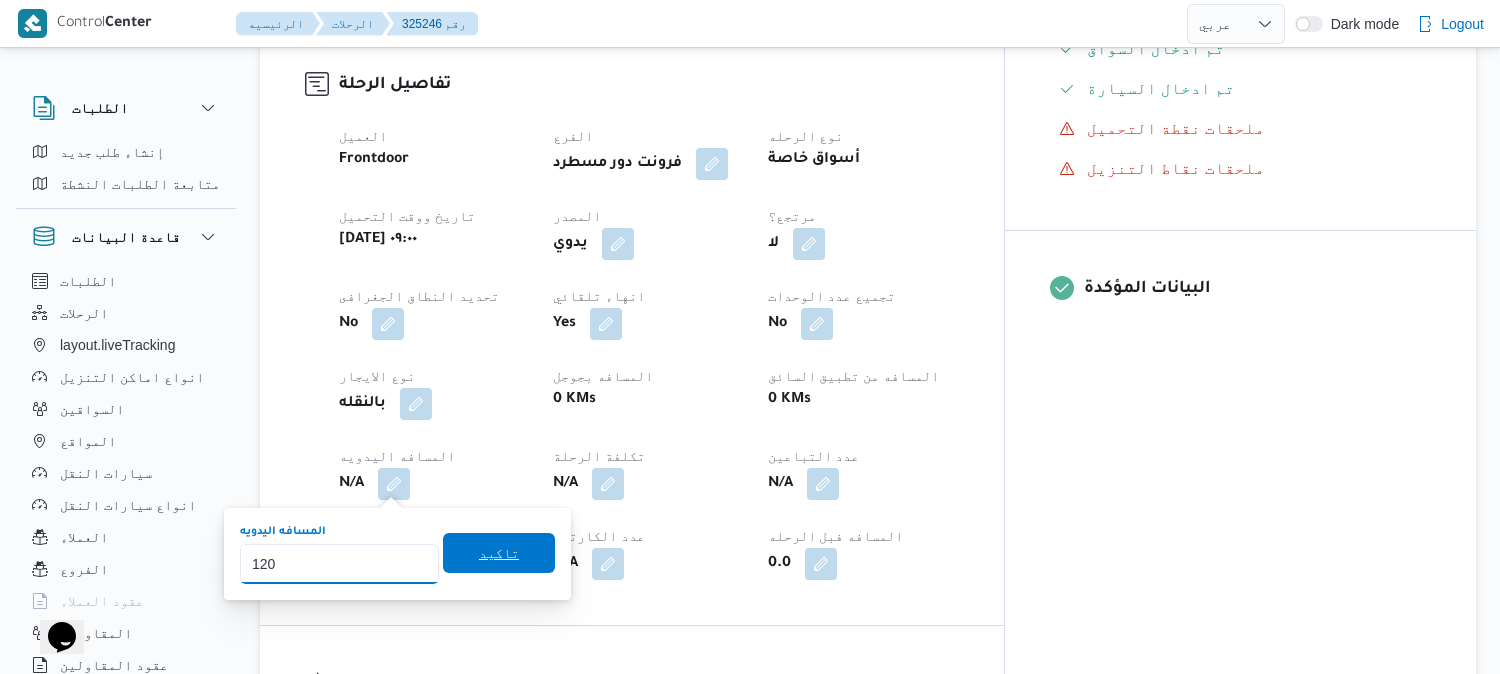 type on "120" 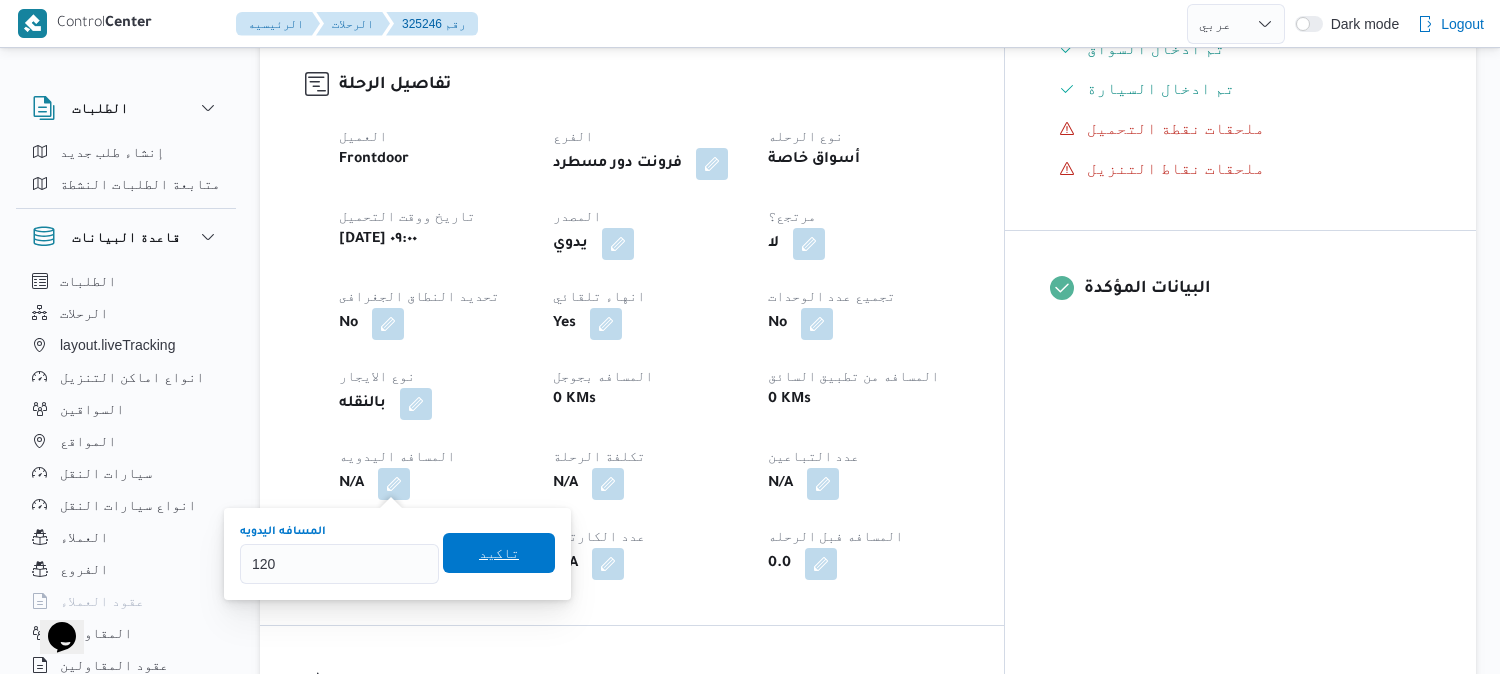 click on "تاكيد" at bounding box center (499, 553) 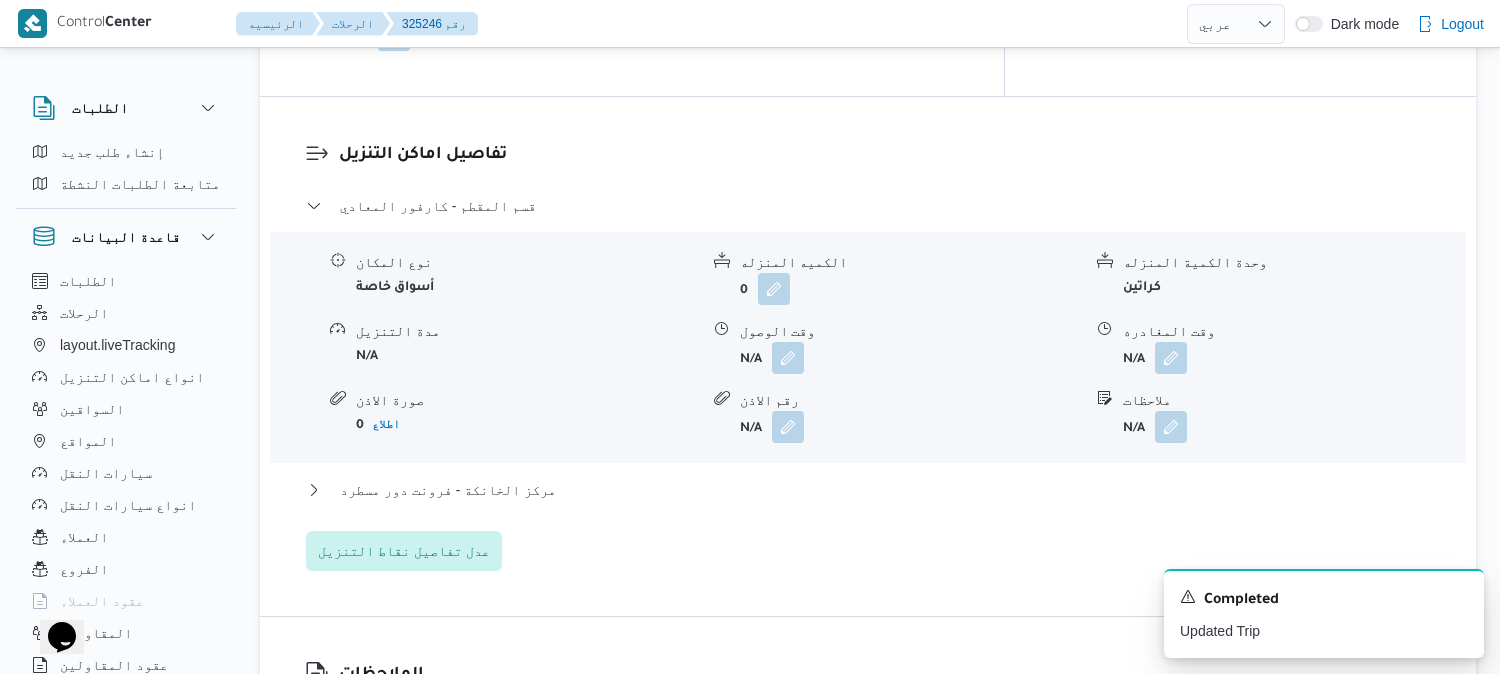 scroll, scrollTop: 1555, scrollLeft: 0, axis: vertical 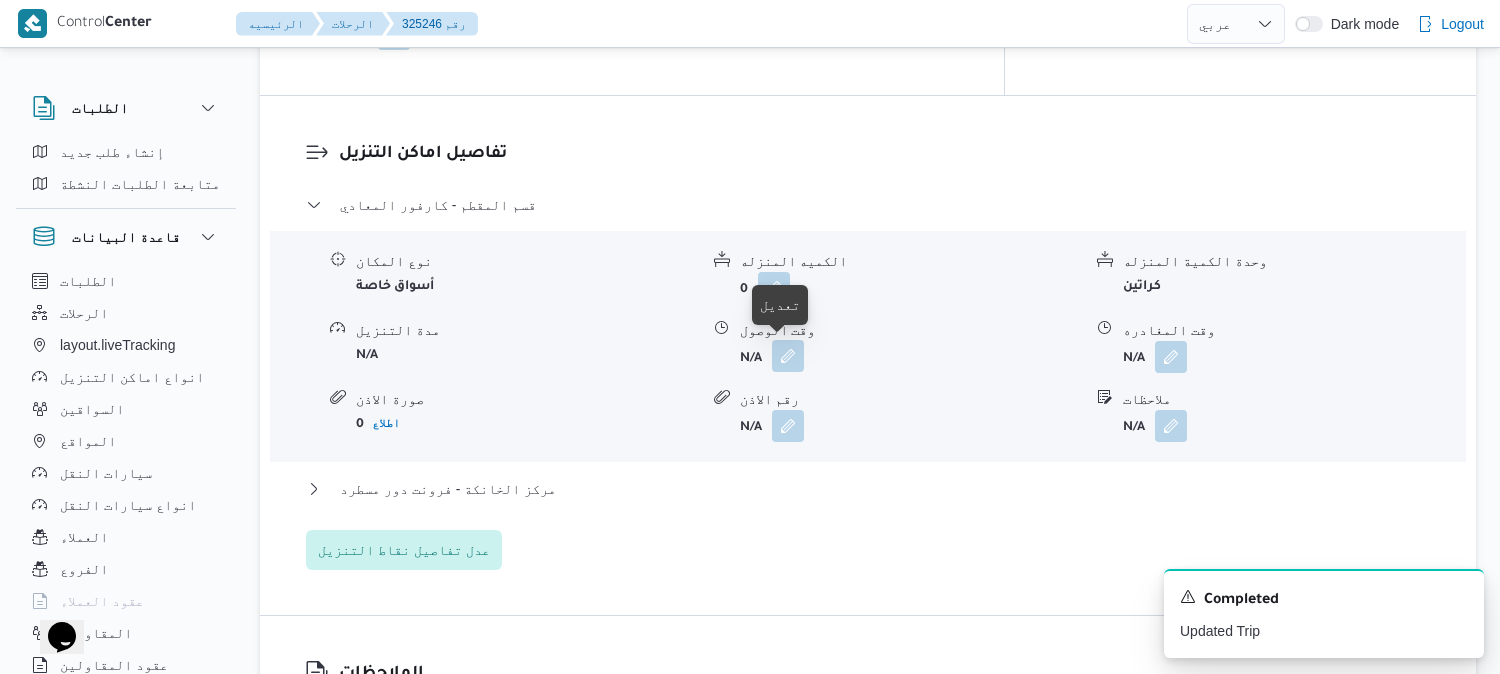 click at bounding box center [788, 356] 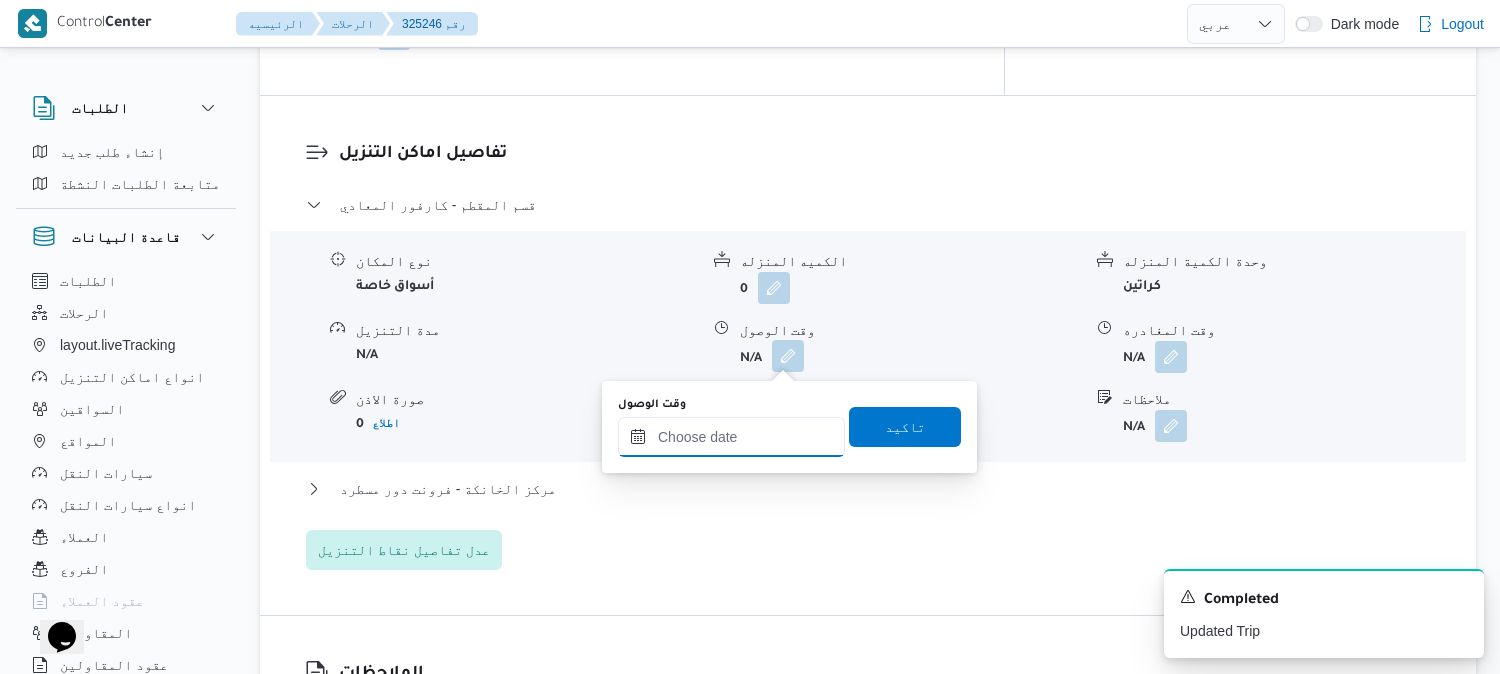 click on "وقت الوصول" at bounding box center (731, 437) 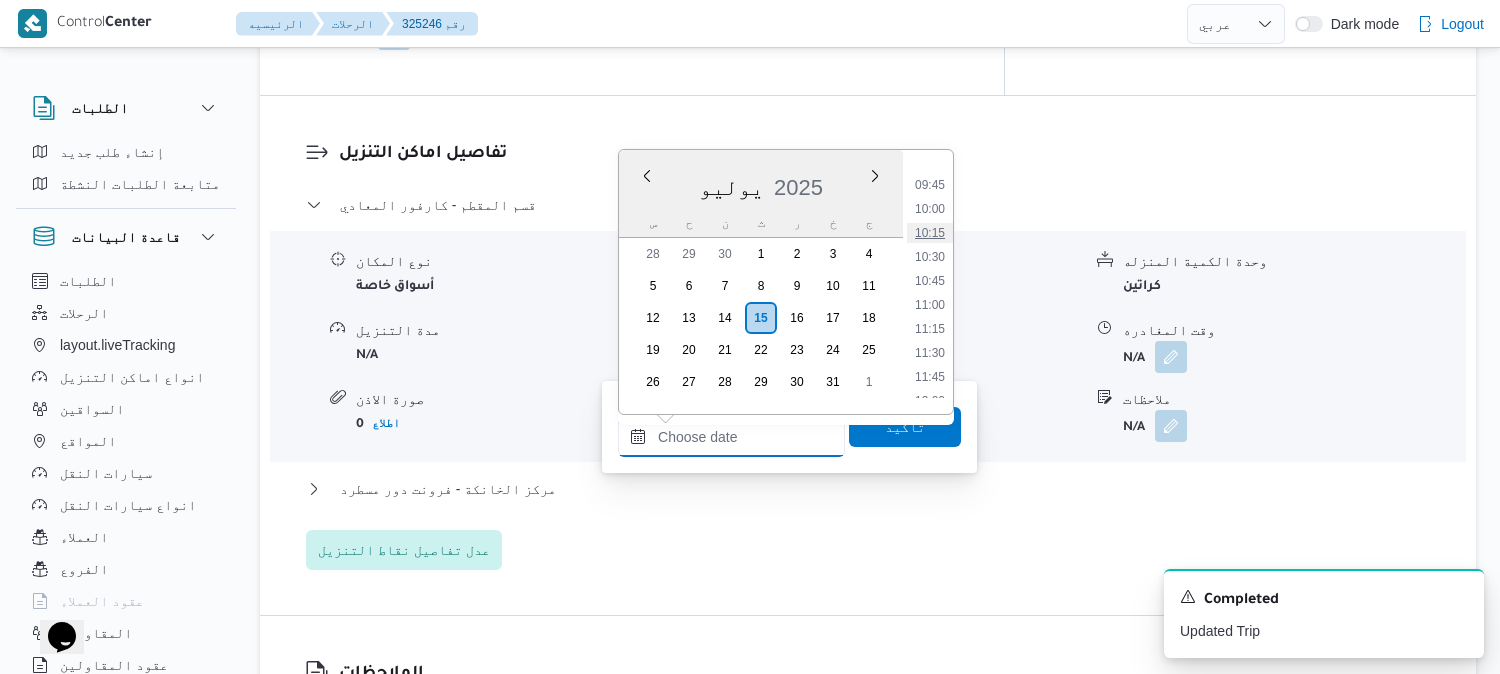 scroll, scrollTop: 904, scrollLeft: 0, axis: vertical 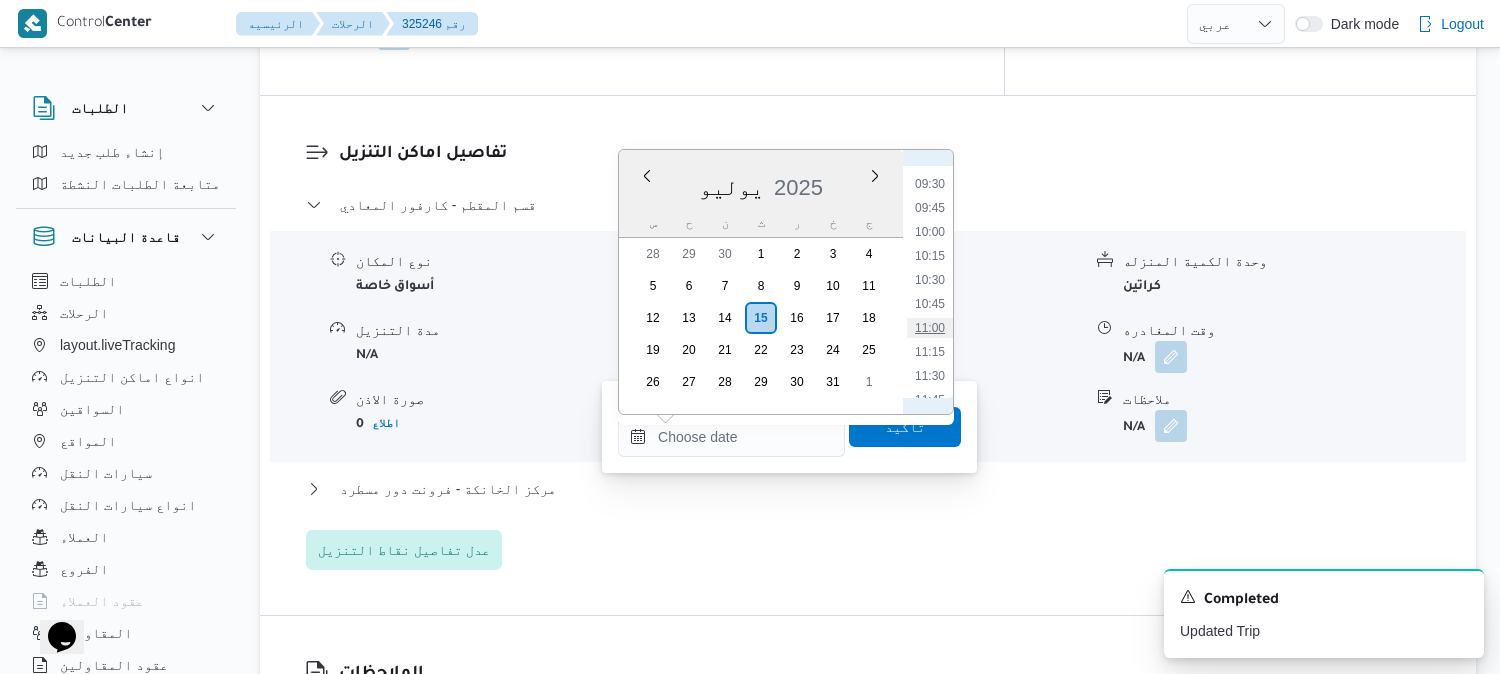 click on "11:00" at bounding box center [930, 328] 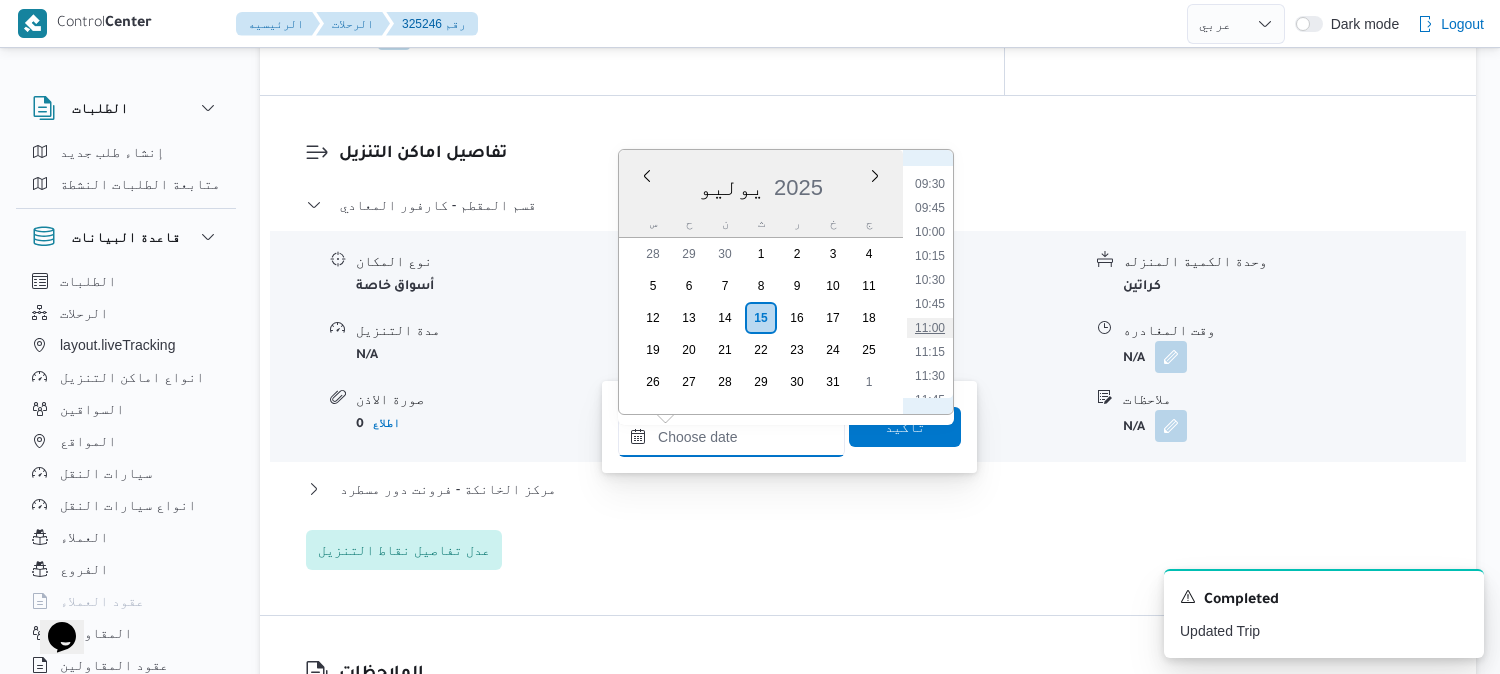 type on "١٥/٠٧/٢٠٢٥ ١١:٠٠" 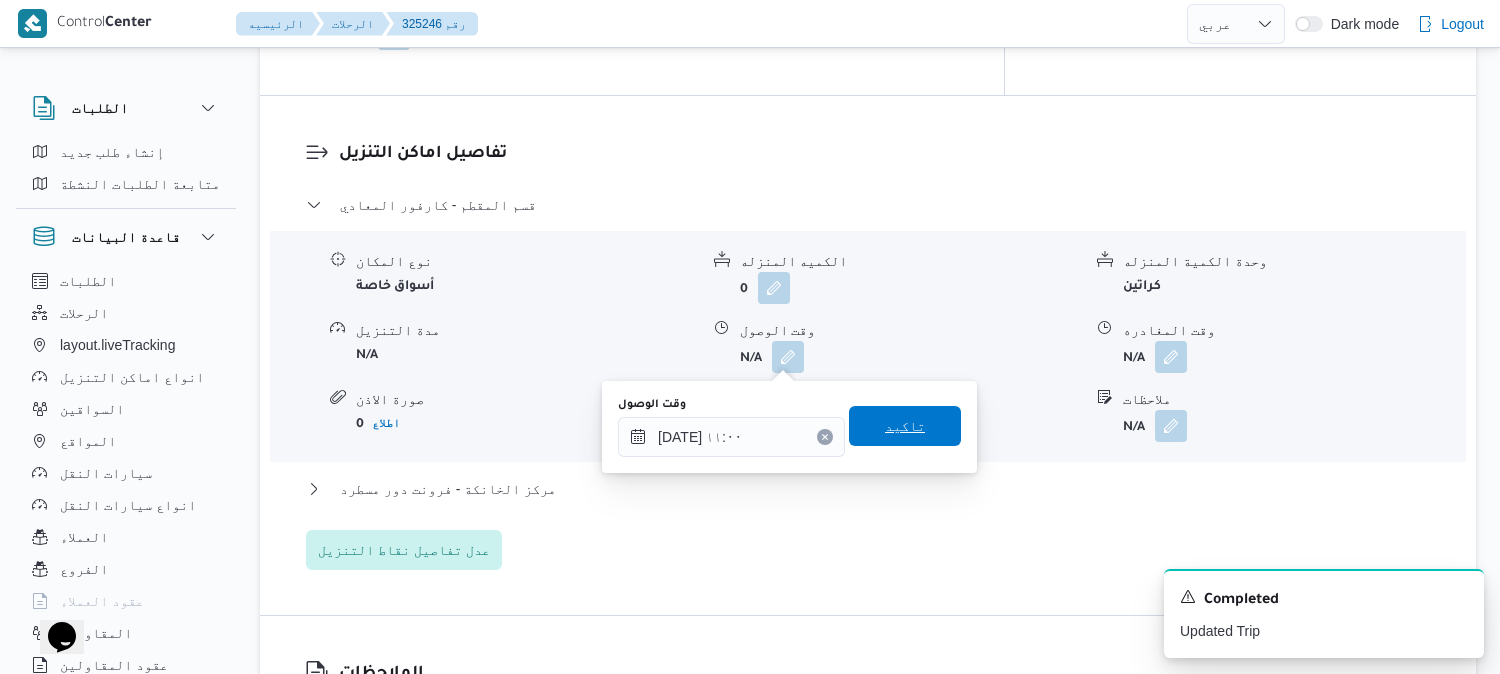 click on "تاكيد" at bounding box center [905, 426] 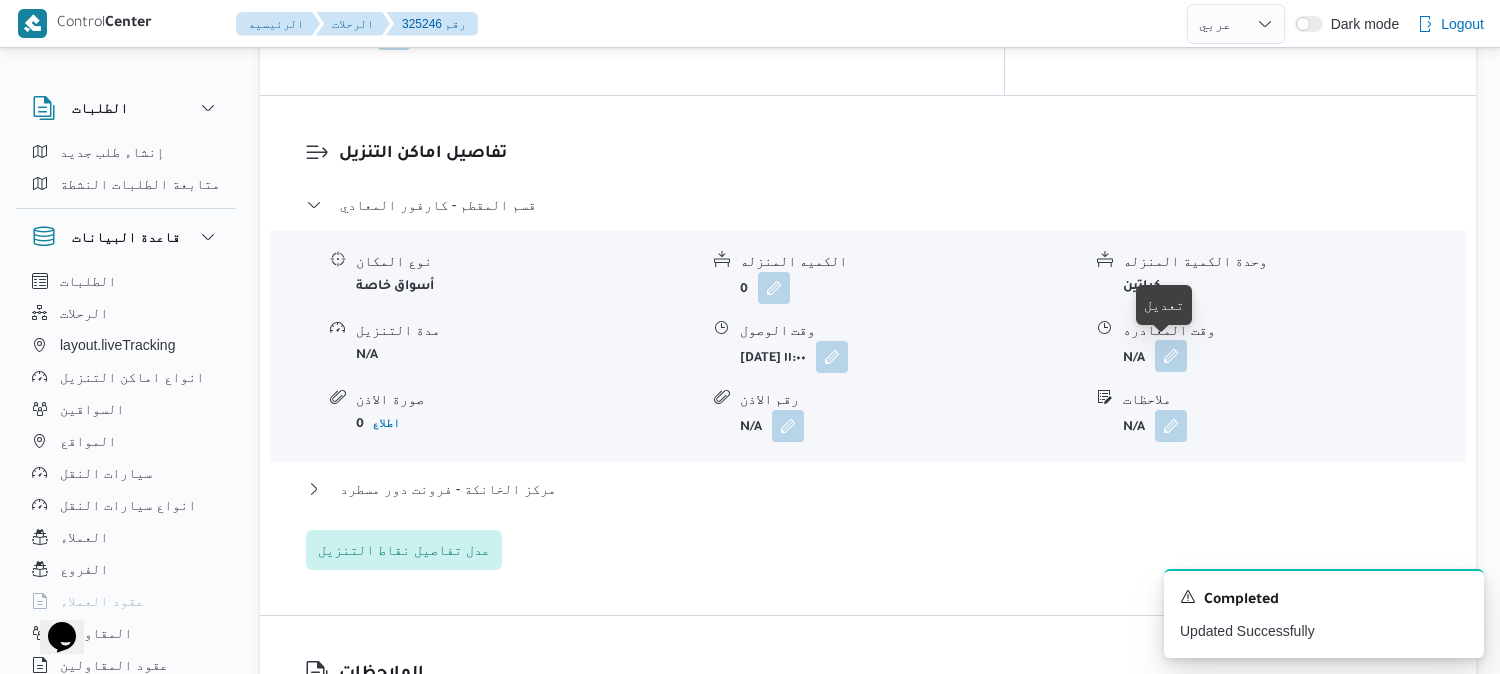 click at bounding box center (1171, 356) 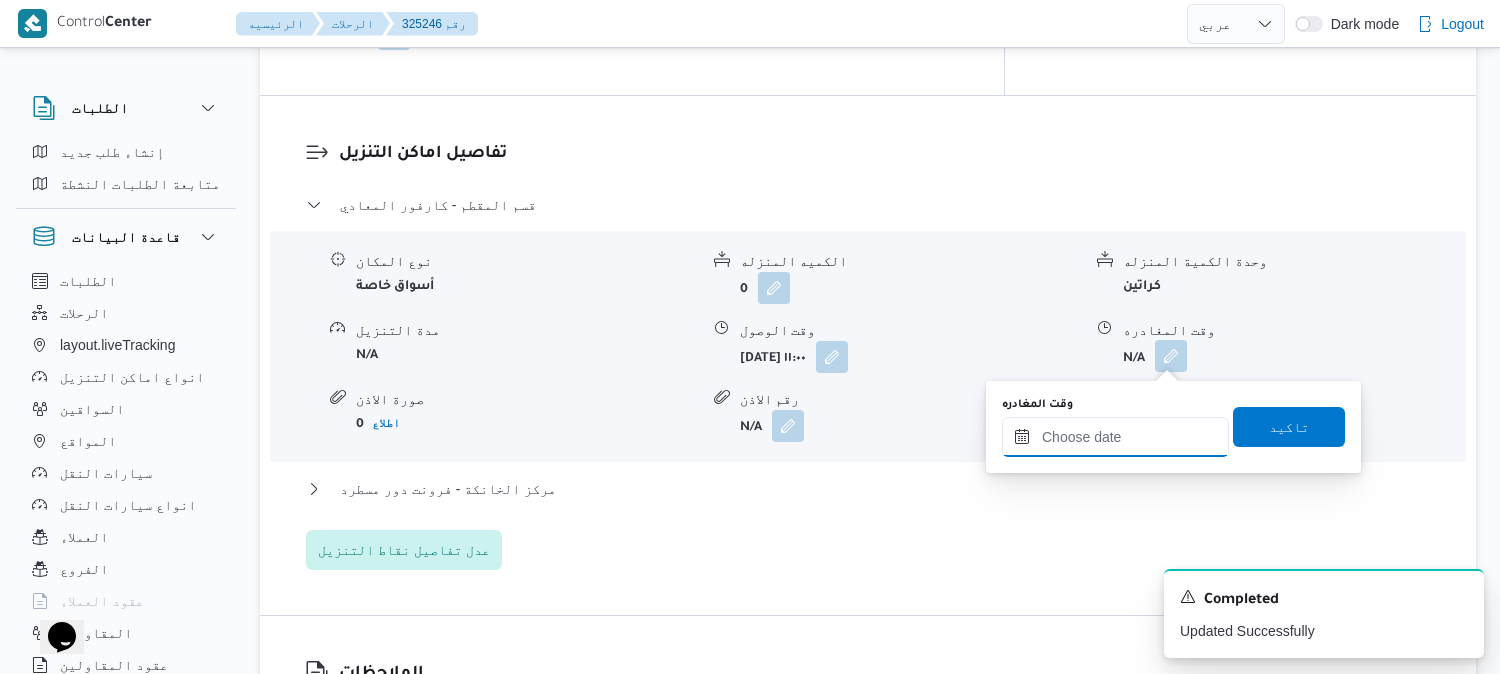 click on "وقت المغادره" at bounding box center (1115, 437) 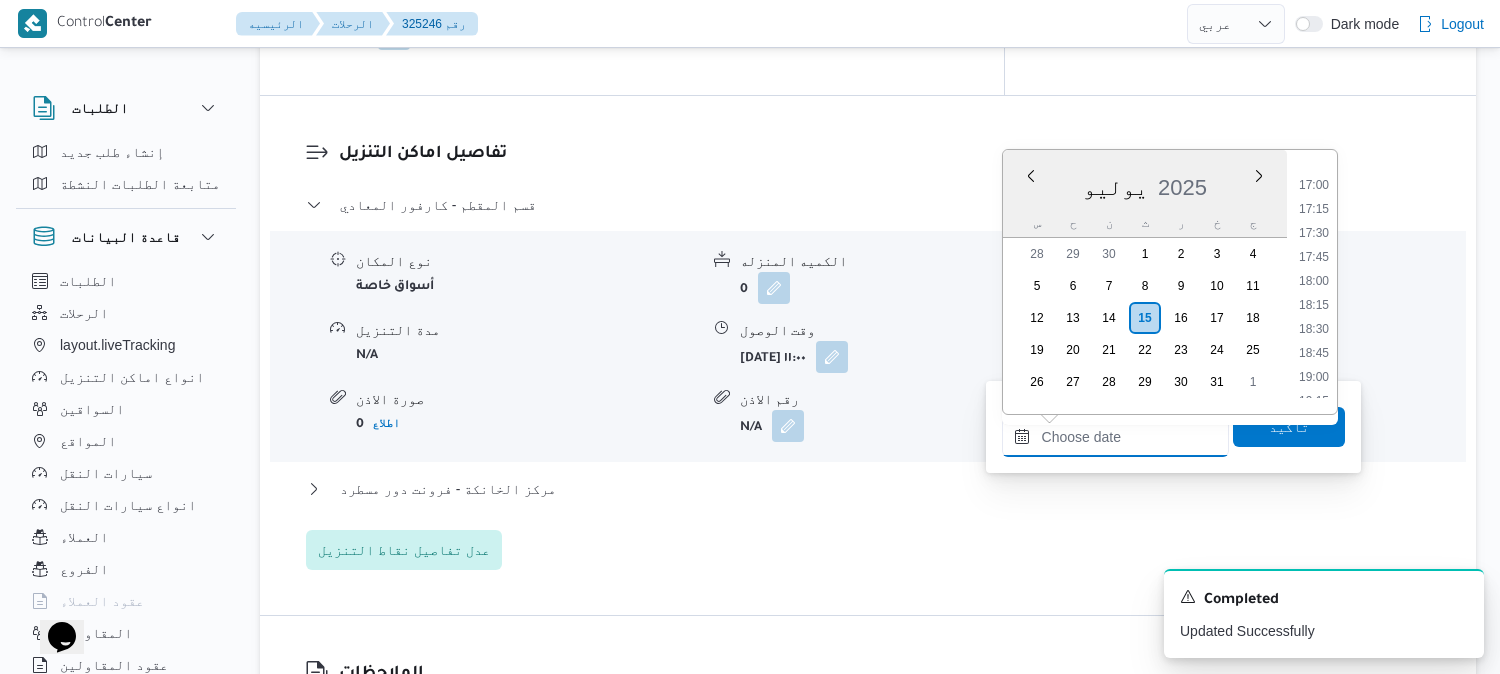 scroll, scrollTop: 1571, scrollLeft: 0, axis: vertical 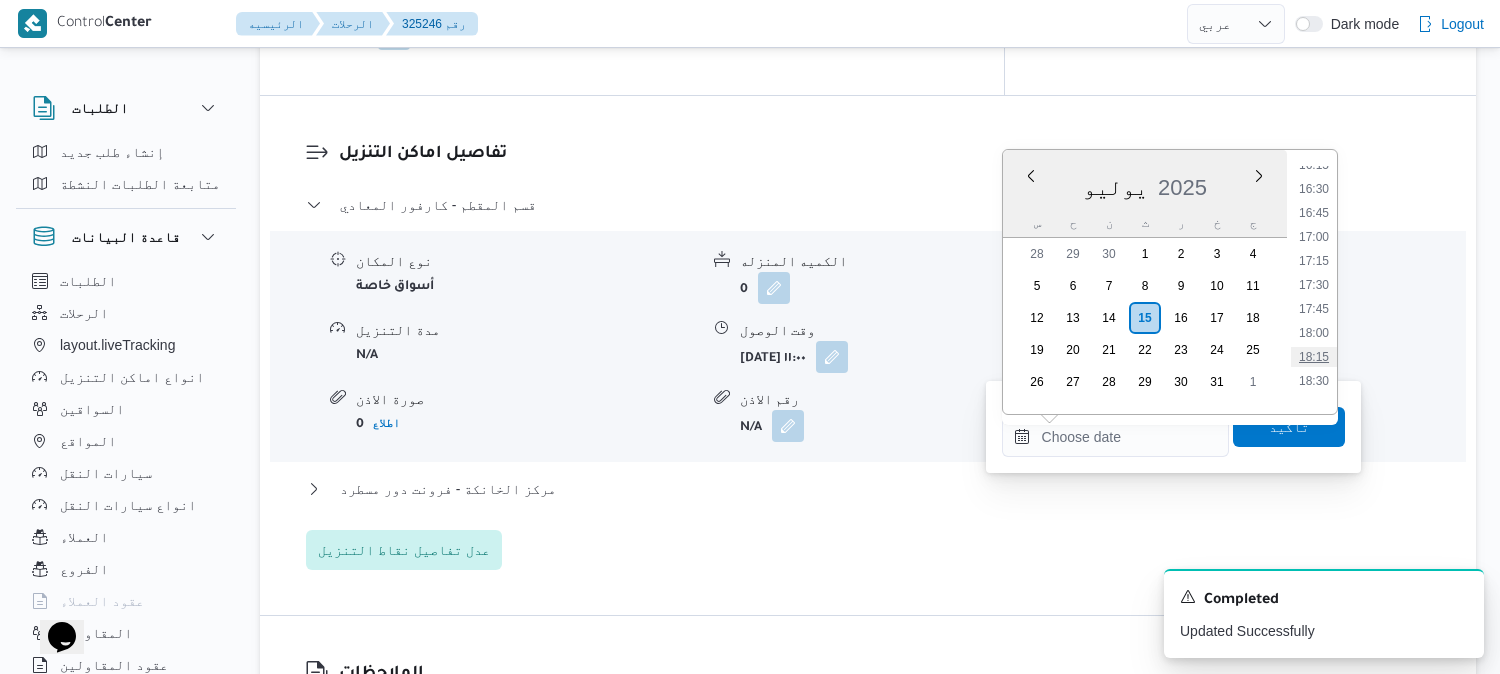 click on "18:15" at bounding box center (1314, 357) 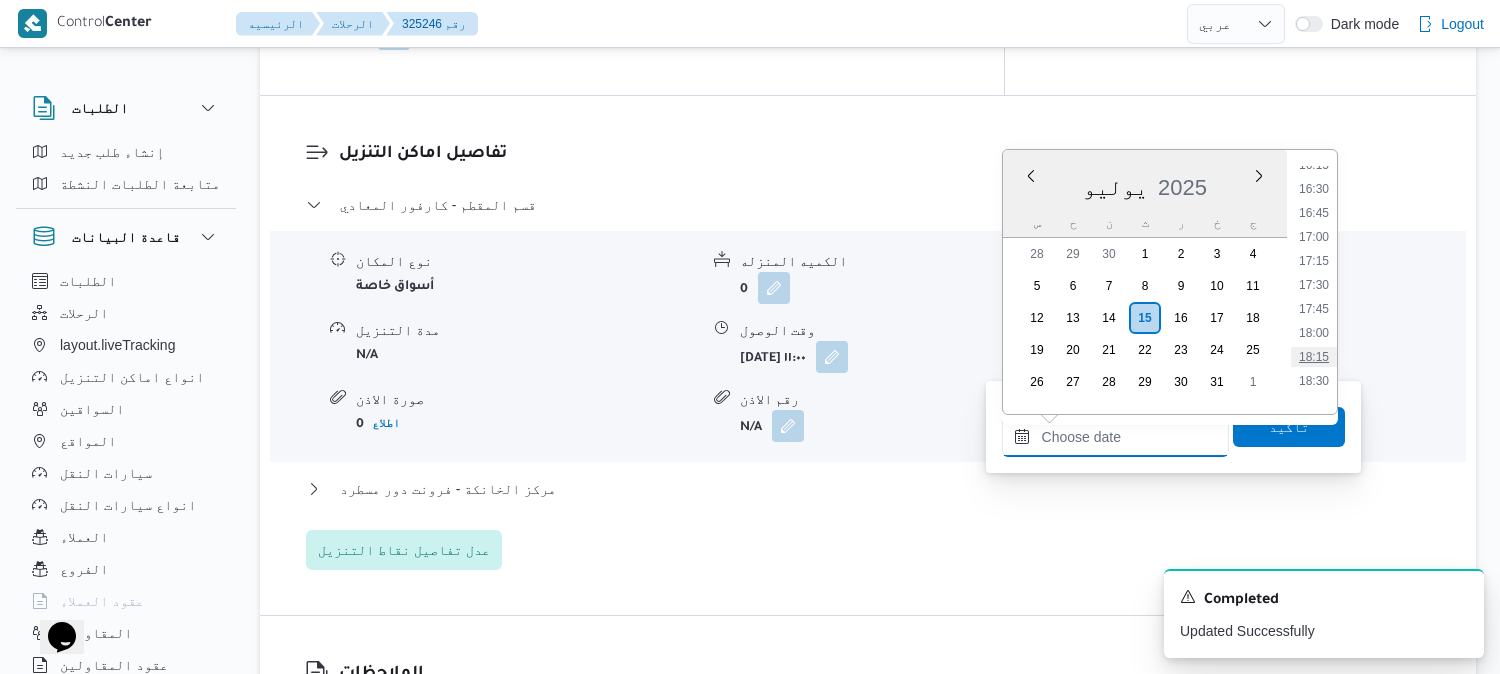 type on "١٥/٠٧/٢٠٢٥ ١٨:١٥" 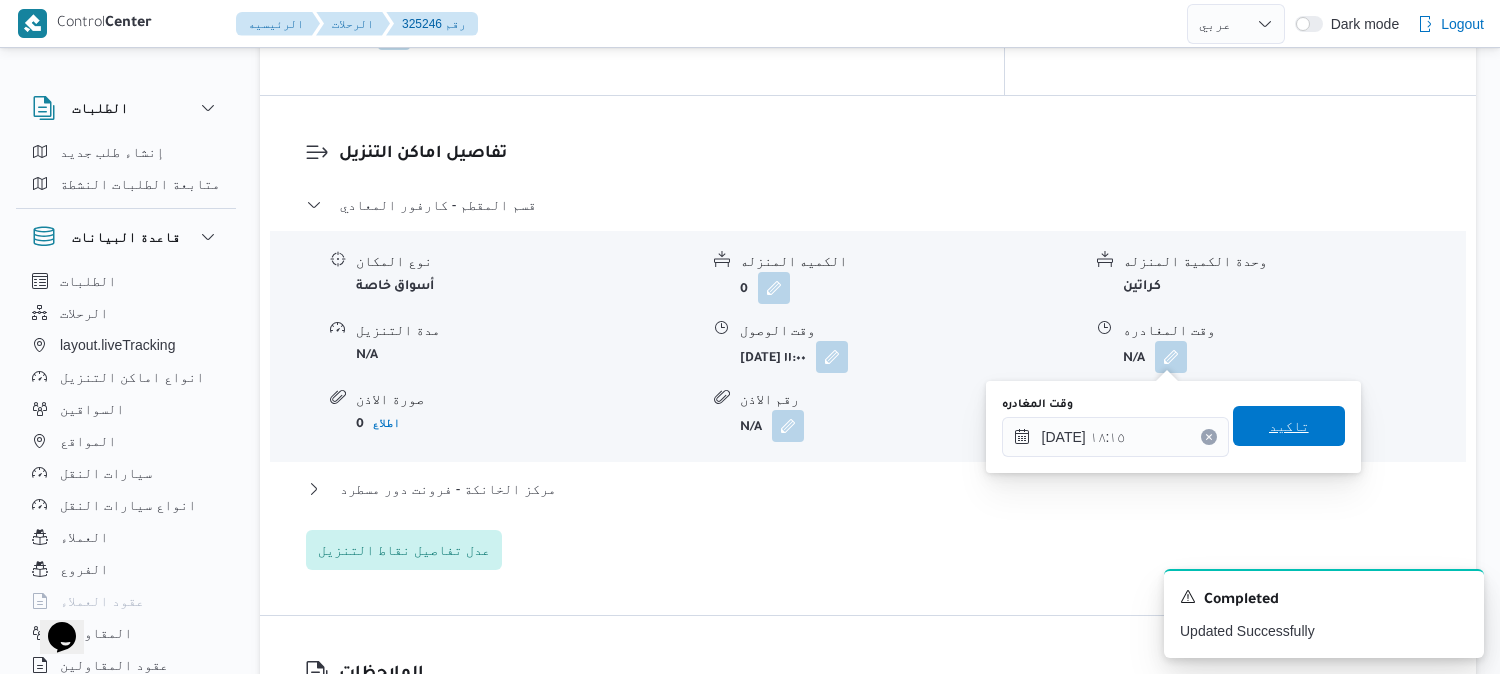 click on "تاكيد" at bounding box center (1289, 426) 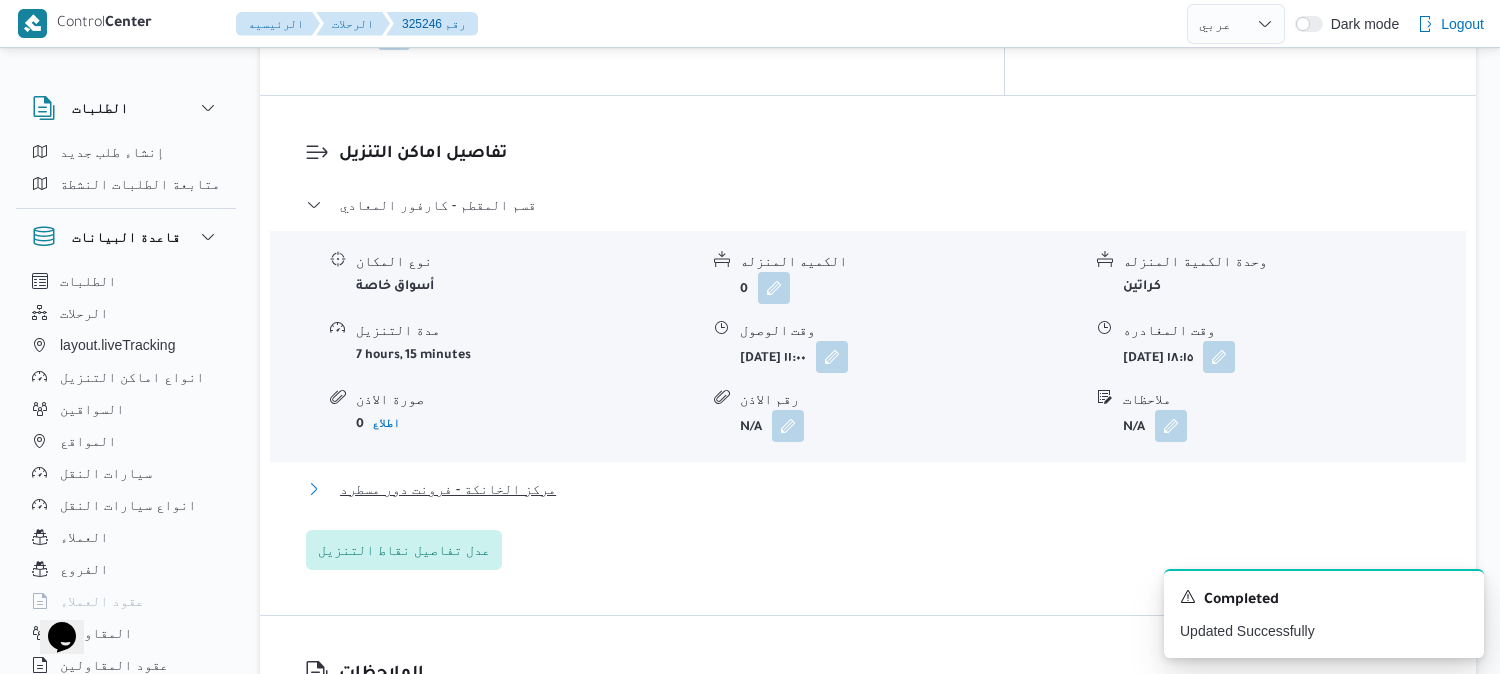 click on "مركز الخانكة -
فرونت دور مسطرد" at bounding box center [448, 489] 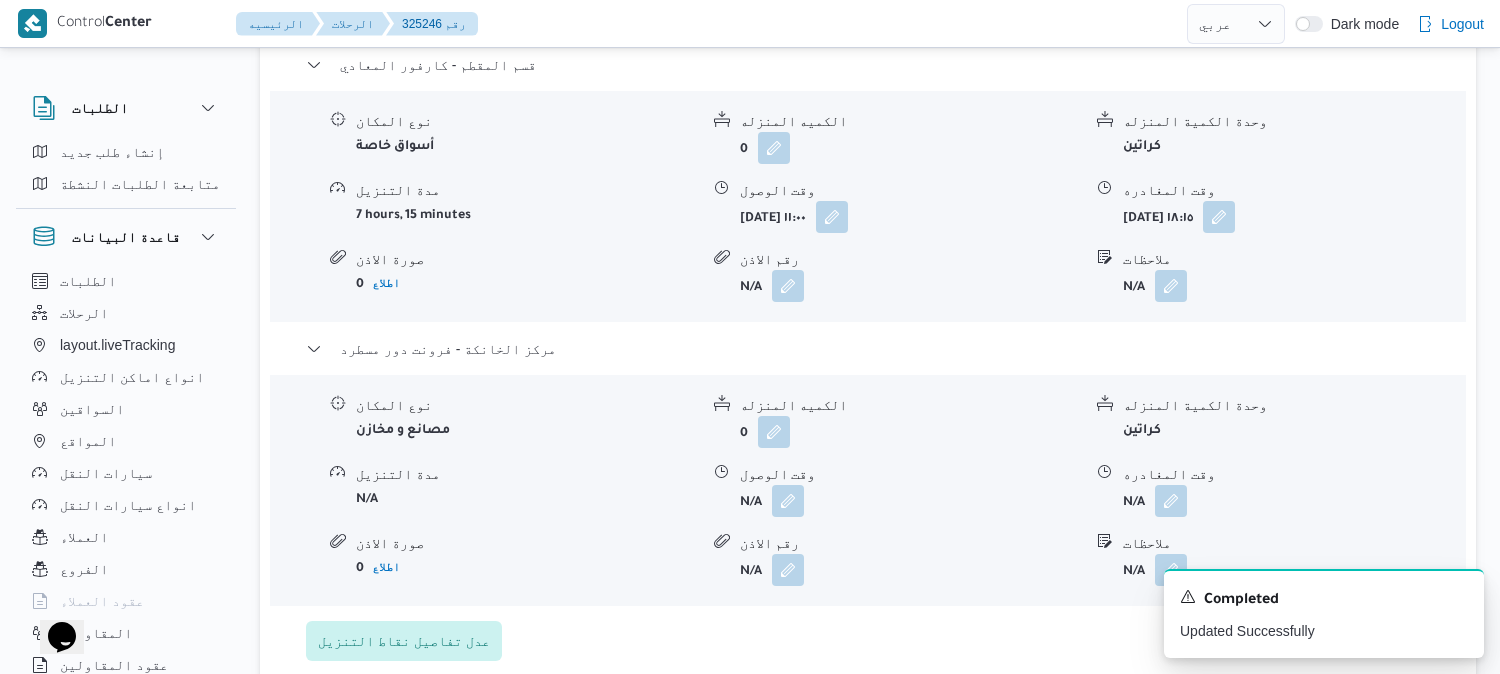 scroll, scrollTop: 1888, scrollLeft: 0, axis: vertical 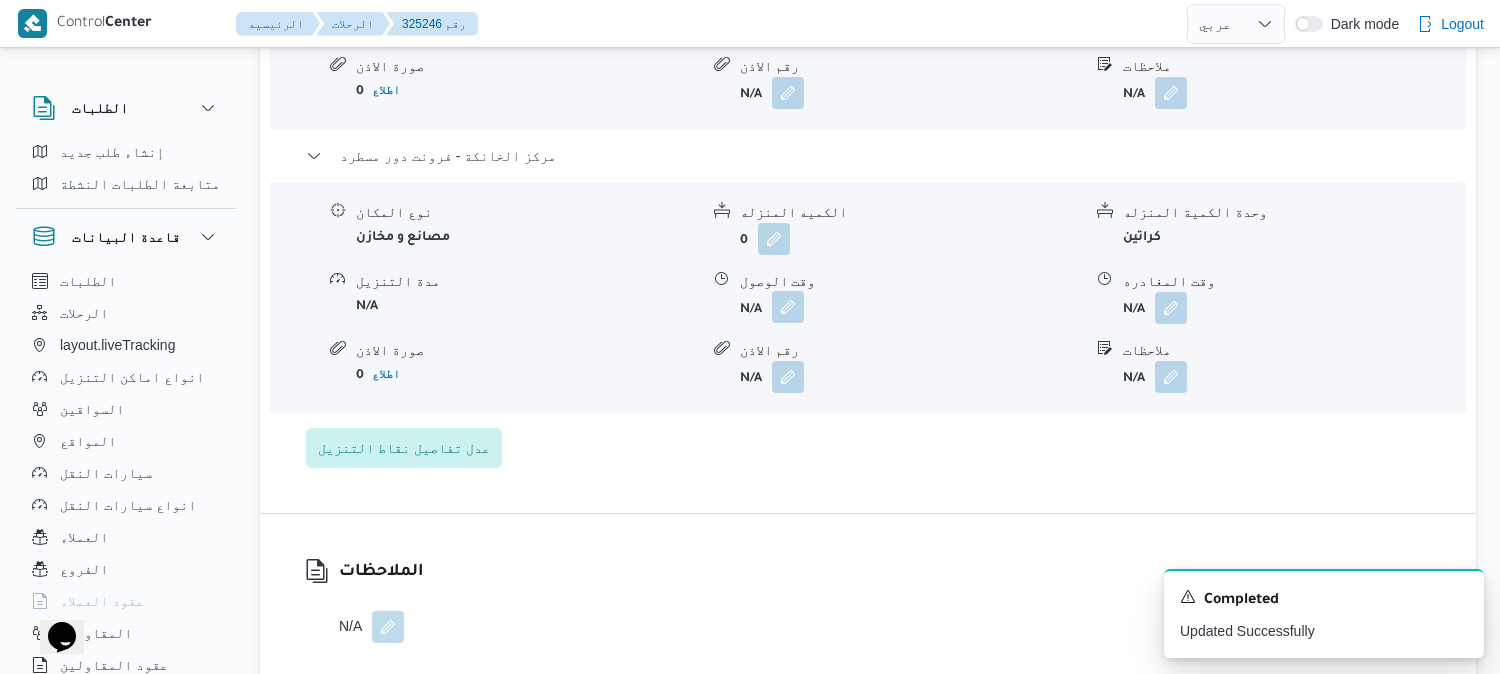 click at bounding box center (788, 307) 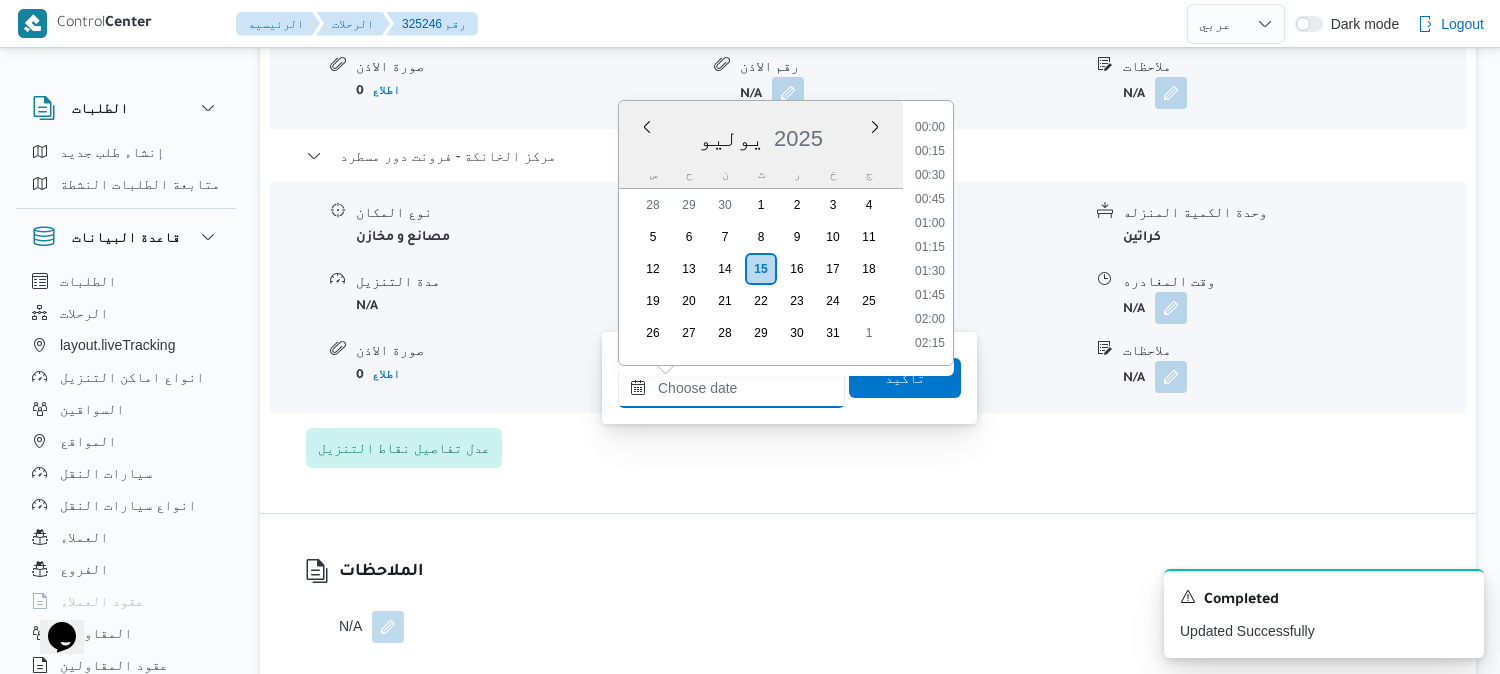 click on "وقت الوصول" at bounding box center (731, 388) 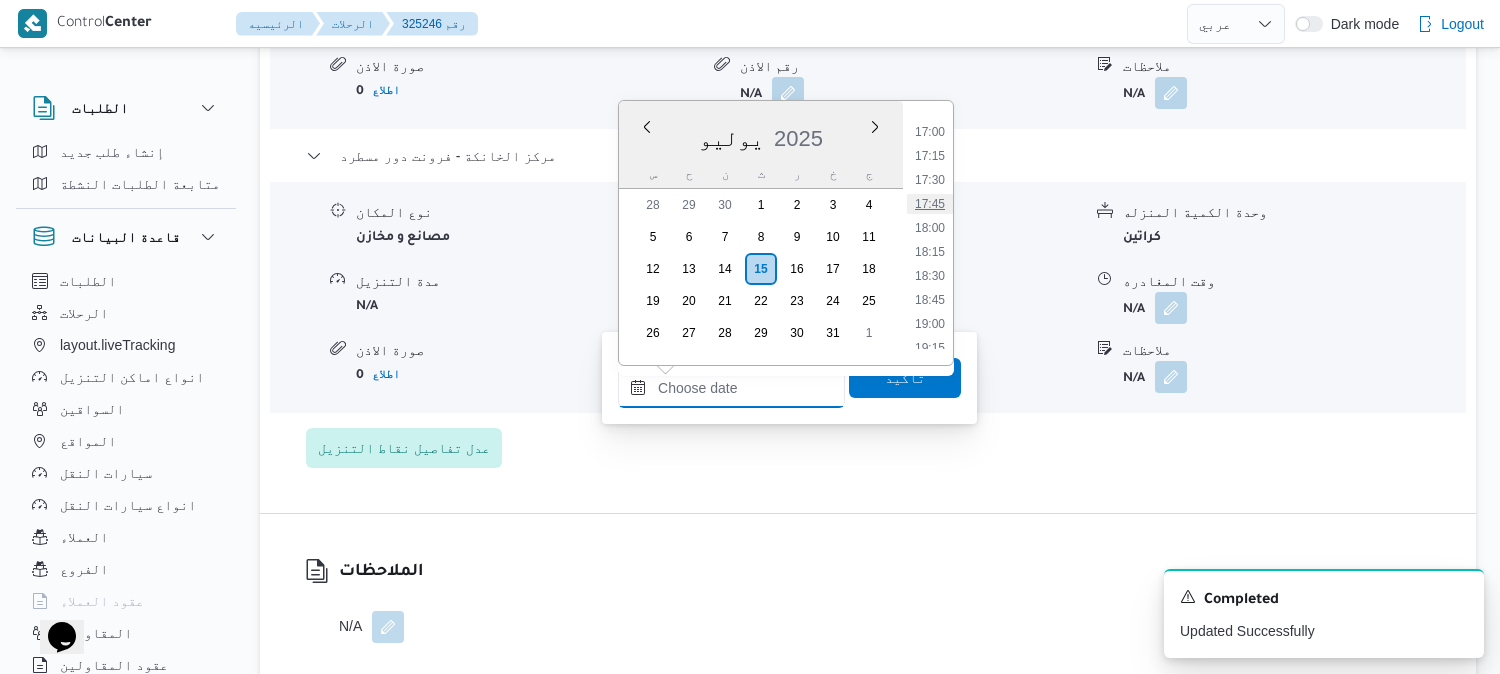 scroll, scrollTop: 1682, scrollLeft: 0, axis: vertical 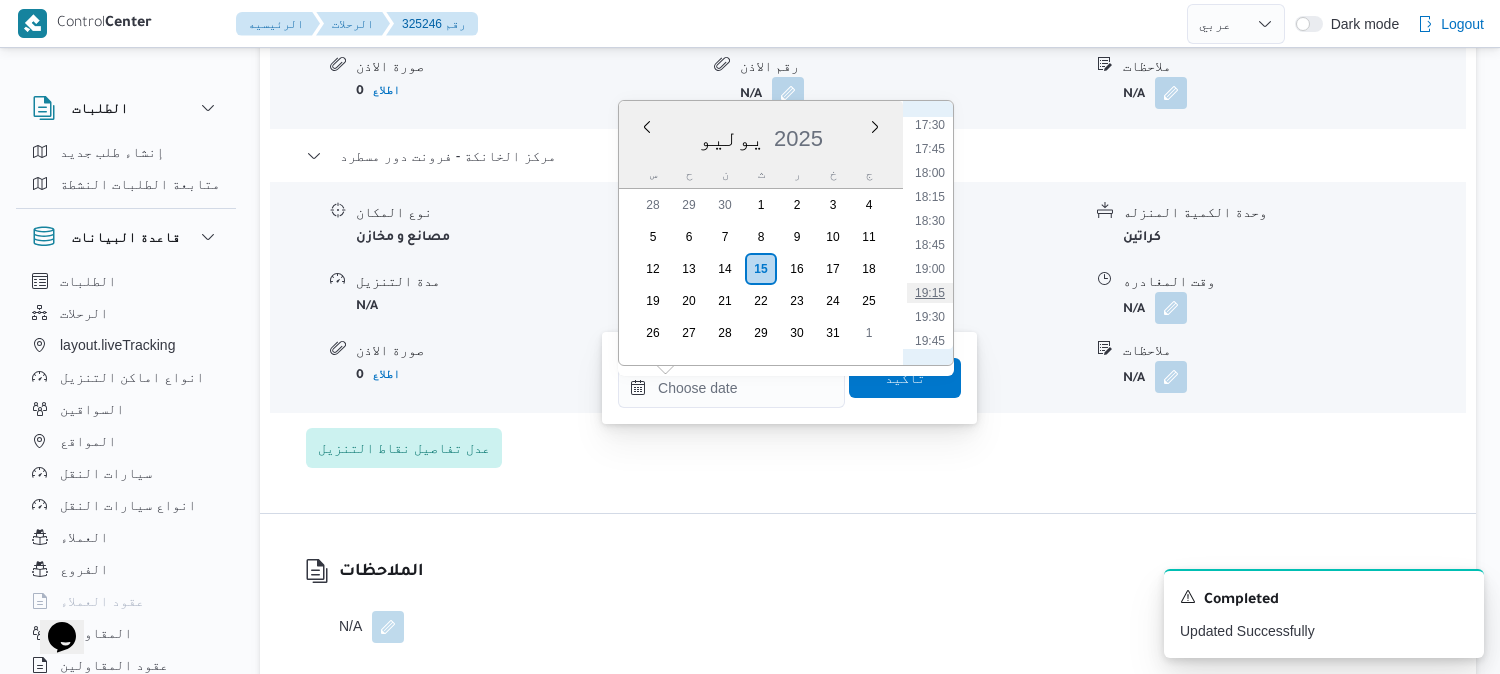click on "19:15" at bounding box center [930, 293] 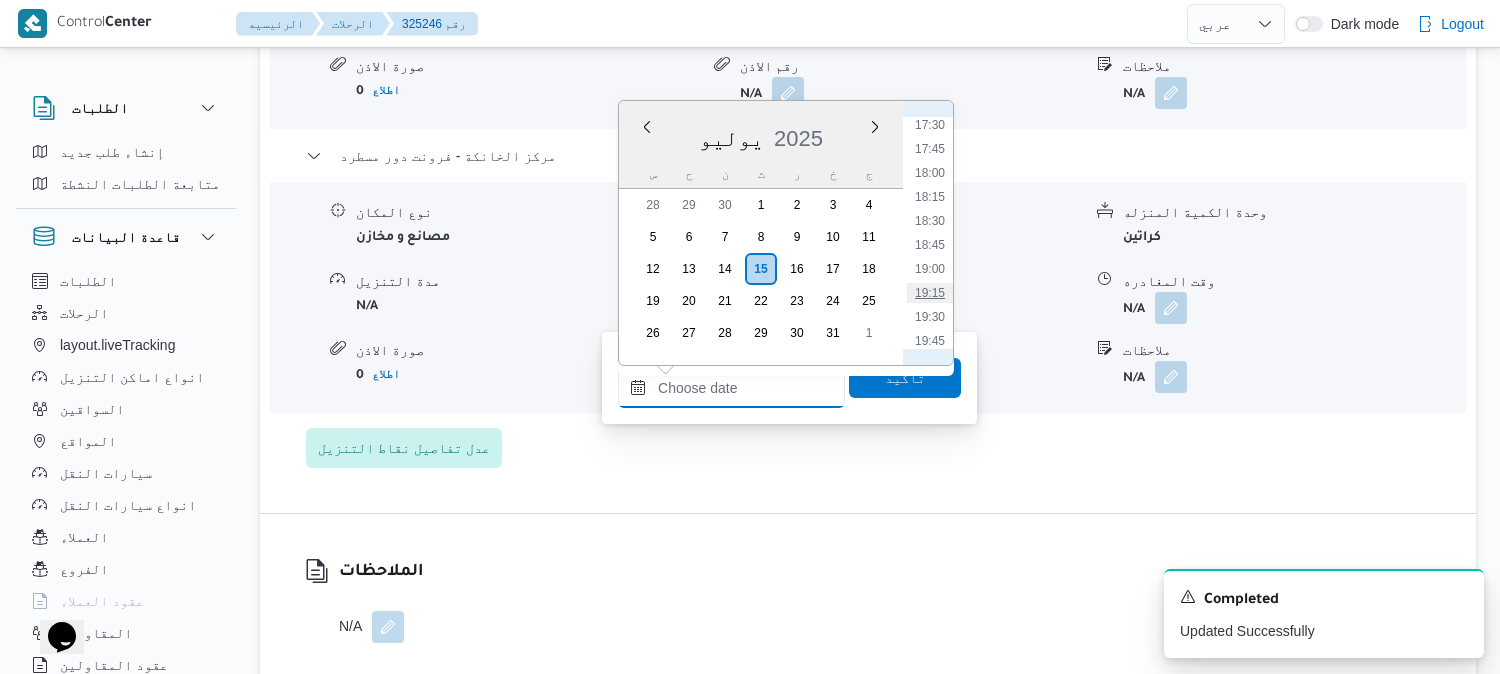 type on "١٥/٠٧/٢٠٢٥ ١٩:١٥" 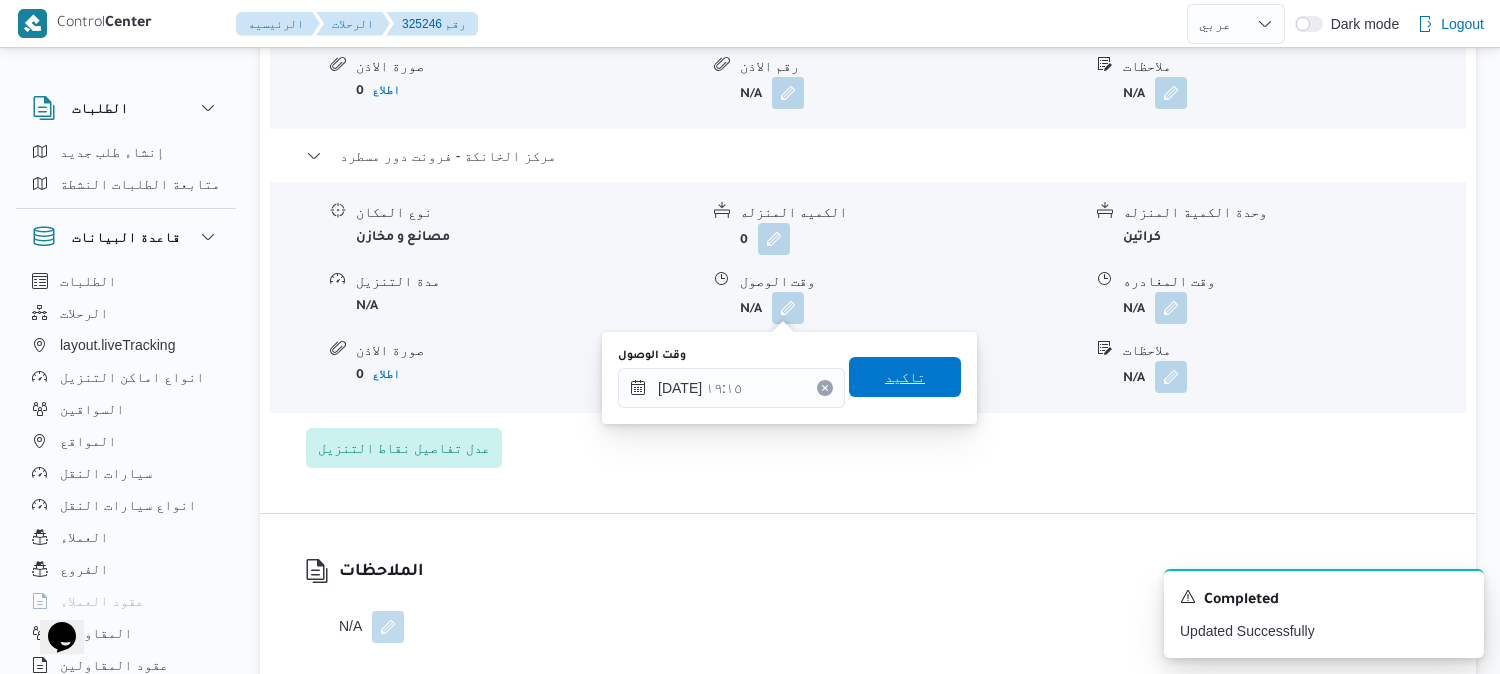 click on "تاكيد" at bounding box center (905, 377) 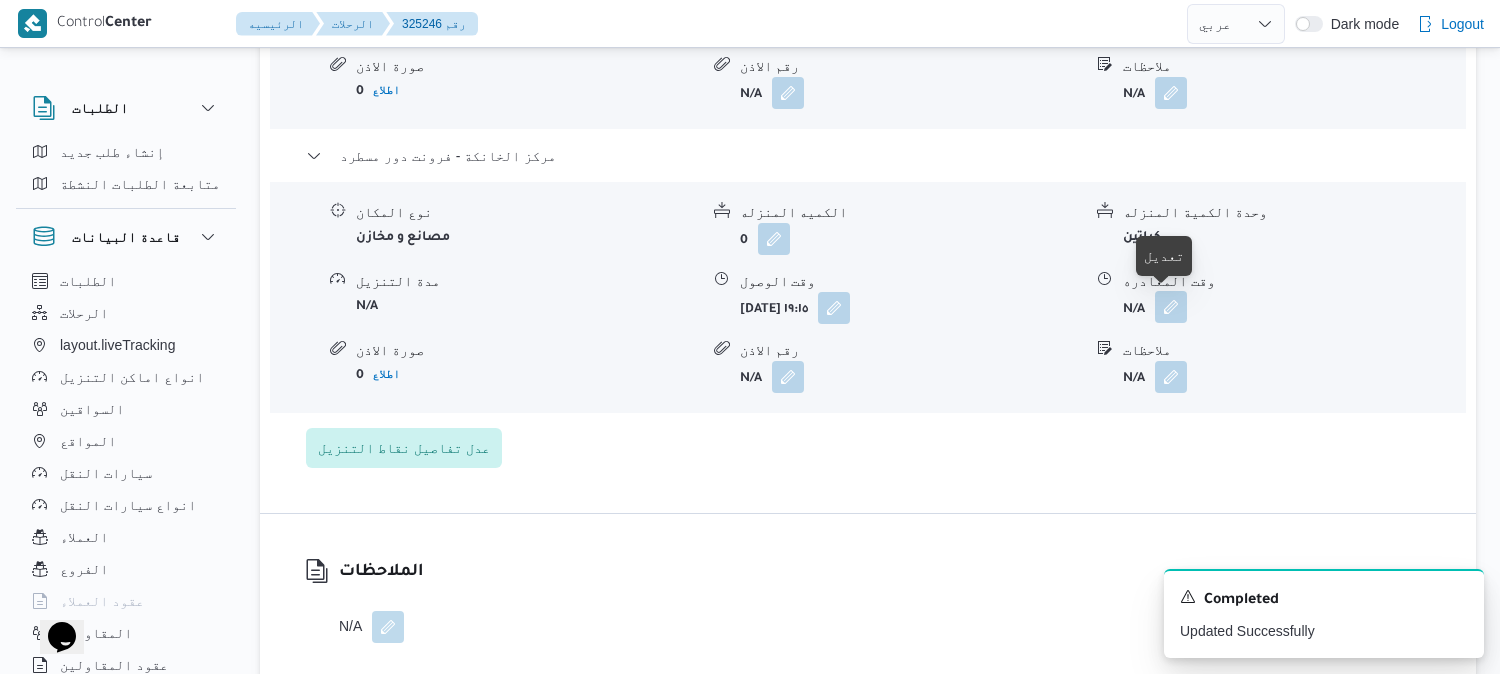 click at bounding box center [1171, 307] 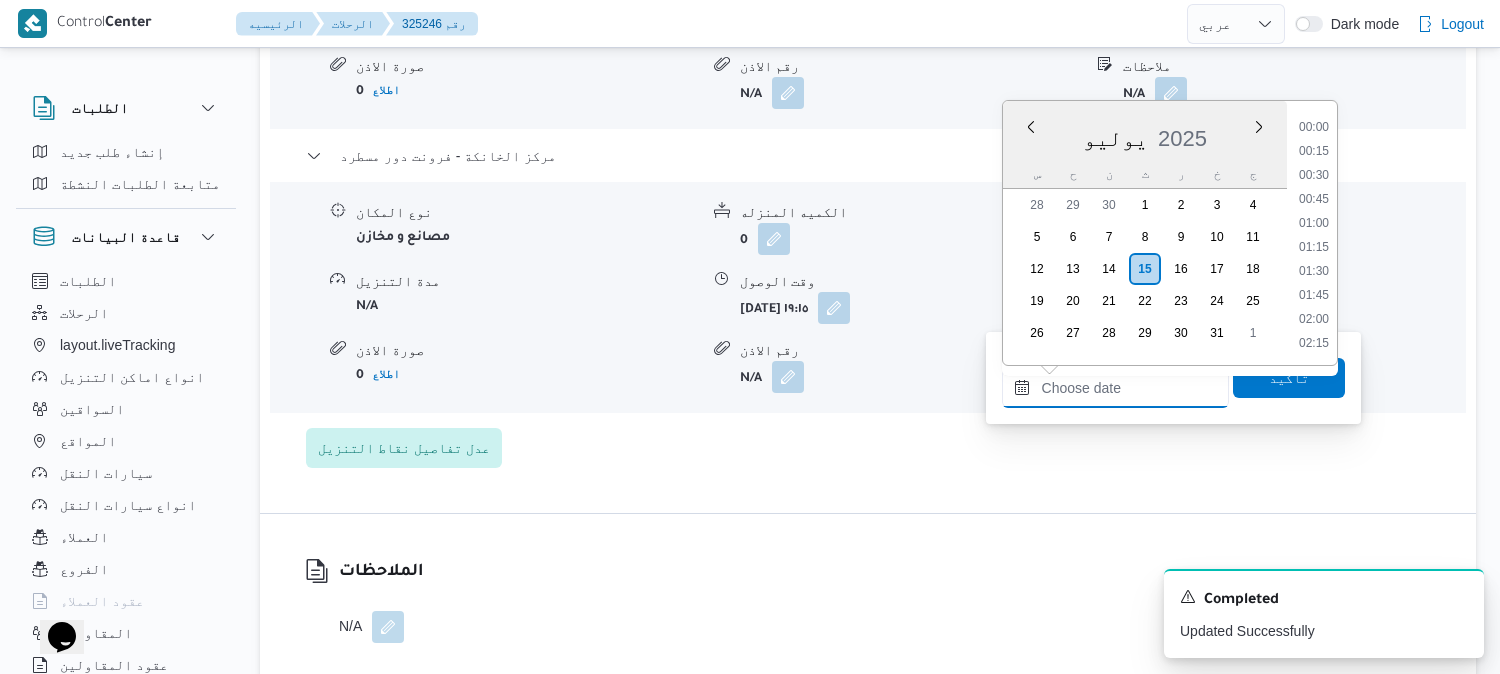 click on "وقت المغادره" at bounding box center (1115, 388) 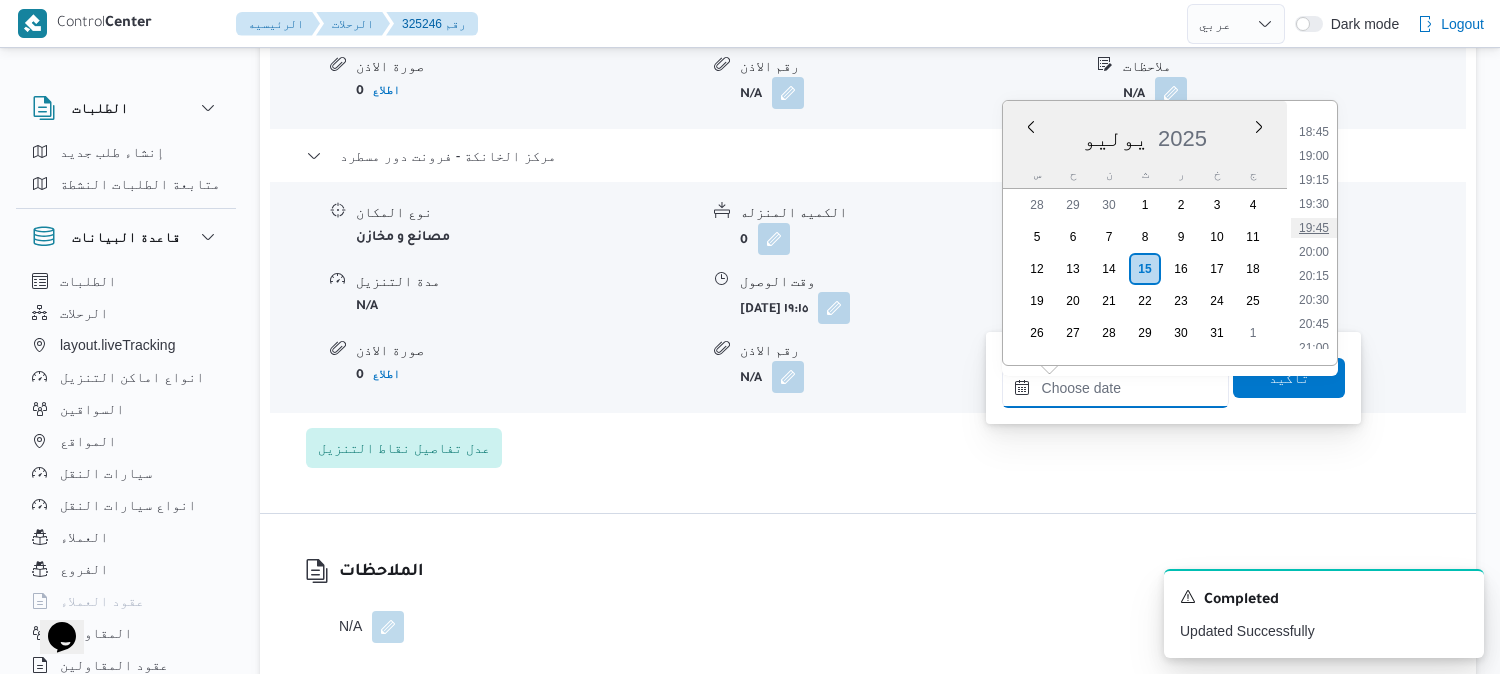 scroll, scrollTop: 1793, scrollLeft: 0, axis: vertical 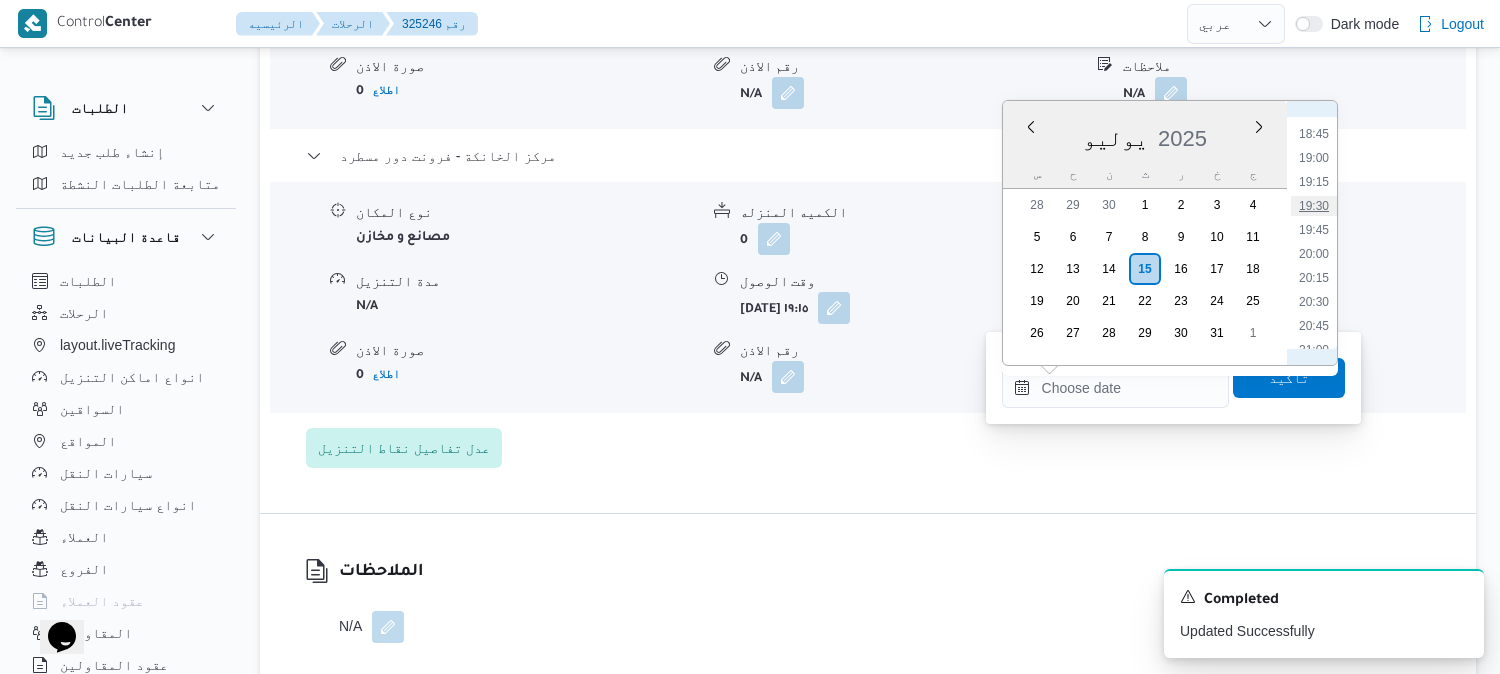 click on "19:30" at bounding box center [1314, 206] 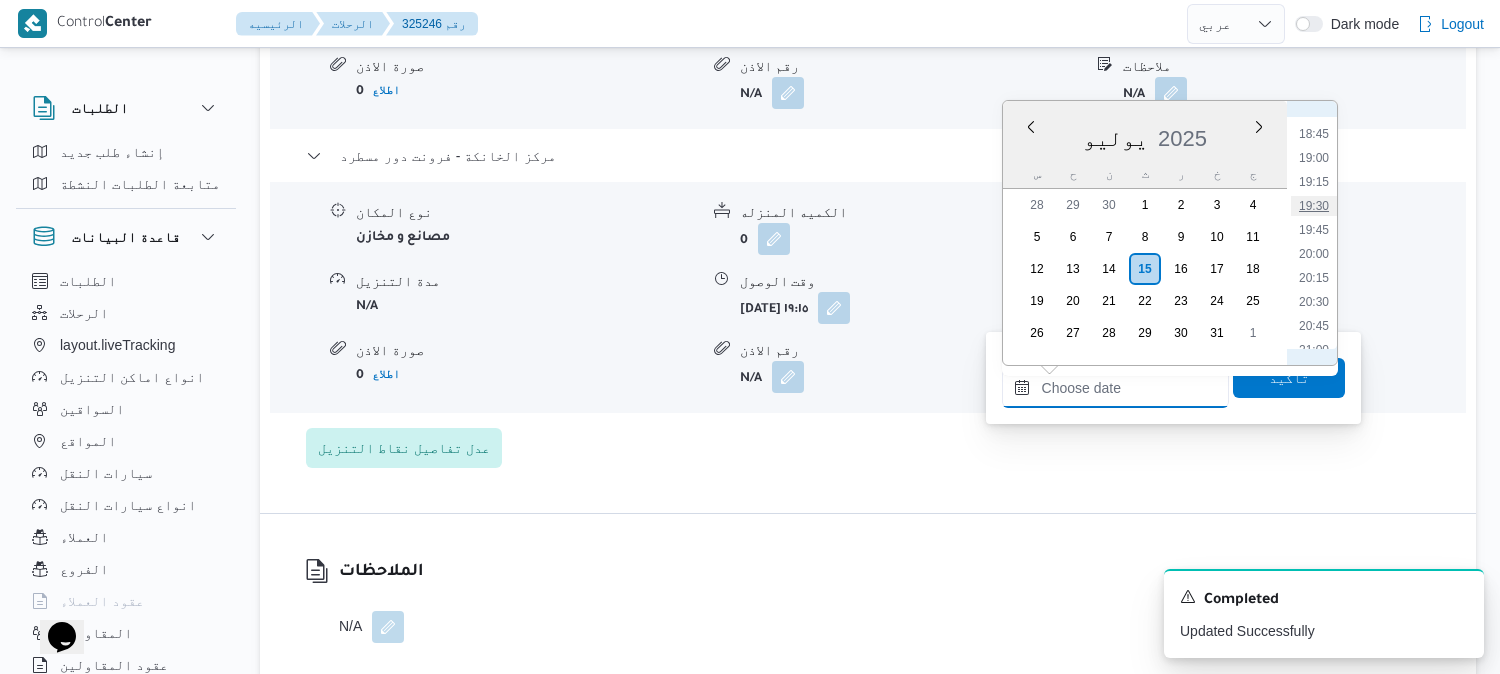 type on "١٥/٠٧/٢٠٢٥ ١٩:٣٠" 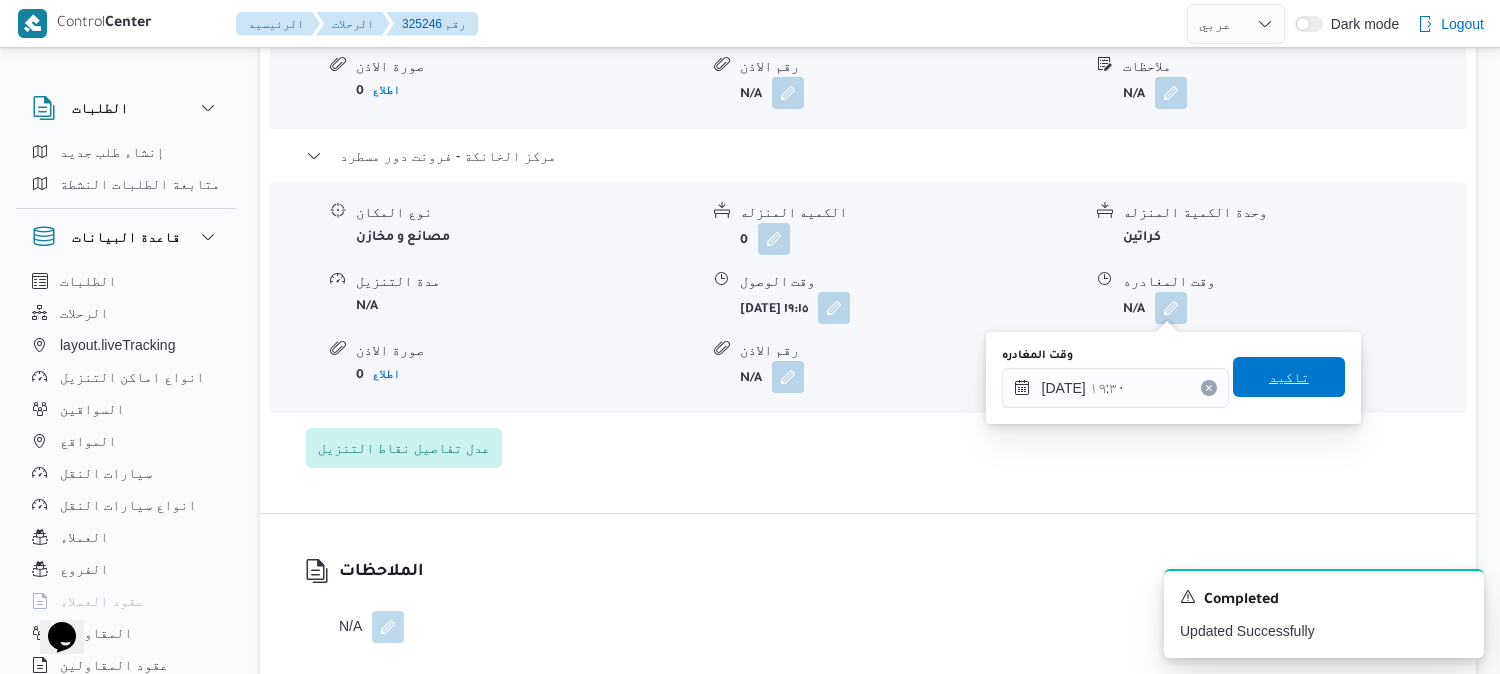 click on "تاكيد" at bounding box center (1289, 377) 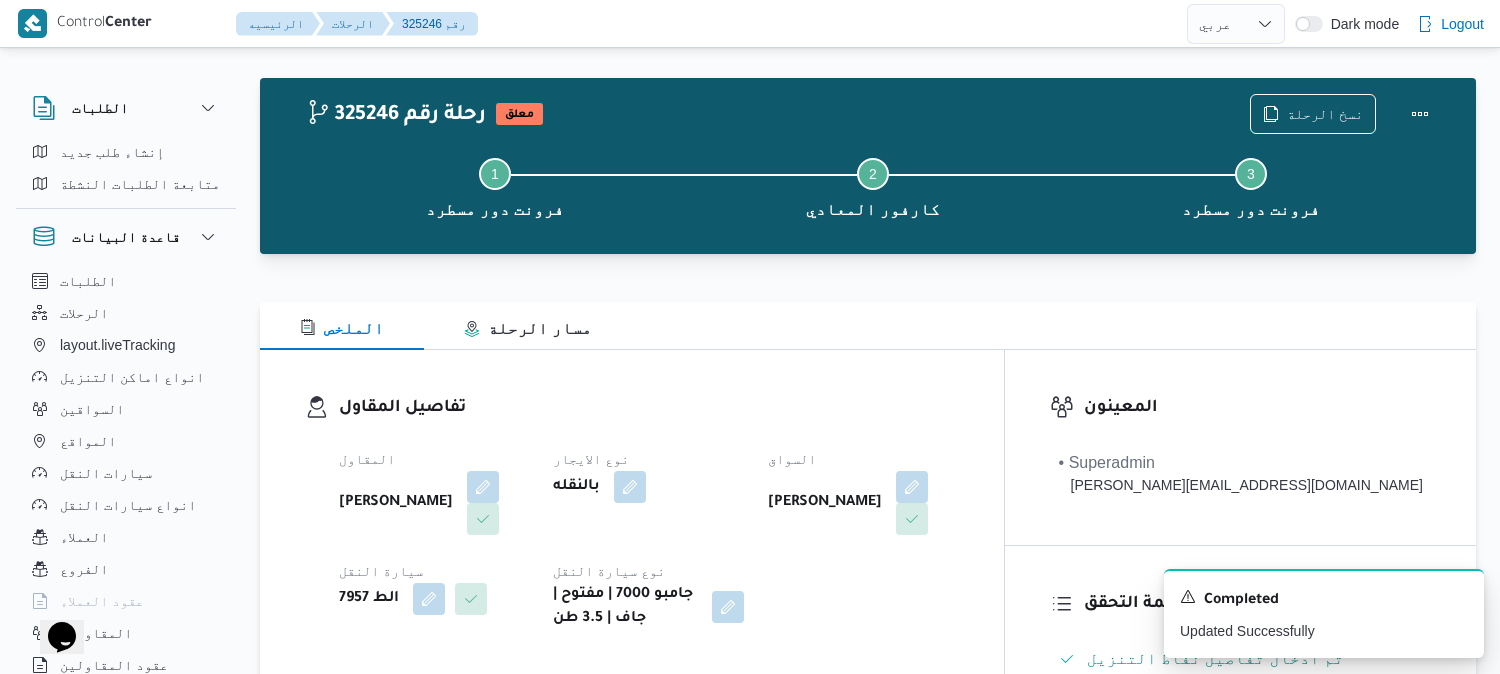 scroll, scrollTop: 0, scrollLeft: 0, axis: both 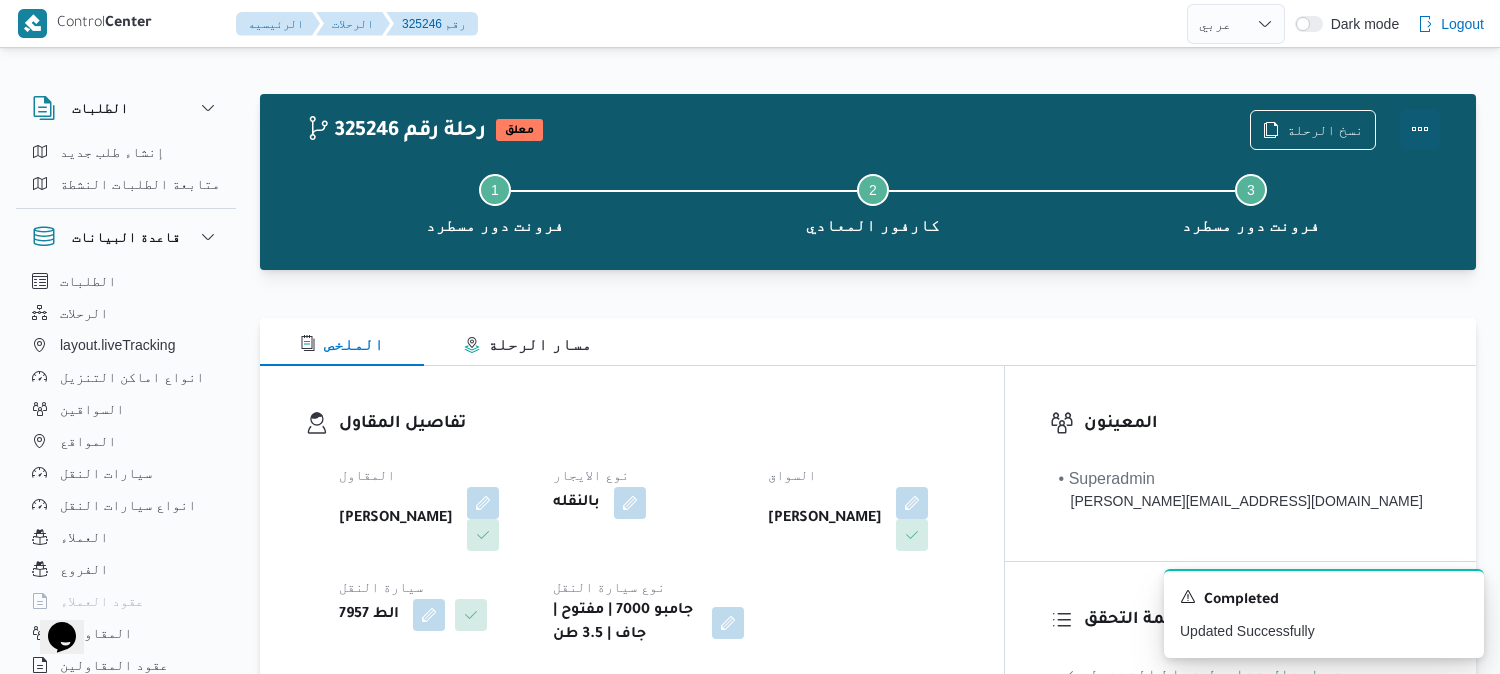 drag, startPoint x: 1421, startPoint y: 130, endPoint x: 1393, endPoint y: 130, distance: 28 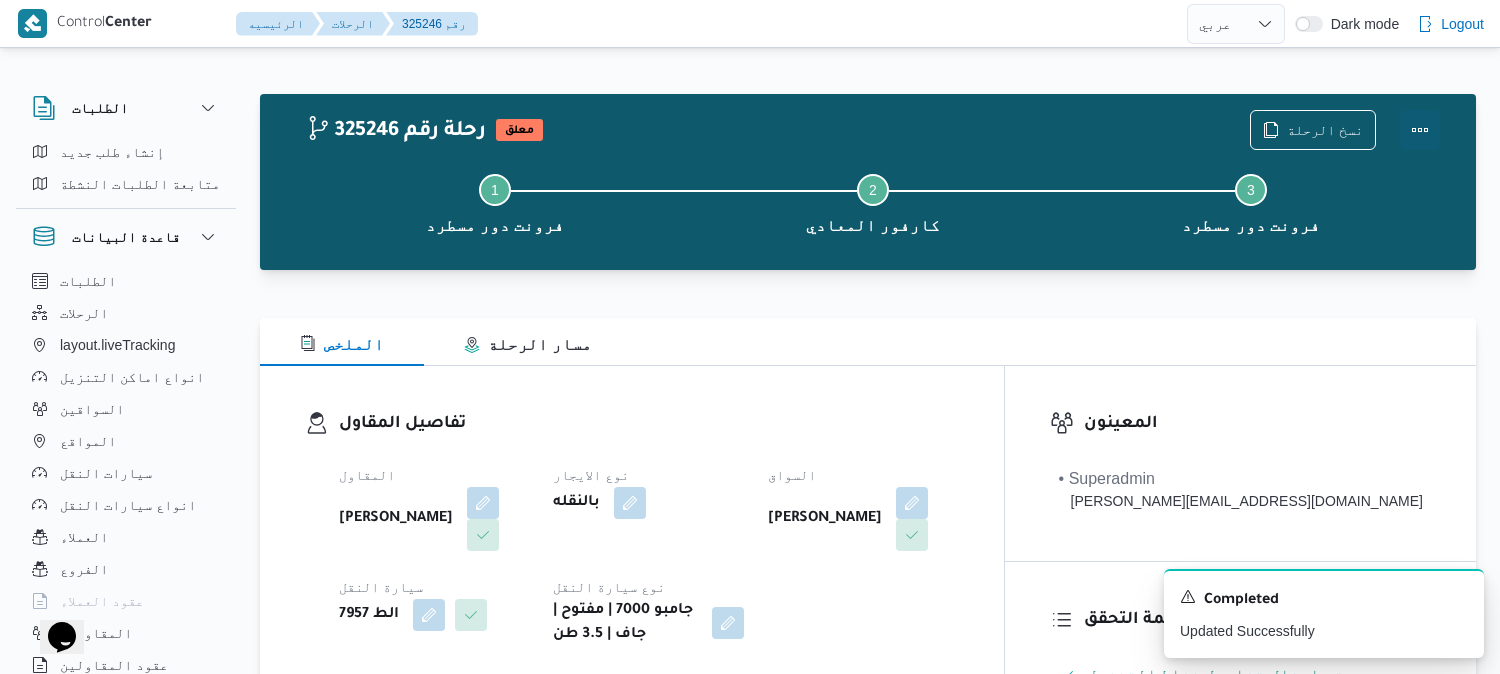 click at bounding box center (1420, 130) 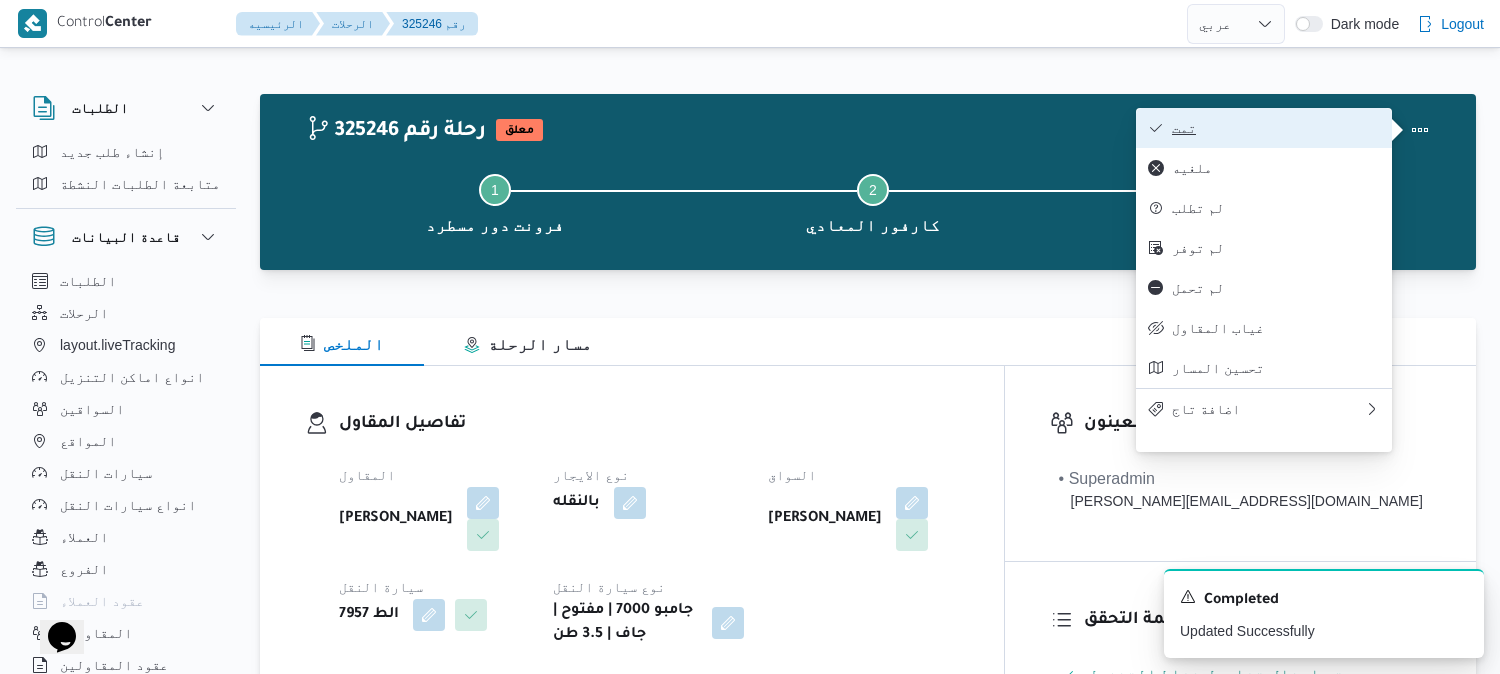 click on "تمت" at bounding box center (1276, 128) 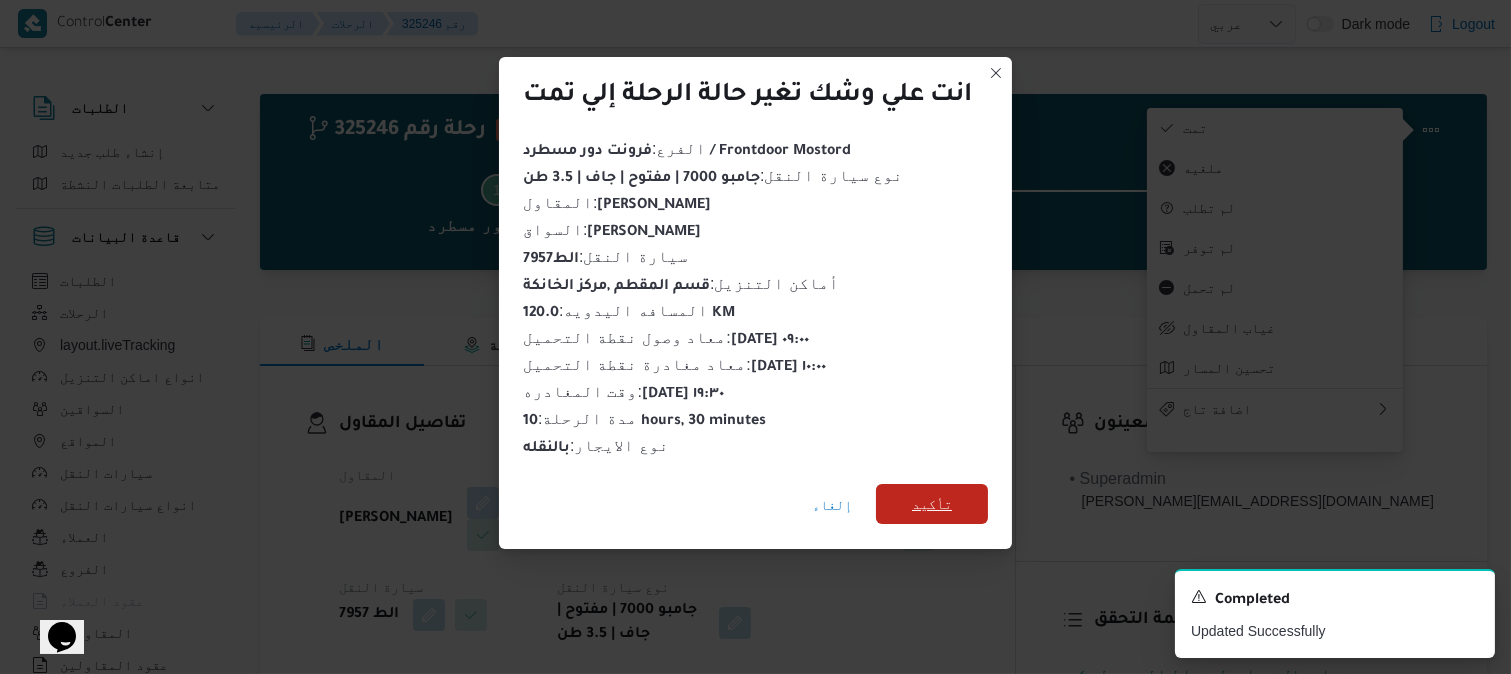 click on "تأكيد" at bounding box center (932, 504) 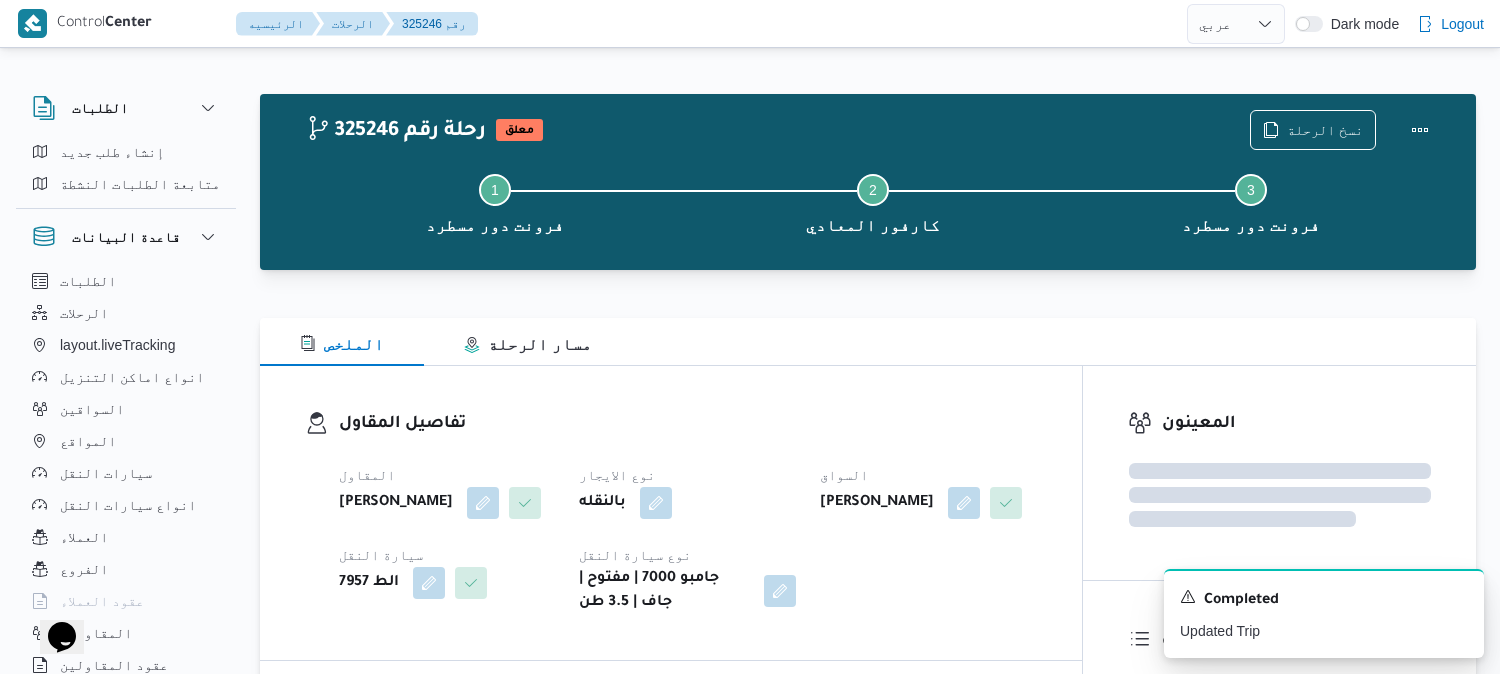 click on "تفاصيل المقاول المقاول ميدو احمد محمد موسي نوع الايجار بالنقله السواق عمرو يوسف عبدالرحمن امام سيارة النقل الط 7957 نوع سيارة النقل جامبو 7000 | مفتوح | جاف | 3.5 طن" at bounding box center [671, 513] 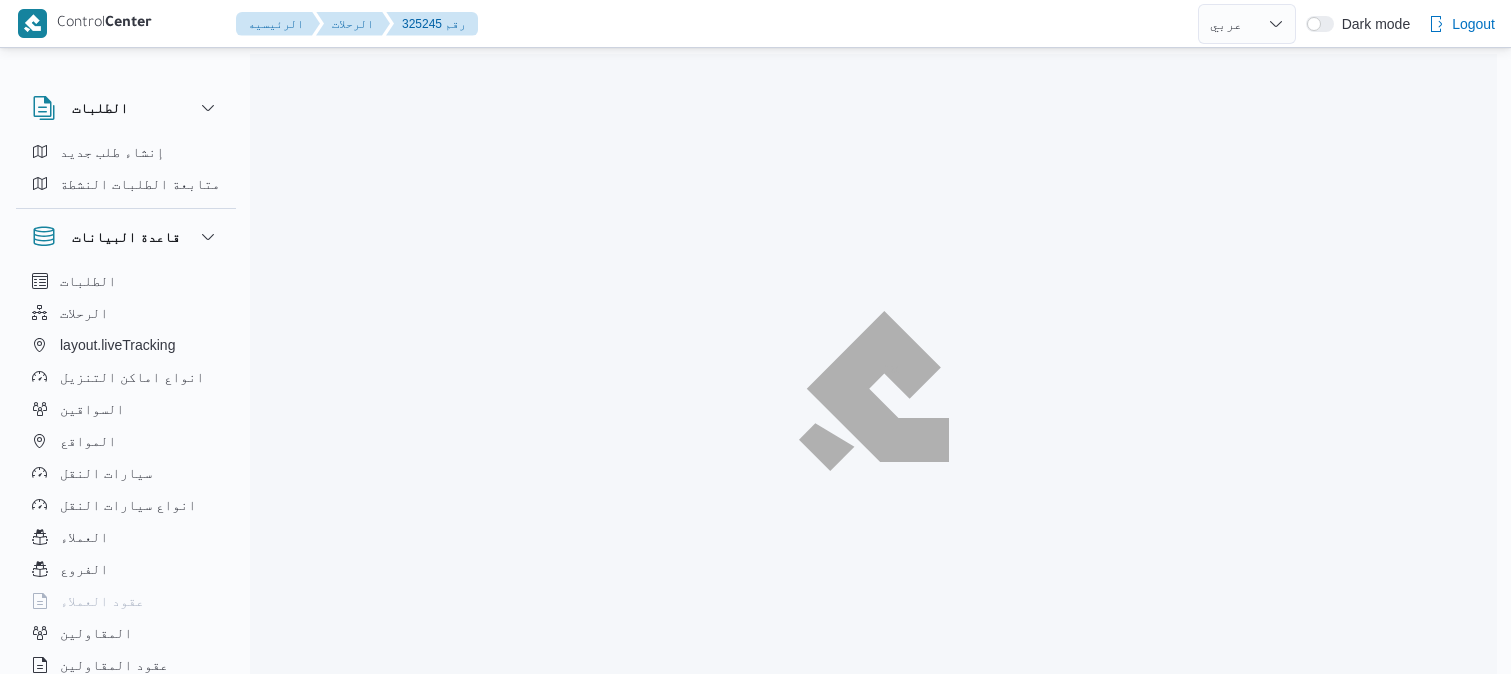 select on "ar" 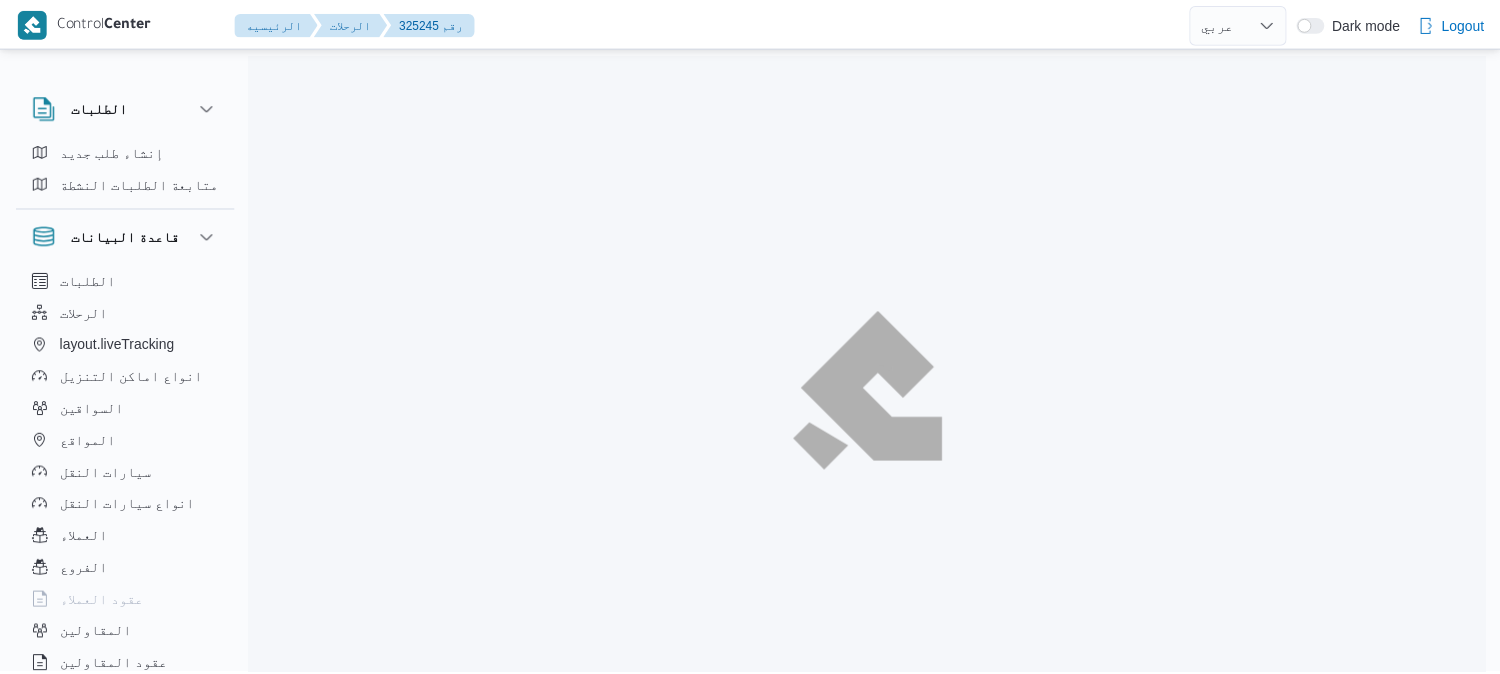 scroll, scrollTop: 0, scrollLeft: 0, axis: both 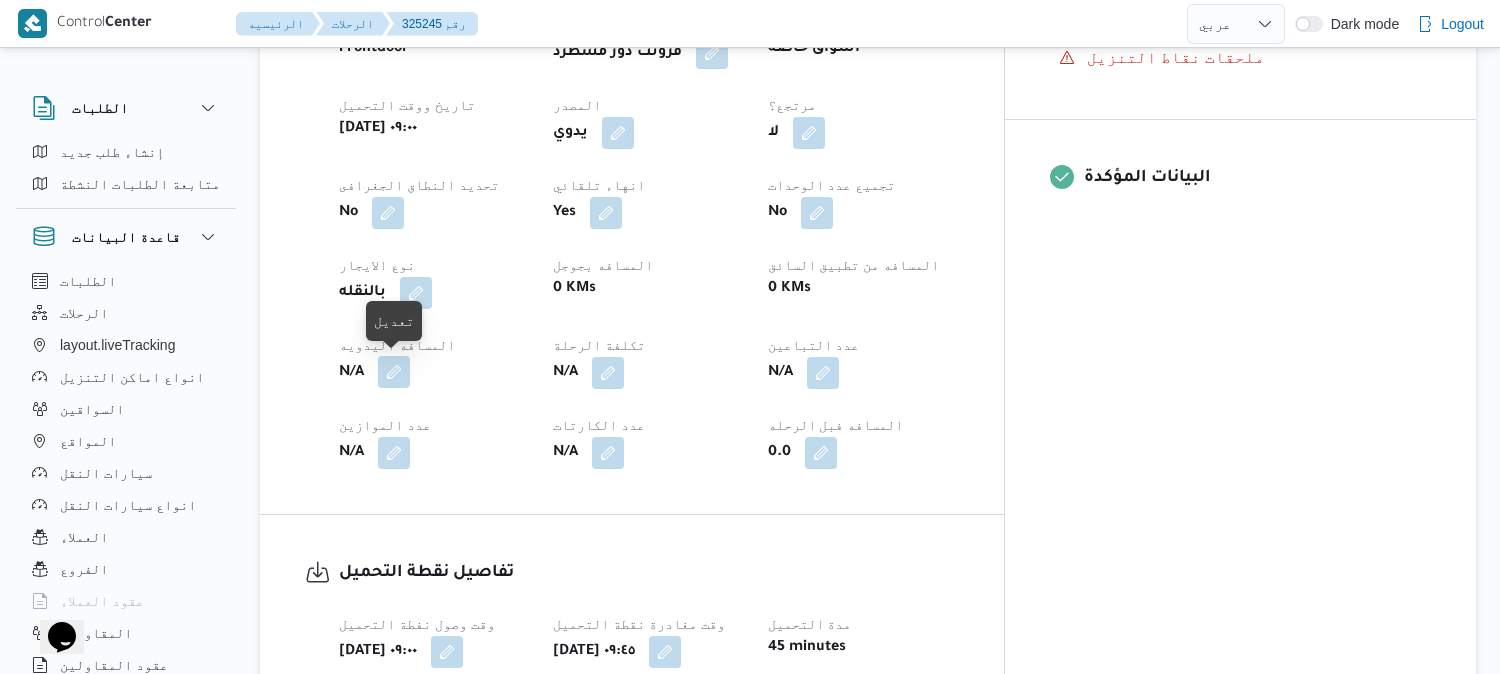 click at bounding box center (394, 372) 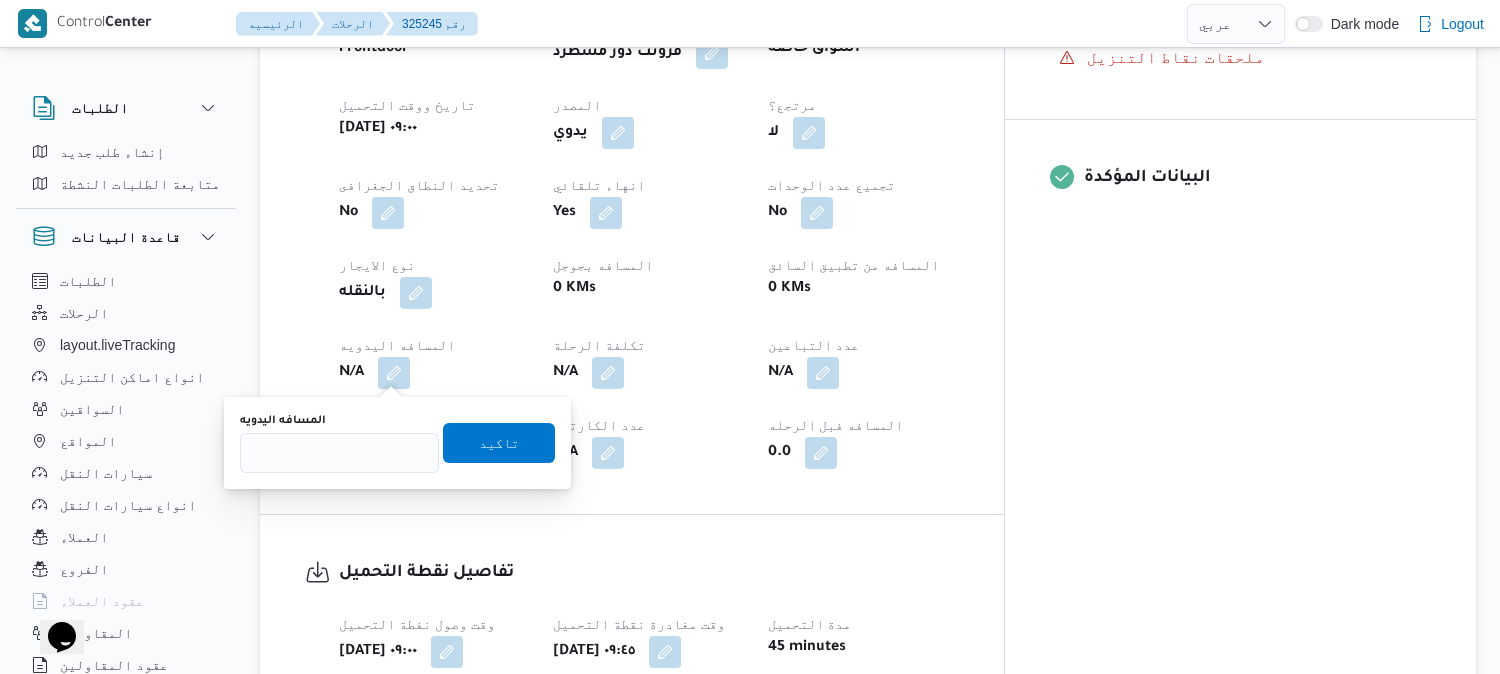 click on "المسافه اليدويه" at bounding box center [339, 443] 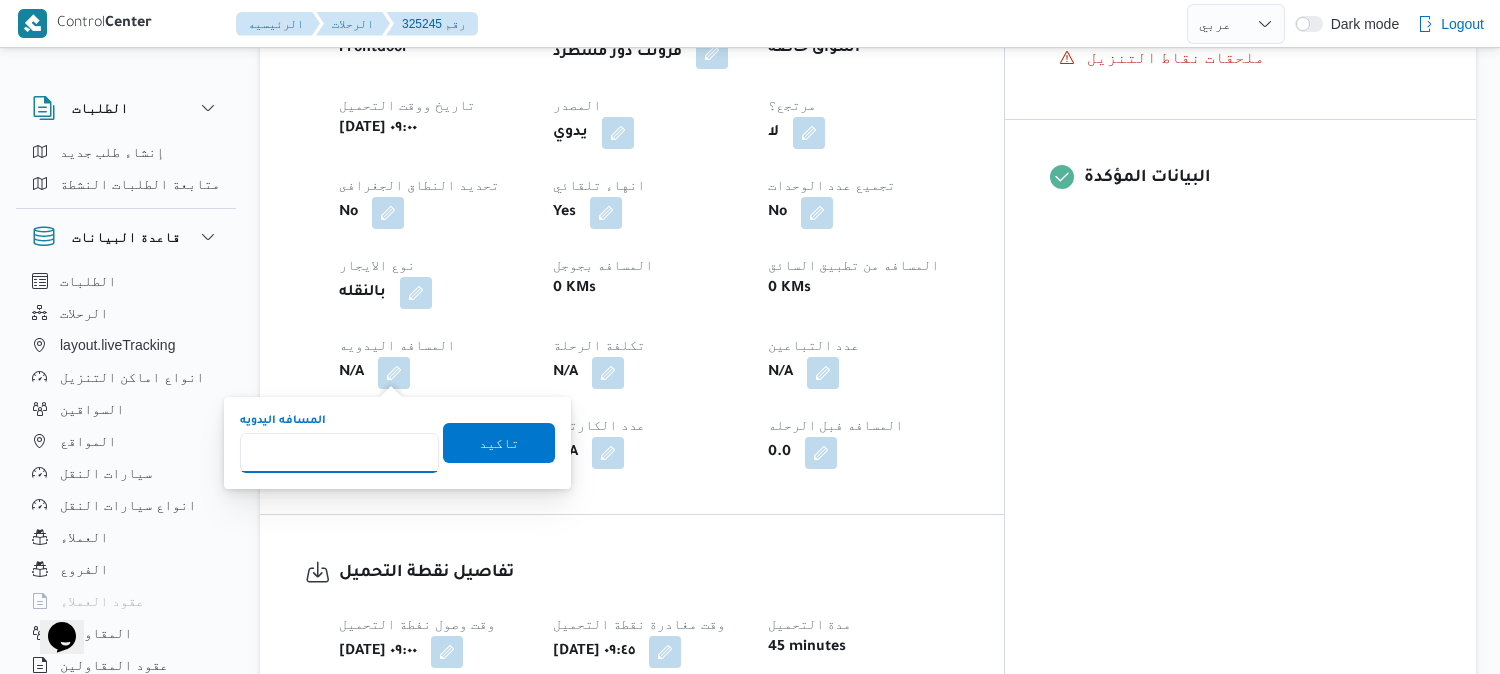 click on "المسافه اليدويه" at bounding box center (339, 453) 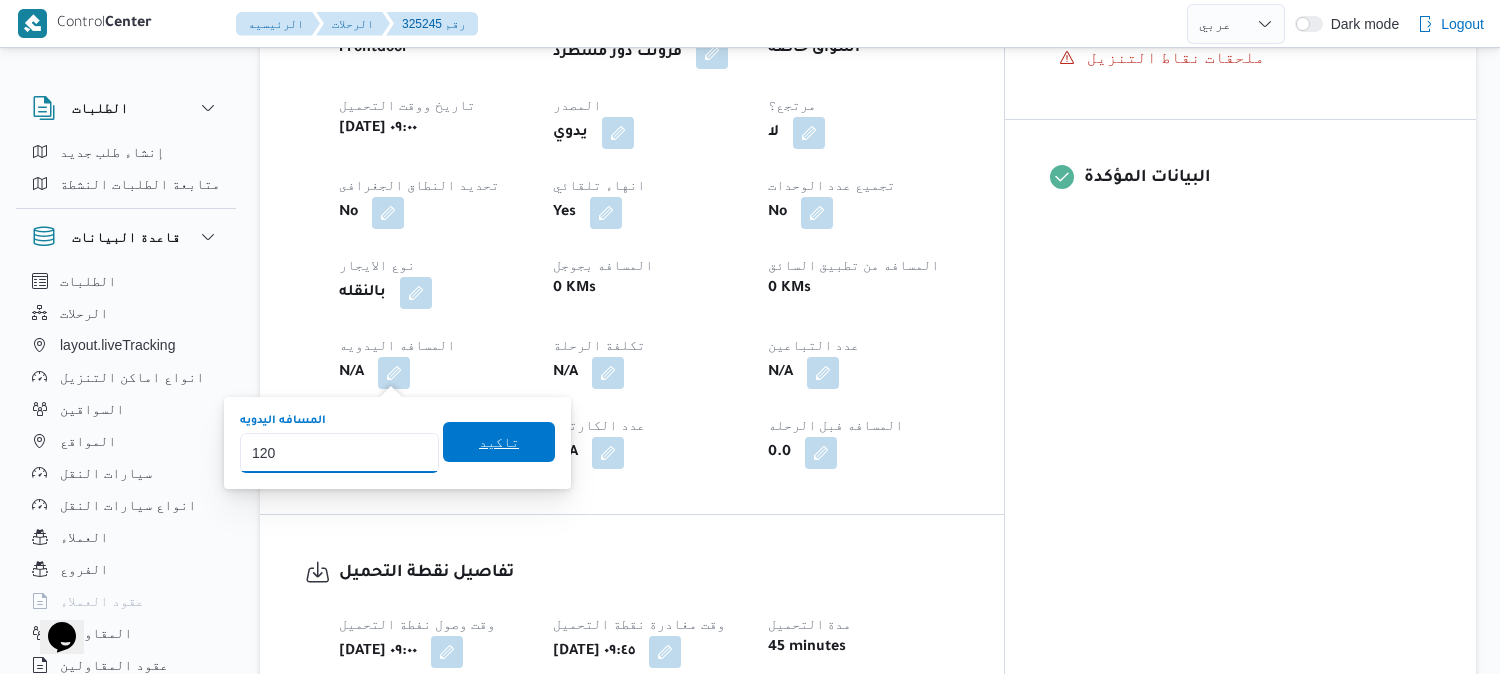 type on "120" 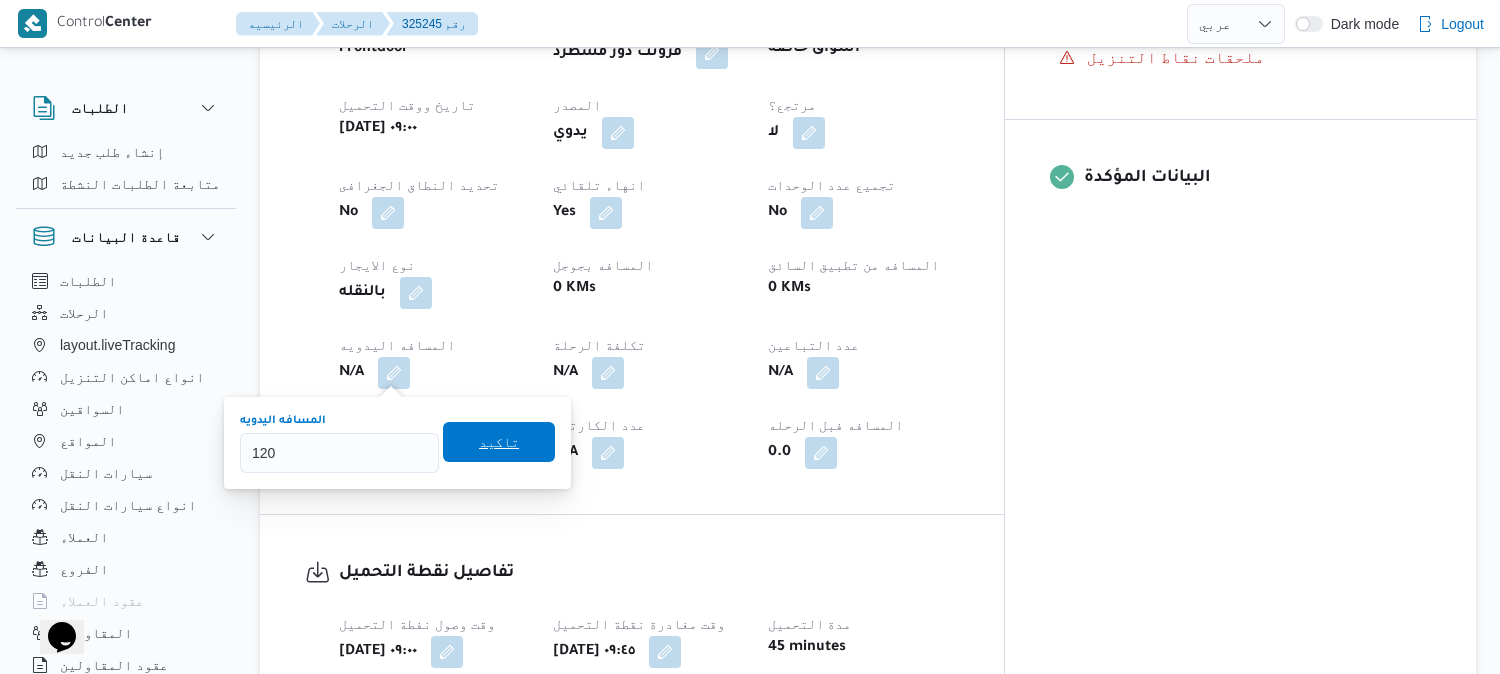 click on "تاكيد" at bounding box center (499, 442) 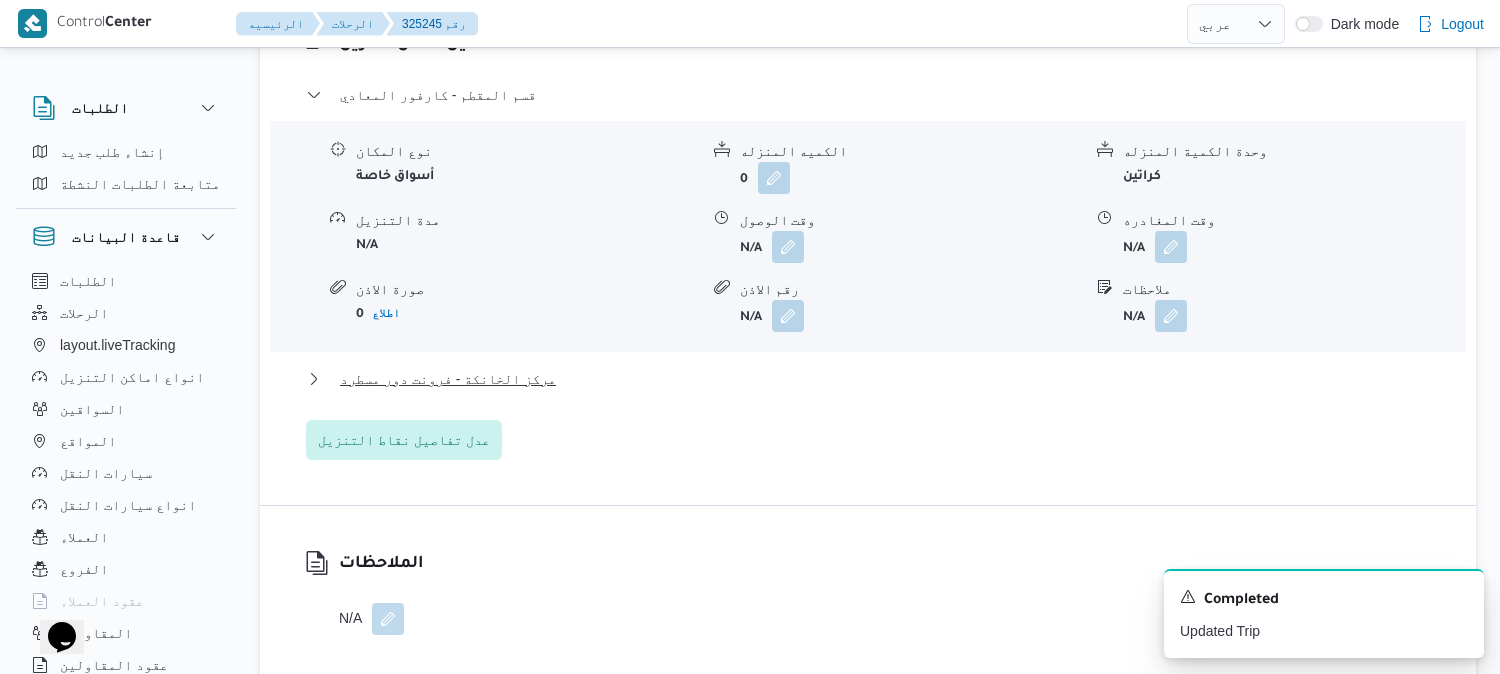 scroll, scrollTop: 1666, scrollLeft: 0, axis: vertical 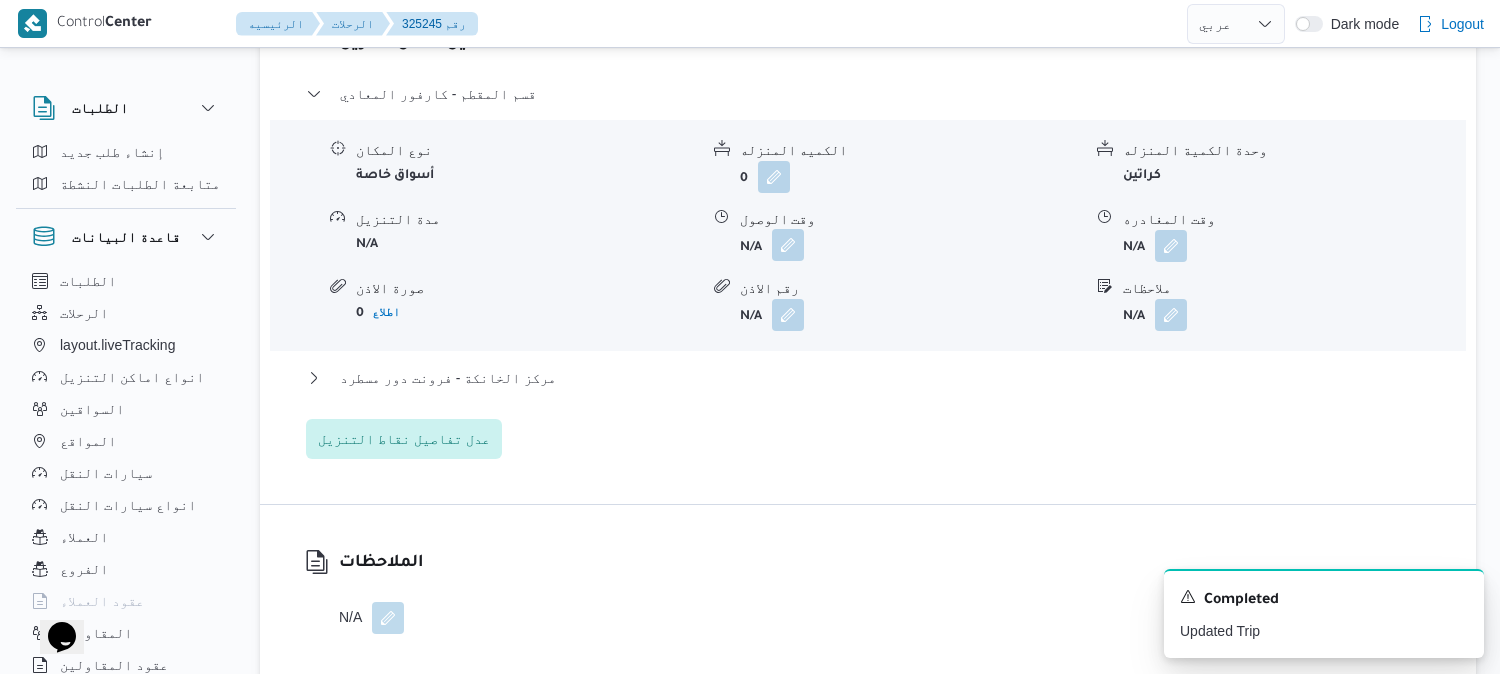 click at bounding box center [788, 245] 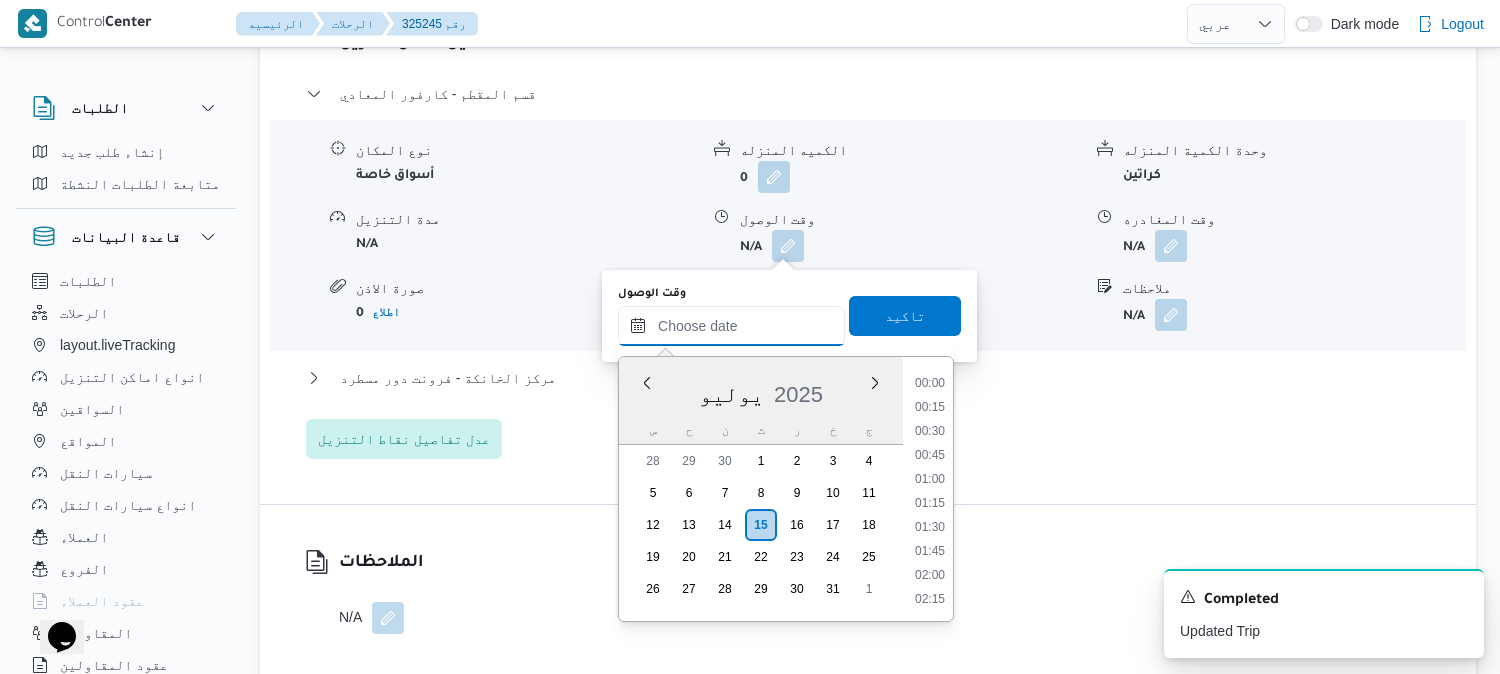 click on "وقت الوصول" at bounding box center [731, 326] 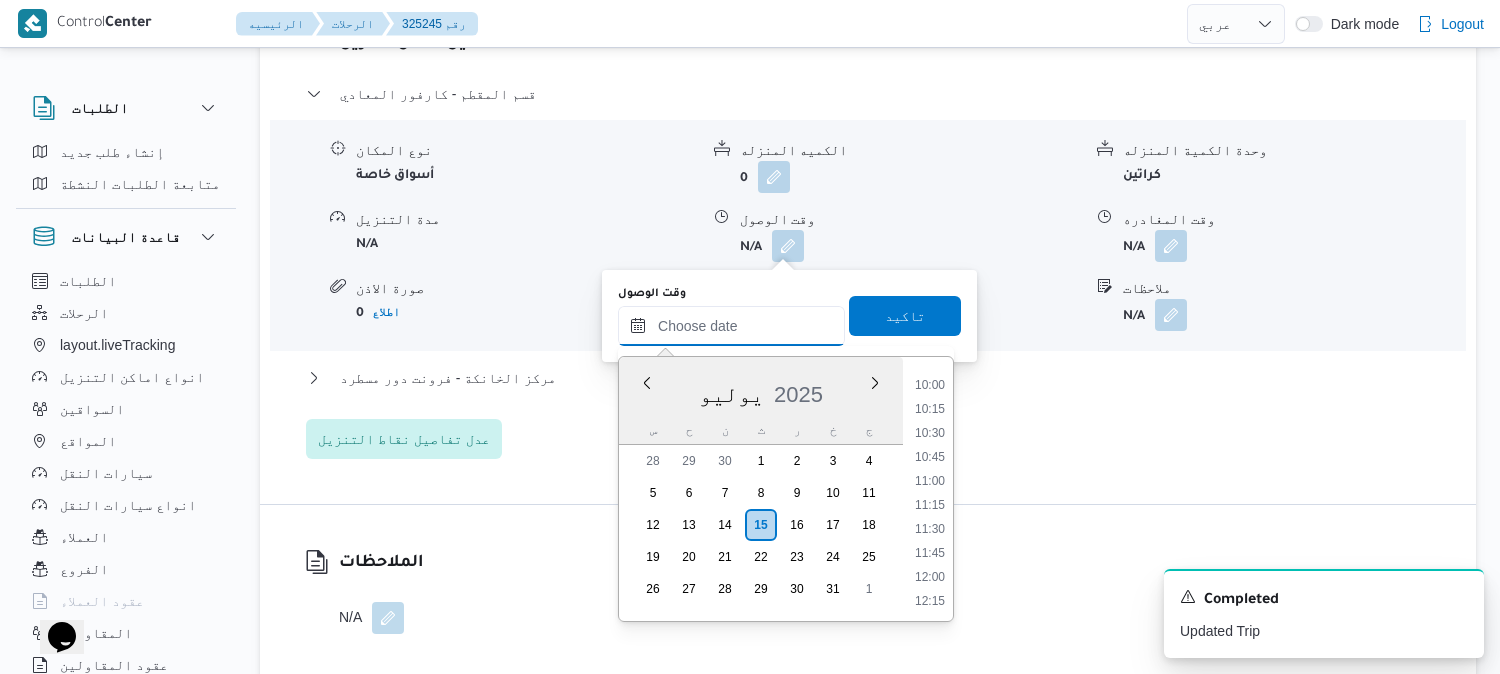 scroll, scrollTop: 904, scrollLeft: 0, axis: vertical 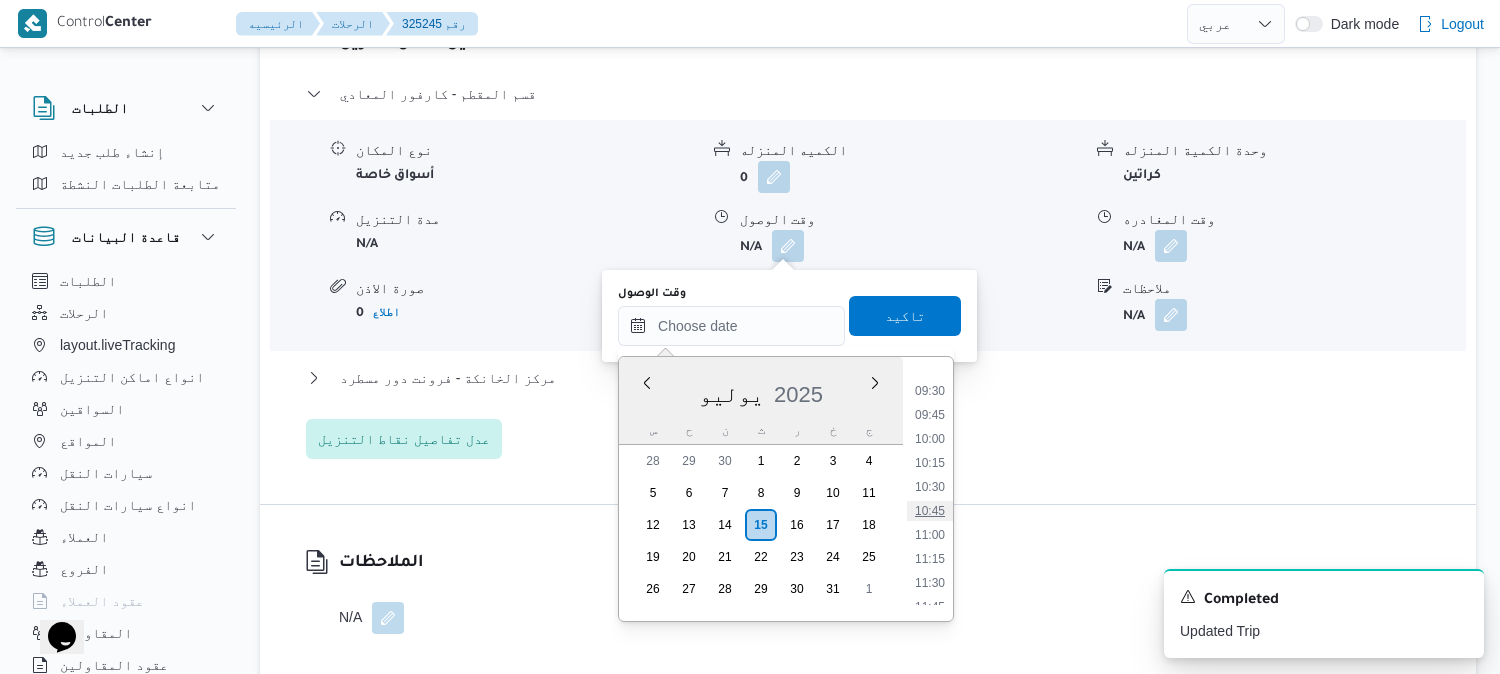 click on "10:45" at bounding box center (930, 511) 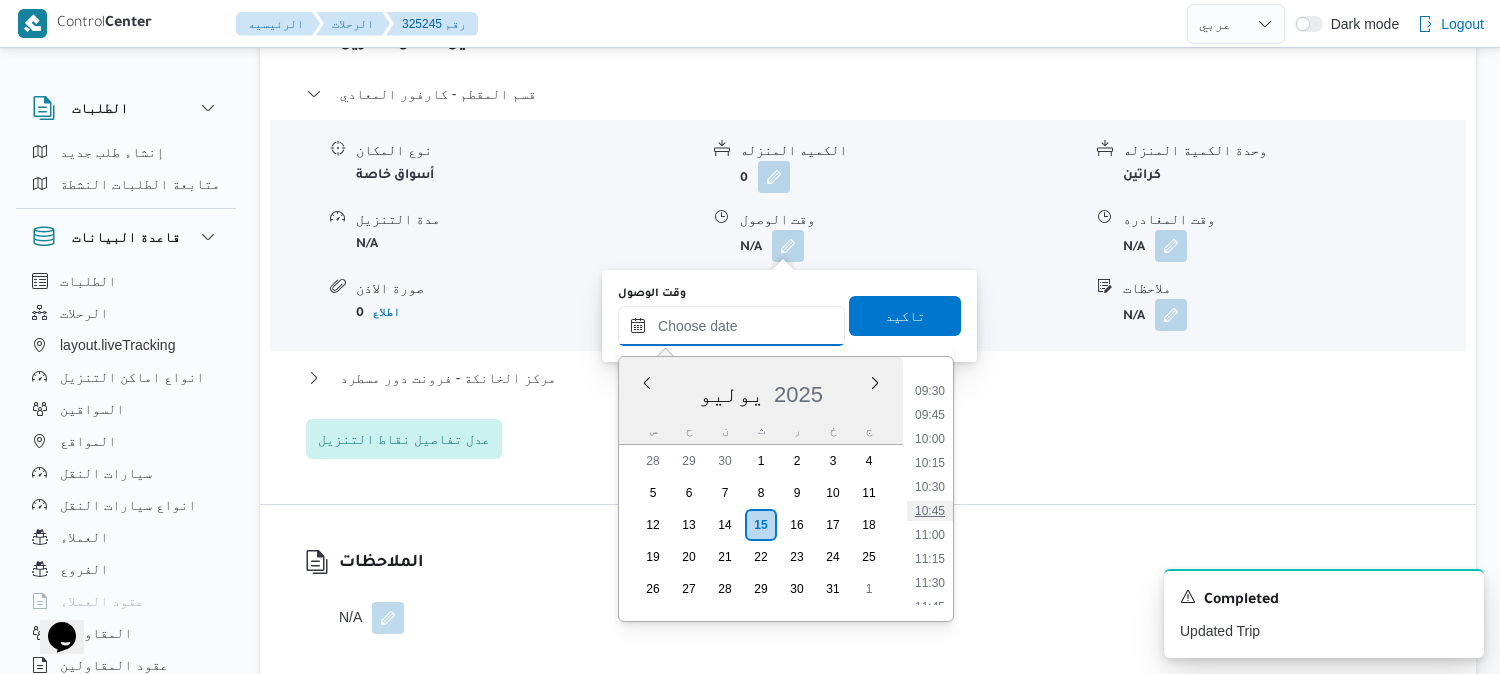 type on "[DATE] ١٠:٤٥" 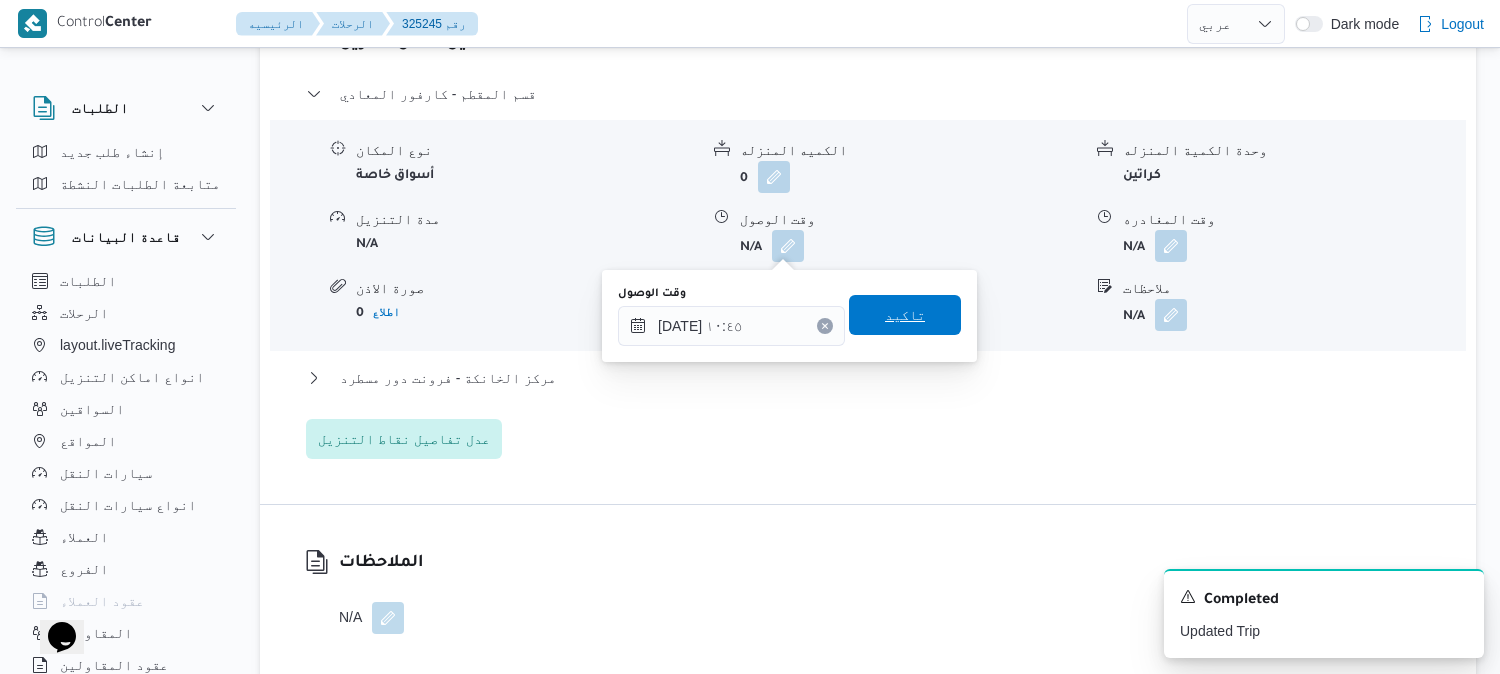 click on "تاكيد" at bounding box center (905, 315) 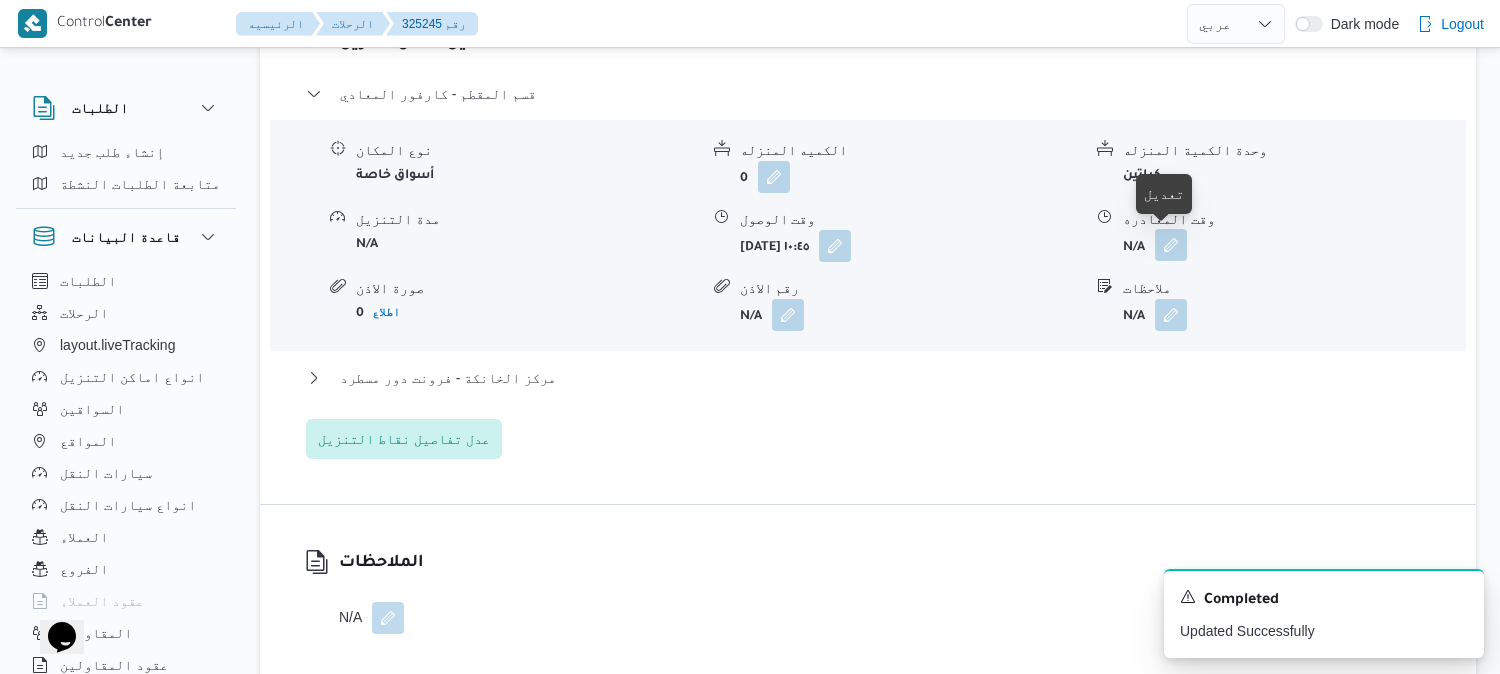 click at bounding box center [1171, 245] 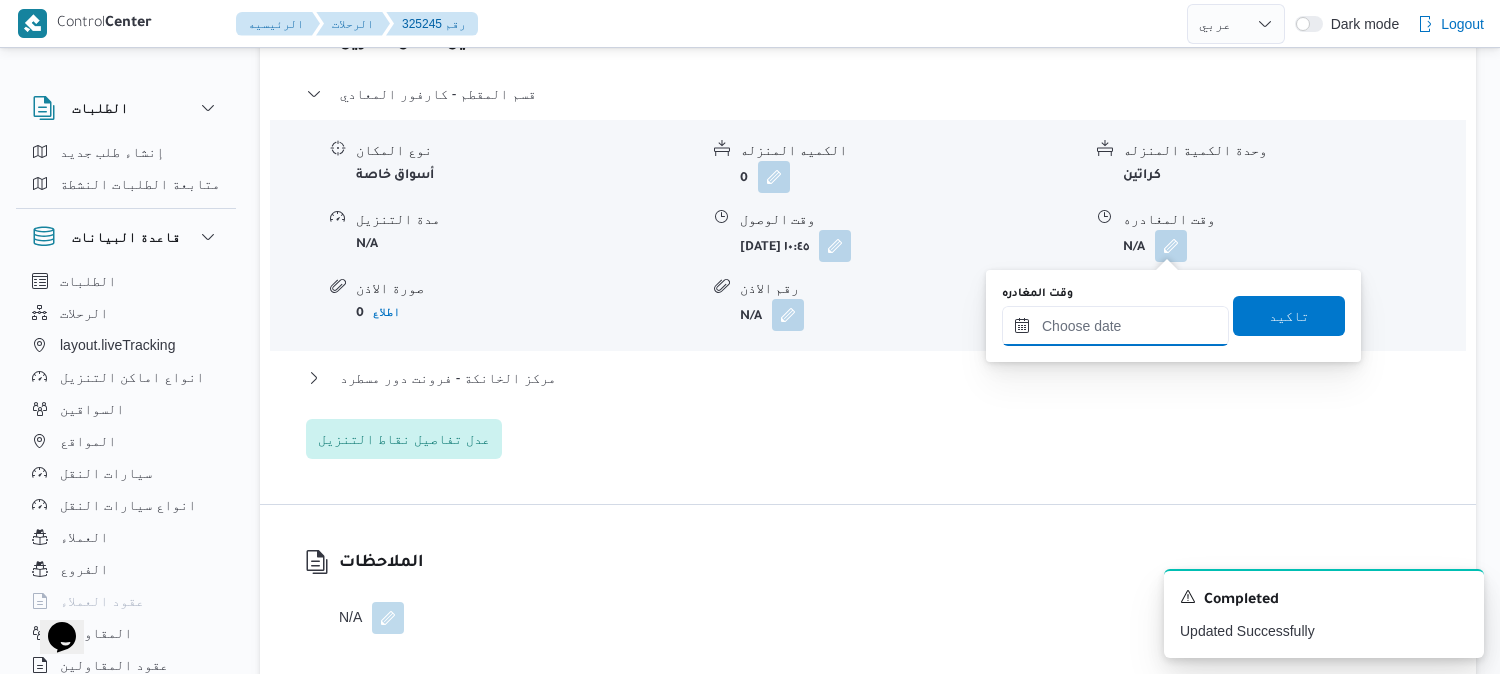 click on "وقت المغادره" at bounding box center [1115, 326] 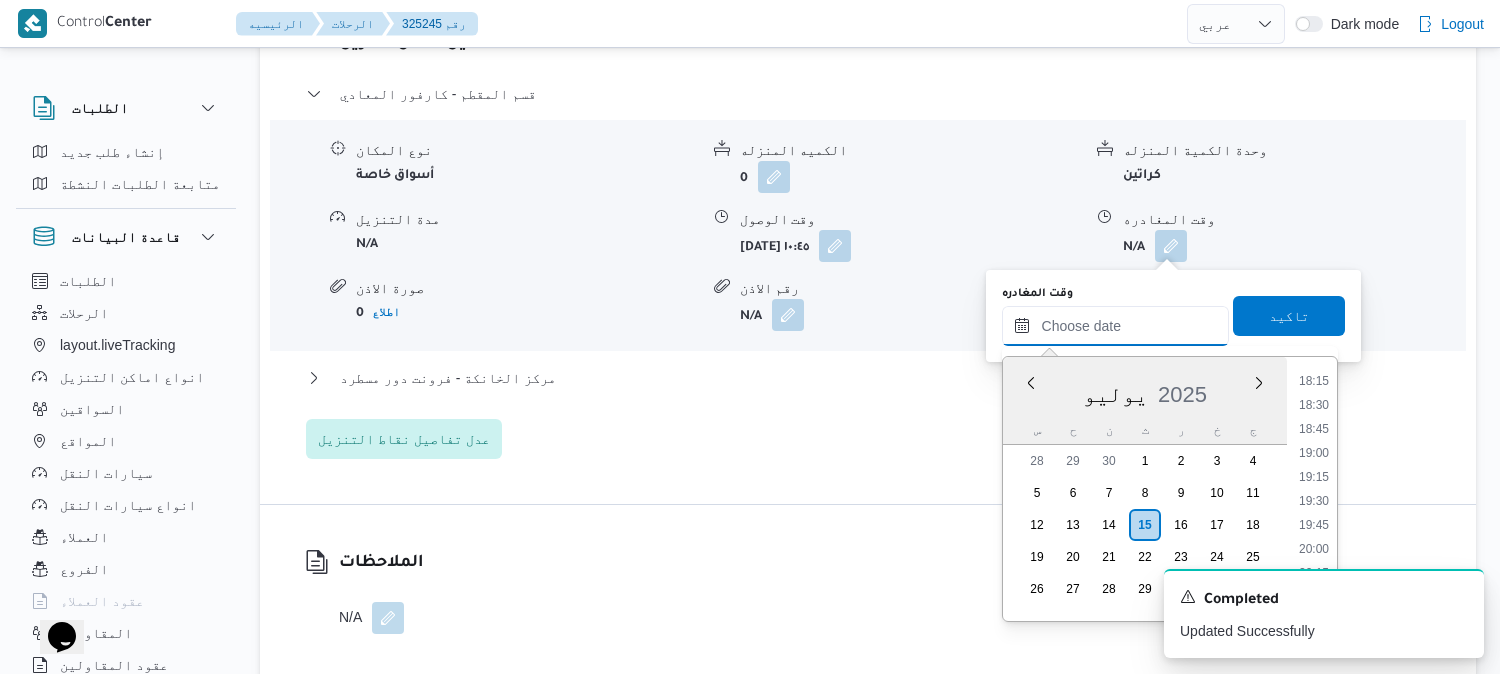 scroll, scrollTop: 1793, scrollLeft: 0, axis: vertical 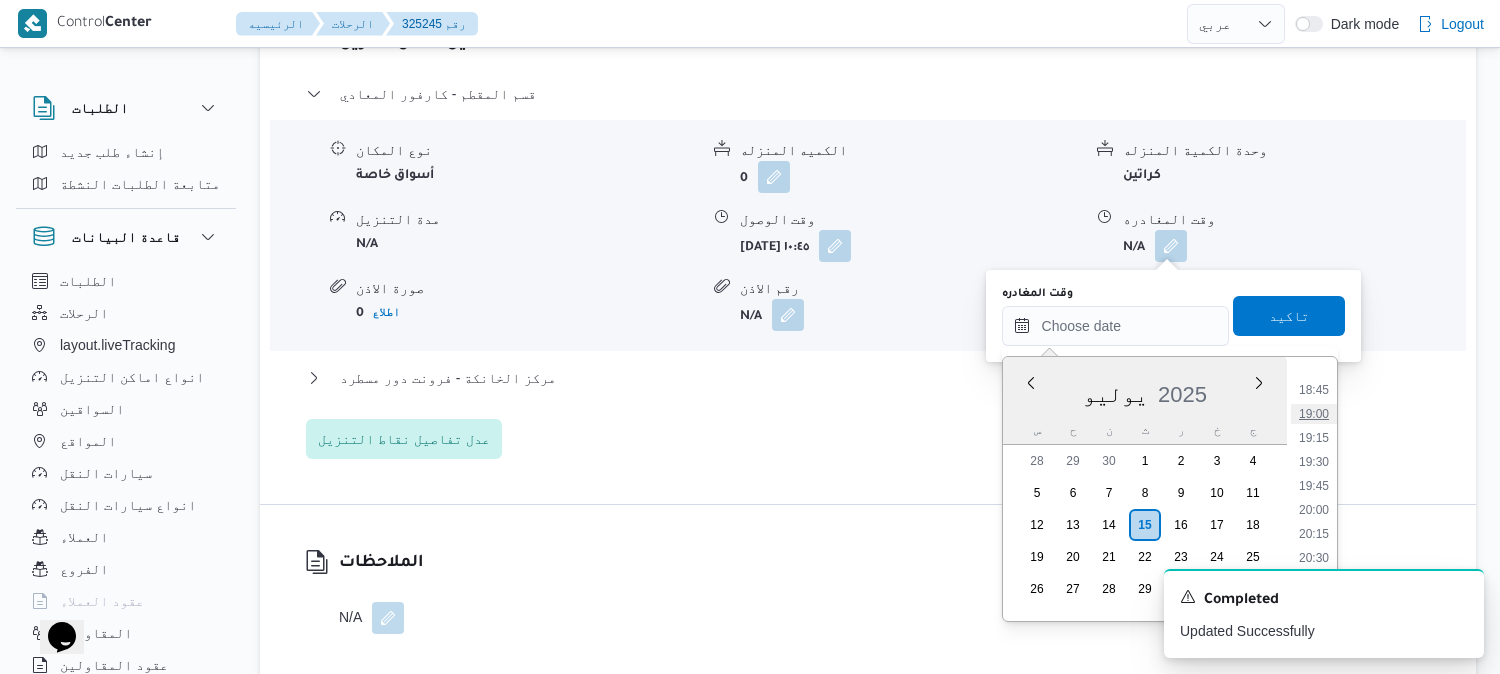 click on "19:00" at bounding box center [1314, 414] 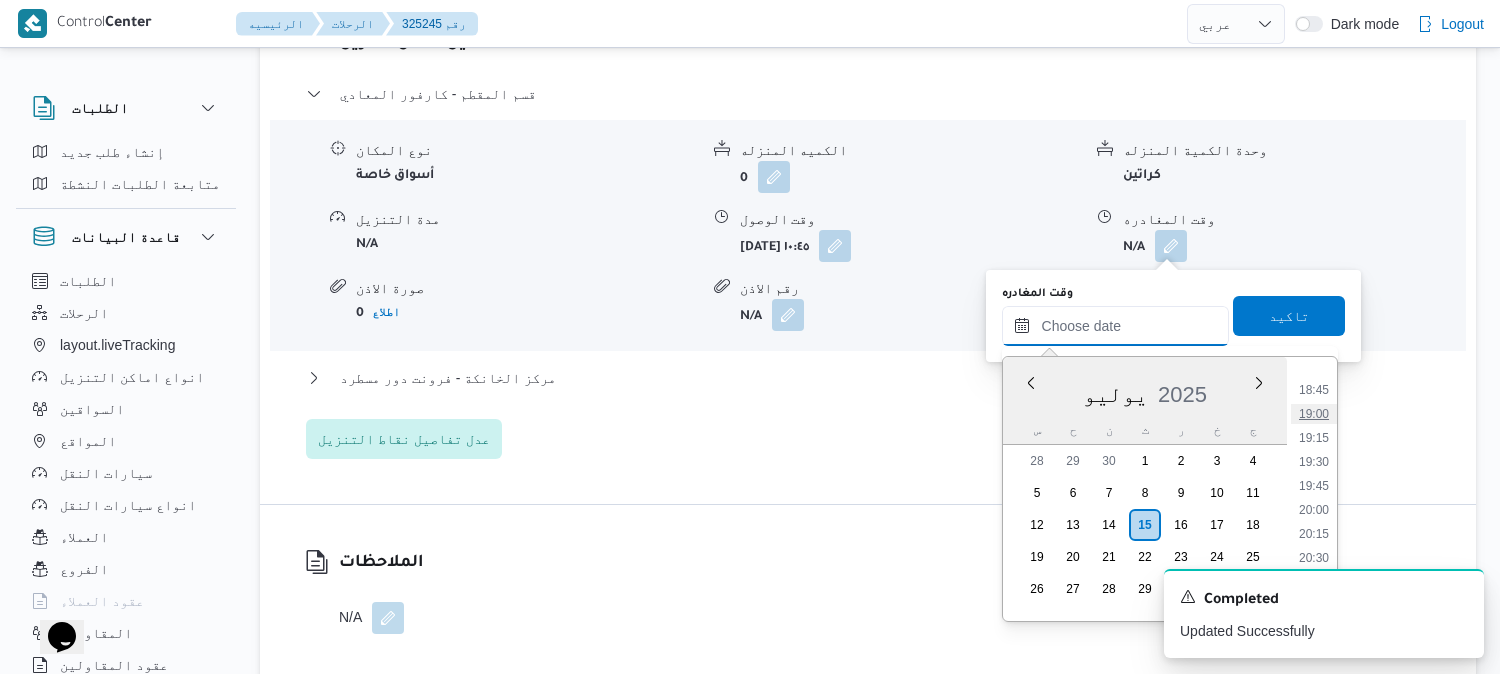 type on "[DATE] ١٩:٠٠" 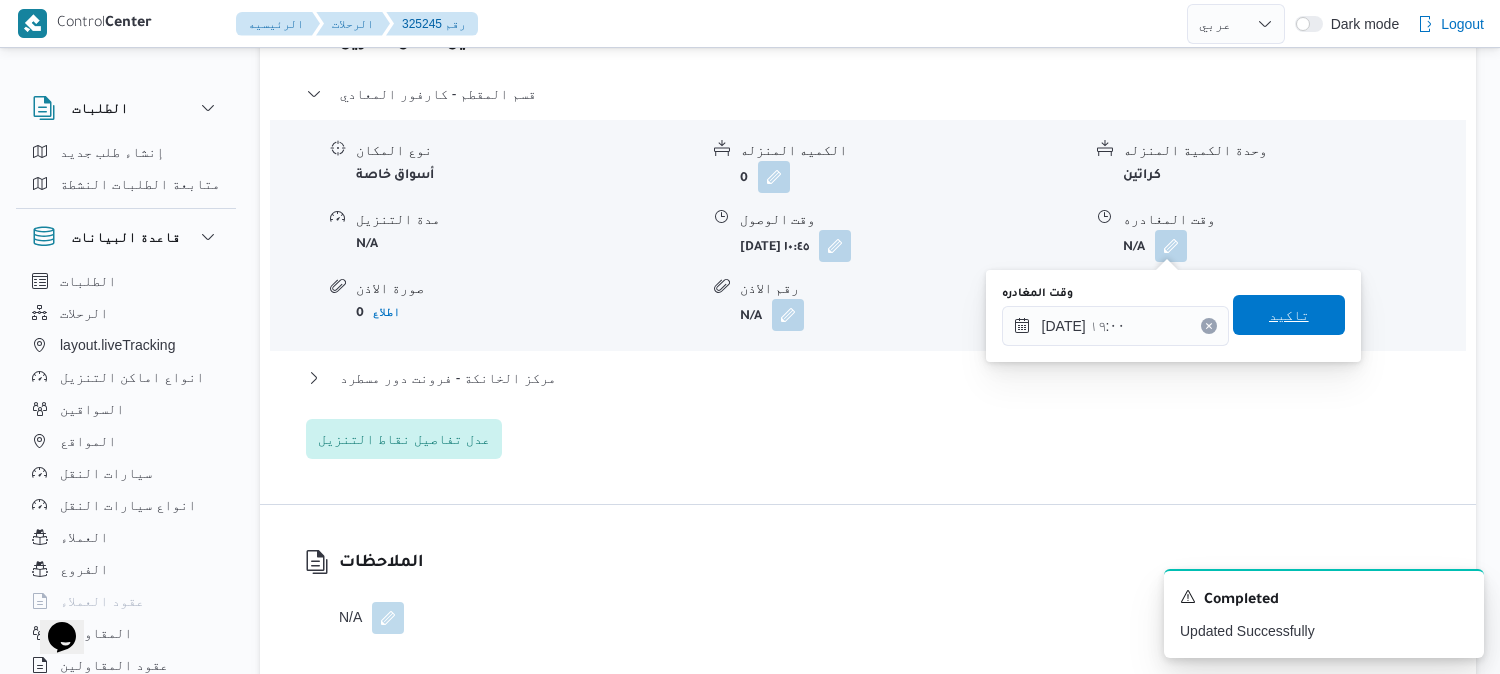 click on "تاكيد" at bounding box center [1289, 315] 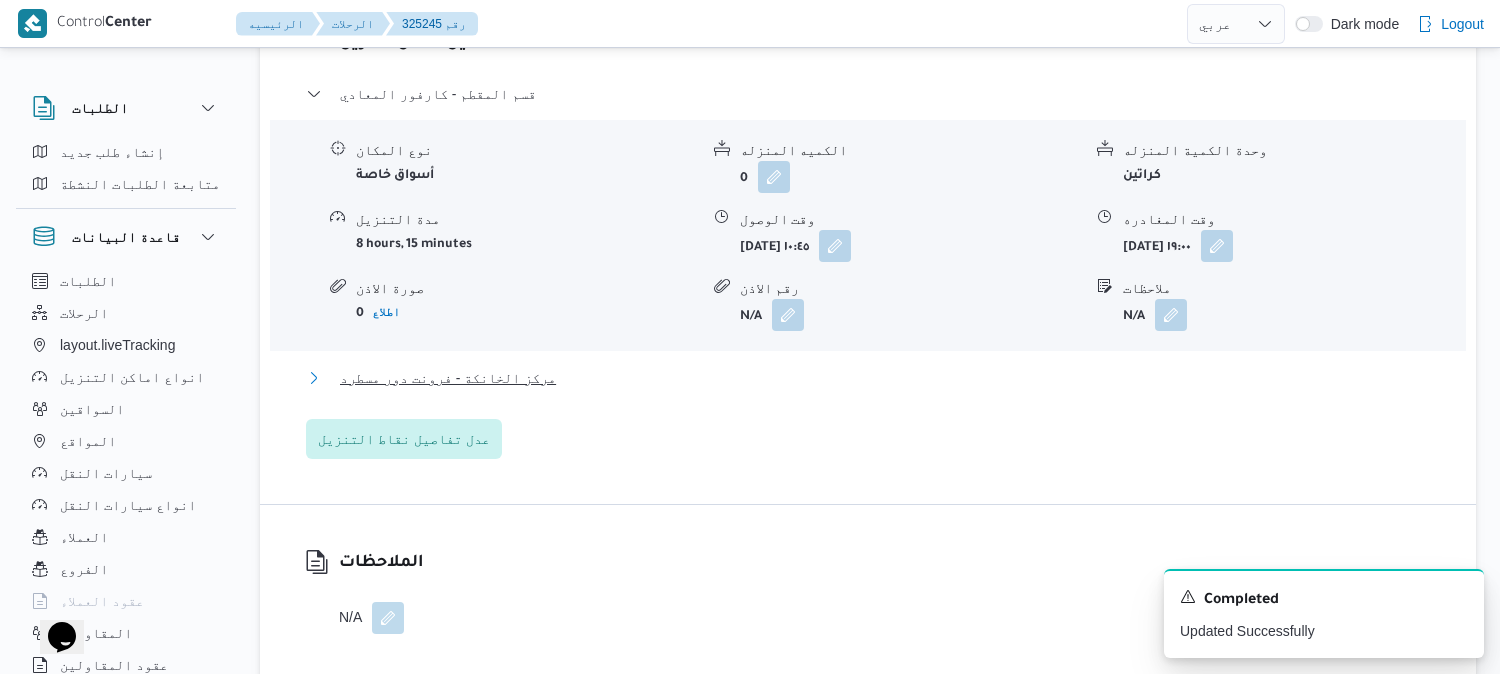 click on "مركز الخانكة -
فرونت دور مسطرد" at bounding box center [448, 378] 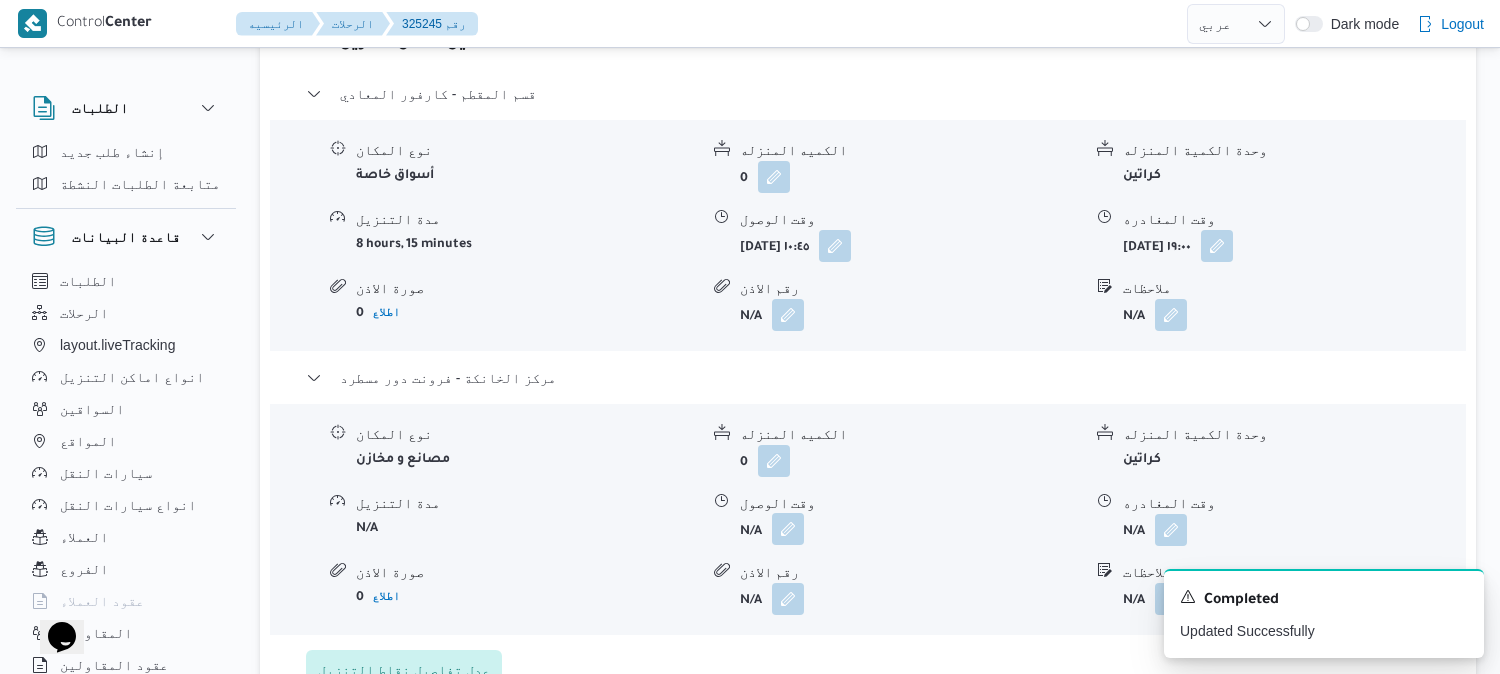 click at bounding box center [788, 529] 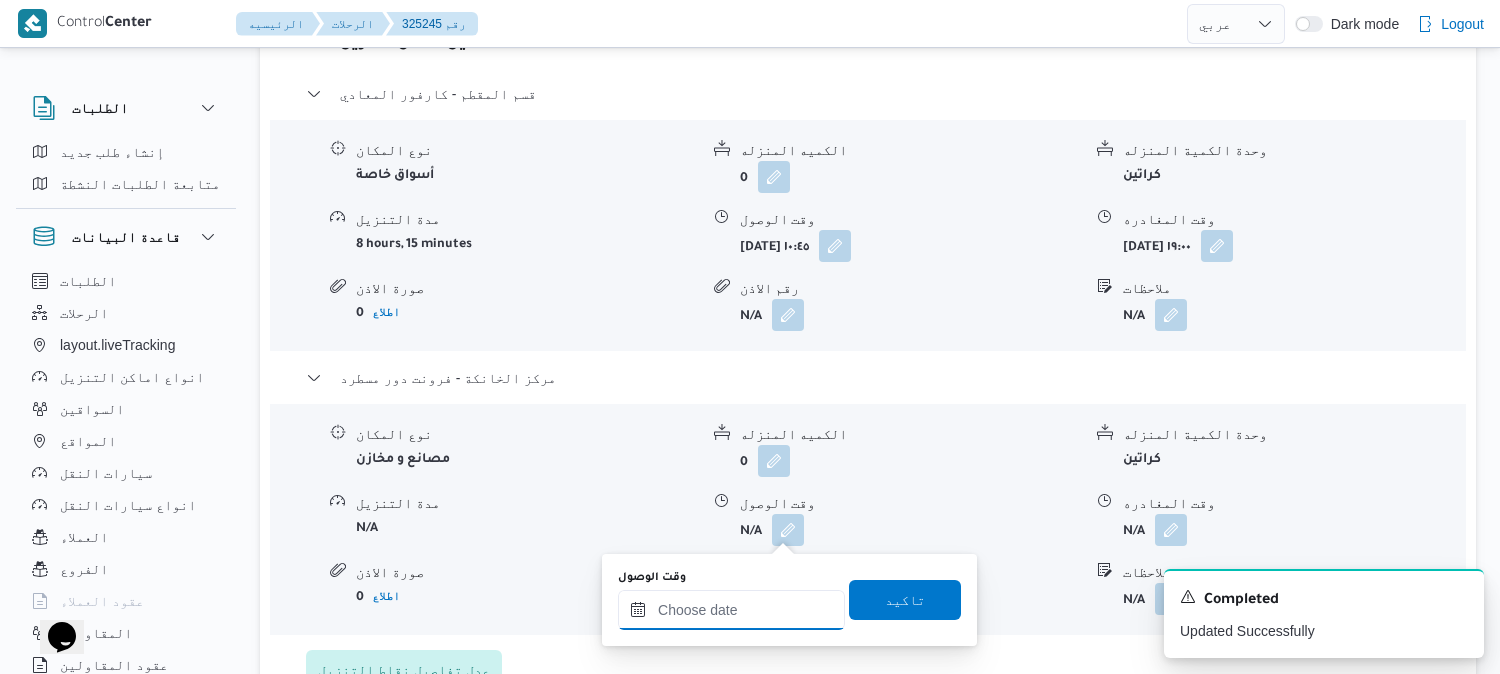 click on "وقت الوصول" at bounding box center [731, 610] 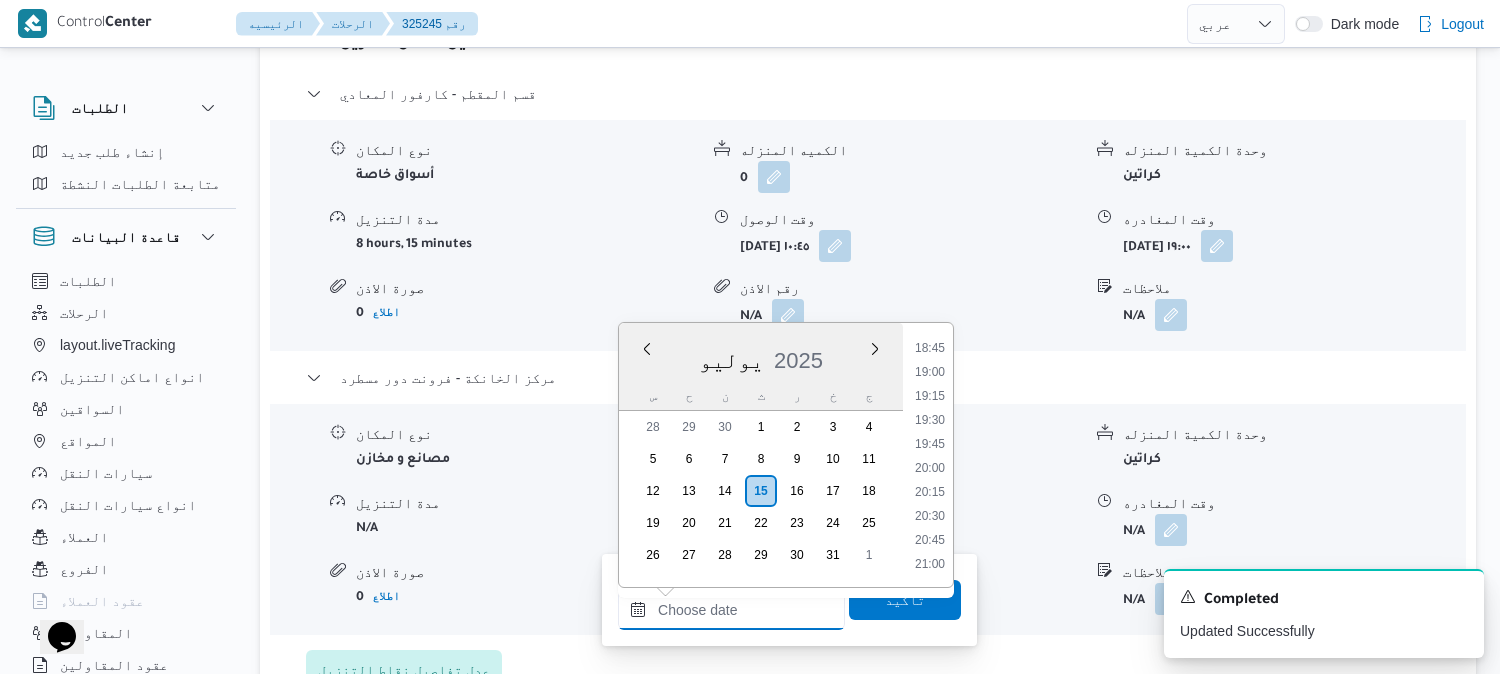 scroll, scrollTop: 1793, scrollLeft: 0, axis: vertical 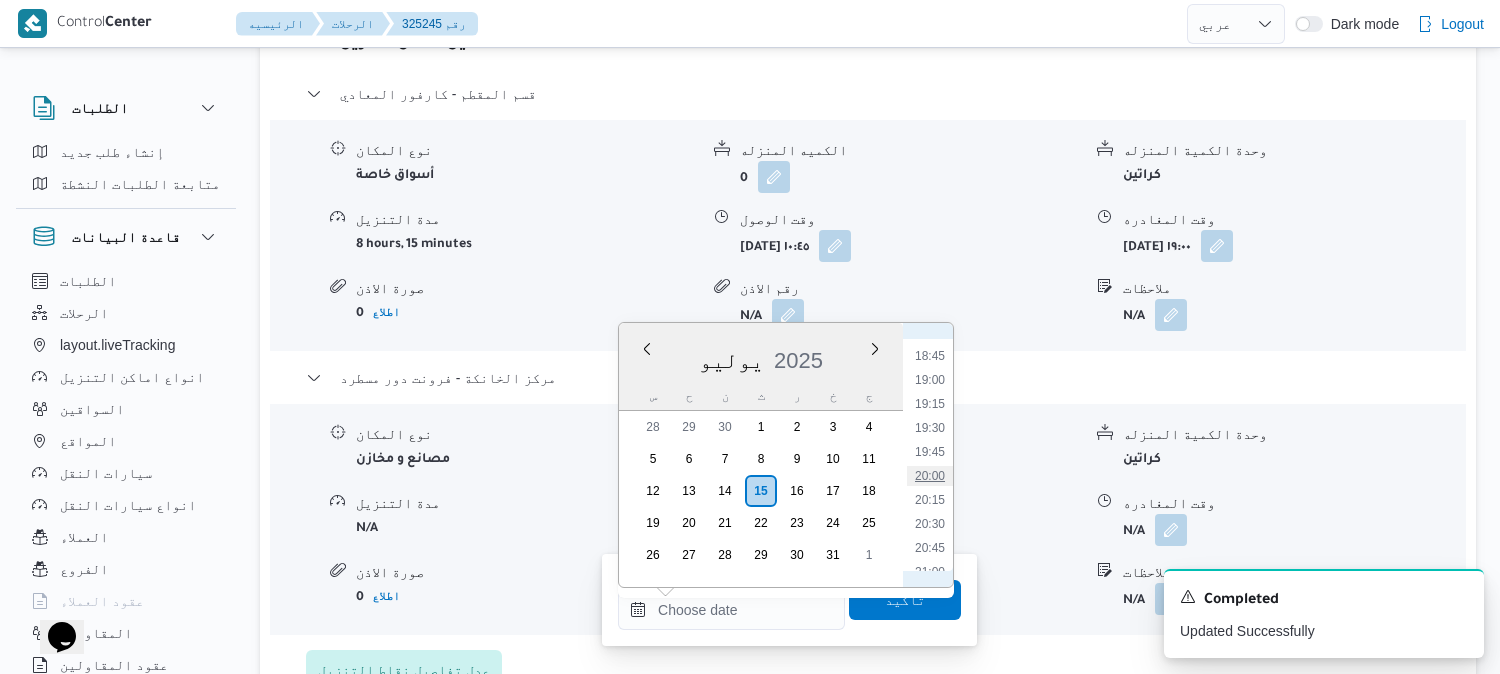 click on "20:00" at bounding box center [930, 476] 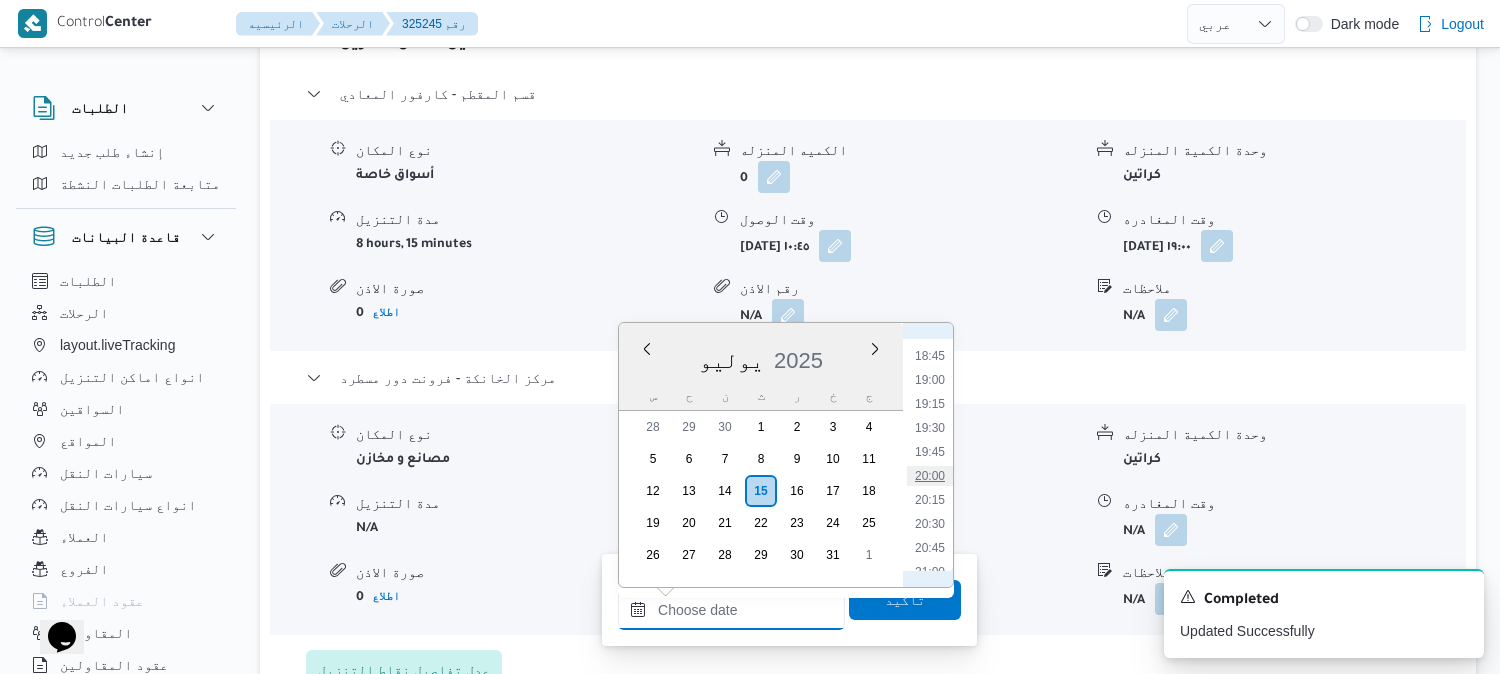 type on "[DATE] ٢٠:٠٠" 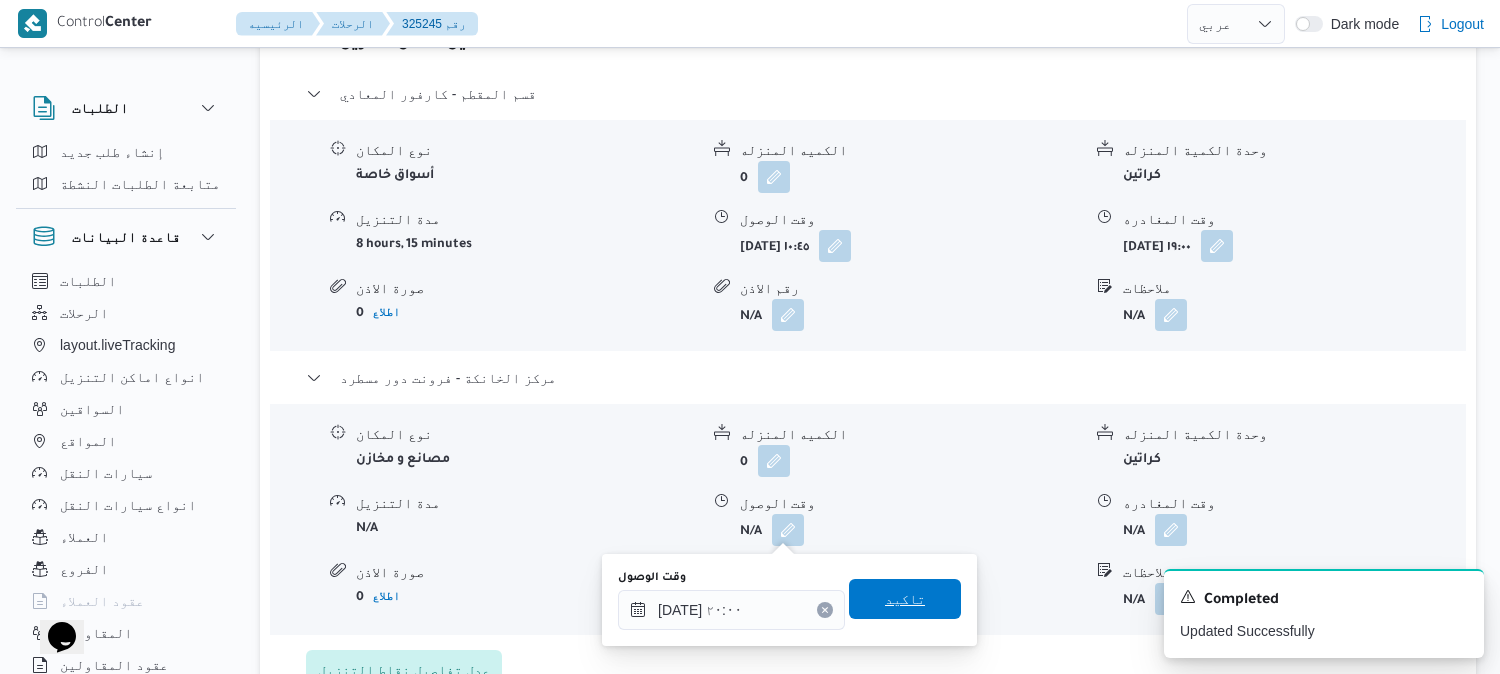 click on "تاكيد" at bounding box center (905, 599) 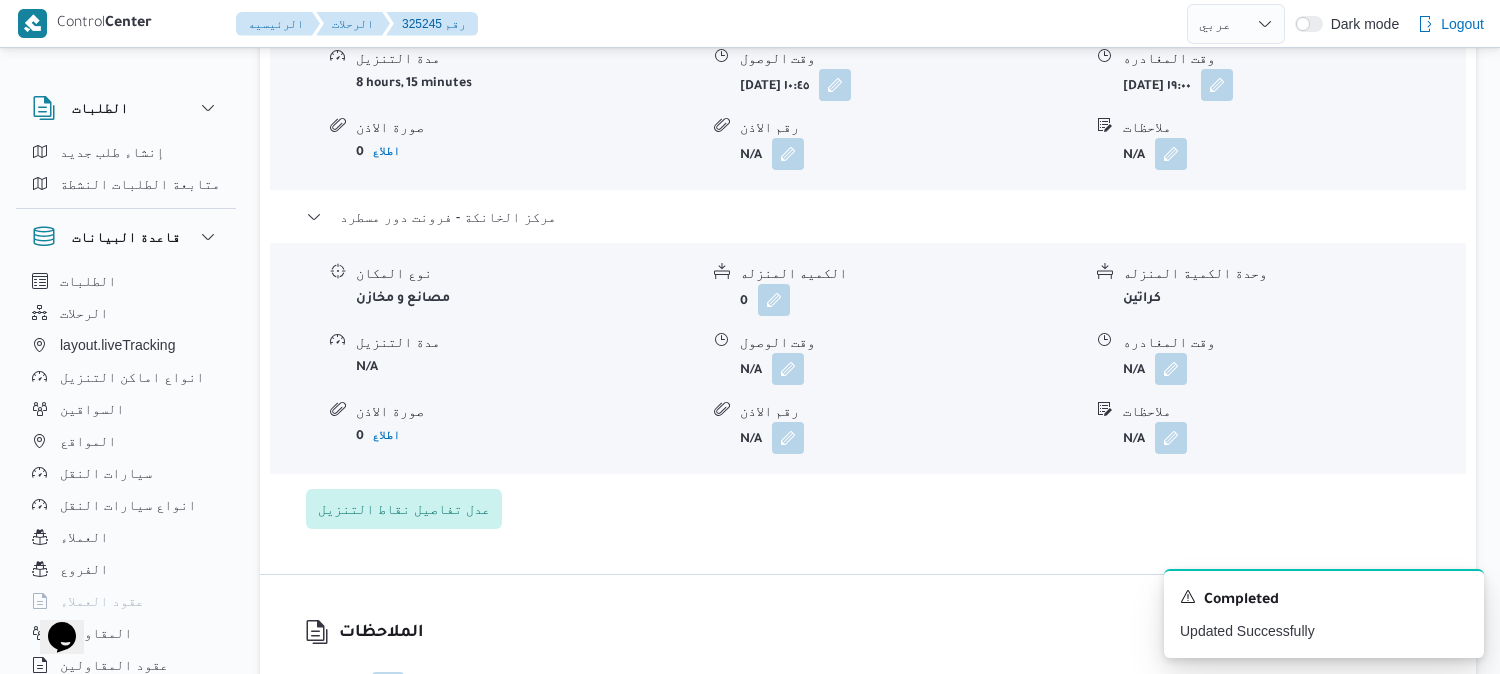 scroll, scrollTop: 2000, scrollLeft: 0, axis: vertical 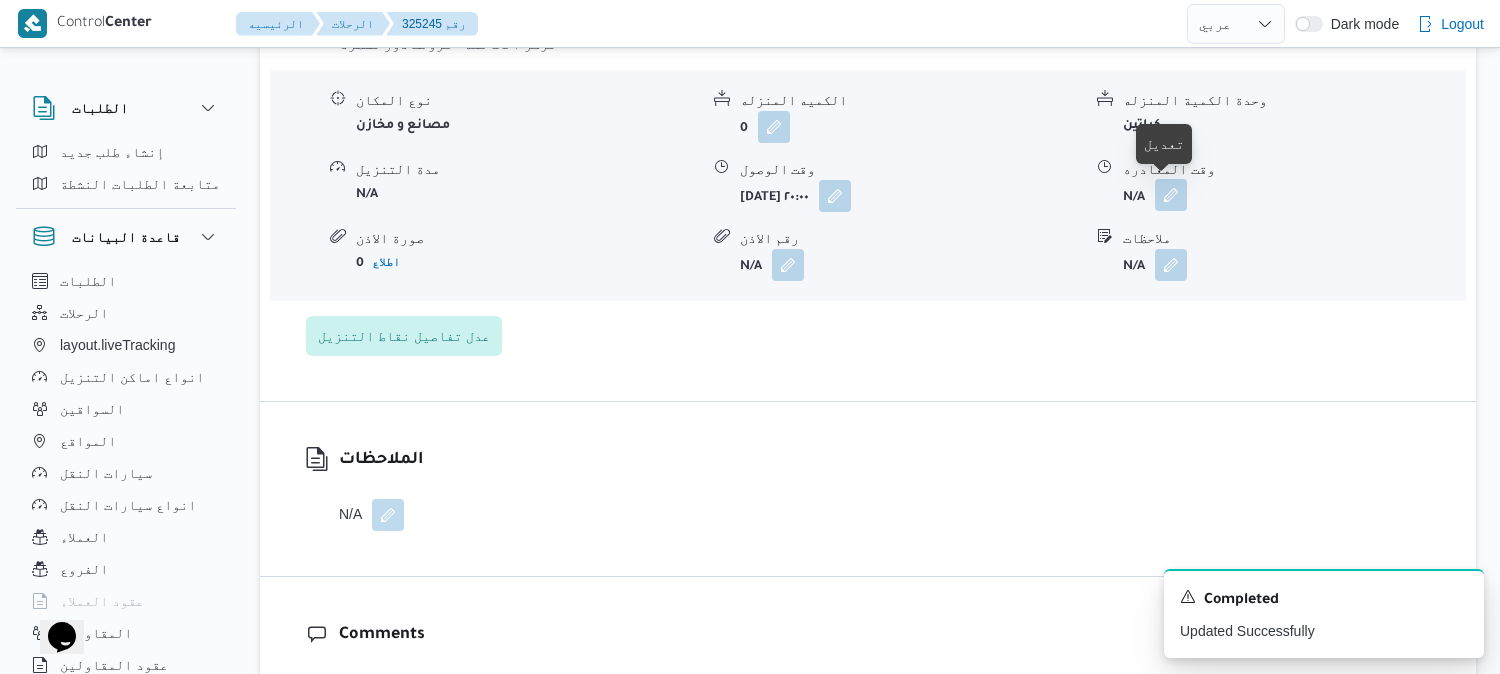 click at bounding box center (1171, 195) 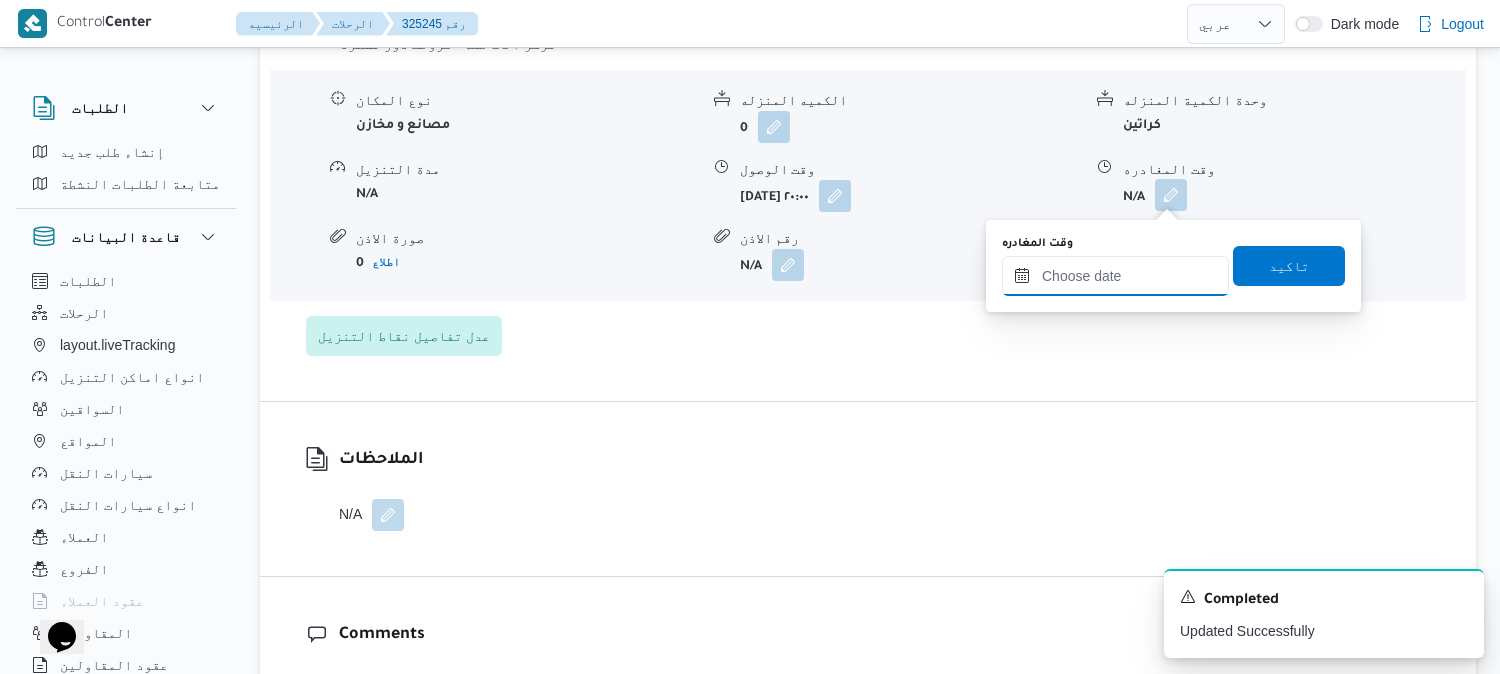 click on "وقت المغادره" at bounding box center [1115, 276] 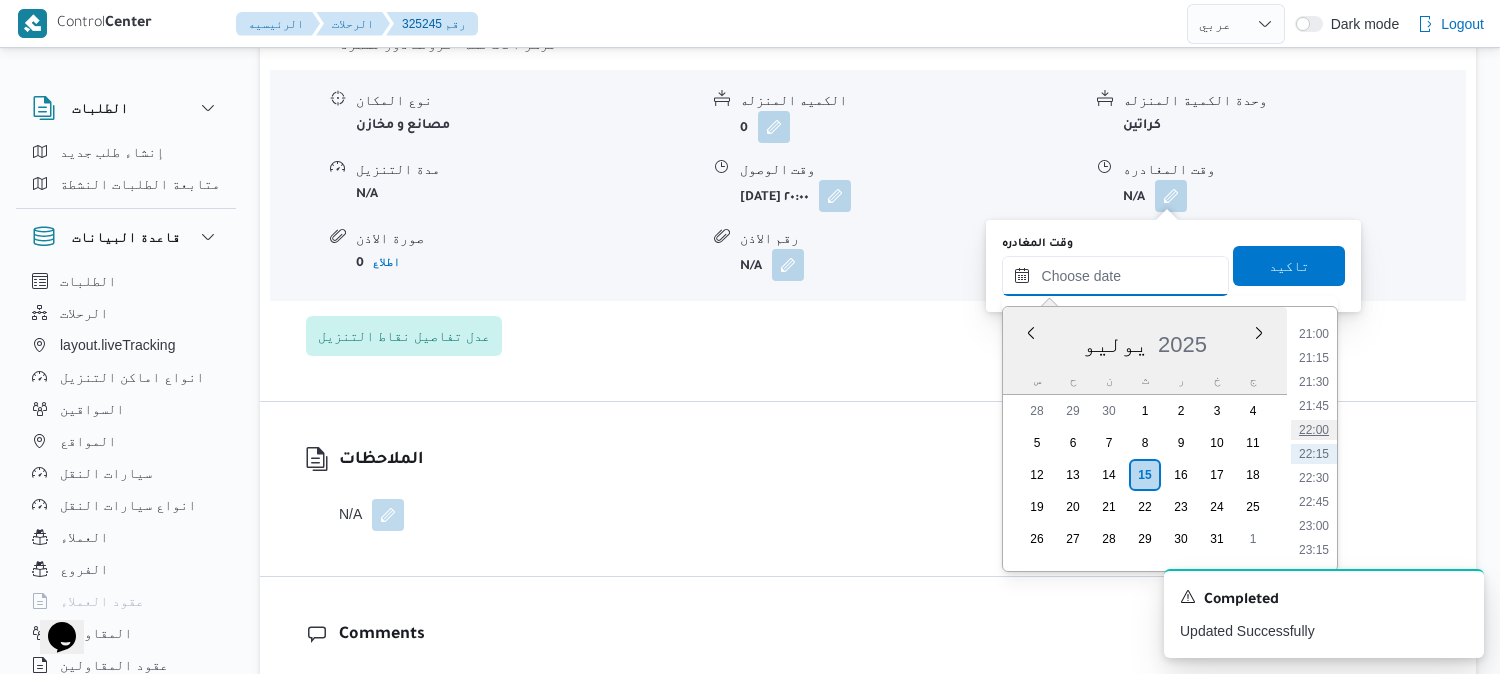scroll, scrollTop: 1793, scrollLeft: 0, axis: vertical 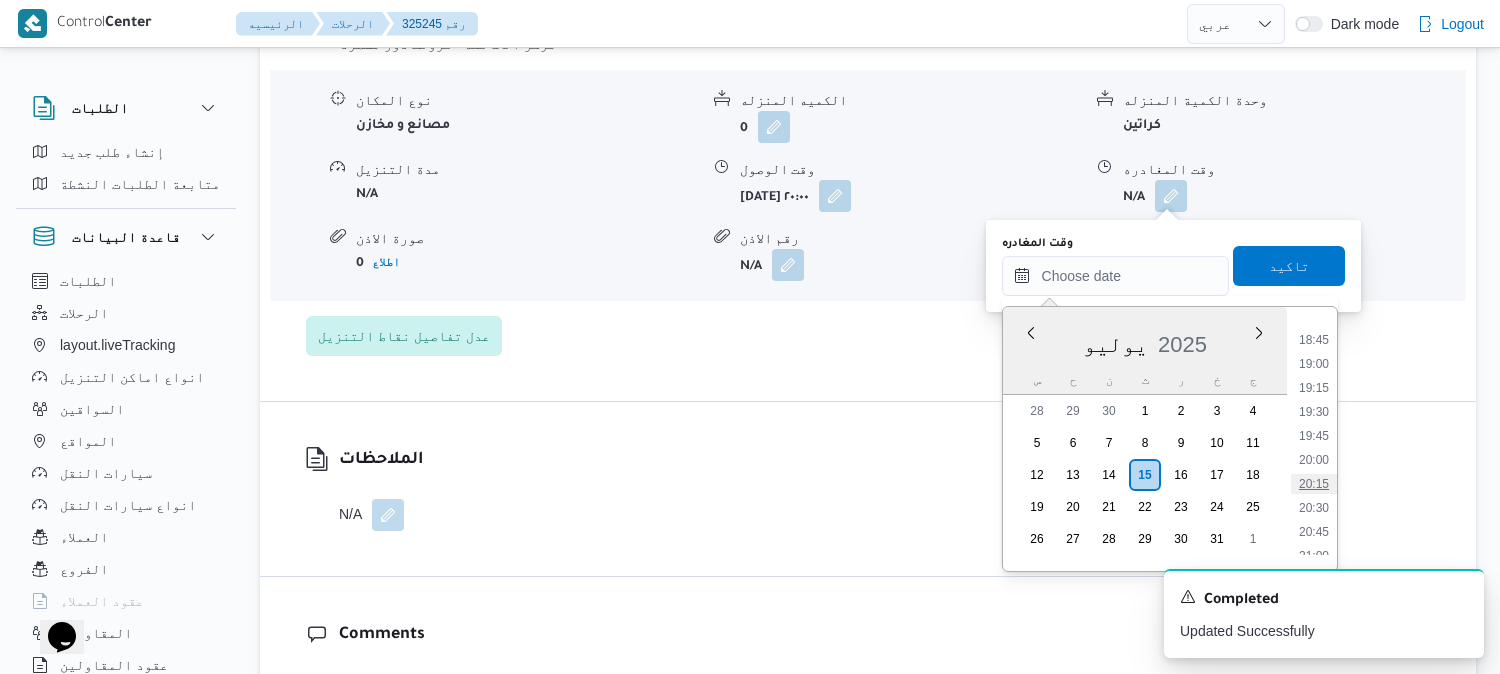 click on "20:15" at bounding box center [1314, 484] 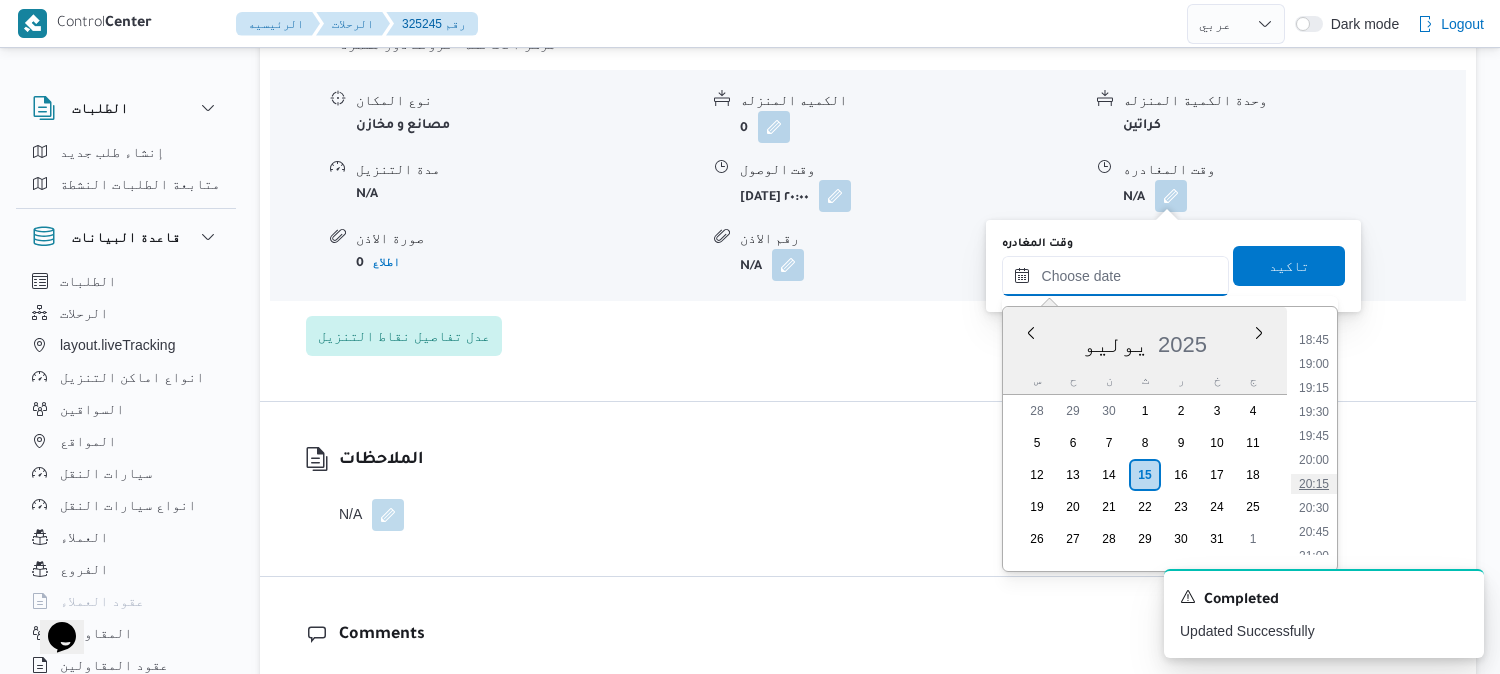 type on "١٥/٠٧/٢٠٢٥ ٢٠:١٥" 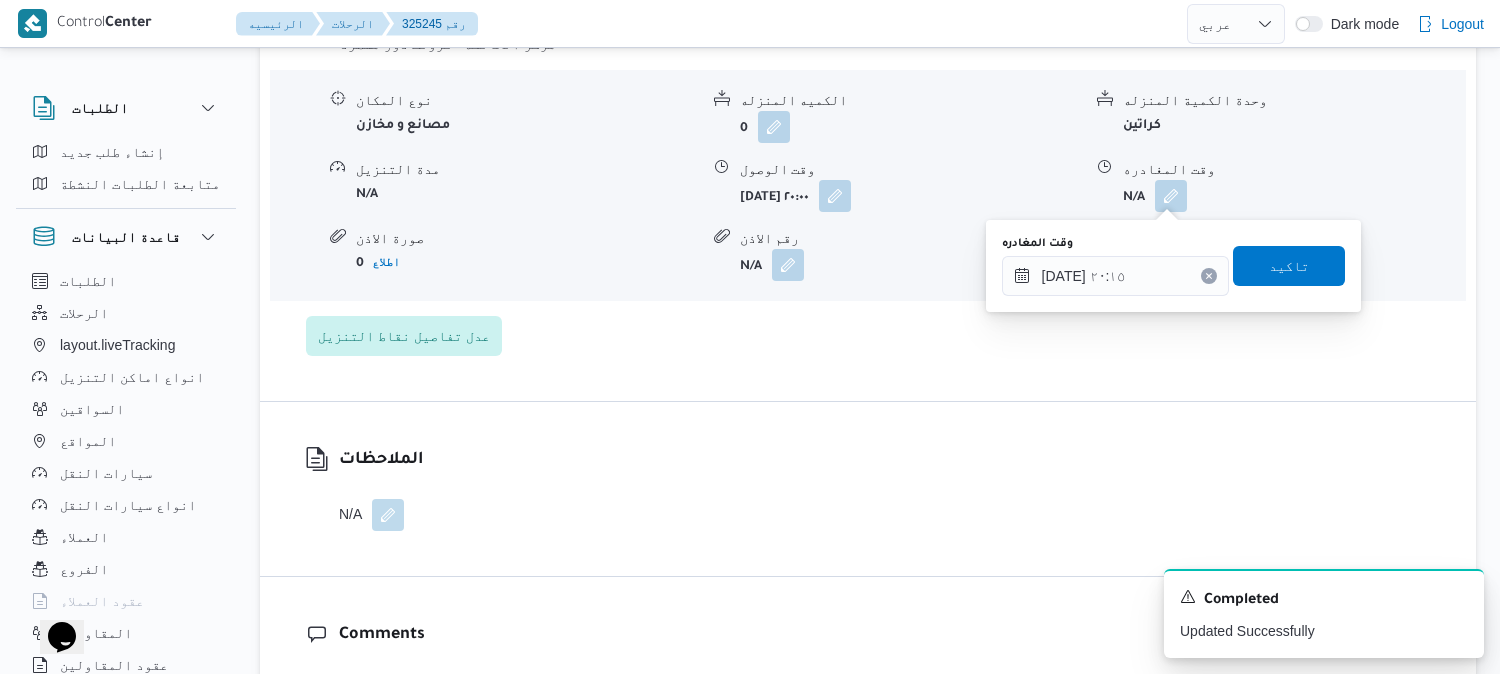 click on "وقت المغادره ١٥/٠٧/٢٠٢٥ ٢٠:١٥ تاكيد" at bounding box center (1173, 266) 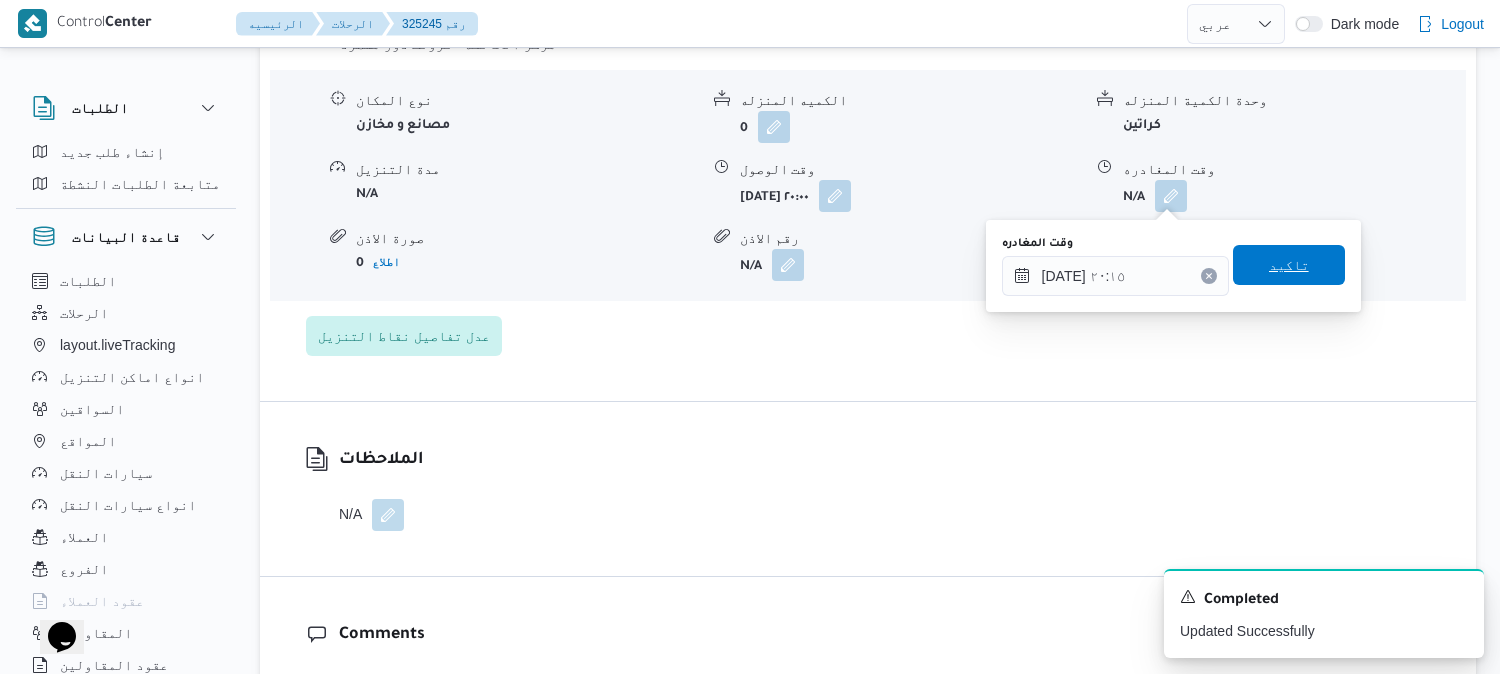 click on "تاكيد" at bounding box center (1289, 265) 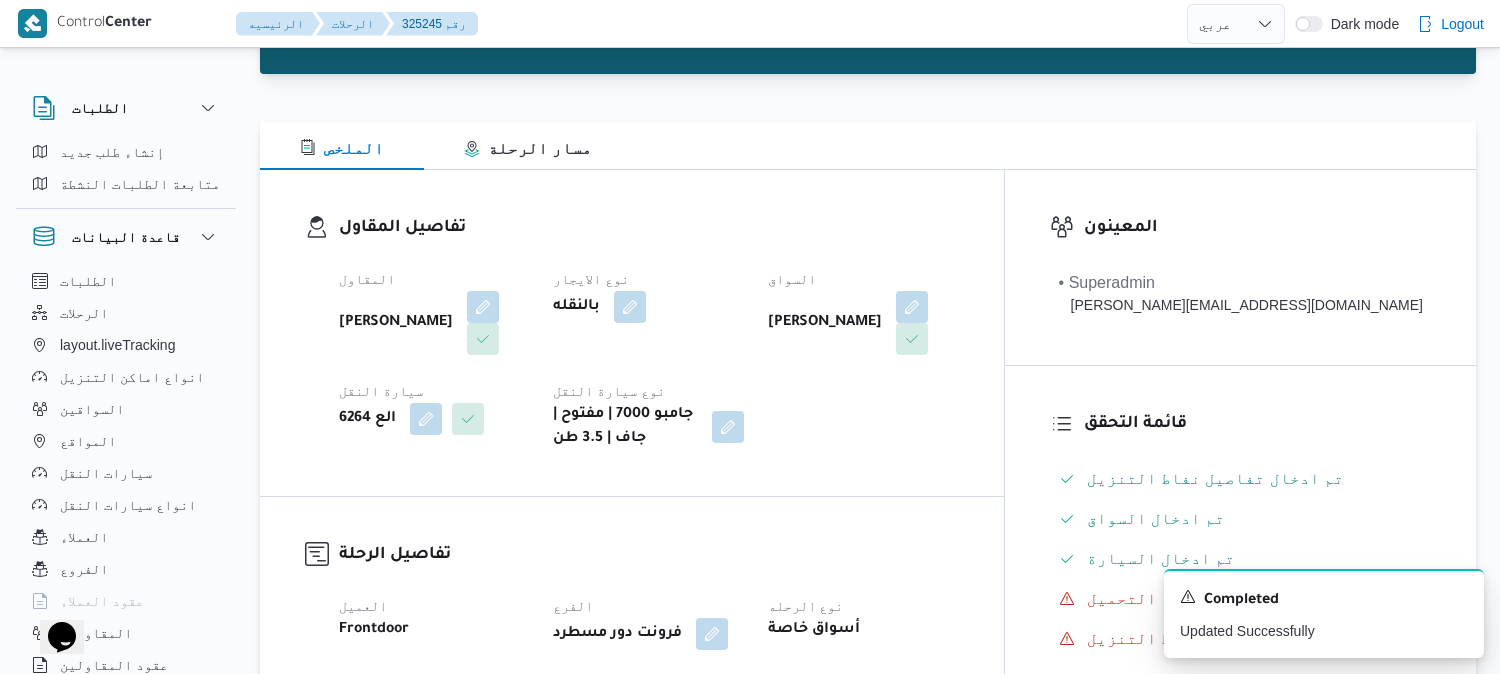 scroll, scrollTop: 0, scrollLeft: 0, axis: both 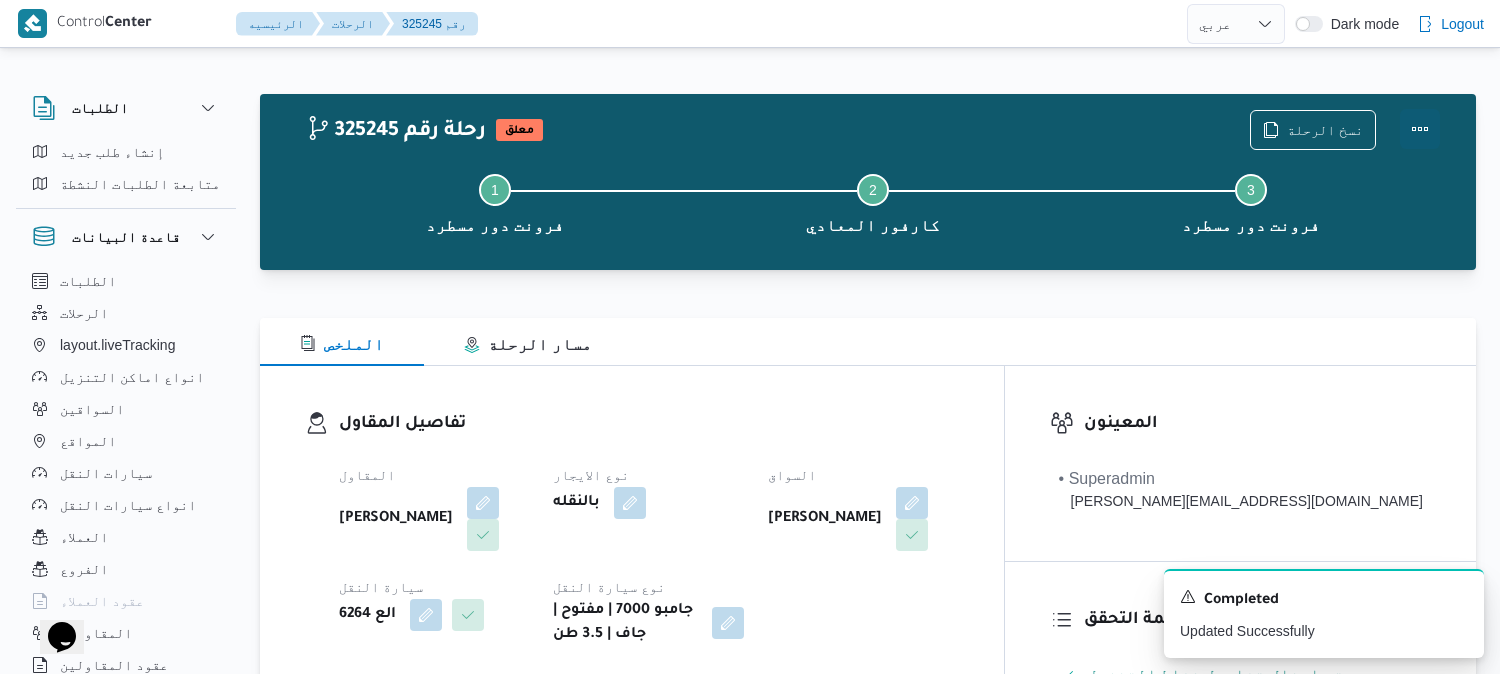 click at bounding box center [1420, 129] 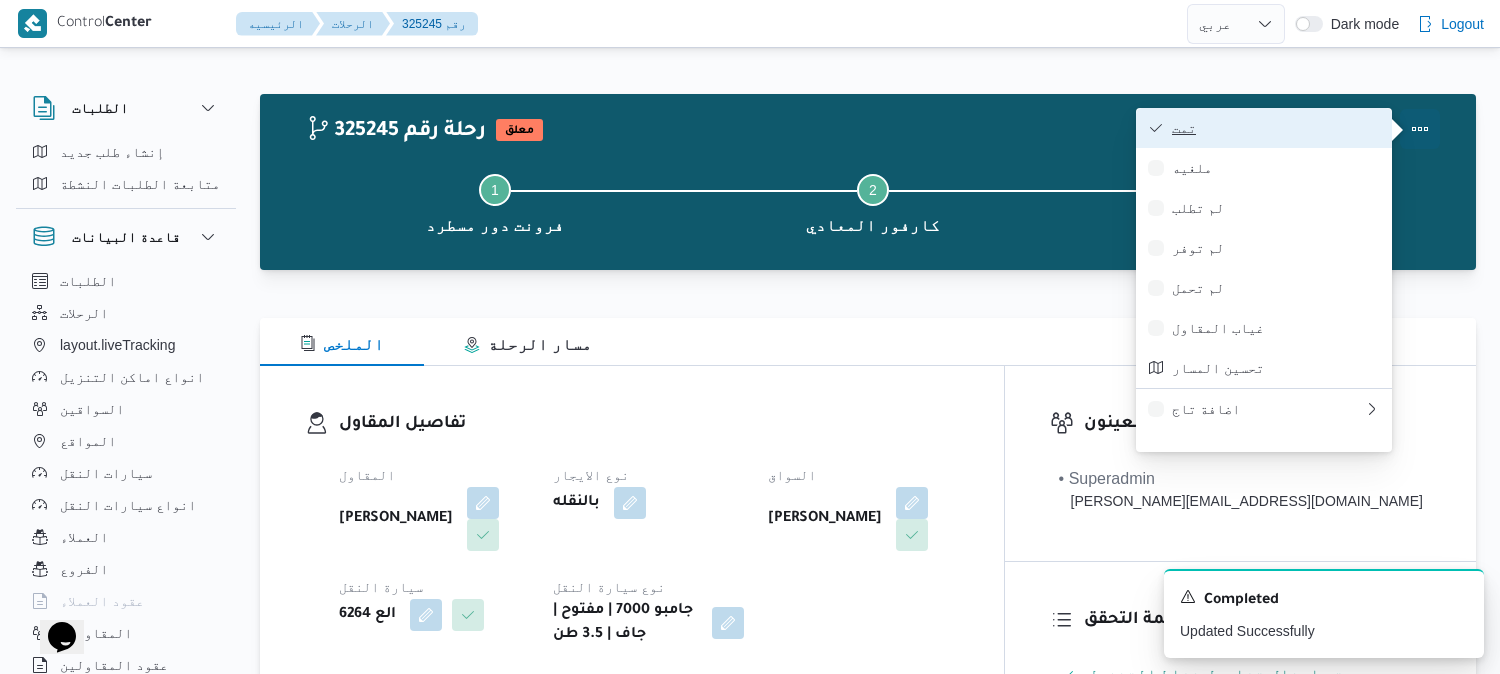 click on "تمت" at bounding box center (1276, 128) 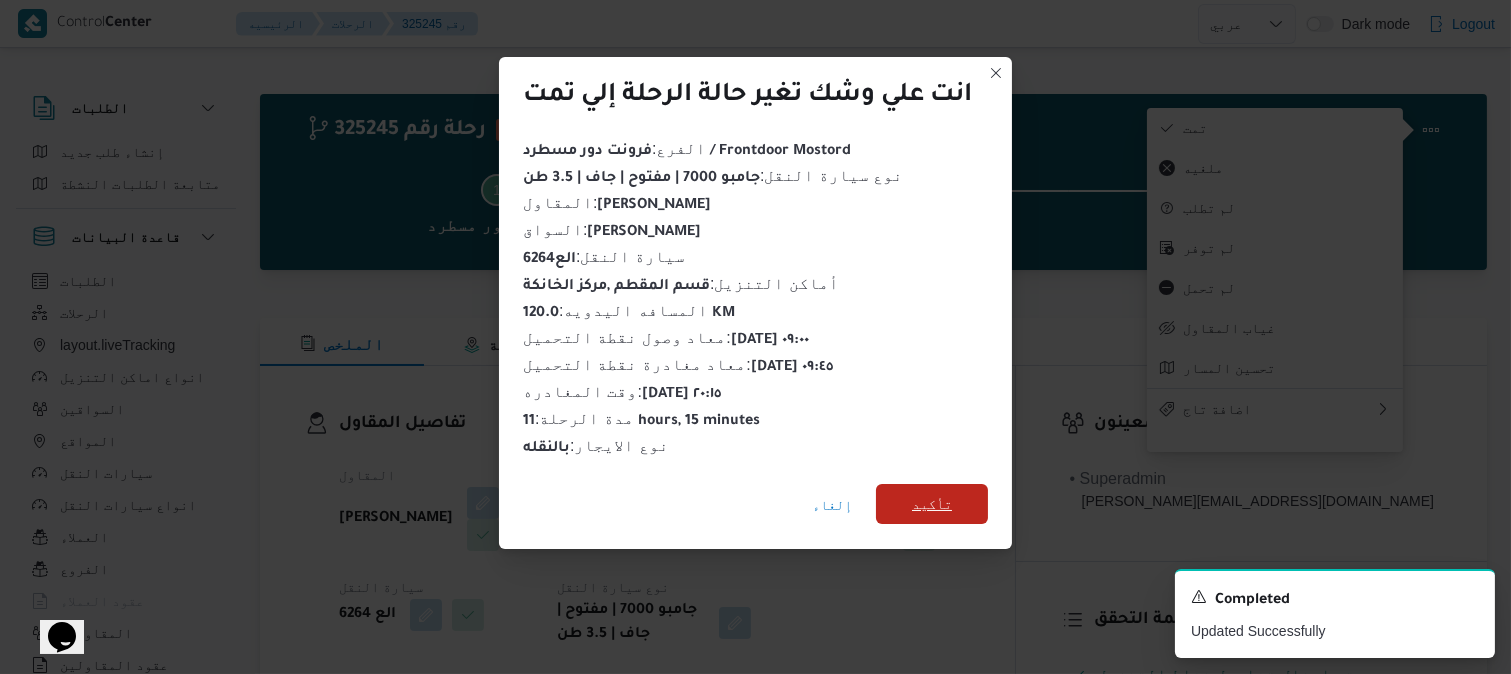 click on "تأكيد" at bounding box center [932, 504] 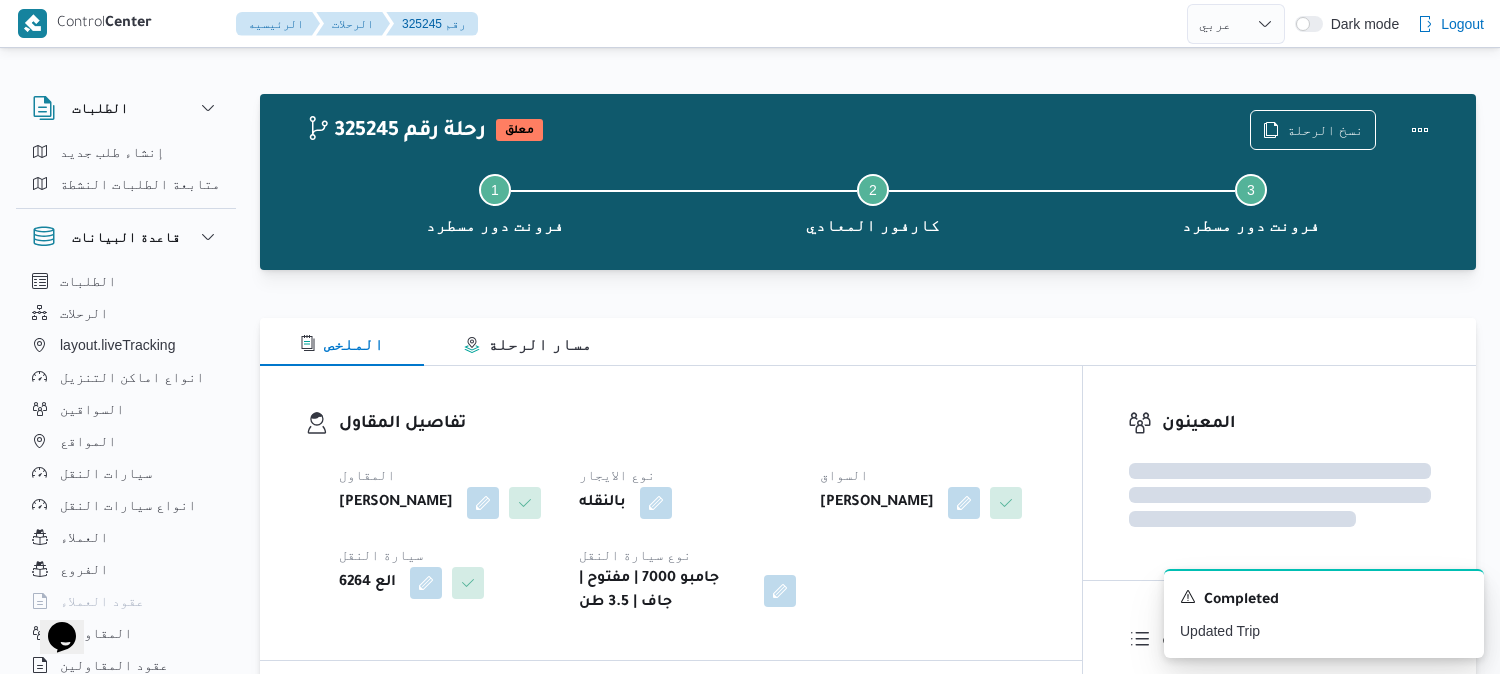 click on "السواق" at bounding box center (928, 475) 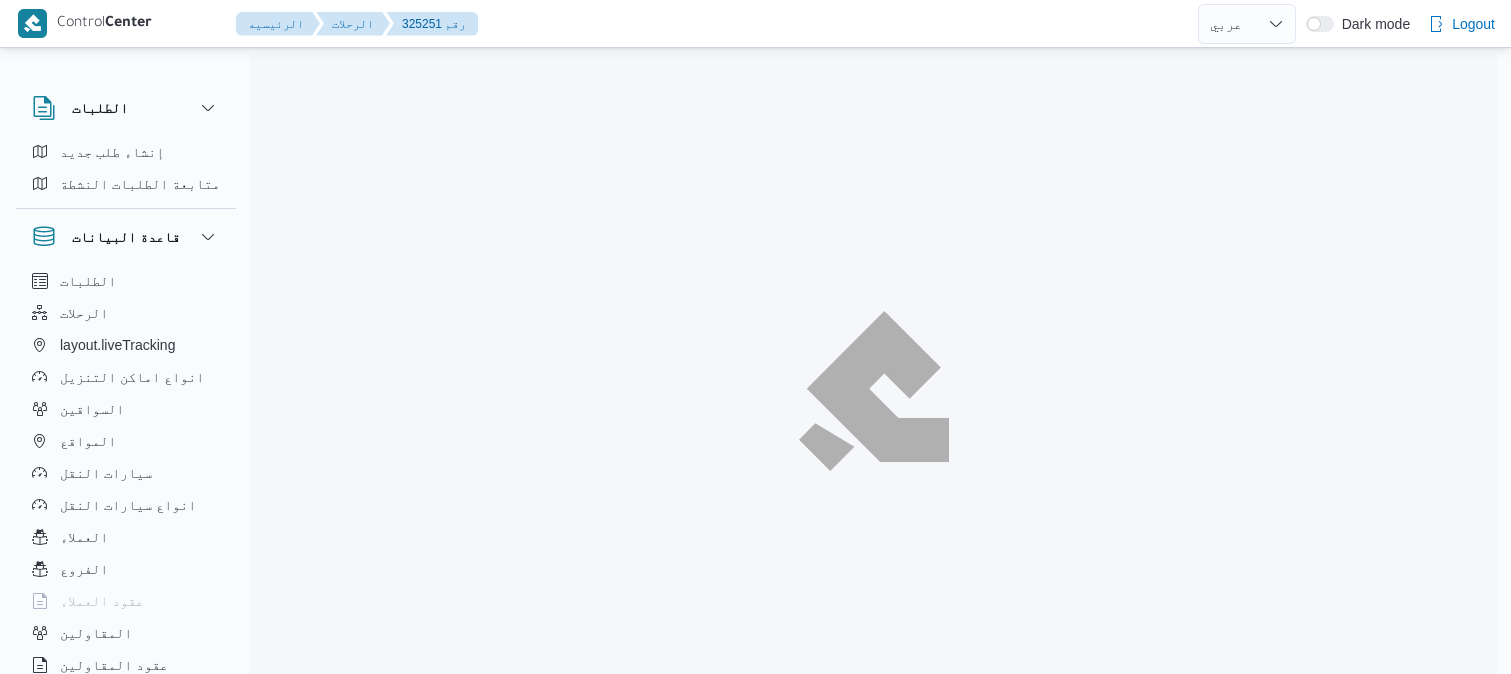 select on "ar" 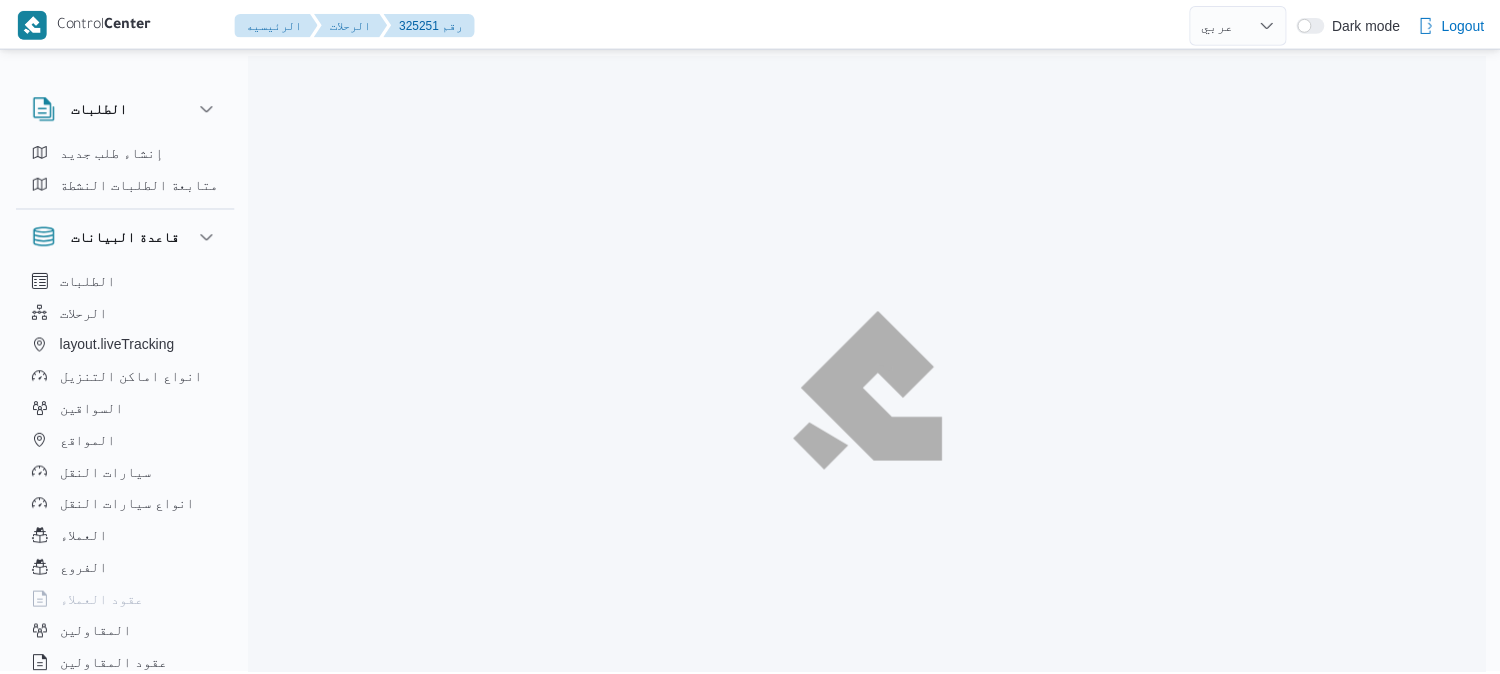 scroll, scrollTop: 0, scrollLeft: 0, axis: both 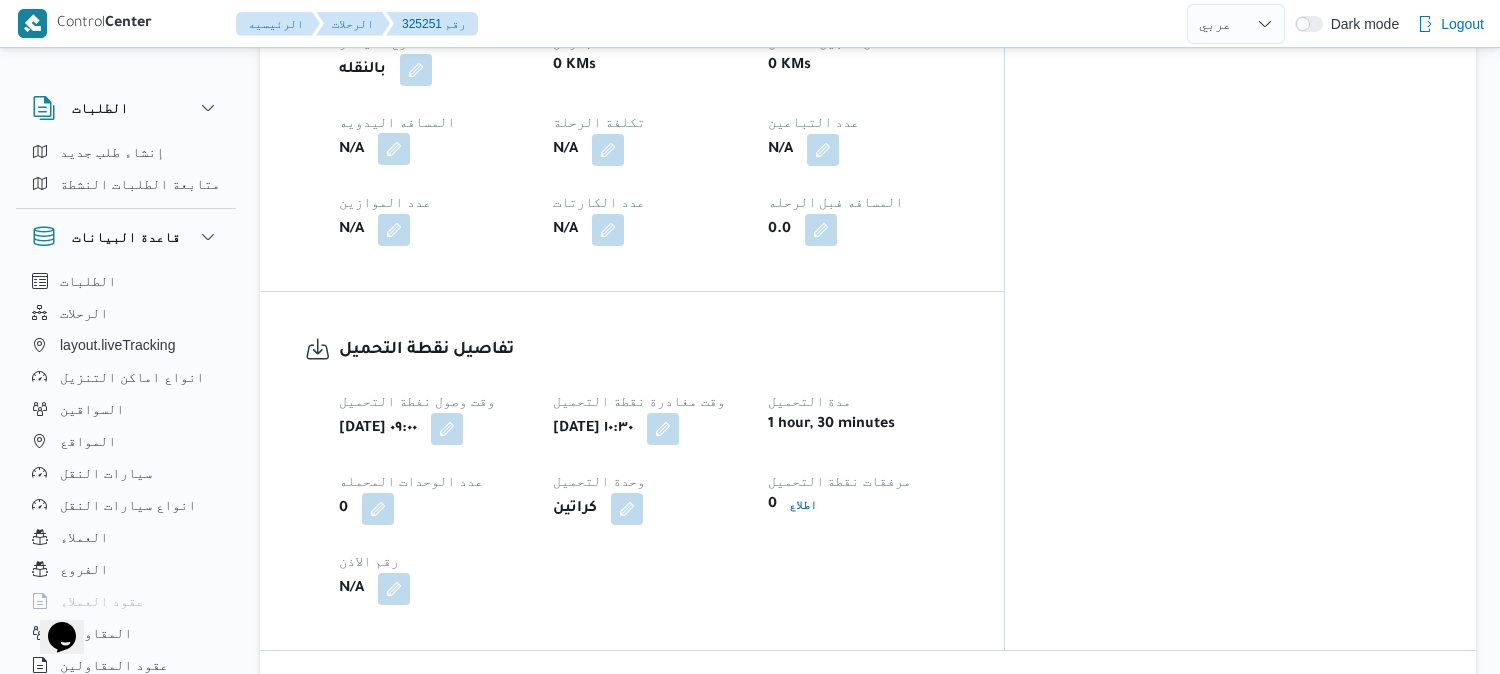 click at bounding box center [394, 149] 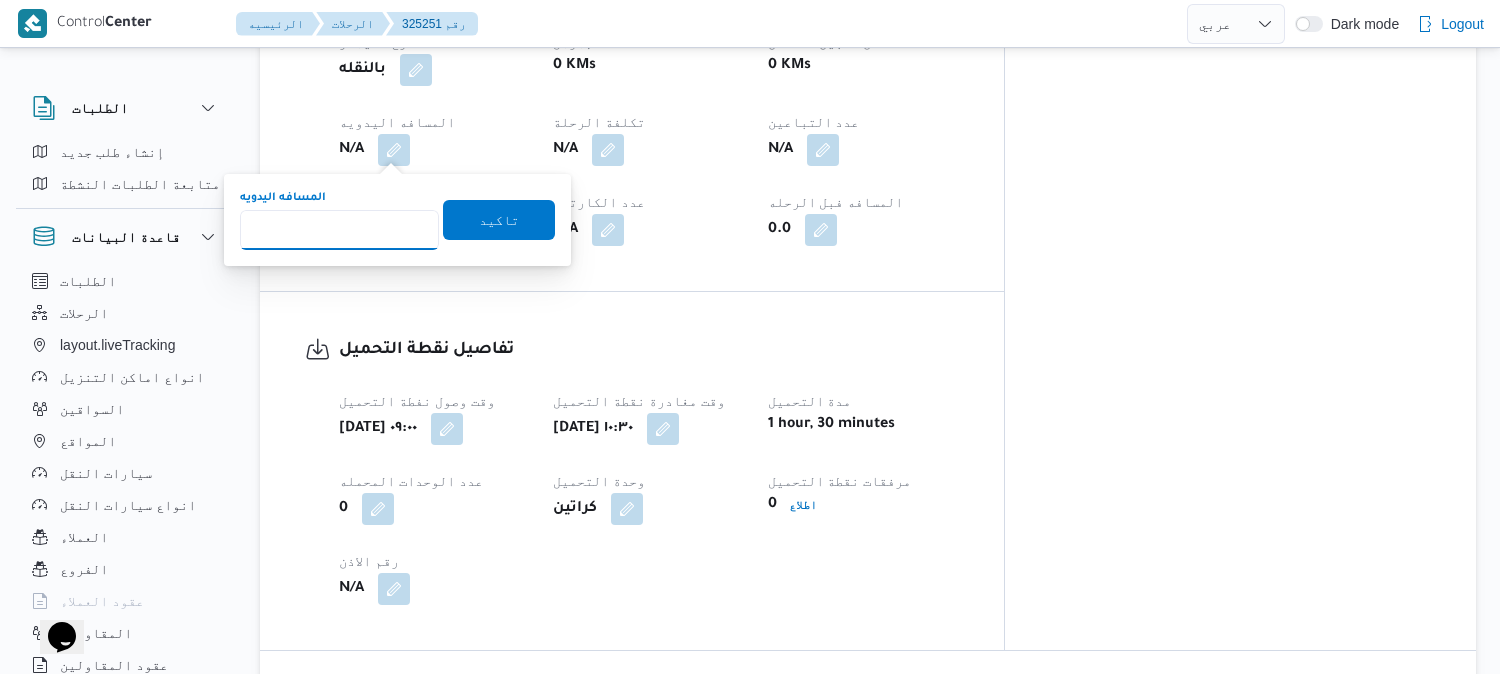 click on "المسافه اليدويه" at bounding box center [339, 230] 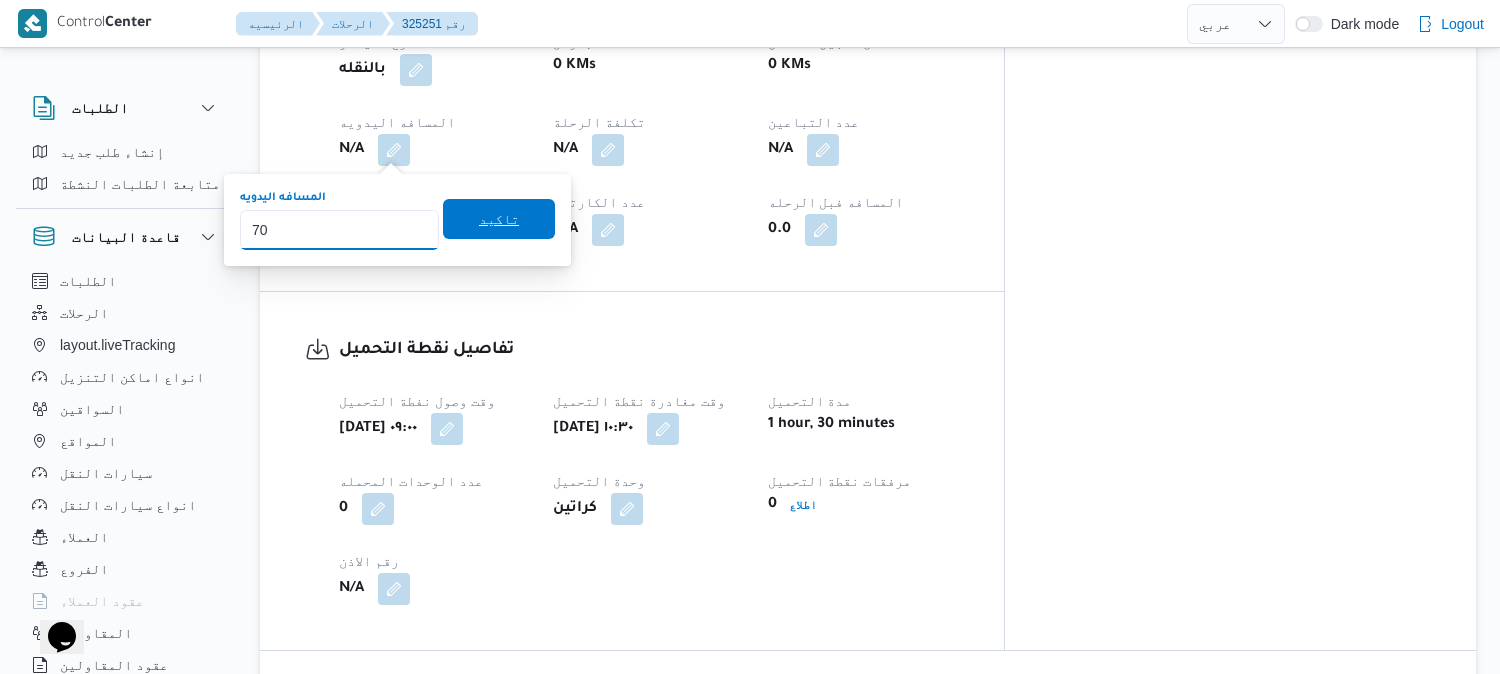 type on "70" 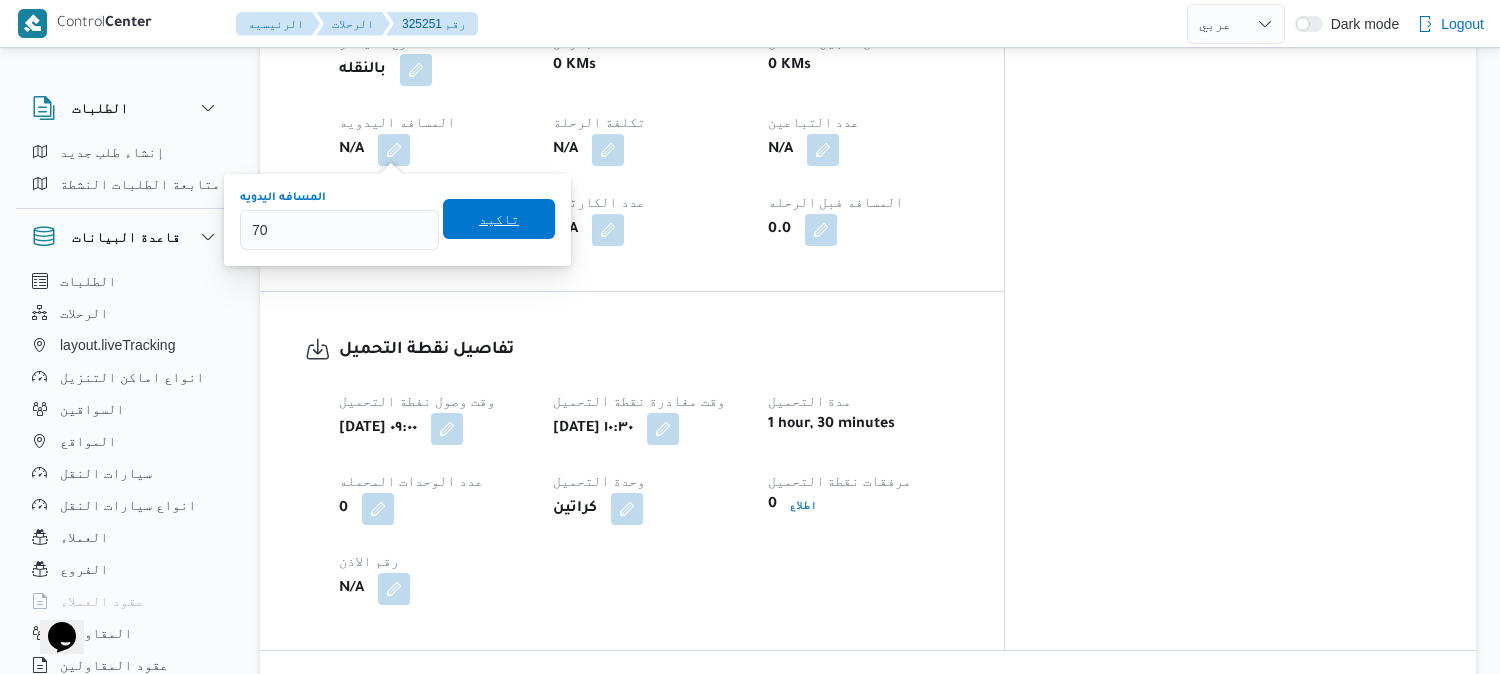 click on "تاكيد" at bounding box center (499, 219) 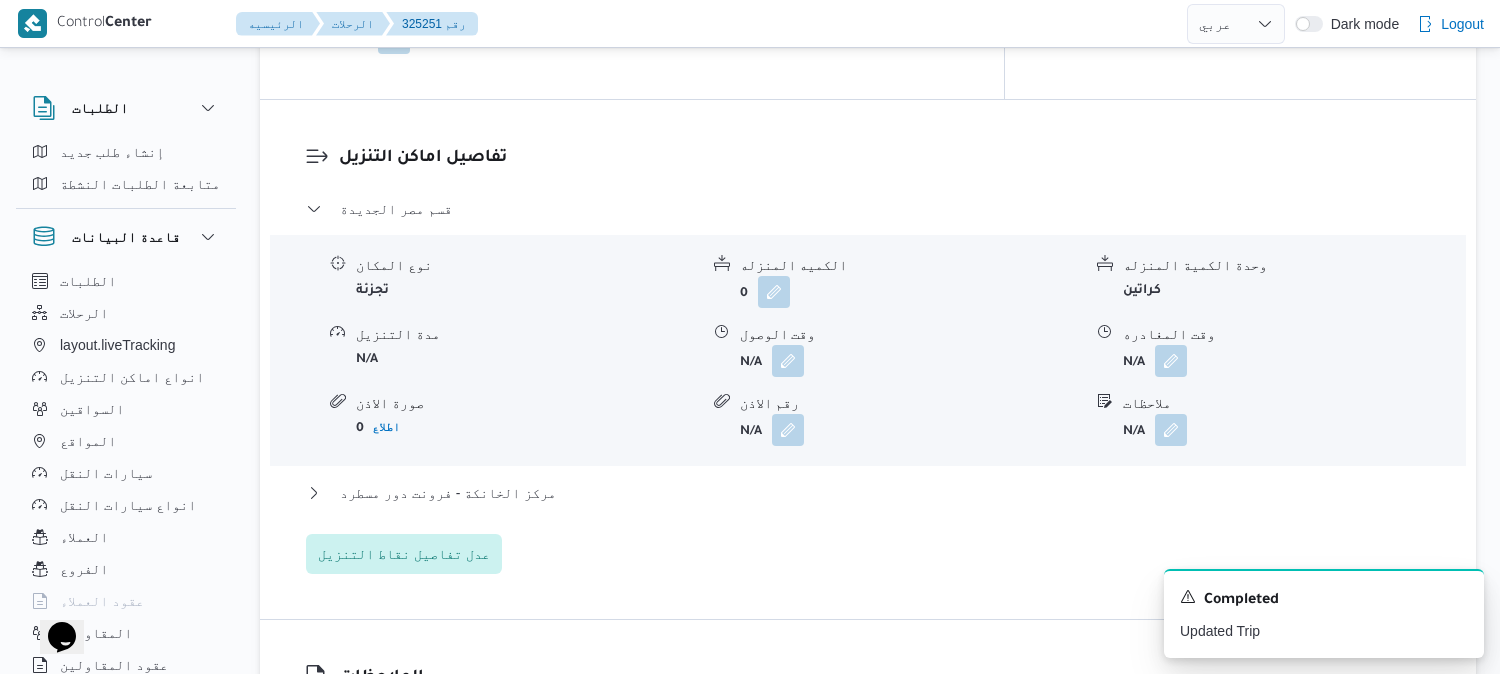 scroll, scrollTop: 1555, scrollLeft: 0, axis: vertical 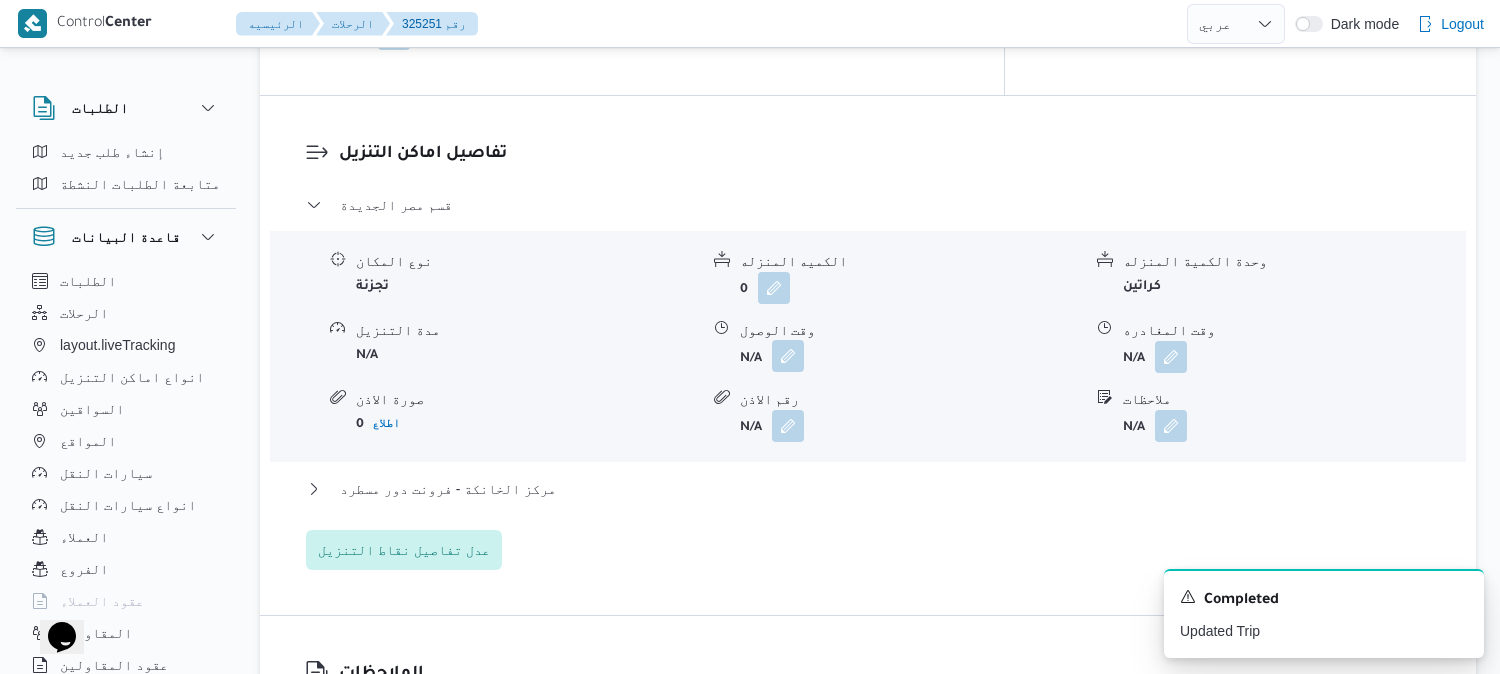 click at bounding box center [788, 356] 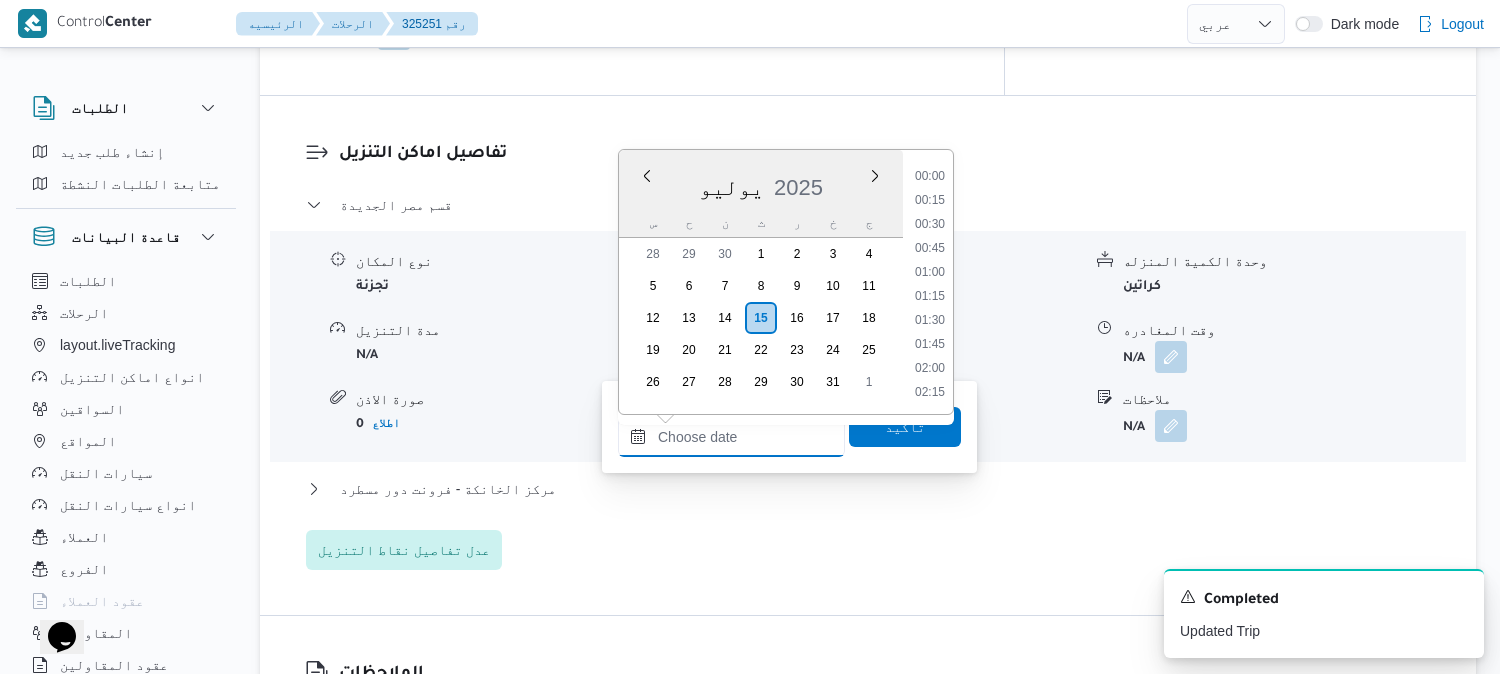 click on "وقت الوصول" at bounding box center [731, 437] 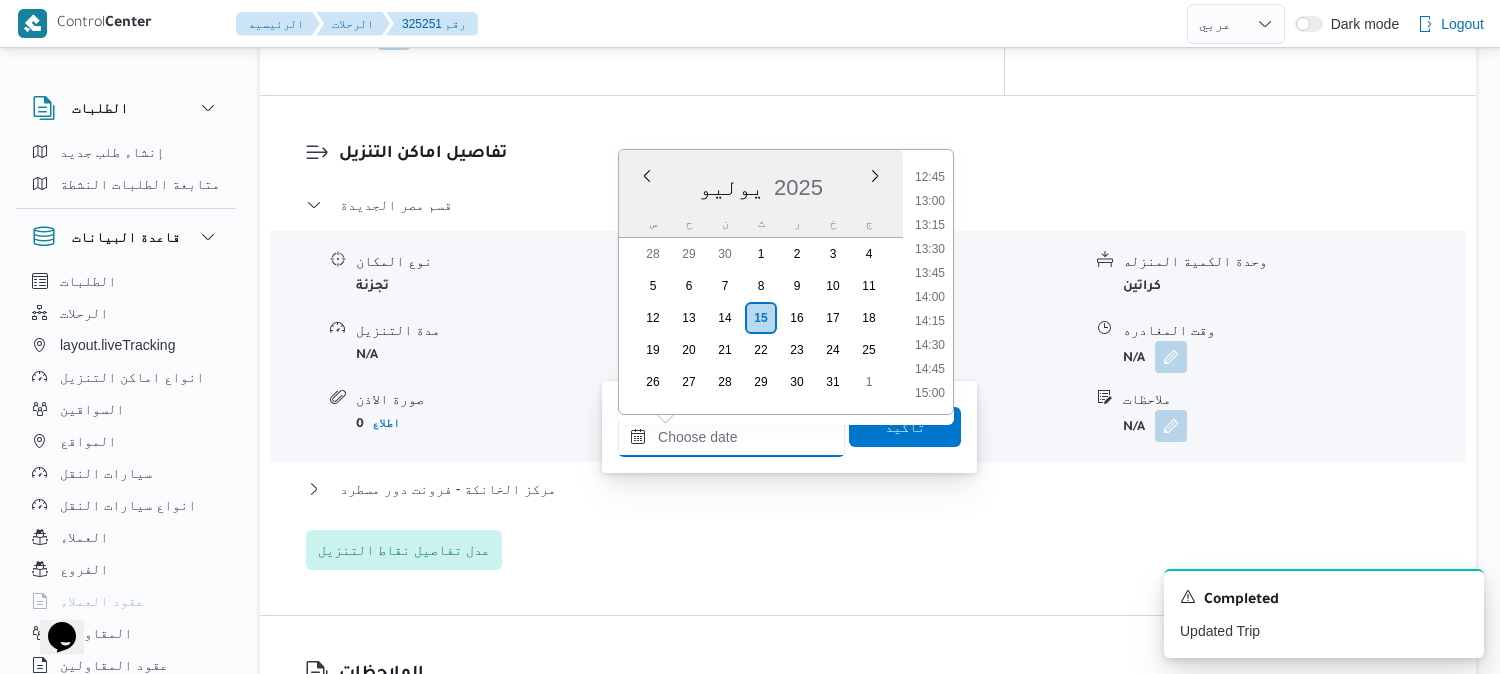 scroll, scrollTop: 1126, scrollLeft: 0, axis: vertical 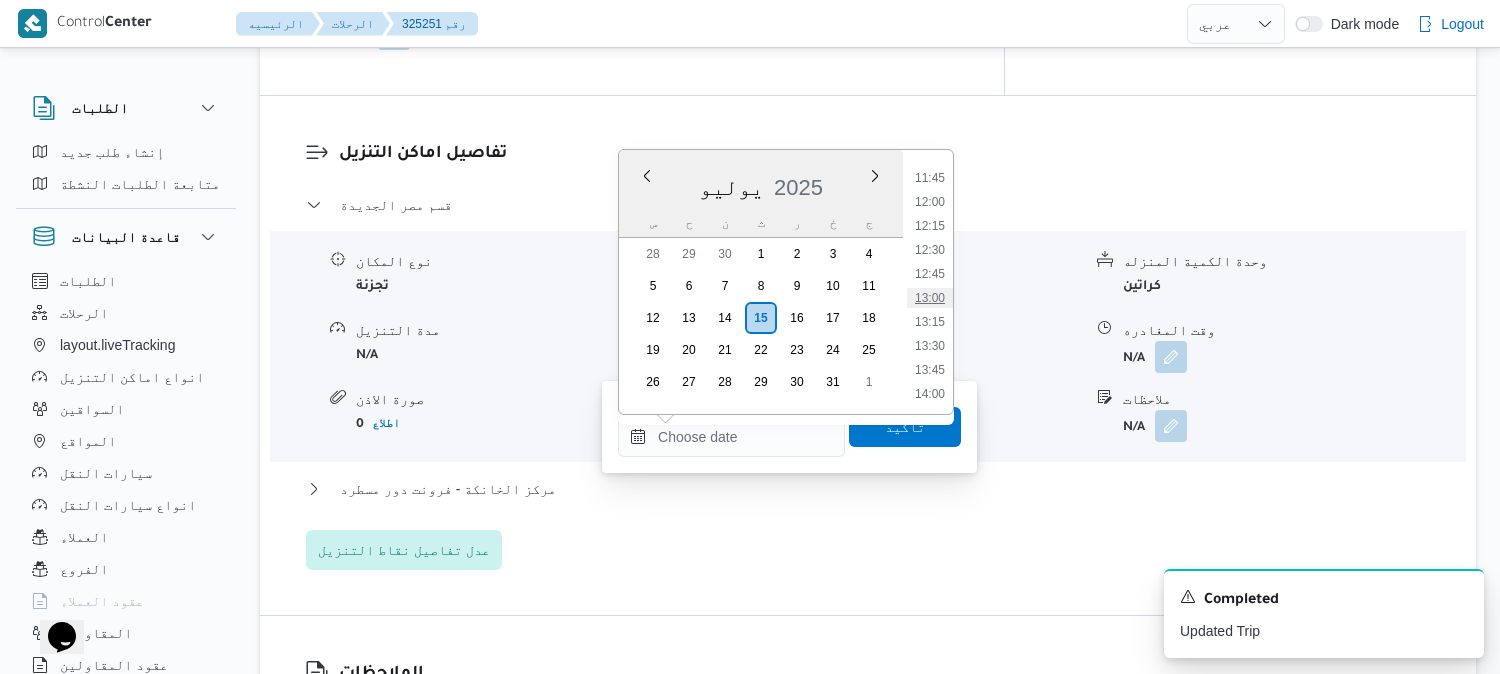click on "13:00" at bounding box center [930, 298] 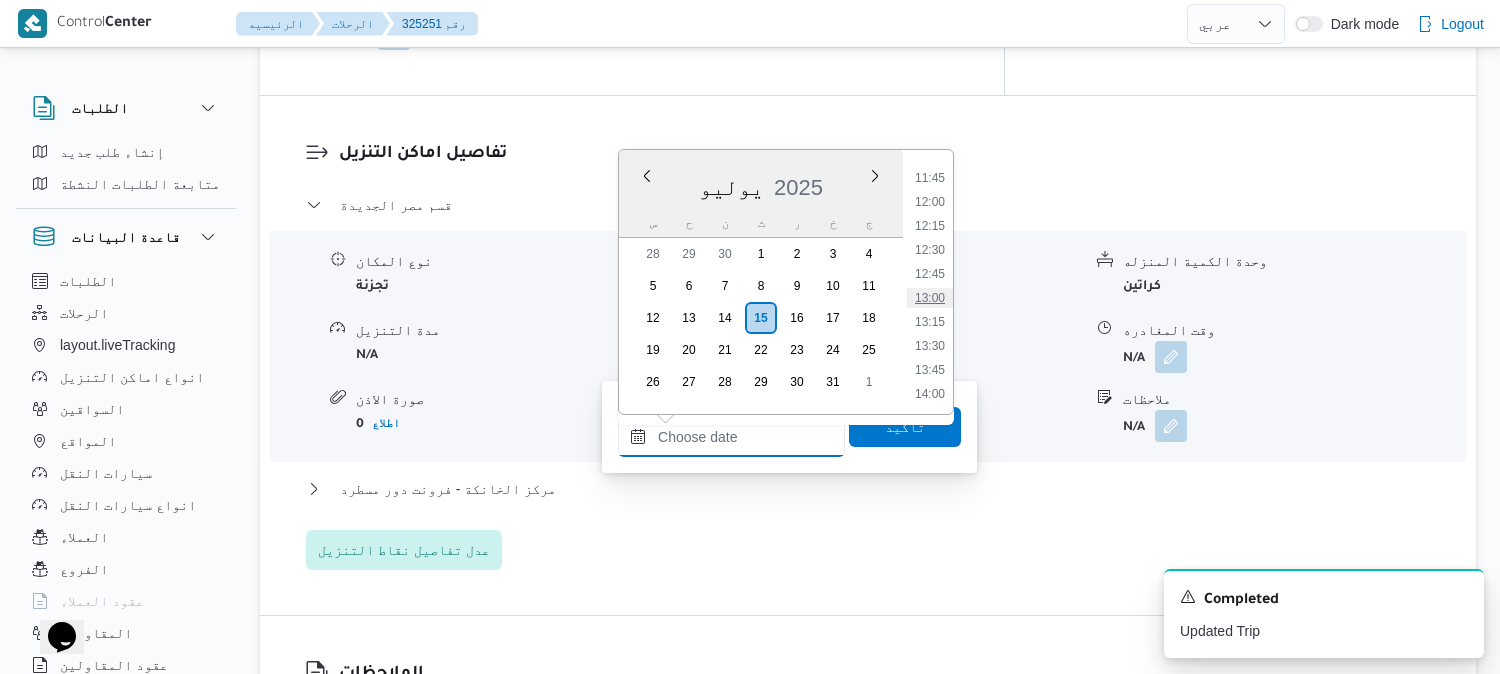 type on "١٥/٠٧/٢٠٢٥ ١٣:٠٠" 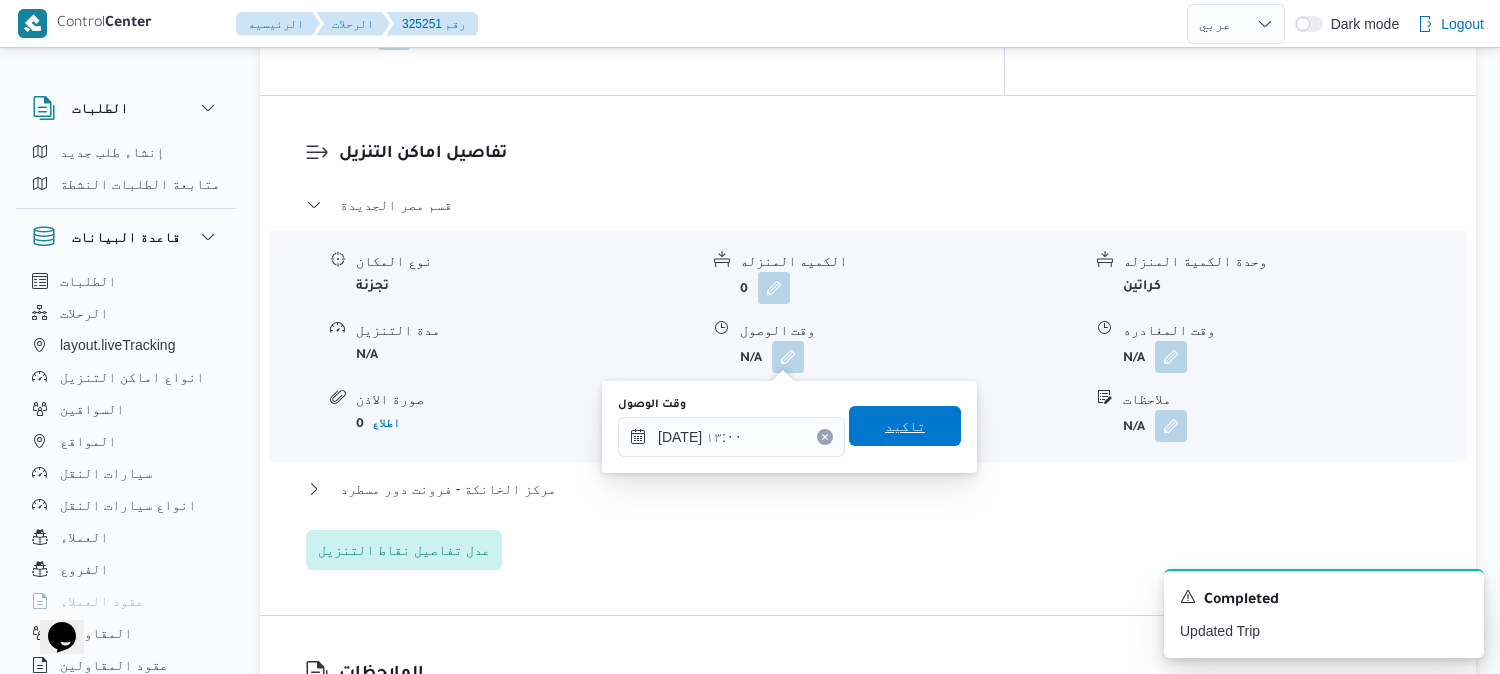 click on "تاكيد" at bounding box center [905, 426] 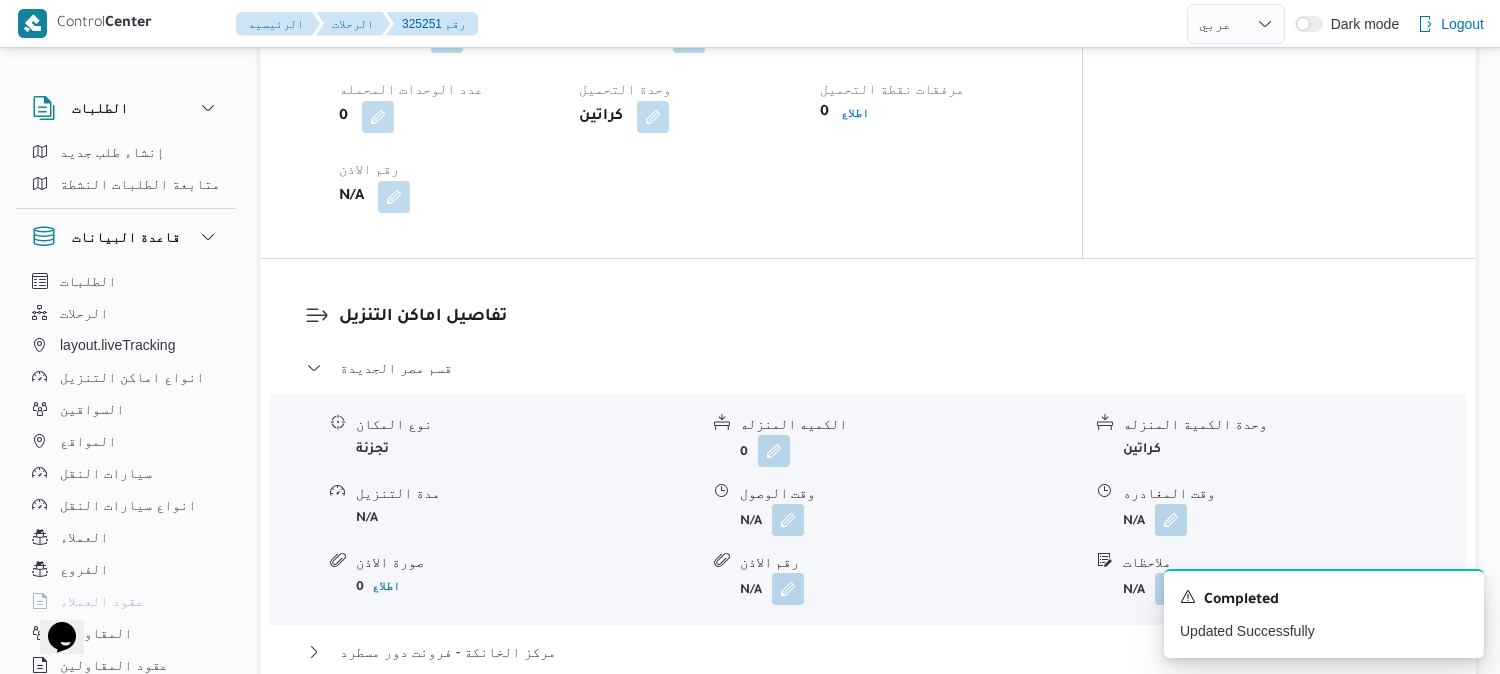 scroll, scrollTop: 1222, scrollLeft: 0, axis: vertical 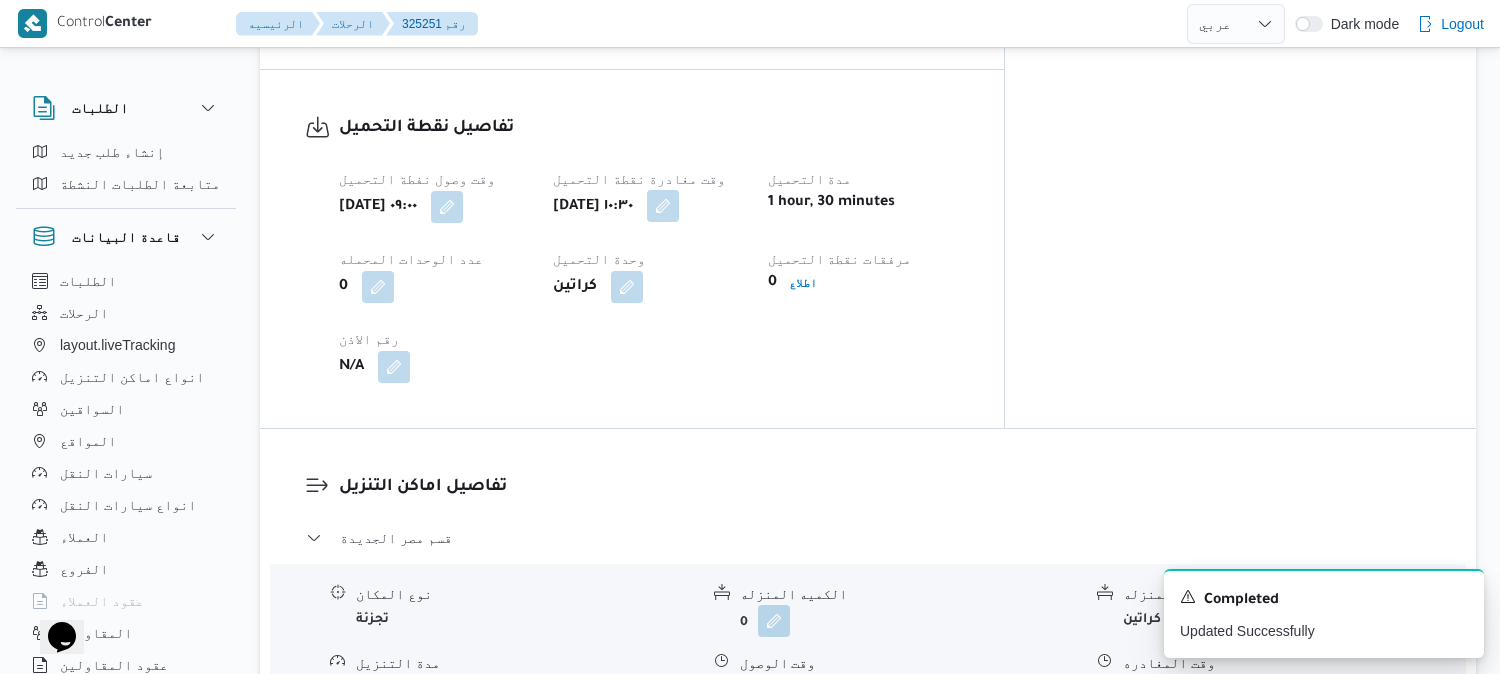 click at bounding box center [663, 206] 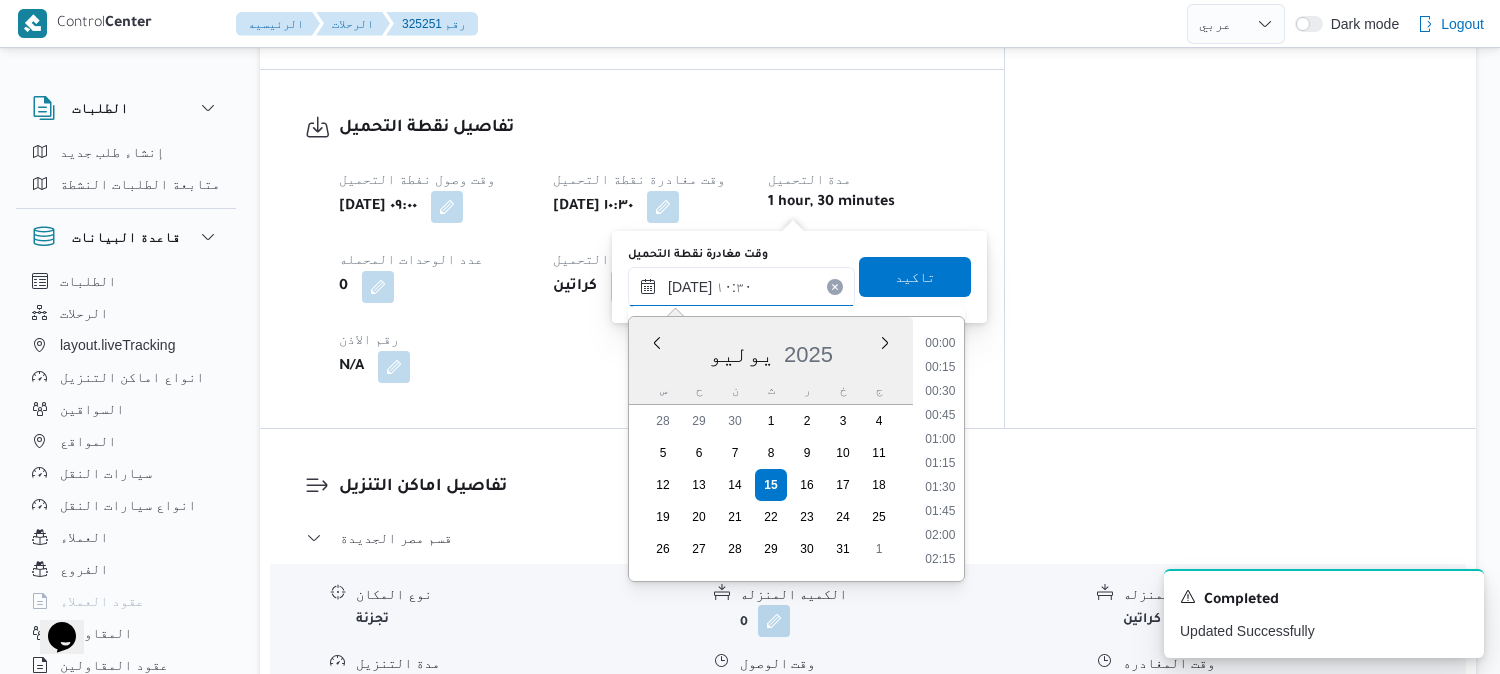 click on "[DATE] ١٠:٣٠" at bounding box center (741, 287) 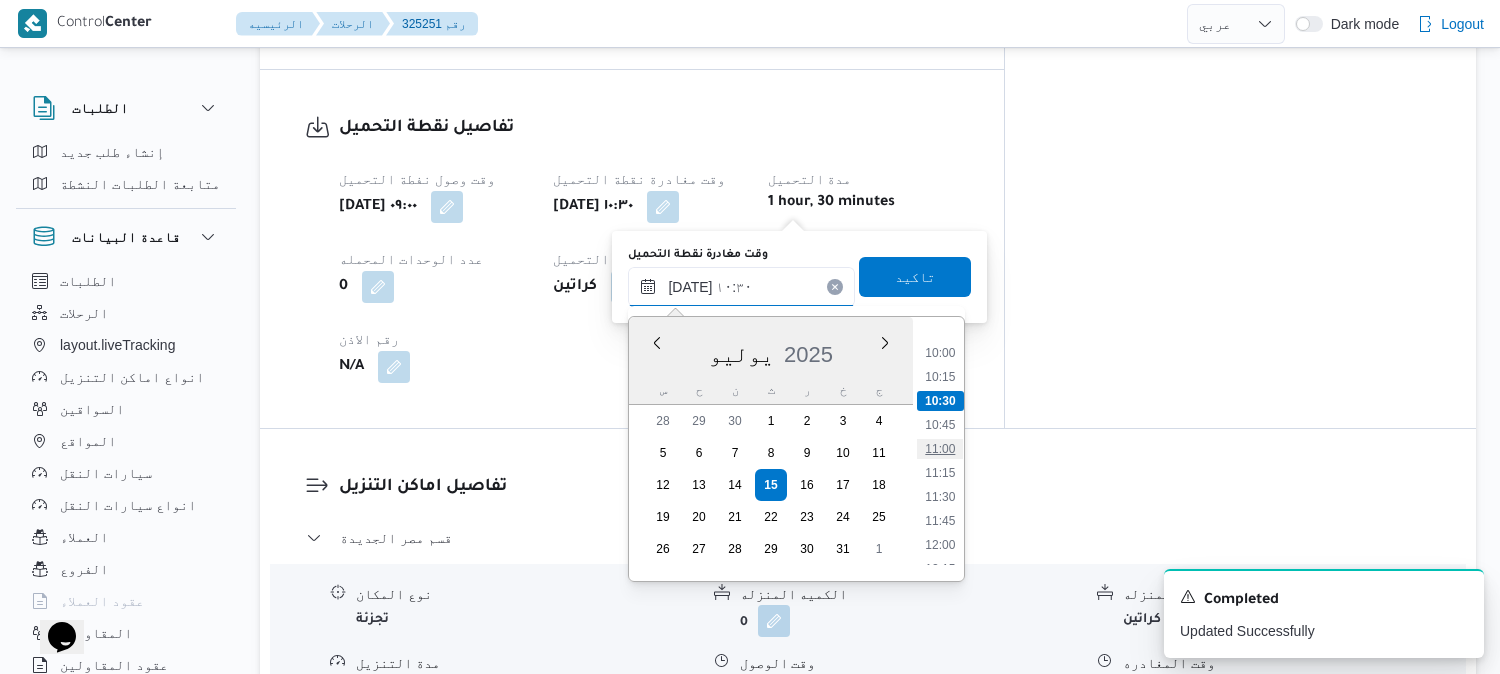 scroll, scrollTop: 1000, scrollLeft: 0, axis: vertical 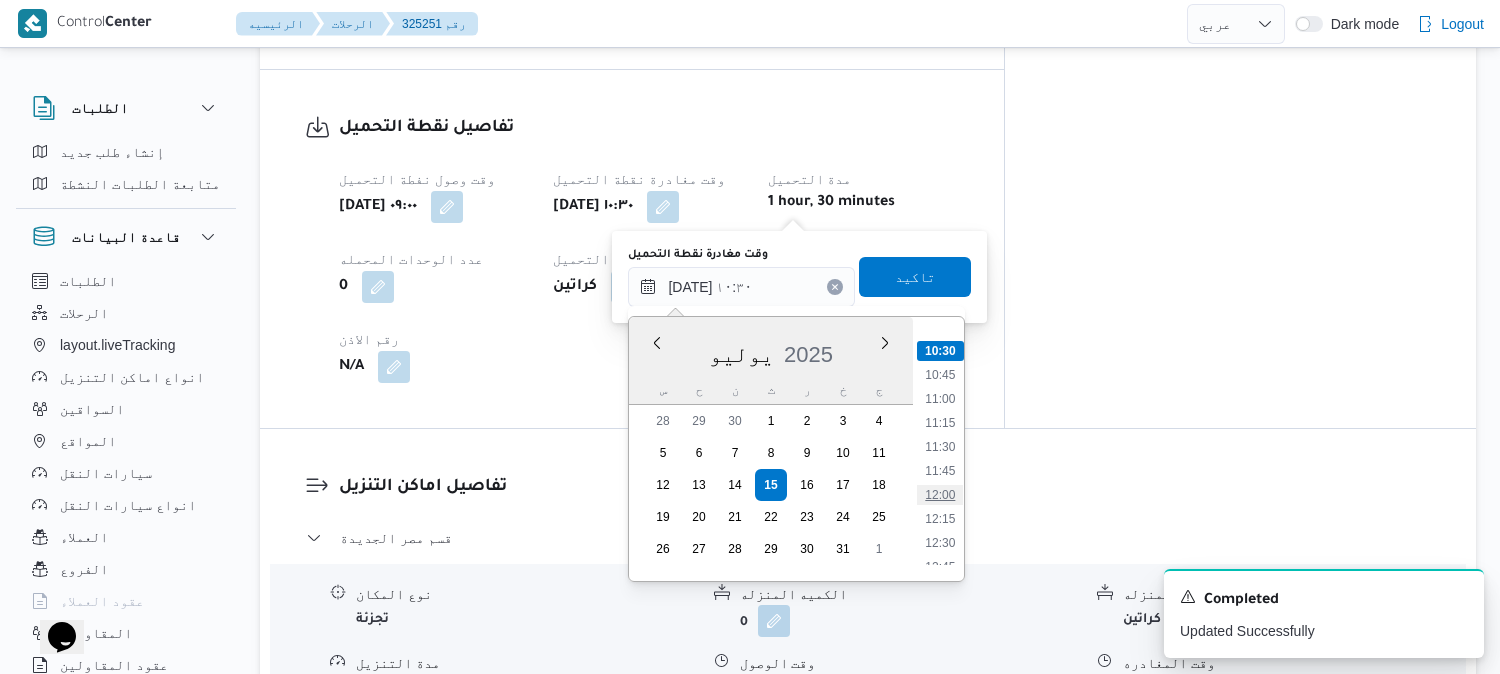 click on "12:00" at bounding box center (941, 495) 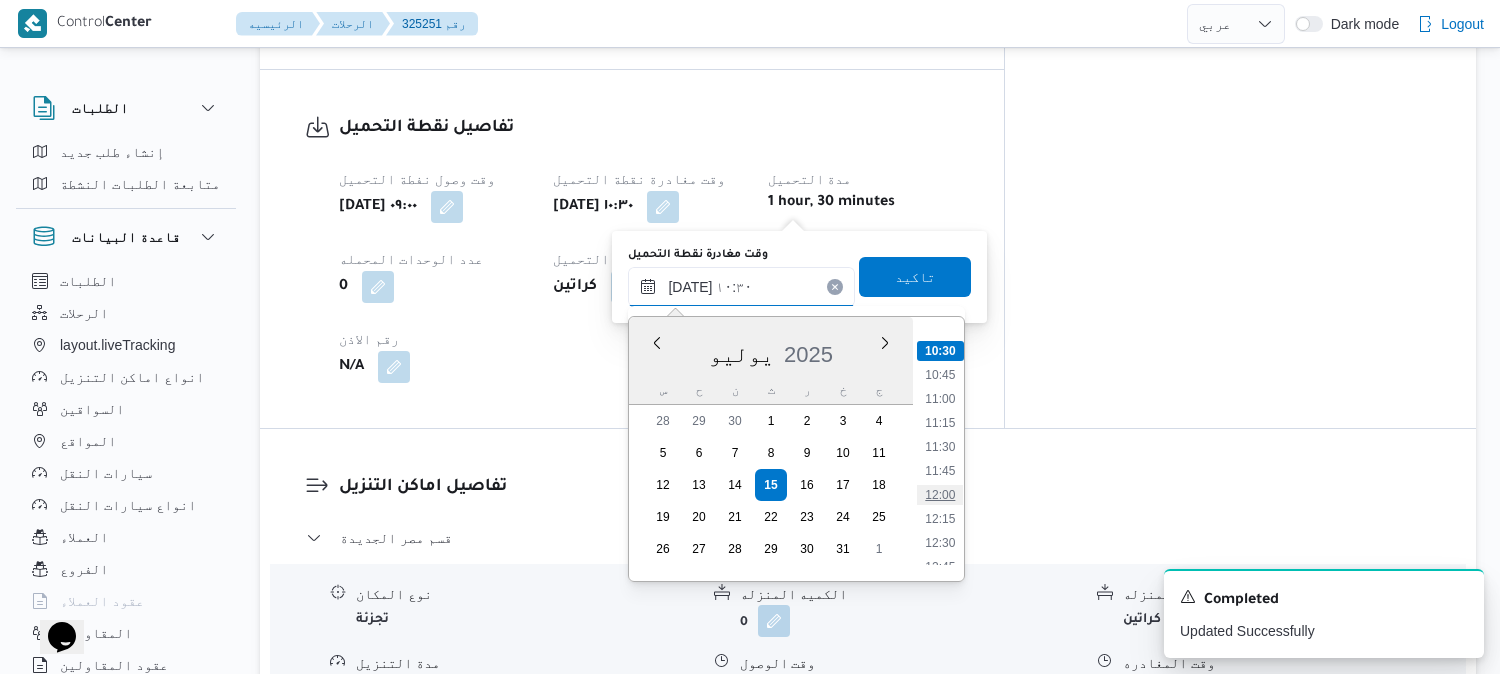 type on "[DATE] ١٢:٠٠" 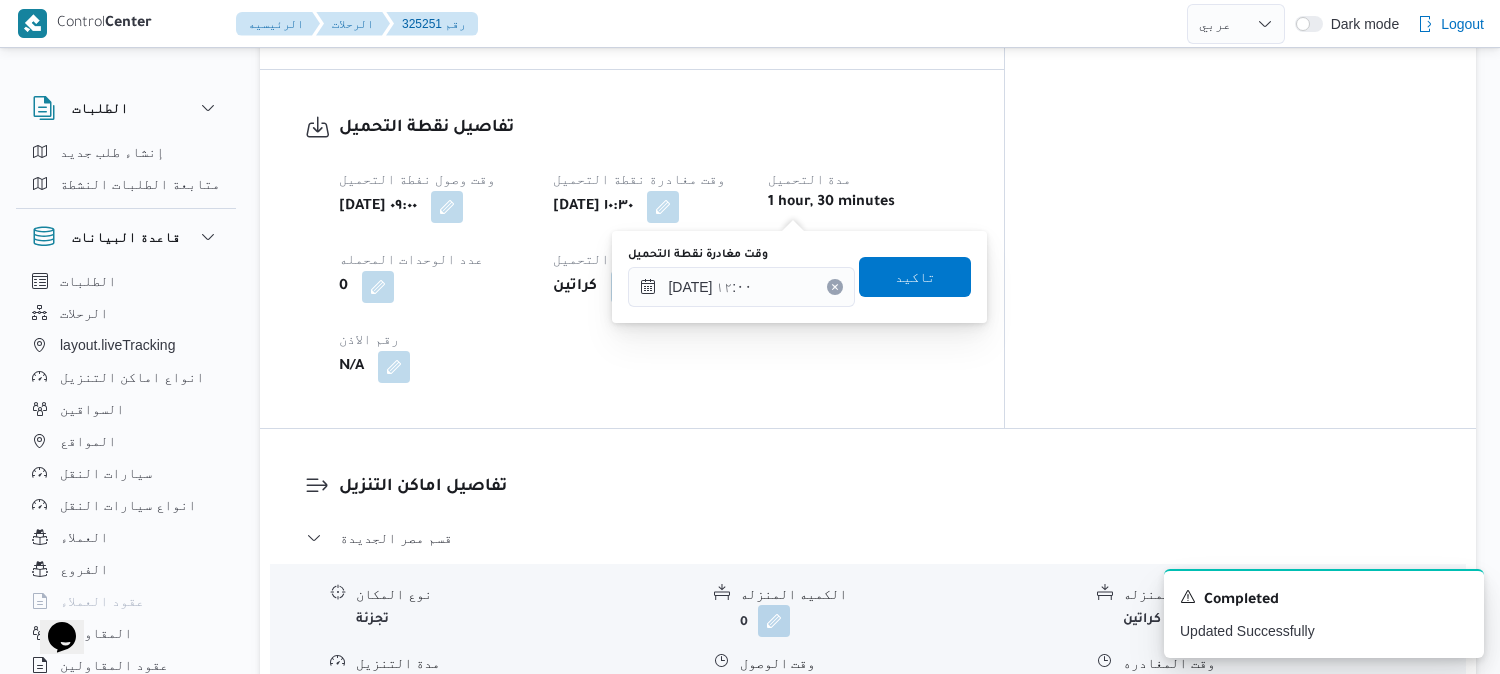 click on "وقت مغادرة نقطة التحميل ١٥/٠٧/٢٠٢٥ ١٢:٠٠ تاكيد" at bounding box center [799, 277] 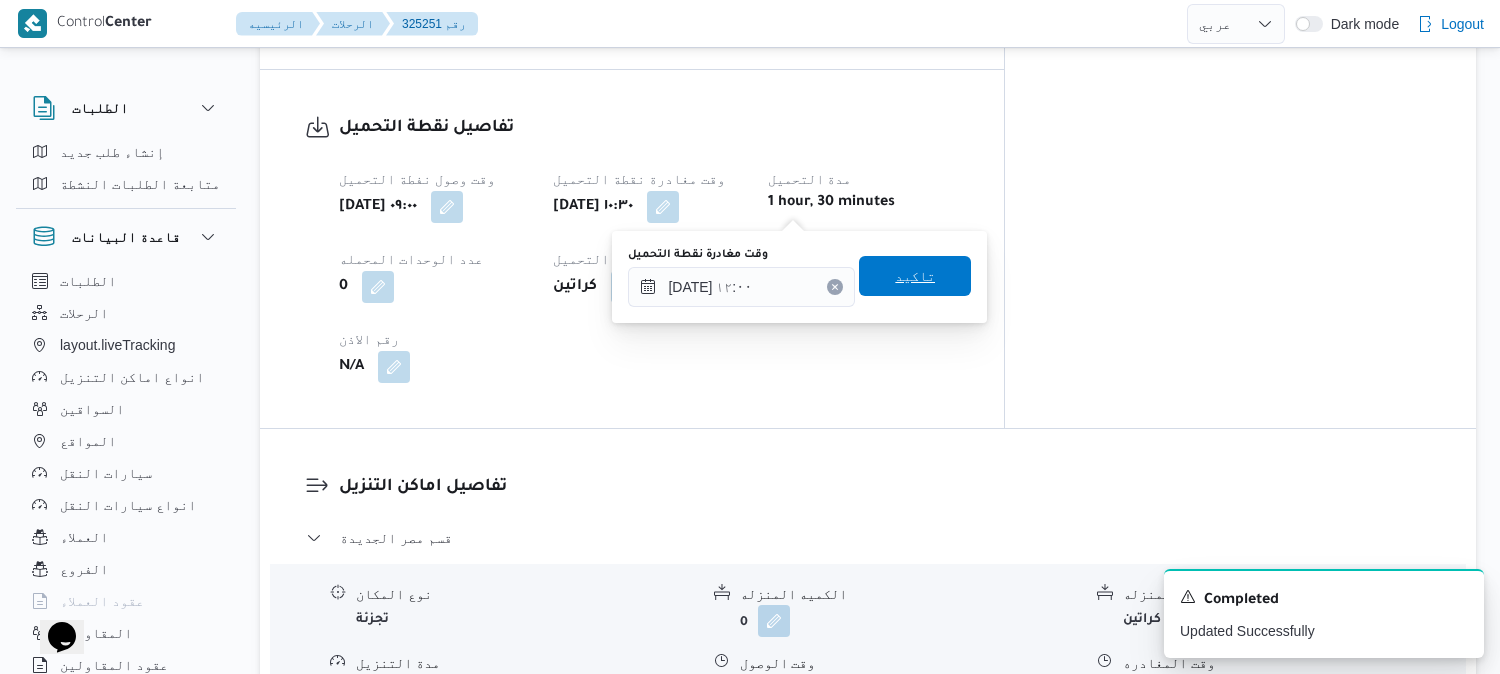 click on "تاكيد" at bounding box center [915, 276] 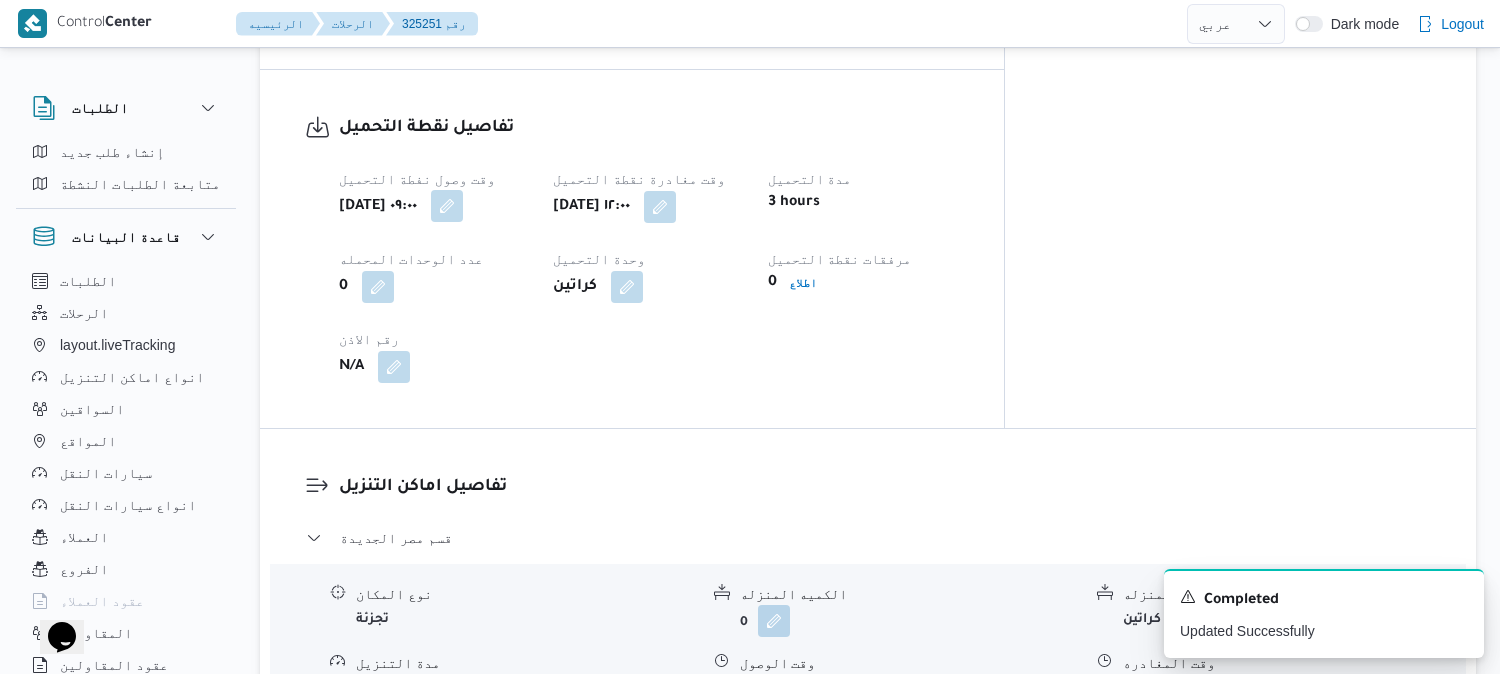 click at bounding box center (447, 206) 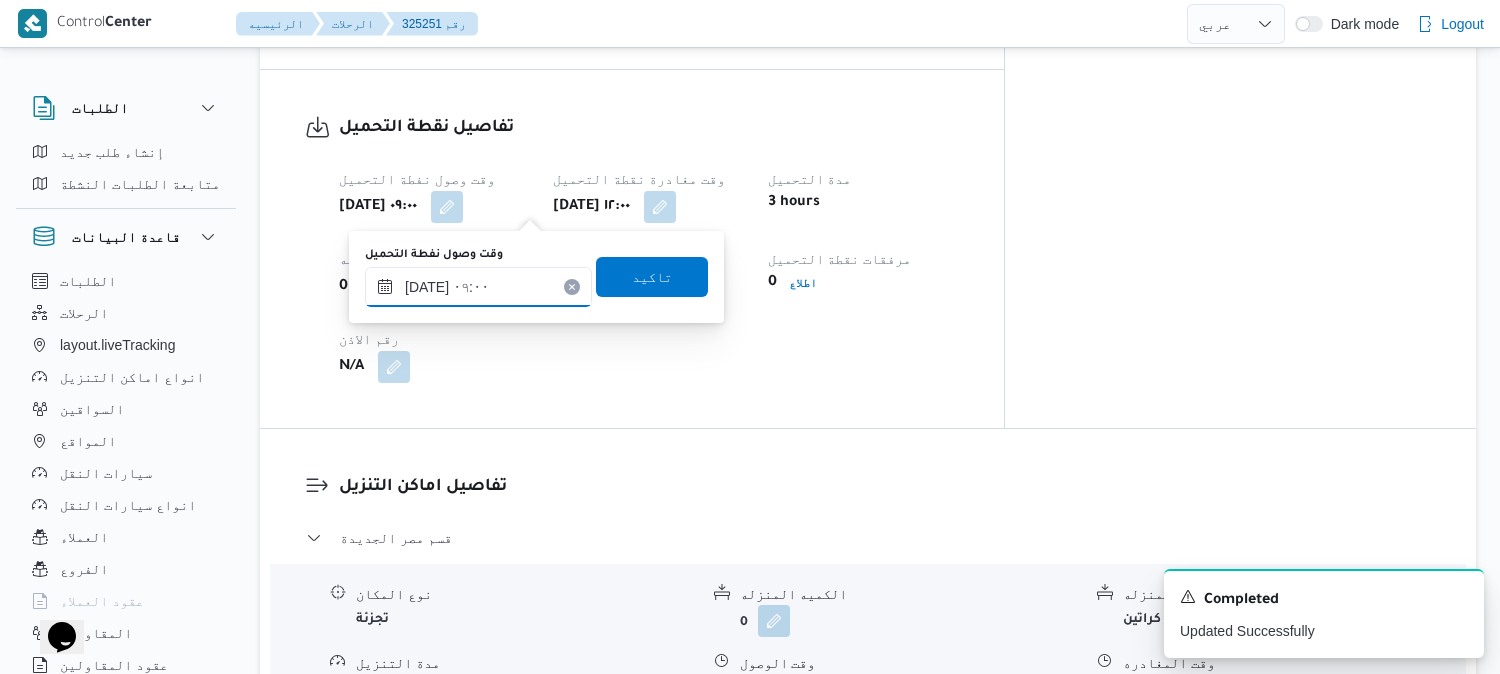 click on "[DATE] ٠٩:٠٠" at bounding box center [478, 287] 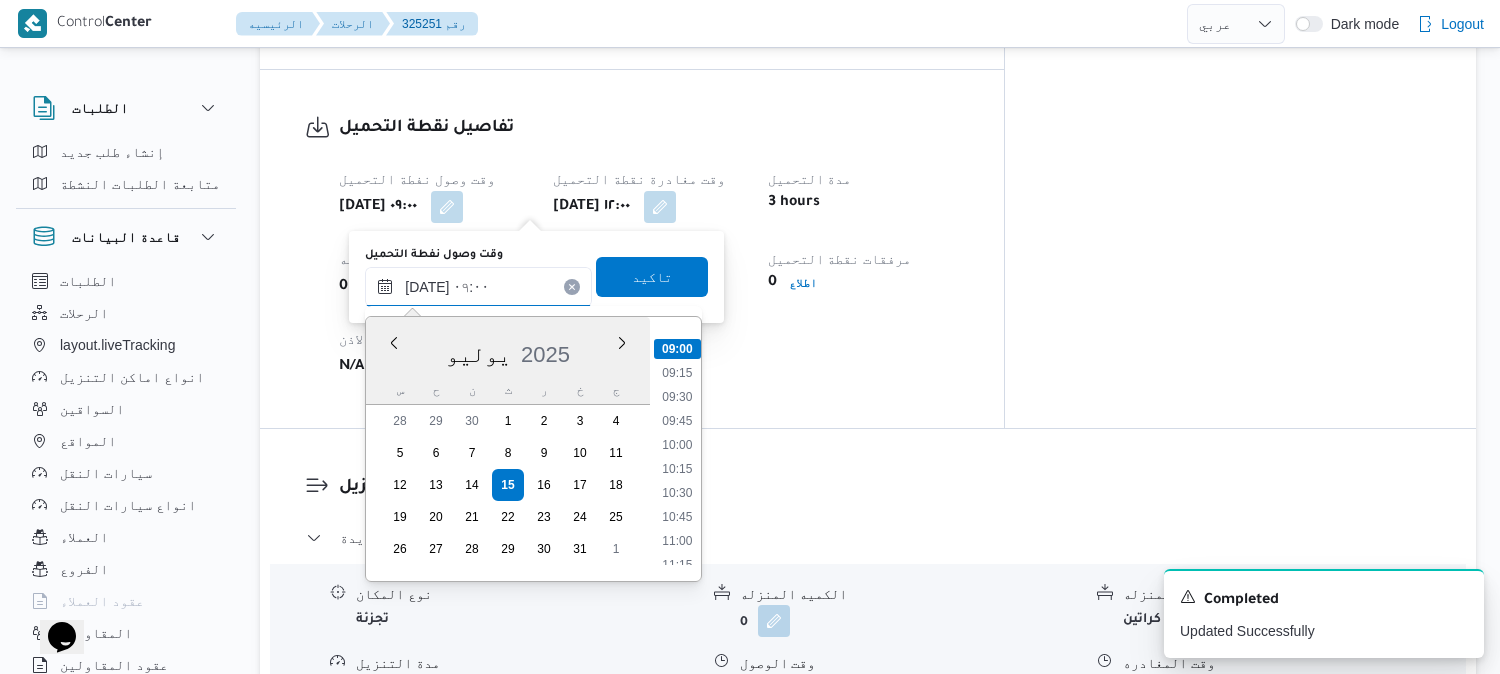scroll, scrollTop: 966, scrollLeft: 0, axis: vertical 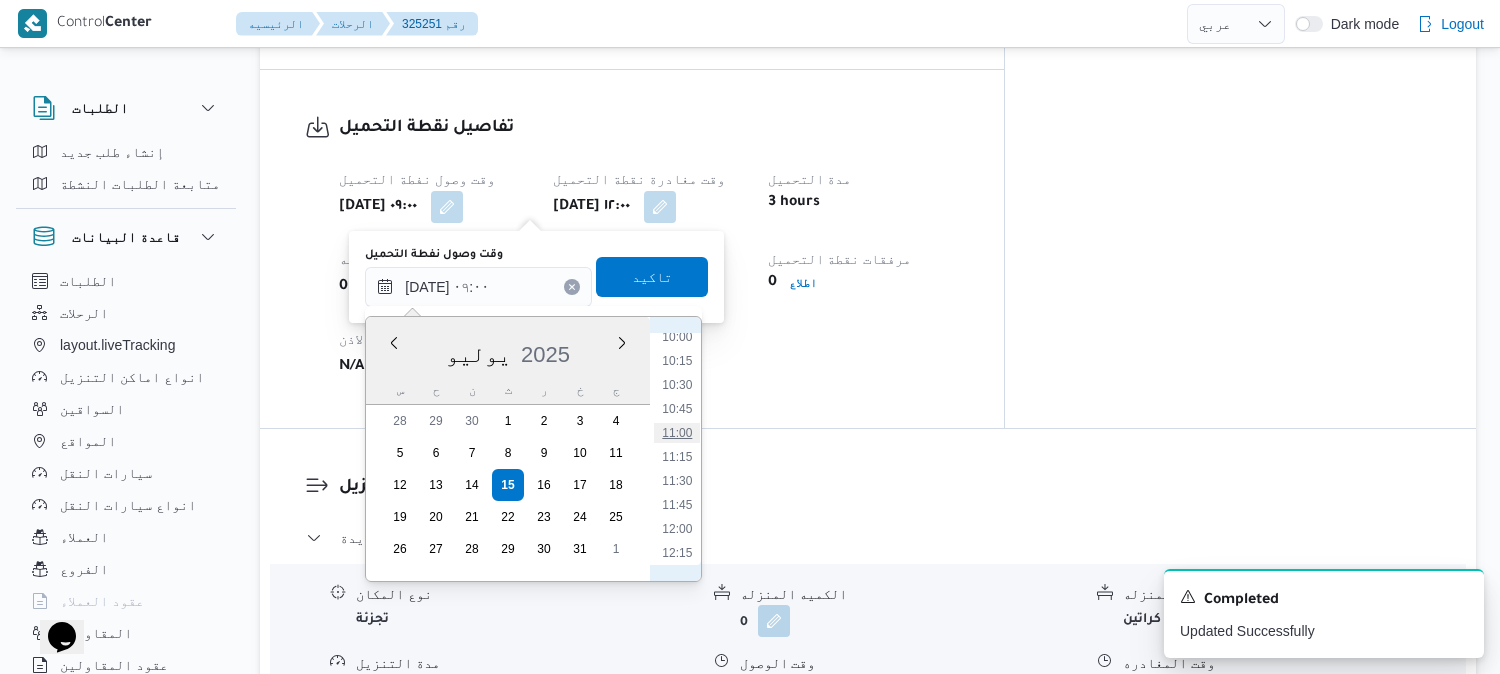 click on "11:00" at bounding box center [678, 433] 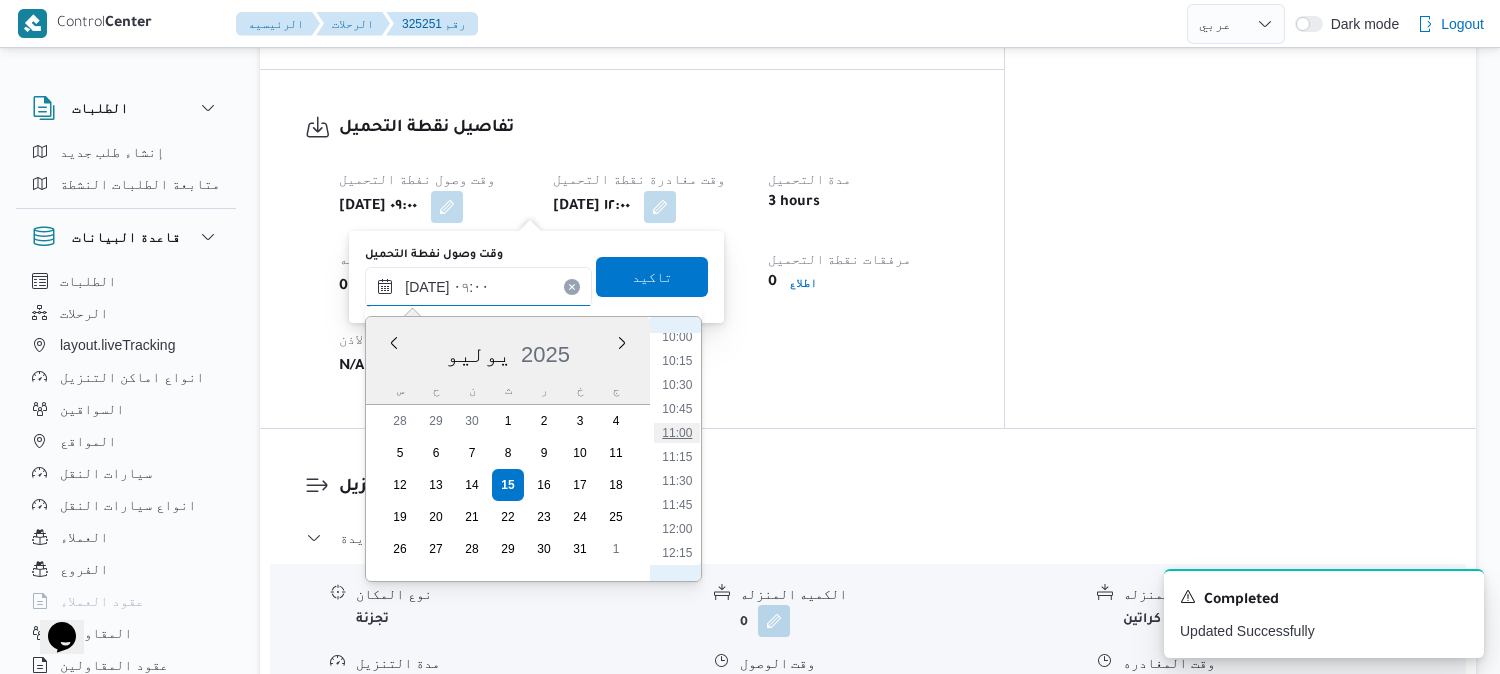 type on "١٥/٠٧/٢٠٢٥ ١١:٠٠" 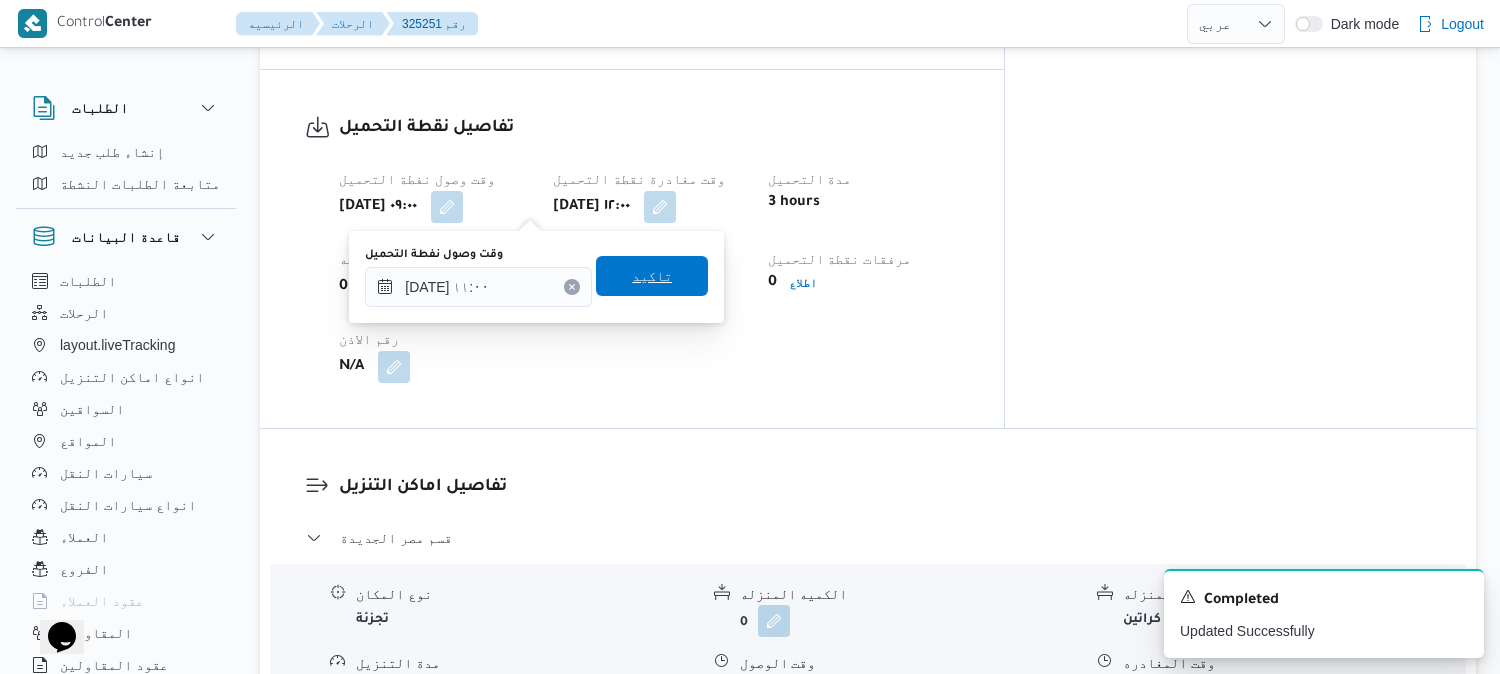 click on "تاكيد" at bounding box center (652, 276) 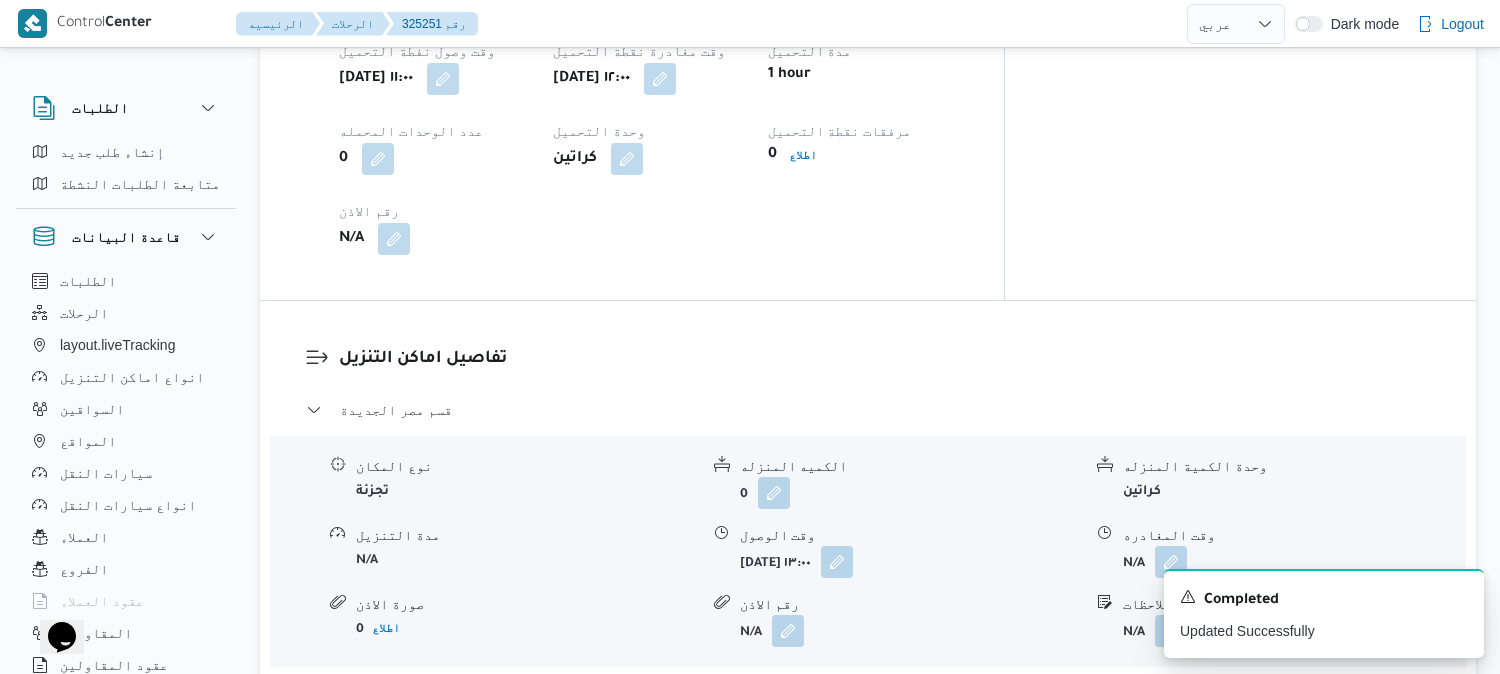 scroll, scrollTop: 1666, scrollLeft: 0, axis: vertical 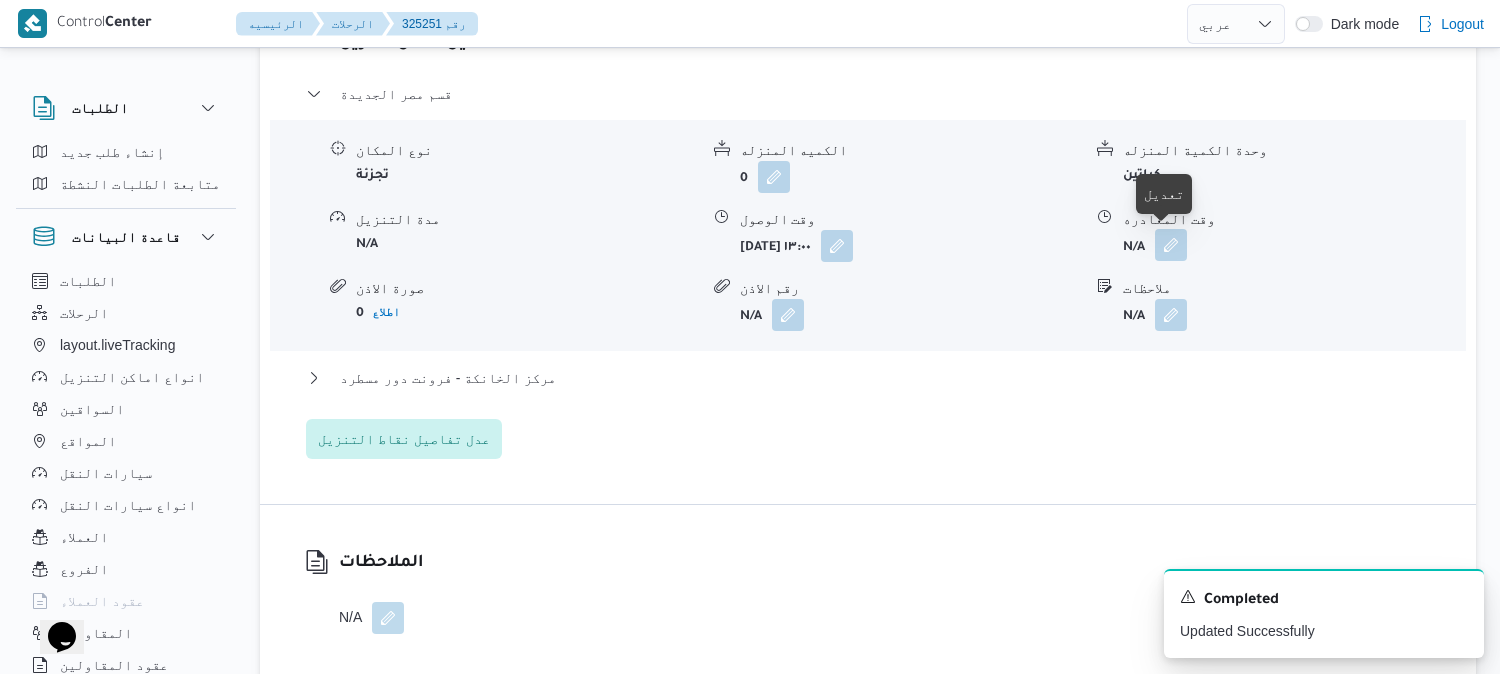 click at bounding box center [1171, 245] 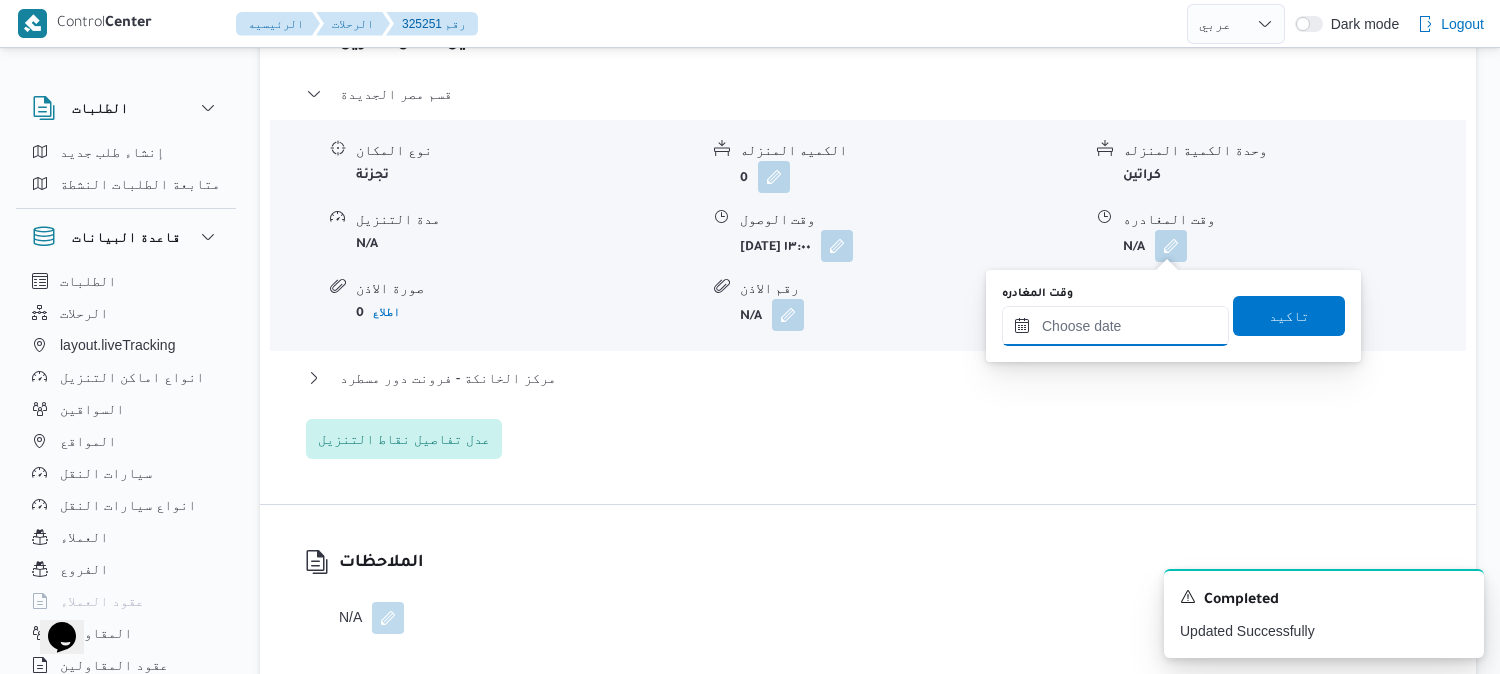 click on "وقت المغادره" at bounding box center [1115, 326] 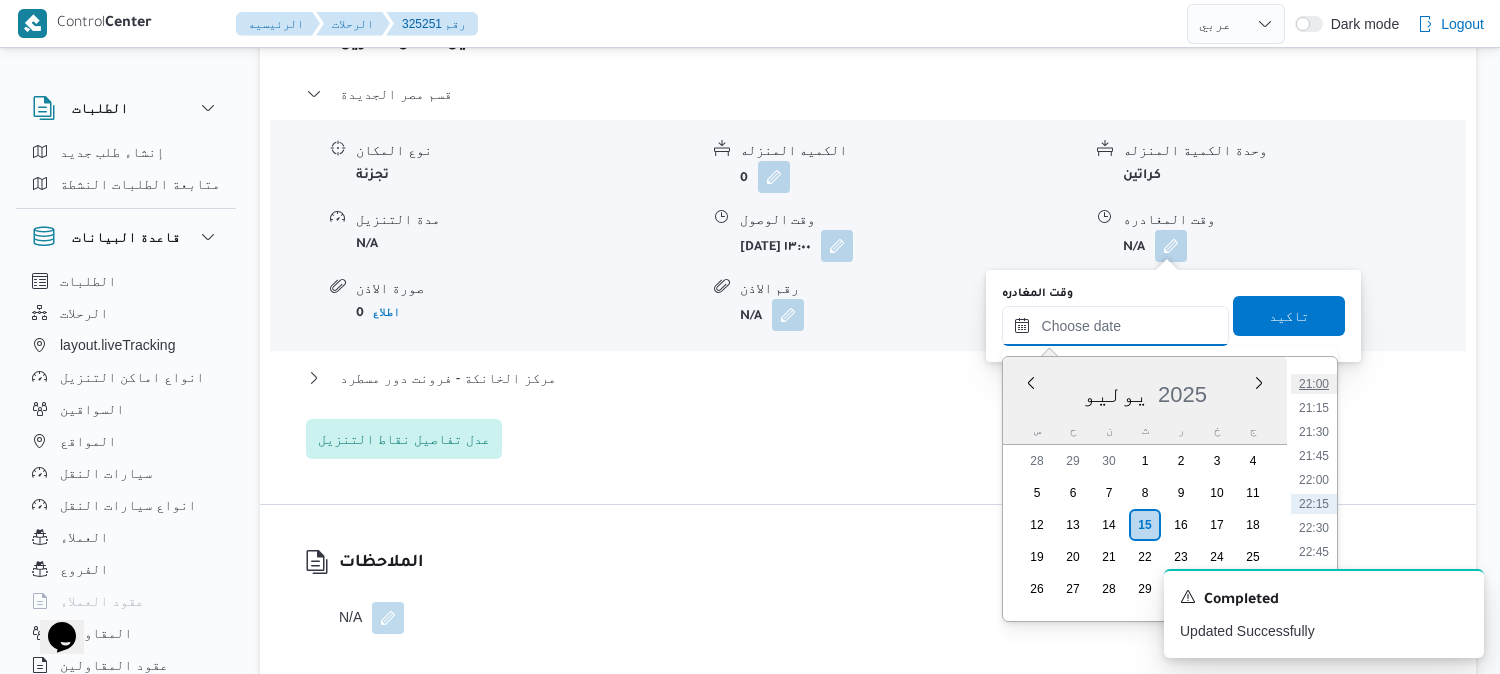 scroll, scrollTop: 1904, scrollLeft: 0, axis: vertical 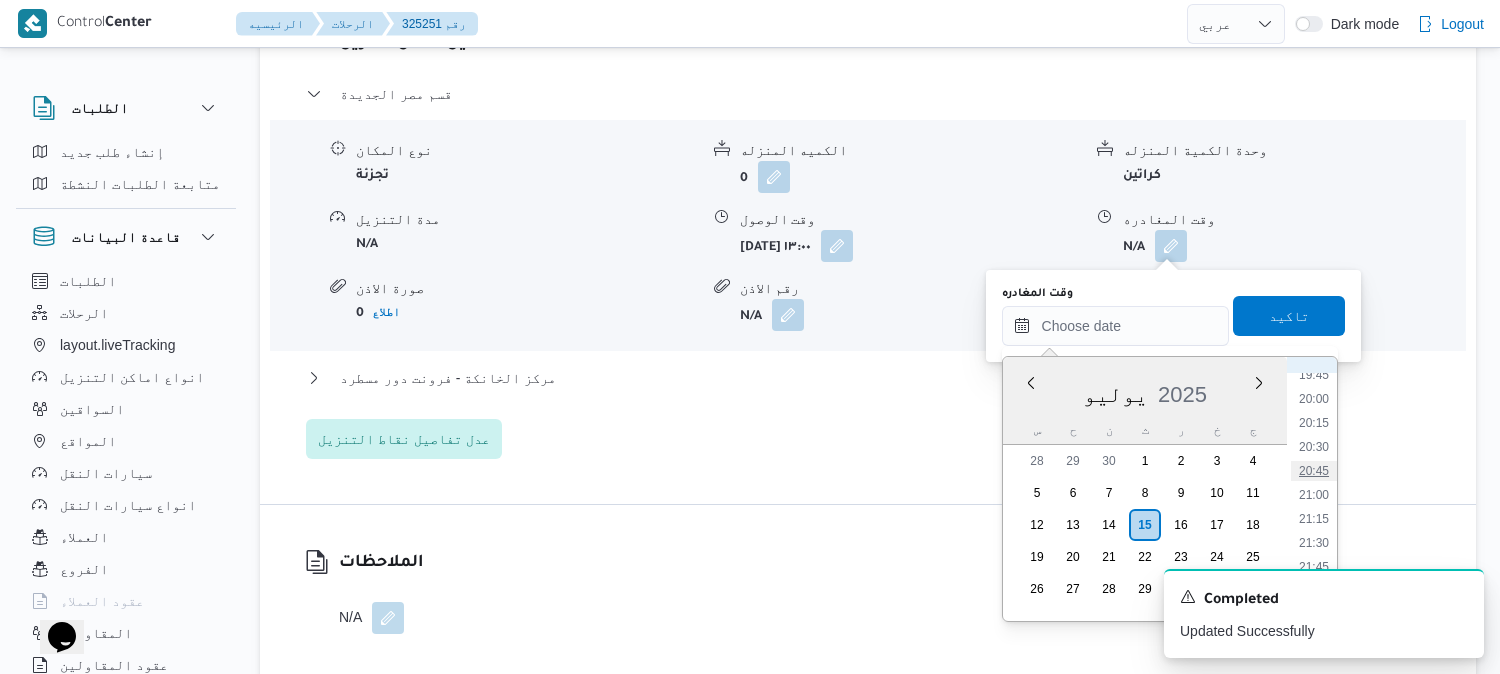 click on "20:45" at bounding box center [1314, 471] 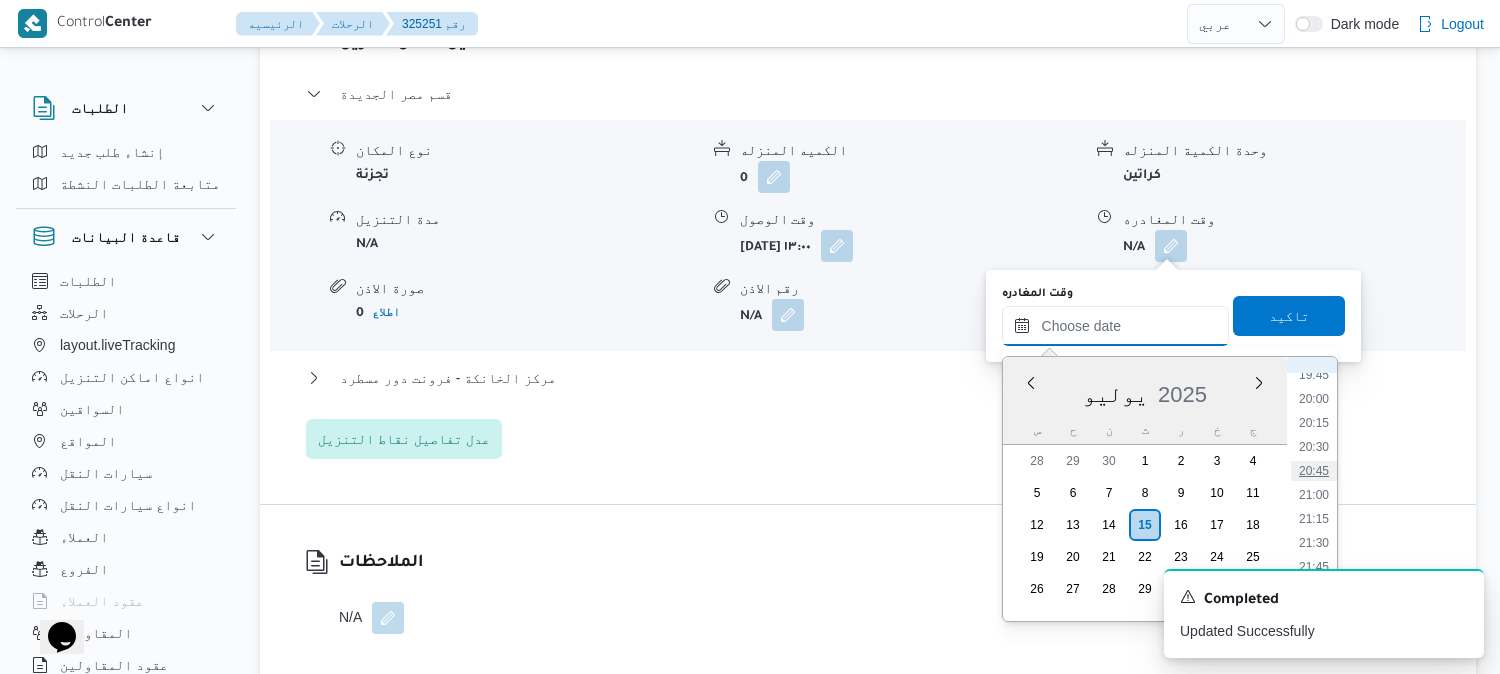 type on "١٥/٠٧/٢٠٢٥ ٢٠:٤٥" 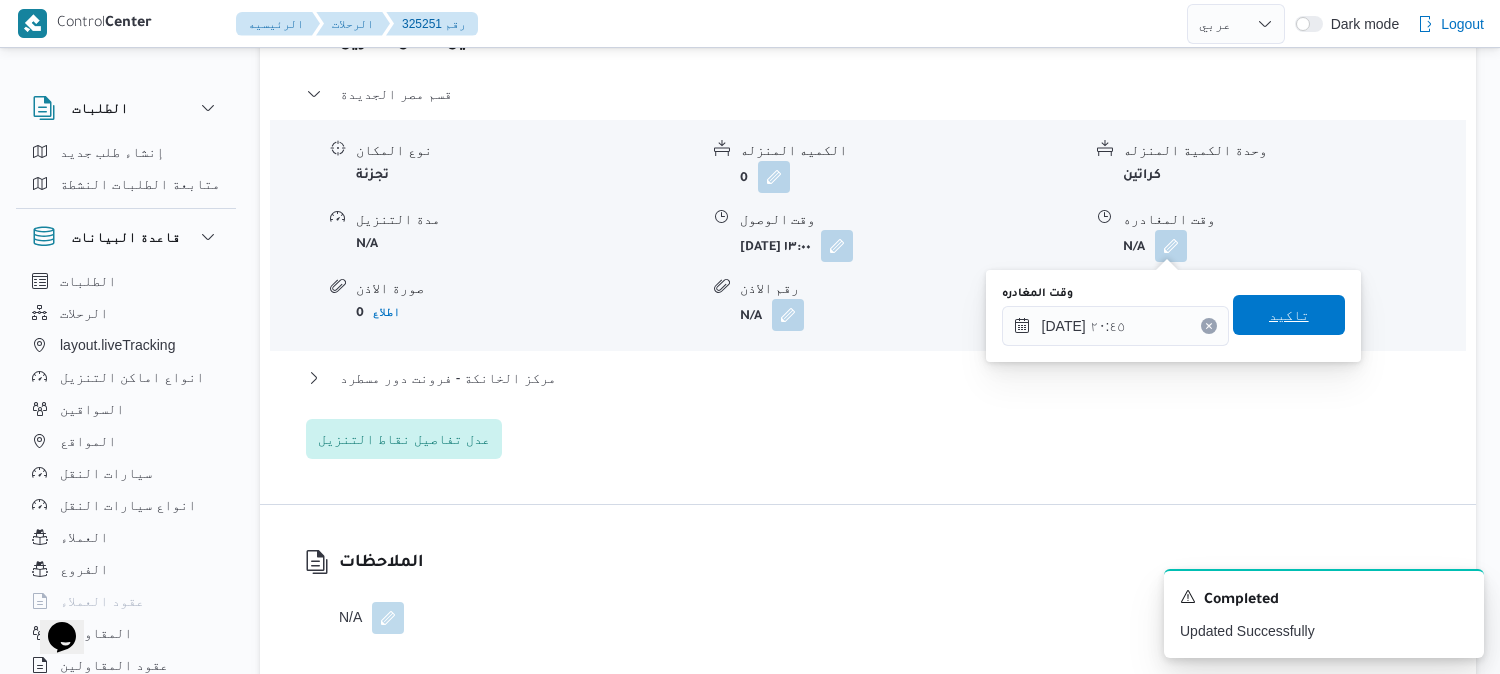 click on "تاكيد" at bounding box center (1289, 315) 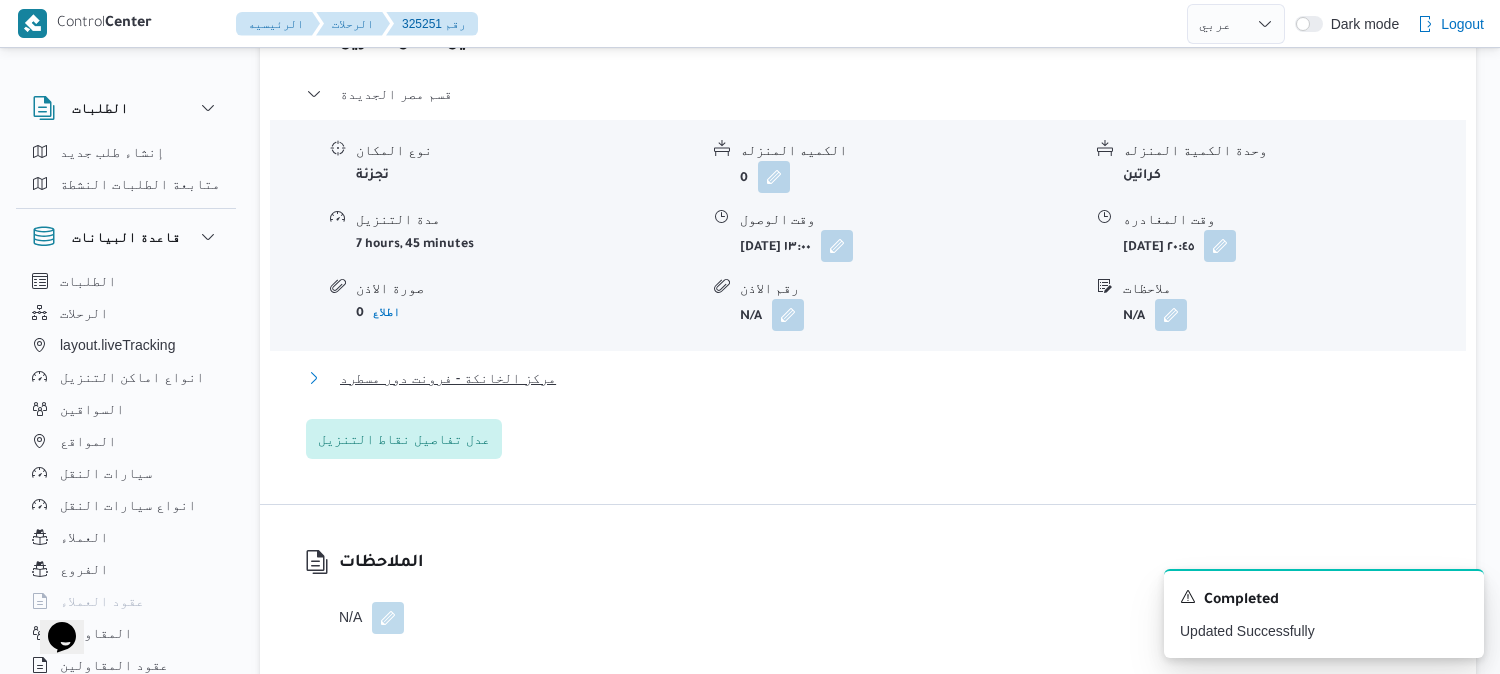 click on "مركز الخانكة -
فرونت دور مسطرد" at bounding box center (448, 378) 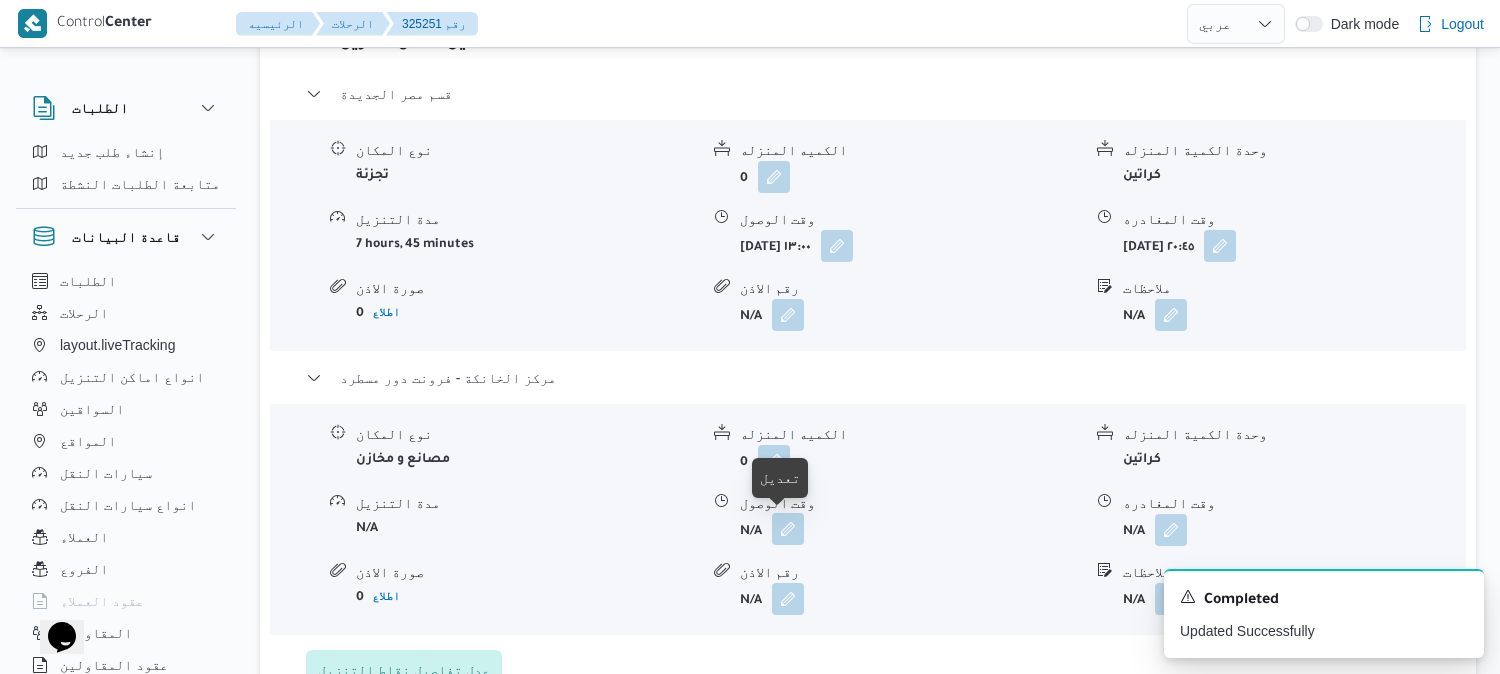 click at bounding box center (788, 529) 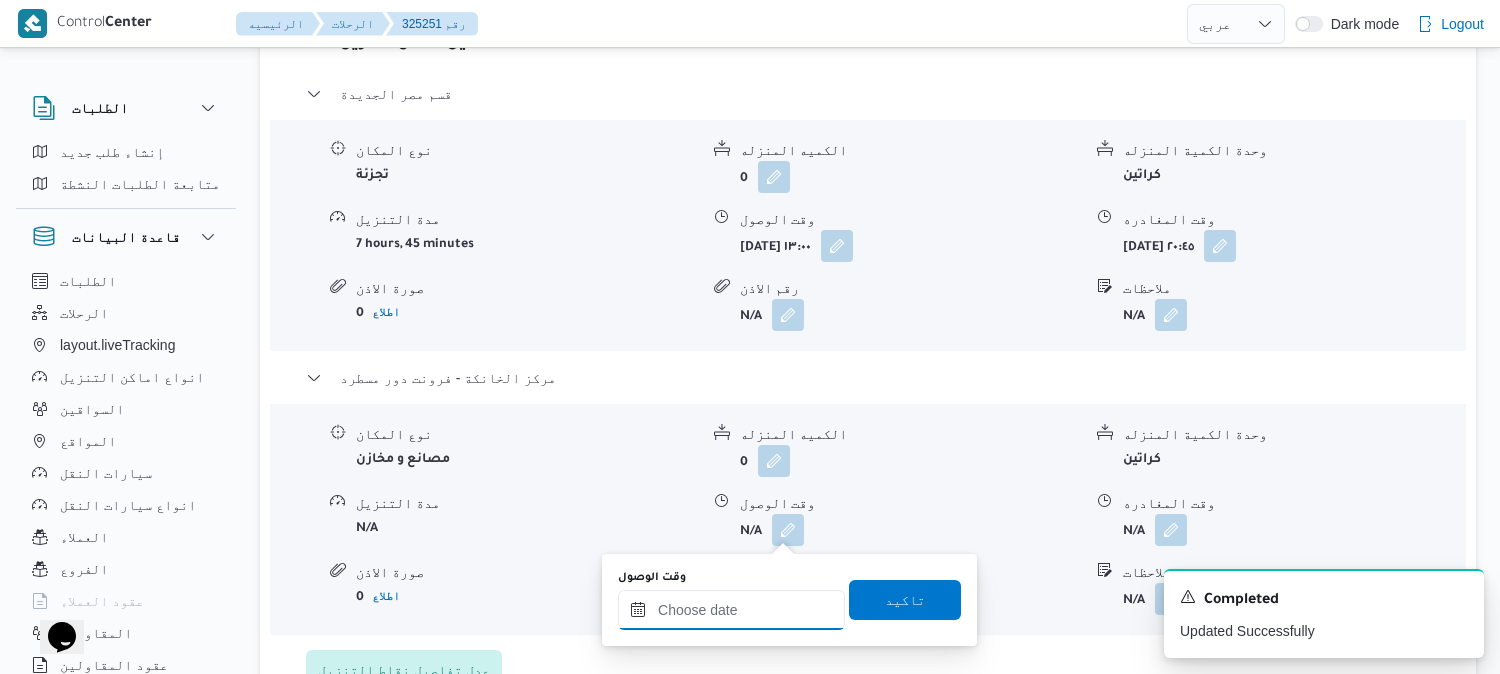 click on "وقت الوصول" at bounding box center [731, 610] 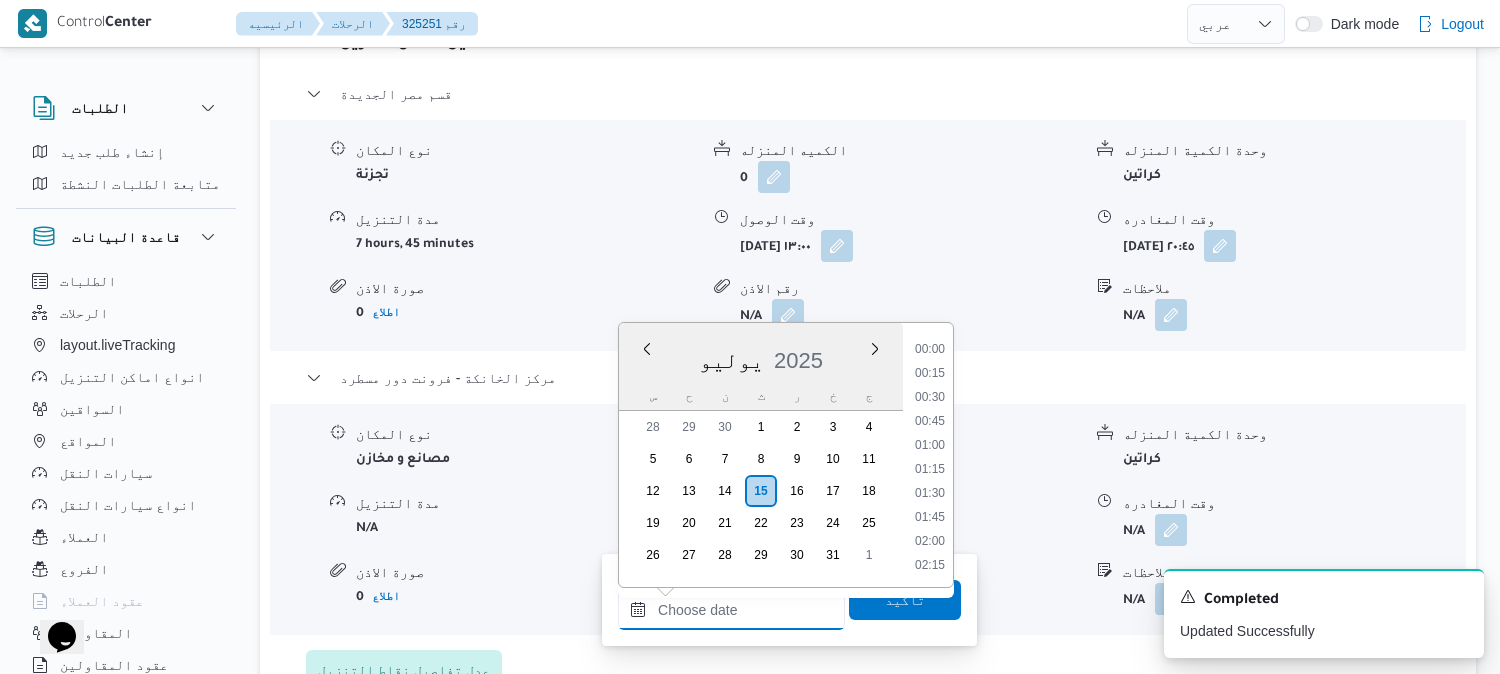 scroll, scrollTop: 2015, scrollLeft: 0, axis: vertical 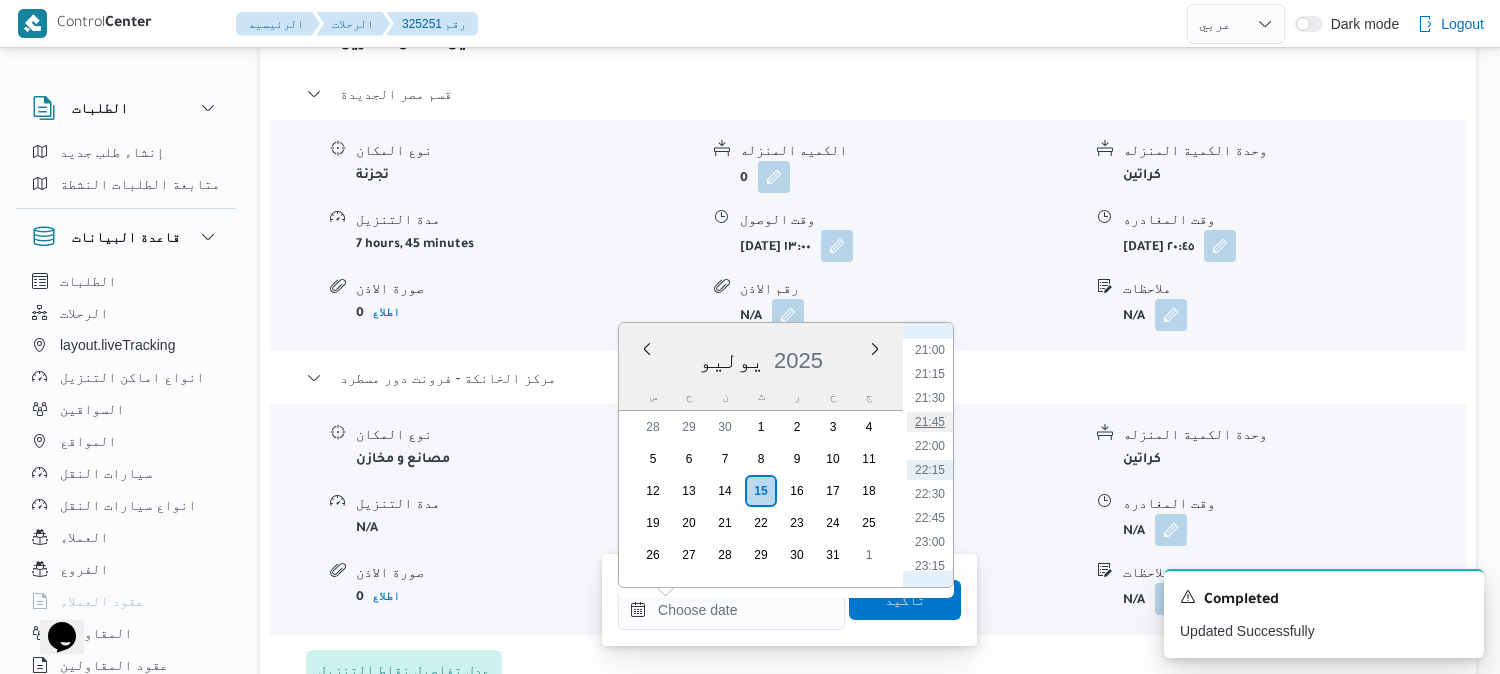 click on "21:45" at bounding box center (930, 422) 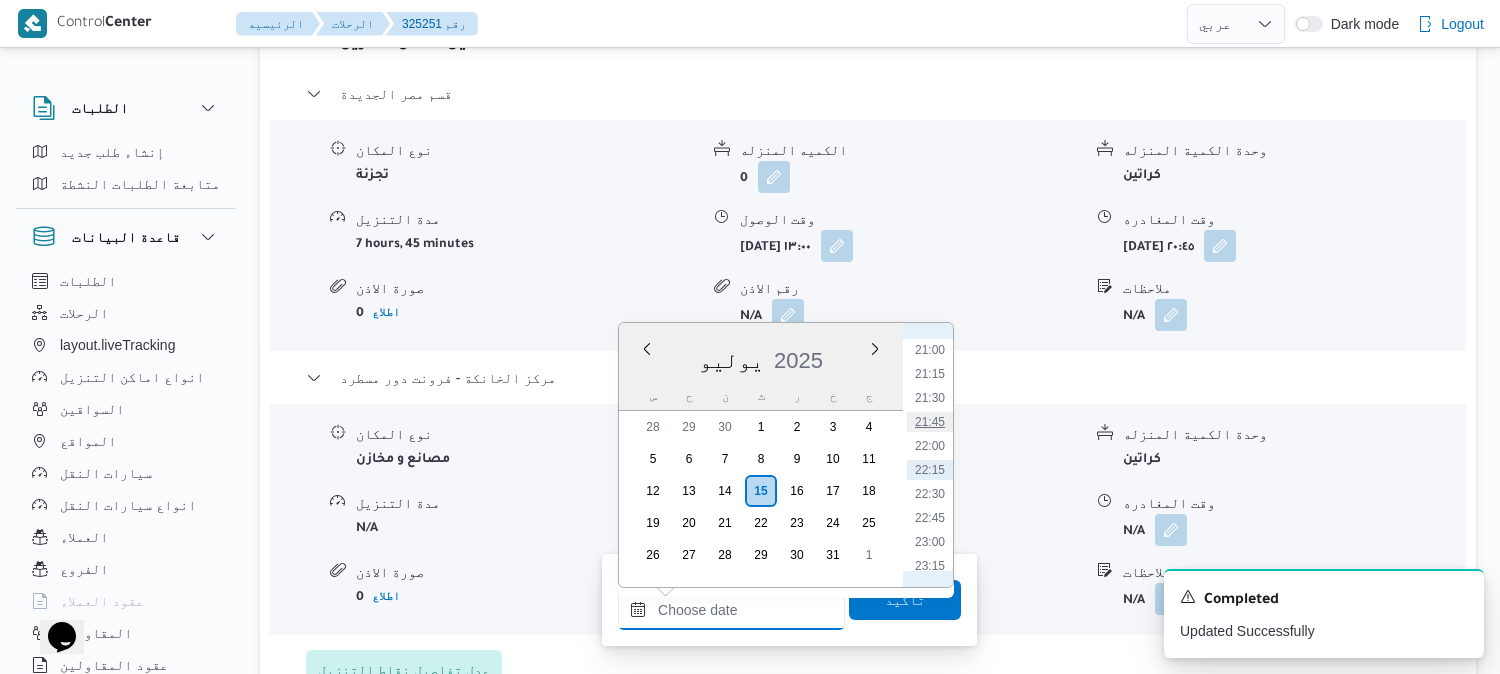type on "١٥/٠٧/٢٠٢٥ ٢١:٤٥" 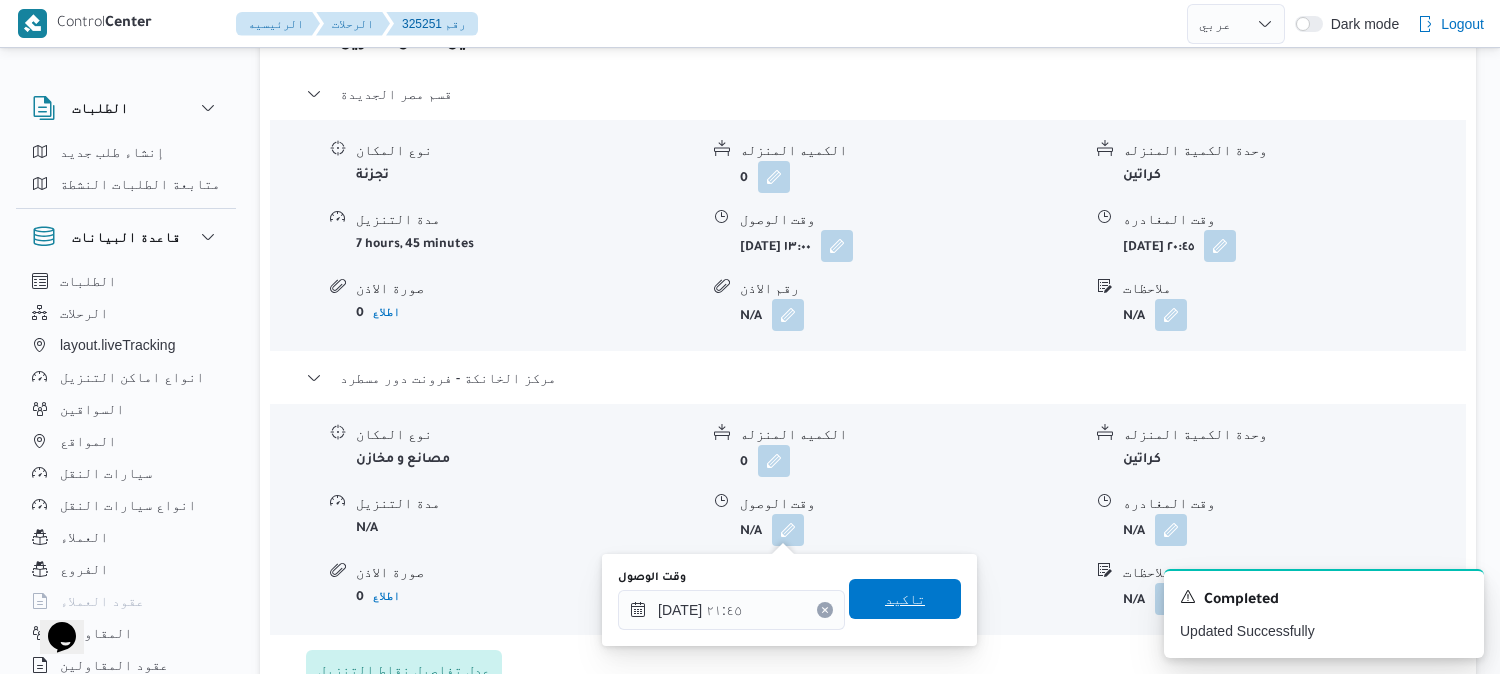 click on "تاكيد" at bounding box center [905, 599] 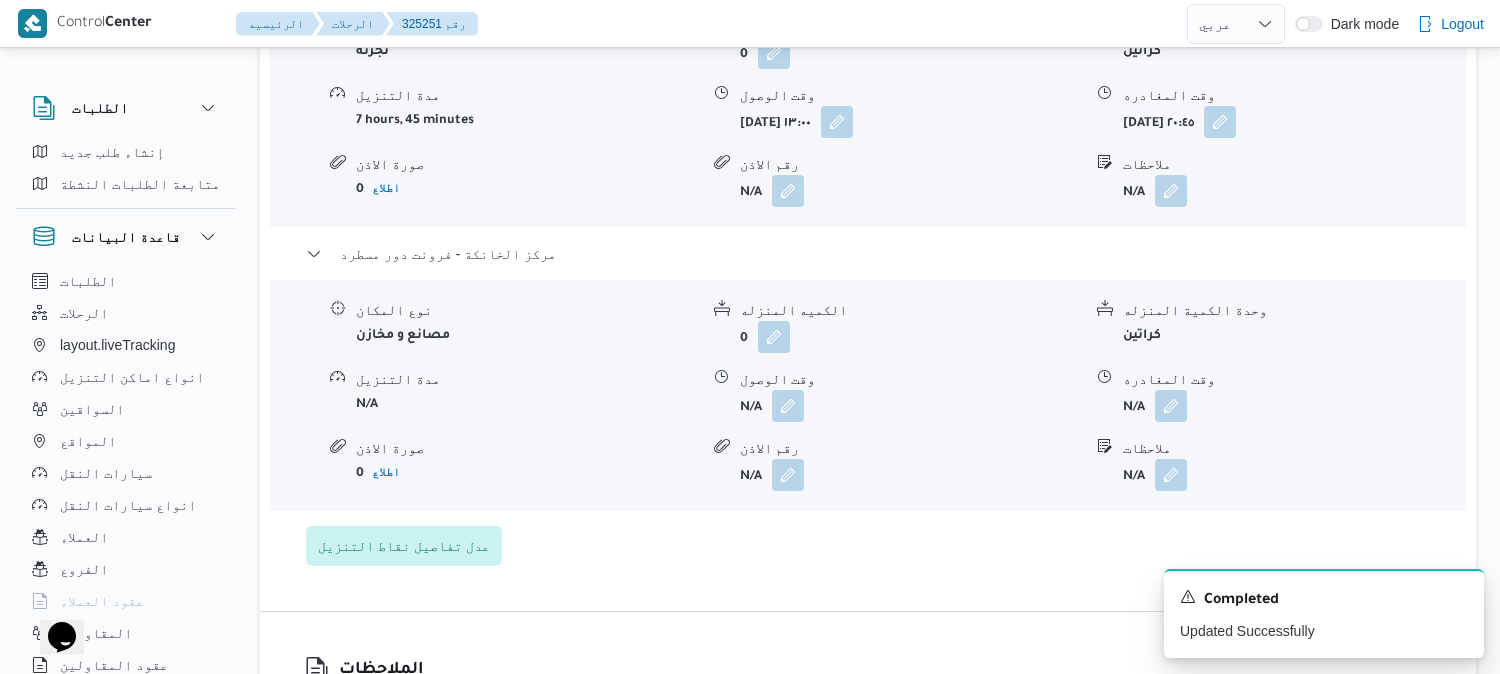 scroll, scrollTop: 1888, scrollLeft: 0, axis: vertical 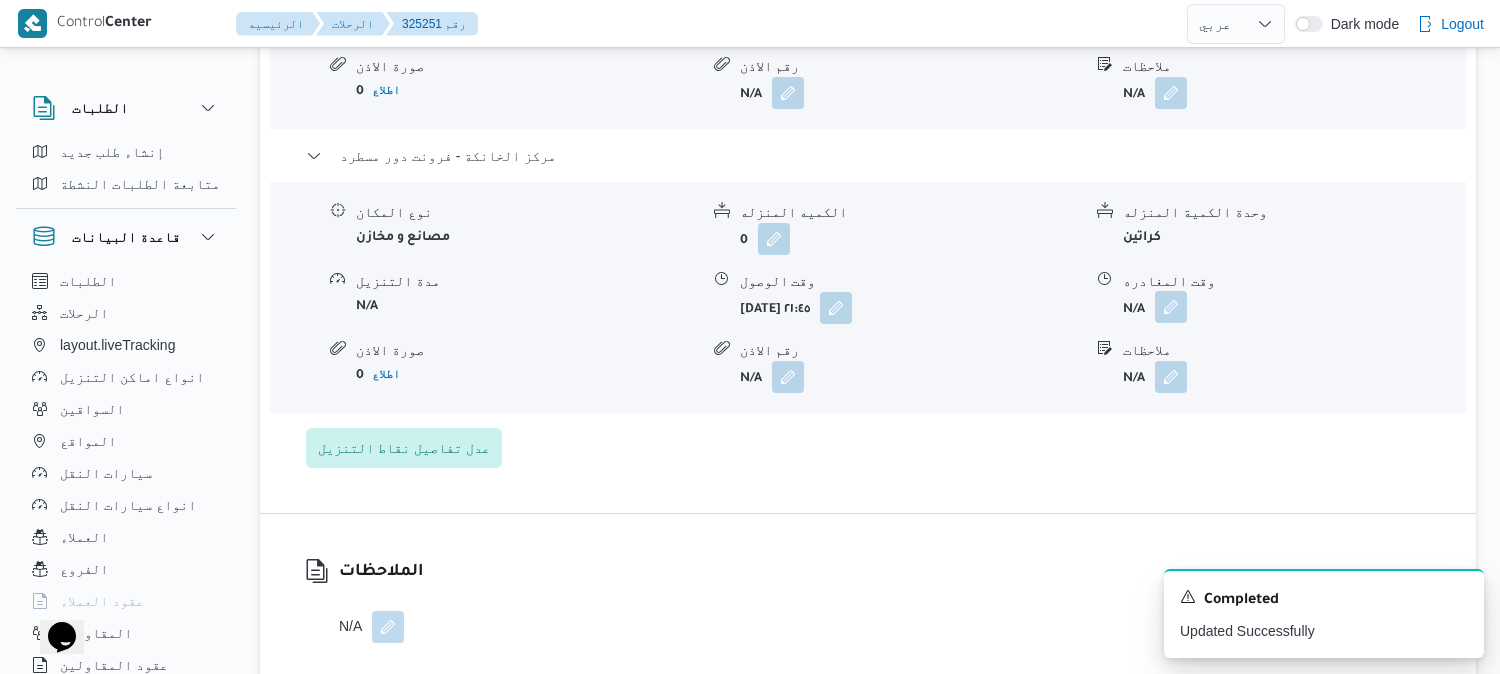 click at bounding box center [1171, 307] 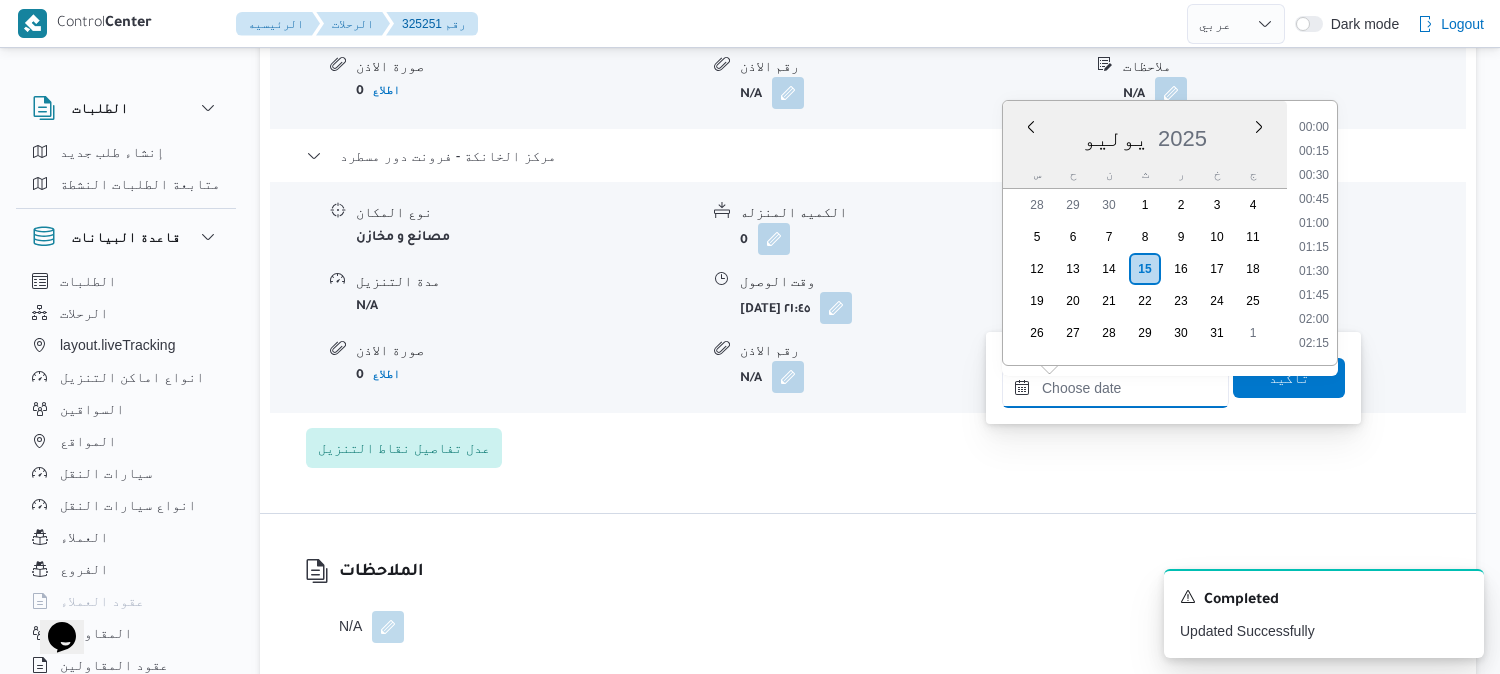 click on "وقت المغادره" at bounding box center [1115, 388] 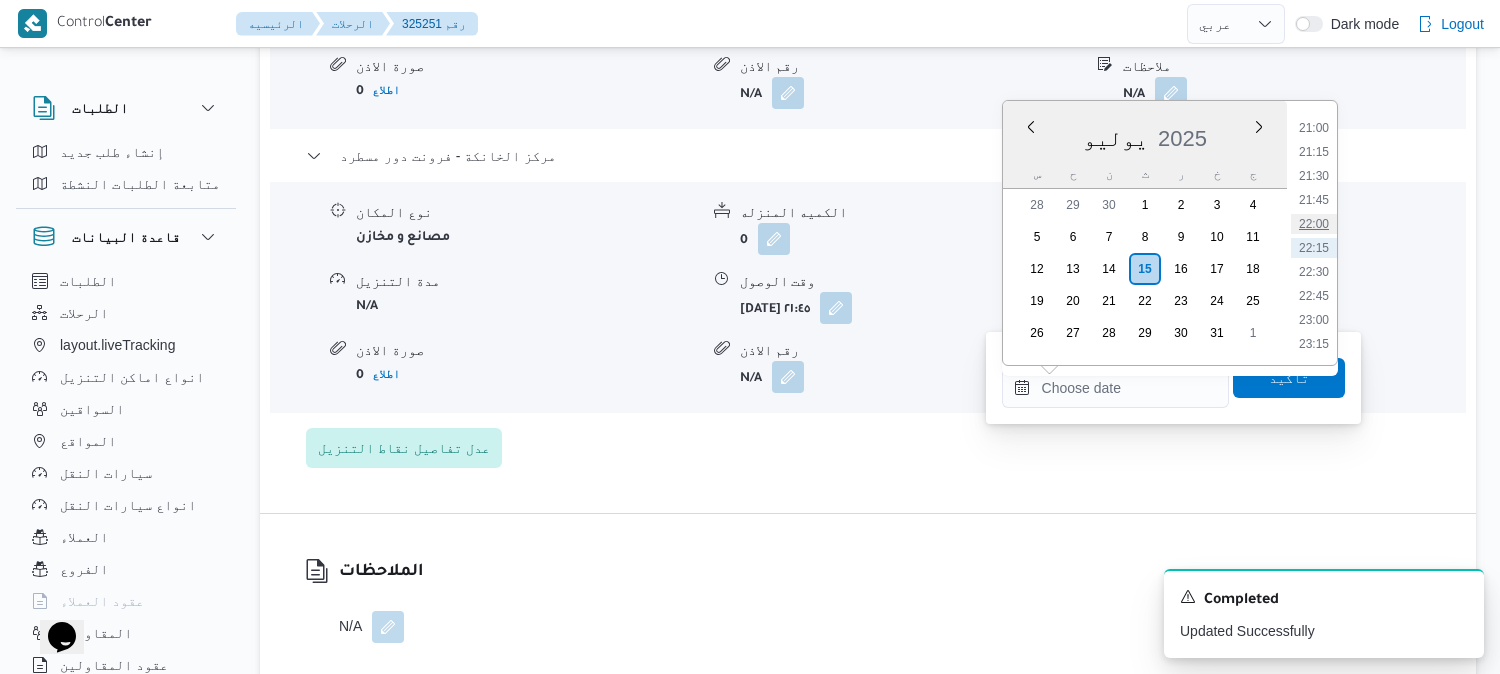click on "22:00" at bounding box center [1314, 224] 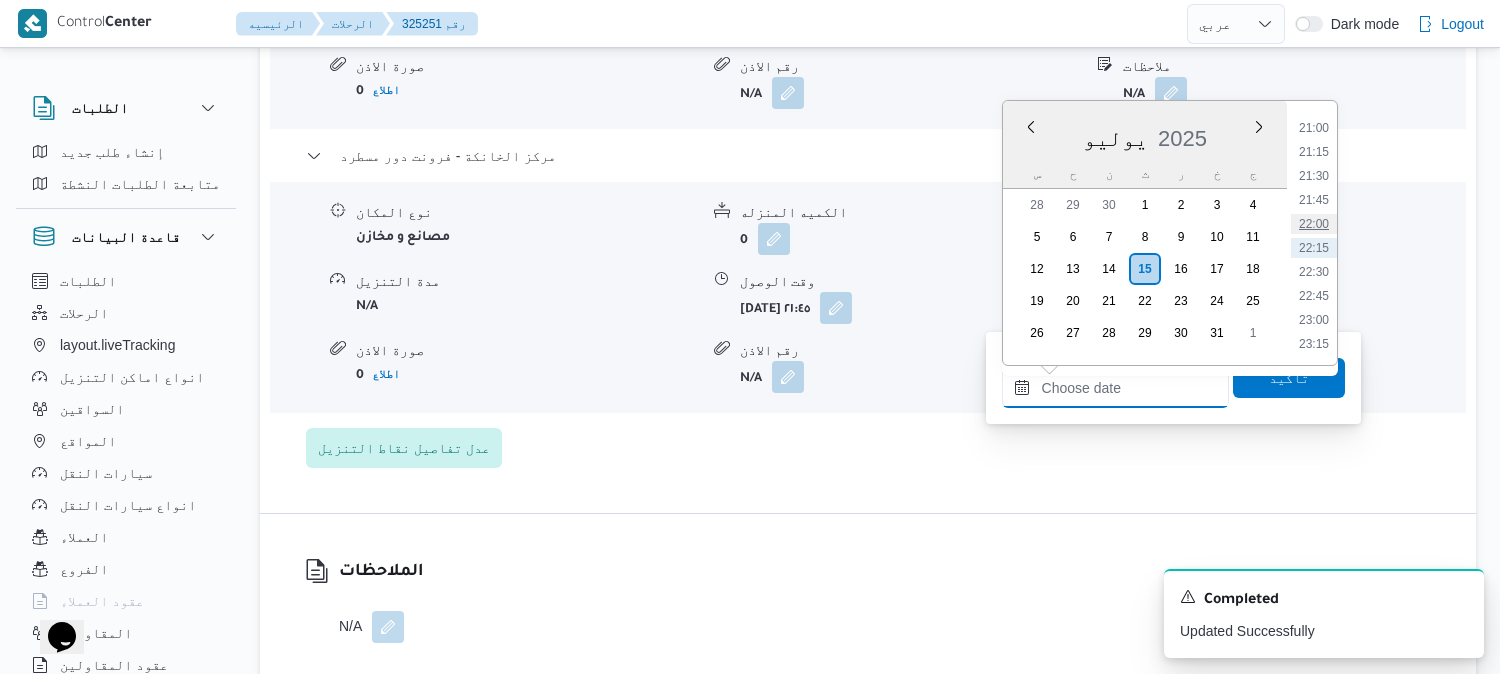 type on "١٥/٠٧/٢٠٢٥ ٢٢:٠٠" 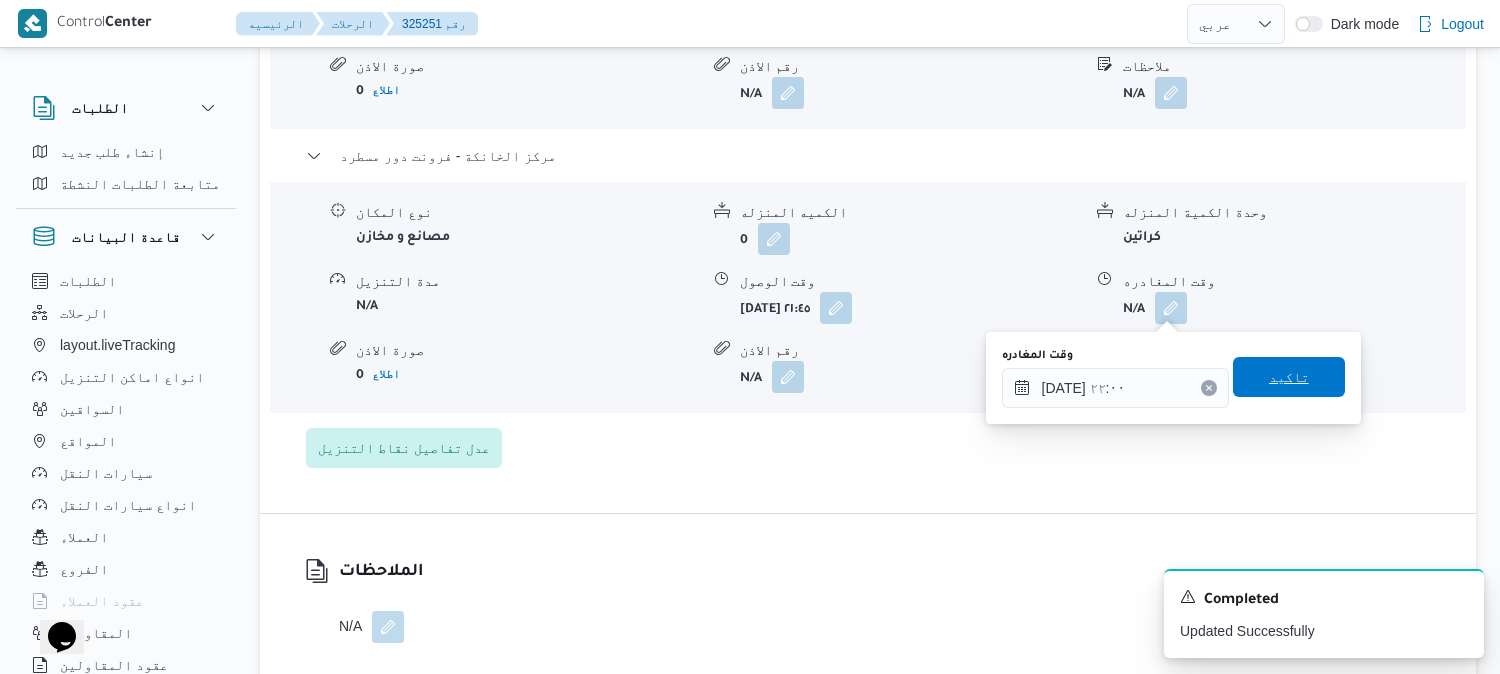 click on "تاكيد" at bounding box center [1289, 377] 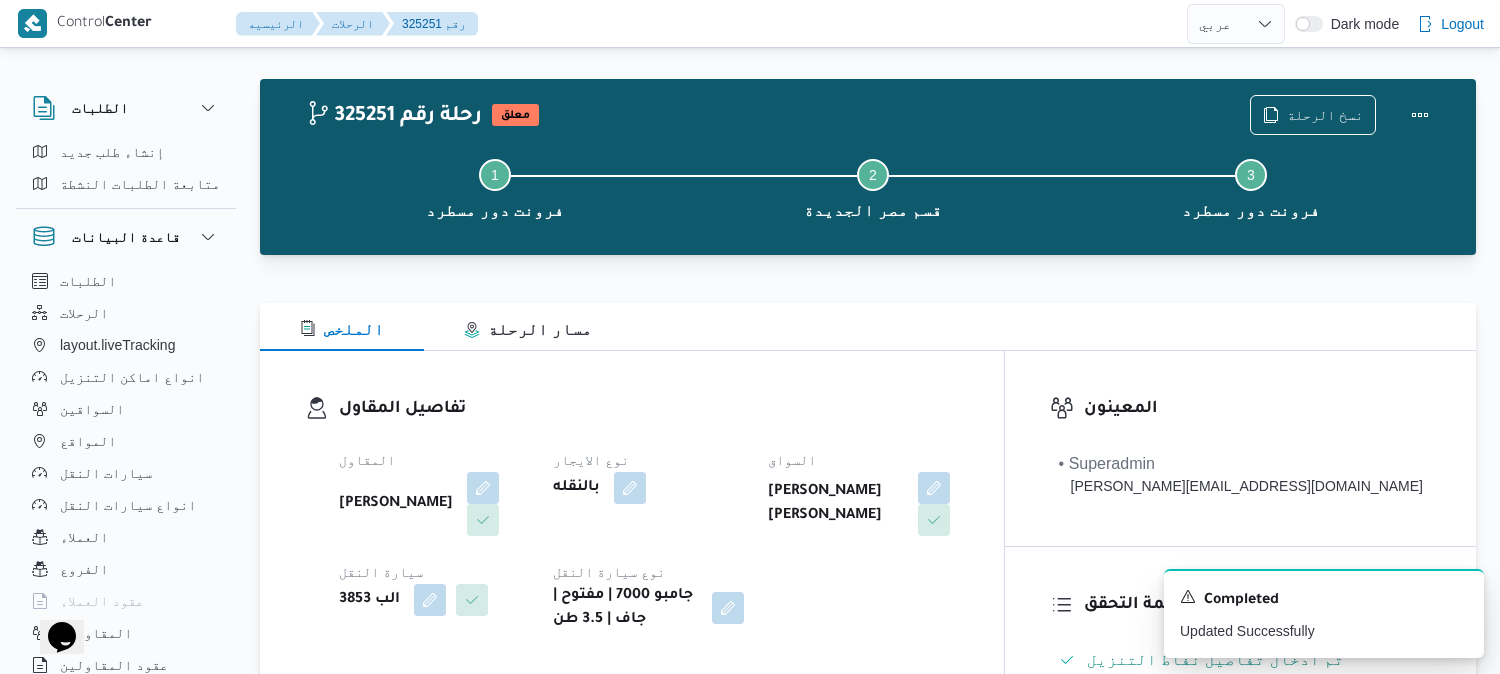 scroll, scrollTop: 0, scrollLeft: 0, axis: both 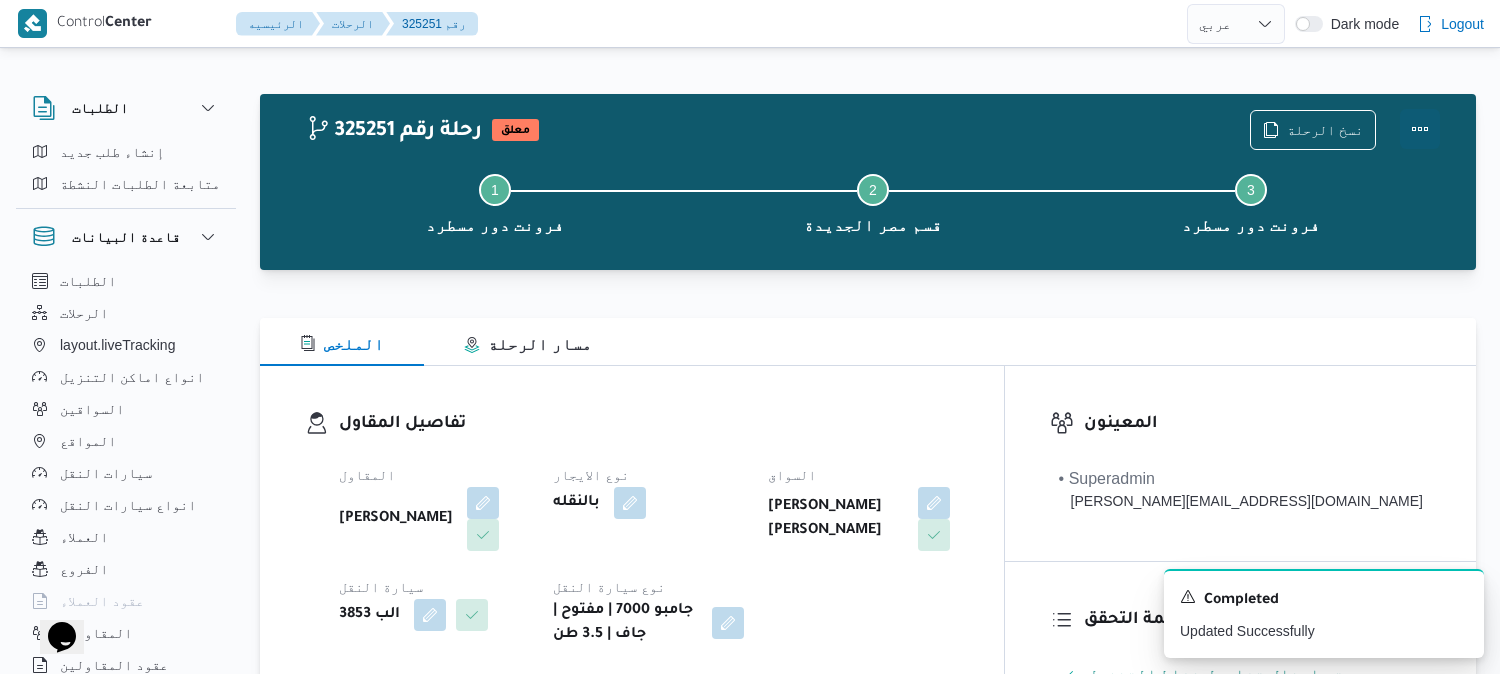 click at bounding box center [1420, 129] 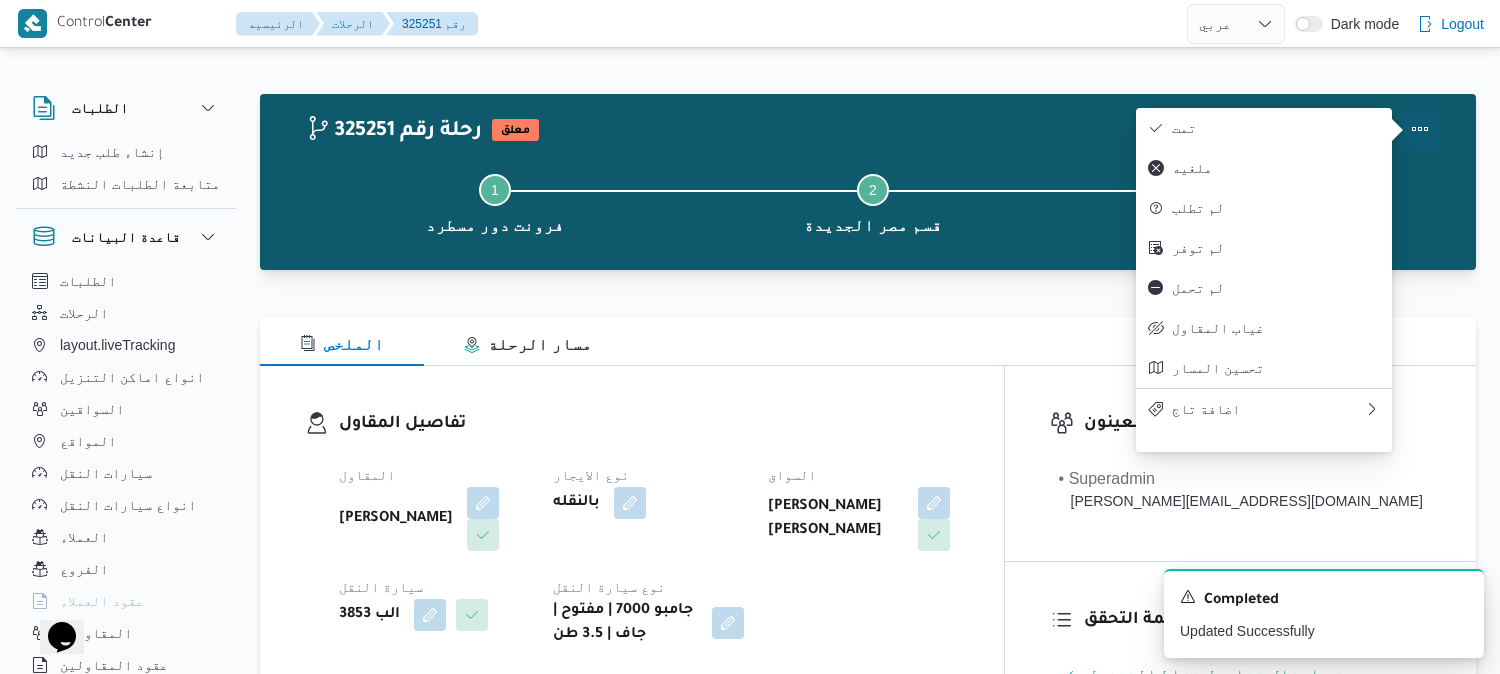 click on "تمت" at bounding box center [1276, 128] 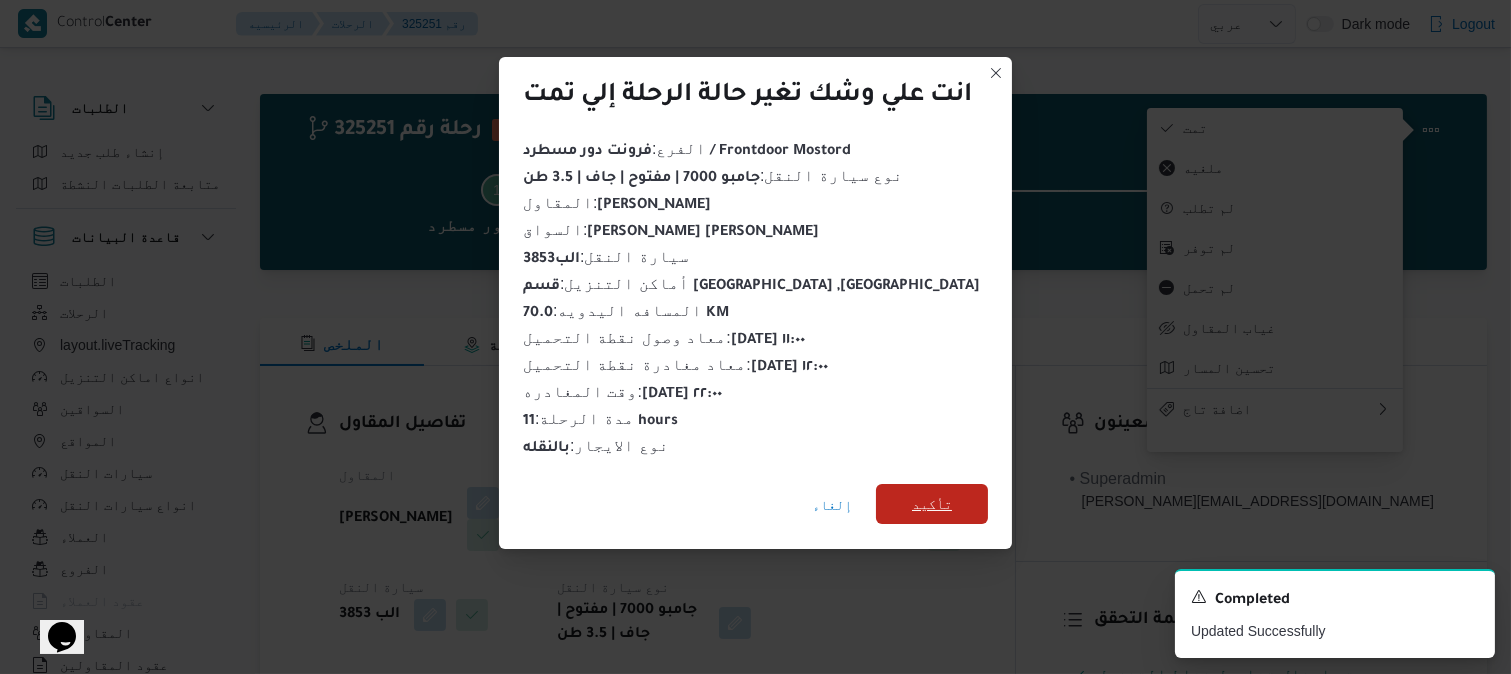click on "تأكيد" at bounding box center [932, 504] 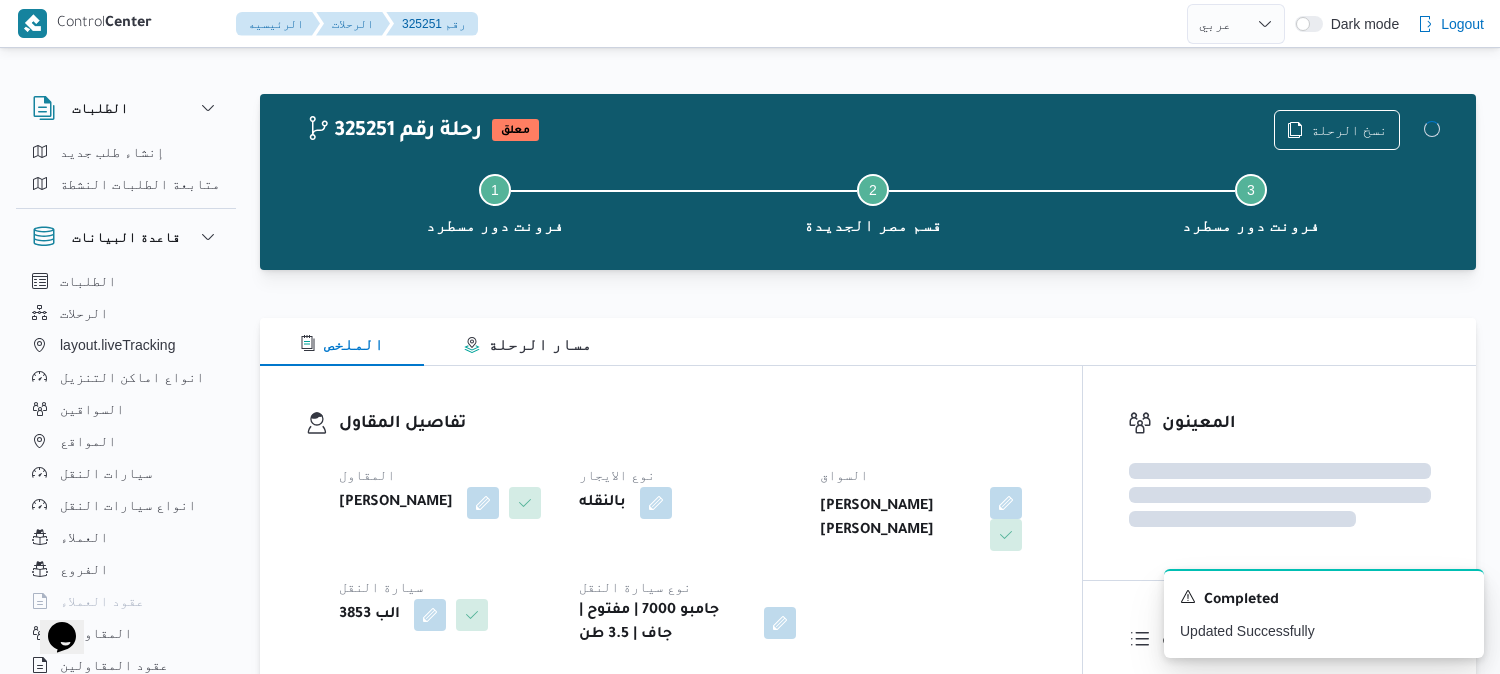 click on "تفاصيل المقاول المقاول محمد صلاح عبداللطيف الشريف نوع الايجار بالنقله السواق ضياء فتحى صالح محمود سيارة النقل الب 3853 نوع سيارة النقل جامبو 7000 | مفتوح | جاف | 3.5 طن" at bounding box center (671, 529) 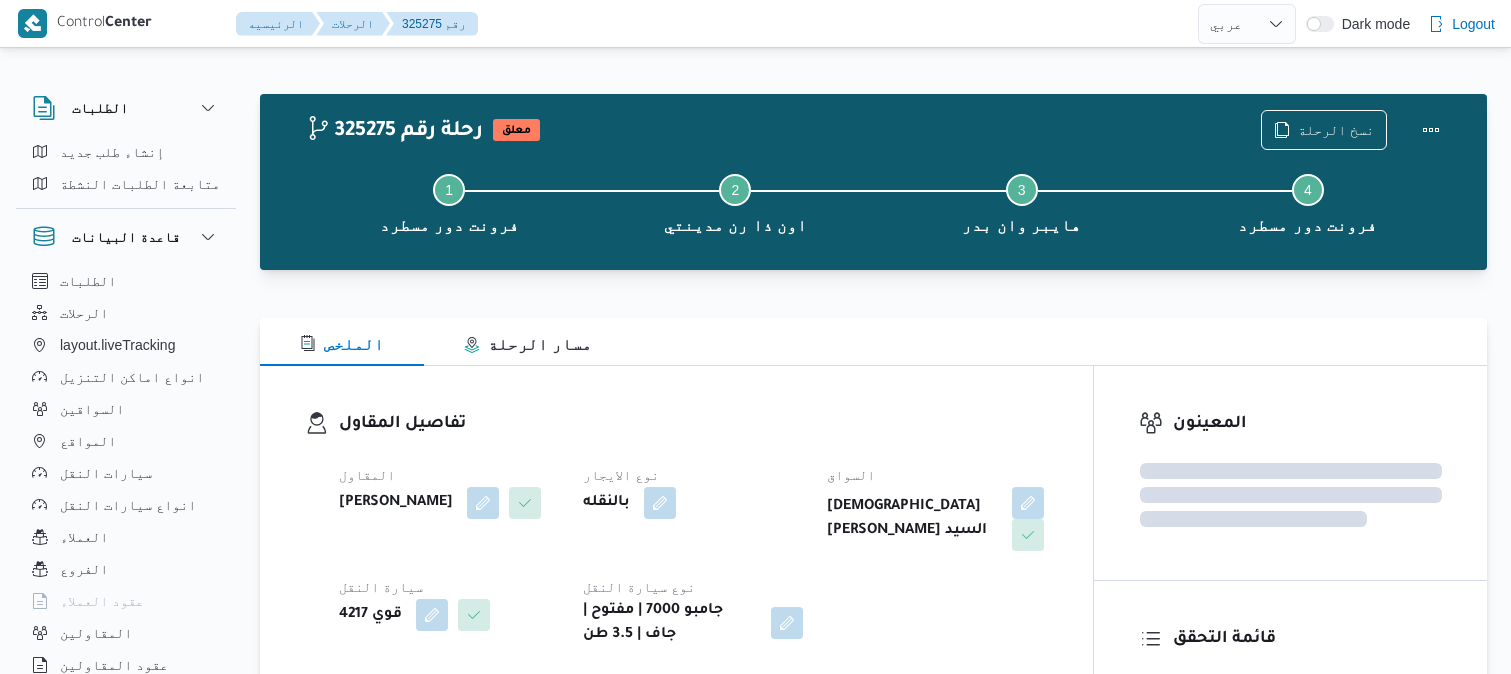 select on "ar" 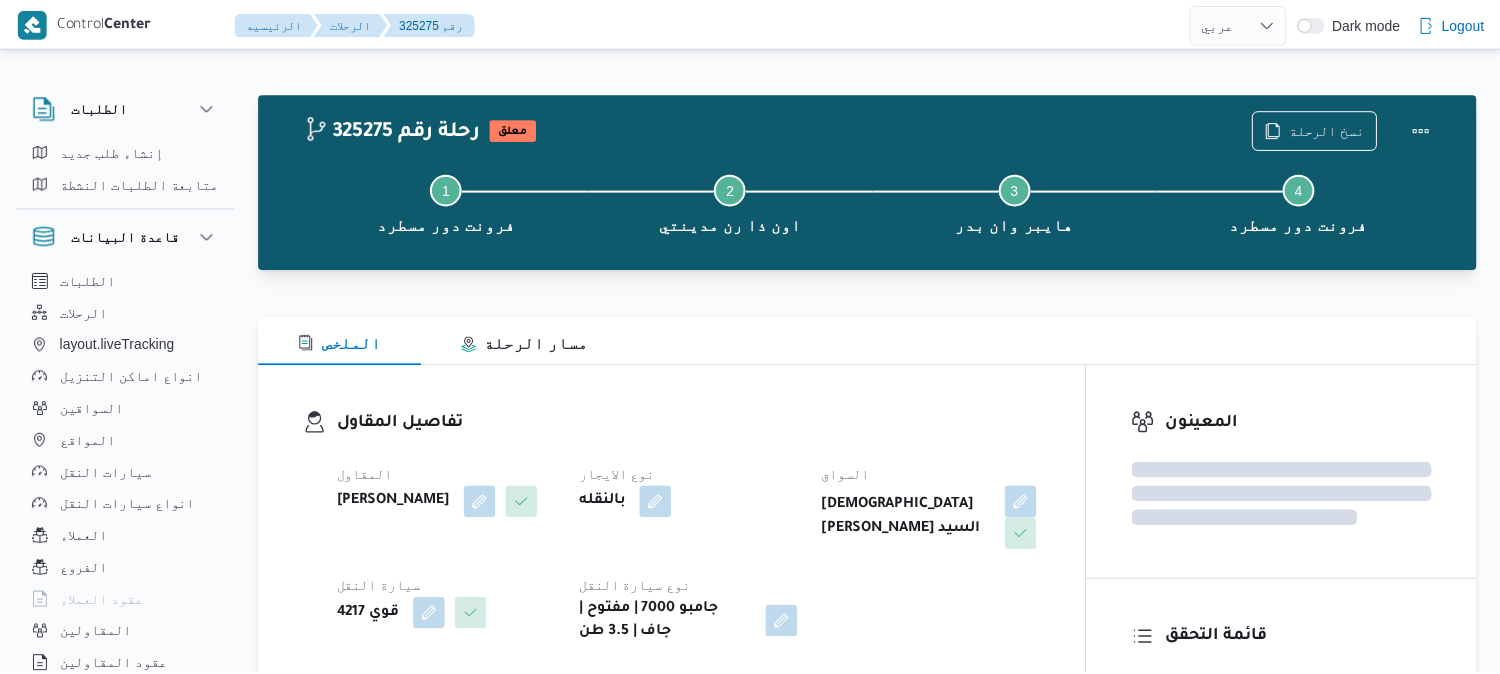 scroll, scrollTop: 0, scrollLeft: 0, axis: both 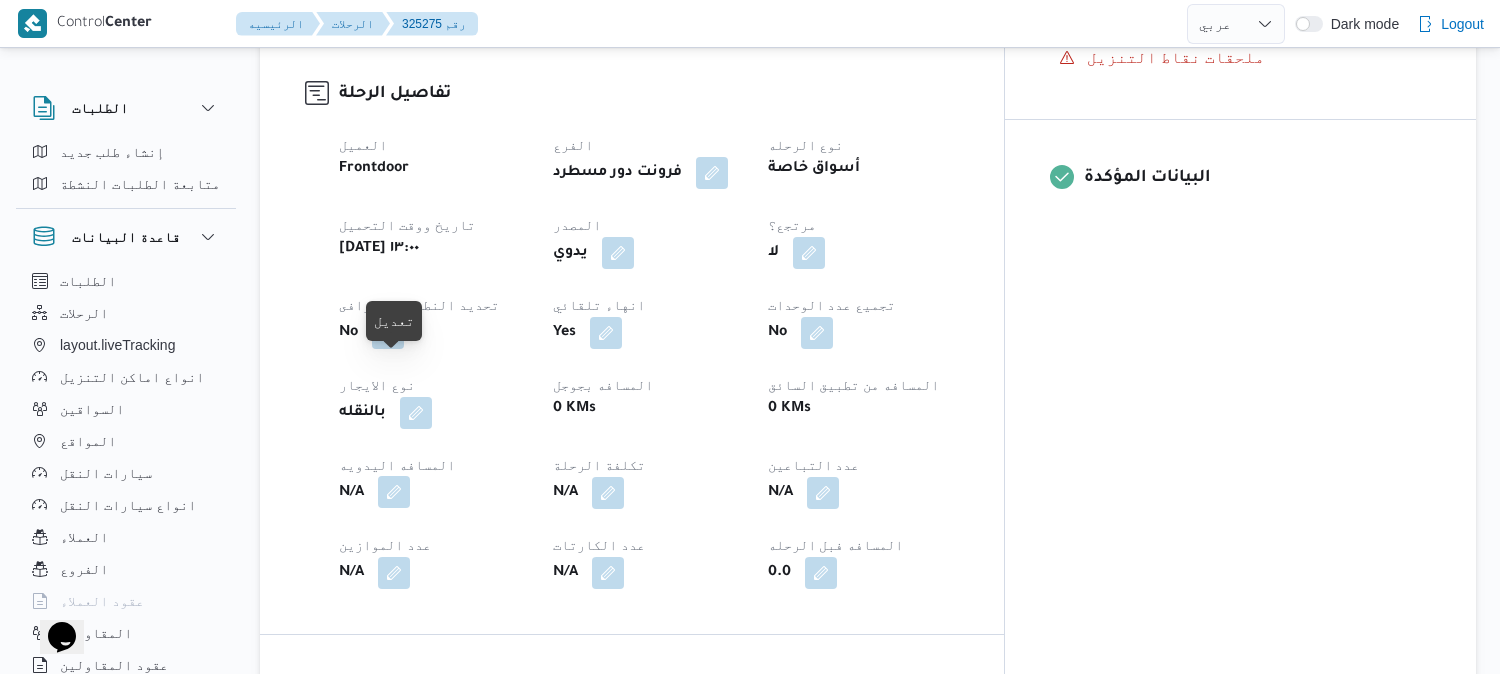 click at bounding box center [394, 492] 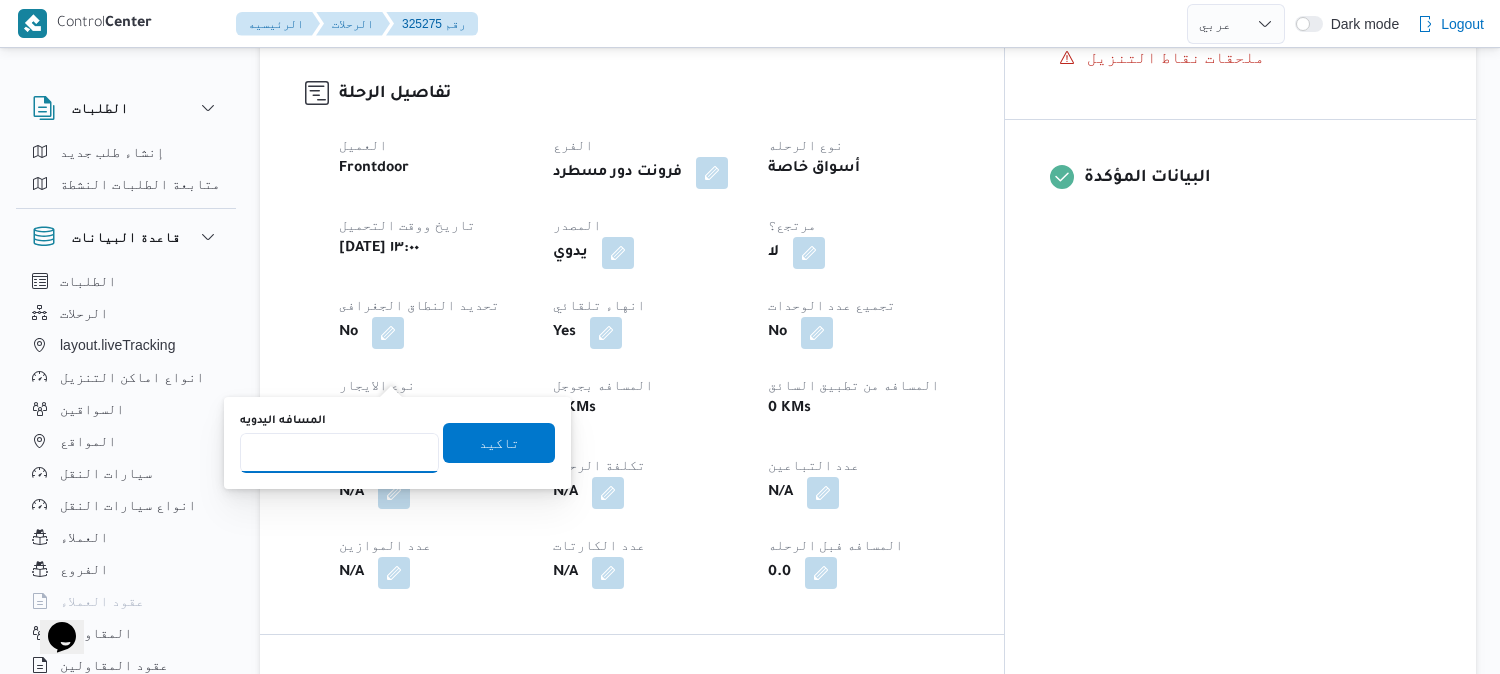 click on "المسافه اليدويه" at bounding box center [339, 453] 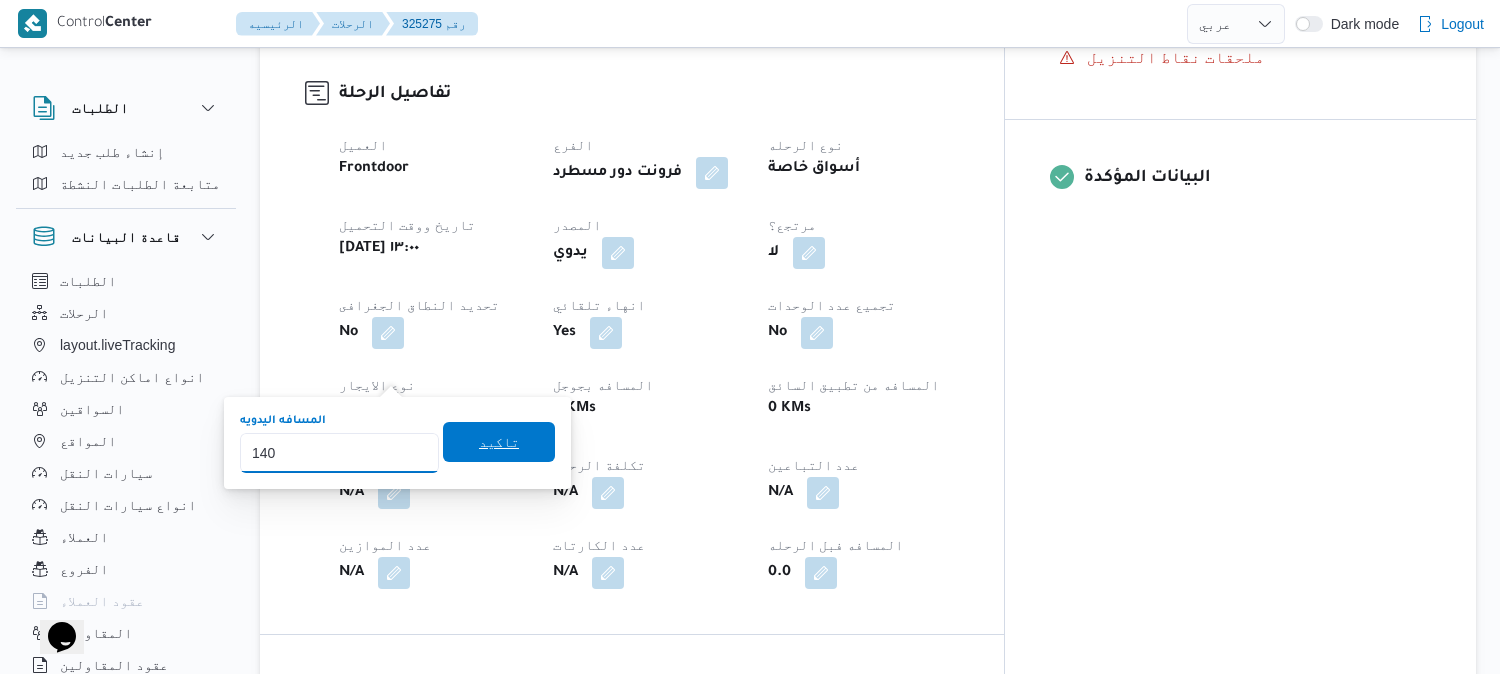 type on "140" 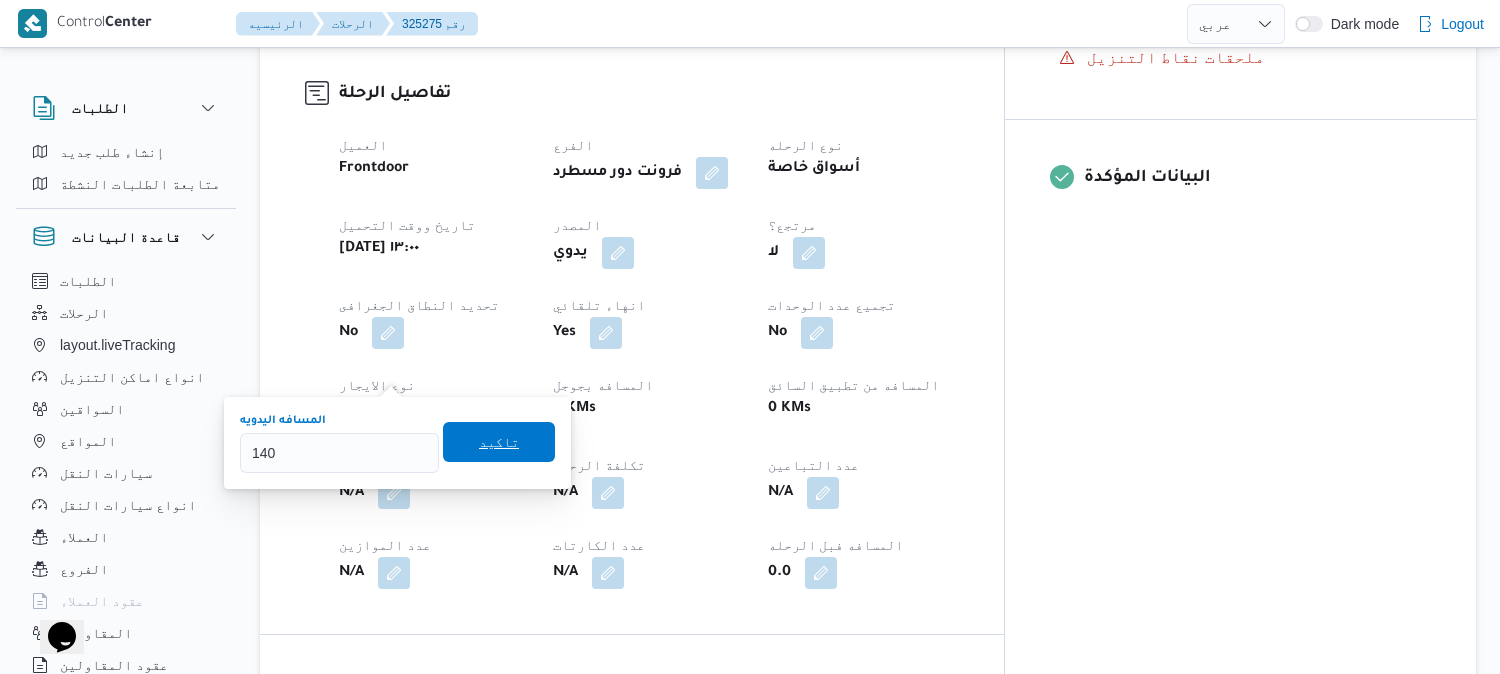 click on "تاكيد" at bounding box center [499, 442] 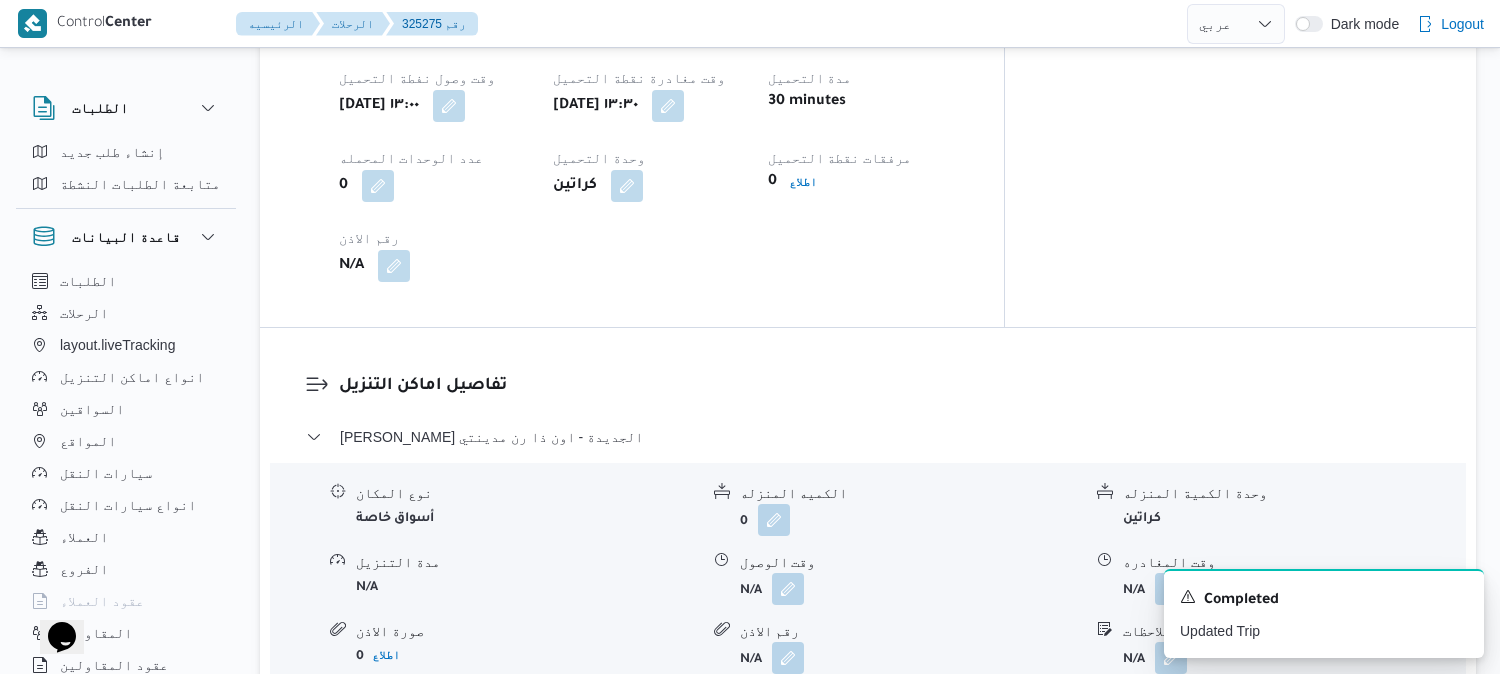 scroll, scrollTop: 1444, scrollLeft: 0, axis: vertical 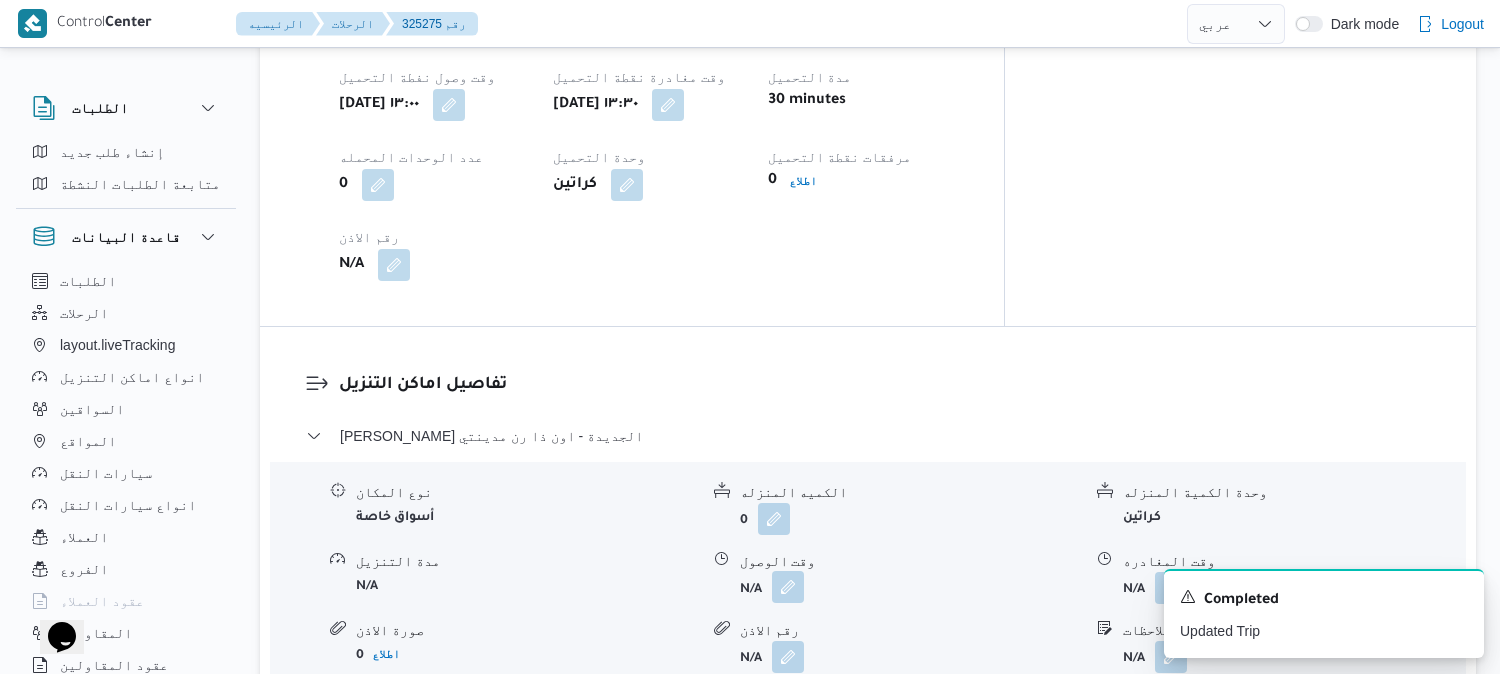 click at bounding box center [788, 587] 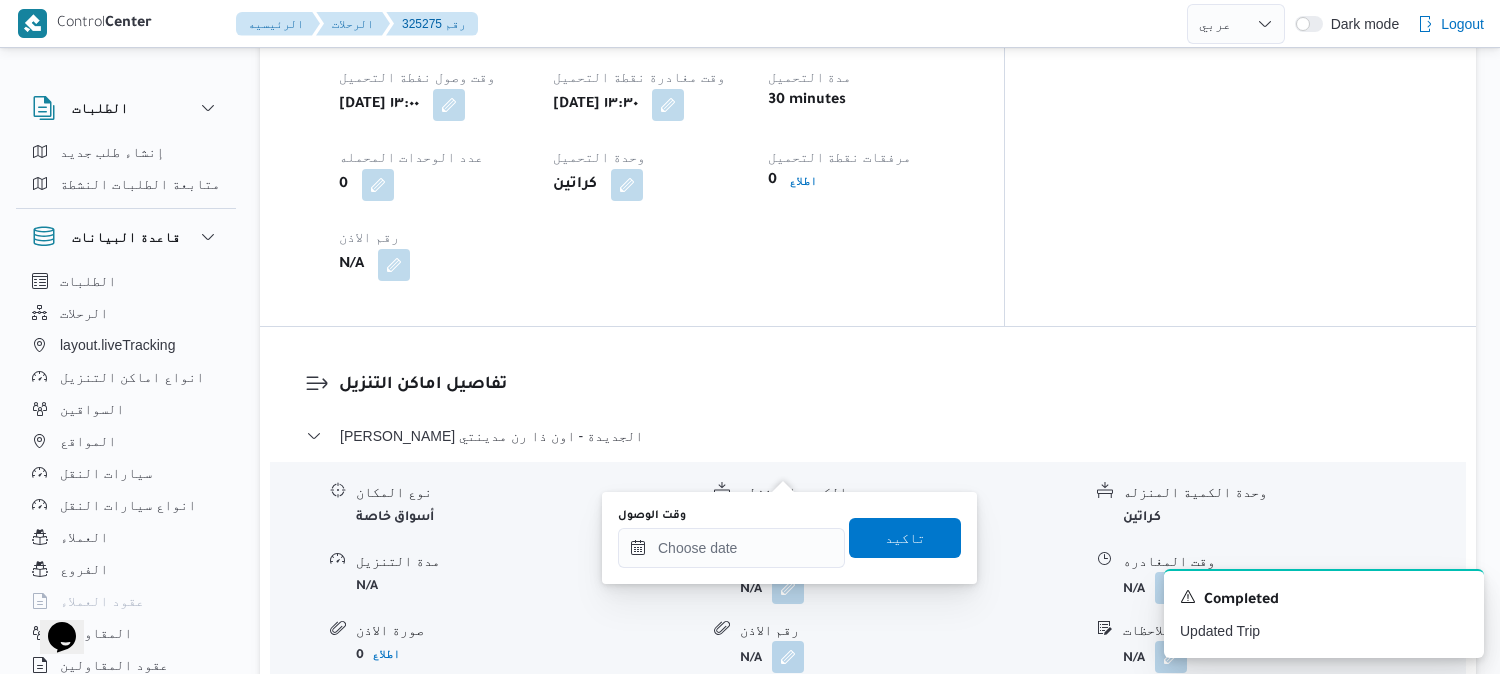 click on "وقت الوصول" at bounding box center [731, 538] 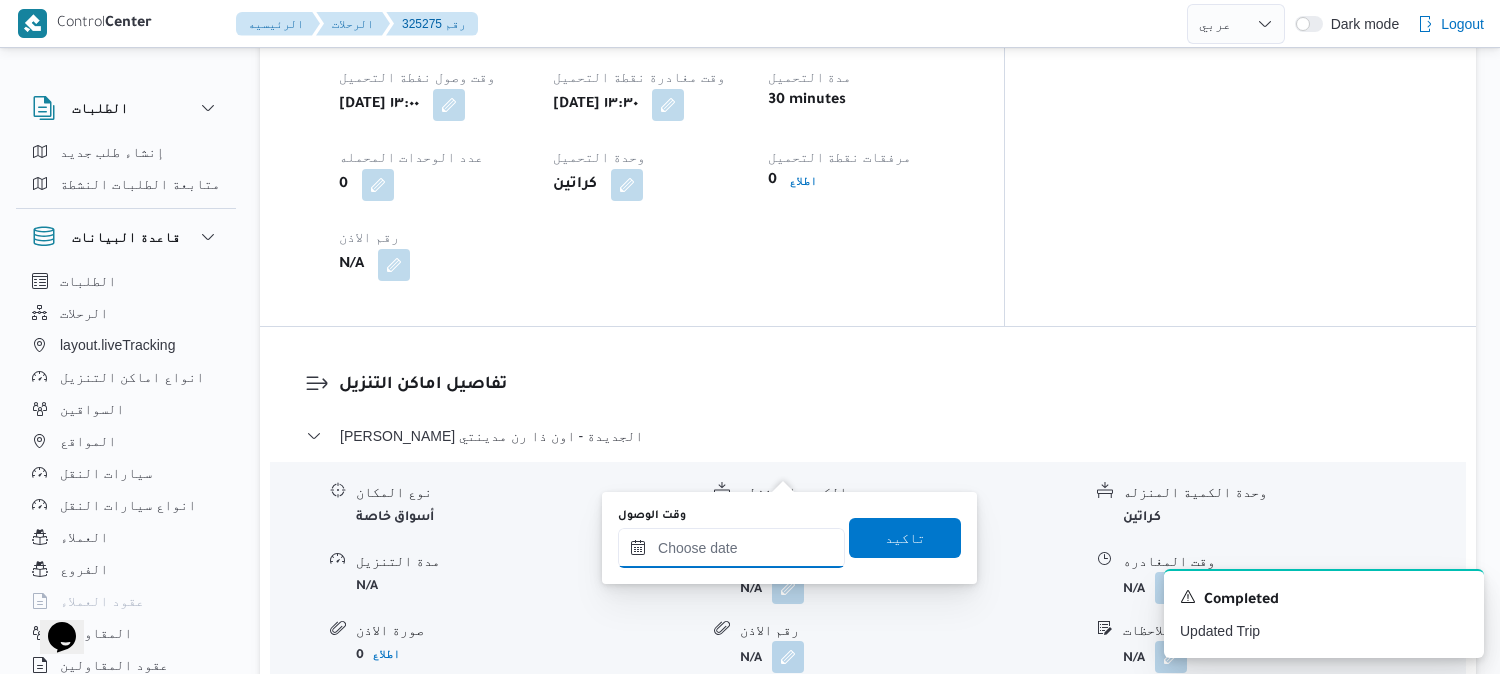 click on "وقت الوصول" at bounding box center [731, 548] 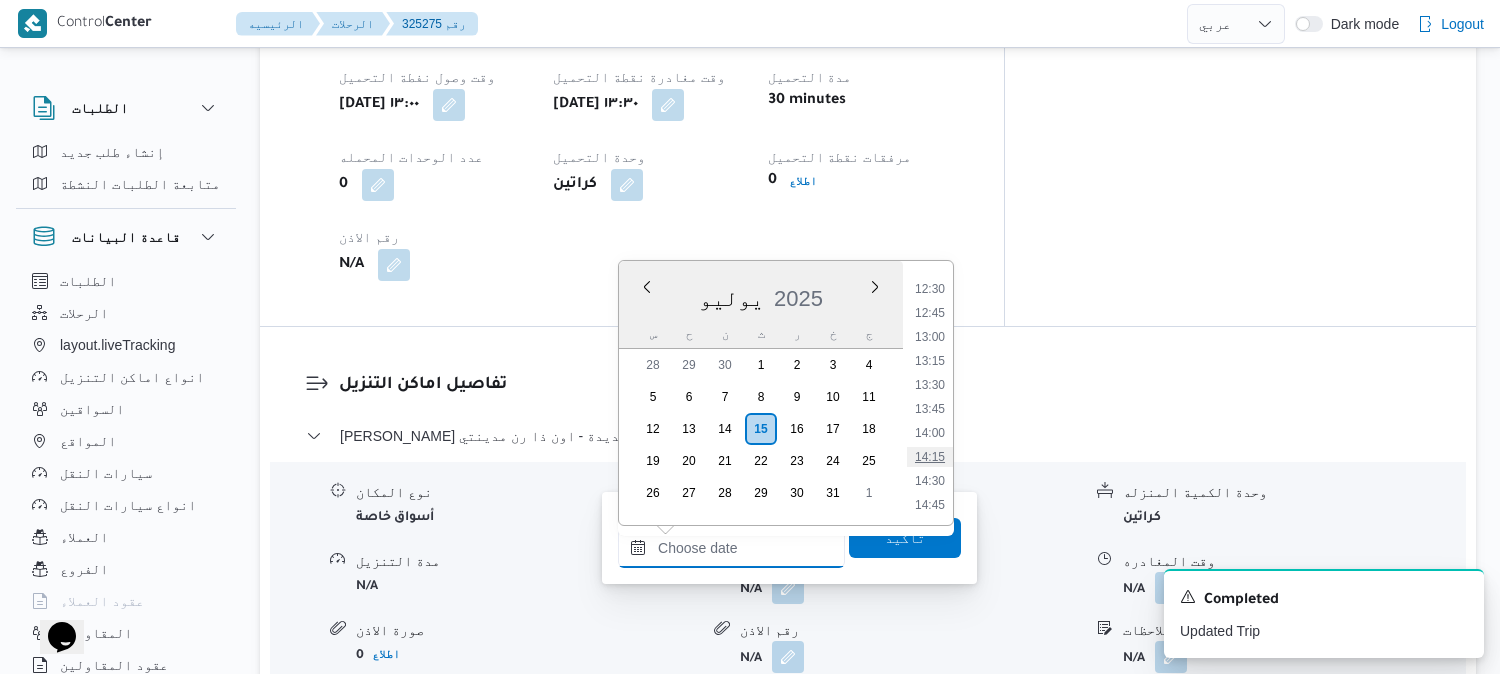 scroll, scrollTop: 1237, scrollLeft: 0, axis: vertical 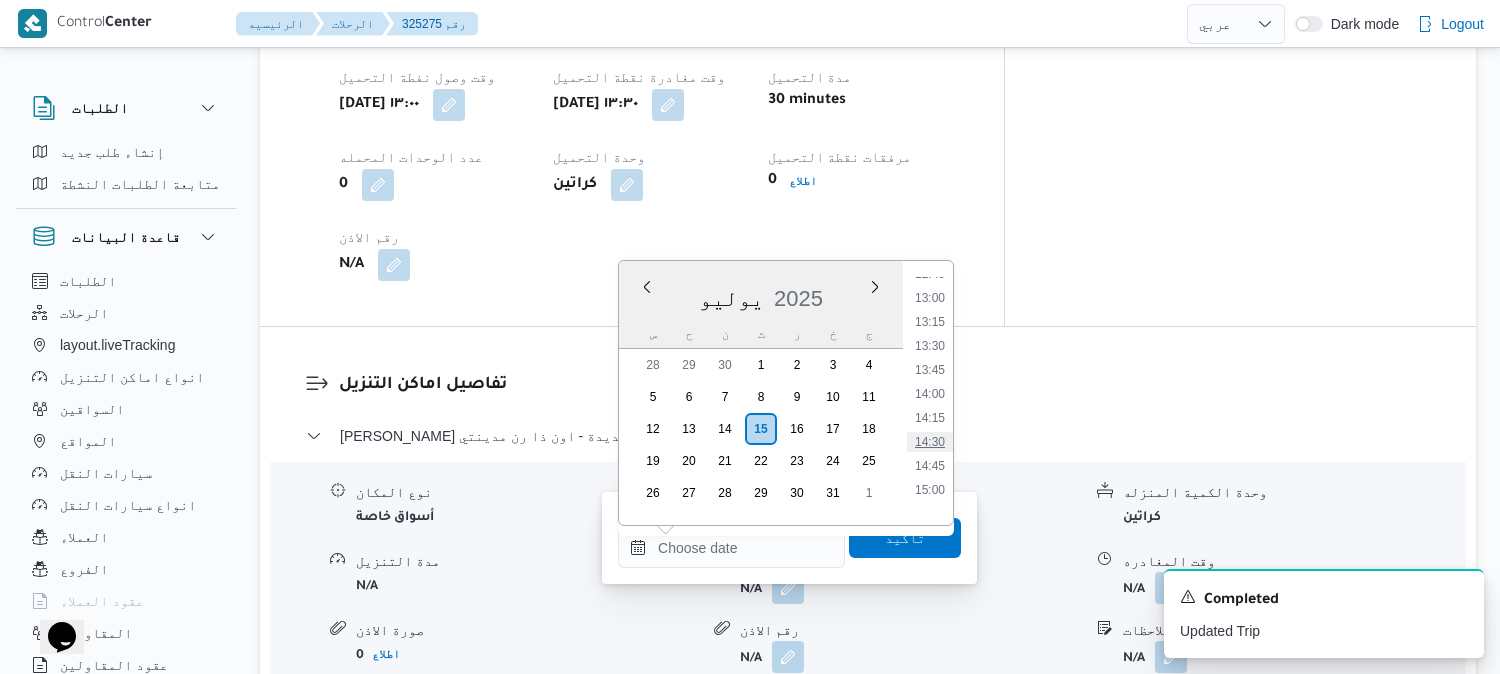 click on "14:30" at bounding box center [930, 442] 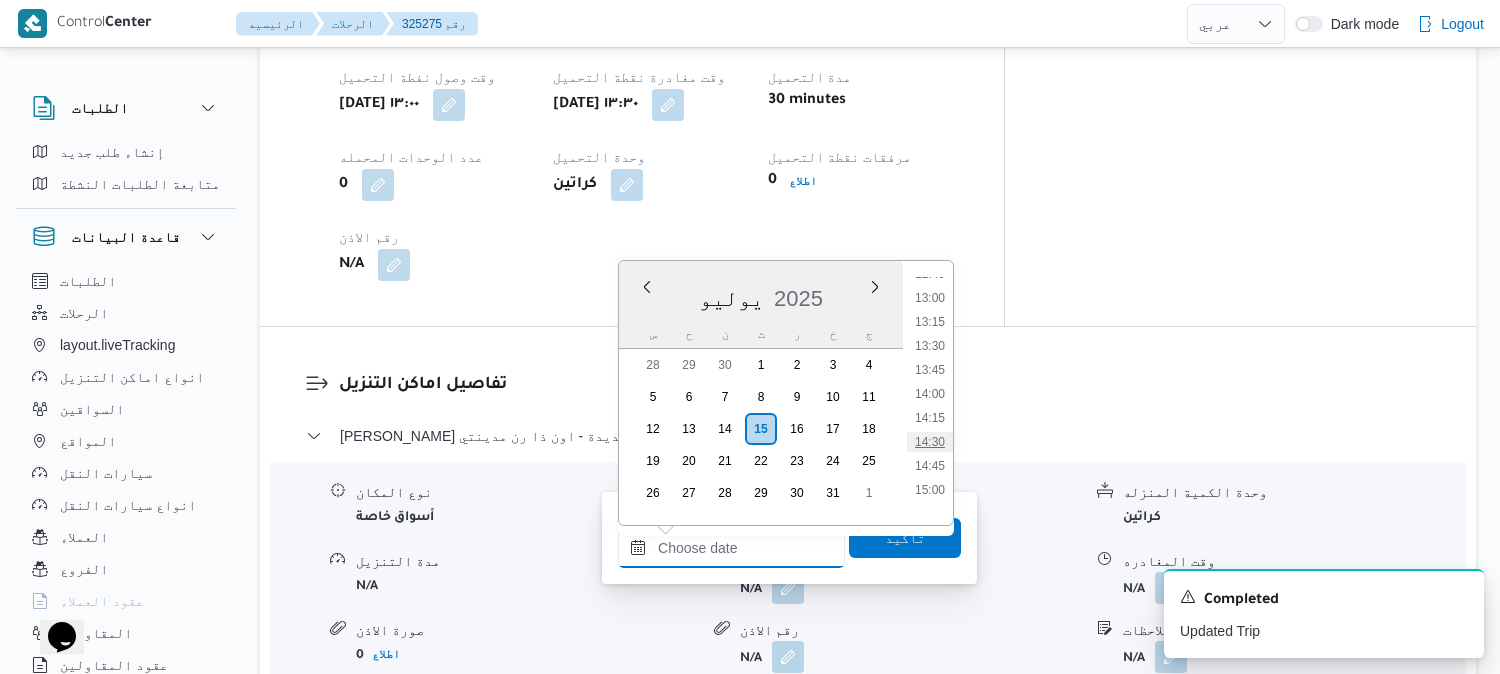 type on "١٥/٠٧/٢٠٢٥ ١٤:٣٠" 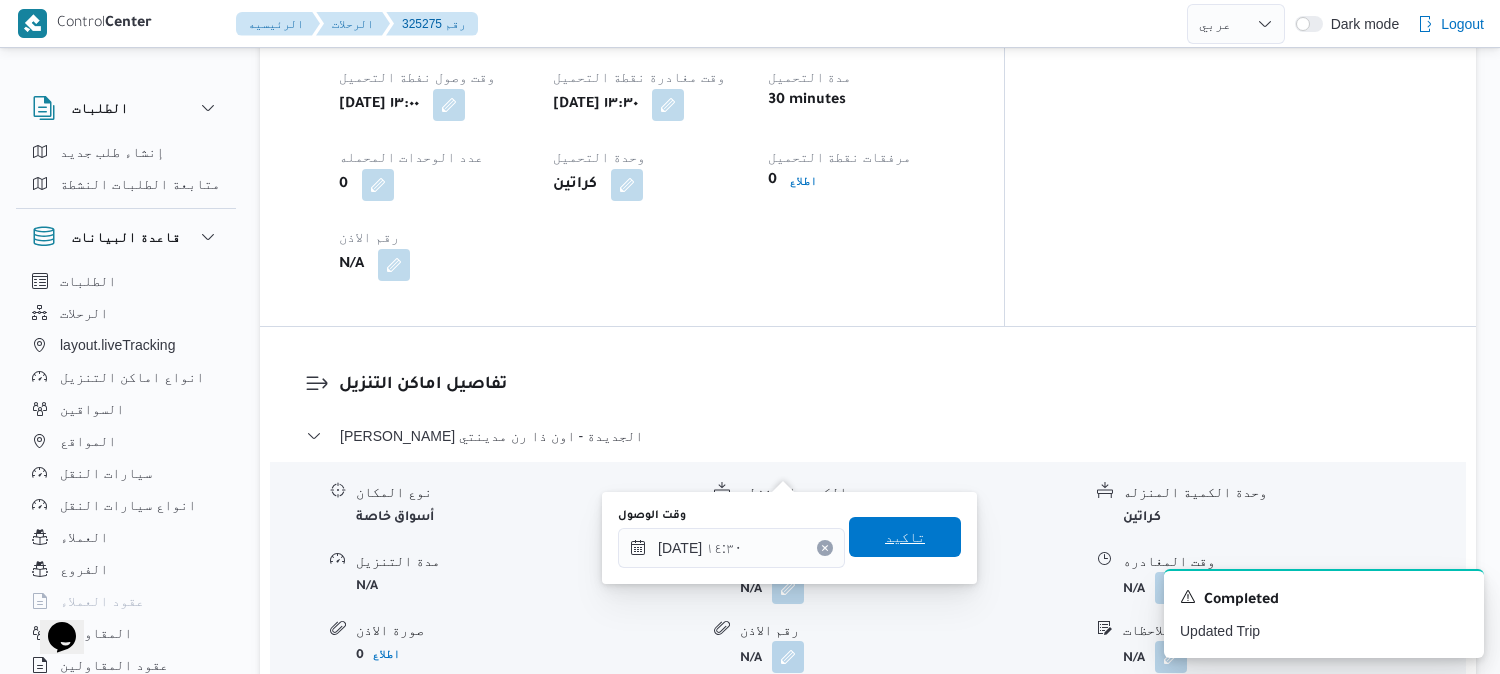 click on "تاكيد" at bounding box center (905, 537) 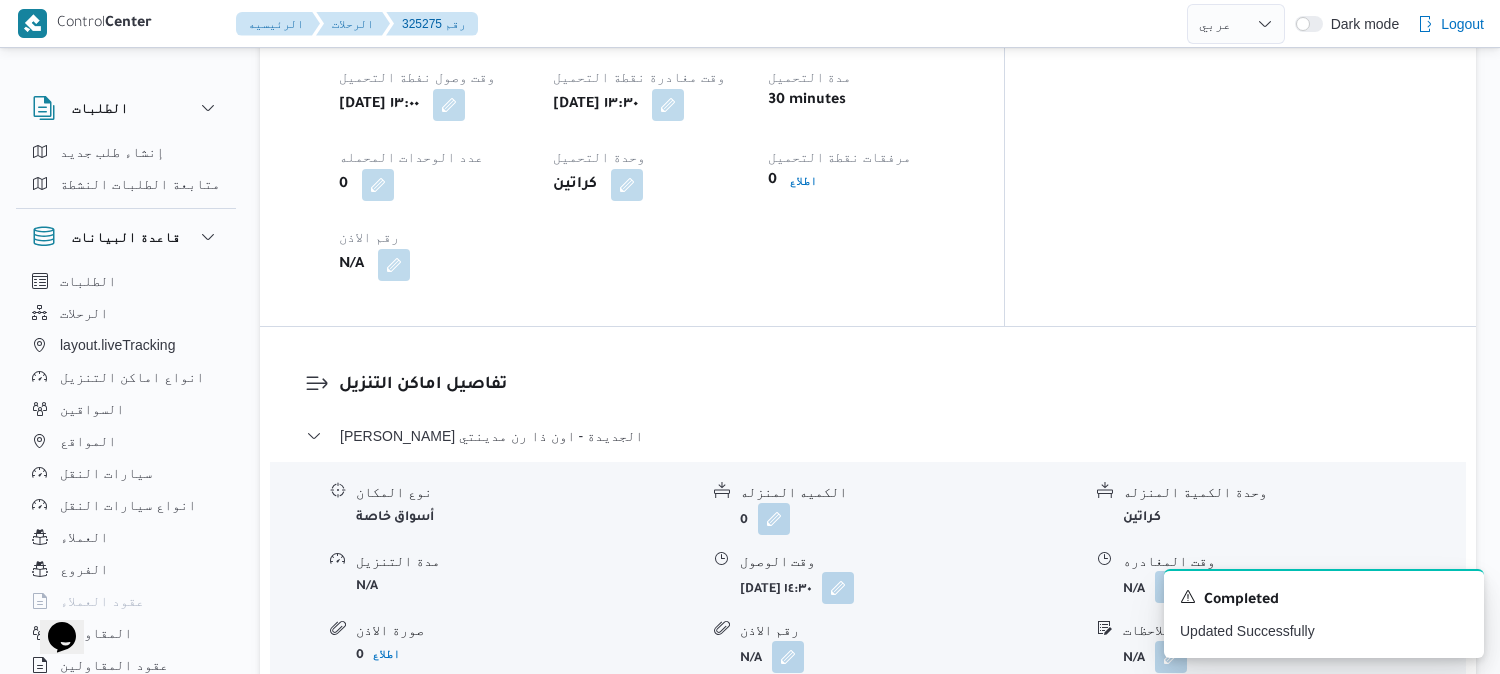click at bounding box center [1171, 587] 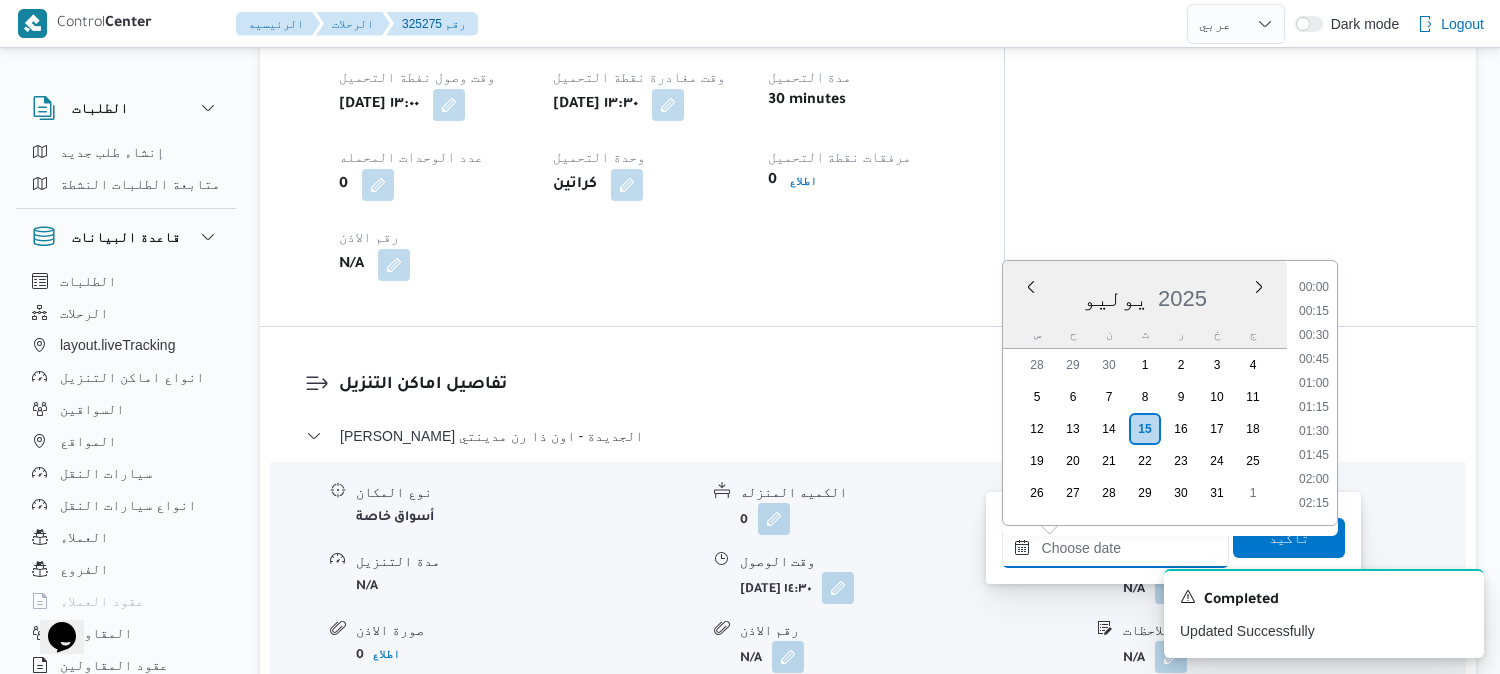 click on "وقت المغادره" at bounding box center [1115, 548] 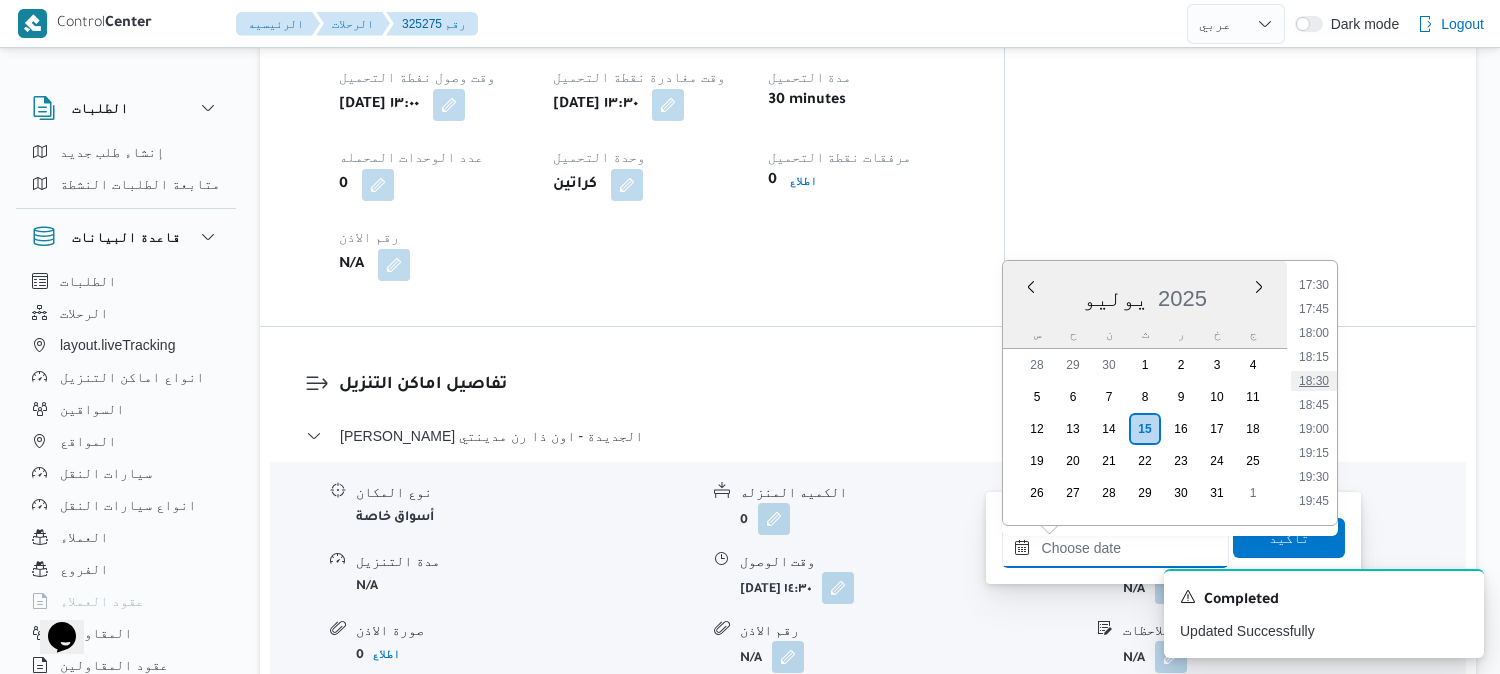 scroll, scrollTop: 1571, scrollLeft: 0, axis: vertical 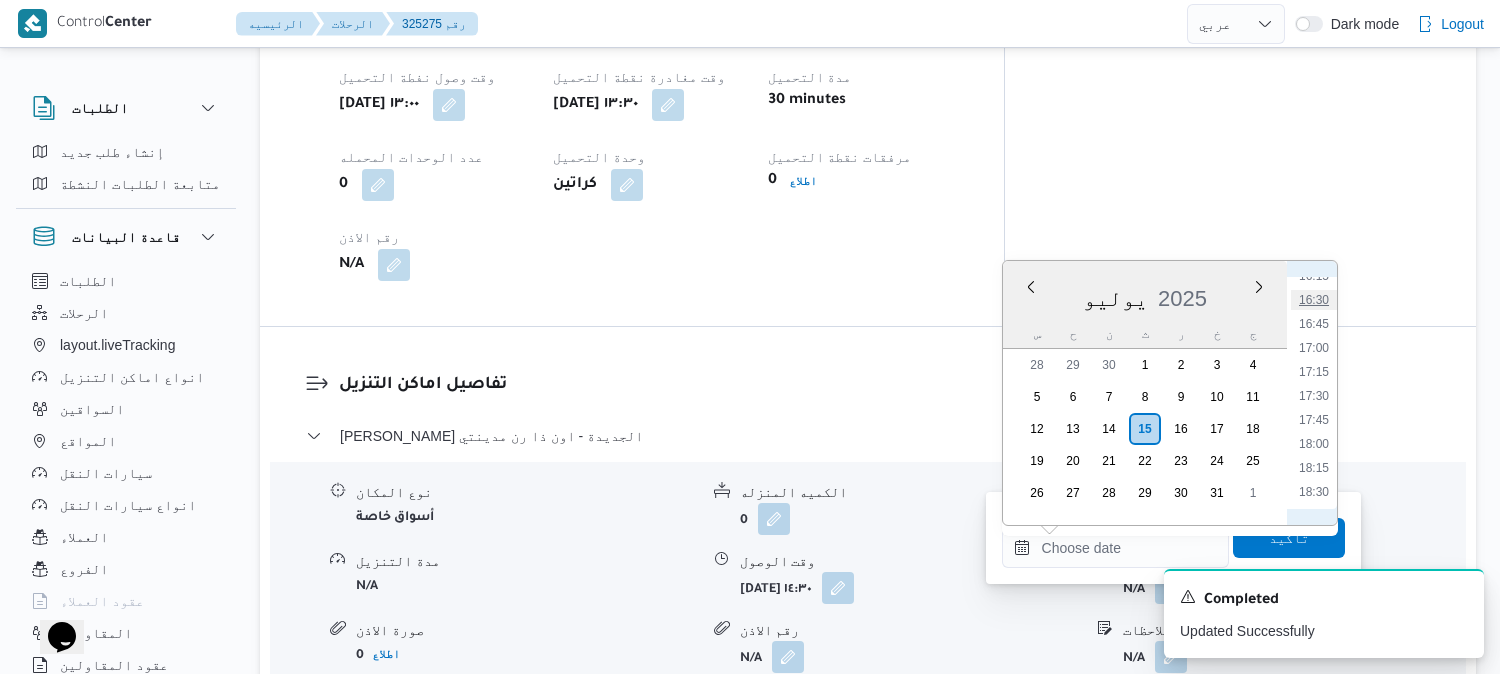 click on "16:30" at bounding box center [1314, 300] 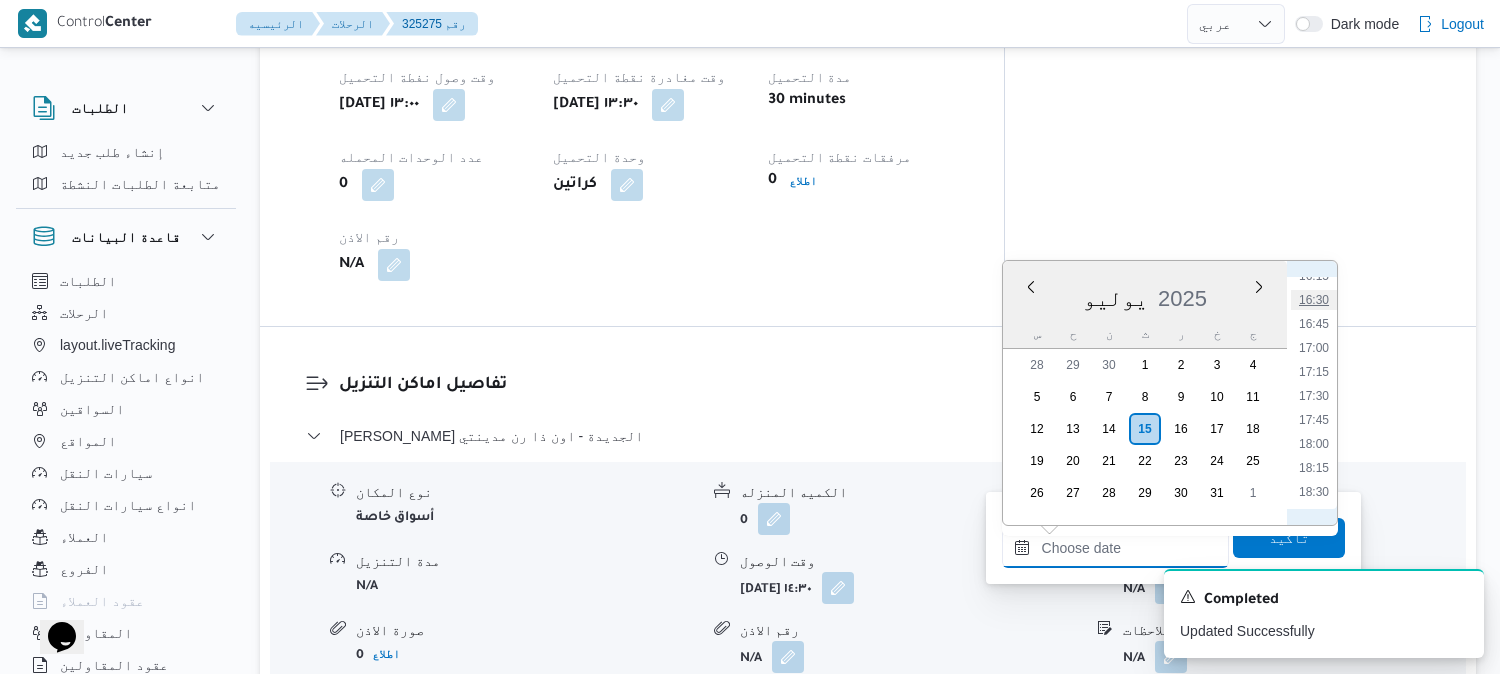 type on "١٥/٠٧/٢٠٢٥ ١٦:٣٠" 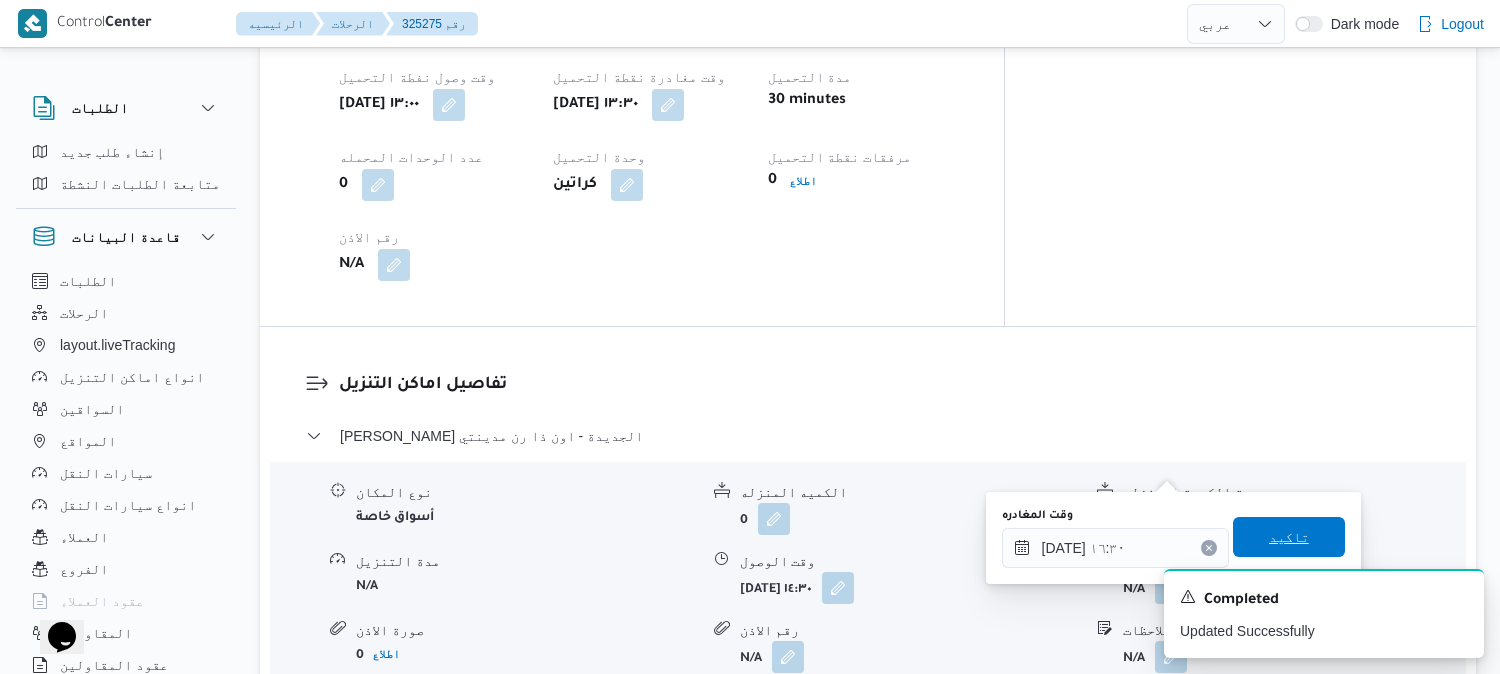 click on "تاكيد" at bounding box center [1289, 537] 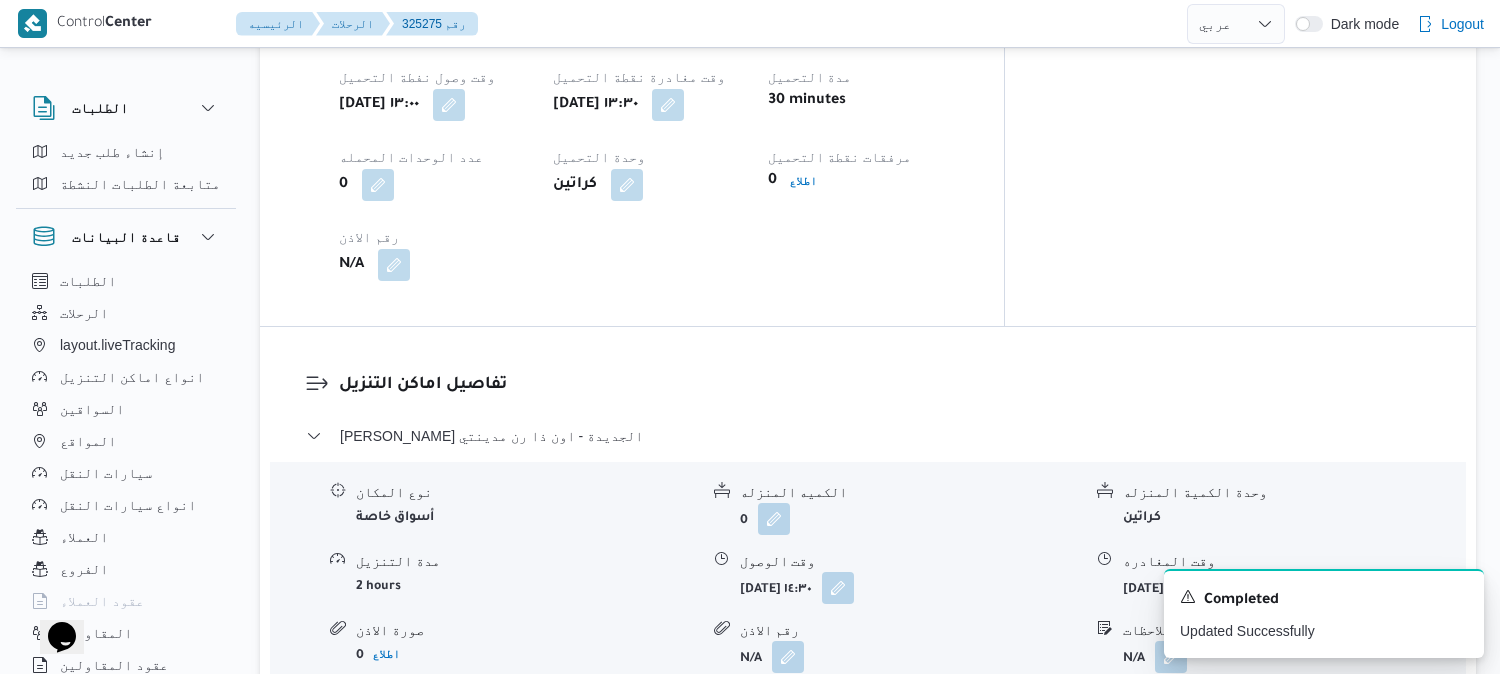 click on "ثانى القاهرة الجديدة -
اون ذا رن مدينتي نوع المكان أسواق خاصة الكميه المنزله 0 وحدة الكمية المنزله كراتين مدة التنزيل 2 hours وقت الوصول ثلاثاء ١٥ يوليو ٢٠٢٥ ١٤:٣٠ وقت المغادره ثلاثاء ١٥ يوليو ٢٠٢٥ ١٦:٣٠ صورة الاذن 0 اطلاع رقم الاذن N/A ملاحظات N/A بدر -
هايبر وان بدر نوع المكان أسواق خاصة الكميه المنزله 0 وحدة الكمية المنزله كراتين مدة التنزيل N/A وقت الوصول N/A وقت المغادره N/A صورة الاذن 0 اطلاع رقم الاذن N/A ملاحظات N/A مركز الخانكة -
فرونت دور مسطرد نوع المكان مصانع و مخازن الكميه المنزله 0 وحدة الكمية المنزله كراتين مدة التنزيل N/A وقت الوصول N/A وقت المغادره 0" at bounding box center [868, 639] 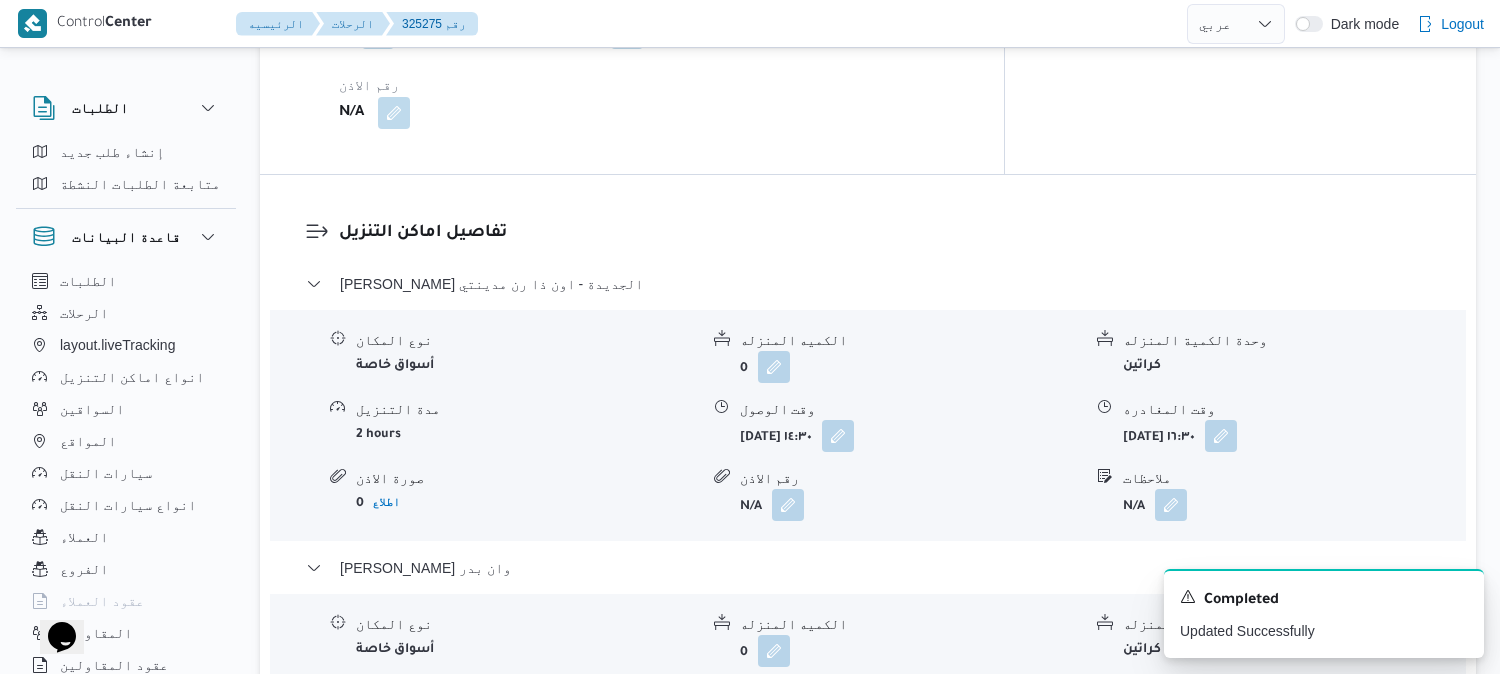 scroll, scrollTop: 1666, scrollLeft: 0, axis: vertical 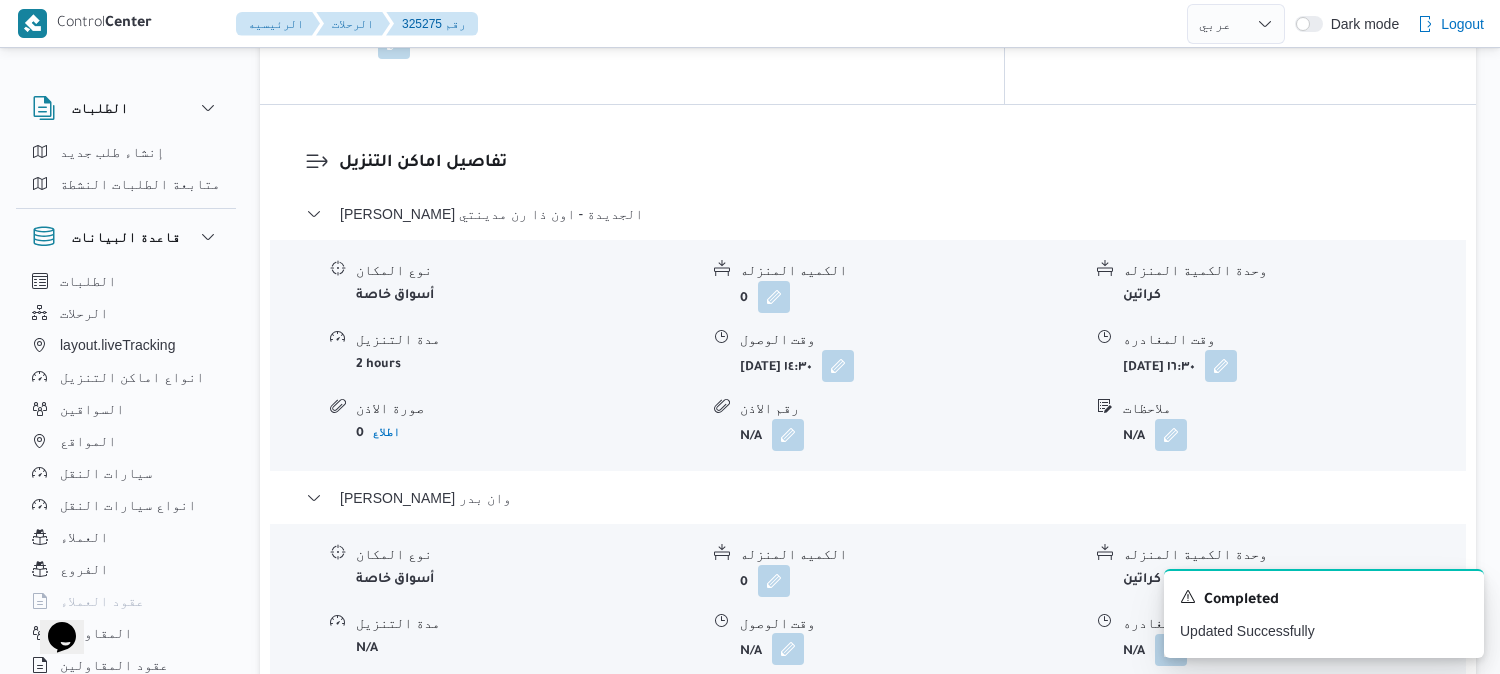 click at bounding box center [788, 649] 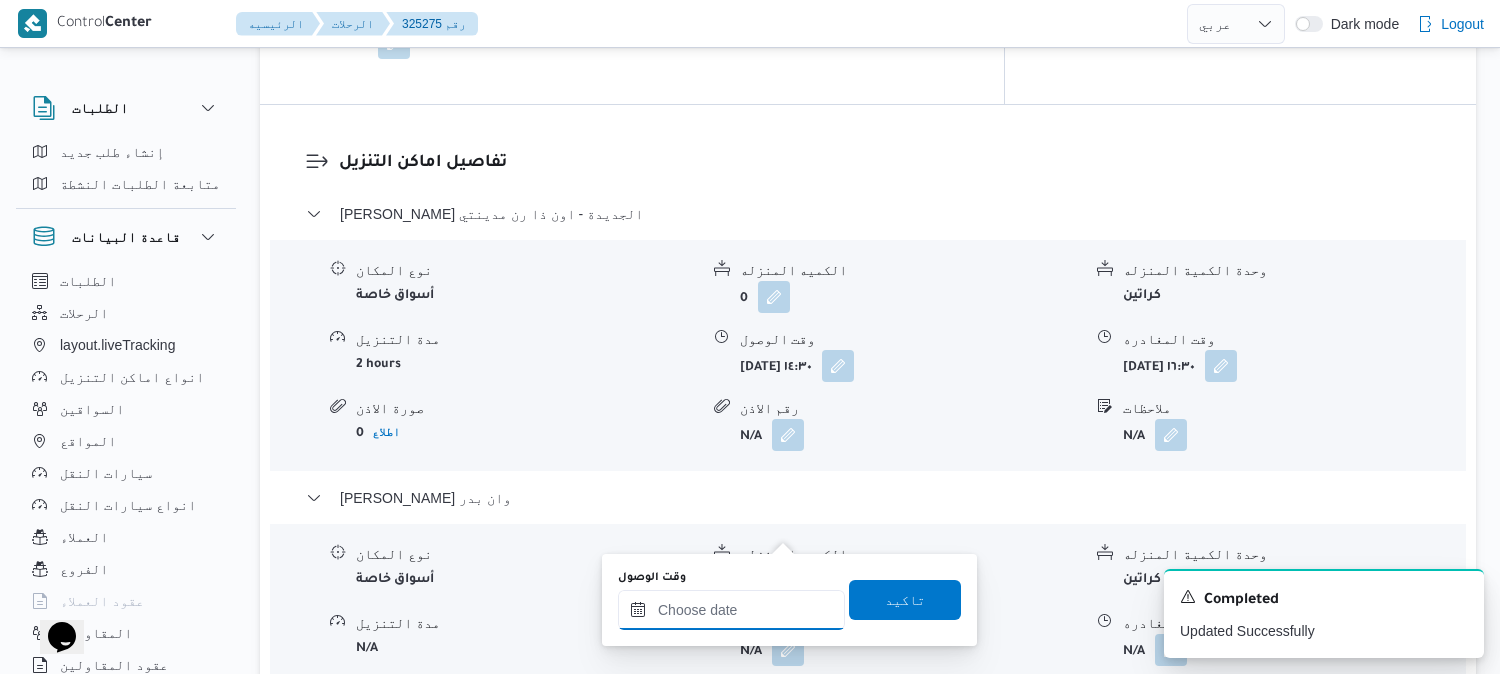 click on "وقت الوصول" at bounding box center [731, 610] 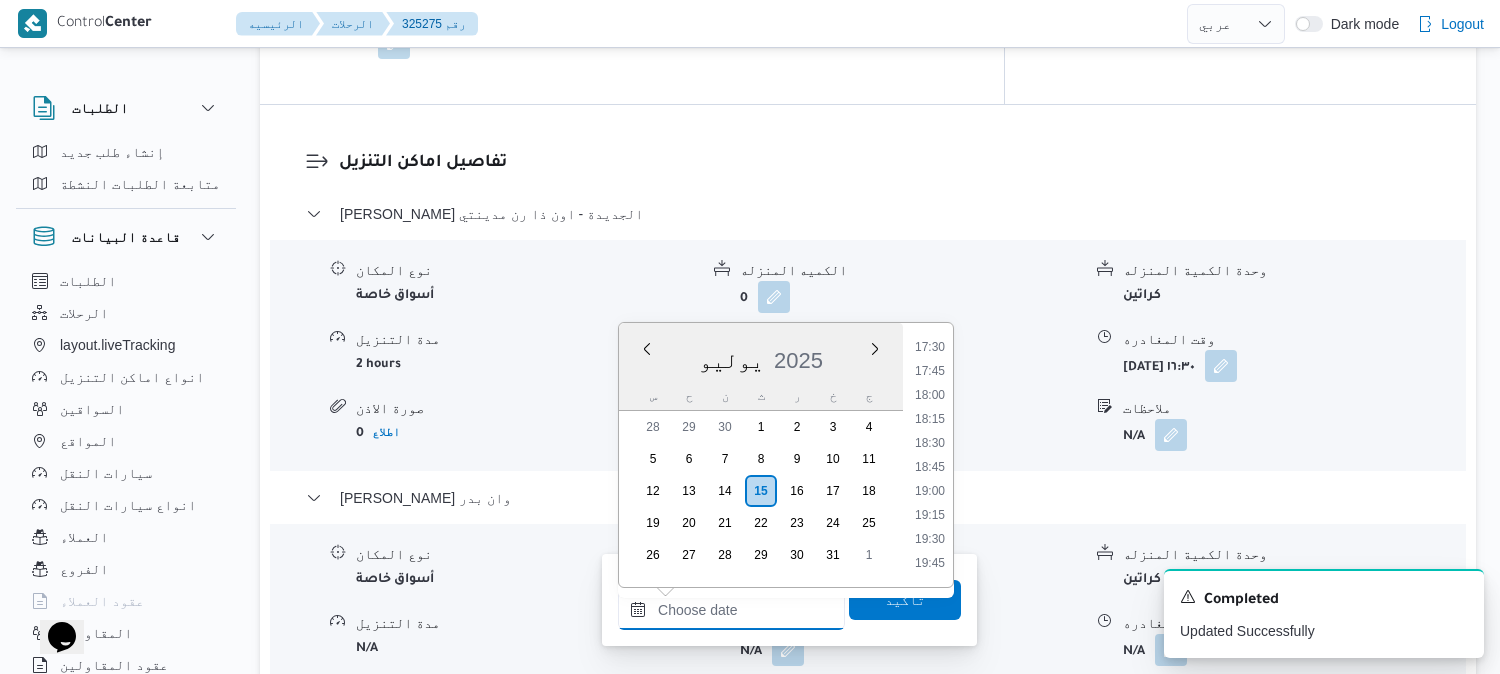 scroll, scrollTop: 1571, scrollLeft: 0, axis: vertical 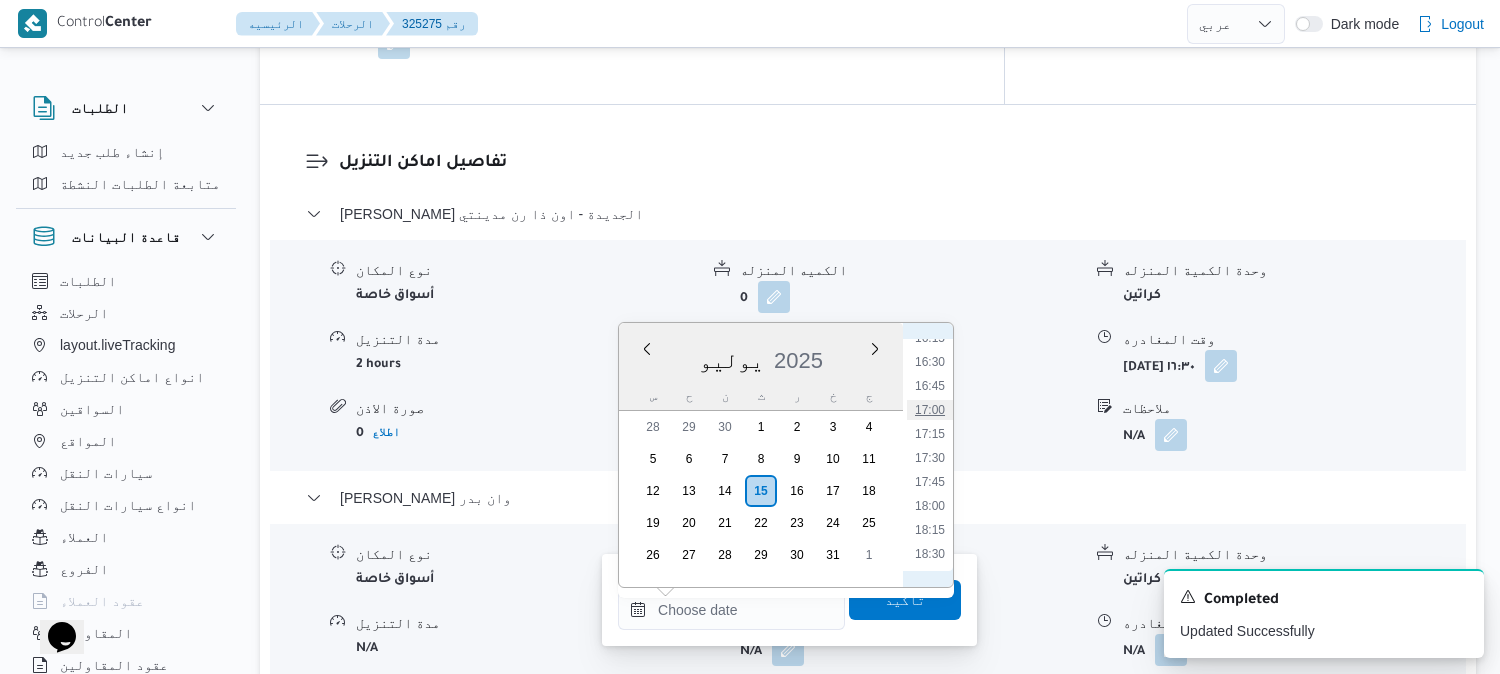 click on "17:00" at bounding box center (930, 410) 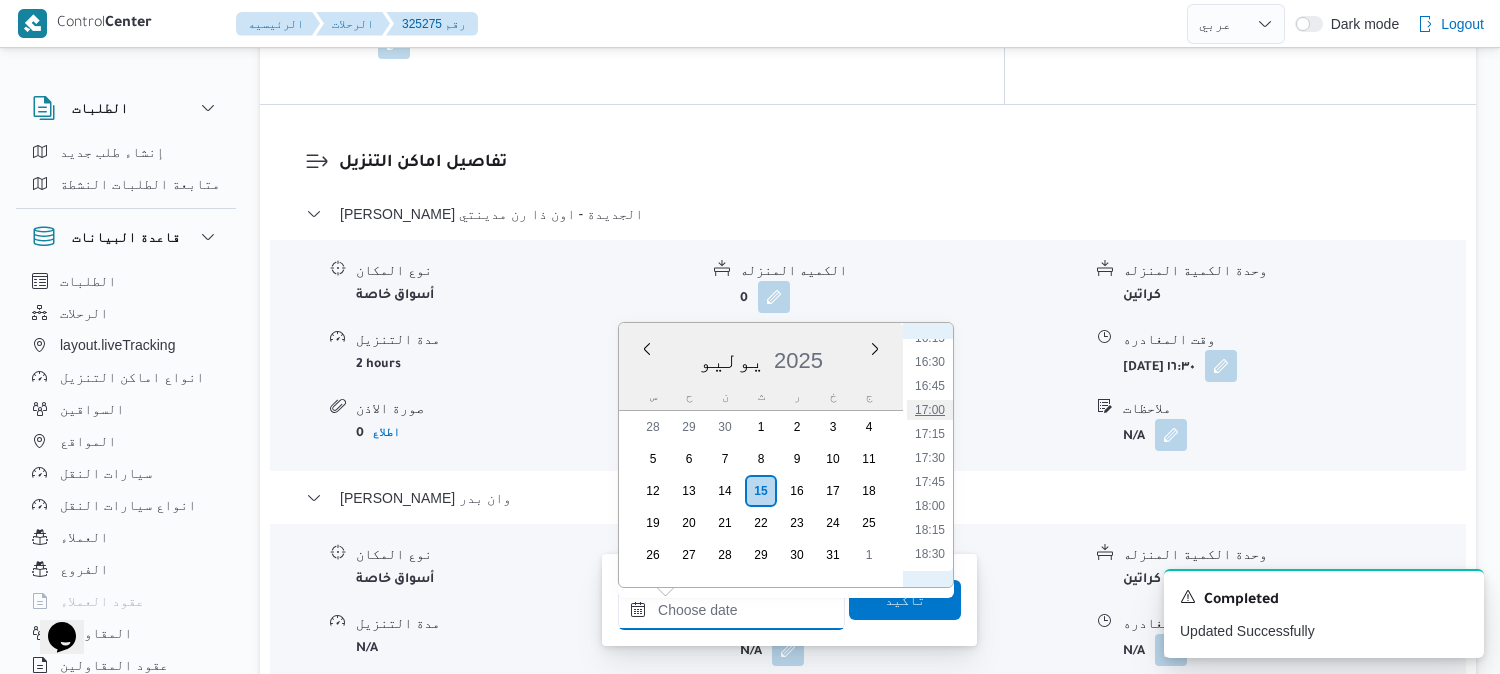 type on "١٥/٠٧/٢٠٢٥ ١٧:٠٠" 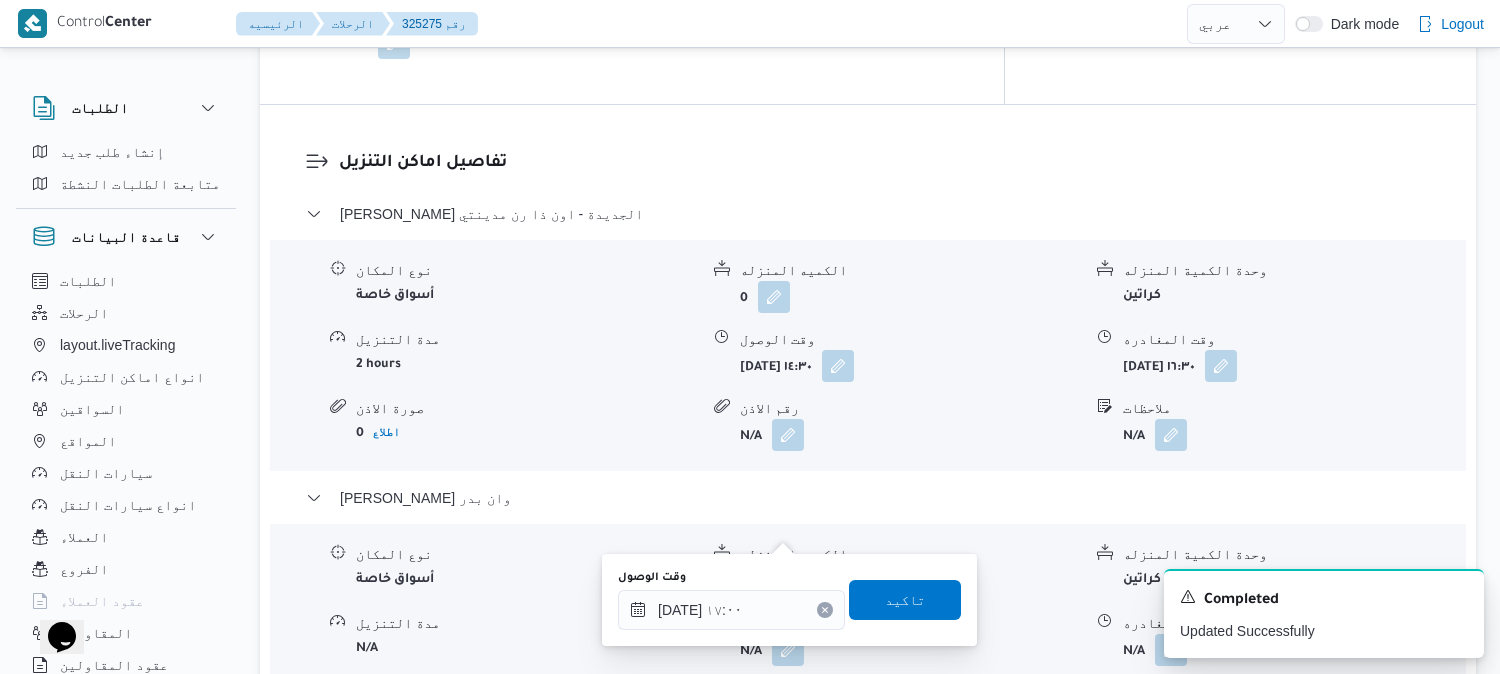 click on "تاكيد" at bounding box center (905, 600) 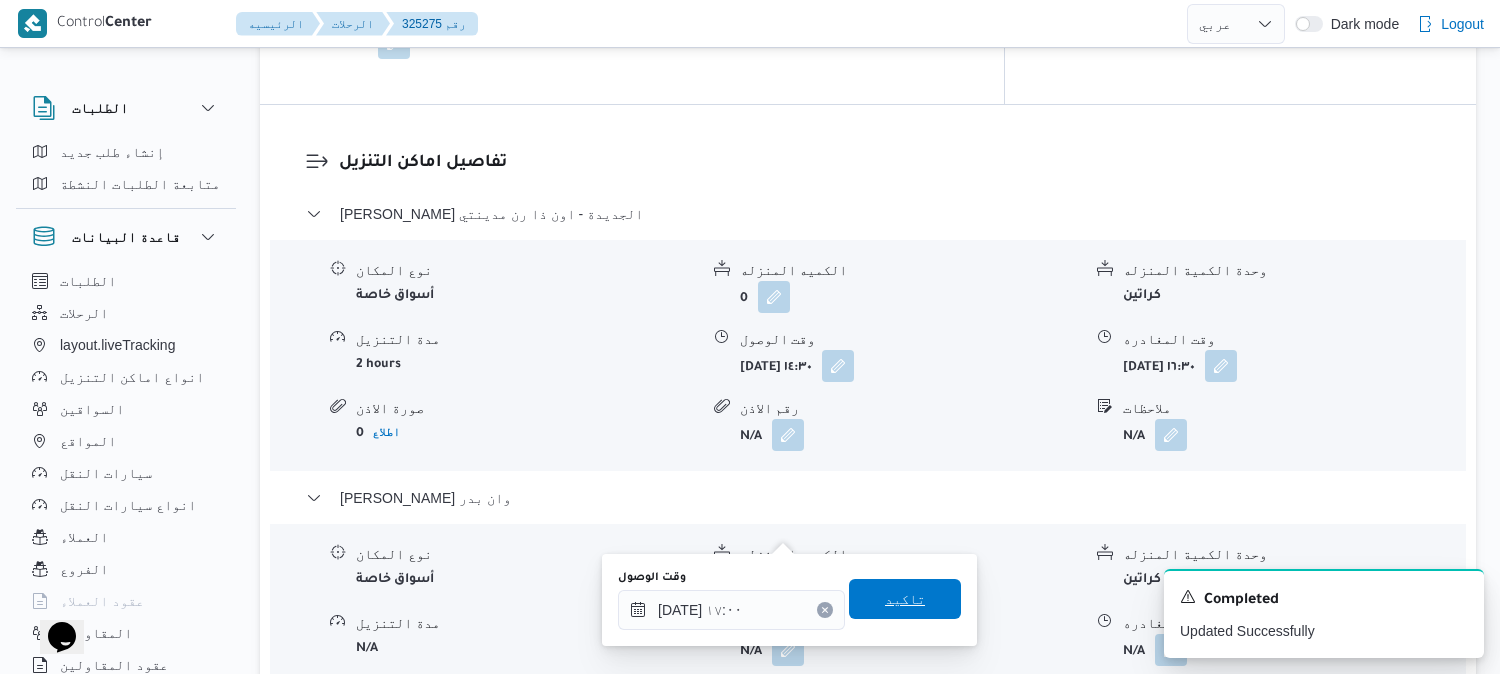 click on "تاكيد" at bounding box center (905, 599) 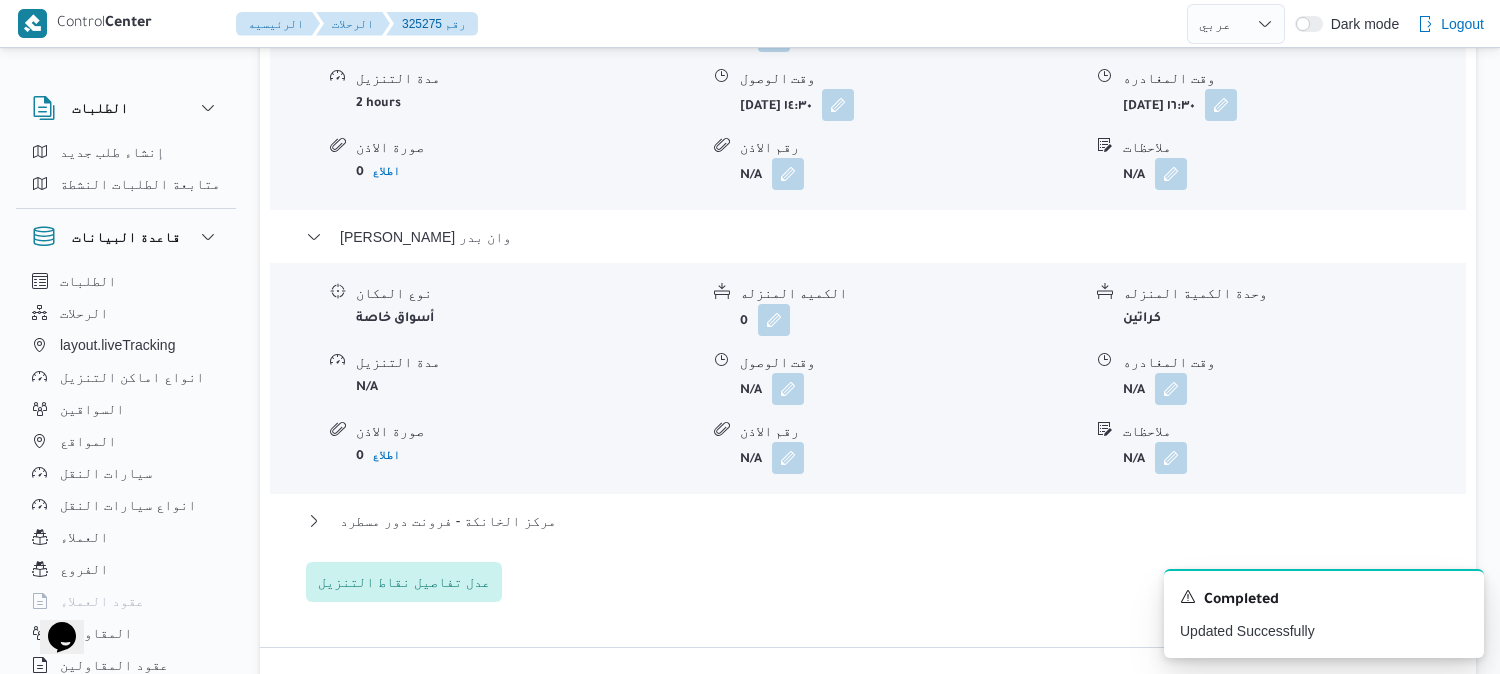 scroll, scrollTop: 1888, scrollLeft: 0, axis: vertical 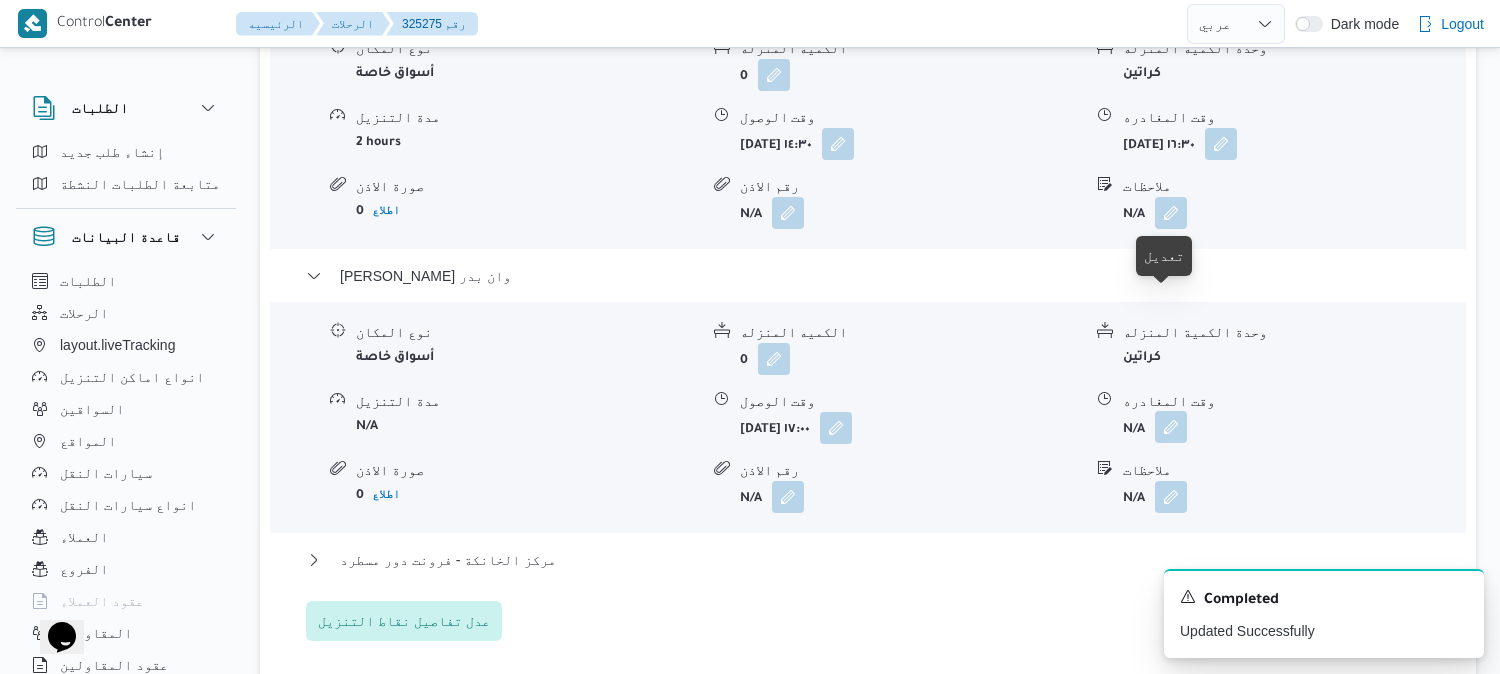 click at bounding box center [1171, 427] 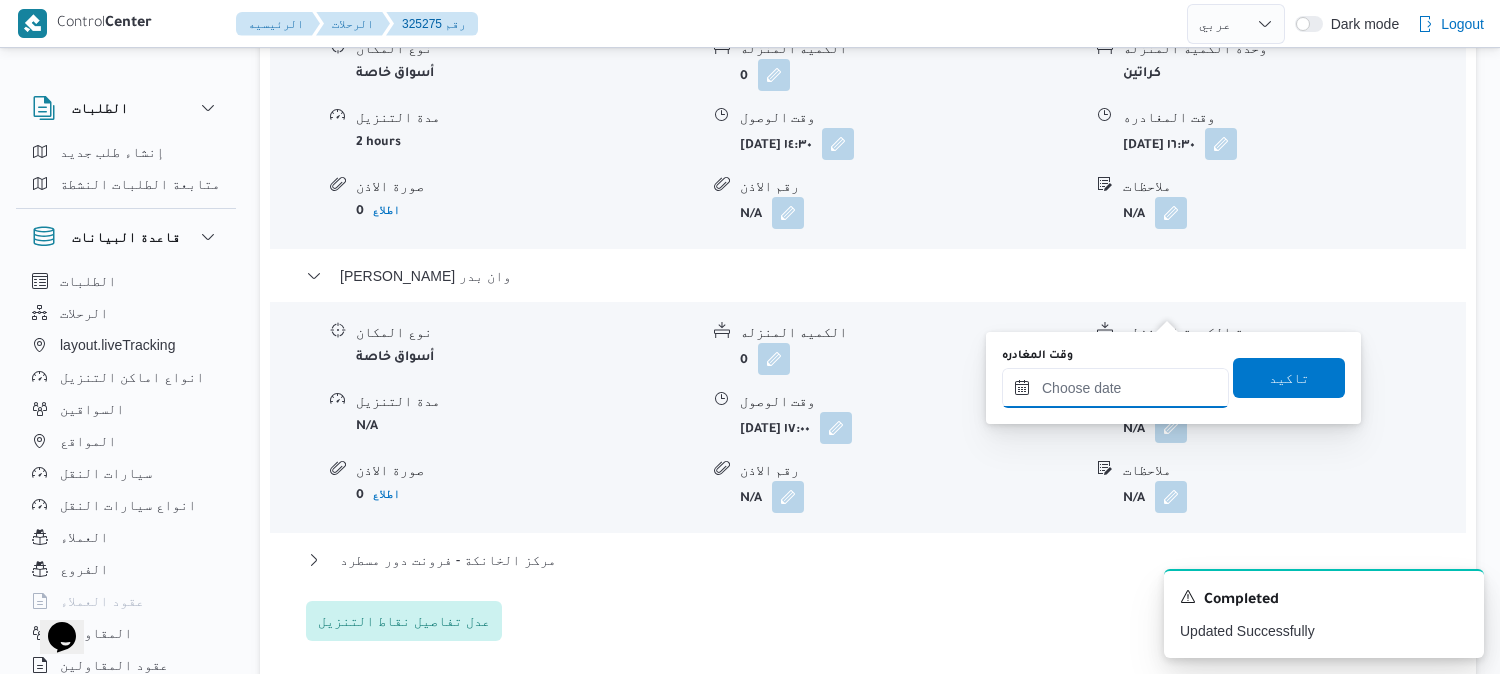 click on "وقت المغادره" at bounding box center (1115, 388) 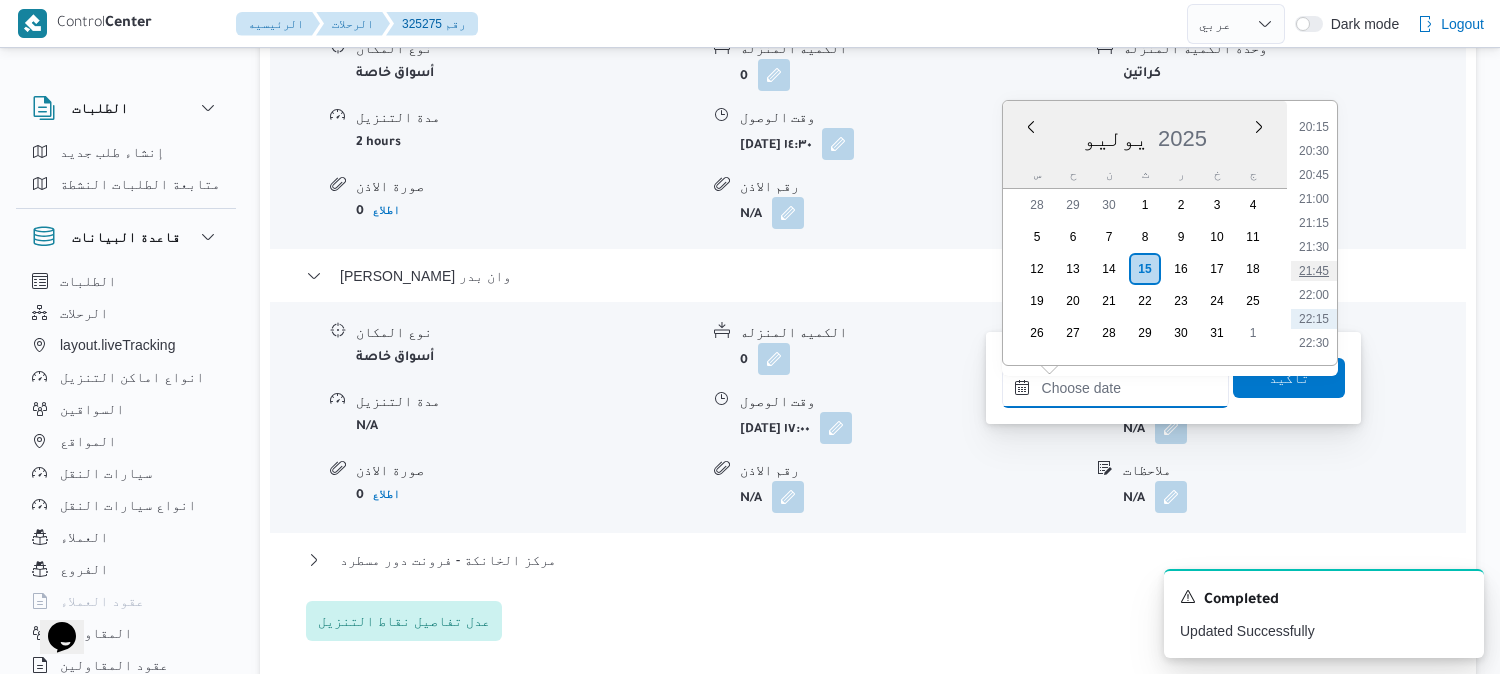 scroll, scrollTop: 1904, scrollLeft: 0, axis: vertical 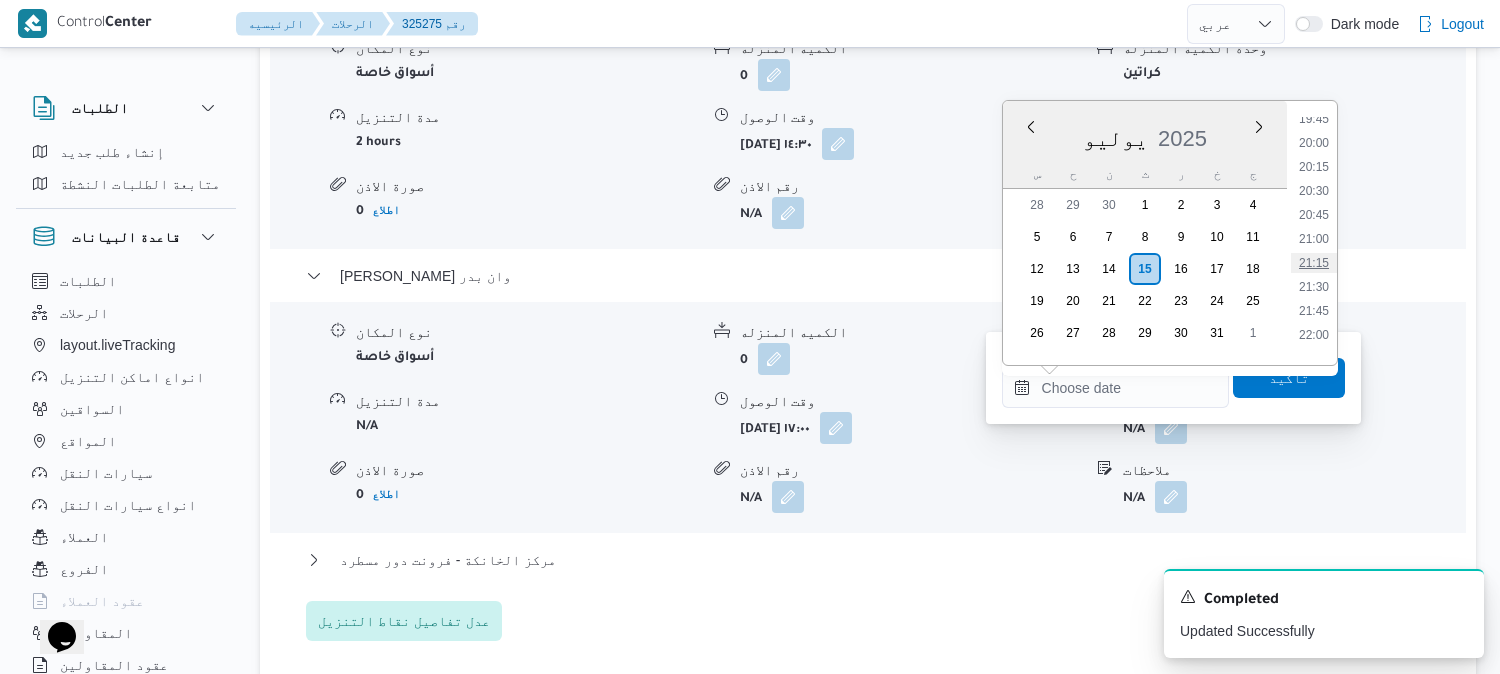 click on "21:15" at bounding box center (1314, 263) 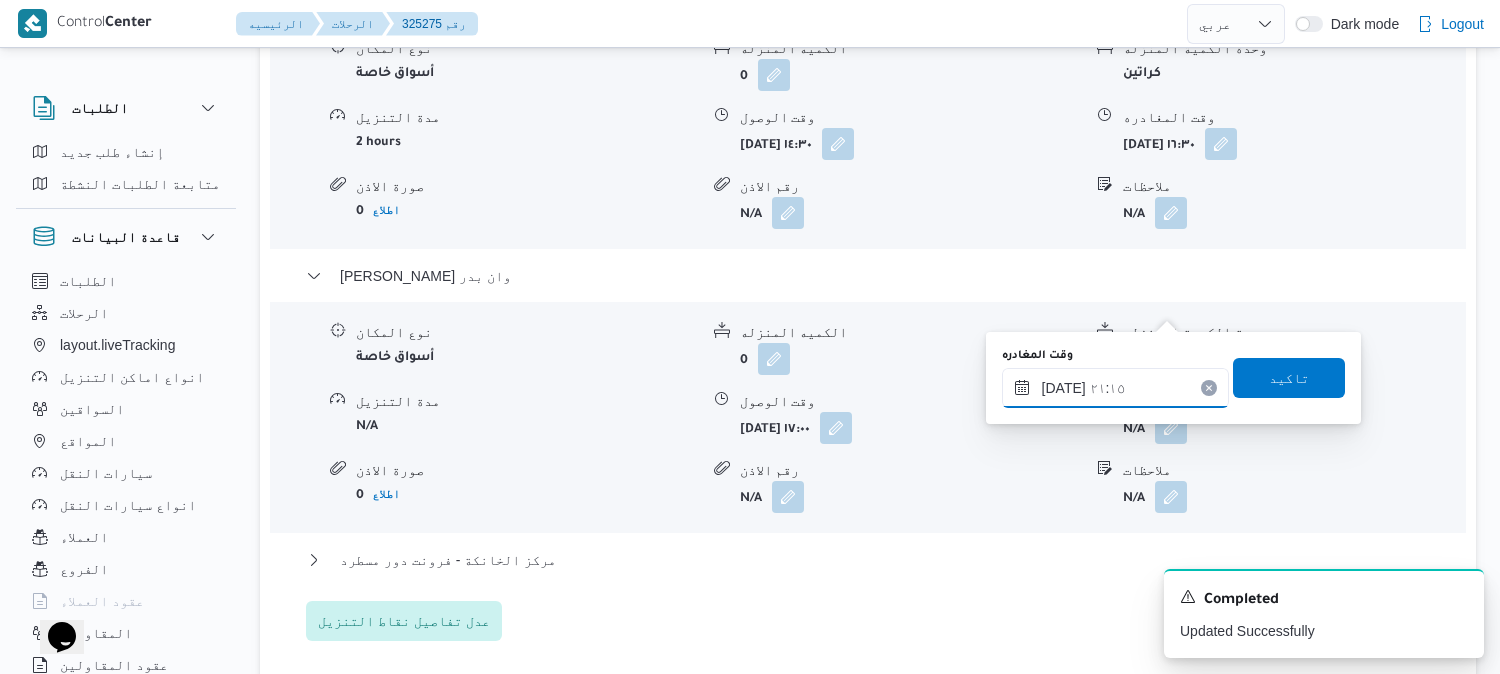 click on "١٥/٠٧/٢٠٢٥ ٢١:١٥" at bounding box center [1115, 388] 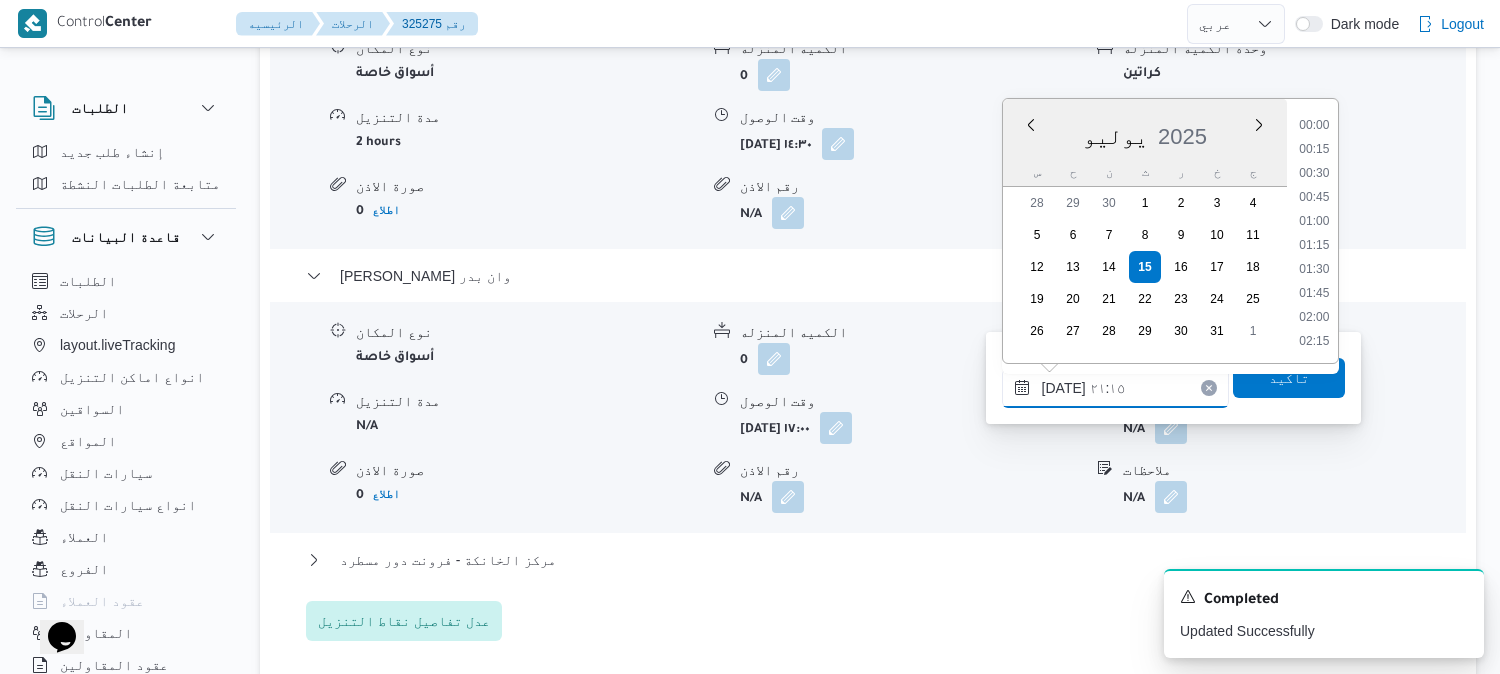 scroll, scrollTop: 1920, scrollLeft: 0, axis: vertical 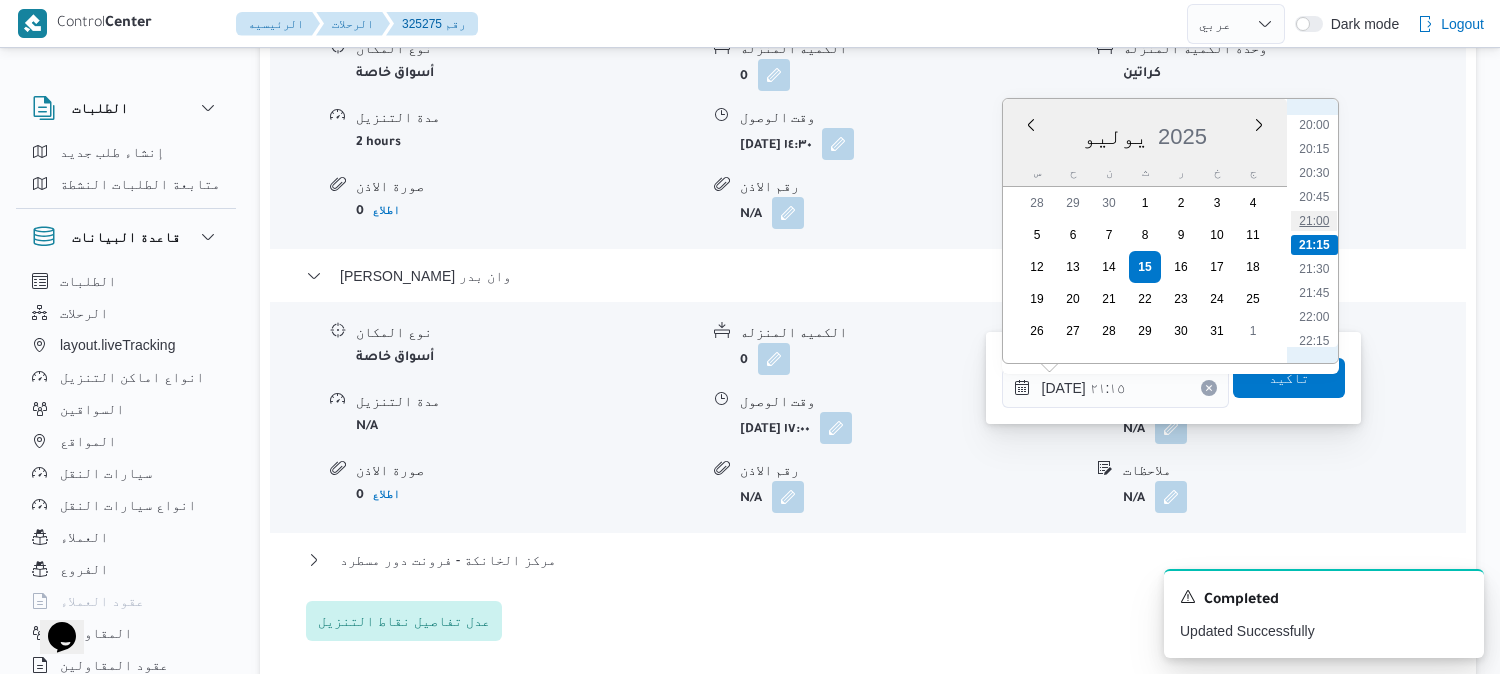click on "21:00" at bounding box center [1314, 221] 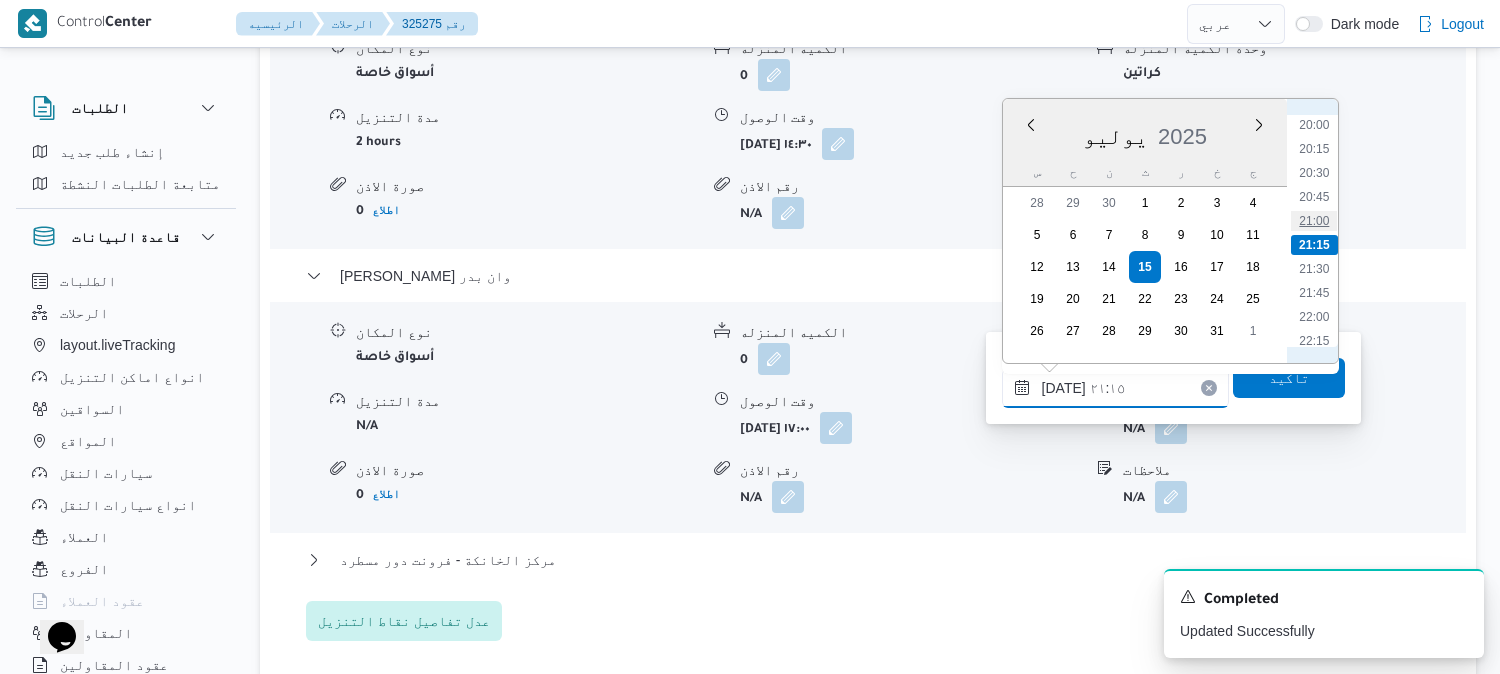 type on "١٥/٠٧/٢٠٢٥ ٢١:٠٠" 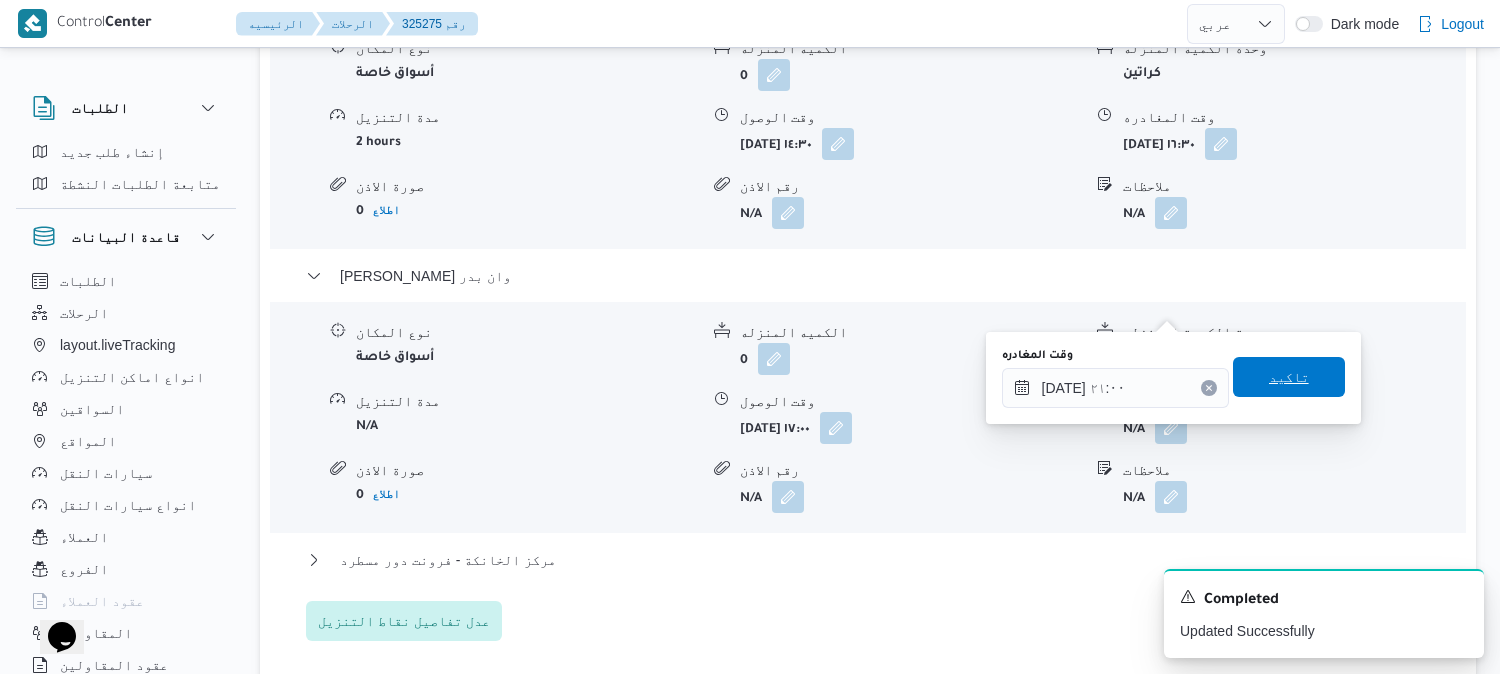 drag, startPoint x: 1285, startPoint y: 370, endPoint x: 680, endPoint y: 444, distance: 609.5088 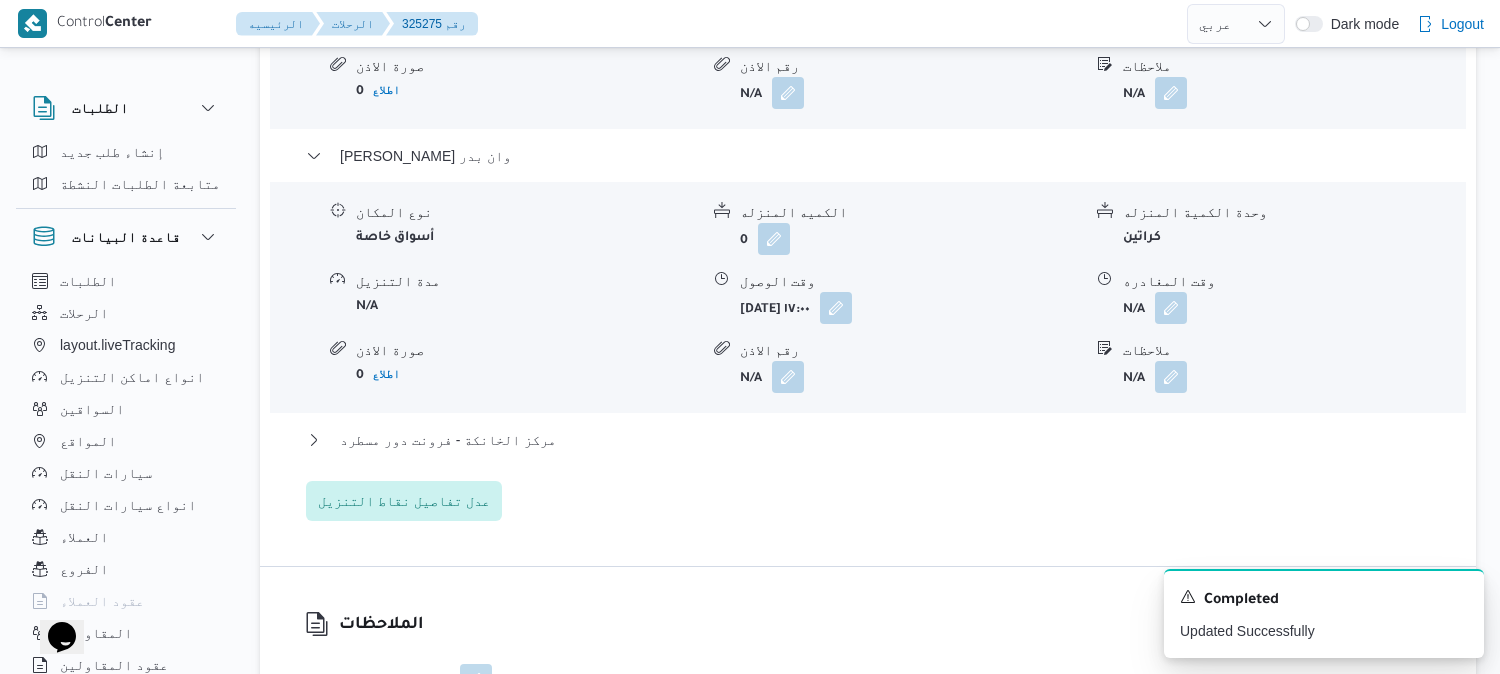 click on "ثانى القاهرة الجديدة -
اون ذا رن مدينتي نوع المكان أسواق خاصة الكميه المنزله 0 وحدة الكمية المنزله كراتين مدة التنزيل 2 hours وقت الوصول ثلاثاء ١٥ يوليو ٢٠٢٥ ١٤:٣٠ وقت المغادره ثلاثاء ١٥ يوليو ٢٠٢٥ ١٦:٣٠ صورة الاذن 0 اطلاع رقم الاذن N/A ملاحظات N/A بدر -
هايبر وان بدر نوع المكان أسواق خاصة الكميه المنزله 0 وحدة الكمية المنزله كراتين مدة التنزيل N/A وقت الوصول ثلاثاء ١٥ يوليو ٢٠٢٥ ١٧:٠٠ وقت المغادره N/A صورة الاذن 0 اطلاع رقم الاذن N/A ملاحظات N/A مركز الخانكة -
فرونت دور مسطرد نوع المكان مصانع و مخازن الكميه المنزله 0 وحدة الكمية المنزله كراتين مدة التنزيل N/A N/A 0" at bounding box center (868, 190) 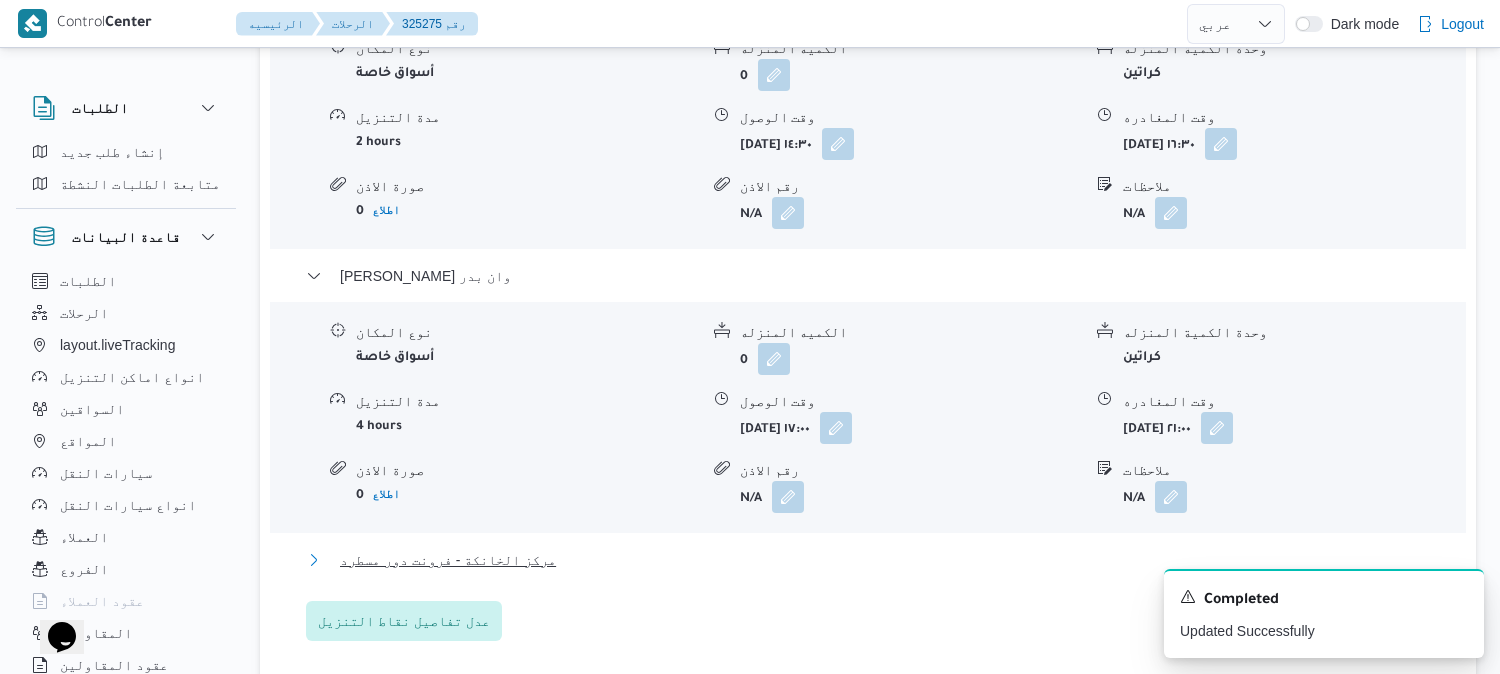 click on "مركز الخانكة -
فرونت دور مسطرد" at bounding box center (448, 560) 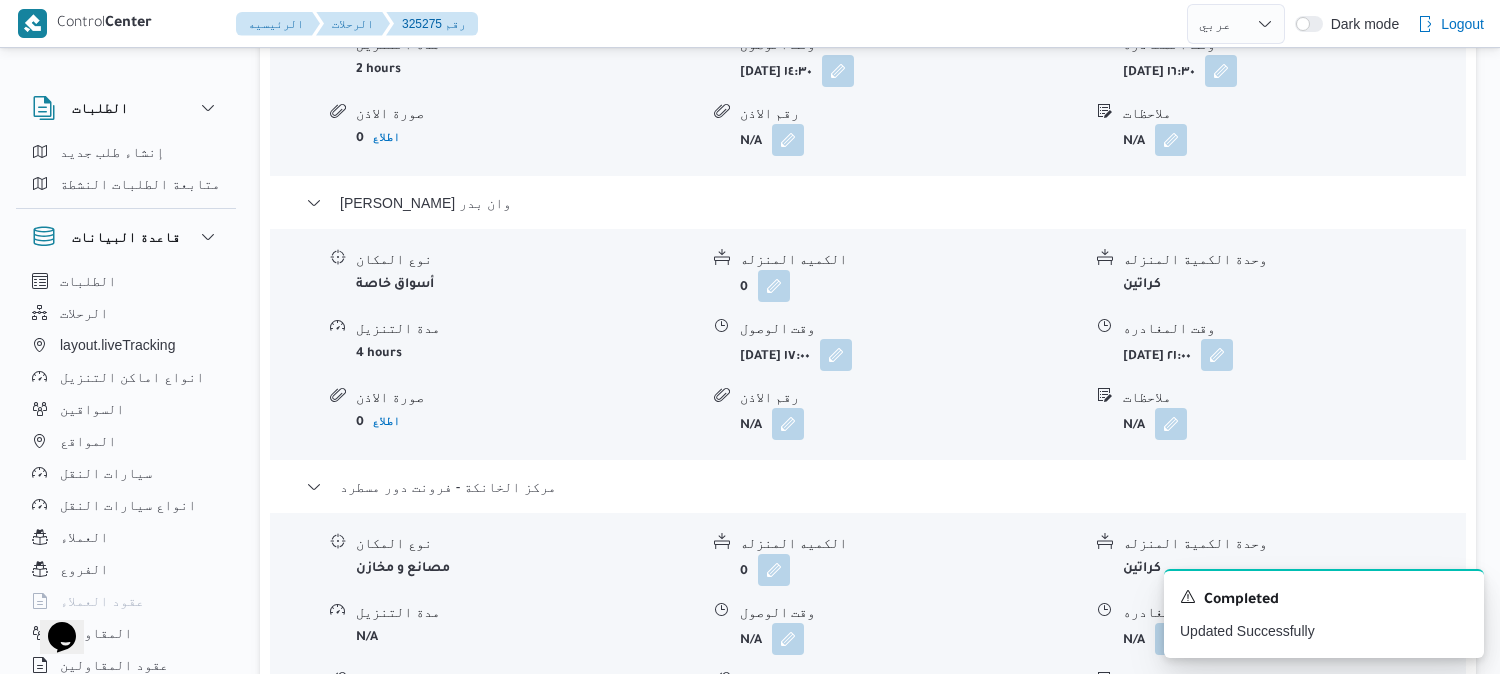 scroll, scrollTop: 2000, scrollLeft: 0, axis: vertical 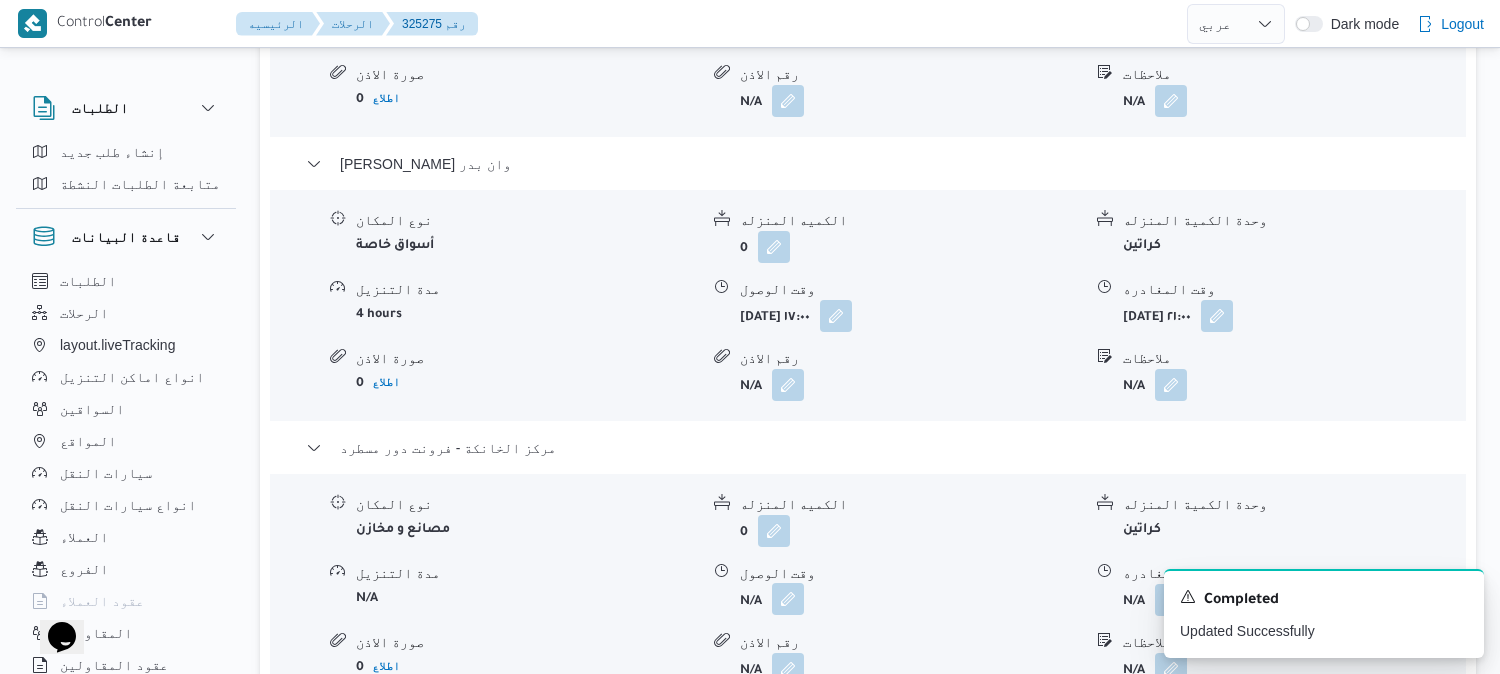 click at bounding box center (788, 599) 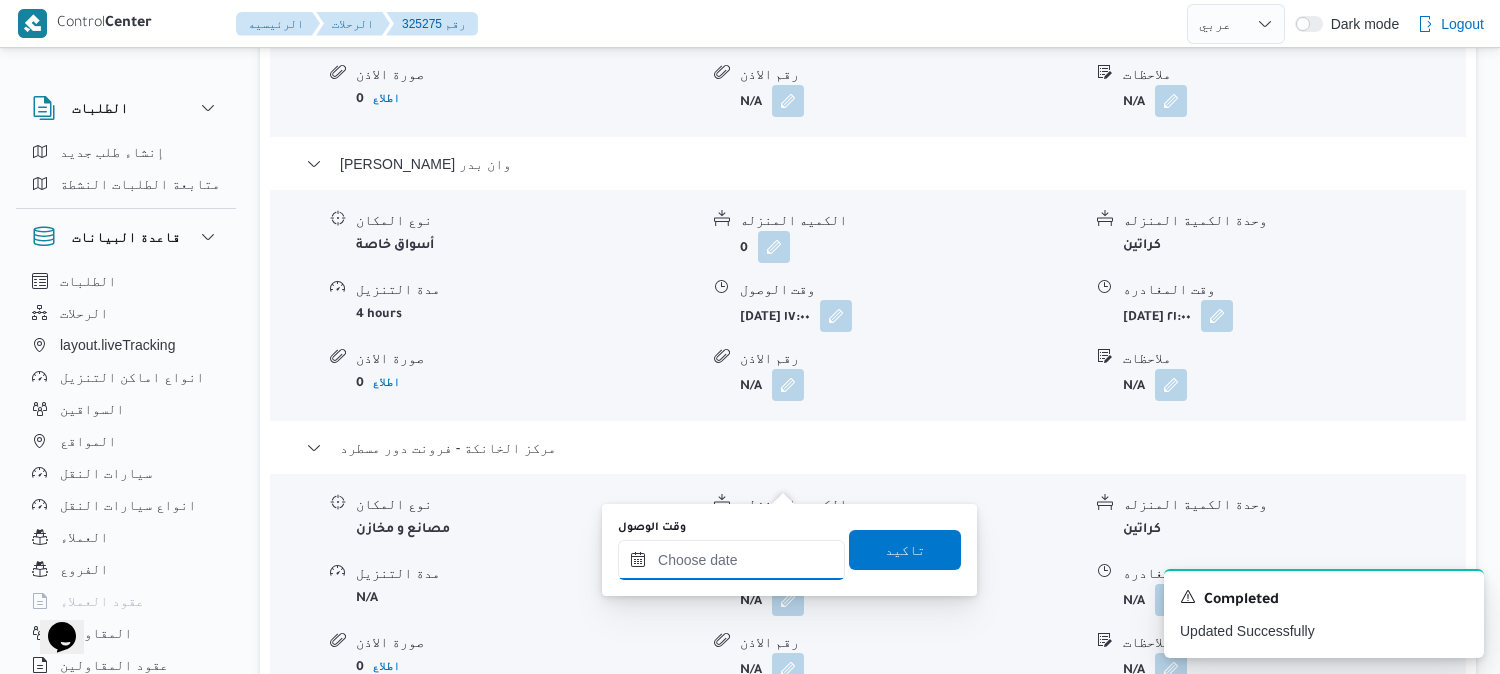click on "وقت الوصول" at bounding box center [731, 560] 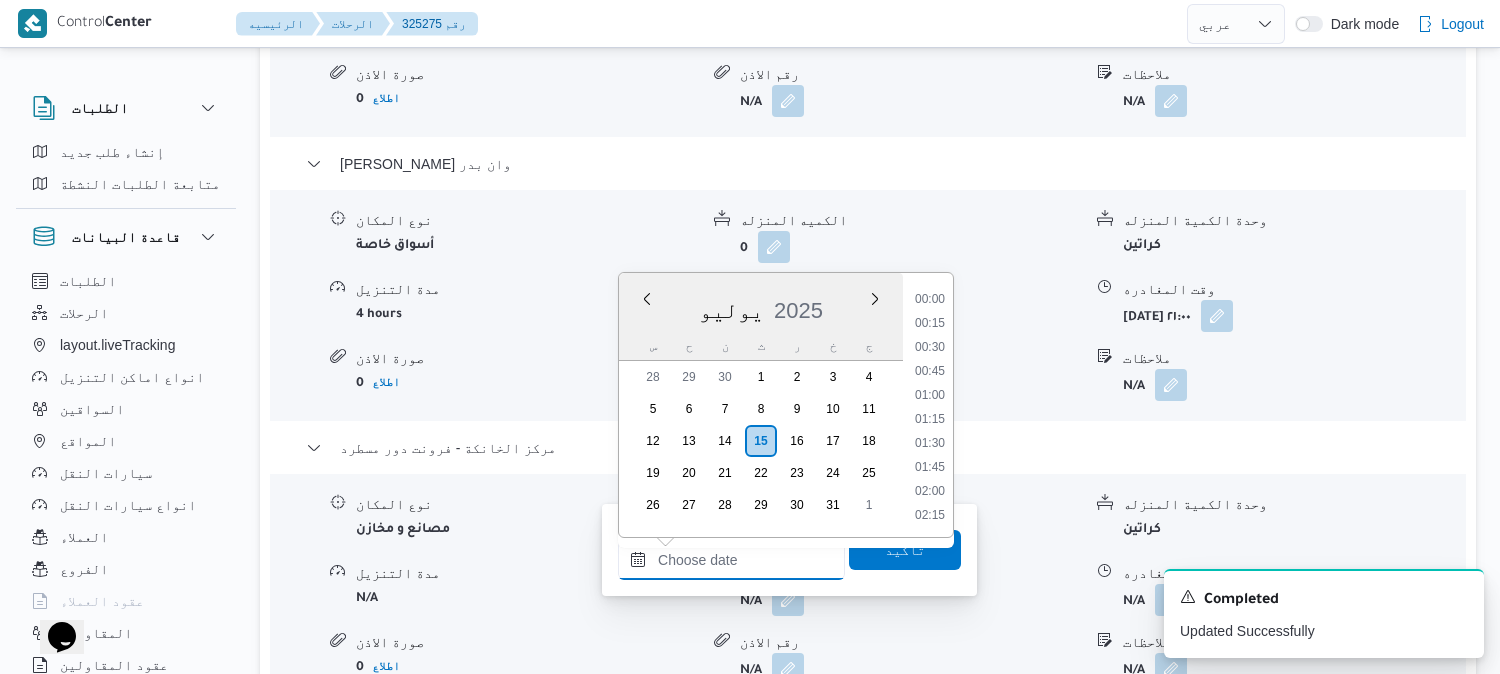 scroll, scrollTop: 2015, scrollLeft: 0, axis: vertical 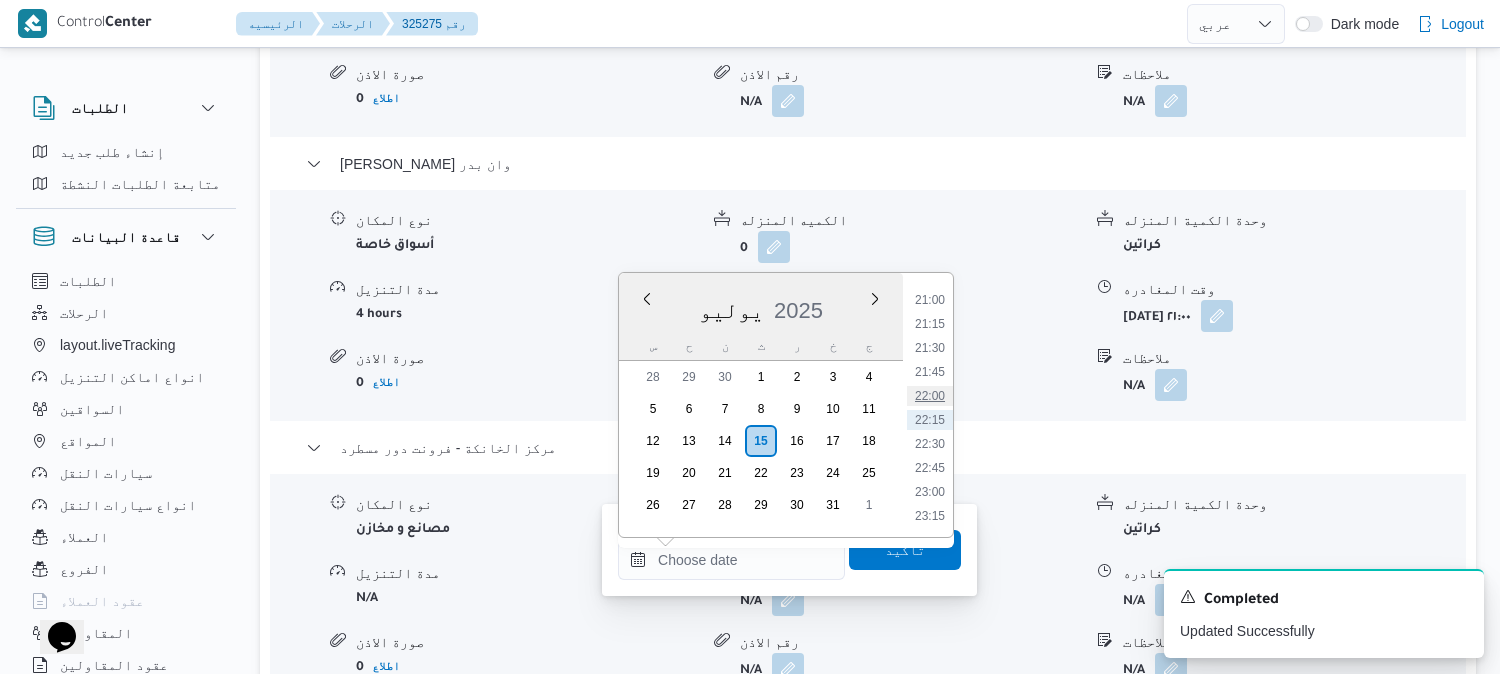 click on "22:00" at bounding box center (930, 396) 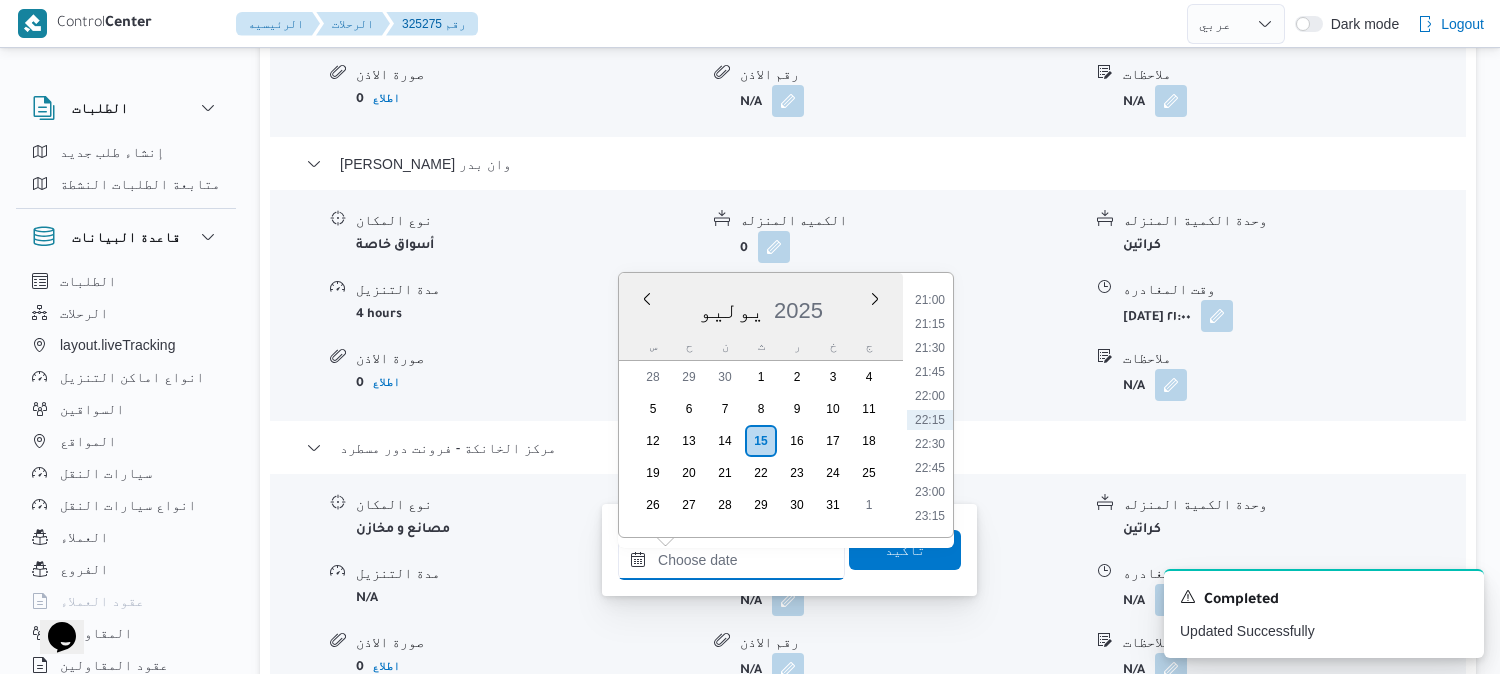 type on "١٥/٠٧/٢٠٢٥ ٢٢:٠٠" 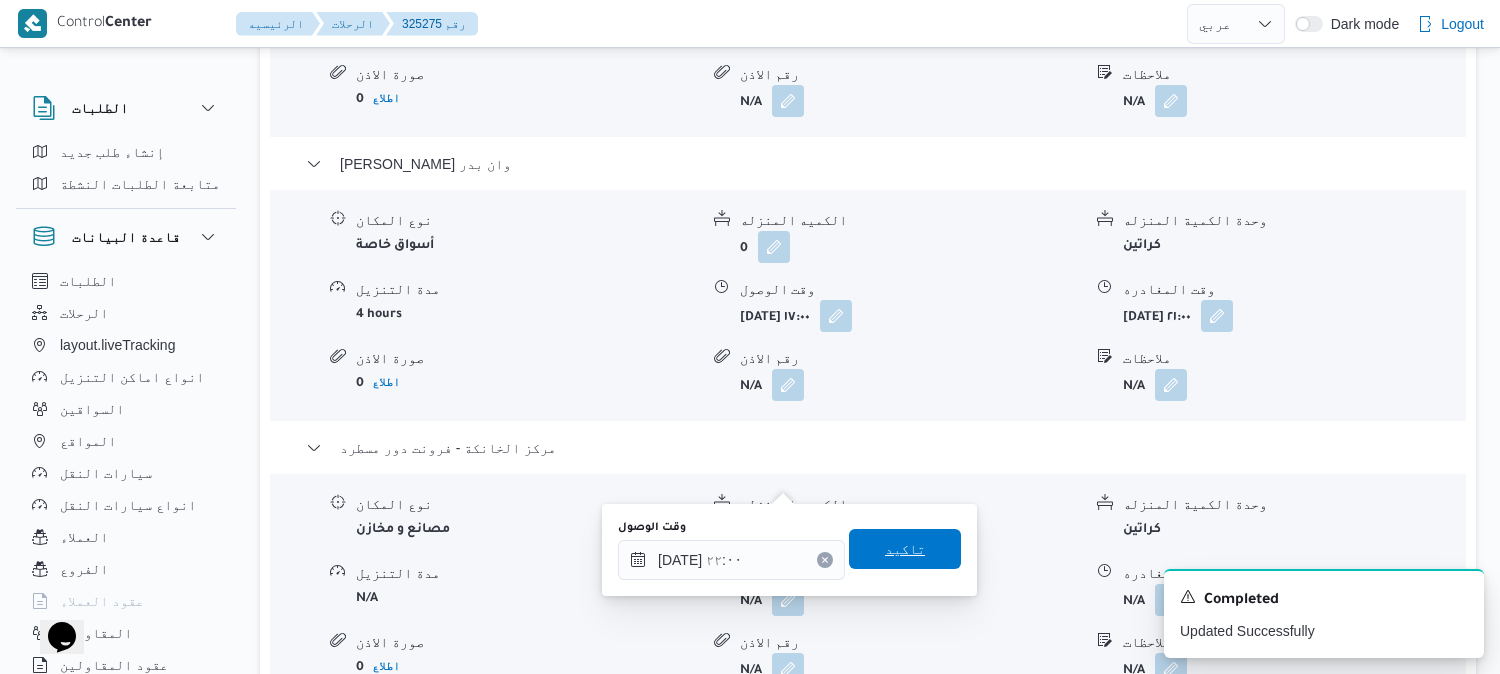 click on "تاكيد" at bounding box center [905, 549] 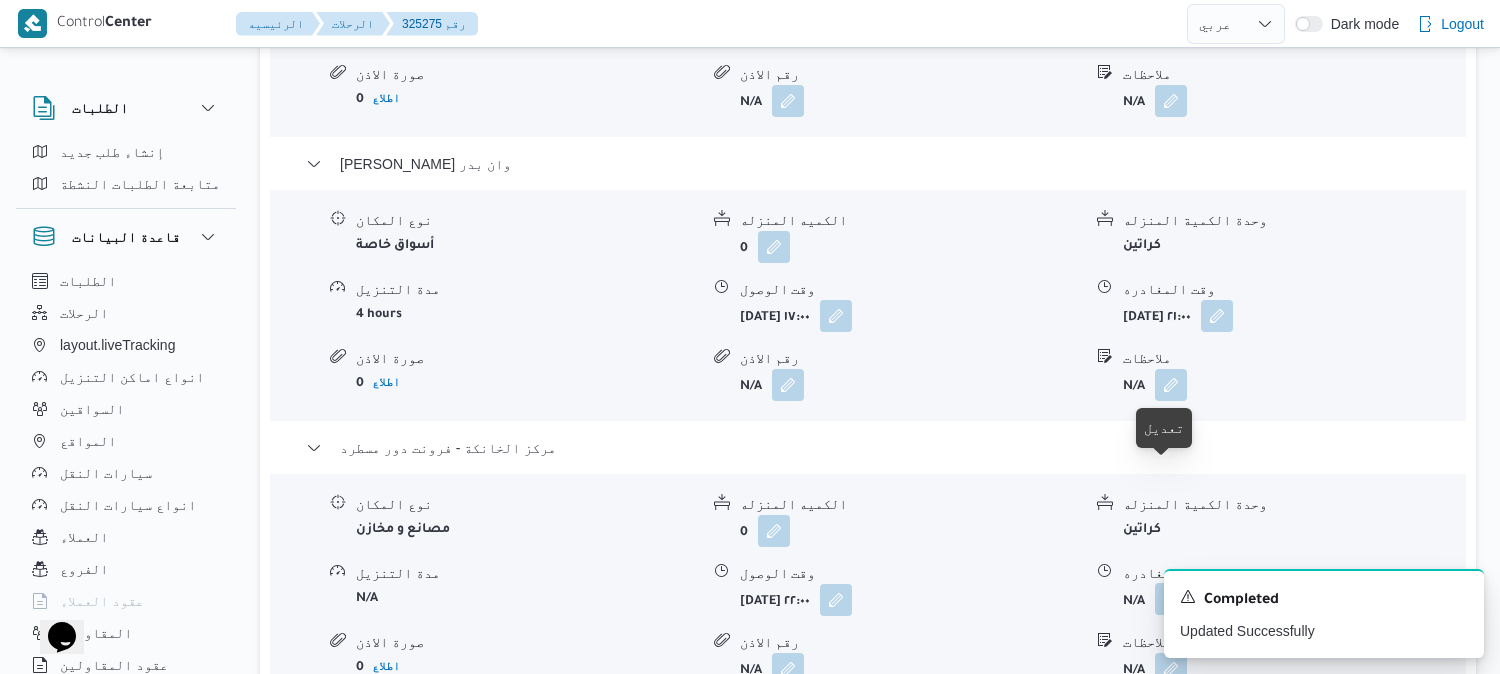 click at bounding box center (1171, 599) 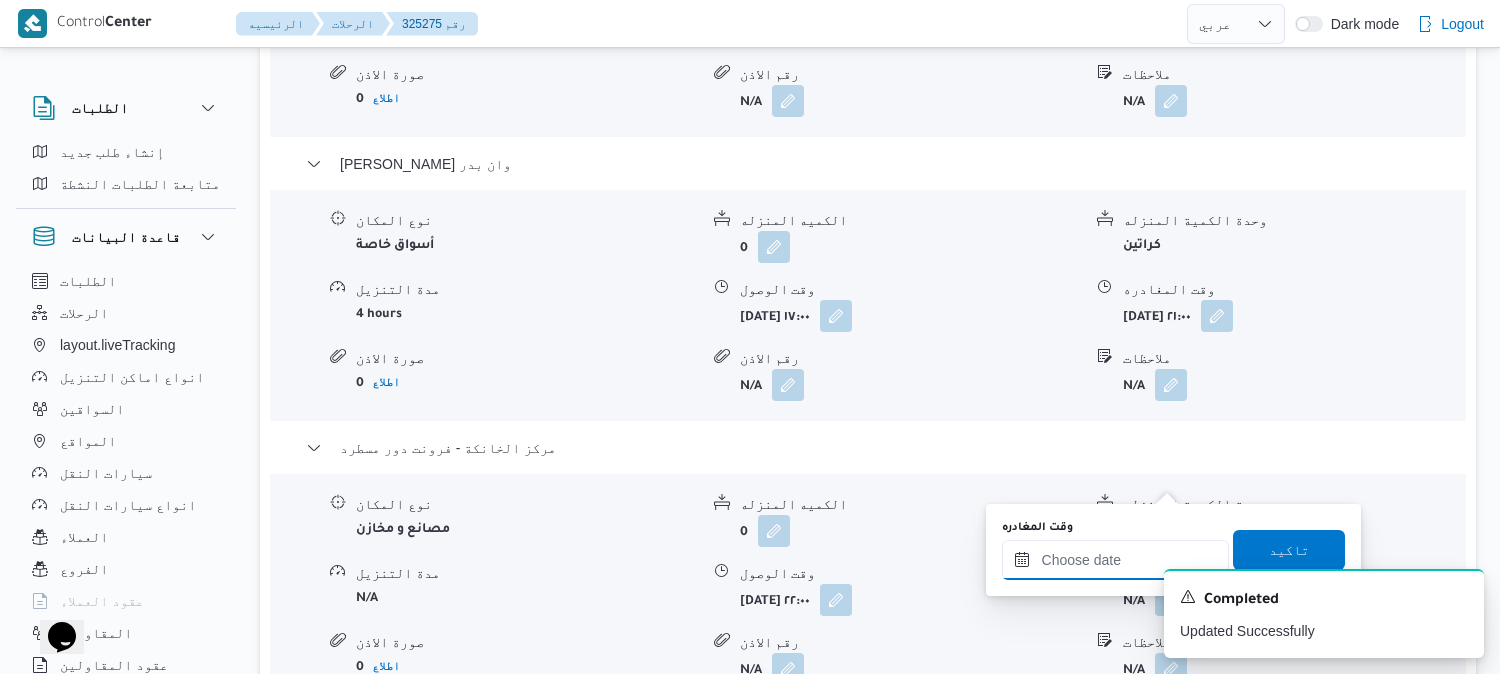 click on "وقت المغادره" at bounding box center [1115, 560] 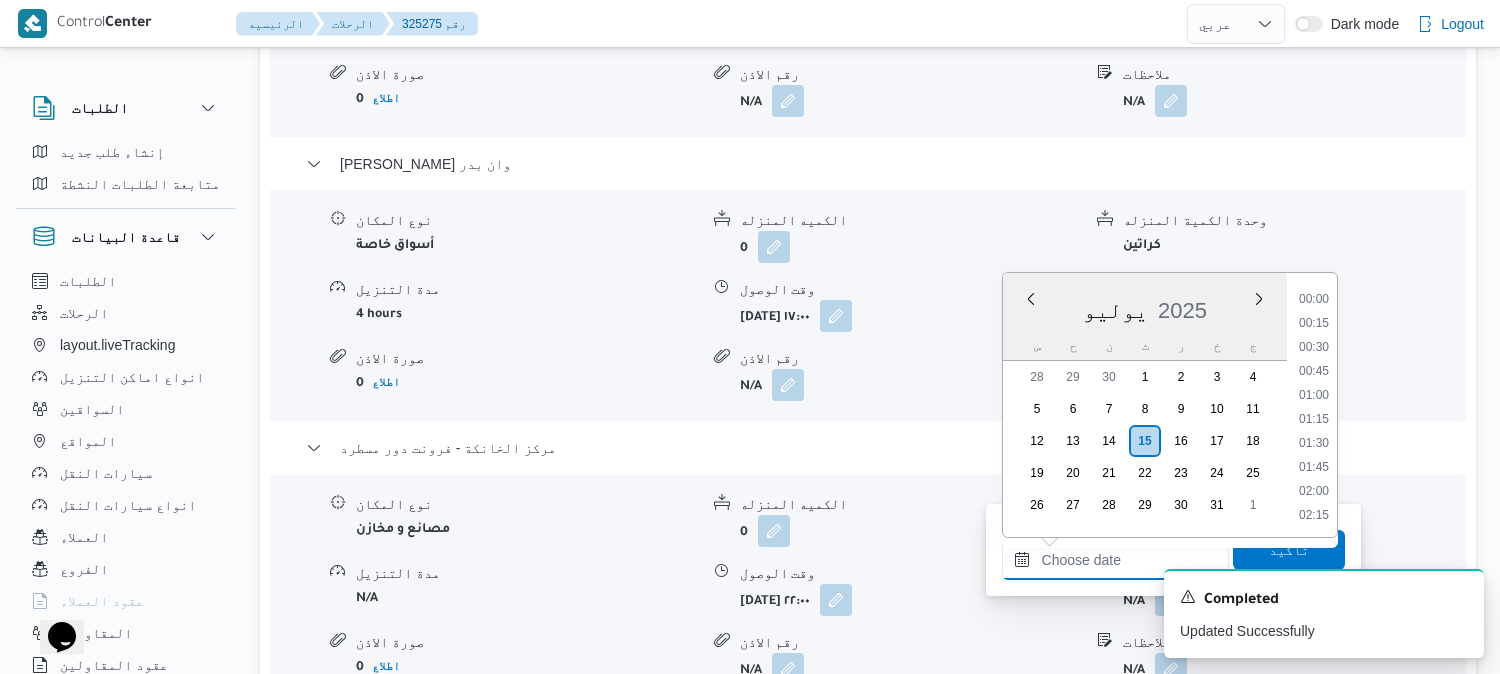 scroll, scrollTop: 2015, scrollLeft: 0, axis: vertical 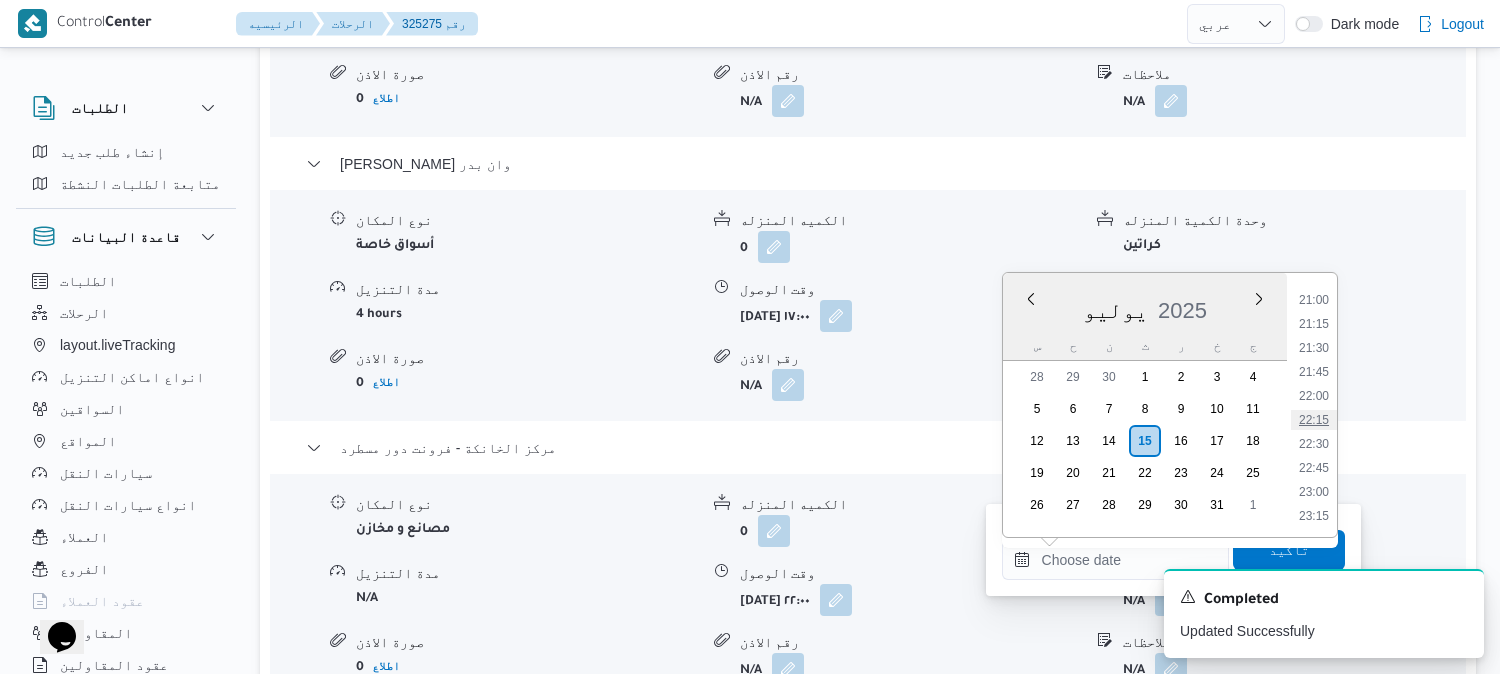 click on "22:15" at bounding box center [1314, 420] 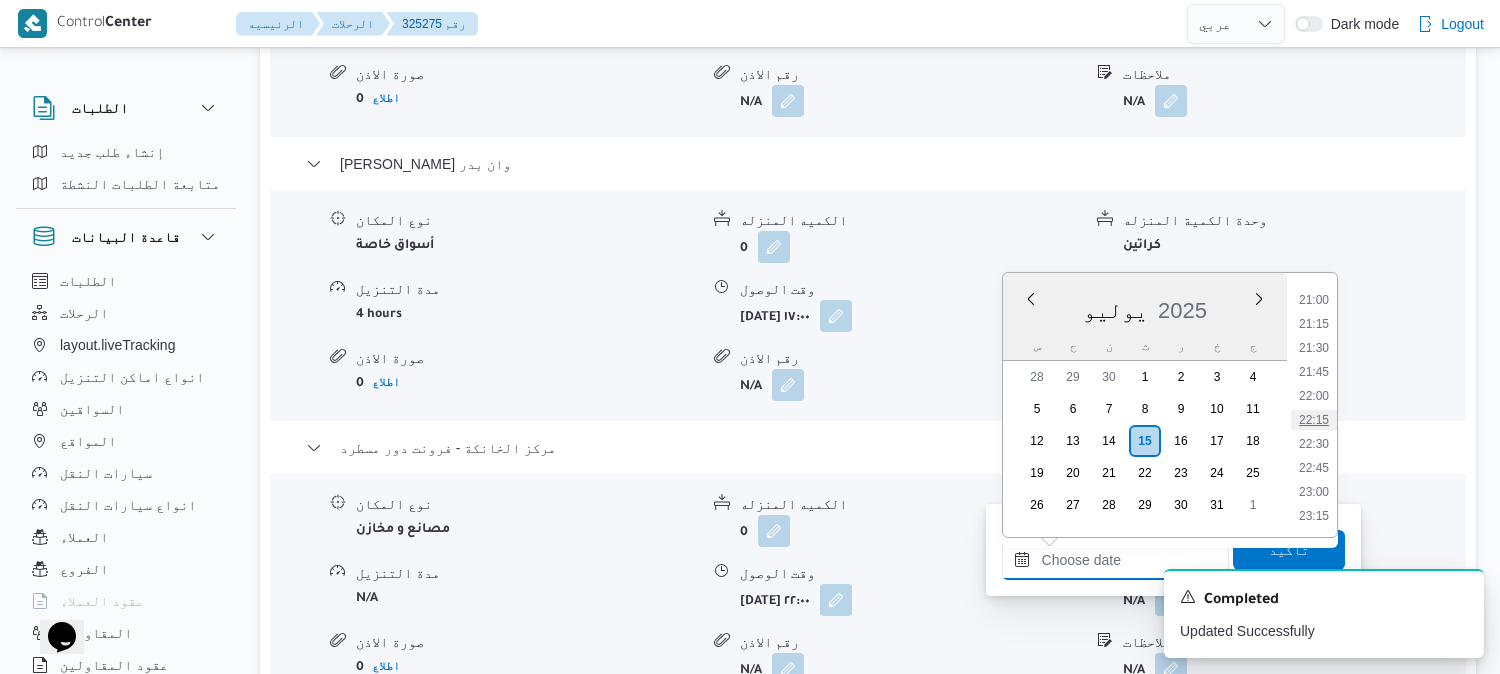 type on "١٥/٠٧/٢٠٢٥ ٢٢:١٥" 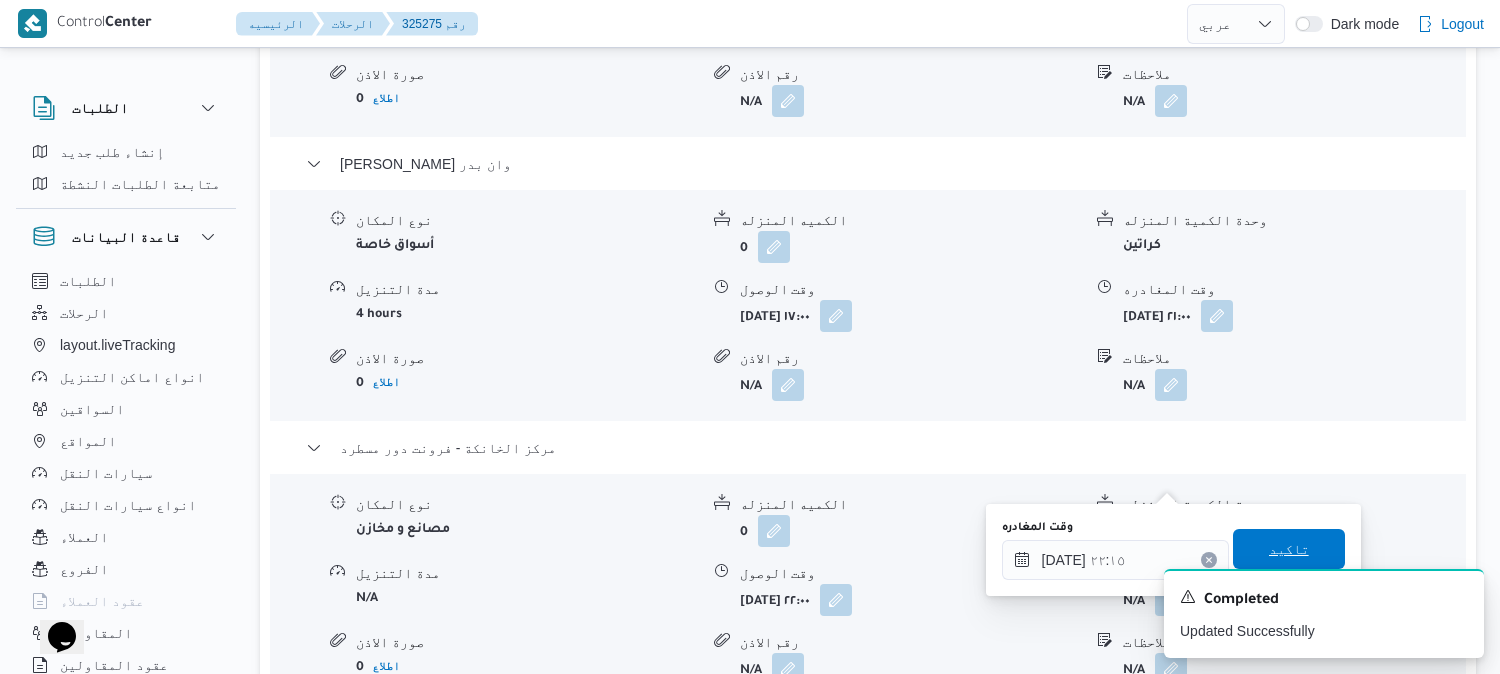 click on "تاكيد" at bounding box center (1289, 549) 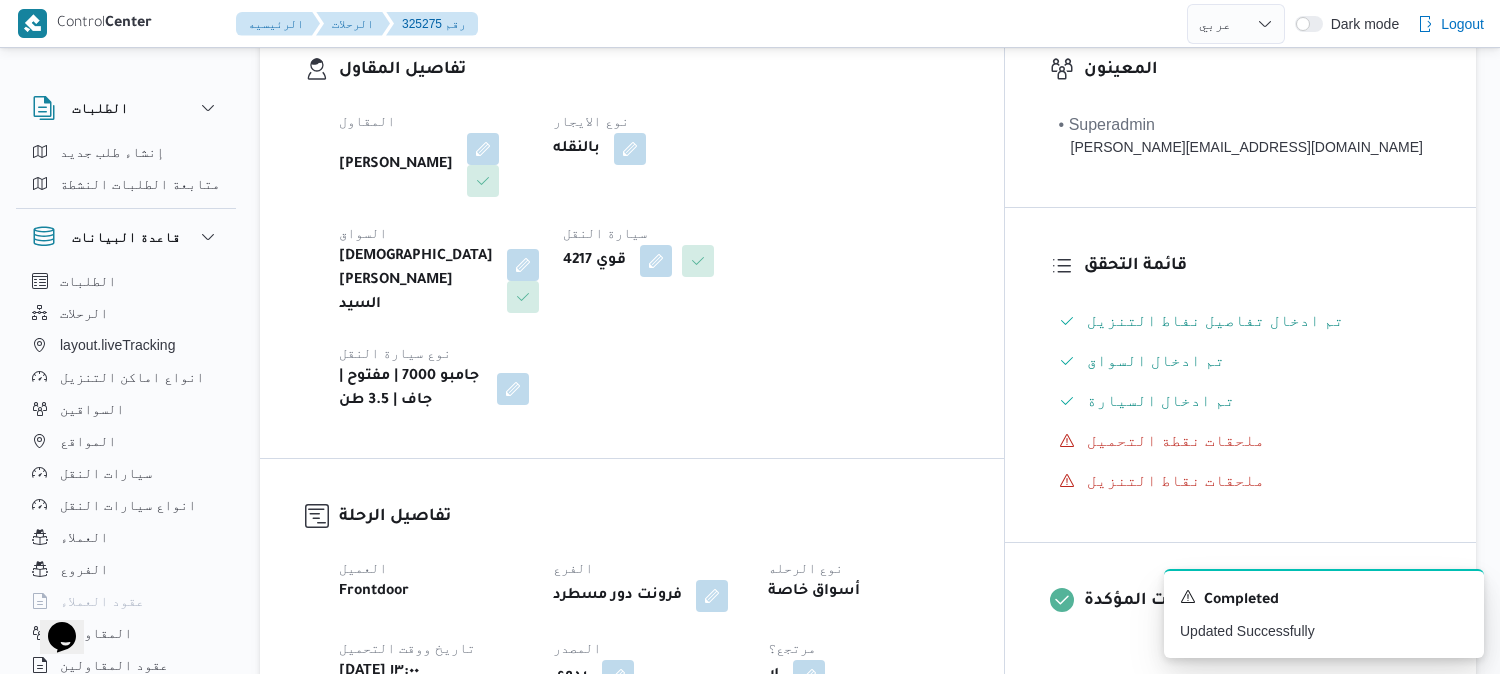 scroll, scrollTop: 0, scrollLeft: 0, axis: both 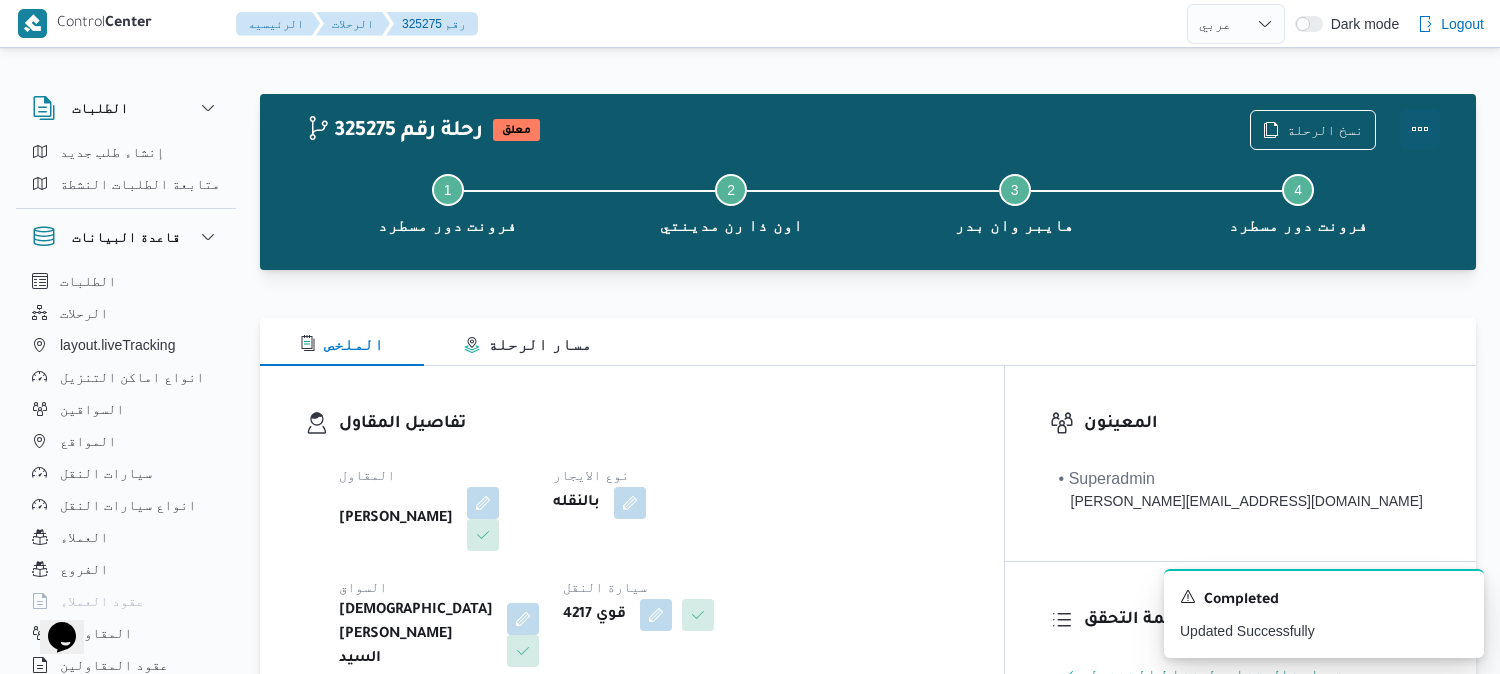 drag, startPoint x: 1415, startPoint y: 127, endPoint x: 1387, endPoint y: 127, distance: 28 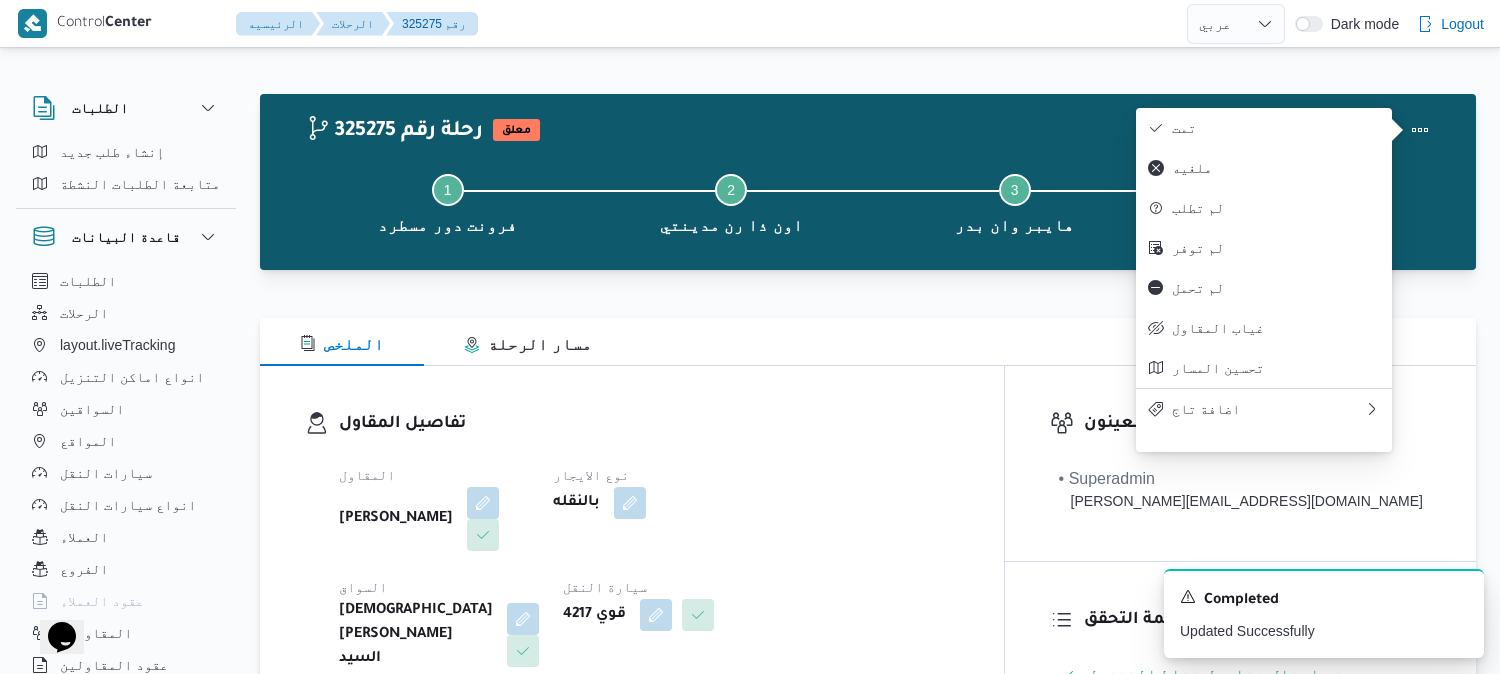 click on "تمت" at bounding box center (1276, 128) 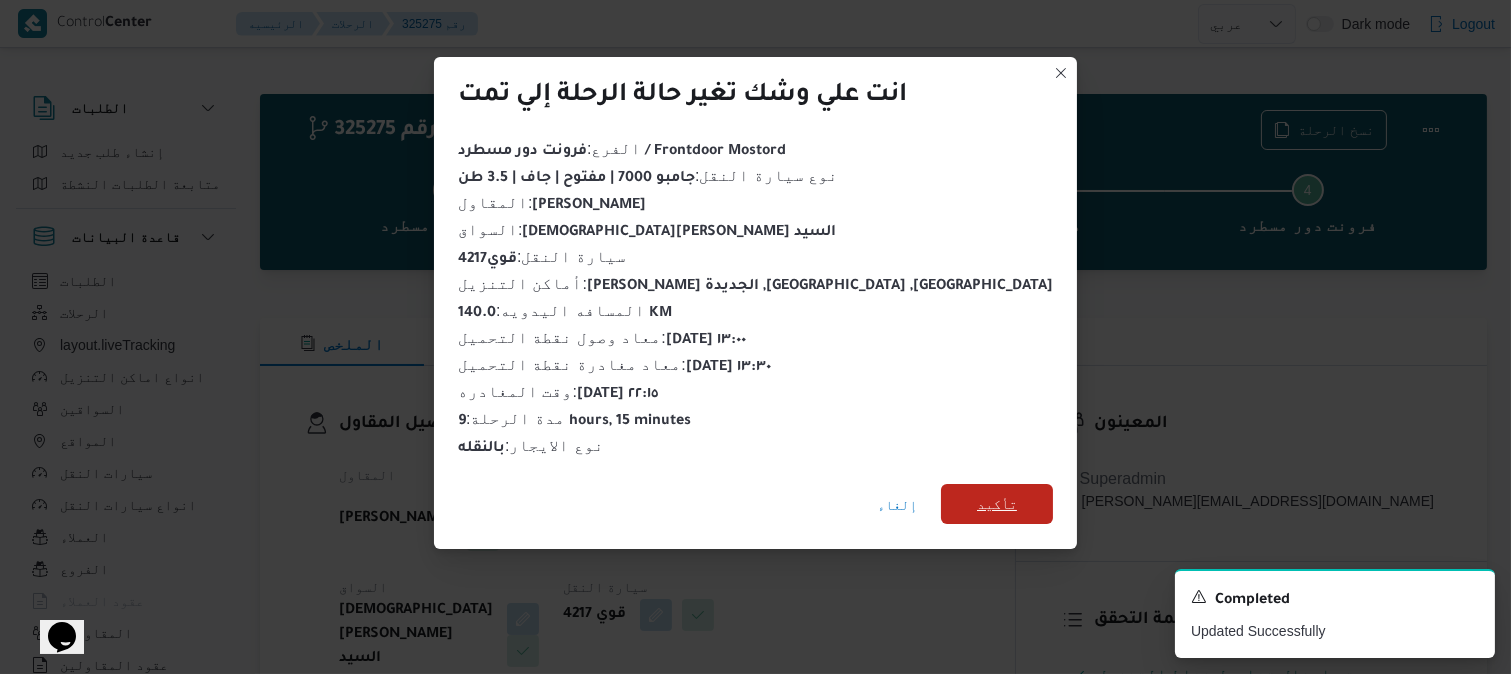 click on "تأكيد" at bounding box center (997, 504) 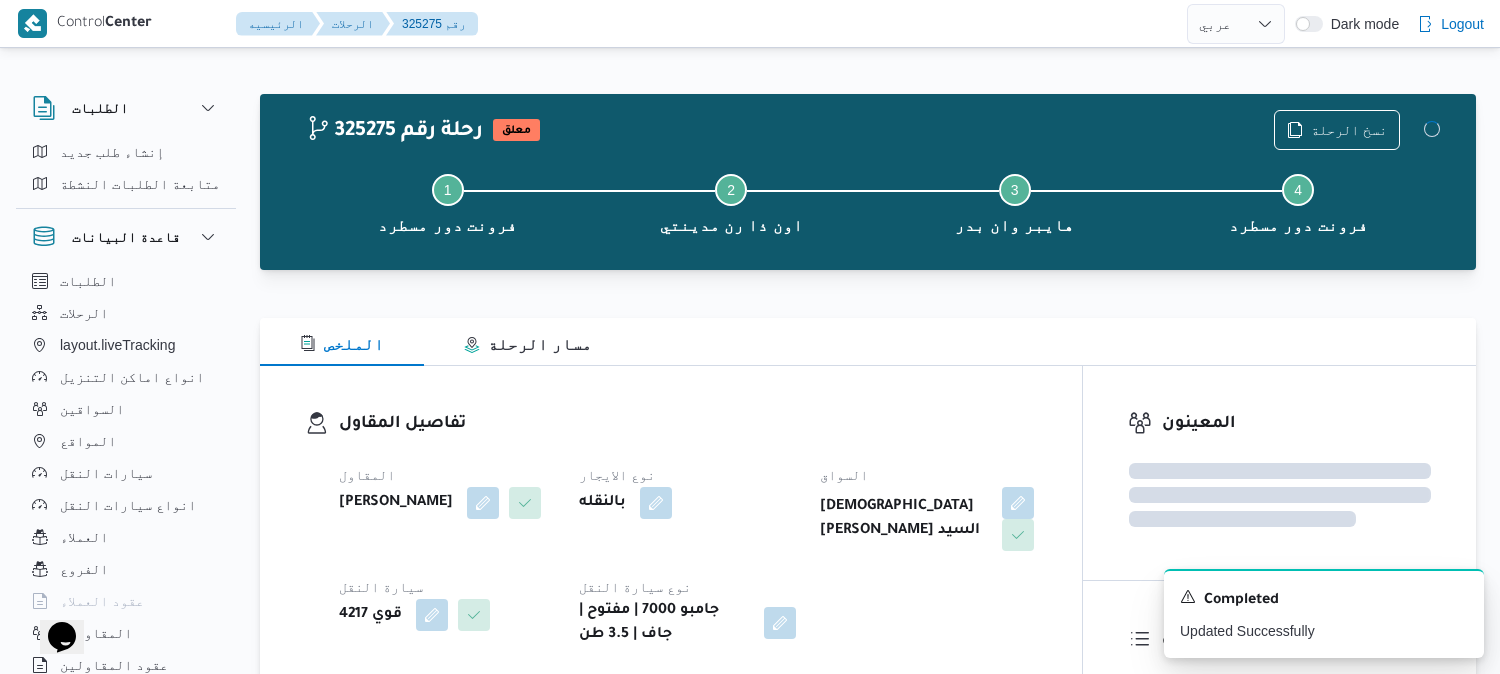 click on "تفاصيل المقاول" at bounding box center (688, 424) 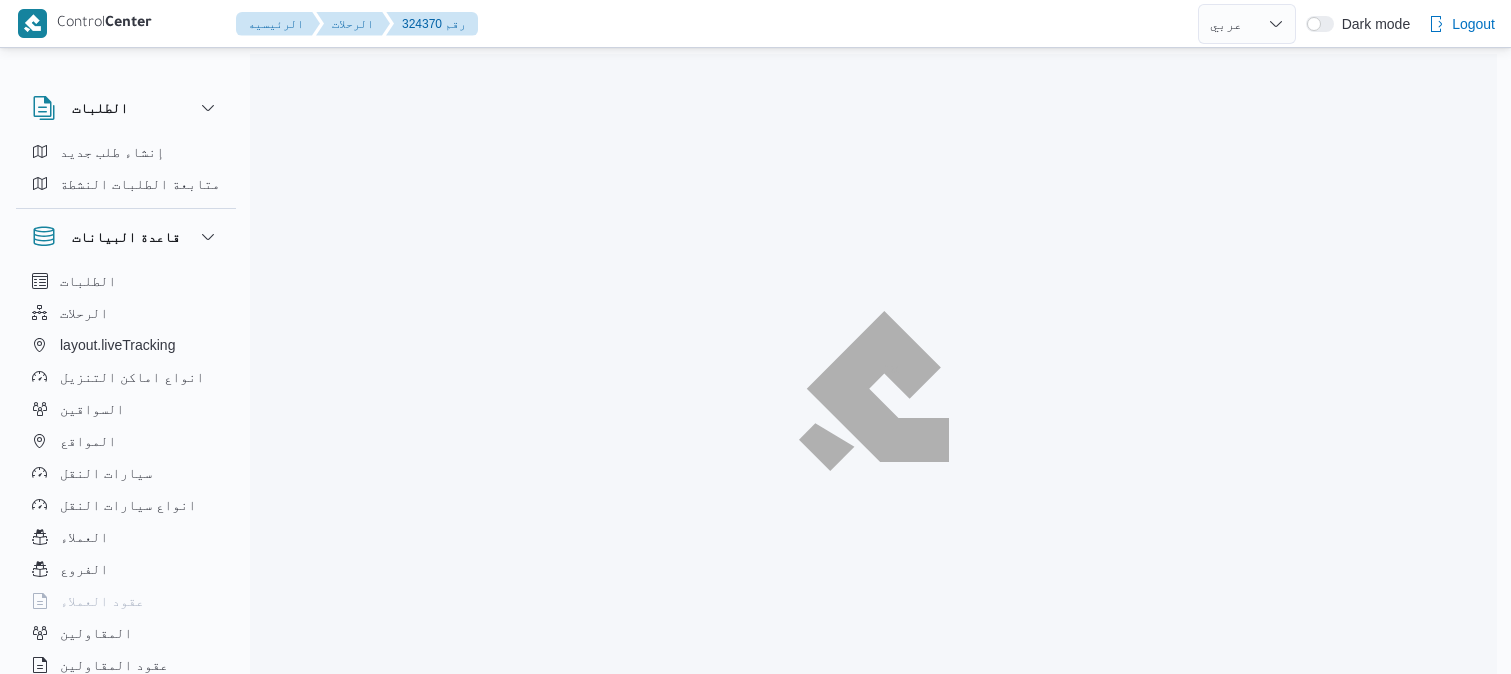 select on "ar" 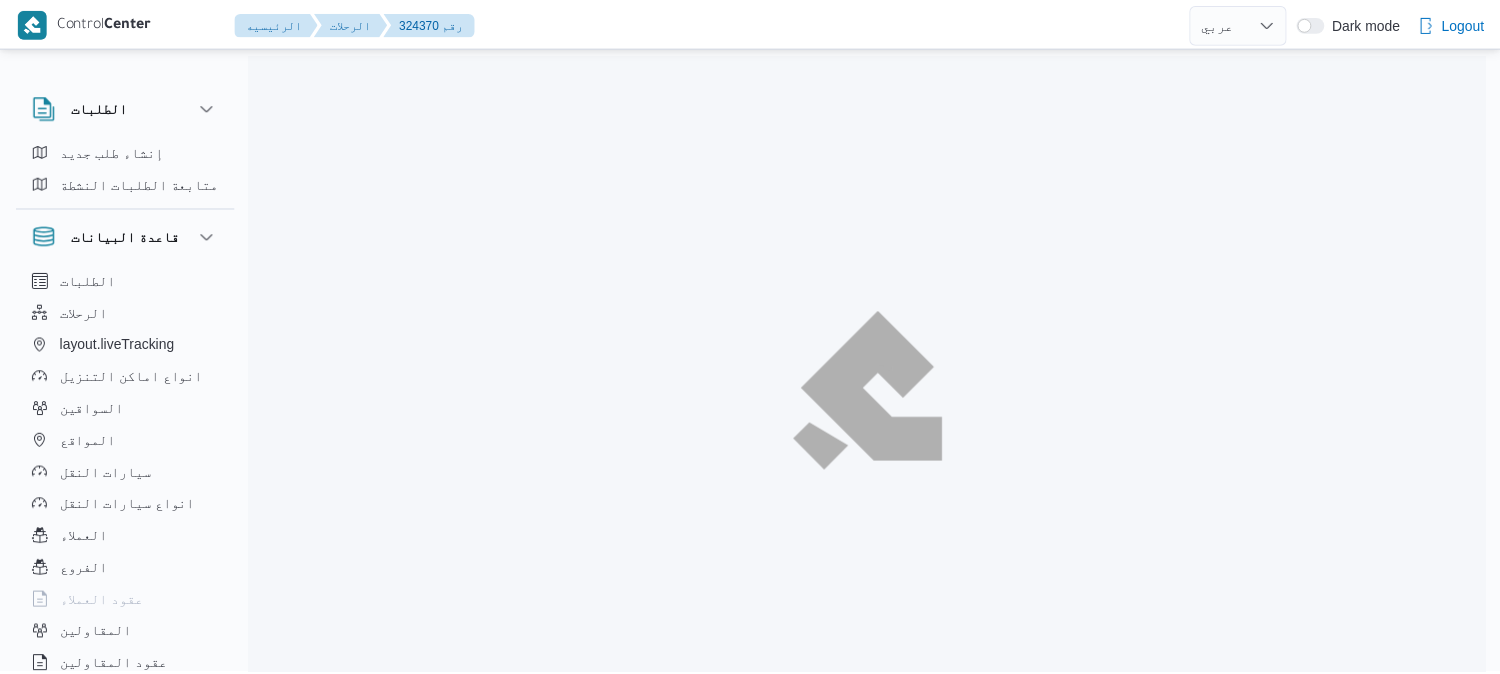 scroll, scrollTop: 0, scrollLeft: 0, axis: both 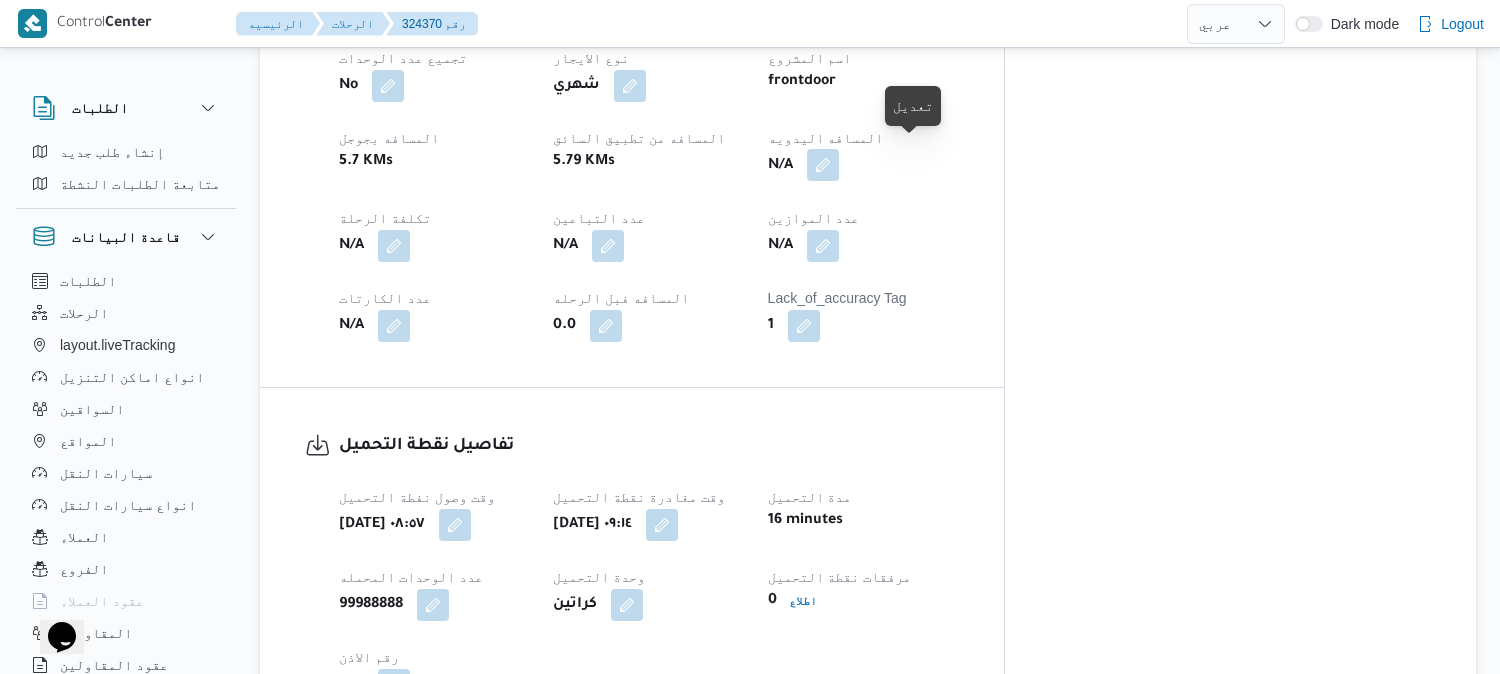 click at bounding box center [823, 165] 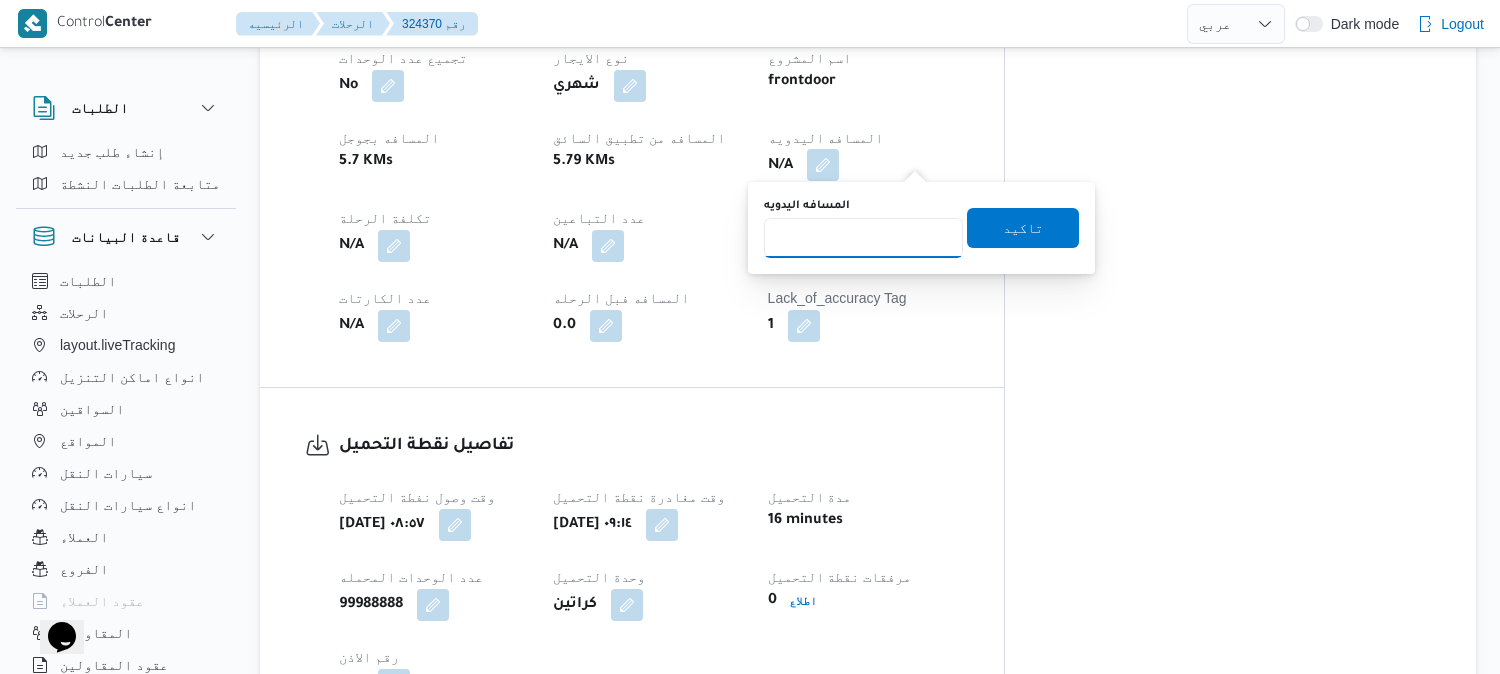 click on "المسافه اليدويه" at bounding box center (863, 238) 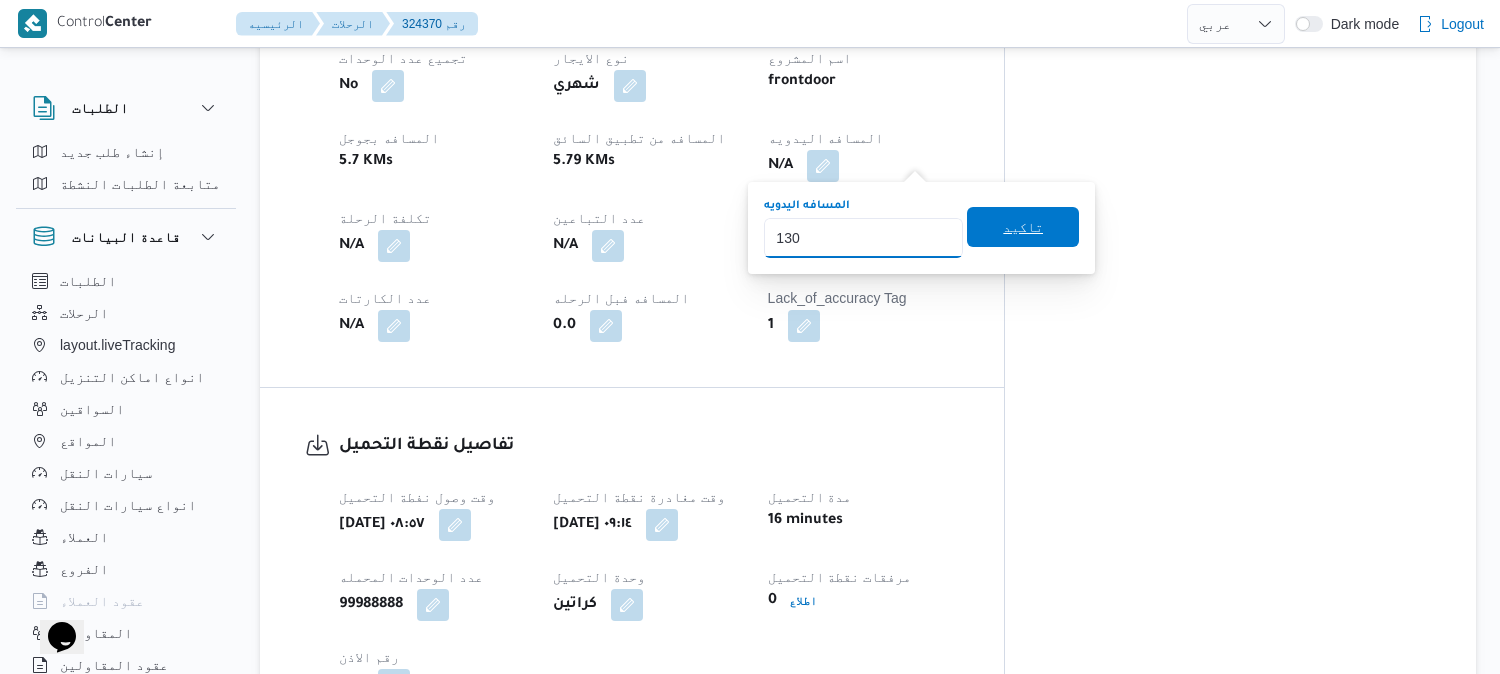 type on "130" 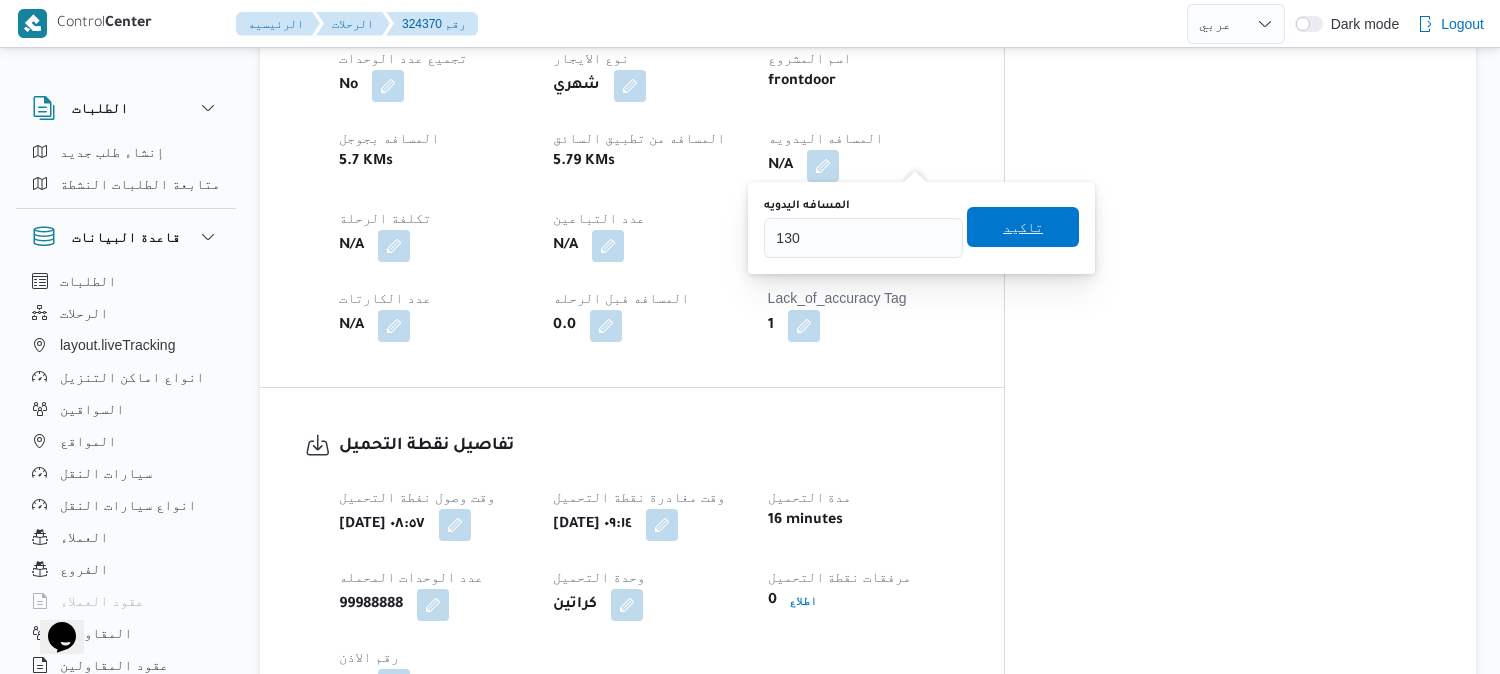 click on "تاكيد" at bounding box center [1023, 227] 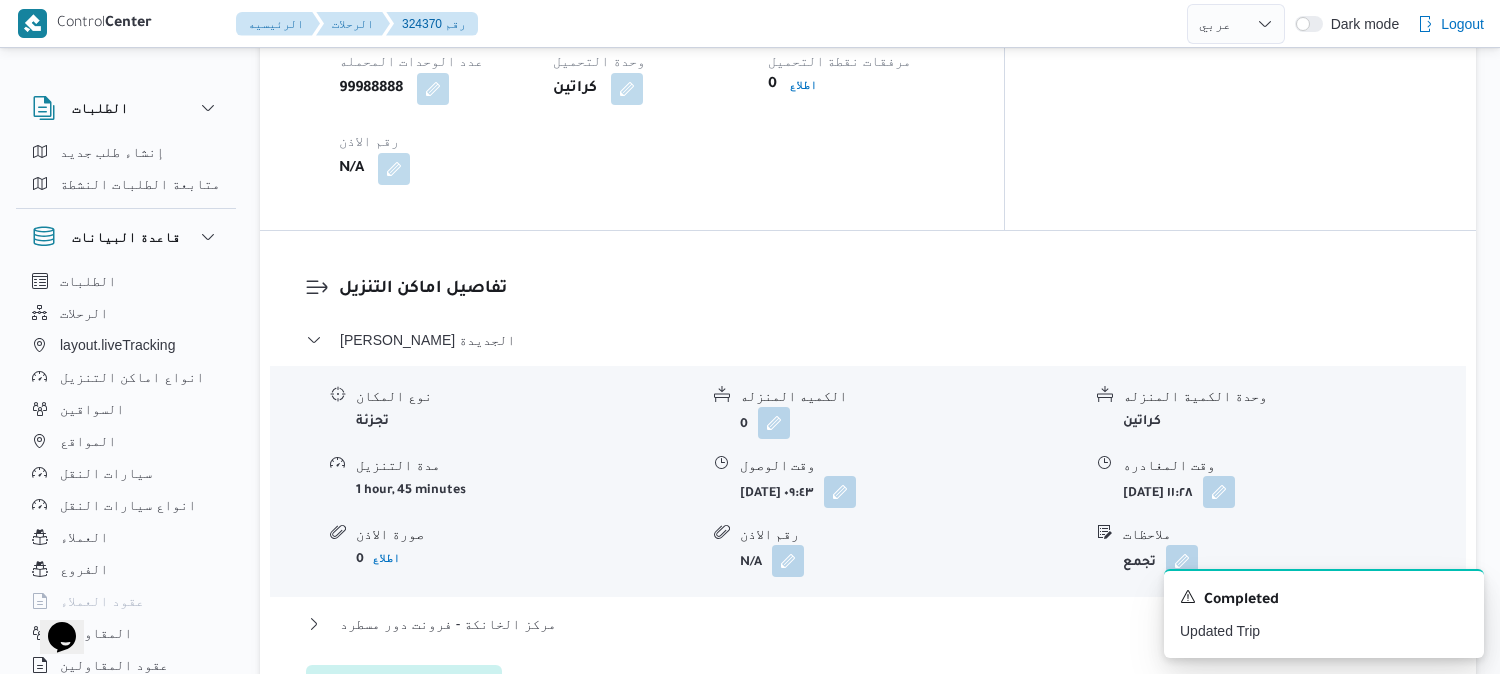 scroll, scrollTop: 1555, scrollLeft: 0, axis: vertical 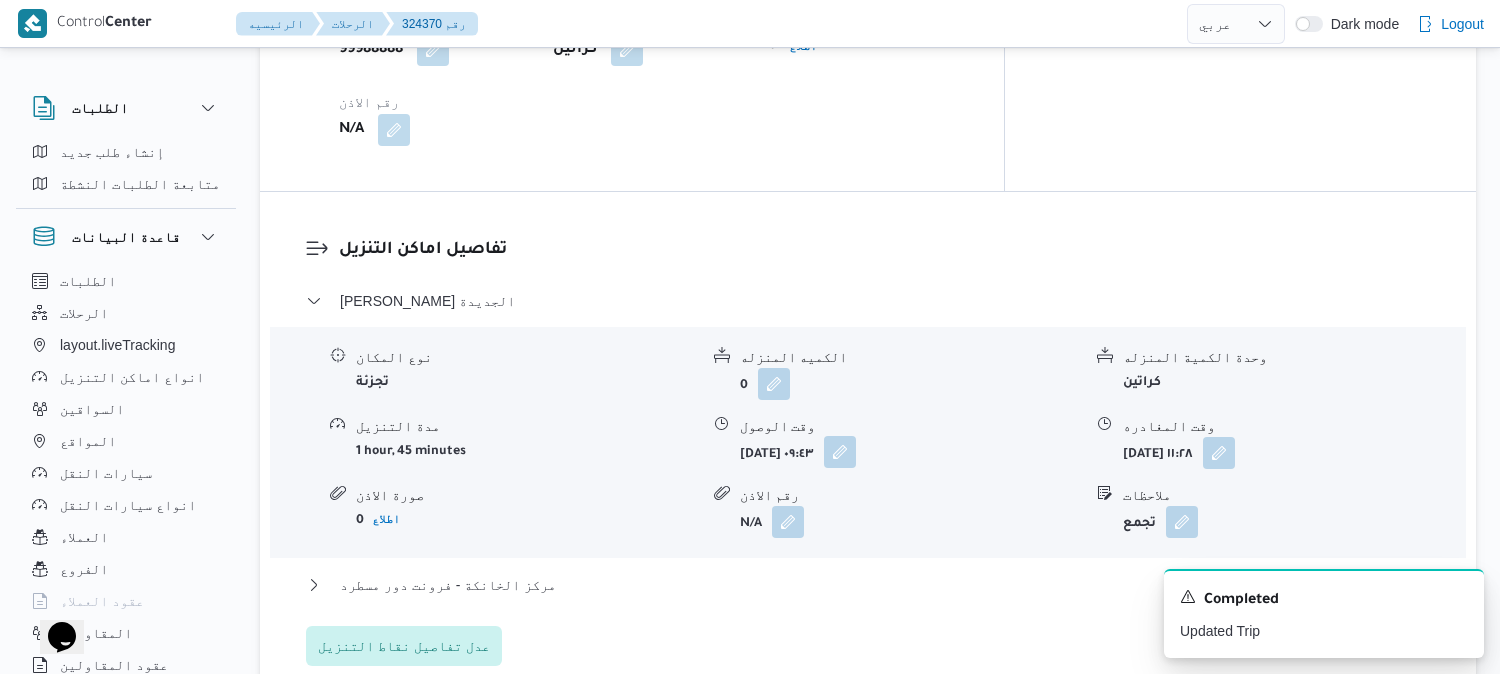 click at bounding box center [840, 452] 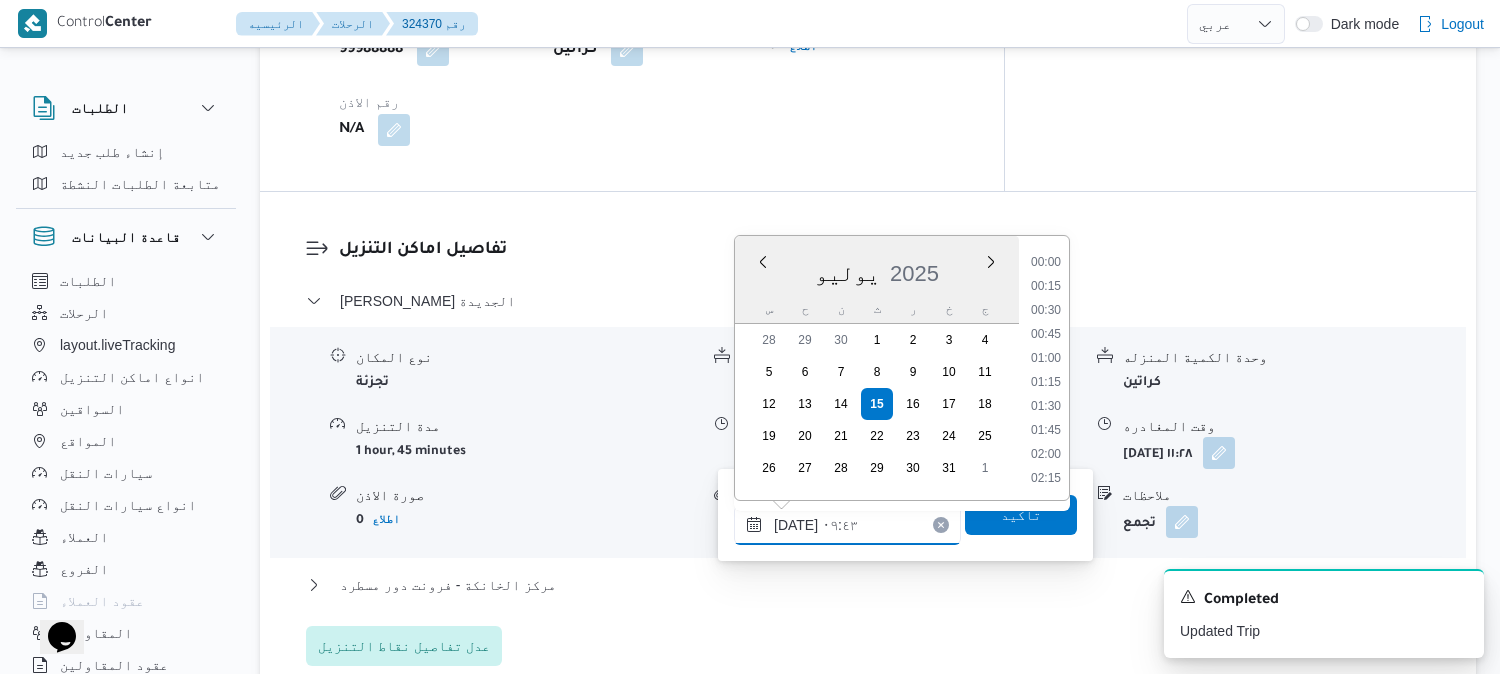 click on "١٥/٠٧/٢٠٢٥ ٠٩:٤٣" at bounding box center [847, 525] 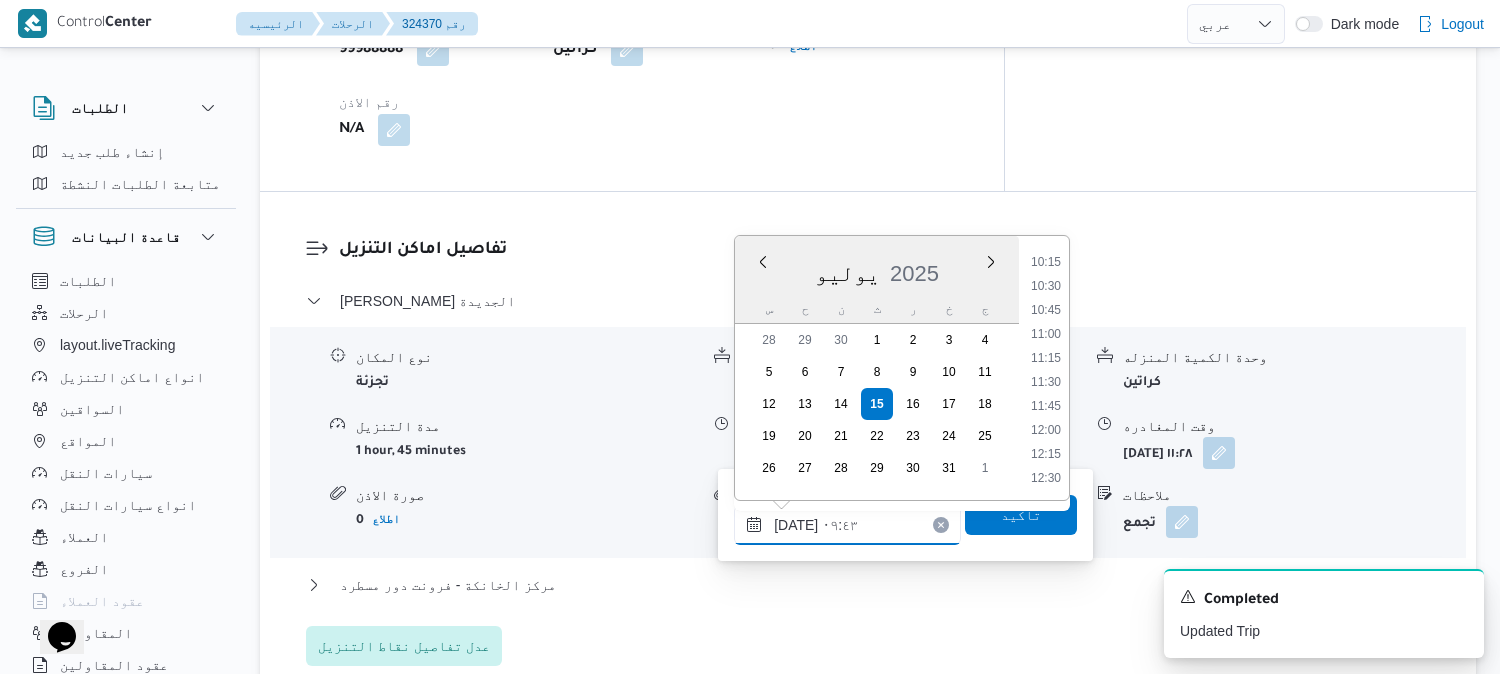 scroll, scrollTop: 1014, scrollLeft: 0, axis: vertical 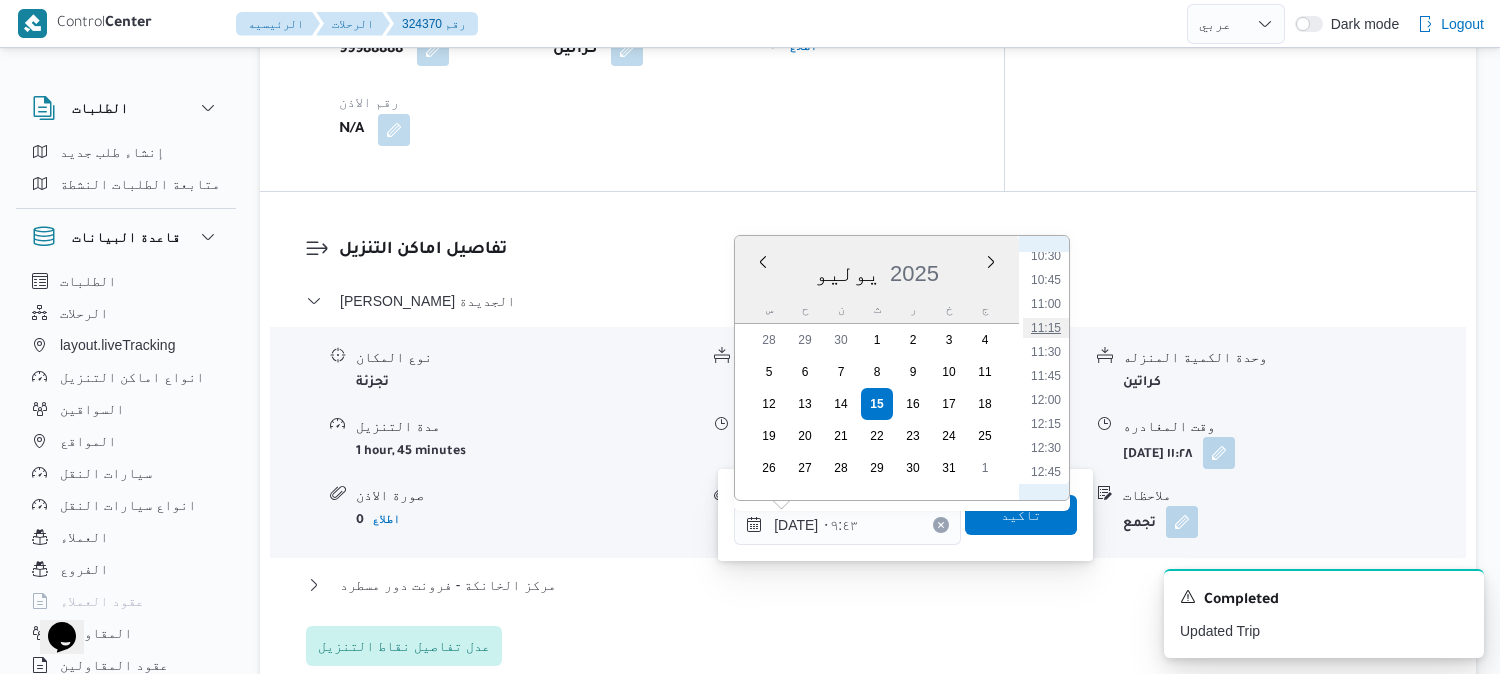 click on "11:15" at bounding box center [1046, 328] 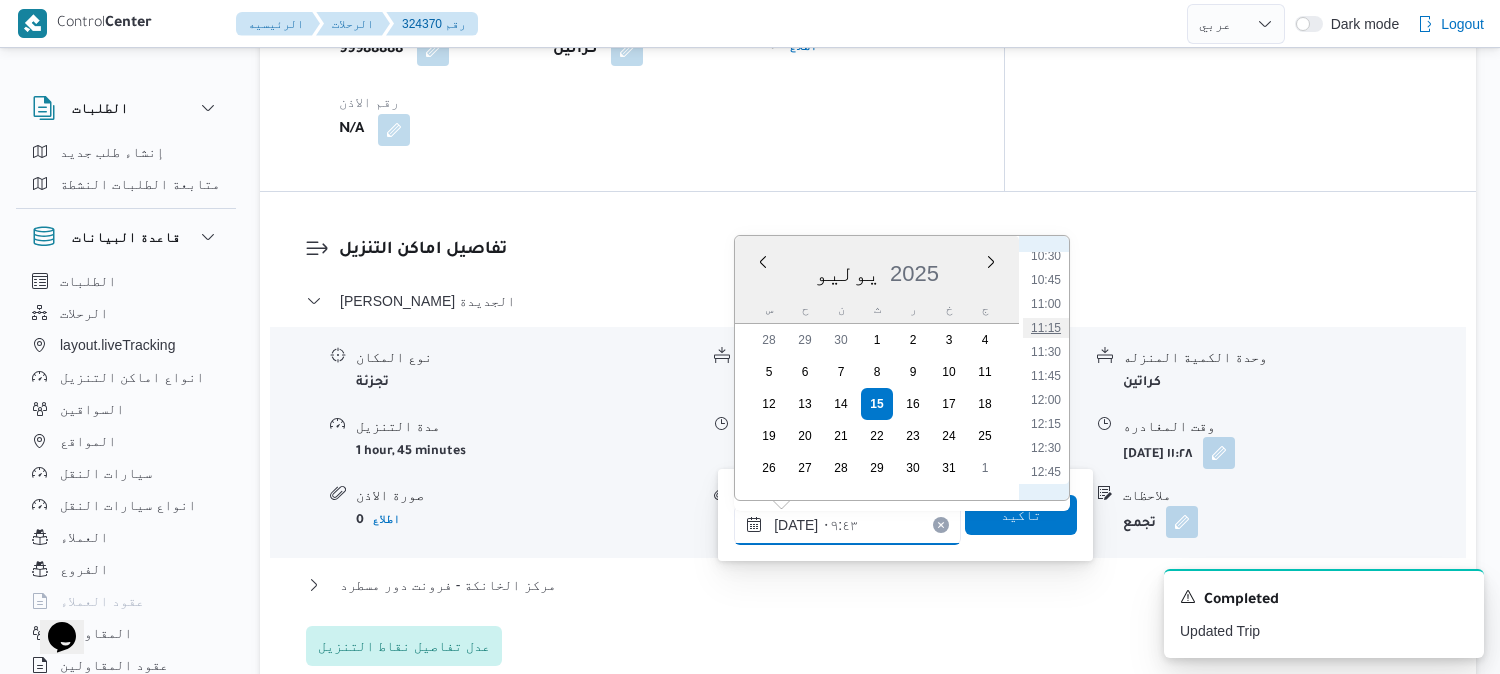 type on "١٥/٠٧/٢٠٢٥ ١١:١٥" 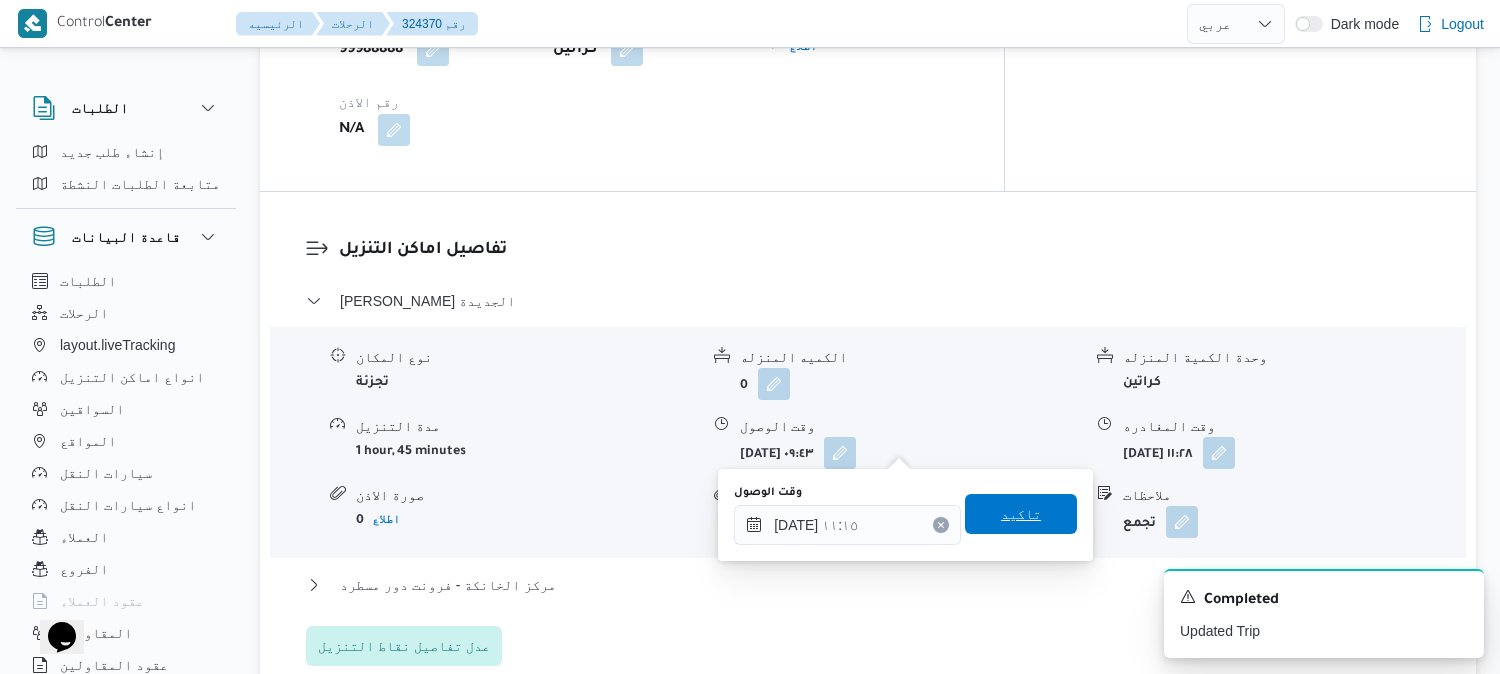 click on "تاكيد" at bounding box center (1021, 514) 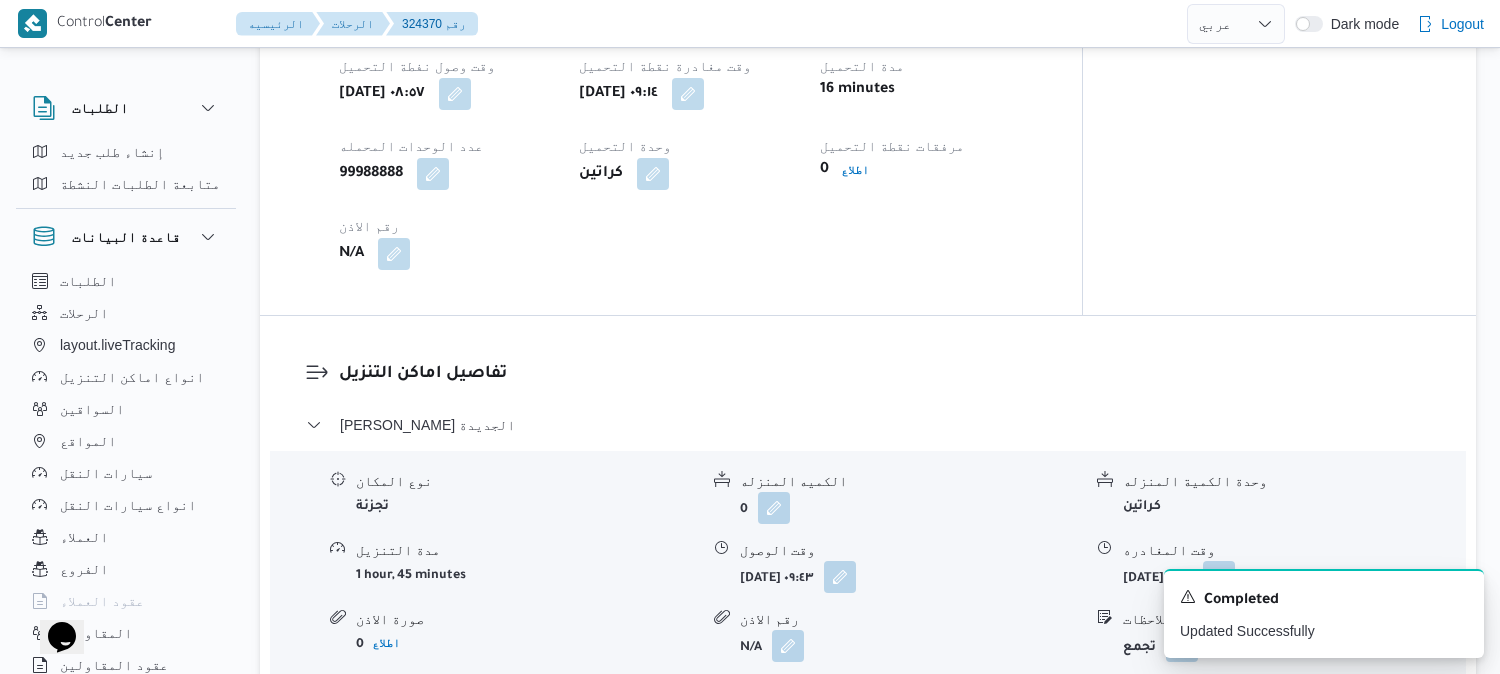 scroll, scrollTop: 1222, scrollLeft: 0, axis: vertical 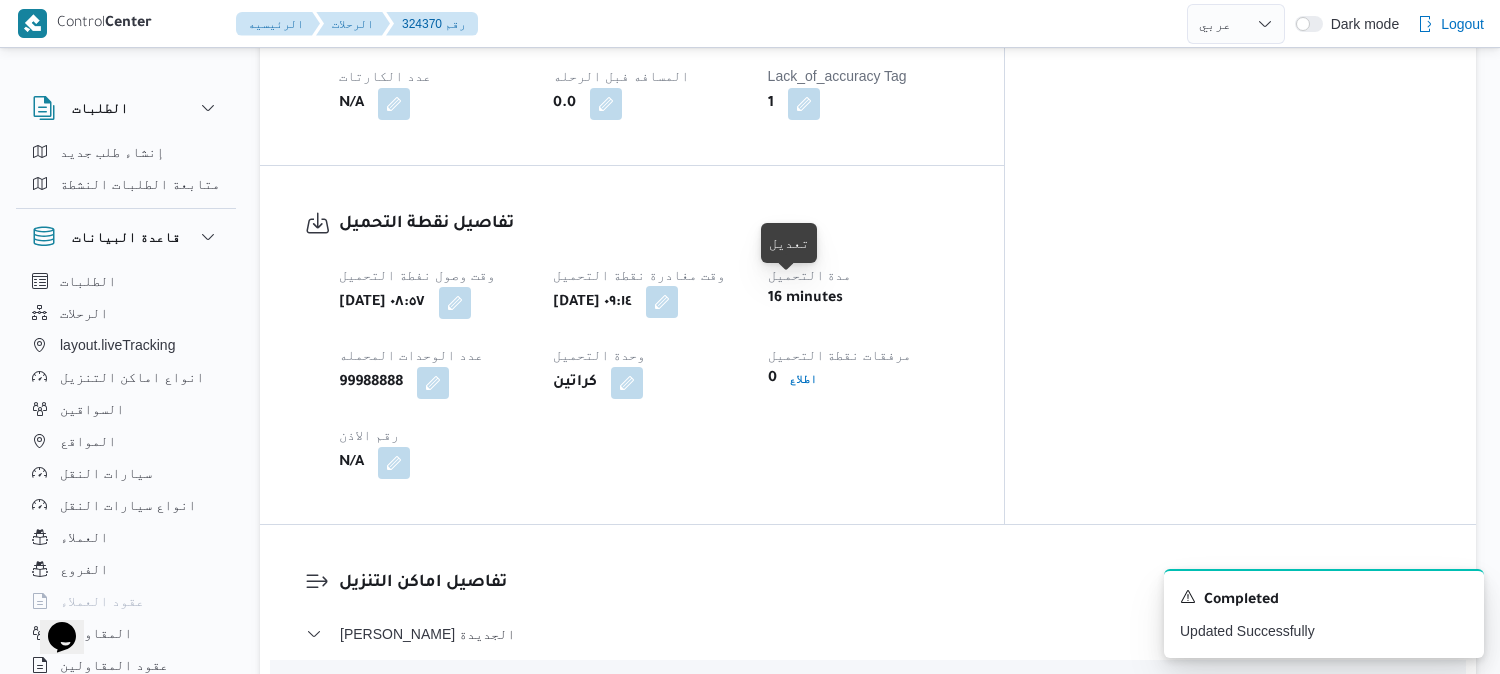 click at bounding box center [662, 302] 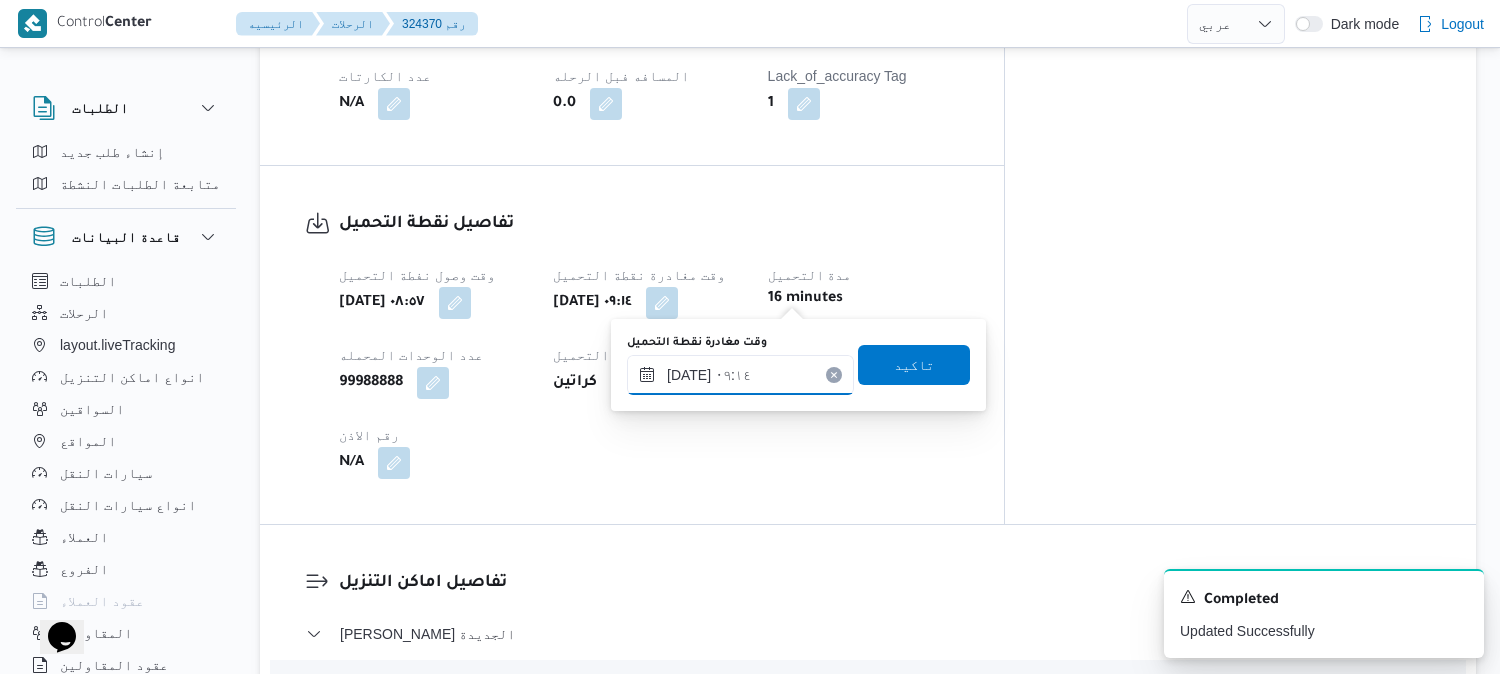 click on "١٥/٠٧/٢٠٢٥ ٠٩:١٤" at bounding box center [740, 375] 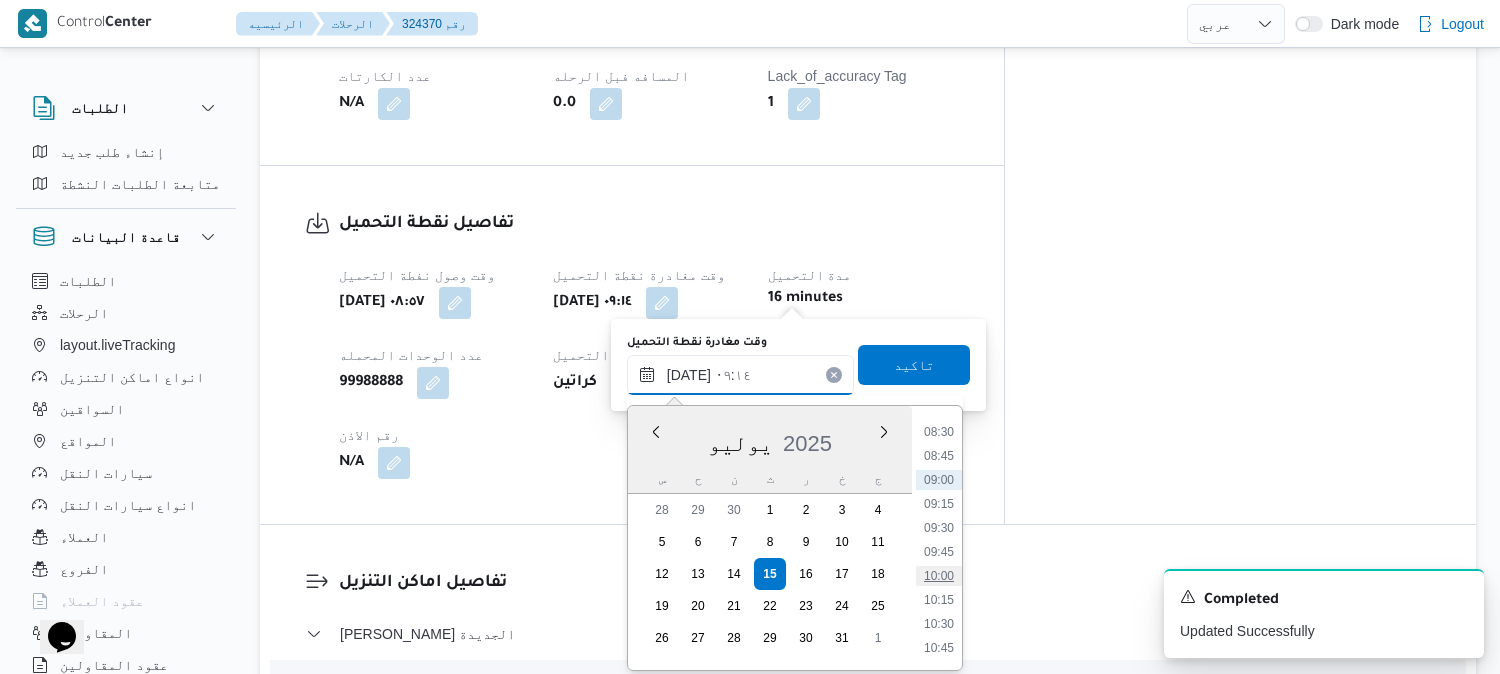 scroll, scrollTop: 855, scrollLeft: 0, axis: vertical 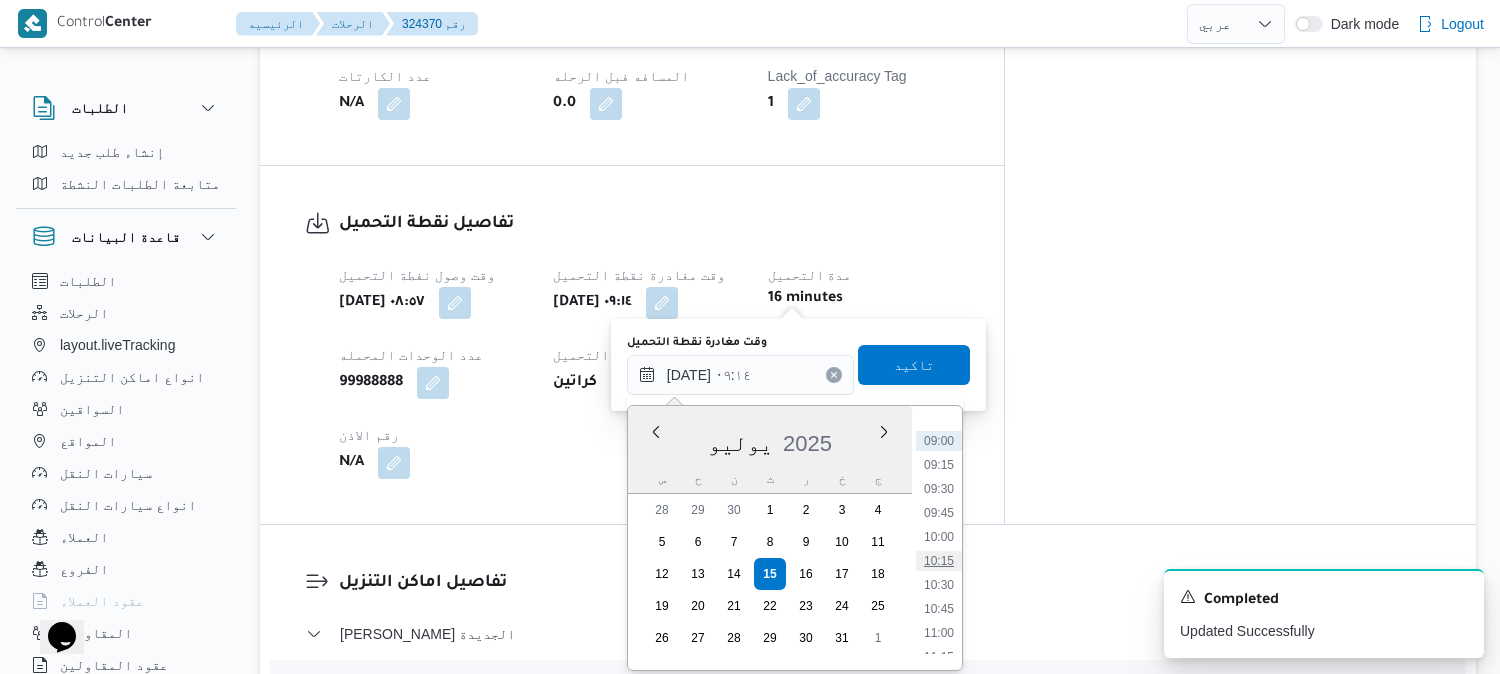 click on "10:15" at bounding box center (939, 561) 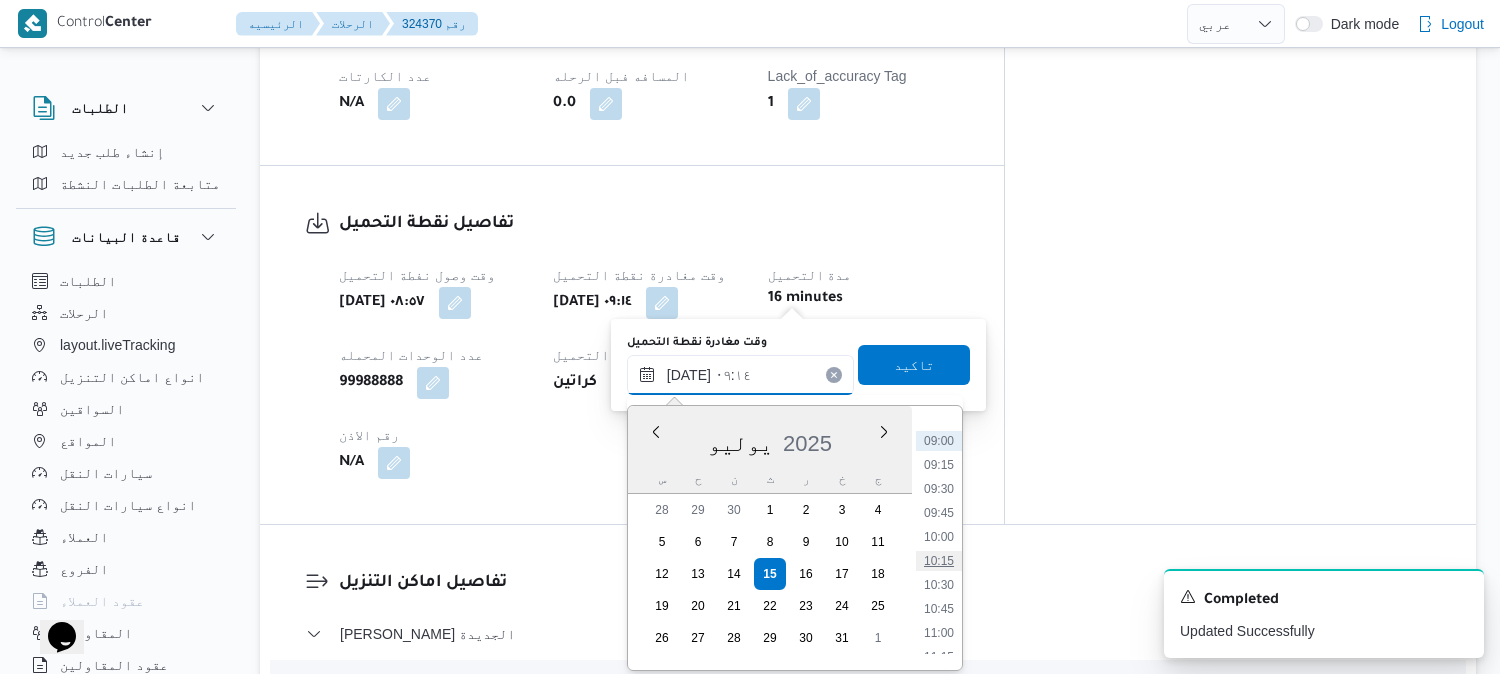 type on "١٥/٠٧/٢٠٢٥ ١٠:١٥" 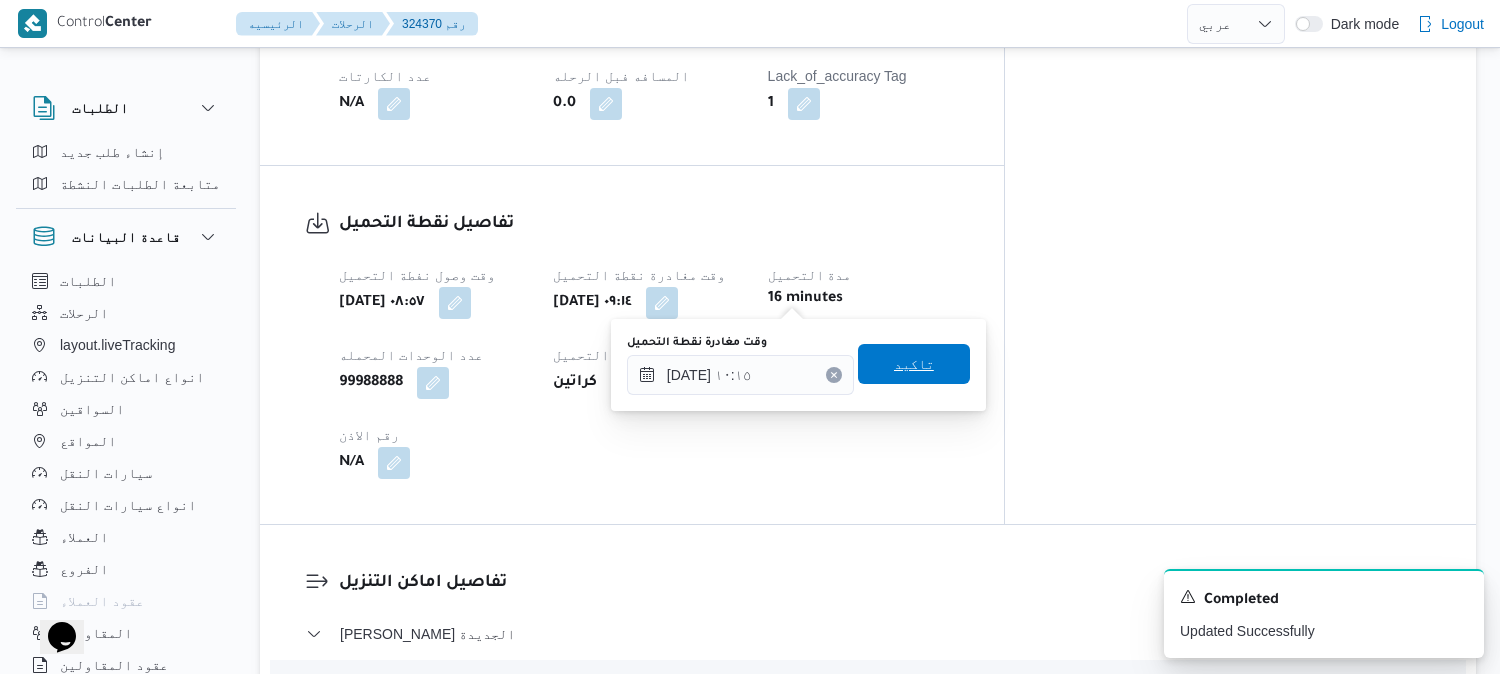 click on "تاكيد" at bounding box center [914, 364] 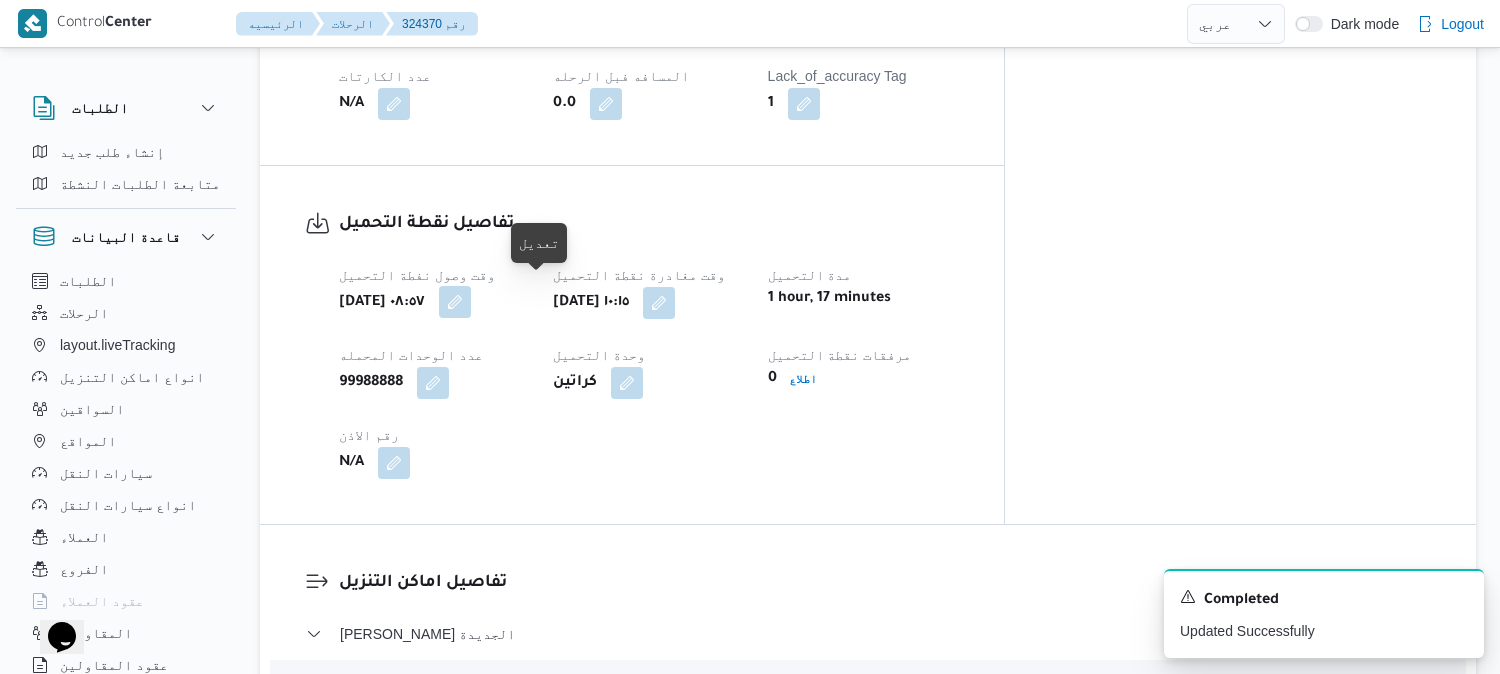 click at bounding box center [455, 302] 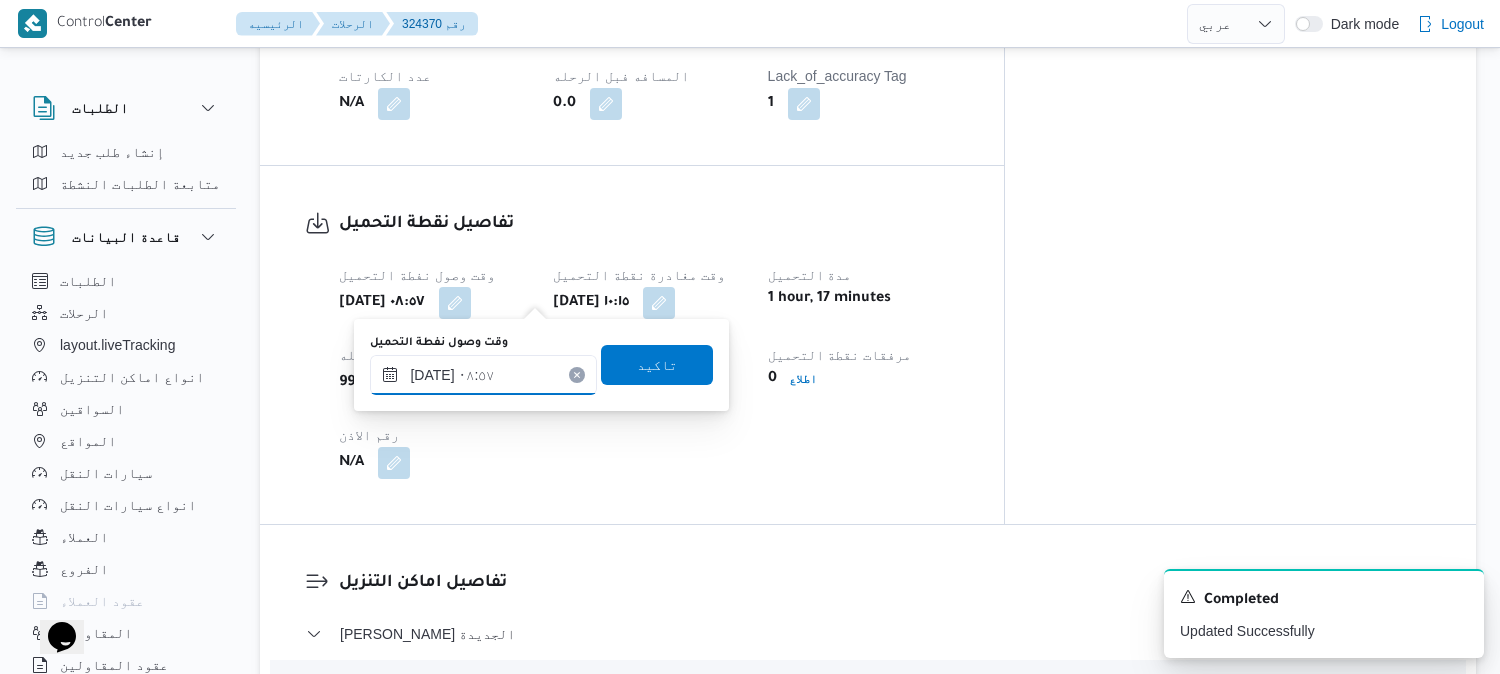 click on "١٥/٠٧/٢٠٢٥ ٠٨:٥٧" at bounding box center [483, 375] 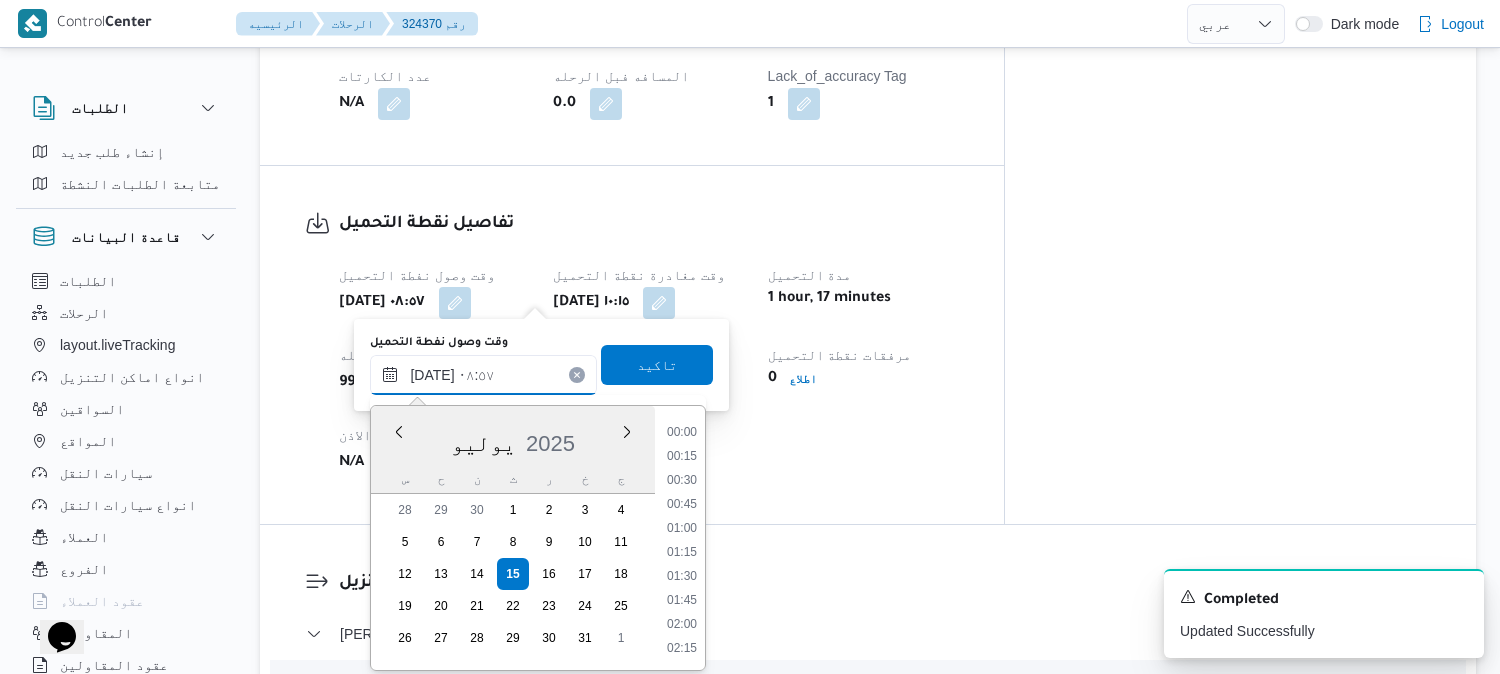 scroll, scrollTop: 720, scrollLeft: 0, axis: vertical 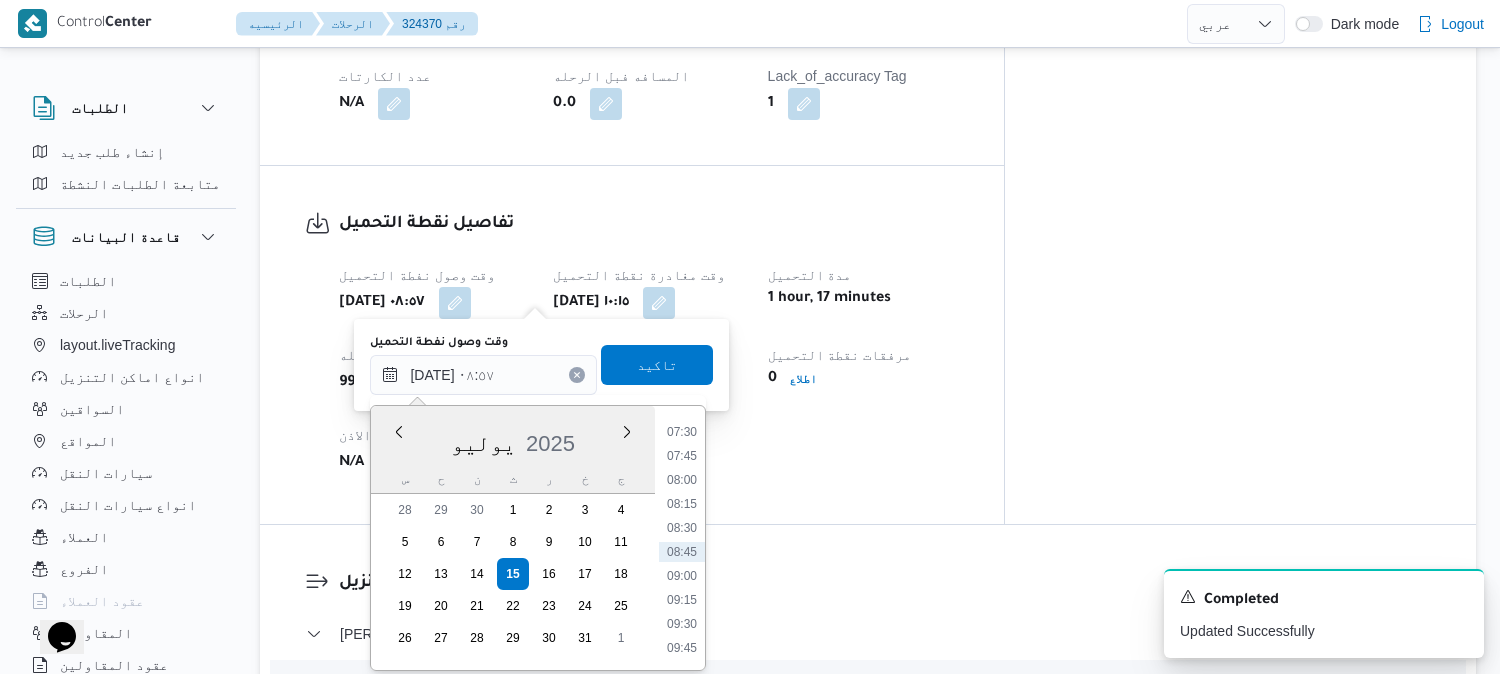 click on "وقت وصول نفطة التحميل ثلاثاء ١٥ يوليو ٢٠٢٥ ٠٨:٥٧ وقت مغادرة نقطة التحميل ثلاثاء ١٥ يوليو ٢٠٢٥ ١٠:١٥ مدة التحميل 1 hour, 17 minutes عدد الوحدات المحمله 99988888 وحدة التحميل كراتين مرفقات نقطة التحميل 0 اطلاع رقم الاذن N/A" at bounding box center [649, 371] 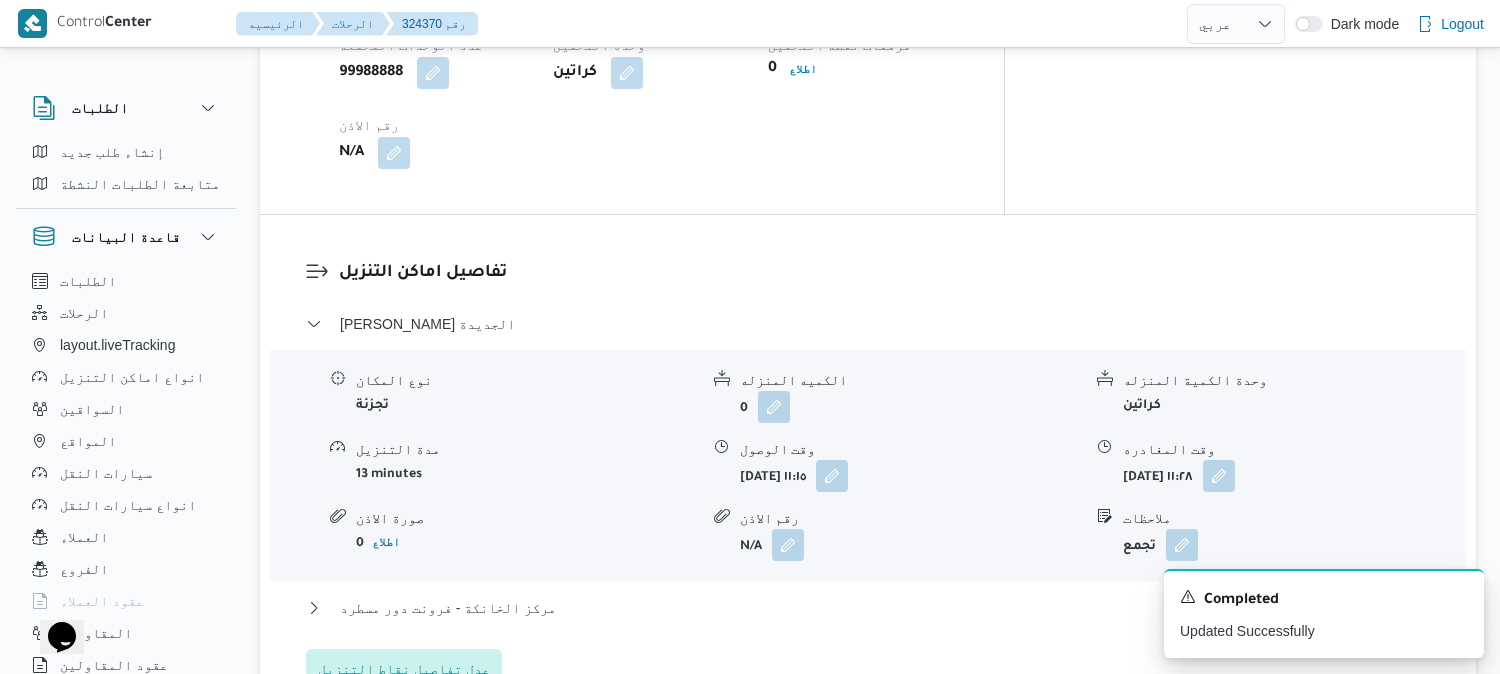 scroll, scrollTop: 1666, scrollLeft: 0, axis: vertical 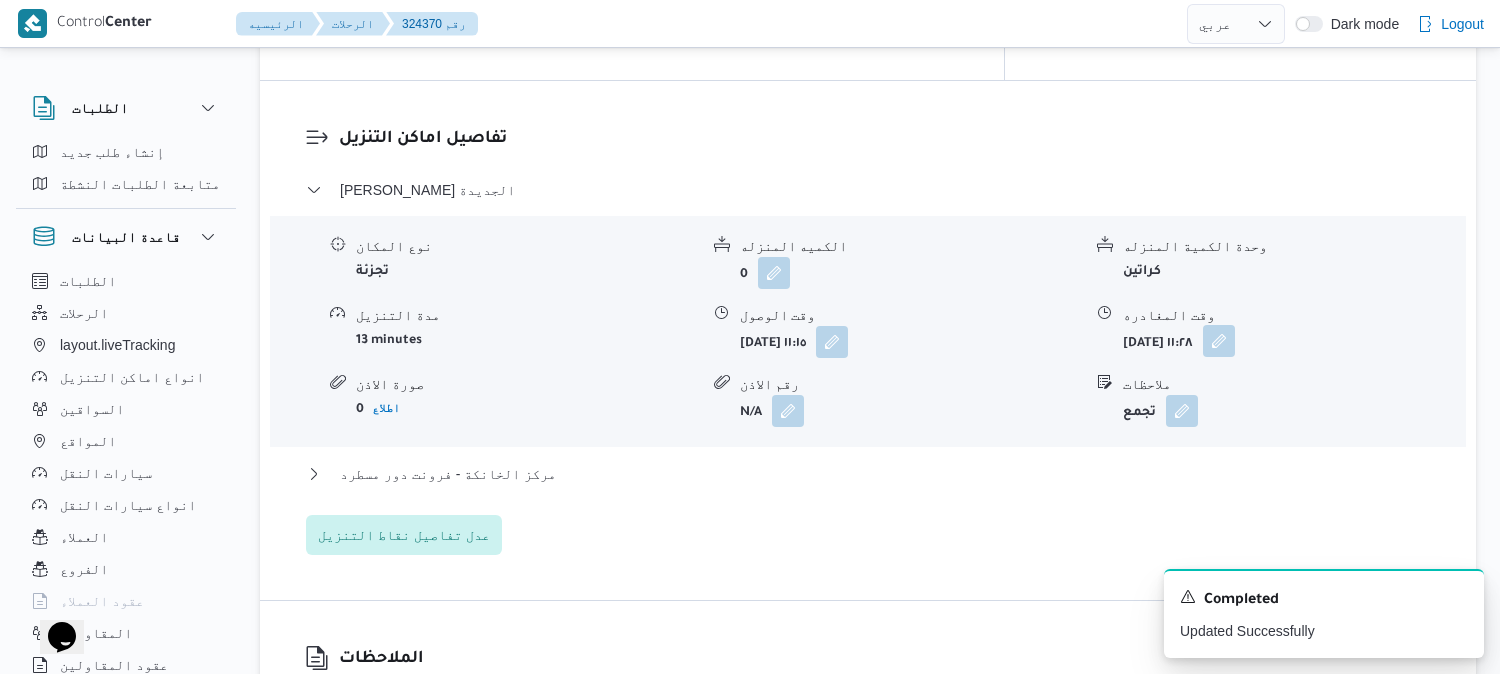 click at bounding box center [1219, 341] 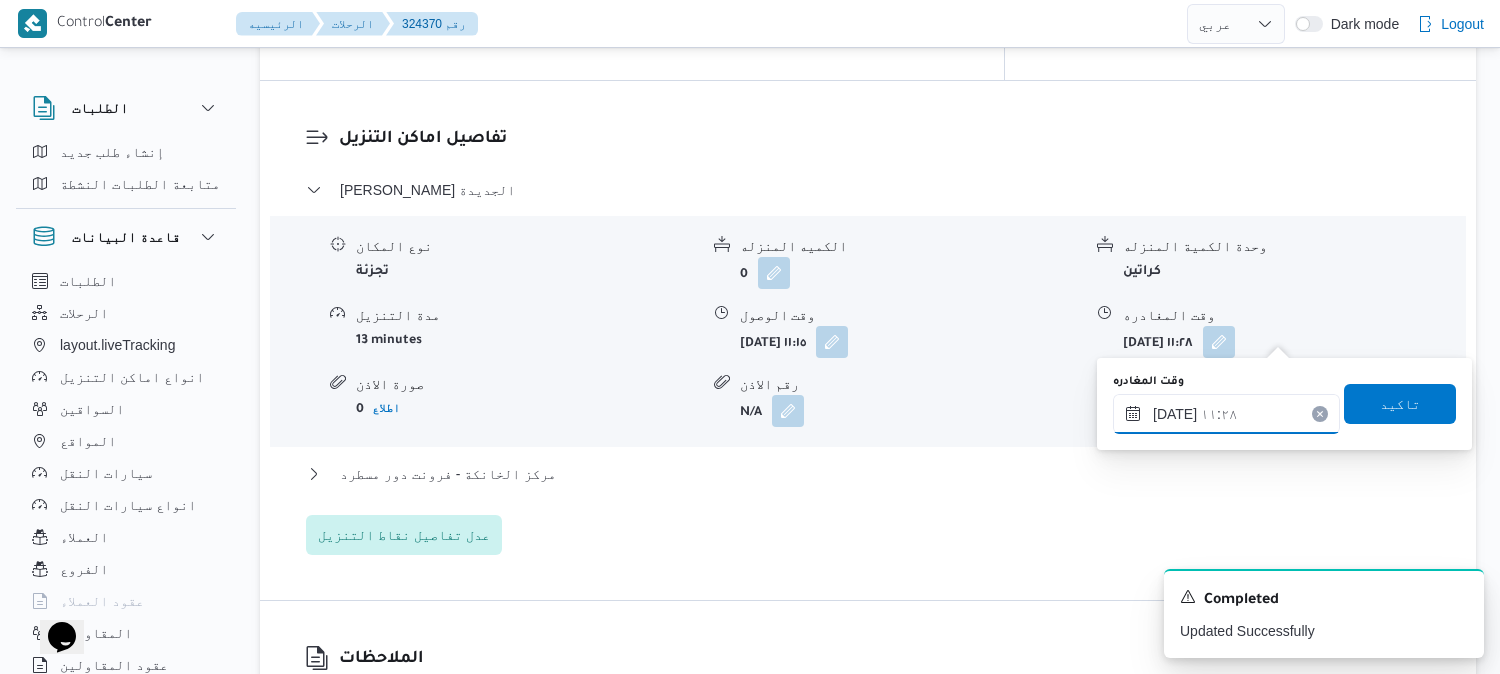 click on "١٥/٠٧/٢٠٢٥ ١١:٢٨" at bounding box center [1226, 414] 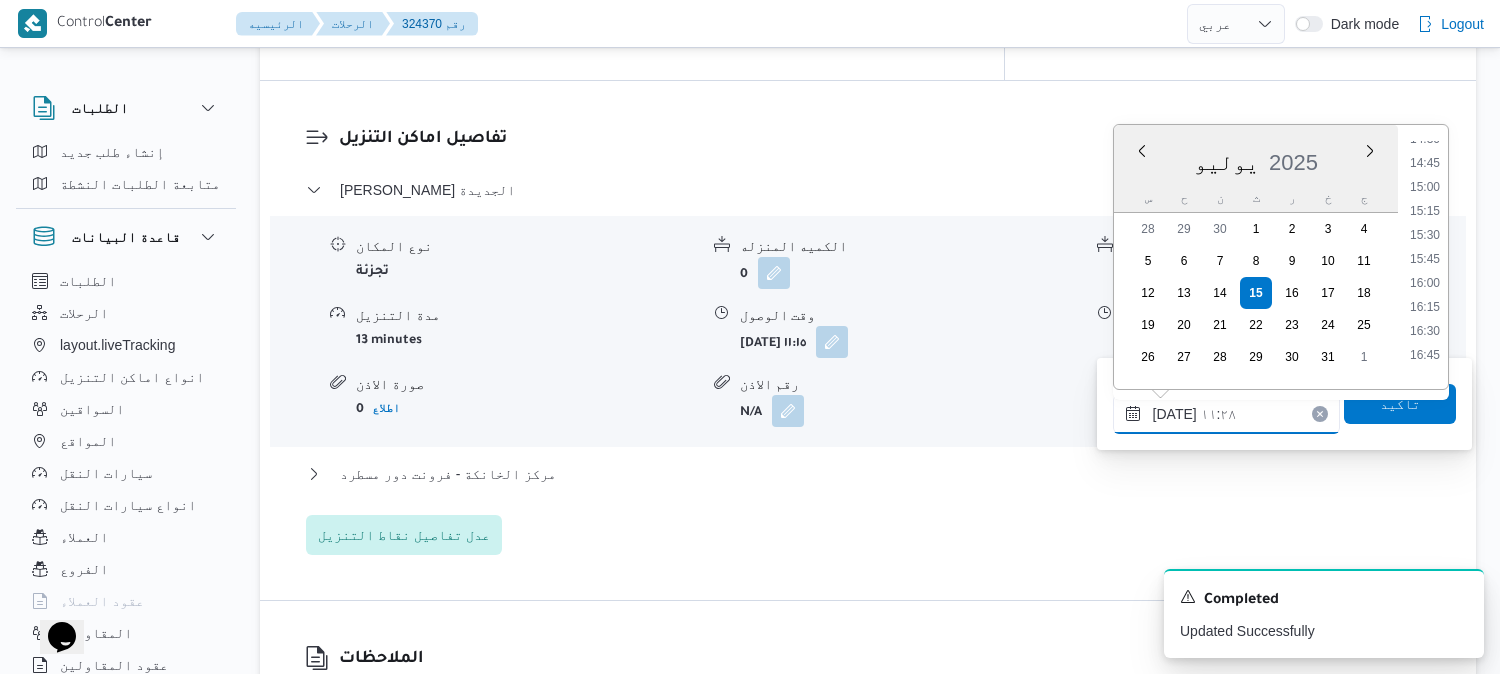 scroll, scrollTop: 1515, scrollLeft: 0, axis: vertical 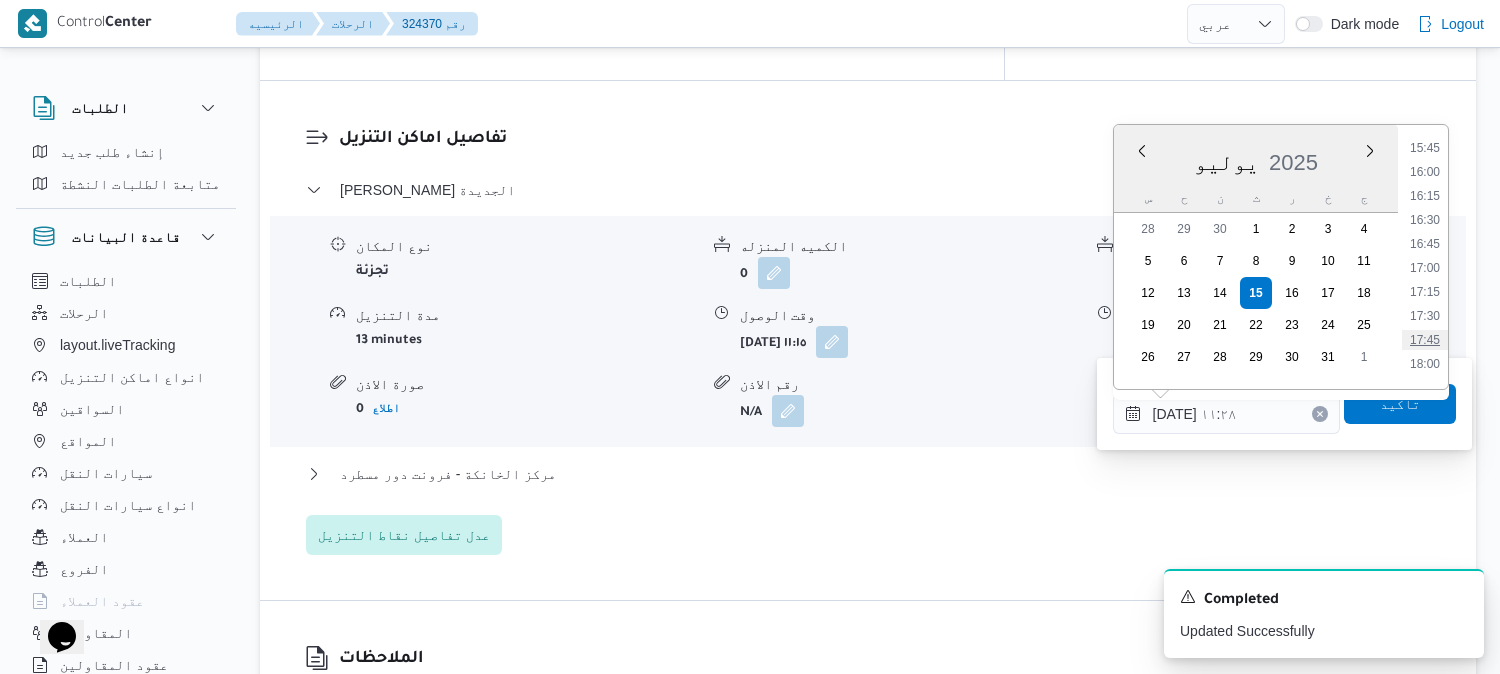 click on "17:45" at bounding box center [1425, 340] 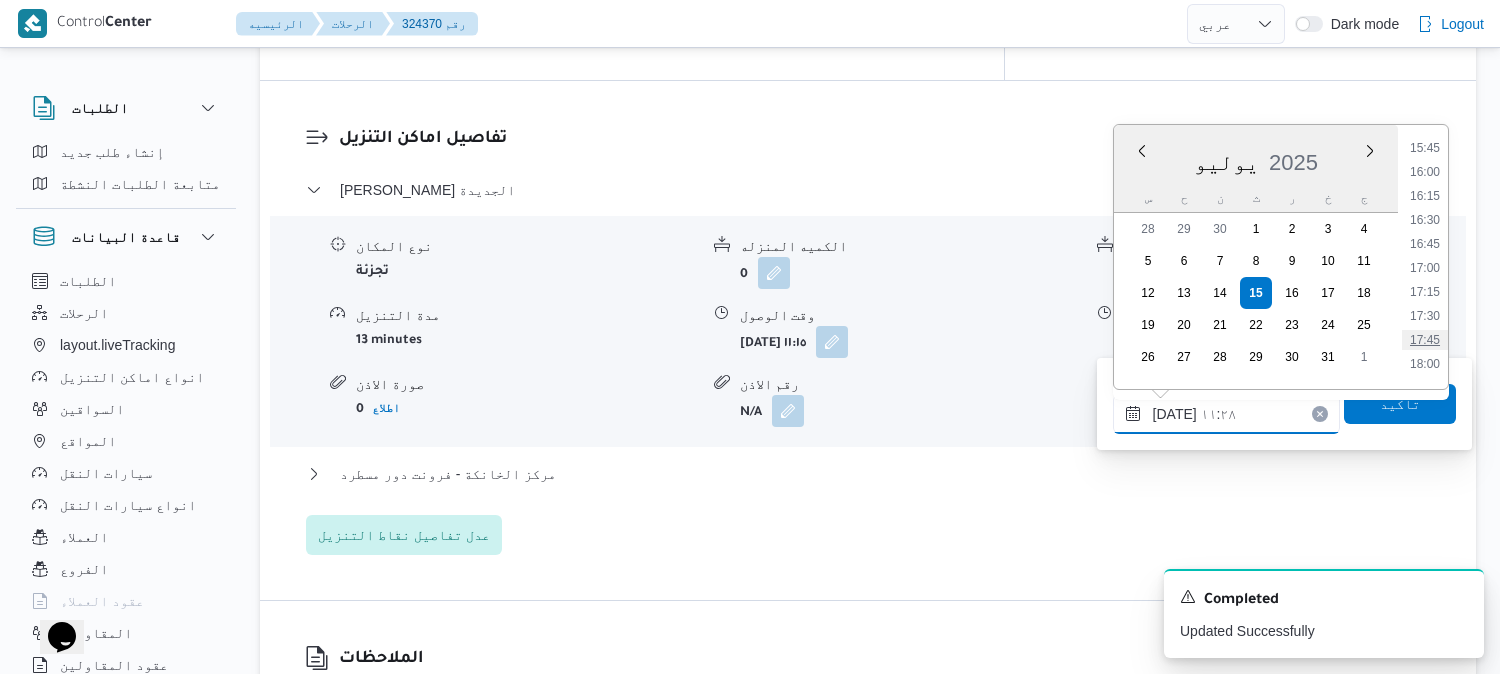 type on "١٥/٠٧/٢٠٢٥ ١٧:٤٥" 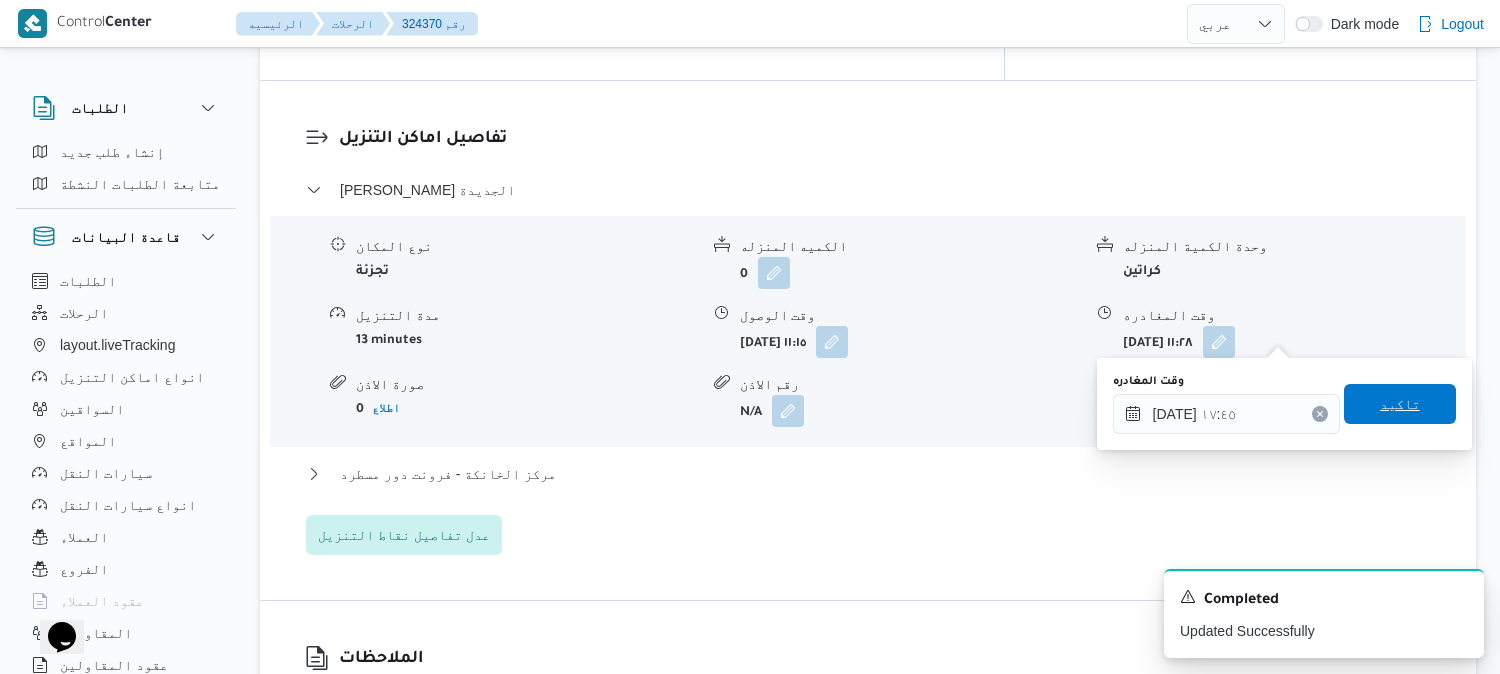 drag, startPoint x: 1418, startPoint y: 398, endPoint x: 1226, endPoint y: 432, distance: 194.98718 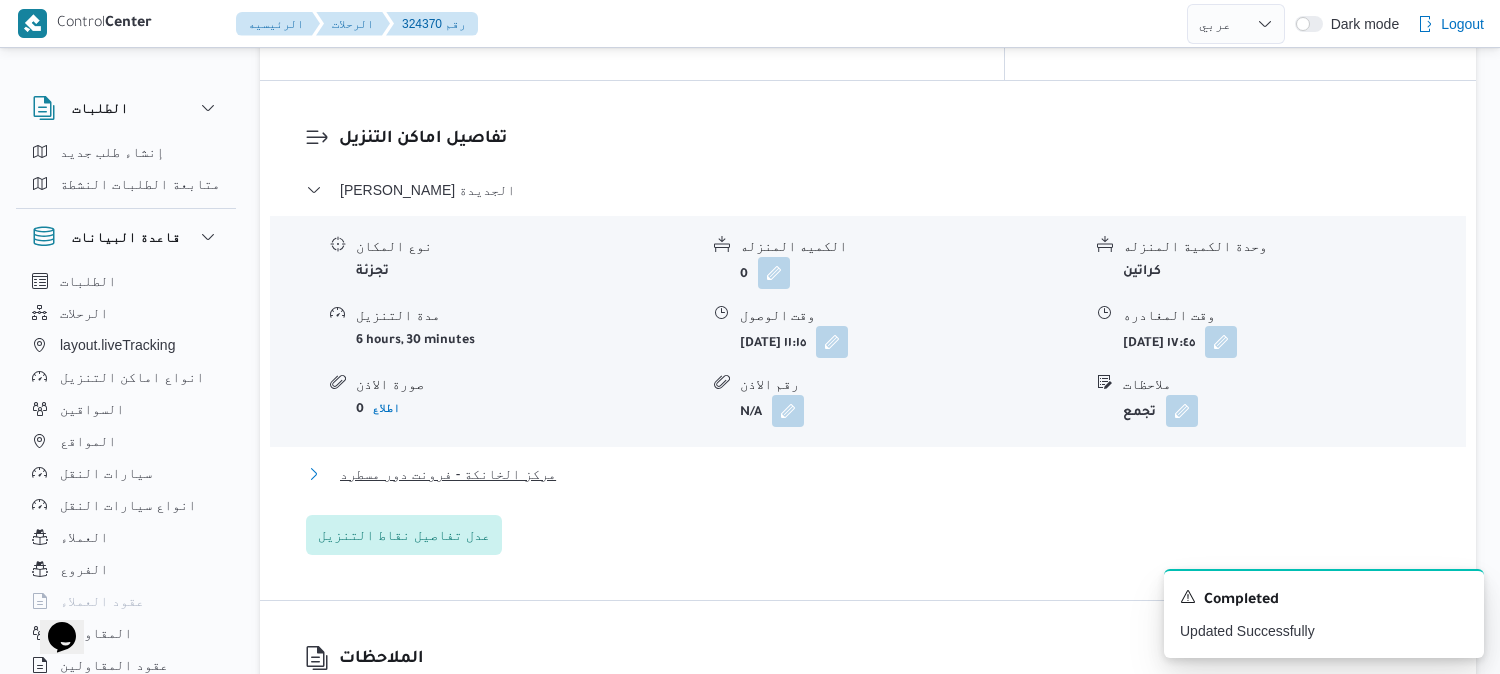 click on "مركز الخانكة -
فرونت دور مسطرد" at bounding box center (448, 474) 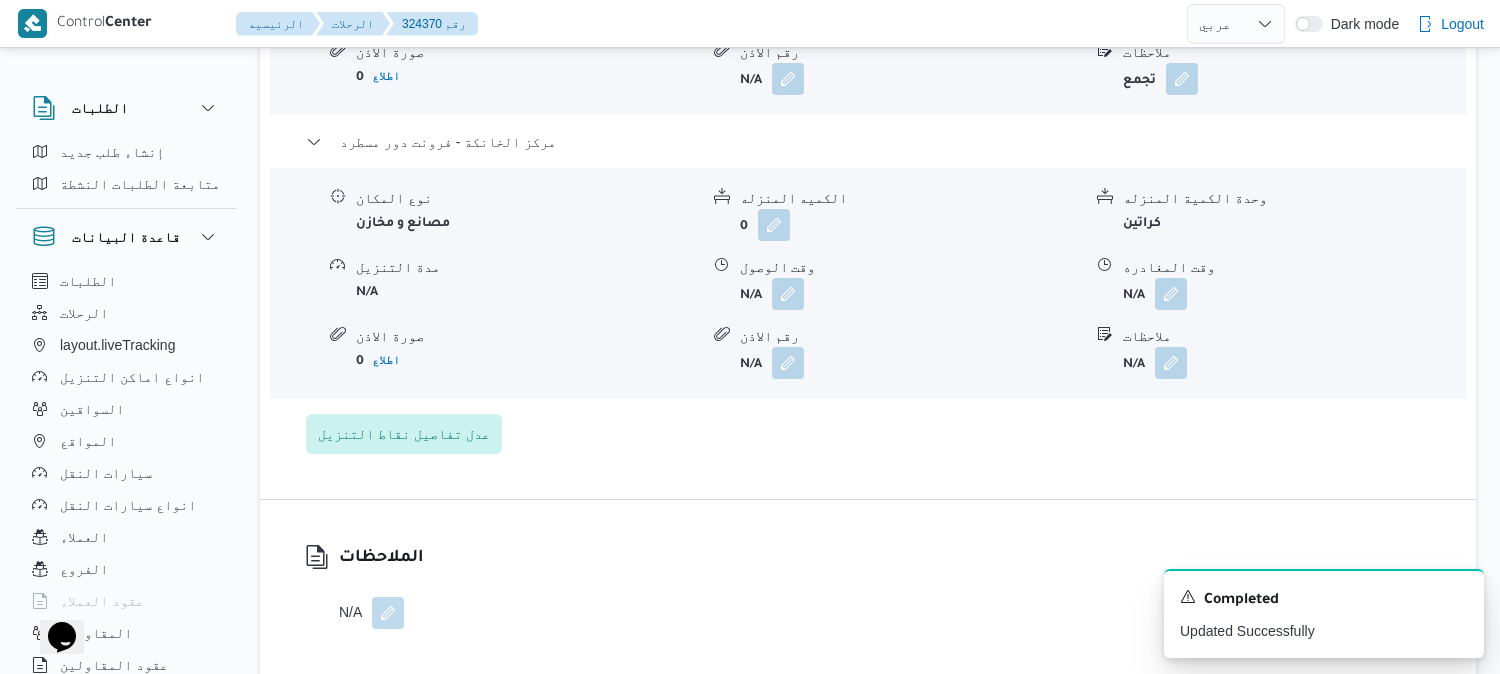 scroll, scrollTop: 2000, scrollLeft: 0, axis: vertical 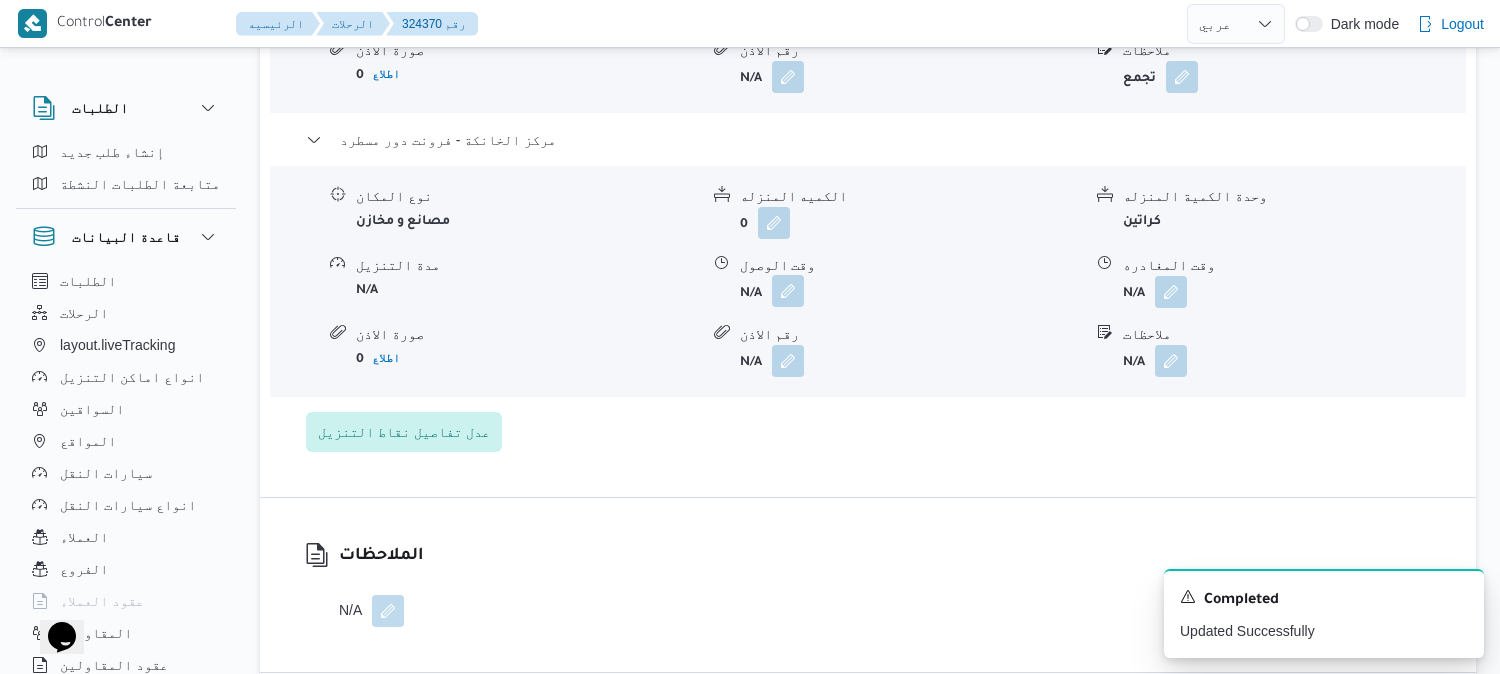click at bounding box center (788, 291) 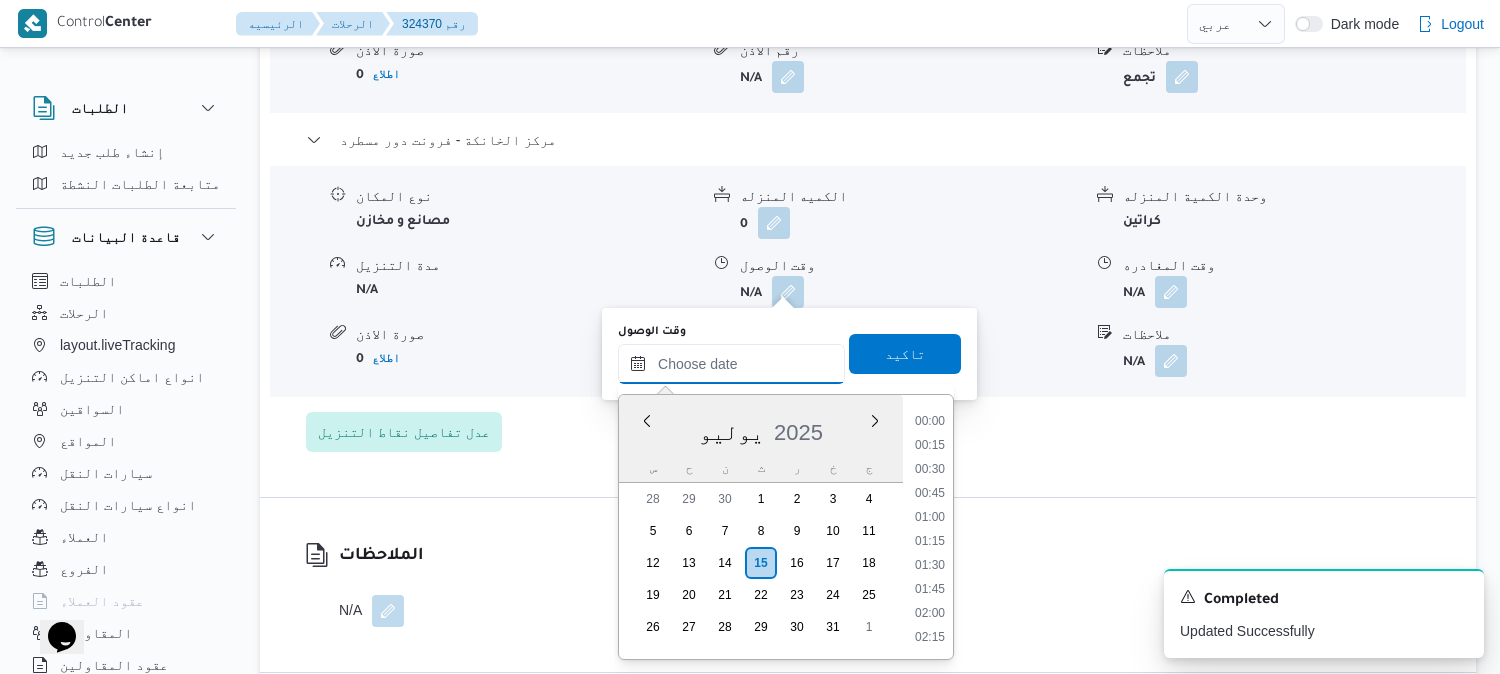 click on "وقت الوصول" at bounding box center (731, 364) 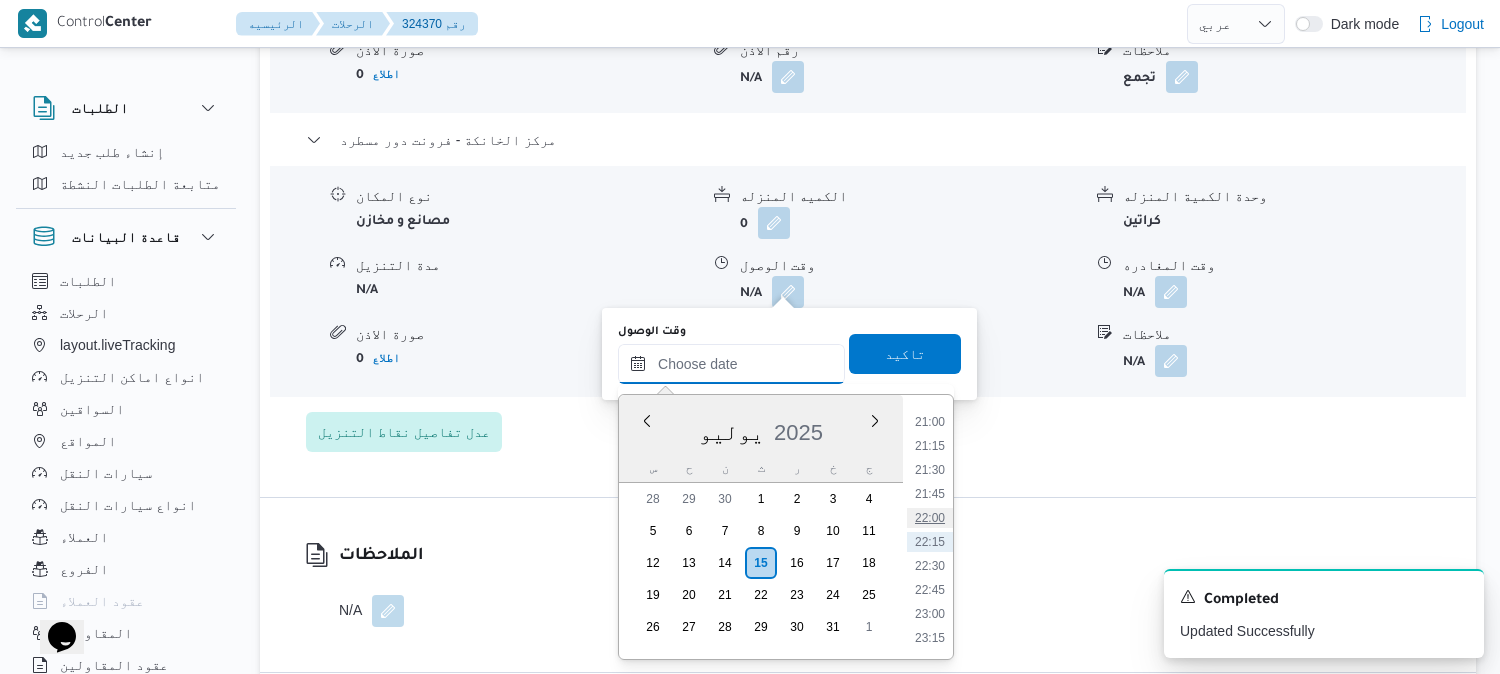 scroll, scrollTop: 1793, scrollLeft: 0, axis: vertical 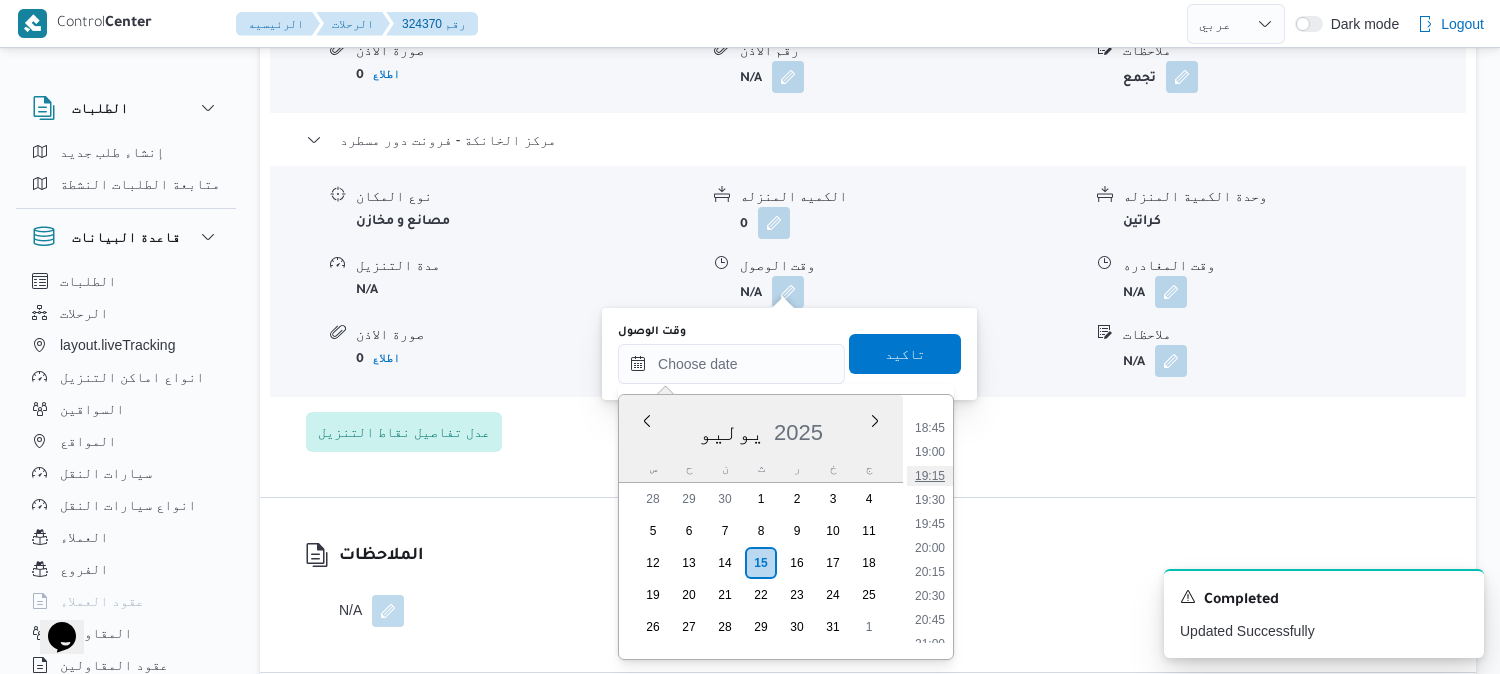 click on "19:15" at bounding box center [930, 476] 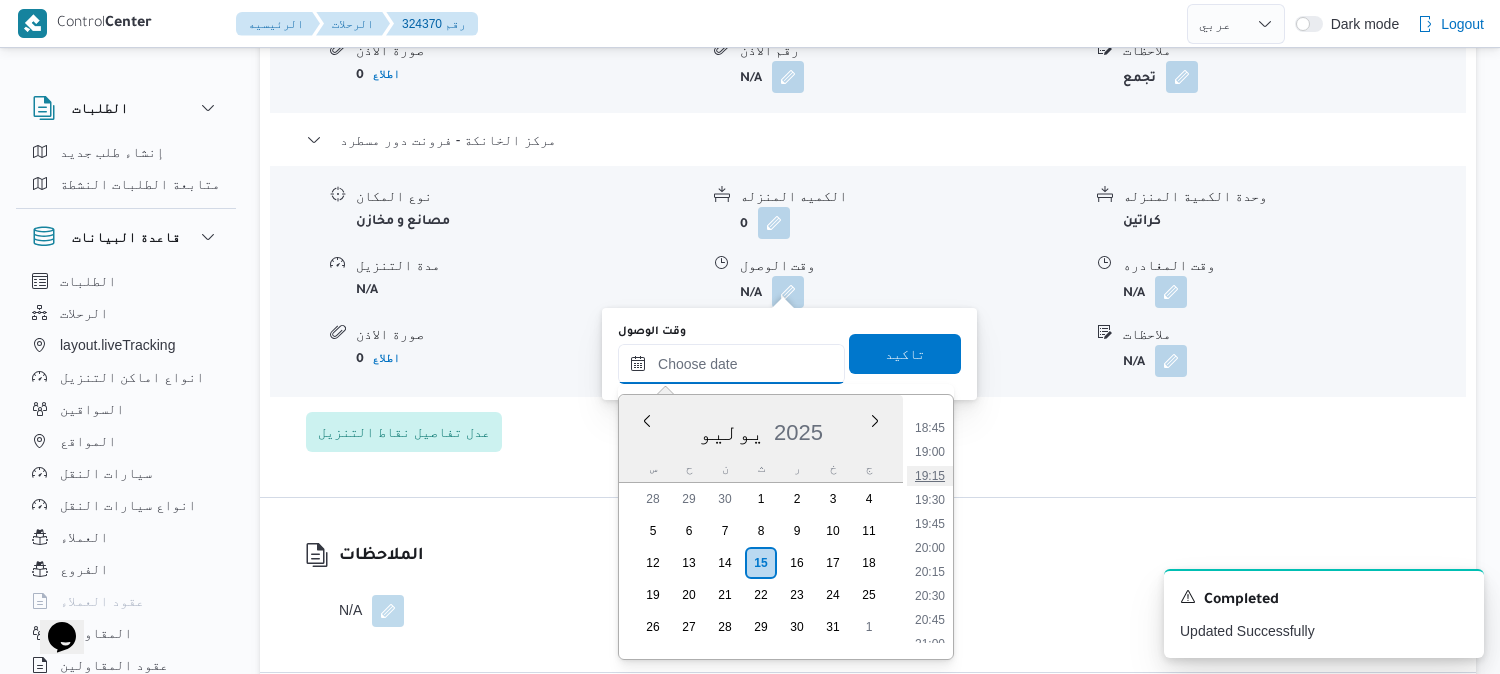 type on "١٥/٠٧/٢٠٢٥ ١٩:١٥" 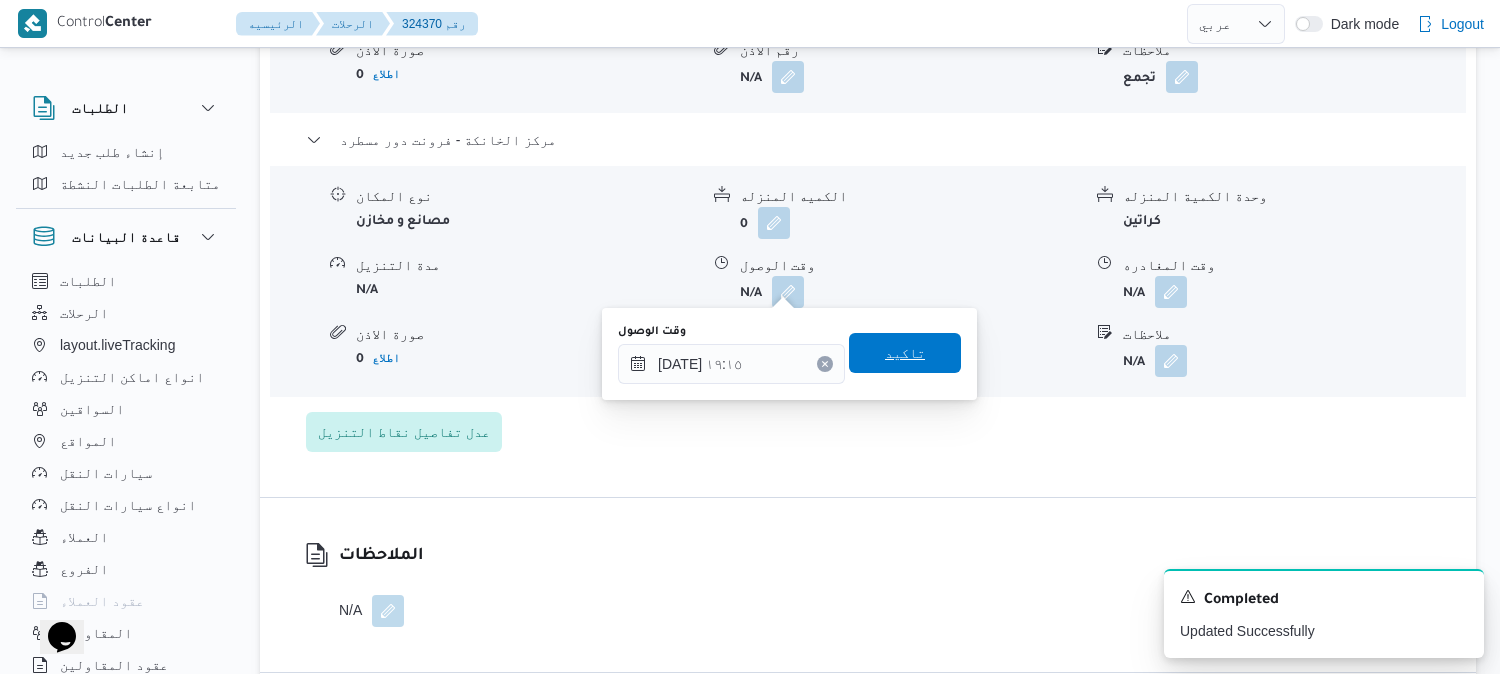 click on "تاكيد" at bounding box center (905, 353) 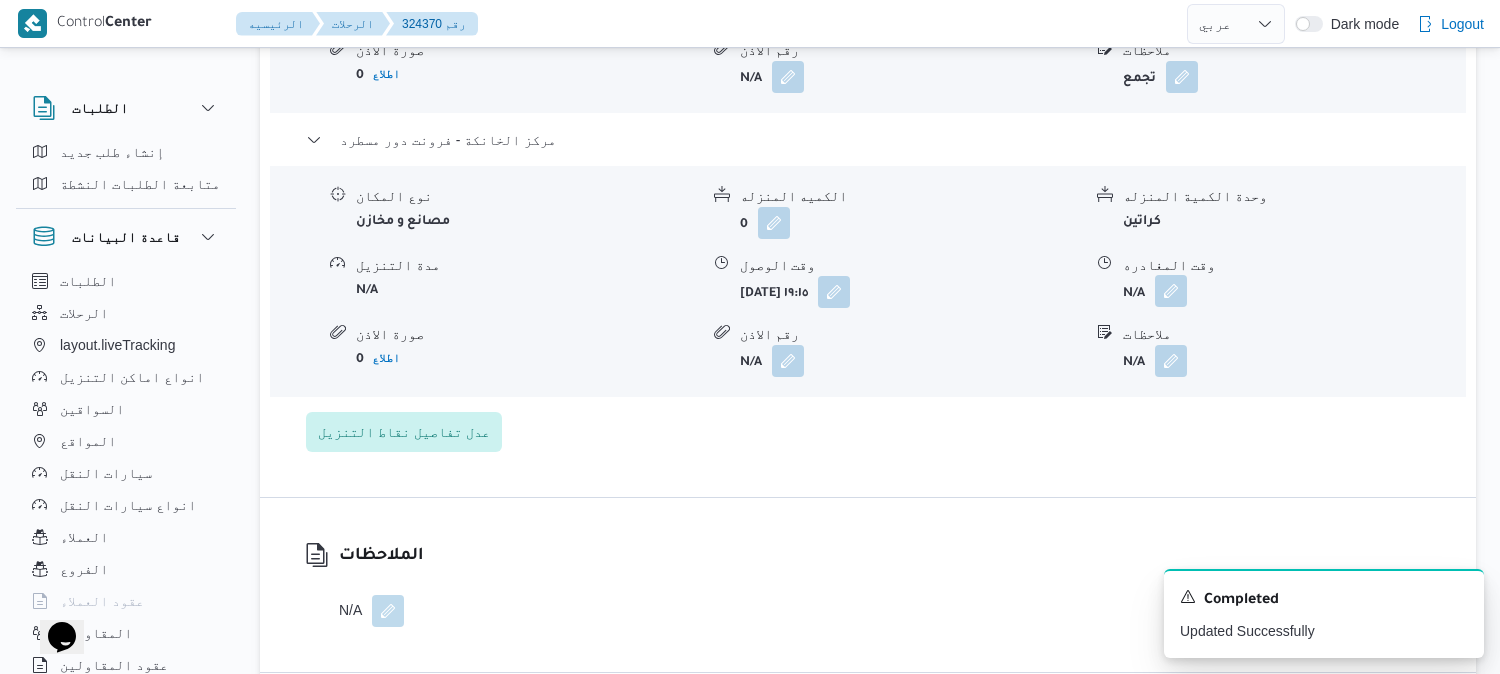 click at bounding box center (1171, 291) 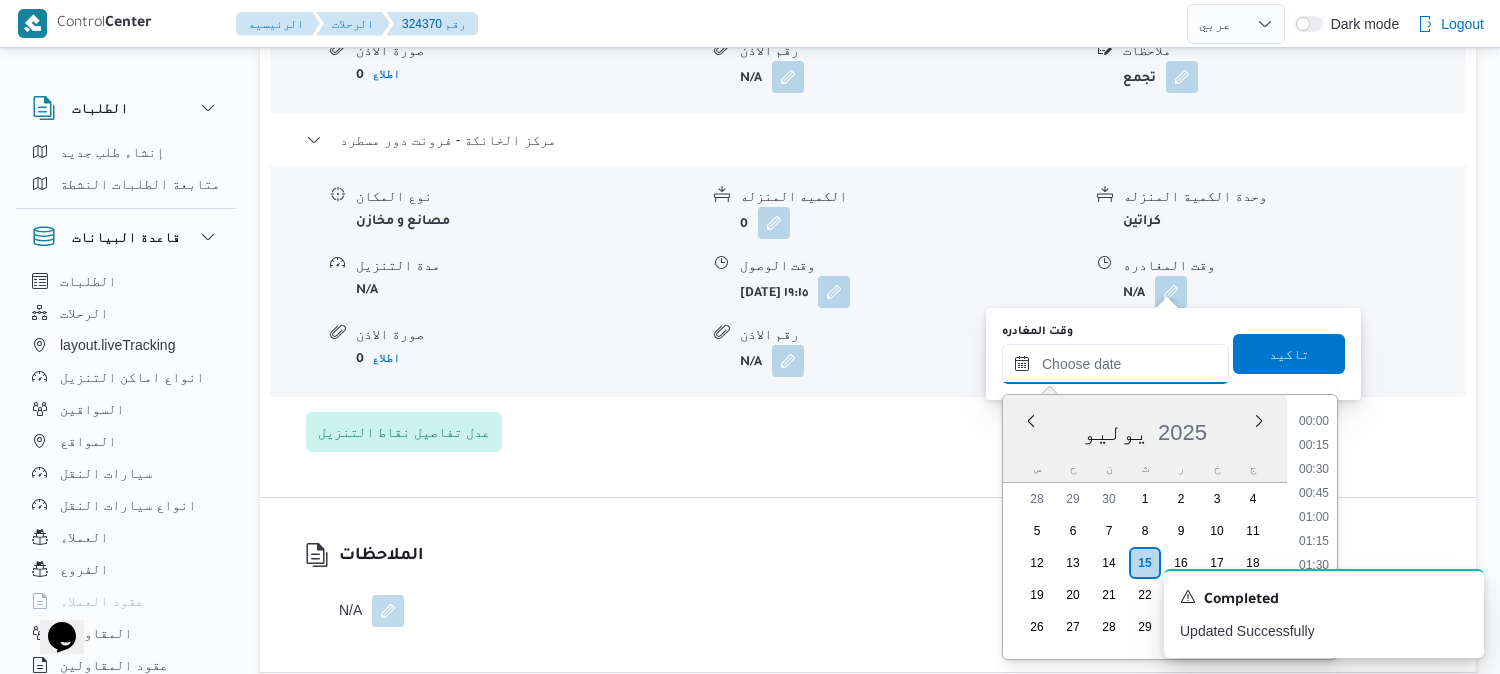 click on "وقت المغادره" at bounding box center (1115, 364) 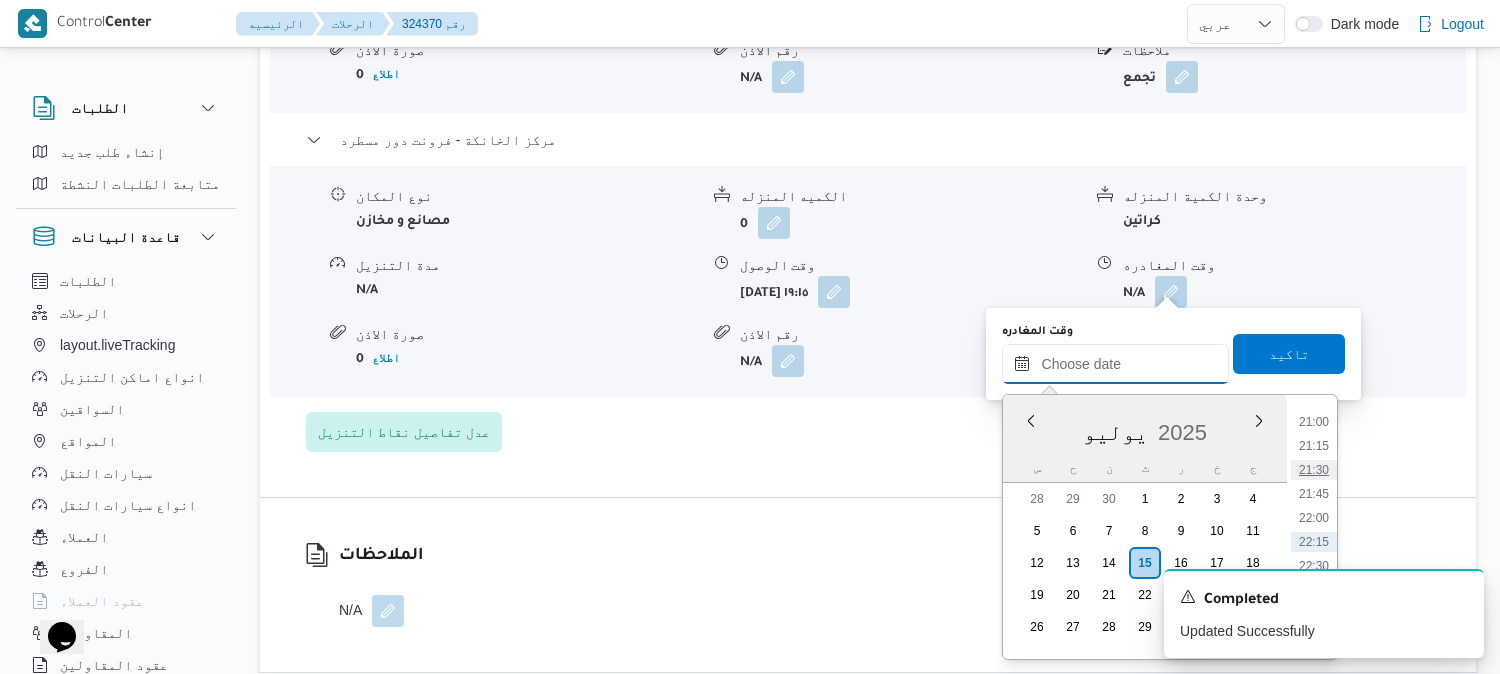 scroll, scrollTop: 1793, scrollLeft: 0, axis: vertical 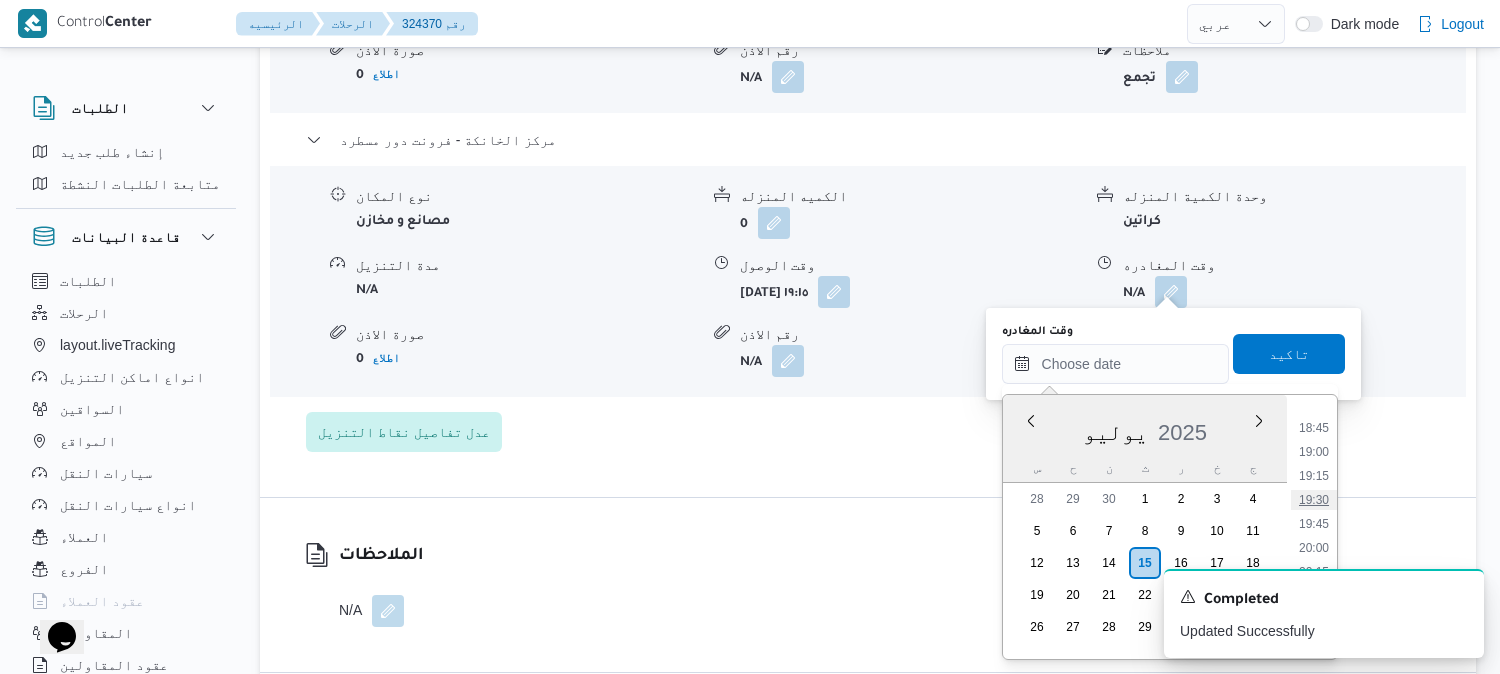 click on "19:30" at bounding box center (1314, 500) 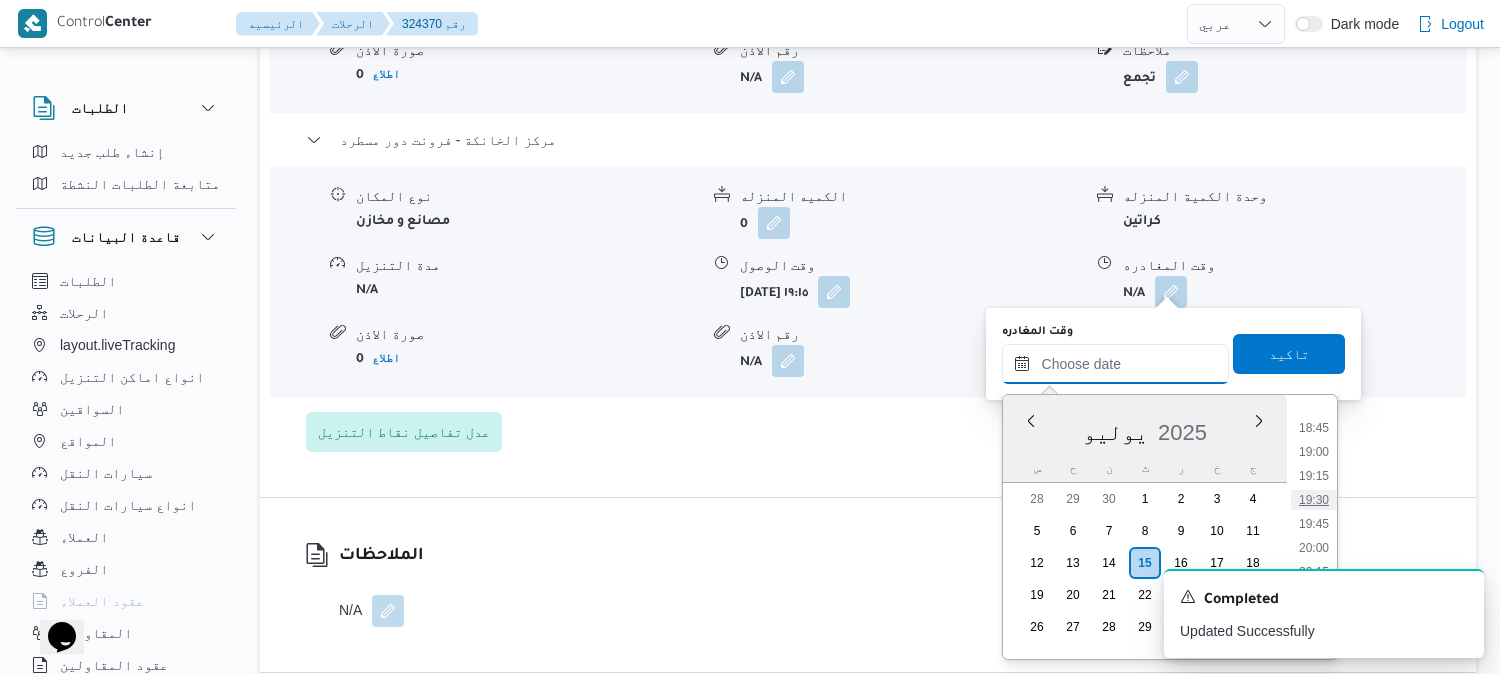 type on "١٥/٠٧/٢٠٢٥ ١٩:٣٠" 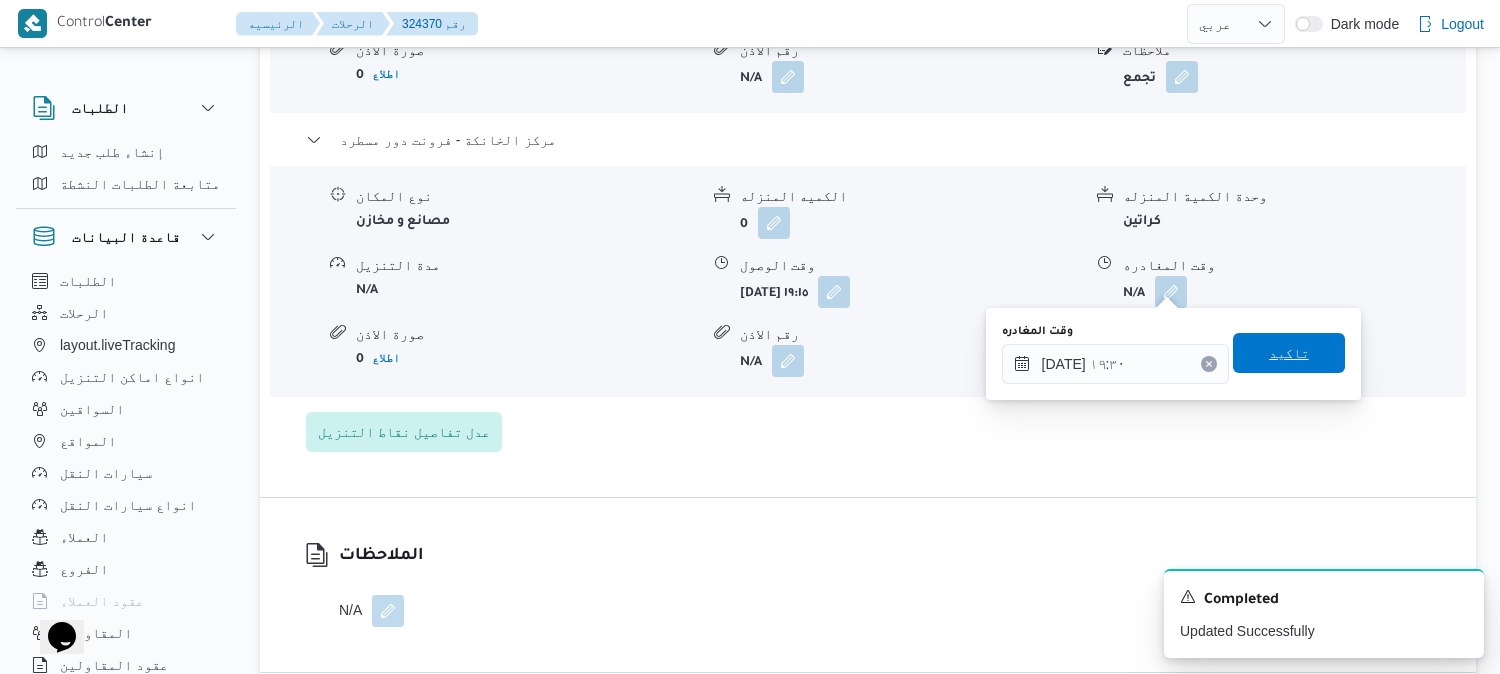 click on "تاكيد" at bounding box center [1289, 353] 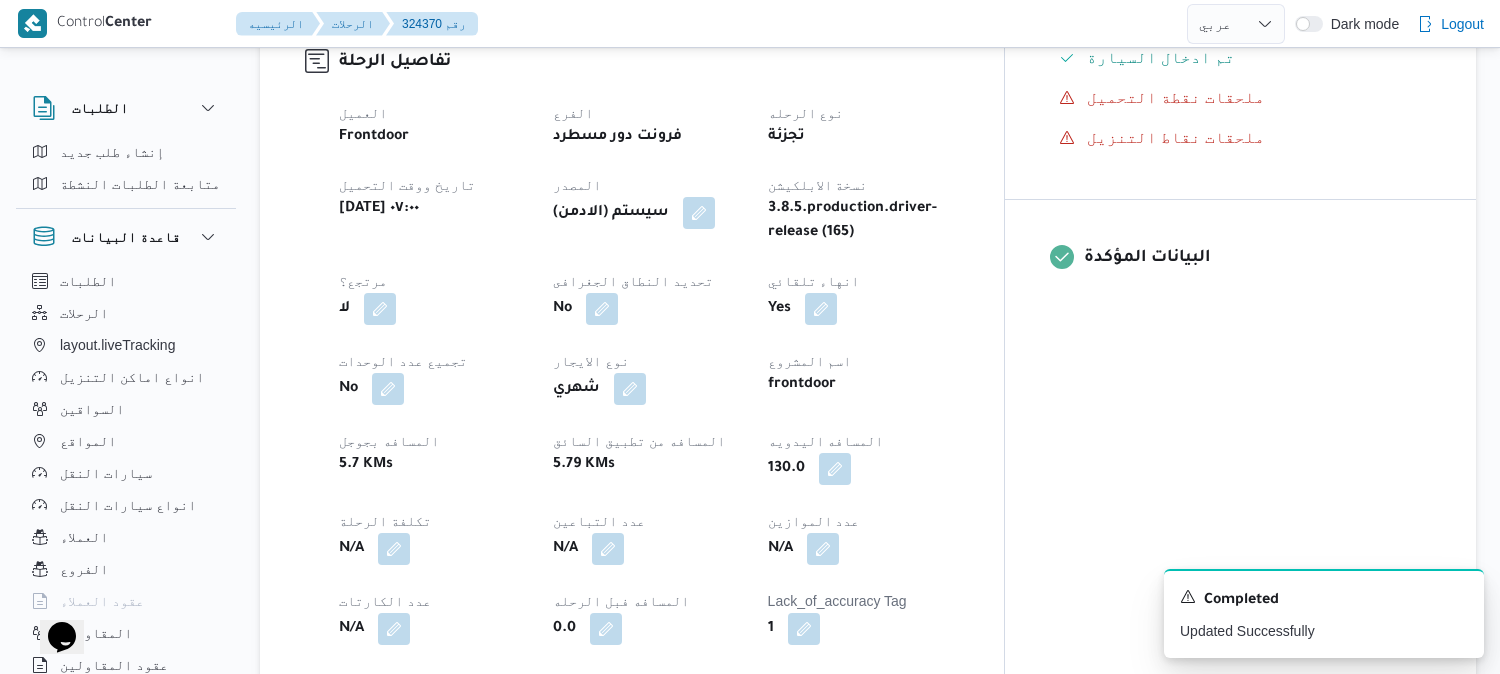 scroll, scrollTop: 0, scrollLeft: 0, axis: both 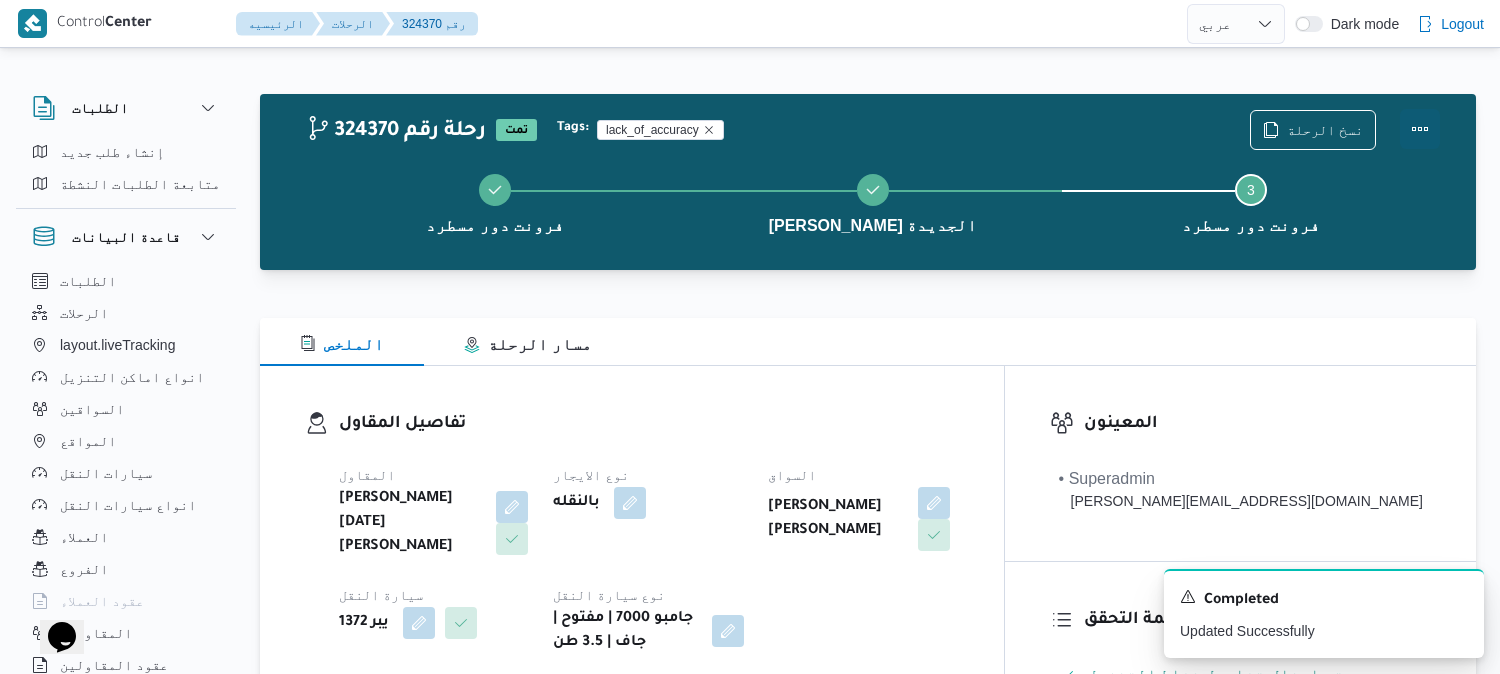 click at bounding box center [1420, 129] 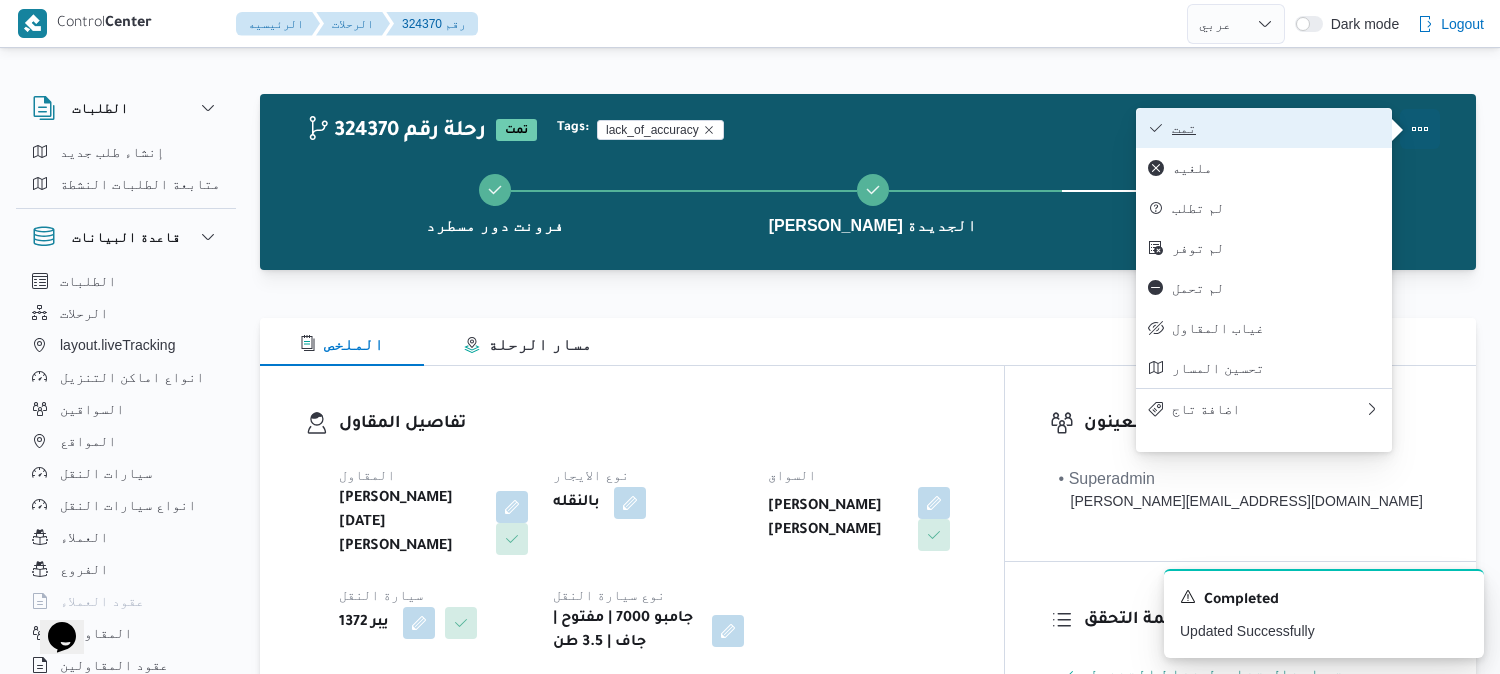 click on "تمت" at bounding box center (1276, 128) 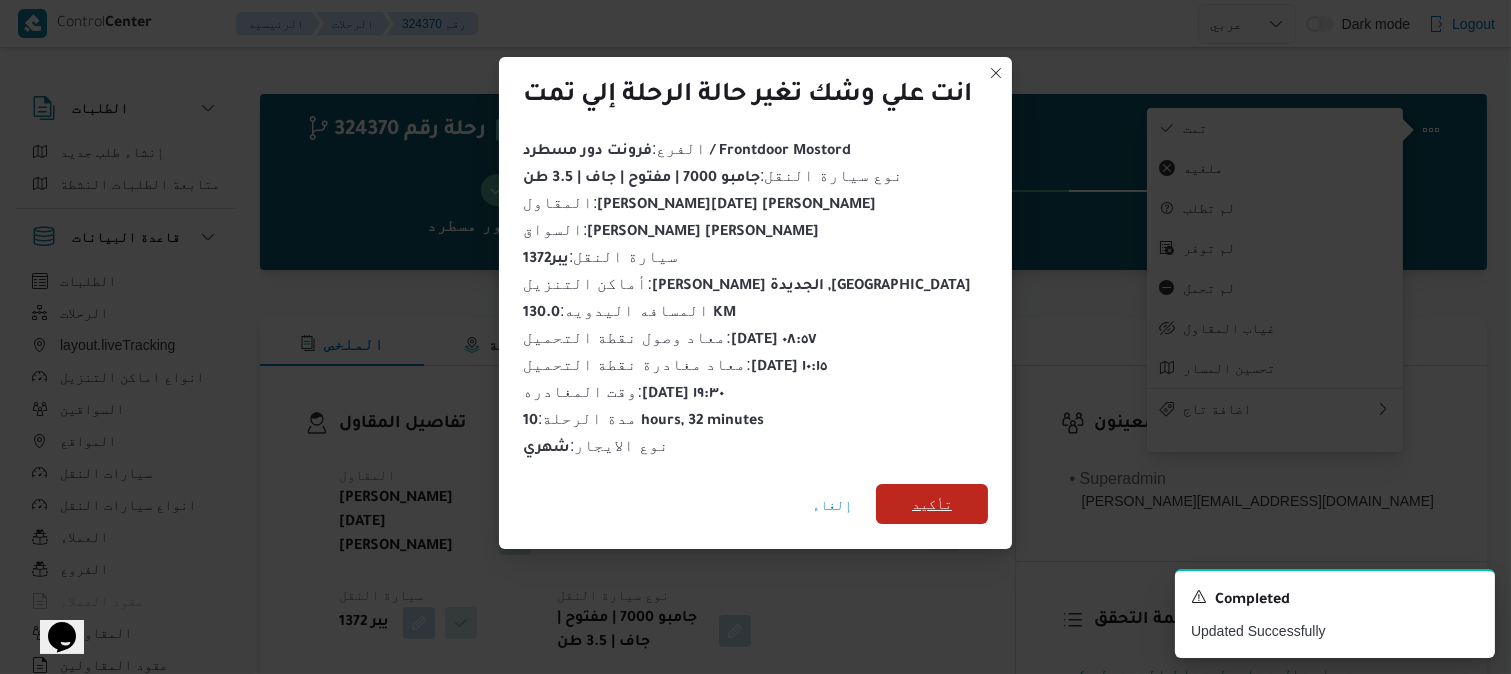 click on "تأكيد" at bounding box center [932, 504] 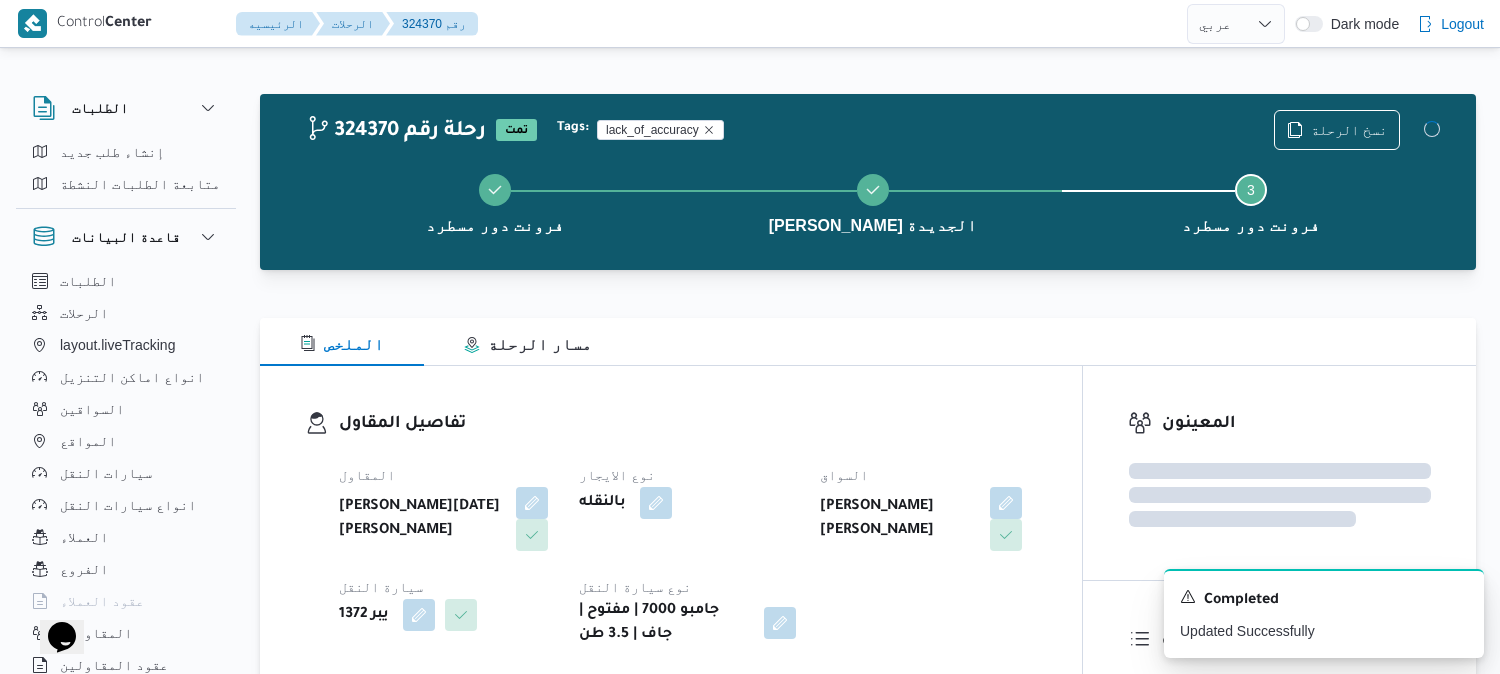 click on "تفاصيل المقاول" at bounding box center (688, 424) 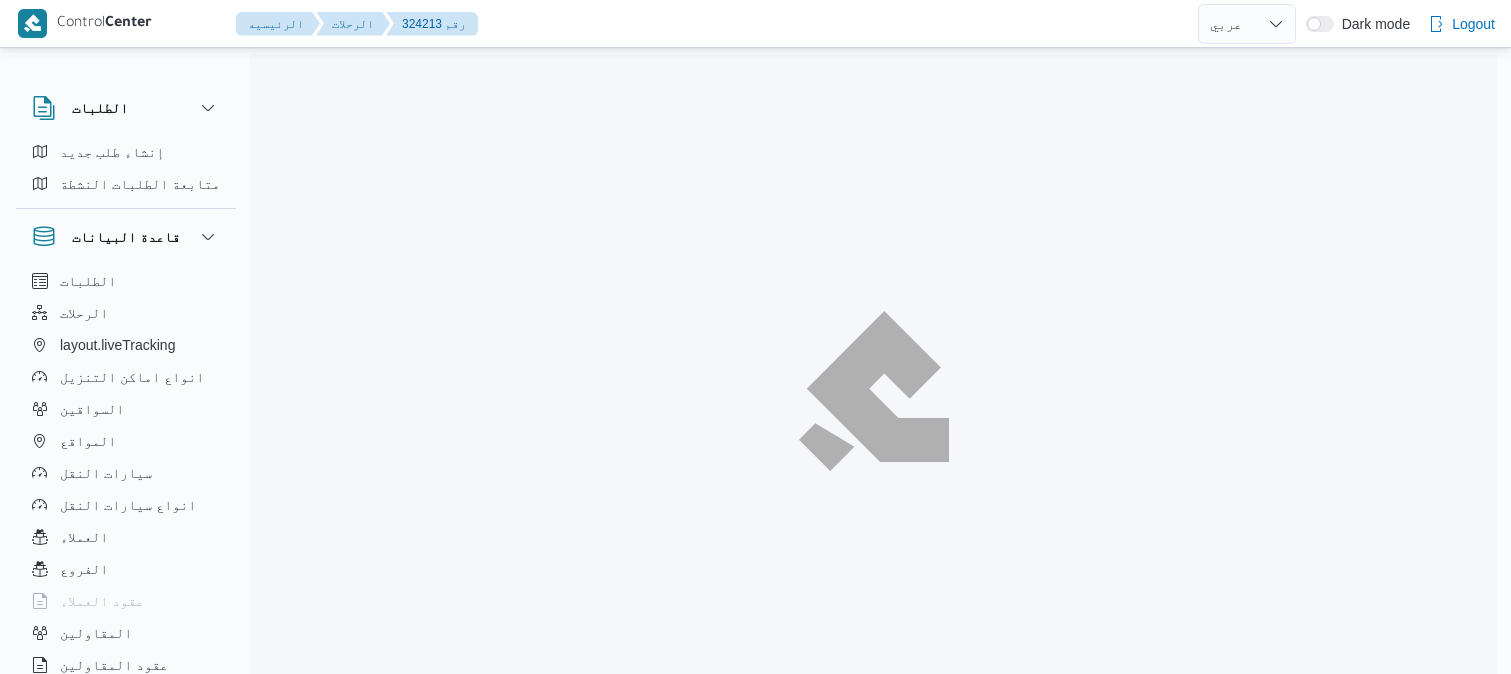 select on "ar" 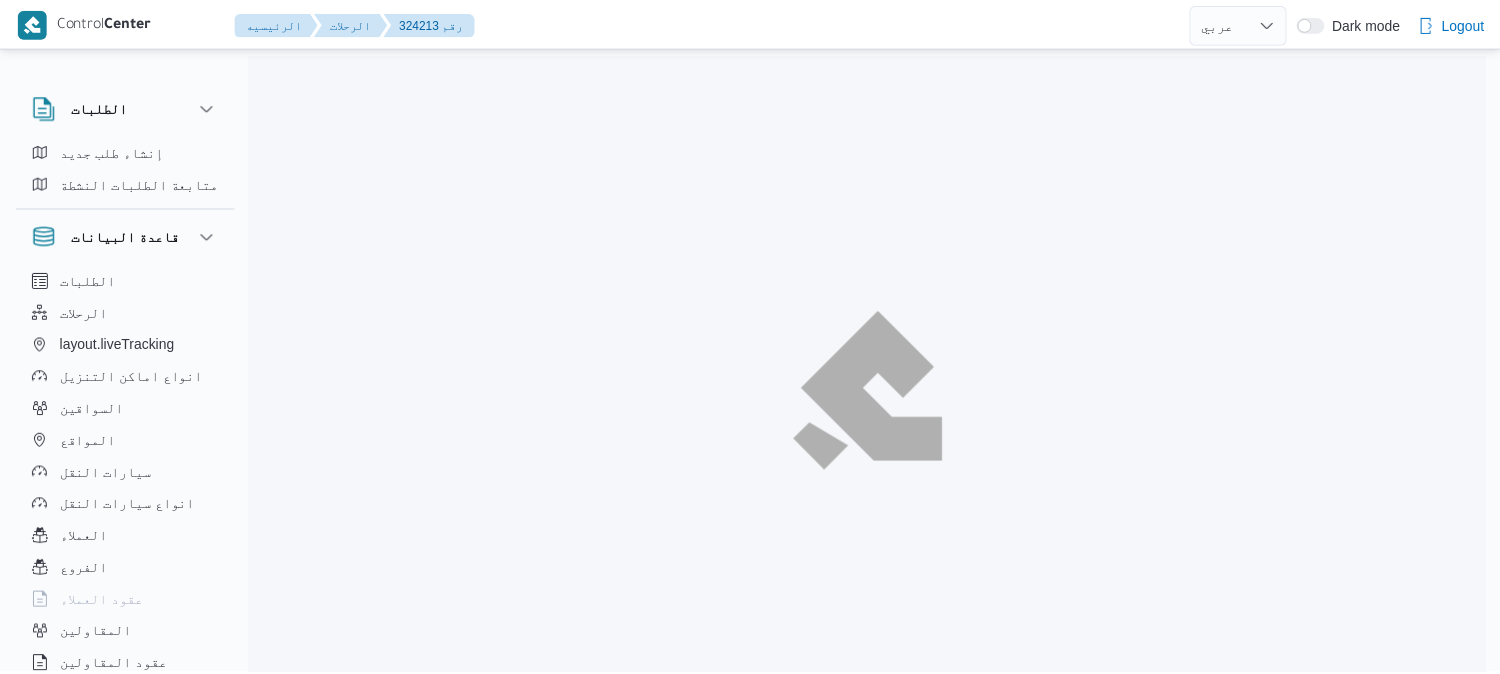 scroll, scrollTop: 0, scrollLeft: 0, axis: both 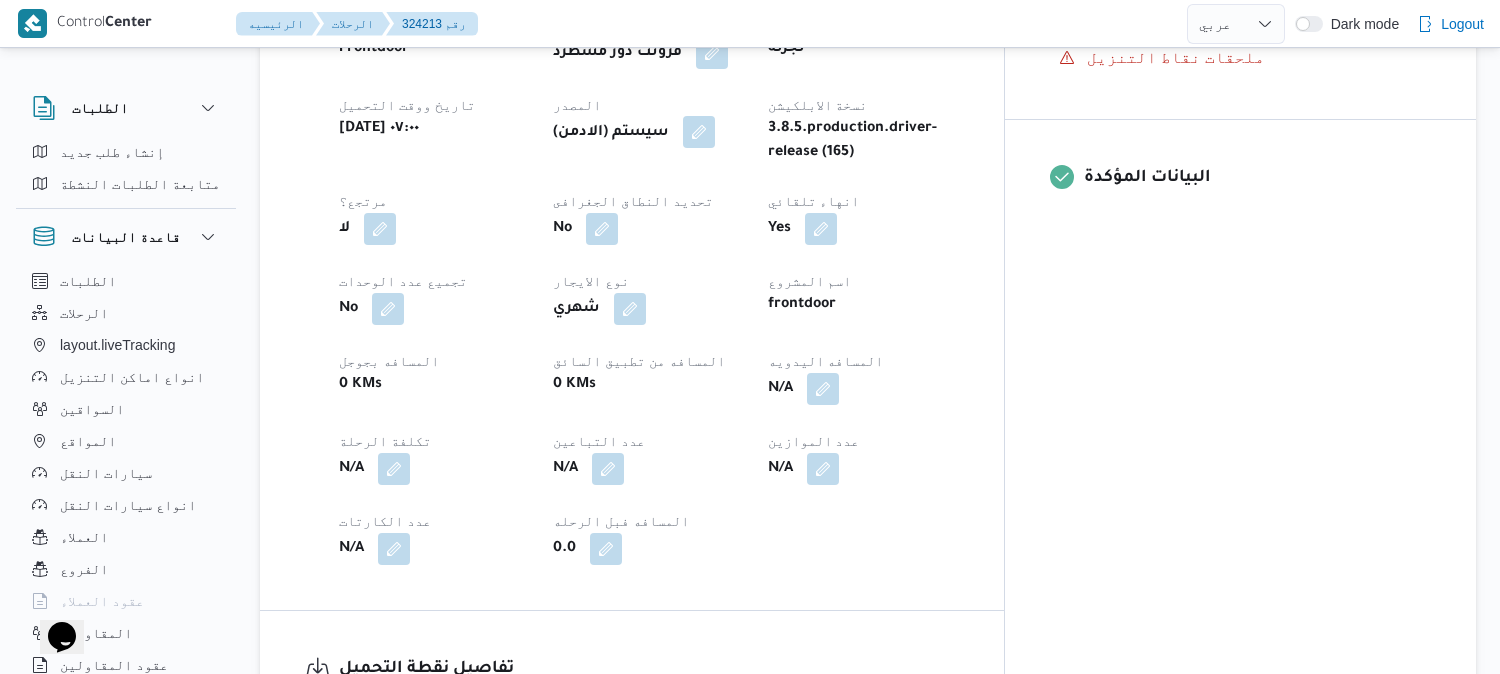 click at bounding box center (699, 132) 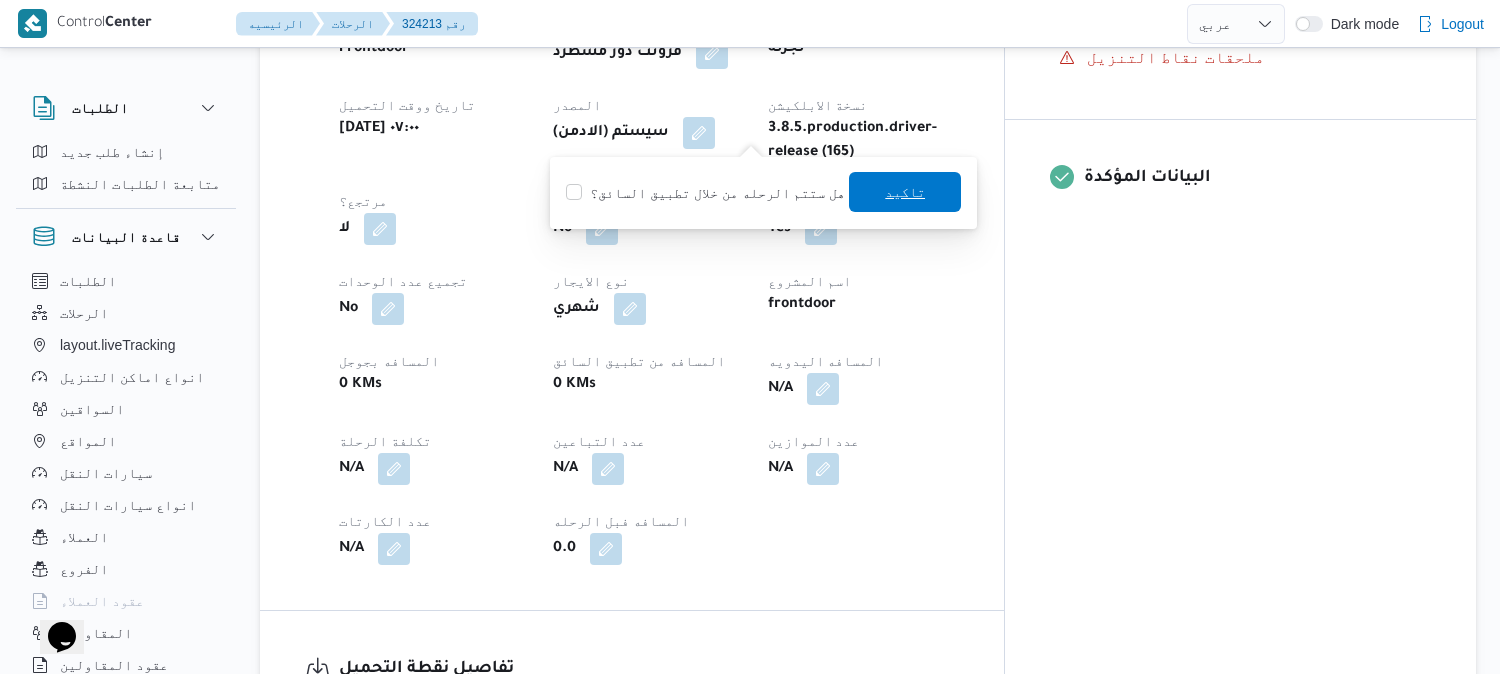 click on "تاكيد" at bounding box center [905, 192] 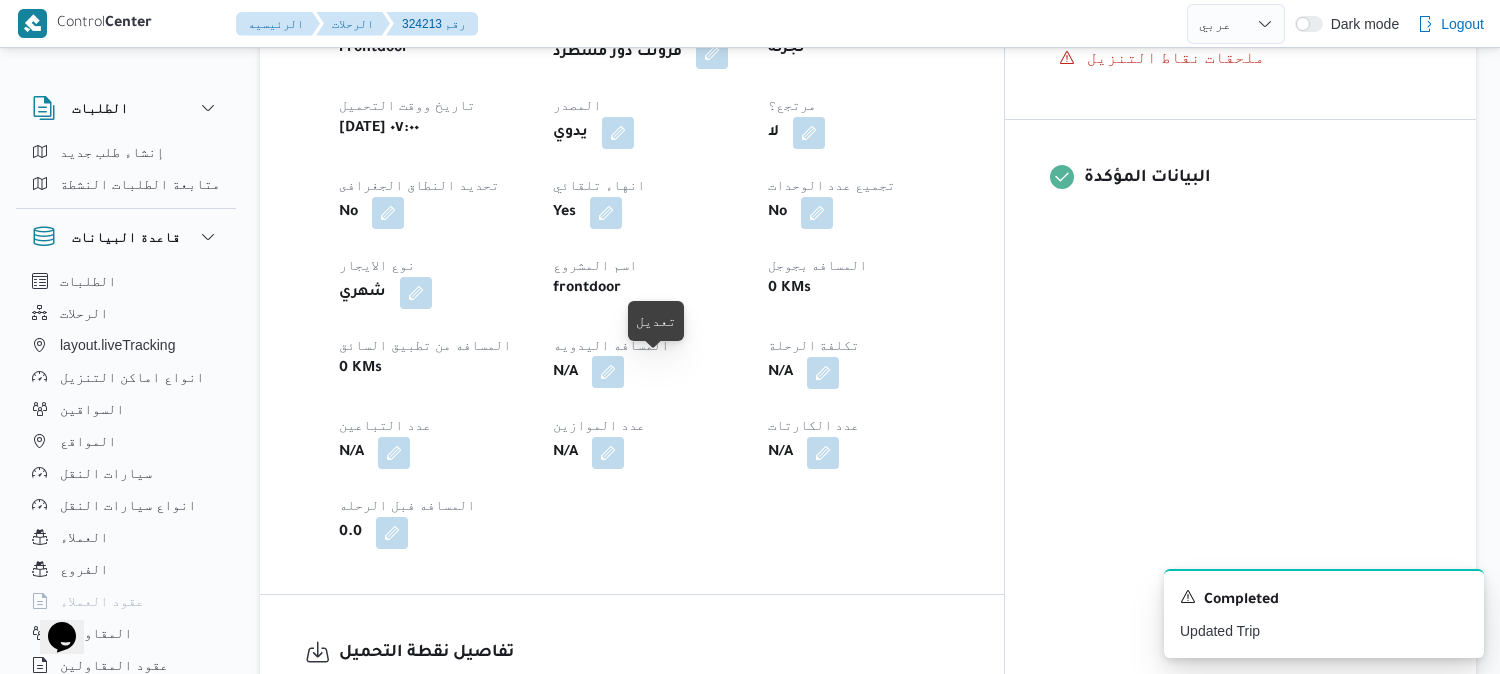 click at bounding box center [608, 372] 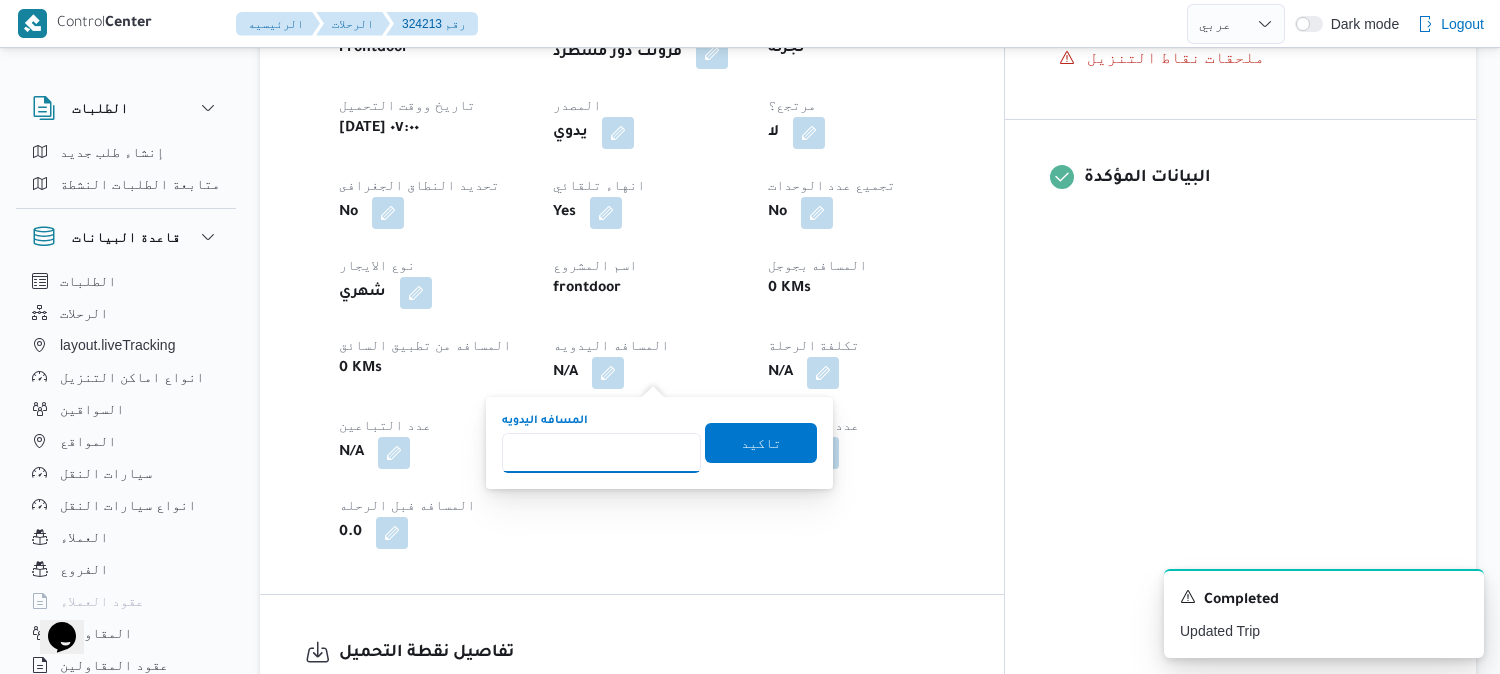 click on "المسافه اليدويه" at bounding box center [601, 453] 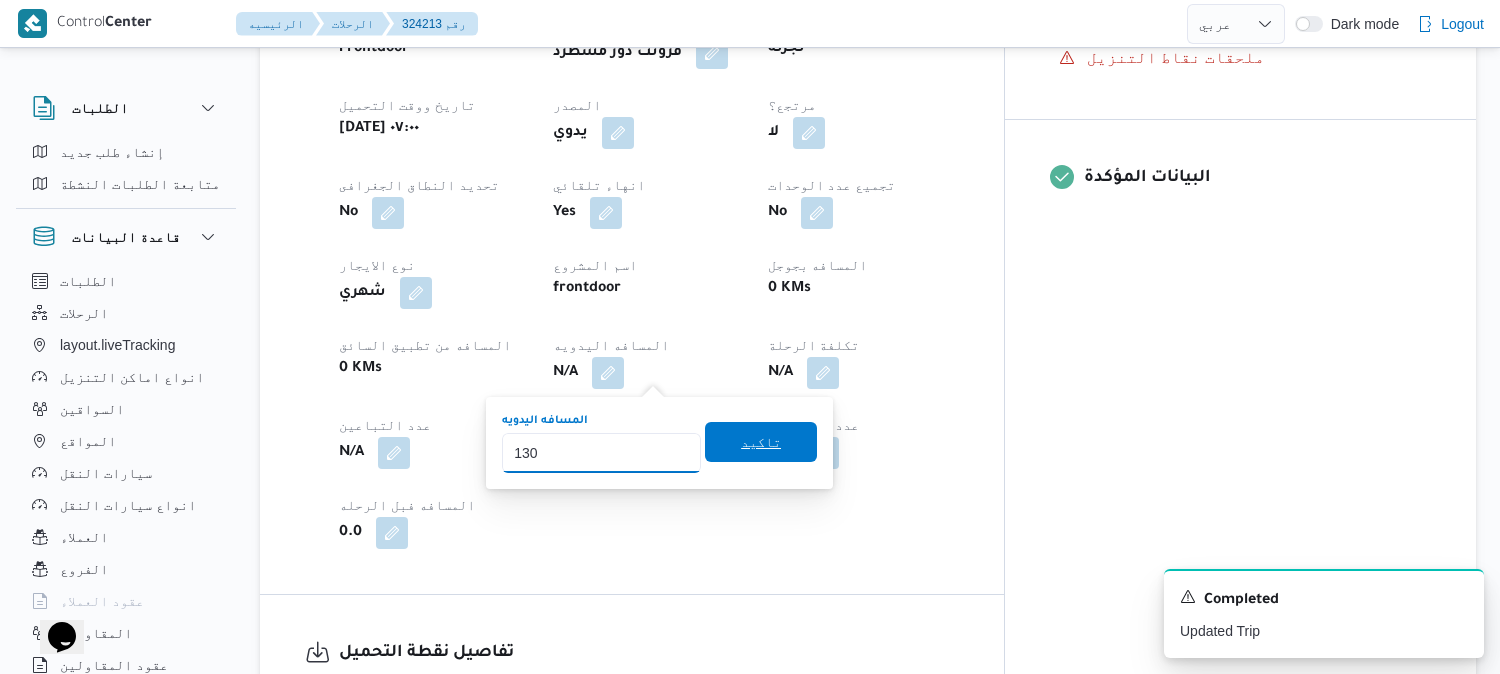 type on "130" 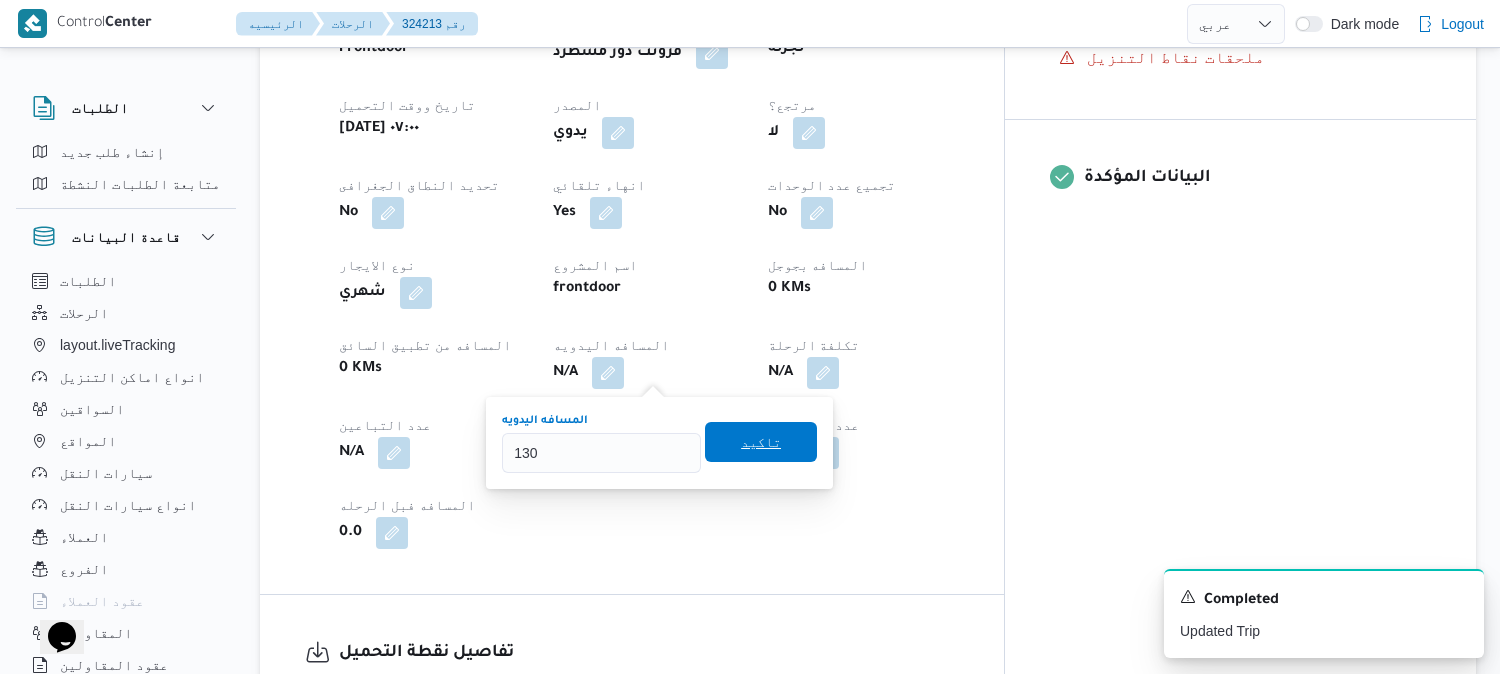 click on "تاكيد" at bounding box center [761, 442] 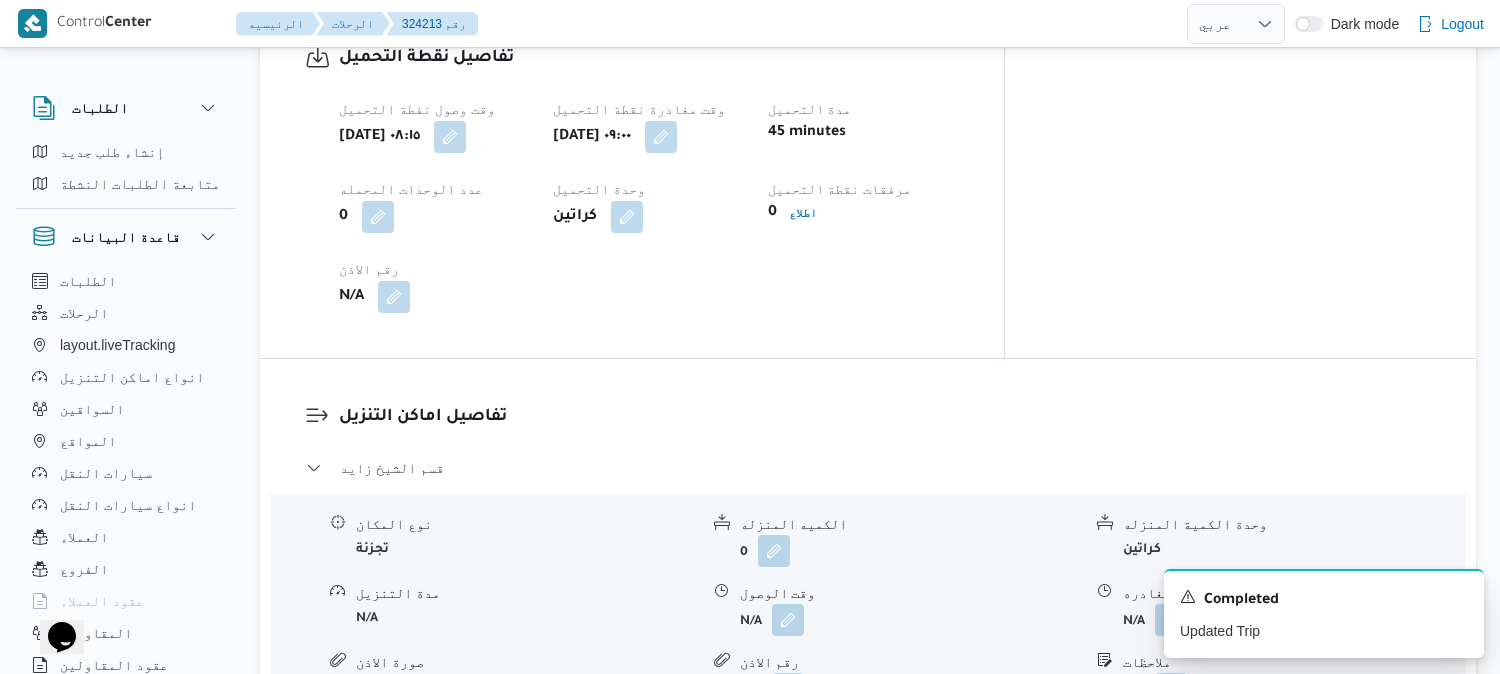 scroll, scrollTop: 1333, scrollLeft: 0, axis: vertical 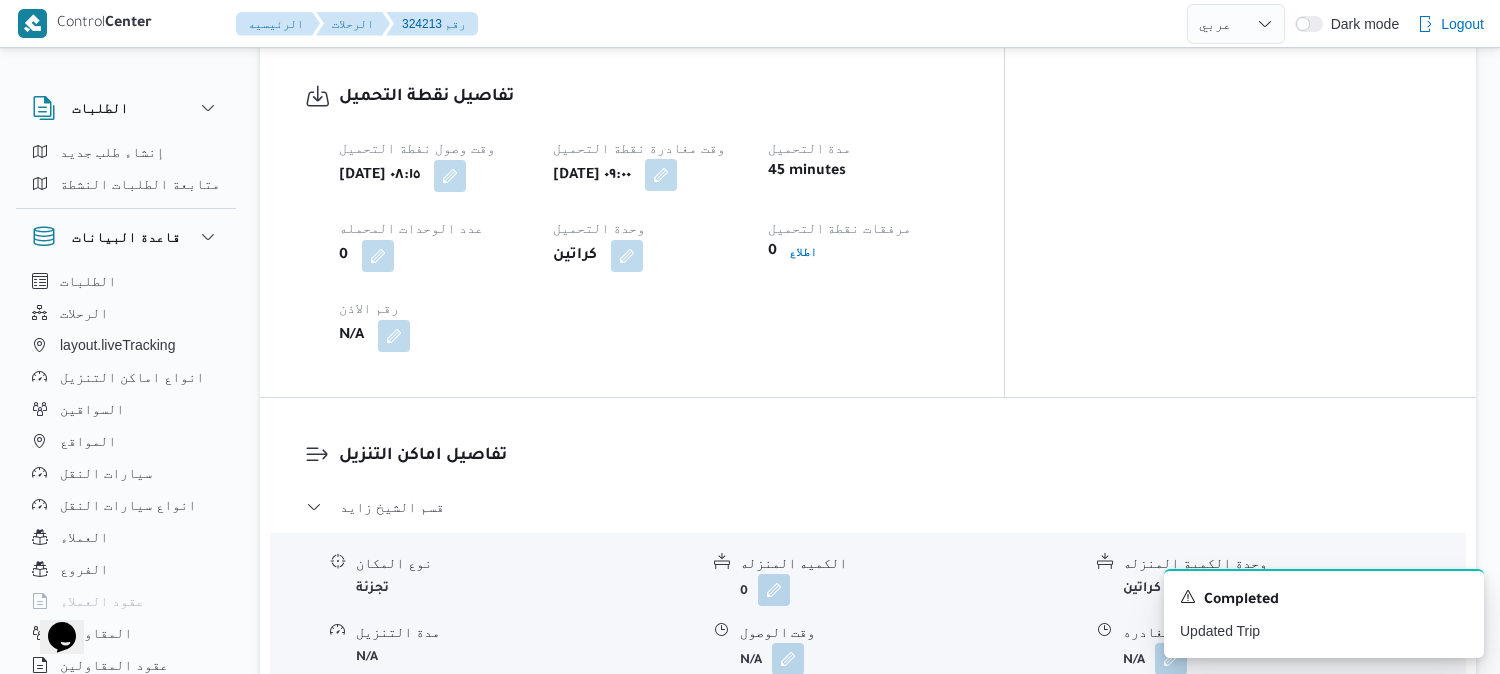 click at bounding box center (661, 175) 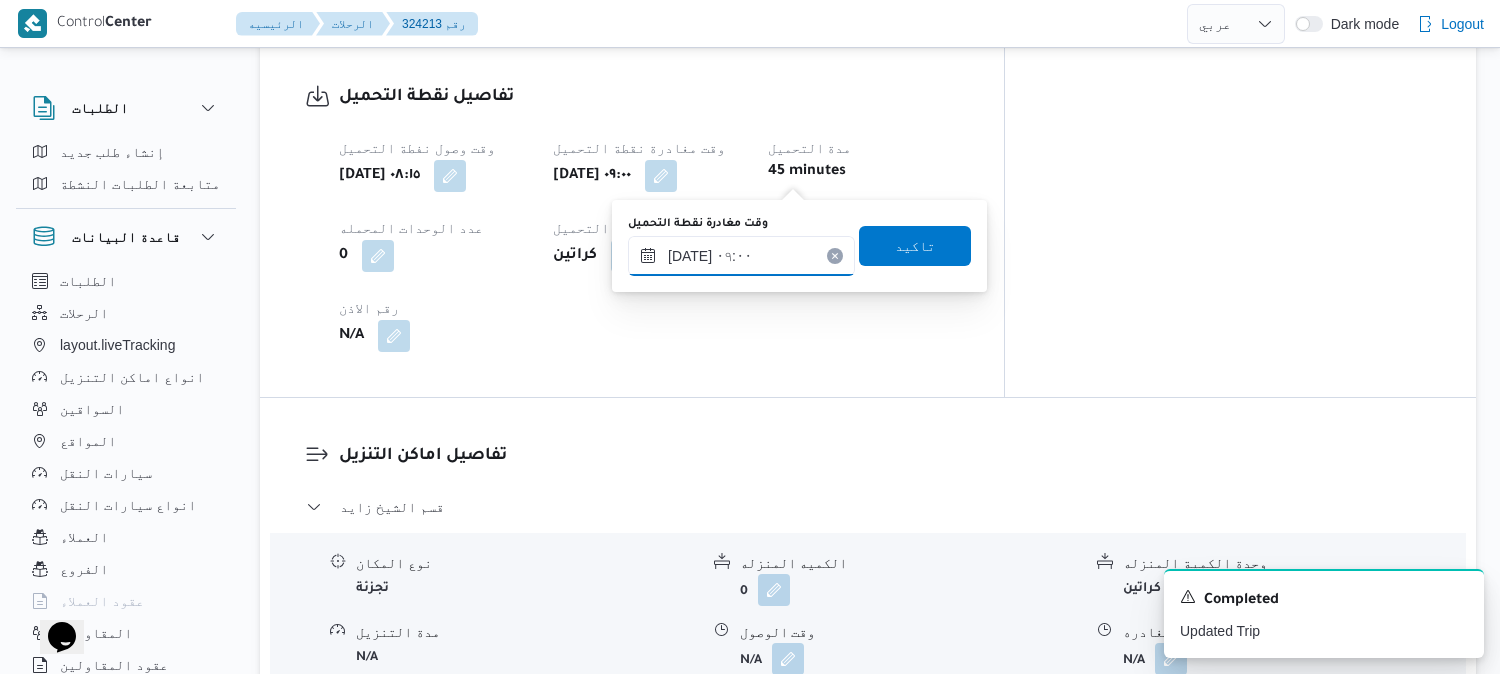 click on "[DATE] ٠٩:٠٠" at bounding box center (741, 256) 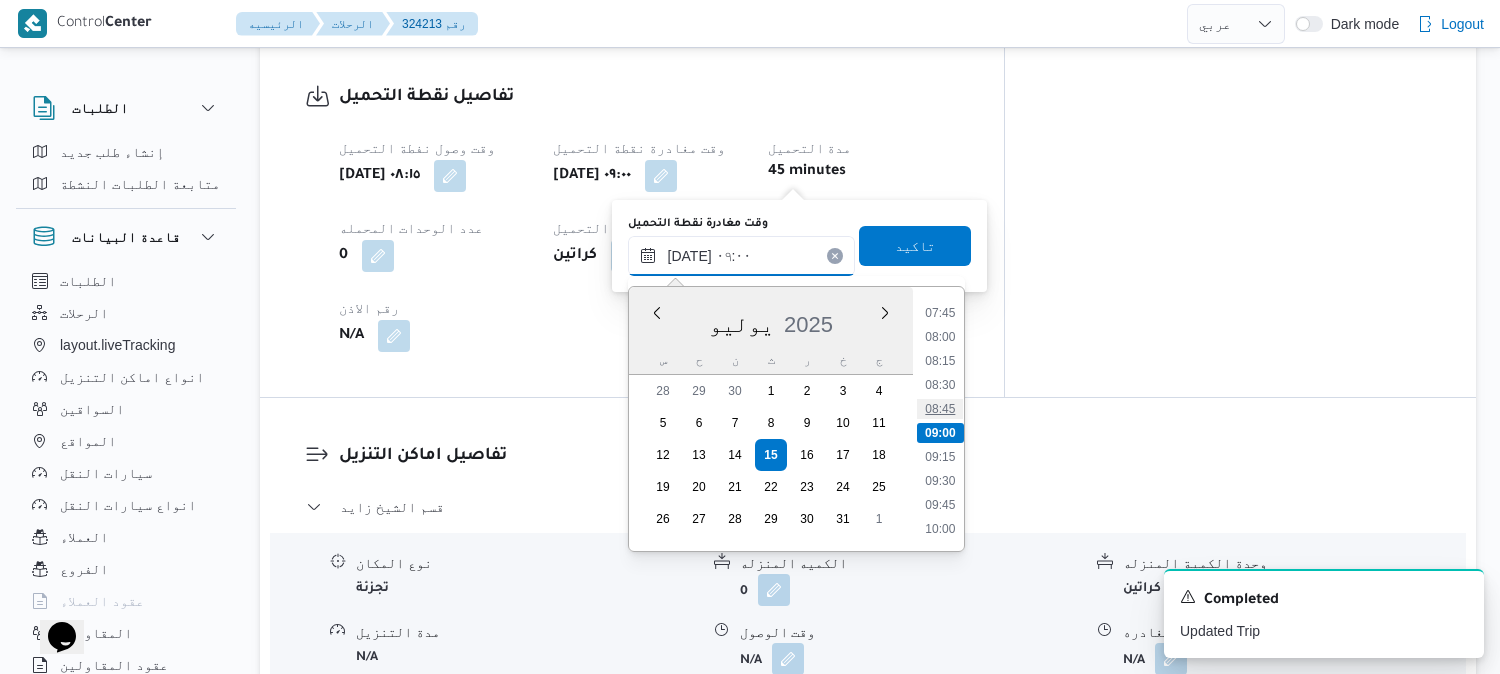 scroll, scrollTop: 966, scrollLeft: 0, axis: vertical 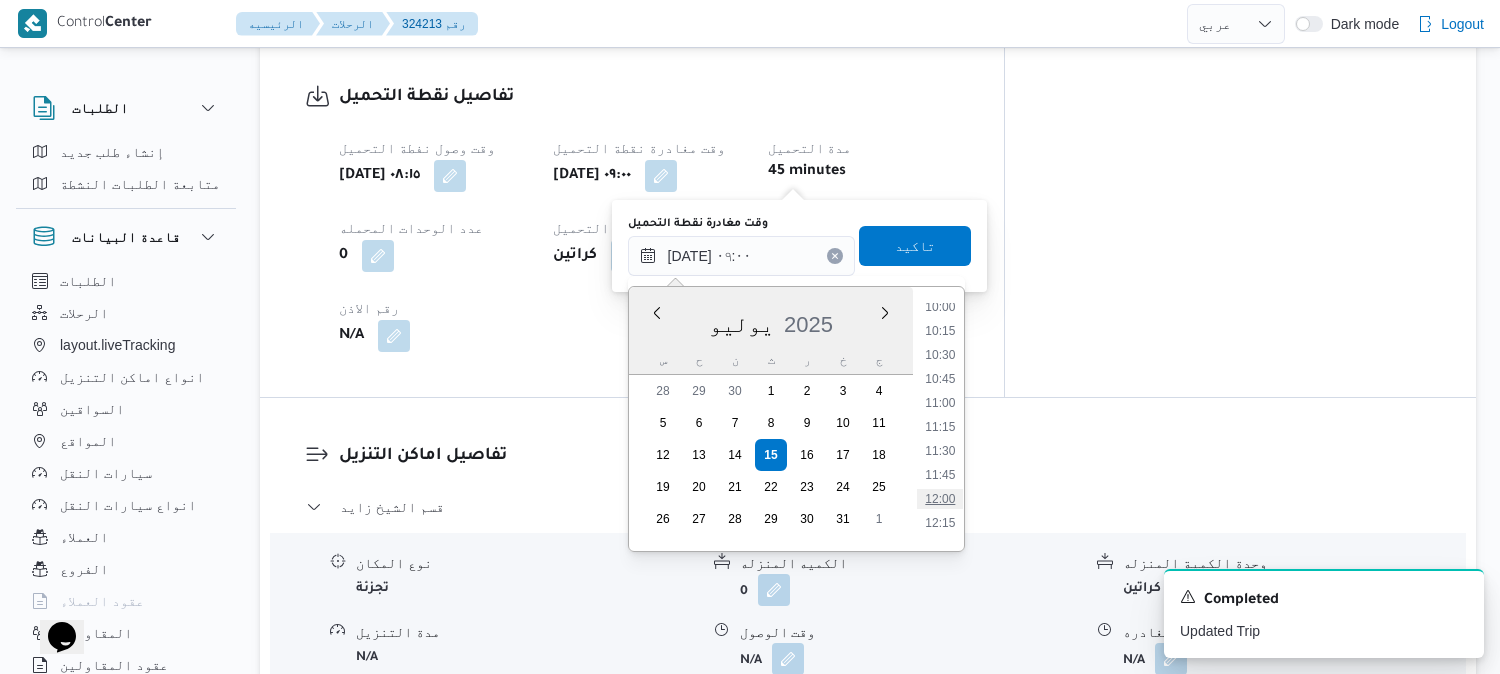 click on "12:00" at bounding box center (940, 499) 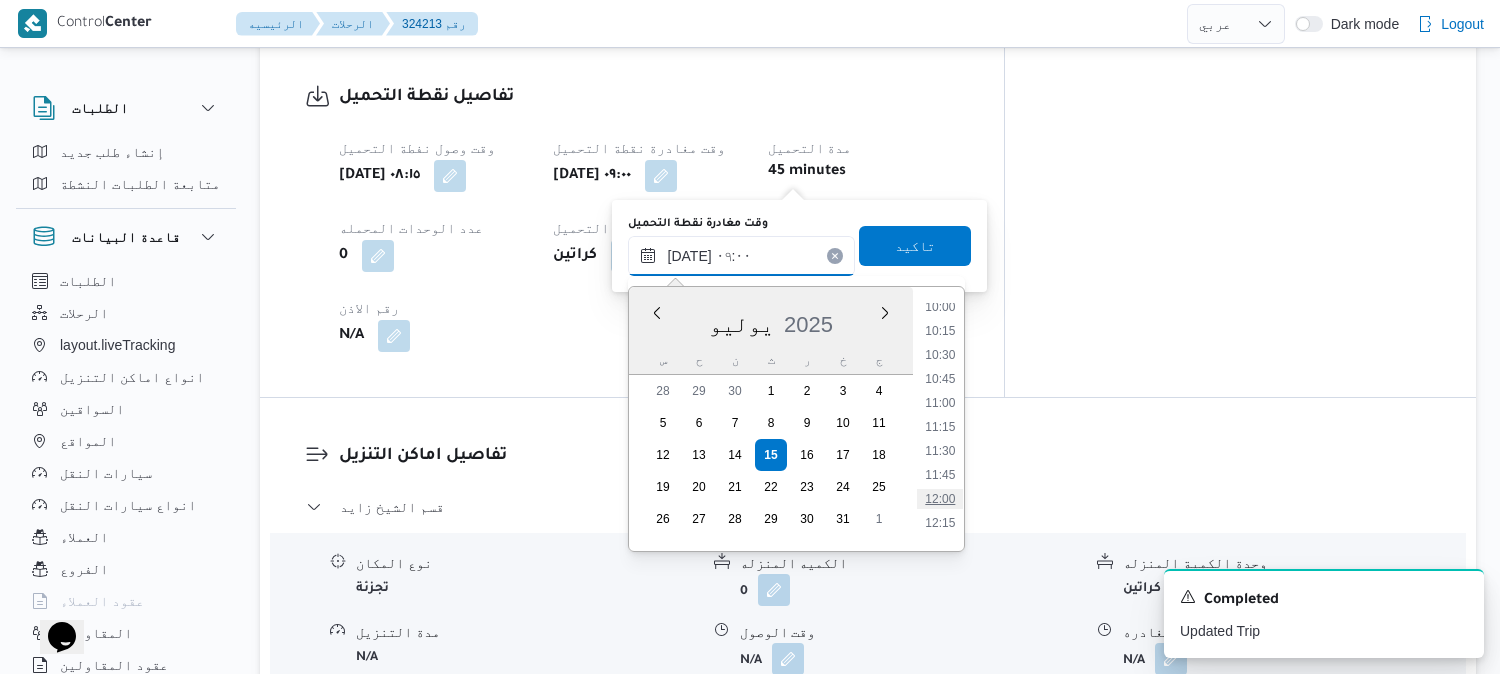type on "[DATE] ١٢:٠٠" 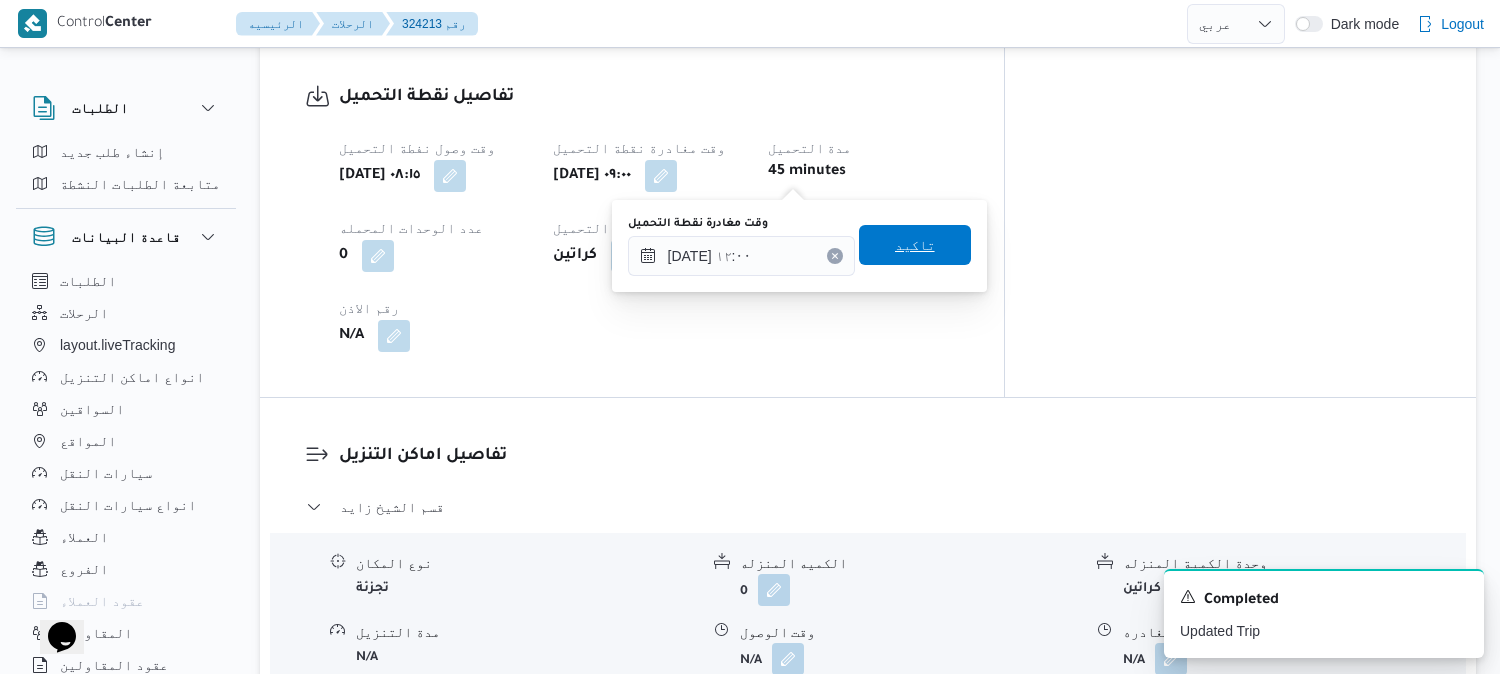 click on "تاكيد" at bounding box center [915, 245] 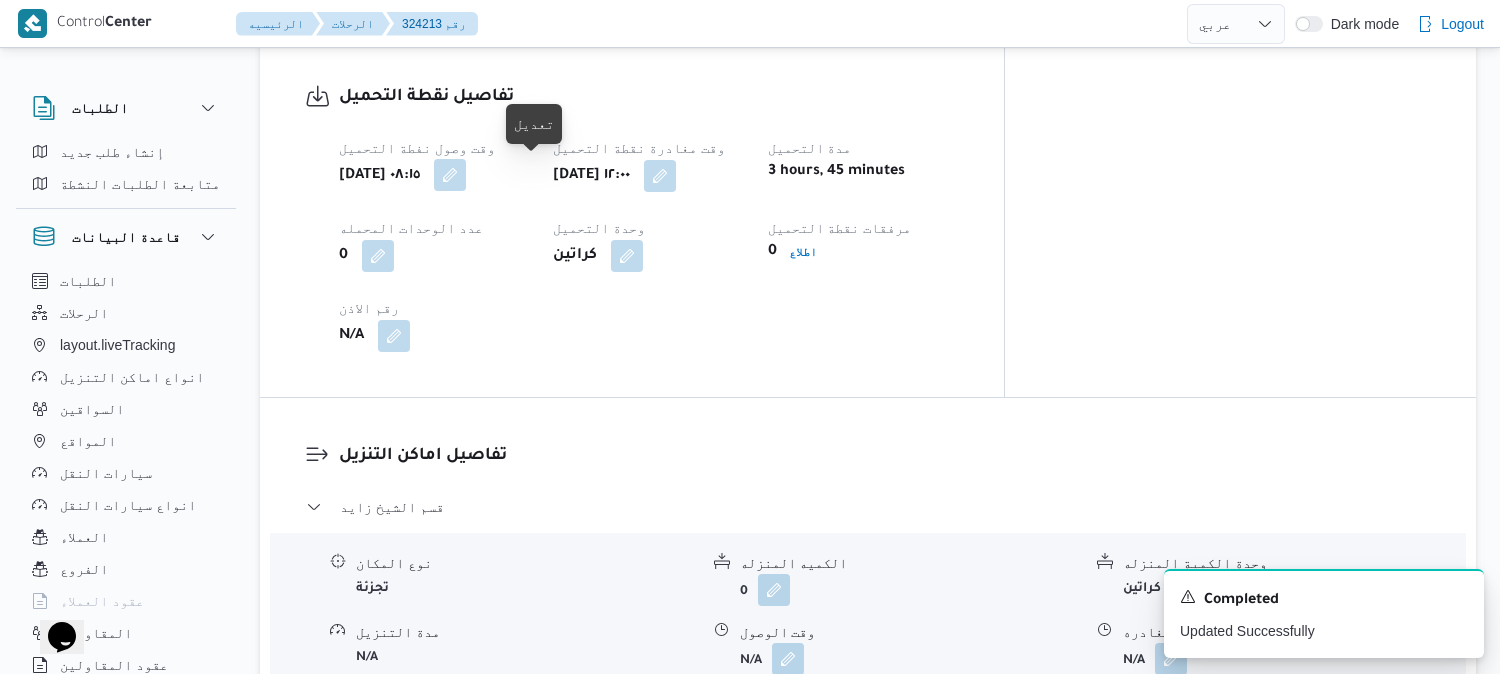 click at bounding box center [450, 175] 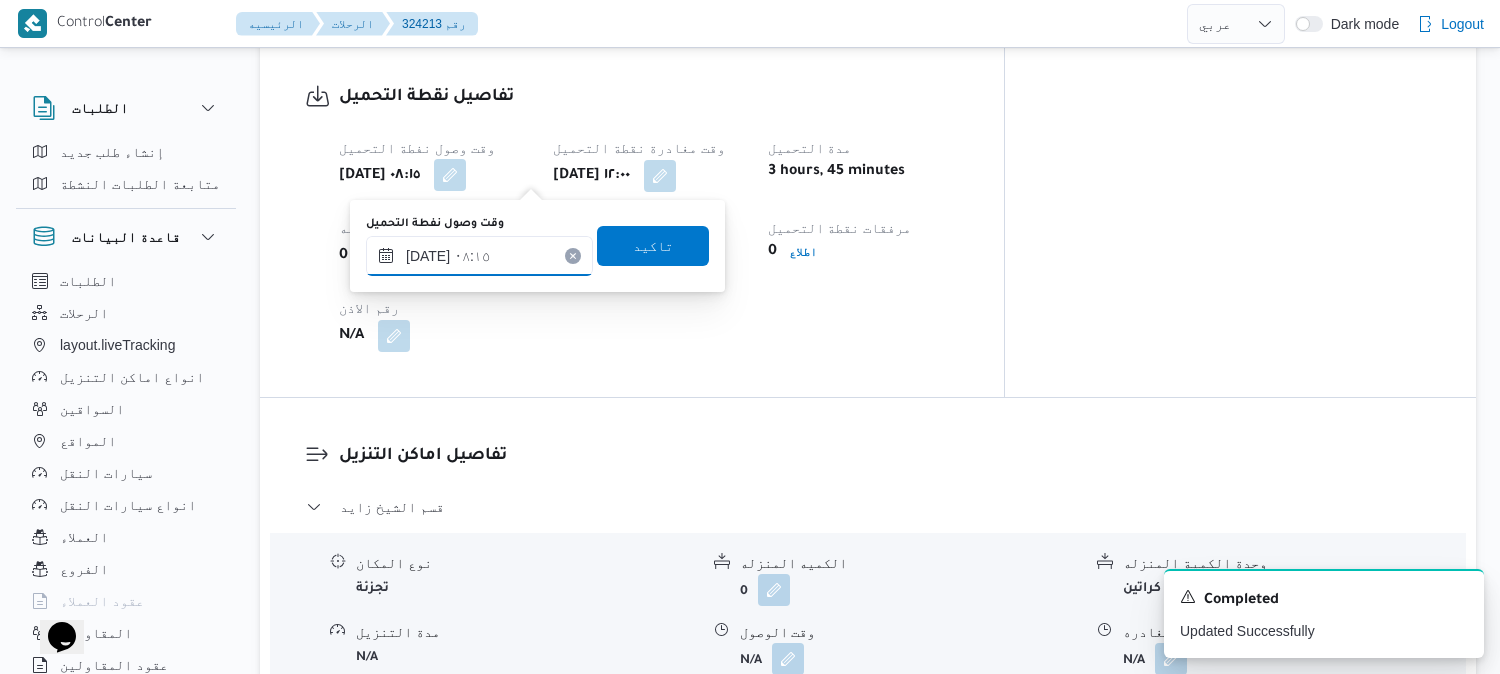 click on "[DATE] ٠٨:١٥" at bounding box center (479, 256) 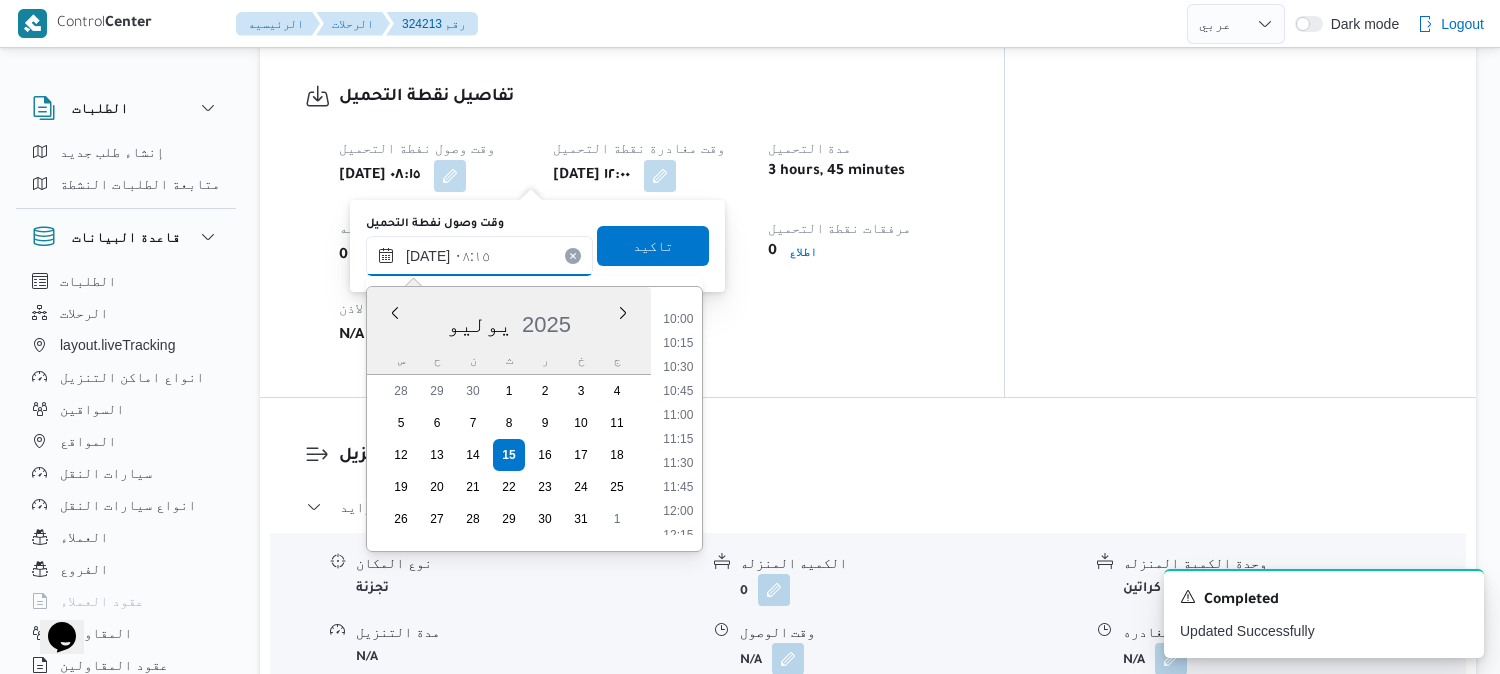 scroll, scrollTop: 1005, scrollLeft: 0, axis: vertical 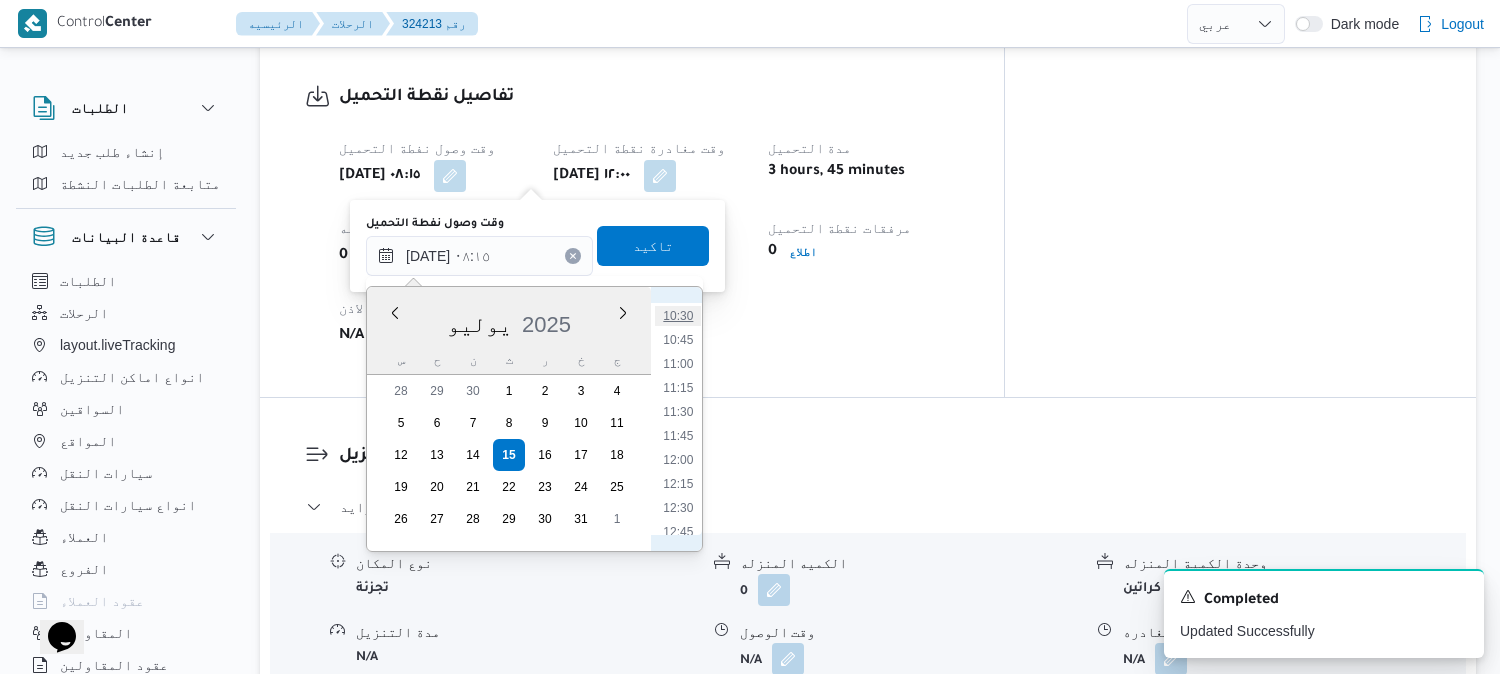 click on "10:30" at bounding box center [678, 316] 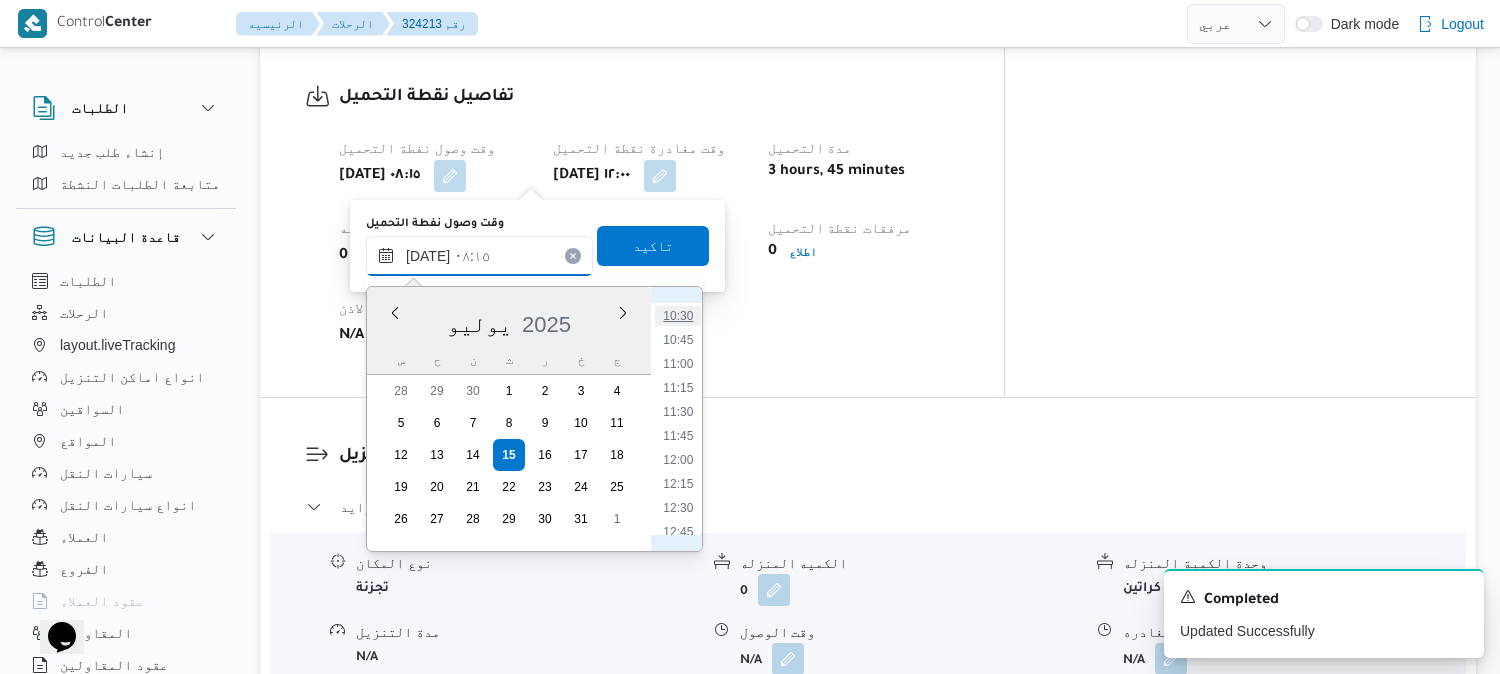 type on "[DATE] ١٠:٣٠" 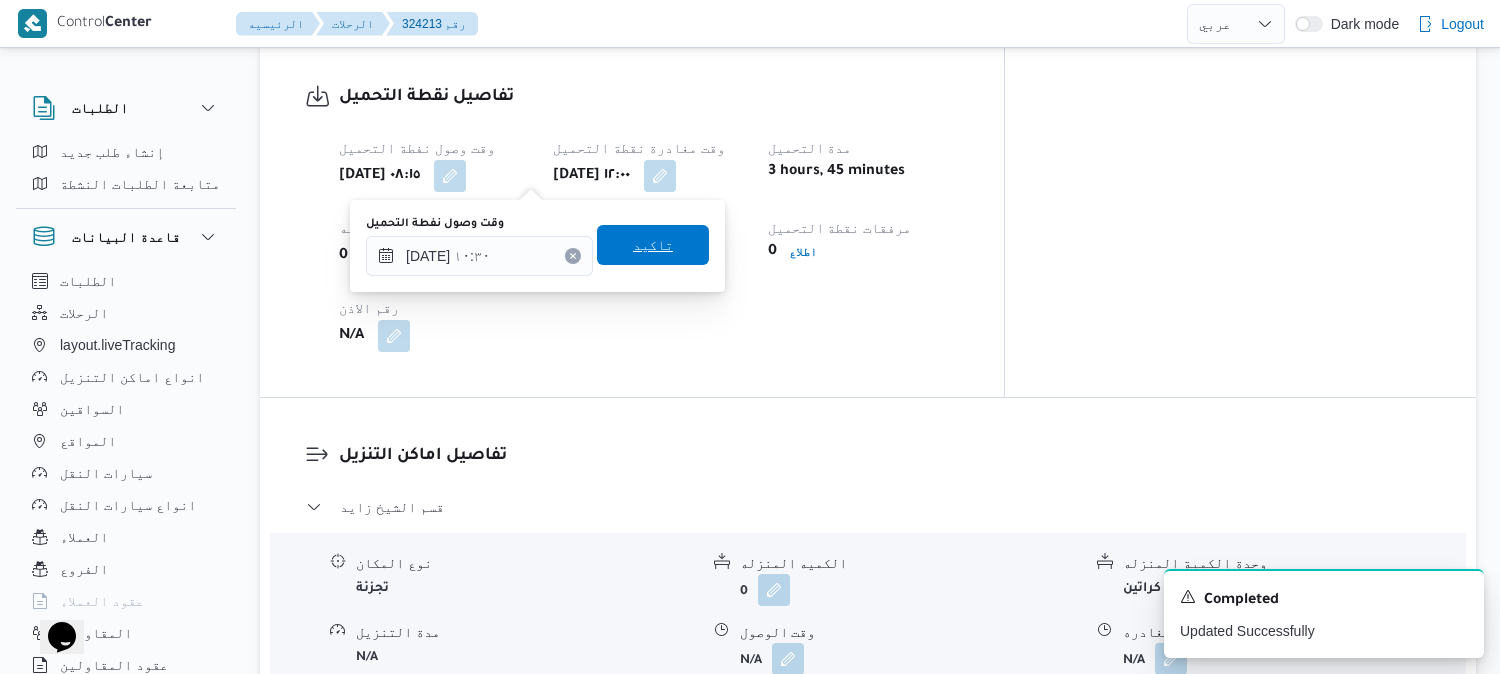click on "تاكيد" at bounding box center (653, 245) 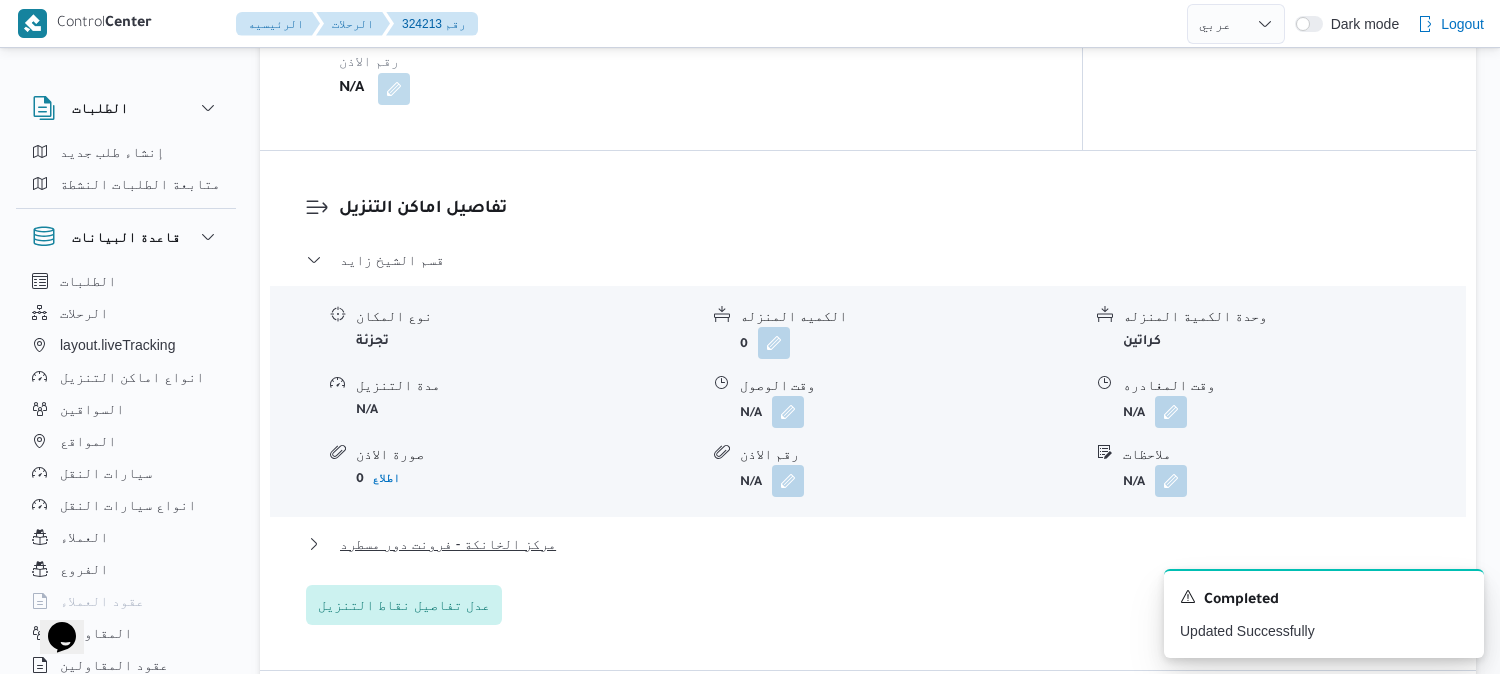 scroll, scrollTop: 1666, scrollLeft: 0, axis: vertical 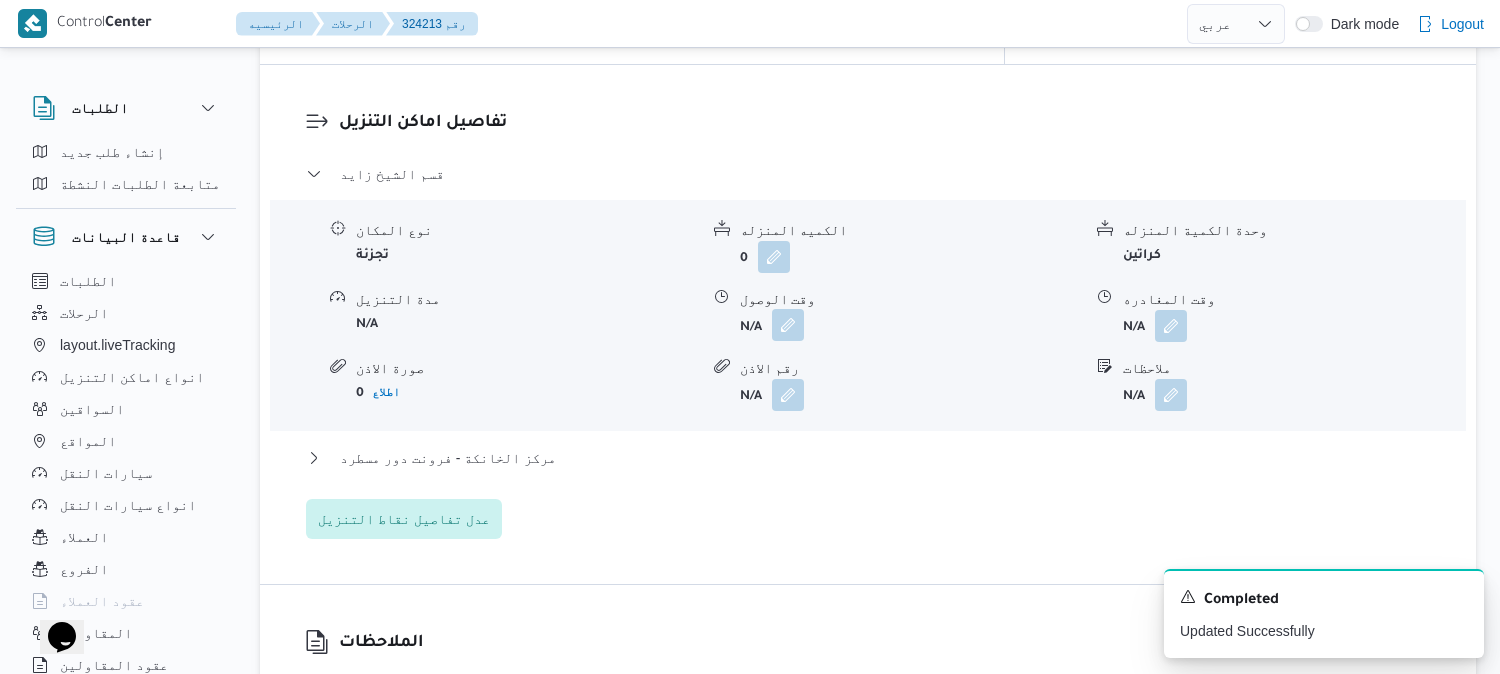 click at bounding box center (788, 325) 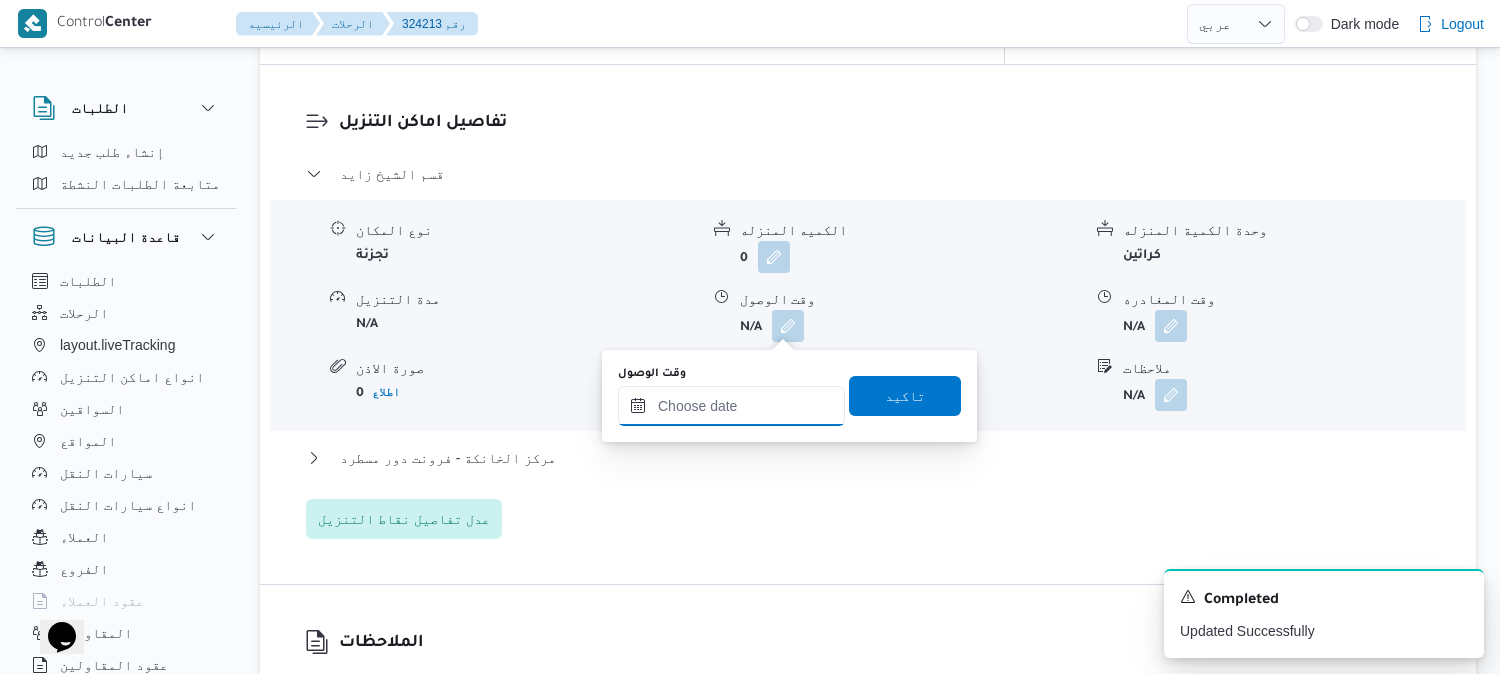 click on "وقت الوصول" at bounding box center (731, 406) 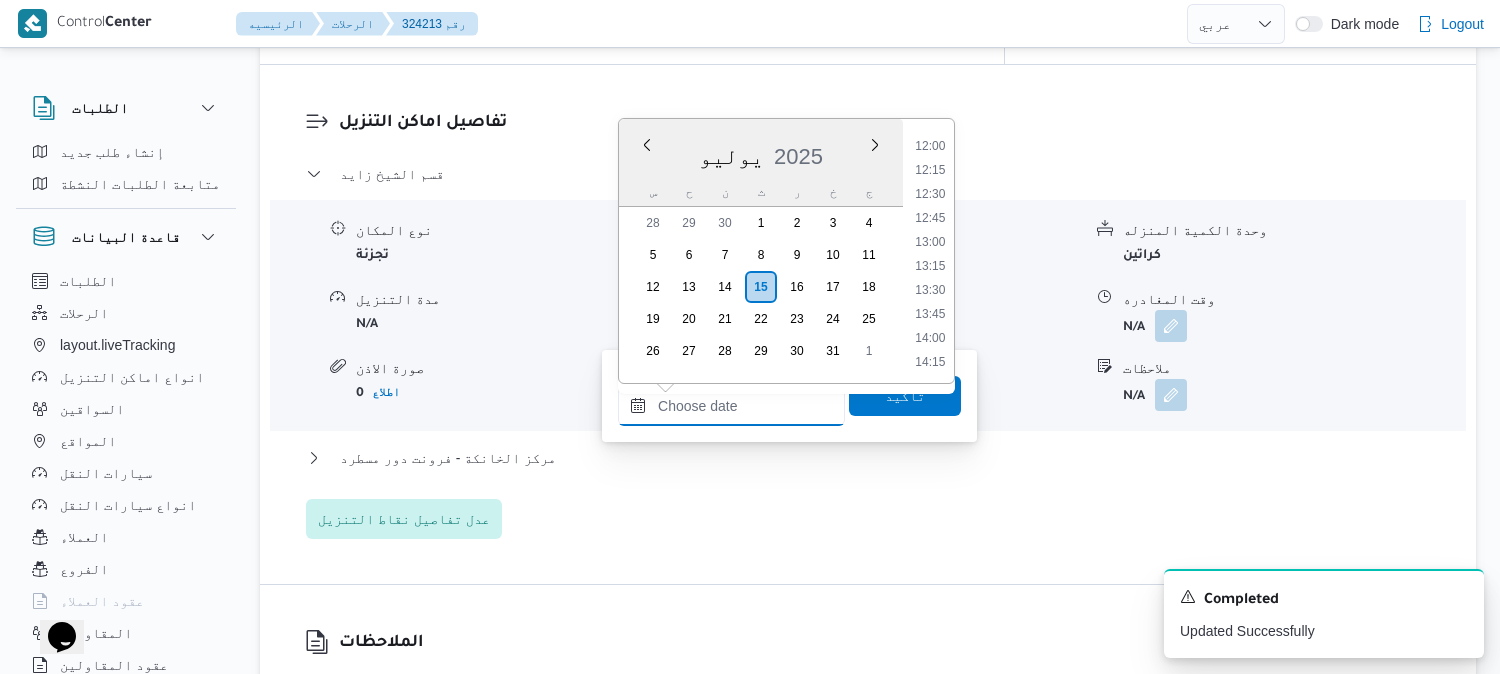 scroll, scrollTop: 1040, scrollLeft: 0, axis: vertical 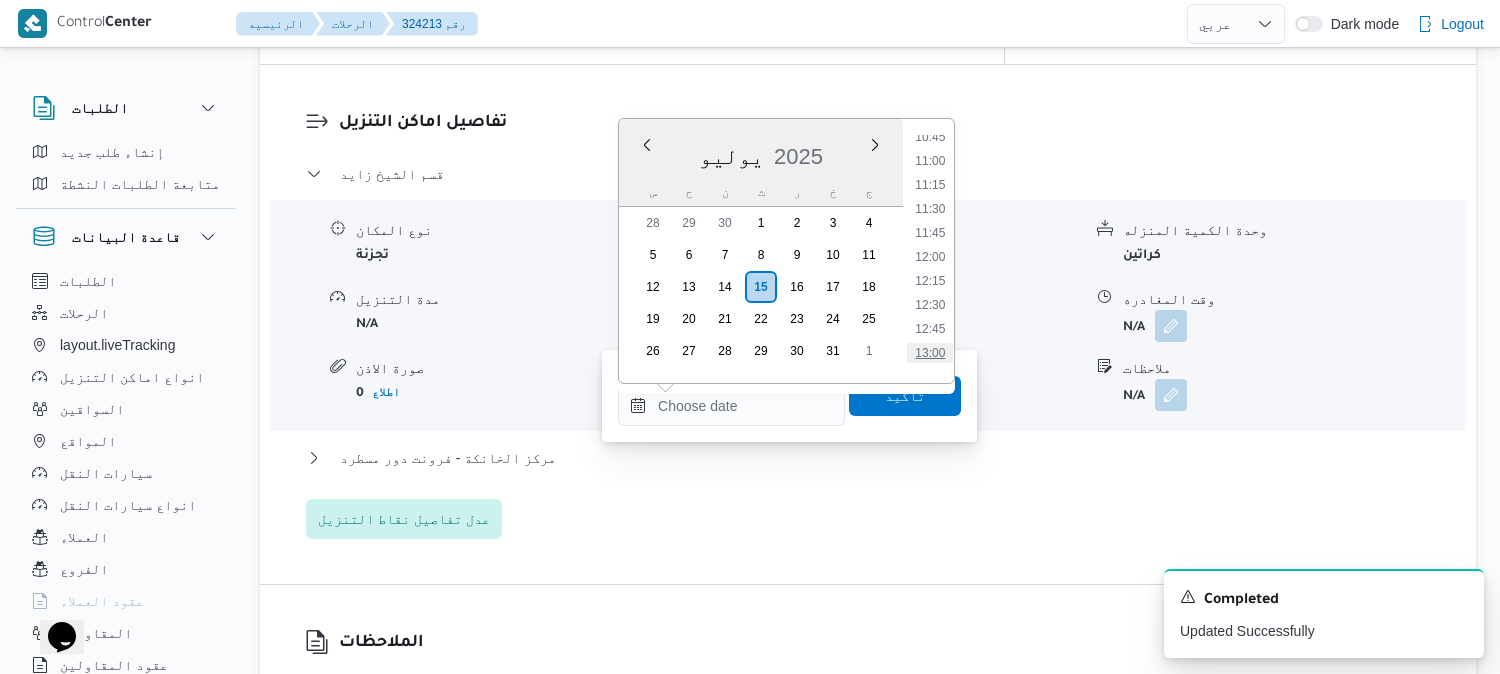 click on "13:00" at bounding box center (930, 353) 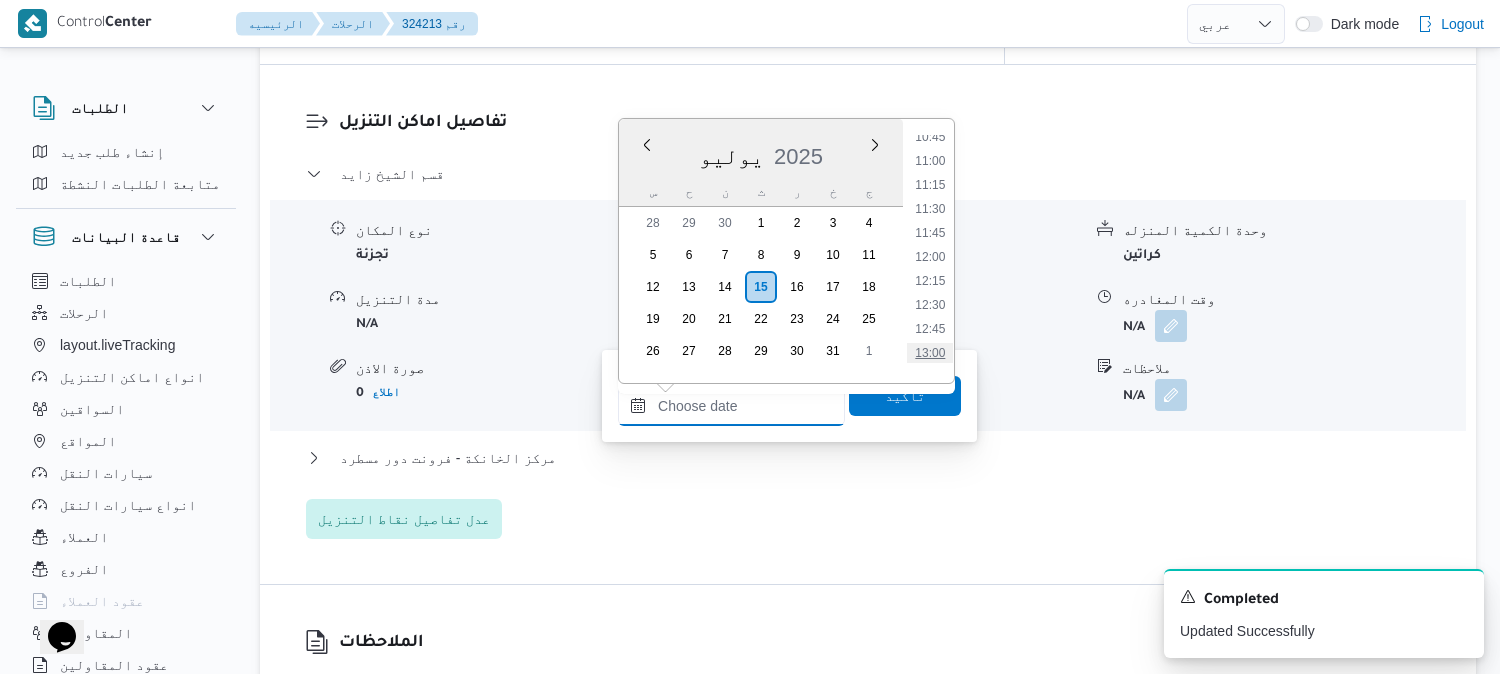 type on "[DATE] ١٣:٠٠" 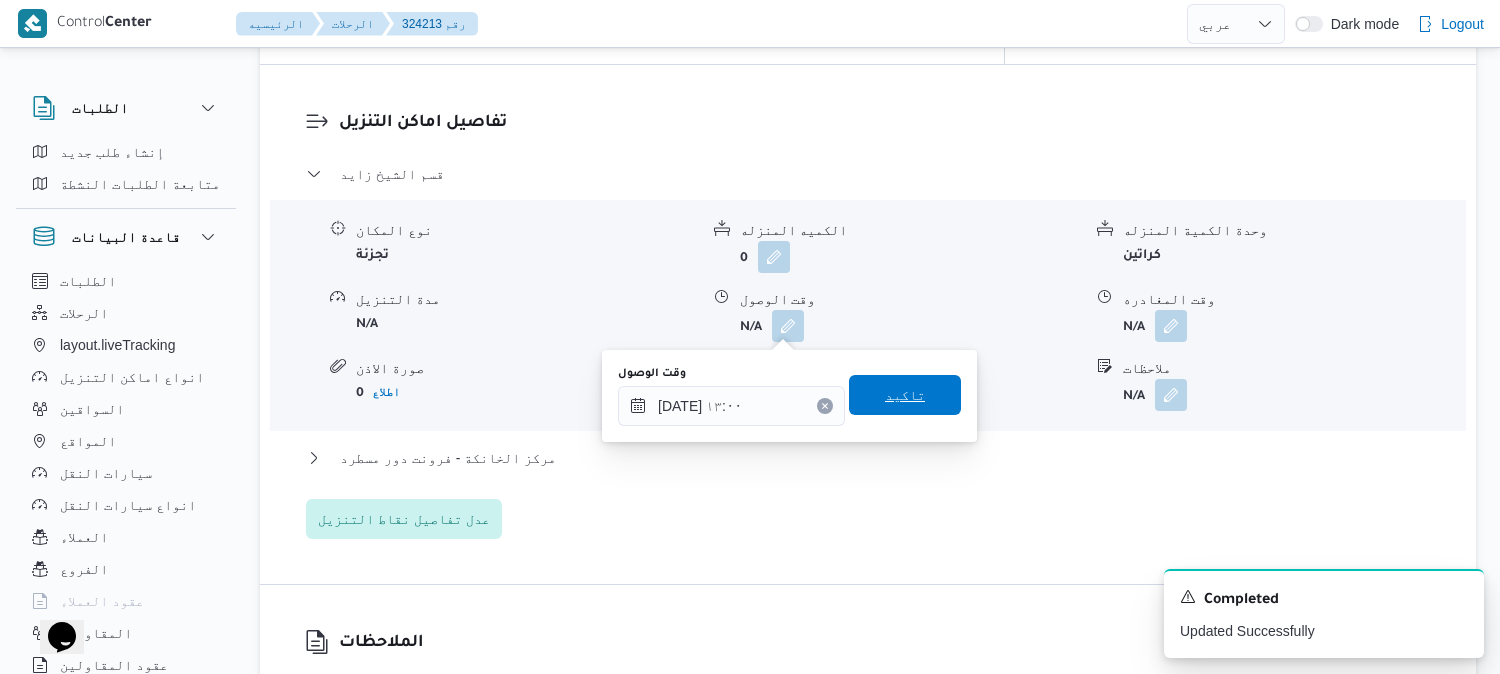 click on "تاكيد" at bounding box center [905, 395] 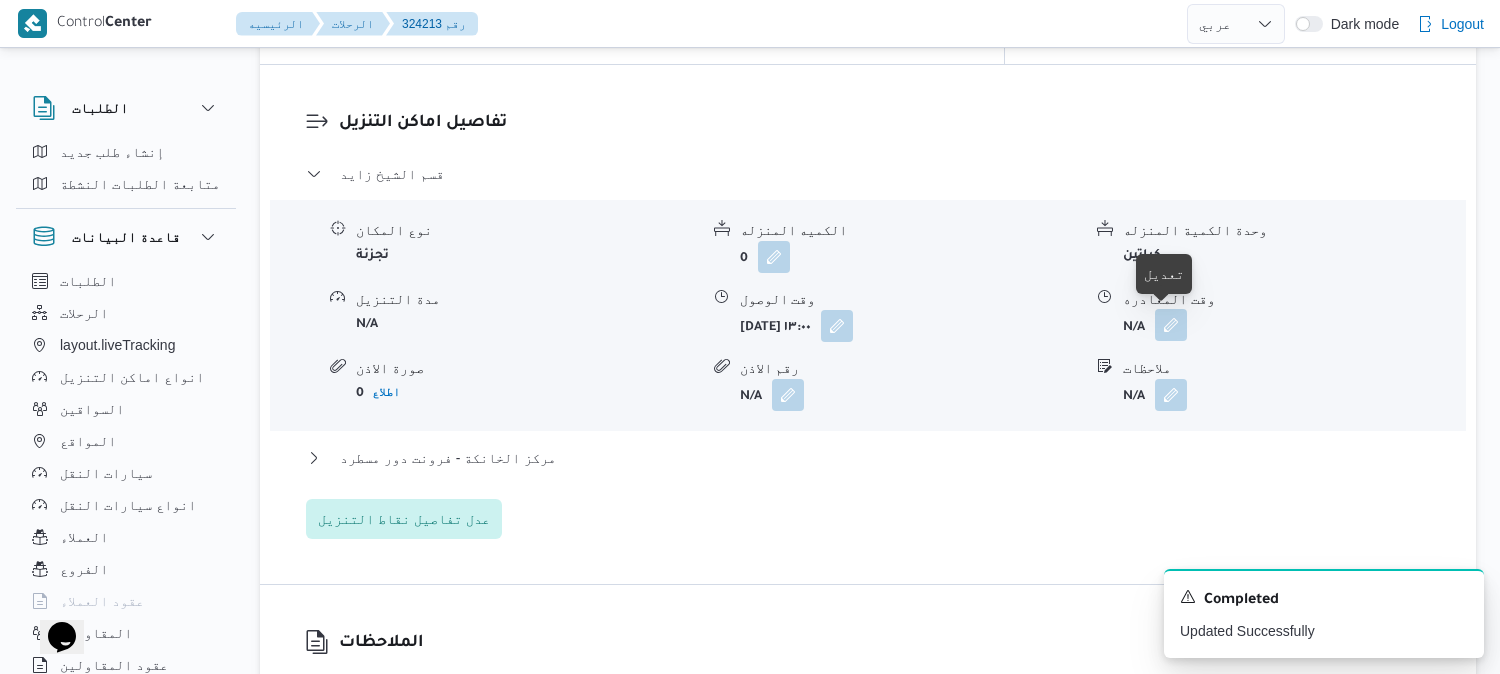 click at bounding box center [1171, 325] 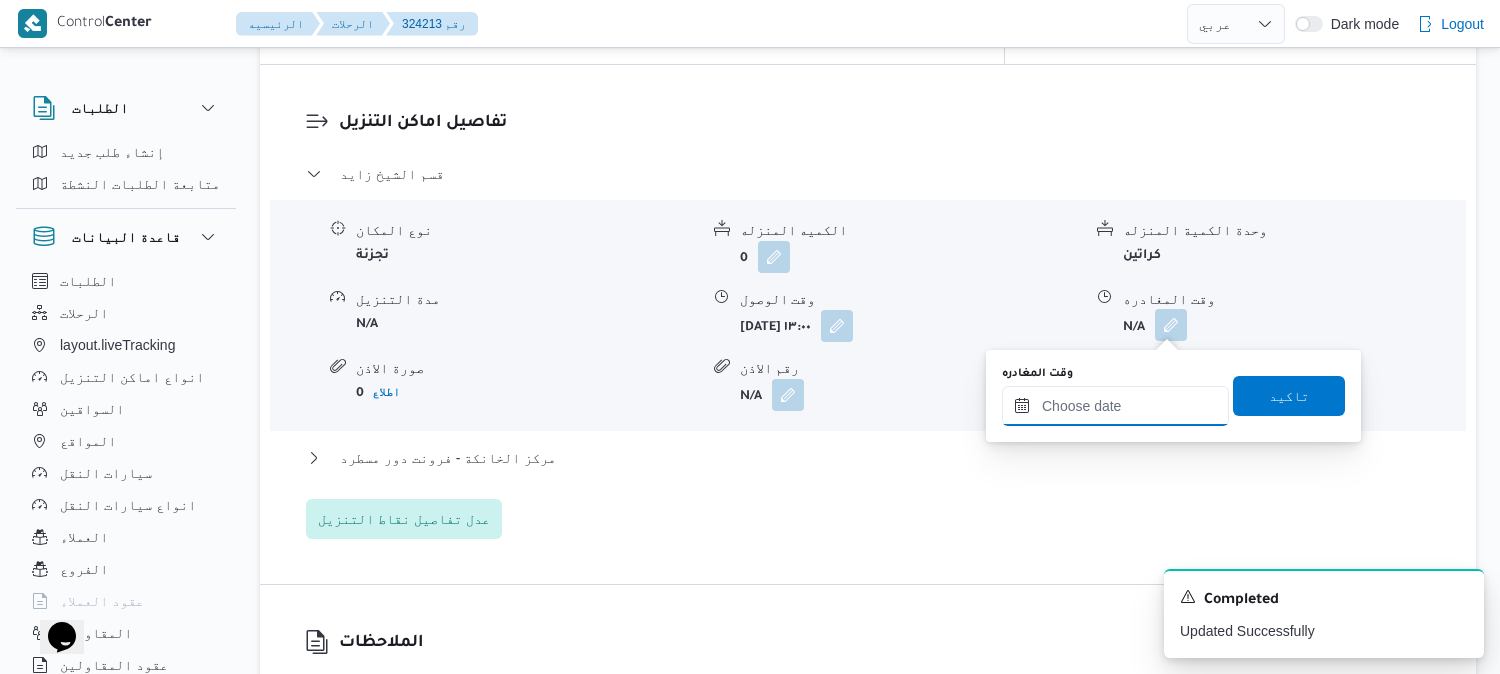 click on "وقت المغادره" at bounding box center (1115, 406) 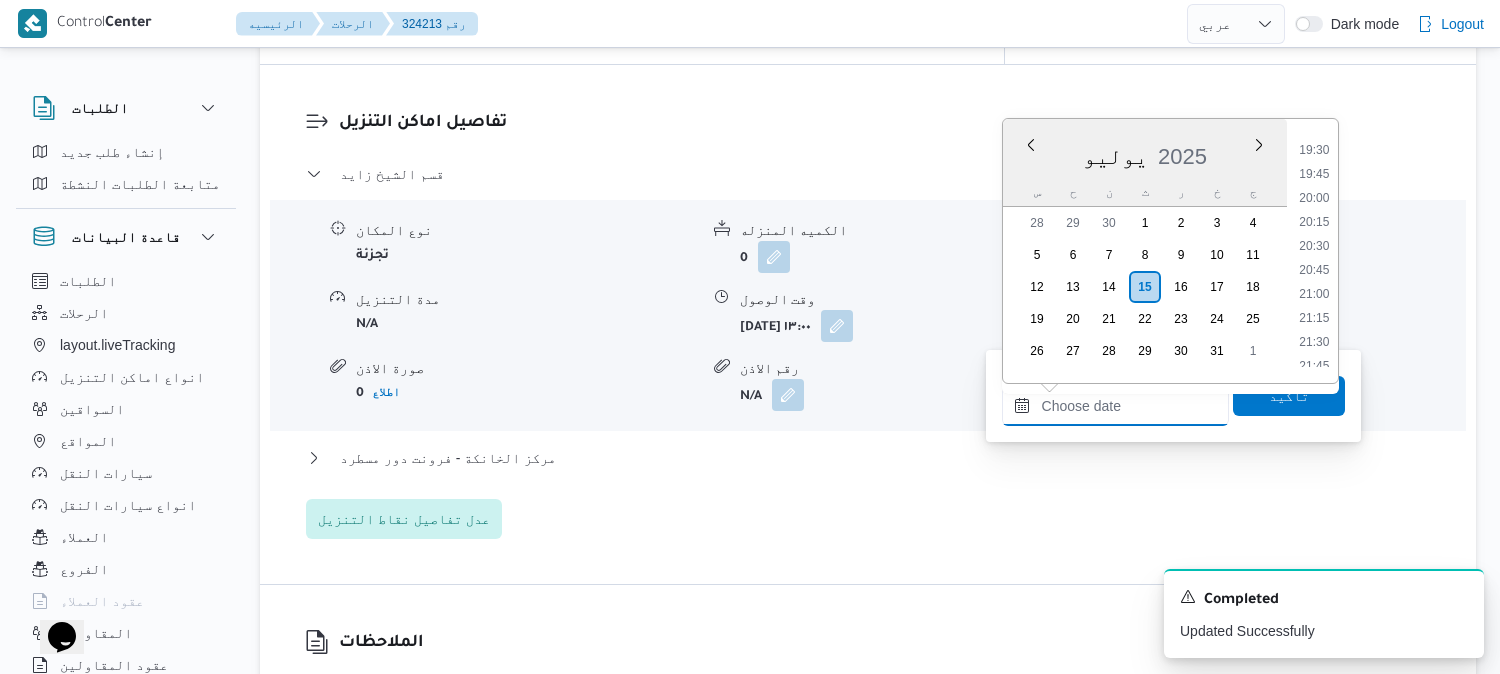 scroll, scrollTop: 1817, scrollLeft: 0, axis: vertical 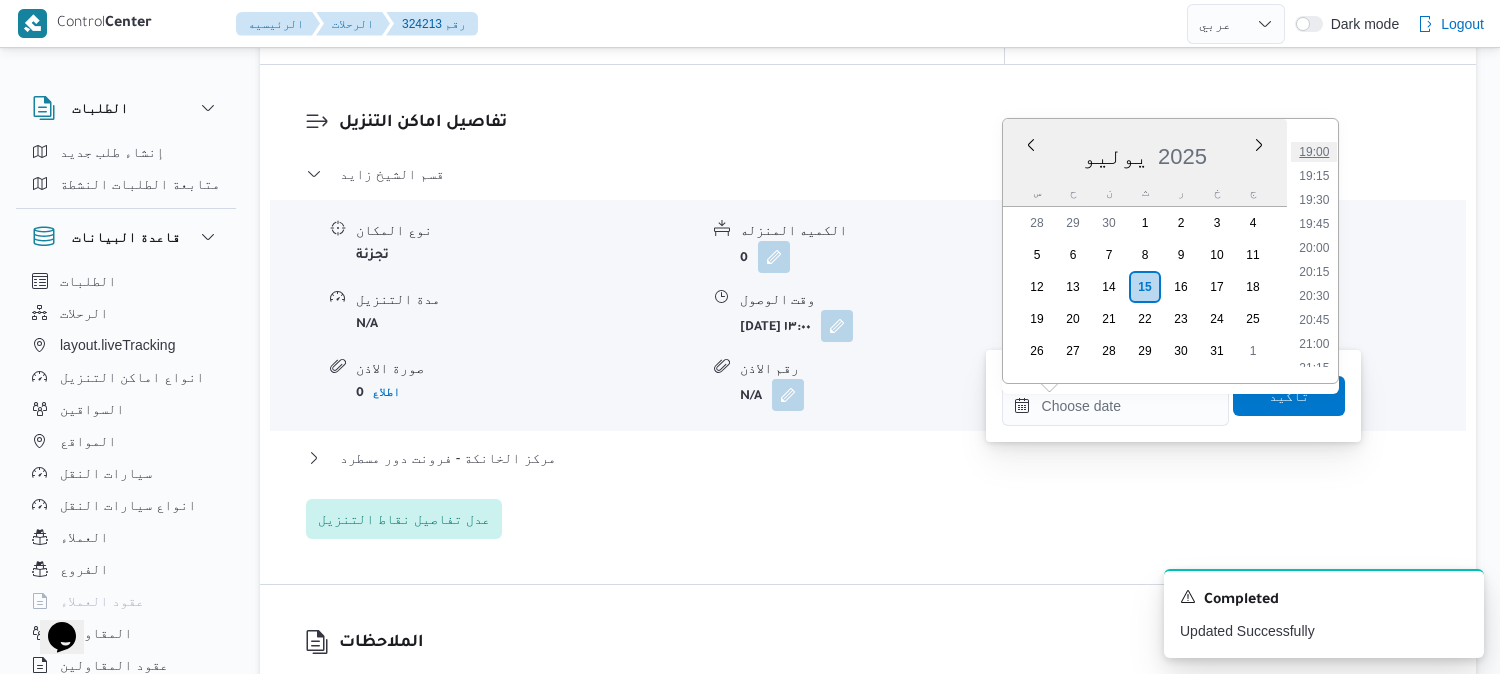 click on "19:00" at bounding box center [1314, 152] 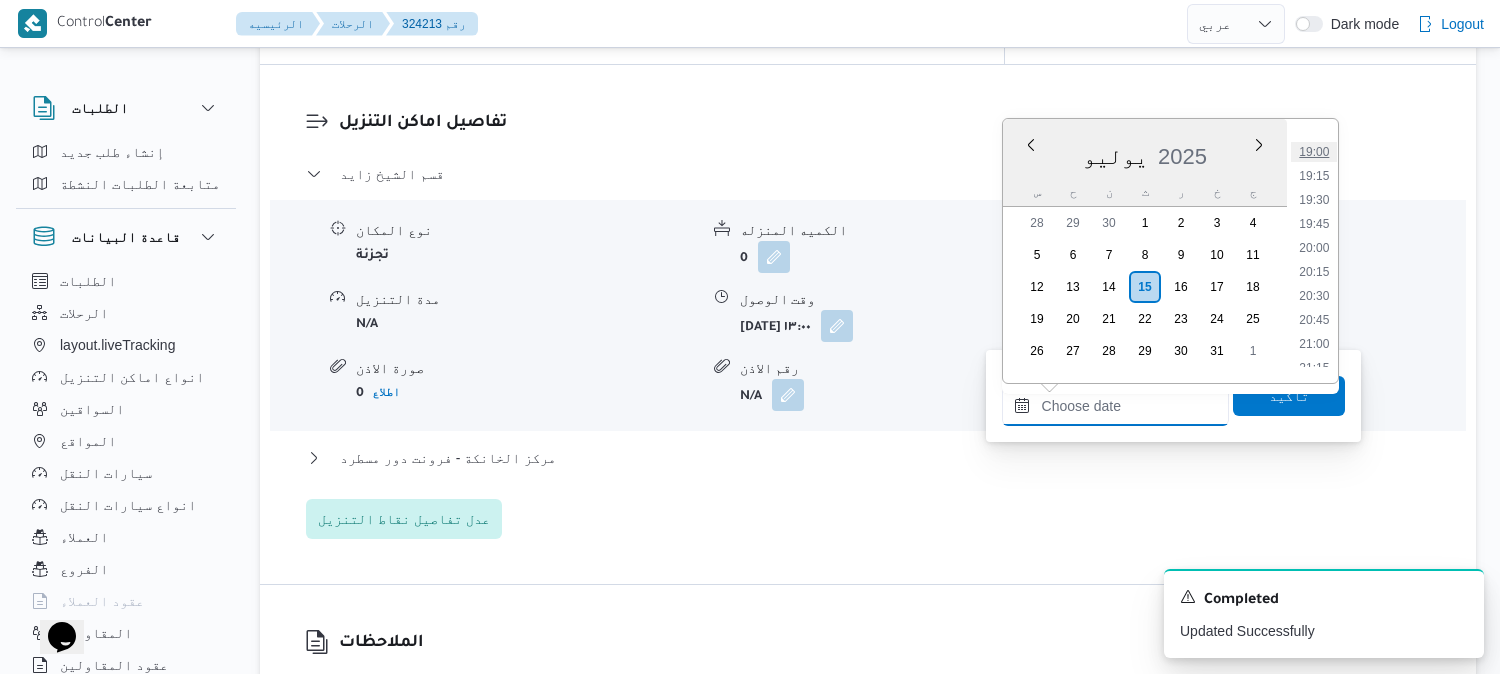 type on "[DATE] ١٩:٠٠" 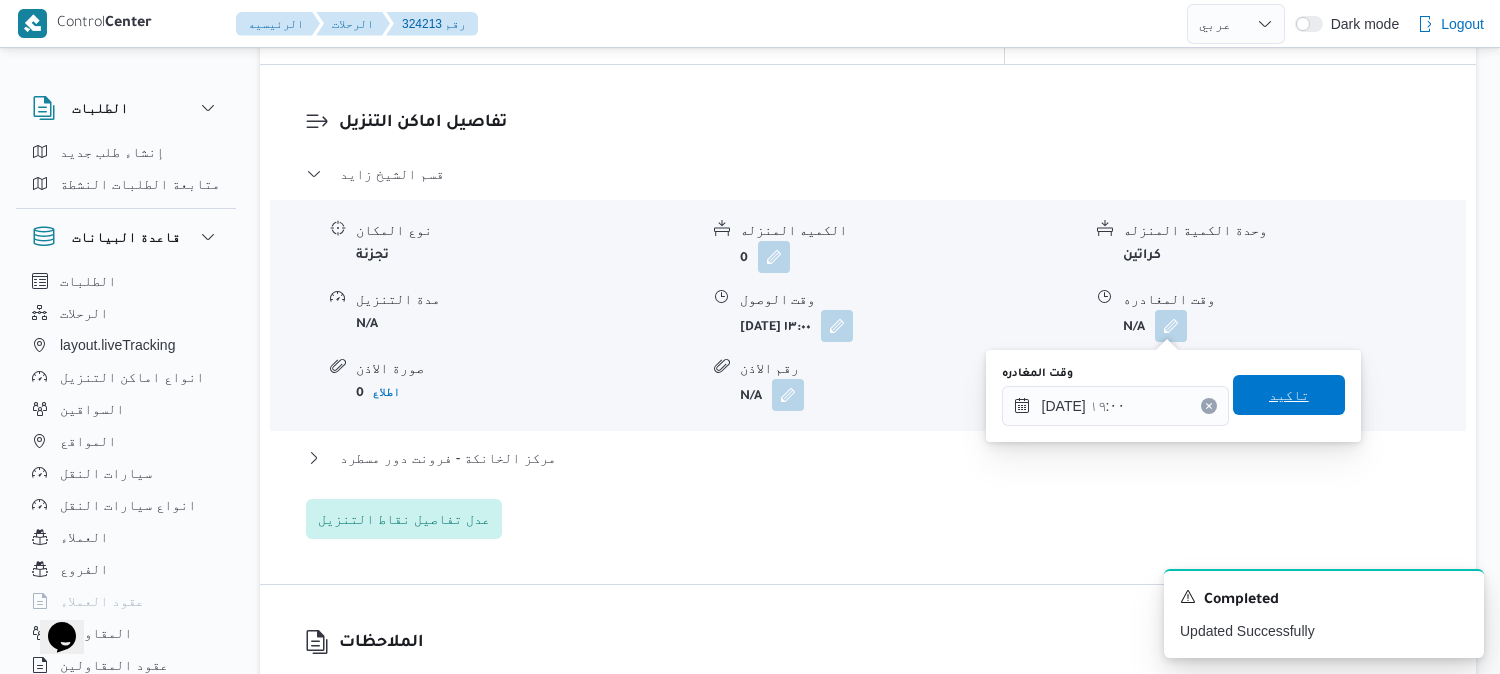 click on "تاكيد" at bounding box center (1289, 395) 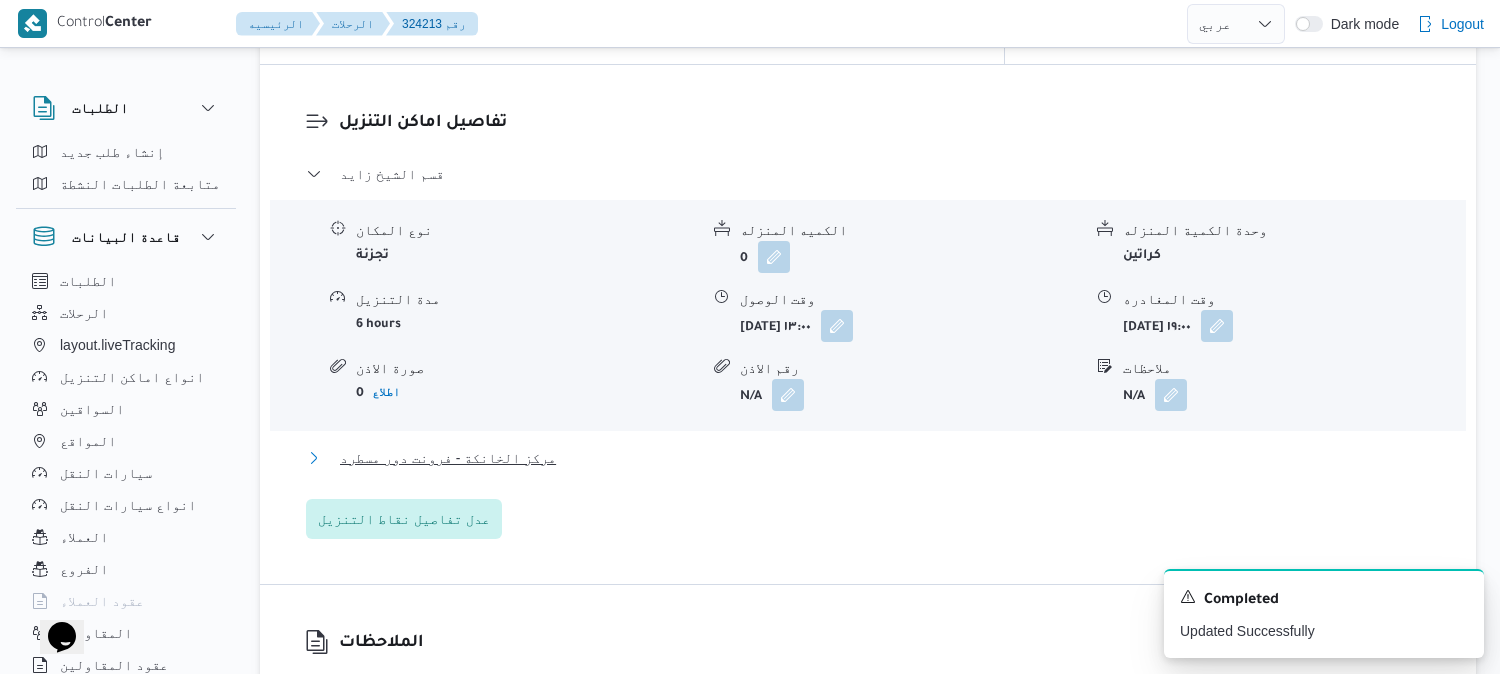 click on "مركز الخانكة -
فرونت دور مسطرد" at bounding box center [448, 458] 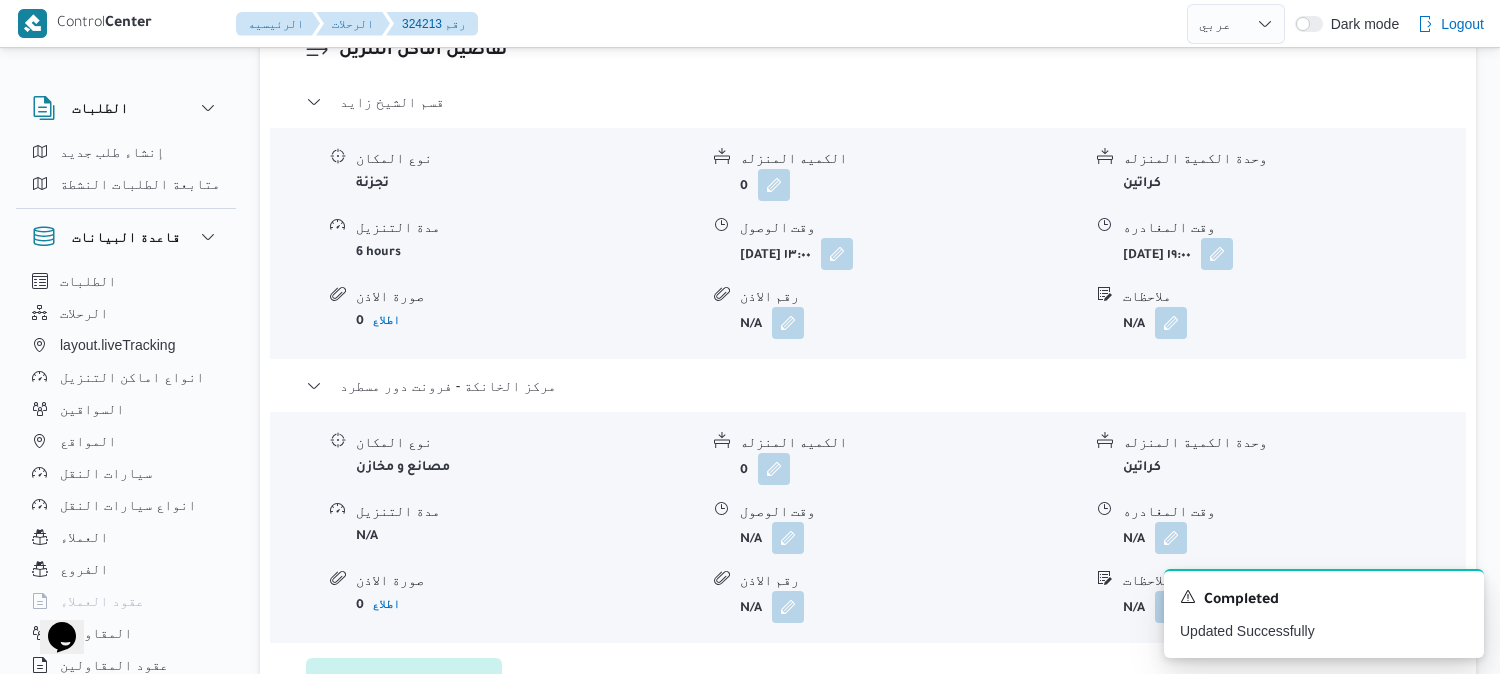 scroll, scrollTop: 1777, scrollLeft: 0, axis: vertical 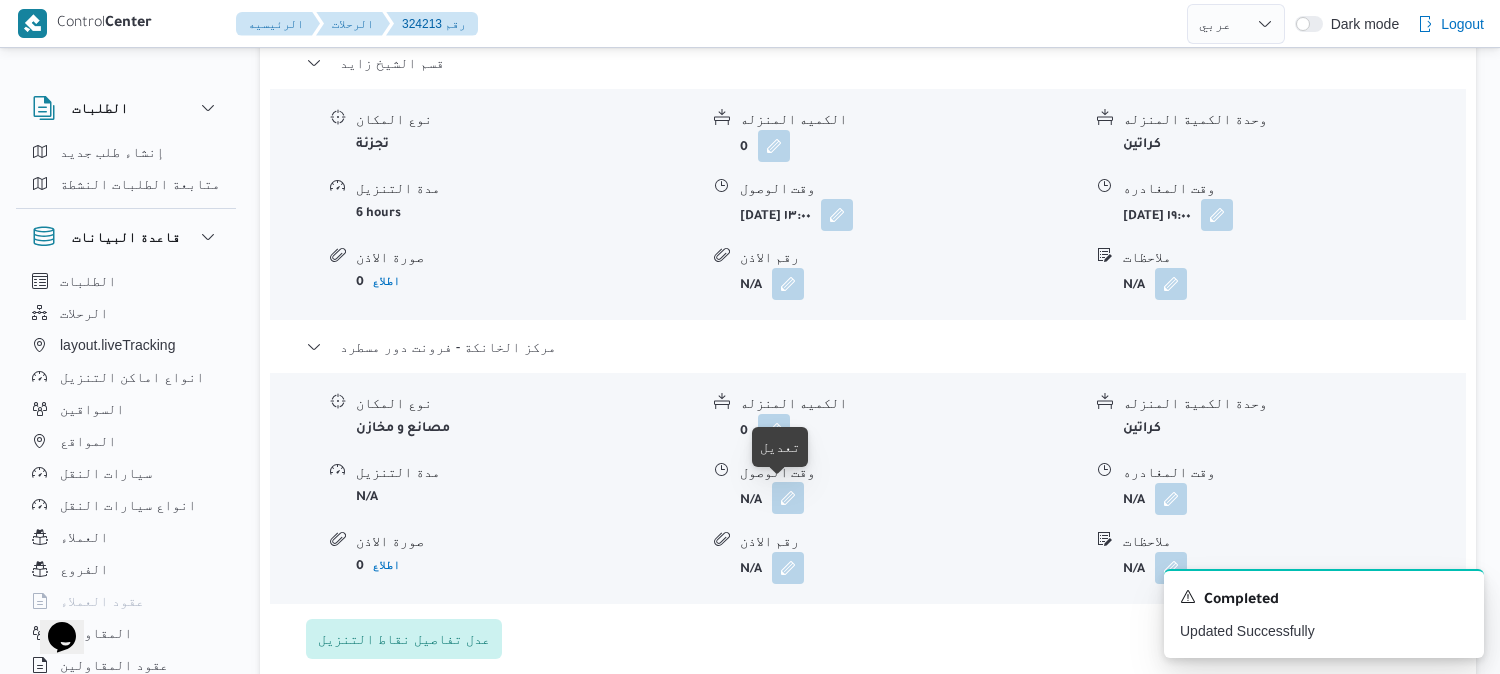 click at bounding box center (788, 498) 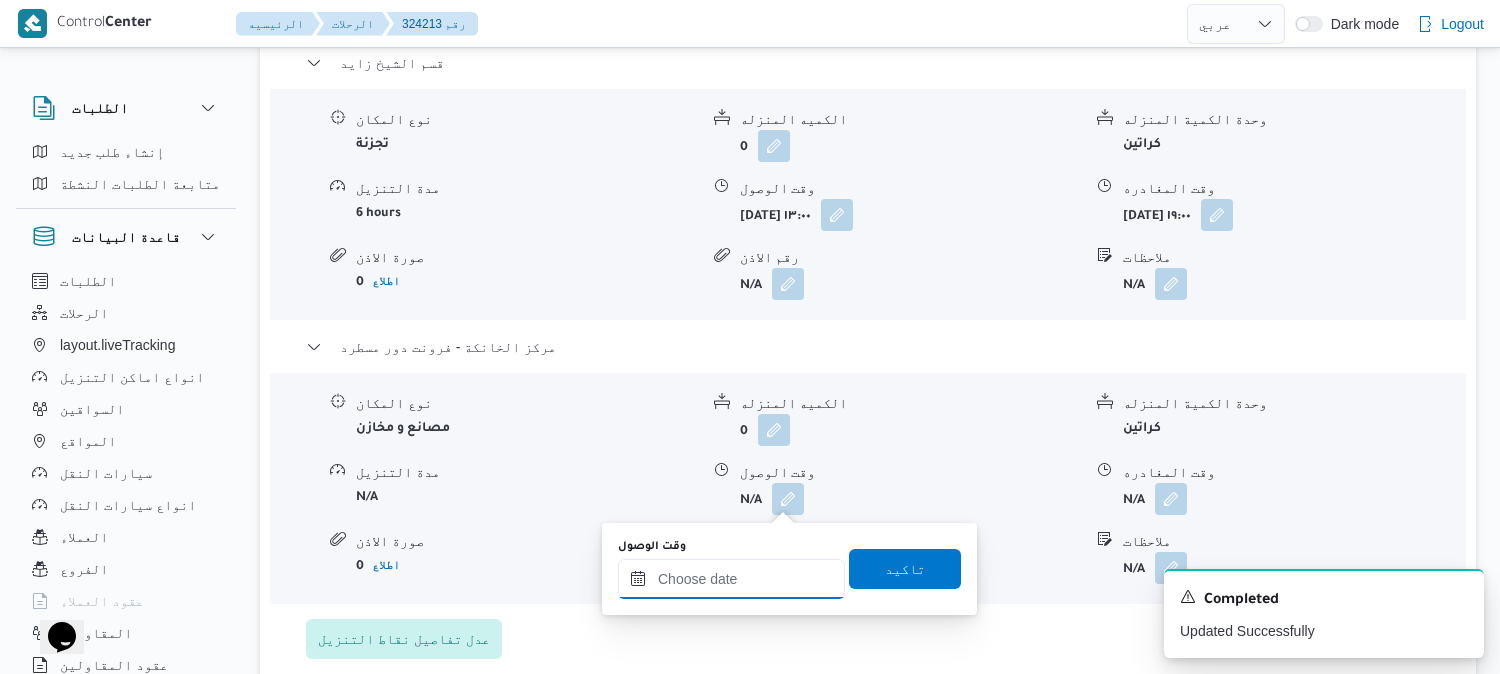click on "وقت الوصول" at bounding box center [731, 579] 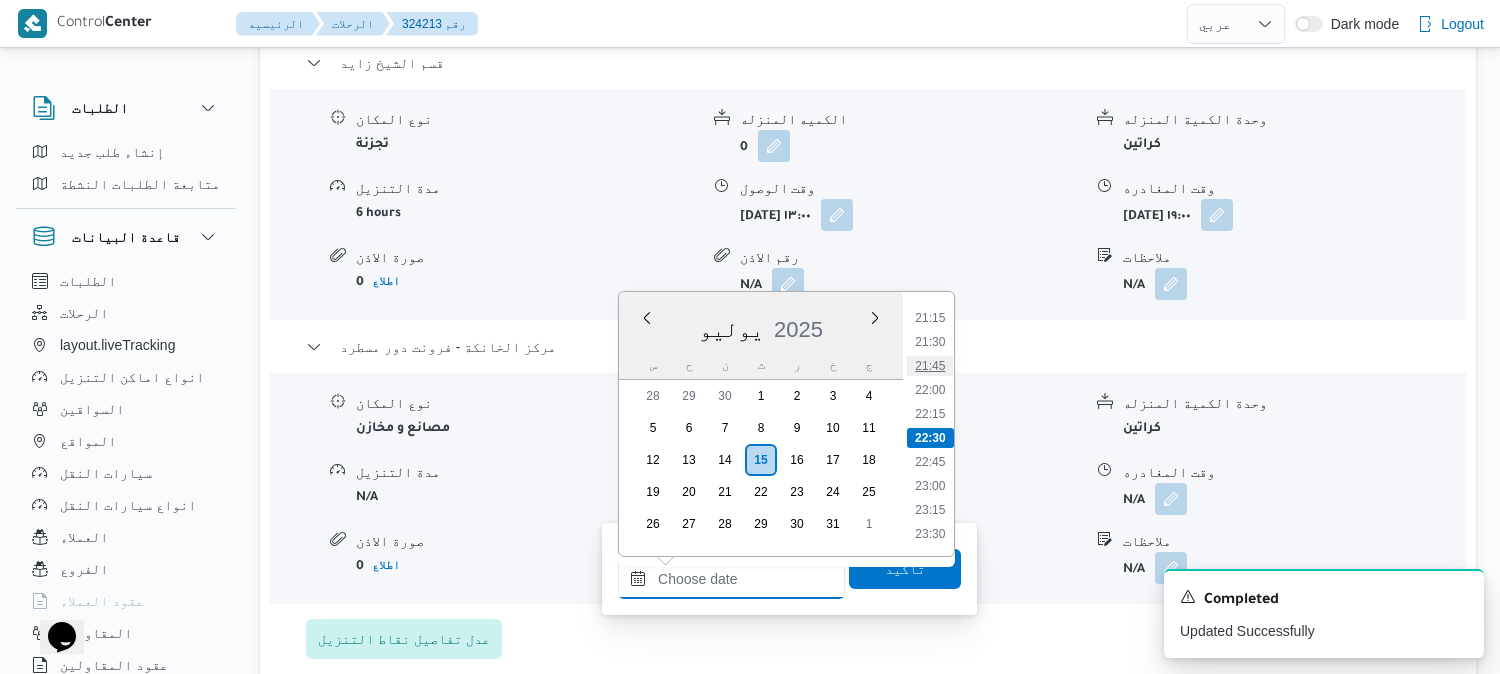 scroll, scrollTop: 1928, scrollLeft: 0, axis: vertical 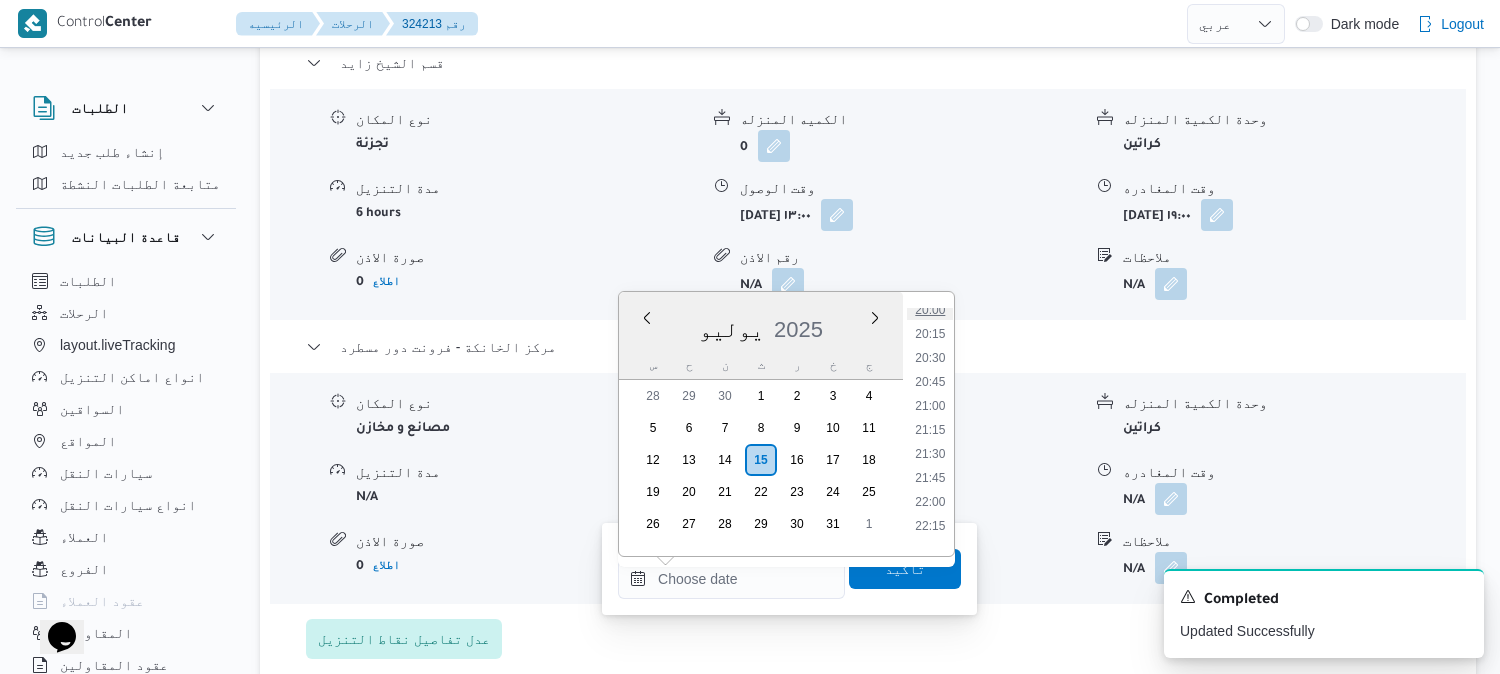 click on "20:00" at bounding box center (930, 310) 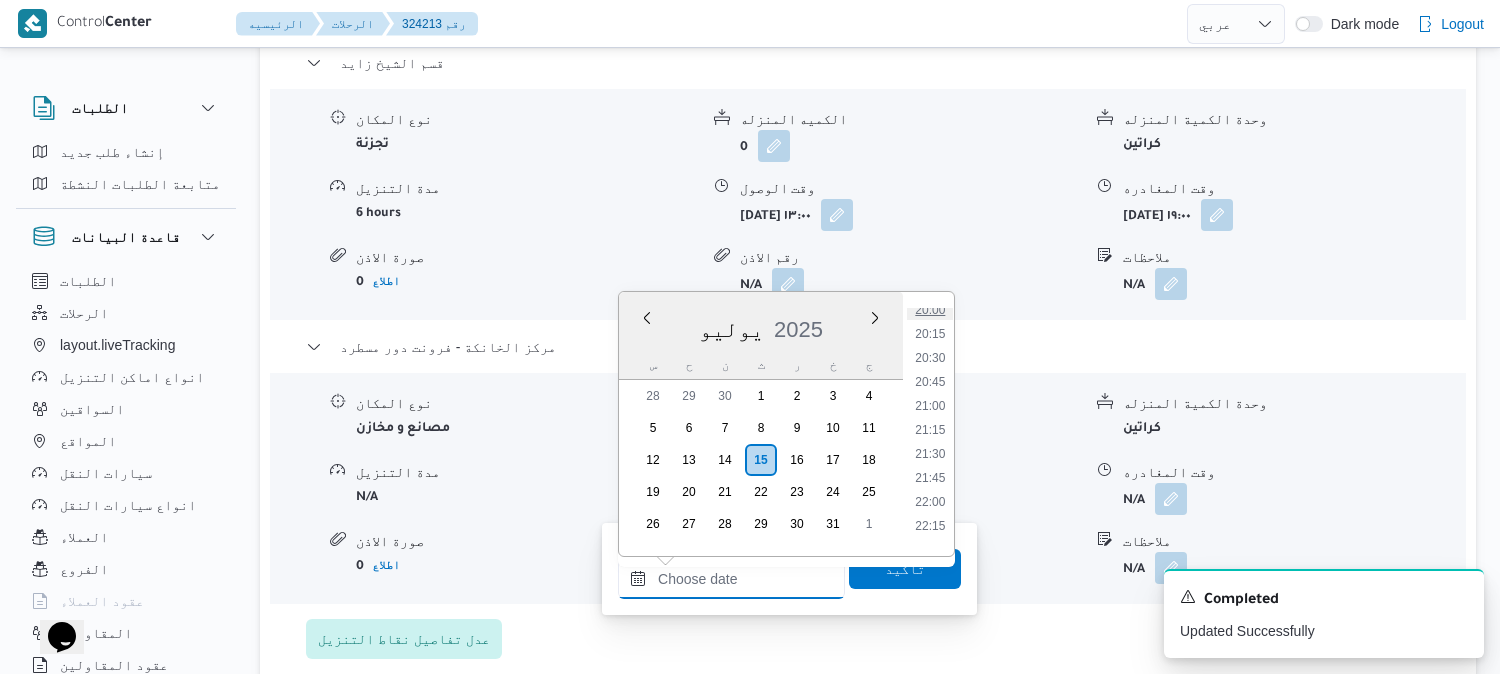 type on "[DATE] ٢٠:٠٠" 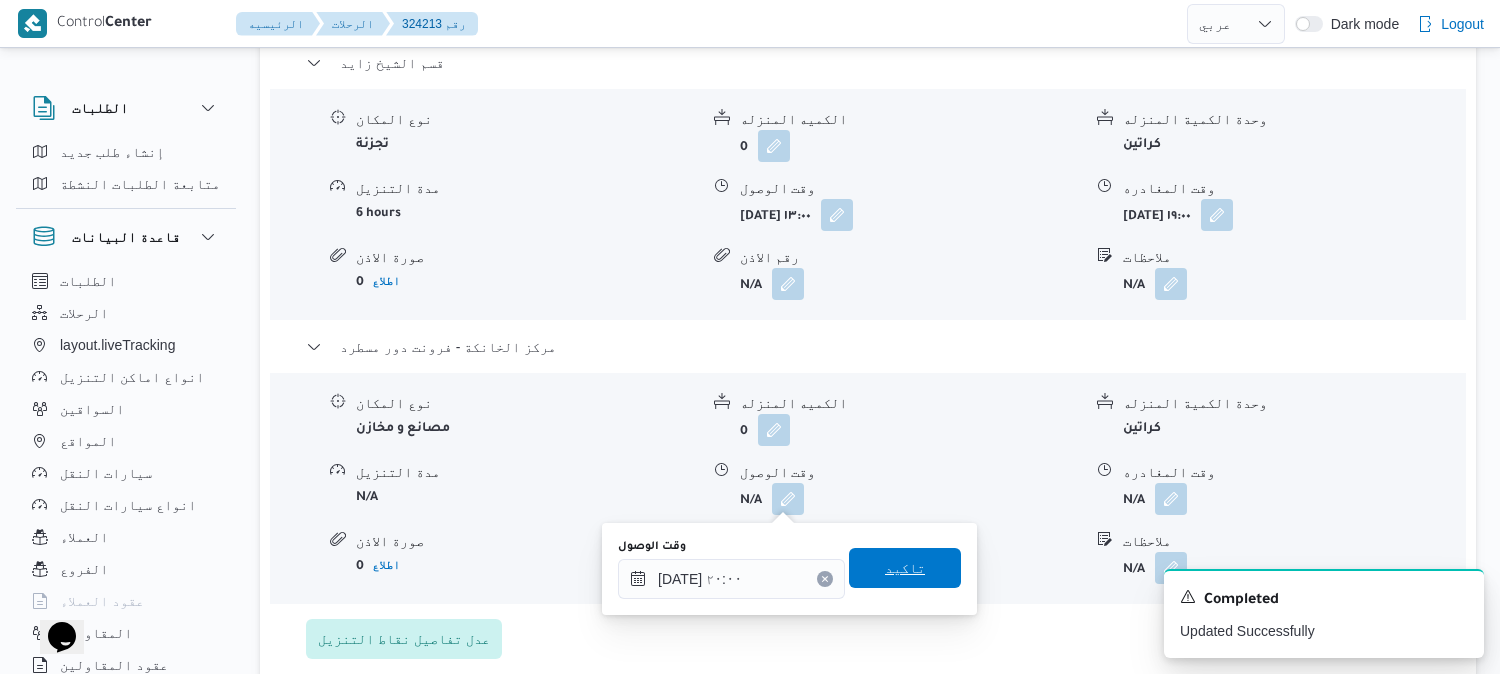 click on "تاكيد" at bounding box center [905, 568] 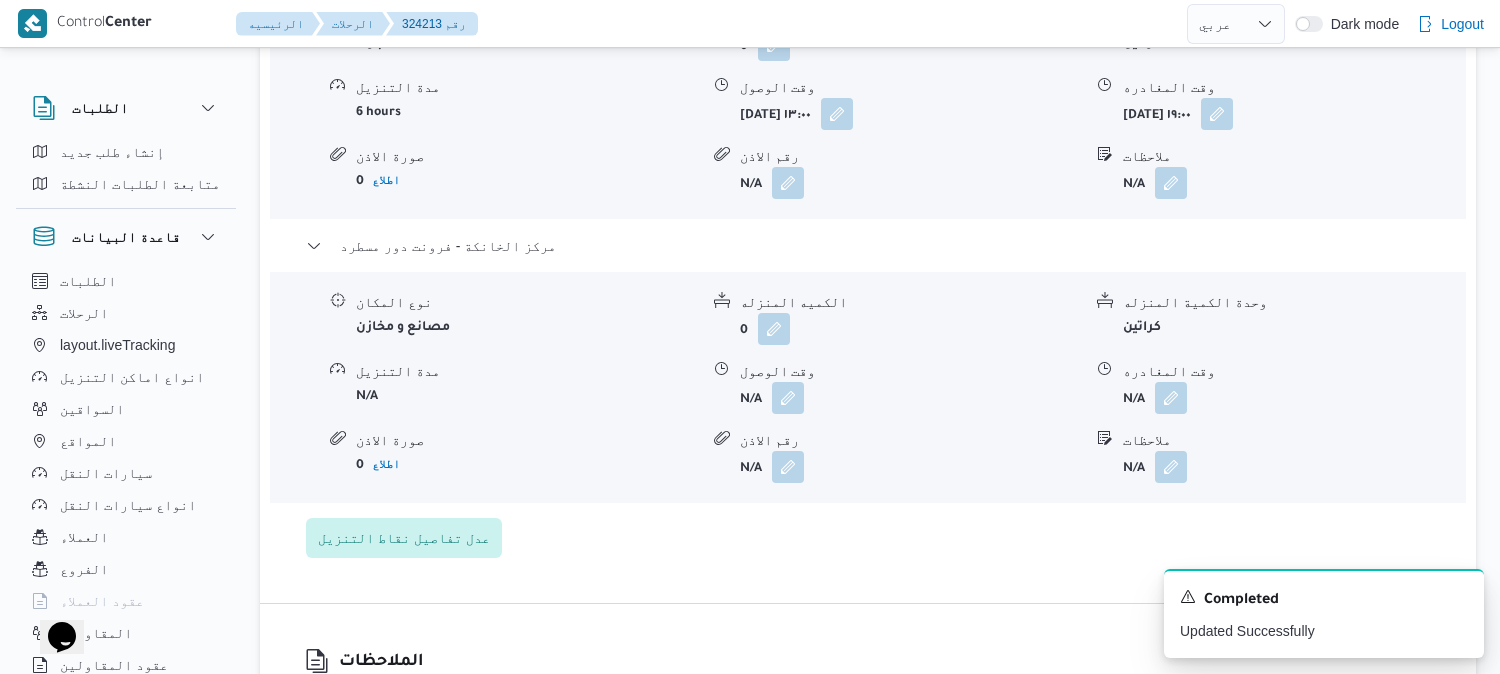 scroll, scrollTop: 2000, scrollLeft: 0, axis: vertical 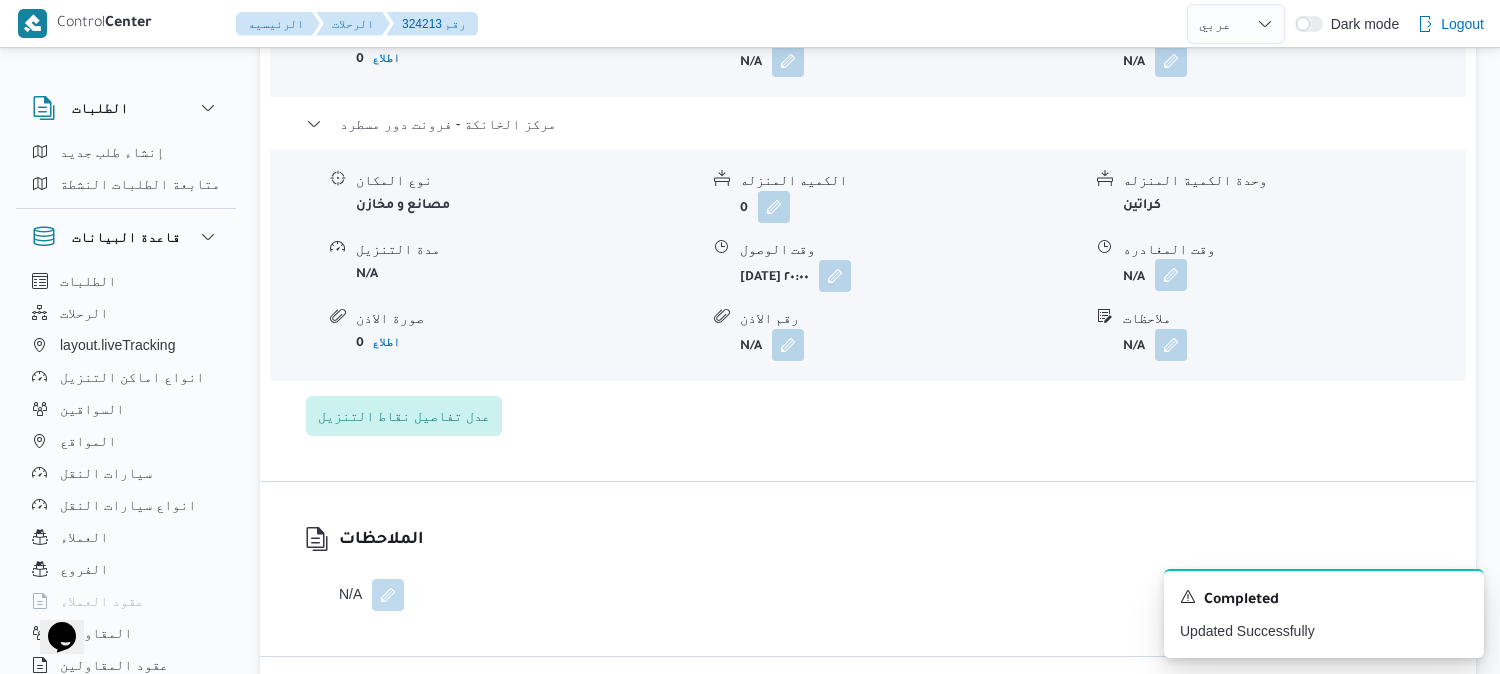 click at bounding box center [1171, 275] 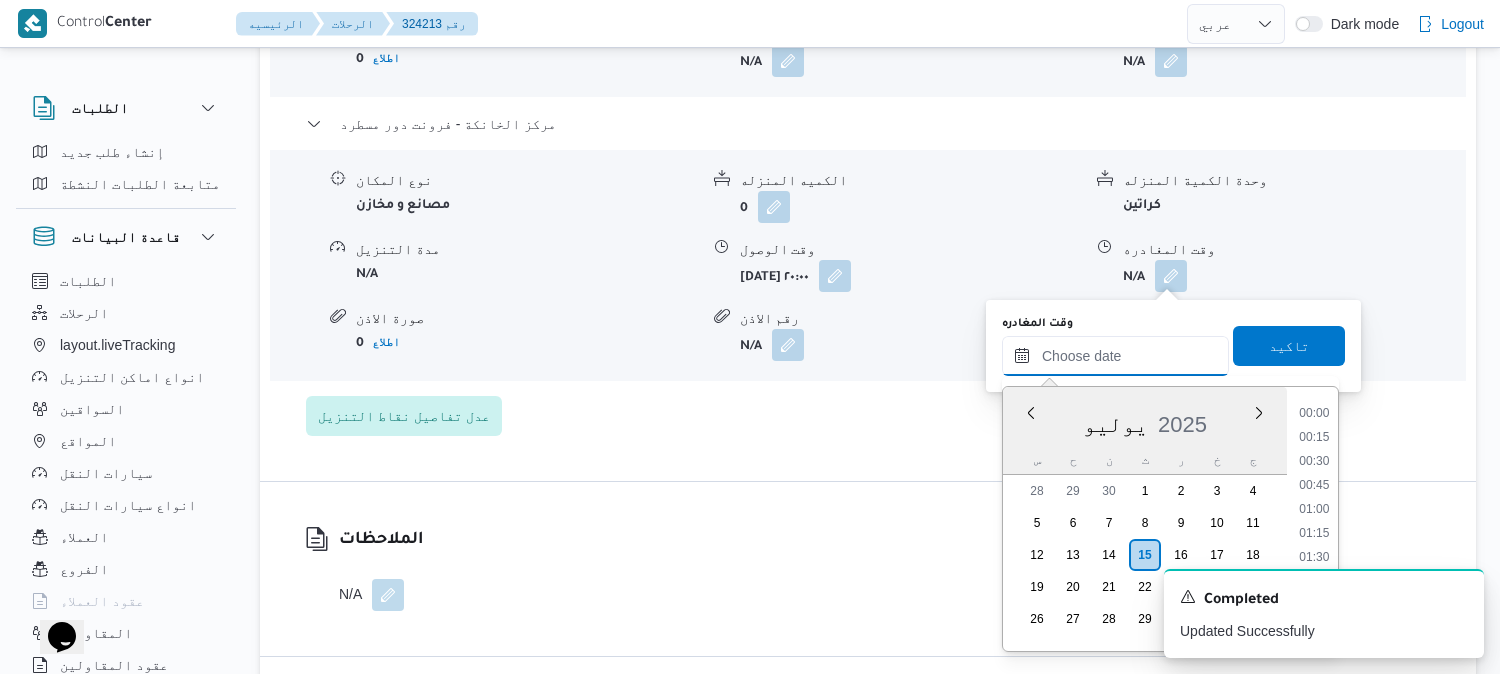 click on "وقت المغادره" at bounding box center [1115, 356] 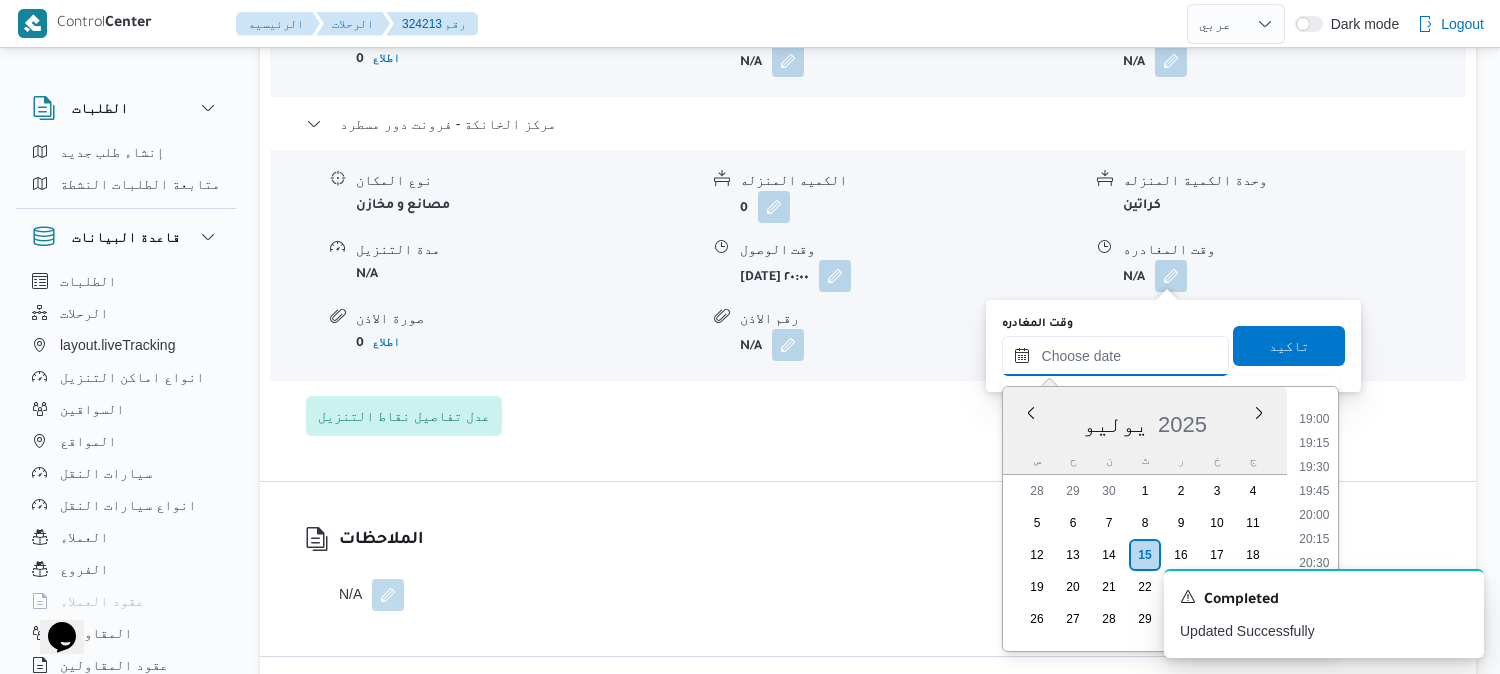 scroll, scrollTop: 1817, scrollLeft: 0, axis: vertical 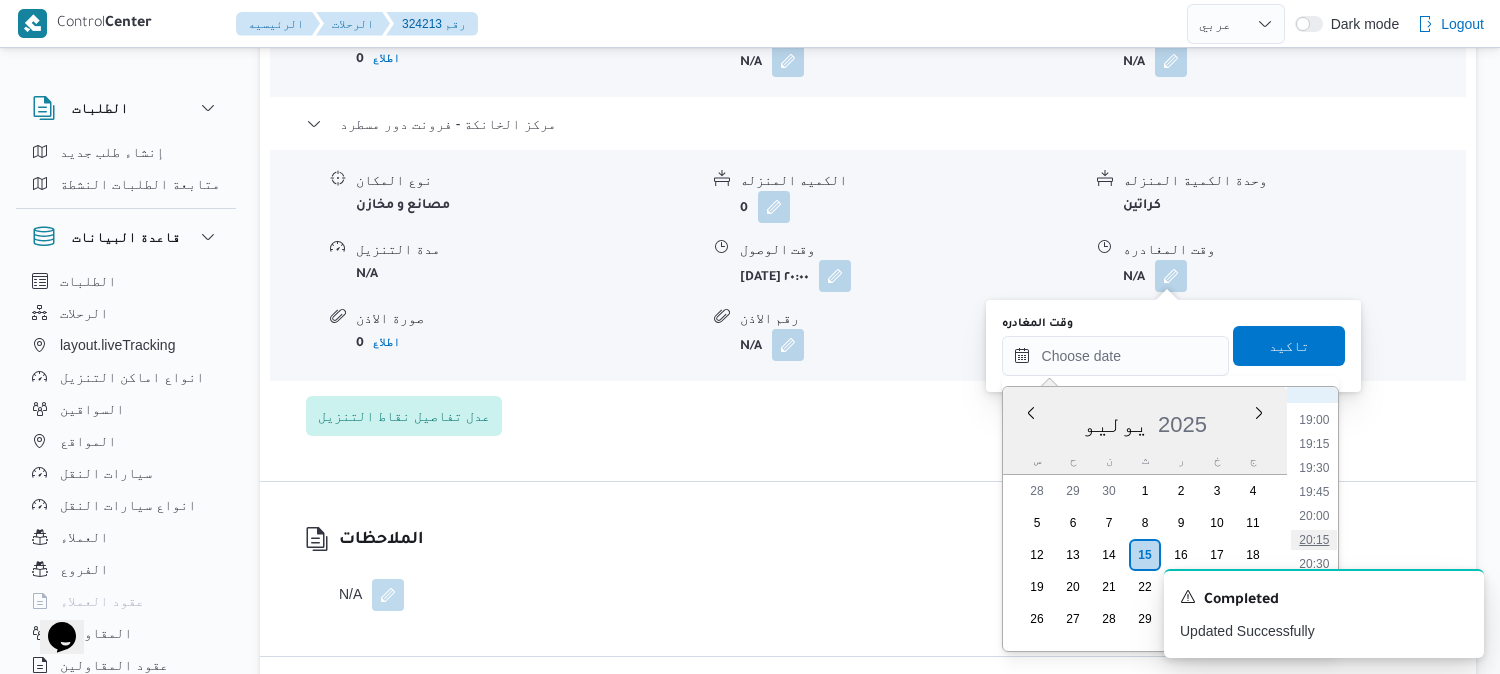 click on "20:15" at bounding box center (1314, 540) 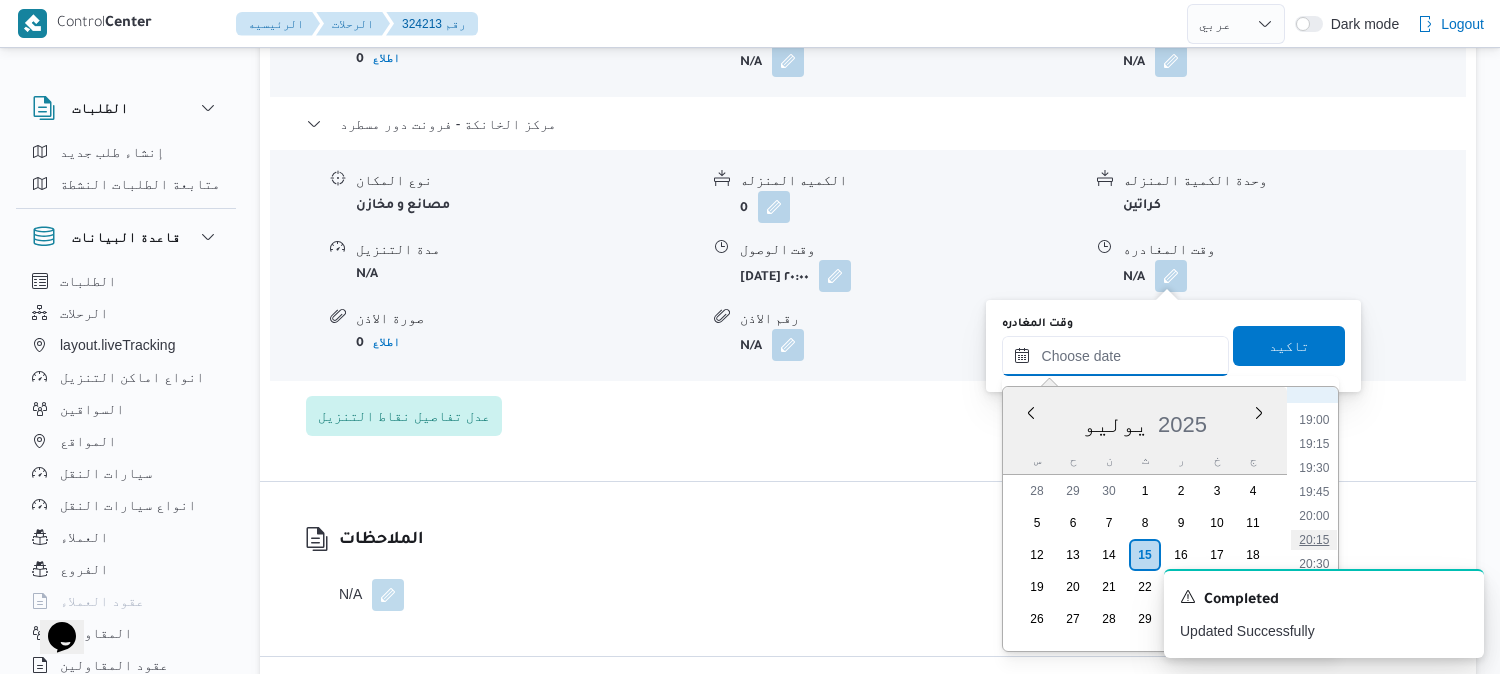 type on "[DATE] ٢٠:١٥" 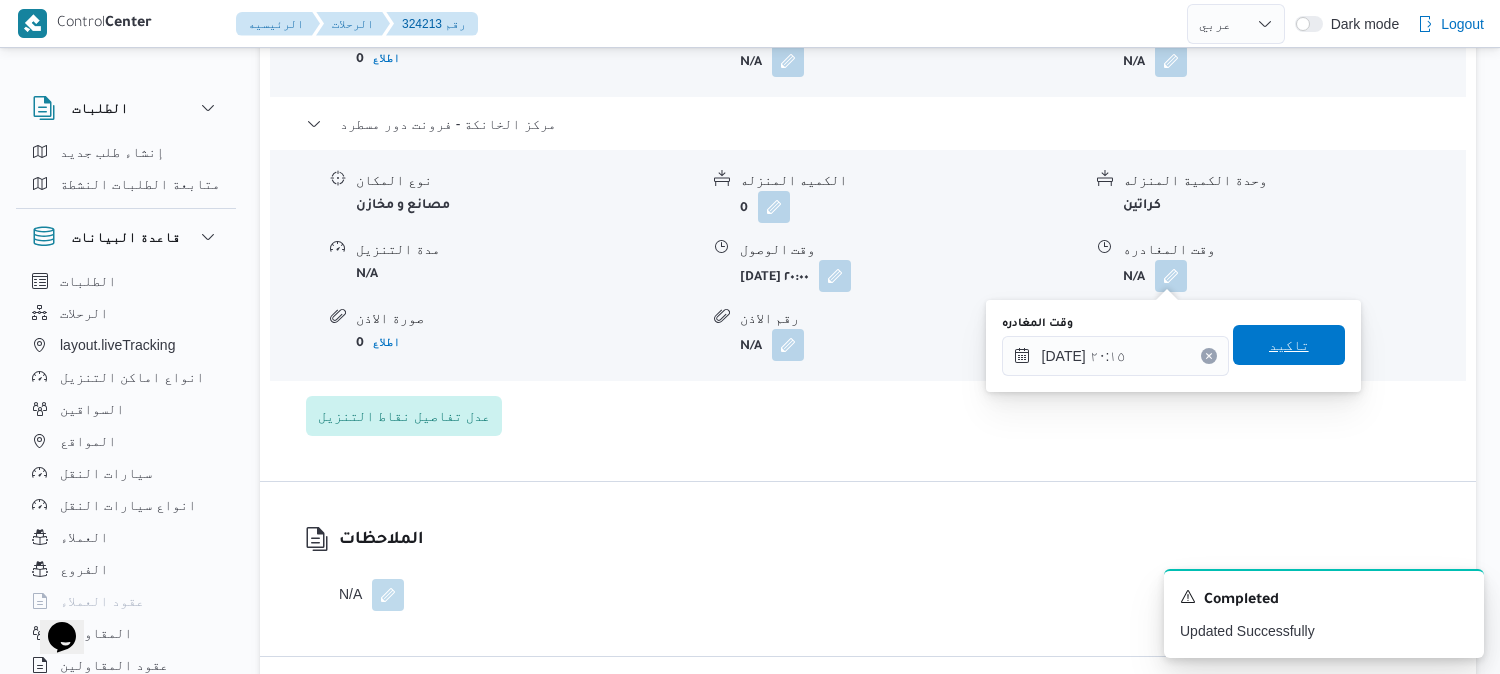 click on "تاكيد" at bounding box center (1289, 345) 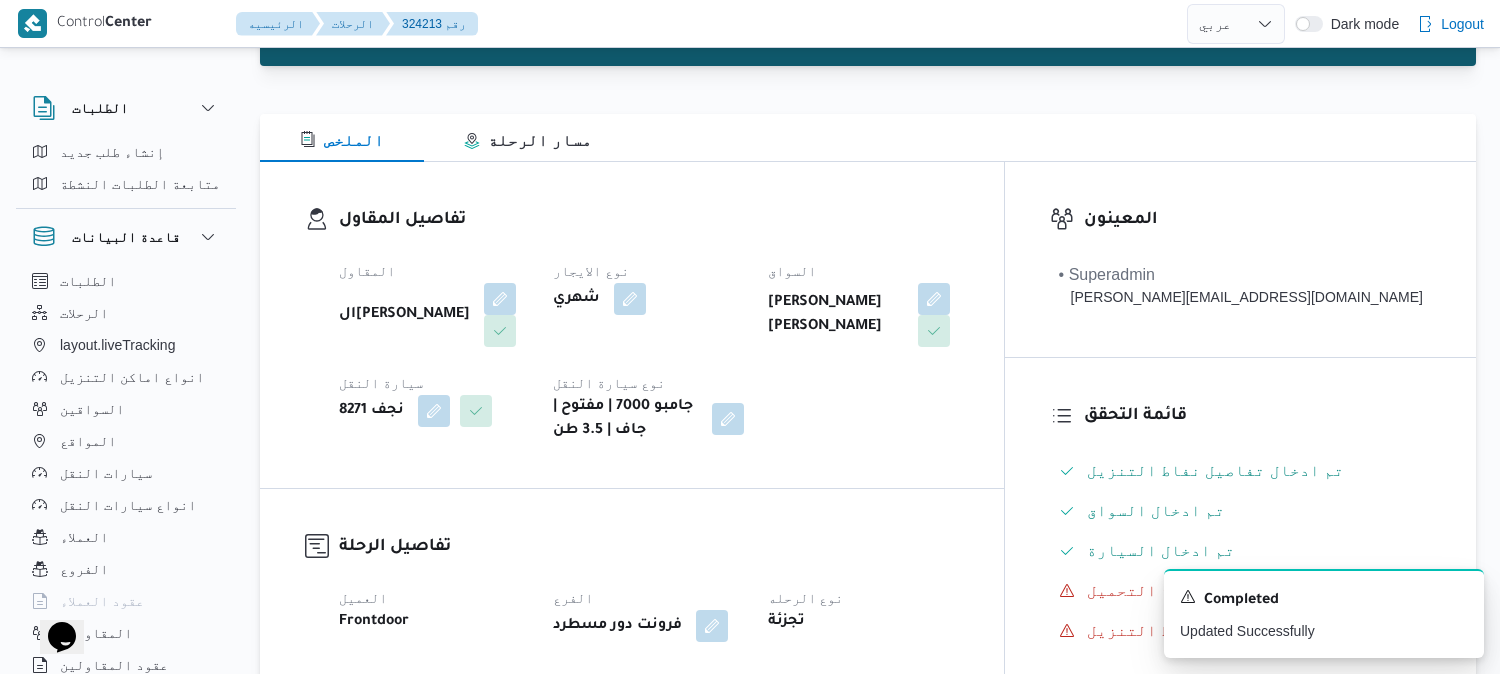 scroll, scrollTop: 0, scrollLeft: 0, axis: both 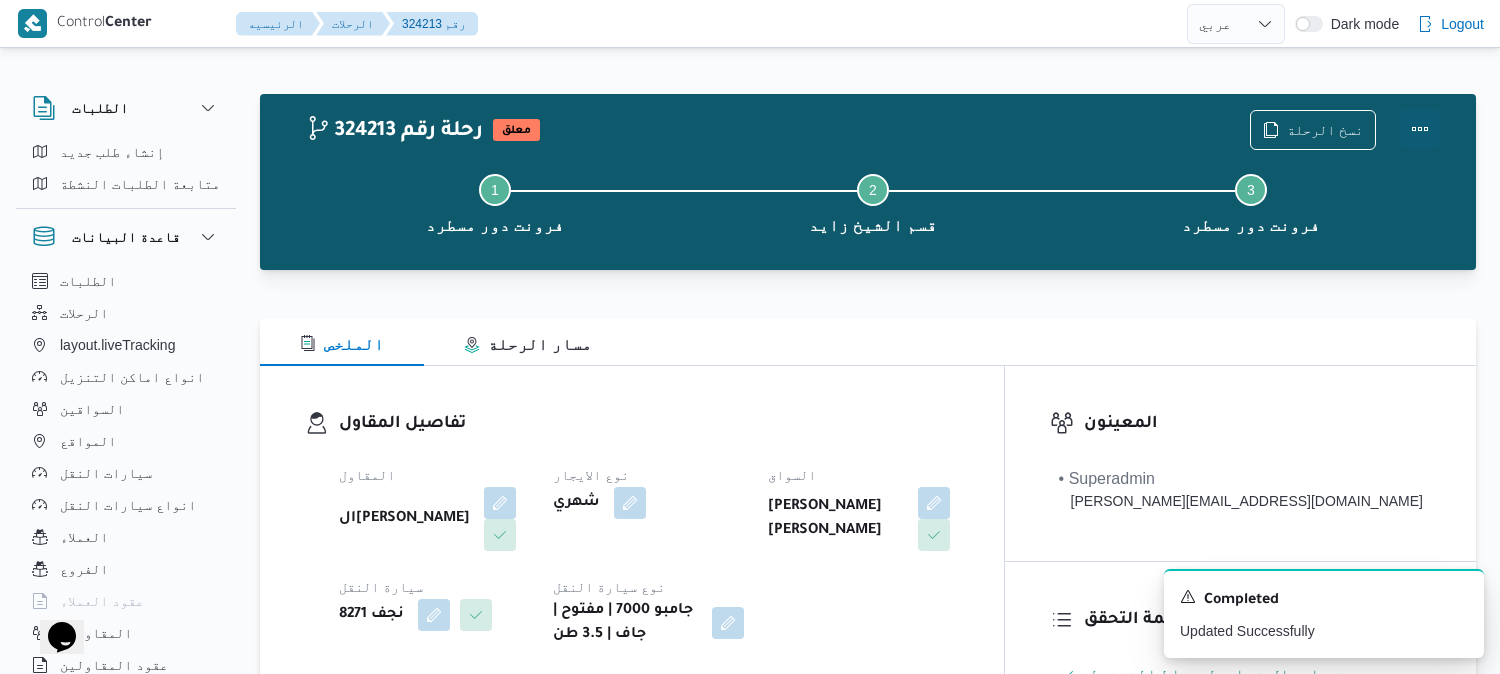 click at bounding box center (1420, 129) 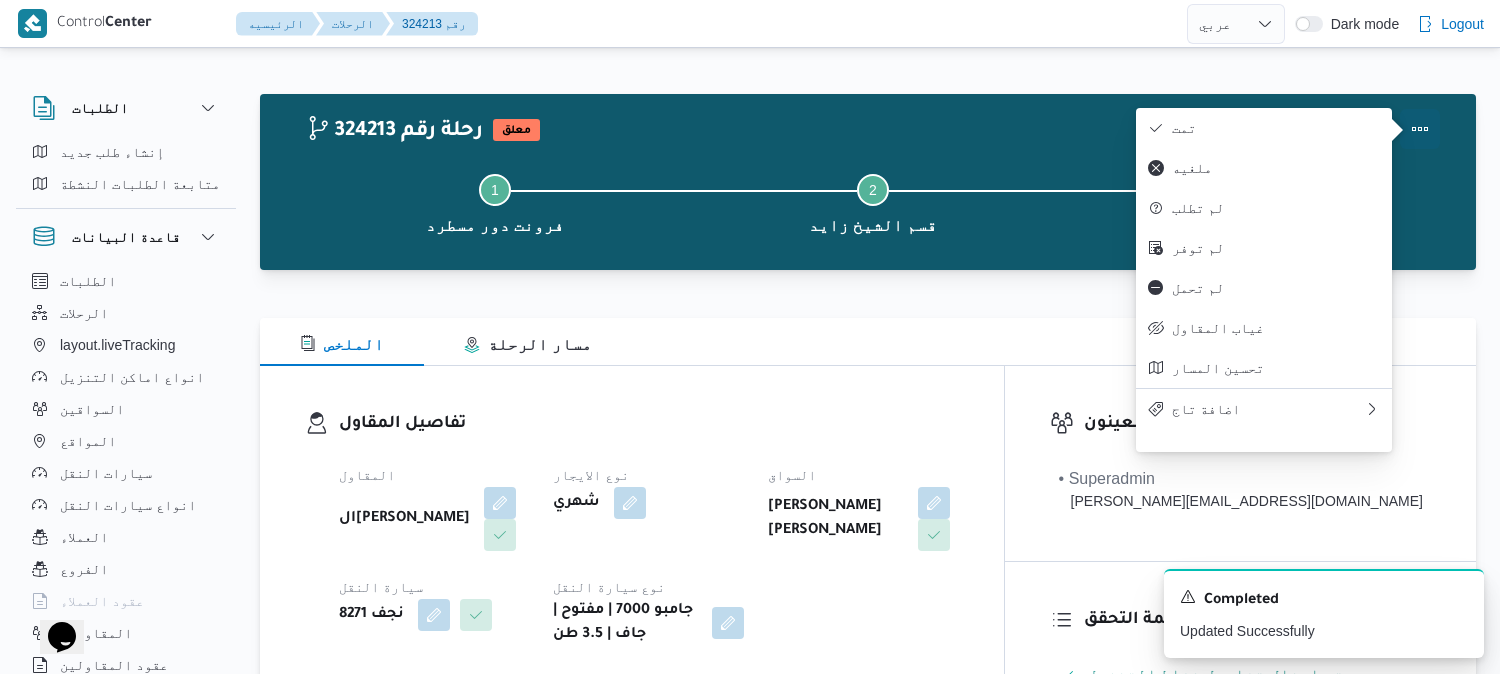 click on "تمت" at bounding box center (1276, 128) 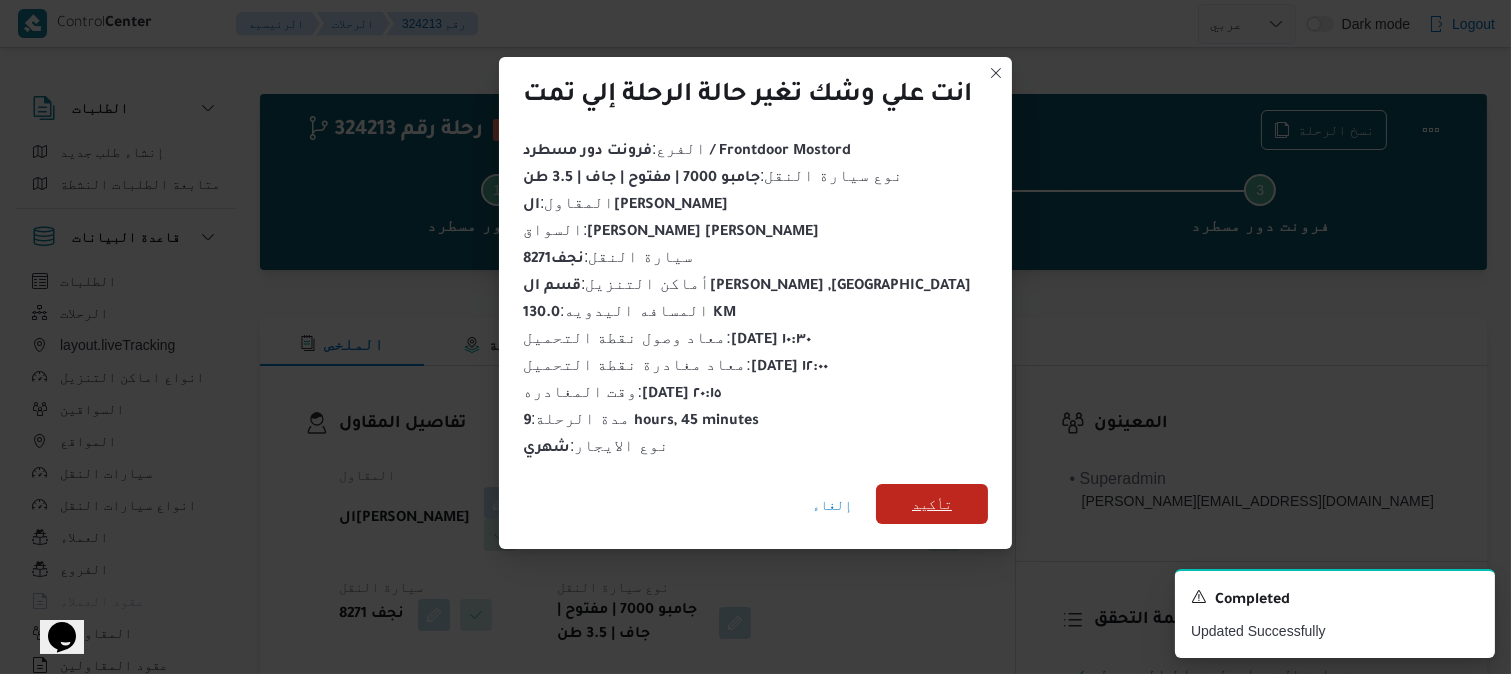 click on "تأكيد" at bounding box center [932, 504] 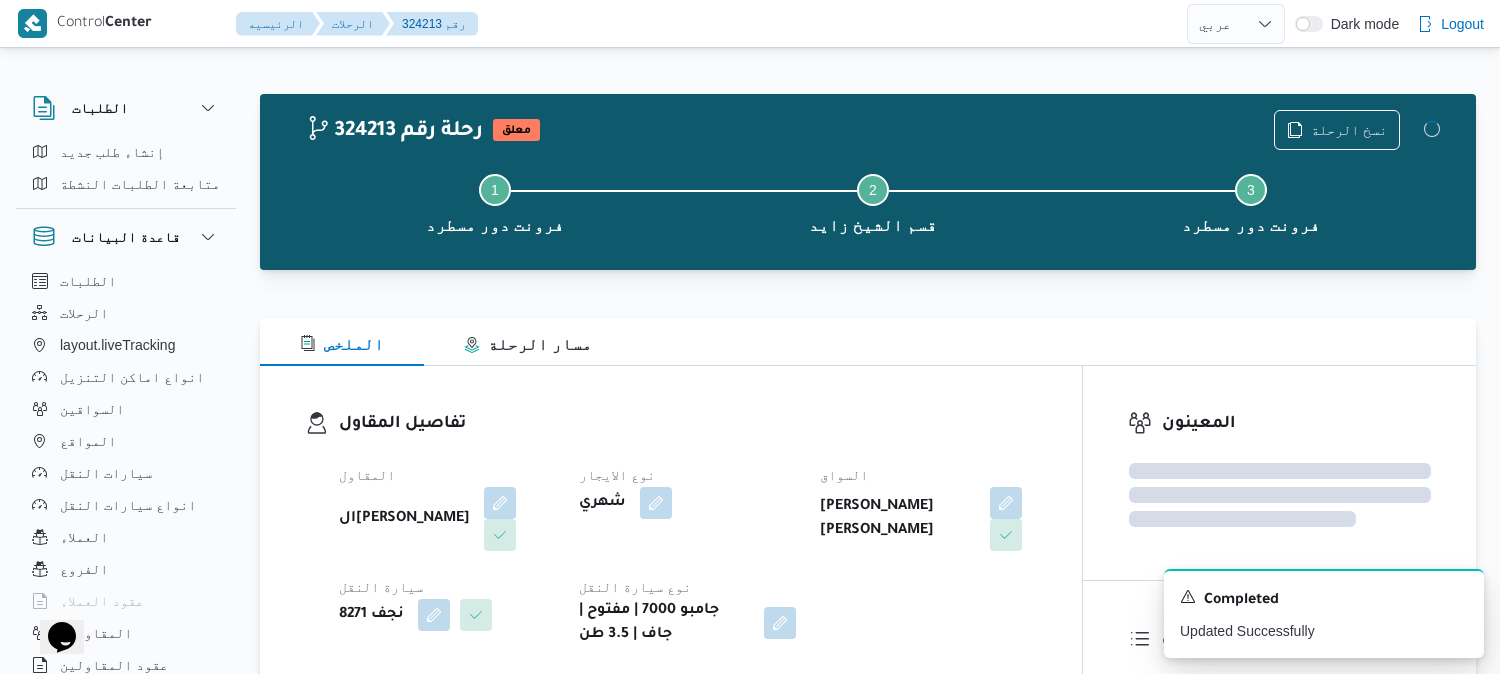 click on "تفاصيل المقاول" at bounding box center [688, 424] 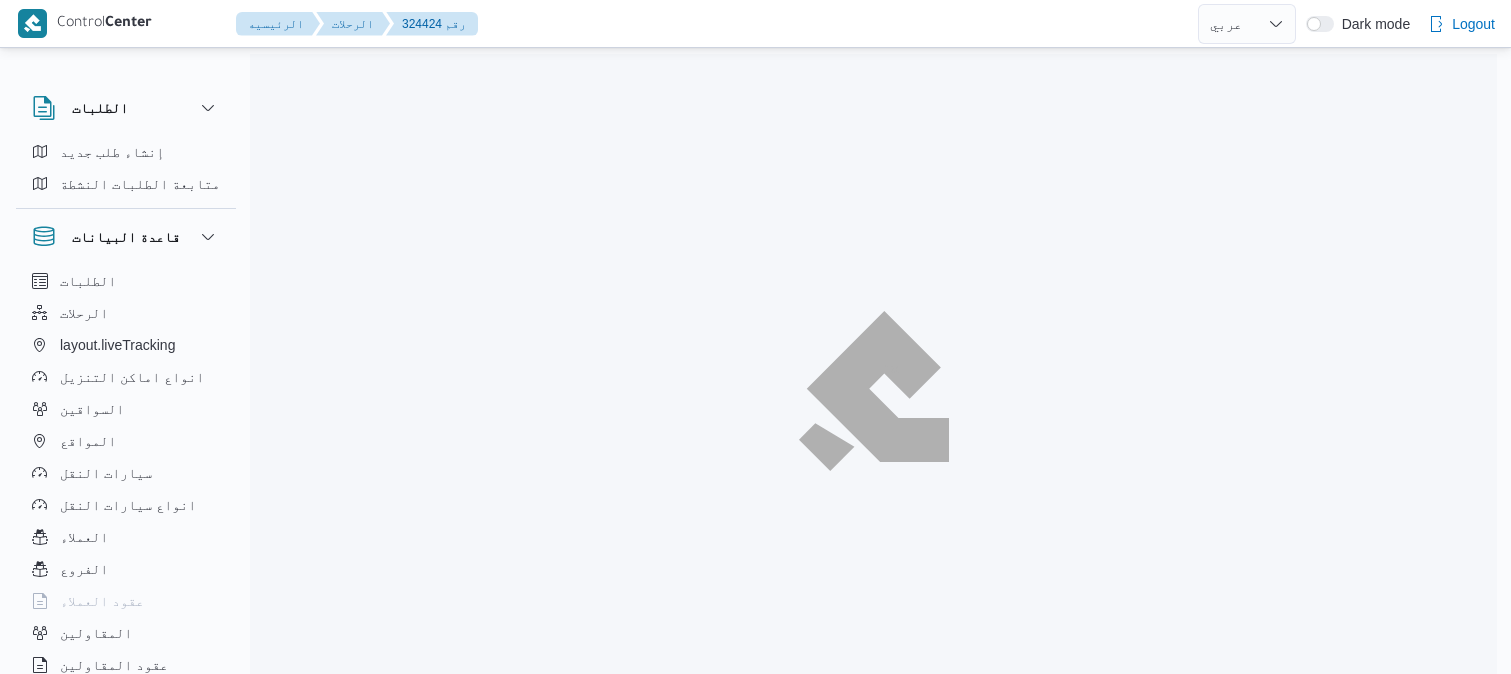 select on "ar" 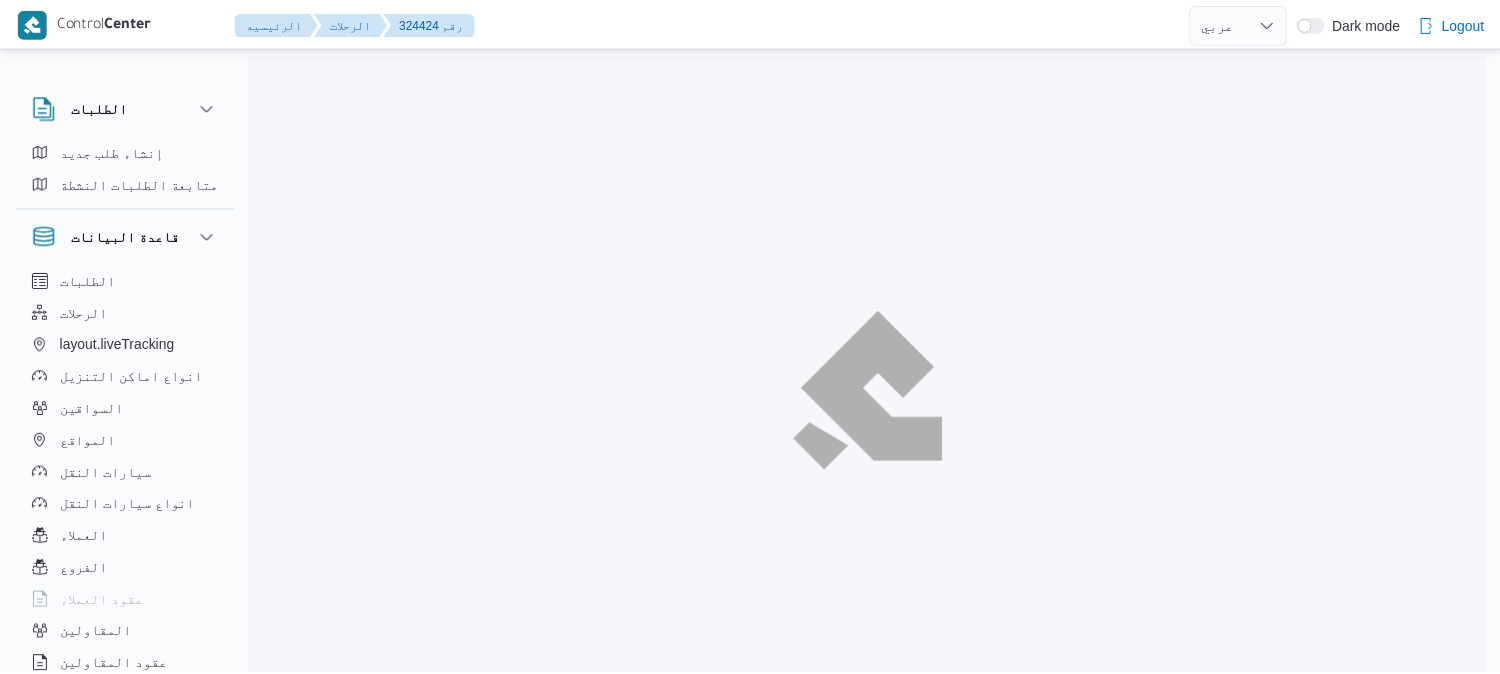 scroll, scrollTop: 0, scrollLeft: 0, axis: both 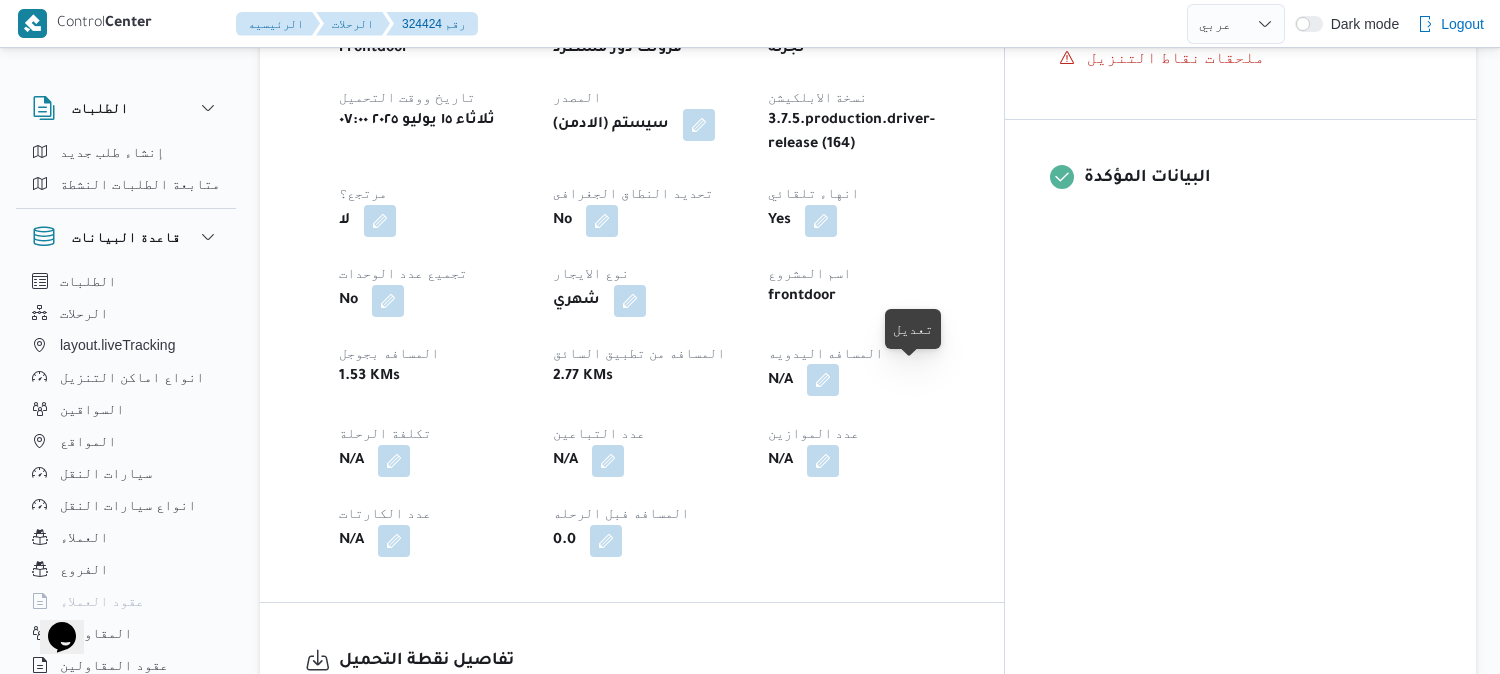 click at bounding box center (823, 380) 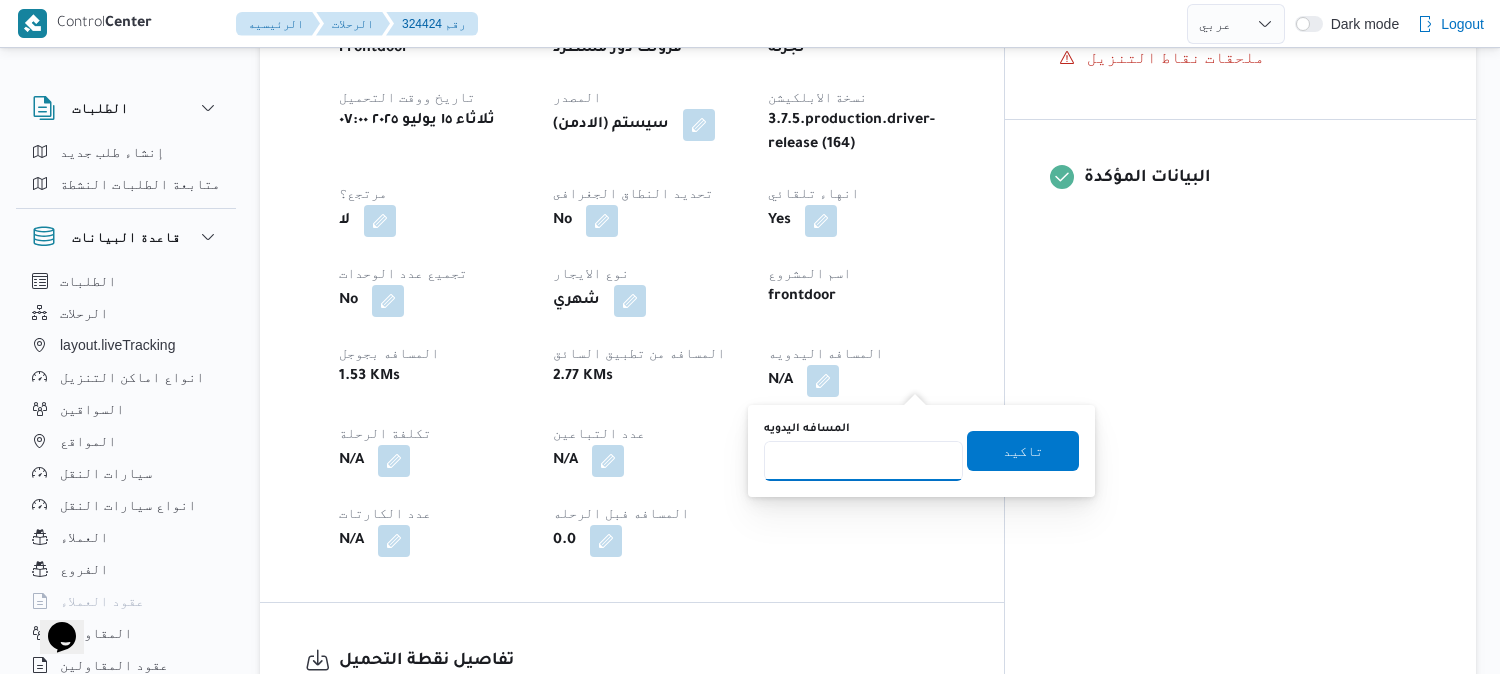 click on "المسافه اليدويه" at bounding box center (863, 461) 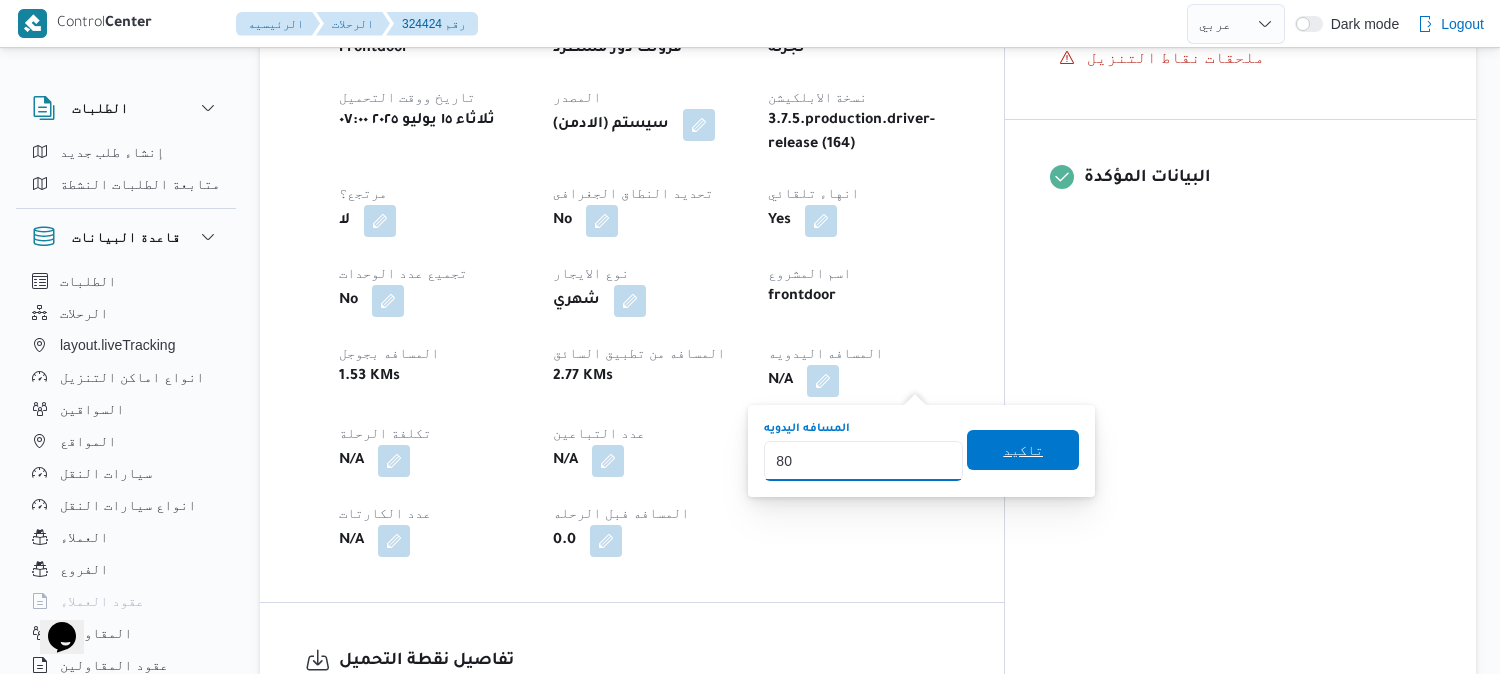 type on "80" 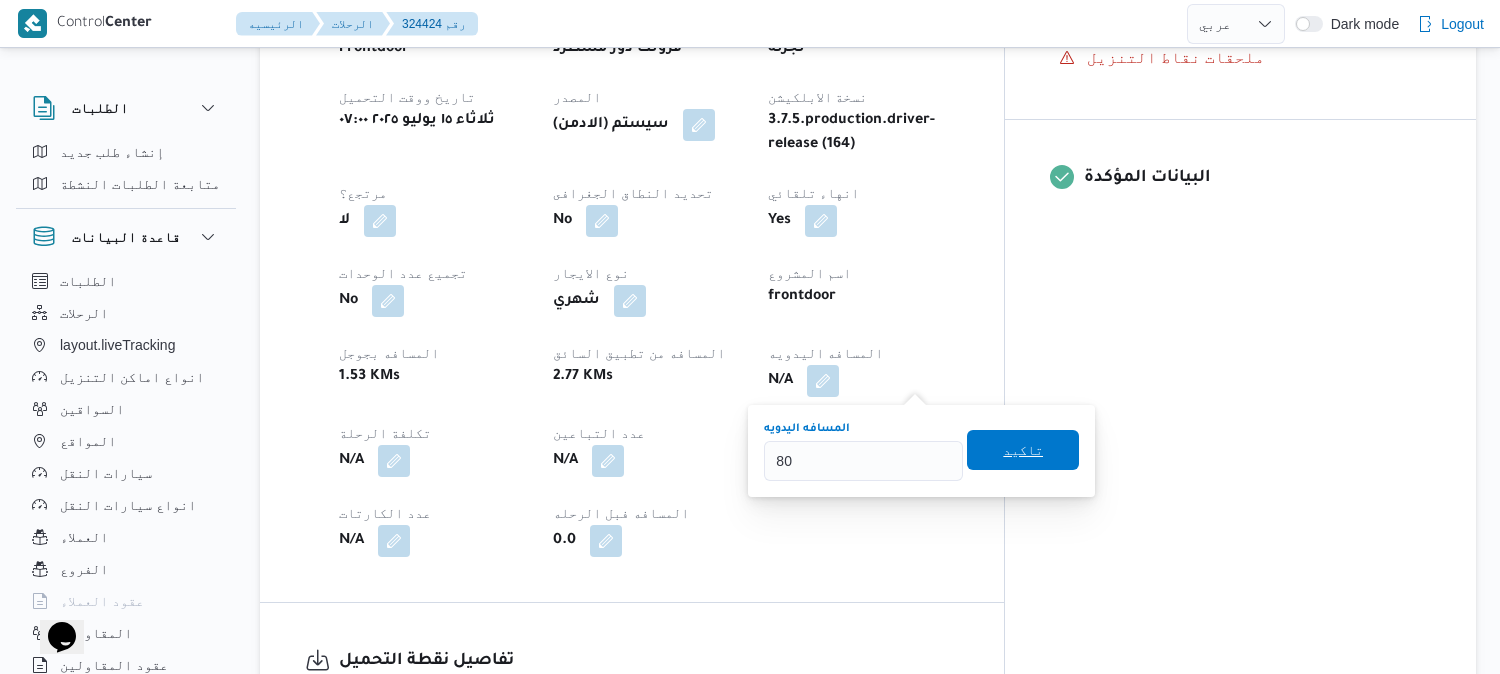 click on "تاكيد" at bounding box center [1023, 450] 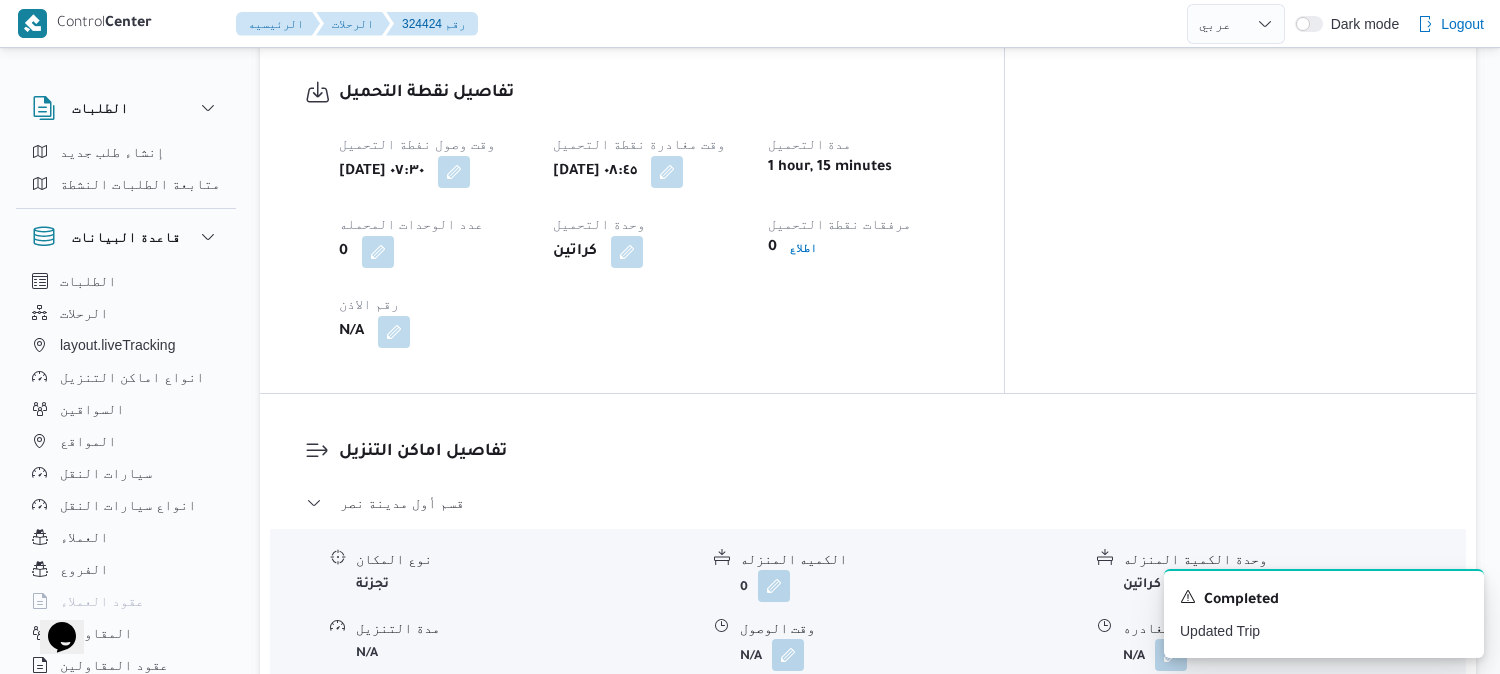 scroll, scrollTop: 1333, scrollLeft: 0, axis: vertical 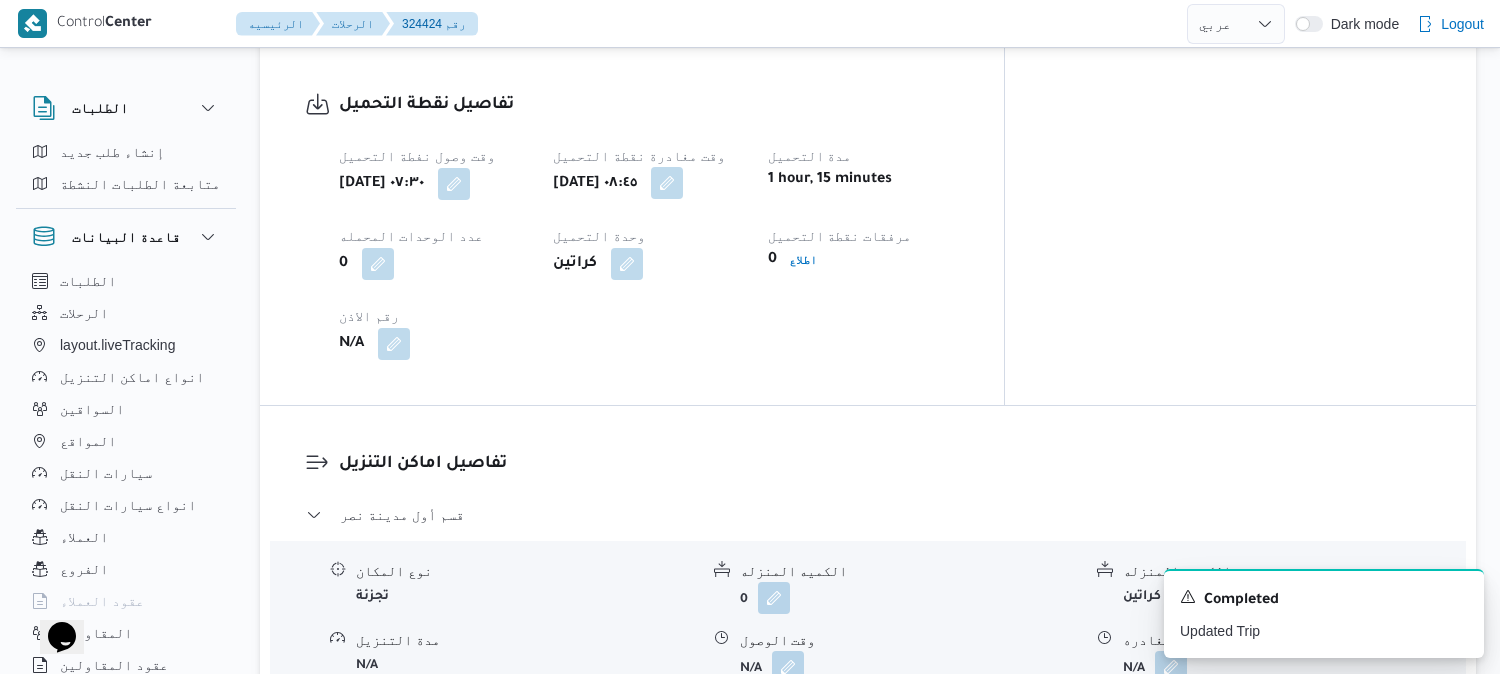 click at bounding box center (667, 183) 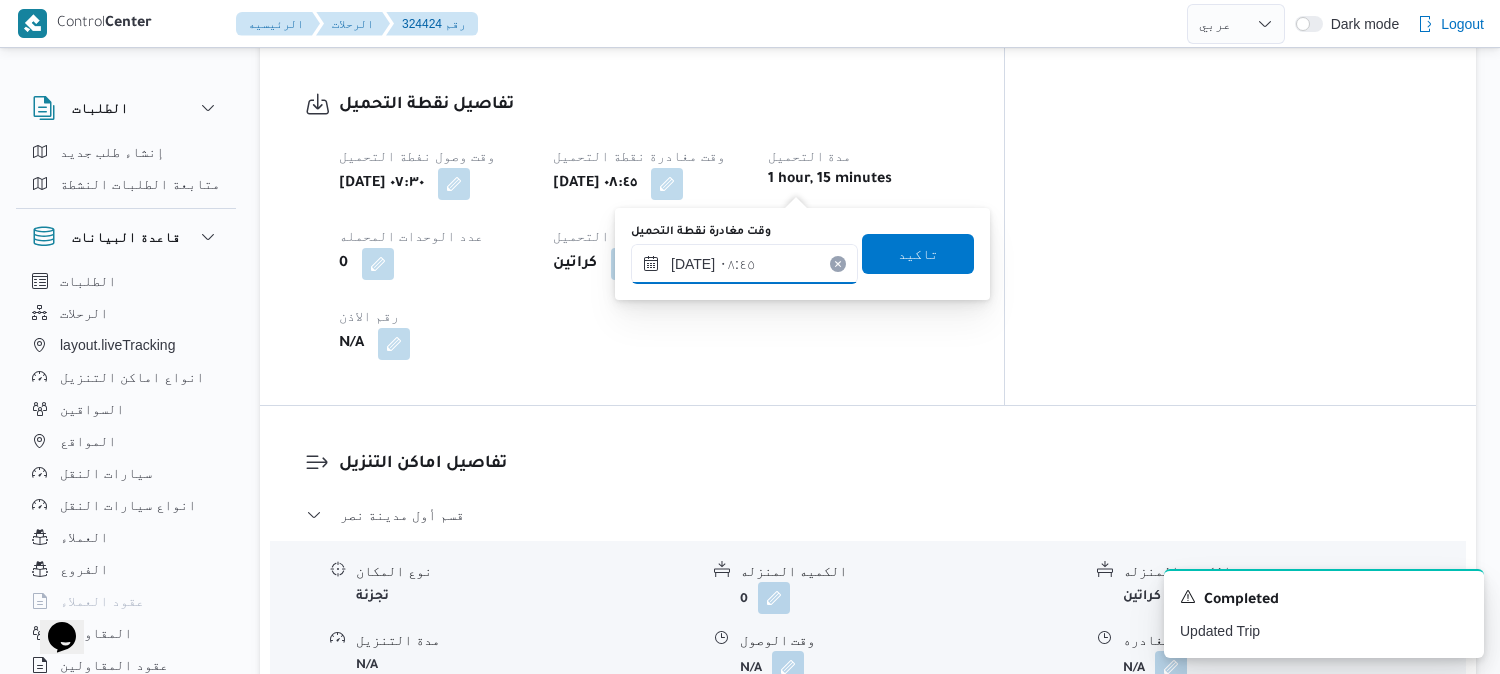 click on "١٥/٠٧/٢٠٢٥ ٠٨:٤٥" at bounding box center [744, 264] 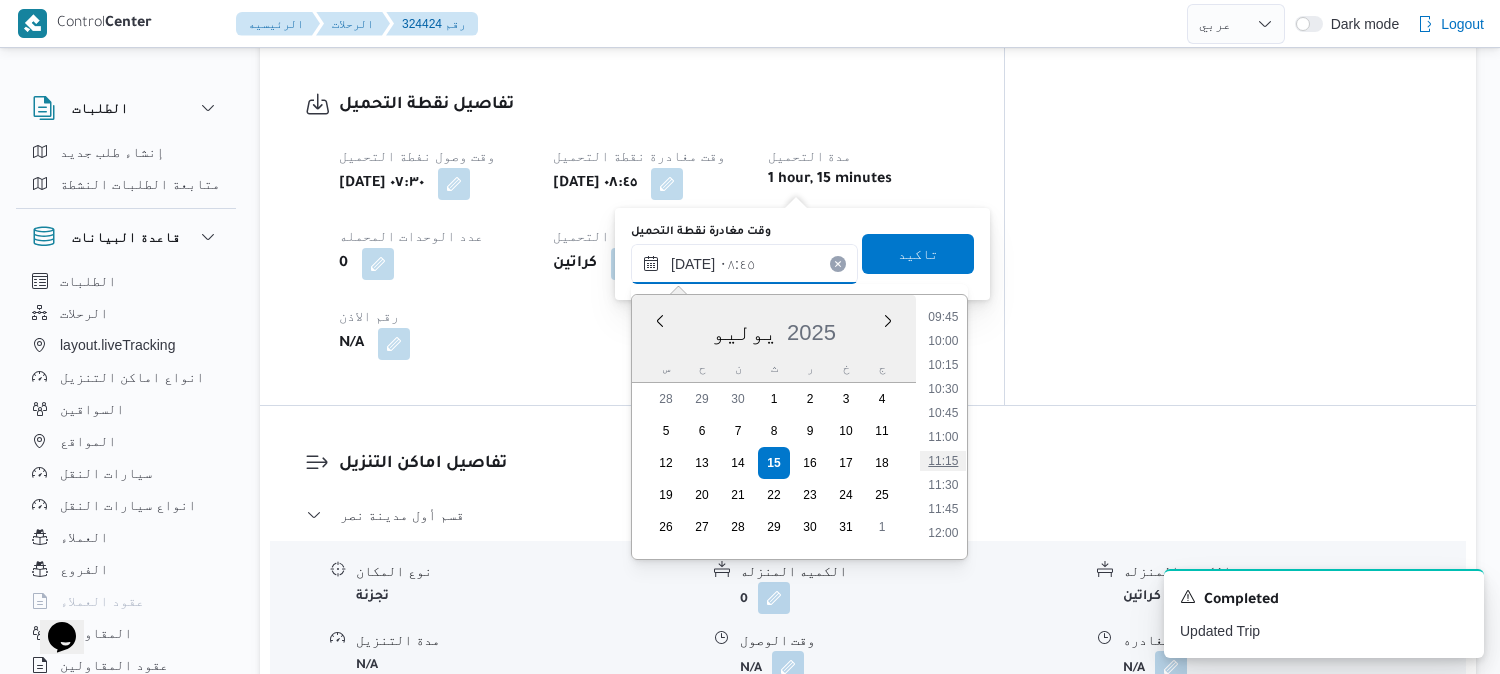 scroll, scrollTop: 942, scrollLeft: 0, axis: vertical 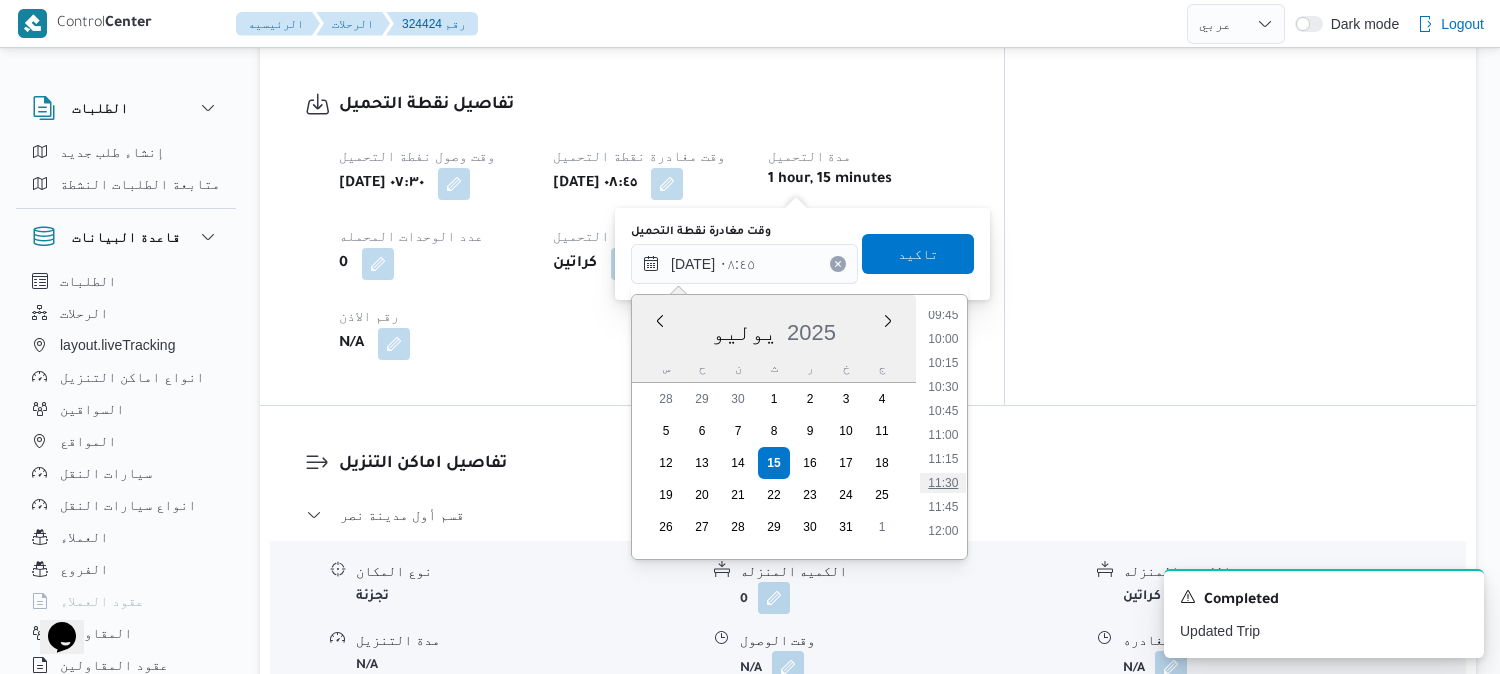 click on "11:30" at bounding box center (943, 483) 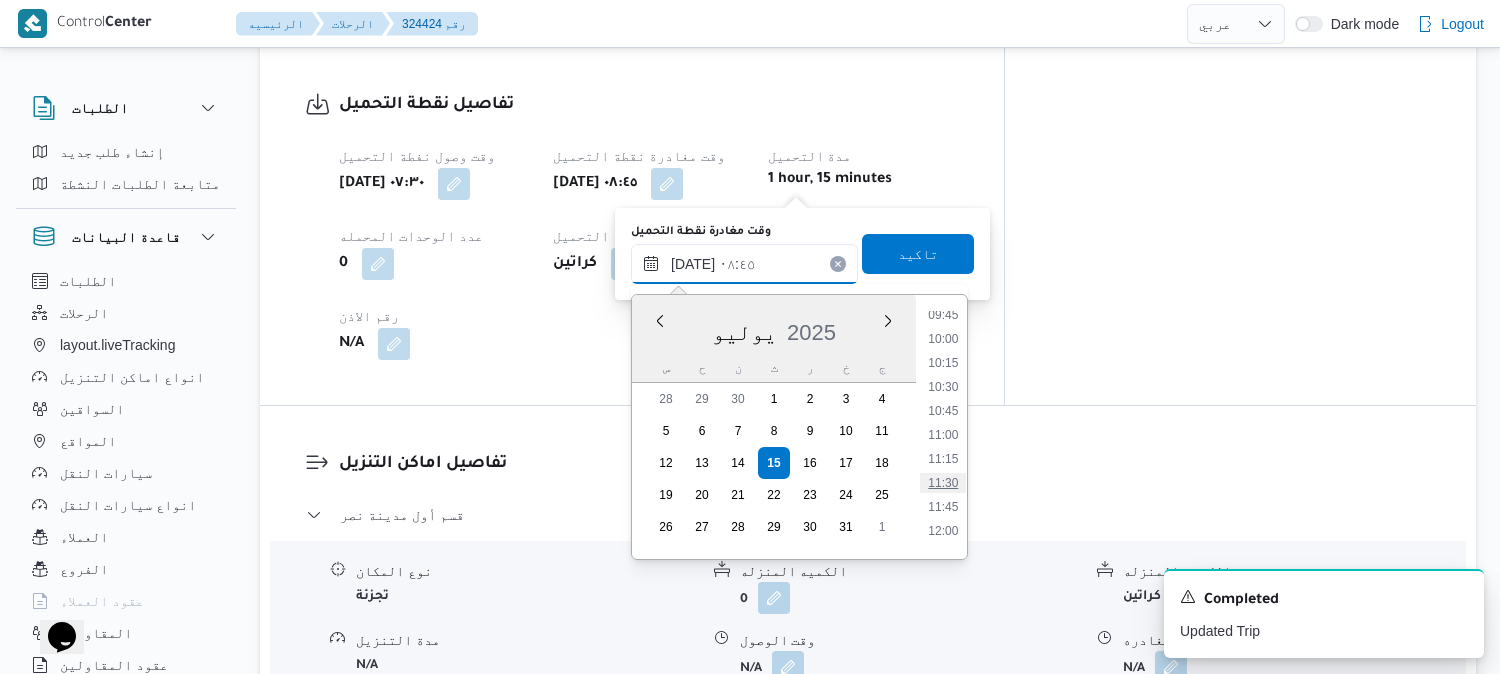 type on "١٥/٠٧/٢٠٢٥ ١١:٣٠" 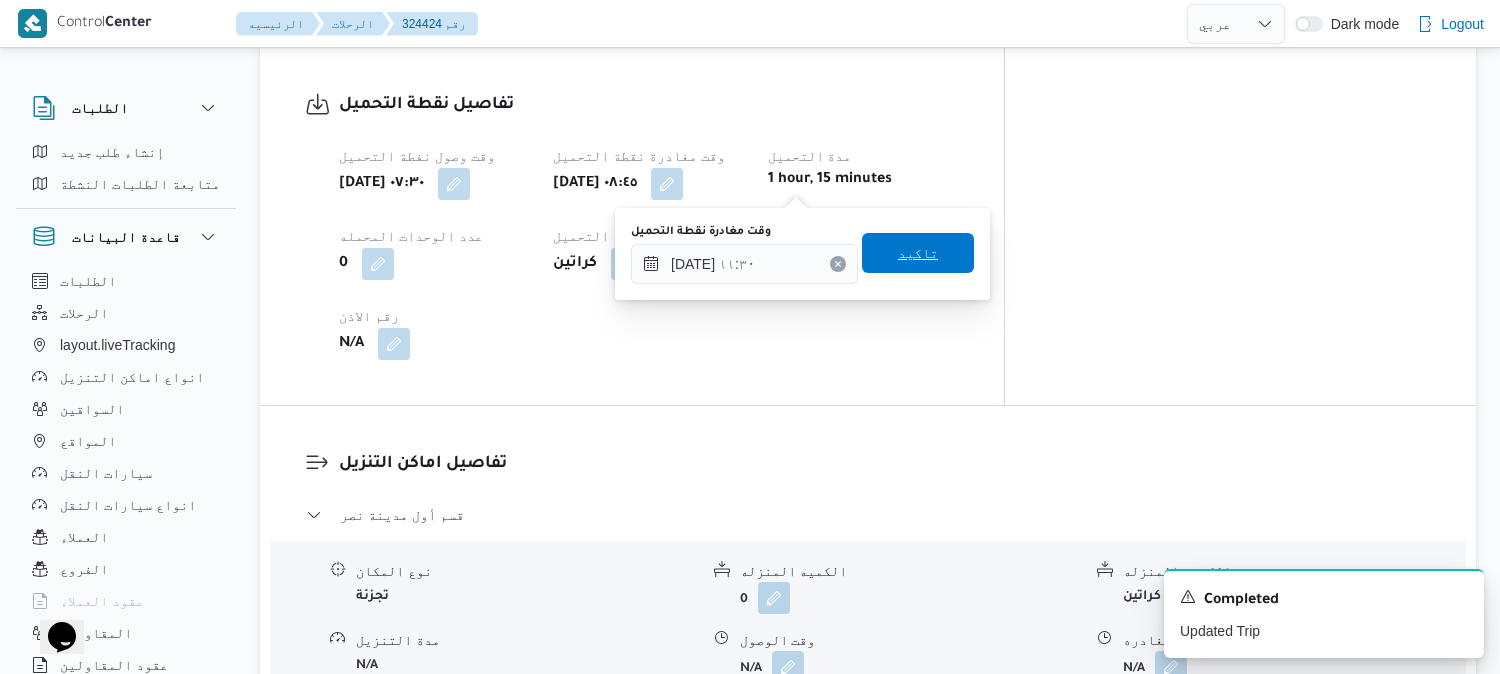 click on "تاكيد" at bounding box center (918, 253) 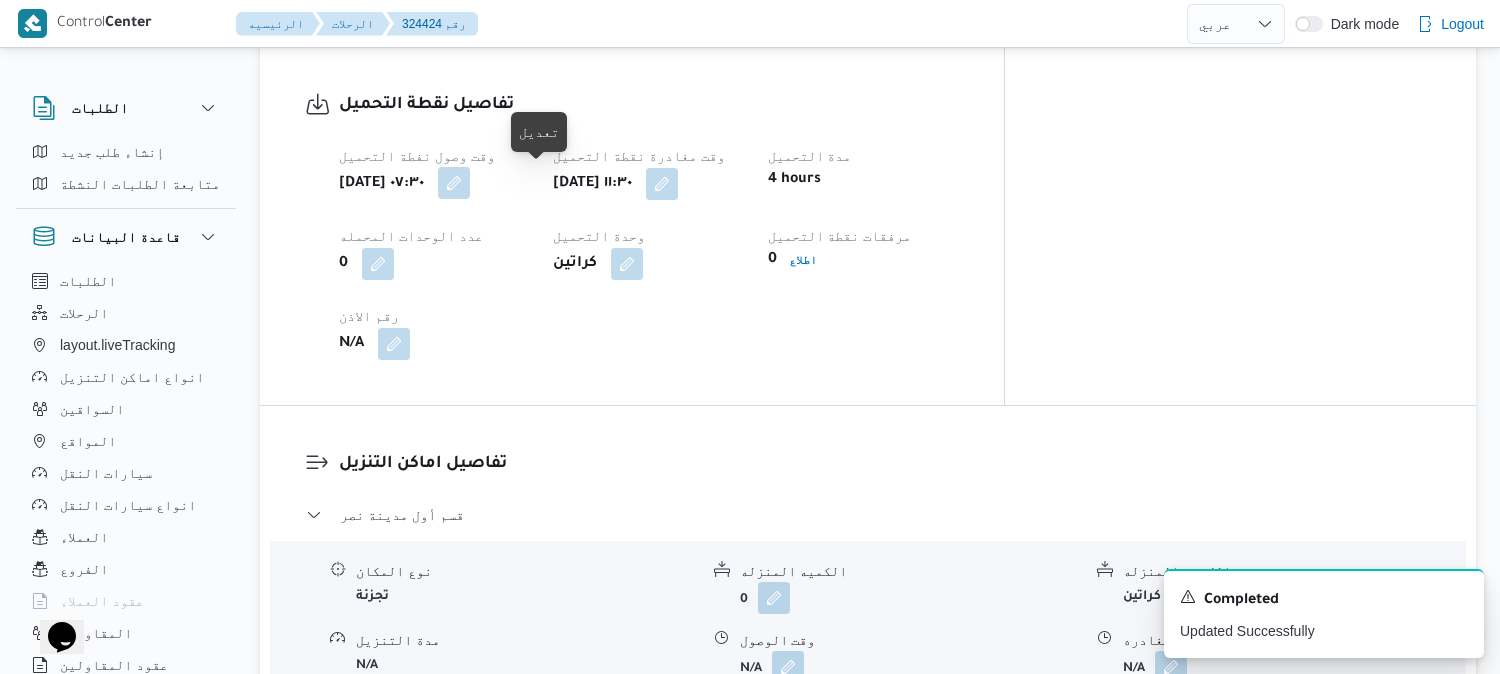 click at bounding box center [454, 183] 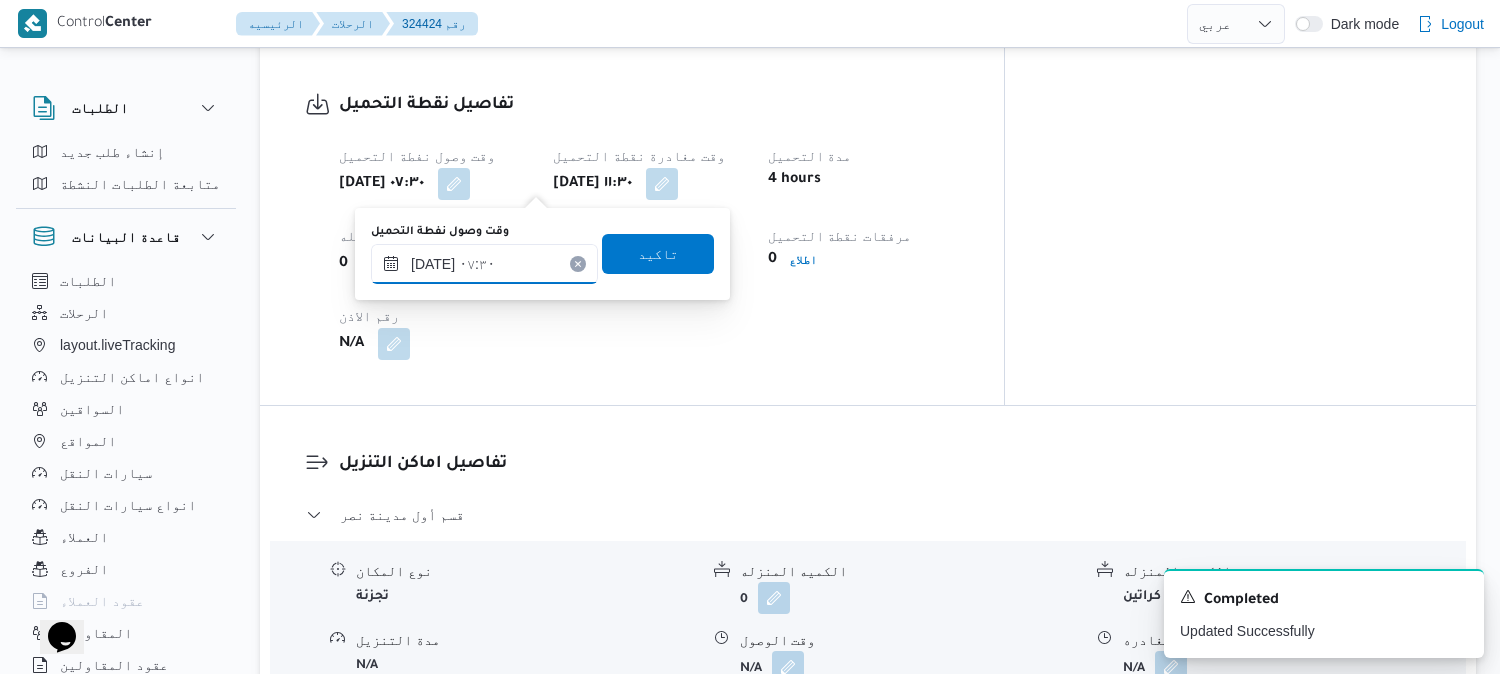 click on "١٥/٠٧/٢٠٢٥ ٠٧:٣٠" at bounding box center [484, 264] 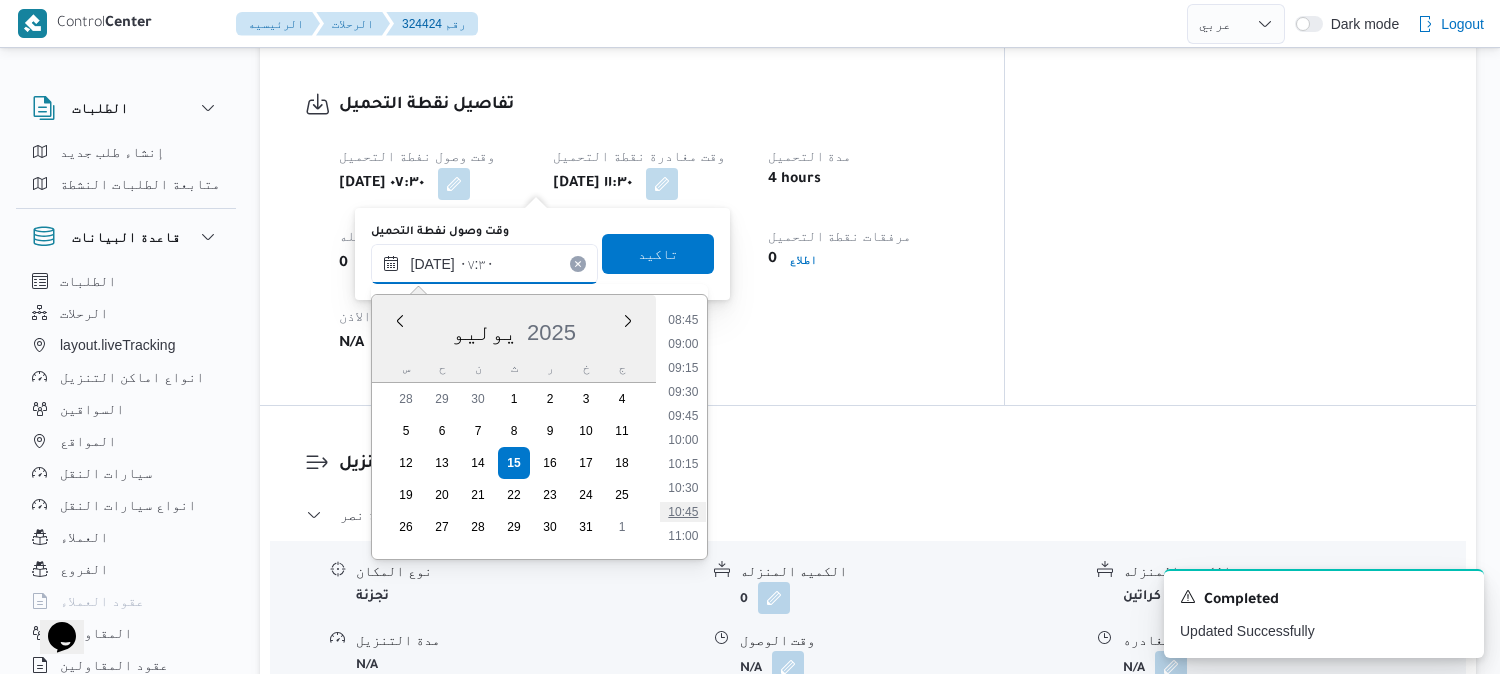 scroll, scrollTop: 933, scrollLeft: 0, axis: vertical 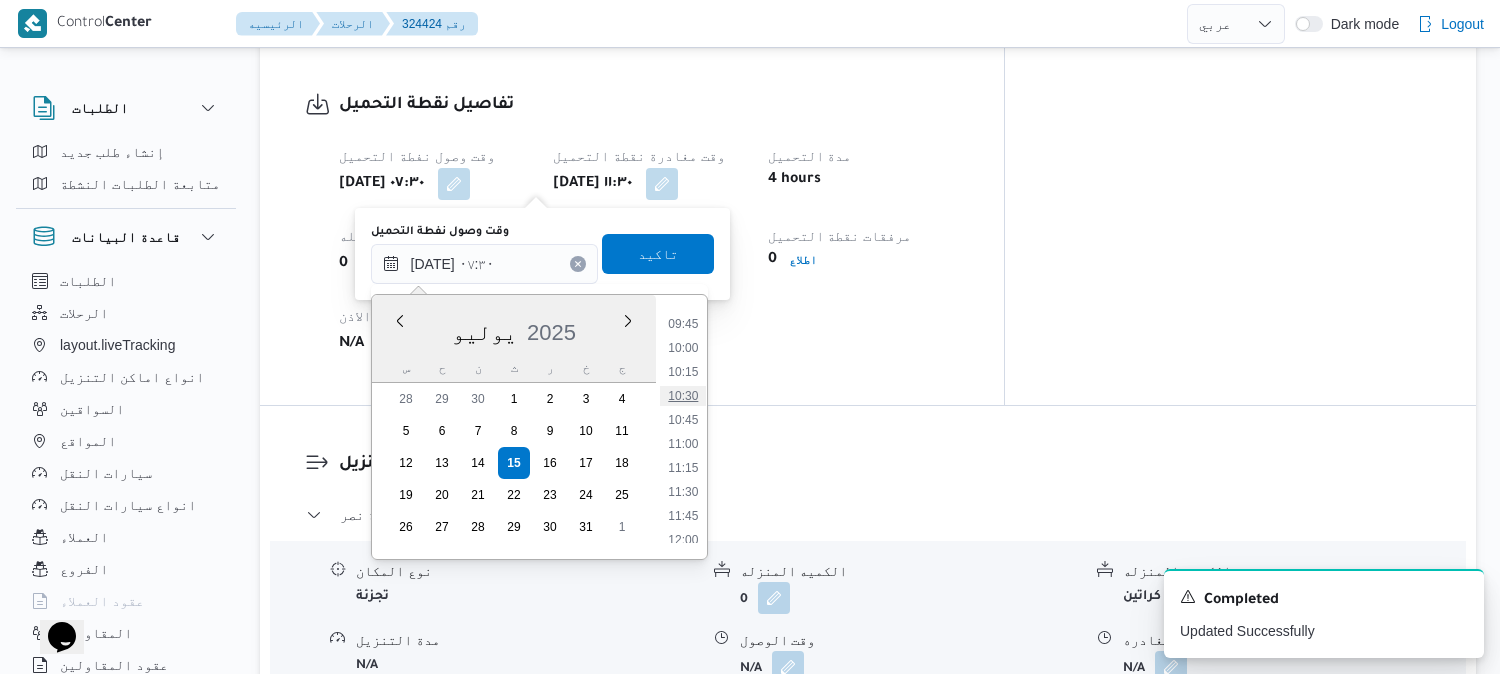 click on "10:30" at bounding box center (683, 396) 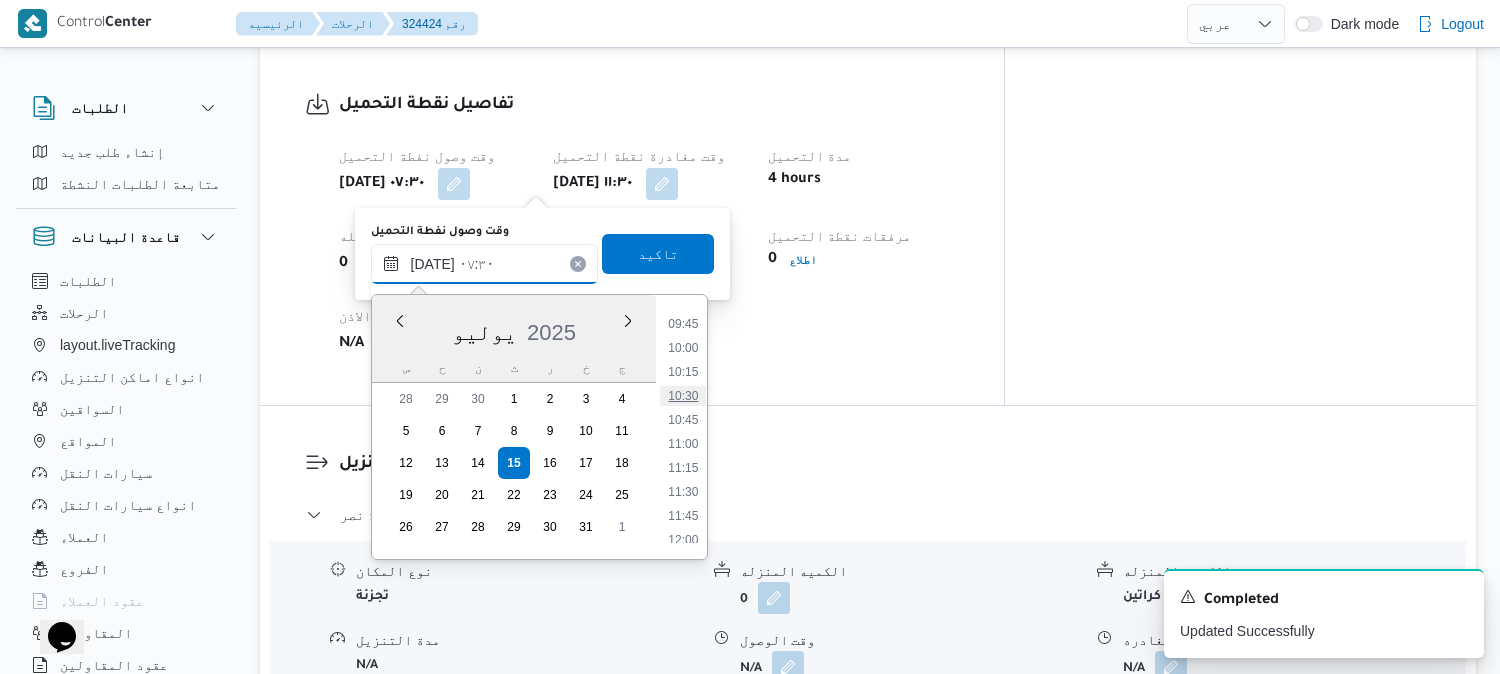 type on "١٥/٠٧/٢٠٢٥ ١٠:٣٠" 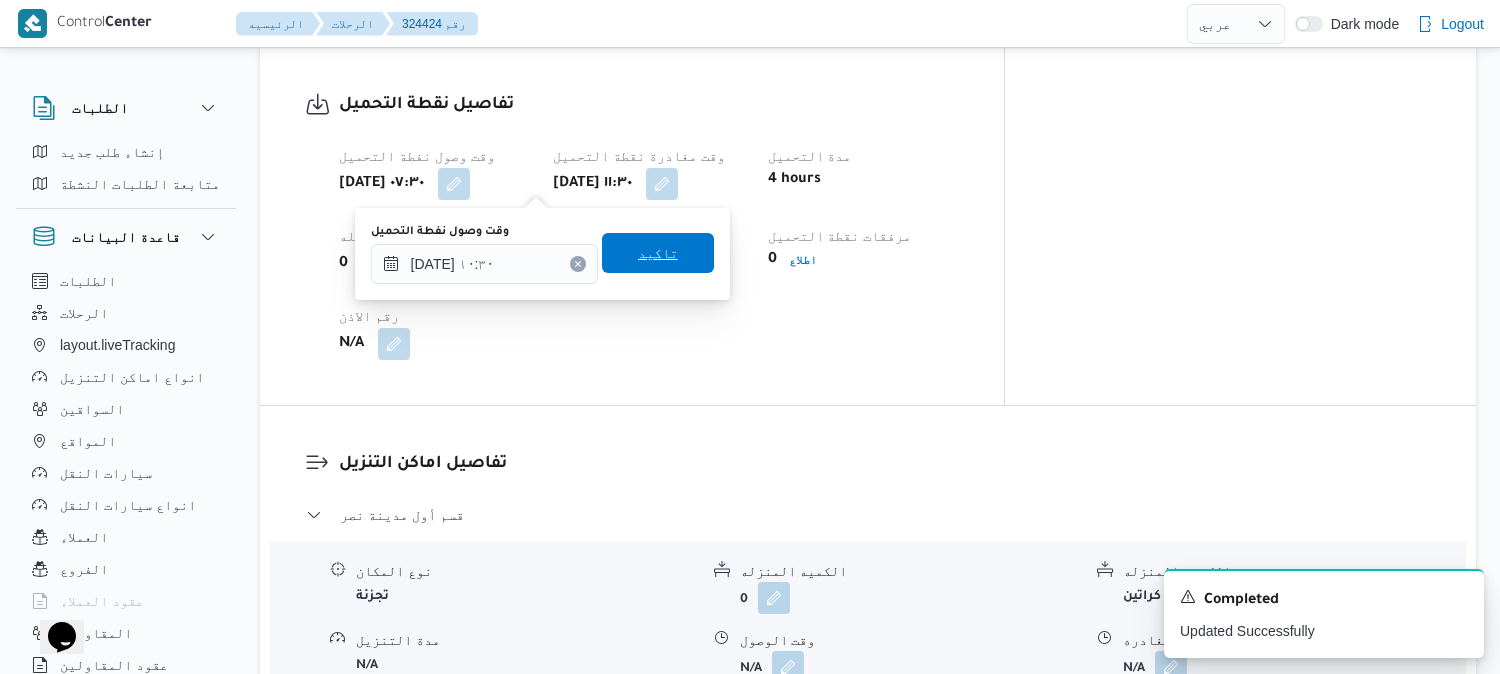 click on "تاكيد" at bounding box center [658, 253] 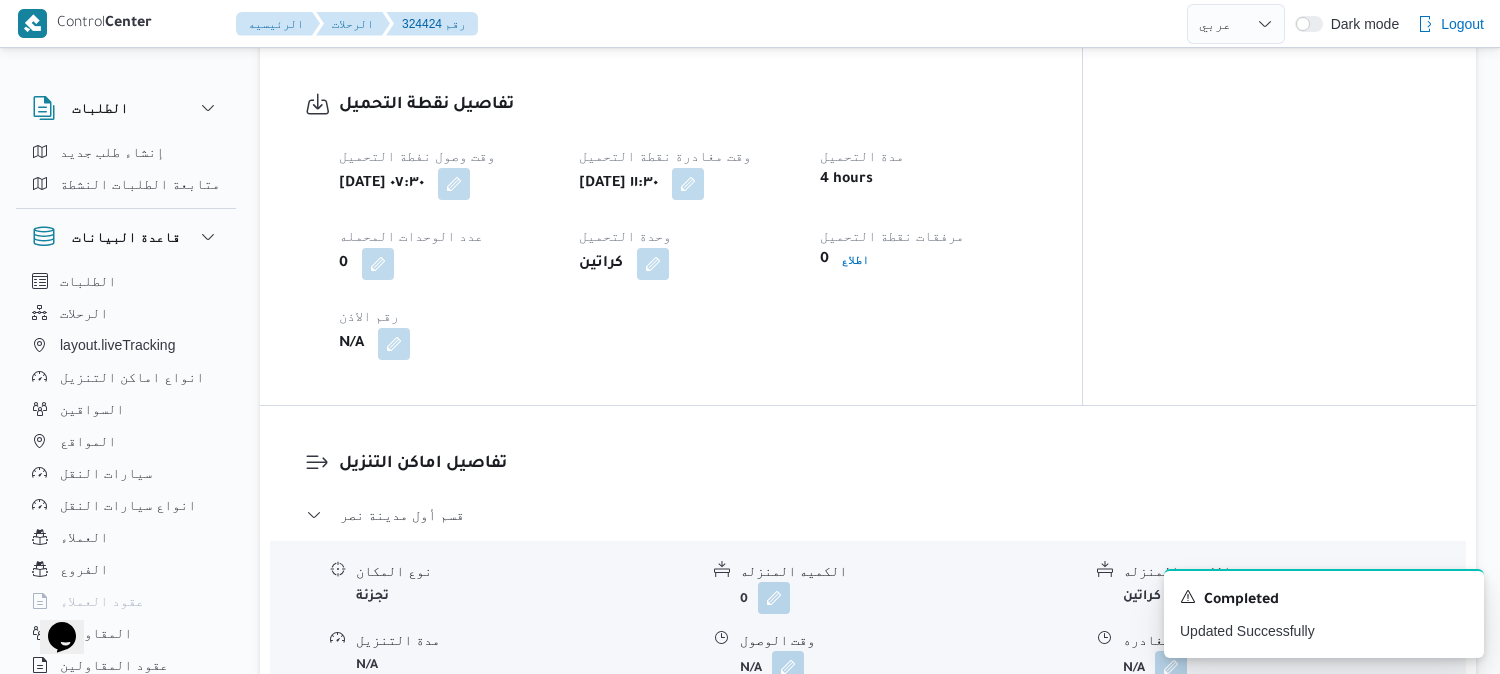 scroll, scrollTop: 1555, scrollLeft: 0, axis: vertical 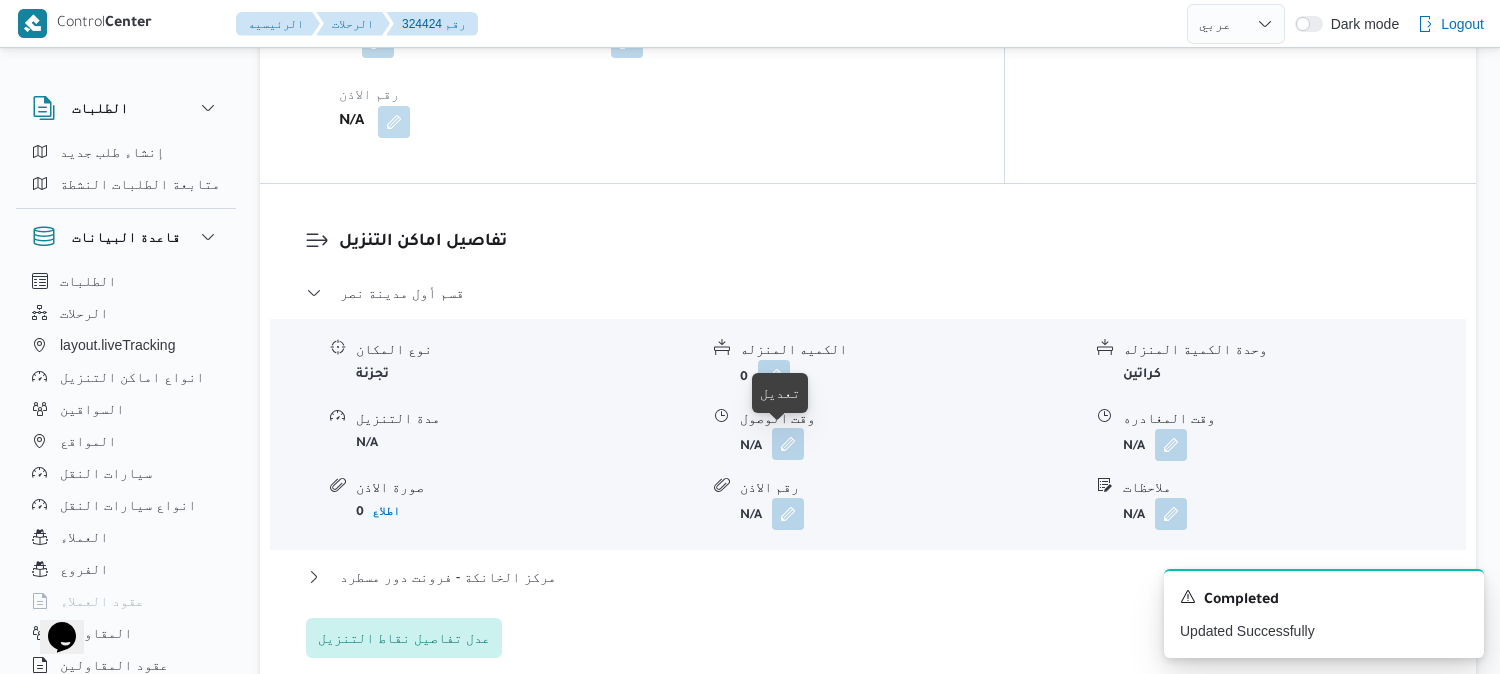click at bounding box center [788, 444] 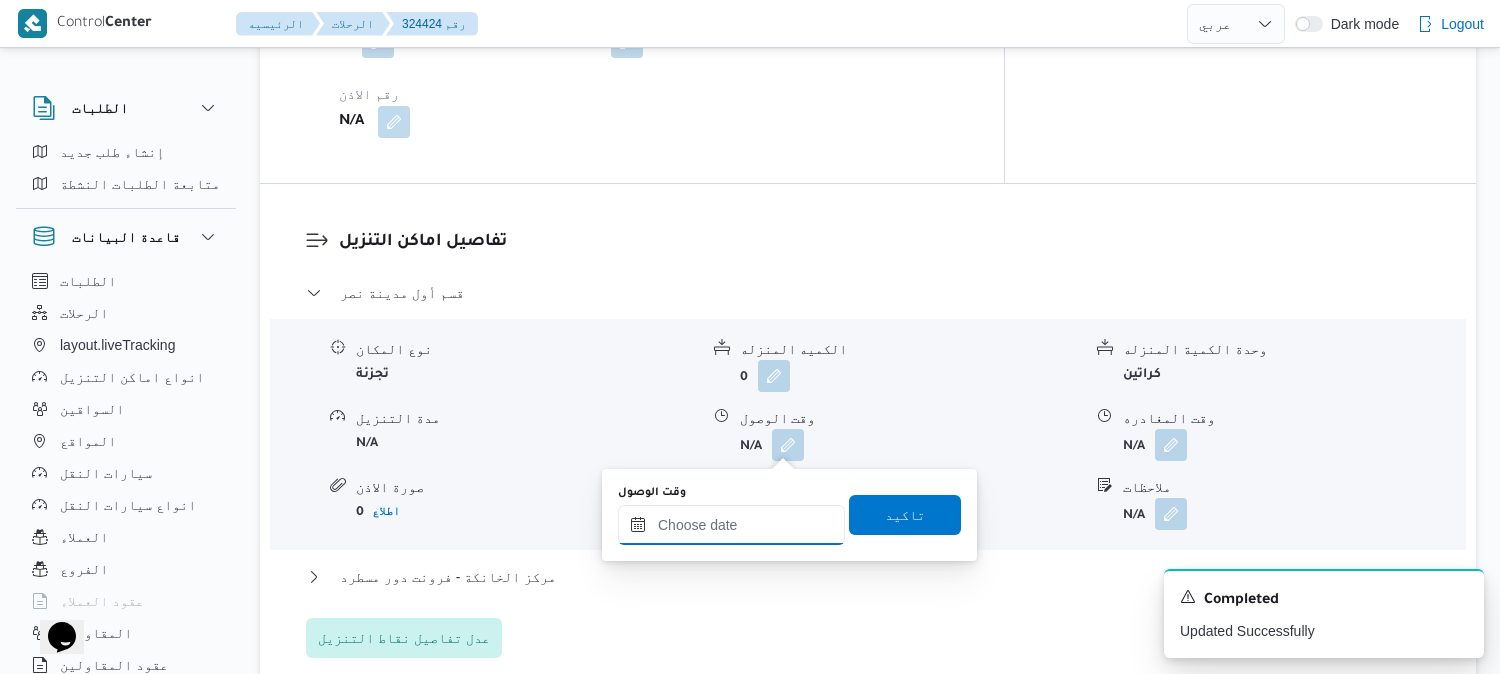 click on "وقت الوصول" at bounding box center (731, 525) 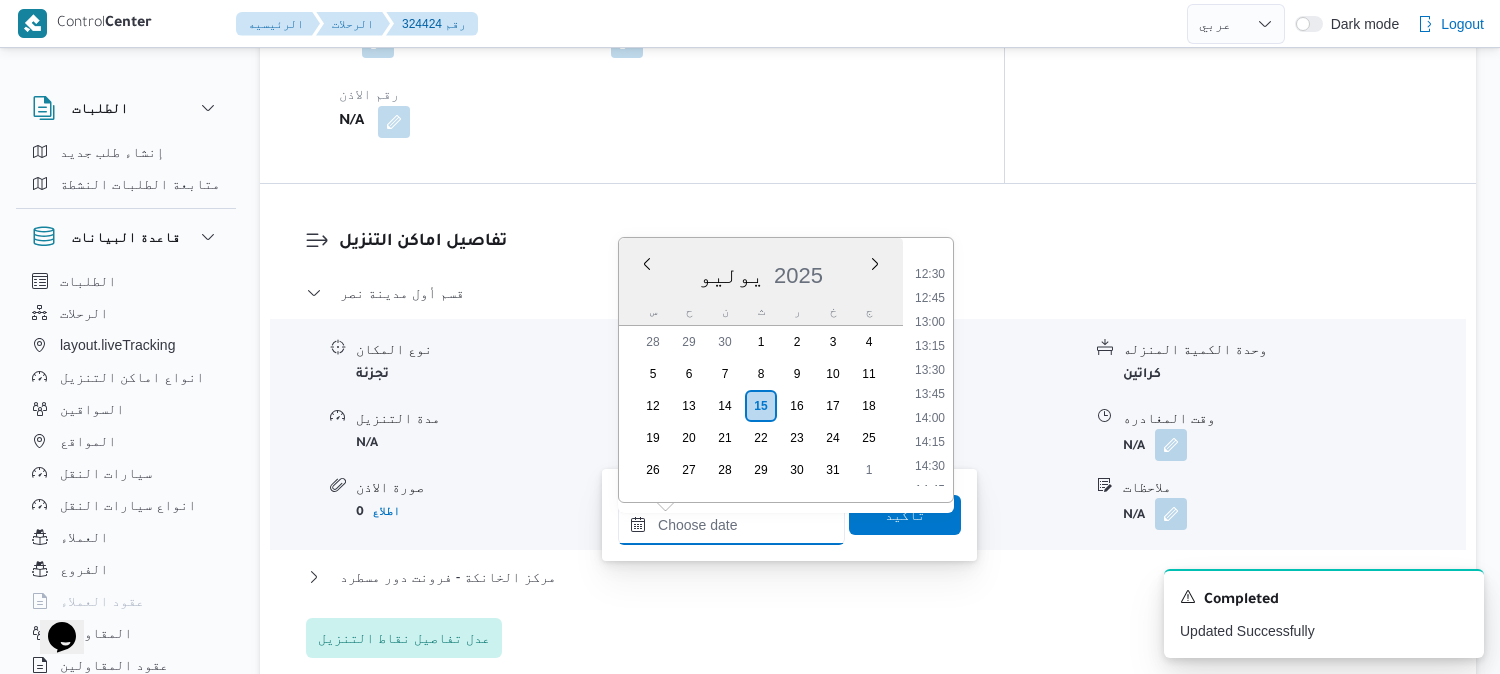 scroll, scrollTop: 1151, scrollLeft: 0, axis: vertical 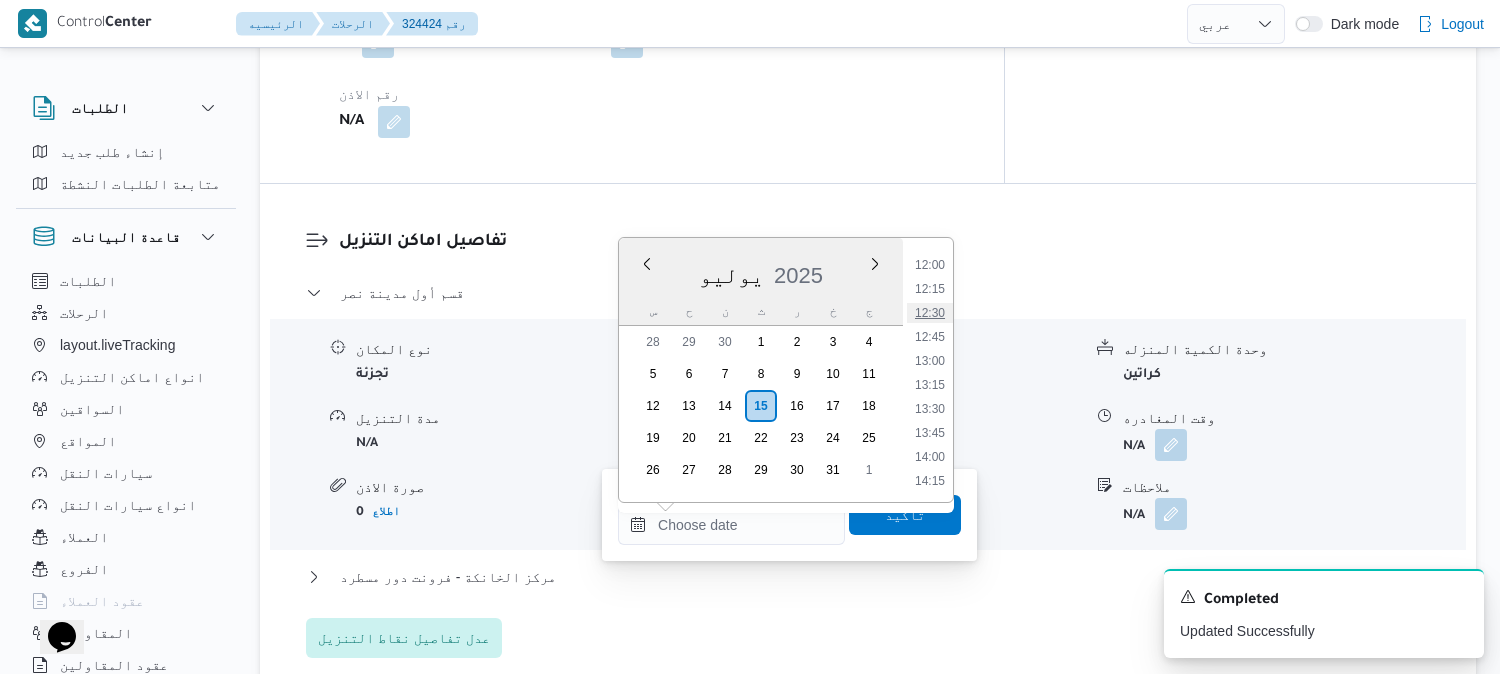 click on "12:30" at bounding box center (930, 313) 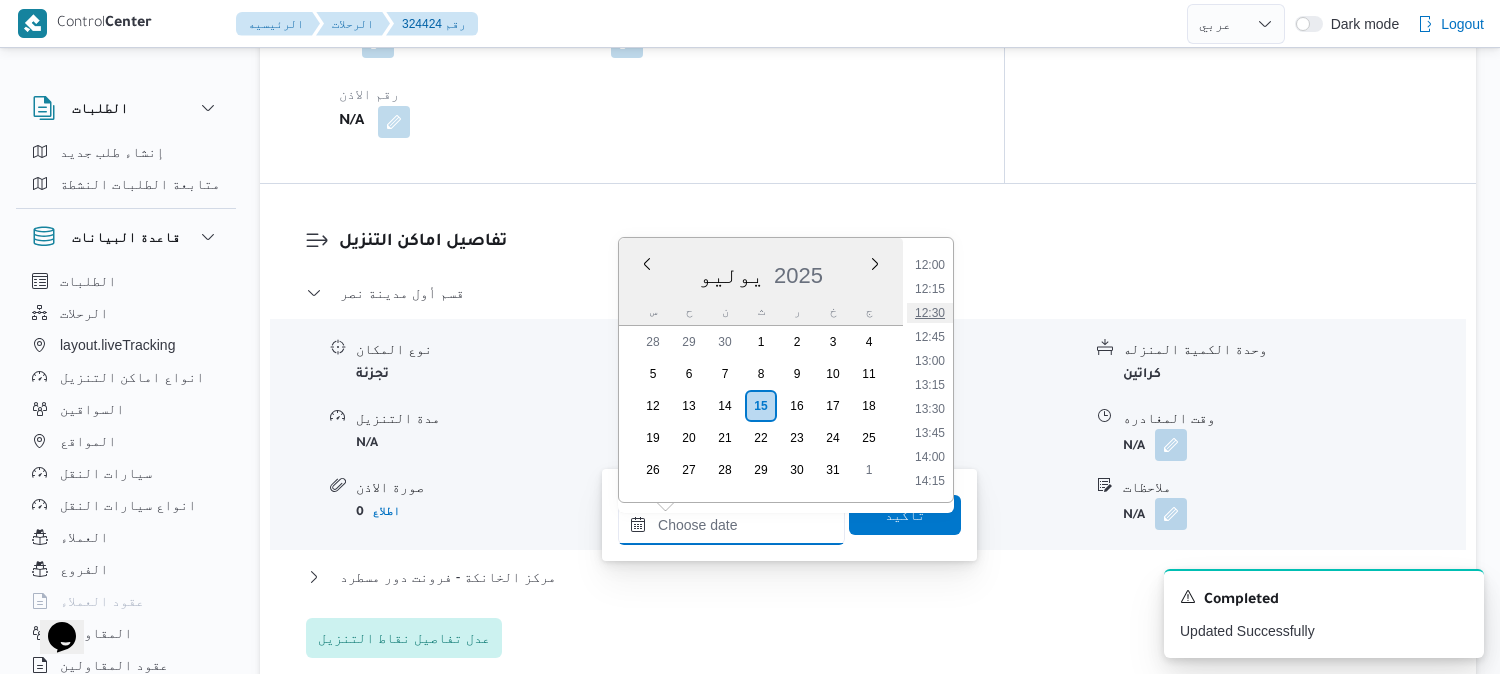 type on "١٥/٠٧/٢٠٢٥ ١٢:٣٠" 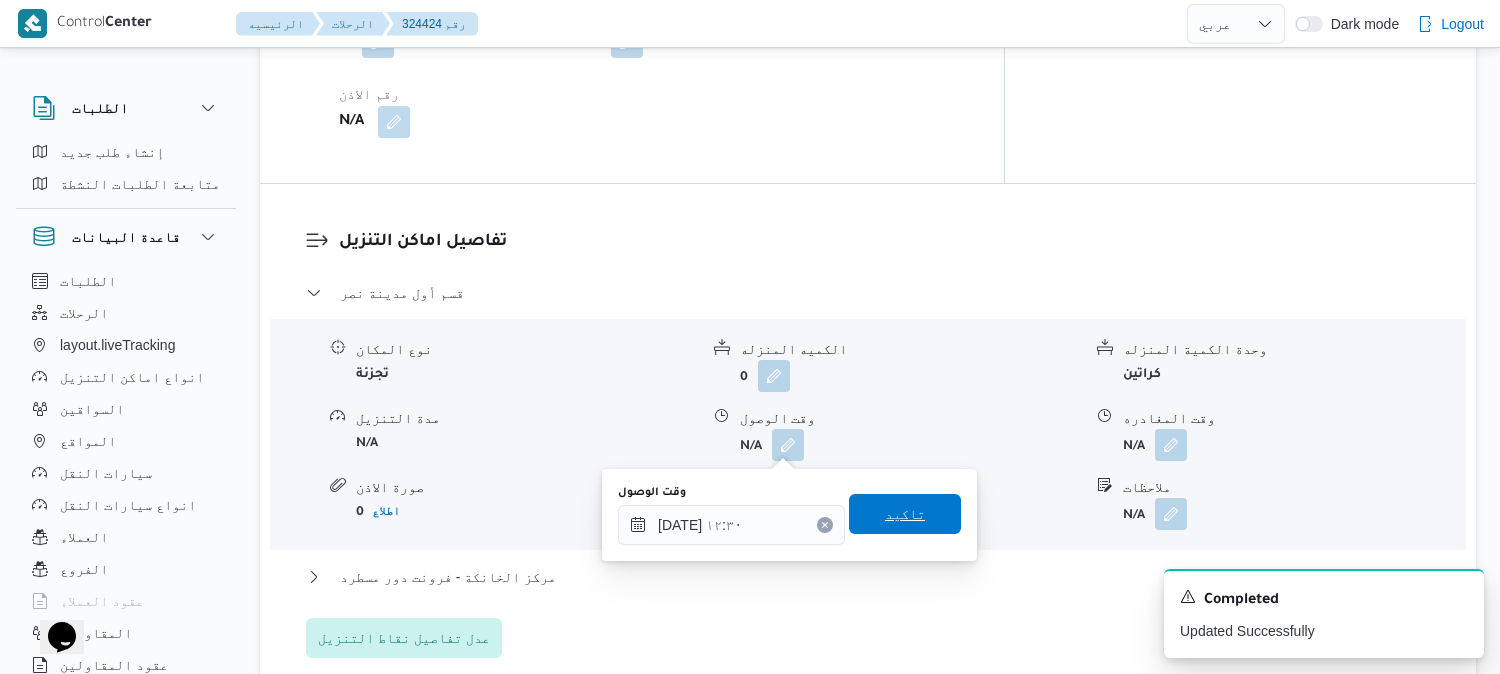click on "تاكيد" at bounding box center (905, 514) 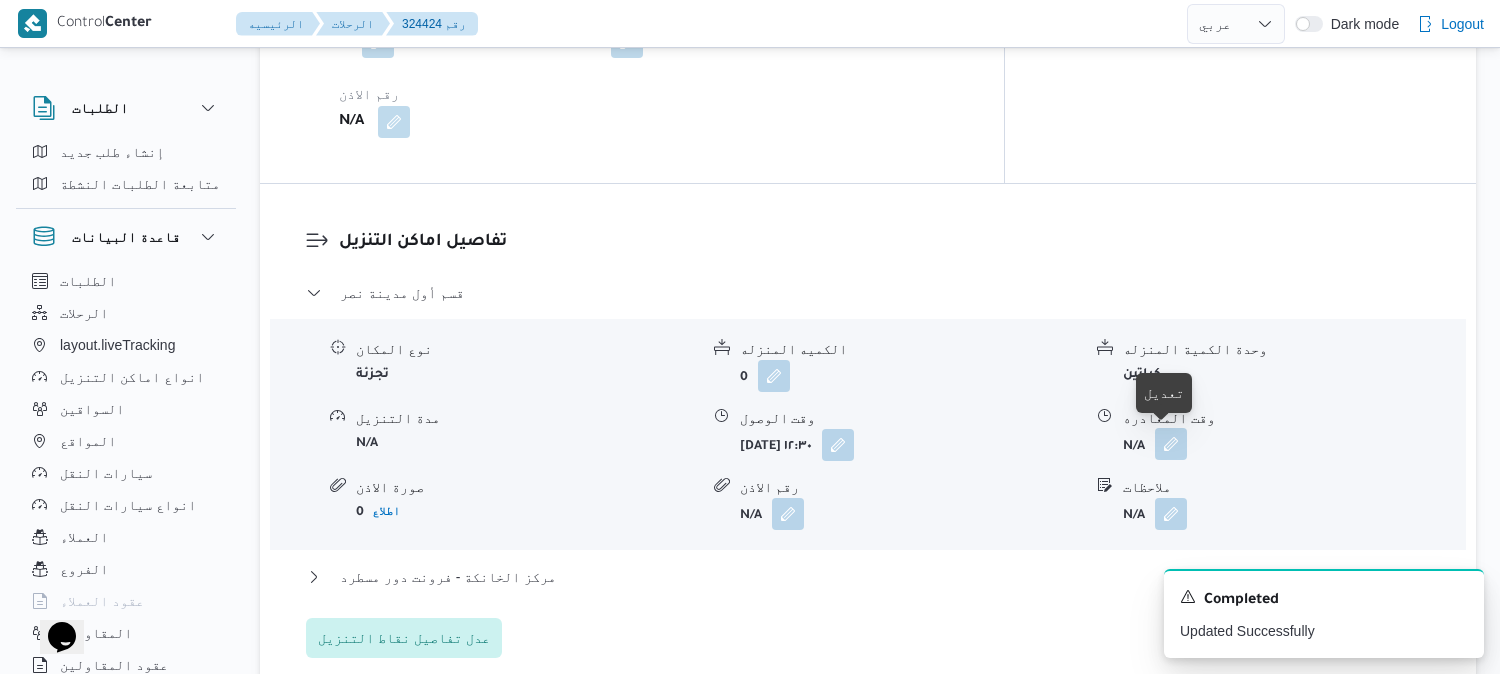 click at bounding box center (1171, 444) 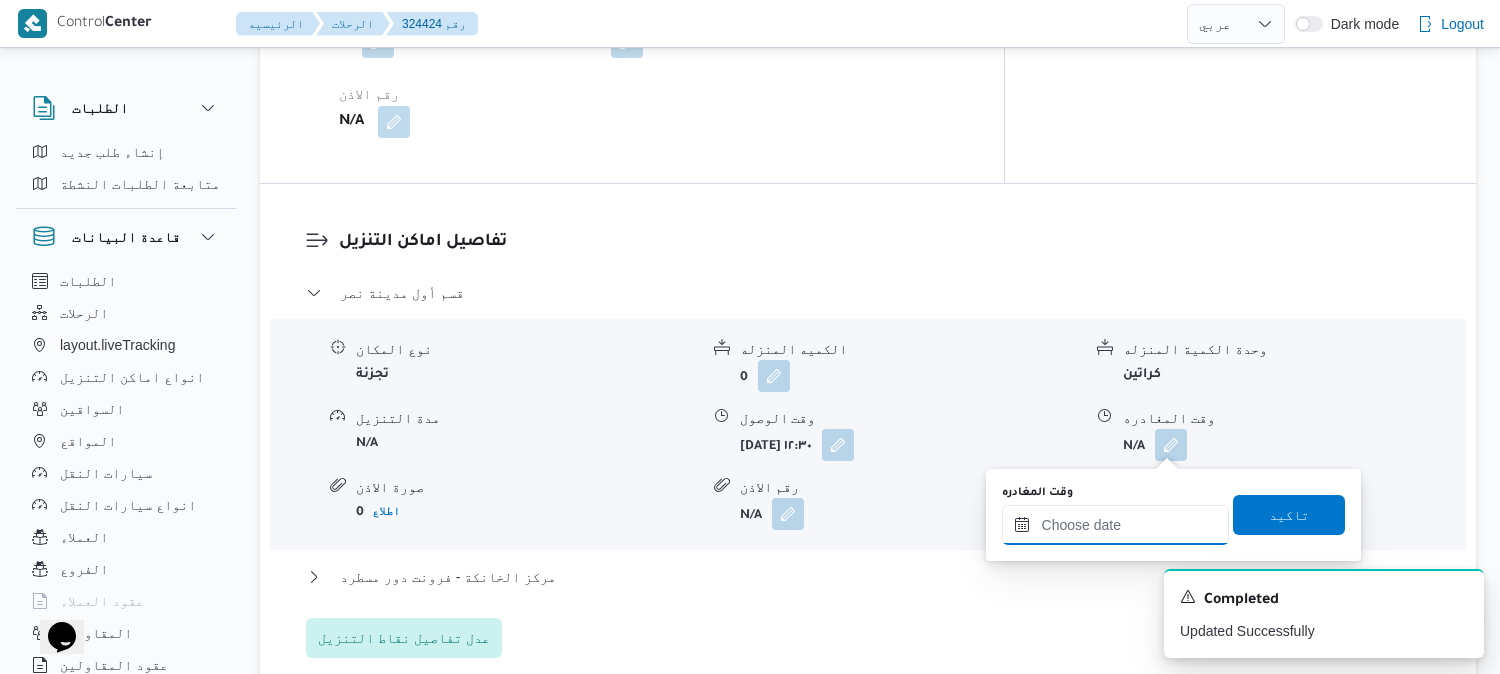 click on "وقت المغادره" at bounding box center (1115, 525) 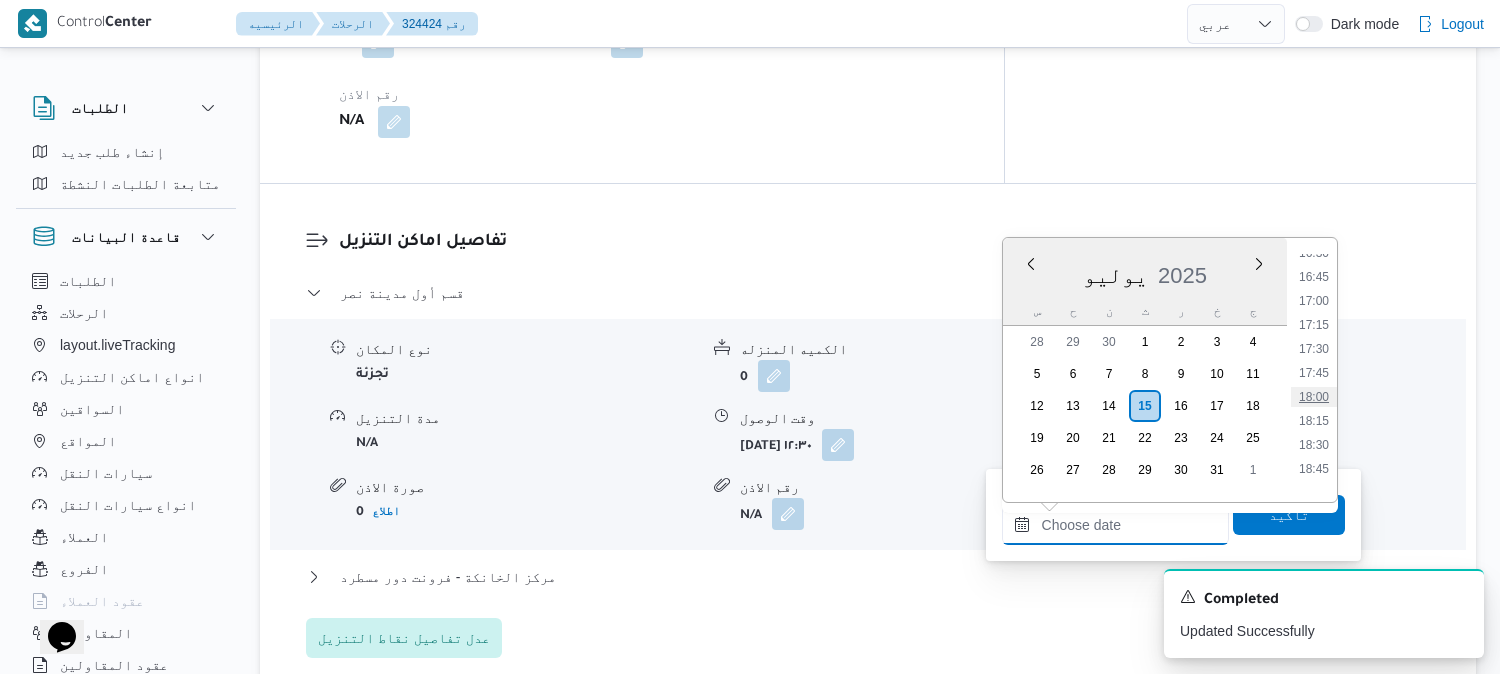 scroll, scrollTop: 1706, scrollLeft: 0, axis: vertical 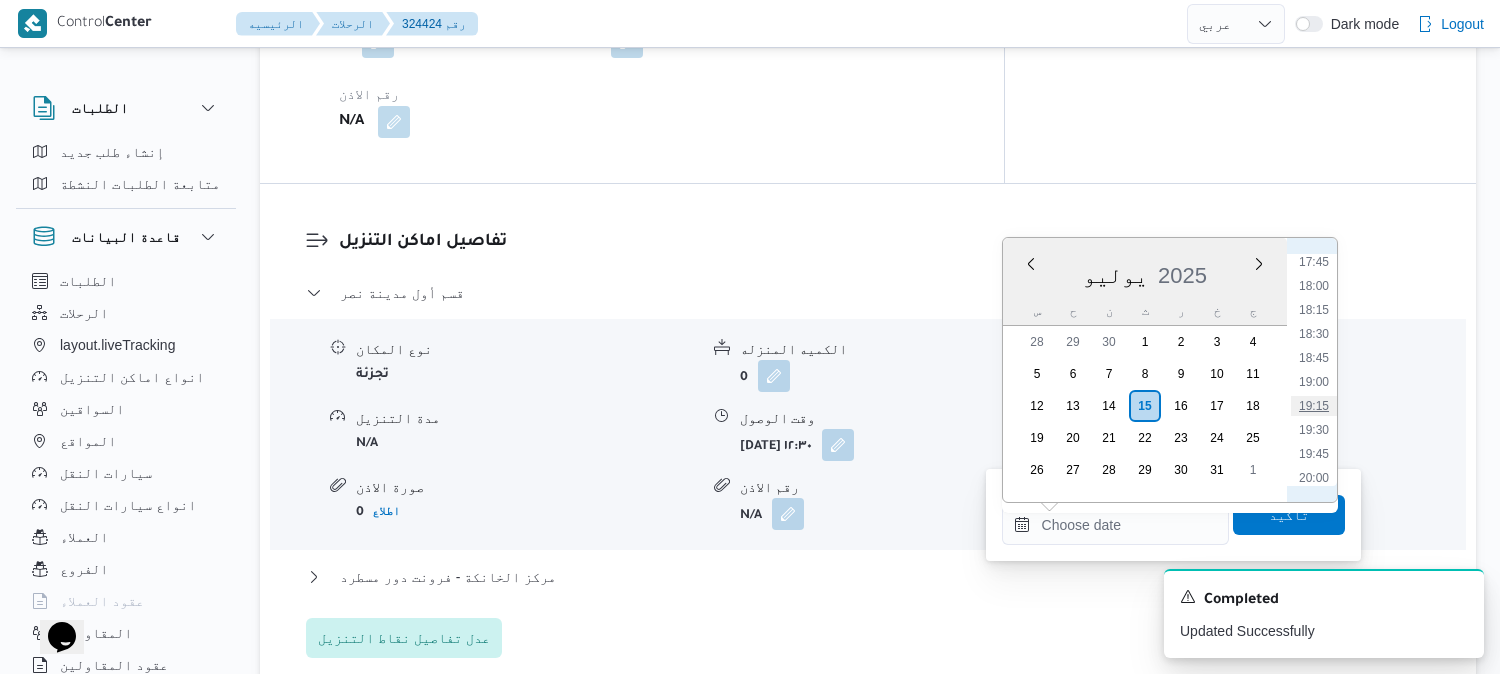click on "19:15" at bounding box center (1314, 406) 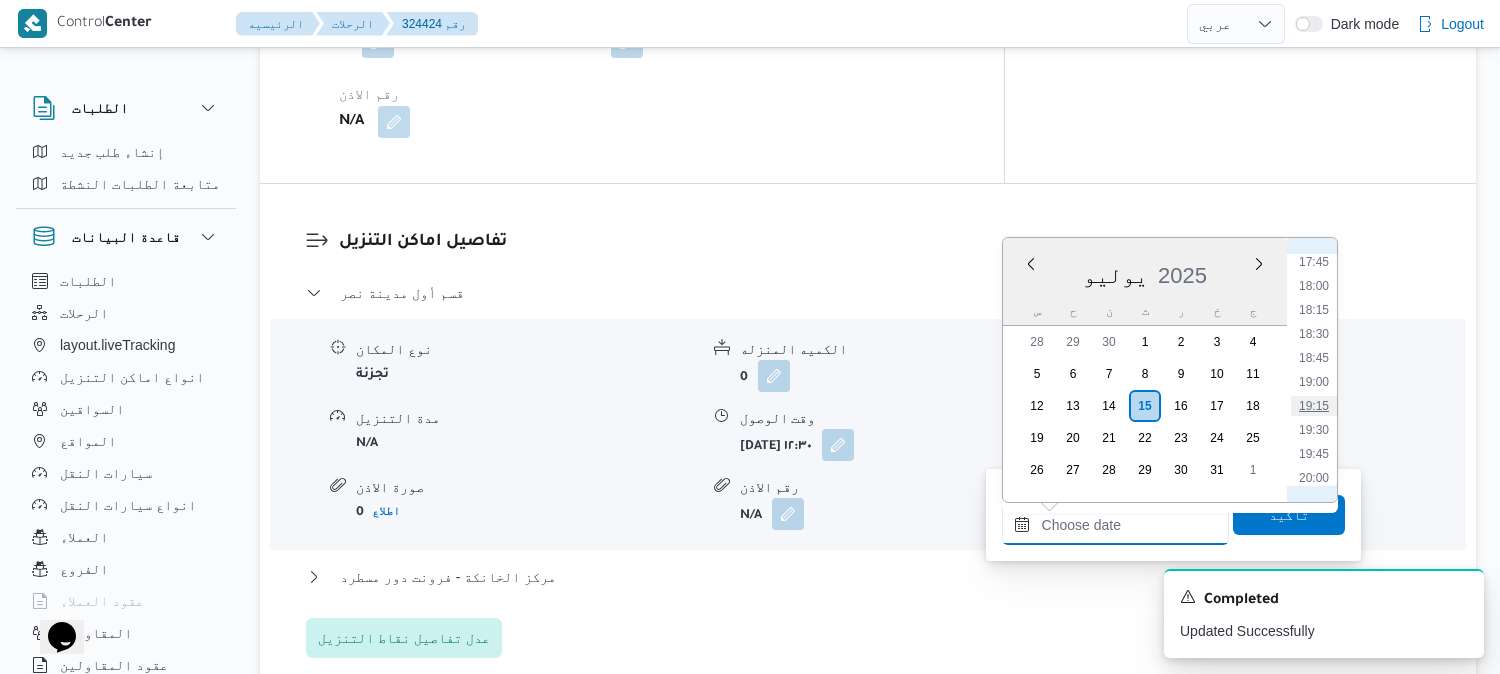 type on "١٥/٠٧/٢٠٢٥ ١٩:١٥" 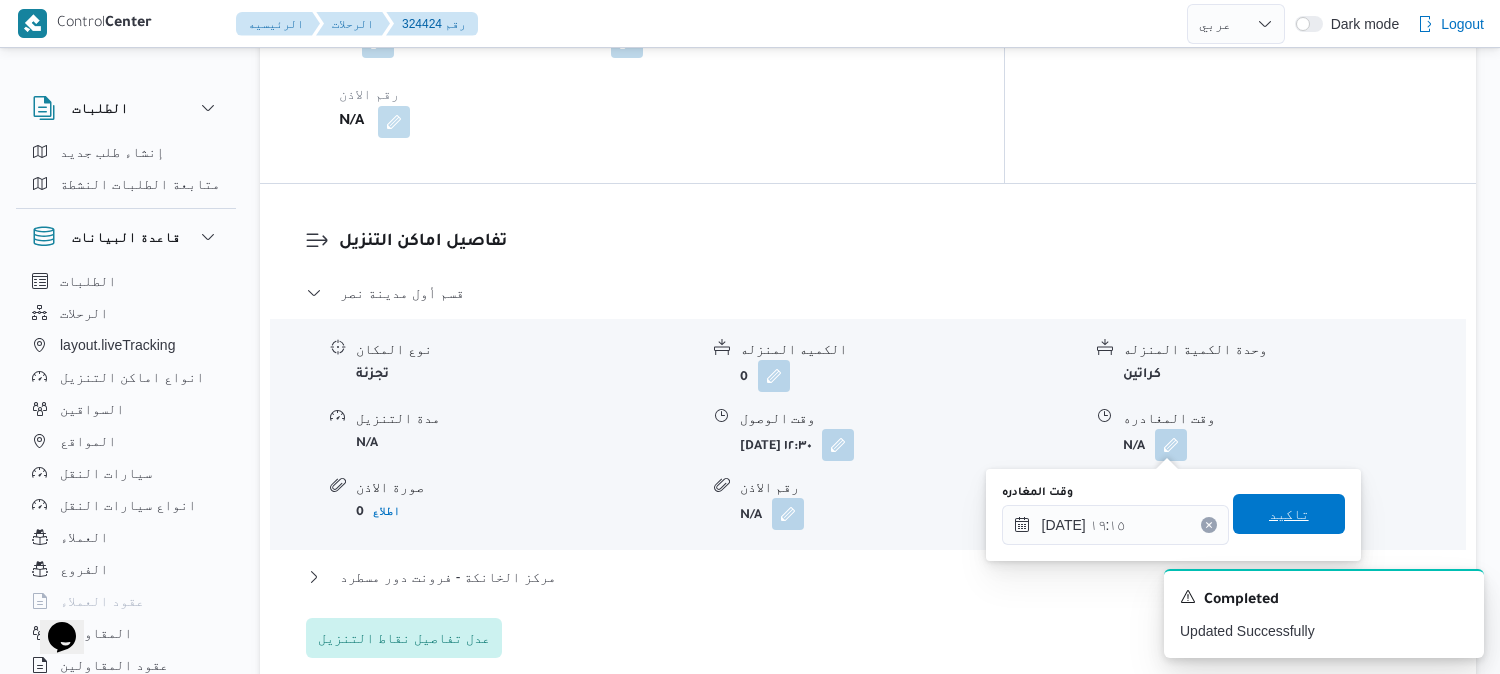 click on "تاكيد" at bounding box center (1289, 514) 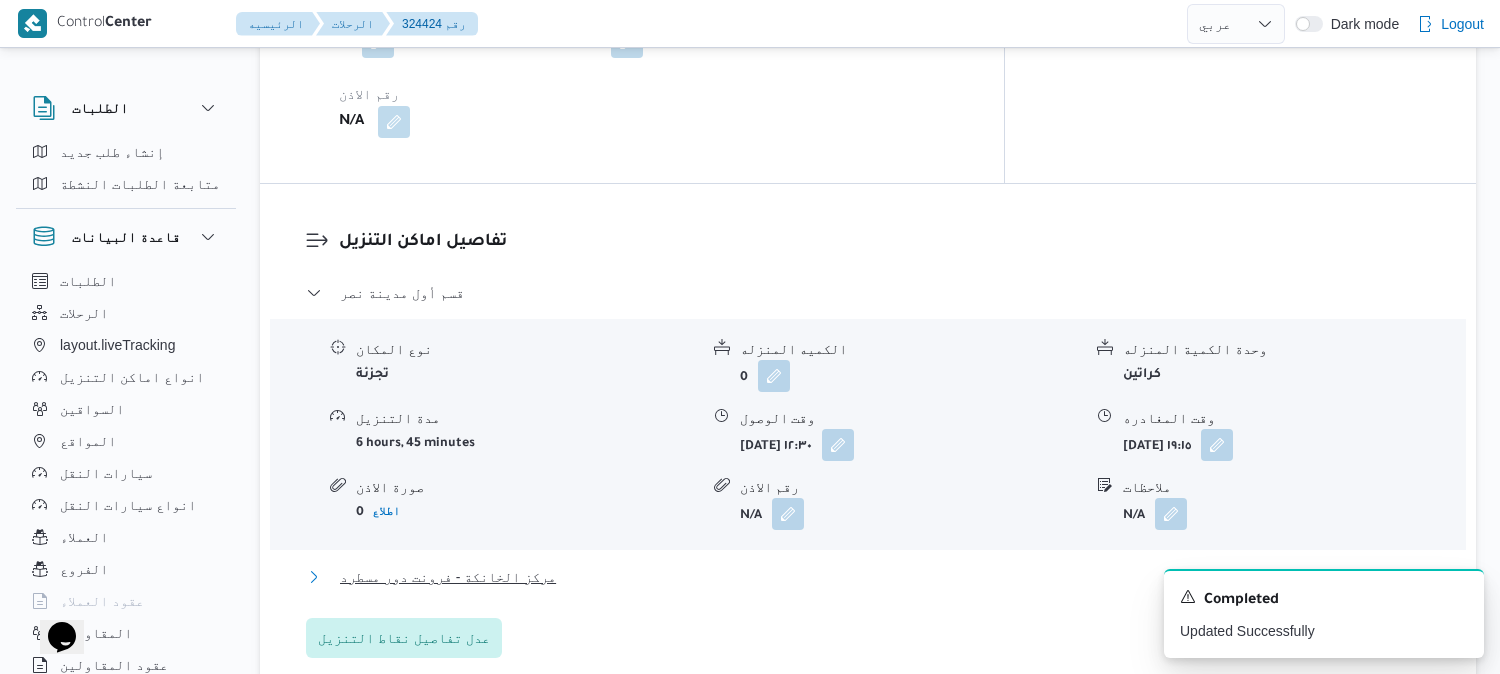 click on "مركز الخانكة -
فرونت دور مسطرد" at bounding box center (448, 577) 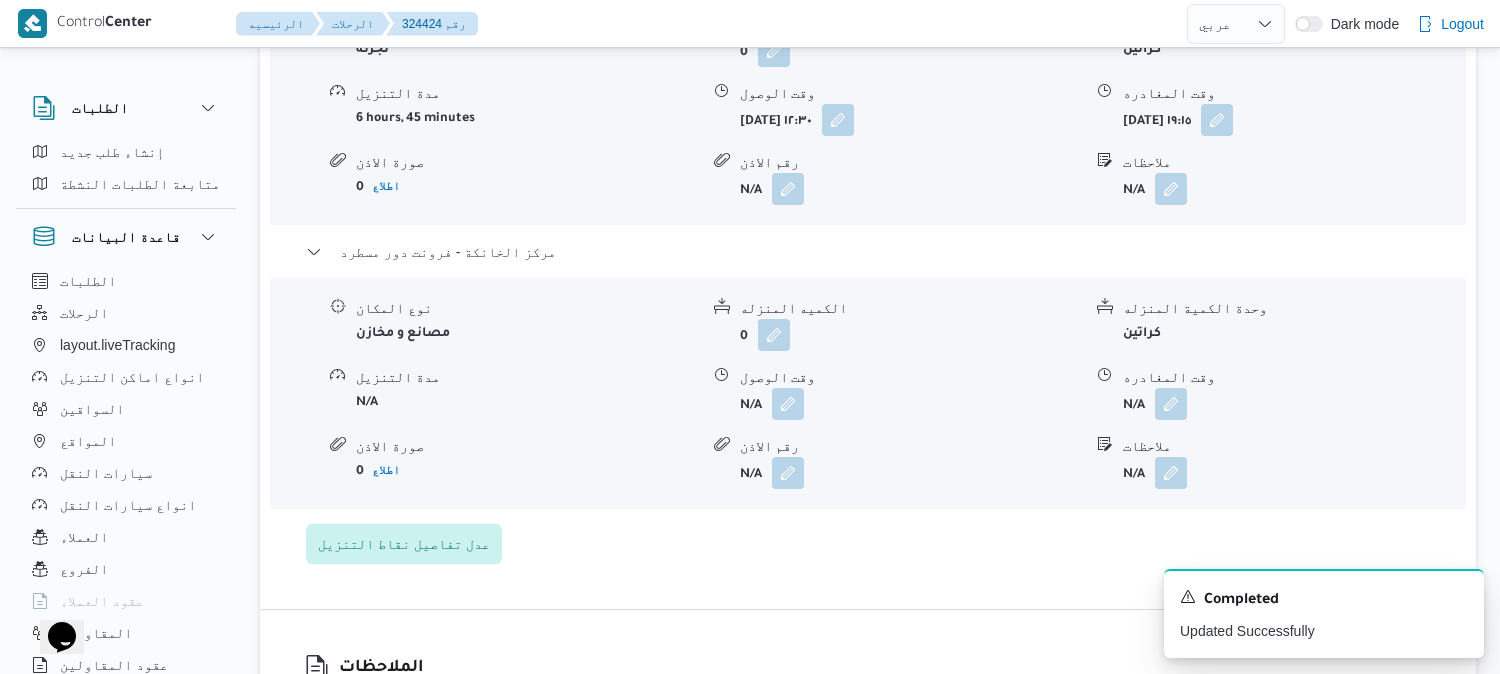 scroll, scrollTop: 1888, scrollLeft: 0, axis: vertical 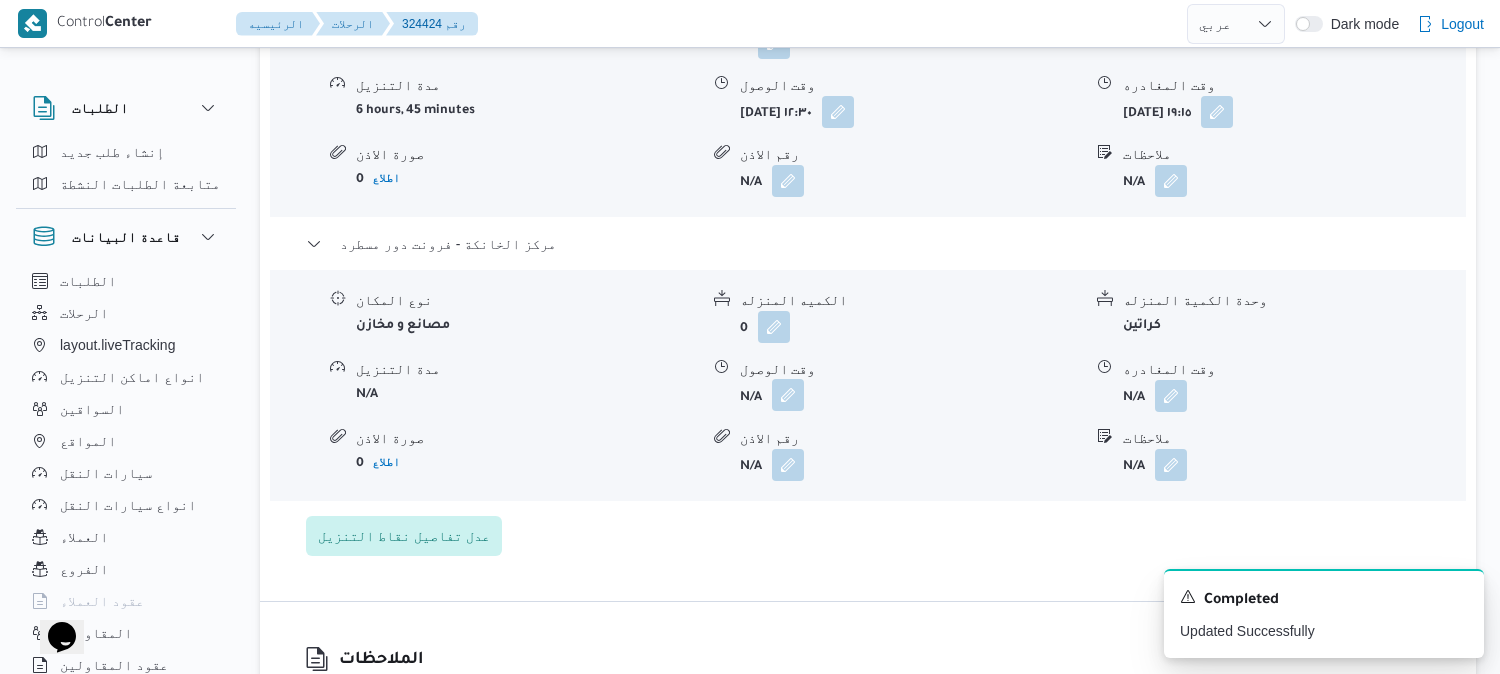 click at bounding box center (788, 395) 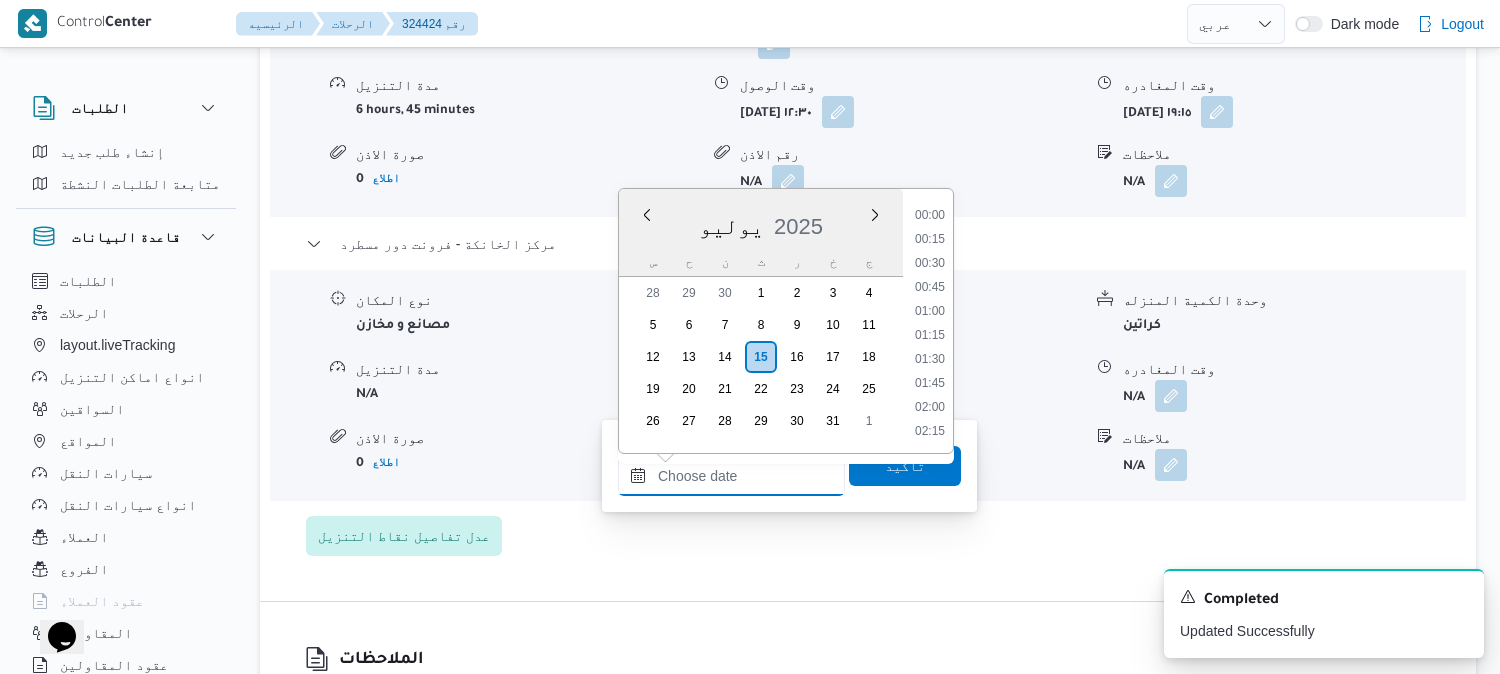 click on "وقت الوصول" at bounding box center (731, 476) 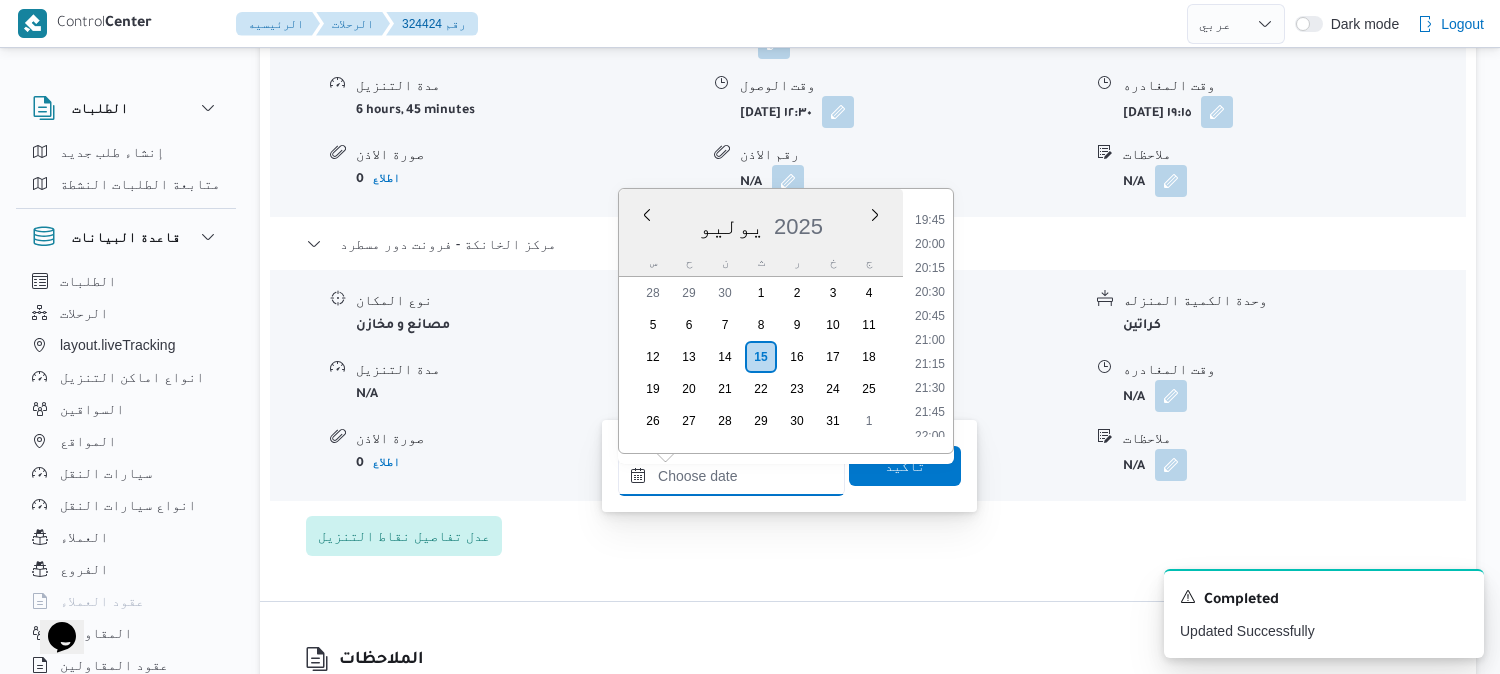 scroll, scrollTop: 1817, scrollLeft: 0, axis: vertical 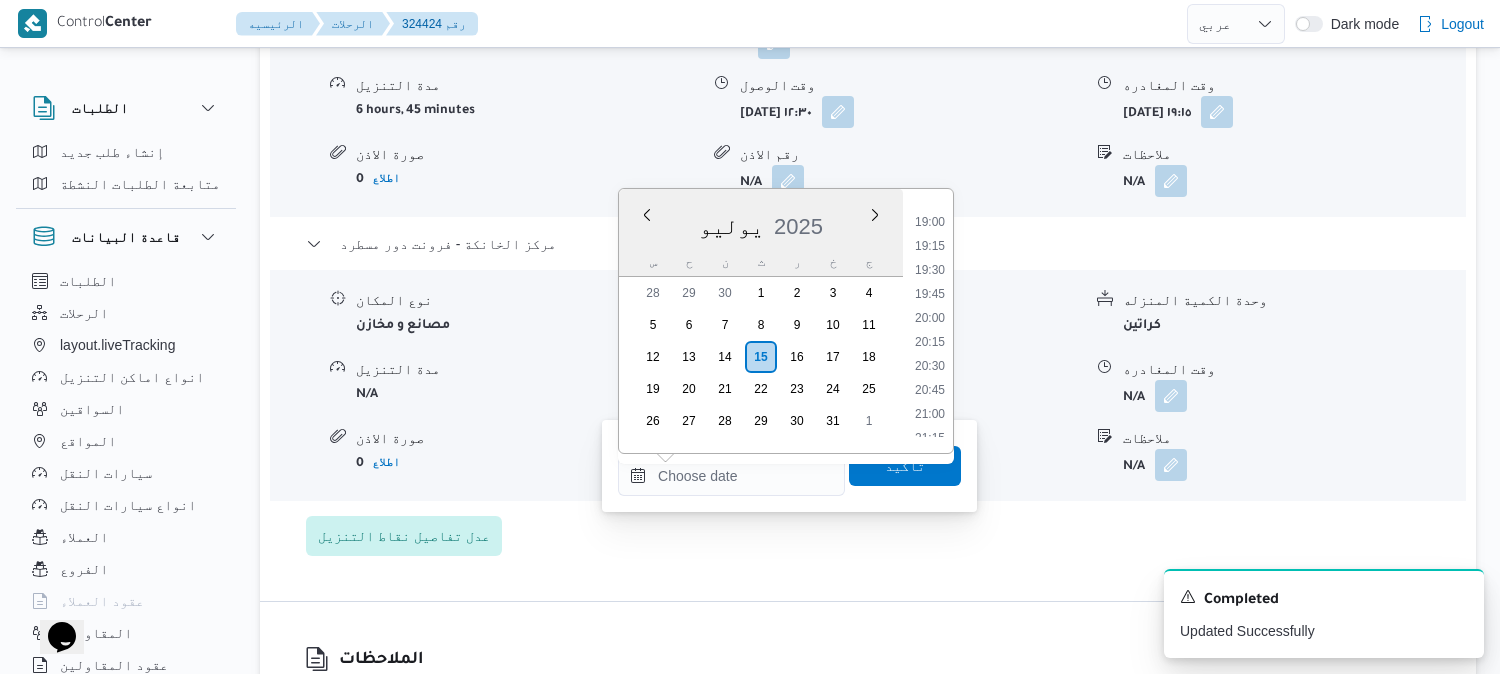 drag, startPoint x: 943, startPoint y: 355, endPoint x: 933, endPoint y: 383, distance: 29.732138 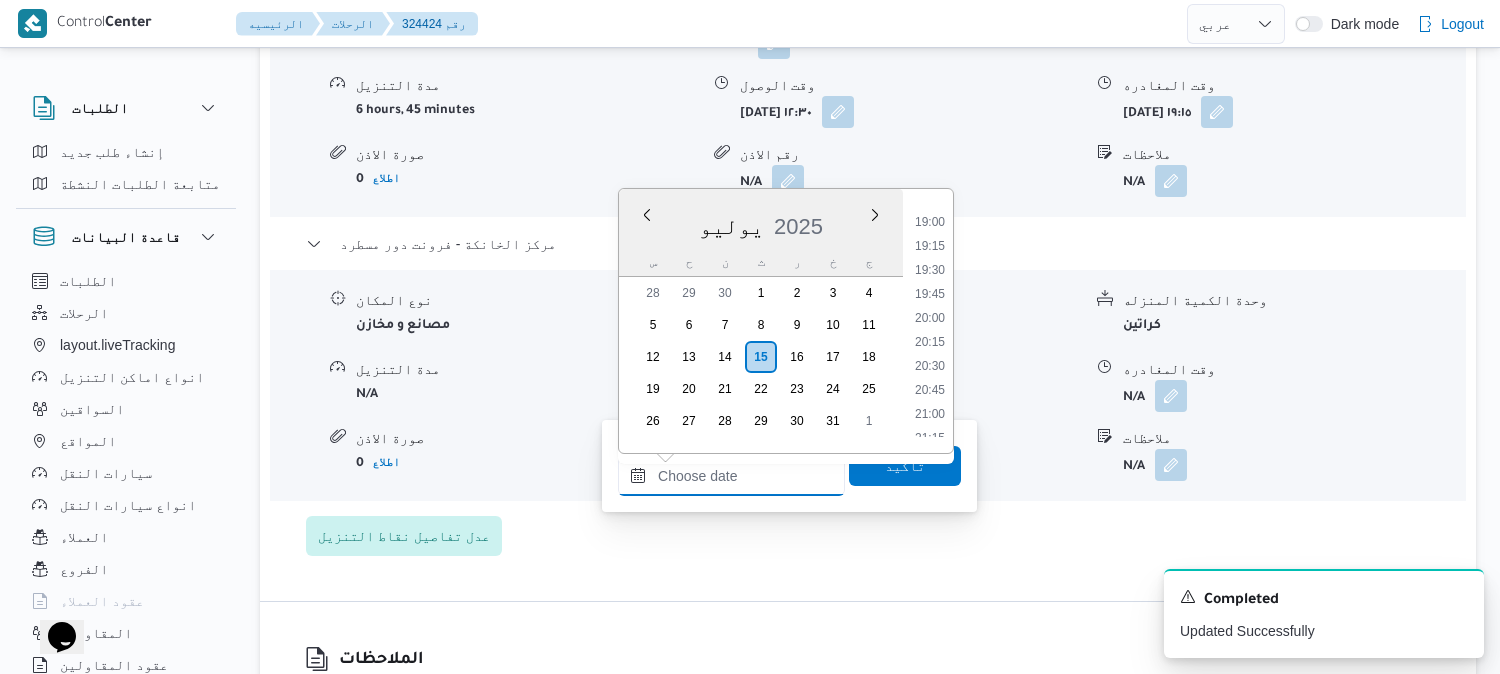type on "١٥/٠٧/٢٠٢٥ ٢٠:٣٠" 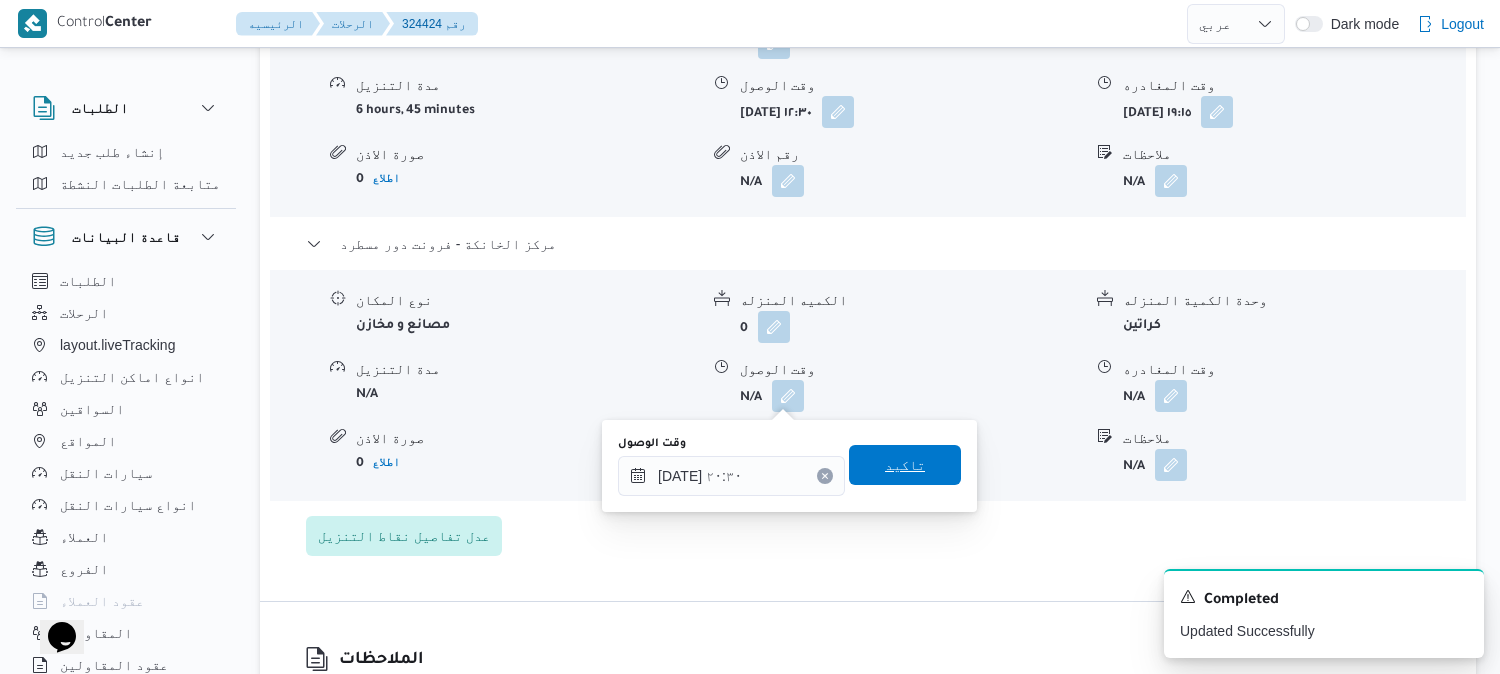 click on "تاكيد" at bounding box center (905, 465) 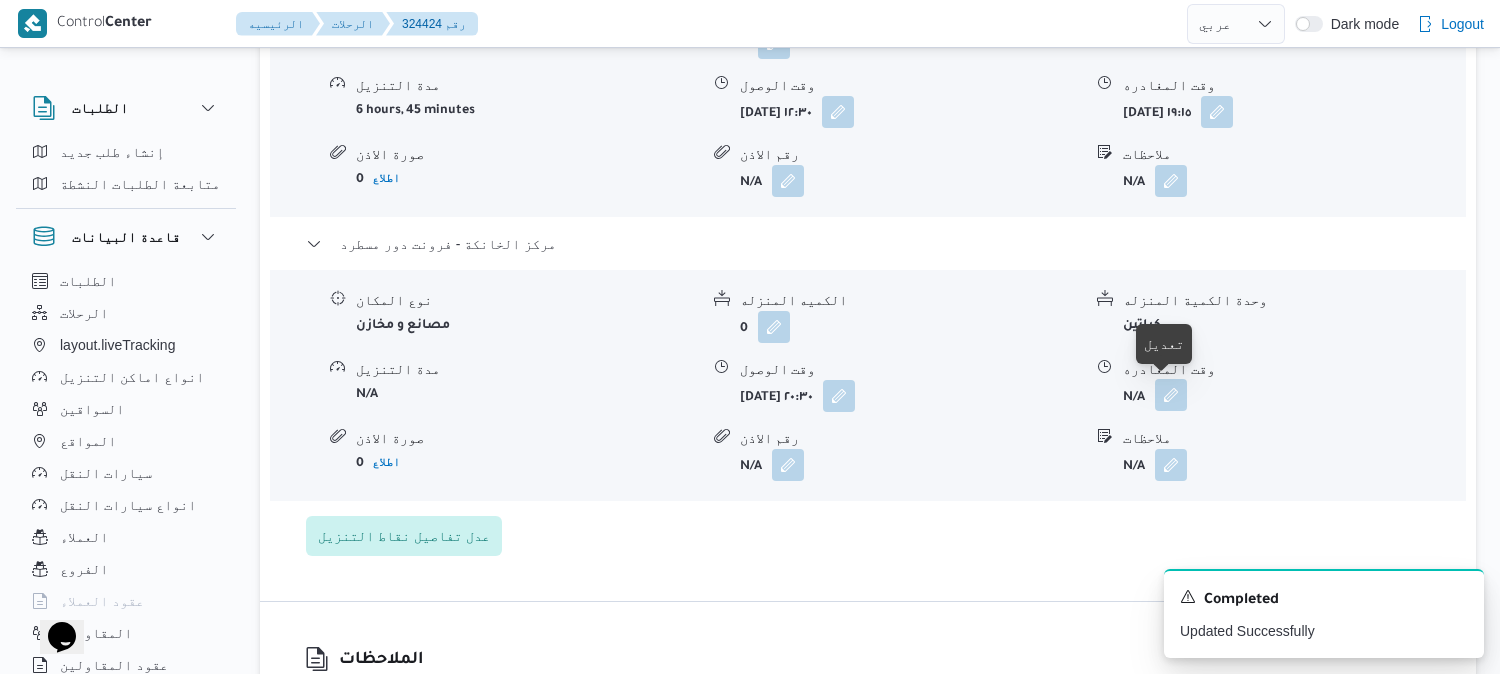 click at bounding box center (1171, 395) 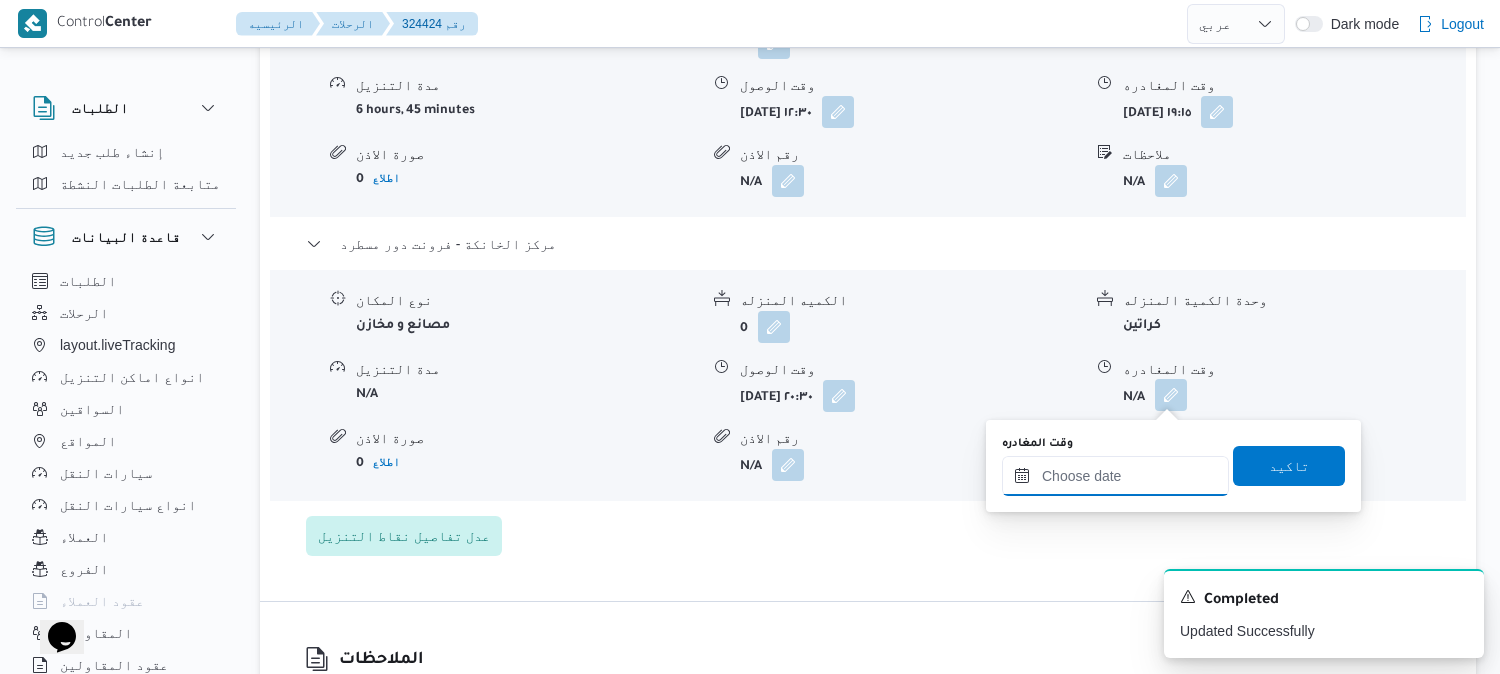 click on "وقت المغادره" at bounding box center (1115, 476) 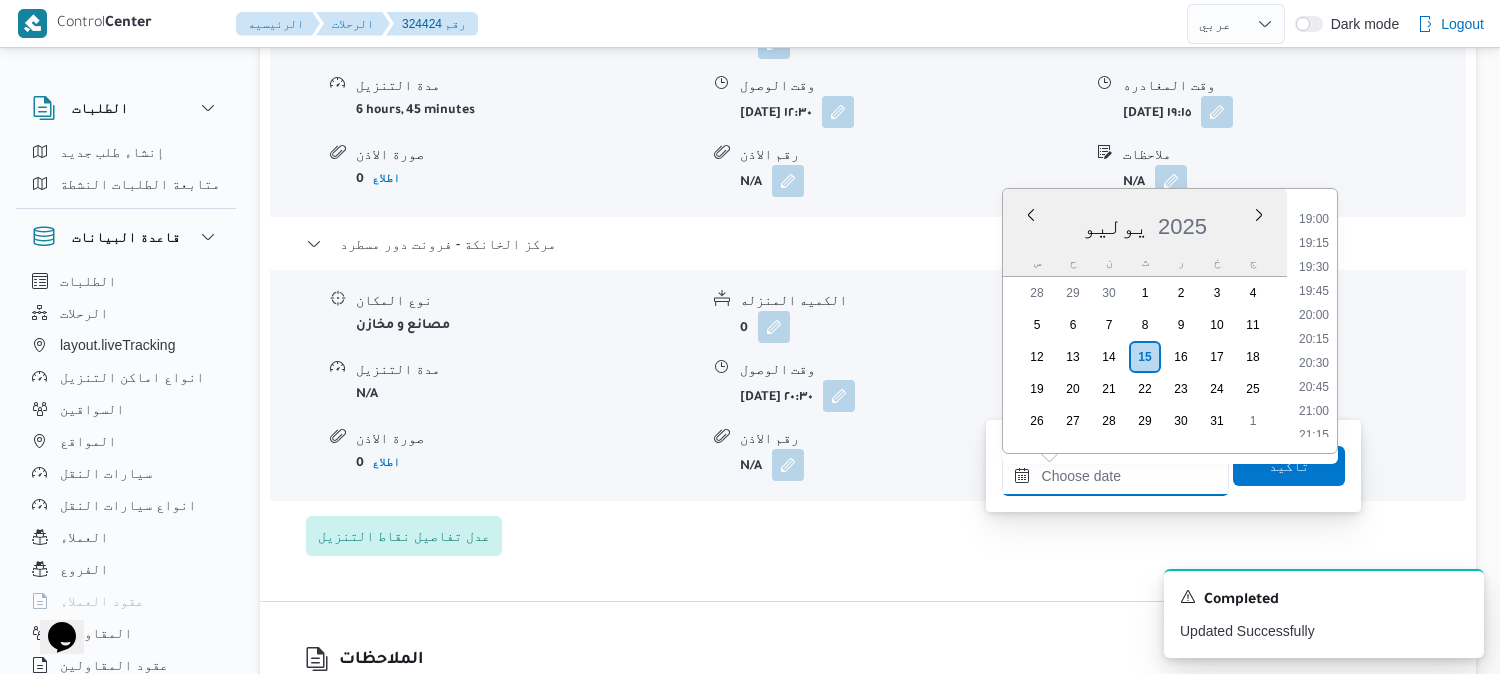 scroll, scrollTop: 1817, scrollLeft: 0, axis: vertical 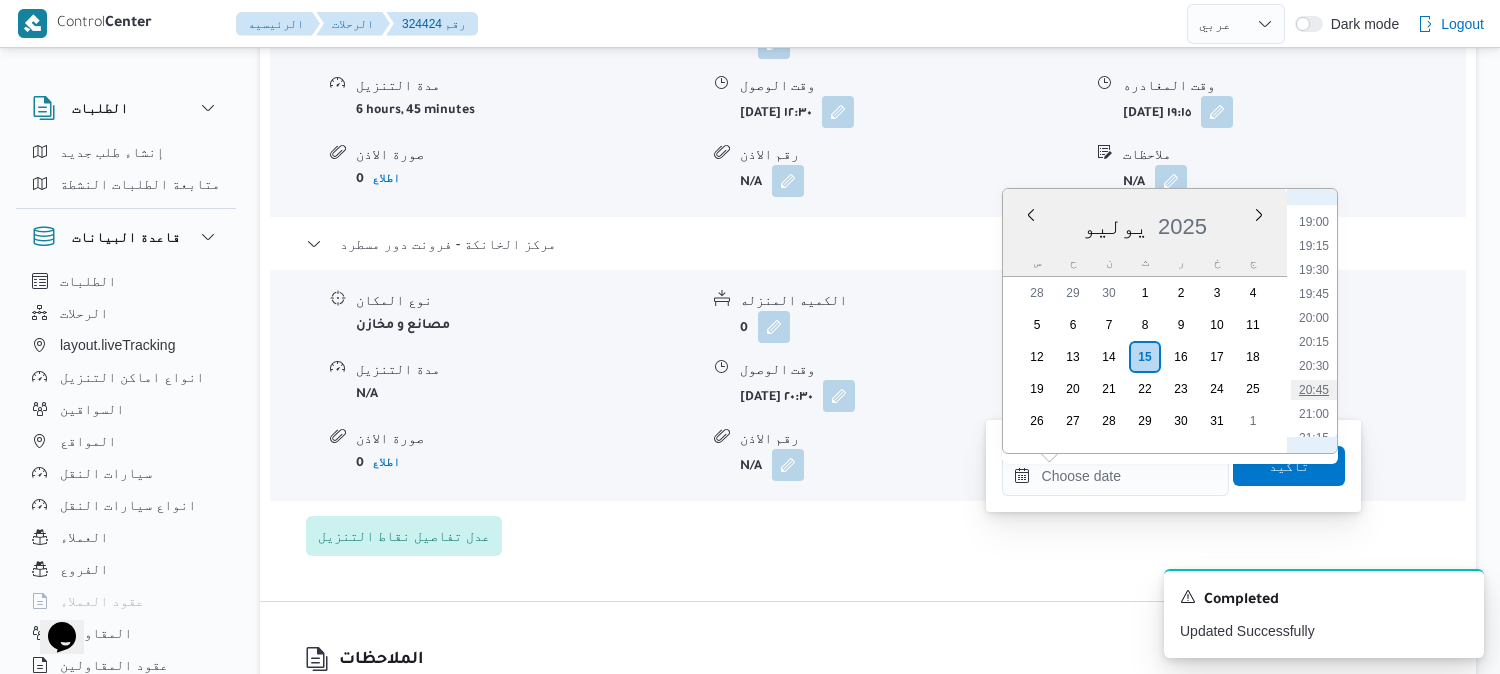 click on "20:45" at bounding box center (1314, 390) 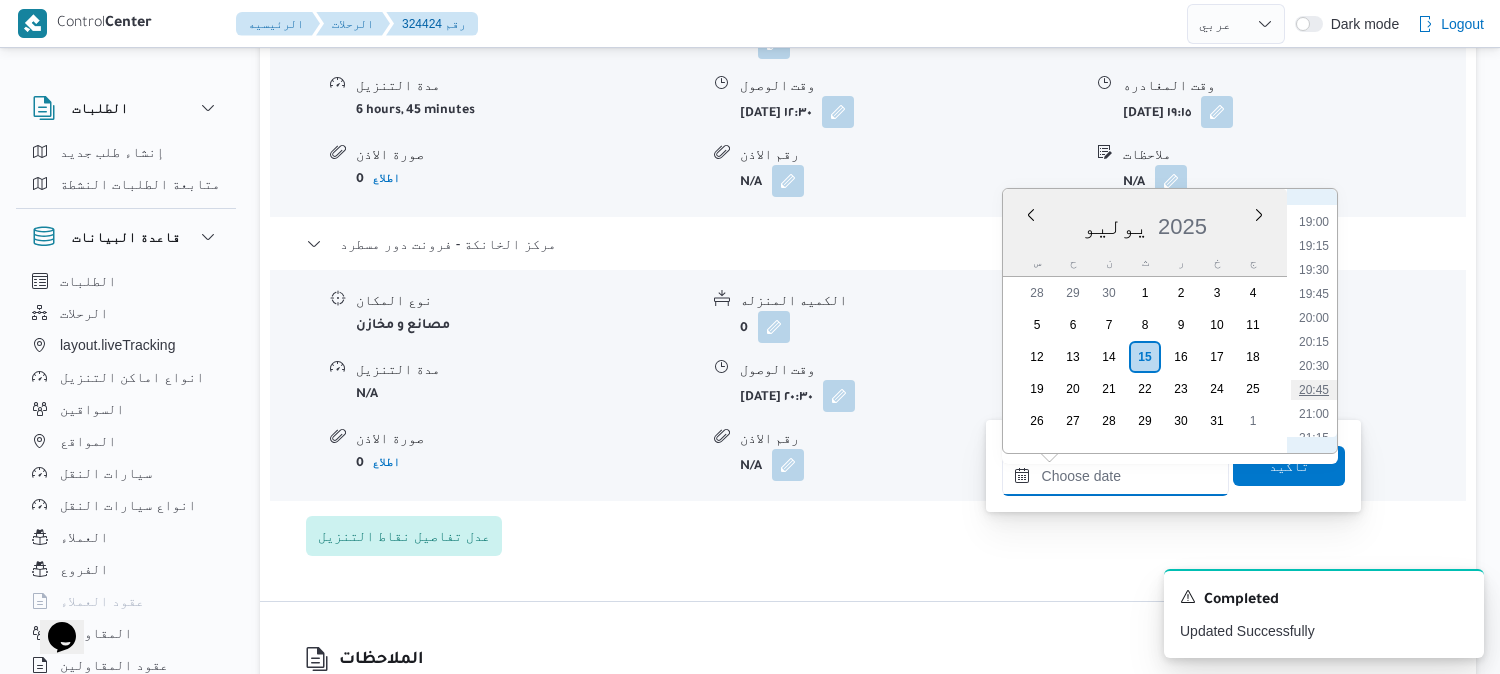 type on "١٥/٠٧/٢٠٢٥ ٢٠:٤٥" 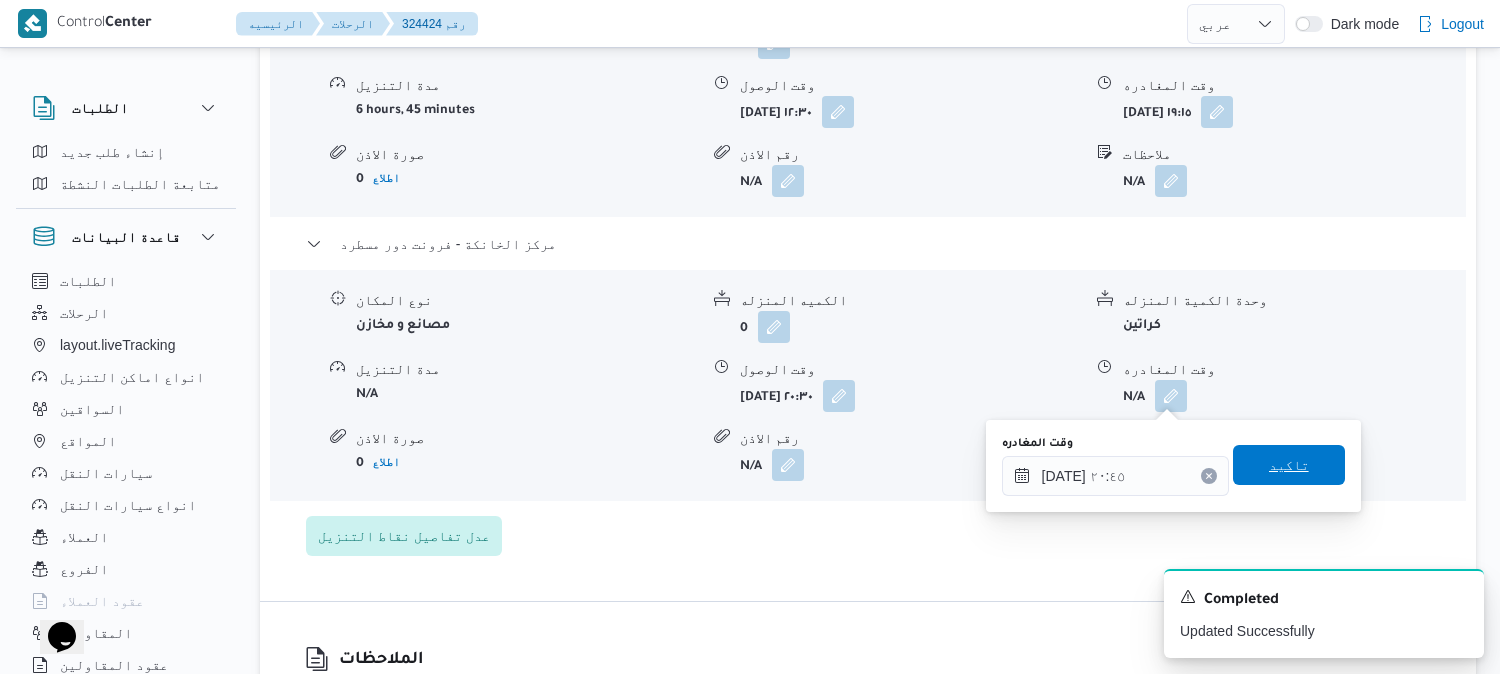 click on "تاكيد" at bounding box center [1289, 465] 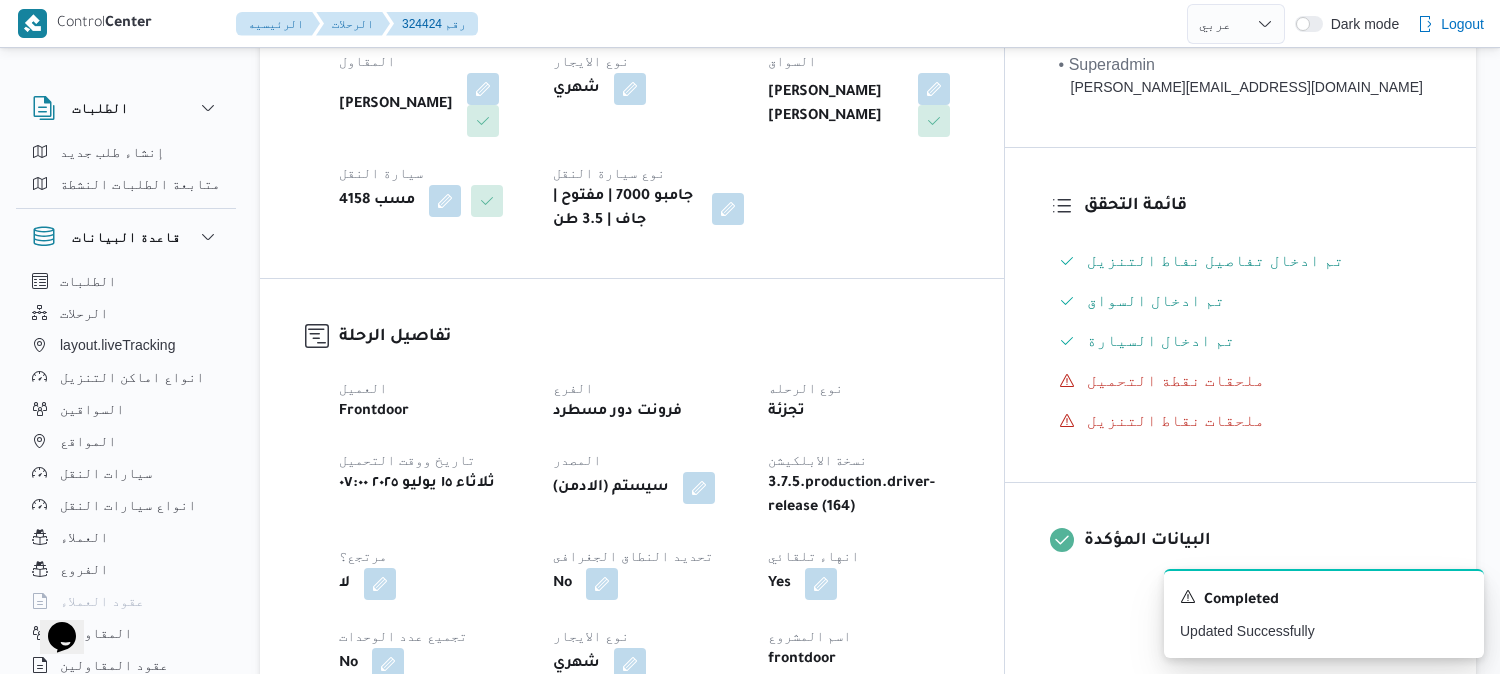 scroll, scrollTop: 47, scrollLeft: 0, axis: vertical 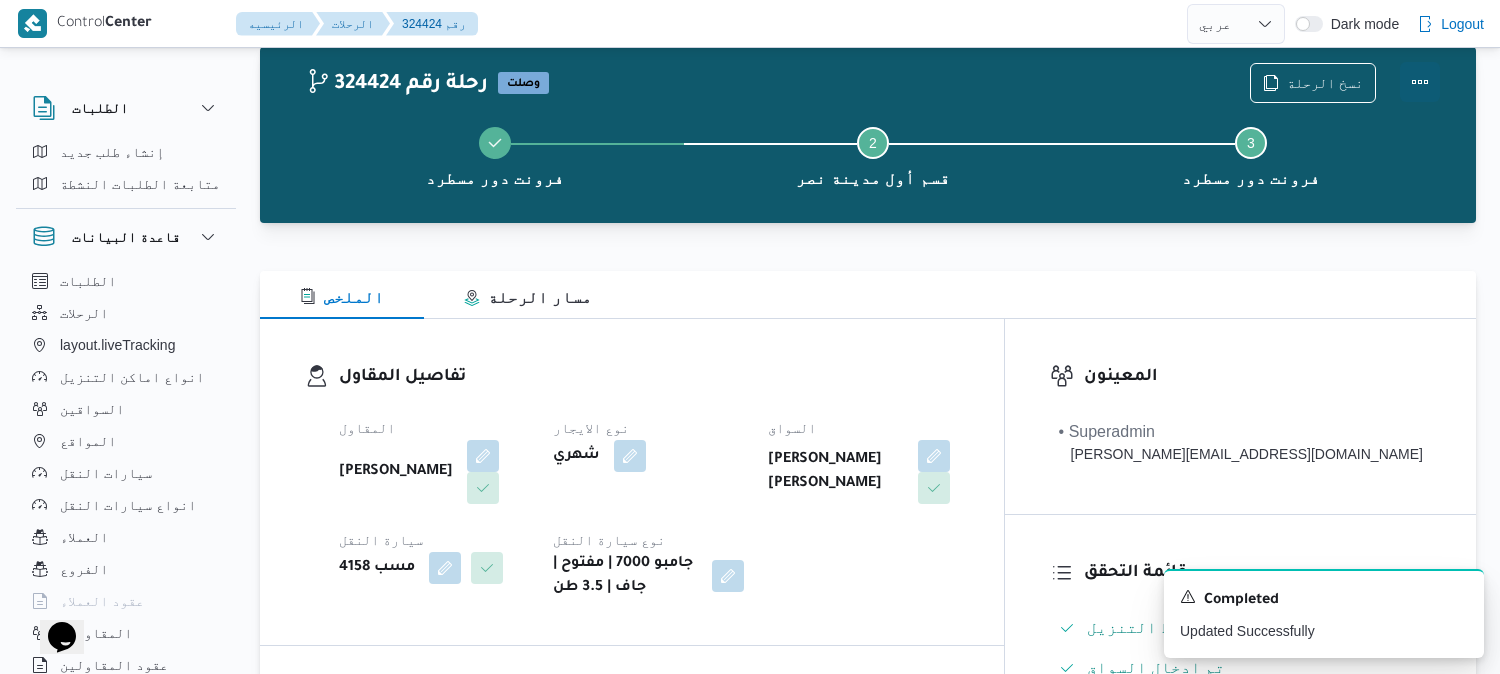 click at bounding box center [1420, 82] 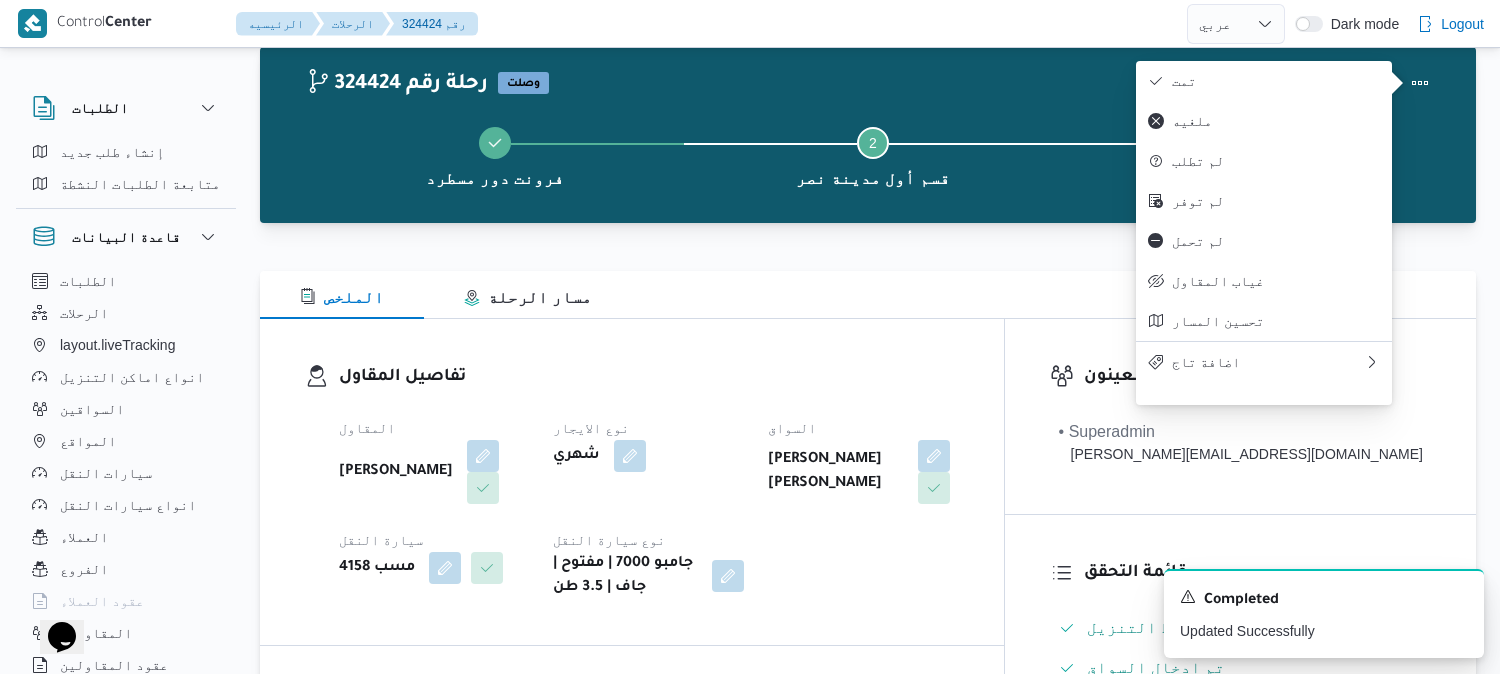 click on "تمت" at bounding box center (1276, 81) 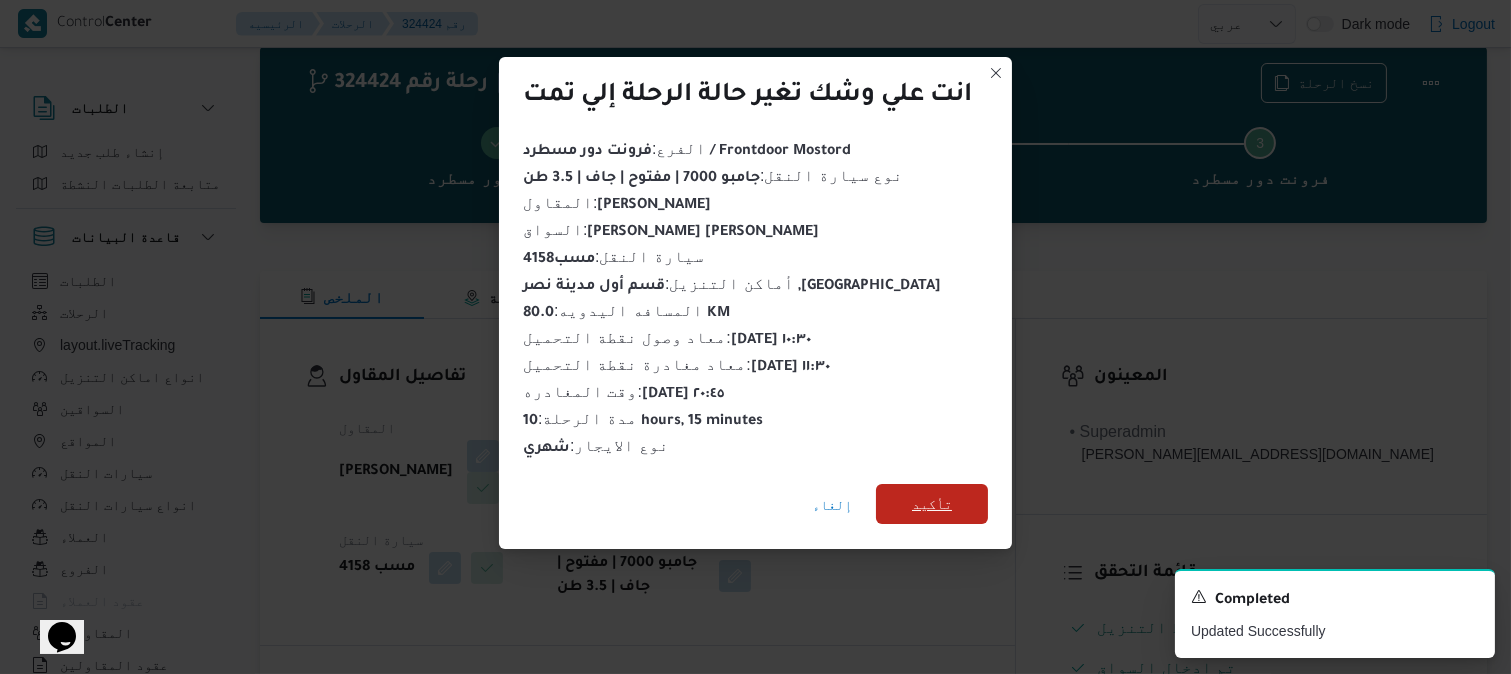 click on "تأكيد" at bounding box center [932, 504] 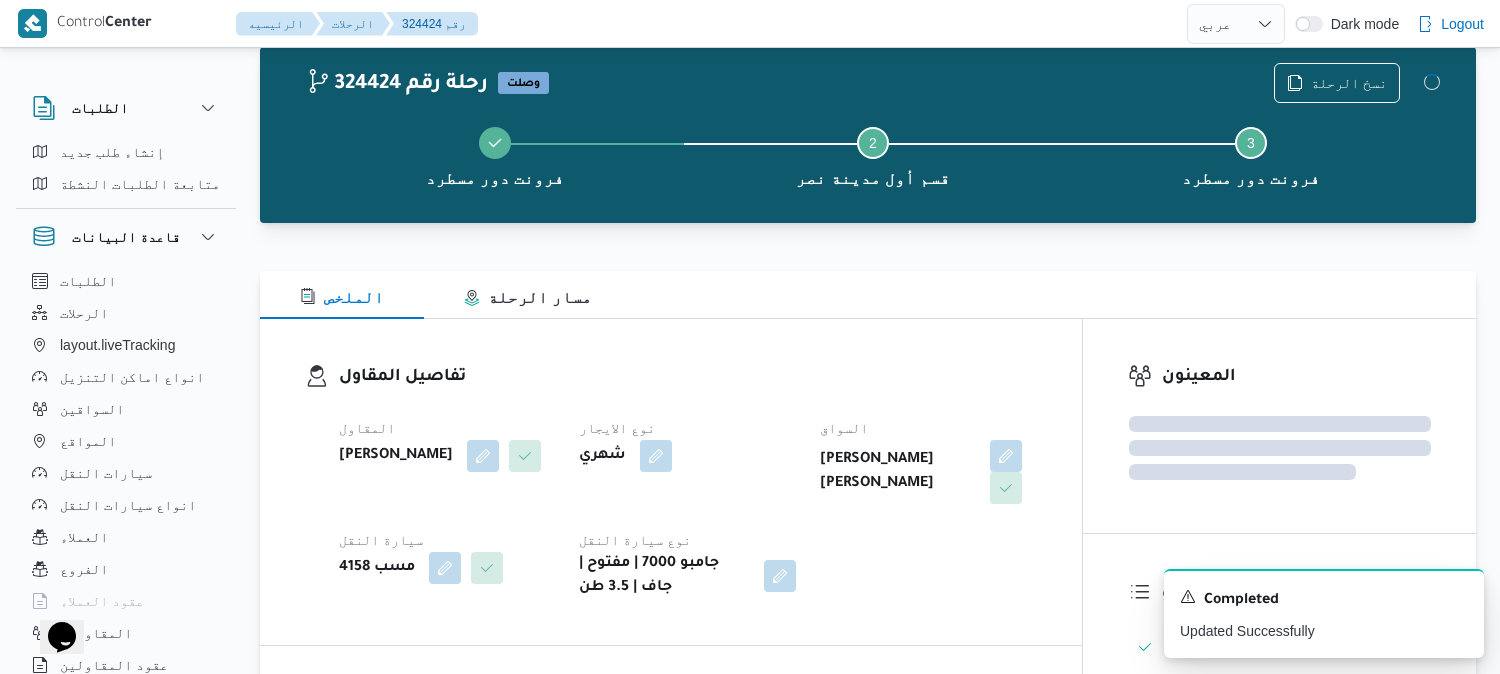 click on "تفاصيل المقاول" at bounding box center [688, 377] 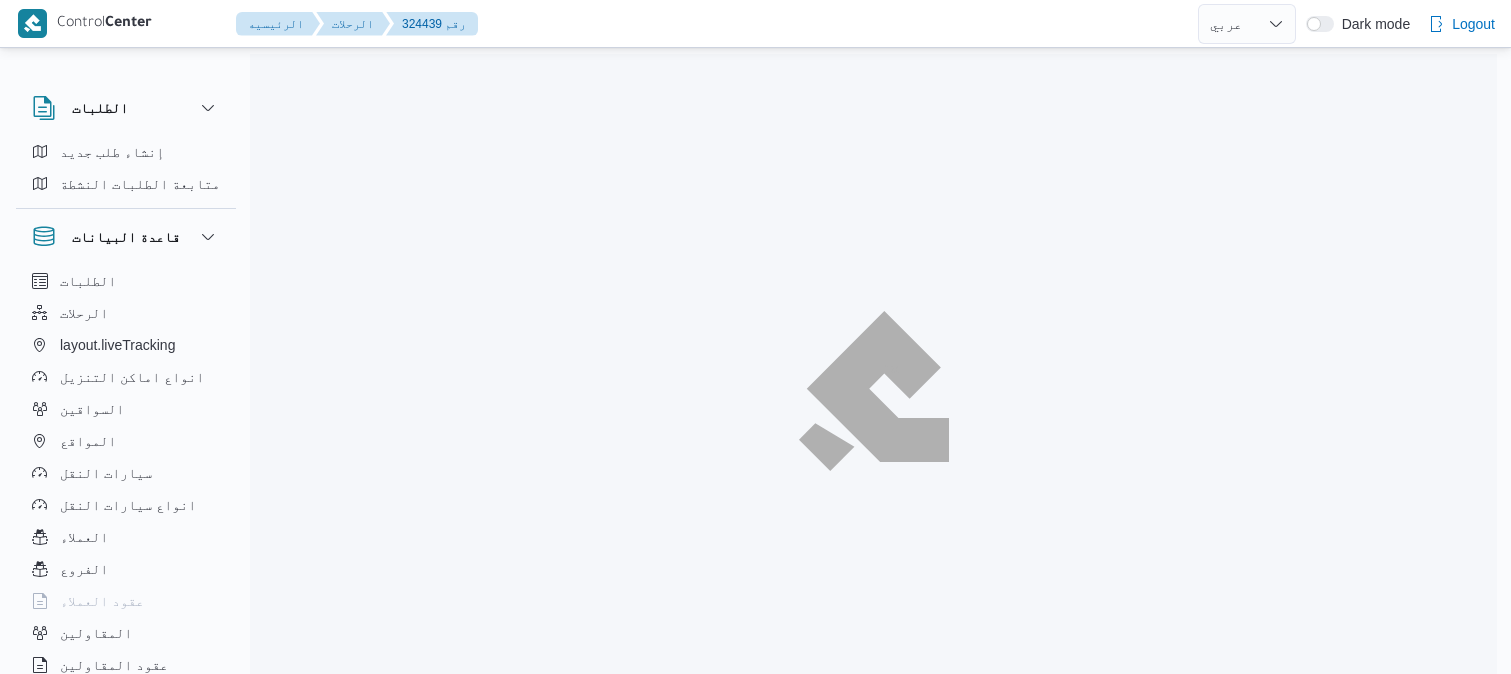 select on "ar" 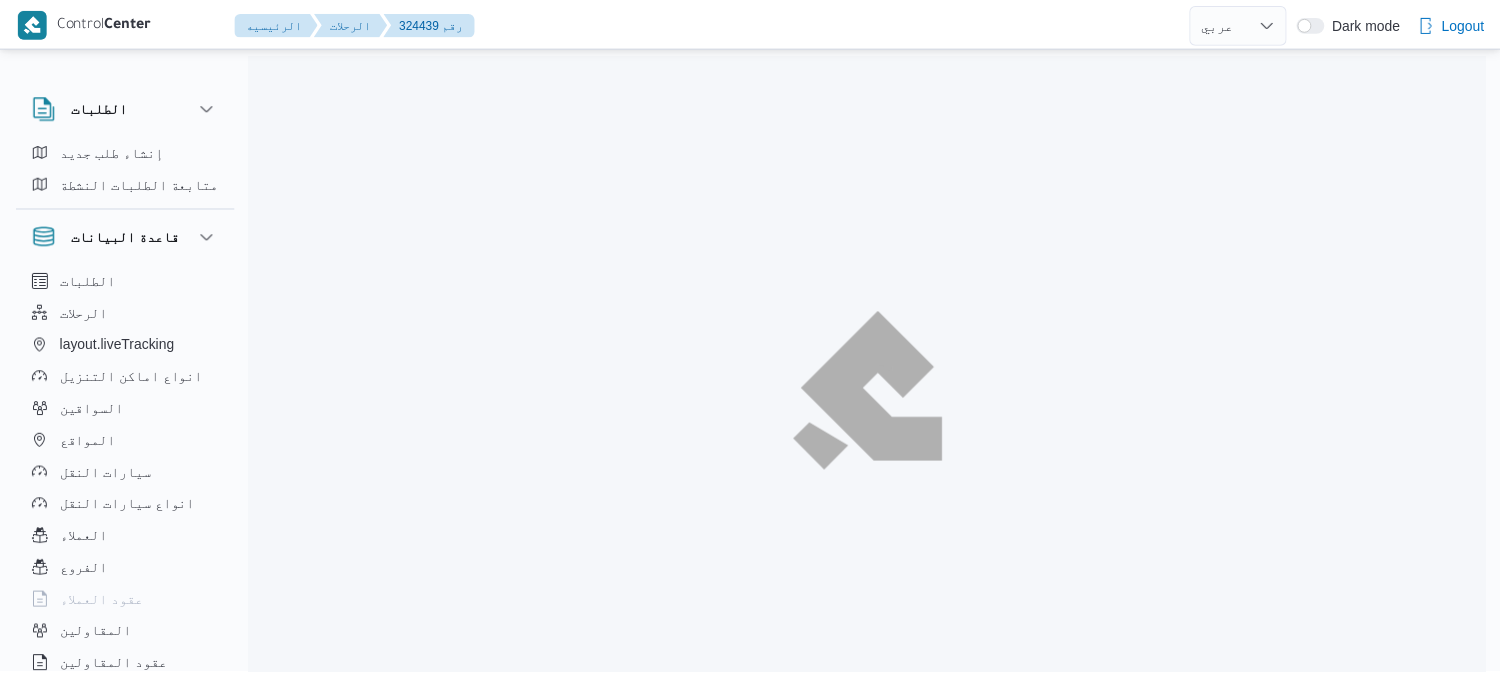 scroll, scrollTop: 0, scrollLeft: 0, axis: both 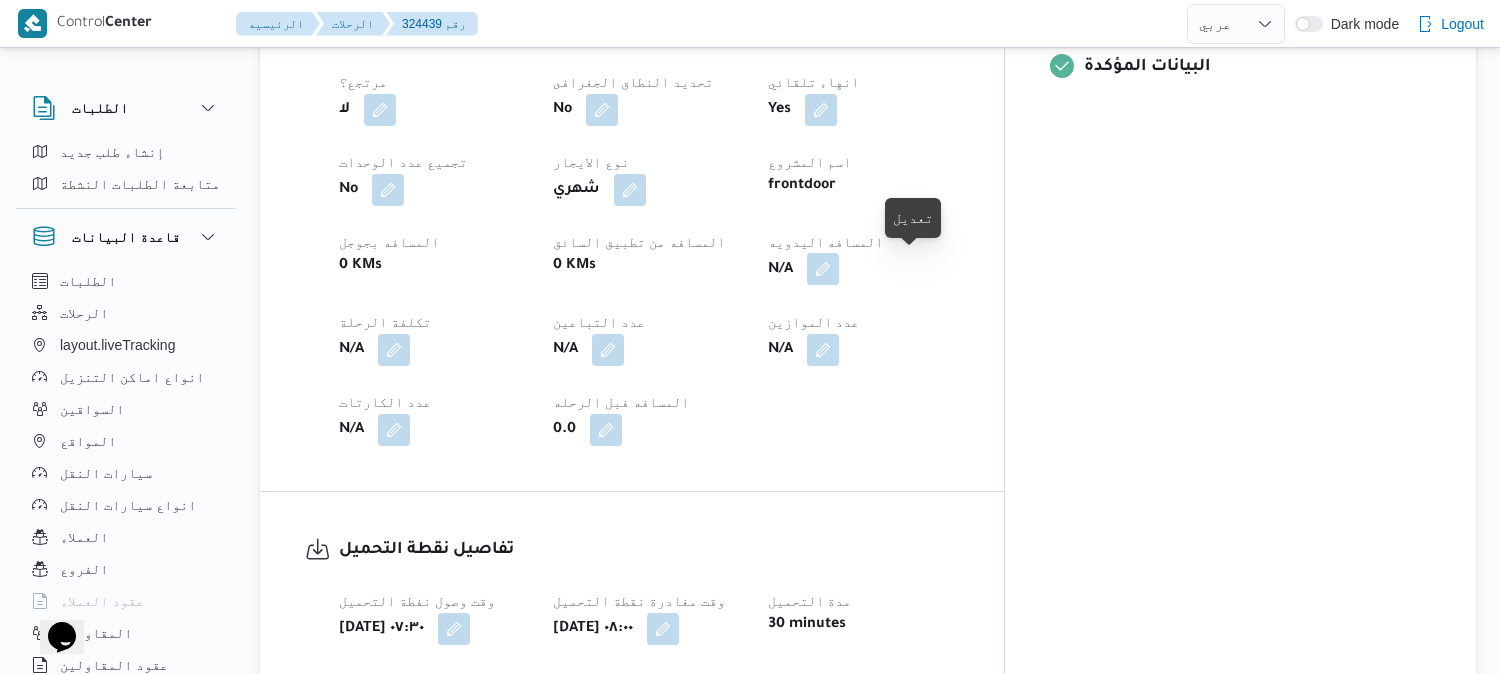 click at bounding box center [823, 269] 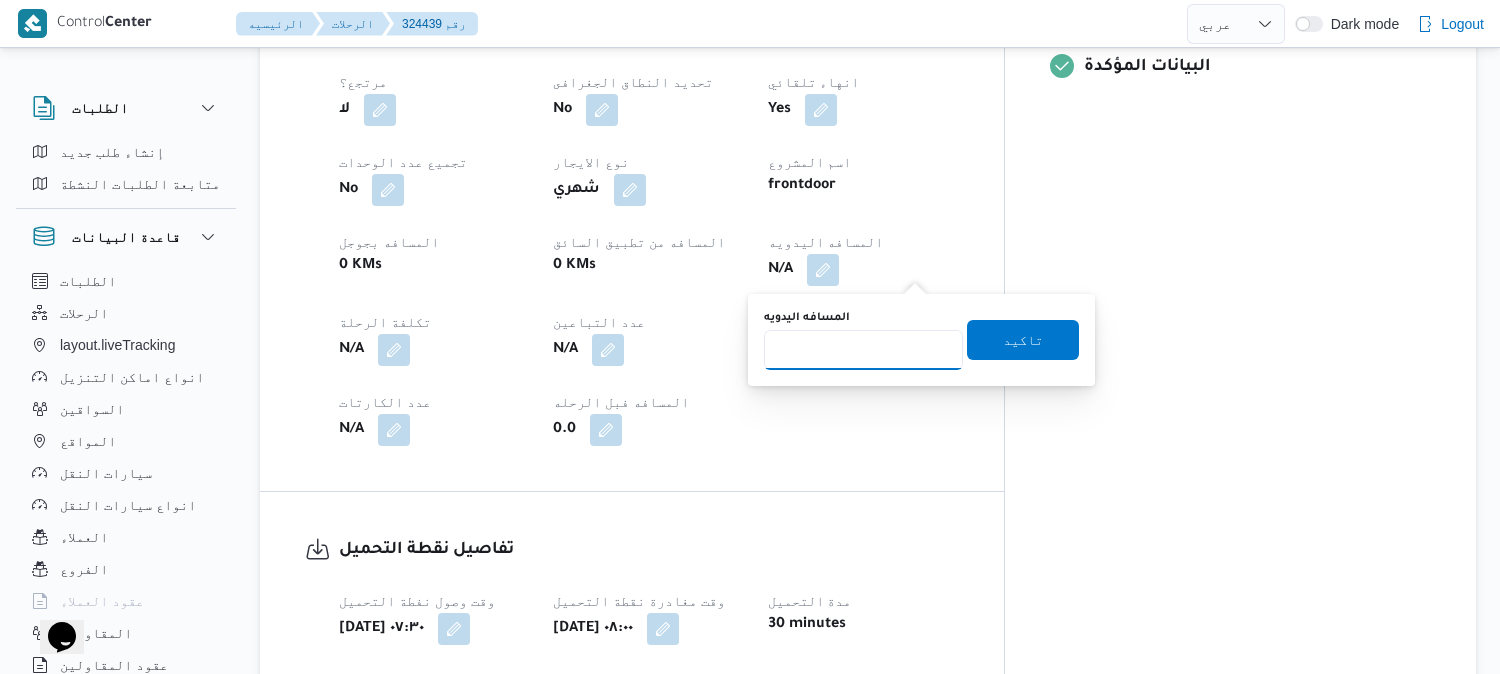 click on "المسافه اليدويه" at bounding box center (863, 350) 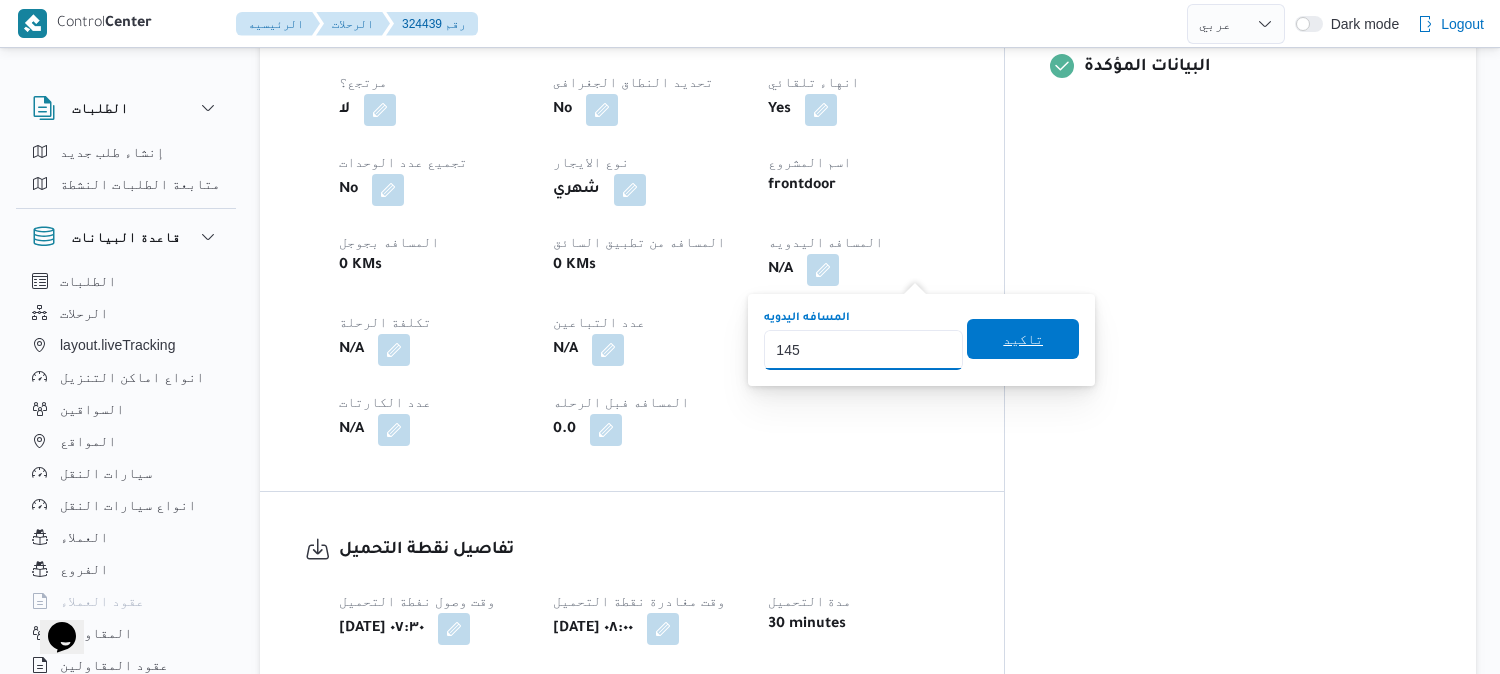 type on "145" 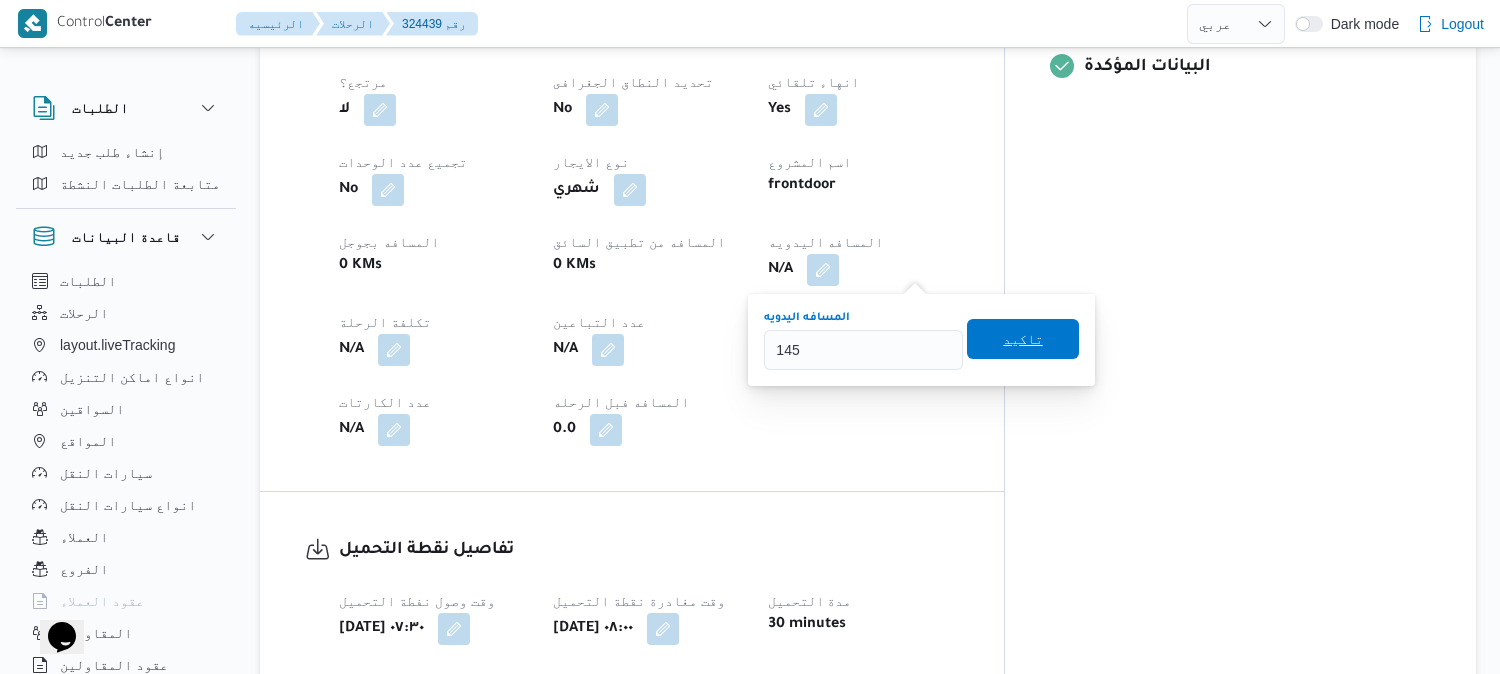 click on "تاكيد" at bounding box center [1023, 339] 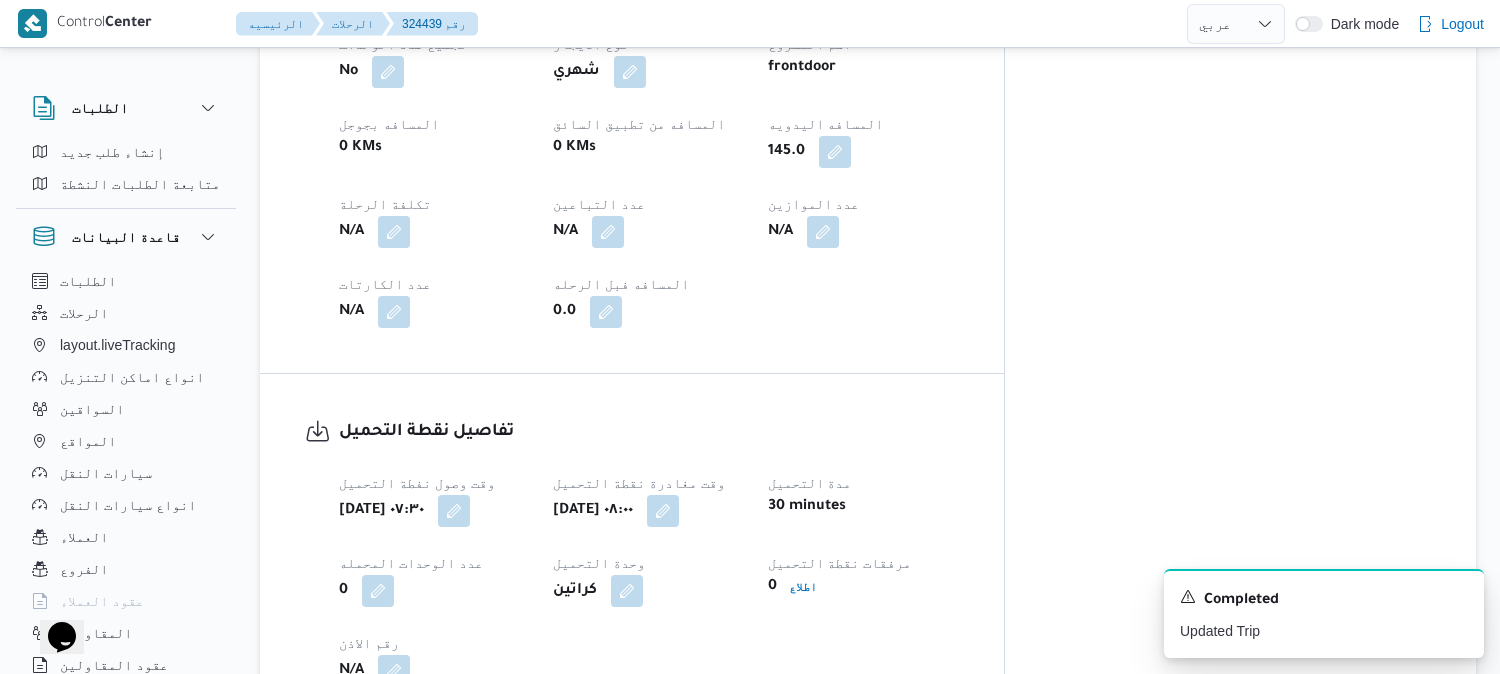 scroll, scrollTop: 1444, scrollLeft: 0, axis: vertical 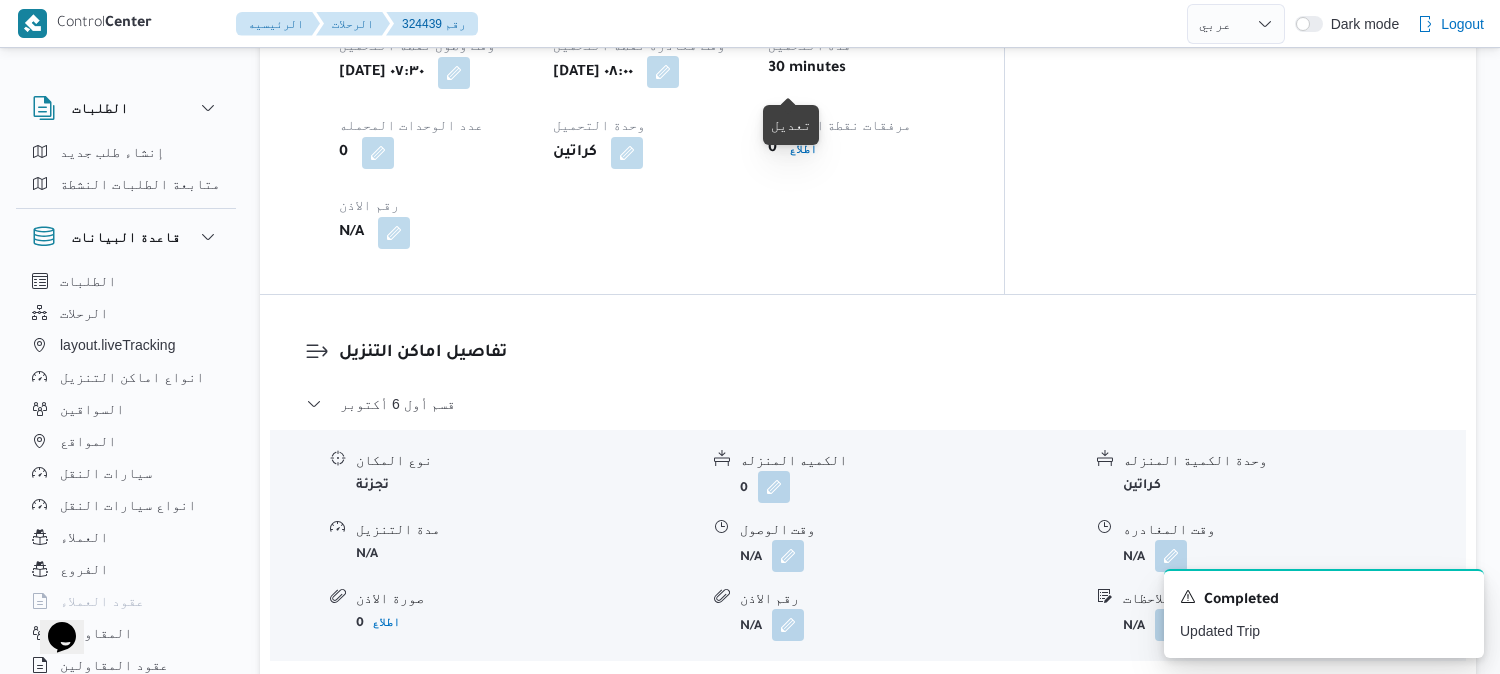 click at bounding box center (663, 72) 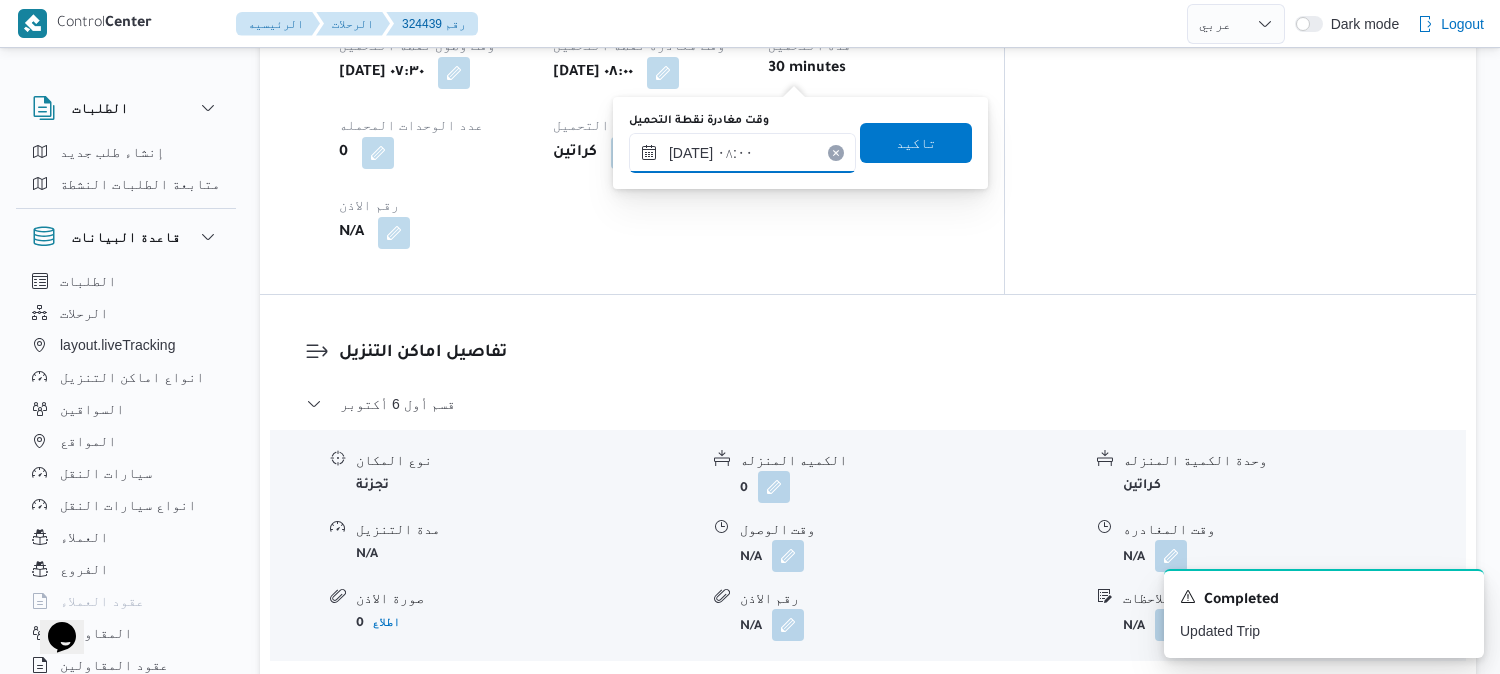 click on "١٥/٠٧/٢٠٢٥ ٠٨:٠٠" at bounding box center (742, 153) 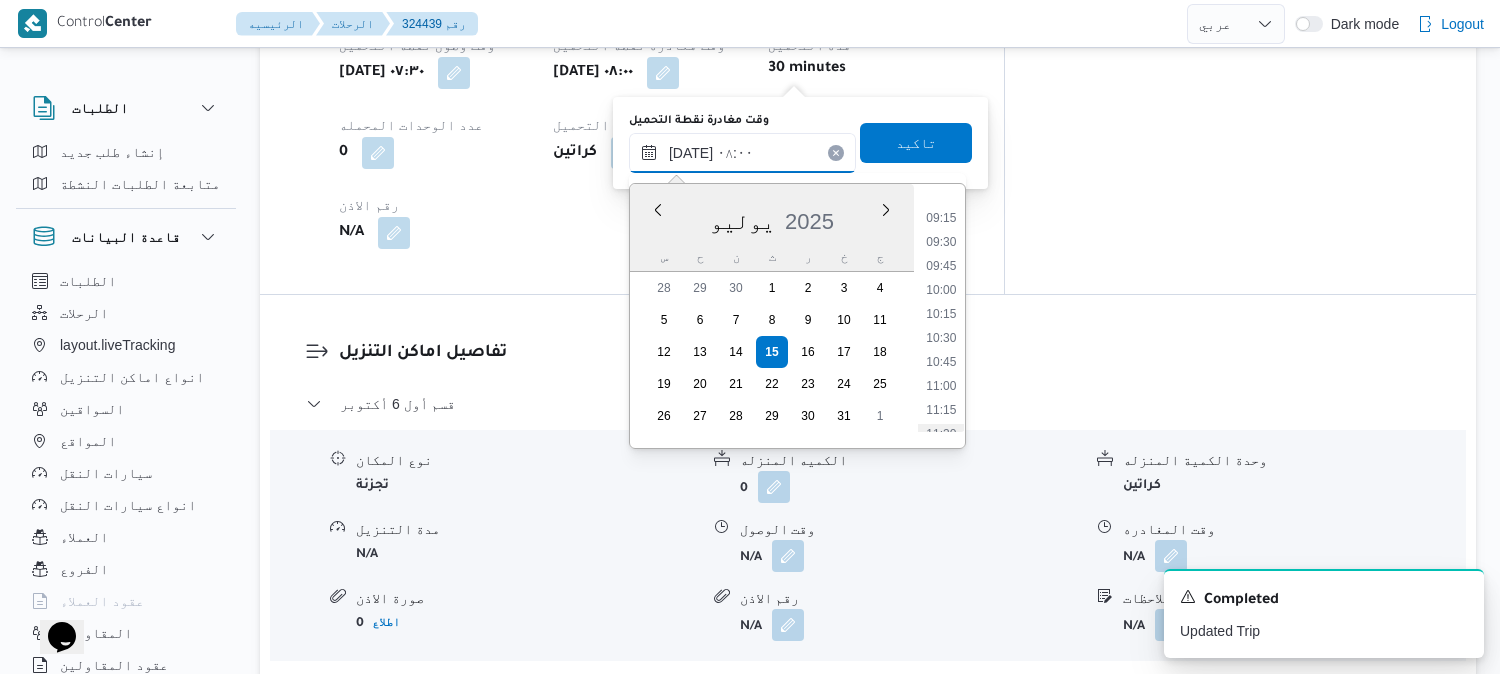 scroll, scrollTop: 982, scrollLeft: 0, axis: vertical 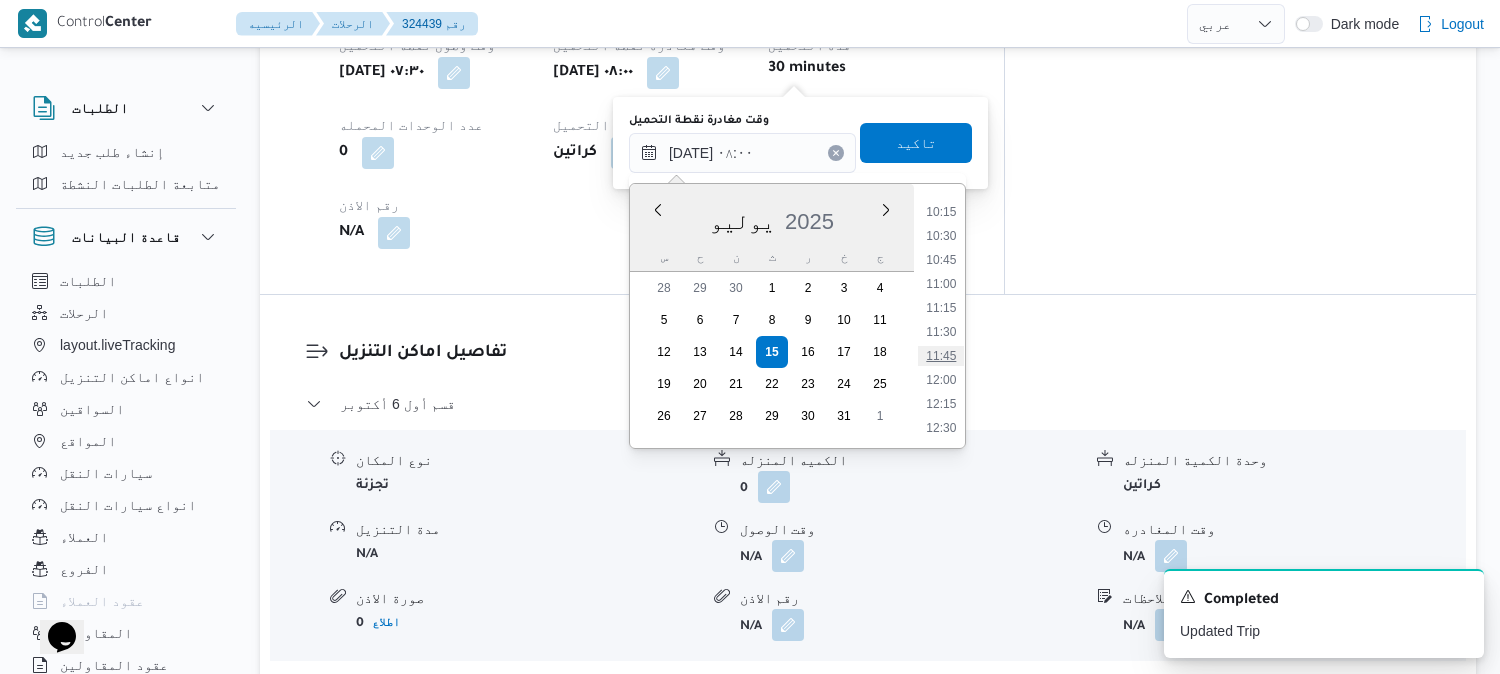 click on "11:45" at bounding box center [941, 356] 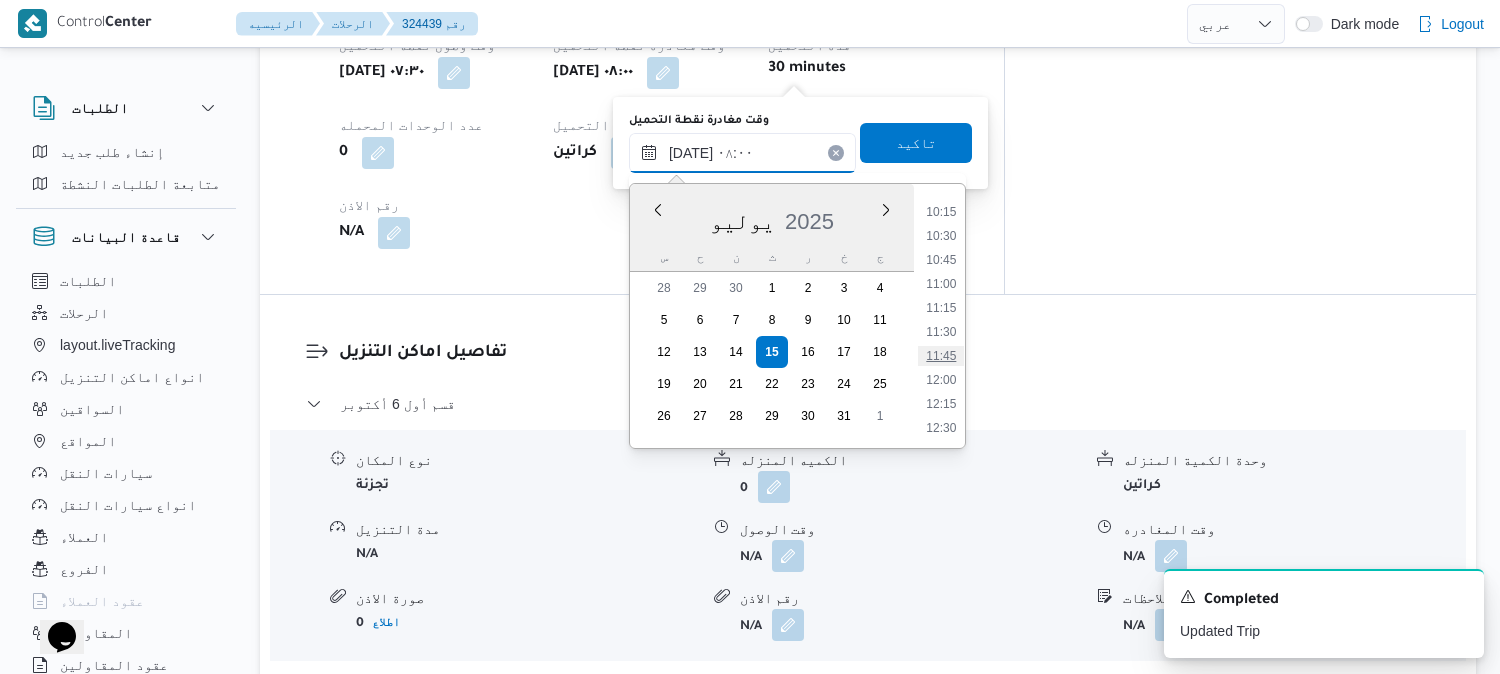 type on "١٥/٠٧/٢٠٢٥ ١١:٤٥" 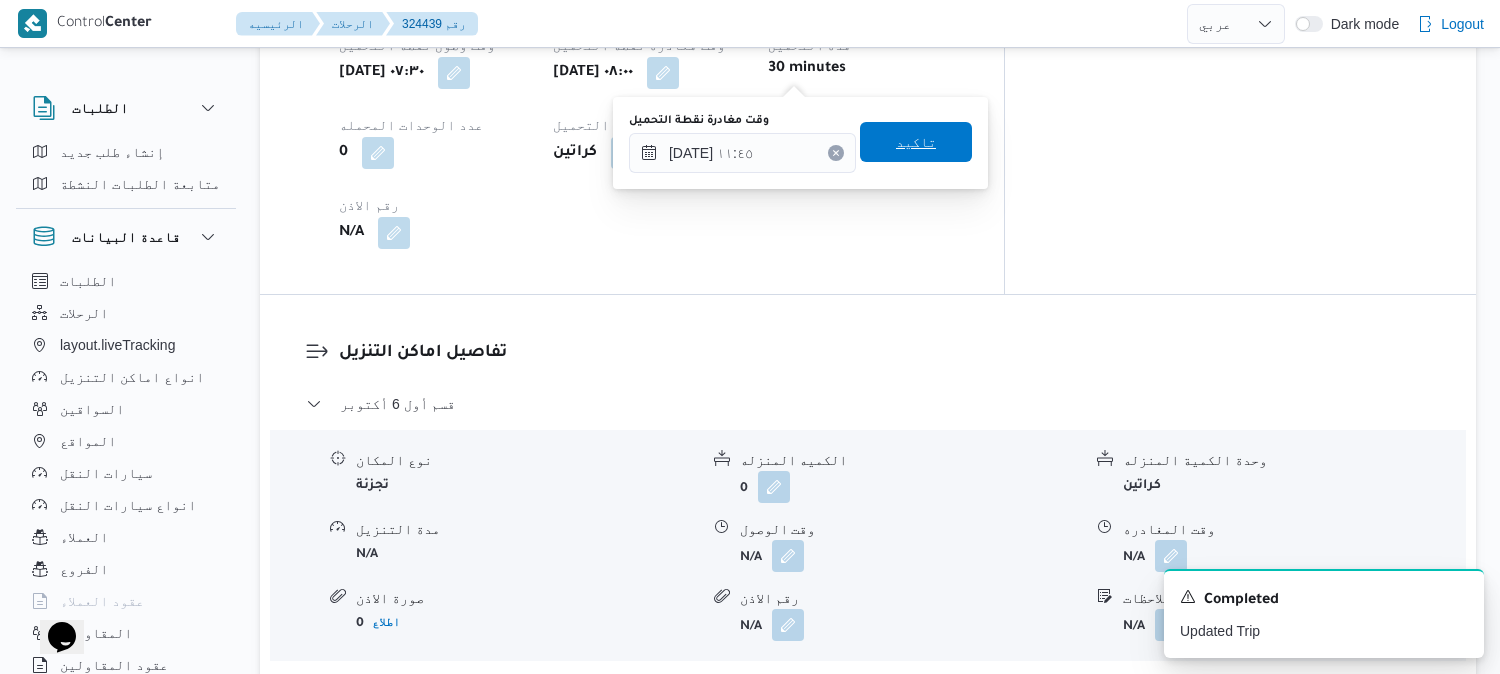 click on "تاكيد" at bounding box center [916, 142] 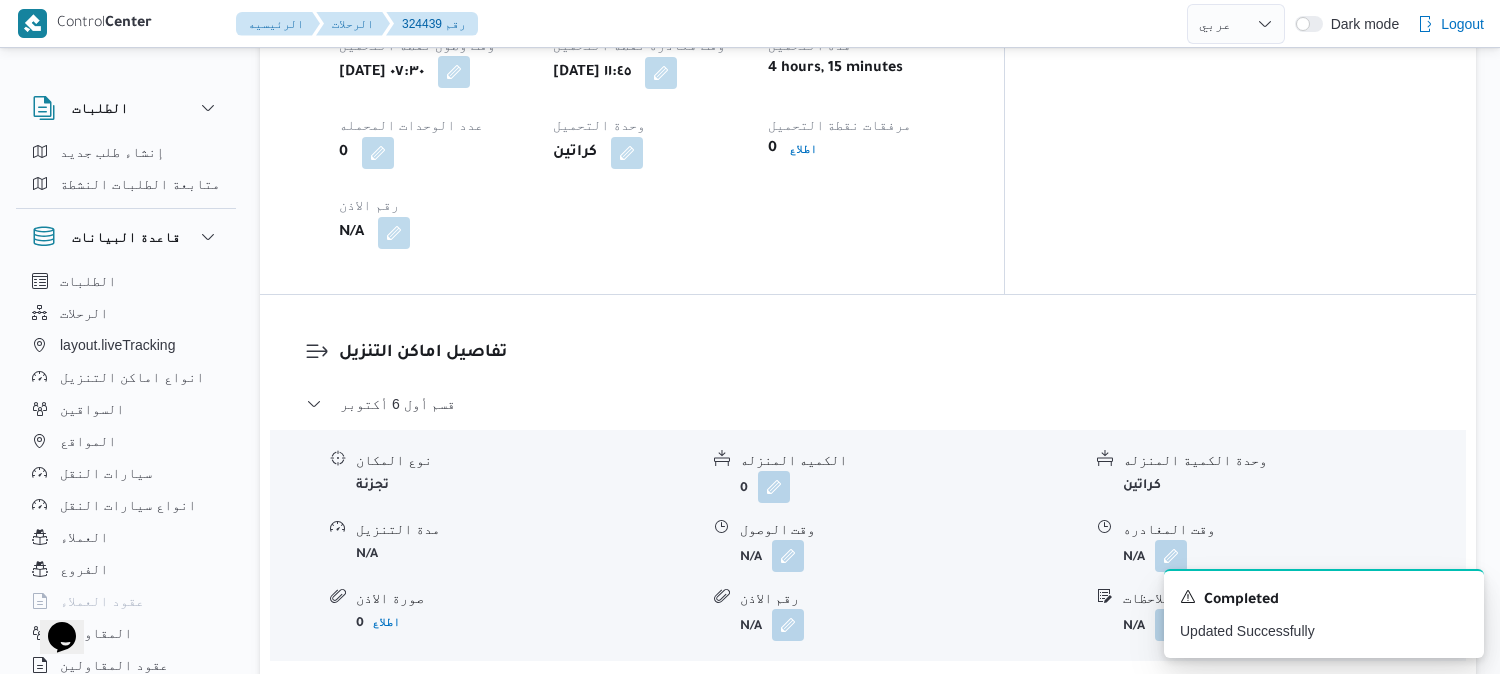 click at bounding box center [454, 72] 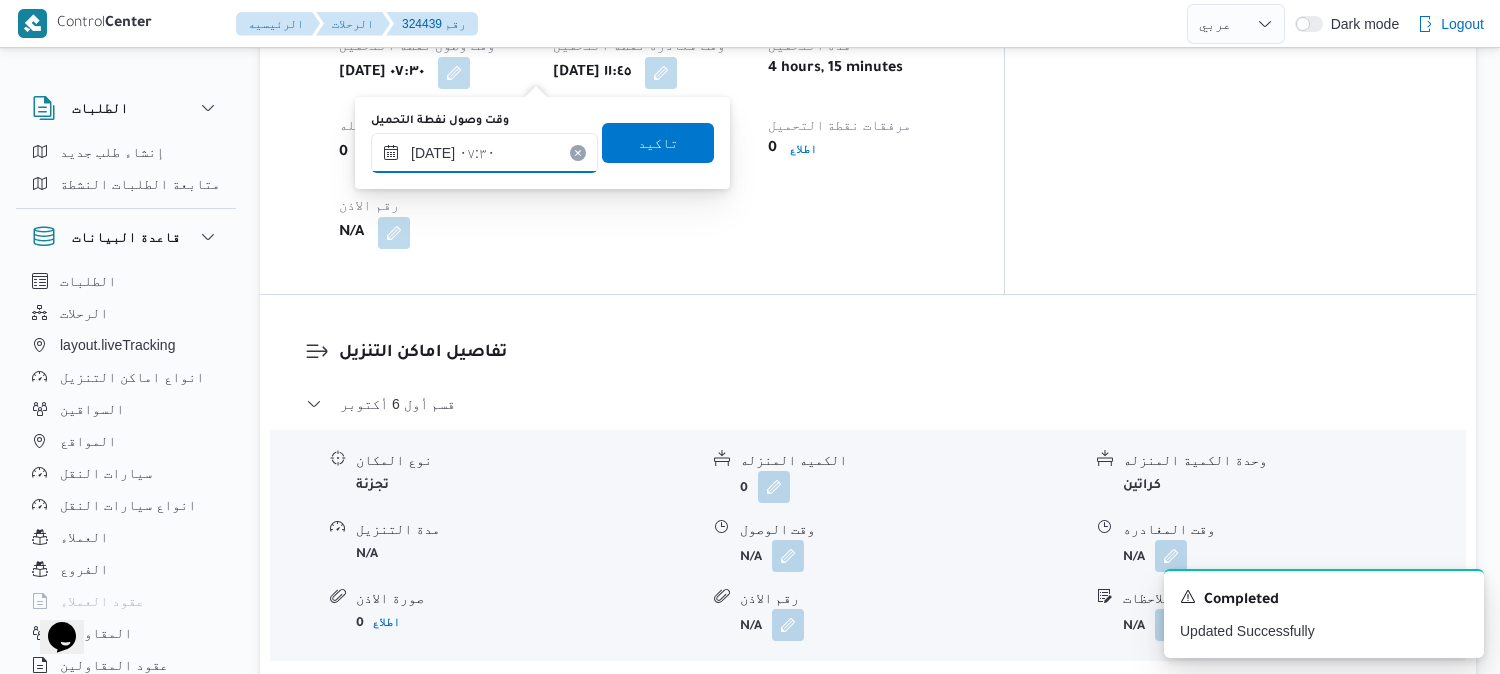 click on "١٥/٠٧/٢٠٢٥ ٠٧:٣٠" at bounding box center (484, 153) 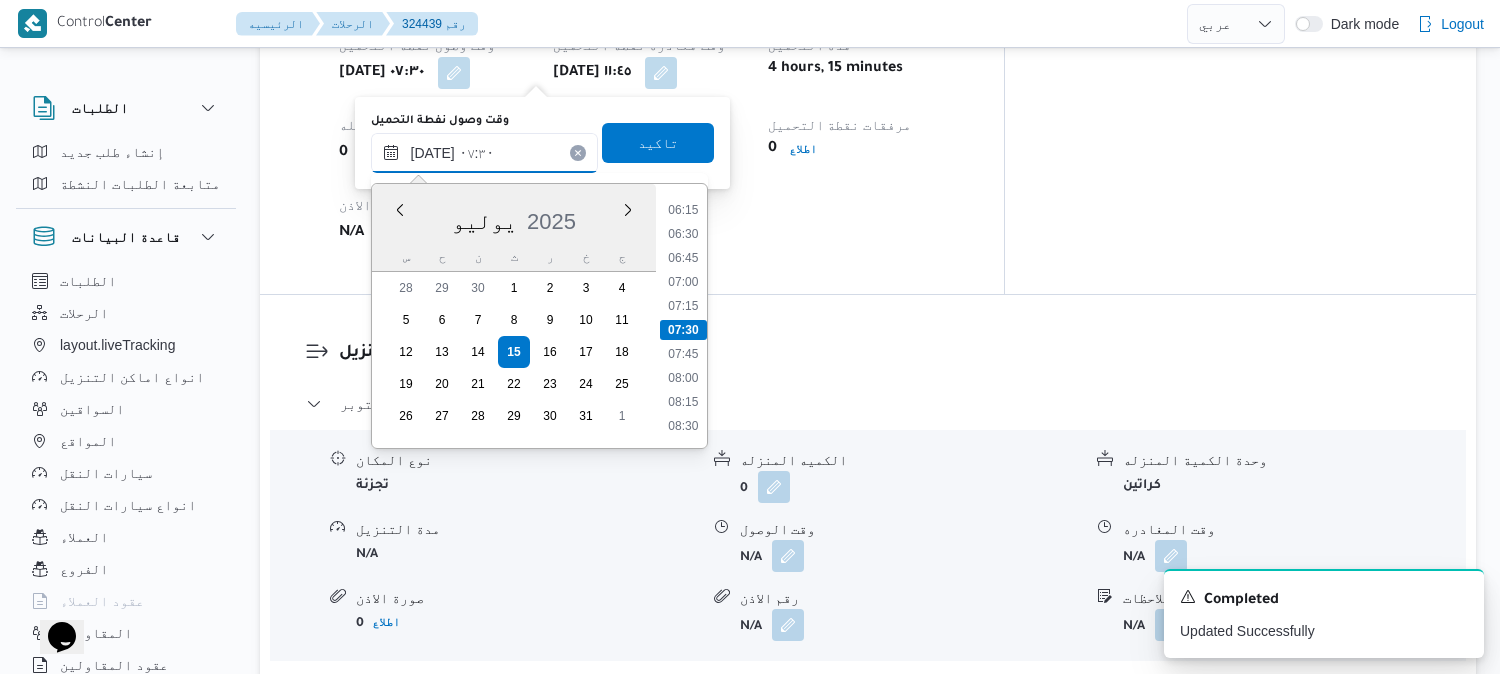 scroll, scrollTop: 822, scrollLeft: 0, axis: vertical 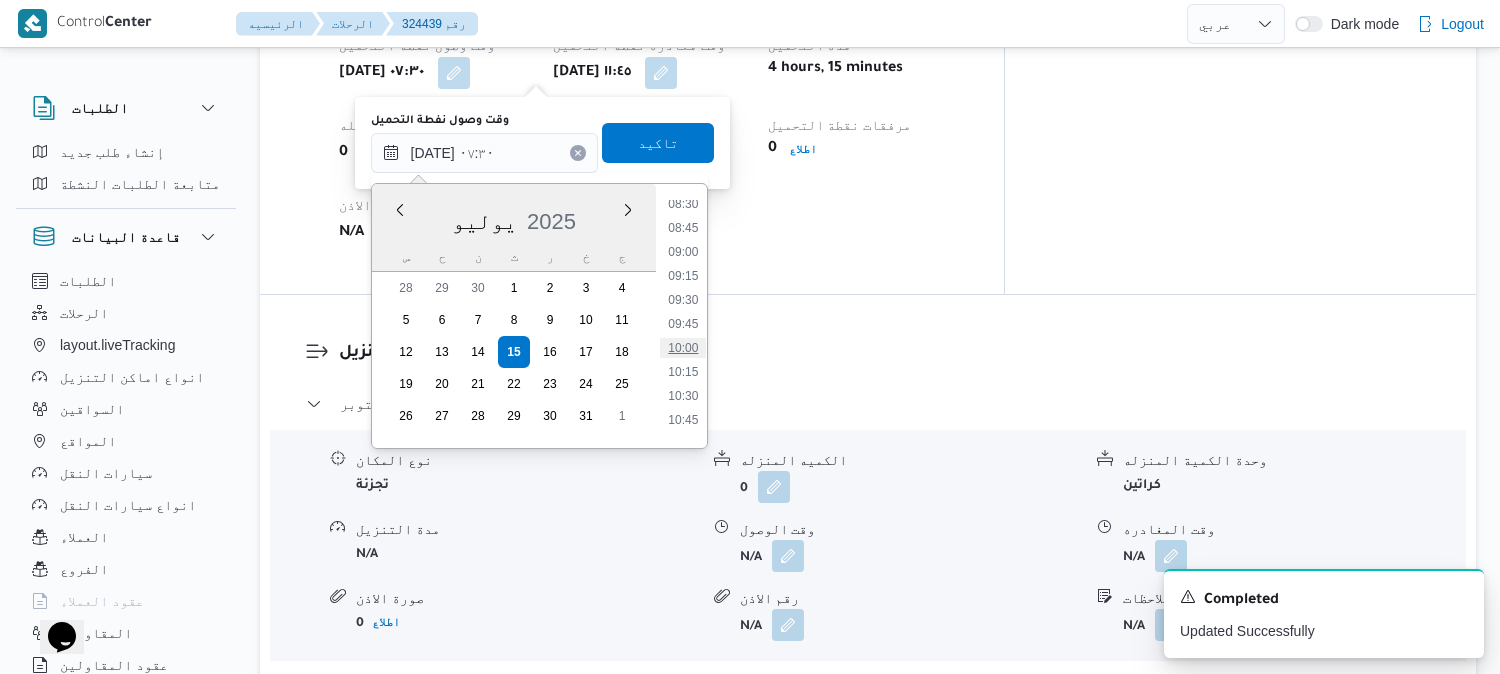 click on "10:00" at bounding box center [683, 348] 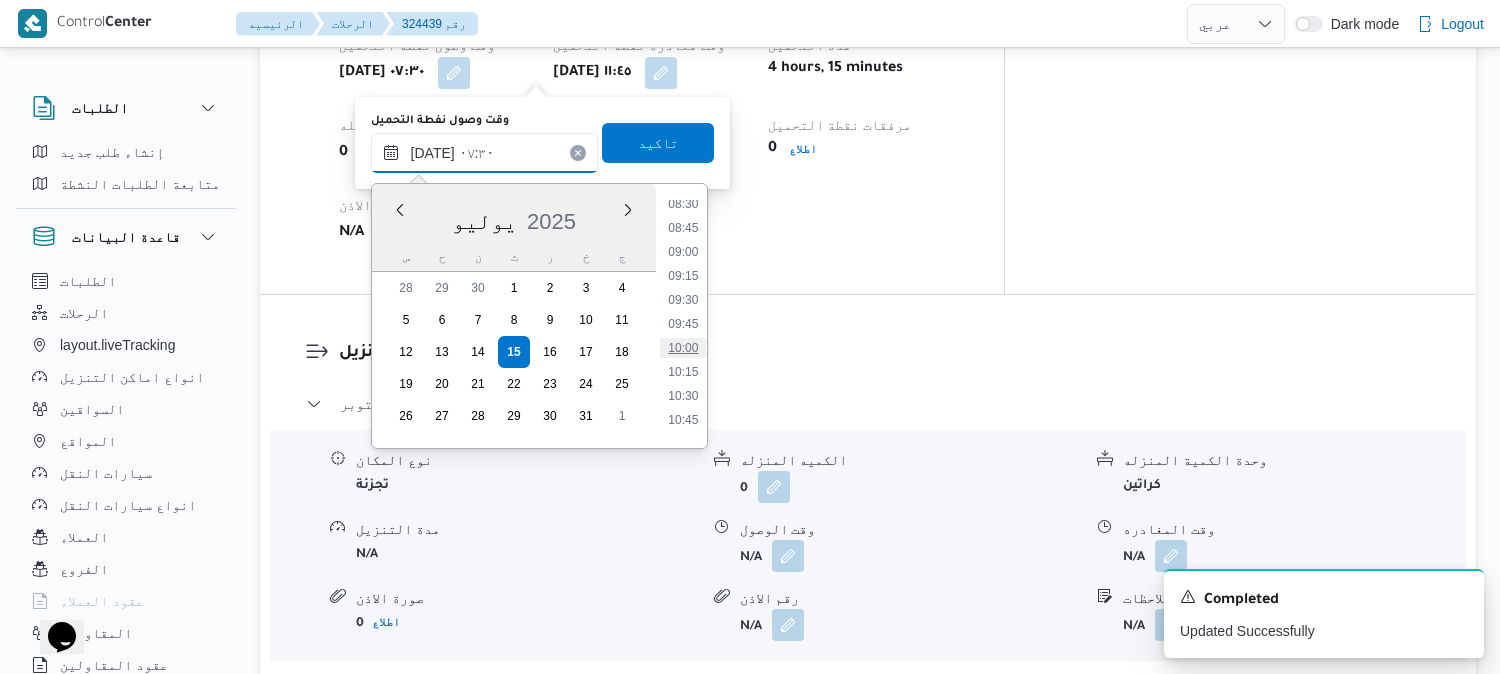 type on "[DATE] ١٠:٠٠" 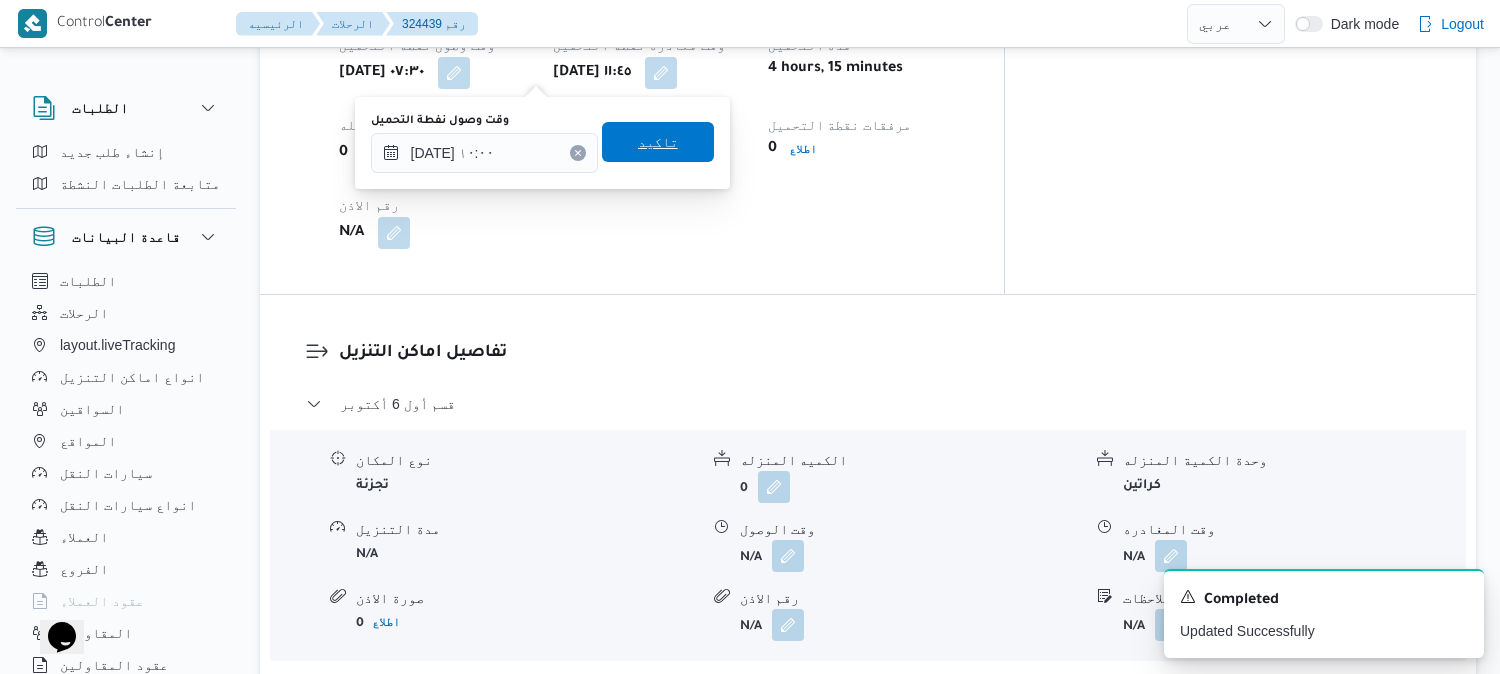 click on "تاكيد" at bounding box center (658, 142) 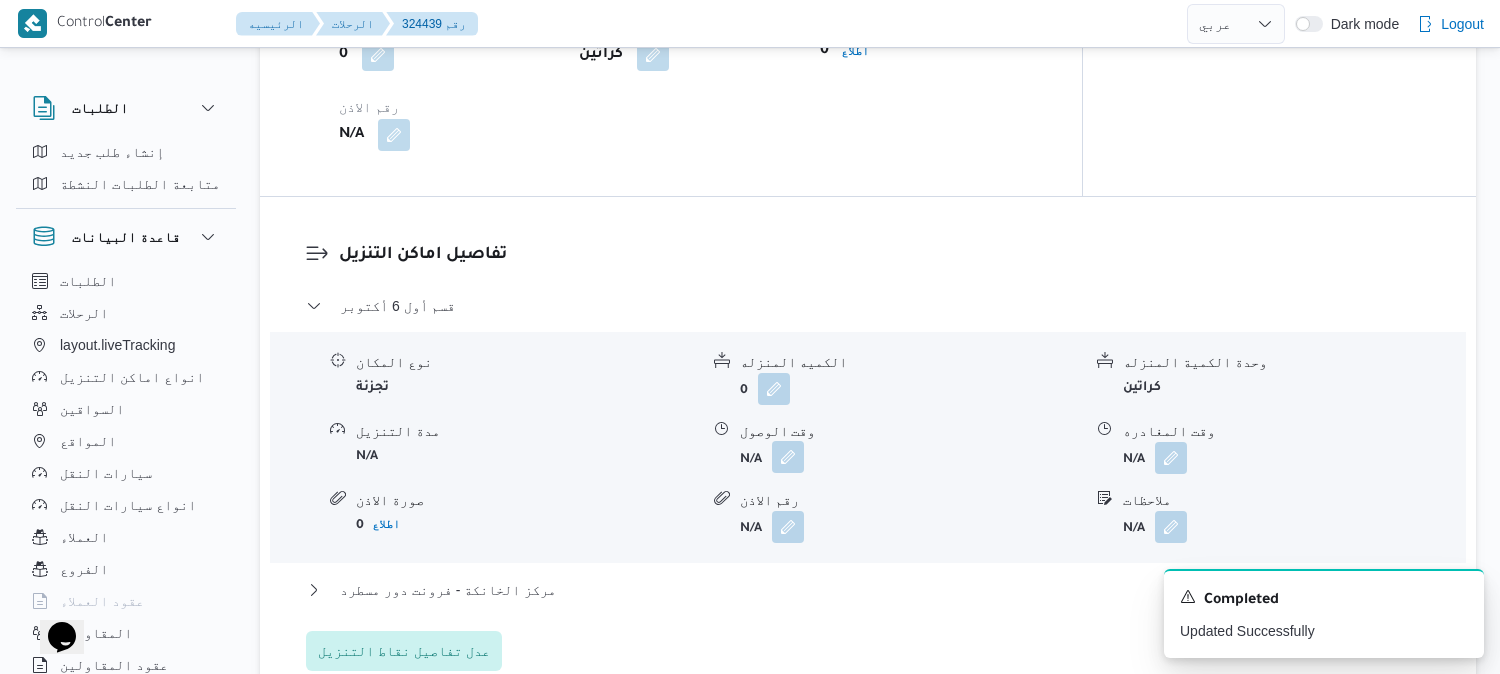 scroll, scrollTop: 1666, scrollLeft: 0, axis: vertical 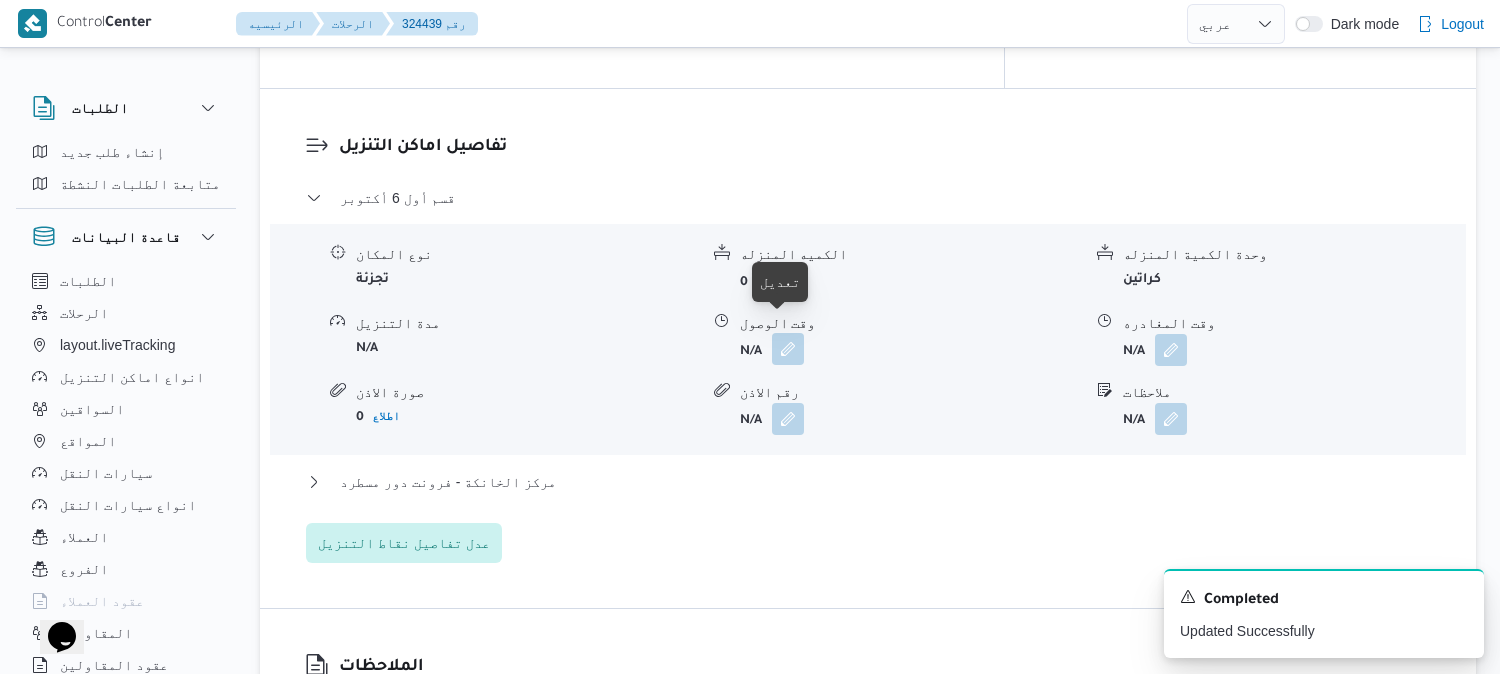 click at bounding box center (788, 349) 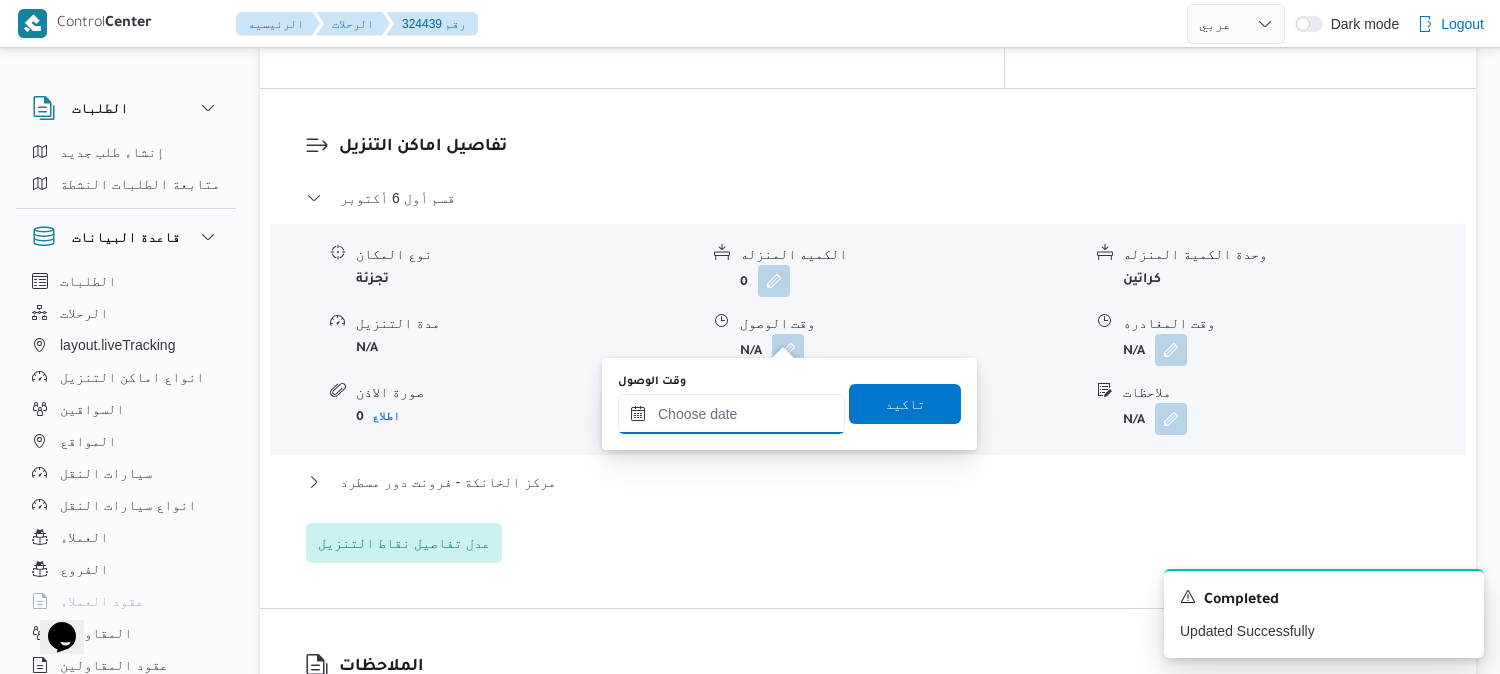 click on "وقت الوصول" at bounding box center [731, 414] 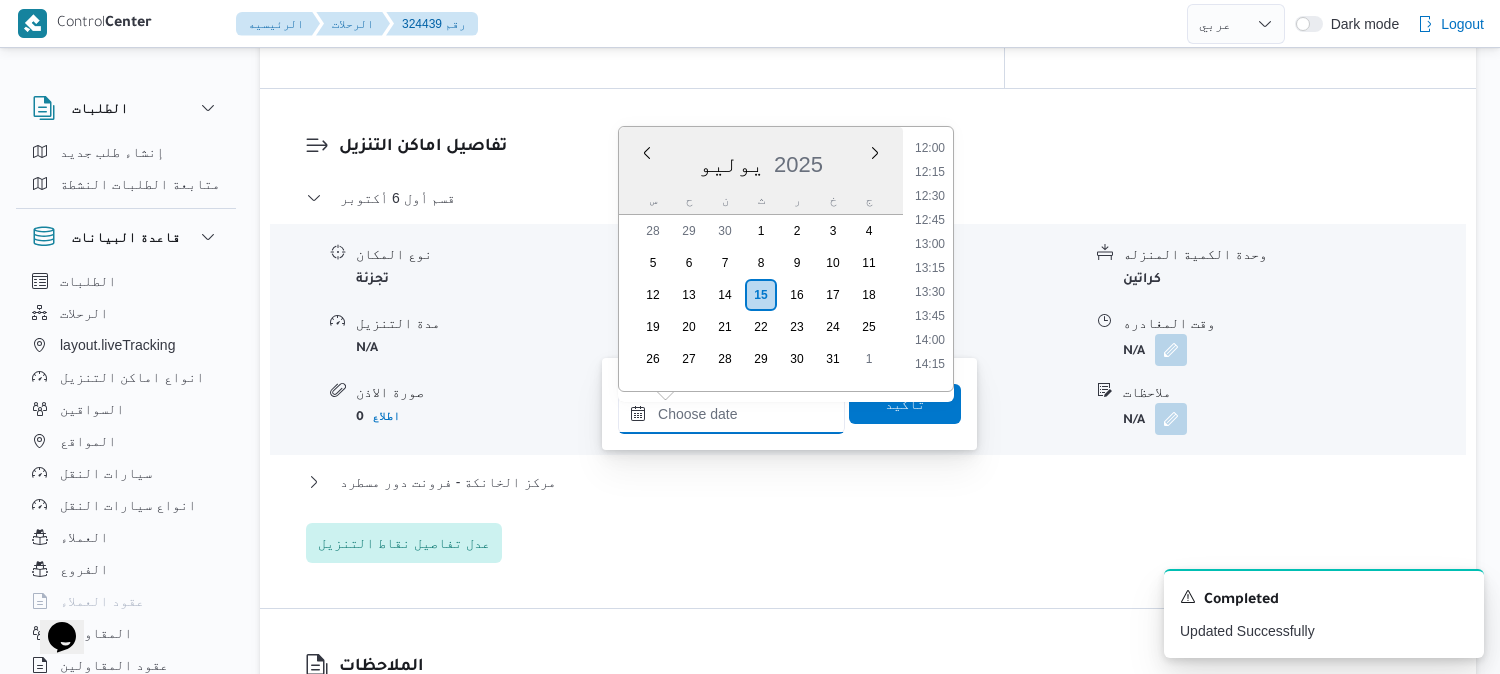 scroll, scrollTop: 1151, scrollLeft: 0, axis: vertical 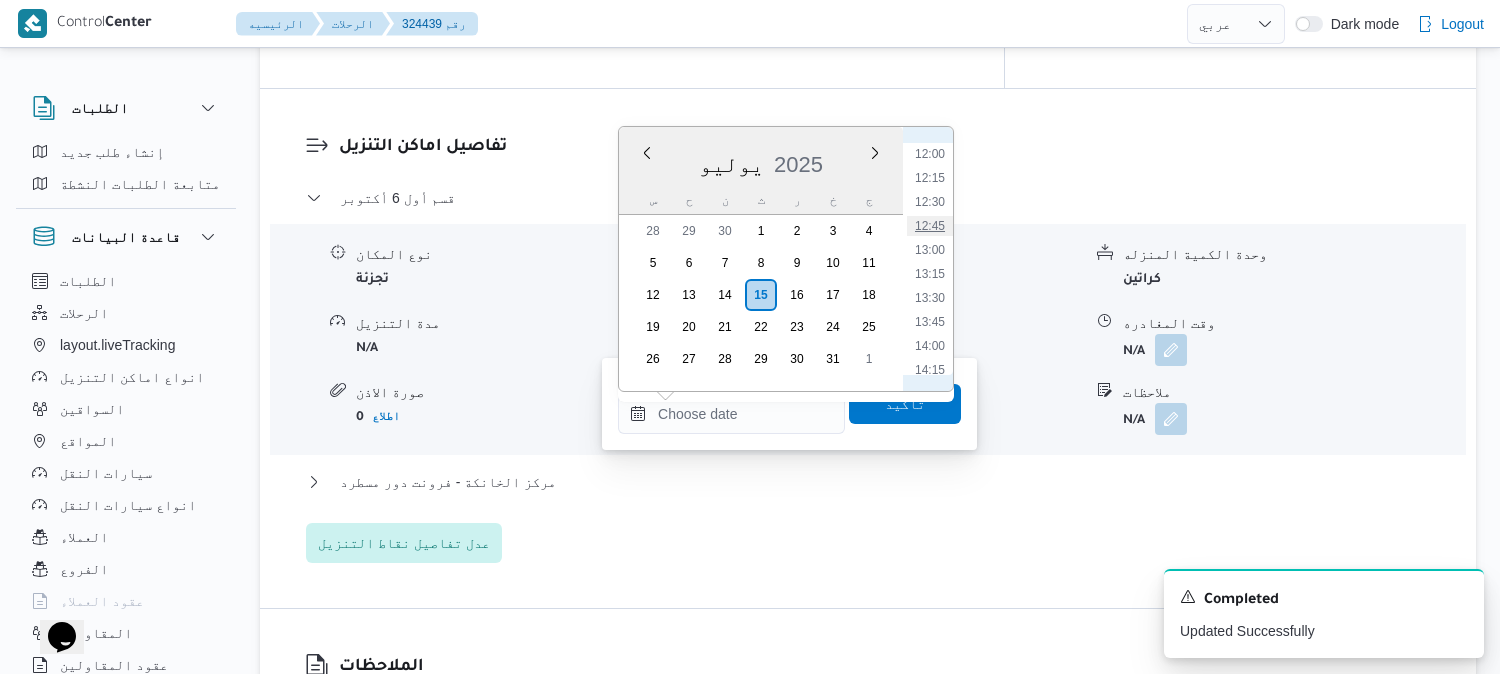 click on "12:45" at bounding box center (930, 226) 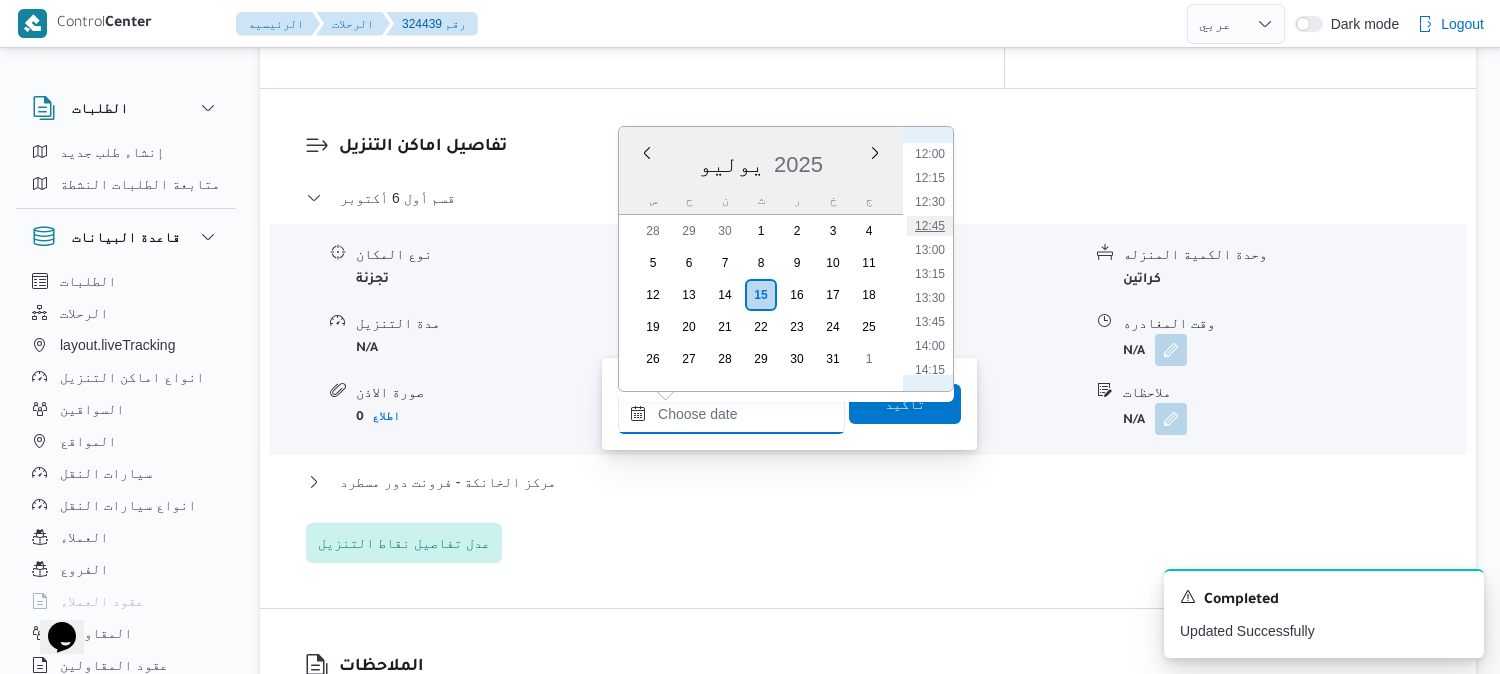 type on "١٥/٠٧/٢٠٢٥ ١٢:٤٥" 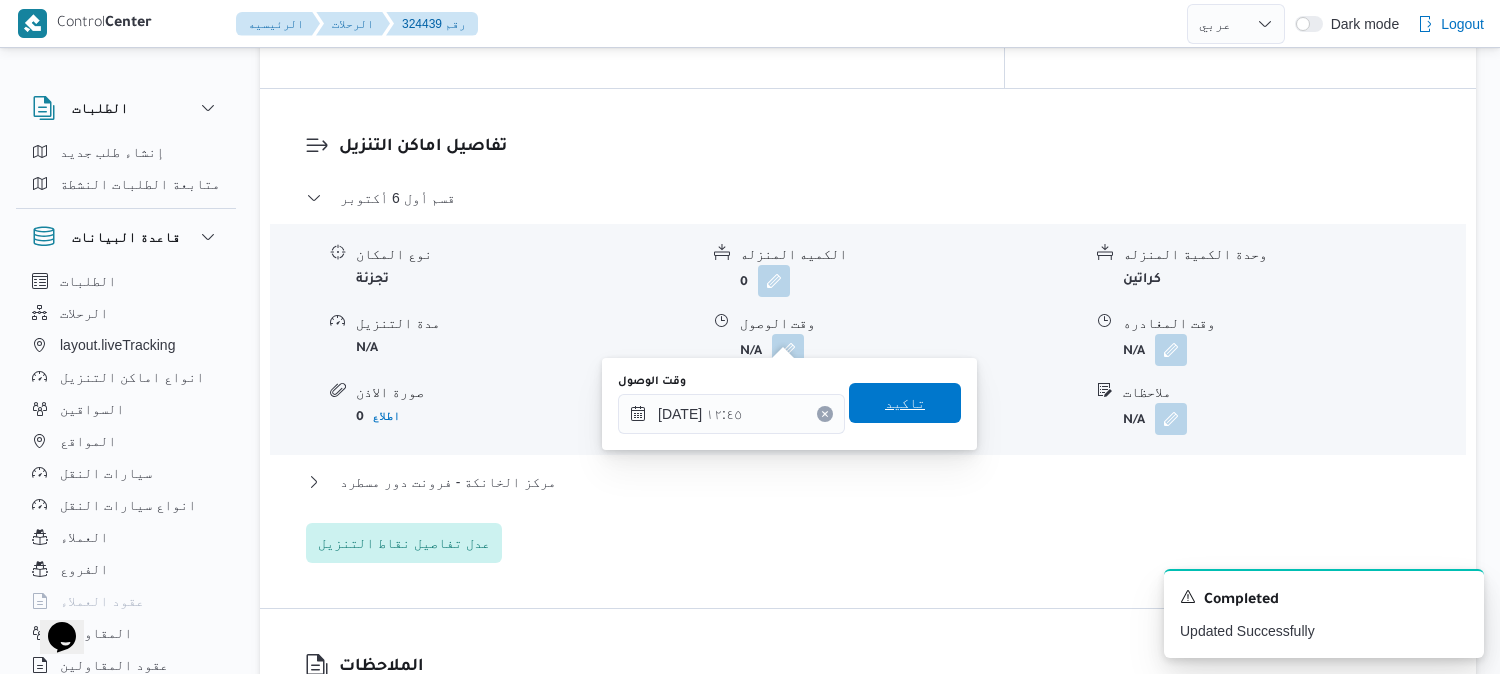 click on "تاكيد" at bounding box center [905, 403] 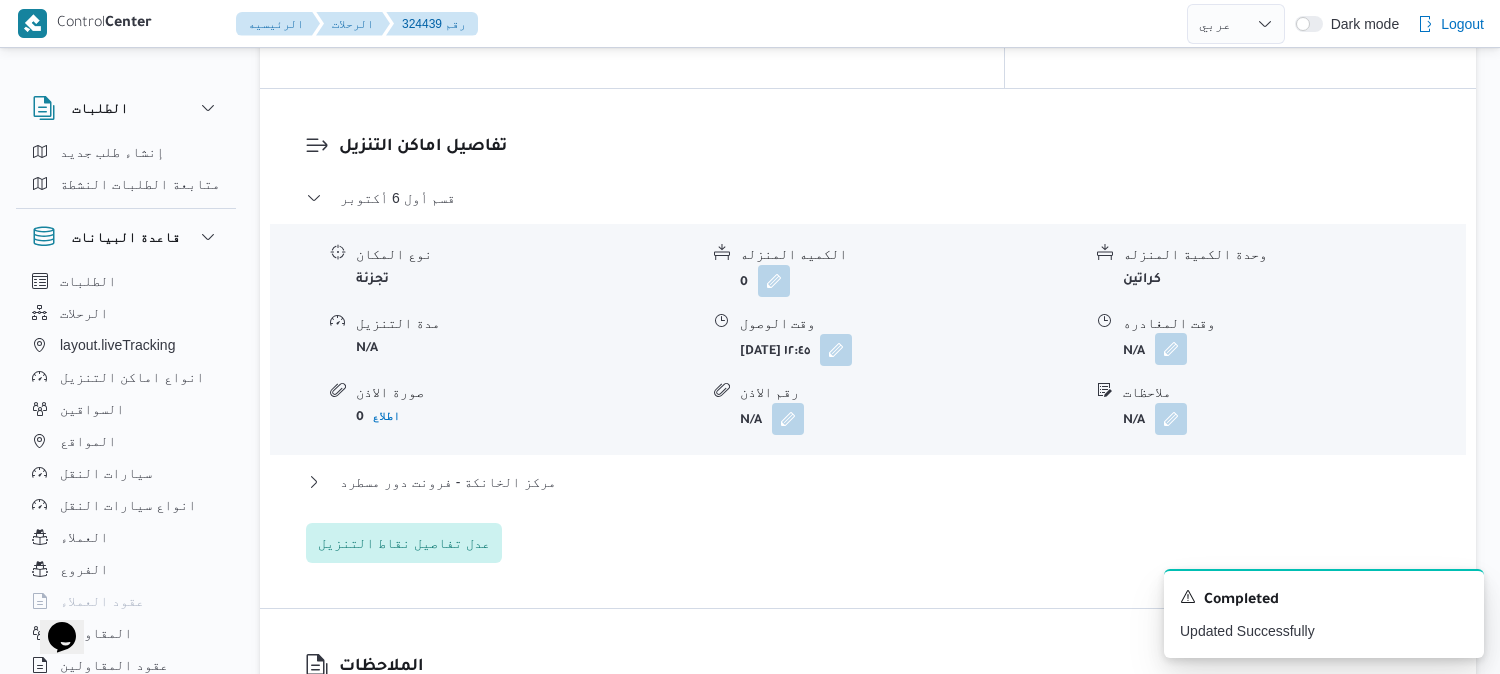 click at bounding box center (1171, 349) 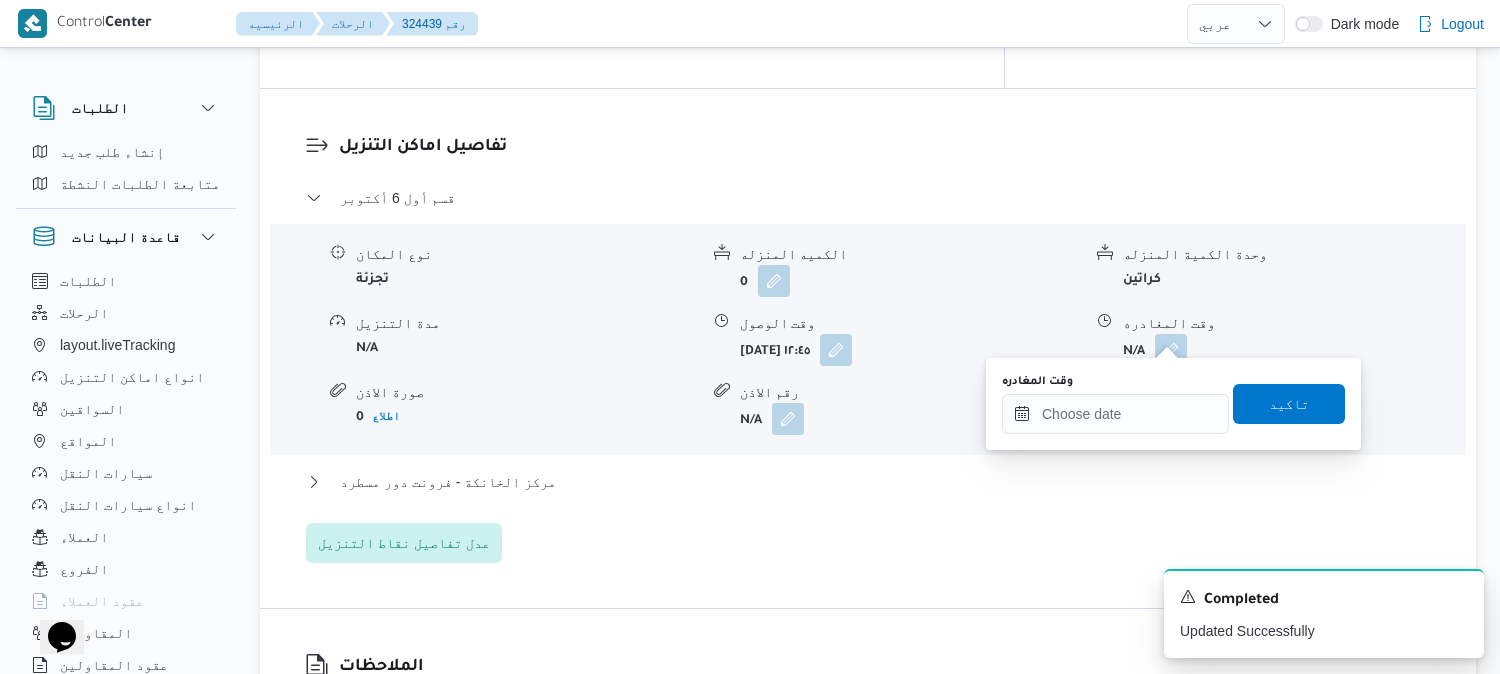 click on "وقت المغادره تاكيد" at bounding box center (1173, 404) 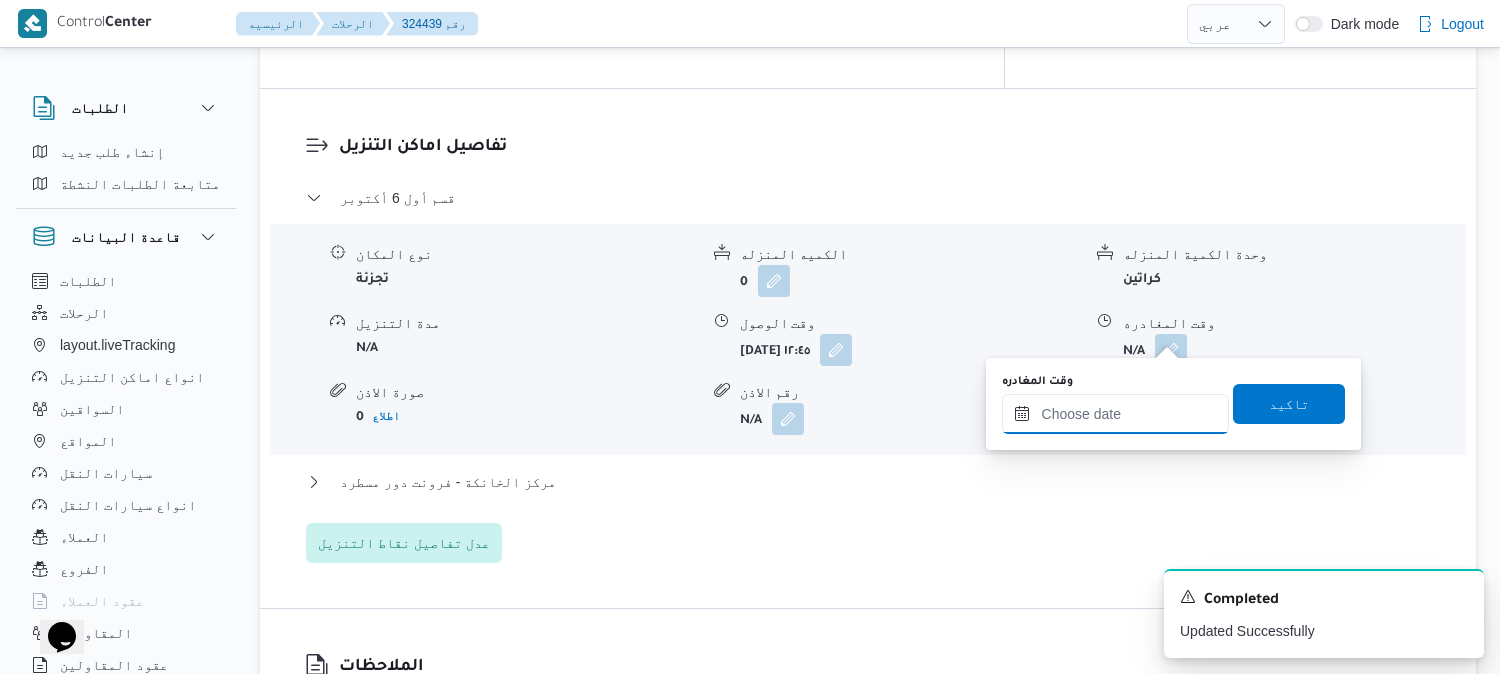 click on "وقت المغادره" at bounding box center (1115, 414) 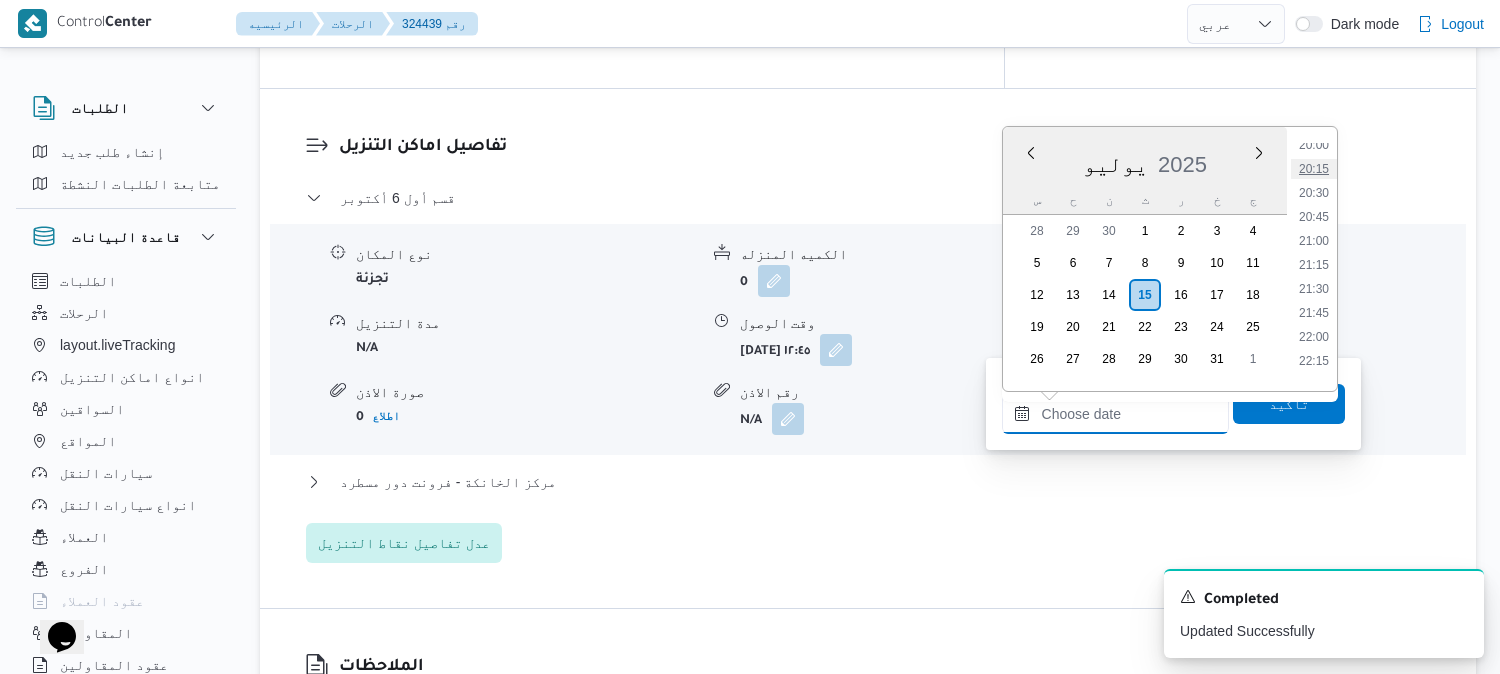 scroll, scrollTop: 1817, scrollLeft: 0, axis: vertical 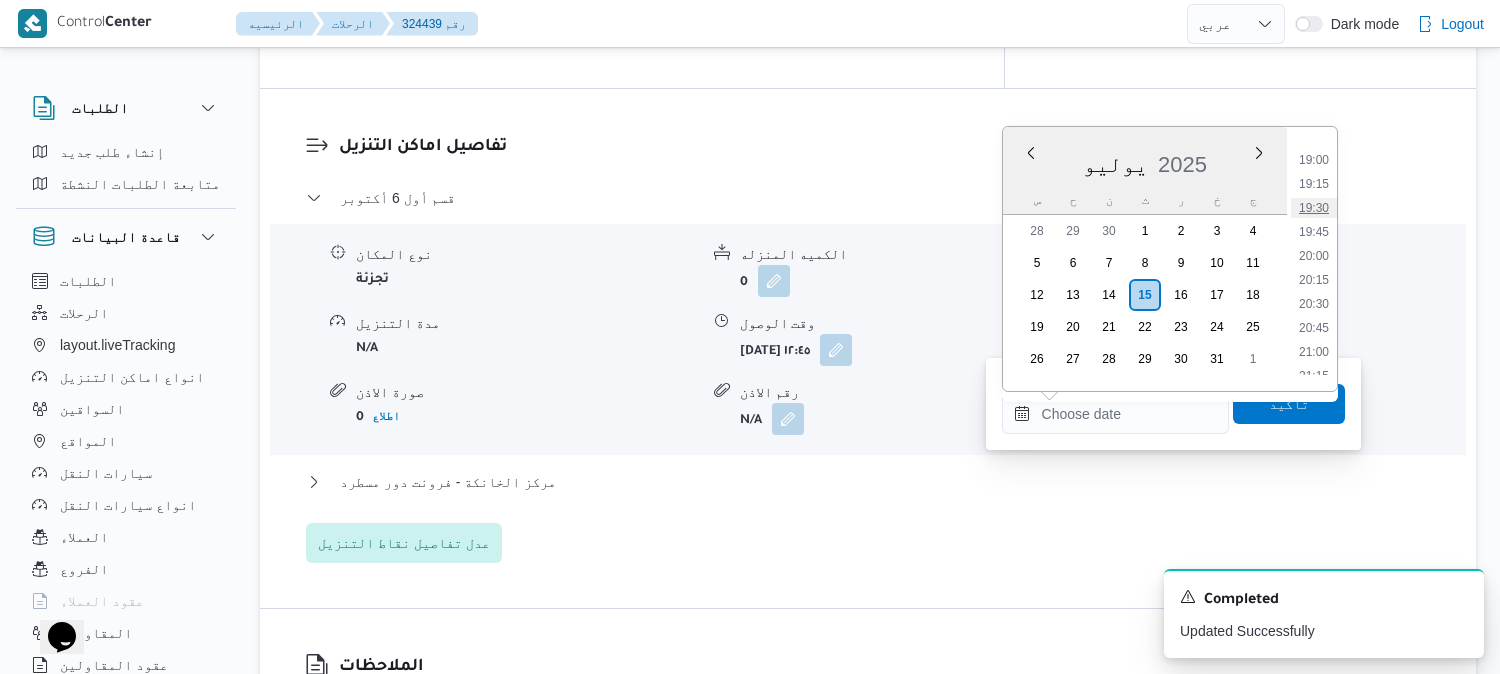 click on "19:30" at bounding box center (1314, 208) 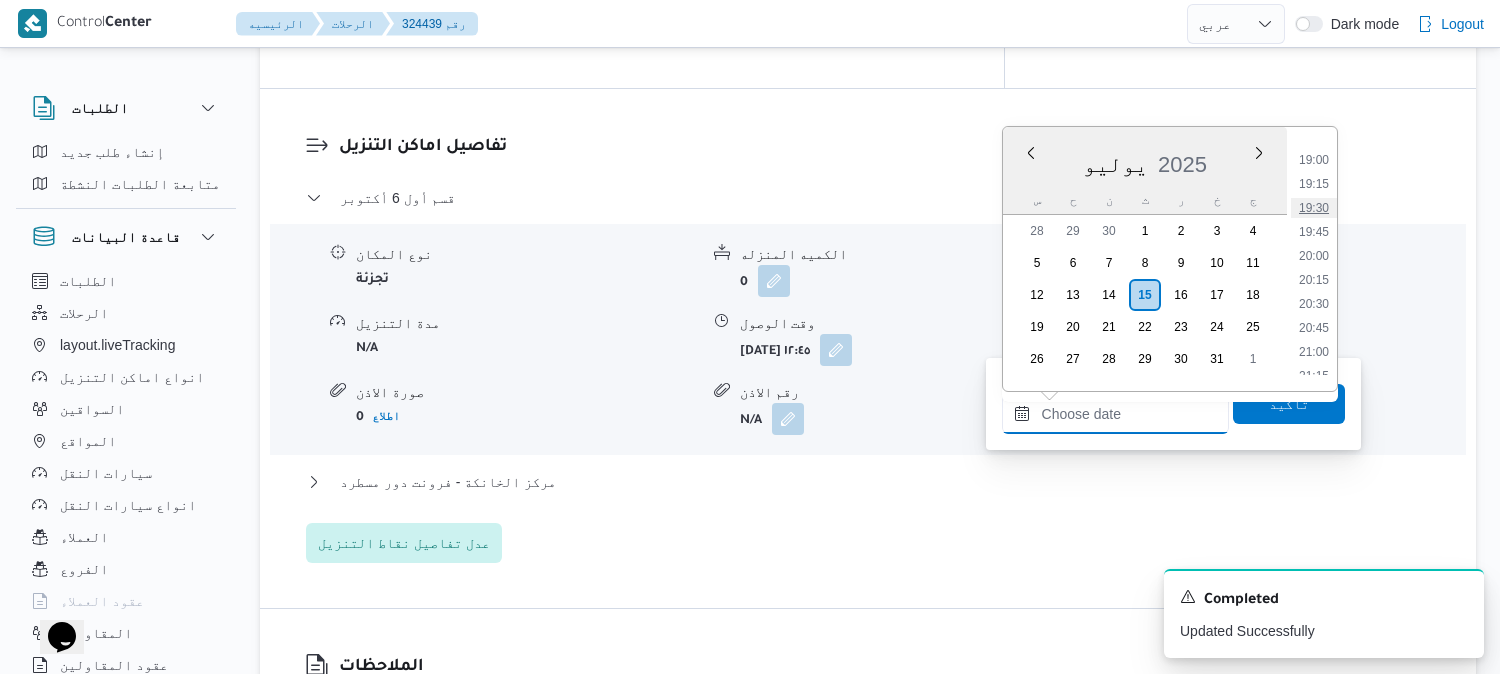 type on "١٥/٠٧/٢٠٢٥ ١٩:٣٠" 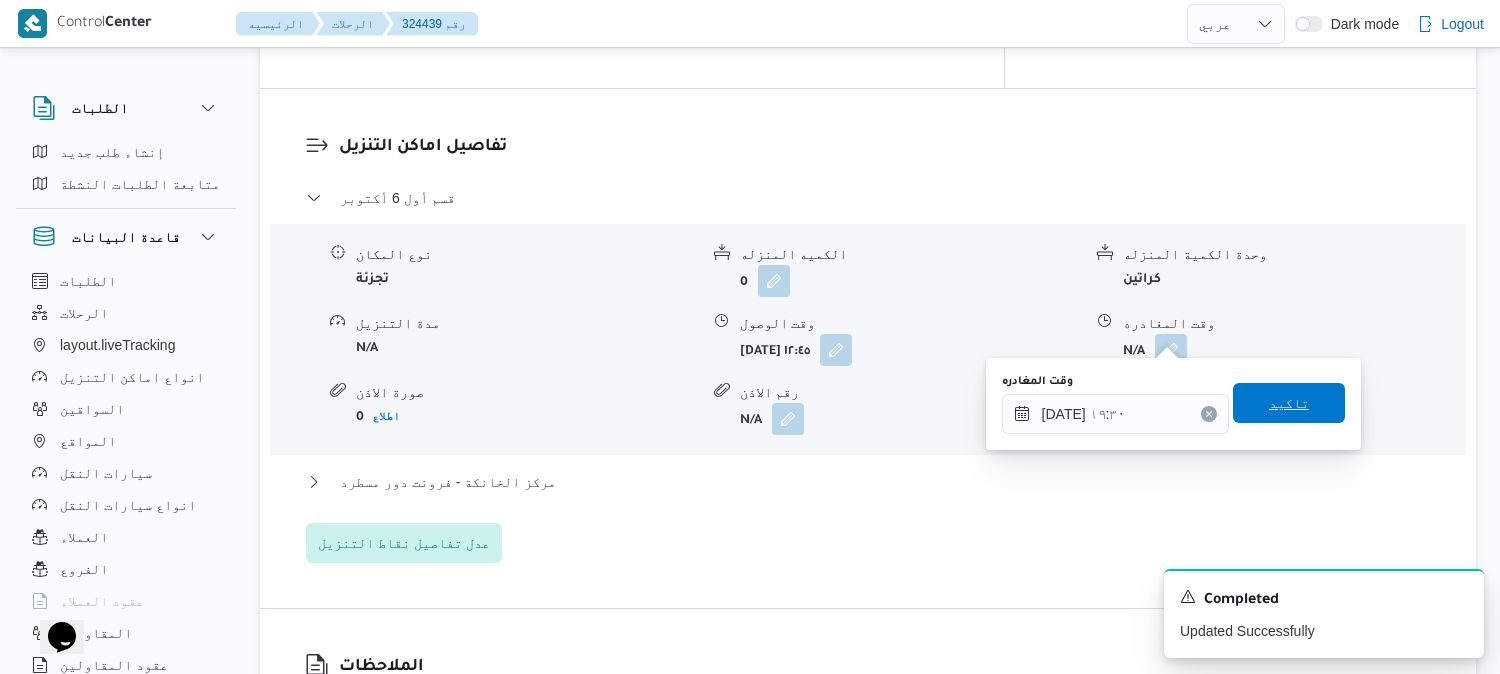 click on "تاكيد" at bounding box center (1289, 403) 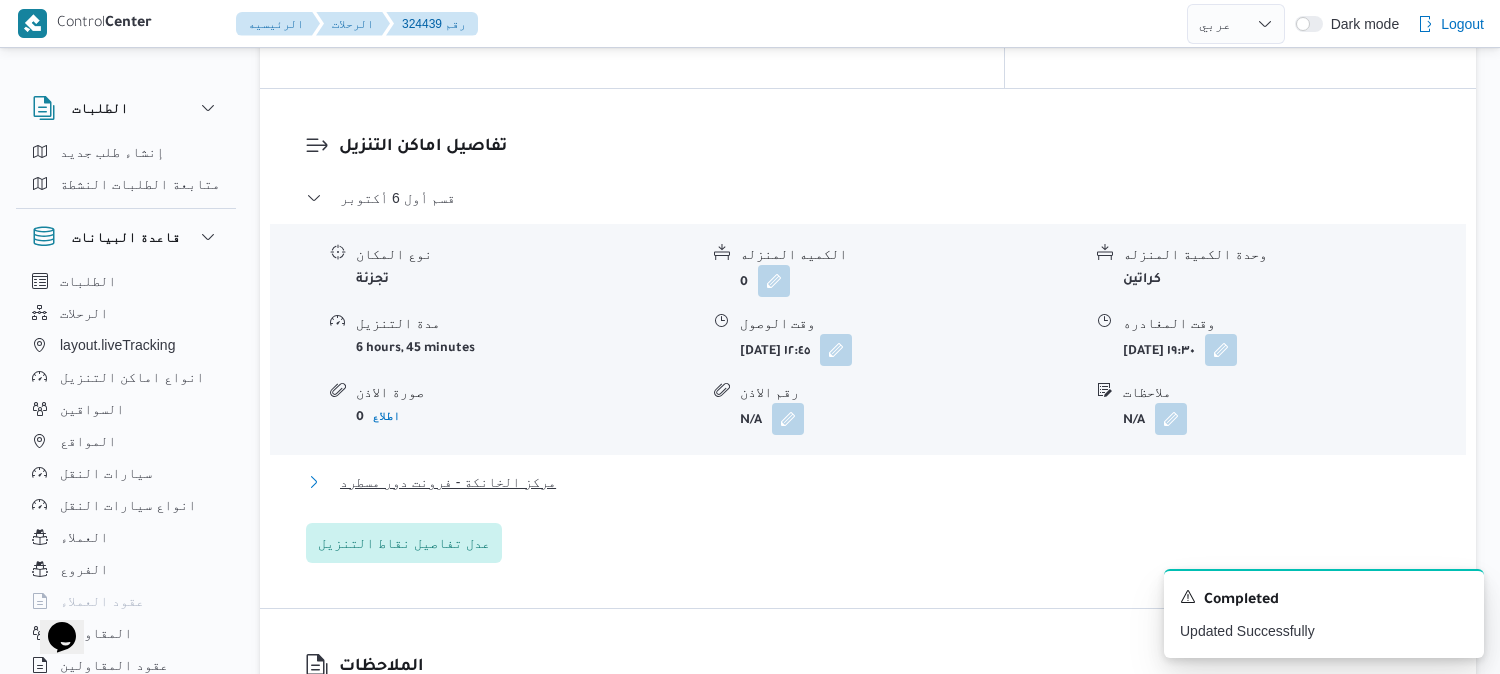 click on "مركز الخانكة -
فرونت دور مسطرد" at bounding box center (448, 482) 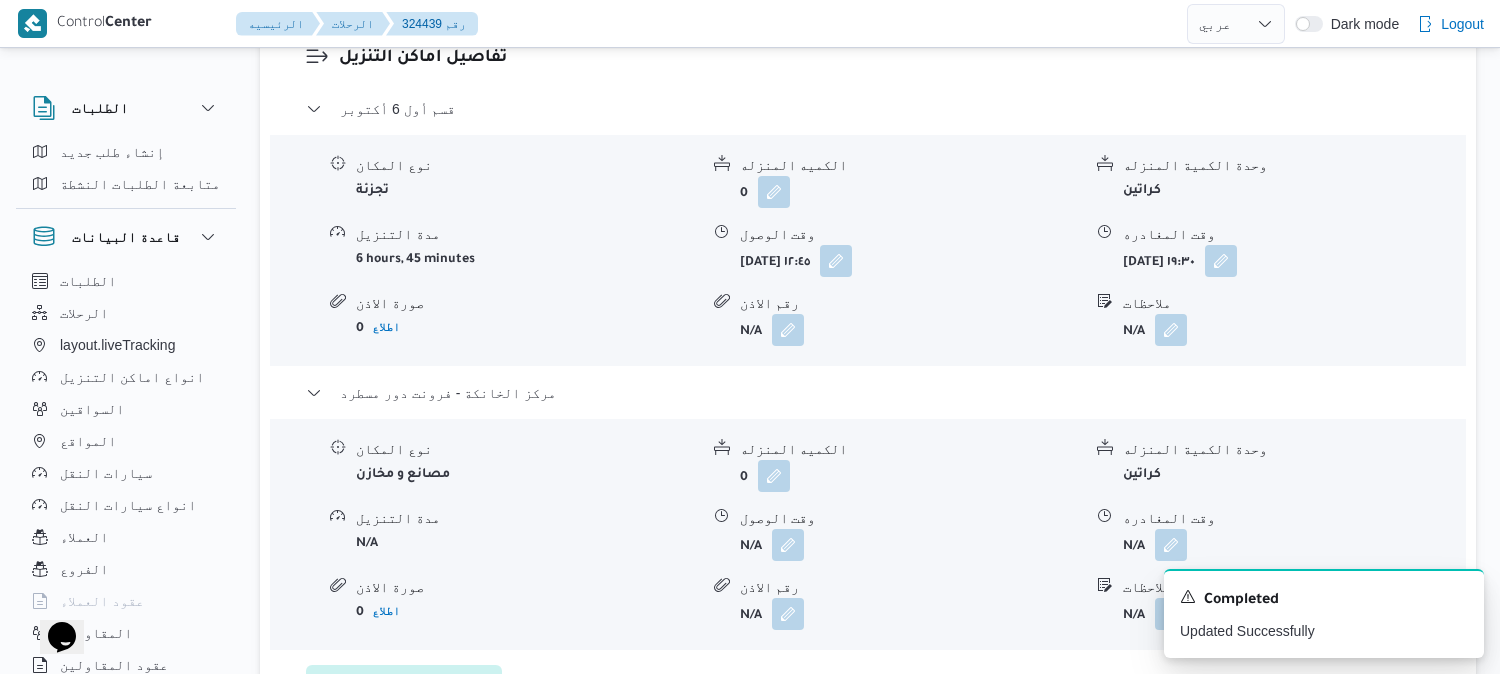 scroll, scrollTop: 1888, scrollLeft: 0, axis: vertical 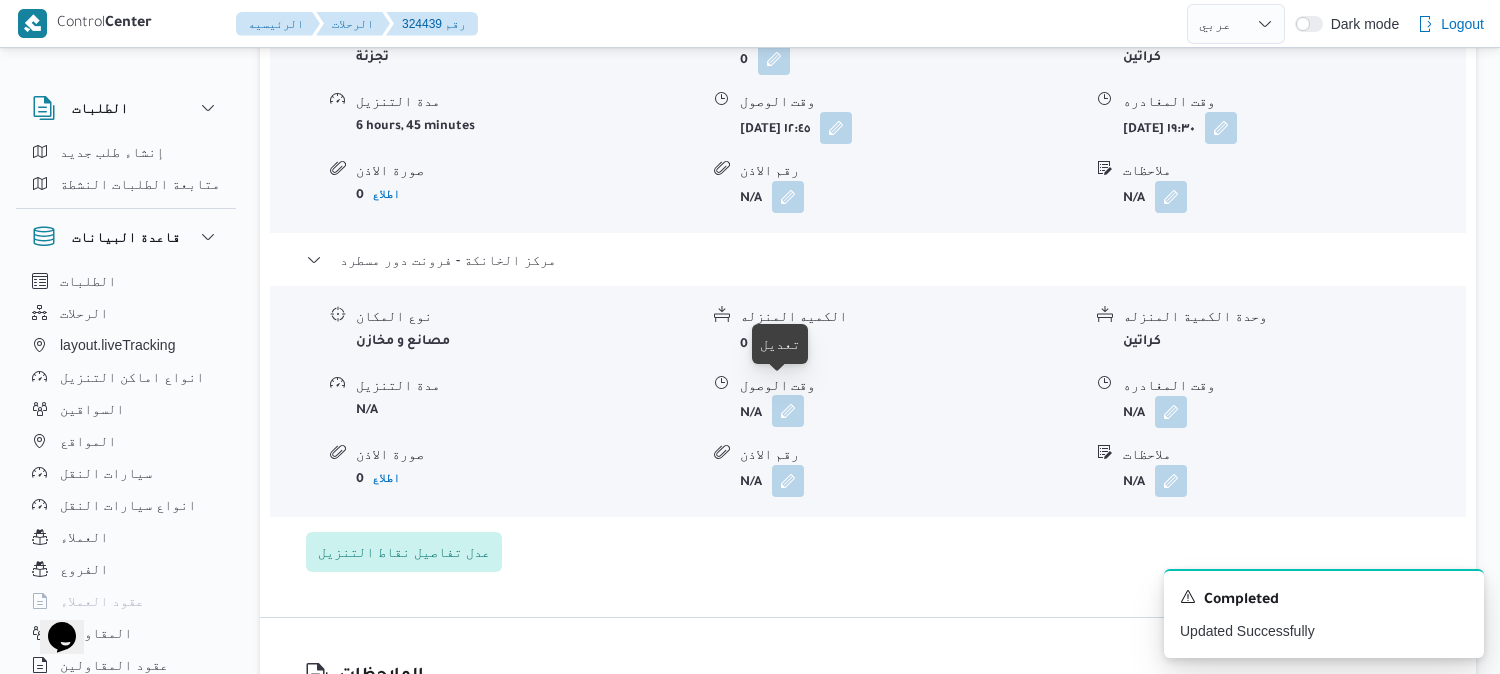 click at bounding box center (788, 411) 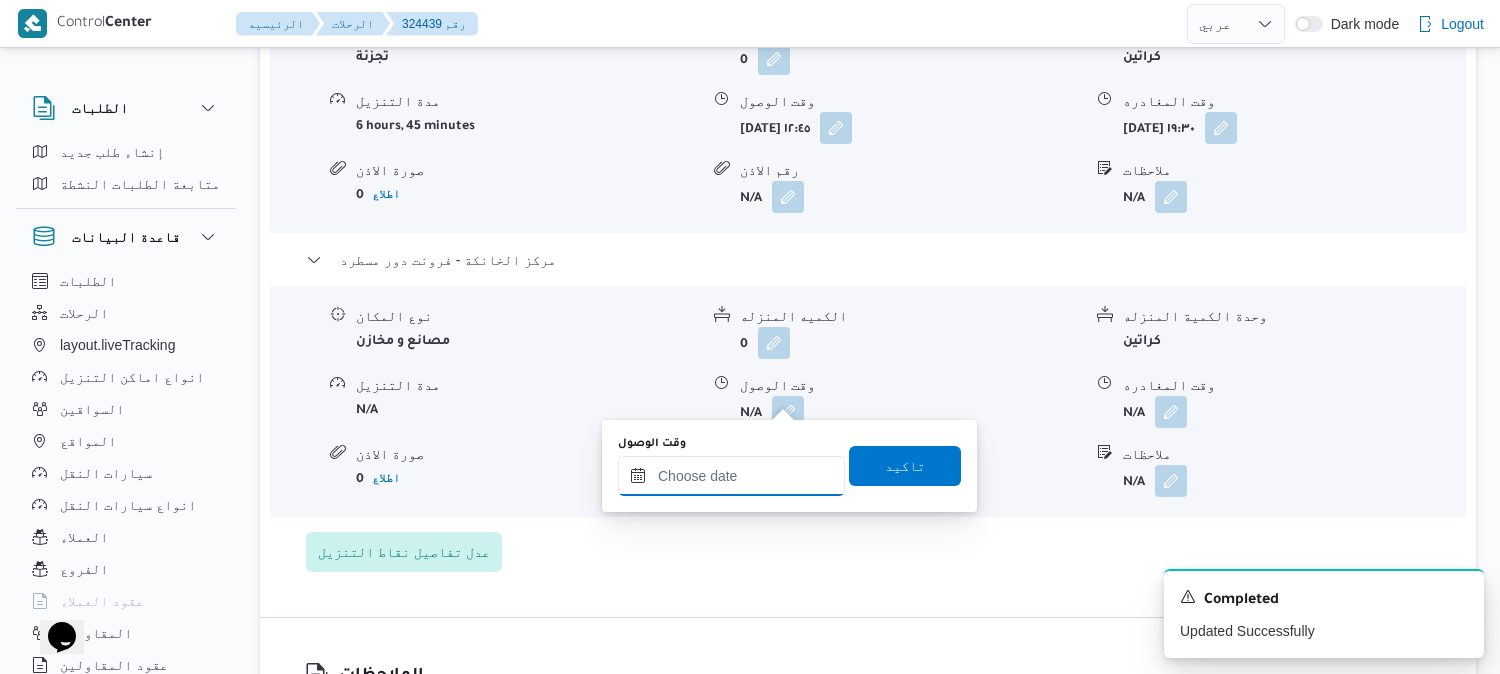 click on "وقت الوصول" at bounding box center [731, 476] 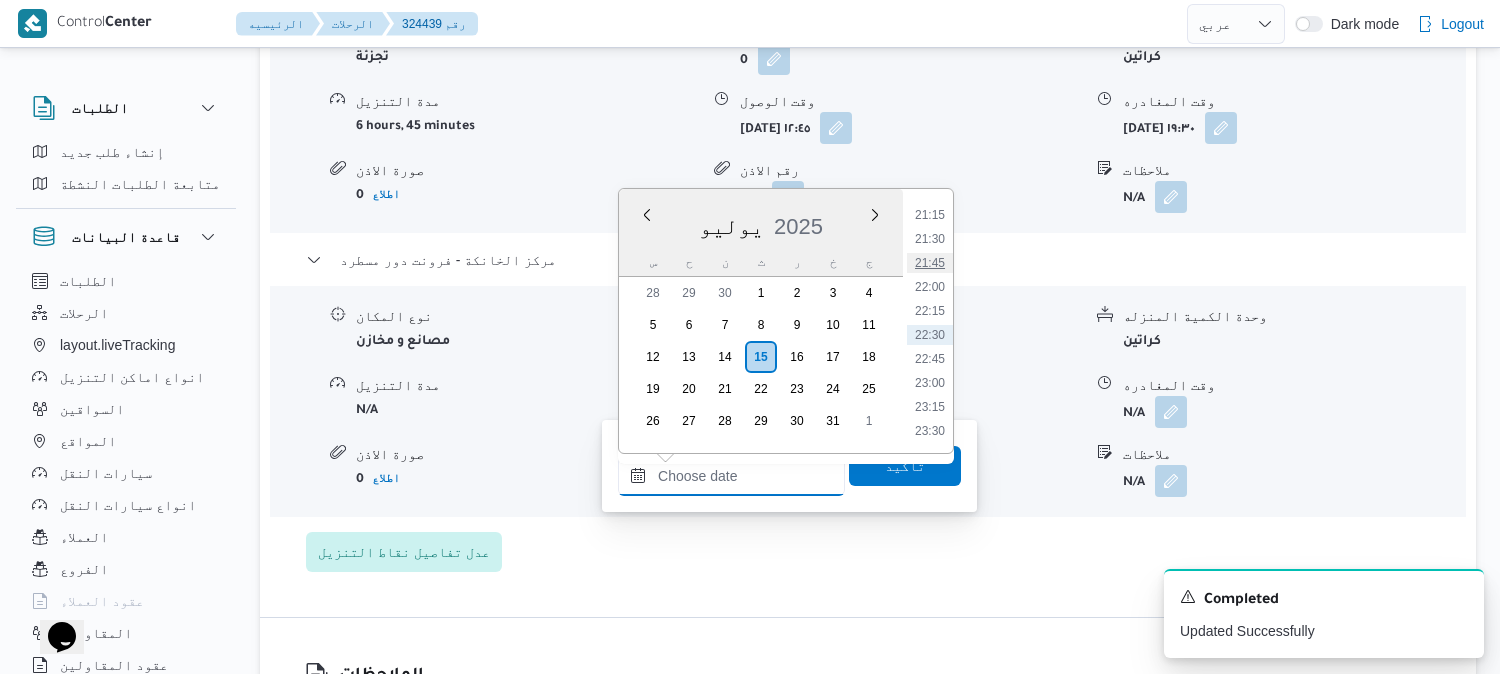scroll, scrollTop: 1928, scrollLeft: 0, axis: vertical 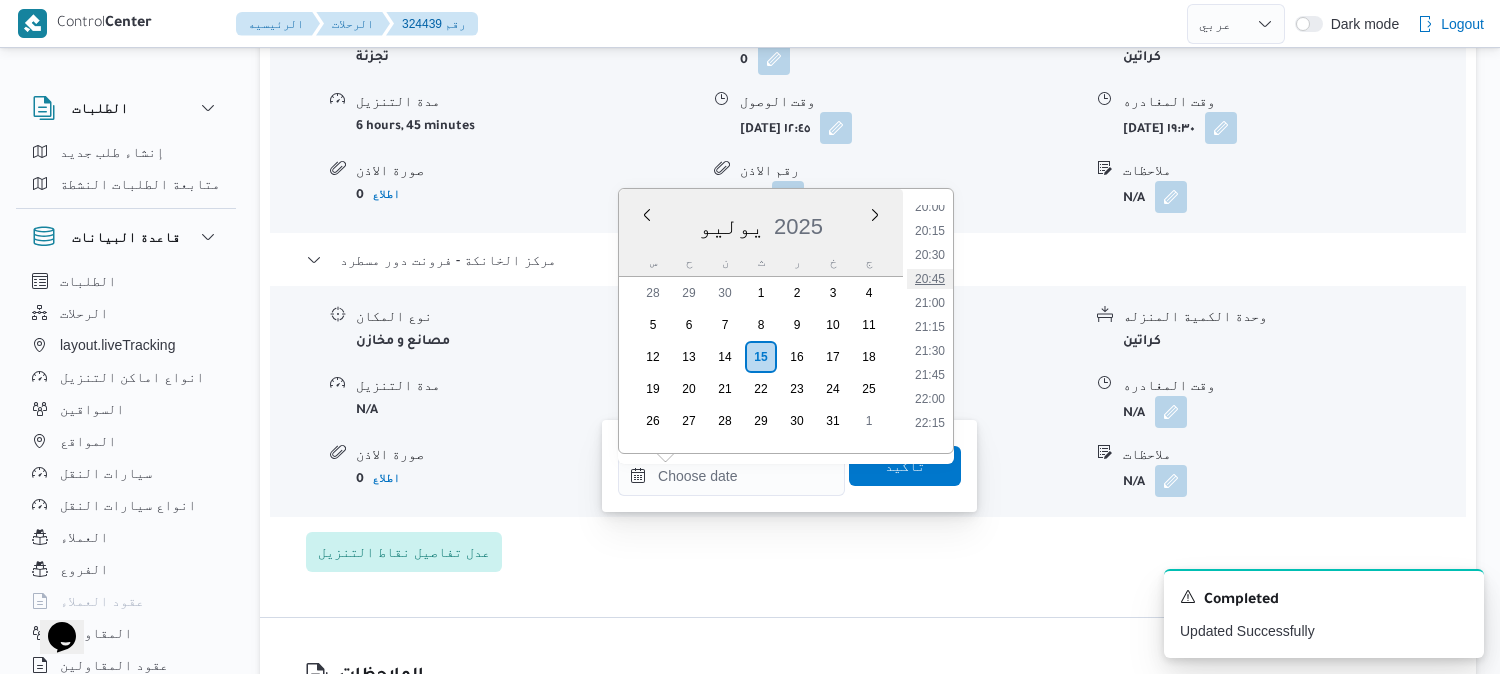 click on "20:45" at bounding box center (930, 279) 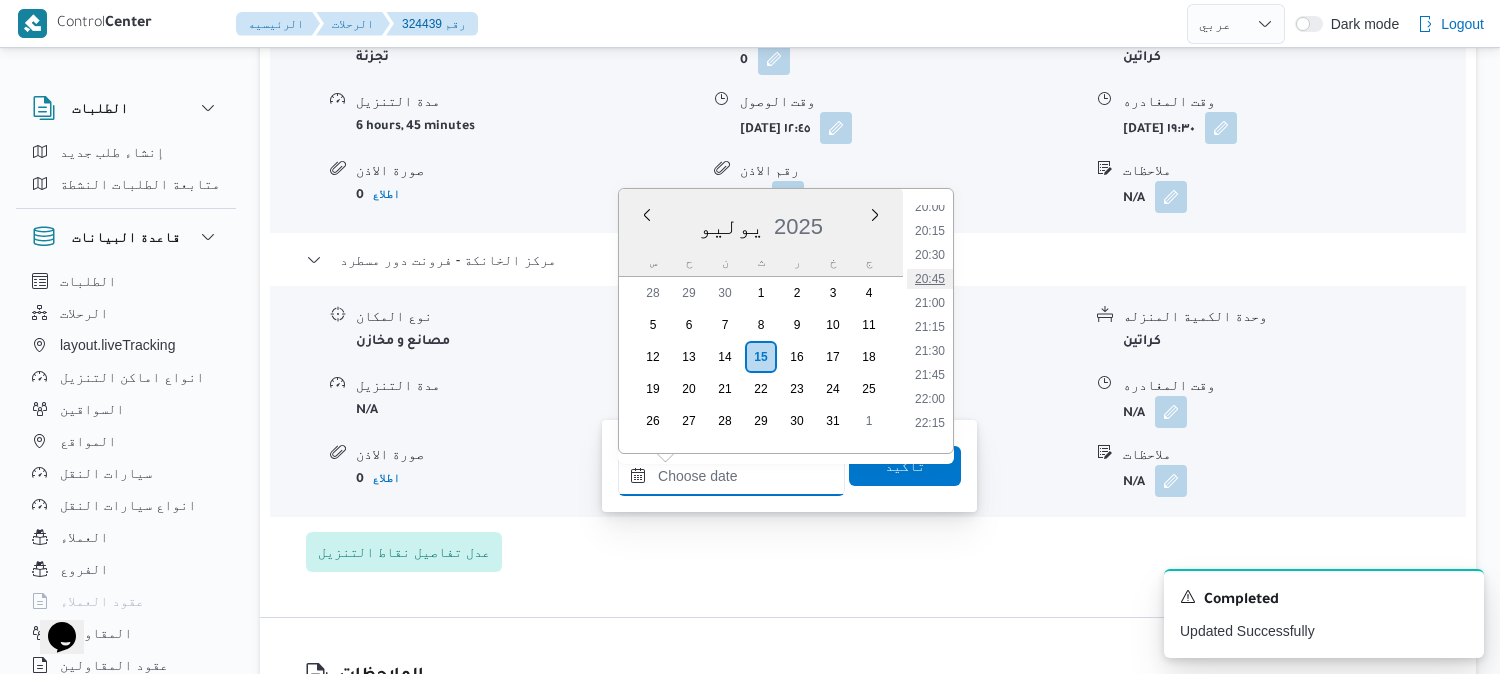 type on "١٥/٠٧/٢٠٢٥ ٢٠:٤٥" 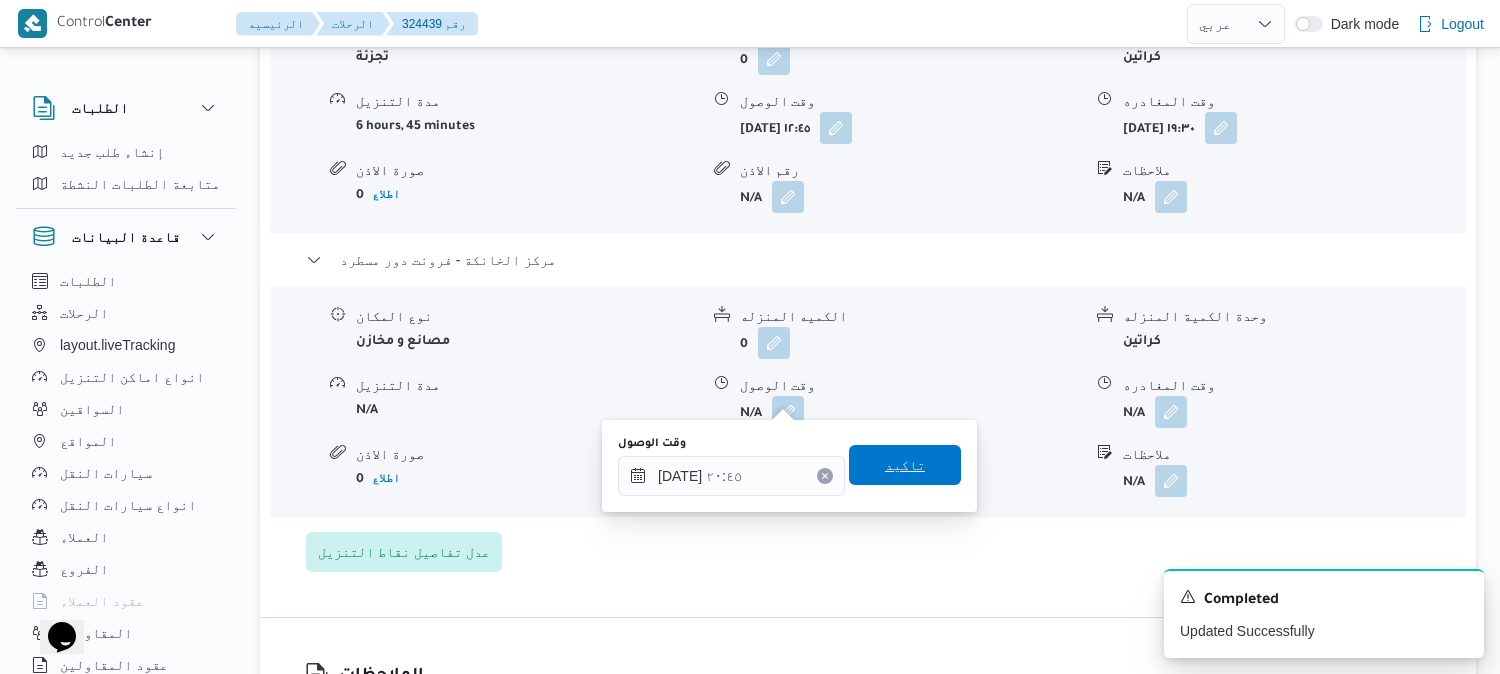 click on "تاكيد" at bounding box center [905, 465] 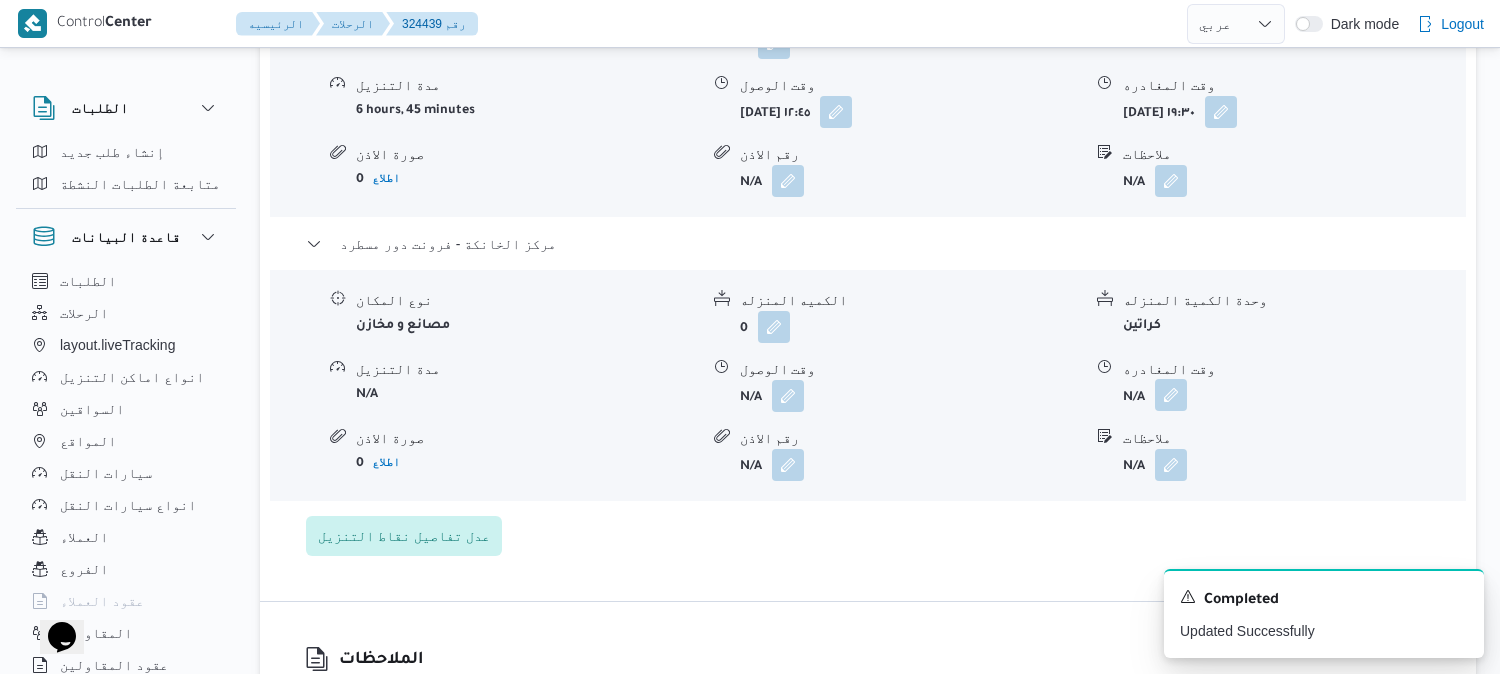 click at bounding box center [1171, 395] 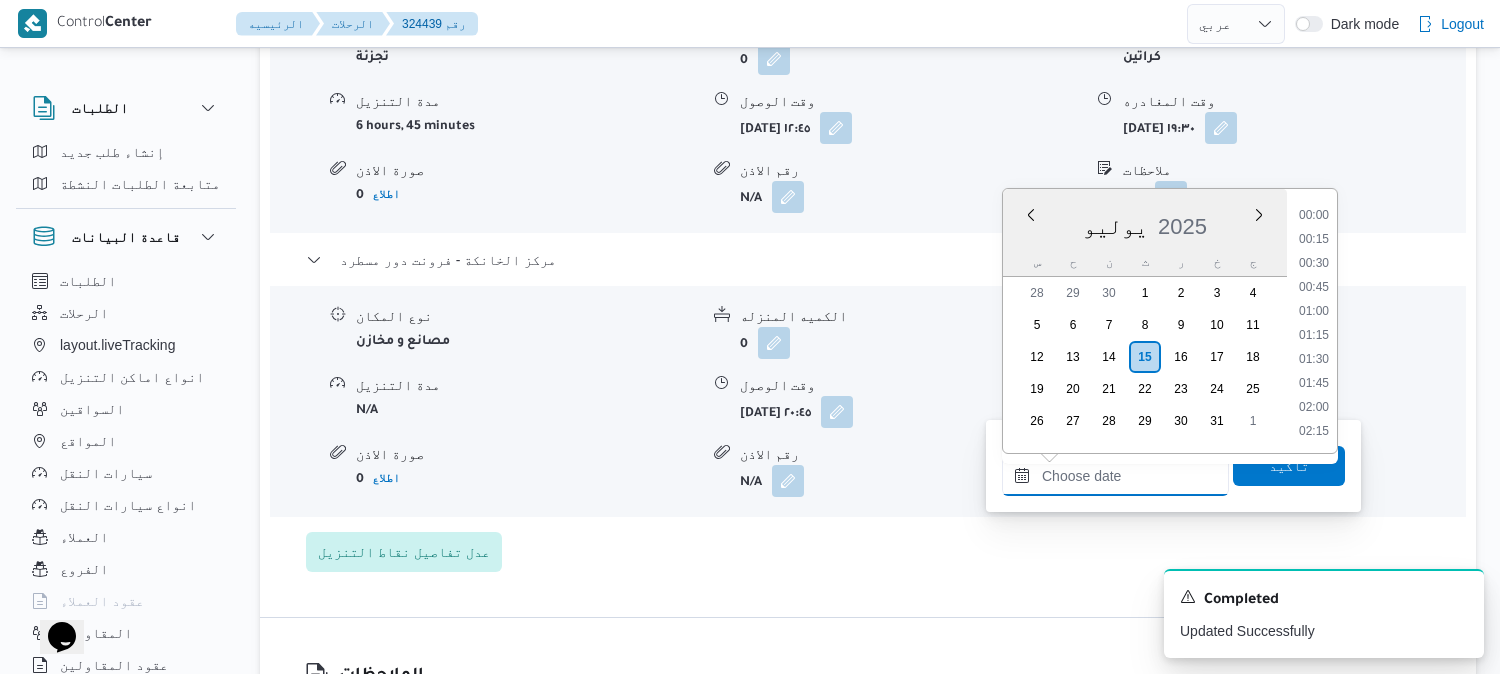 click on "وقت المغادره" at bounding box center (1115, 476) 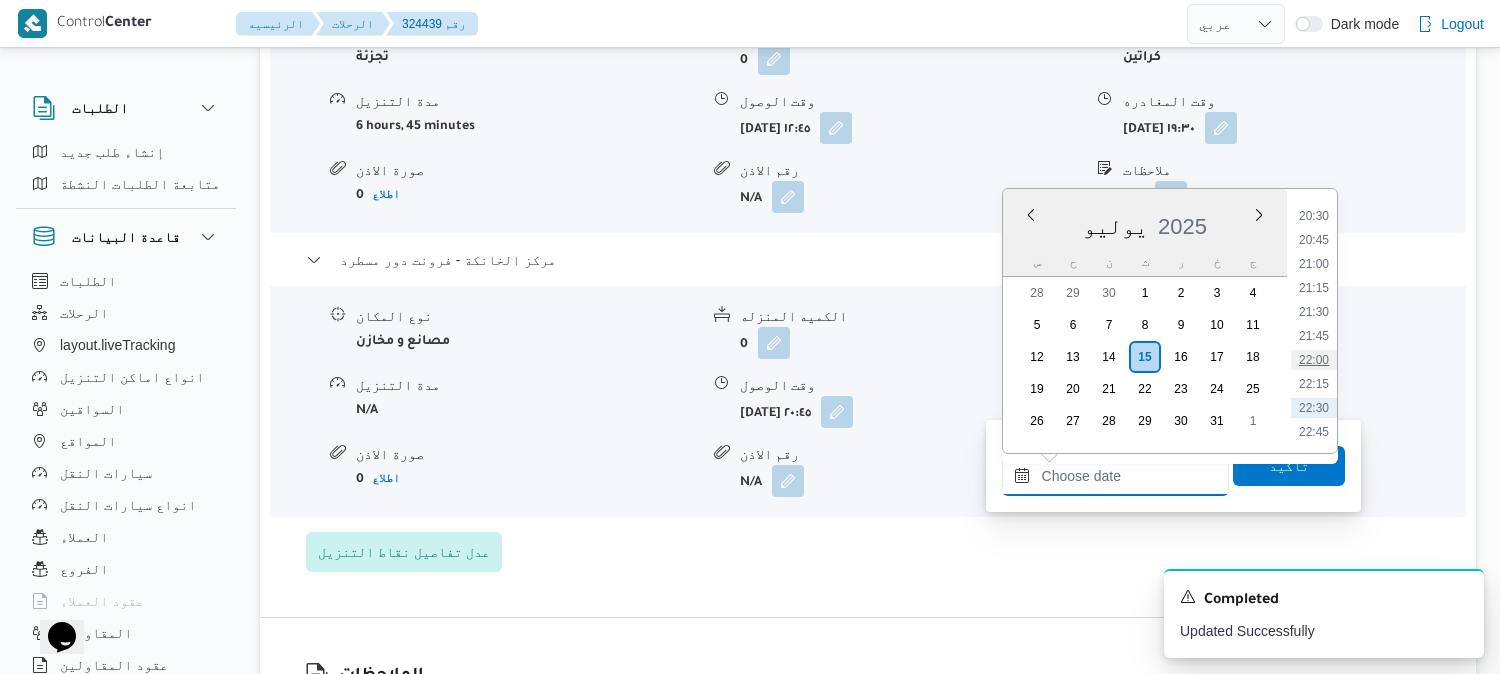 scroll, scrollTop: 1928, scrollLeft: 0, axis: vertical 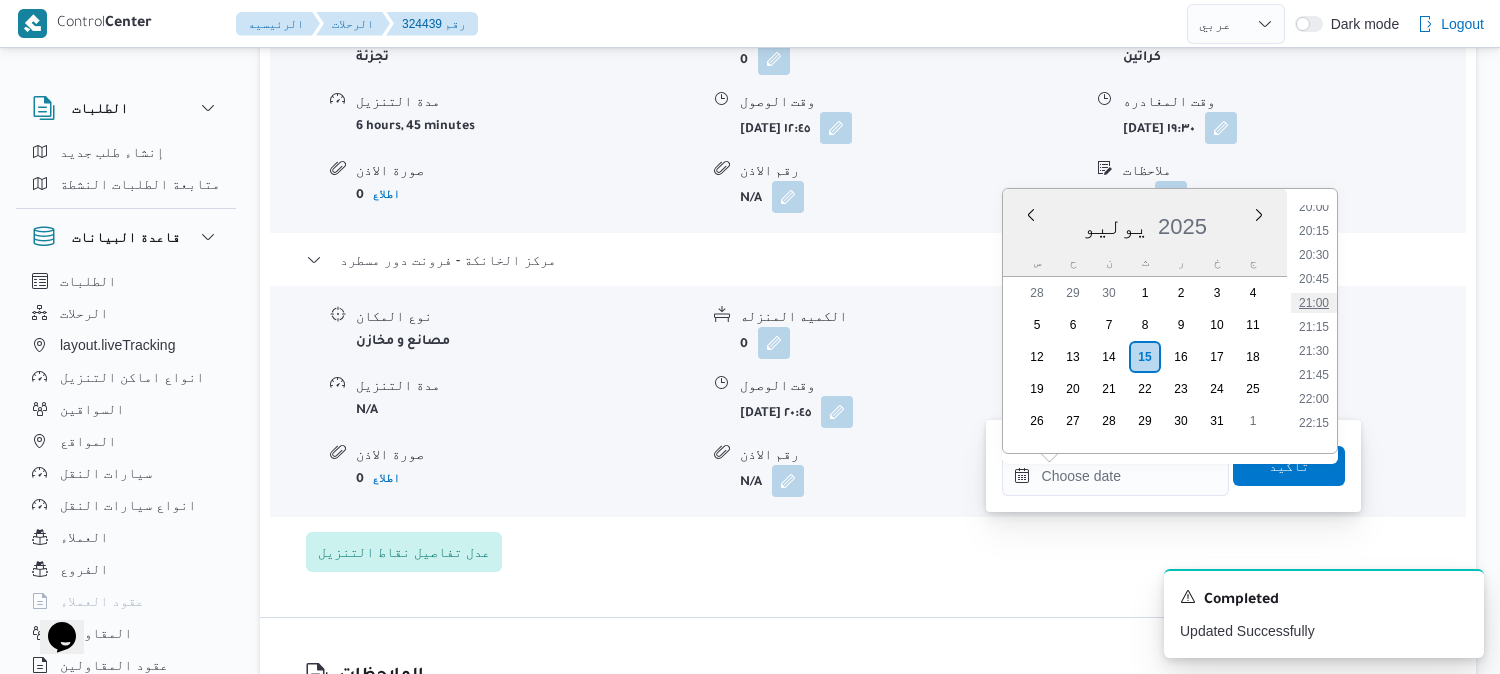 click on "21:00" at bounding box center [1314, 303] 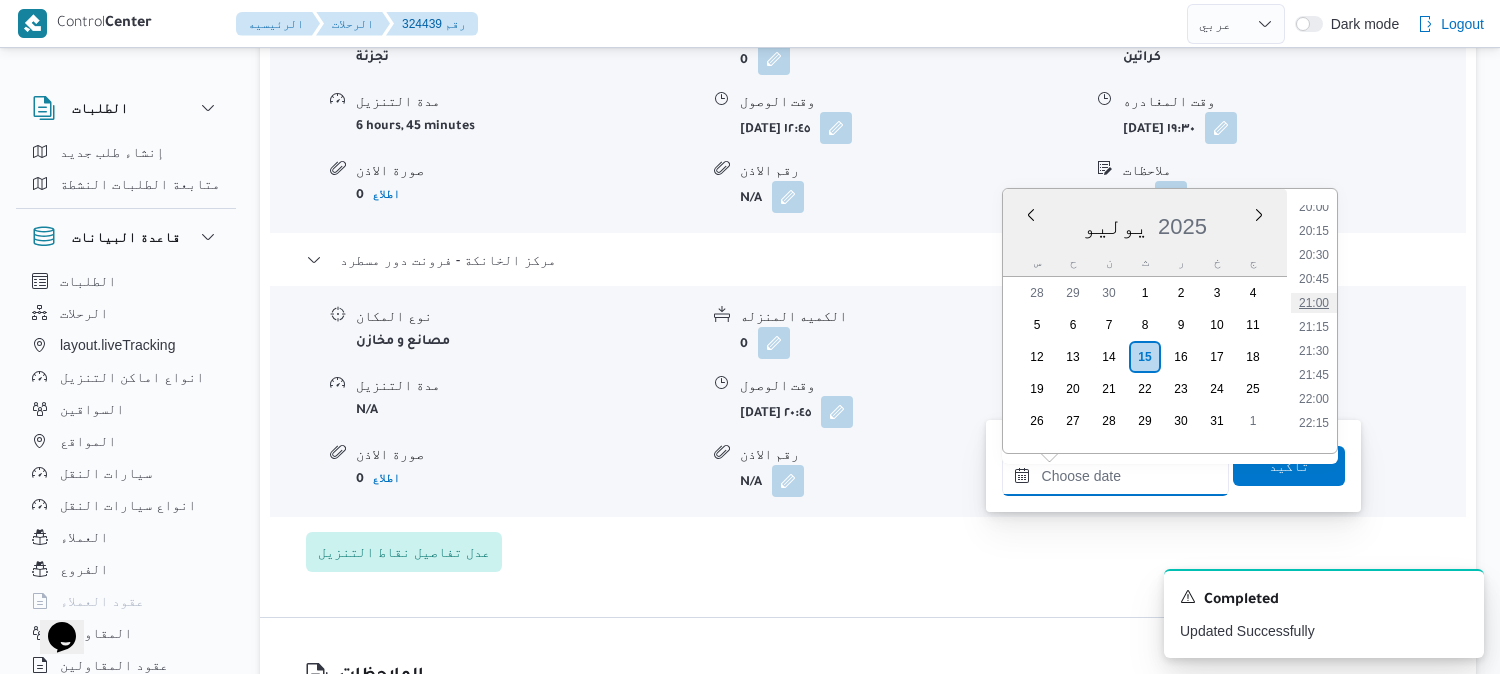 type on "١٥/٠٧/٢٠٢٥ ٢١:٠٠" 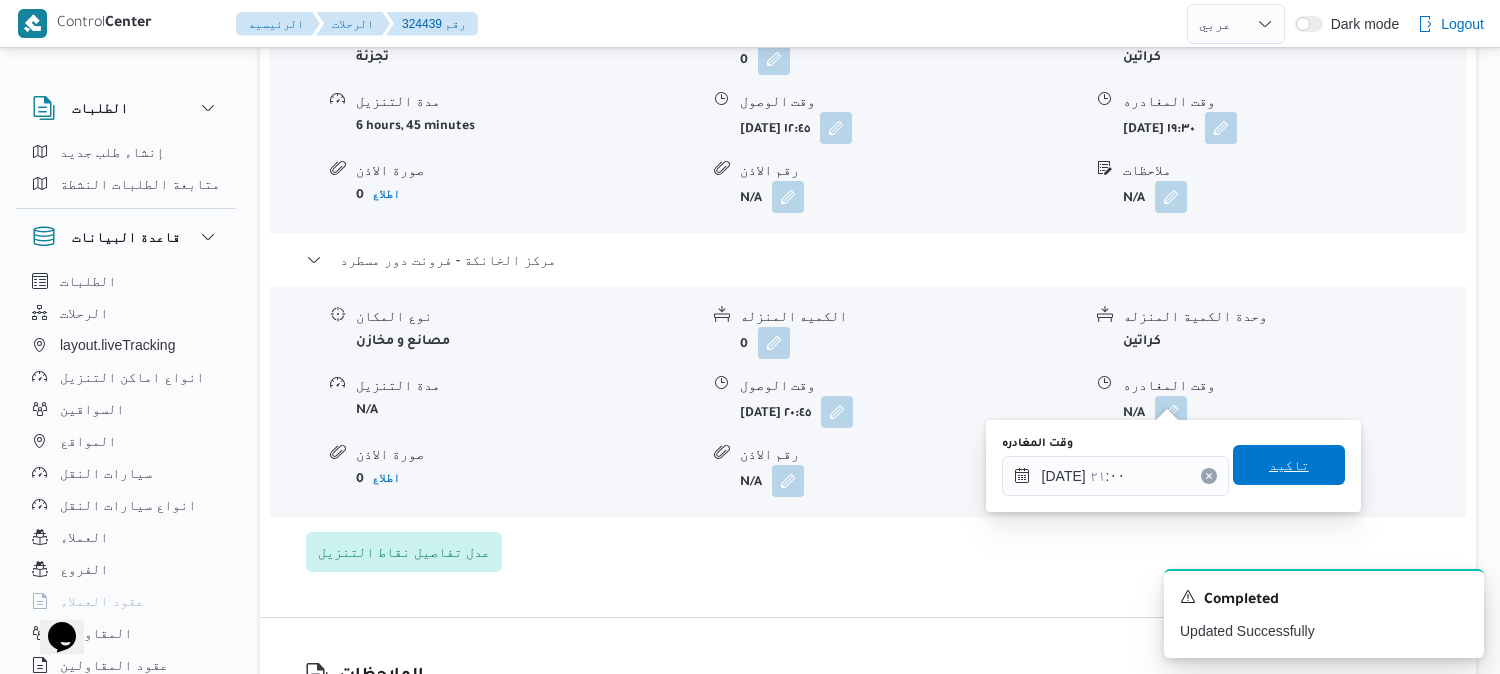 click on "تاكيد" at bounding box center (1289, 465) 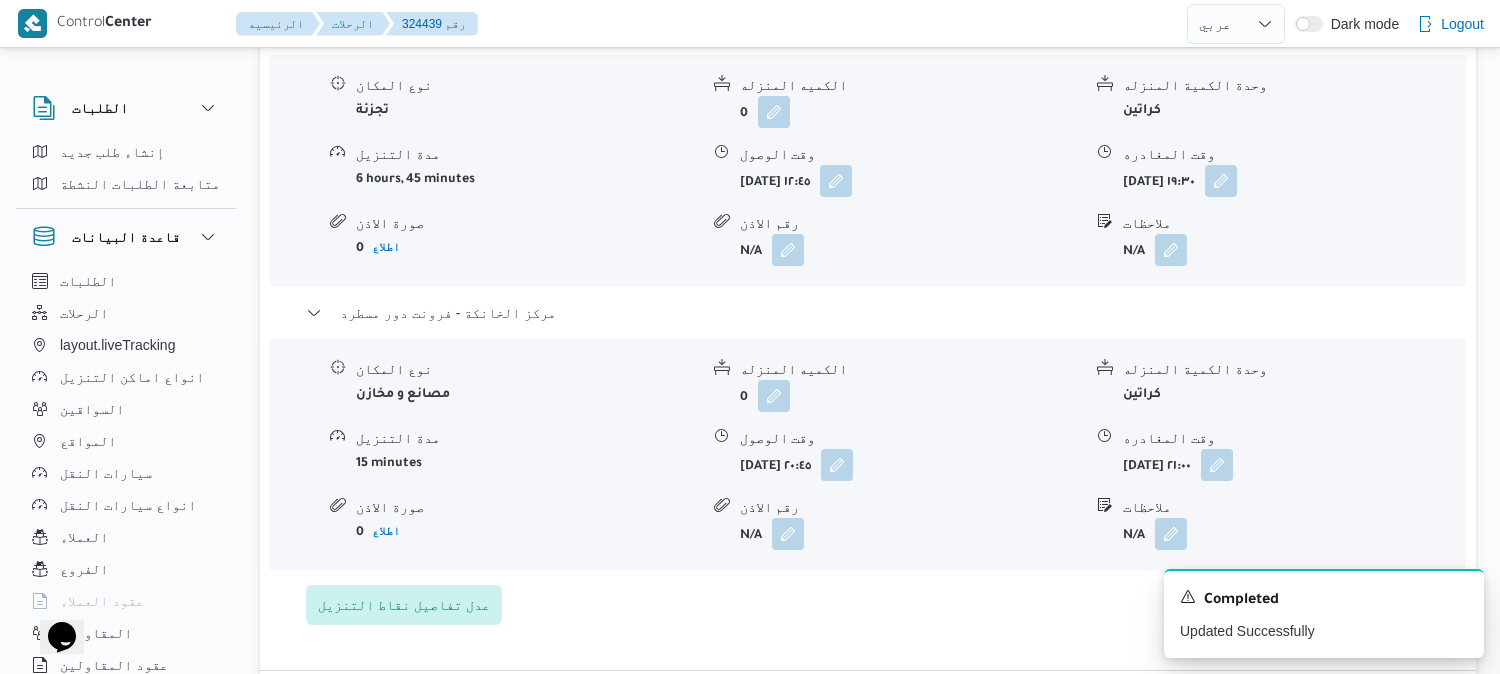 scroll, scrollTop: 0, scrollLeft: 0, axis: both 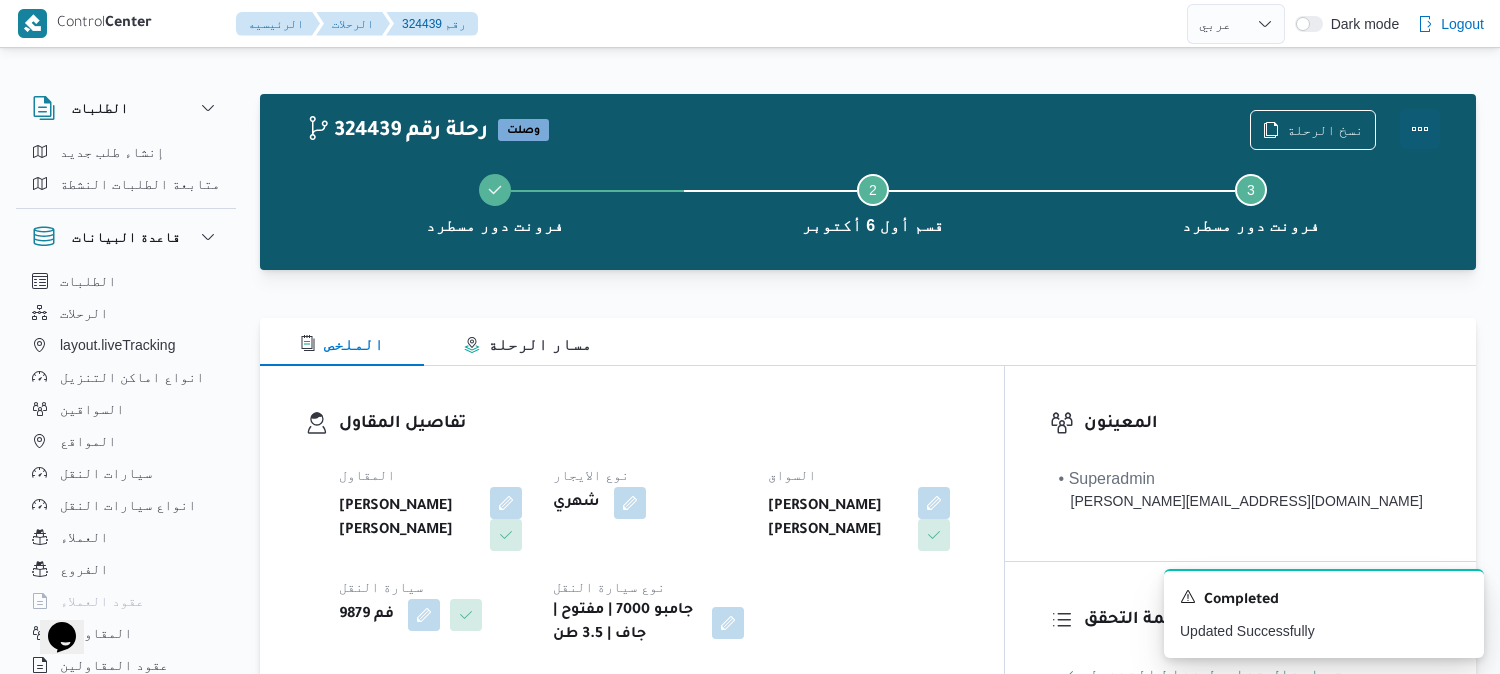 click at bounding box center (1420, 129) 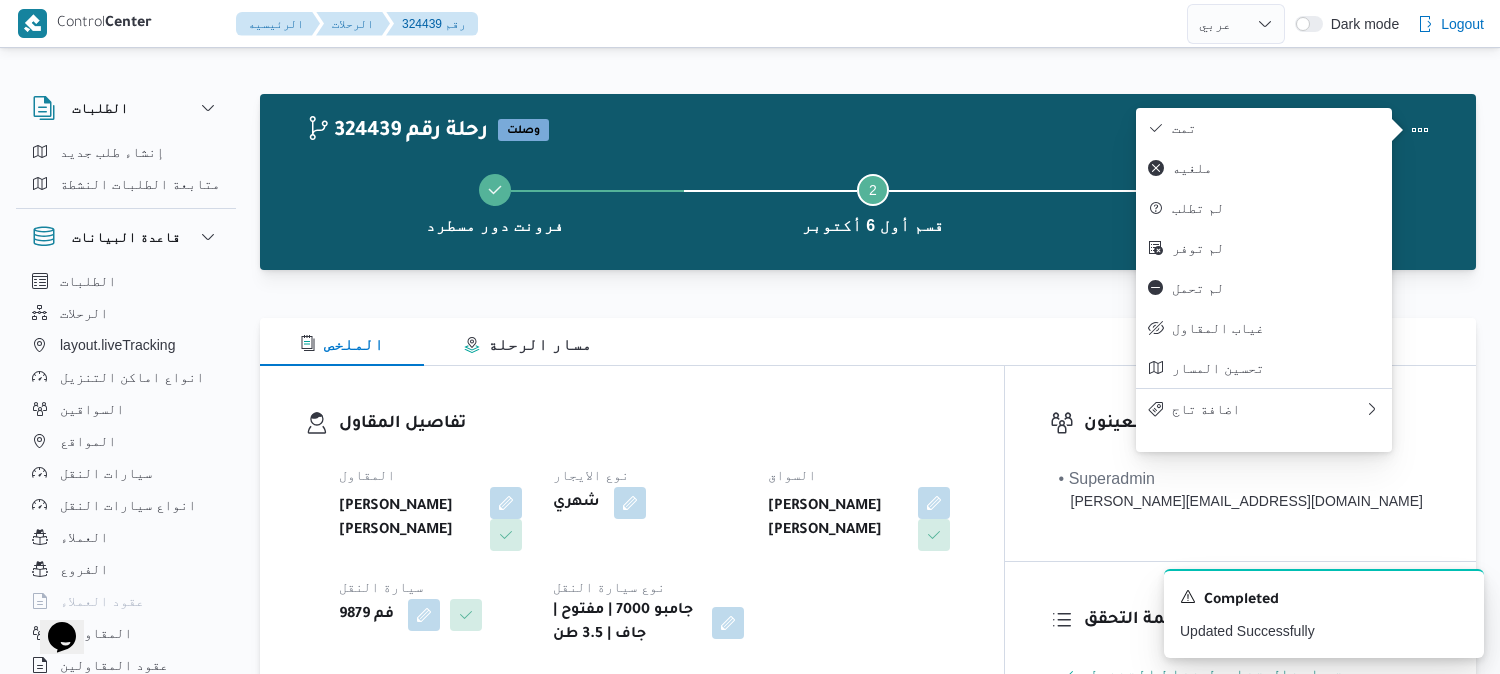 click on "تمت" at bounding box center [1276, 128] 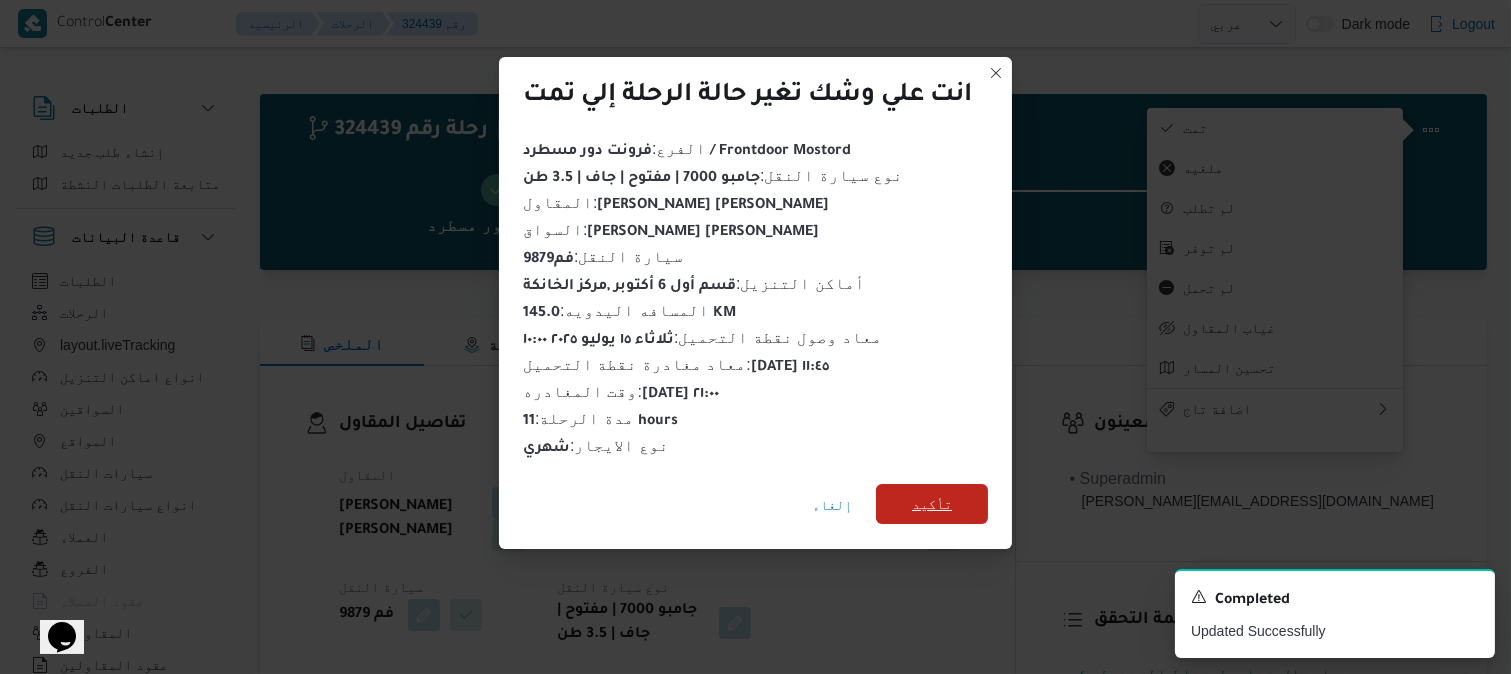 click on "تأكيد" at bounding box center [932, 504] 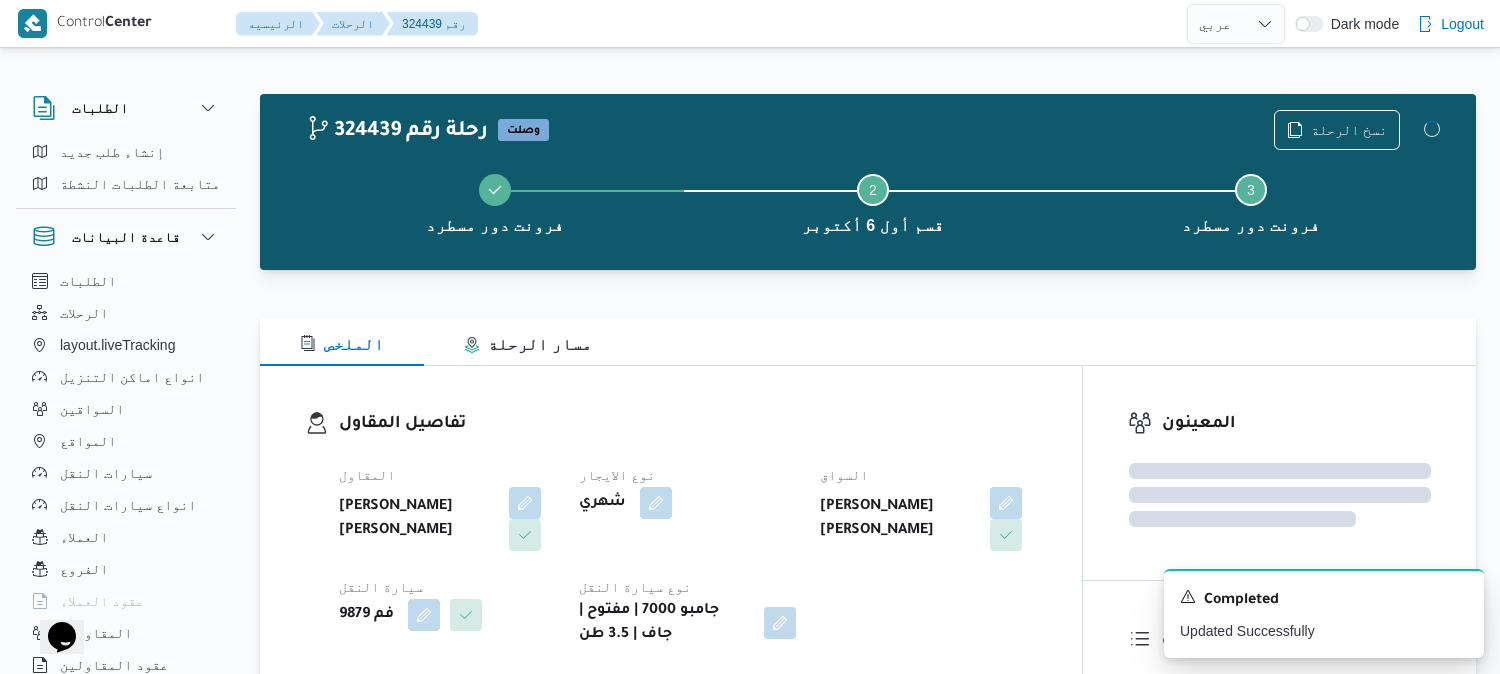 click on "تفاصيل المقاول المقاول محمد عيد عبدالسلام عبدالحافظ نوع الايجار شهري السواق عمرو فتحي عفيفي موسي سيارة النقل فم 9879 نوع سيارة النقل جامبو 7000 | مفتوح | جاف | 3.5 طن" at bounding box center [688, 529] 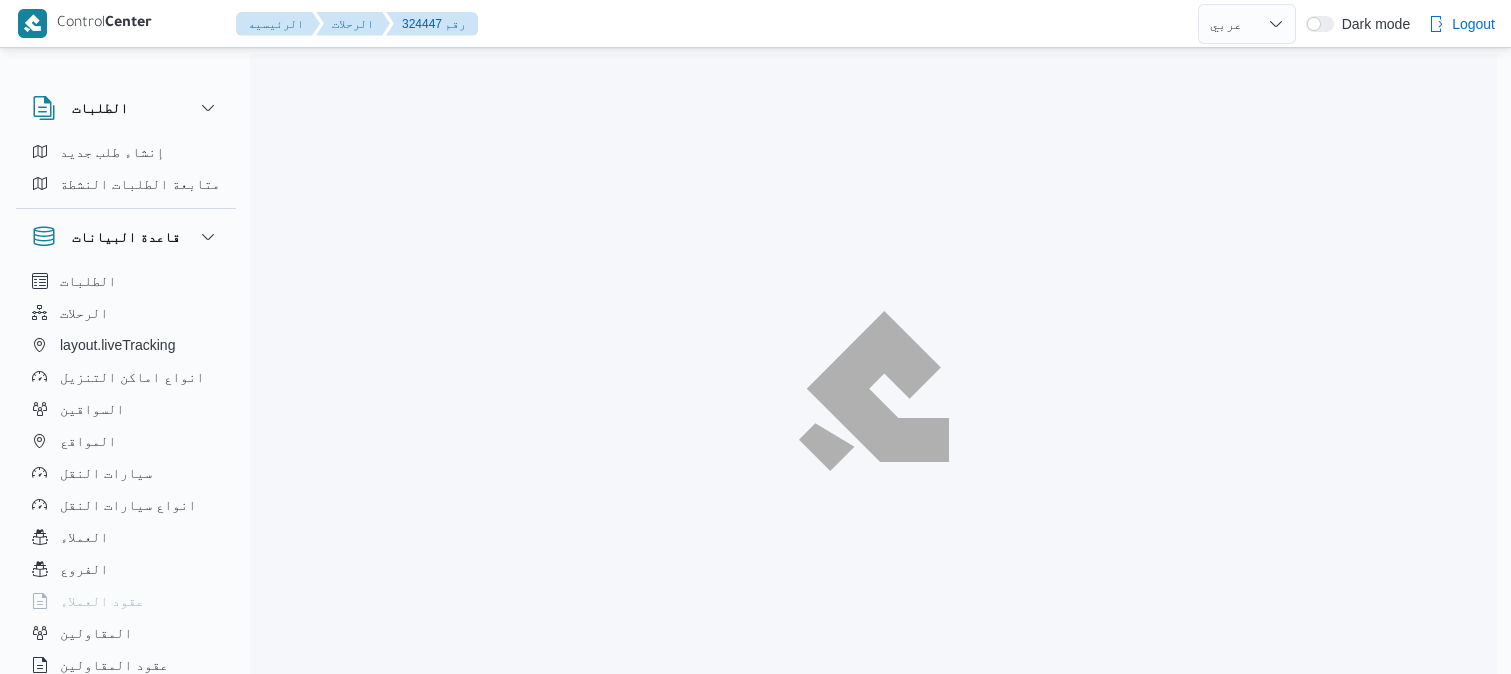 select on "ar" 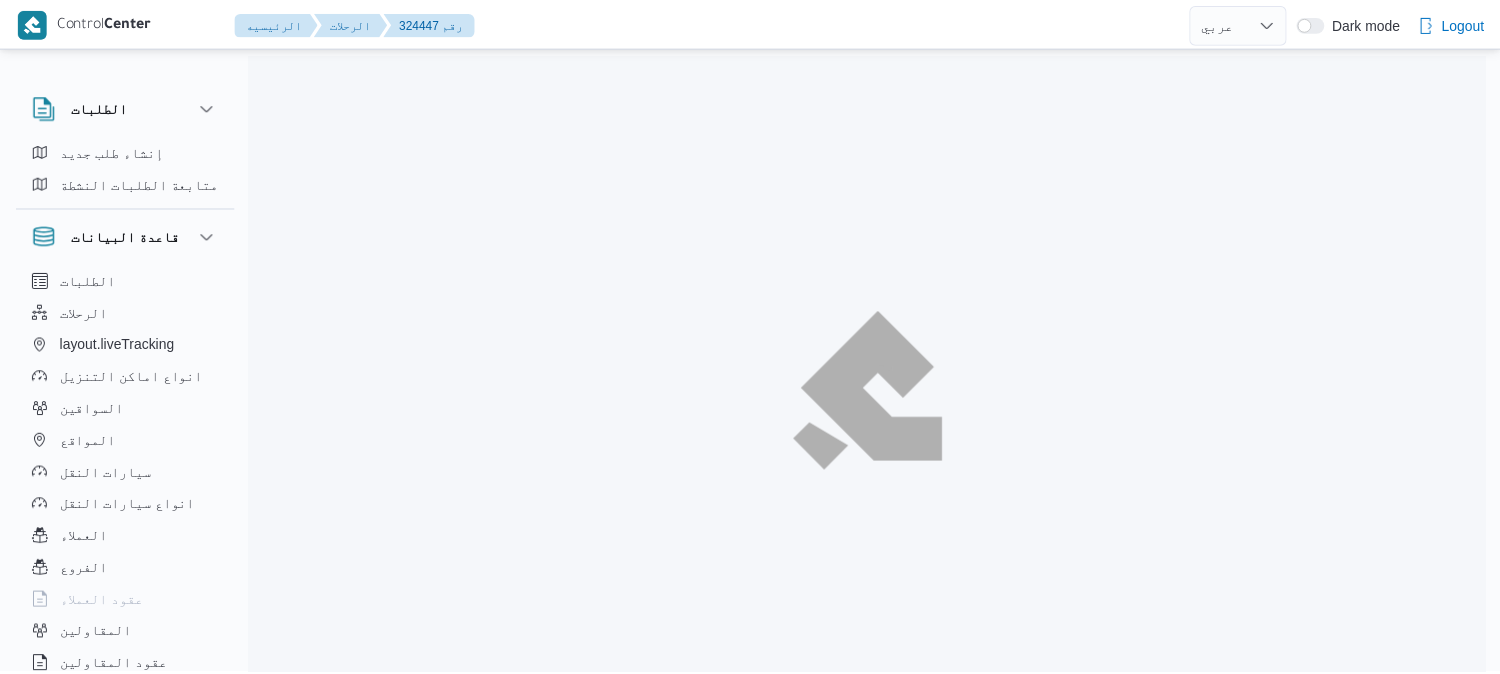 scroll, scrollTop: 0, scrollLeft: 0, axis: both 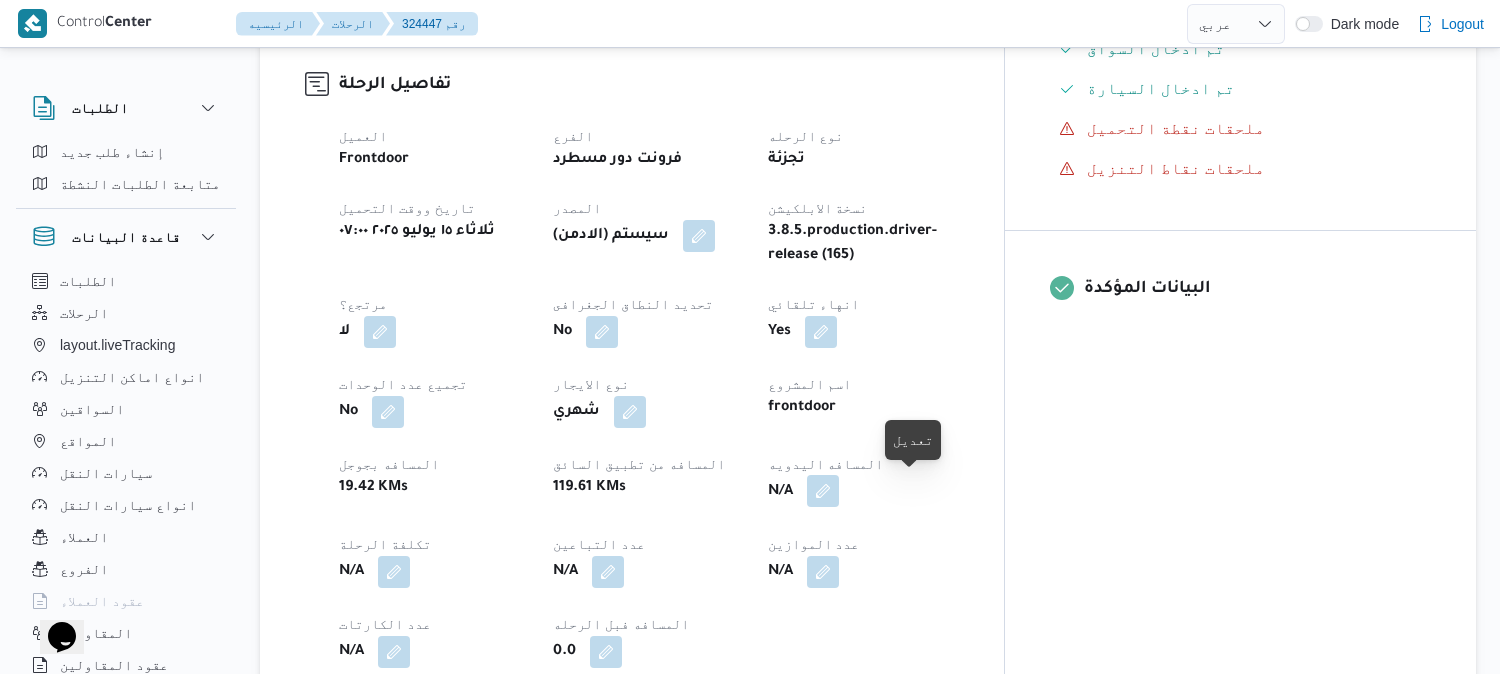 click at bounding box center [823, 491] 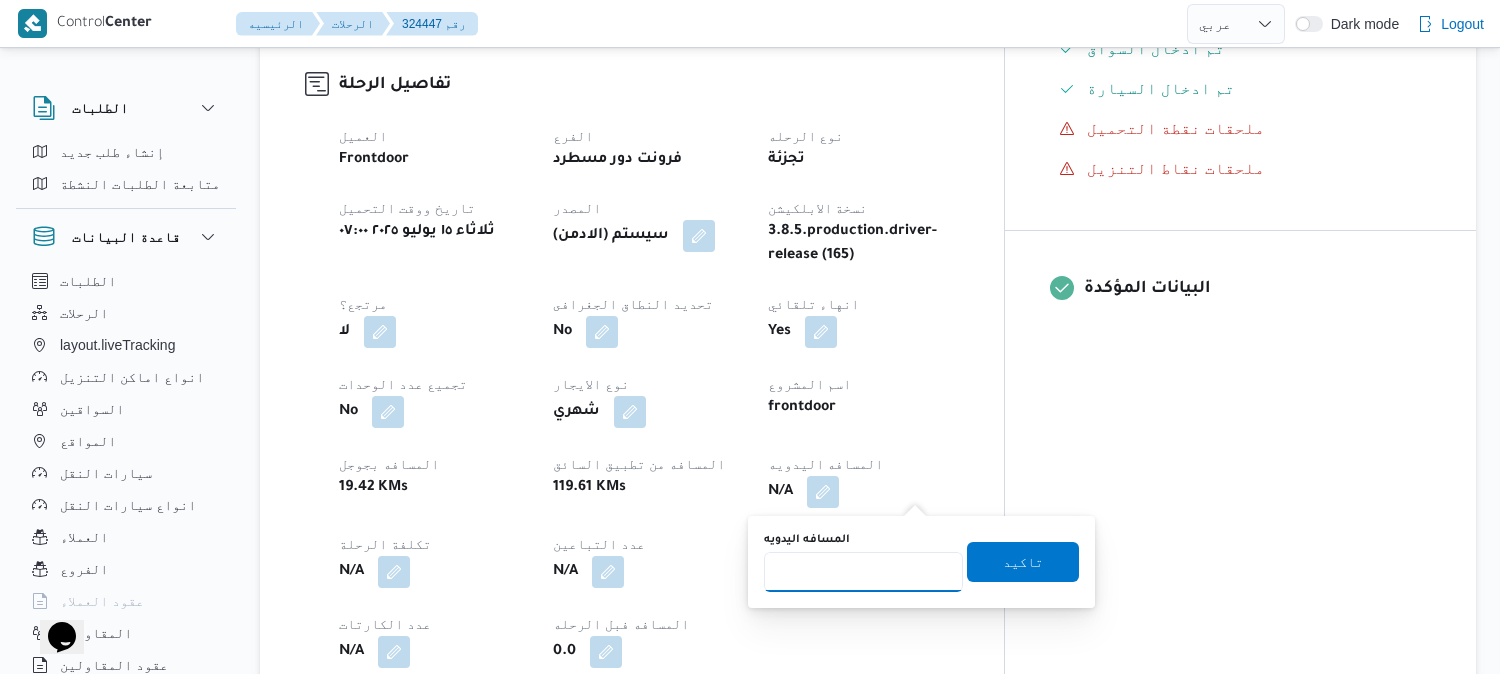 click on "المسافه اليدويه" at bounding box center (863, 572) 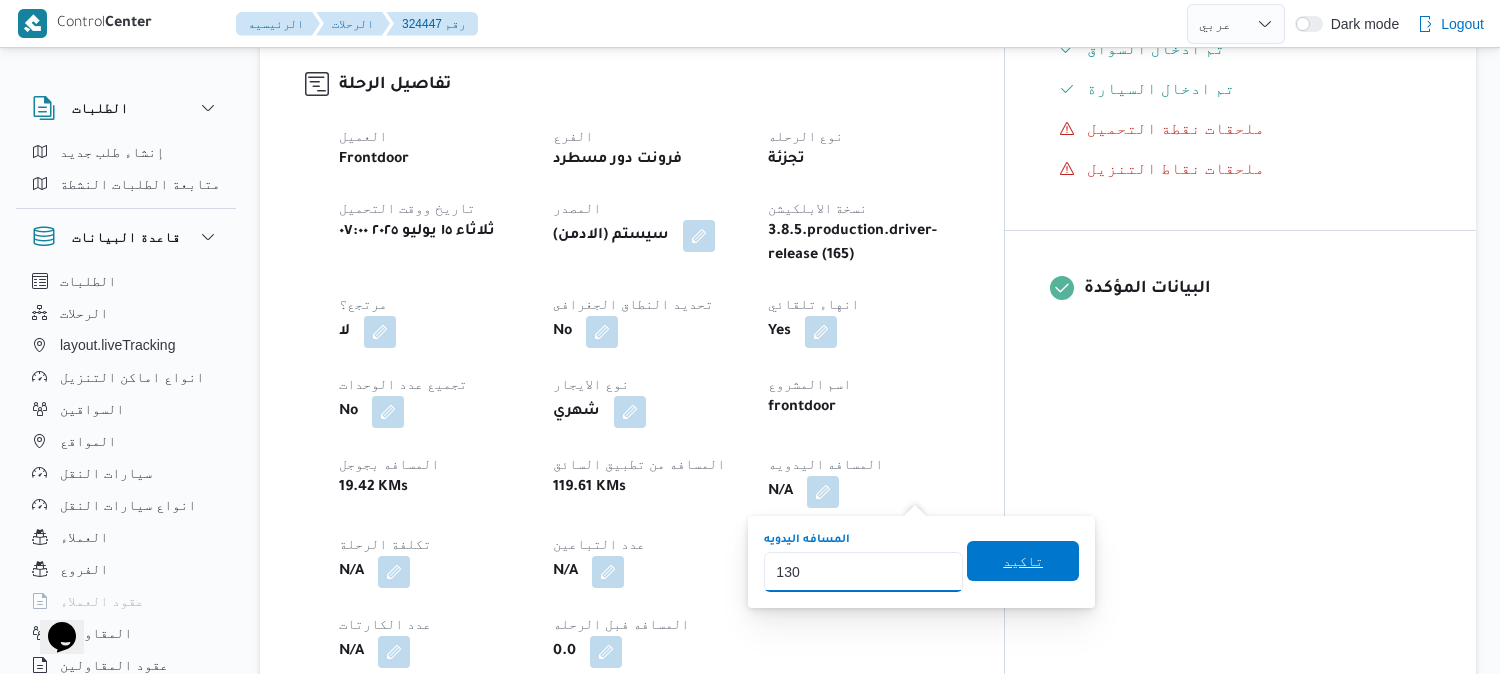 type on "130" 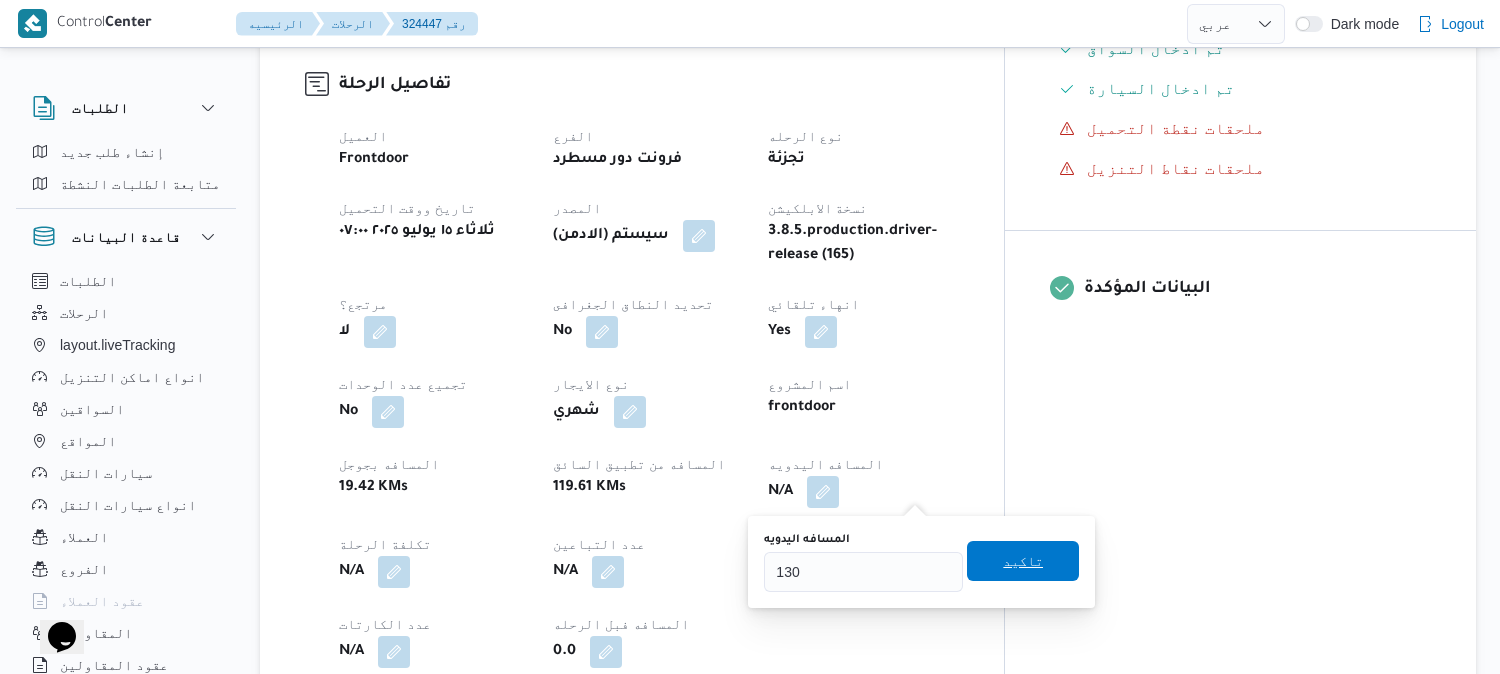 click on "تاكيد" at bounding box center [1023, 561] 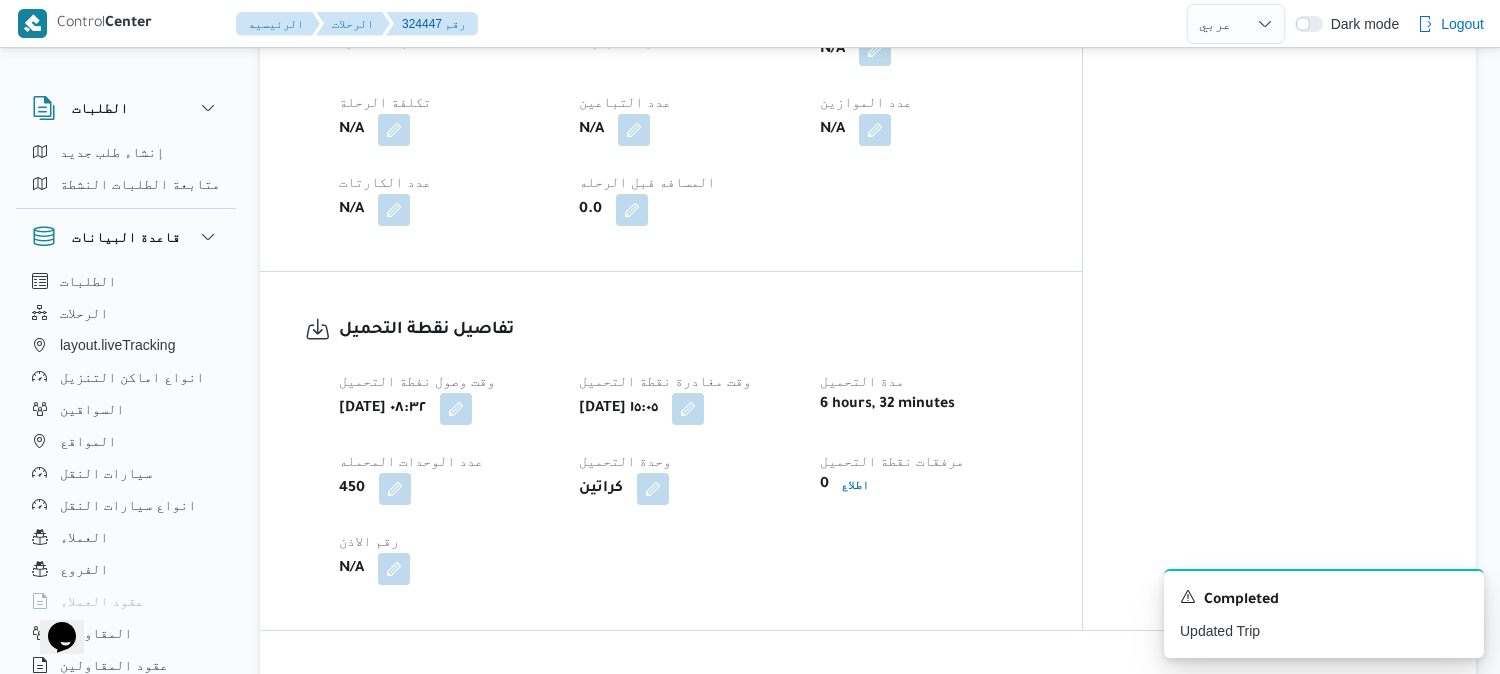 scroll, scrollTop: 1111, scrollLeft: 0, axis: vertical 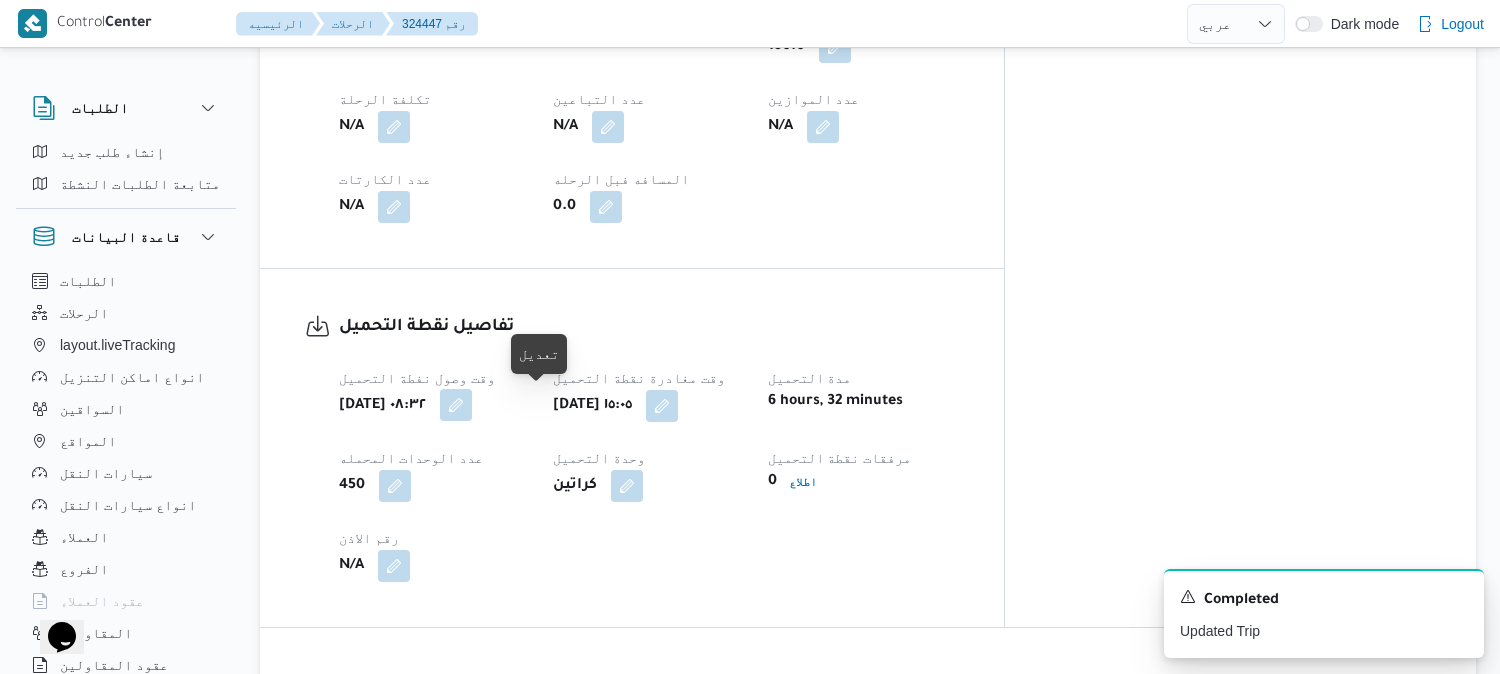 click at bounding box center [456, 405] 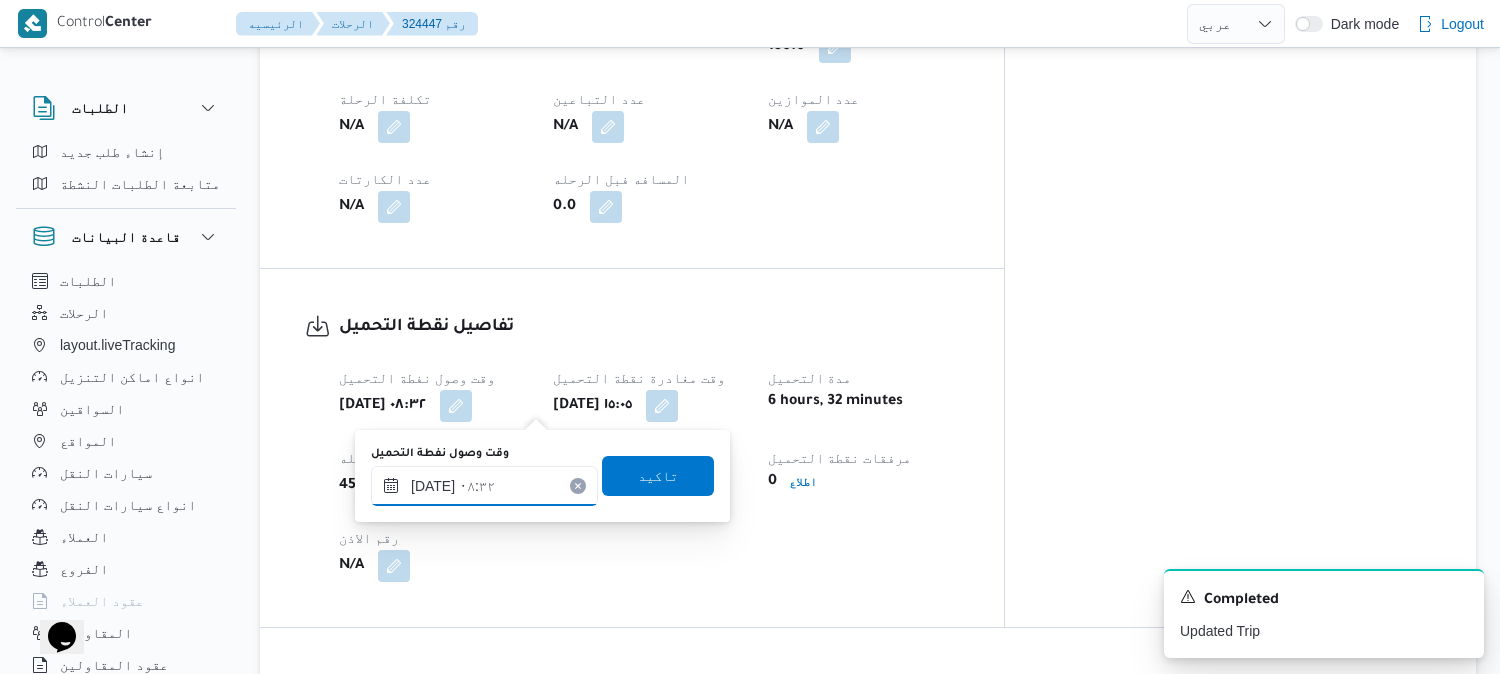 click on "[DATE] ٠٨:٣٢" at bounding box center [484, 486] 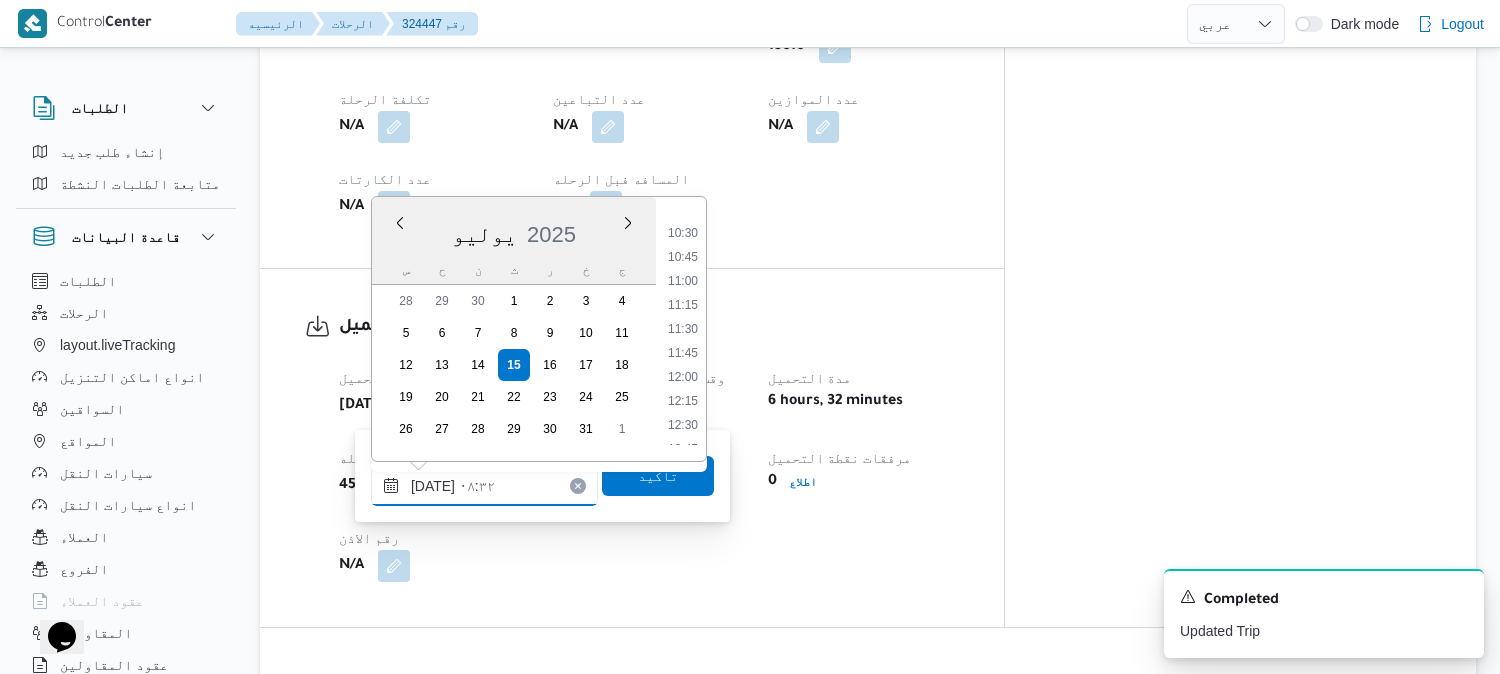 scroll, scrollTop: 1030, scrollLeft: 0, axis: vertical 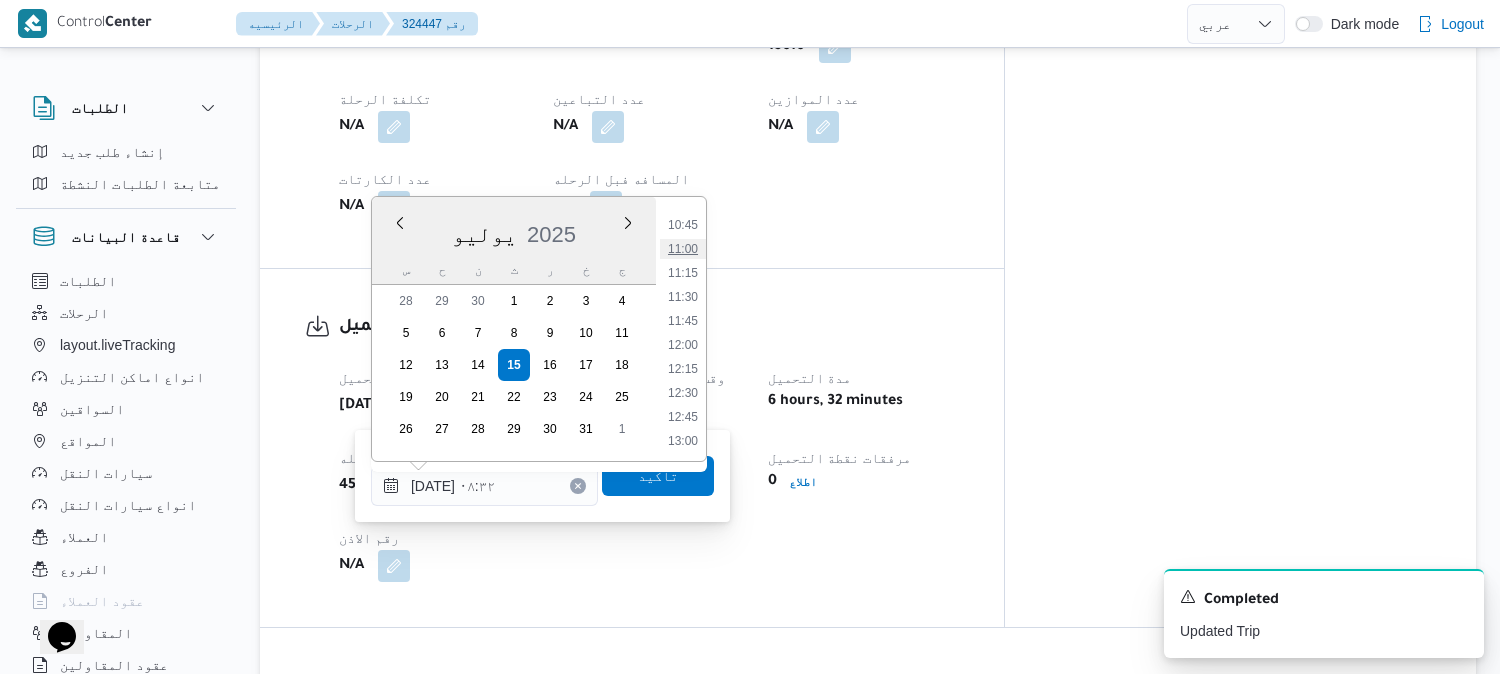 click on "11:00" at bounding box center [683, 249] 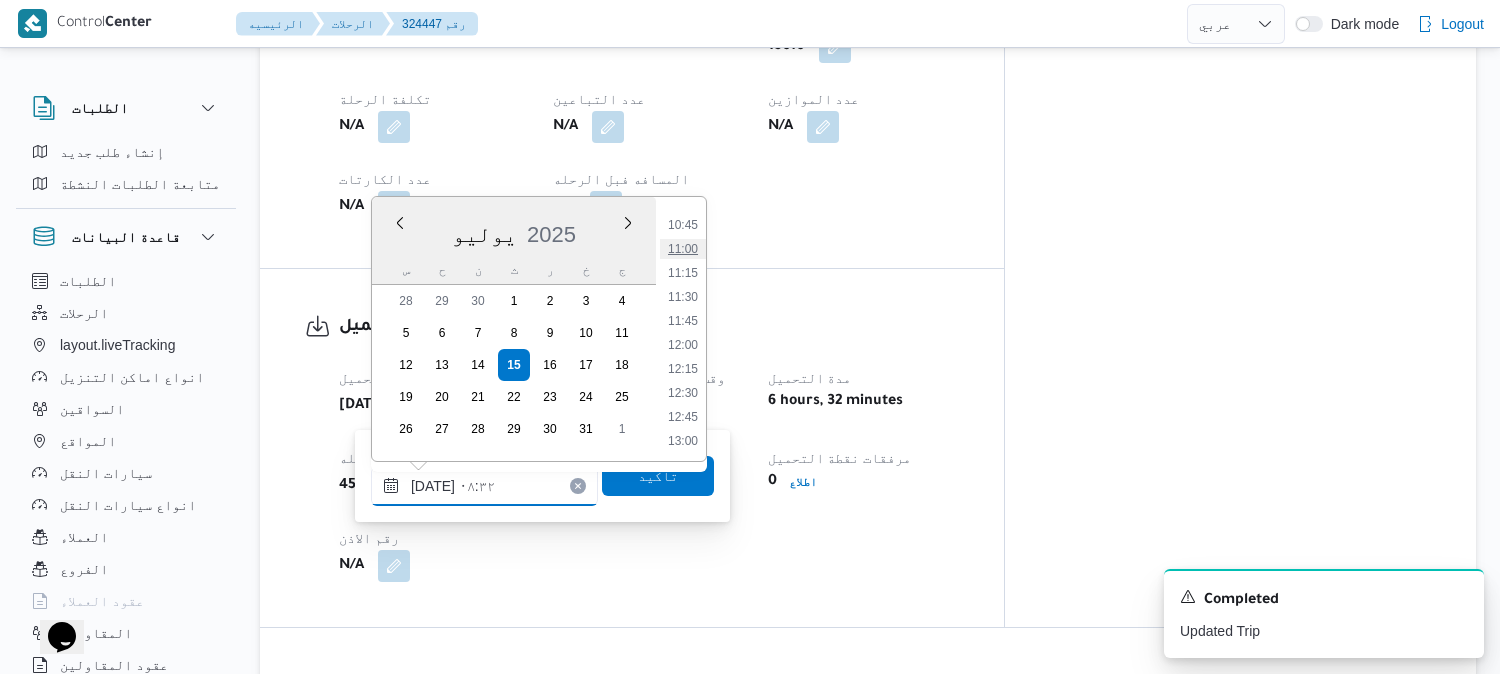 type on "[DATE] ١١:٠٠" 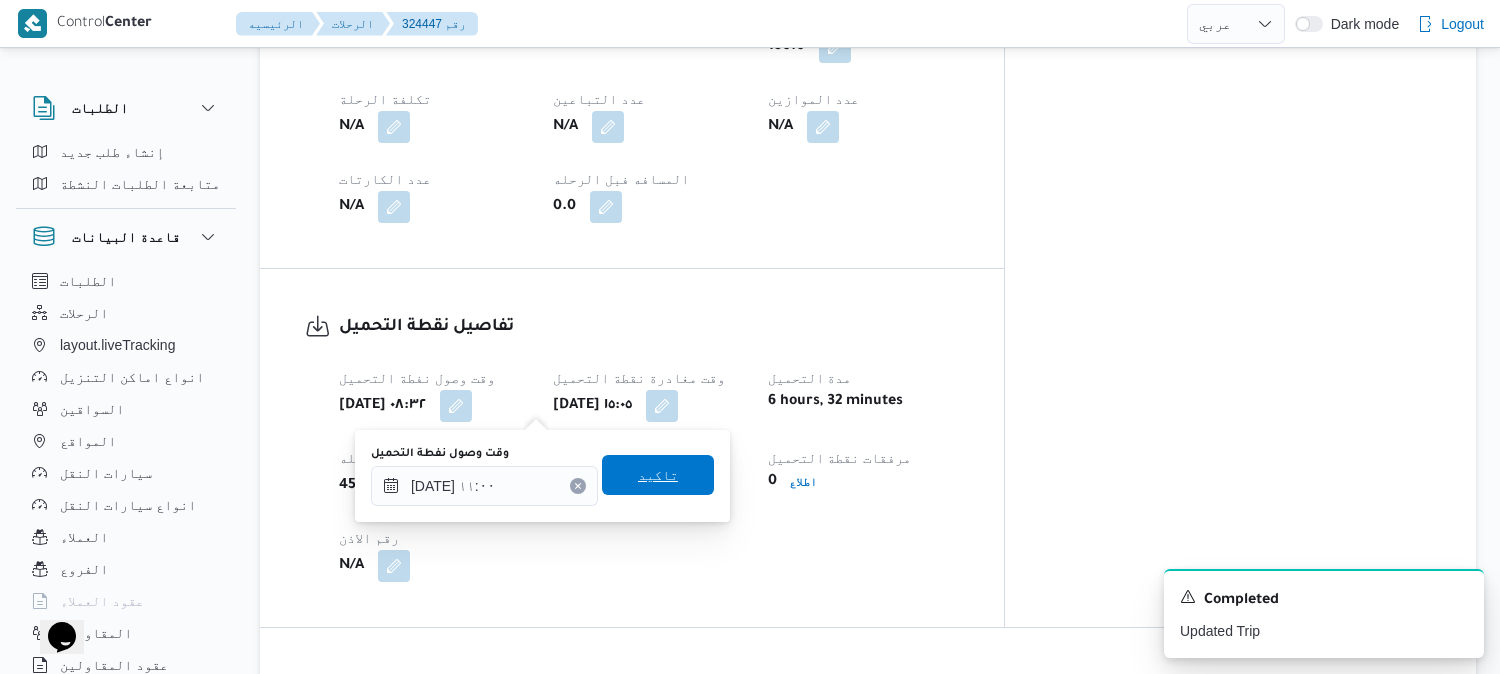 click on "تاكيد" at bounding box center [658, 475] 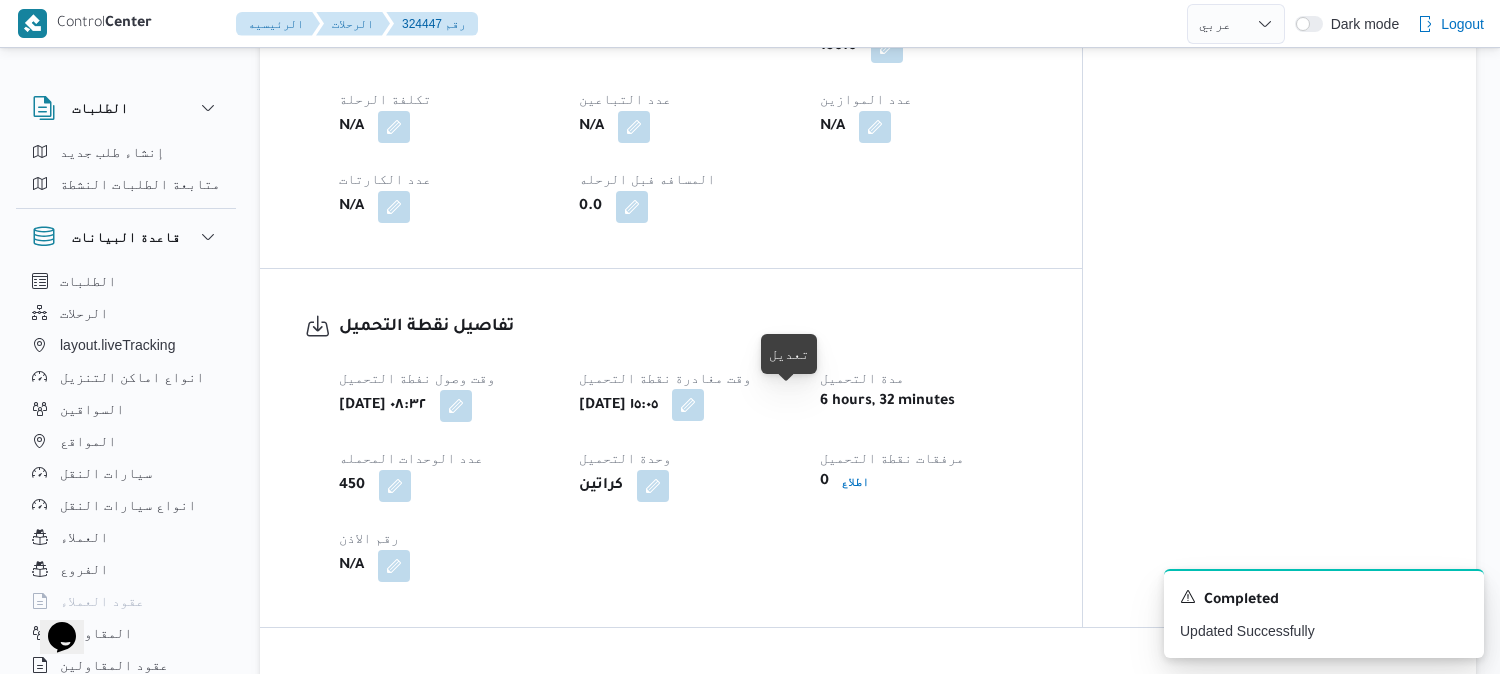 click at bounding box center (688, 405) 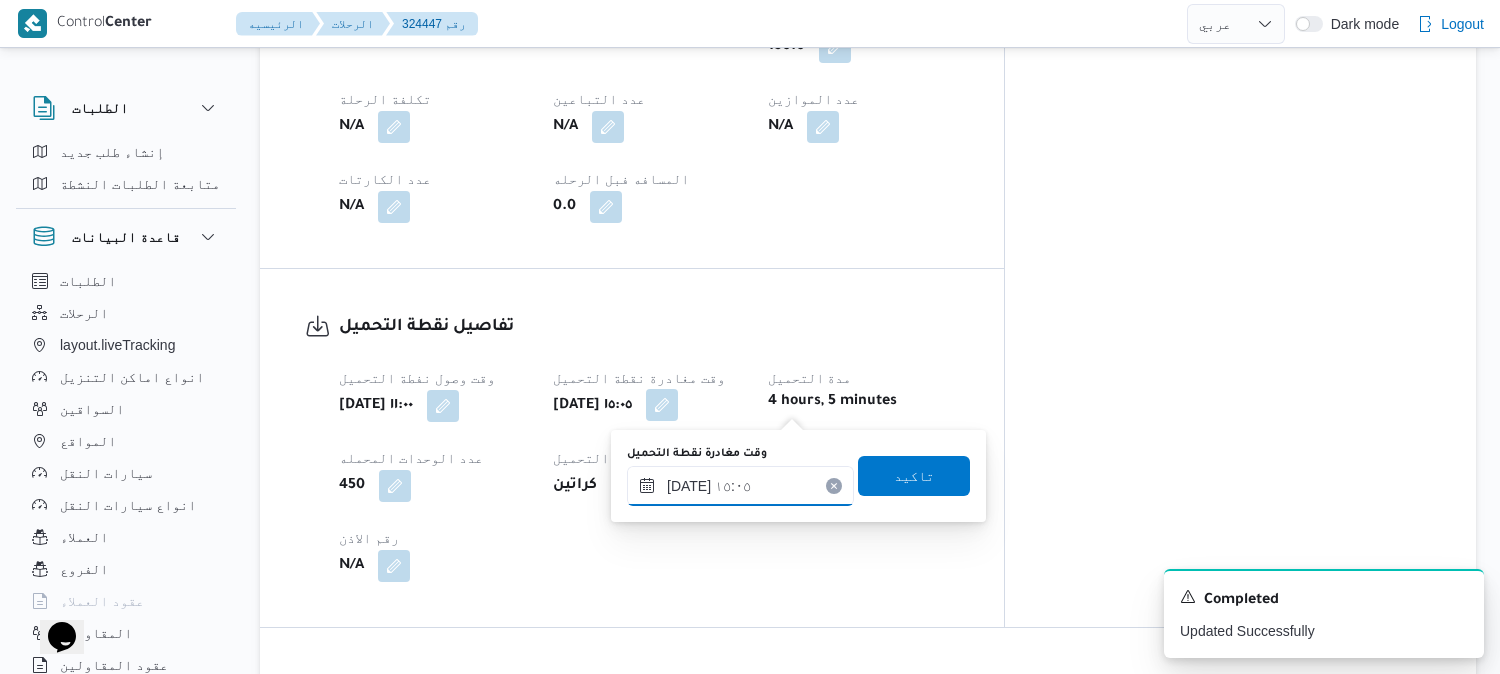 click on "[DATE] ١٥:٠٥" at bounding box center [740, 486] 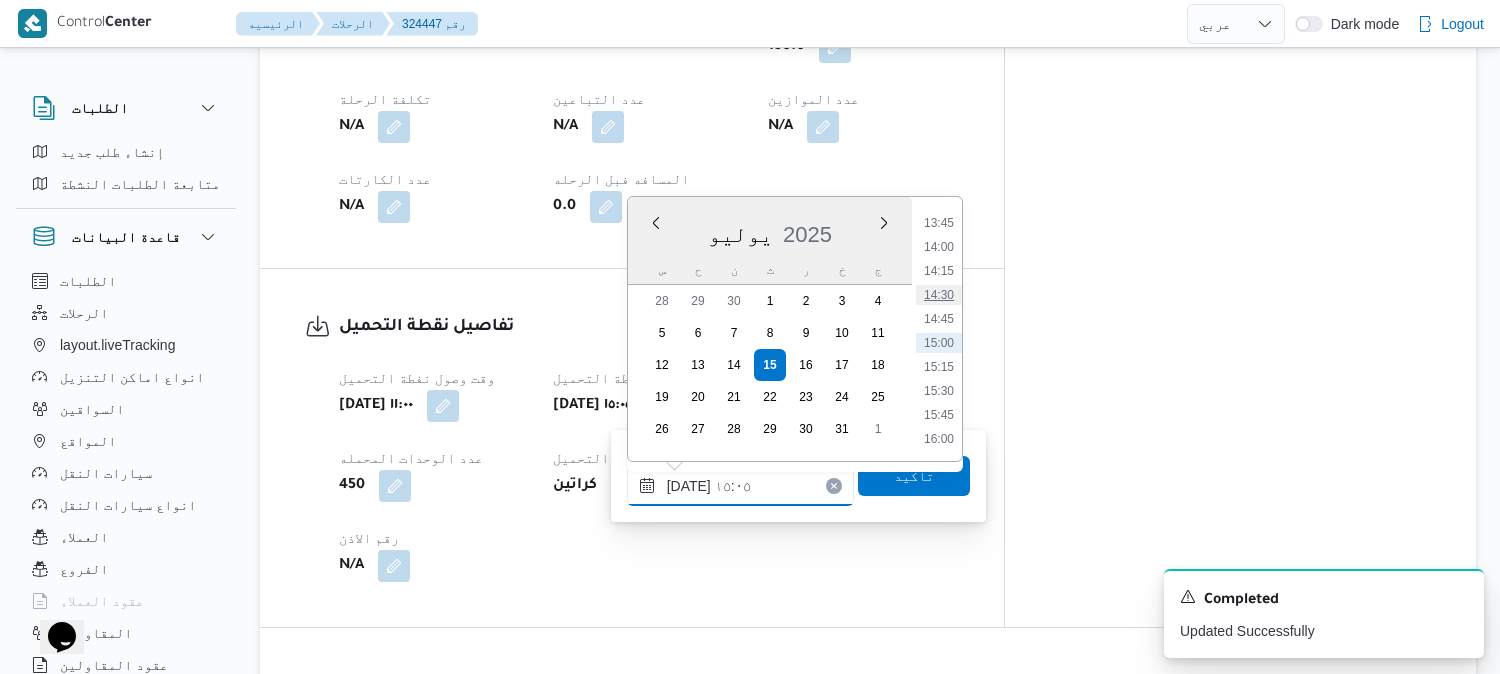 scroll, scrollTop: 1097, scrollLeft: 0, axis: vertical 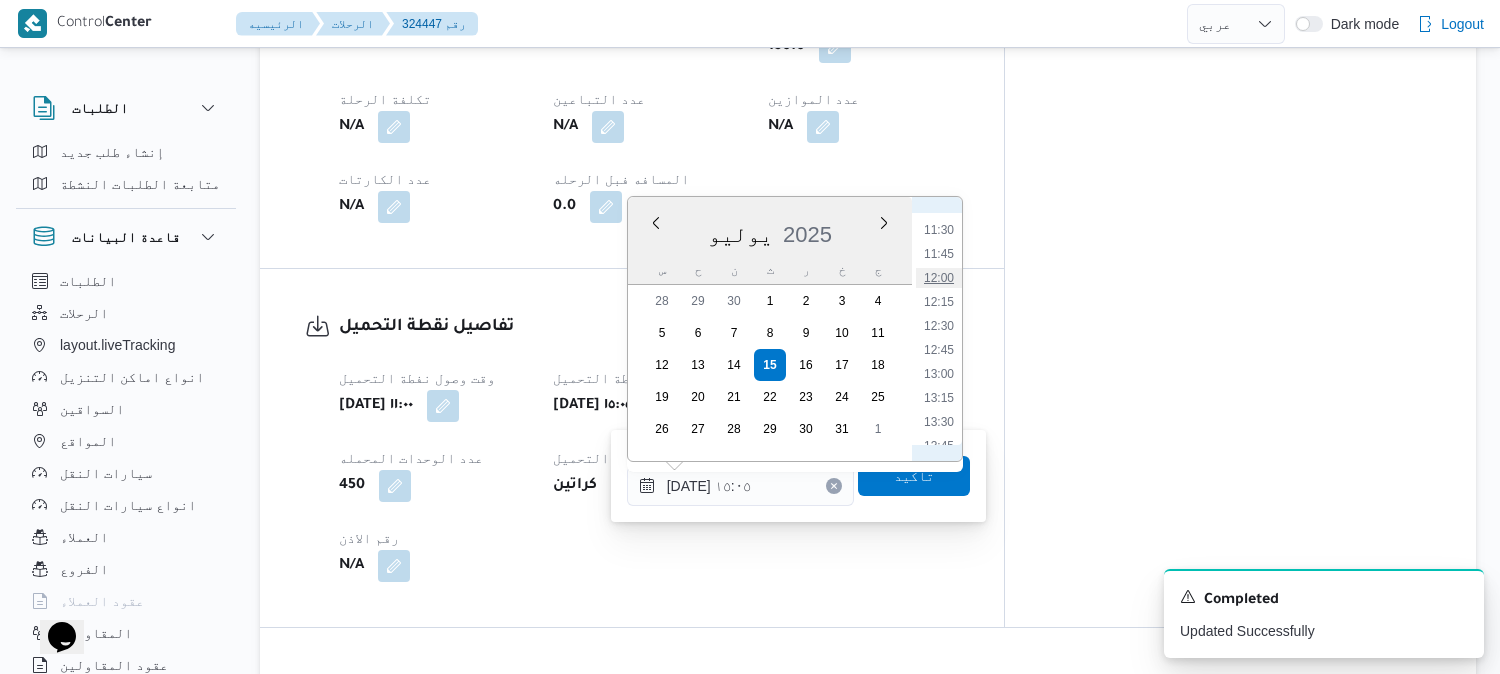 click on "12:00" at bounding box center (939, 278) 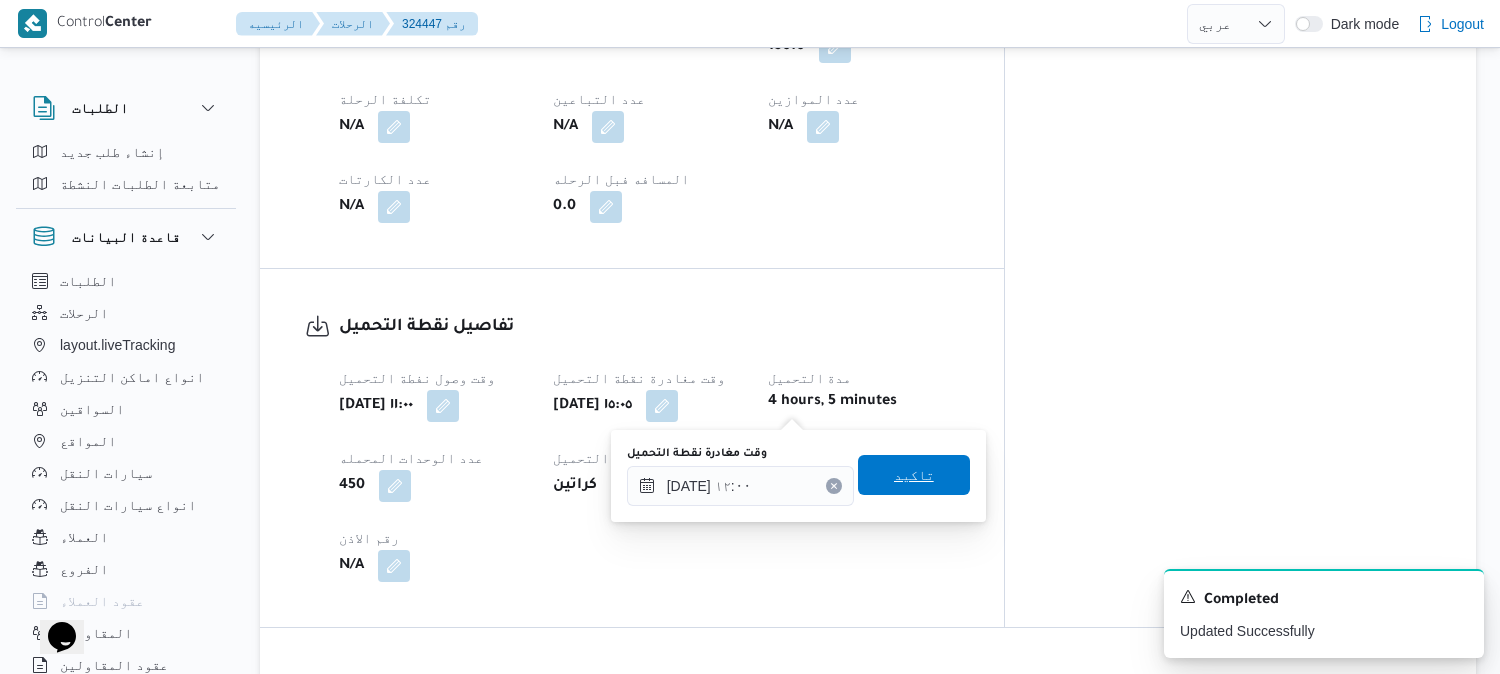 click on "تاكيد" at bounding box center (914, 475) 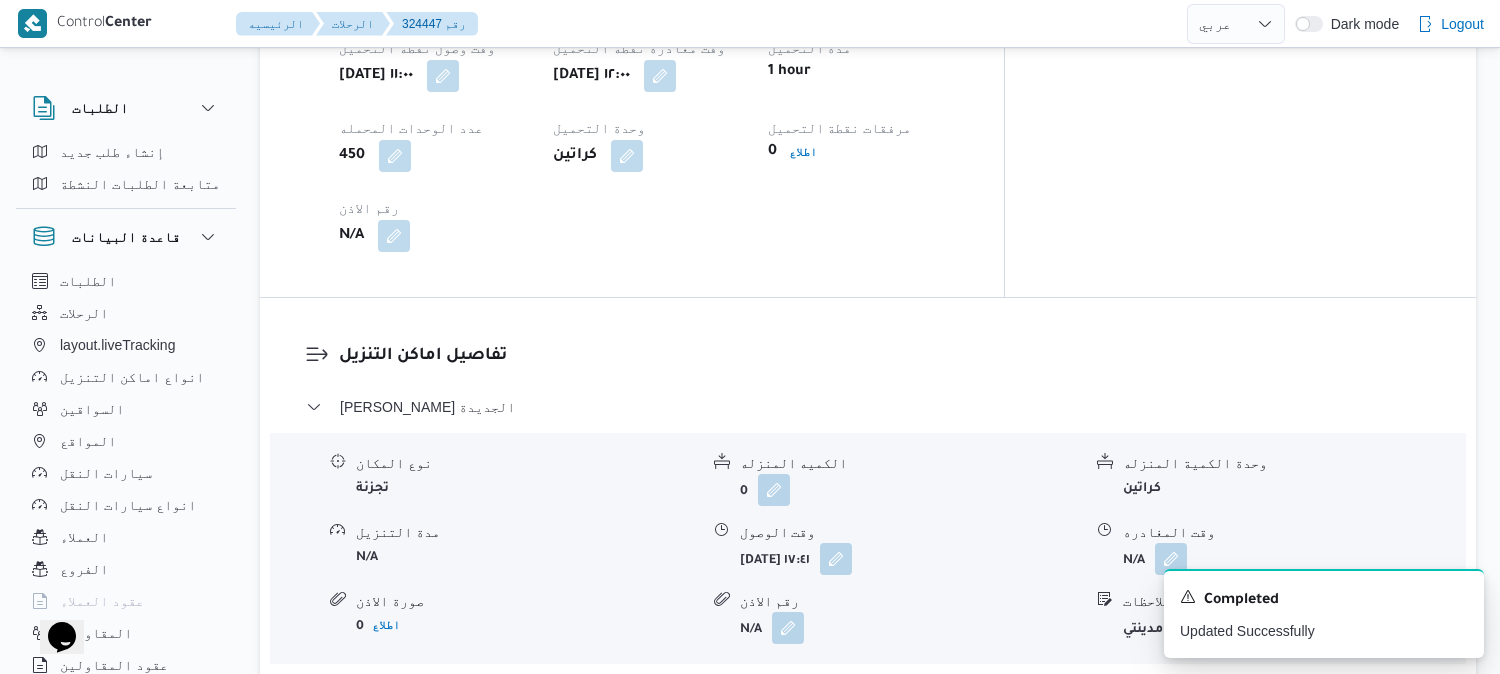 scroll, scrollTop: 1444, scrollLeft: 0, axis: vertical 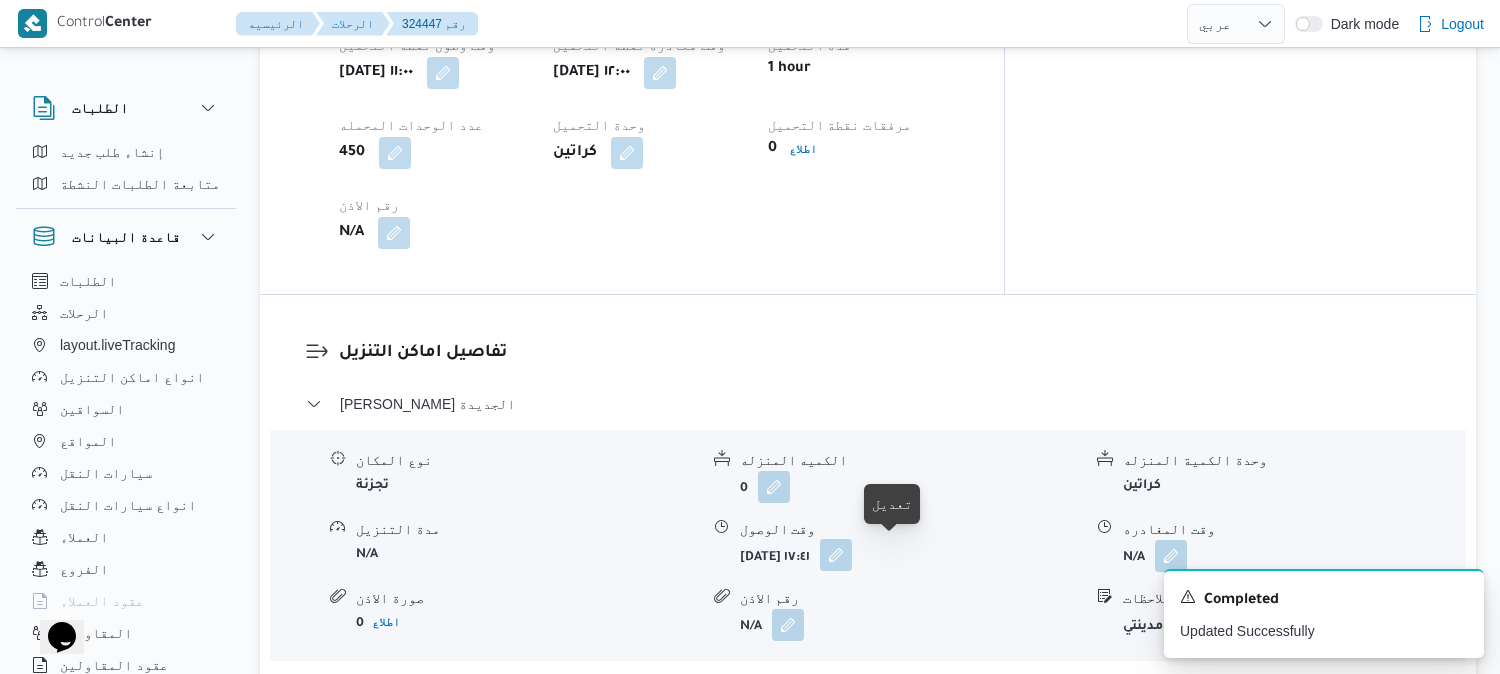 click at bounding box center (836, 555) 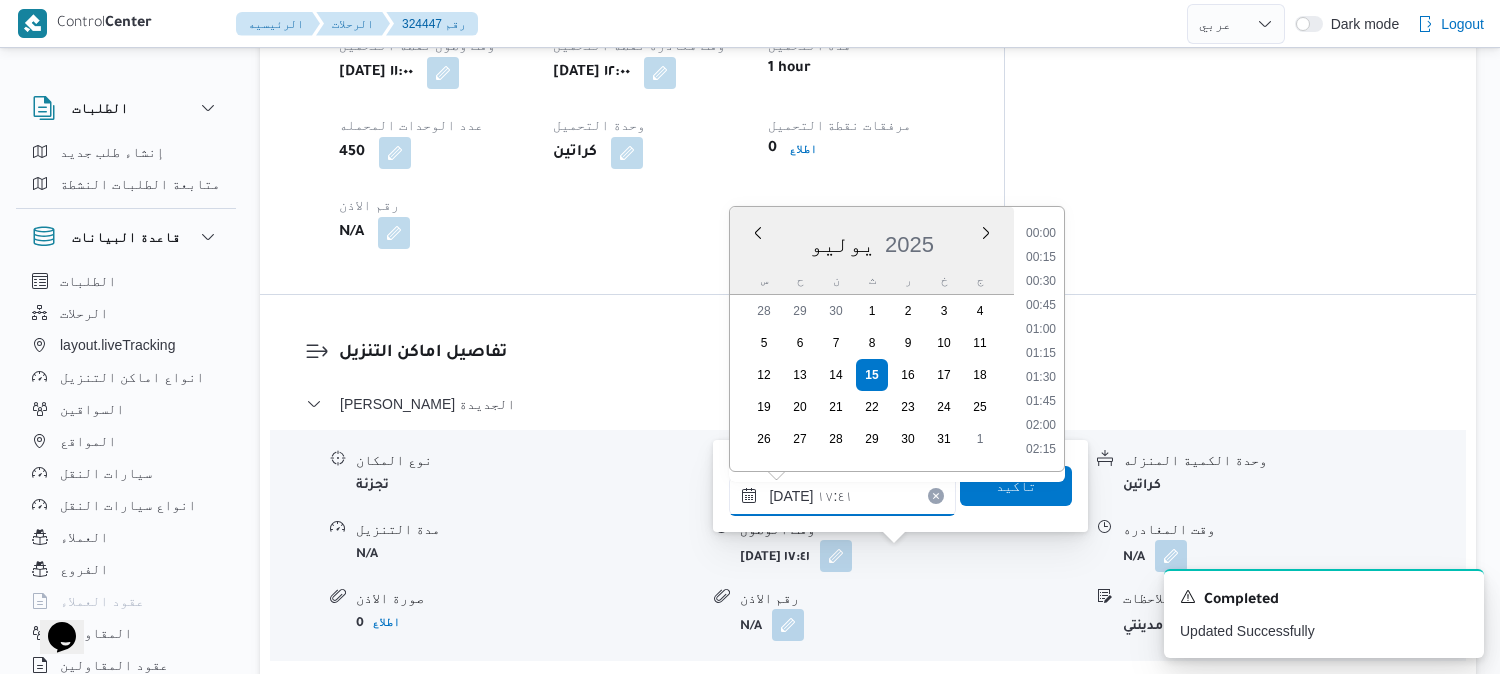 click on "١٥/٠٧/٢٠٢٥ ١٧:٤١" at bounding box center (842, 496) 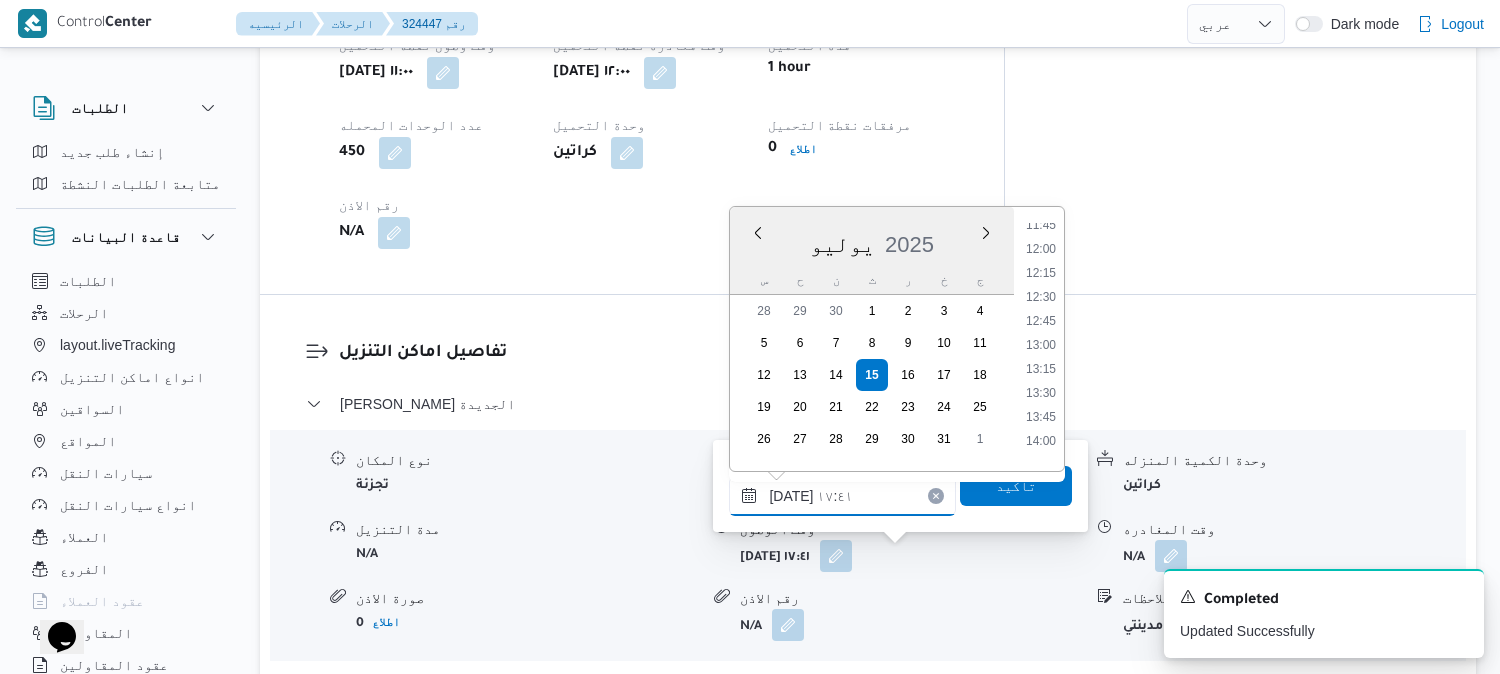 scroll, scrollTop: 1115, scrollLeft: 0, axis: vertical 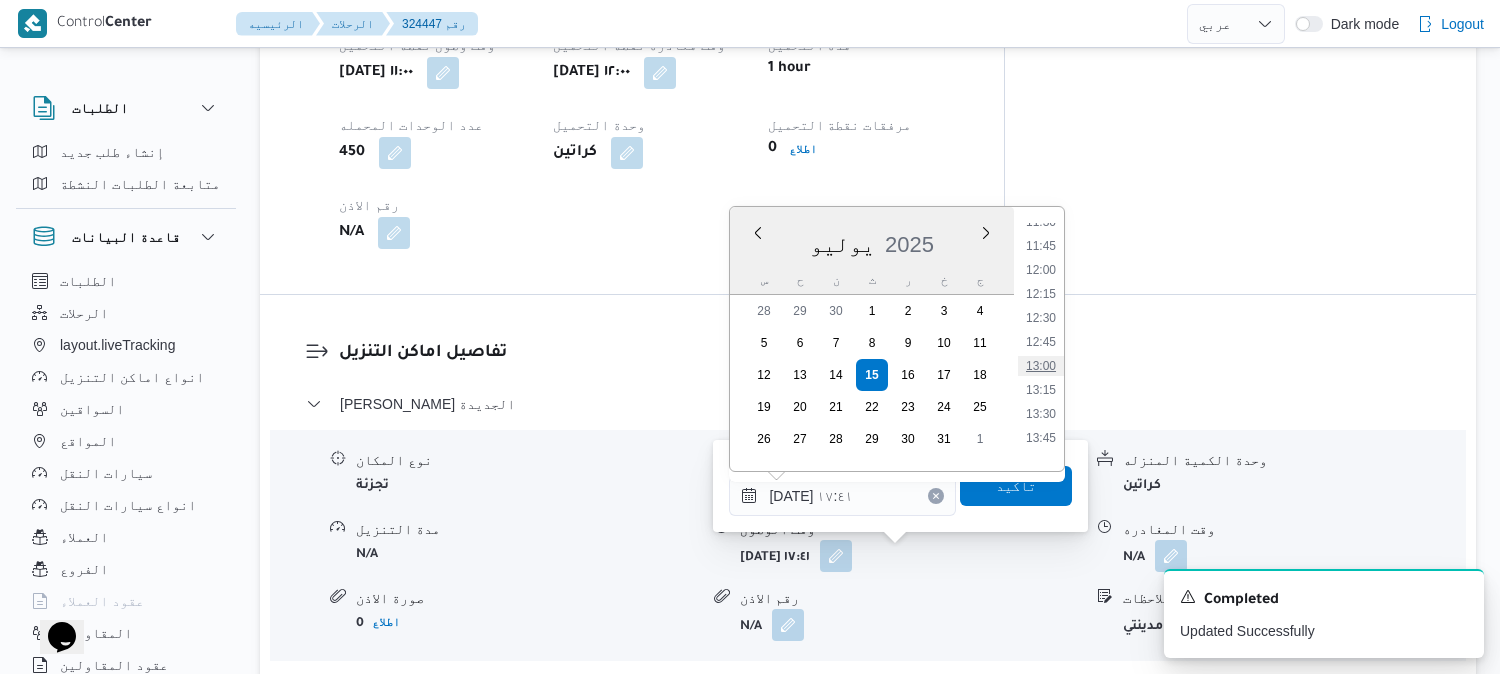 click on "13:00" at bounding box center [1041, 366] 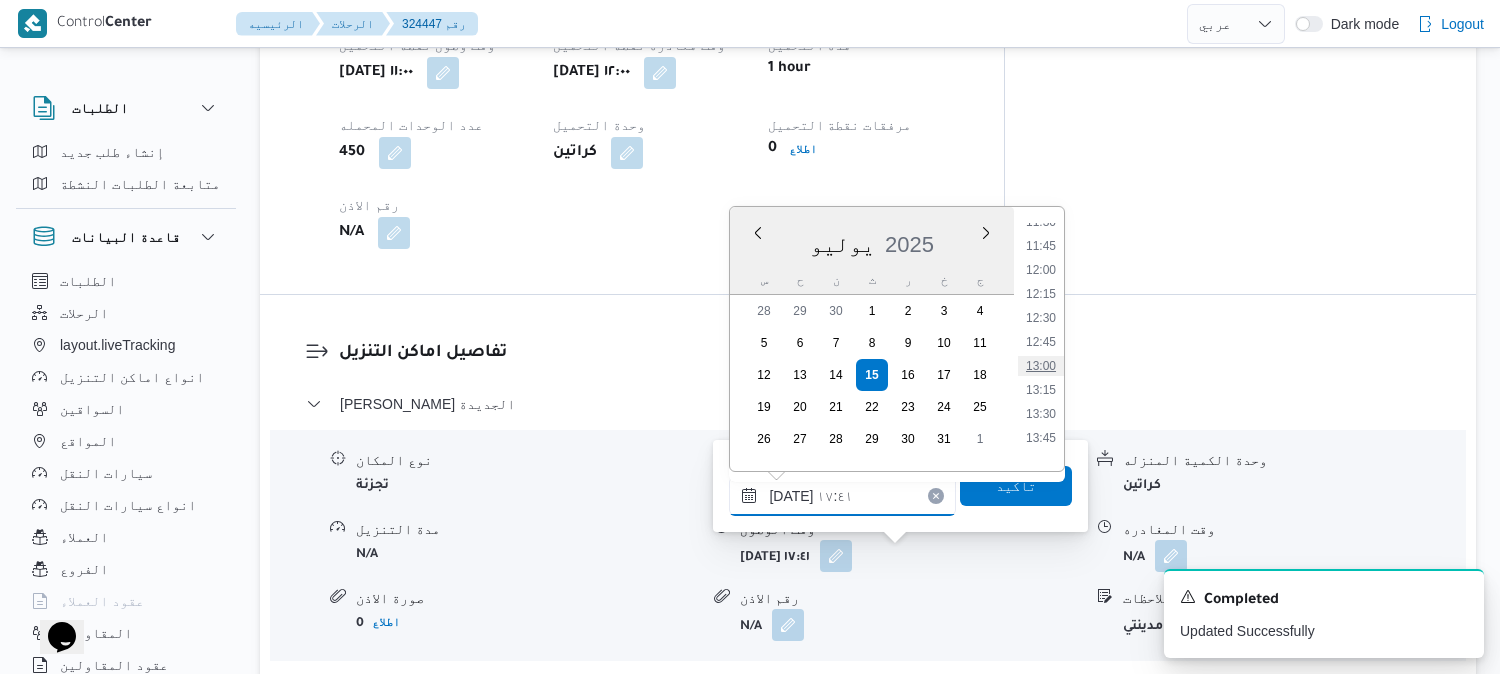 type on "١٥/٠٧/٢٠٢٥ ١٣:٠٠" 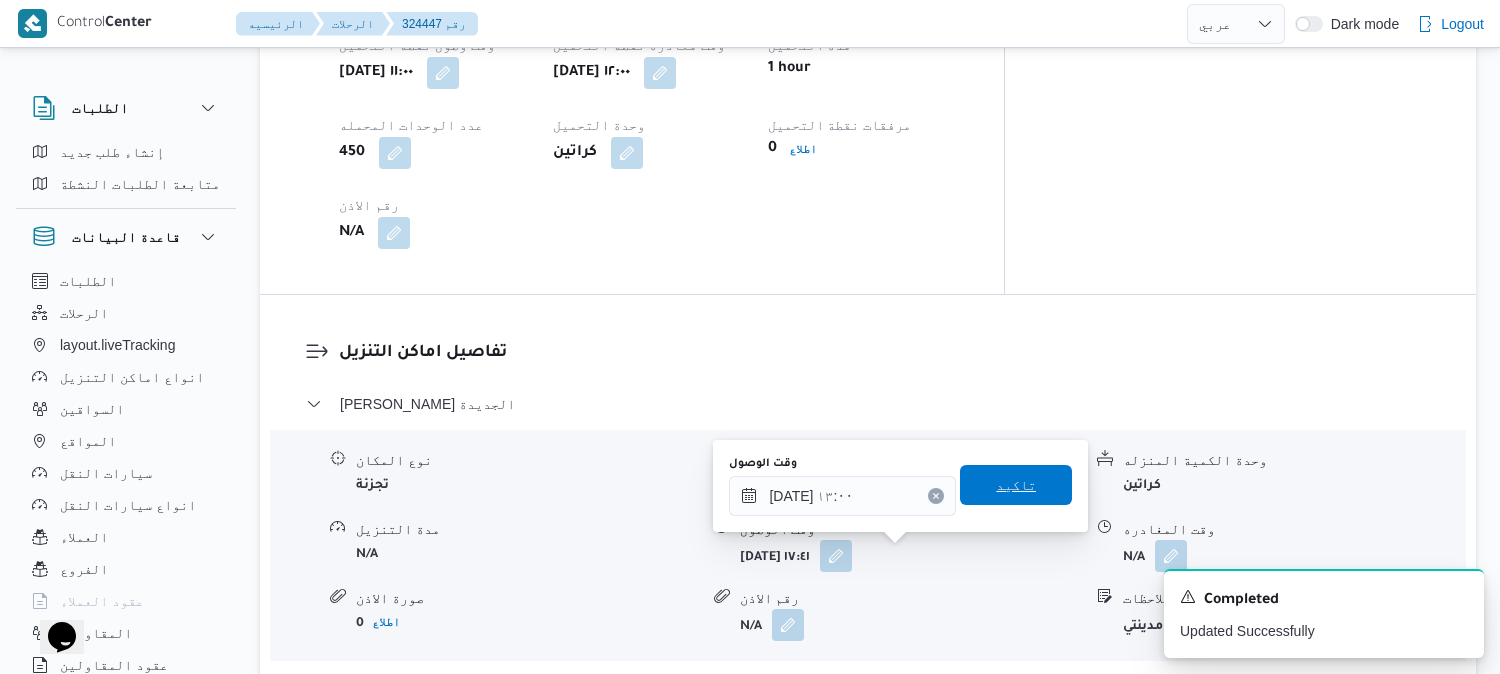 click on "تاكيد" at bounding box center (1016, 485) 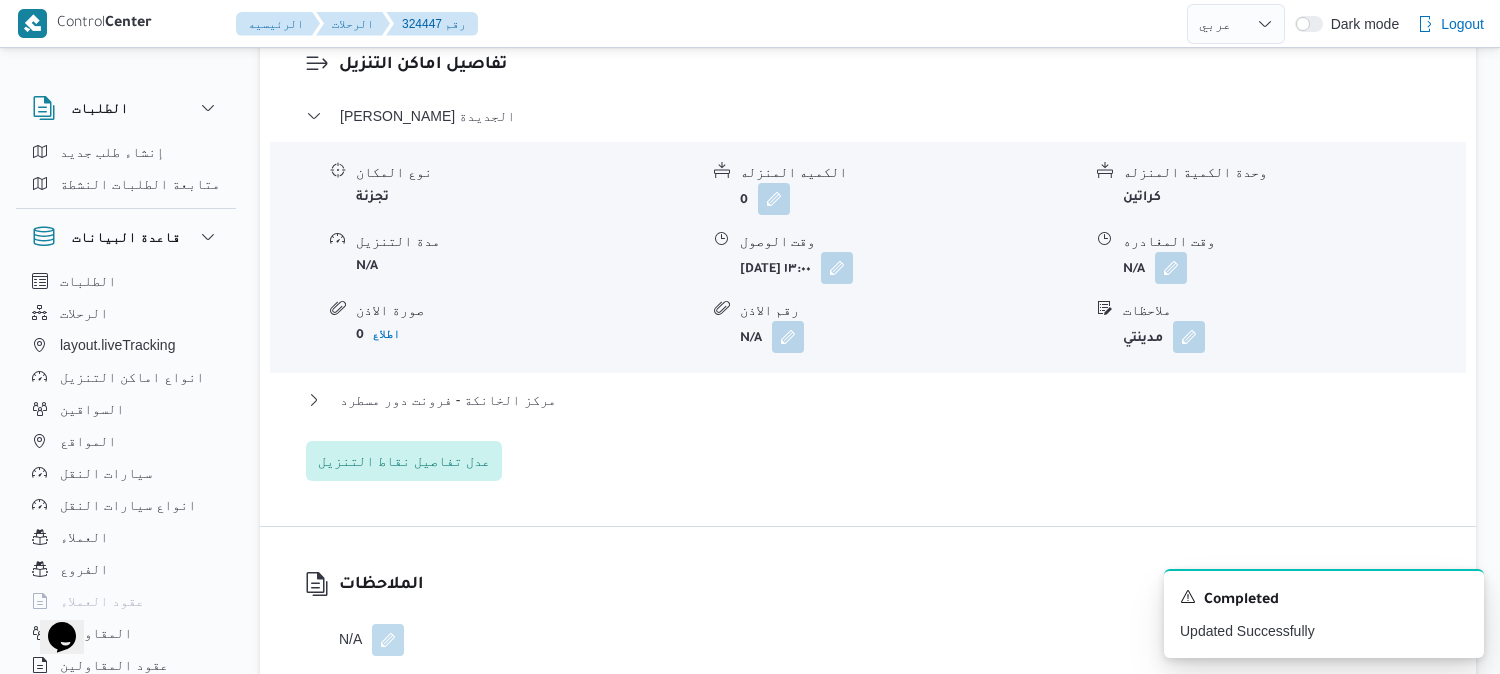 scroll, scrollTop: 1777, scrollLeft: 0, axis: vertical 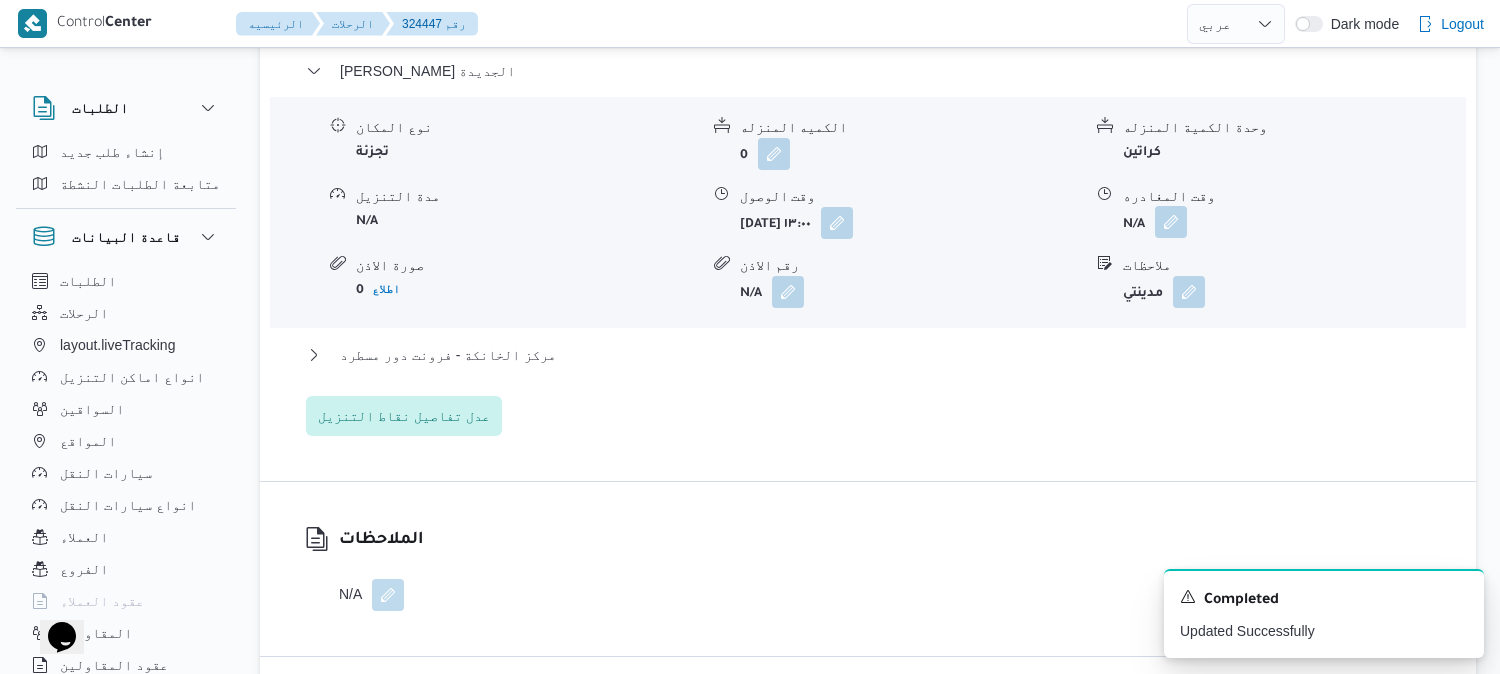 click at bounding box center [1171, 222] 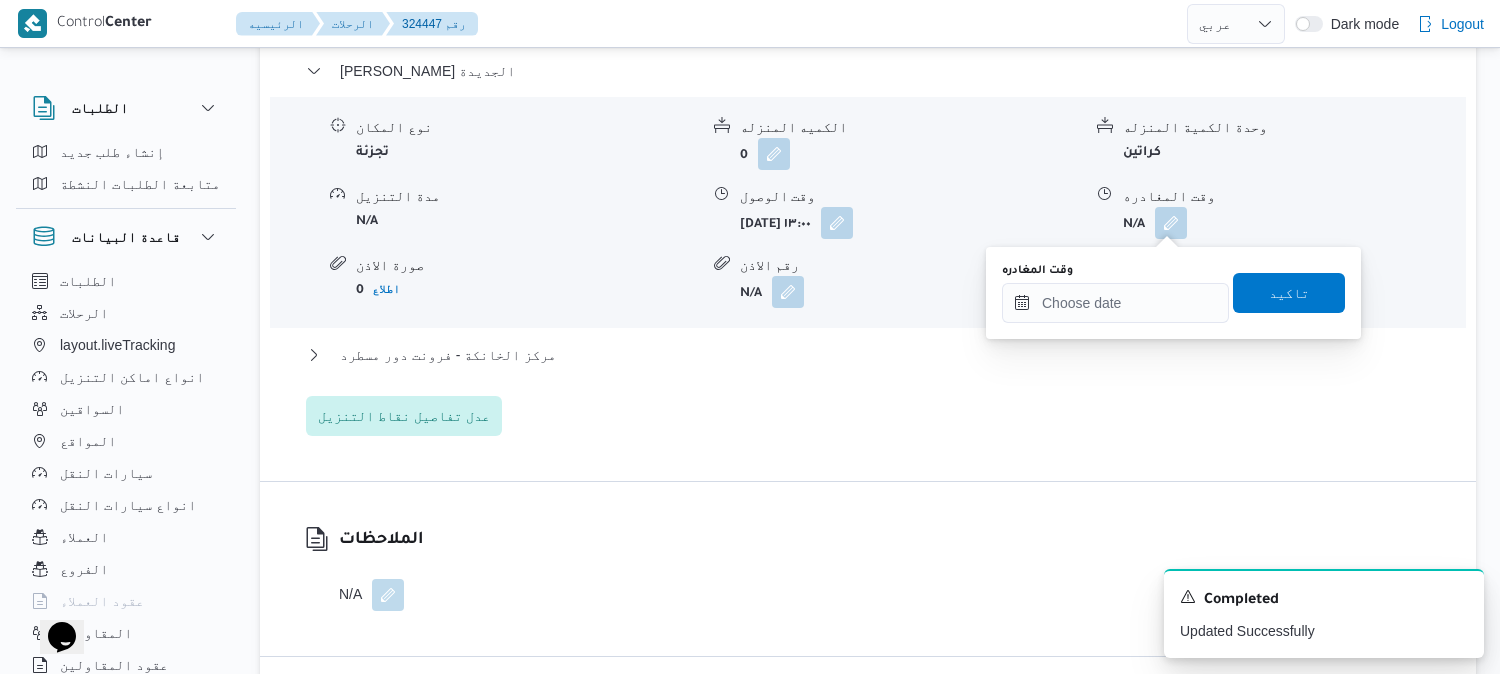 click on "وقت المغادره" at bounding box center [1115, 293] 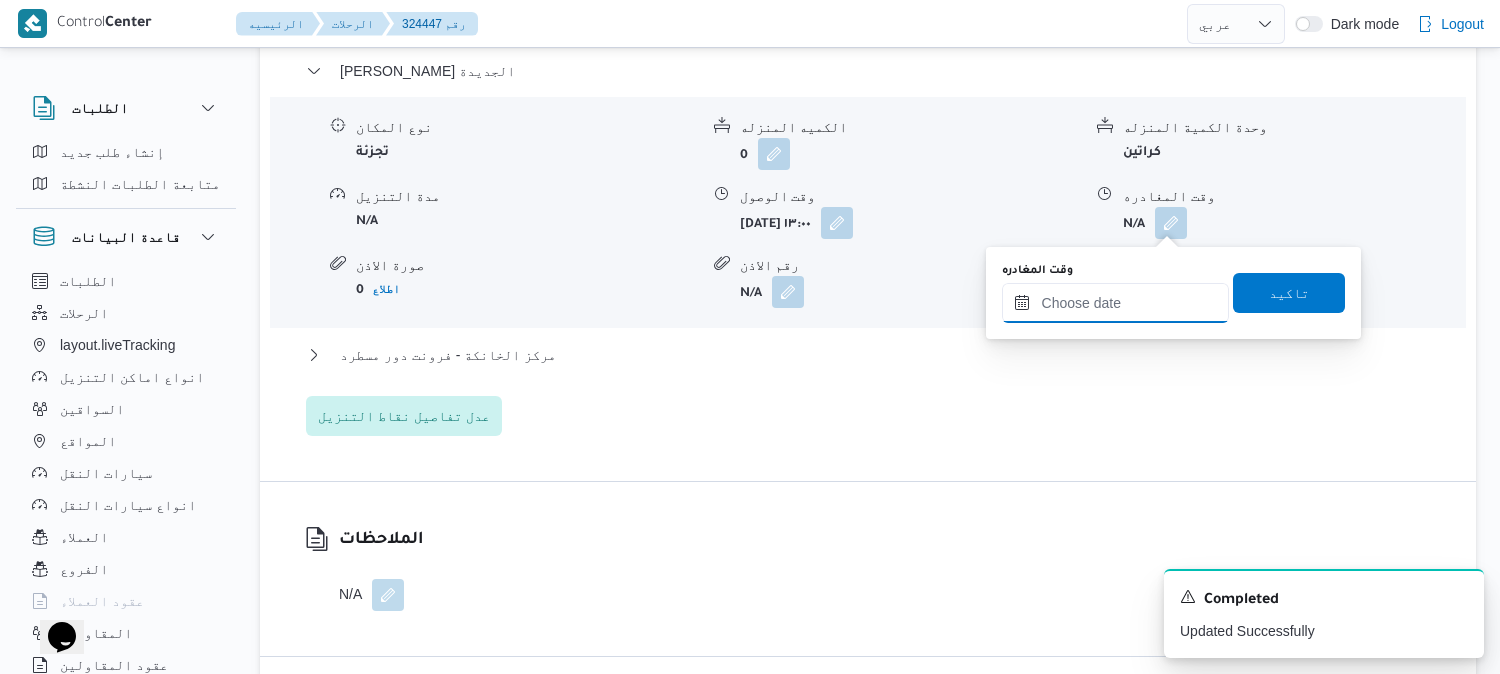 click on "وقت المغادره" at bounding box center [1115, 303] 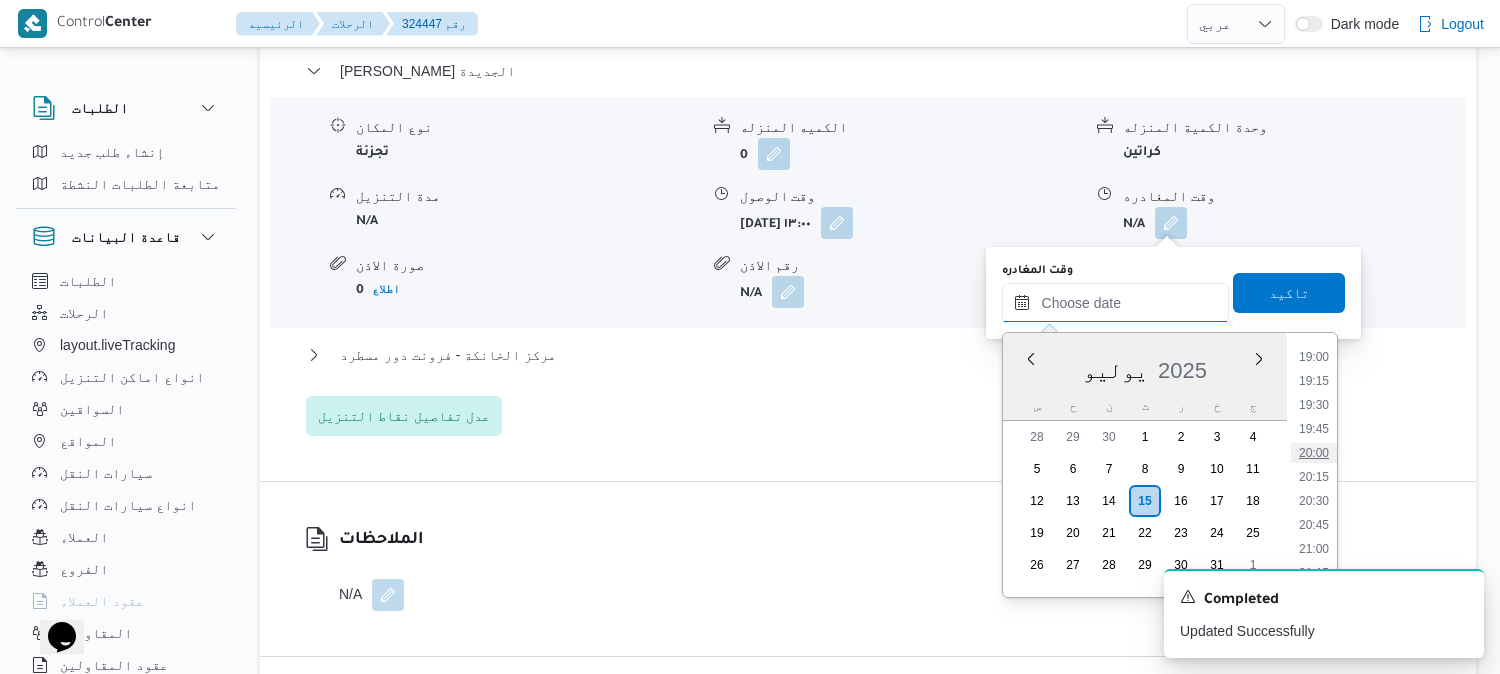scroll, scrollTop: 1817, scrollLeft: 0, axis: vertical 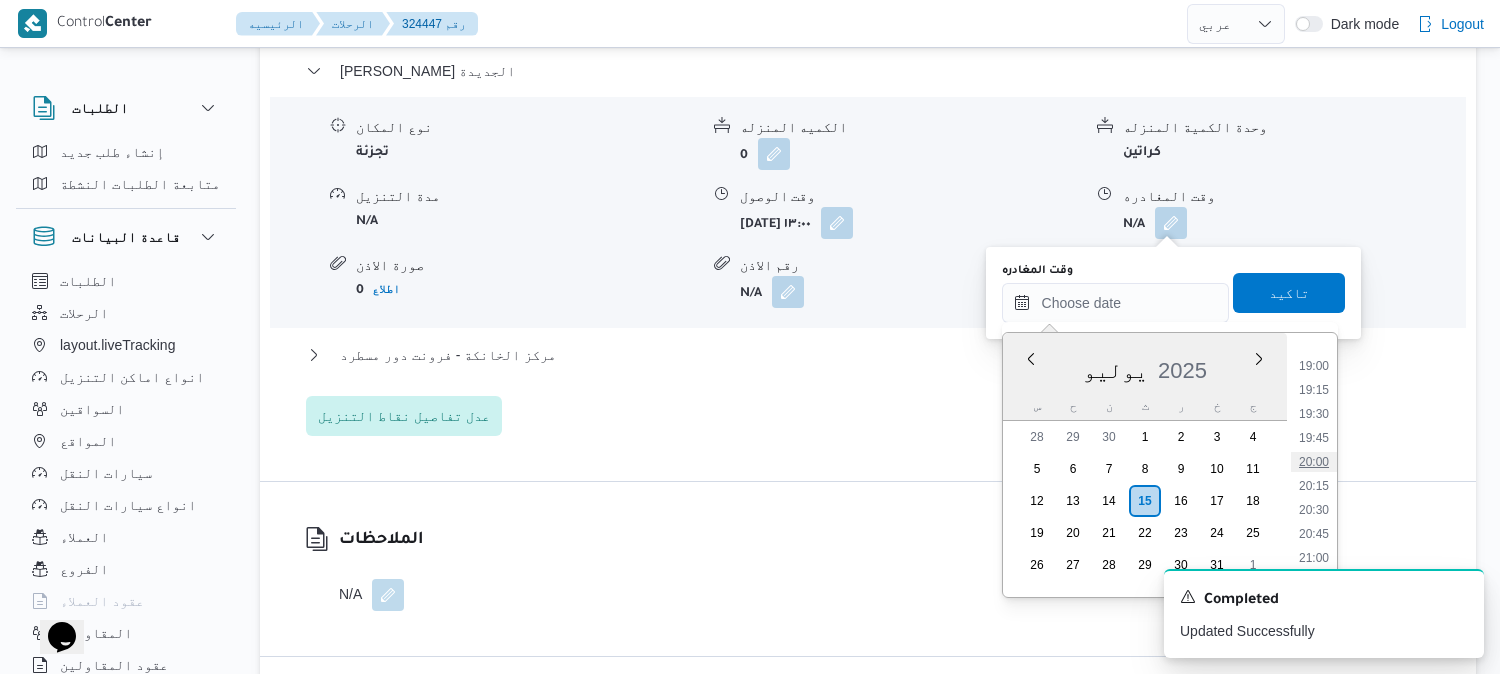 click on "20:00" at bounding box center [1314, 462] 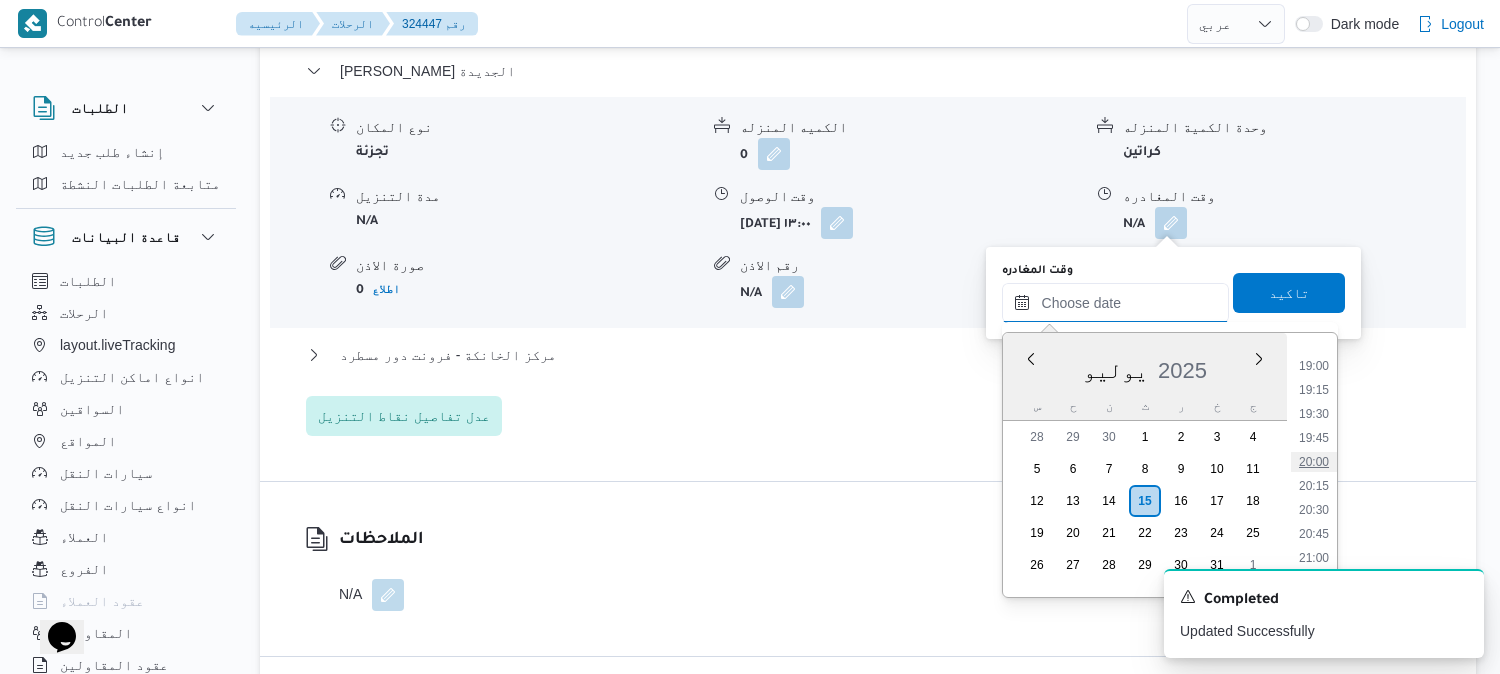 type on "[DATE] ٢٠:٠٠" 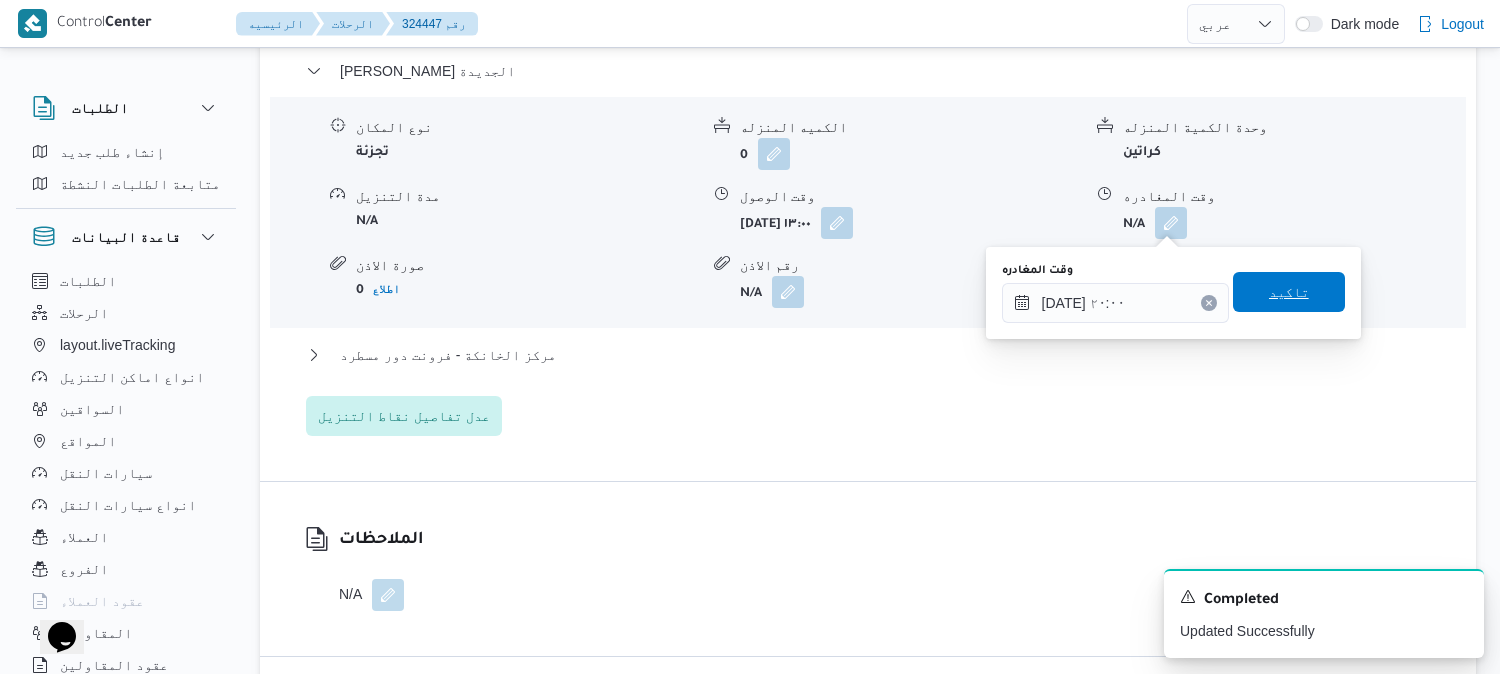 click on "تاكيد" at bounding box center (1289, 292) 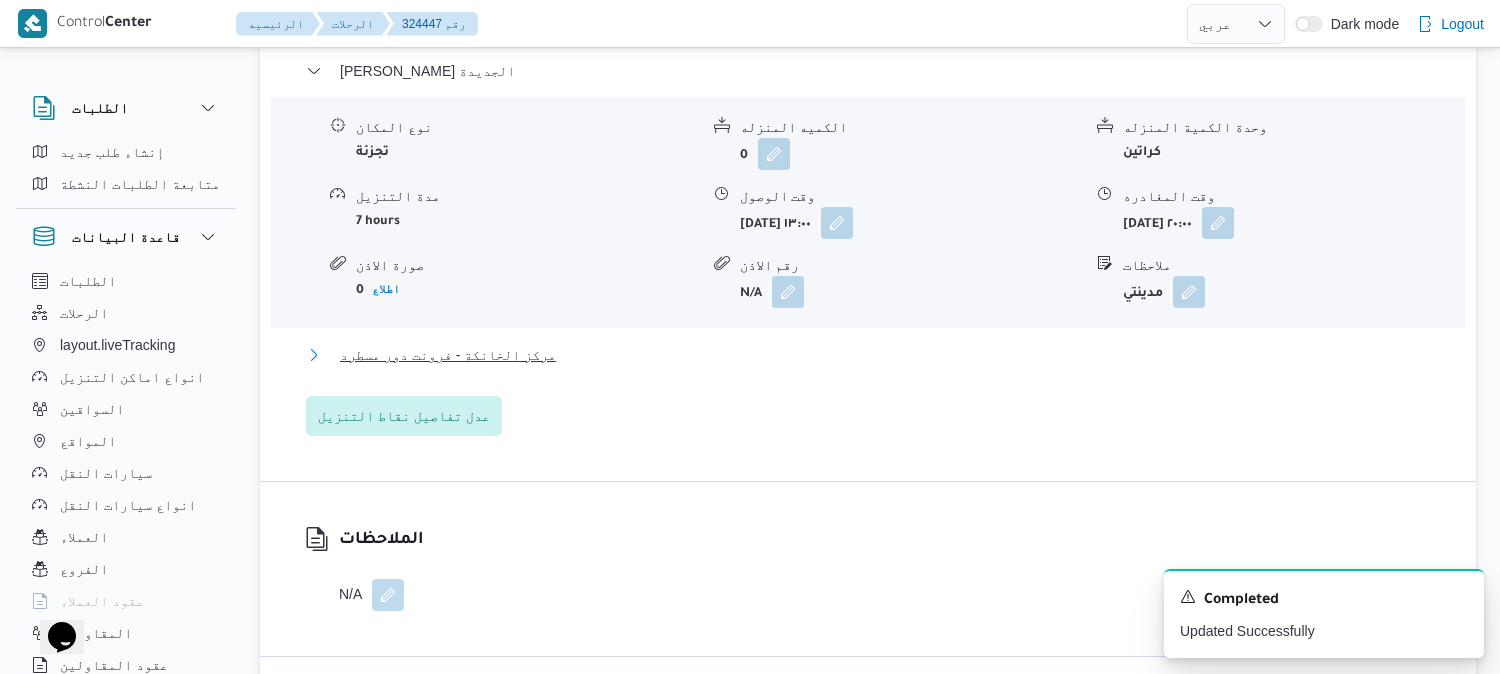 click on "مركز الخانكة -
فرونت دور مسطرد" at bounding box center (448, 355) 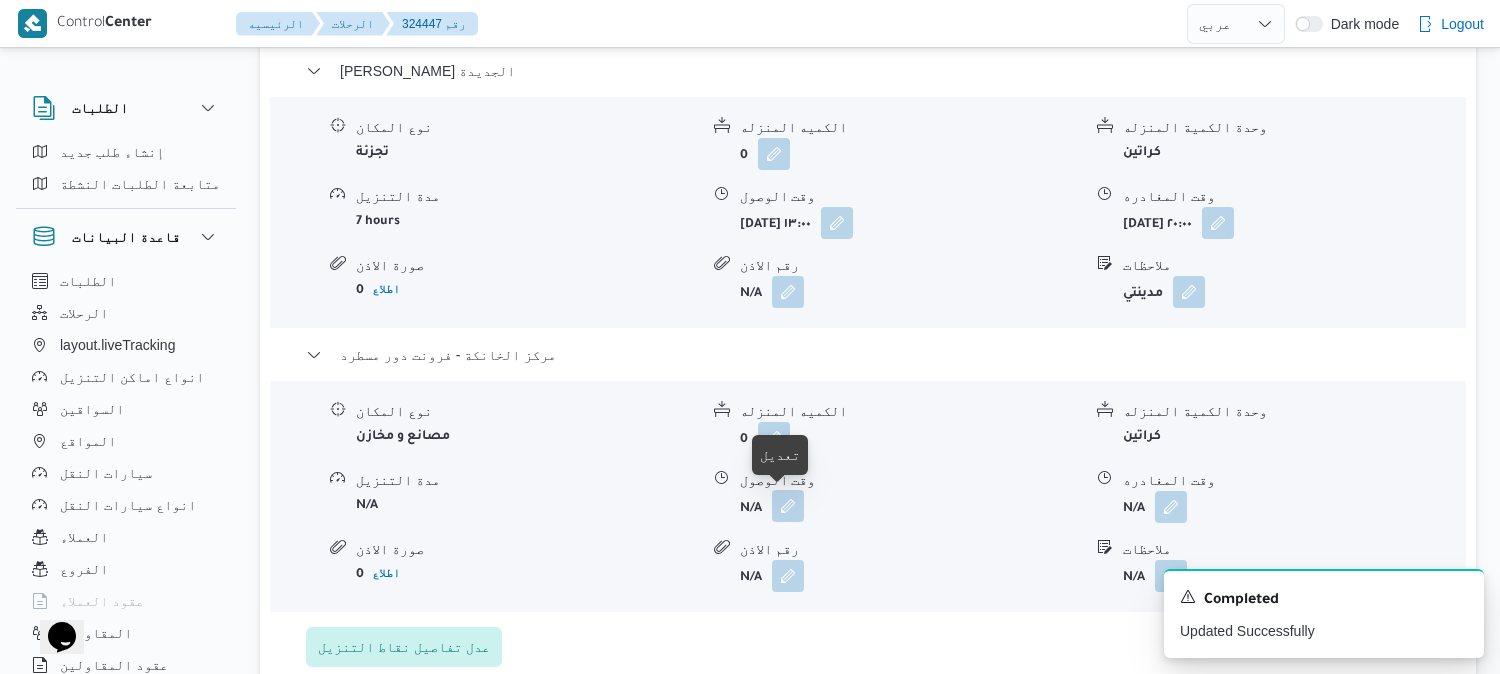 click at bounding box center [788, 506] 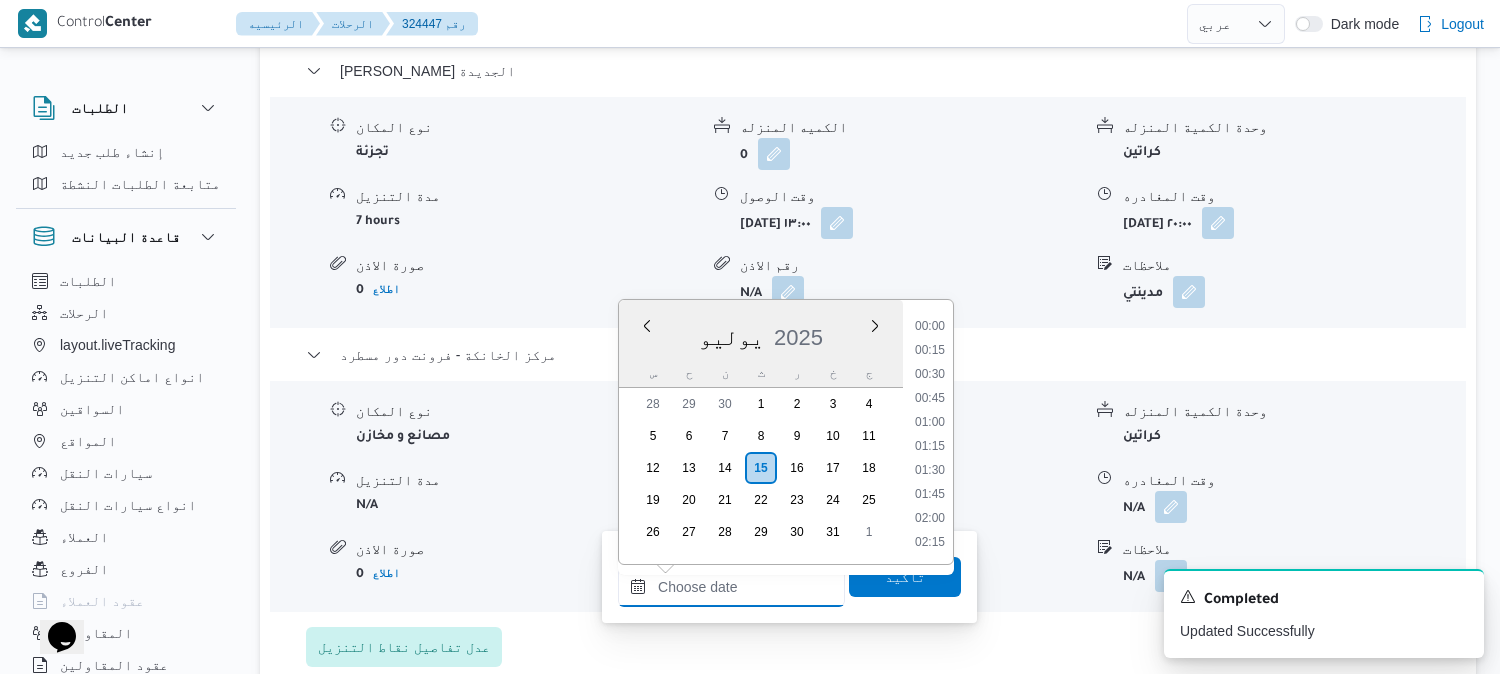 click on "وقت الوصول" at bounding box center [731, 587] 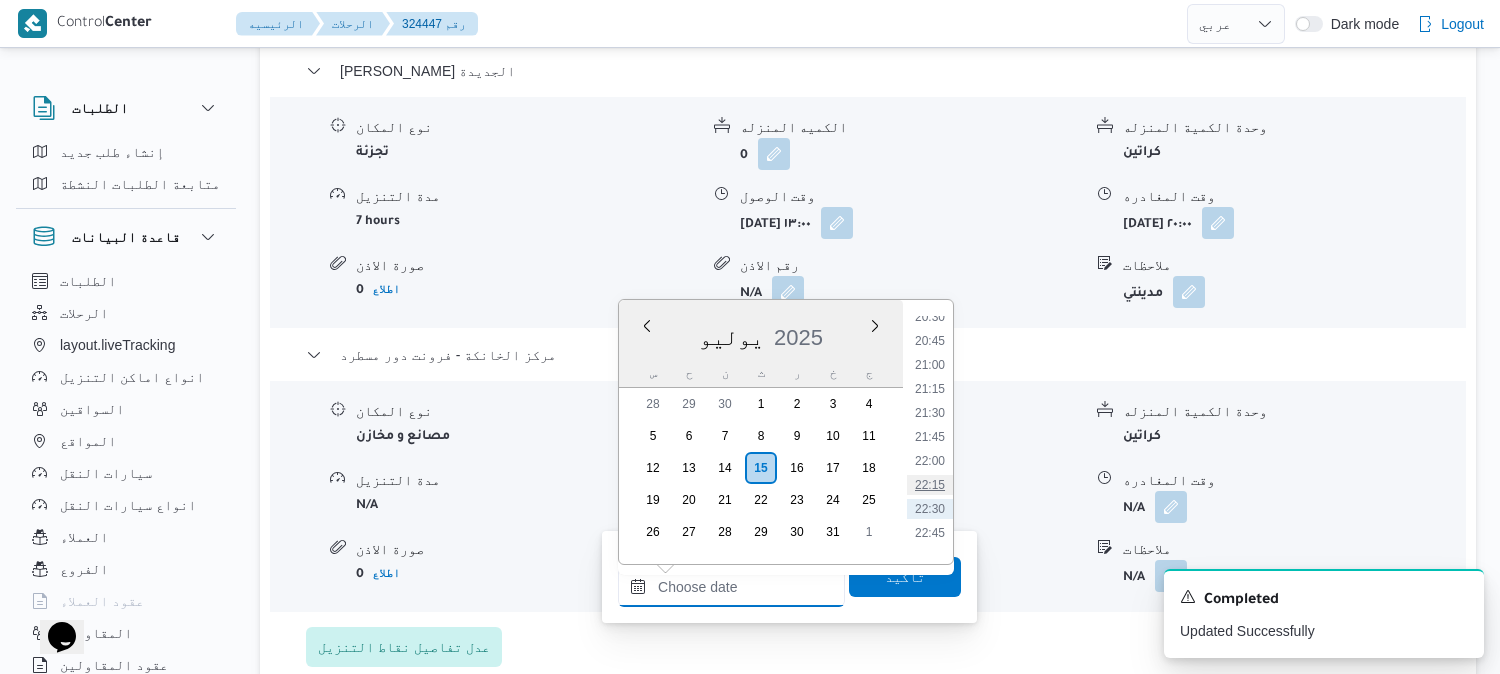 scroll, scrollTop: 1928, scrollLeft: 0, axis: vertical 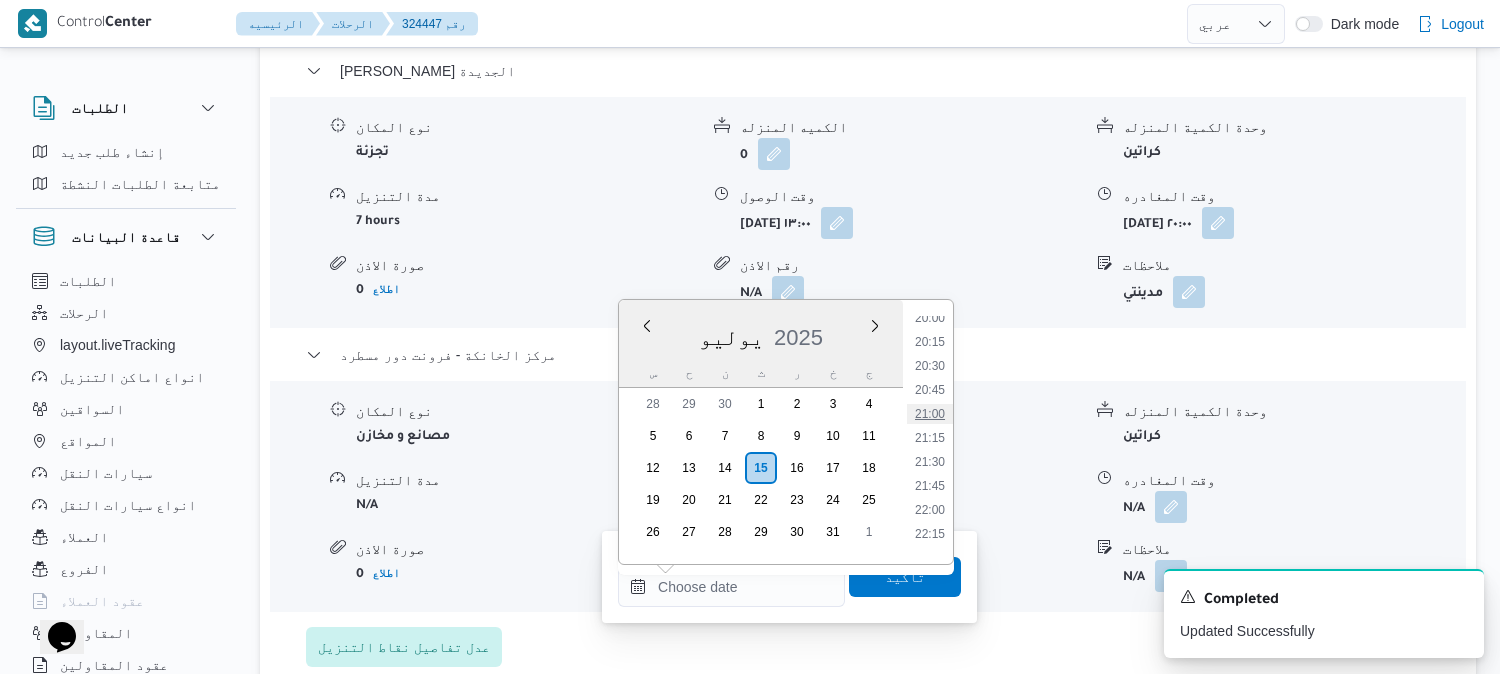 click on "21:00" at bounding box center (930, 414) 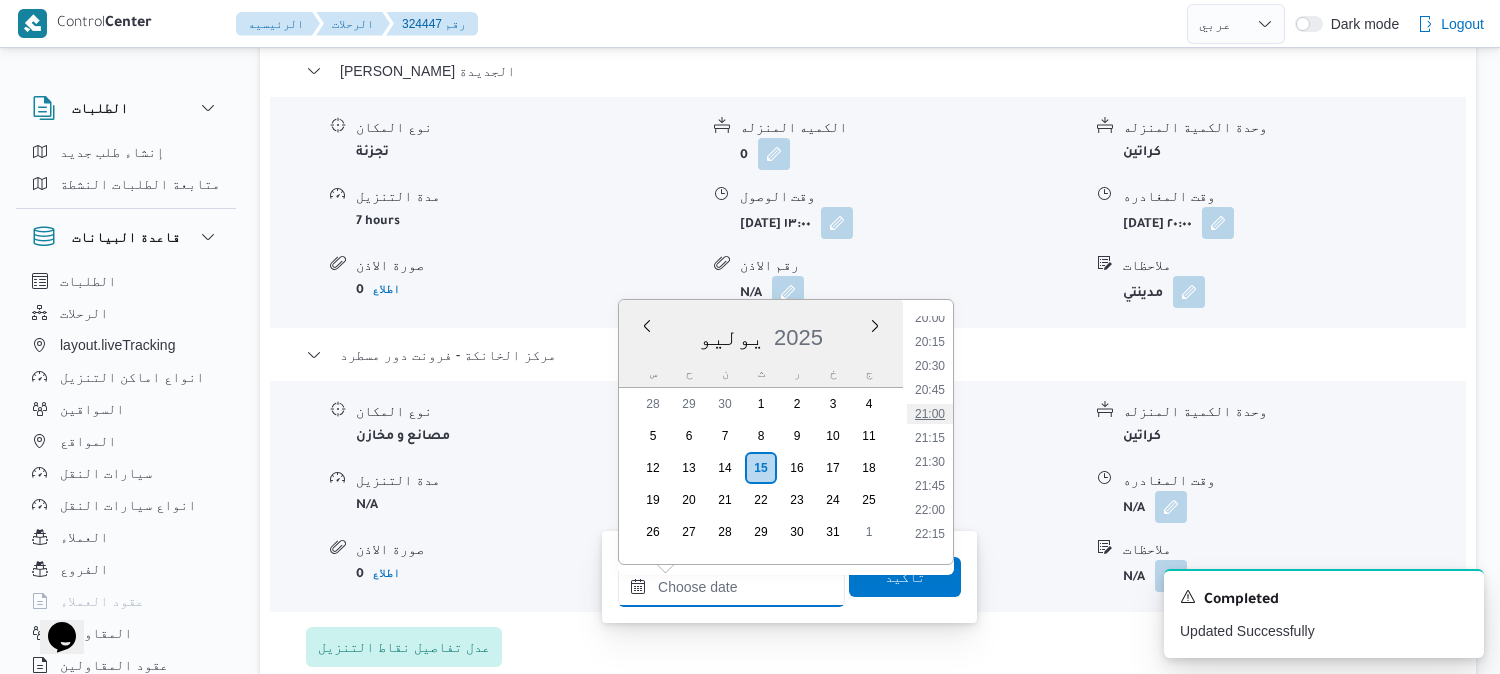 type on "[DATE] ٢١:٠٠" 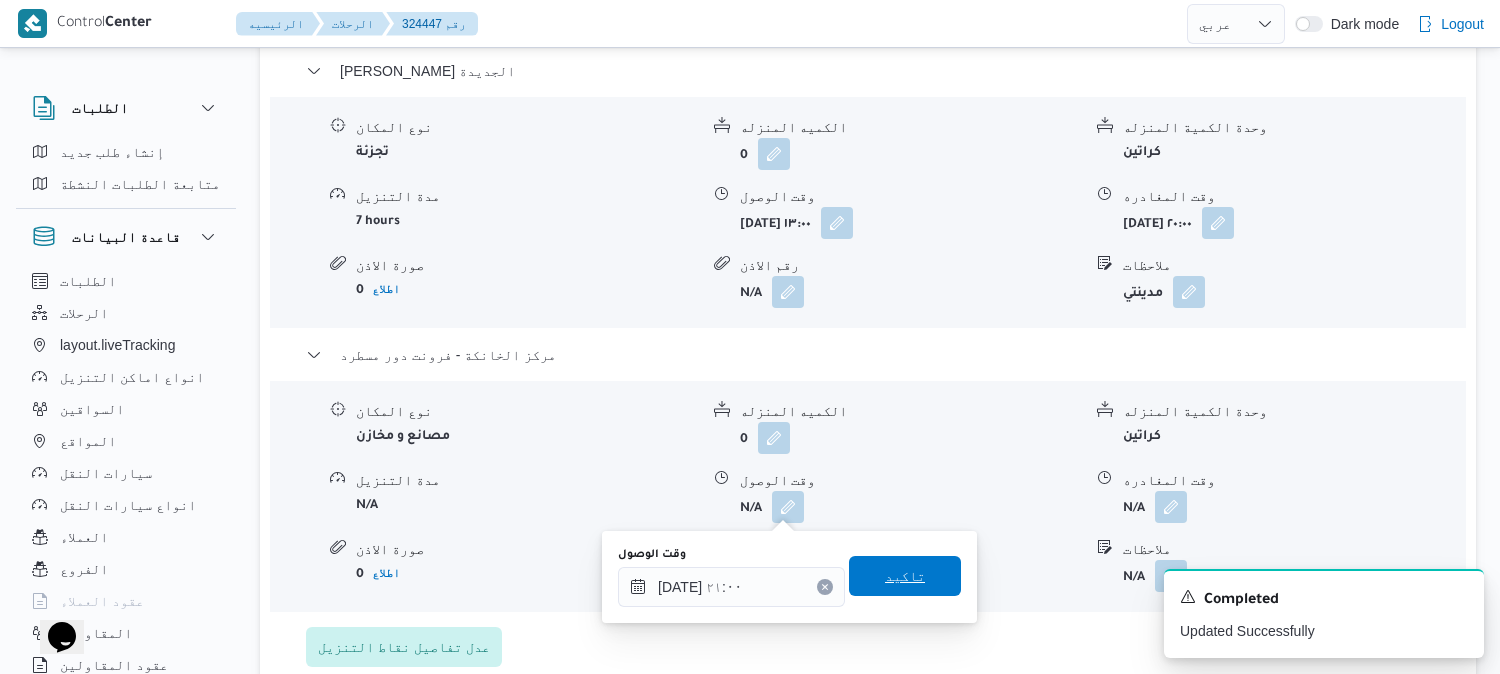 click on "تاكيد" at bounding box center [905, 576] 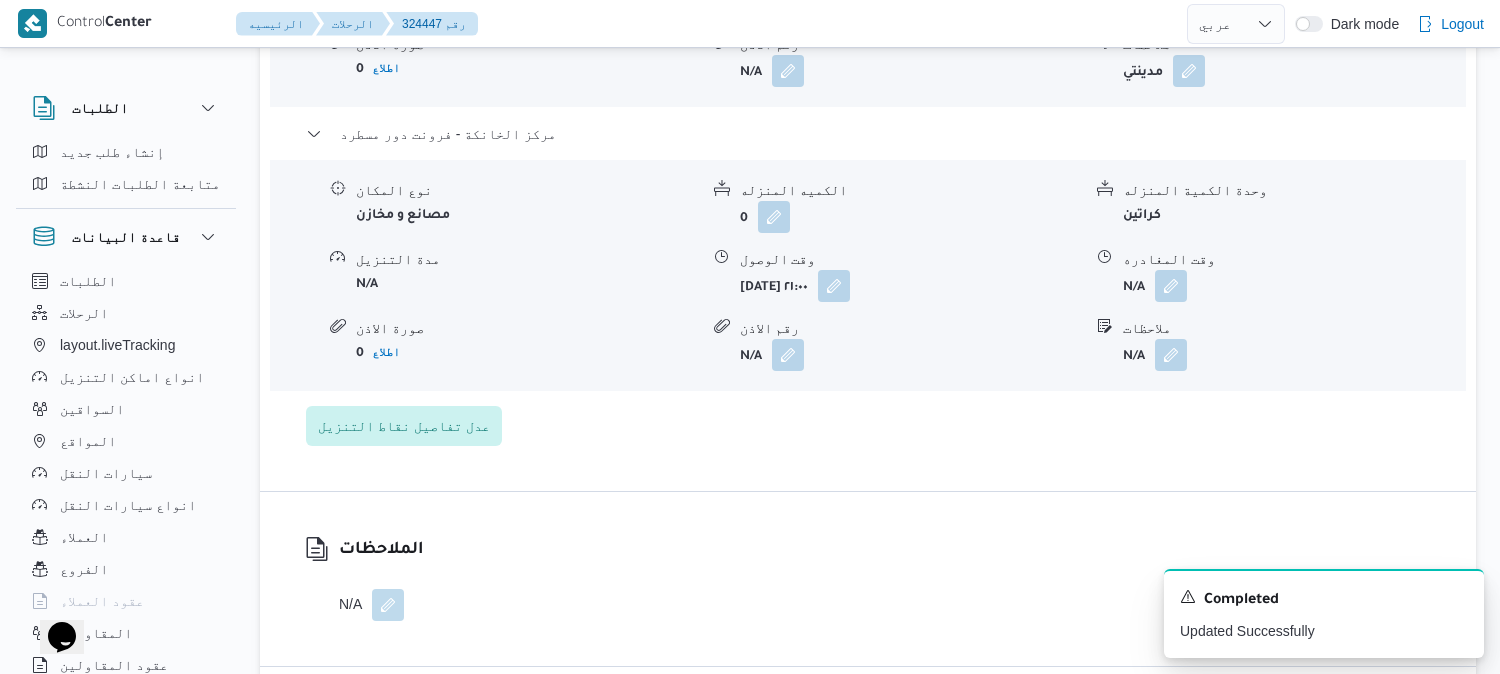 scroll, scrollTop: 2000, scrollLeft: 0, axis: vertical 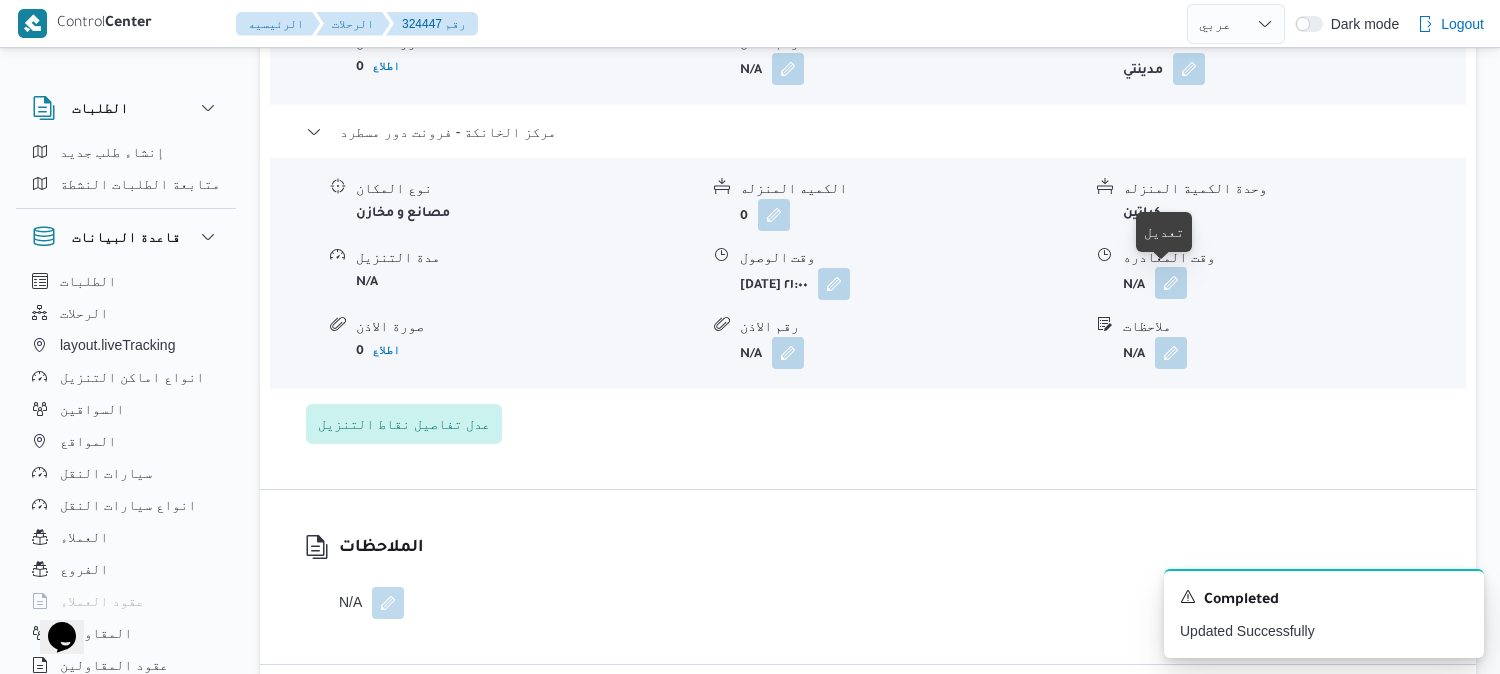 click at bounding box center (1171, 283) 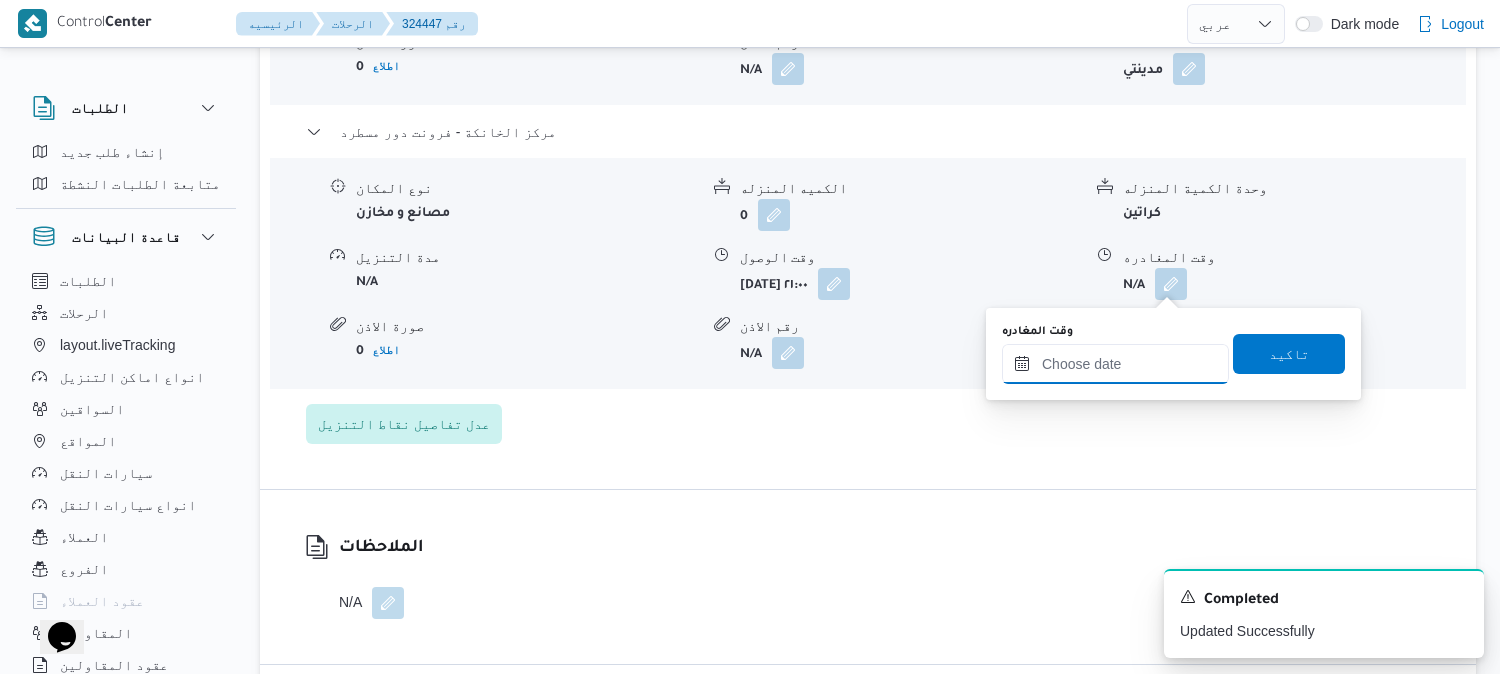 click on "وقت المغادره" at bounding box center [1115, 364] 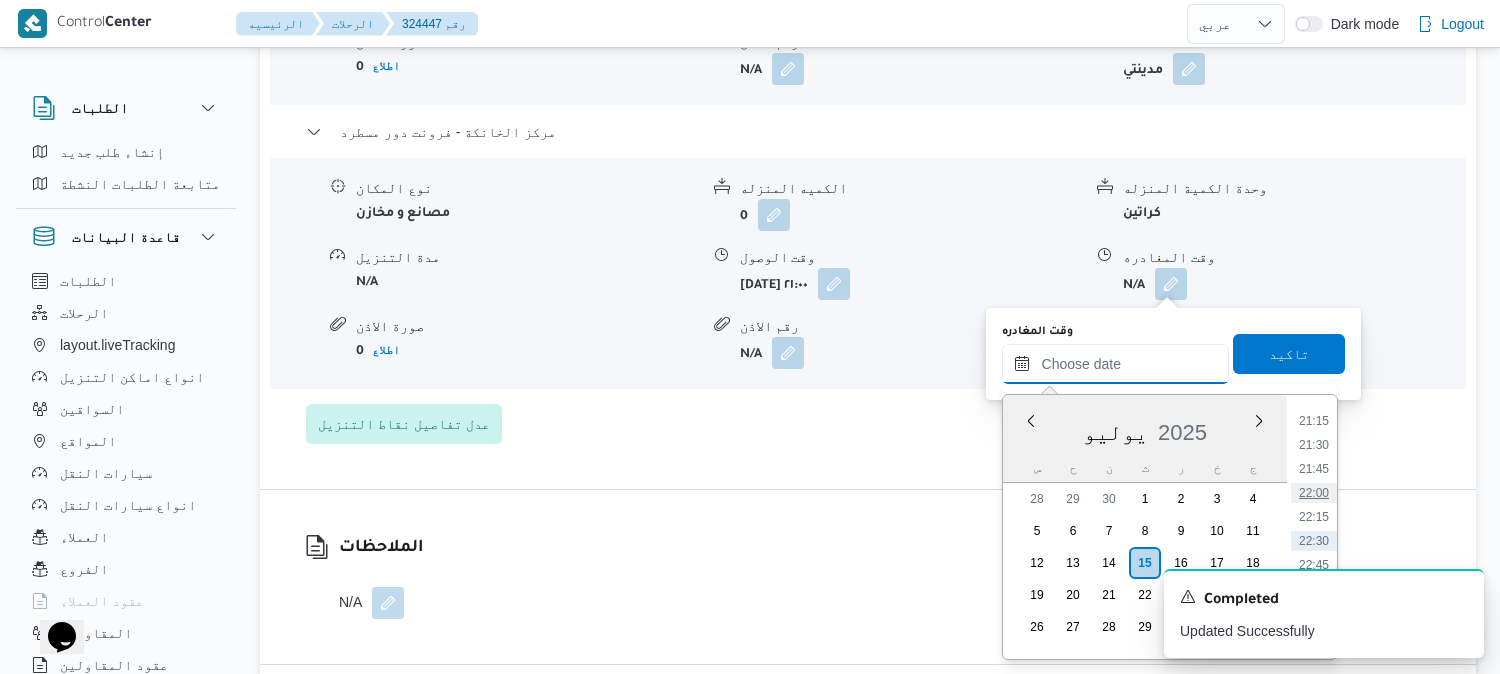 scroll, scrollTop: 1928, scrollLeft: 0, axis: vertical 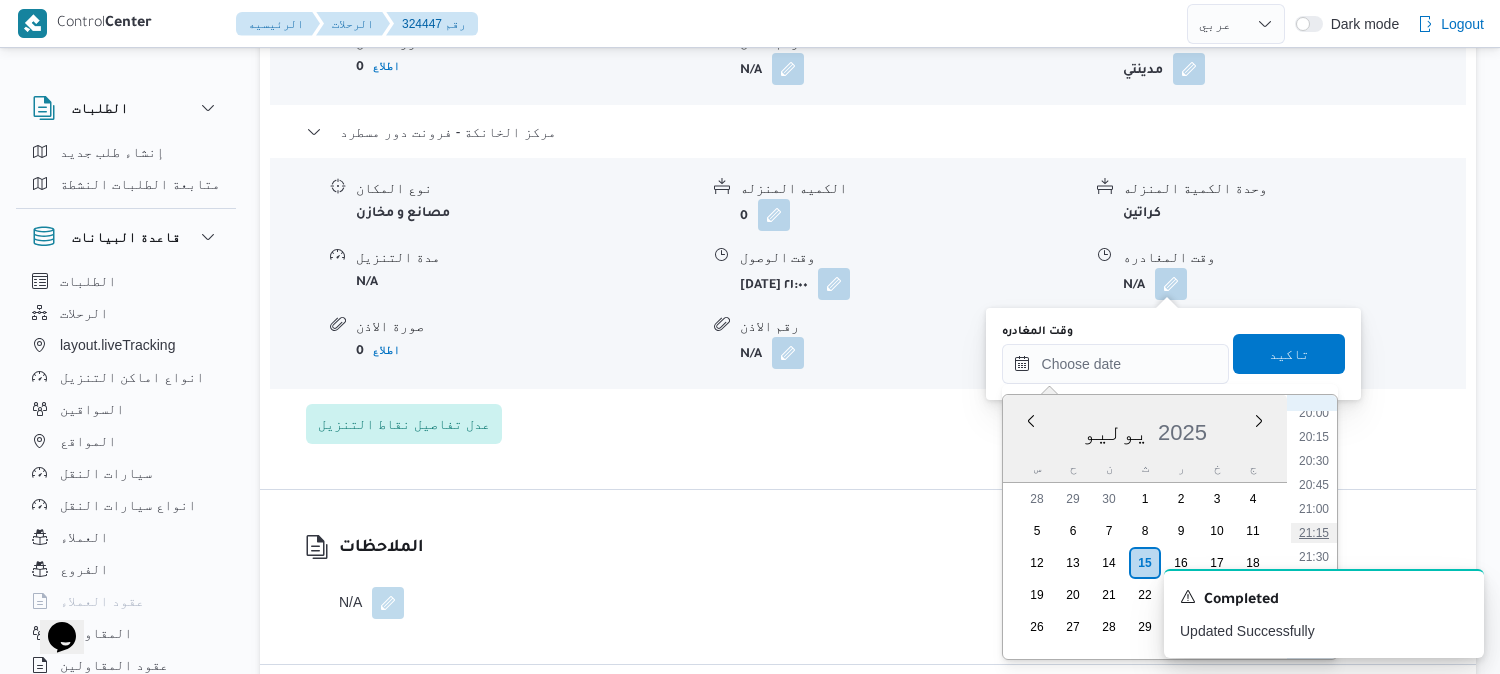 click on "21:15" at bounding box center [1314, 533] 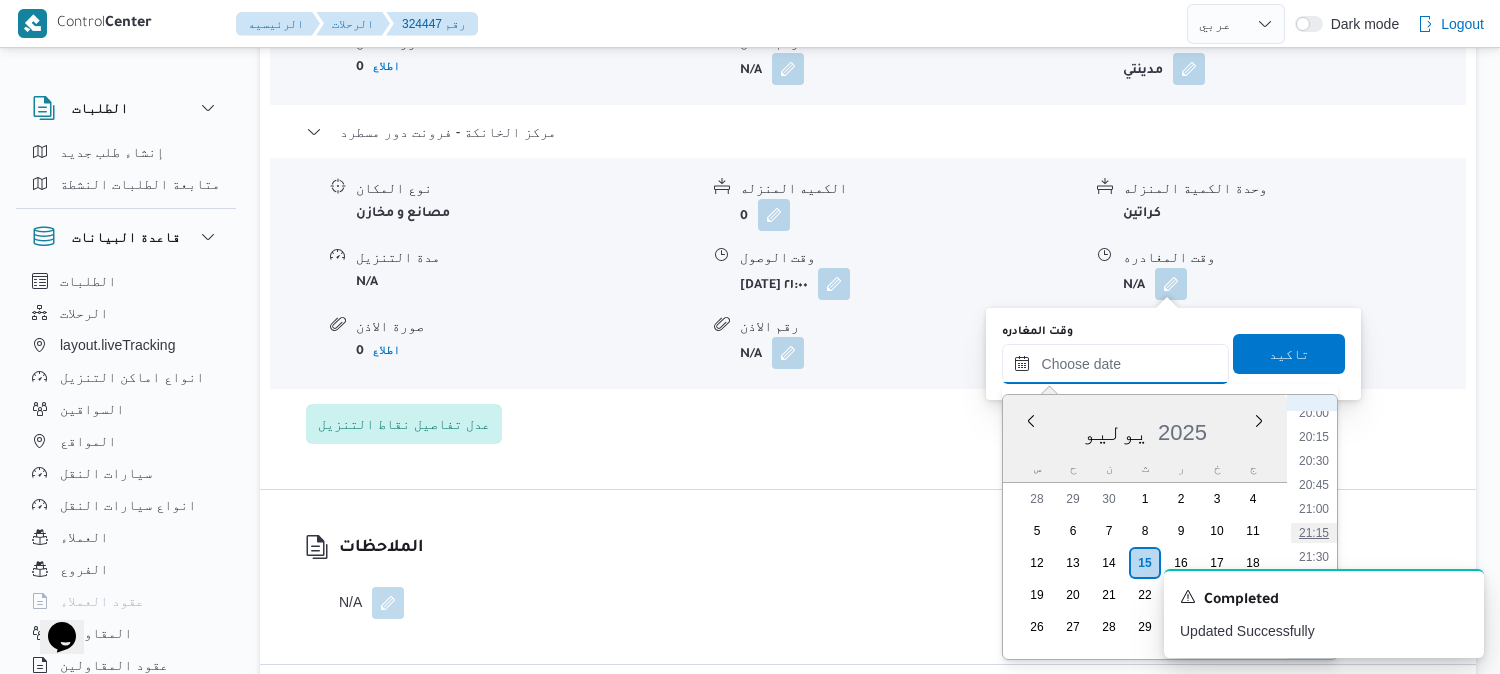type on "[DATE] ٢١:١٥" 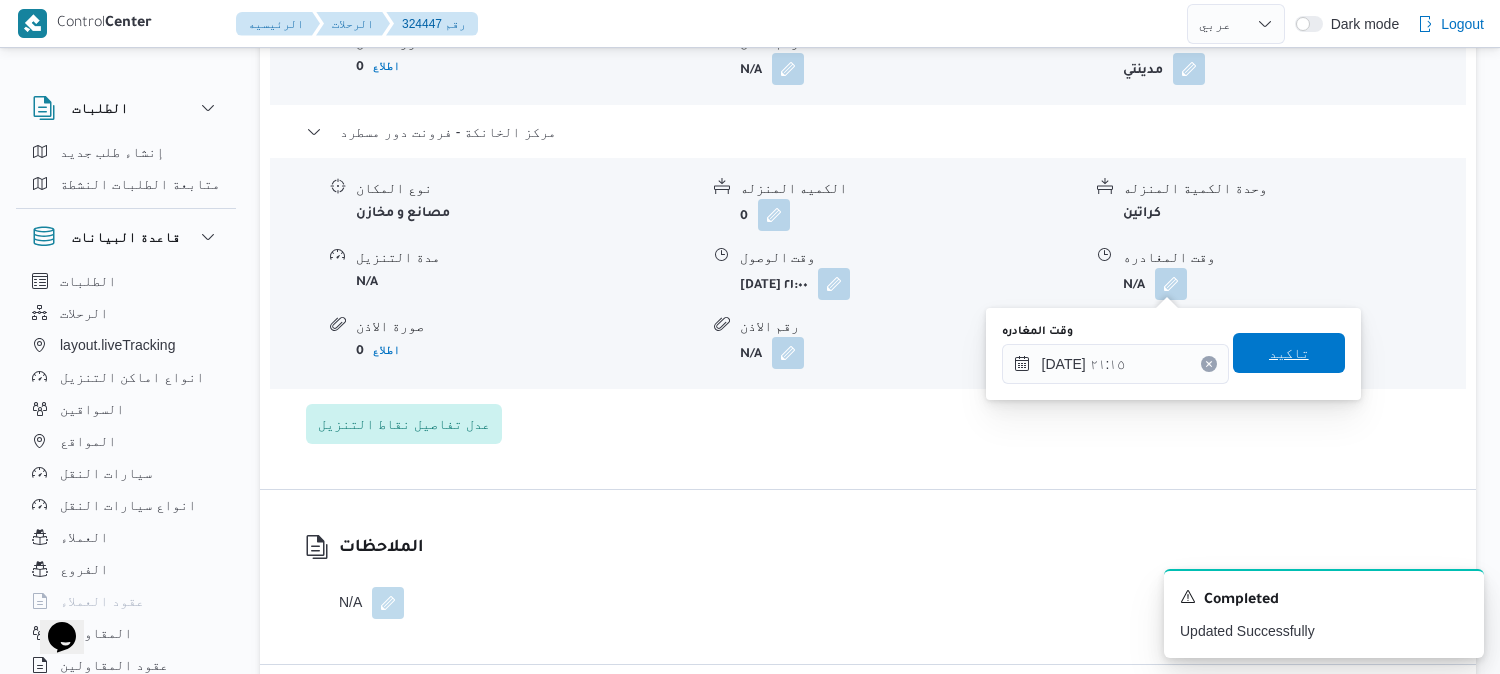 click on "تاكيد" at bounding box center [1289, 353] 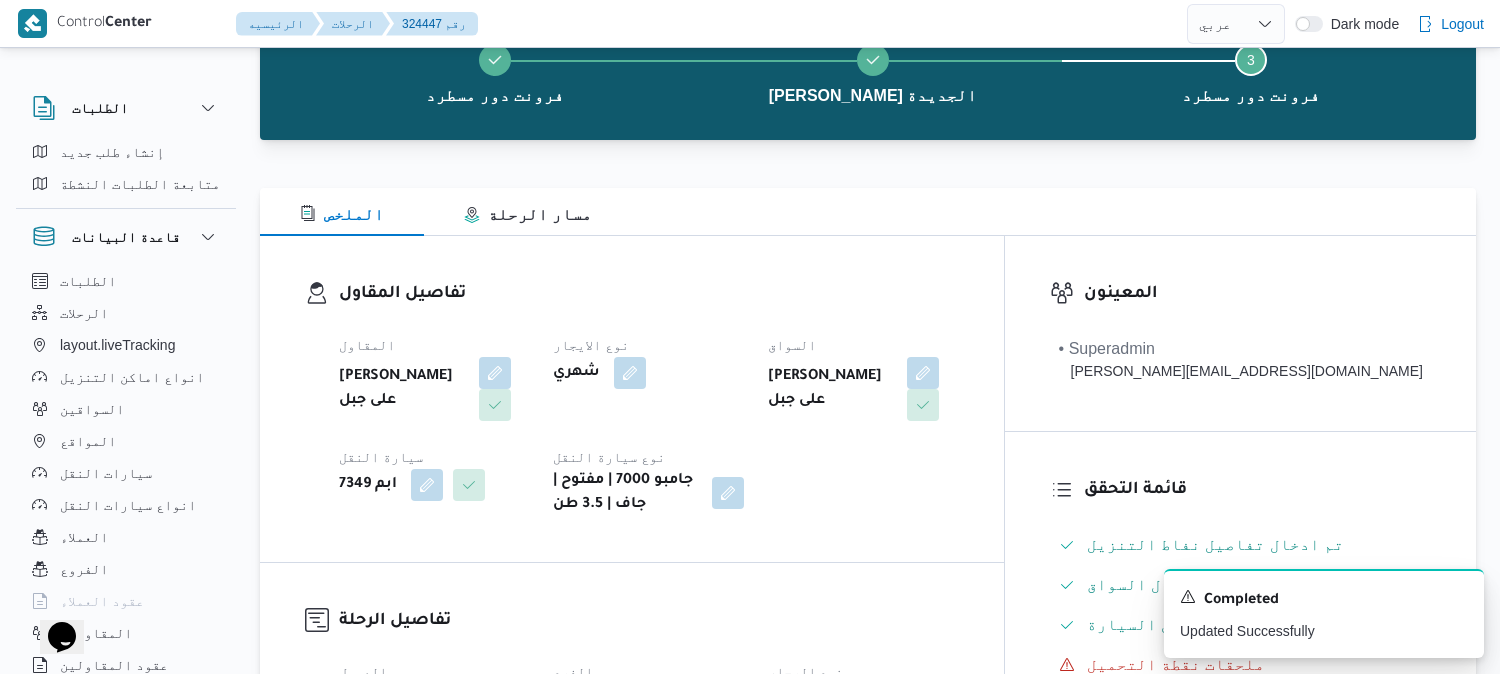 scroll, scrollTop: 52, scrollLeft: 0, axis: vertical 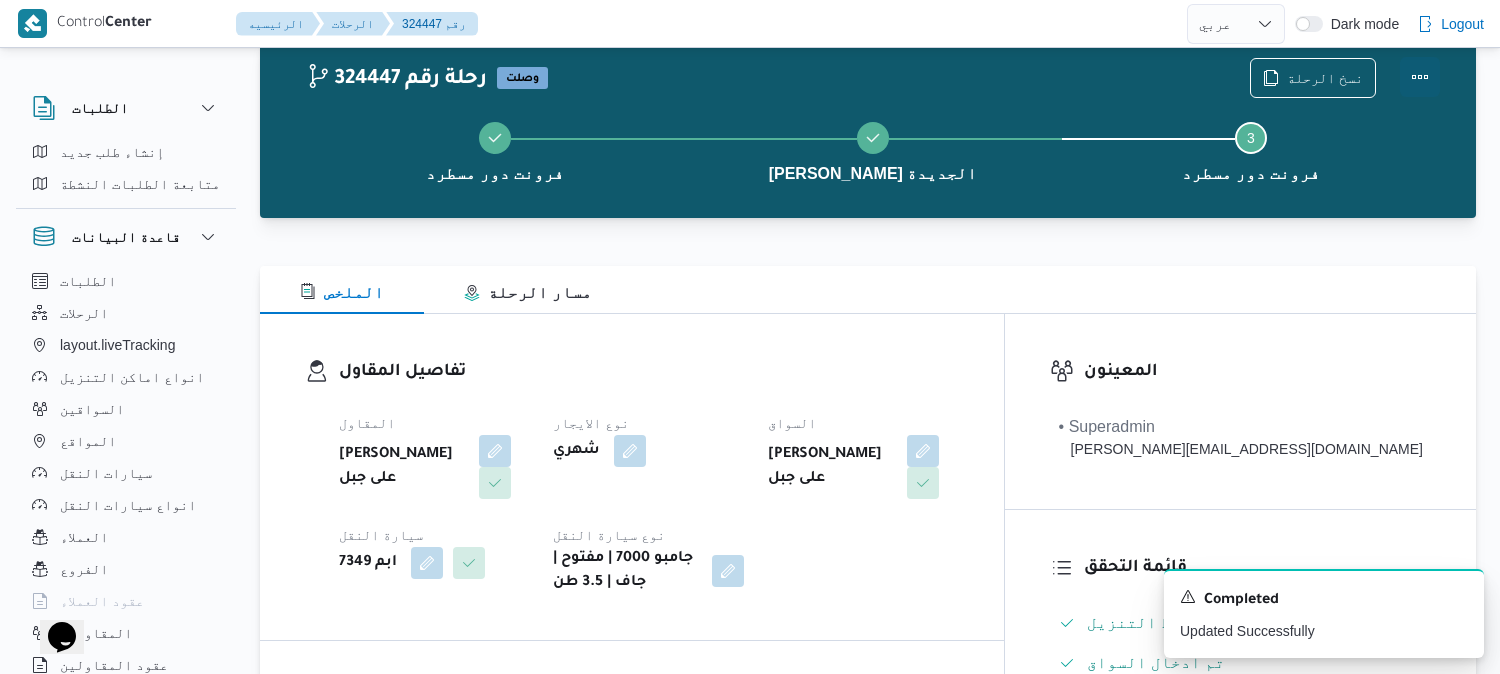 click at bounding box center [1420, 77] 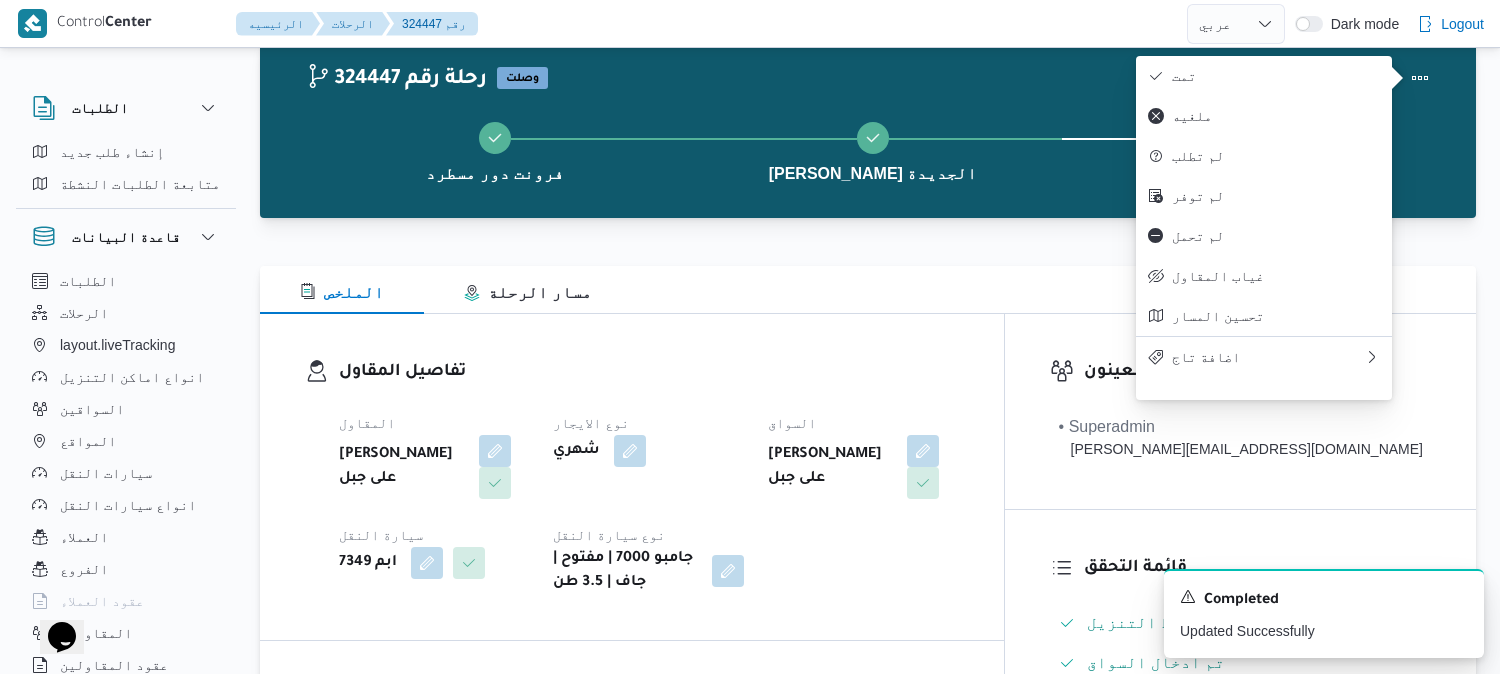 click on "تمت" at bounding box center [1276, 76] 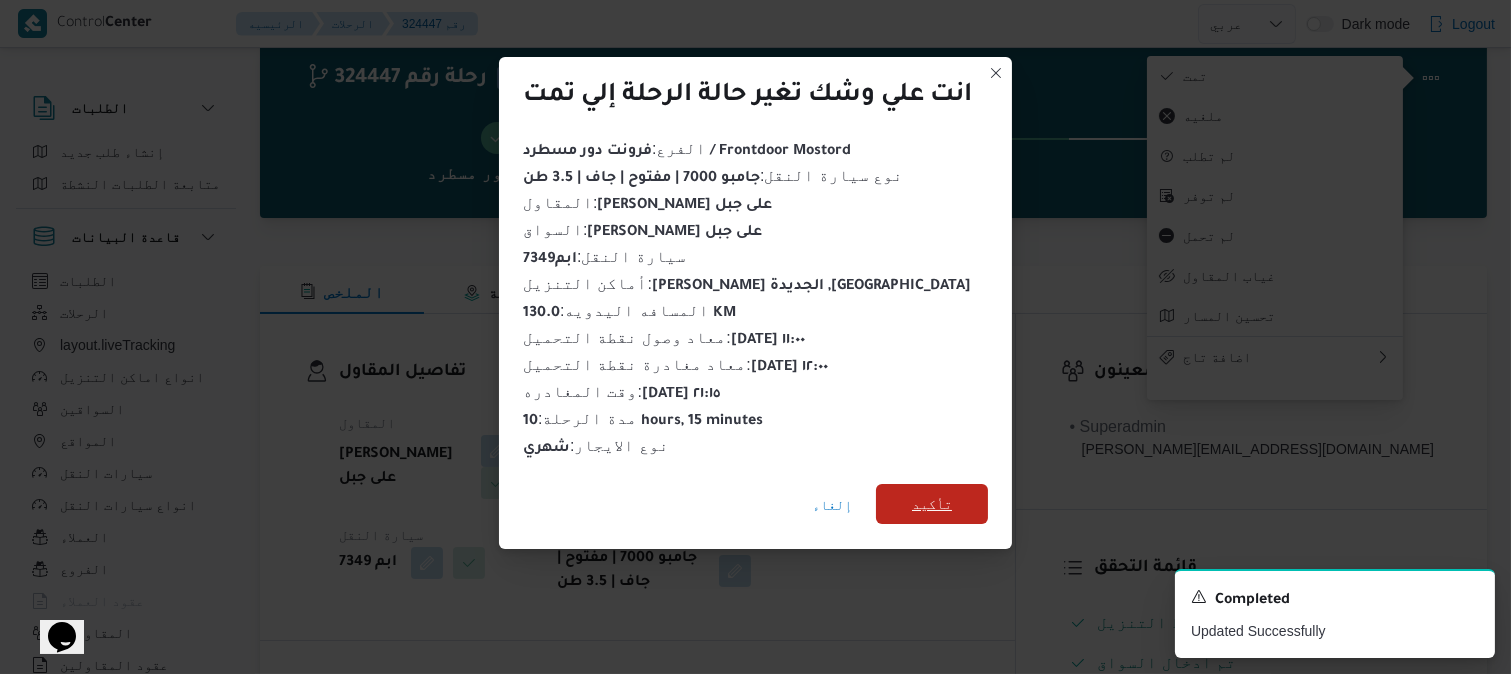 click on "تأكيد" at bounding box center (932, 504) 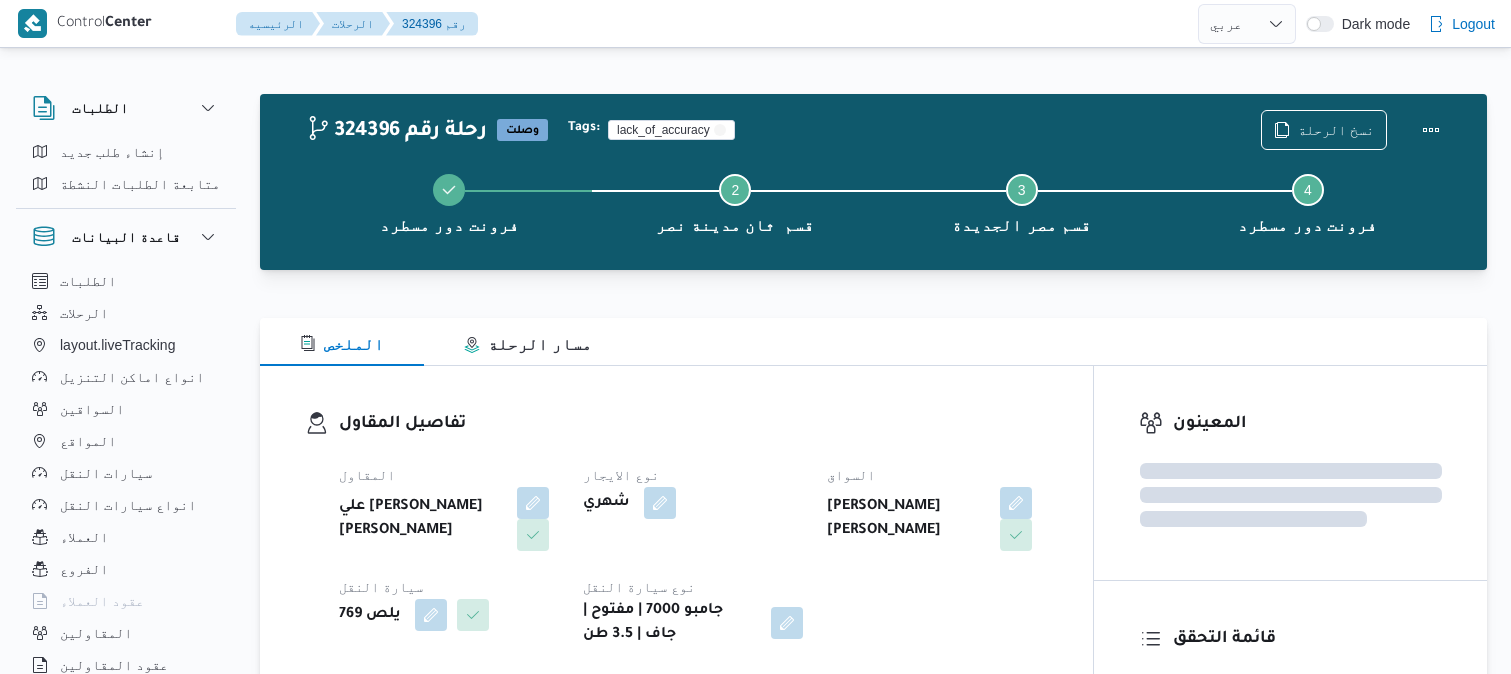 select on "ar" 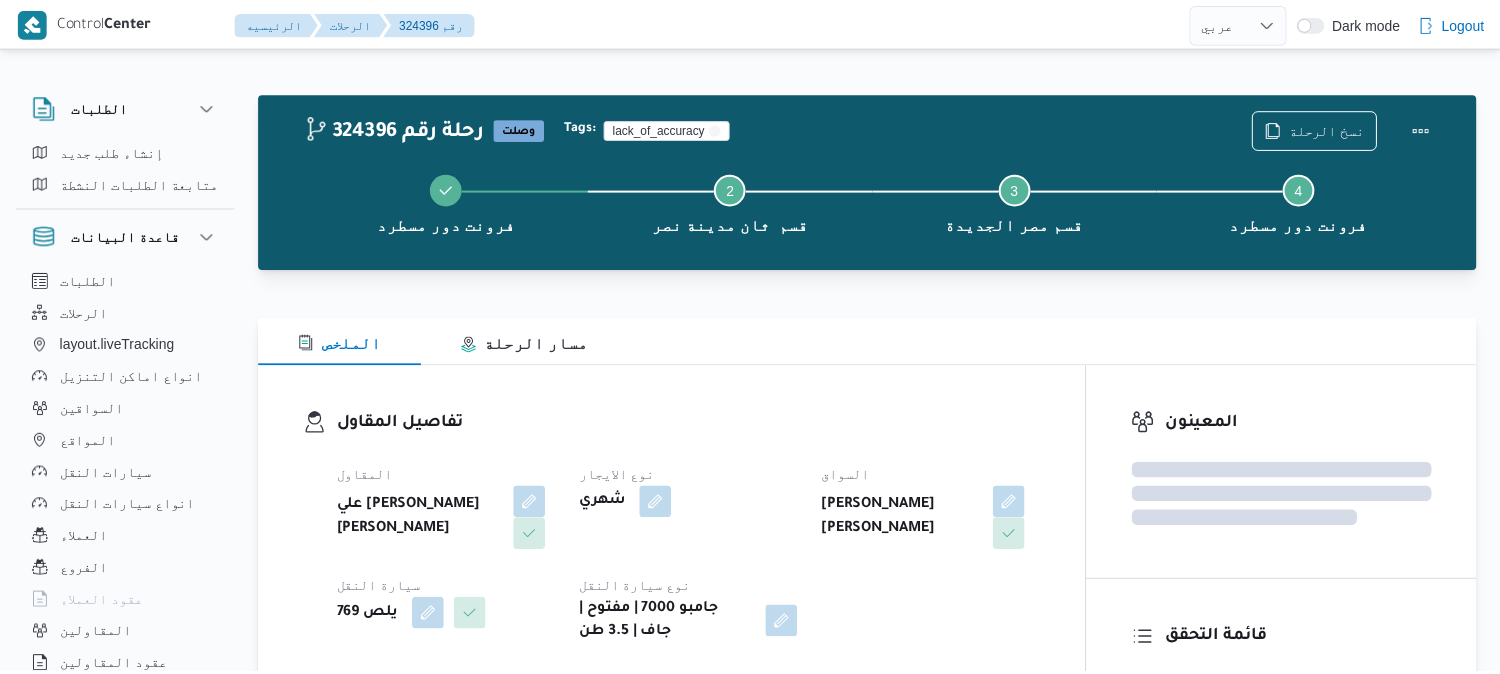 scroll, scrollTop: 0, scrollLeft: 0, axis: both 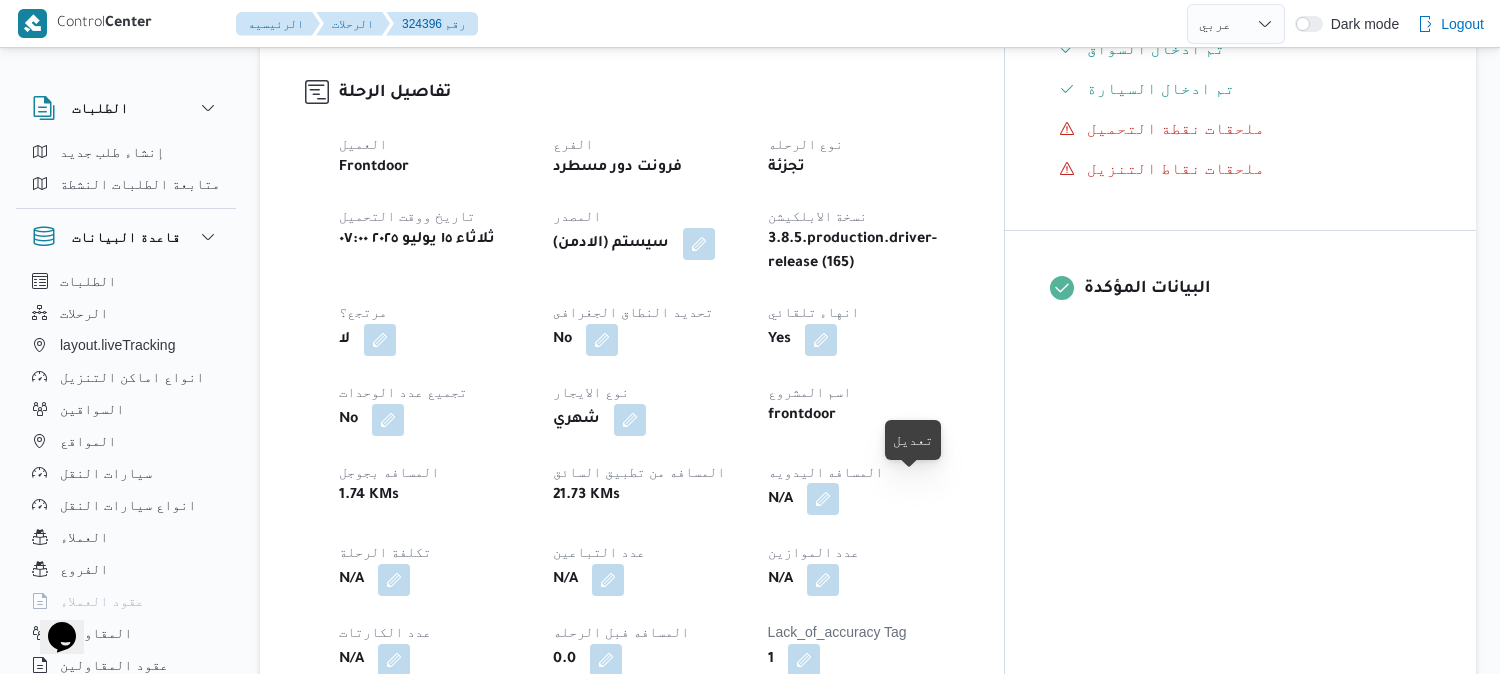 click at bounding box center [823, 499] 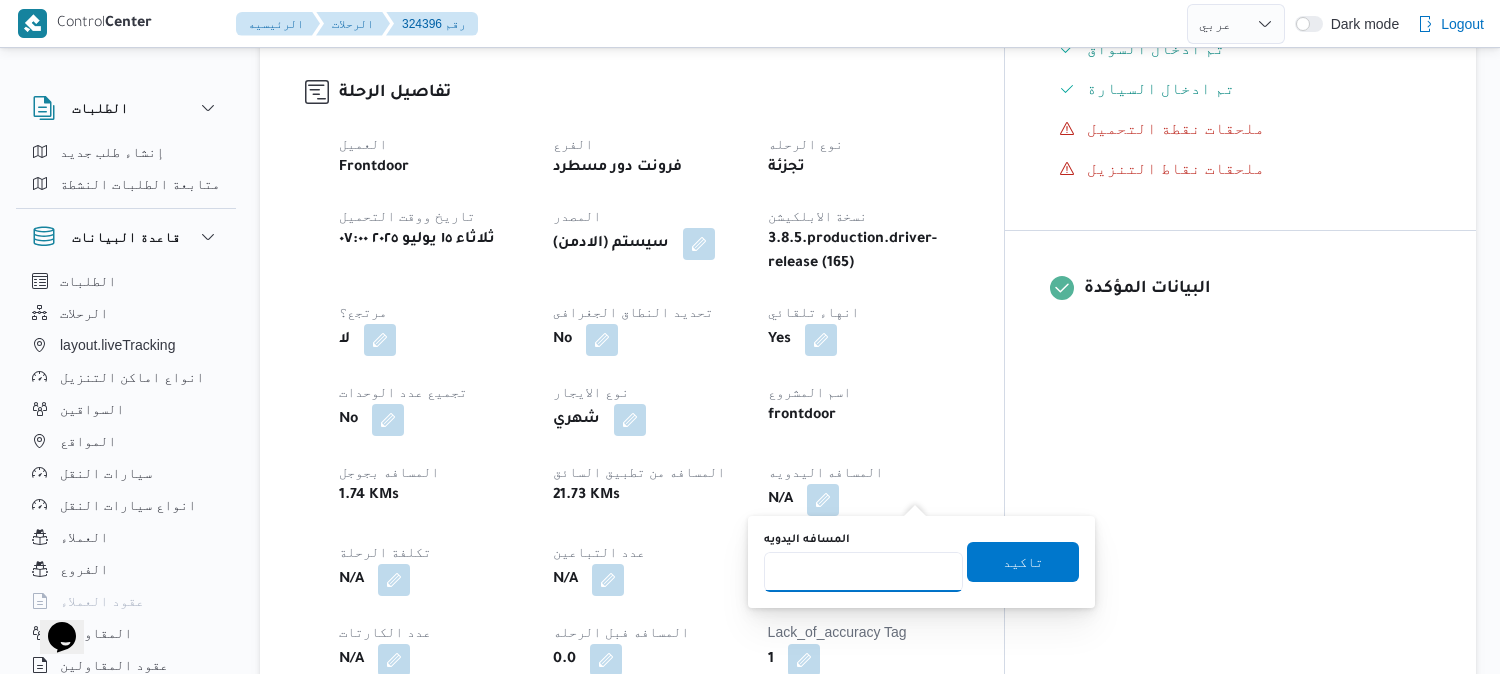 click on "المسافه اليدويه" at bounding box center (863, 572) 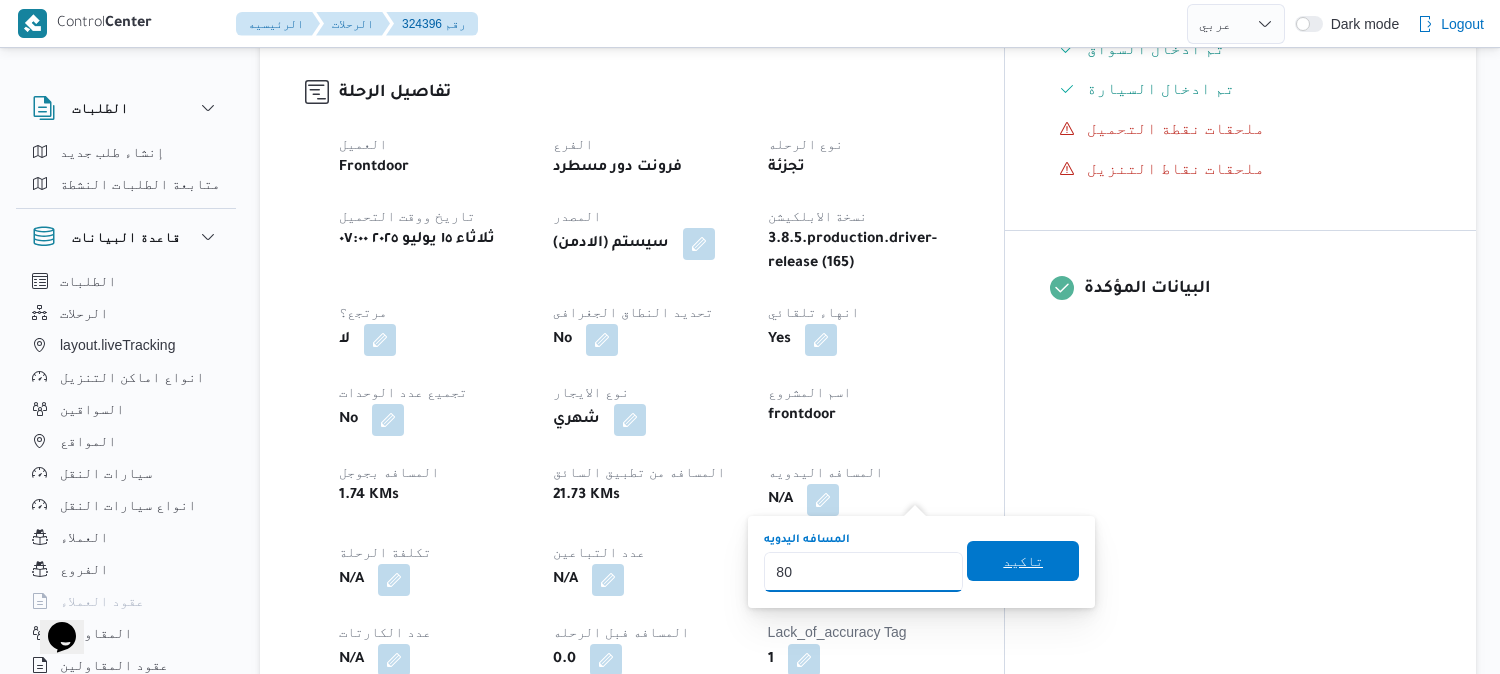 type on "80" 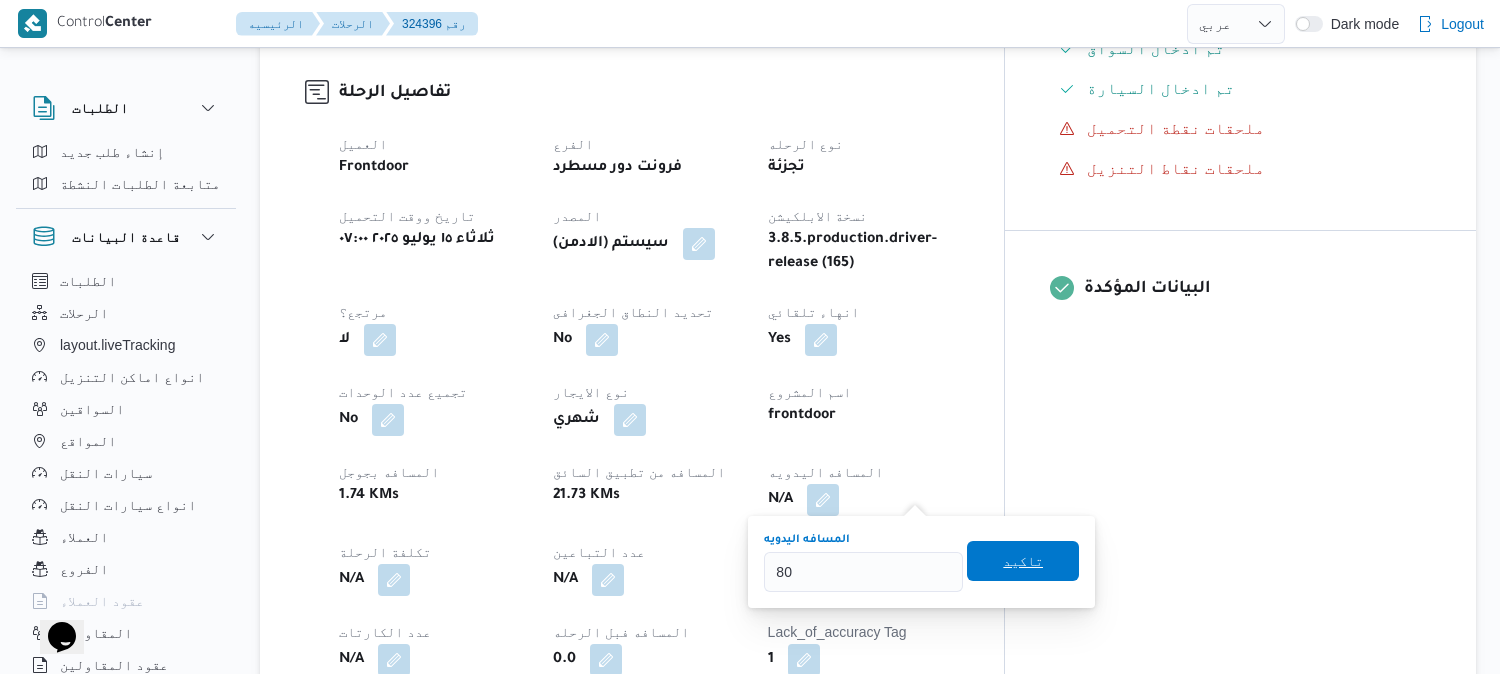click on "تاكيد" at bounding box center (1023, 561) 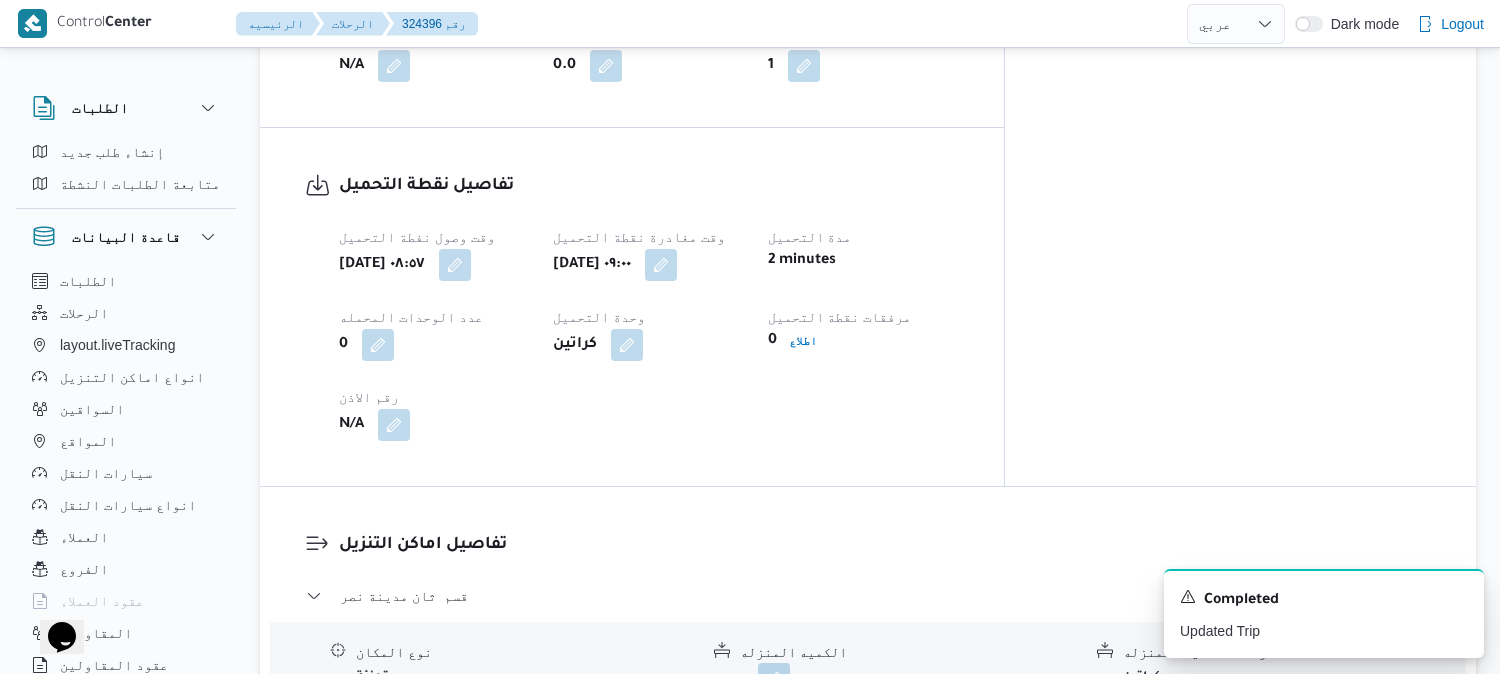 scroll, scrollTop: 1222, scrollLeft: 0, axis: vertical 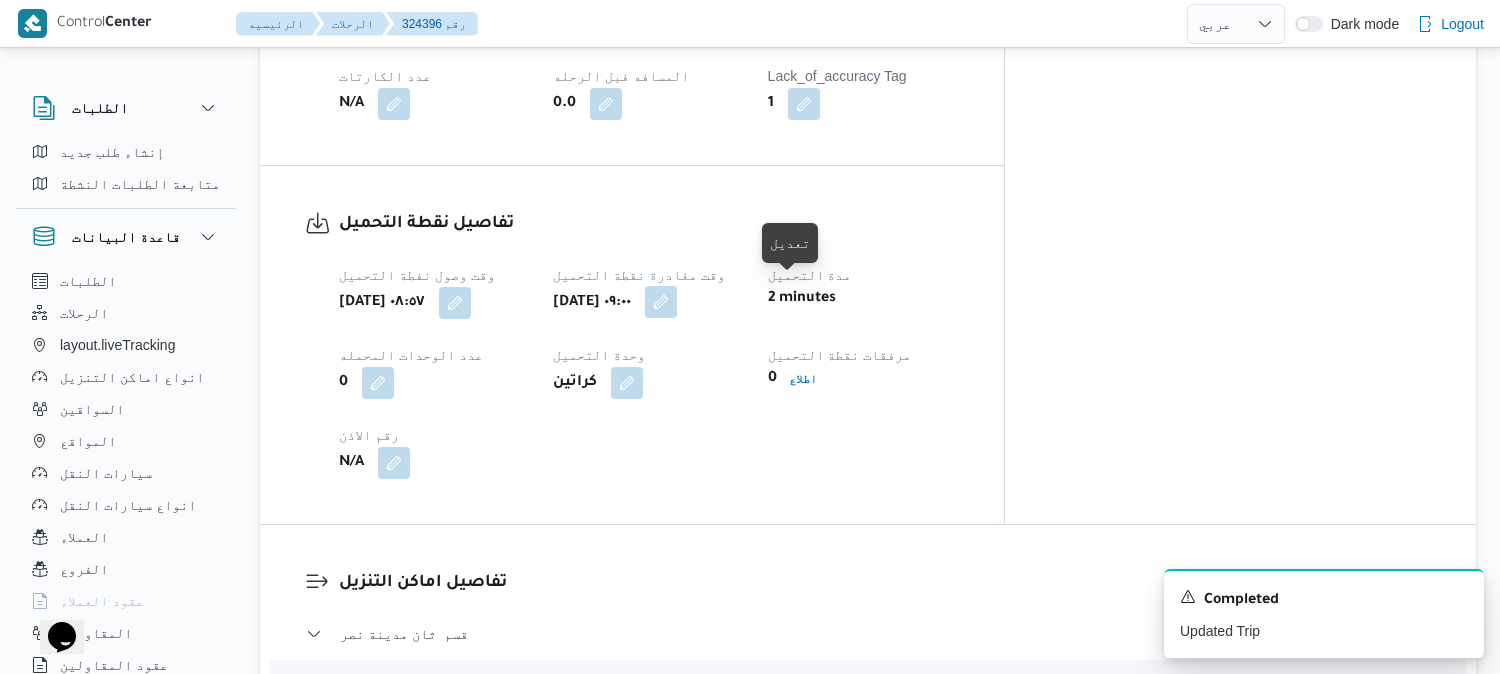 click at bounding box center (661, 302) 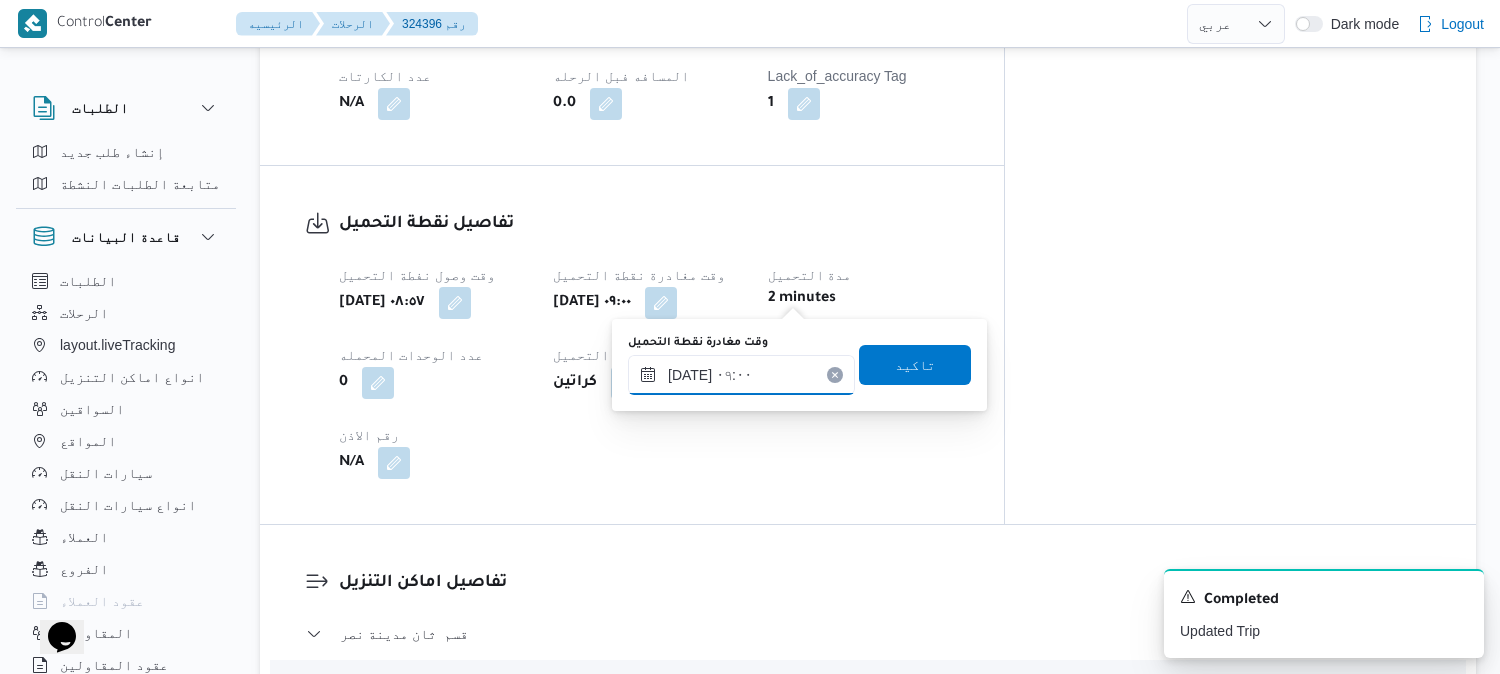 click on "[DATE] ٠٩:٠٠" at bounding box center (741, 375) 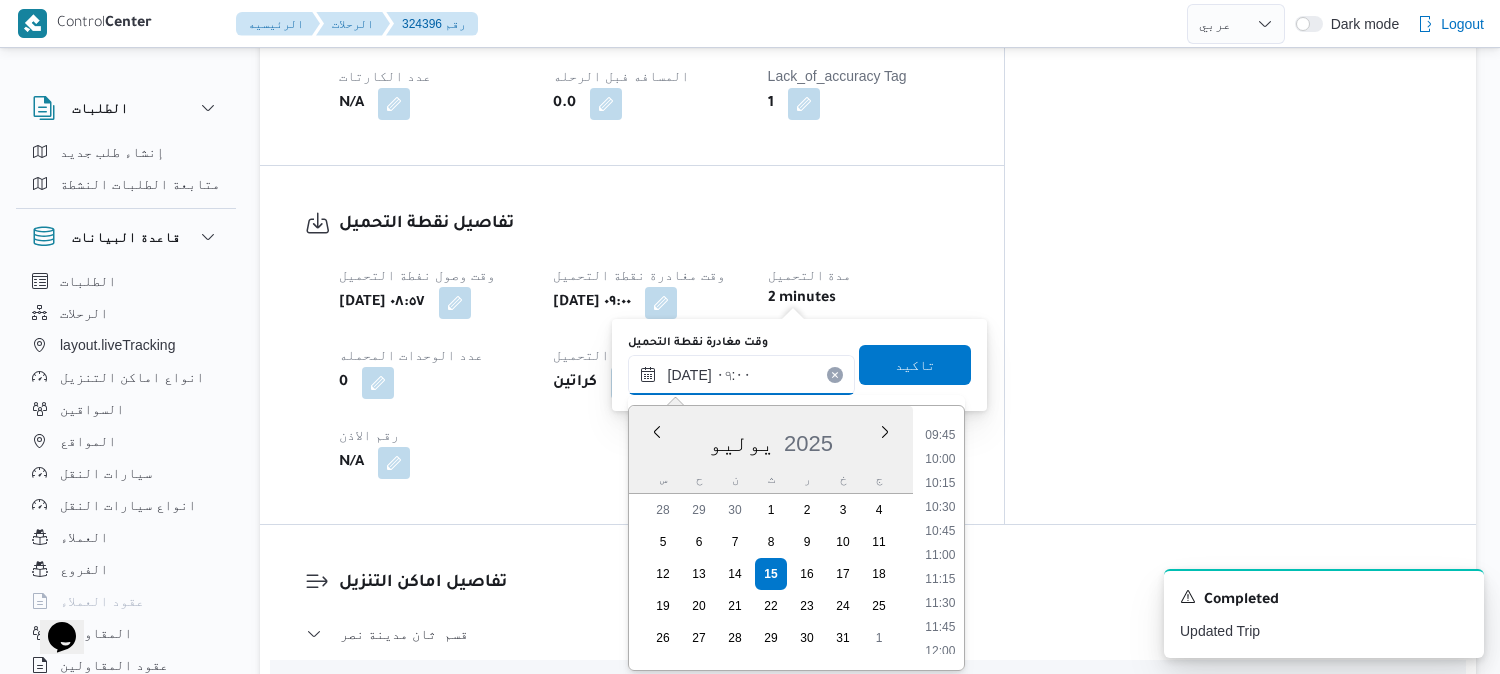 scroll, scrollTop: 966, scrollLeft: 0, axis: vertical 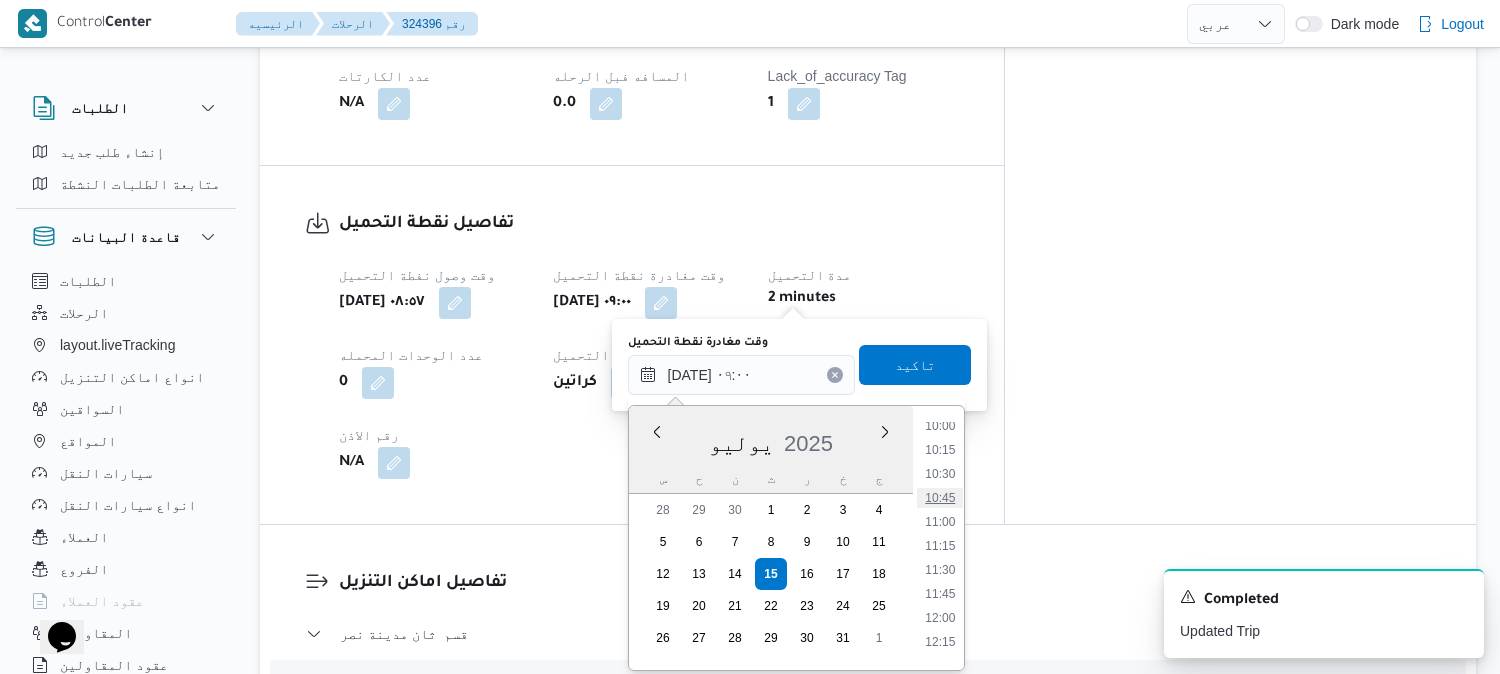 click on "10:45" at bounding box center (940, 498) 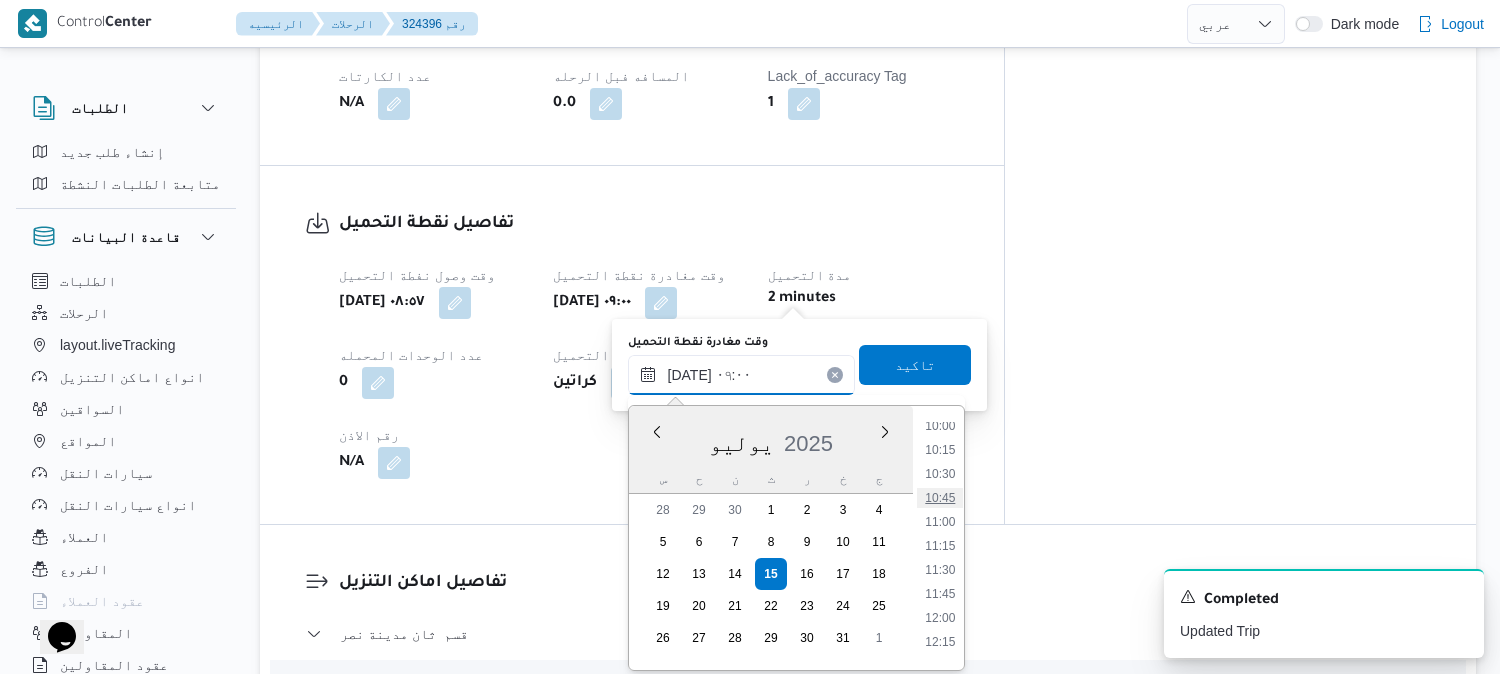 type on "[DATE] ١٠:٤٥" 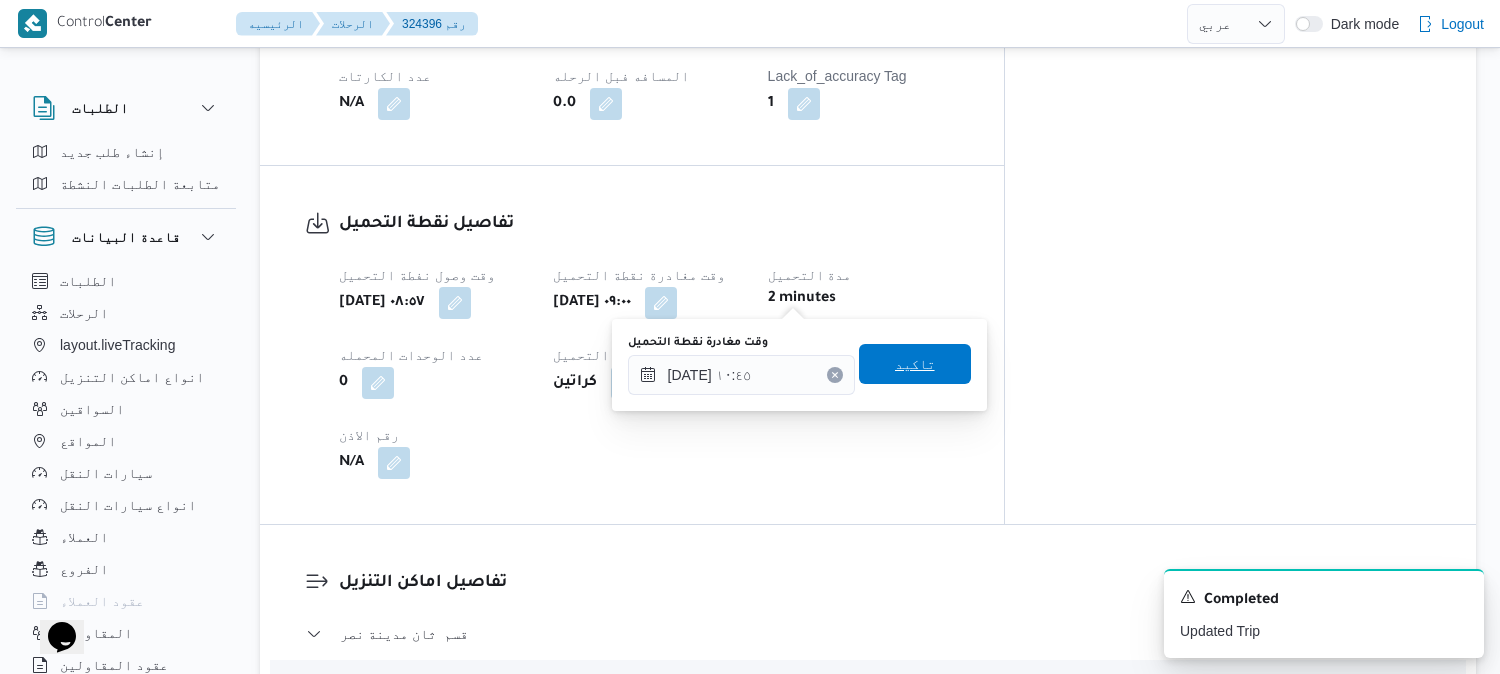 click on "تاكيد" at bounding box center [915, 364] 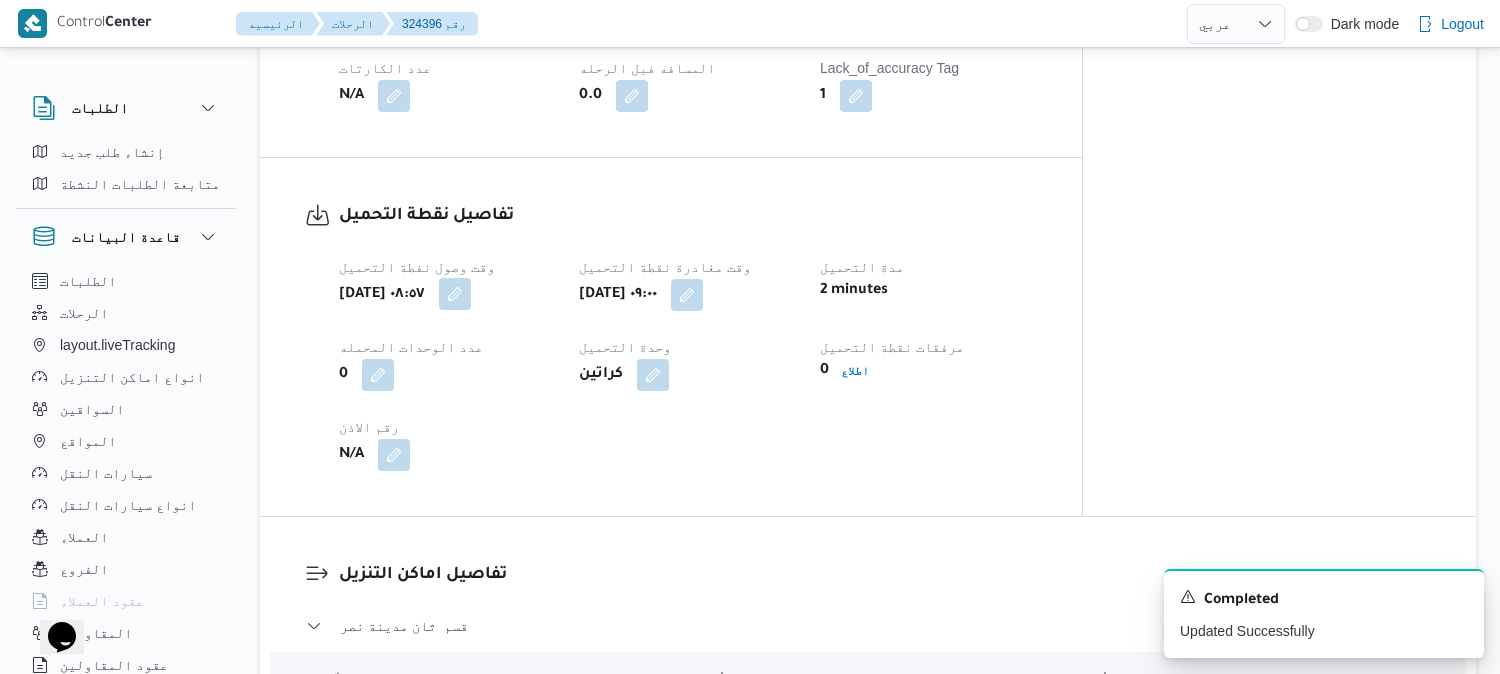 click at bounding box center [455, 294] 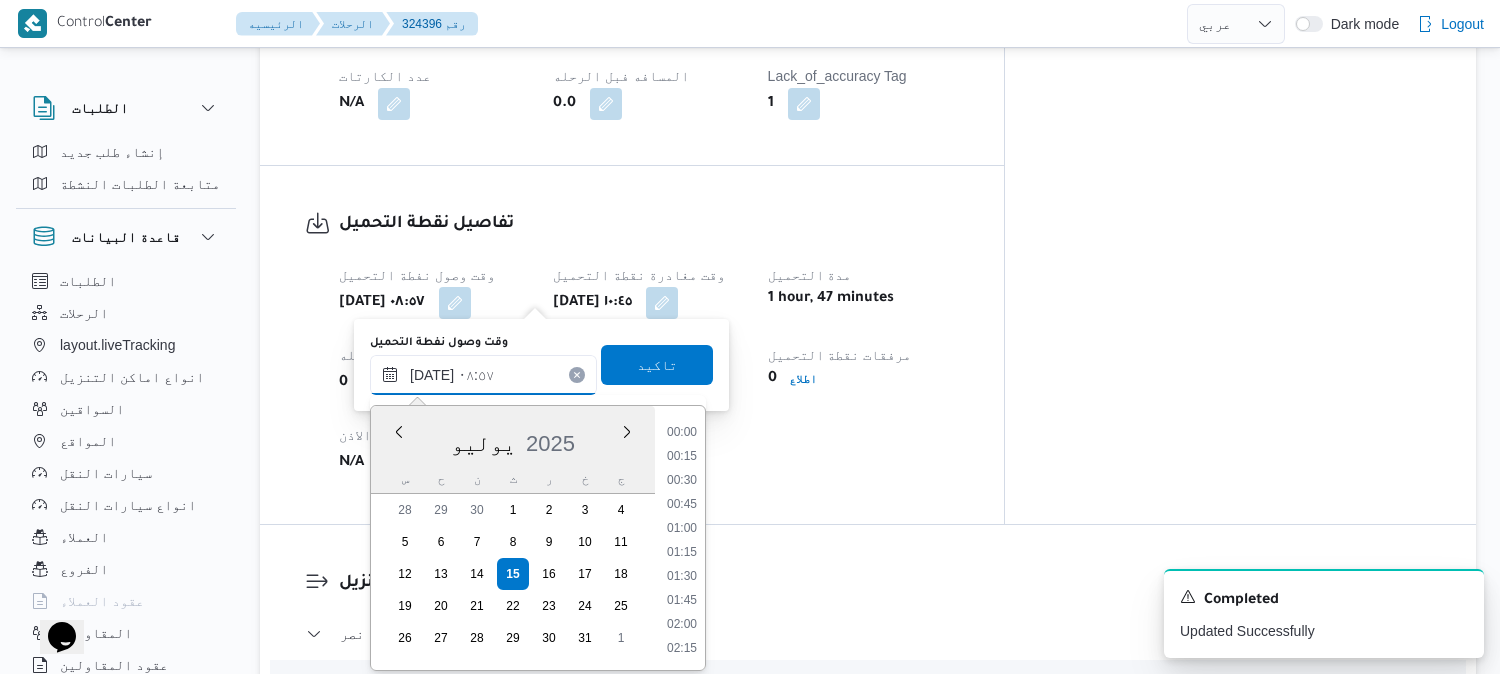 click on "[DATE] ٠٨:٥٧" at bounding box center [483, 375] 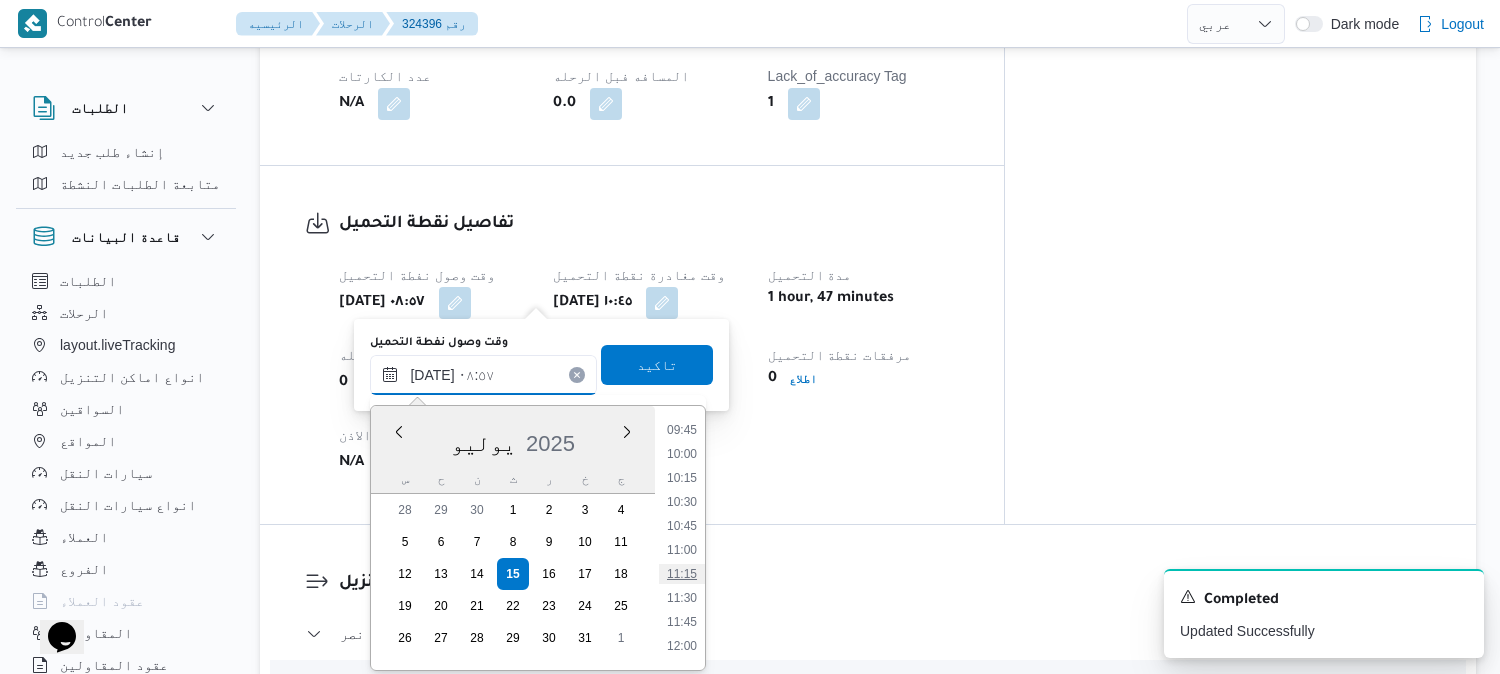 scroll, scrollTop: 942, scrollLeft: 0, axis: vertical 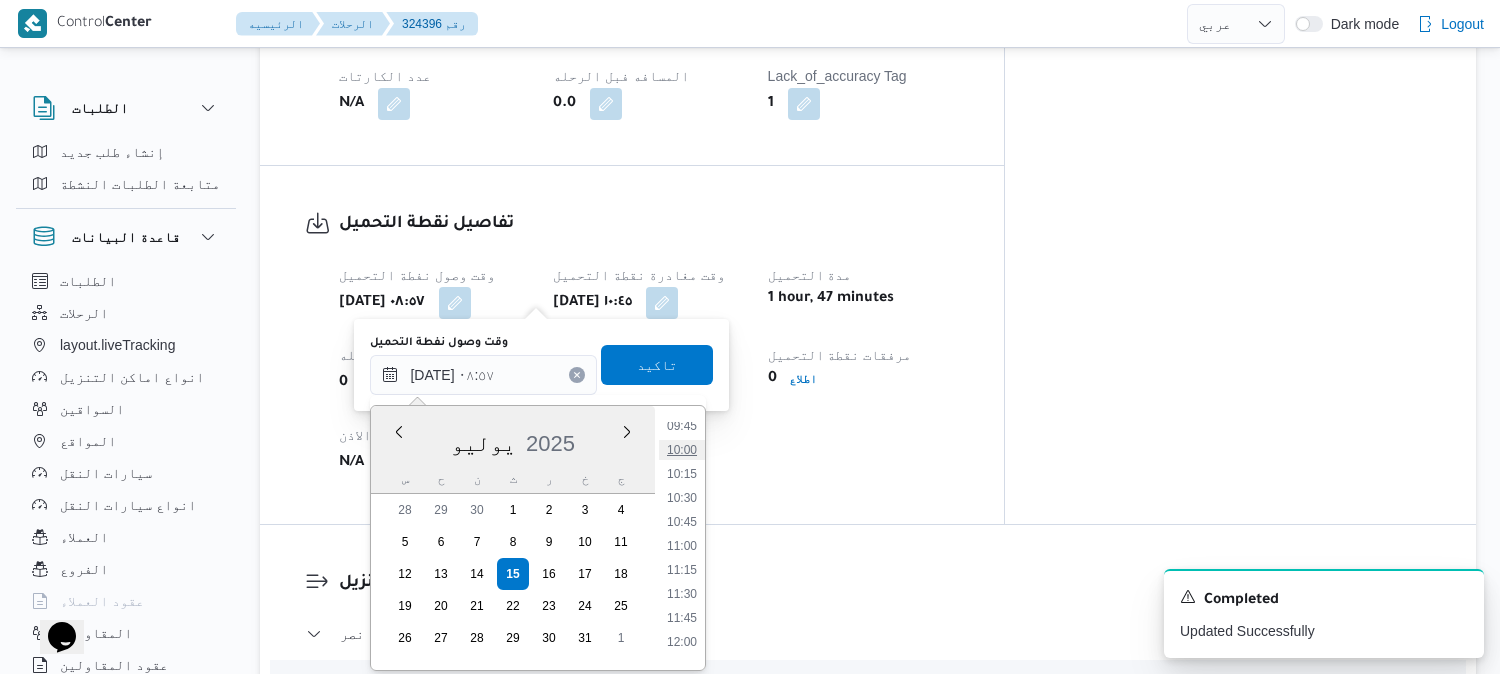click on "10:00" at bounding box center [682, 450] 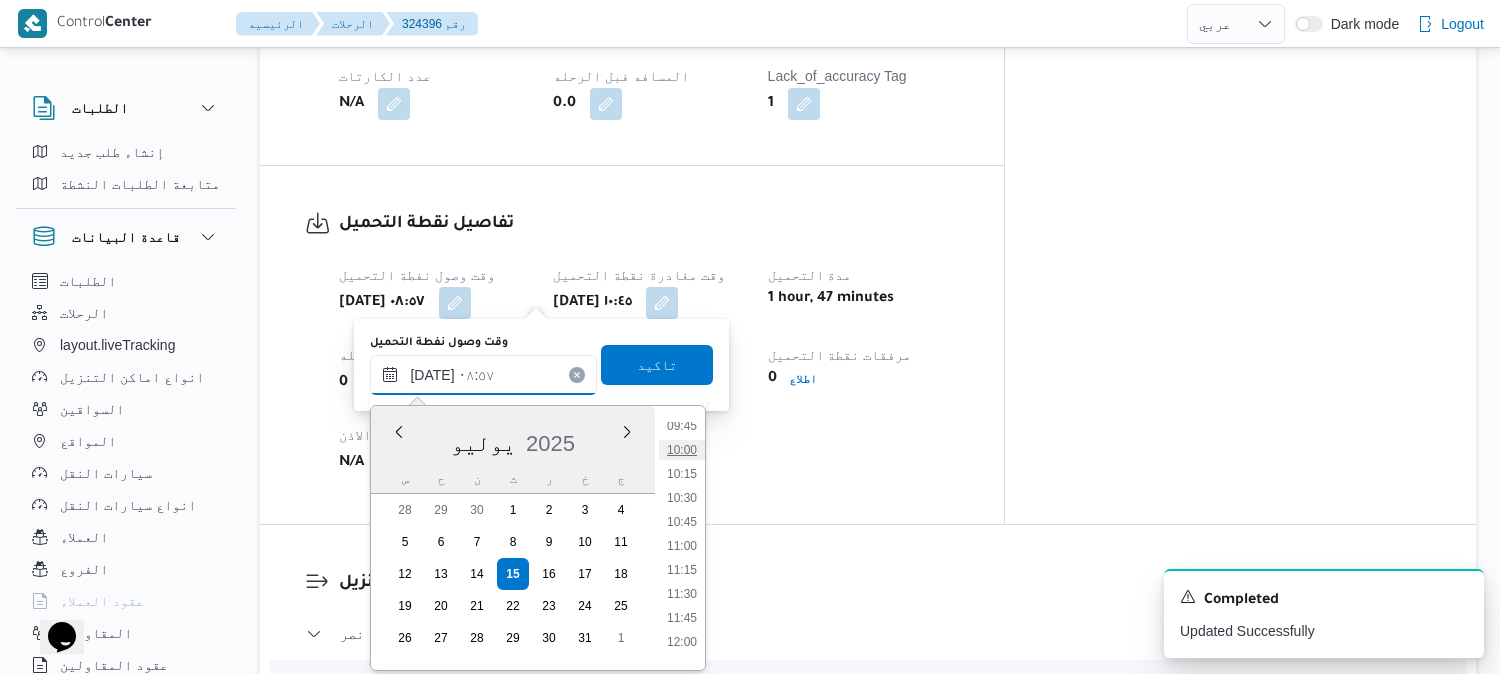 type on "١٥/٠٧/٢٠٢٥ ١٠:٠٠" 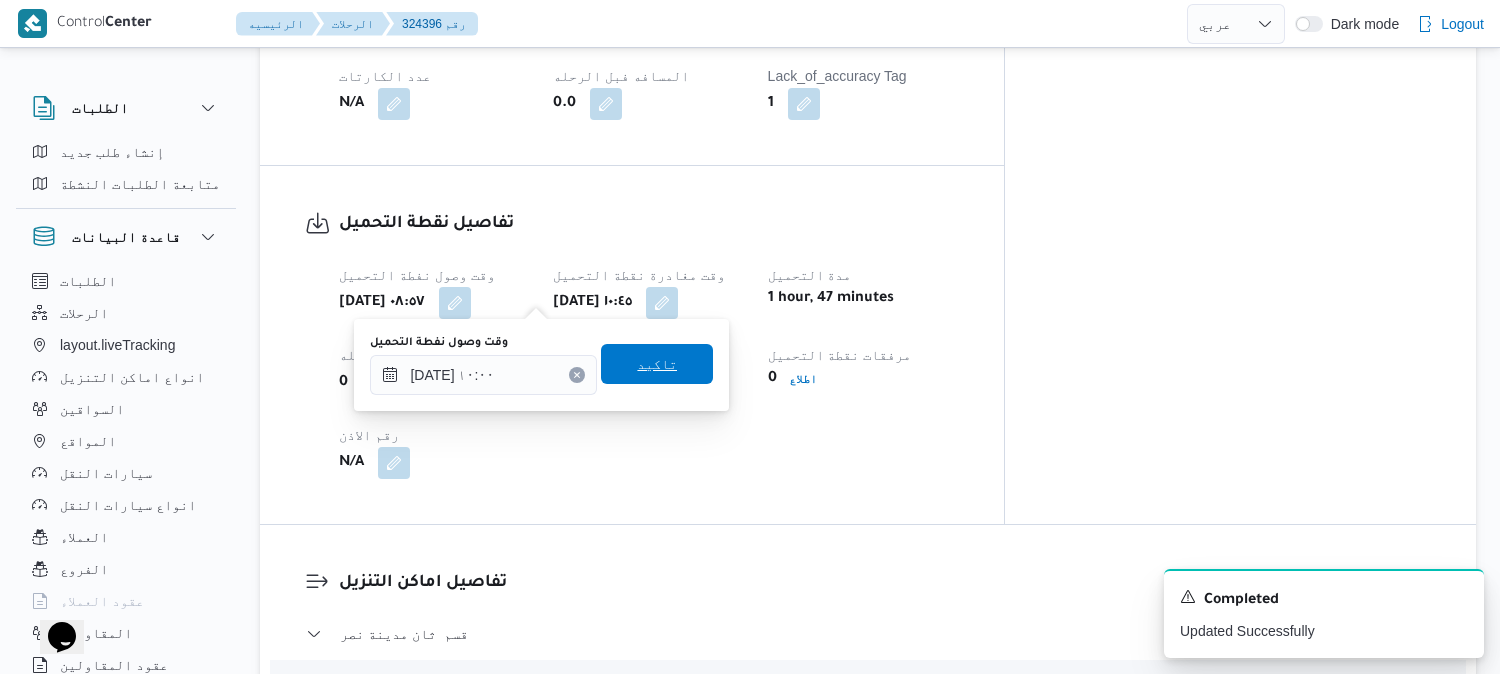 click on "تاكيد" at bounding box center [657, 364] 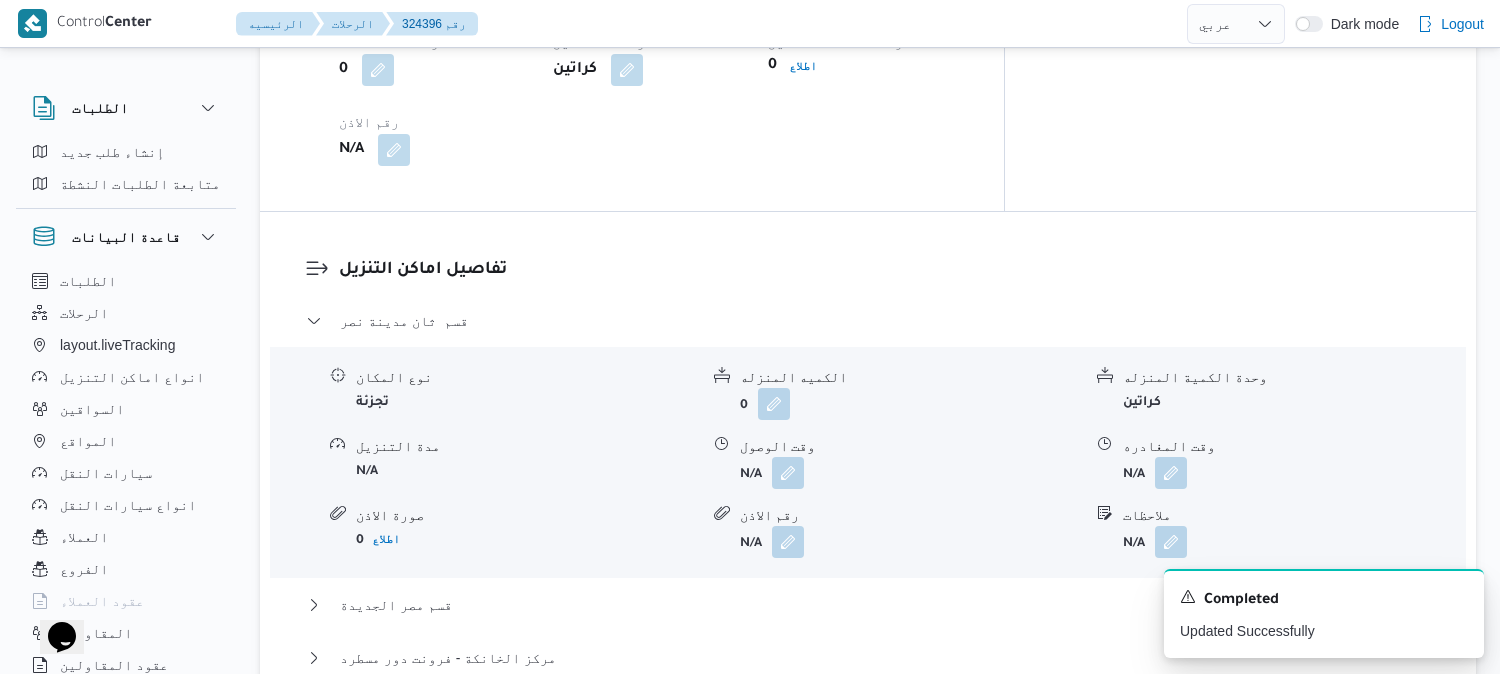 scroll, scrollTop: 1555, scrollLeft: 0, axis: vertical 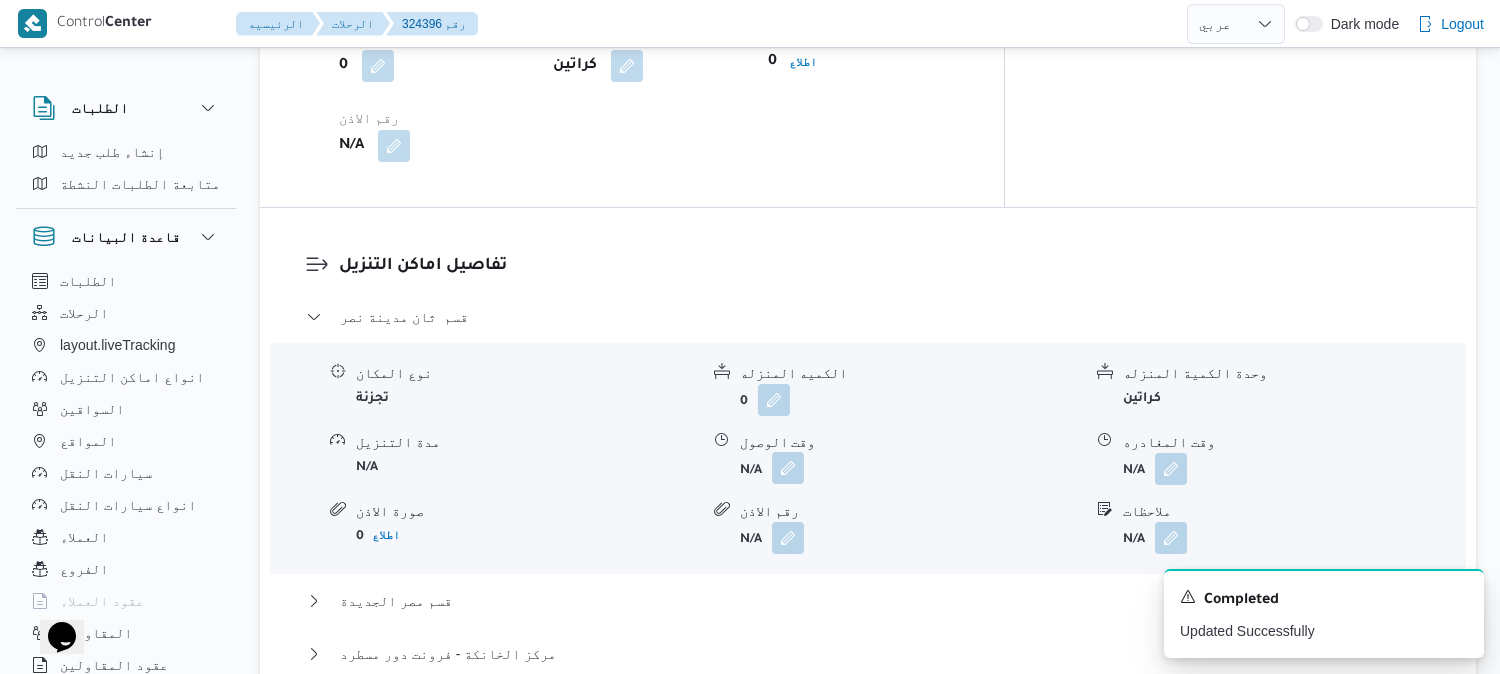 click at bounding box center [788, 468] 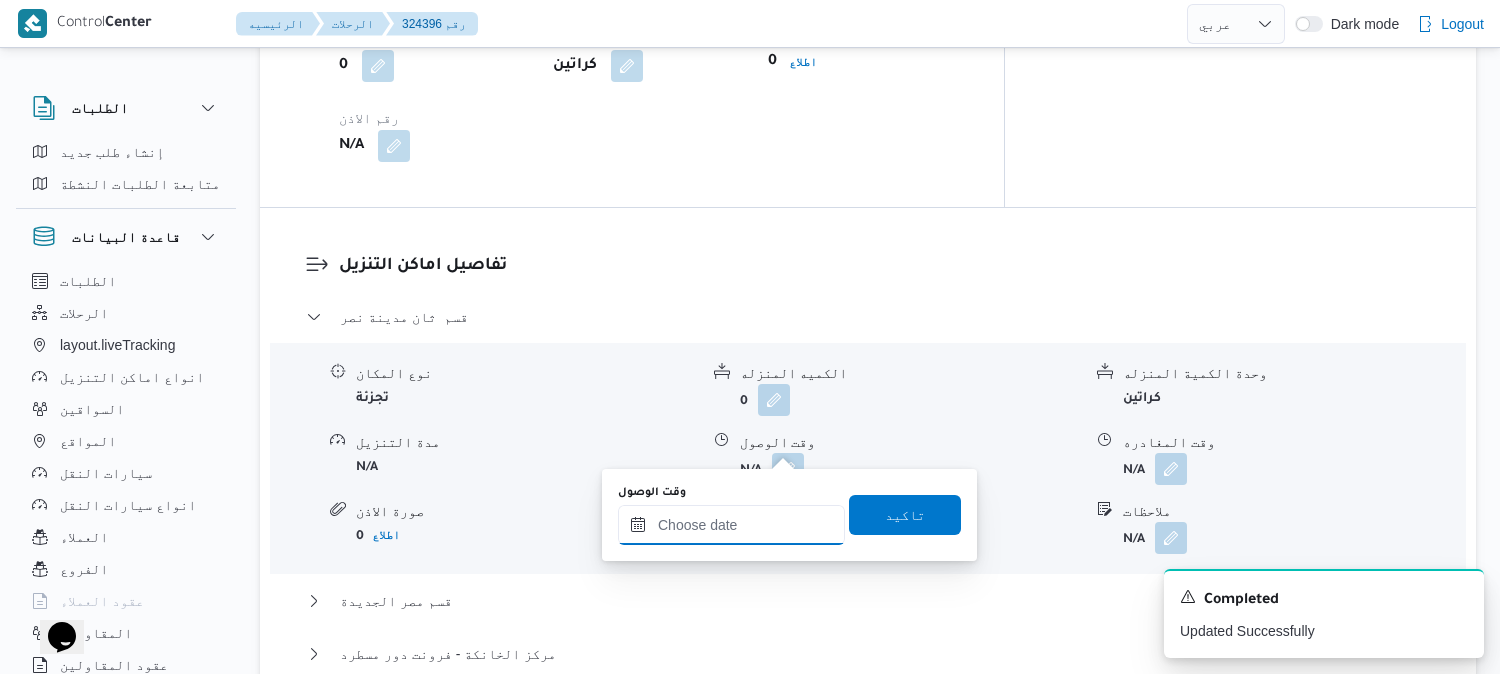 click on "وقت الوصول" at bounding box center [731, 525] 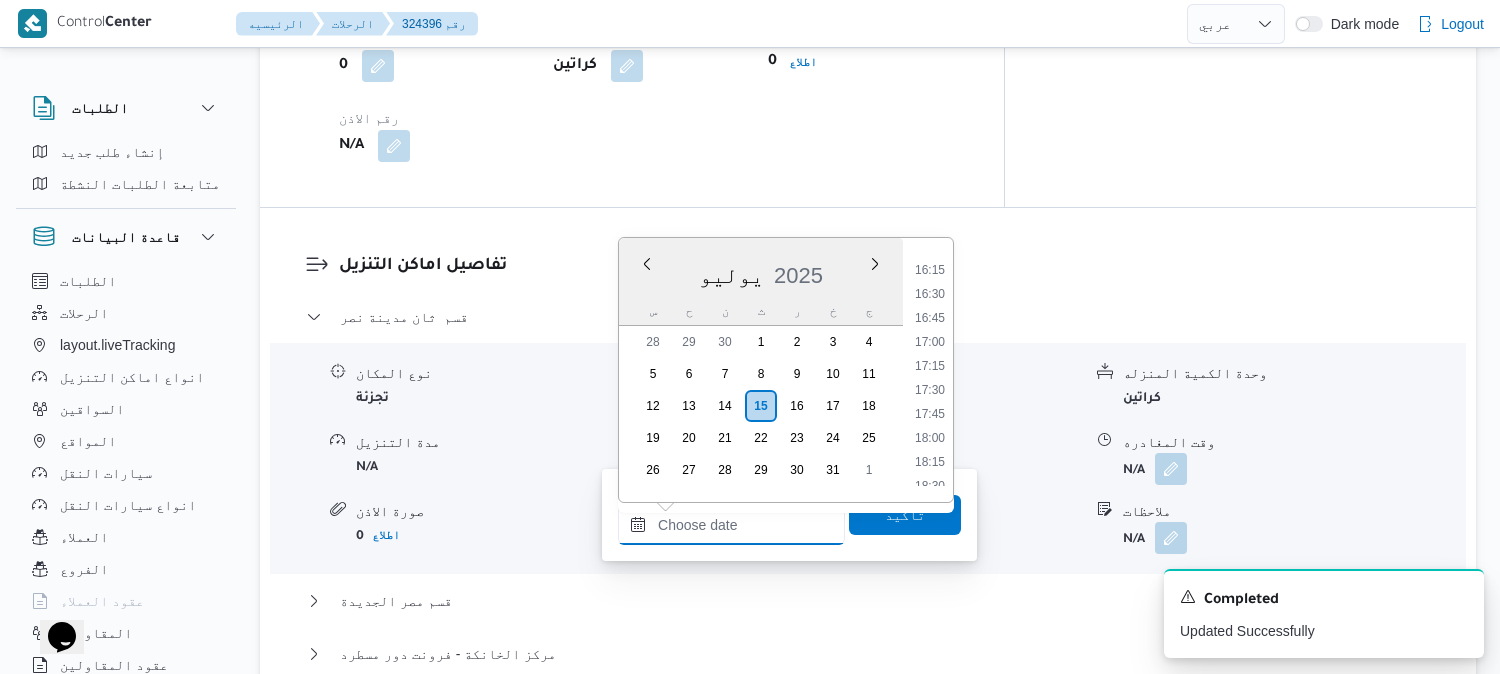 scroll, scrollTop: 1484, scrollLeft: 0, axis: vertical 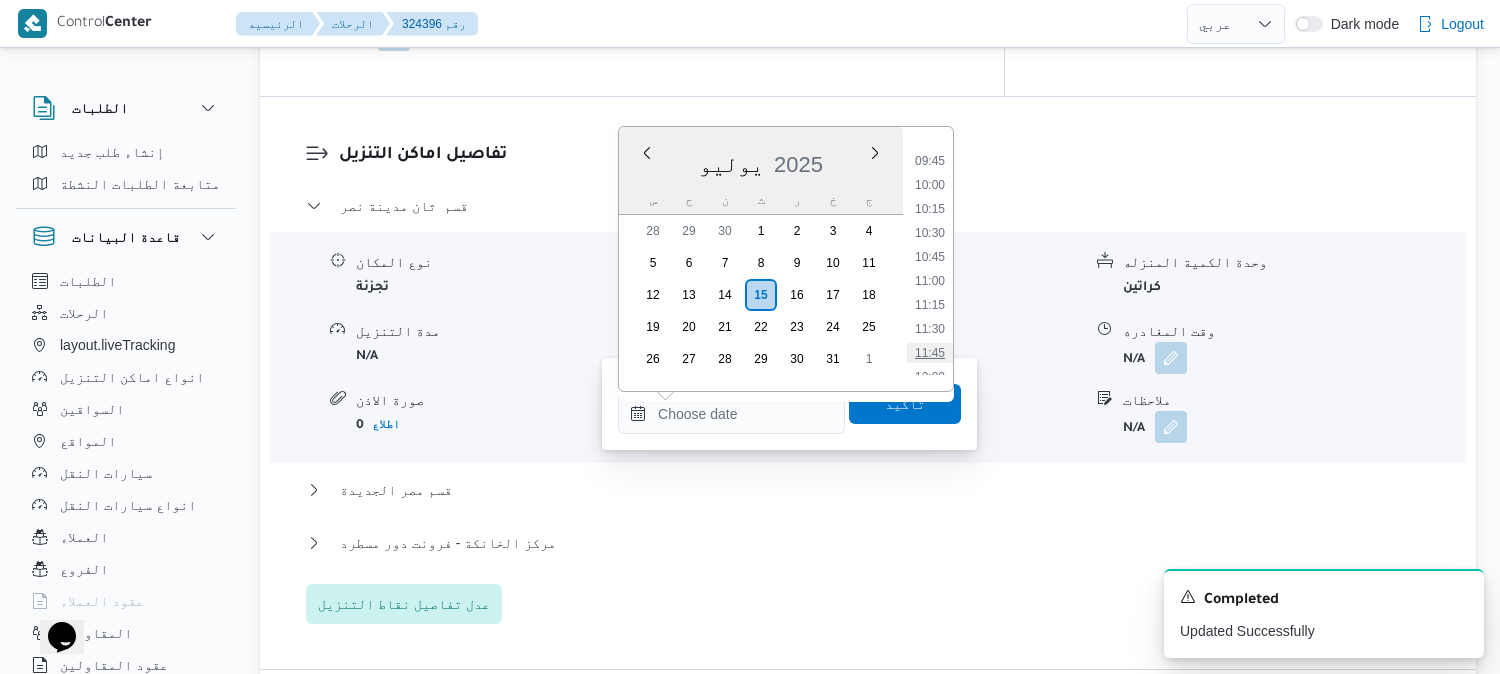 click on "11:45" at bounding box center [930, 353] 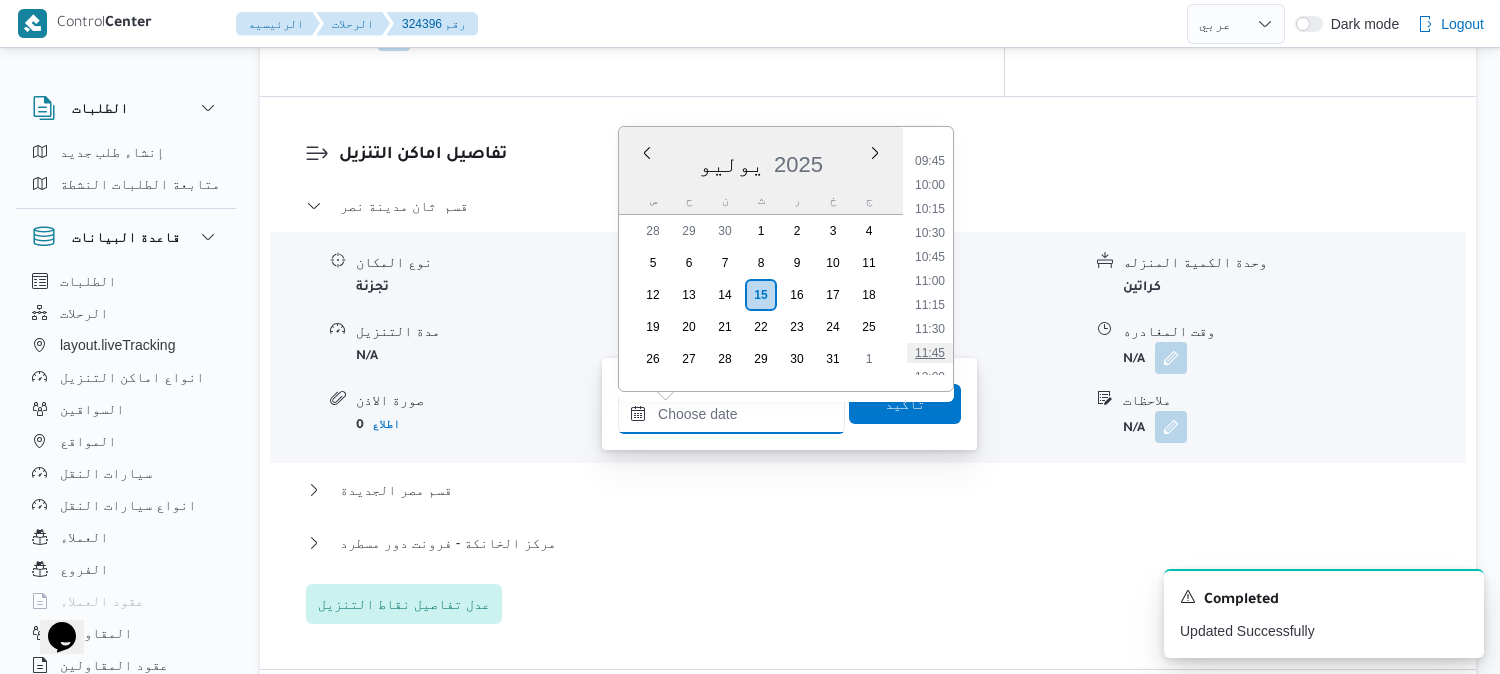 type on "١٥/٠٧/٢٠٢٥ ١١:٤٥" 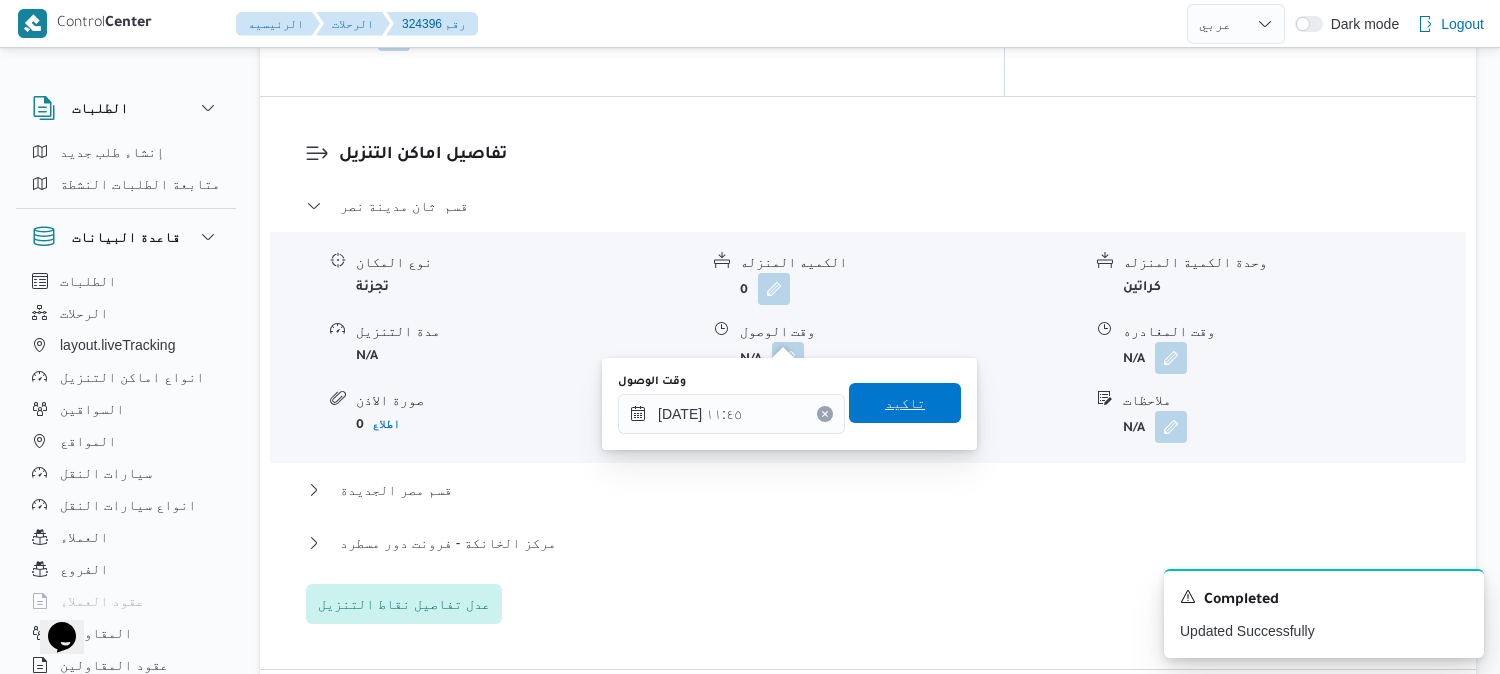 click on "تاكيد" at bounding box center [905, 403] 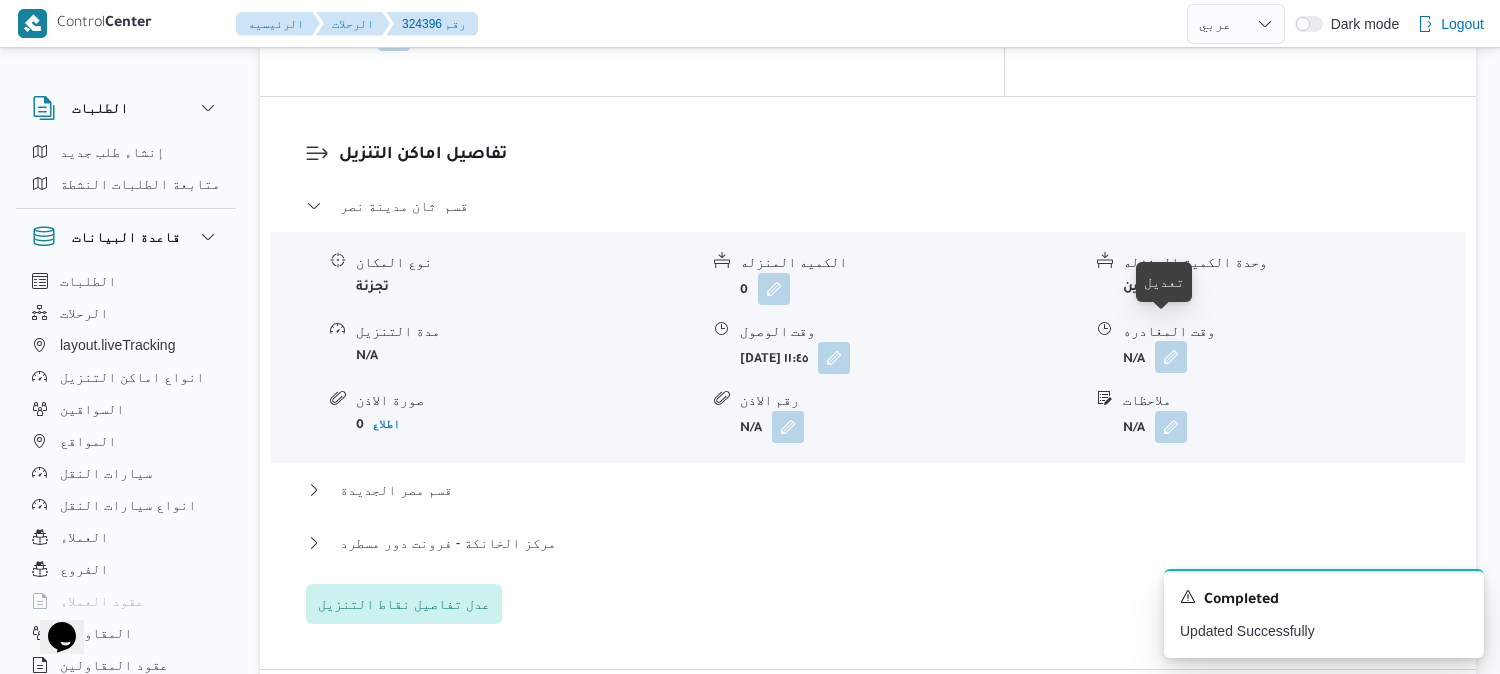 click at bounding box center [1171, 357] 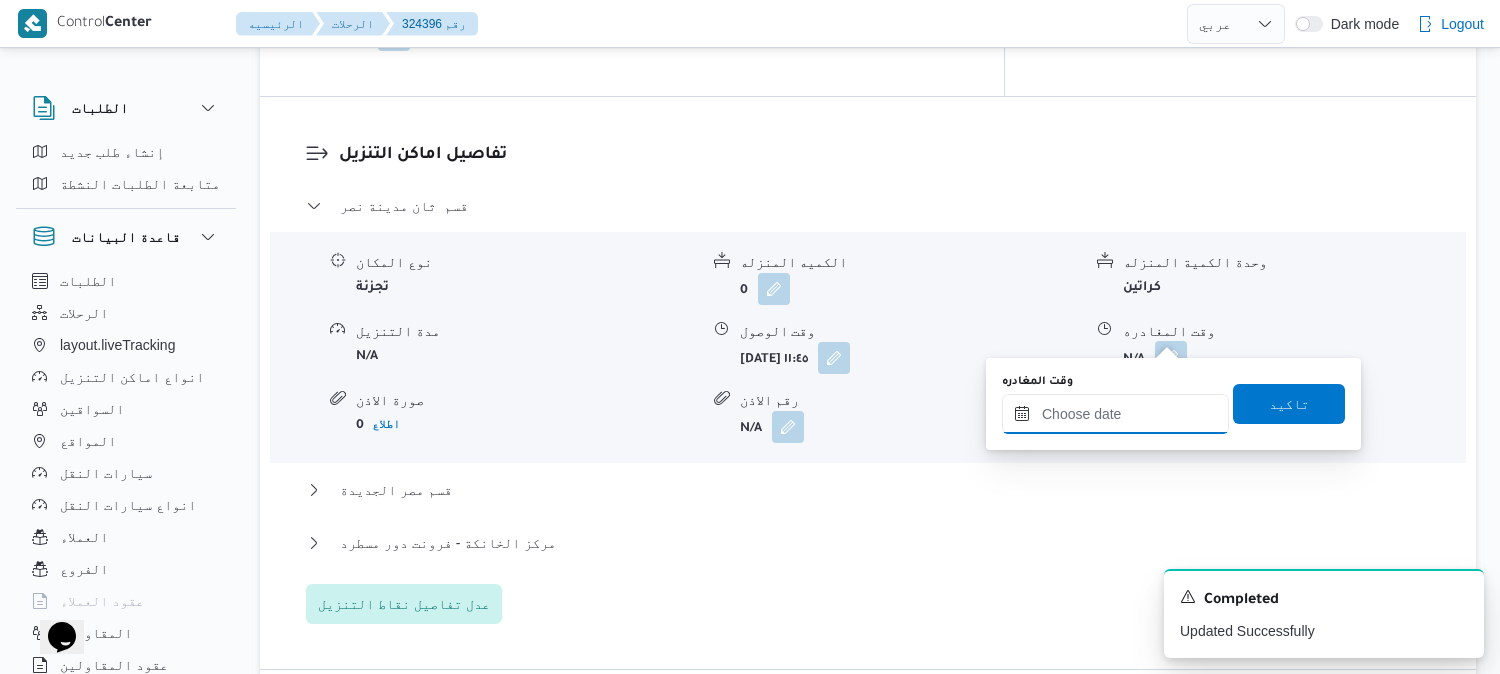 click on "وقت المغادره" at bounding box center [1115, 414] 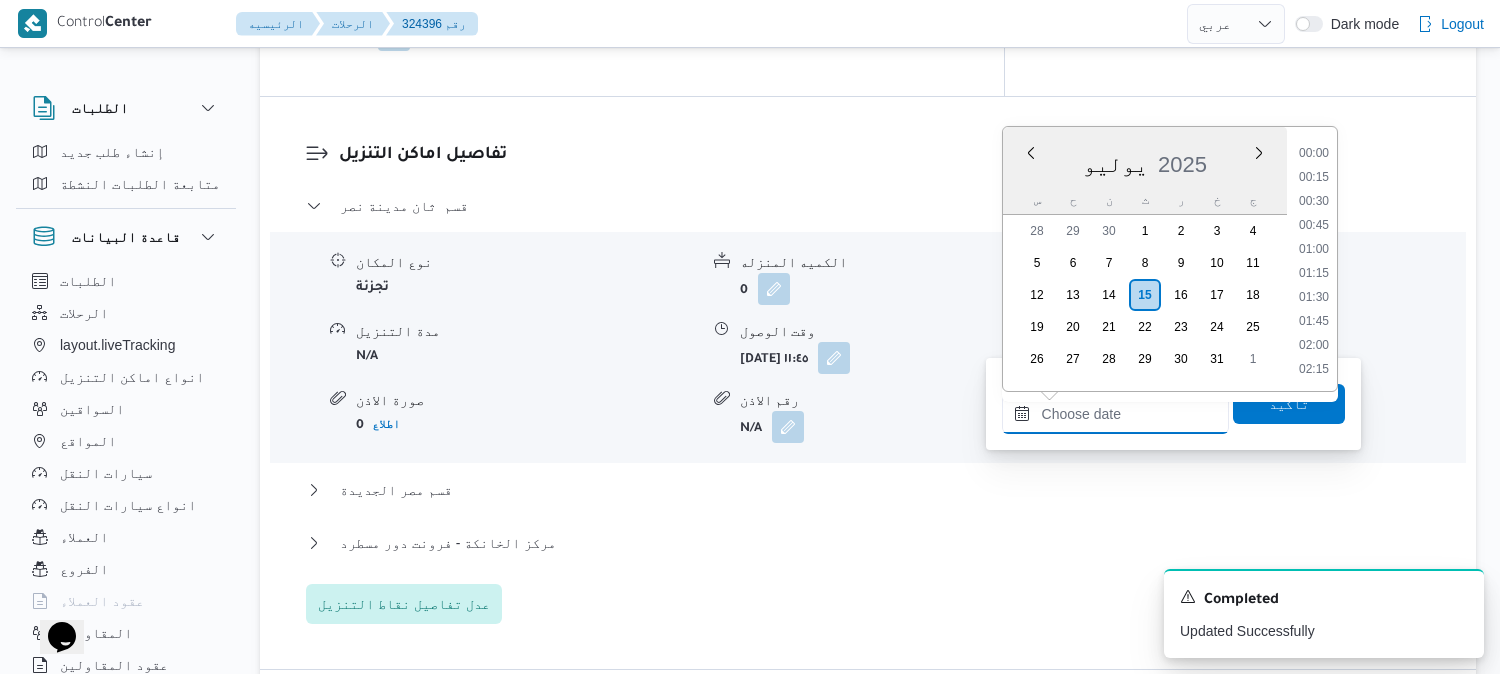 scroll, scrollTop: 2040, scrollLeft: 0, axis: vertical 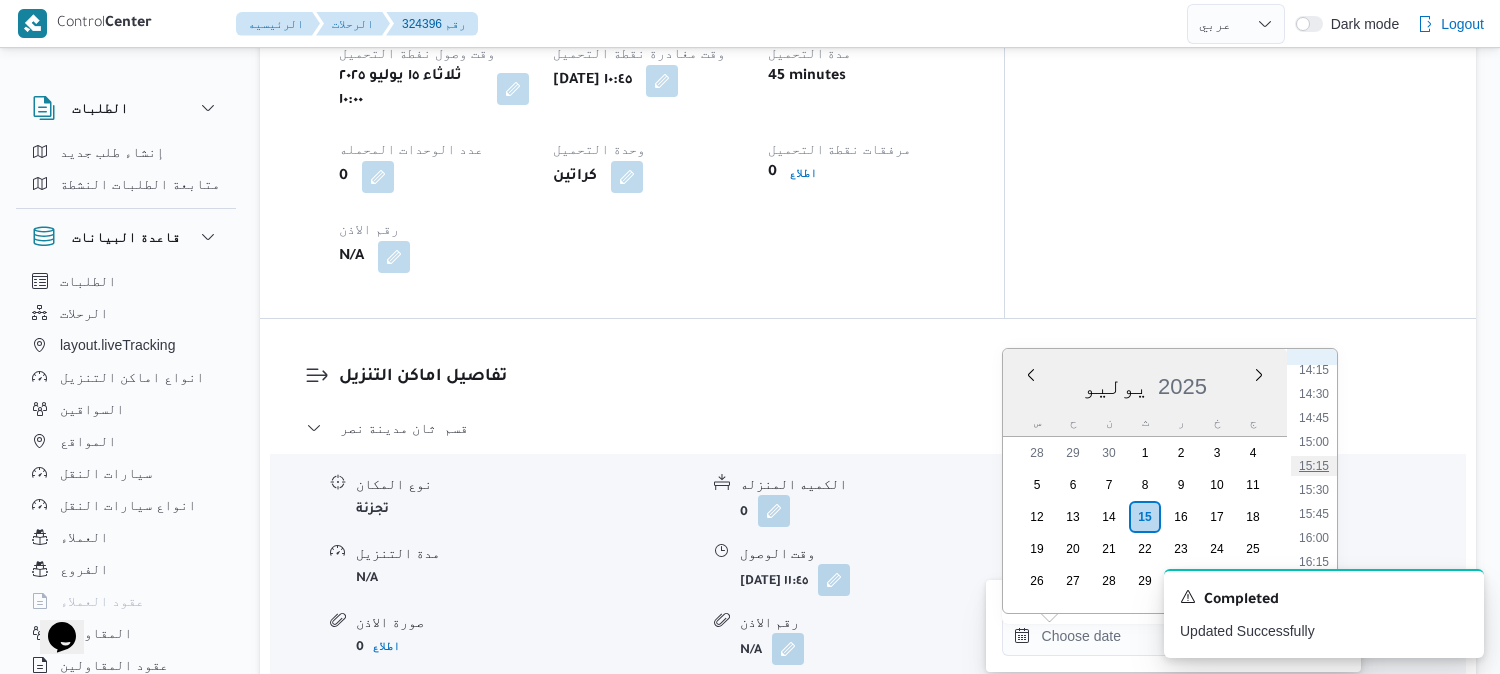 click on "15:15" at bounding box center (1314, 466) 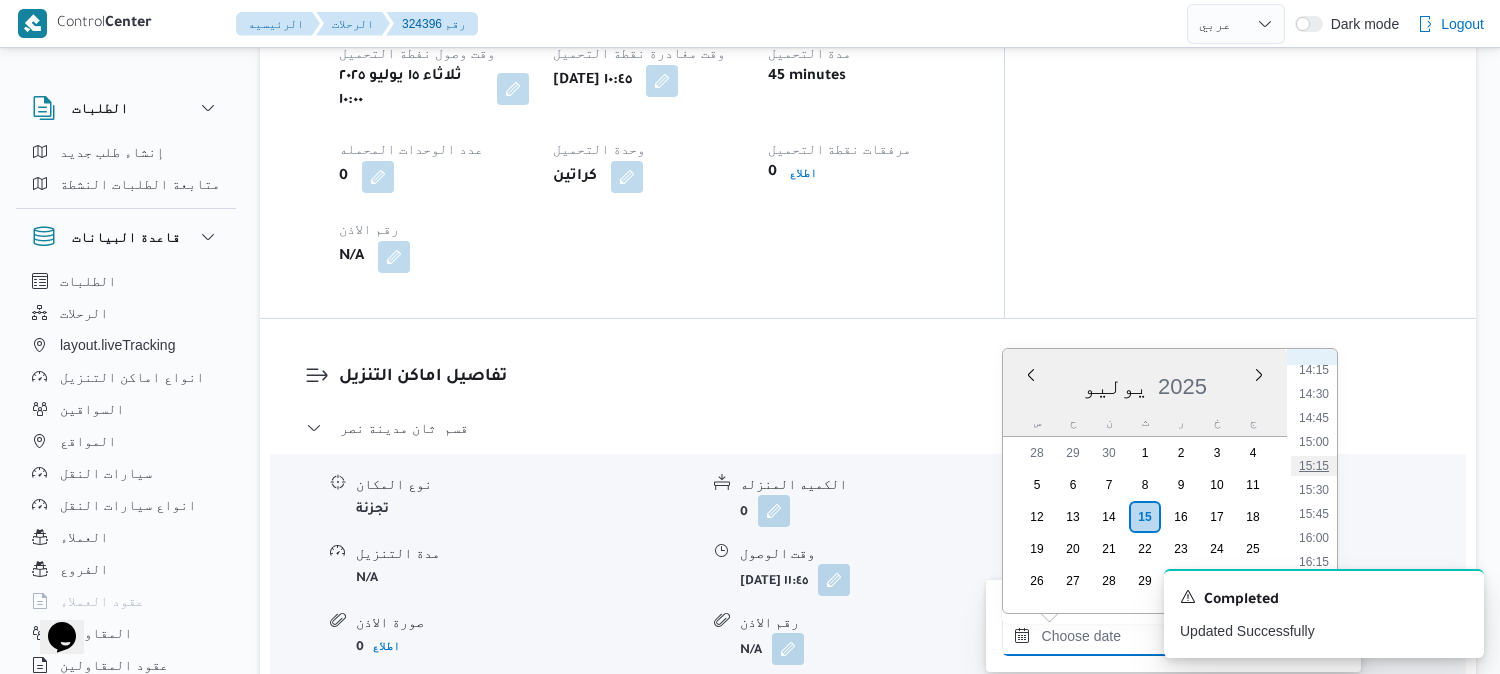 type on "١٥/٠٧/٢٠٢٥ ١٥:١٥" 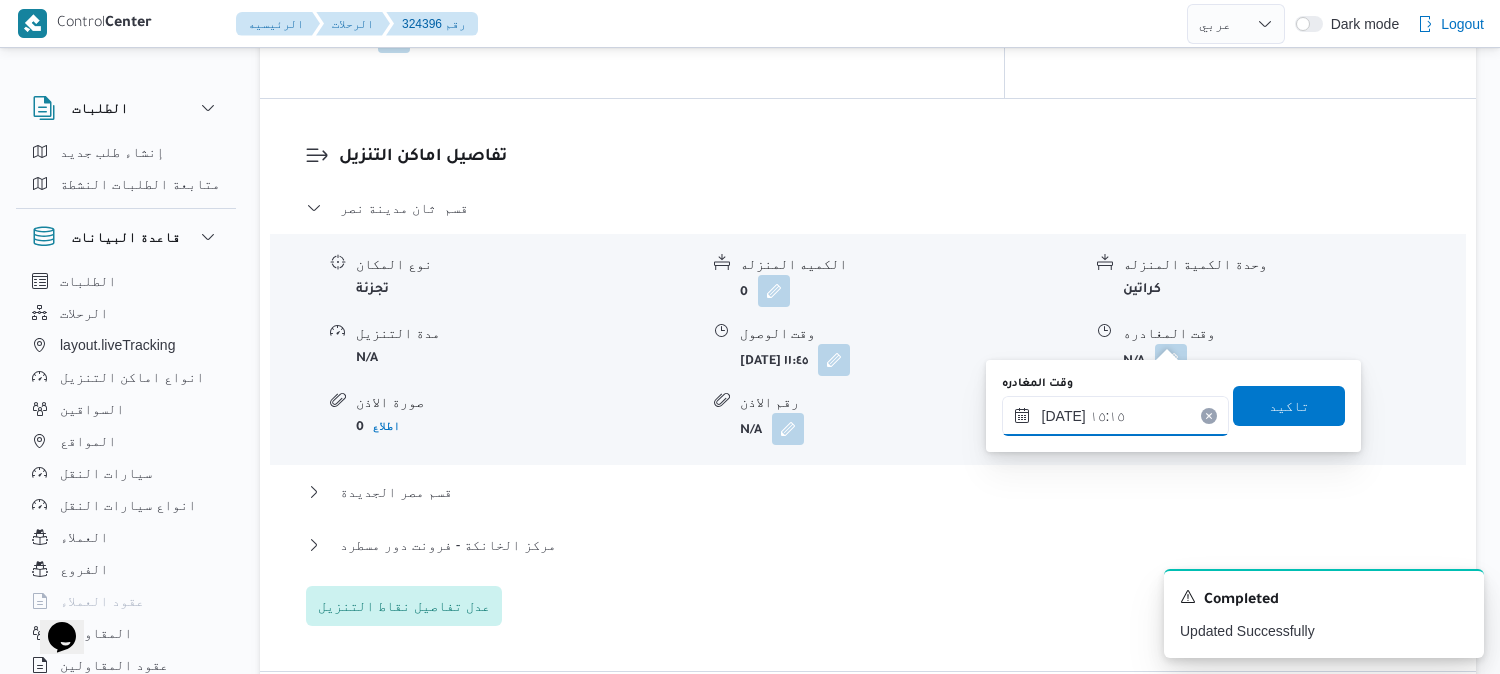 scroll, scrollTop: 1666, scrollLeft: 0, axis: vertical 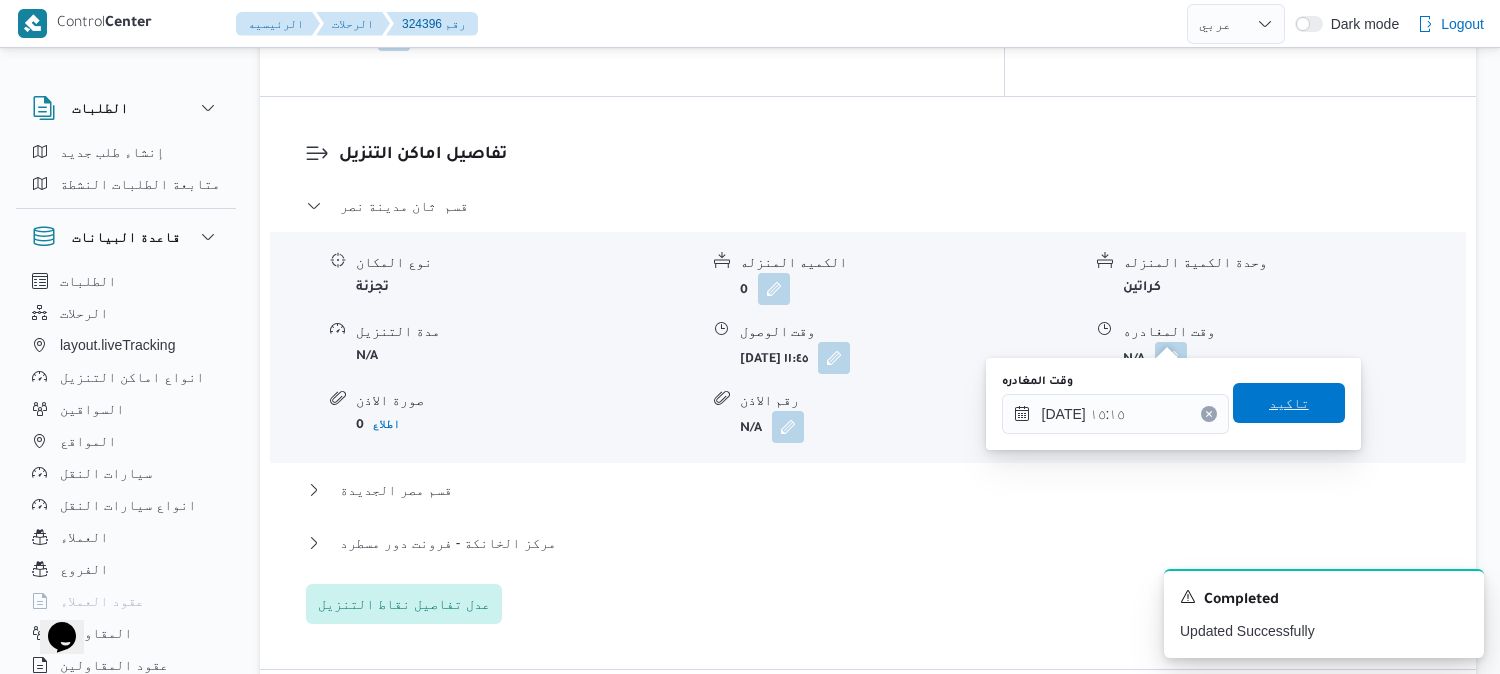 click on "تاكيد" at bounding box center (1289, 403) 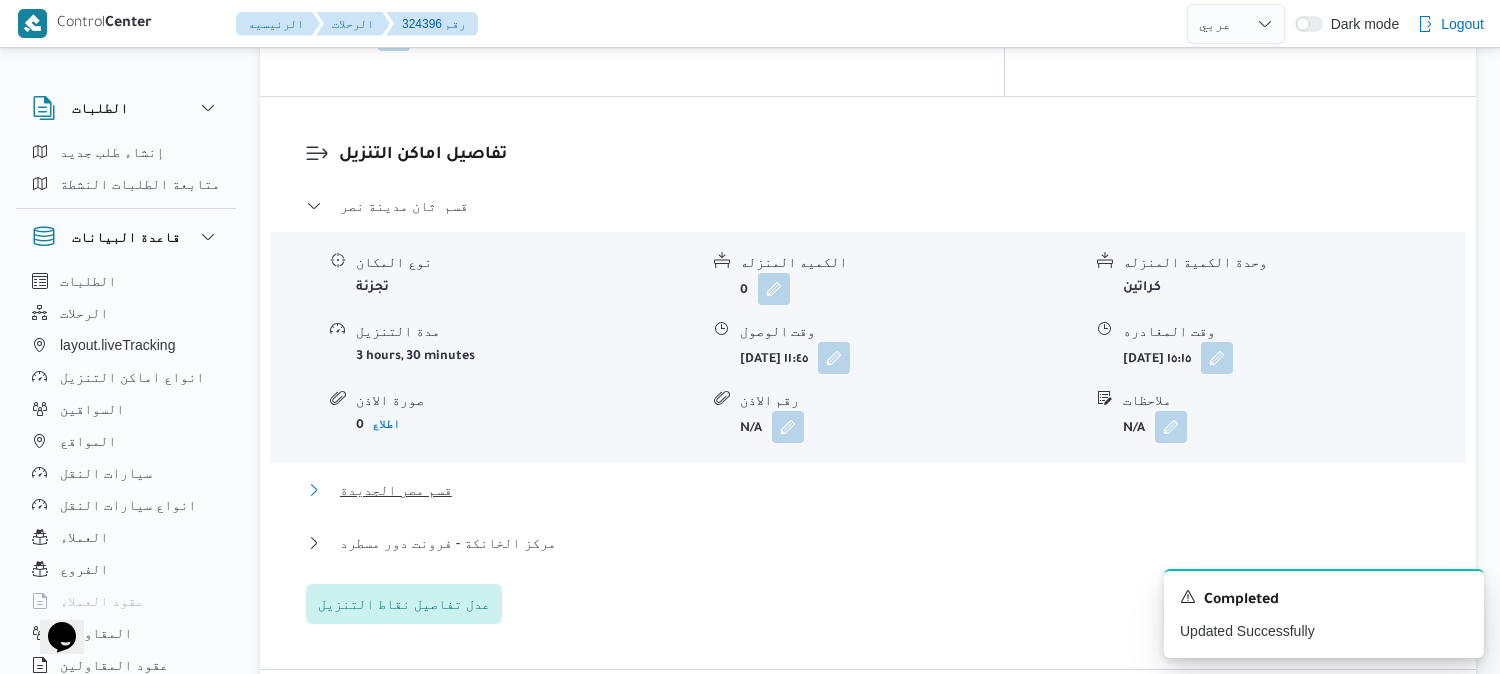 click on "قسم مصر الجديدة" at bounding box center (396, 490) 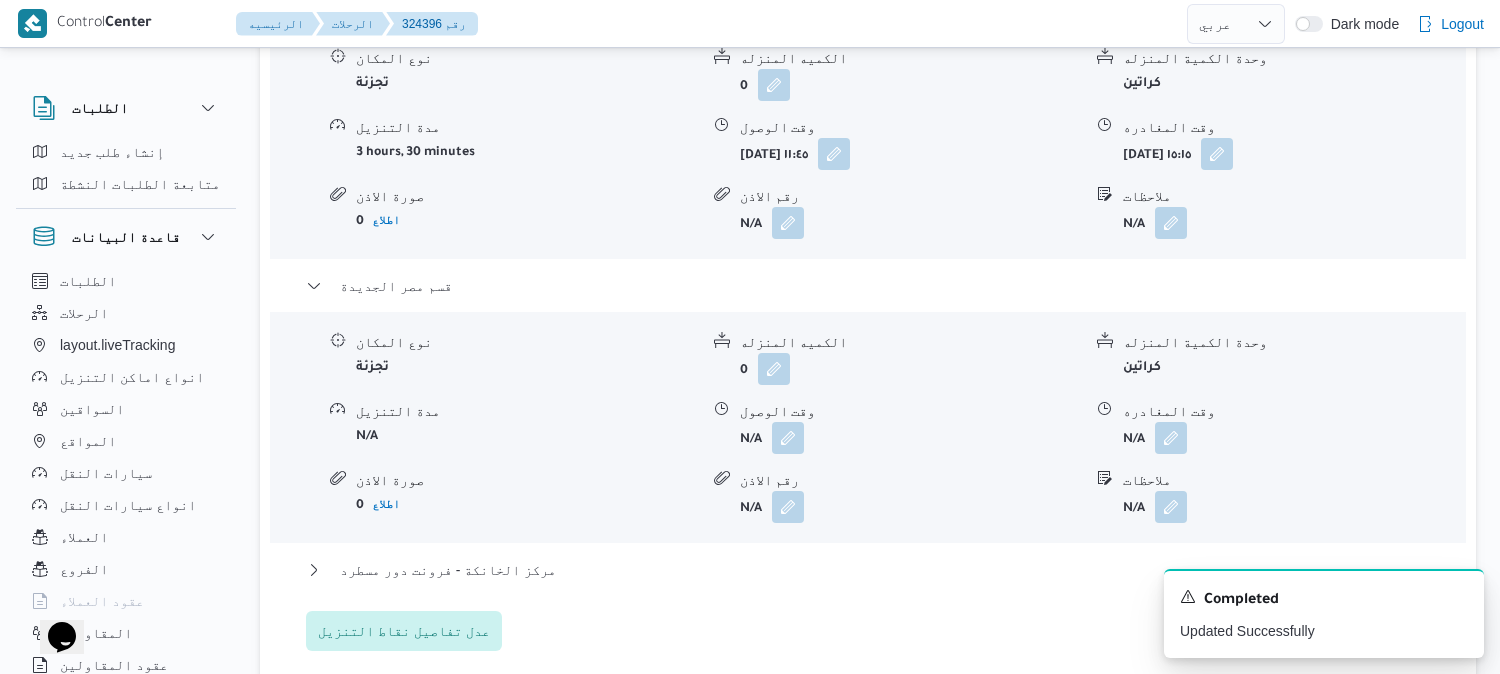 scroll, scrollTop: 1888, scrollLeft: 0, axis: vertical 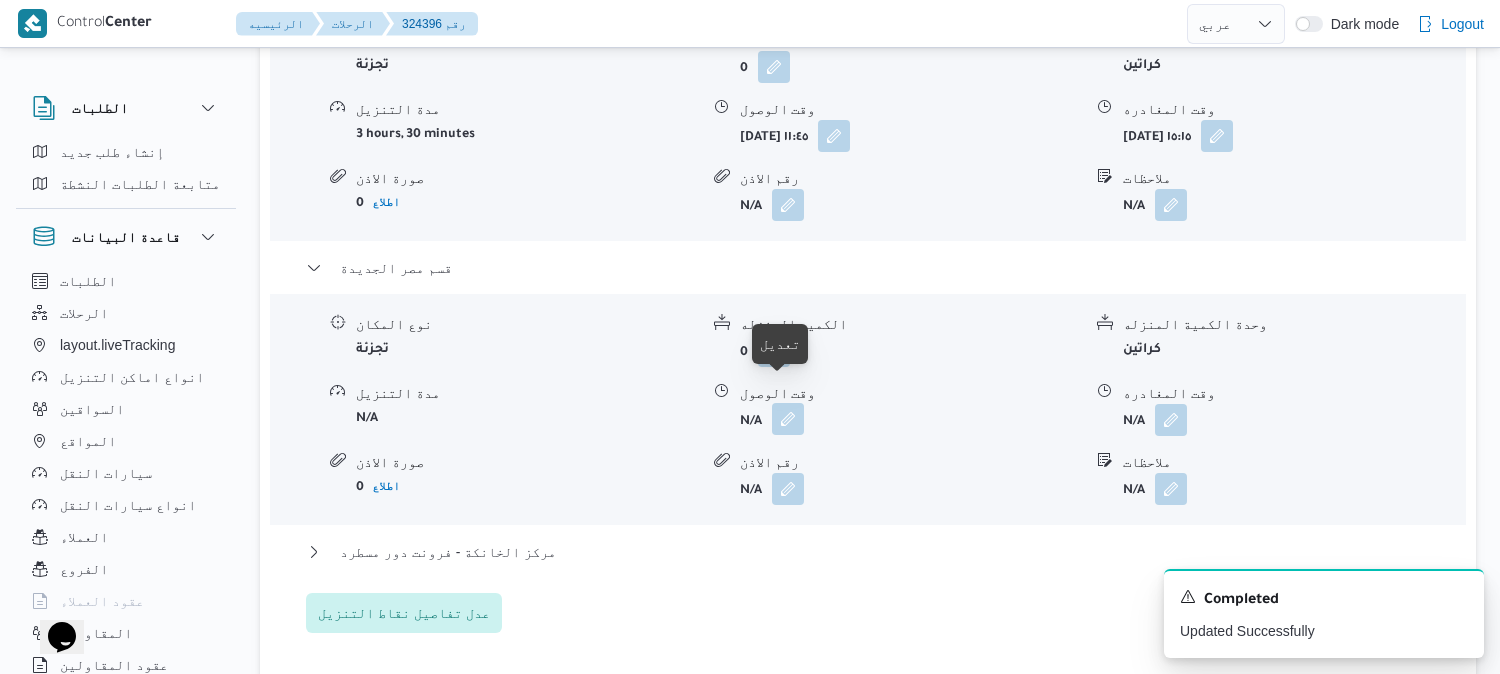 click at bounding box center [788, 419] 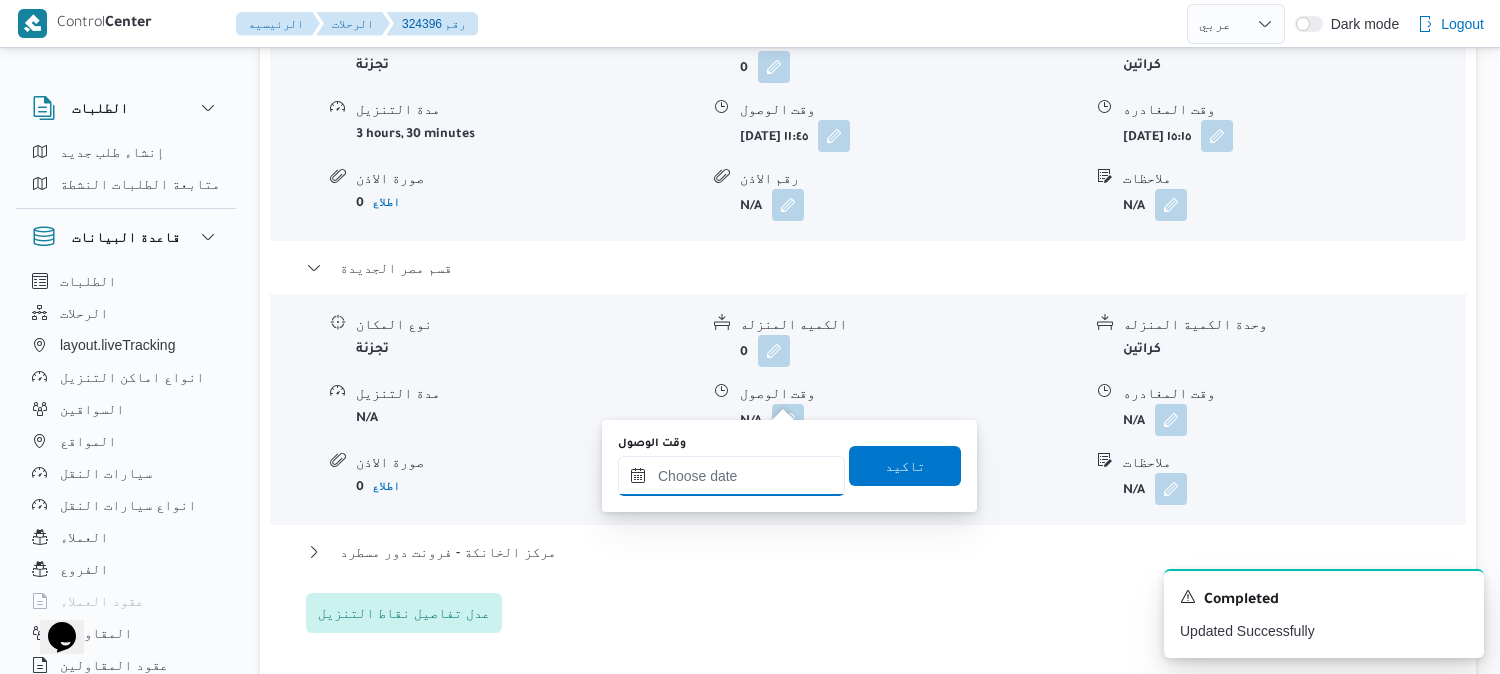 click on "وقت الوصول" at bounding box center [731, 476] 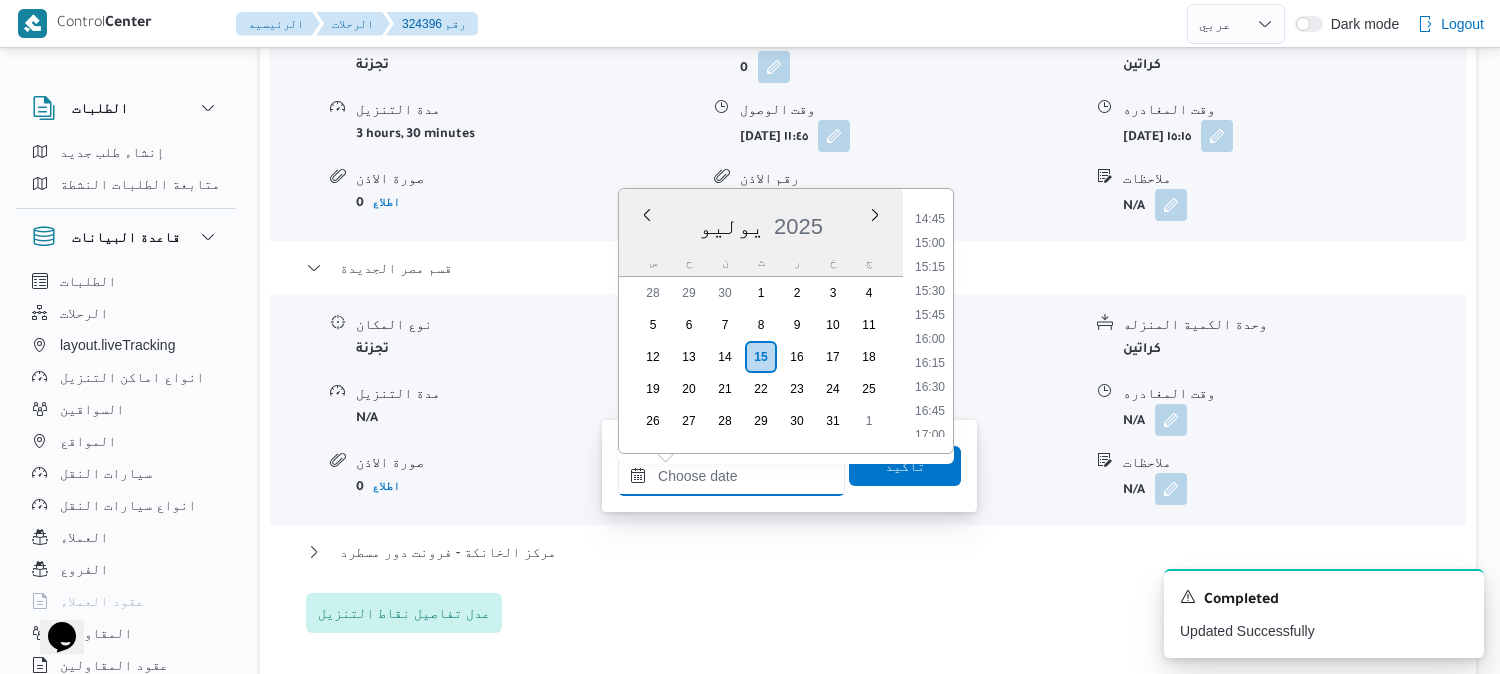 scroll, scrollTop: 1373, scrollLeft: 0, axis: vertical 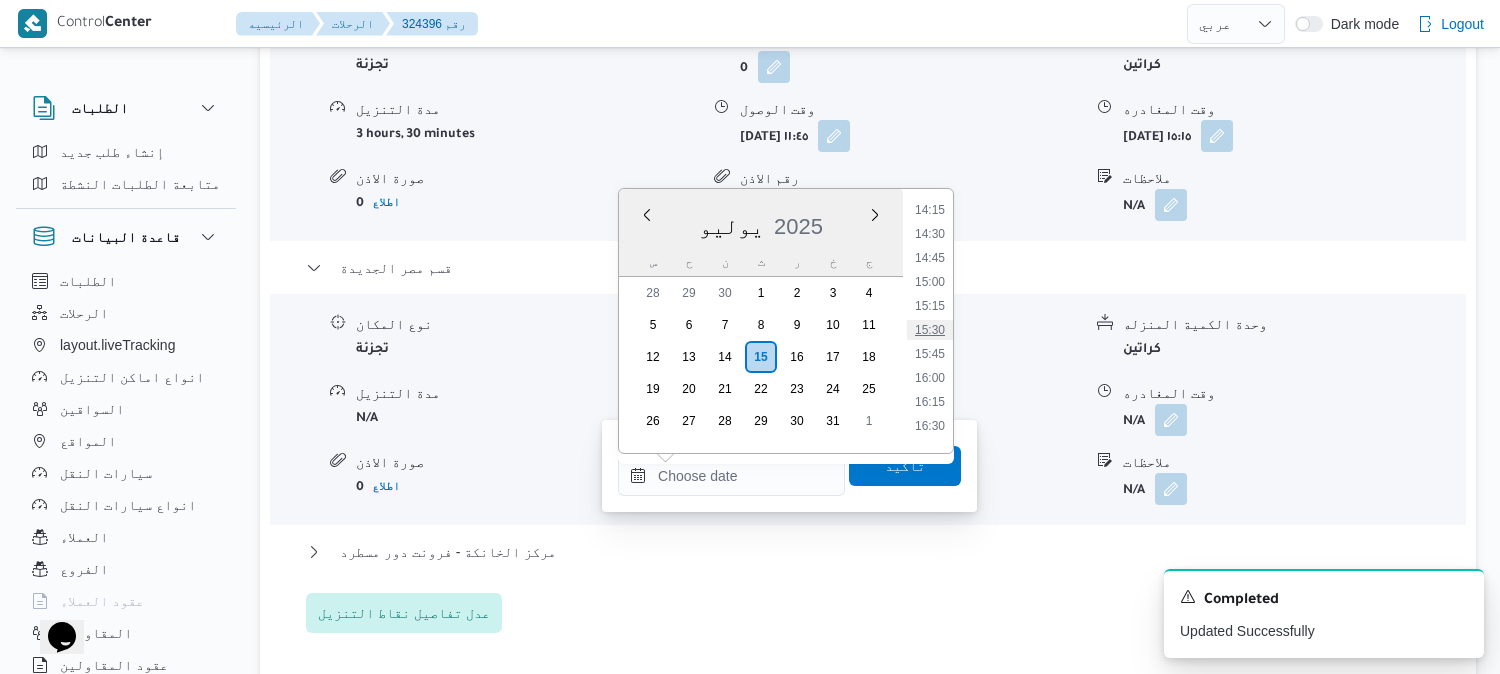 click on "15:30" at bounding box center (930, 330) 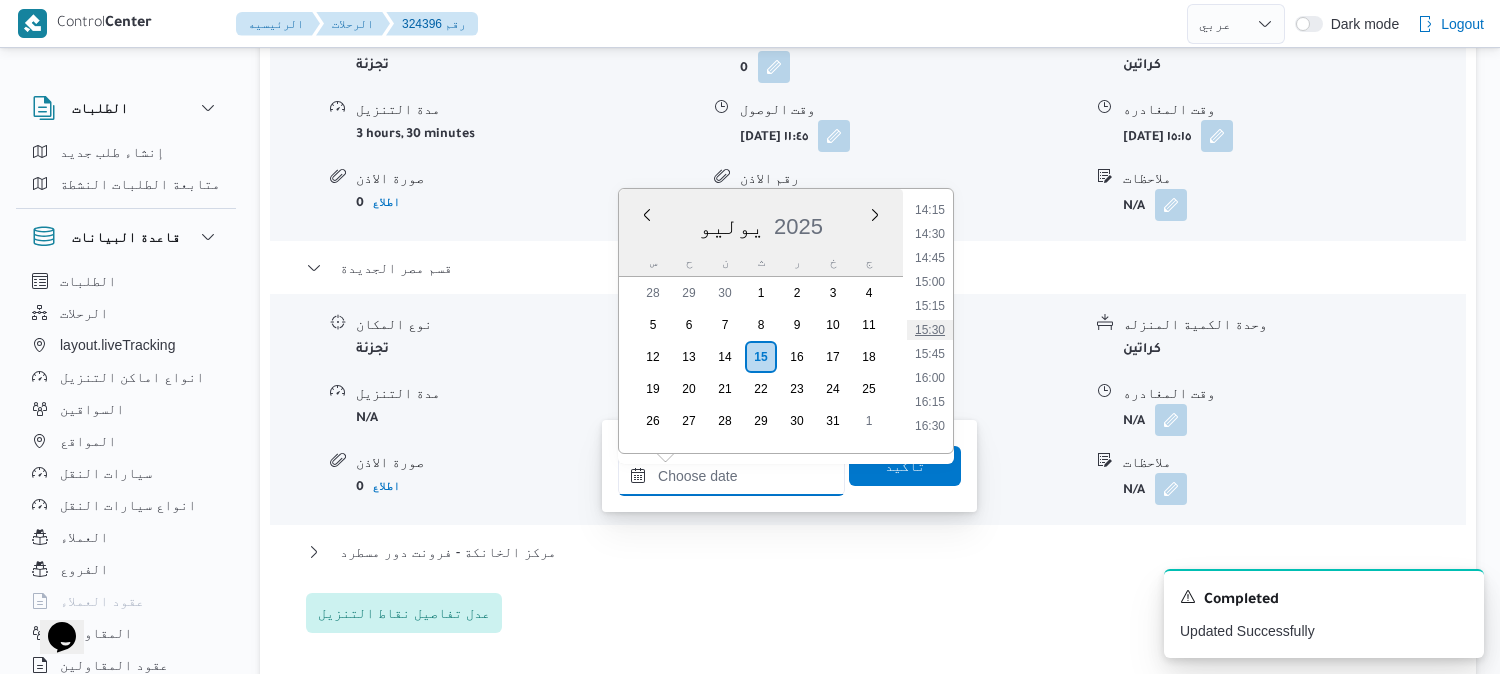 type on "١٥/٠٧/٢٠٢٥ ١٥:٣٠" 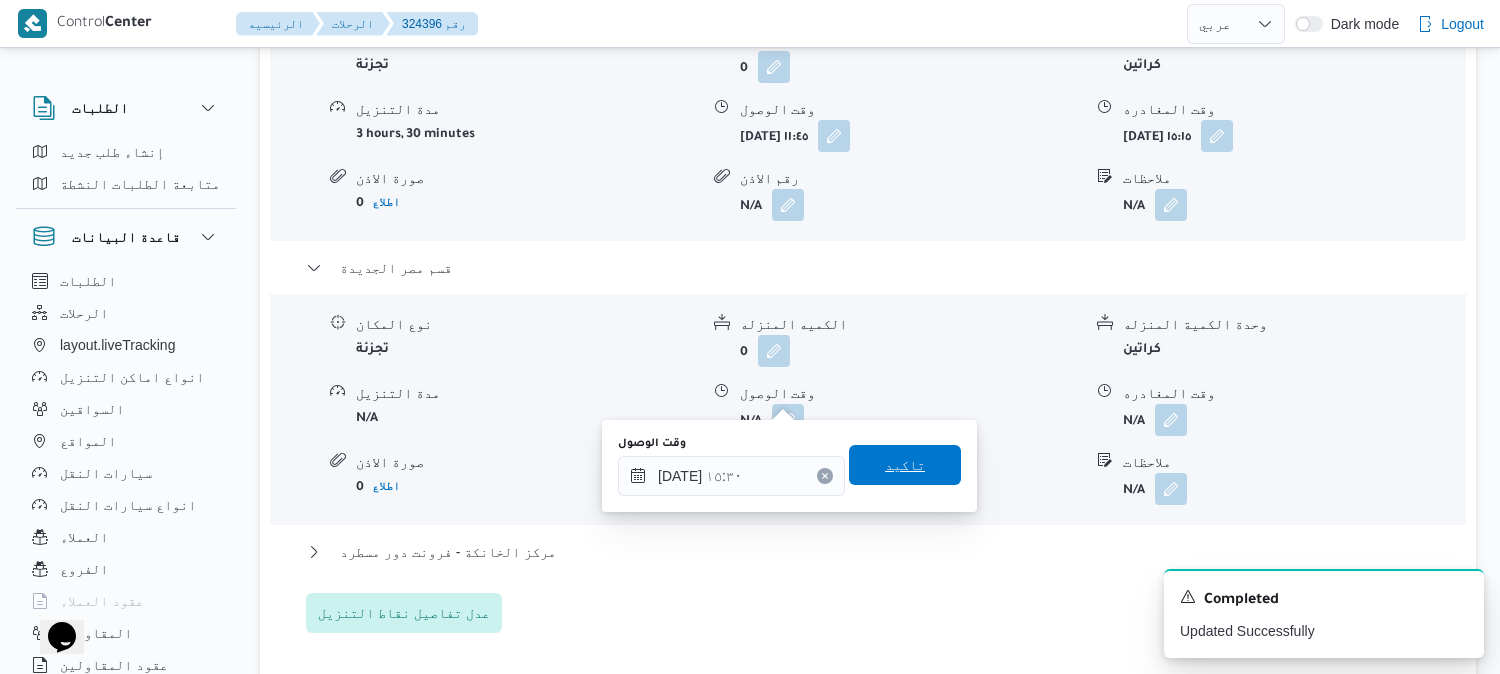 click on "تاكيد" at bounding box center [905, 465] 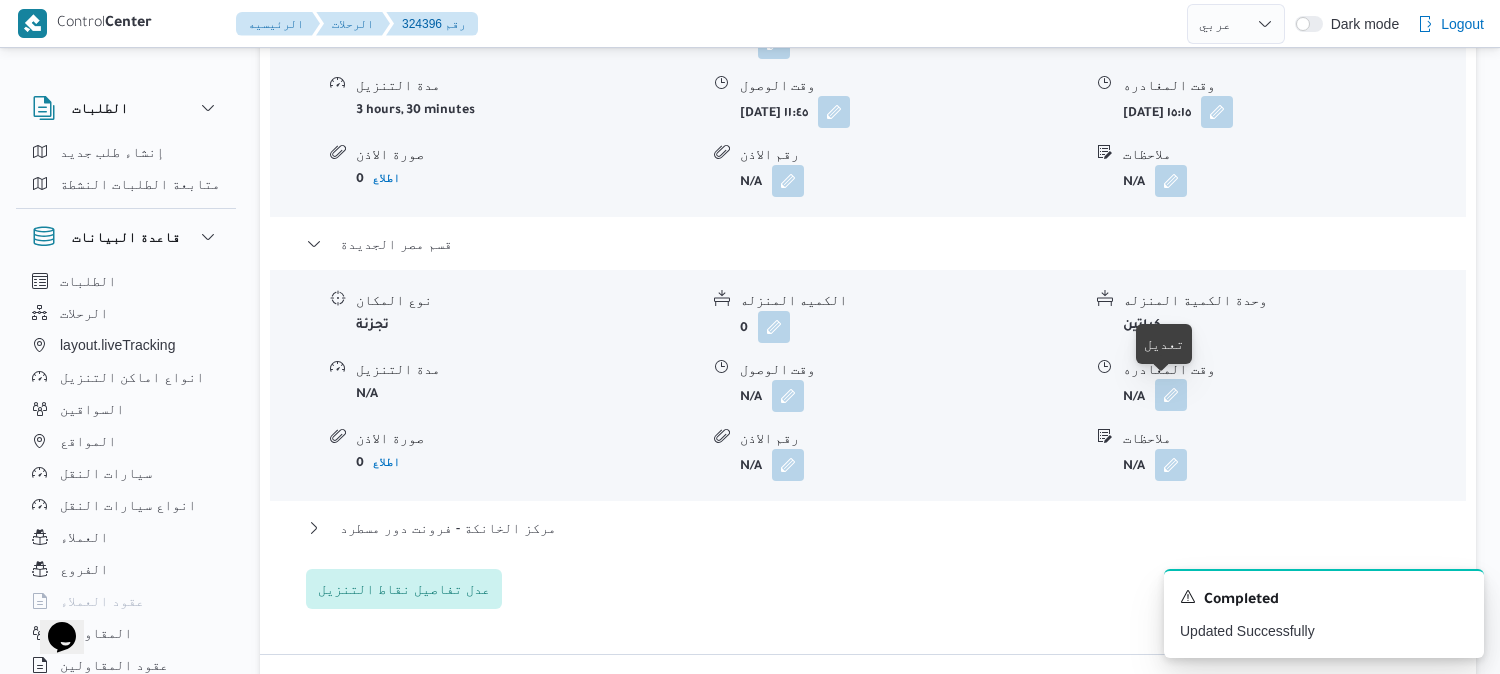 click at bounding box center [1171, 395] 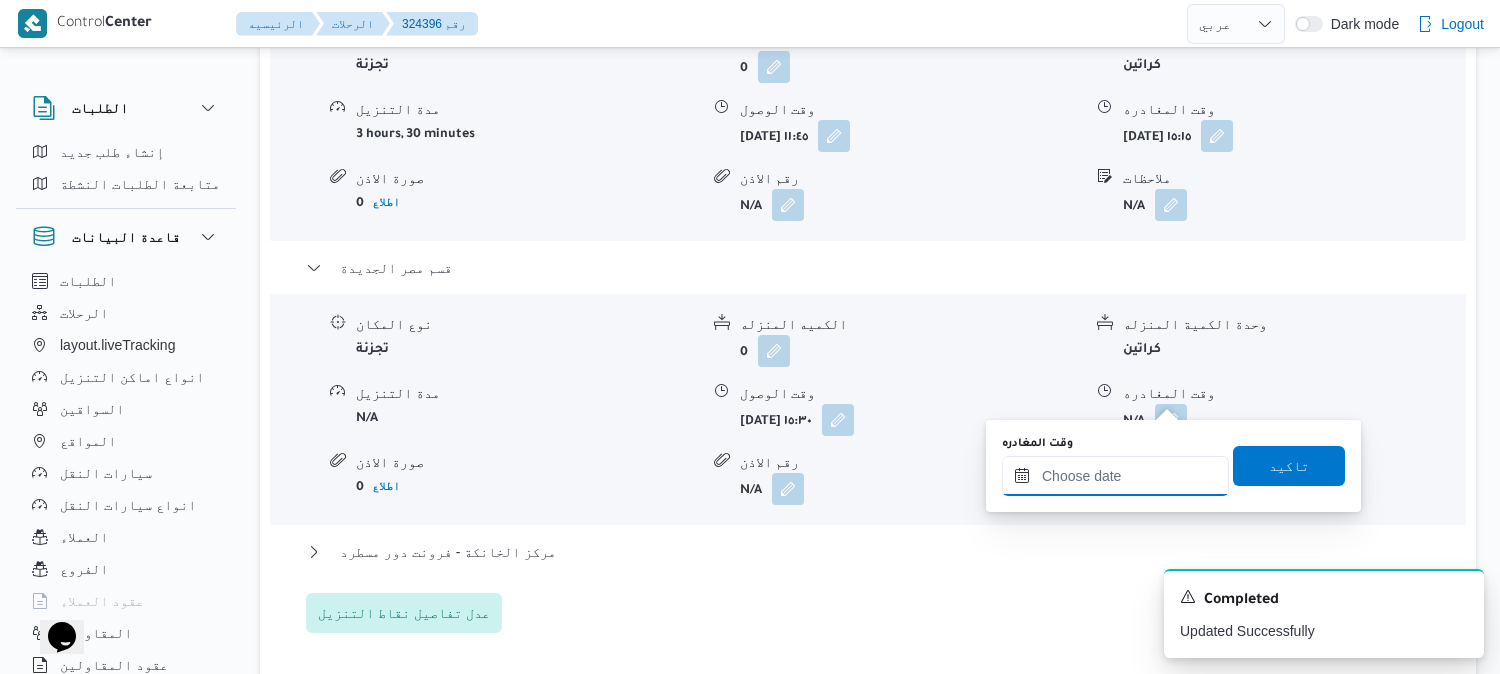 click on "وقت المغادره" at bounding box center [1115, 476] 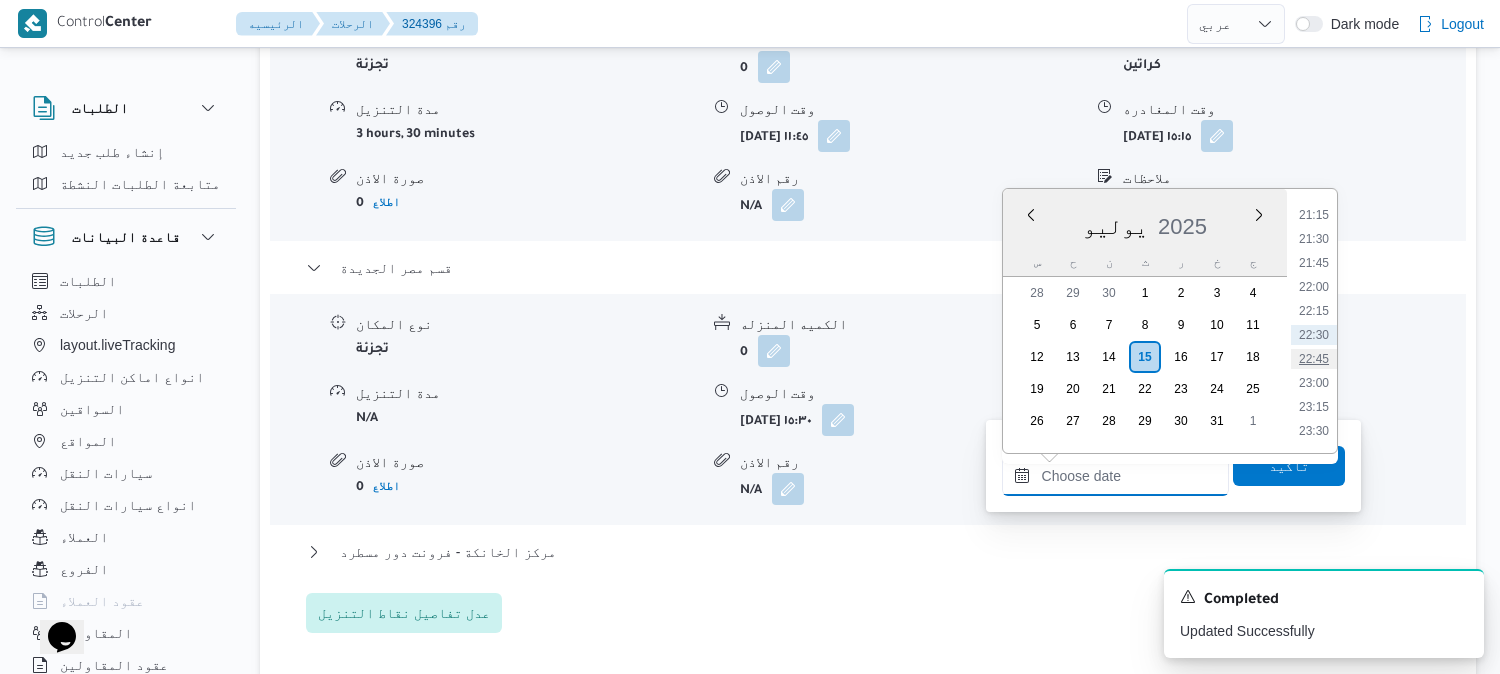 scroll, scrollTop: 1817, scrollLeft: 0, axis: vertical 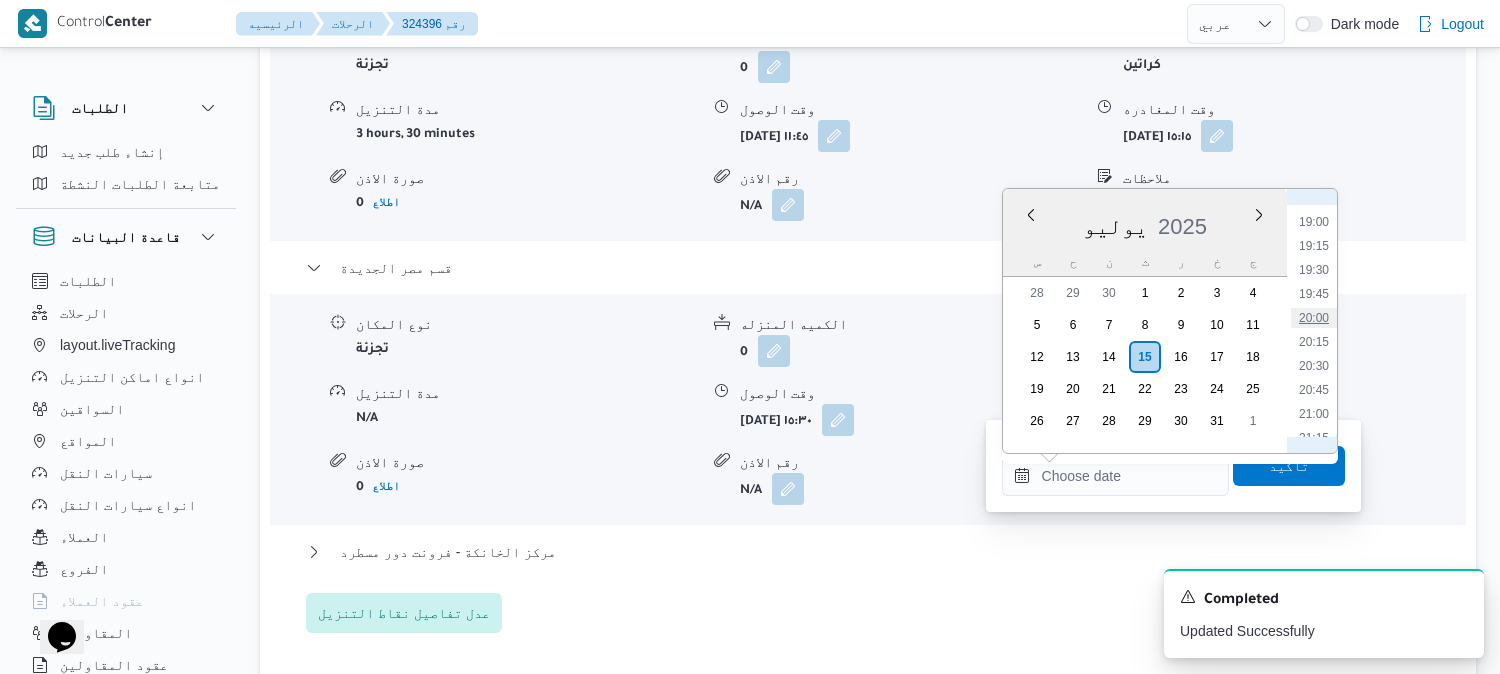 click on "20:00" at bounding box center (1314, 318) 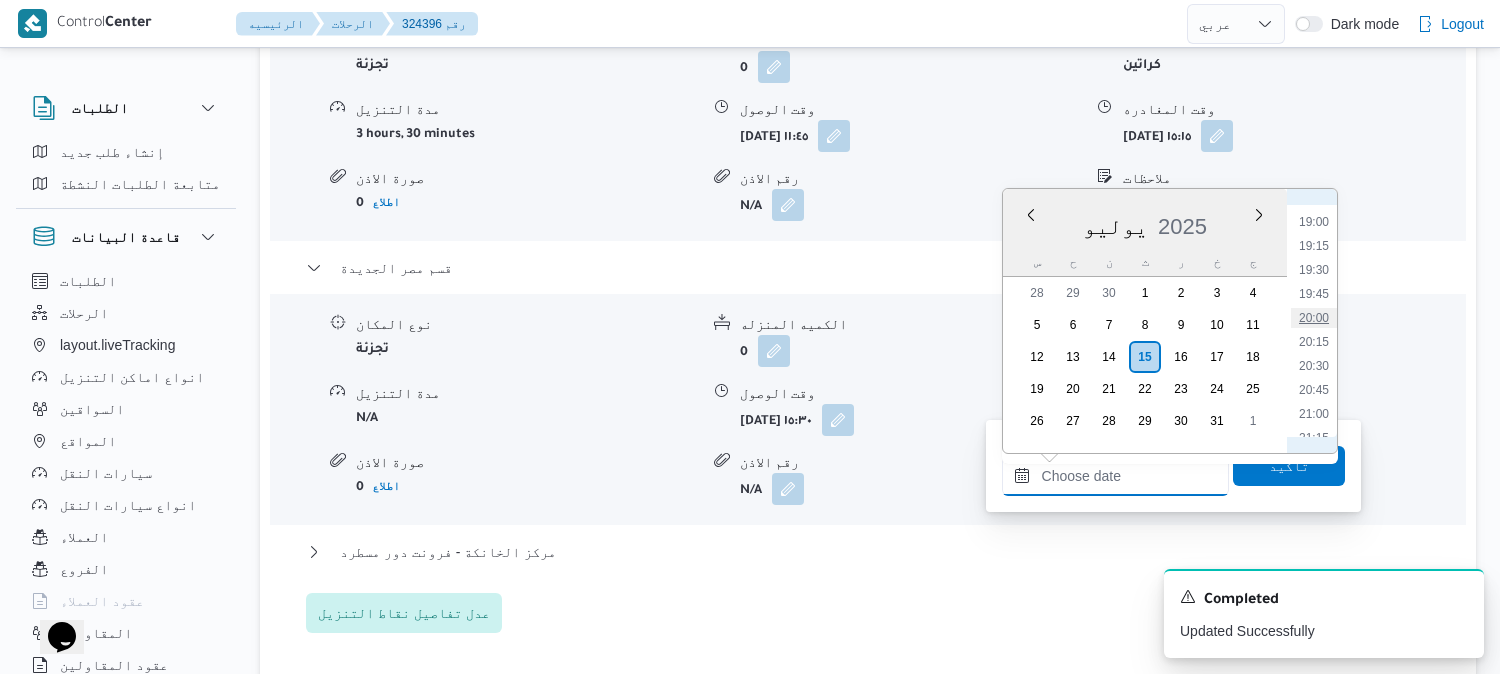type on "١٥/٠٧/٢٠٢٥ ٢٠:٠٠" 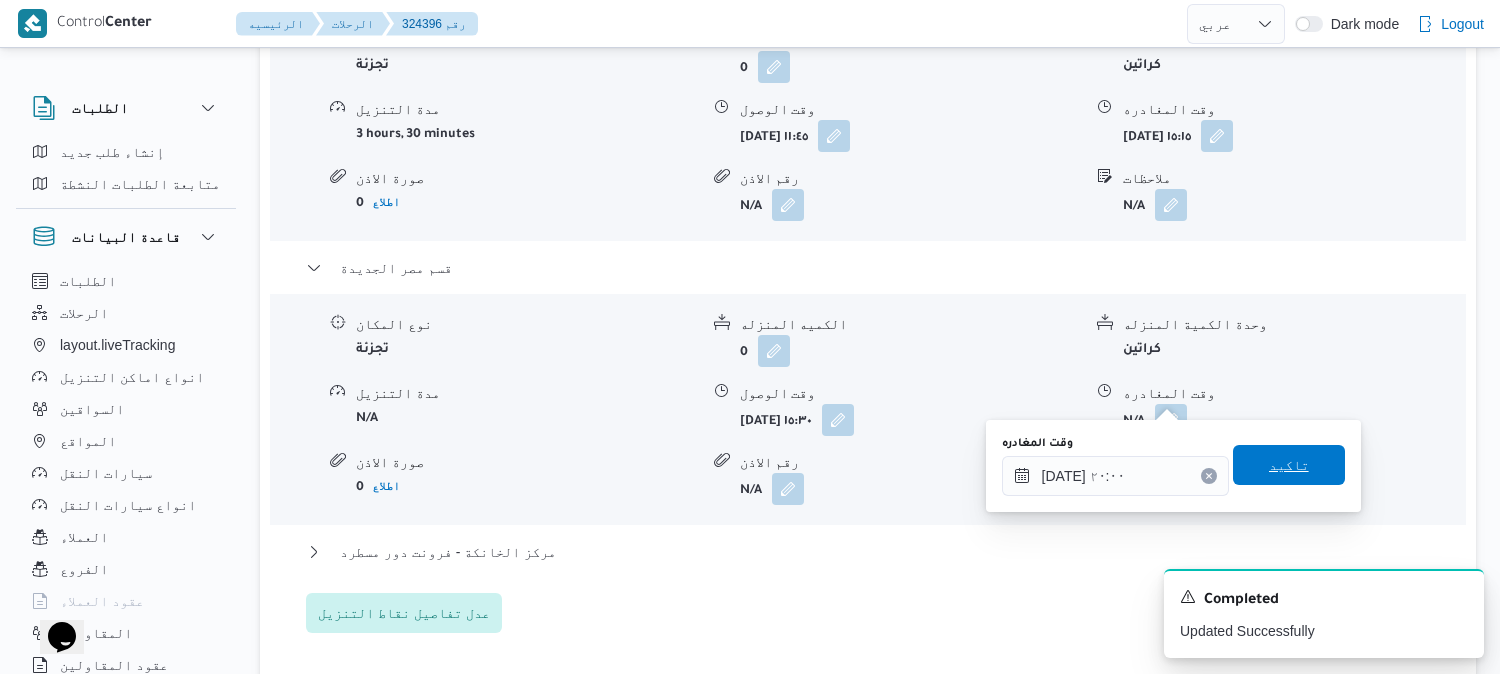 drag, startPoint x: 1281, startPoint y: 456, endPoint x: 1067, endPoint y: 480, distance: 215.34158 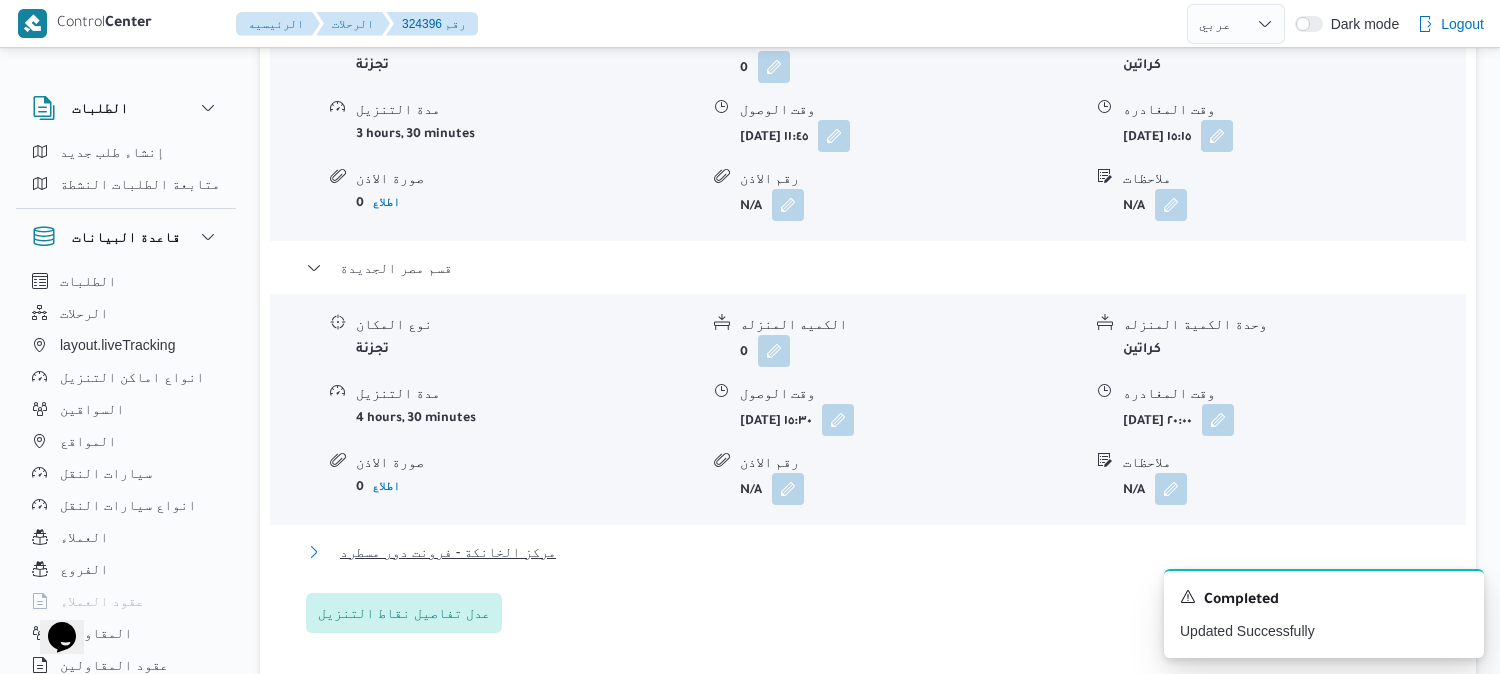 click on "مركز الخانكة -
فرونت دور مسطرد" at bounding box center (448, 552) 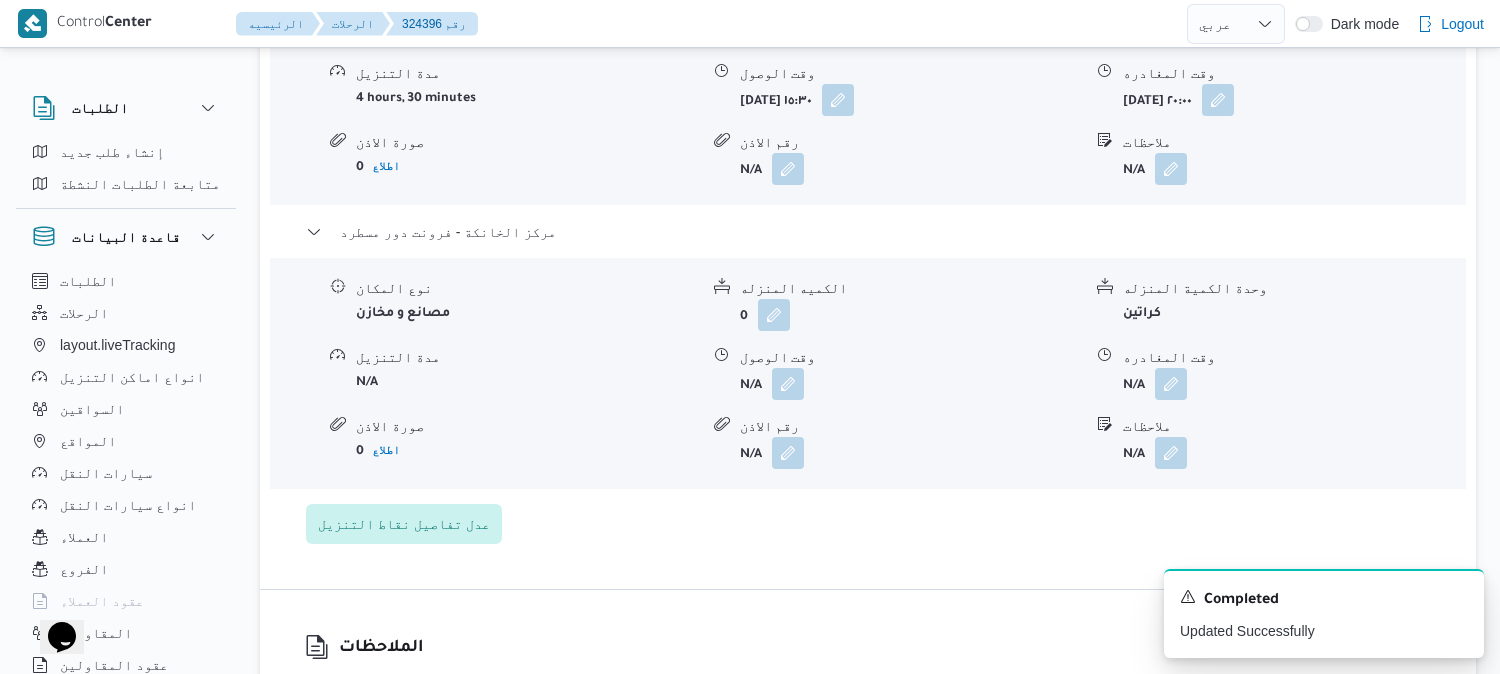 scroll, scrollTop: 2222, scrollLeft: 0, axis: vertical 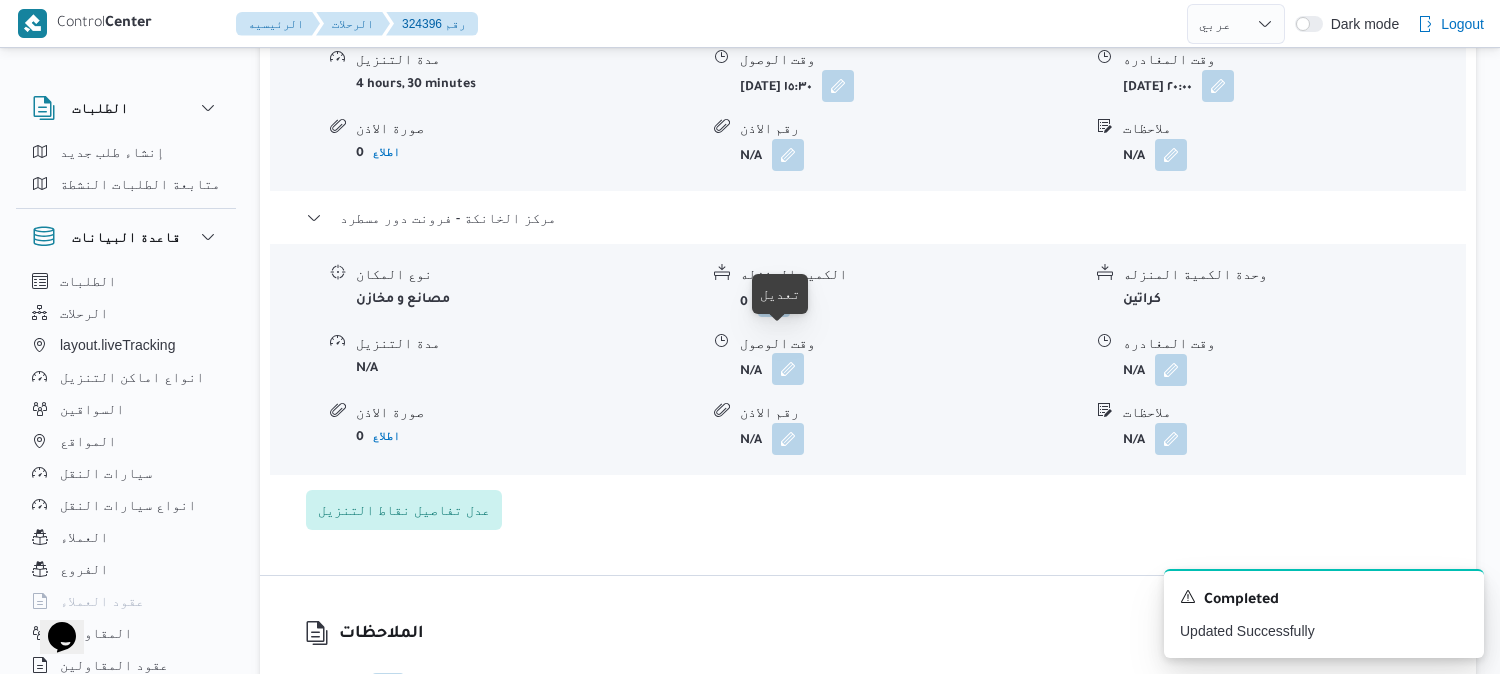 click at bounding box center (788, 369) 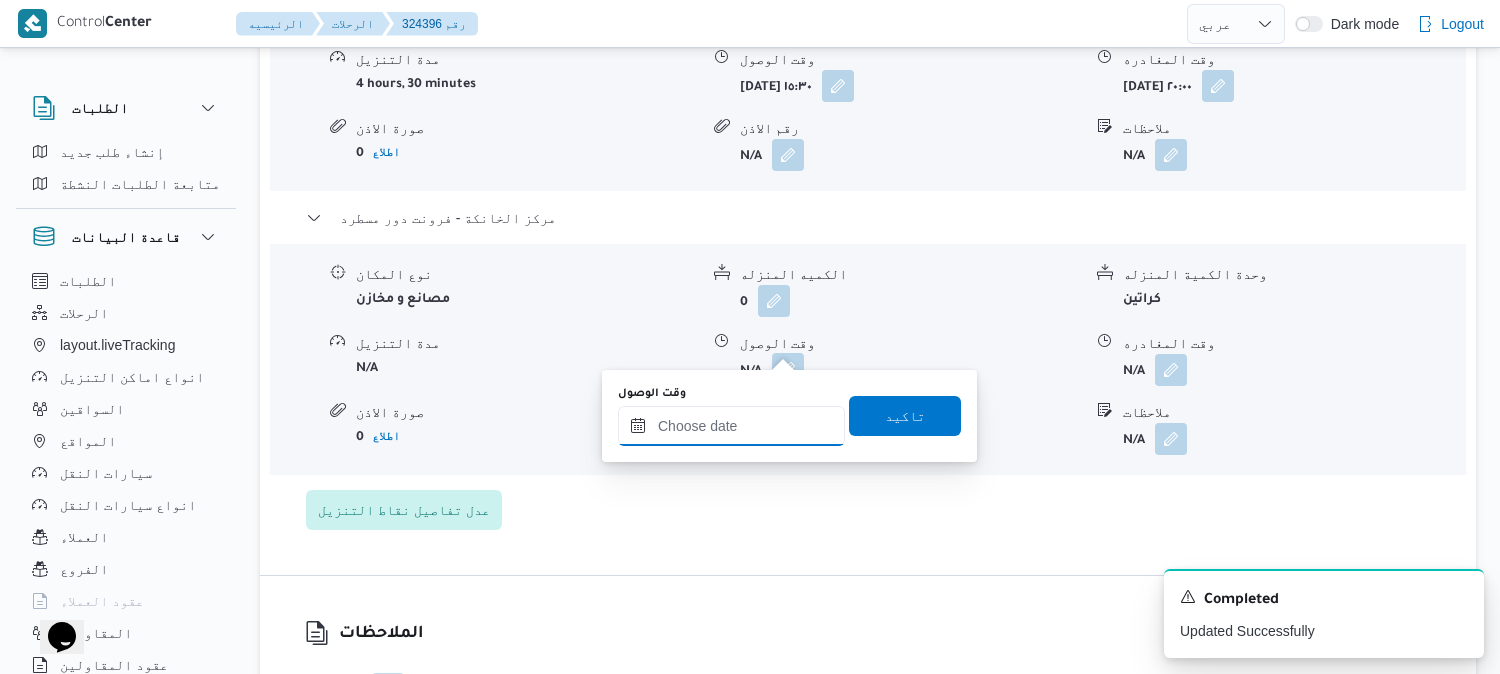 click on "وقت الوصول" at bounding box center (731, 426) 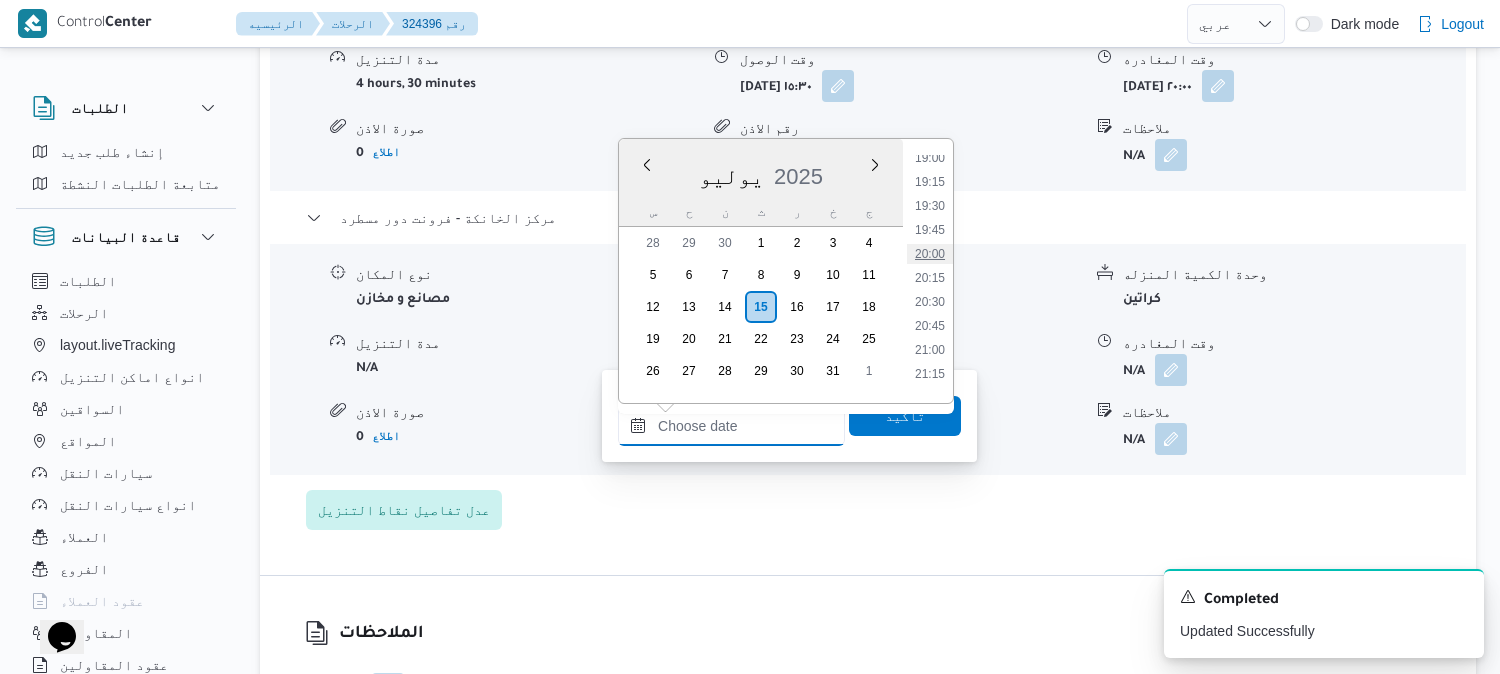 scroll, scrollTop: 1817, scrollLeft: 0, axis: vertical 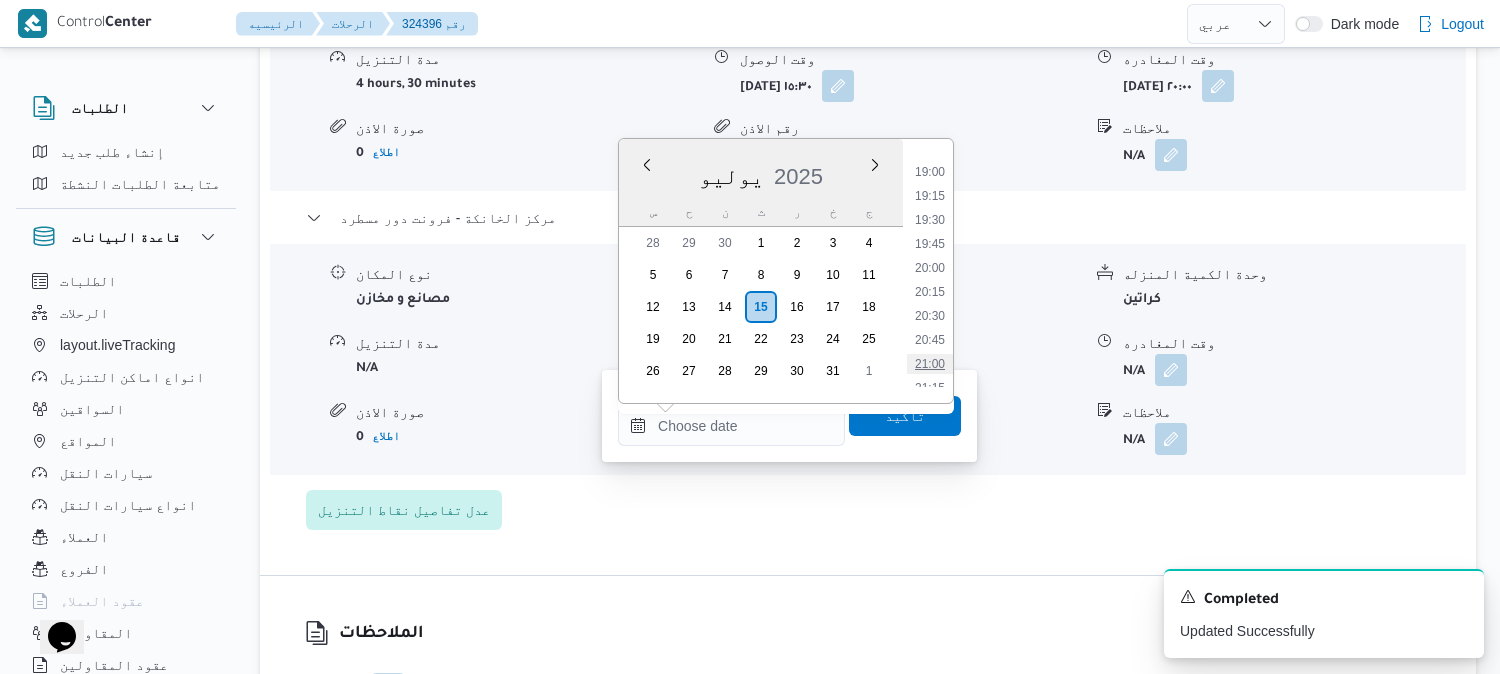 click on "21:00" at bounding box center [930, 364] 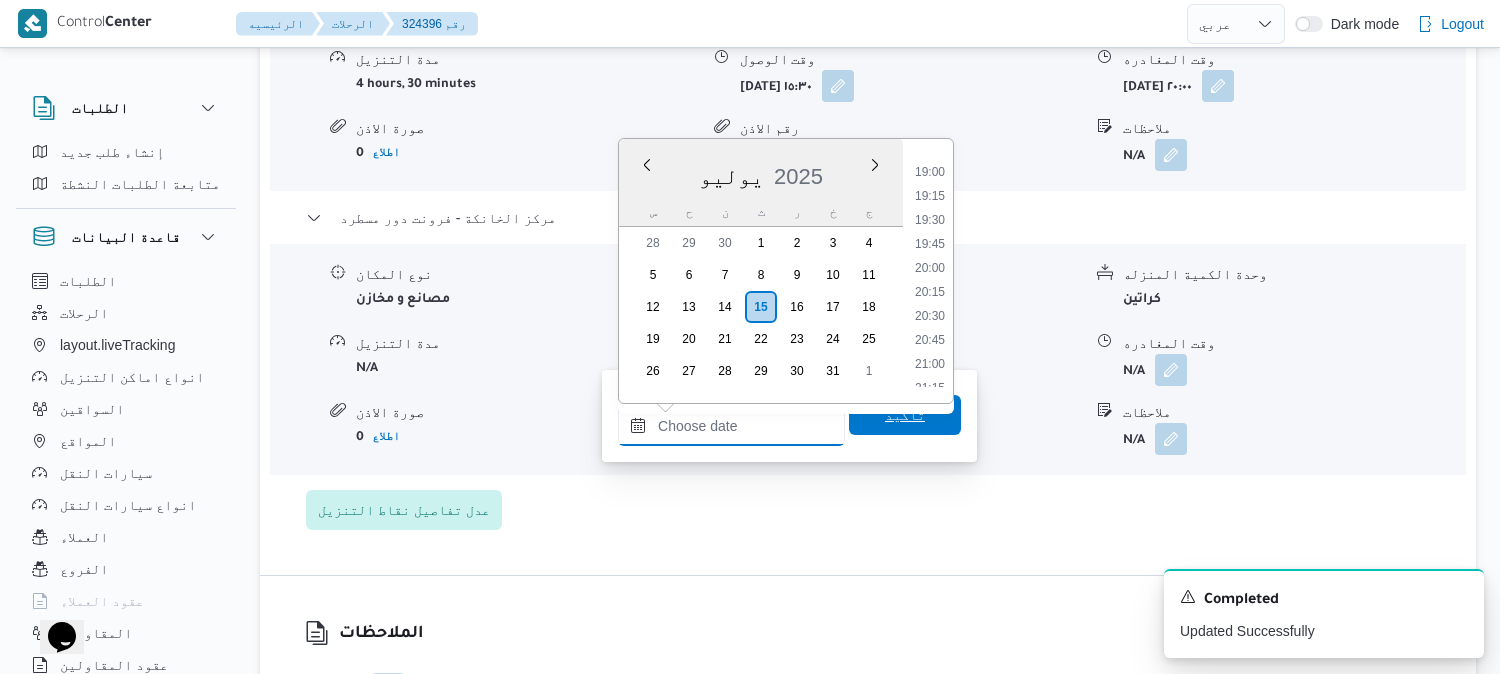 type on "١٥/٠٧/٢٠٢٥ ٢١:٠٠" 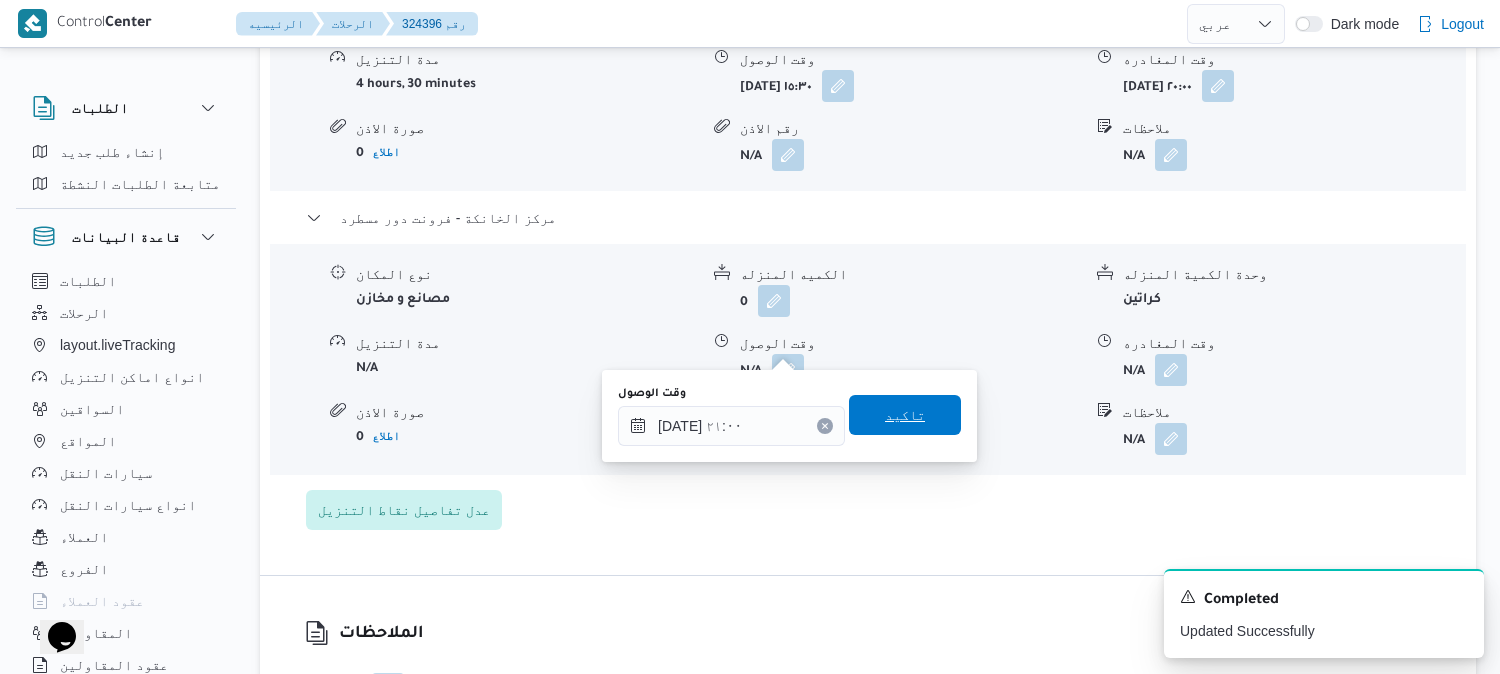 click on "تاكيد" at bounding box center [905, 415] 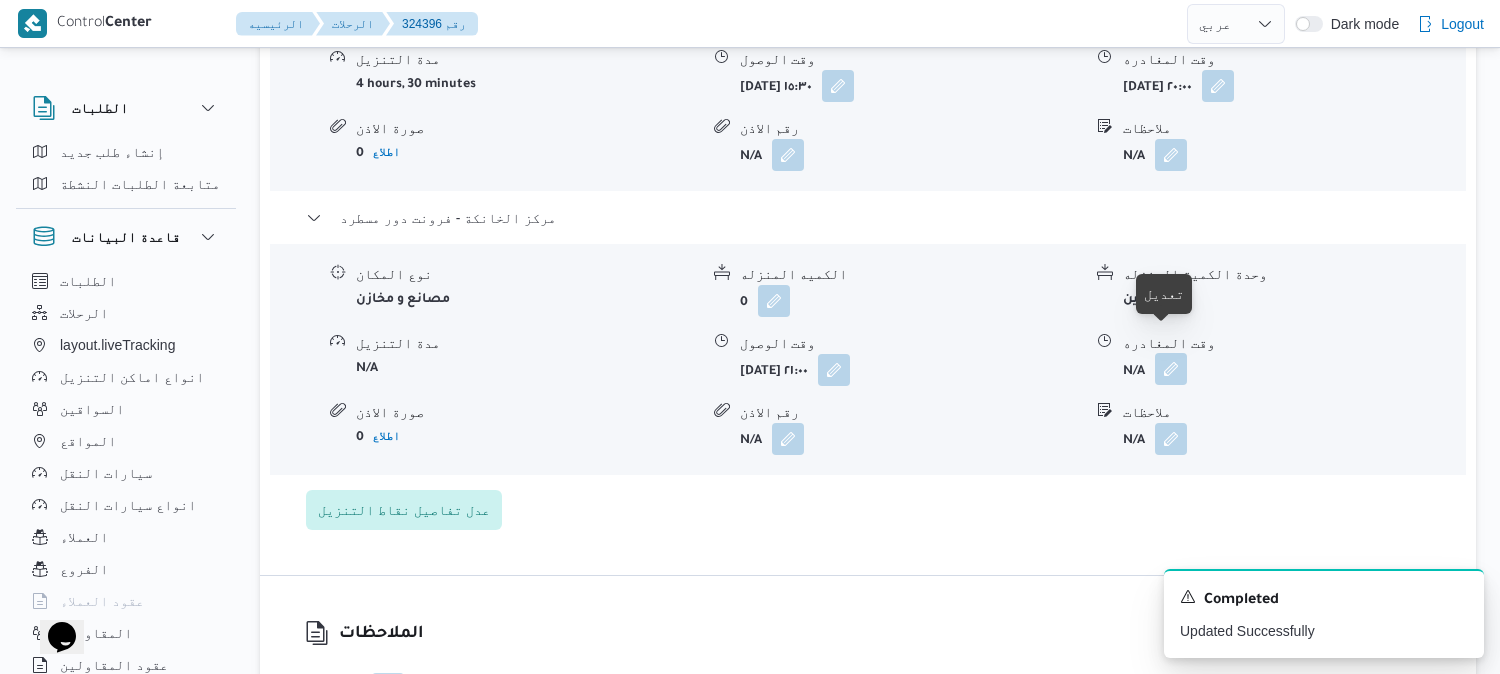 click at bounding box center (1171, 369) 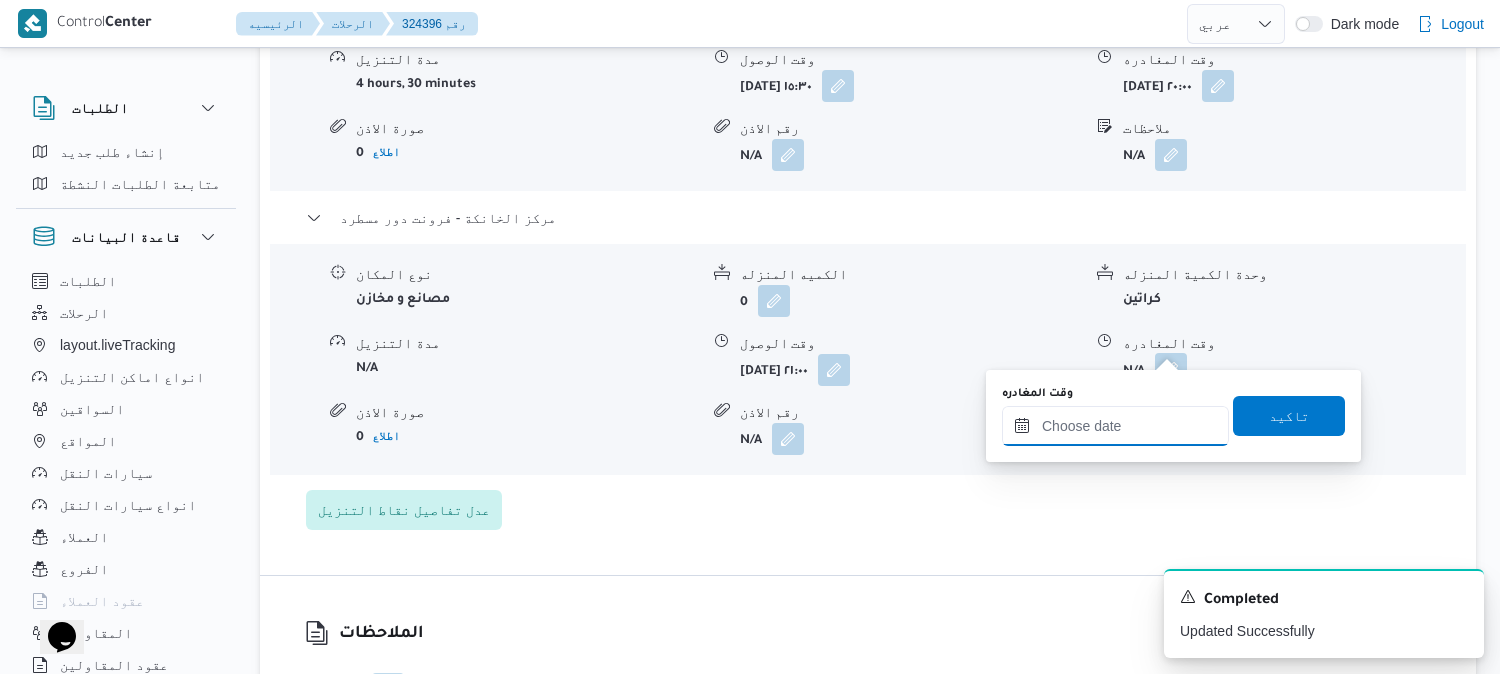 click on "وقت المغادره" at bounding box center [1115, 426] 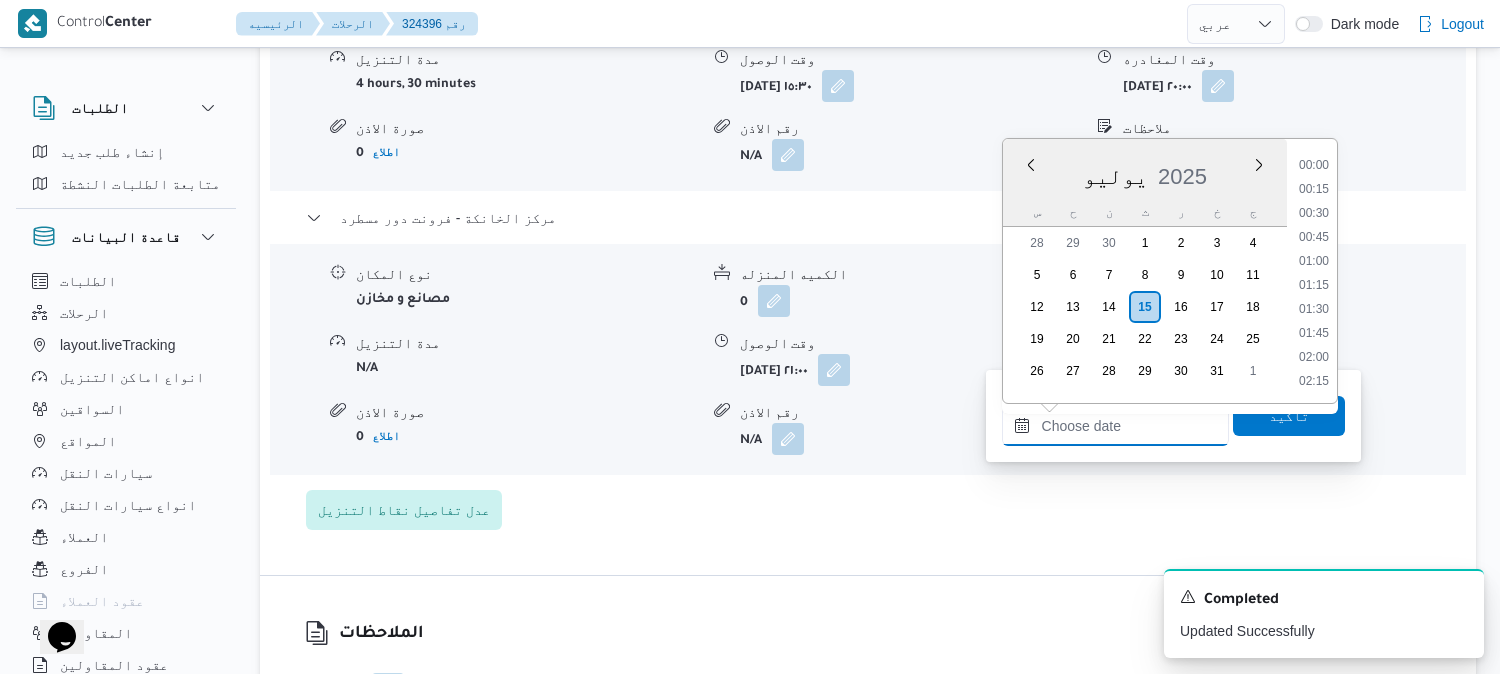 scroll, scrollTop: 2040, scrollLeft: 0, axis: vertical 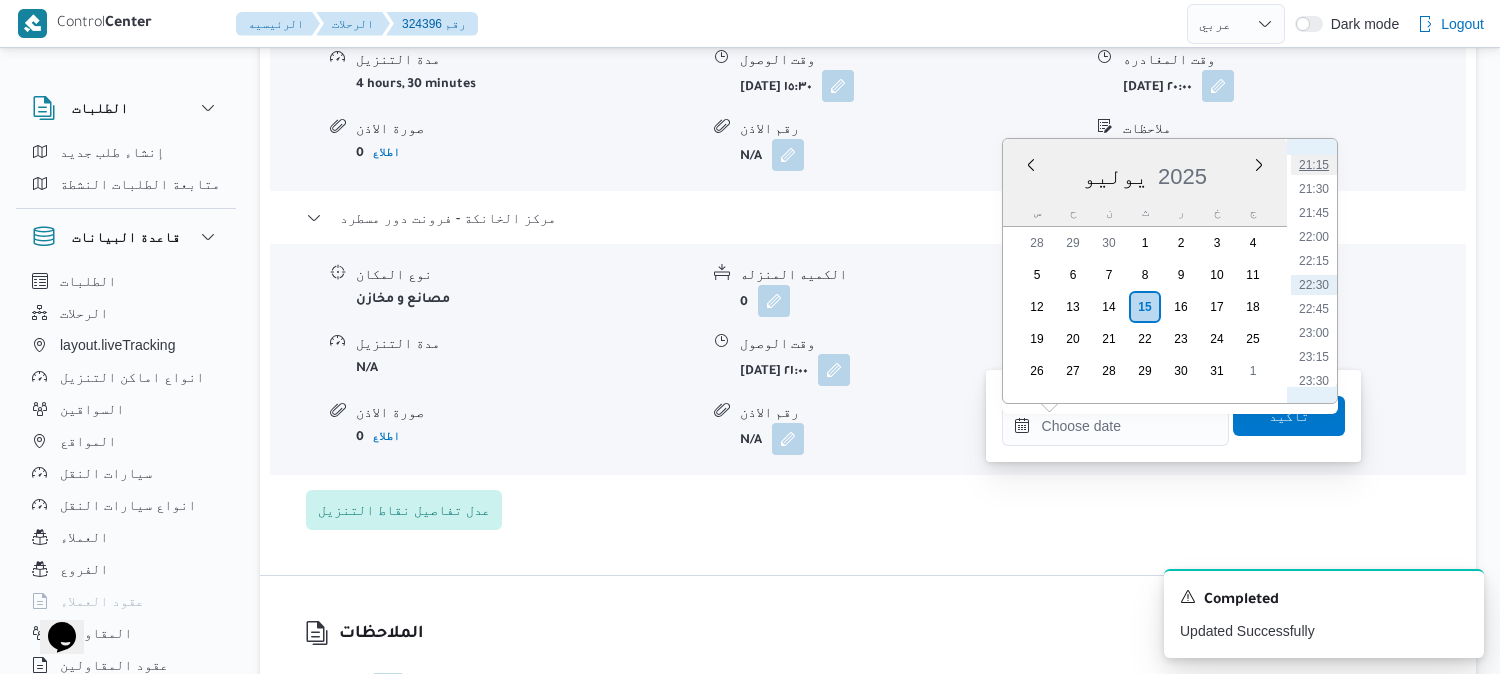 click on "21:15" at bounding box center (1314, 165) 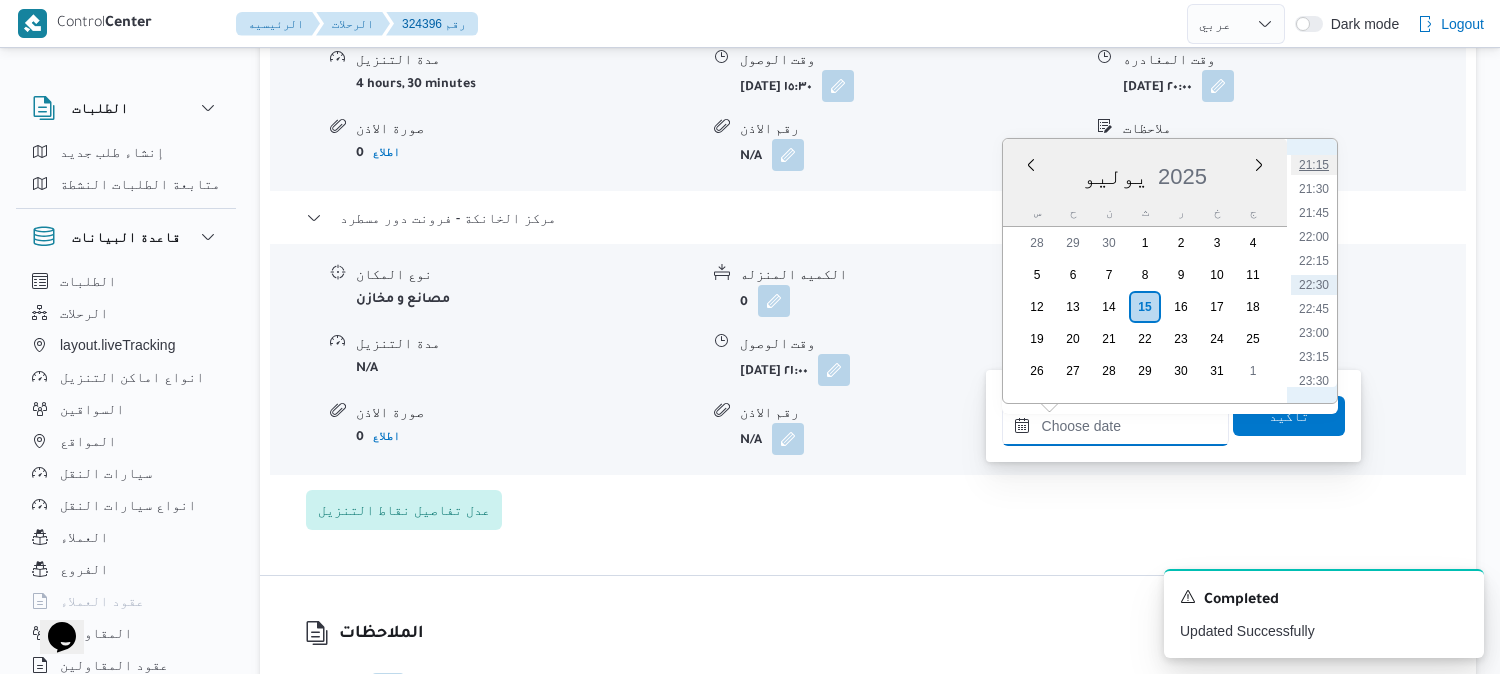 type on "[DATE] ٢١:١٥" 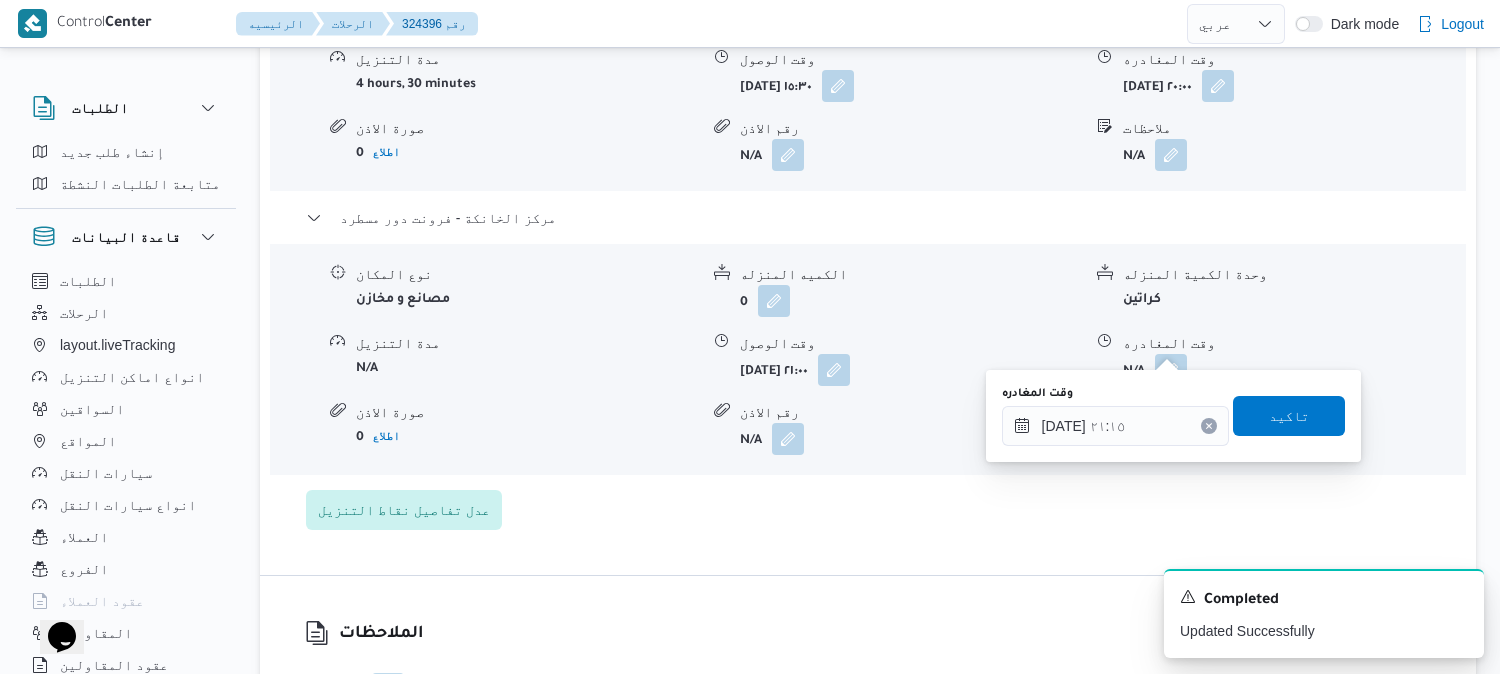 click on "وقت المغادره ١٥/٠٧/٢٠٢٥ ٢١:١٥ تاكيد" at bounding box center [1173, 416] 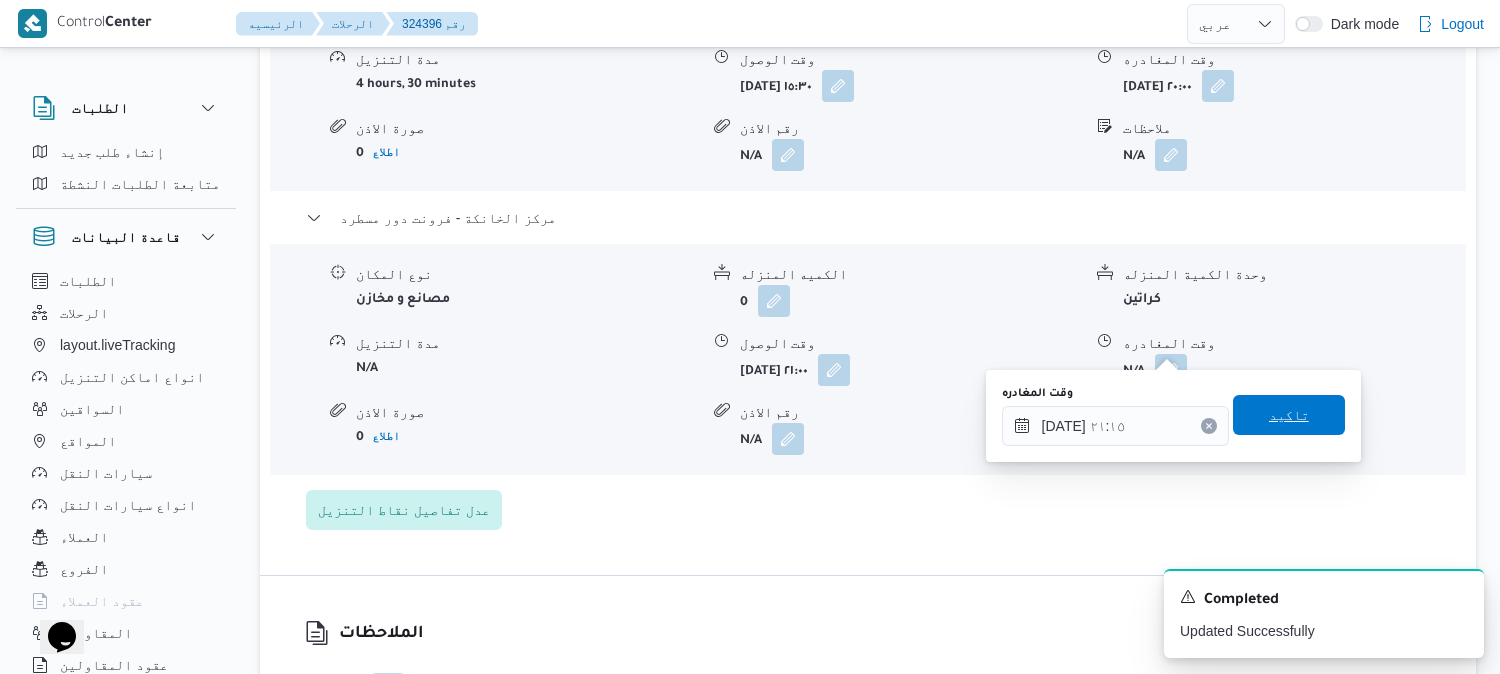 click on "تاكيد" at bounding box center (1289, 415) 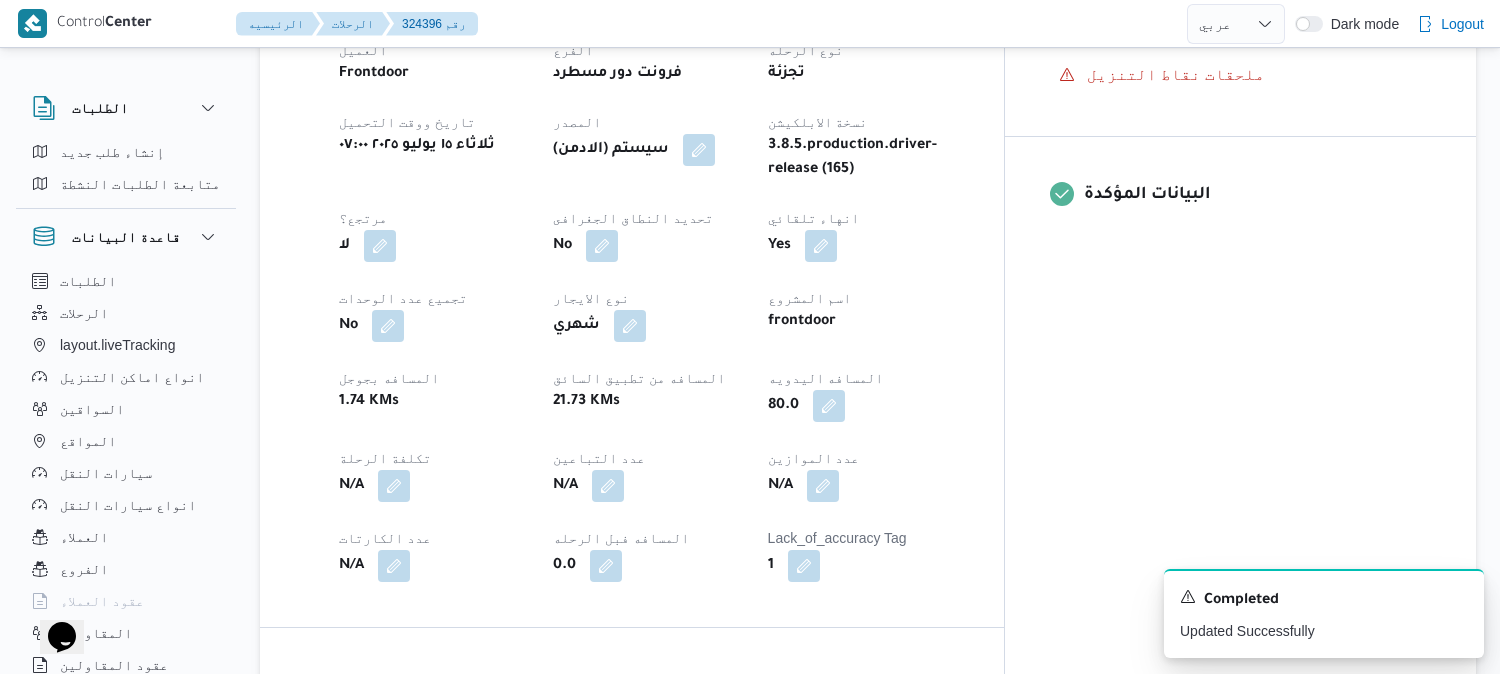 scroll, scrollTop: 0, scrollLeft: 0, axis: both 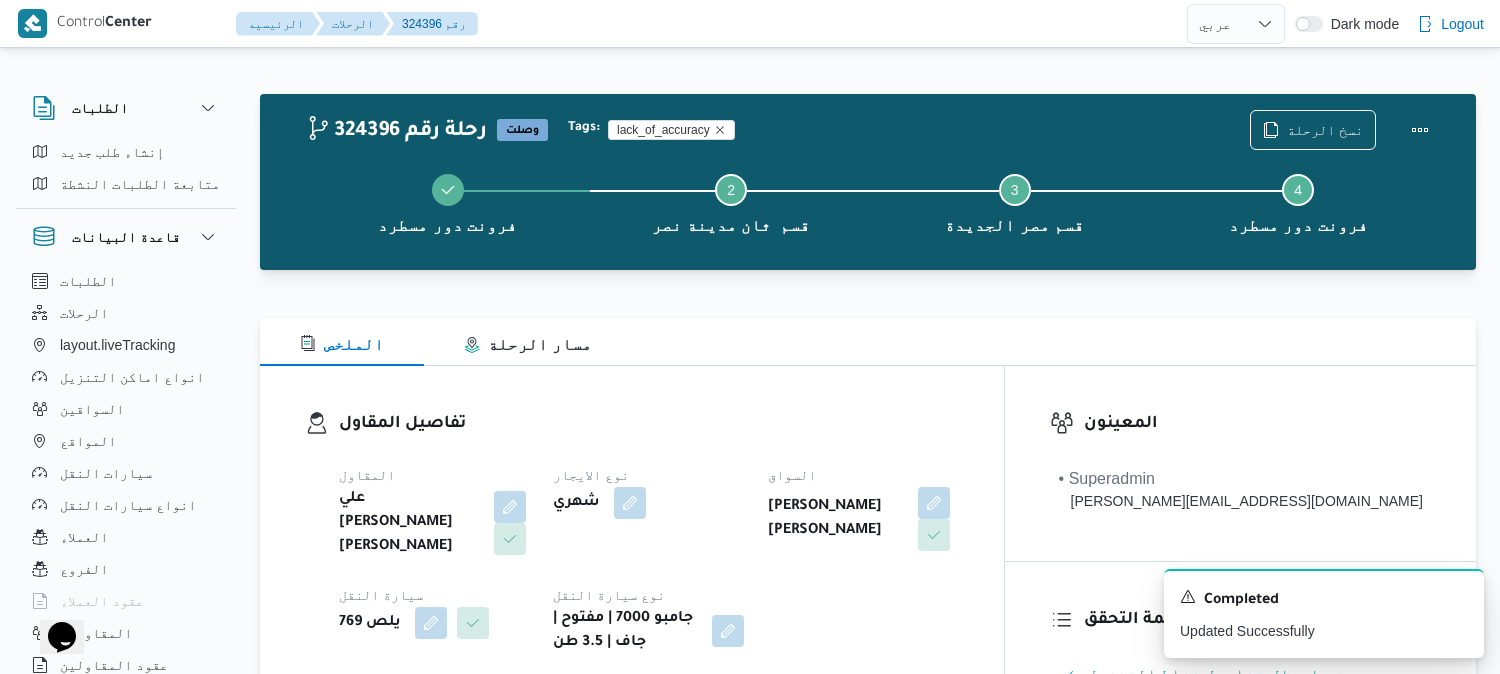 click on "نسخ الرحلة" at bounding box center [1345, 130] 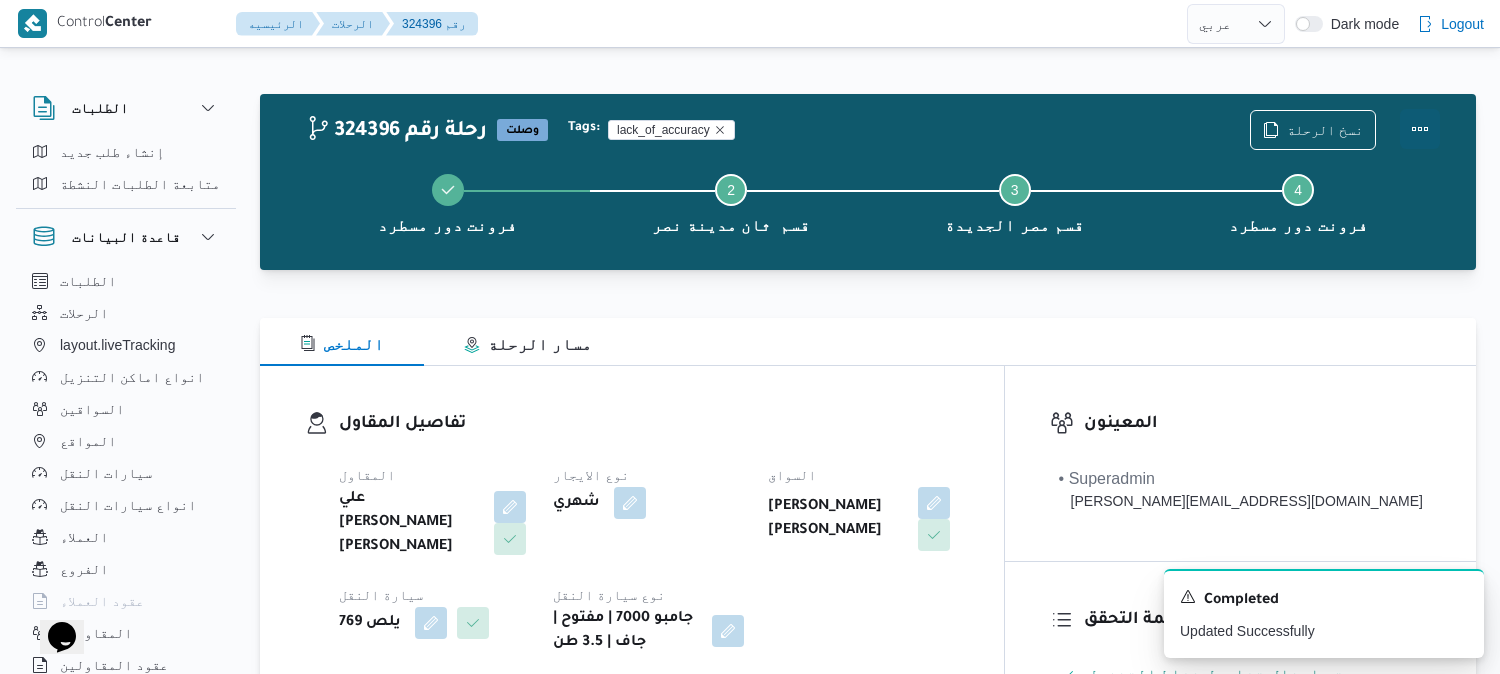 click at bounding box center [1420, 129] 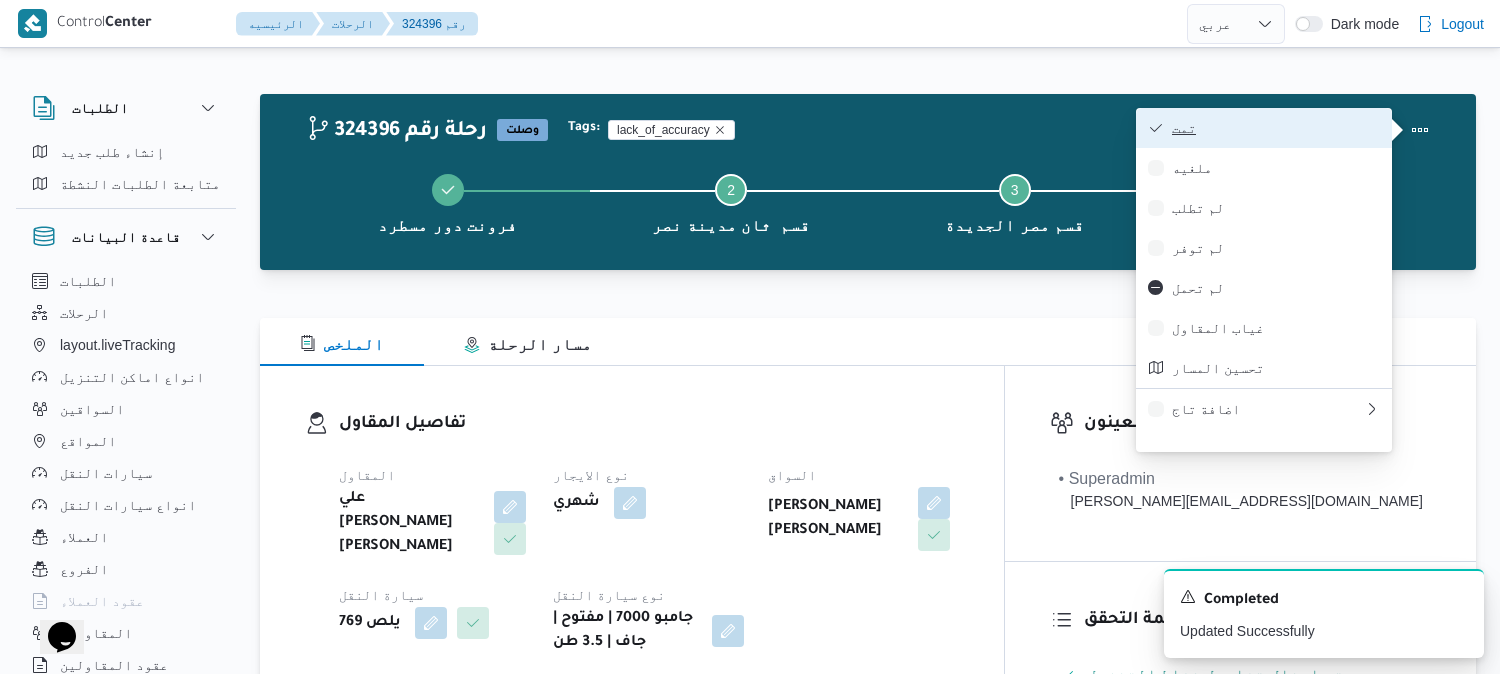 click on "تمت" at bounding box center (1276, 128) 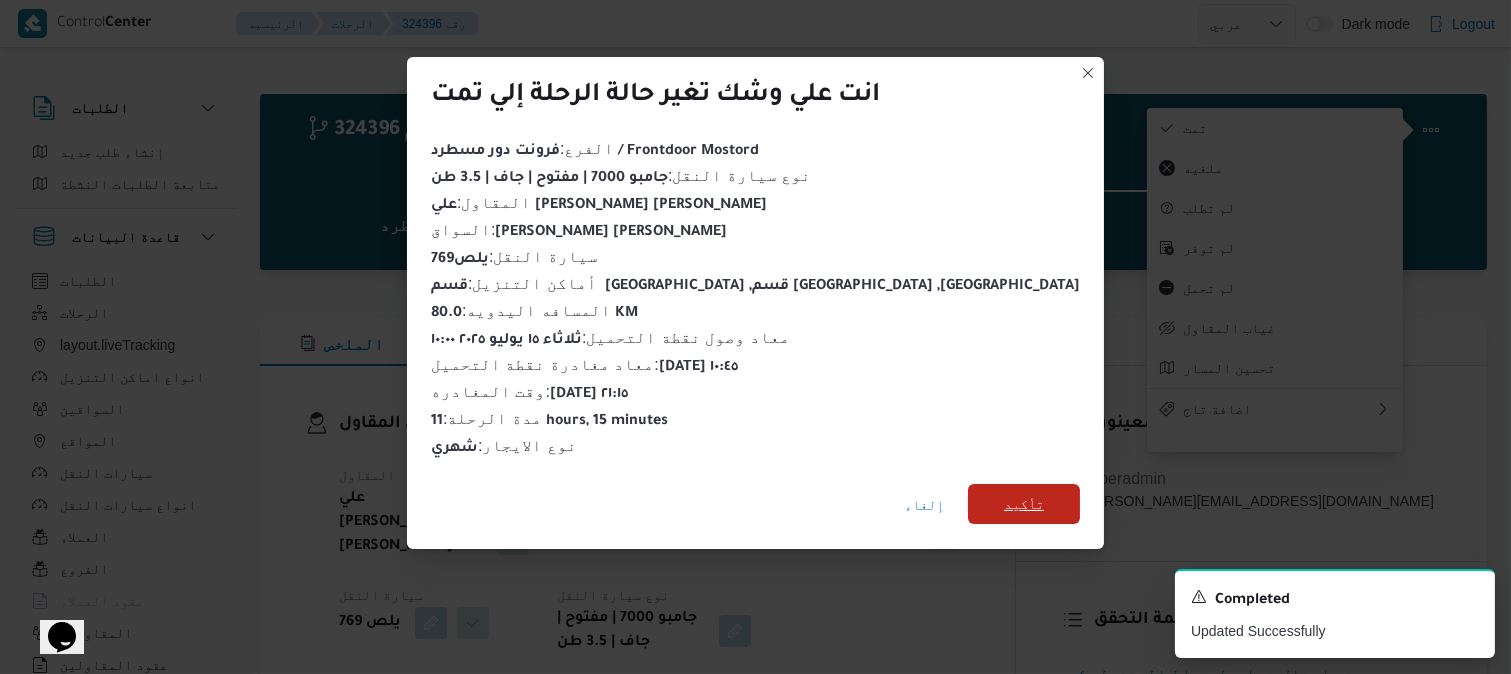 click on "تأكيد" at bounding box center (1024, 504) 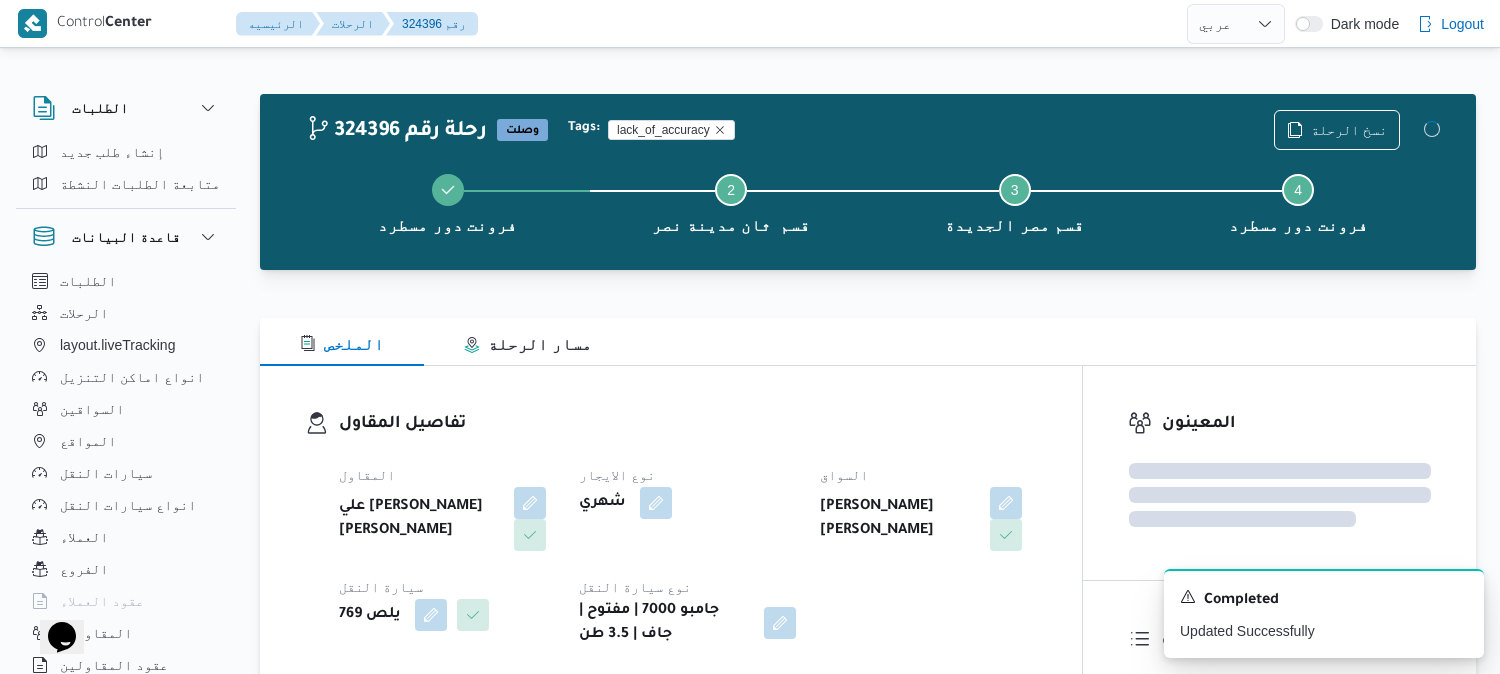 click on "تفاصيل المقاول المقاول علي يحيي علي مهران حسنين نوع الايجار شهري السواق محمود رزق عبدالعزيز النفيلي سيارة النقل يلص 769 نوع سيارة النقل جامبو 7000 | مفتوح | جاف | 3.5 طن" at bounding box center [688, 529] 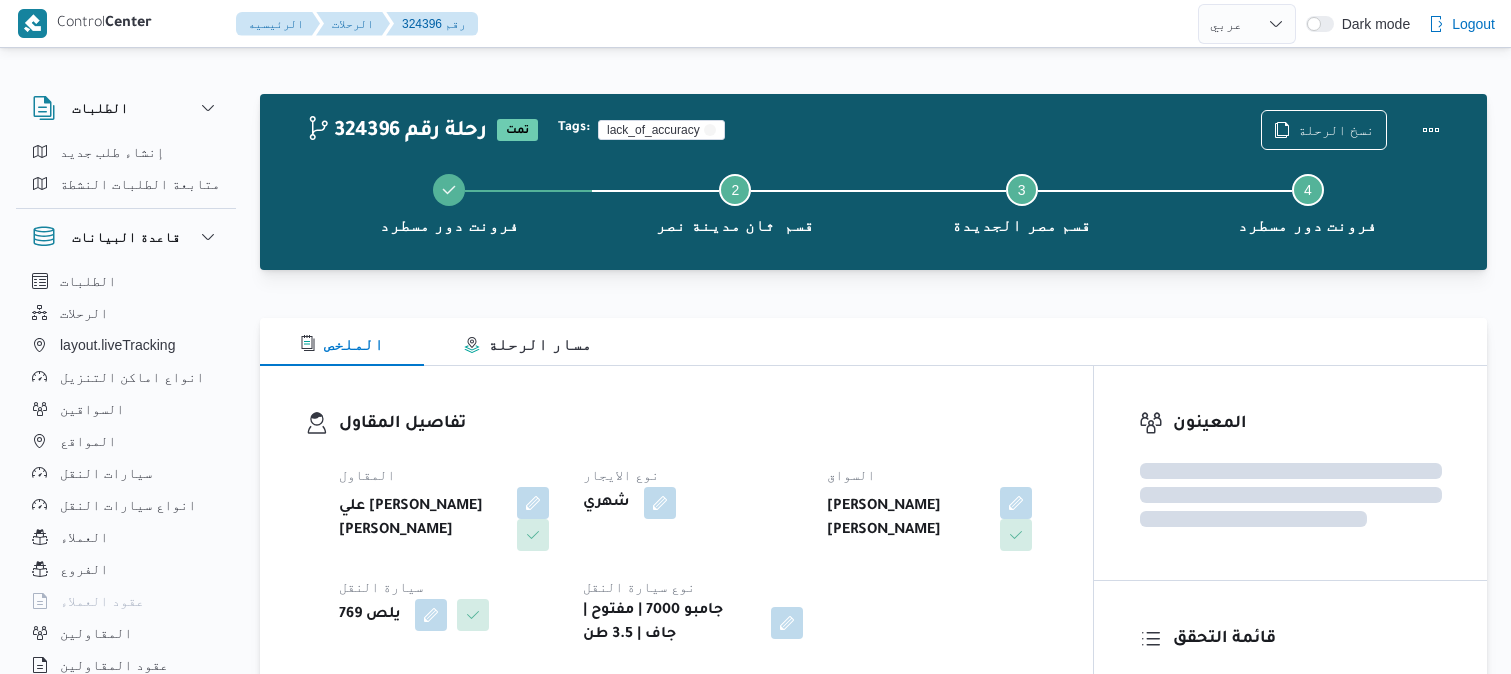 select on "ar" 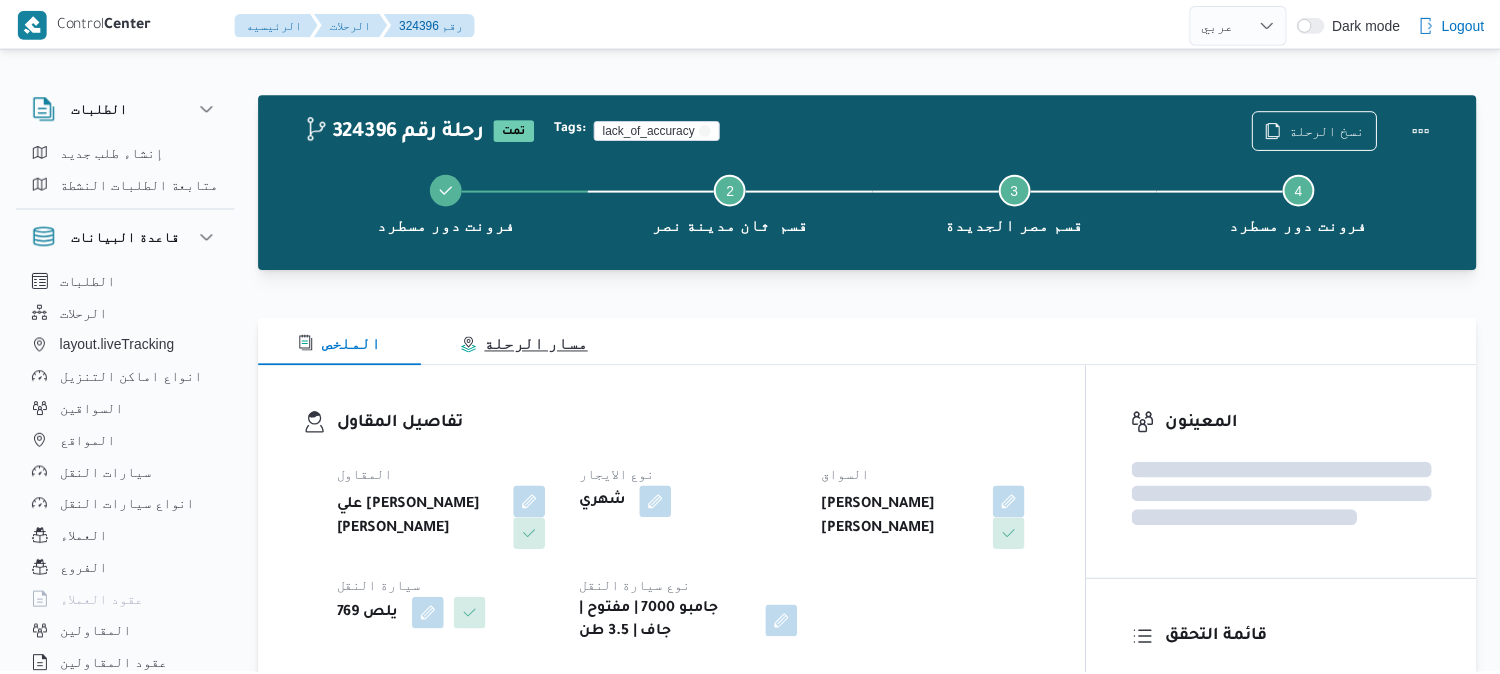 scroll, scrollTop: 0, scrollLeft: 0, axis: both 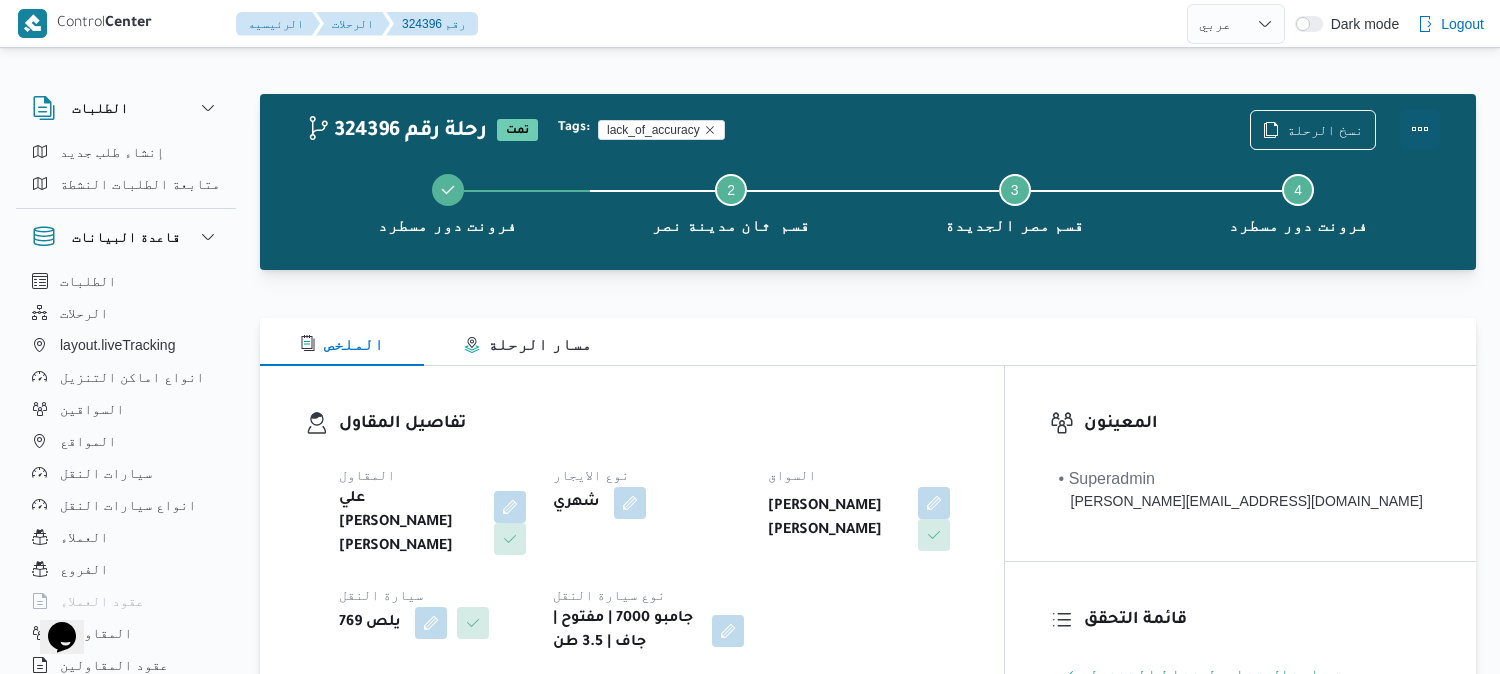 click at bounding box center (1420, 129) 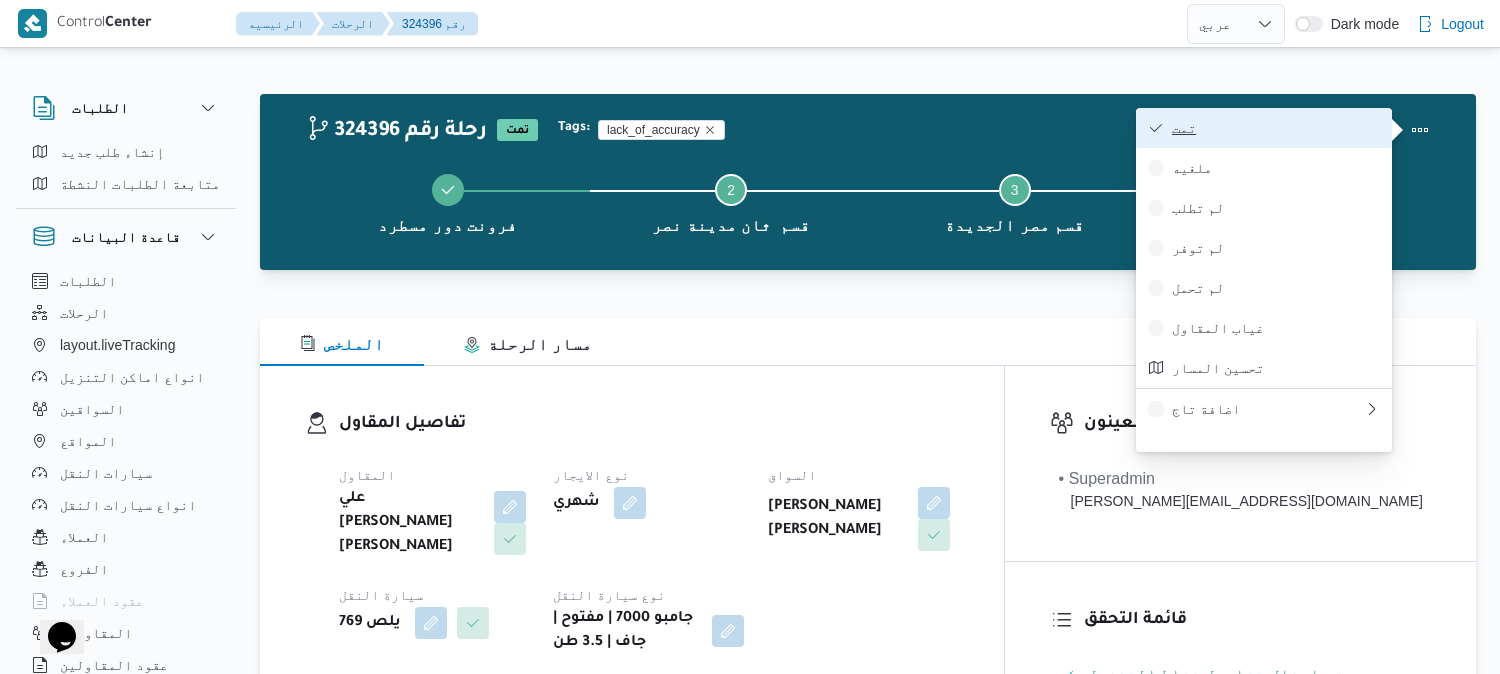 click on "تمت" at bounding box center [1276, 128] 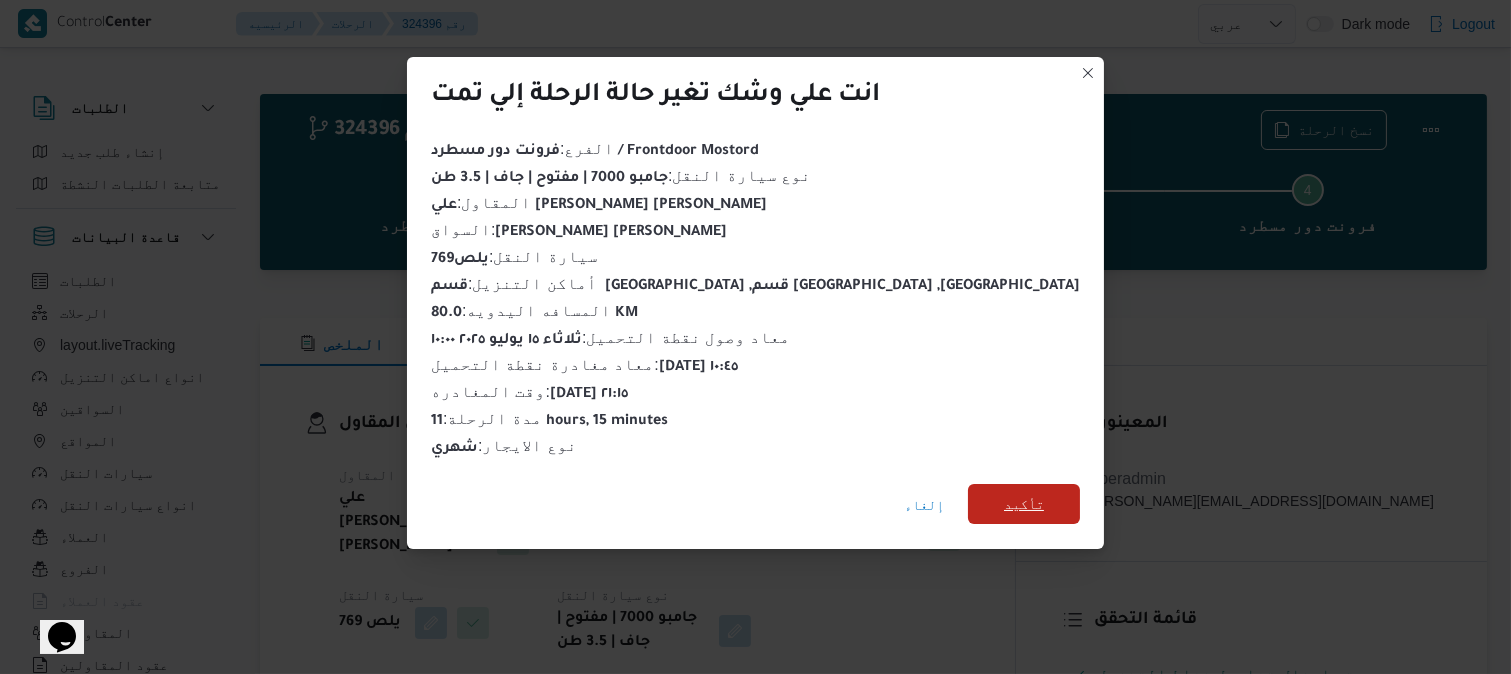 click on "تأكيد" at bounding box center [1024, 504] 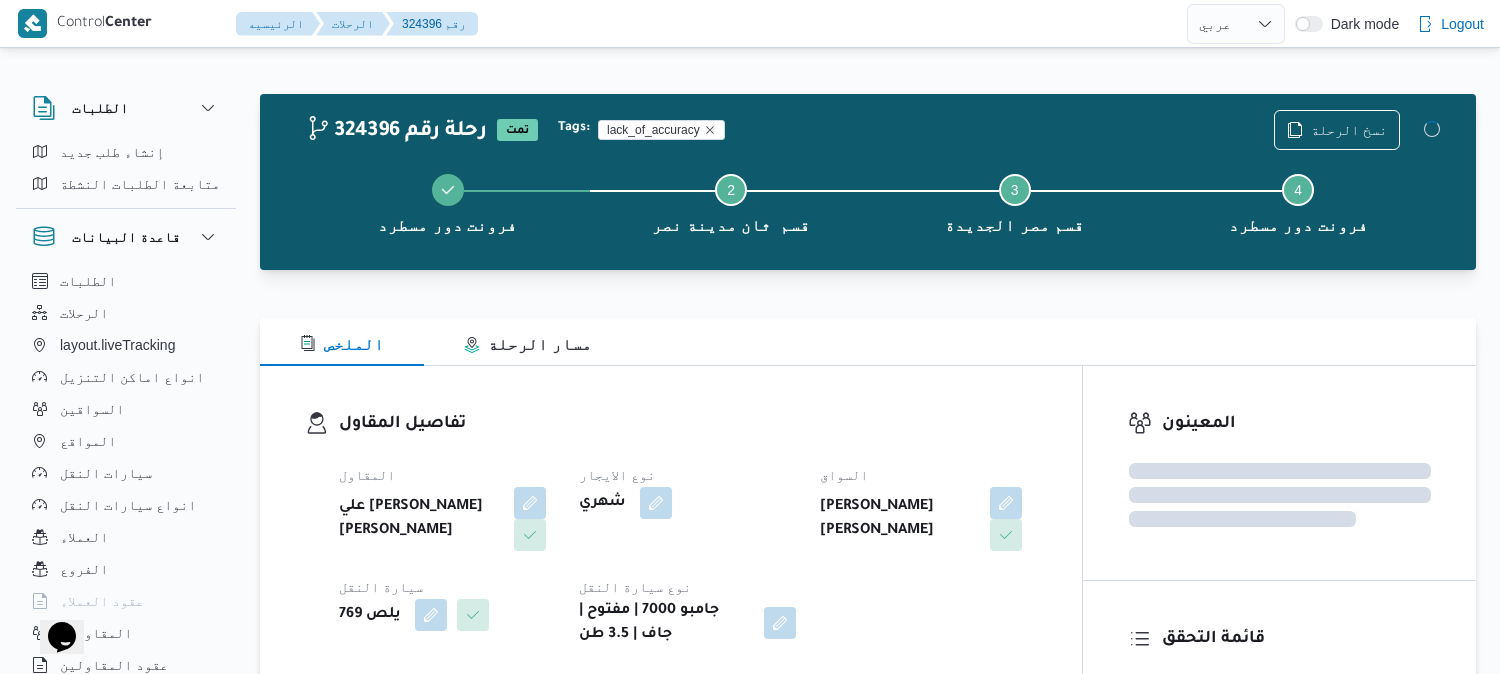 click on "تفاصيل المقاول المقاول علي يحيي علي مهران حسنين نوع الايجار شهري السواق محمود رزق عبدالعزيز النفيلي سيارة النقل يلص 769 نوع سيارة النقل جامبو 7000 | مفتوح | جاف | 3.5 طن" at bounding box center [688, 529] 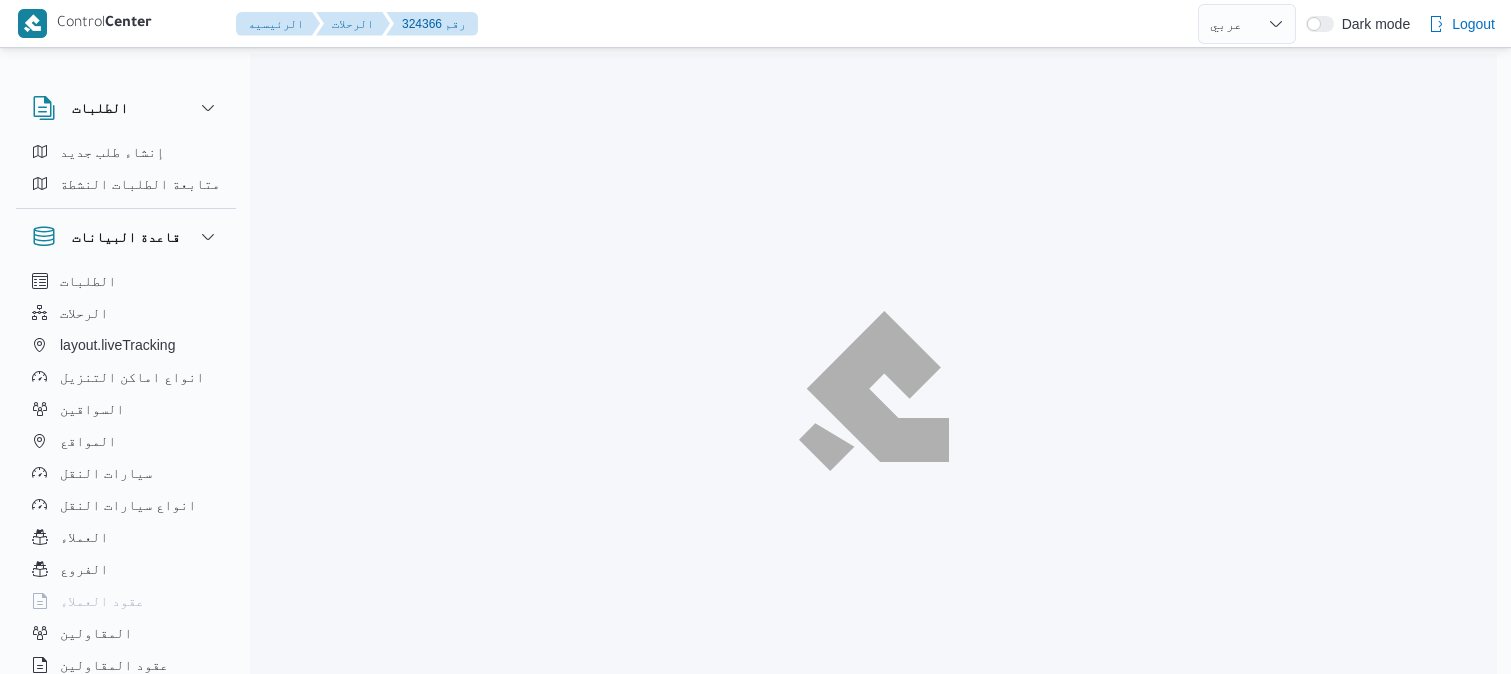 select on "ar" 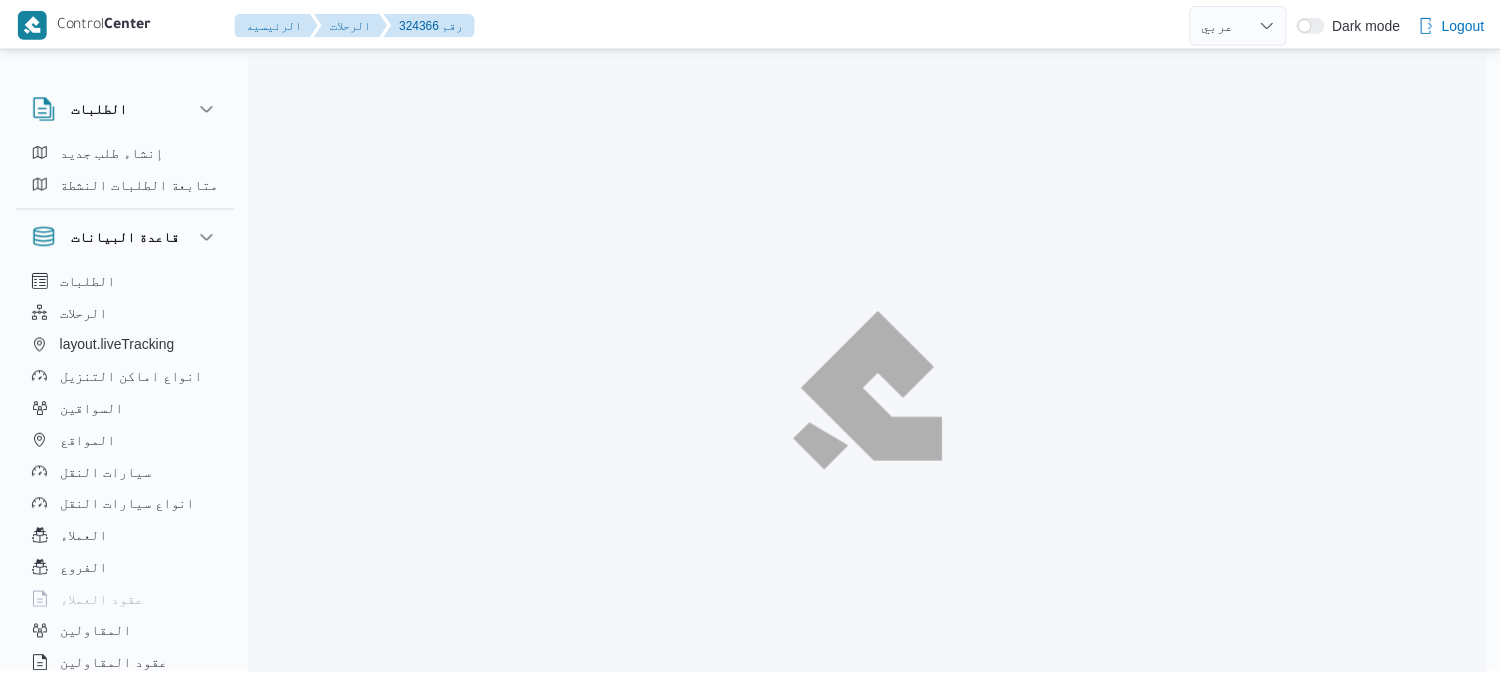 scroll, scrollTop: 0, scrollLeft: 0, axis: both 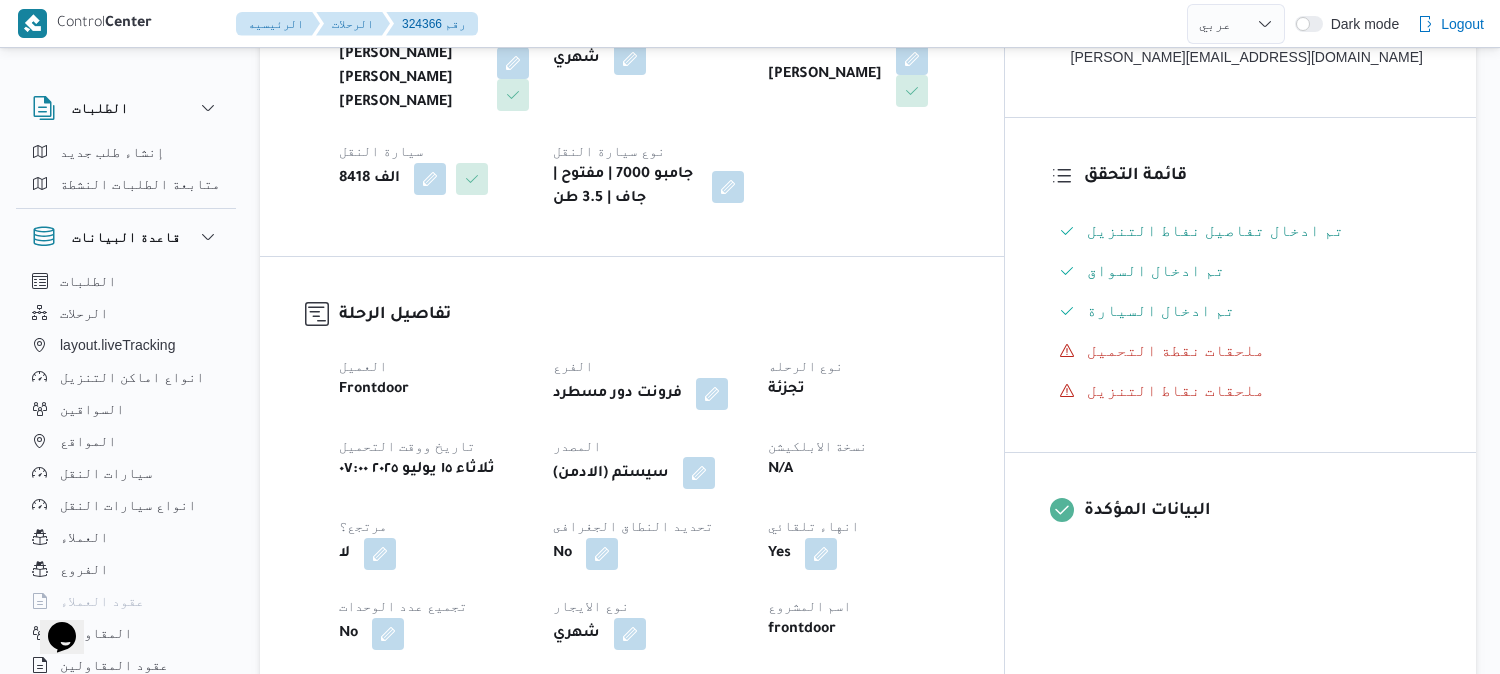 click at bounding box center (699, 473) 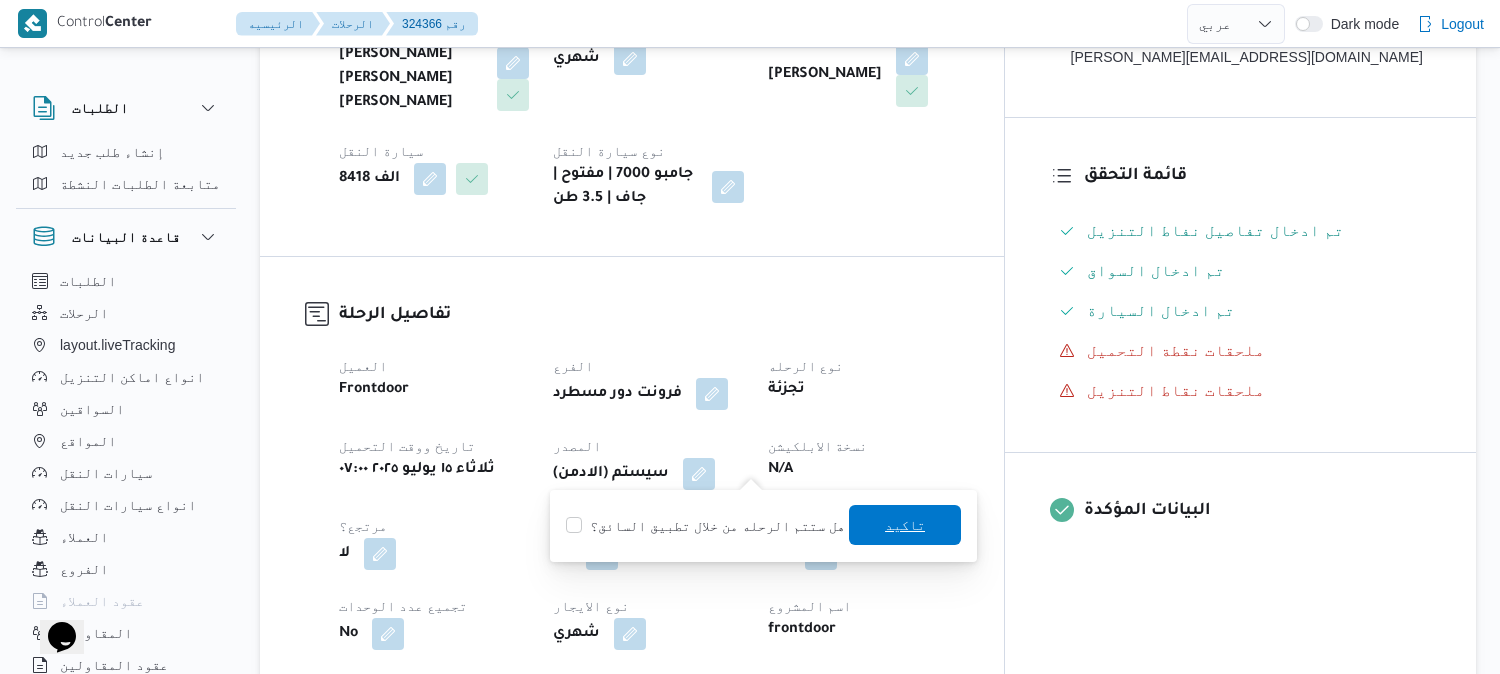 click on "تاكيد" at bounding box center [905, 525] 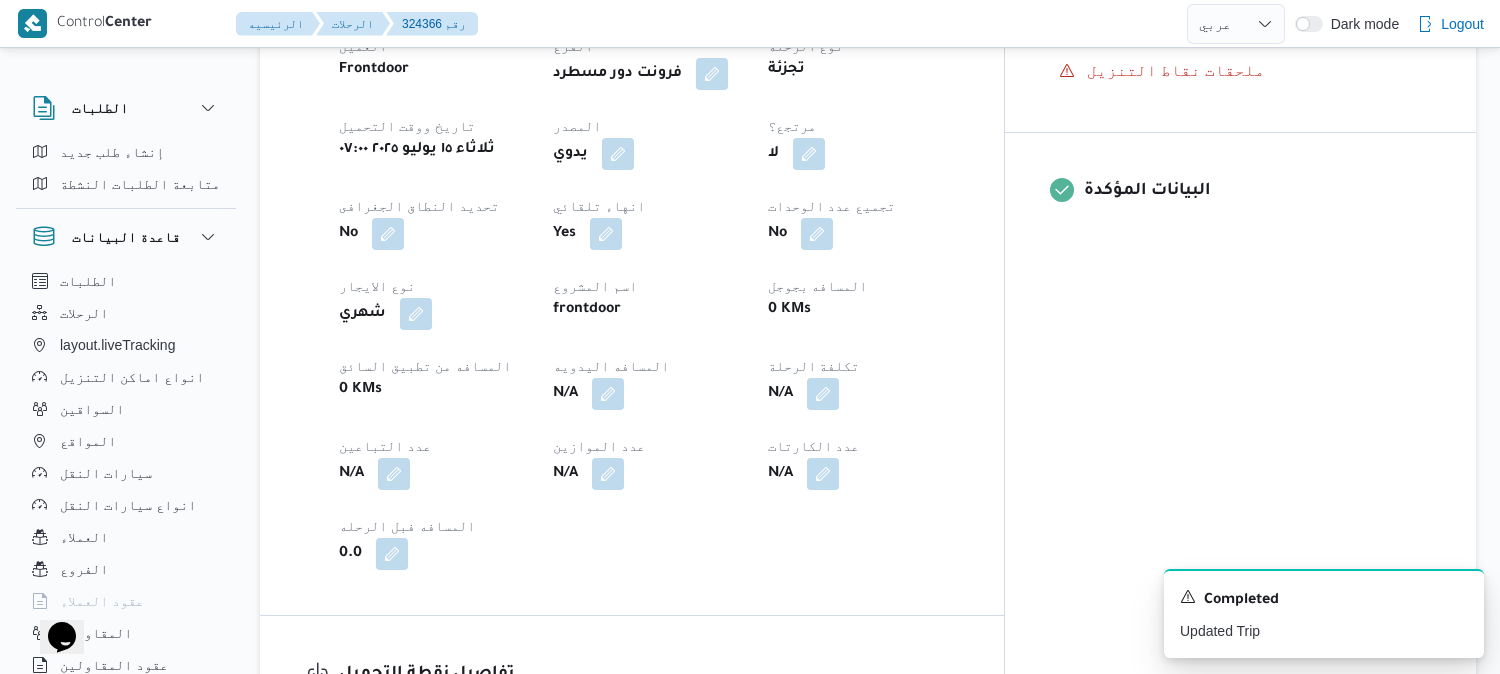 scroll, scrollTop: 777, scrollLeft: 0, axis: vertical 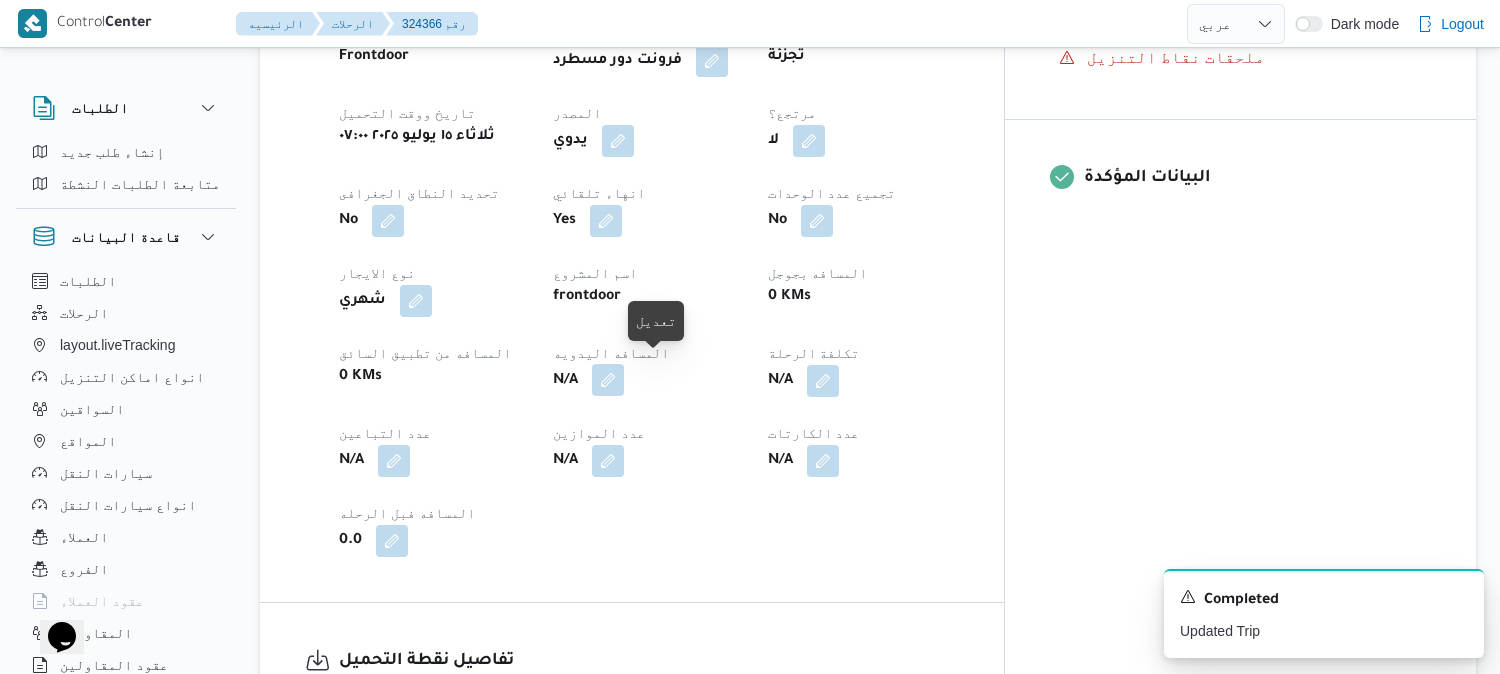 click at bounding box center [608, 380] 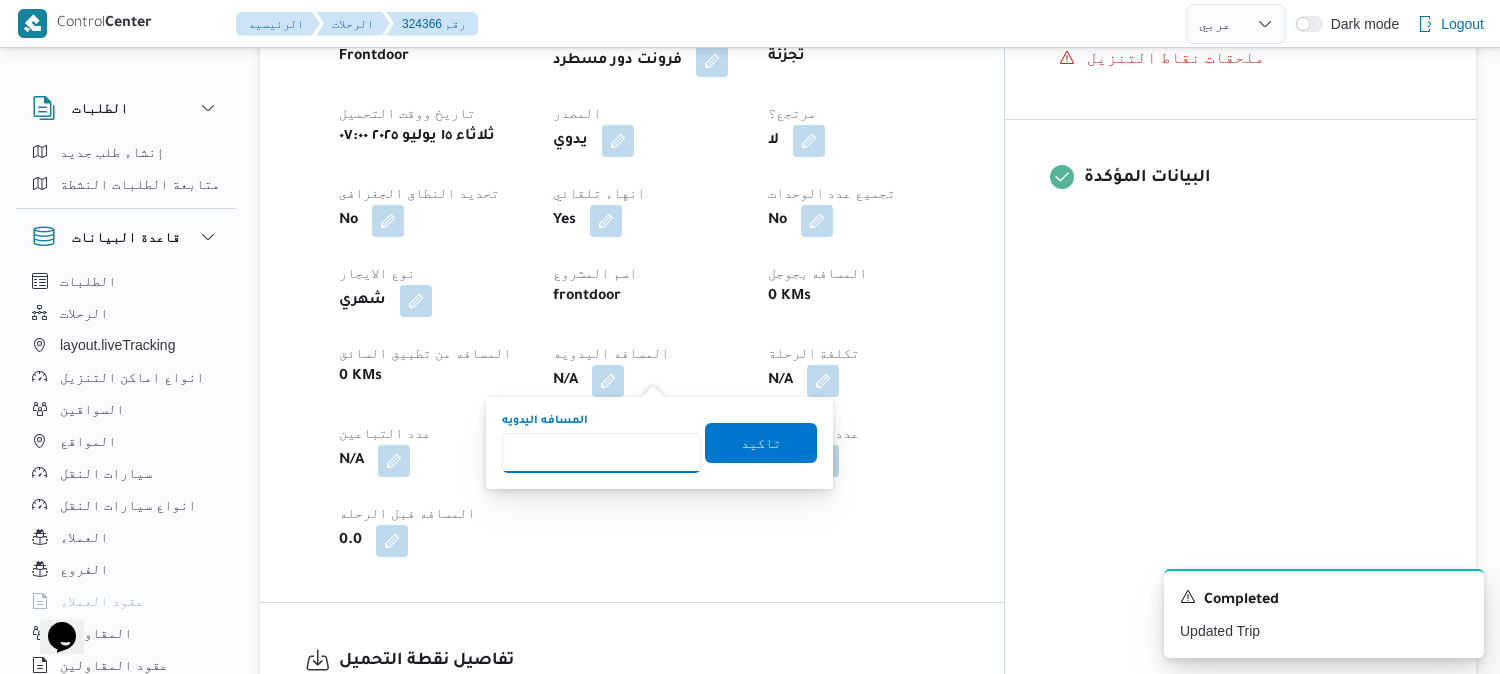 click on "المسافه اليدويه" at bounding box center (601, 453) 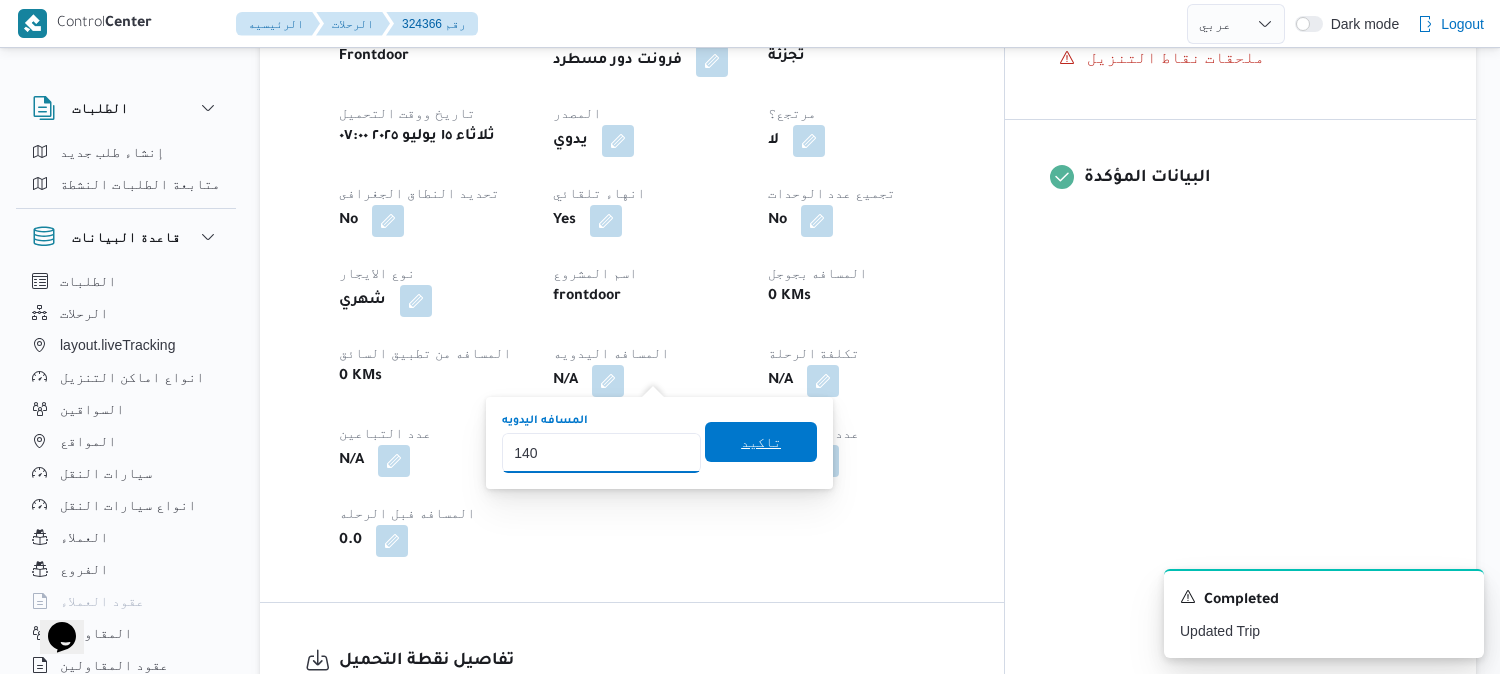 type on "140" 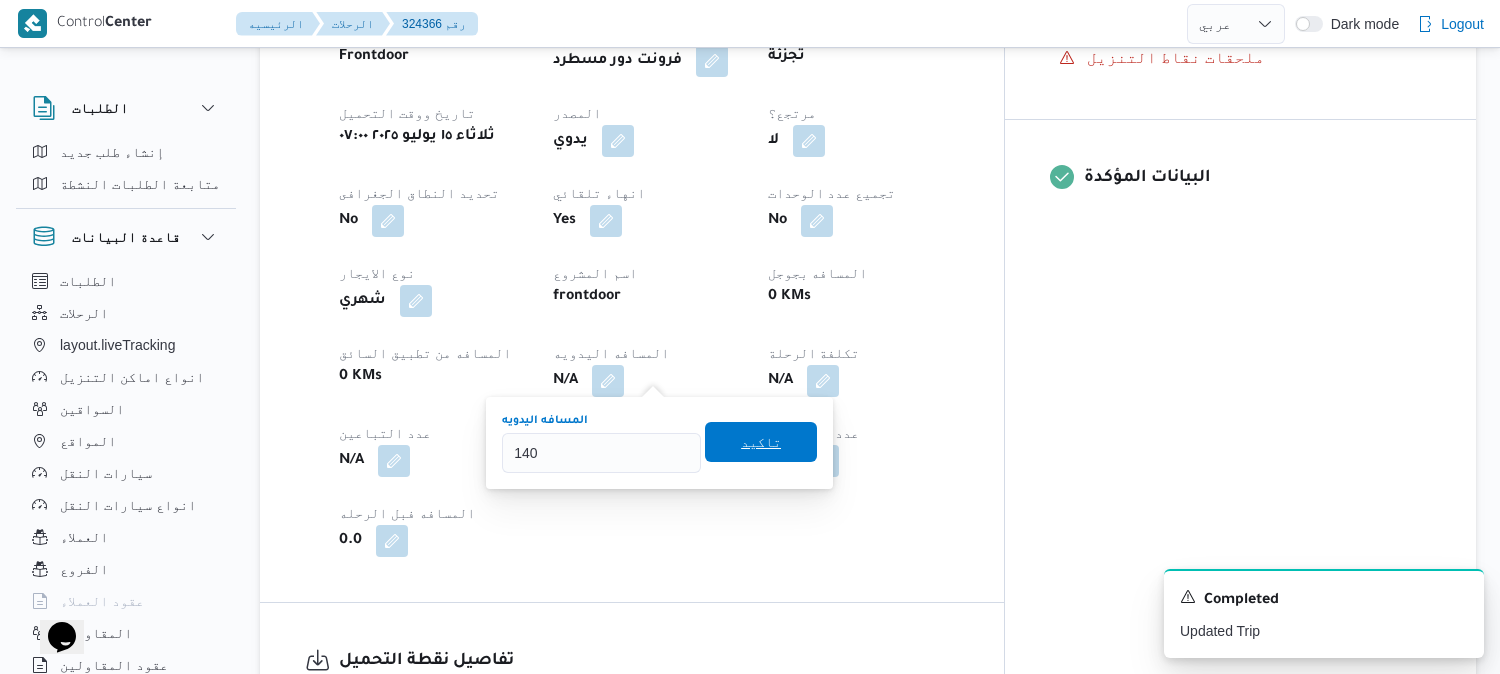 click on "تاكيد" at bounding box center [761, 442] 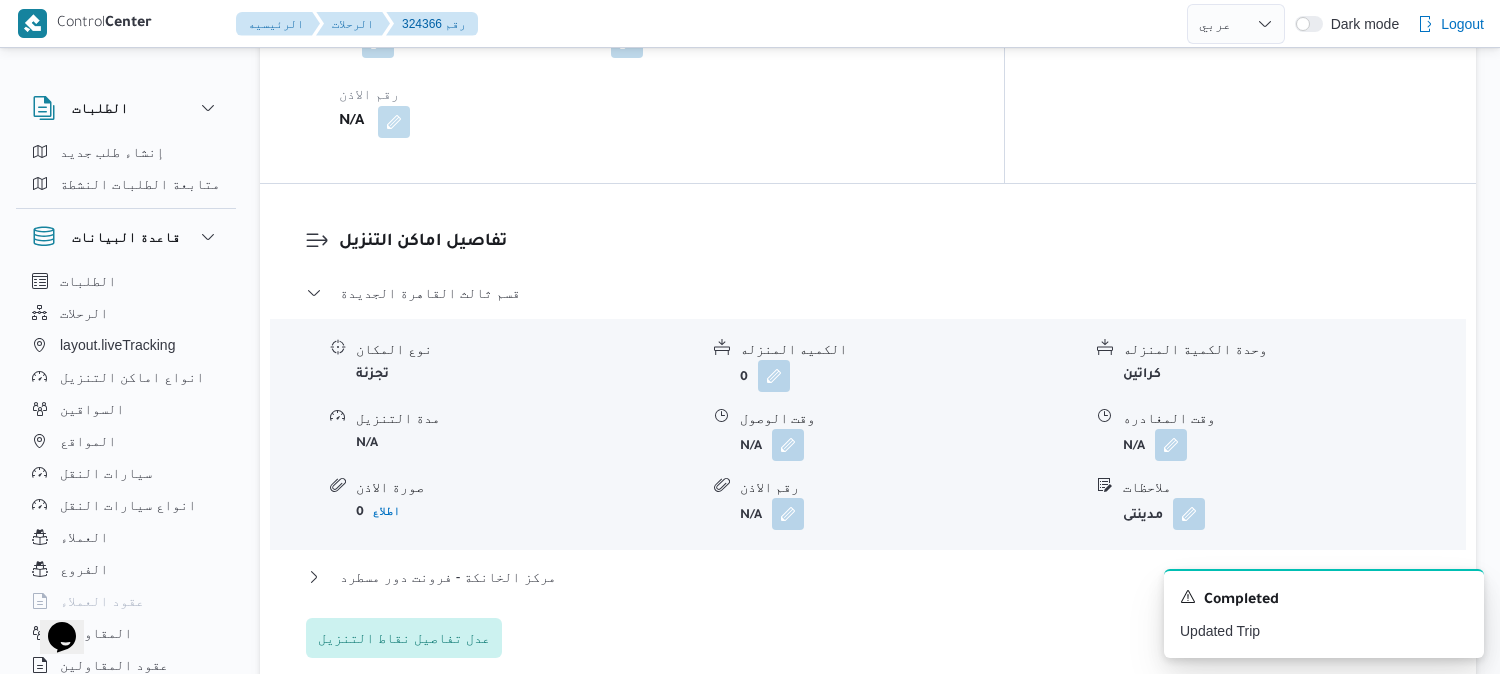 scroll, scrollTop: 1333, scrollLeft: 0, axis: vertical 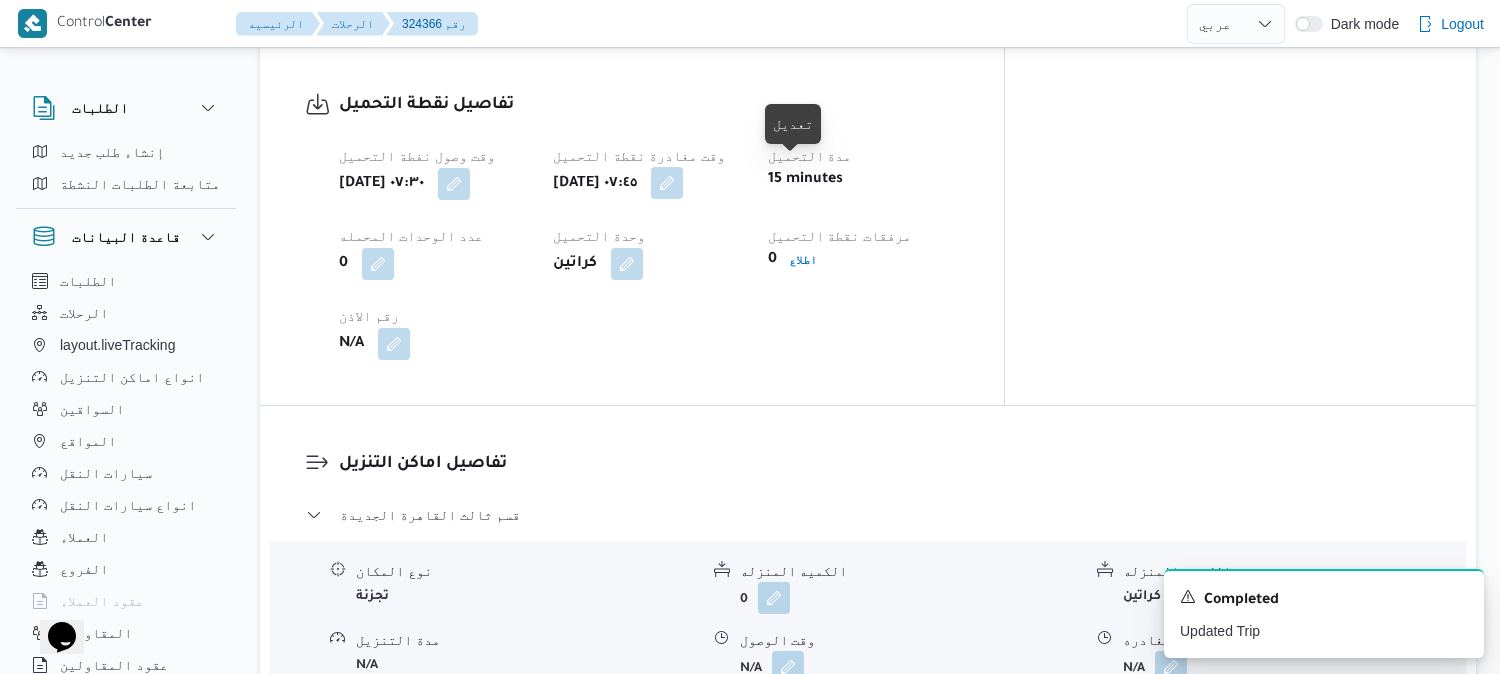 click at bounding box center [667, 183] 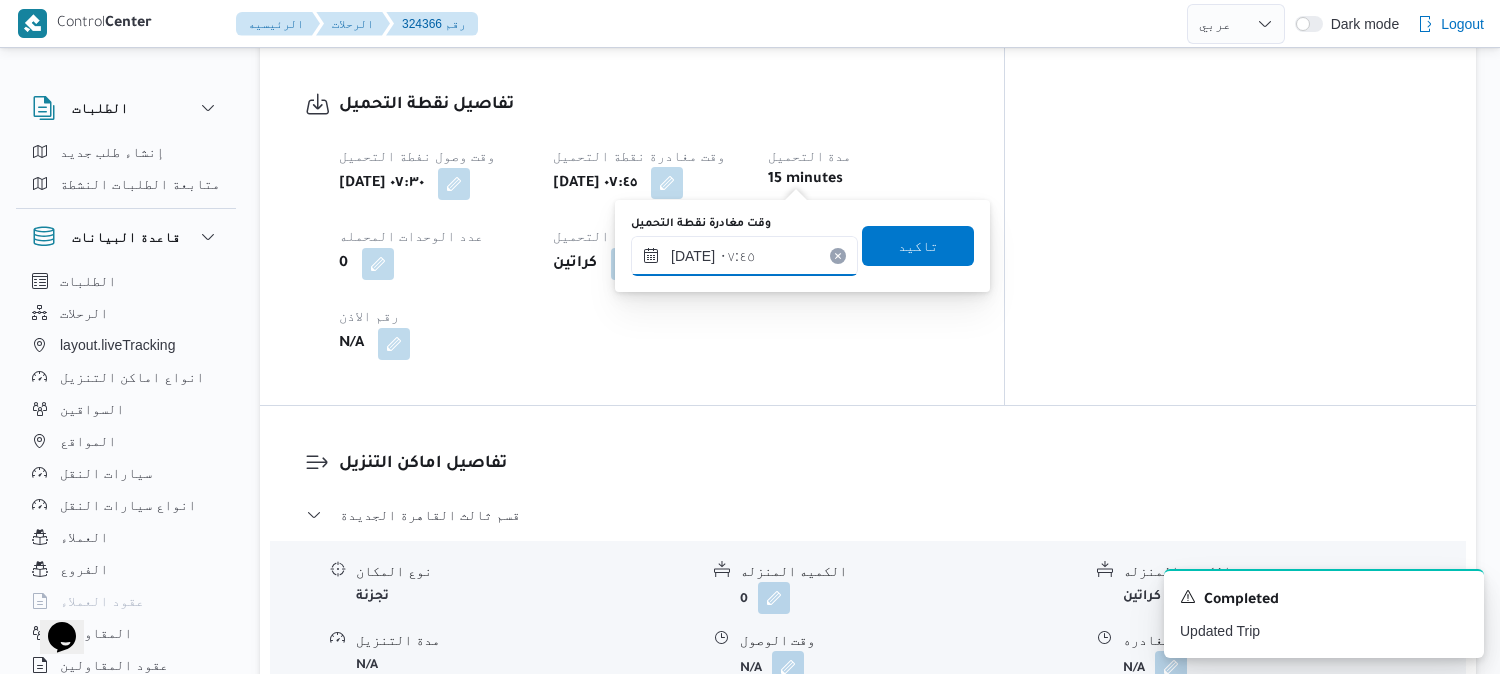 click on "١٥/٠٧/٢٠٢٥ ٠٧:٤٥" at bounding box center [744, 256] 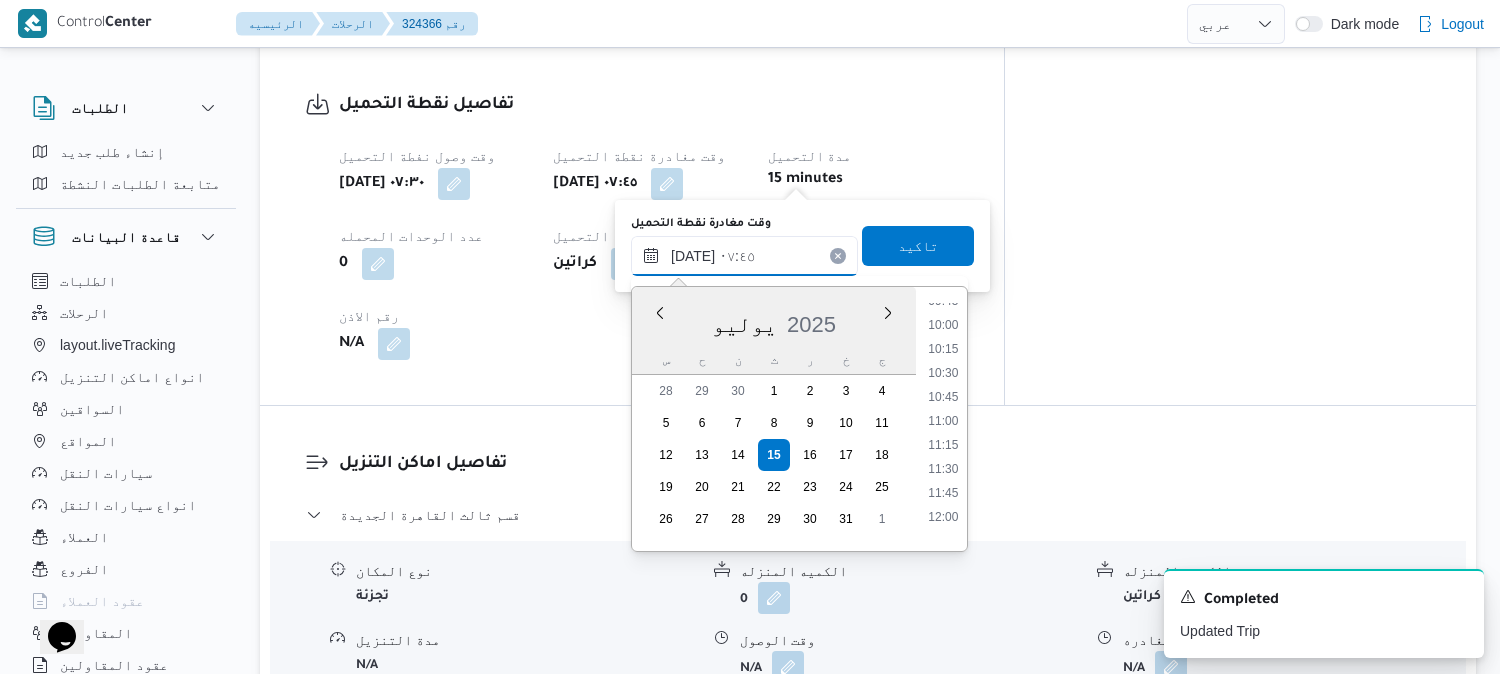 scroll, scrollTop: 957, scrollLeft: 0, axis: vertical 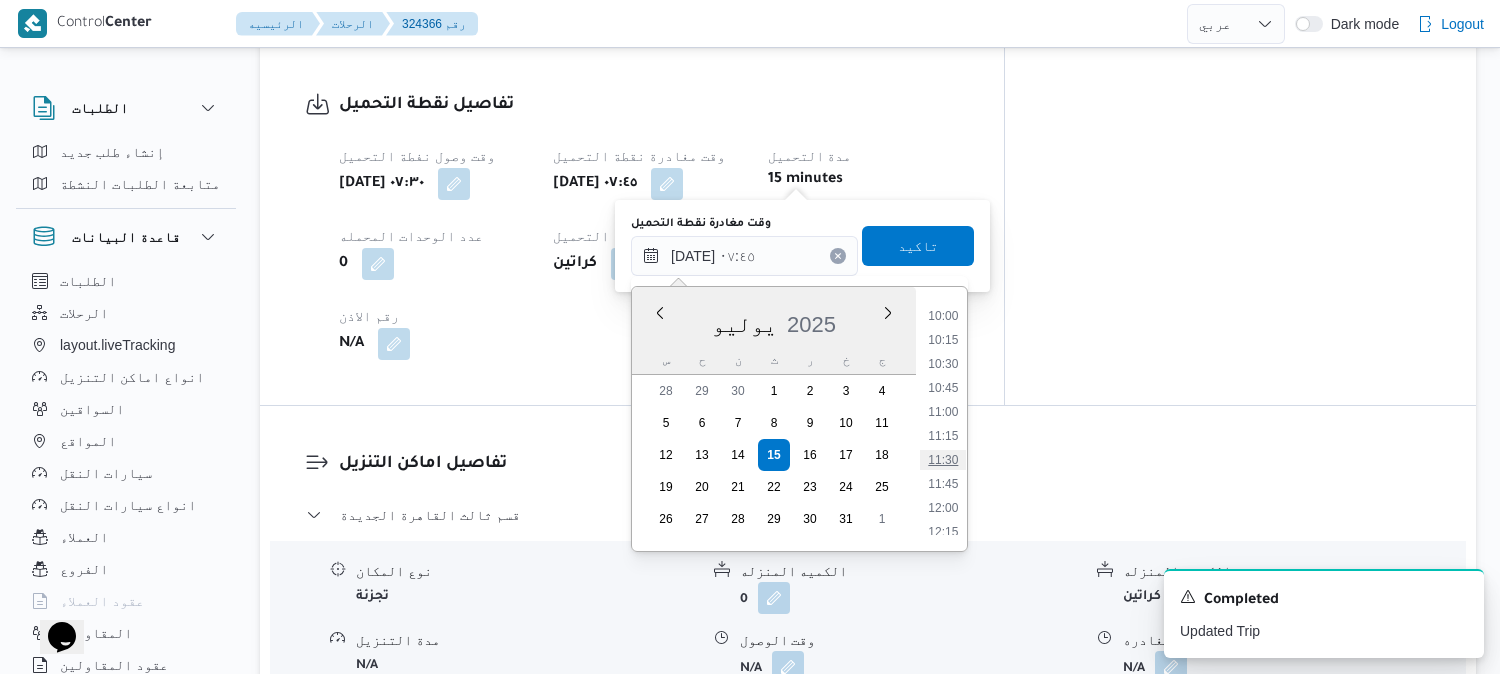 click on "11:30" at bounding box center (943, 460) 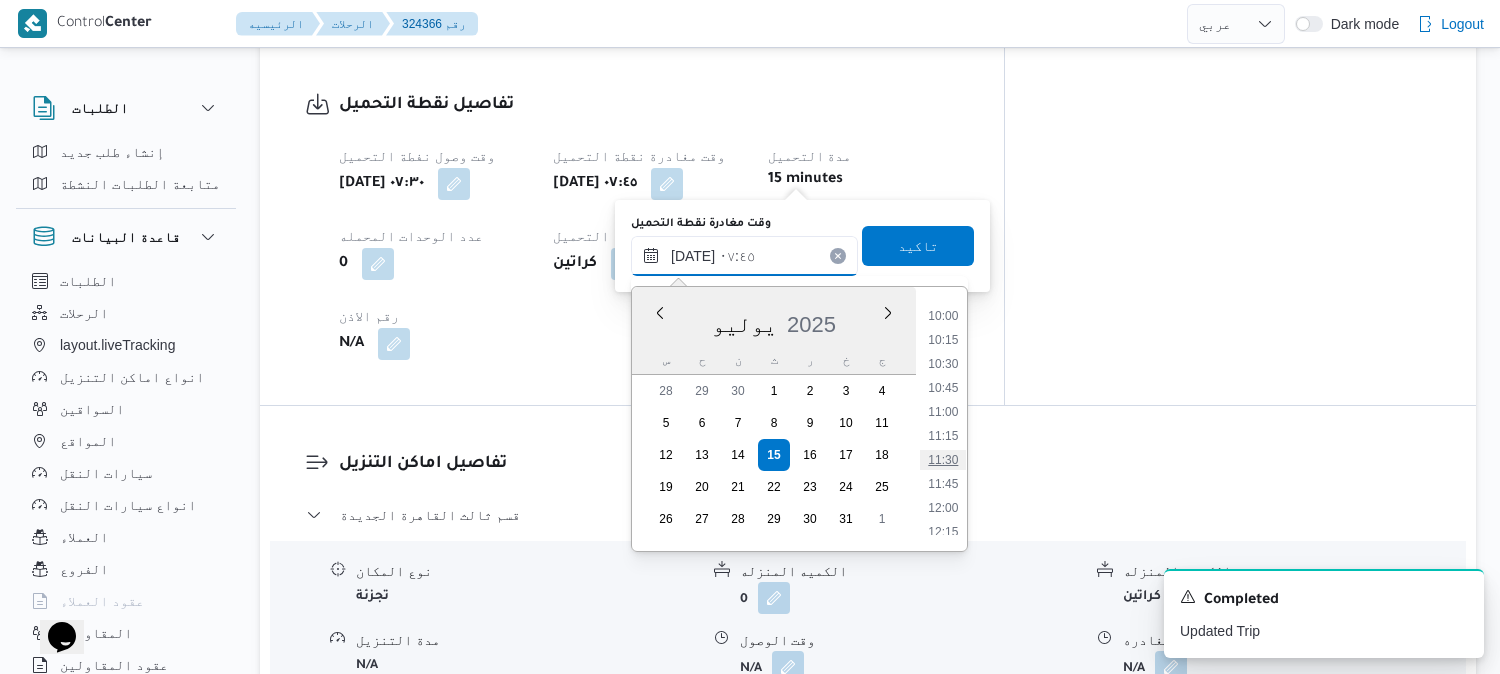 type on "١٥/٠٧/٢٠٢٥ ١١:٣٠" 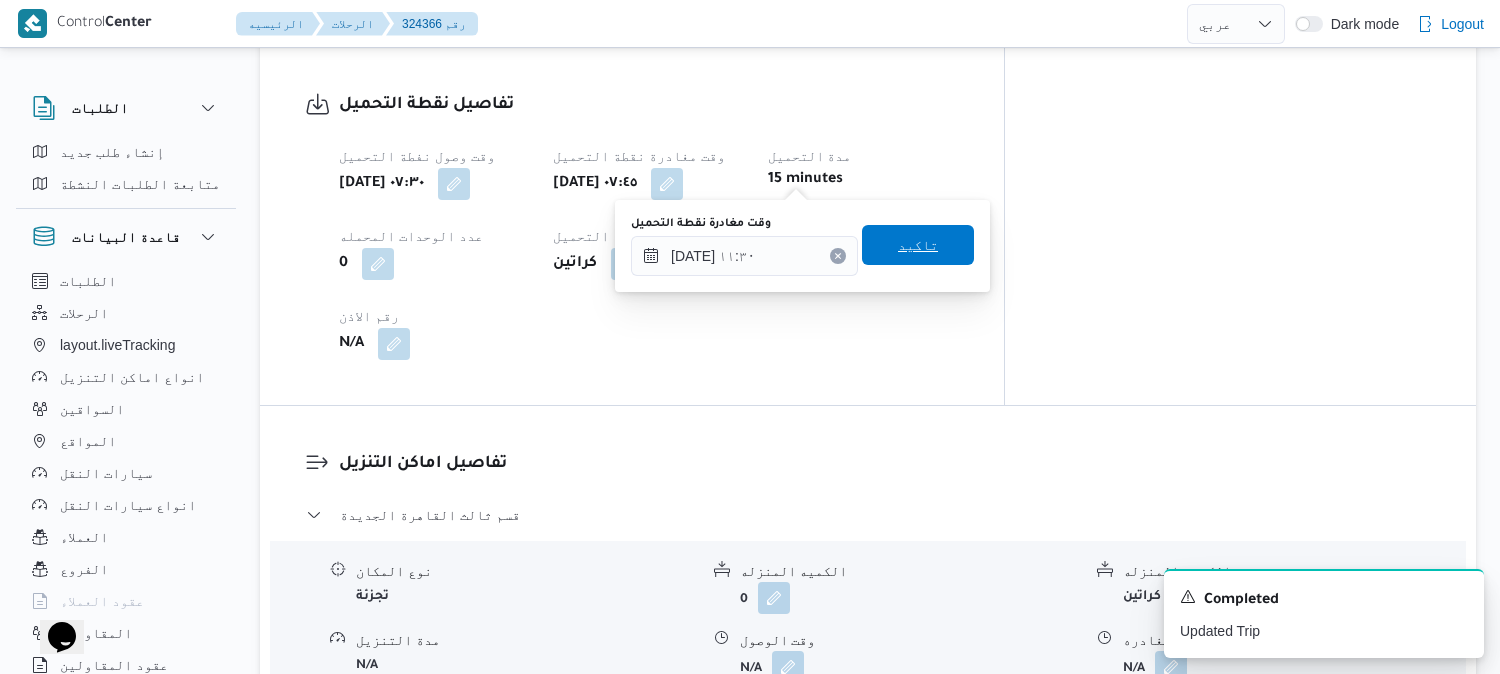 click on "تاكيد" at bounding box center [918, 245] 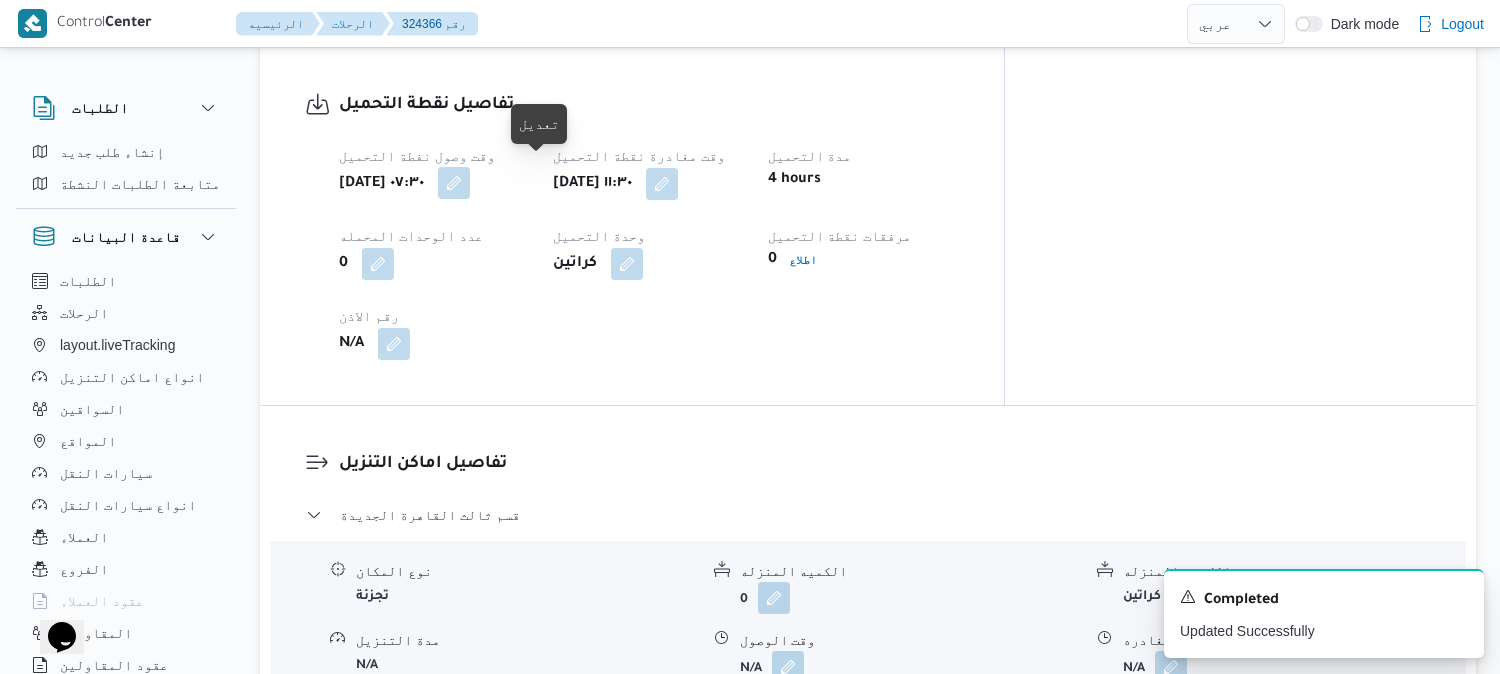 click at bounding box center (454, 183) 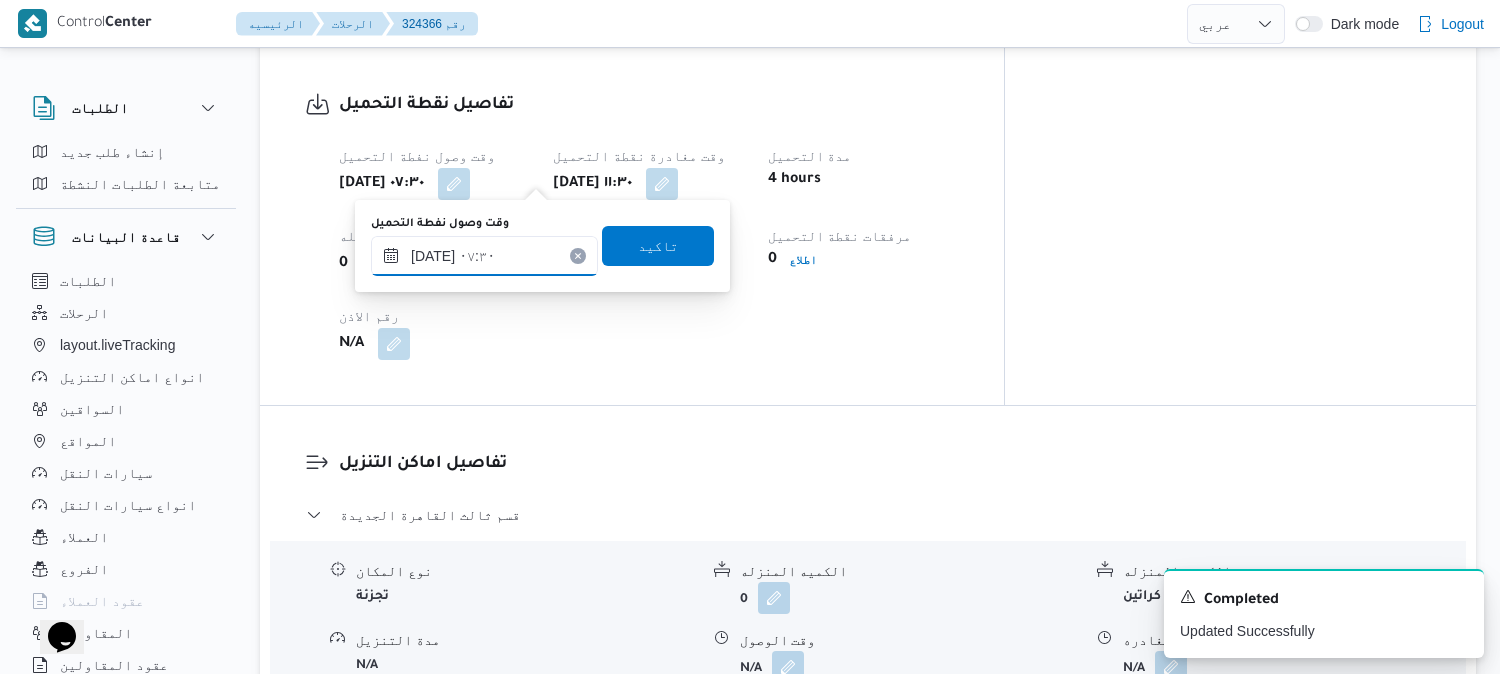 click on "١٥/٠٧/٢٠٢٥ ٠٧:٣٠" at bounding box center [484, 256] 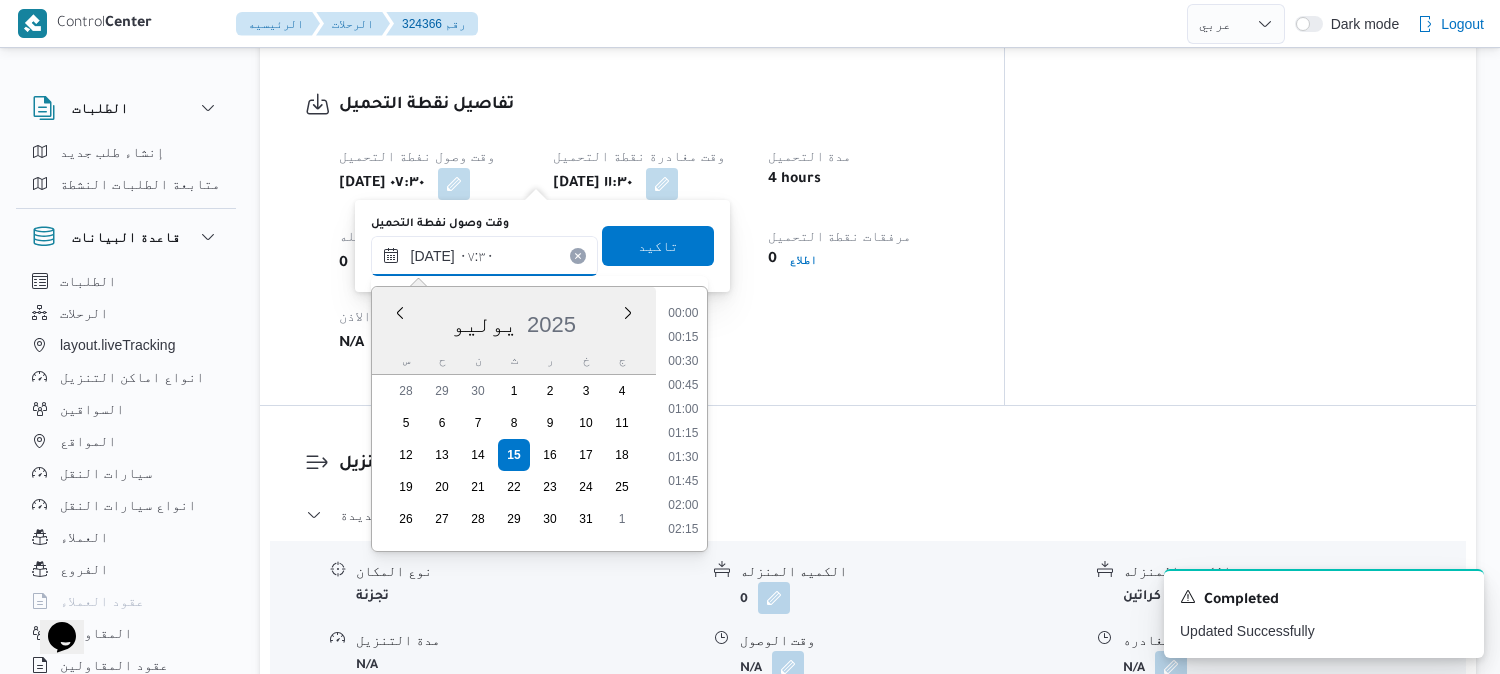 scroll, scrollTop: 600, scrollLeft: 0, axis: vertical 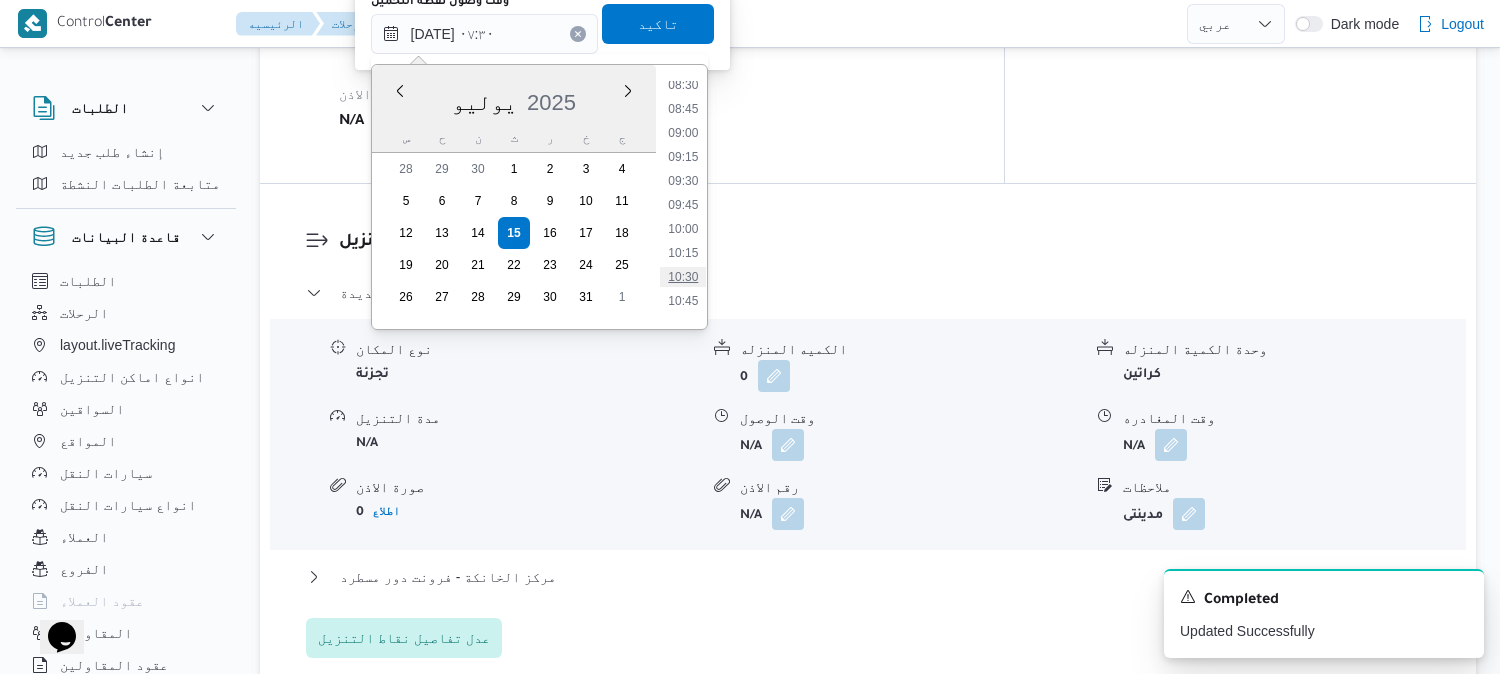 click on "10:30" at bounding box center [683, 277] 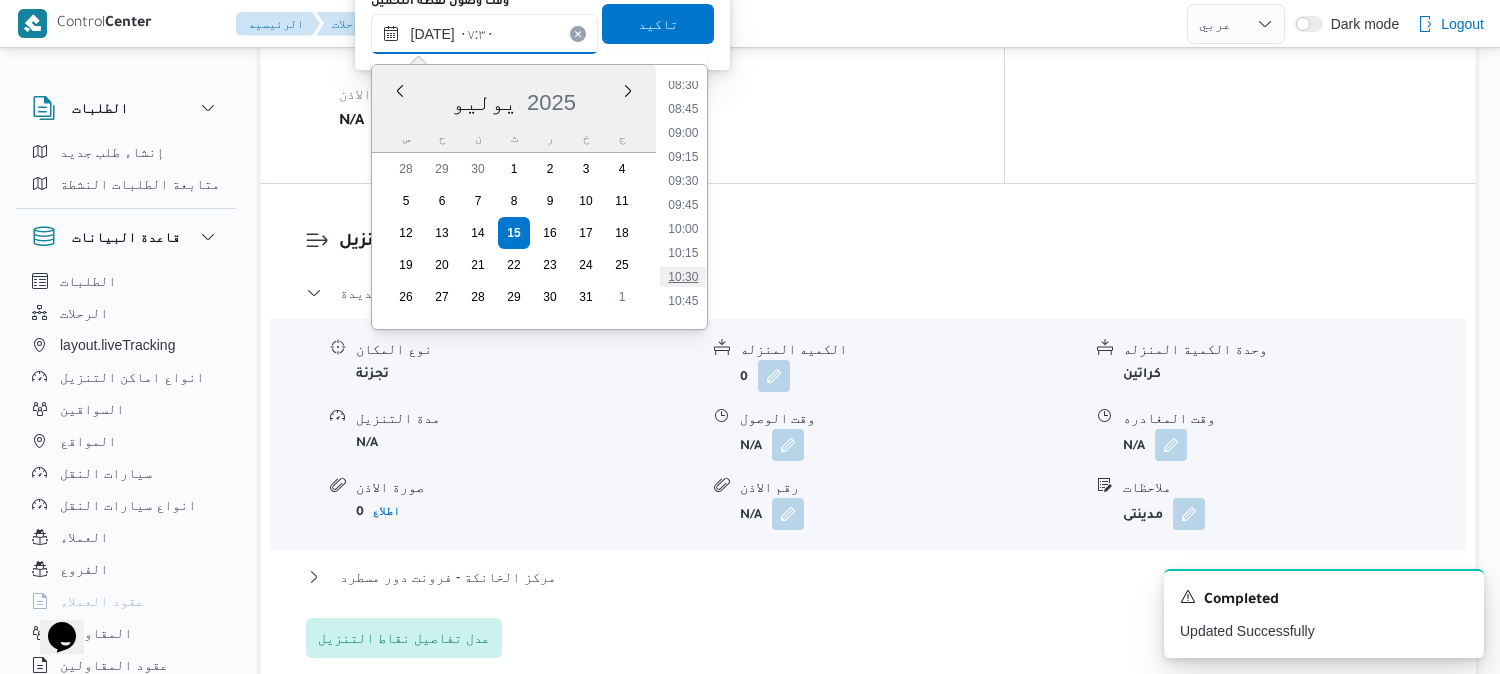 type on "١٥/٠٧/٢٠٢٥ ١٠:٣٠" 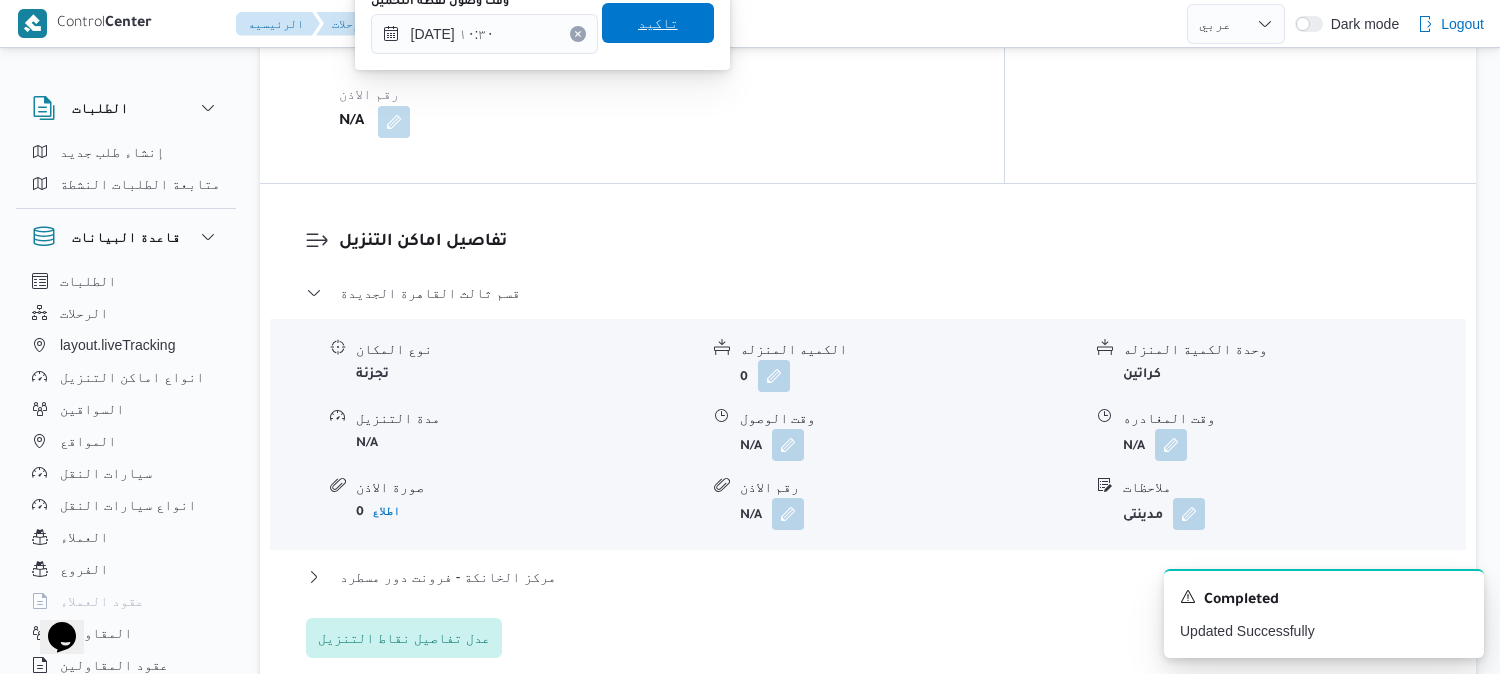 click on "تاكيد" at bounding box center [658, 23] 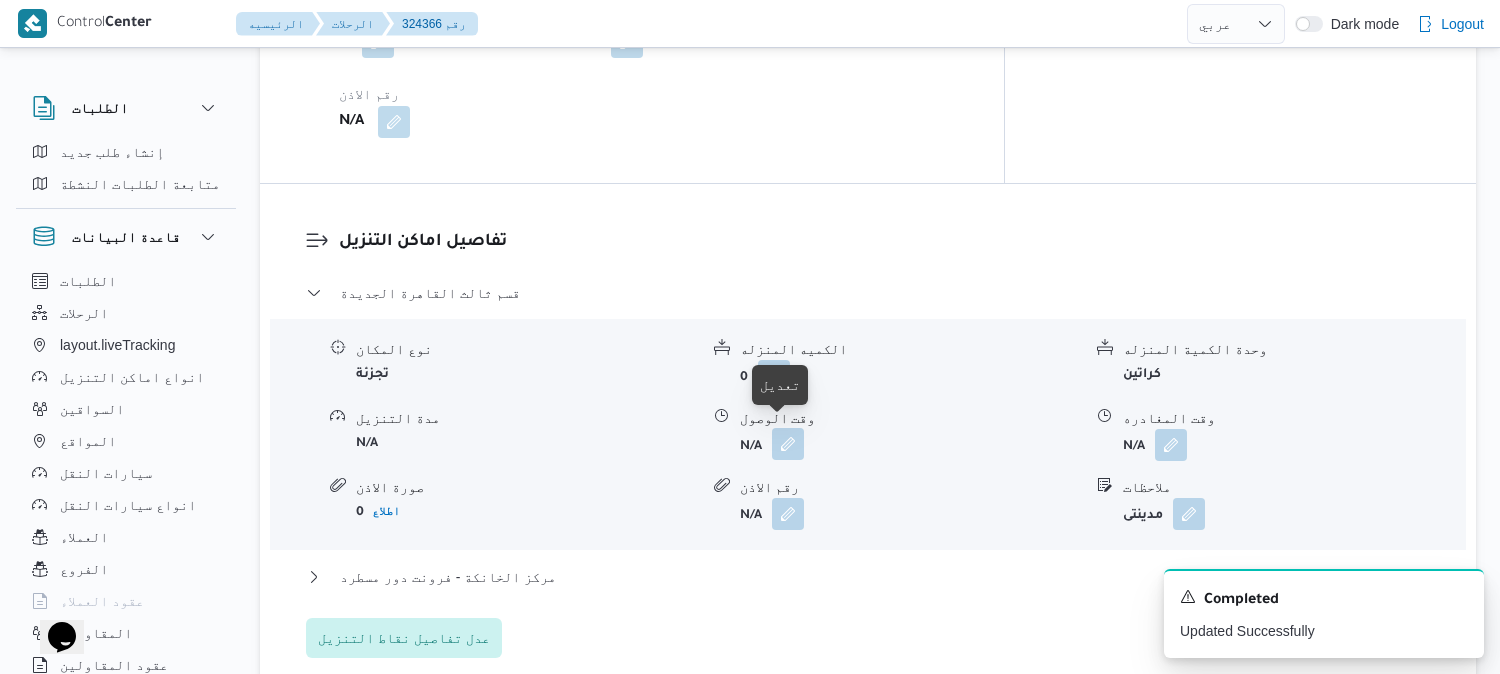 click at bounding box center (788, 444) 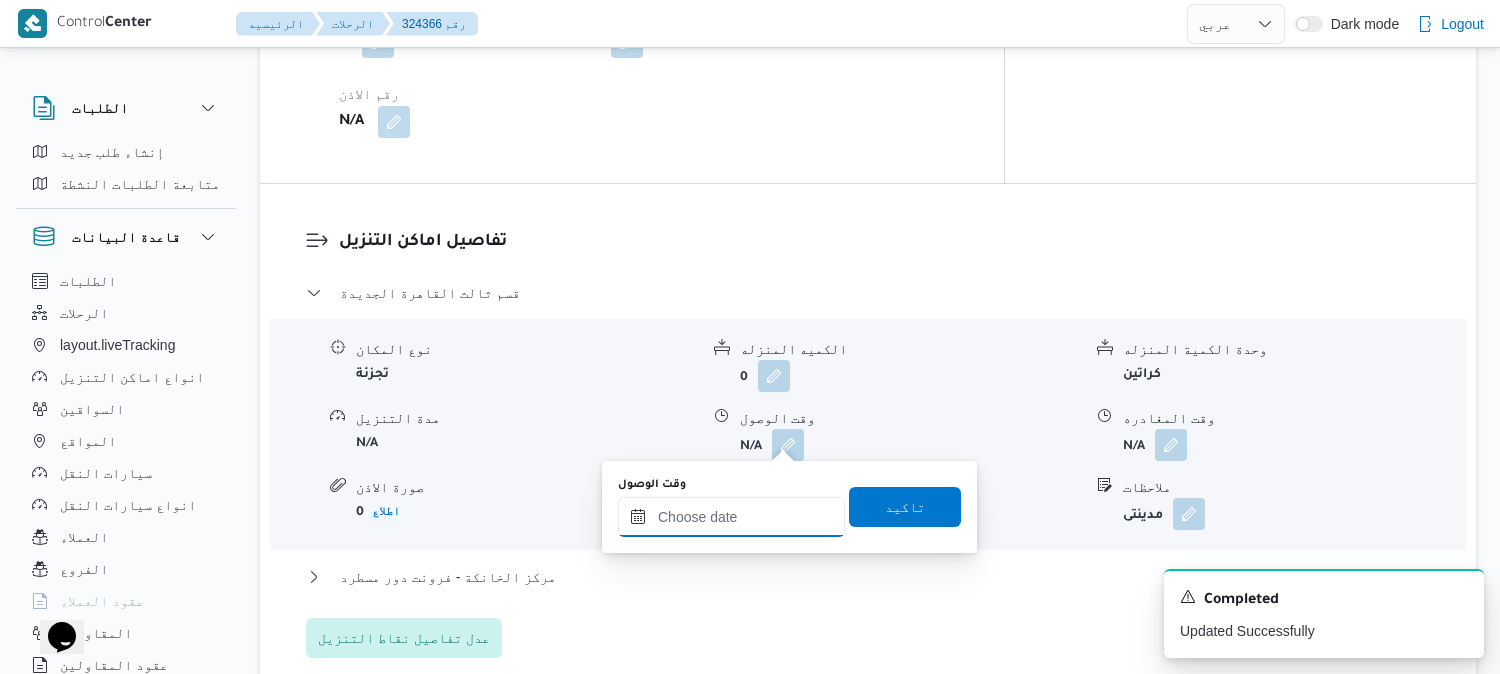 click on "وقت الوصول" at bounding box center [731, 517] 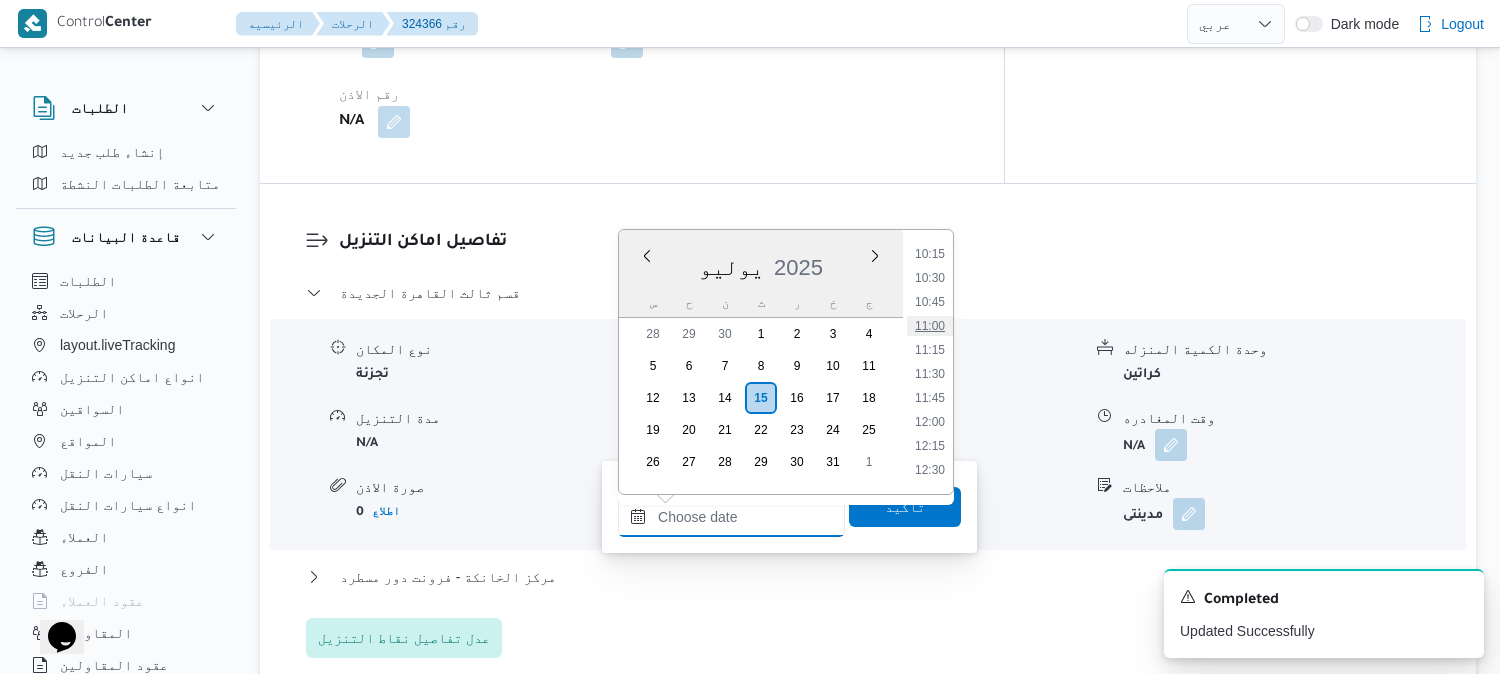 scroll, scrollTop: 1040, scrollLeft: 0, axis: vertical 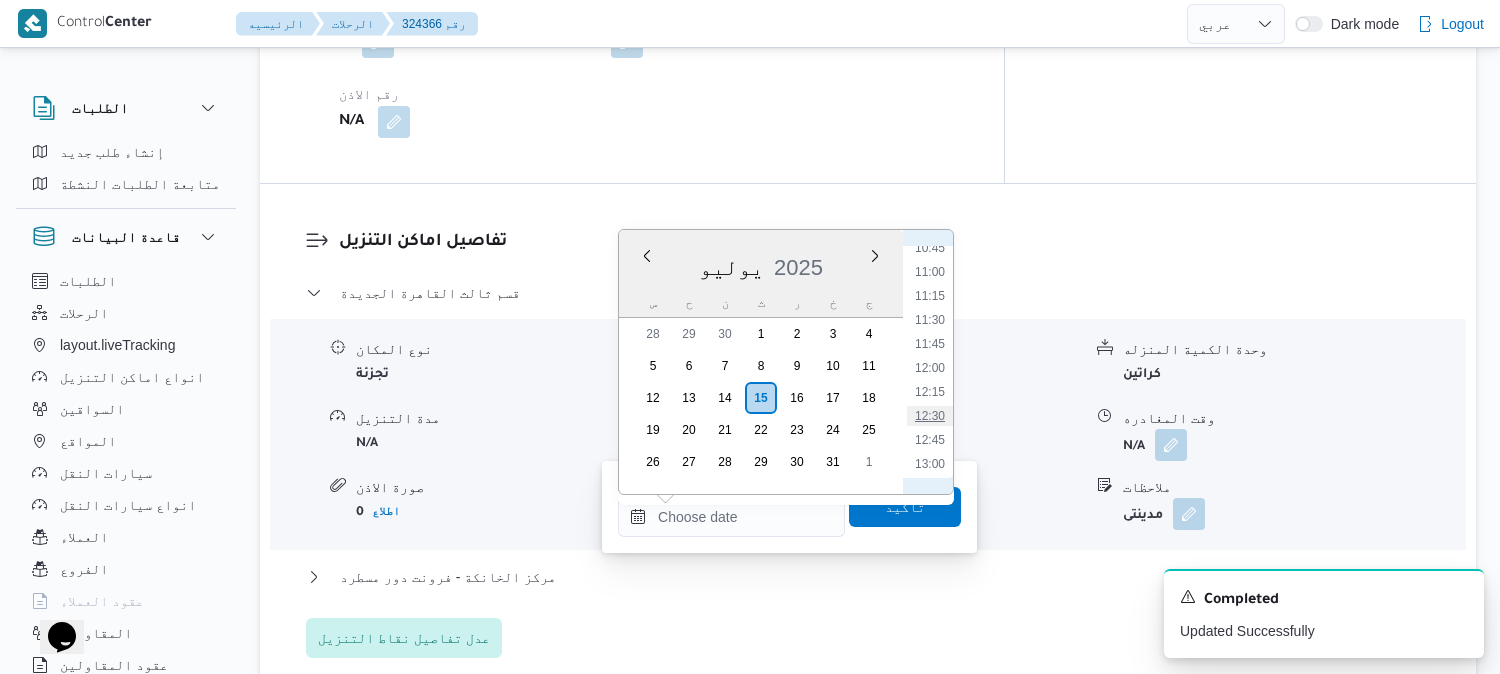 click on "12:30" at bounding box center (930, 416) 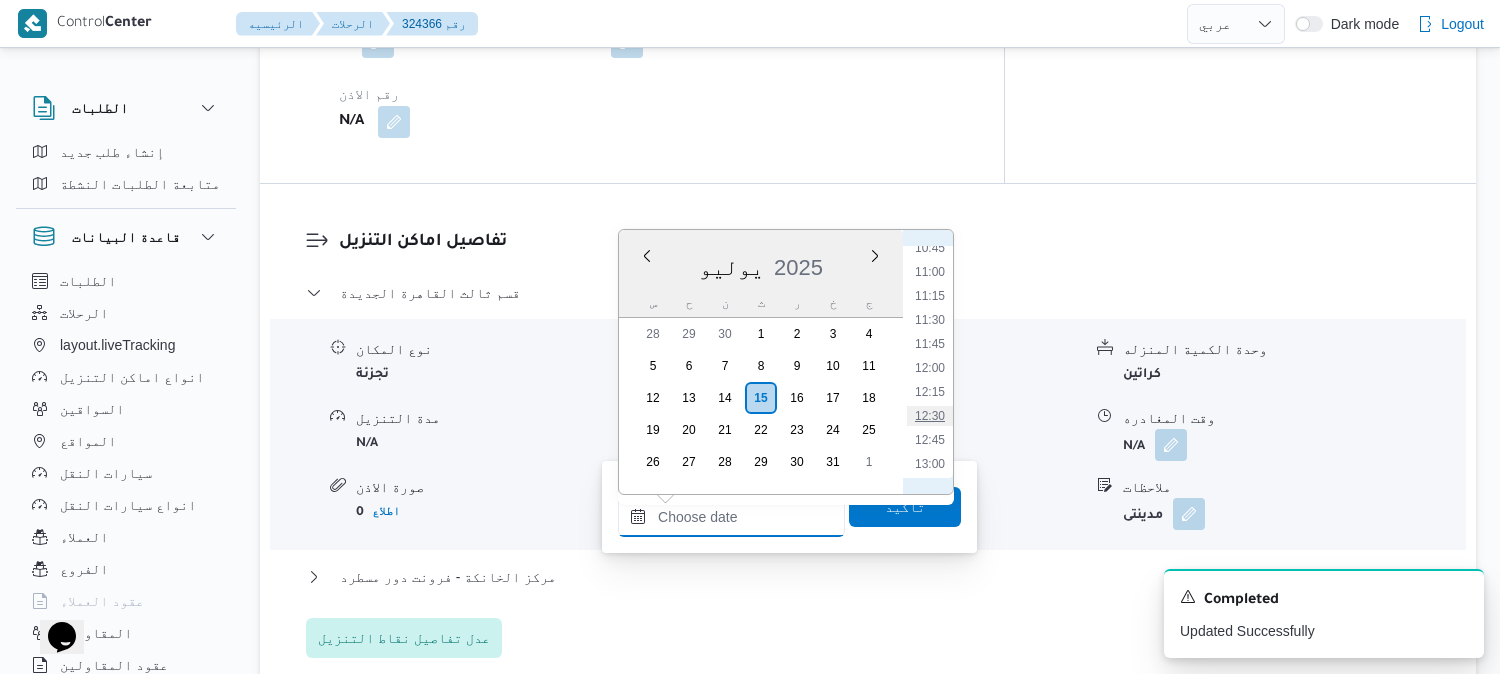 type on "١٥/٠٧/٢٠٢٥ ١٢:٣٠" 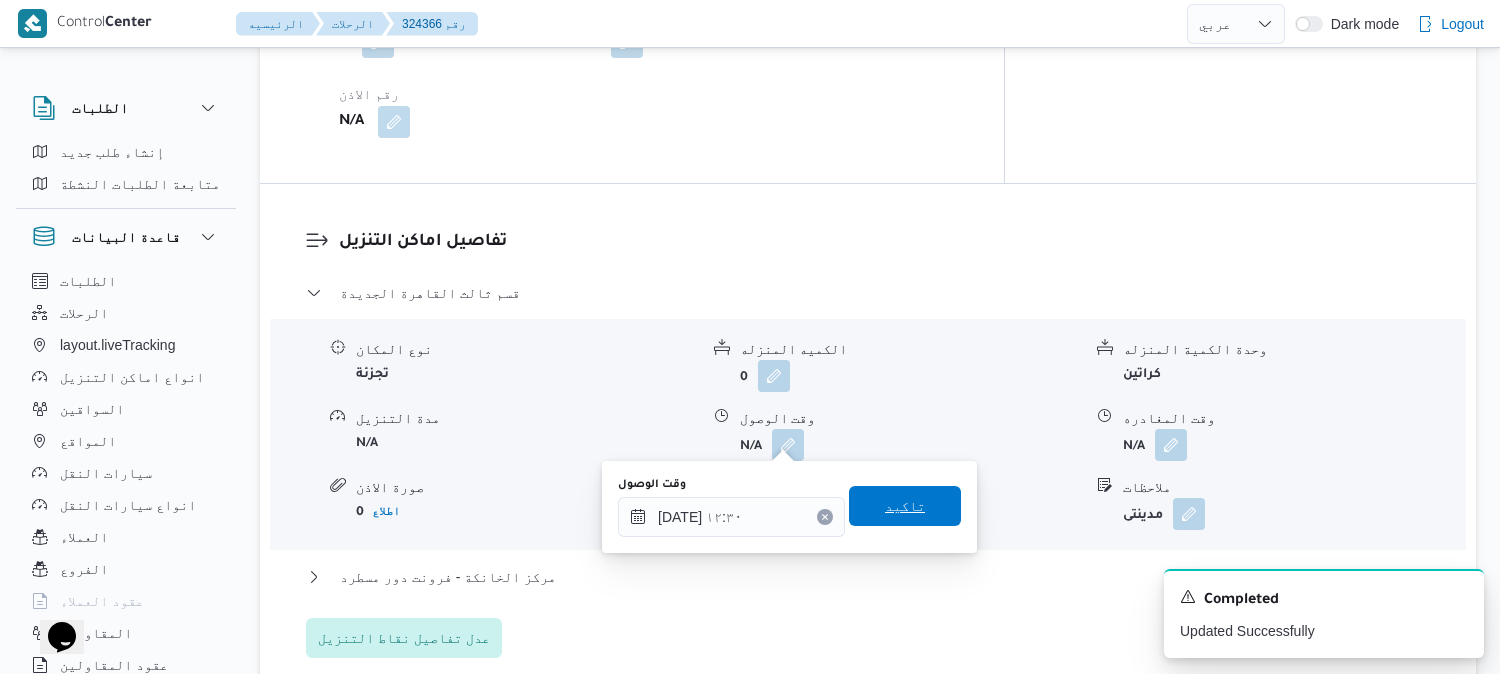 click on "تاكيد" at bounding box center [905, 506] 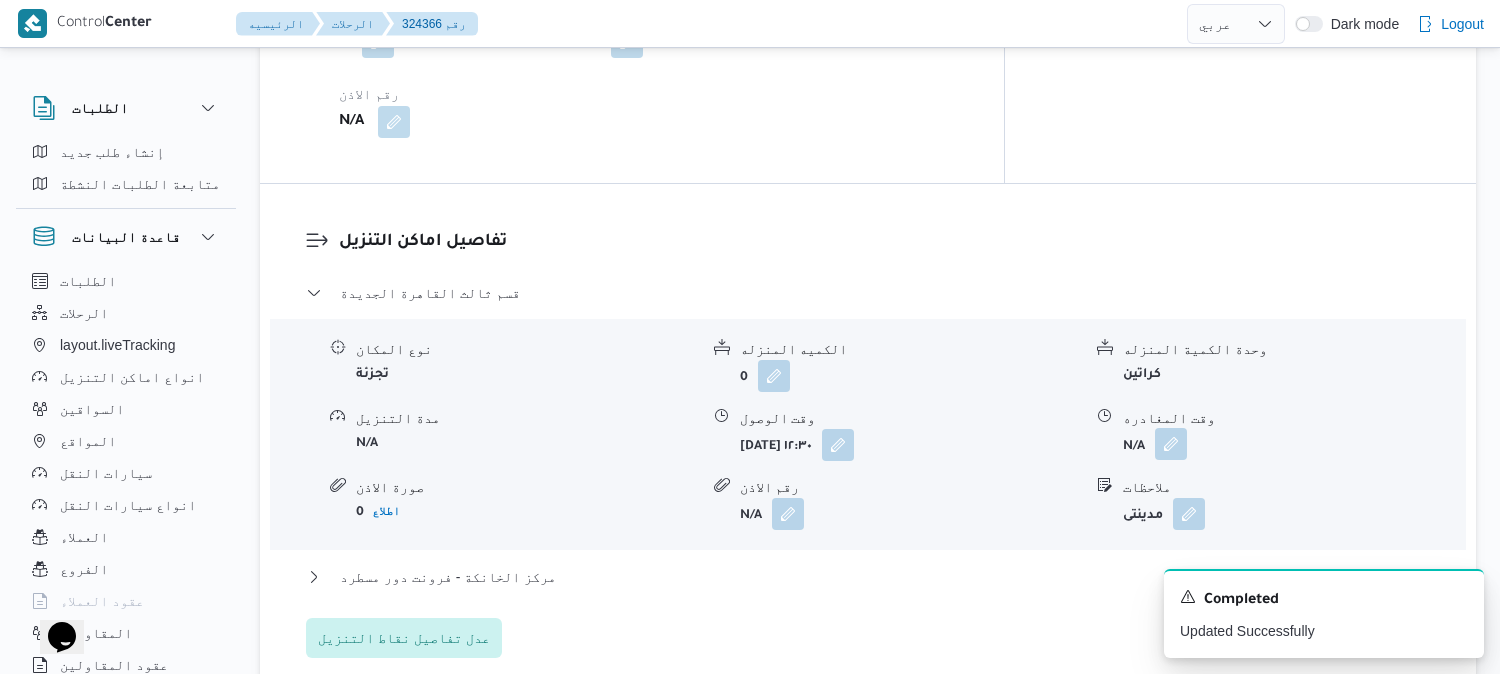 click at bounding box center [1171, 444] 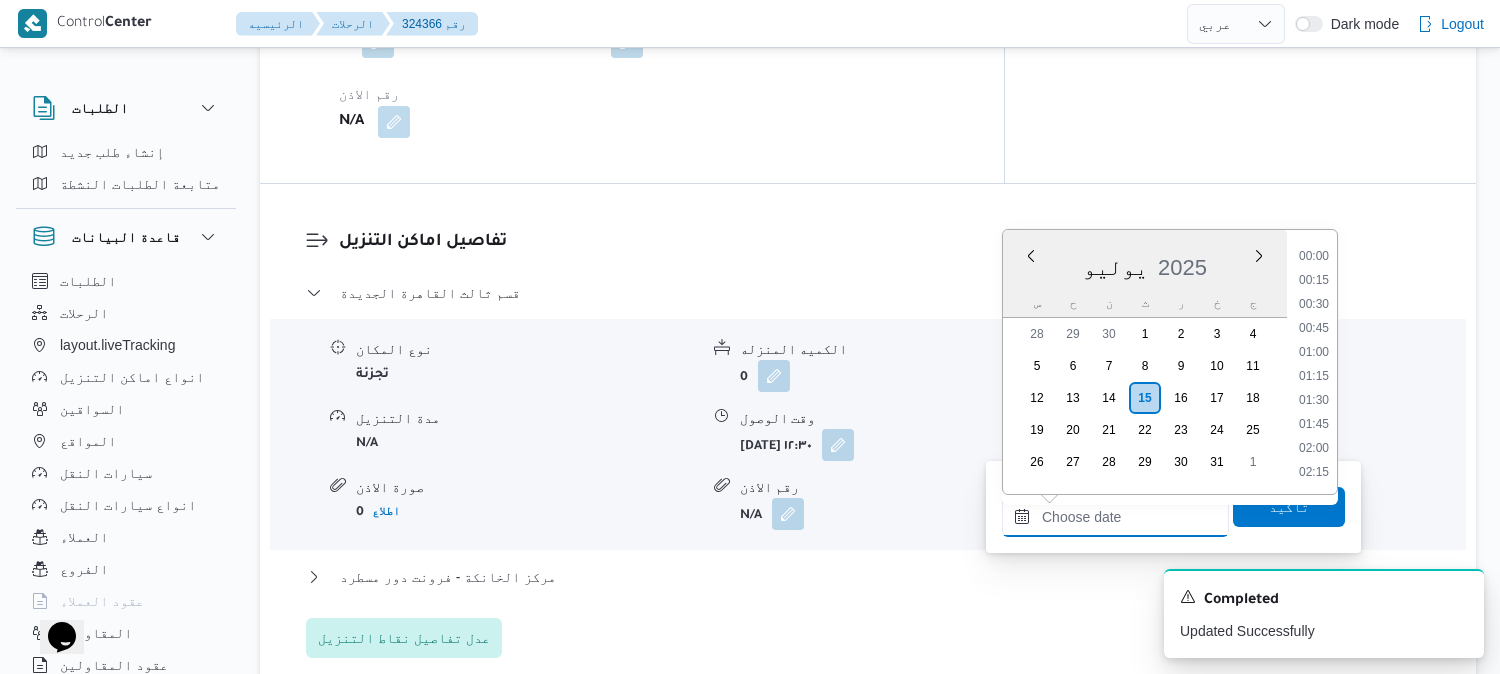 click on "وقت المغادره" at bounding box center (1115, 517) 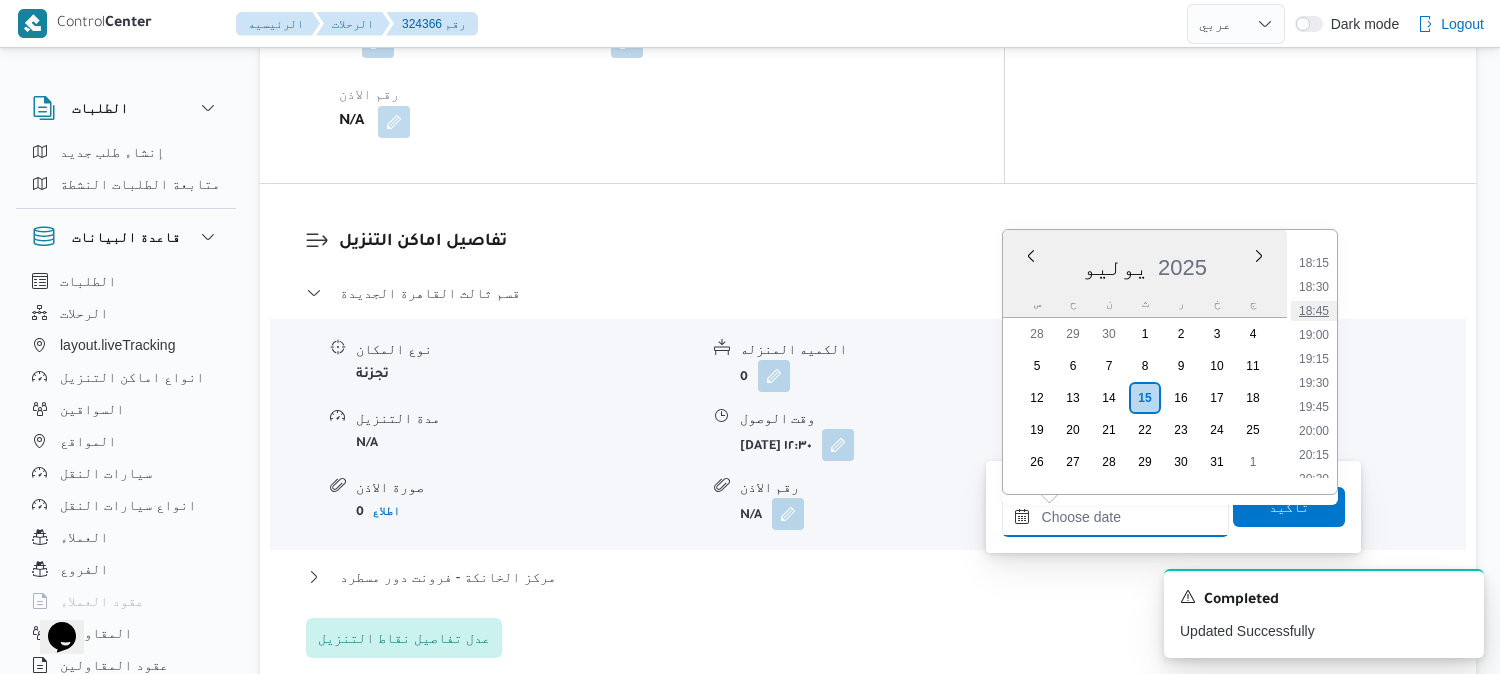 scroll, scrollTop: 1706, scrollLeft: 0, axis: vertical 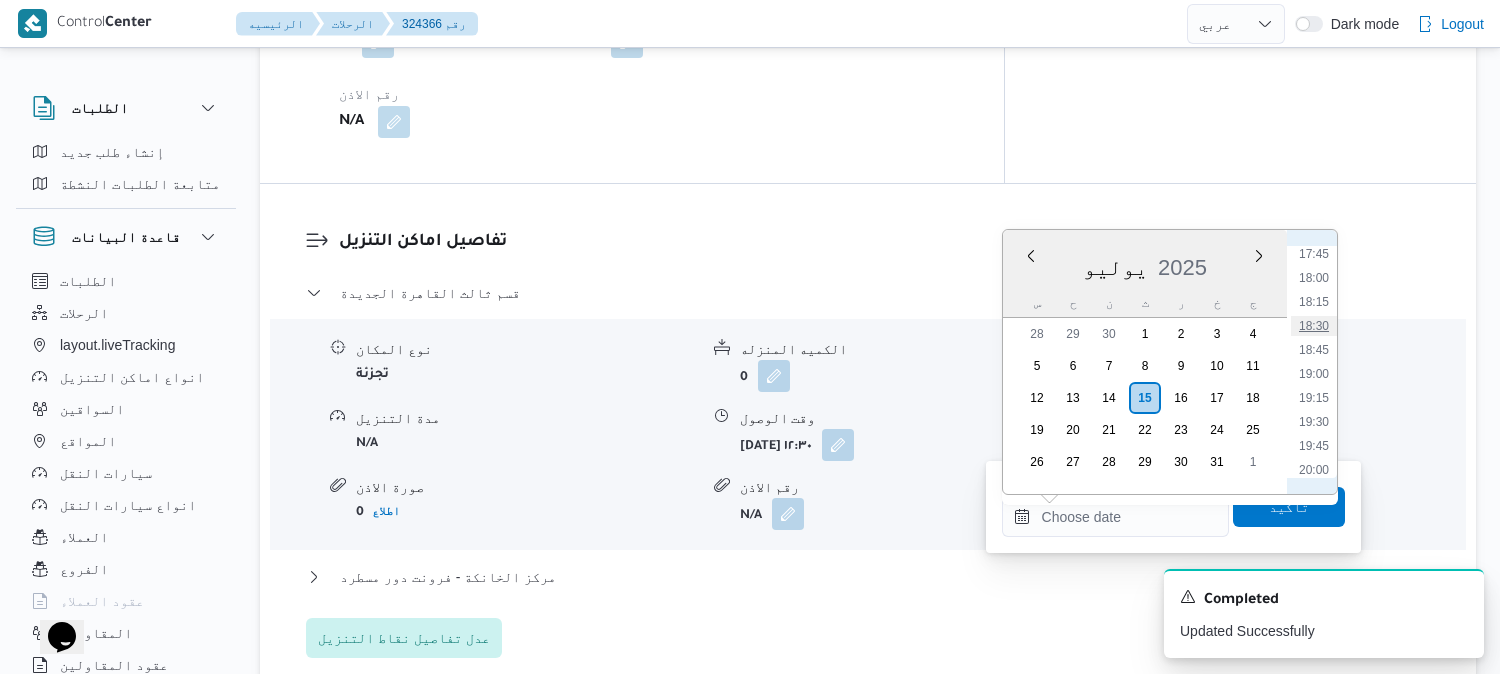 click on "18:30" at bounding box center (1314, 326) 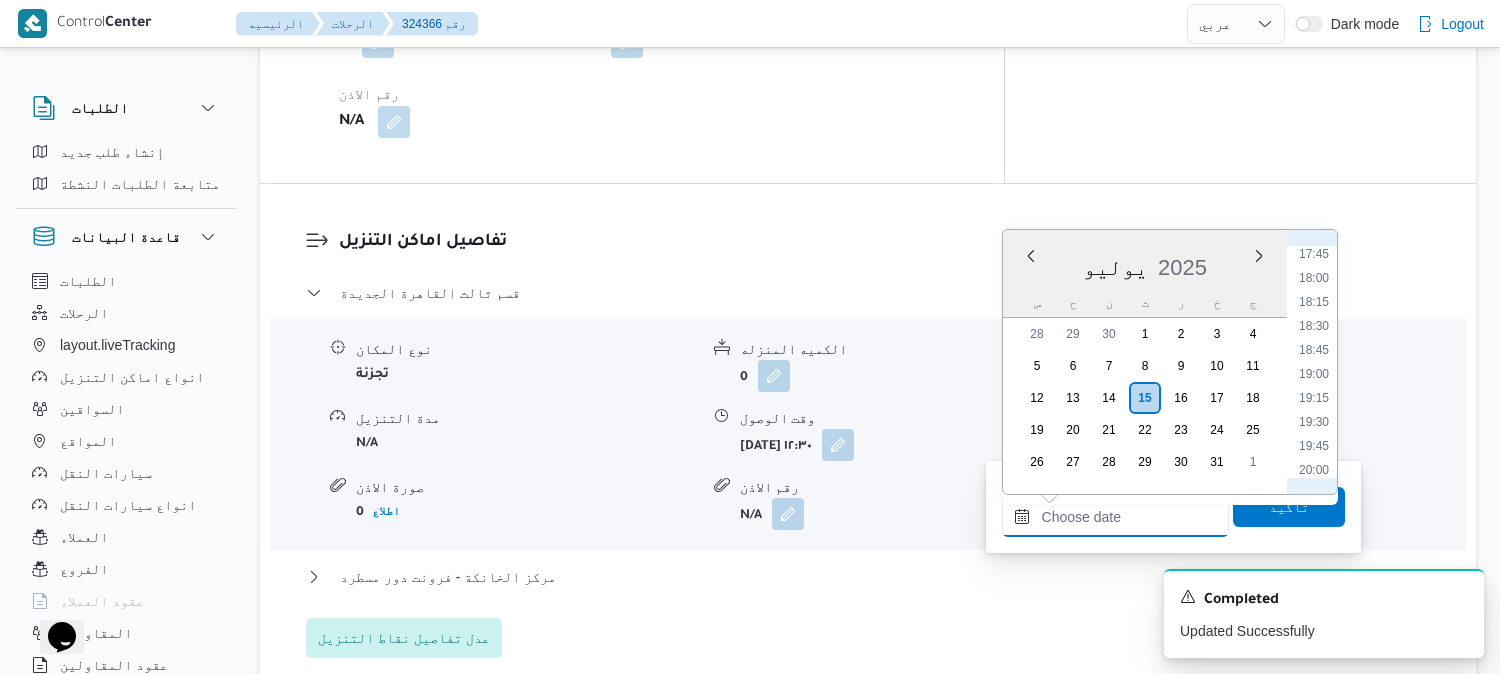 type on "١٥/٠٧/٢٠٢٥ ١٨:٣٠" 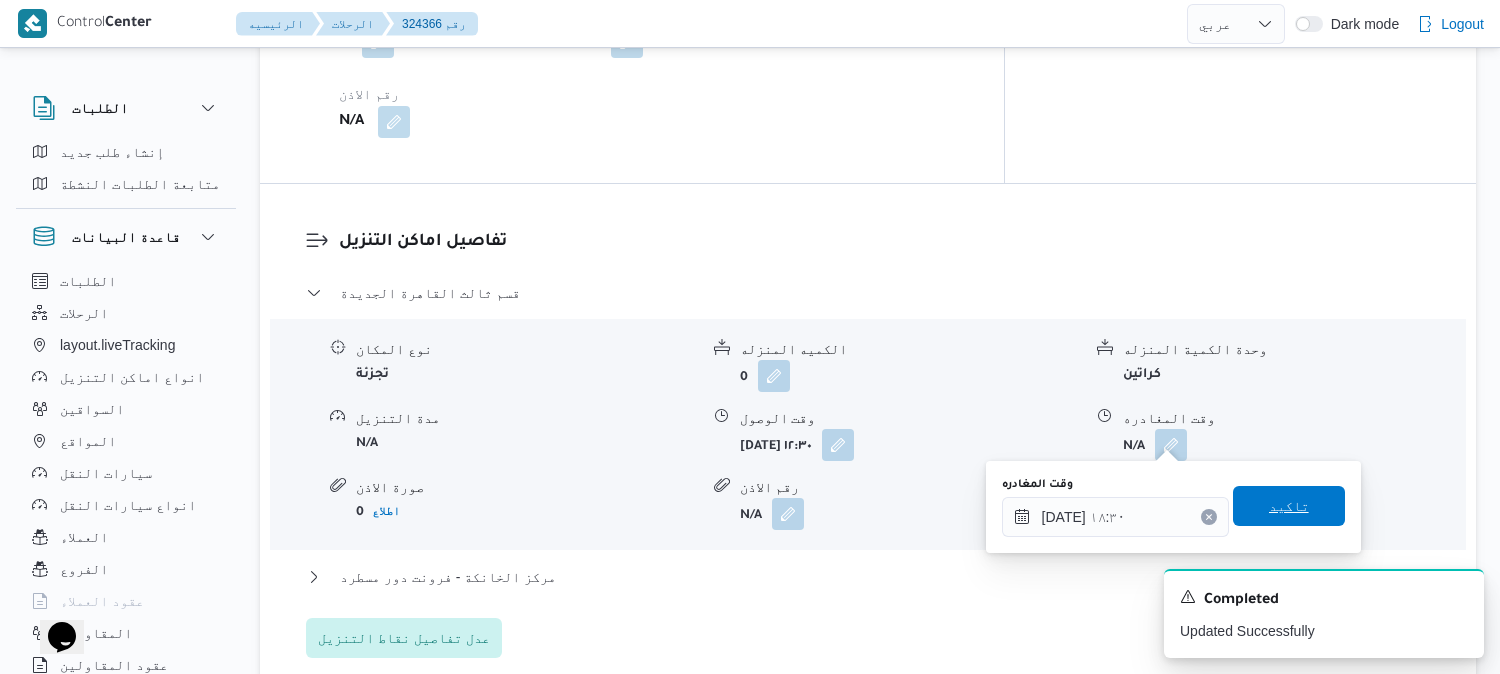 click on "تاكيد" at bounding box center [1289, 506] 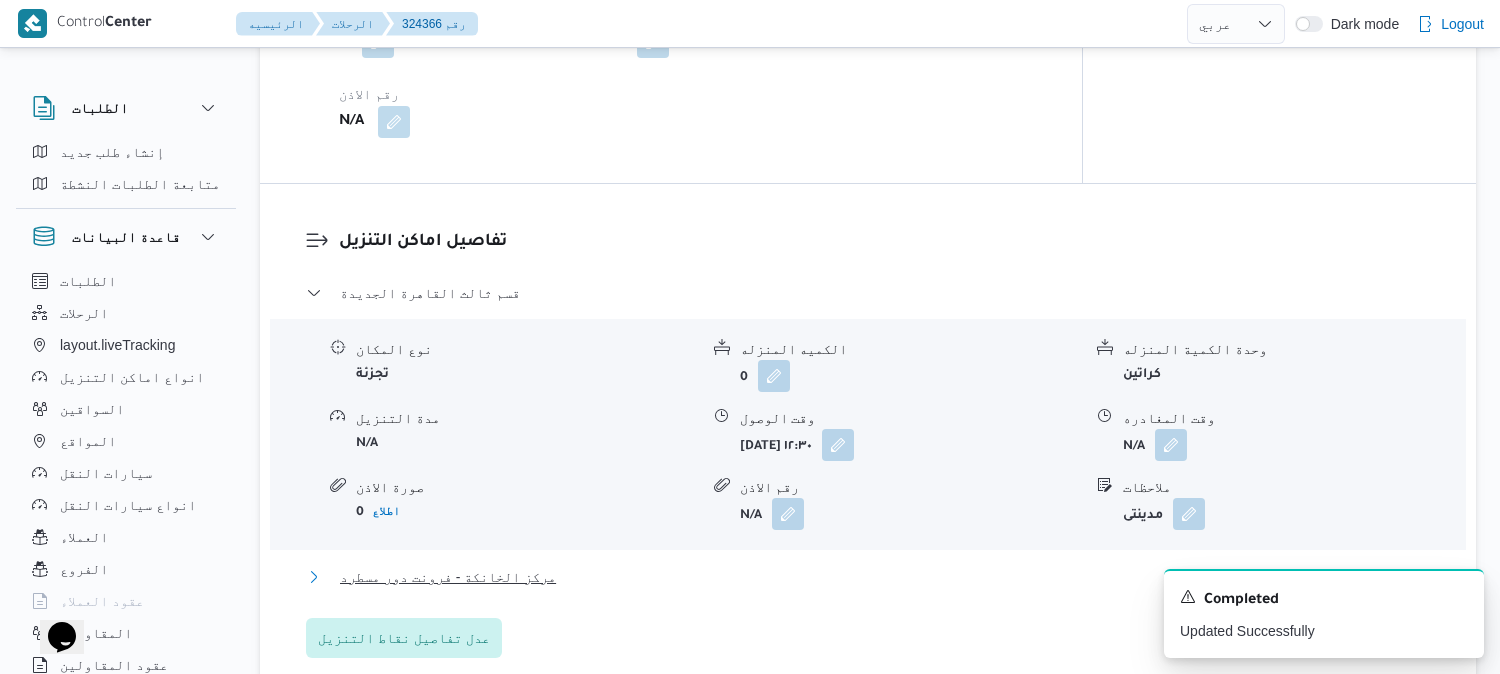 click on "مركز الخانكة -
فرونت دور مسطرد" at bounding box center [448, 577] 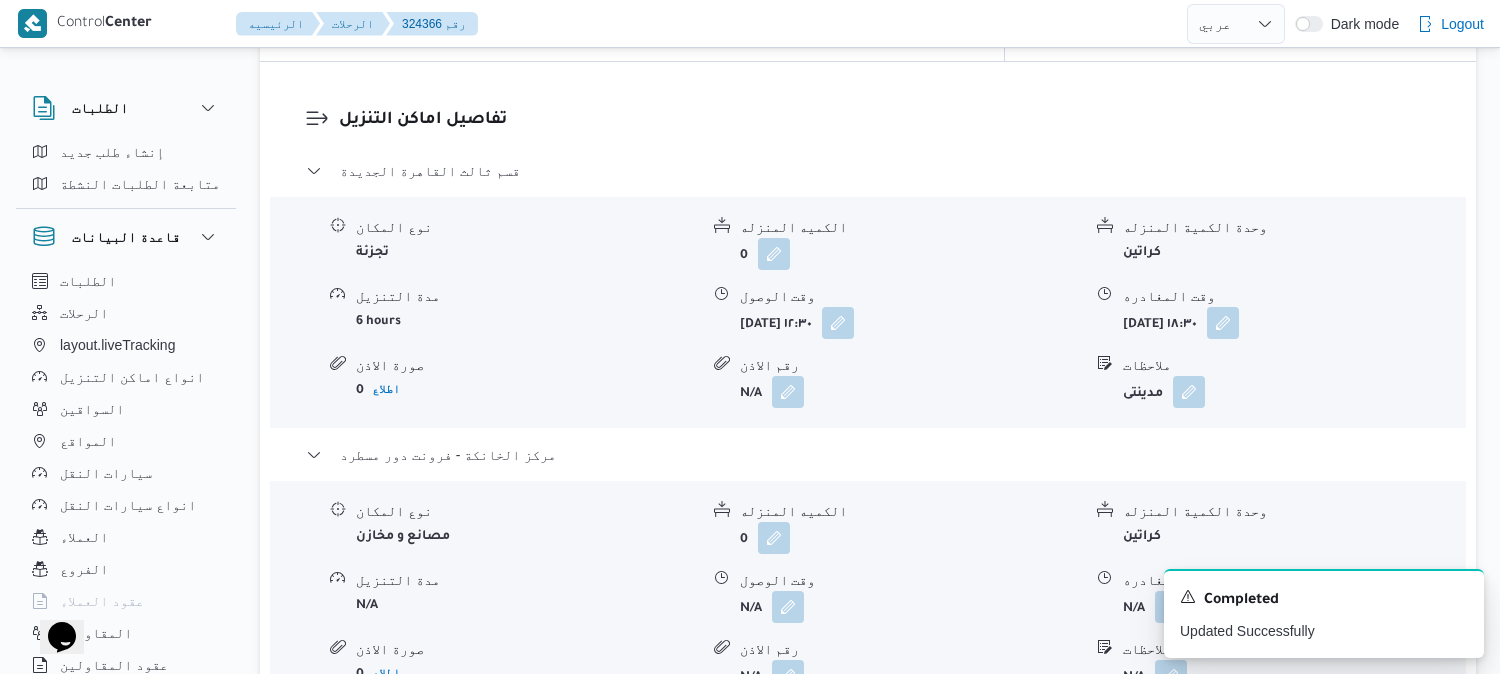 scroll, scrollTop: 1777, scrollLeft: 0, axis: vertical 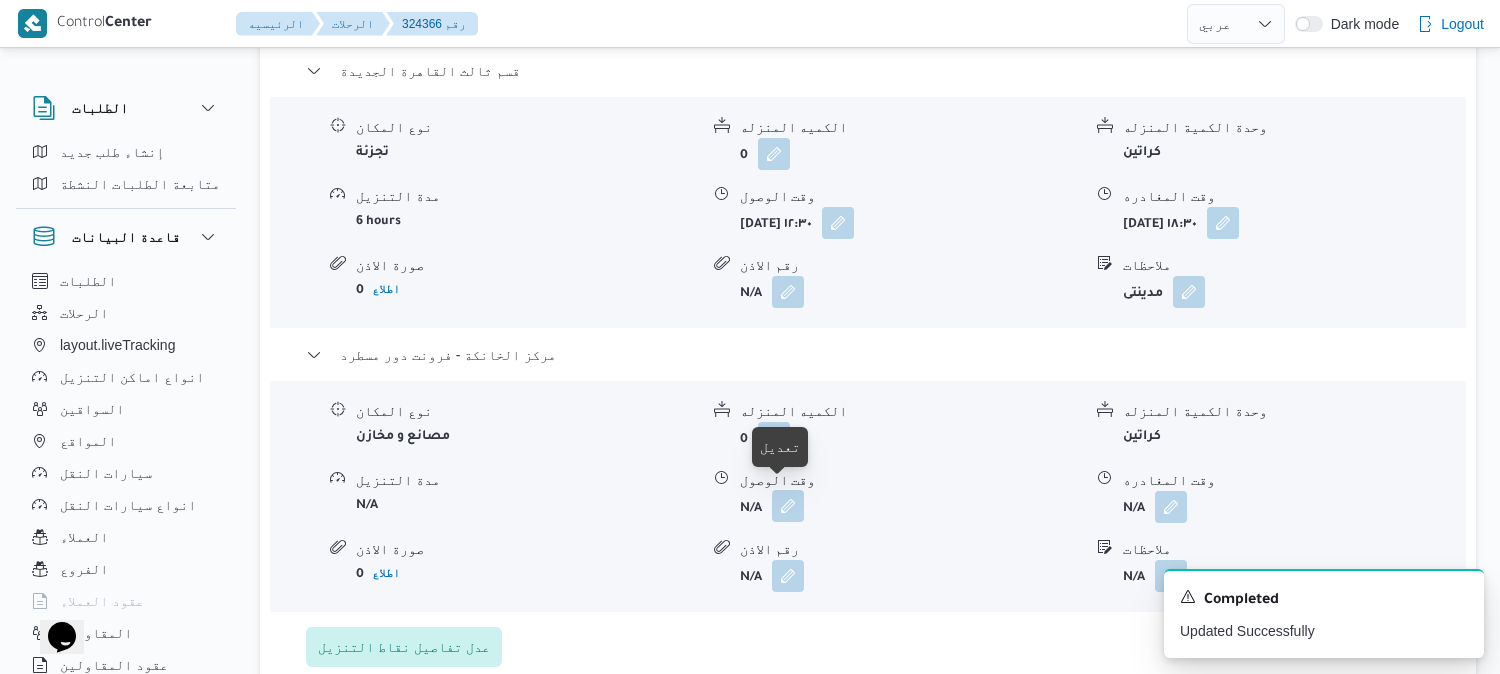 click at bounding box center (788, 506) 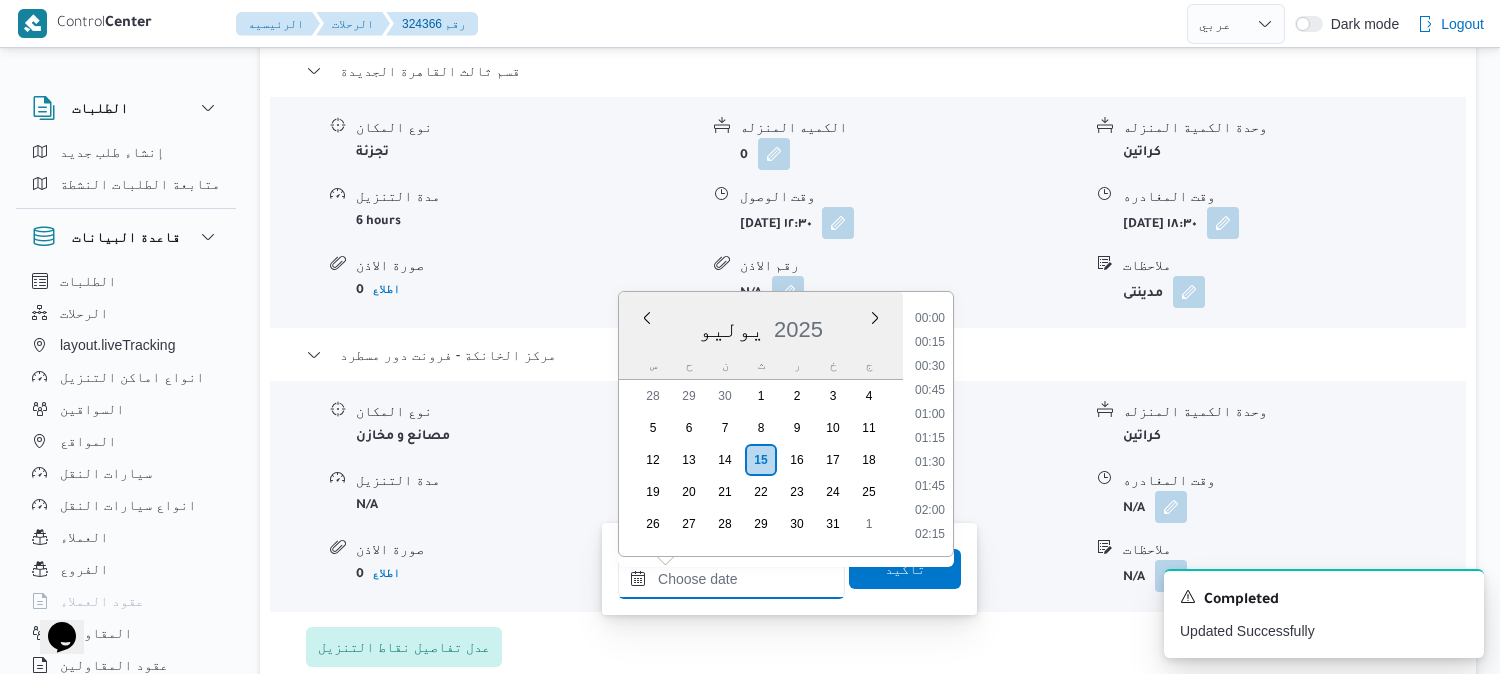 click on "وقت الوصول" at bounding box center [731, 579] 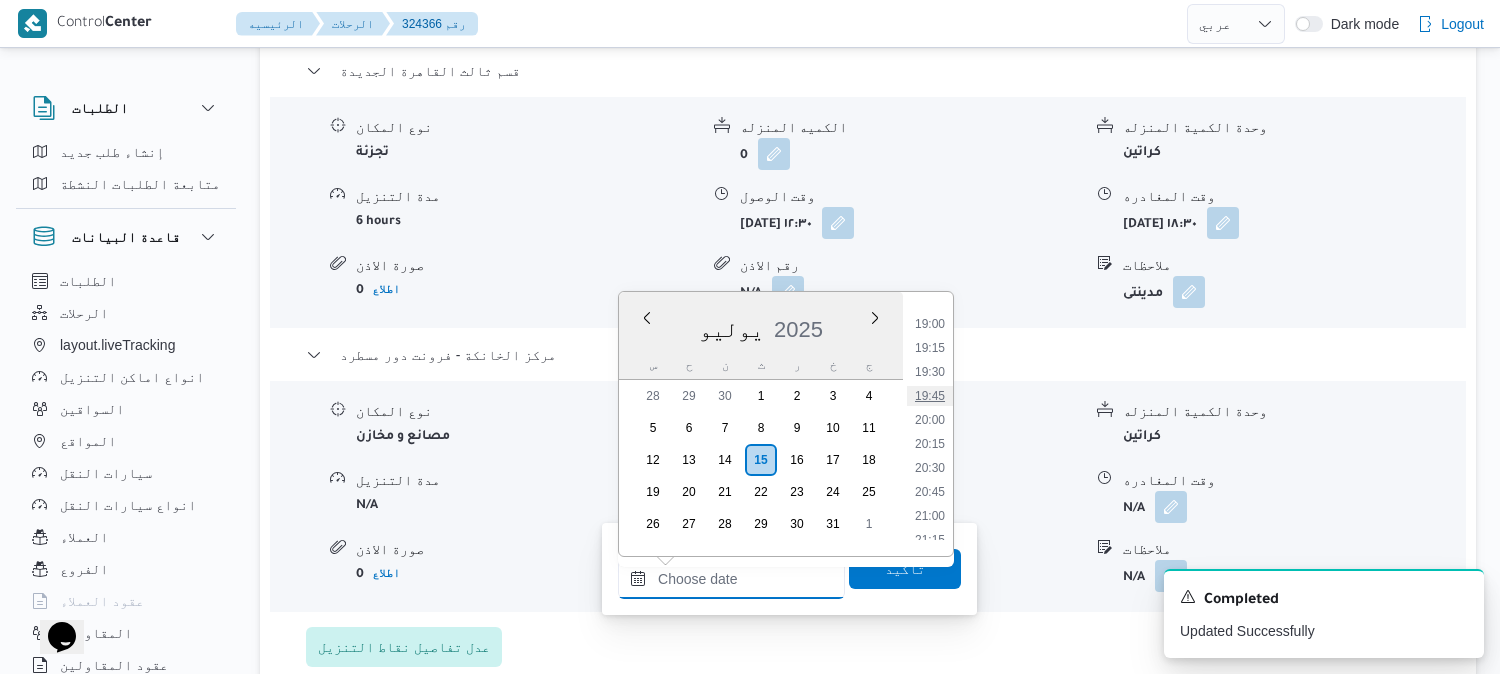 scroll, scrollTop: 1817, scrollLeft: 0, axis: vertical 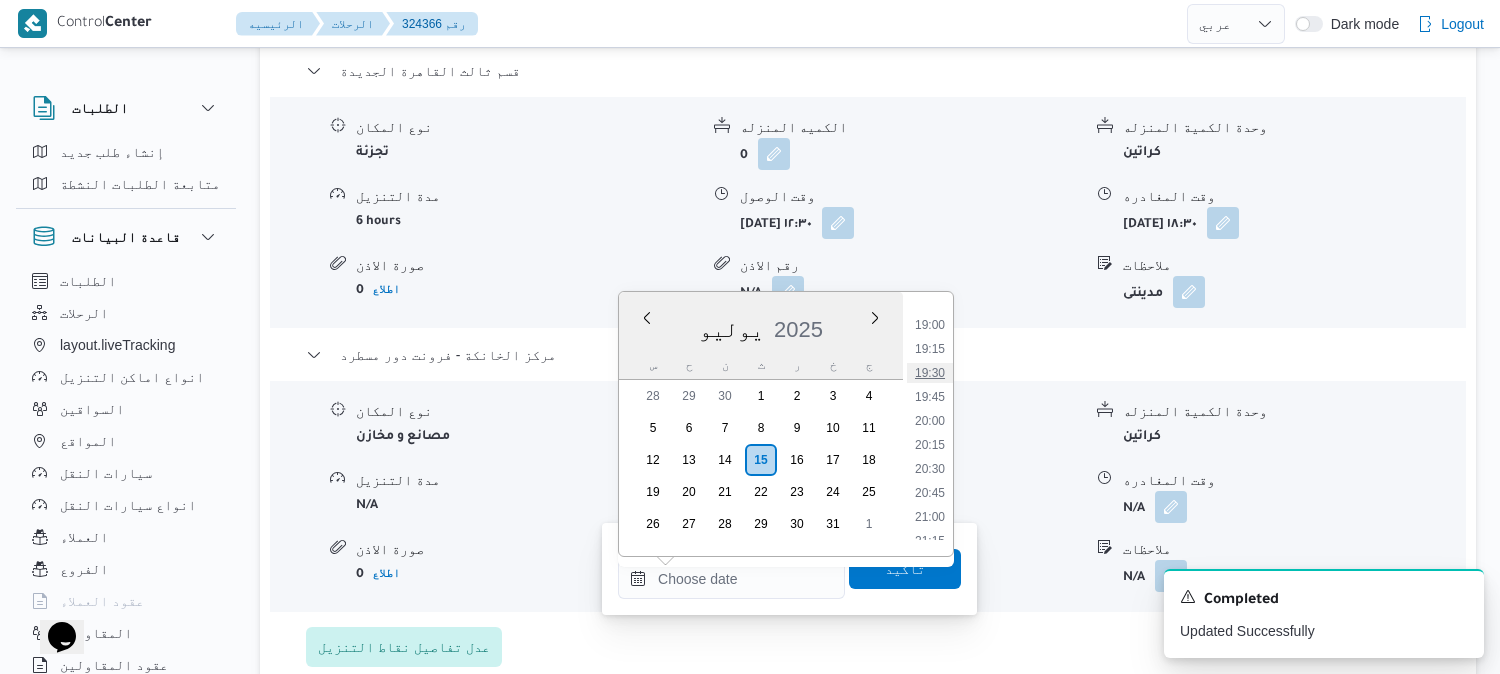 click on "19:30" at bounding box center [930, 373] 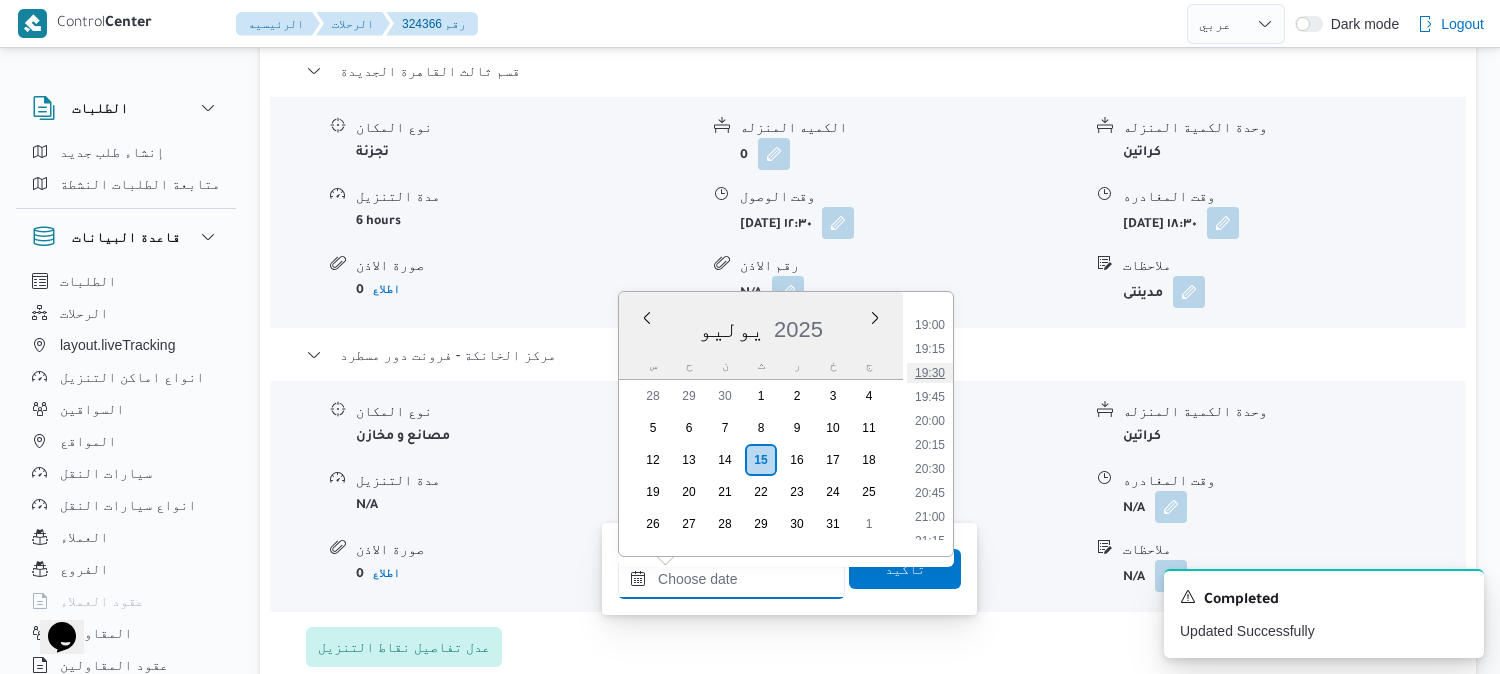 type on "١٥/٠٧/٢٠٢٥ ١٩:٣٠" 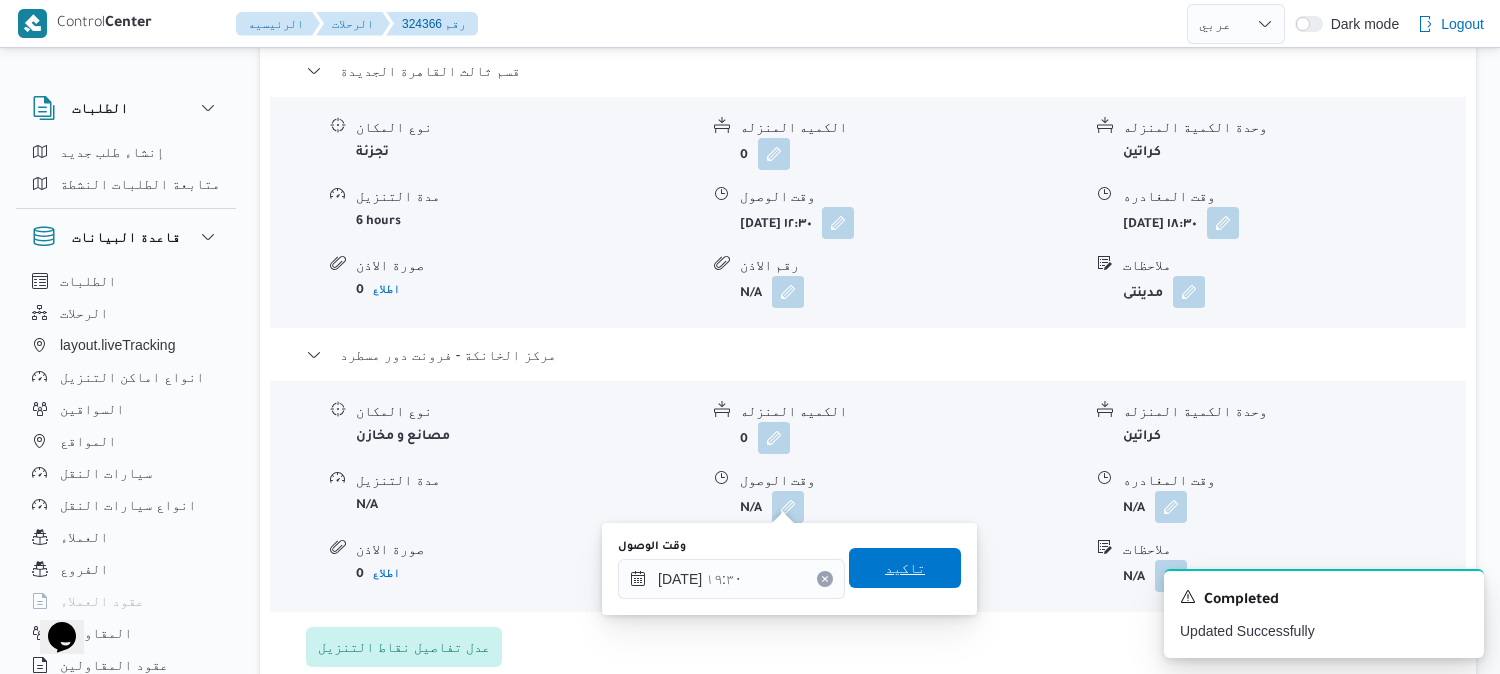 click on "تاكيد" at bounding box center [905, 568] 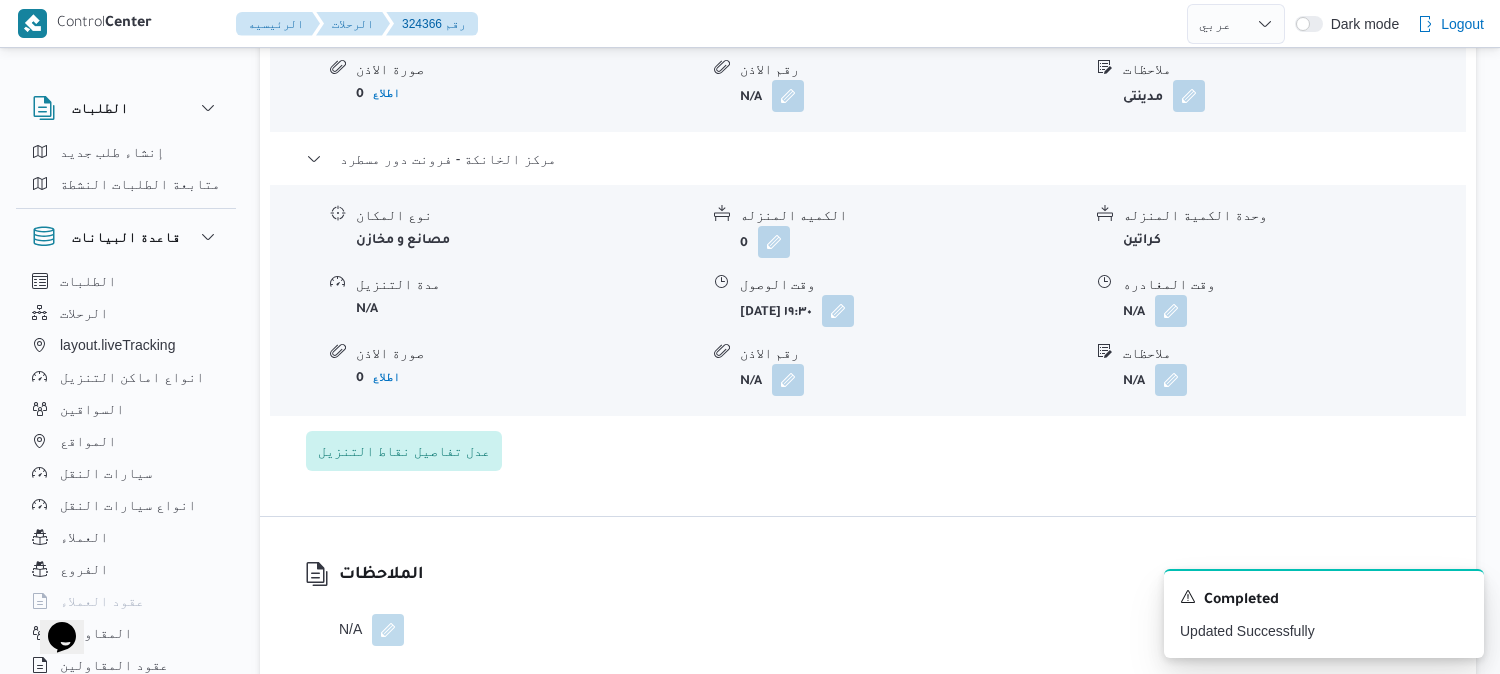 scroll, scrollTop: 2000, scrollLeft: 0, axis: vertical 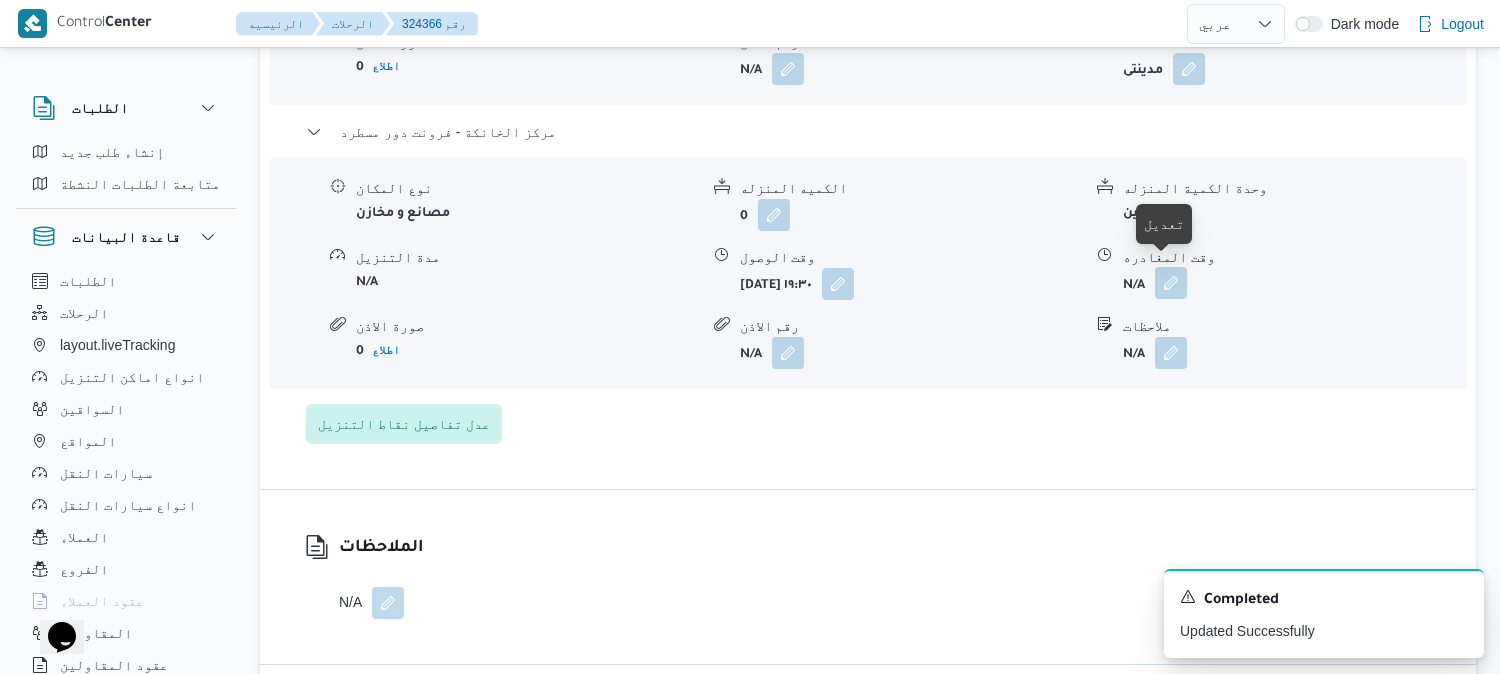 click at bounding box center (1171, 283) 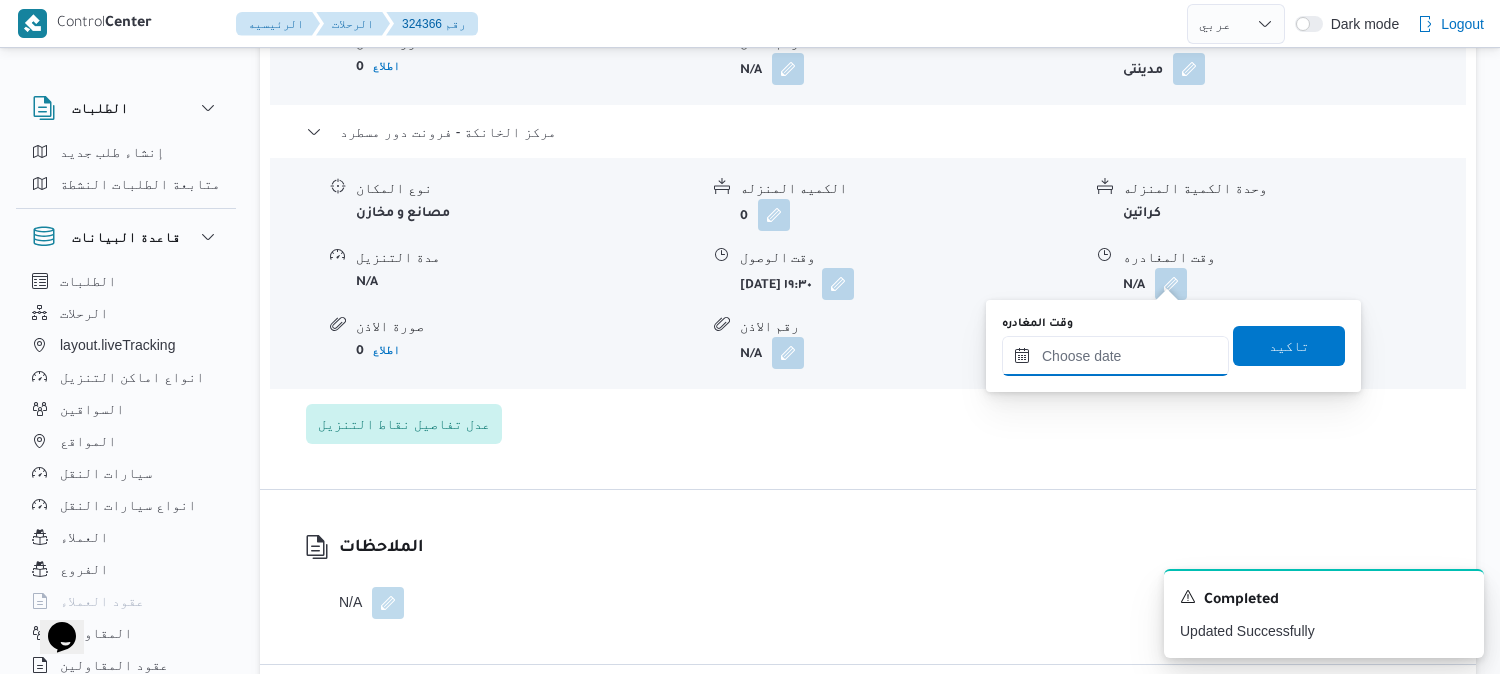click on "وقت المغادره" at bounding box center [1115, 356] 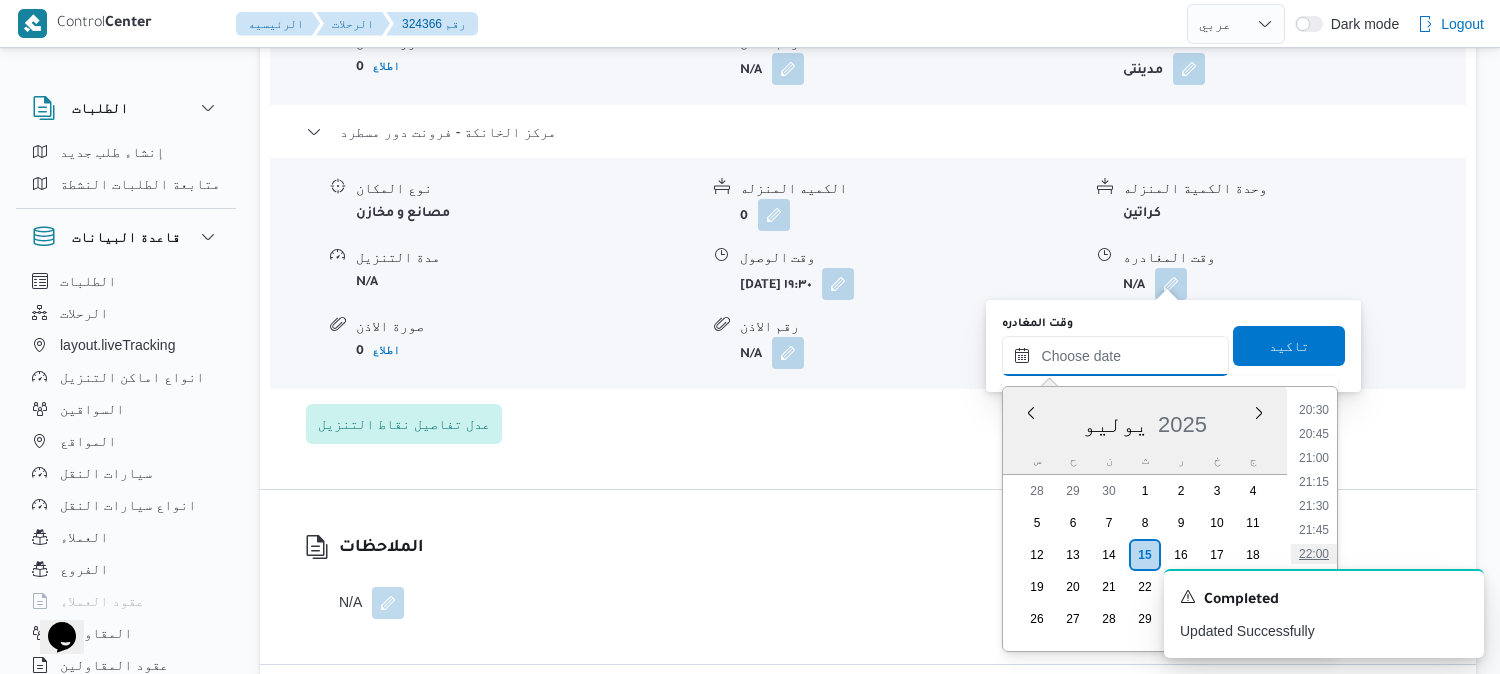 scroll, scrollTop: 1817, scrollLeft: 0, axis: vertical 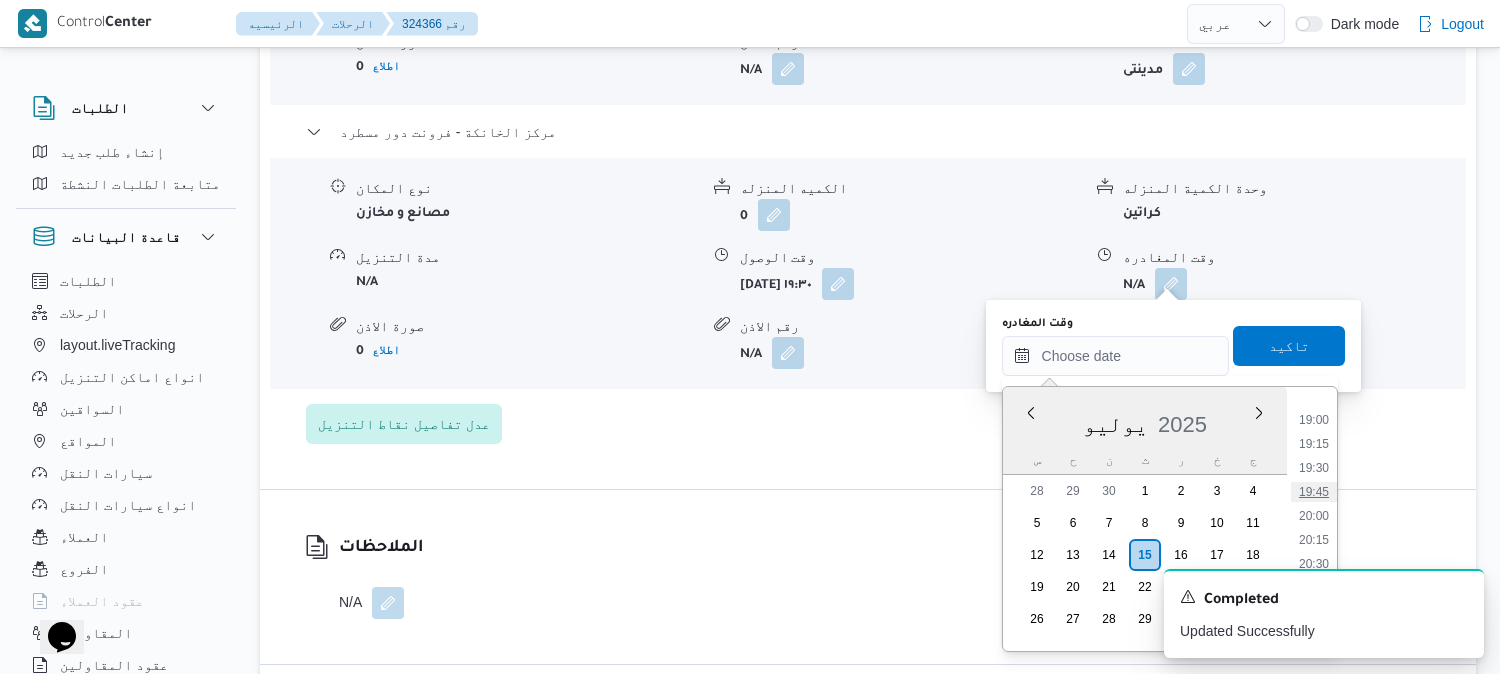 click on "19:45" at bounding box center (1314, 492) 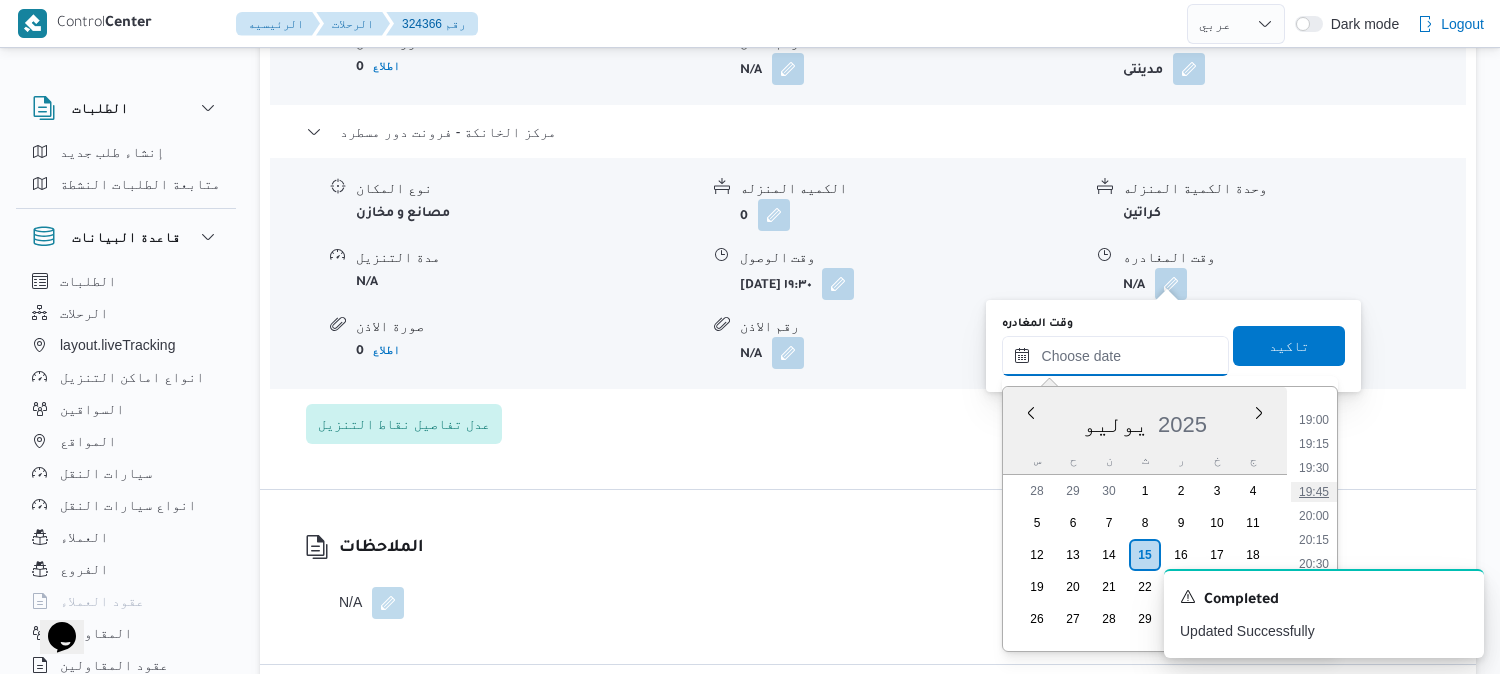 type on "١٥/٠٧/٢٠٢٥ ١٩:٤٥" 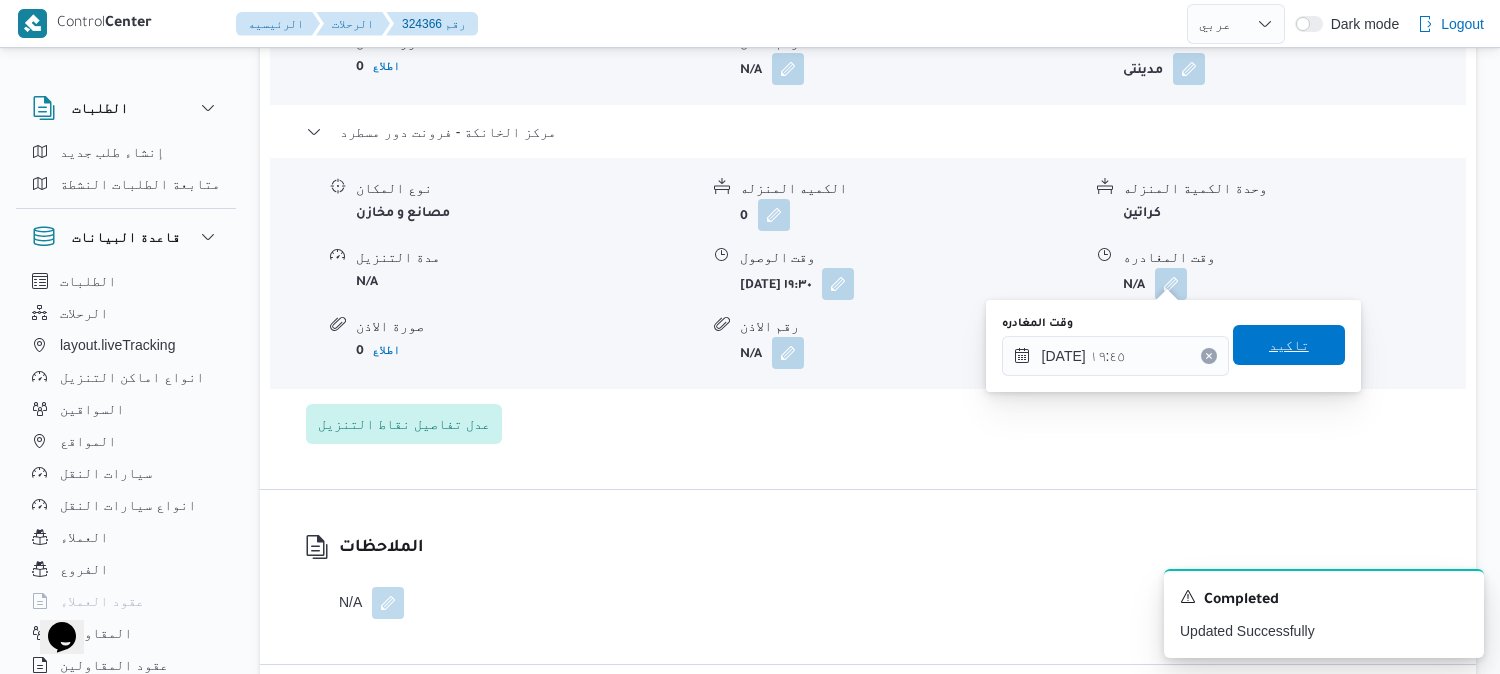 click on "تاكيد" at bounding box center (1289, 345) 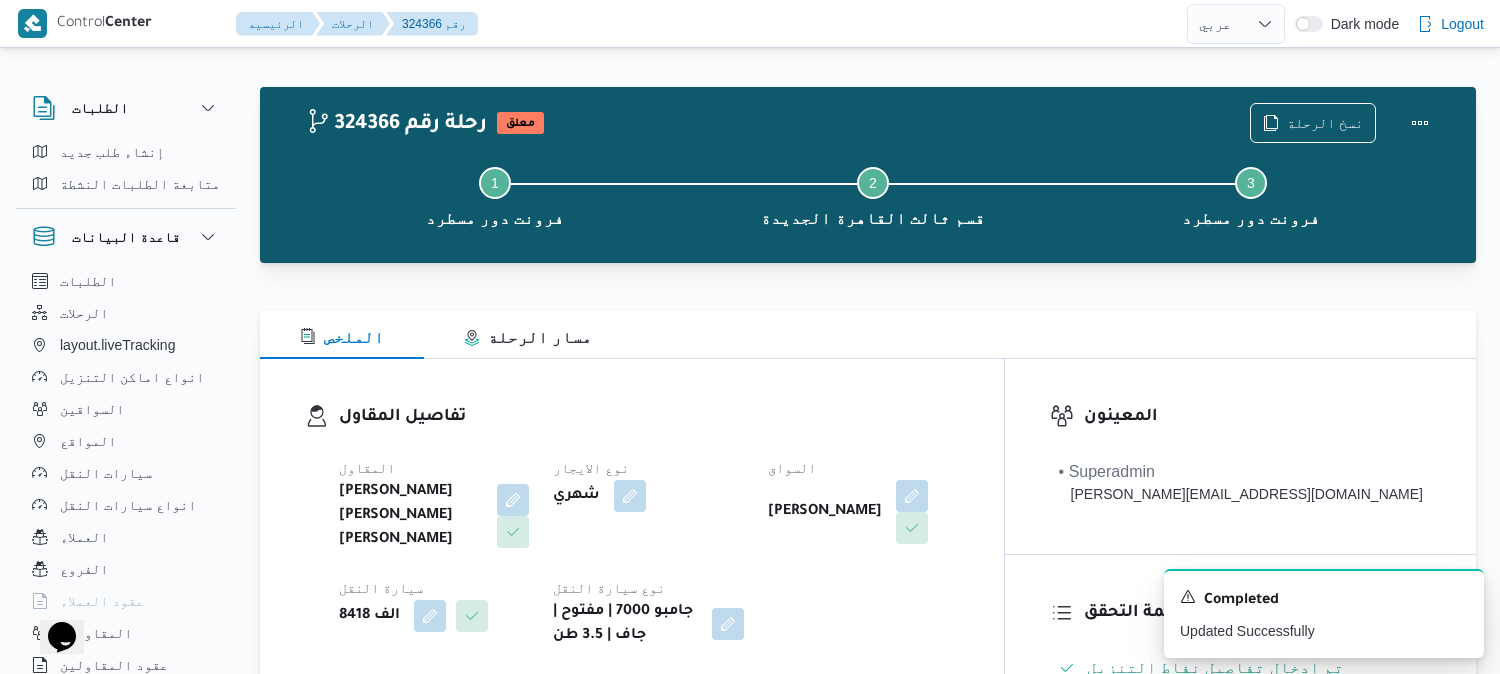 scroll, scrollTop: 0, scrollLeft: 0, axis: both 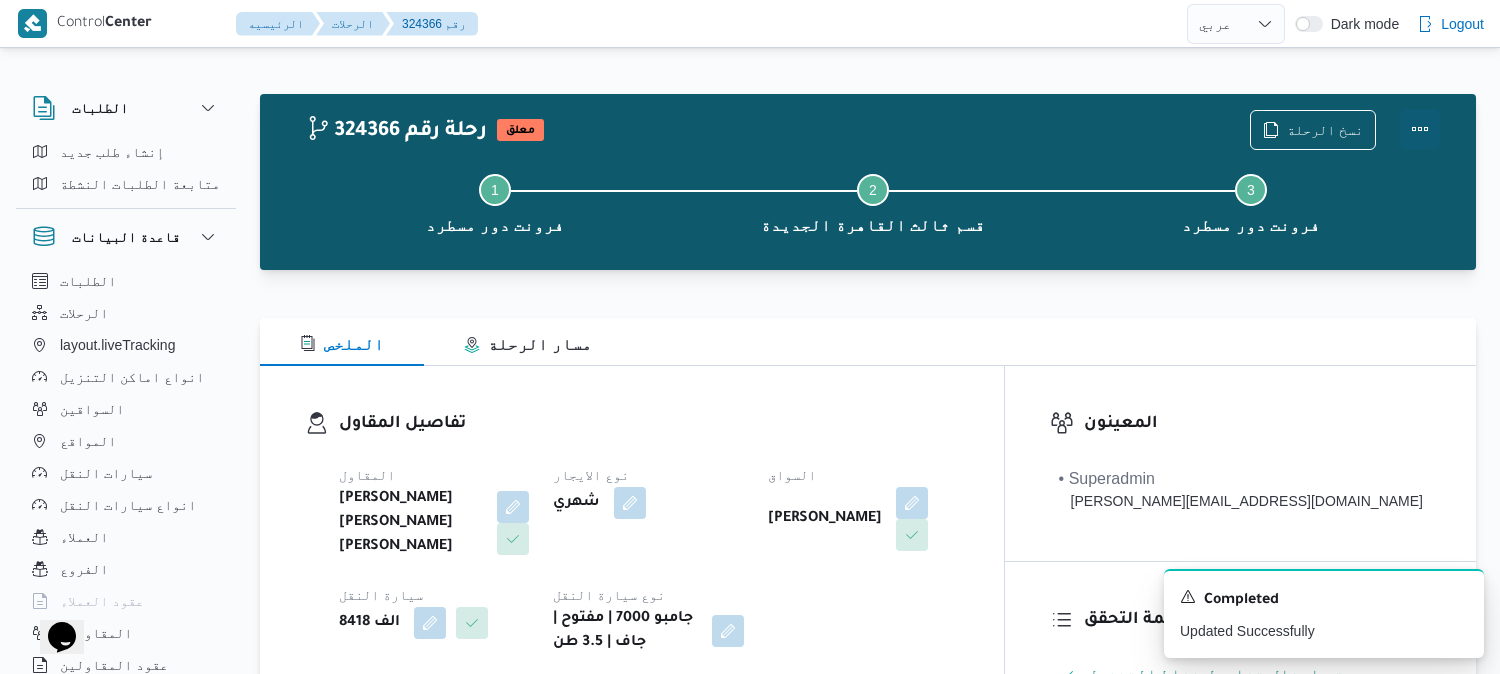 click at bounding box center (1420, 129) 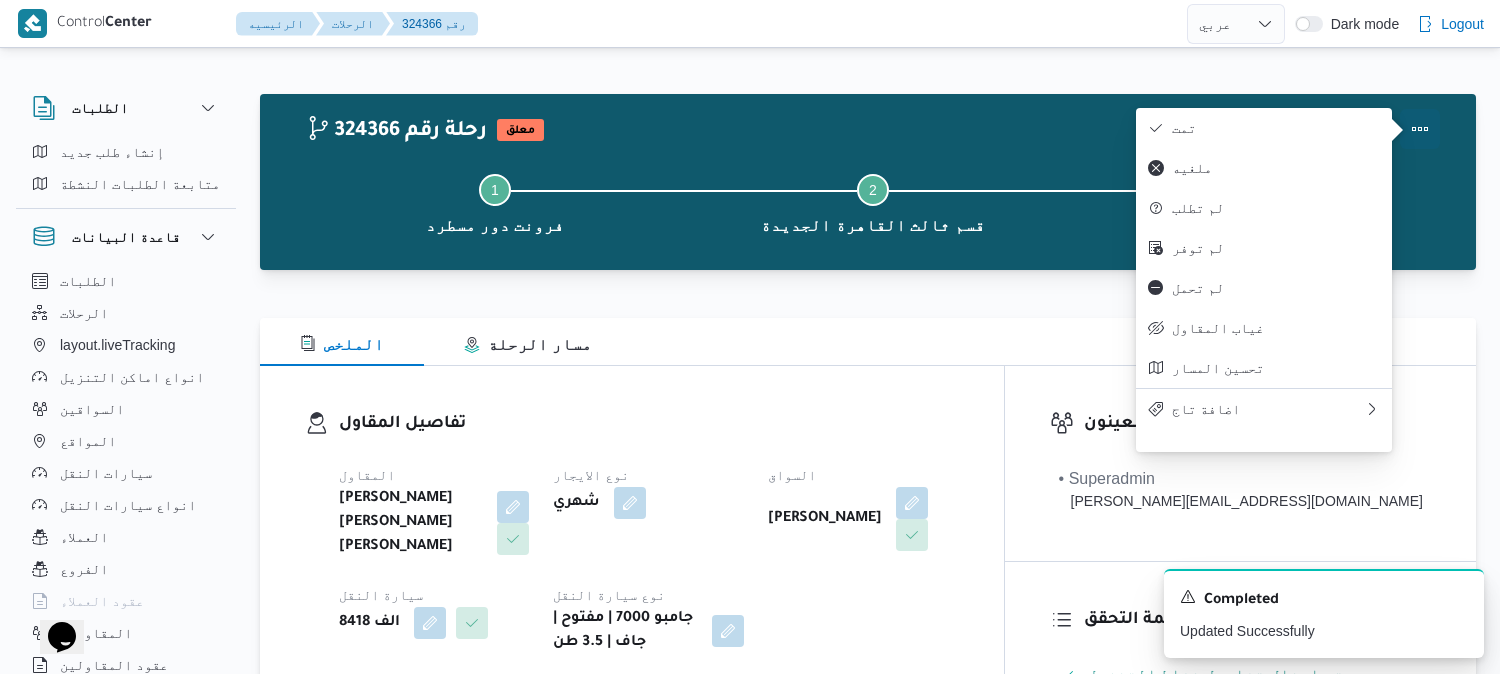 click on "تمت" at bounding box center (1276, 128) 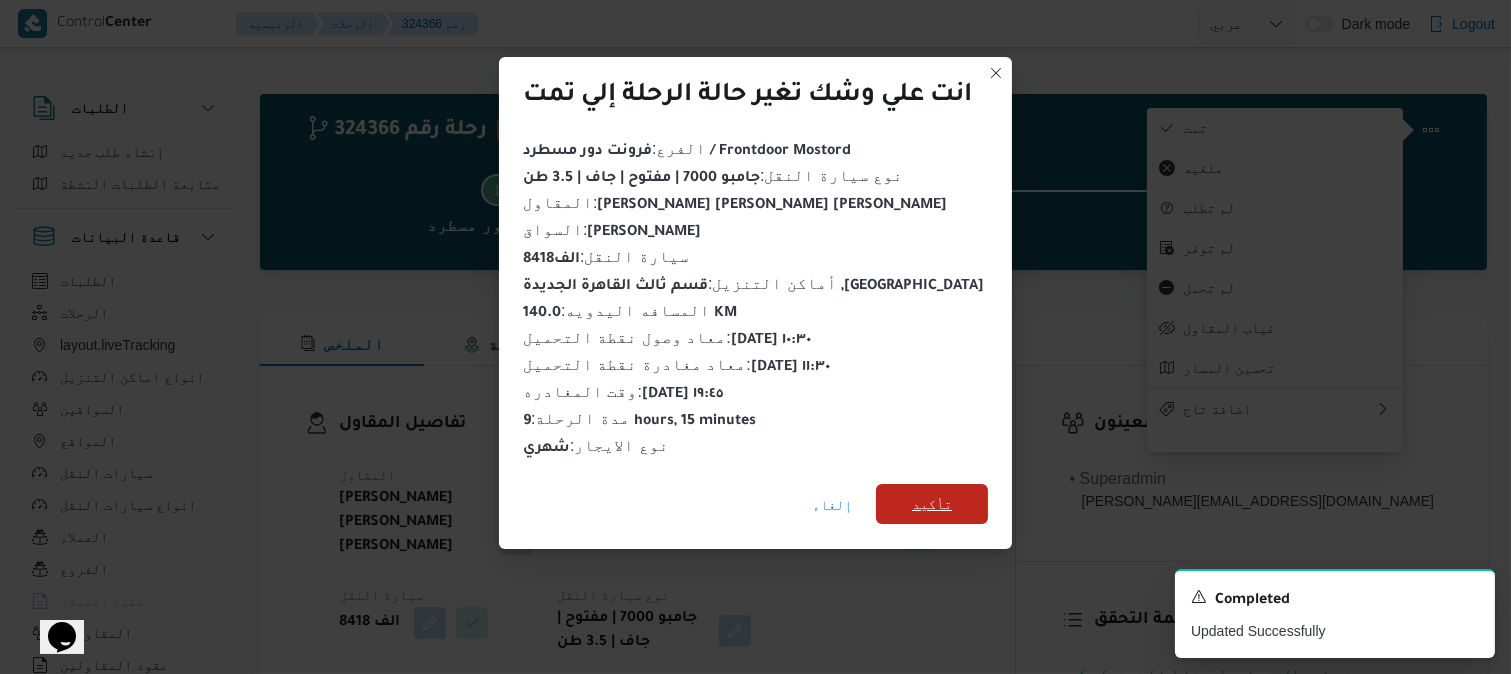 click on "تأكيد" at bounding box center (932, 504) 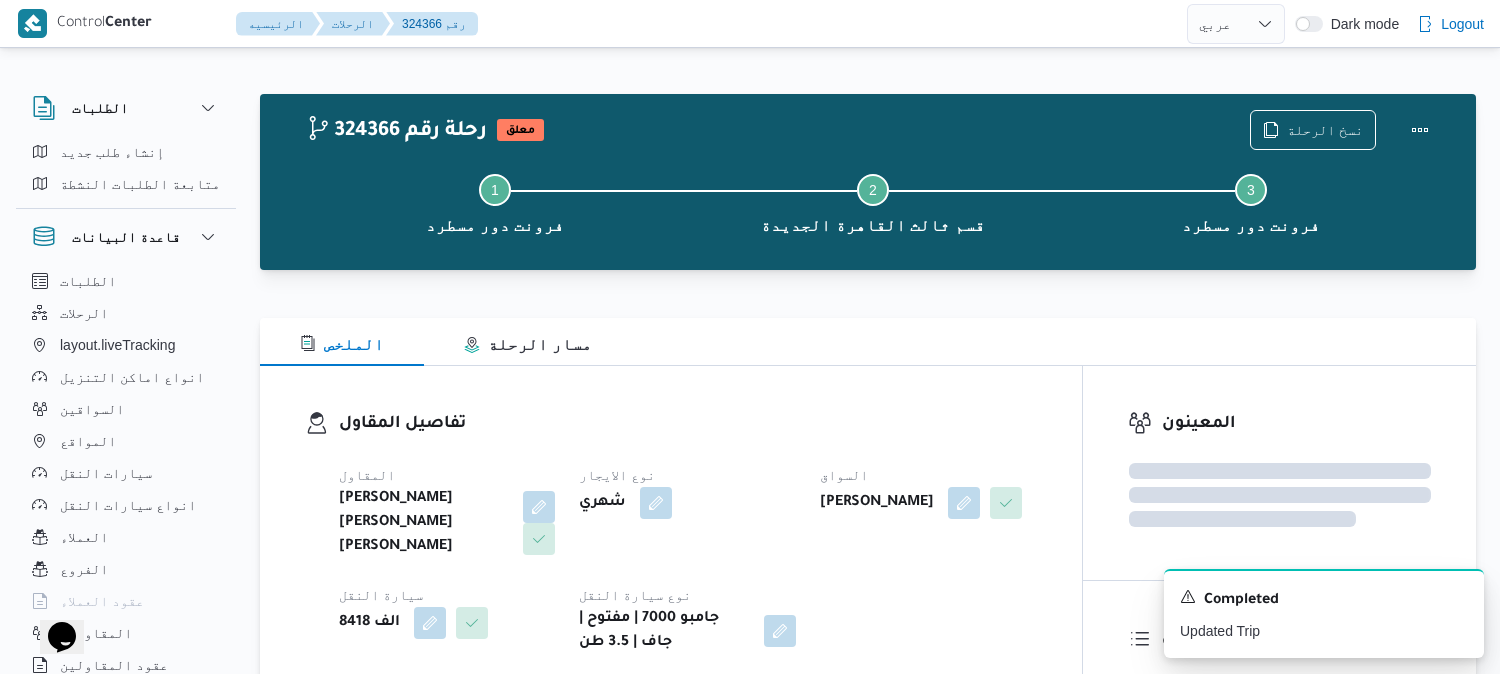 click on "تفاصيل المقاول المقاول شريف بدر عبد الحميد عبد المجيد بدر نوع الايجار شهري السواق عبدالمنعم احمد علي النجار سيارة النقل الف 8418 نوع سيارة النقل جامبو 7000 | مفتوح | جاف | 3.5 طن" at bounding box center [688, 533] 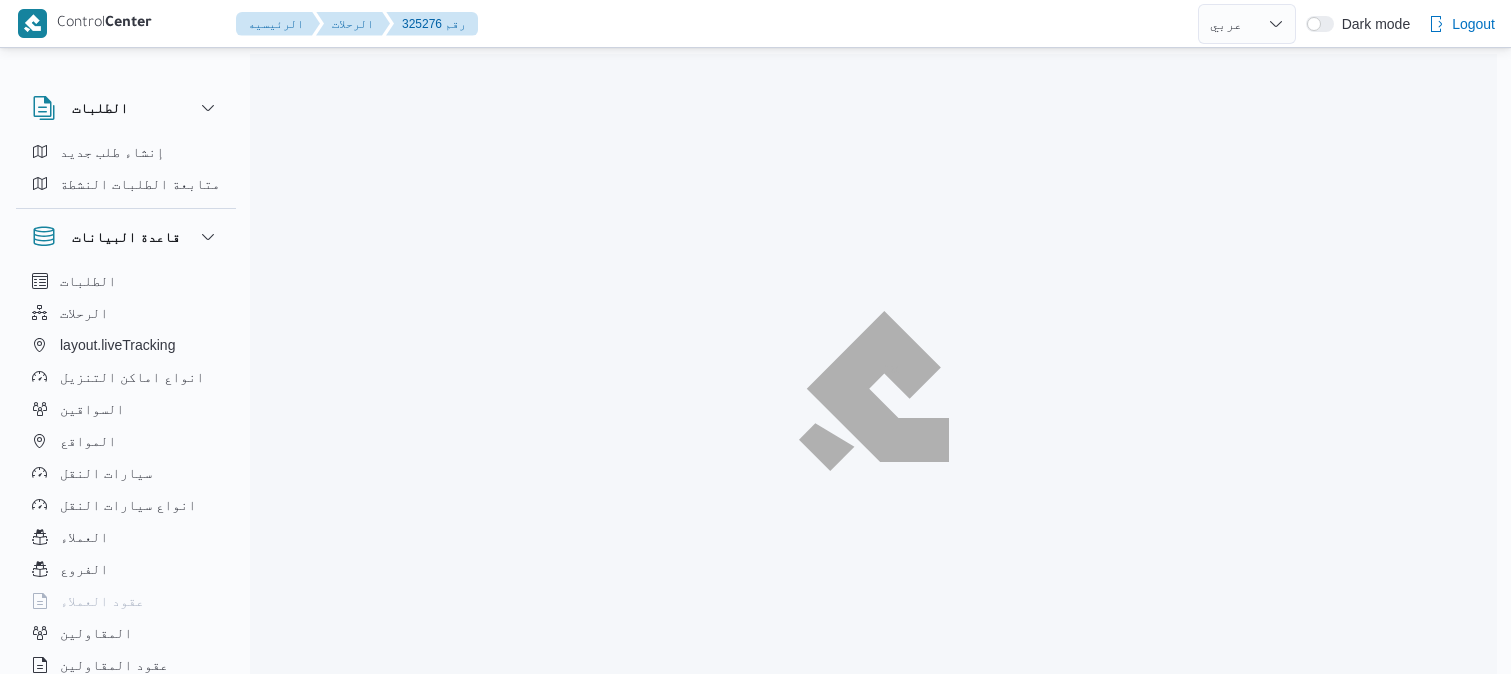 select on "ar" 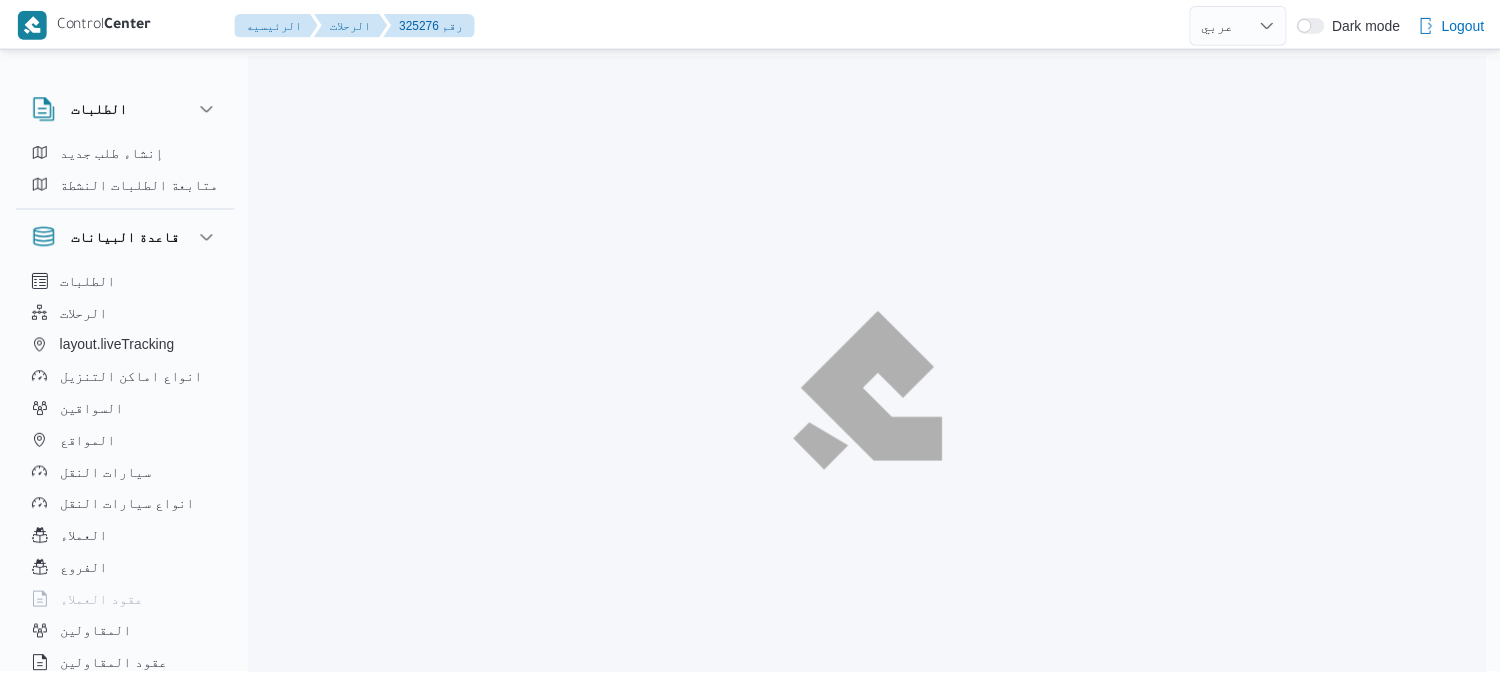 scroll, scrollTop: 0, scrollLeft: 0, axis: both 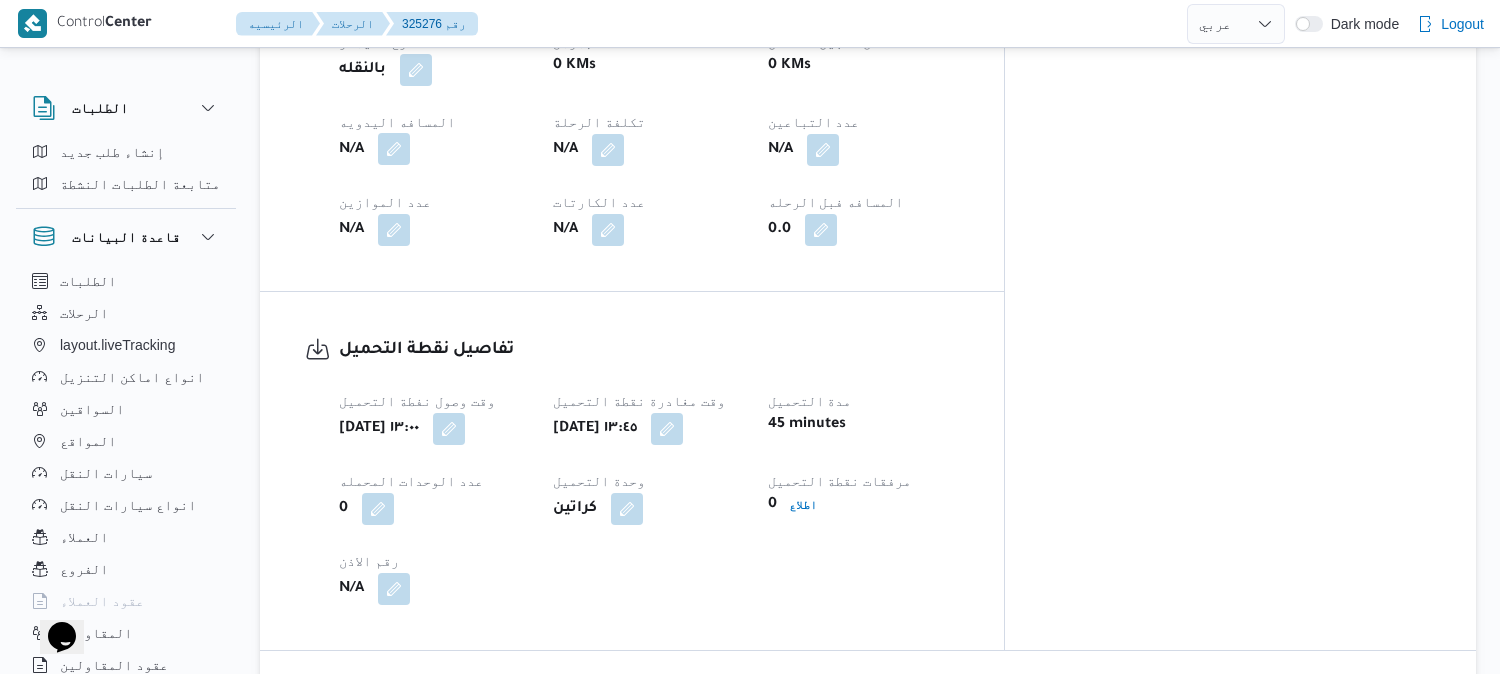 click at bounding box center [394, 149] 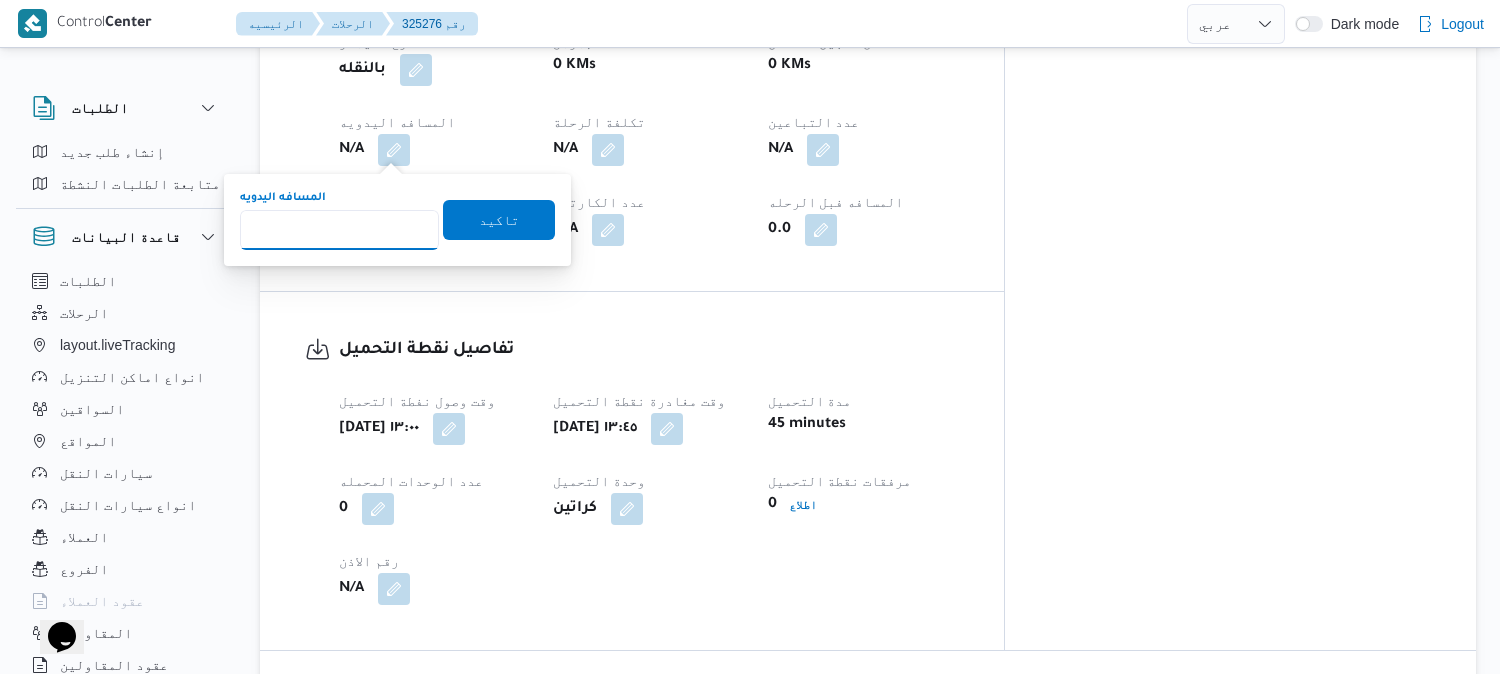 click on "المسافه اليدويه" at bounding box center [339, 230] 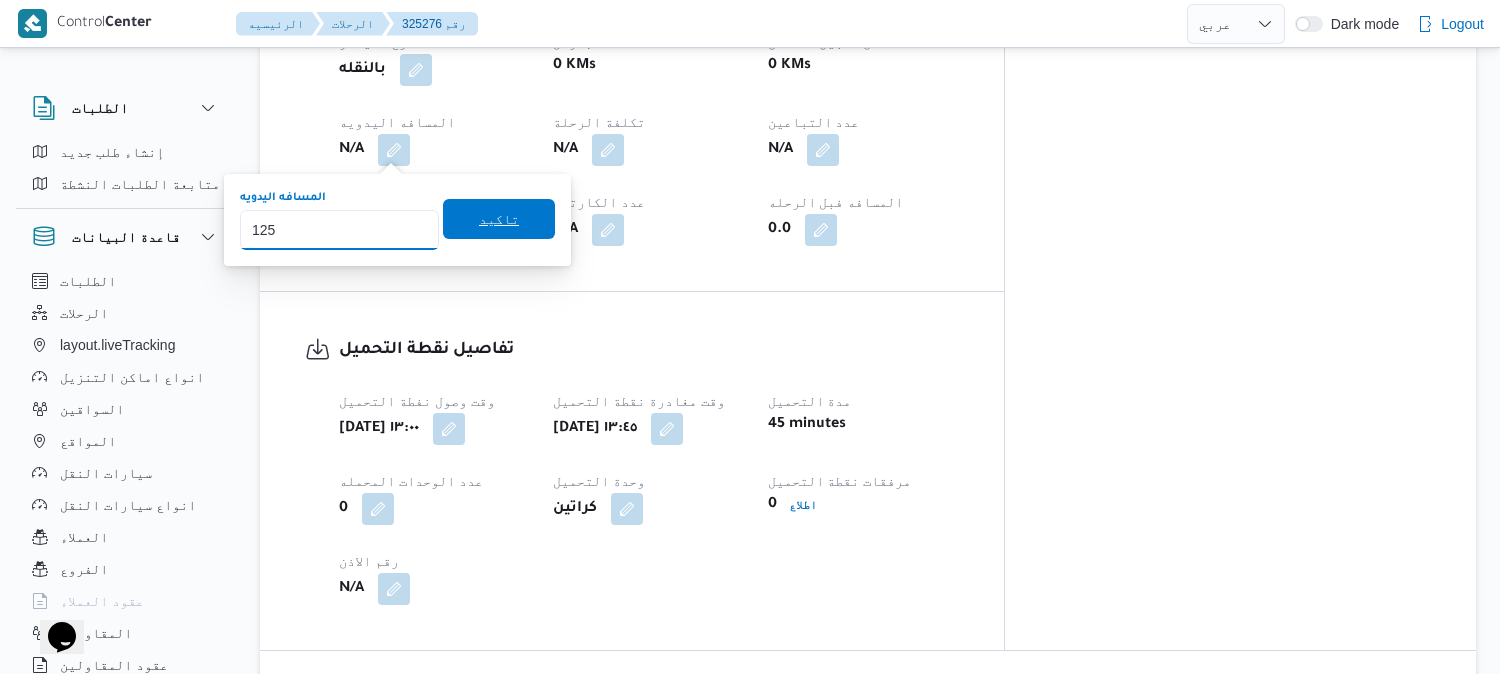 type on "125" 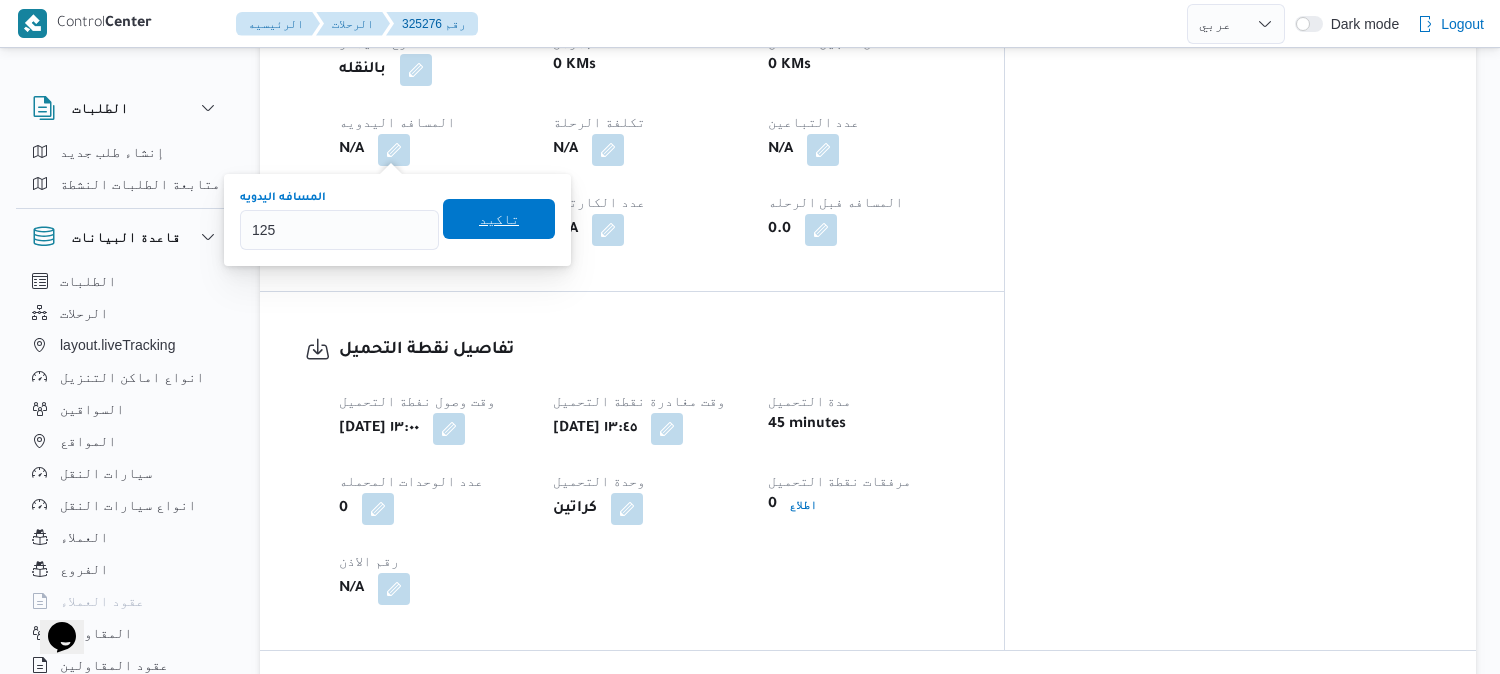 click on "تاكيد" at bounding box center (499, 219) 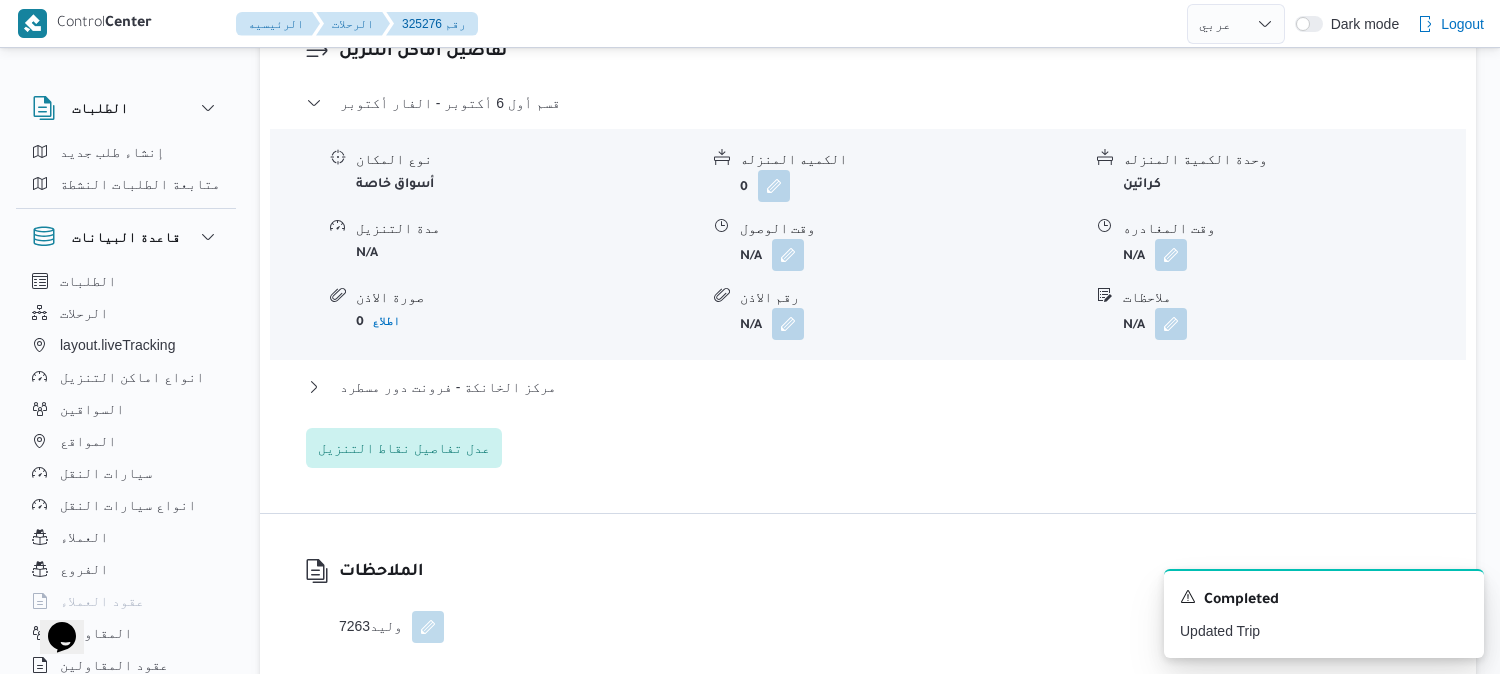 scroll, scrollTop: 1666, scrollLeft: 0, axis: vertical 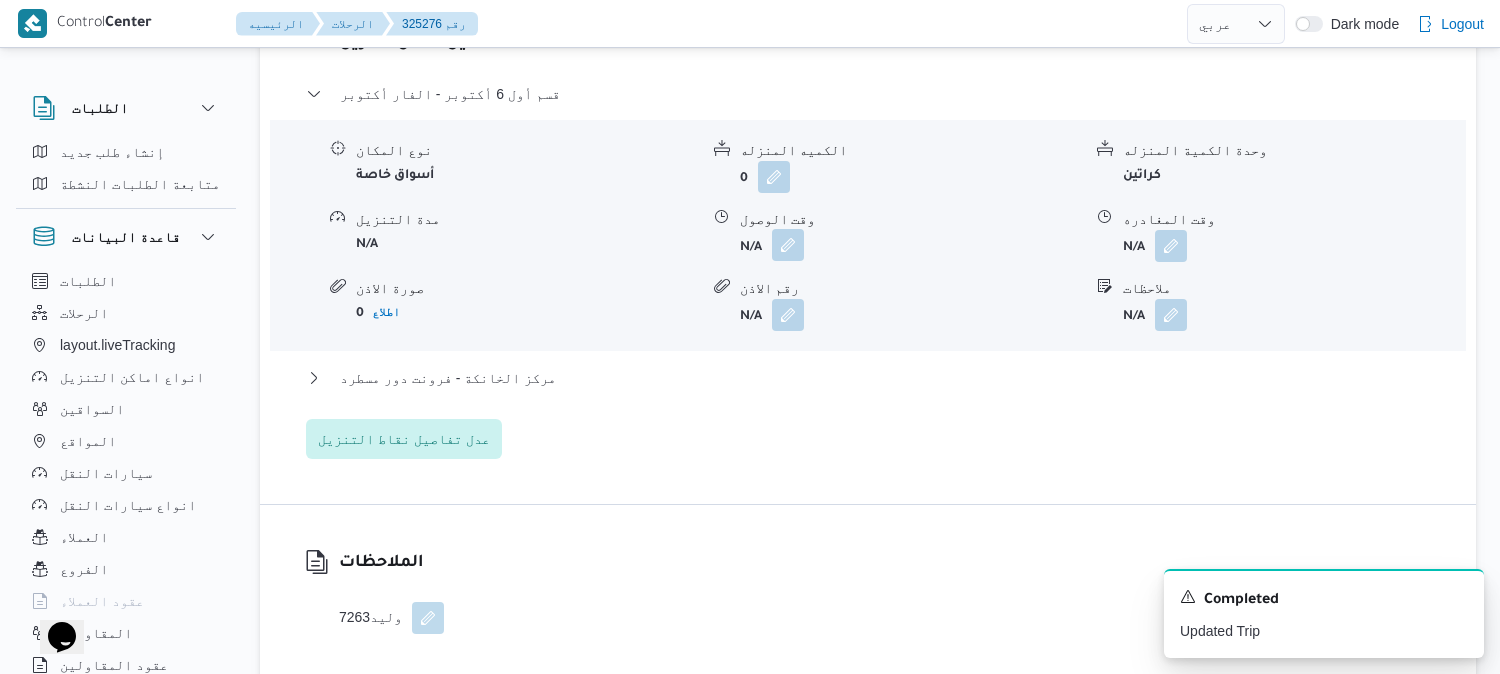 click at bounding box center [788, 245] 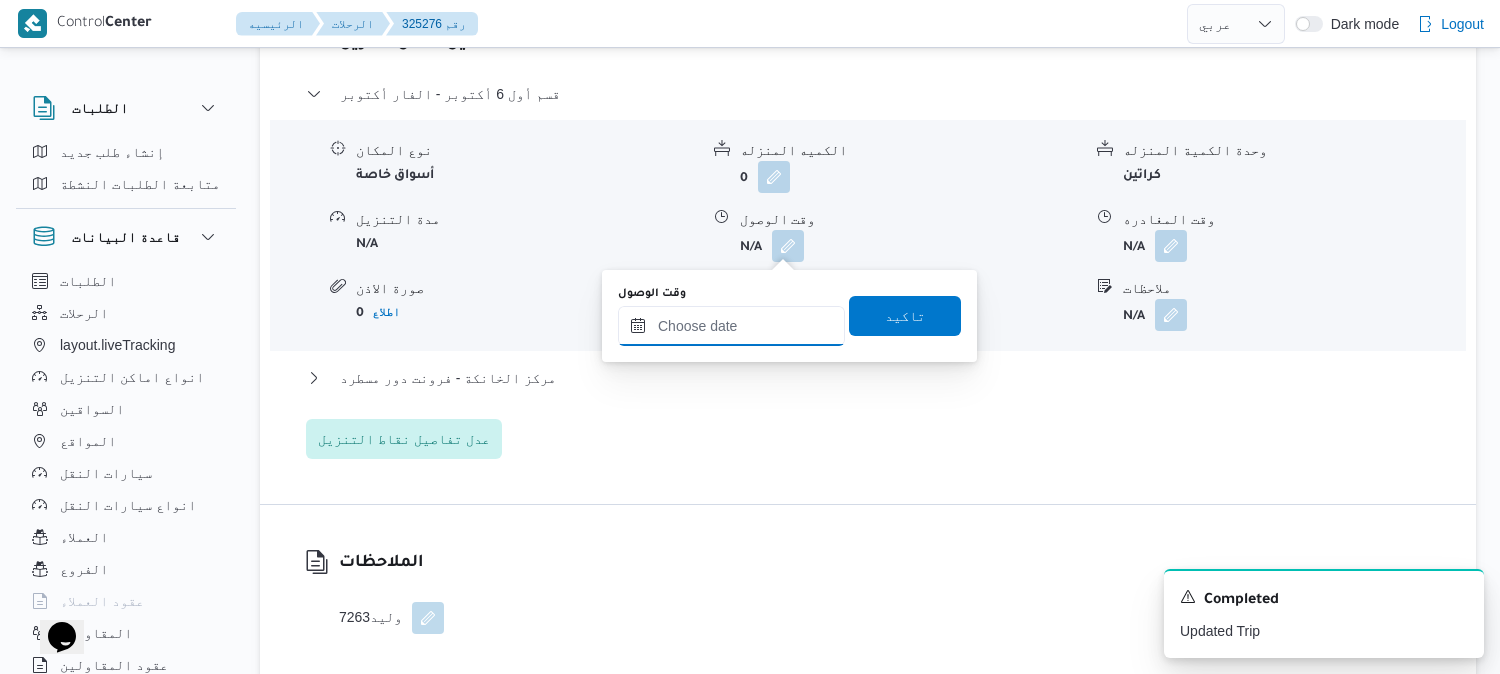 click on "وقت الوصول" at bounding box center (731, 326) 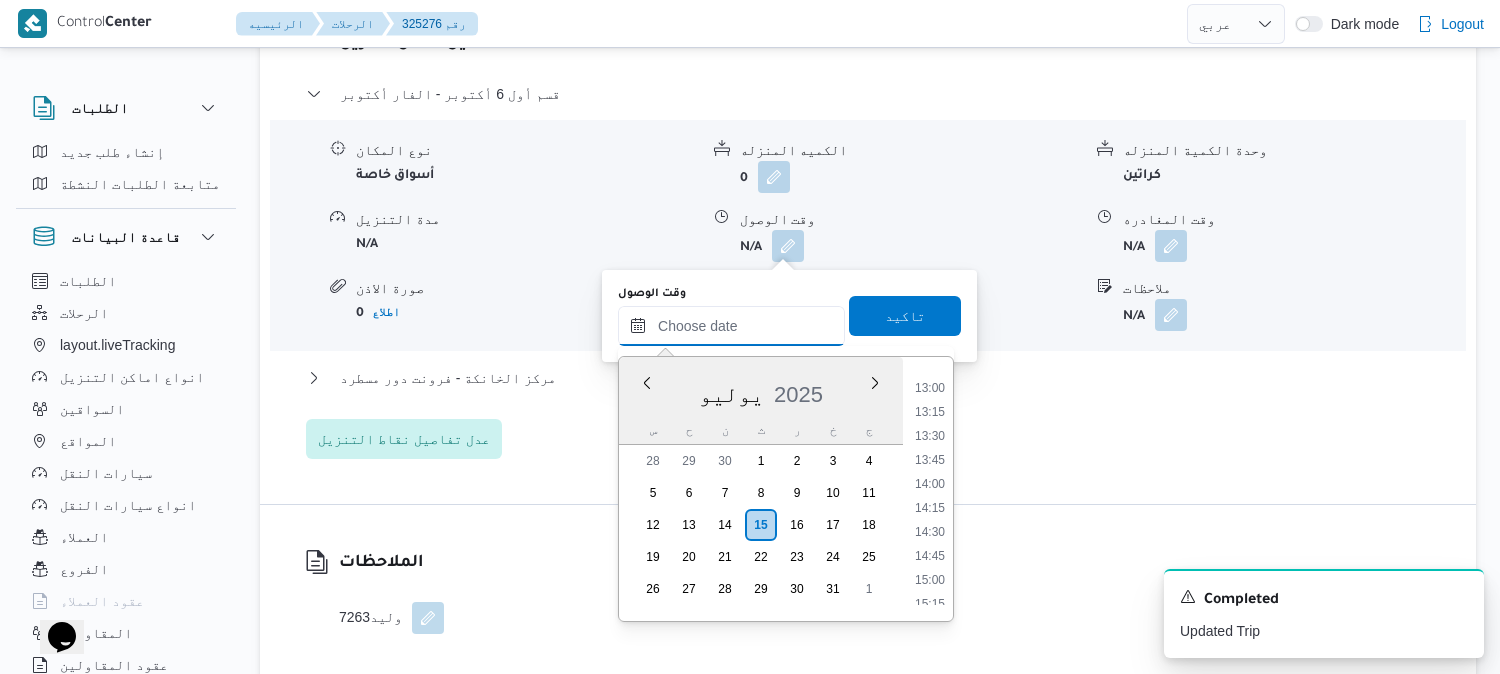 scroll, scrollTop: 1262, scrollLeft: 0, axis: vertical 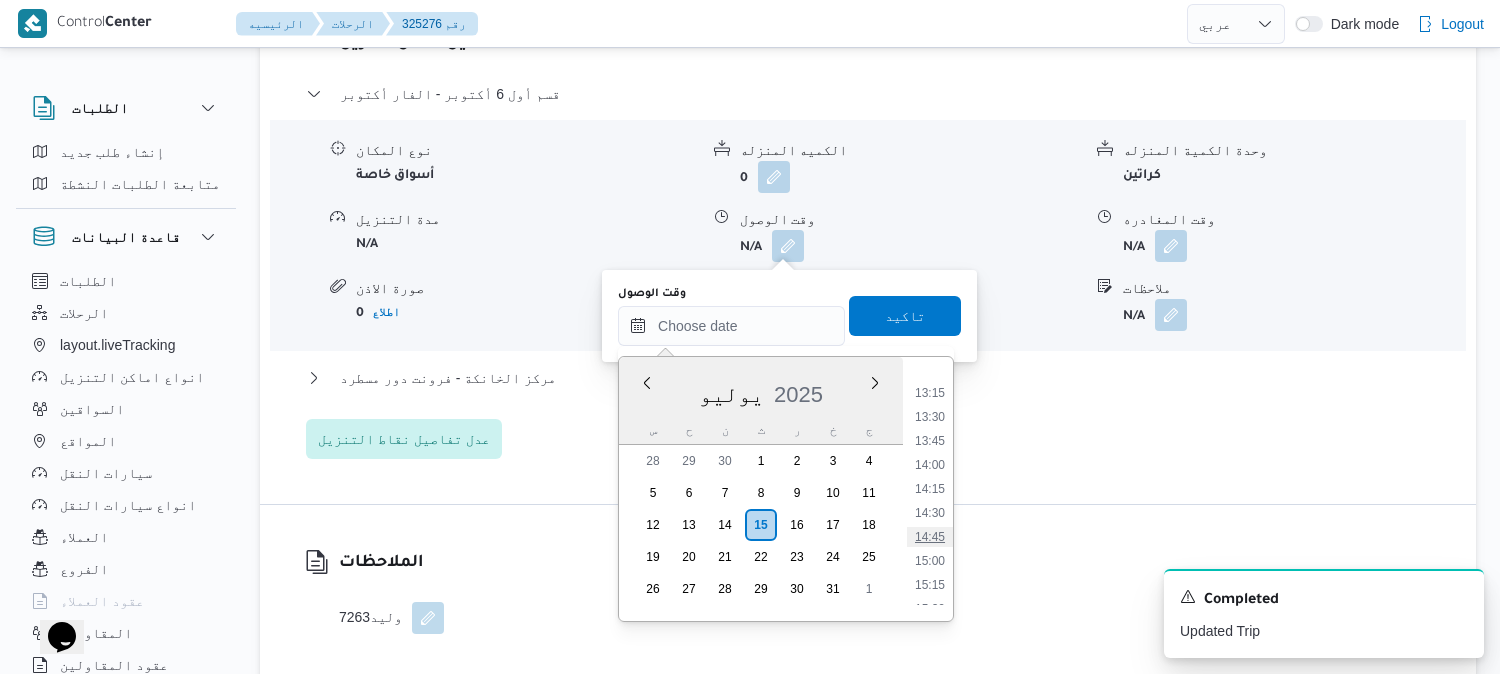 click on "14:45" at bounding box center [930, 537] 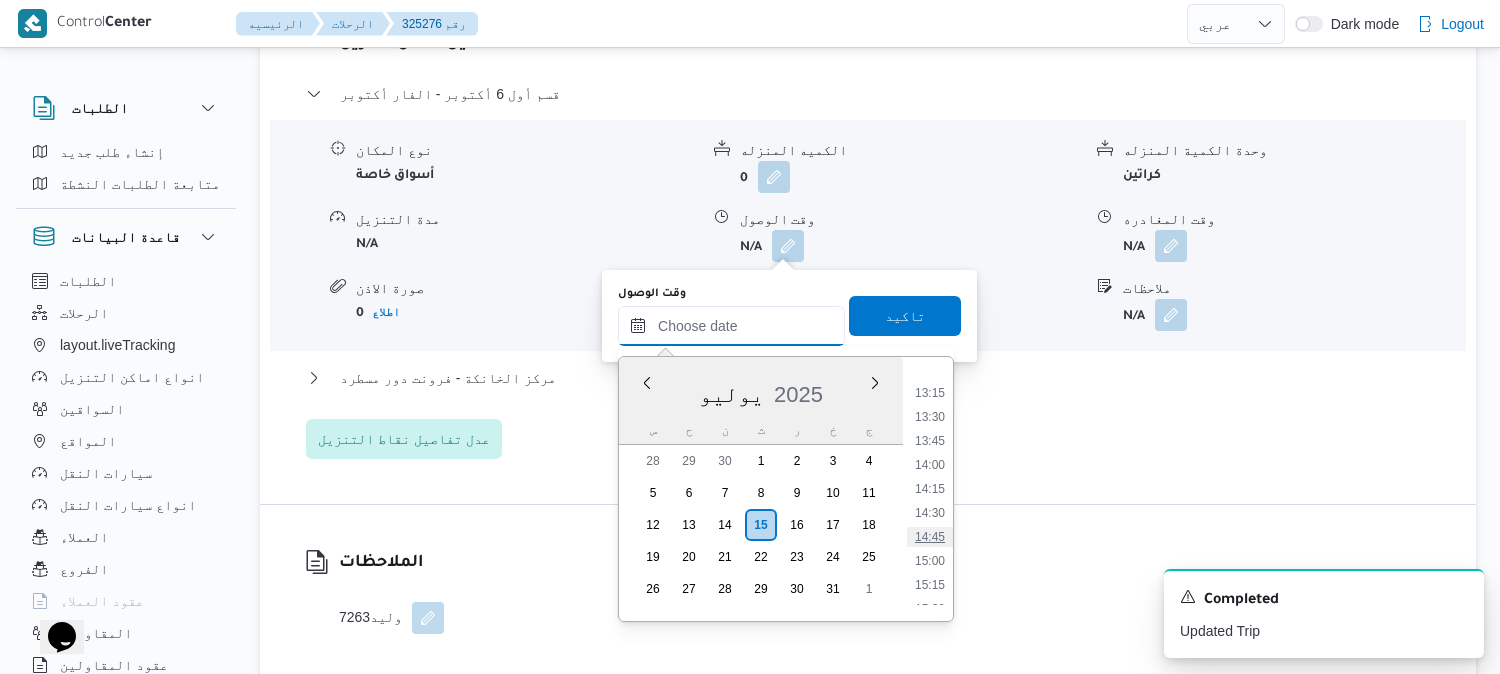 type on "١٥/٠٧/٢٠٢٥ ١٤:٤٥" 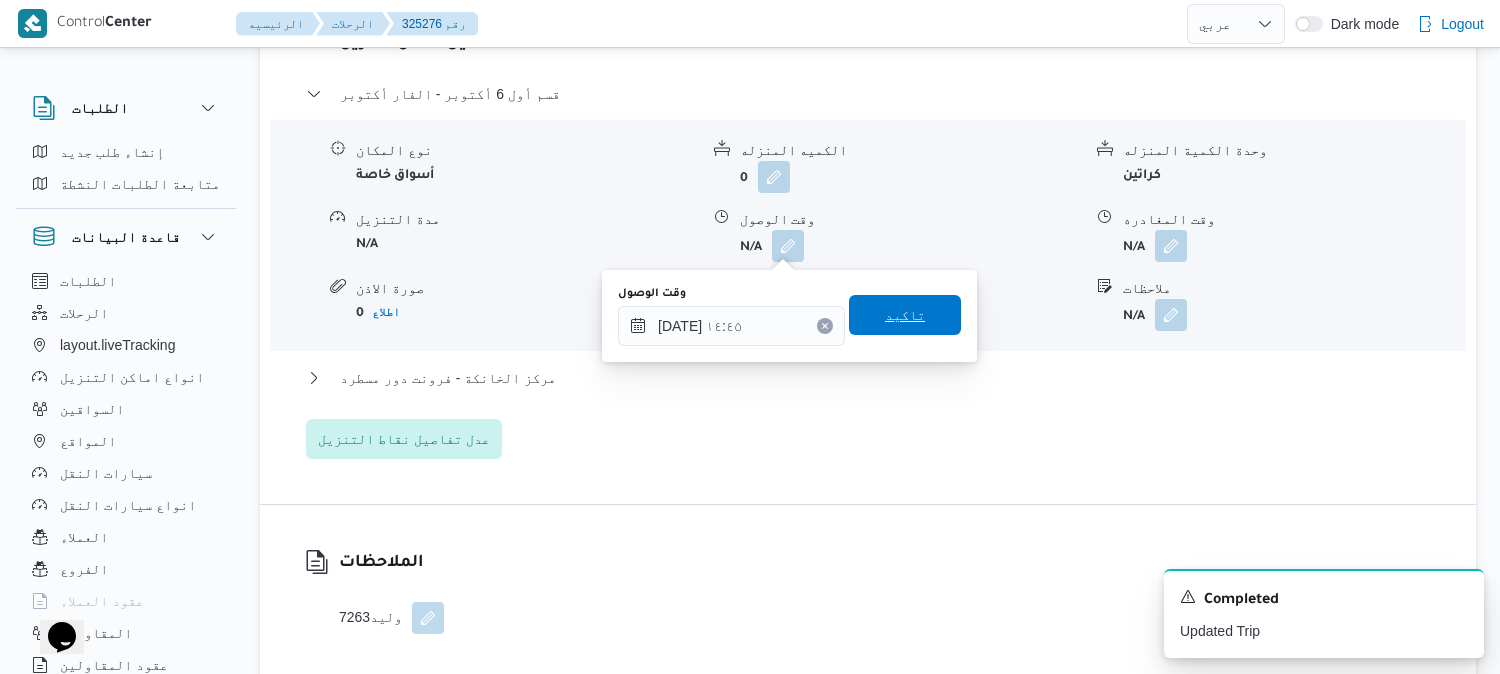 click on "تاكيد" at bounding box center [905, 315] 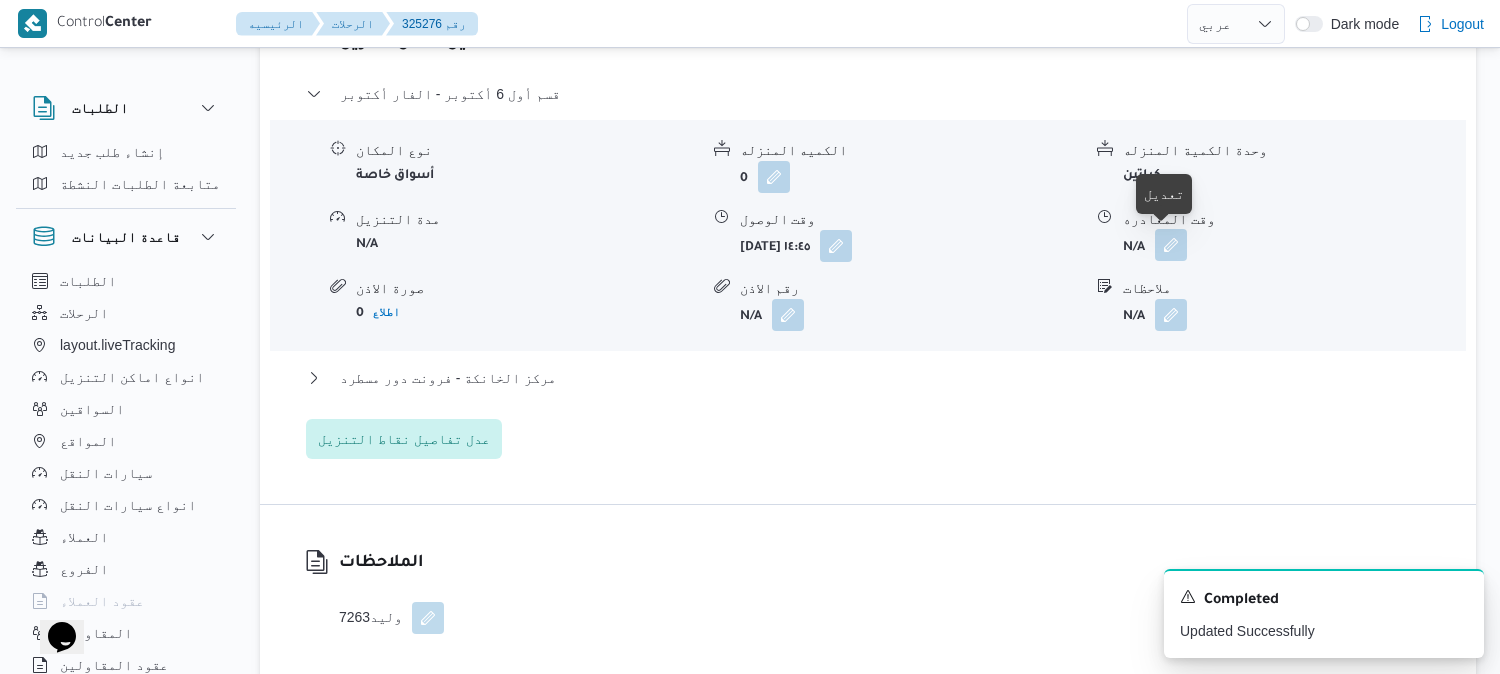 click at bounding box center [1171, 245] 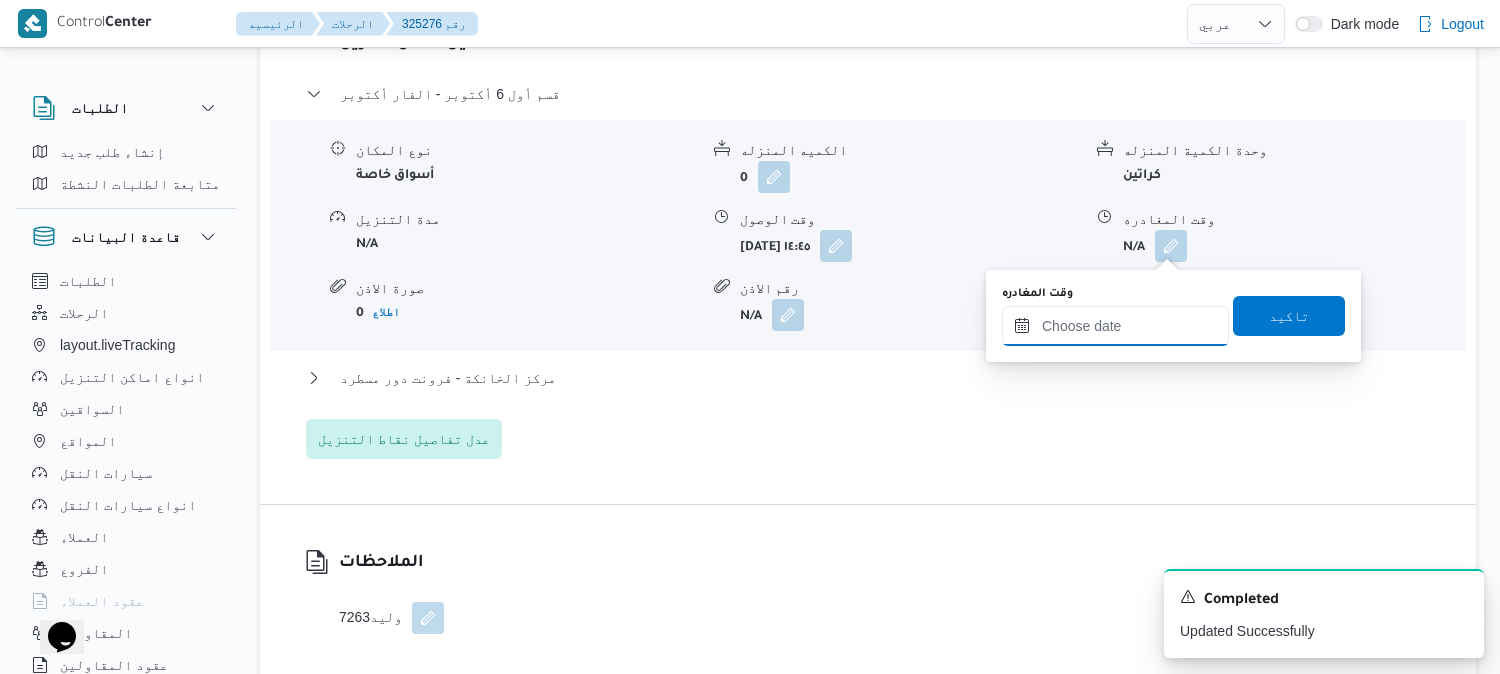 click on "وقت المغادره" at bounding box center [1115, 326] 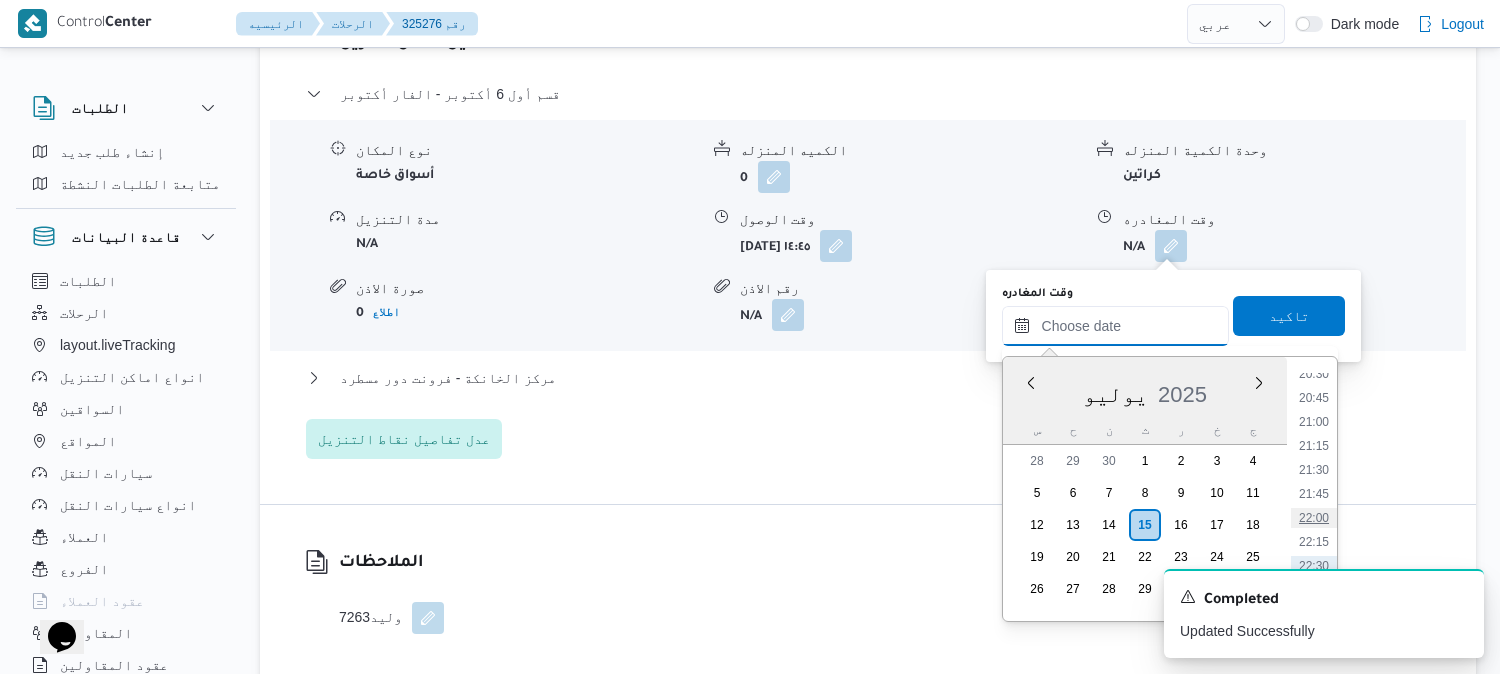 scroll, scrollTop: 1928, scrollLeft: 0, axis: vertical 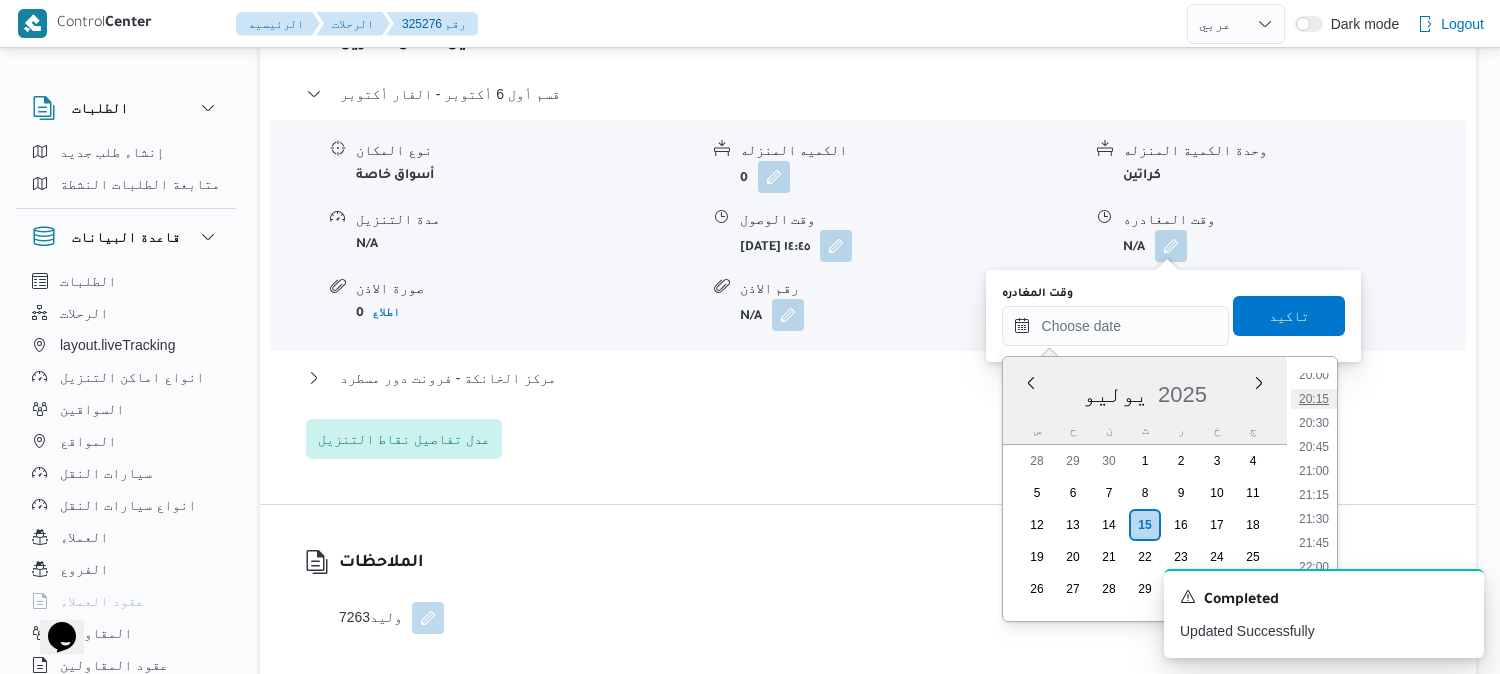 click on "20:15" at bounding box center (1314, 399) 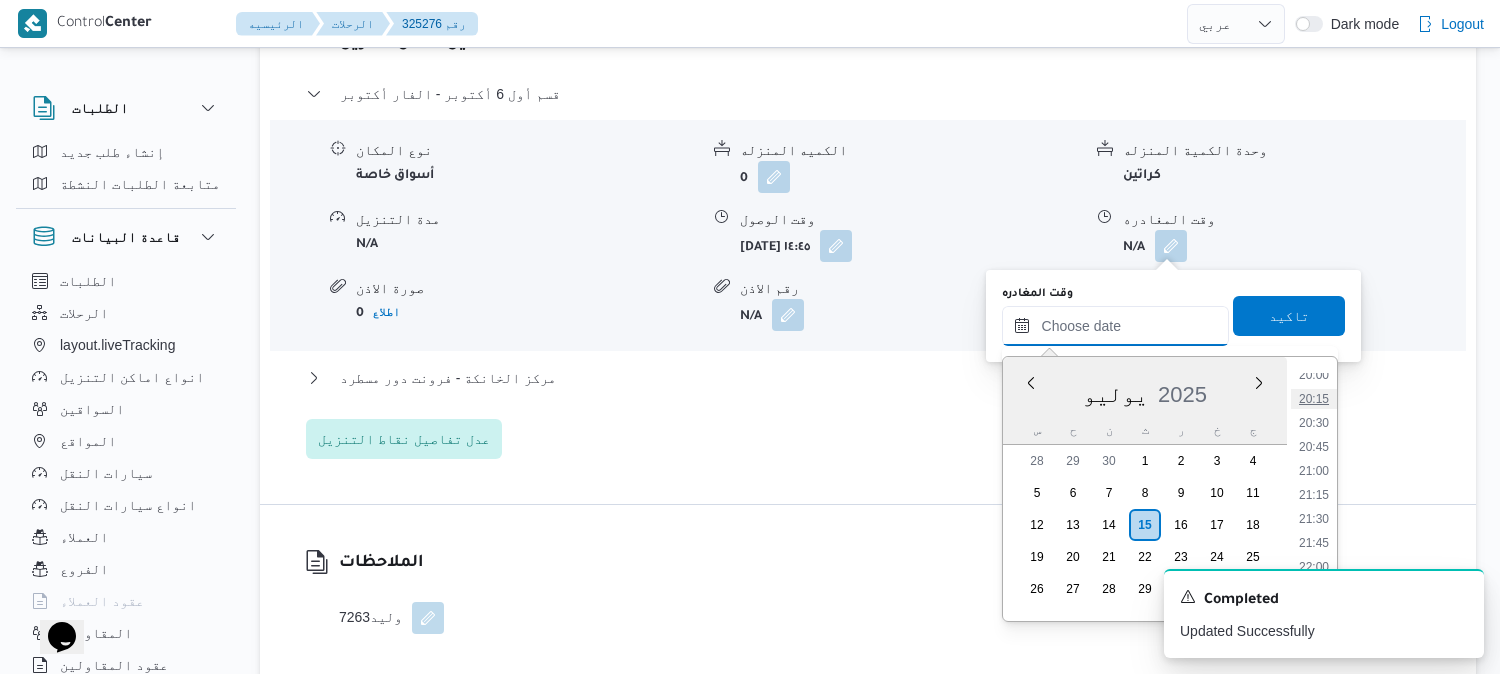 type on "١٥/٠٧/٢٠٢٥ ٢٠:١٥" 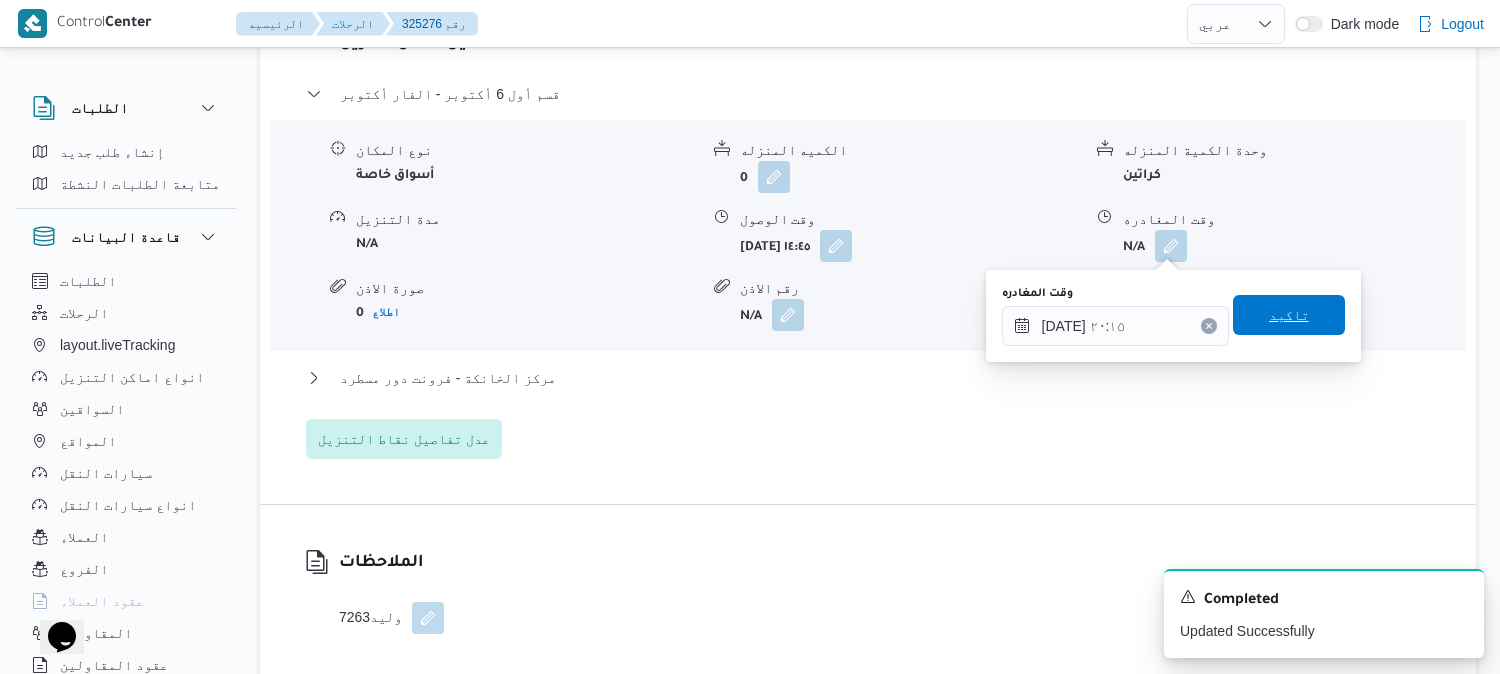 click on "تاكيد" at bounding box center [1289, 315] 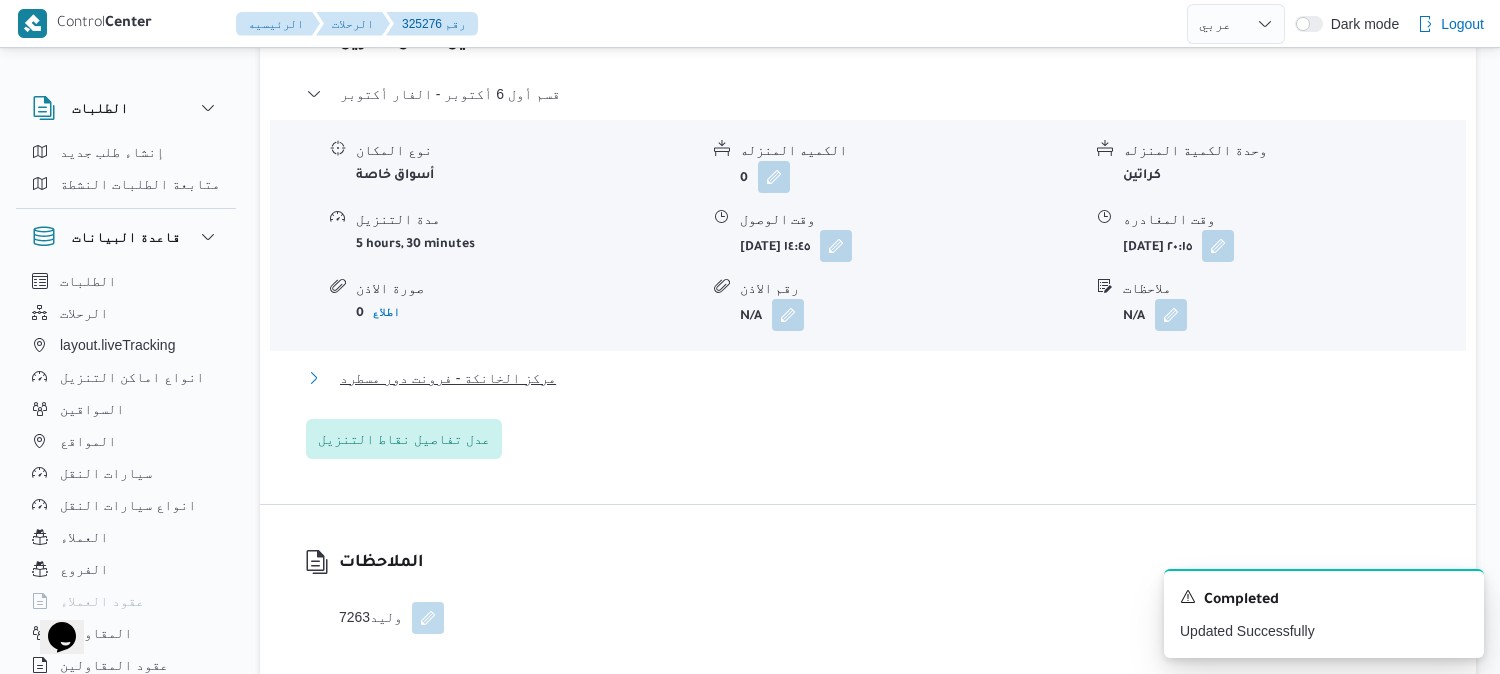 click on "مركز الخانكة -
فرونت دور مسطرد" at bounding box center [448, 378] 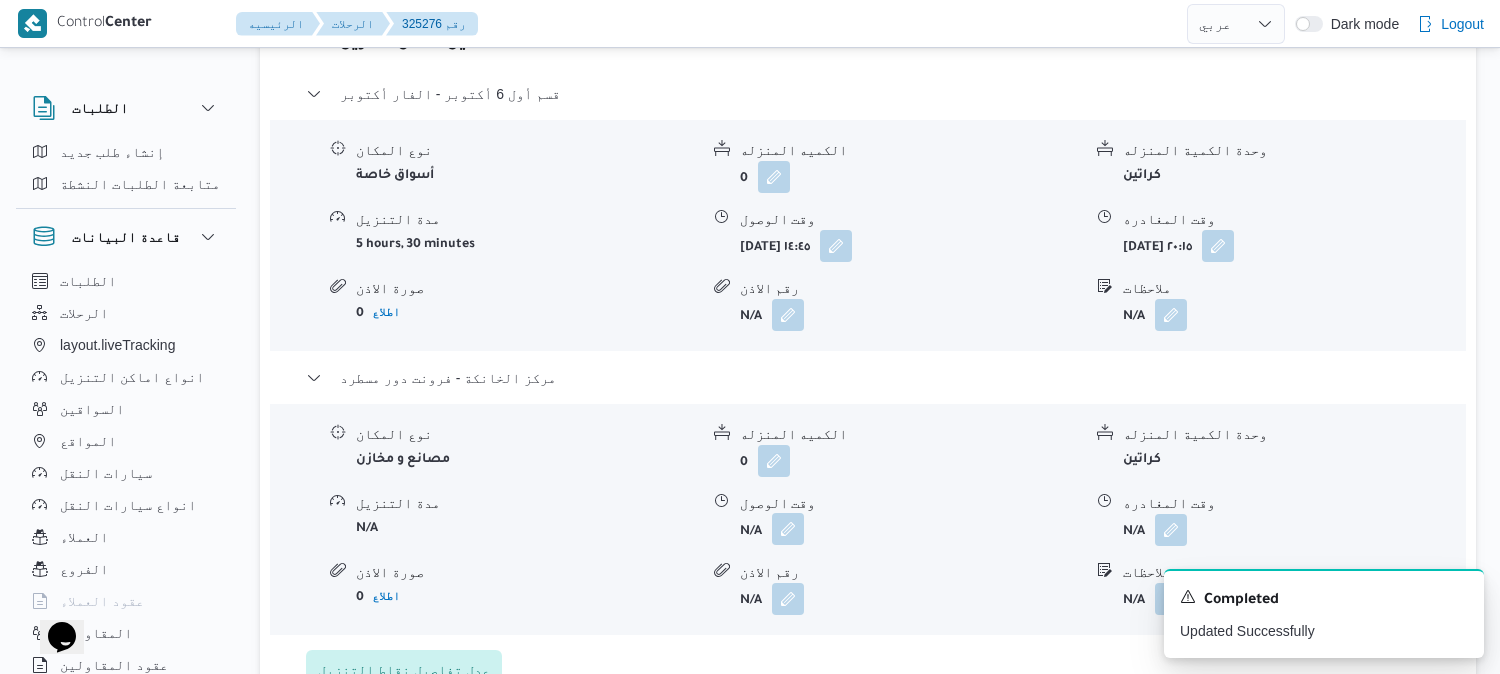 click at bounding box center (788, 529) 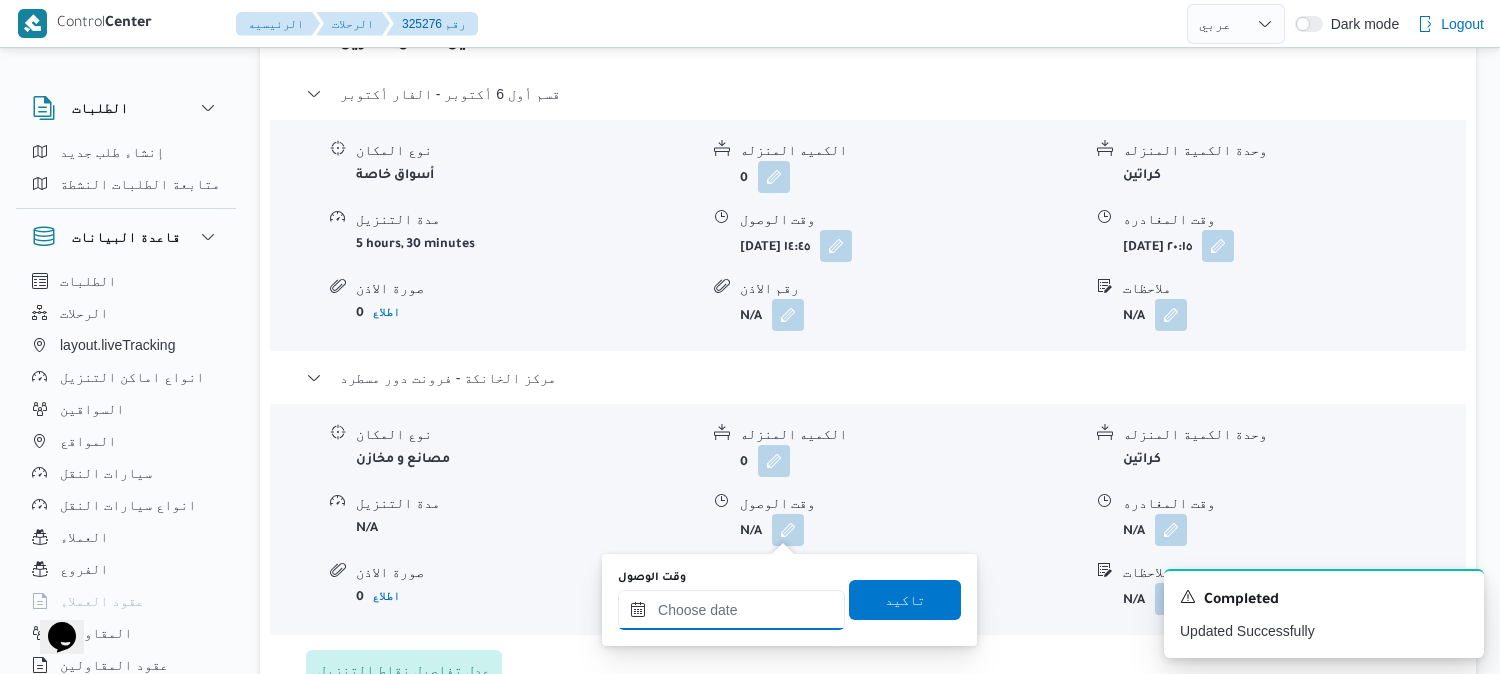 click on "وقت الوصول" at bounding box center (731, 610) 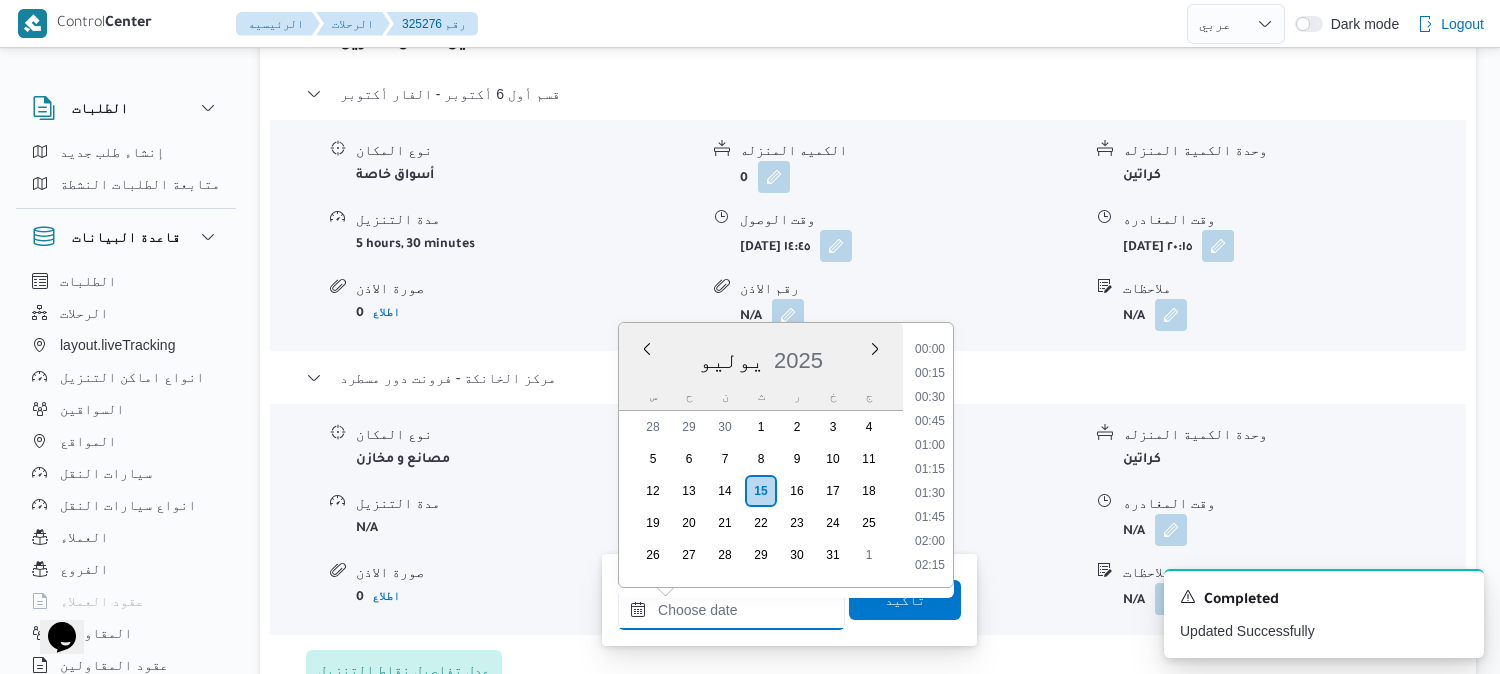 scroll, scrollTop: 2040, scrollLeft: 0, axis: vertical 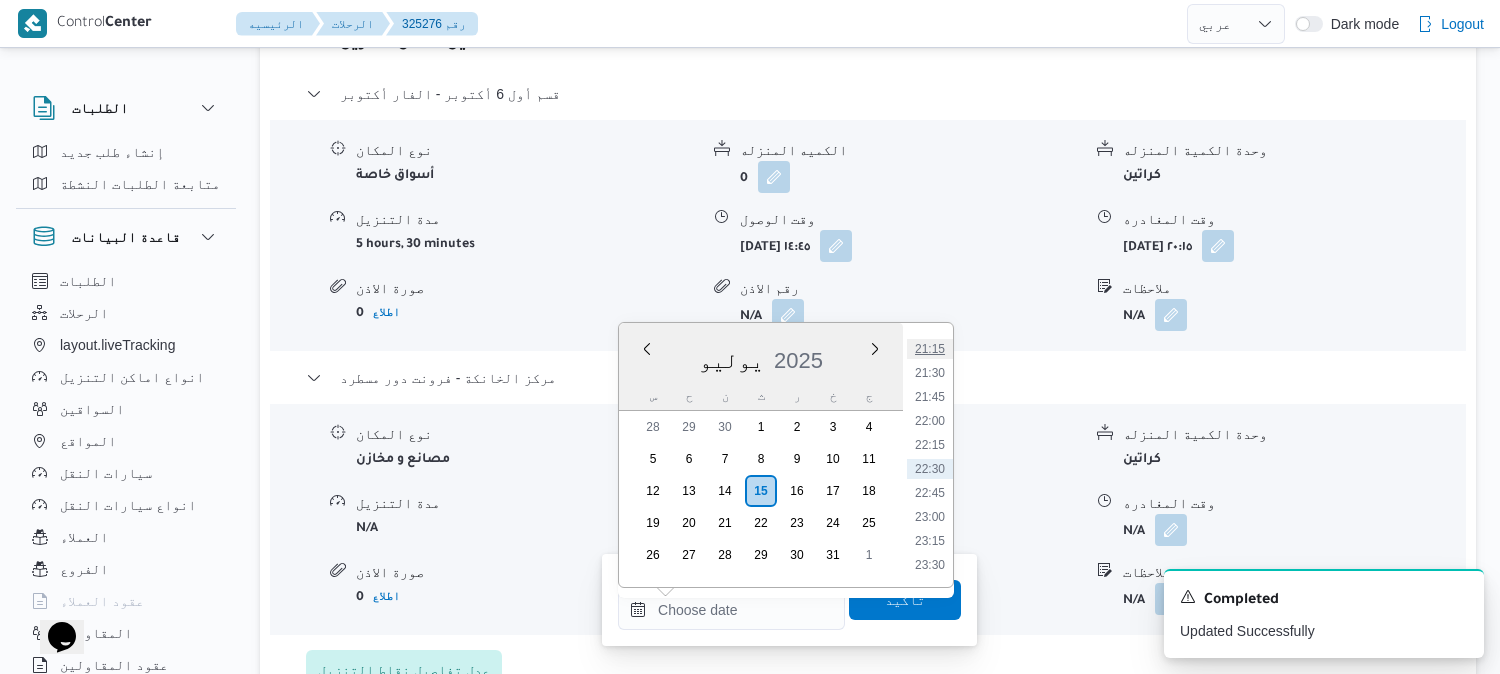 click on "21:15" at bounding box center (930, 349) 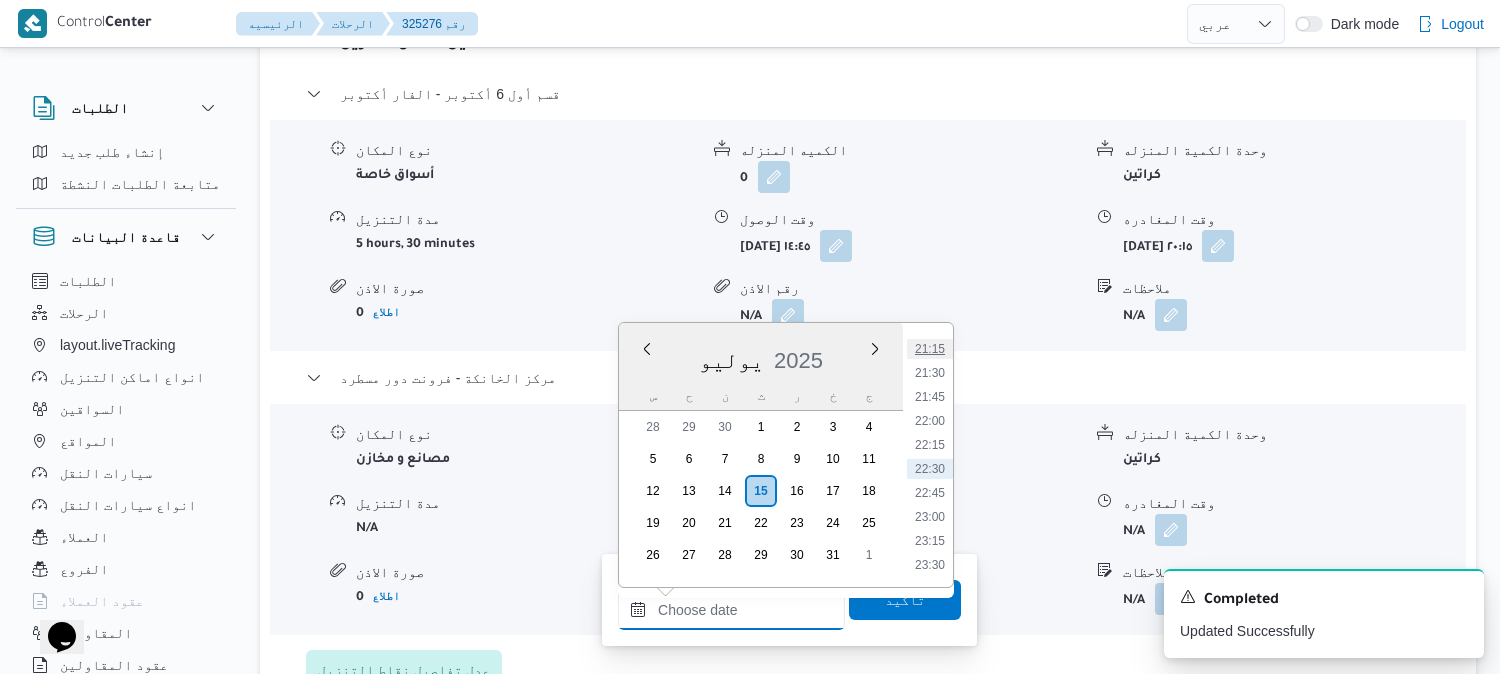type on "١٥/٠٧/٢٠٢٥ ٢١:١٥" 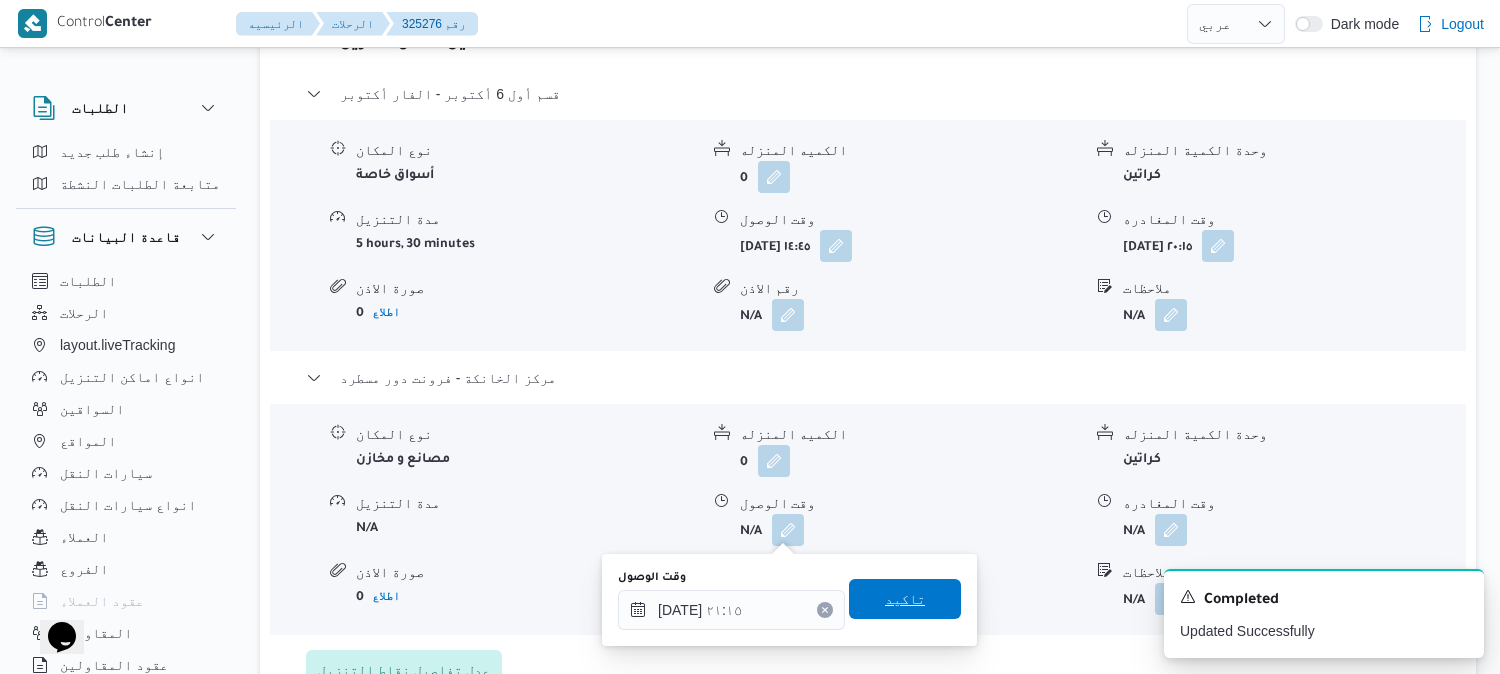 click on "تاكيد" at bounding box center [905, 599] 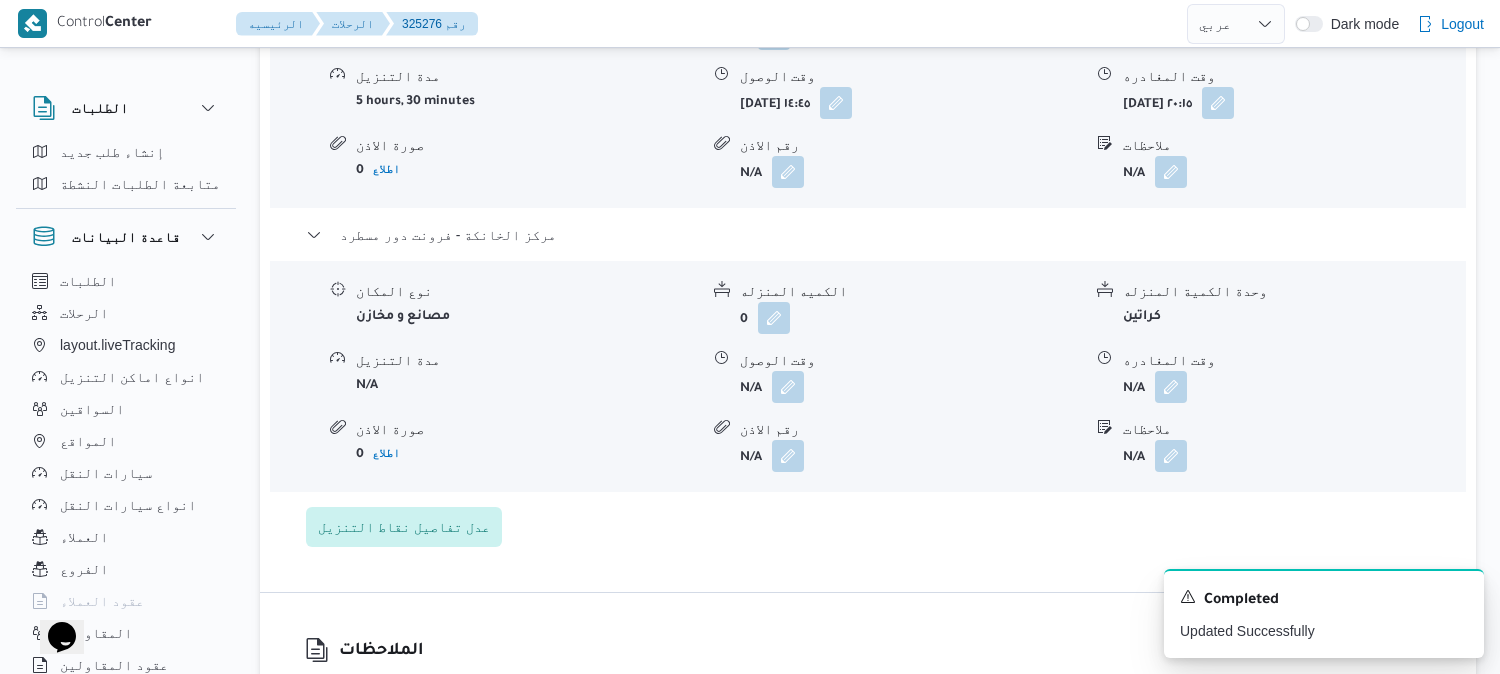 scroll, scrollTop: 2000, scrollLeft: 0, axis: vertical 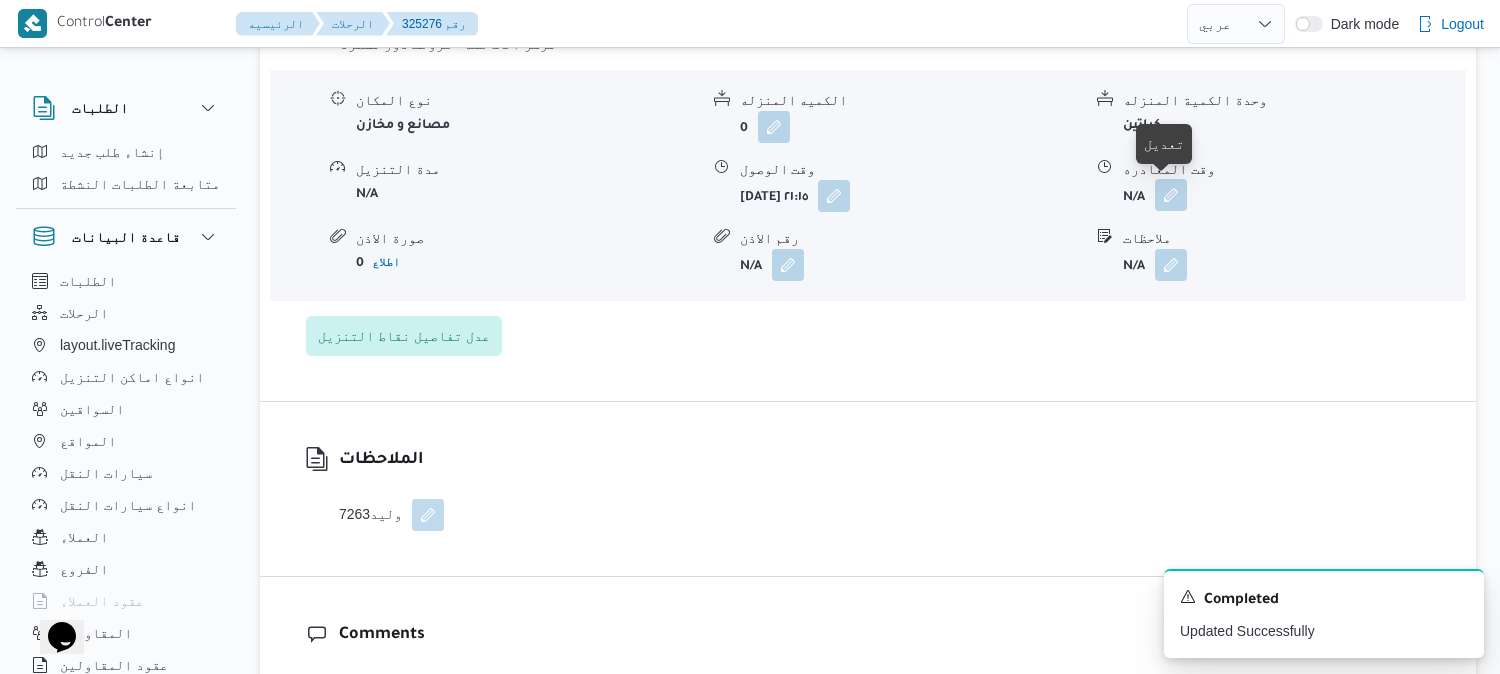 click at bounding box center [1171, 195] 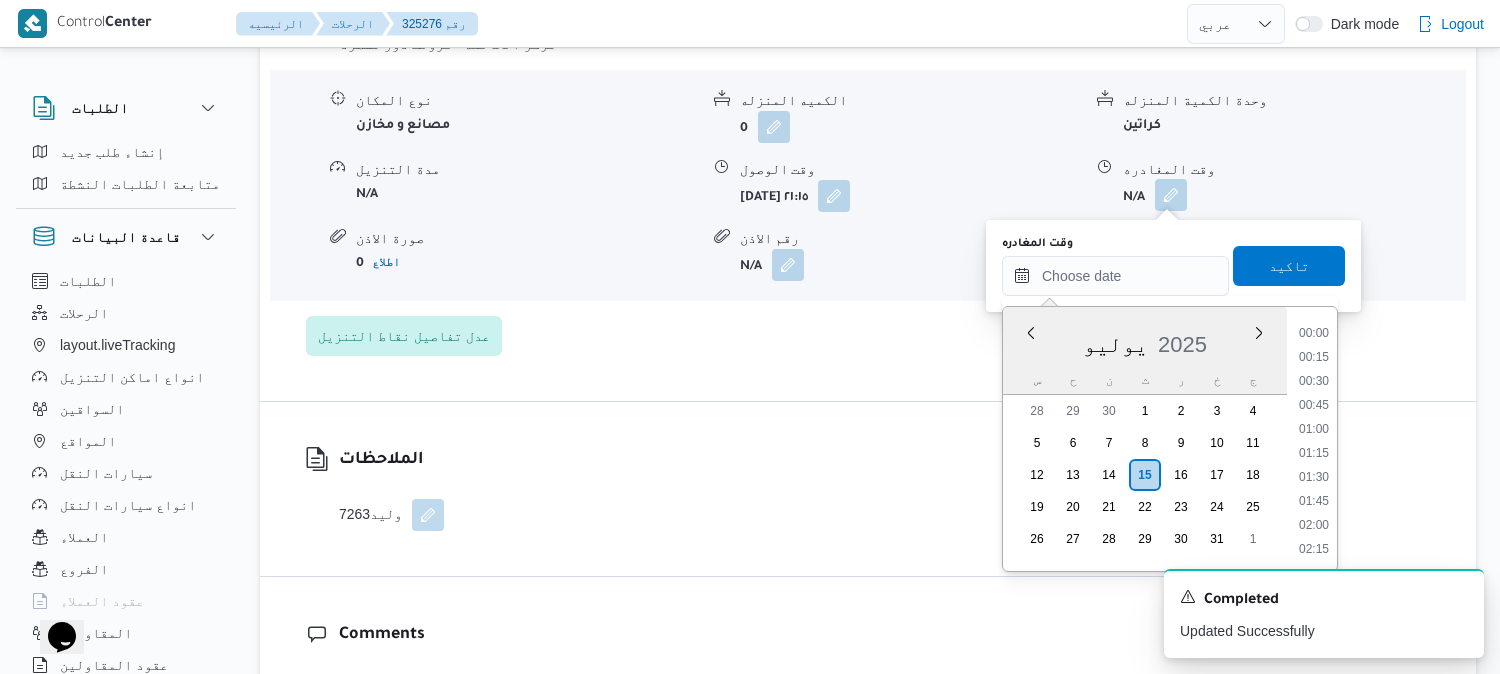 click on "وقت المغادره" at bounding box center (1115, 276) 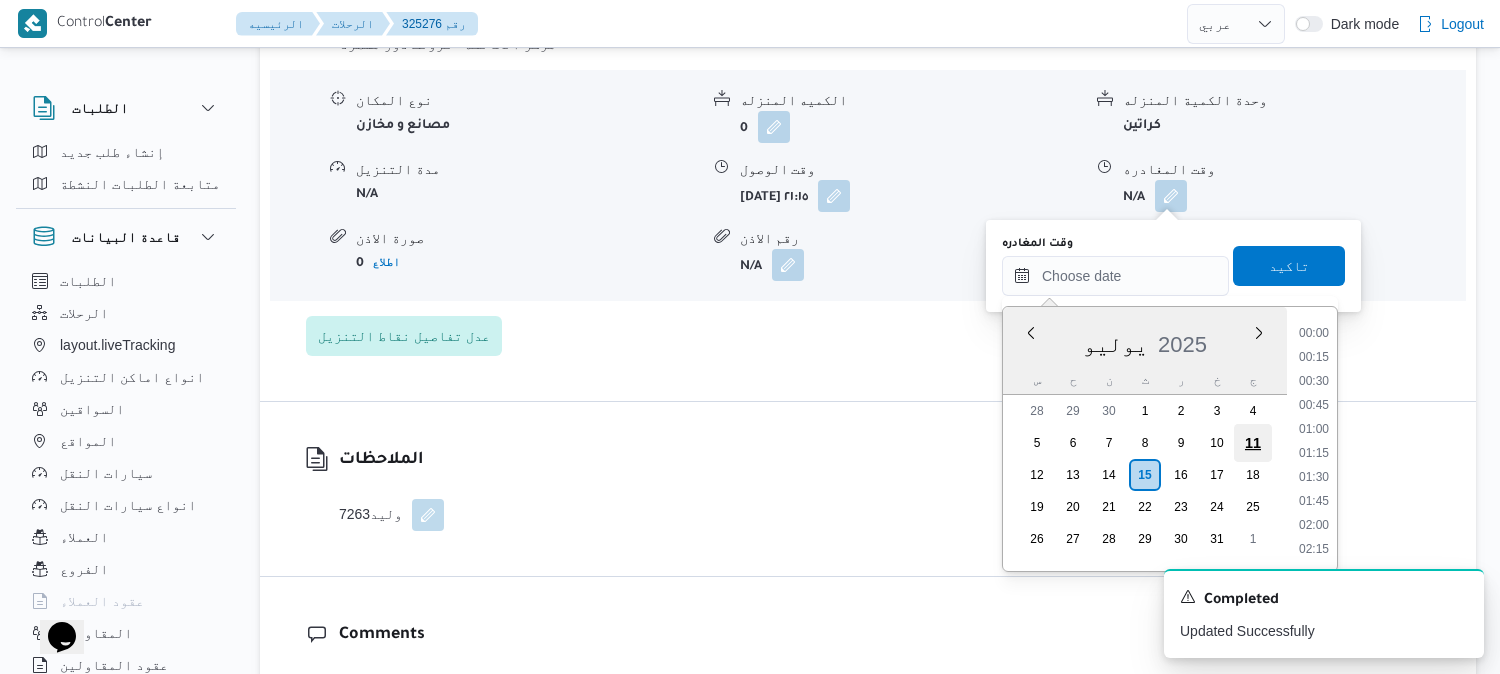 scroll, scrollTop: 2040, scrollLeft: 0, axis: vertical 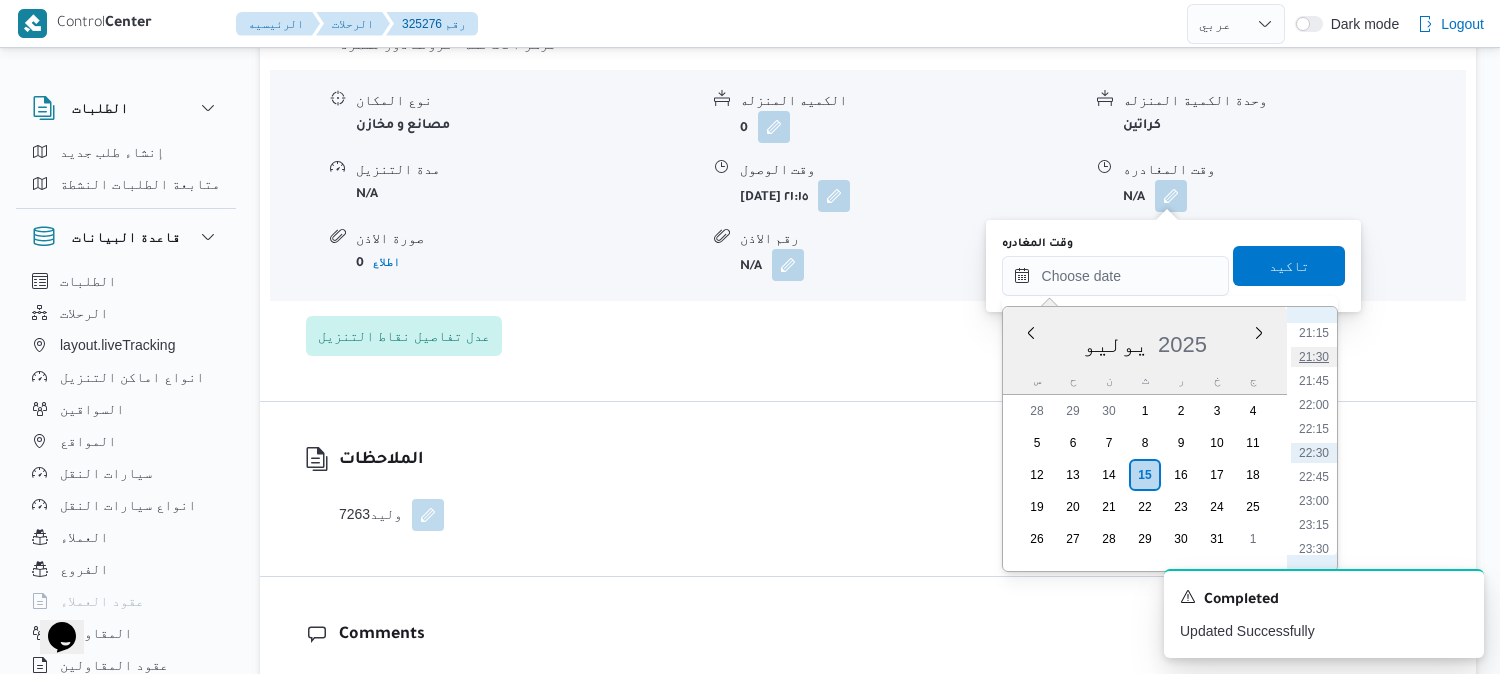 click on "21:30" at bounding box center (1314, 357) 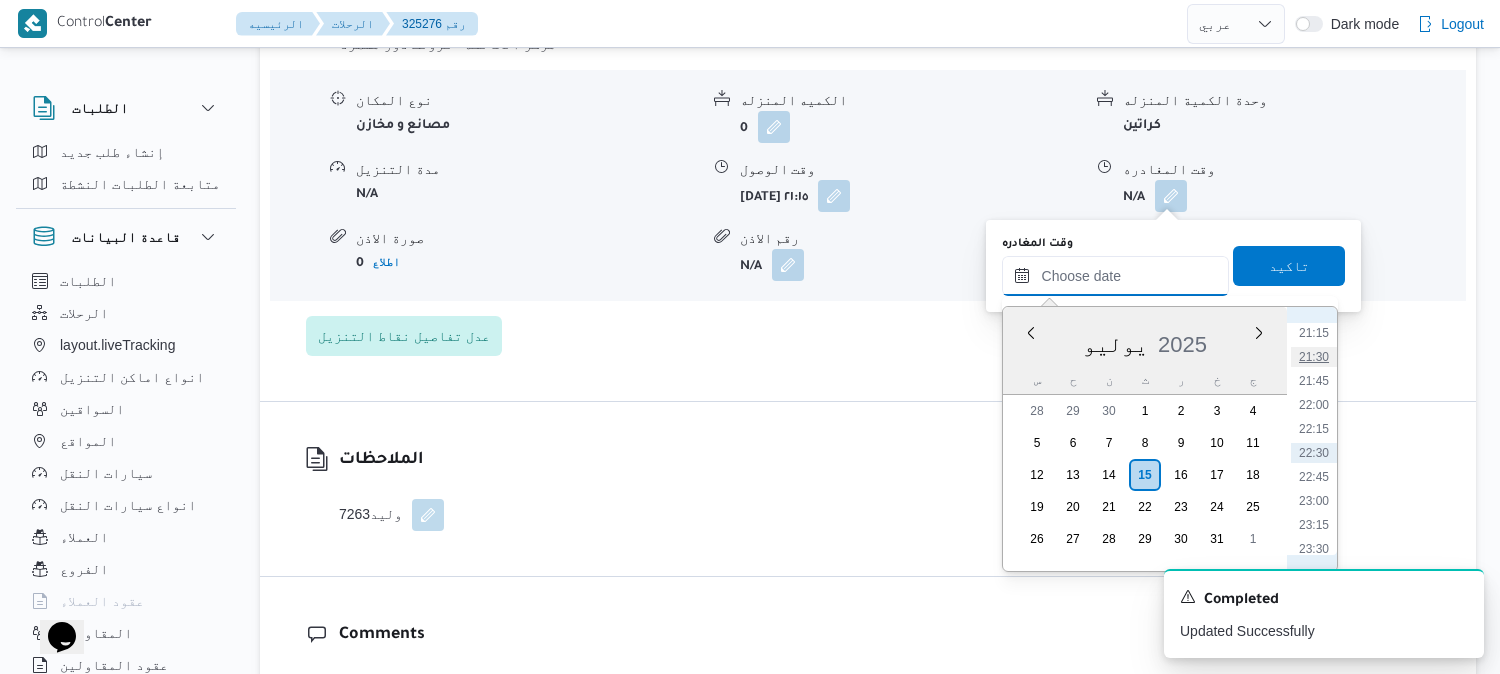 type on "[DATE] ٢١:٣٠" 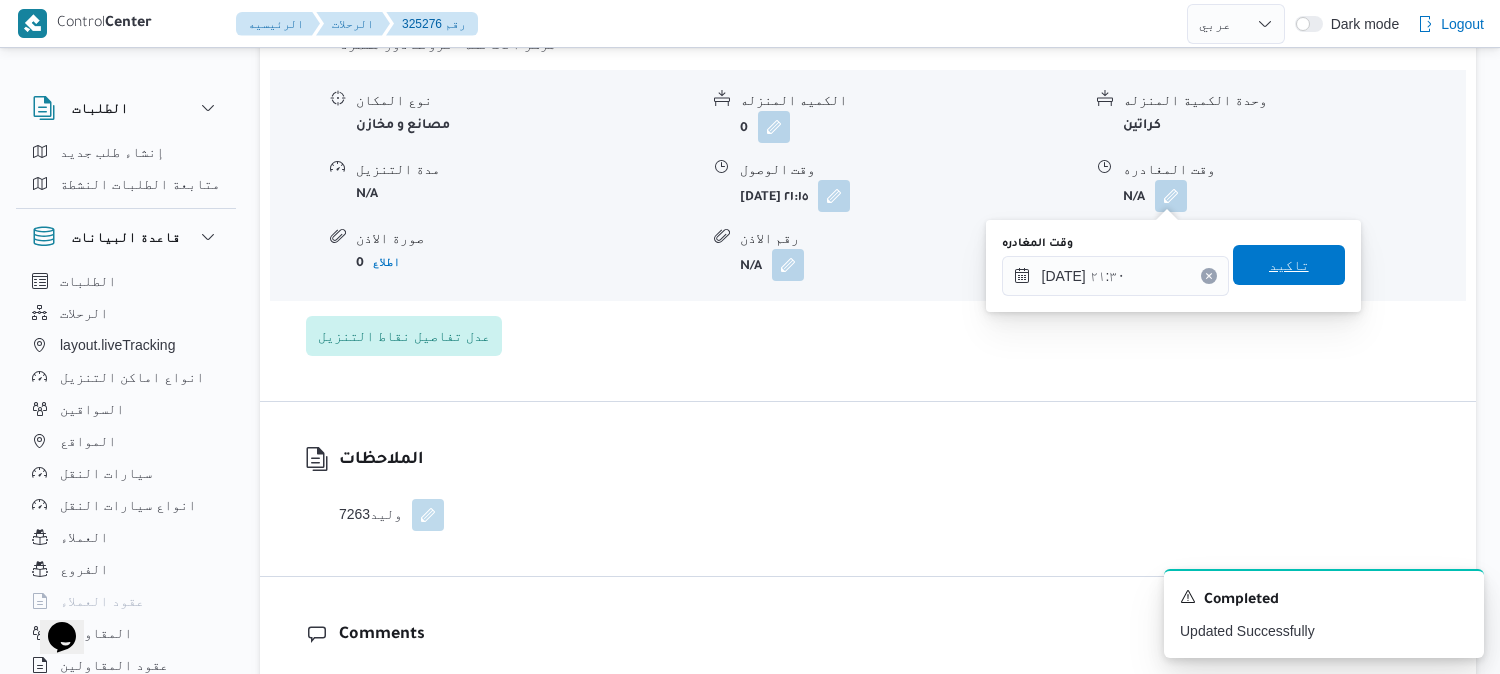 click on "تاكيد" at bounding box center (1289, 265) 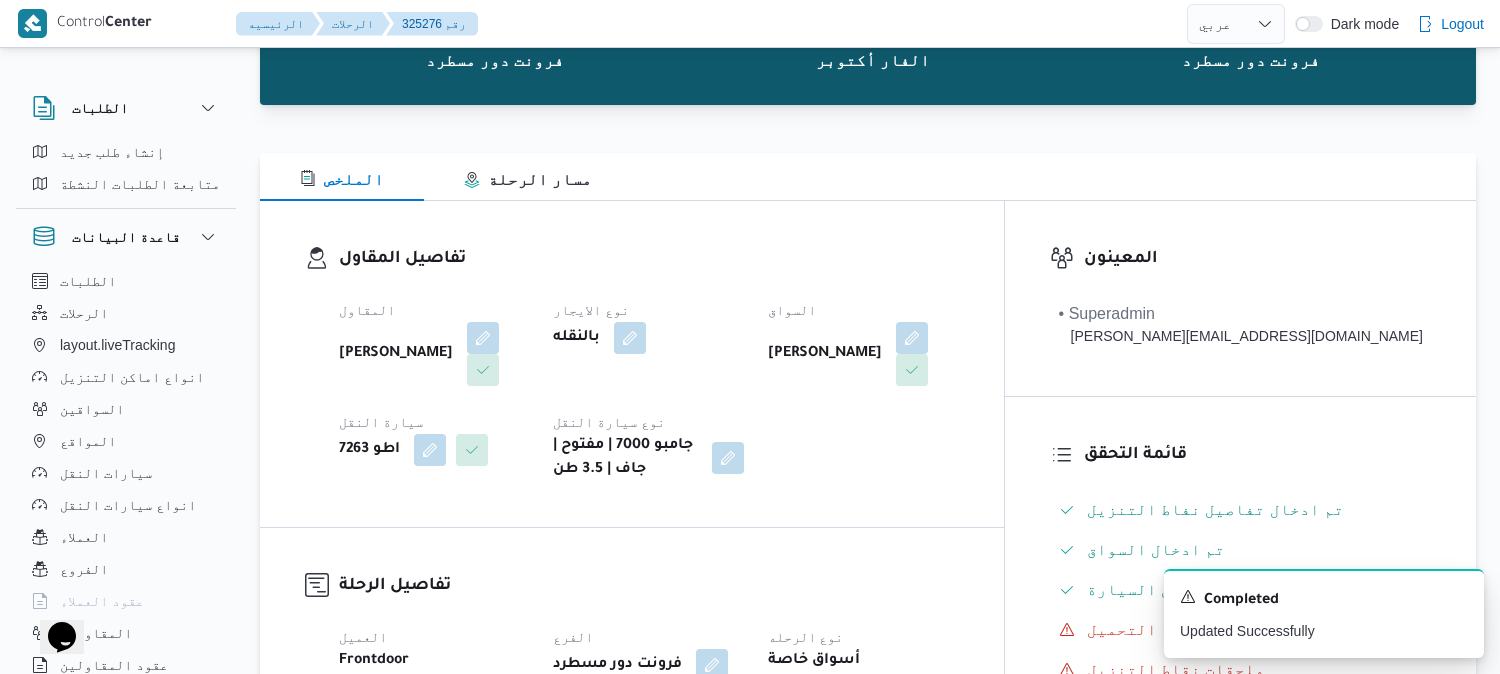 scroll, scrollTop: 0, scrollLeft: 0, axis: both 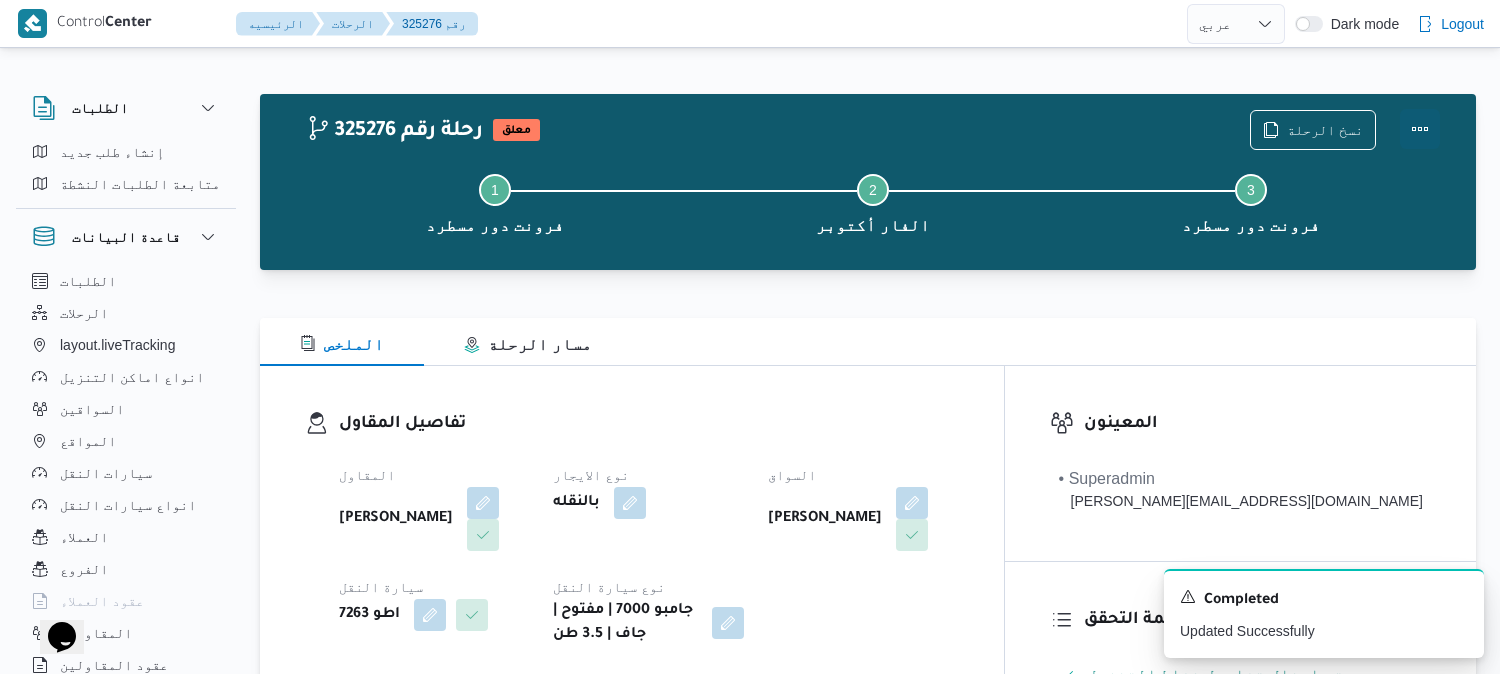 click at bounding box center (1420, 129) 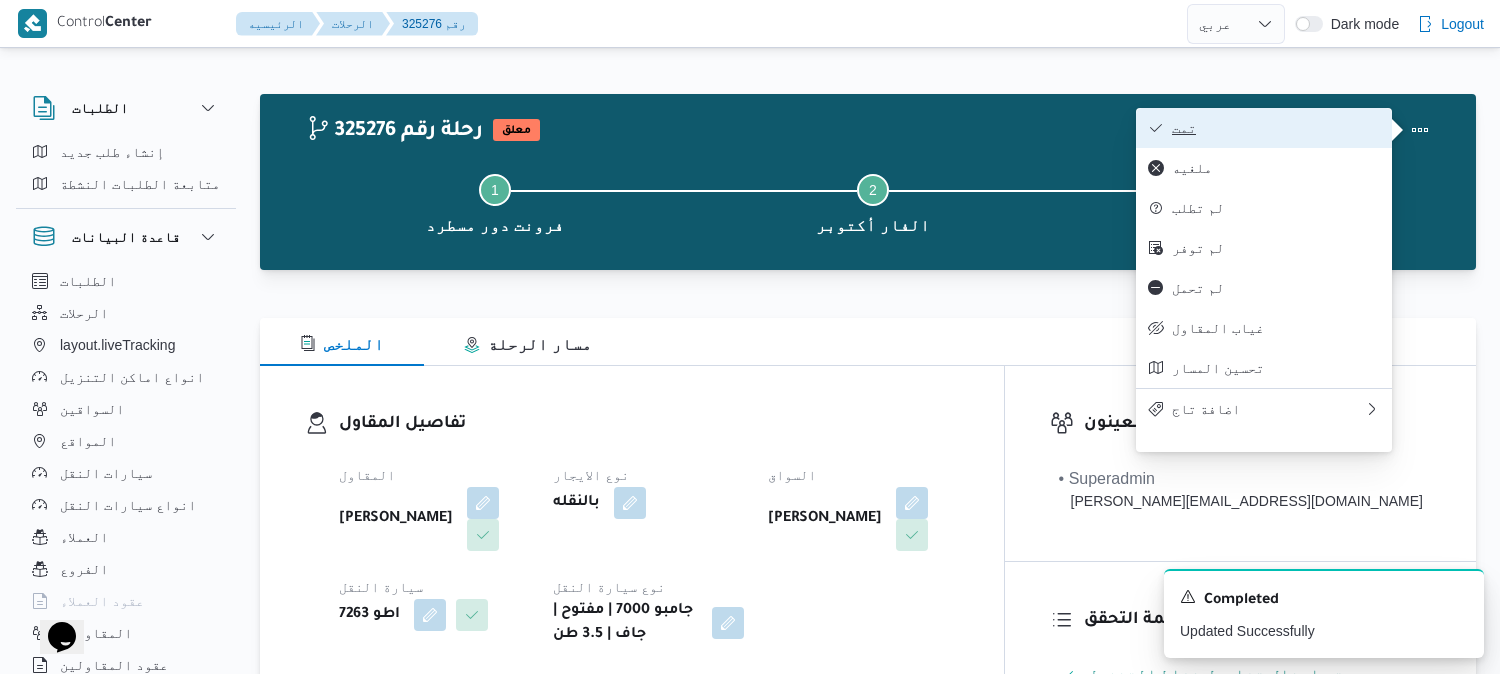 click on "تمت" at bounding box center (1276, 128) 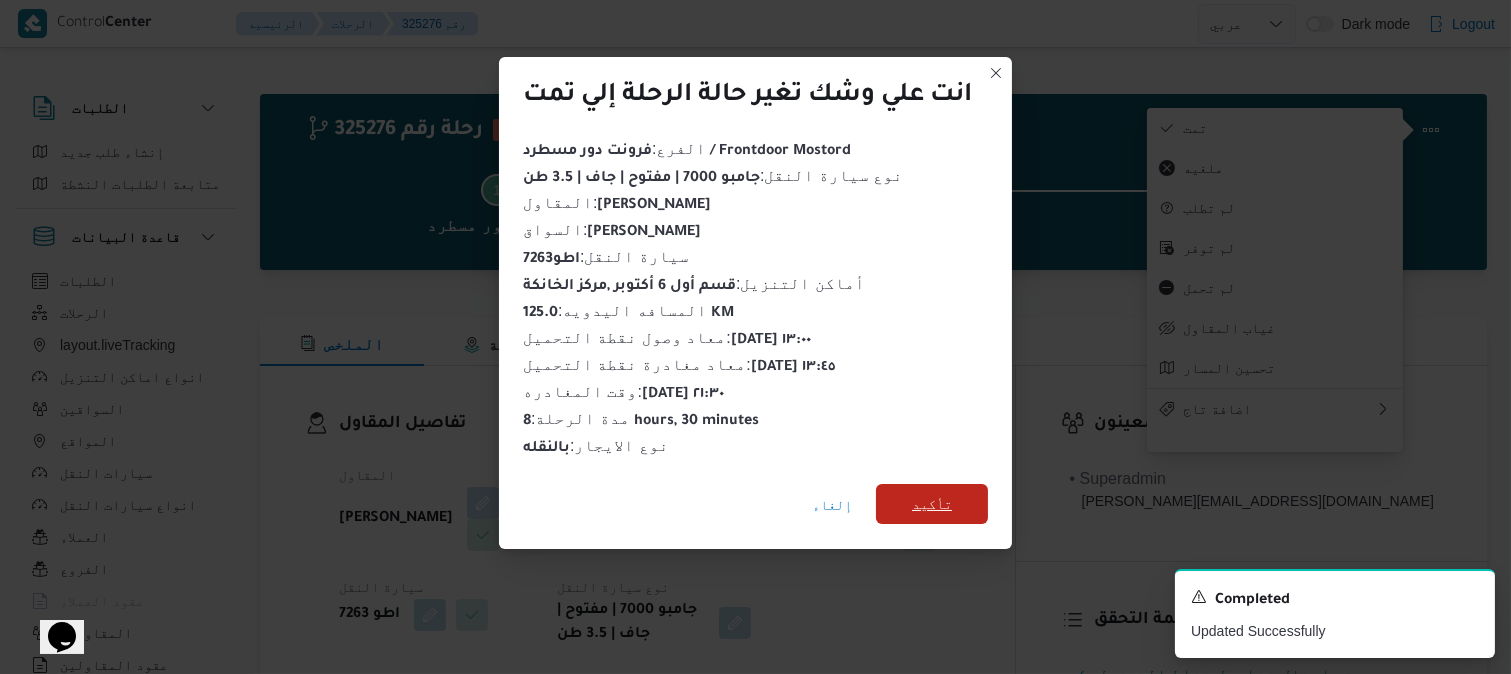 click on "تأكيد" at bounding box center (932, 504) 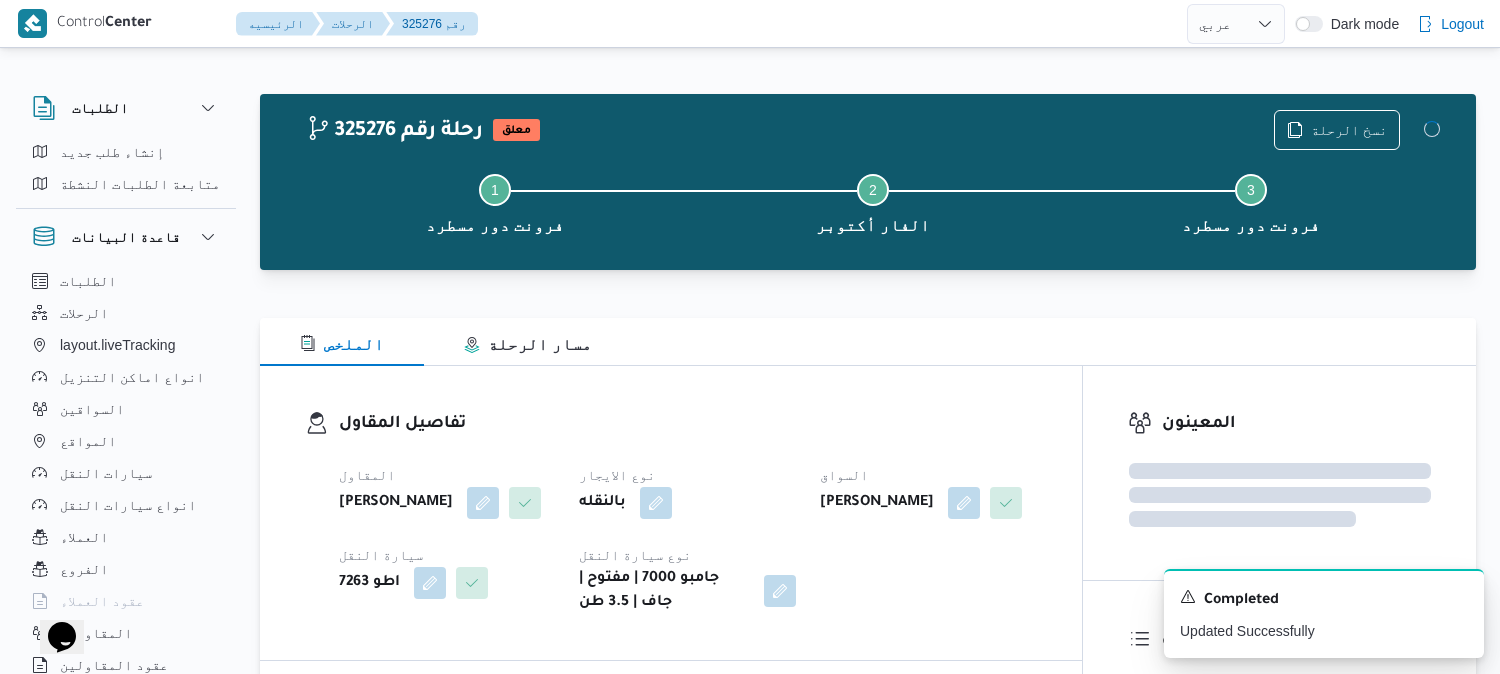 drag, startPoint x: 841, startPoint y: 372, endPoint x: 870, endPoint y: 348, distance: 37.64306 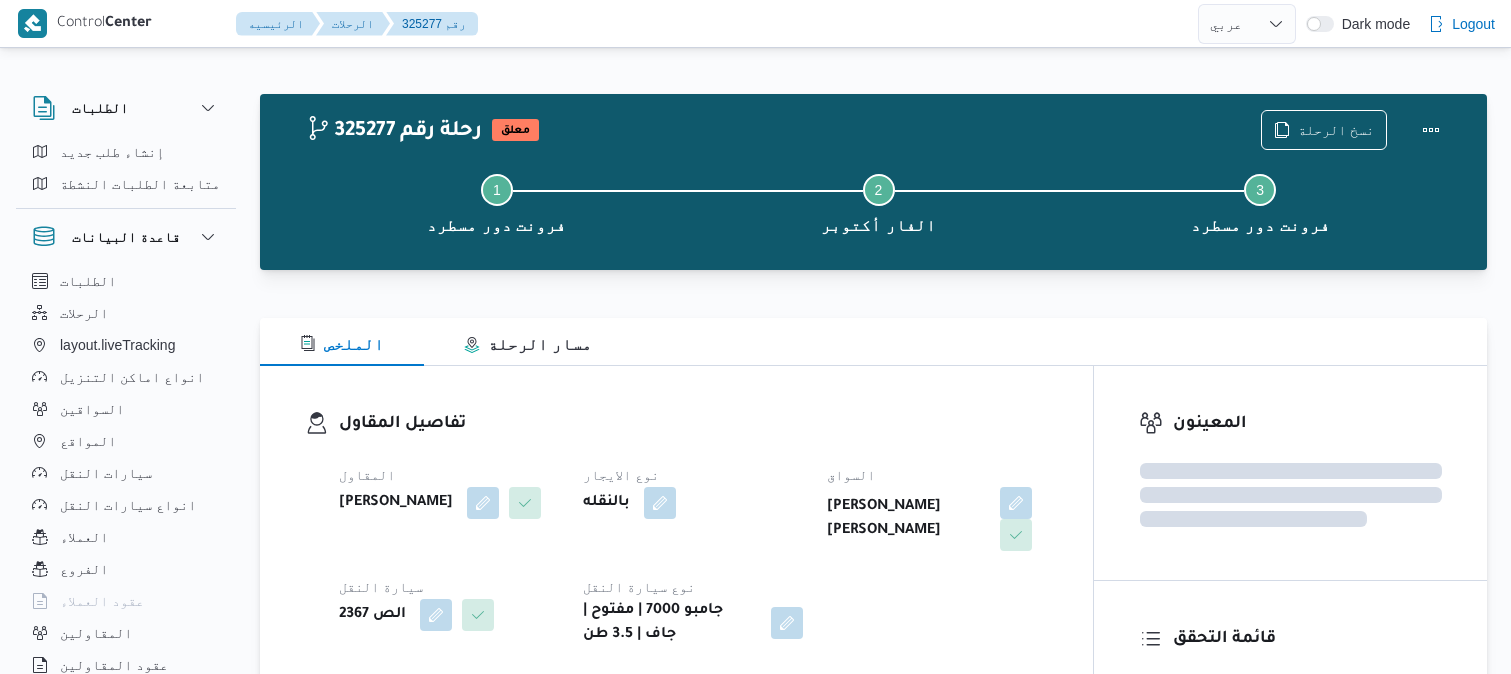 select on "ar" 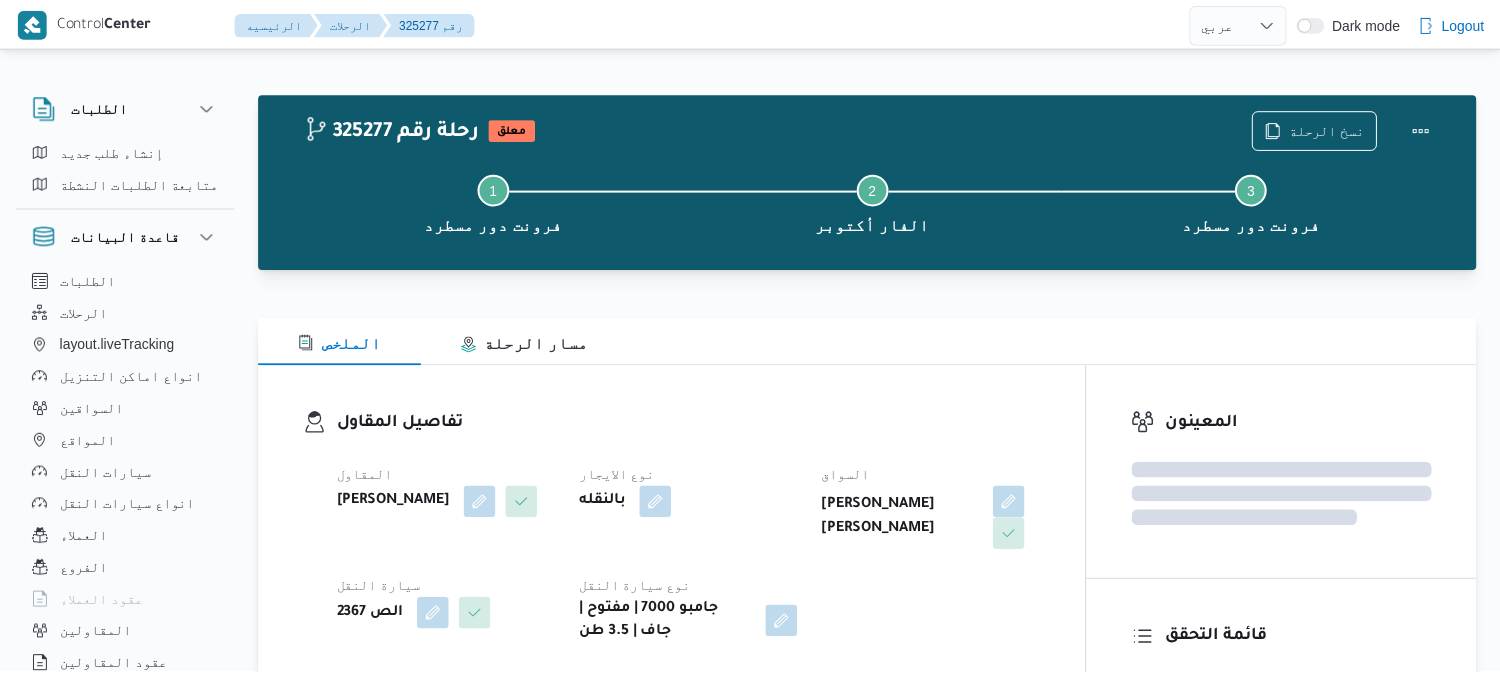 scroll, scrollTop: 0, scrollLeft: 0, axis: both 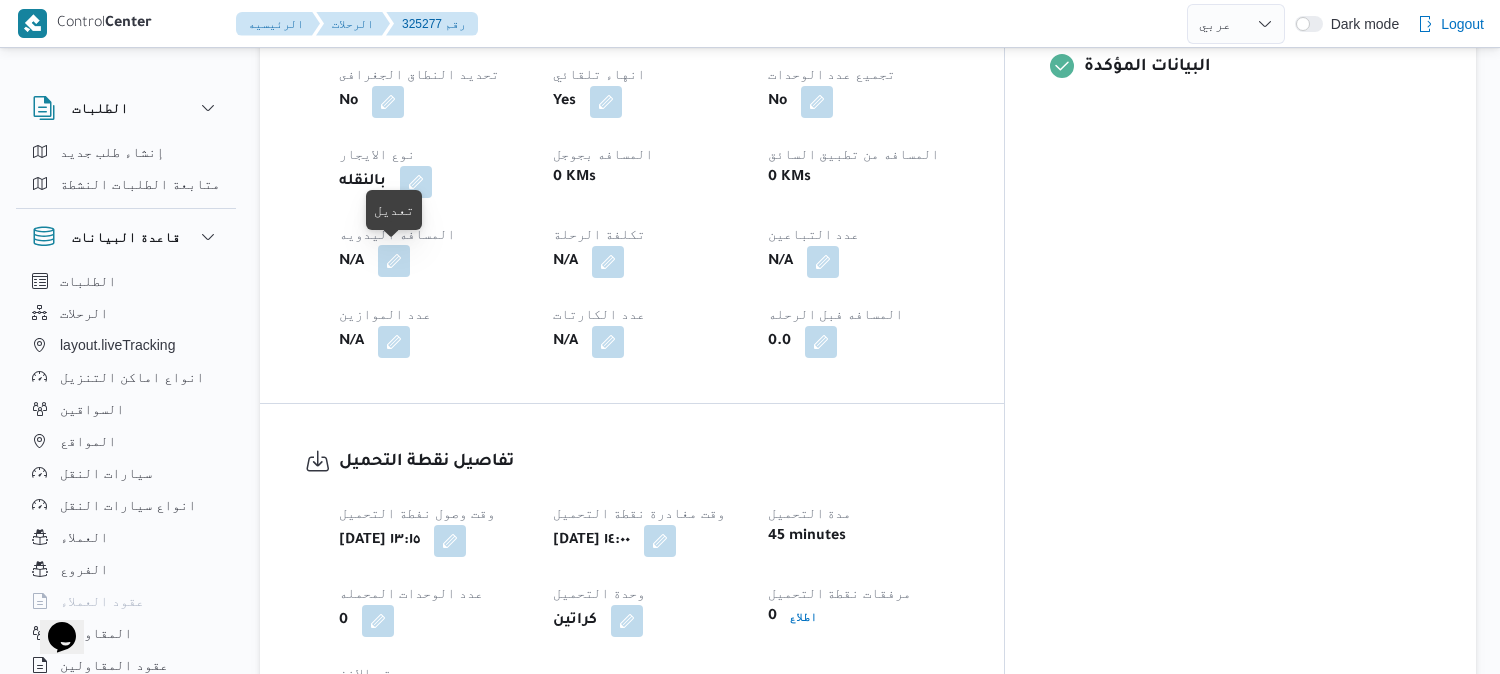 click at bounding box center [394, 261] 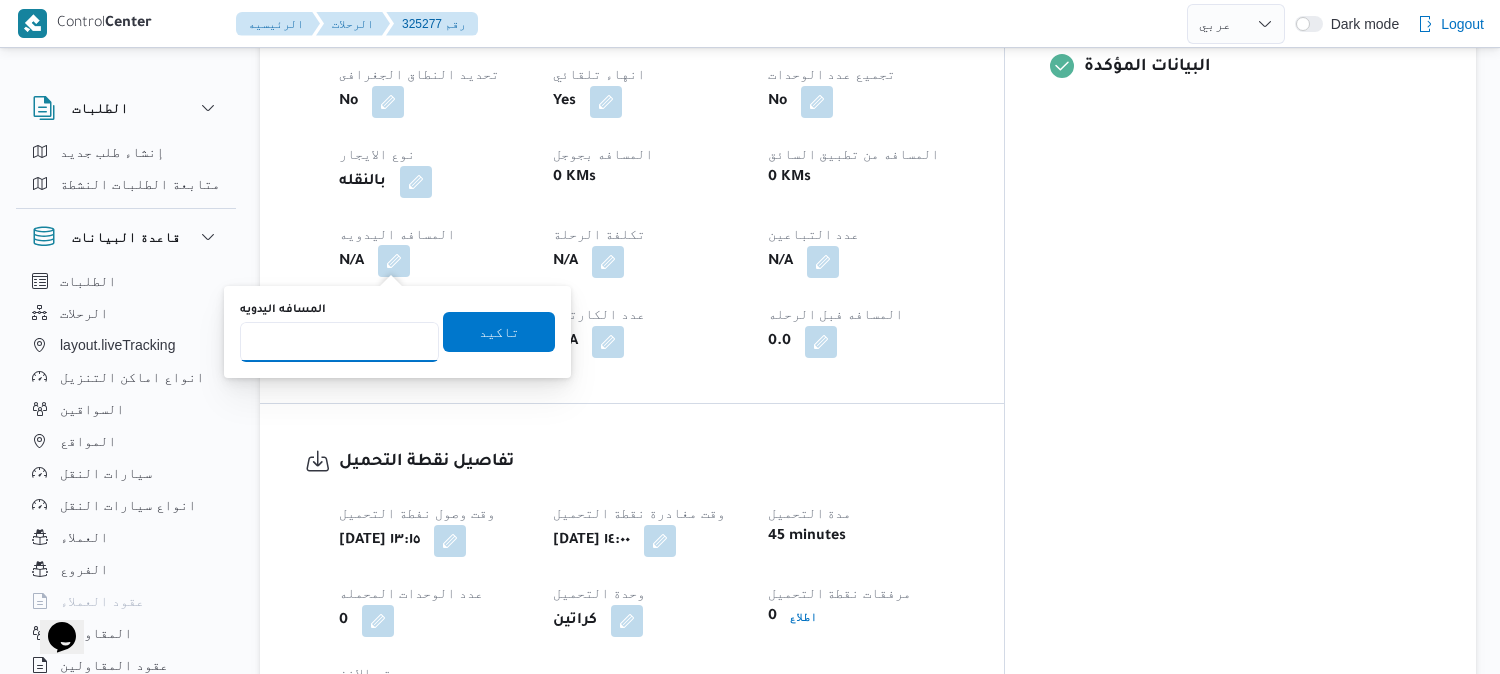 click on "المسافه اليدويه" at bounding box center [339, 342] 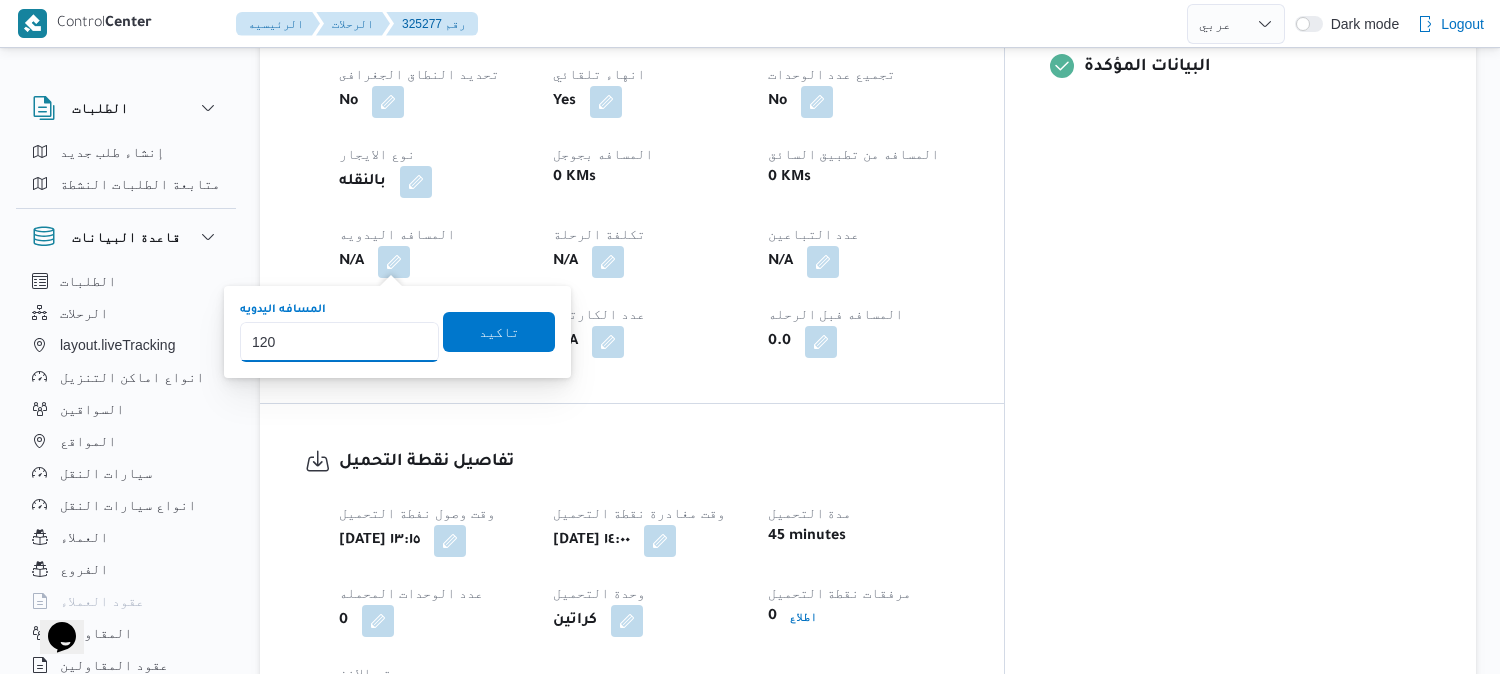 type on "120" 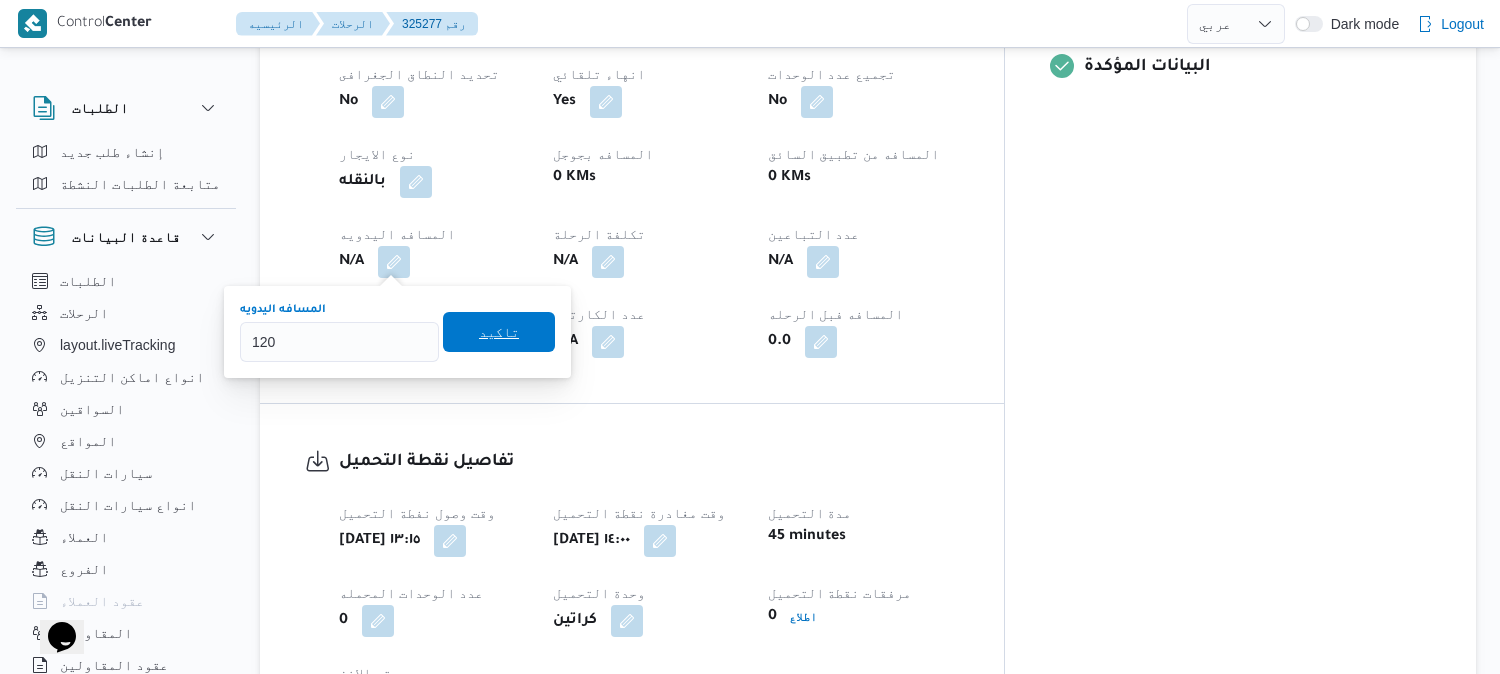 click on "تاكيد" at bounding box center [499, 332] 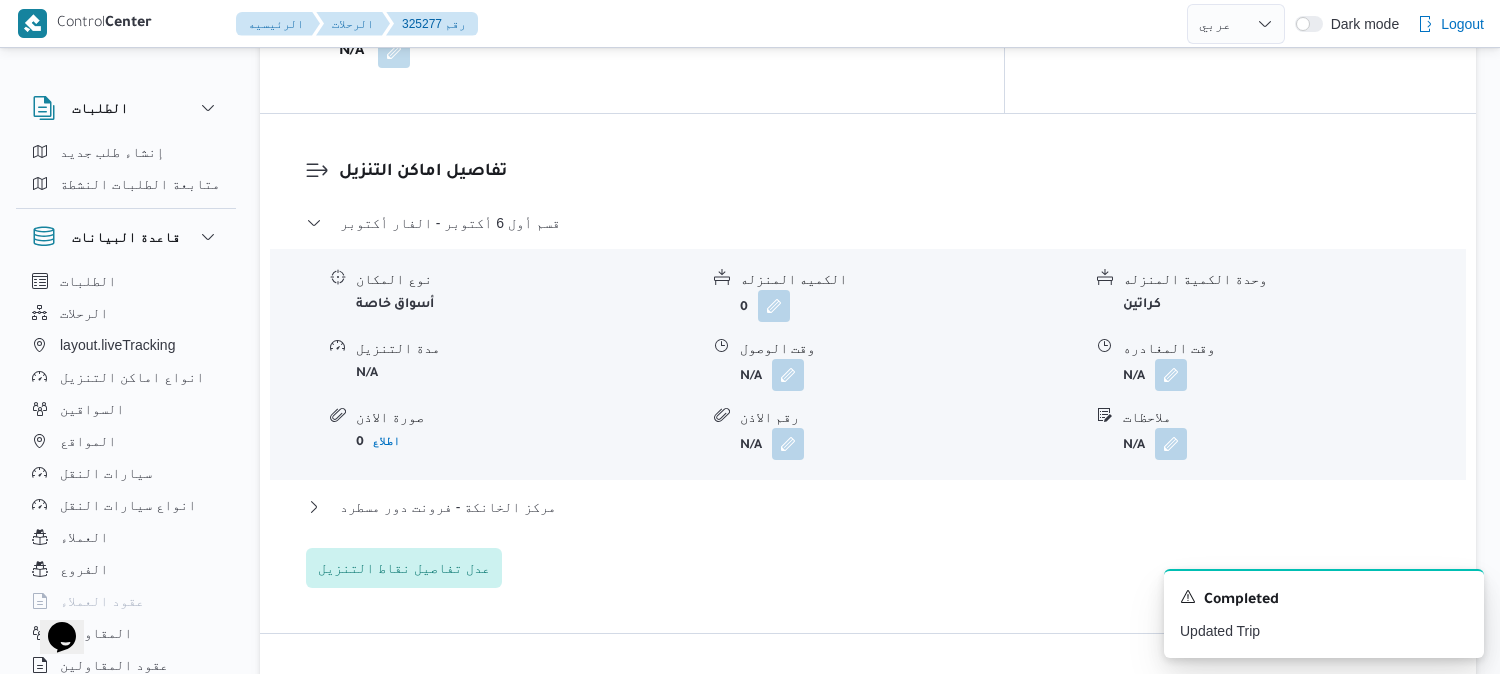 scroll, scrollTop: 1555, scrollLeft: 0, axis: vertical 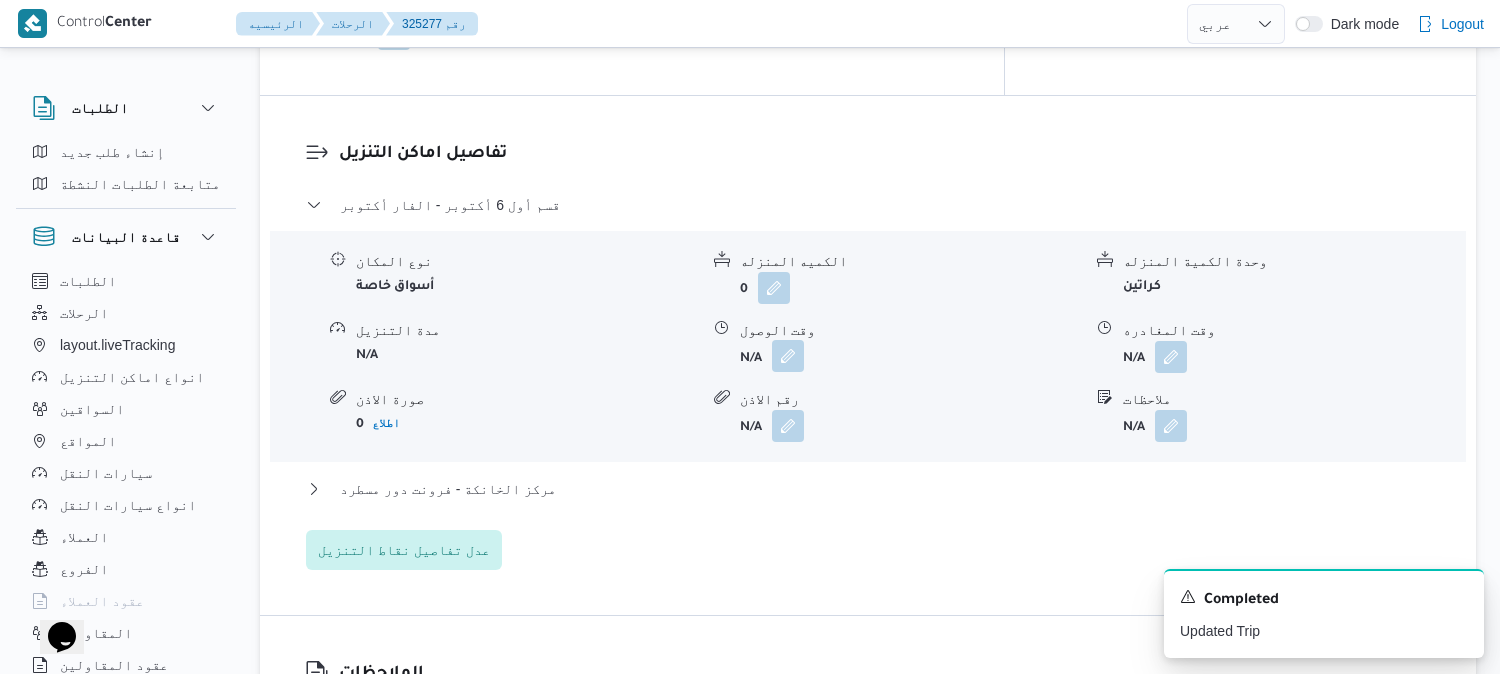 click at bounding box center (788, 356) 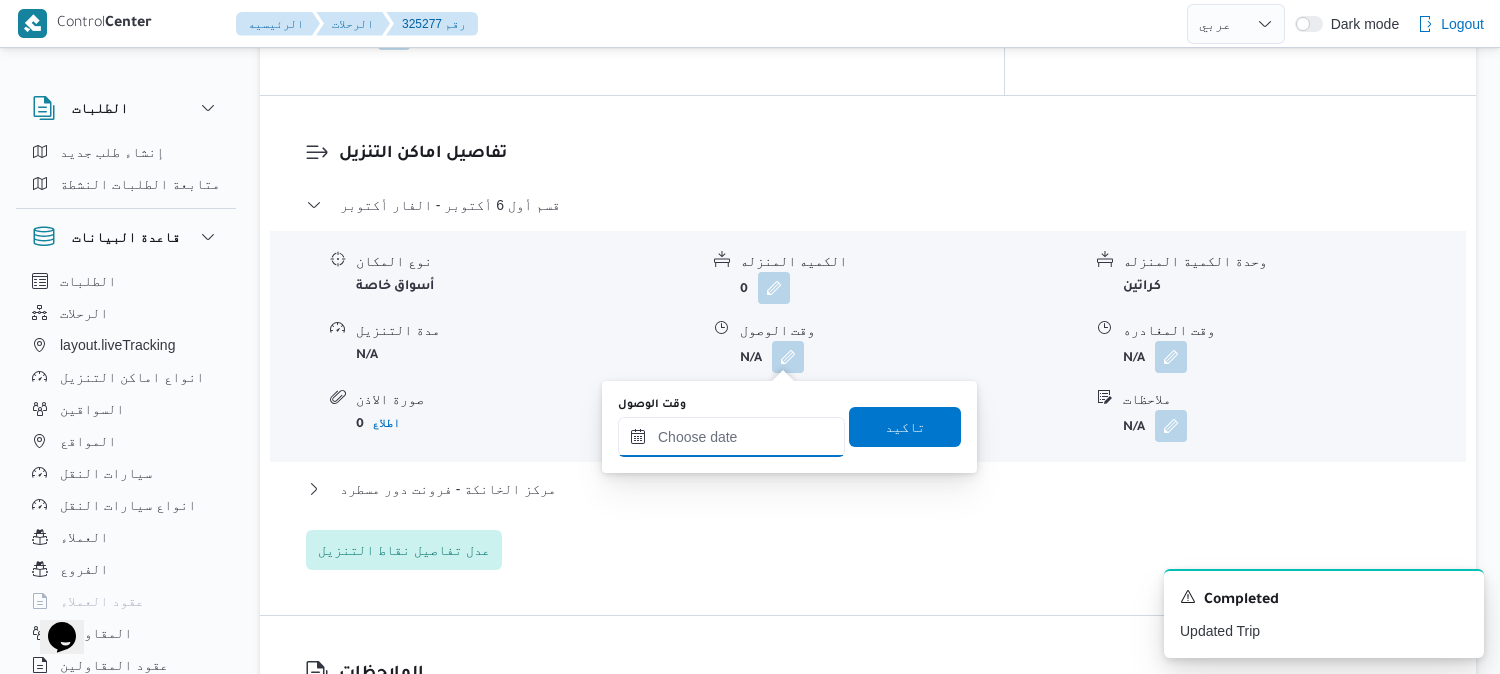 click on "وقت الوصول" at bounding box center [731, 437] 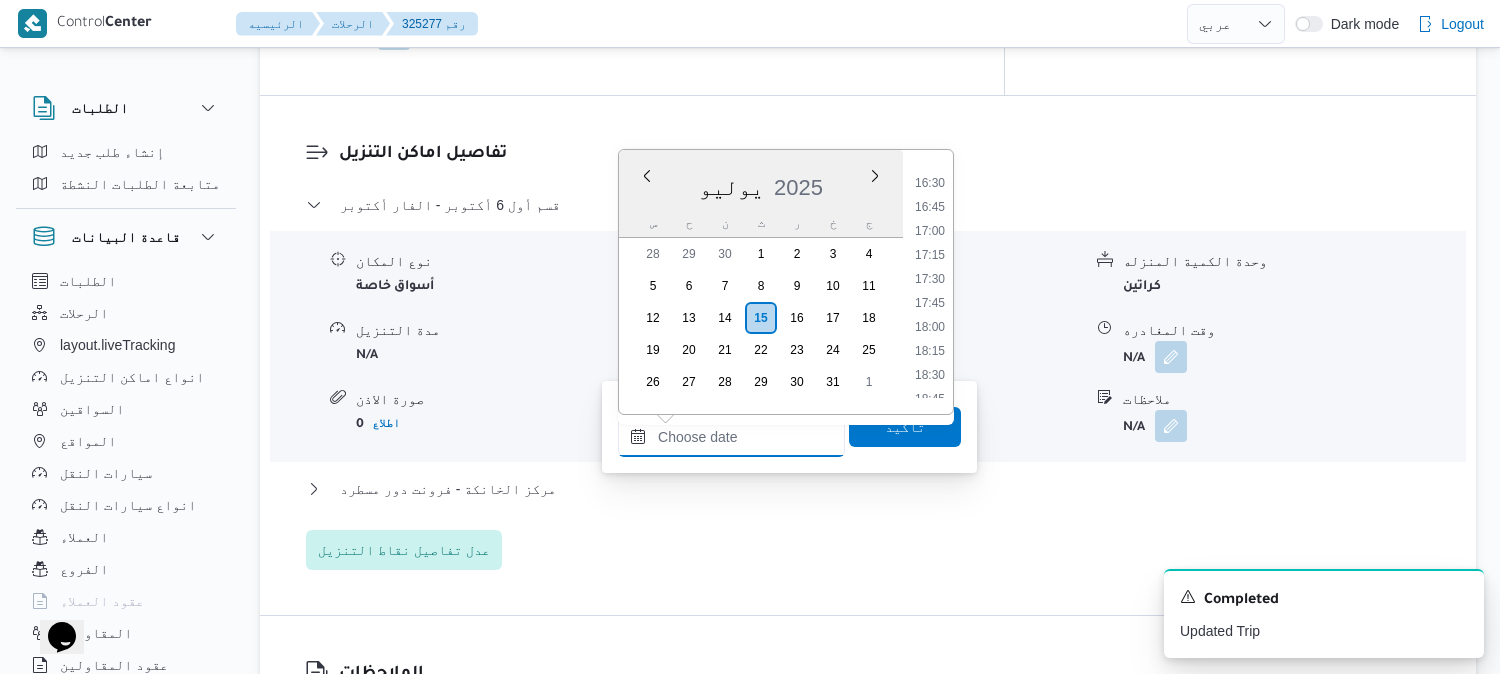 scroll, scrollTop: 1373, scrollLeft: 0, axis: vertical 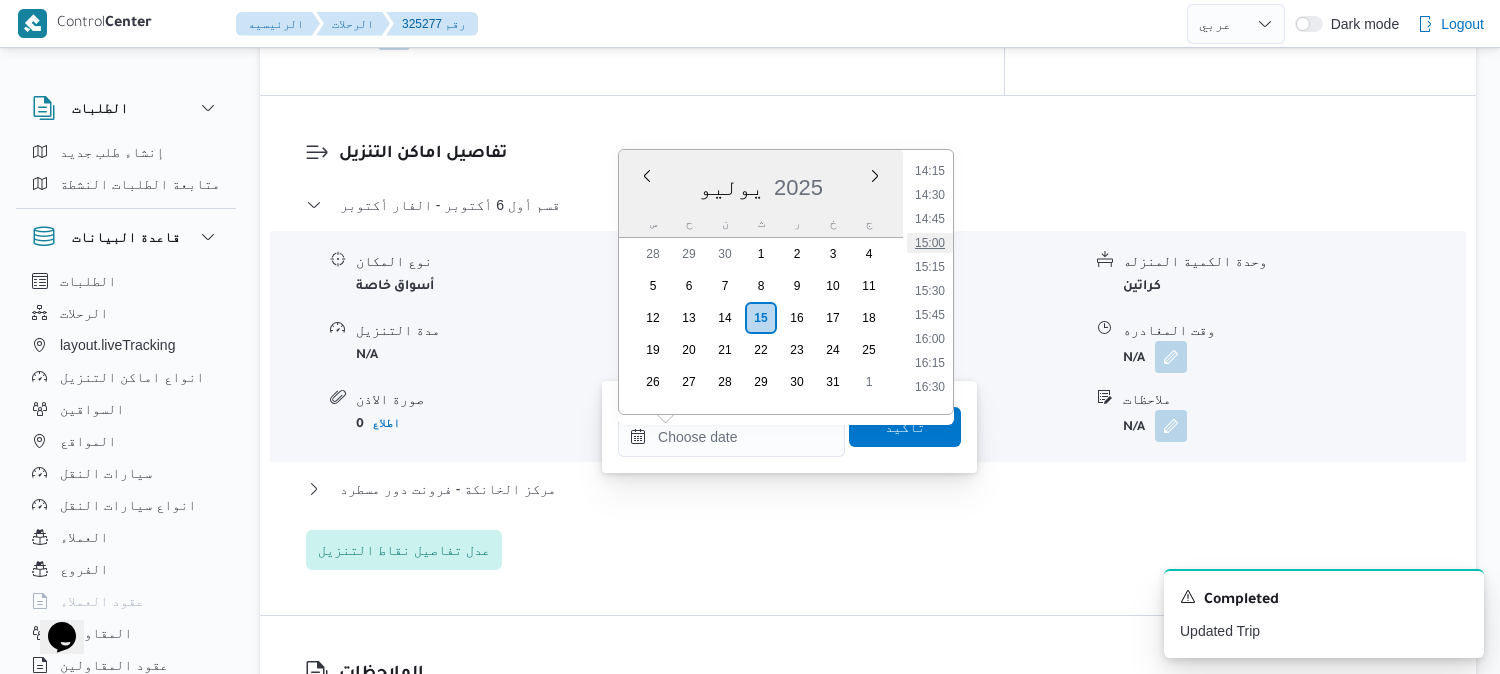 click on "15:00" at bounding box center (930, 243) 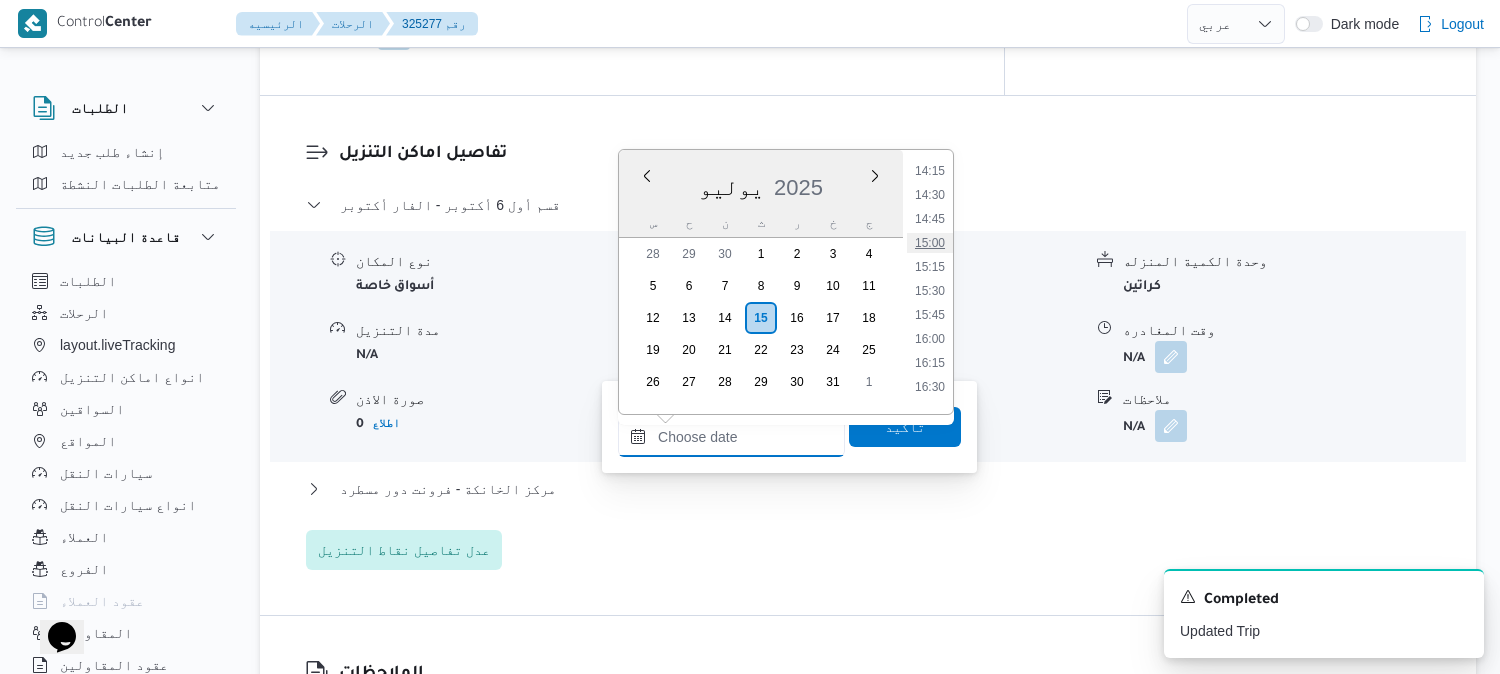 type on "[DATE] ١٥:٠٠" 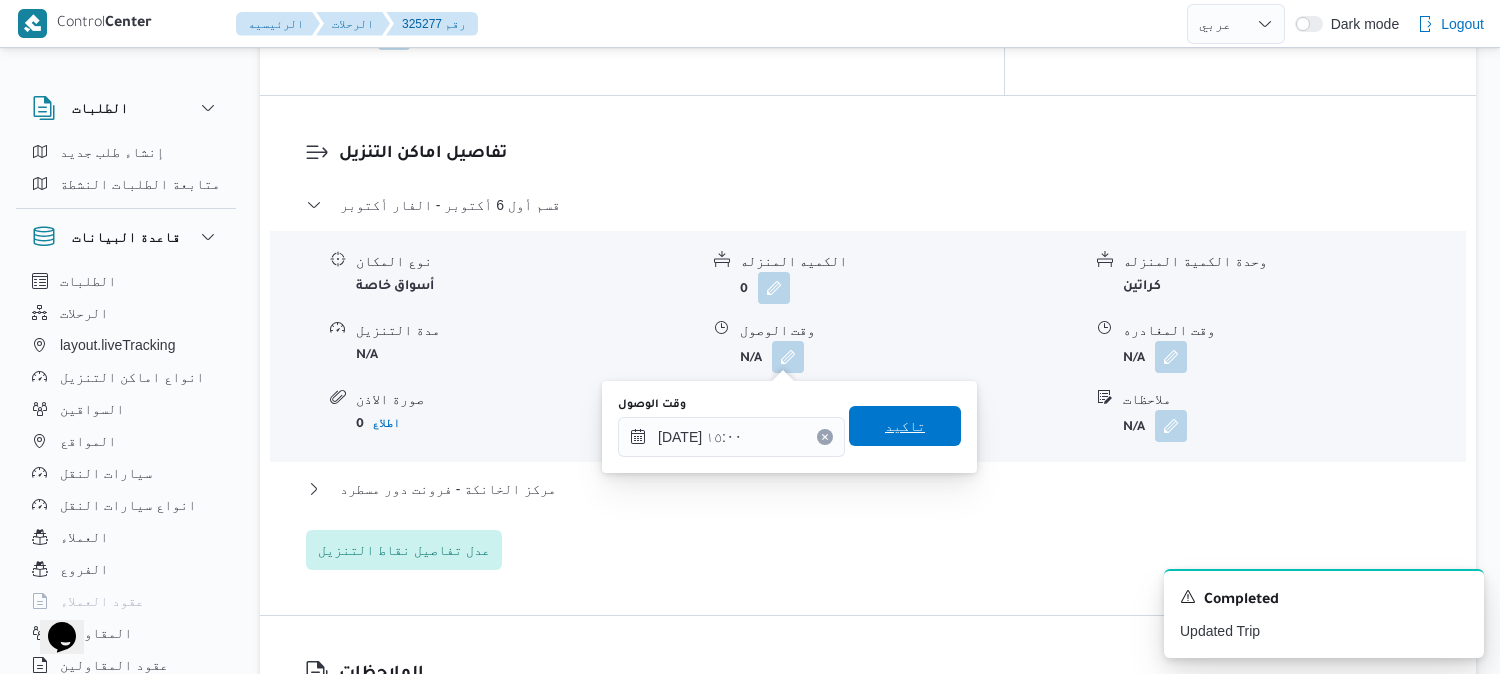 click on "تاكيد" at bounding box center (905, 426) 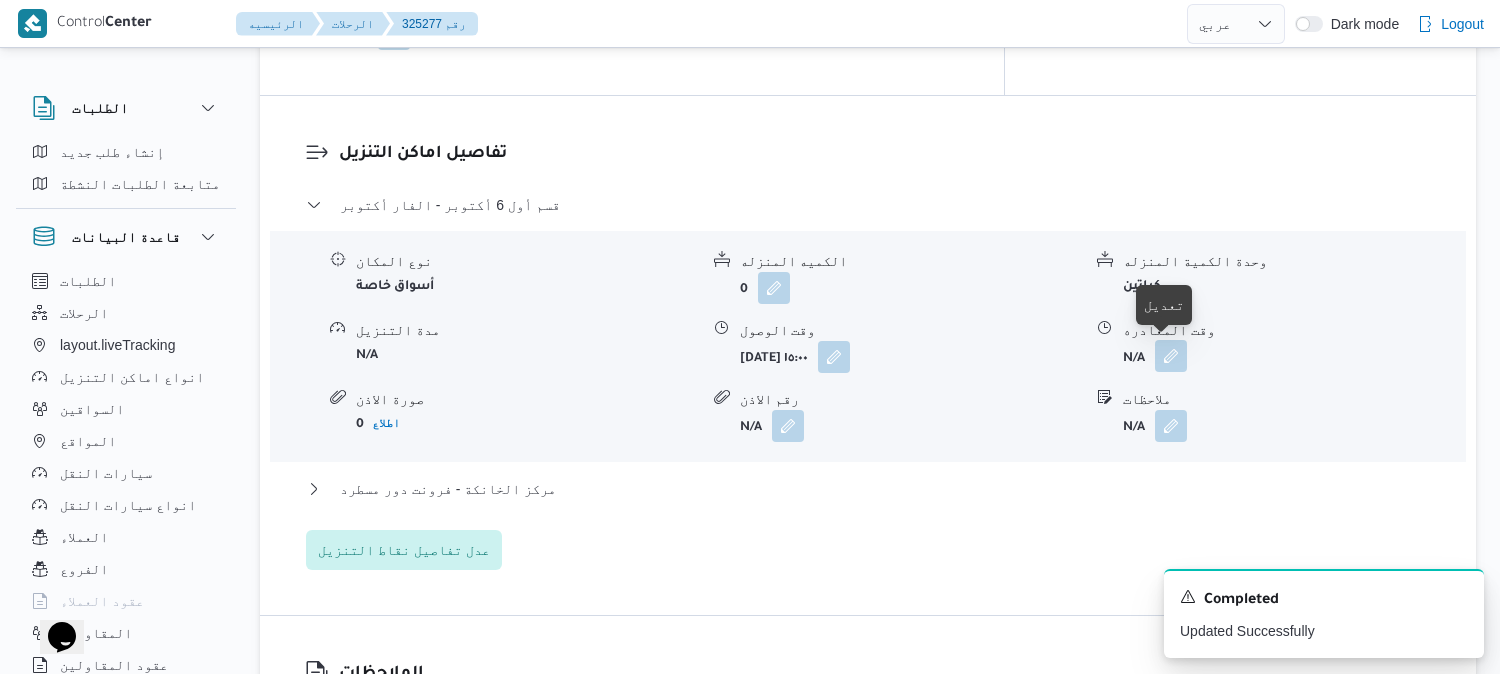 click at bounding box center (1171, 356) 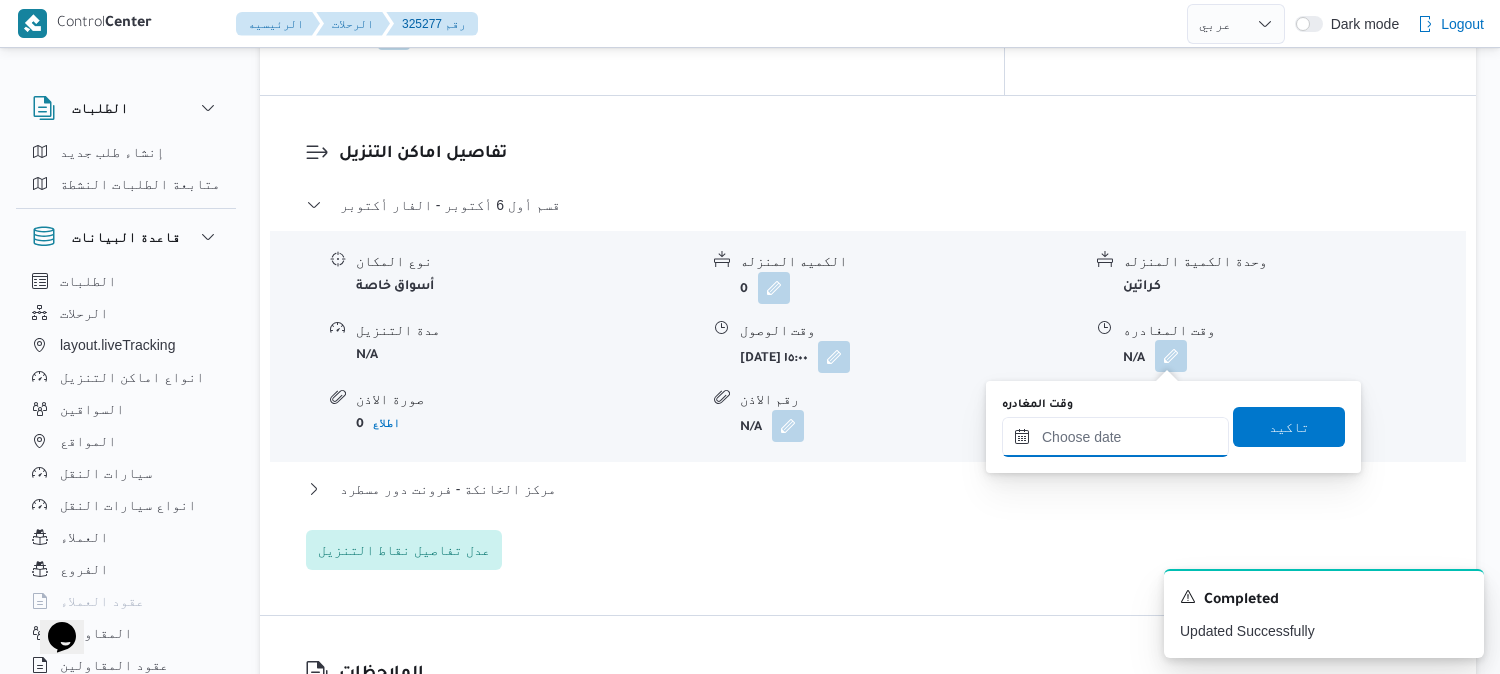click on "وقت المغادره" at bounding box center (1115, 437) 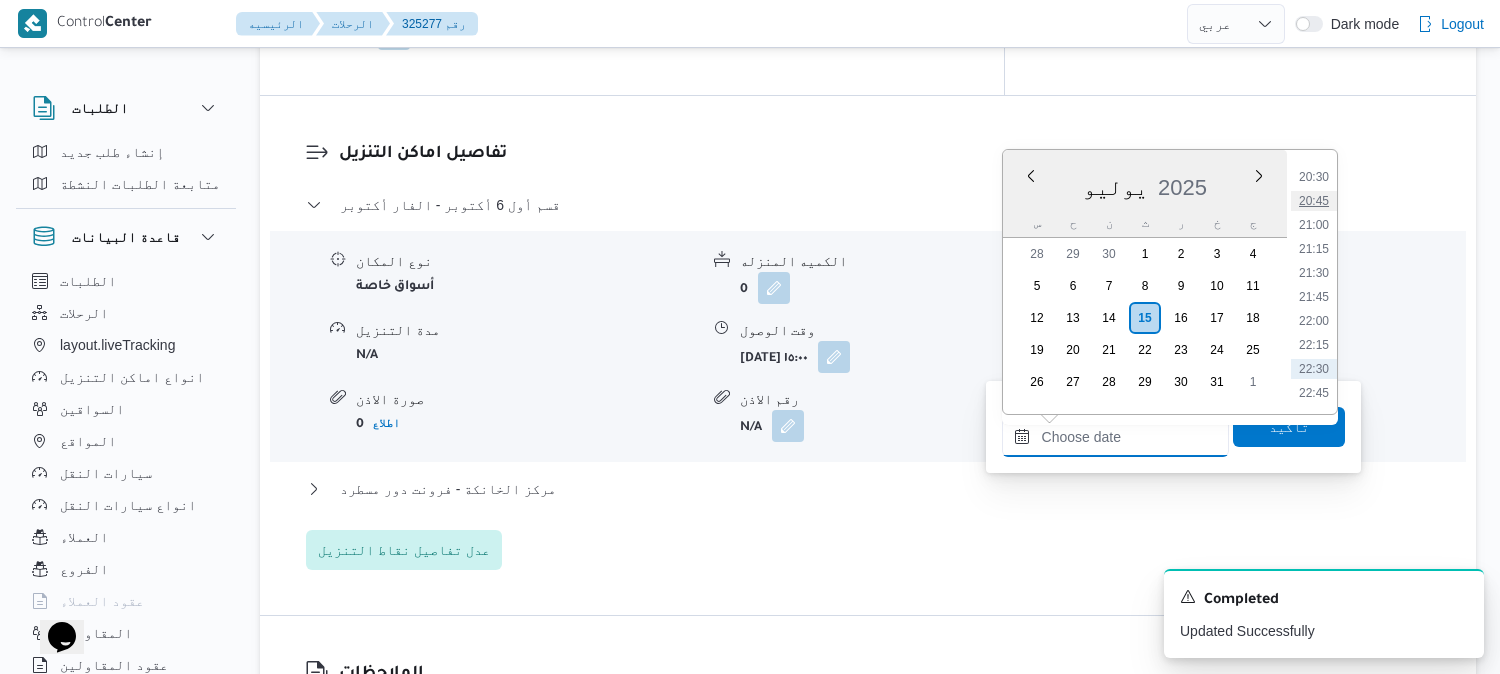 scroll, scrollTop: 1928, scrollLeft: 0, axis: vertical 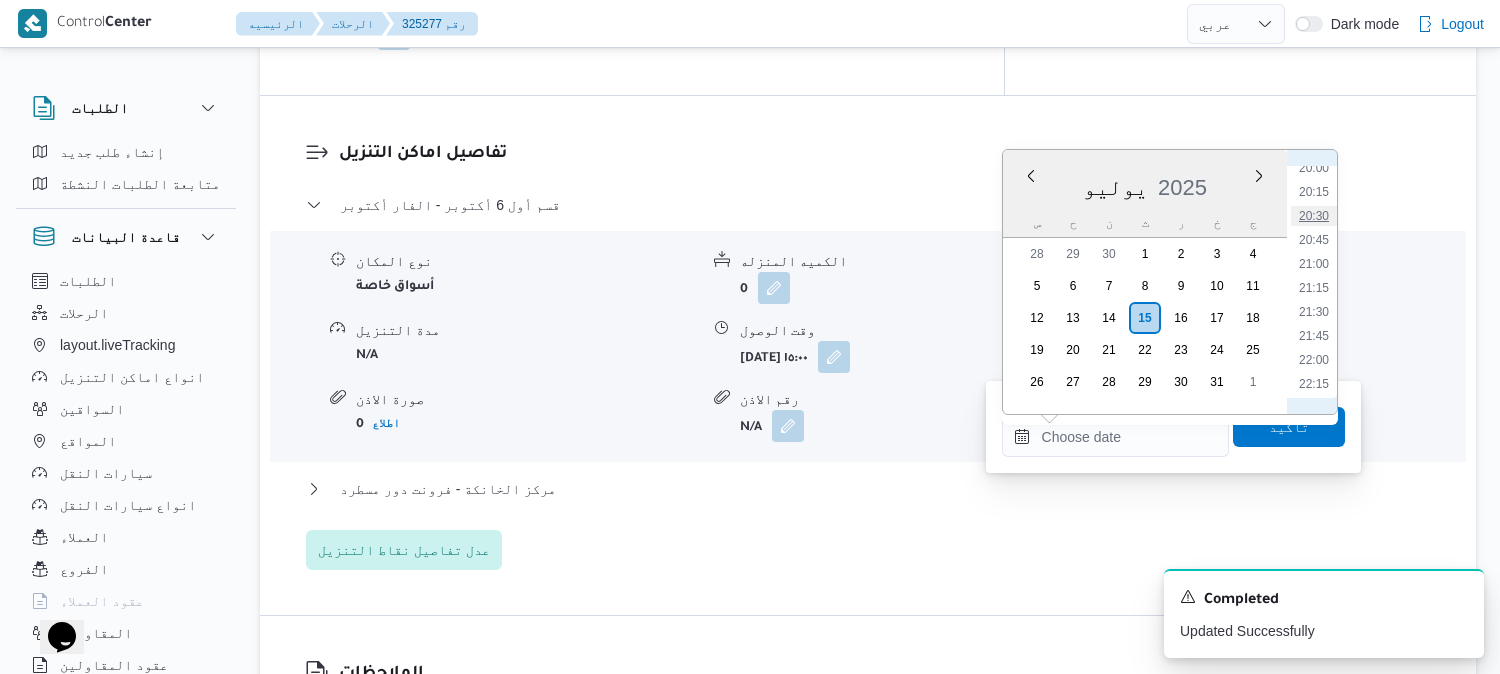 click on "20:30" at bounding box center [1314, 216] 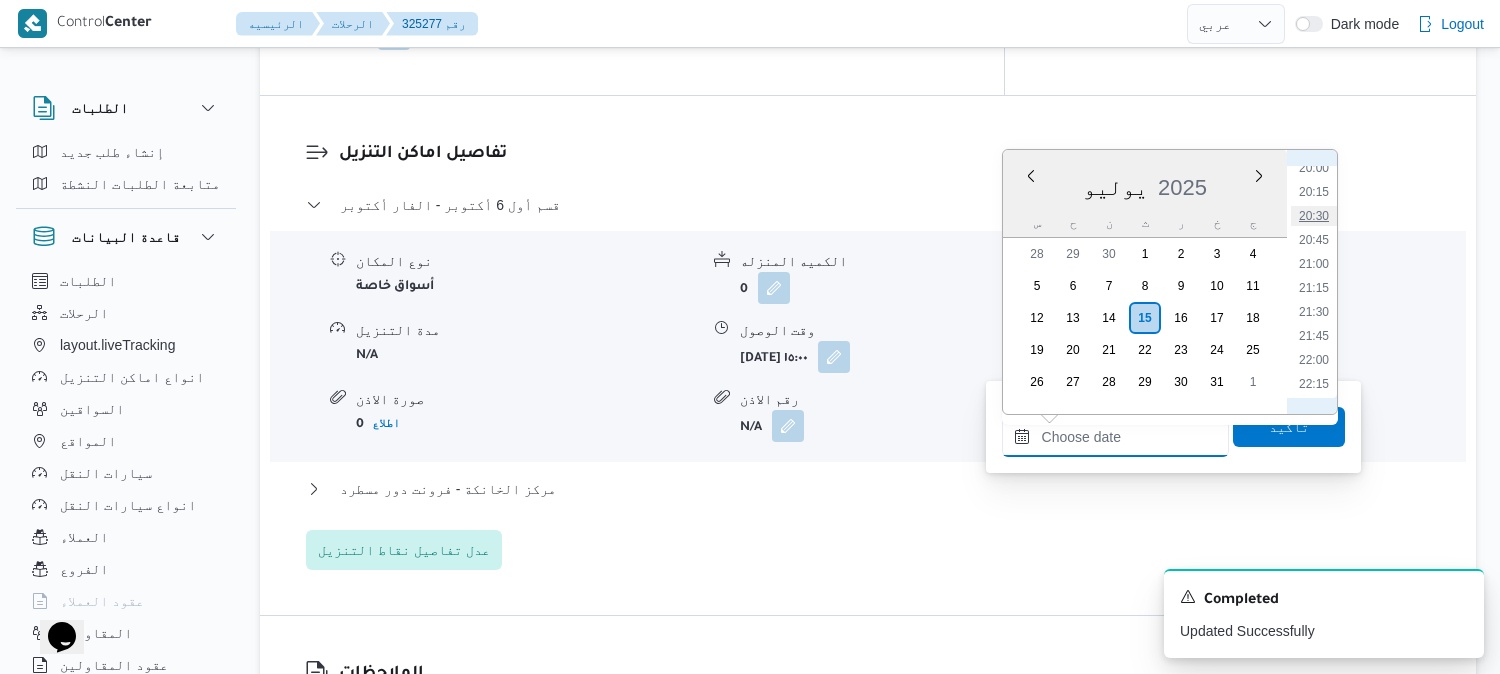 type on "[DATE] ٢٠:٣٠" 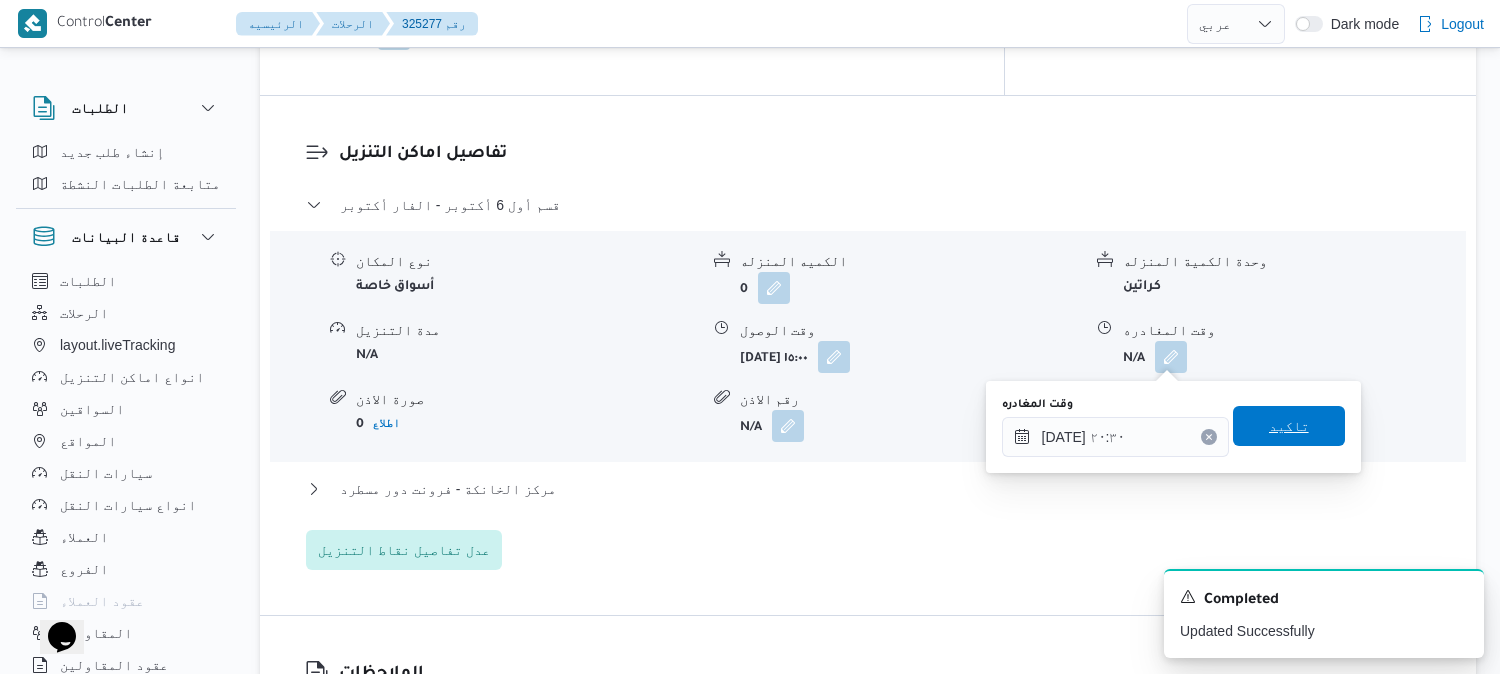 click on "تاكيد" at bounding box center [1289, 426] 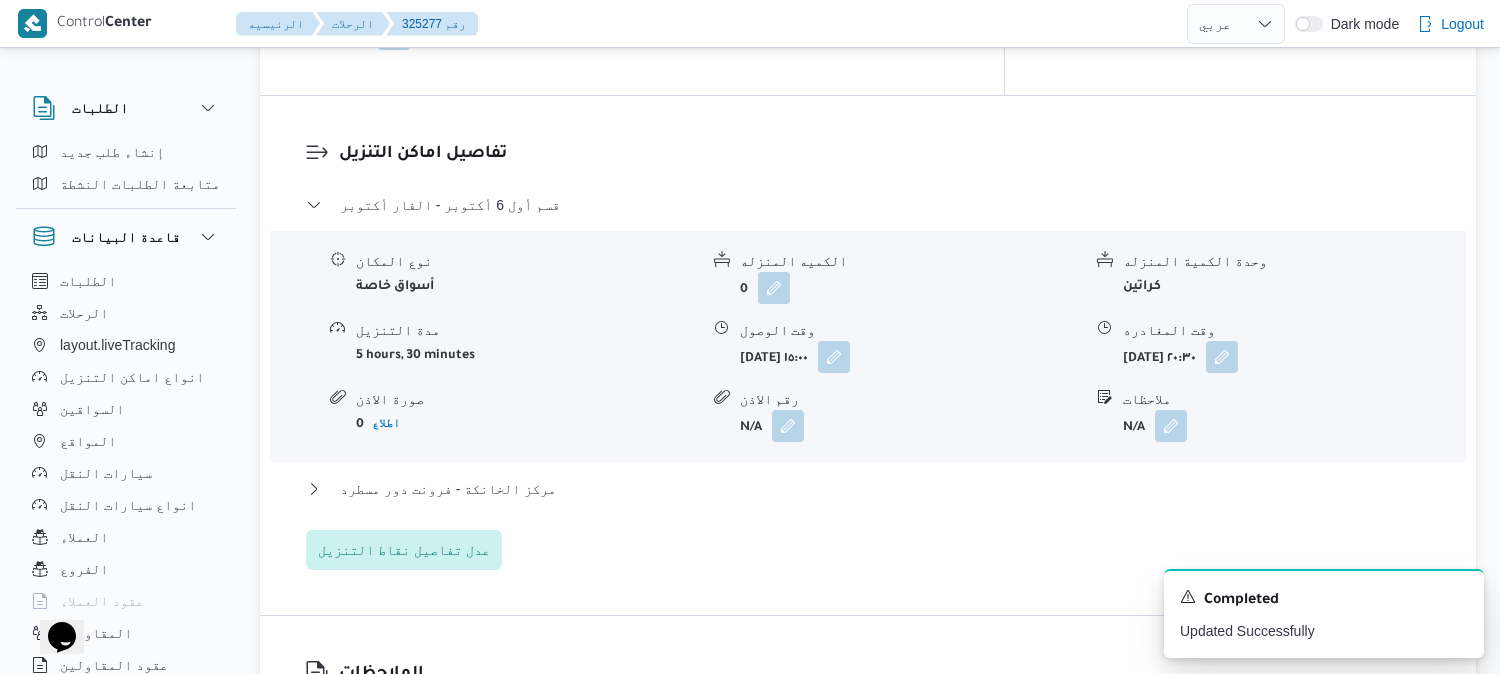 click on "قسم أول [DATE] -
الفار  أكتوبر  نوع المكان أسواق خاصة الكميه المنزله 0 وحدة الكمية المنزله كراتين مدة التنزيل 5 hours, 30 minutes وقت الوصول [DATE] ١٥:٠٠ وقت المغادره [DATE] ٢٠:٣٠ صورة الاذن 0 اطلاع رقم الاذن N/A ملاحظات N/A مركز الخانكة -
فرونت دور مسطرد نوع المكان مصانع و مخازن الكميه المنزله 0 وحدة الكمية المنزله كراتين مدة التنزيل N/A وقت الوصول N/A وقت المغادره N/A صورة الاذن 0 اطلاع رقم الاذن N/A ملاحظات N/A عدل تفاصيل نقاط التنزيل" at bounding box center (868, 381) 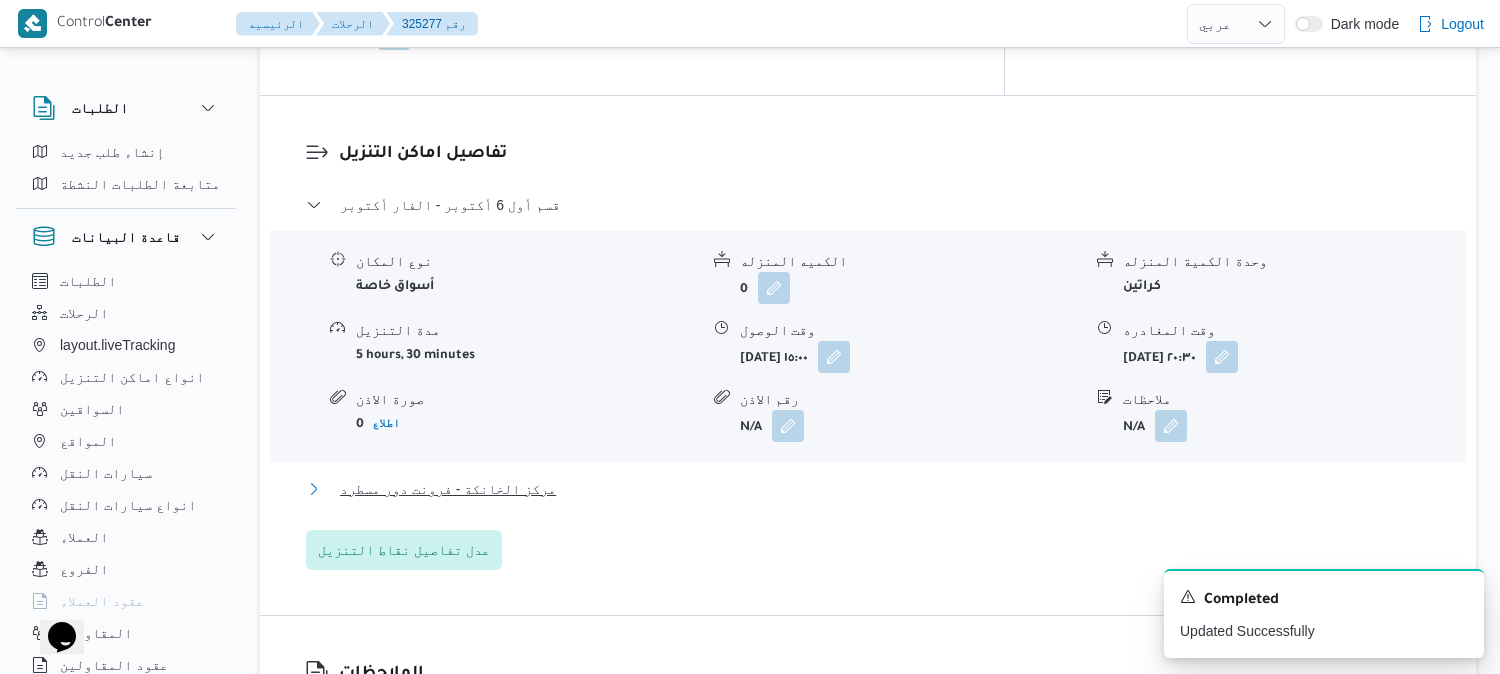 click on "مركز الخانكة -
فرونت دور مسطرد" at bounding box center (448, 489) 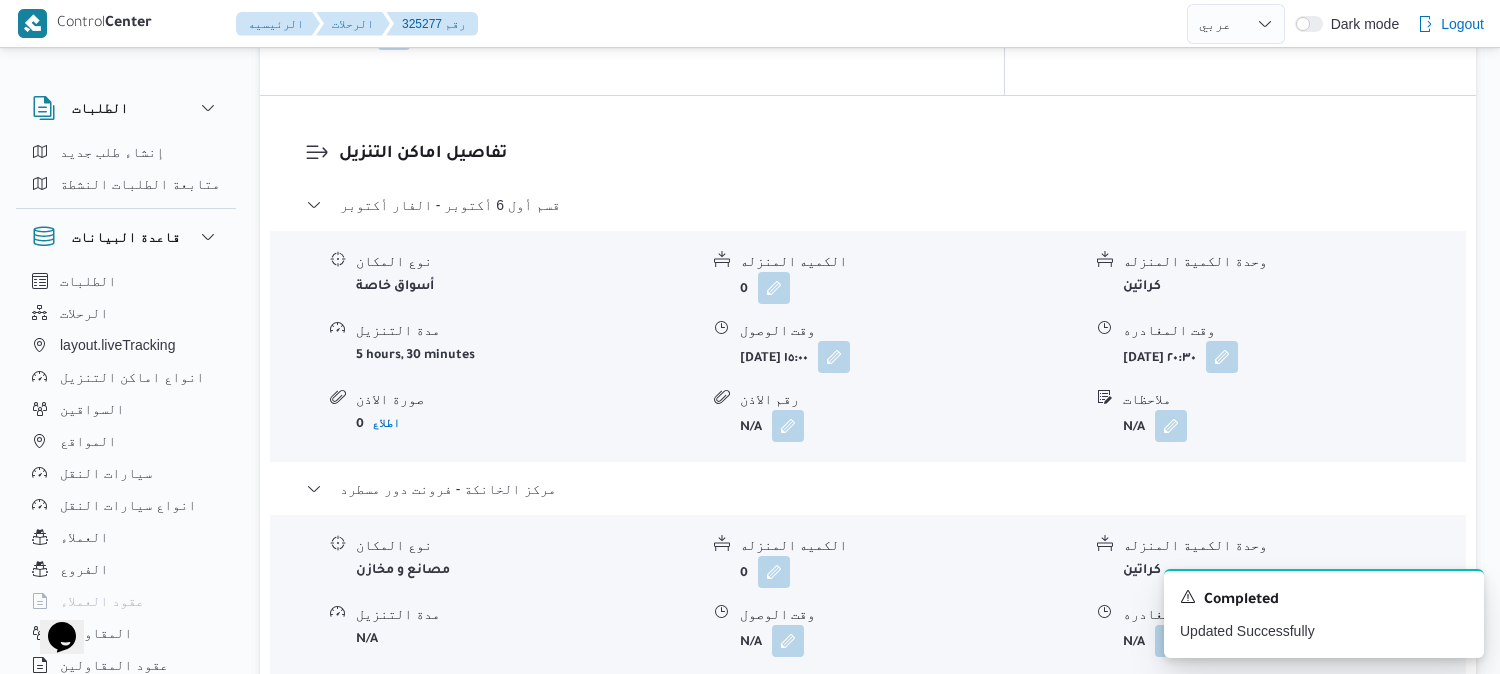 scroll, scrollTop: 1777, scrollLeft: 0, axis: vertical 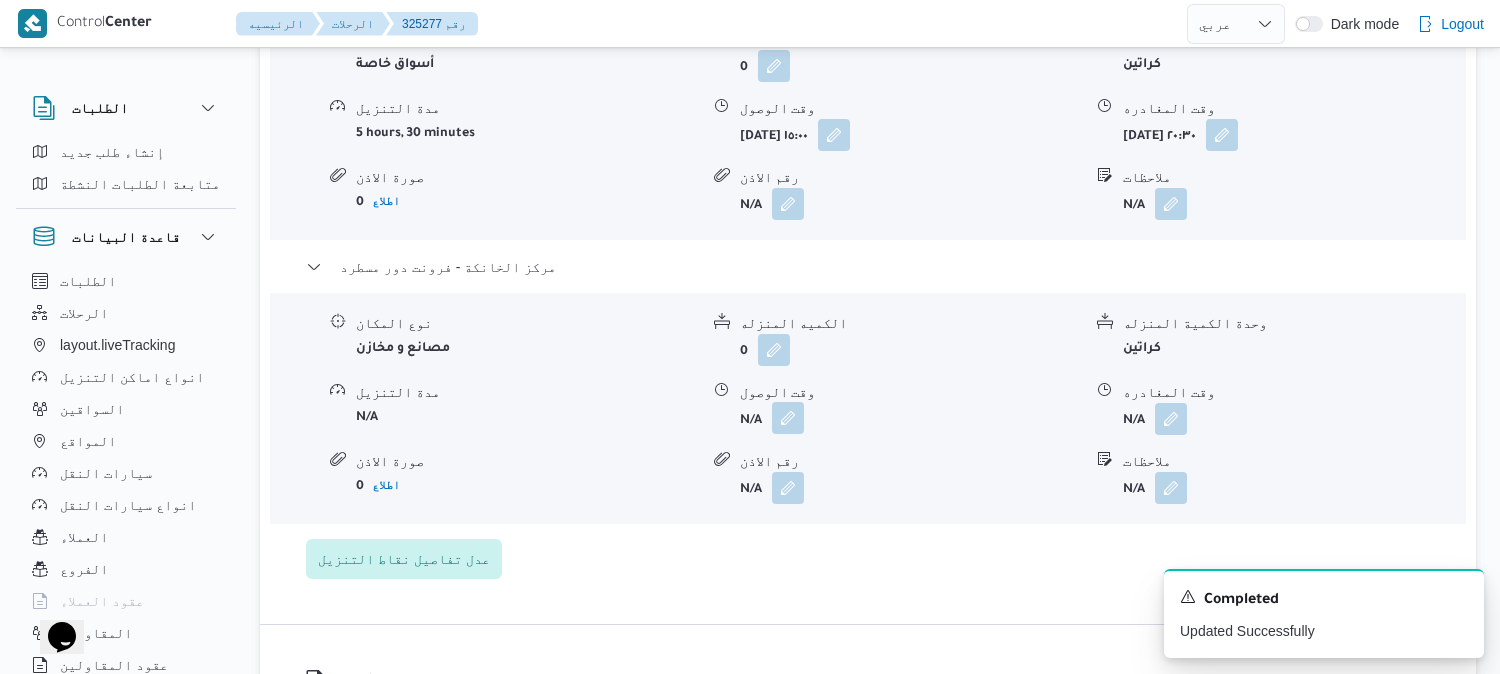 drag, startPoint x: 792, startPoint y: 413, endPoint x: 790, endPoint y: 423, distance: 10.198039 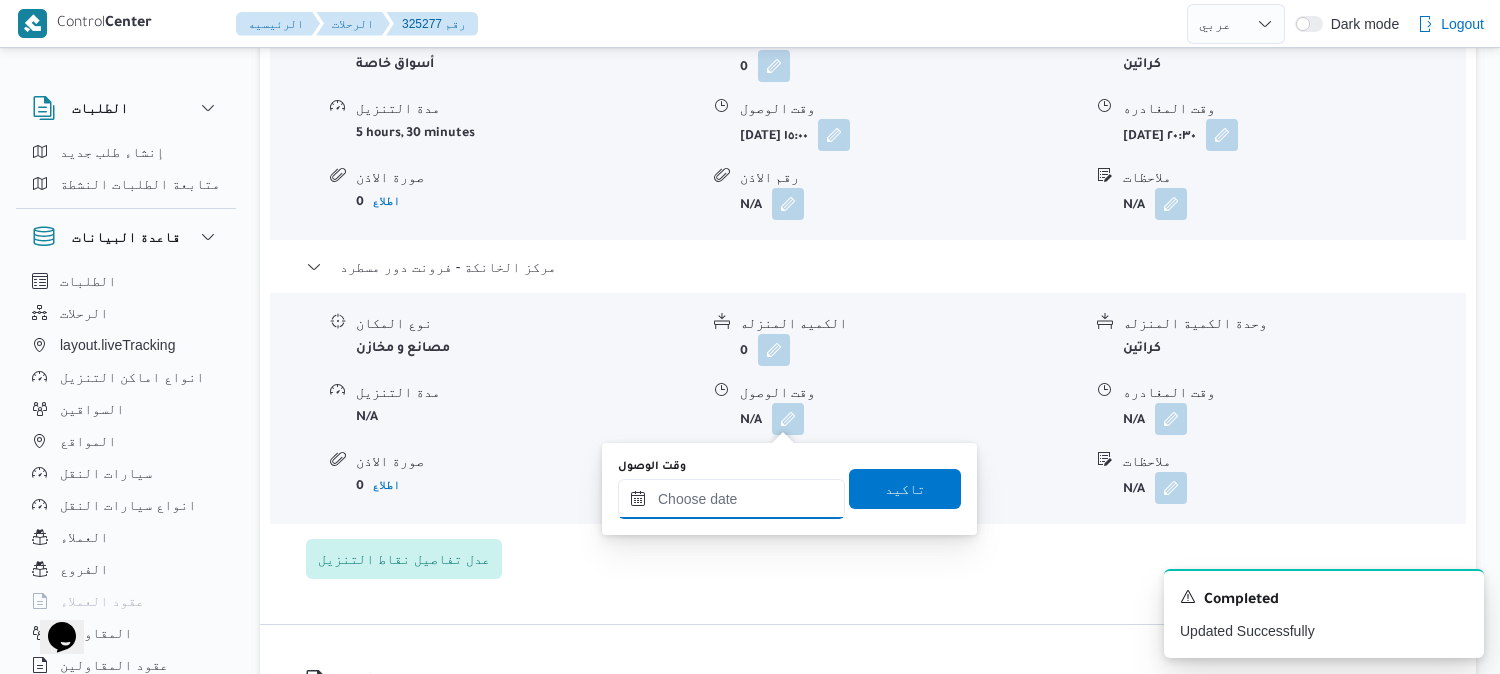 click on "وقت الوصول" at bounding box center (731, 499) 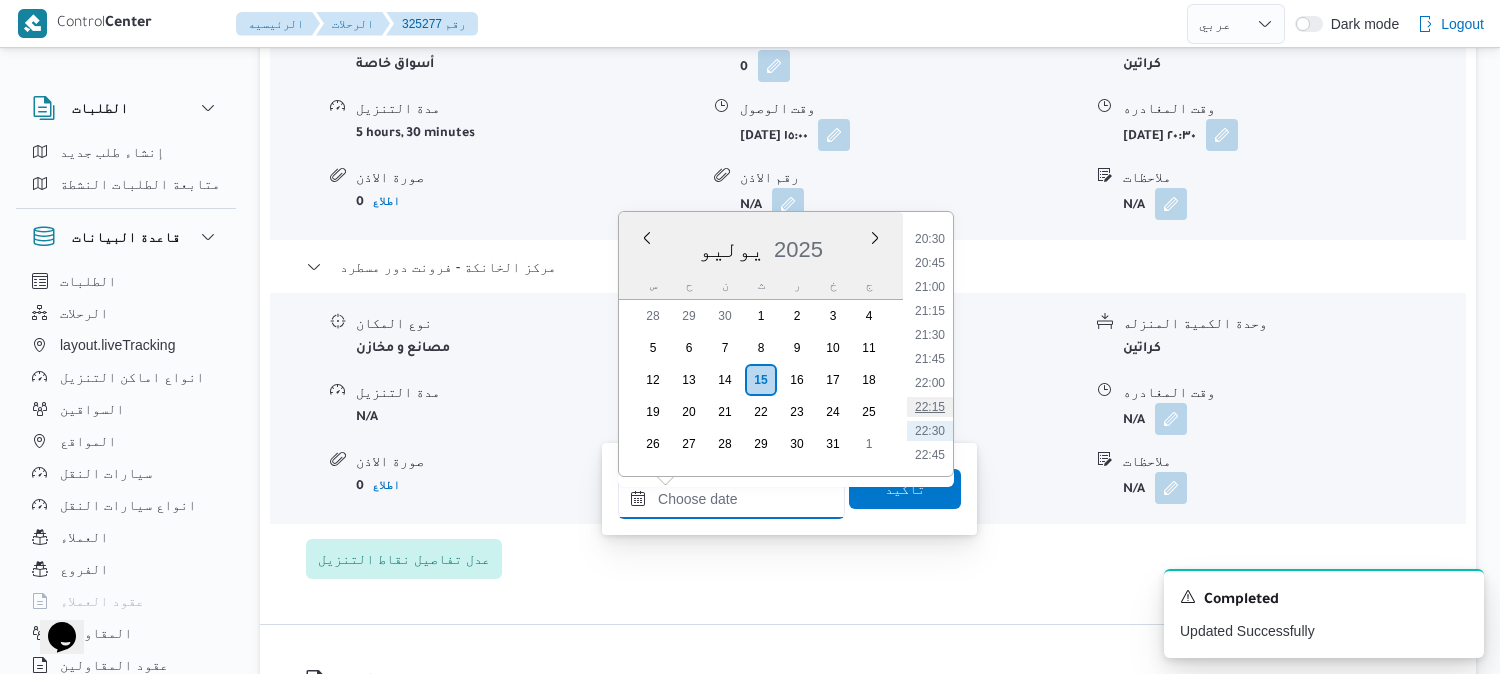scroll, scrollTop: 1928, scrollLeft: 0, axis: vertical 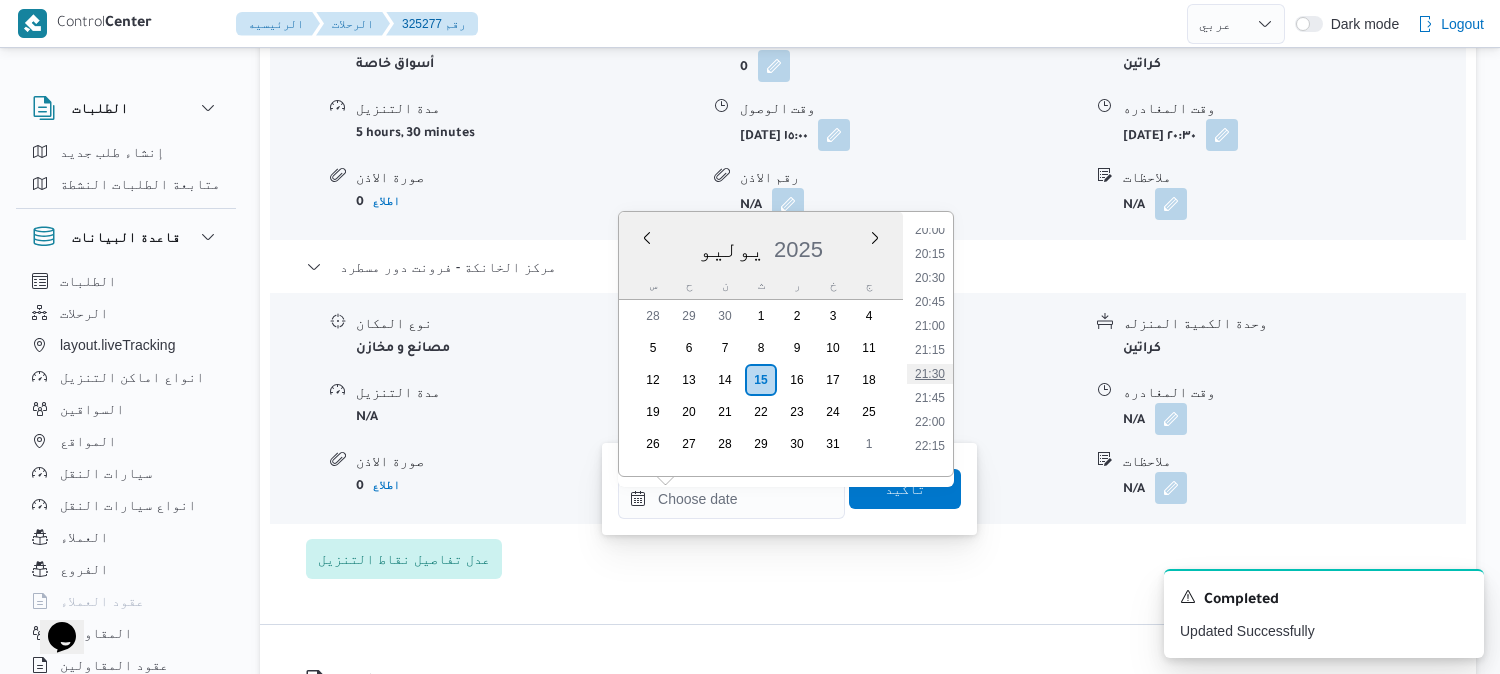 click on "21:30" at bounding box center (930, 374) 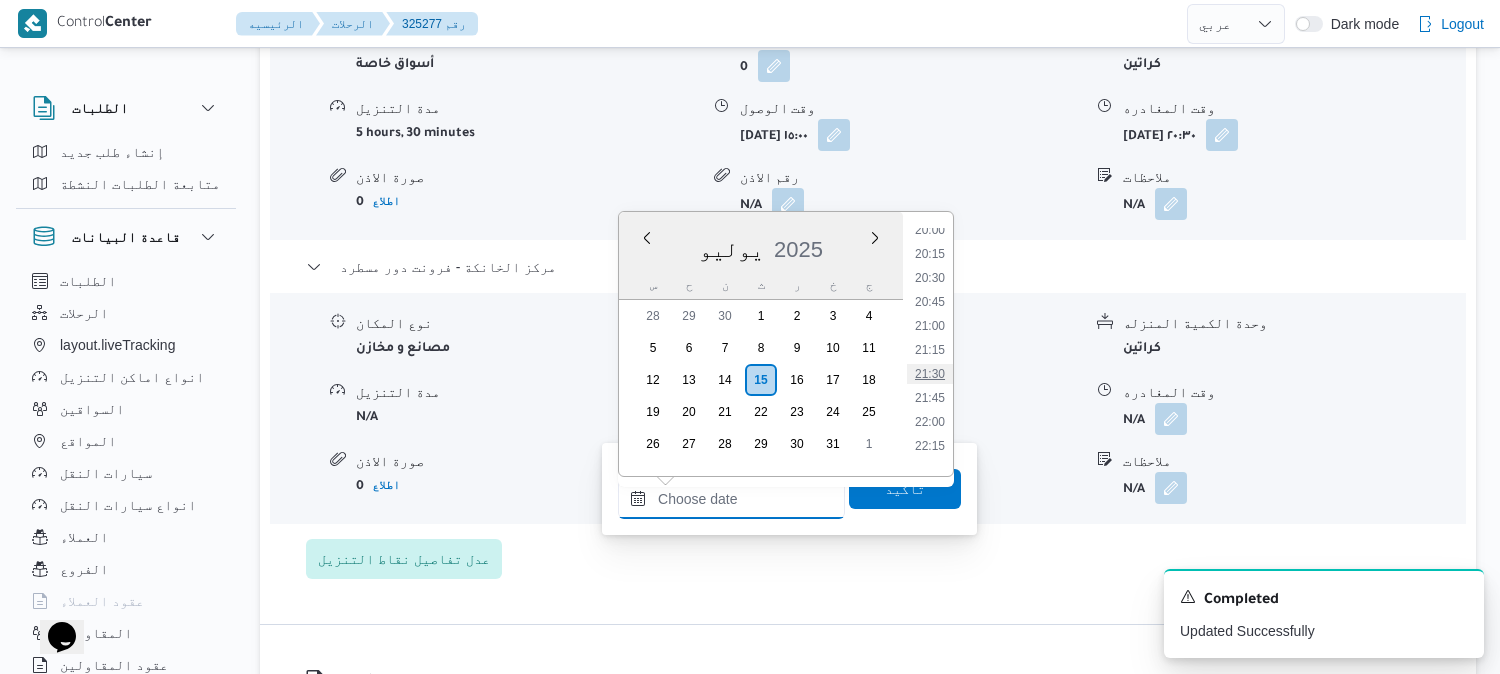type on "[DATE] ٢١:٣٠" 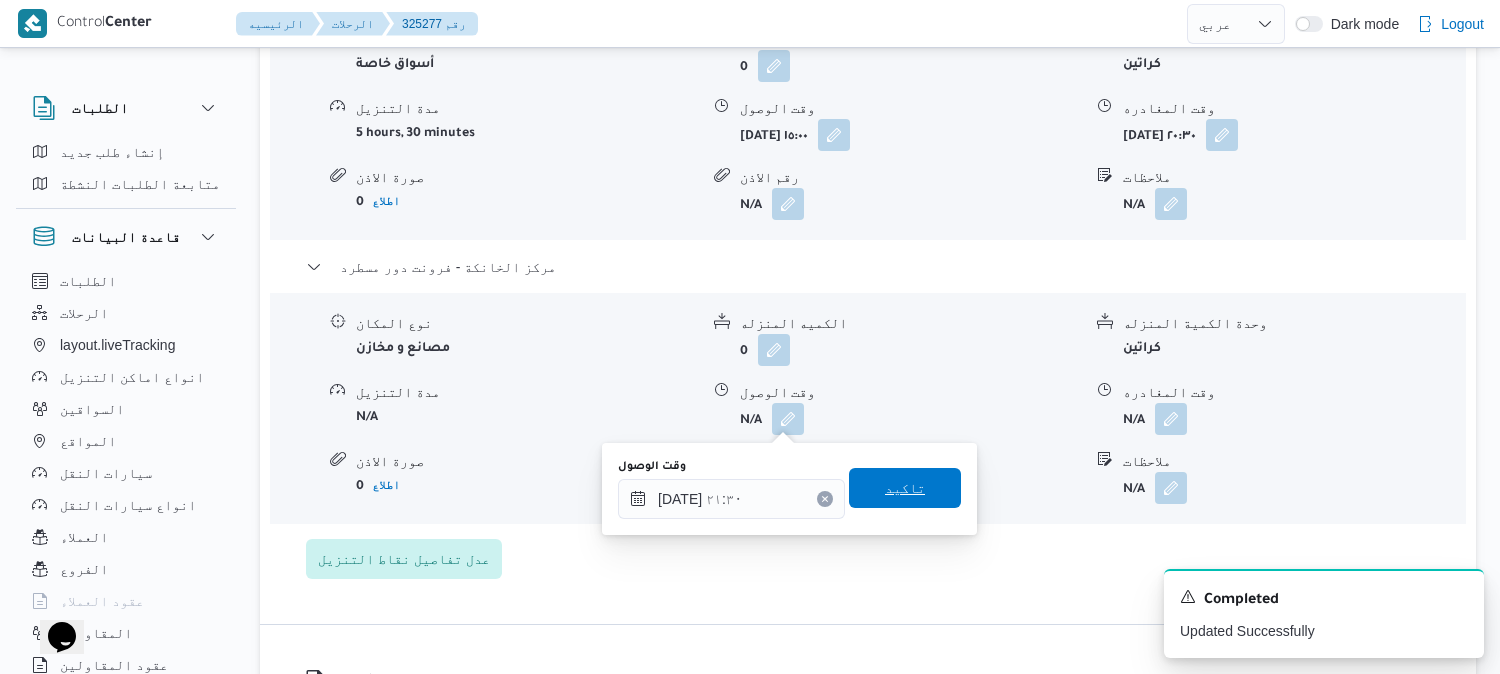 click on "تاكيد" at bounding box center [905, 488] 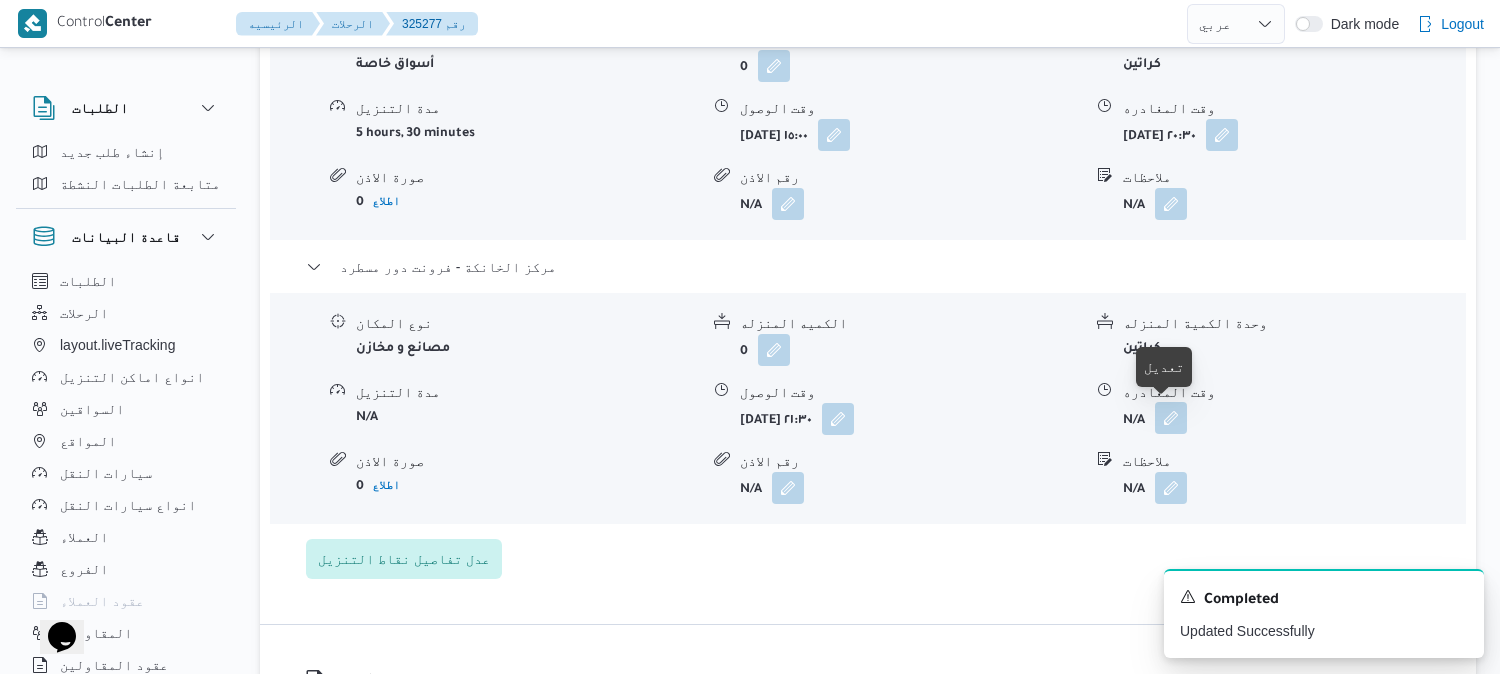 click at bounding box center (1171, 418) 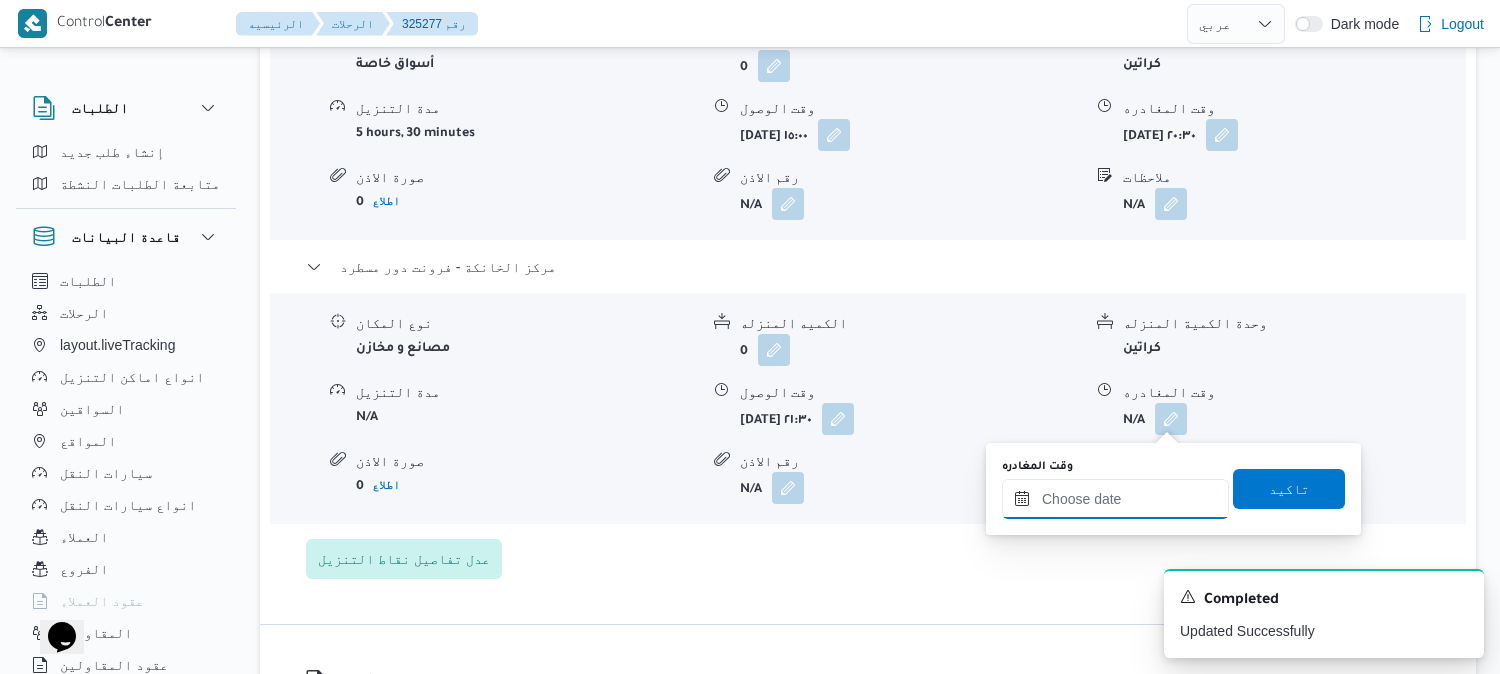 click on "وقت المغادره" at bounding box center [1115, 499] 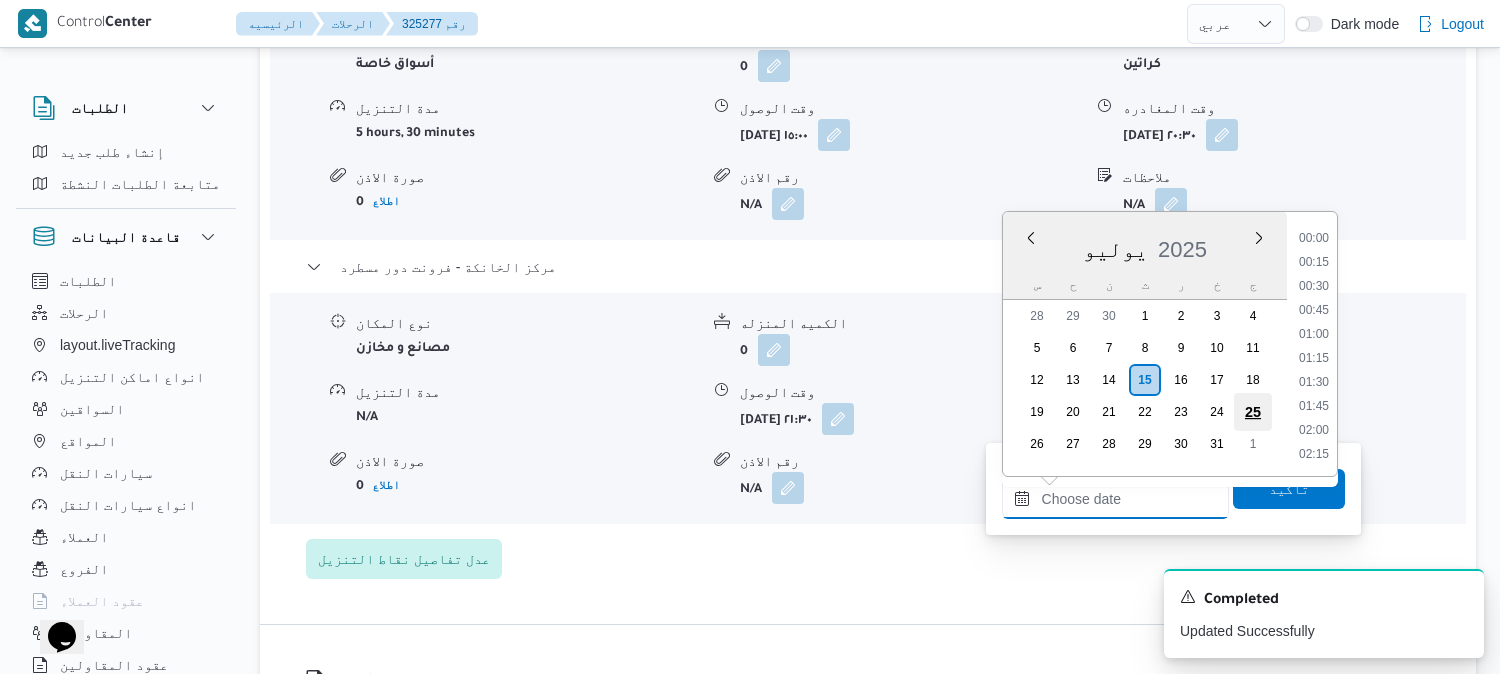 scroll, scrollTop: 2040, scrollLeft: 0, axis: vertical 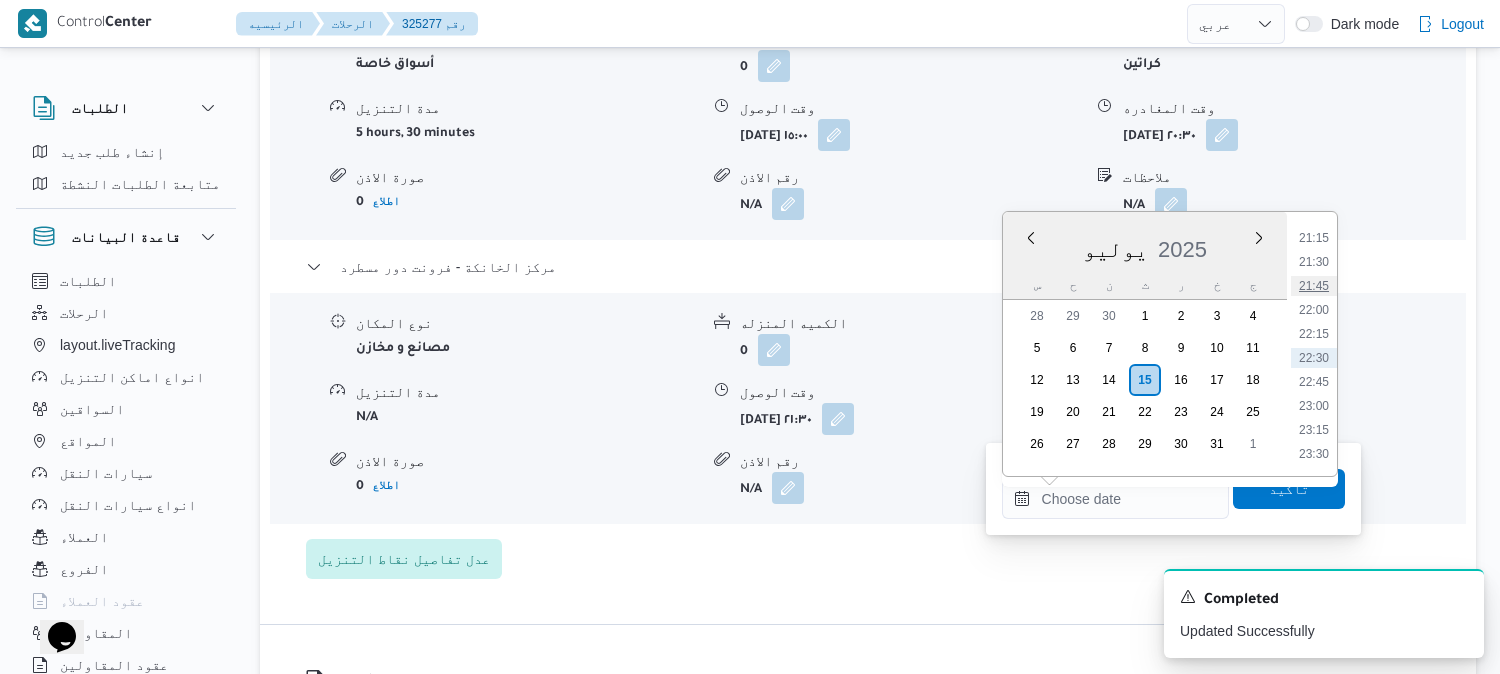 click on "21:45" at bounding box center [1314, 286] 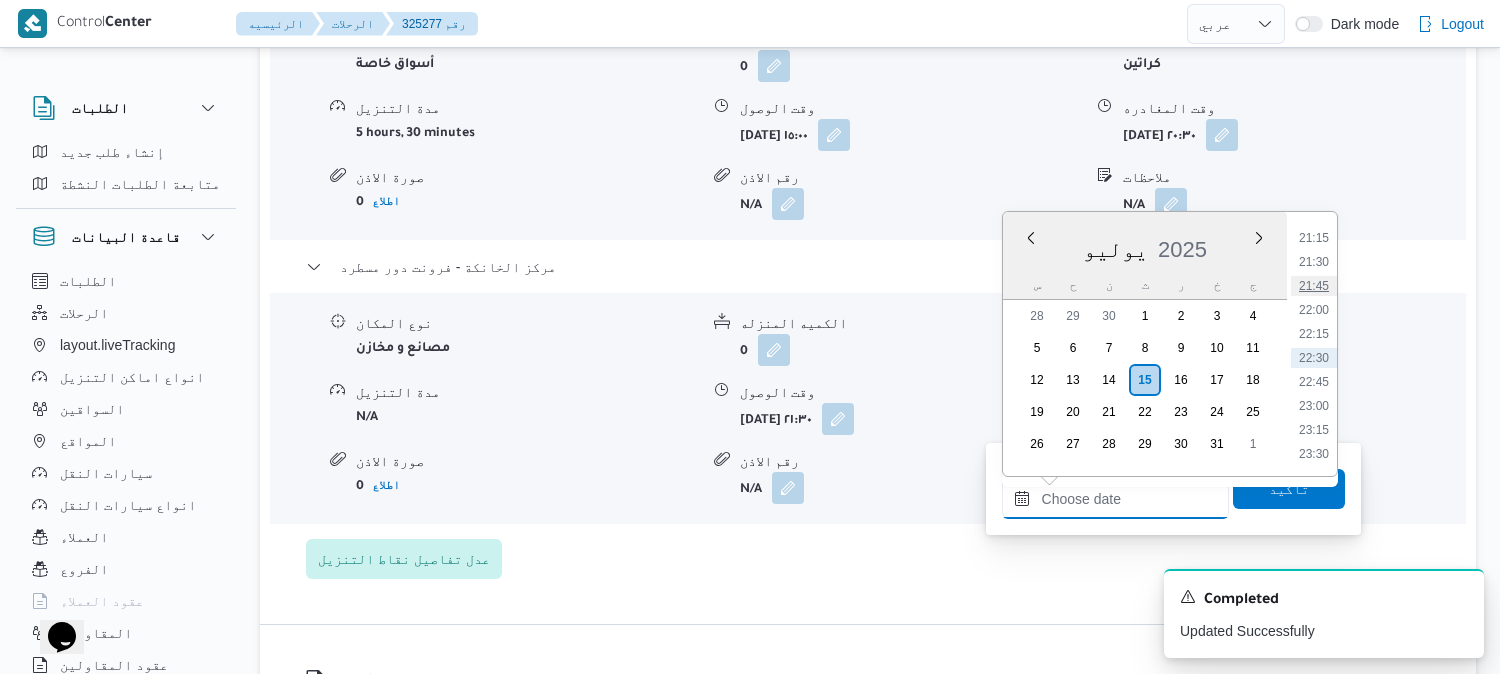 type on "١٥/٠٧/٢٠٢٥ ٢١:٤٥" 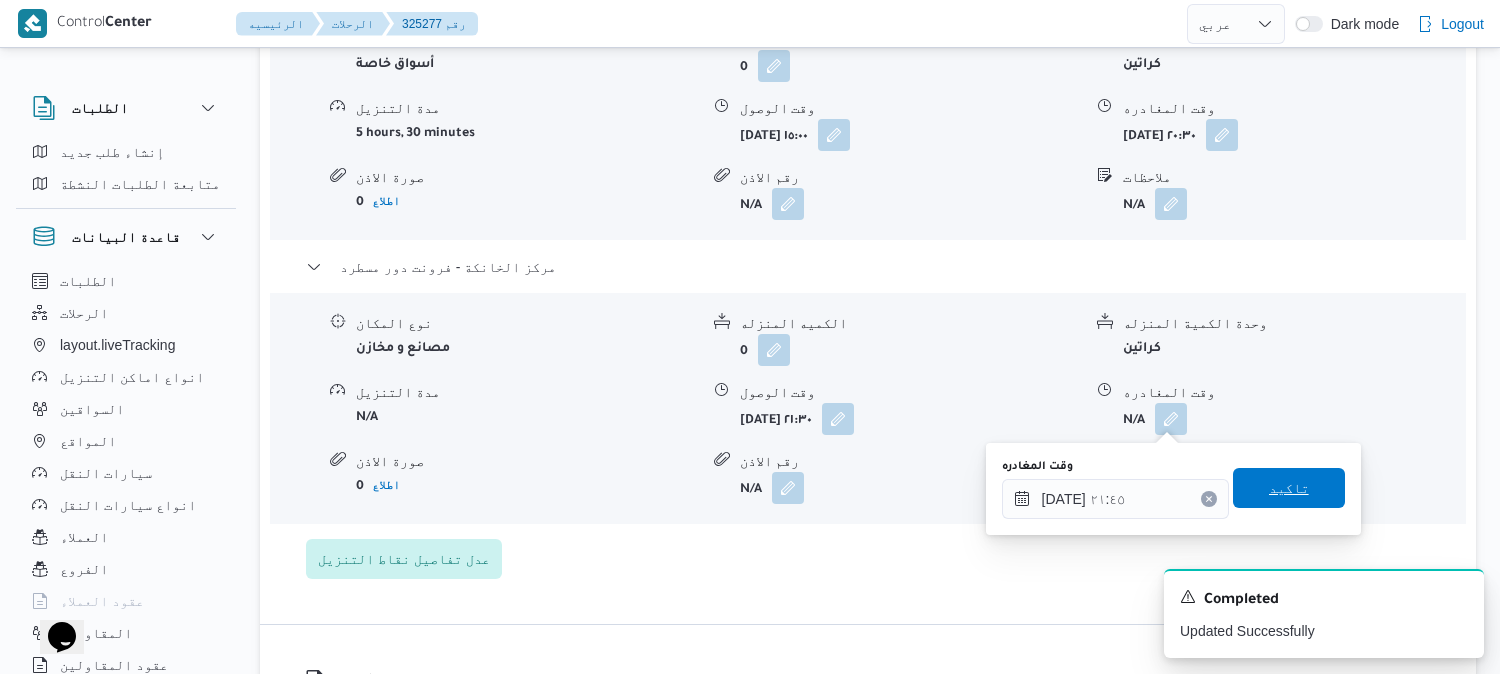 click on "تاكيد" at bounding box center [1289, 488] 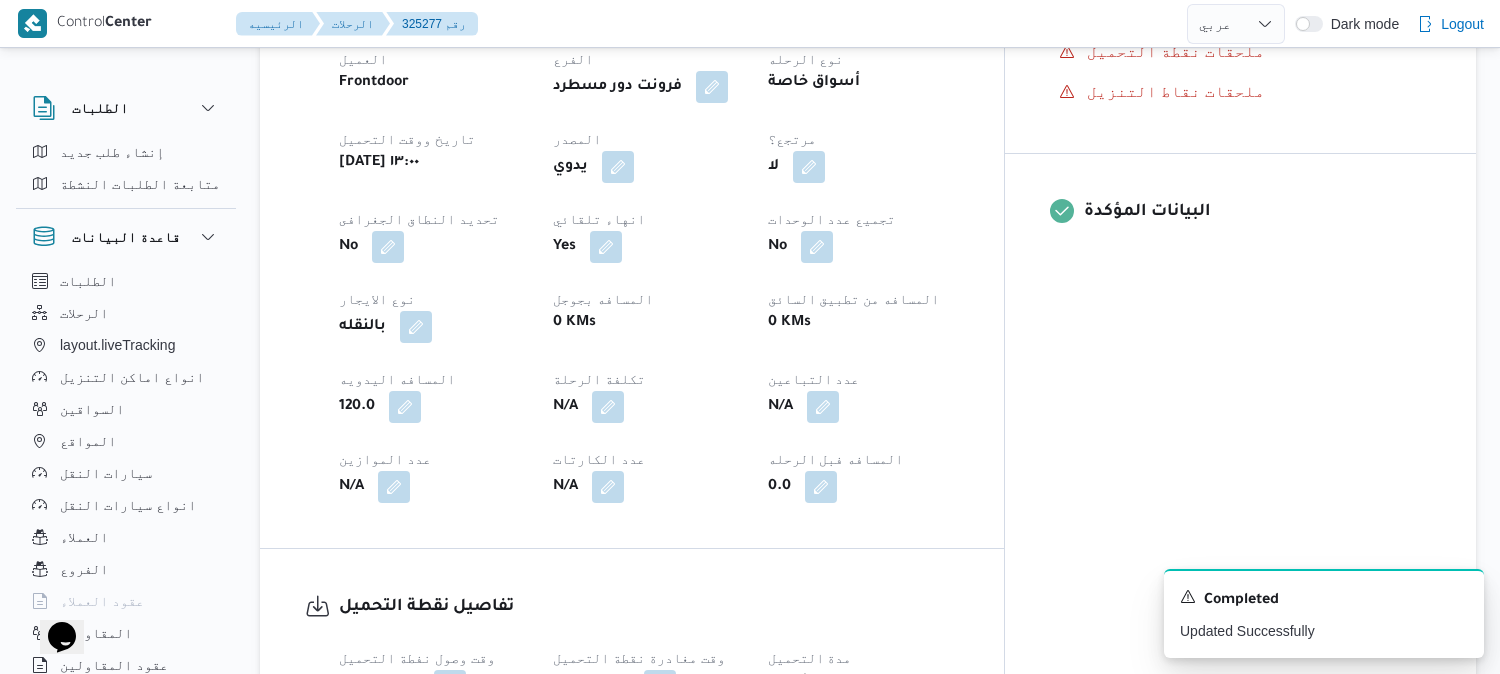 scroll, scrollTop: 0, scrollLeft: 0, axis: both 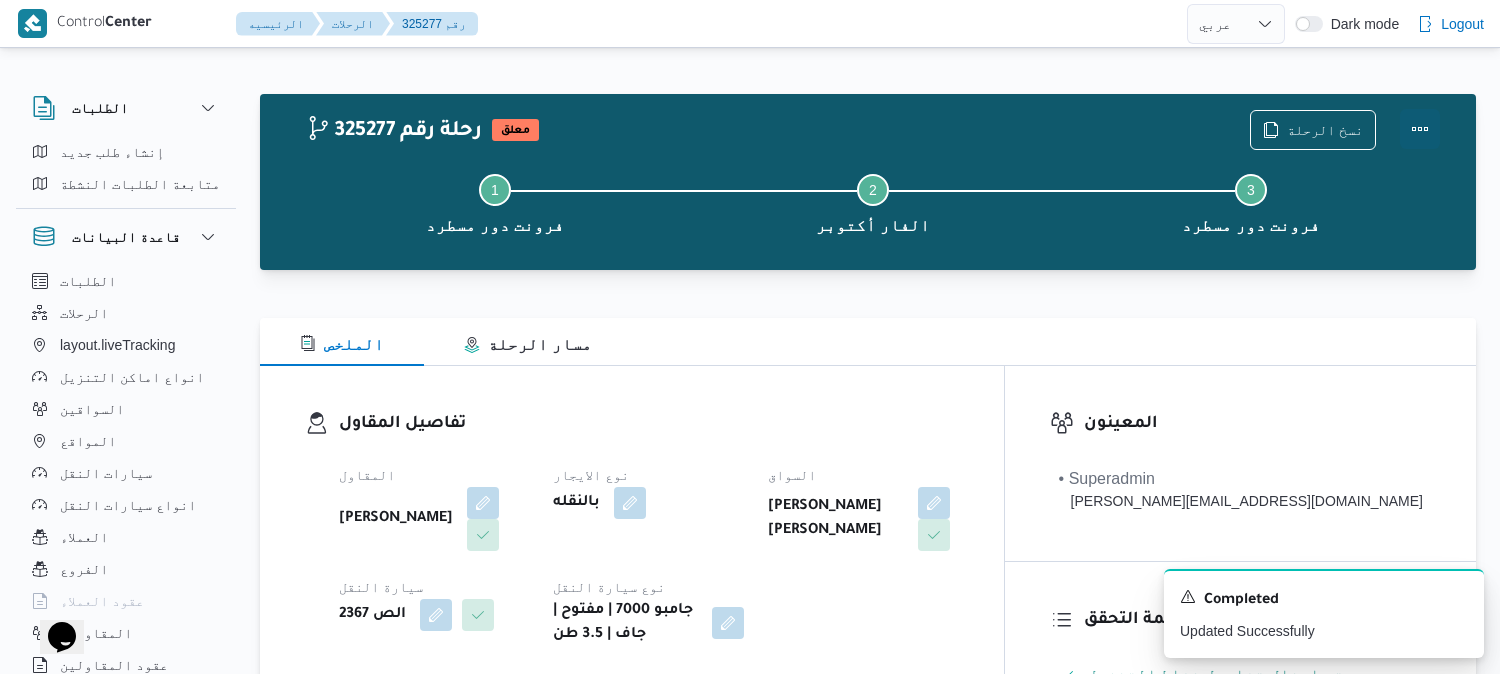 click at bounding box center (1420, 129) 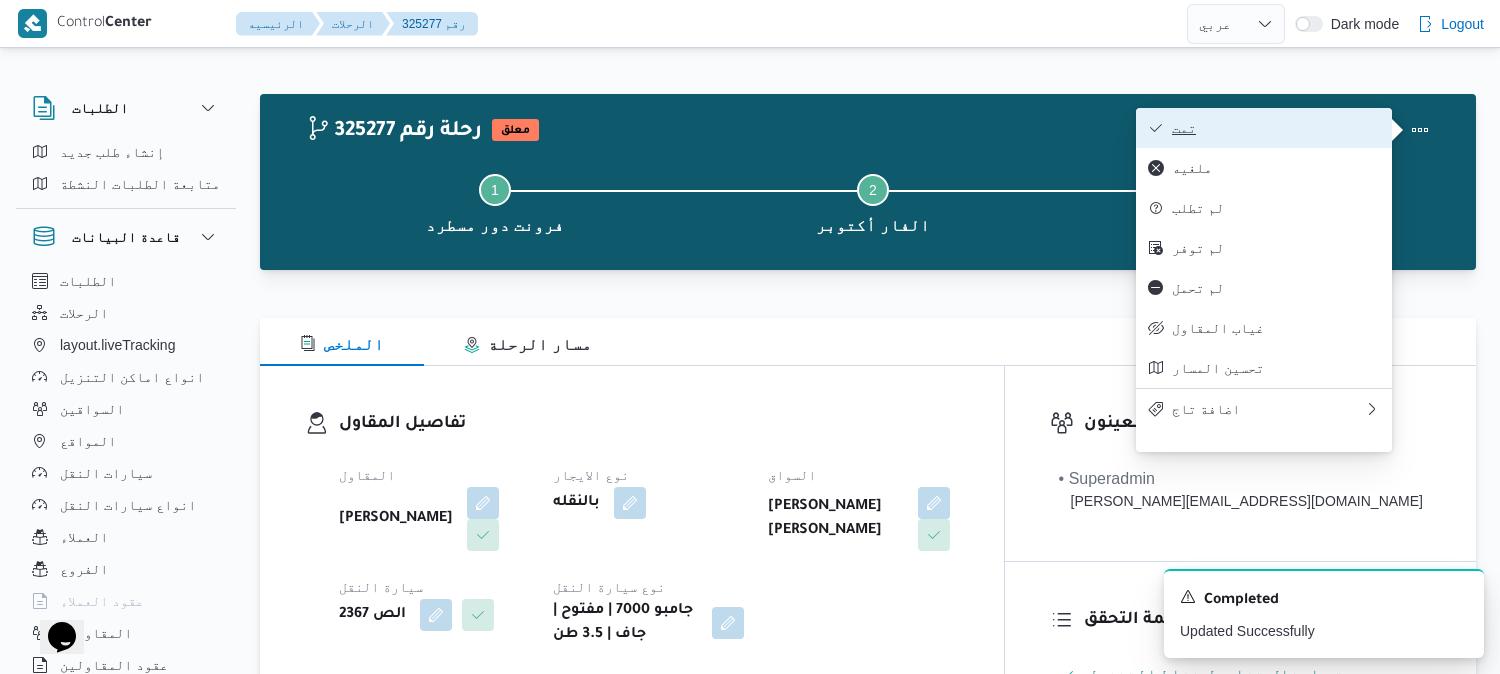 click on "تمت" at bounding box center (1276, 128) 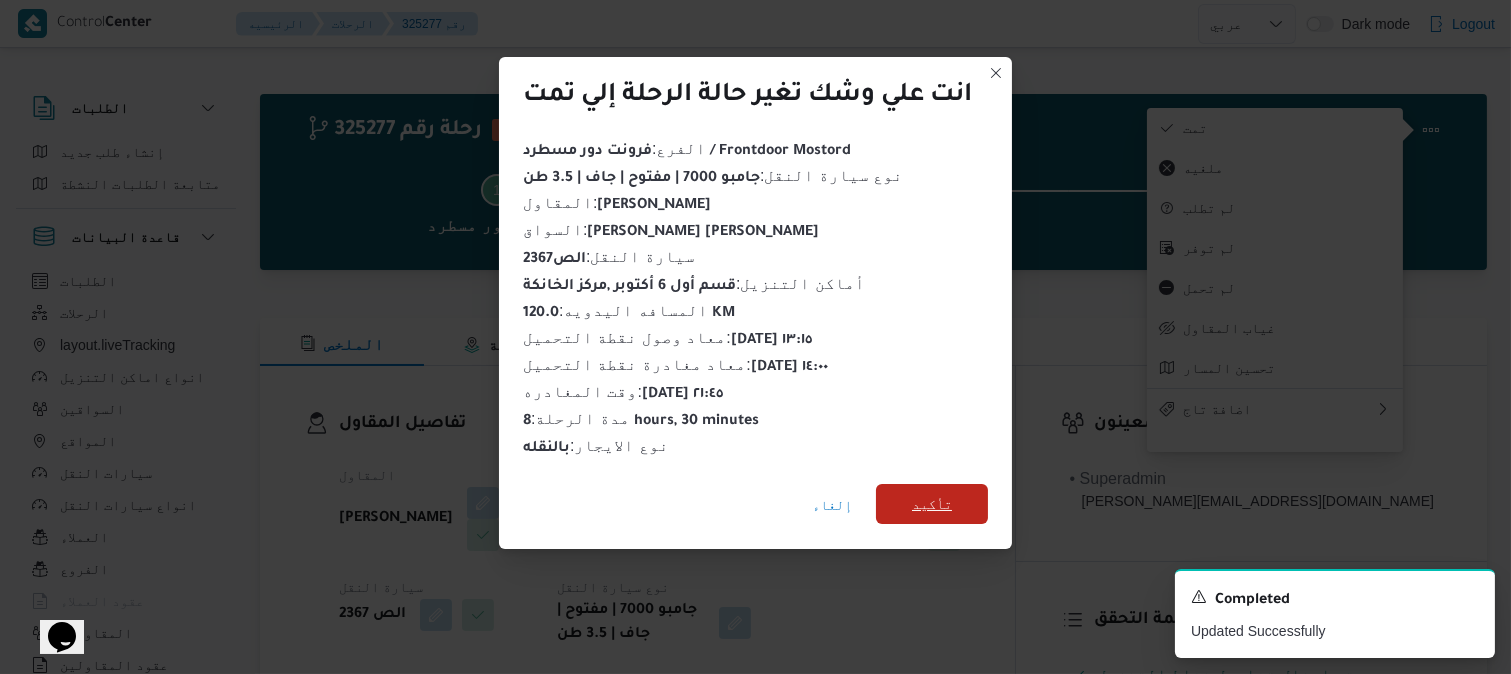 click on "تأكيد" at bounding box center [932, 504] 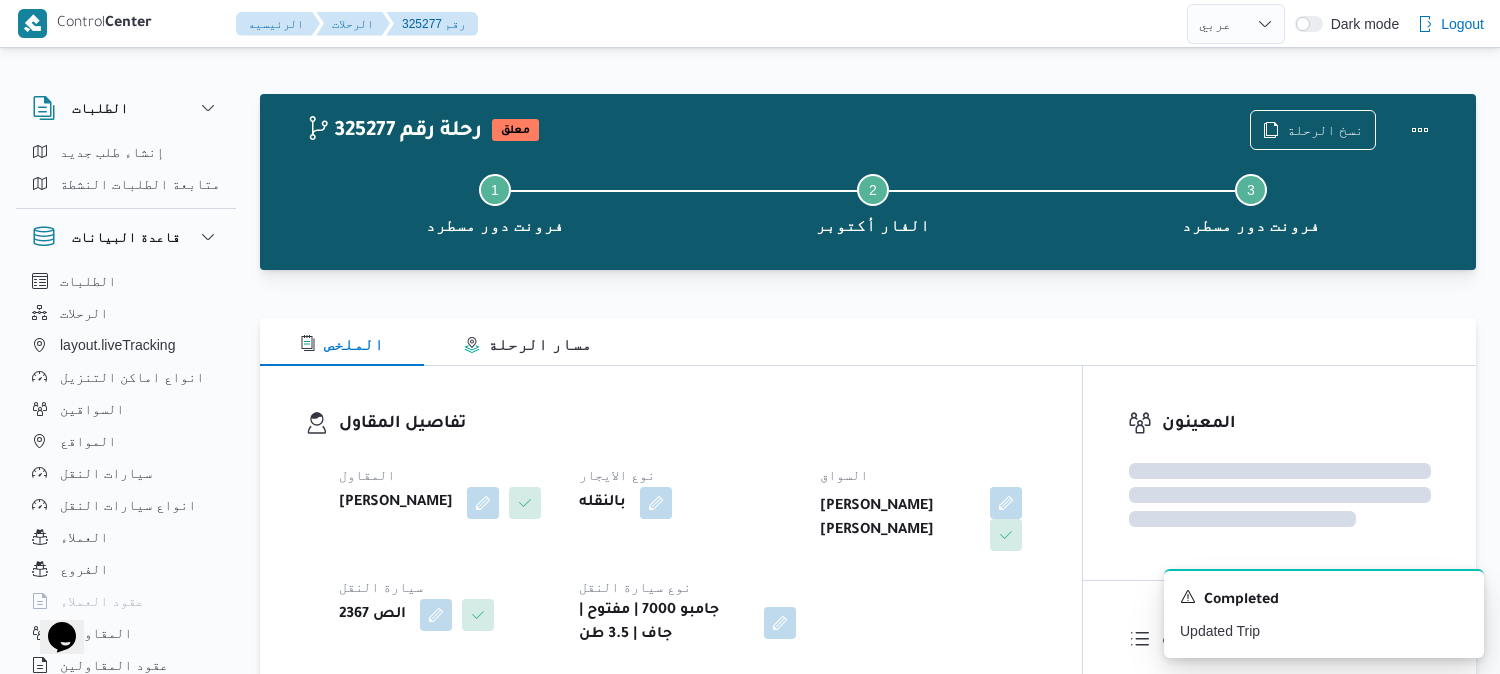 click on "تفاصيل المقاول" at bounding box center (688, 424) 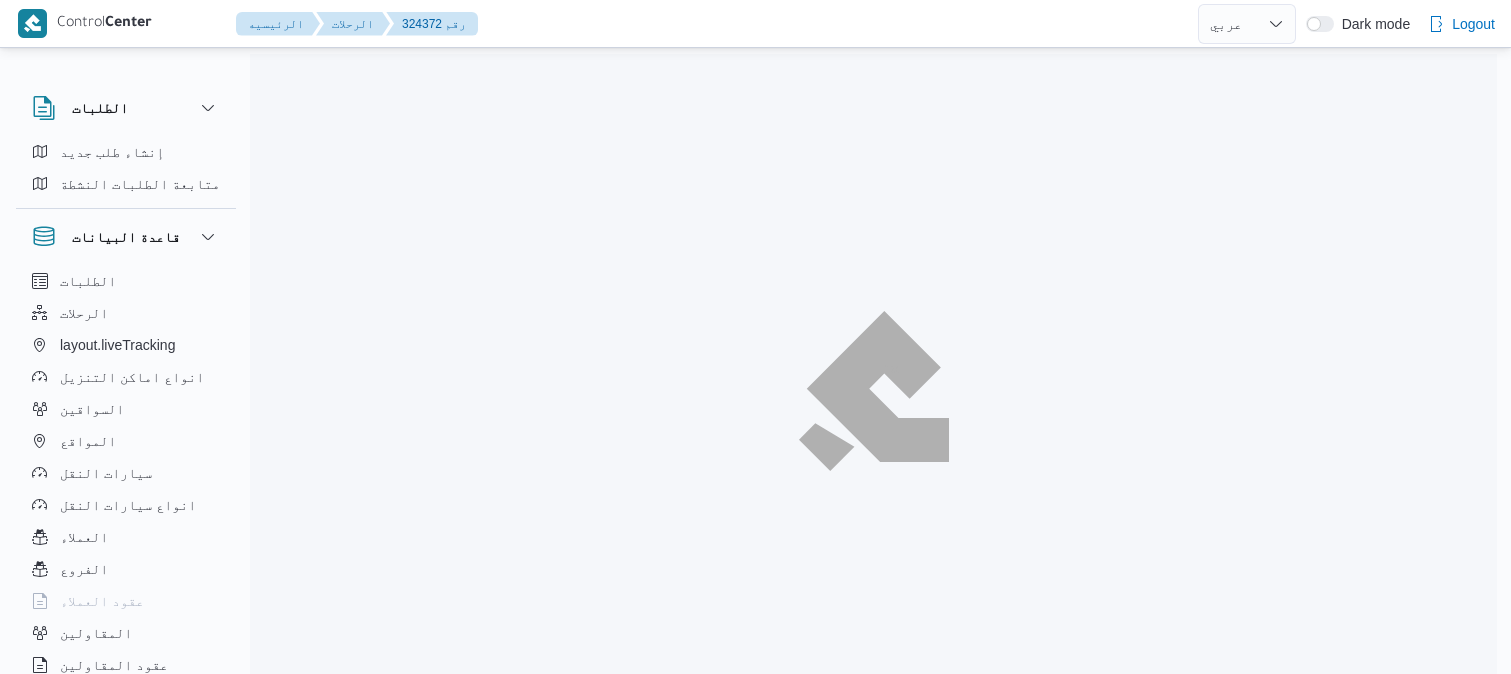 select on "ar" 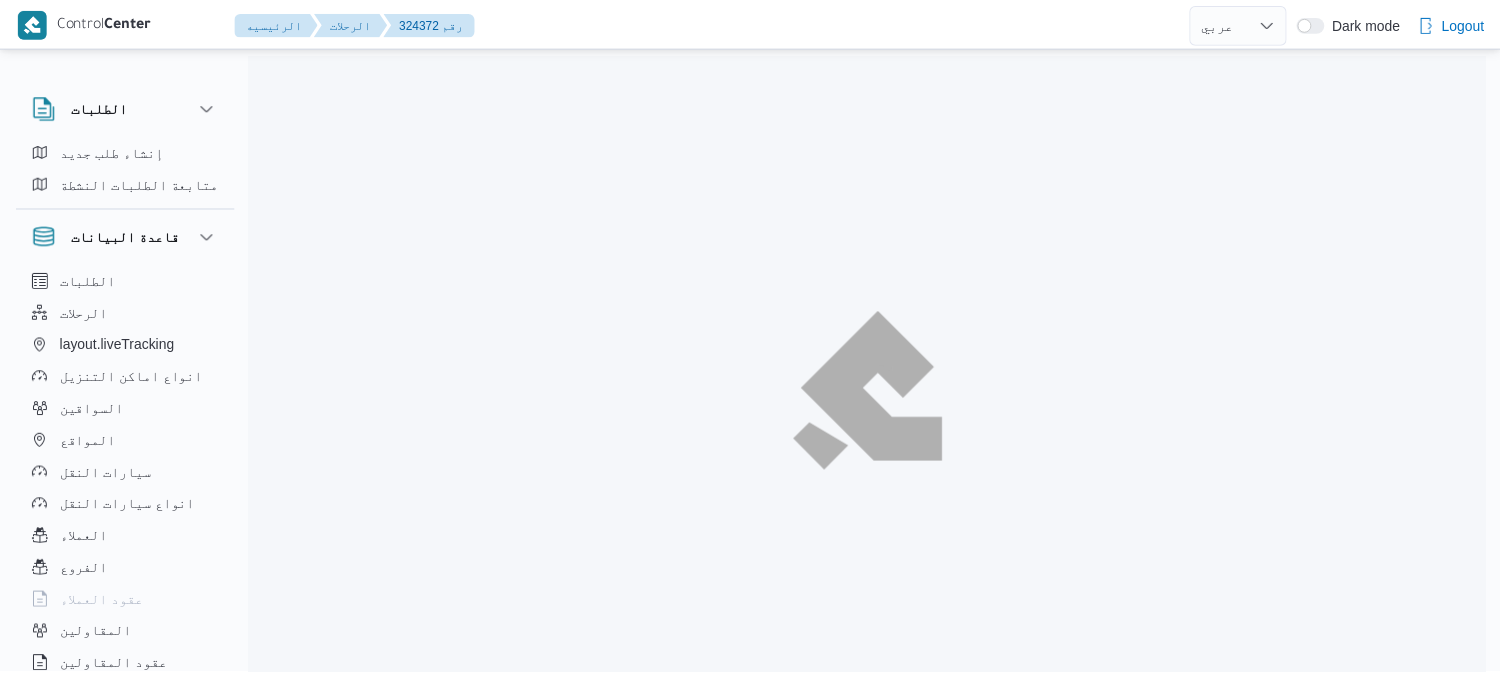 scroll, scrollTop: 0, scrollLeft: 0, axis: both 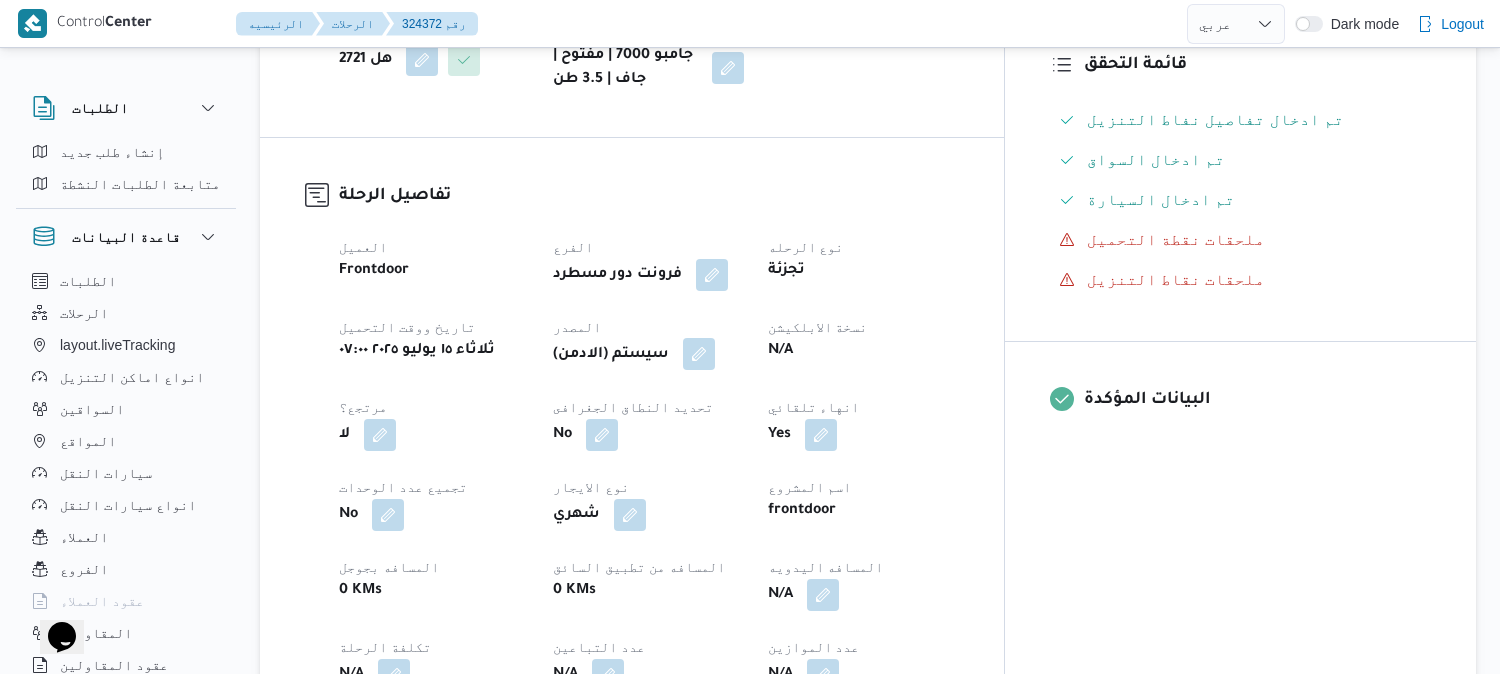 click at bounding box center (699, 354) 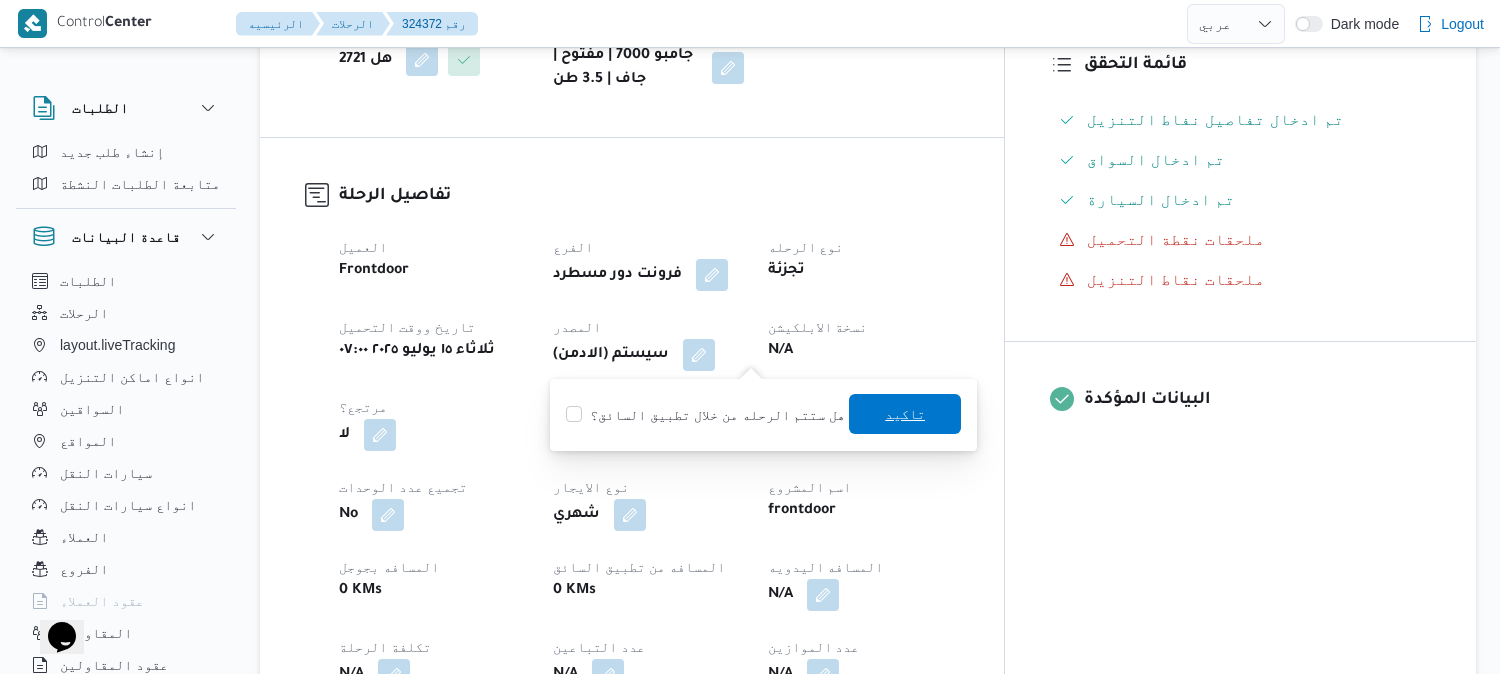 click on "تاكيد" at bounding box center (905, 414) 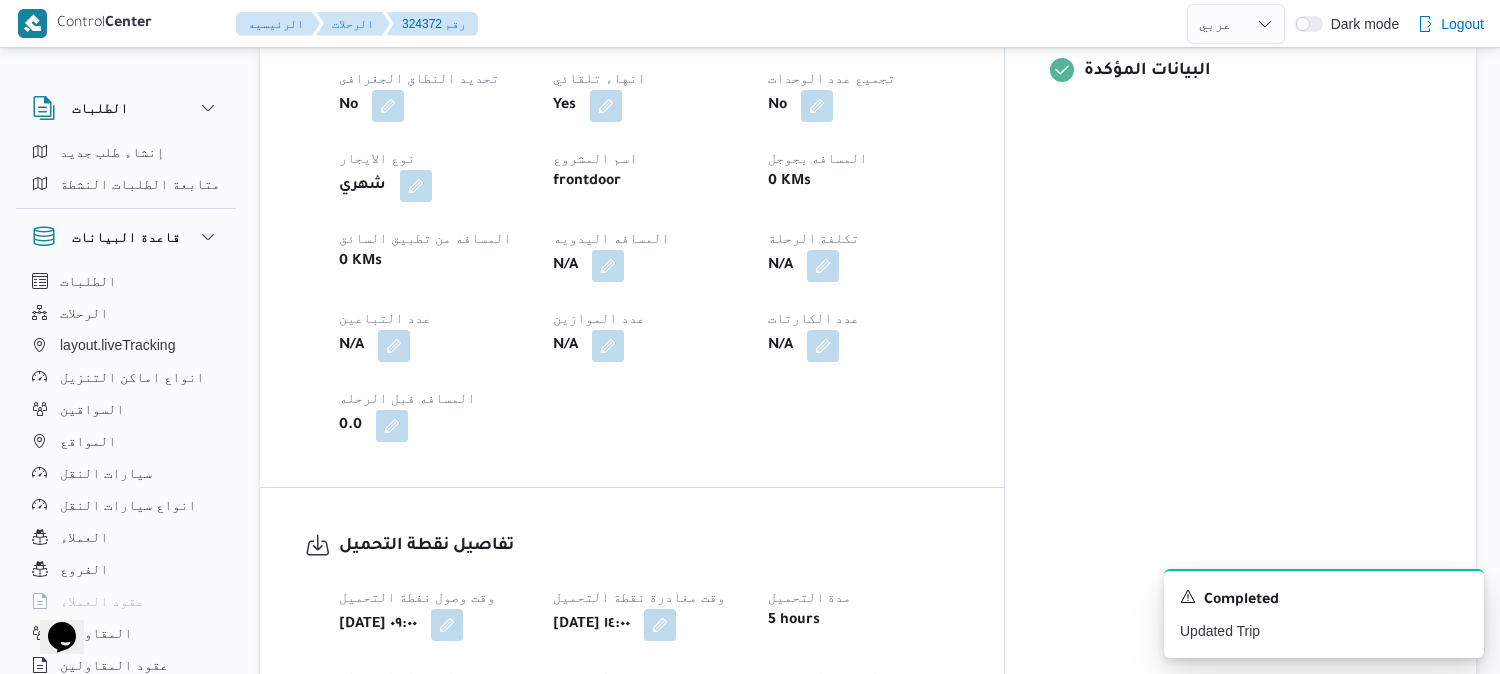 scroll, scrollTop: 888, scrollLeft: 0, axis: vertical 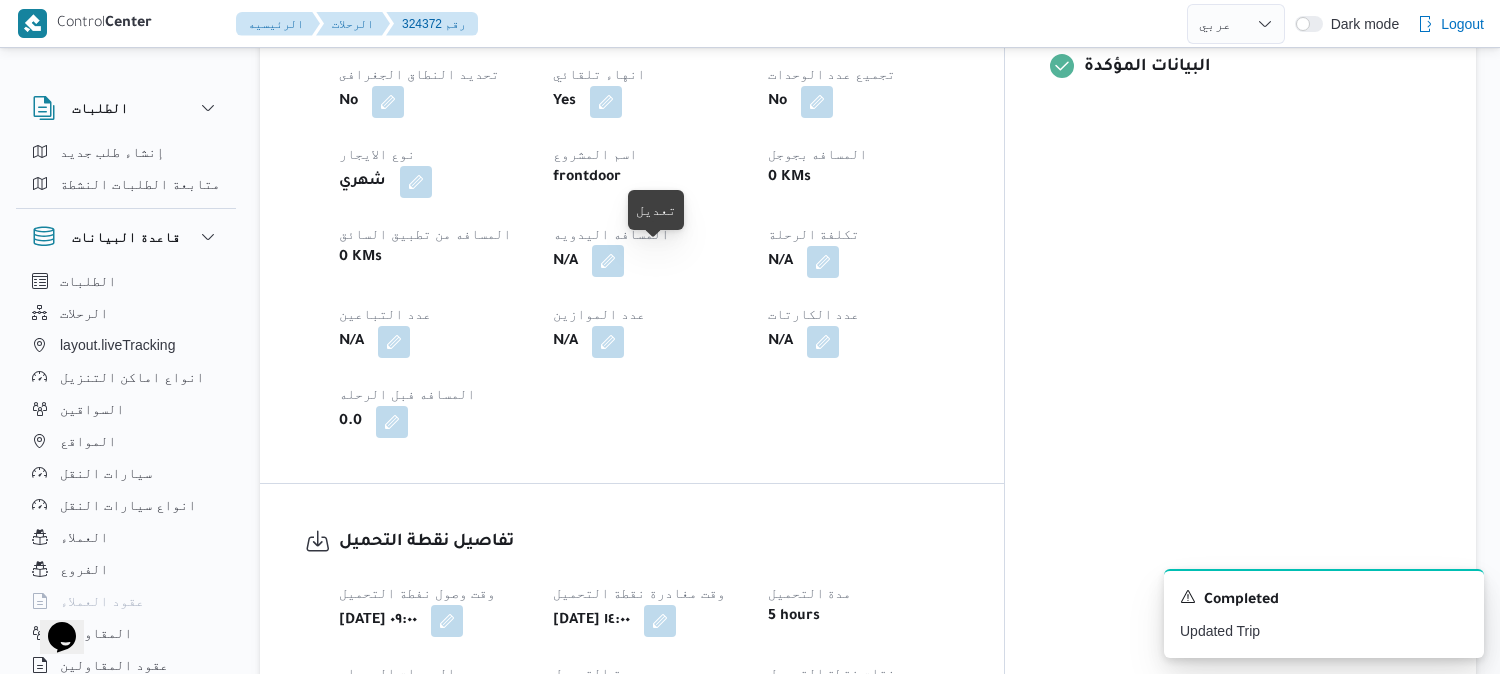 click at bounding box center (608, 261) 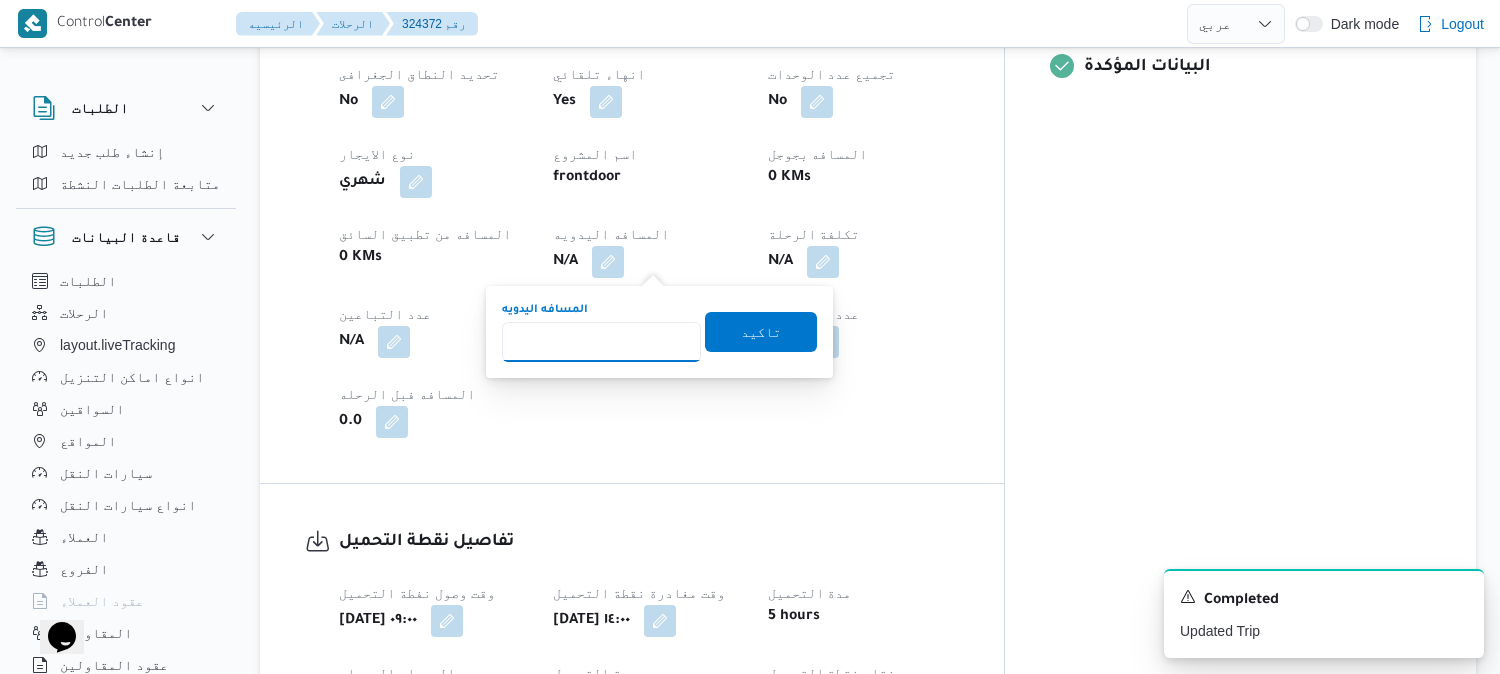 click on "المسافه اليدويه" at bounding box center (601, 342) 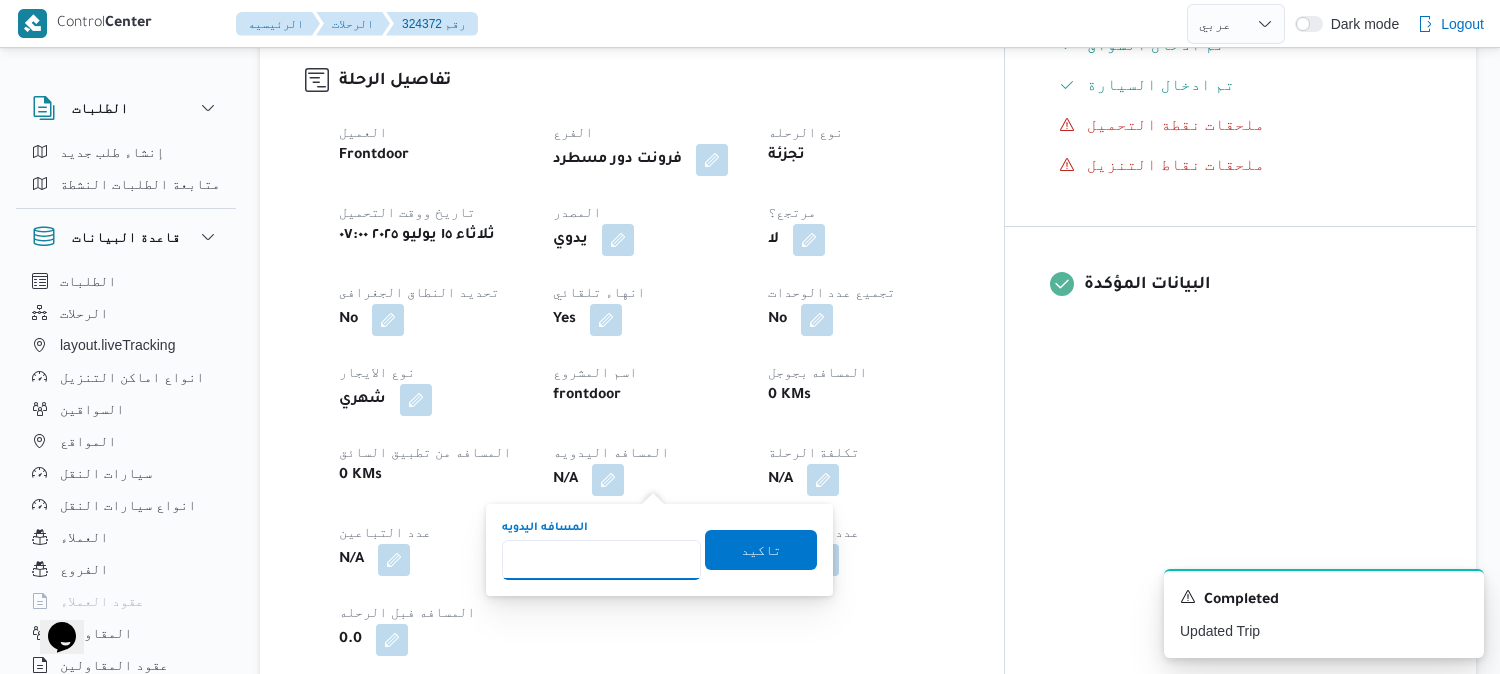 scroll, scrollTop: 777, scrollLeft: 0, axis: vertical 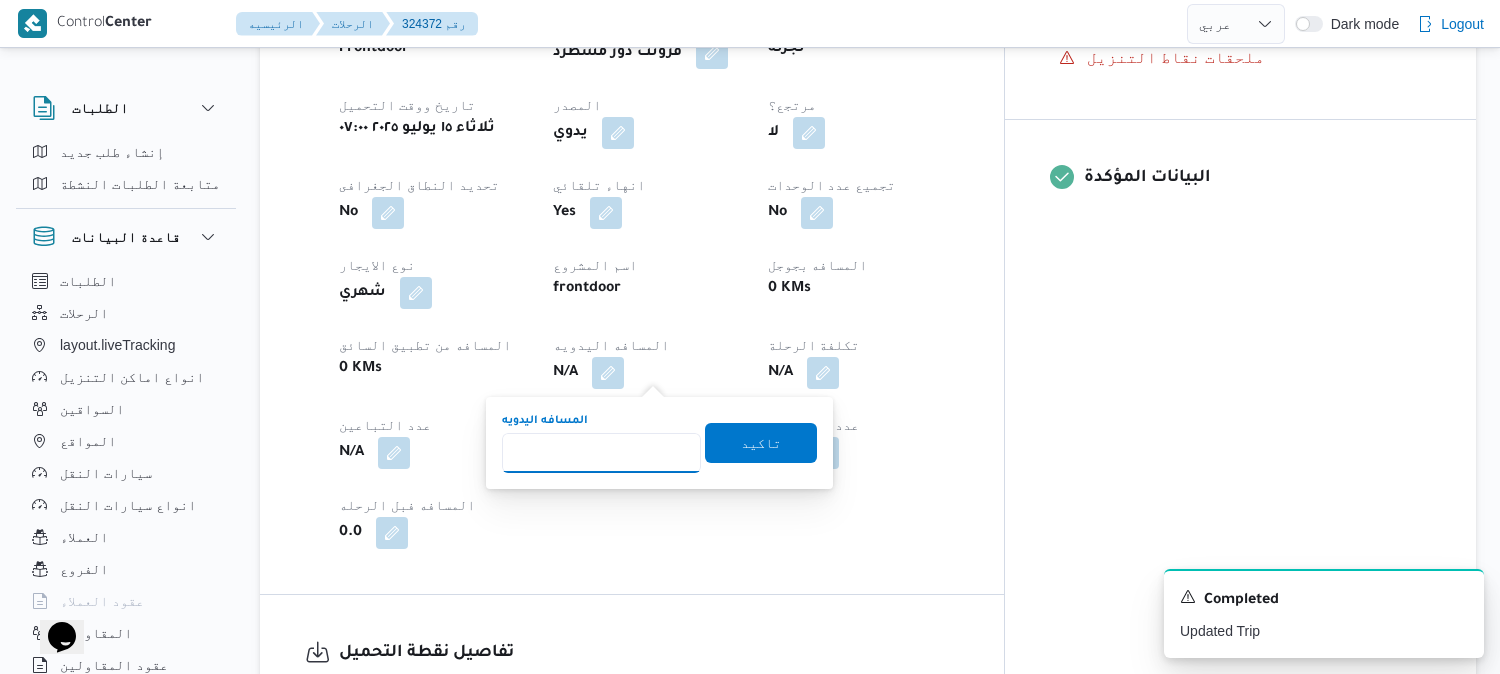 click on "المسافه اليدويه" at bounding box center (601, 453) 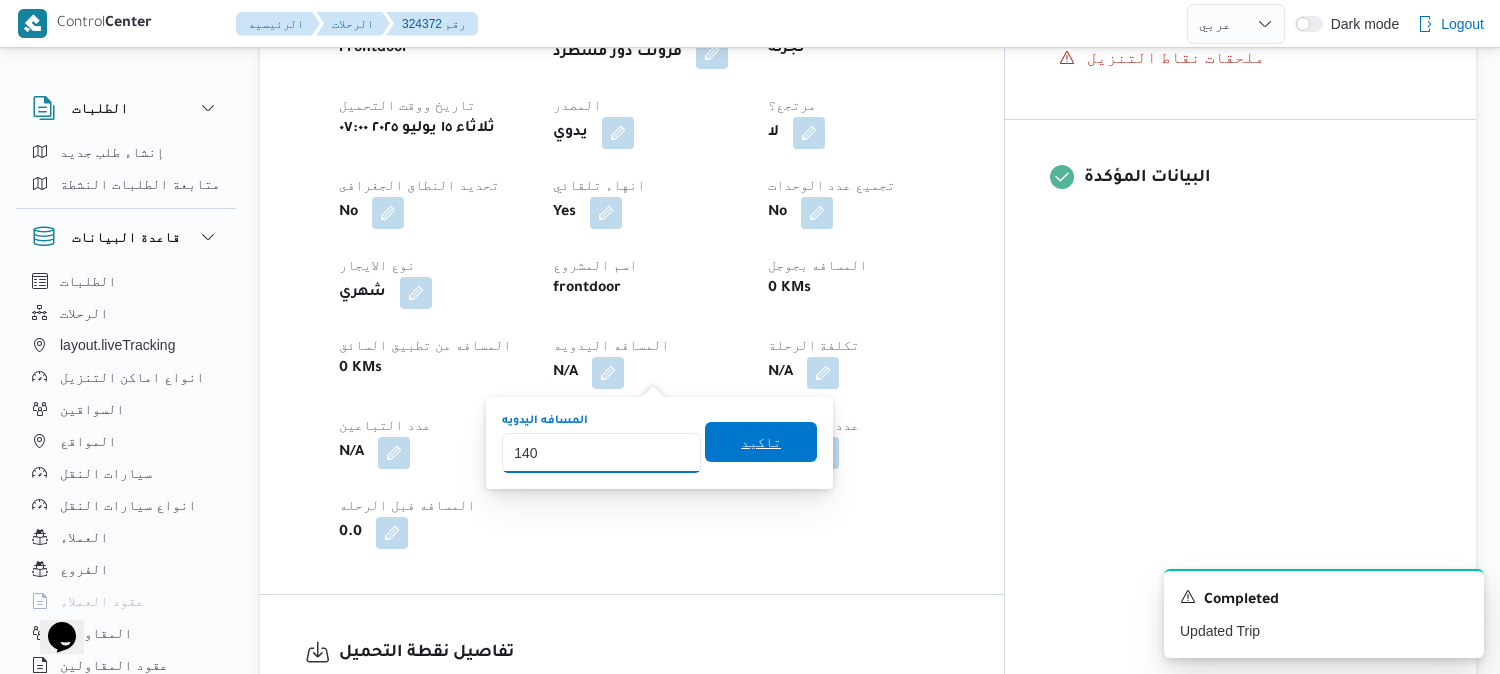 type on "140" 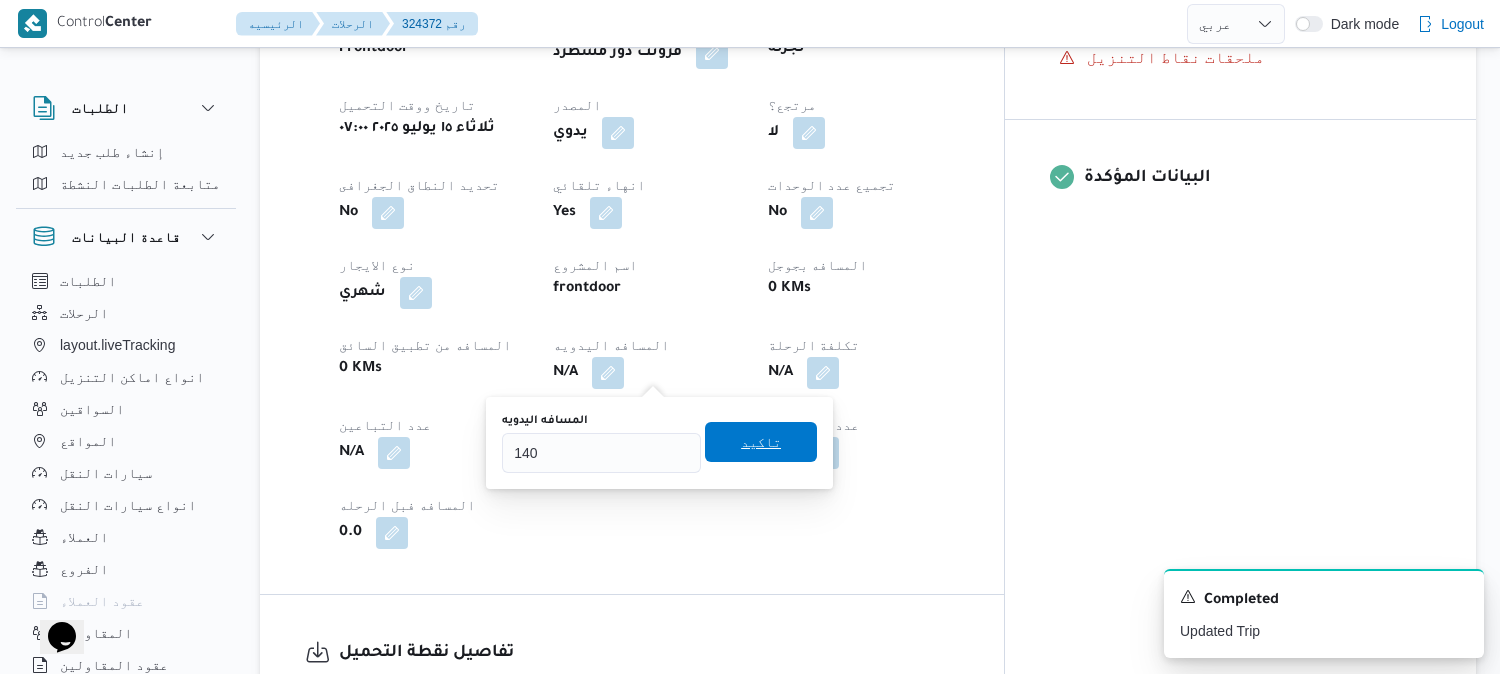 click on "تاكيد" at bounding box center [761, 442] 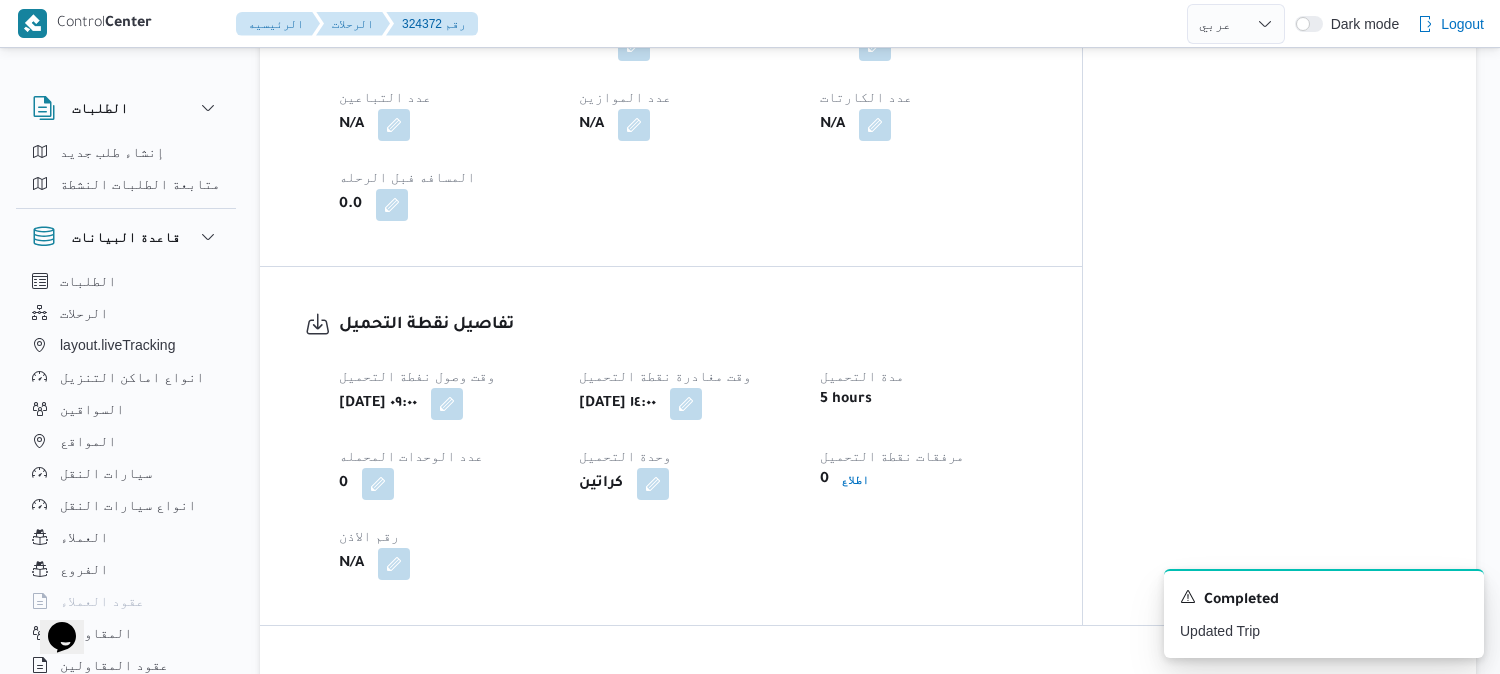 scroll, scrollTop: 1333, scrollLeft: 0, axis: vertical 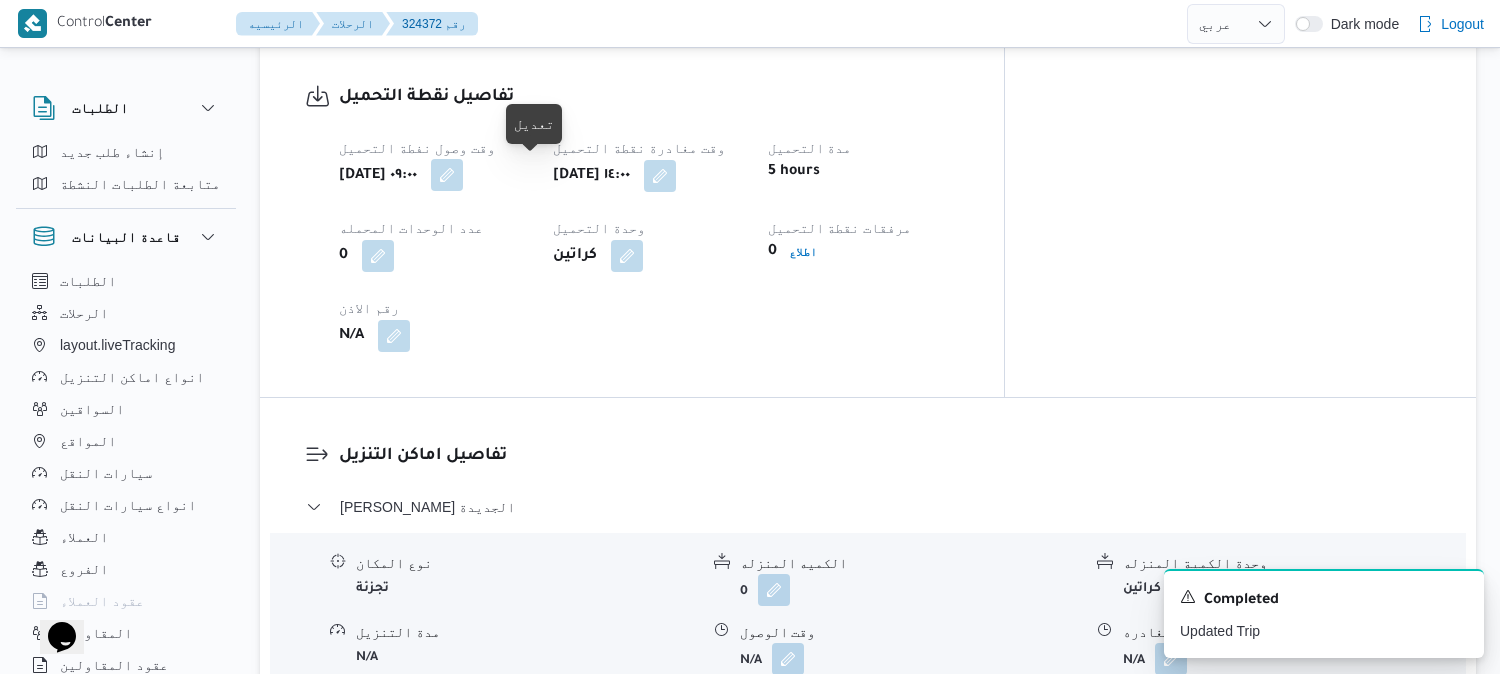 click at bounding box center [447, 175] 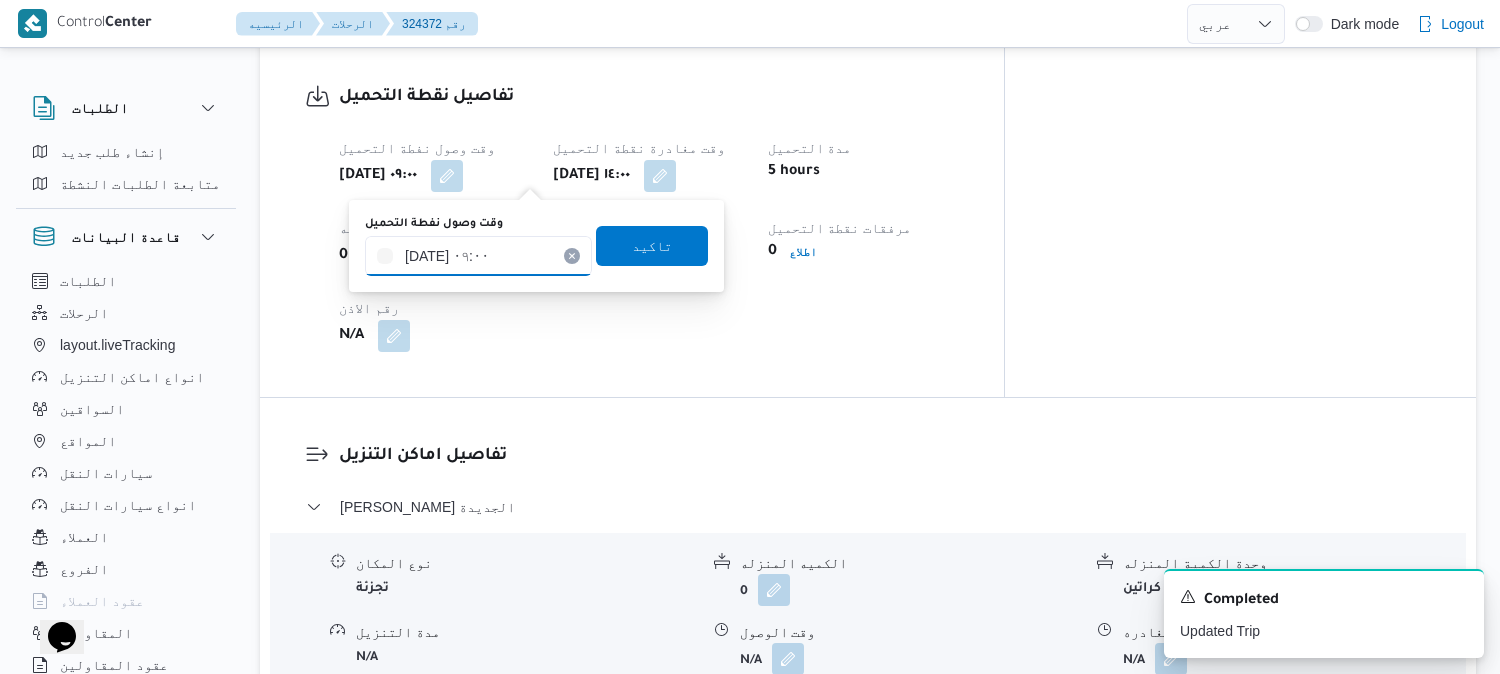 click on "١٥/٠٧/٢٠٢٥ ٠٩:٠٠" at bounding box center (478, 256) 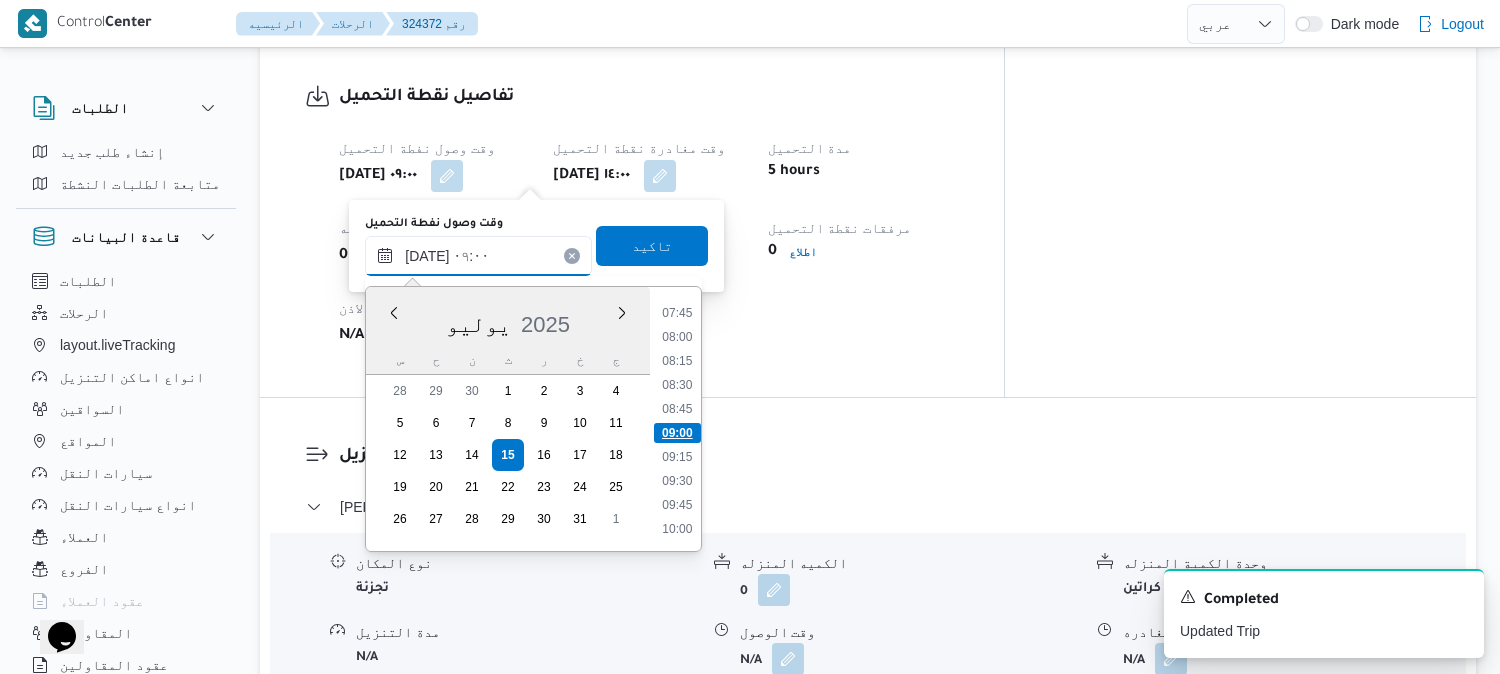 scroll, scrollTop: 1077, scrollLeft: 0, axis: vertical 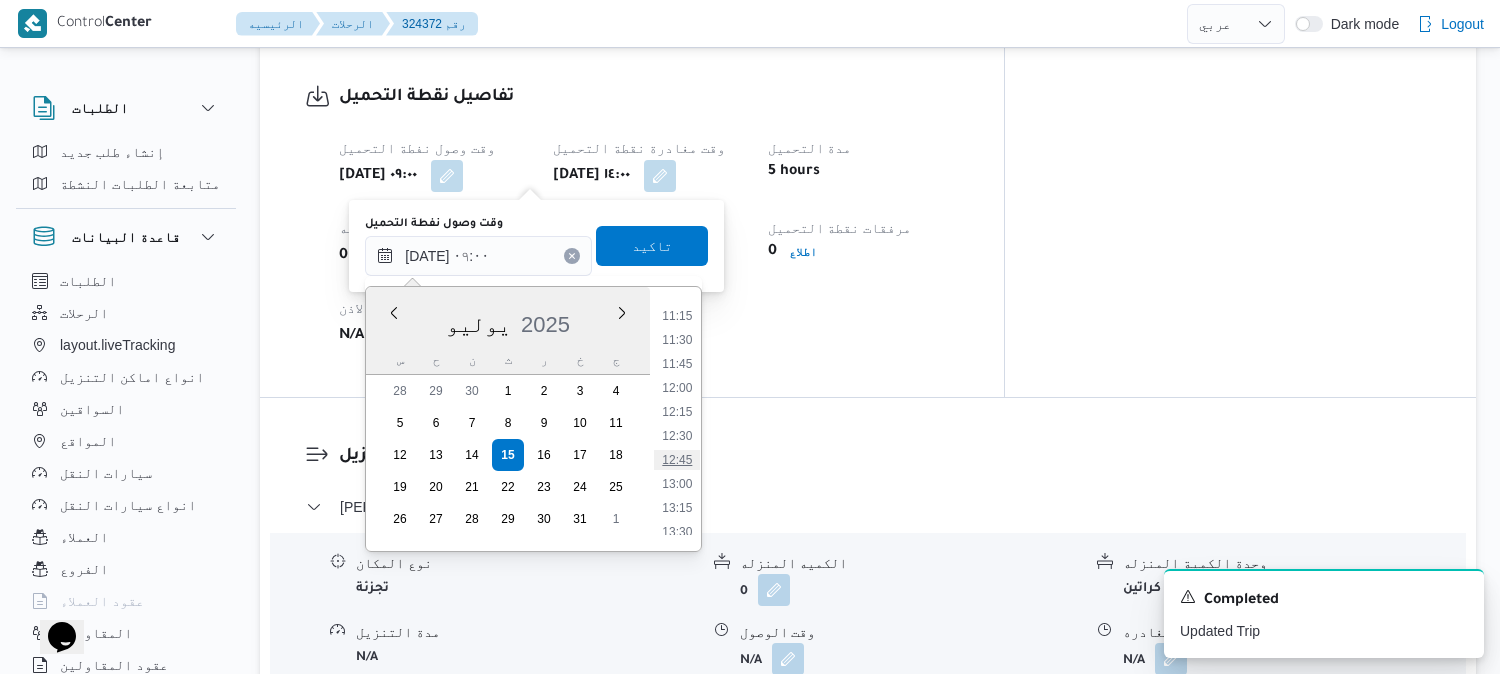 click on "12:45" at bounding box center [678, 460] 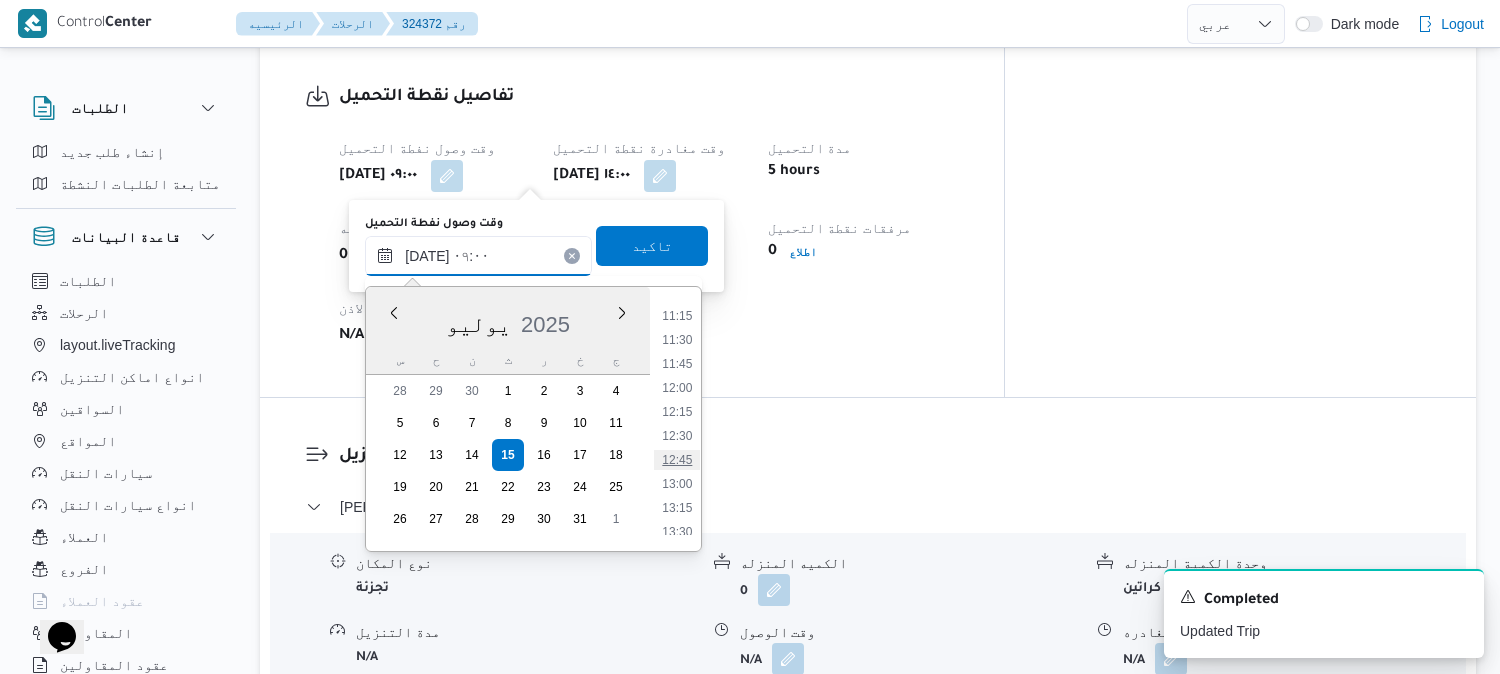 type on "١٥/٠٧/٢٠٢٥ ١٢:٤٥" 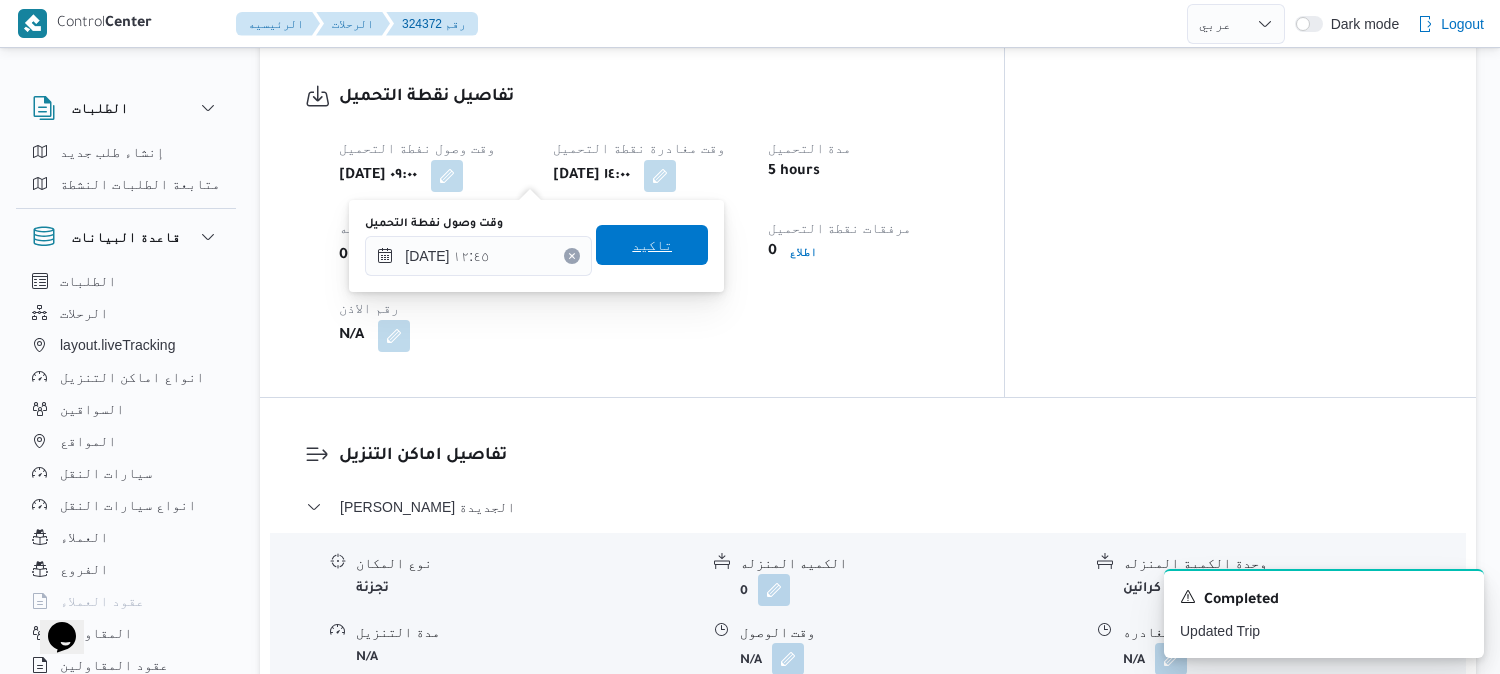 click on "تاكيد" at bounding box center [652, 245] 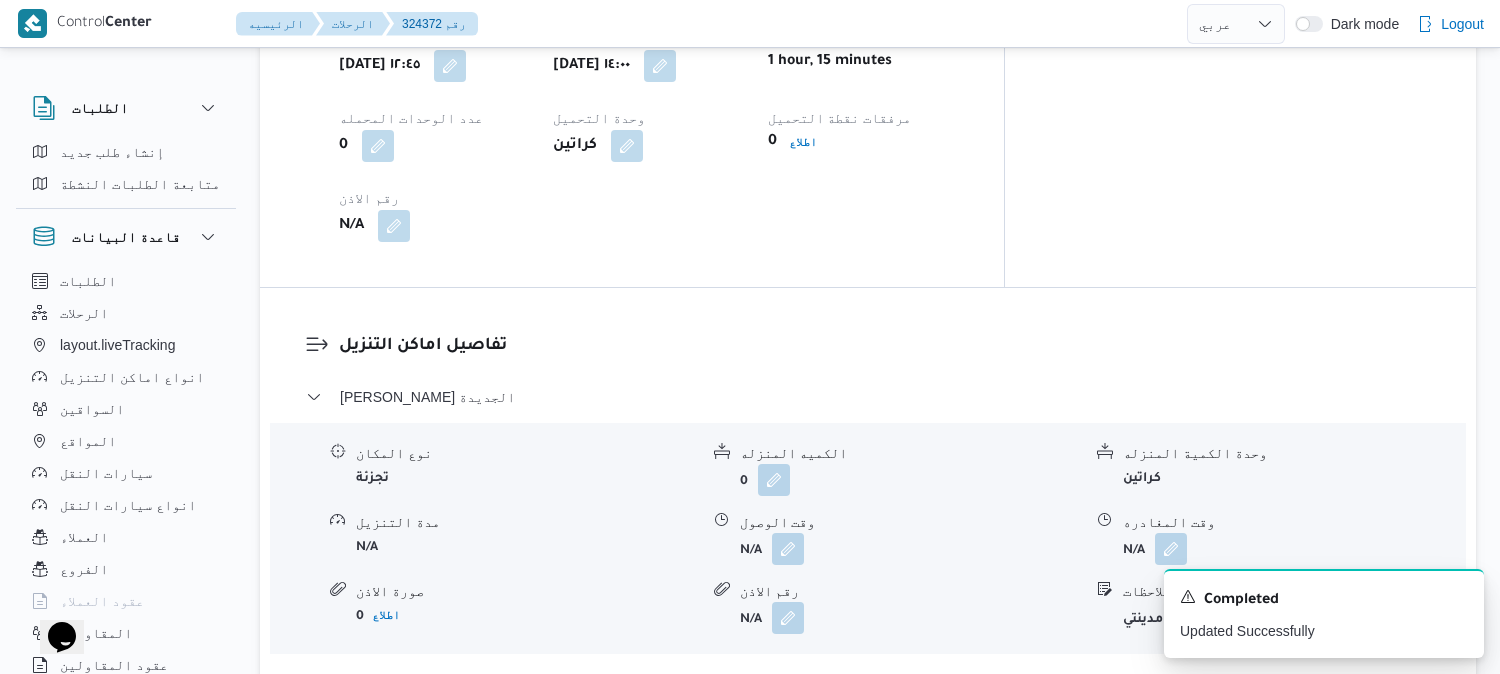 scroll, scrollTop: 1444, scrollLeft: 0, axis: vertical 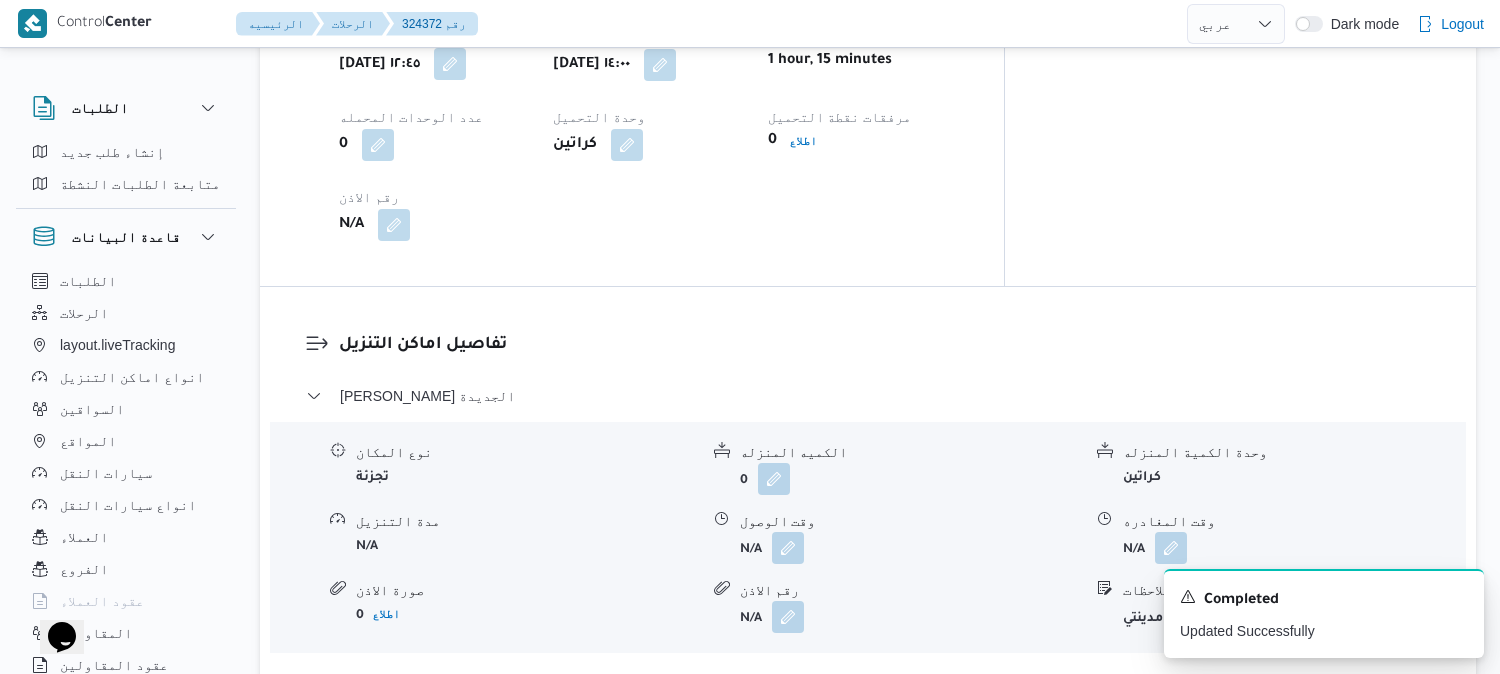 click at bounding box center [450, 64] 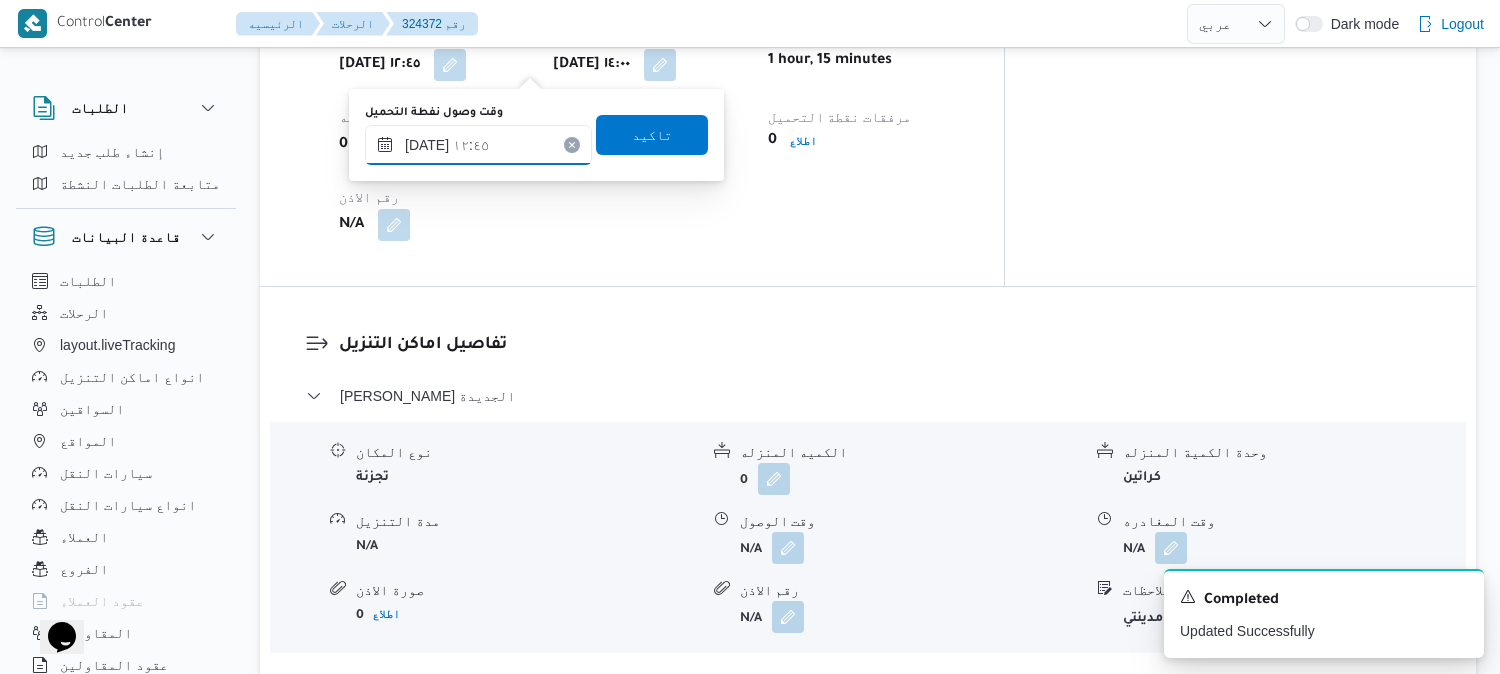 click on "١٥/٠٧/٢٠٢٥ ١٢:٤٥" at bounding box center [478, 145] 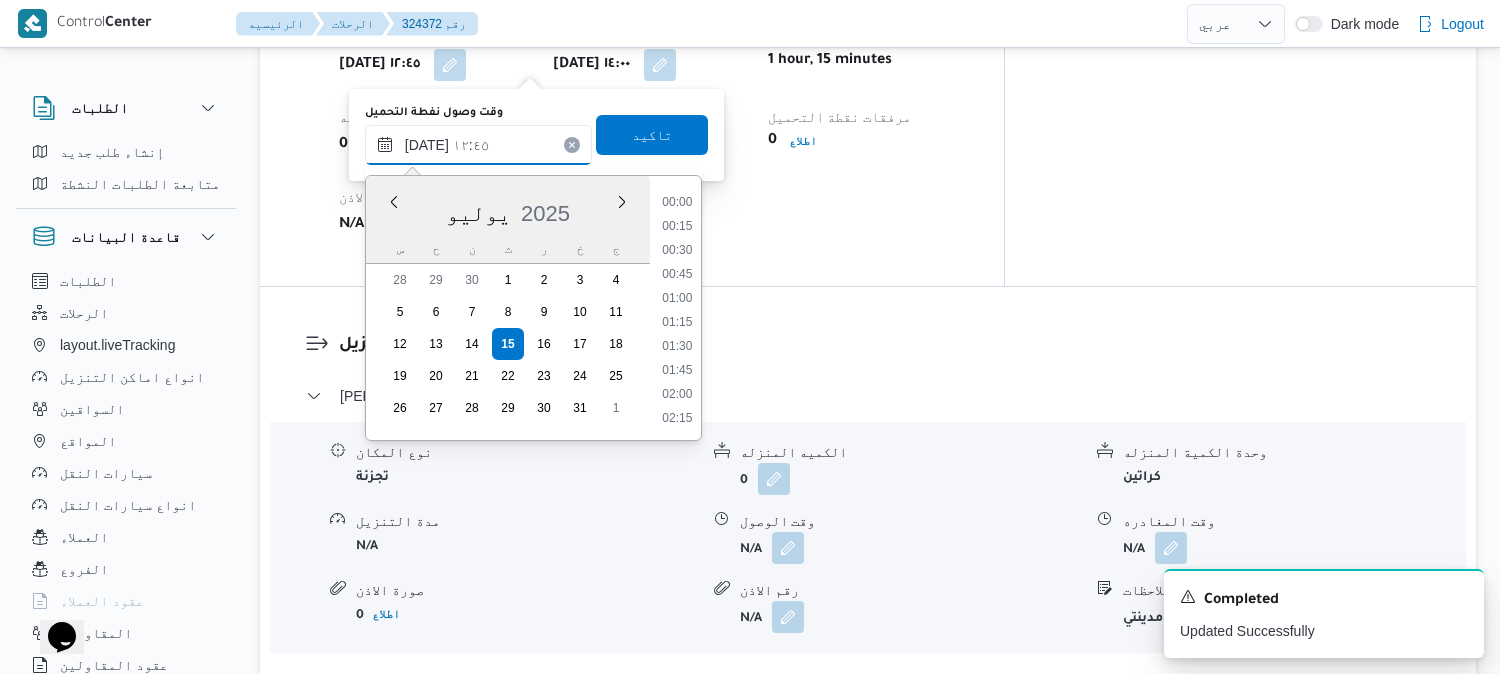 scroll, scrollTop: 1104, scrollLeft: 0, axis: vertical 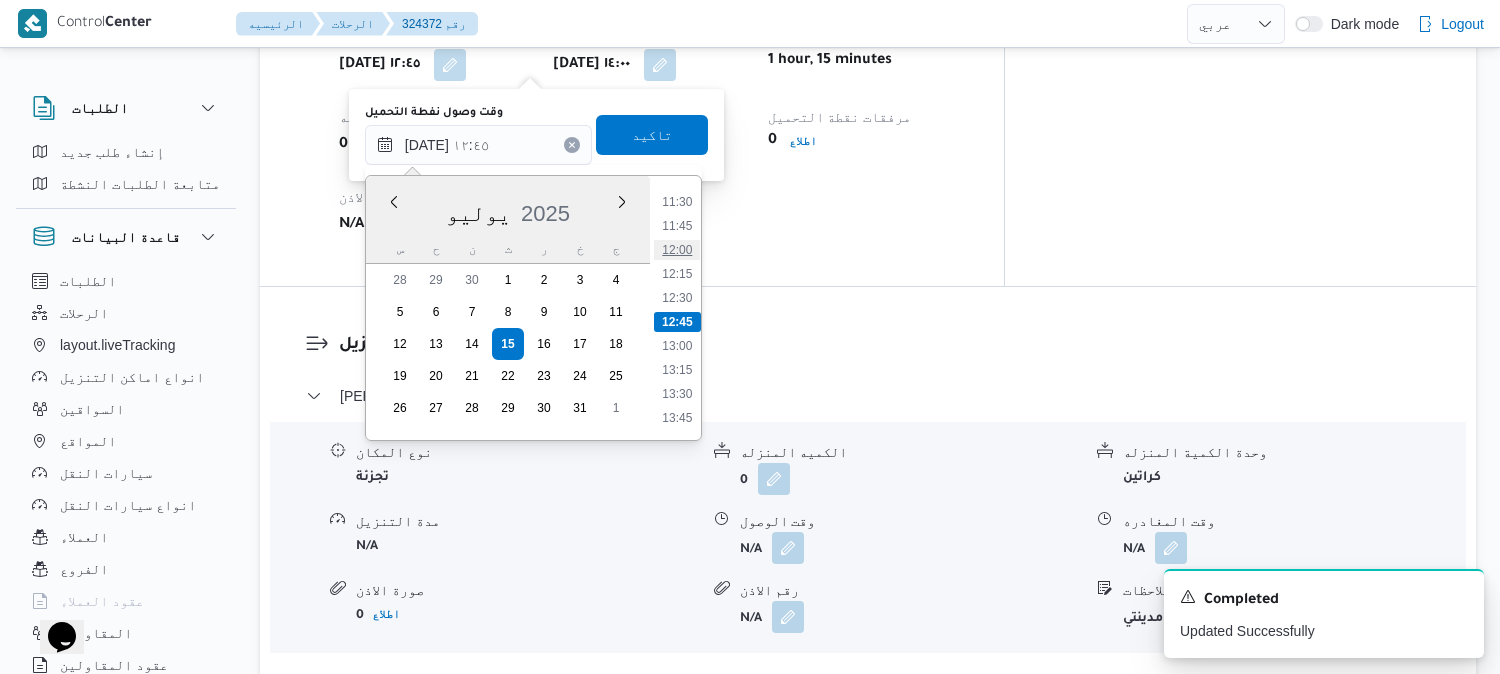 click on "12:00" at bounding box center (677, 250) 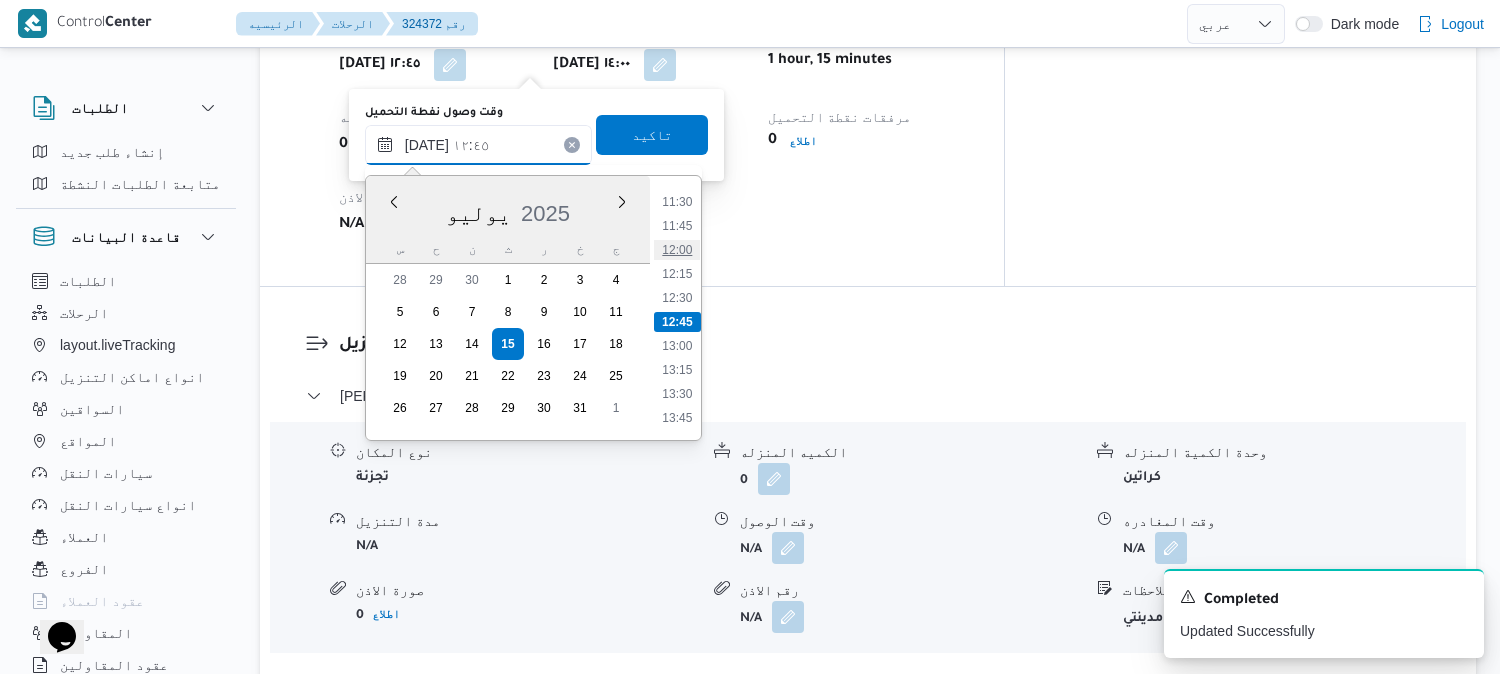 type on "١٥/٠٧/٢٠٢٥ ١٢:٤٥" 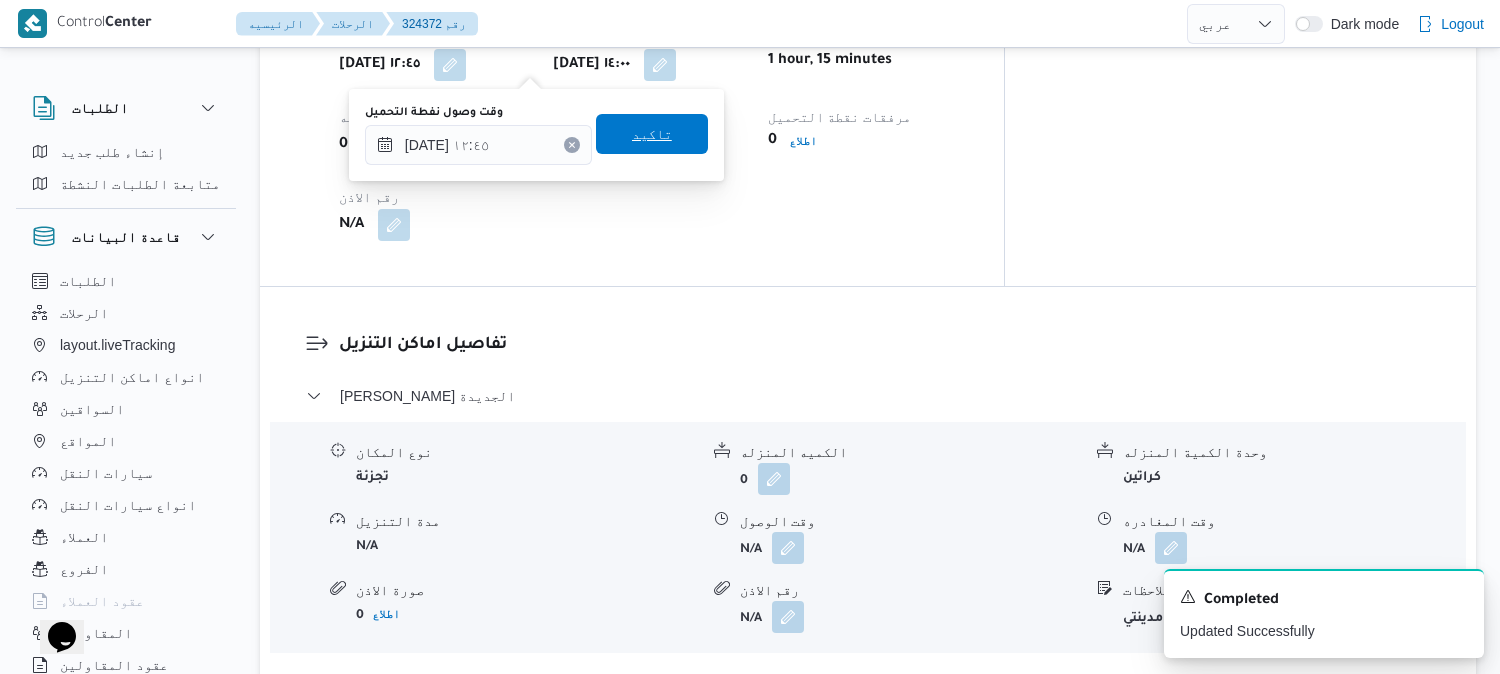 click on "تاكيد" at bounding box center [652, 134] 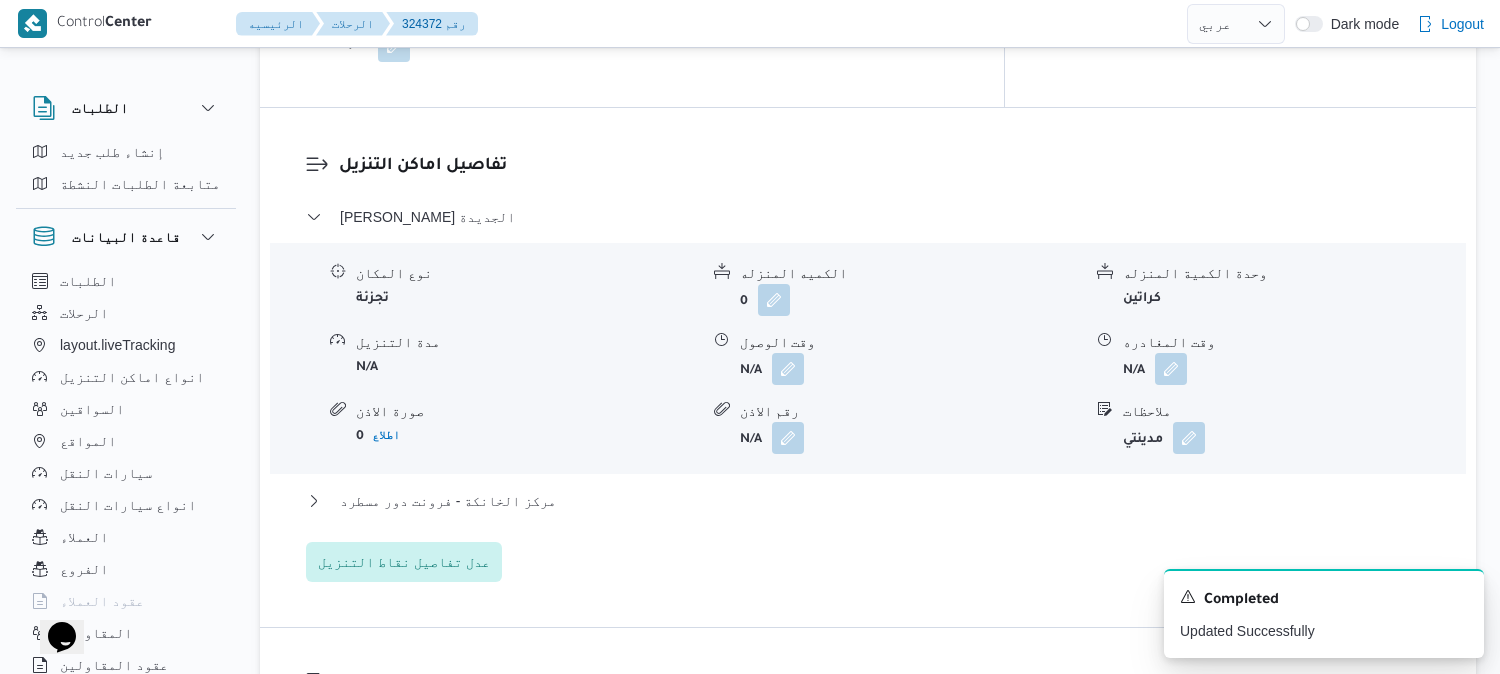 scroll, scrollTop: 1666, scrollLeft: 0, axis: vertical 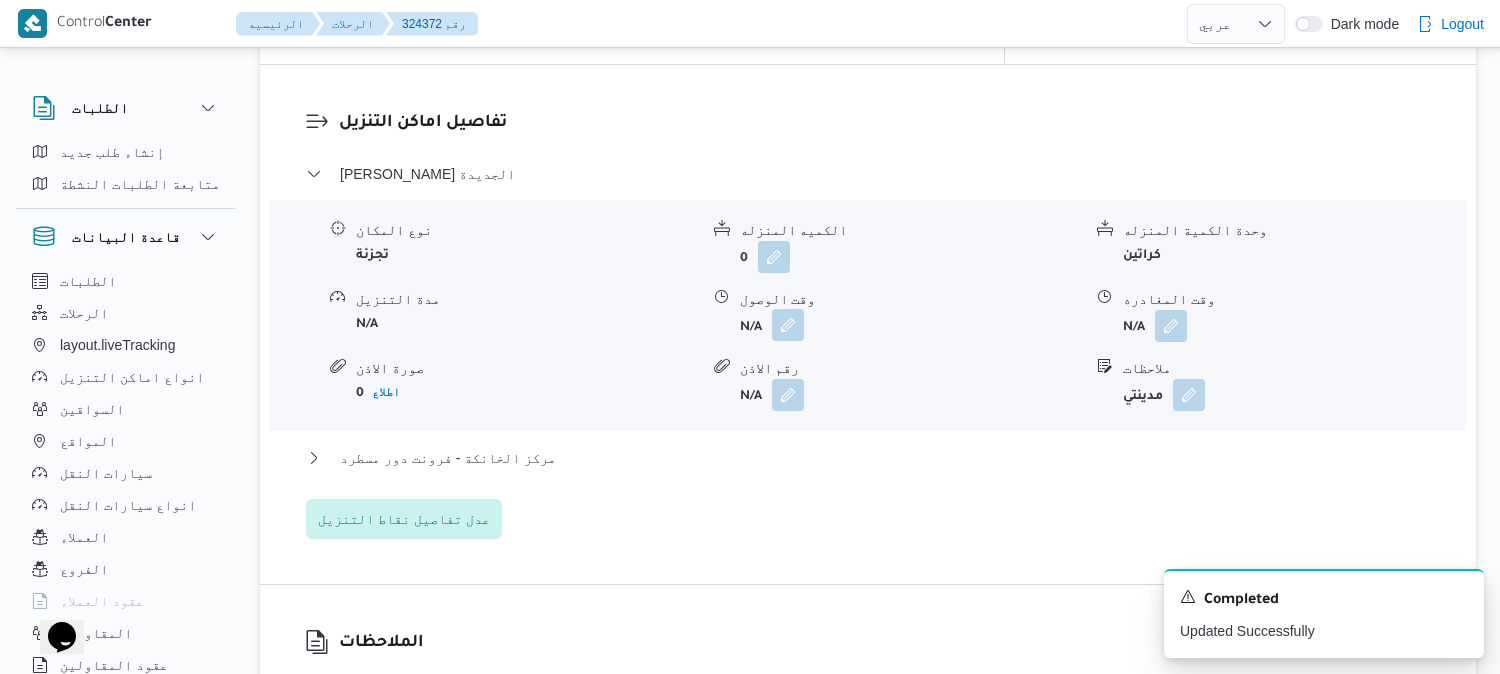 click at bounding box center (788, 325) 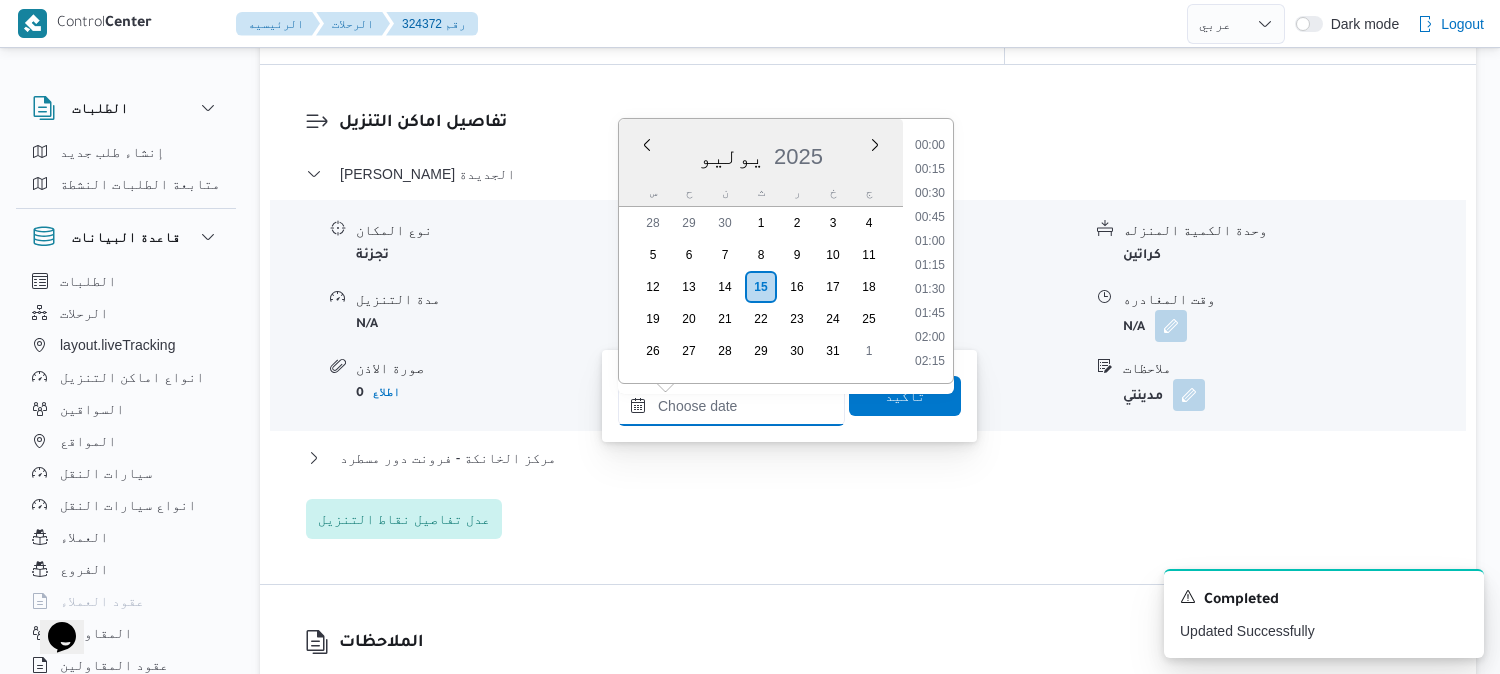 click on "وقت الوصول" at bounding box center (731, 406) 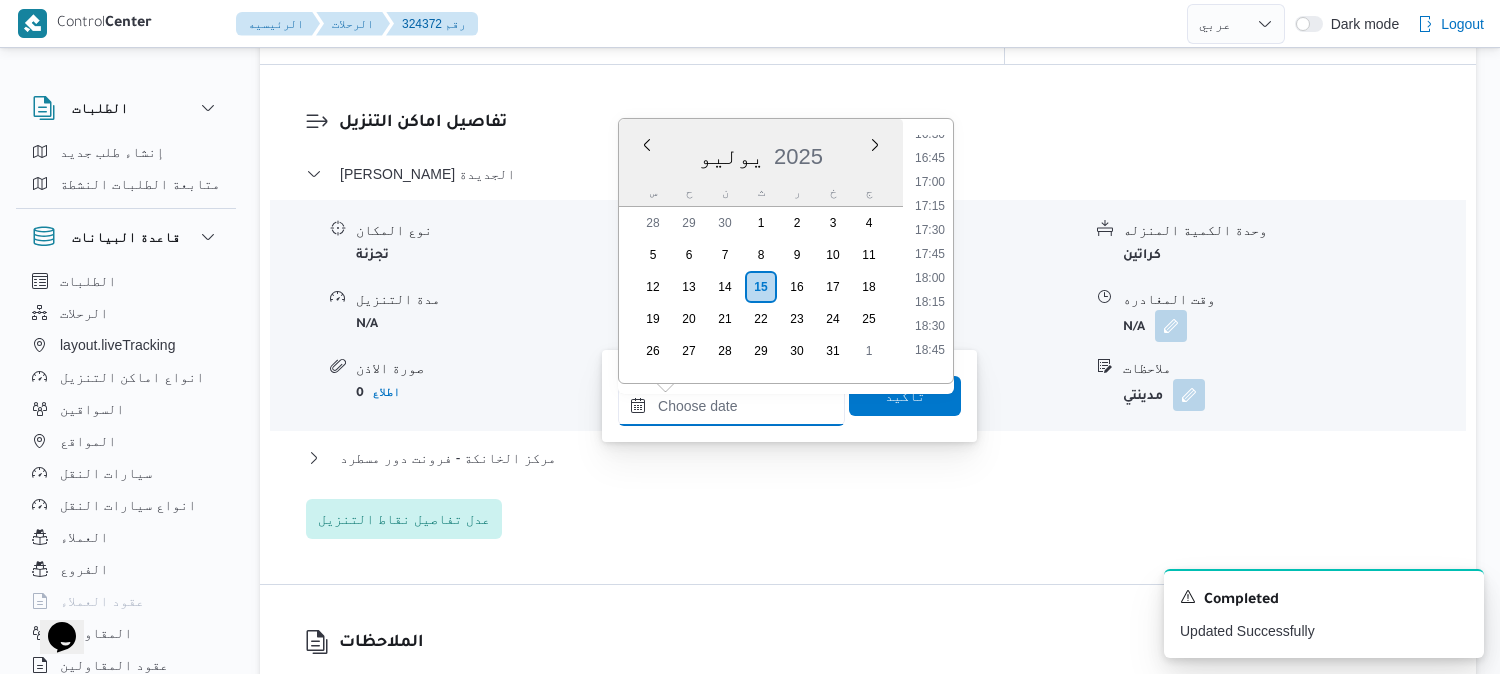 scroll, scrollTop: 1373, scrollLeft: 0, axis: vertical 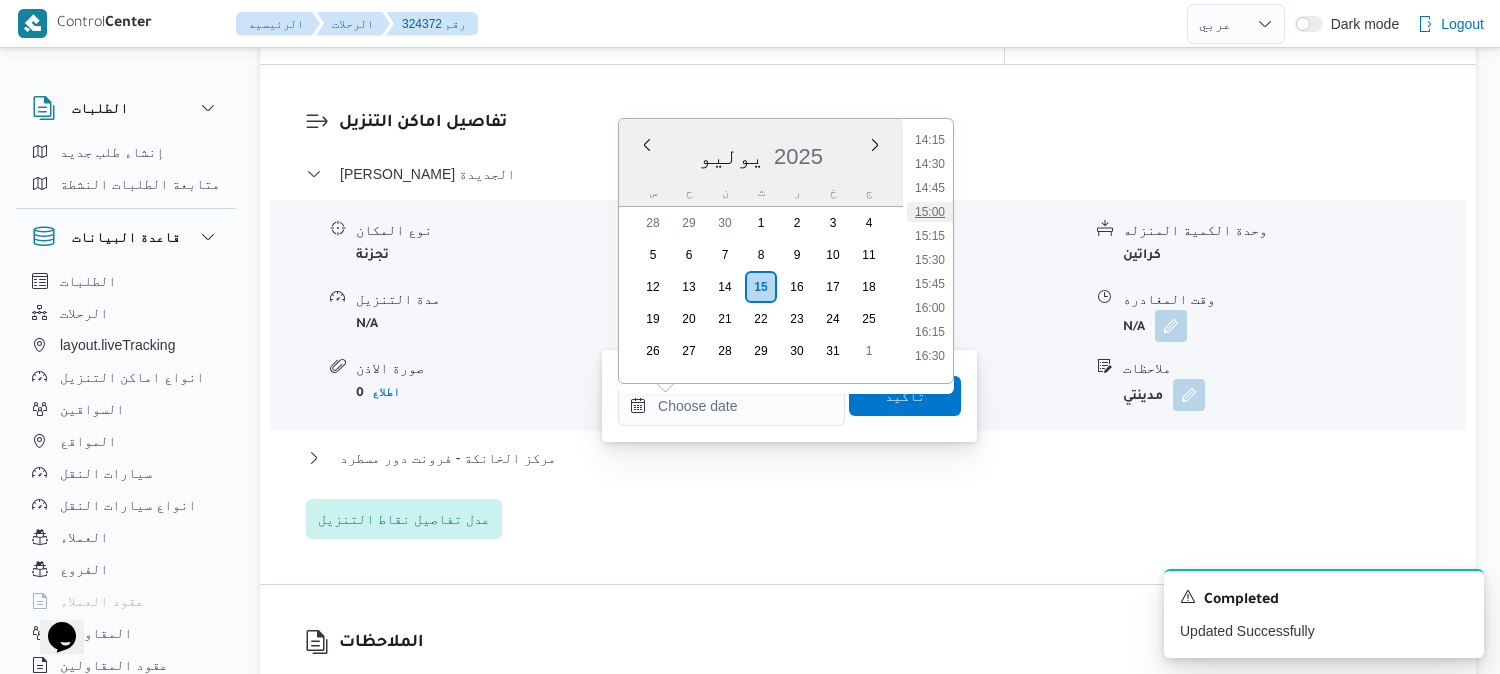click on "15:00" at bounding box center [930, 212] 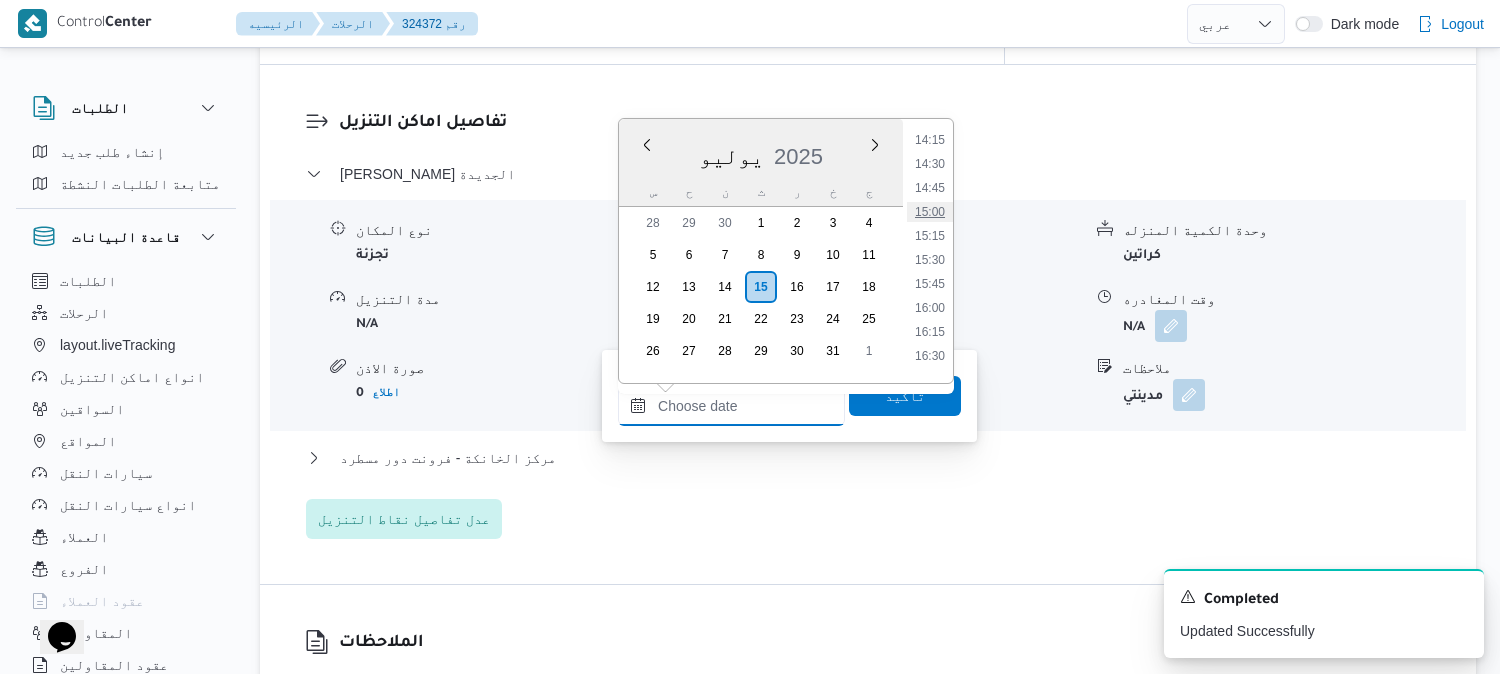 type on "١٥/٠٧/٢٠٢٥ ١٥:٠٠" 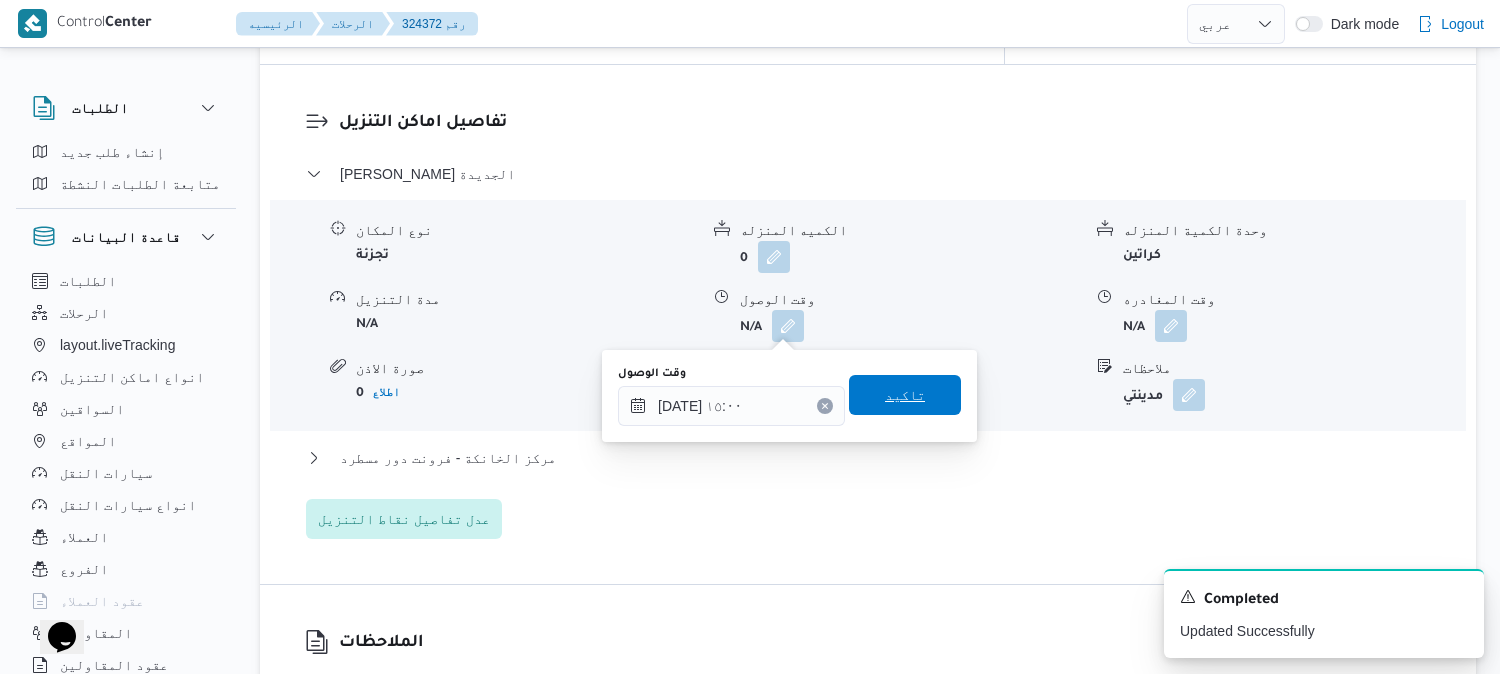 click on "تاكيد" at bounding box center (905, 395) 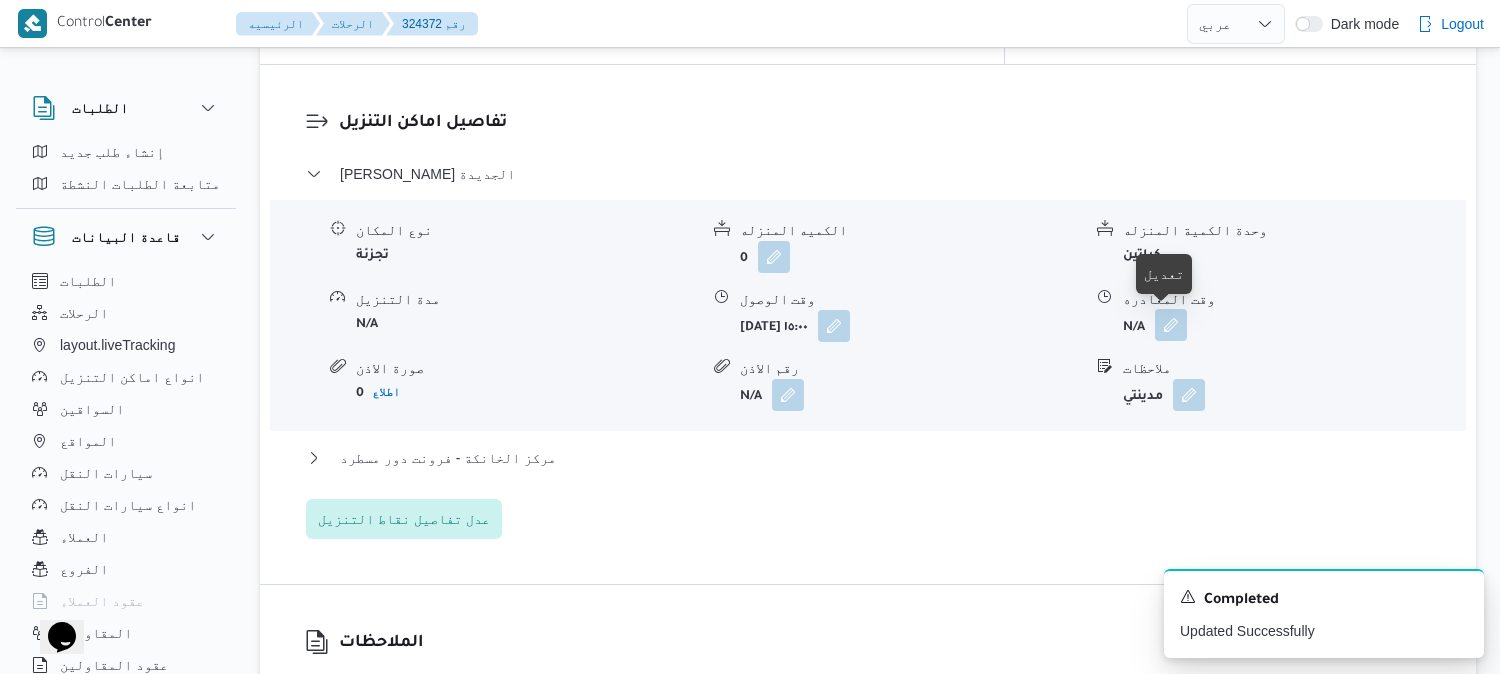 click at bounding box center (1171, 325) 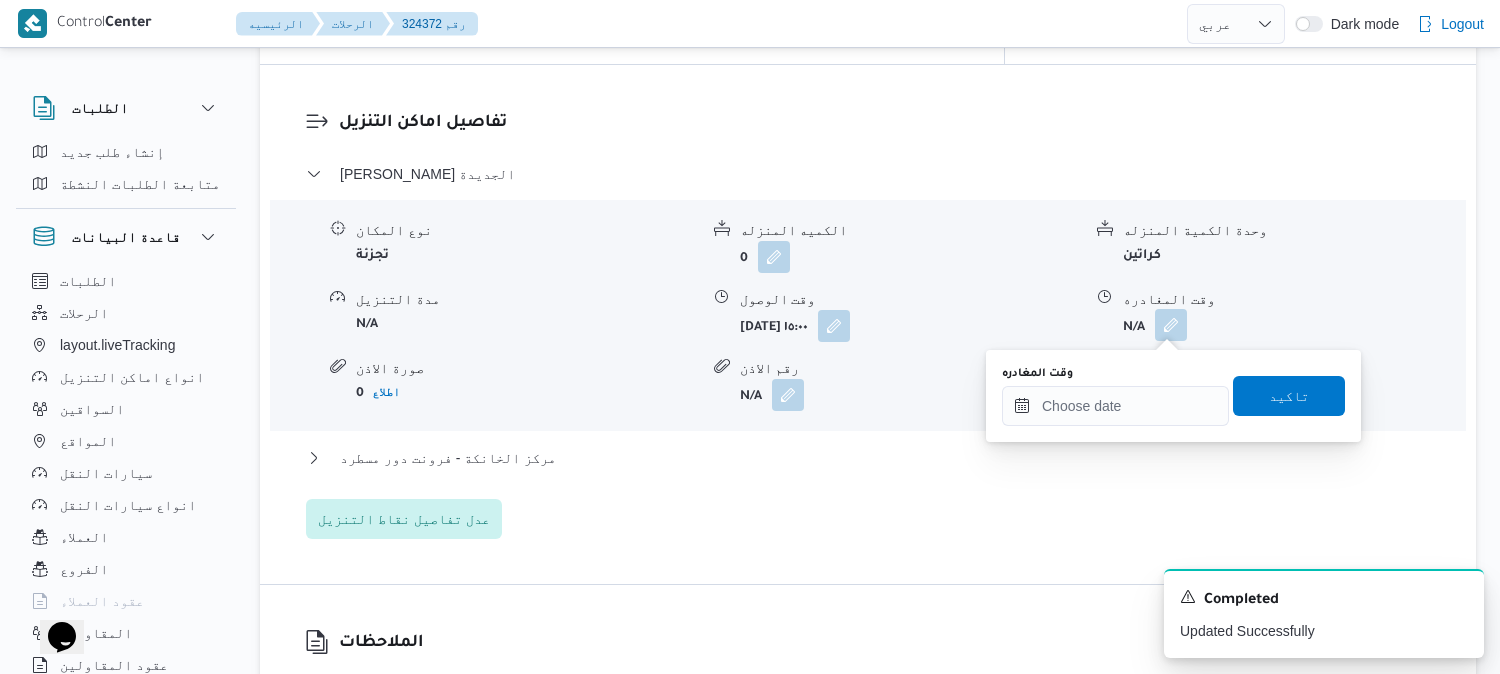 click on "You are in a dialog. To close this dialog, hit escape. وقت المغادره تاكيد" at bounding box center (1173, 396) 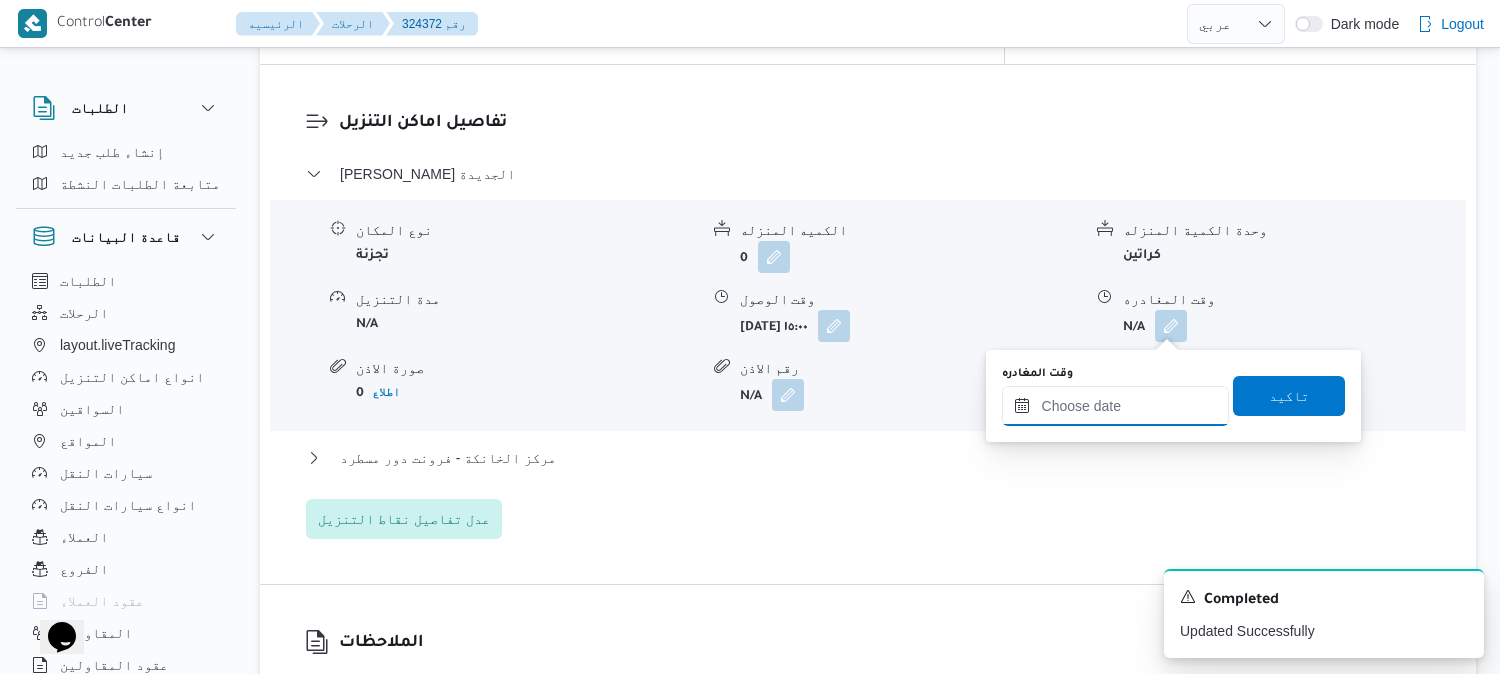 click on "وقت المغادره" at bounding box center (1115, 406) 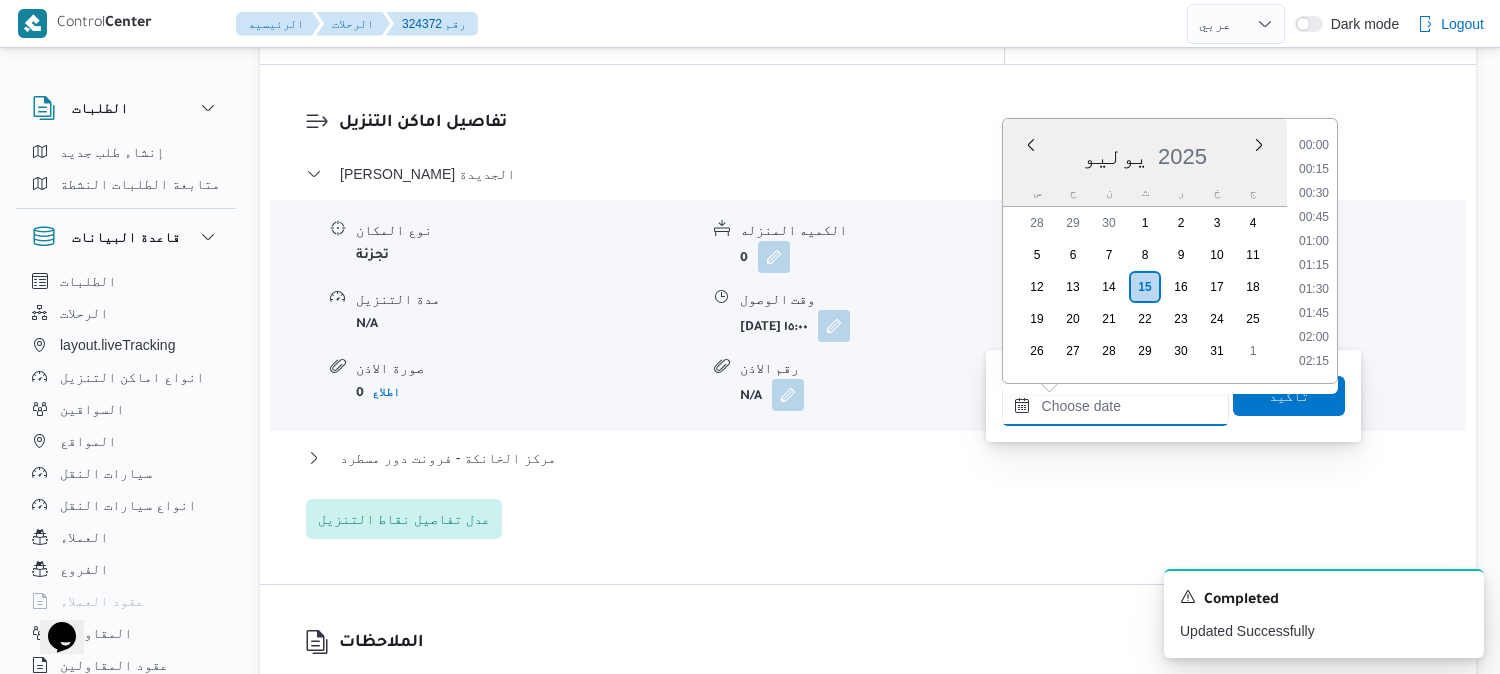 scroll, scrollTop: 2040, scrollLeft: 0, axis: vertical 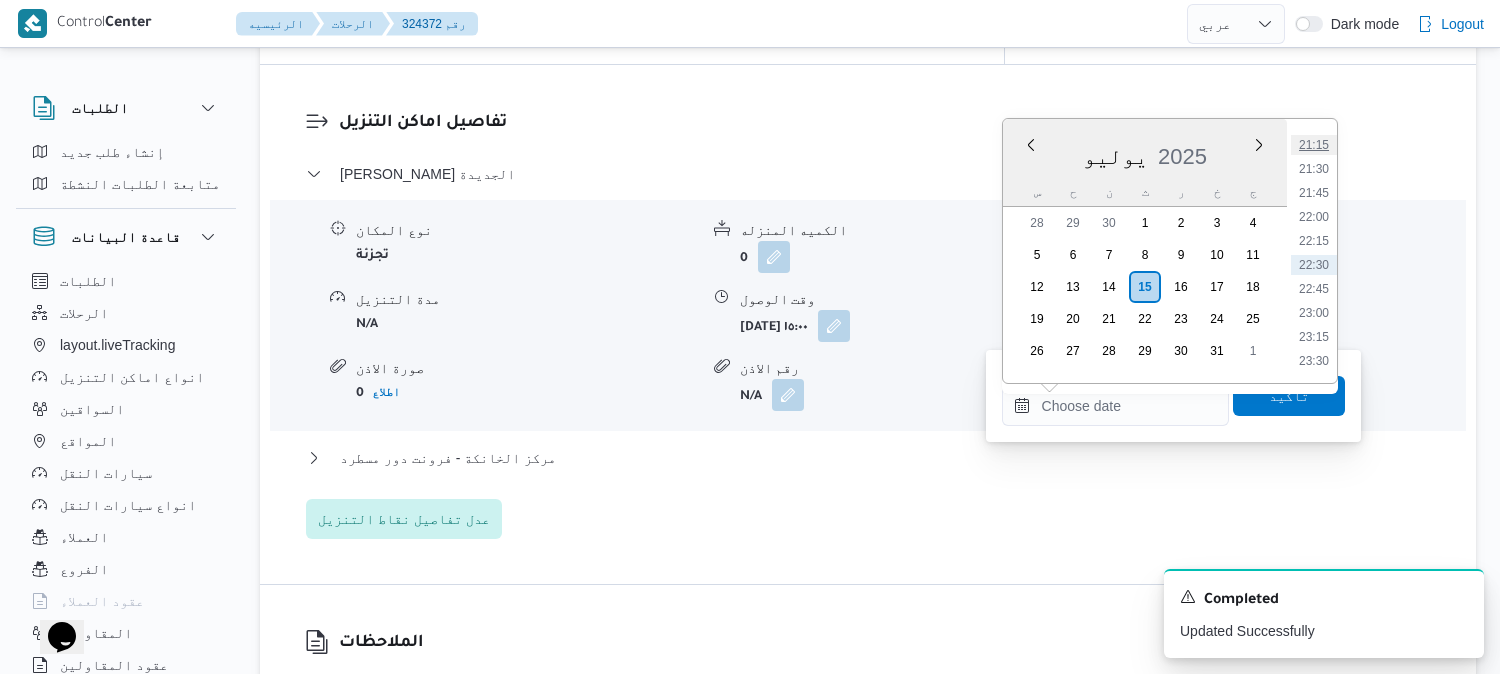 click on "21:15" at bounding box center (1314, 145) 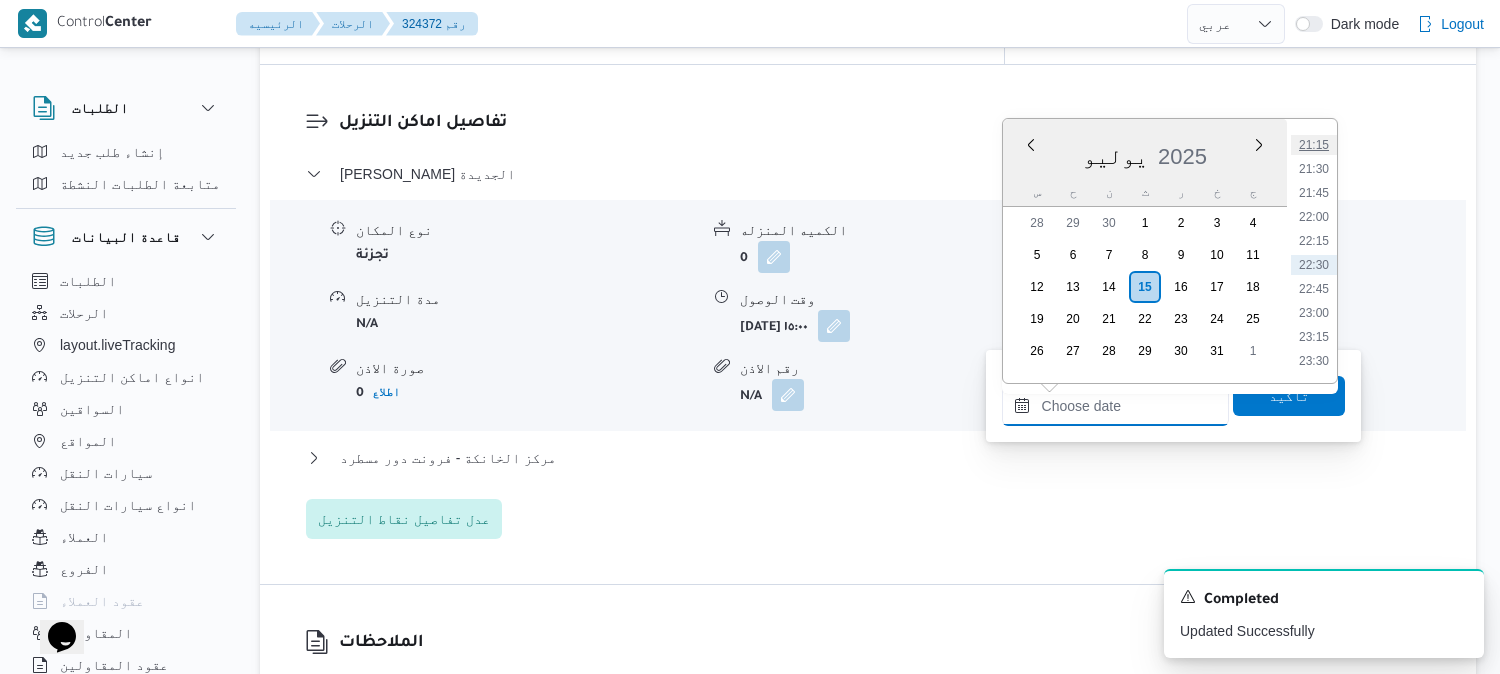 type on "١٥/٠٧/٢٠٢٥ ٢١:١٥" 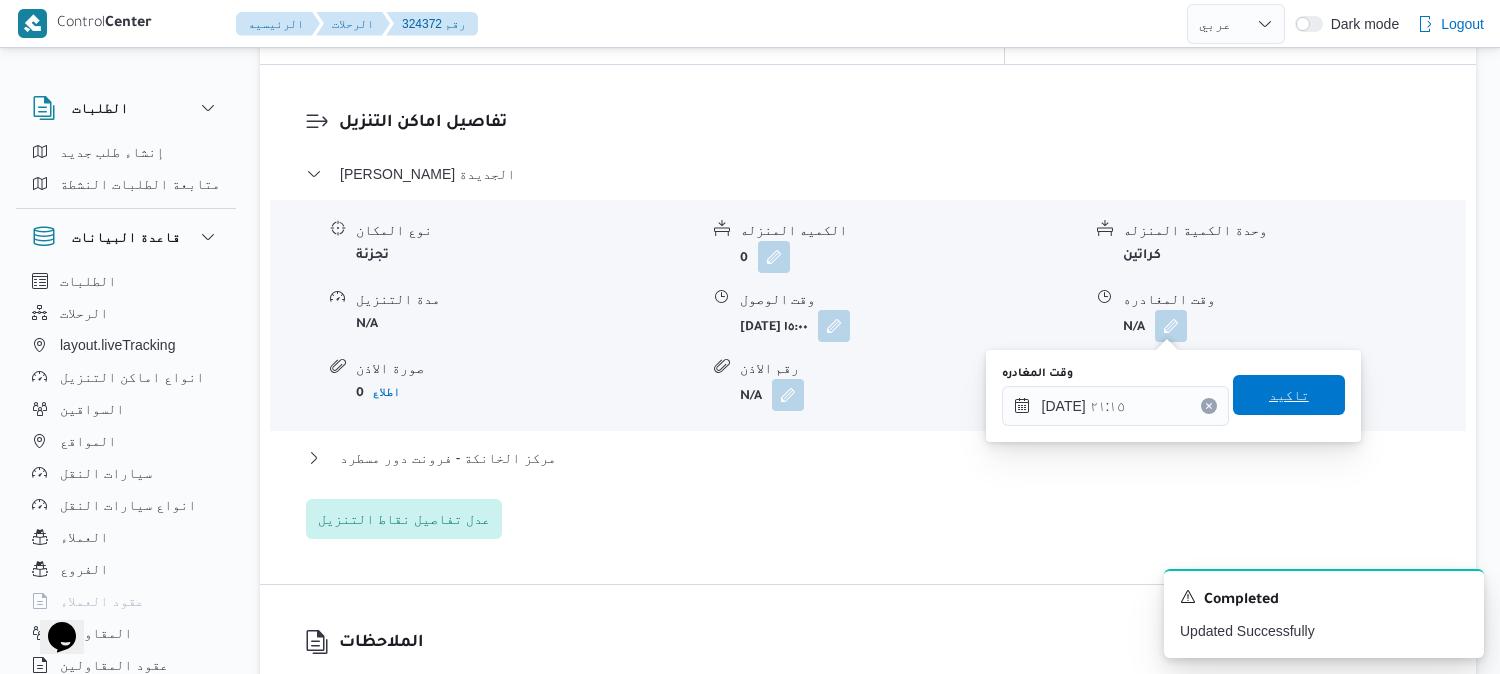 drag, startPoint x: 1296, startPoint y: 390, endPoint x: 636, endPoint y: 425, distance: 660.92737 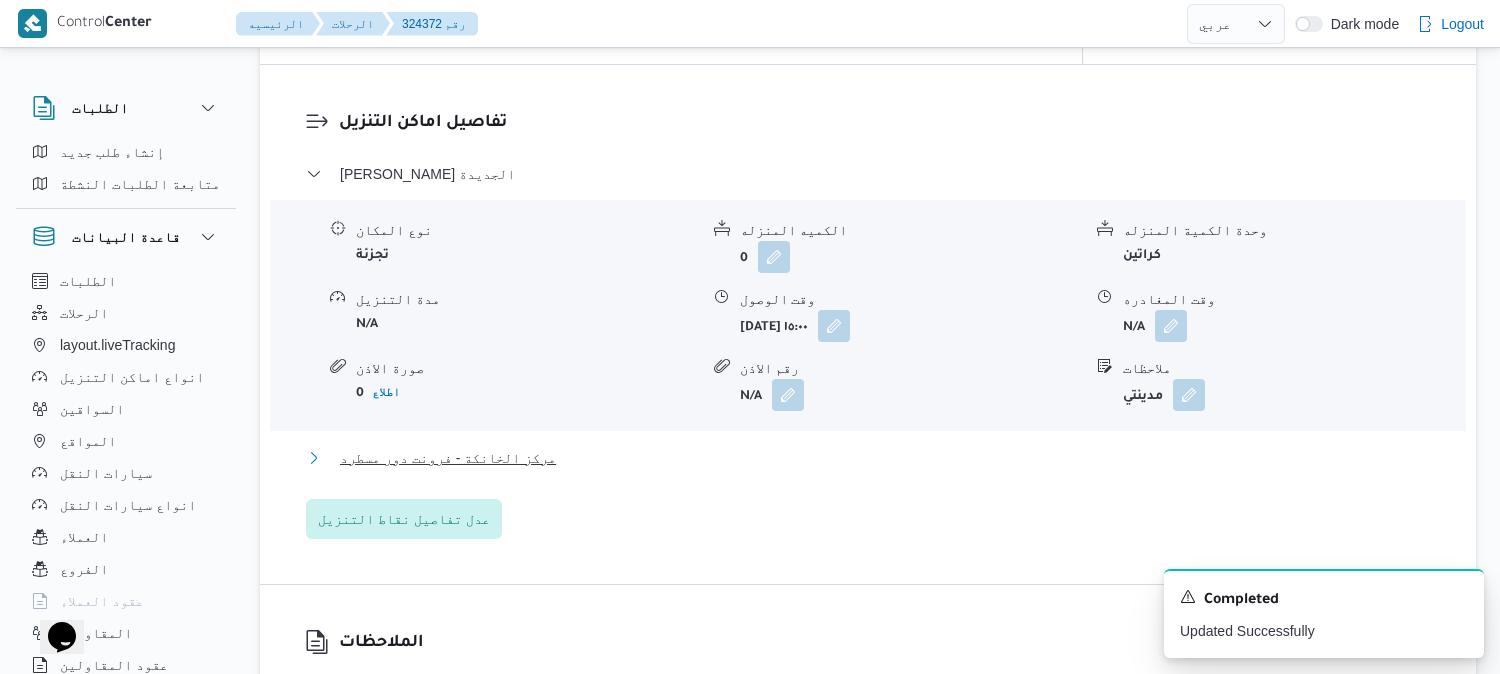 click on "مركز الخانكة -
فرونت دور مسطرد" at bounding box center (448, 458) 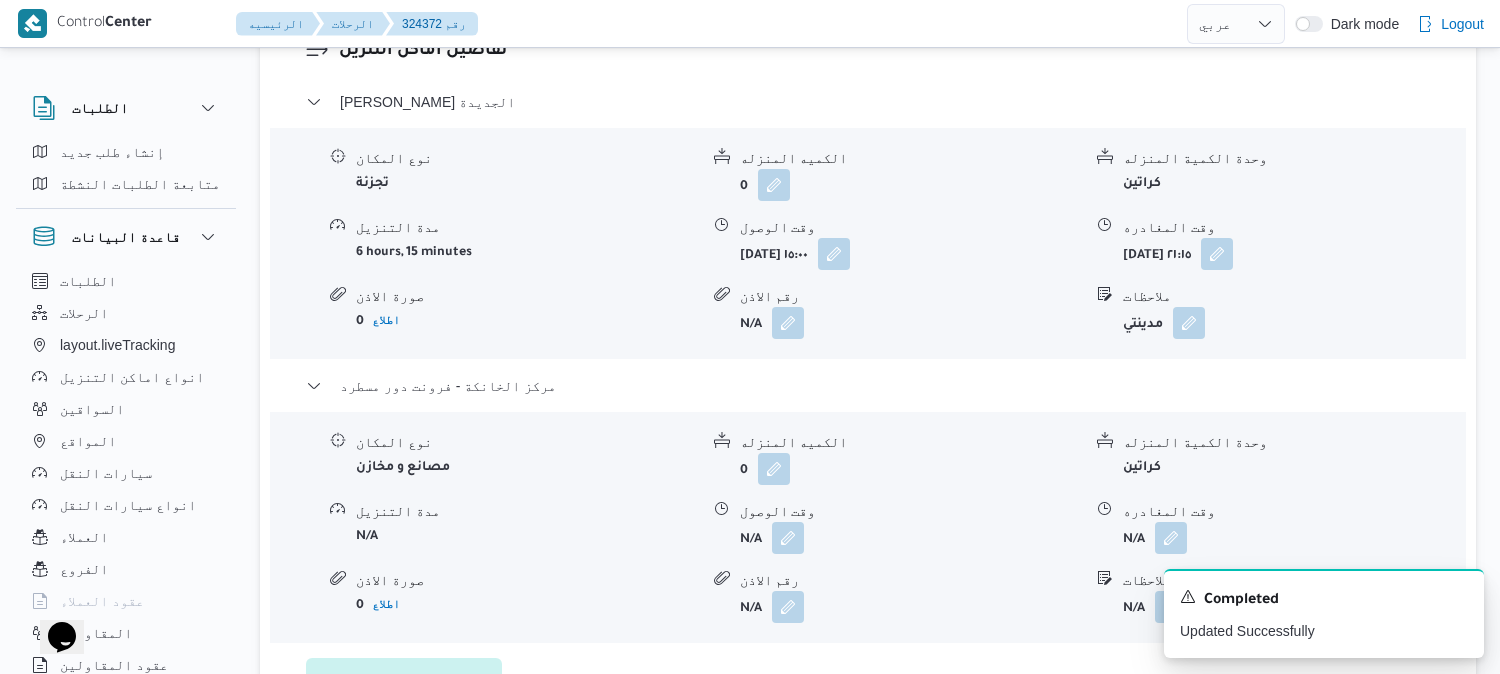 scroll, scrollTop: 1777, scrollLeft: 0, axis: vertical 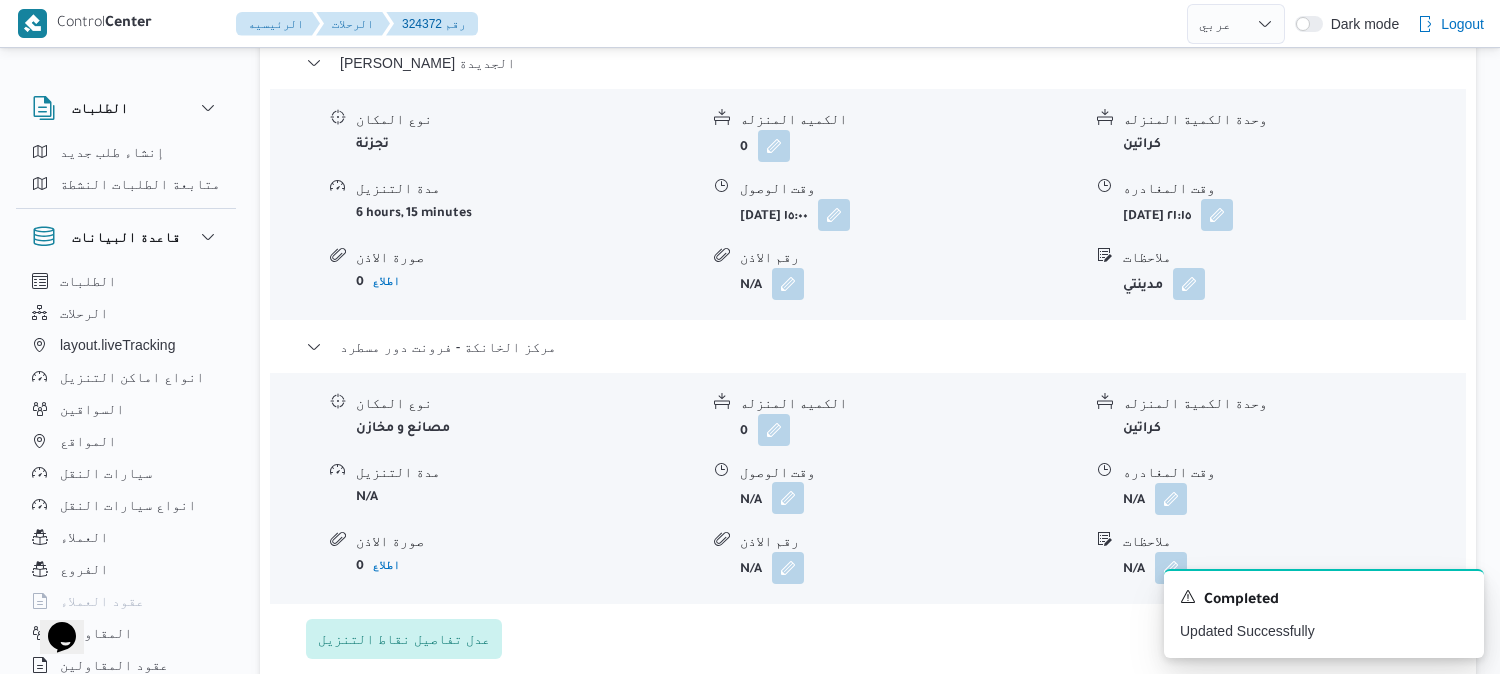 click at bounding box center (788, 498) 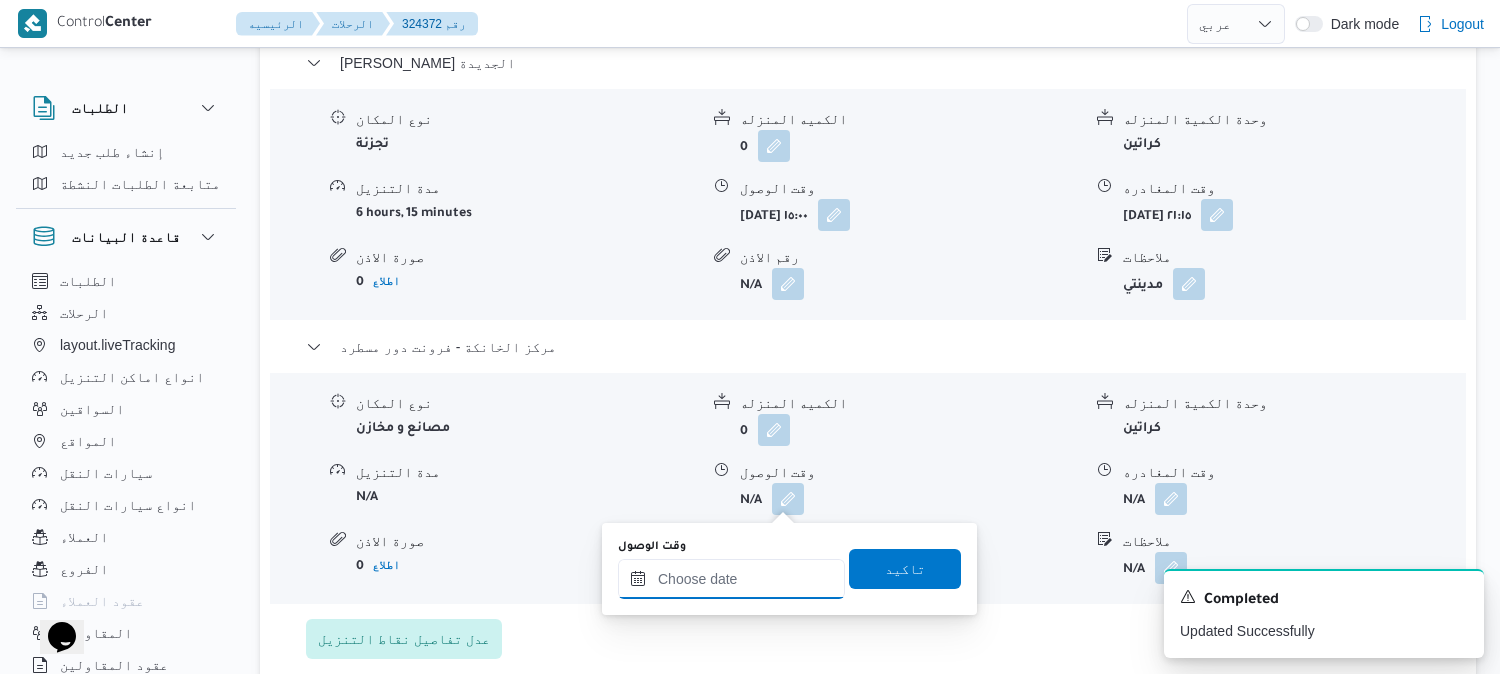 click on "وقت الوصول" at bounding box center (731, 579) 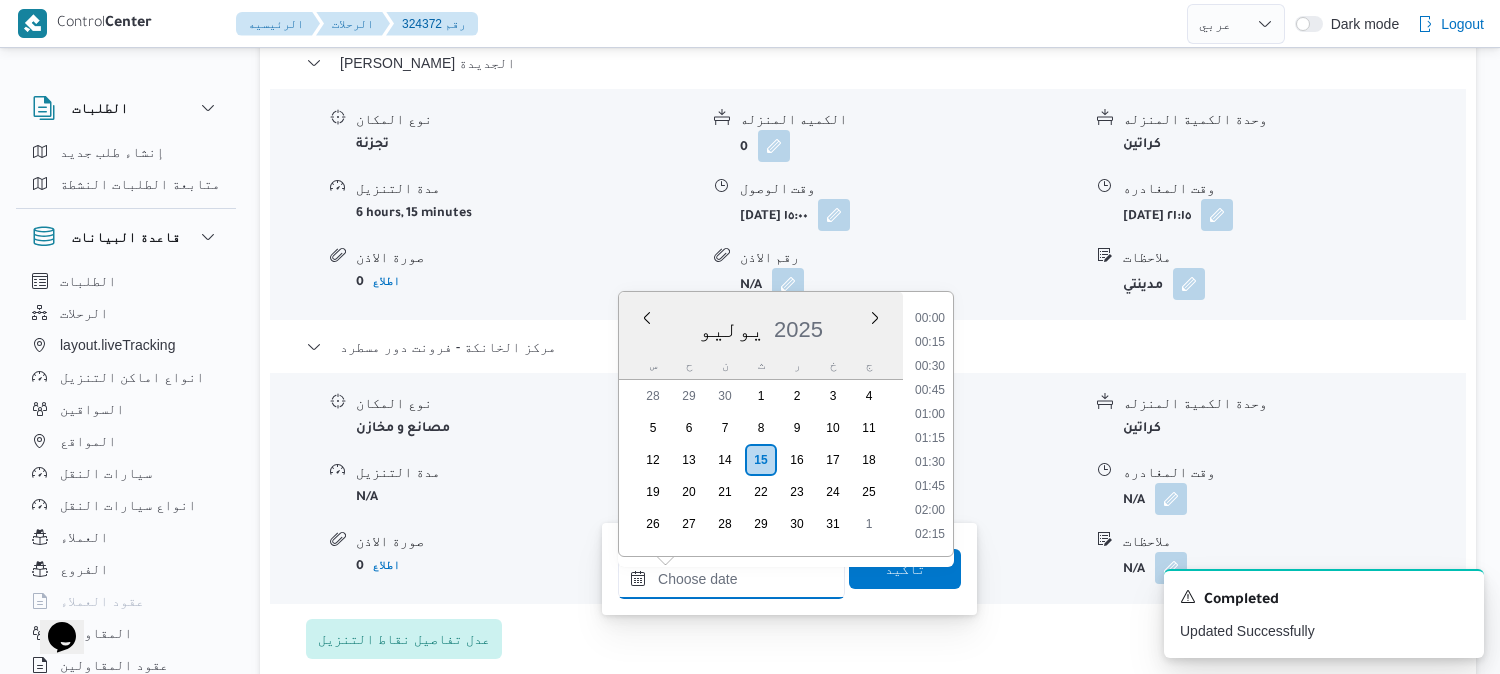 scroll, scrollTop: 2040, scrollLeft: 0, axis: vertical 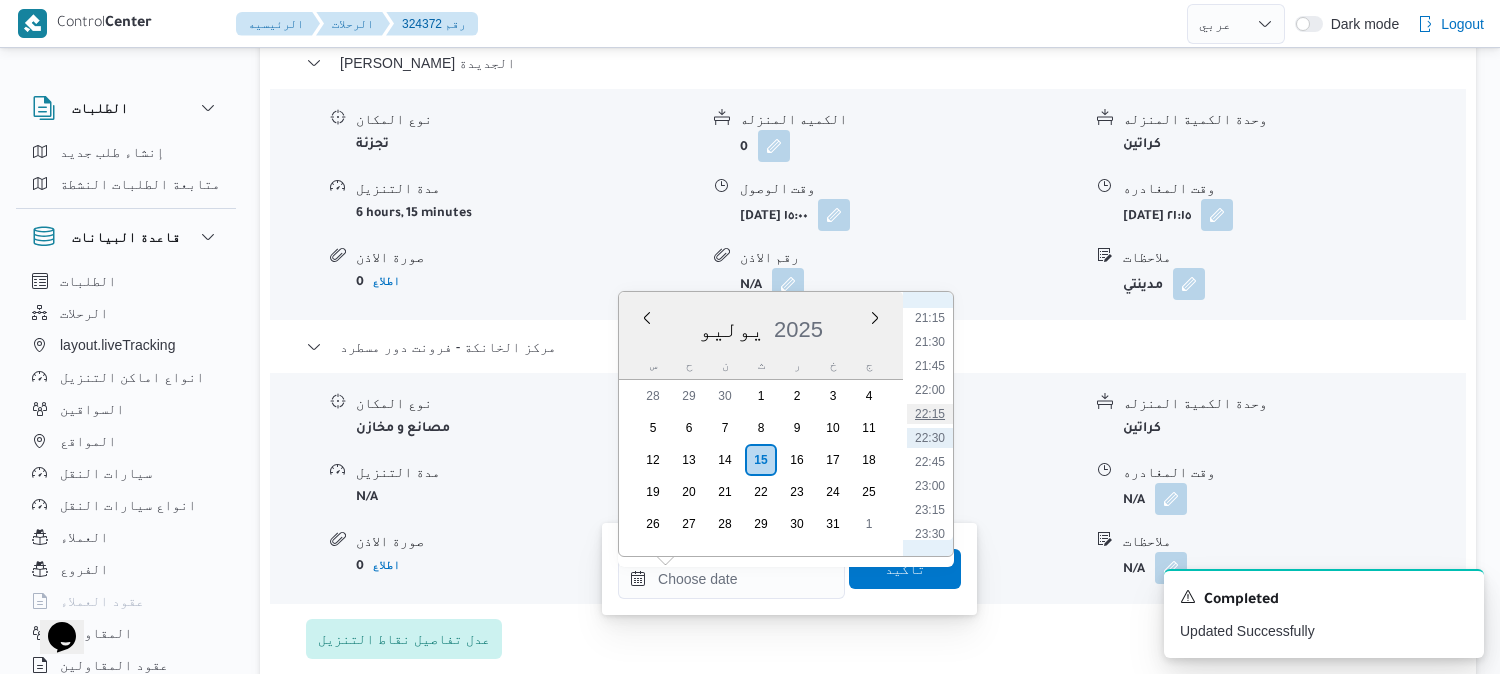 click on "22:15" at bounding box center [930, 414] 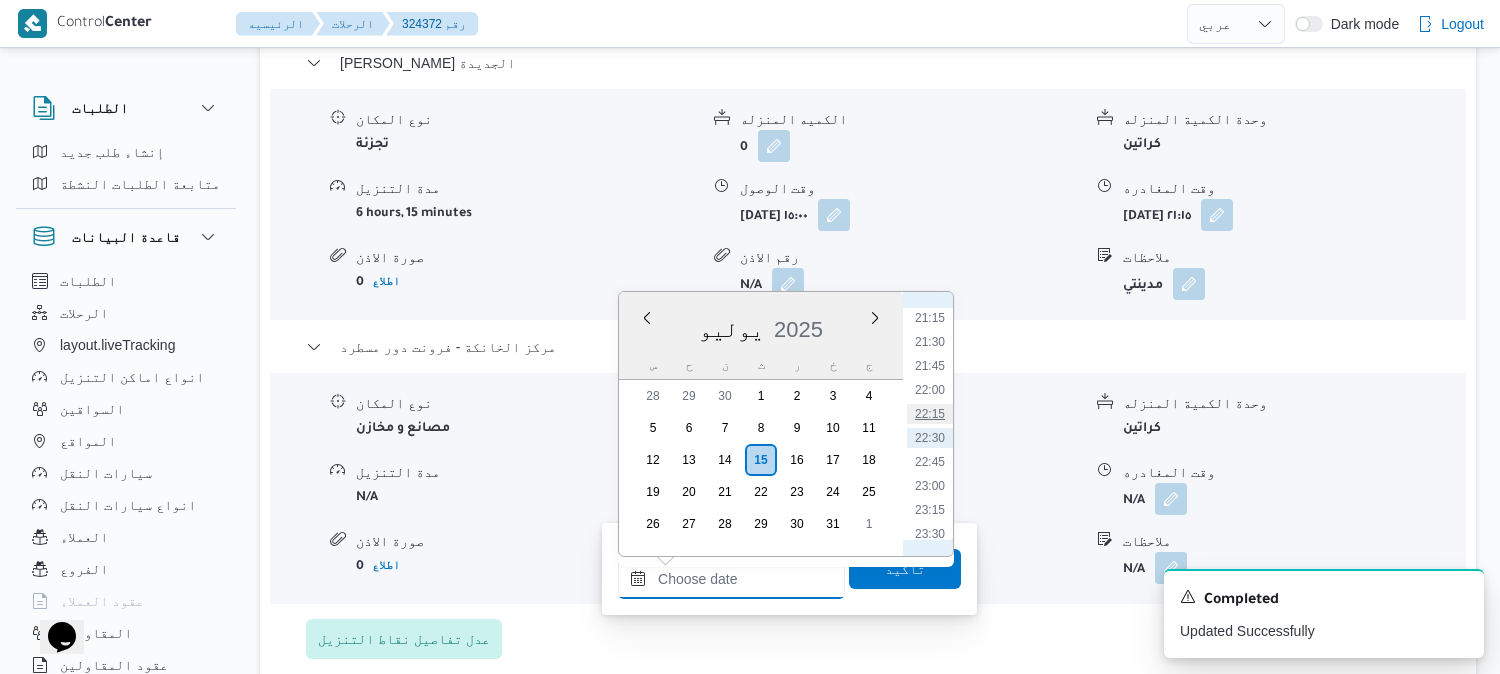 type on "١٥/٠٧/٢٠٢٥ ٢٢:١٥" 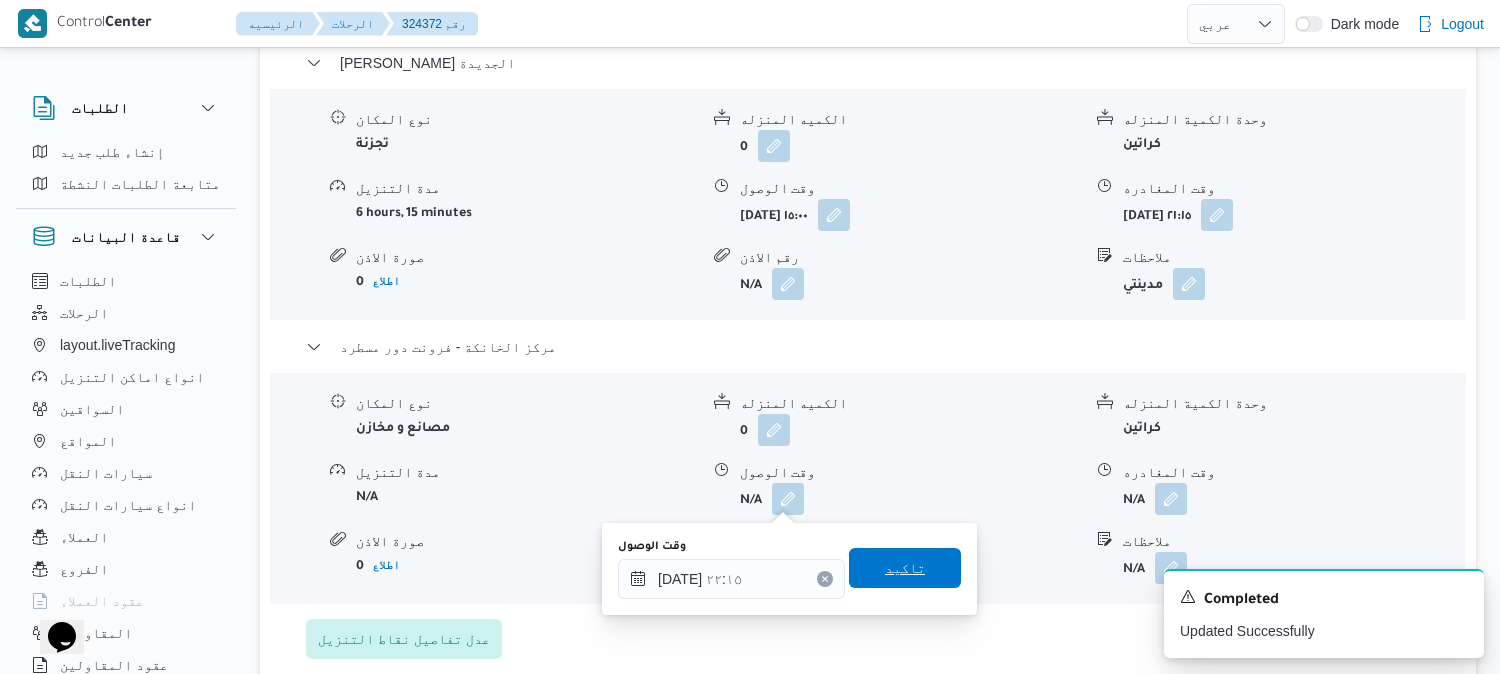 click on "تاكيد" at bounding box center (905, 568) 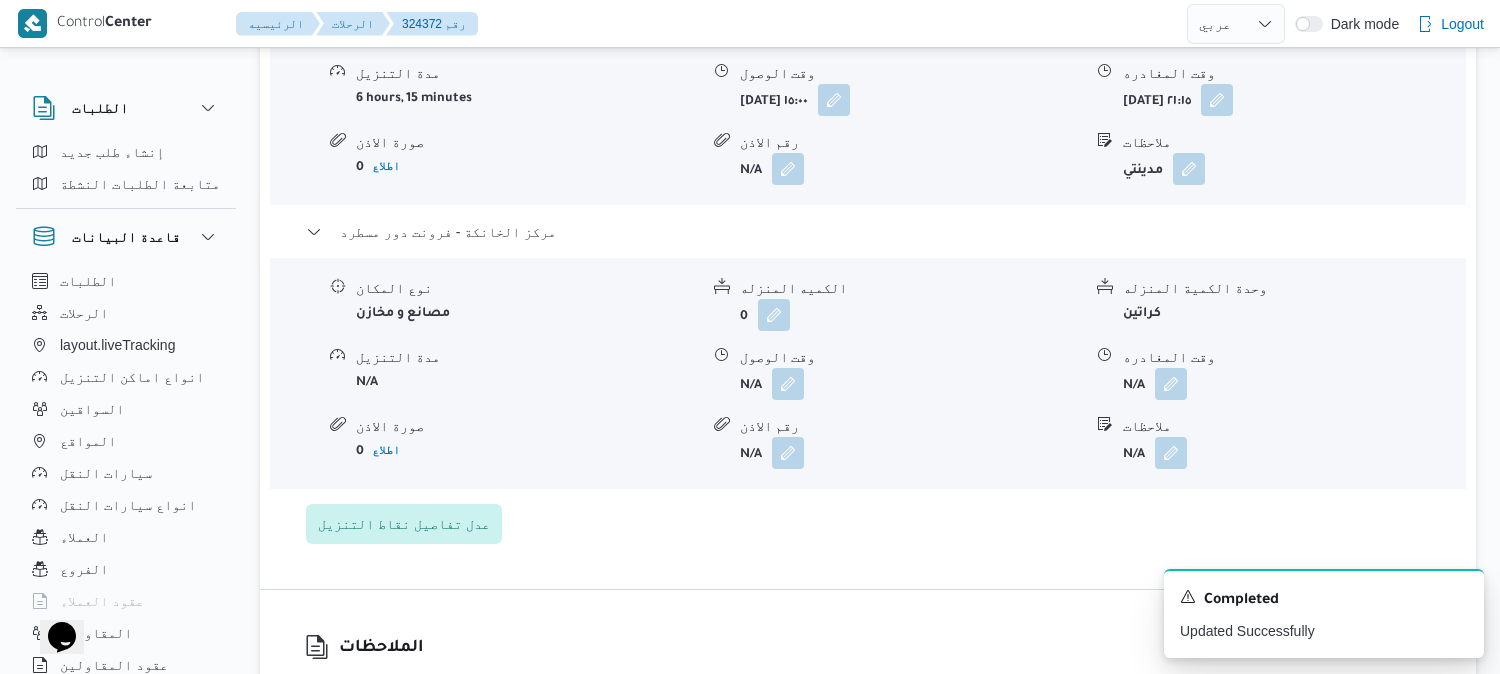 scroll, scrollTop: 2000, scrollLeft: 0, axis: vertical 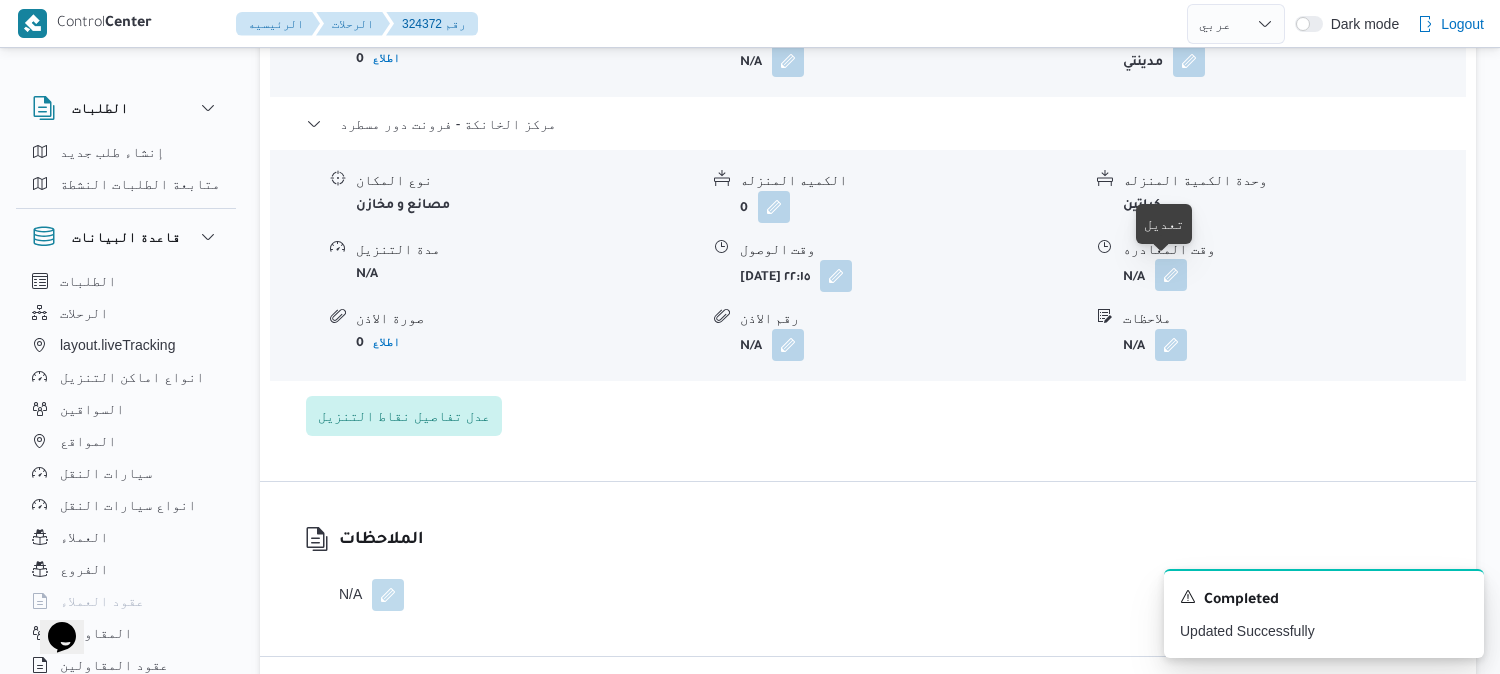 click at bounding box center [1171, 275] 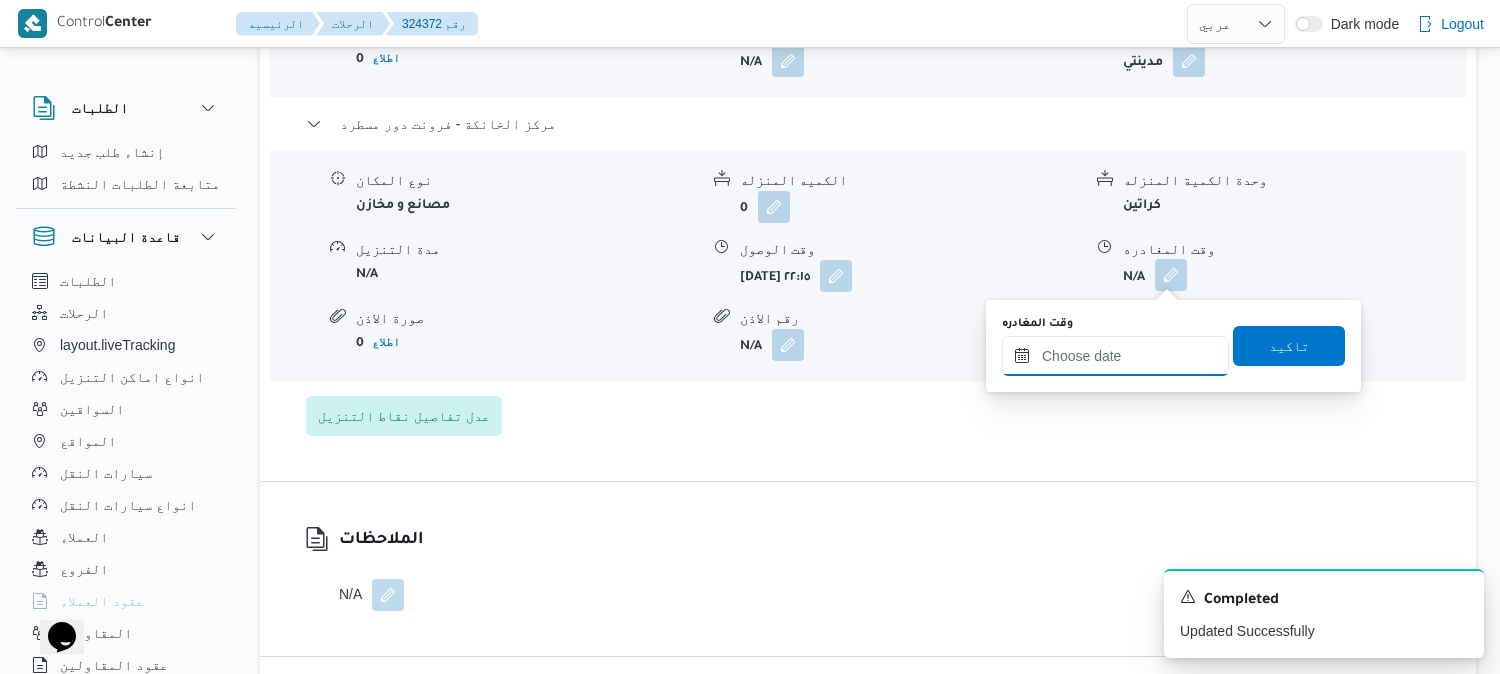 click on "وقت المغادره" at bounding box center (1115, 356) 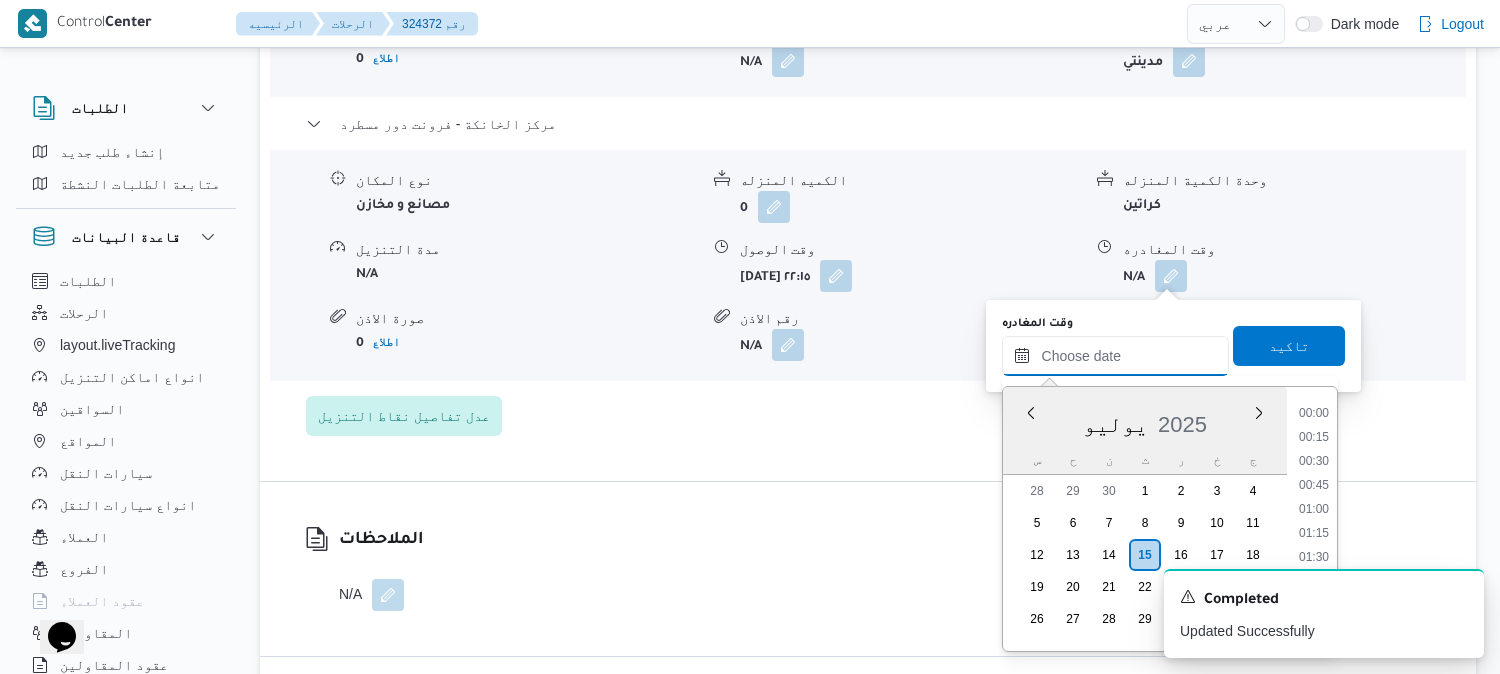 scroll, scrollTop: 2040, scrollLeft: 0, axis: vertical 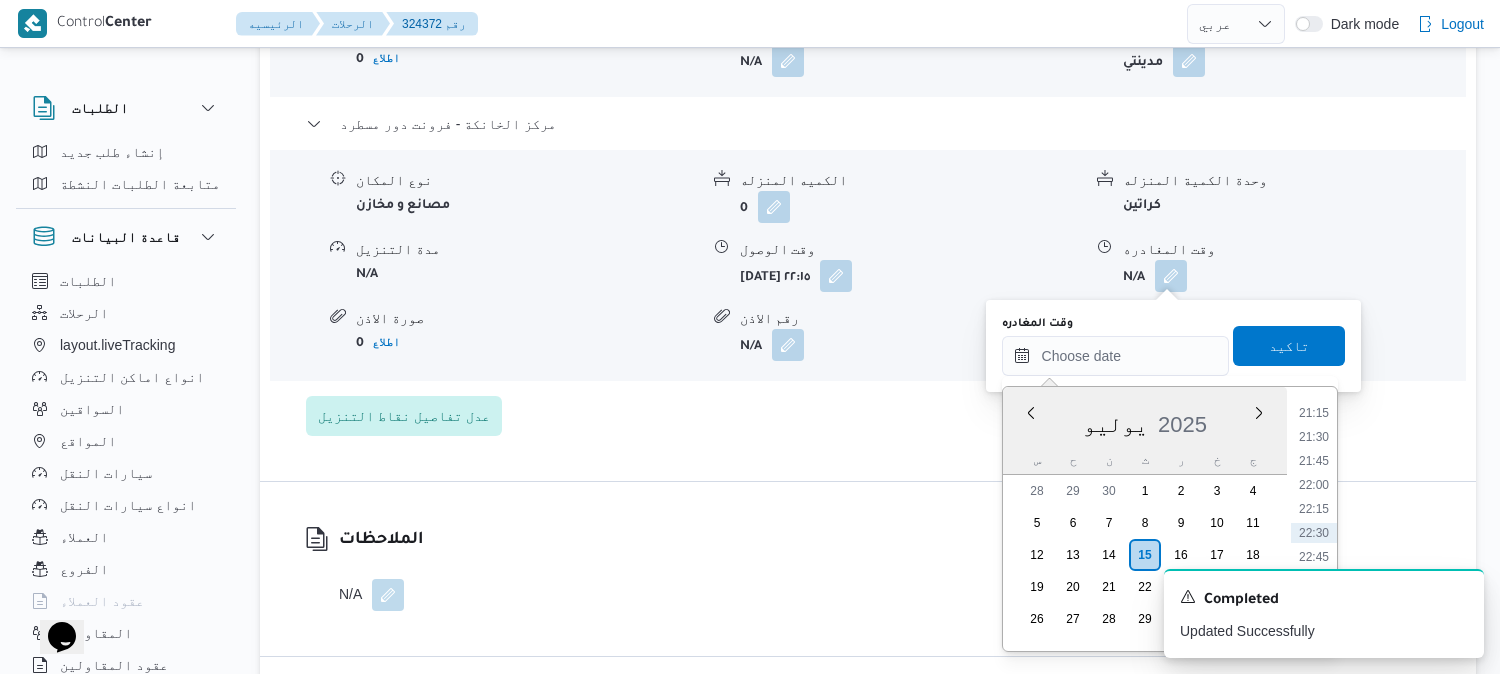 click on "00:00 00:15 00:30 00:45 01:00 01:15 01:30 01:45 02:00 02:15 02:30 02:45 03:00 03:15 03:30 03:45 04:00 04:15 04:30 04:45 05:00 05:15 05:30 05:45 06:00 06:15 06:30 06:45 07:00 07:15 07:30 07:45 08:00 08:15 08:30 08:45 09:00 09:15 09:30 09:45 10:00 10:15 10:30 10:45 11:00 11:15 11:30 11:45 12:00 12:15 12:30 12:45 13:00 13:15 13:30 13:45 14:00 14:15 14:30 14:45 15:00 15:15 15:30 15:45 16:00 16:15 16:30 16:45 17:00 17:15 17:30 17:45 18:00 18:15 18:30 18:45 19:00 19:15 19:30 19:45 20:00 20:15 20:30 20:45 21:00 21:15 21:30 21:45 22:00 22:15 22:30 22:45 23:00 23:15 23:30 23:45" at bounding box center [1314, 519] 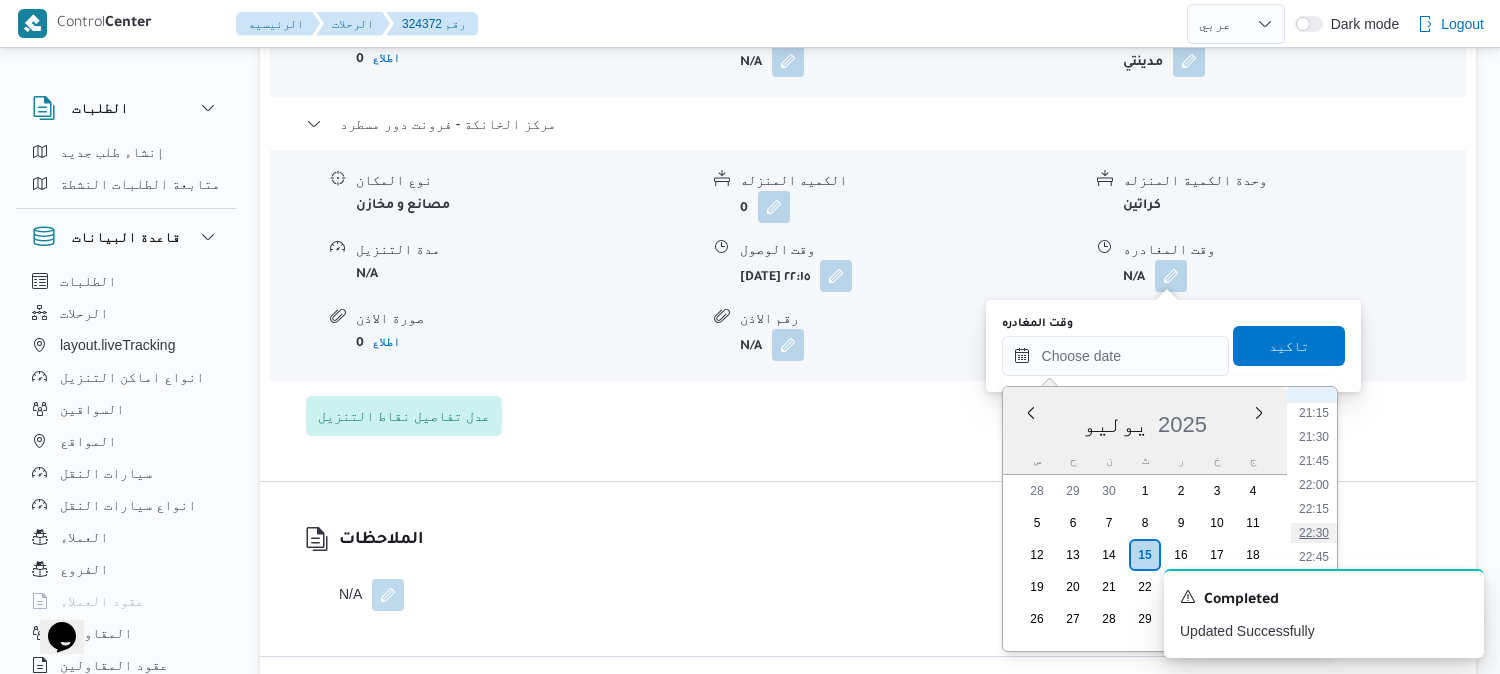 click on "22:30" at bounding box center [1314, 533] 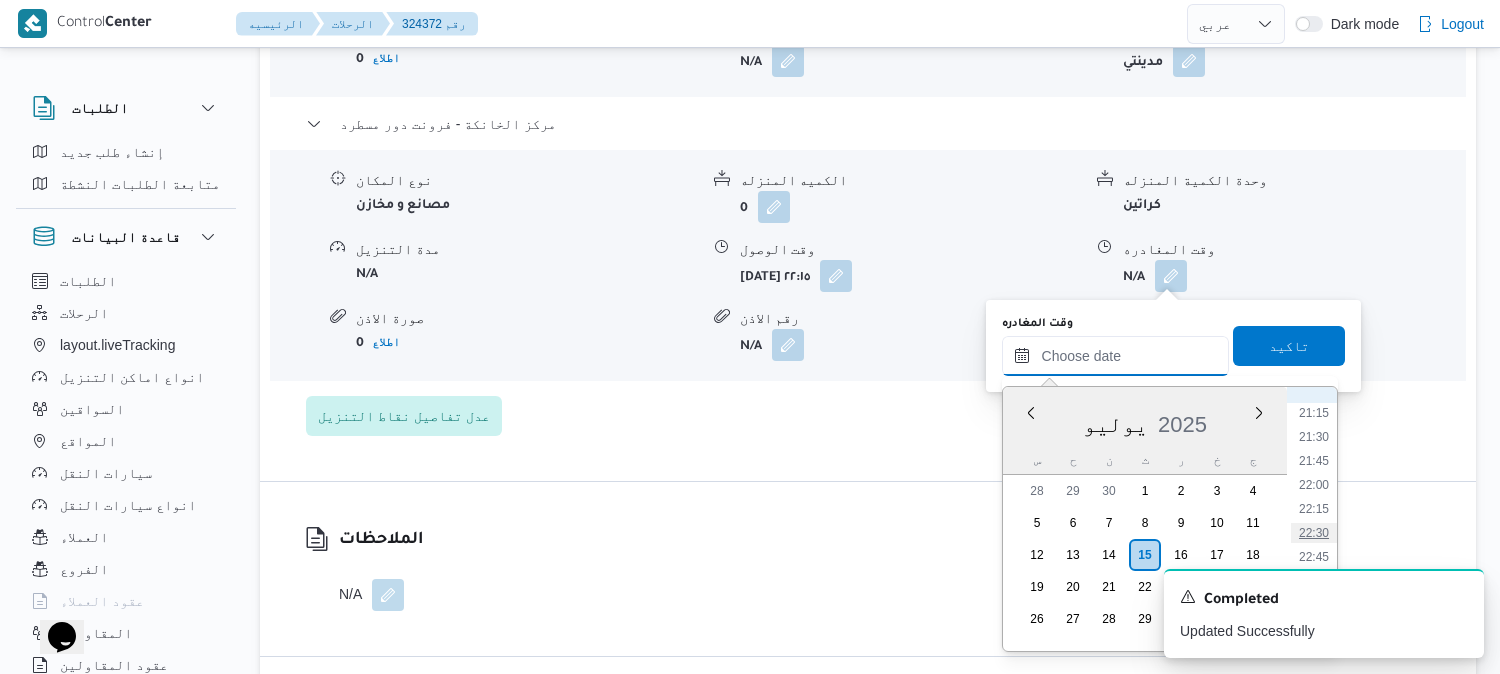 type on "١٥/٠٧/٢٠٢٥ ٢٢:٣٠" 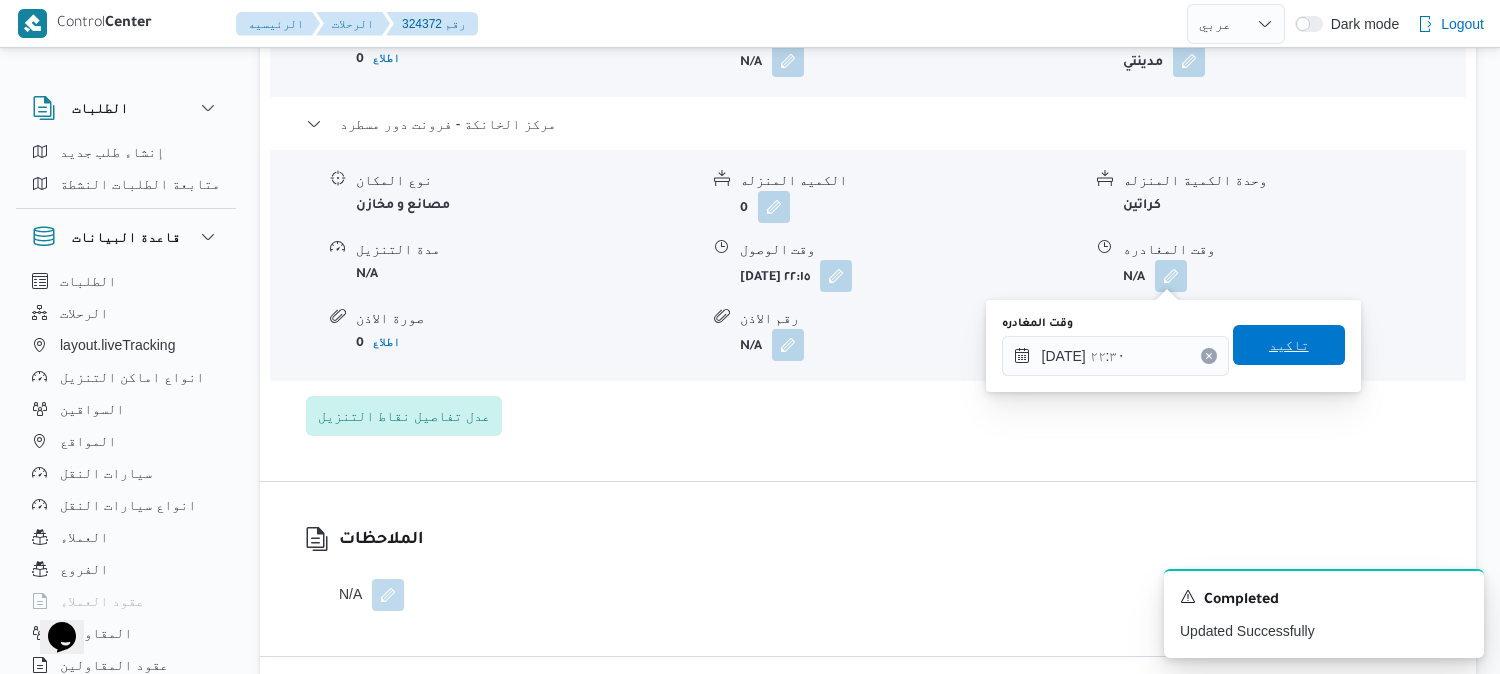 click on "تاكيد" at bounding box center (1289, 345) 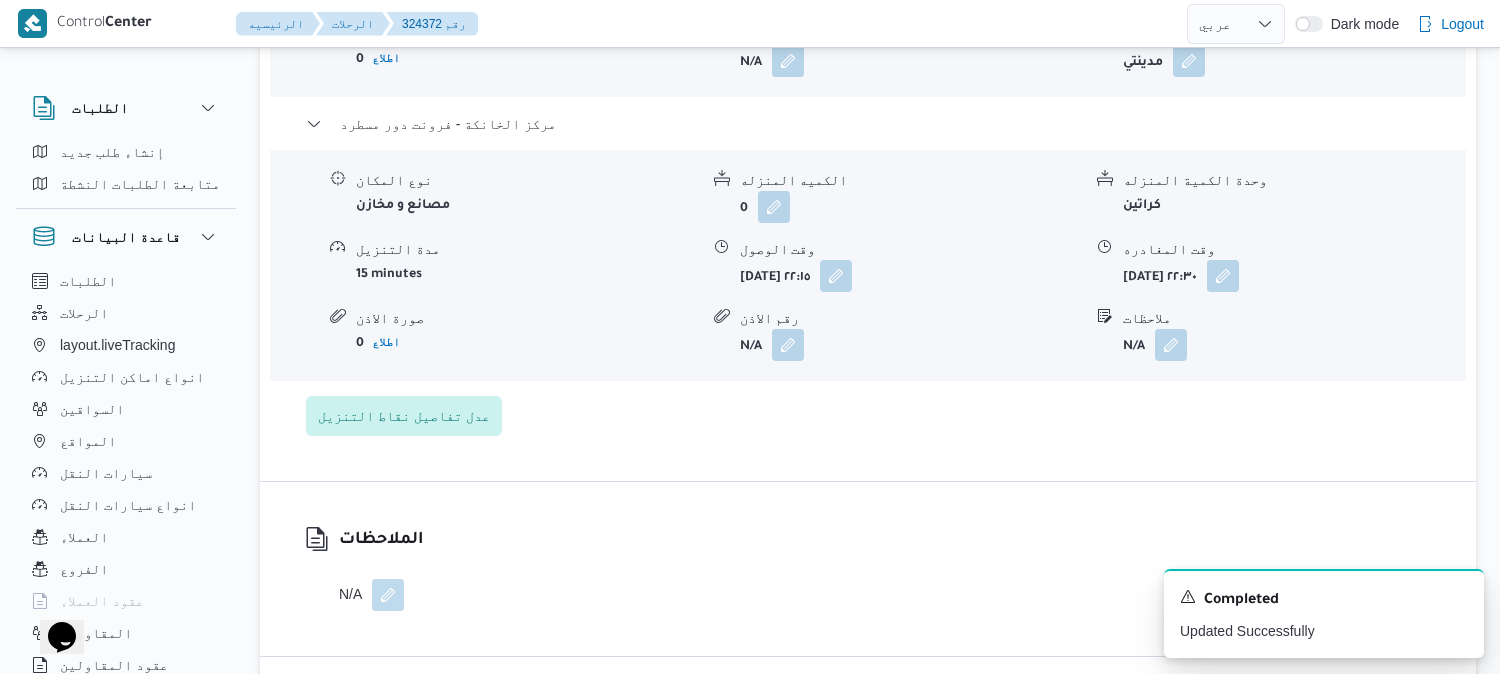 scroll, scrollTop: 0, scrollLeft: 0, axis: both 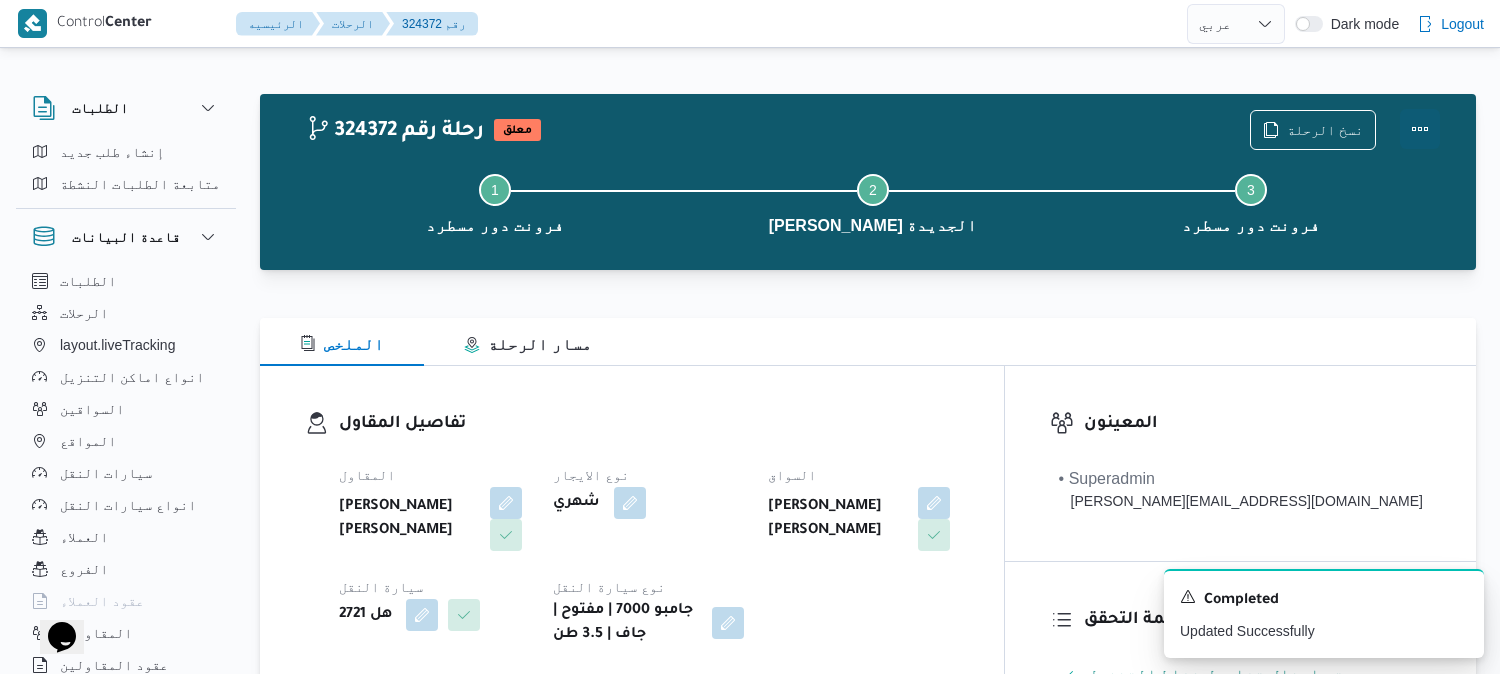 click at bounding box center (1420, 129) 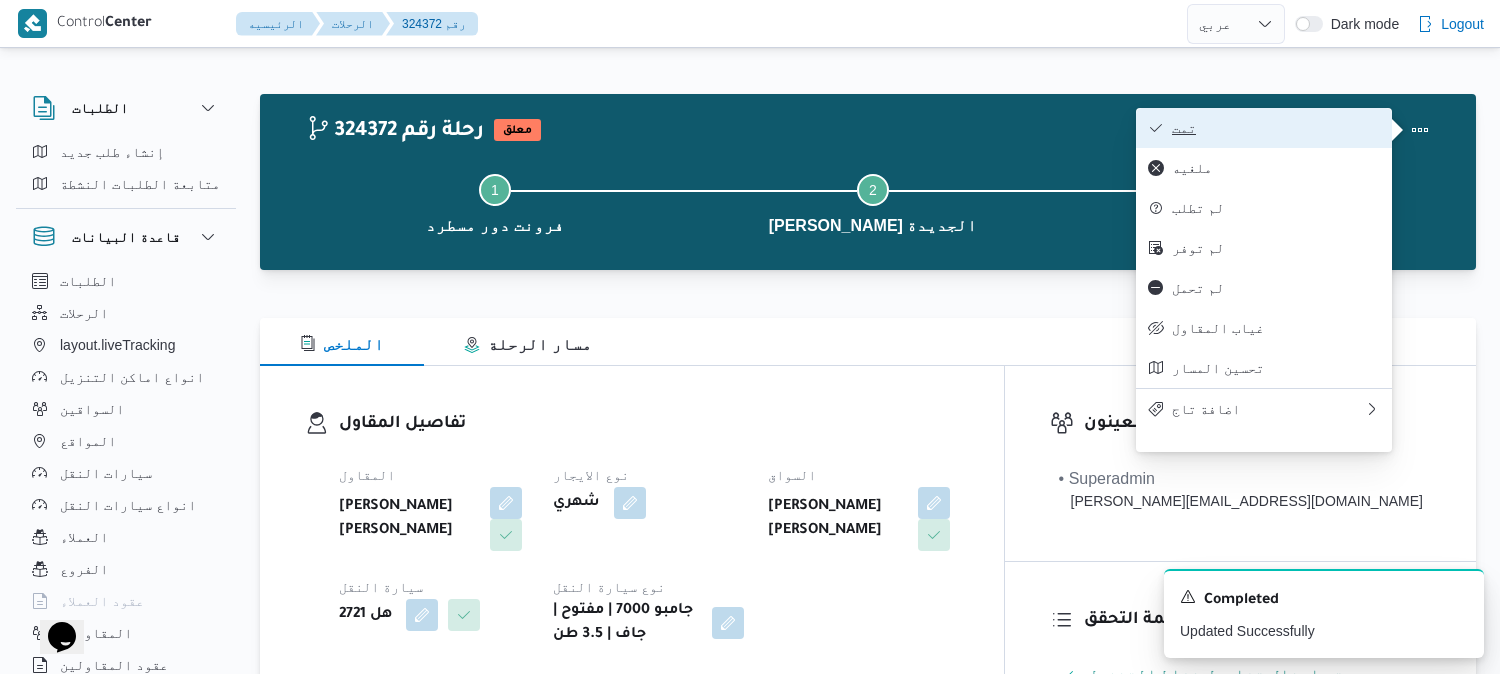 click on "تمت" at bounding box center (1264, 128) 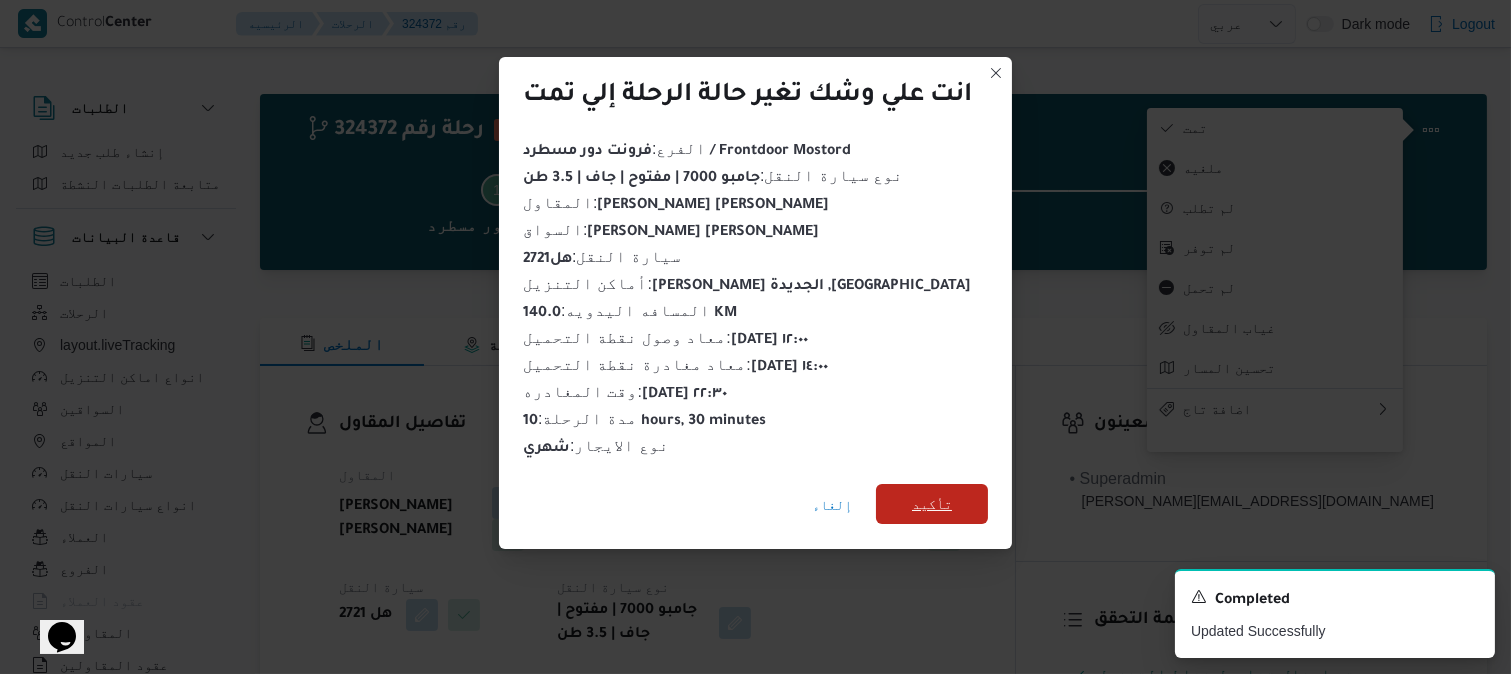 click on "تأكيد" at bounding box center (932, 504) 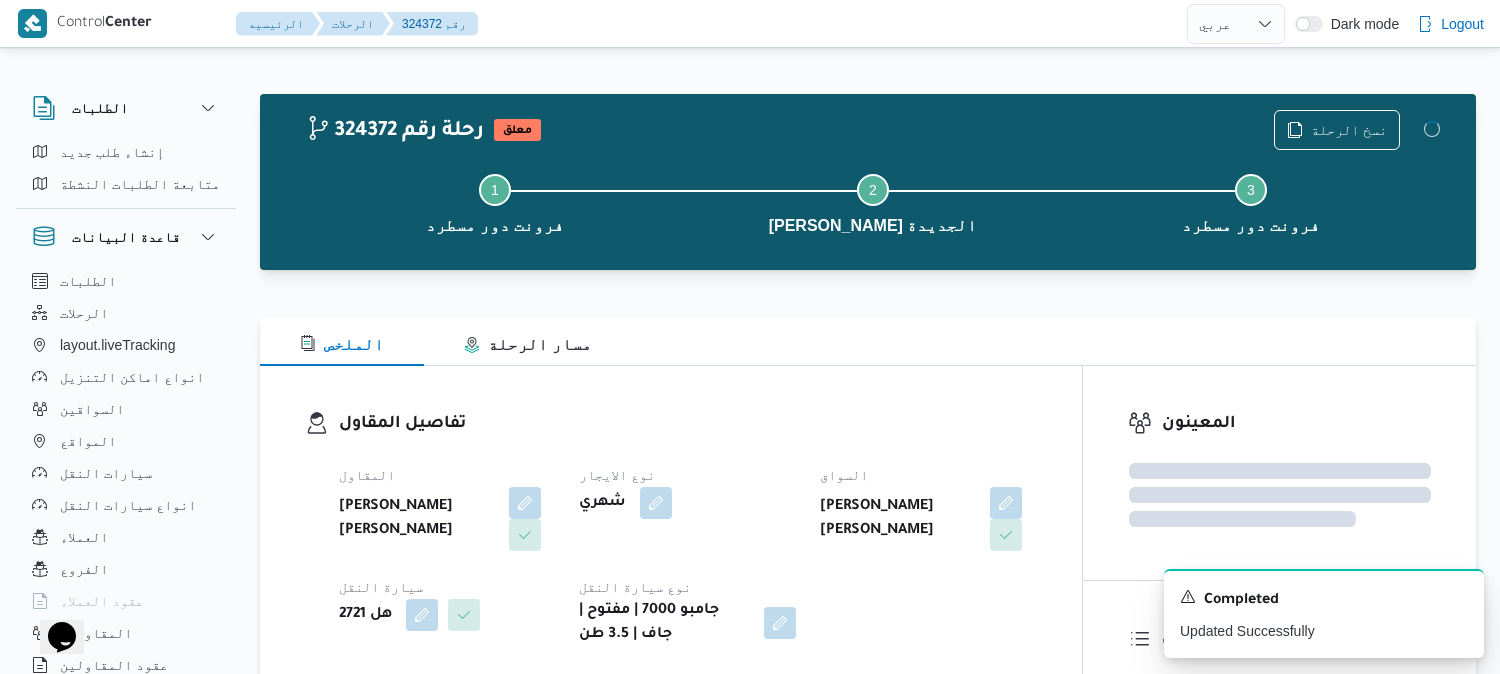 click on "تفاصيل المقاول المقاول محمد هاني محمد جوده محمود نوع الايجار شهري السواق محمد هاني محمد جودة محمود سيارة النقل هل 2721 نوع سيارة النقل جامبو 7000 | مفتوح | جاف | 3.5 طن" at bounding box center [671, 529] 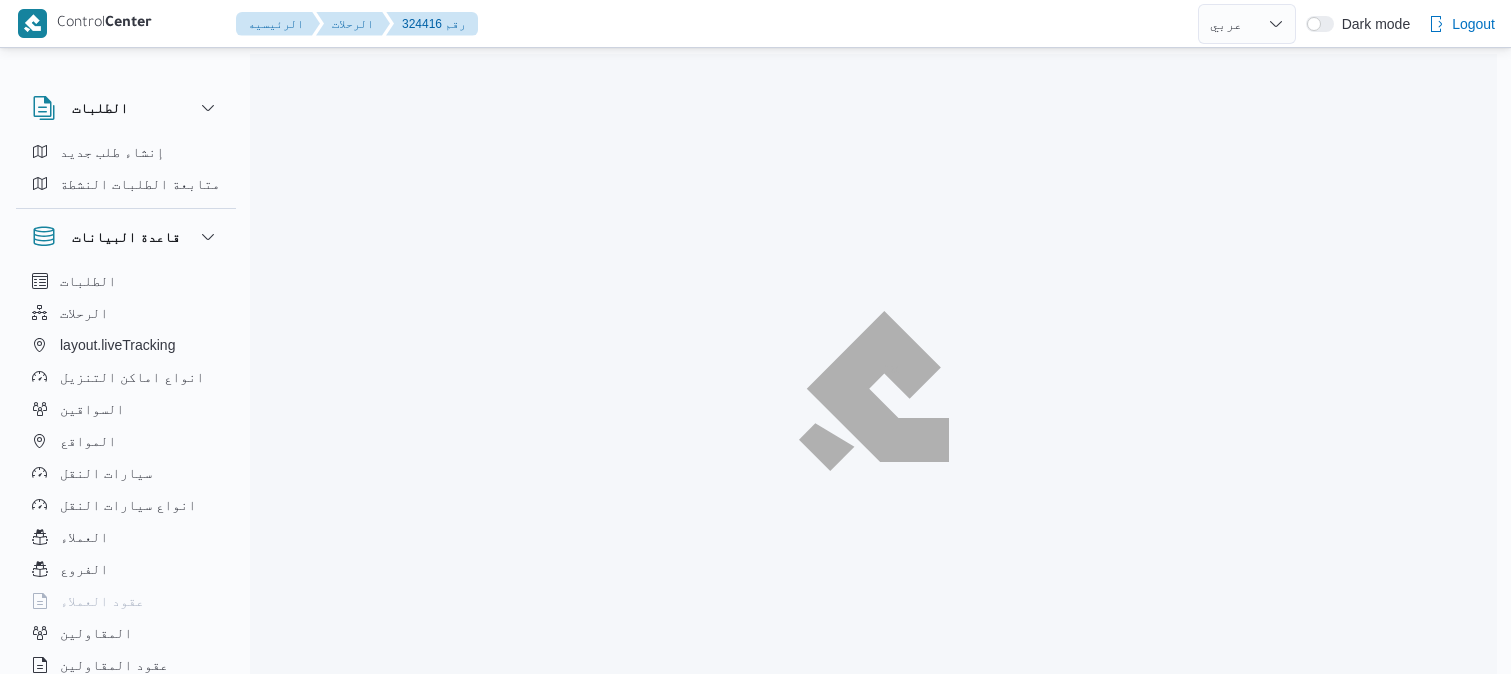 select on "ar" 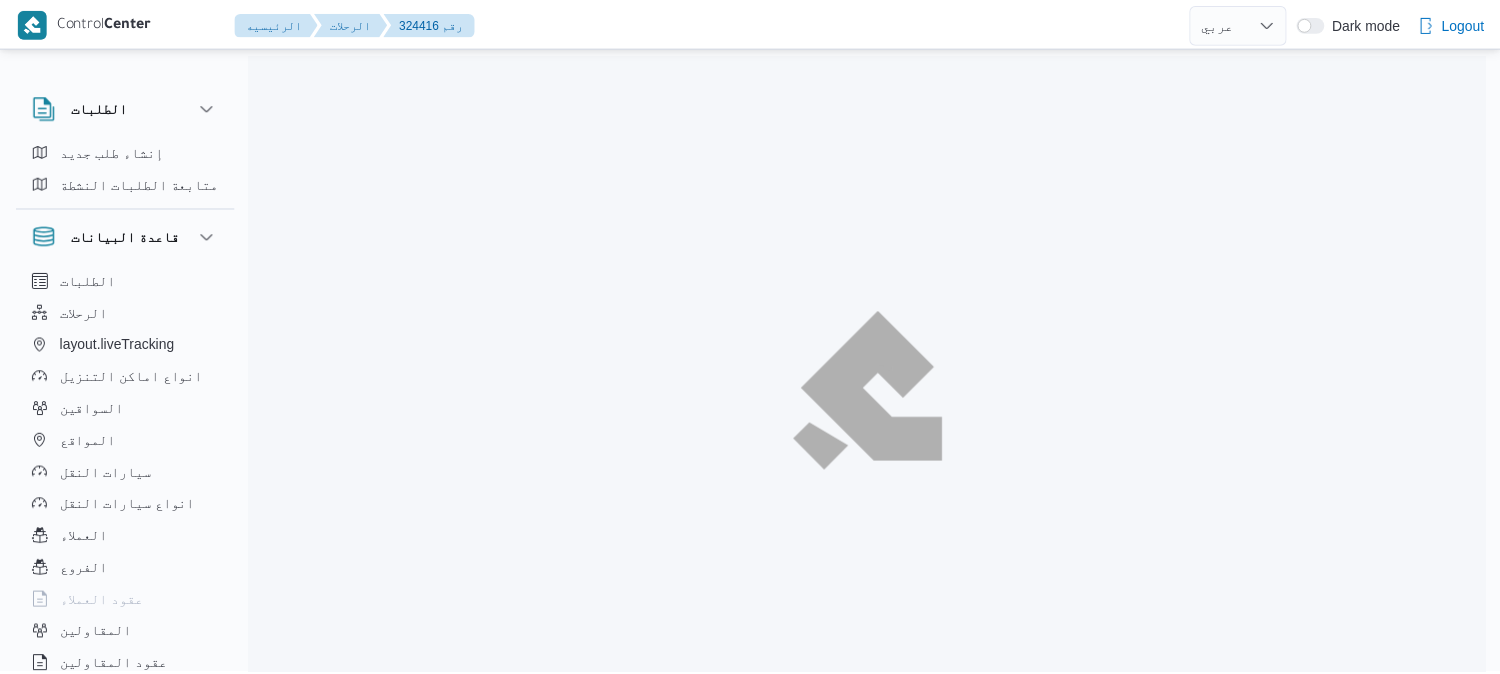 scroll, scrollTop: 0, scrollLeft: 0, axis: both 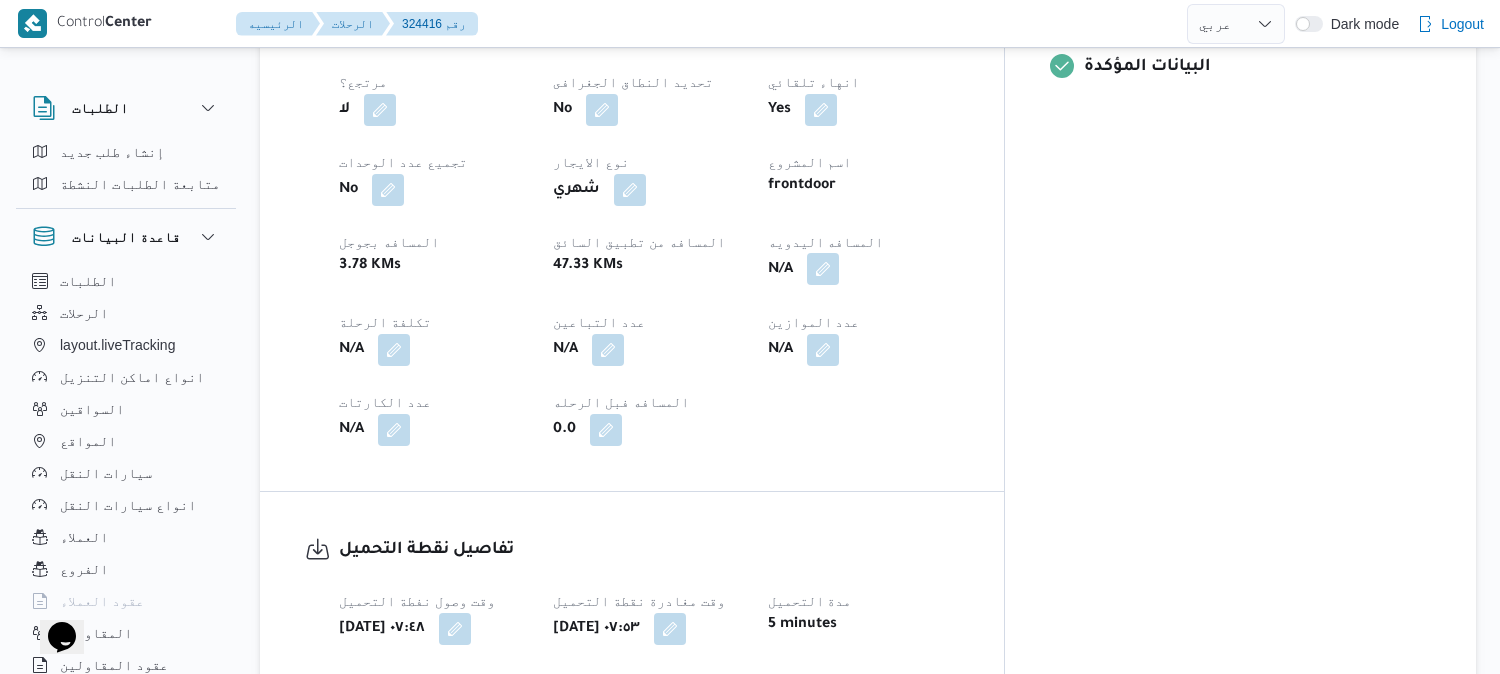 click at bounding box center [823, 269] 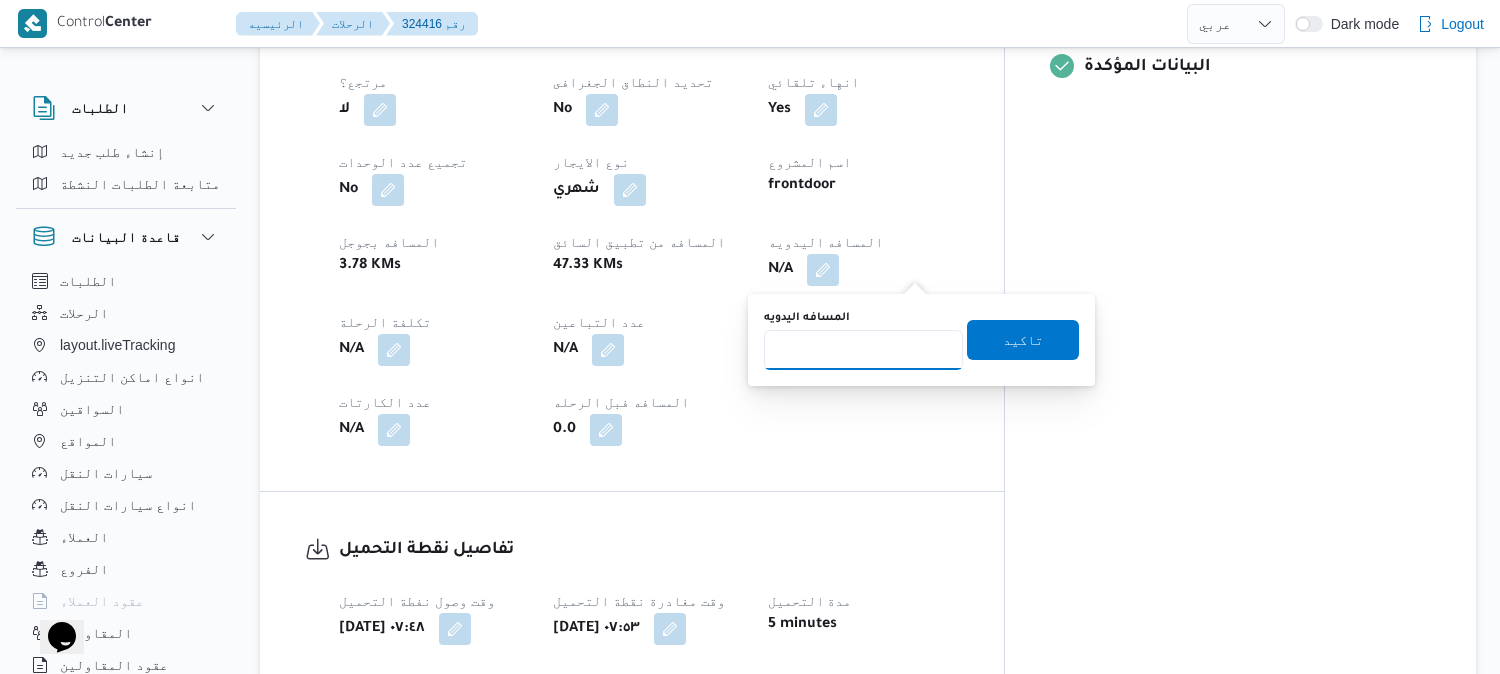click on "المسافه اليدويه" at bounding box center [863, 350] 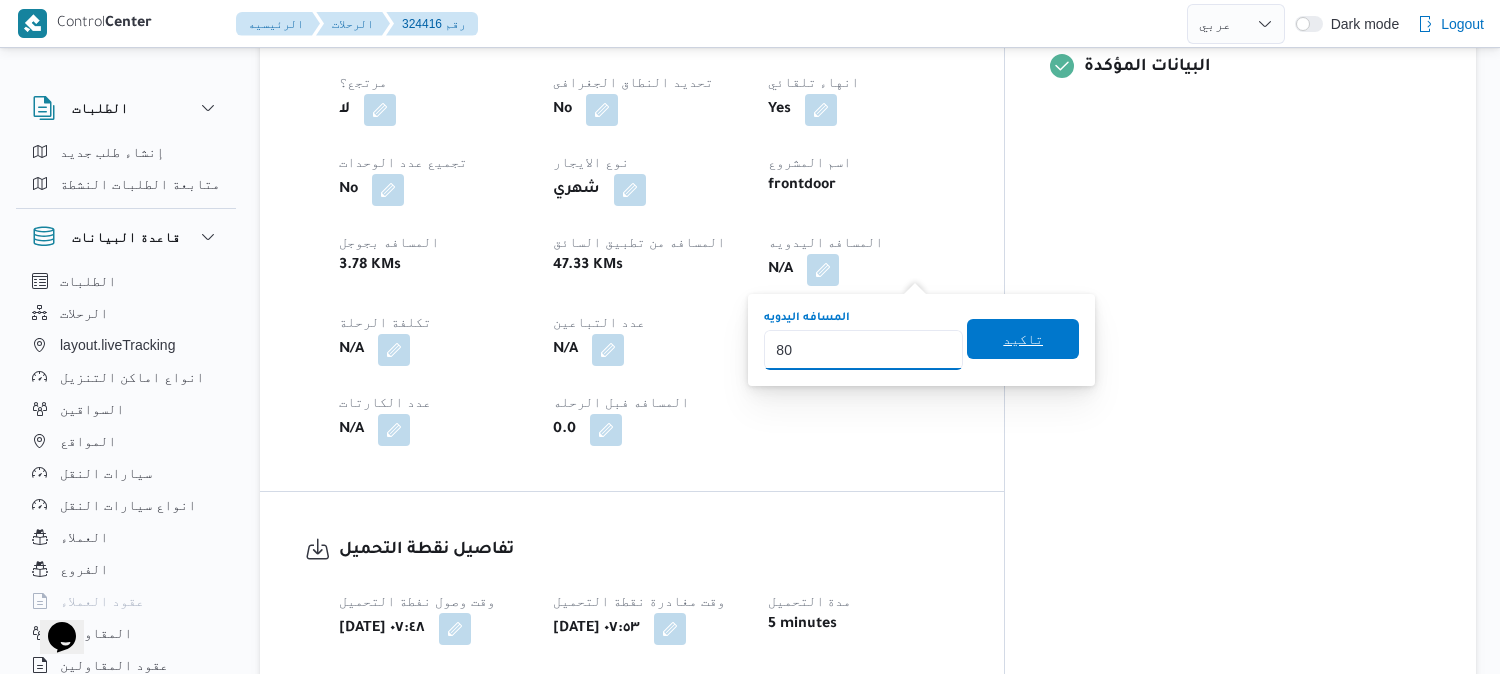 type on "80" 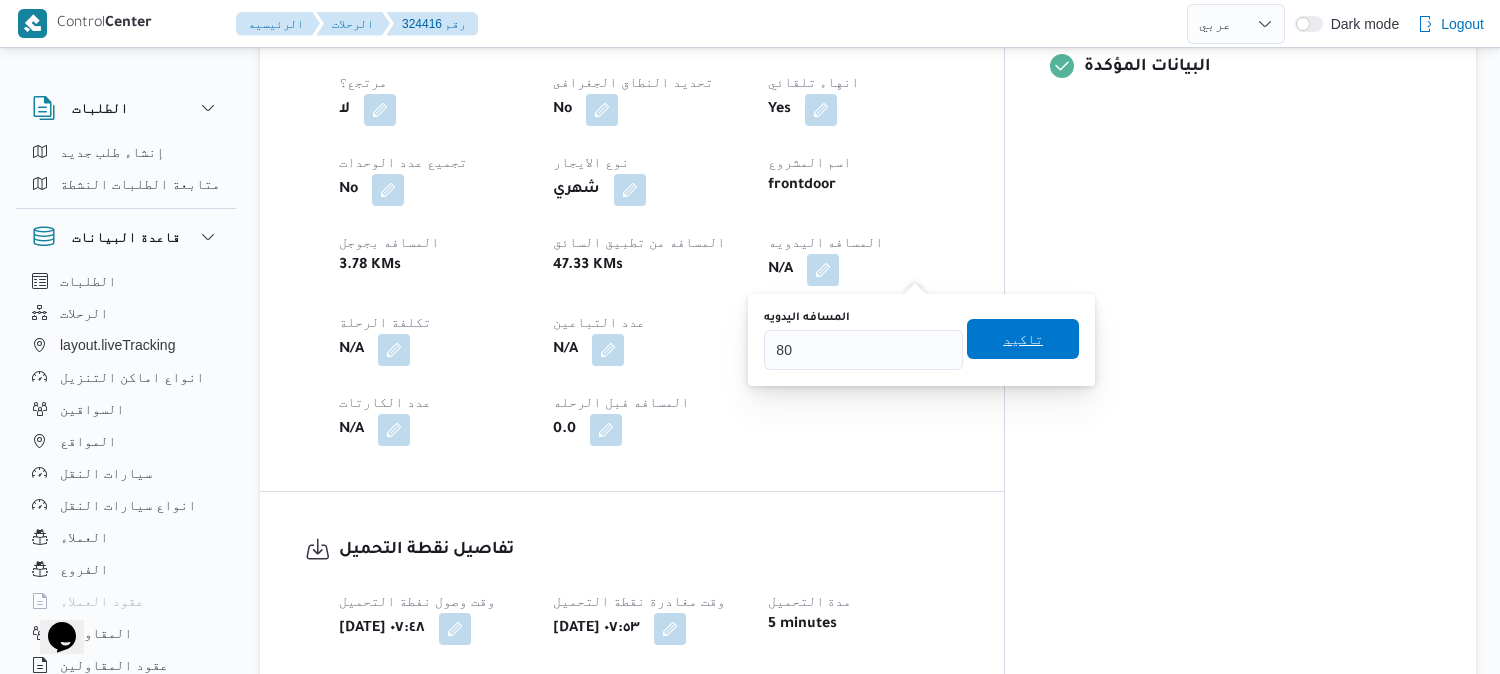 click on "تاكيد" at bounding box center [1023, 339] 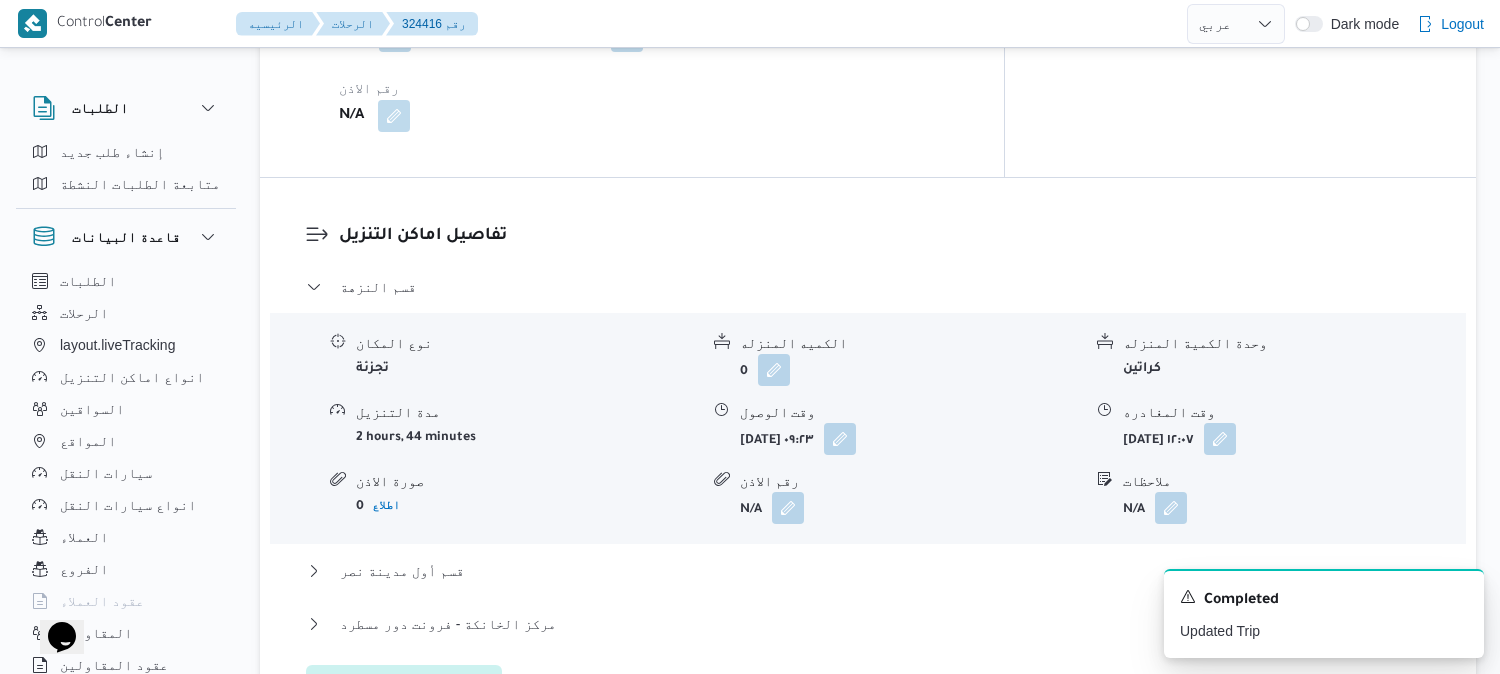 scroll, scrollTop: 1666, scrollLeft: 0, axis: vertical 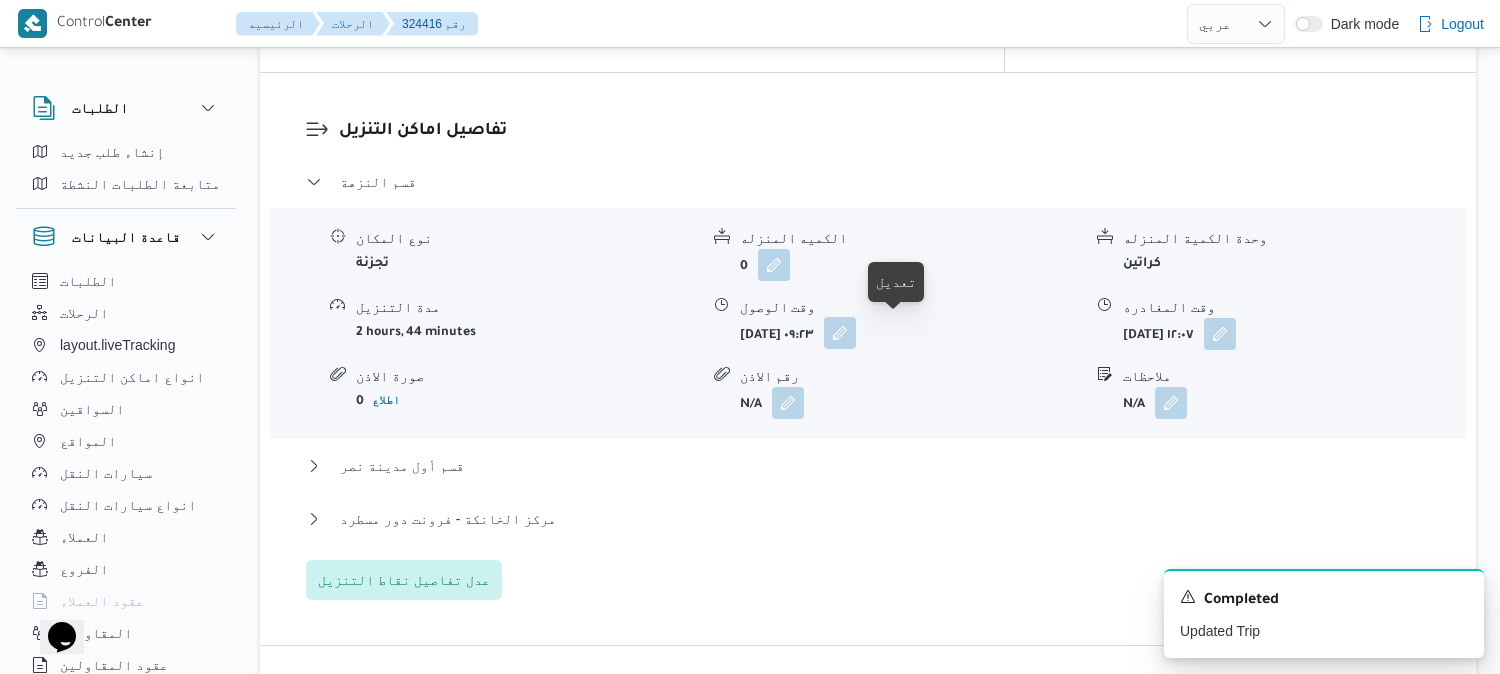 click at bounding box center (840, 333) 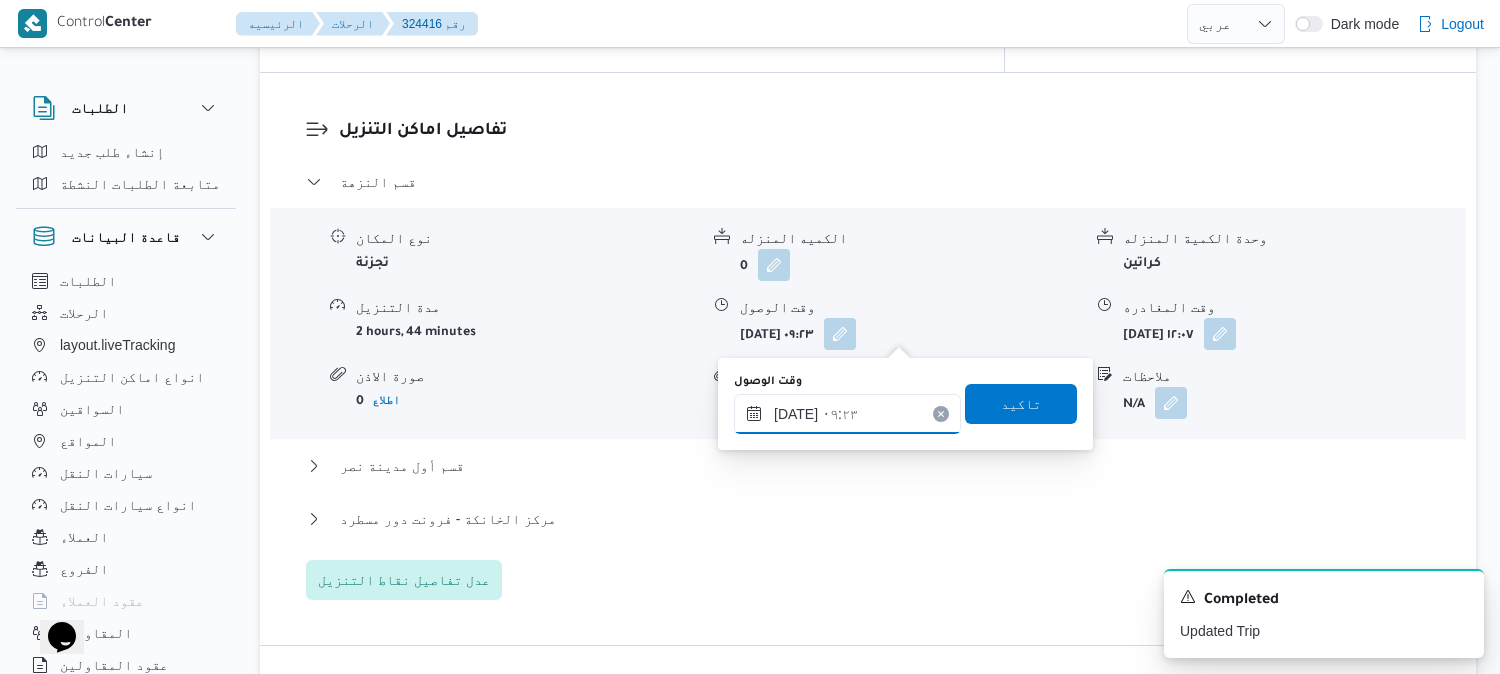 click on "١٥/٠٧/٢٠٢٥ ٠٩:٢٣" at bounding box center (847, 414) 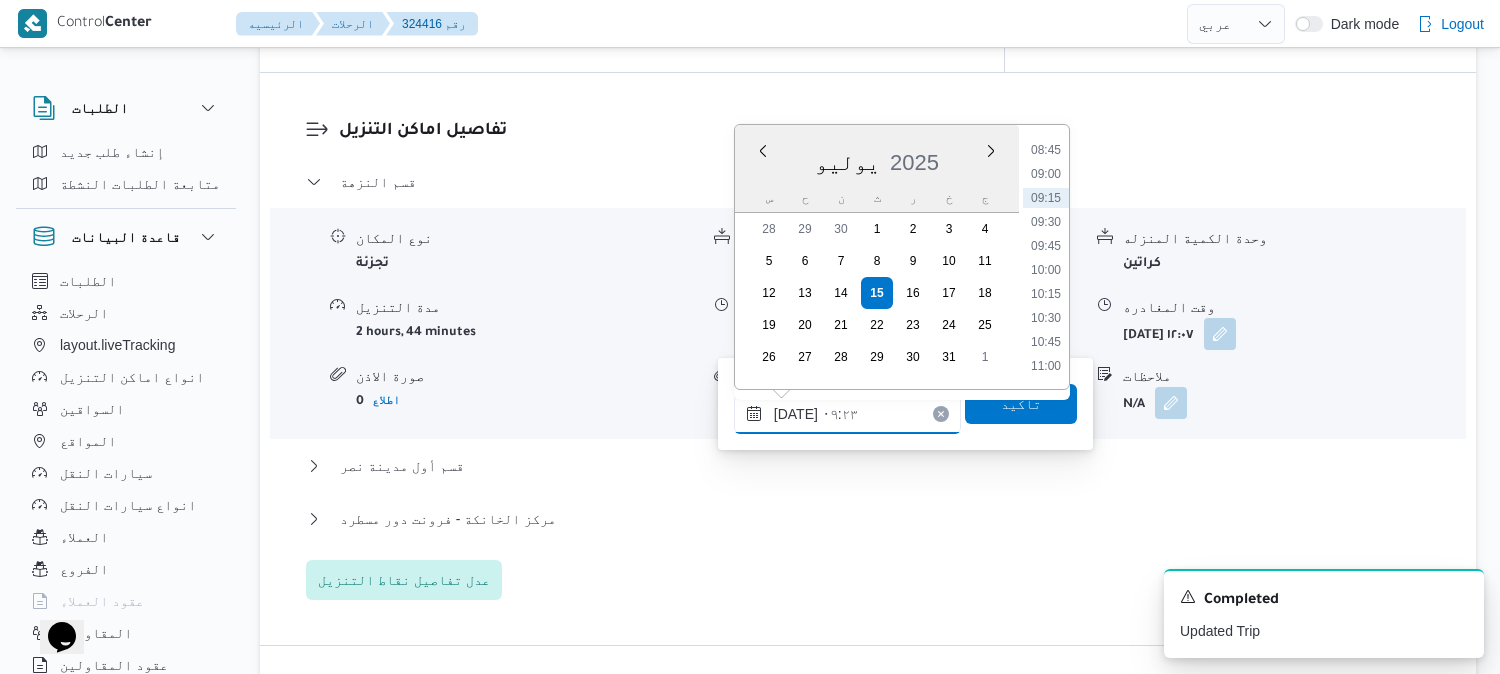 scroll, scrollTop: 880, scrollLeft: 0, axis: vertical 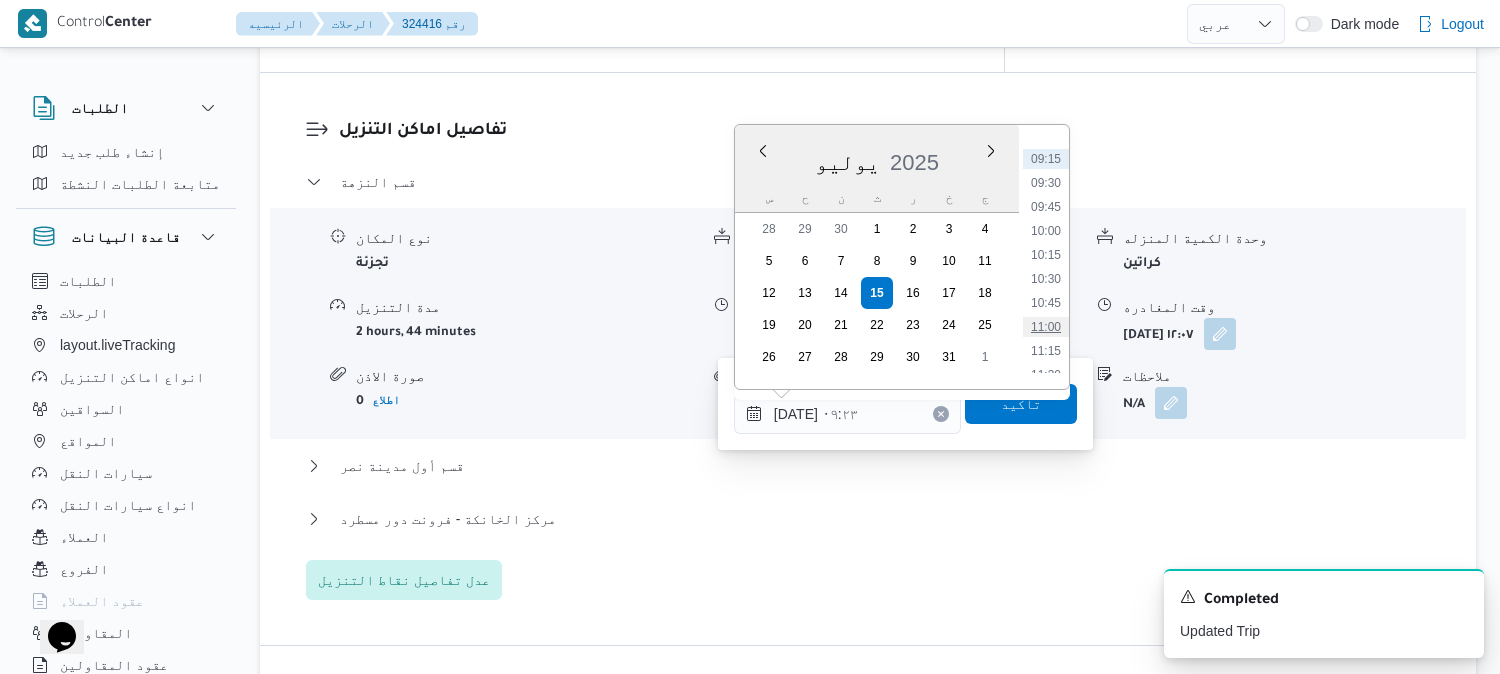 click on "11:00" at bounding box center (1046, 327) 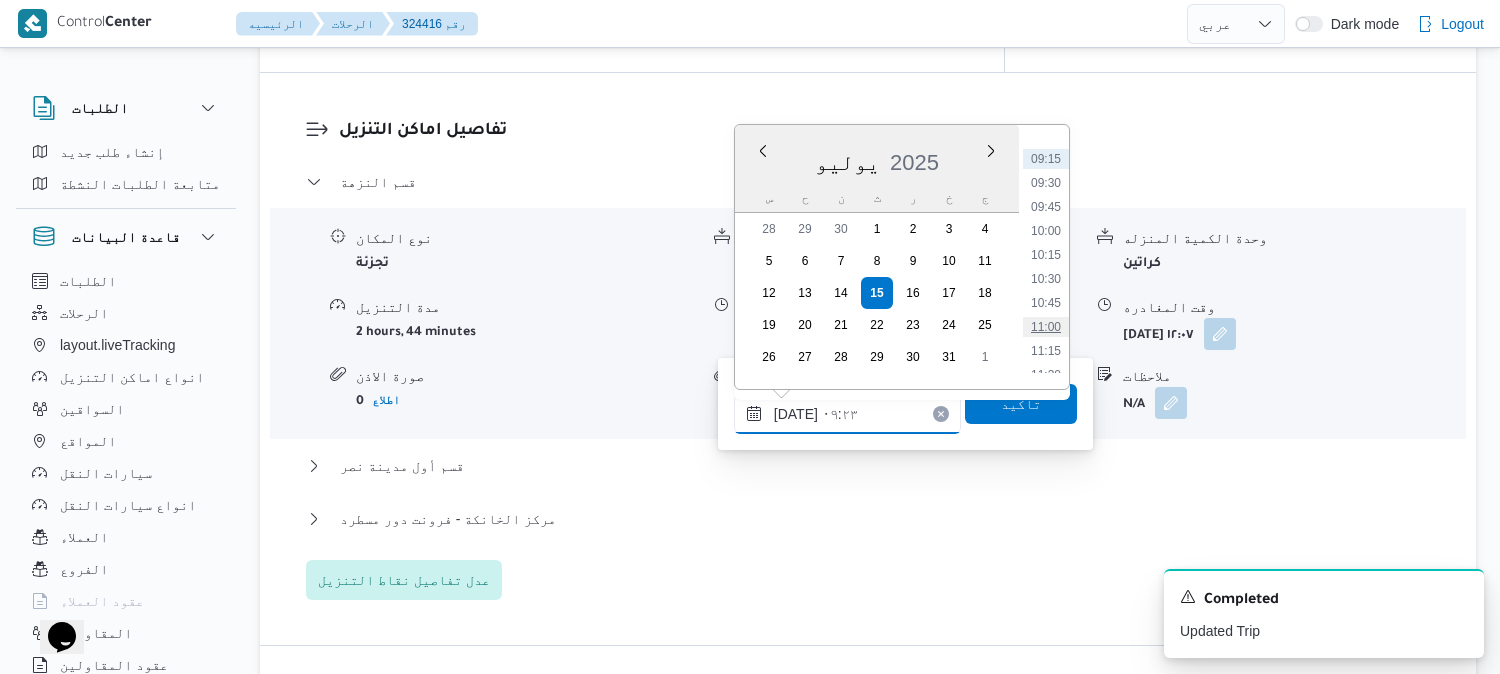 type on "١٥/٠٧/٢٠٢٥ ١١:٠٠" 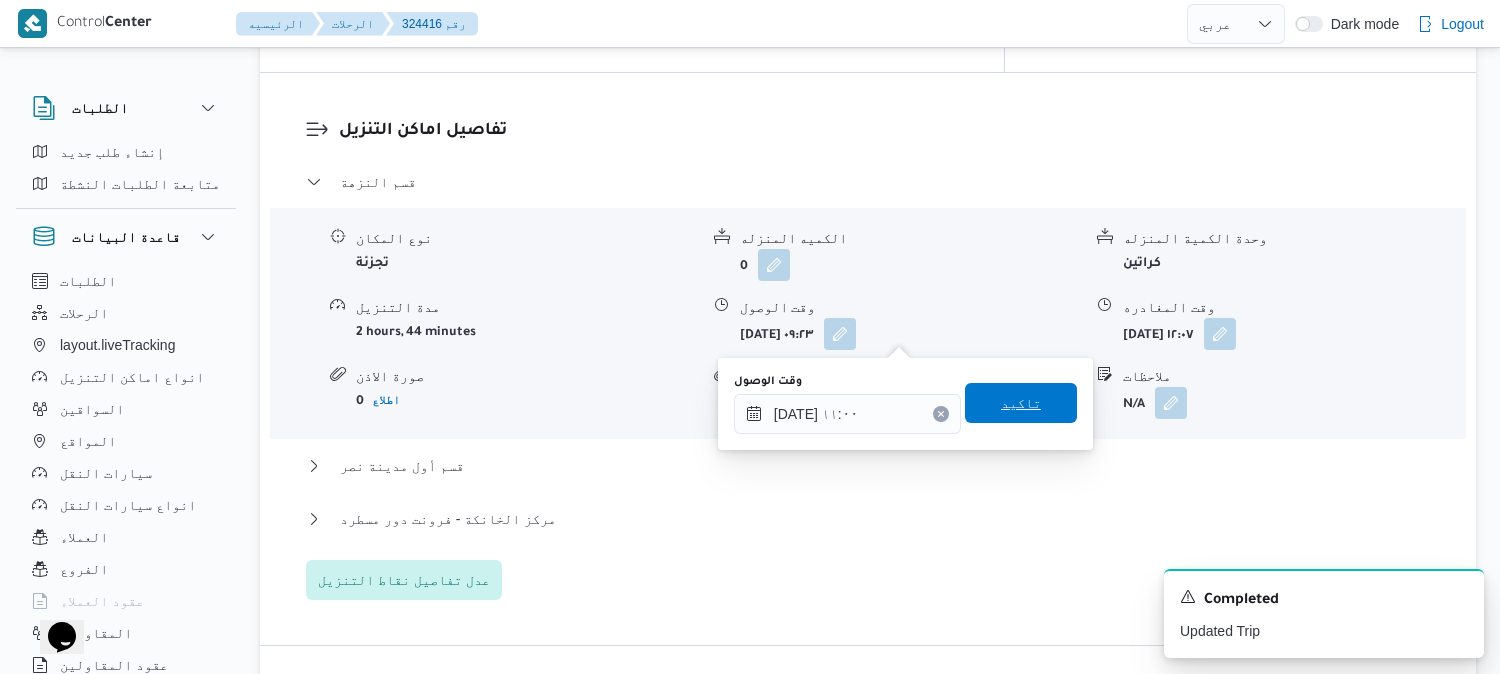 click on "تاكيد" at bounding box center (1021, 403) 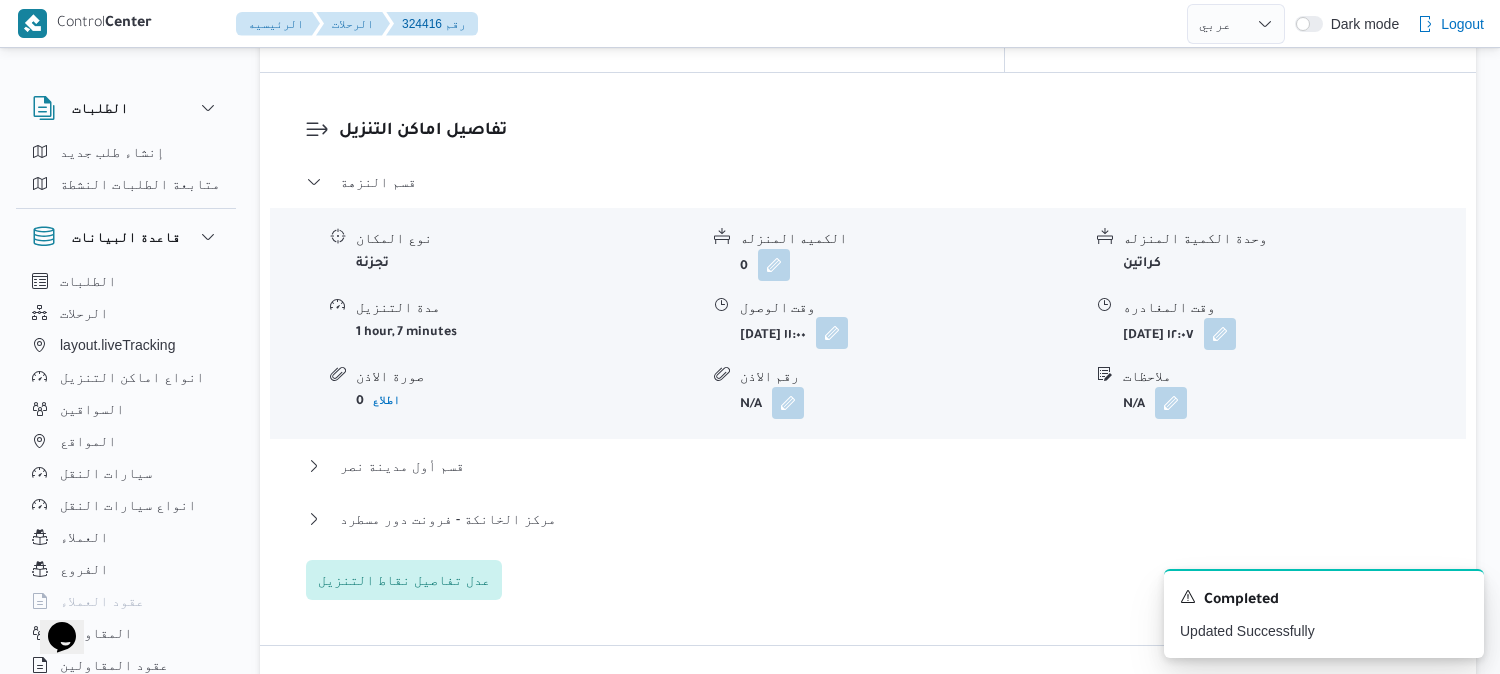 click at bounding box center [832, 333] 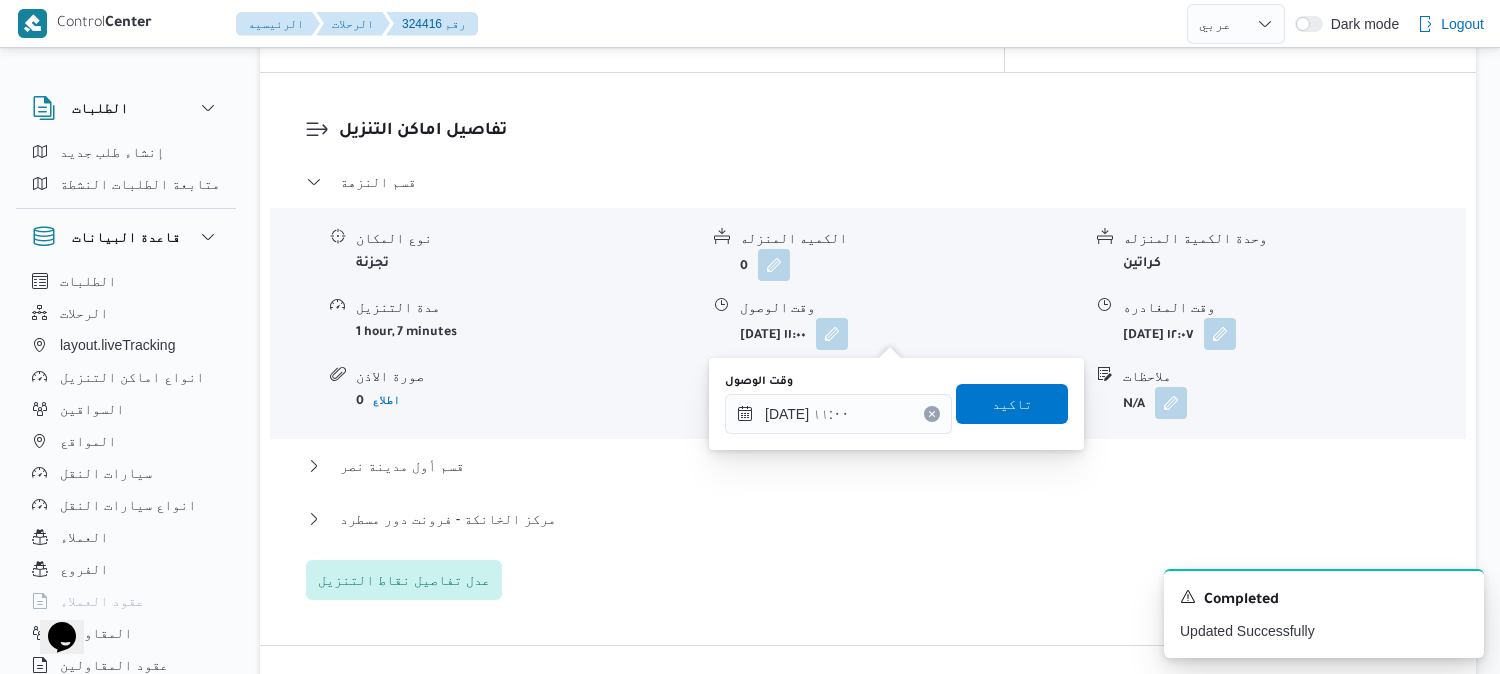 click on "وقت الوصول" at bounding box center [838, 382] 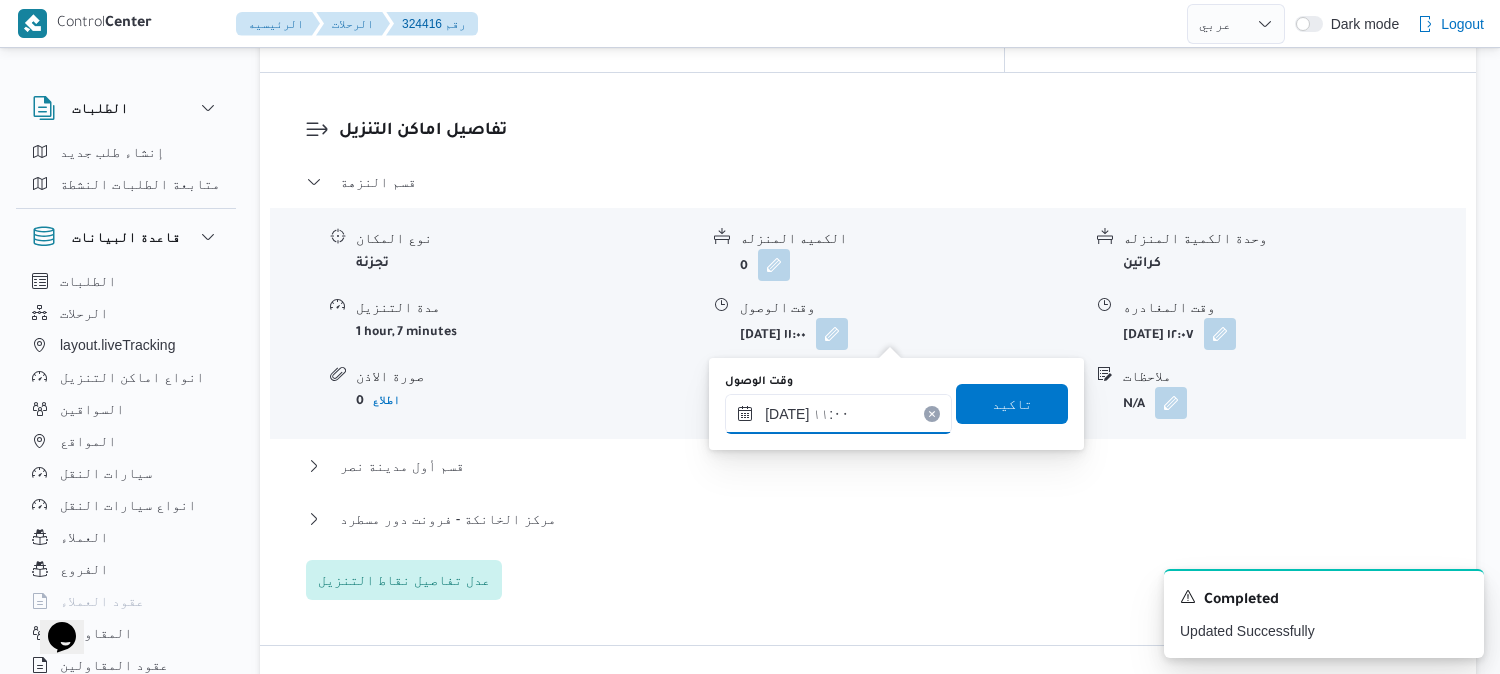 click on "١٥/٠٧/٢٠٢٥ ١١:٠٠" at bounding box center [838, 414] 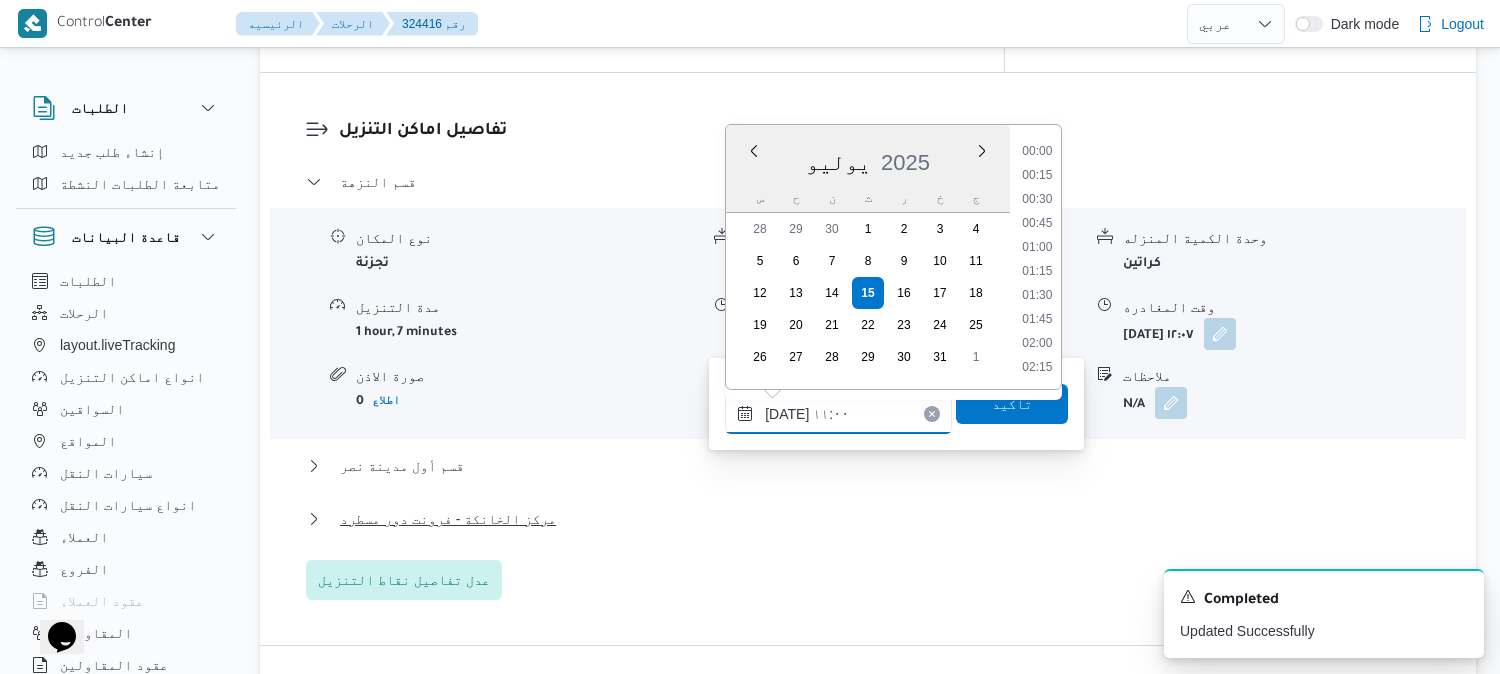 scroll, scrollTop: 936, scrollLeft: 0, axis: vertical 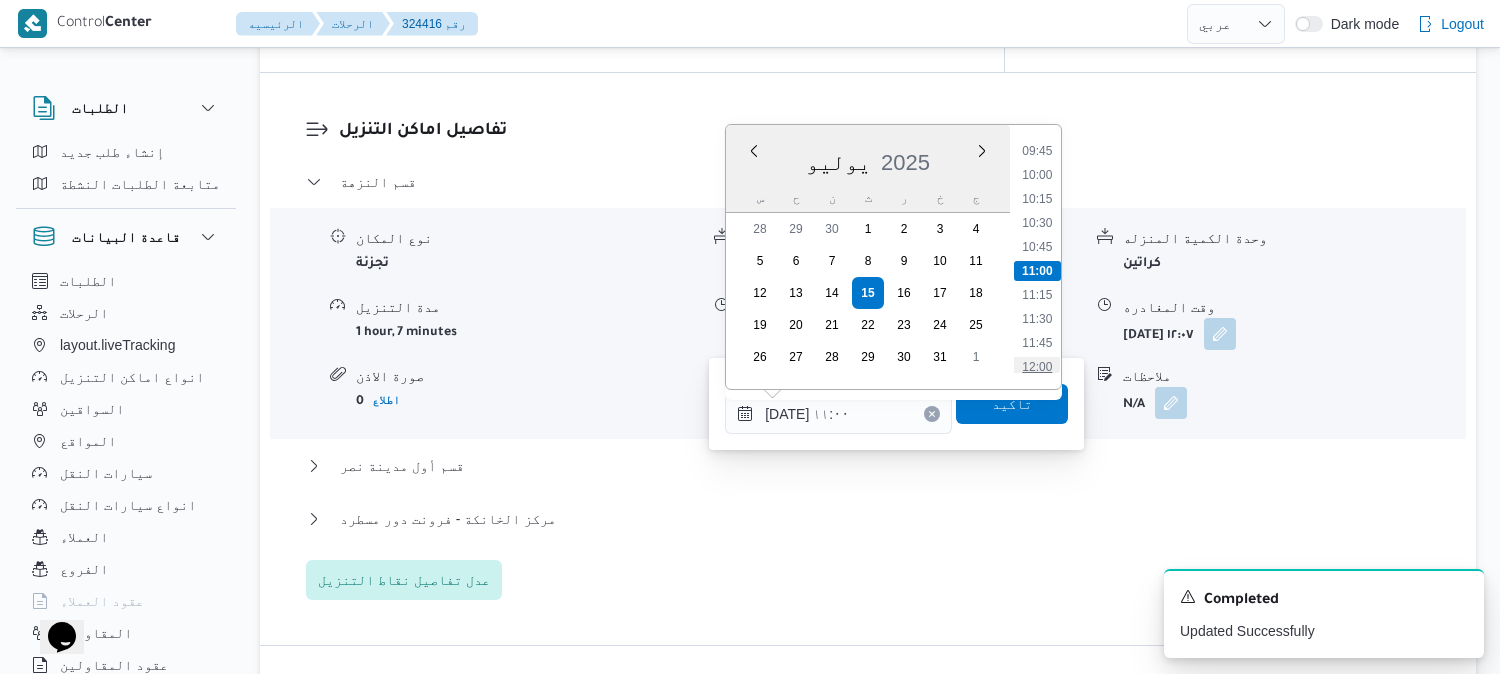 click on "12:00" at bounding box center (1038, 367) 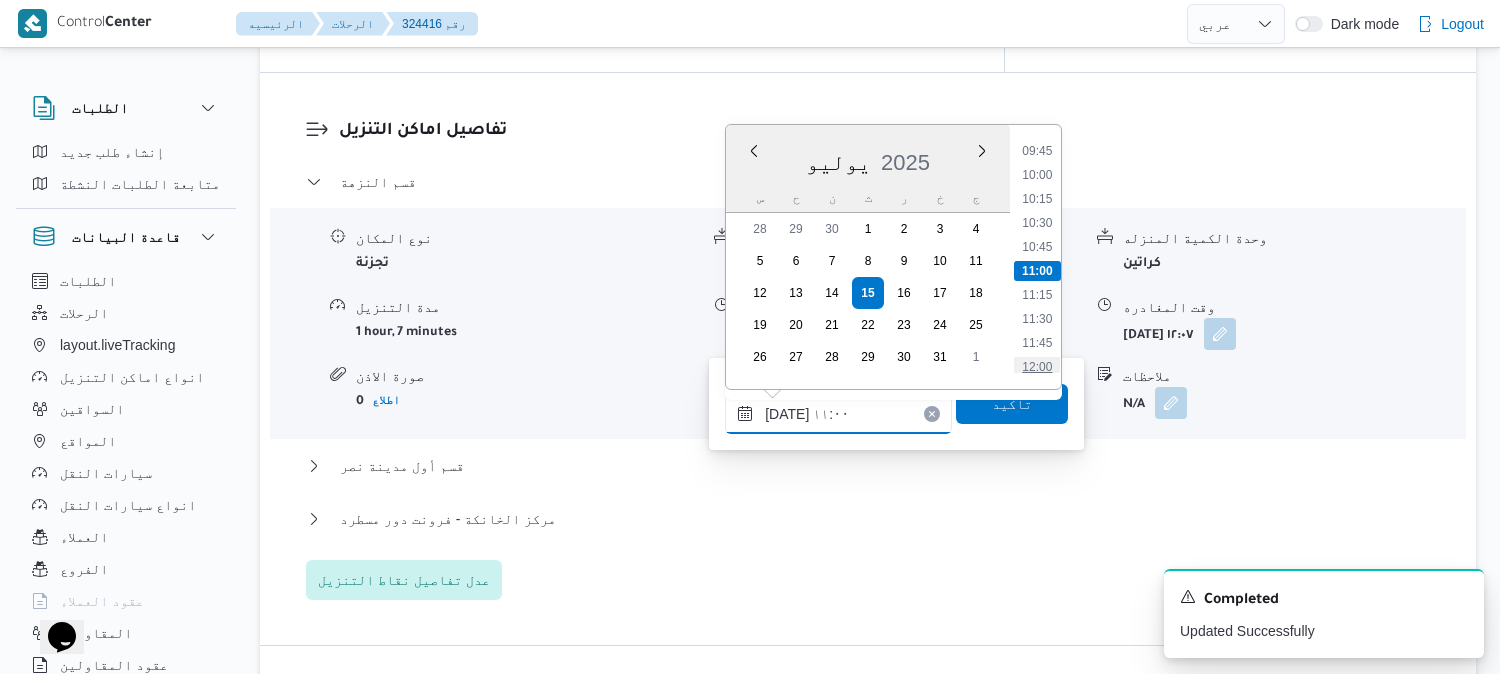 type on "١٥/٠٧/٢٠٢٥ ١٢:٠٠" 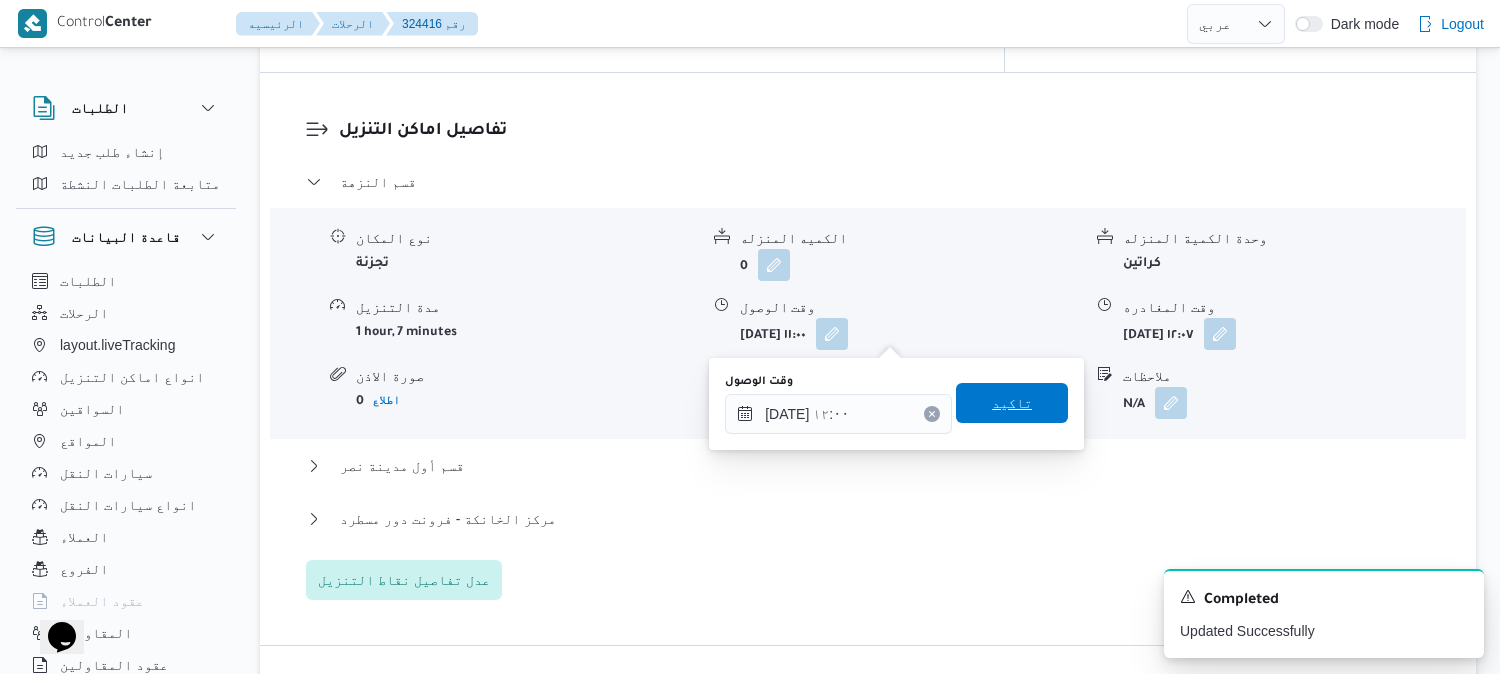 click on "تاكيد" at bounding box center [1012, 403] 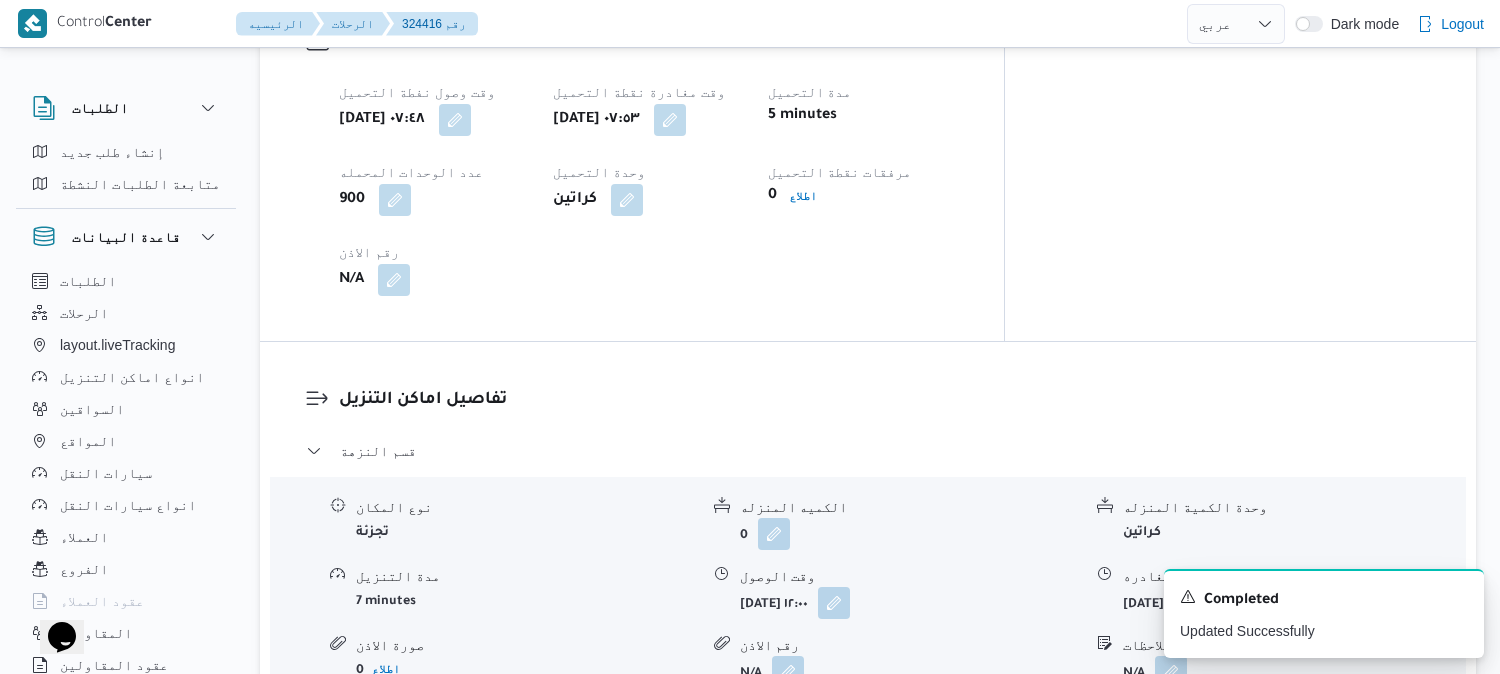 scroll, scrollTop: 1333, scrollLeft: 0, axis: vertical 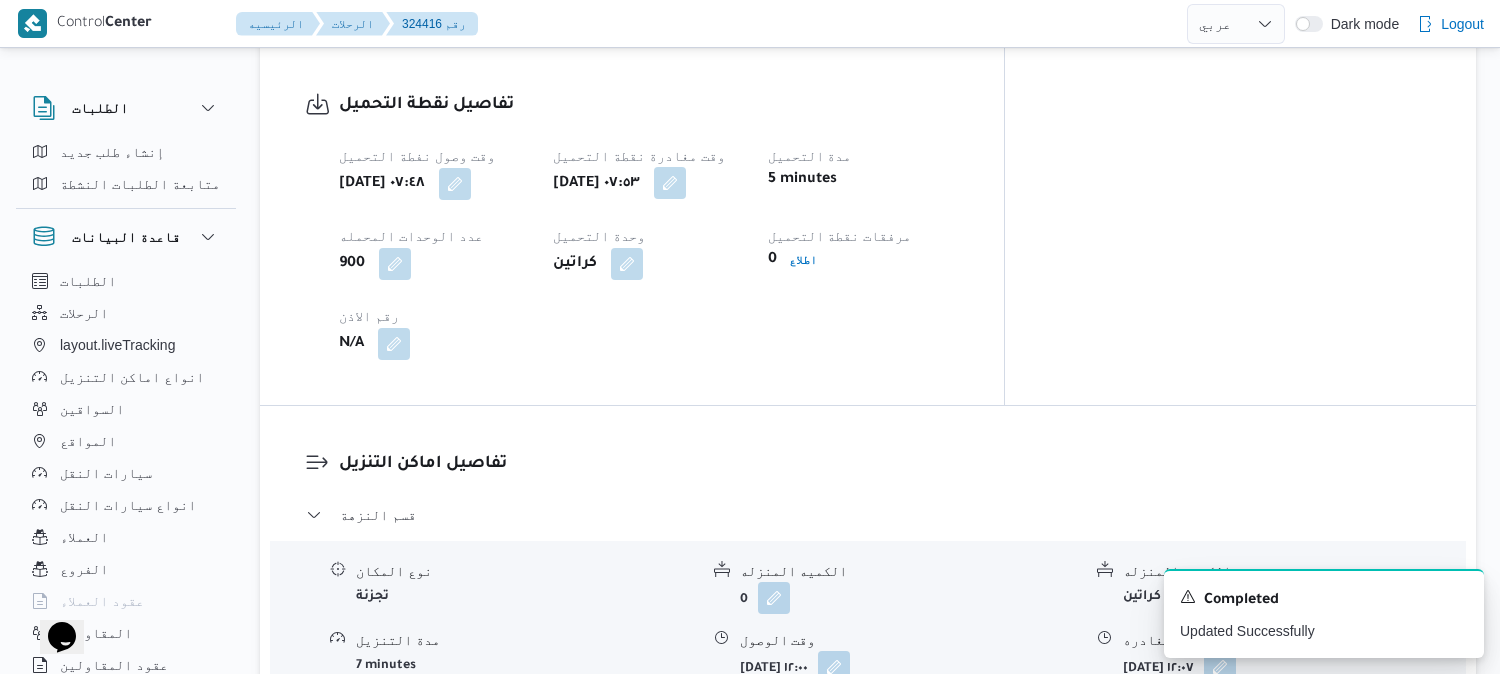 click at bounding box center (670, 183) 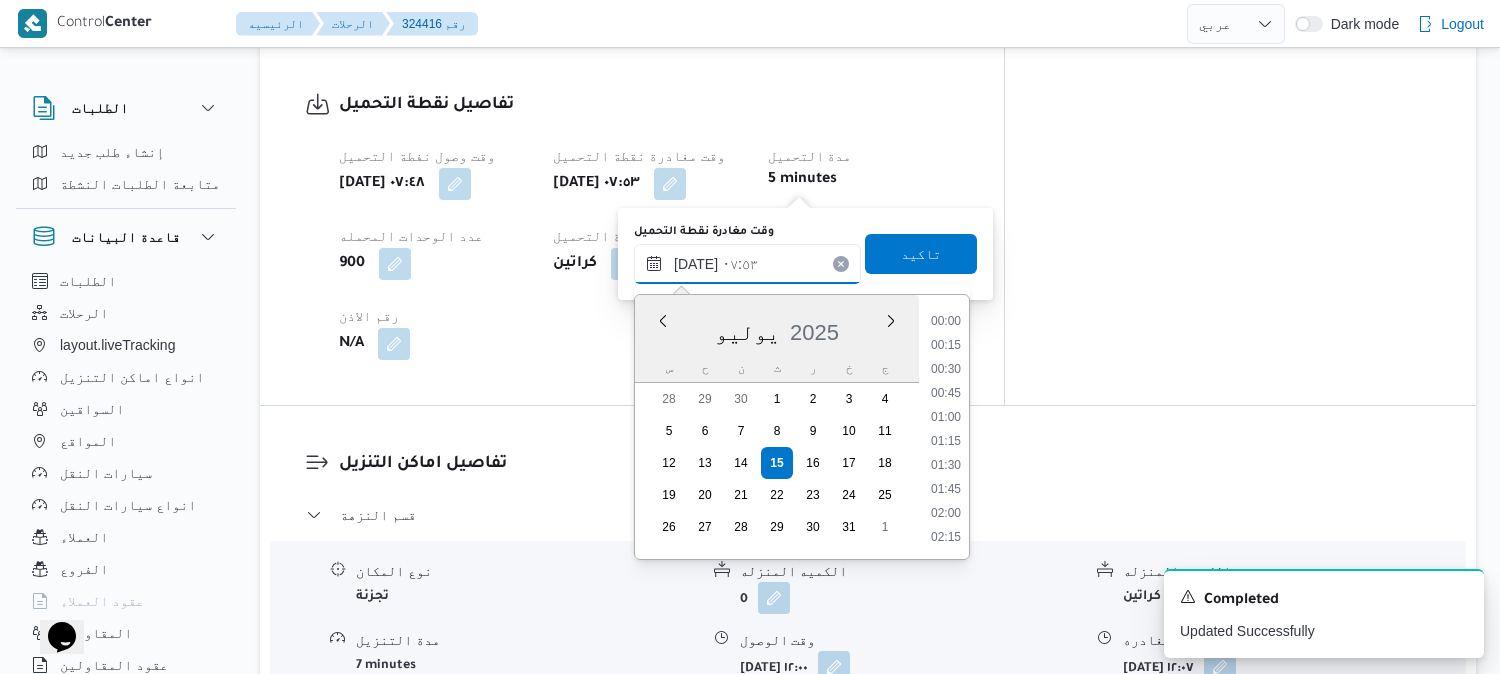 click on "١٥/٠٧/٢٠٢٥ ٠٧:٥٣" at bounding box center [747, 264] 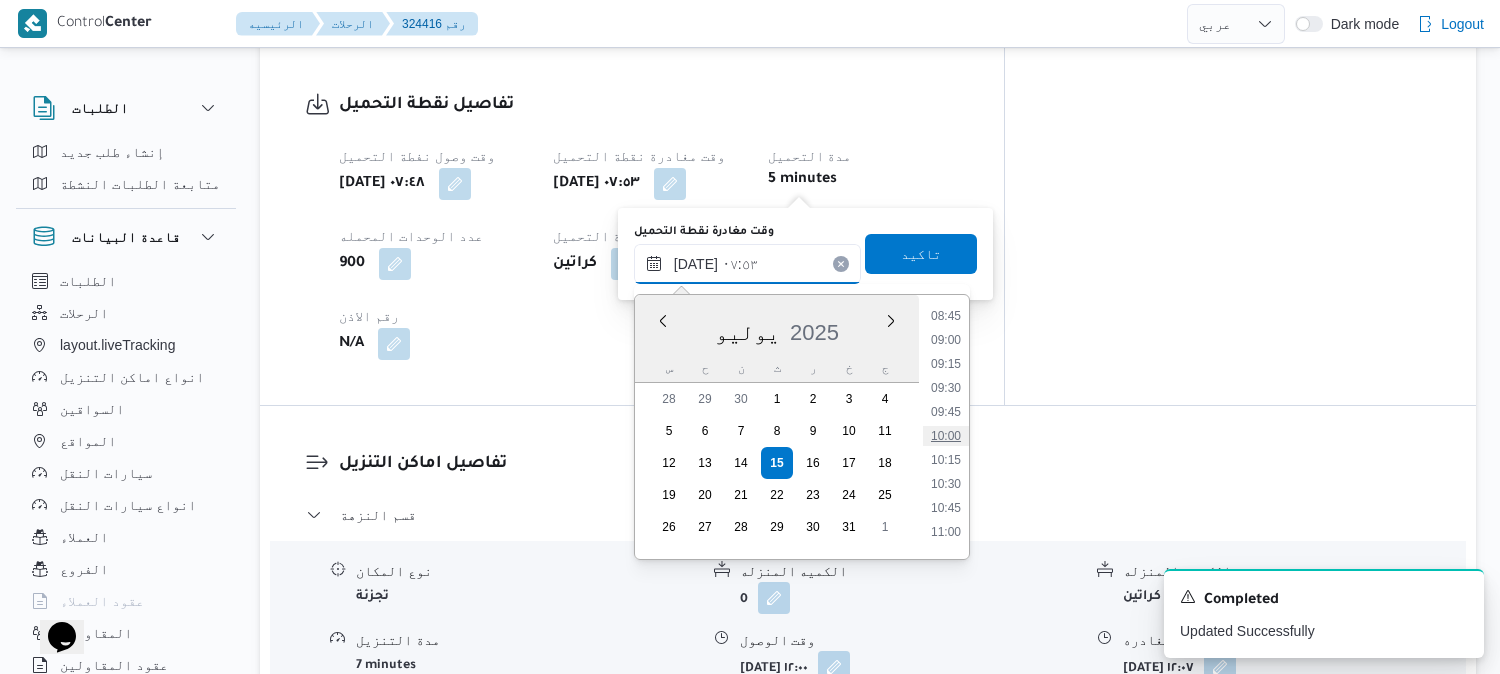 scroll, scrollTop: 846, scrollLeft: 0, axis: vertical 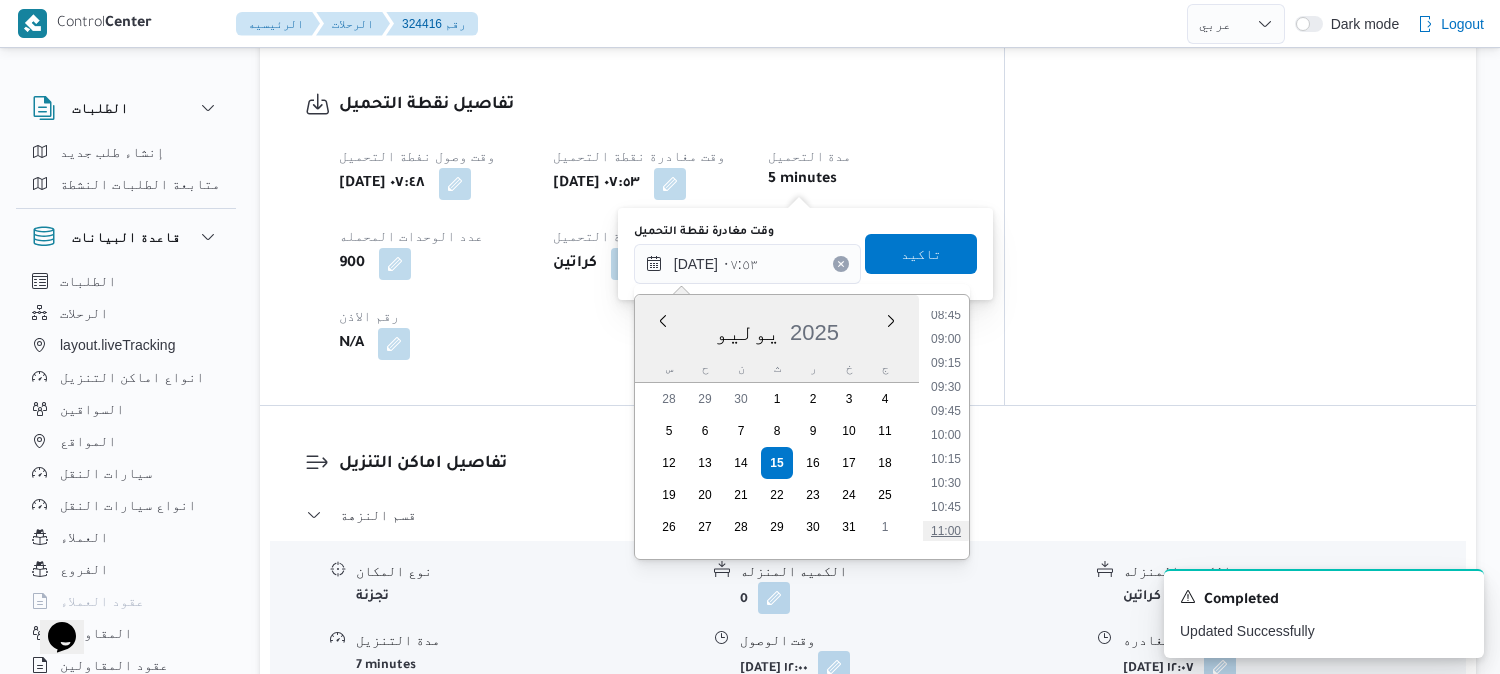 click on "11:00" at bounding box center (946, 531) 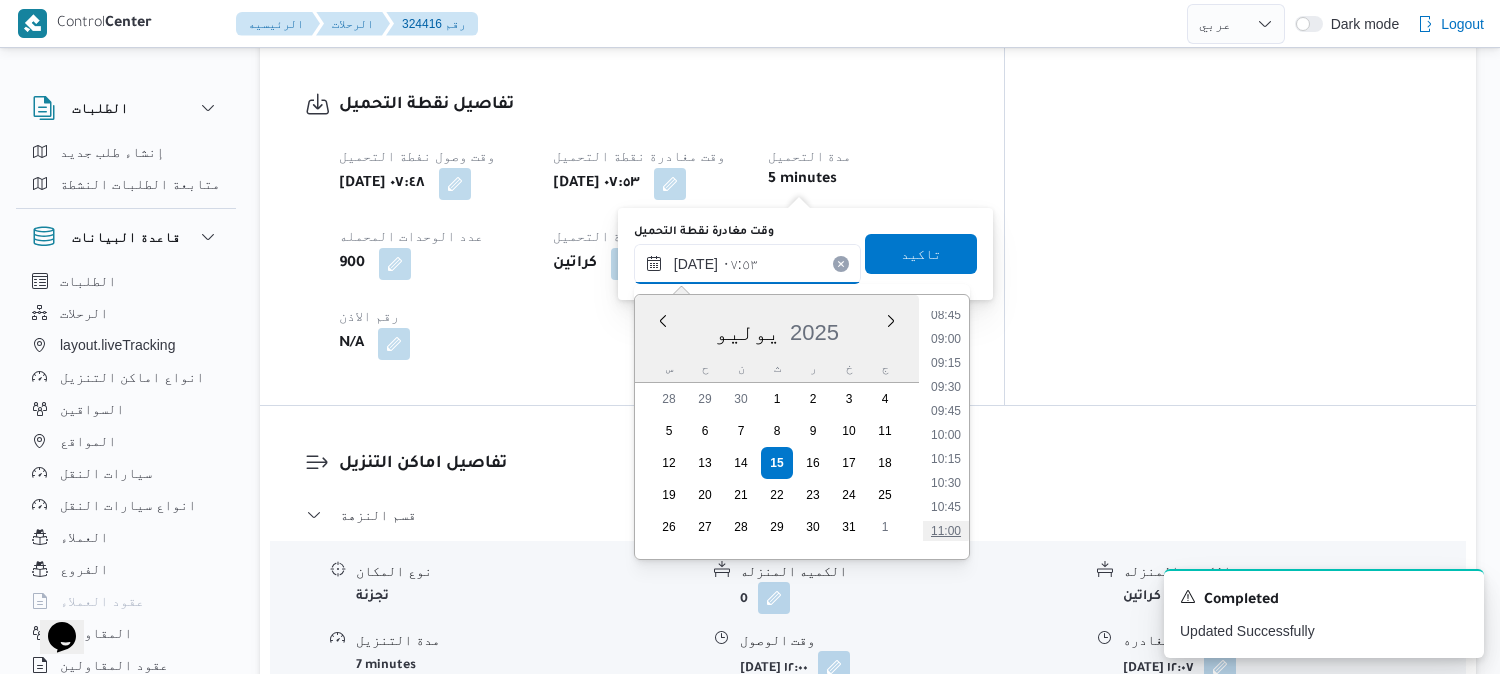 type on "١٥/٠٧/٢٠٢٥ ١١:٠٠" 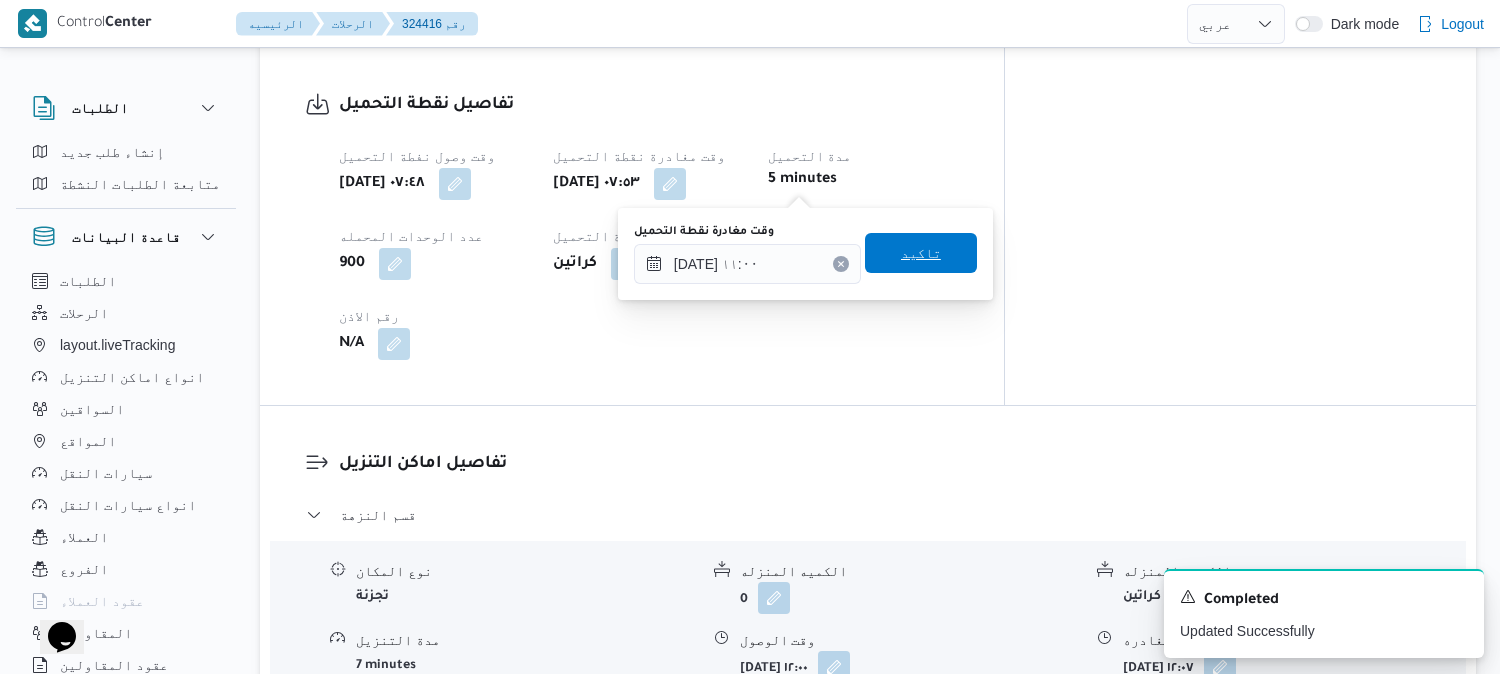 click on "تاكيد" at bounding box center [921, 253] 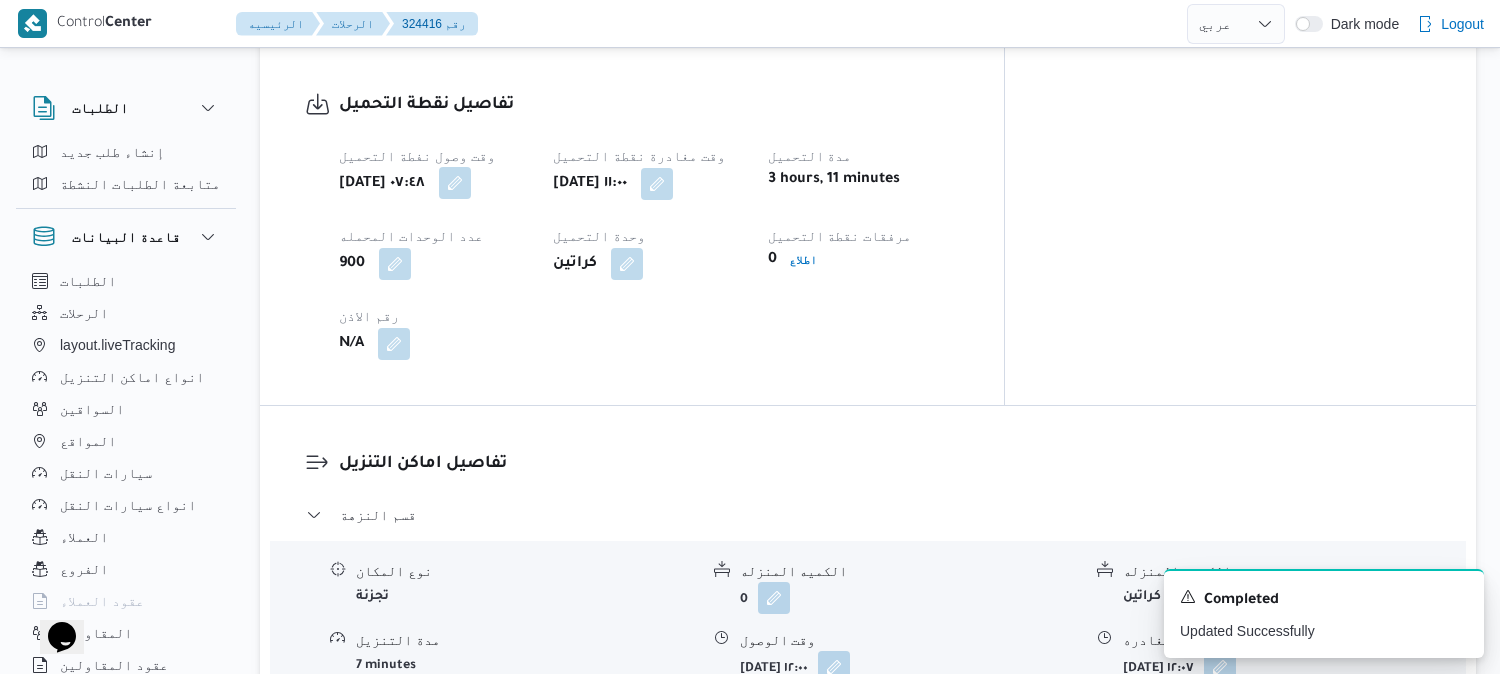 click at bounding box center (455, 183) 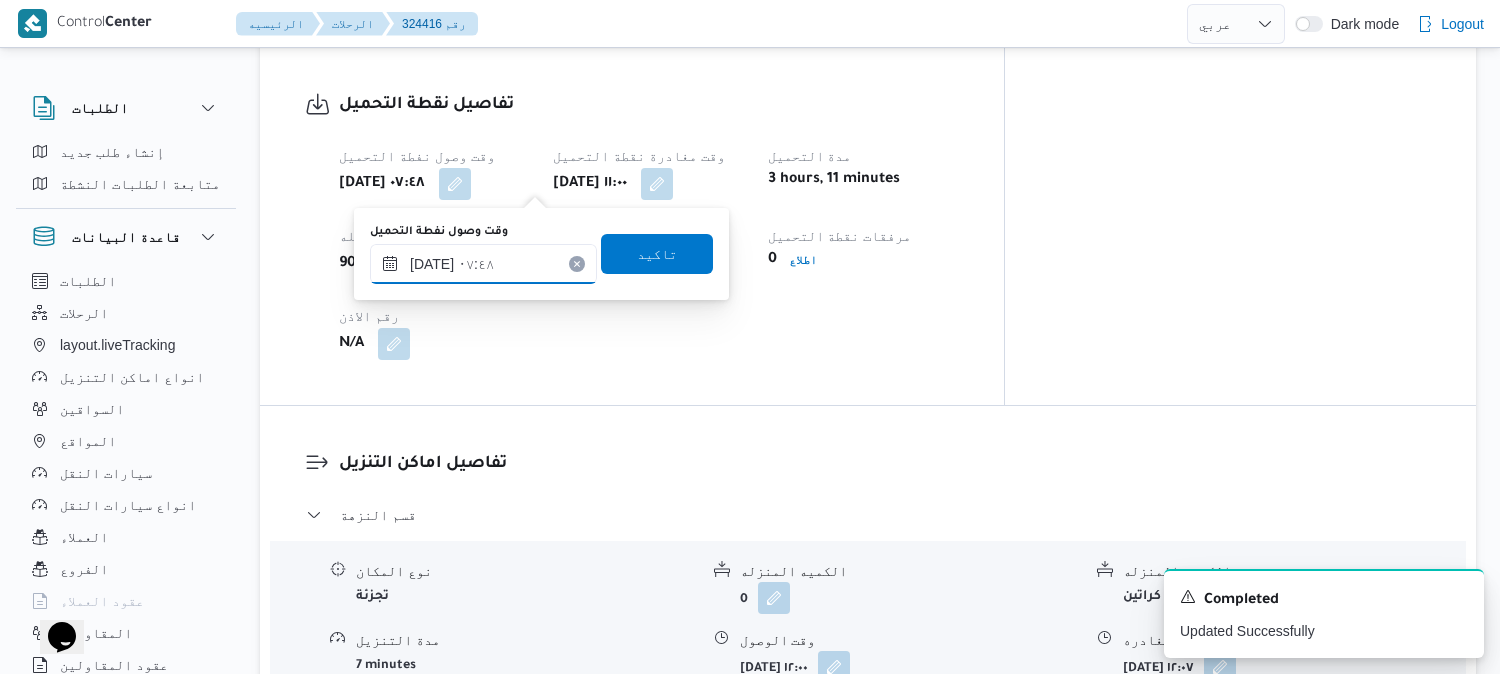 click on "١٥/٠٧/٢٠٢٥ ٠٧:٤٨" at bounding box center (483, 264) 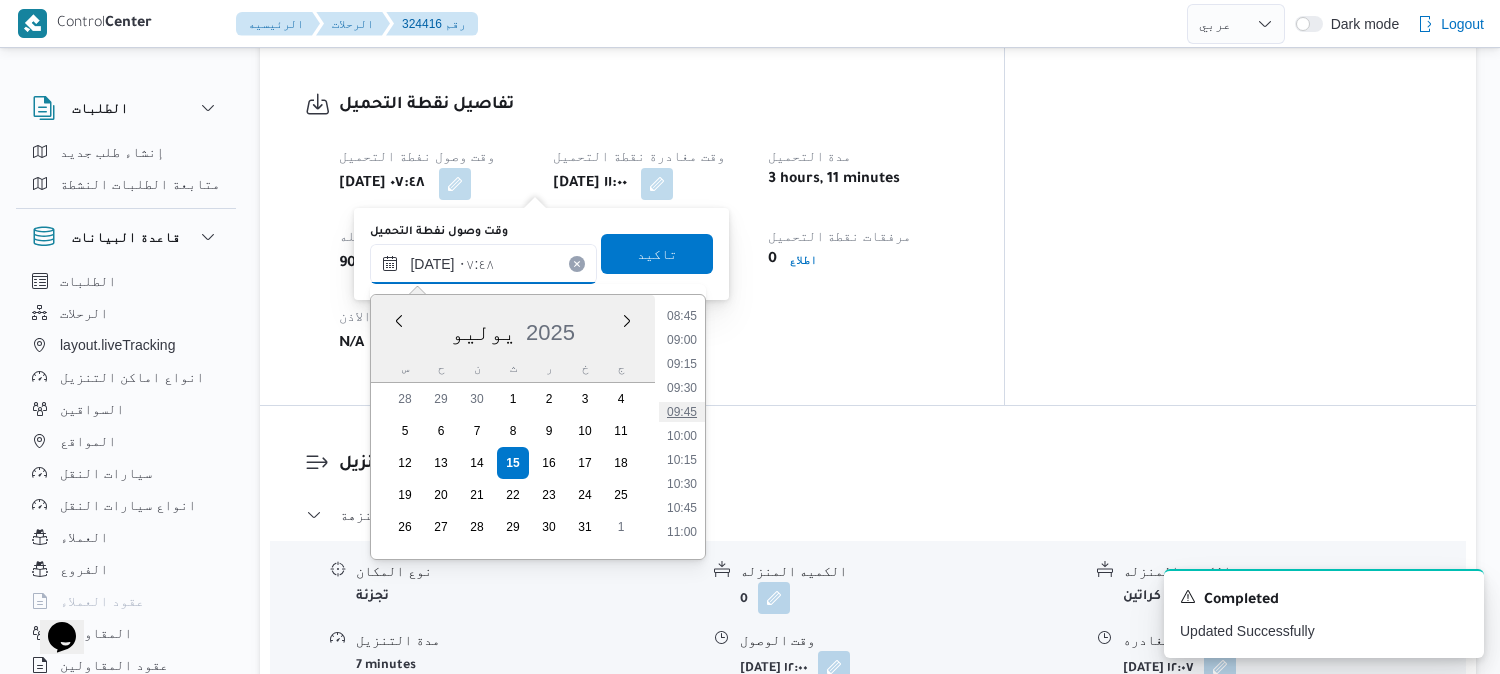 scroll, scrollTop: 846, scrollLeft: 0, axis: vertical 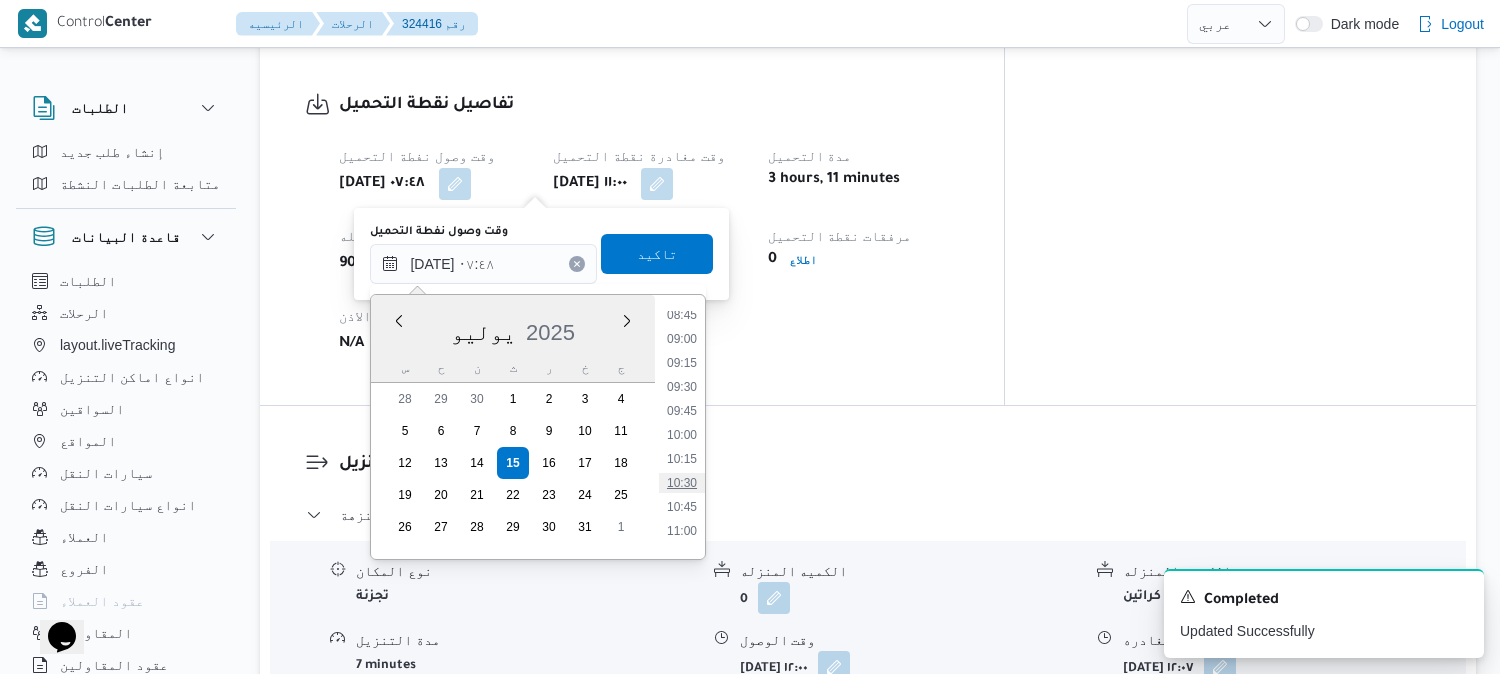 click on "10:30" at bounding box center (682, 483) 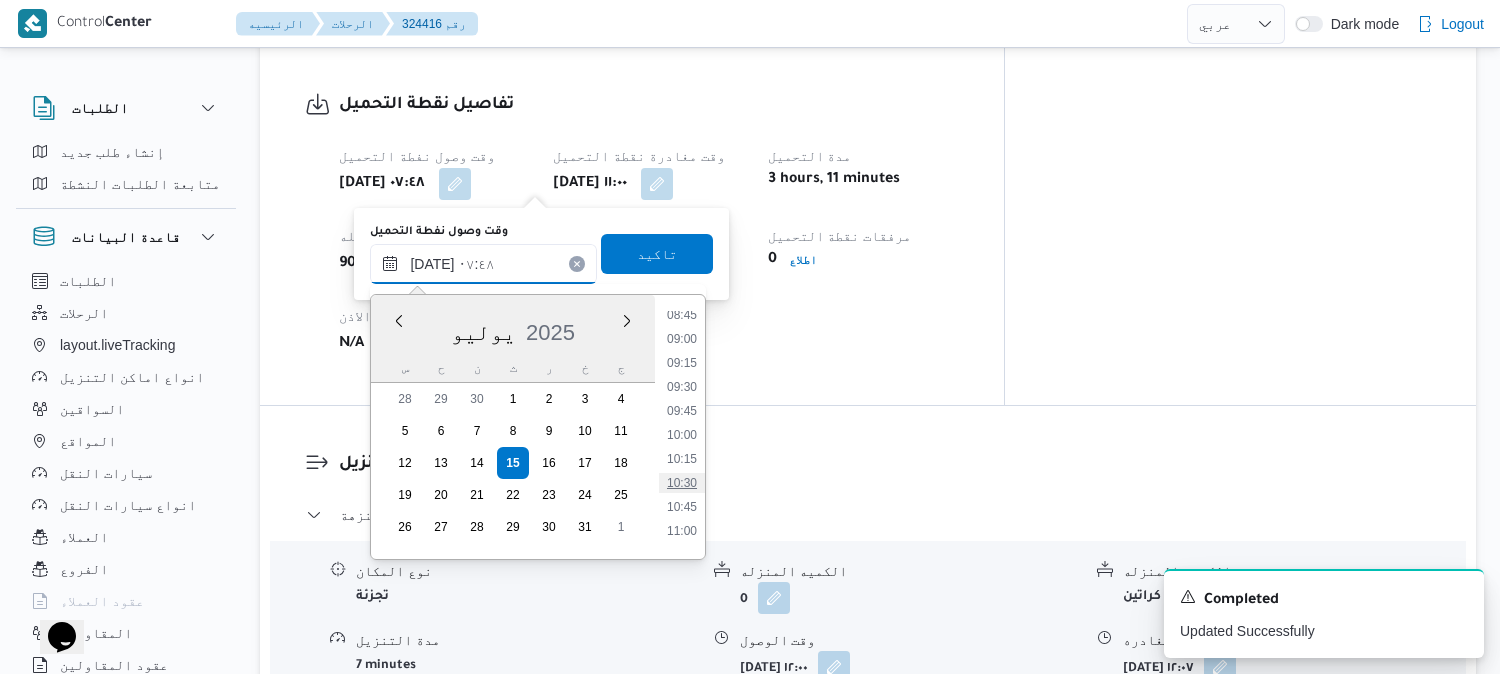 type on "١٥/٠٧/٢٠٢٥ ١٠:٣٠" 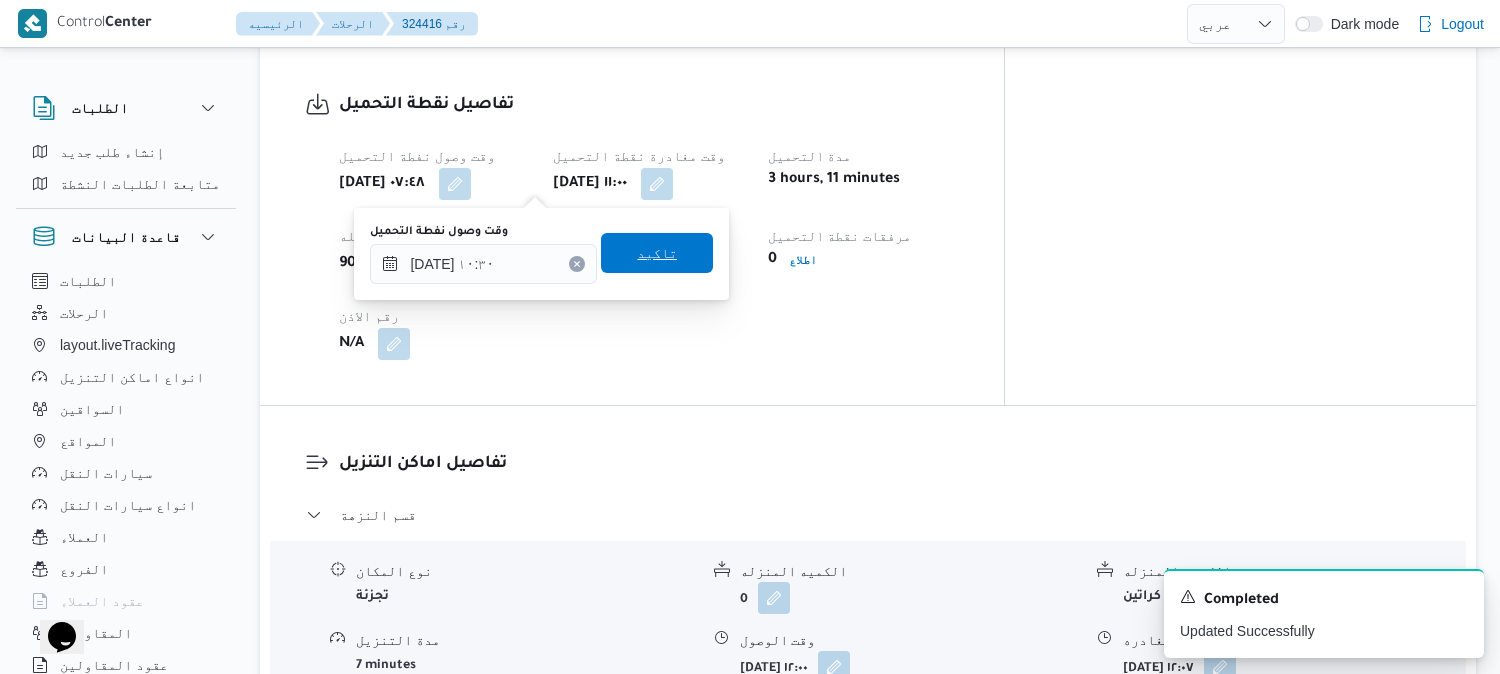 click on "تاكيد" at bounding box center [657, 253] 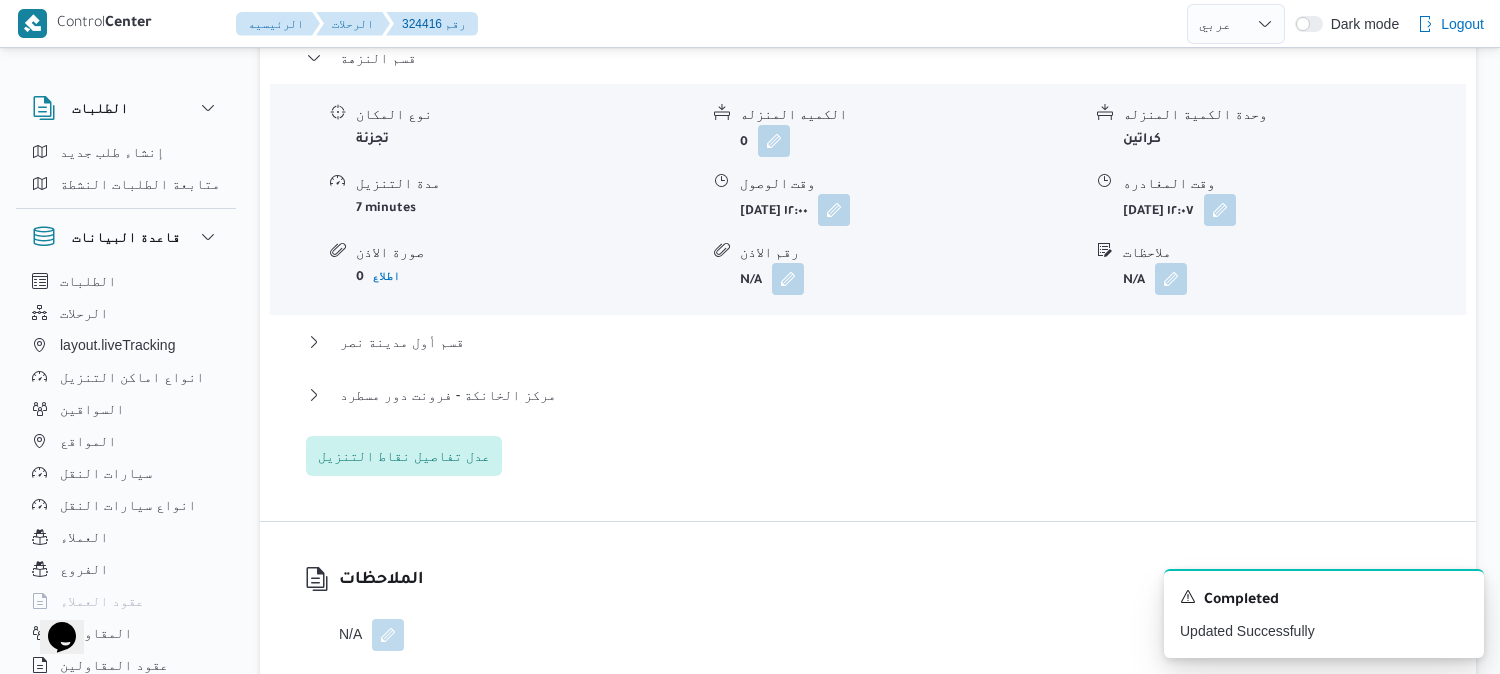 scroll, scrollTop: 1777, scrollLeft: 0, axis: vertical 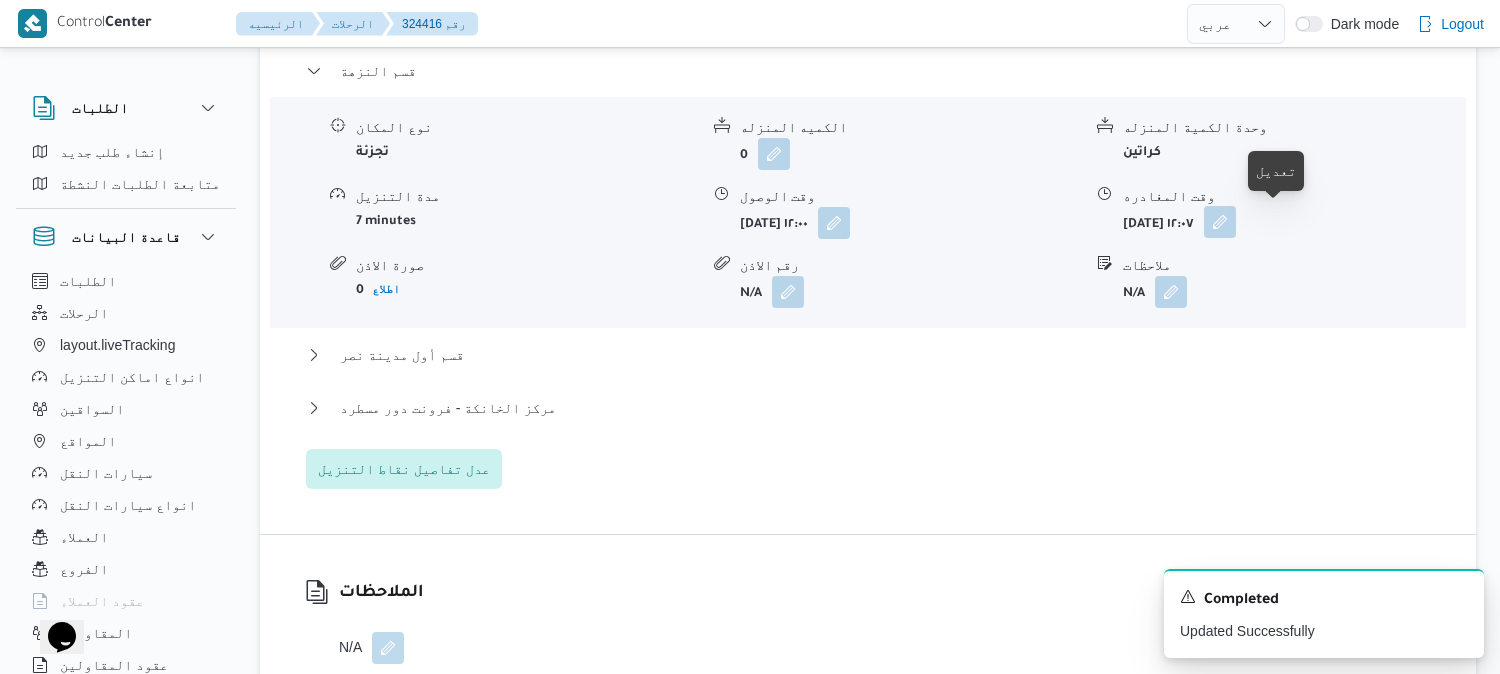 click at bounding box center (1220, 222) 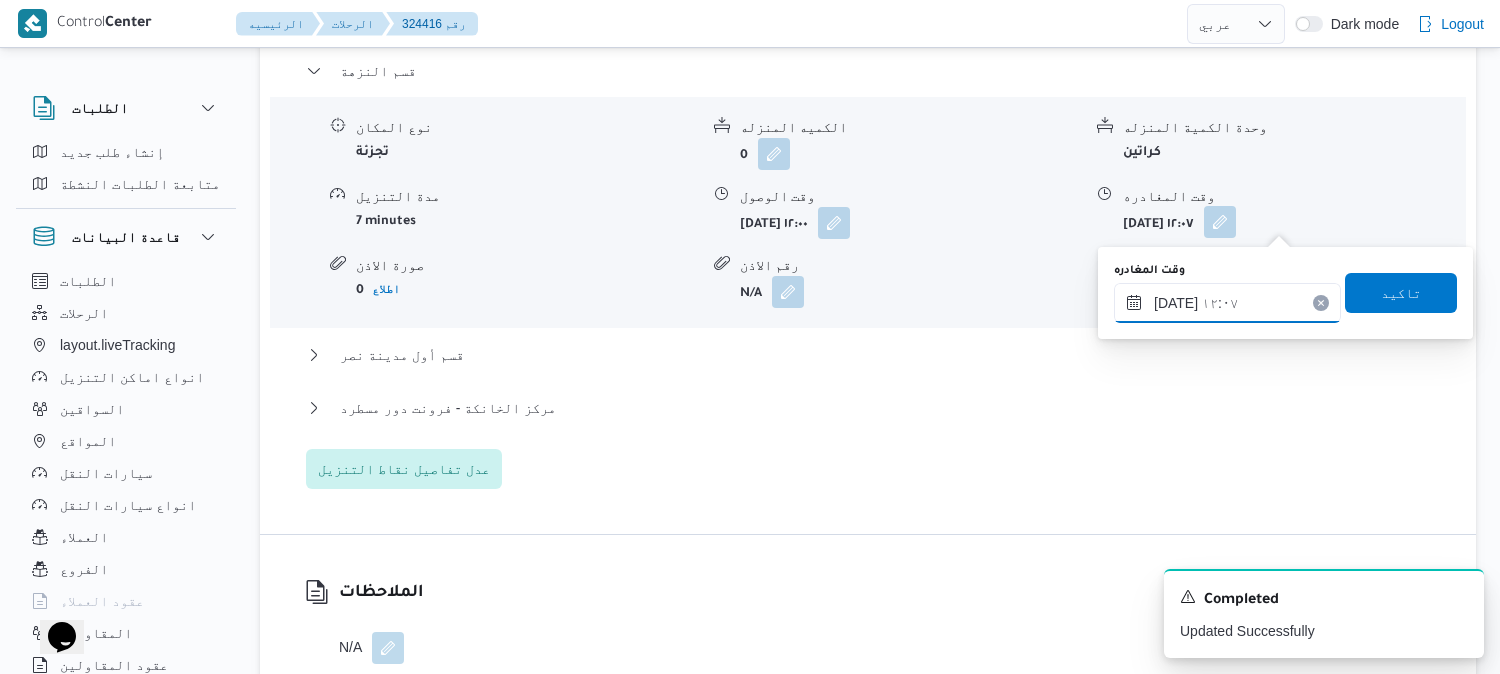 click on "١٥/٠٧/٢٠٢٥ ١٢:٠٧" at bounding box center (1227, 303) 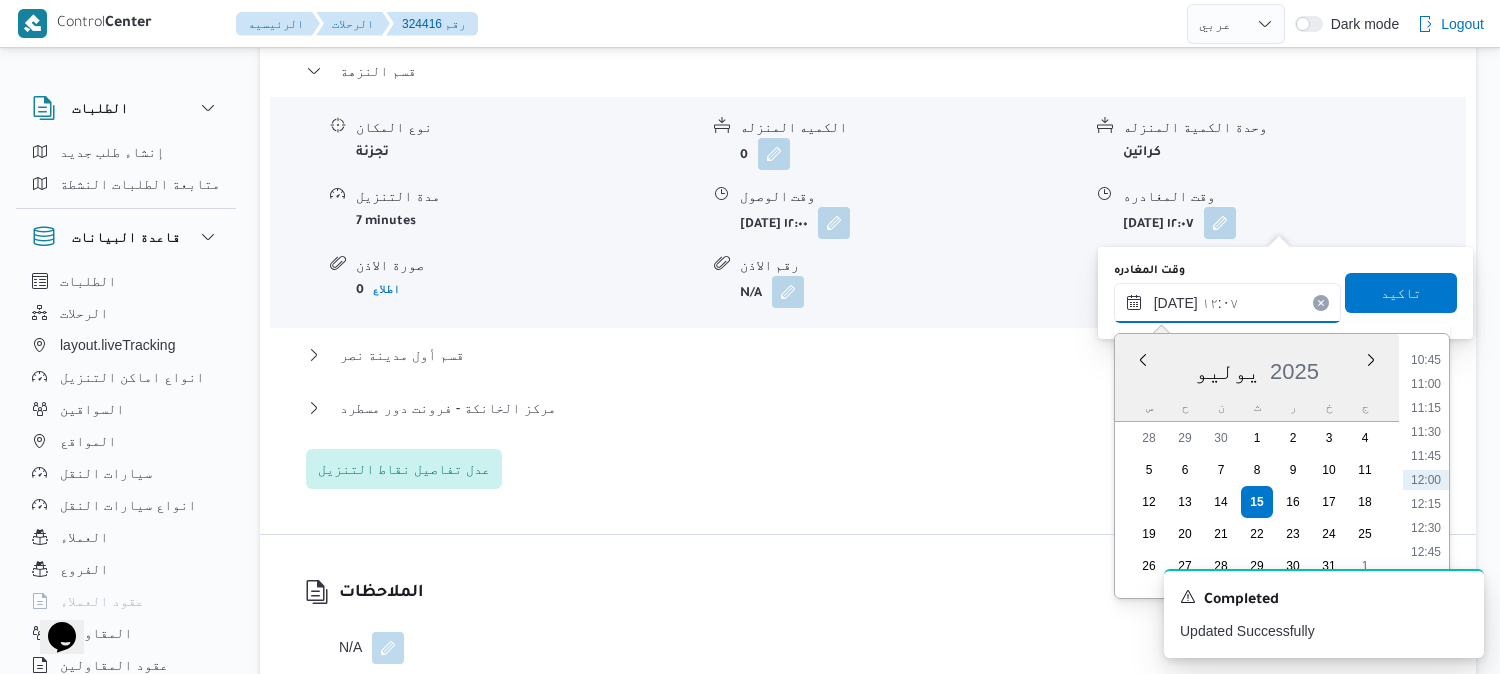scroll, scrollTop: 1365, scrollLeft: 0, axis: vertical 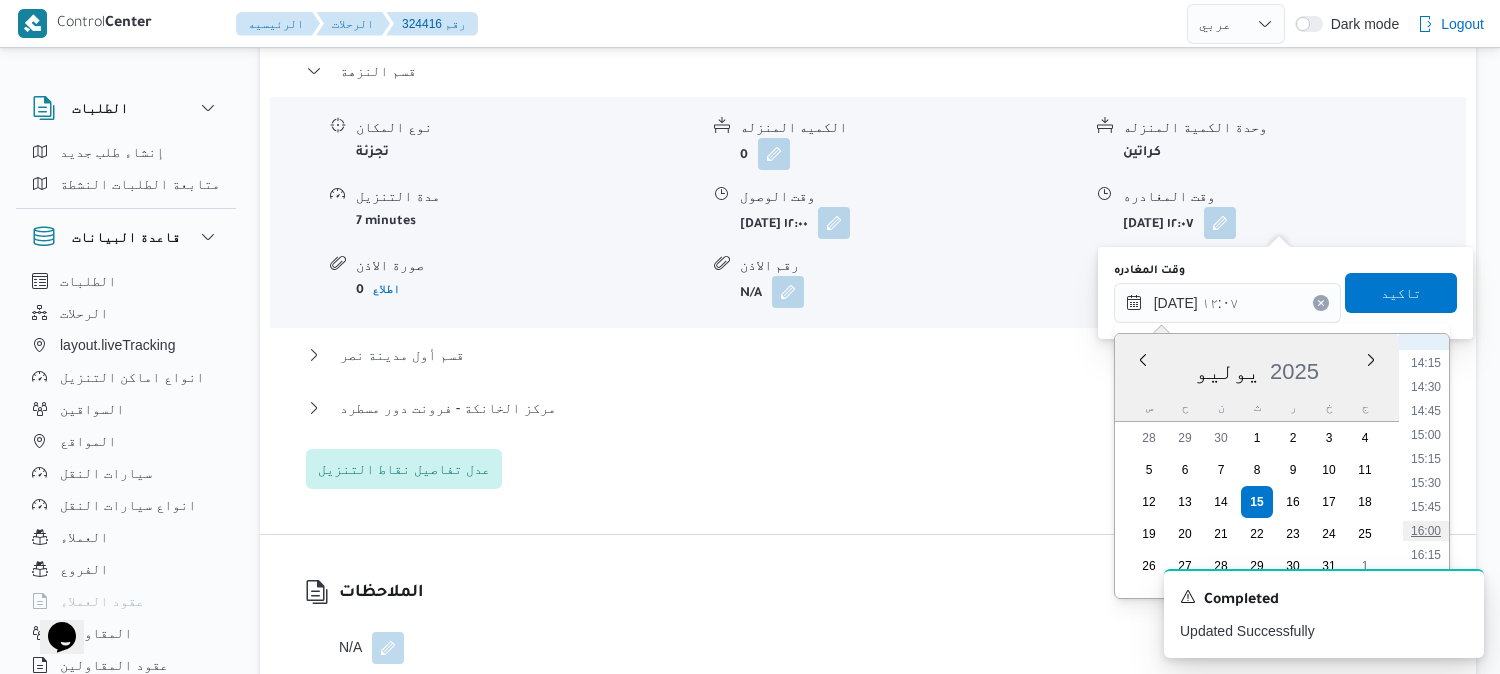 click on "16:00" at bounding box center (1426, 531) 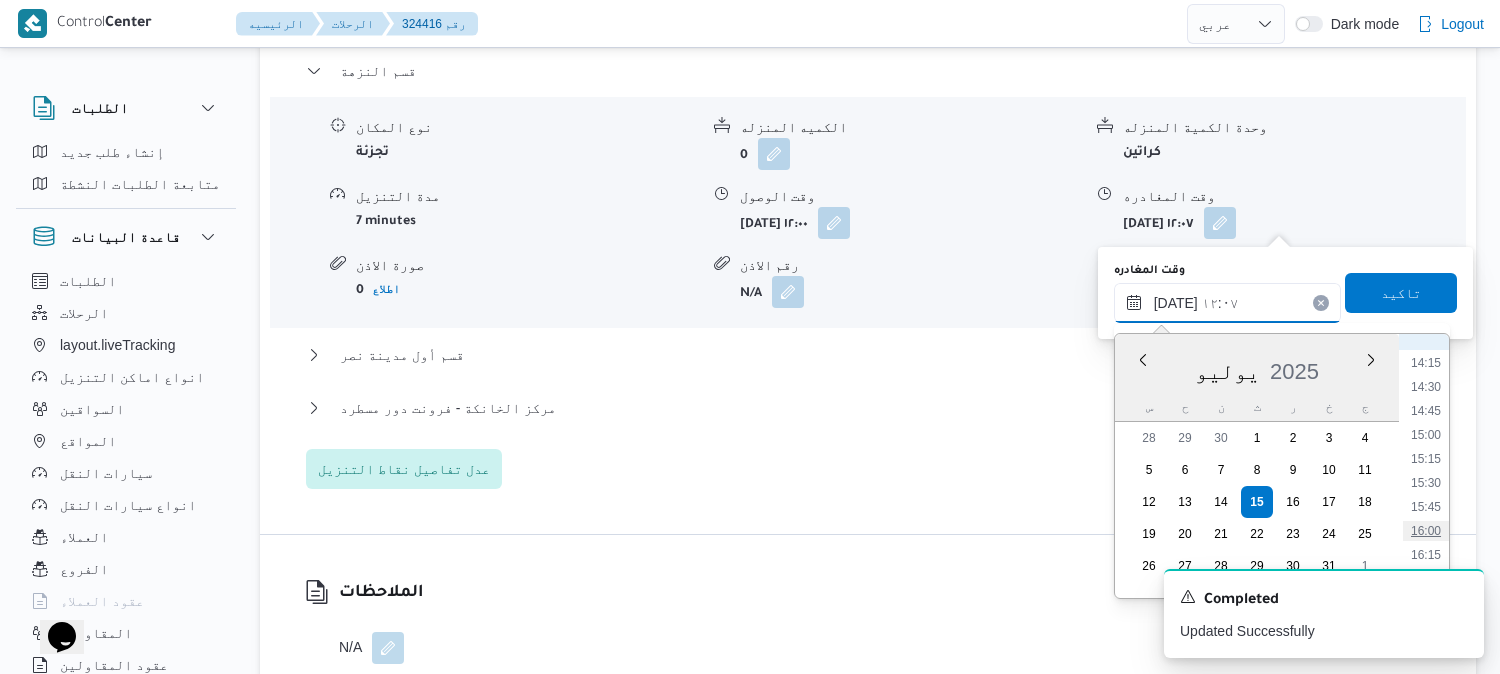 type on "١٥/٠٧/٢٠٢٥ ١٦:٠٠" 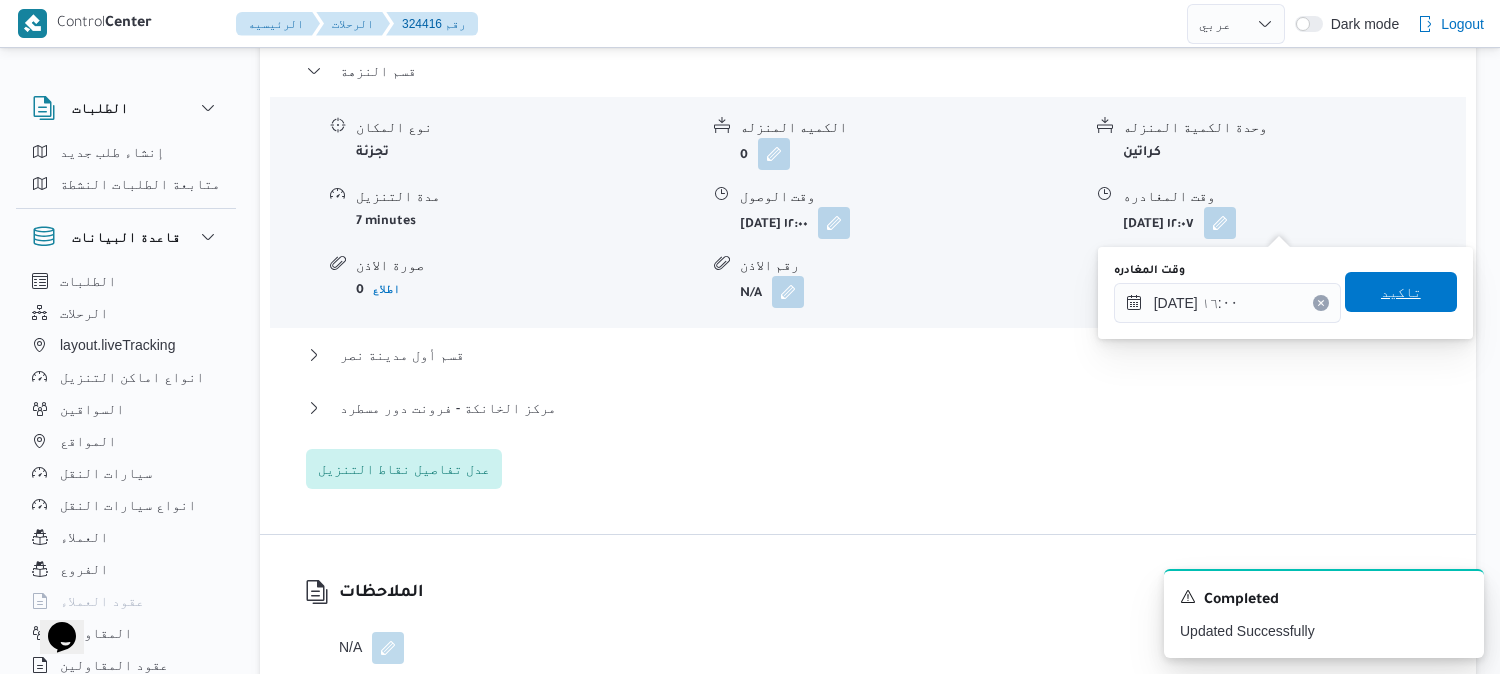 click on "تاكيد" at bounding box center (1401, 292) 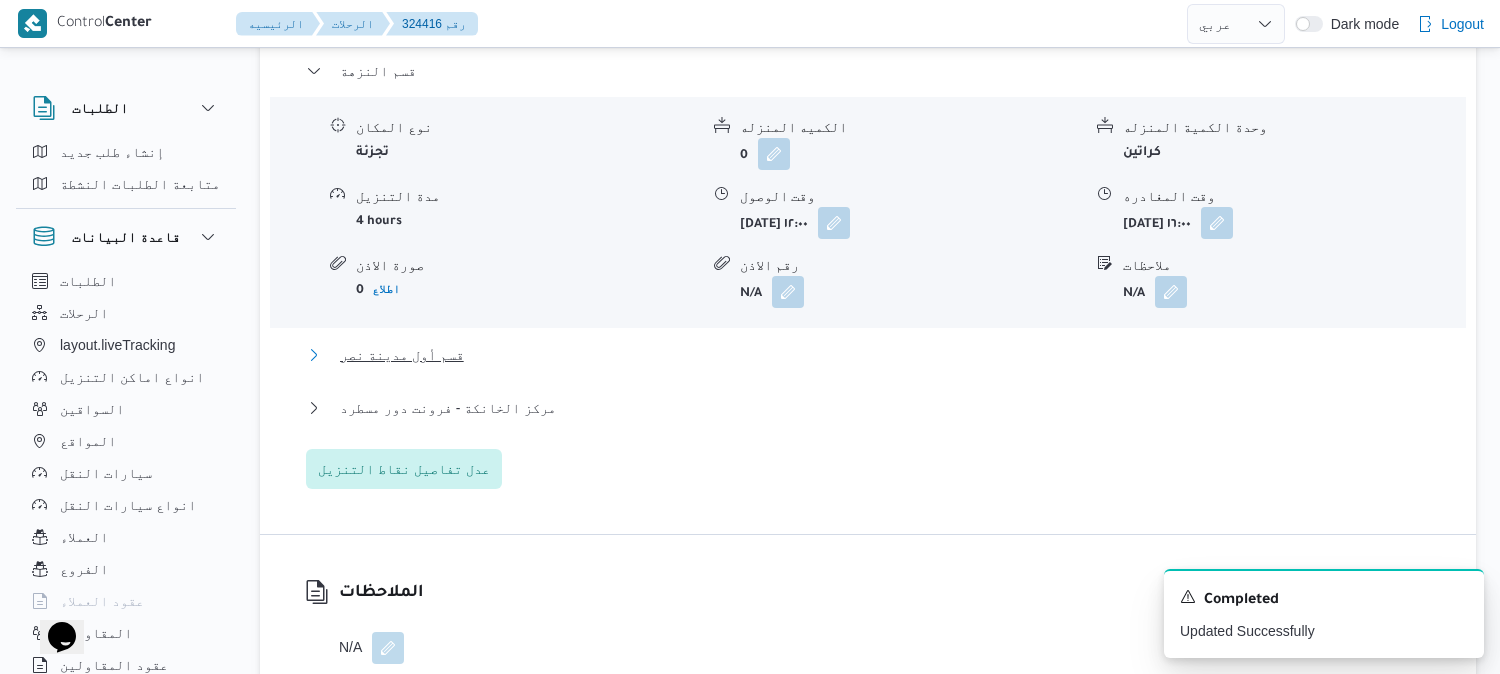 click on "قسم أول مدينة نصر" at bounding box center (402, 355) 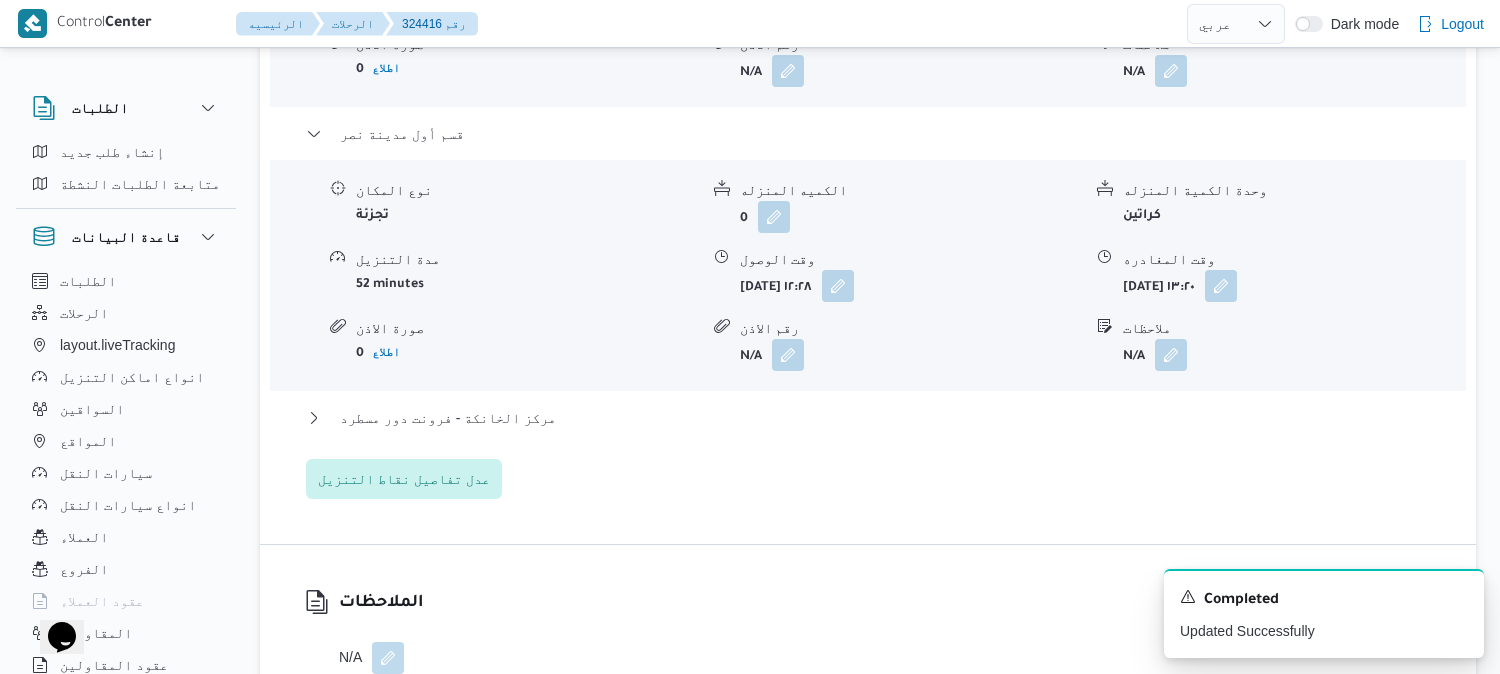 scroll, scrollTop: 2000, scrollLeft: 0, axis: vertical 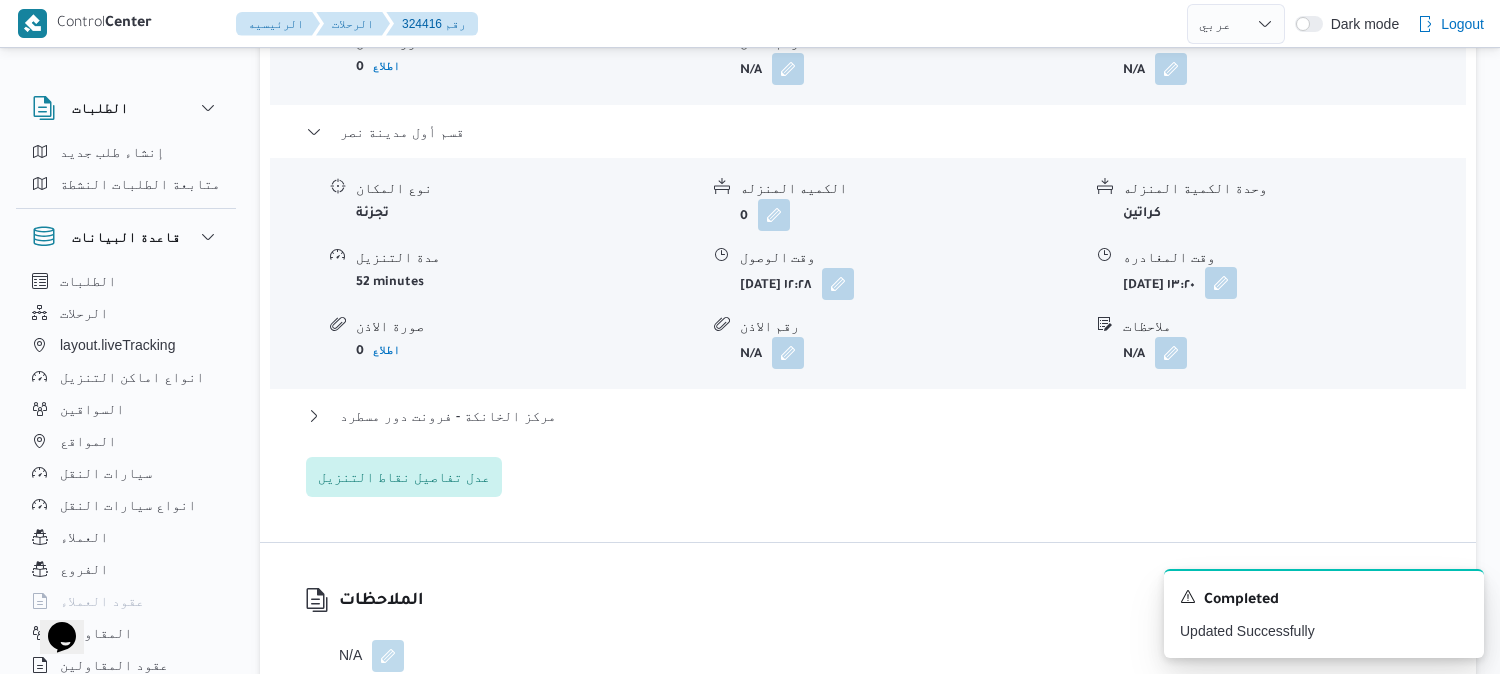 click at bounding box center (1221, 283) 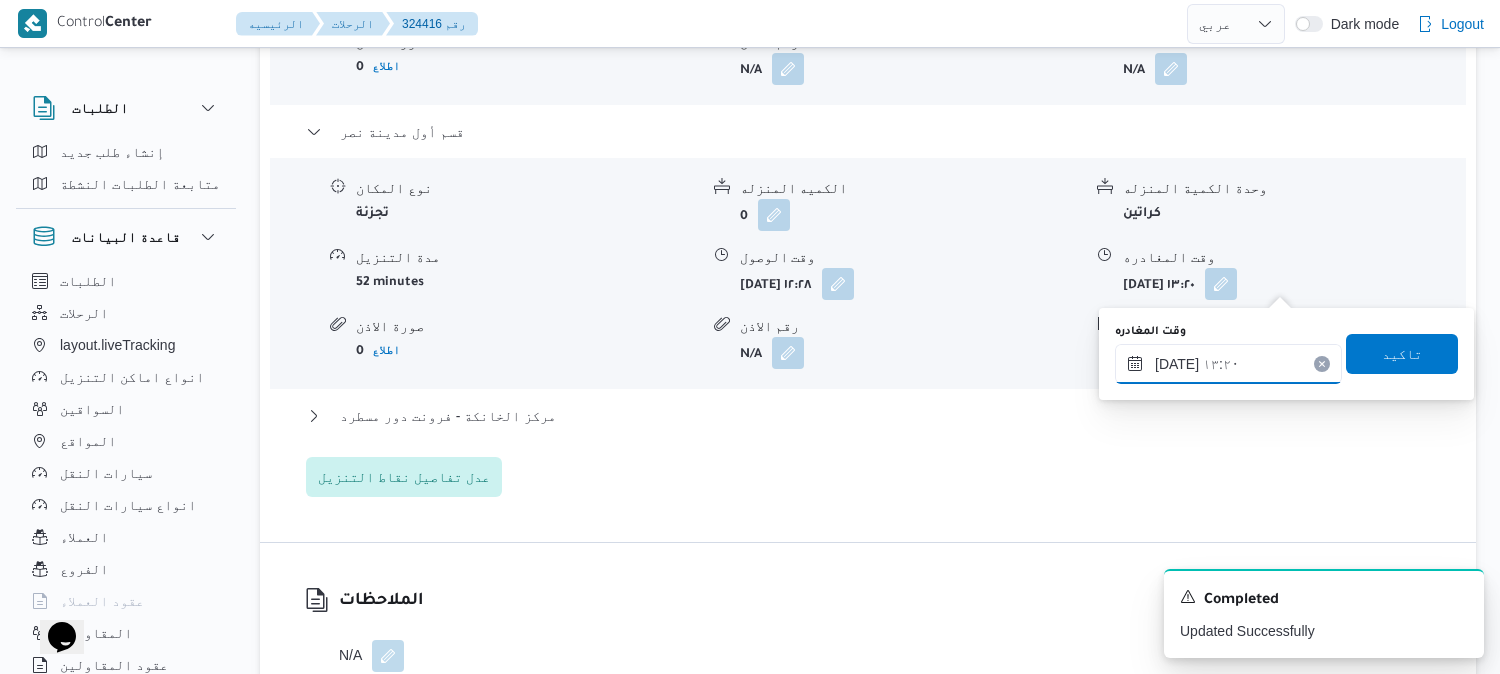 click on "١٥/٠٧/٢٠٢٥ ١٣:٢٠" at bounding box center [1228, 364] 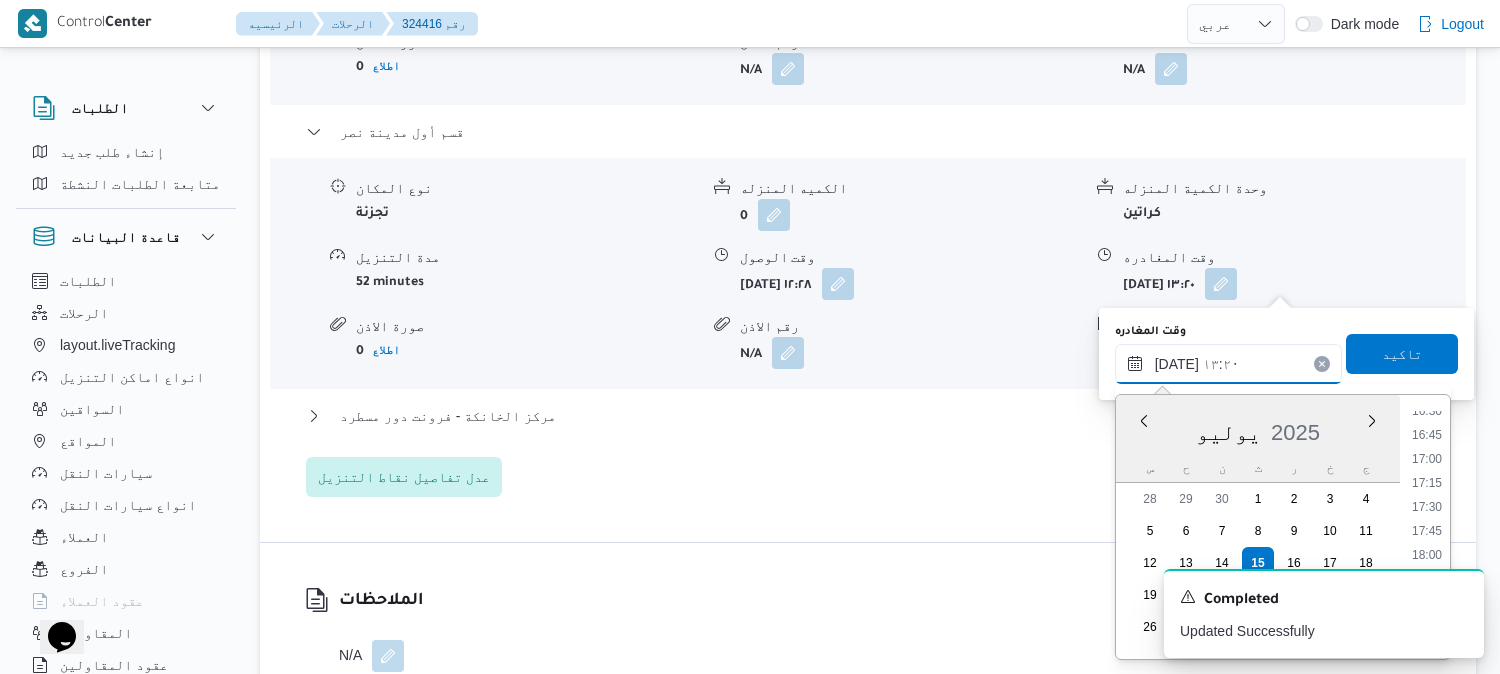 scroll, scrollTop: 1707, scrollLeft: 0, axis: vertical 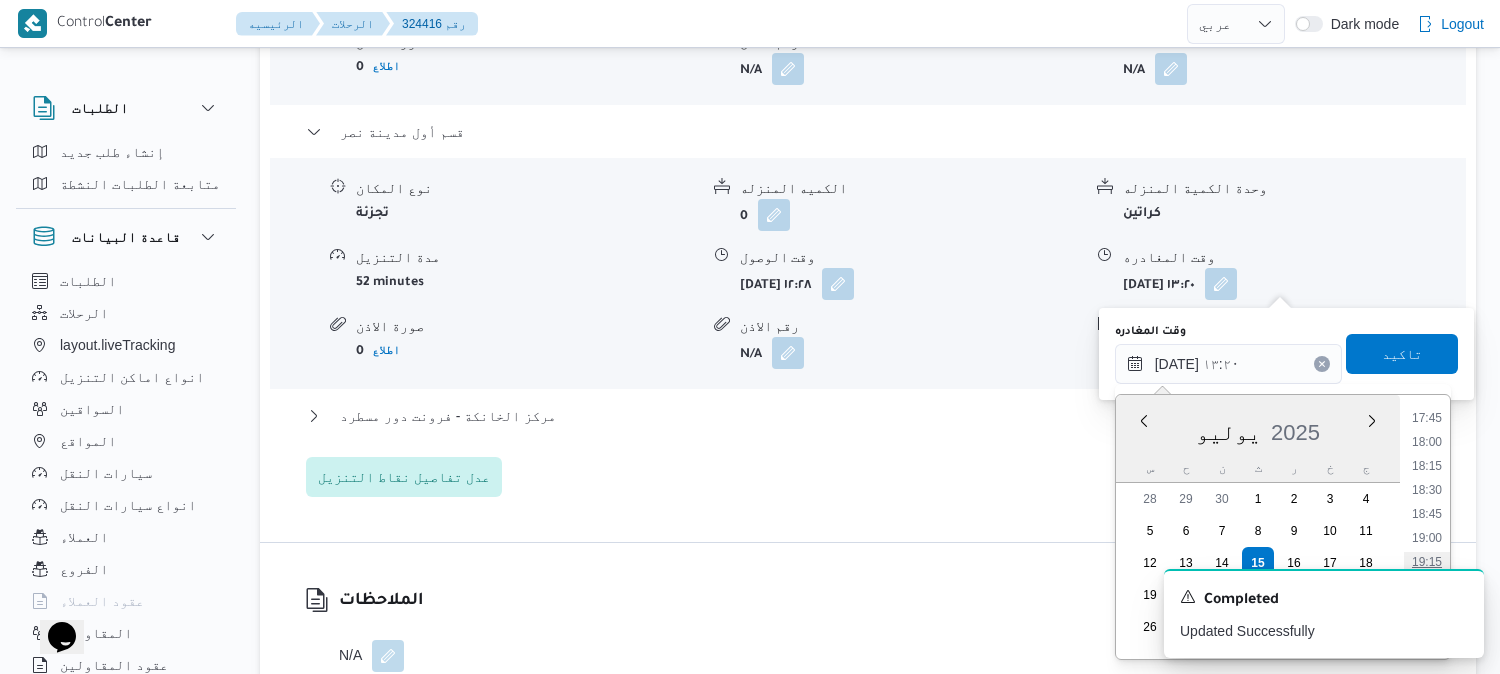 click on "19:15" at bounding box center (1427, 562) 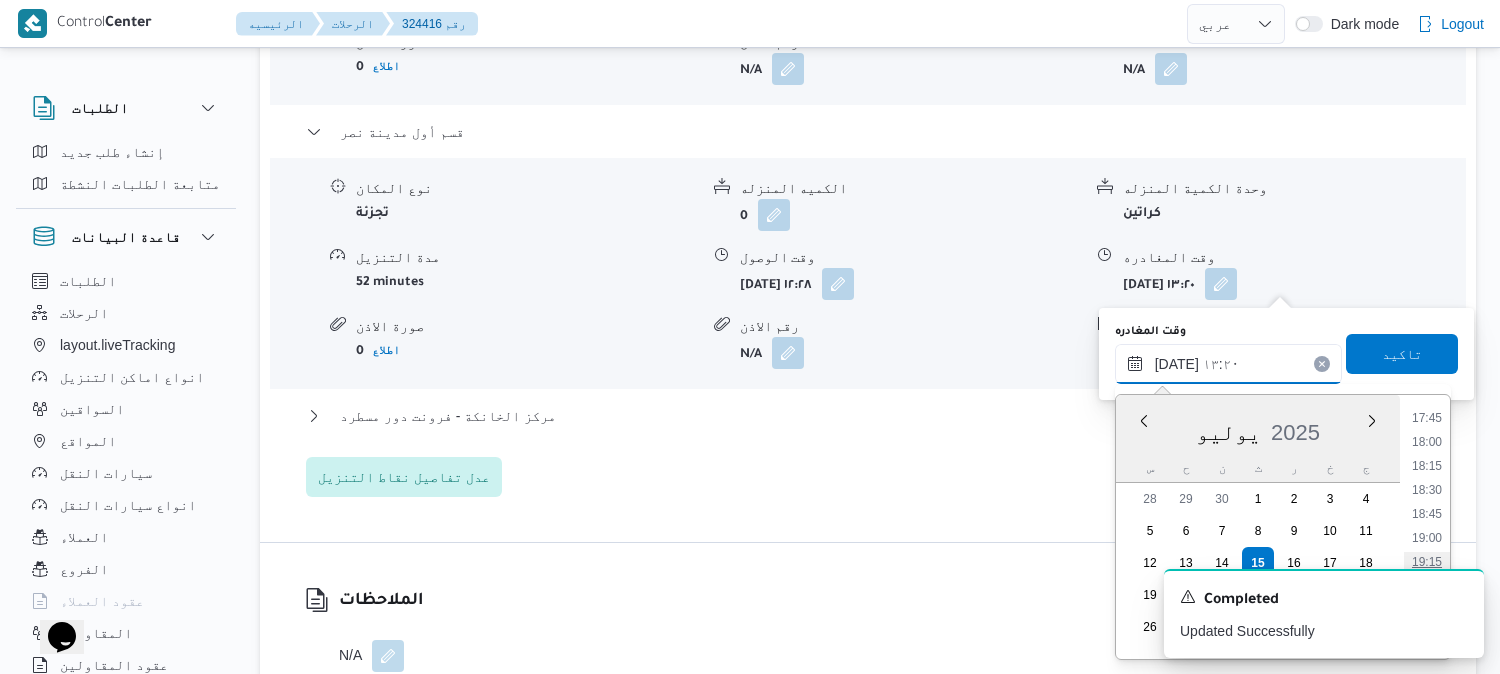 type on "١٥/٠٧/٢٠٢٥ ١٩:١٥" 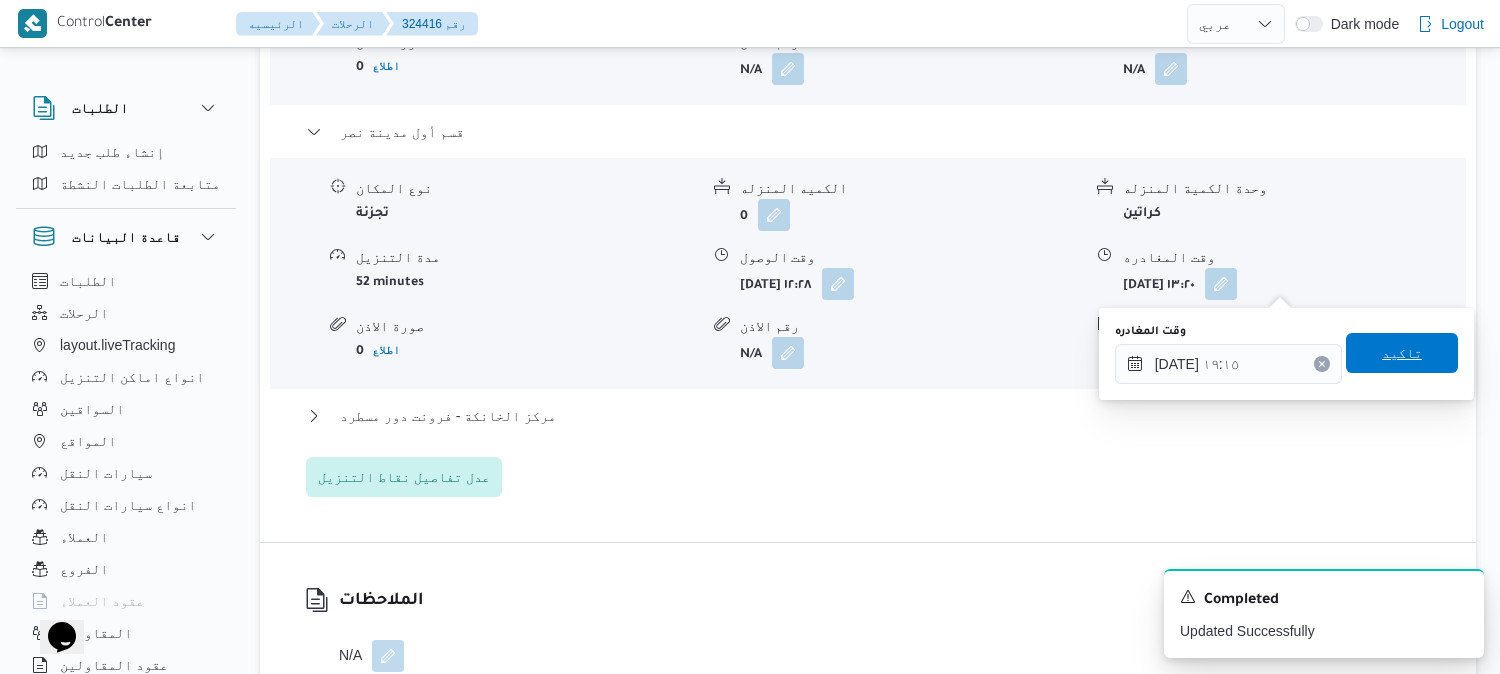 click on "تاكيد" at bounding box center [1402, 353] 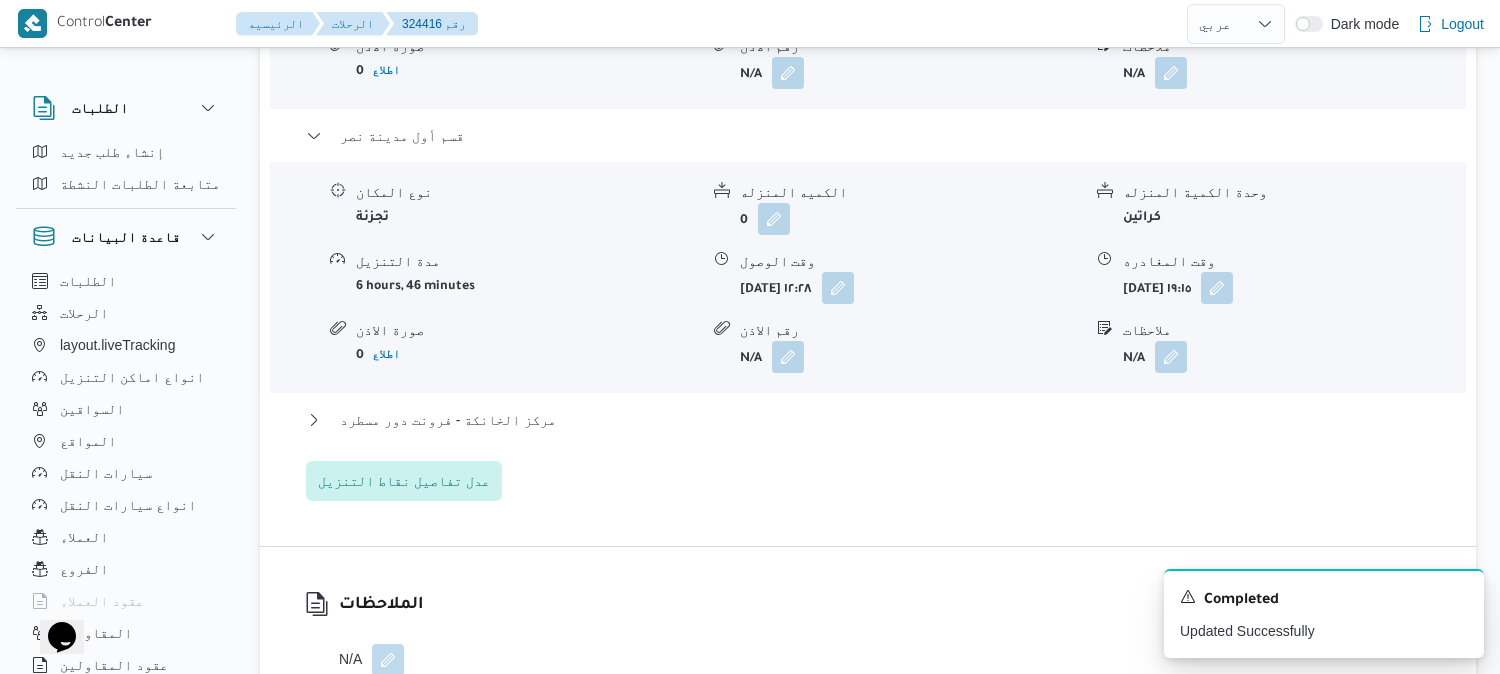 scroll, scrollTop: 2000, scrollLeft: 0, axis: vertical 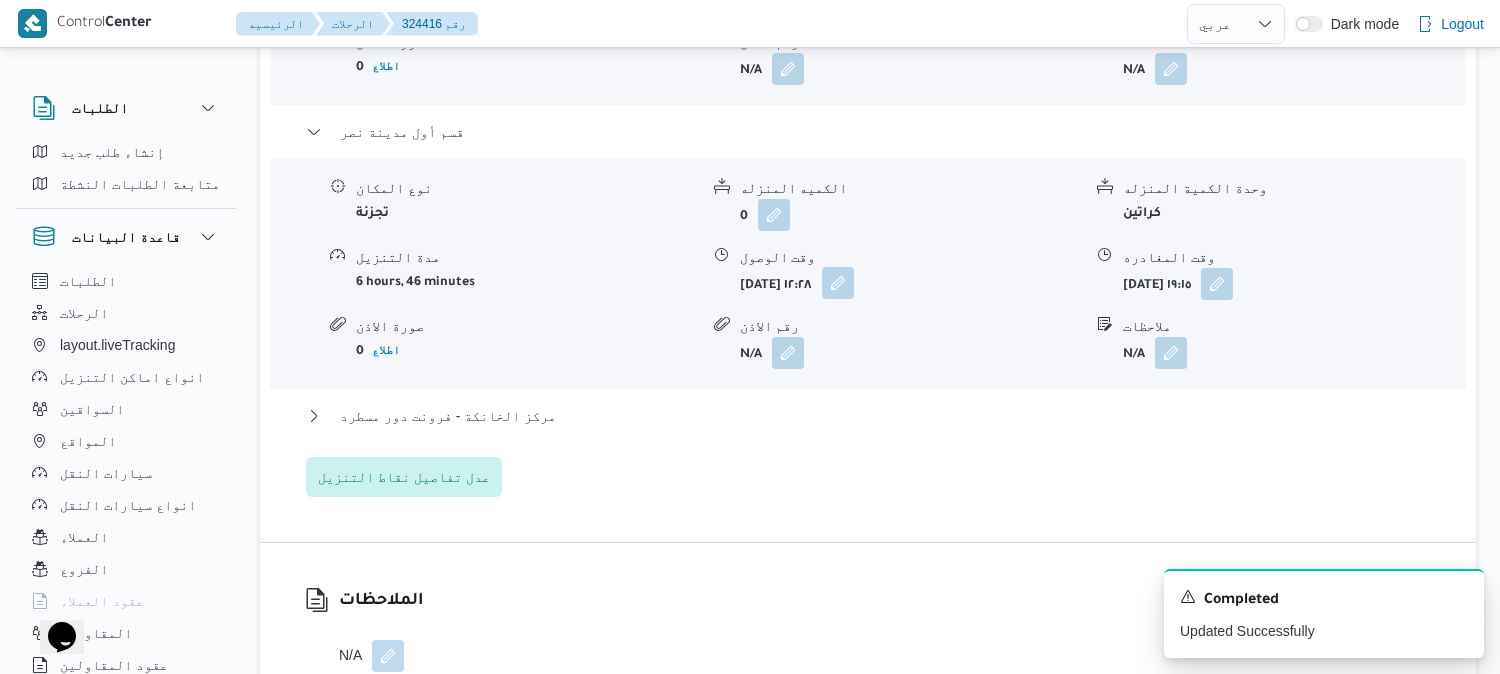 click at bounding box center [838, 283] 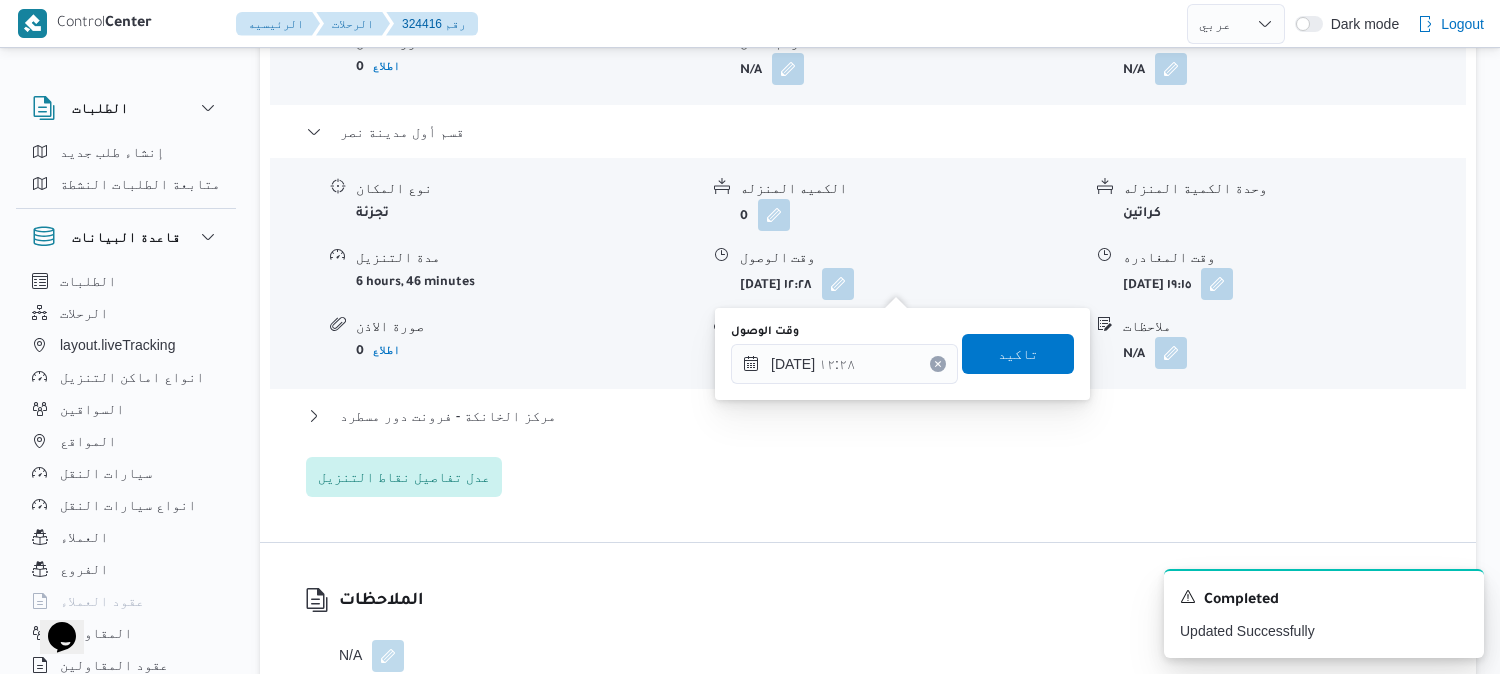 click on "وقت الوصول" at bounding box center (844, 332) 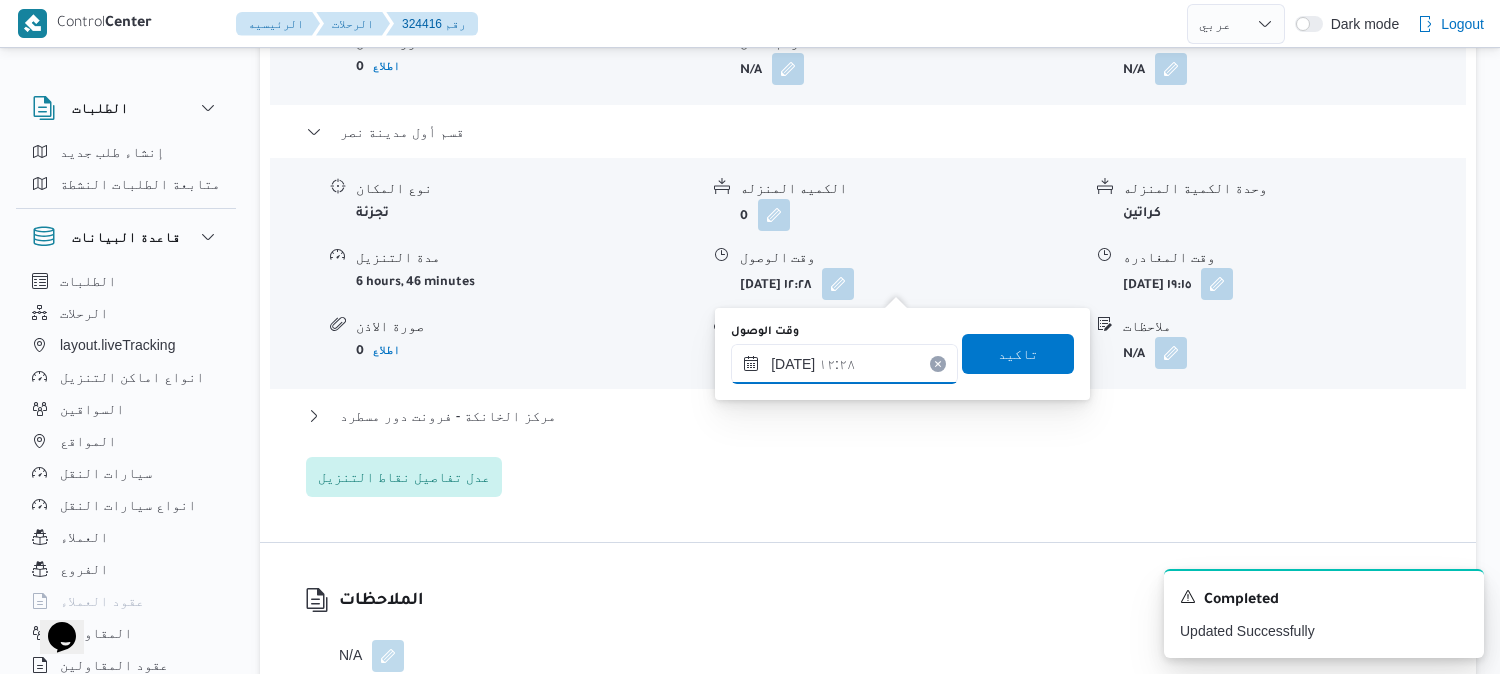 click on "١٥/٠٧/٢٠٢٥ ١٢:٢٨" at bounding box center [844, 364] 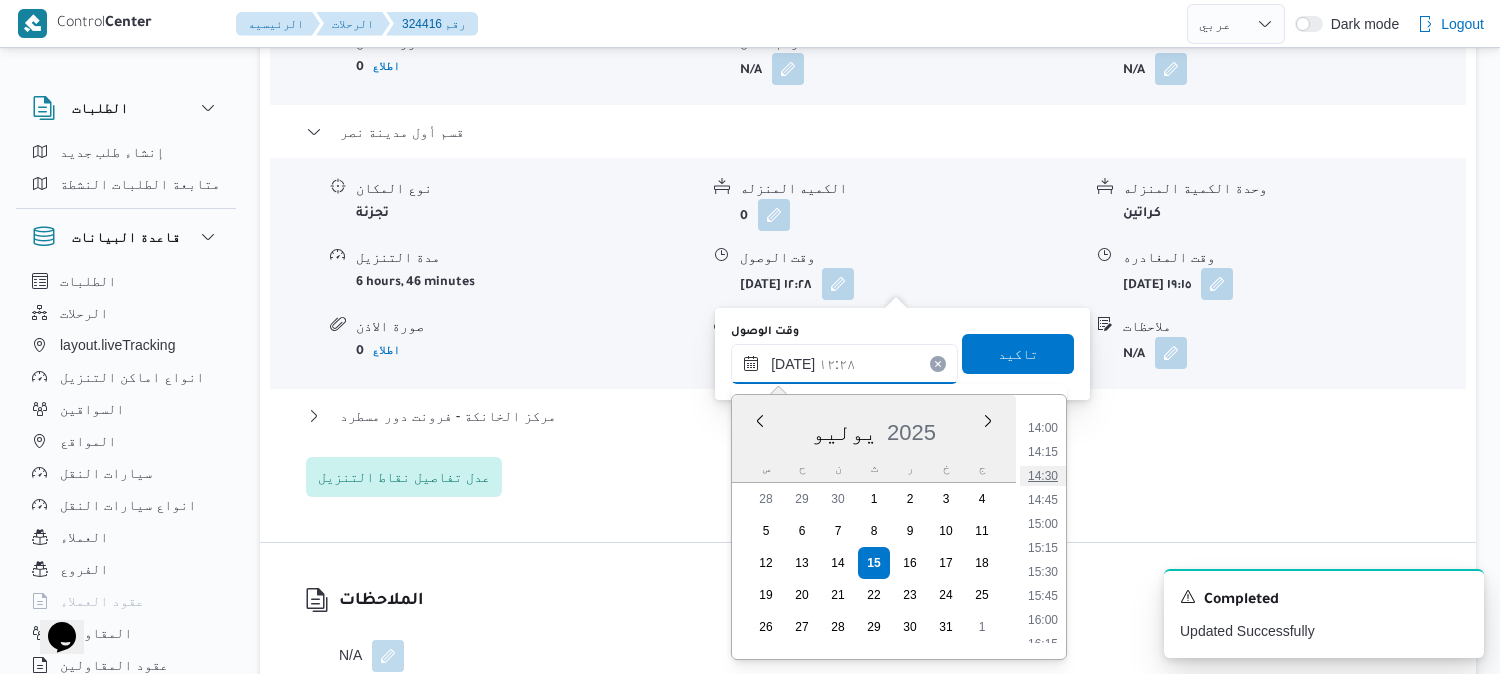 scroll, scrollTop: 1390, scrollLeft: 0, axis: vertical 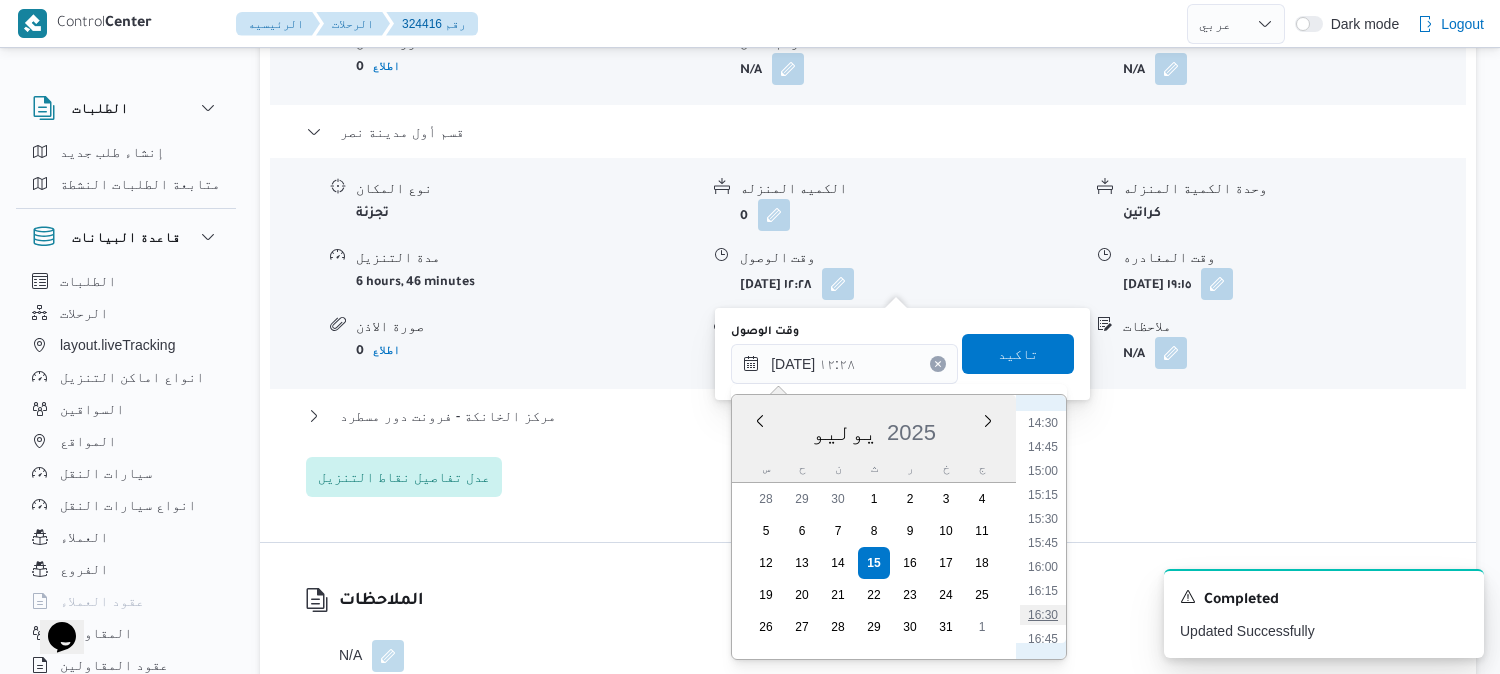 click on "16:30" at bounding box center (1043, 615) 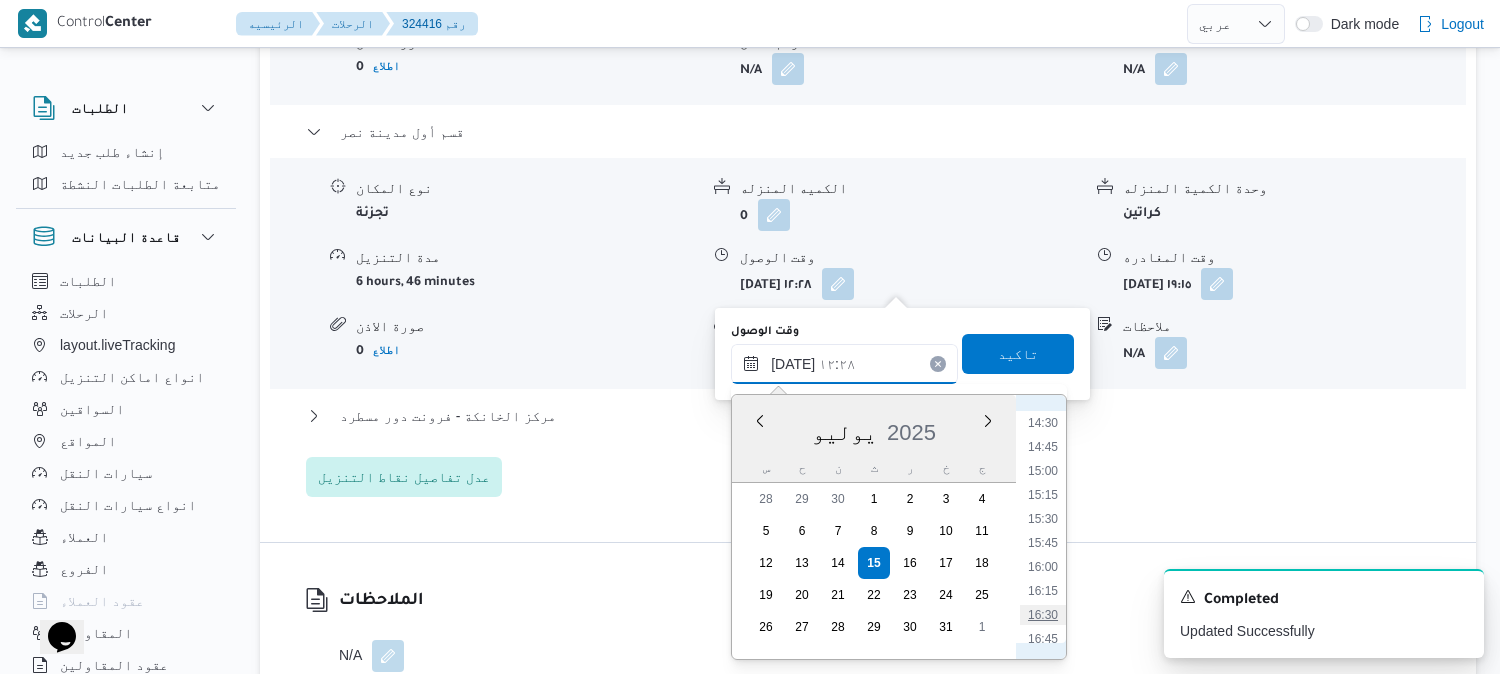type on "١٥/٠٧/٢٠٢٥ ١٦:٣٠" 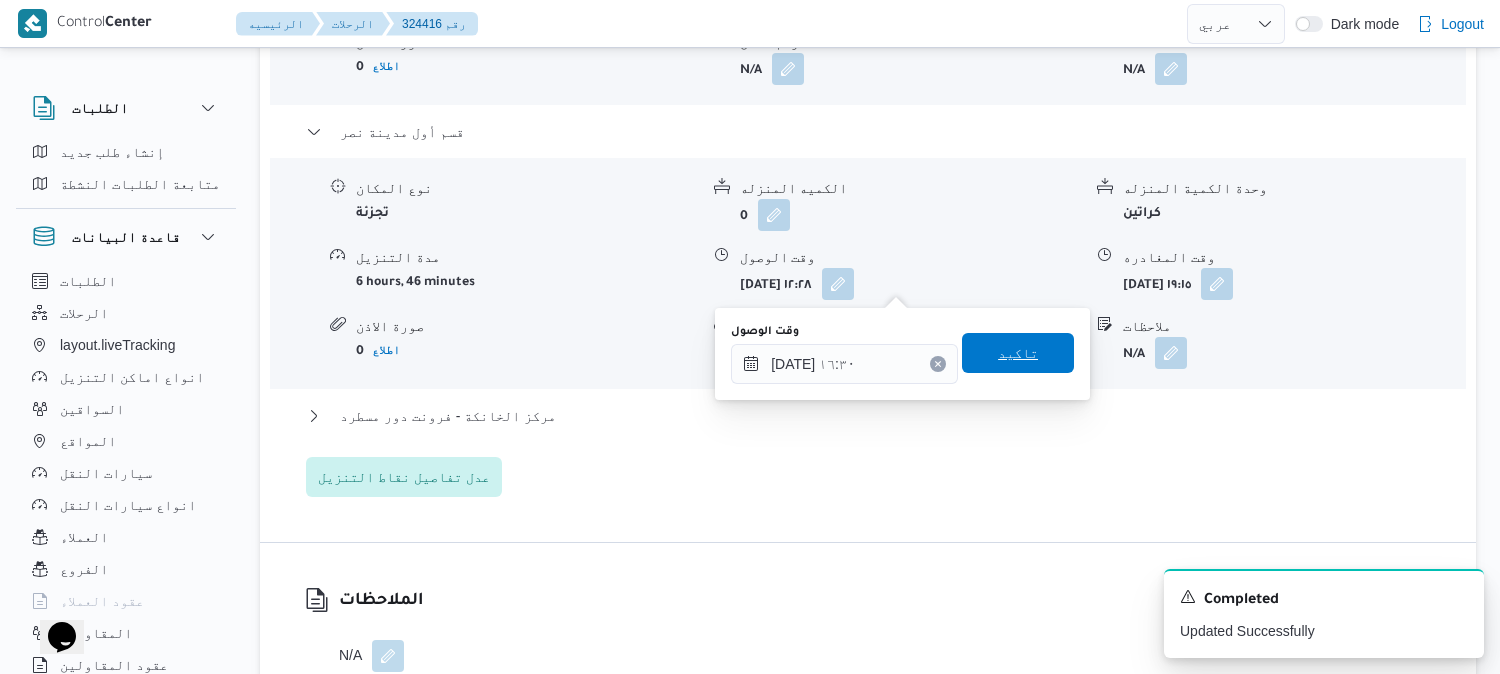 click on "تاكيد" at bounding box center (1018, 353) 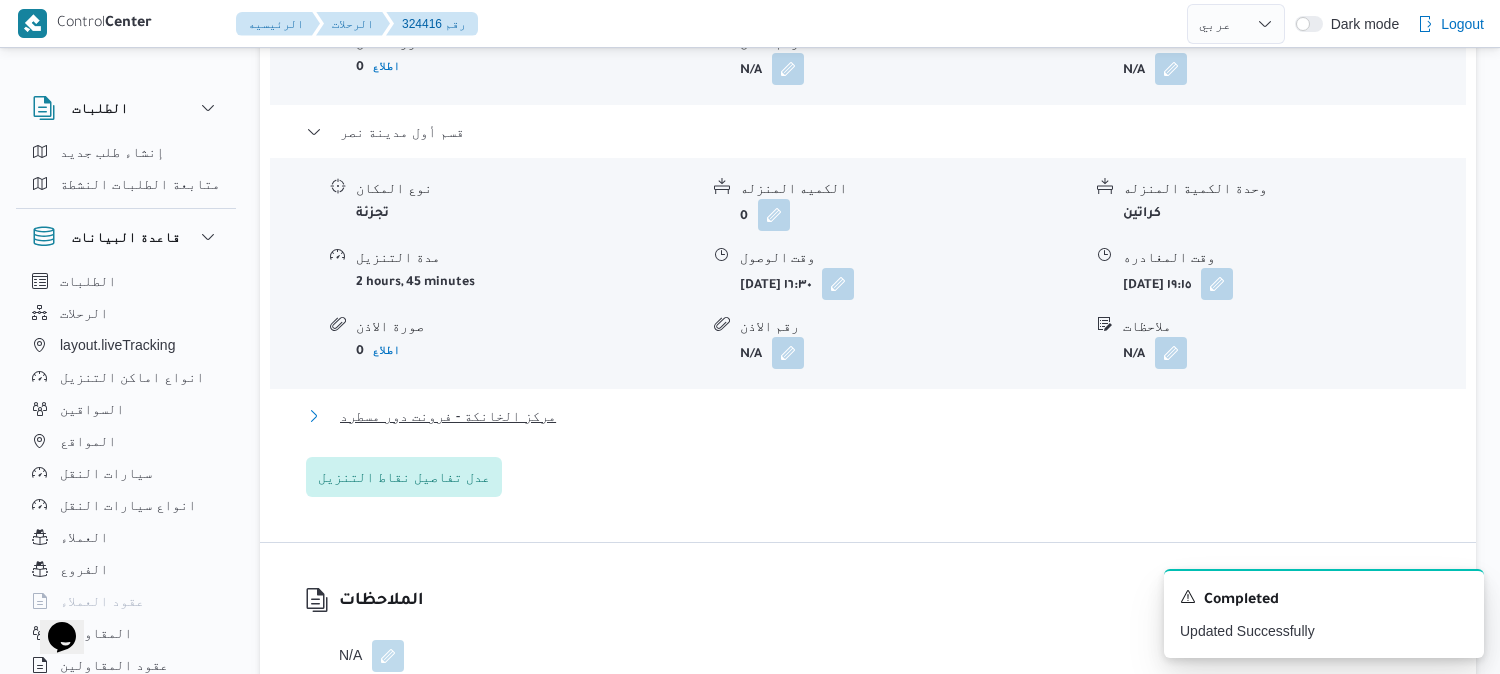 click on "مركز الخانكة -
فرونت دور مسطرد" at bounding box center (448, 416) 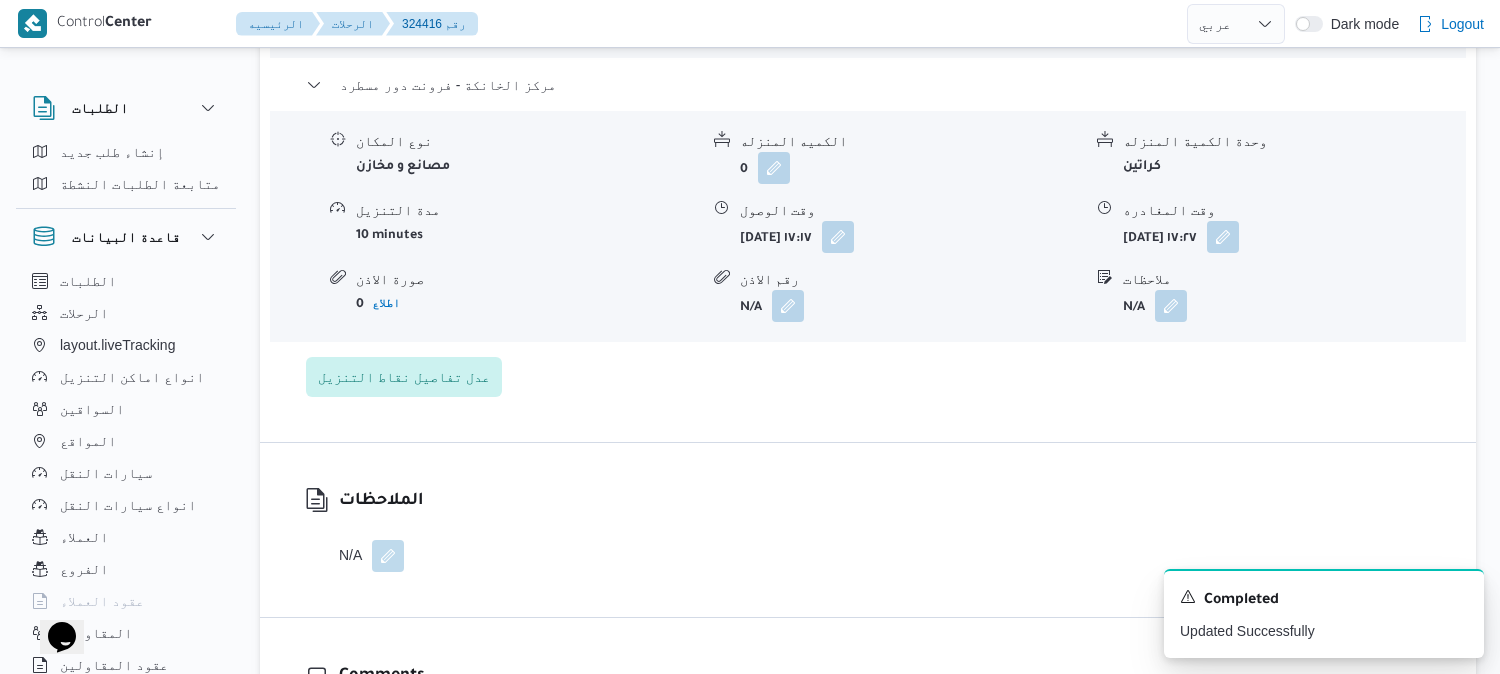 scroll, scrollTop: 2333, scrollLeft: 0, axis: vertical 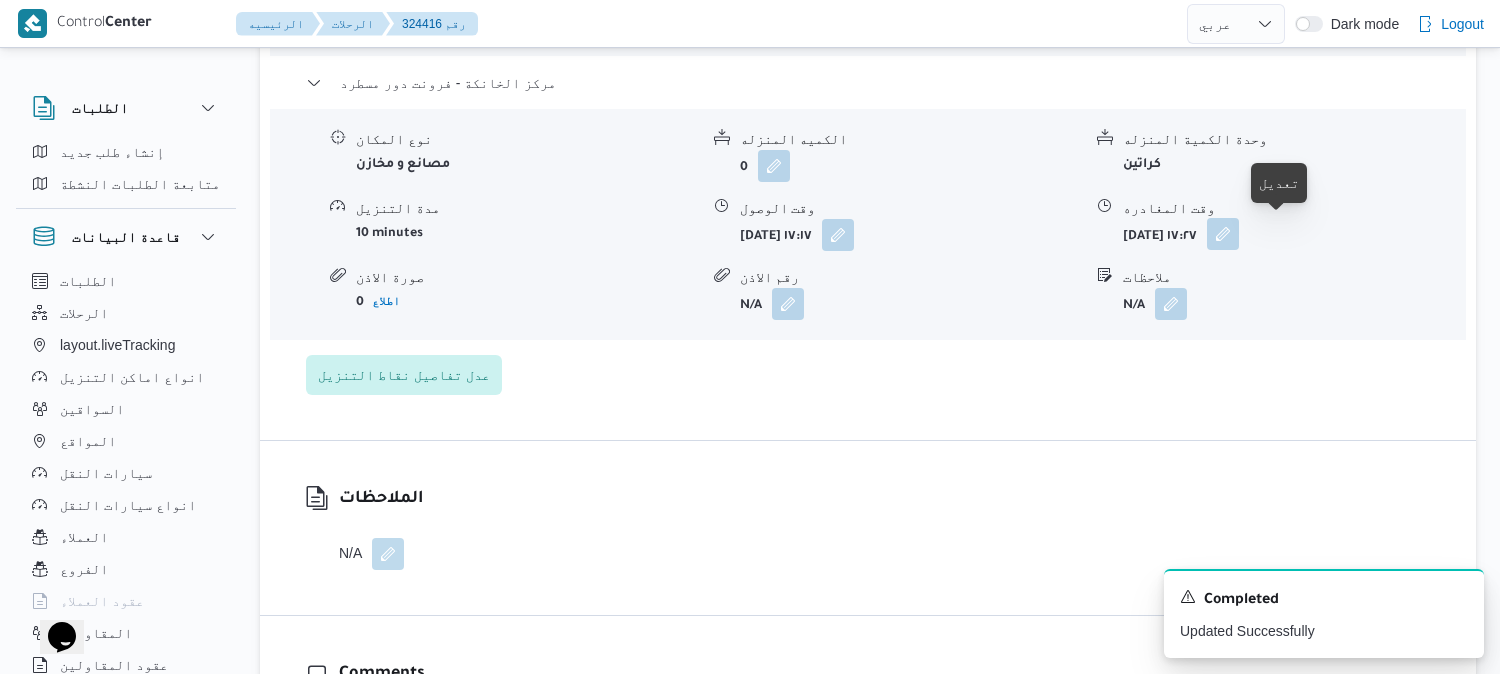 click at bounding box center (1223, 234) 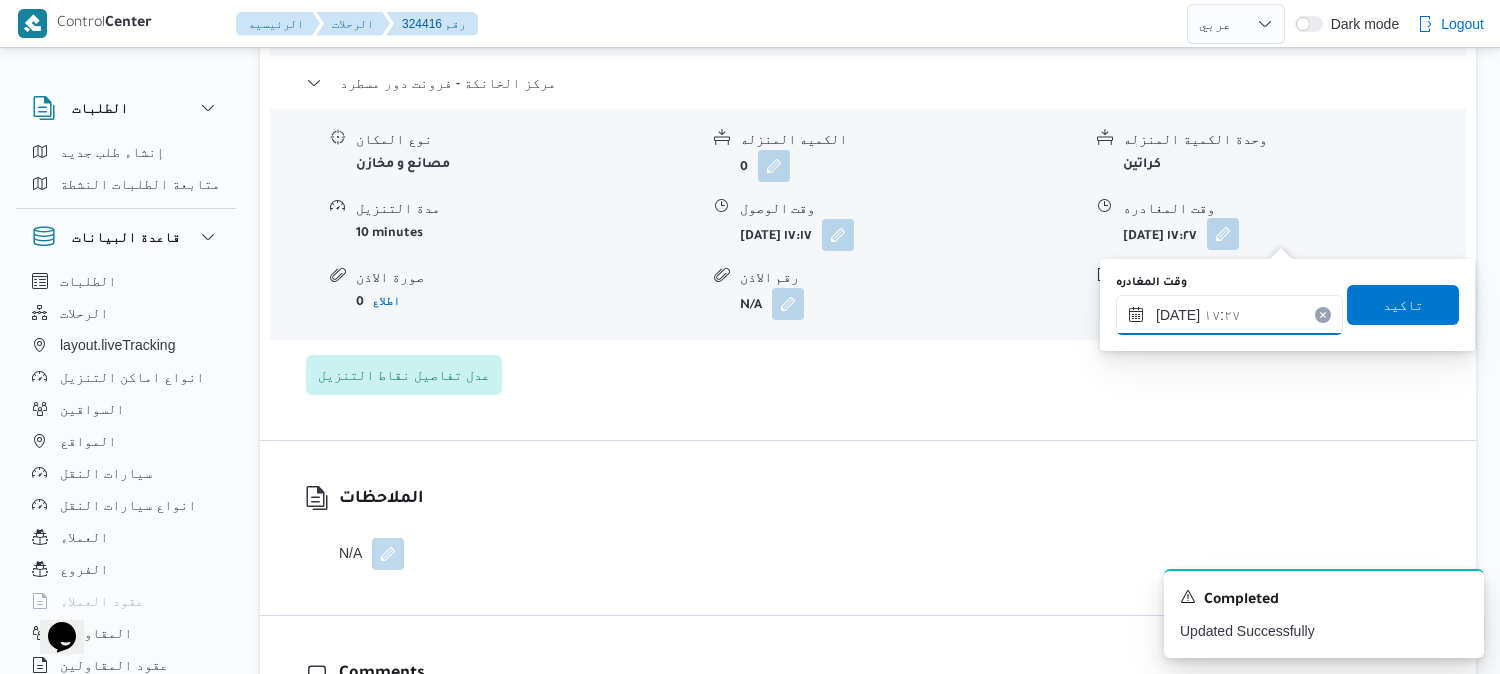 click on "١٥/٠٧/٢٠٢٥ ١٧:٢٧" at bounding box center (1229, 315) 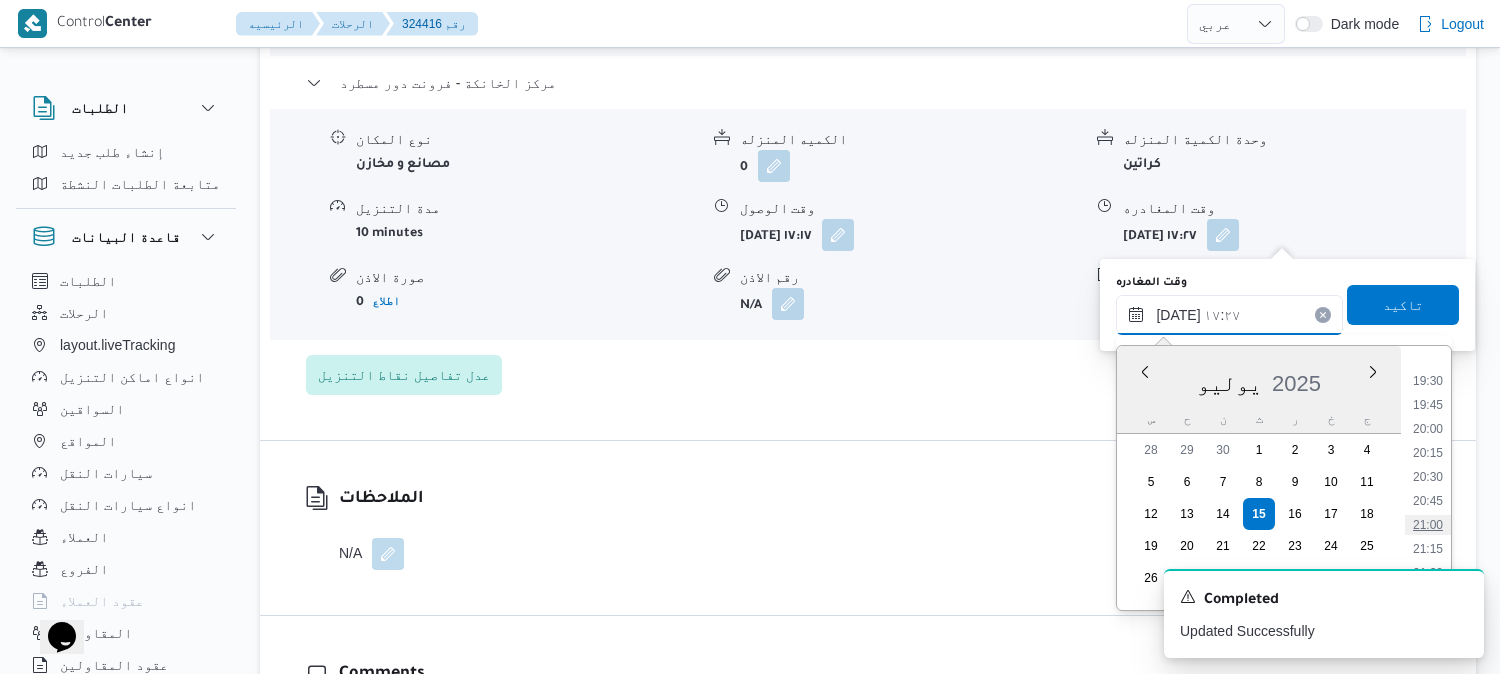 scroll, scrollTop: 1868, scrollLeft: 0, axis: vertical 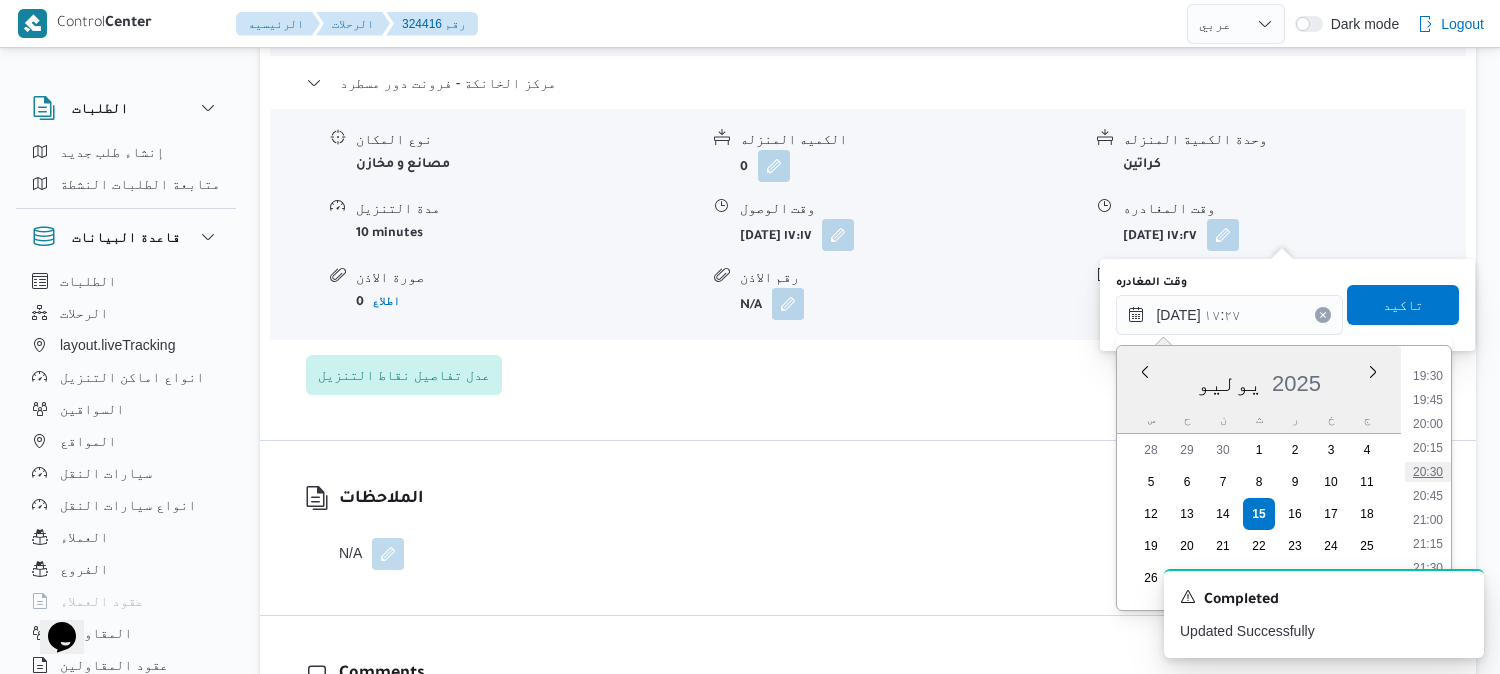 click on "20:30" at bounding box center (1428, 472) 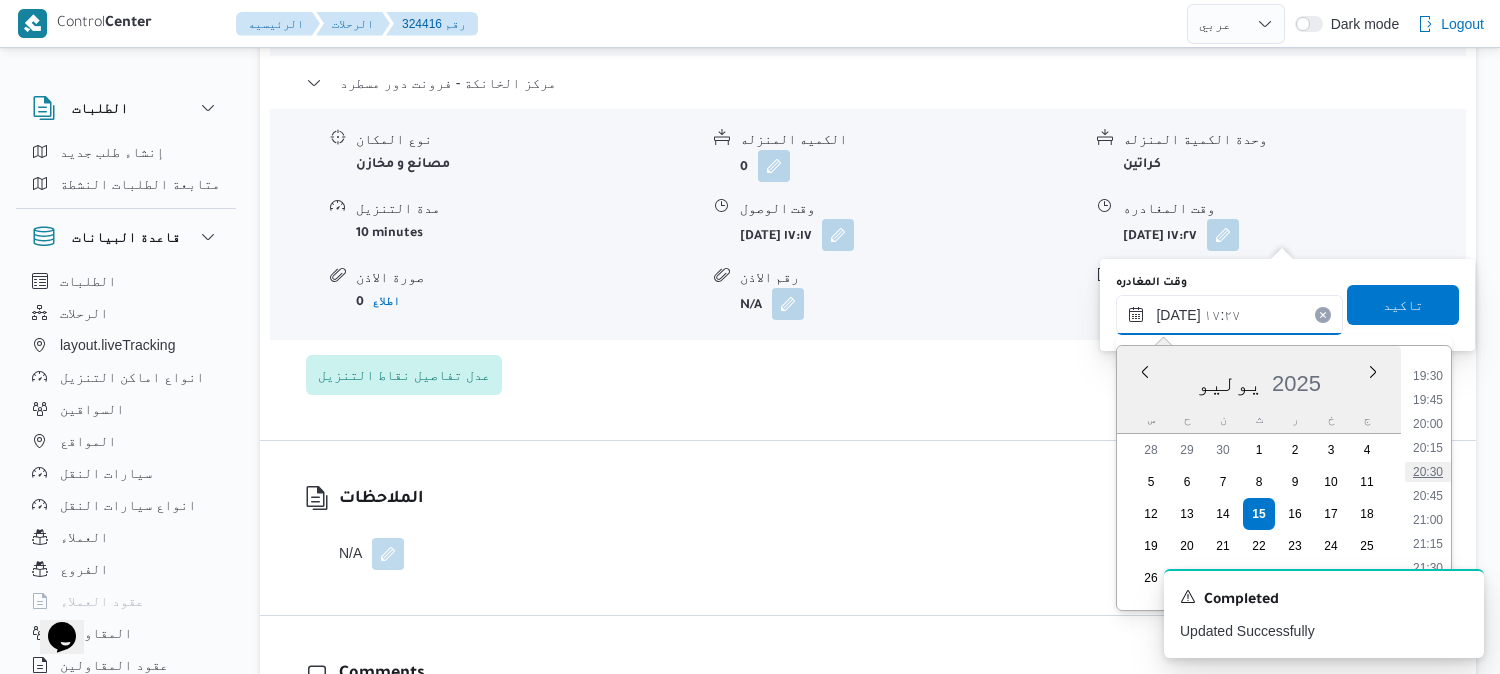 type on "١٥/٠٧/٢٠٢٥ ٢٠:٣٠" 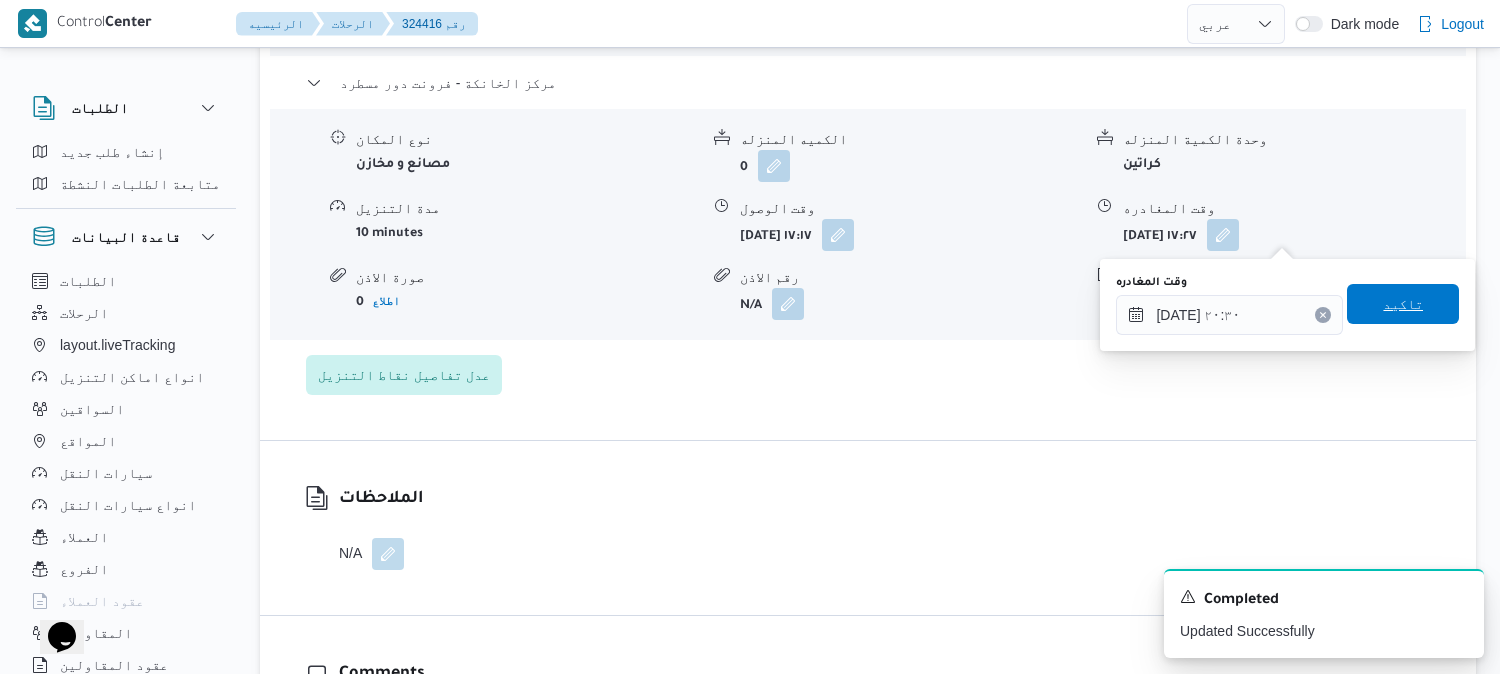 click on "تاكيد" at bounding box center (1403, 304) 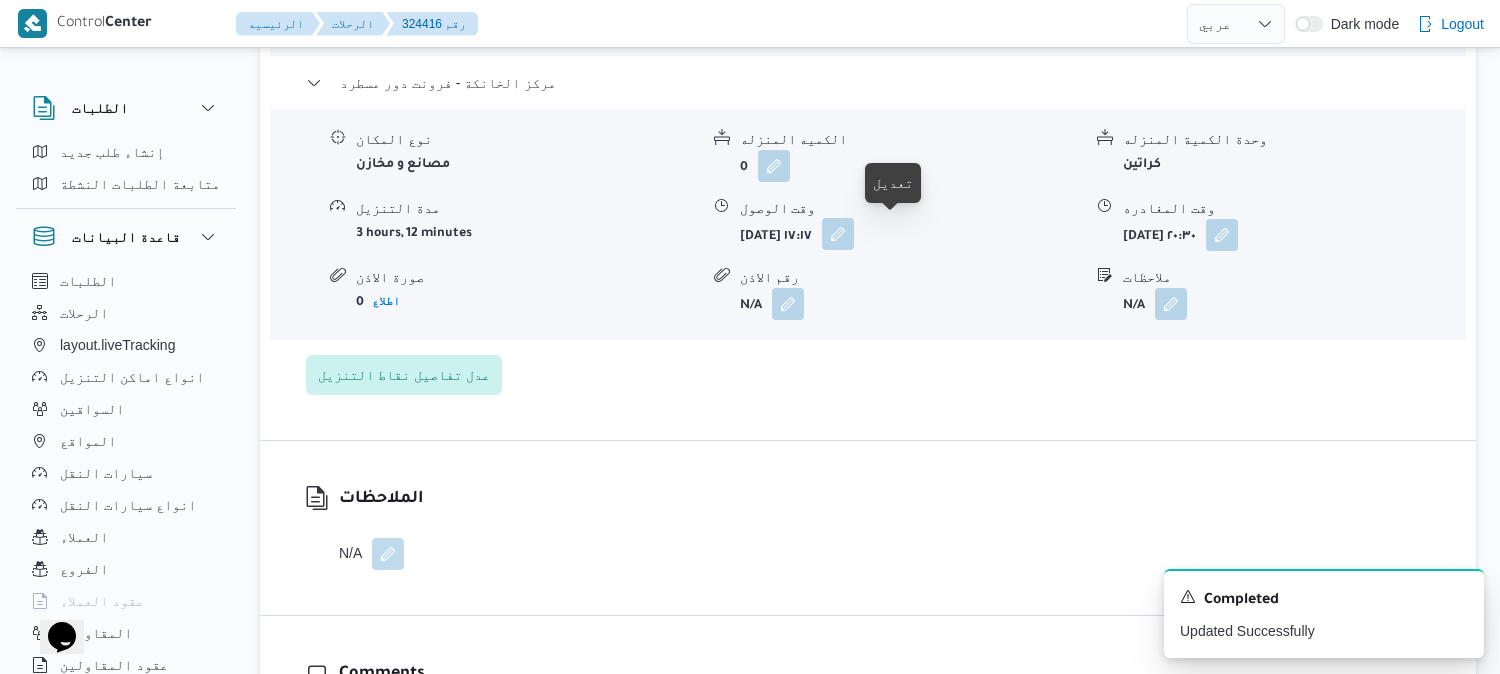 click at bounding box center [838, 234] 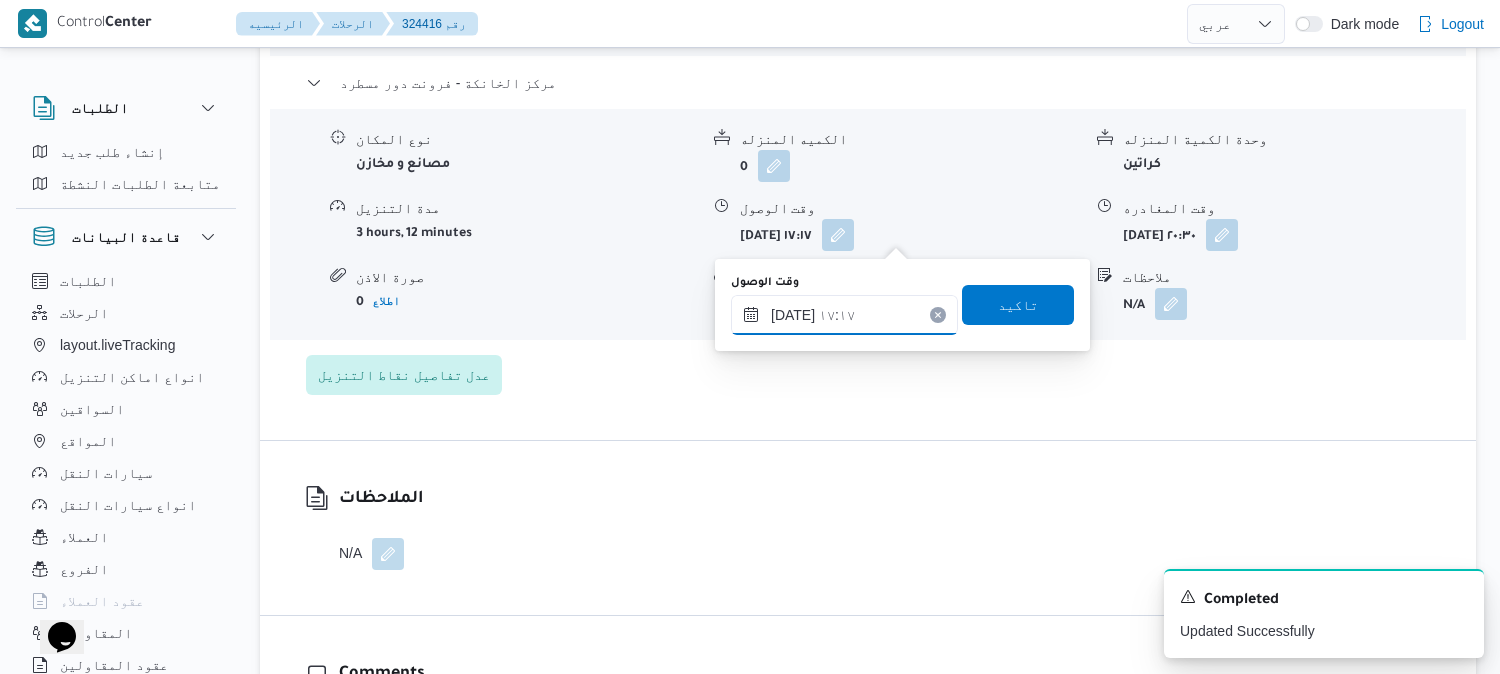 click on "١٥/٠٧/٢٠٢٥ ١٧:١٧" at bounding box center (844, 315) 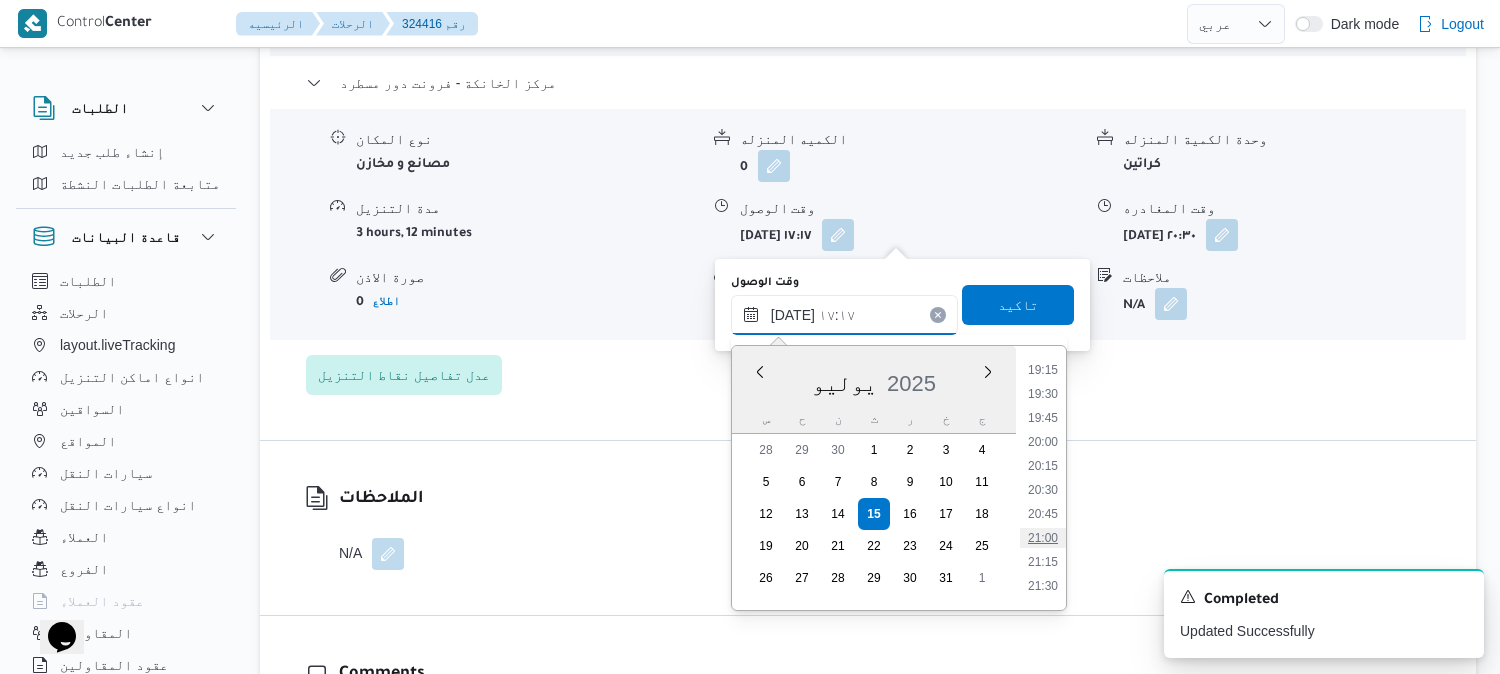 scroll, scrollTop: 1868, scrollLeft: 0, axis: vertical 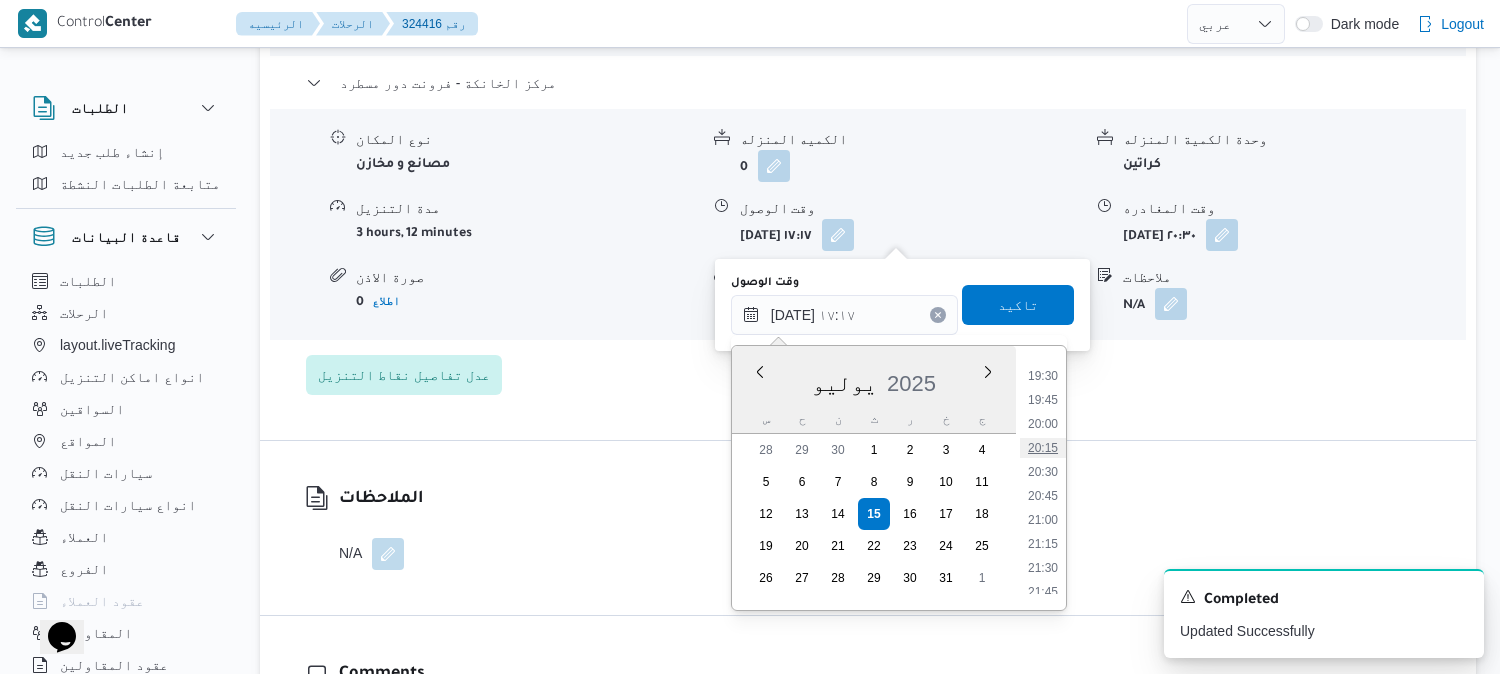 click on "20:15" at bounding box center (1043, 448) 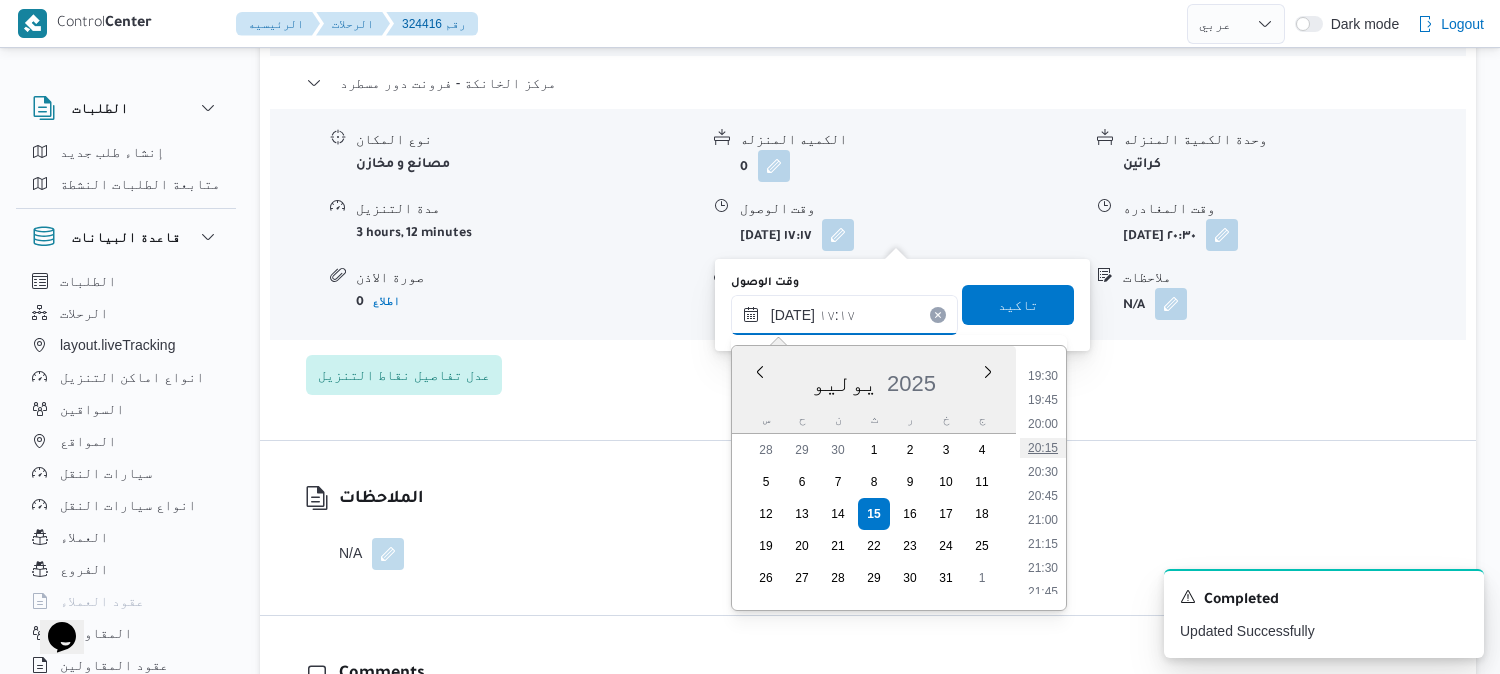 type on "١٥/٠٧/٢٠٢٥ ٢٠:١٥" 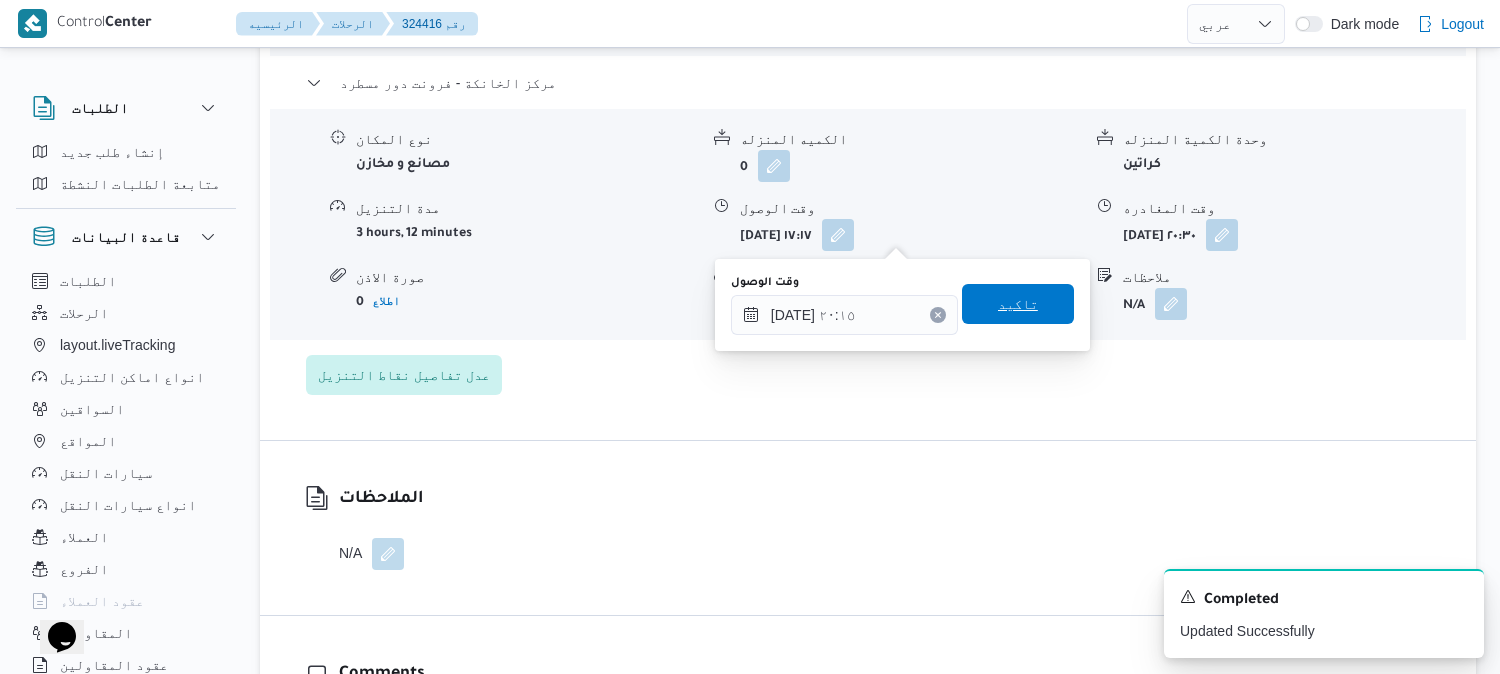 click on "تاكيد" at bounding box center (1018, 304) 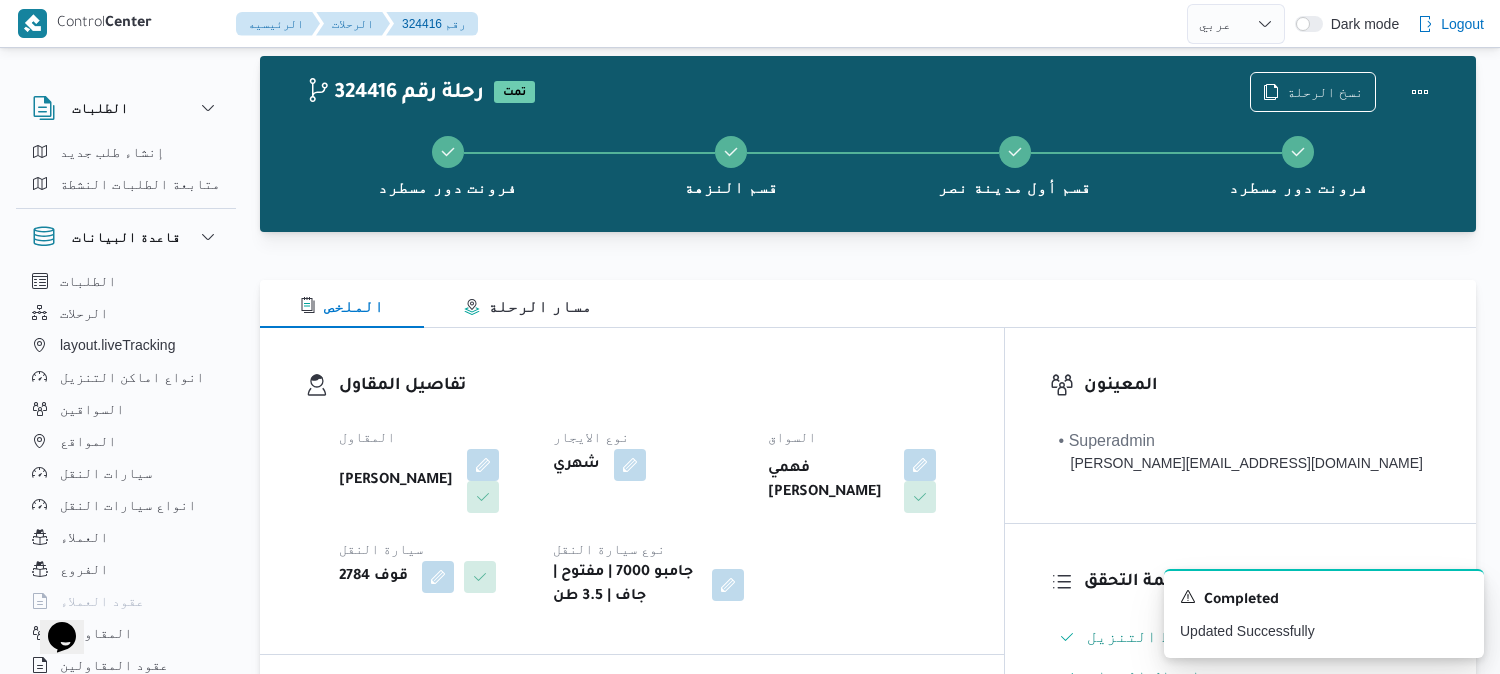 scroll, scrollTop: 0, scrollLeft: 0, axis: both 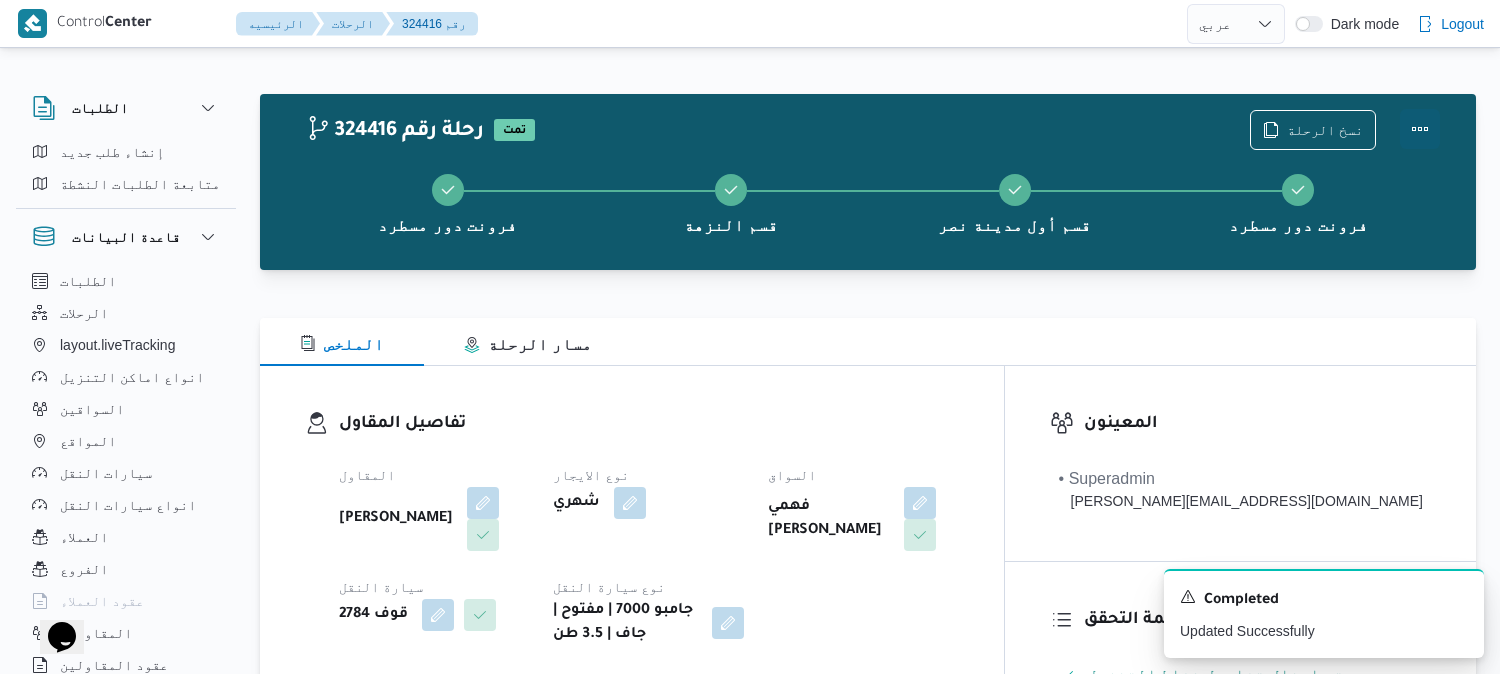 click at bounding box center (1420, 129) 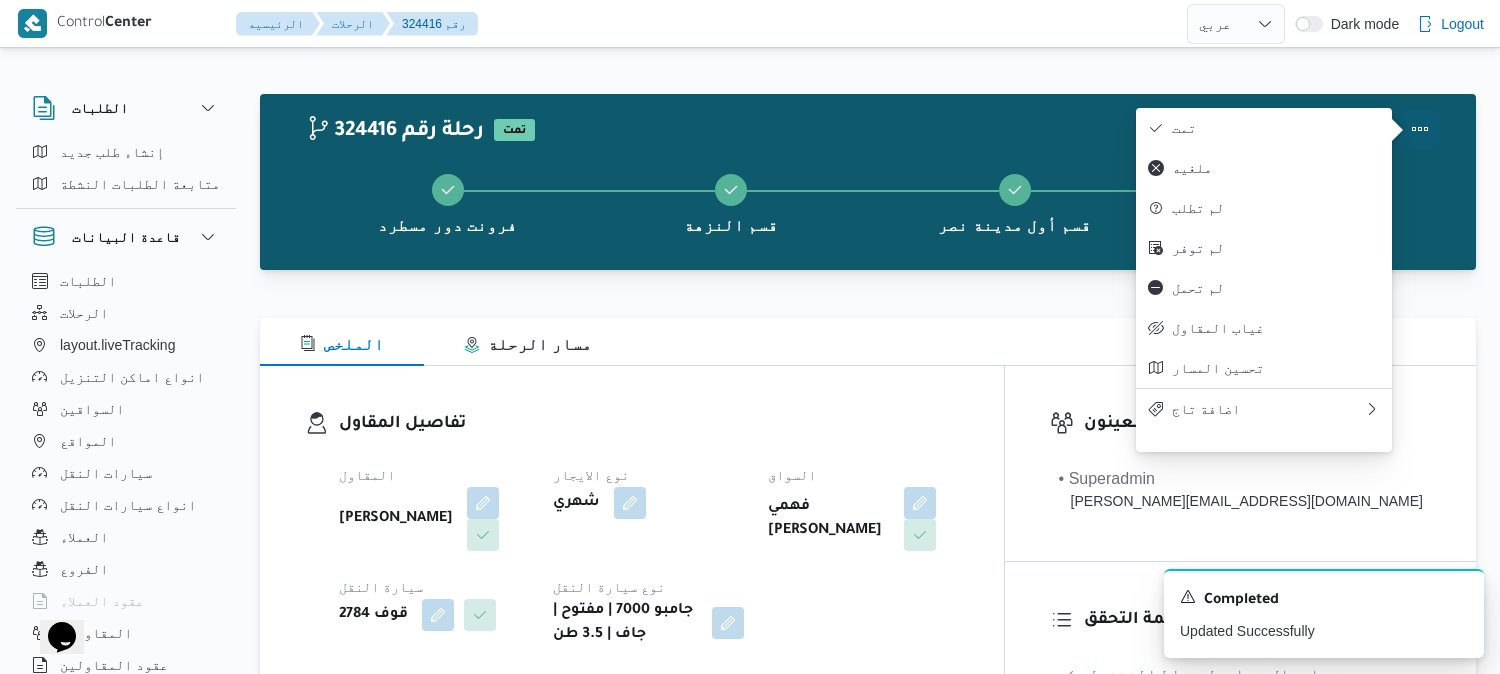 click on "تمت" at bounding box center (1264, 128) 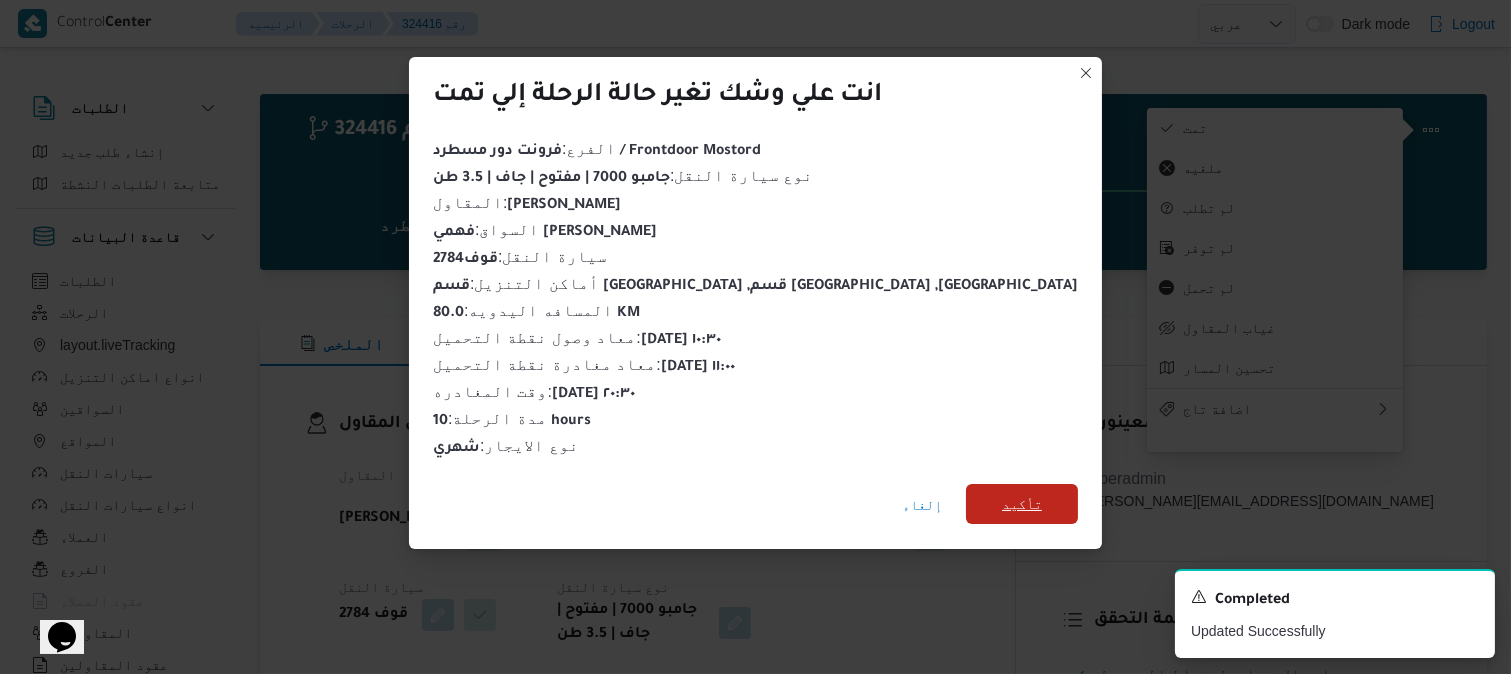 click on "تأكيد" at bounding box center [1022, 504] 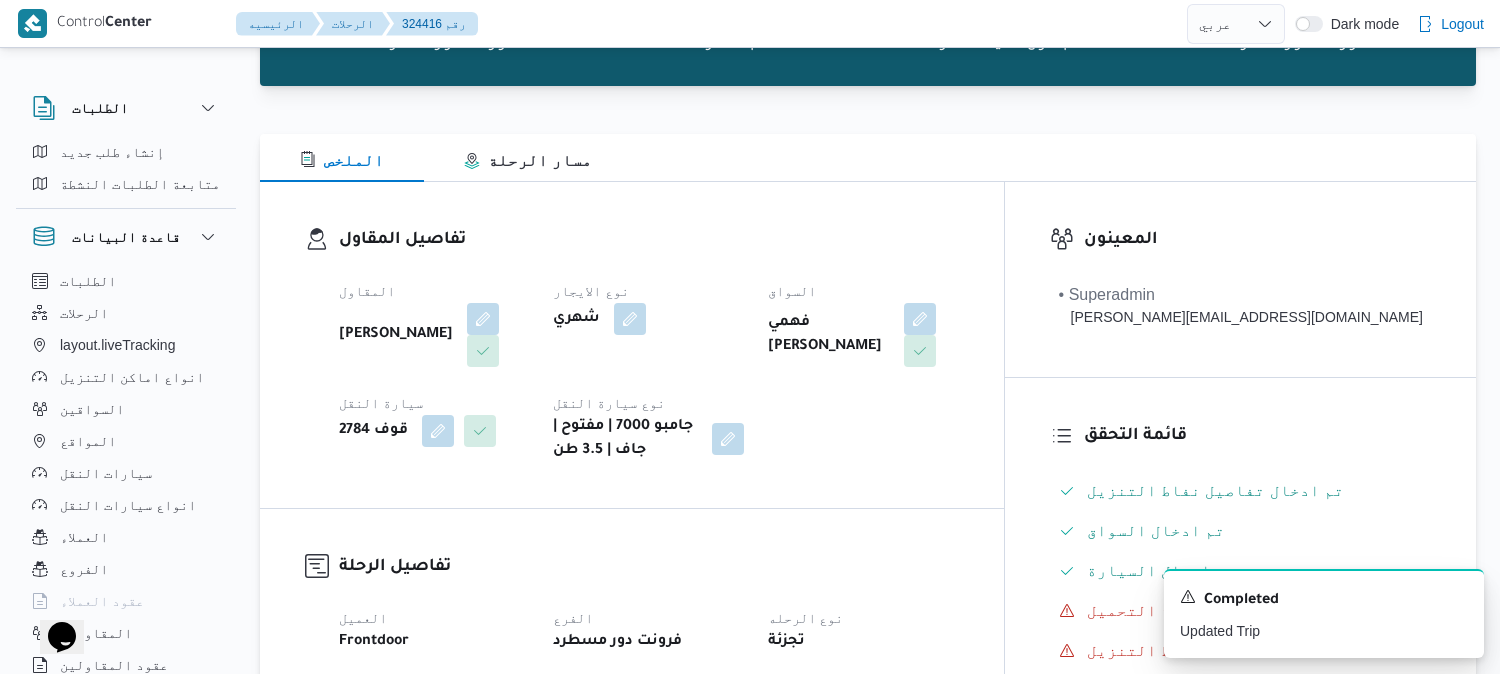 scroll, scrollTop: 0, scrollLeft: 0, axis: both 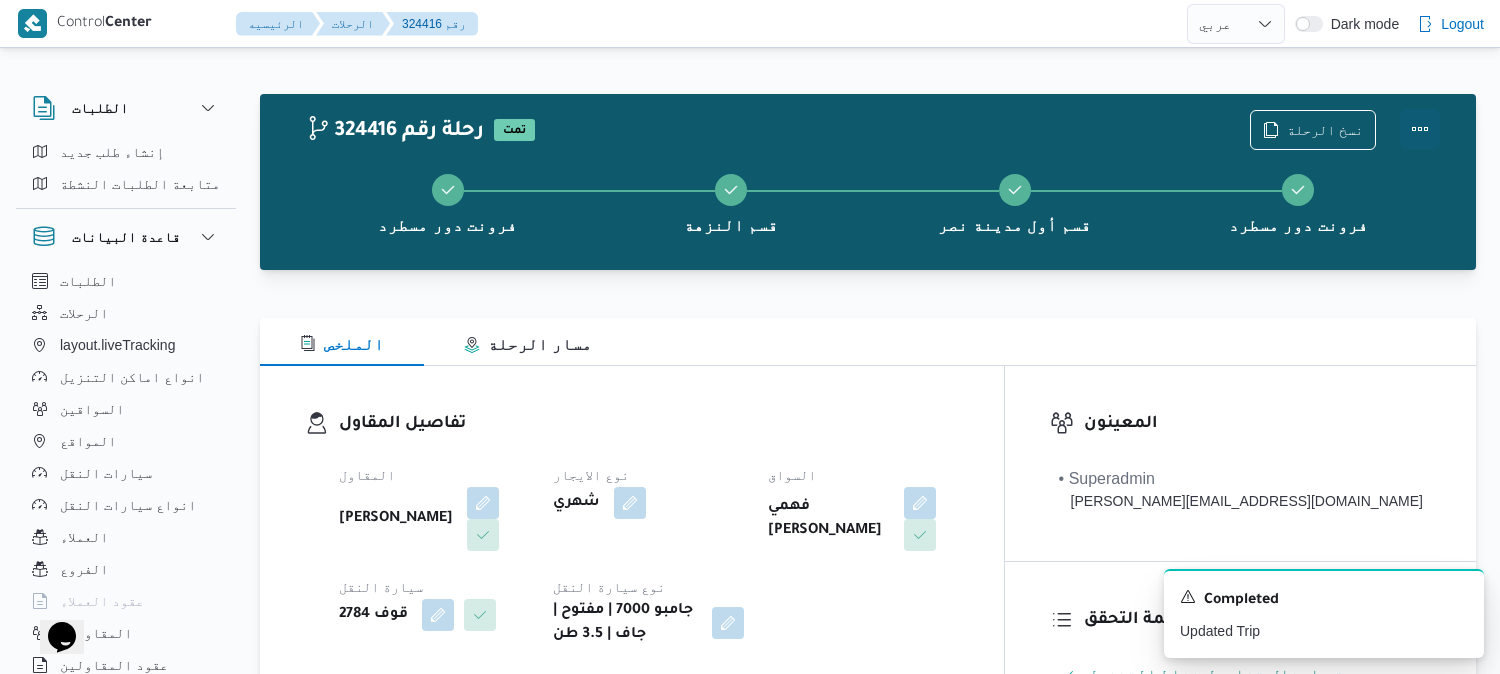 click at bounding box center [1420, 129] 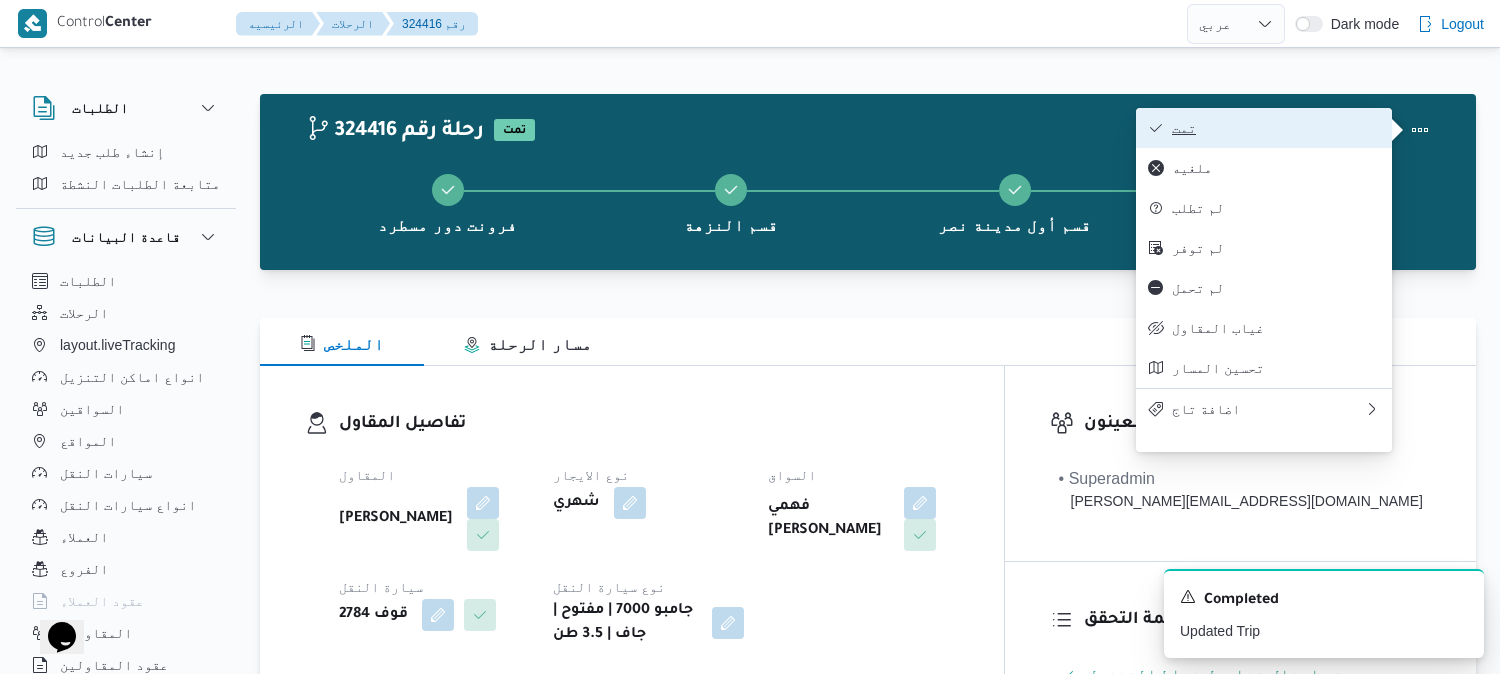 click on "تمت" at bounding box center [1276, 128] 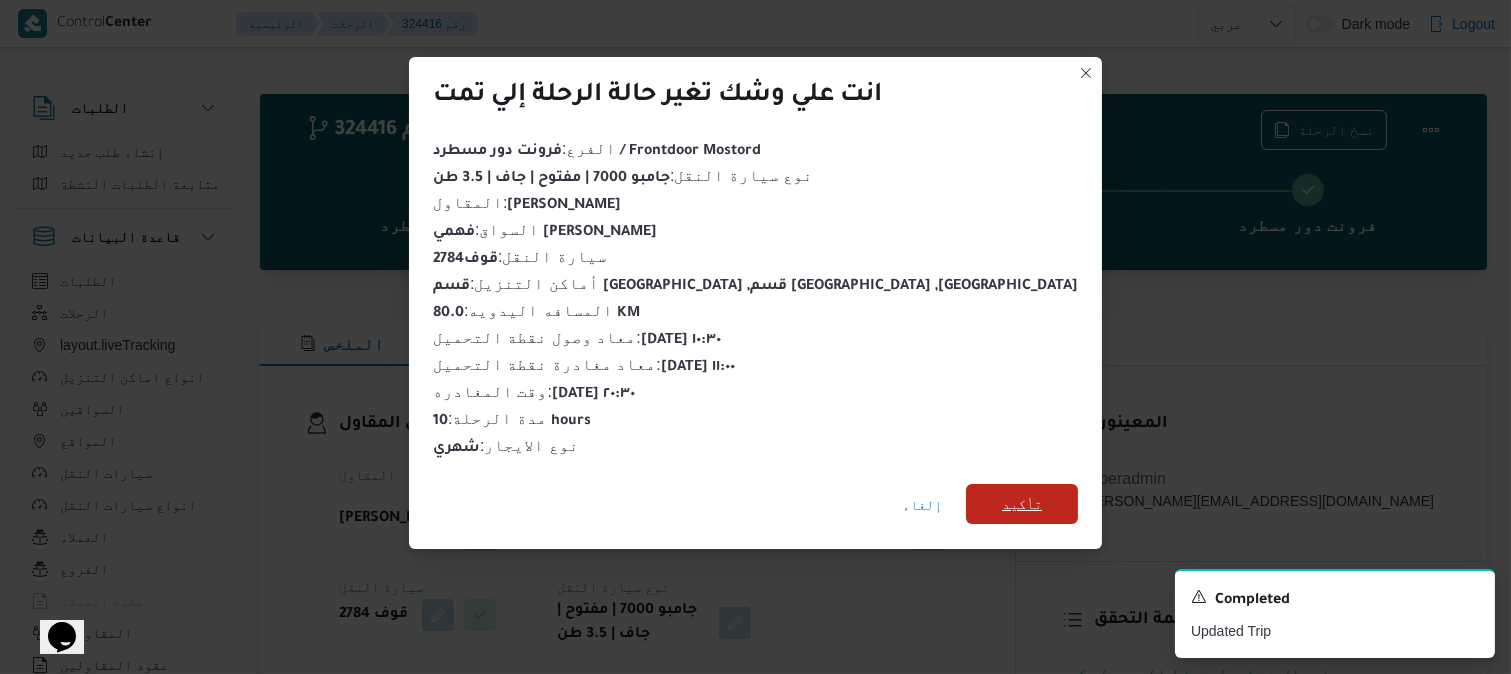 click on "تأكيد" at bounding box center (1022, 504) 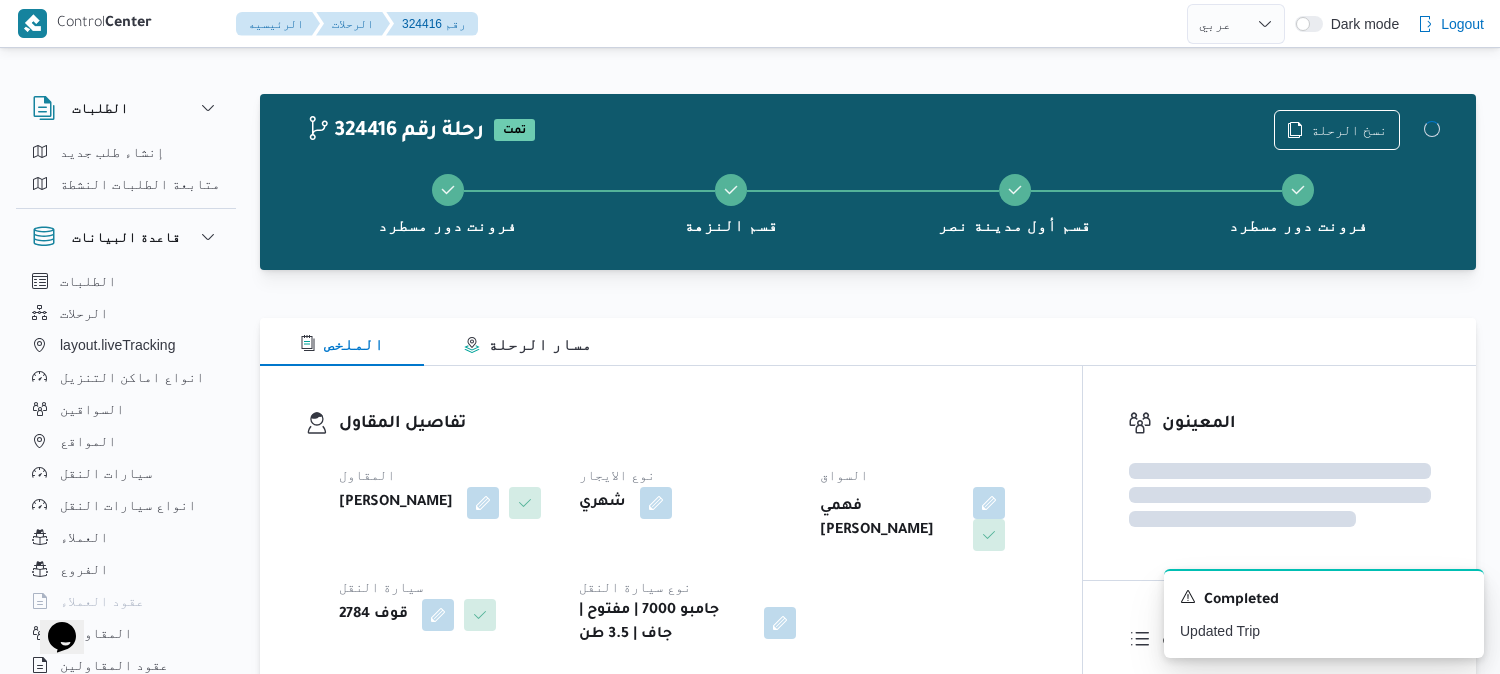 click on "الملخص مسار الرحلة" at bounding box center (868, 342) 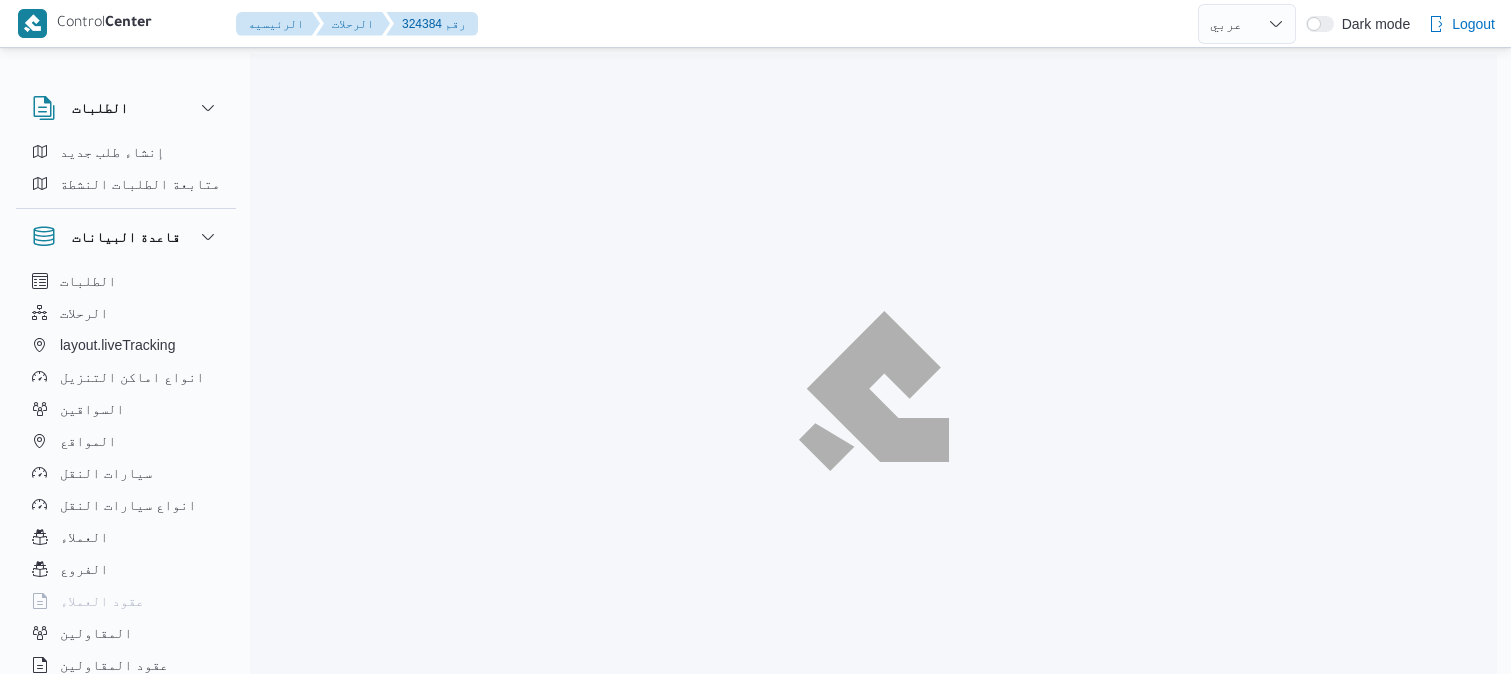 select on "ar" 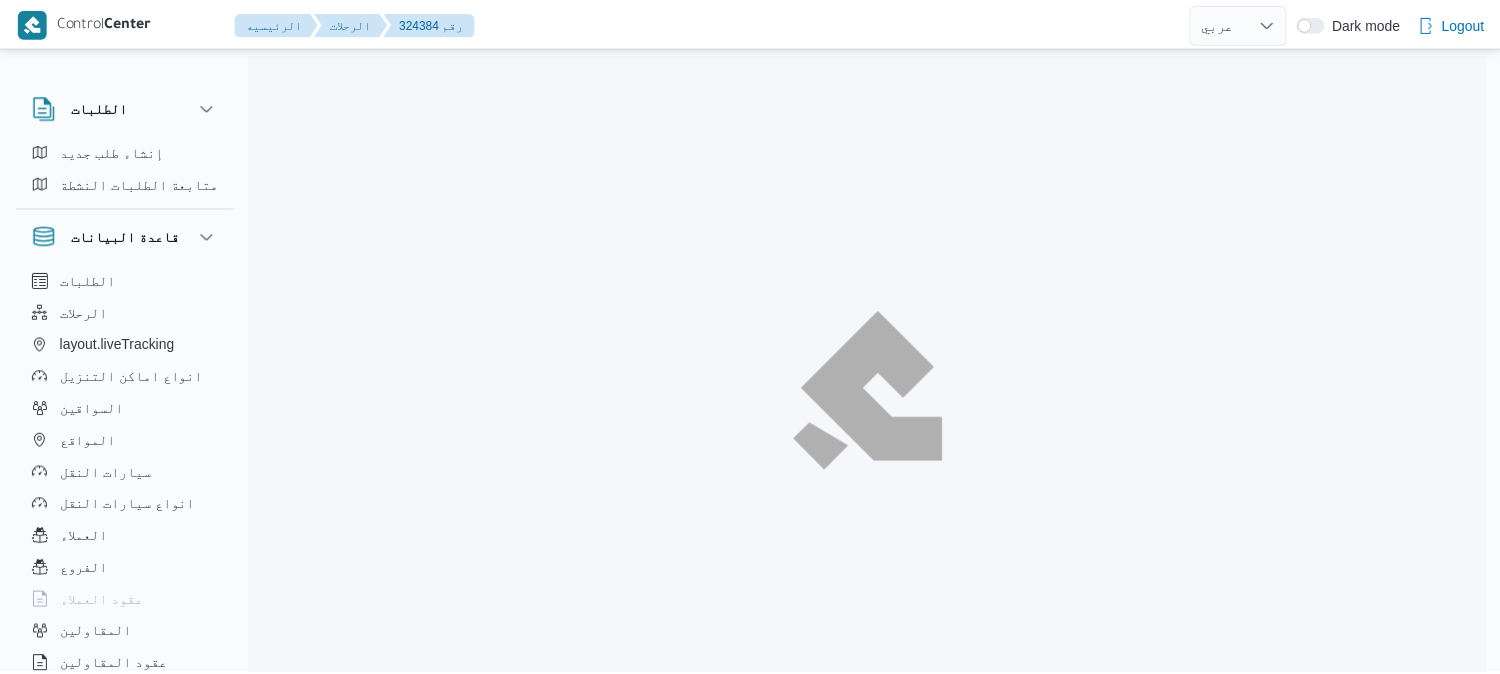 scroll, scrollTop: 0, scrollLeft: 0, axis: both 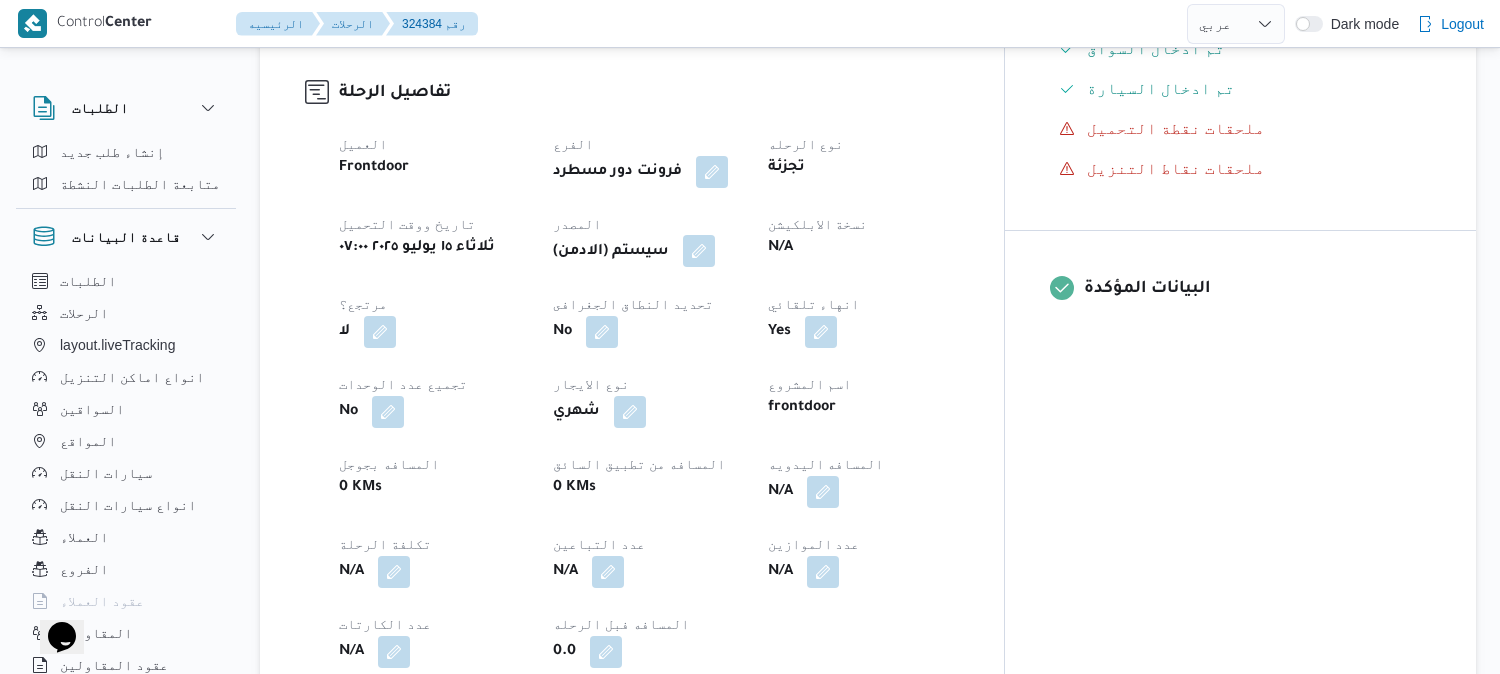 click at bounding box center (699, 251) 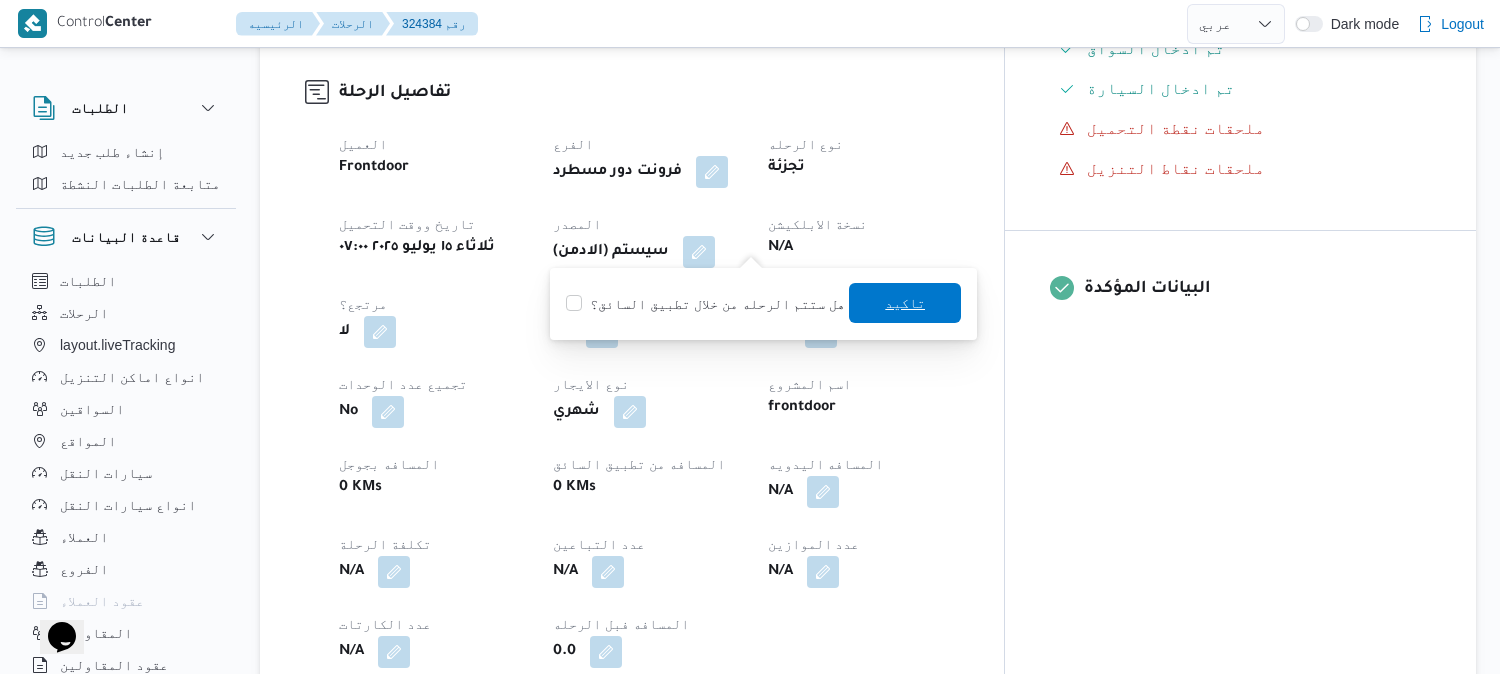 click on "تاكيد" at bounding box center (905, 303) 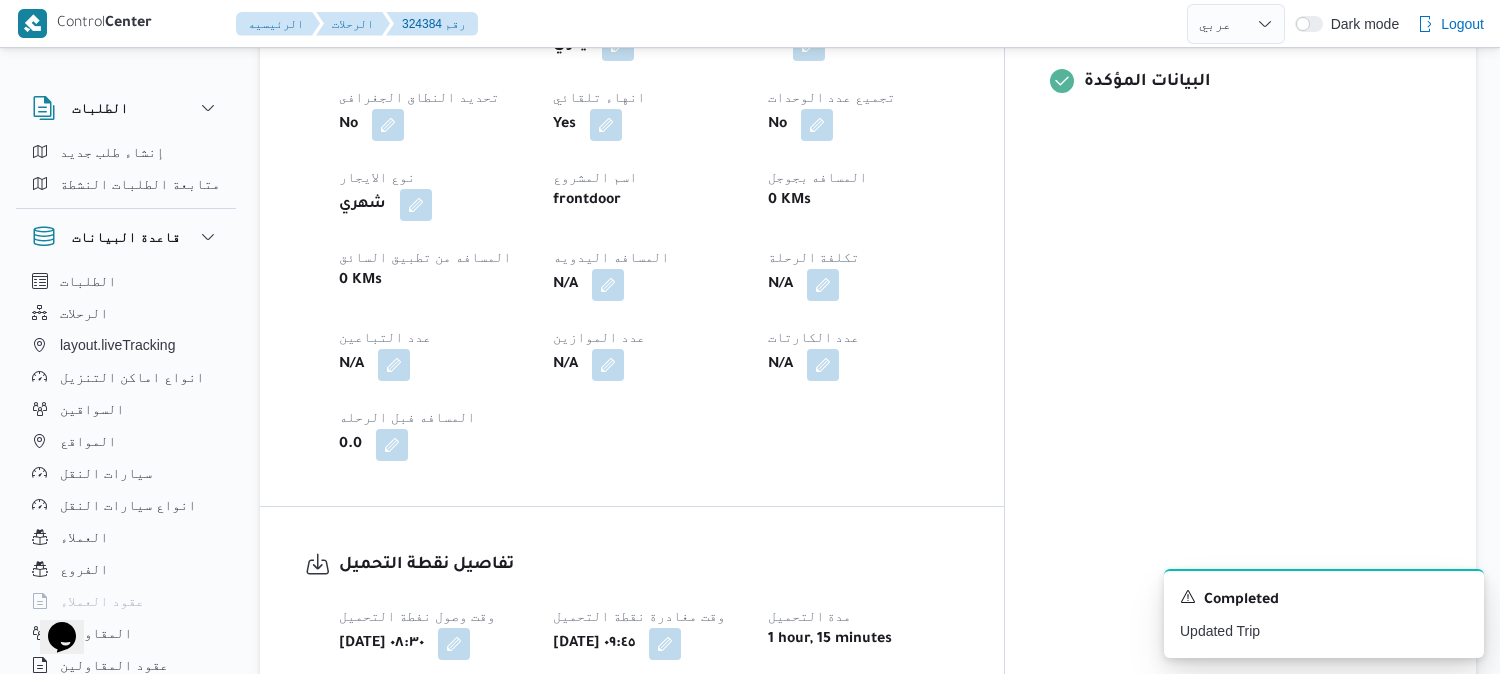 scroll, scrollTop: 888, scrollLeft: 0, axis: vertical 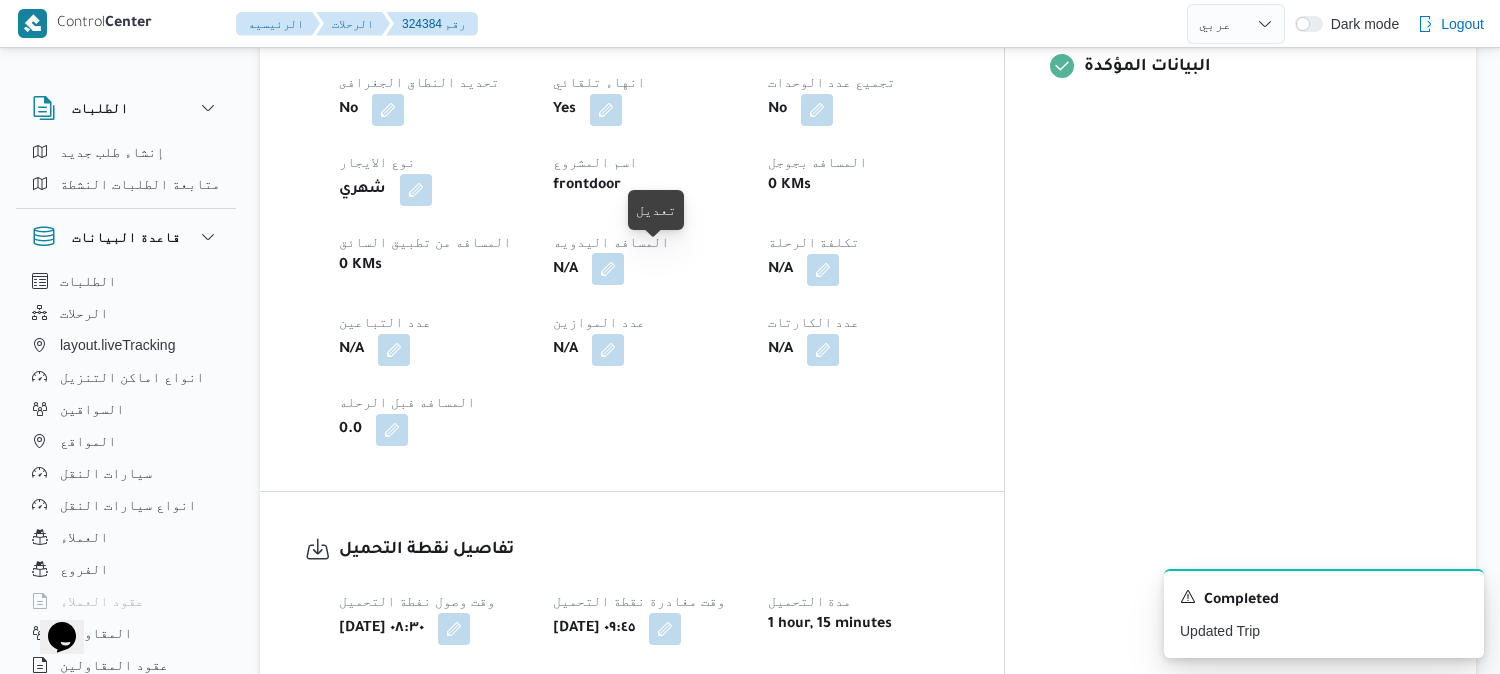click at bounding box center (608, 269) 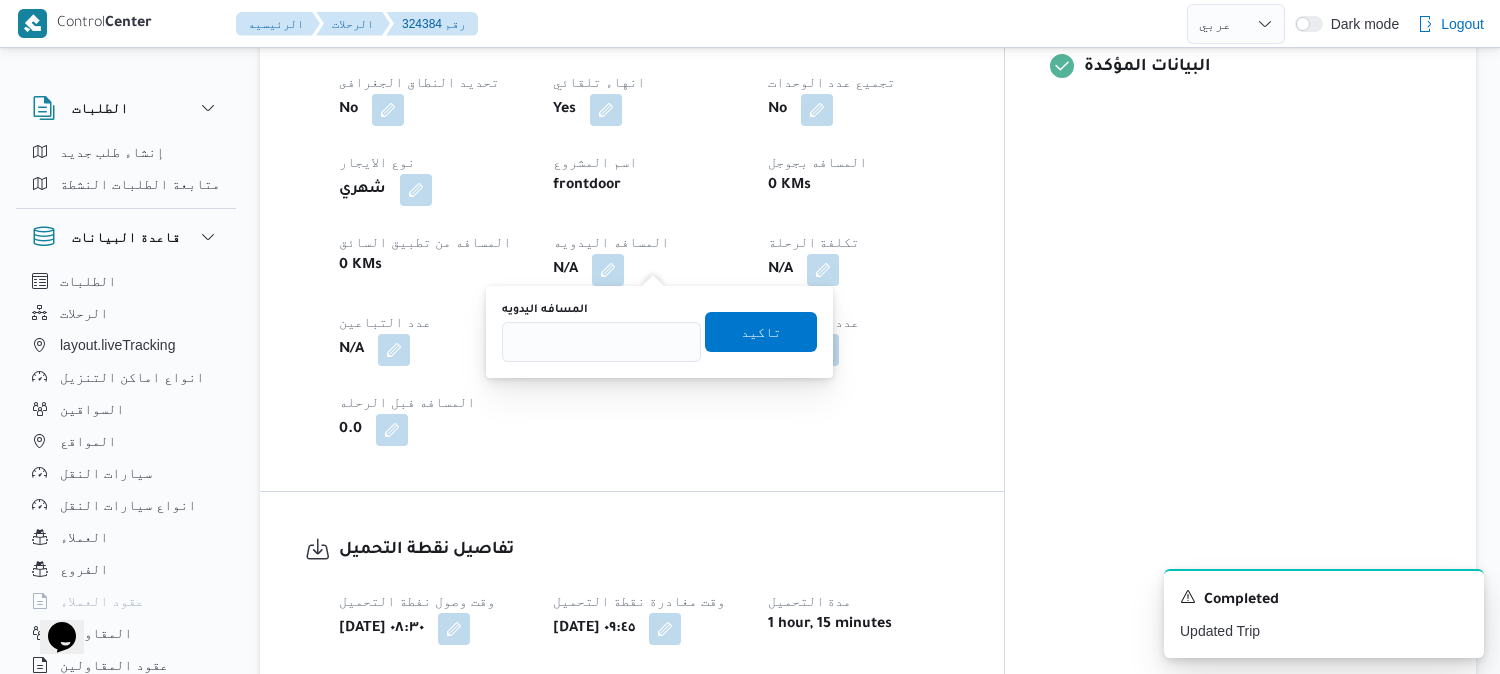 click on "المسافه اليدويه" at bounding box center (601, 332) 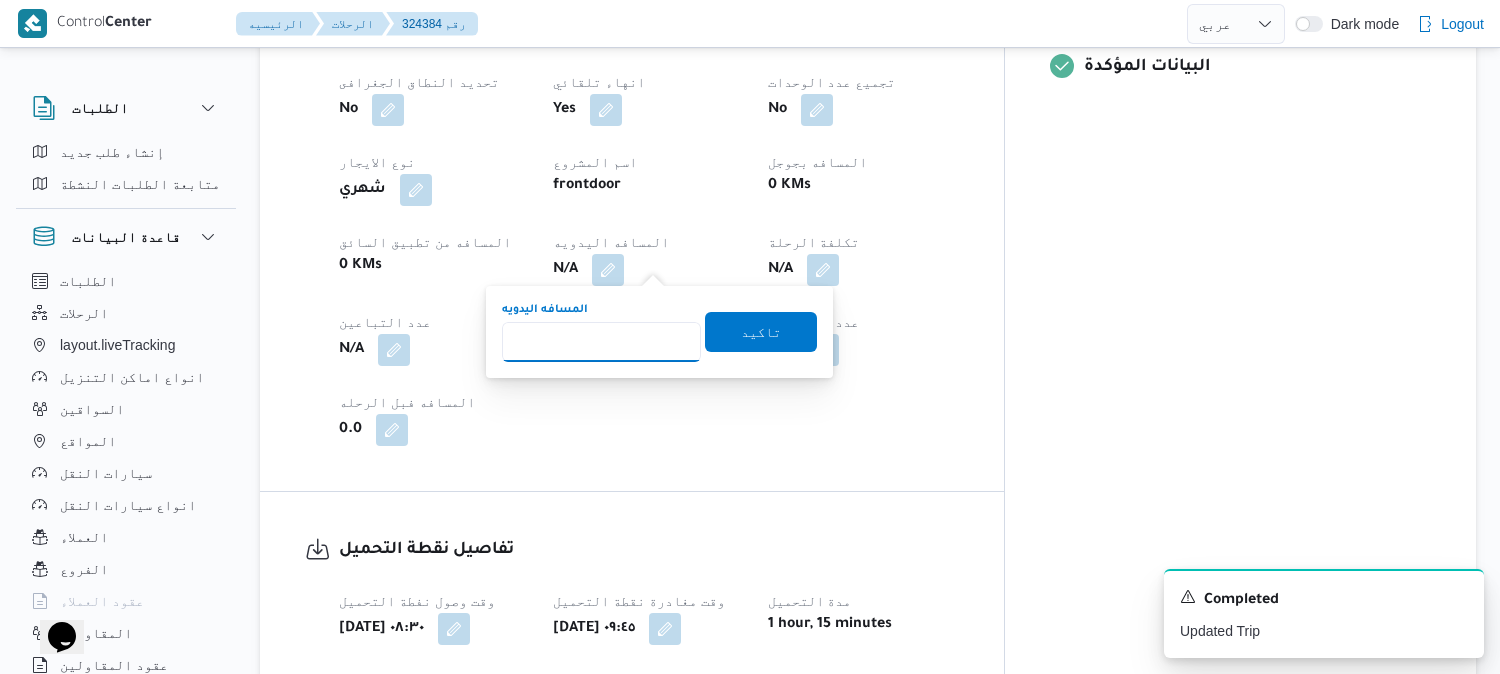 click on "المسافه اليدويه" at bounding box center [601, 342] 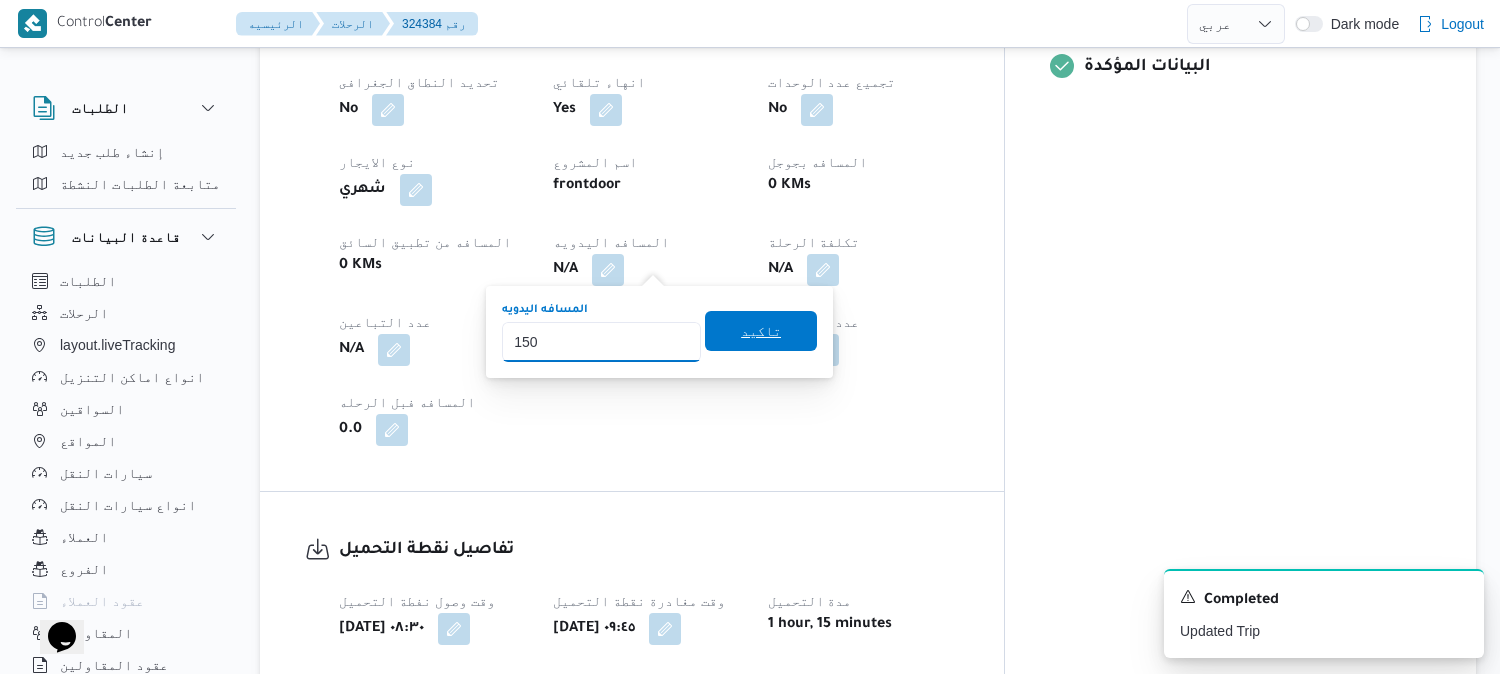 type on "150" 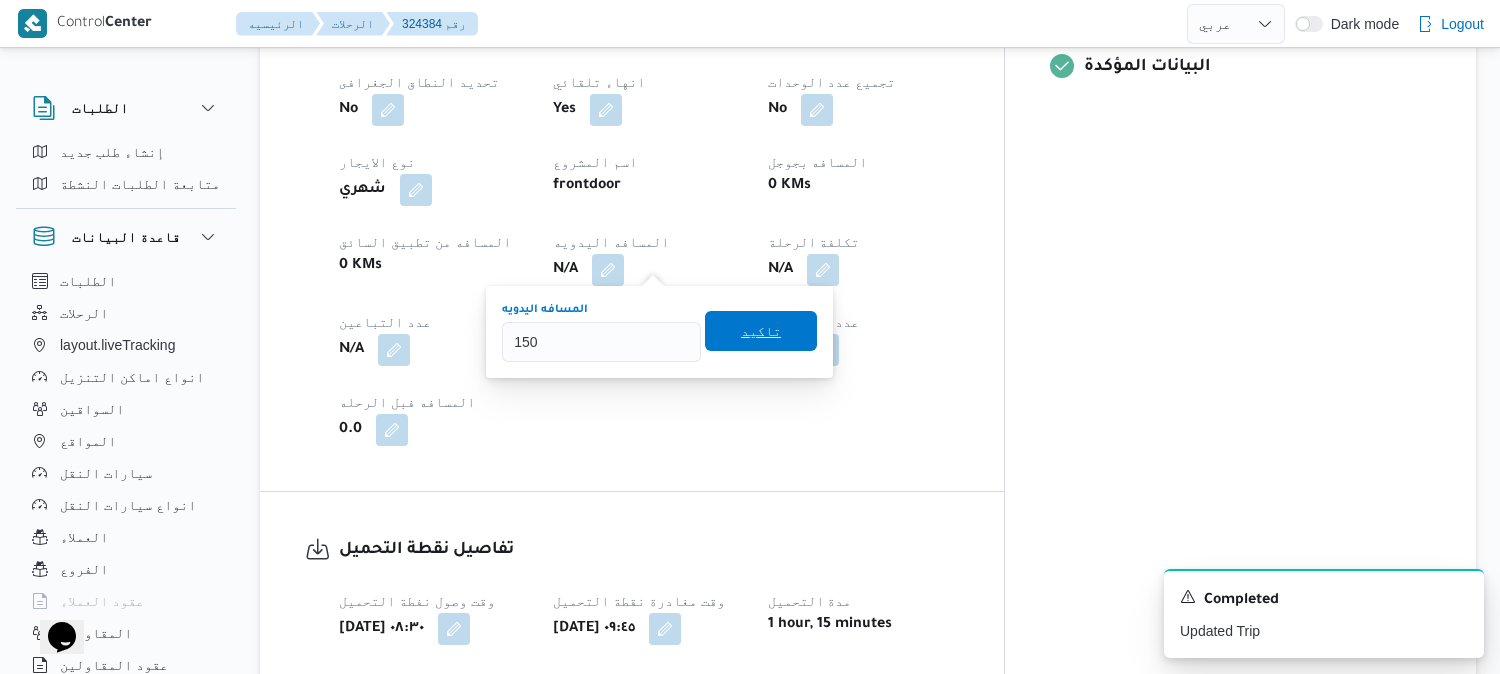 click on "تاكيد" at bounding box center (761, 331) 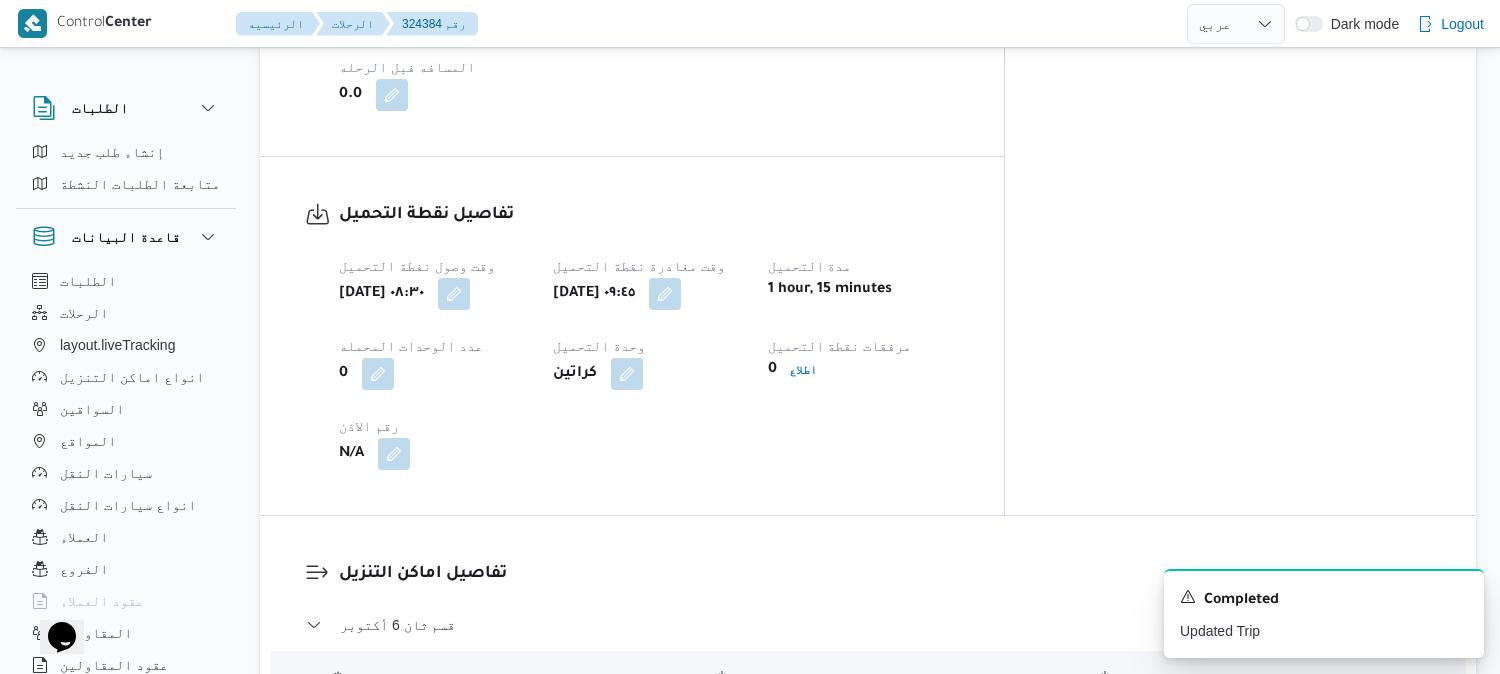 scroll, scrollTop: 1222, scrollLeft: 0, axis: vertical 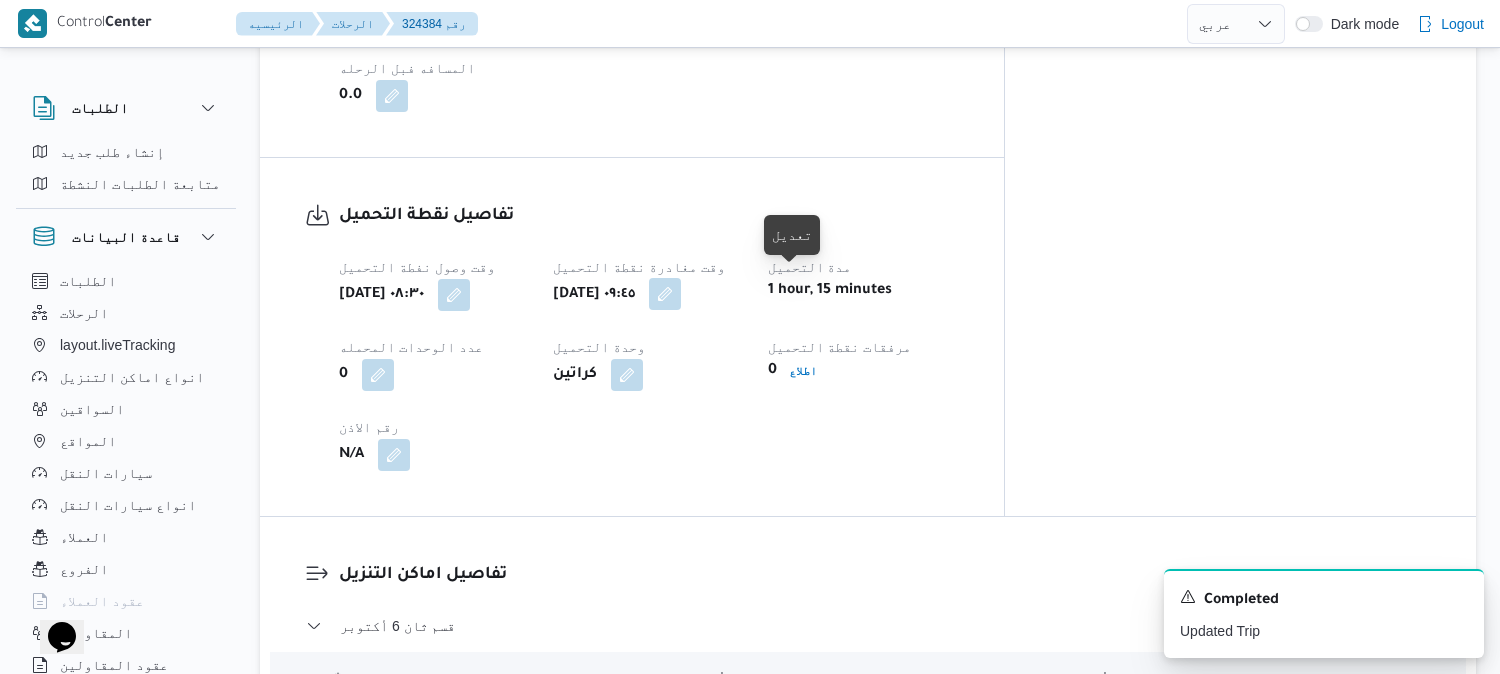click at bounding box center [665, 294] 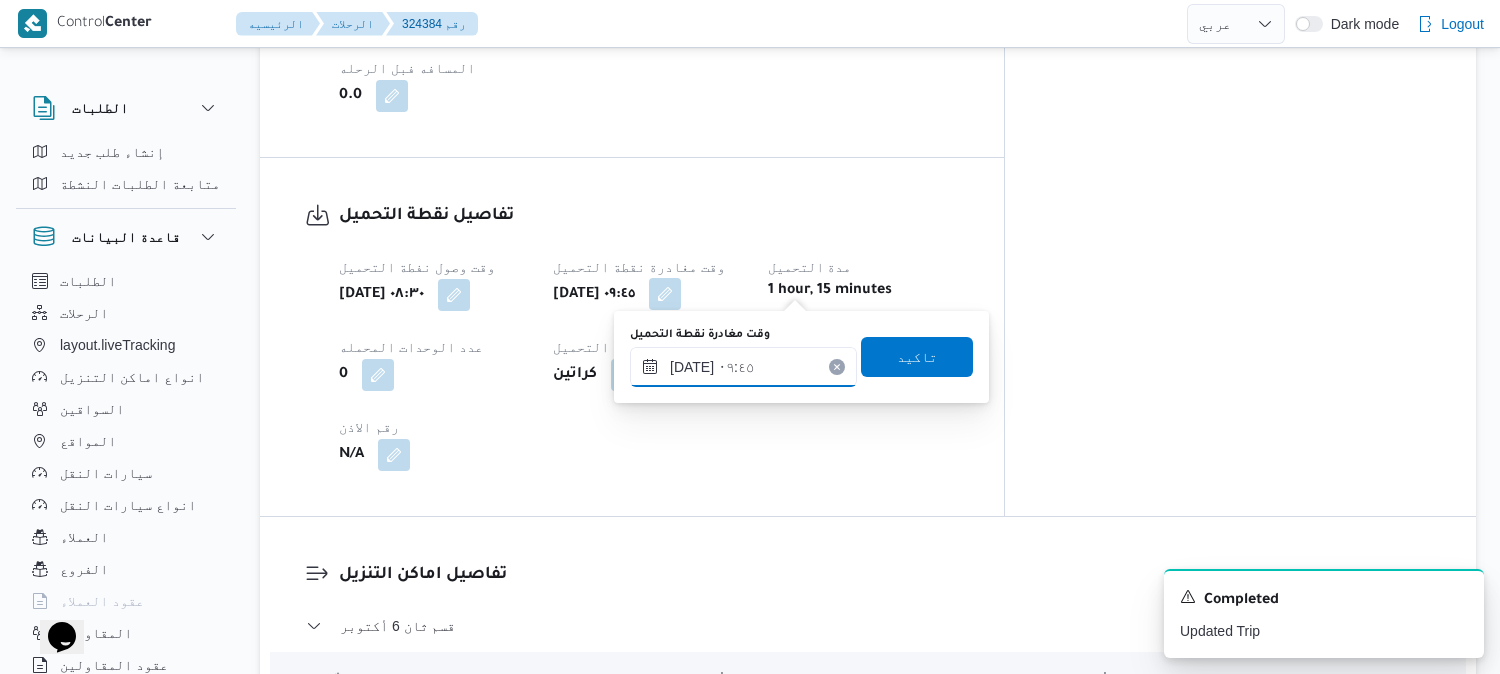 click on "١٥/٠٧/٢٠٢٥ ٠٩:٤٥" at bounding box center (743, 367) 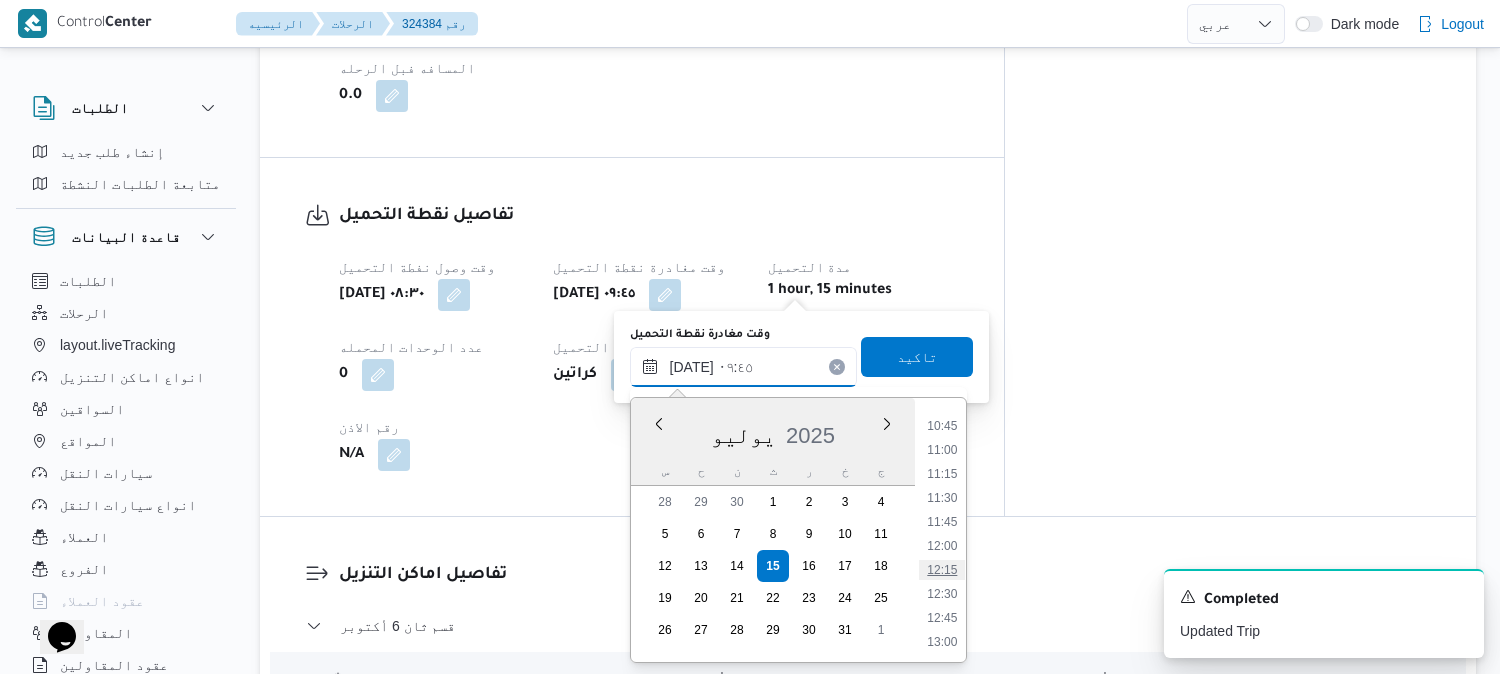 scroll, scrollTop: 1038, scrollLeft: 0, axis: vertical 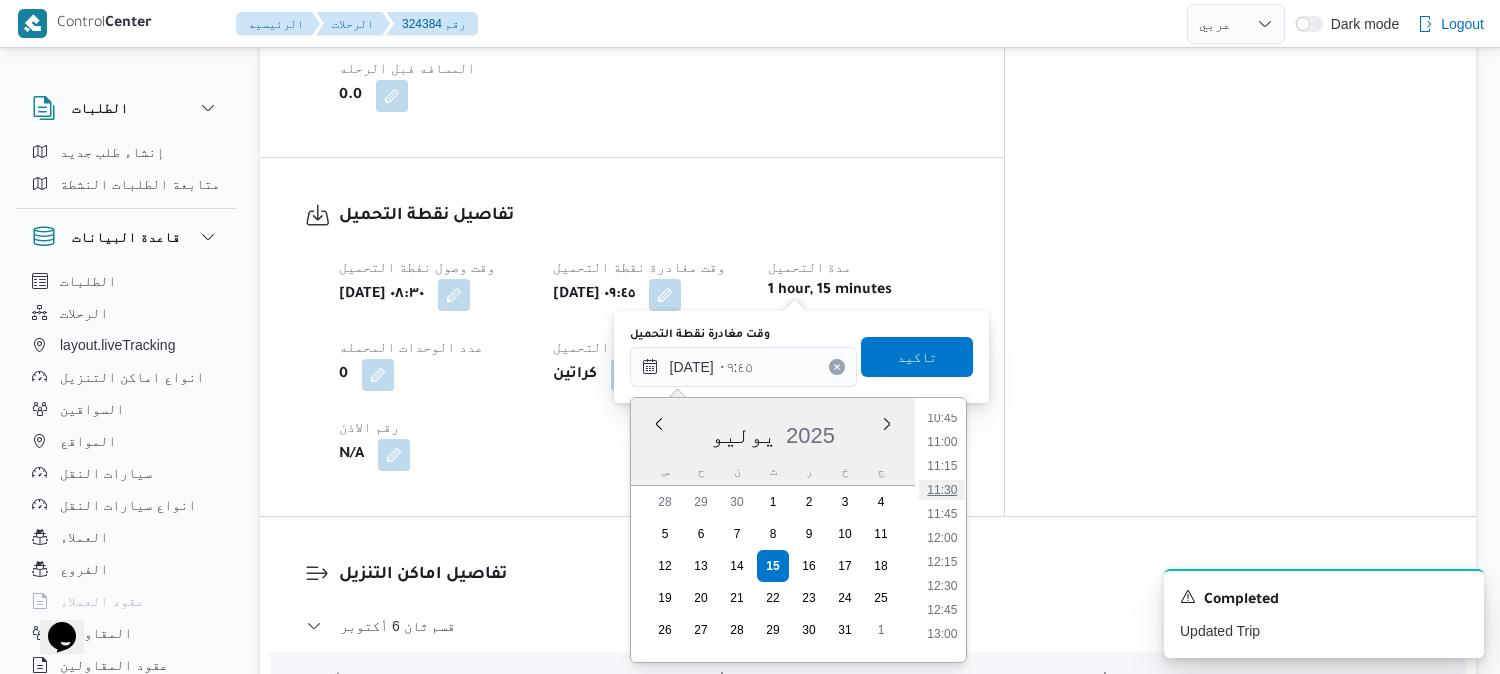 click on "11:30" at bounding box center [942, 490] 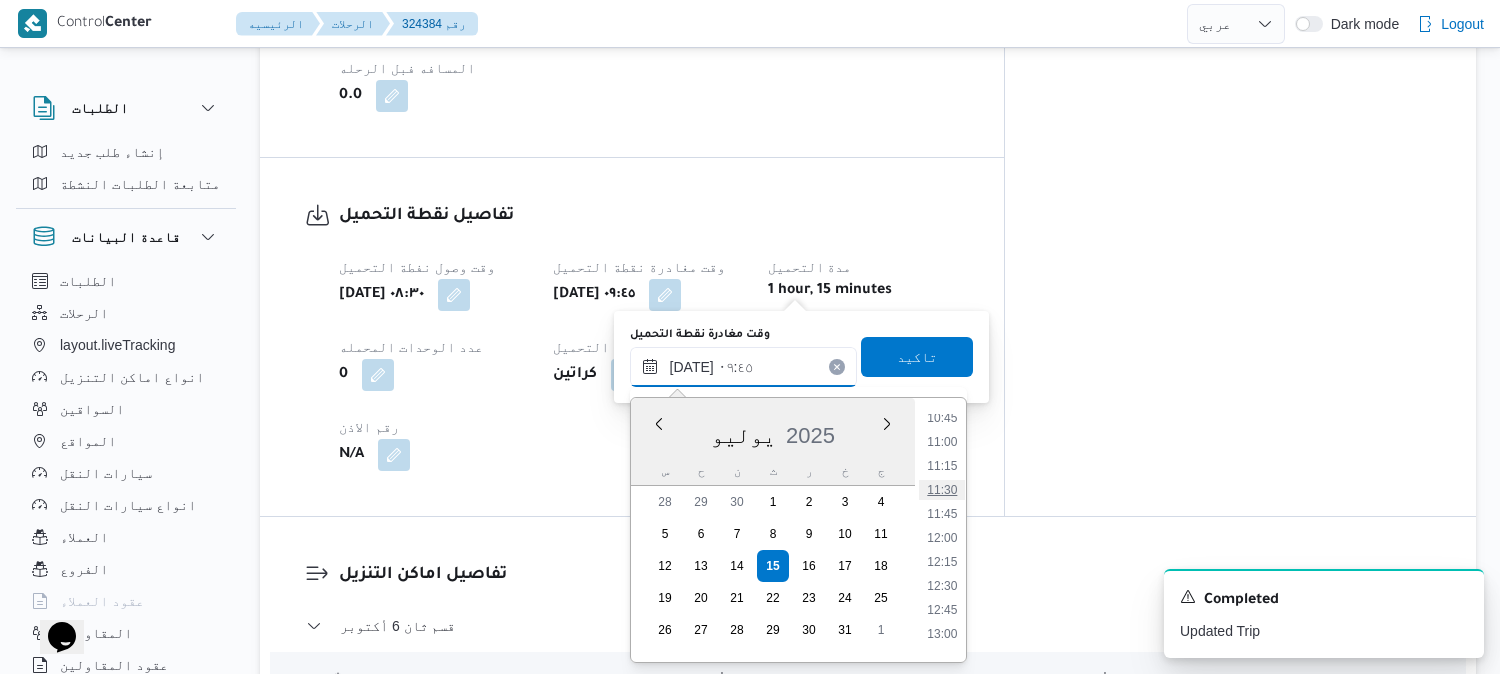 type on "١٥/٠٧/٢٠٢٥ ١١:٣٠" 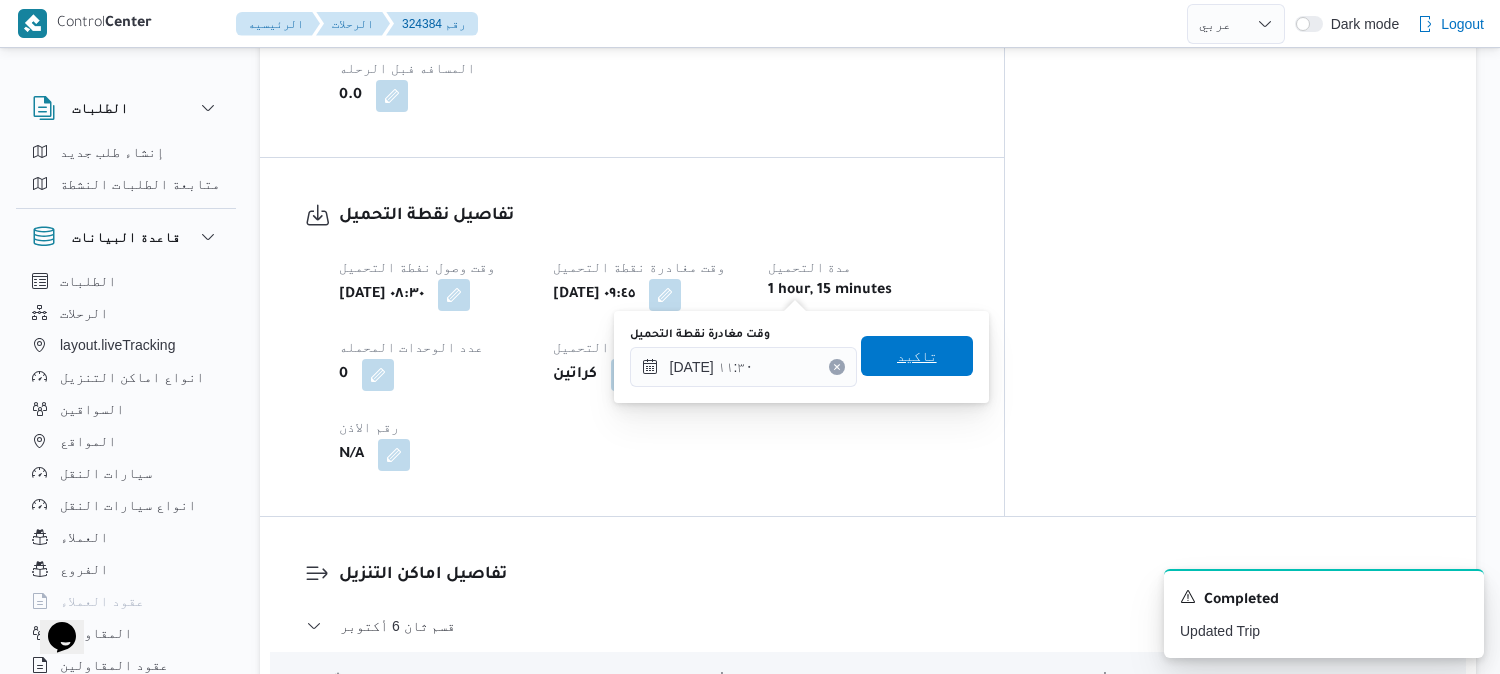 click on "تاكيد" at bounding box center [917, 356] 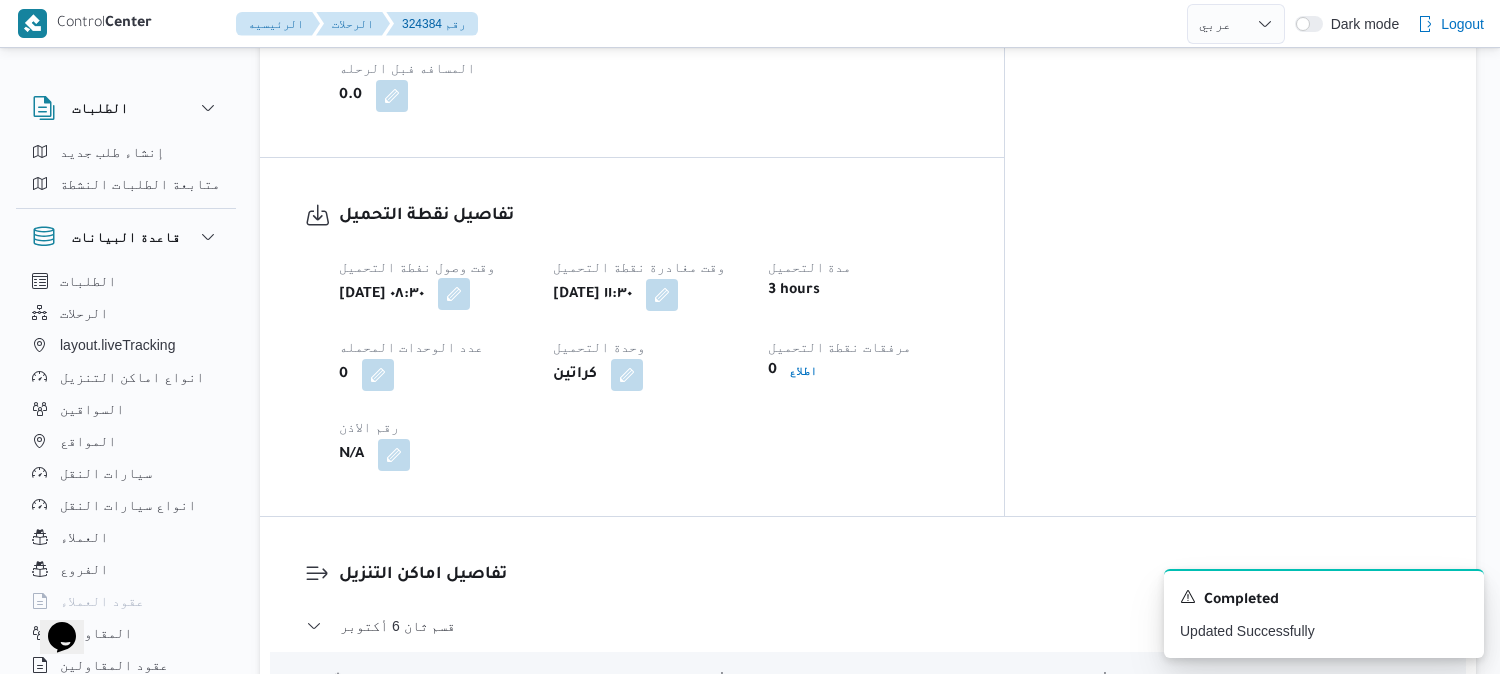 drag, startPoint x: 544, startPoint y: 276, endPoint x: 538, endPoint y: 303, distance: 27.658634 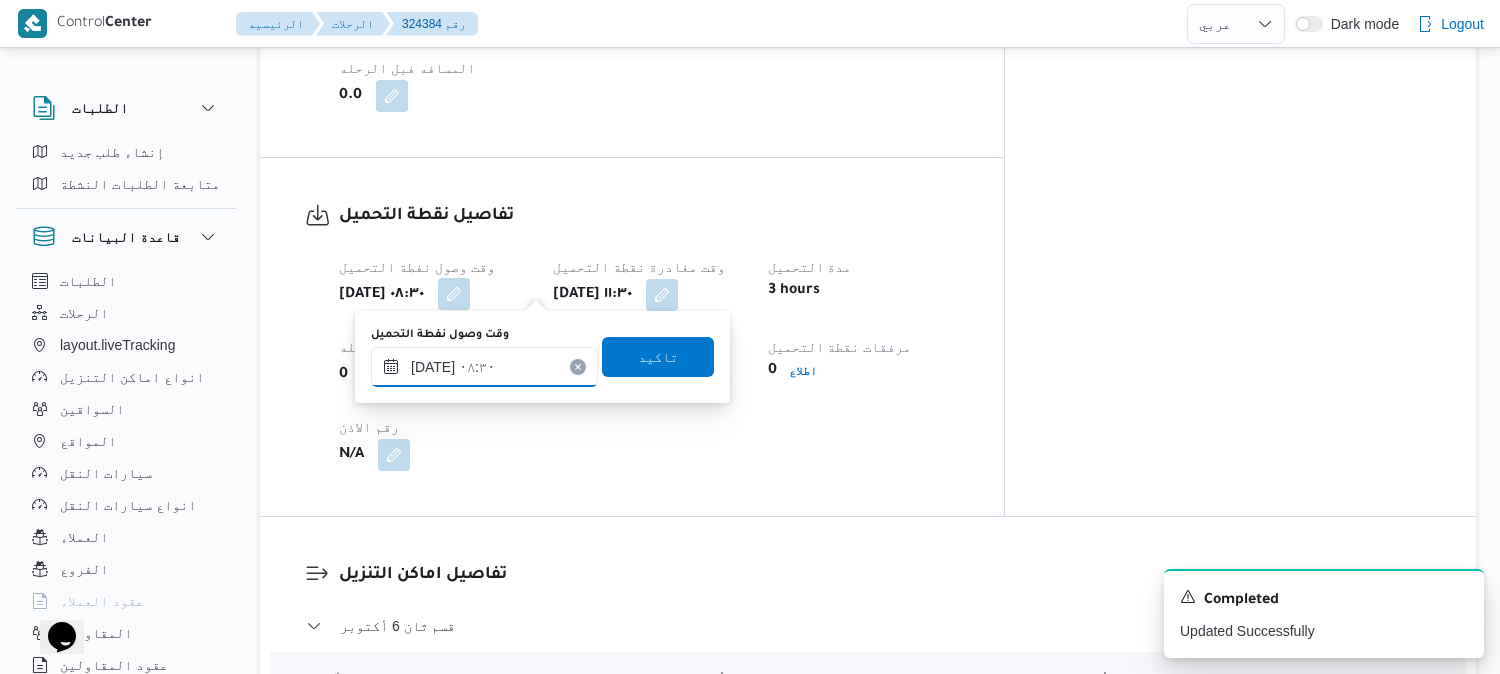 click on "١٥/٠٧/٢٠٢٥ ٠٨:٣٠" at bounding box center [484, 367] 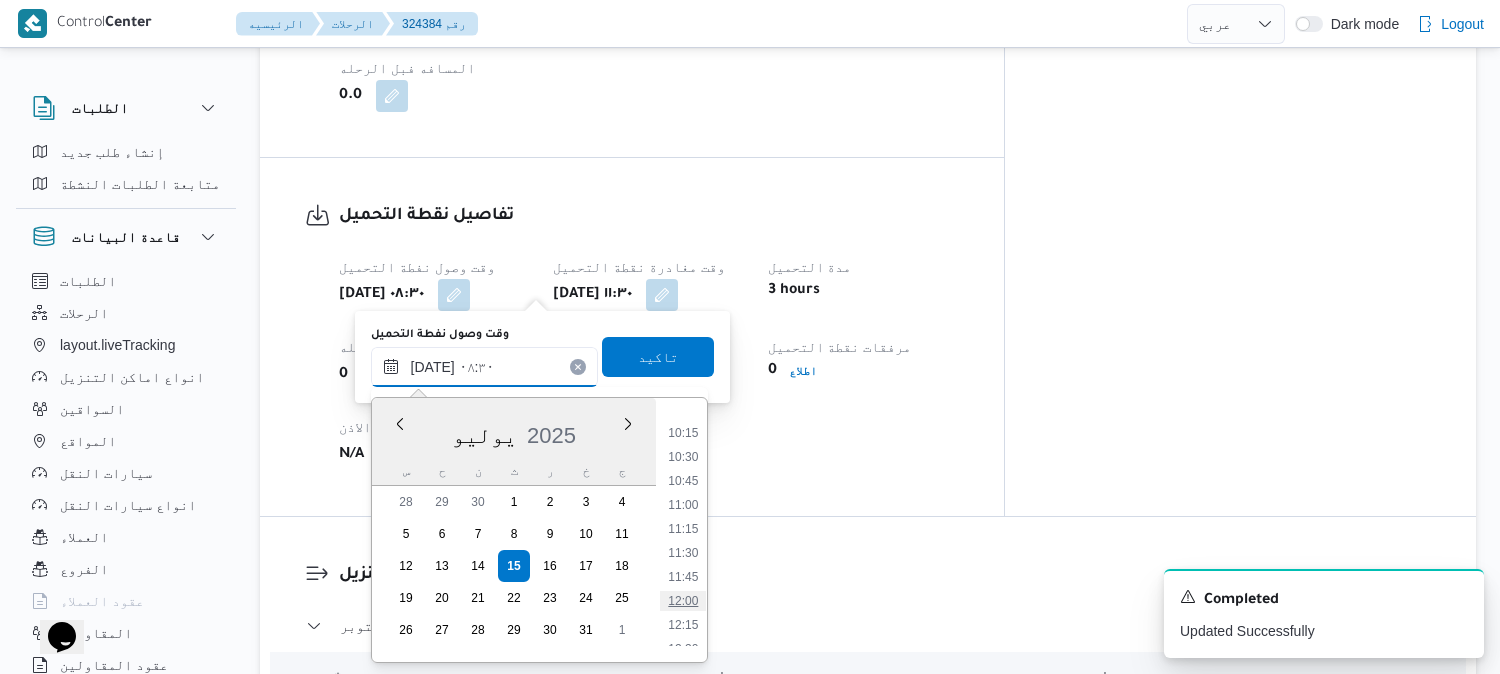 scroll, scrollTop: 1030, scrollLeft: 0, axis: vertical 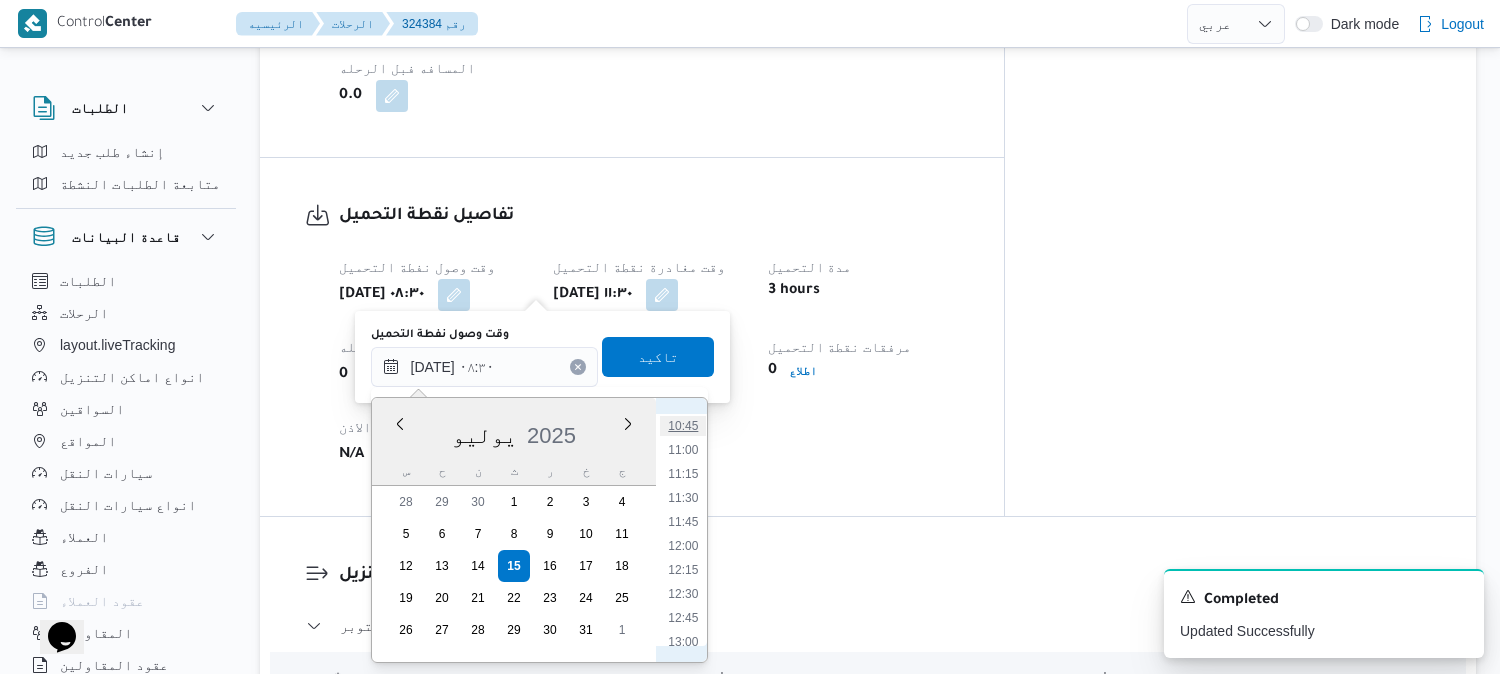 click on "10:45" at bounding box center (683, 426) 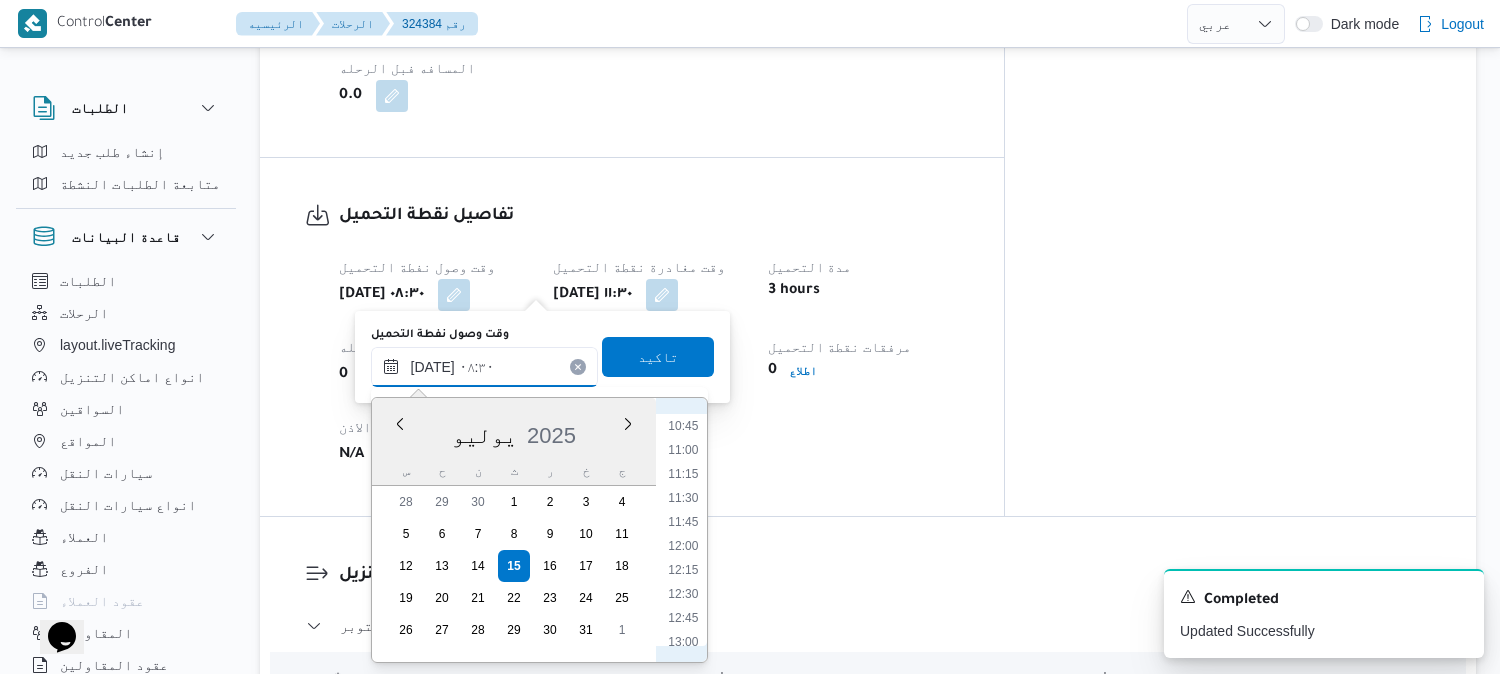 type on "١٥/٠٧/٢٠٢٥ ١٠:٤٥" 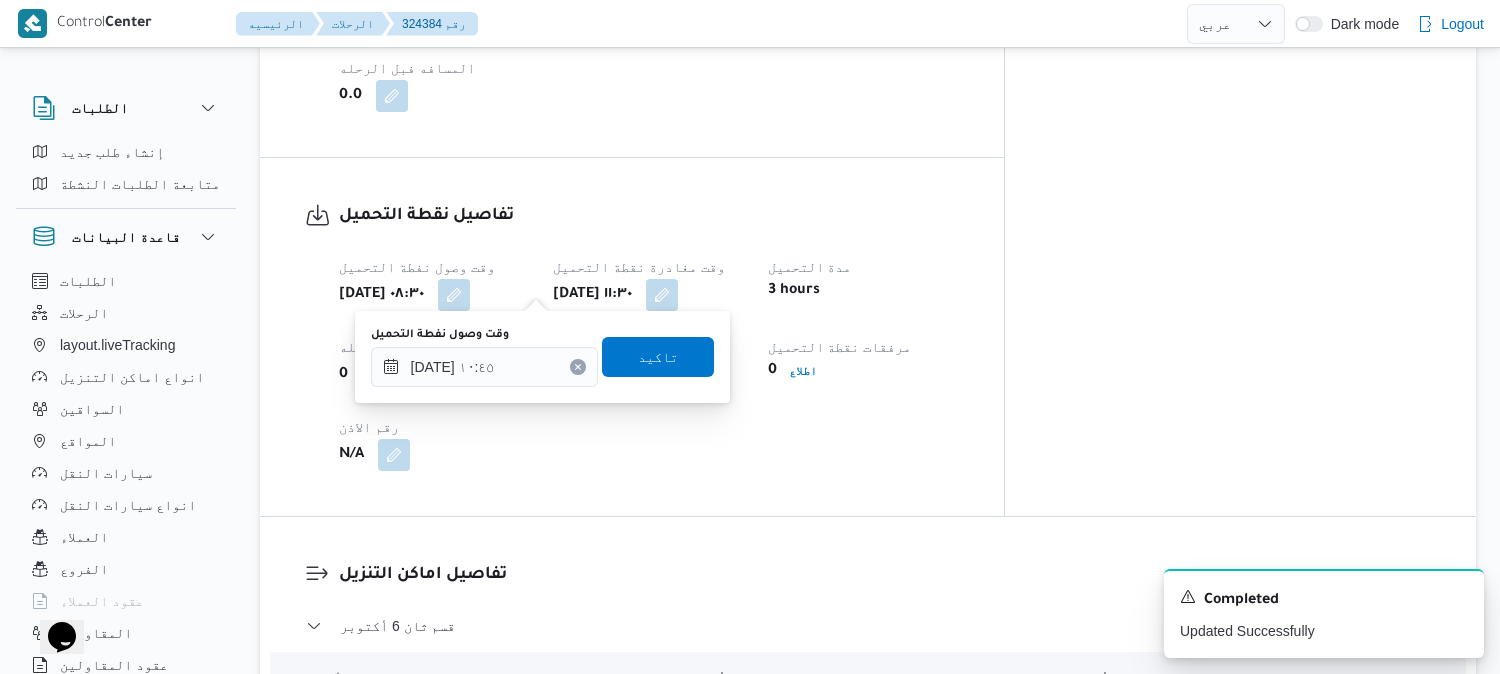 click on "وقت وصول نفطة التحميل ١٥/٠٧/٢٠٢٥ ١٠:٤٥ تاكيد" at bounding box center [542, 357] 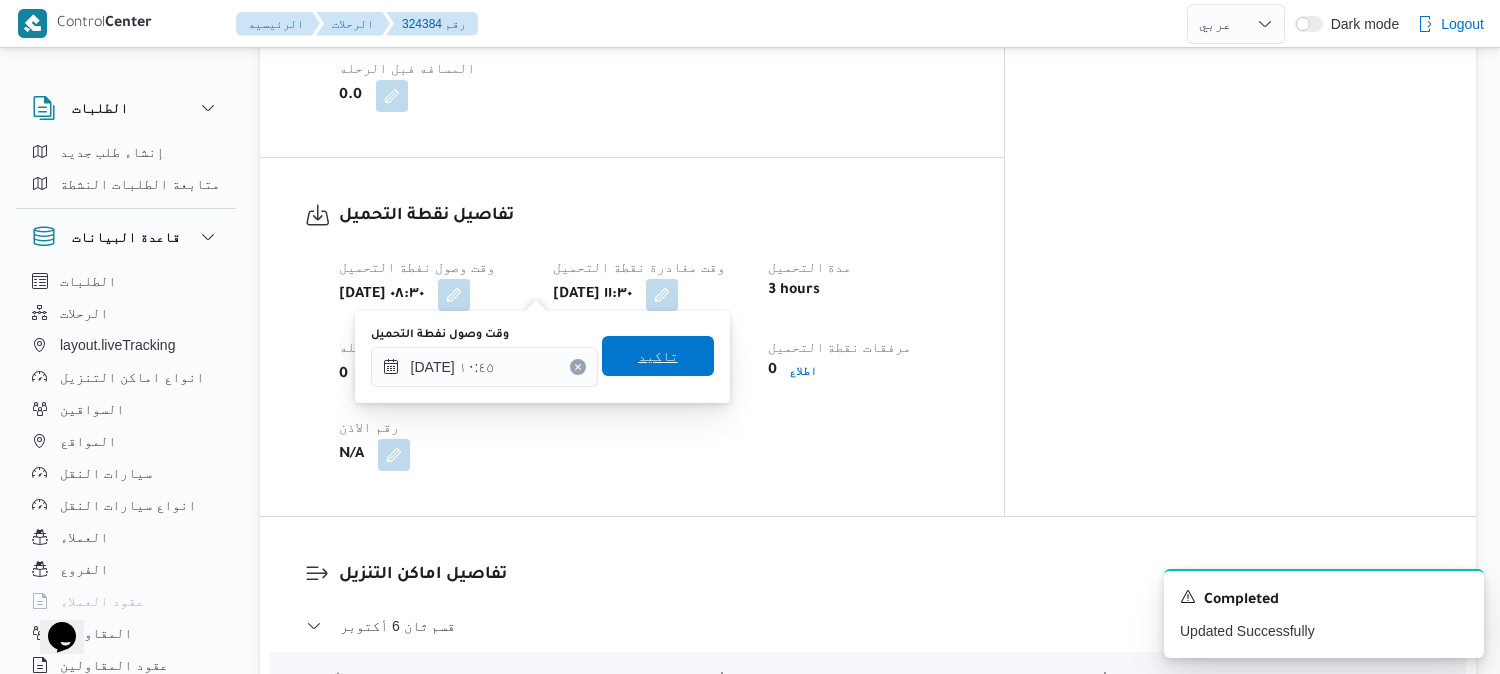 click on "تاكيد" at bounding box center (658, 356) 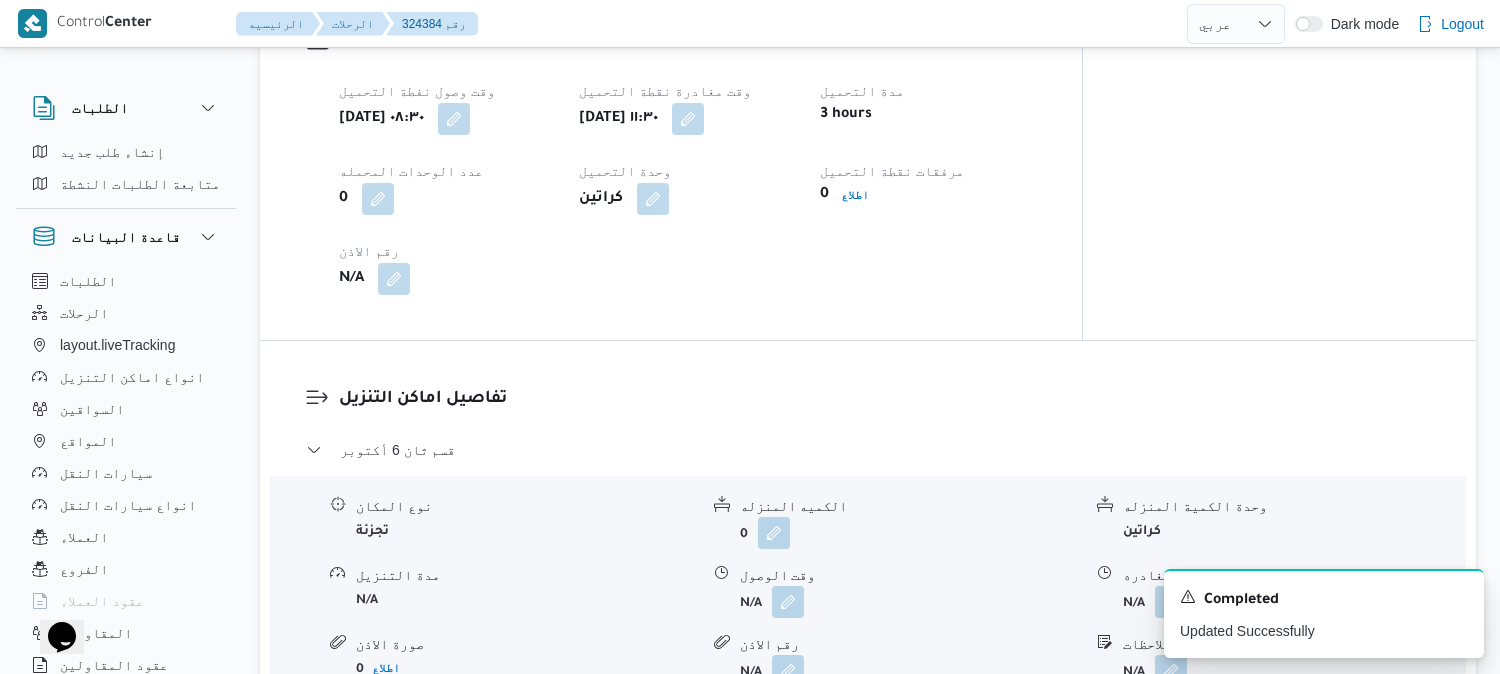 scroll, scrollTop: 1555, scrollLeft: 0, axis: vertical 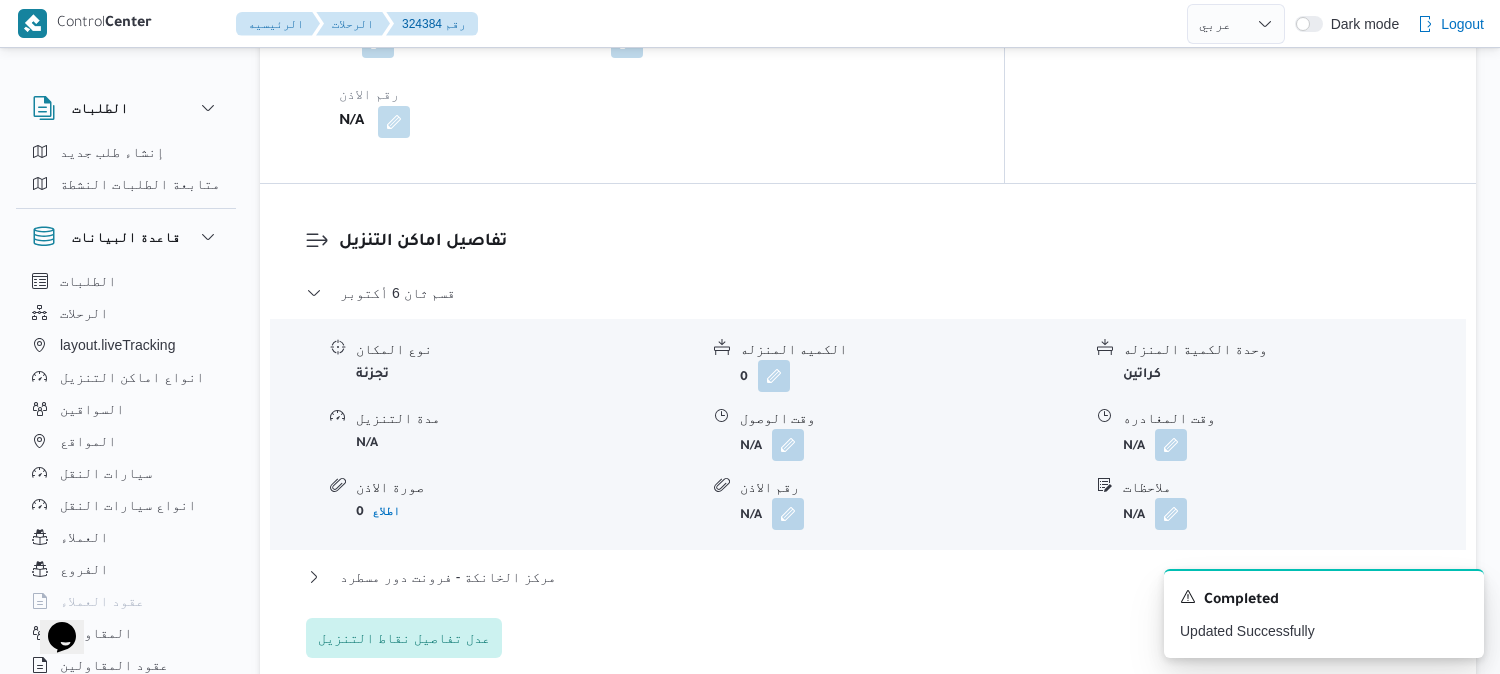 drag, startPoint x: 795, startPoint y: 427, endPoint x: 784, endPoint y: 453, distance: 28.231188 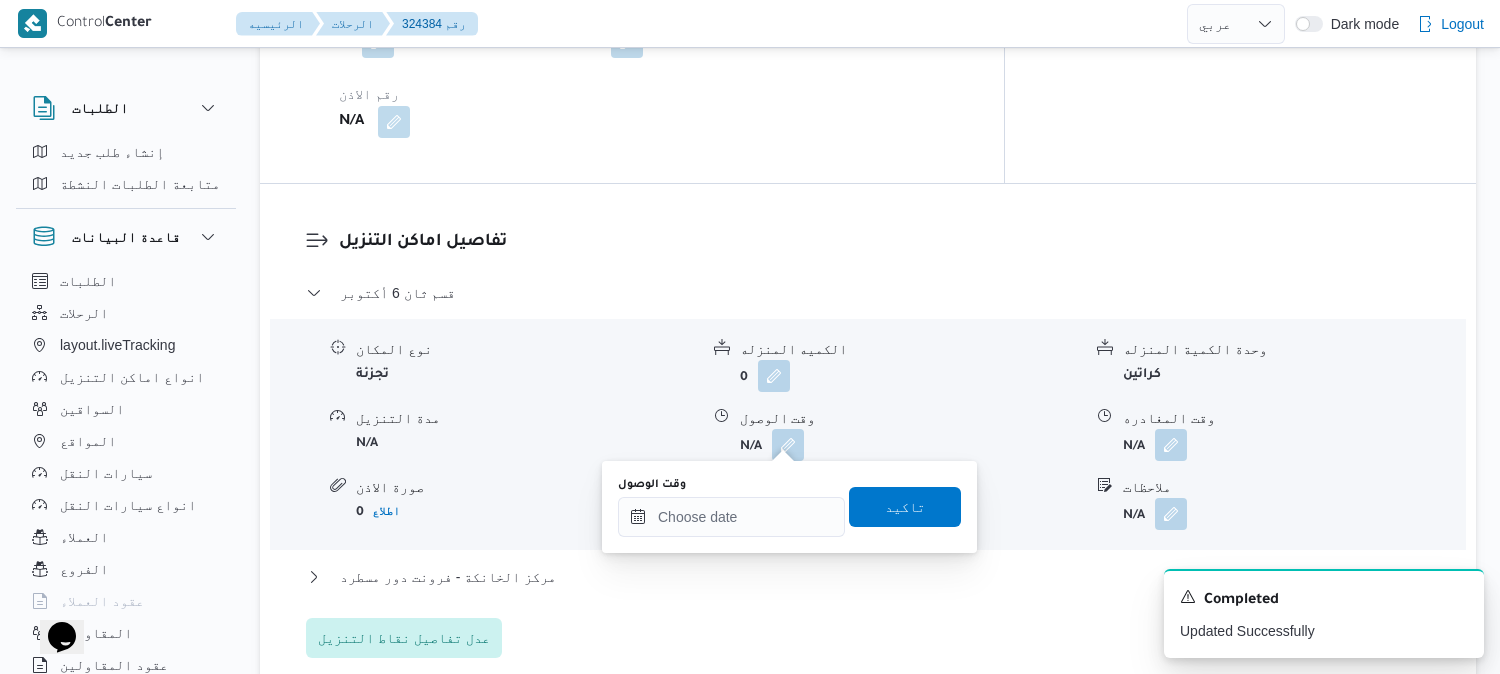 click on "وقت الوصول" at bounding box center [731, 507] 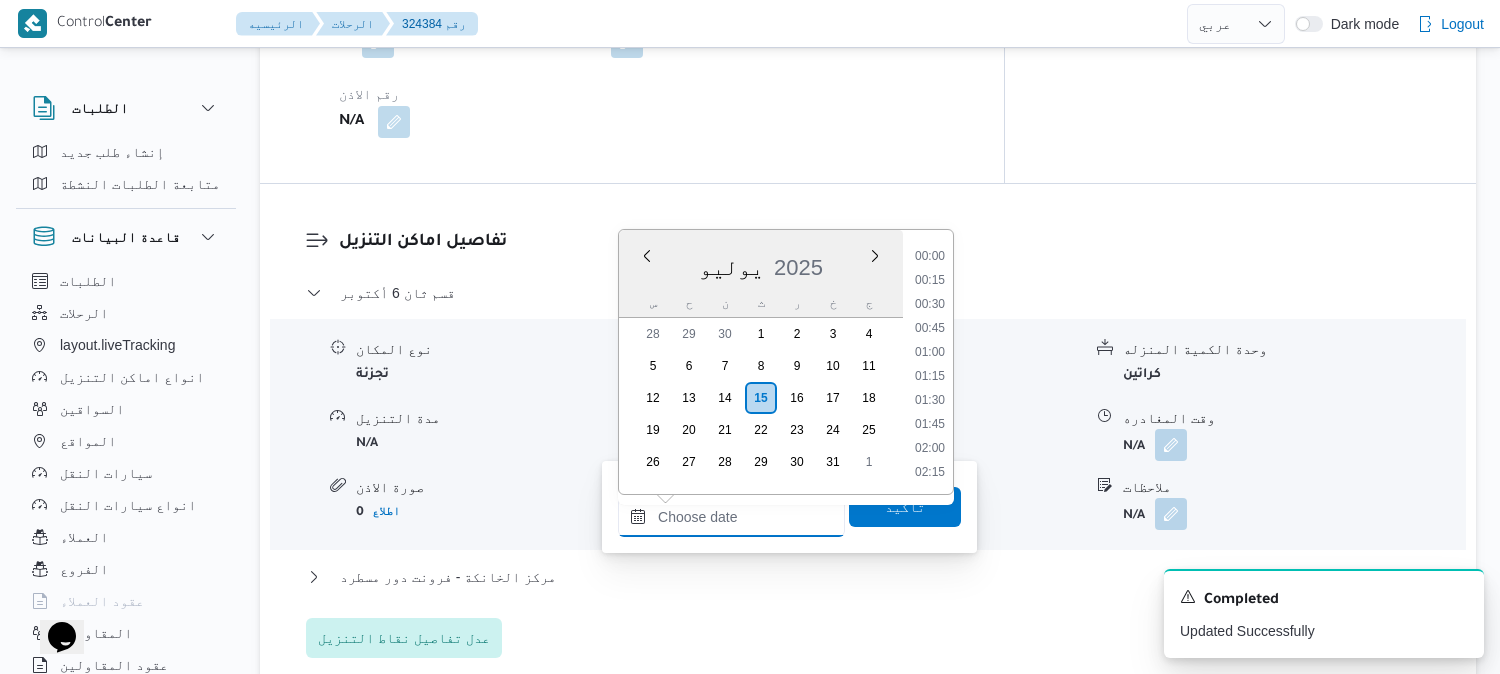 click on "وقت الوصول" at bounding box center [731, 517] 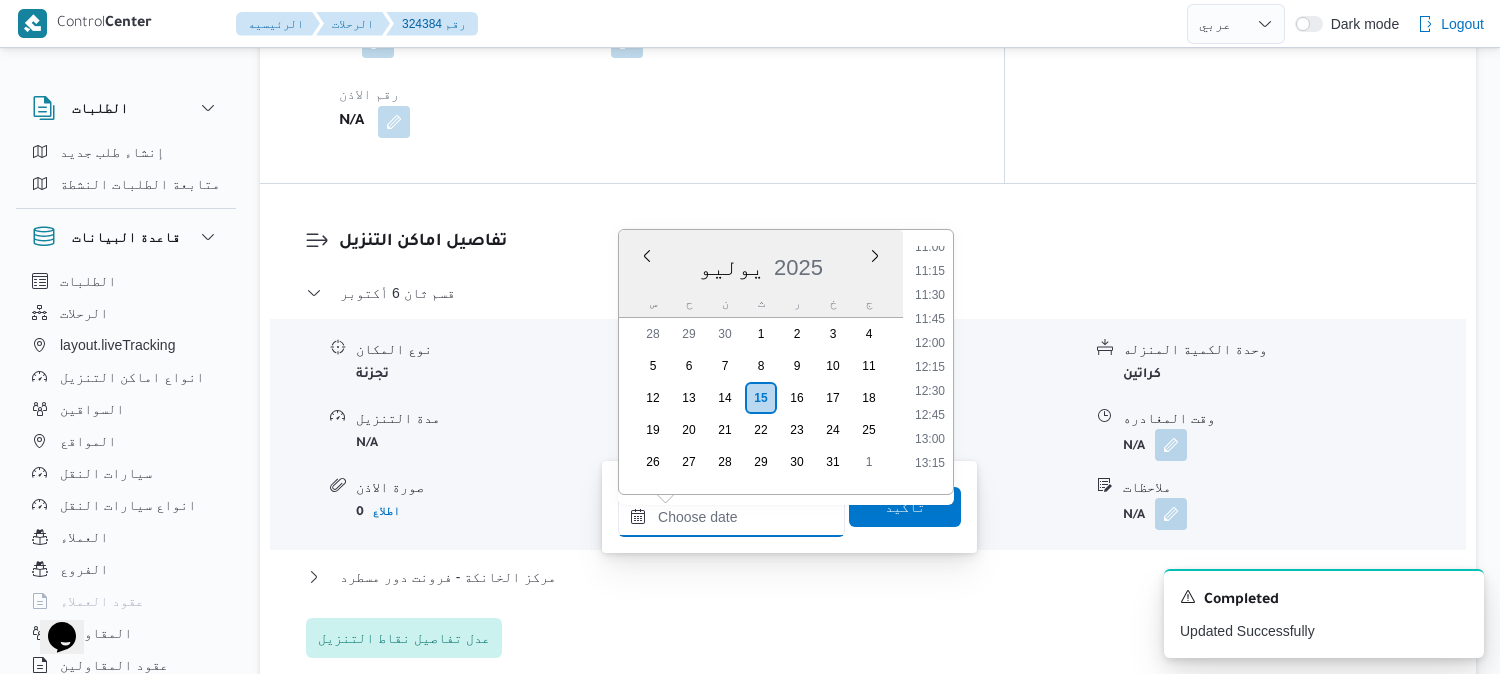 scroll, scrollTop: 1064, scrollLeft: 0, axis: vertical 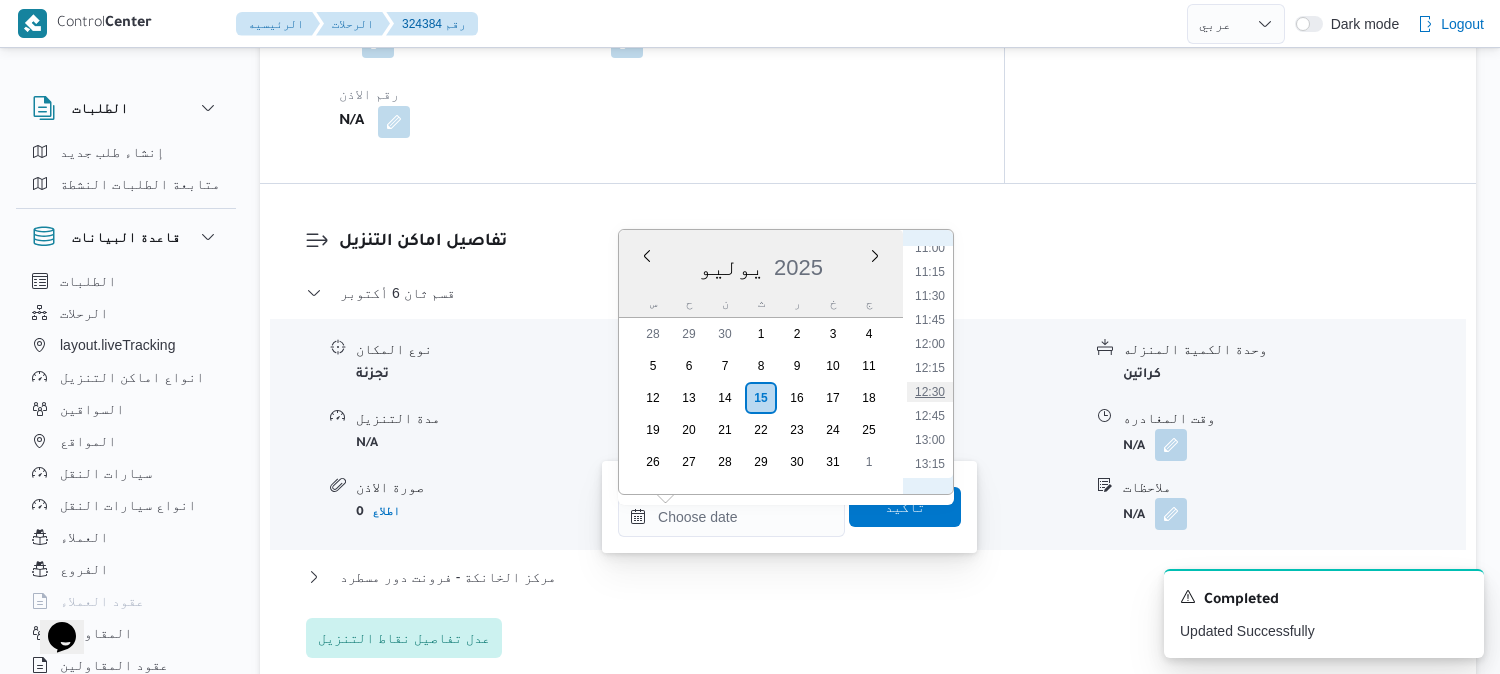 click on "12:30" at bounding box center (930, 392) 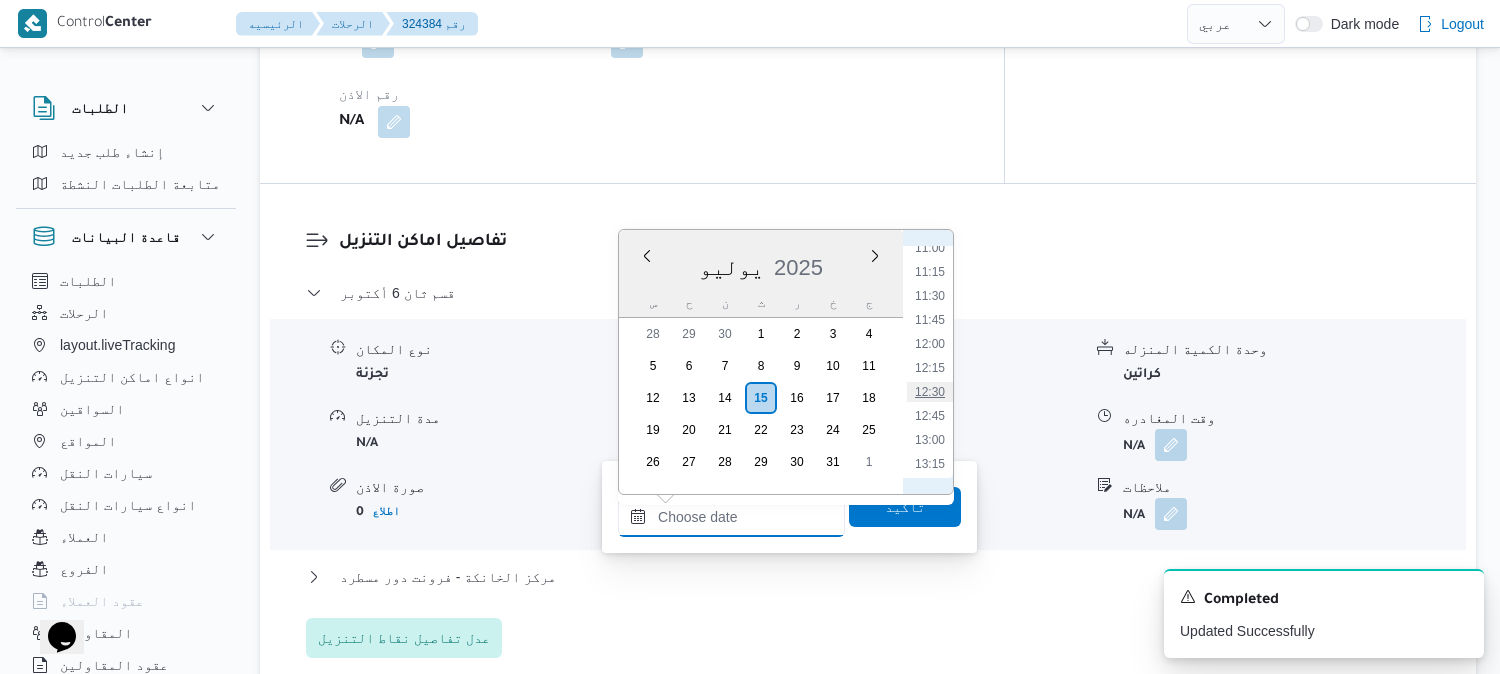 type on "١٥/٠٧/٢٠٢٥ ١٢:٣٠" 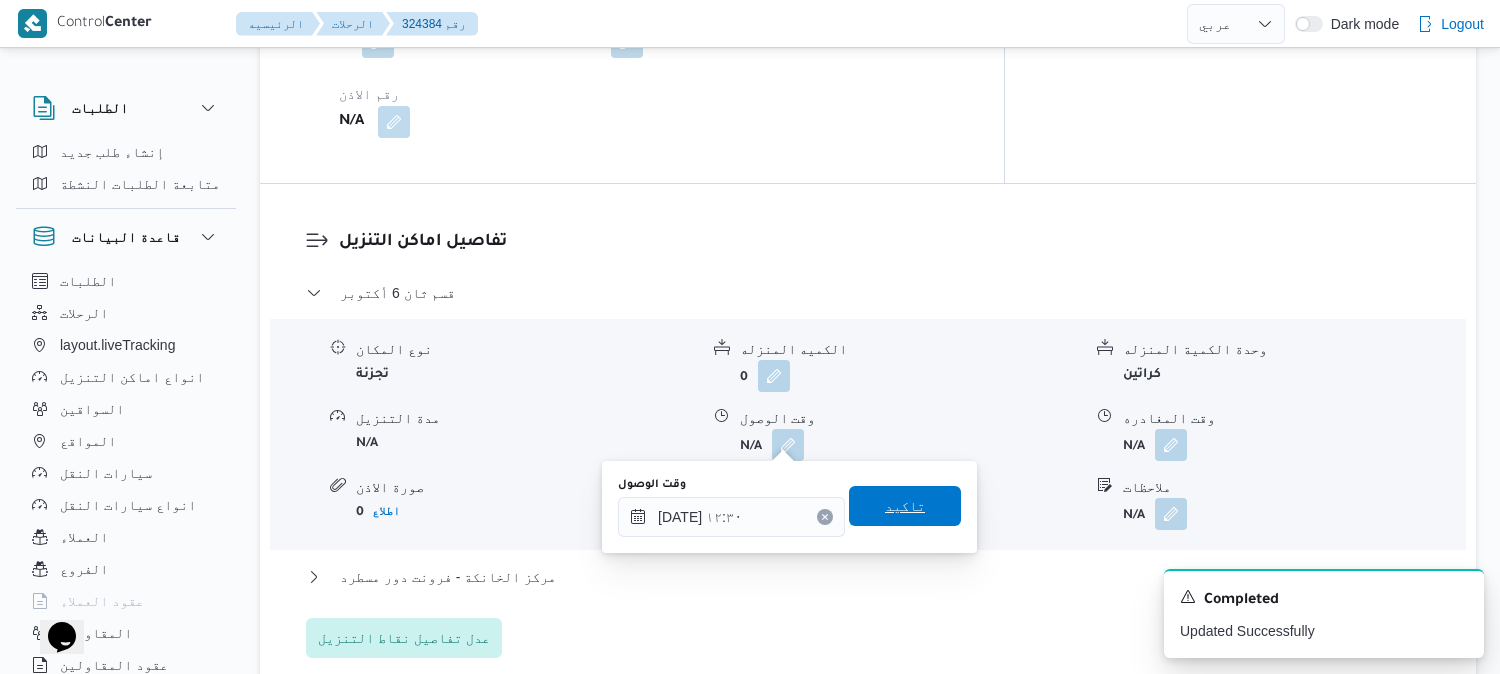 click on "تاكيد" at bounding box center [905, 506] 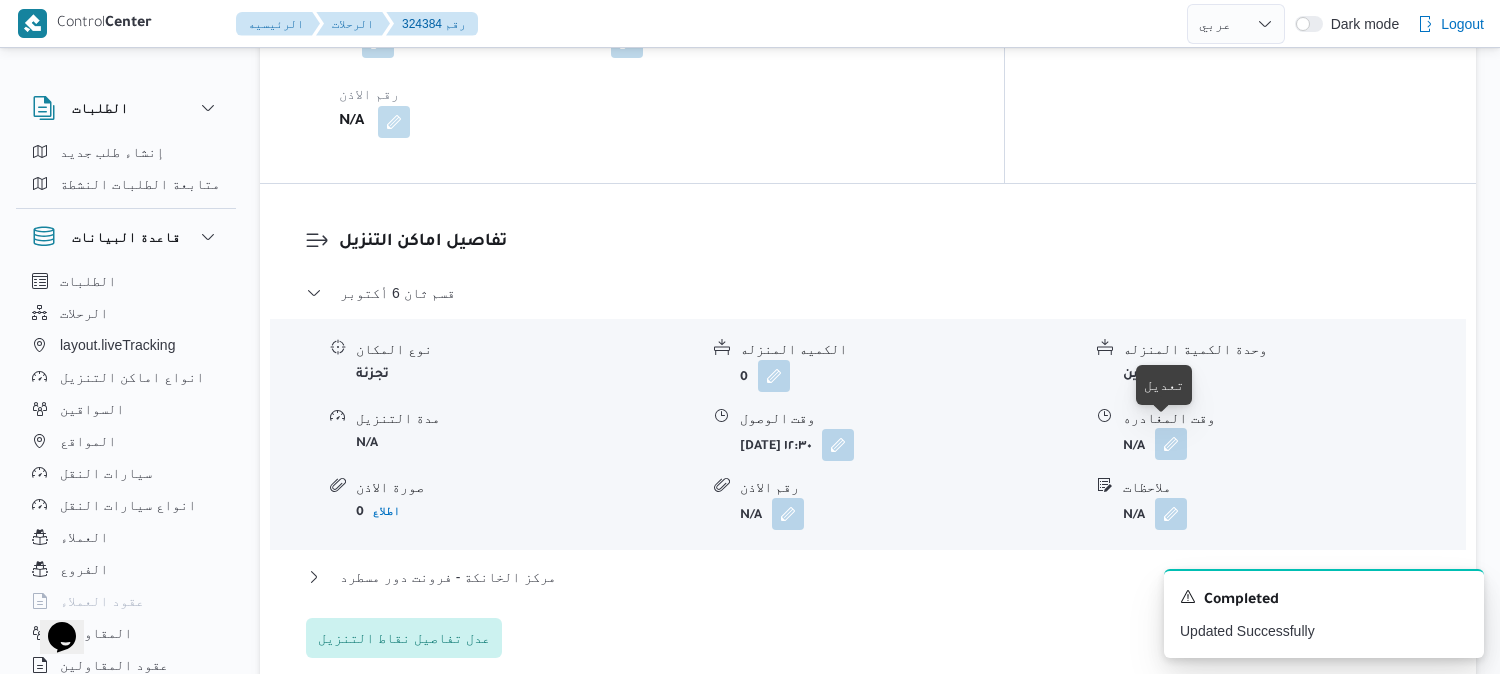 click at bounding box center [1171, 444] 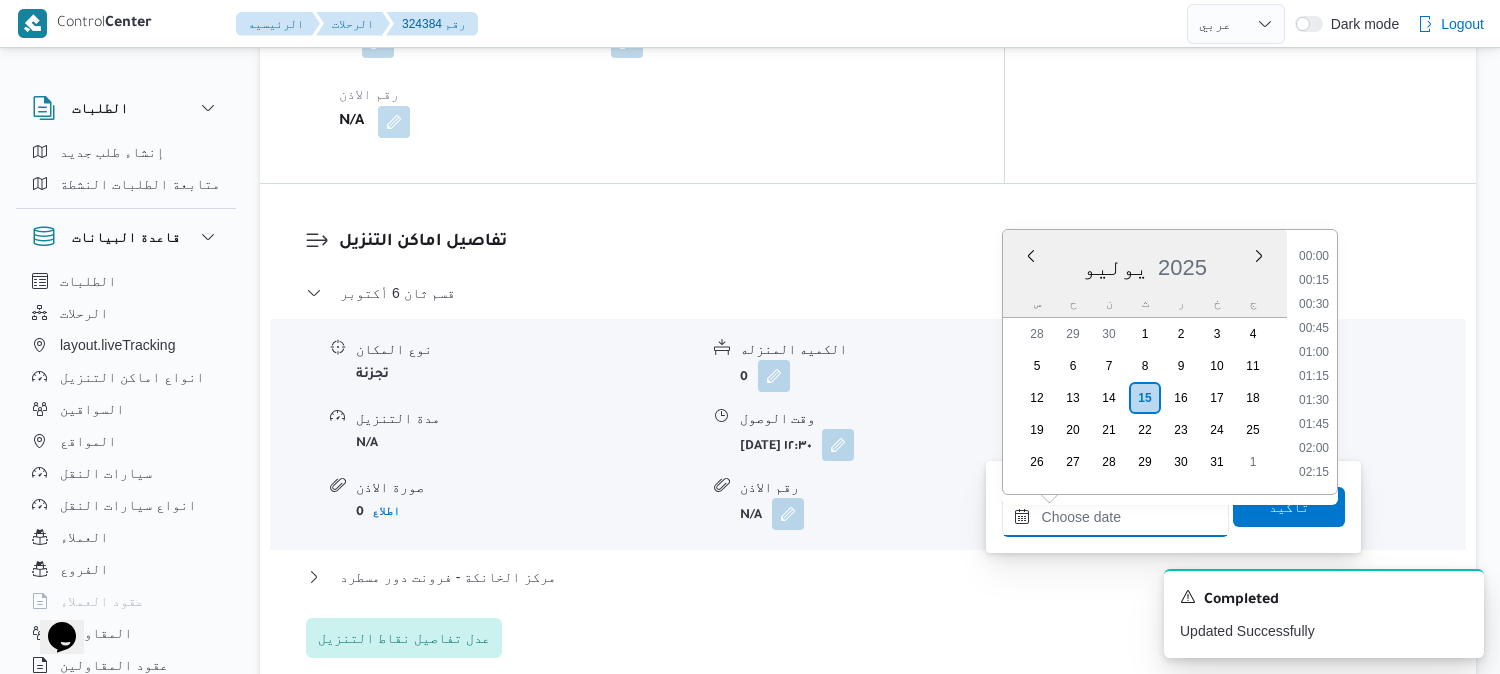 click on "وقت المغادره" at bounding box center [1115, 517] 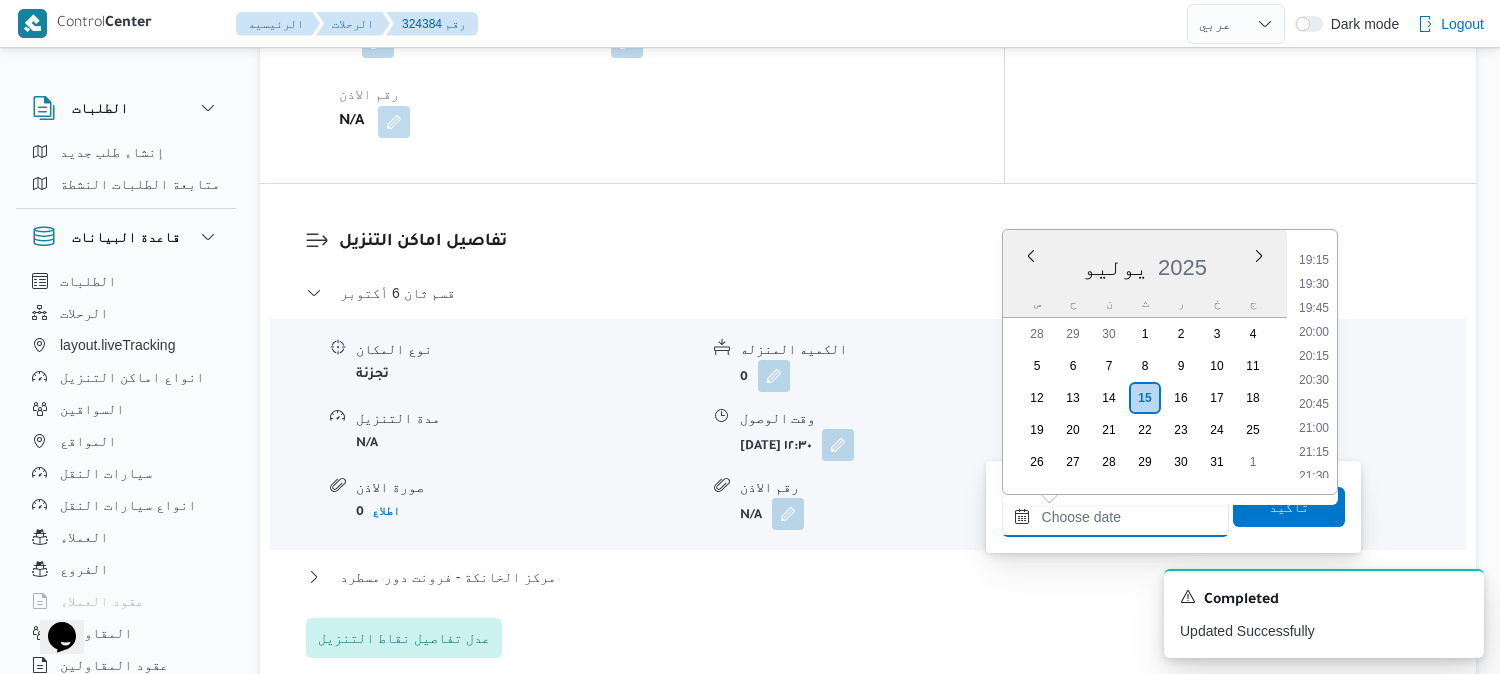scroll, scrollTop: 1842, scrollLeft: 0, axis: vertical 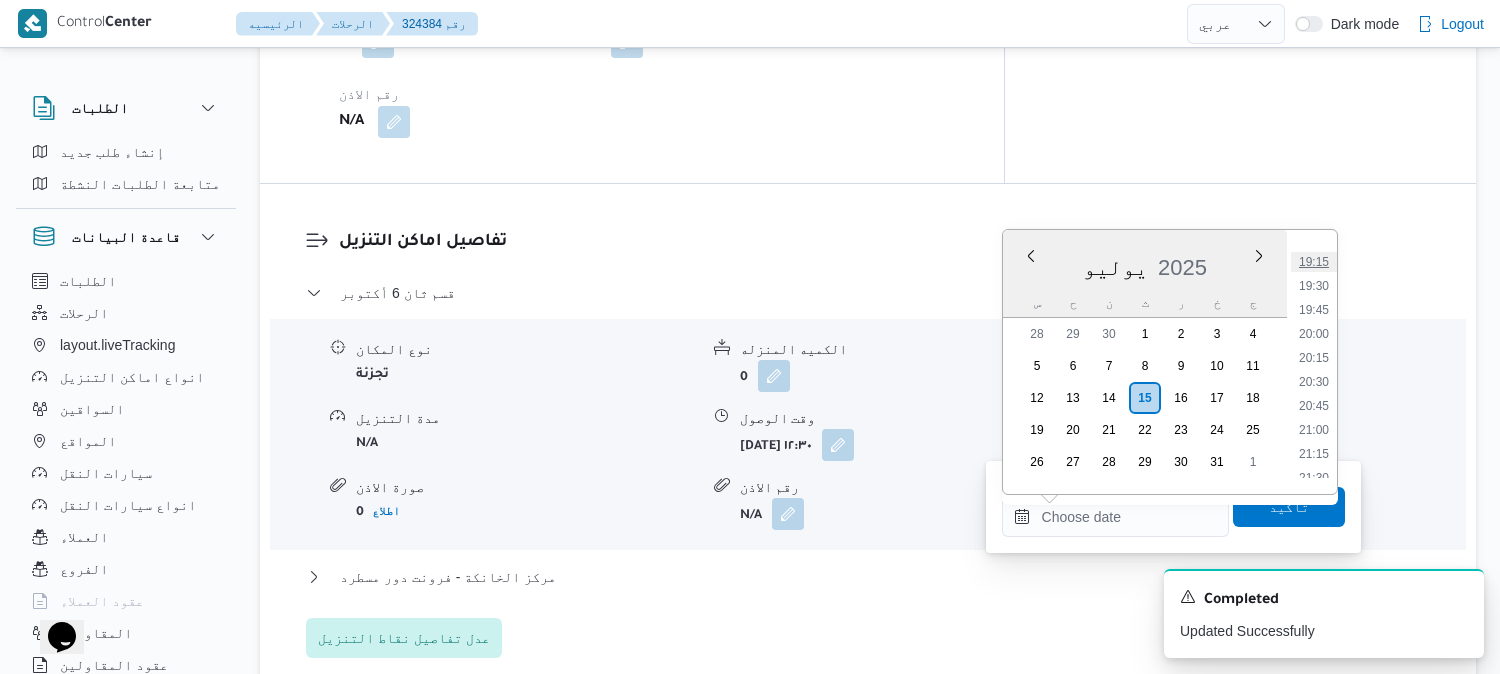 click on "19:15" at bounding box center (1314, 262) 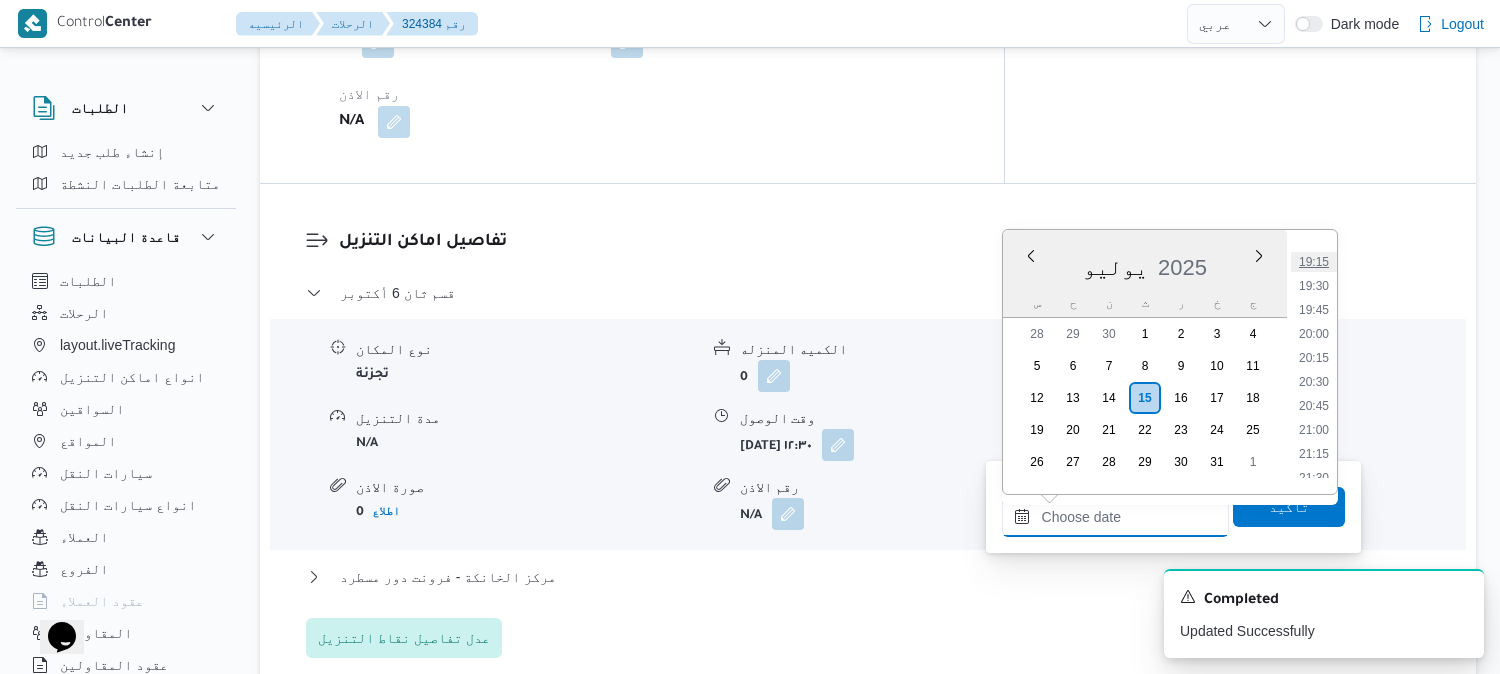 type on "١٥/٠٧/٢٠٢٥ ١٩:١٥" 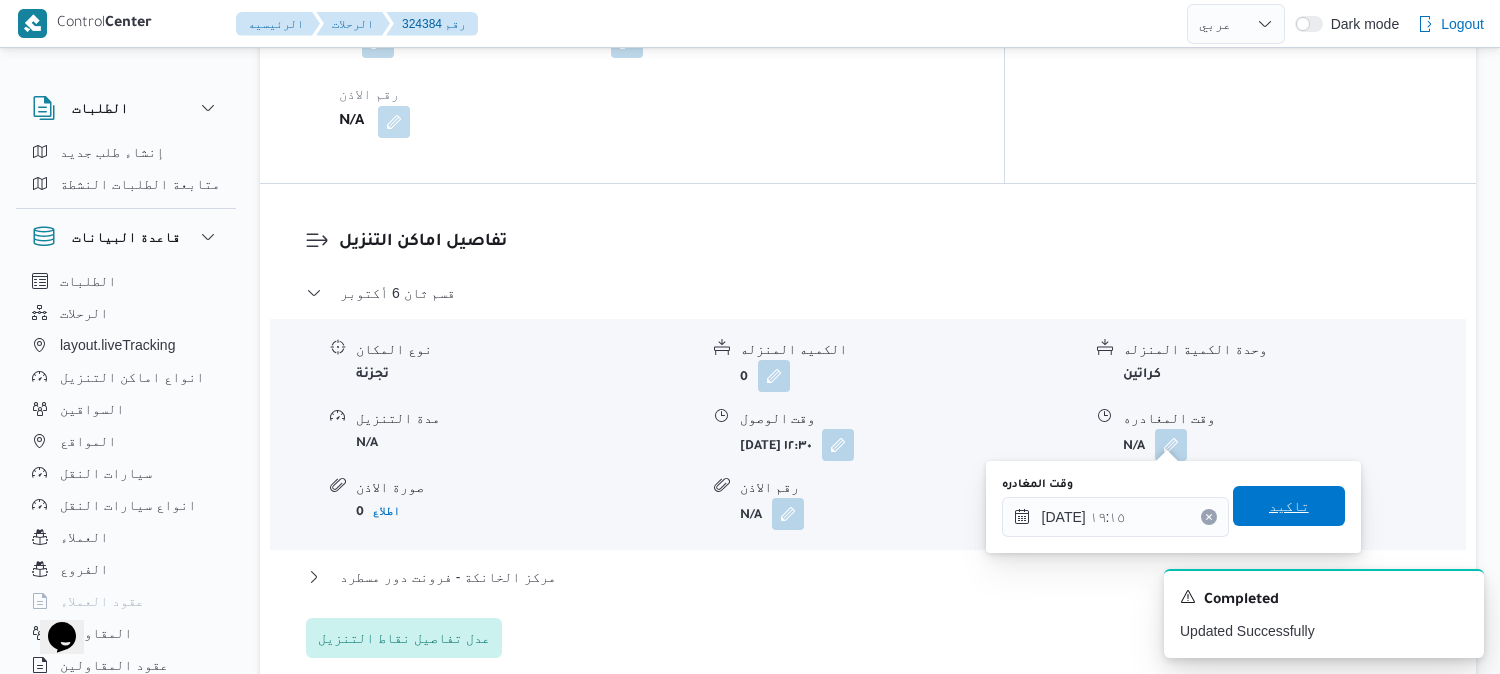 click on "تاكيد" at bounding box center [1289, 506] 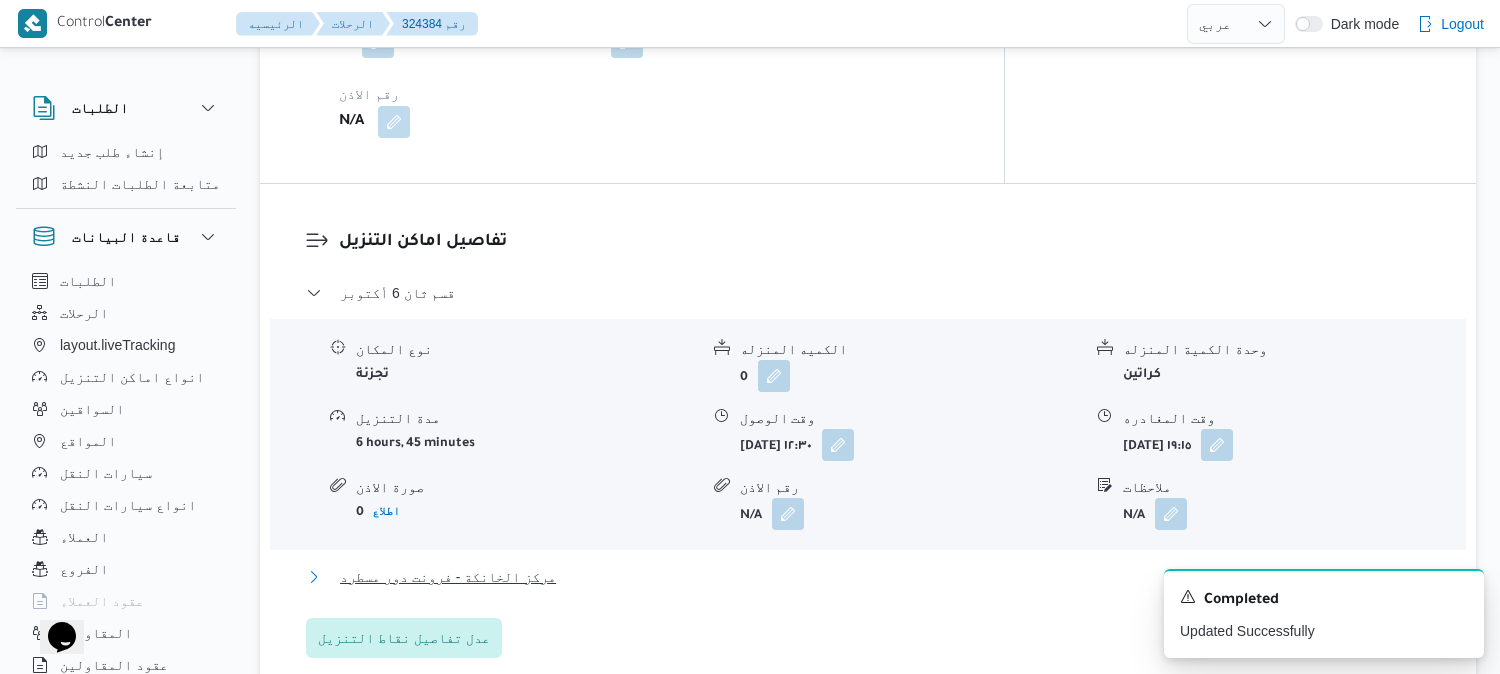 click on "مركز الخانكة -
فرونت دور مسطرد" at bounding box center [448, 577] 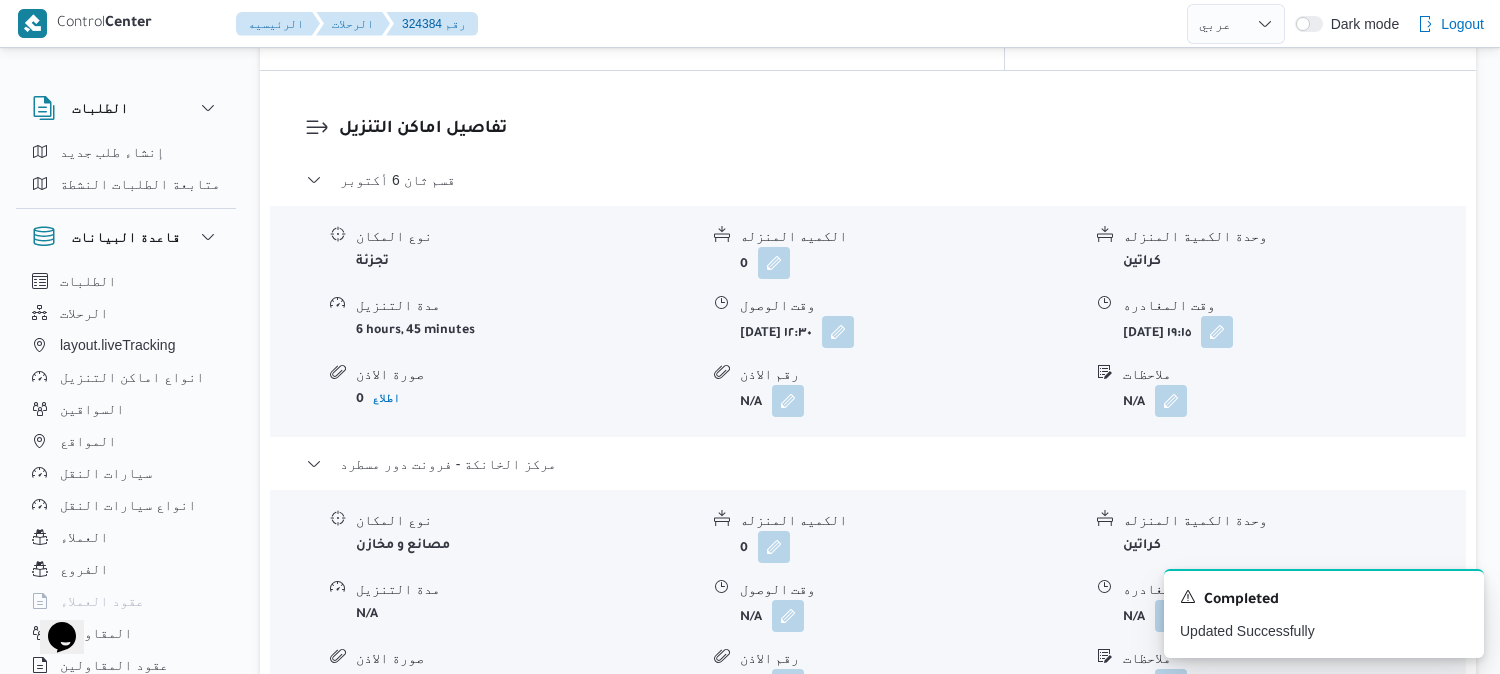 scroll, scrollTop: 1777, scrollLeft: 0, axis: vertical 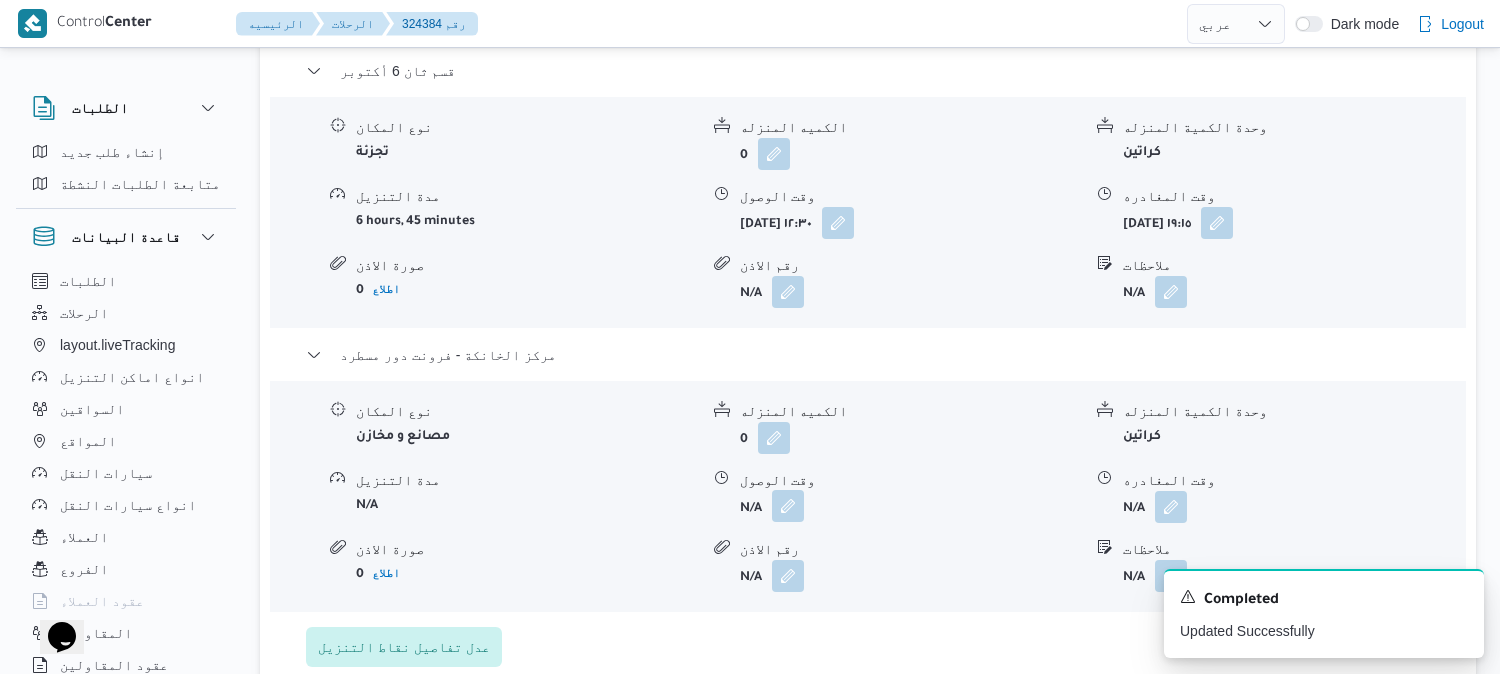 click at bounding box center (788, 506) 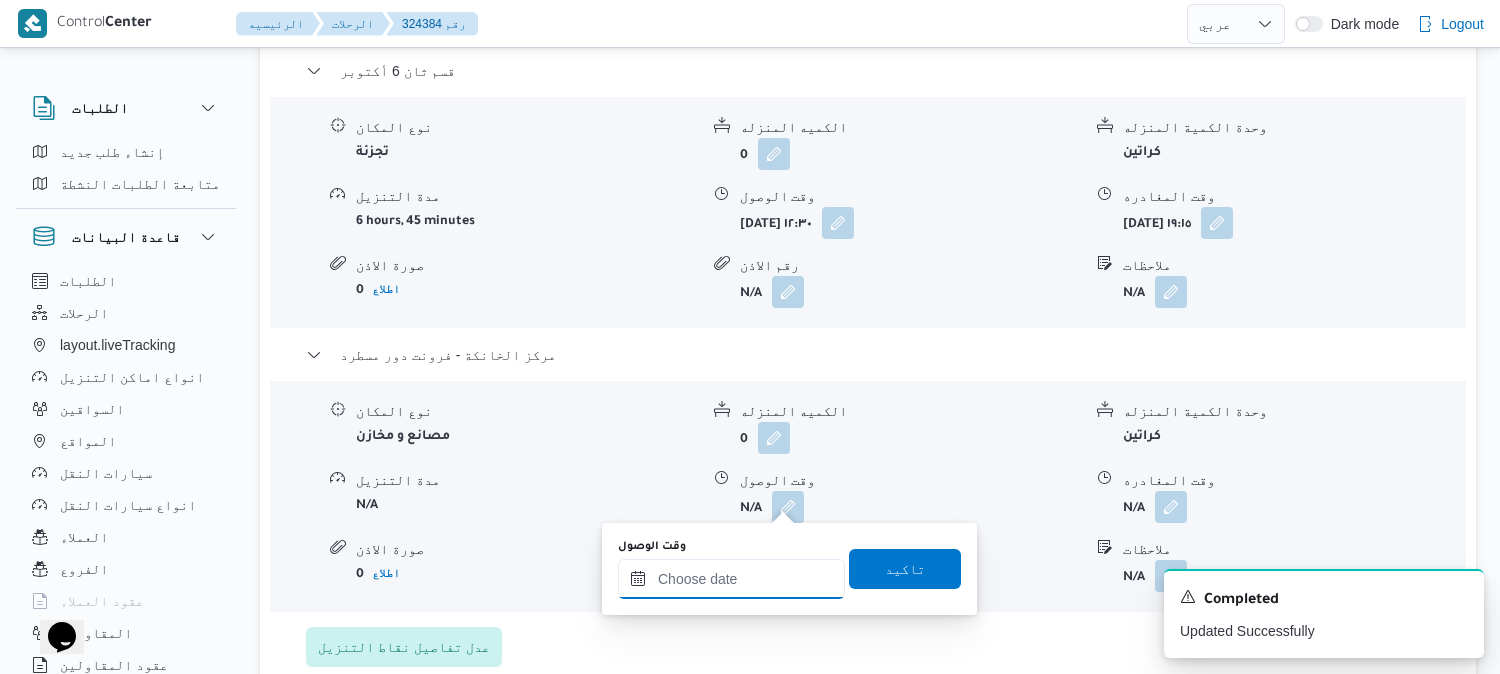 click on "وقت الوصول" at bounding box center [731, 579] 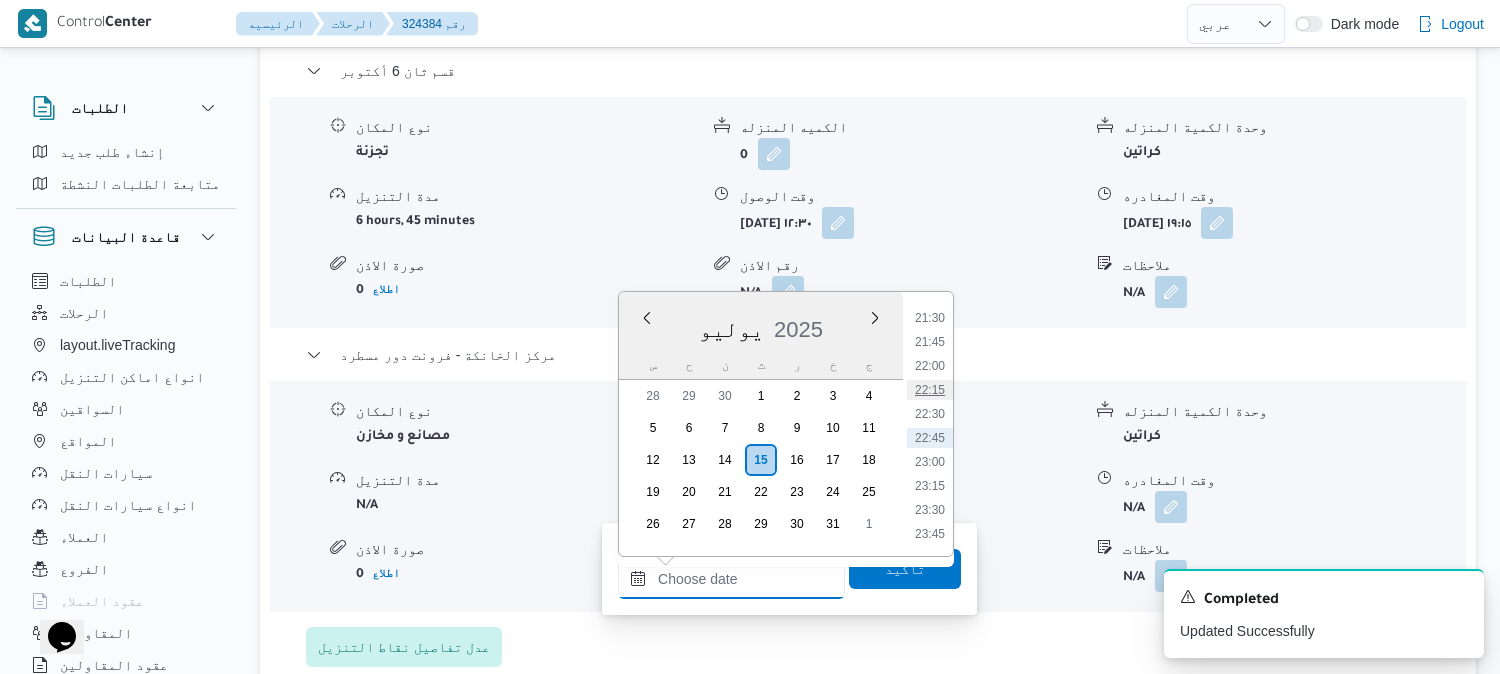 scroll, scrollTop: 1953, scrollLeft: 0, axis: vertical 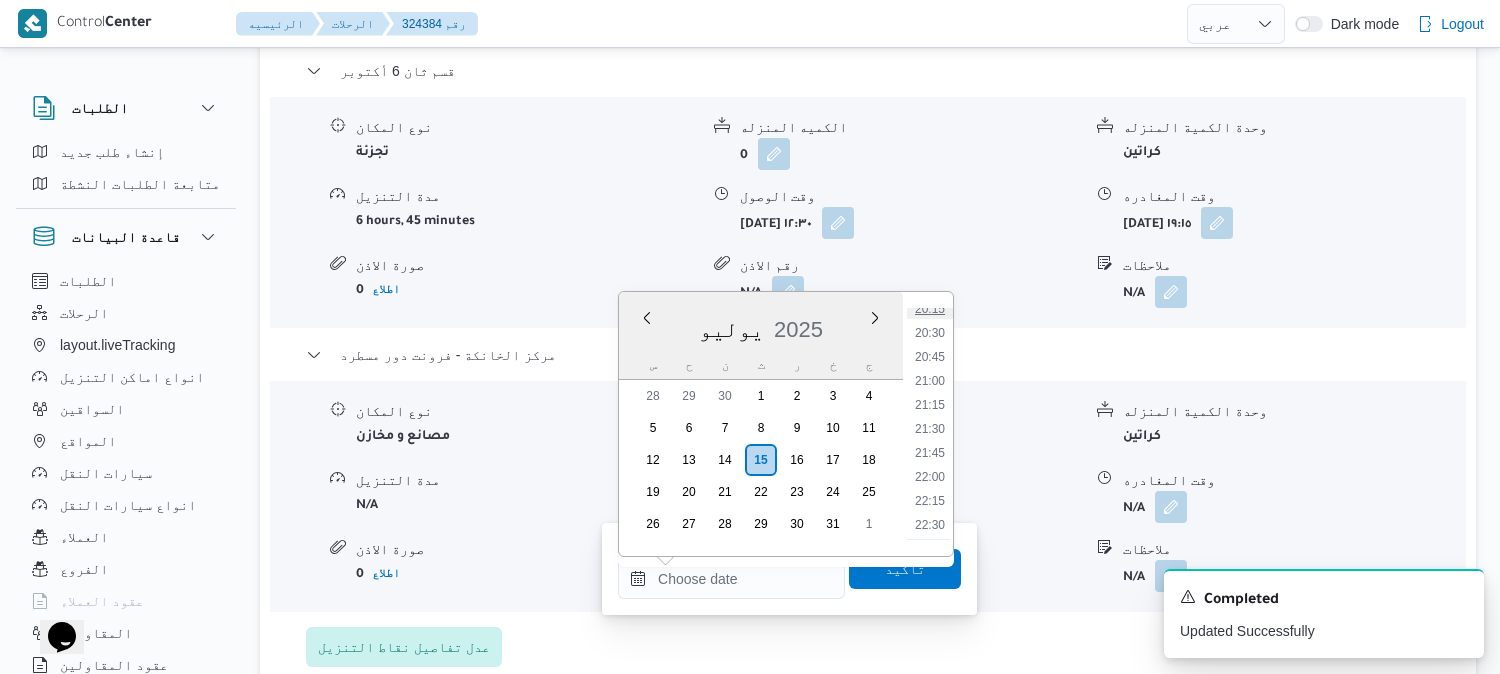 click on "20:15" at bounding box center (930, 309) 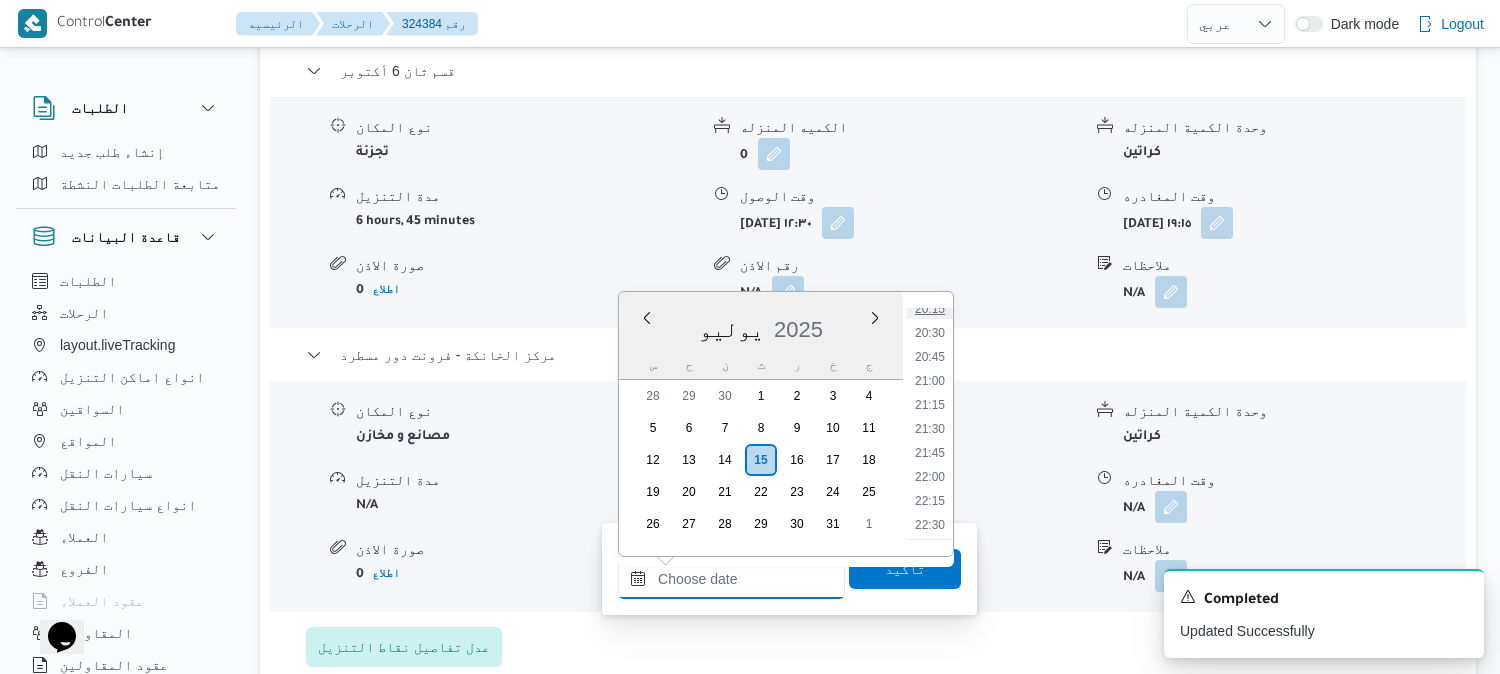 type on "[DATE] ٢٠:١٥" 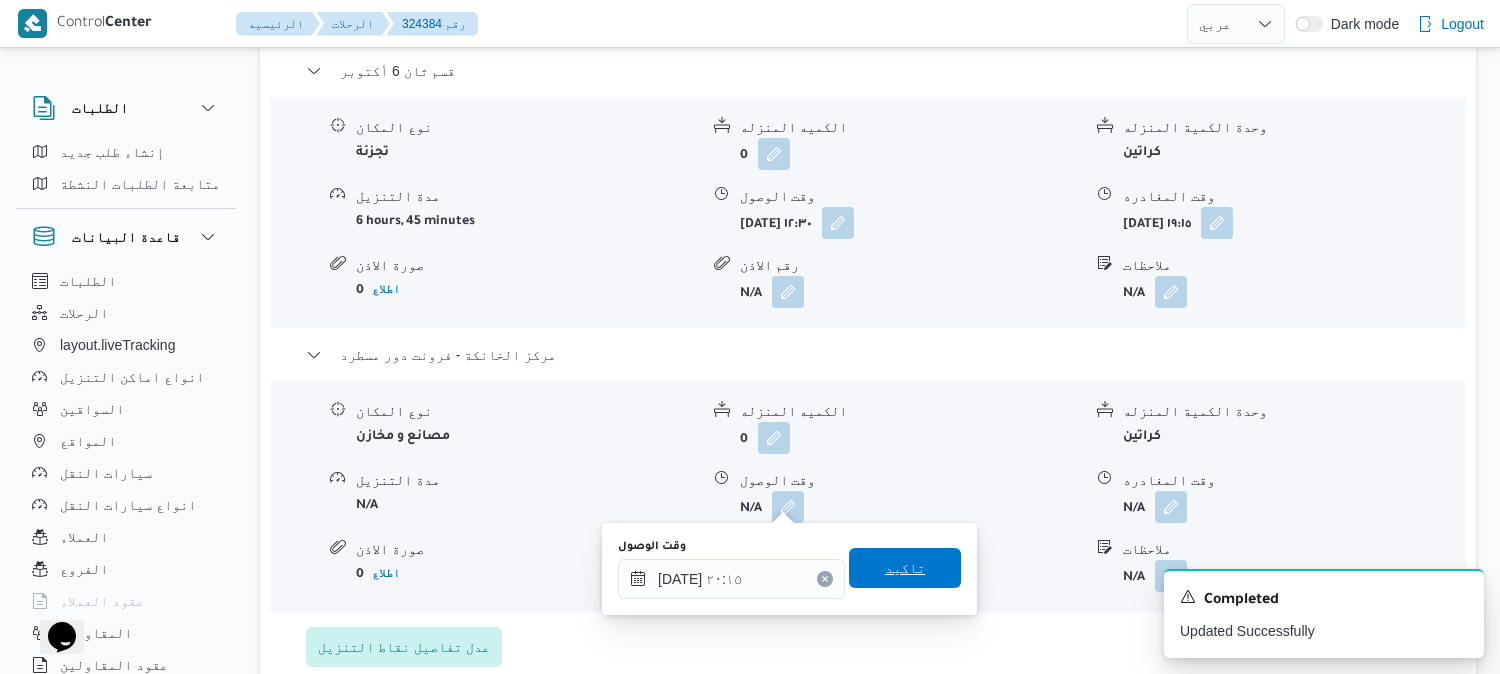 click on "تاكيد" at bounding box center [905, 568] 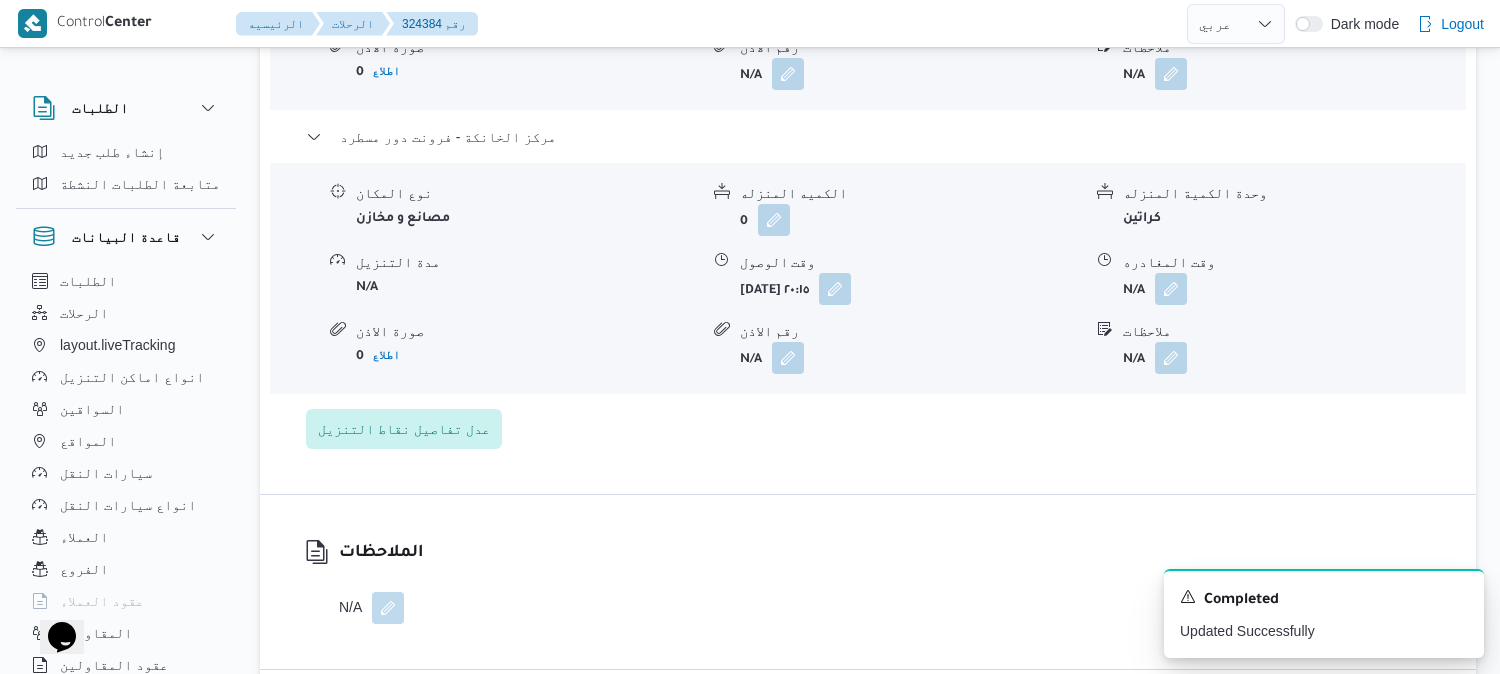 scroll, scrollTop: 2000, scrollLeft: 0, axis: vertical 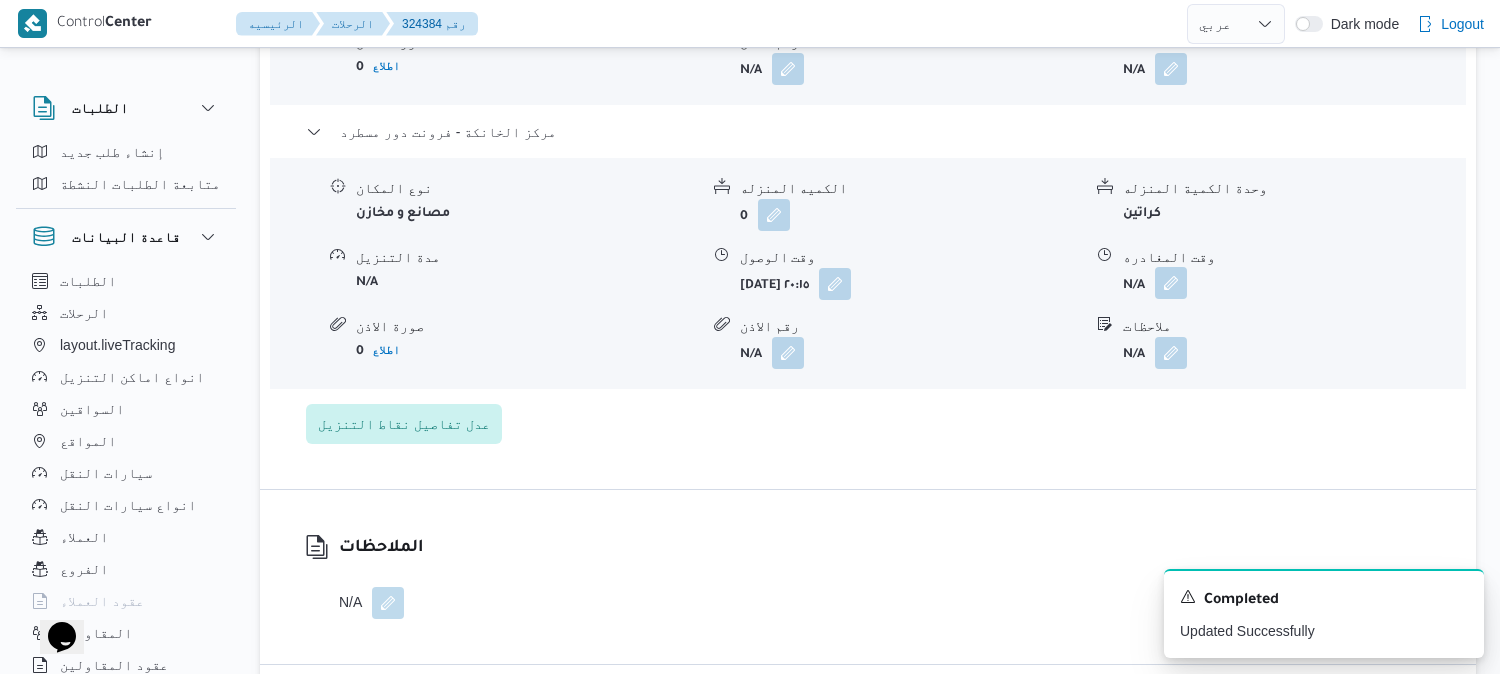 click at bounding box center (1171, 283) 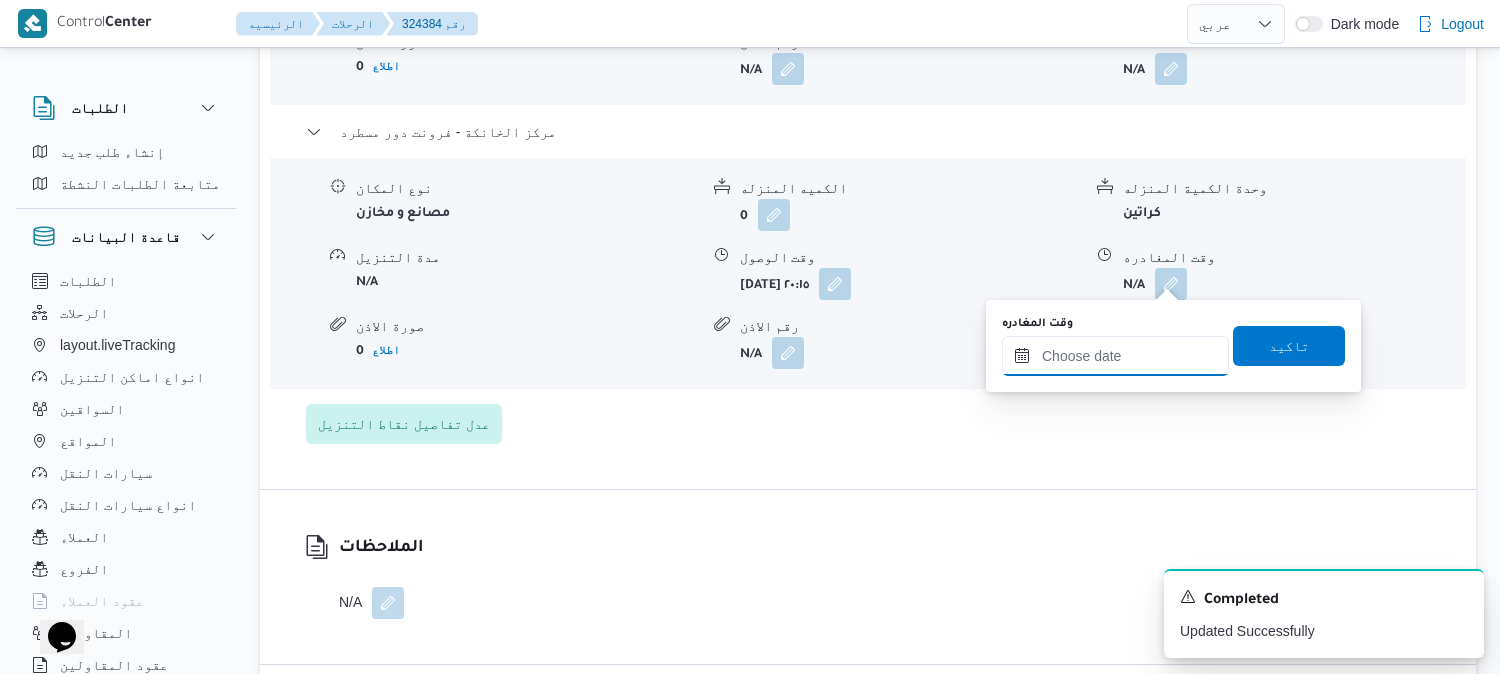 click on "وقت المغادره" at bounding box center [1115, 356] 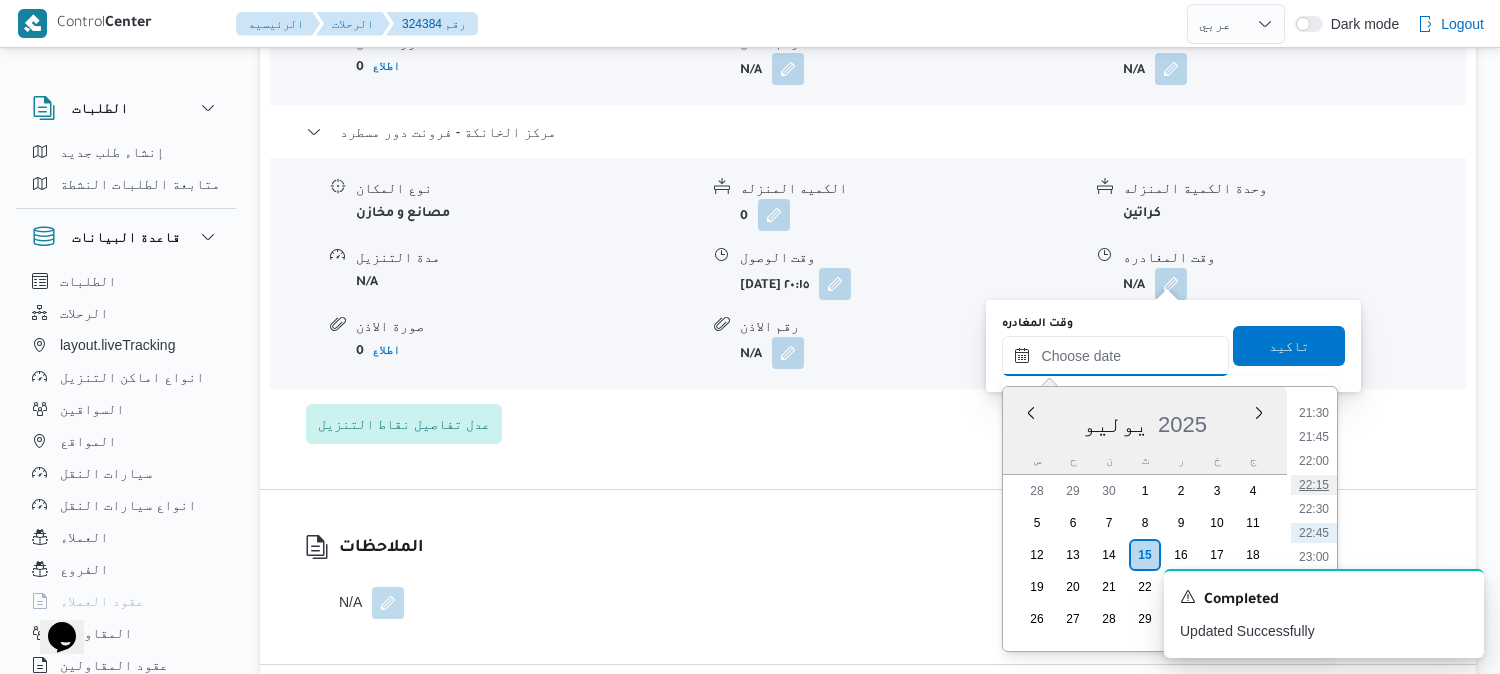 scroll, scrollTop: 1953, scrollLeft: 0, axis: vertical 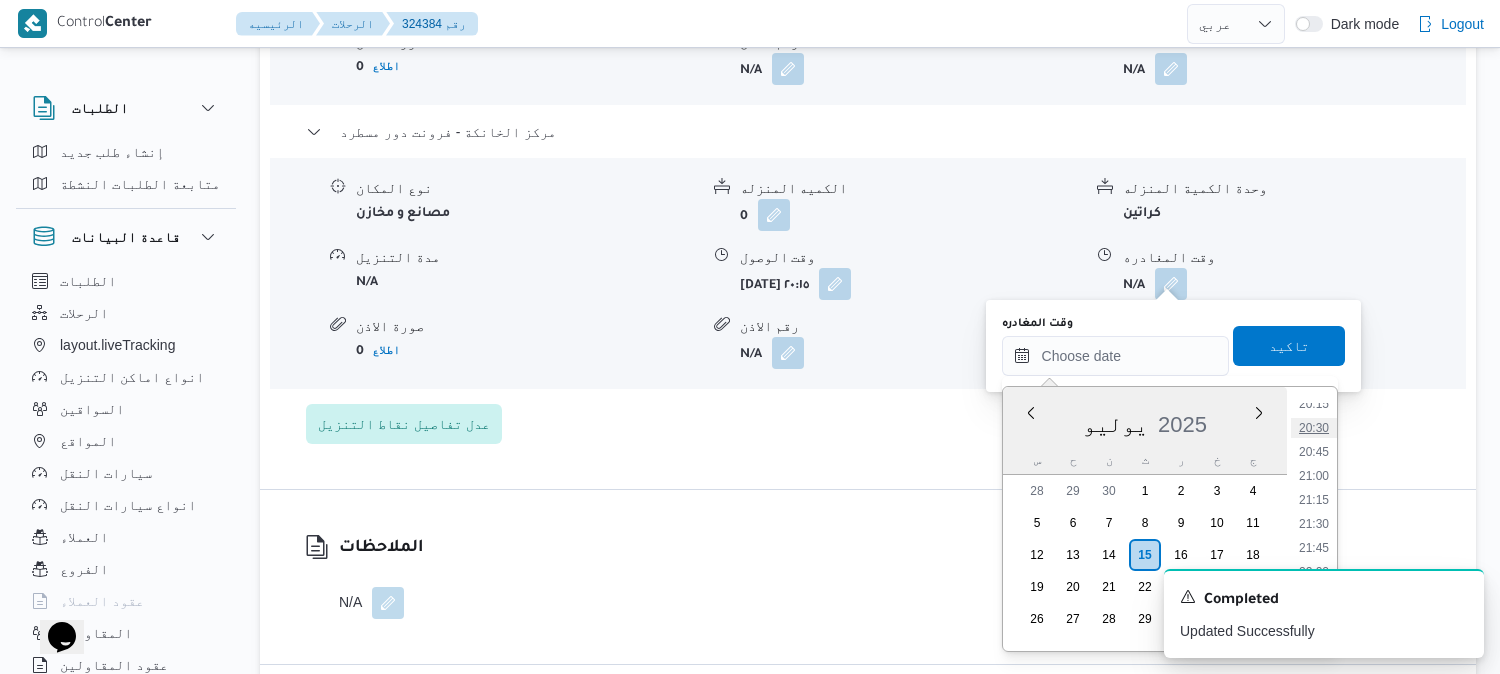 click on "20:30" at bounding box center (1314, 428) 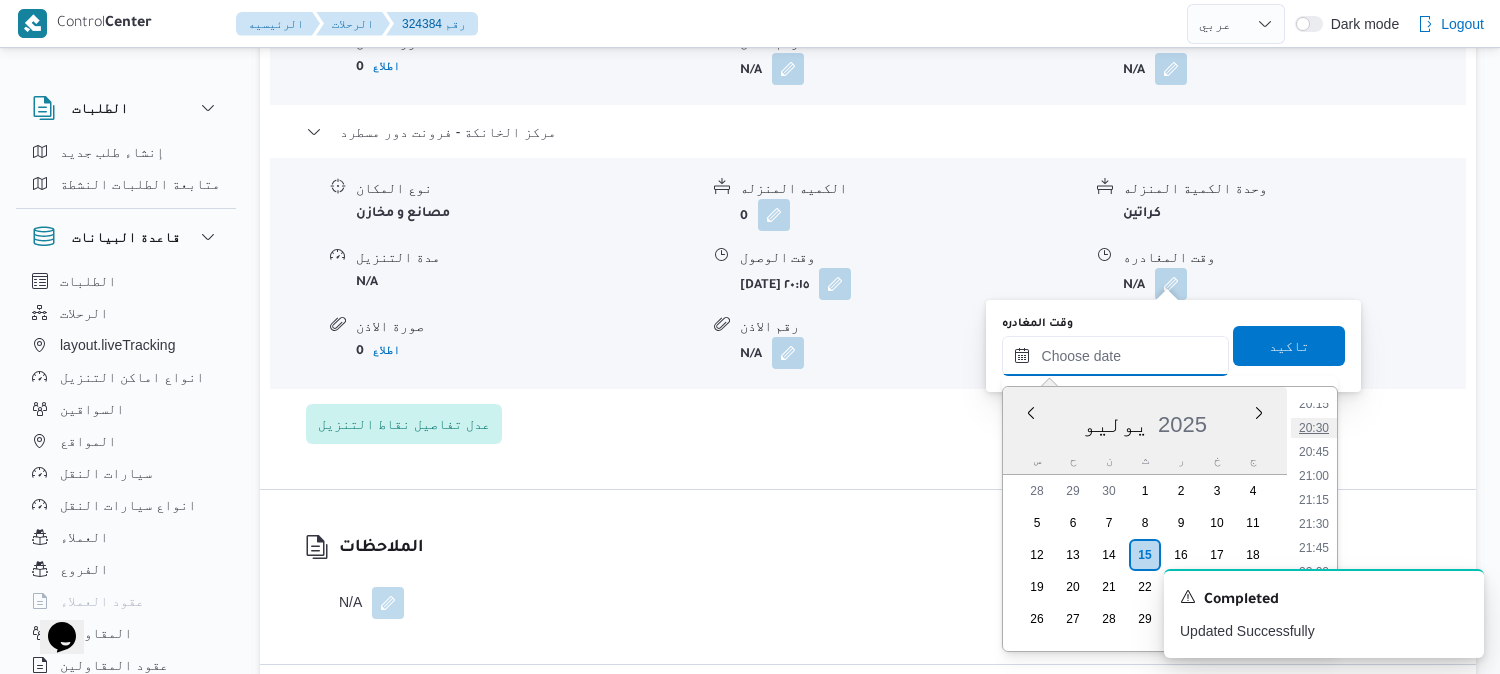 type on "١٥/٠٧/٢٠٢٥ ٢٠:٣٠" 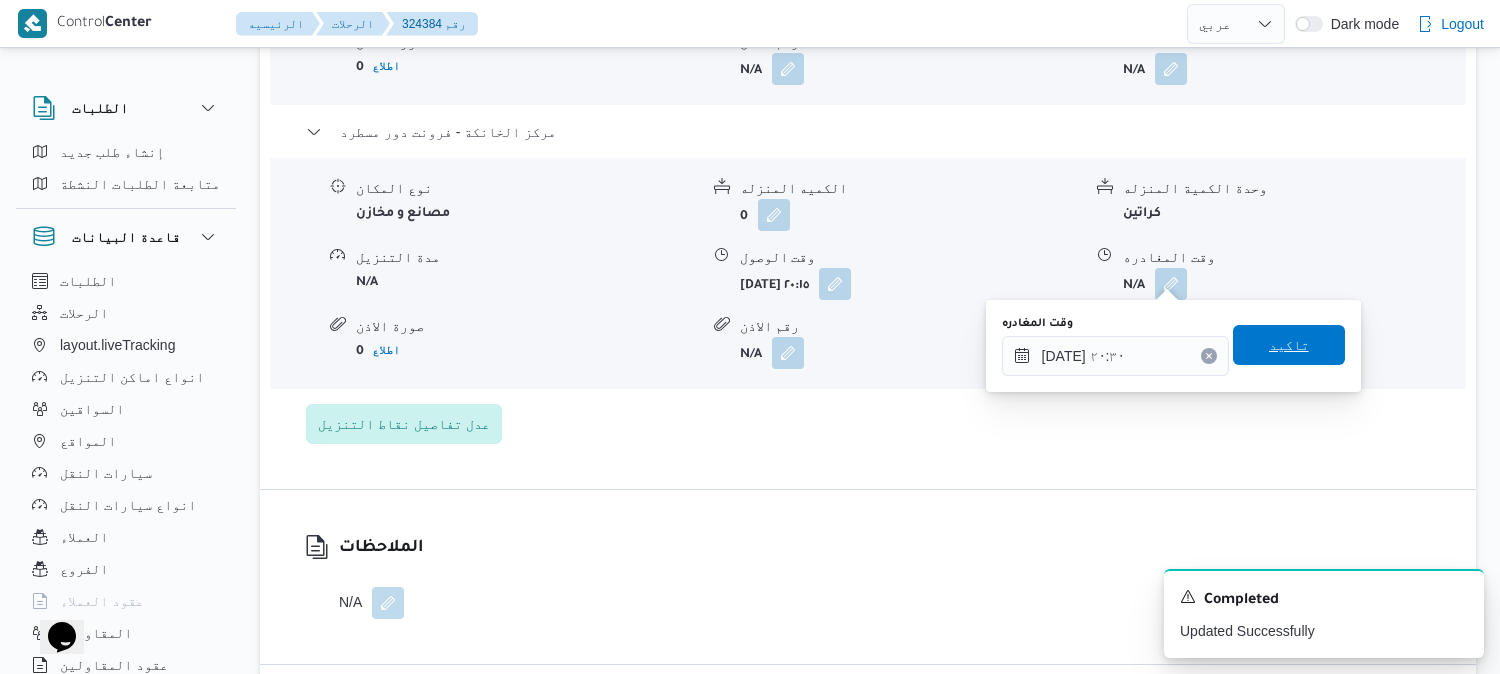 click on "تاكيد" at bounding box center [1289, 345] 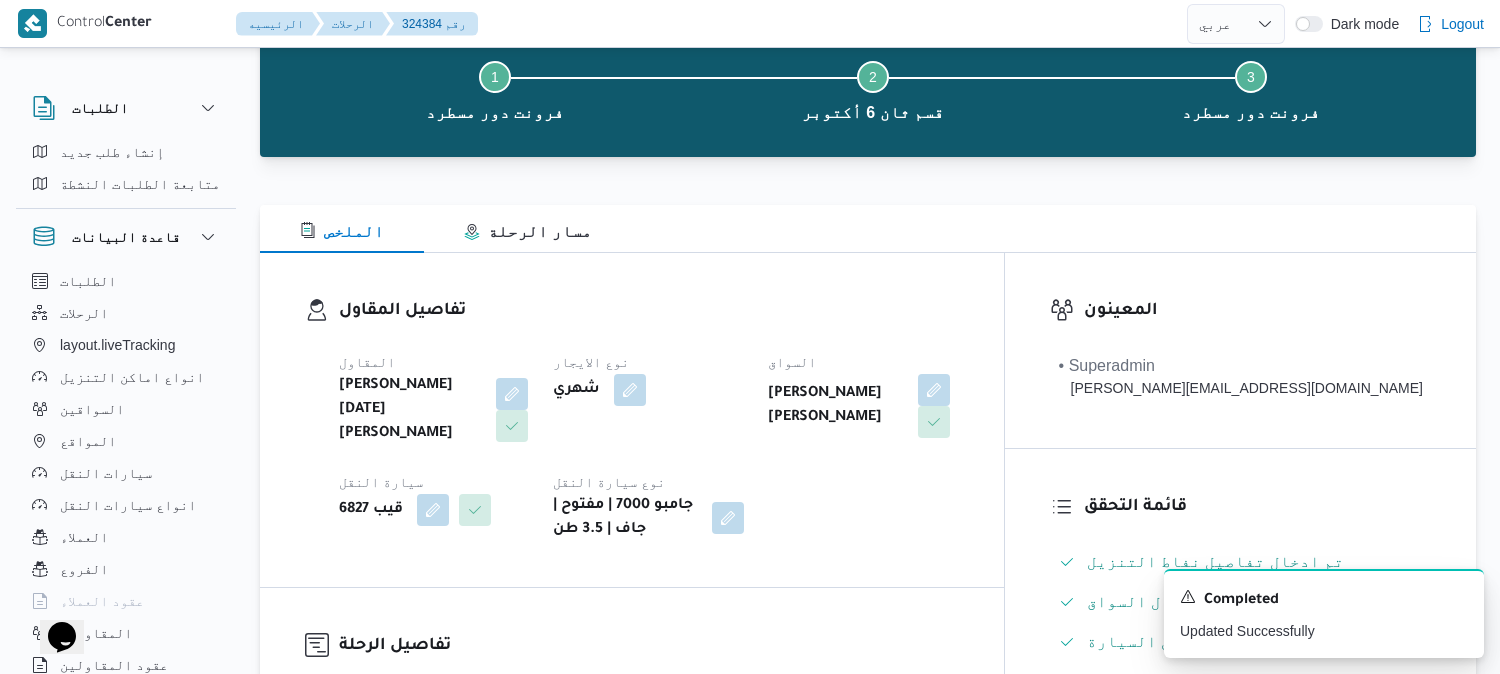 scroll, scrollTop: 0, scrollLeft: 0, axis: both 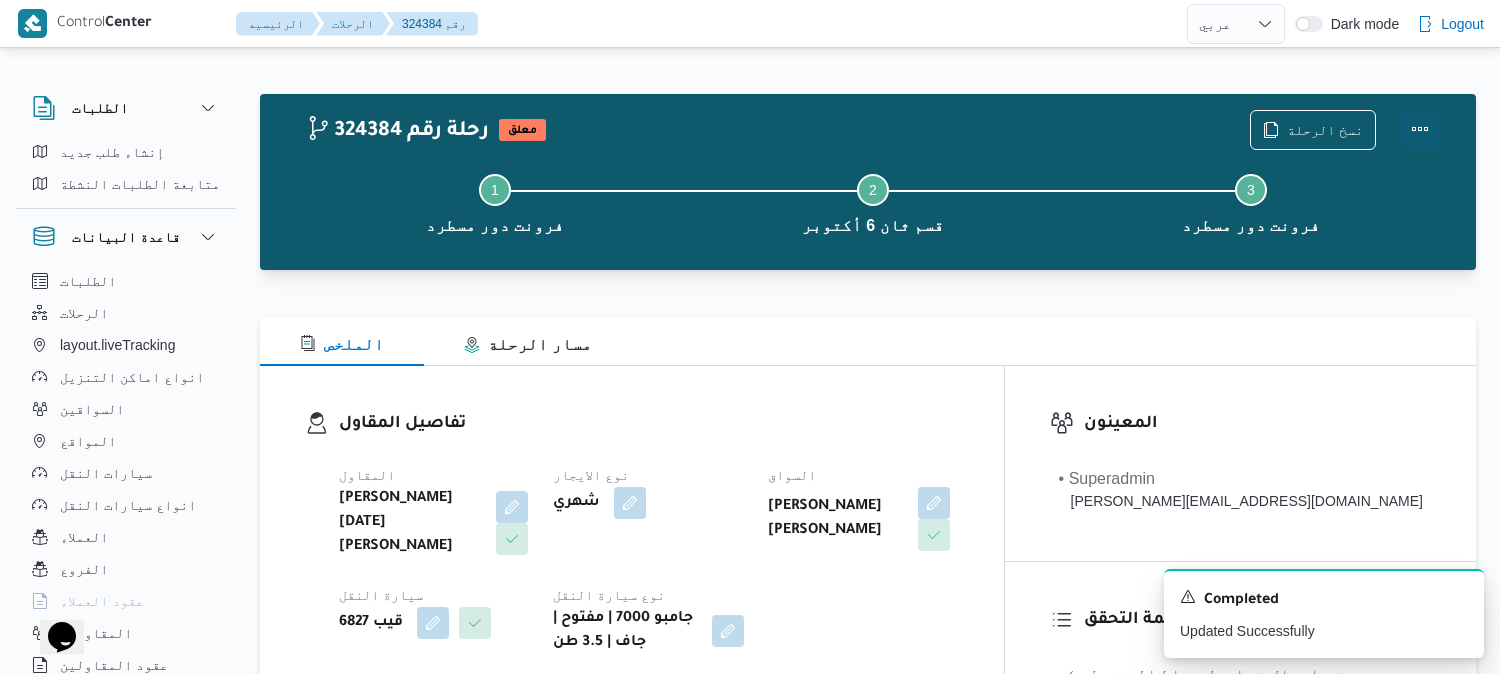 click at bounding box center [1420, 129] 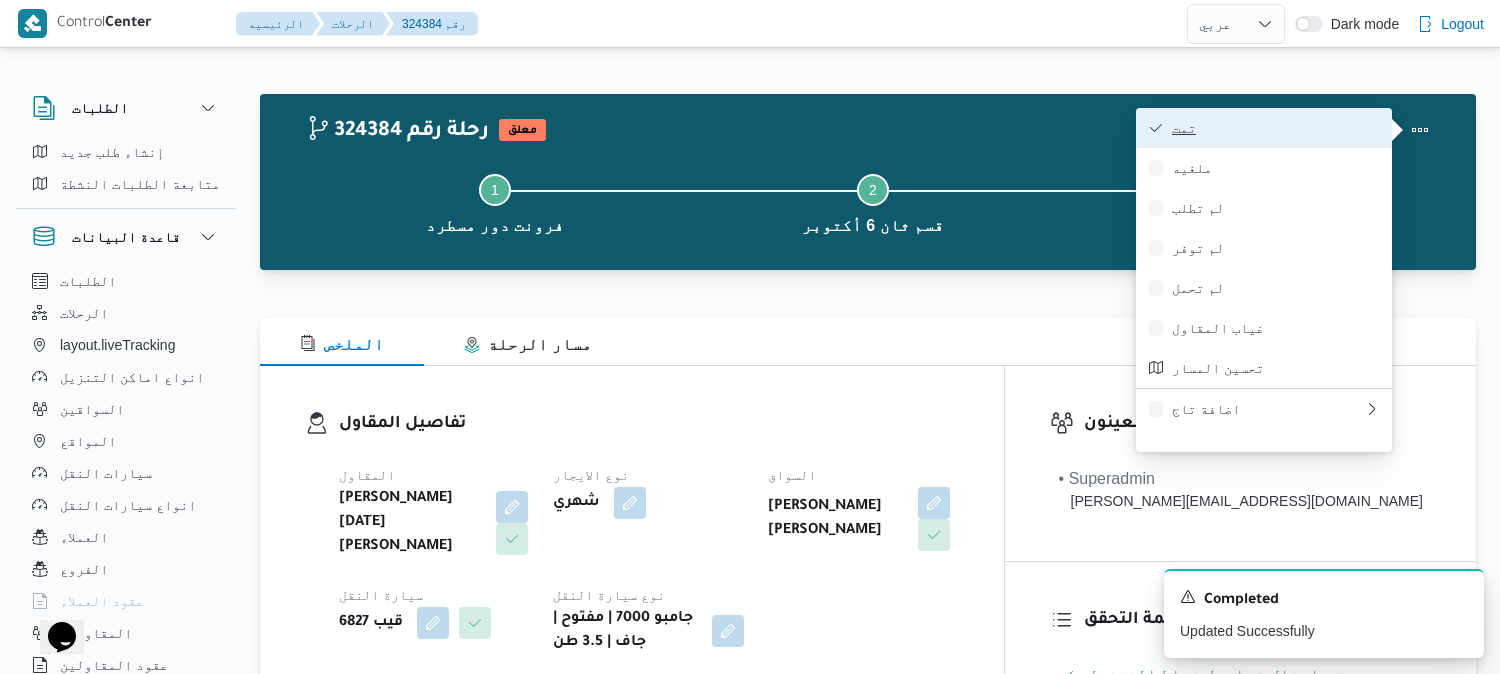 click on "تمت" at bounding box center (1276, 128) 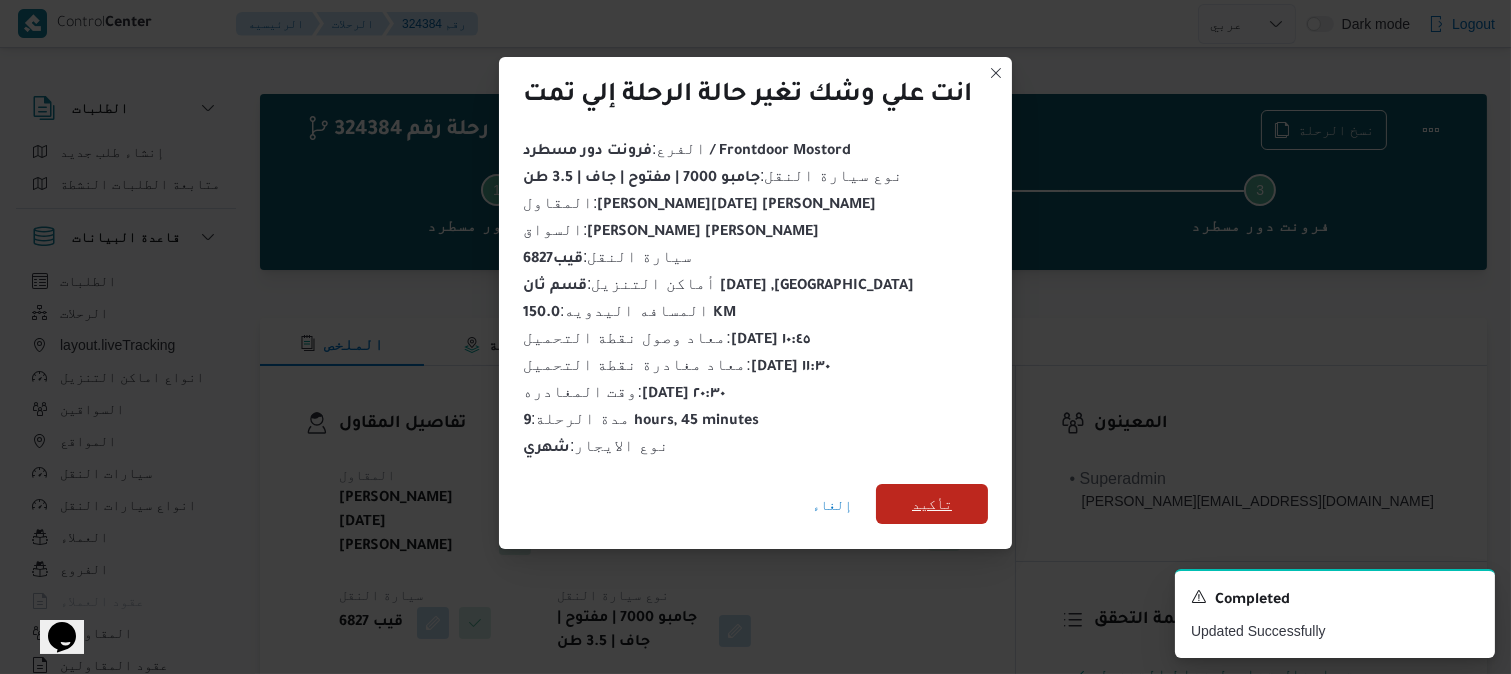 click on "تأكيد" at bounding box center (932, 504) 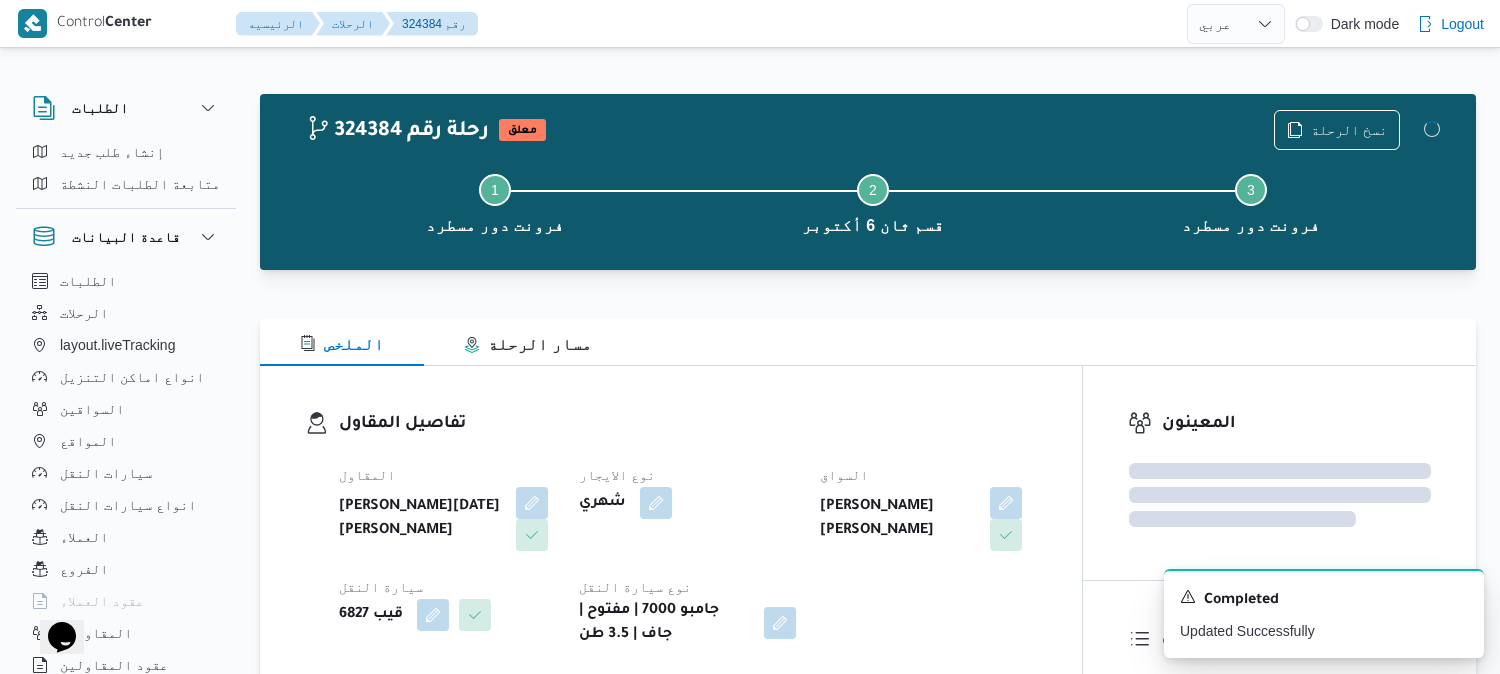 click on "تفاصيل المقاول" at bounding box center (688, 424) 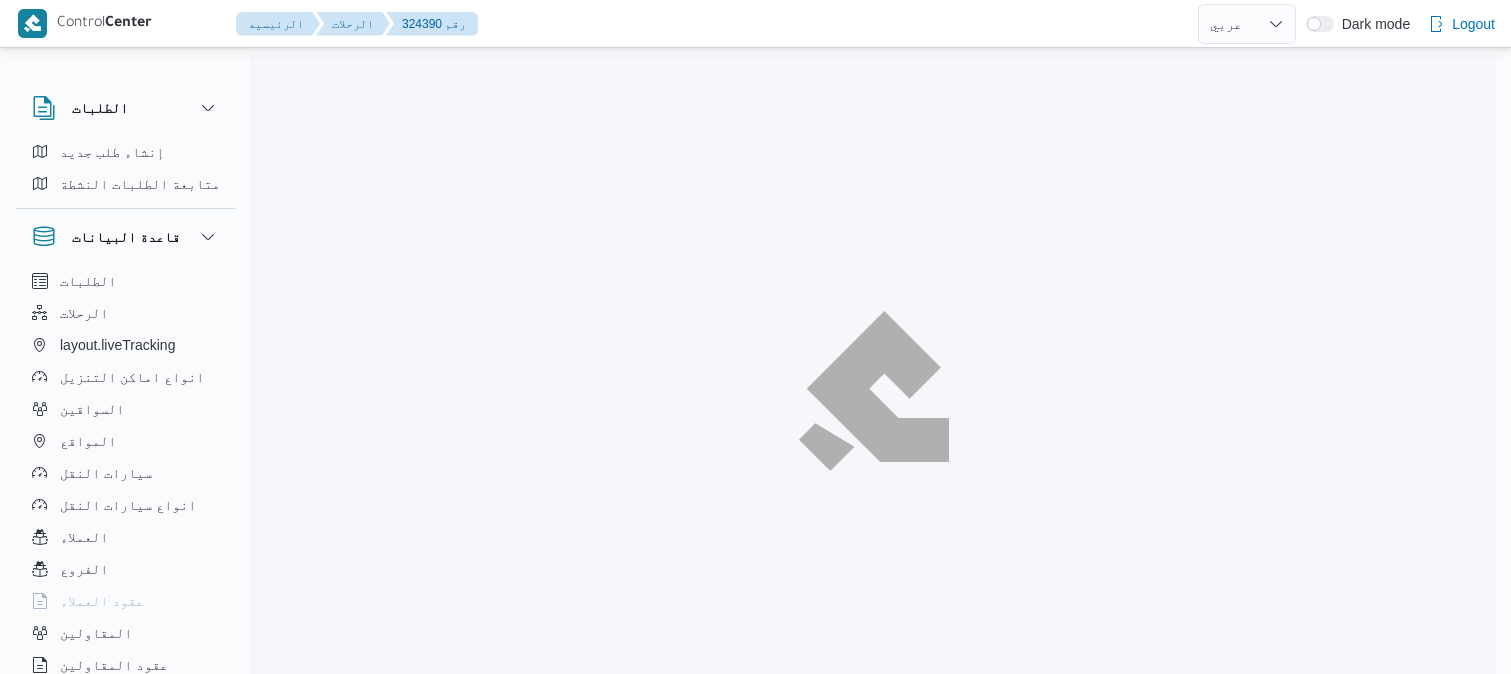 select on "ar" 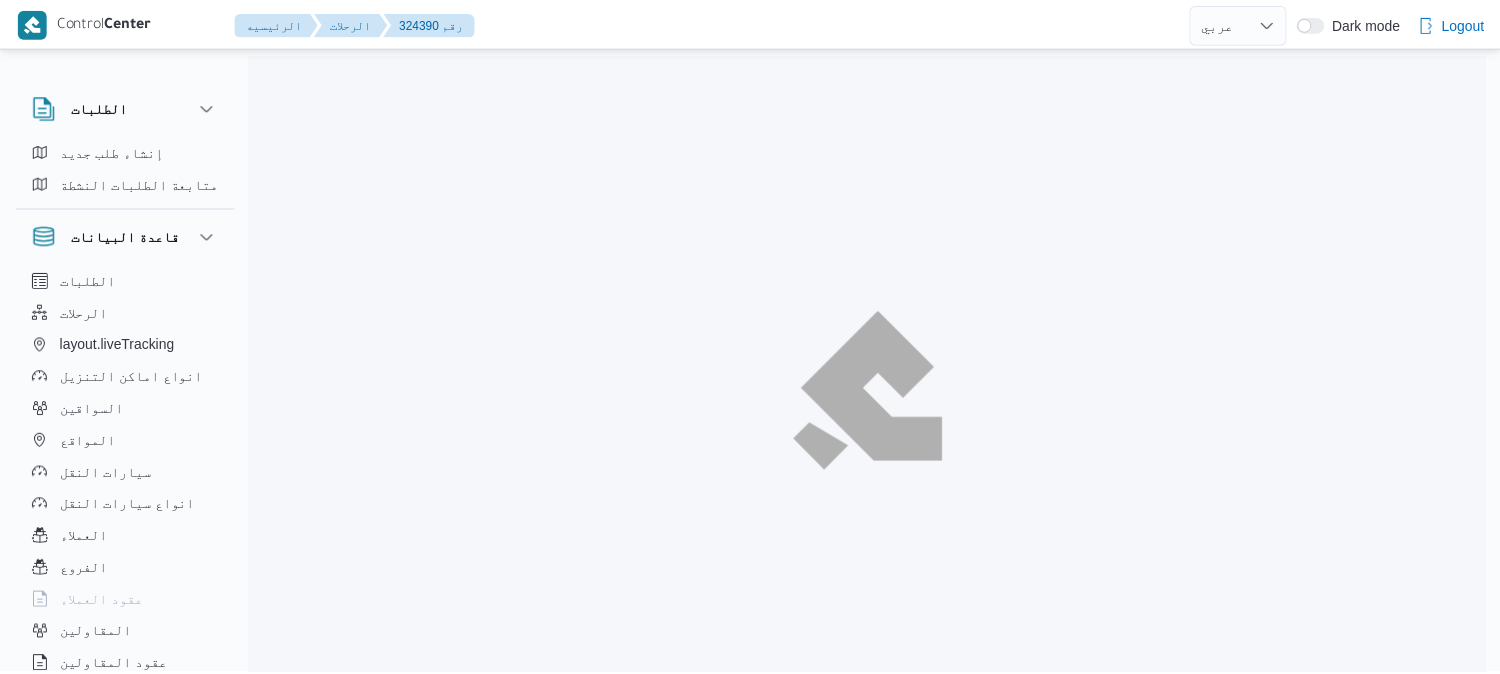 scroll, scrollTop: 0, scrollLeft: 0, axis: both 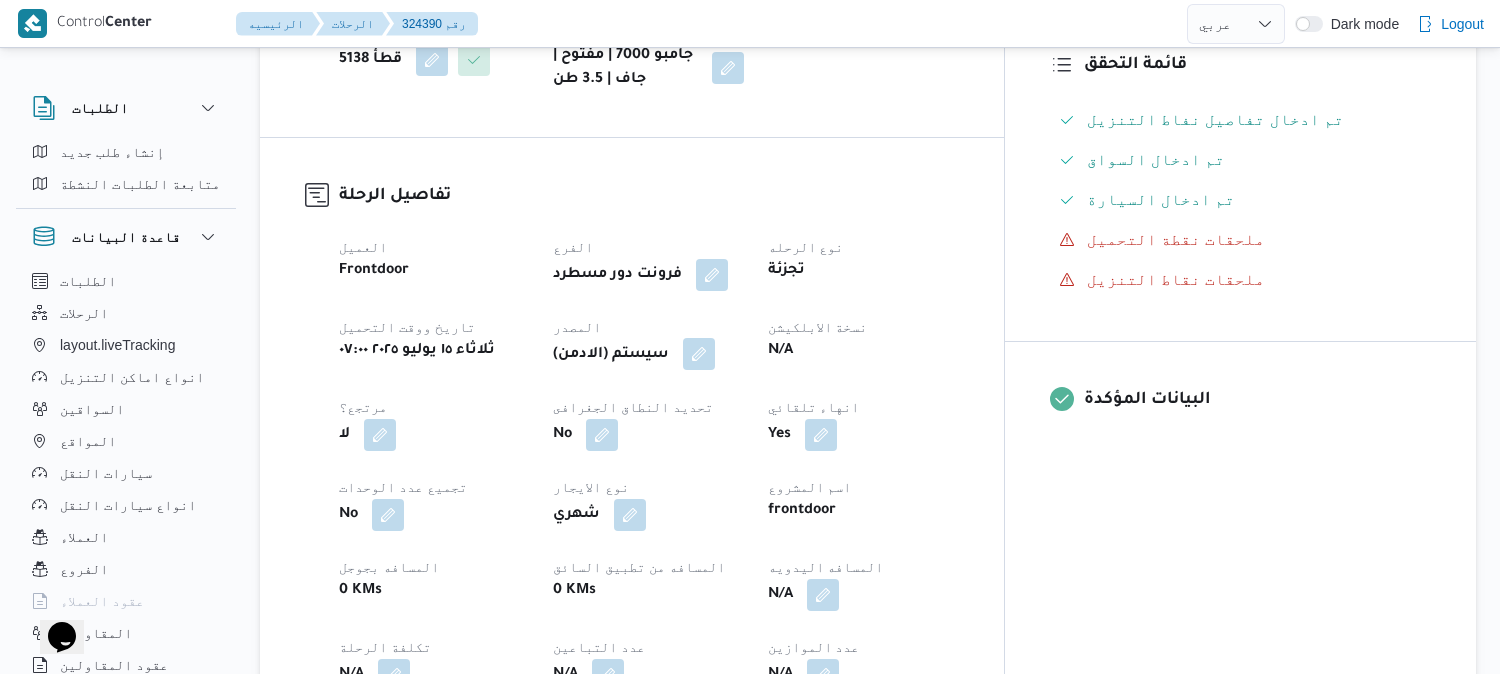 click at bounding box center [699, 354] 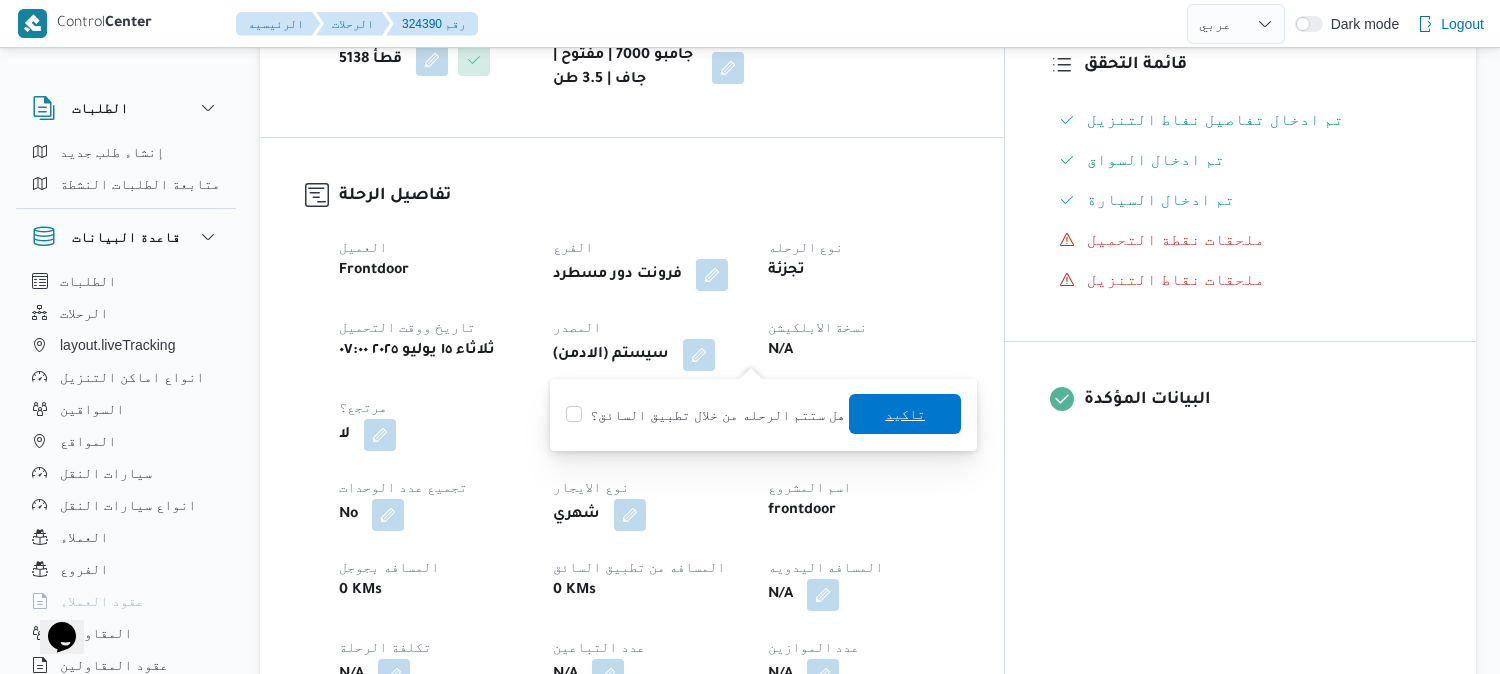click on "تاكيد" at bounding box center (905, 414) 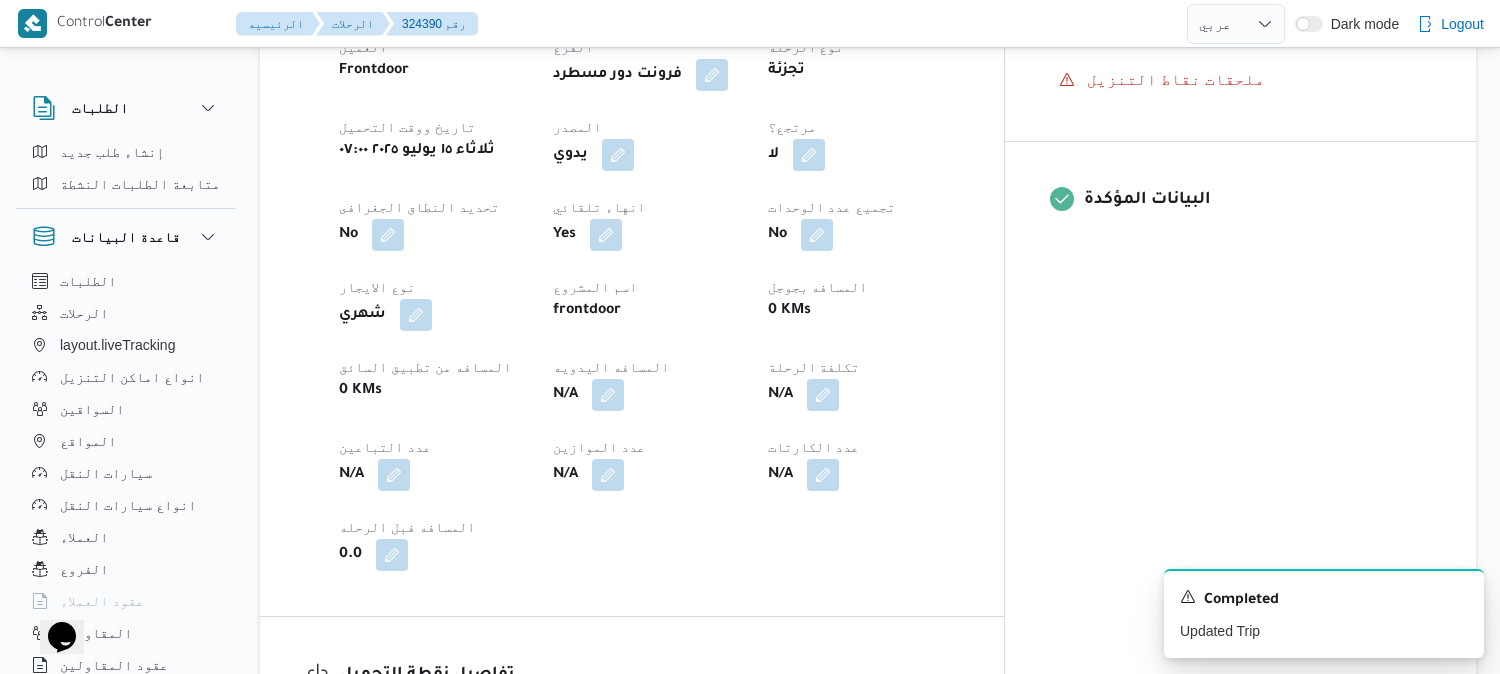 scroll, scrollTop: 777, scrollLeft: 0, axis: vertical 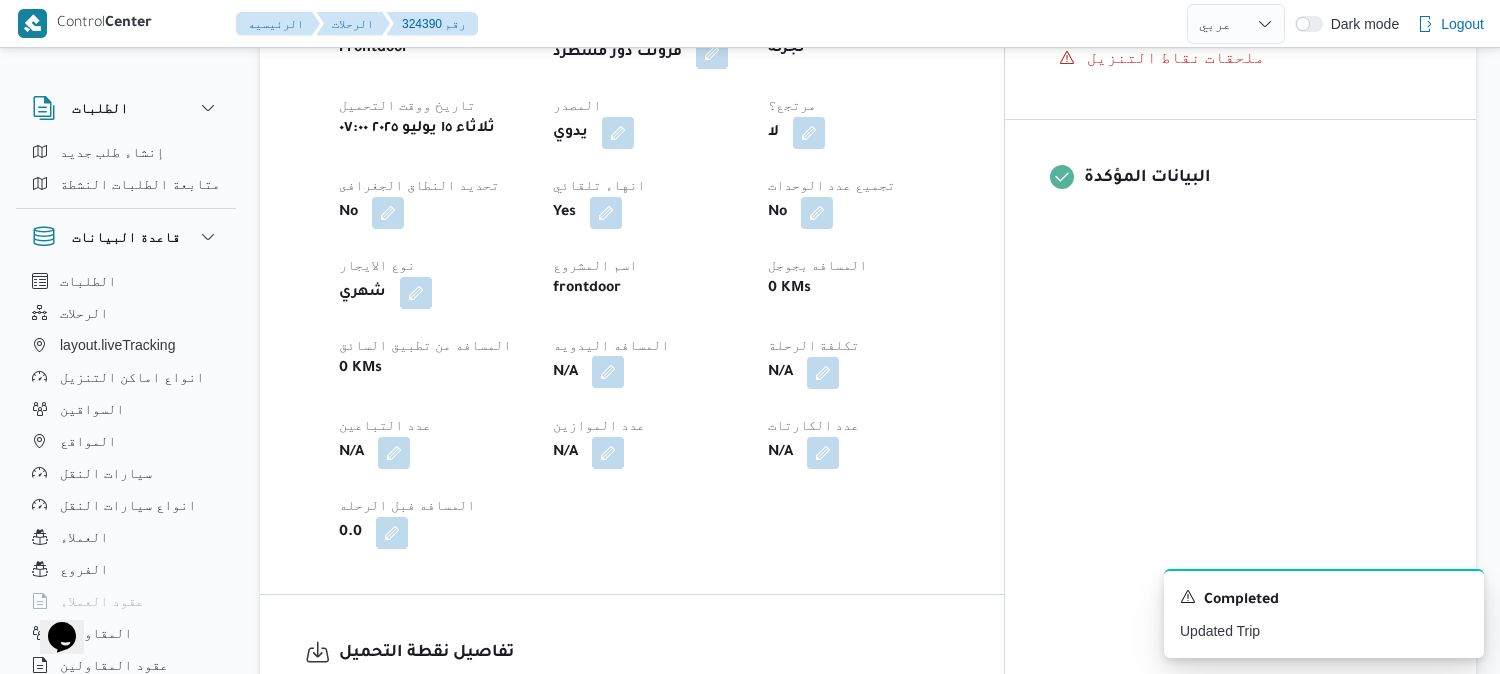 click at bounding box center [608, 372] 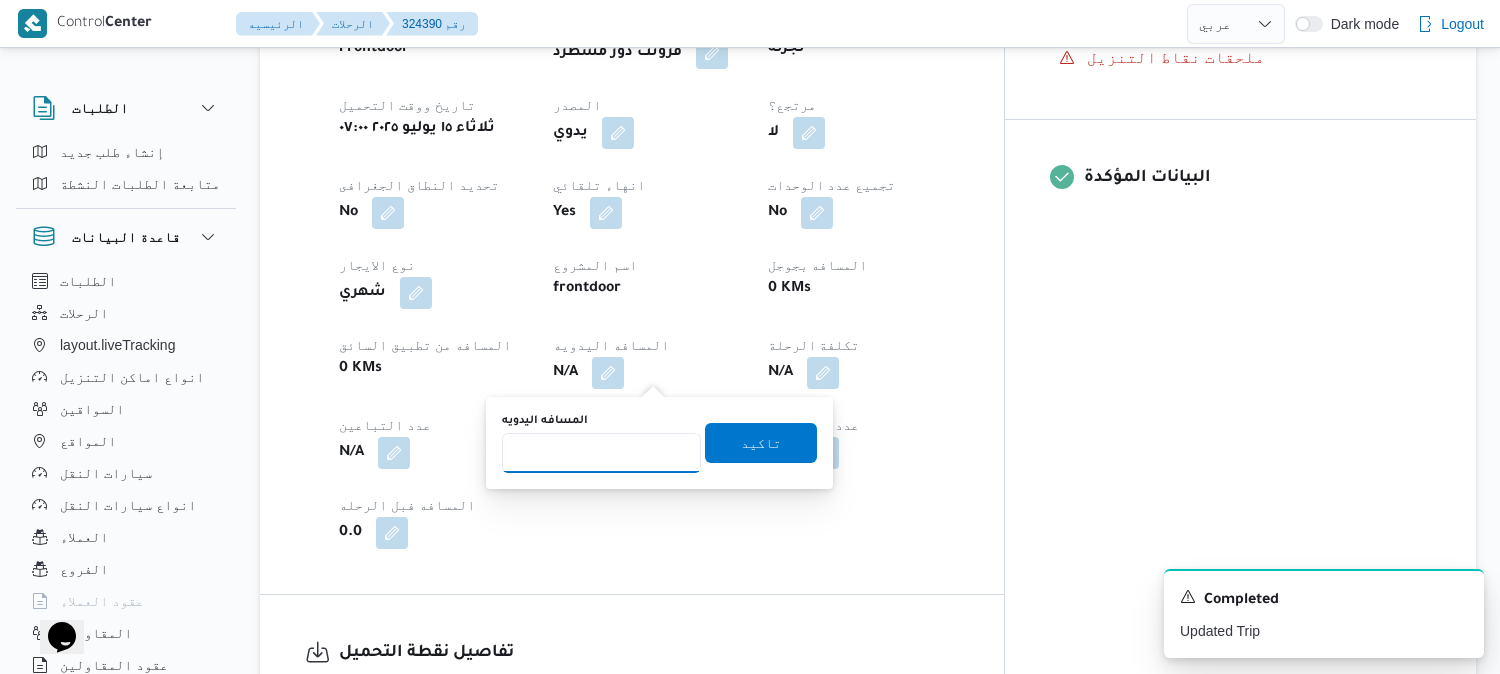 click on "المسافه اليدويه" at bounding box center (601, 453) 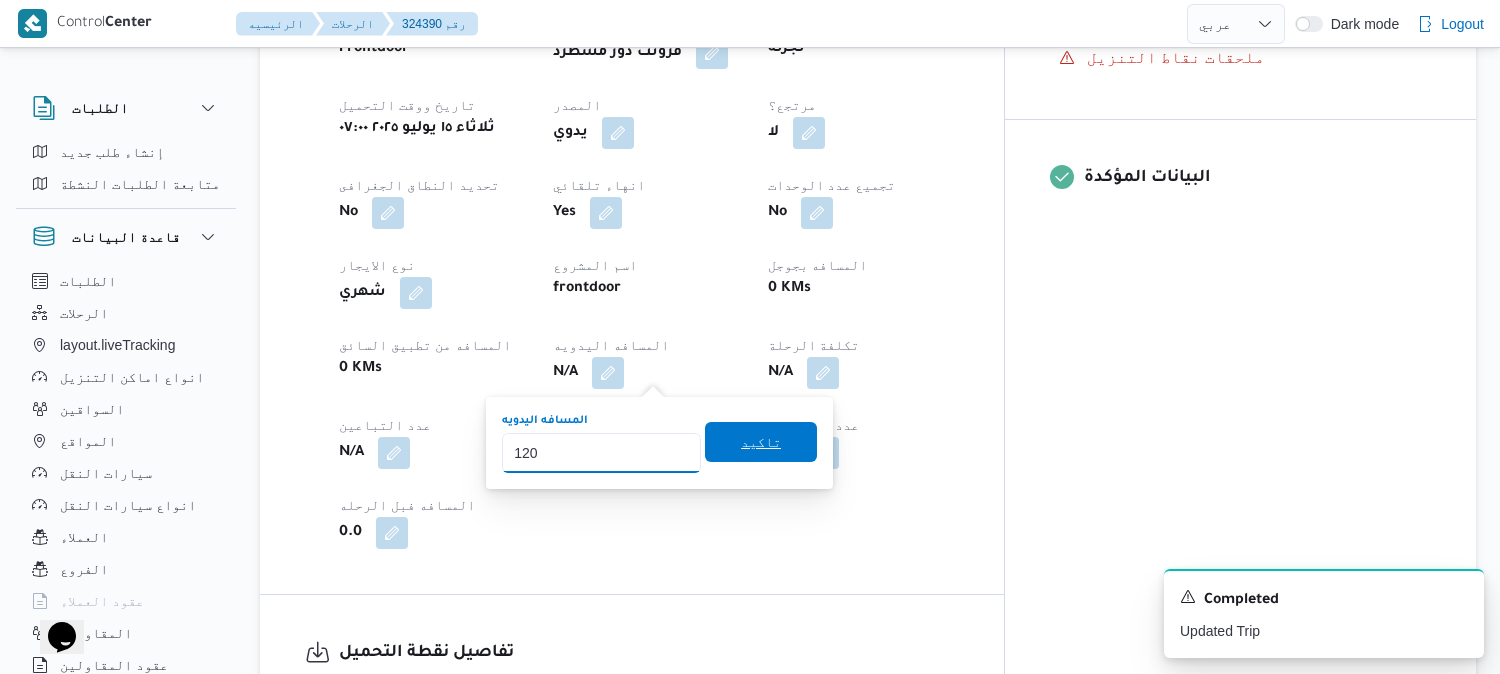 type on "120" 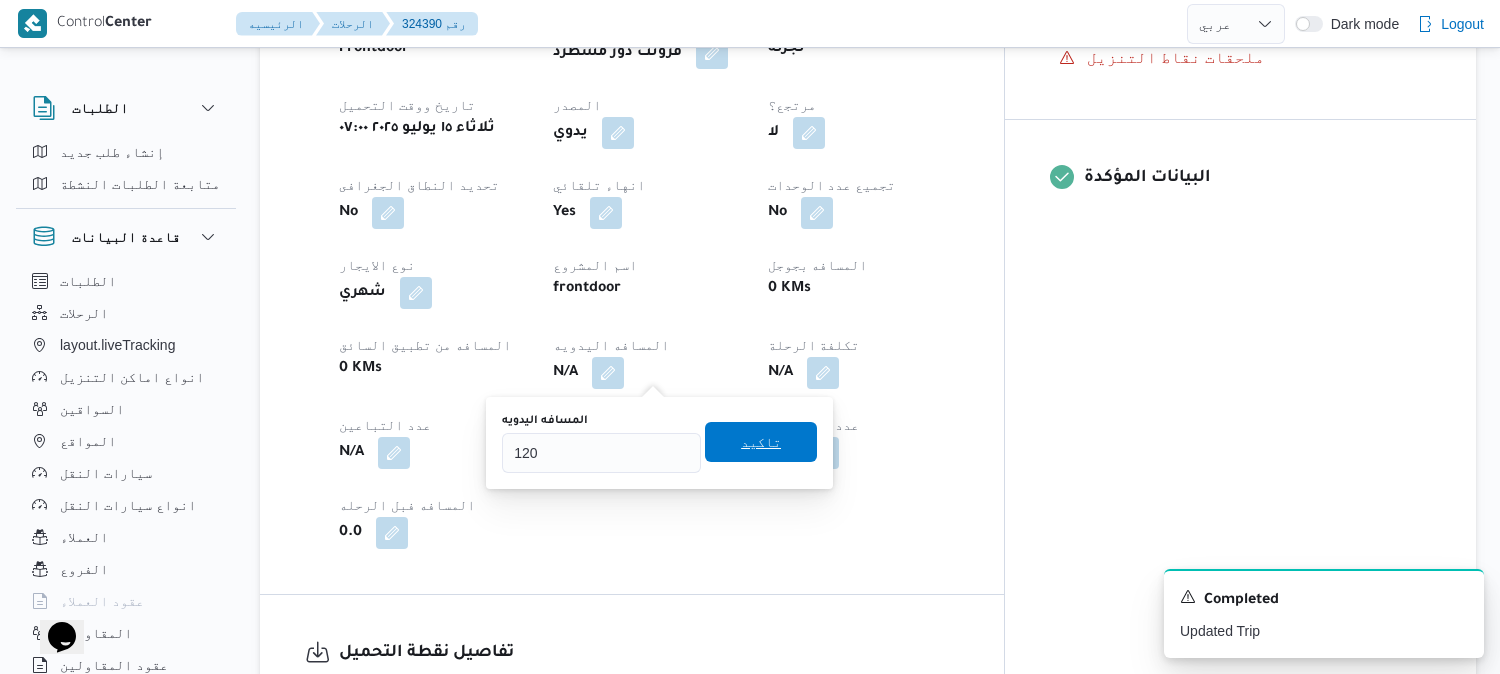 click on "تاكيد" at bounding box center [761, 442] 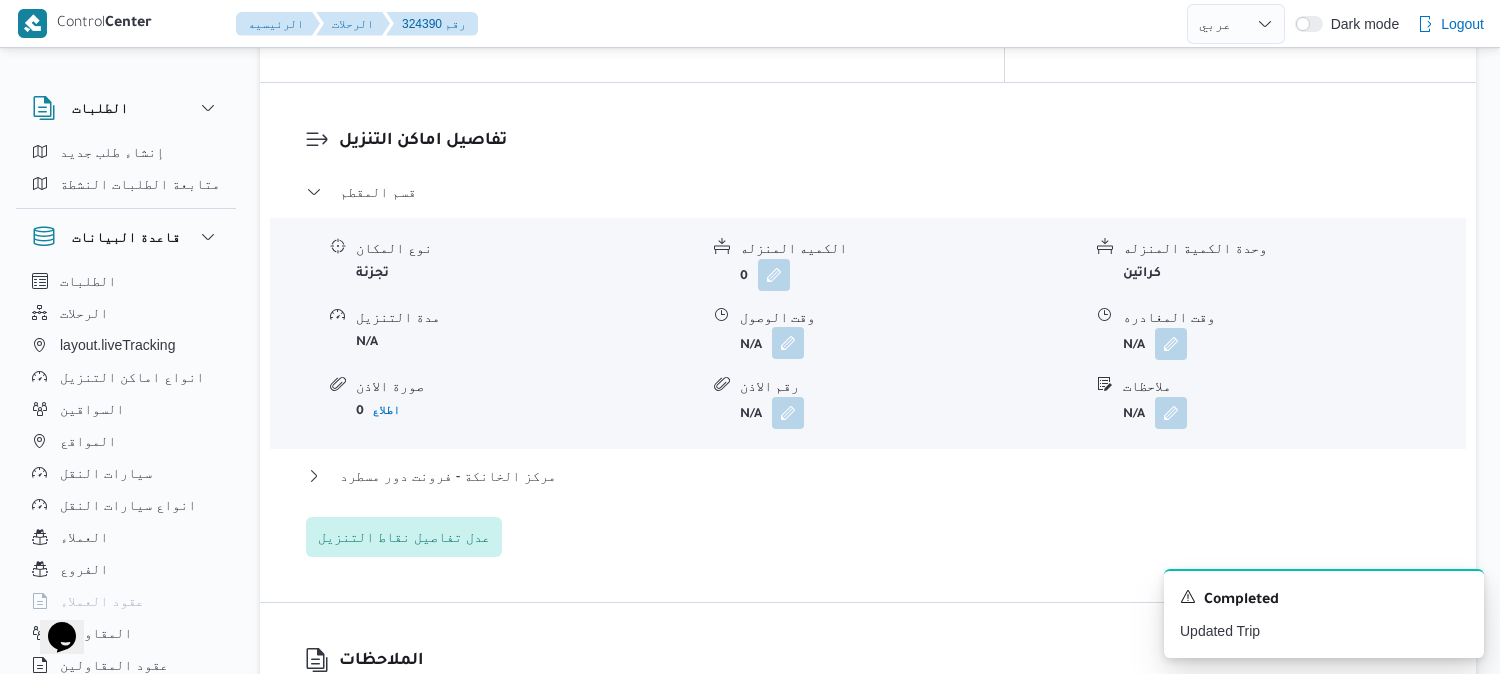 scroll, scrollTop: 1666, scrollLeft: 0, axis: vertical 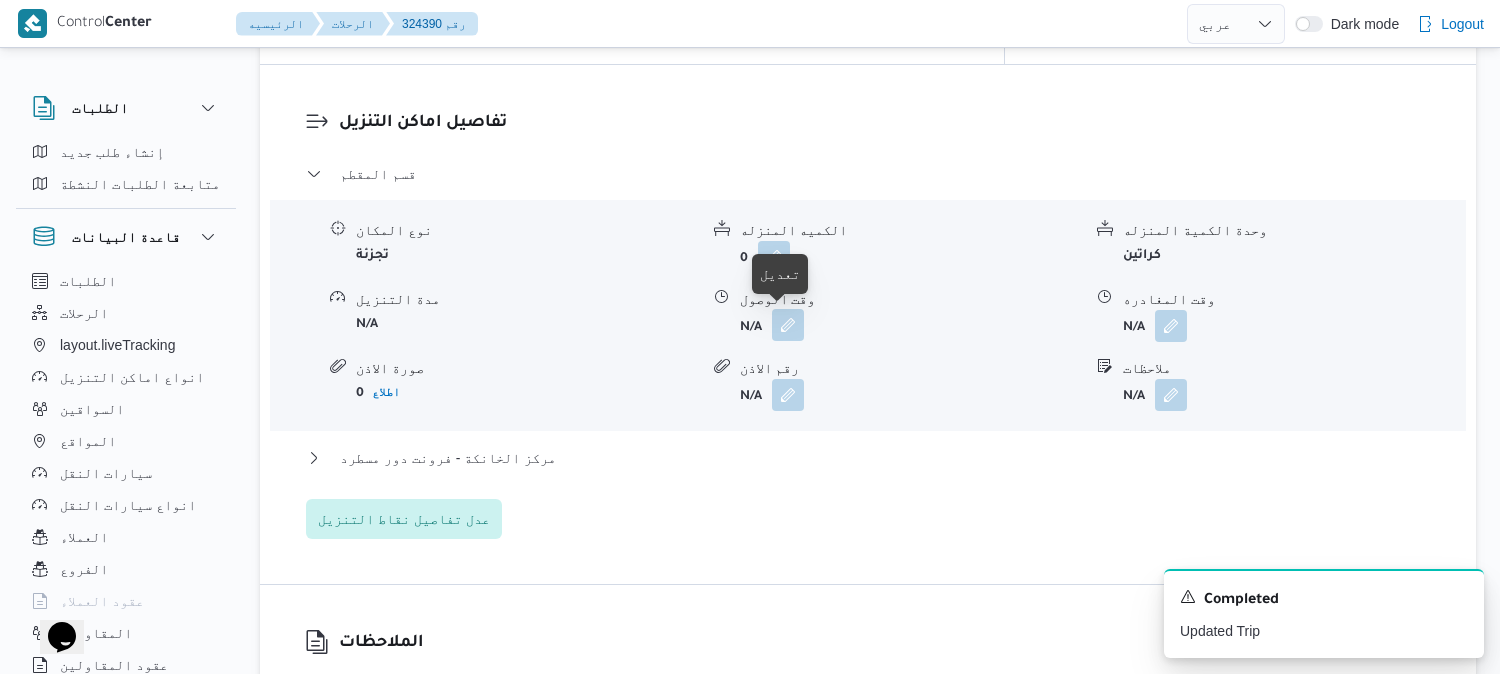 click at bounding box center (788, 325) 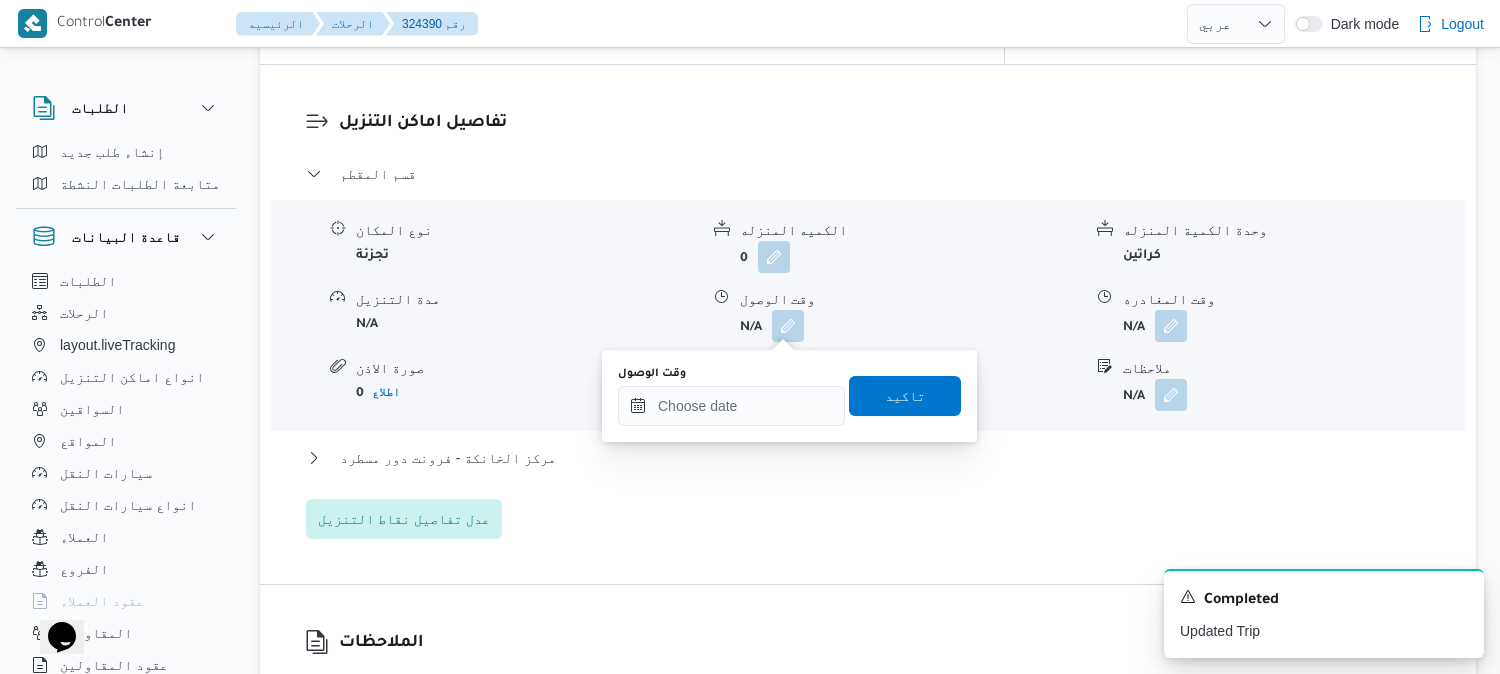 click on "وقت الوصول تاكيد" at bounding box center [789, 396] 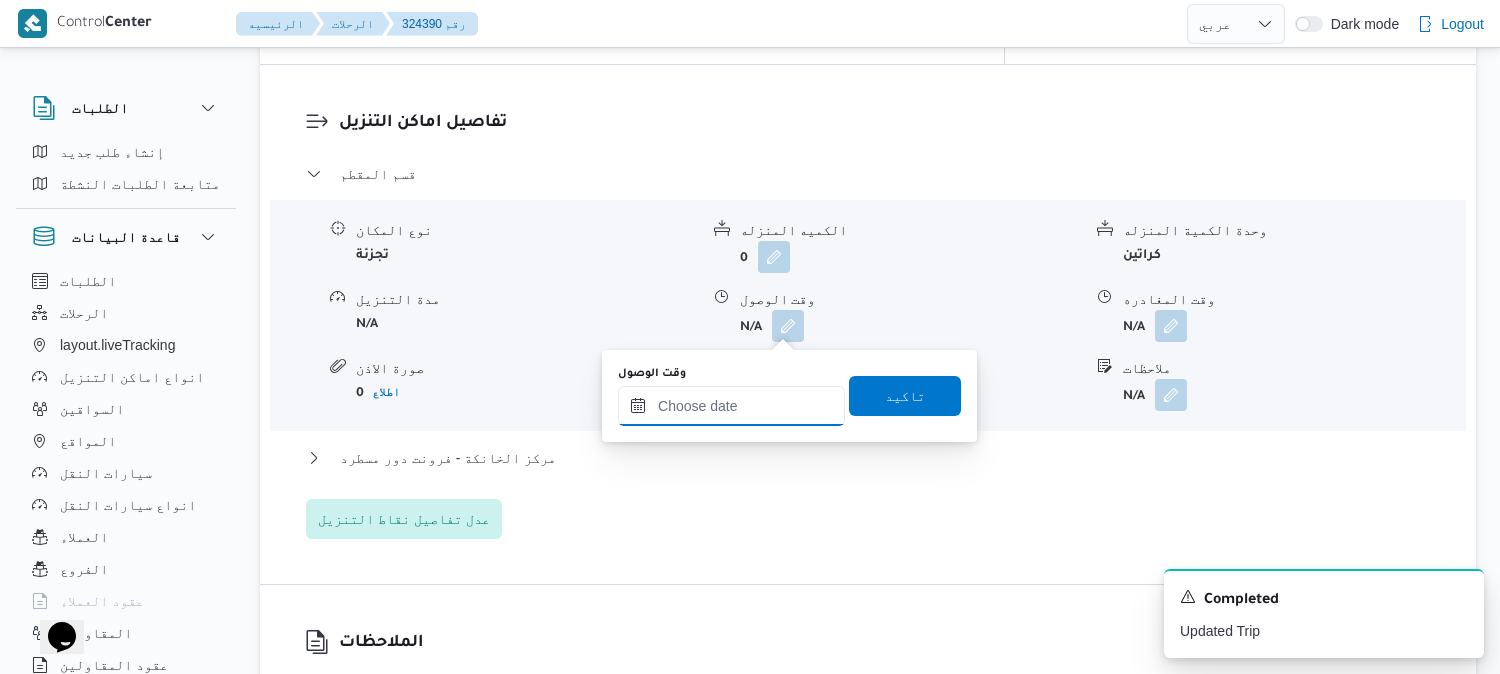 click on "وقت الوصول" at bounding box center [731, 406] 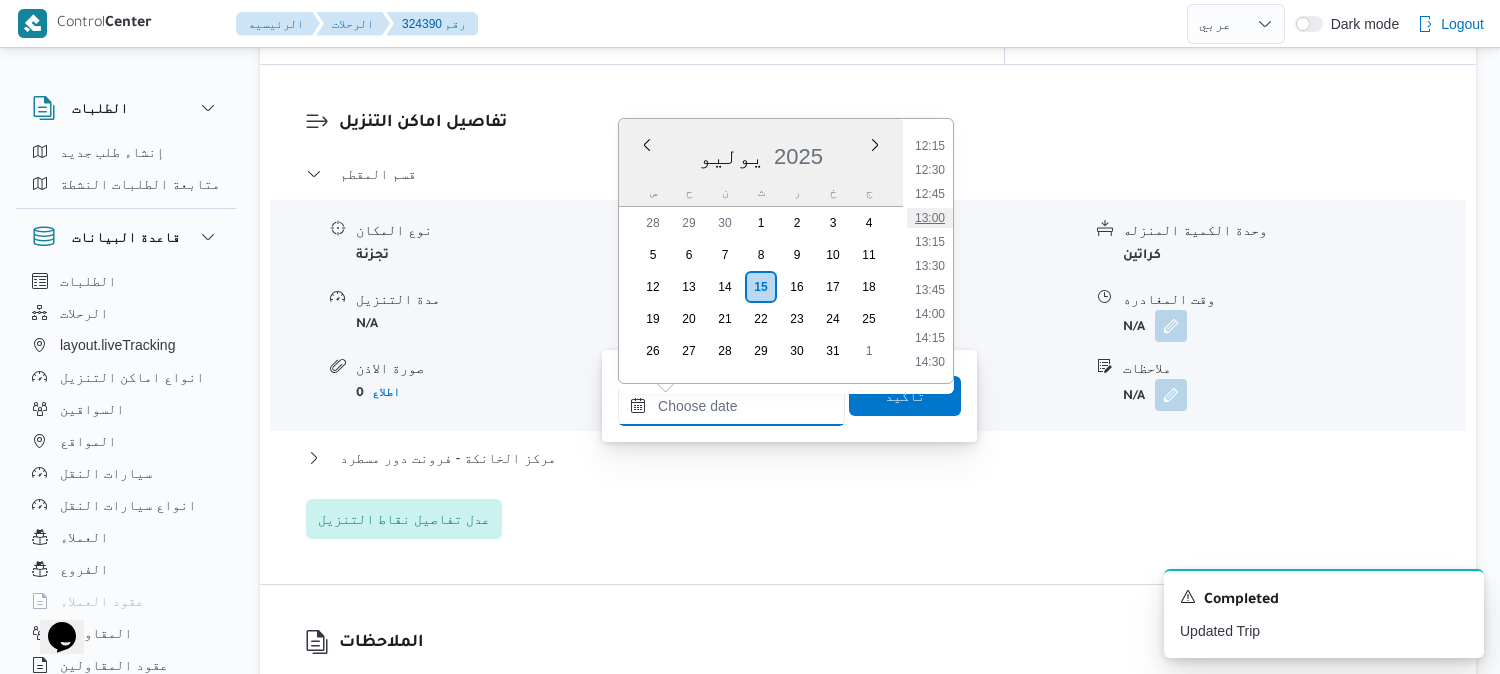 scroll, scrollTop: 953, scrollLeft: 0, axis: vertical 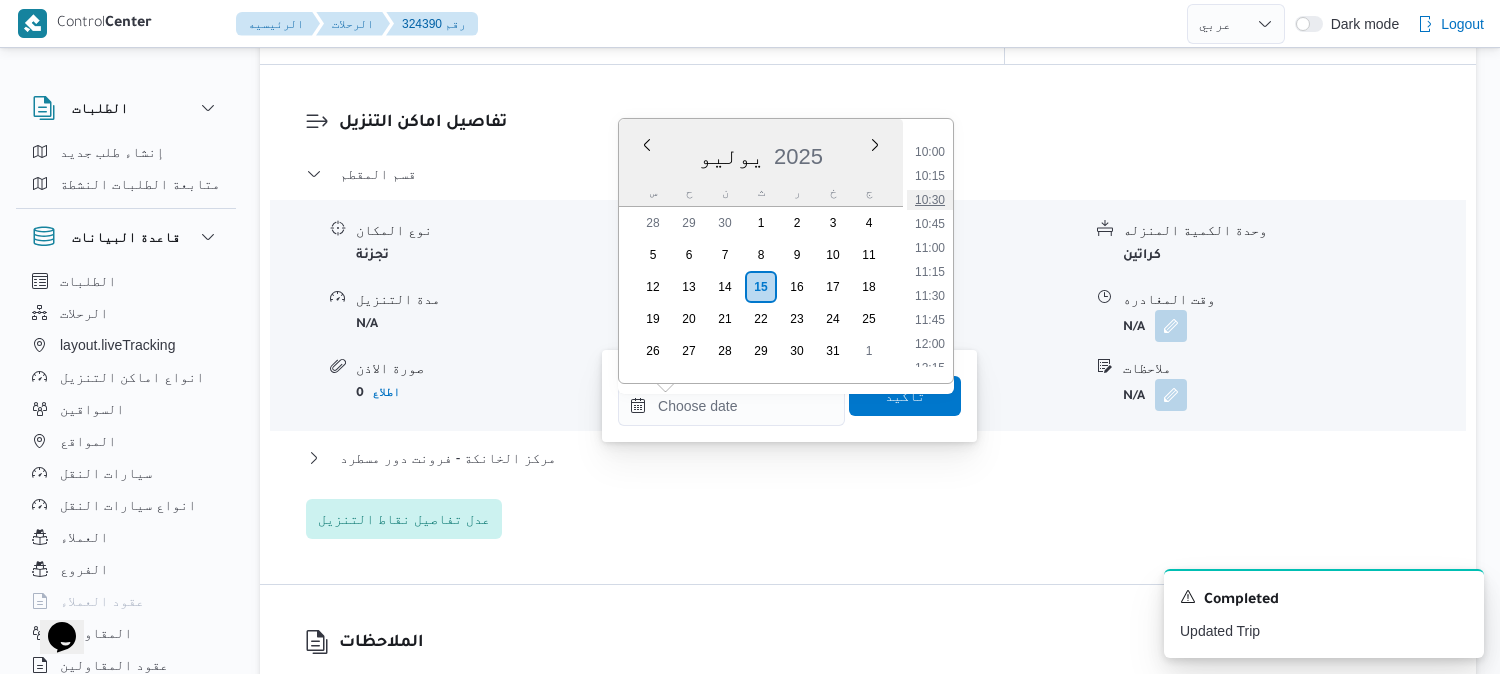 click on "10:30" at bounding box center [930, 200] 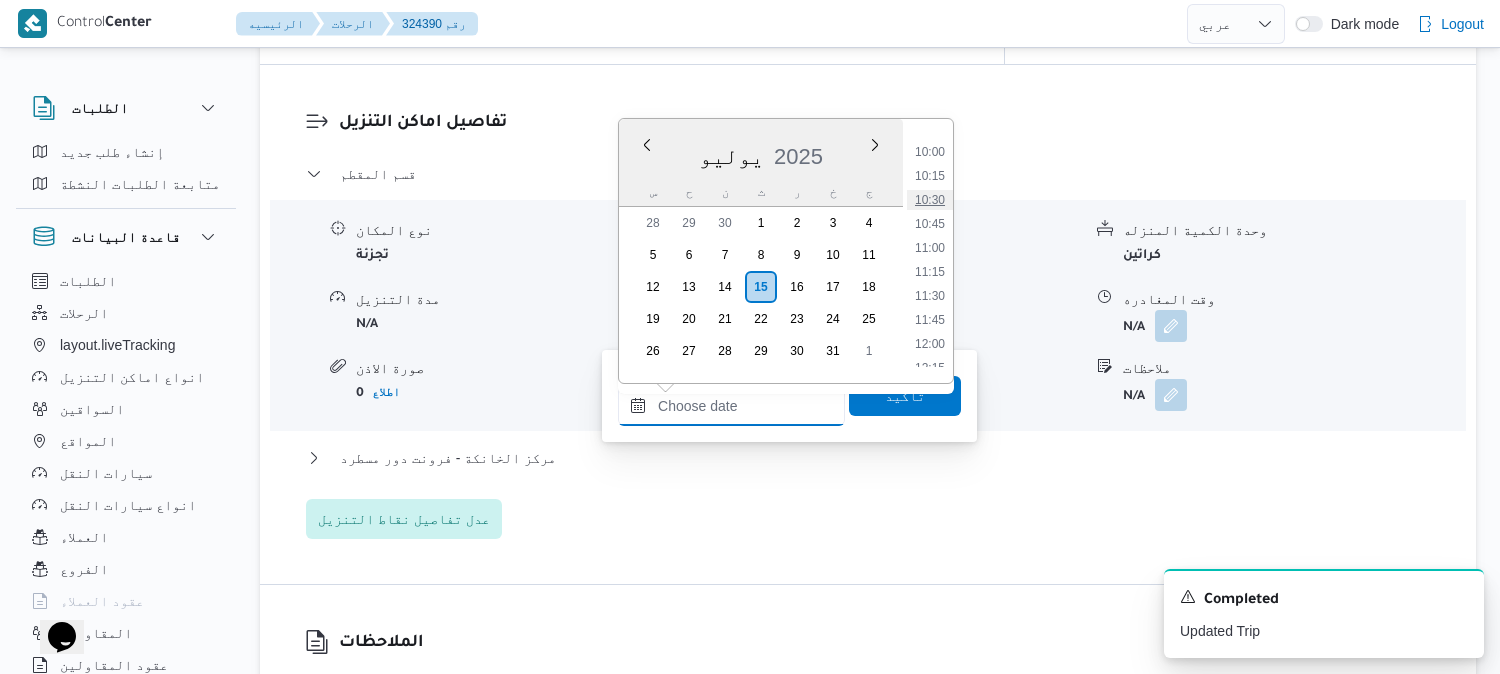 type on "١٥/٠٧/٢٠٢٥ ١٠:٣٠" 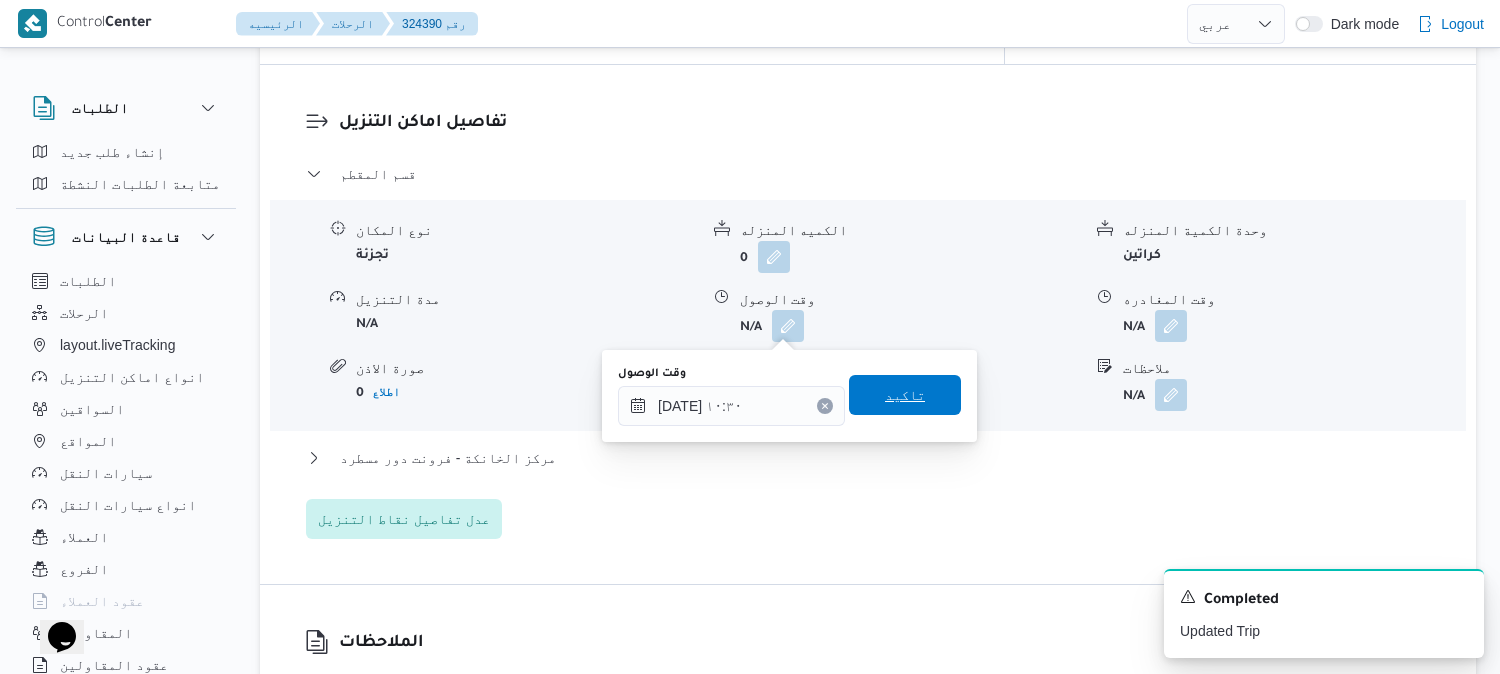 click on "تاكيد" at bounding box center [905, 395] 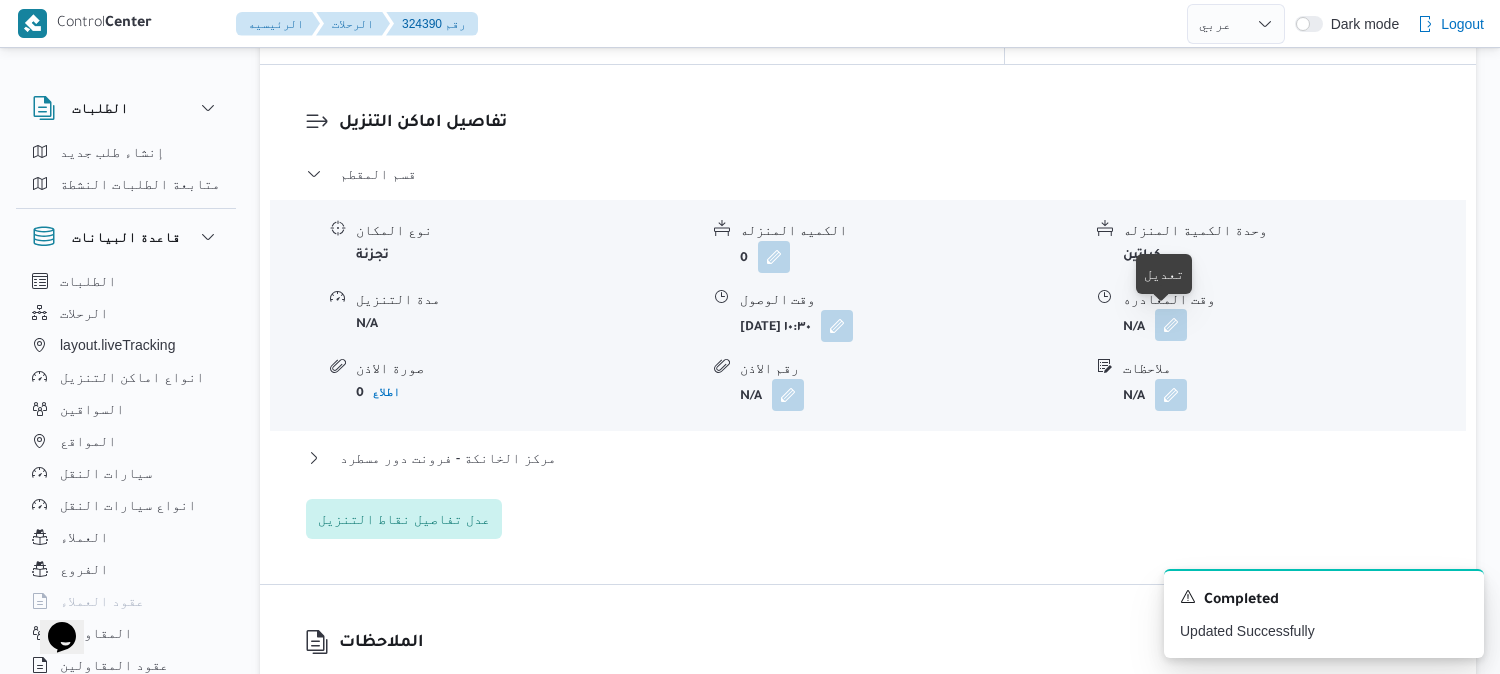 click at bounding box center [1171, 325] 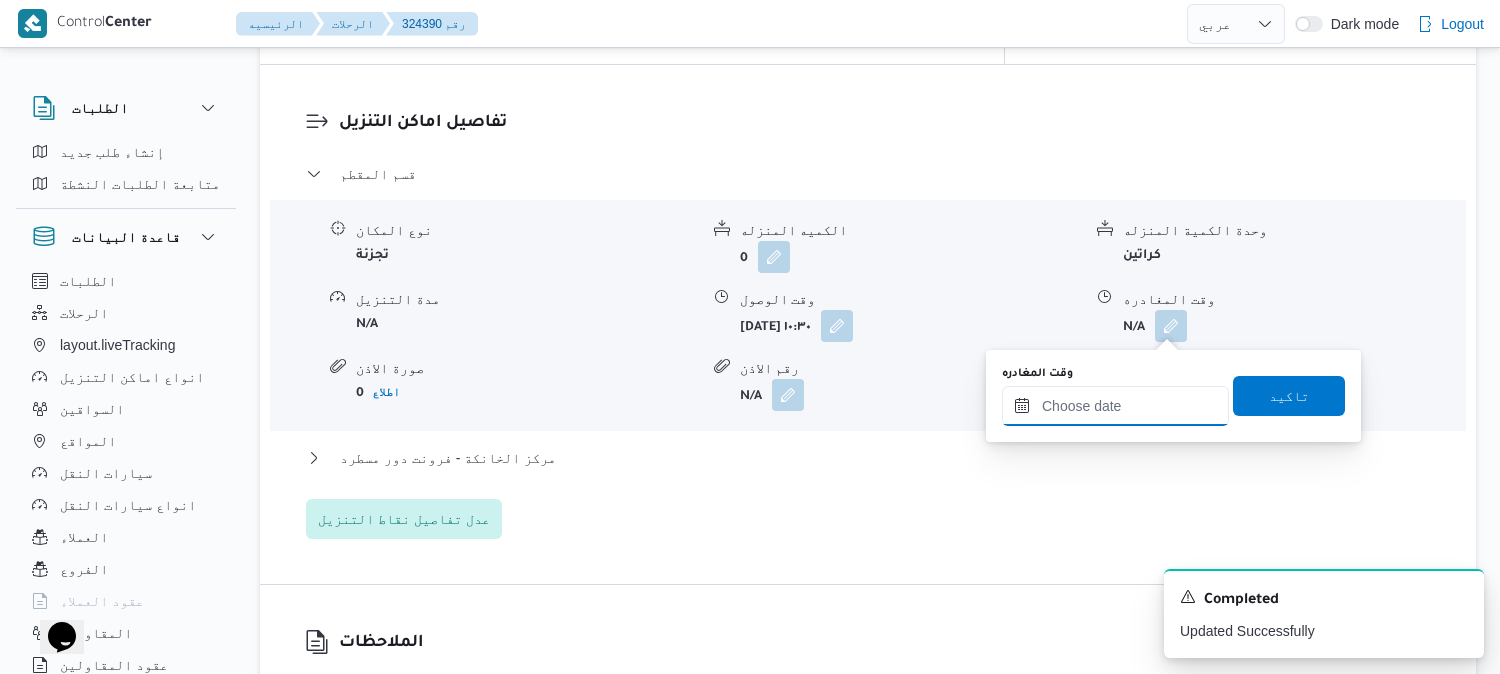 click on "وقت المغادره" at bounding box center [1115, 406] 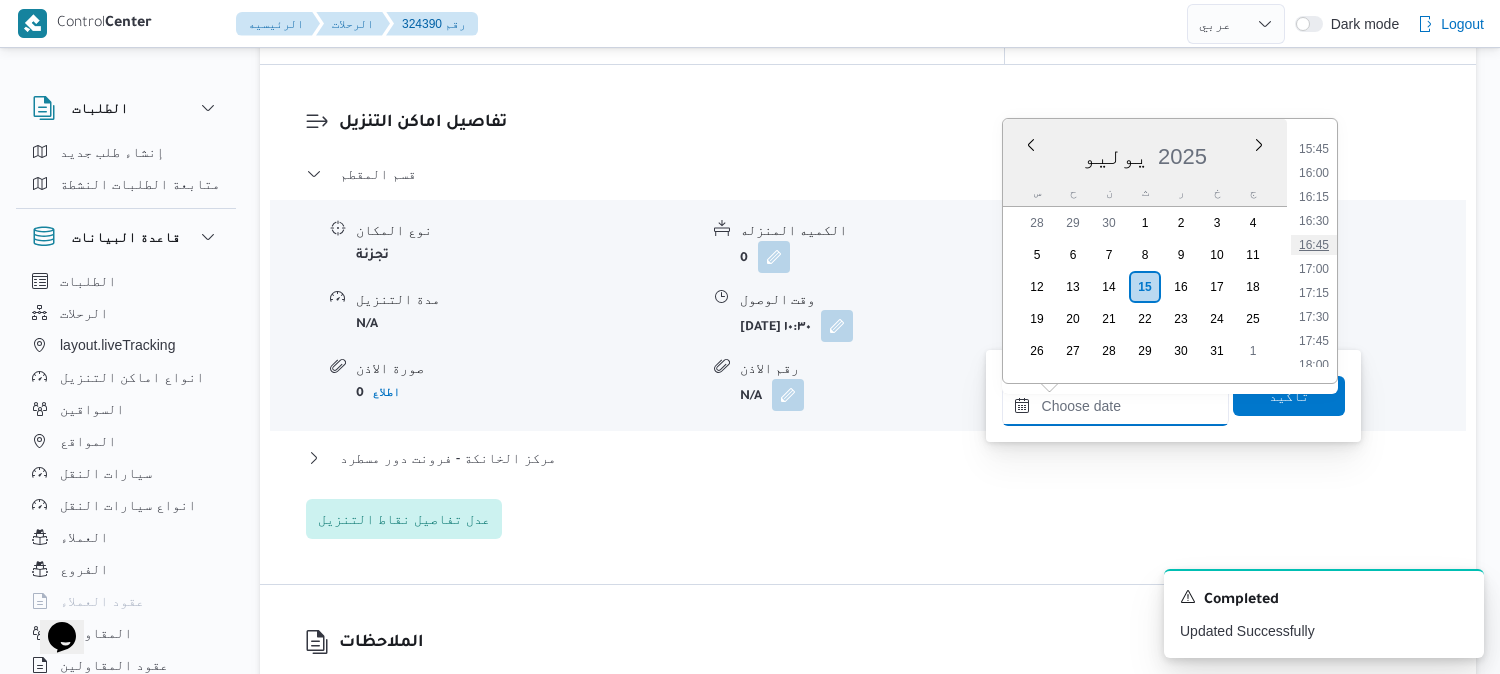 scroll, scrollTop: 1286, scrollLeft: 0, axis: vertical 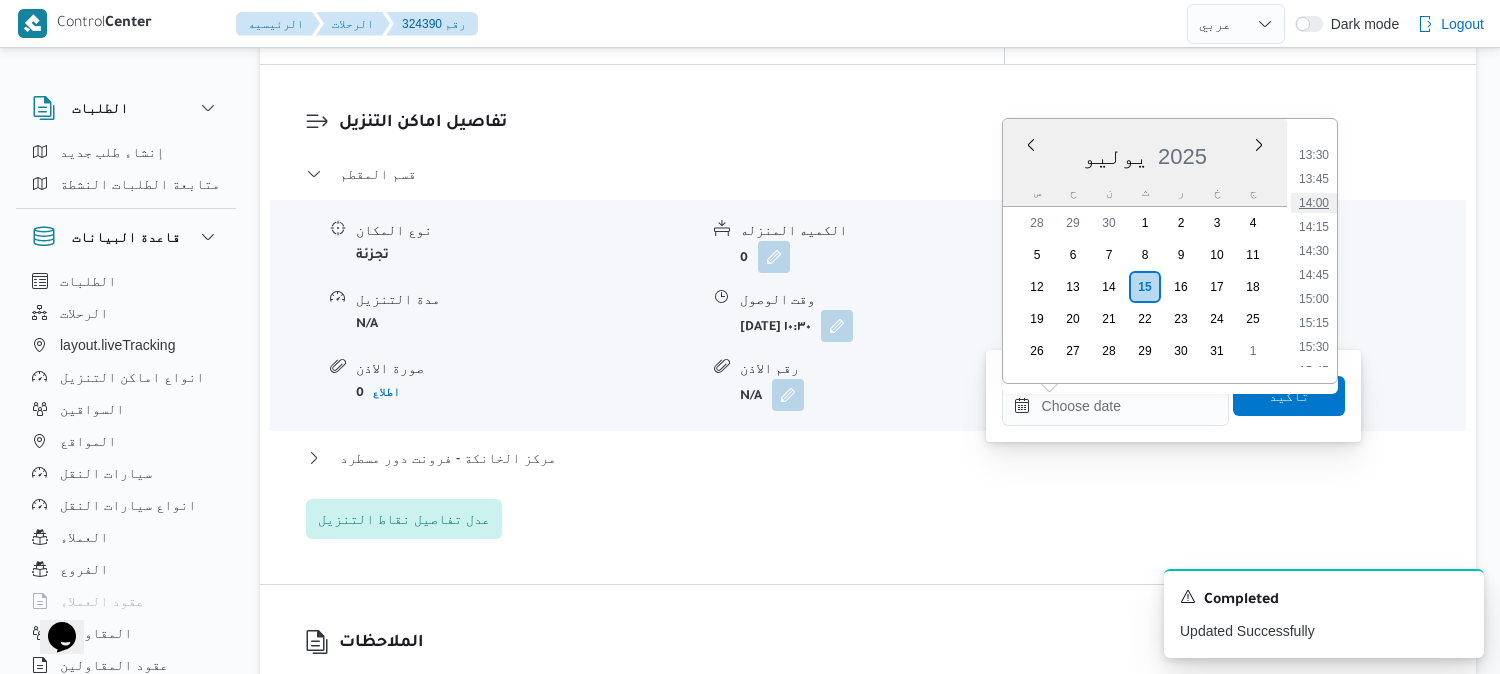 click on "14:00" at bounding box center (1314, 203) 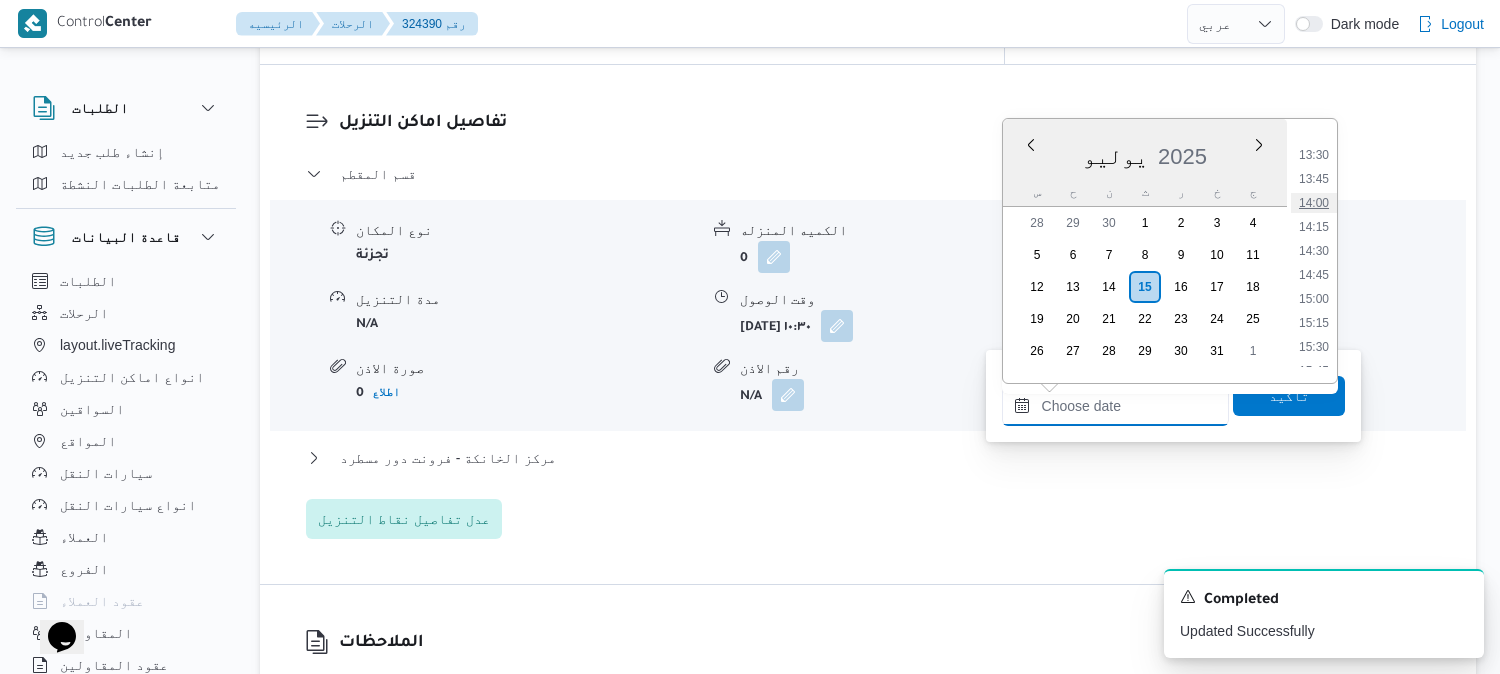 type on "١٥/٠٧/٢٠٢٥ ١٤:٠٠" 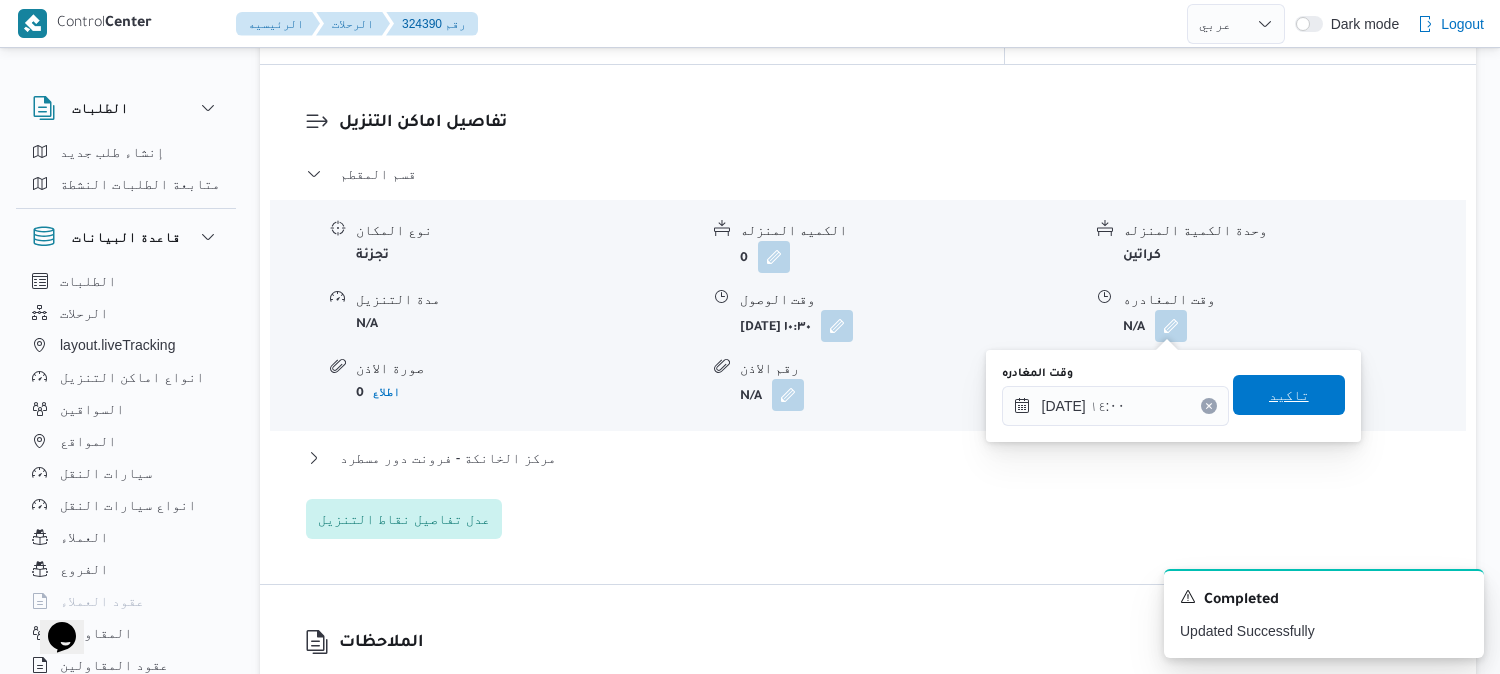 click on "تاكيد" at bounding box center (1289, 395) 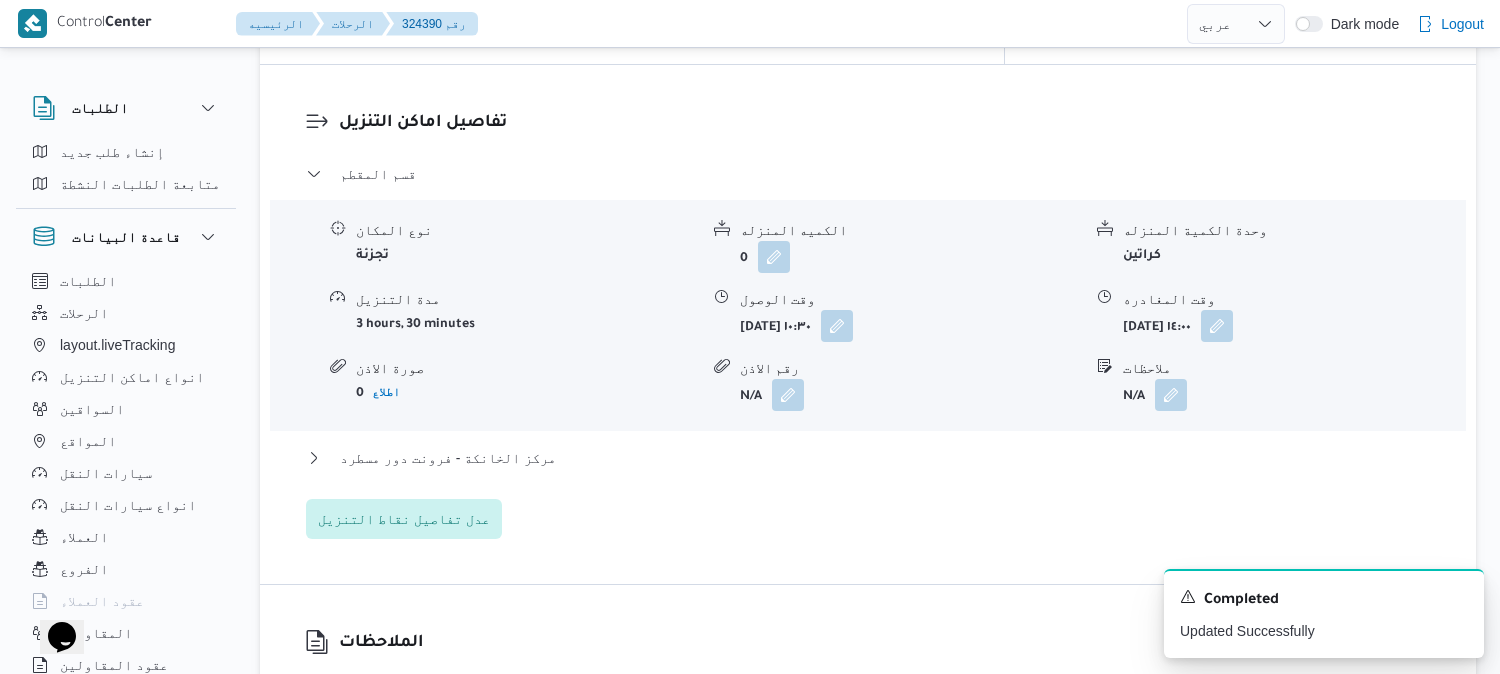 click on "قسم المقطم نوع المكان تجزئة الكميه المنزله 0 وحدة الكمية المنزله كراتين مدة التنزيل 3 hours, 30 minutes وقت الوصول ثلاثاء ١٥ يوليو ٢٠٢٥ ١٠:٣٠ وقت المغادره ثلاثاء ١٥ يوليو ٢٠٢٥ ١٤:٠٠ صورة الاذن 0 اطلاع رقم الاذن N/A ملاحظات N/A مركز الخانكة -
فرونت دور مسطرد نوع المكان مصانع و مخازن الكميه المنزله 0 وحدة الكمية المنزله كراتين مدة التنزيل N/A وقت الوصول N/A وقت المغادره N/A صورة الاذن 0 اطلاع رقم الاذن N/A ملاحظات N/A عدل تفاصيل نقاط التنزيل" at bounding box center [868, 350] 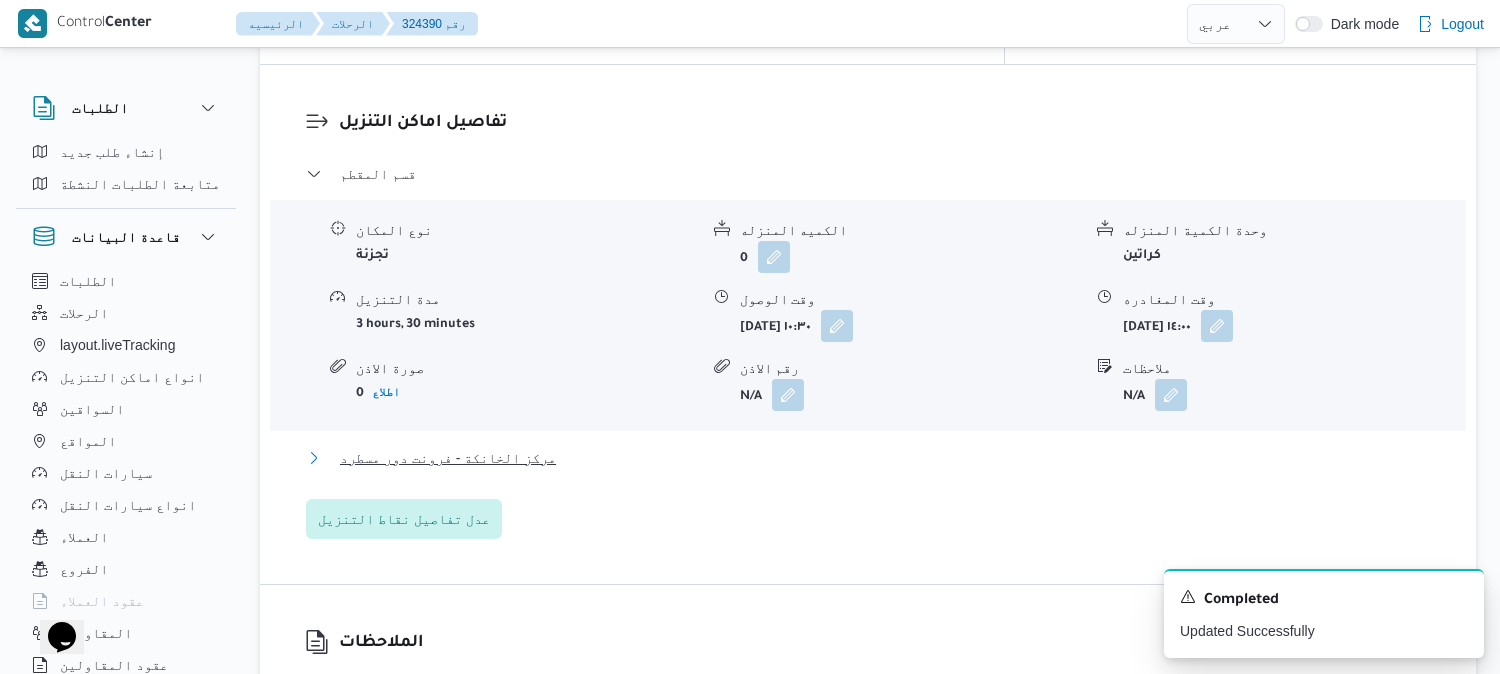 click on "مركز الخانكة -
فرونت دور مسطرد" at bounding box center [448, 458] 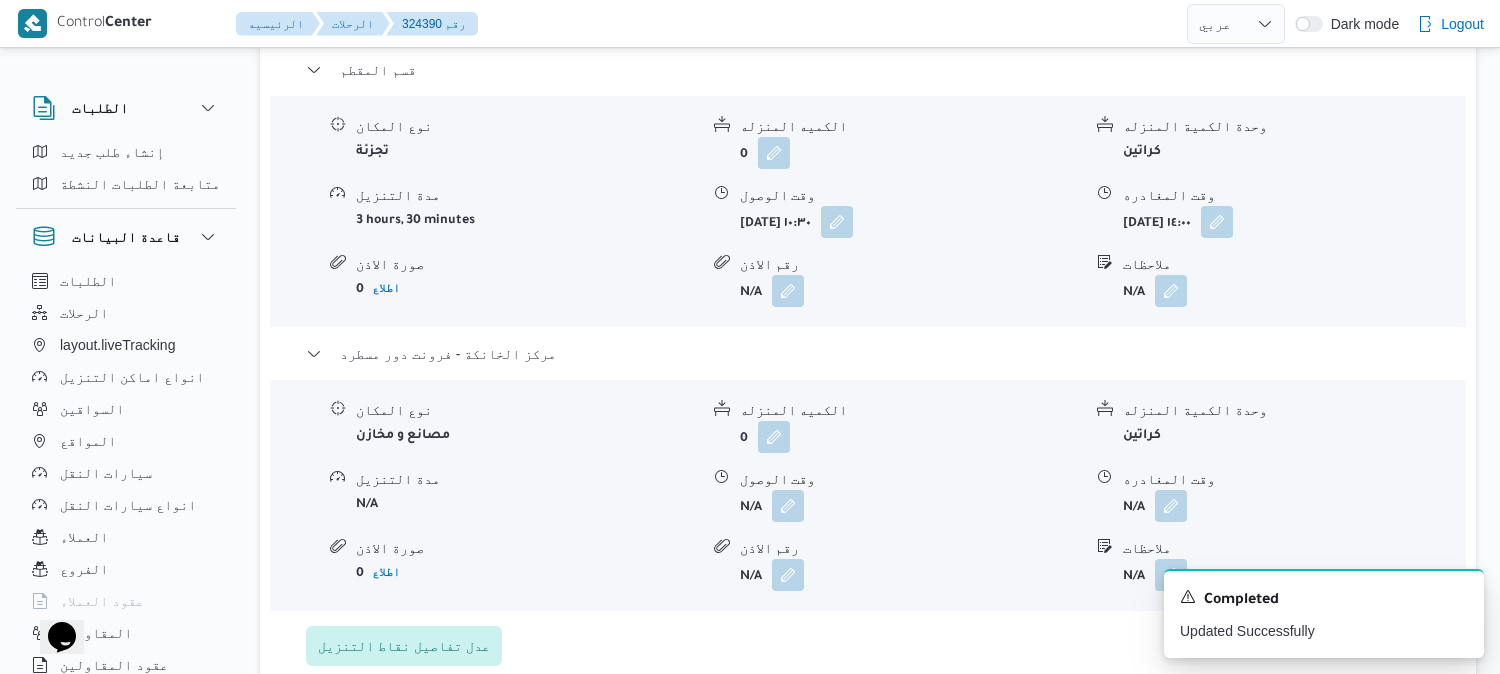 scroll, scrollTop: 1888, scrollLeft: 0, axis: vertical 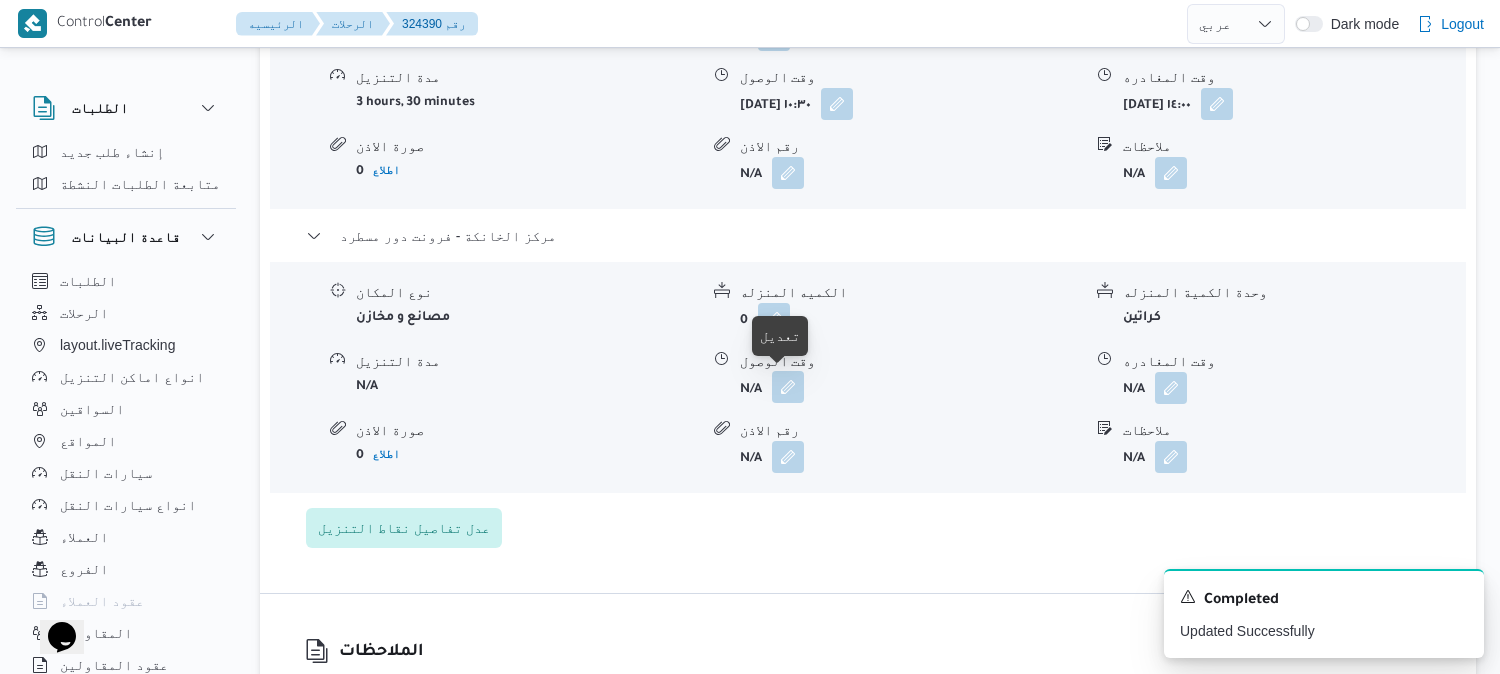 click at bounding box center [788, 387] 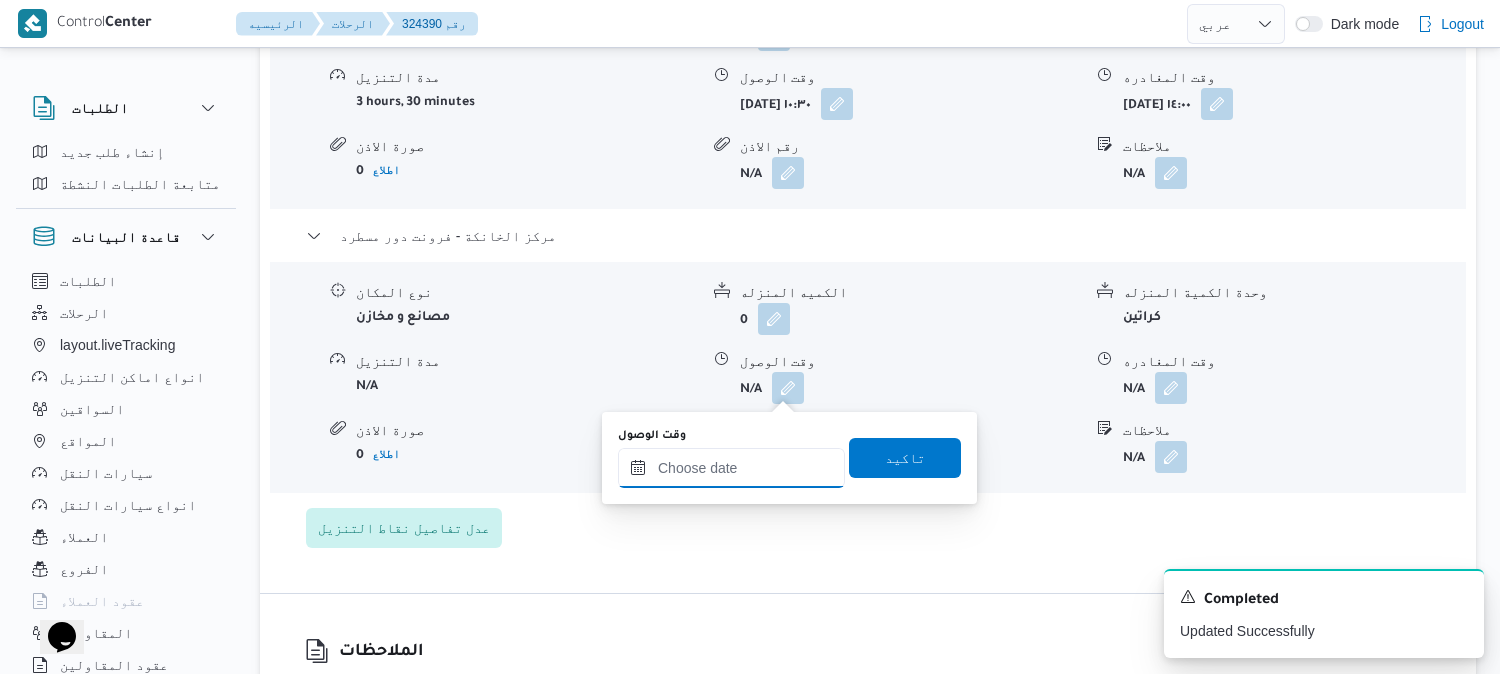 click on "وقت الوصول" at bounding box center [731, 468] 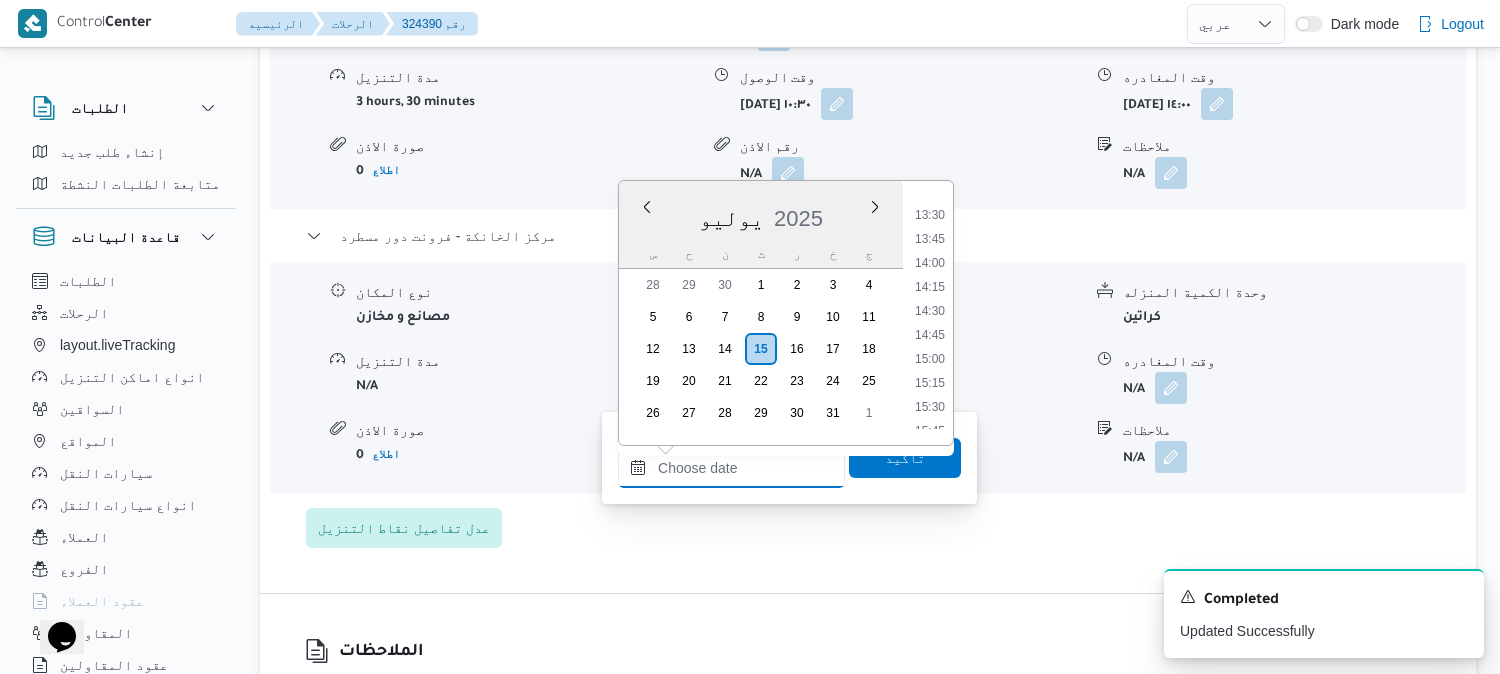 scroll, scrollTop: 1286, scrollLeft: 0, axis: vertical 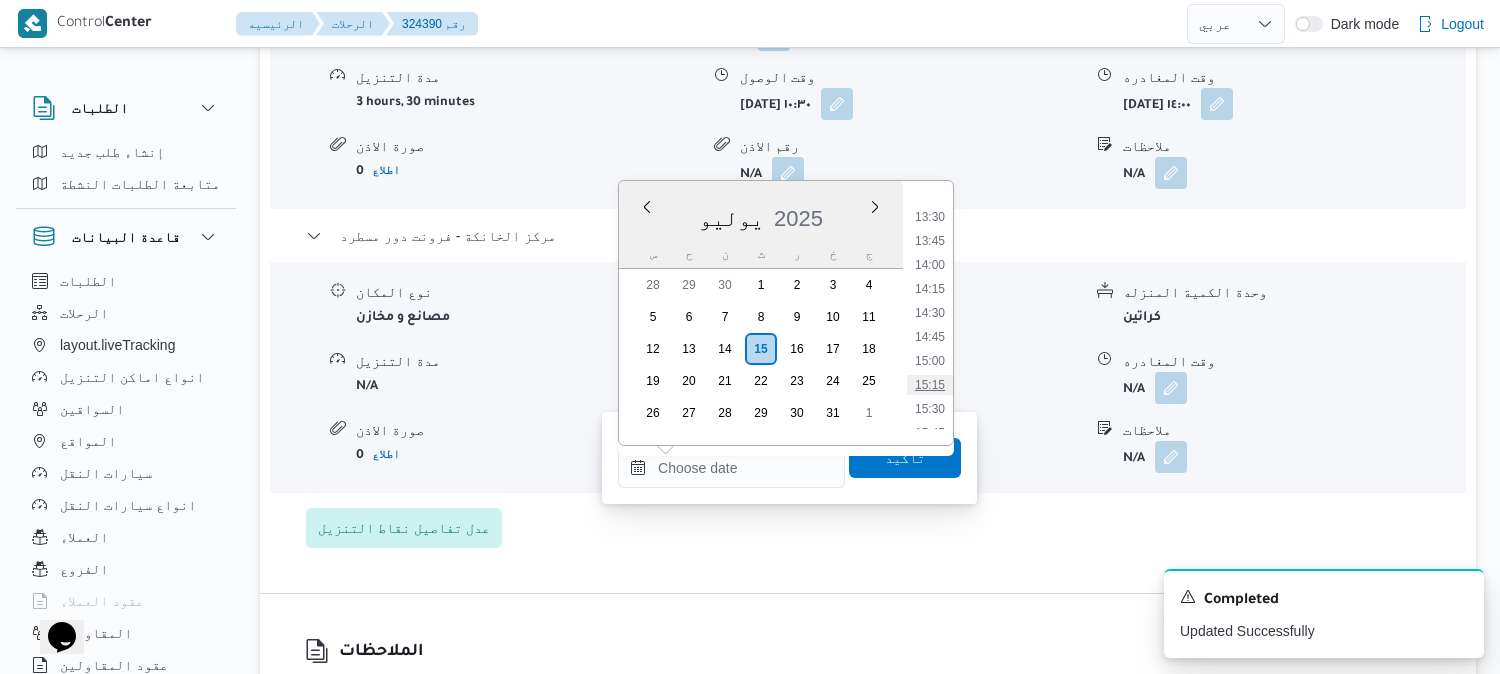 click on "15:15" at bounding box center [930, 385] 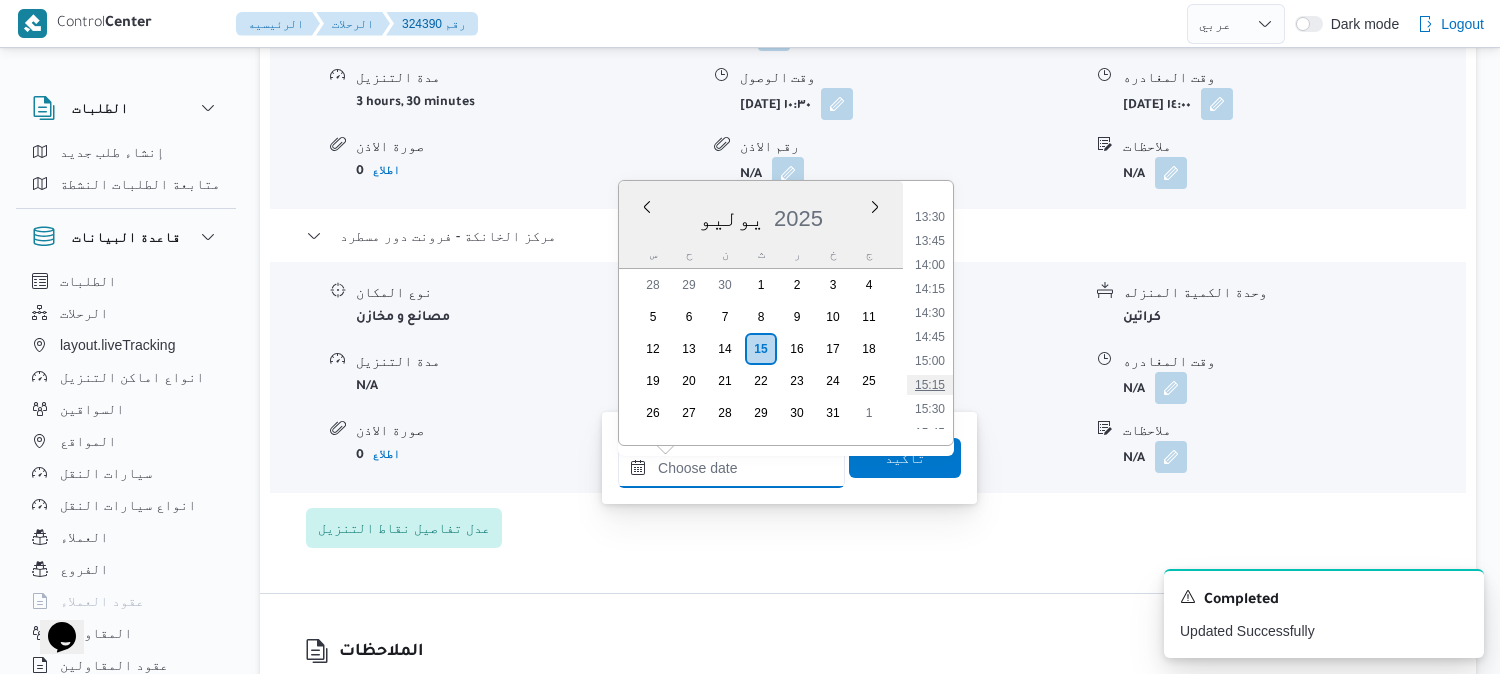 type on "١٥/٠٧/٢٠٢٥ ١٥:١٥" 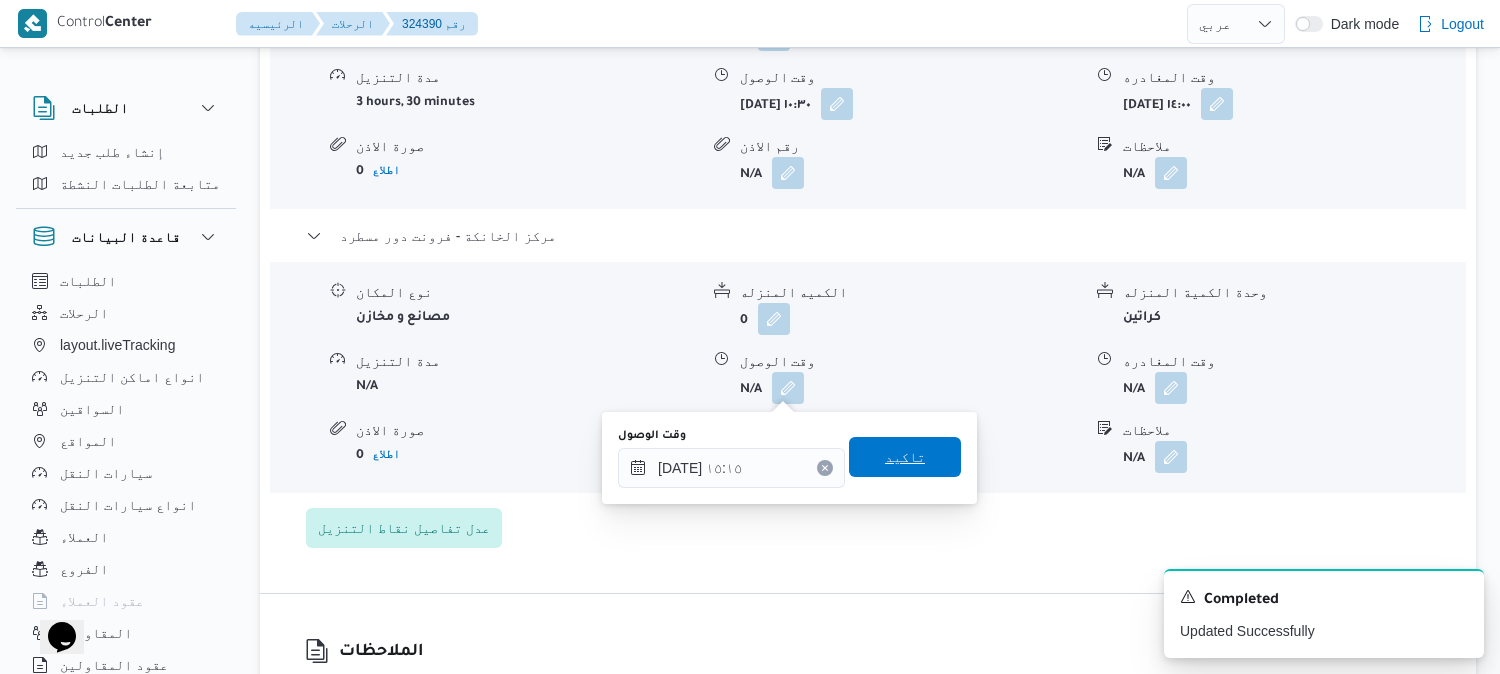click on "تاكيد" at bounding box center (905, 457) 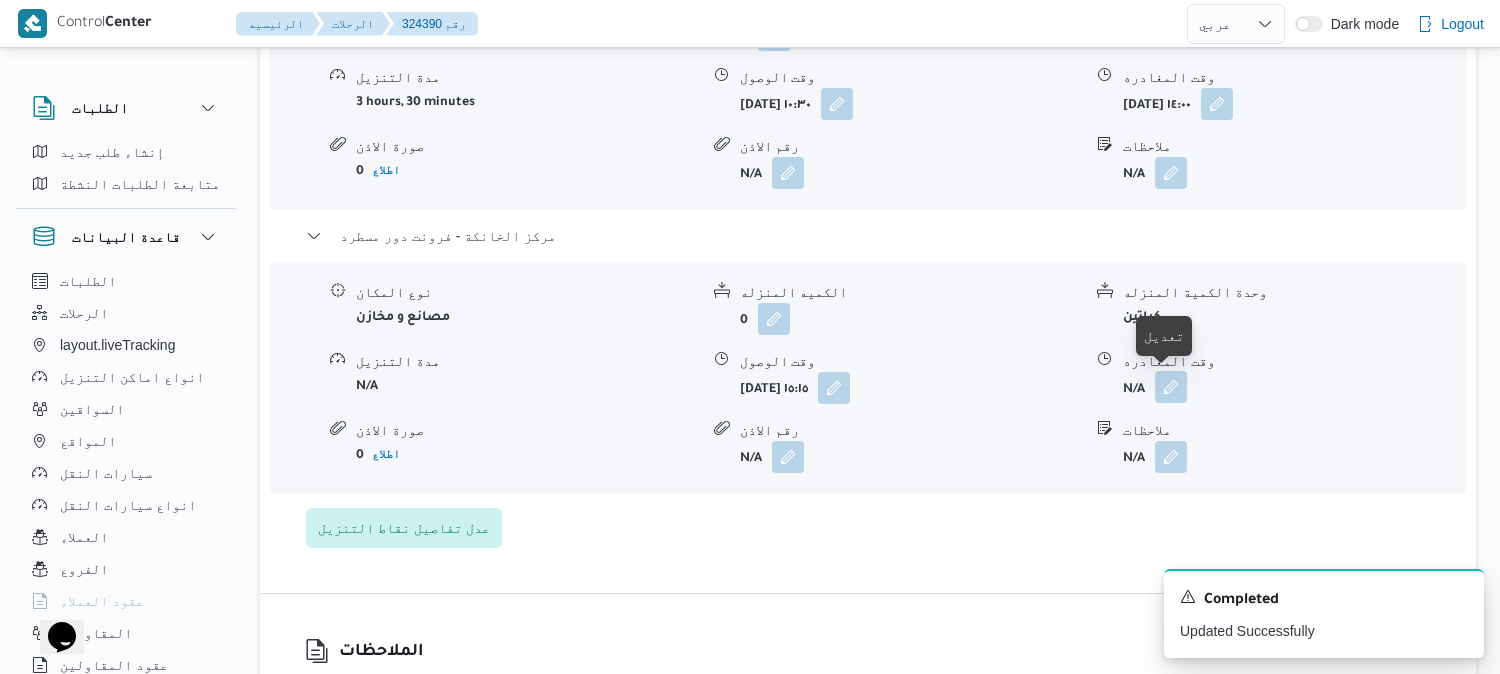 click at bounding box center (1171, 387) 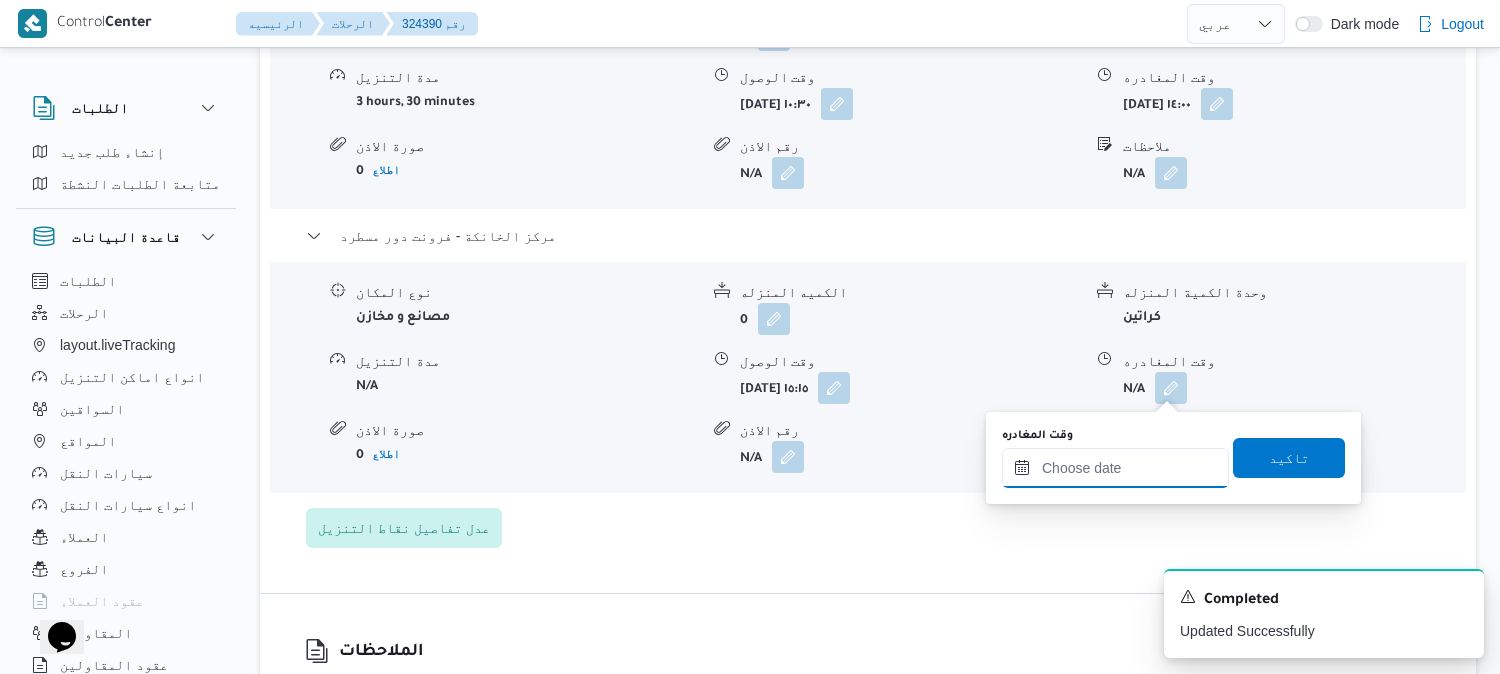 click on "وقت المغادره" at bounding box center (1115, 468) 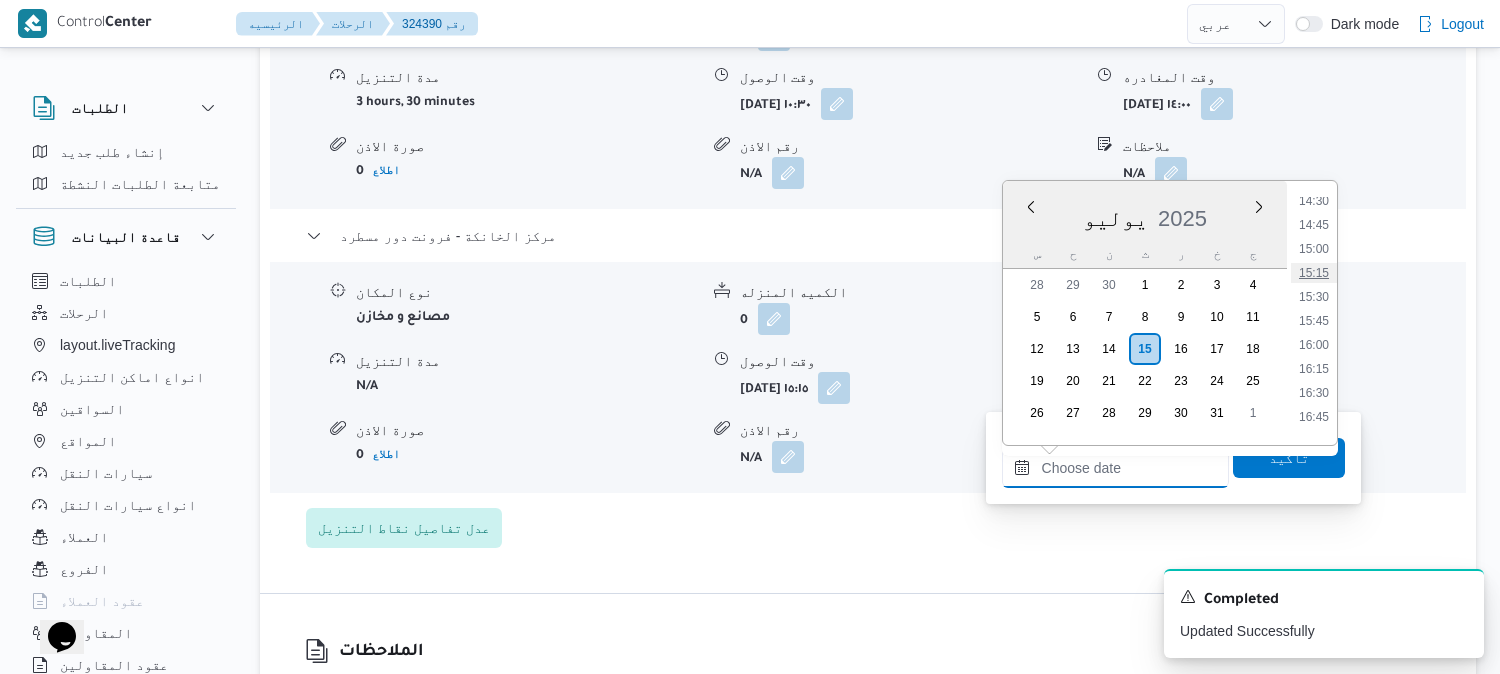 scroll, scrollTop: 1397, scrollLeft: 0, axis: vertical 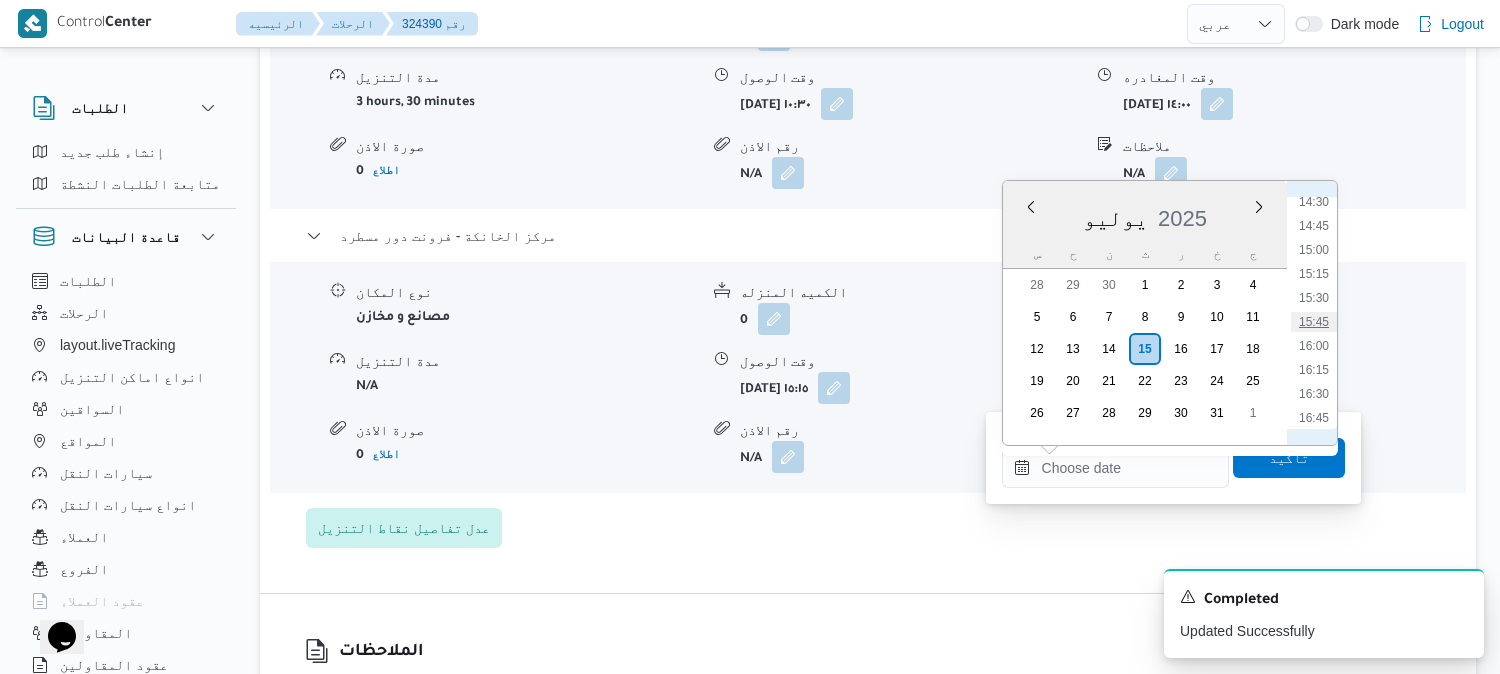 click on "15:45" at bounding box center [1314, 322] 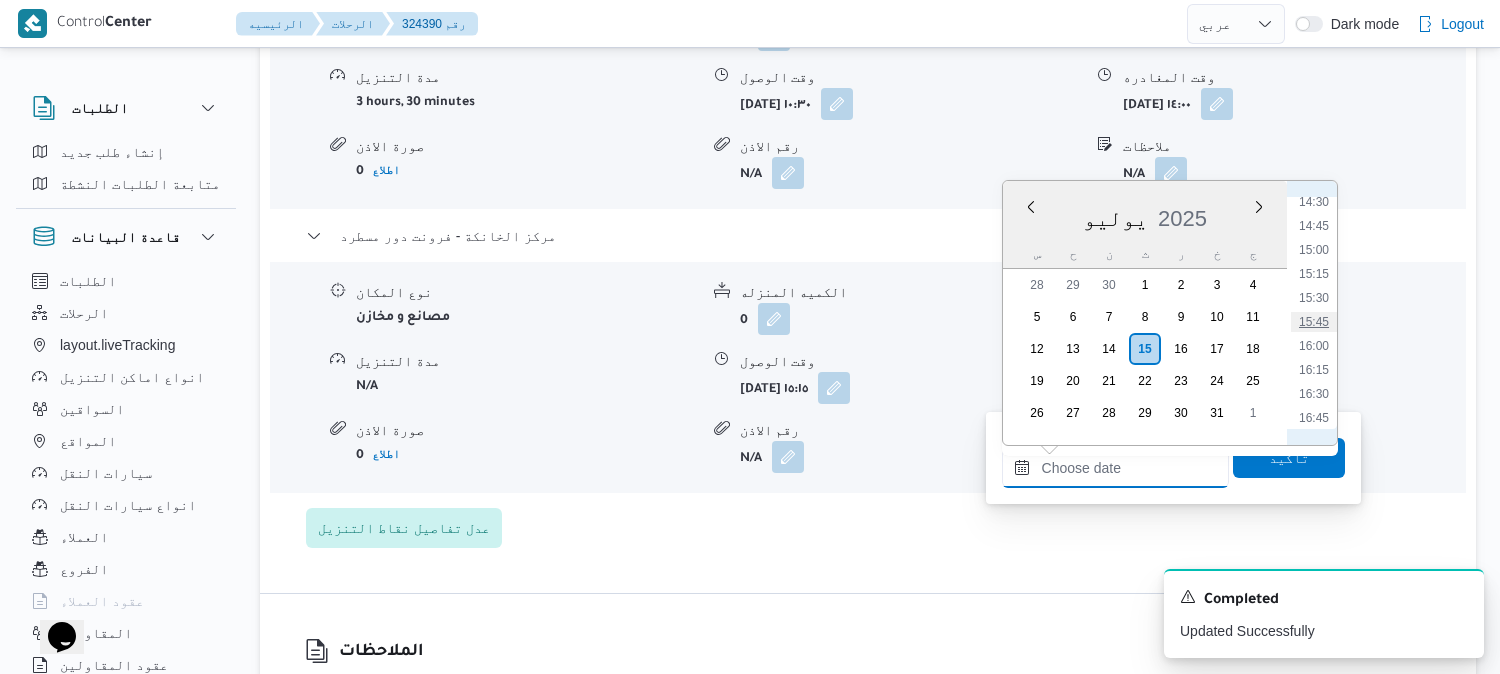 type on "١٥/٠٧/٢٠٢٥ ١٥:٤٥" 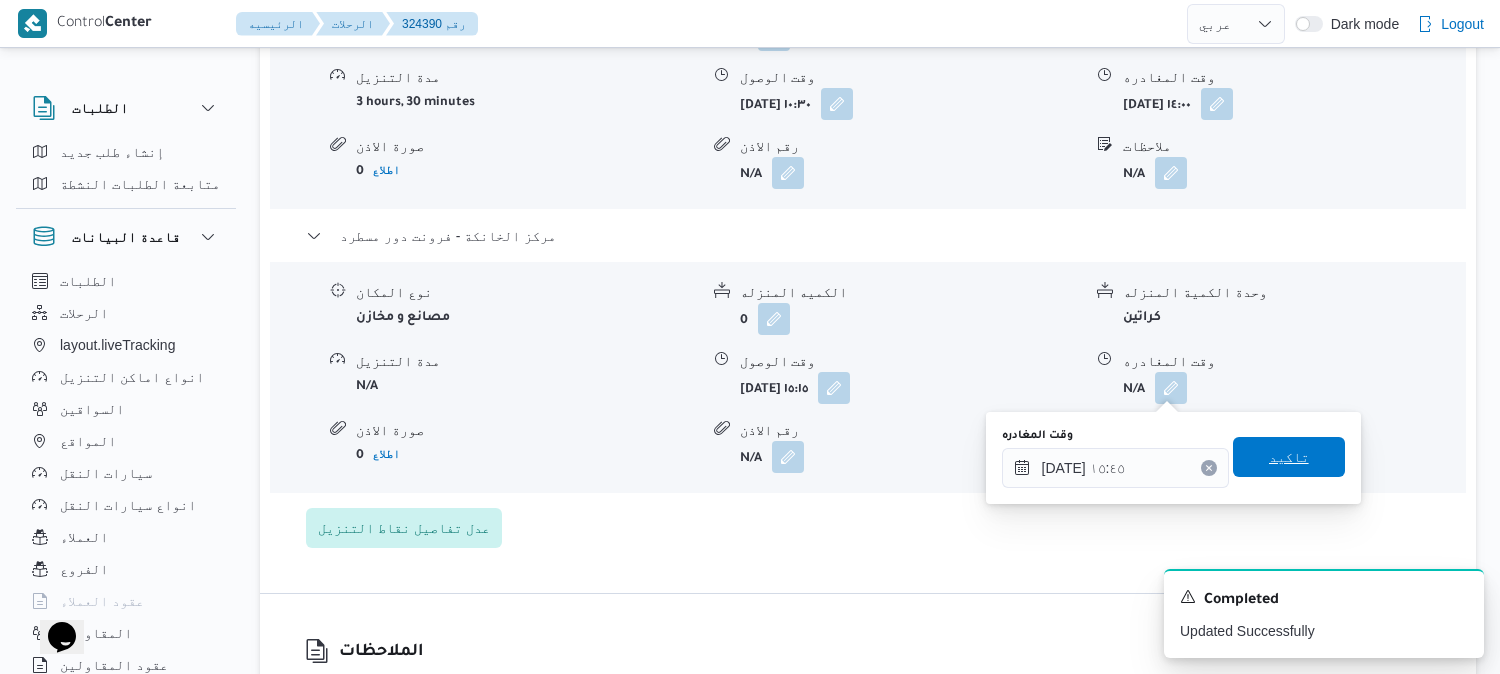 click on "تاكيد" at bounding box center (1289, 457) 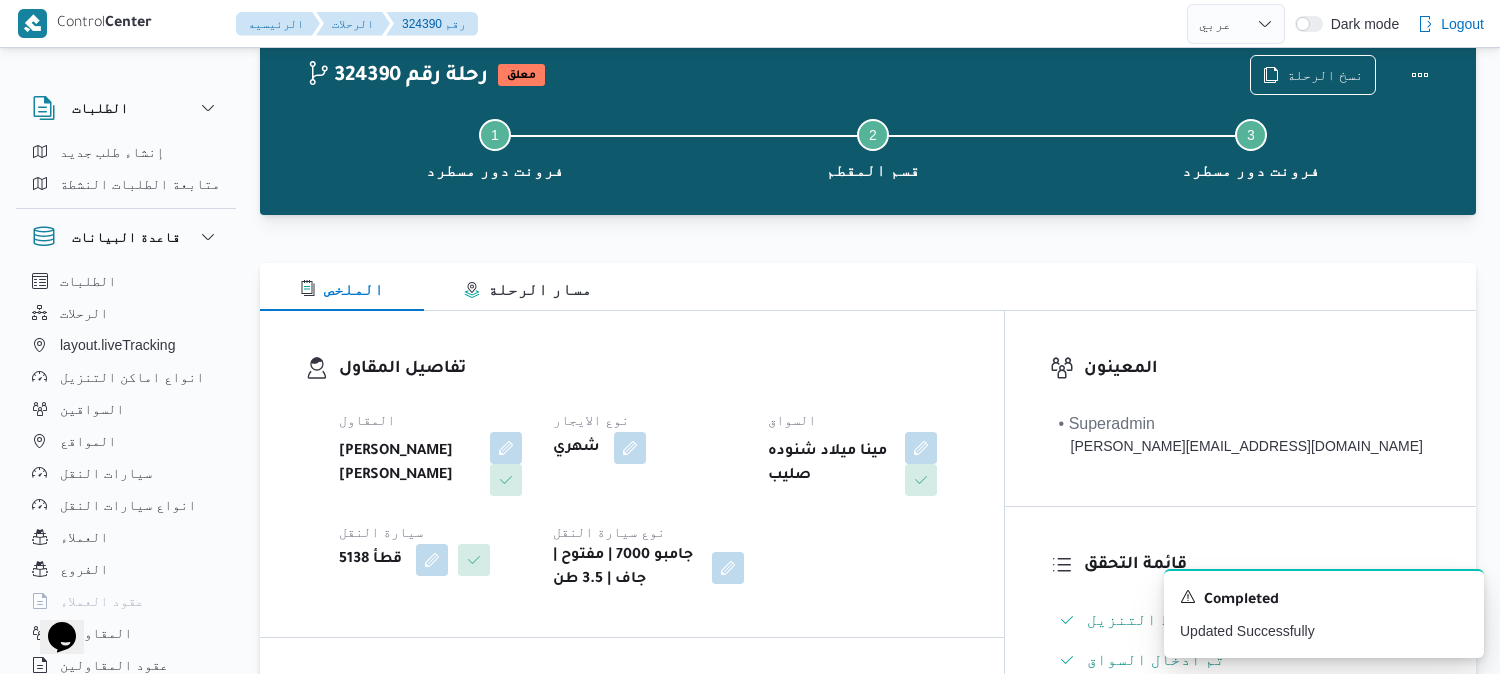 scroll, scrollTop: 36, scrollLeft: 0, axis: vertical 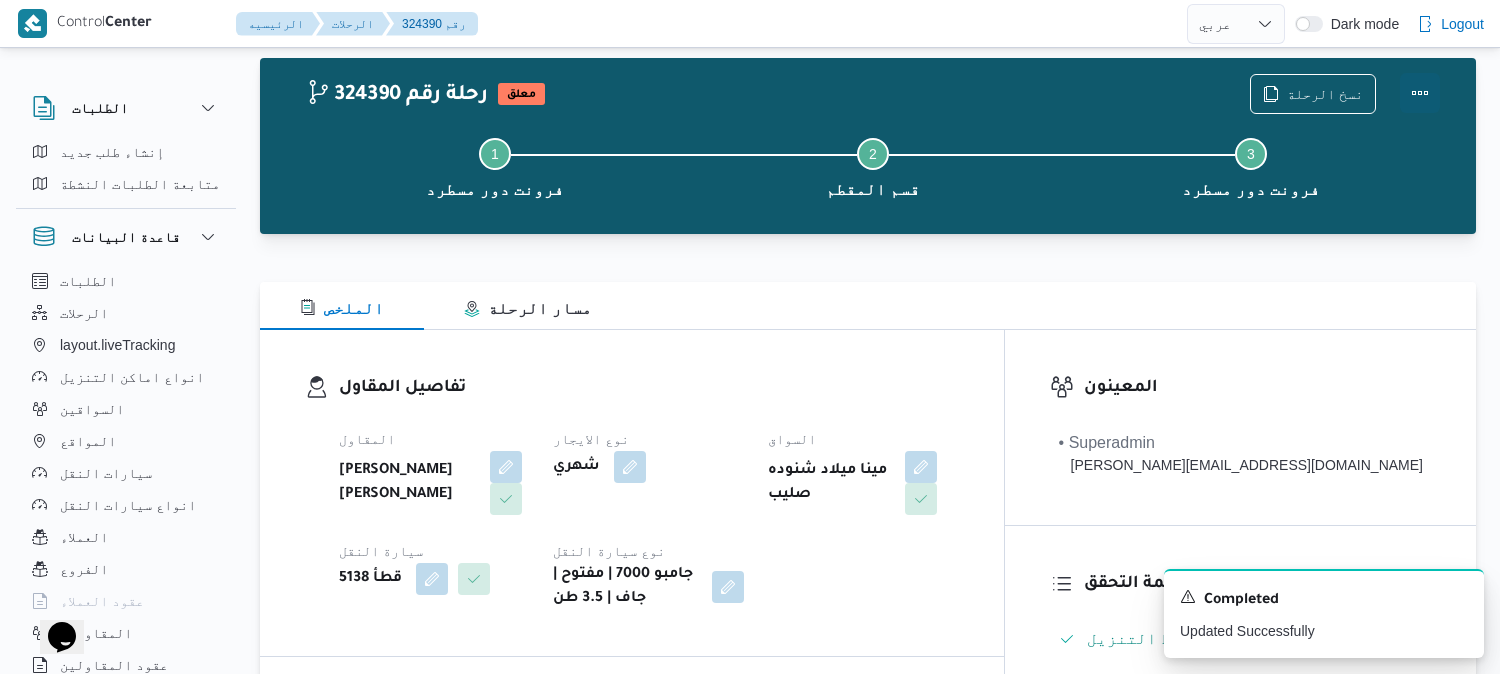 click at bounding box center (1420, 93) 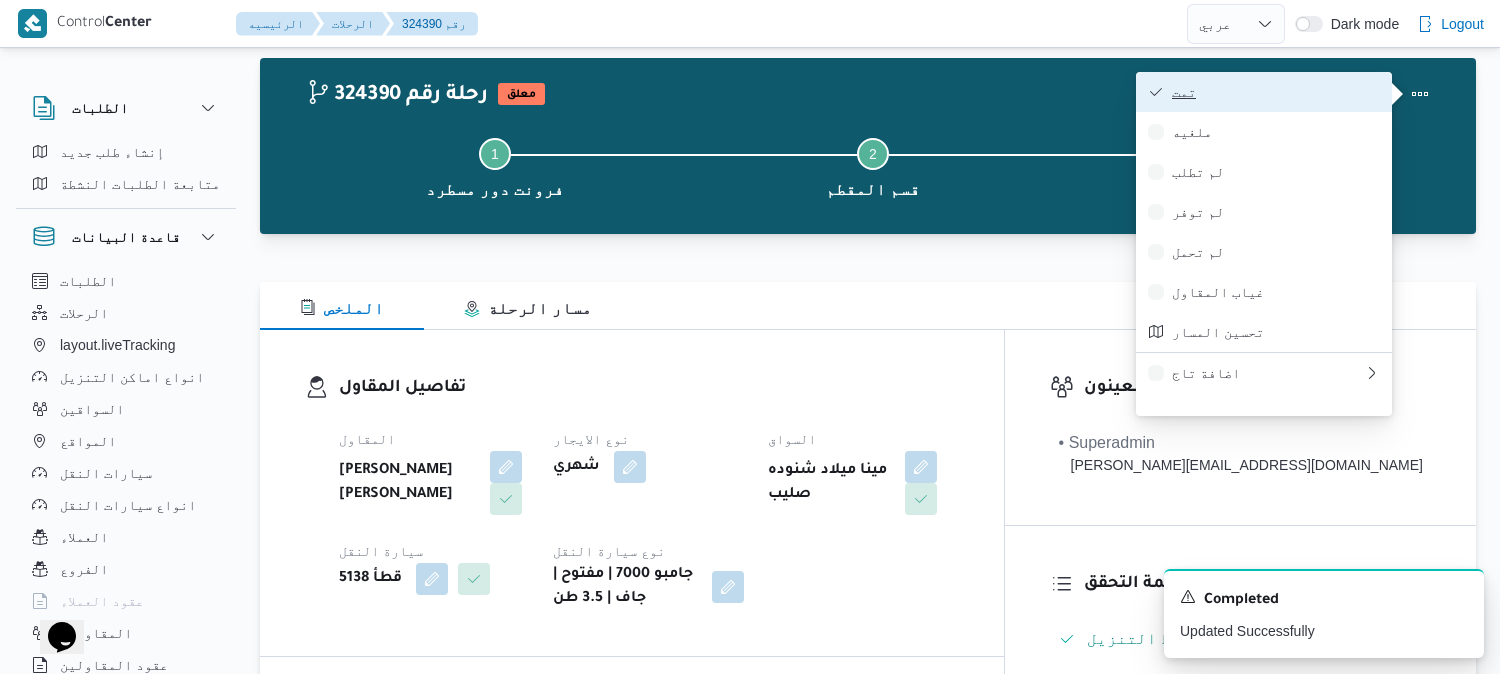 click on "تمت" at bounding box center [1276, 92] 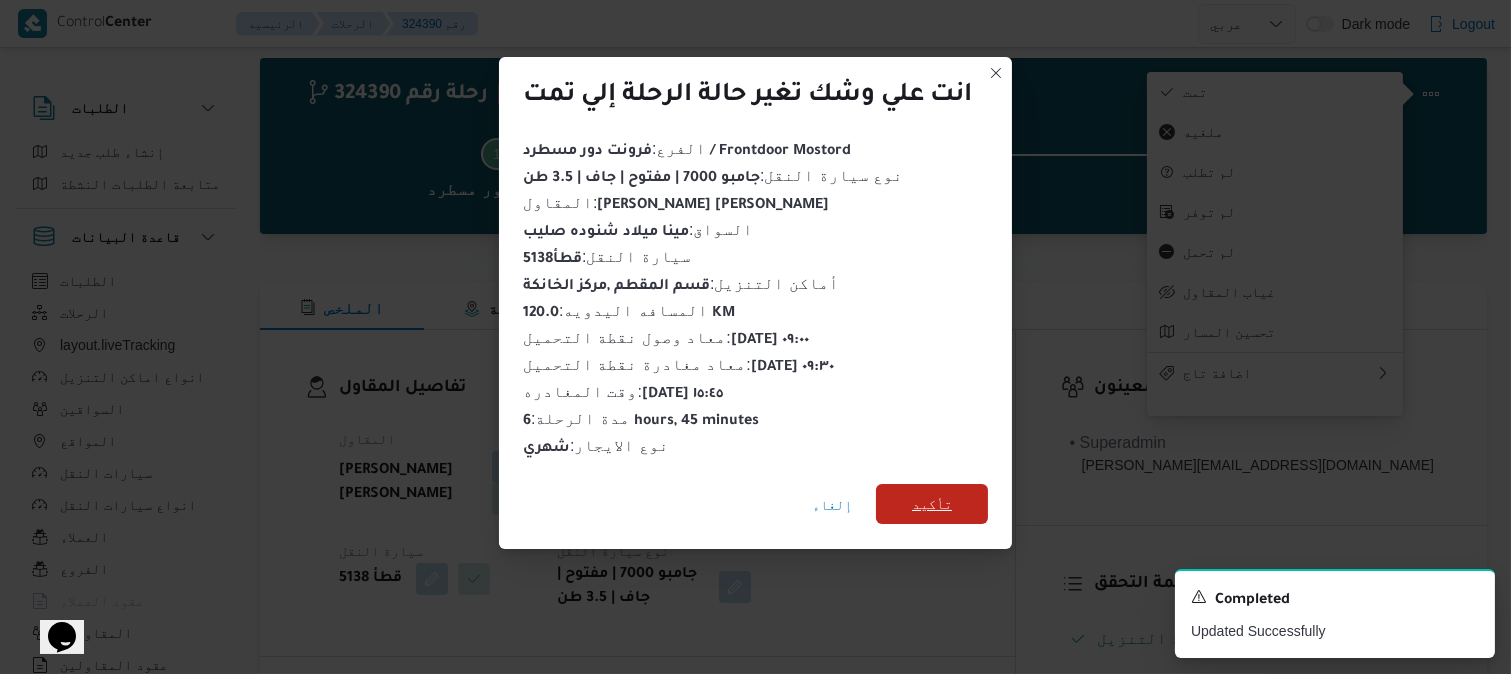 click on "تأكيد" at bounding box center (932, 504) 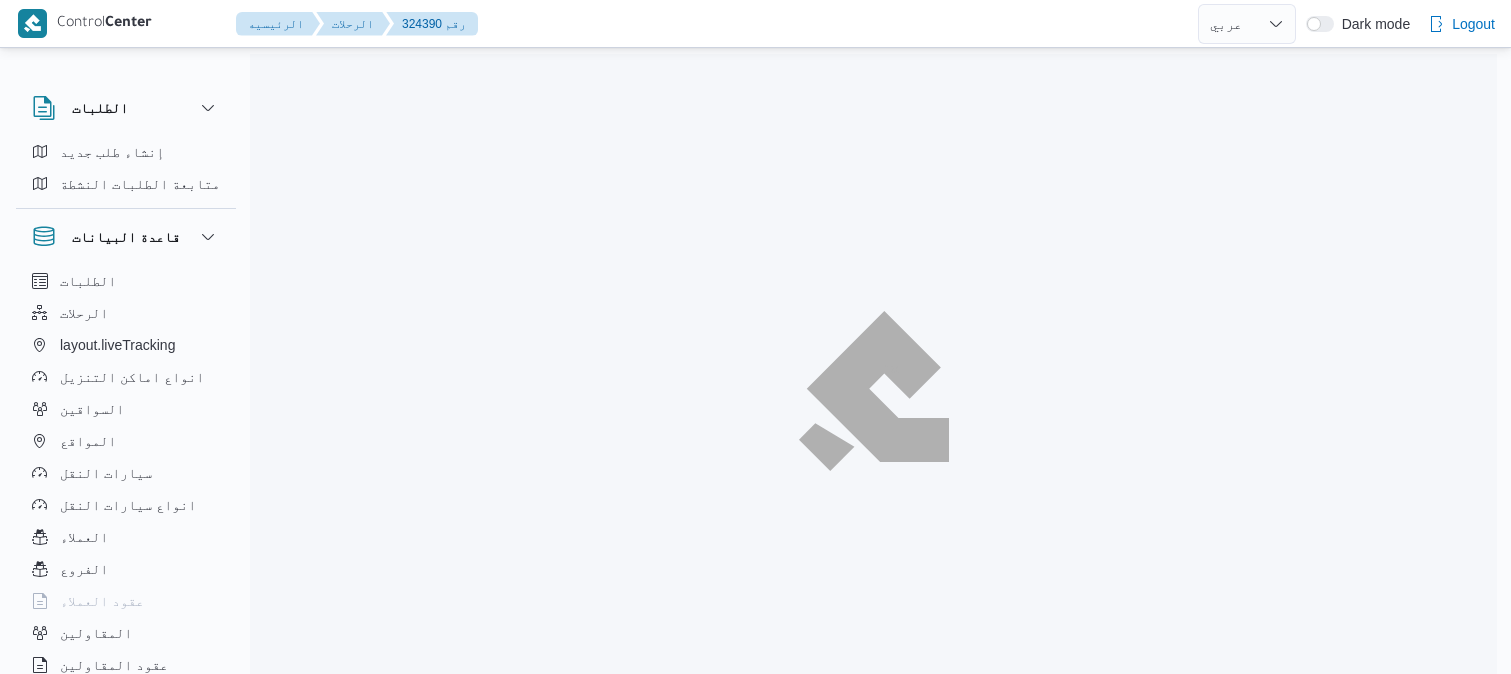 select on "ar" 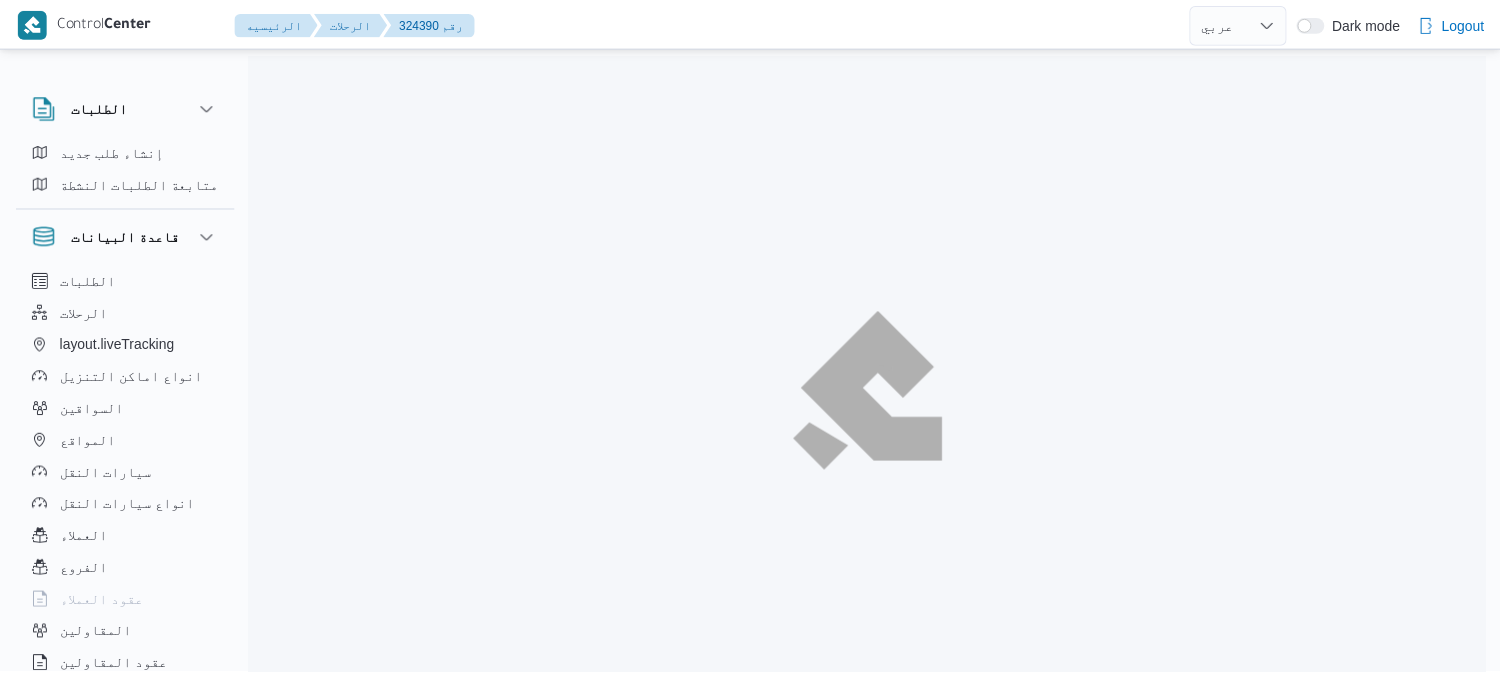 scroll, scrollTop: 0, scrollLeft: 0, axis: both 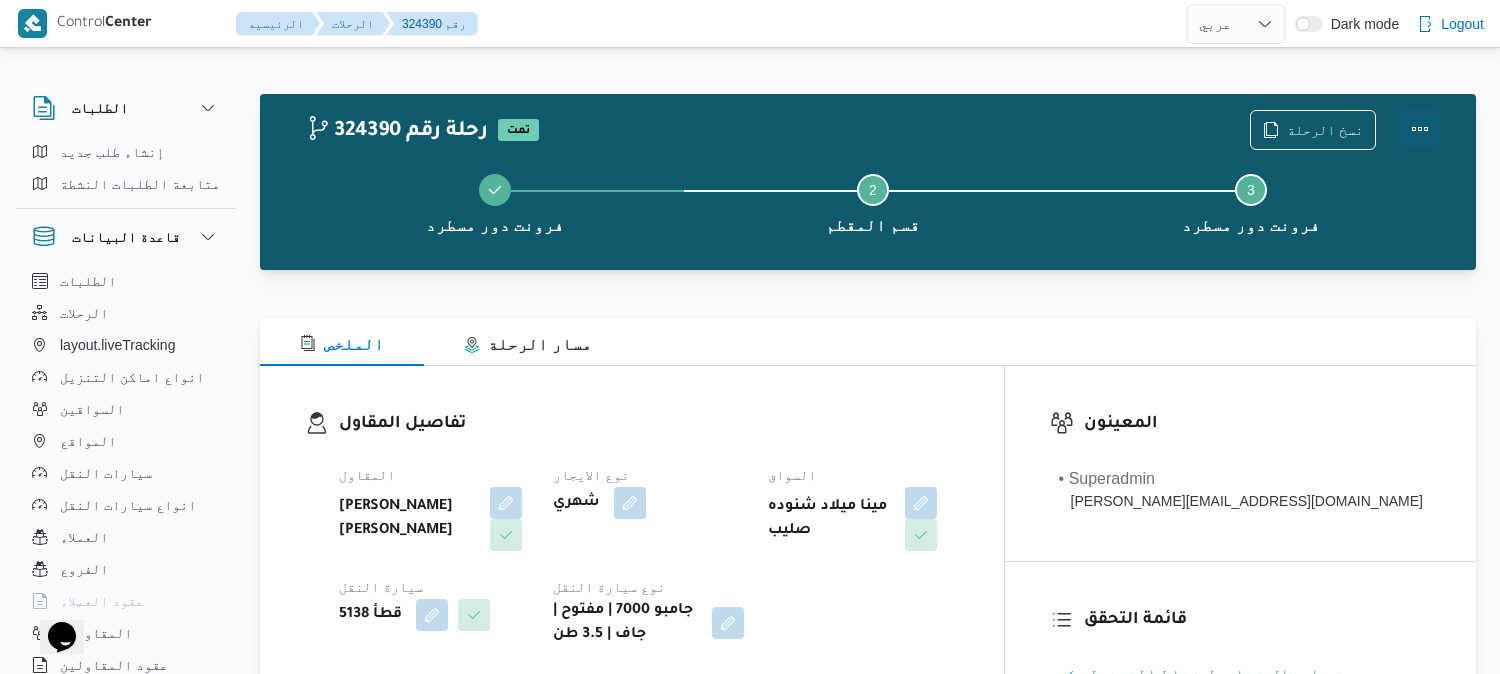 click at bounding box center (1420, 129) 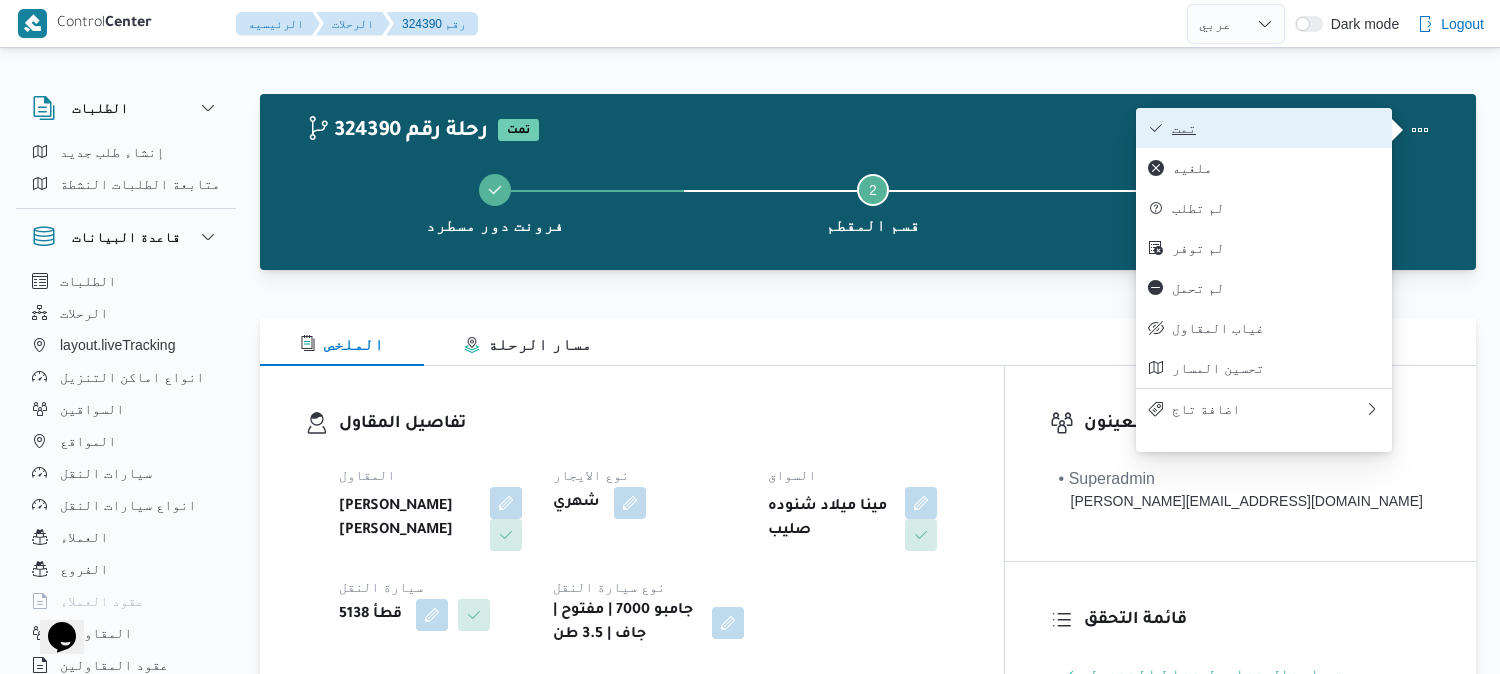 click on "تمت" at bounding box center (1276, 128) 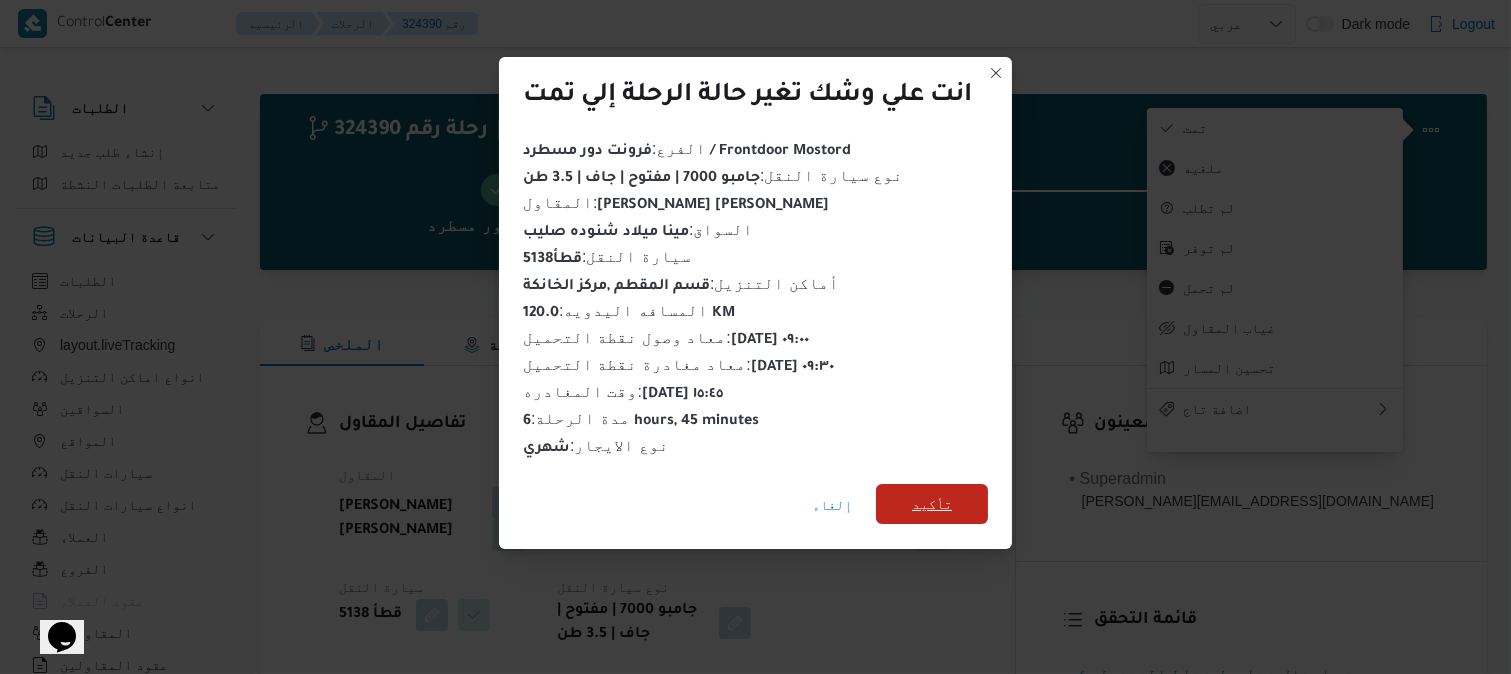 click on "تأكيد" at bounding box center [932, 504] 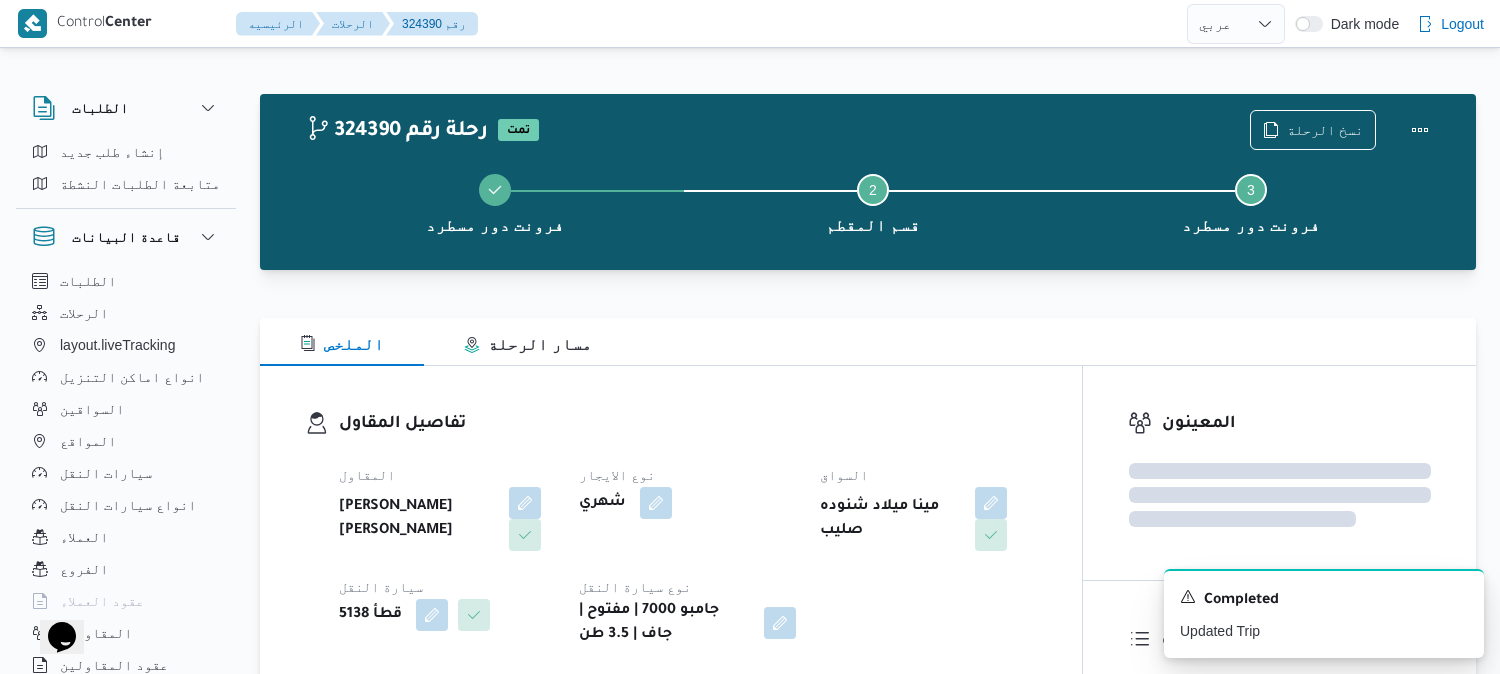 click on "تفاصيل المقاول" at bounding box center (688, 424) 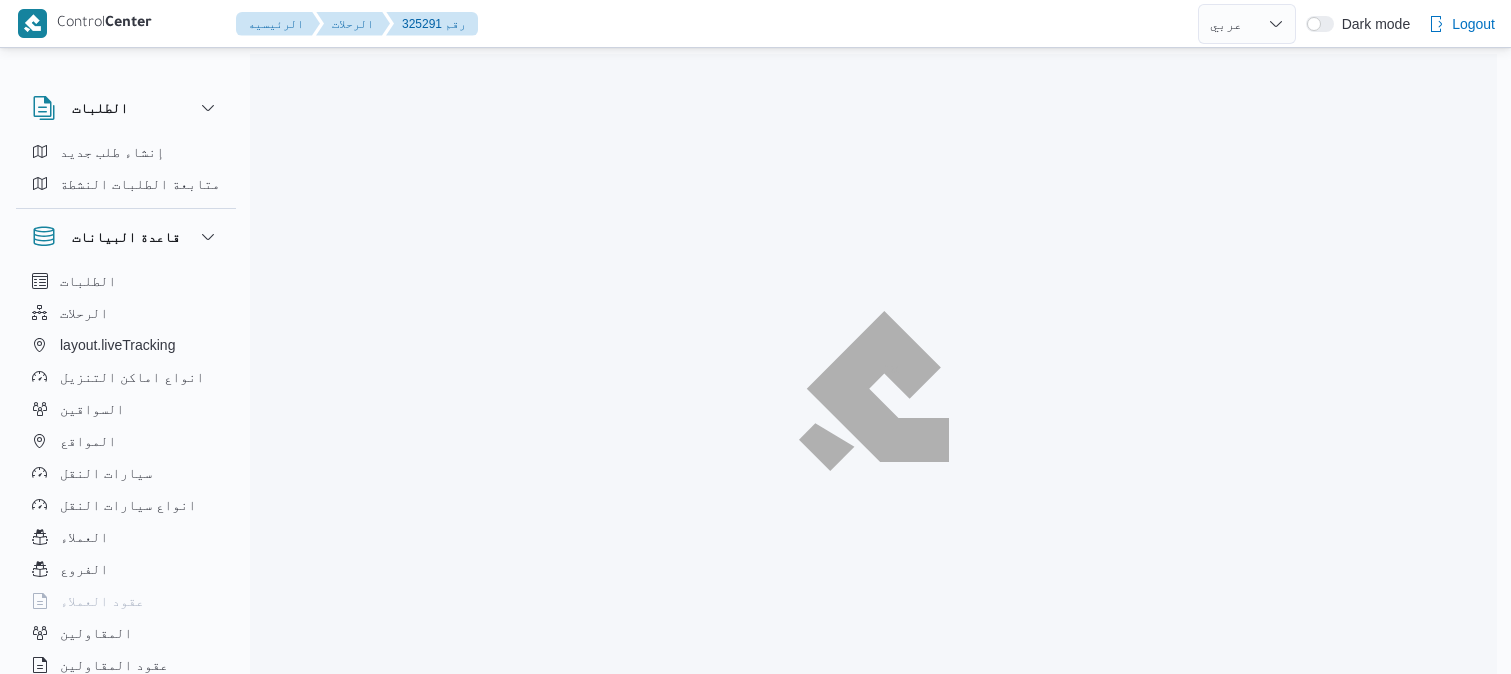 select on "ar" 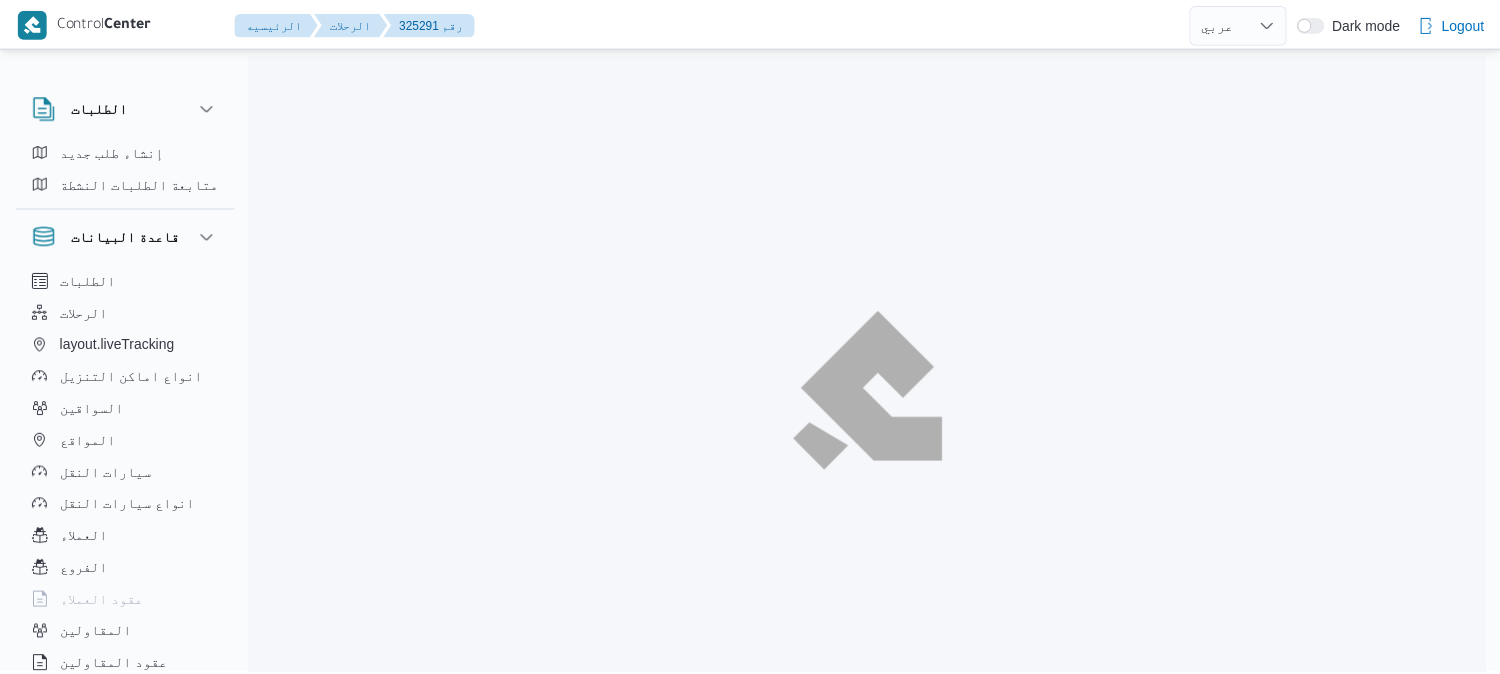 scroll, scrollTop: 0, scrollLeft: 0, axis: both 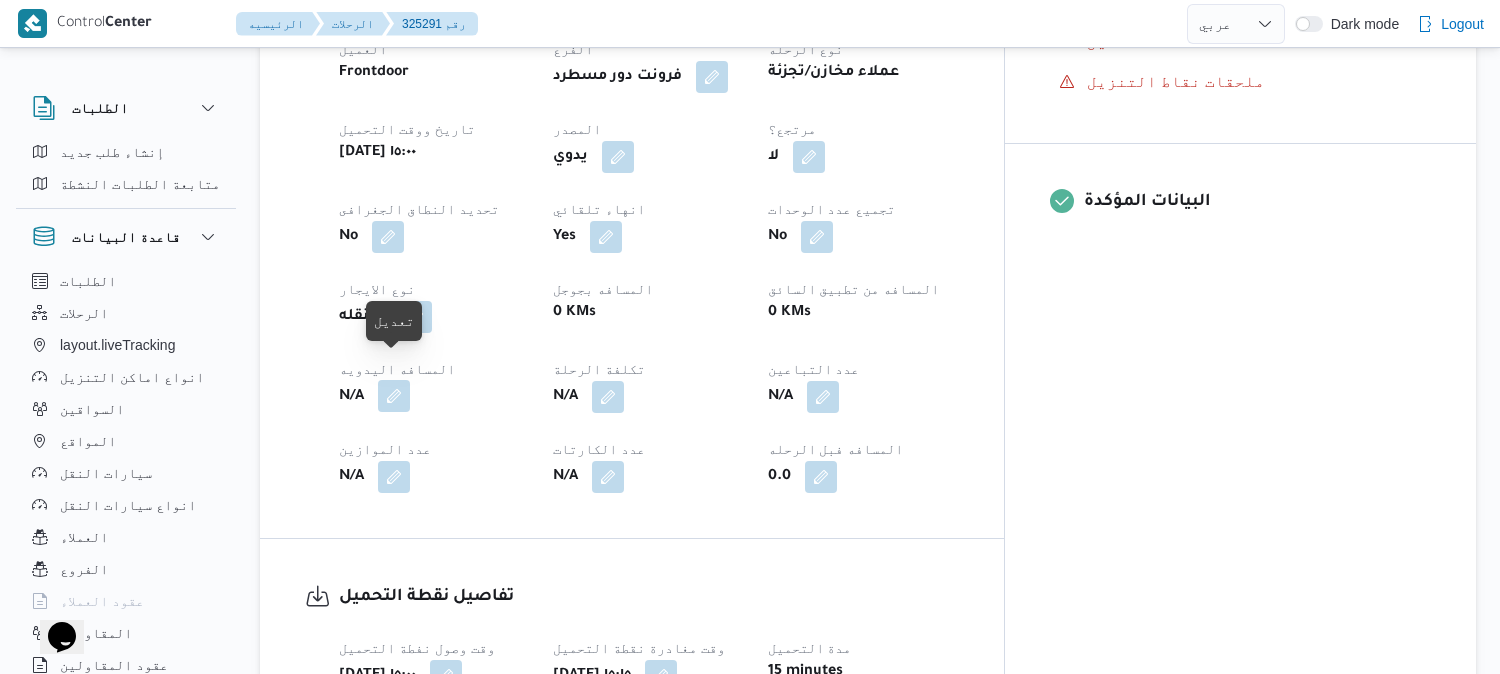 click at bounding box center [394, 396] 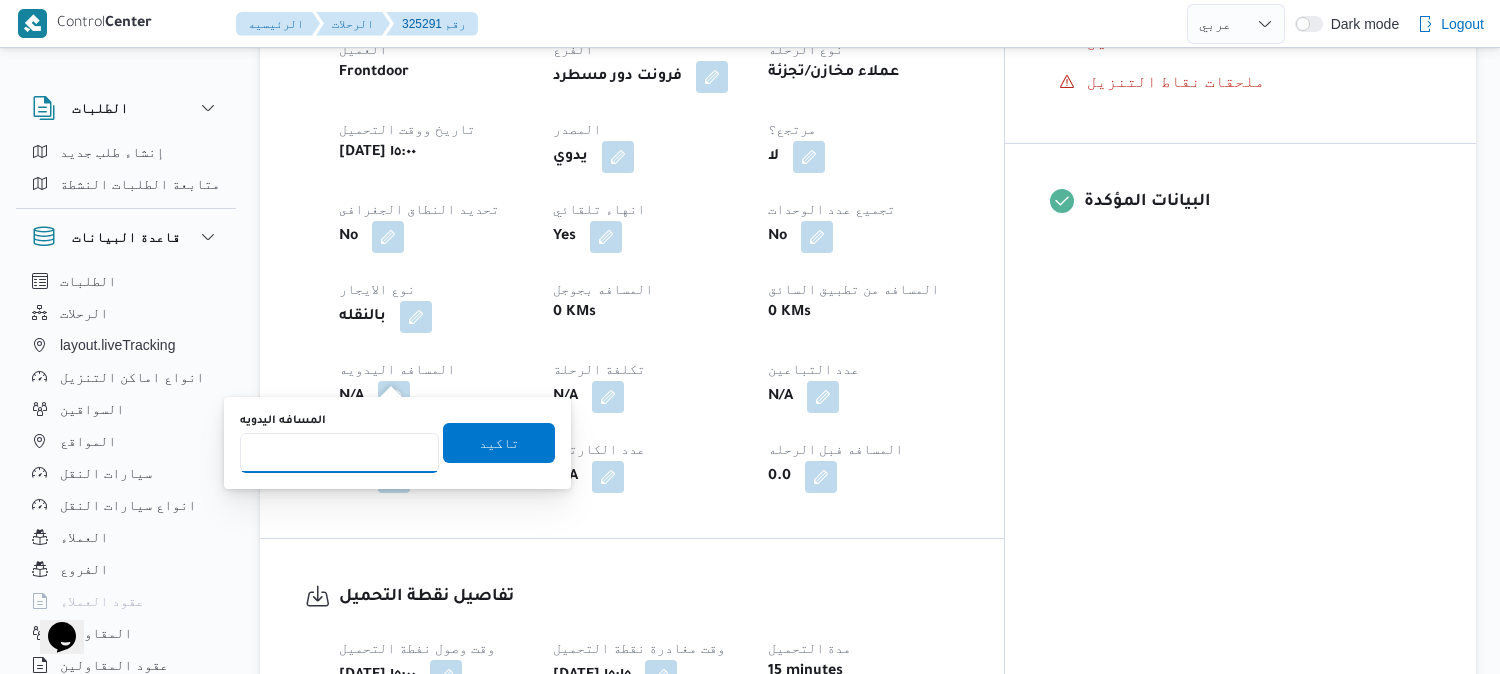 click on "المسافه اليدويه" at bounding box center (339, 453) 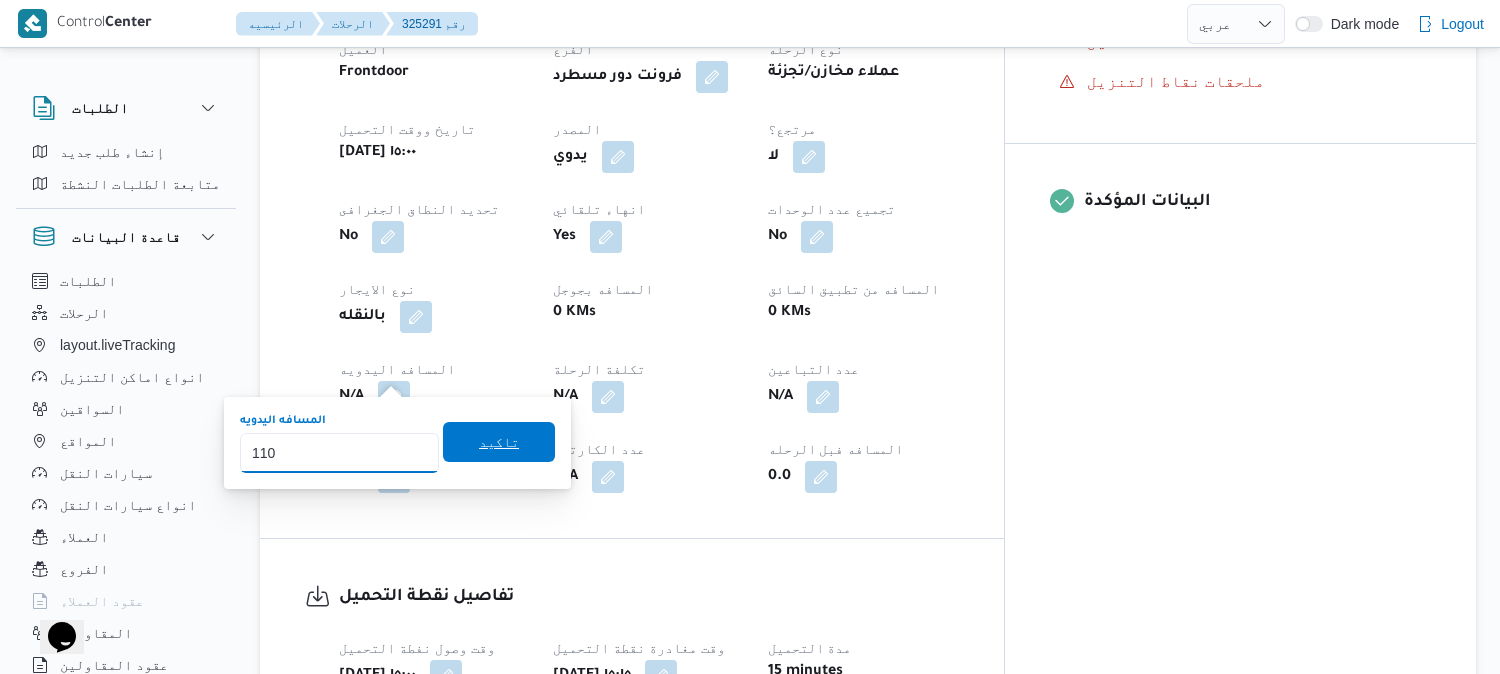 type on "110" 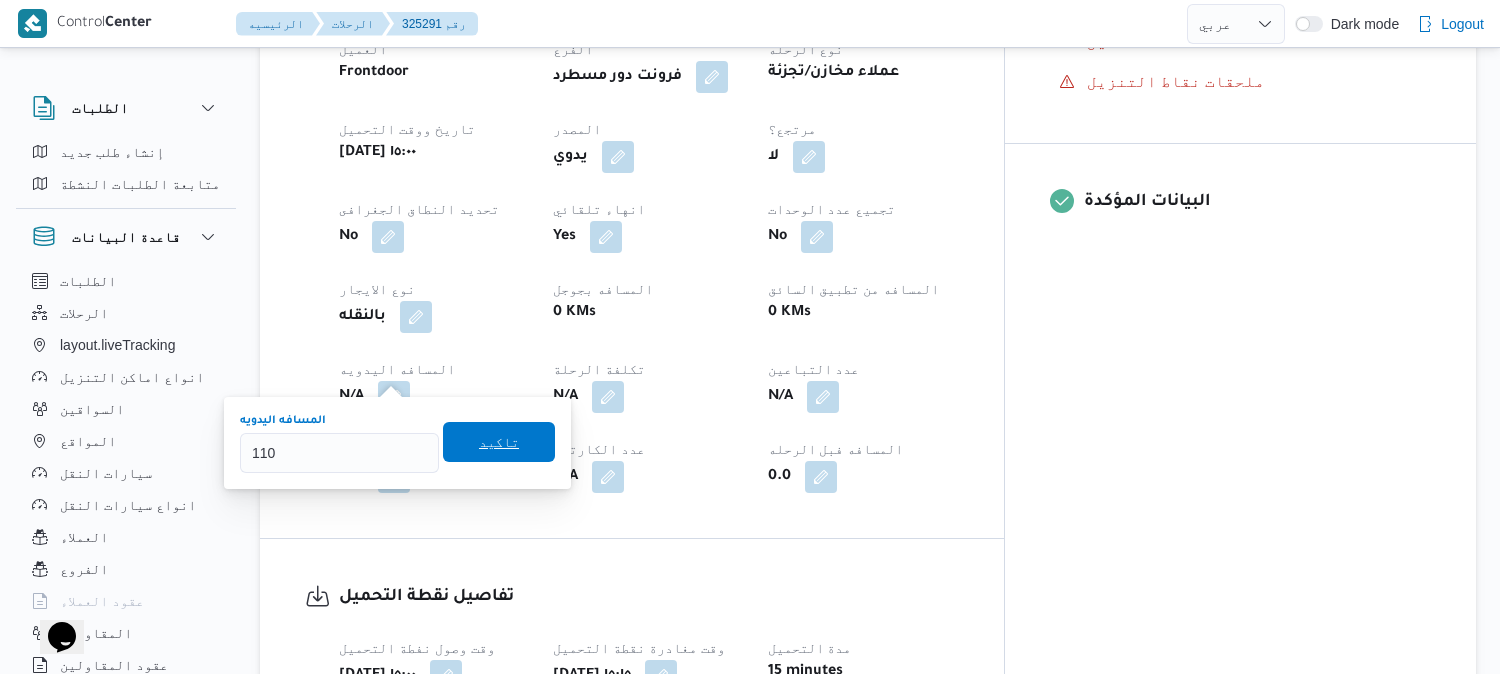 click on "تاكيد" at bounding box center [499, 442] 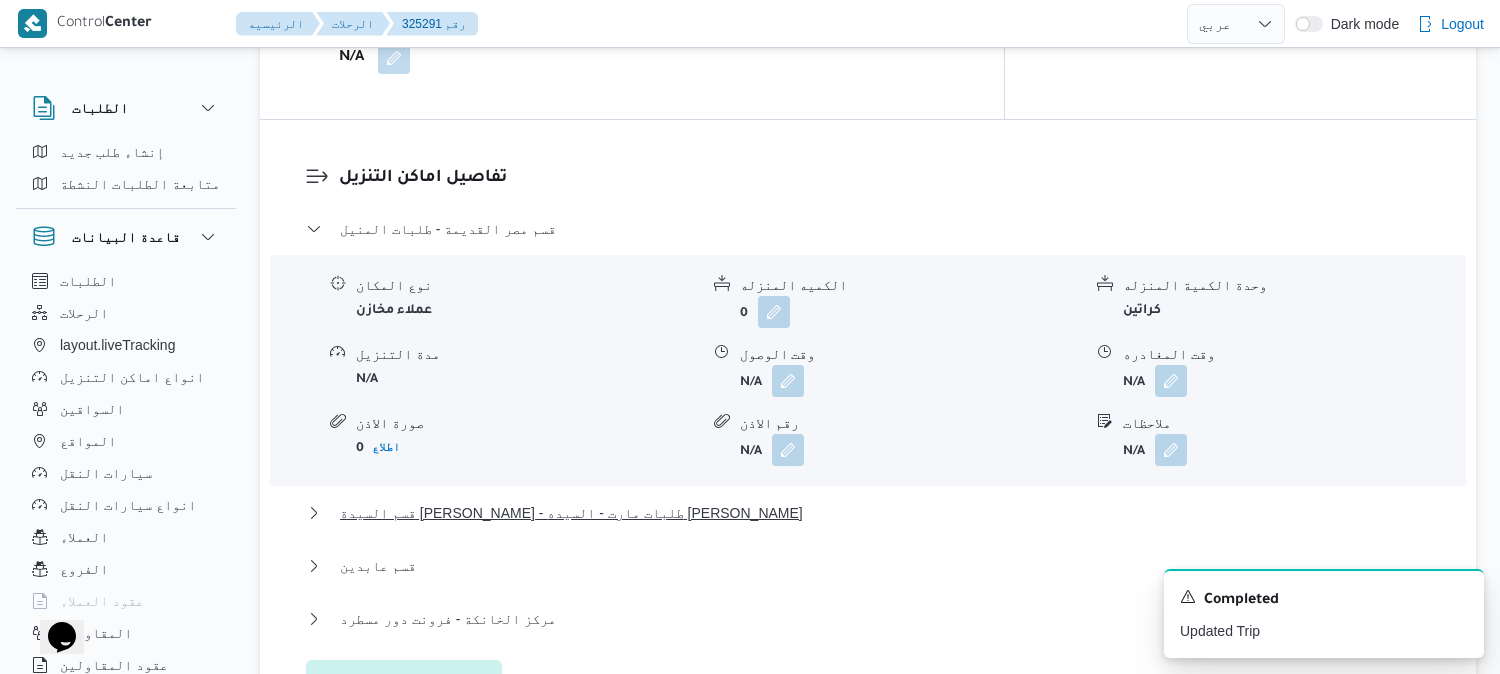 scroll, scrollTop: 1666, scrollLeft: 0, axis: vertical 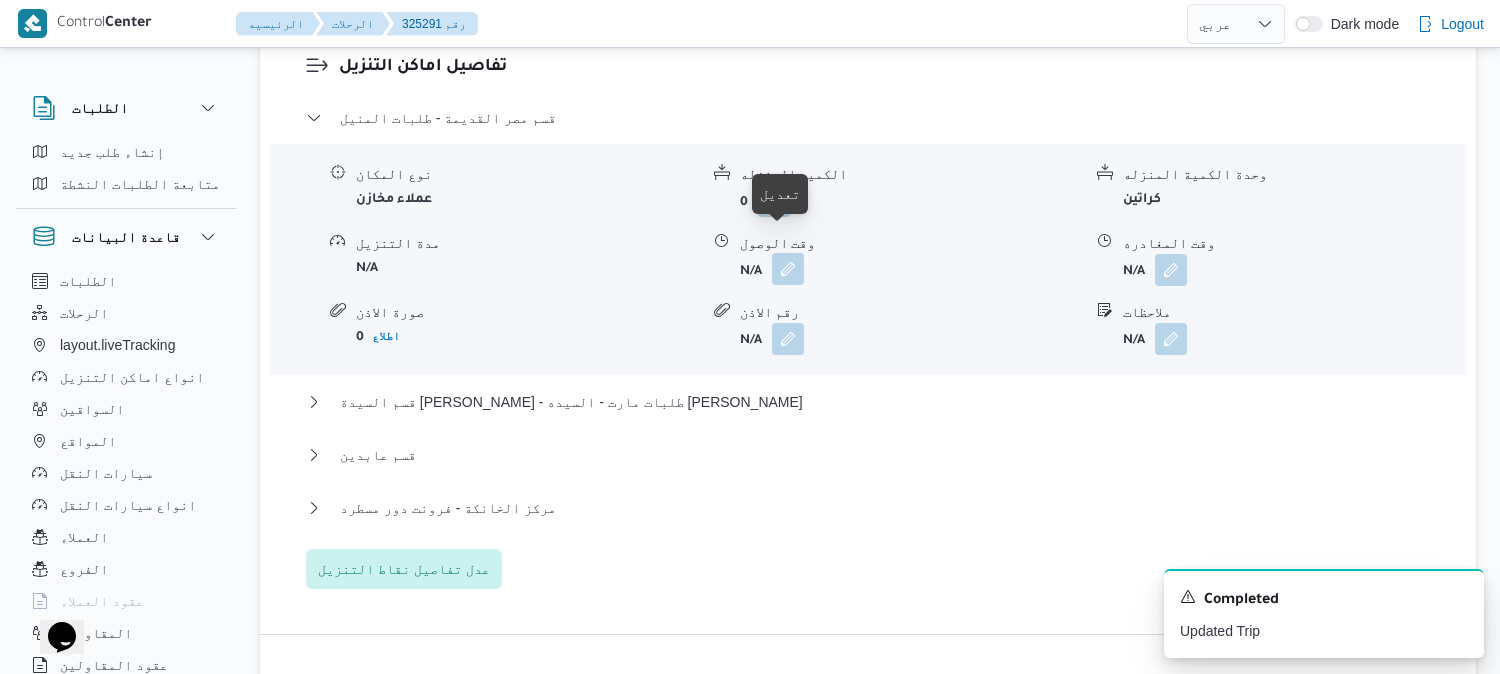 click at bounding box center [788, 269] 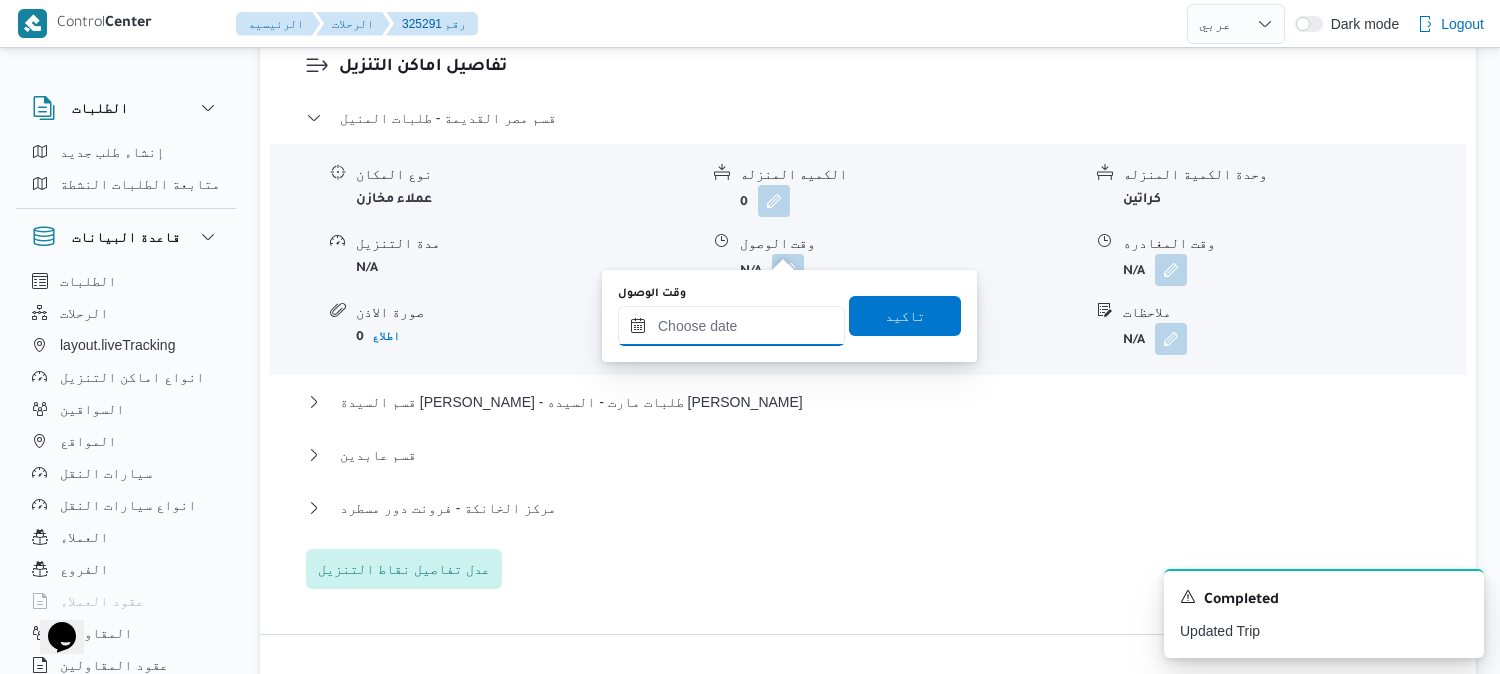 click on "وقت الوصول" at bounding box center (731, 326) 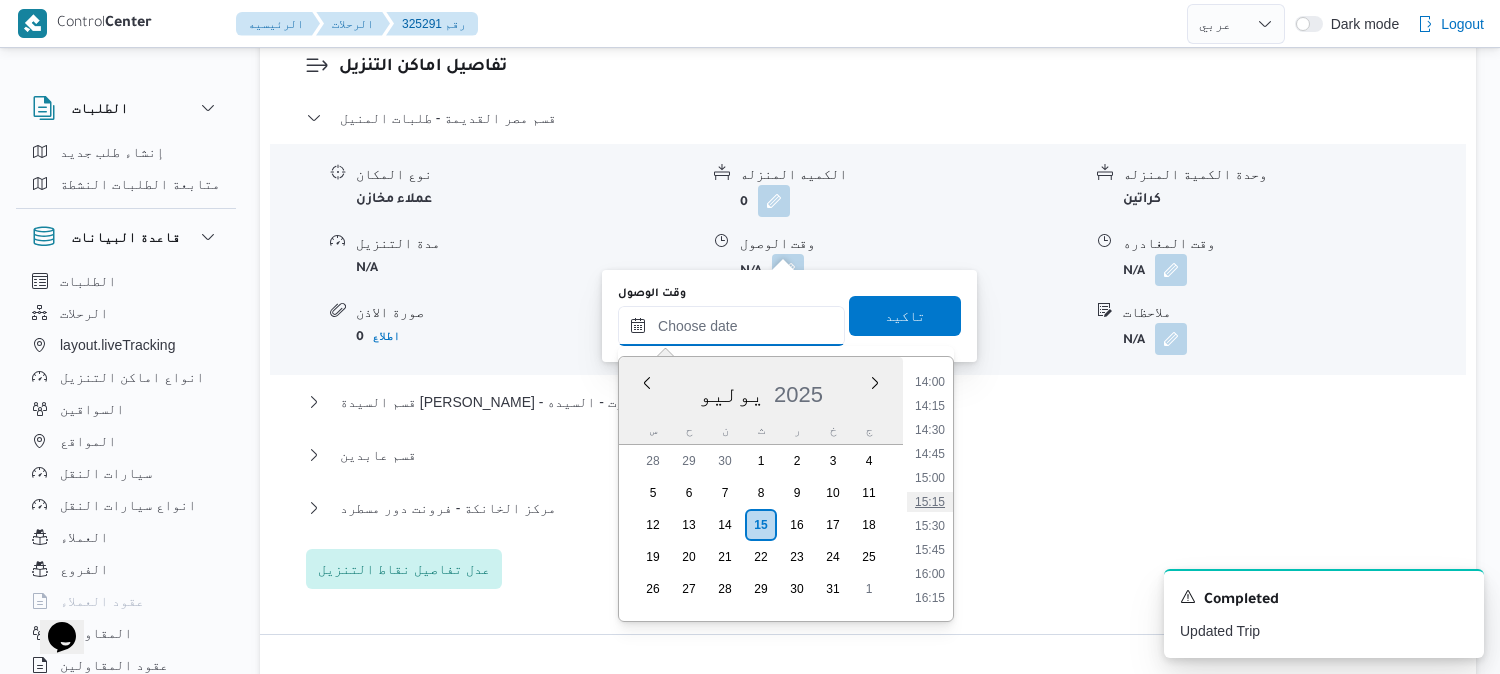 scroll, scrollTop: 1397, scrollLeft: 0, axis: vertical 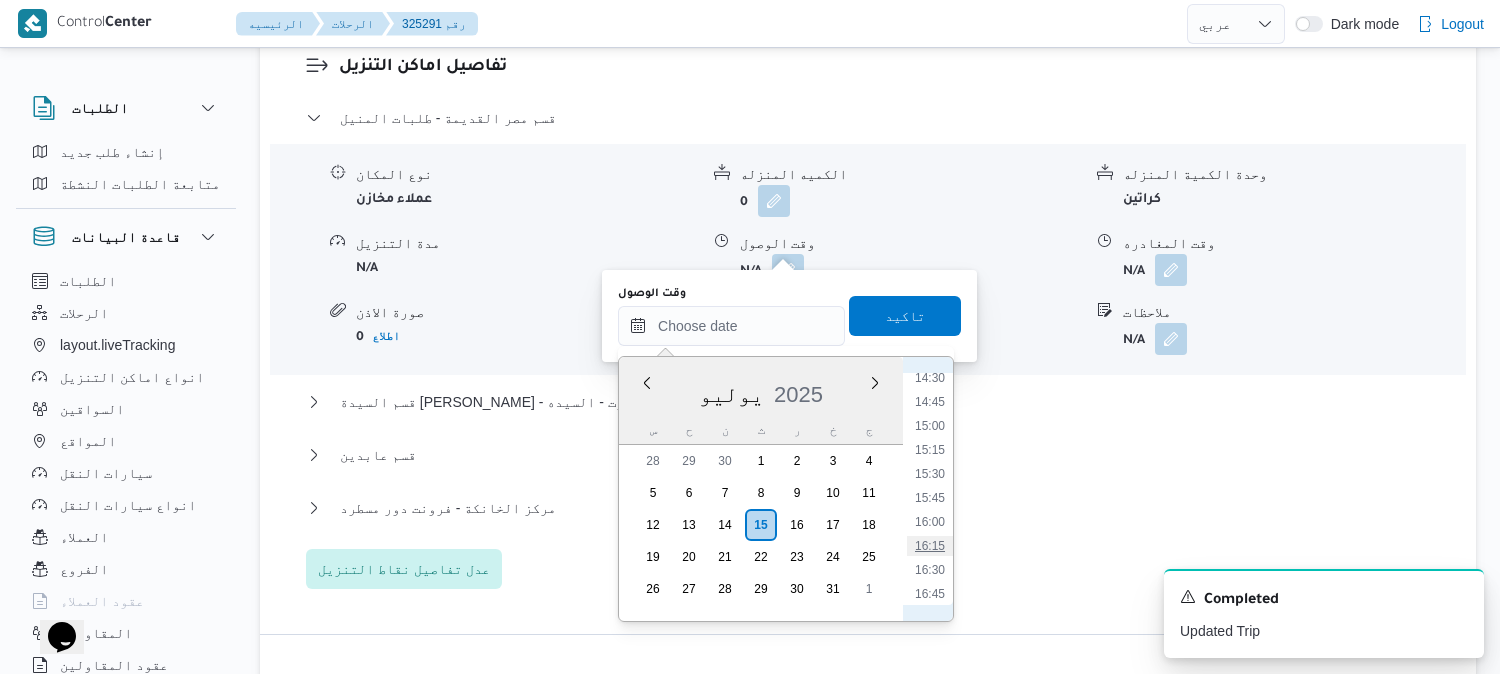 click on "16:15" at bounding box center [930, 546] 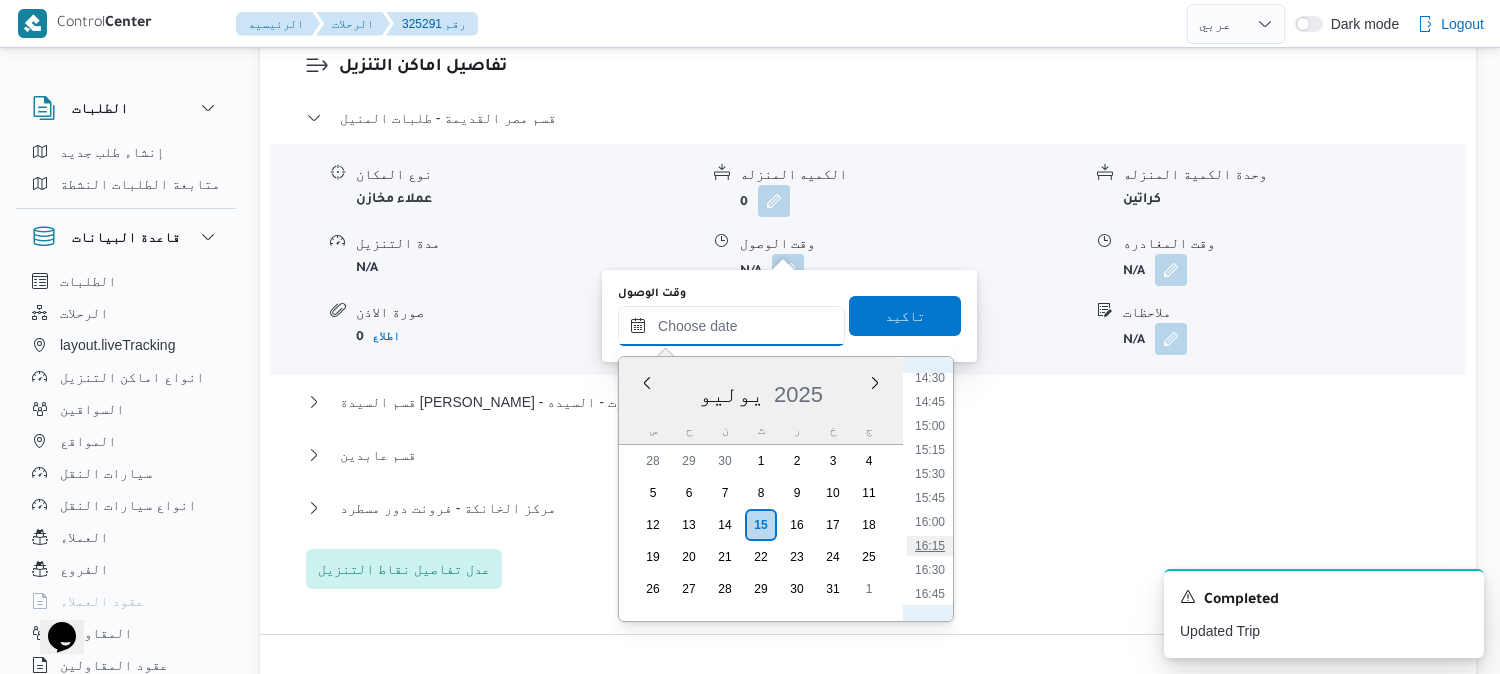 type on "١٥/٠٧/٢٠٢٥ ١٦:١٥" 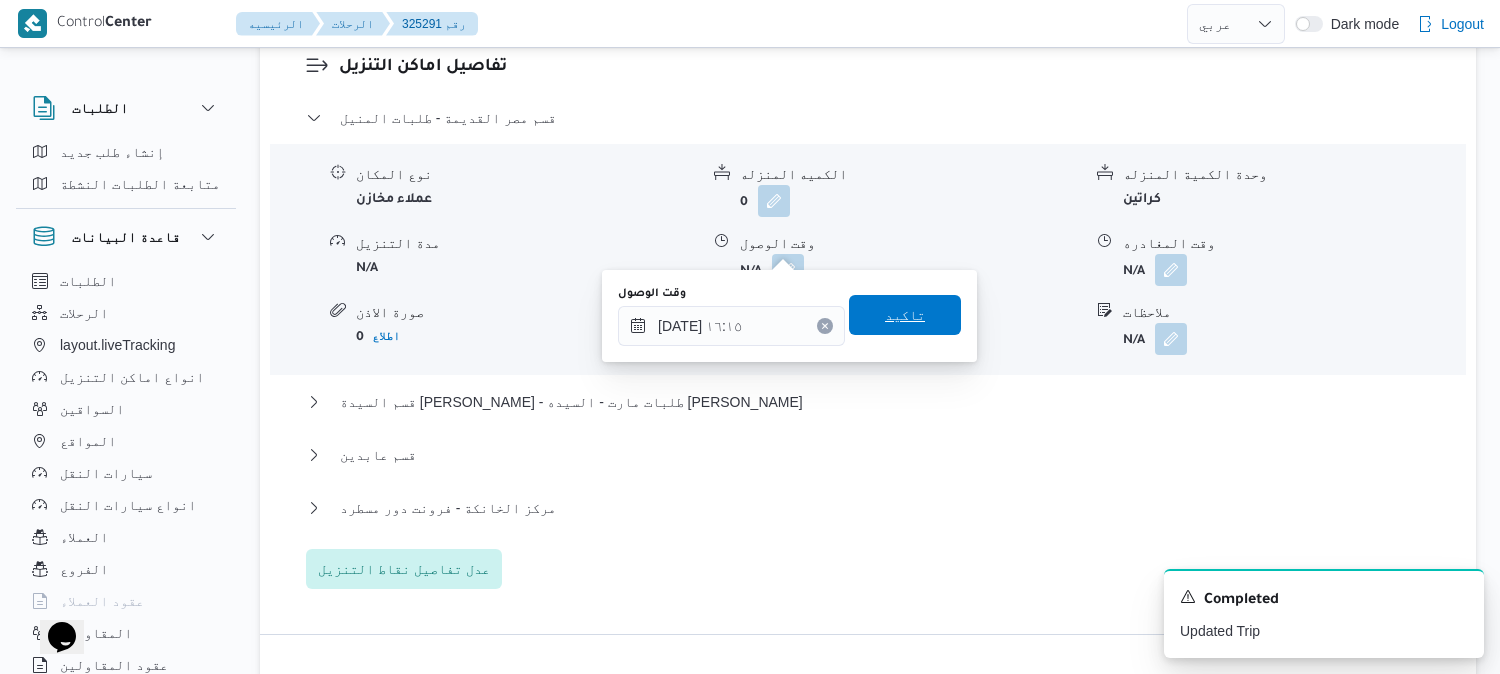 click on "تاكيد" at bounding box center [905, 315] 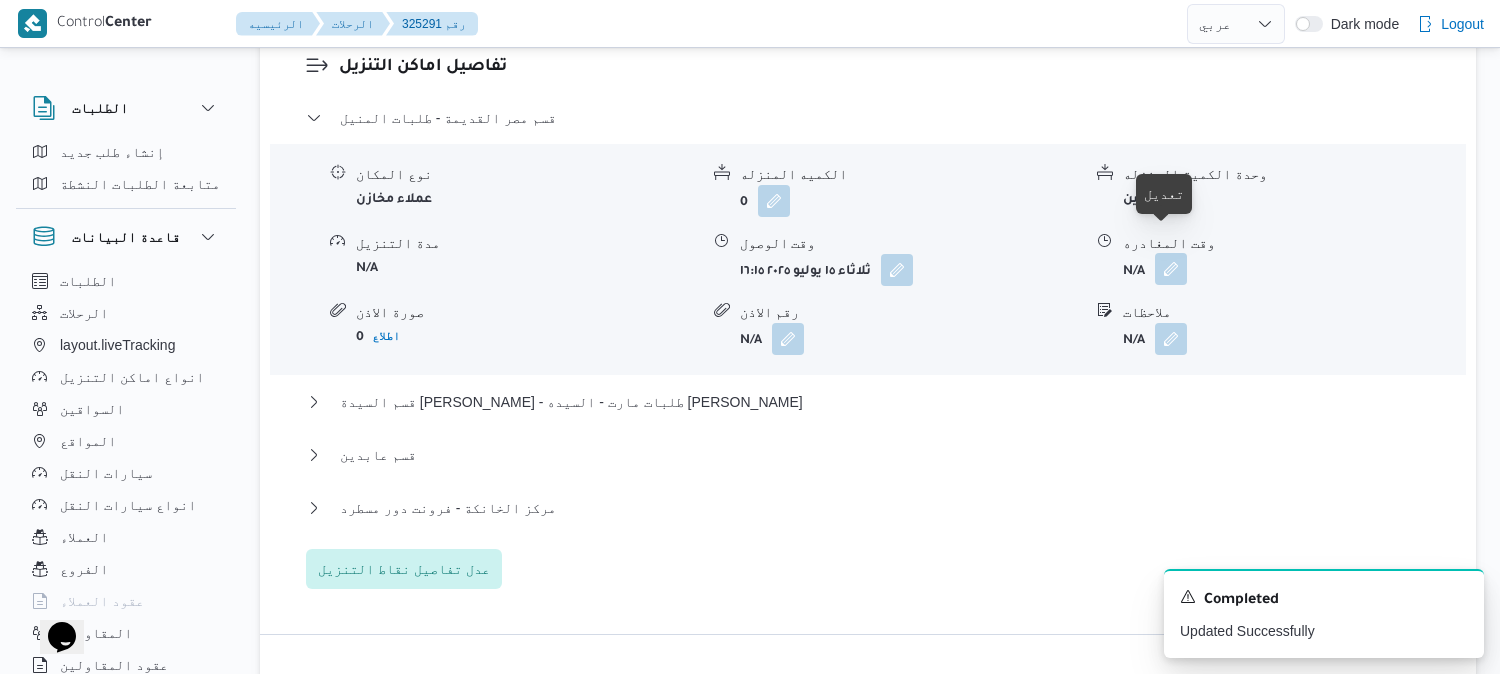 click at bounding box center (1171, 269) 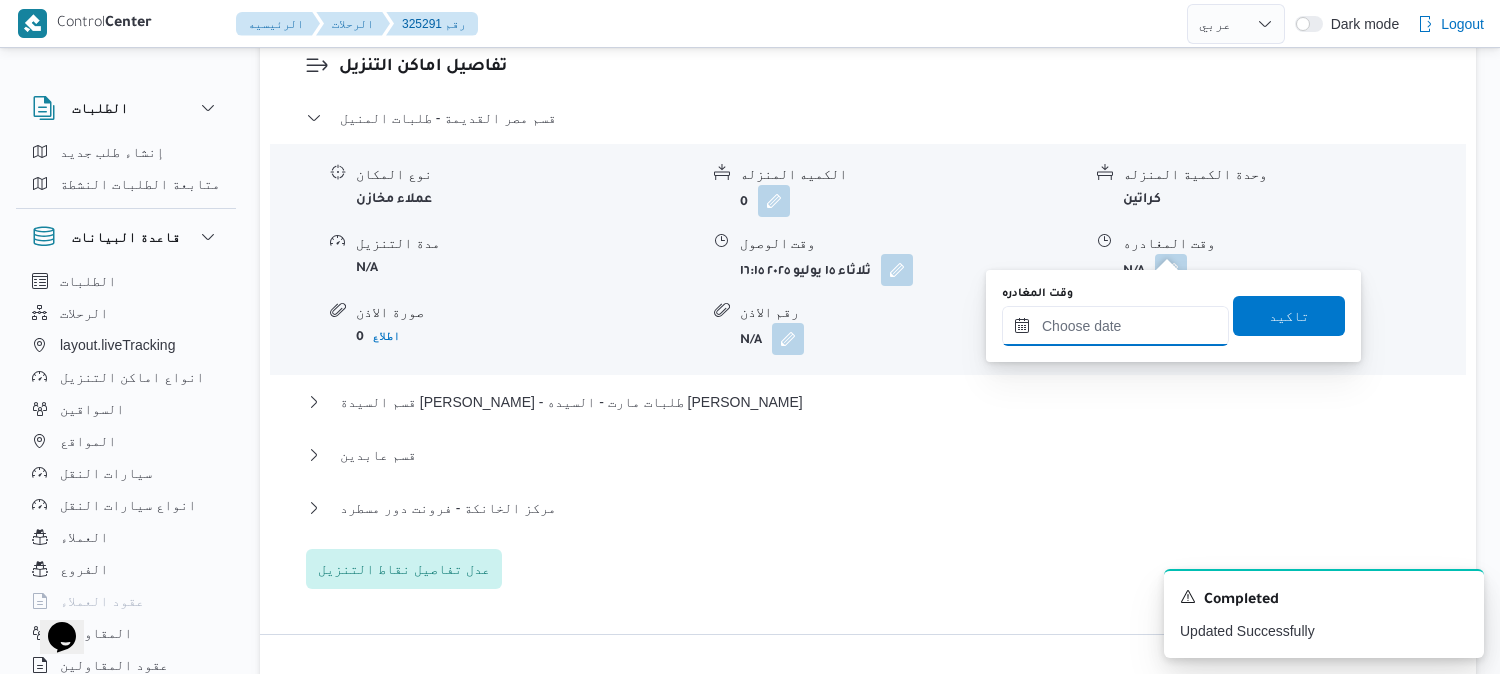 click on "وقت المغادره" at bounding box center [1115, 326] 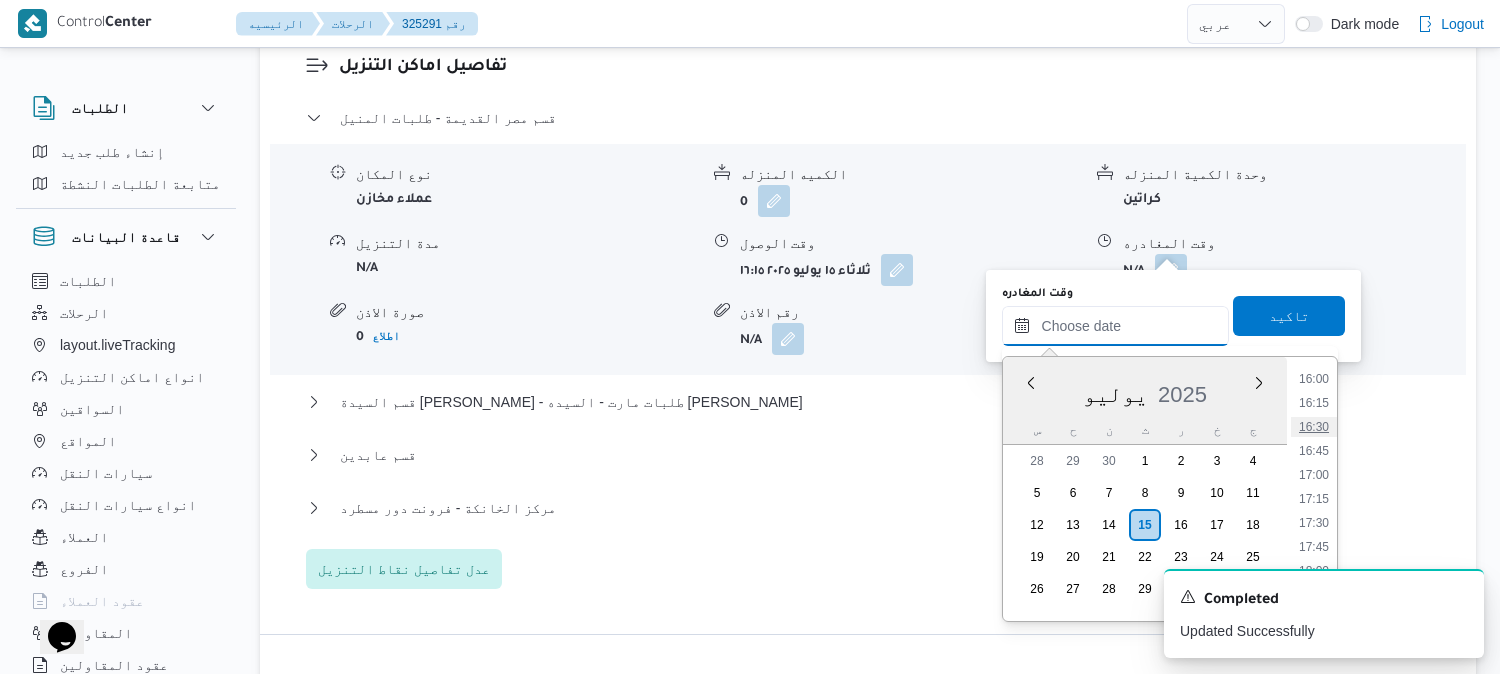 scroll, scrollTop: 1522, scrollLeft: 0, axis: vertical 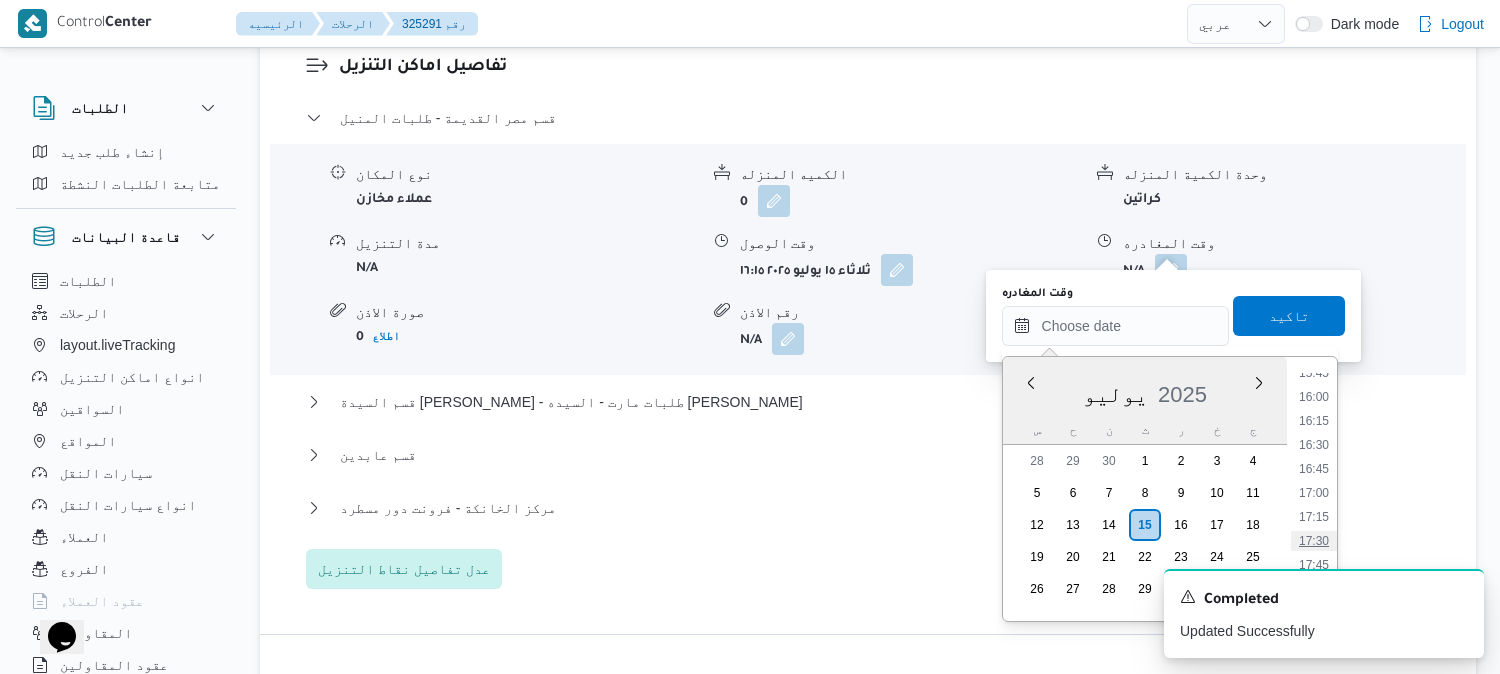 click on "17:30" at bounding box center (1314, 541) 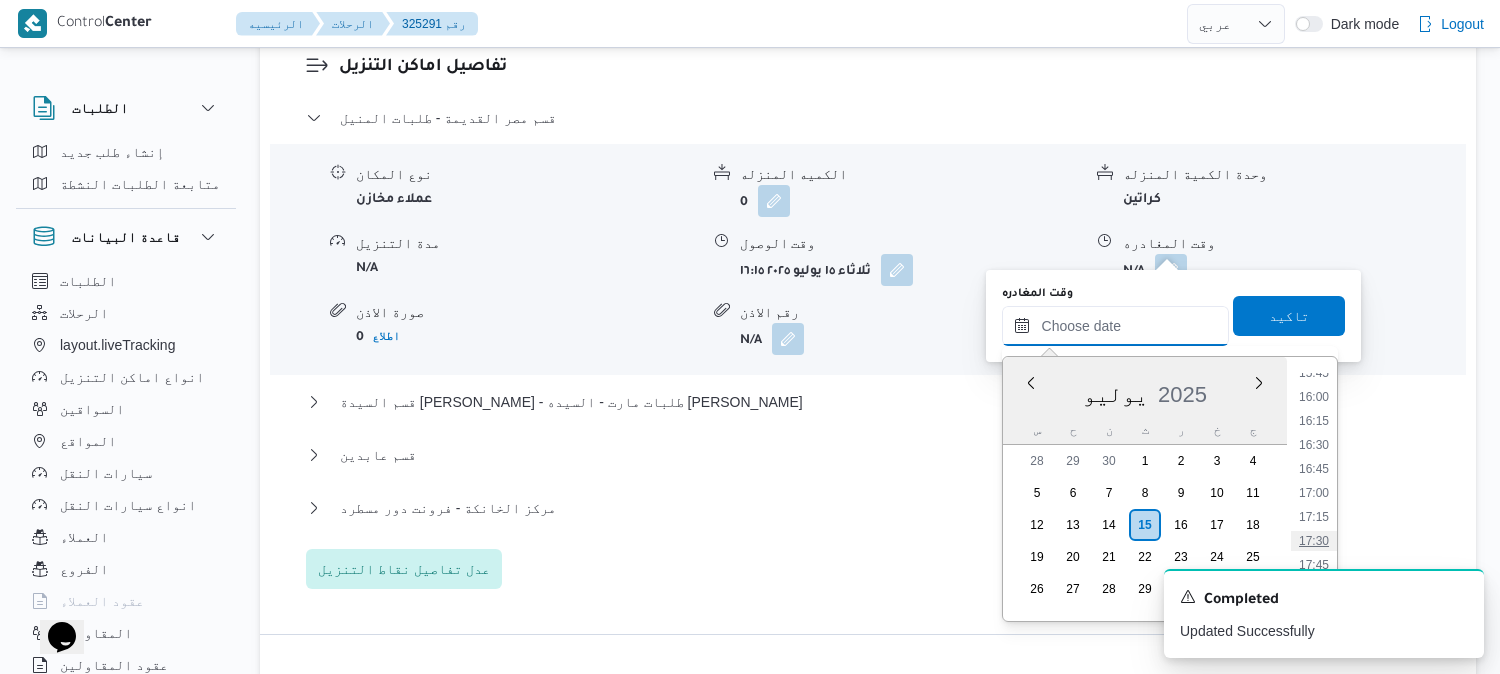 type on "١٥/٠٧/٢٠٢٥ ١٧:٣٠" 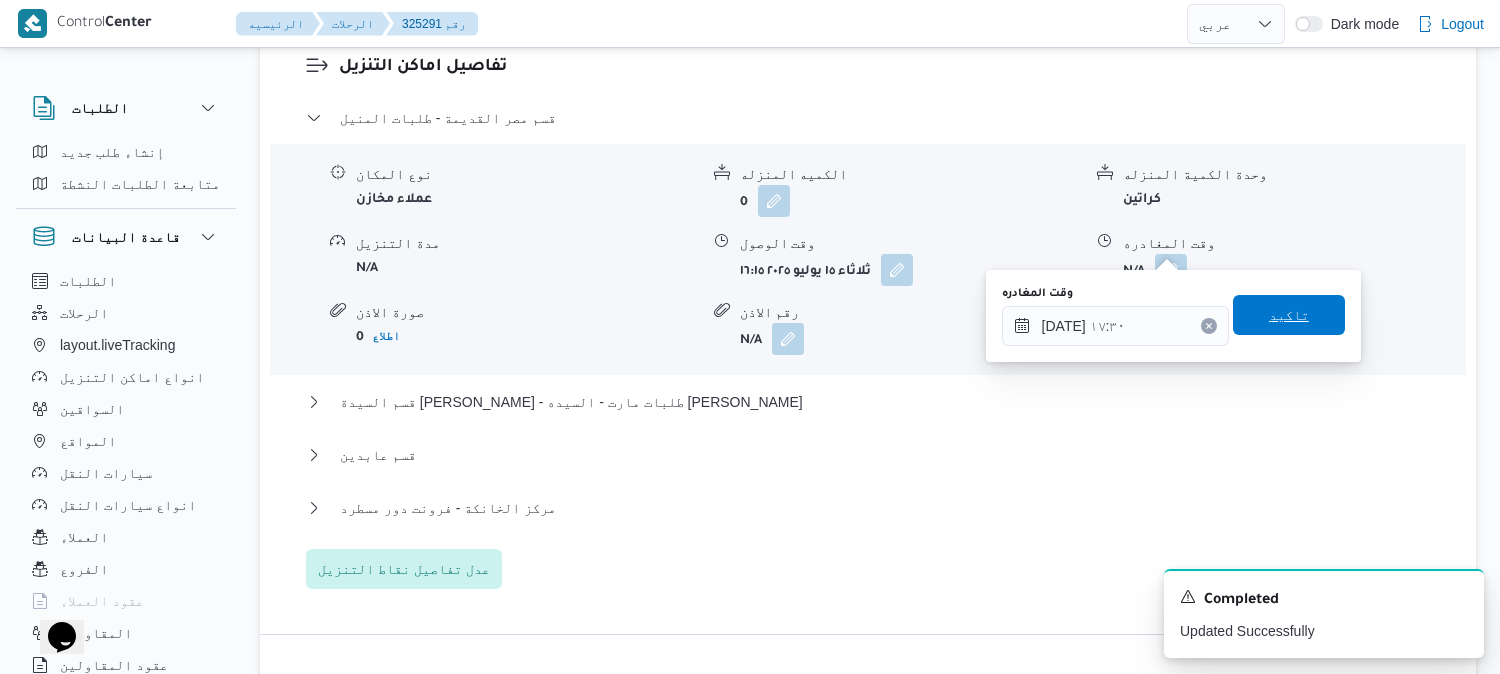 click on "تاكيد" at bounding box center (1289, 315) 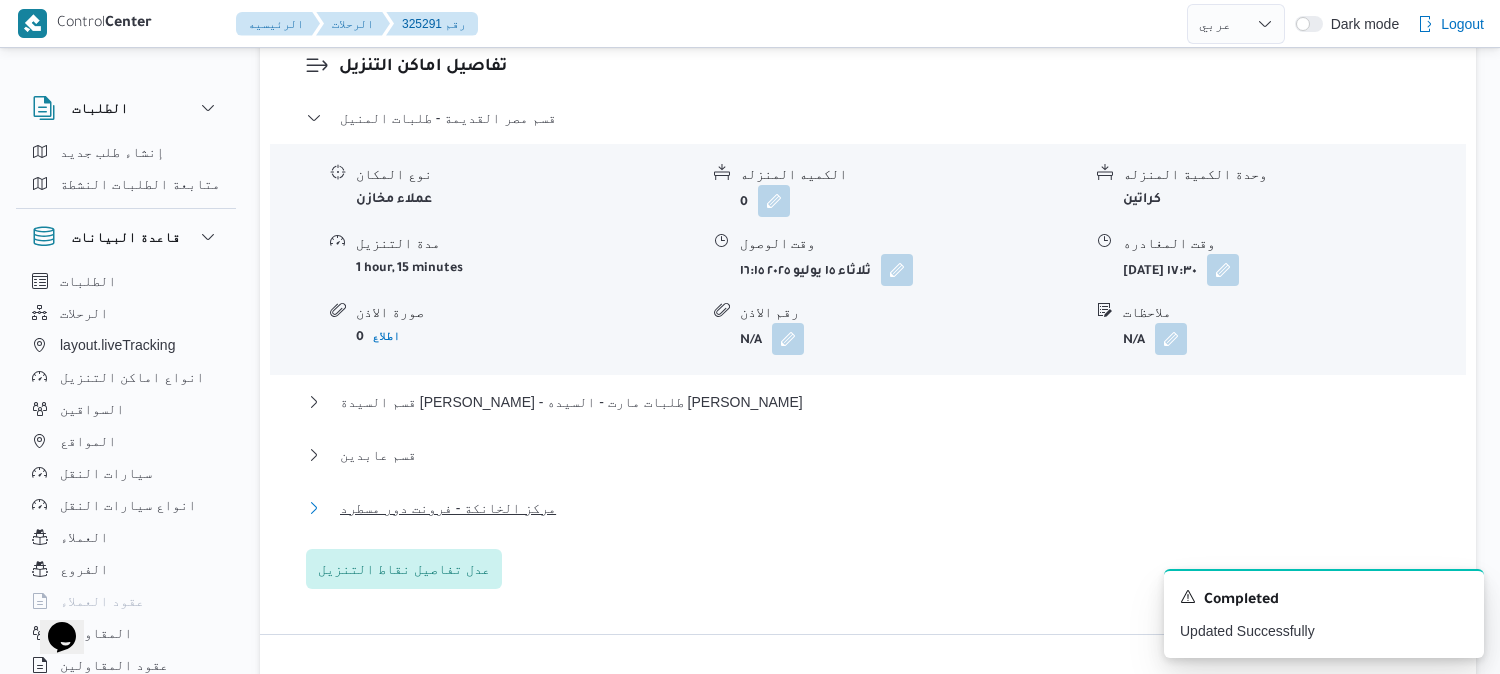 click on "مركز الخانكة -
فرونت دور مسطرد" at bounding box center (448, 508) 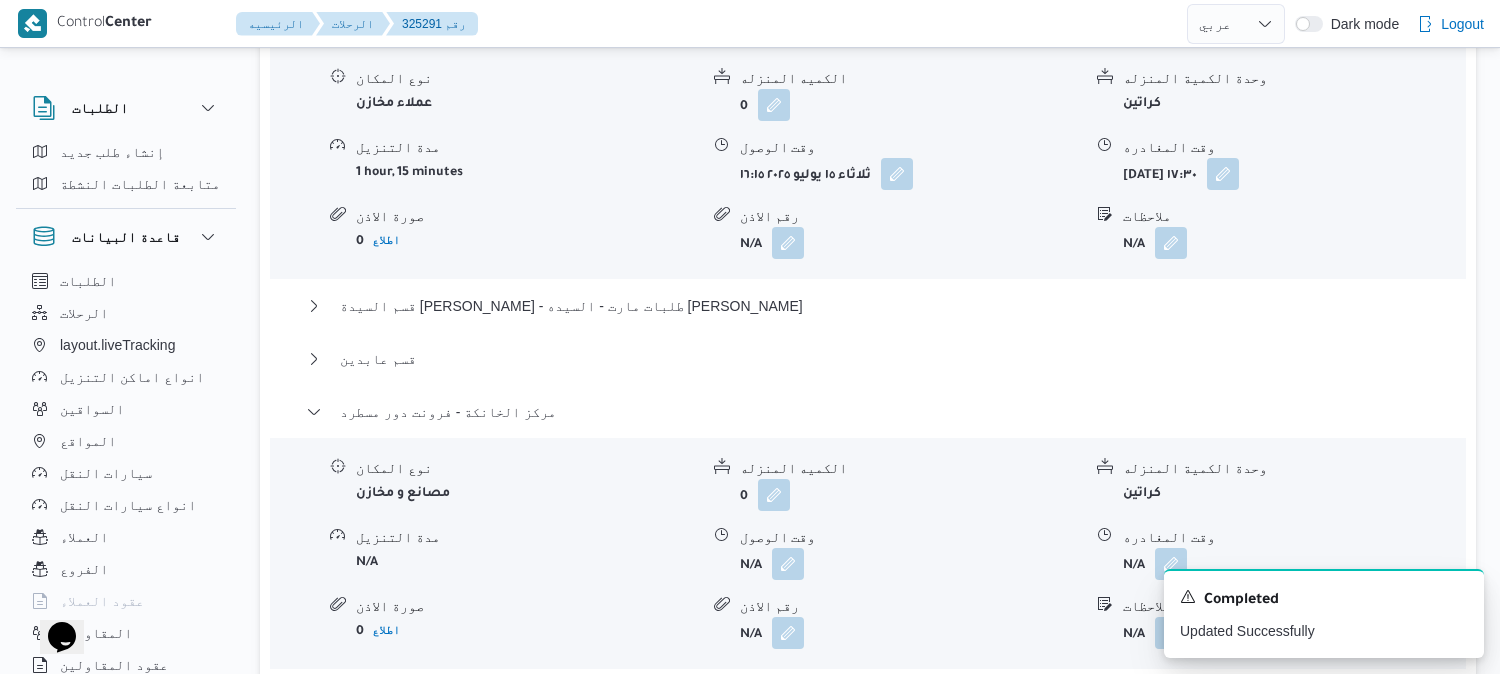 scroll, scrollTop: 1888, scrollLeft: 0, axis: vertical 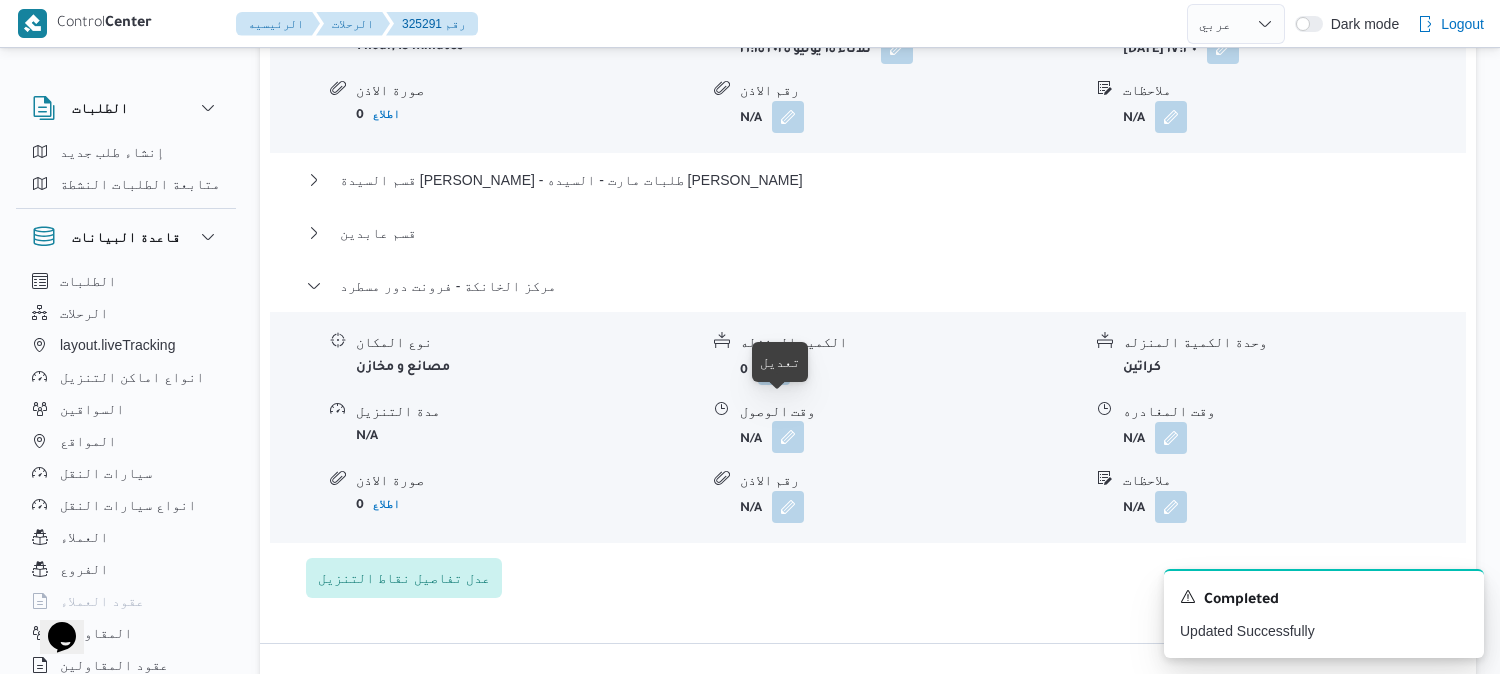 click at bounding box center (788, 437) 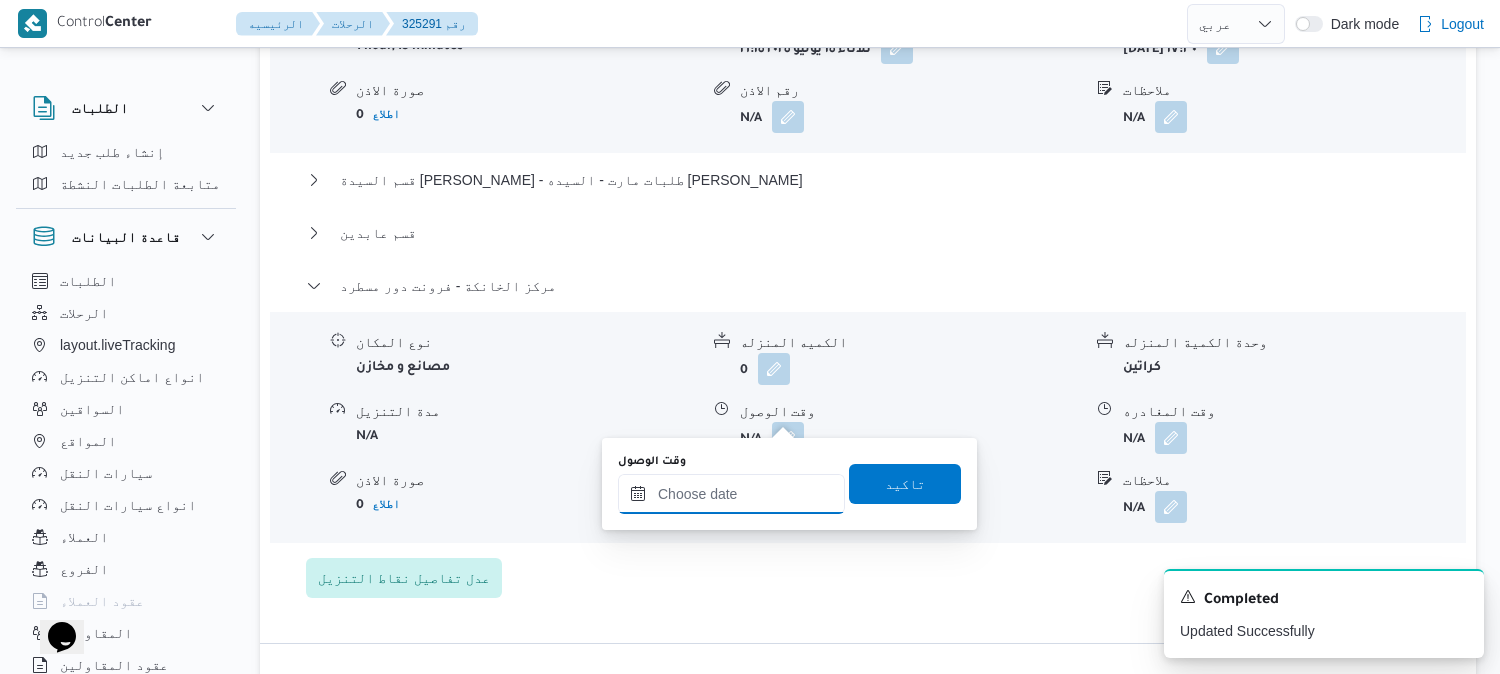 click on "وقت الوصول" at bounding box center (731, 494) 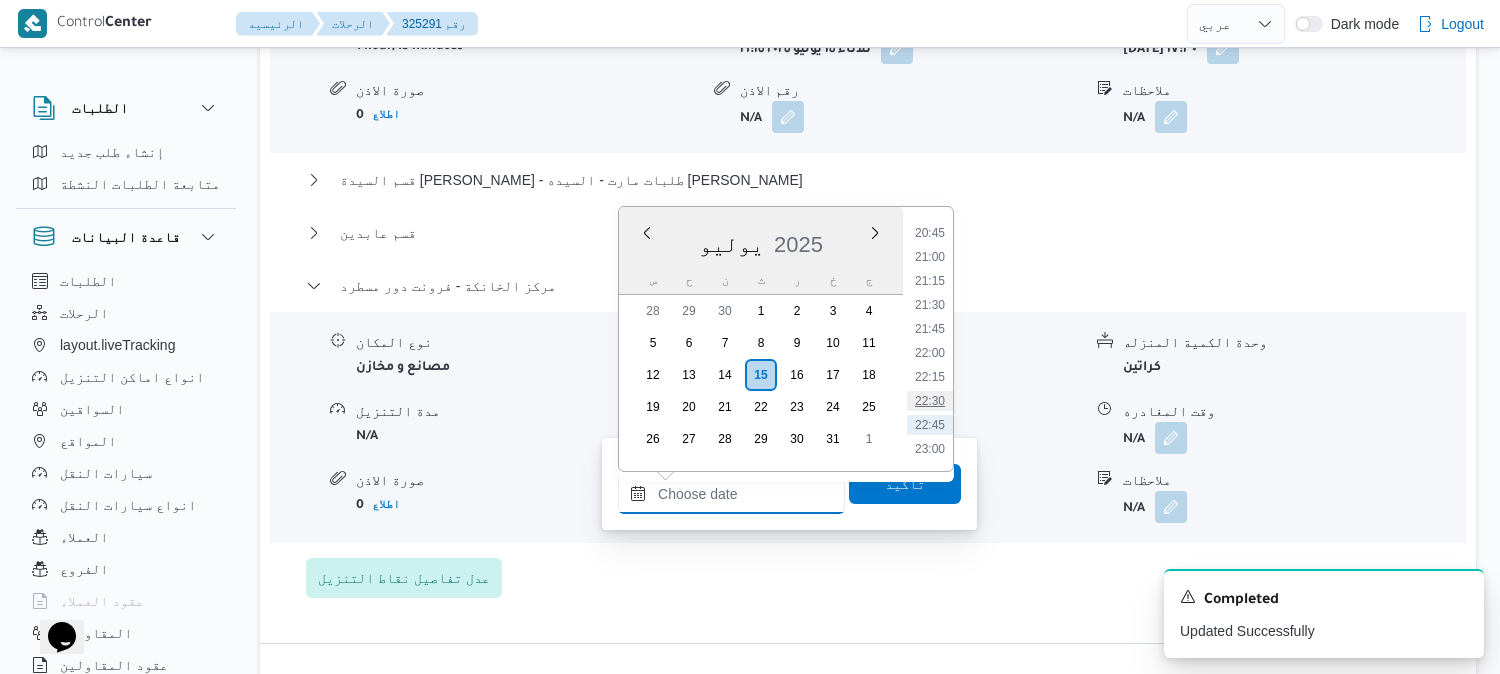 scroll, scrollTop: 1953, scrollLeft: 0, axis: vertical 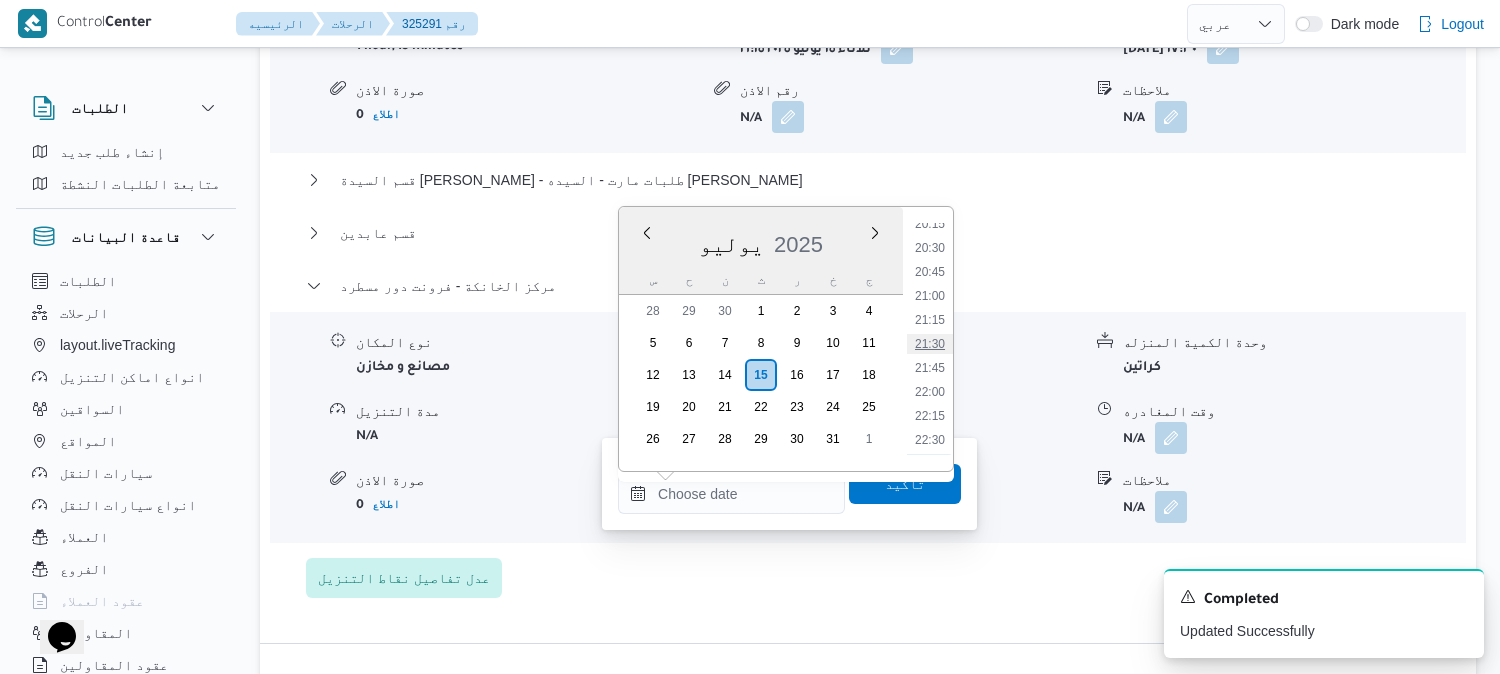 click on "21:30" at bounding box center [930, 344] 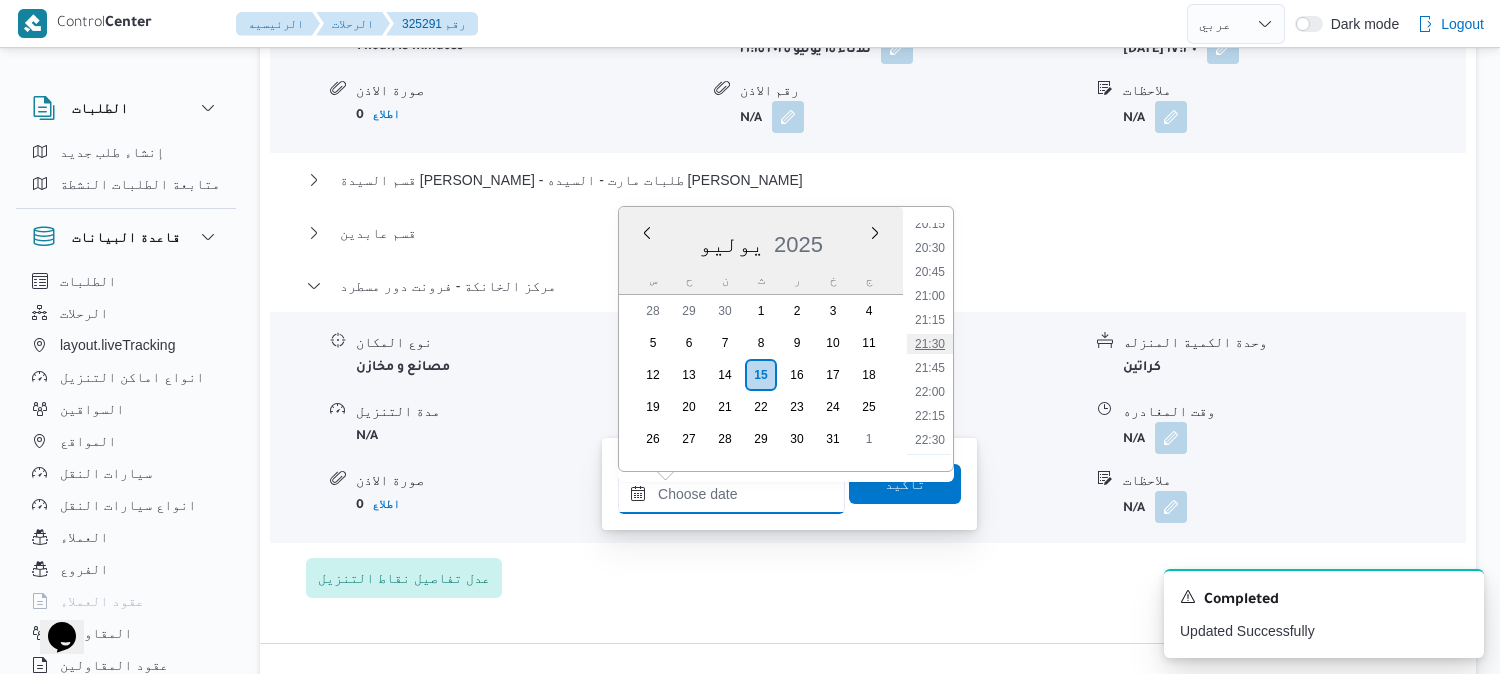 type on "١٥/٠٧/٢٠٢٥ ٢١:٣٠" 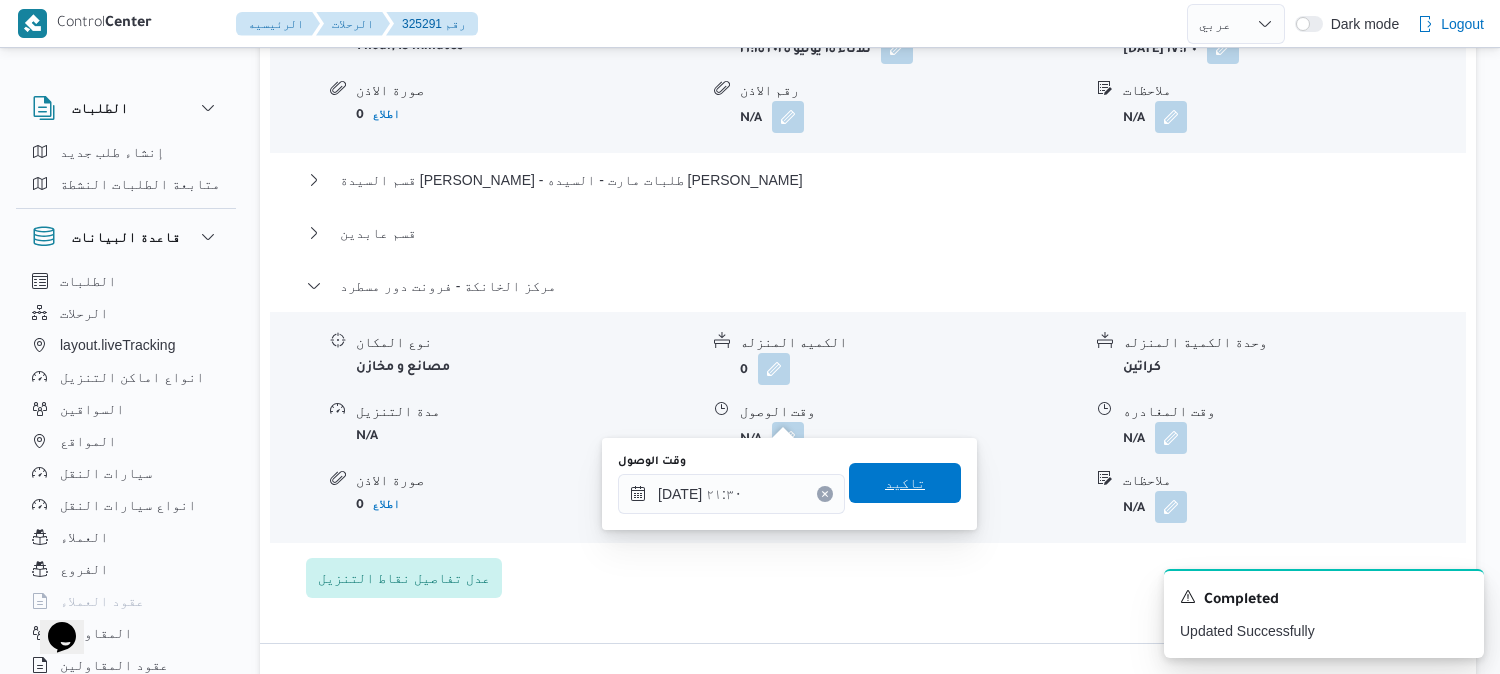 click on "تاكيد" at bounding box center [905, 483] 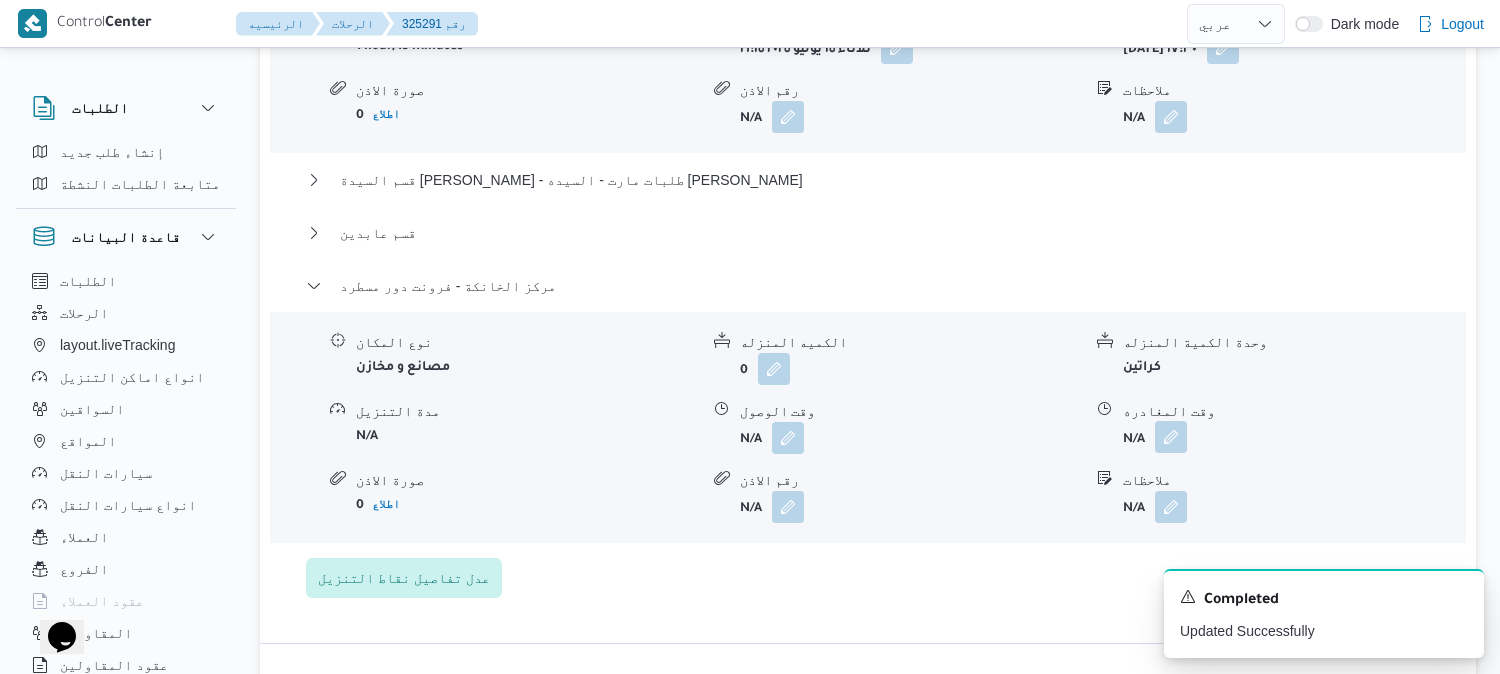 click at bounding box center [1171, 437] 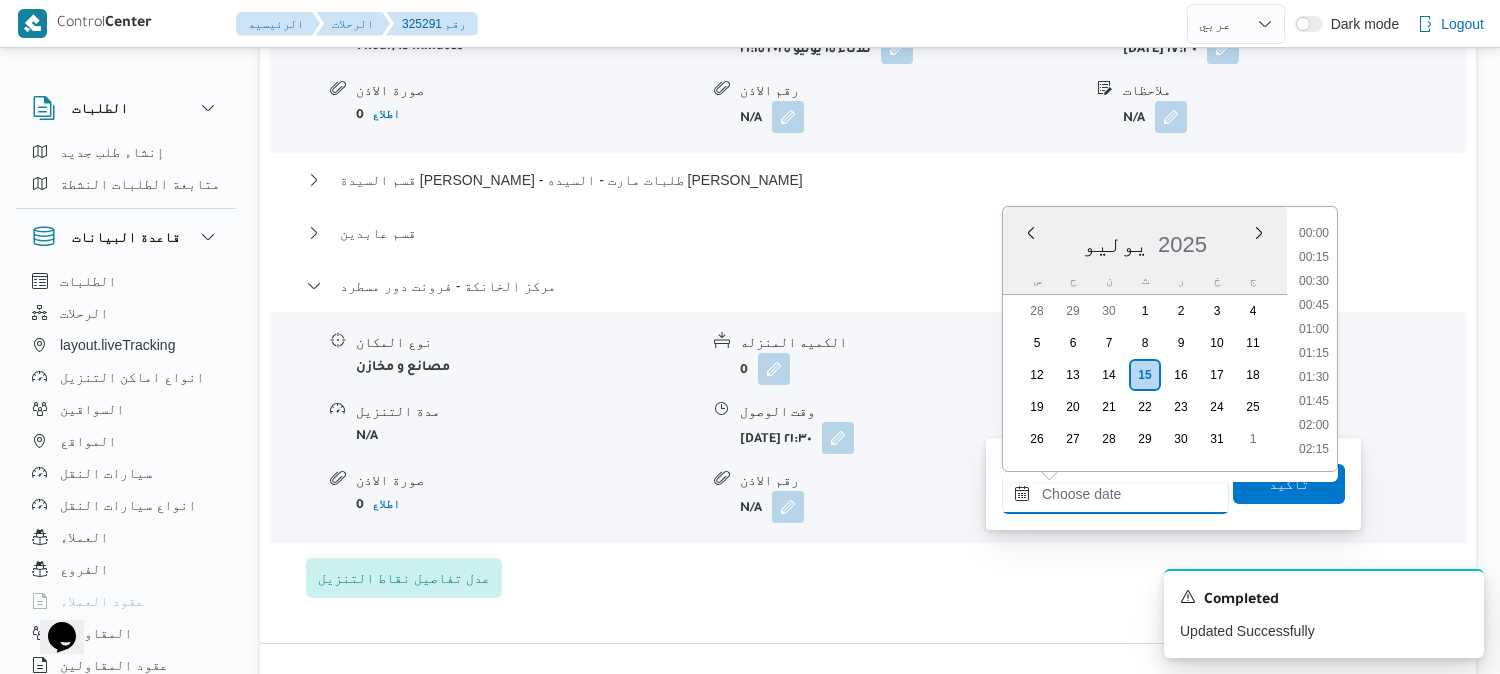 click on "وقت المغادره" at bounding box center [1115, 494] 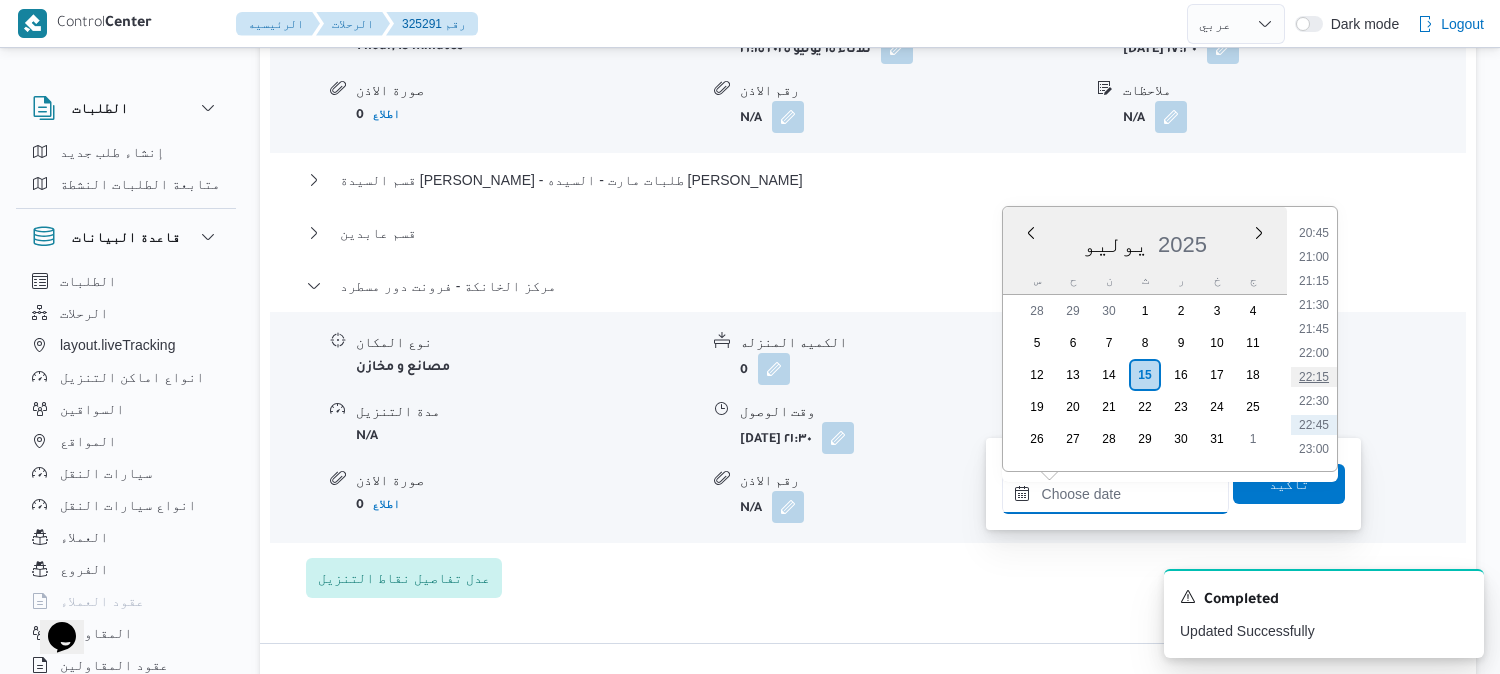 scroll, scrollTop: 1953, scrollLeft: 0, axis: vertical 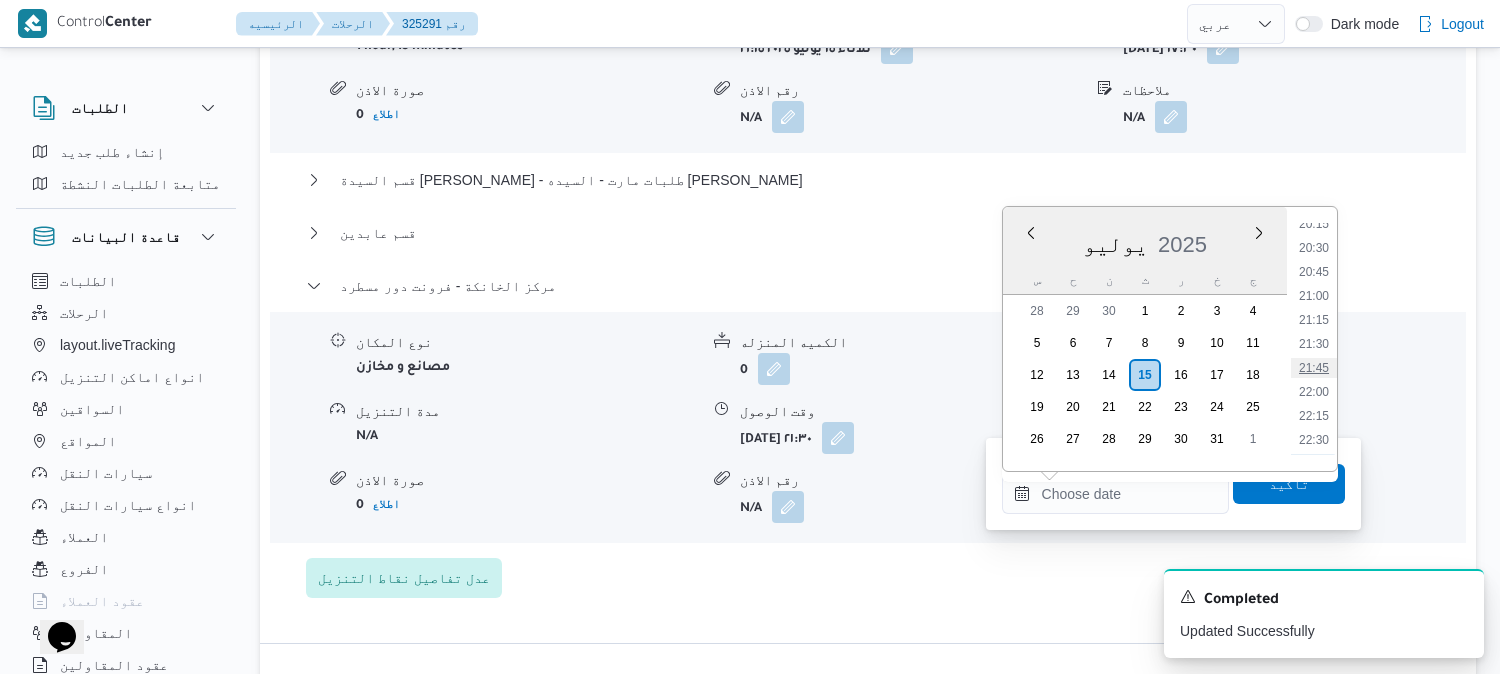 click on "21:45" at bounding box center [1314, 368] 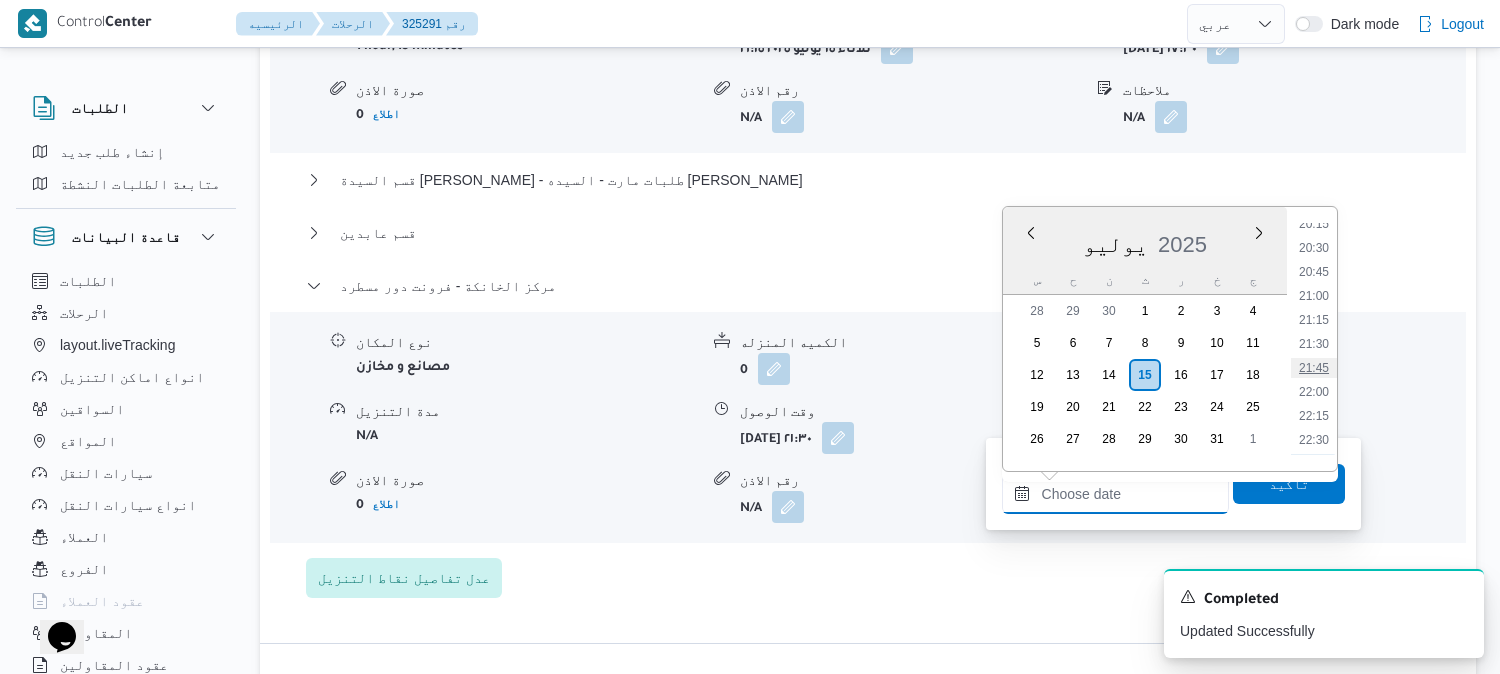 type on "١٥/٠٧/٢٠٢٥ ٢١:٤٥" 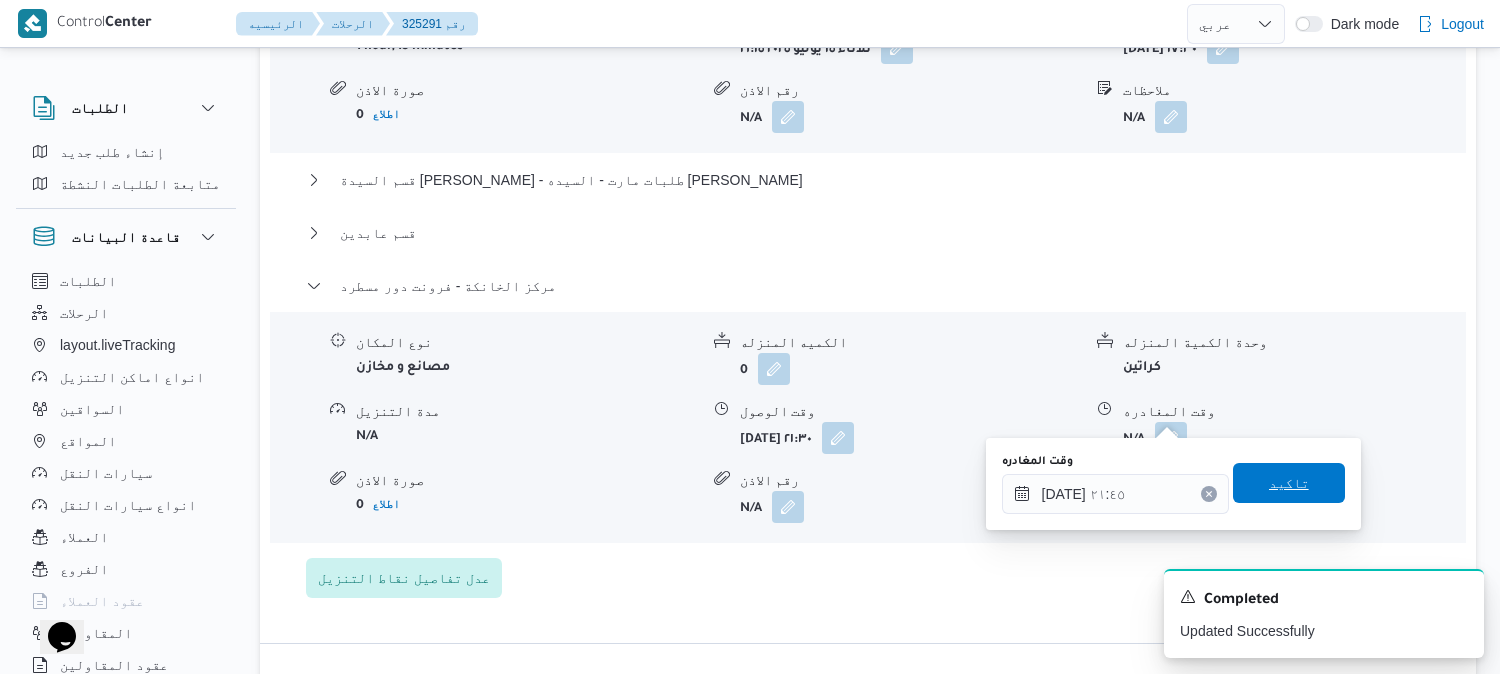 click on "تاكيد" at bounding box center (1289, 483) 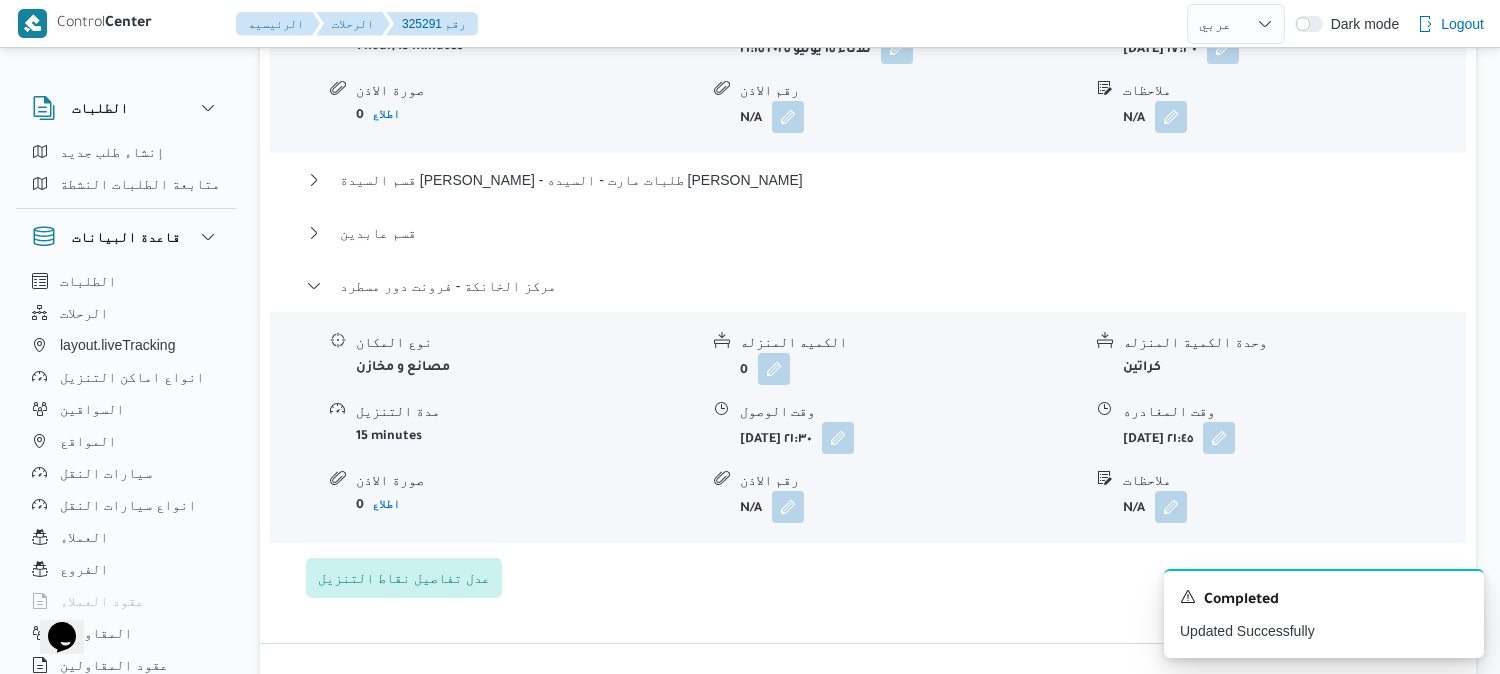 scroll, scrollTop: 0, scrollLeft: 0, axis: both 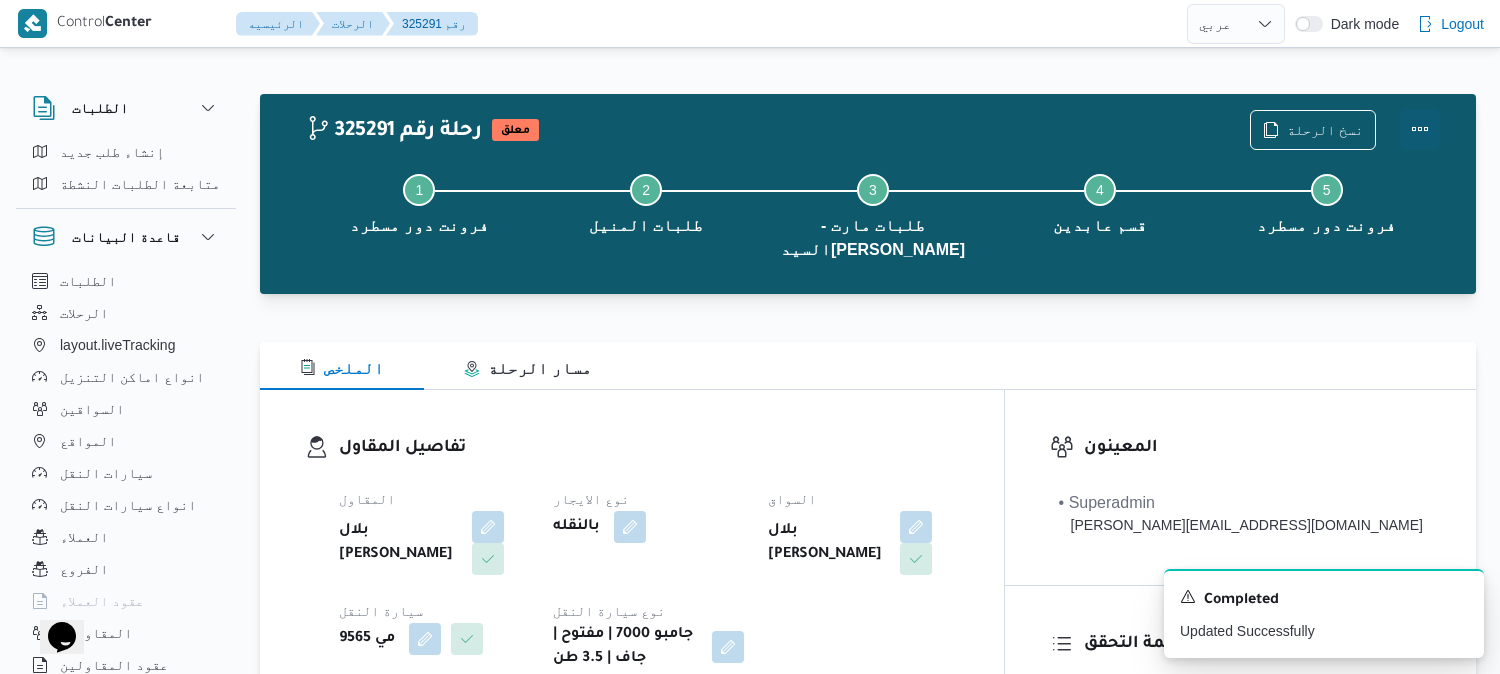 click at bounding box center [1420, 129] 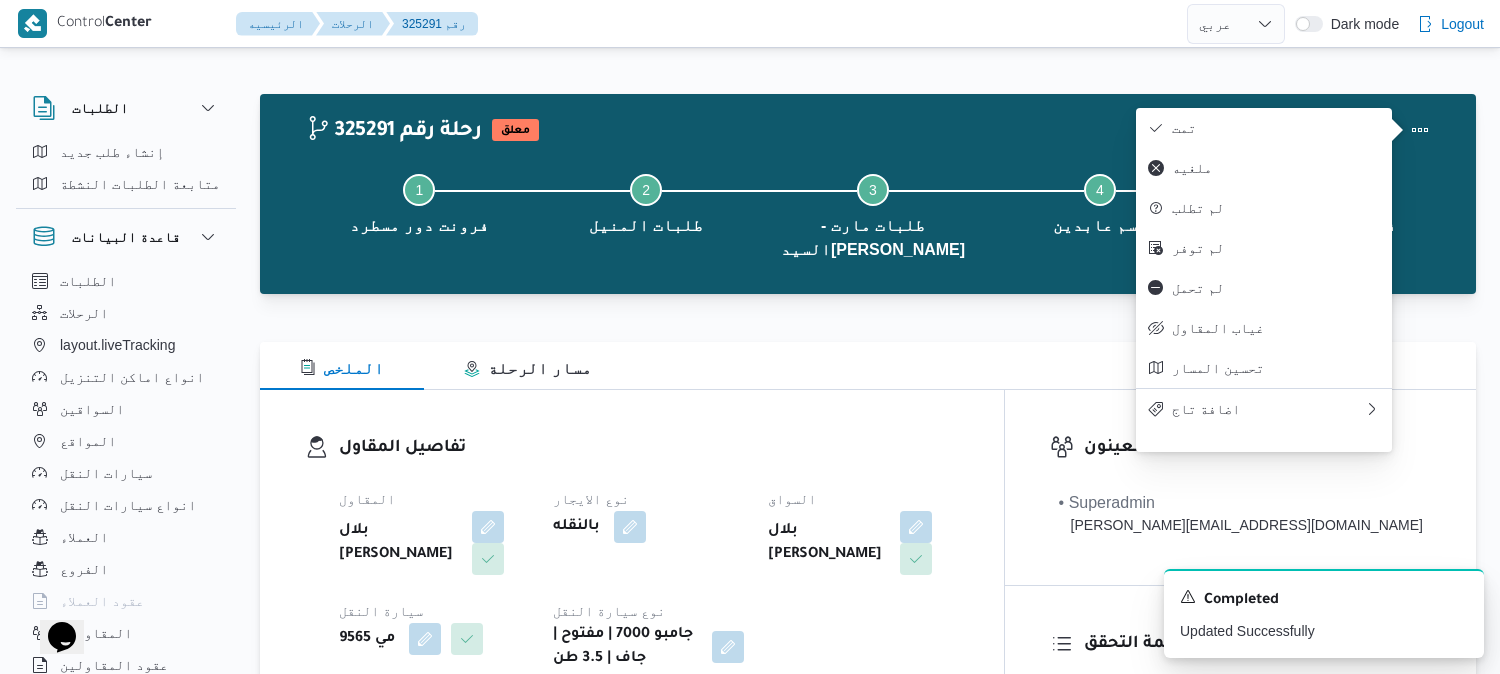 click on "تمت" at bounding box center (1276, 128) 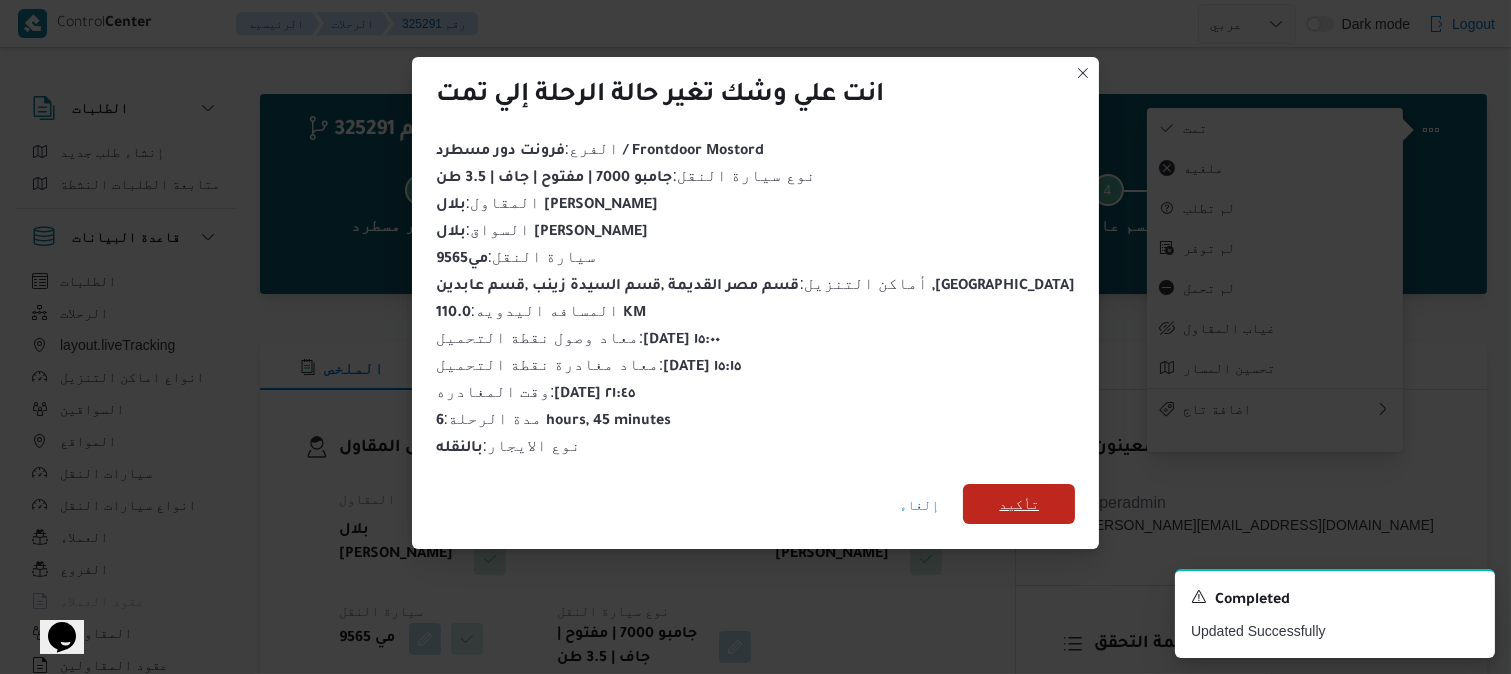 click on "تأكيد" at bounding box center [1019, 504] 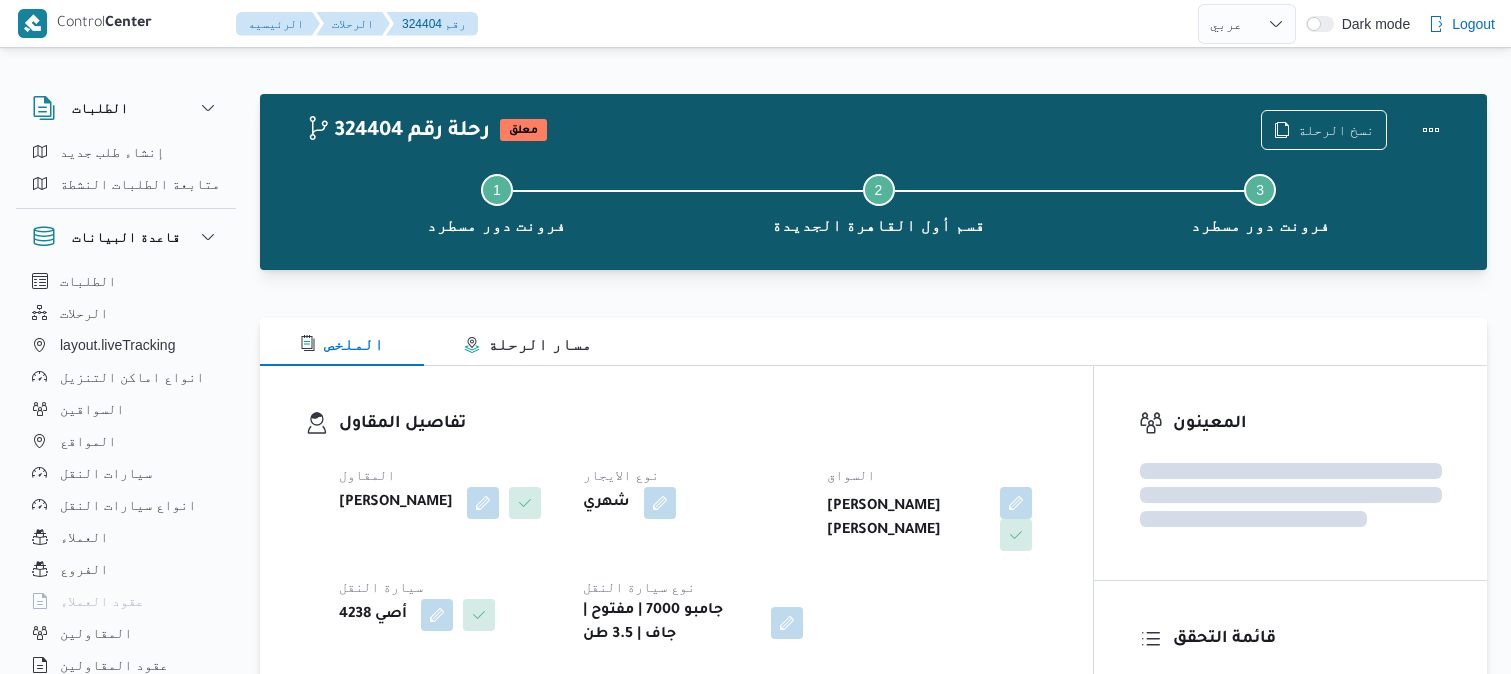 select on "ar" 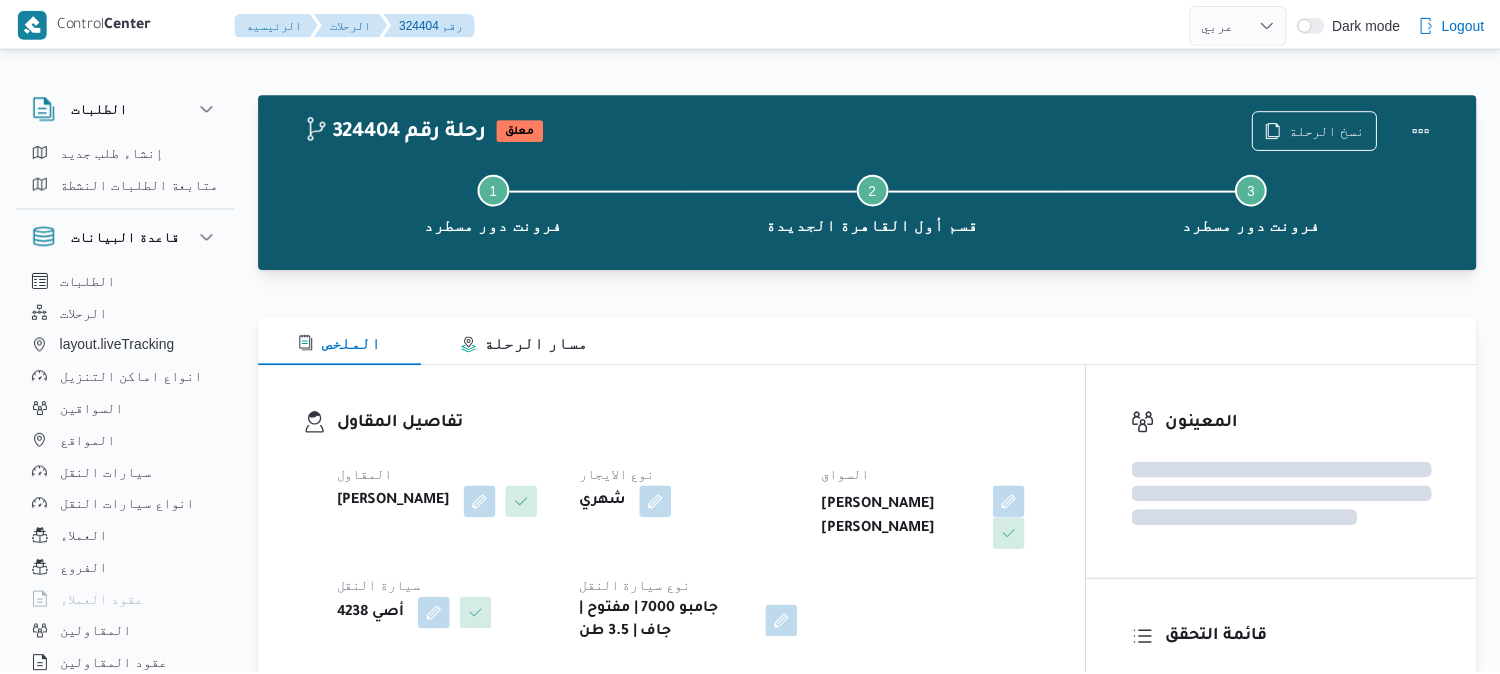 scroll, scrollTop: 0, scrollLeft: 0, axis: both 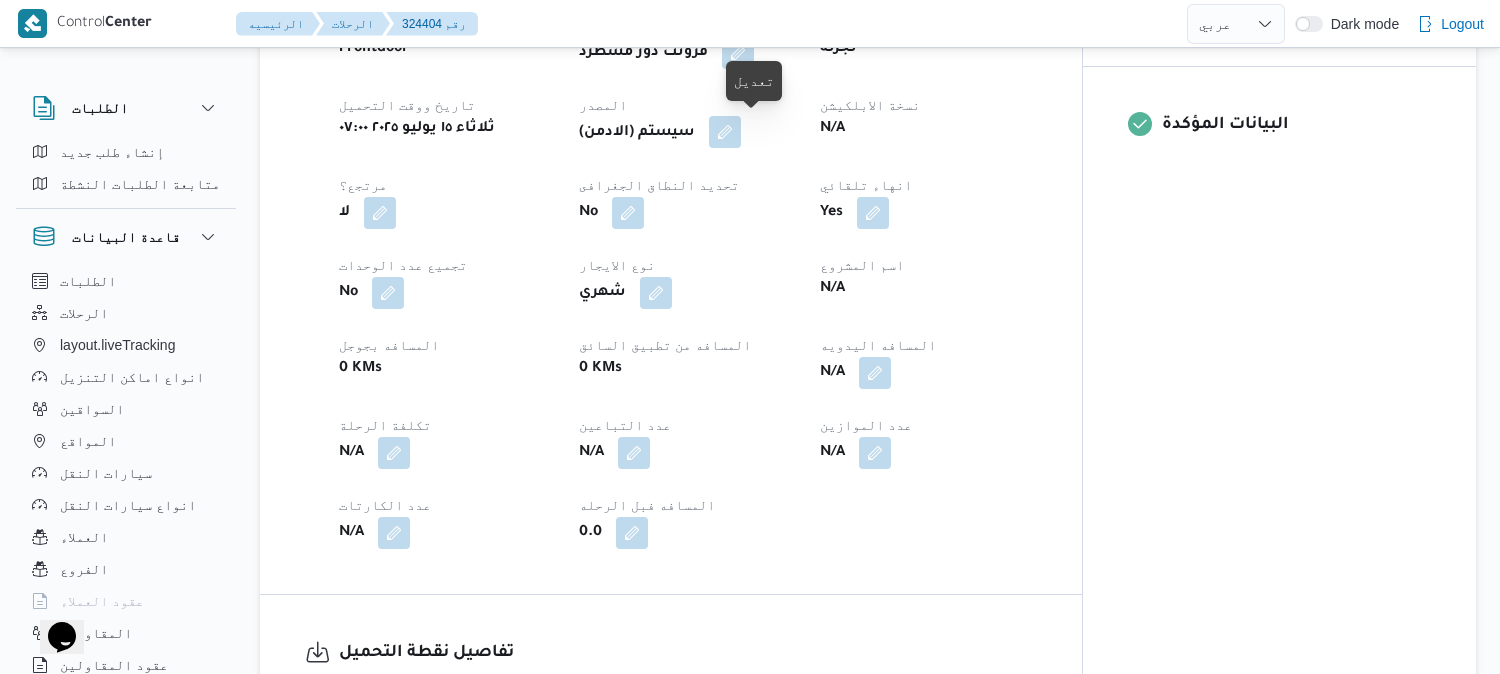 click at bounding box center (725, 132) 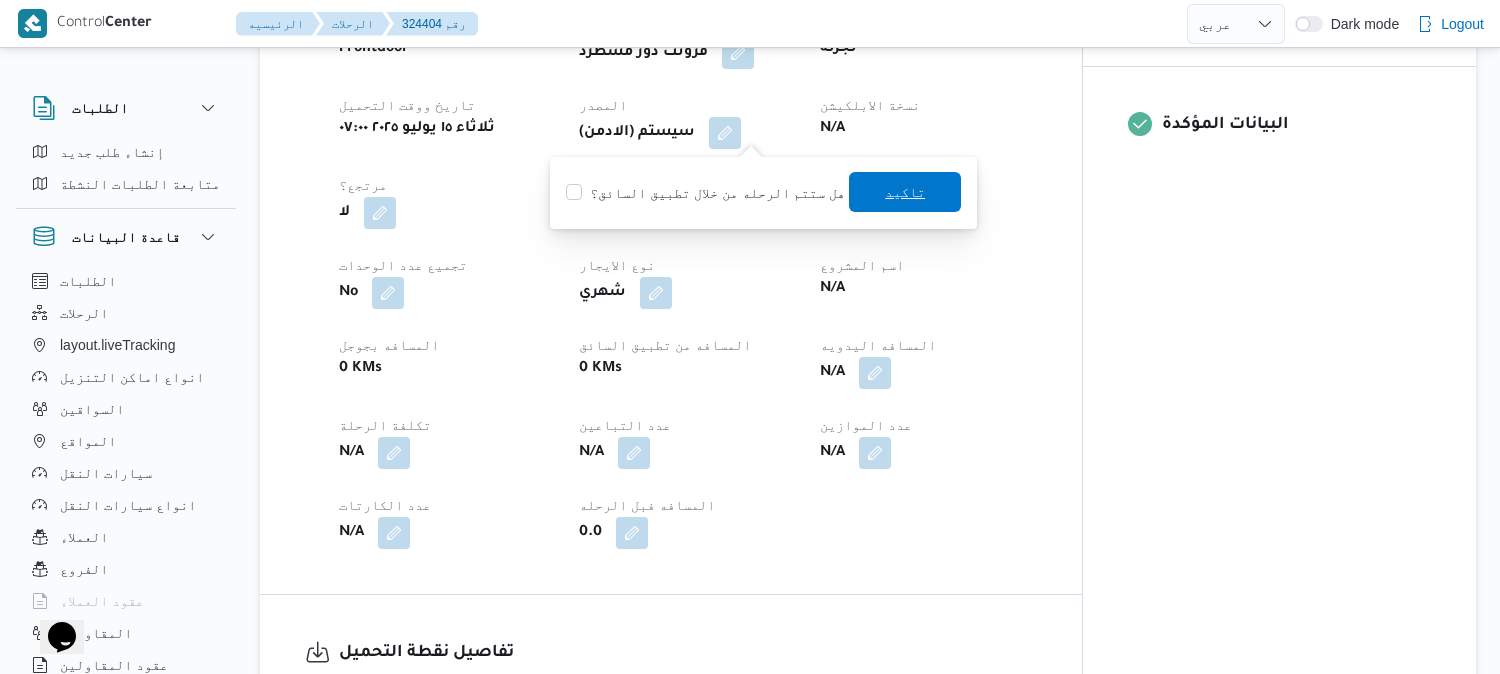 click on "تاكيد" at bounding box center [905, 192] 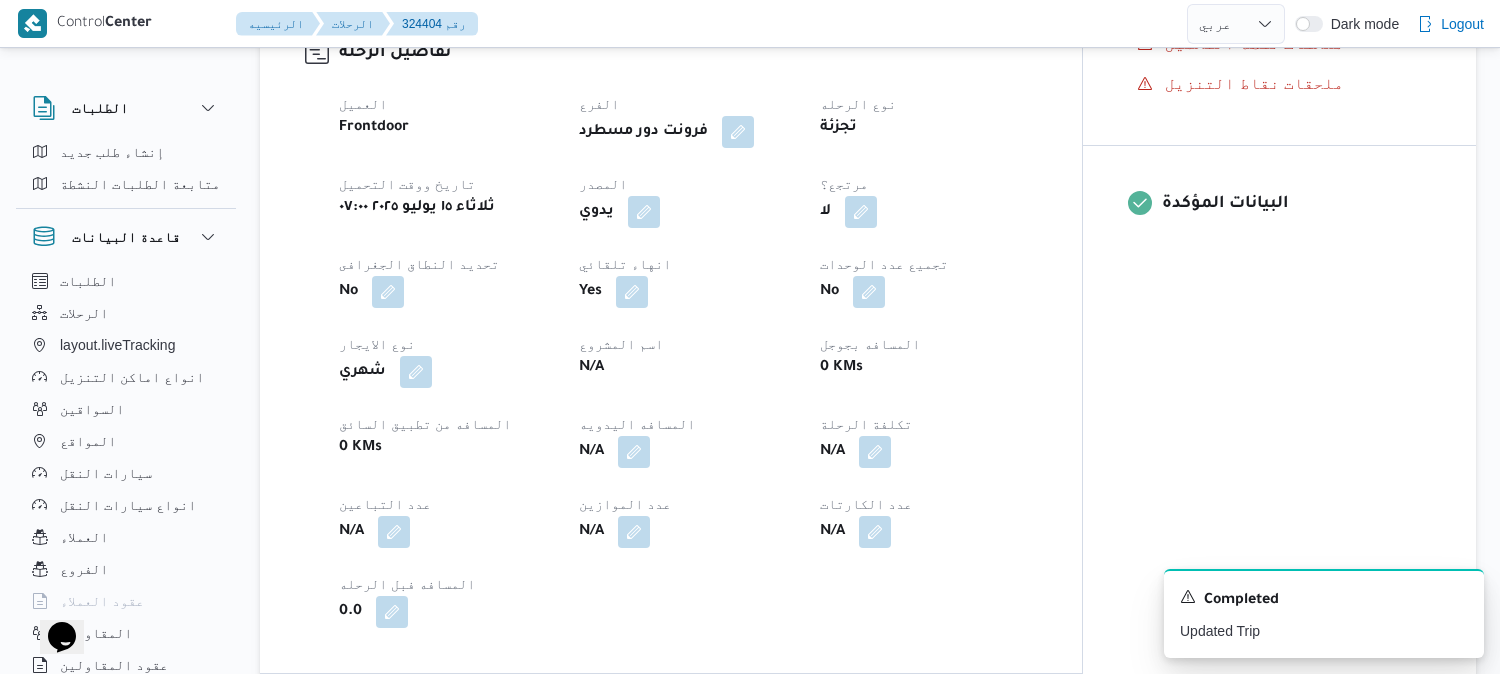 scroll, scrollTop: 888, scrollLeft: 0, axis: vertical 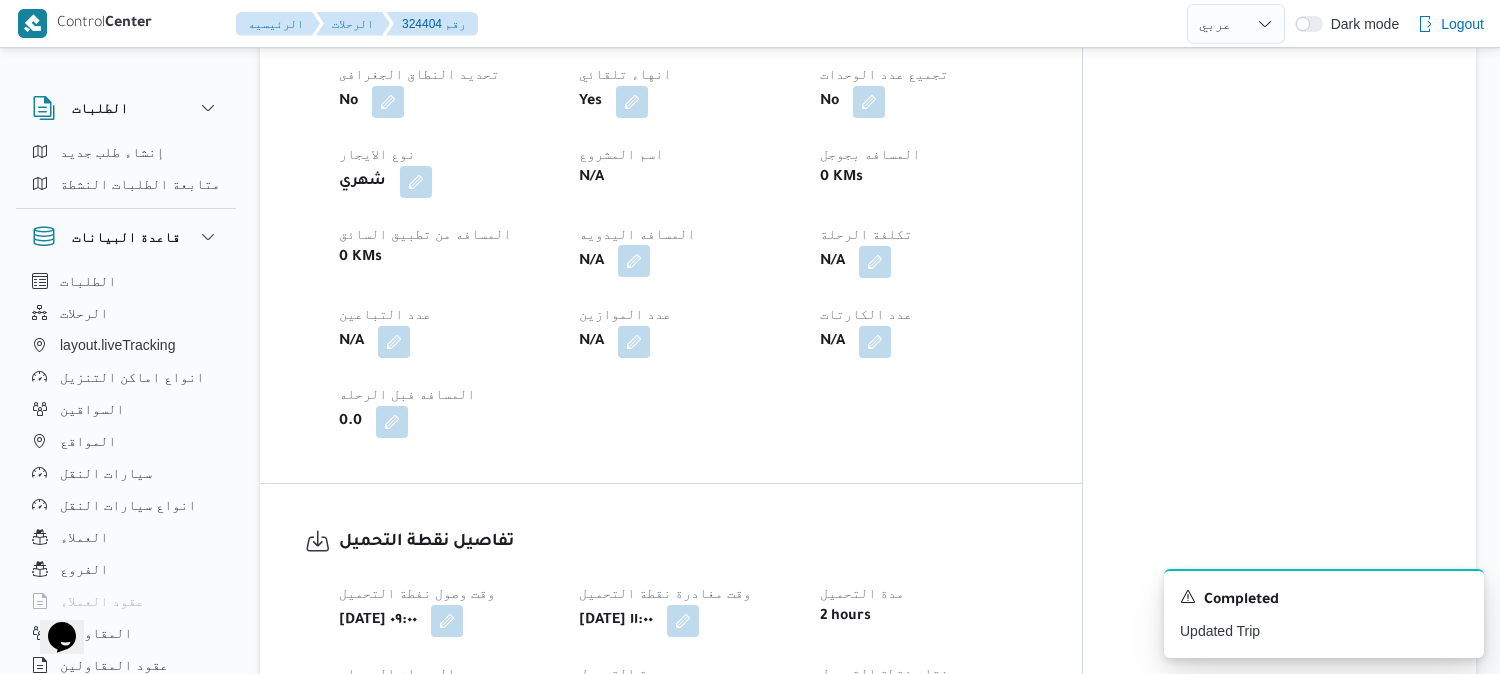 click at bounding box center [634, 261] 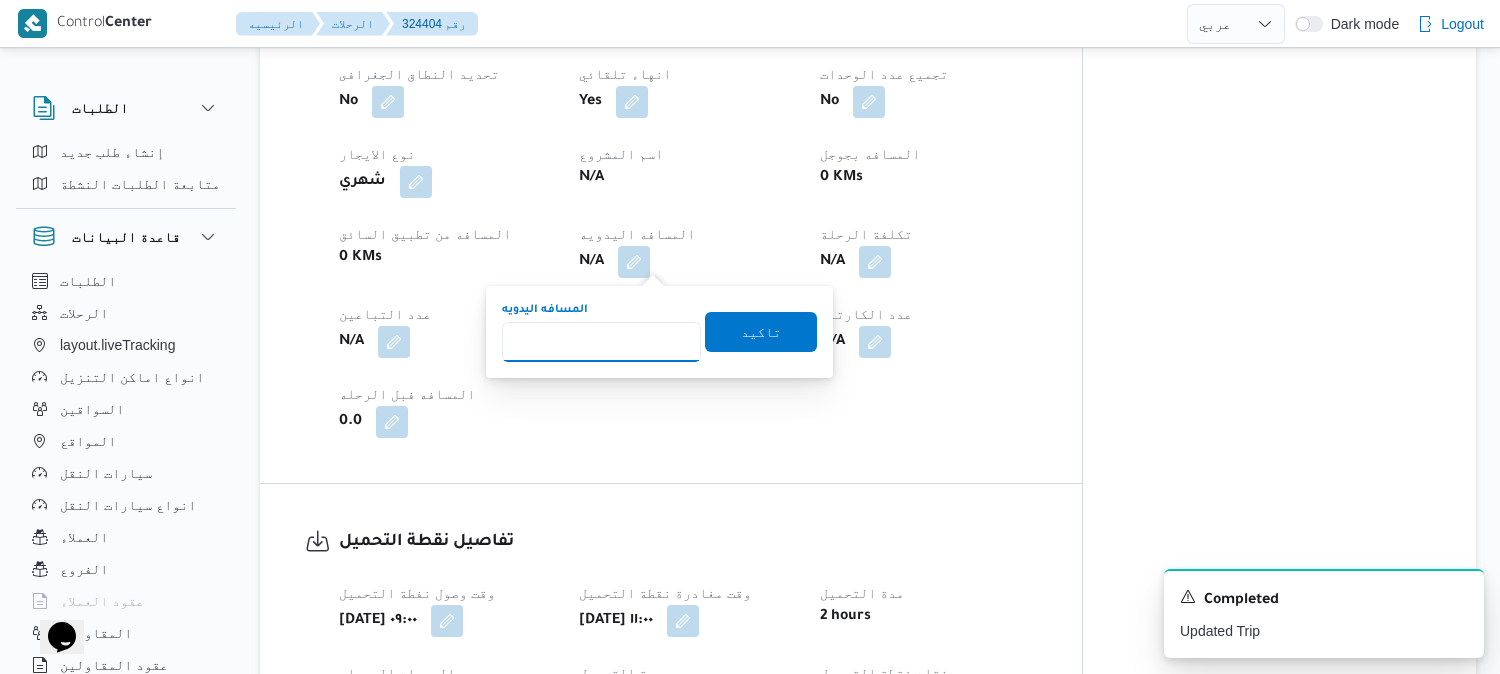 click on "المسافه اليدويه" at bounding box center (601, 342) 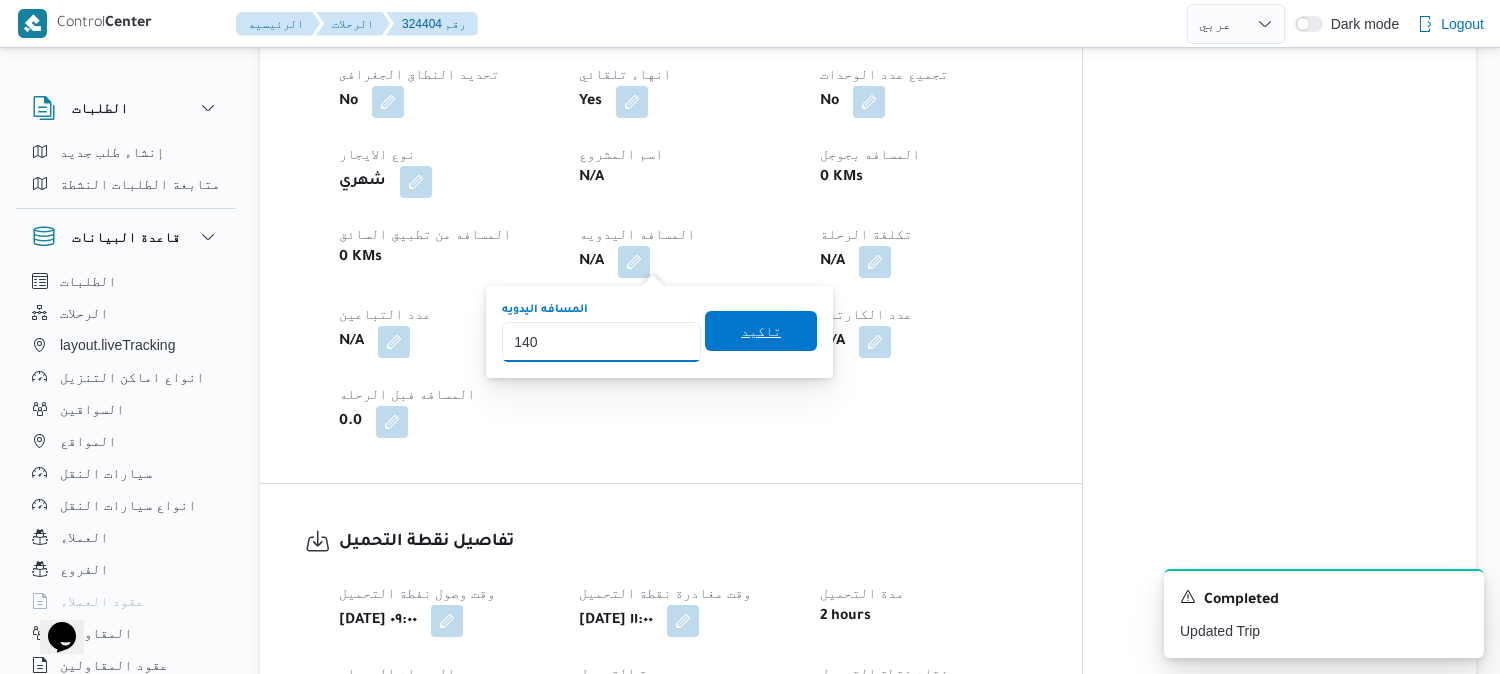 type on "140" 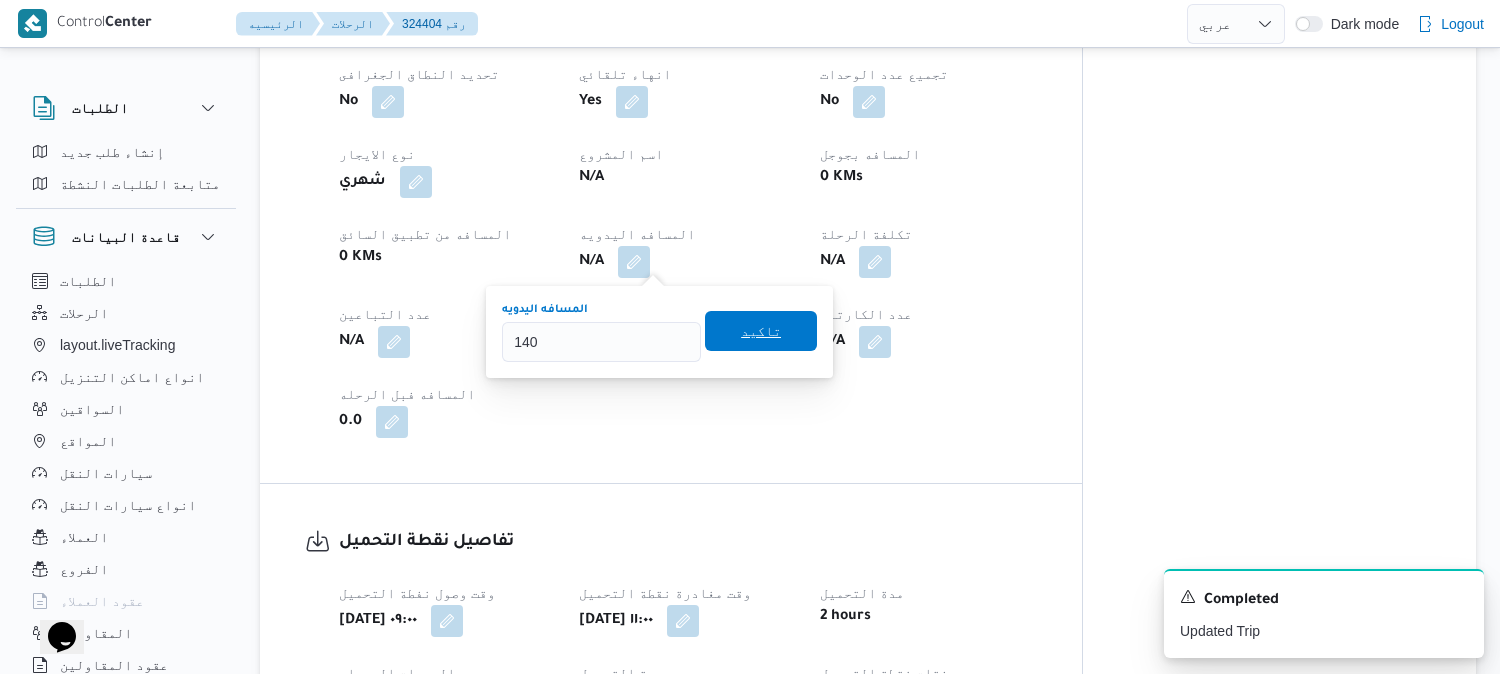 click on "تاكيد" at bounding box center (761, 331) 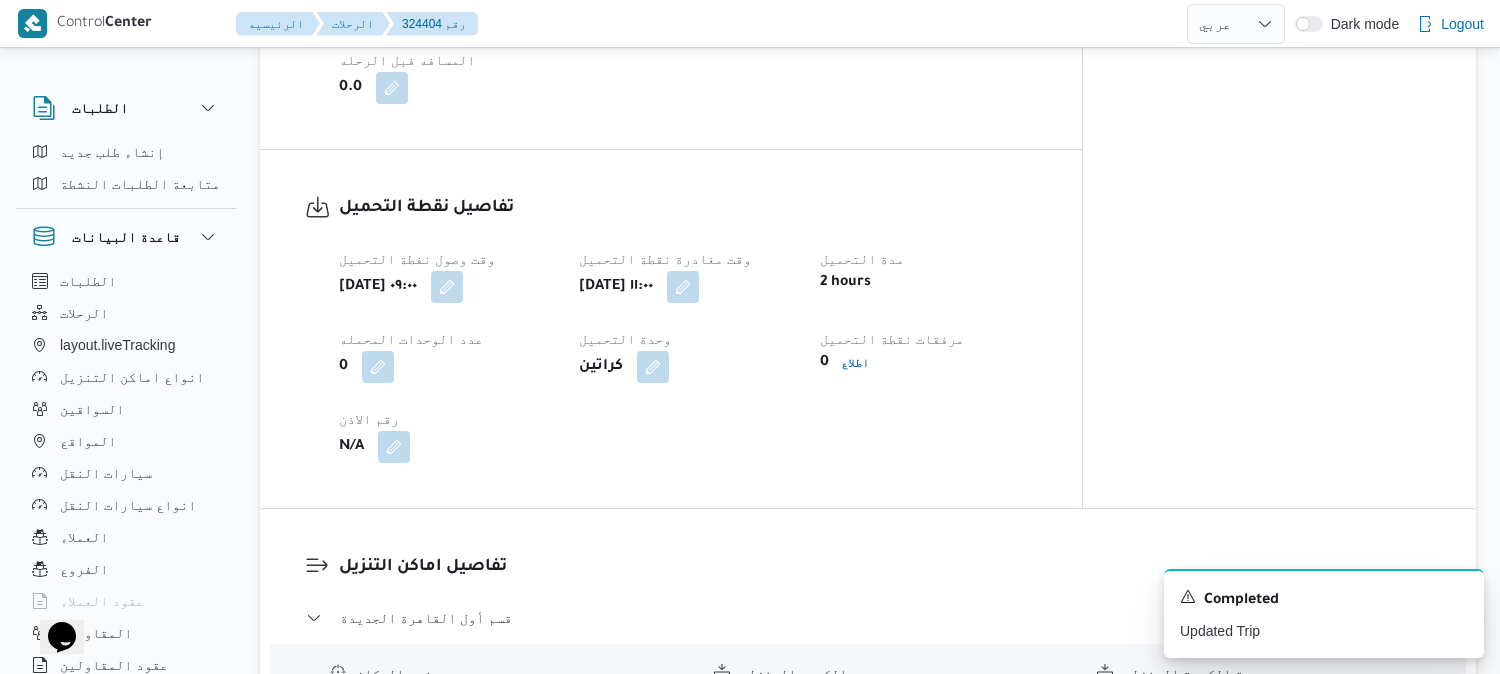 scroll, scrollTop: 1555, scrollLeft: 0, axis: vertical 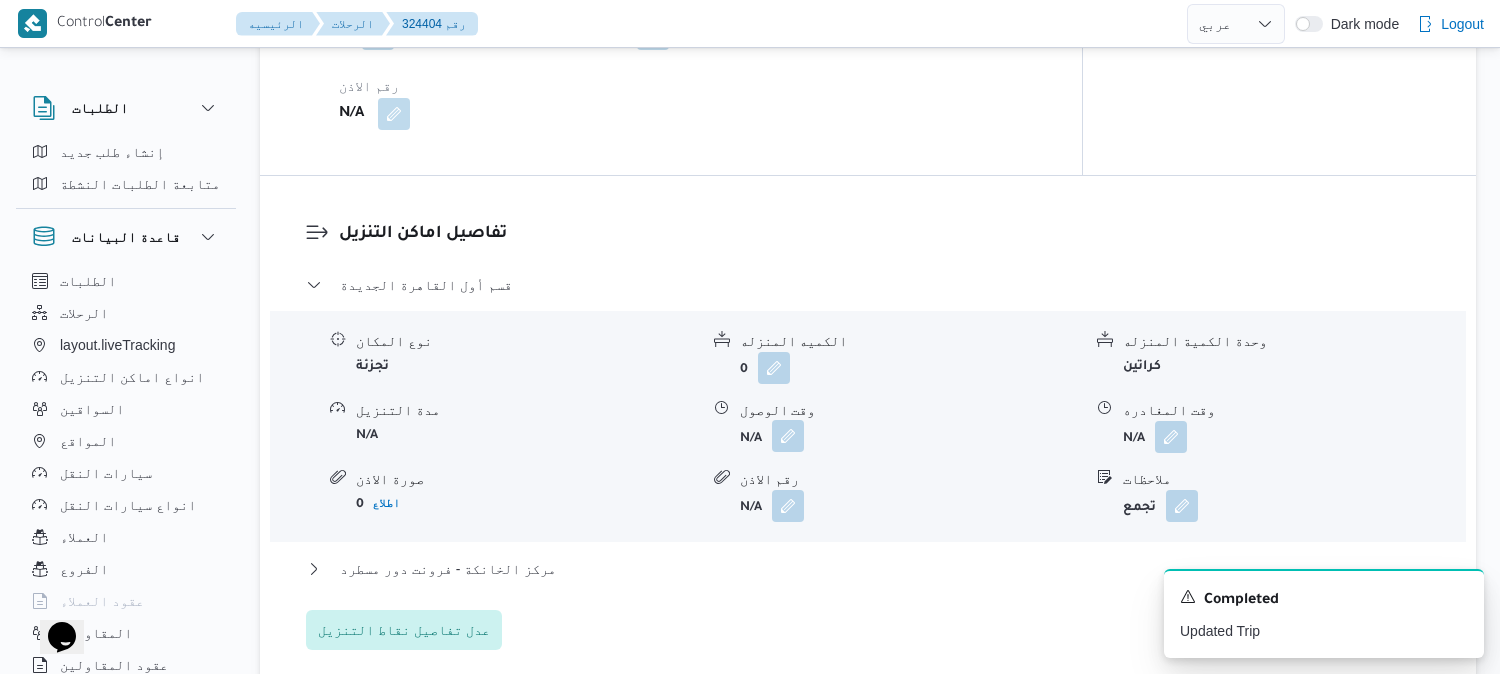 click at bounding box center (788, 436) 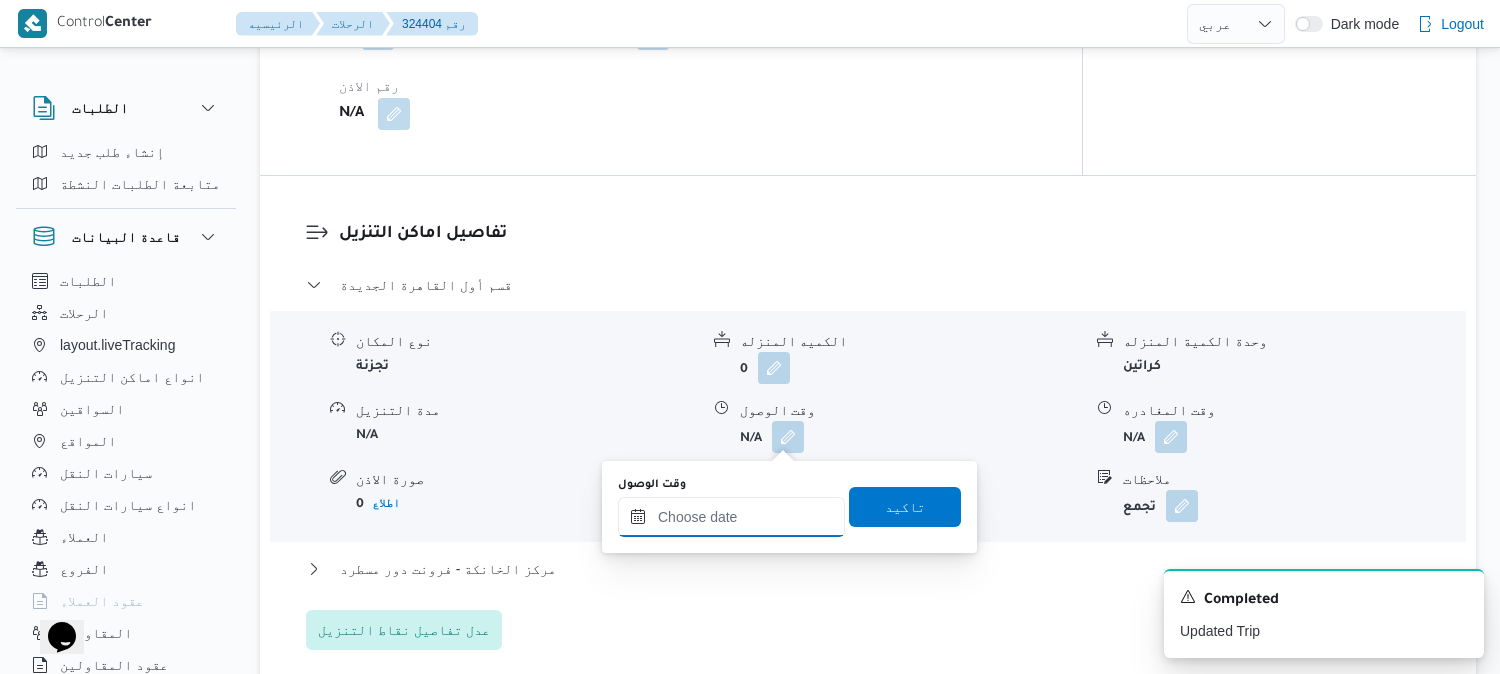 click on "وقت الوصول" at bounding box center (731, 517) 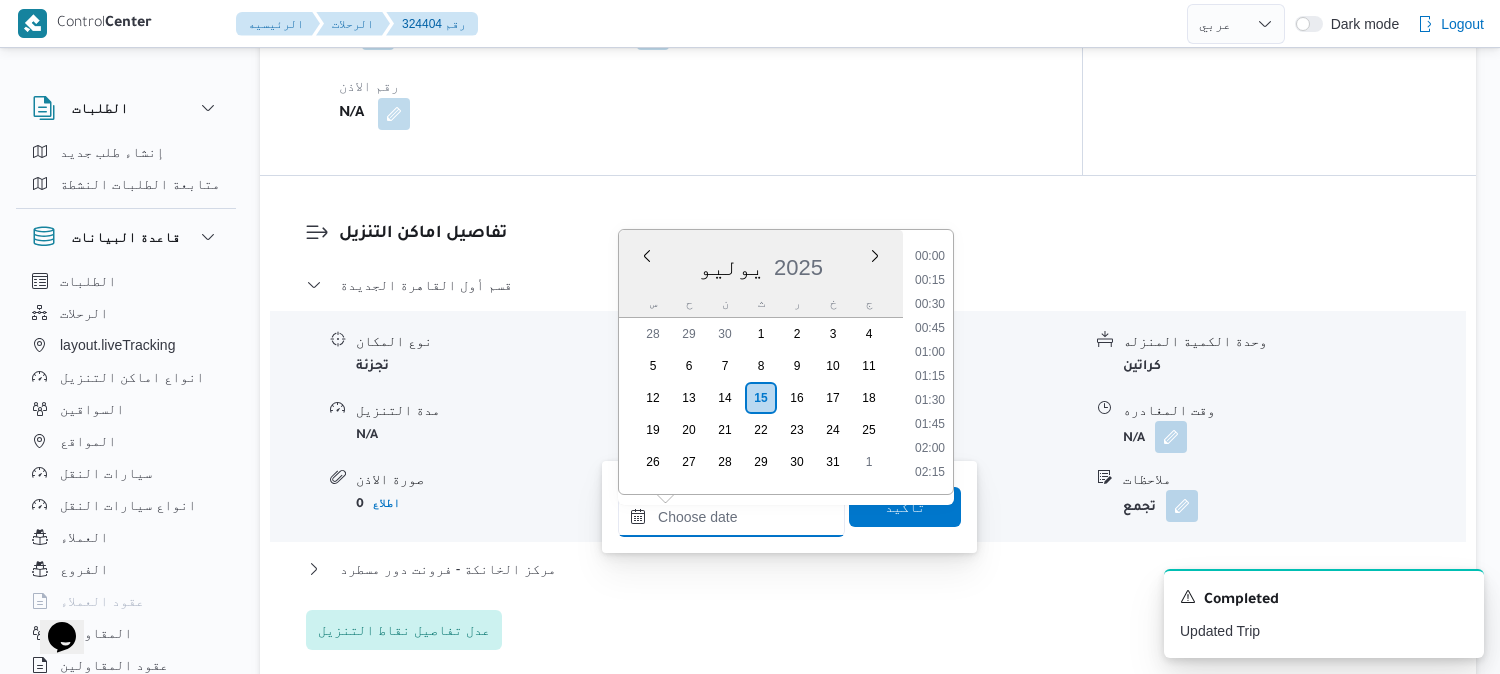 scroll, scrollTop: 2064, scrollLeft: 0, axis: vertical 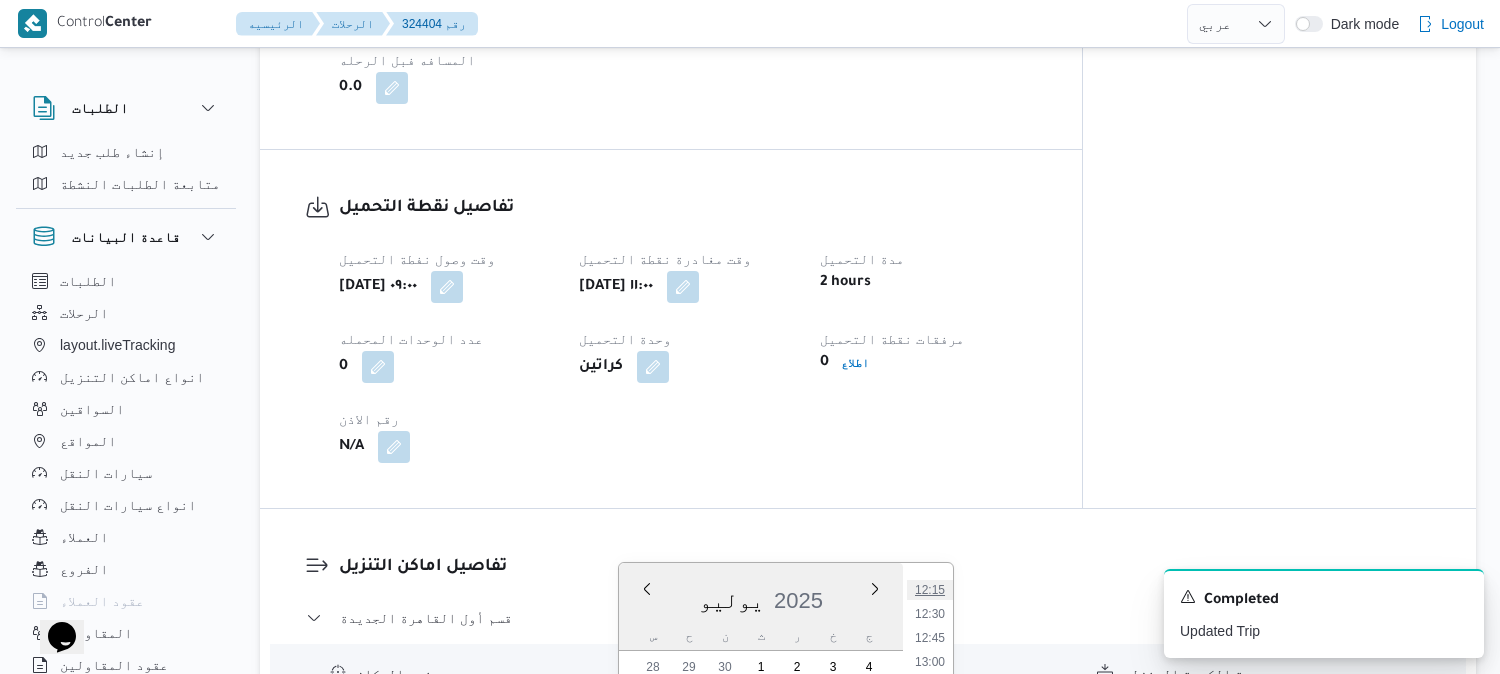 click on "12:15" at bounding box center (930, 590) 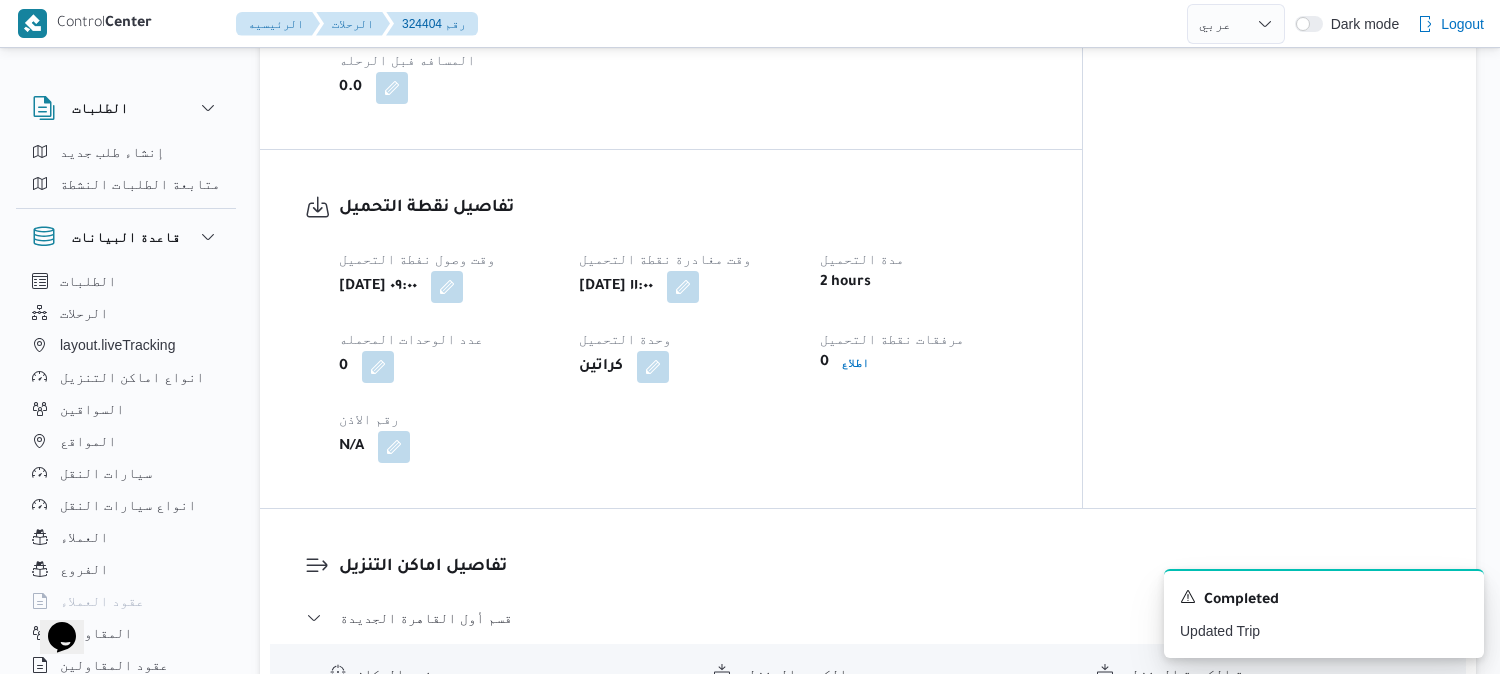 scroll, scrollTop: 1734, scrollLeft: 0, axis: vertical 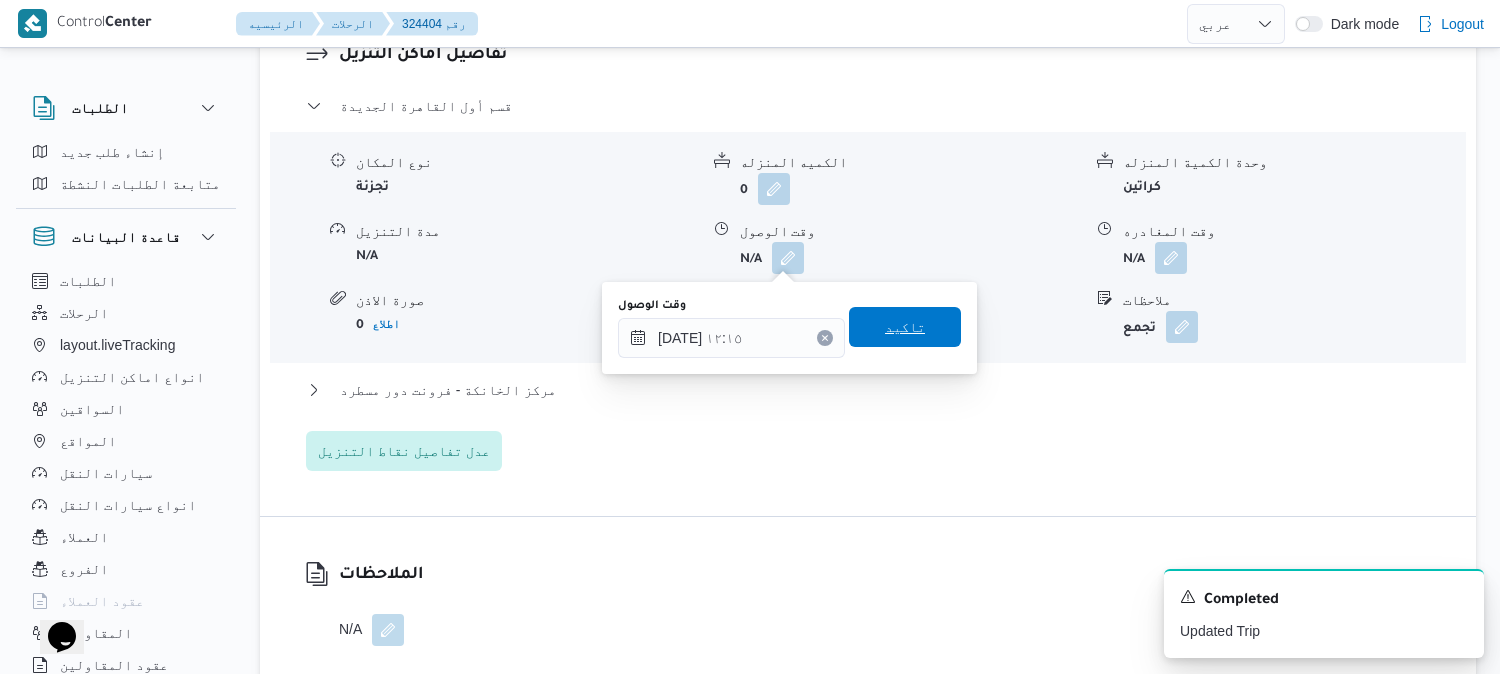 click on "تاكيد" at bounding box center [905, 327] 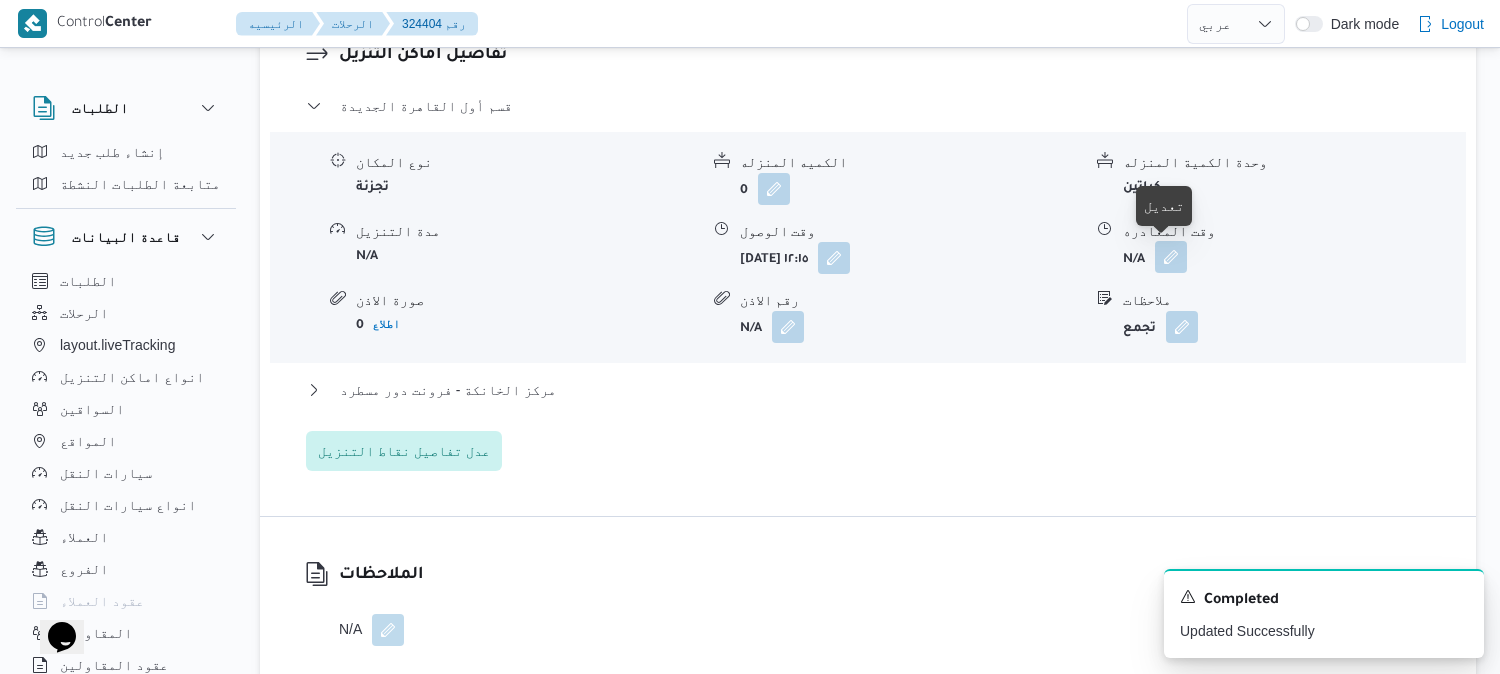 click at bounding box center [1171, 257] 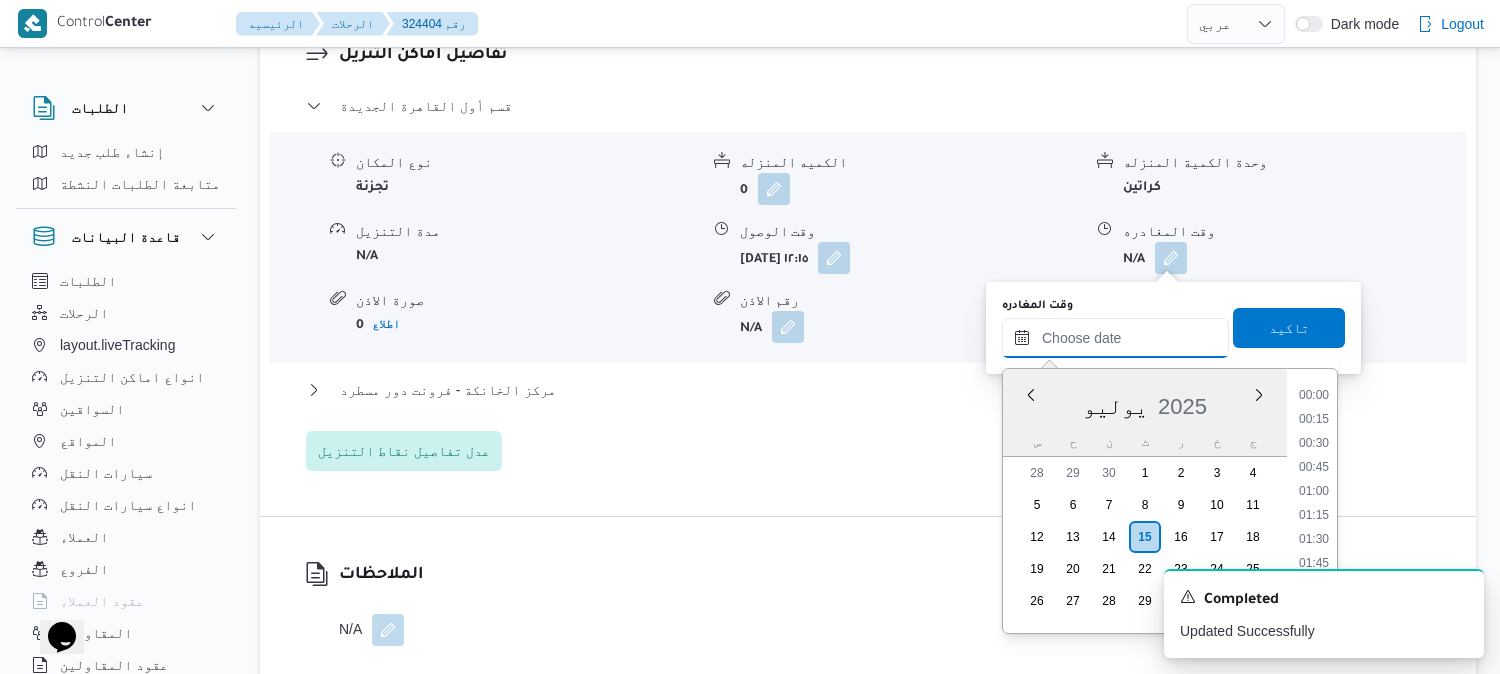 click on "وقت المغادره" at bounding box center [1115, 338] 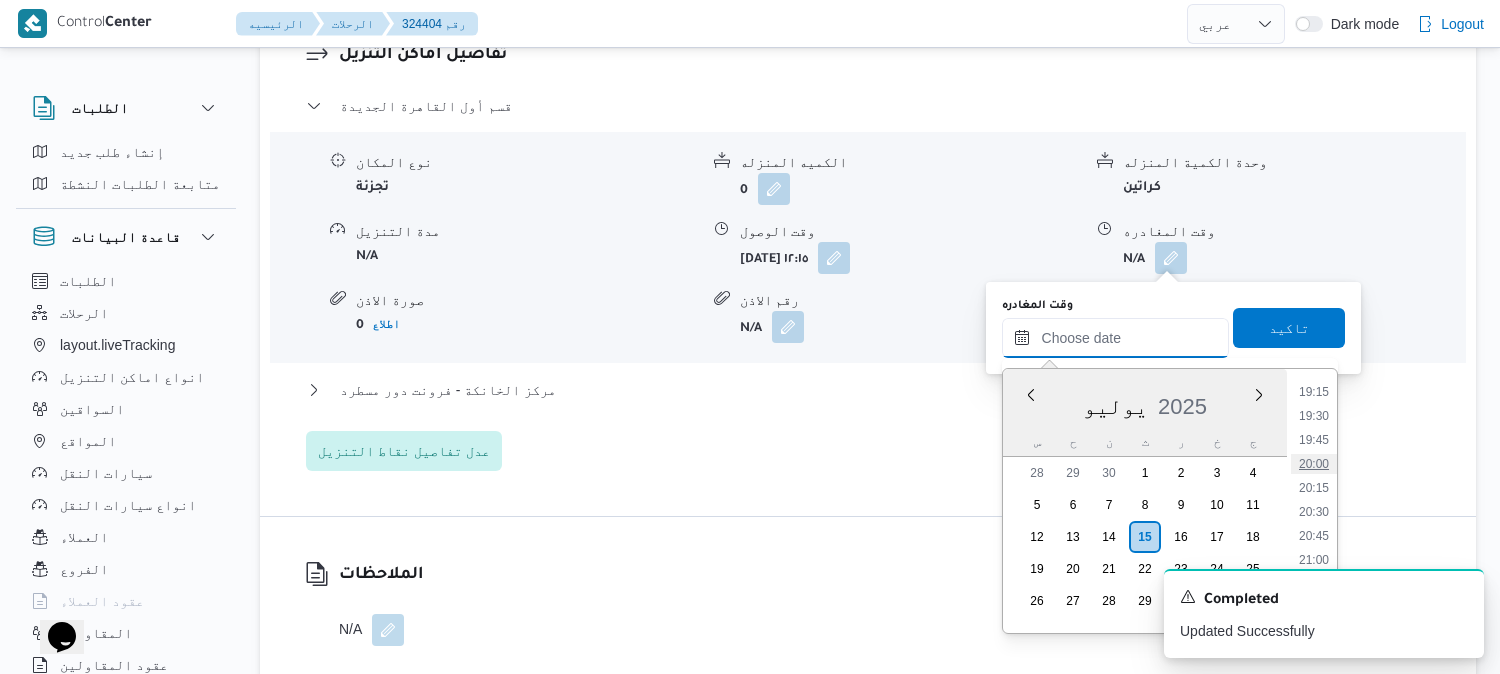 scroll, scrollTop: 1842, scrollLeft: 0, axis: vertical 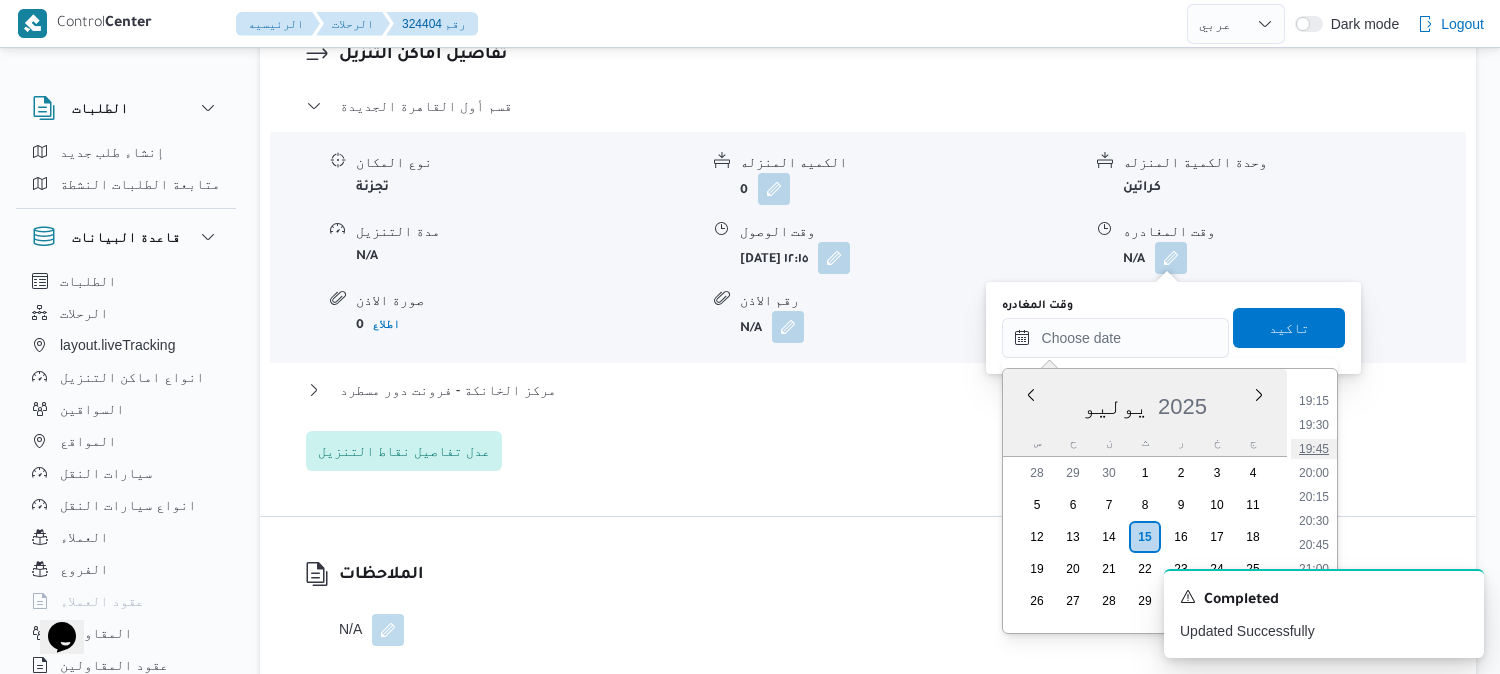 click on "19:45" at bounding box center (1314, 449) 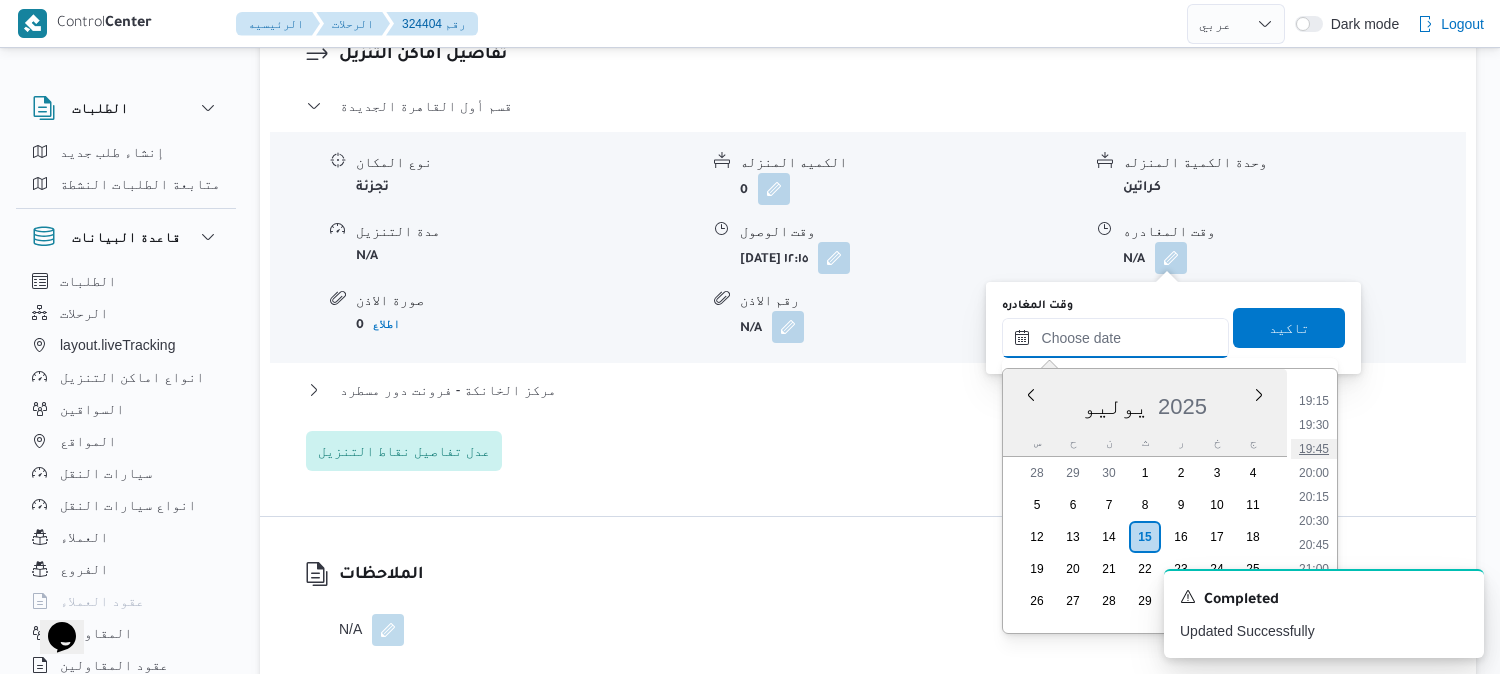 type on "١٥/٠٧/٢٠٢٥ ١٩:٤٥" 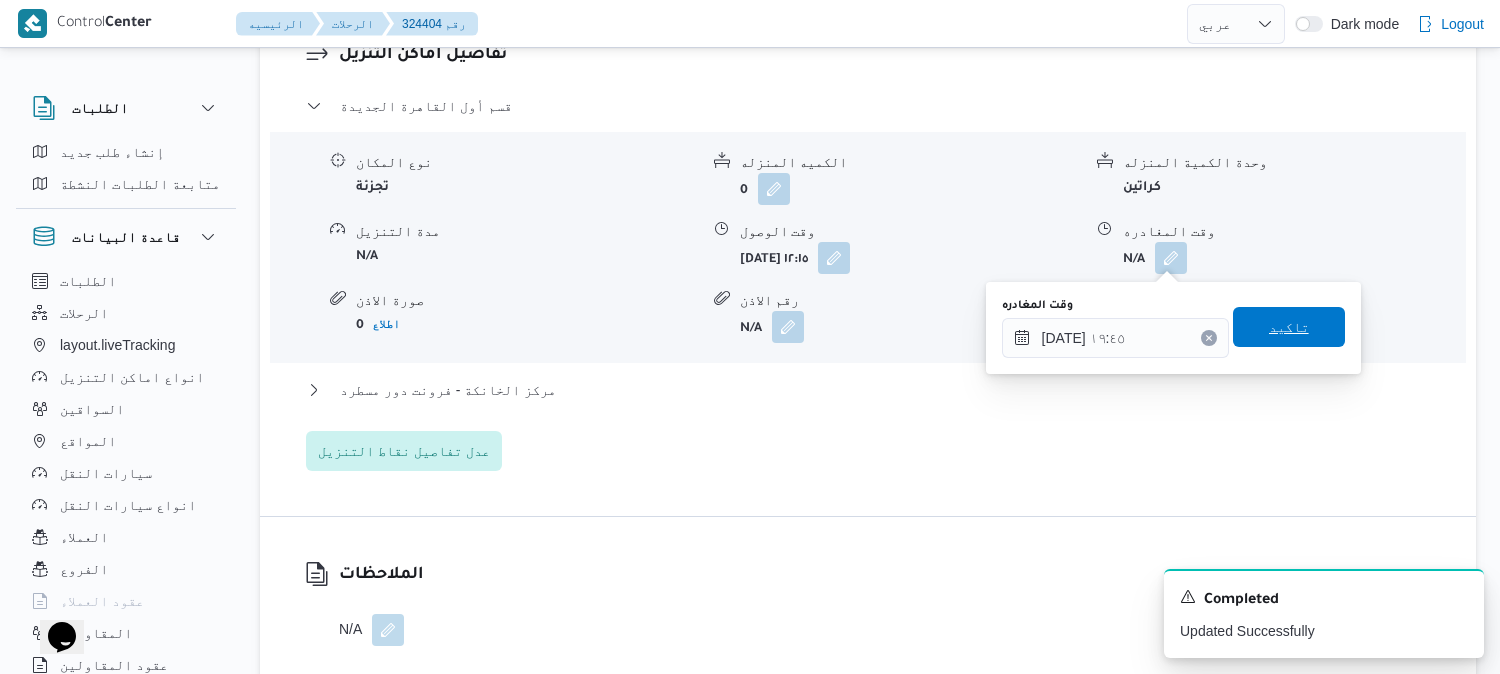 click on "تاكيد" at bounding box center (1289, 327) 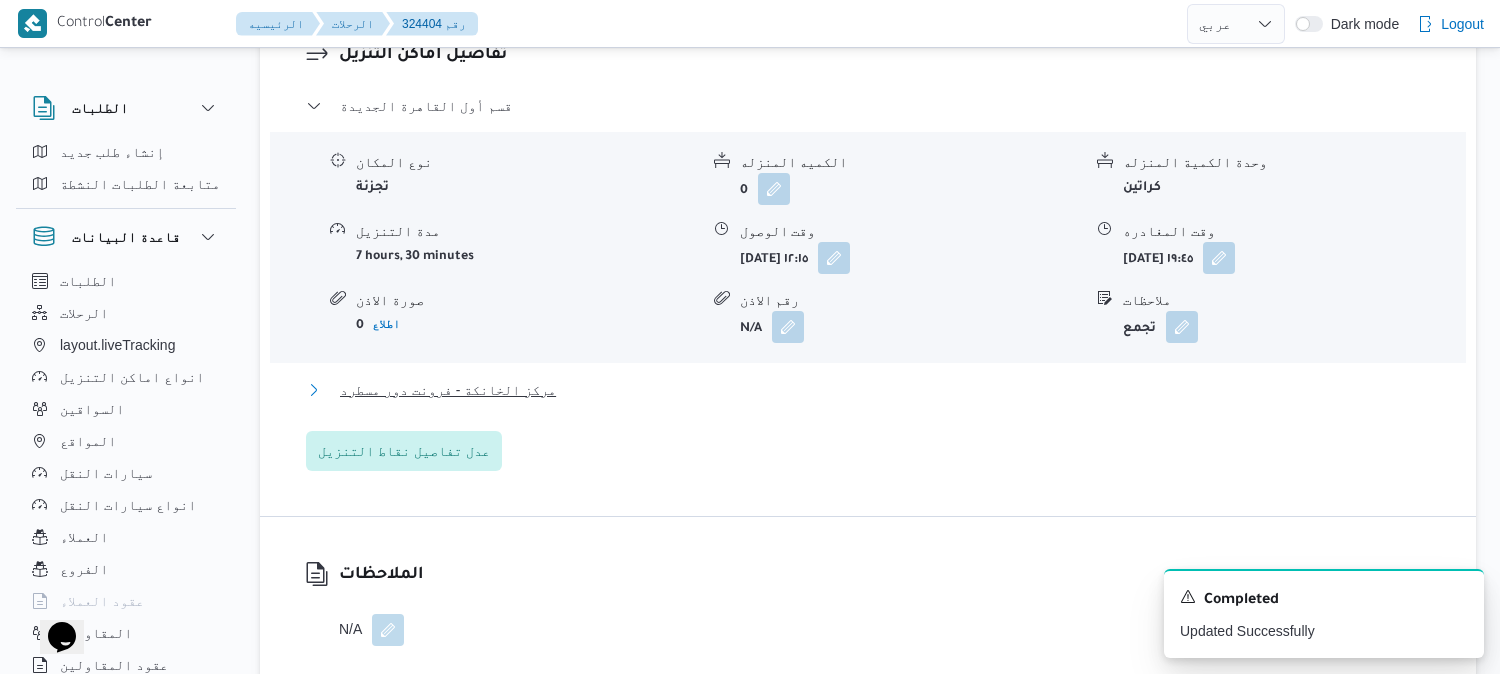 click on "مركز الخانكة -
فرونت دور مسطرد" at bounding box center [448, 390] 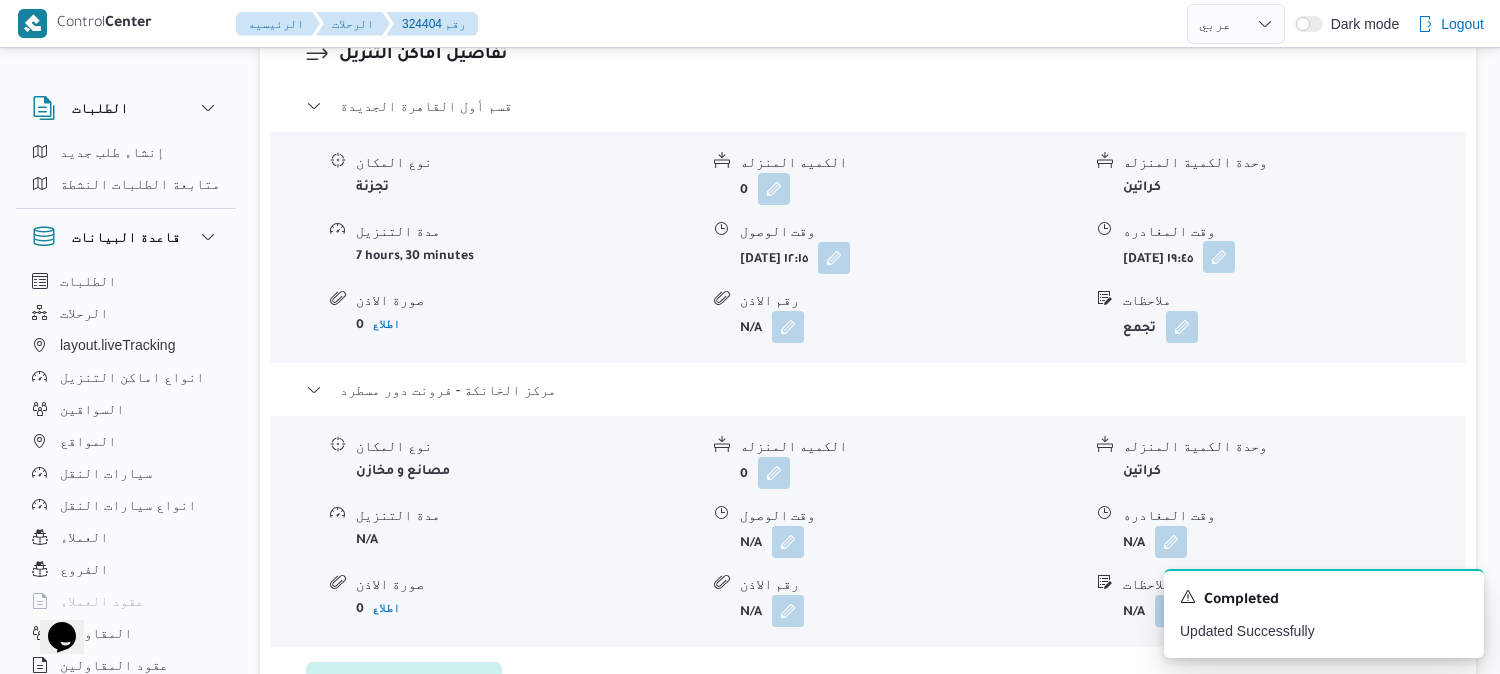 click at bounding box center (1219, 257) 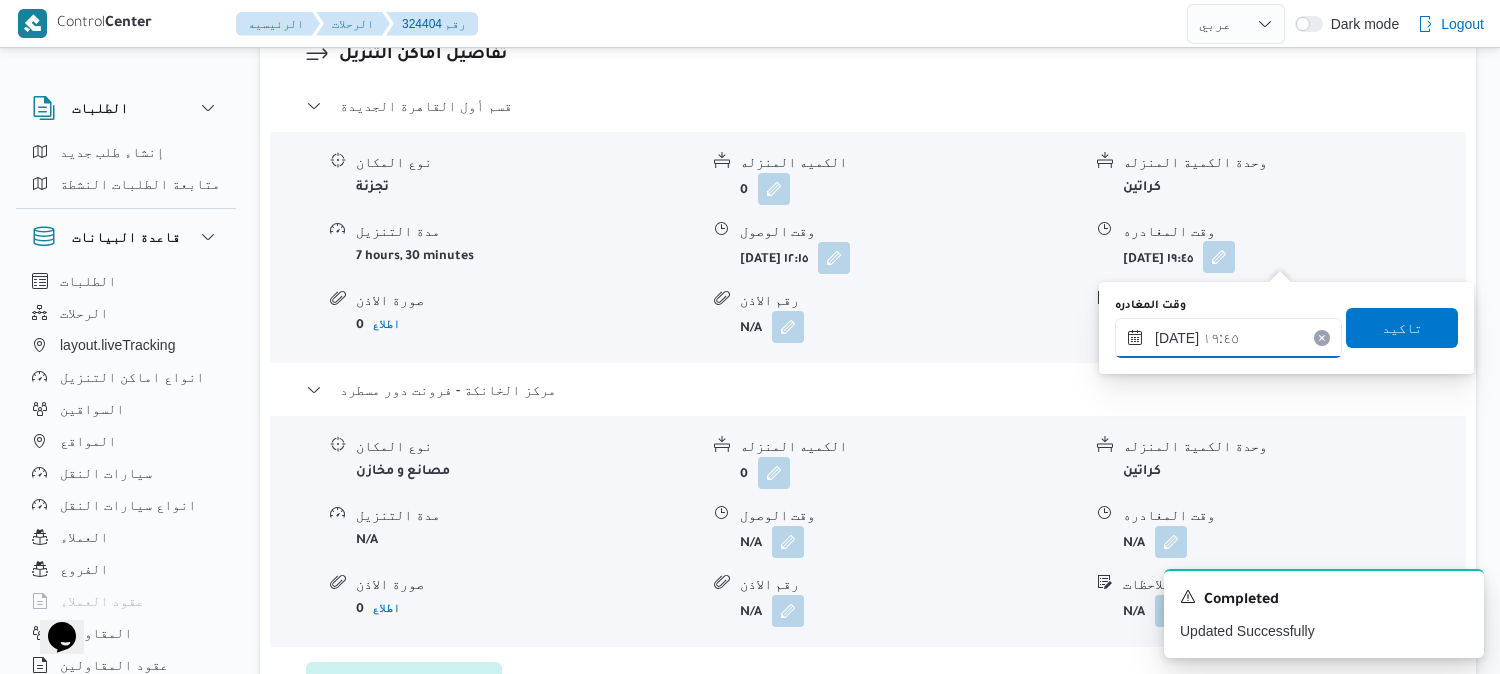 click on "١٥/٠٧/٢٠٢٥ ١٩:٤٥" at bounding box center (1228, 338) 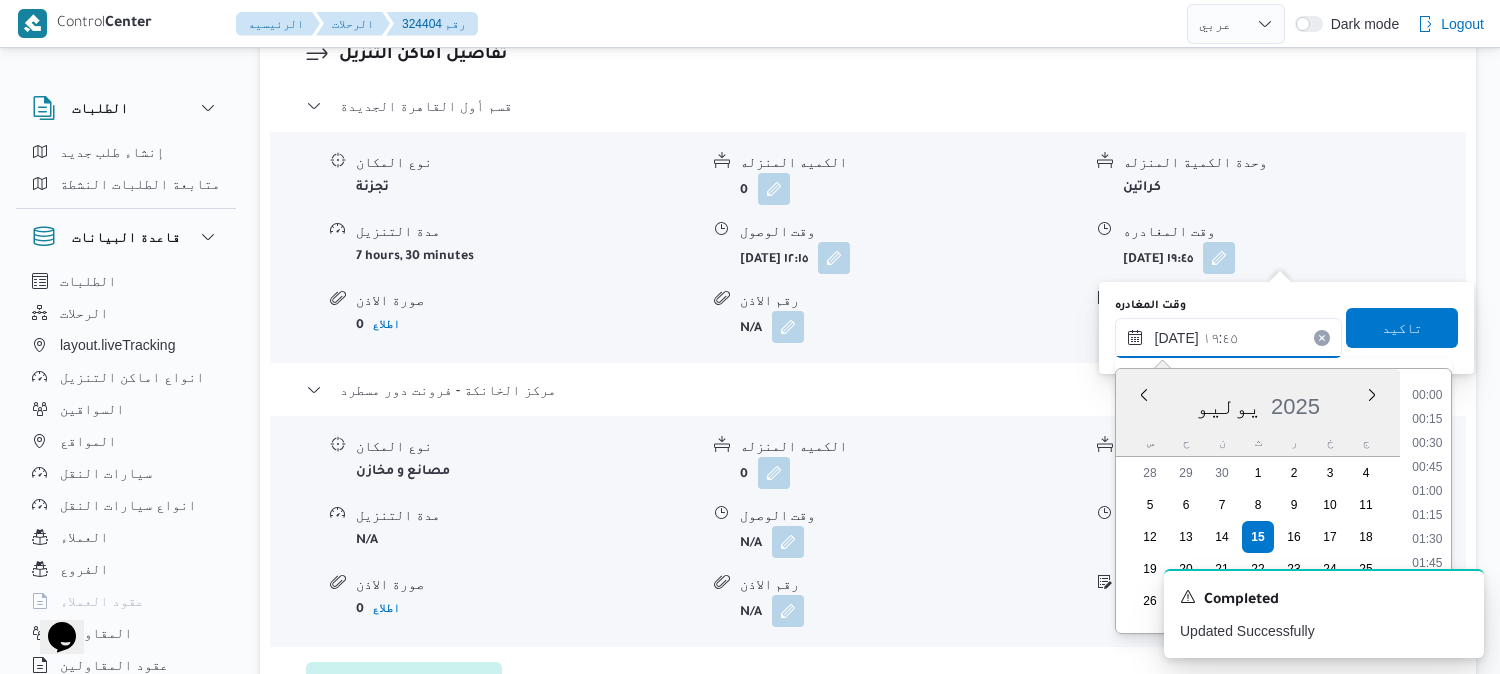 scroll, scrollTop: 1775, scrollLeft: 0, axis: vertical 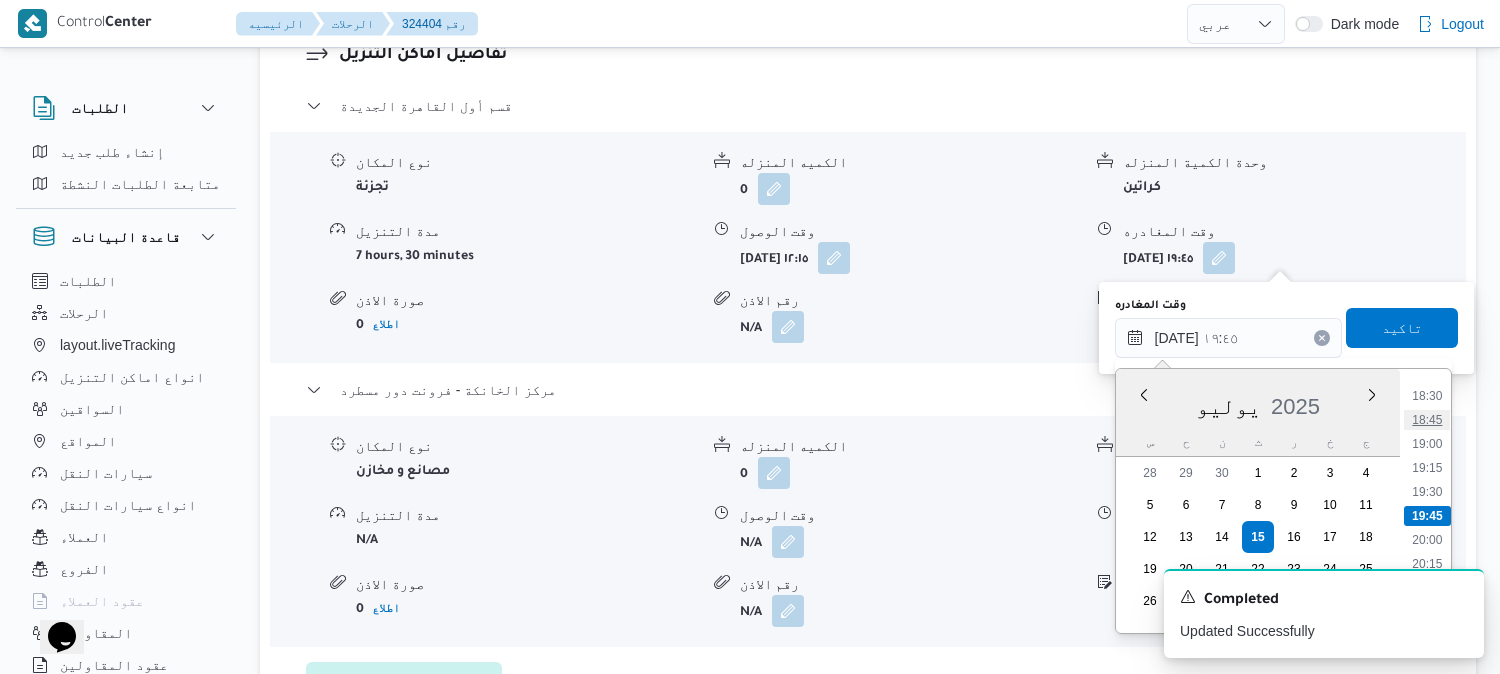 click on "18:45" at bounding box center [1427, 420] 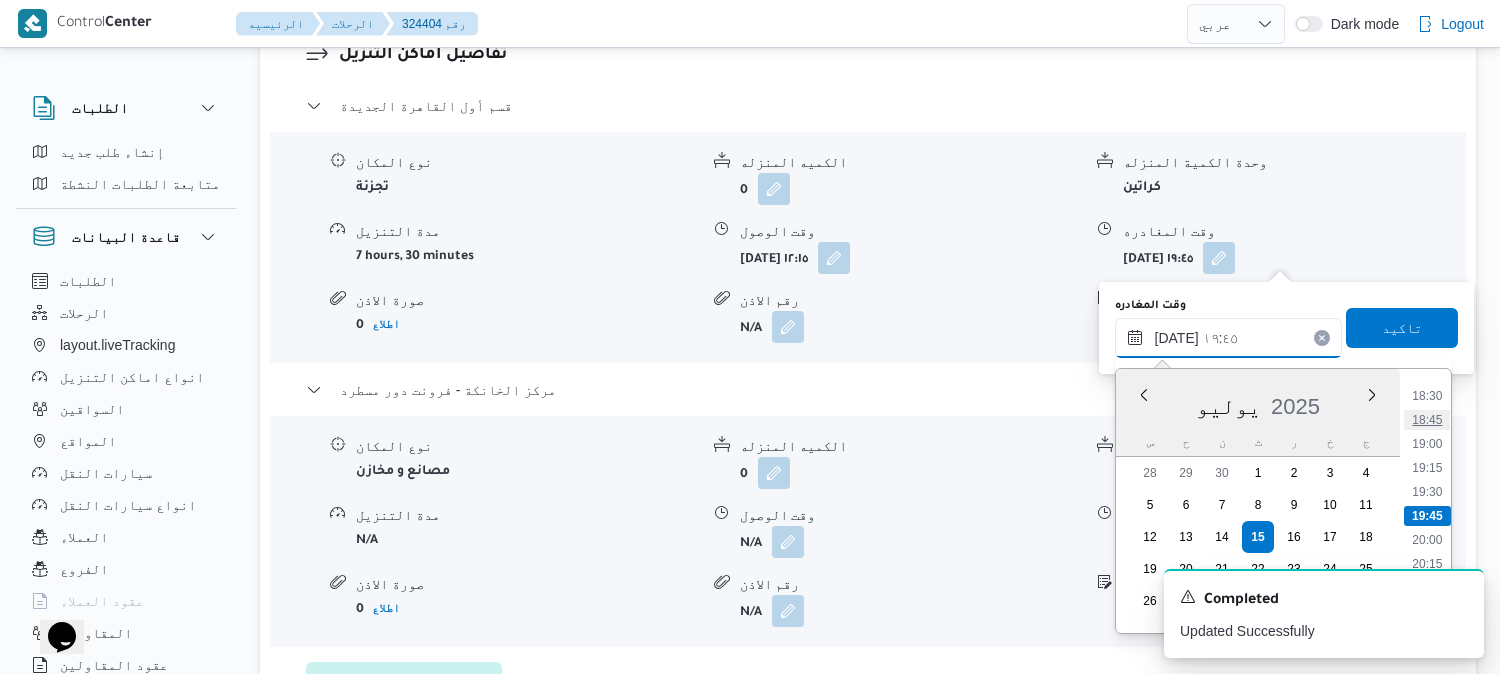 type on "١٥/٠٧/٢٠٢٥ ١٨:٤٥" 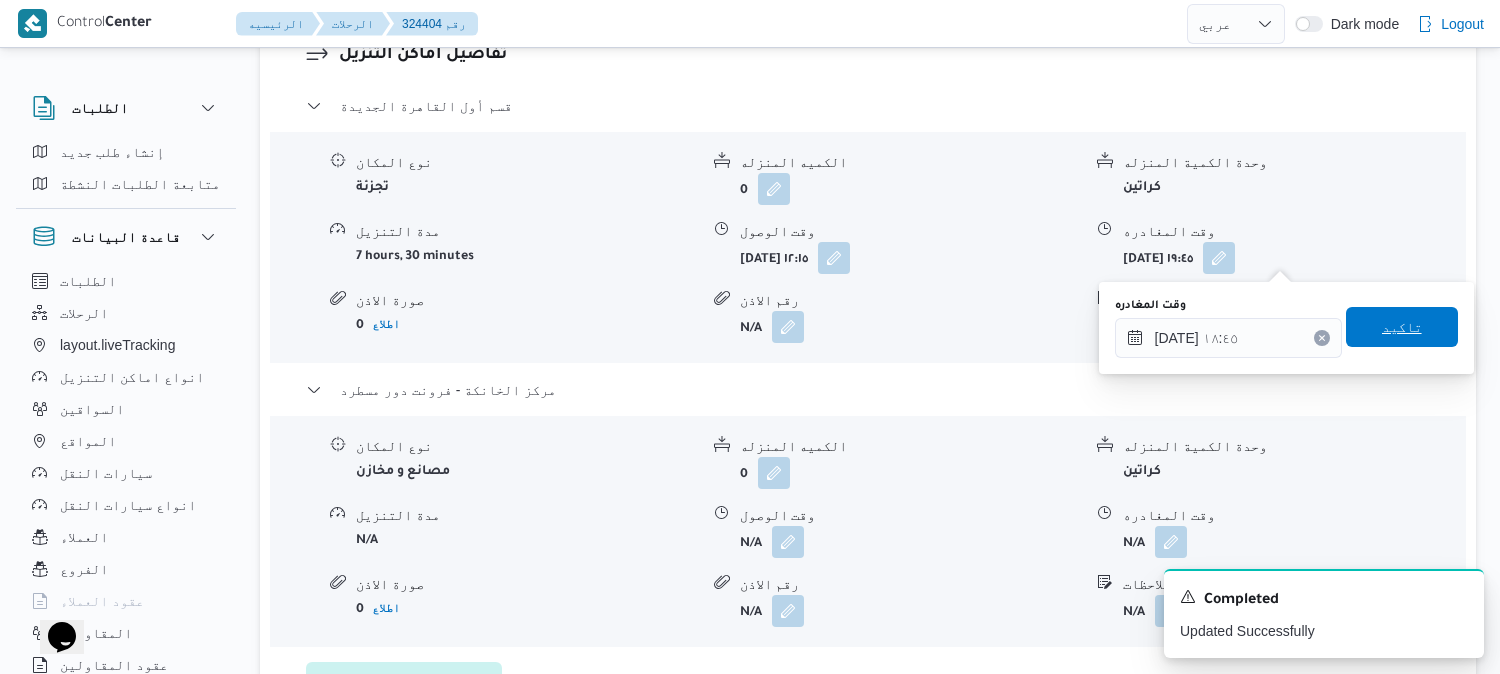 click on "تاكيد" at bounding box center [1402, 327] 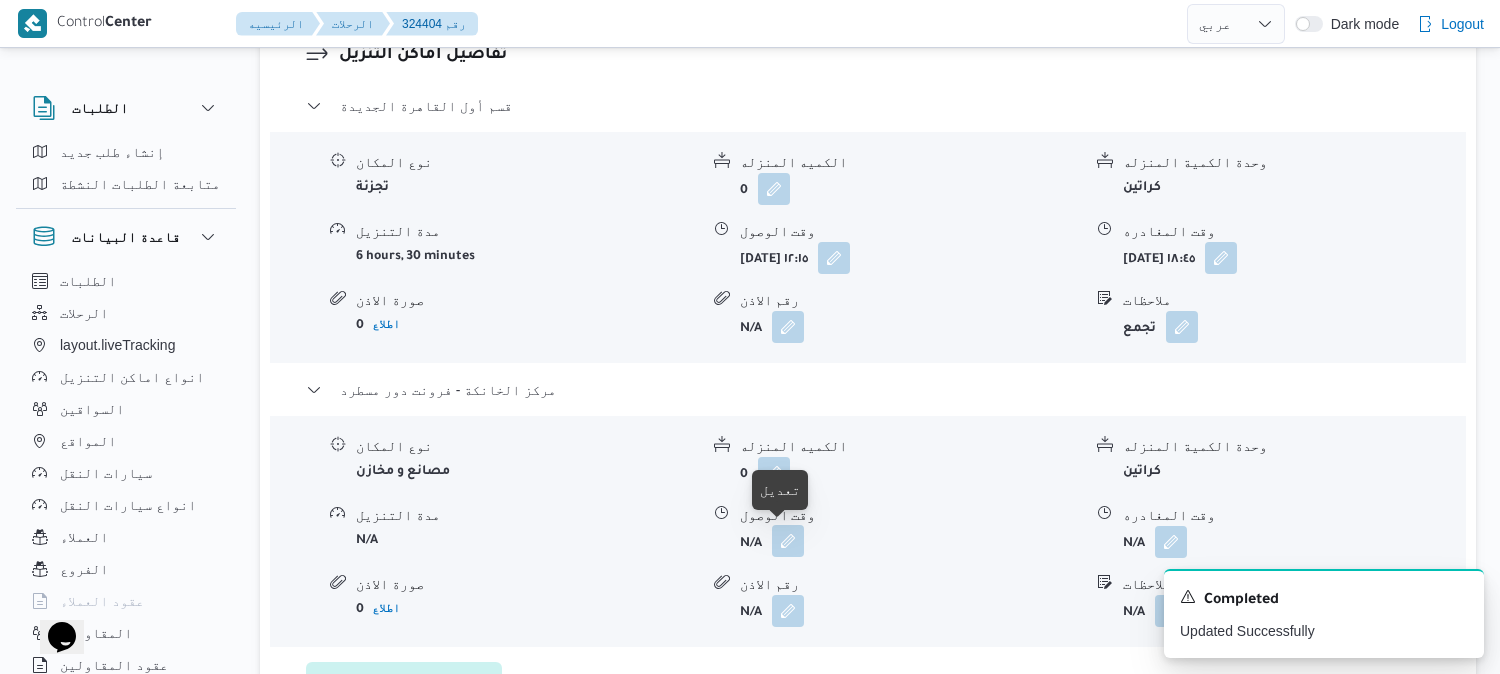 click at bounding box center [788, 541] 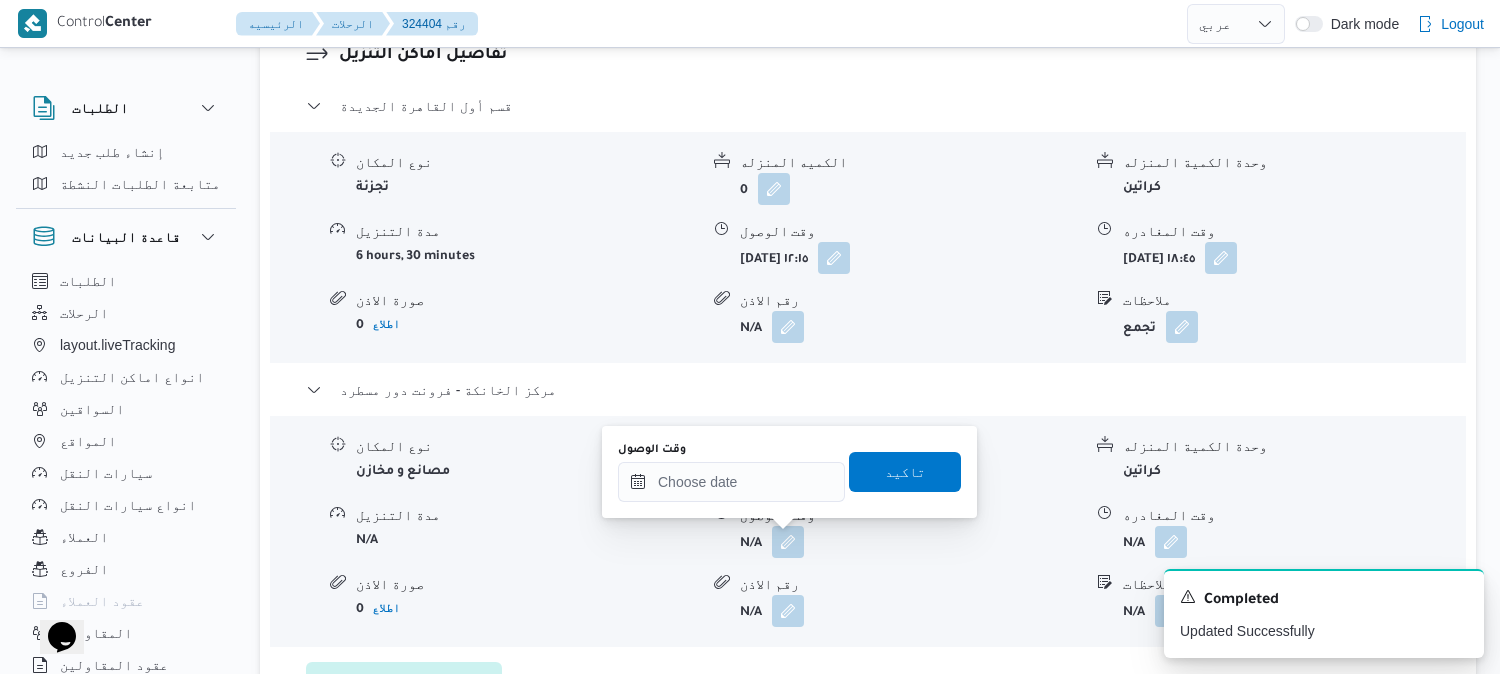 click at bounding box center [783, 611] 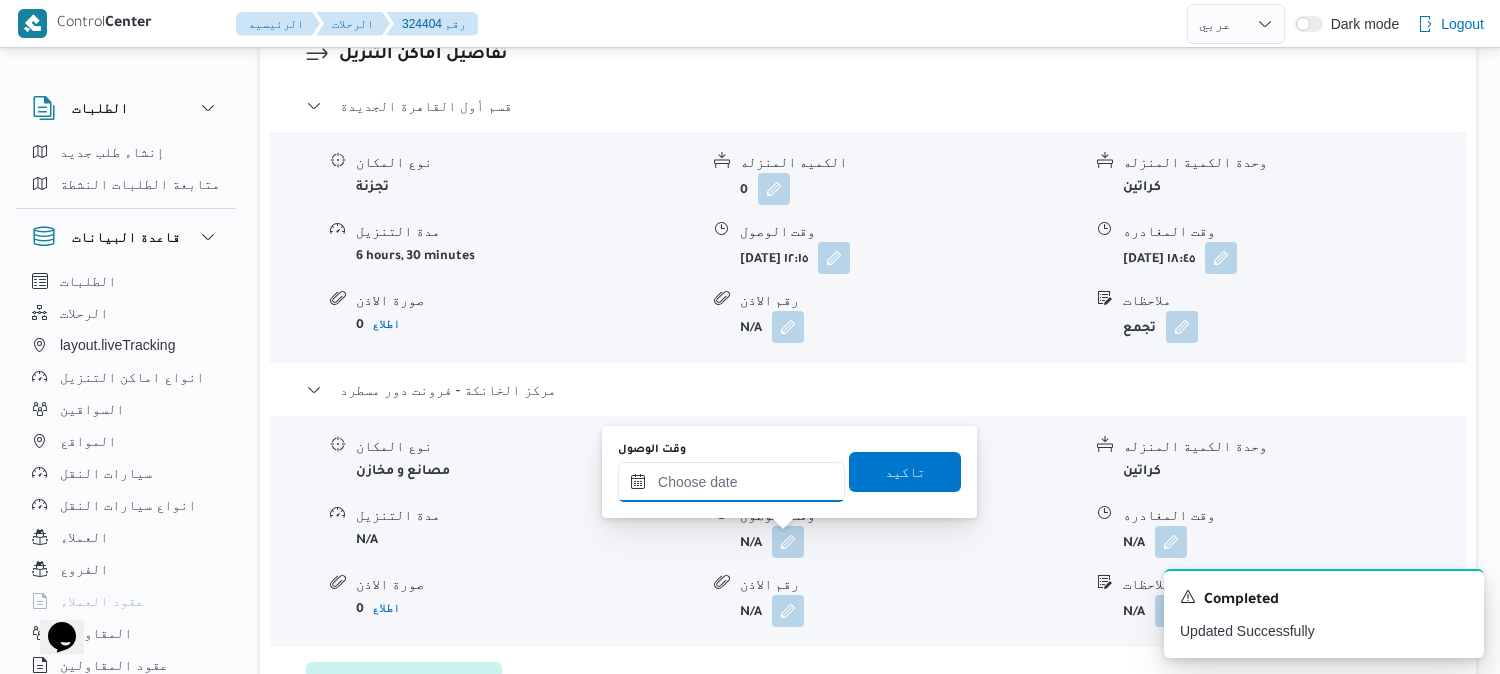 click on "وقت الوصول" at bounding box center (731, 482) 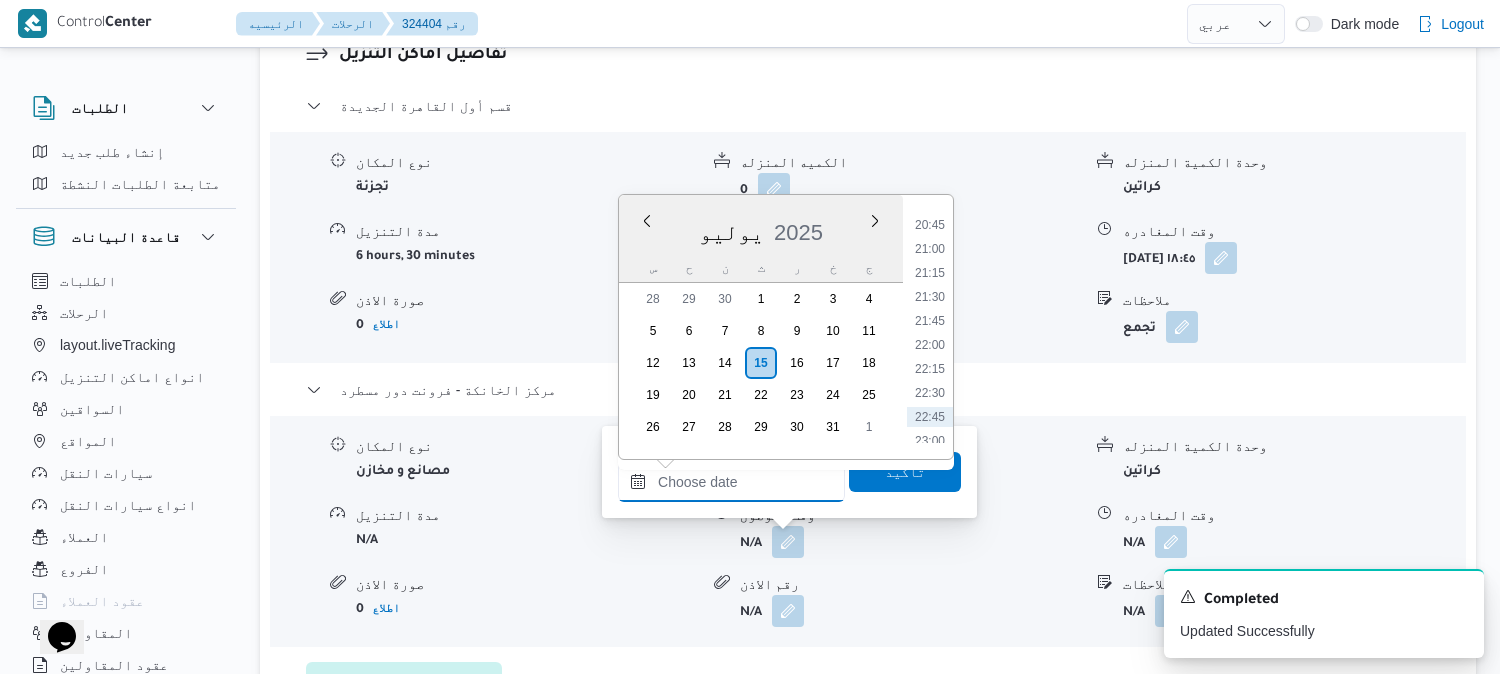 scroll, scrollTop: 1842, scrollLeft: 0, axis: vertical 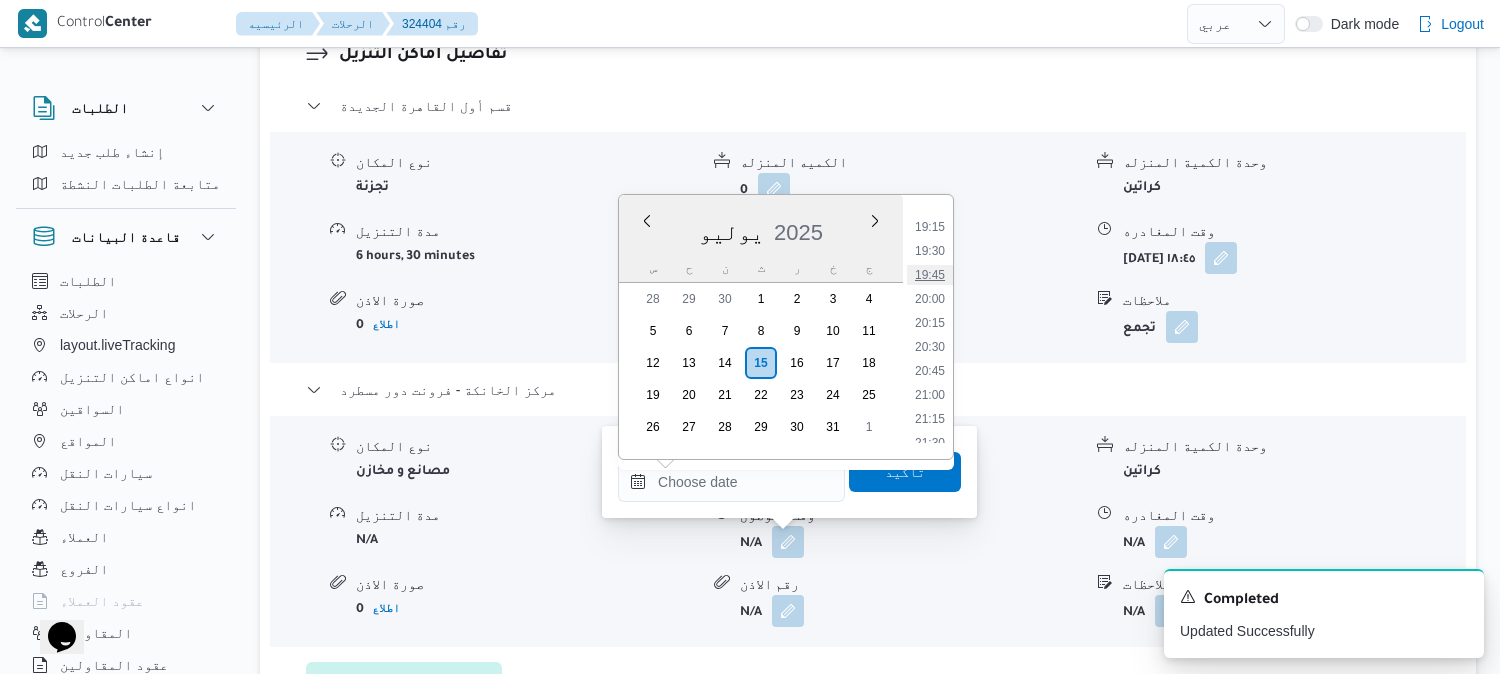 click on "19:45" at bounding box center (930, 275) 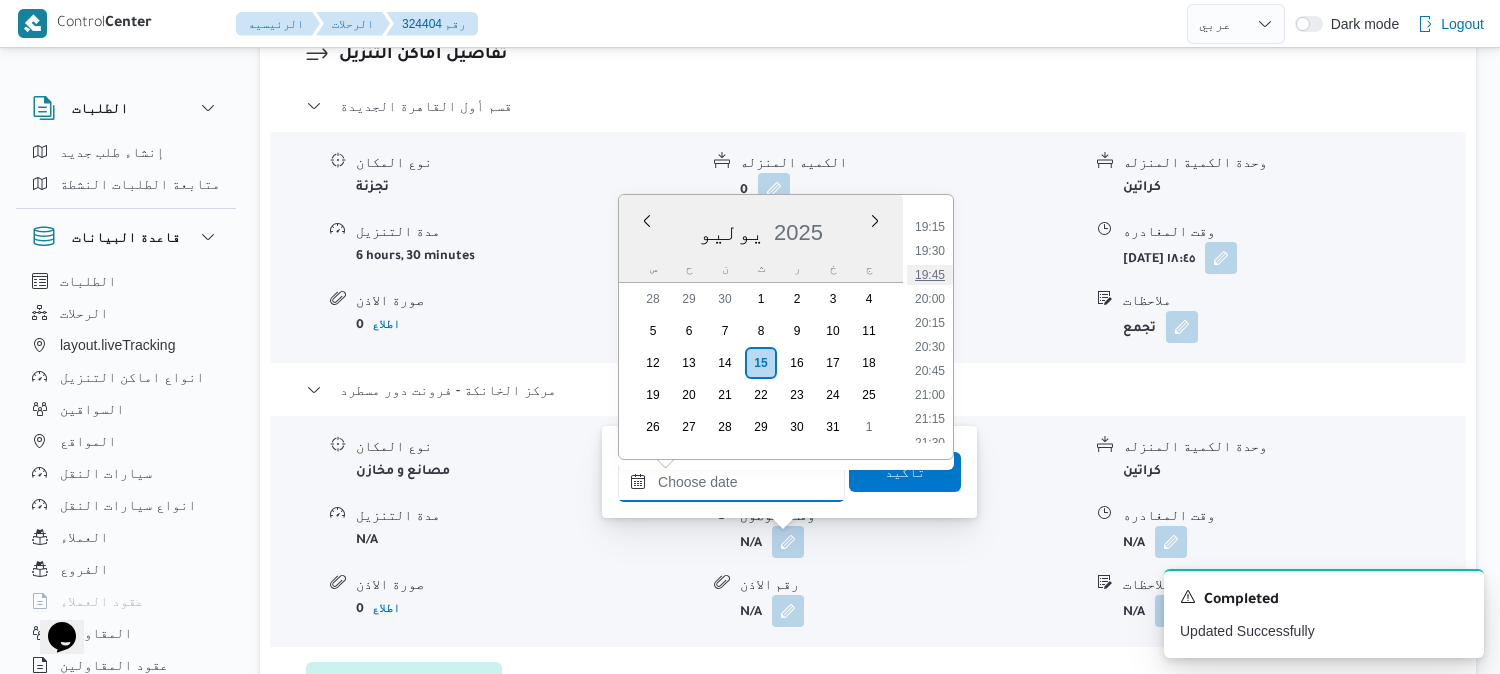 type on "١٥/٠٧/٢٠٢٥ ١٩:٤٥" 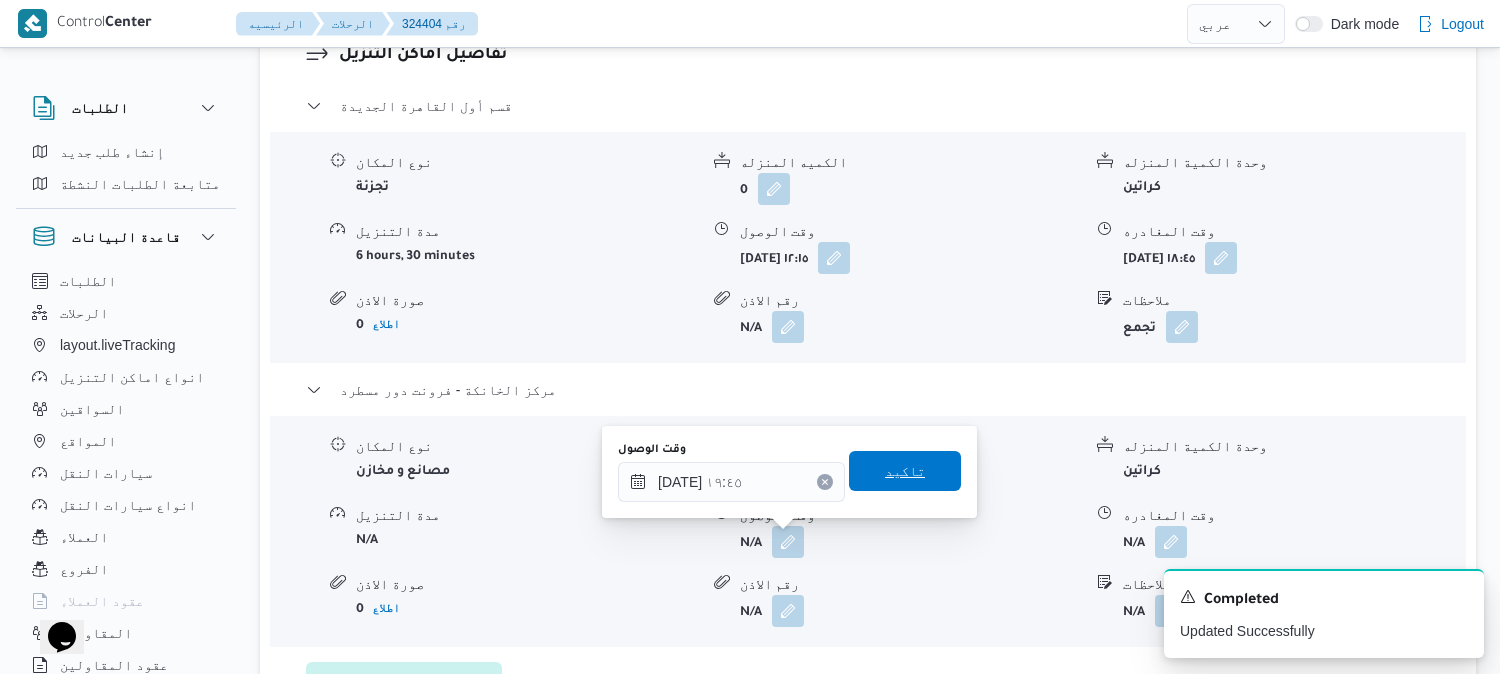 click on "تاكيد" at bounding box center (905, 471) 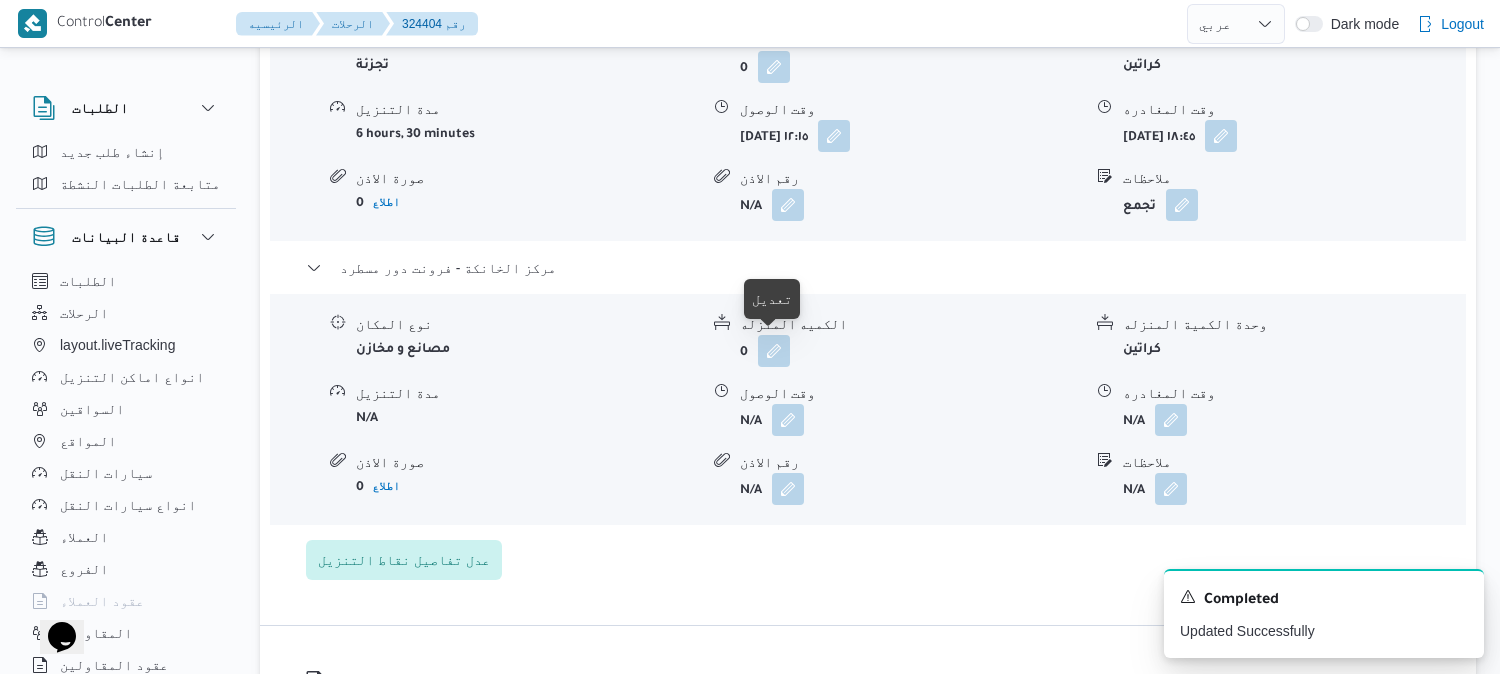 scroll, scrollTop: 1956, scrollLeft: 0, axis: vertical 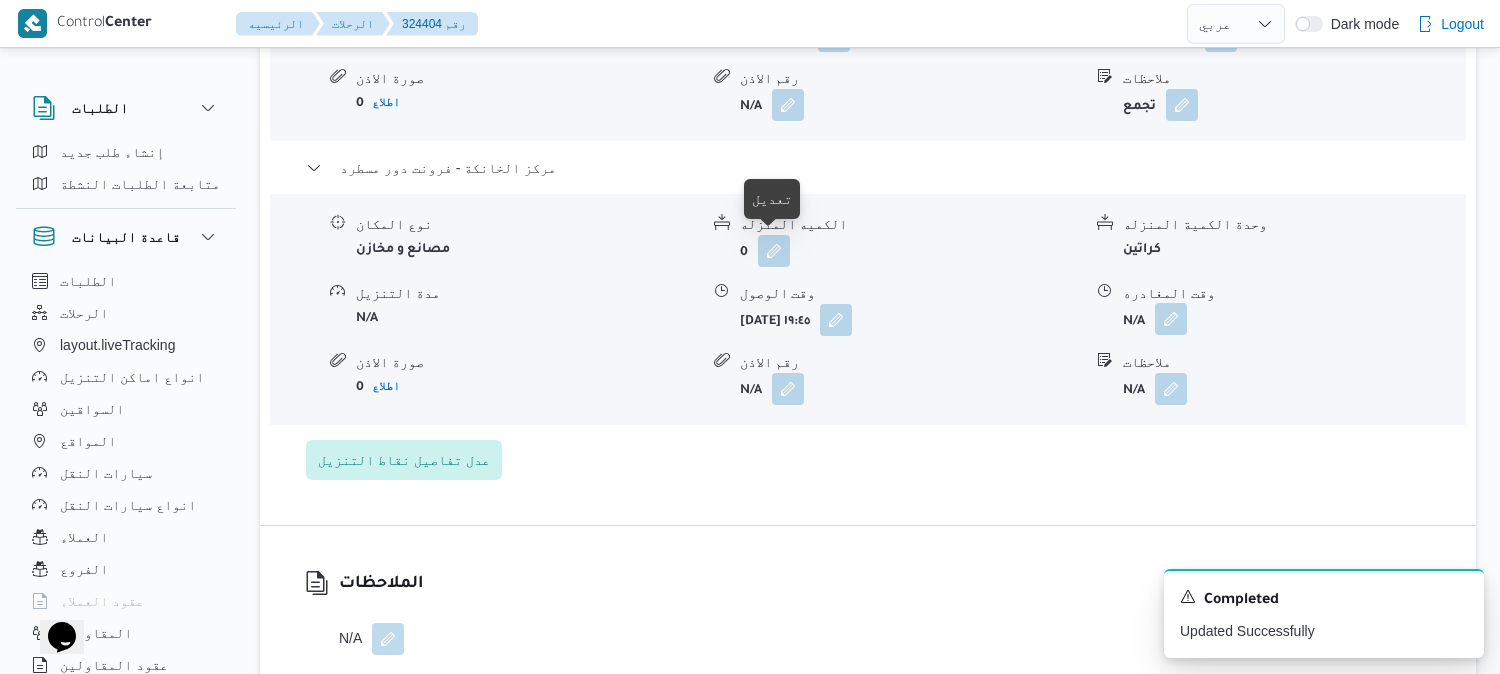 click at bounding box center (1171, 319) 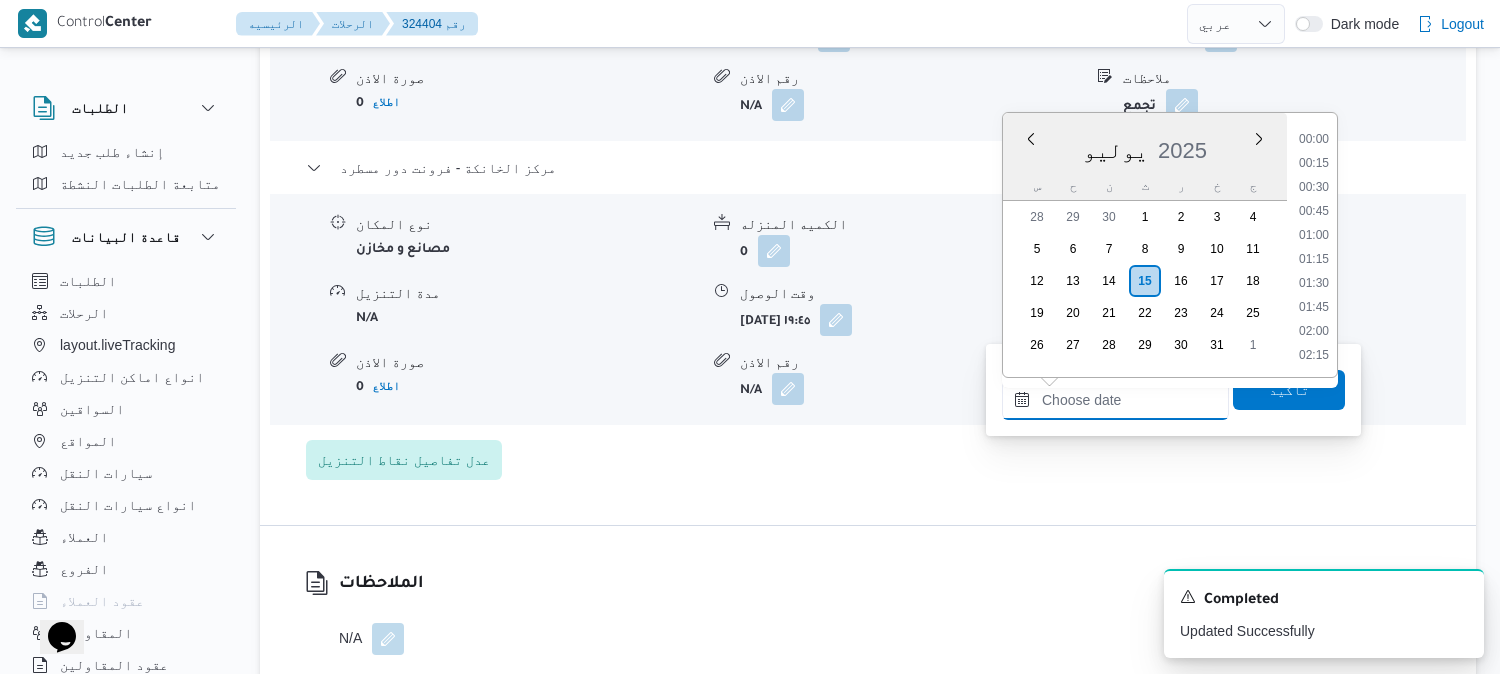 click on "وقت المغادره" at bounding box center (1115, 400) 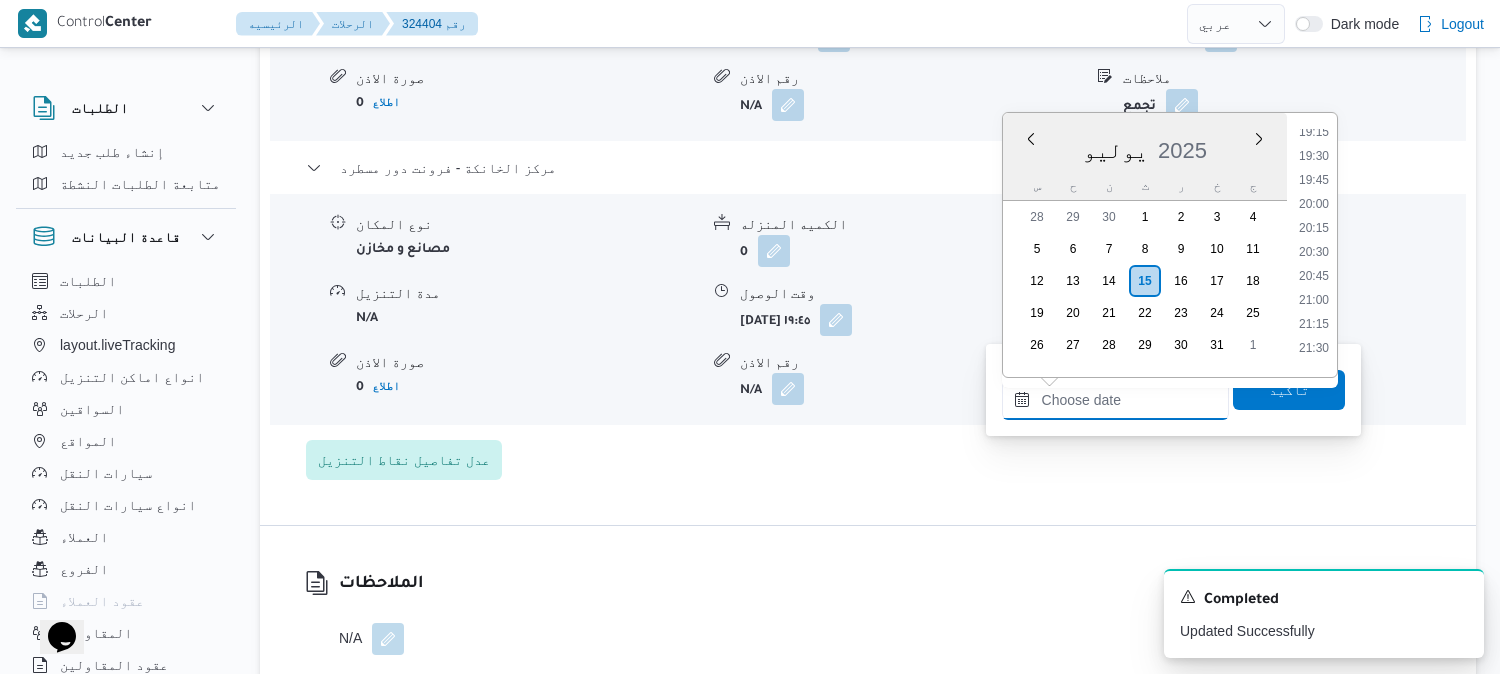 scroll, scrollTop: 1842, scrollLeft: 0, axis: vertical 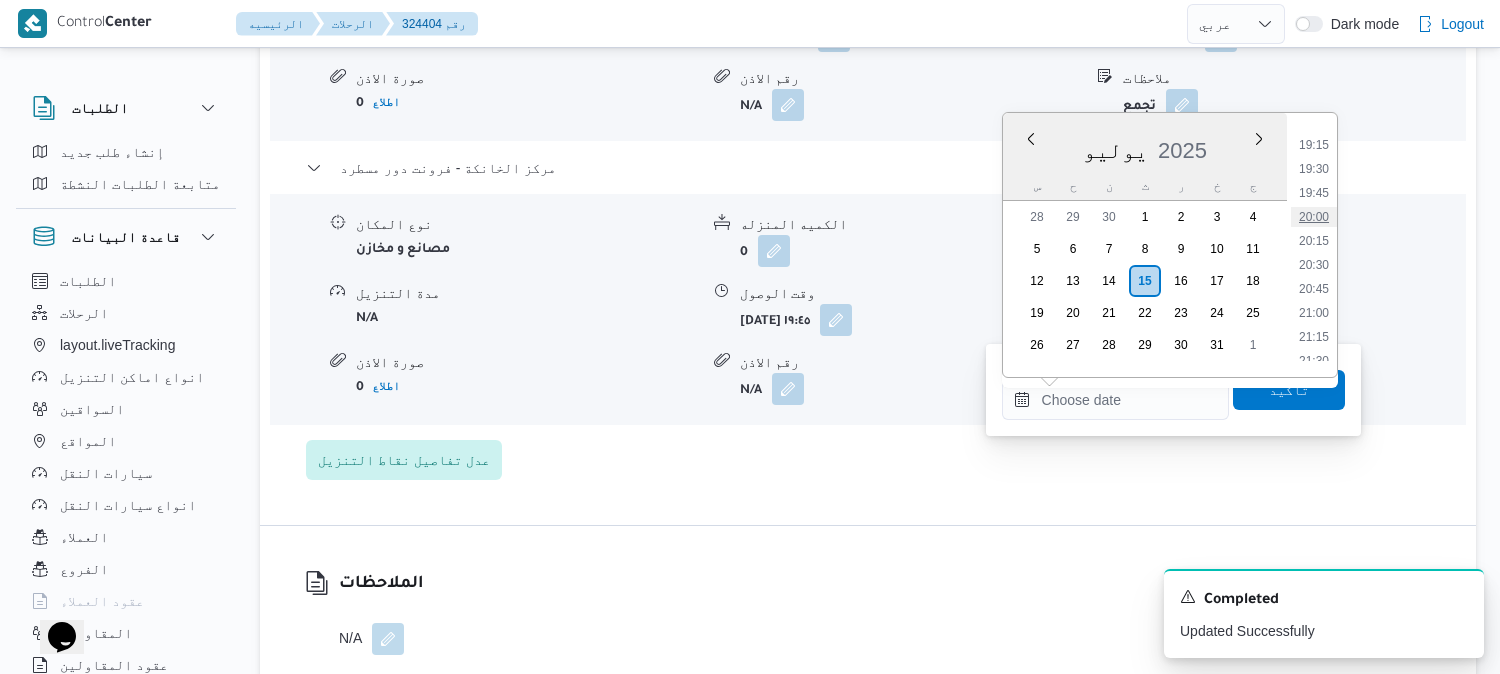 click on "20:00" at bounding box center (1314, 217) 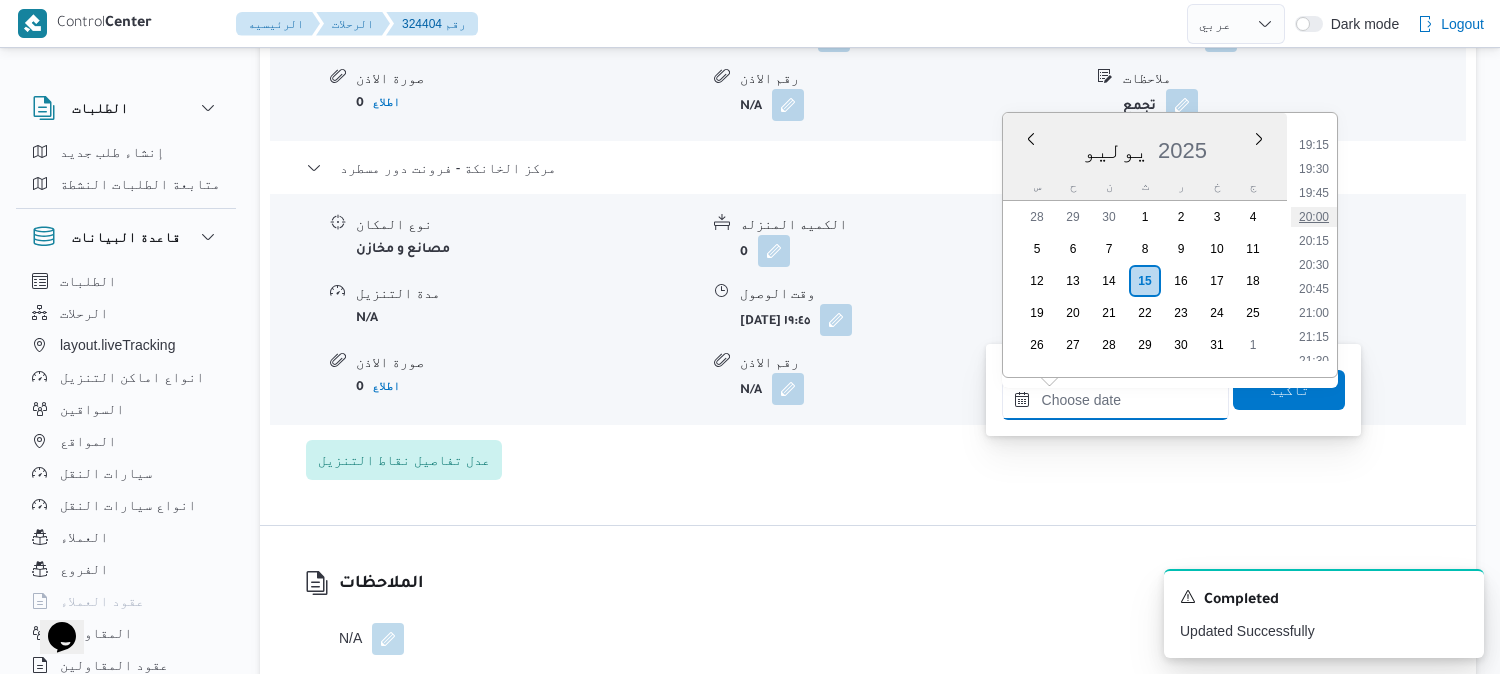 type on "١٥/٠٧/٢٠٢٥ ٢٠:٠٠" 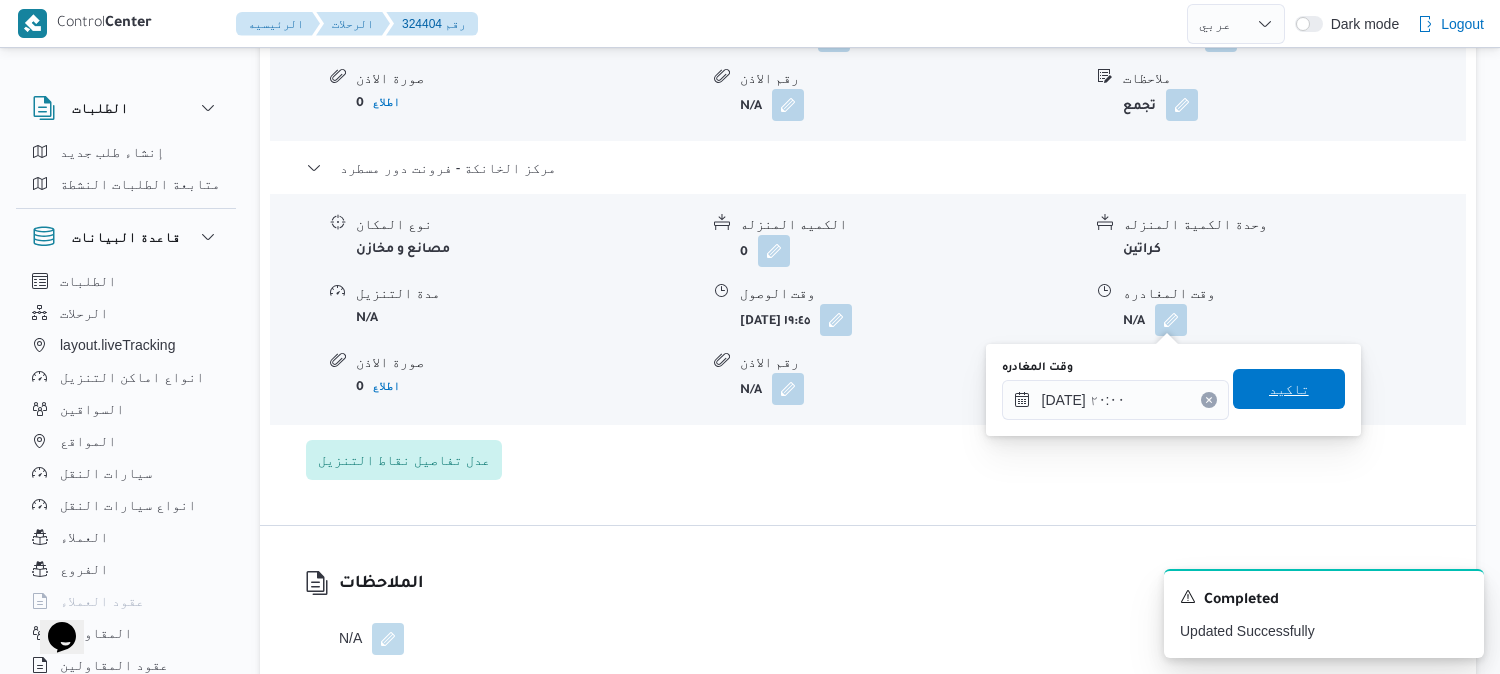 click on "تاكيد" at bounding box center (1289, 389) 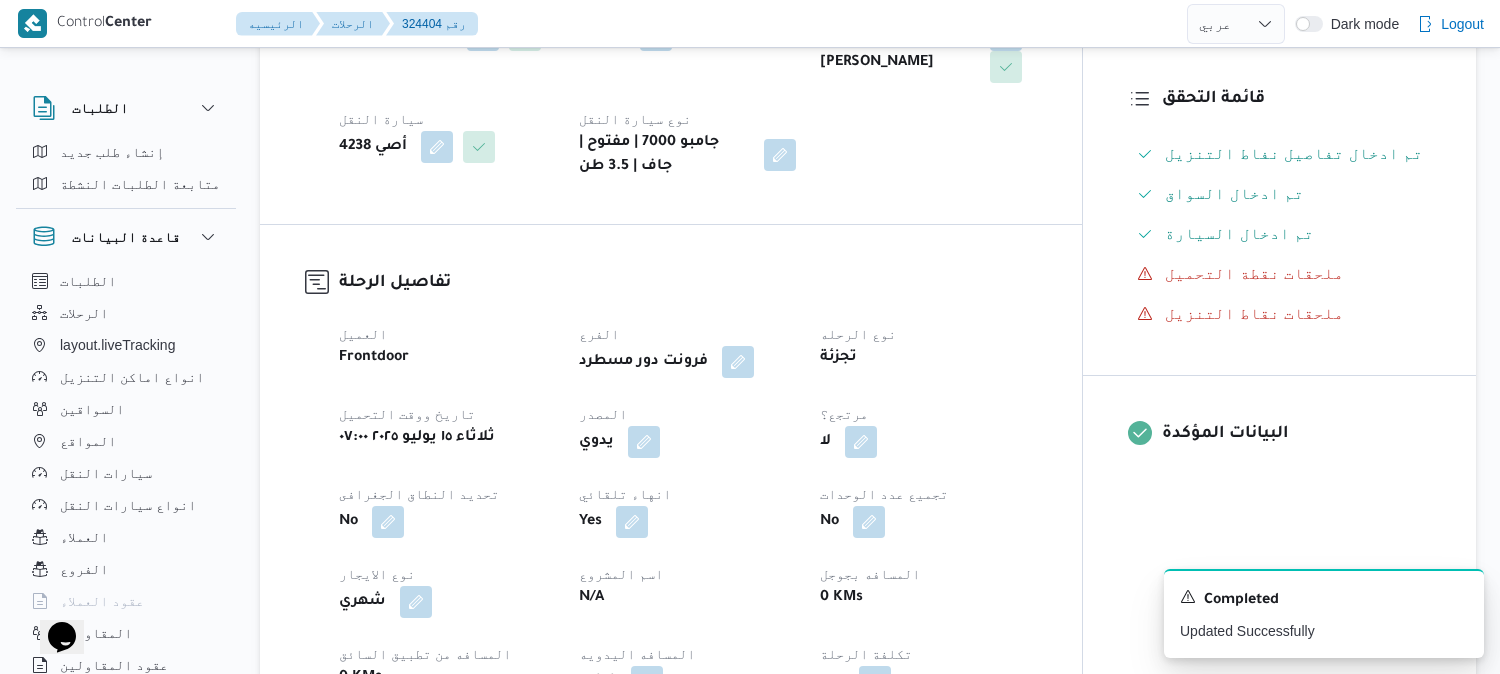 scroll, scrollTop: 0, scrollLeft: 0, axis: both 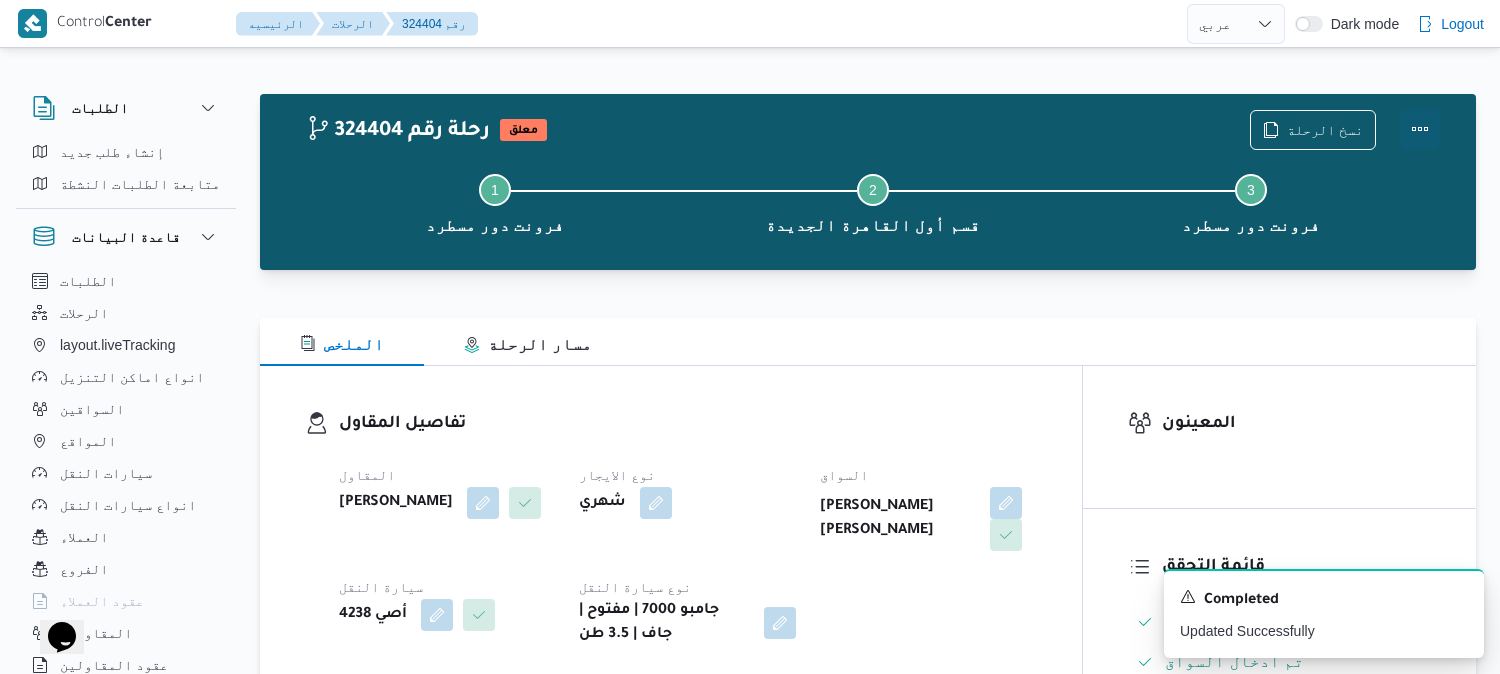 click at bounding box center (1420, 129) 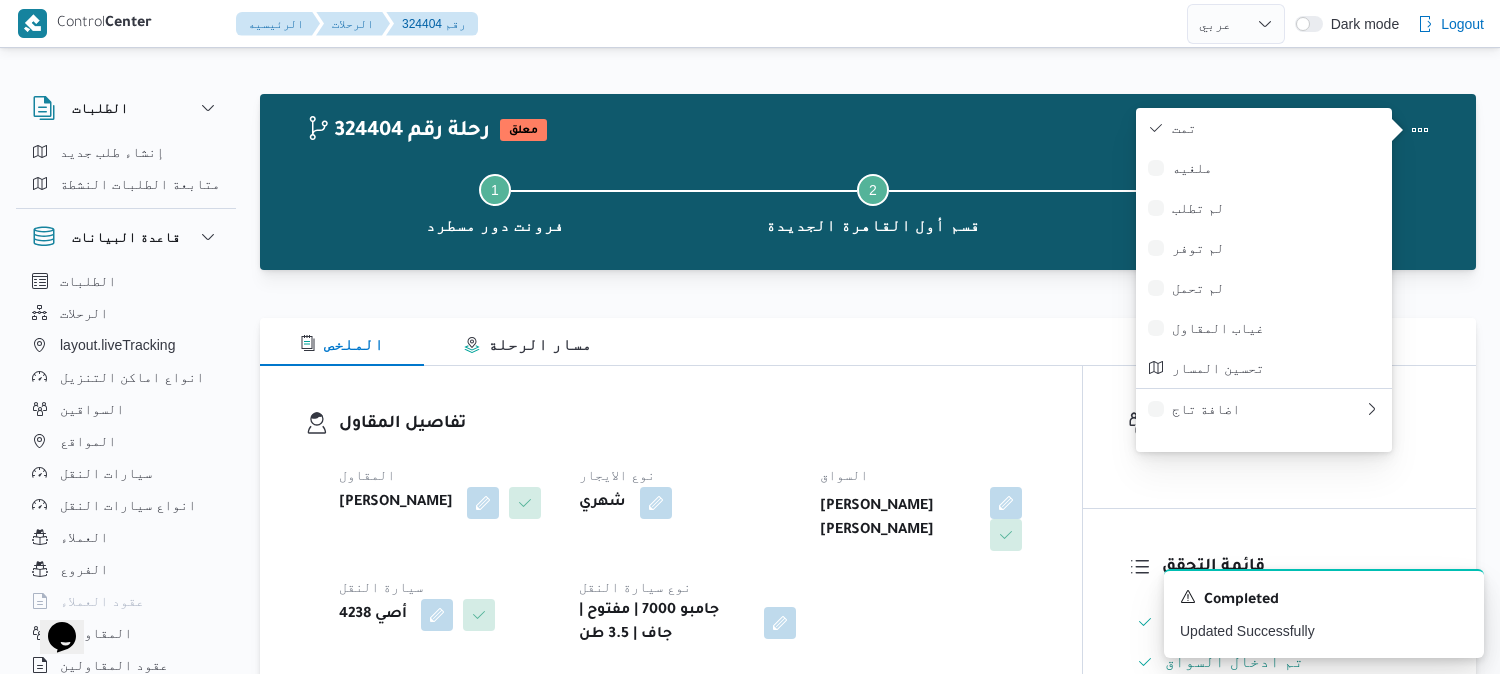 click on "تمت" at bounding box center [1276, 128] 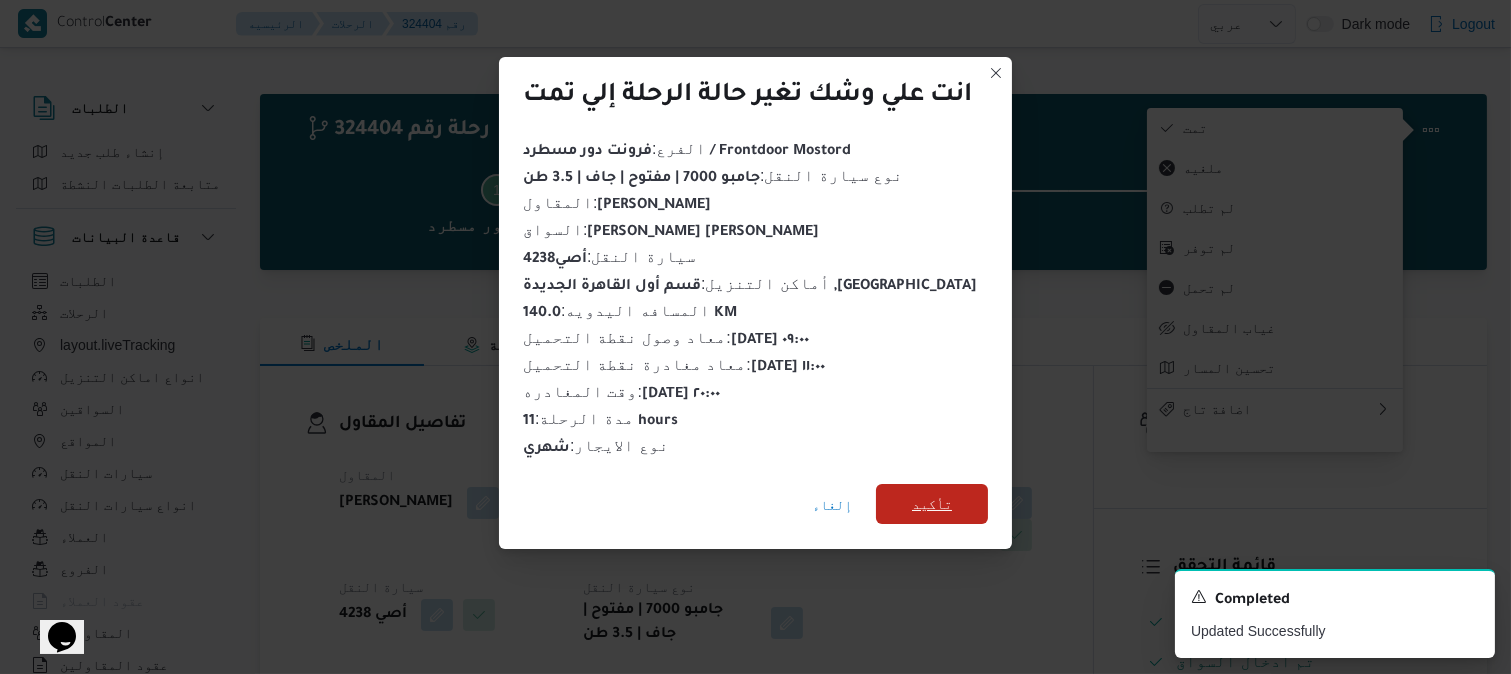 click on "تأكيد" at bounding box center [932, 504] 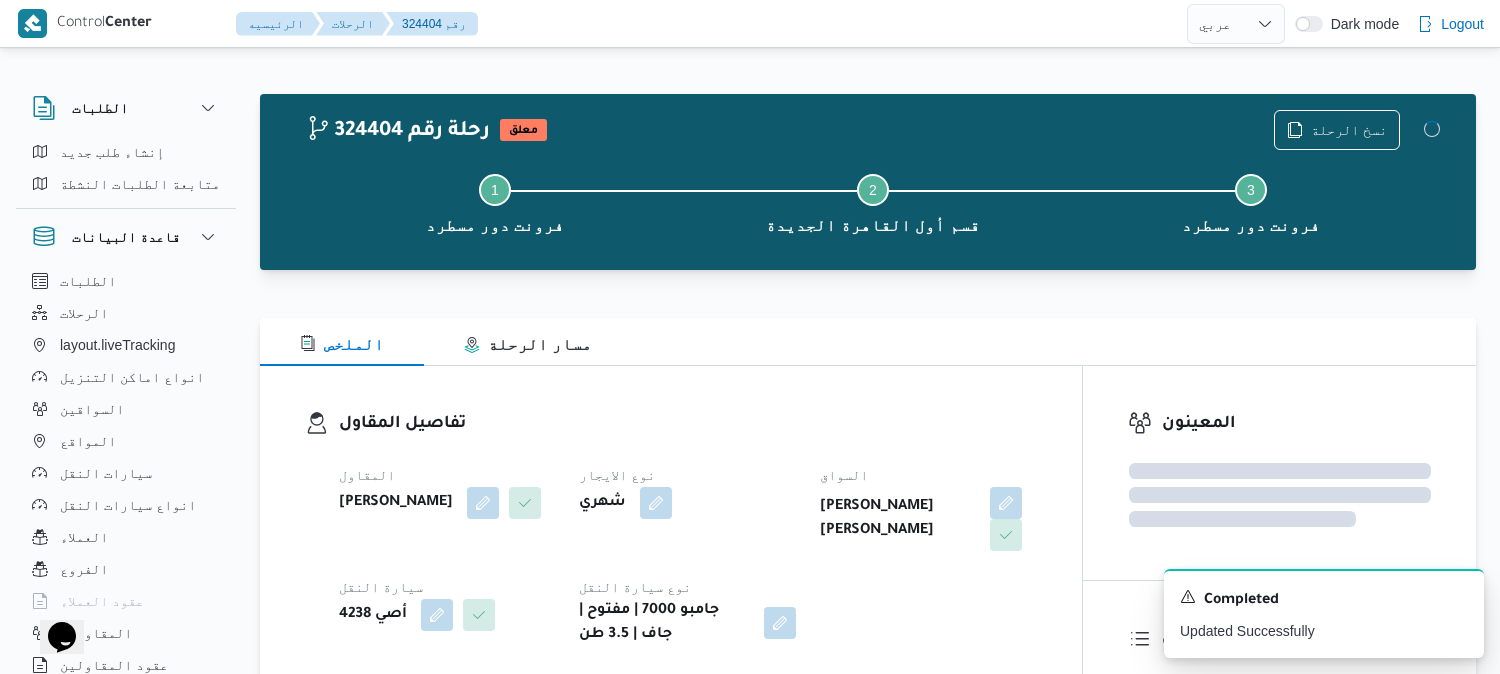 click on "المقاول عبدالقادر عادل عبدالقادر الحسيني نوع الايجار شهري السواق محمود ابوزيد علي احمد سيارة النقل أصي 4238 نوع سيارة النقل جامبو 7000 | مفتوح | جاف | 3.5 طن" at bounding box center [688, 555] 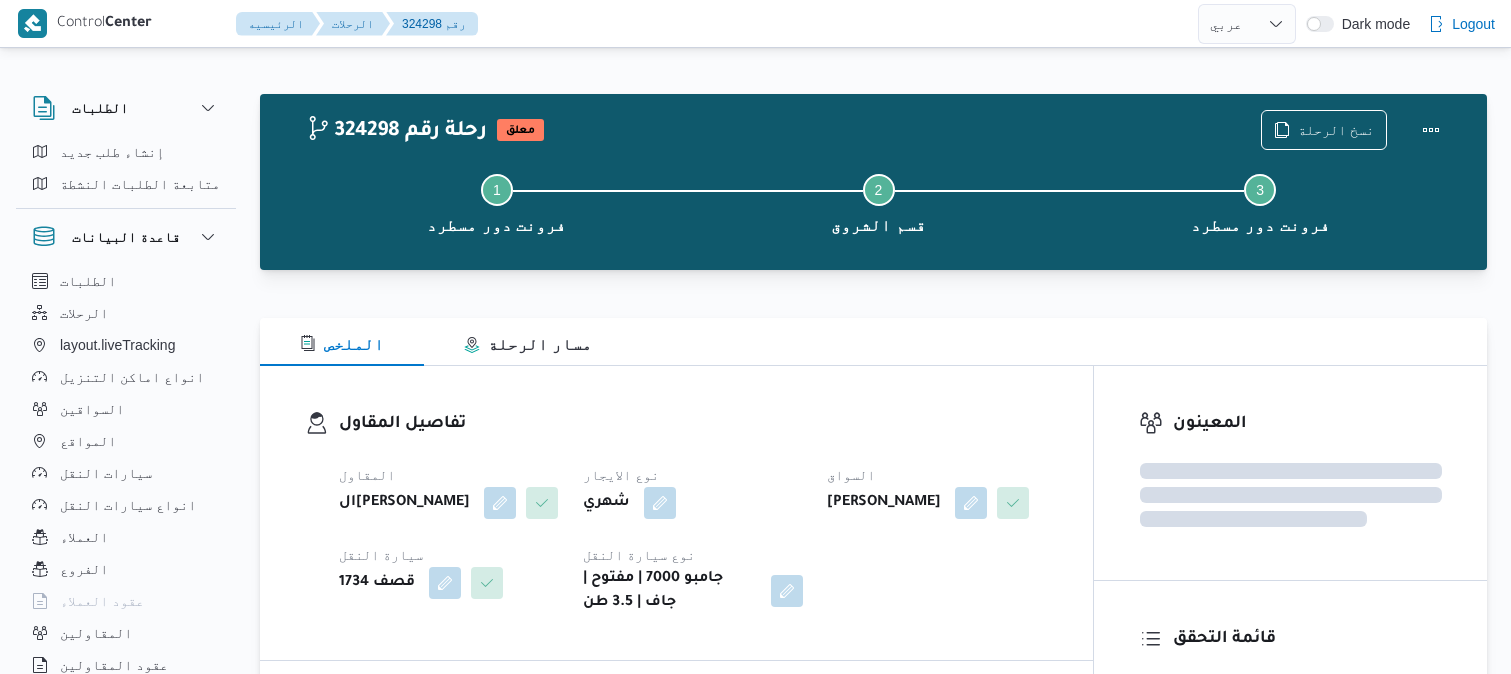 select on "ar" 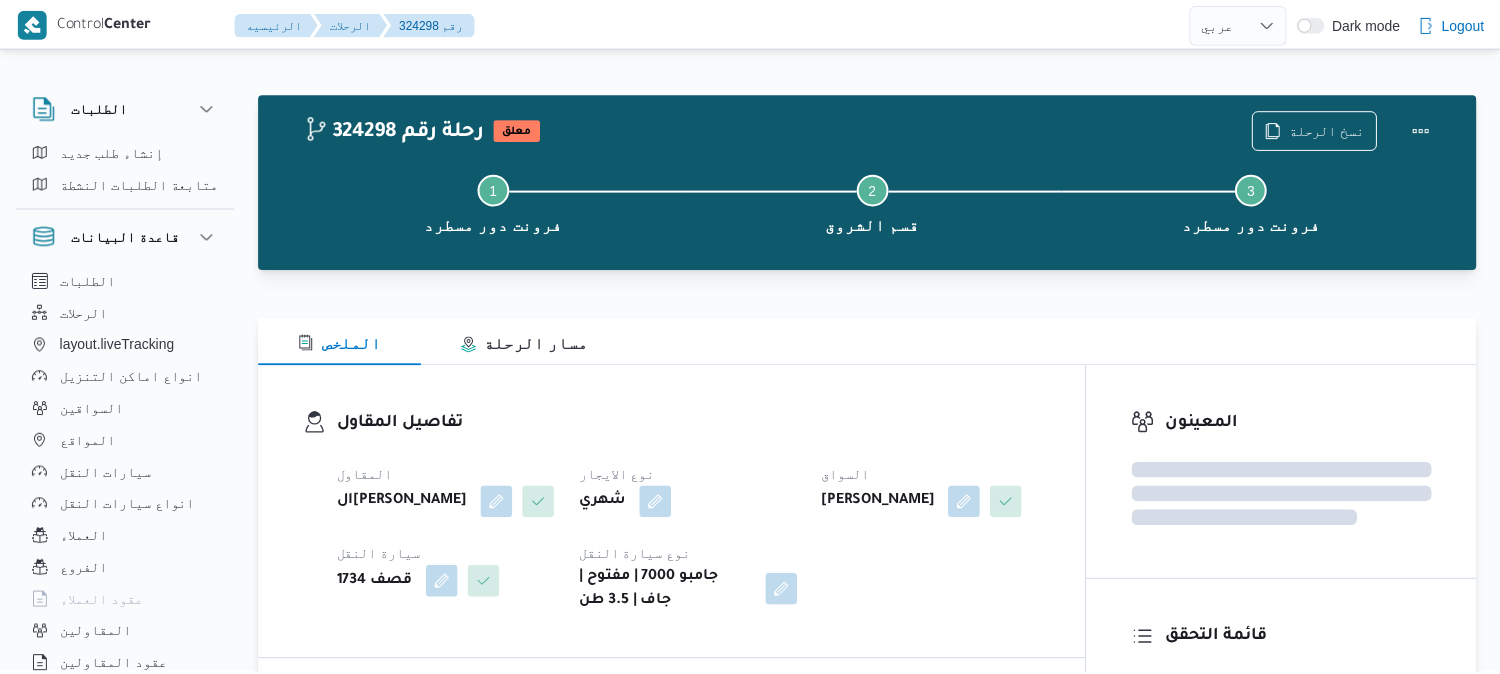 scroll, scrollTop: 0, scrollLeft: 0, axis: both 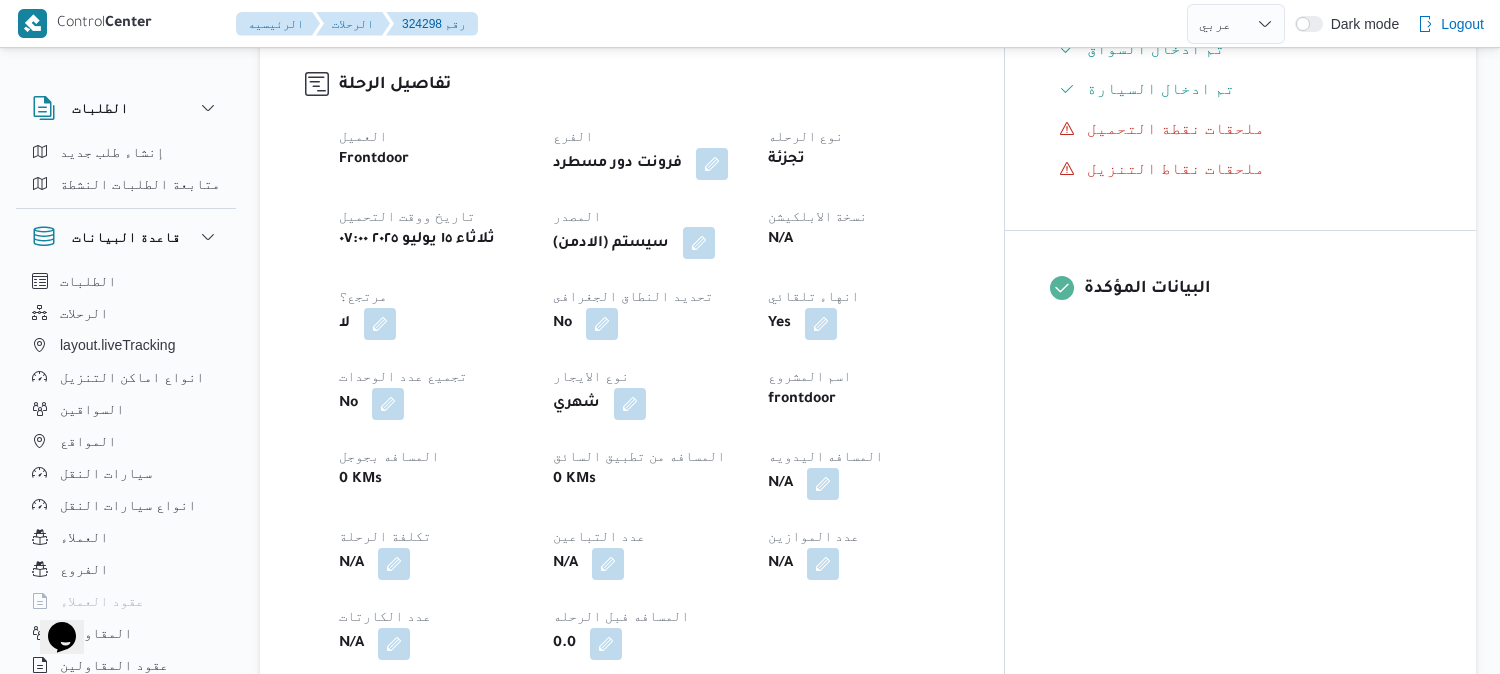 click at bounding box center (699, 243) 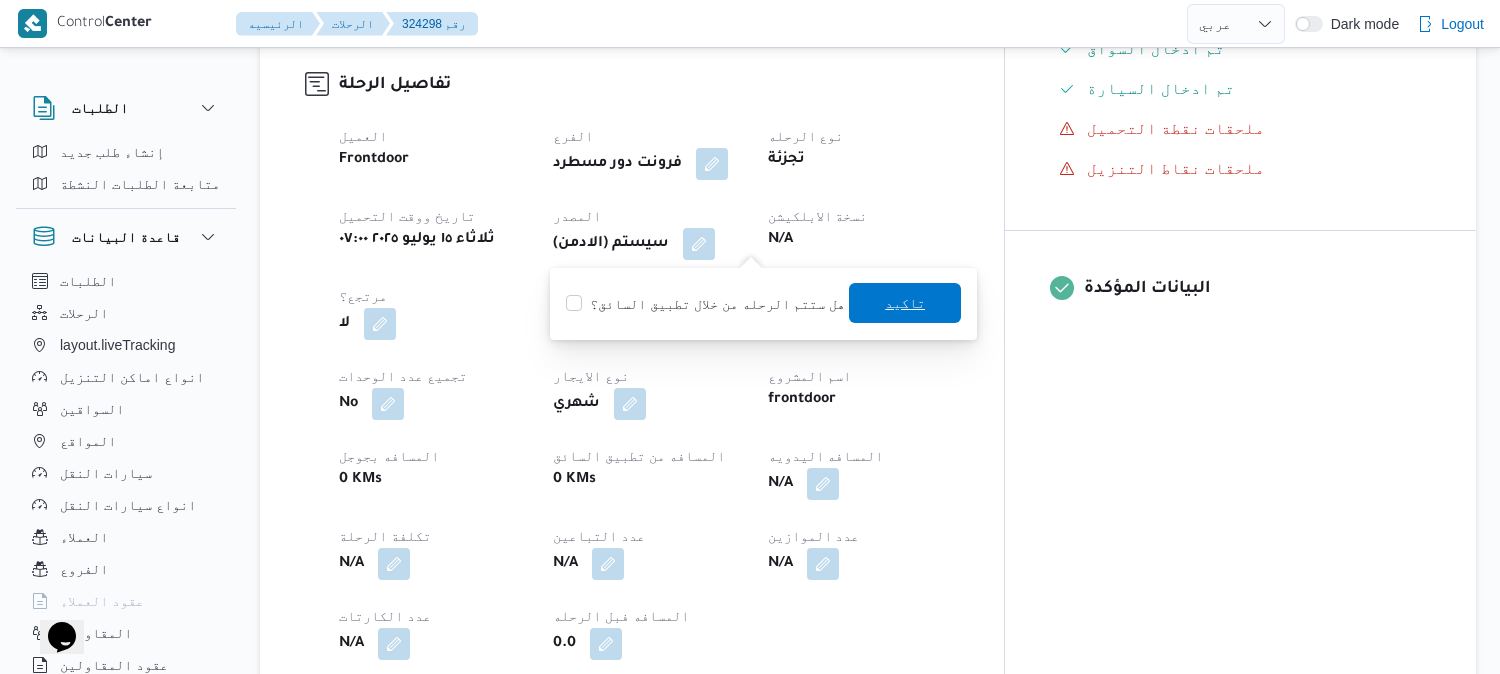 click on "تاكيد" at bounding box center (905, 303) 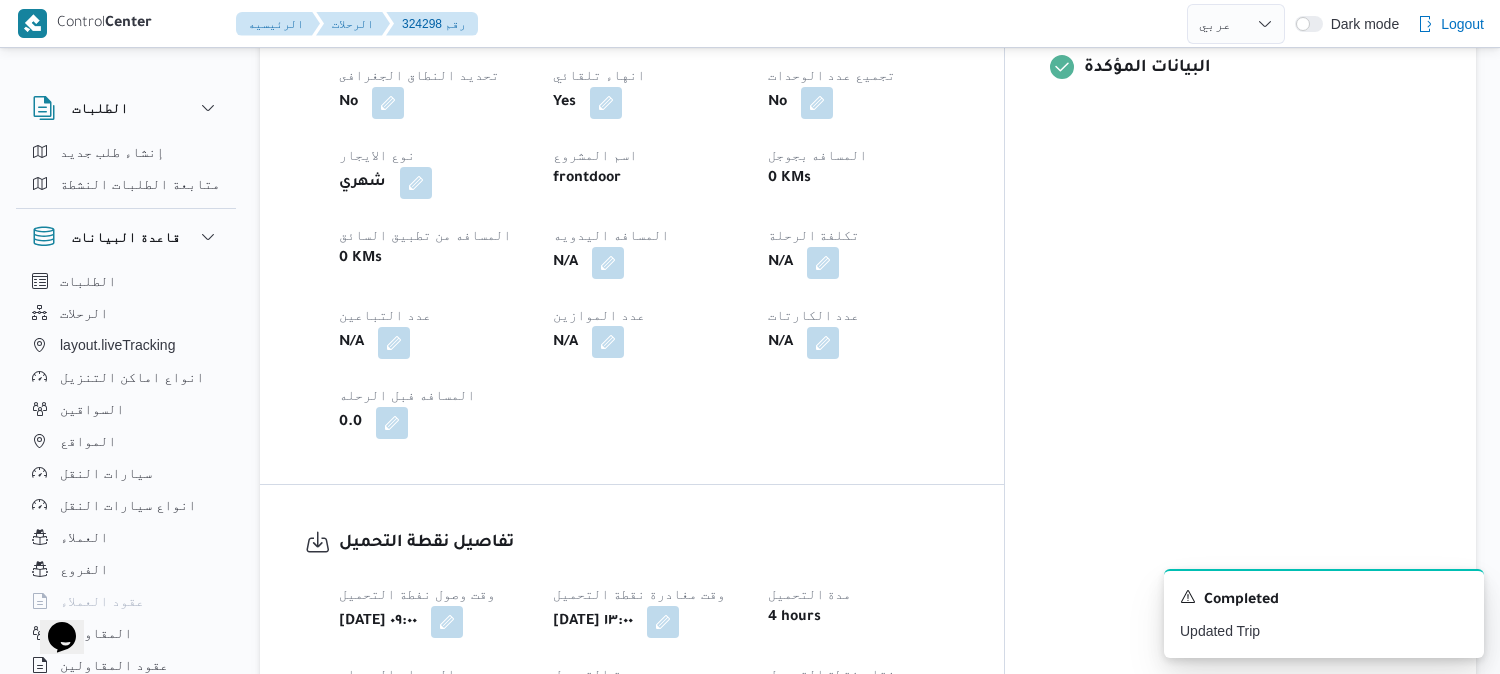 scroll, scrollTop: 888, scrollLeft: 0, axis: vertical 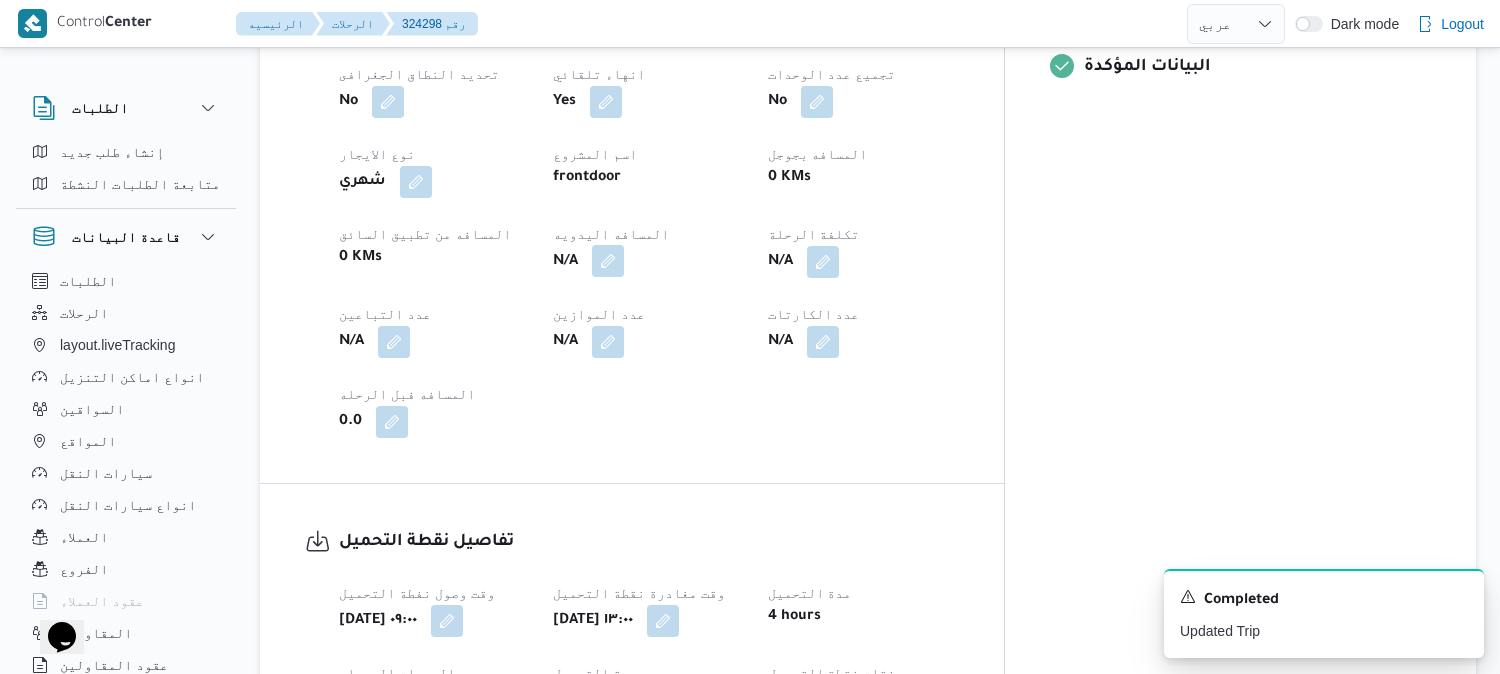click at bounding box center [608, 261] 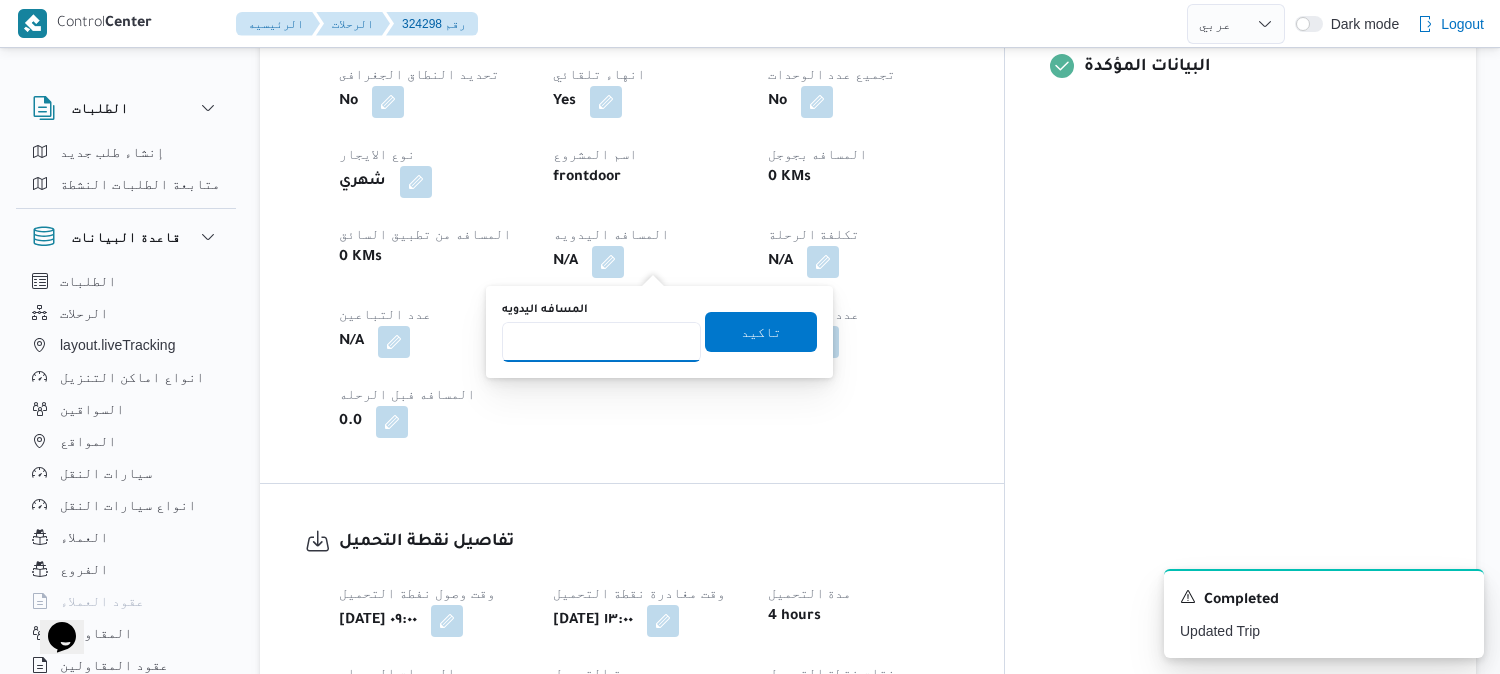click on "المسافه اليدويه" at bounding box center [601, 342] 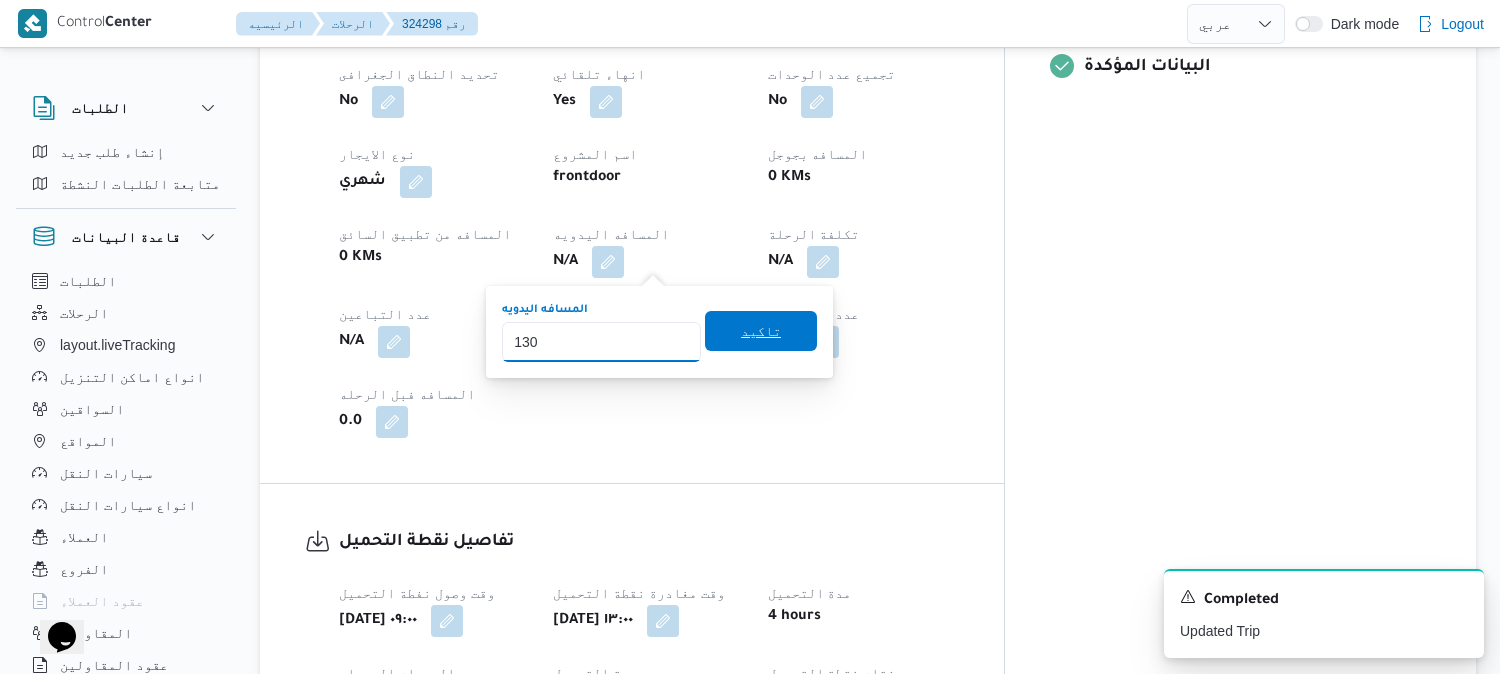 type on "130" 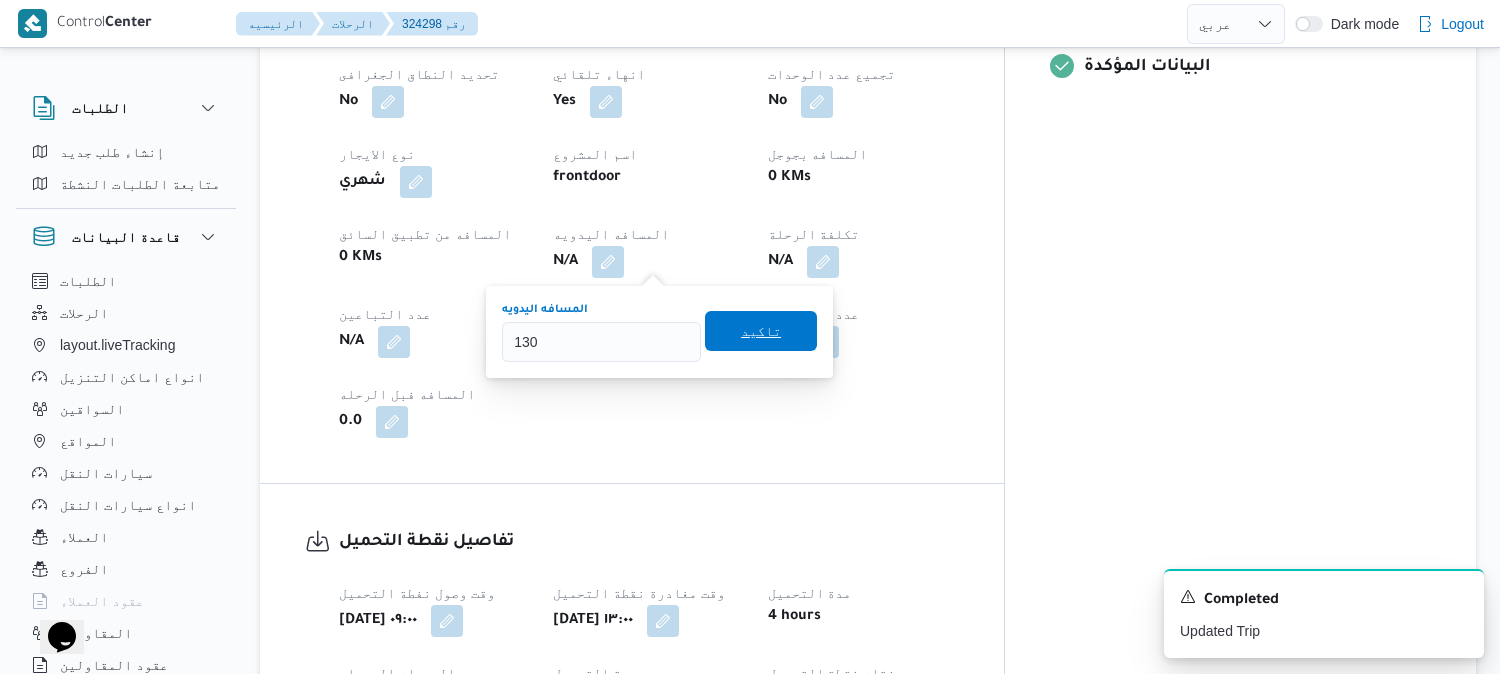 click on "تاكيد" at bounding box center (761, 331) 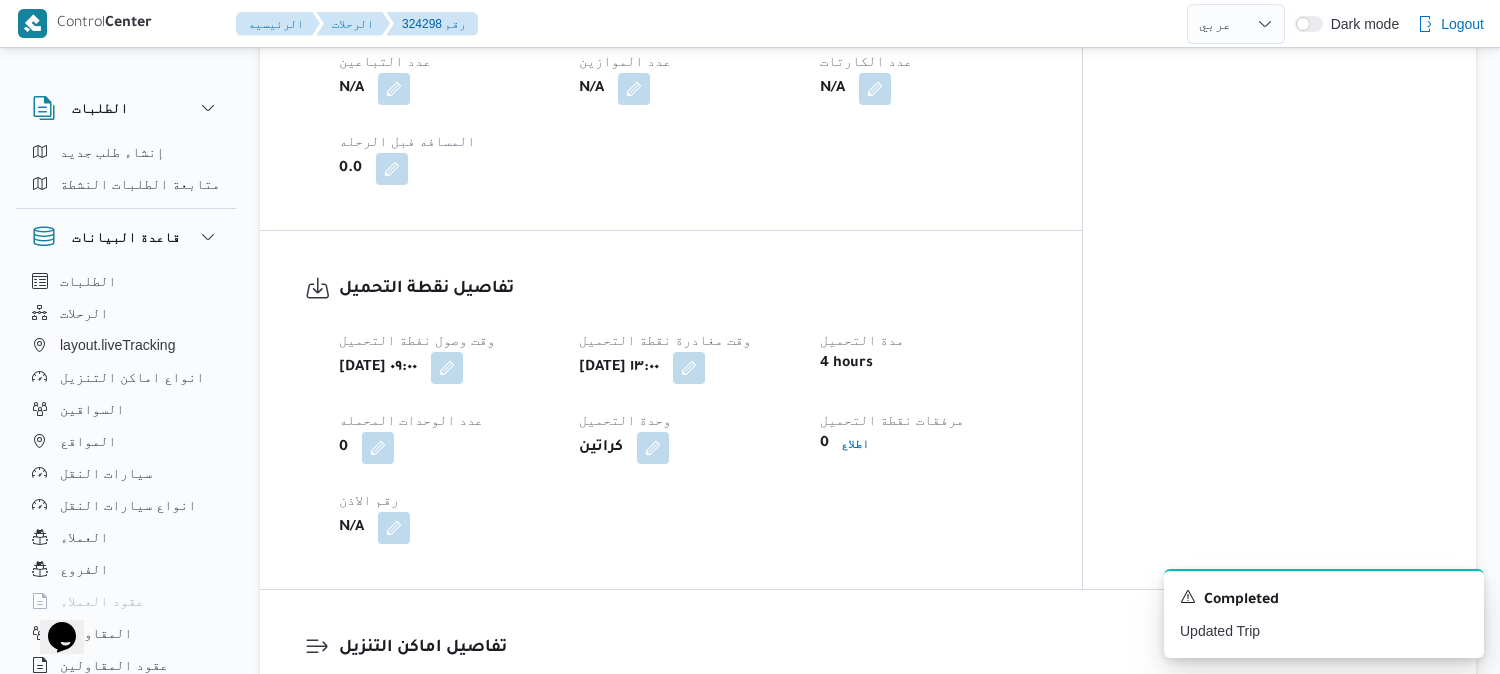 scroll, scrollTop: 1222, scrollLeft: 0, axis: vertical 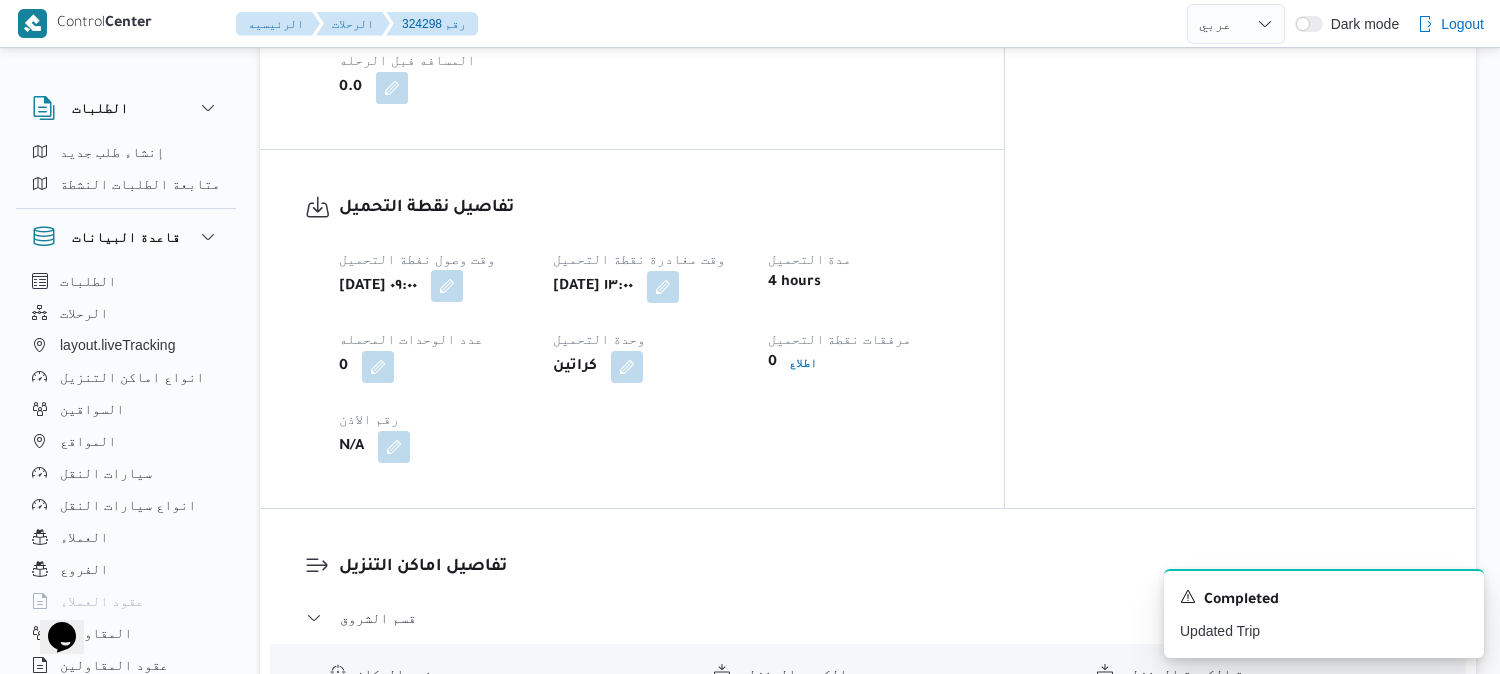 click at bounding box center [447, 286] 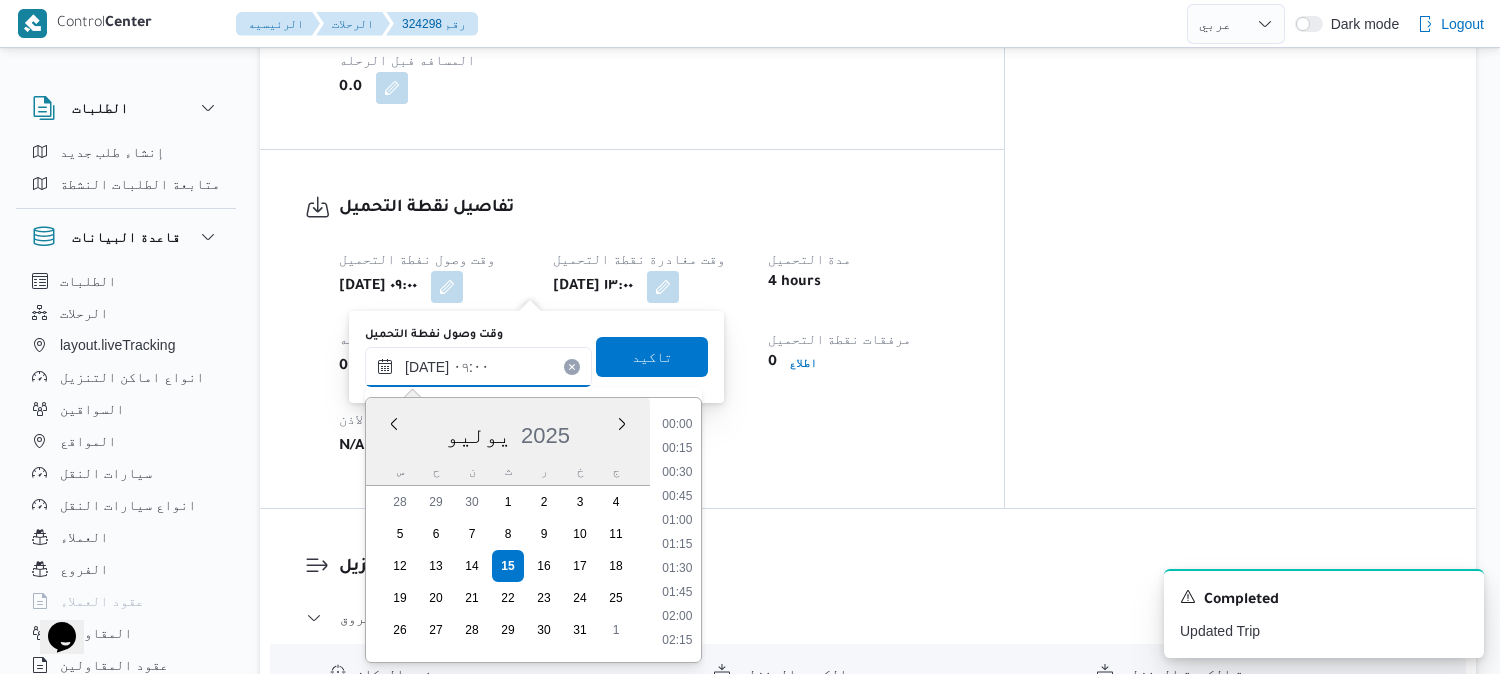 click on "[DATE] ٠٩:٠٠" at bounding box center (478, 367) 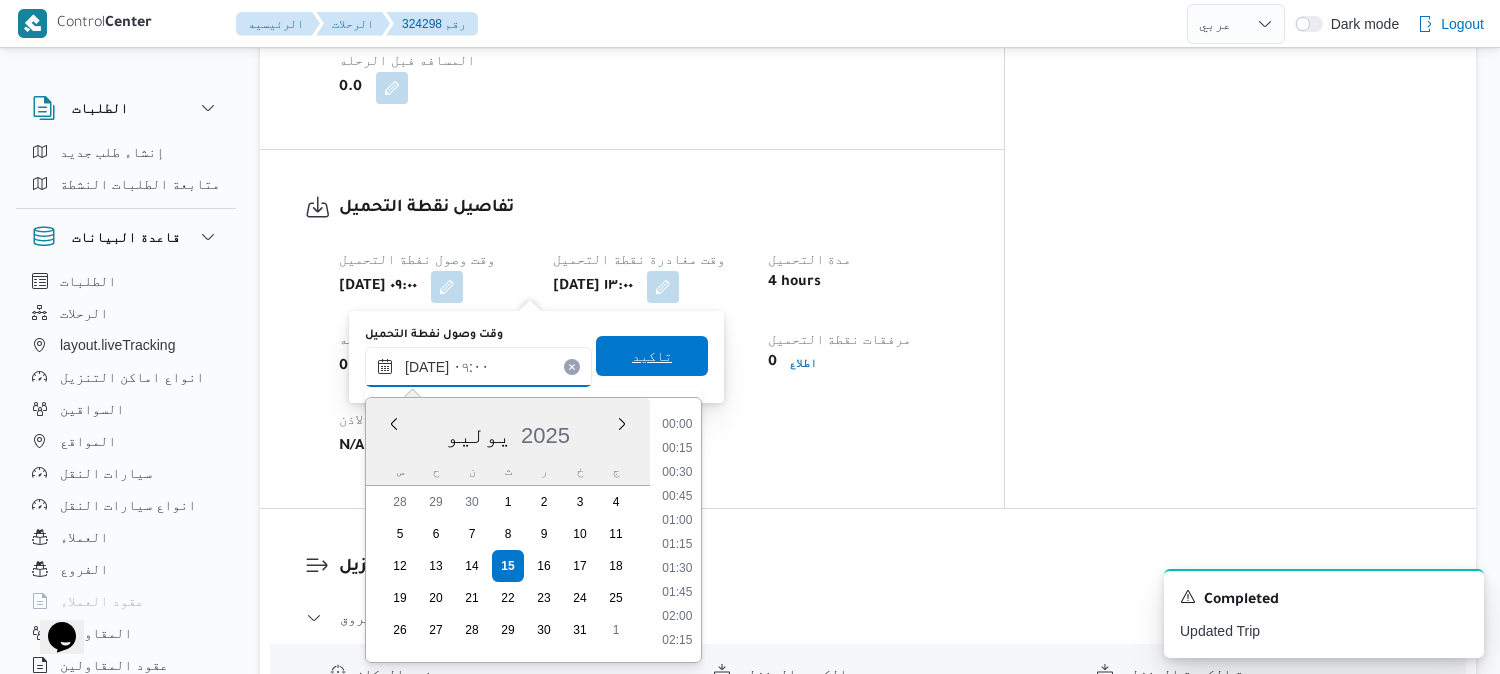 scroll, scrollTop: 744, scrollLeft: 0, axis: vertical 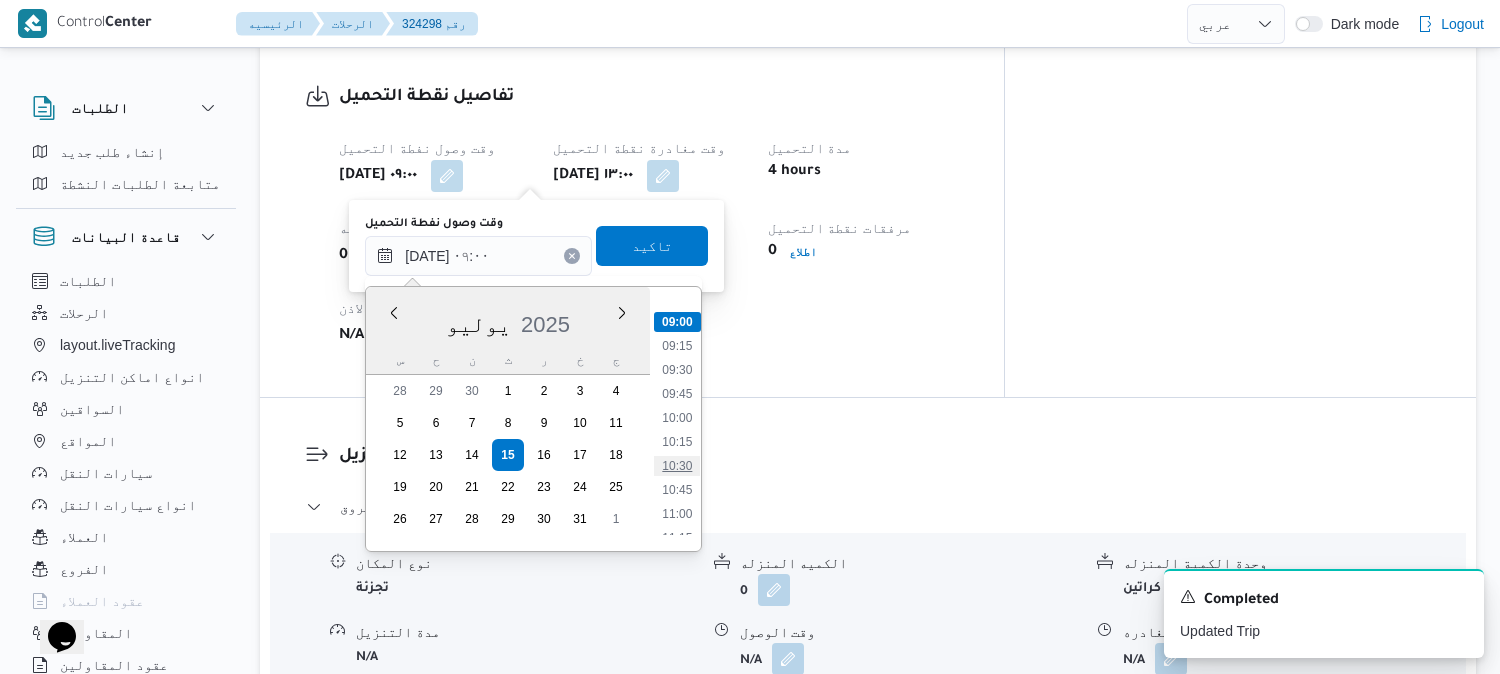 click on "10:30" at bounding box center [678, 466] 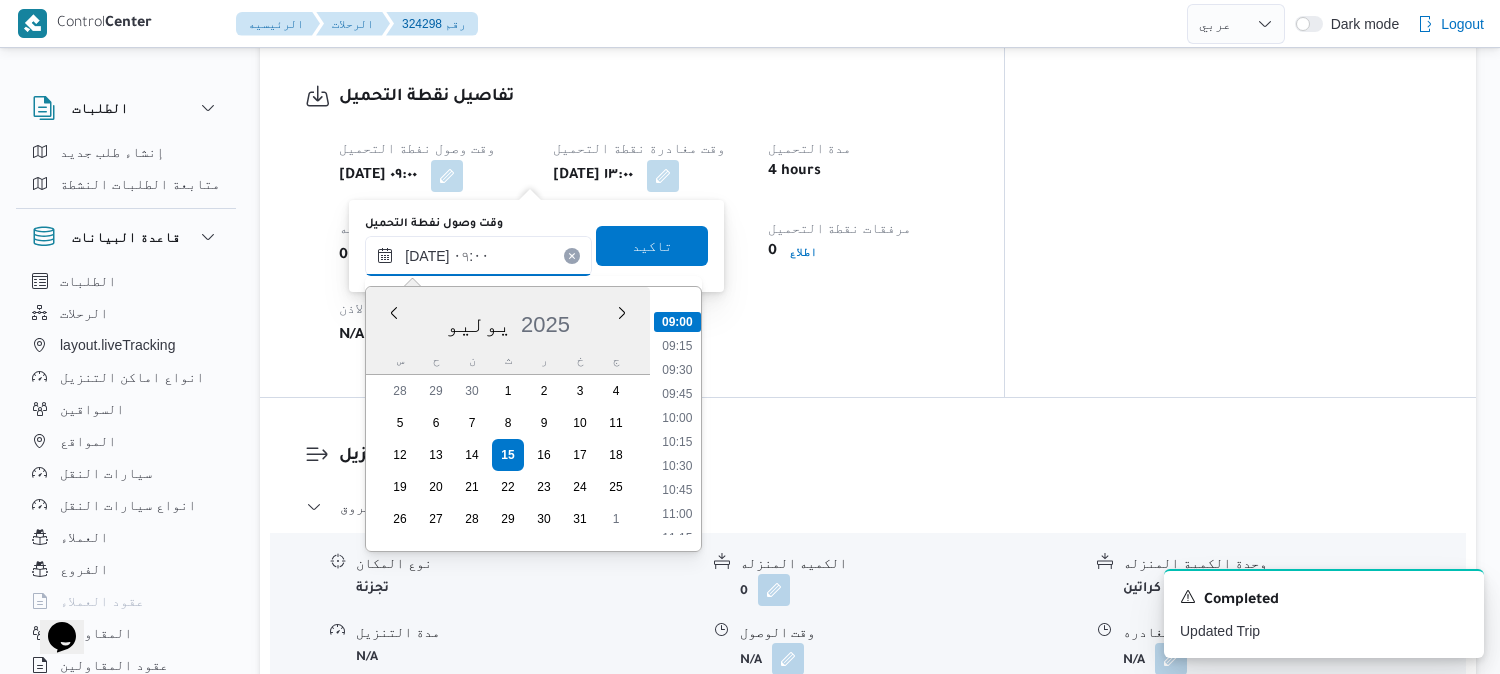 type on "١٥/٠٧/٢٠٢٥ ١٠:٣٠" 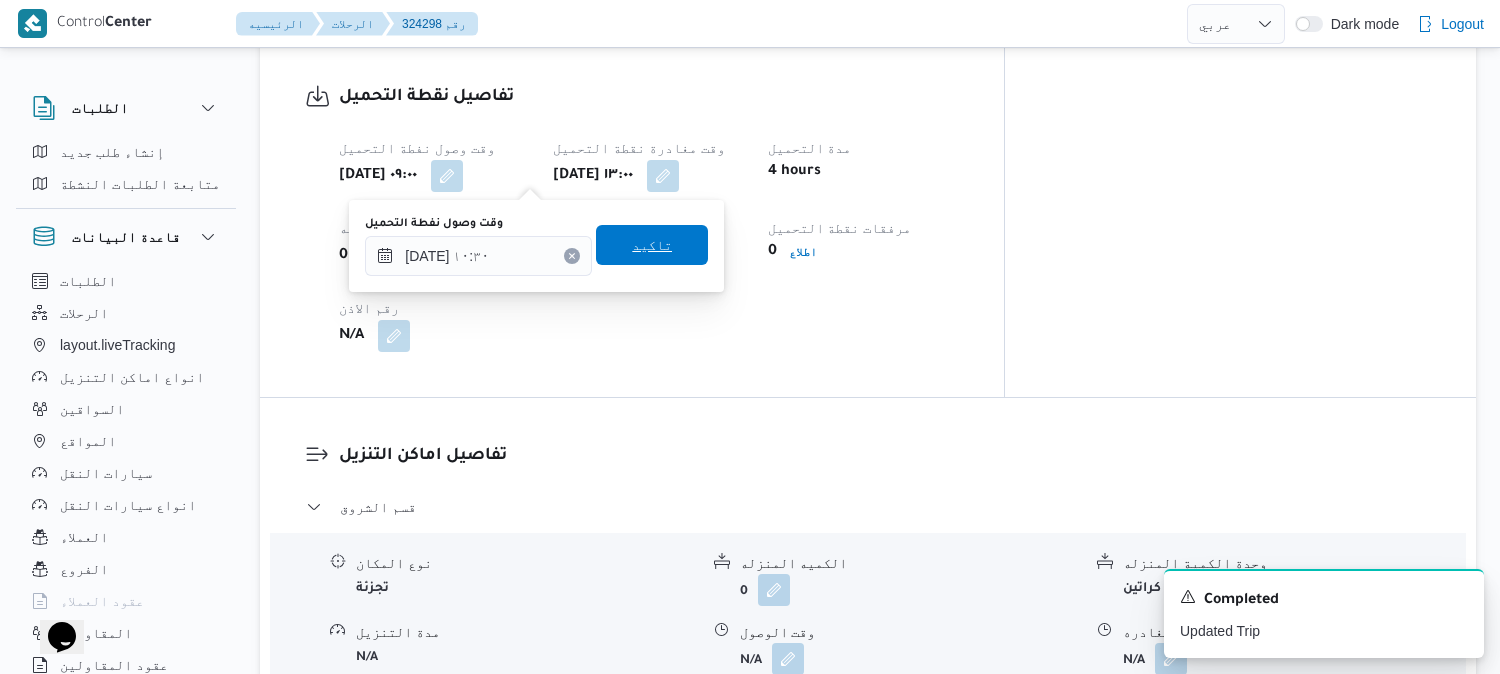 click on "تاكيد" at bounding box center (652, 245) 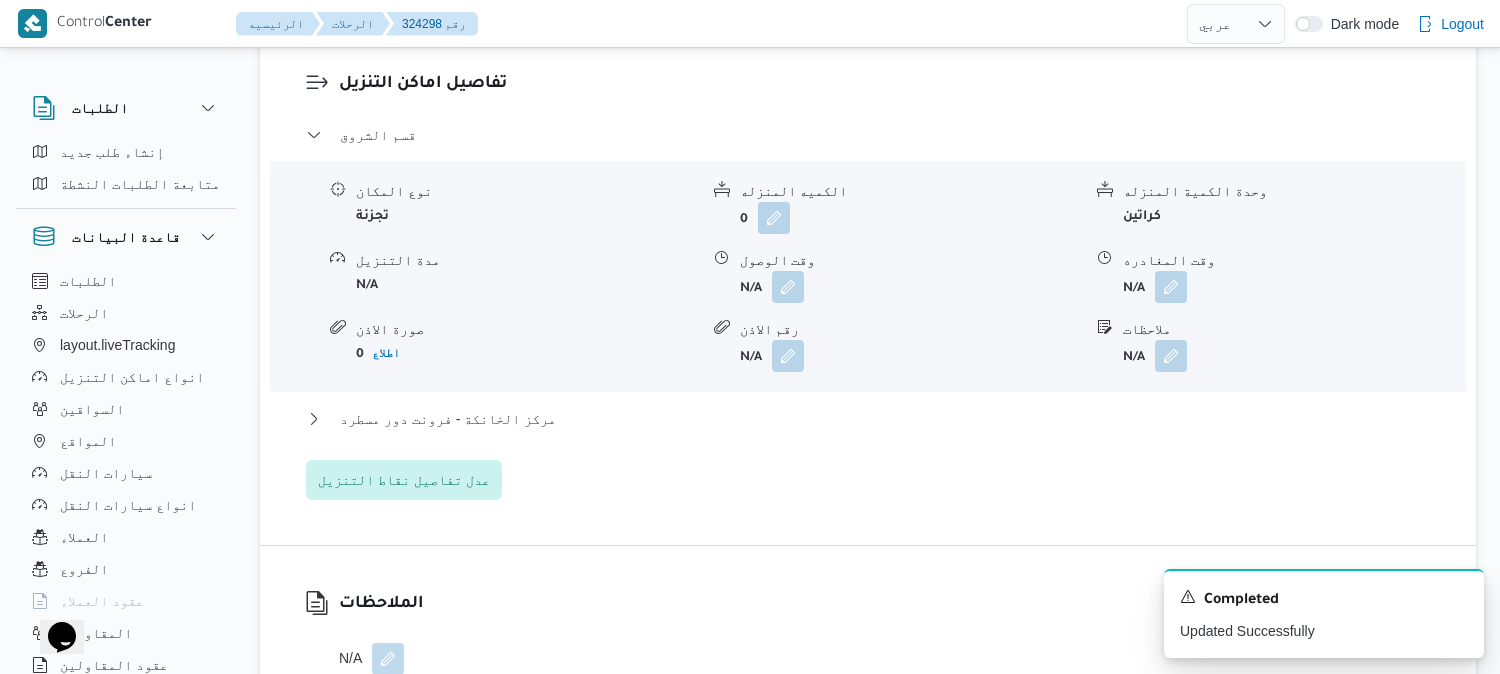 scroll, scrollTop: 1666, scrollLeft: 0, axis: vertical 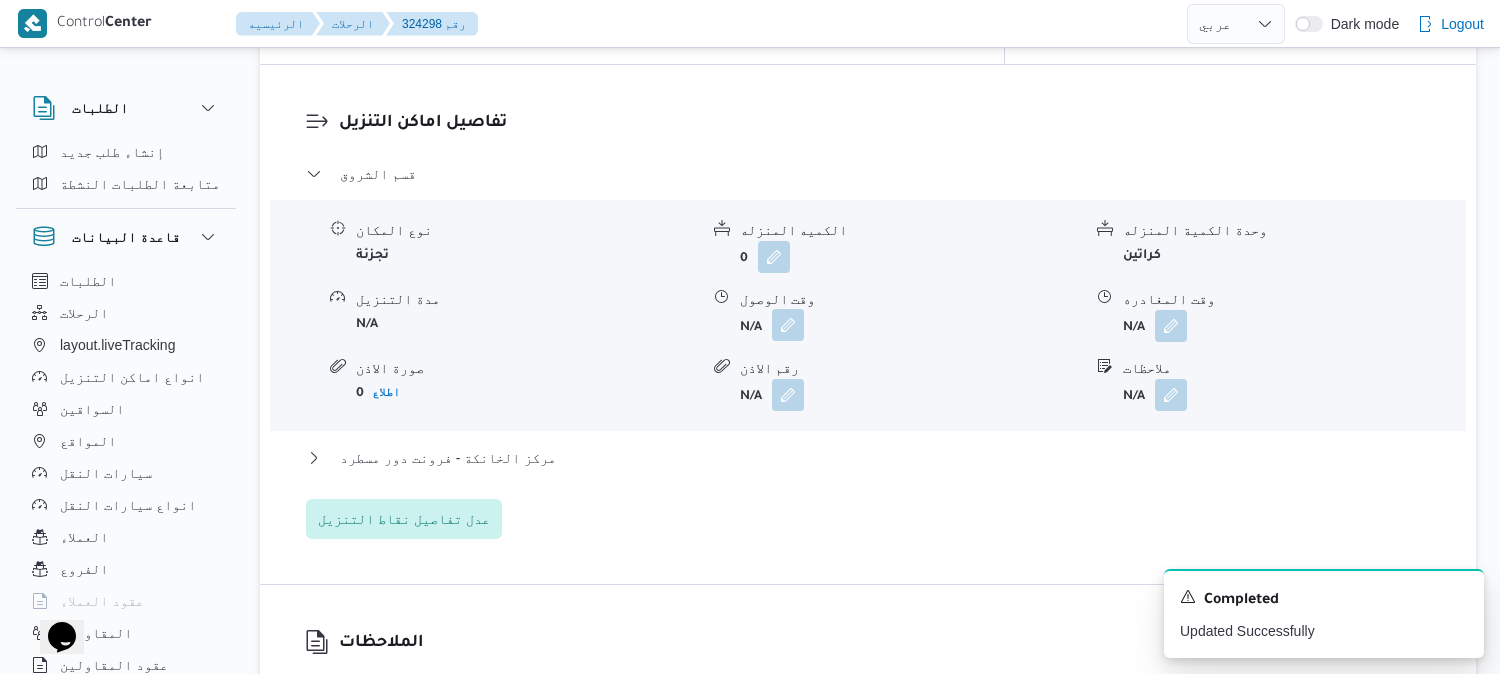 drag, startPoint x: 781, startPoint y: 322, endPoint x: 781, endPoint y: 340, distance: 18 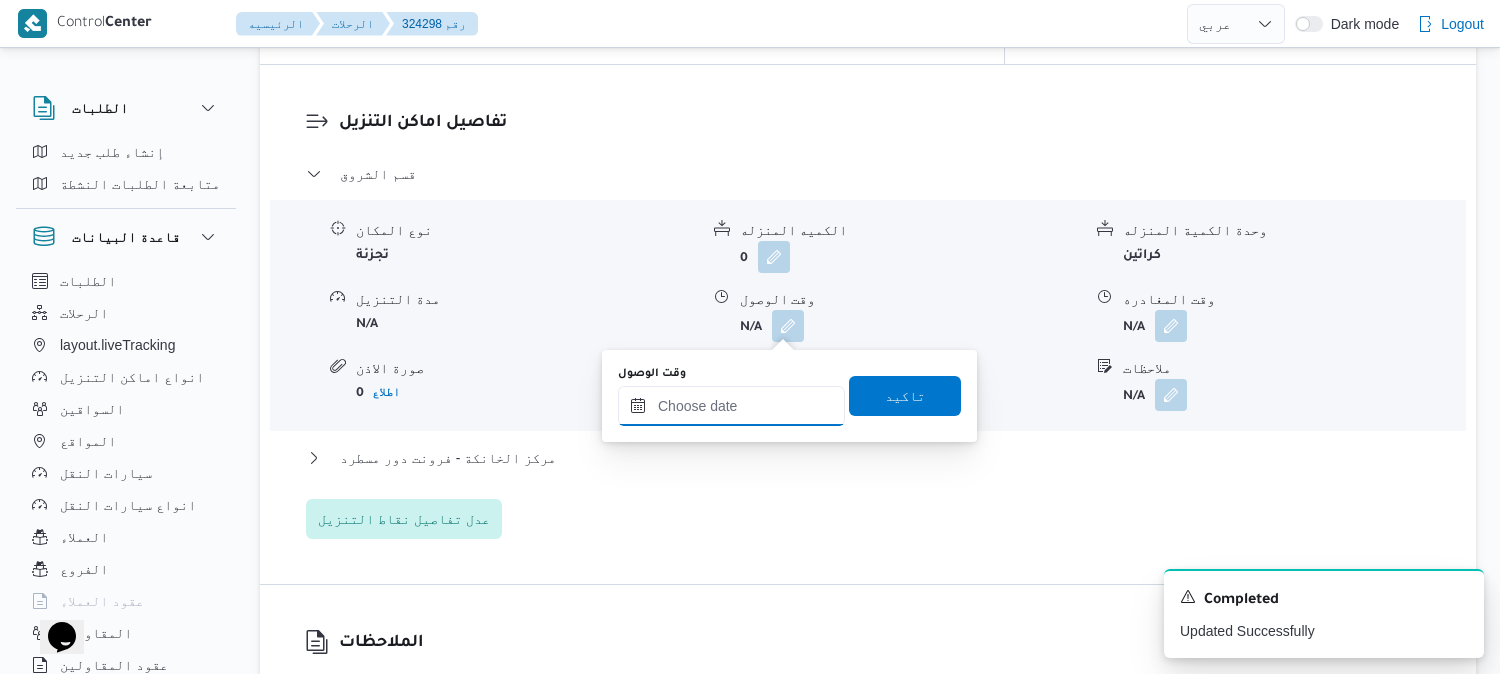click on "وقت الوصول" at bounding box center [731, 406] 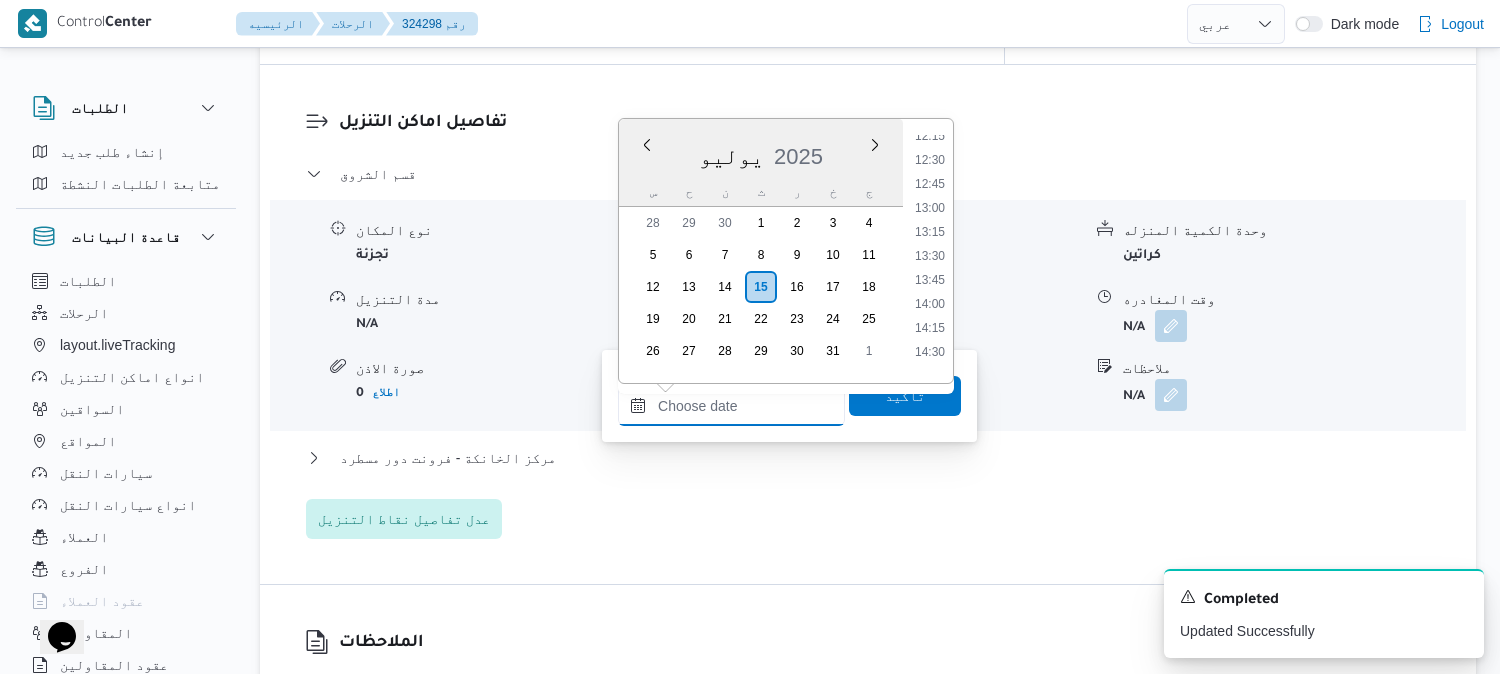 scroll, scrollTop: 1175, scrollLeft: 0, axis: vertical 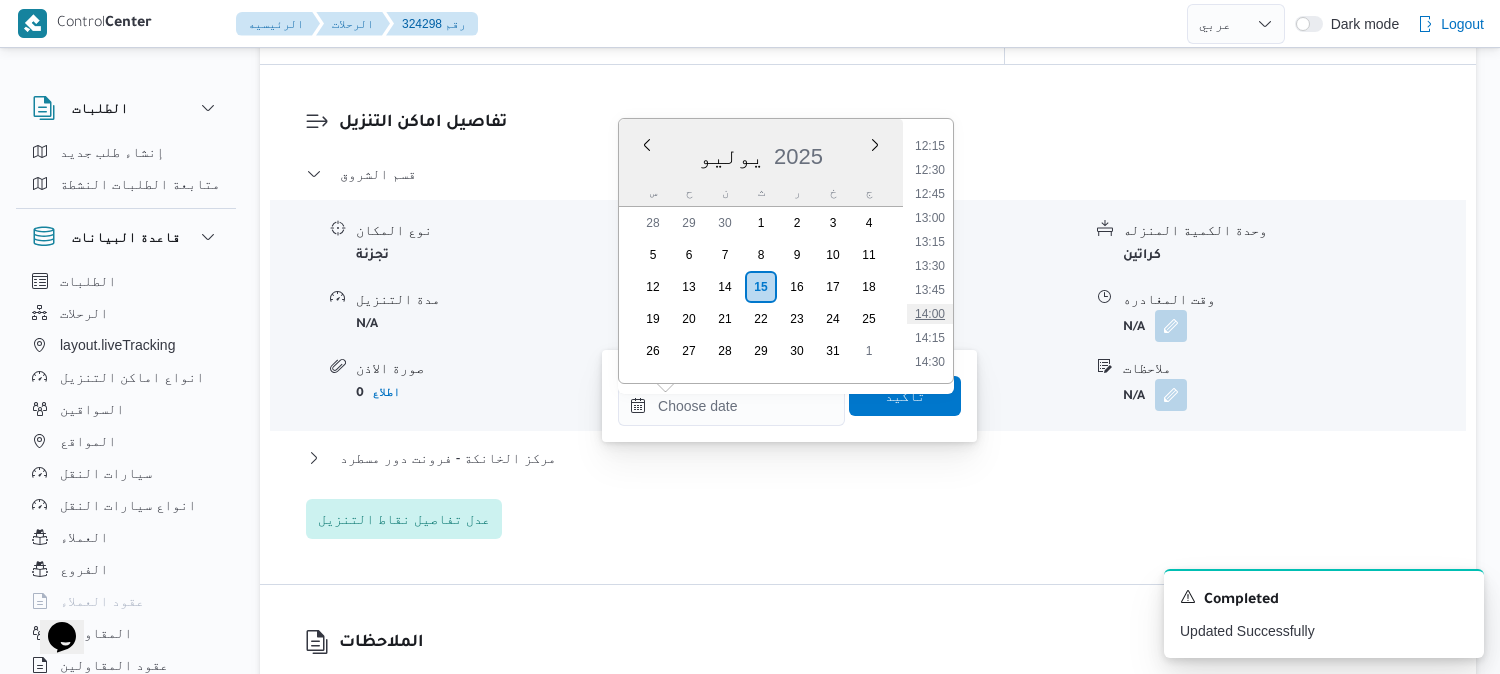 click on "14:00" at bounding box center (930, 314) 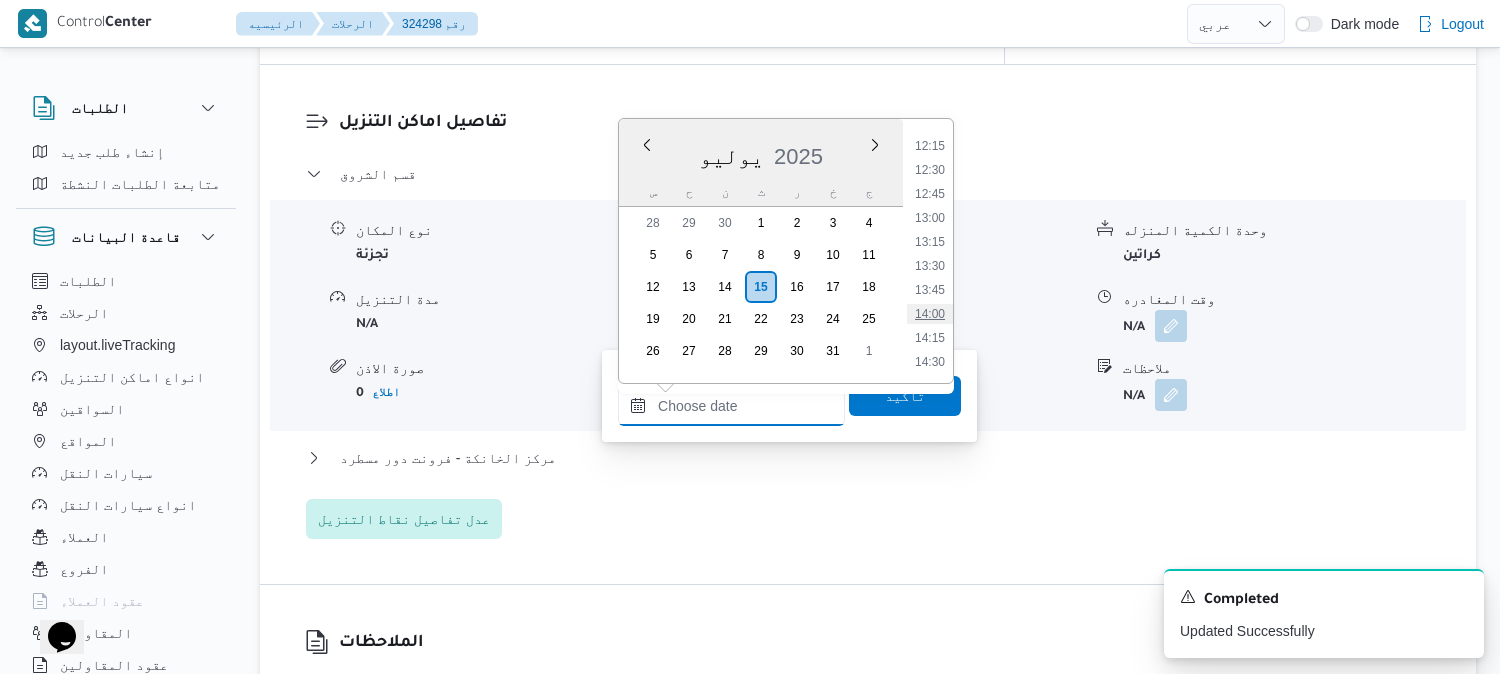 type on "١٥/٠٧/٢٠٢٥ ١٤:٠٠" 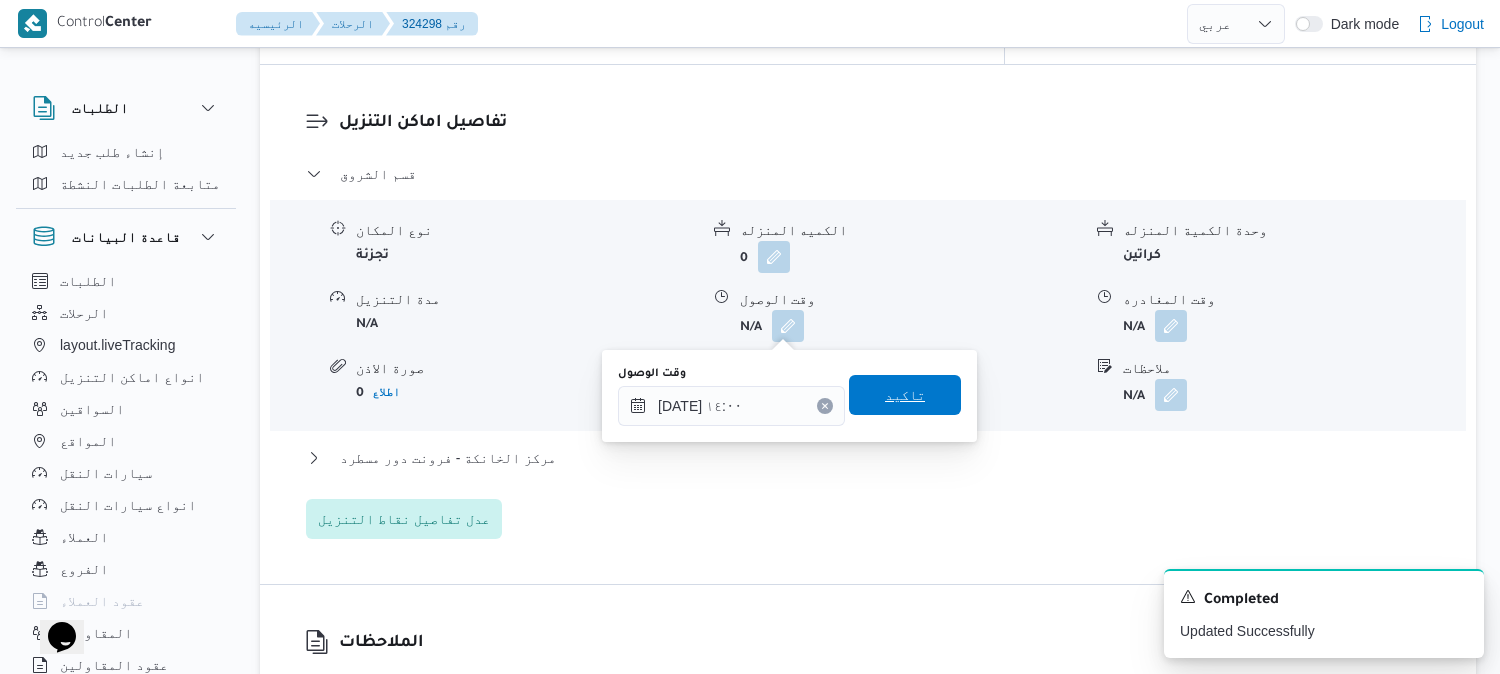 click on "تاكيد" at bounding box center (905, 396) 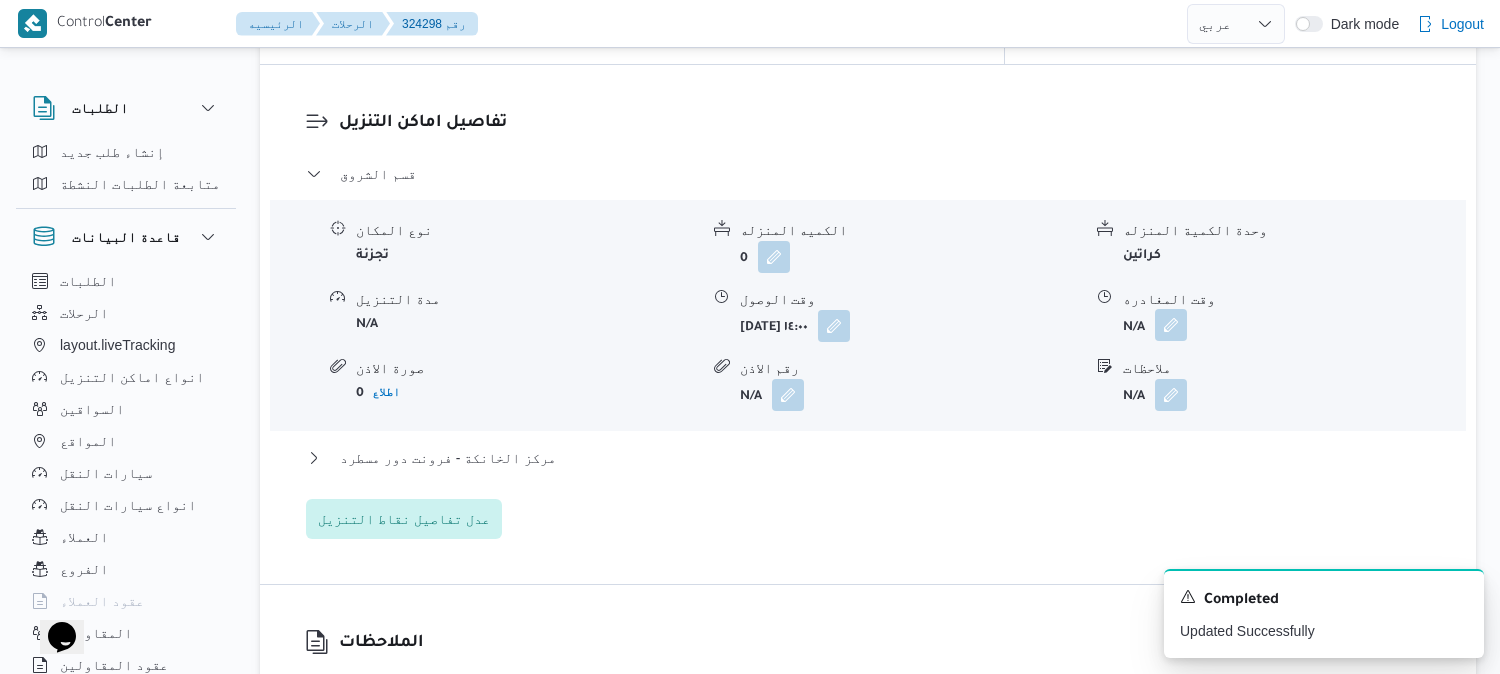 click at bounding box center [1171, 325] 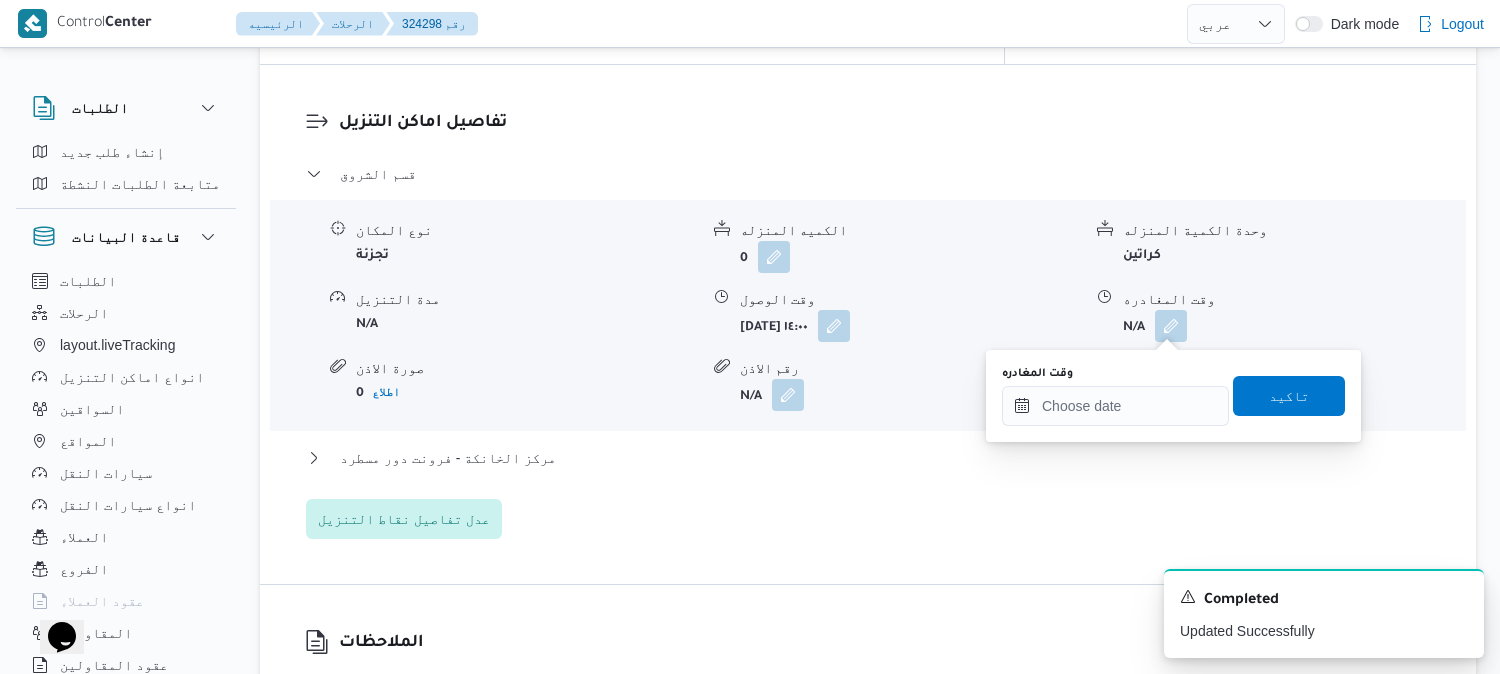 click on "You are in a dialog. To close this dialog, hit escape. وقت المغادره تاكيد" at bounding box center [1173, 396] 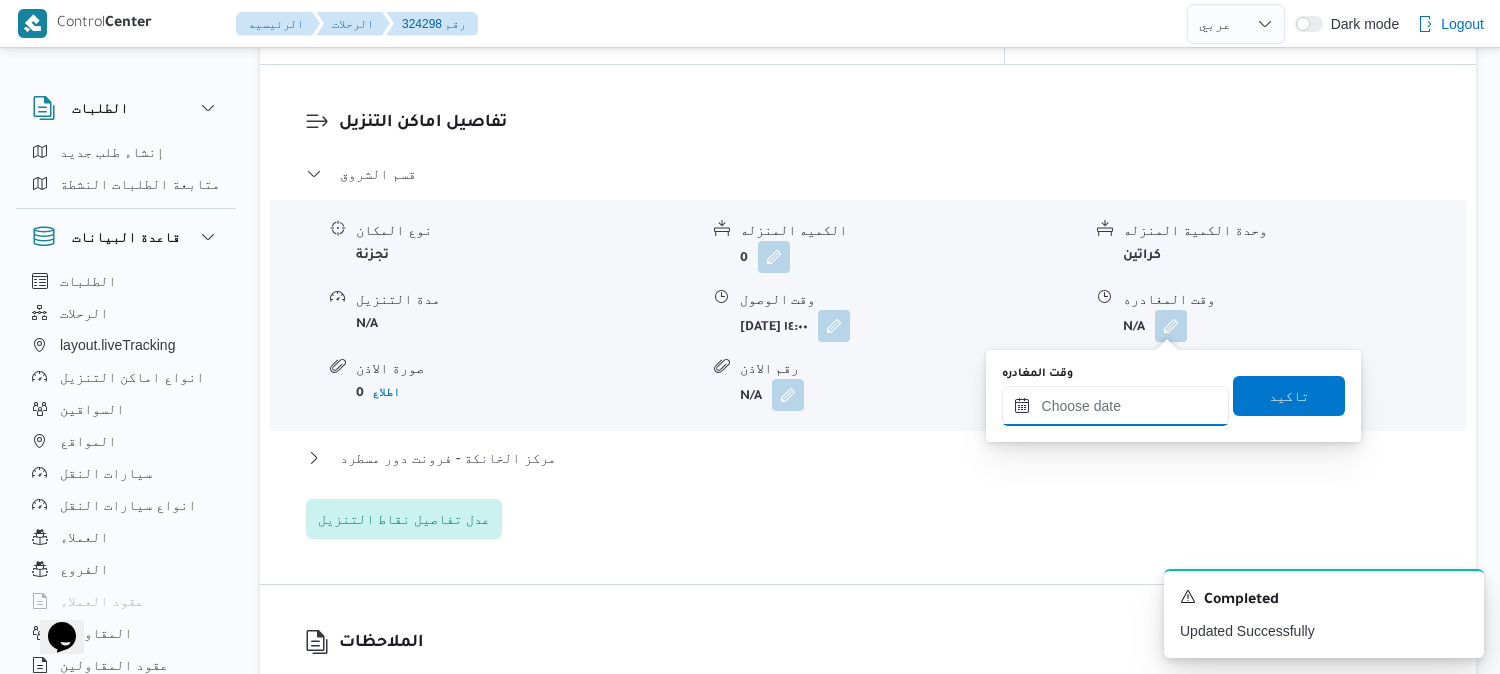 click on "وقت المغادره" at bounding box center (1115, 406) 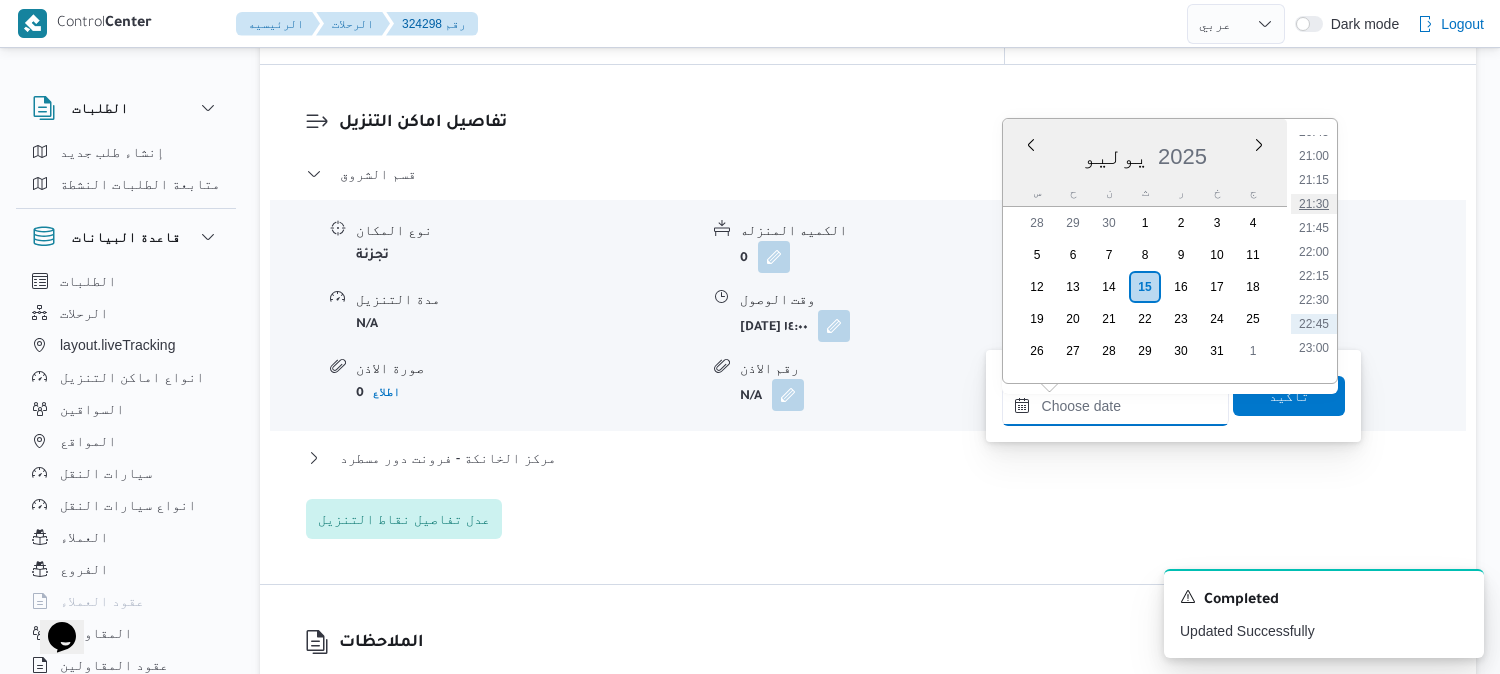 scroll, scrollTop: 1953, scrollLeft: 0, axis: vertical 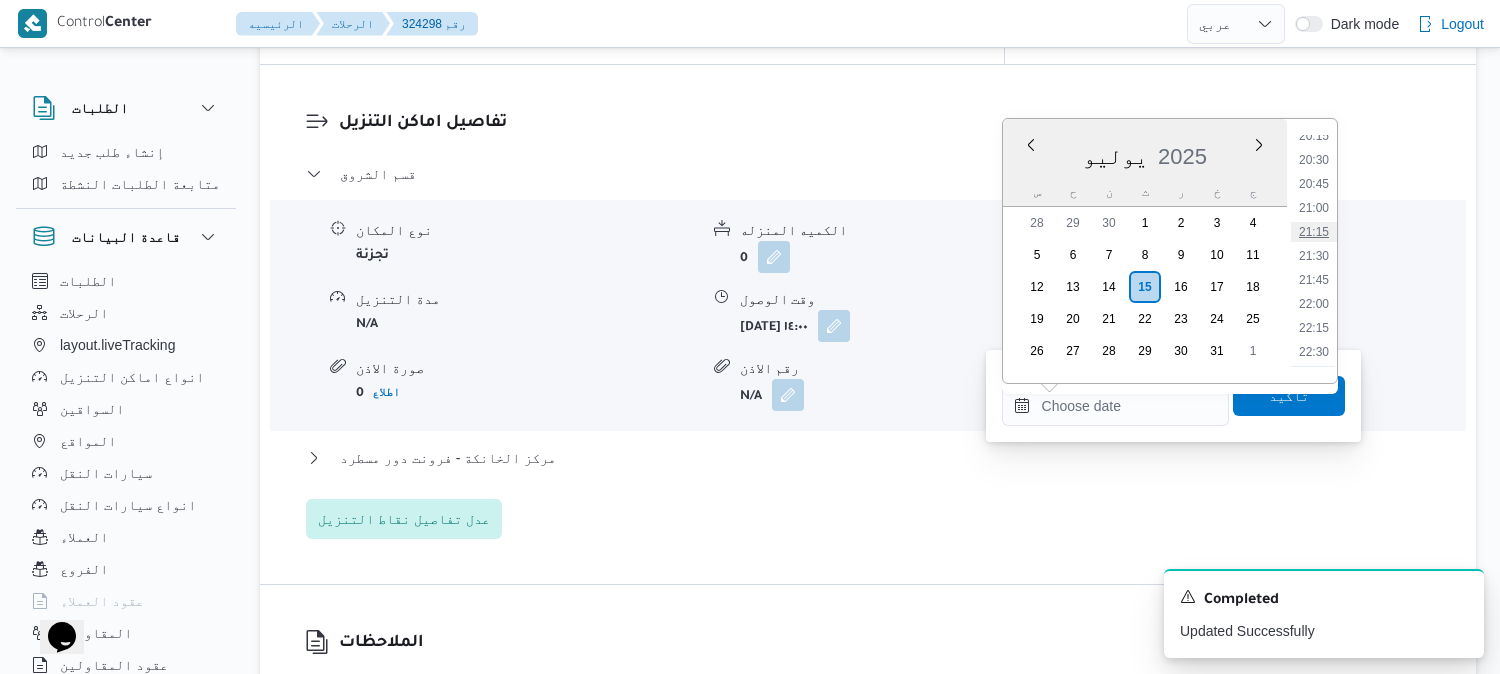 click on "21:15" at bounding box center [1314, 232] 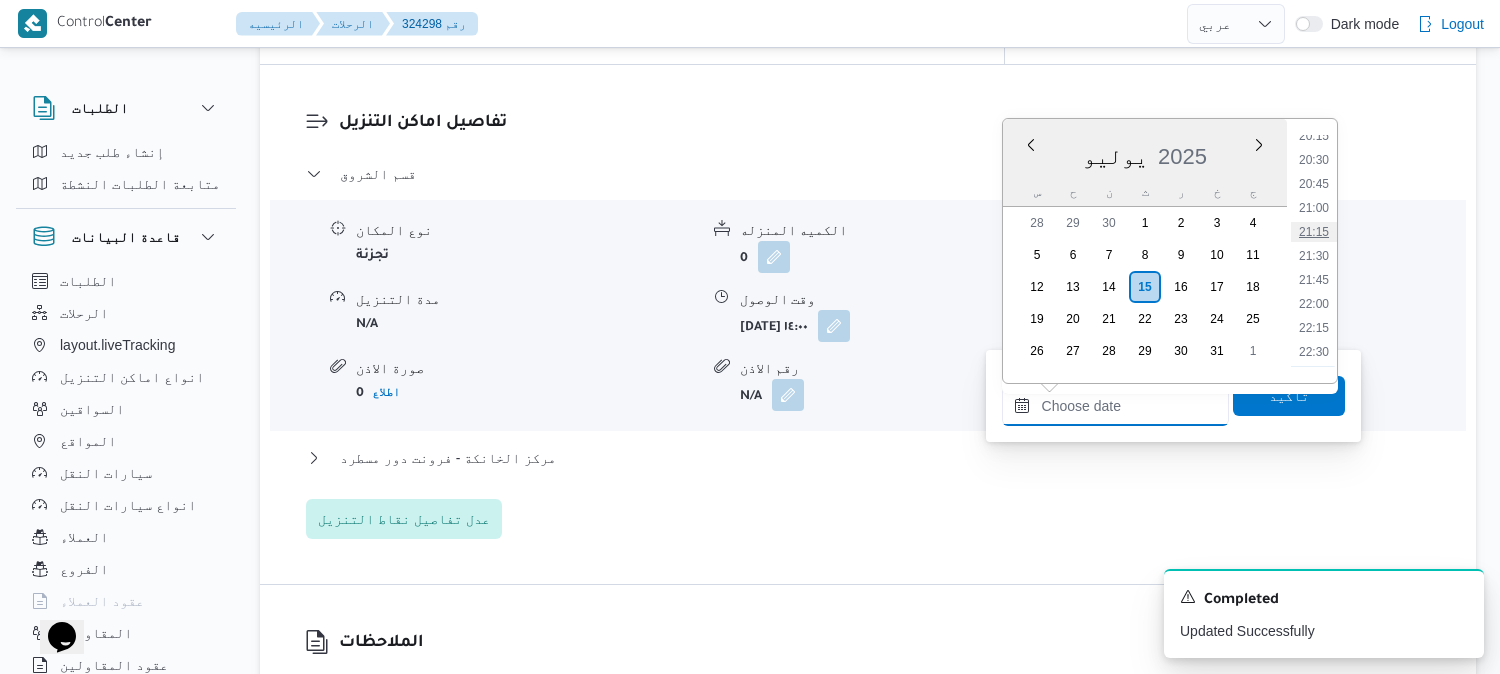 type on "١٥/٠٧/٢٠٢٥ ٢١:١٥" 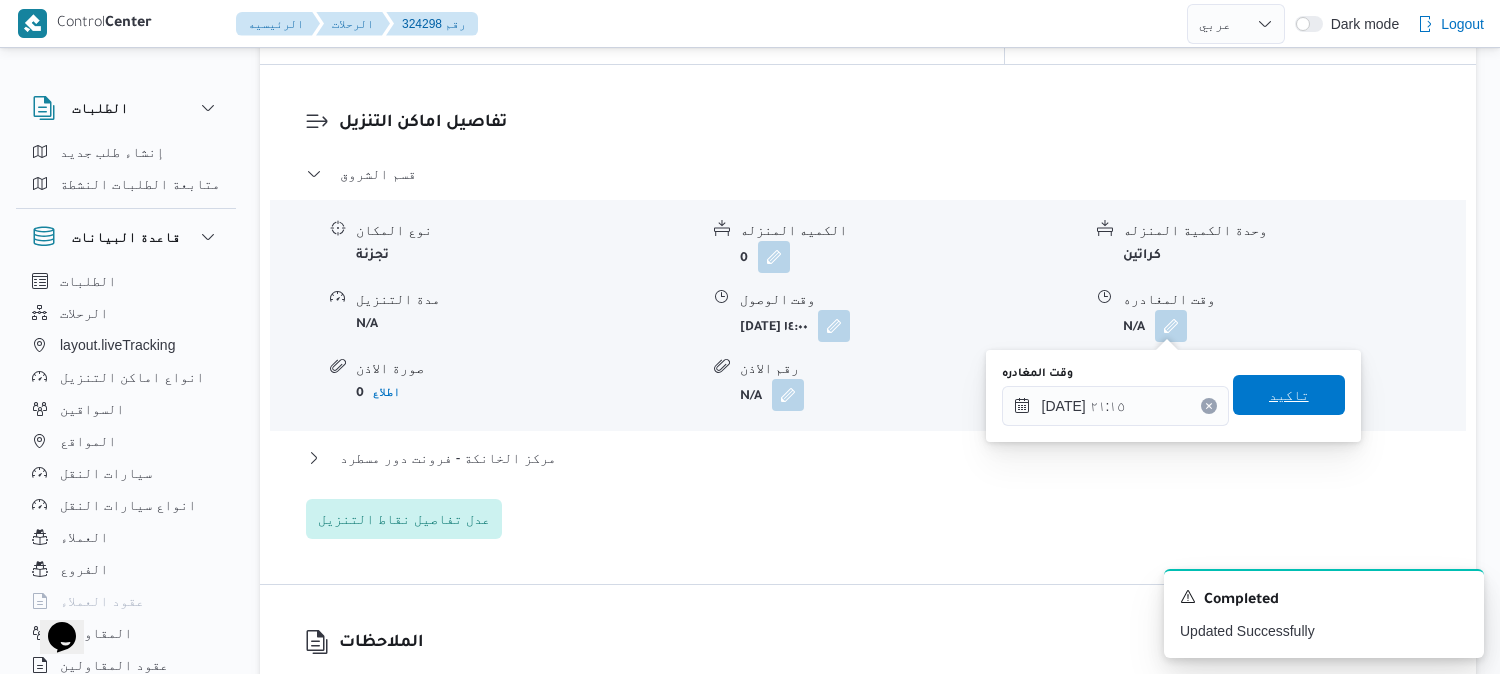 click on "تاكيد" at bounding box center [1289, 395] 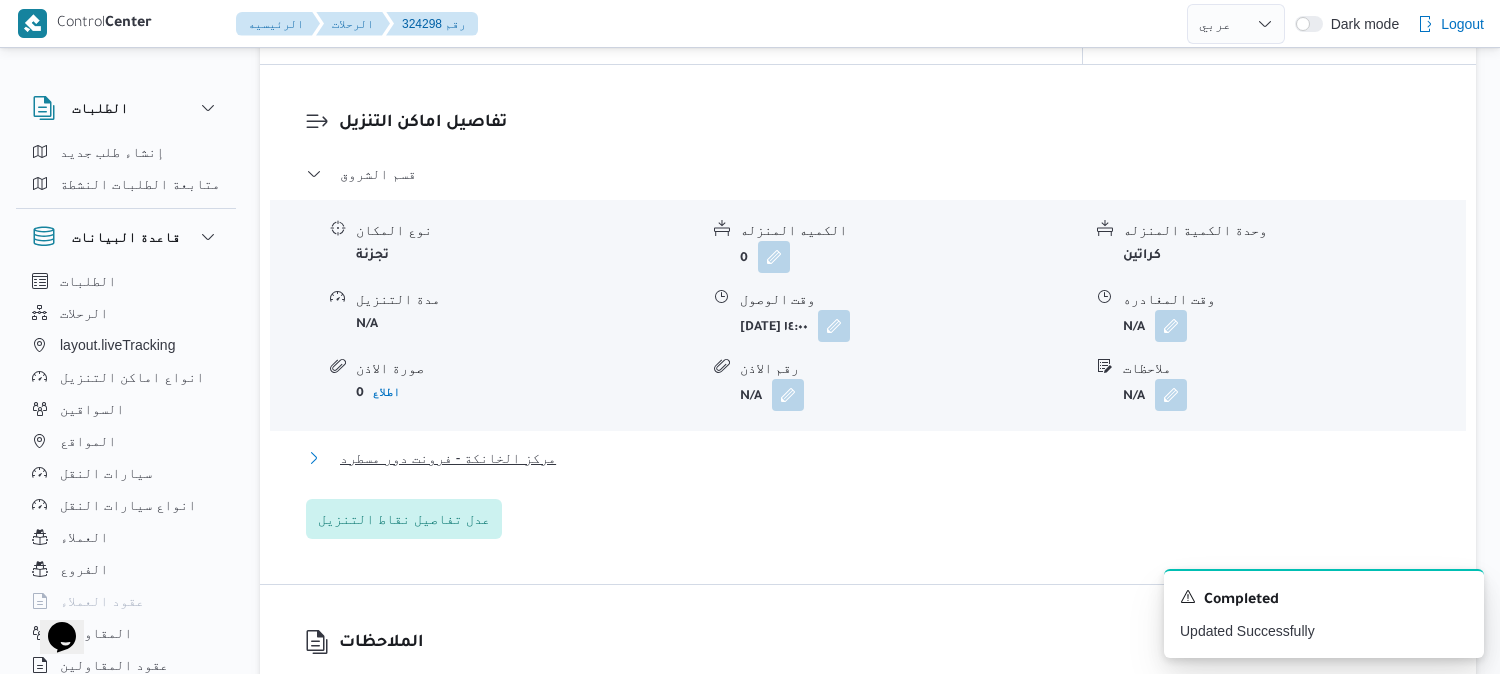 click on "مركز الخانكة -
فرونت دور مسطرد" at bounding box center (448, 458) 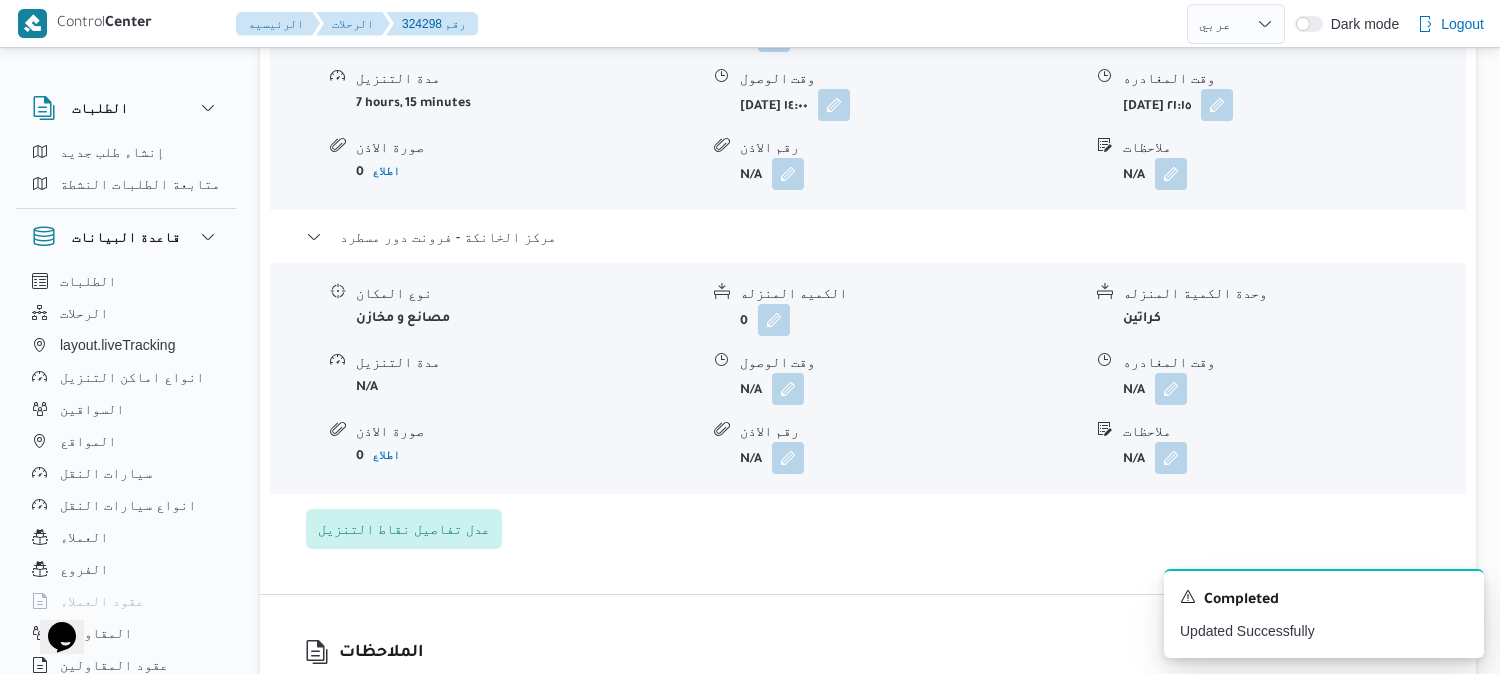 scroll, scrollTop: 1888, scrollLeft: 0, axis: vertical 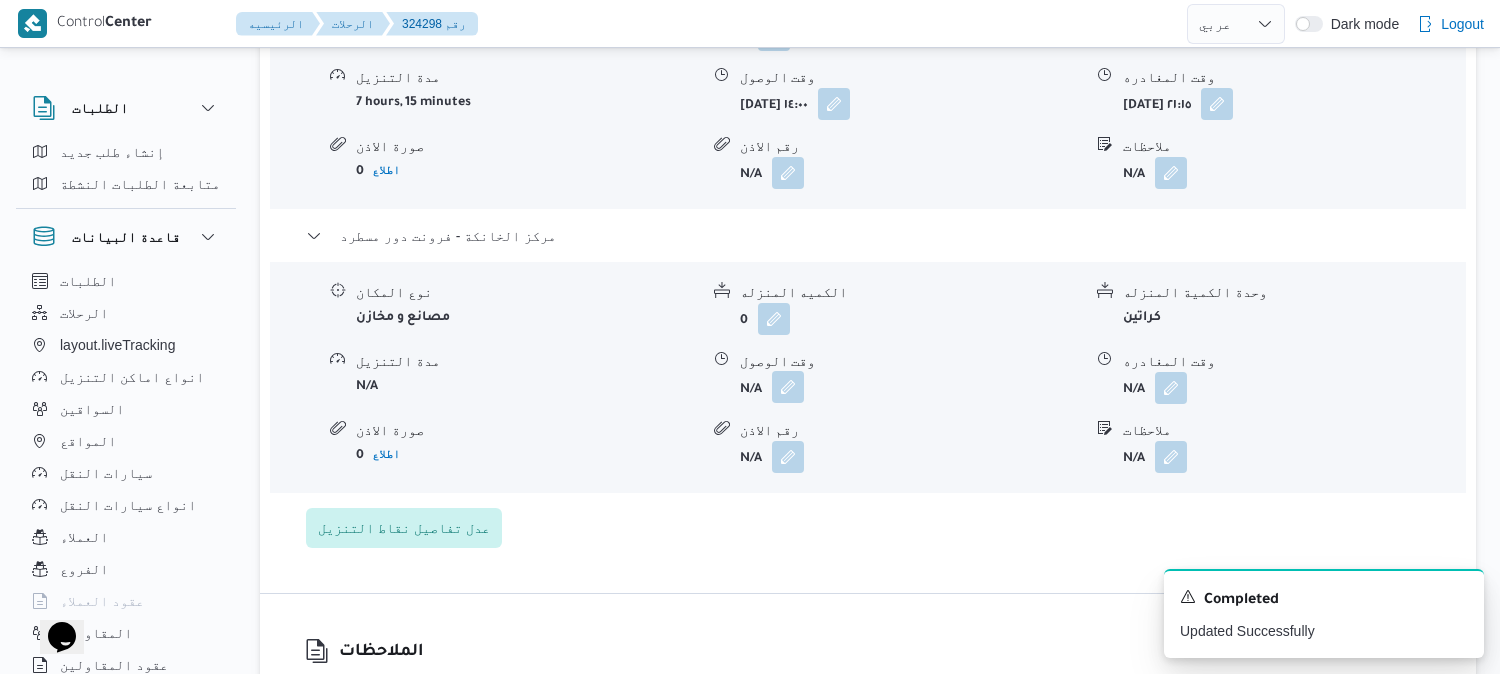 click at bounding box center (788, 387) 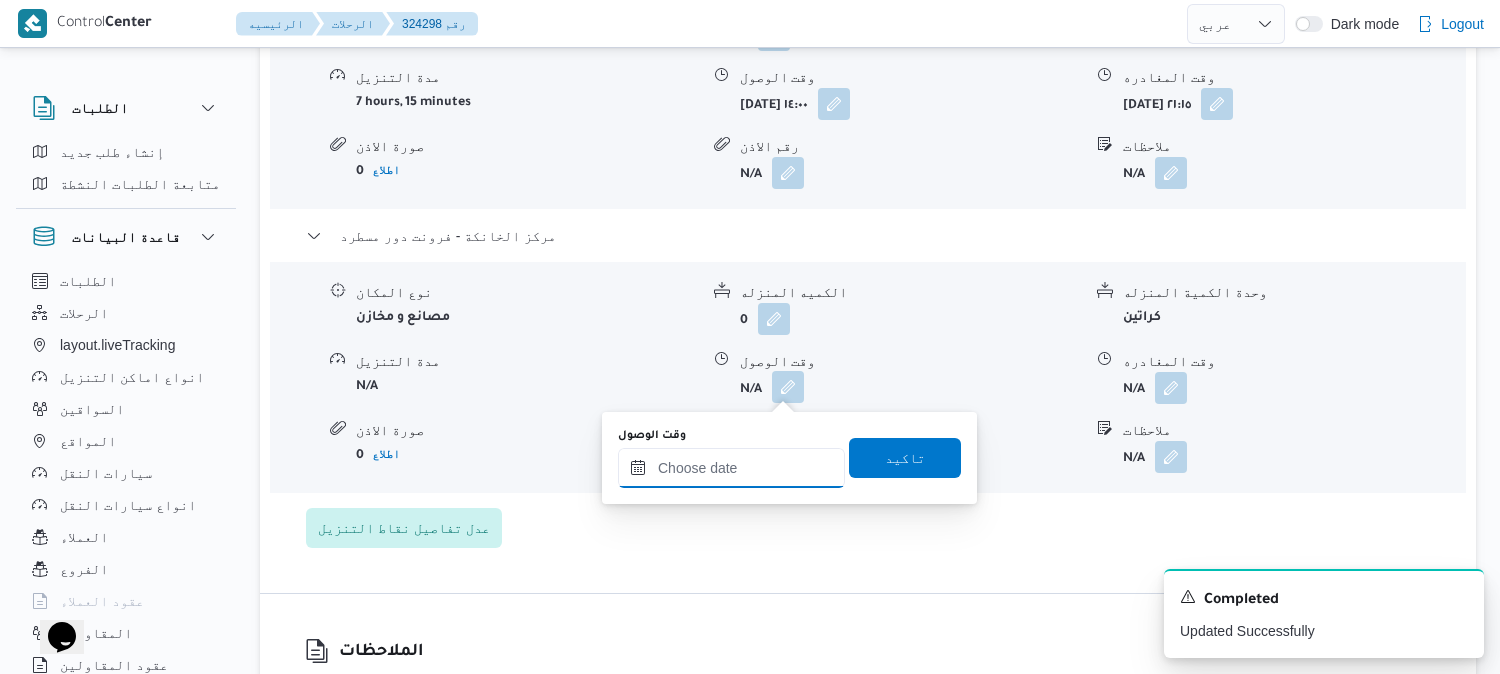 click on "وقت الوصول" at bounding box center [731, 468] 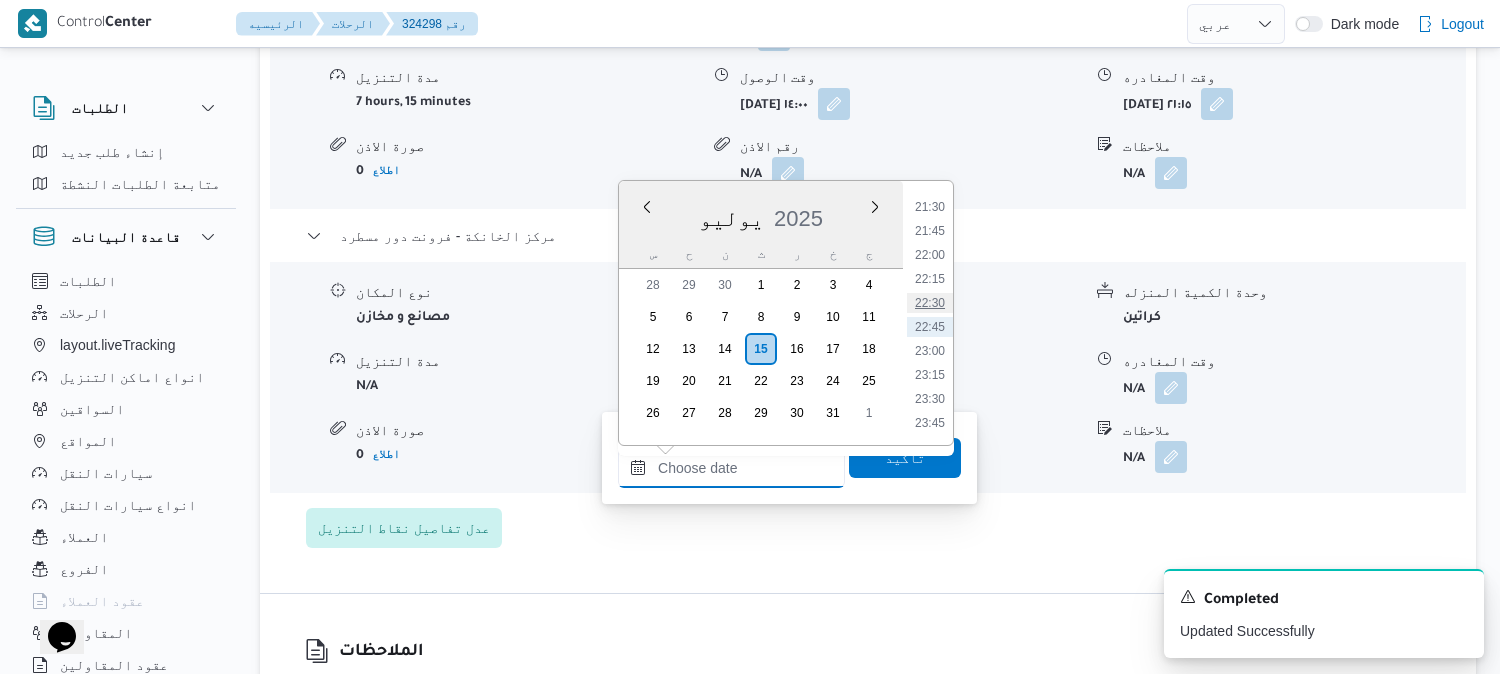 scroll, scrollTop: 1953, scrollLeft: 0, axis: vertical 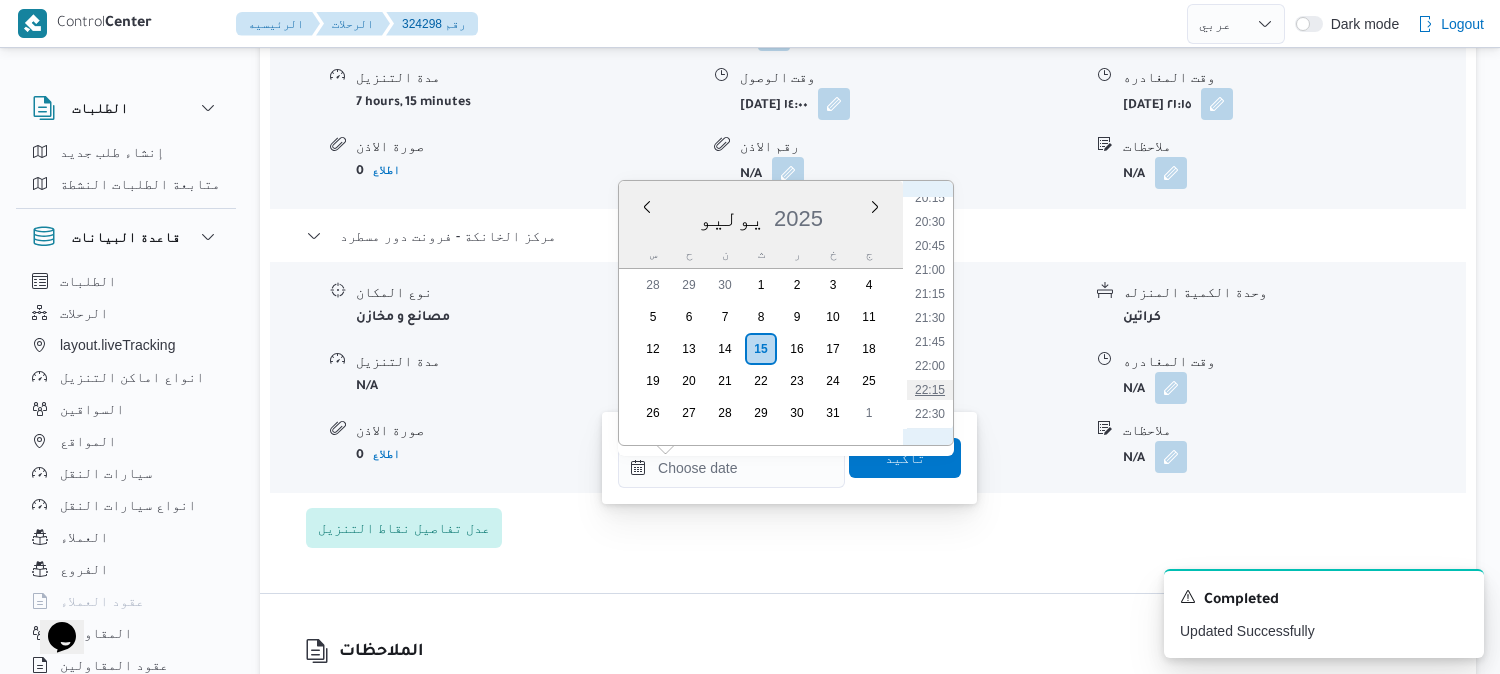 click on "22:15" at bounding box center [930, 390] 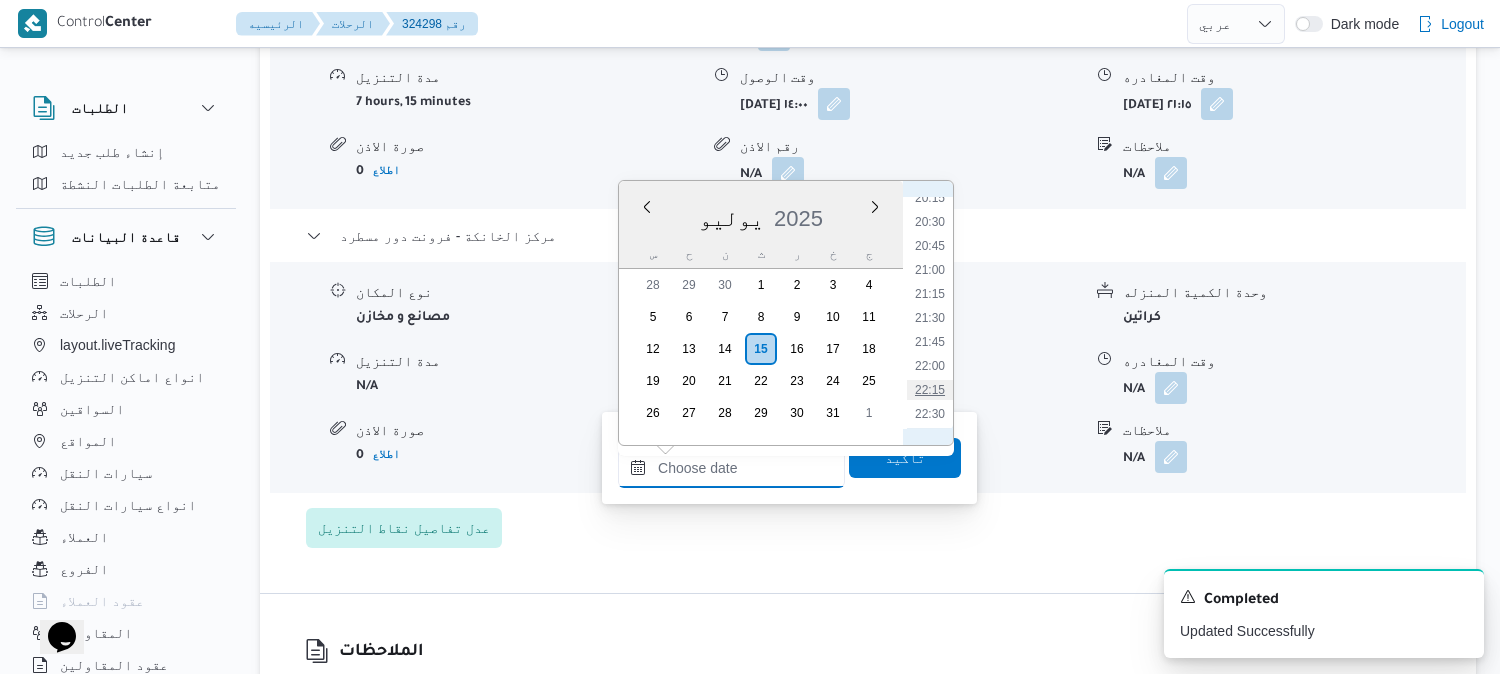 type on "١٥/٠٧/٢٠٢٥ ٢٢:١٥" 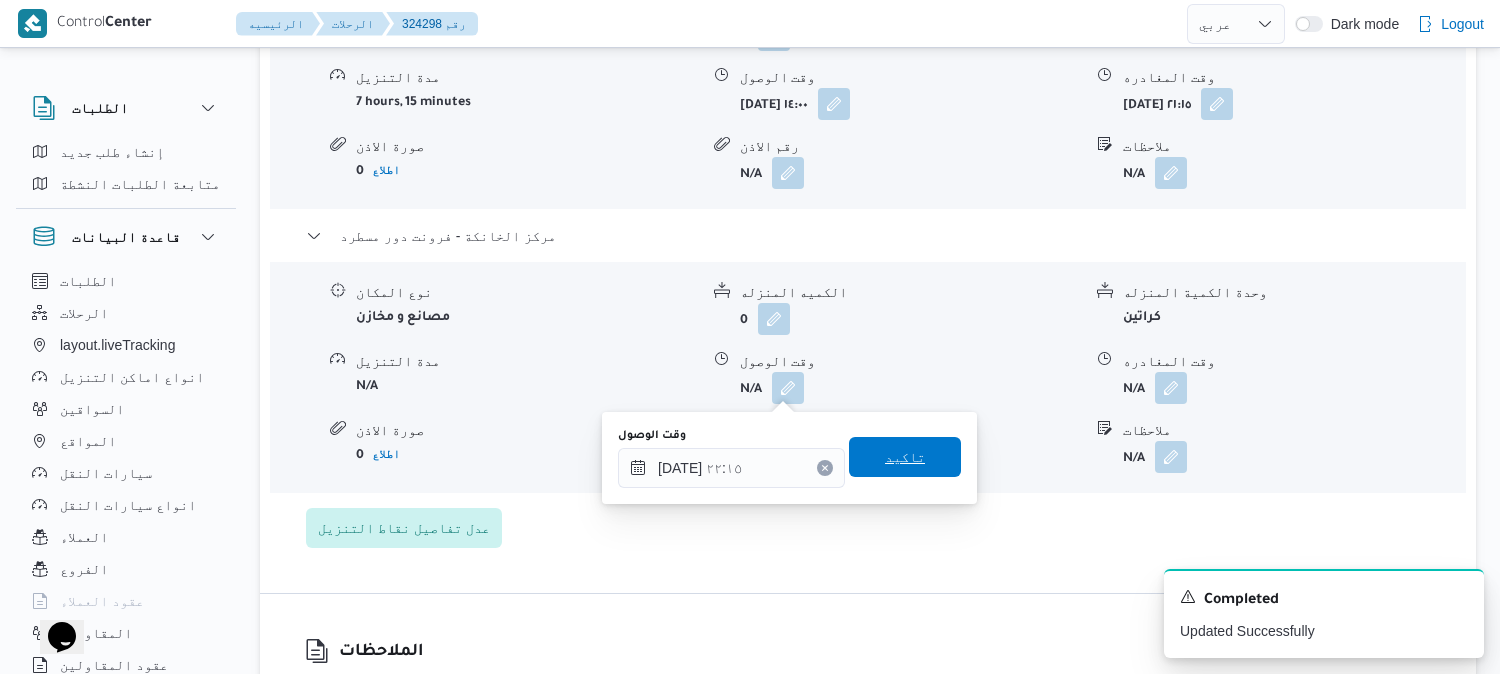 click on "تاكيد" at bounding box center (905, 457) 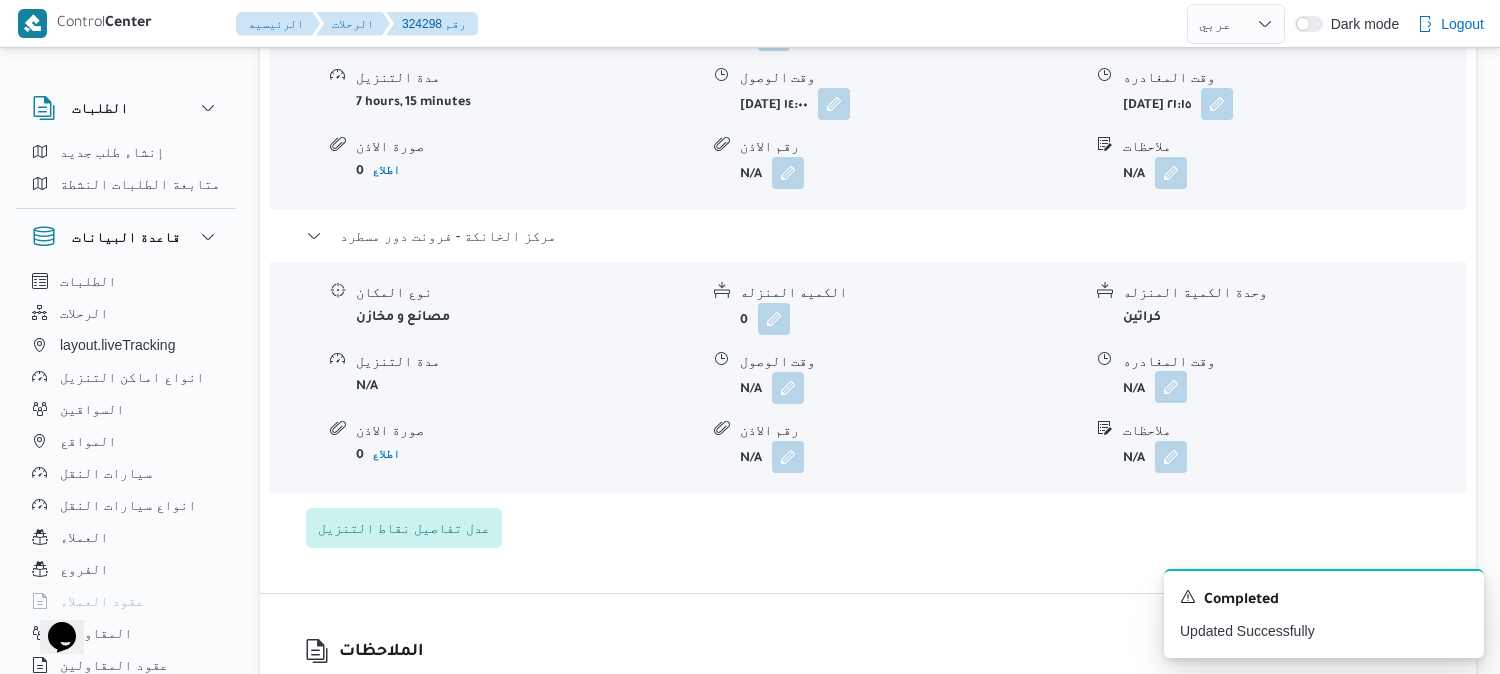 click at bounding box center [1171, 387] 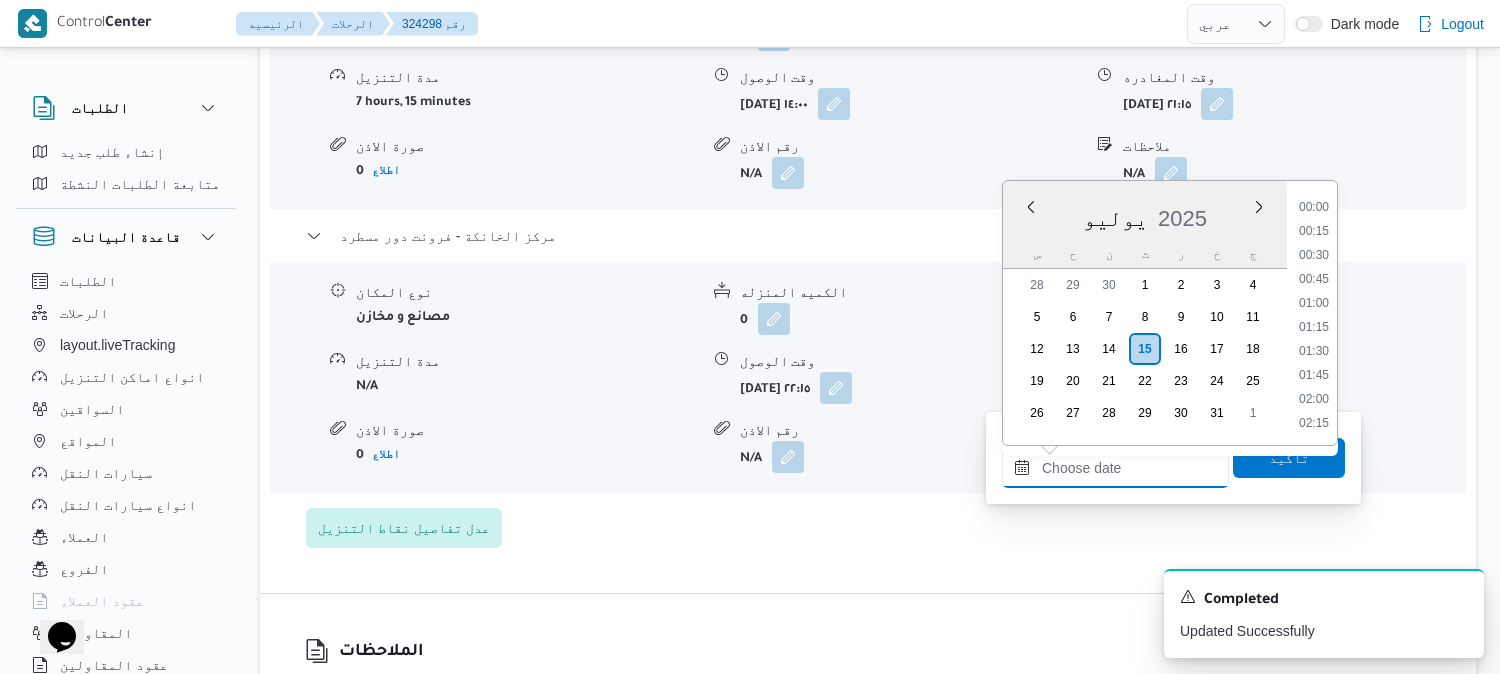 click on "وقت المغادره" at bounding box center [1115, 468] 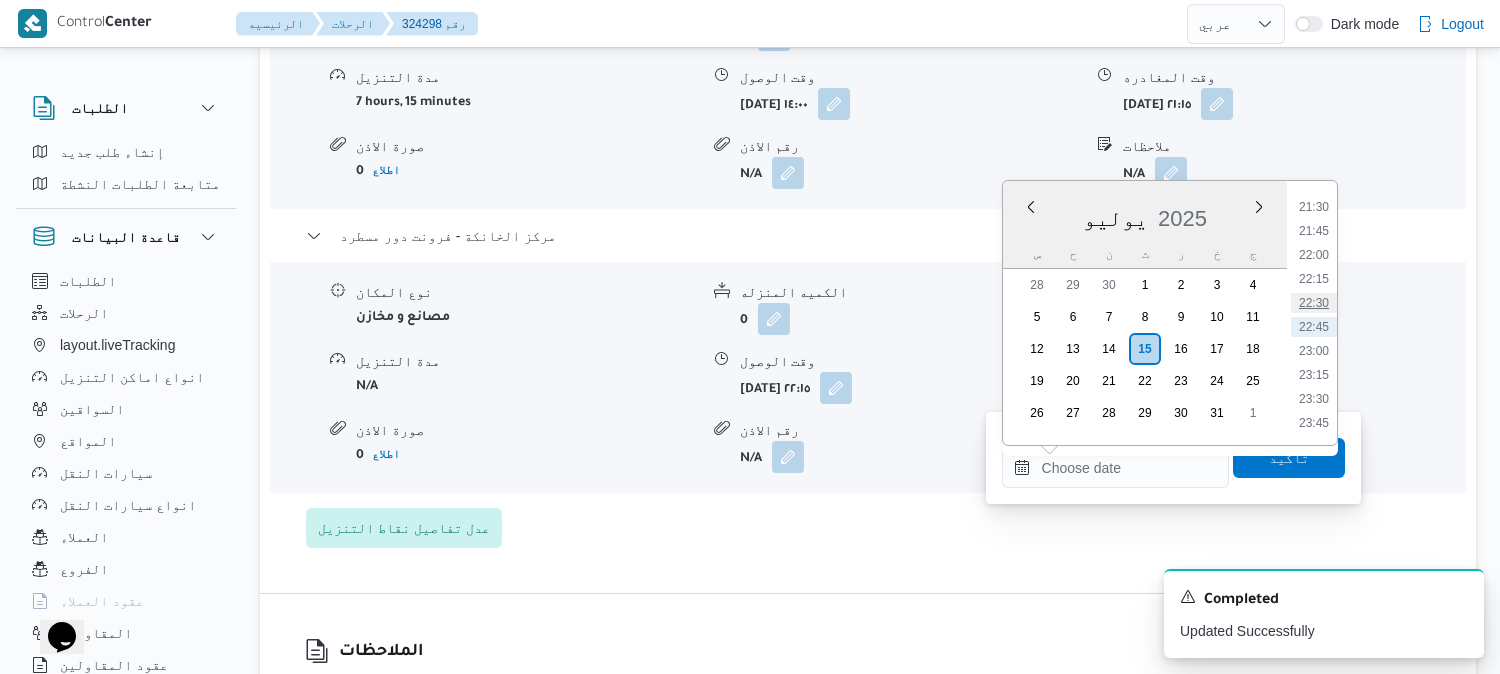 click on "22:30" at bounding box center [1314, 303] 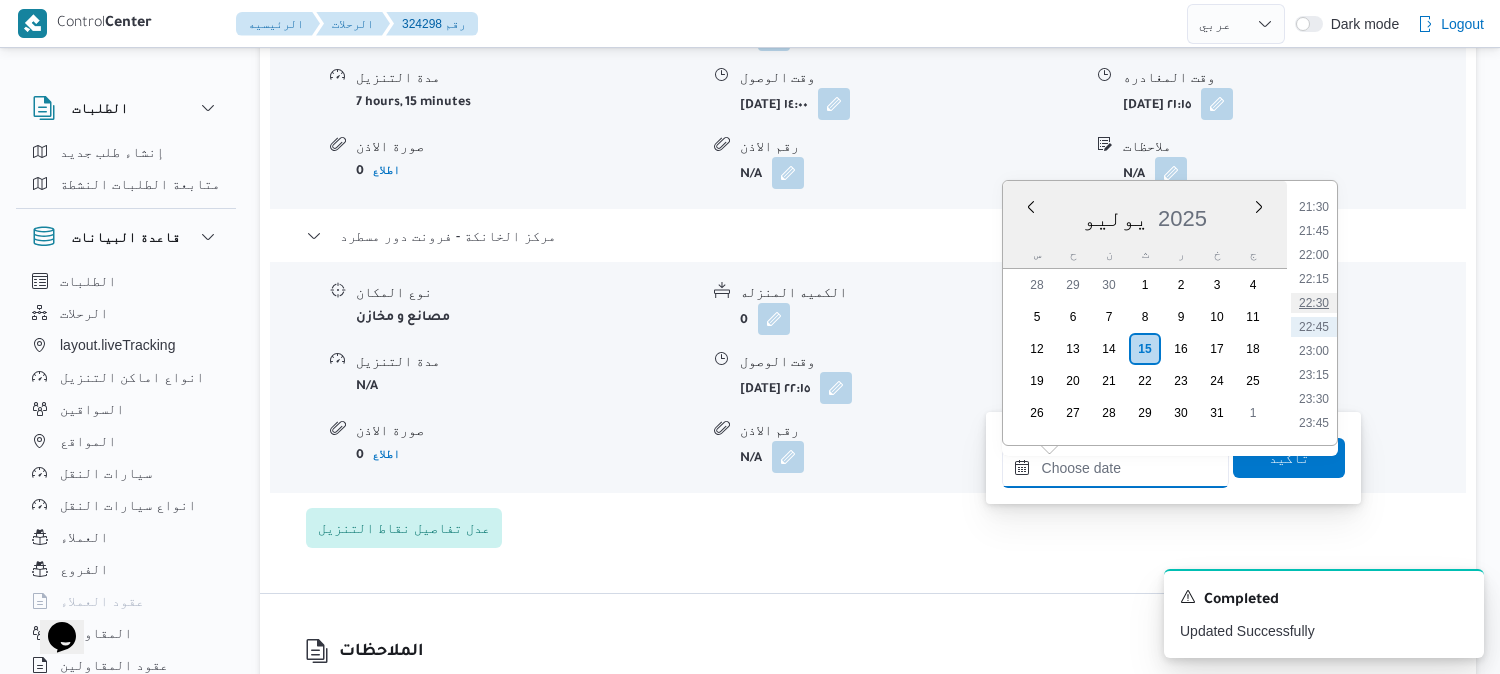 type on "١٥/٠٧/٢٠٢٥ ٢٢:٣٠" 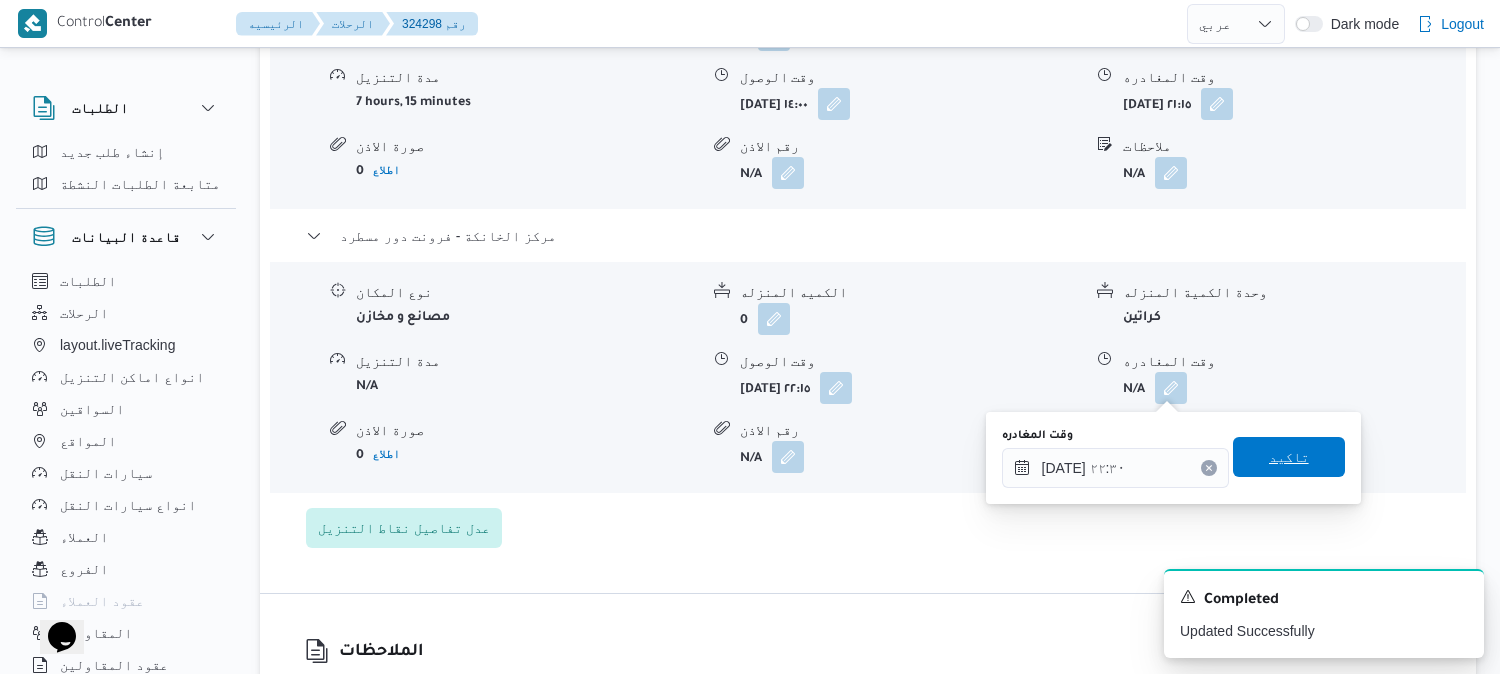 click on "تاكيد" at bounding box center (1289, 457) 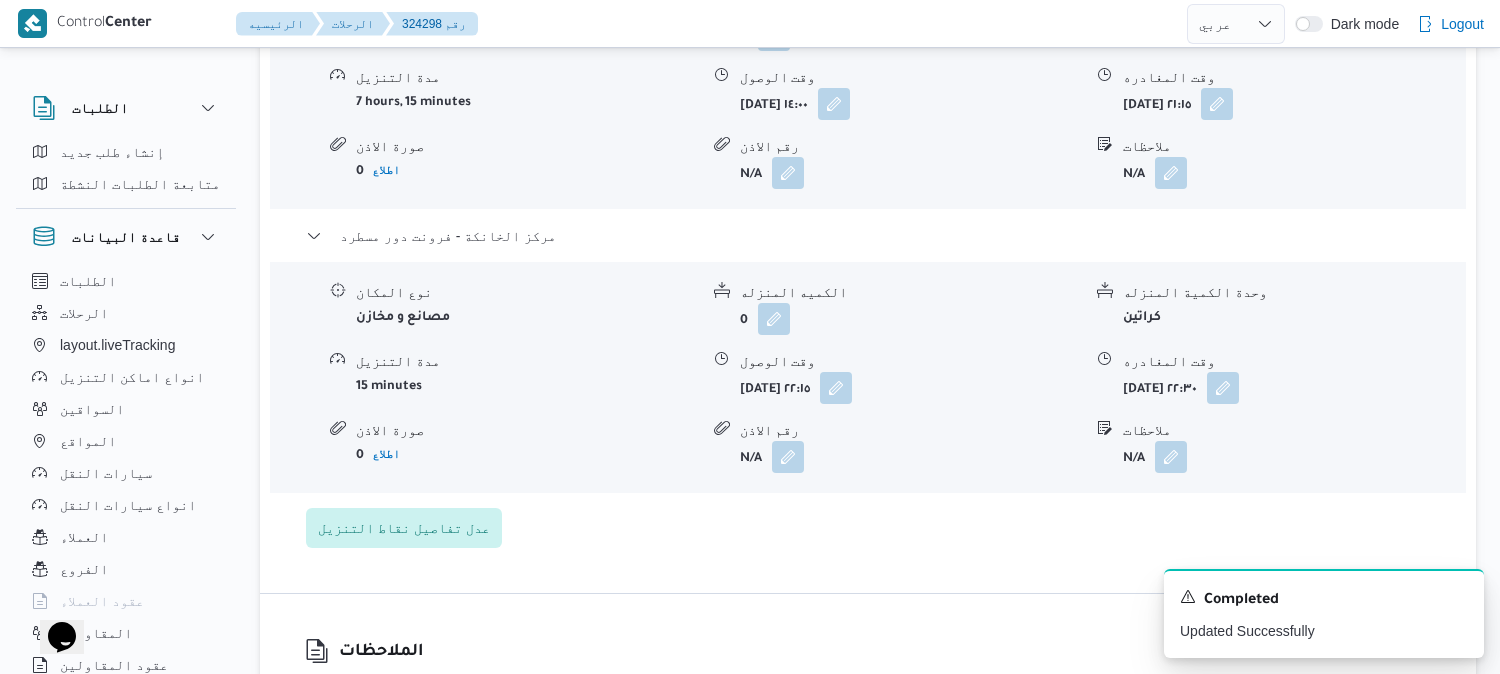 scroll, scrollTop: 0, scrollLeft: 0, axis: both 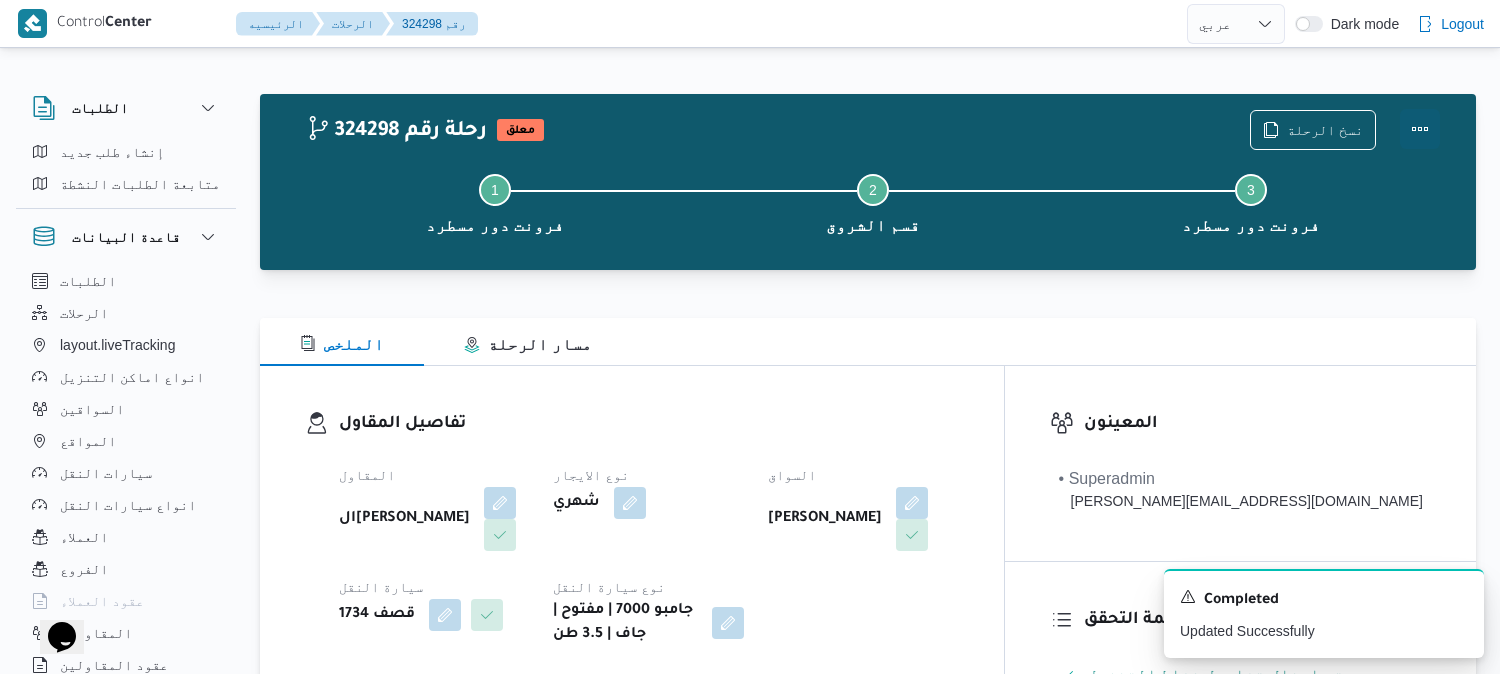 click at bounding box center [1420, 129] 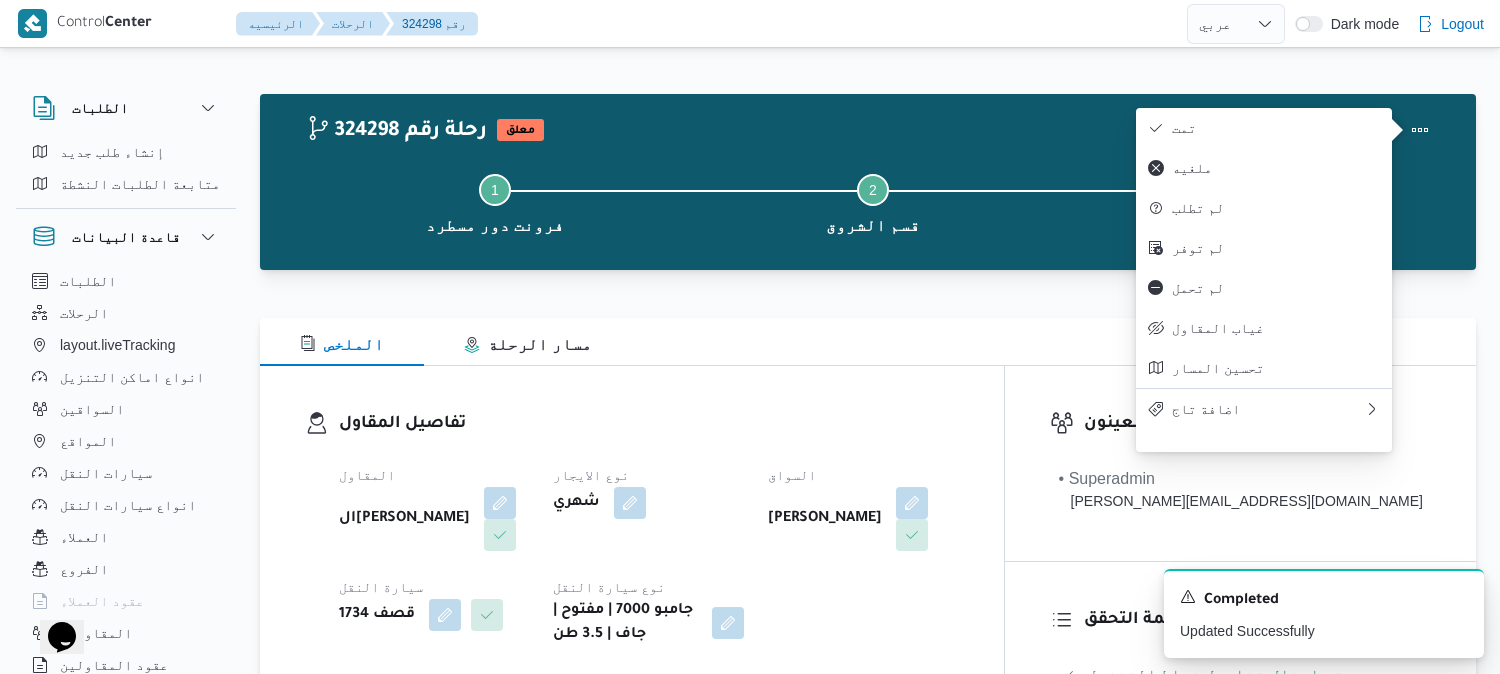 click on "تمت" at bounding box center (1276, 128) 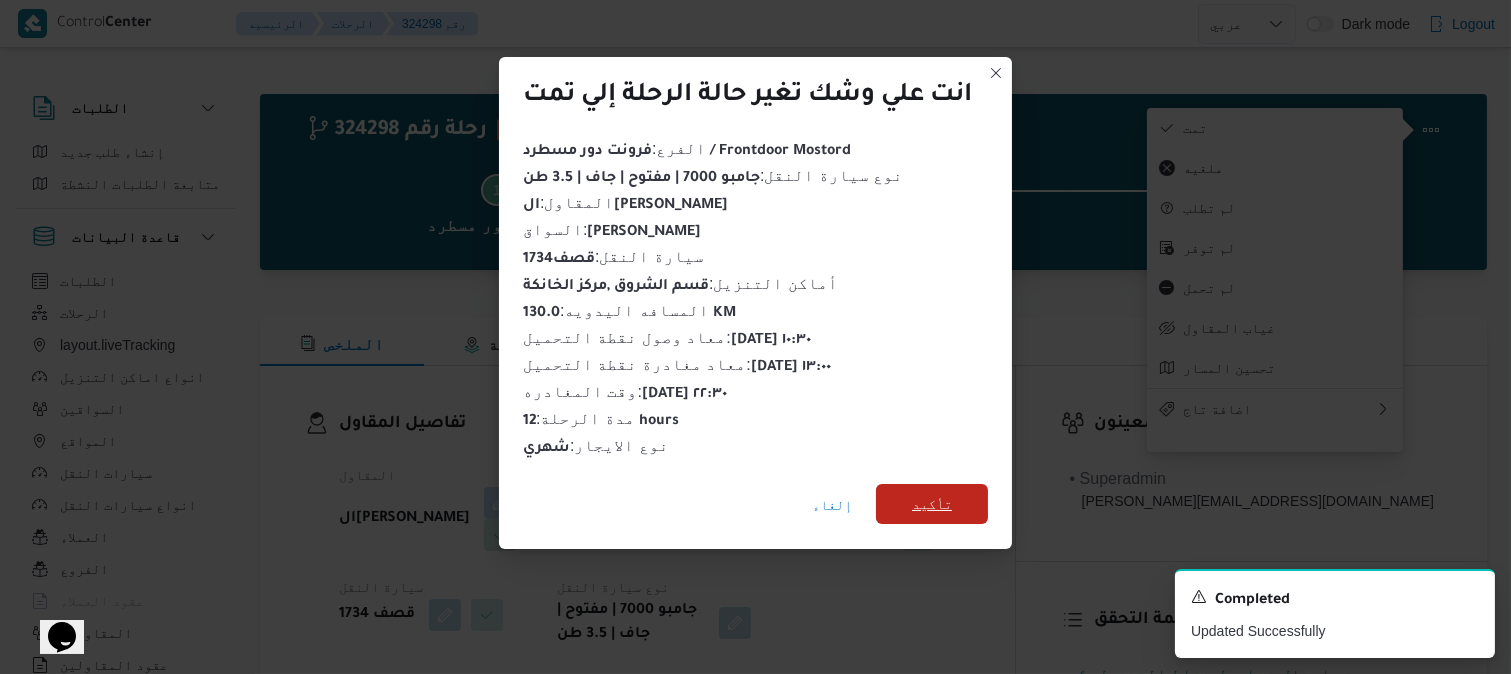 click on "تأكيد" at bounding box center [932, 504] 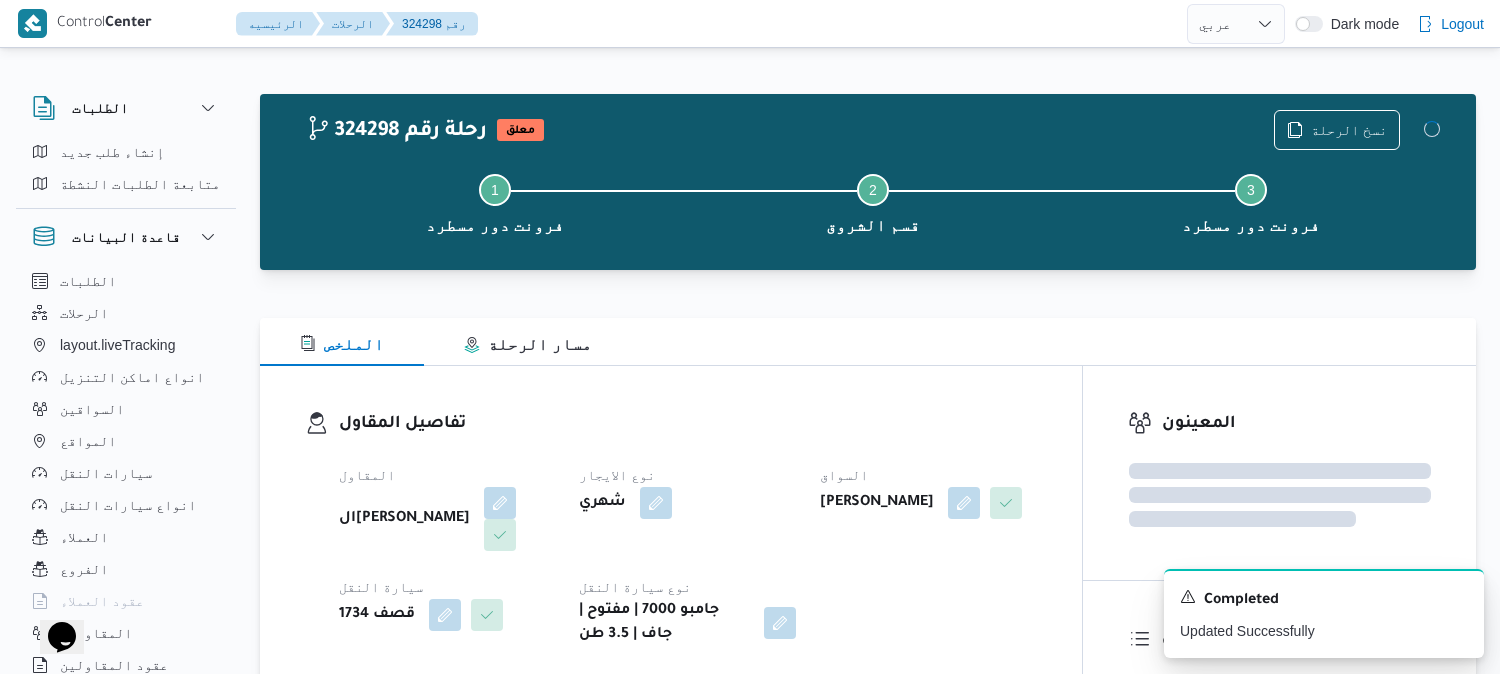 click on "تفاصيل المقاول" at bounding box center (688, 424) 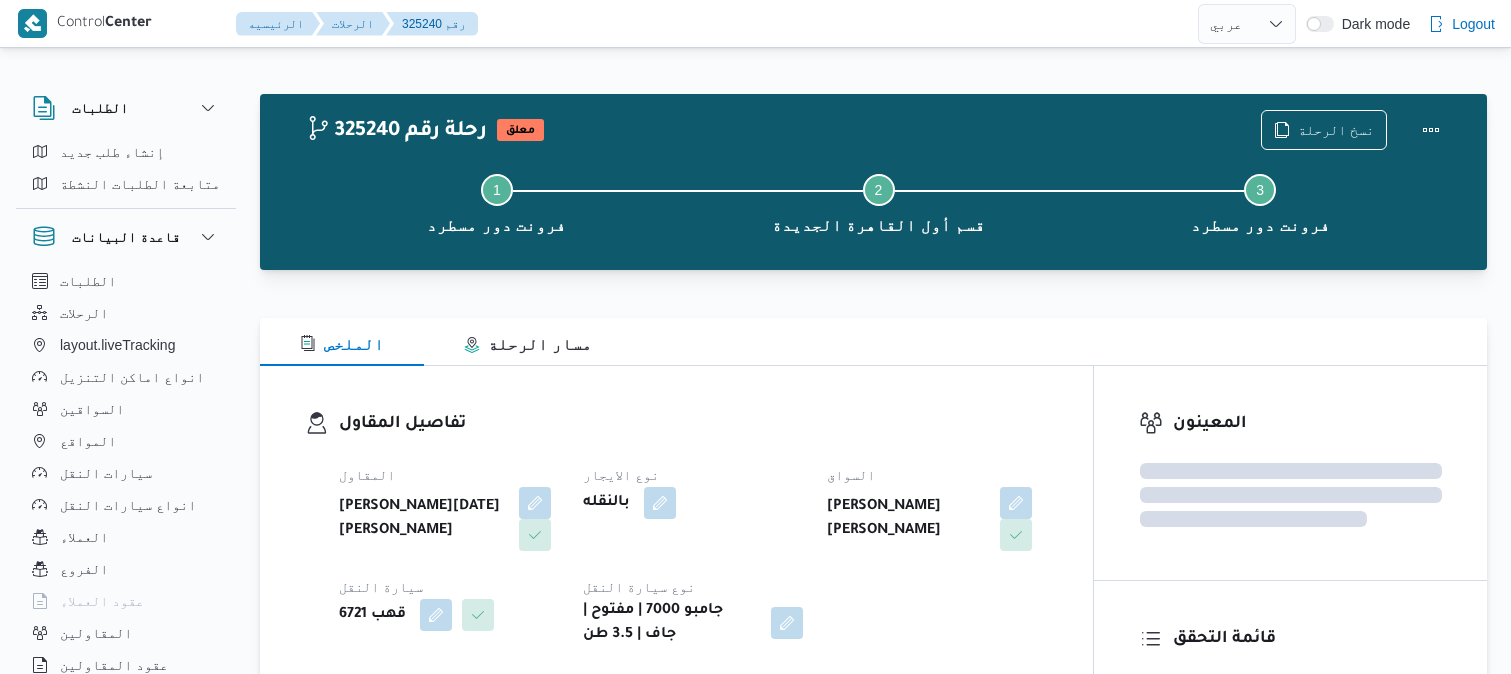 select on "ar" 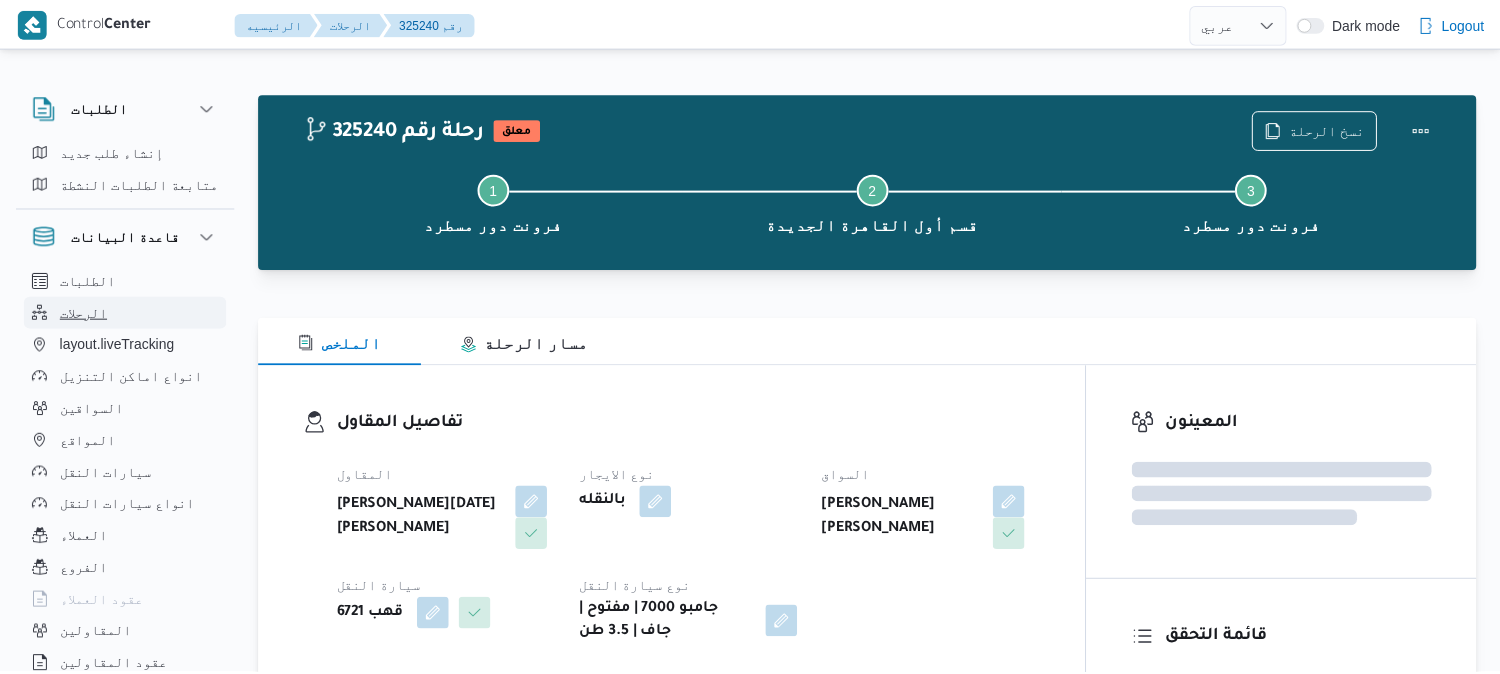 scroll, scrollTop: 0, scrollLeft: 0, axis: both 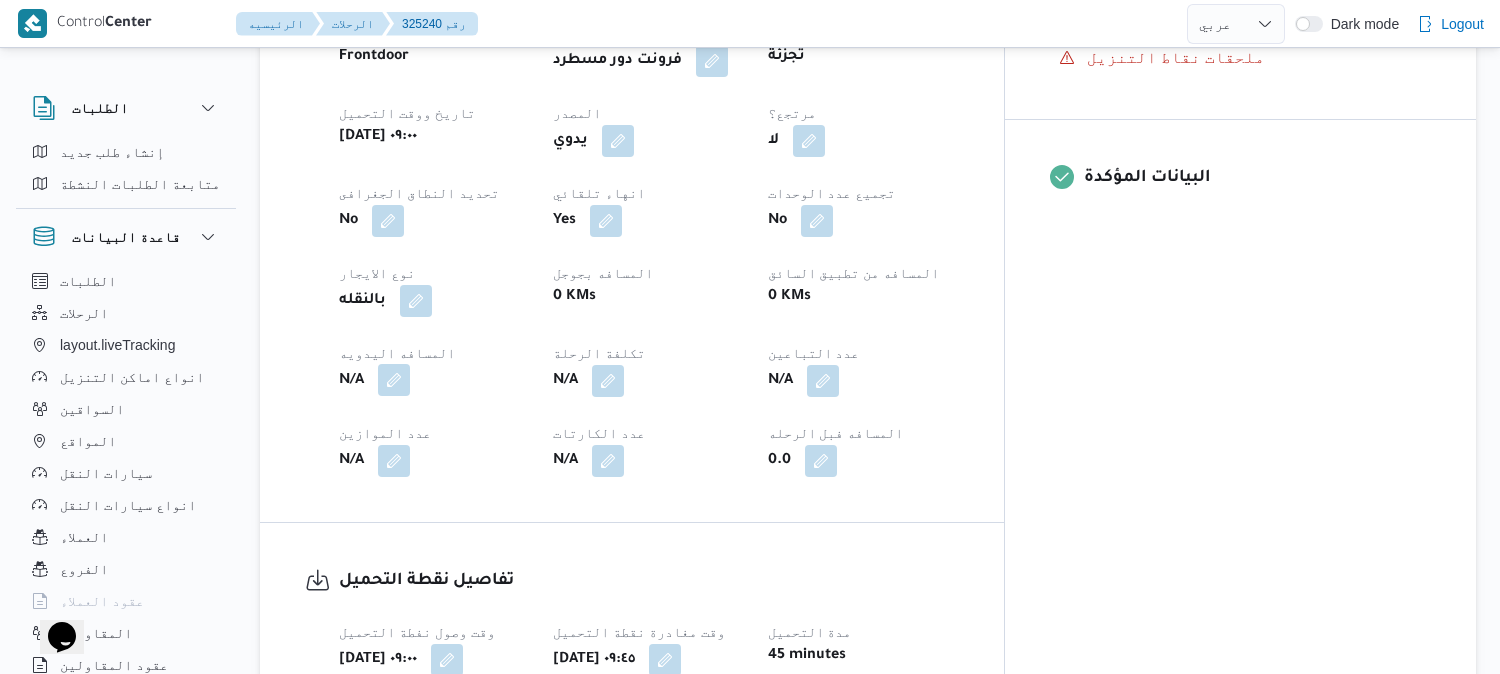 click at bounding box center [394, 380] 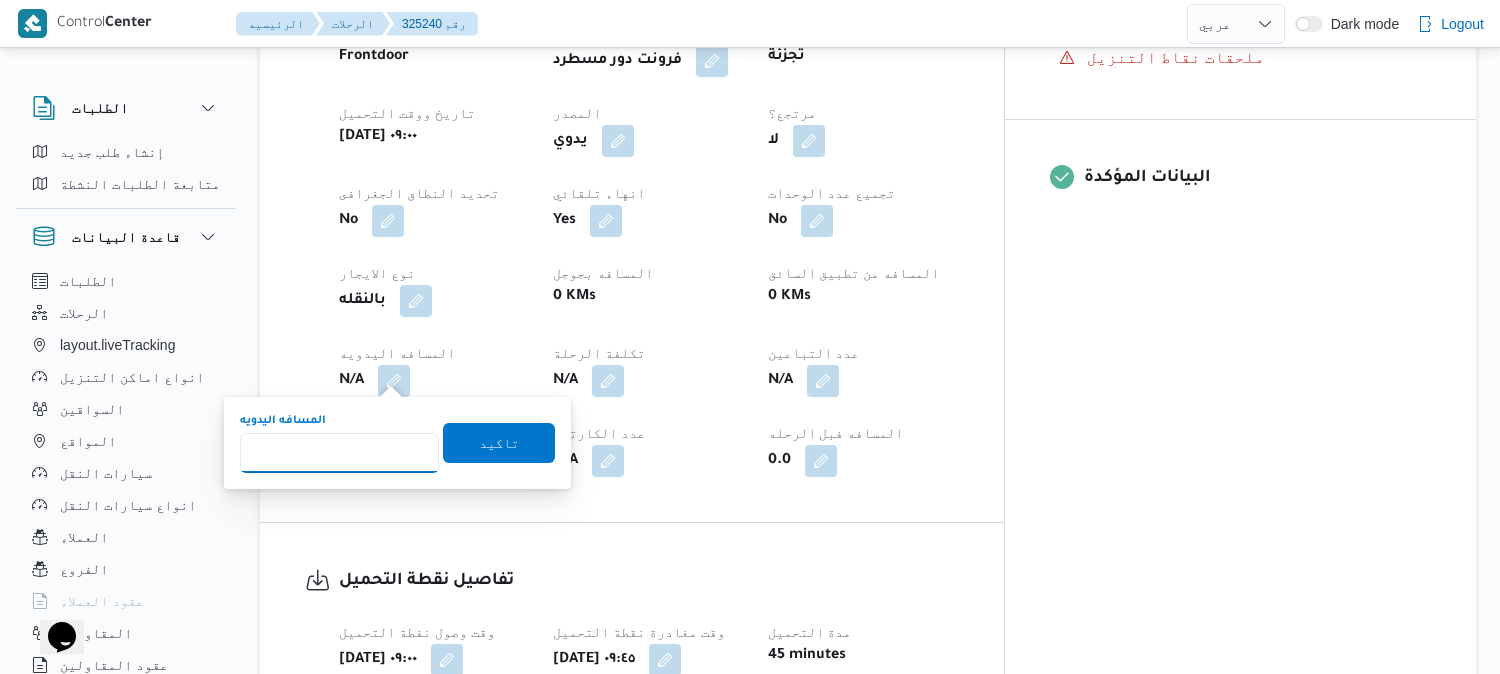 click on "المسافه اليدويه" at bounding box center [339, 453] 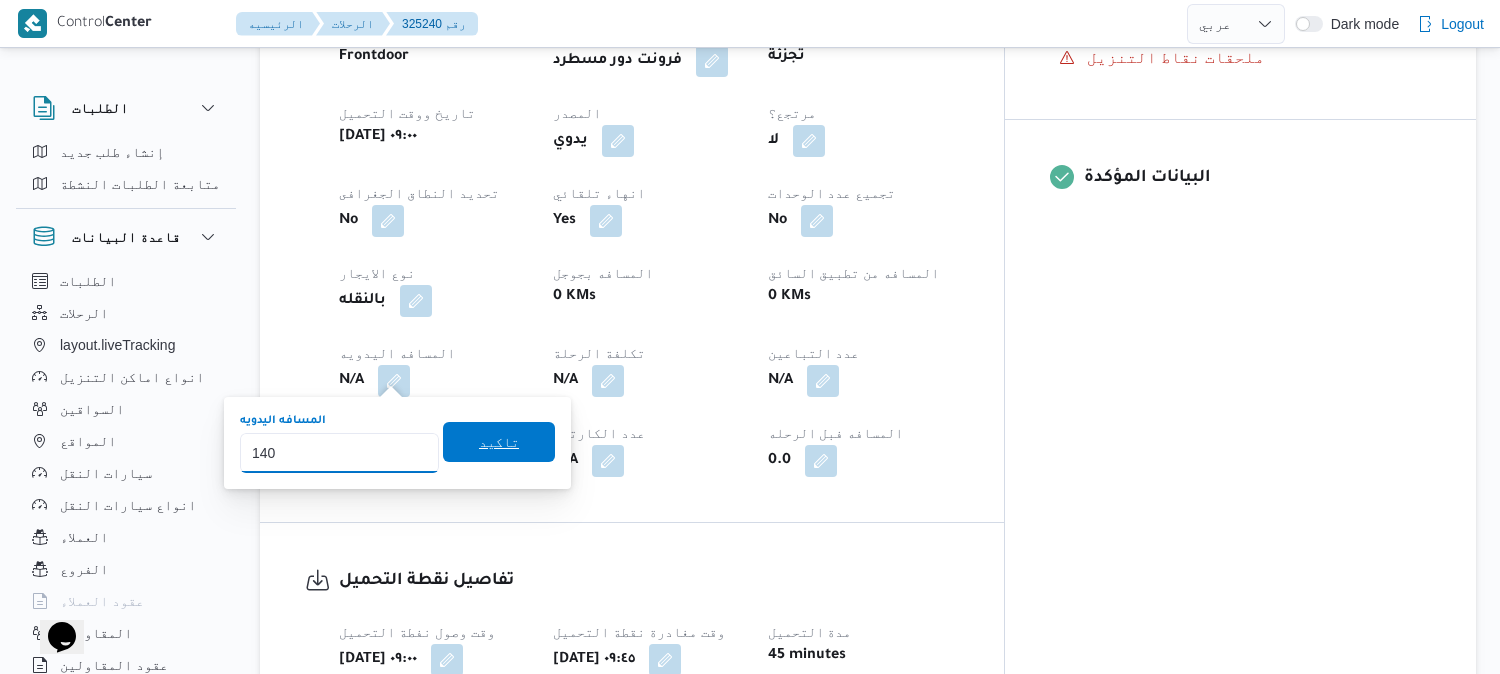 type on "140" 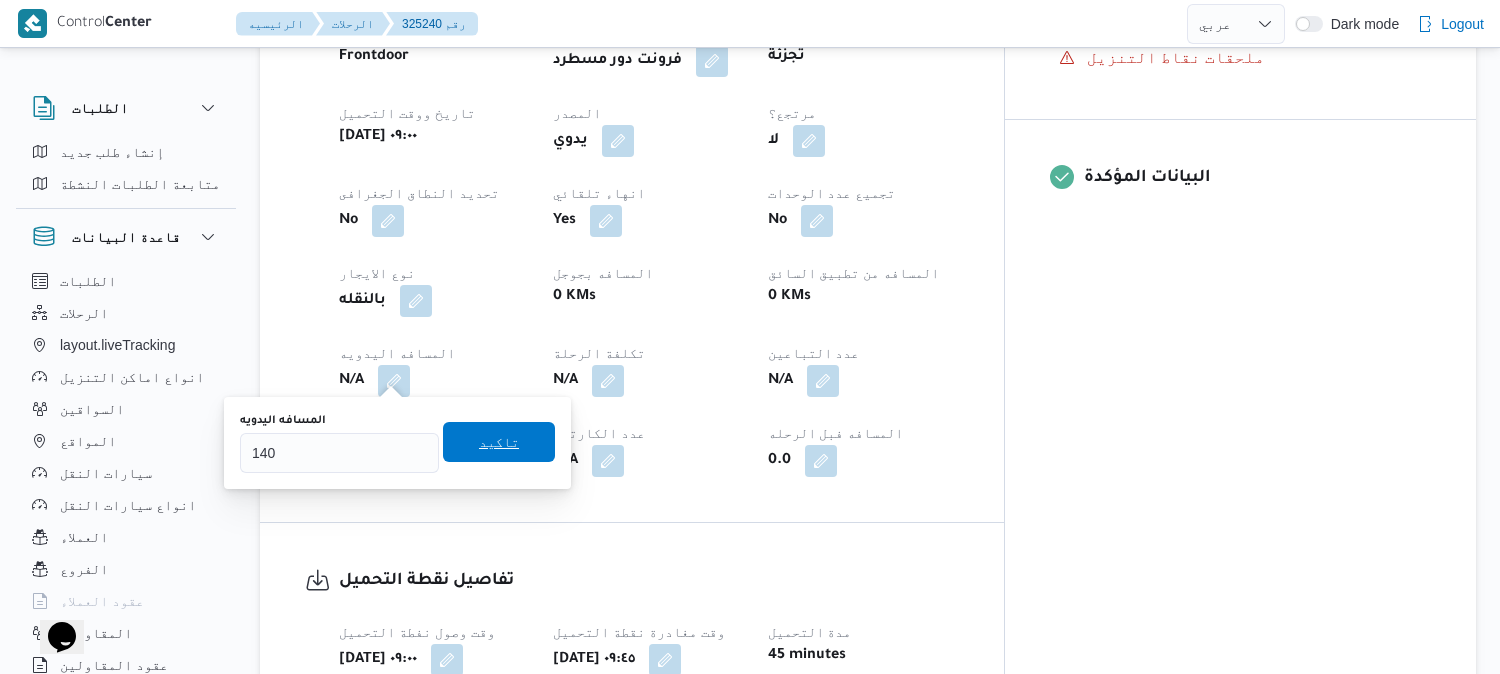 click on "تاكيد" at bounding box center (499, 442) 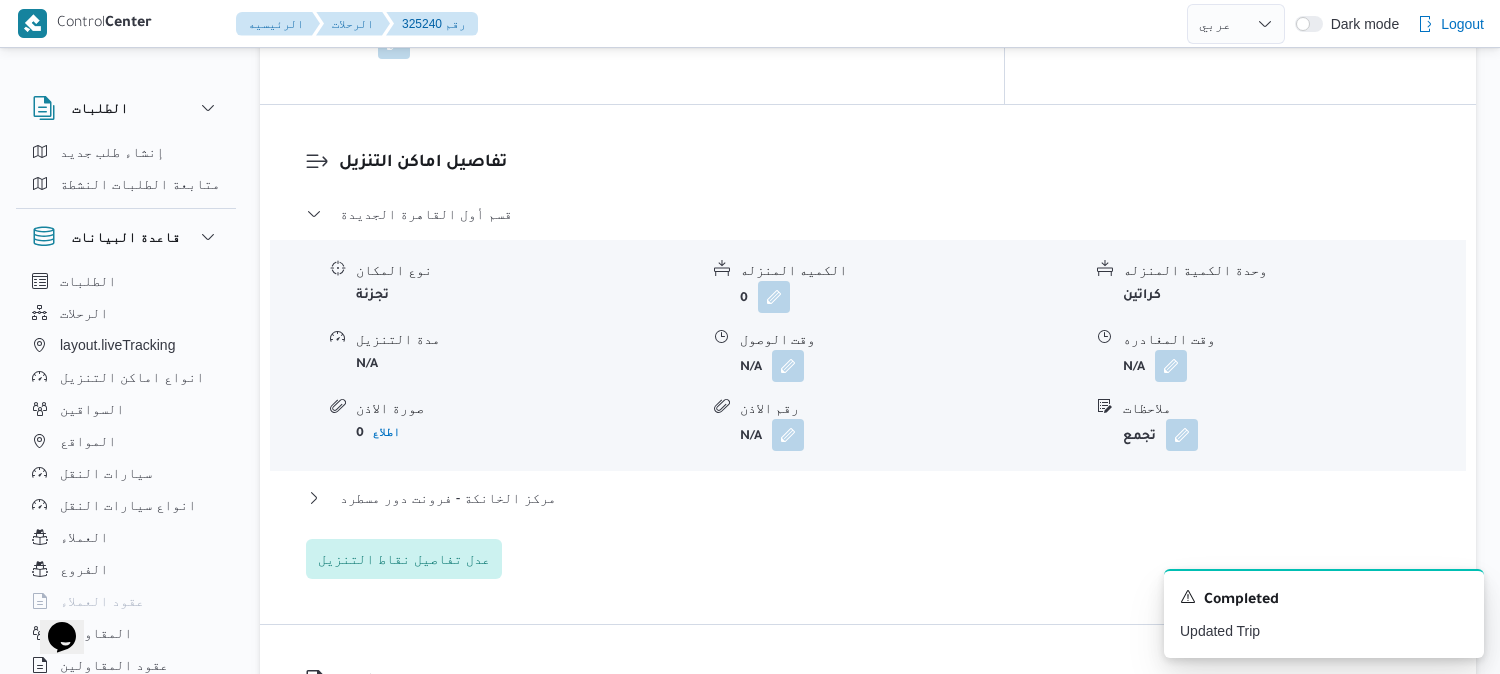 scroll, scrollTop: 1555, scrollLeft: 0, axis: vertical 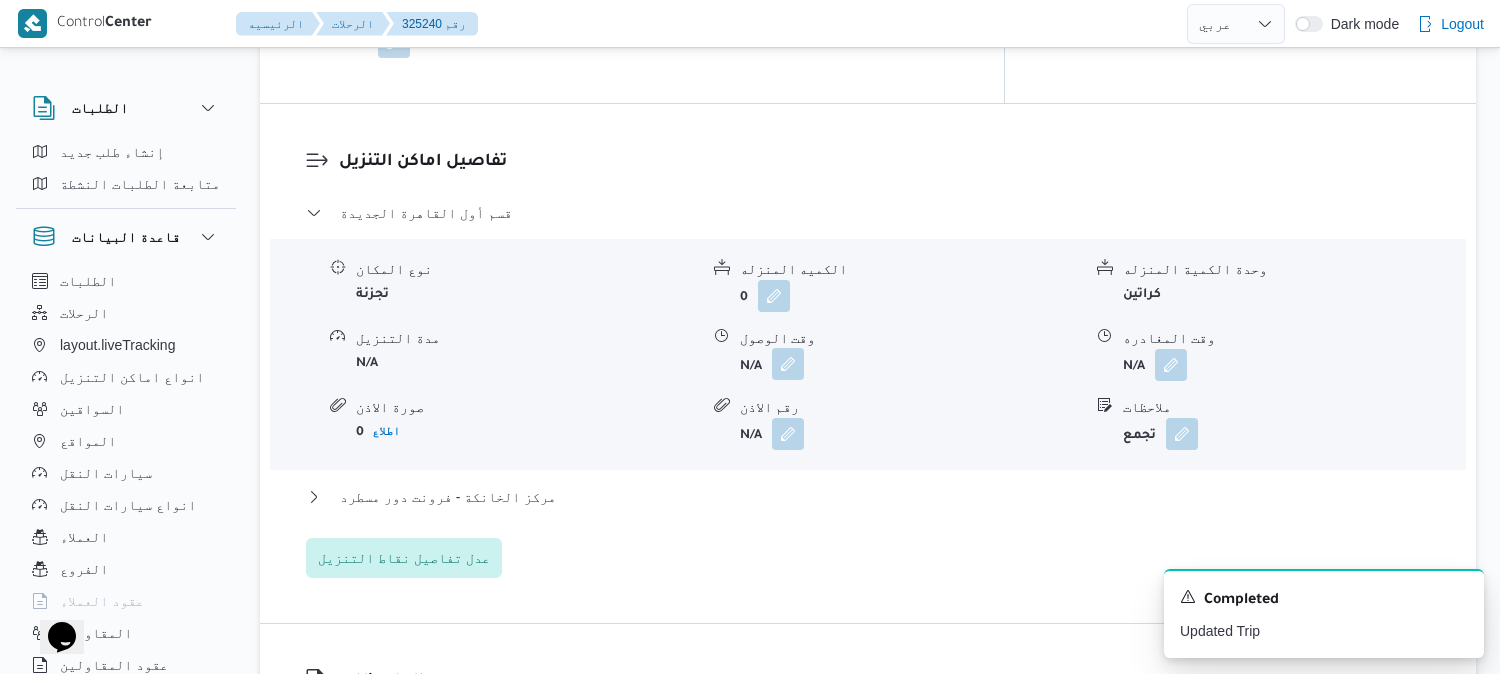 click at bounding box center [788, 364] 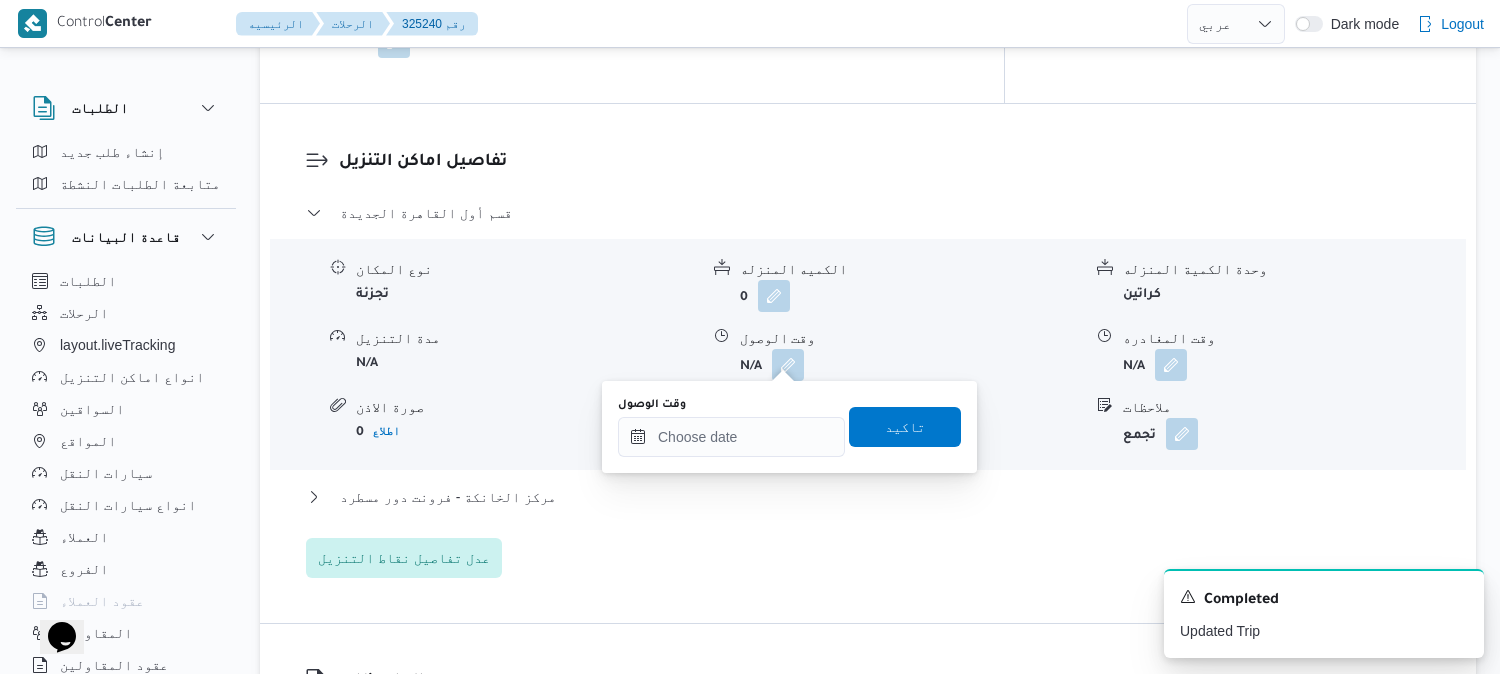 click on "وقت الوصول" at bounding box center [731, 405] 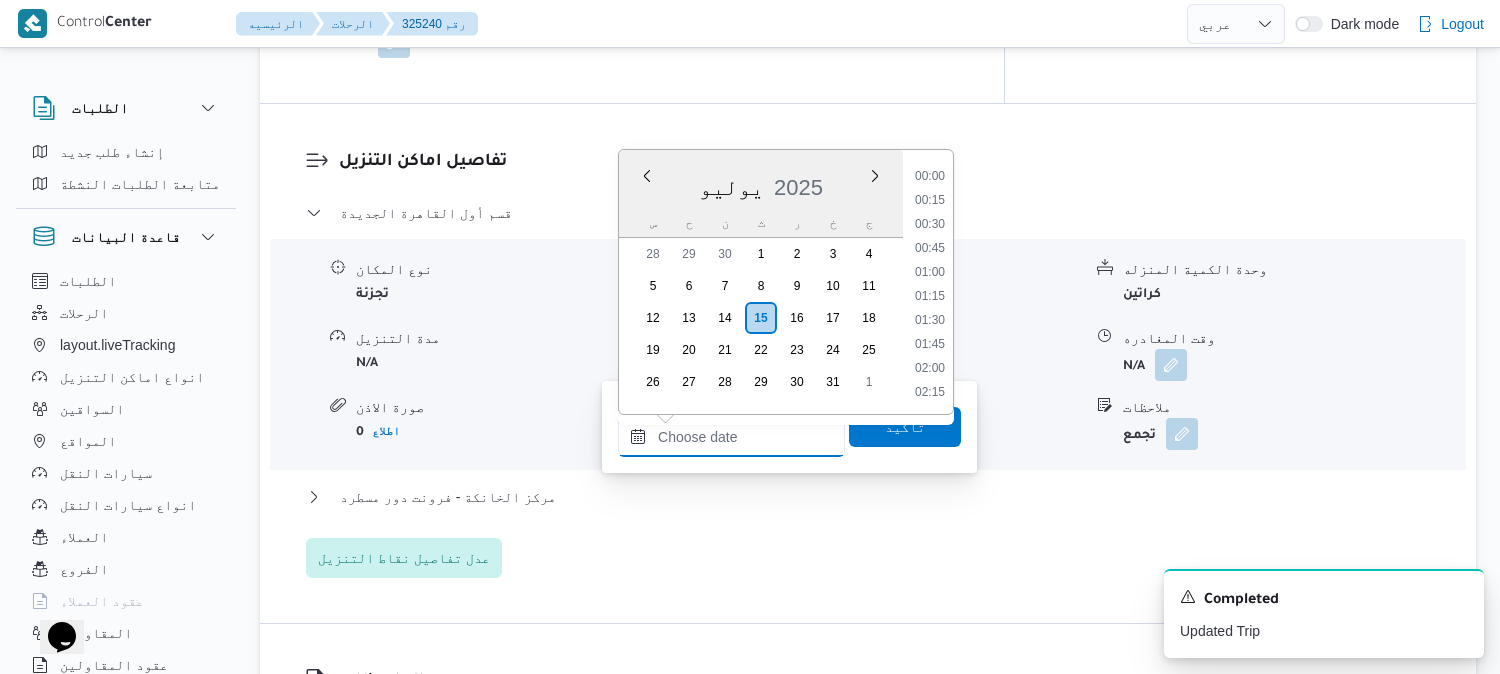 click on "وقت الوصول" at bounding box center (731, 437) 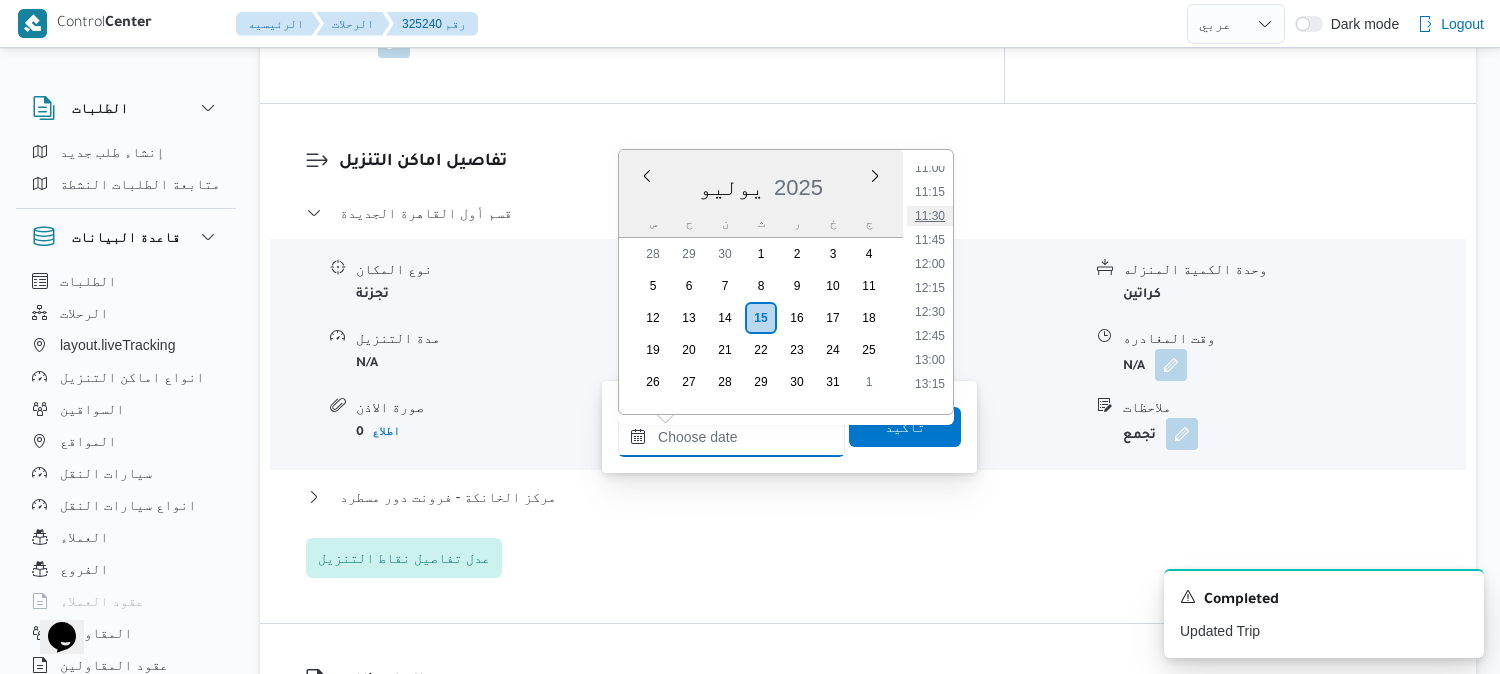scroll, scrollTop: 953, scrollLeft: 0, axis: vertical 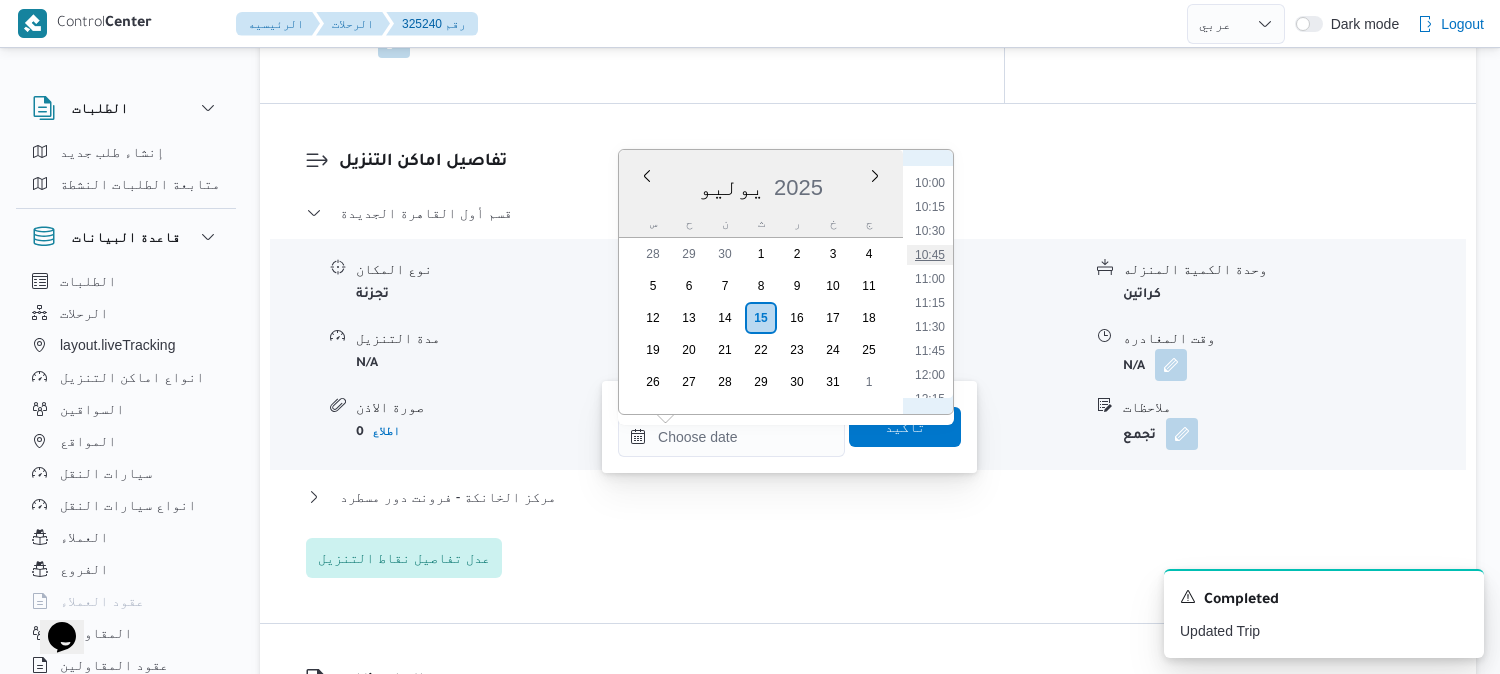 click on "10:45" at bounding box center (930, 255) 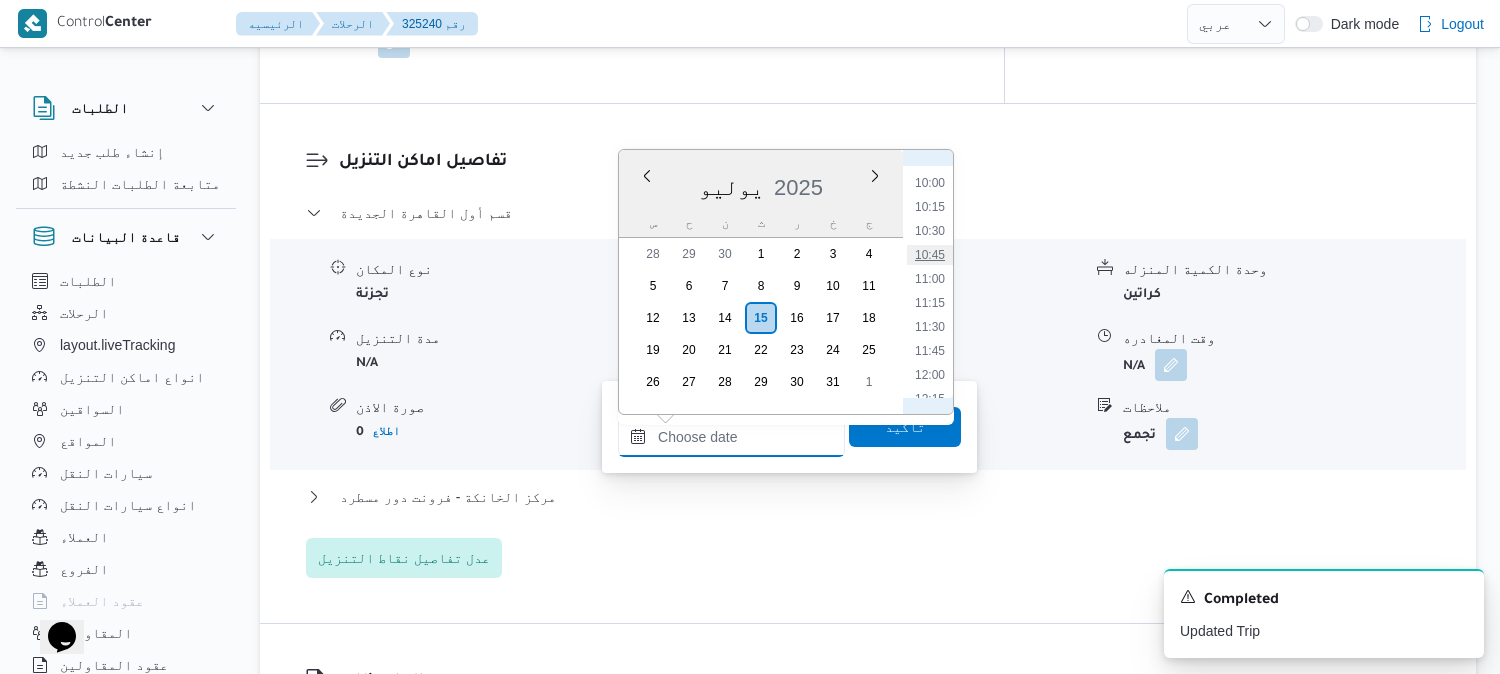 type on "١٥/٠٧/٢٠٢٥ ١٠:٤٥" 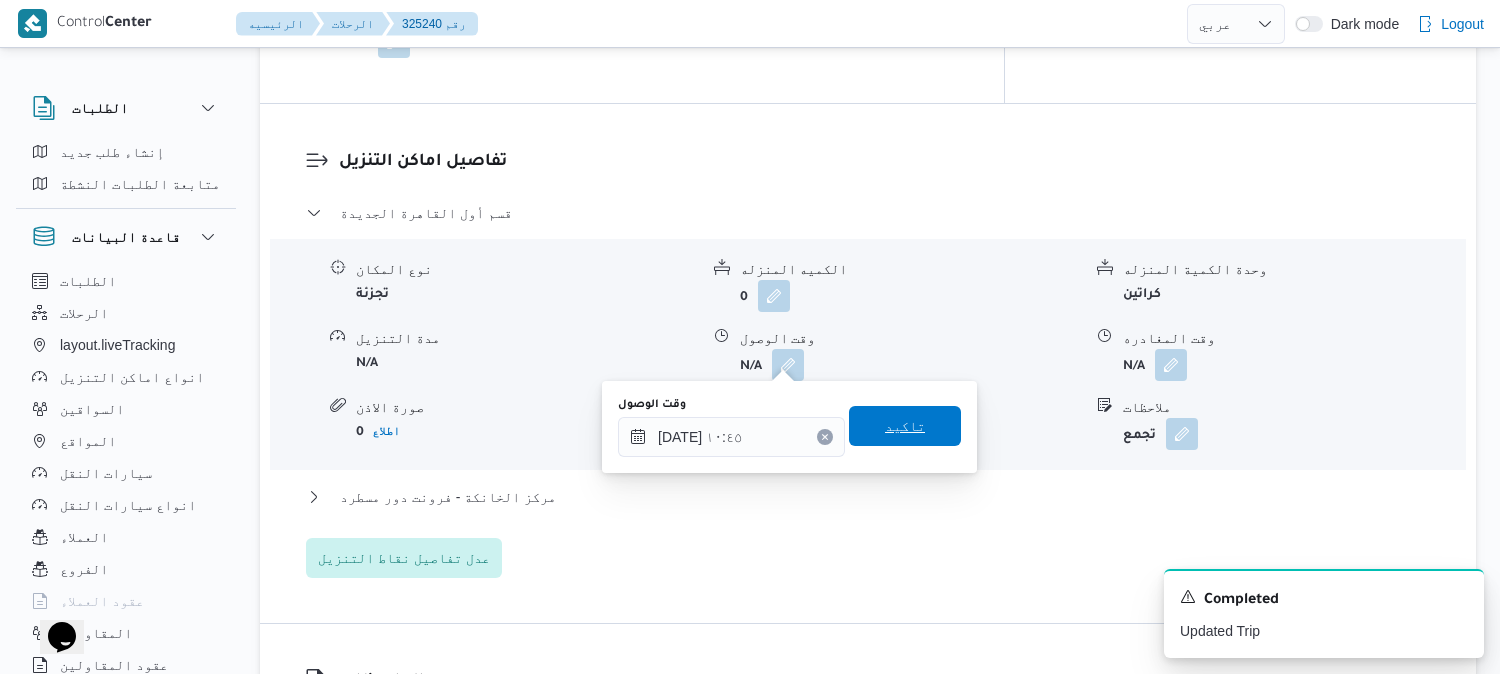click on "تاكيد" at bounding box center (905, 426) 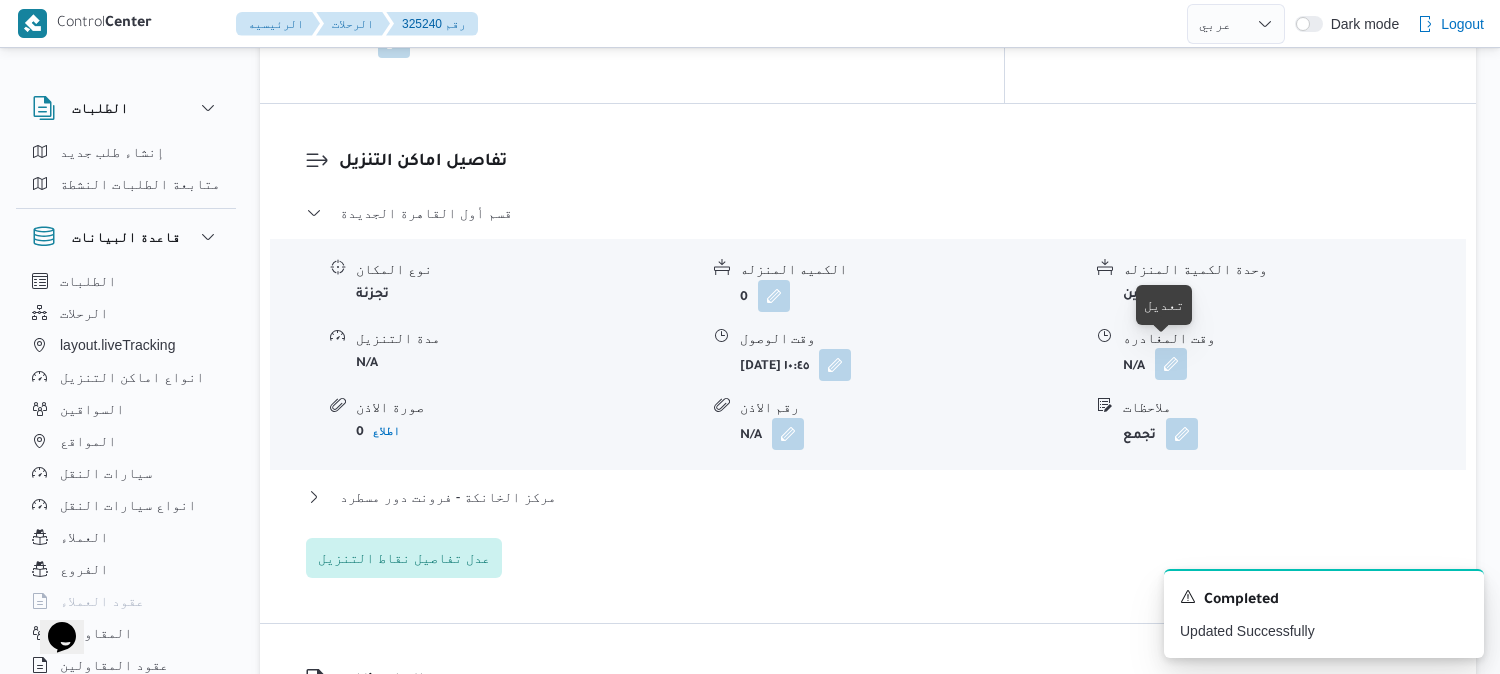 click at bounding box center (1171, 364) 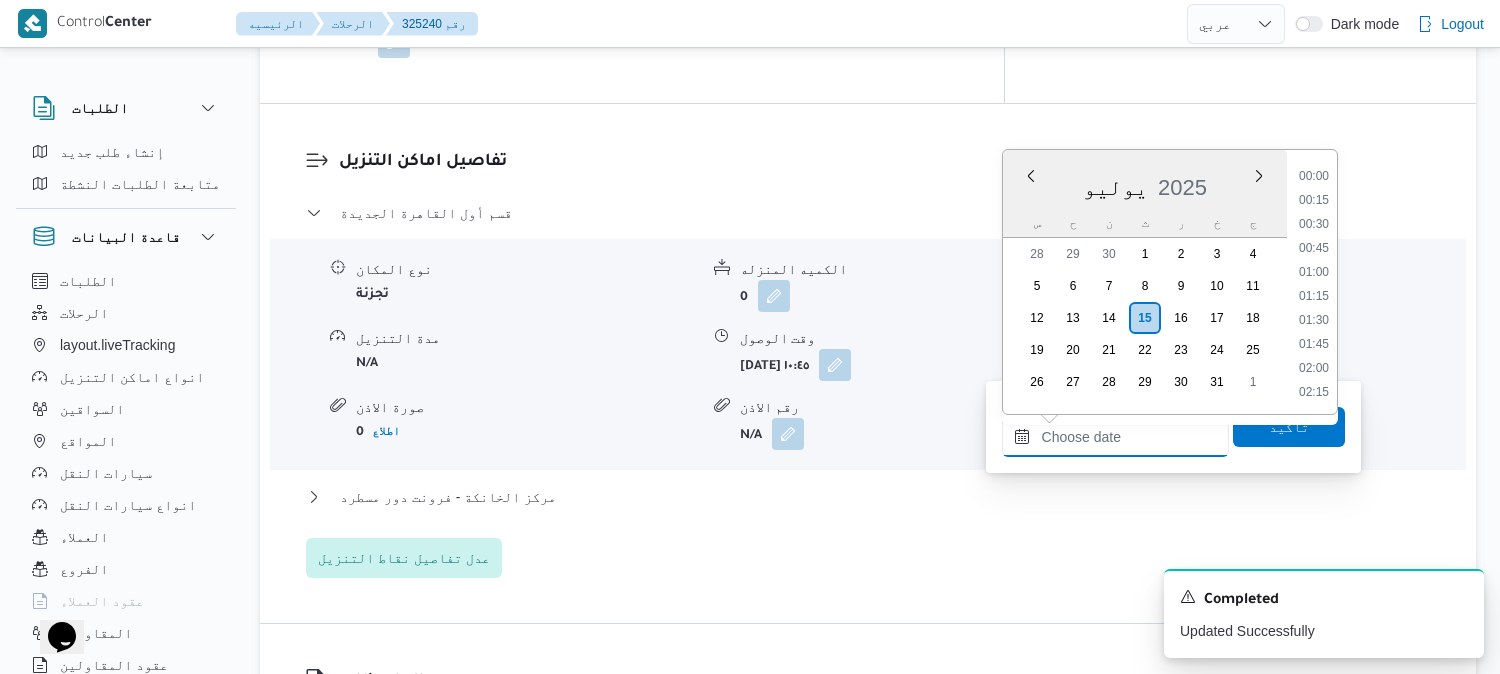 click on "وقت المغادره" at bounding box center [1115, 437] 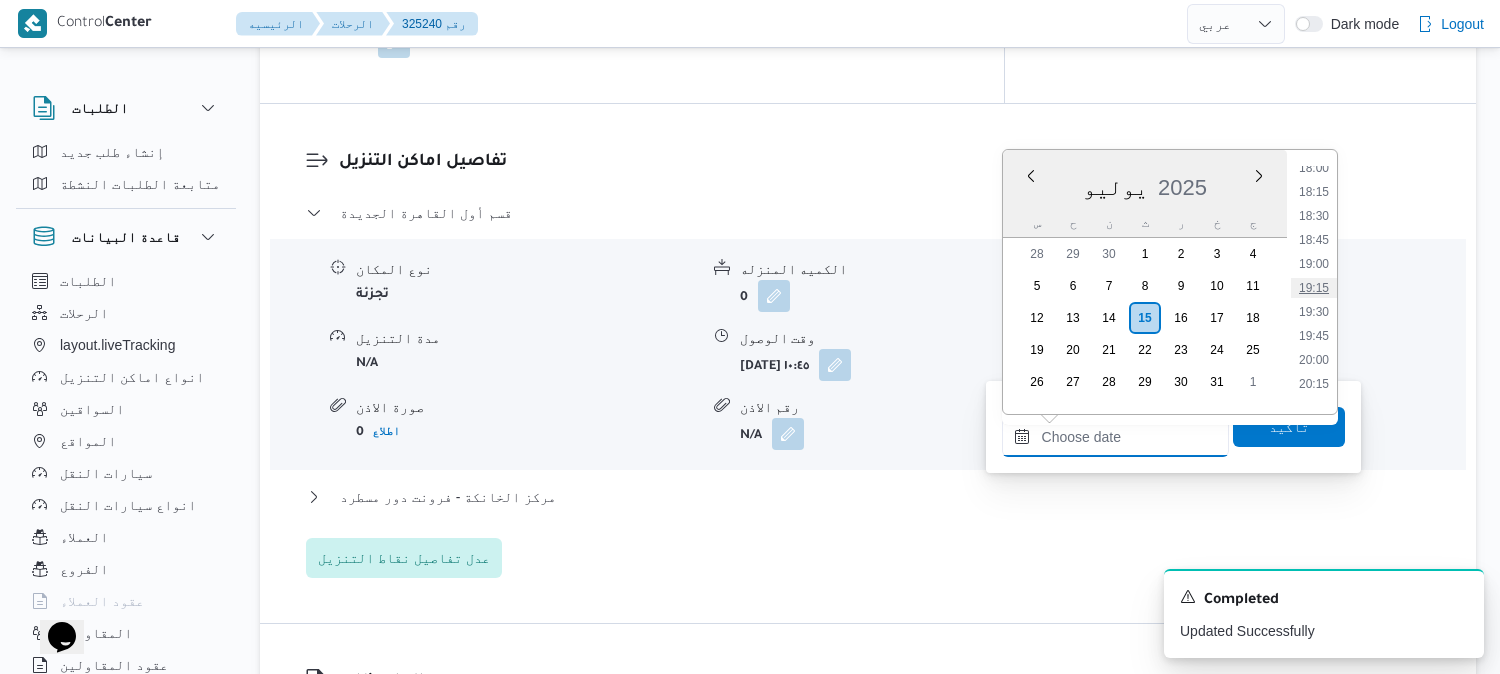 scroll, scrollTop: 1731, scrollLeft: 0, axis: vertical 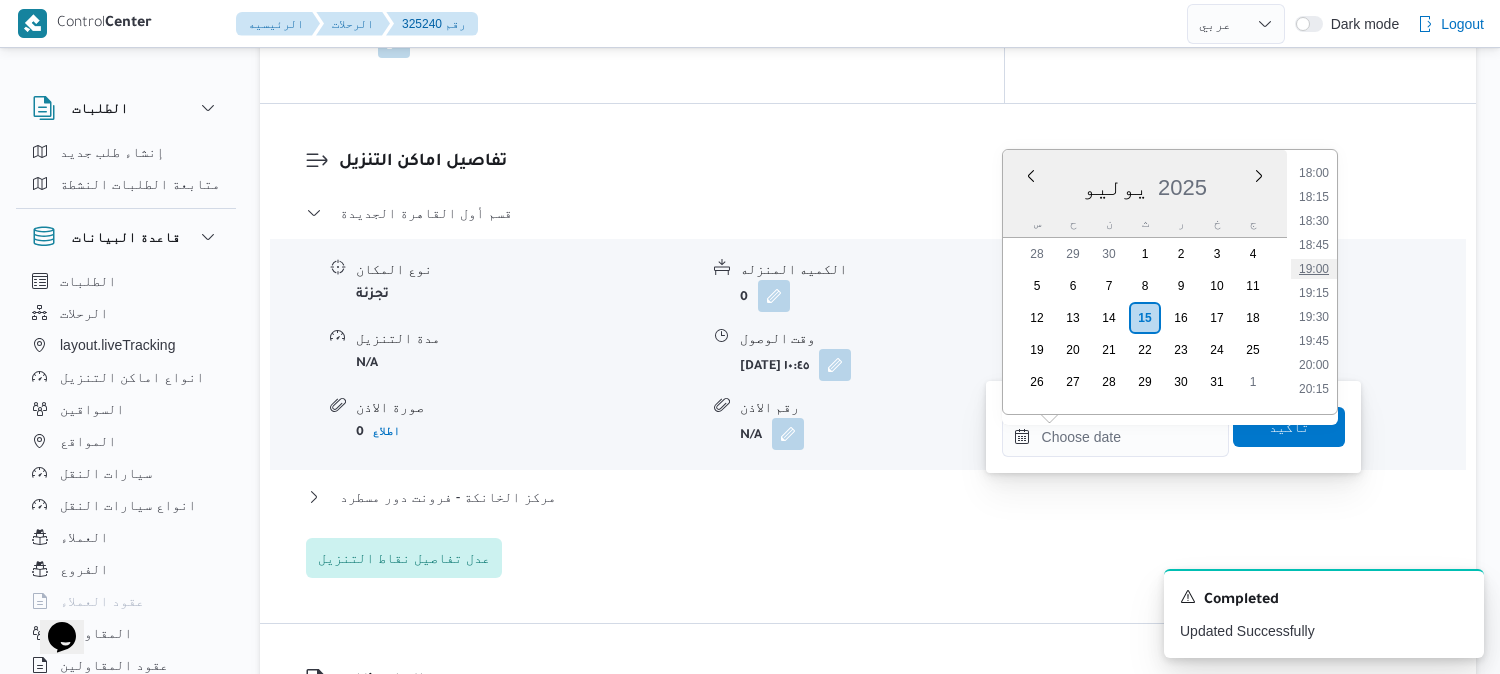 click on "19:00" at bounding box center (1314, 269) 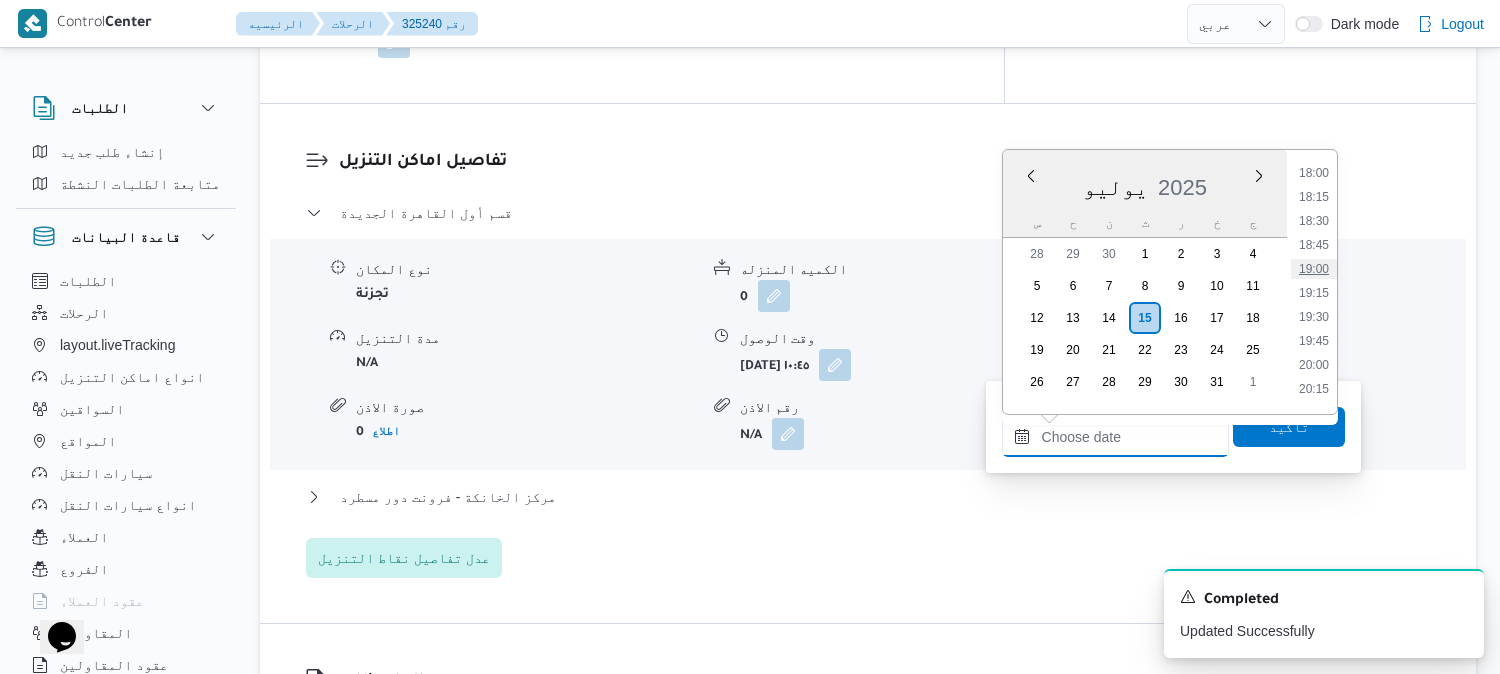 type on "١٥/٠٧/٢٠٢٥ ١٩:٠٠" 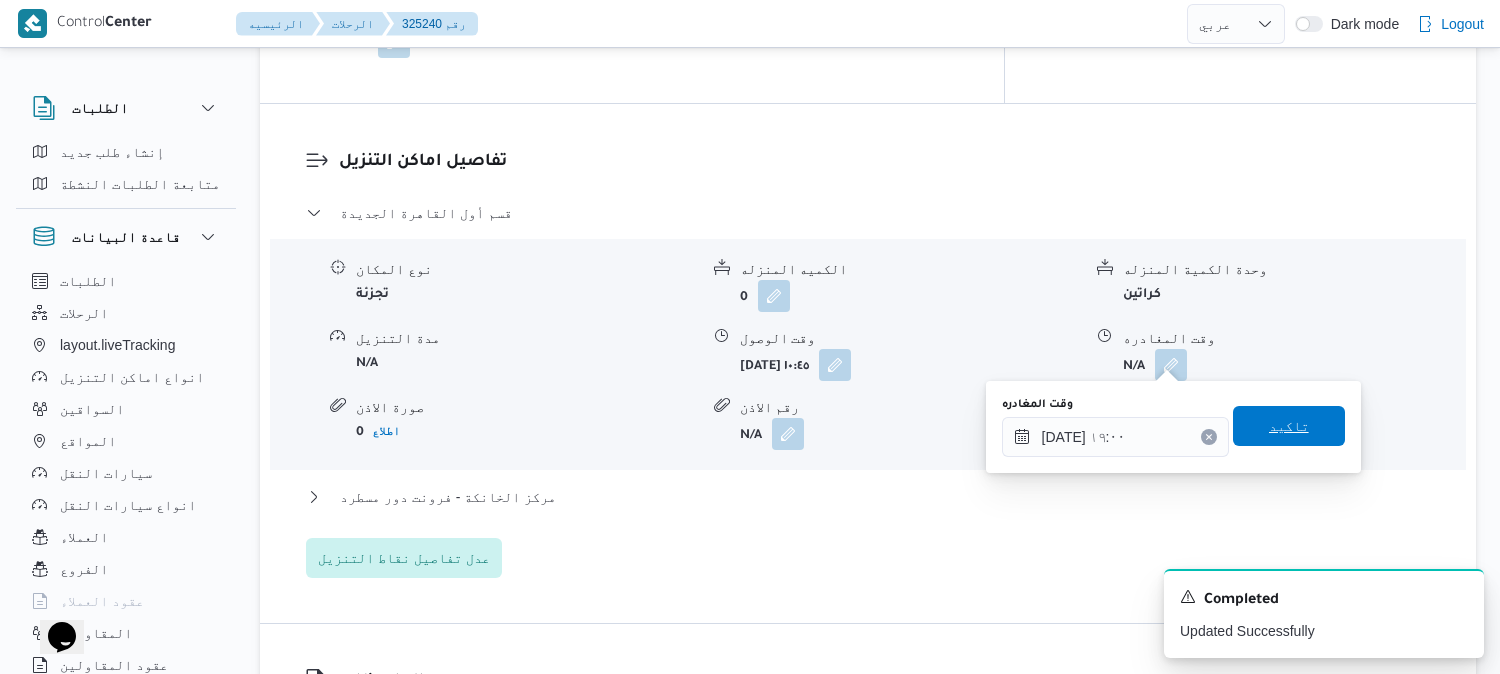 click on "تاكيد" at bounding box center [1289, 426] 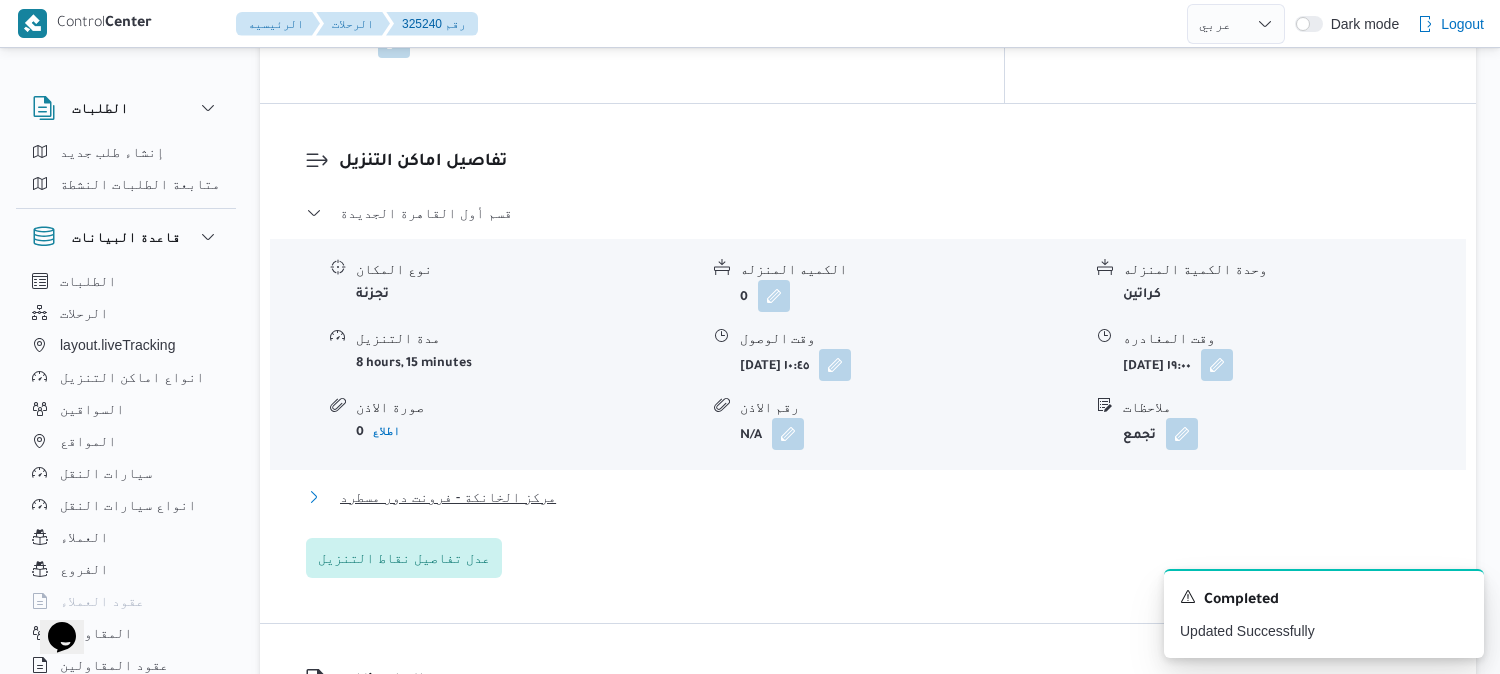 click on "مركز الخانكة -
فرونت دور مسطرد" at bounding box center [448, 497] 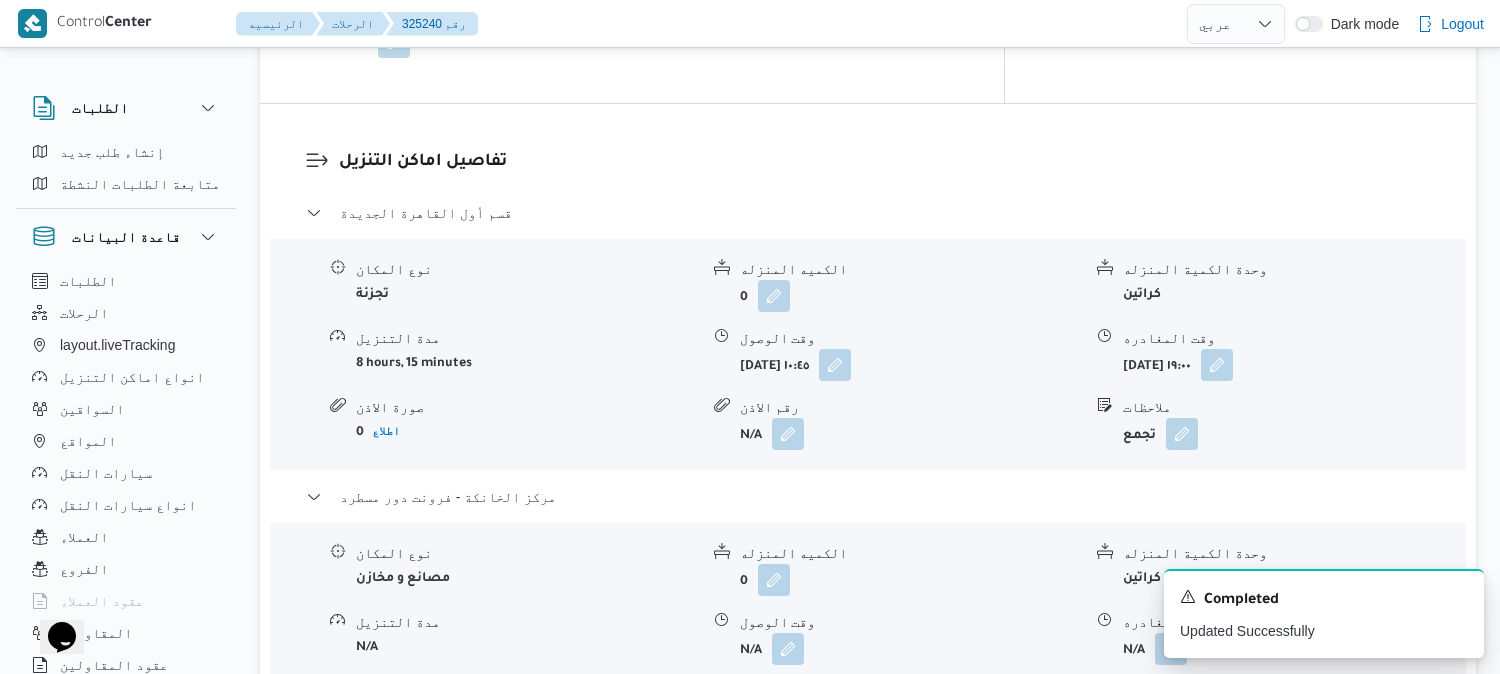 scroll, scrollTop: 1777, scrollLeft: 0, axis: vertical 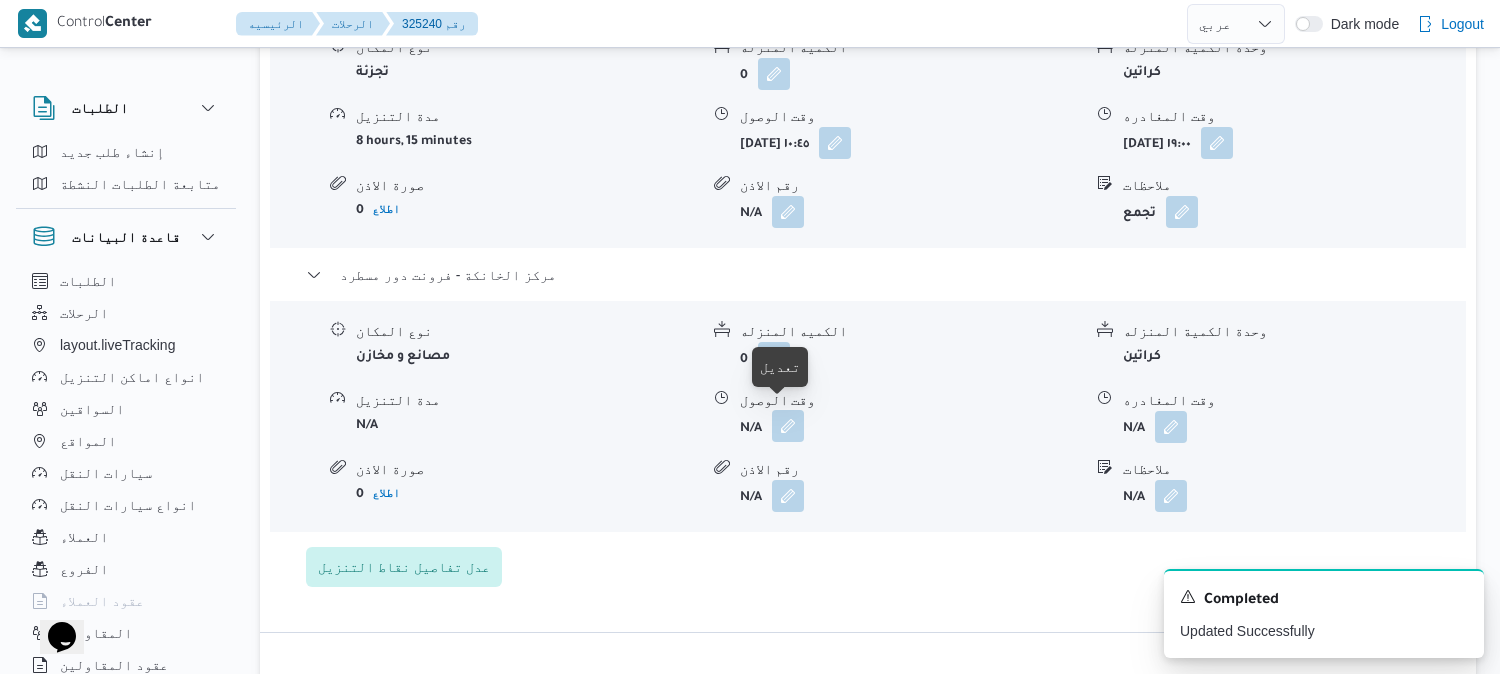 click at bounding box center (788, 426) 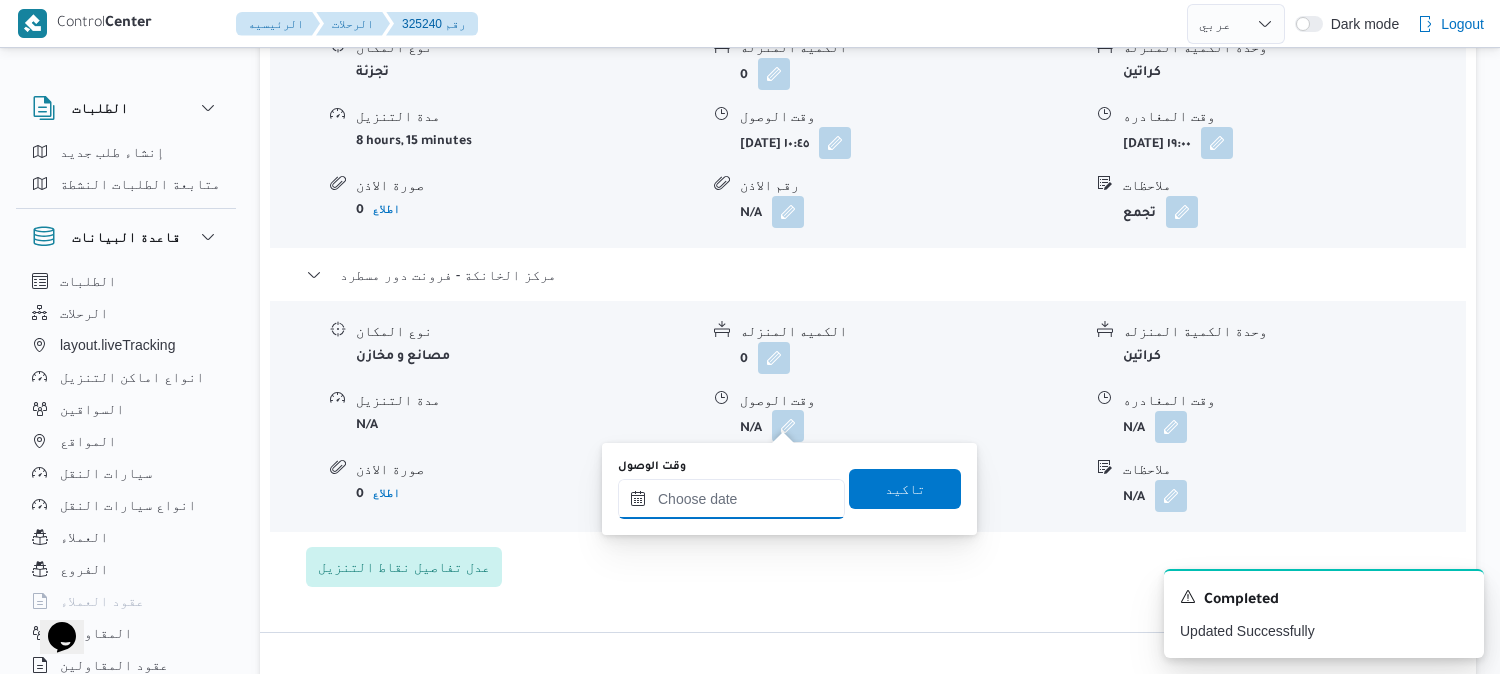 click on "وقت الوصول" at bounding box center [731, 499] 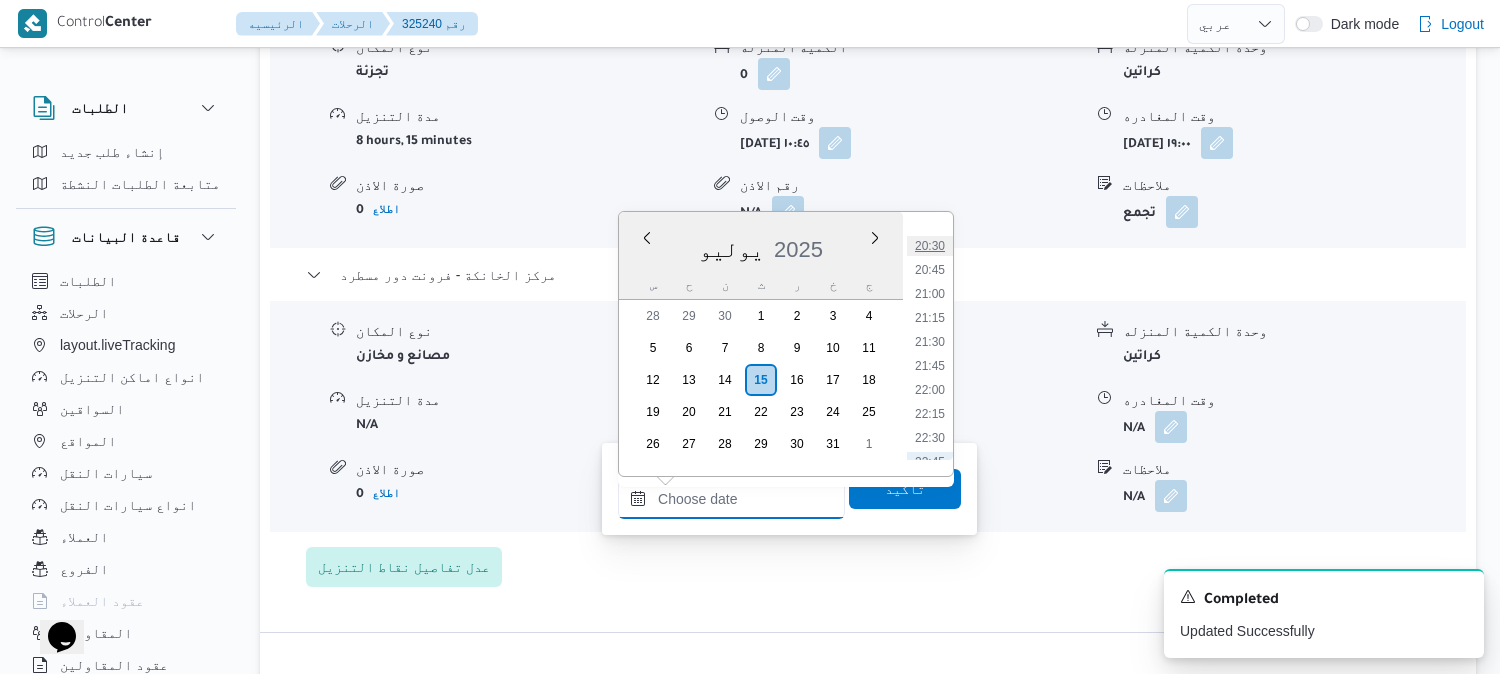 scroll, scrollTop: 1842, scrollLeft: 0, axis: vertical 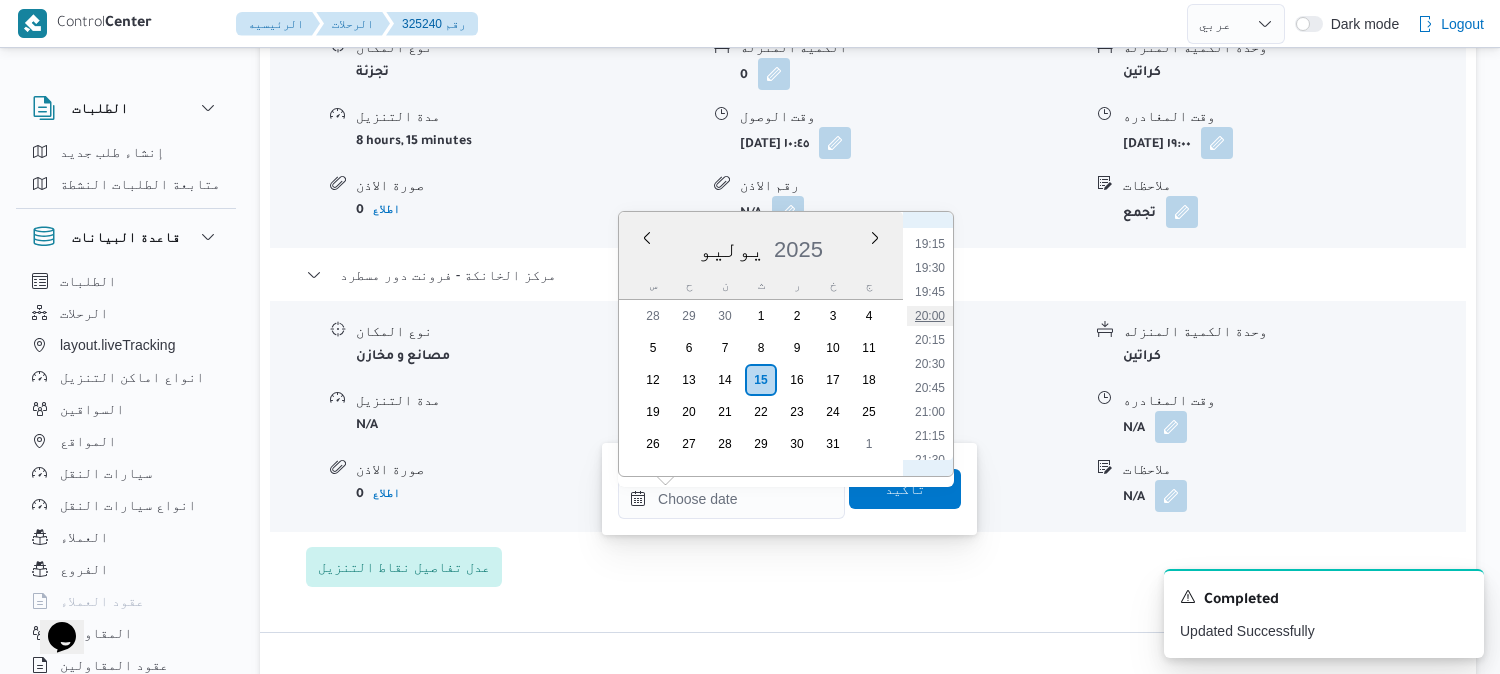 click on "20:00" at bounding box center [930, 316] 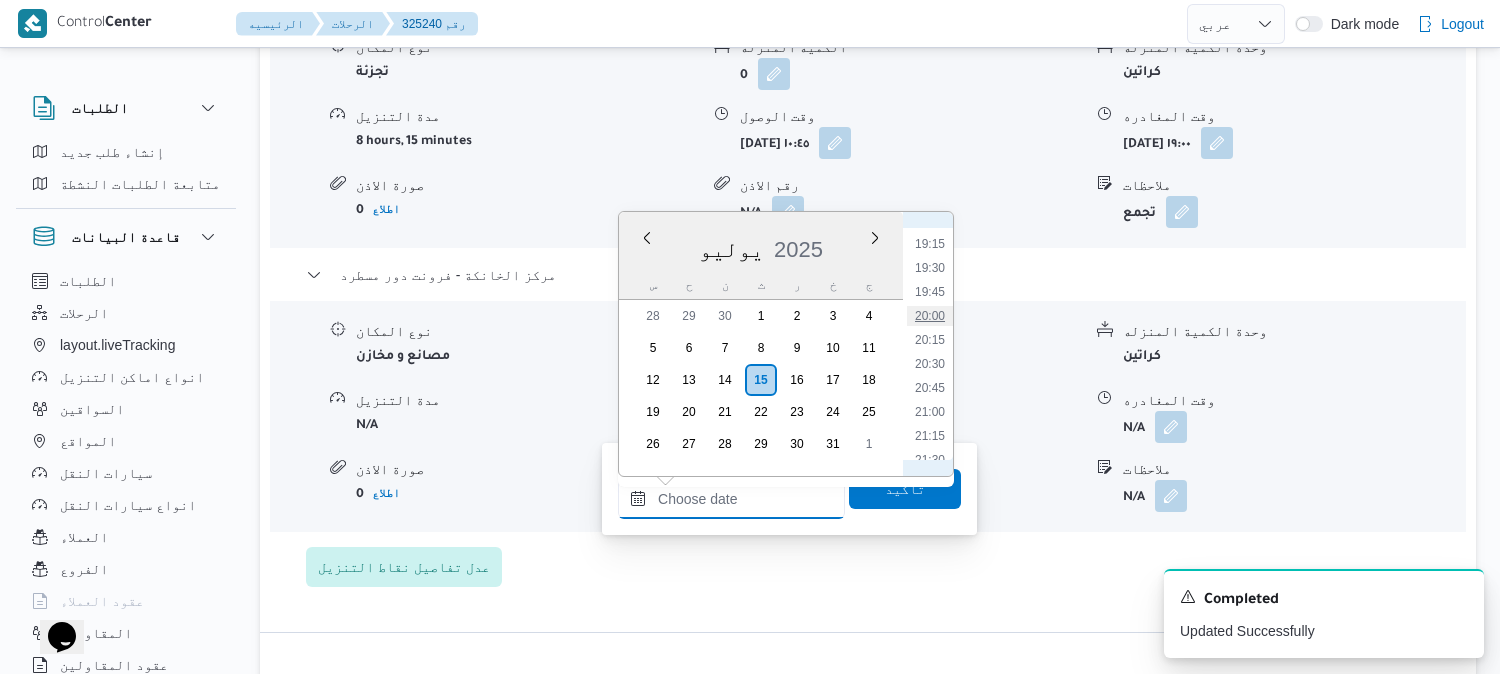 type on "١٥/٠٧/٢٠٢٥ ٢٠:٠٠" 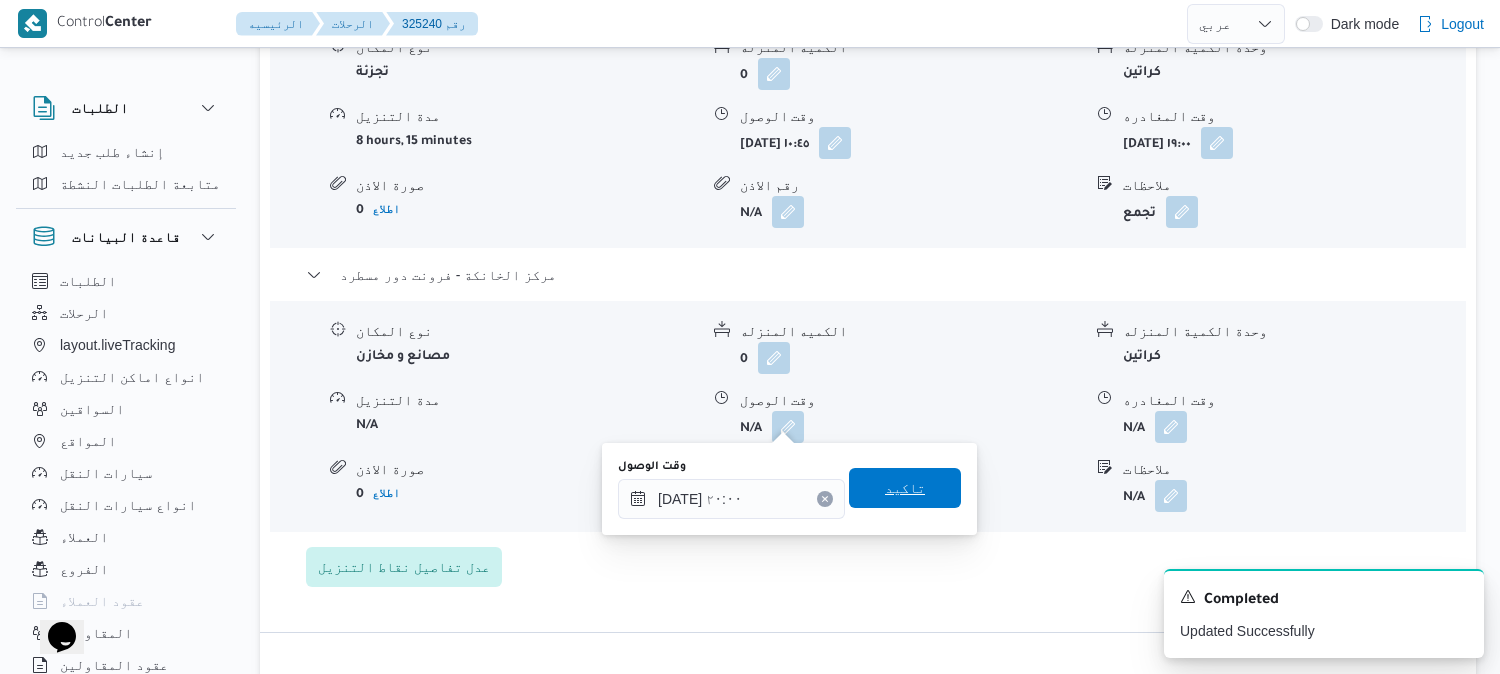 click on "تاكيد" at bounding box center (905, 488) 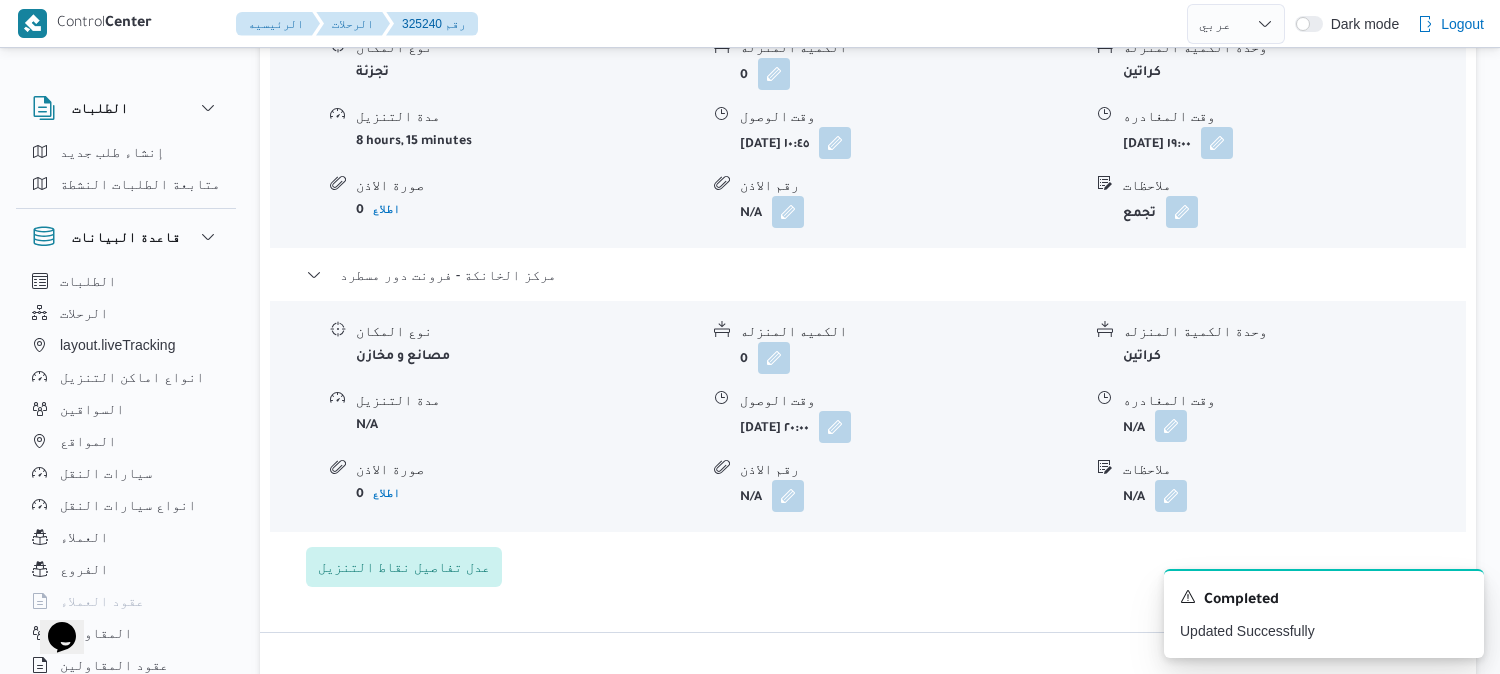 click at bounding box center [1171, 426] 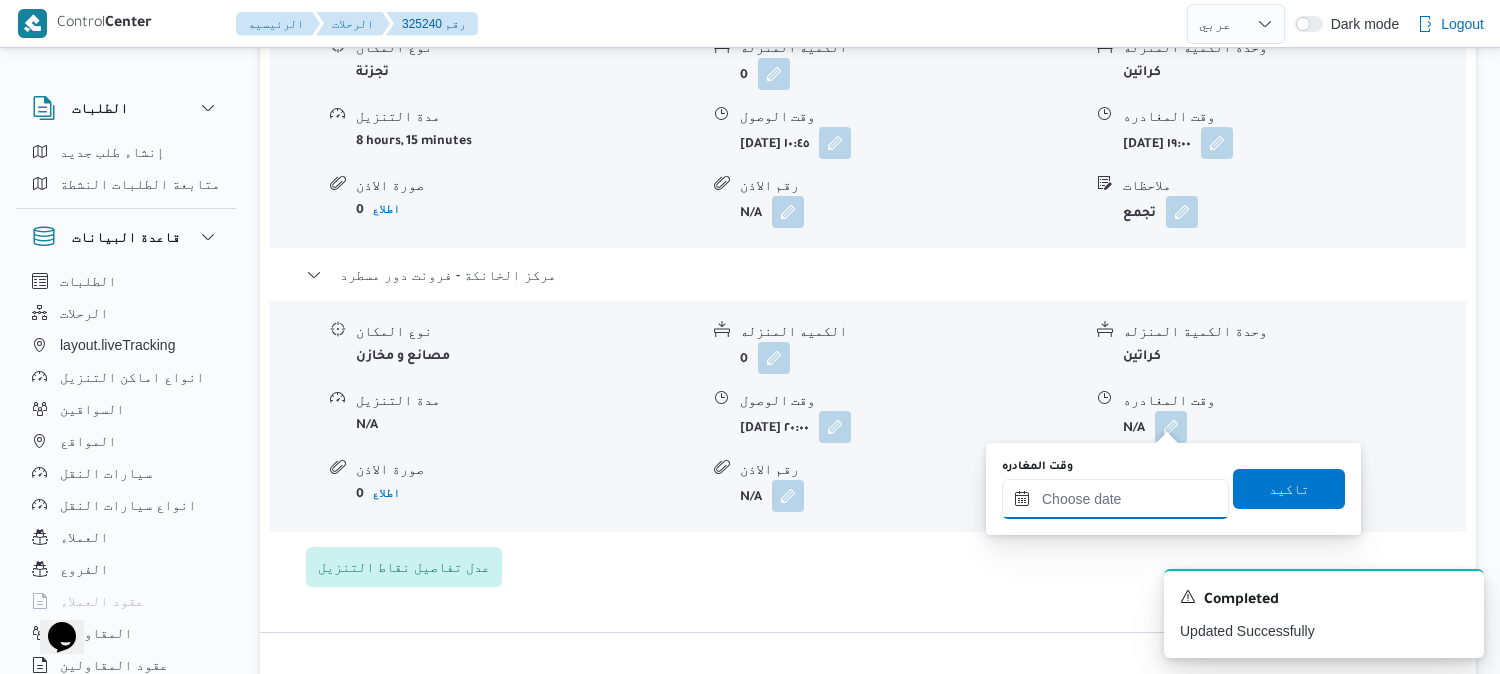 click on "وقت المغادره" at bounding box center (1115, 499) 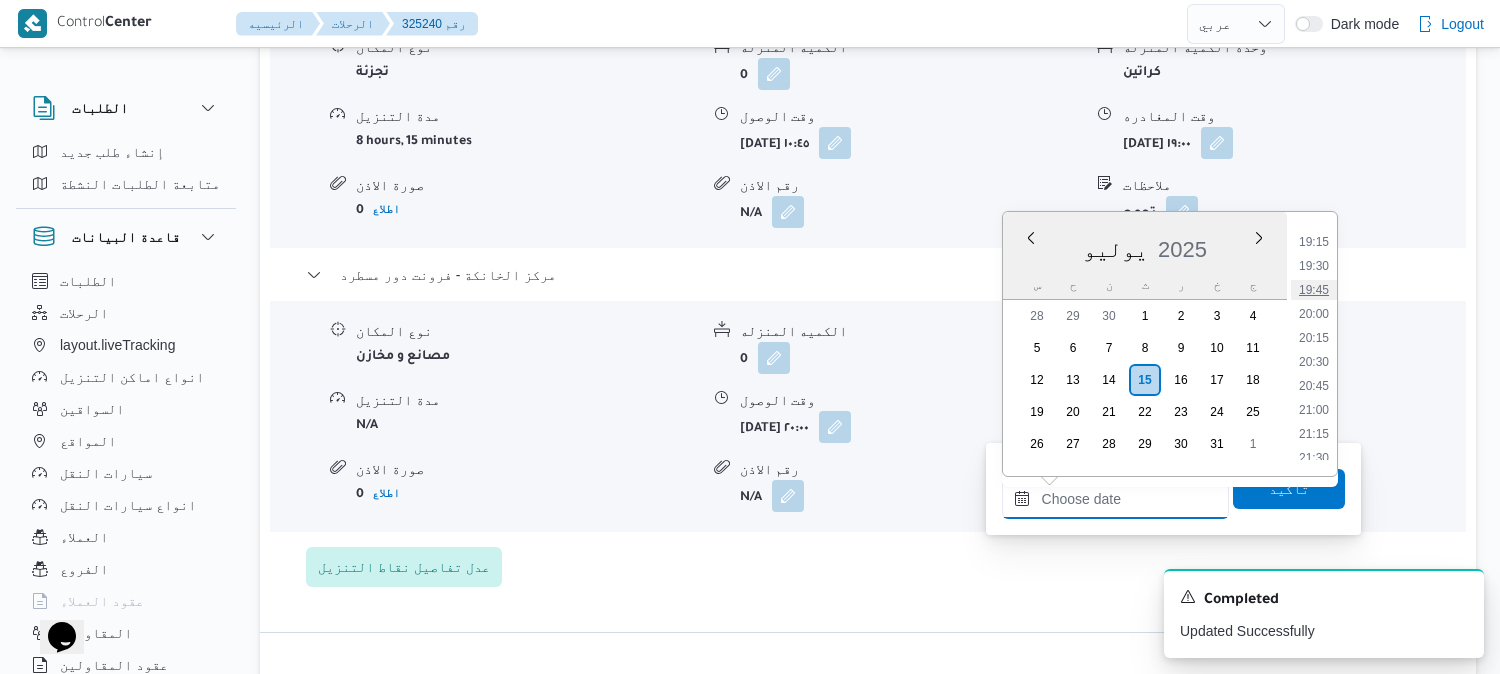 scroll, scrollTop: 1842, scrollLeft: 0, axis: vertical 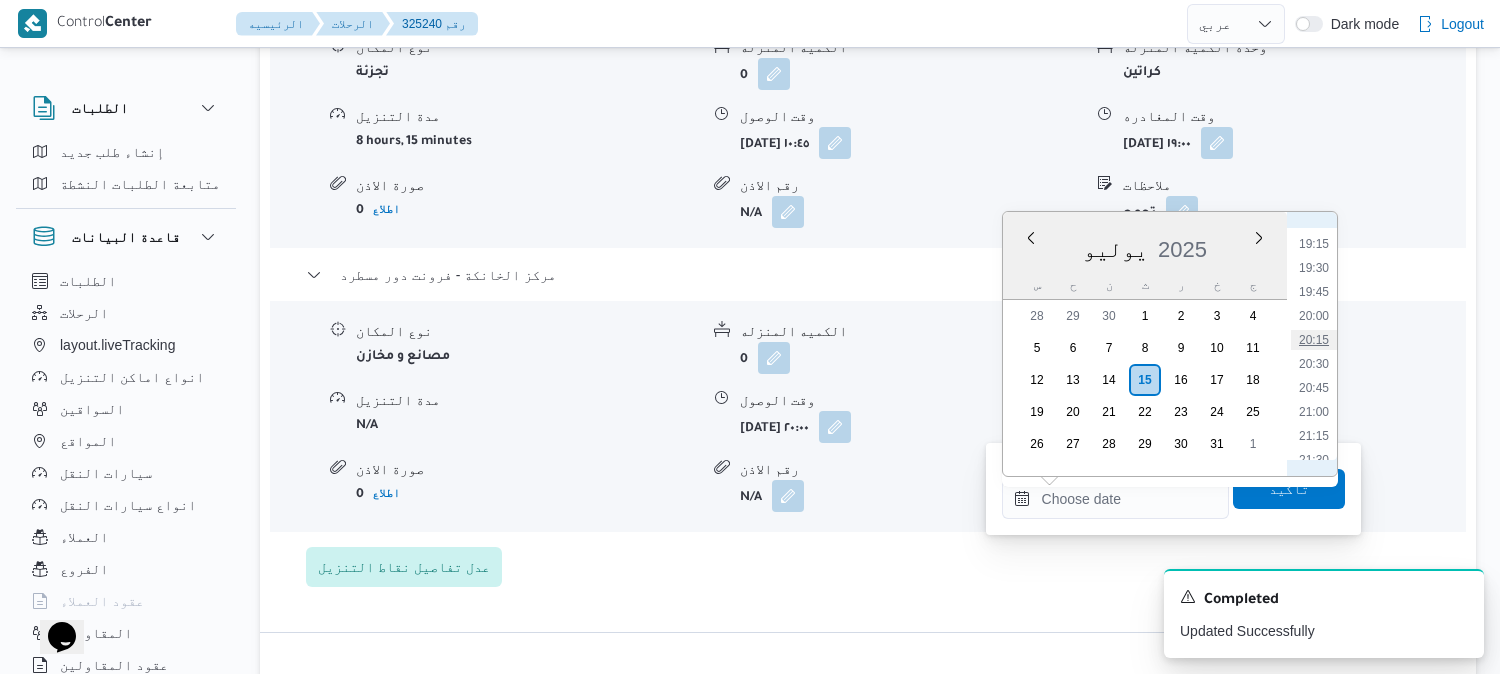 click on "20:15" at bounding box center [1314, 340] 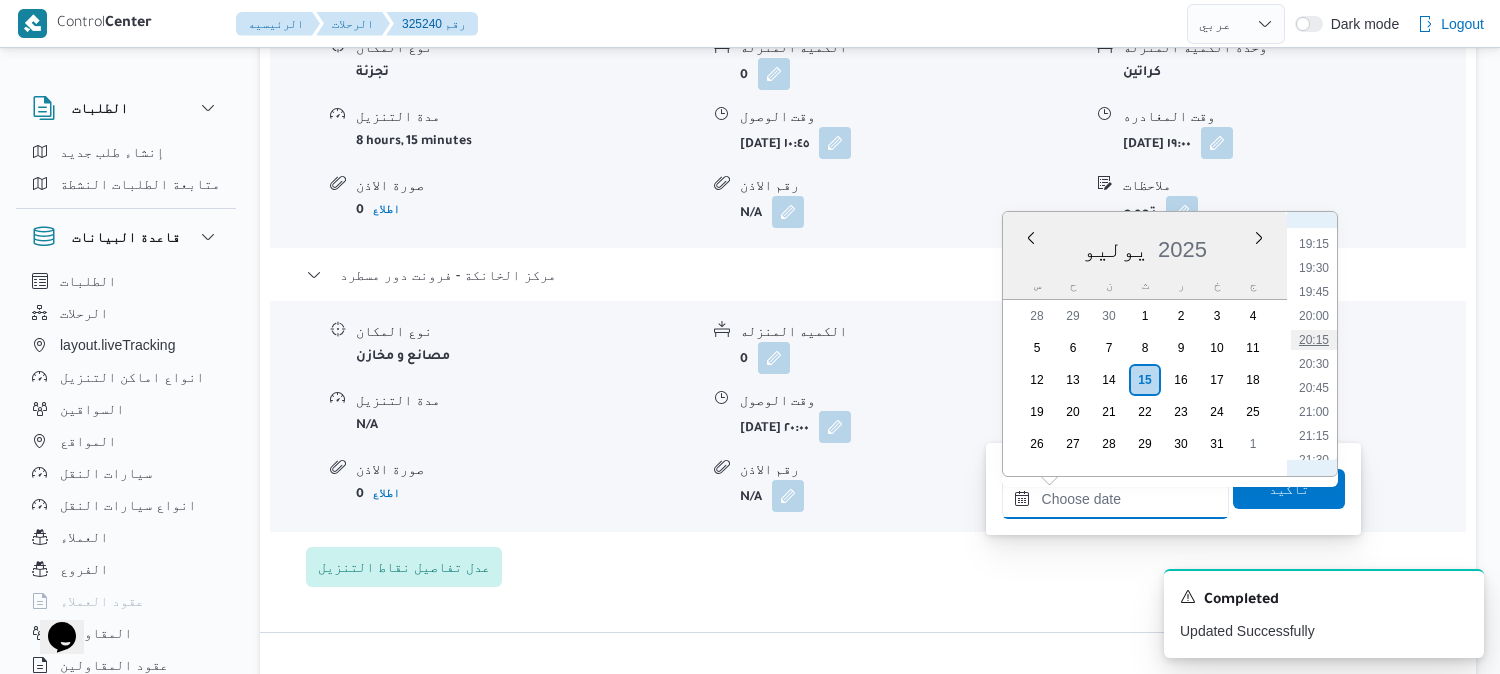 type on "١٥/٠٧/٢٠٢٥ ٢٠:١٥" 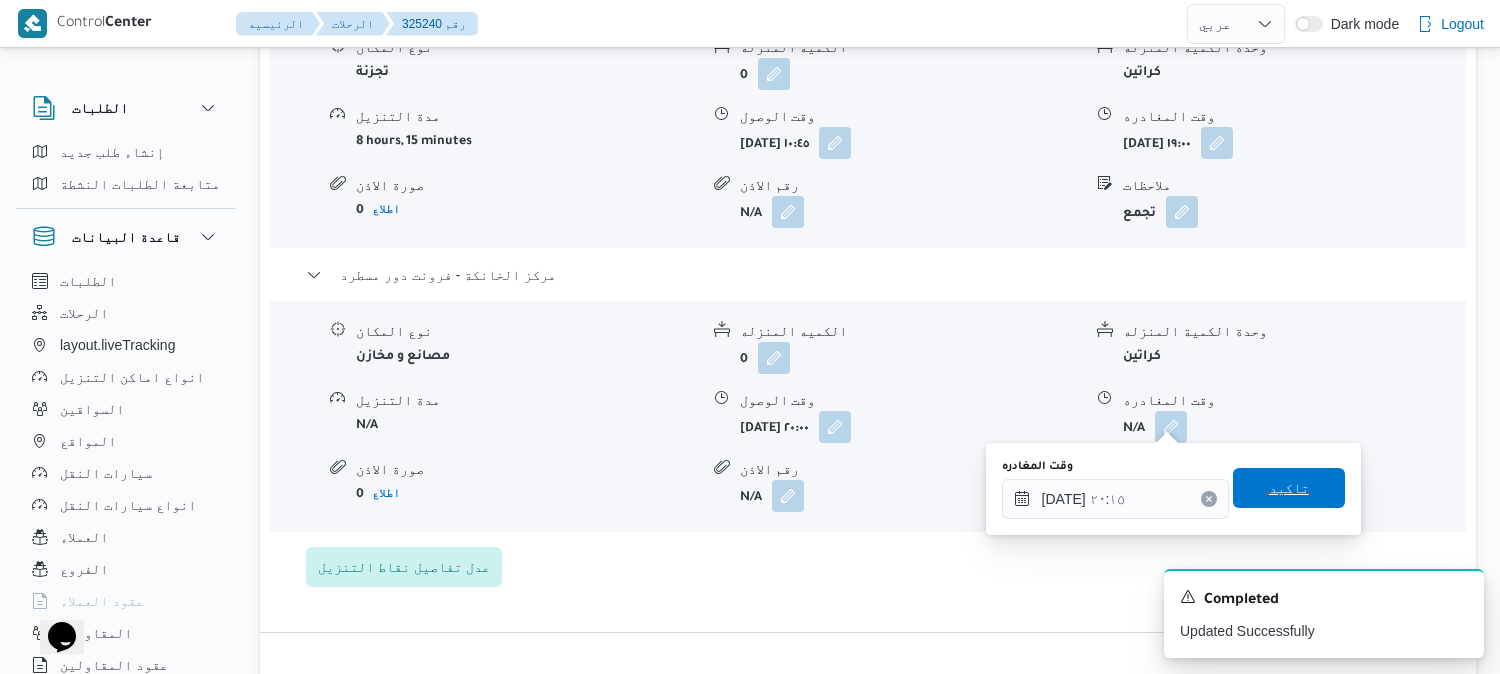 click on "تاكيد" at bounding box center (1289, 488) 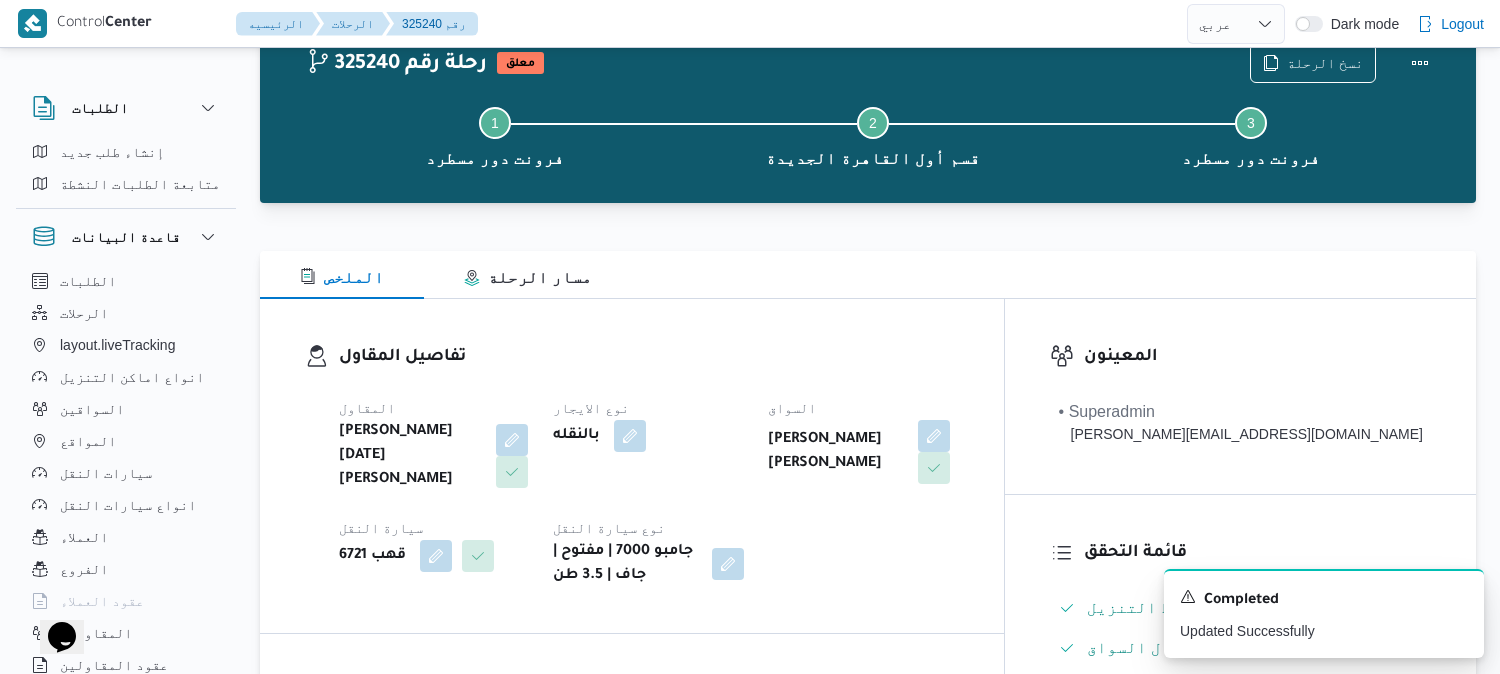 scroll, scrollTop: 0, scrollLeft: 0, axis: both 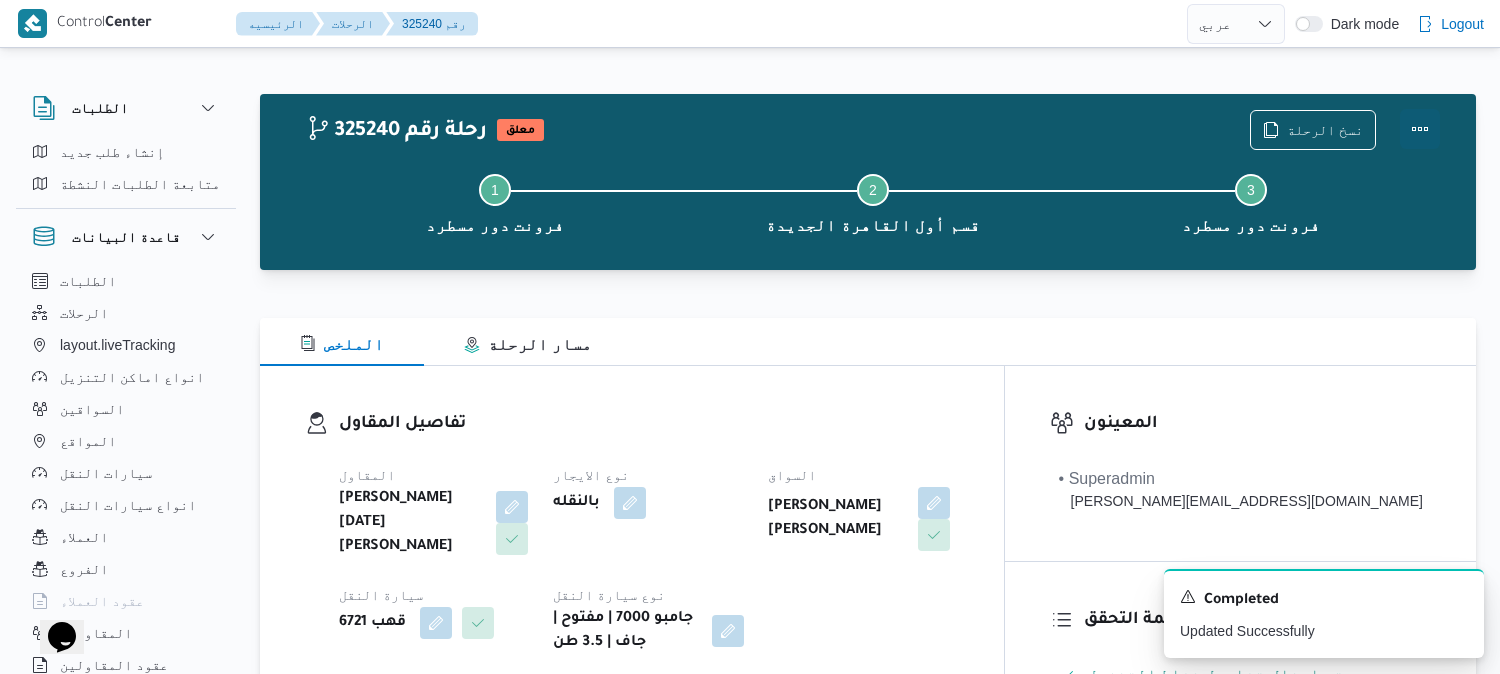 click at bounding box center (1420, 129) 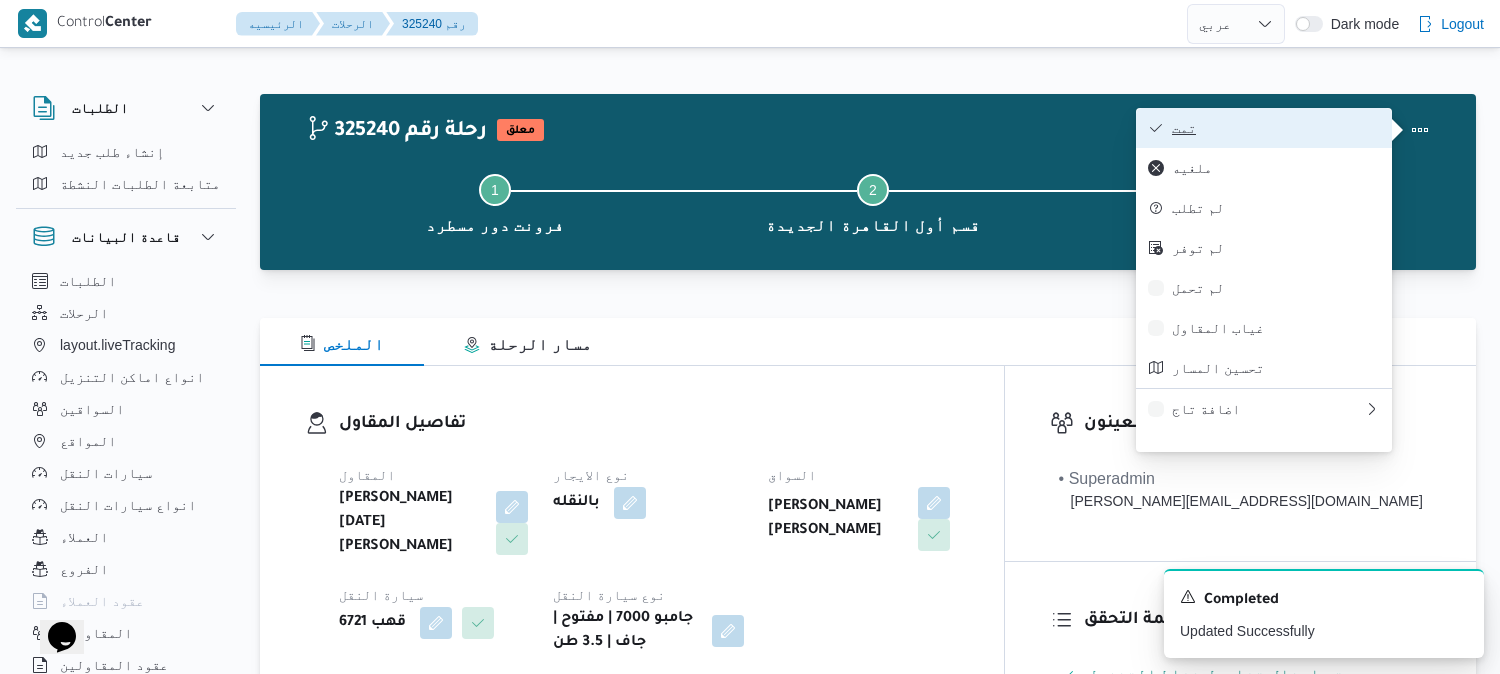 click on "تمت" at bounding box center (1276, 128) 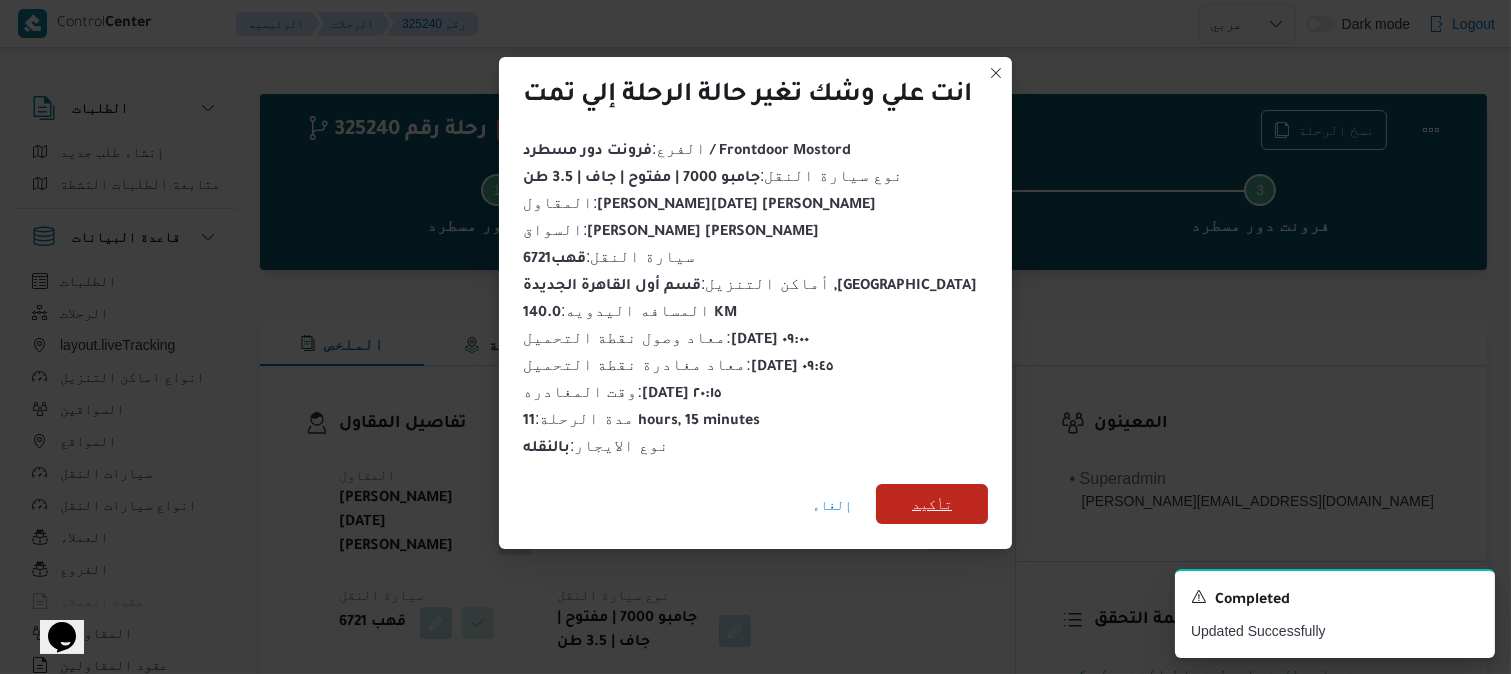 click on "تأكيد" at bounding box center (932, 504) 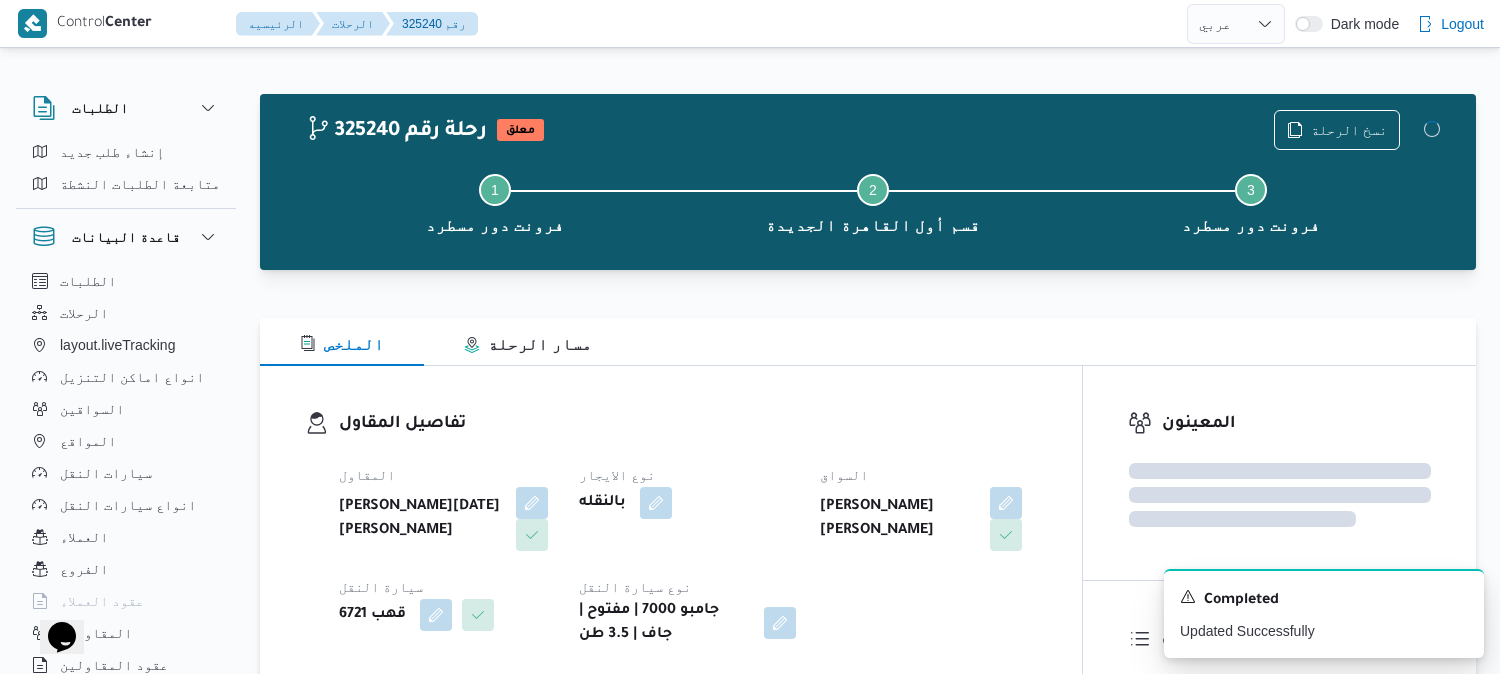 click on "تفاصيل المقاول" at bounding box center [688, 424] 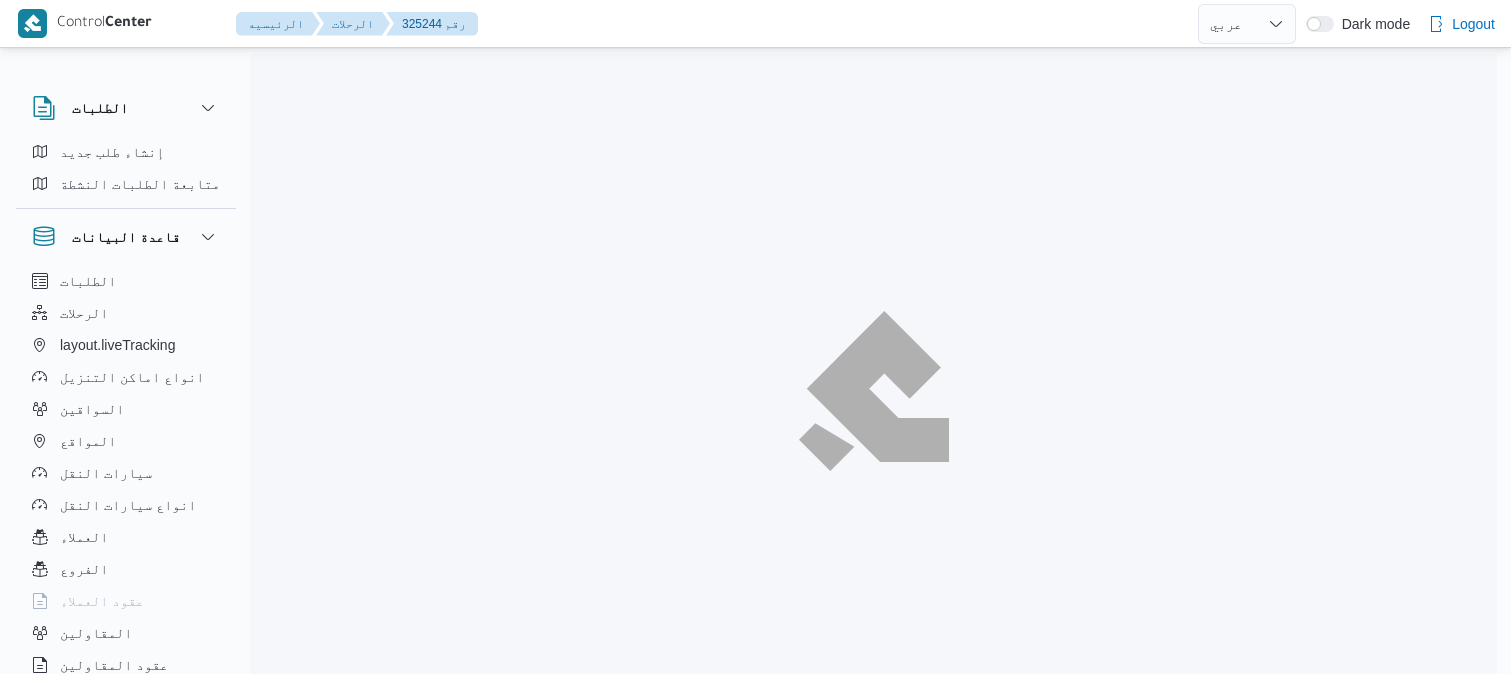 select on "ar" 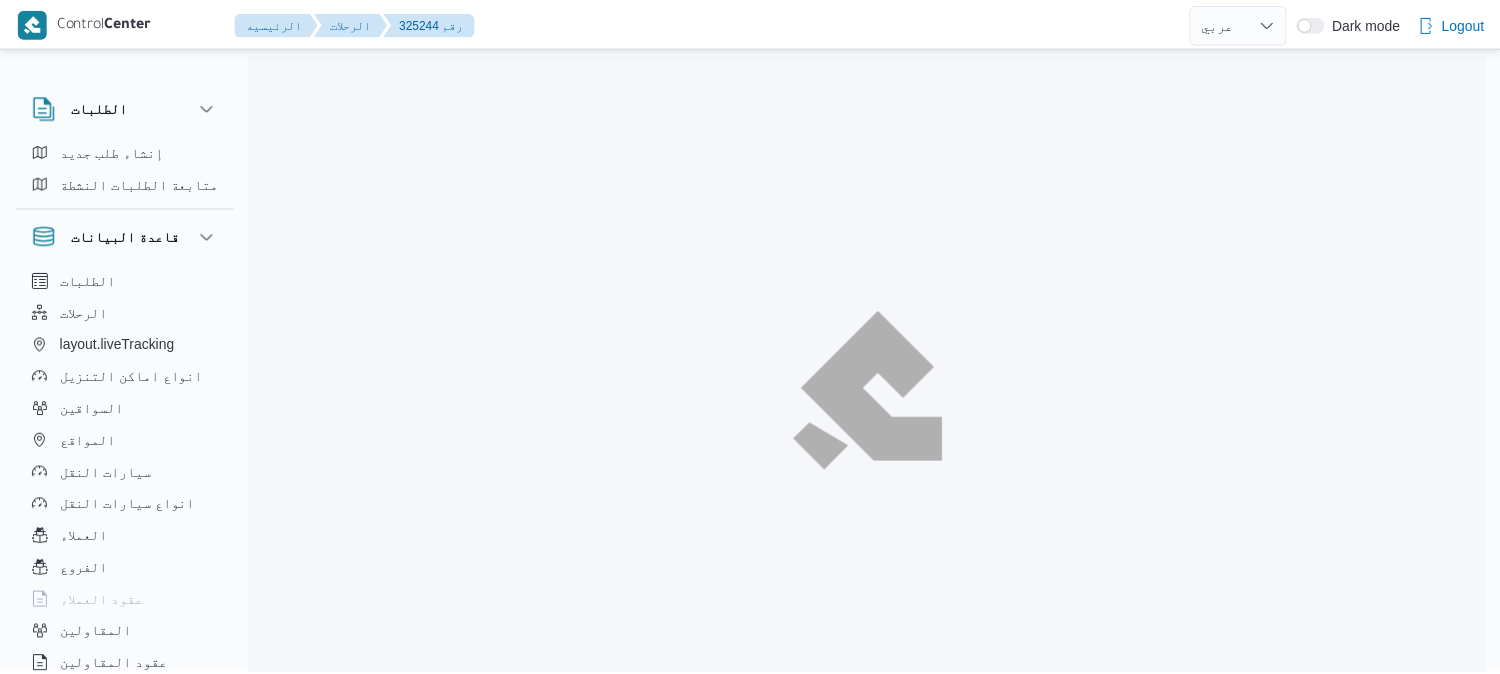scroll, scrollTop: 0, scrollLeft: 0, axis: both 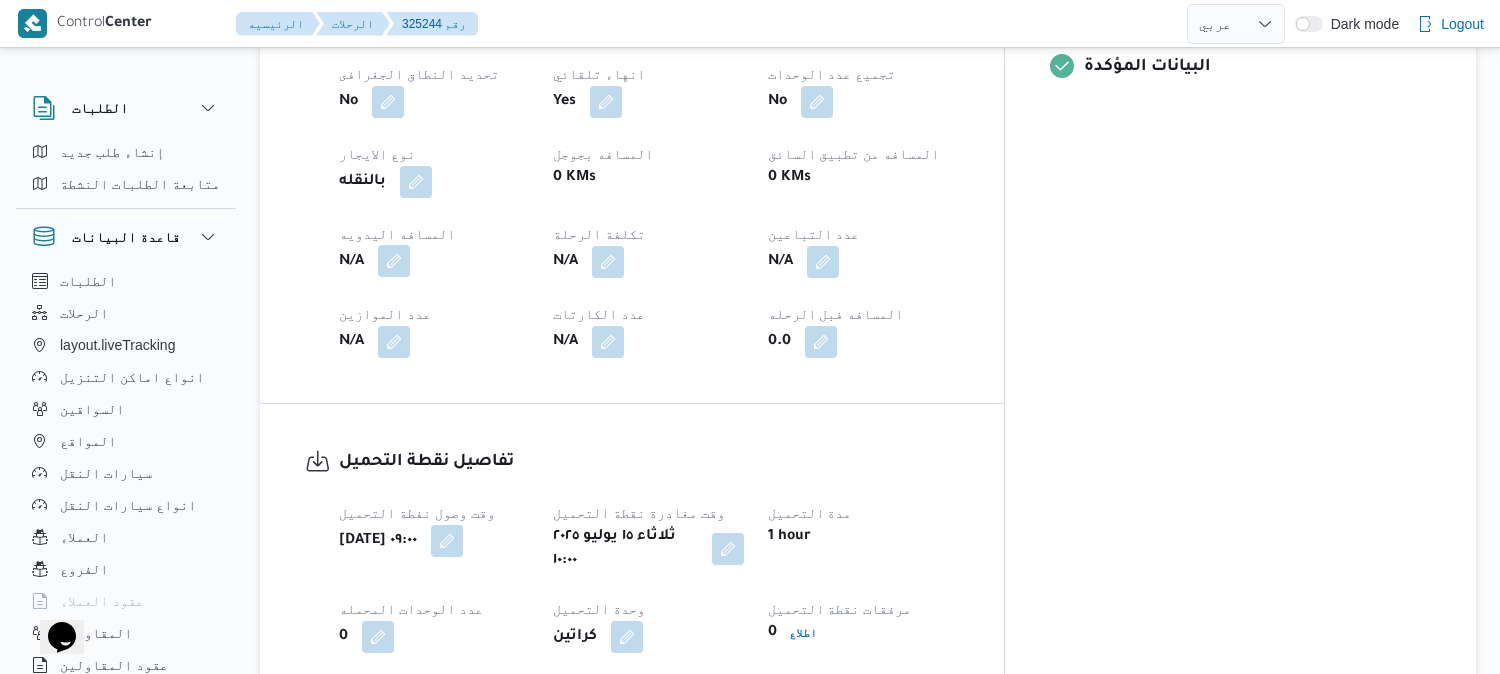 click at bounding box center [394, 261] 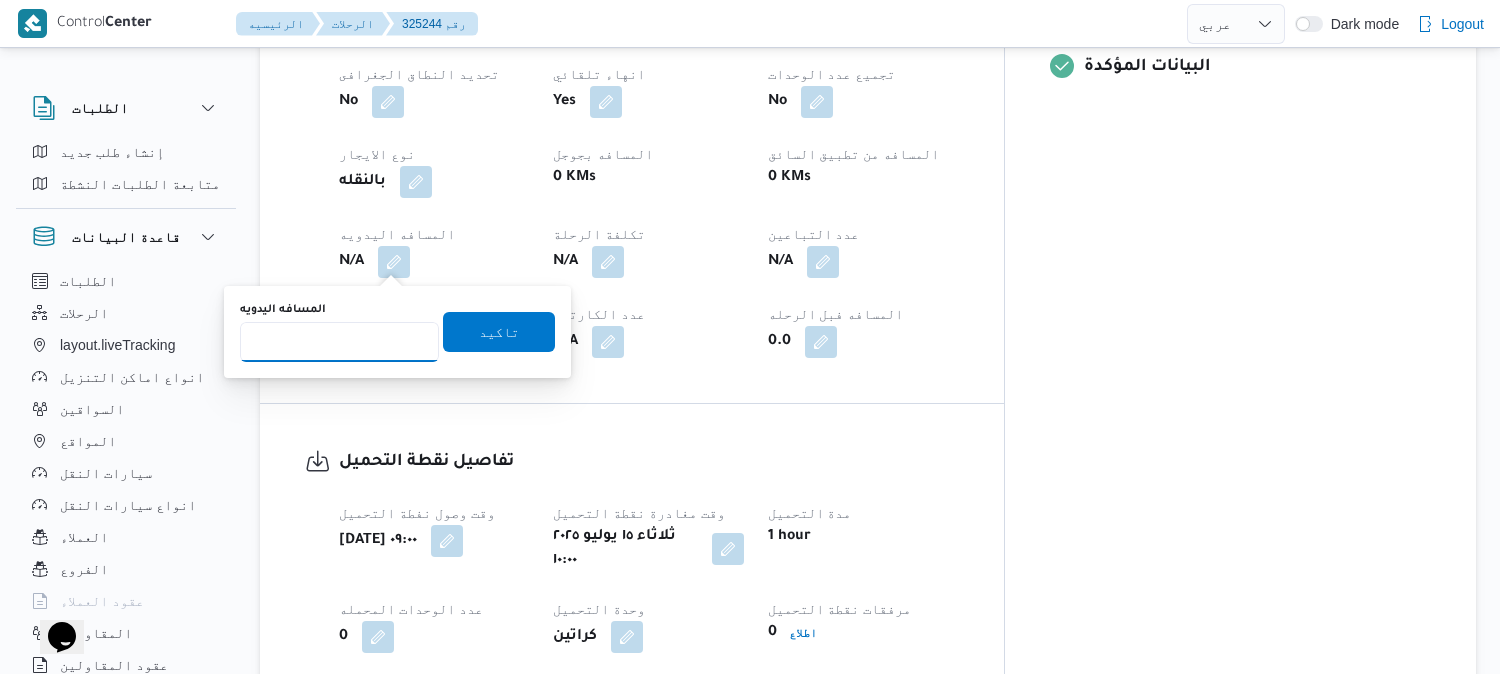 click on "المسافه اليدويه" at bounding box center (339, 342) 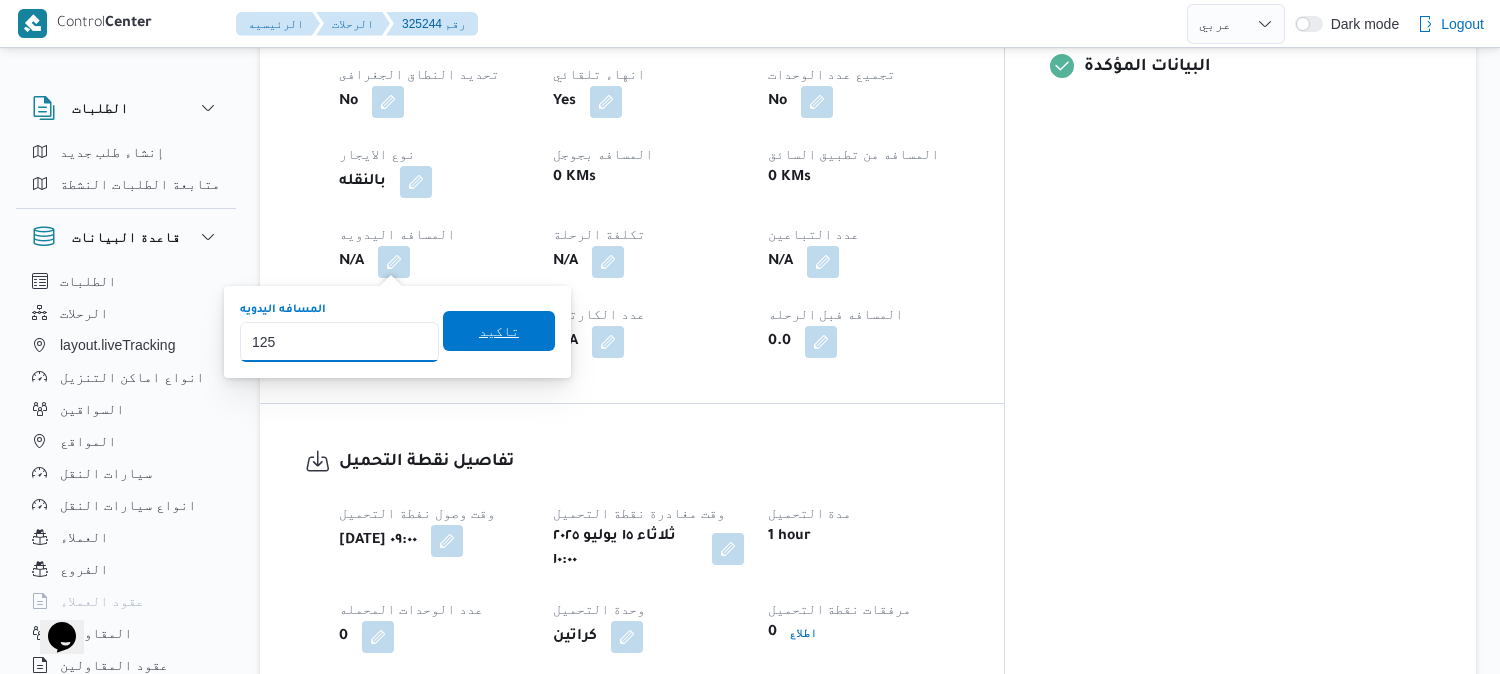 type on "125" 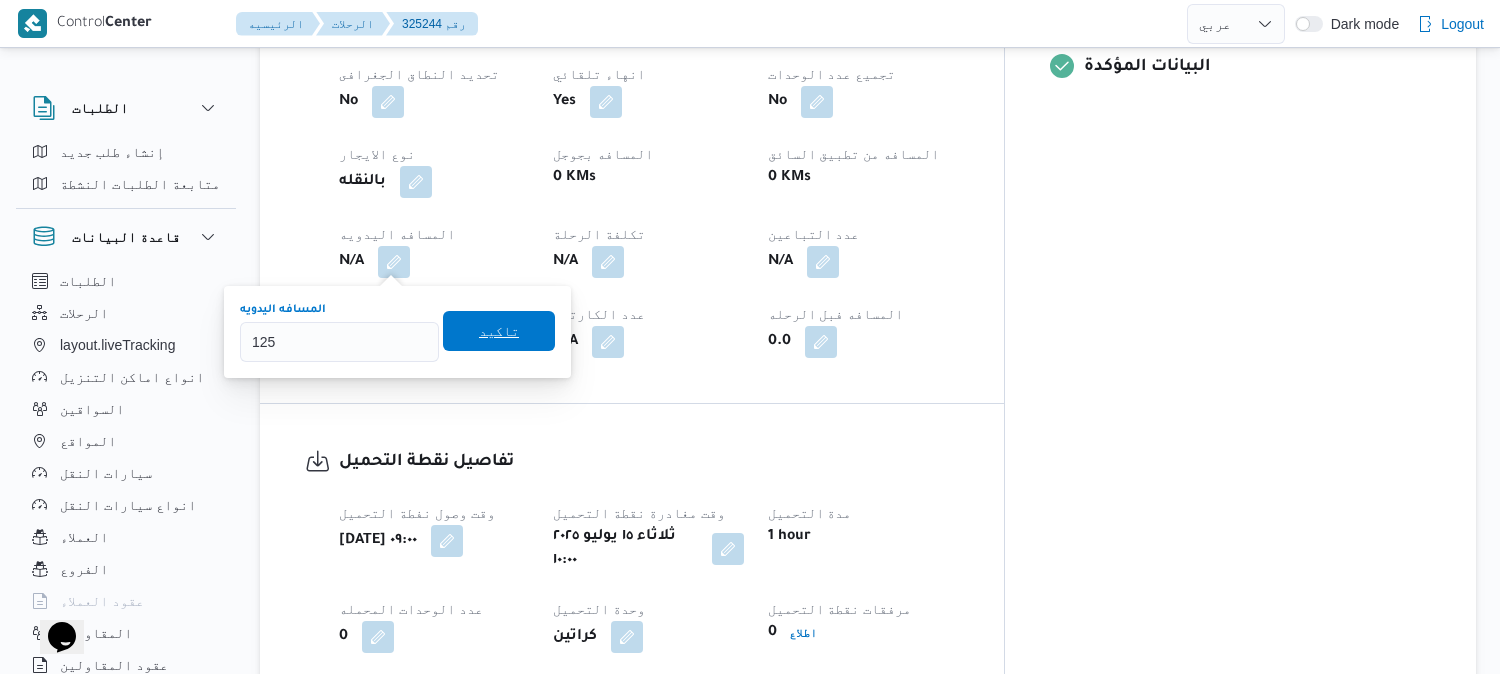 click on "تاكيد" at bounding box center [499, 331] 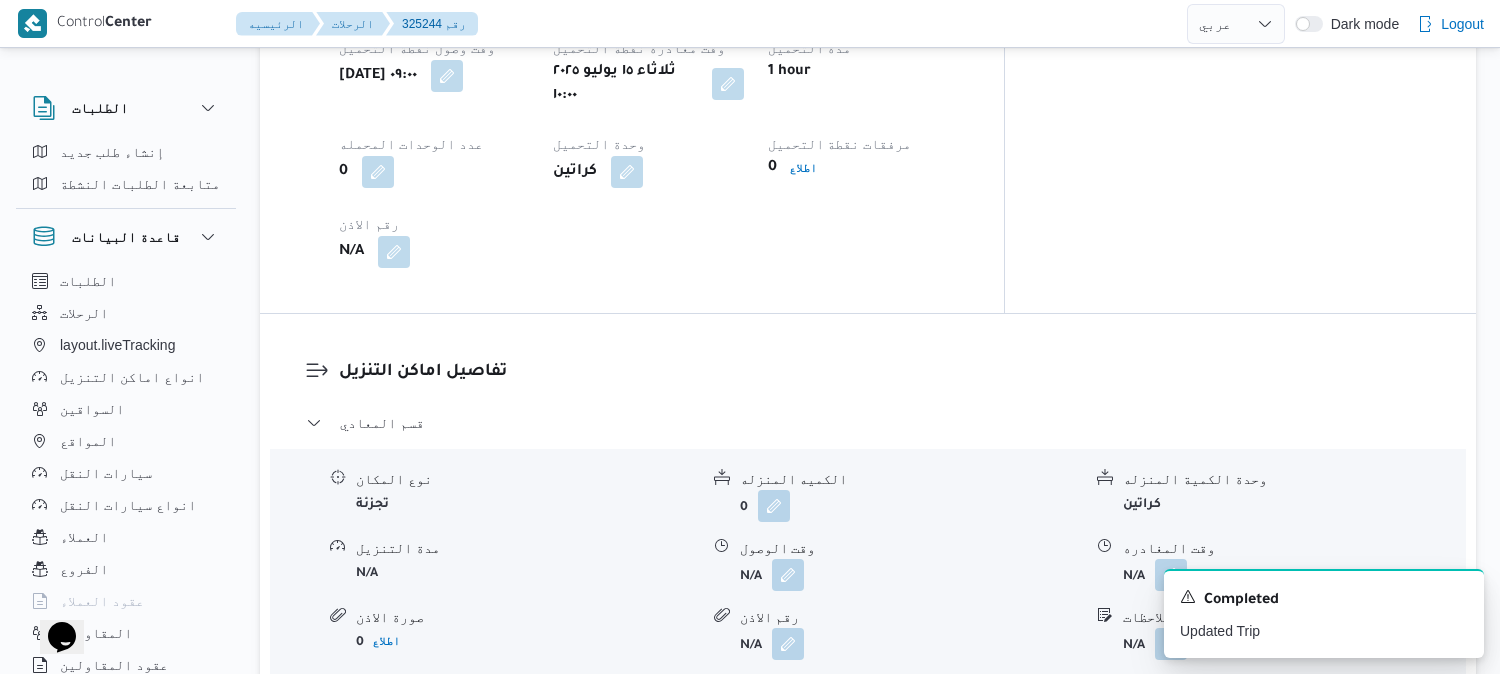 scroll, scrollTop: 1555, scrollLeft: 0, axis: vertical 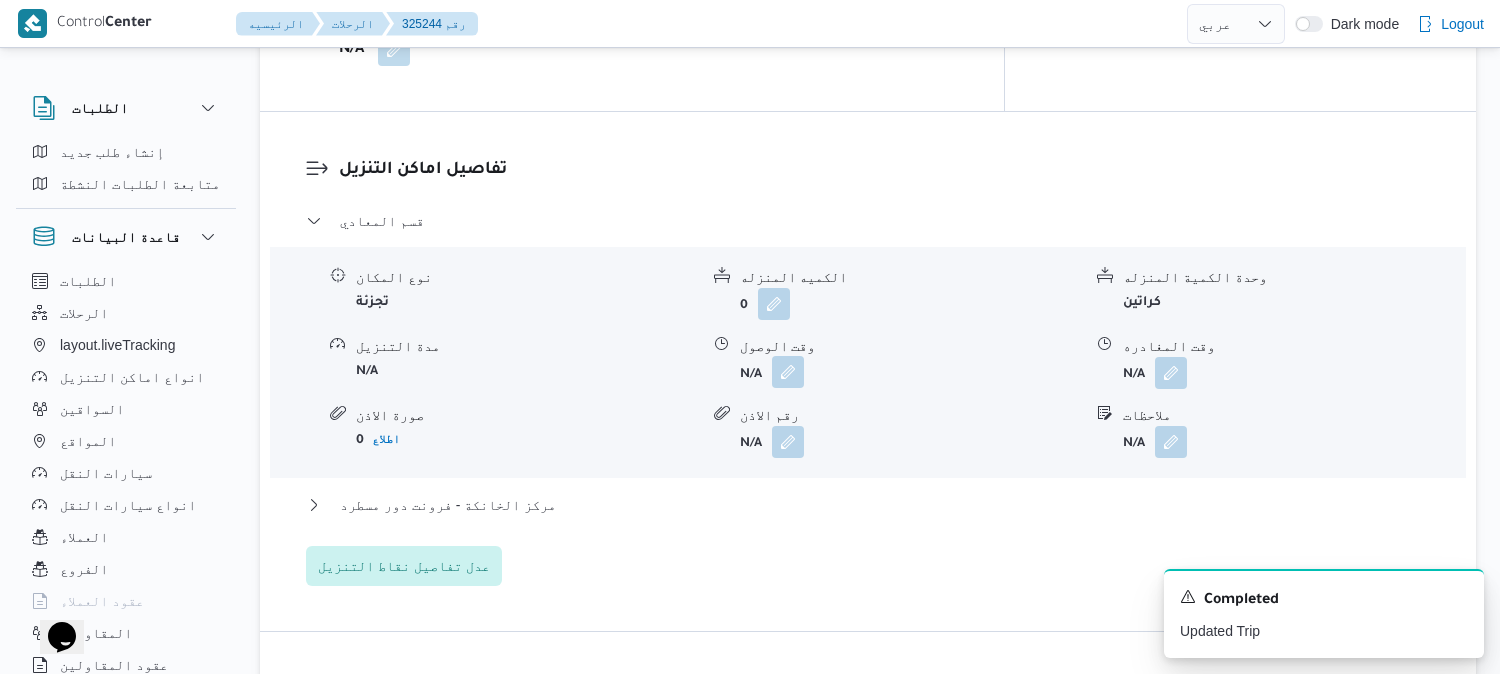 click at bounding box center [788, 372] 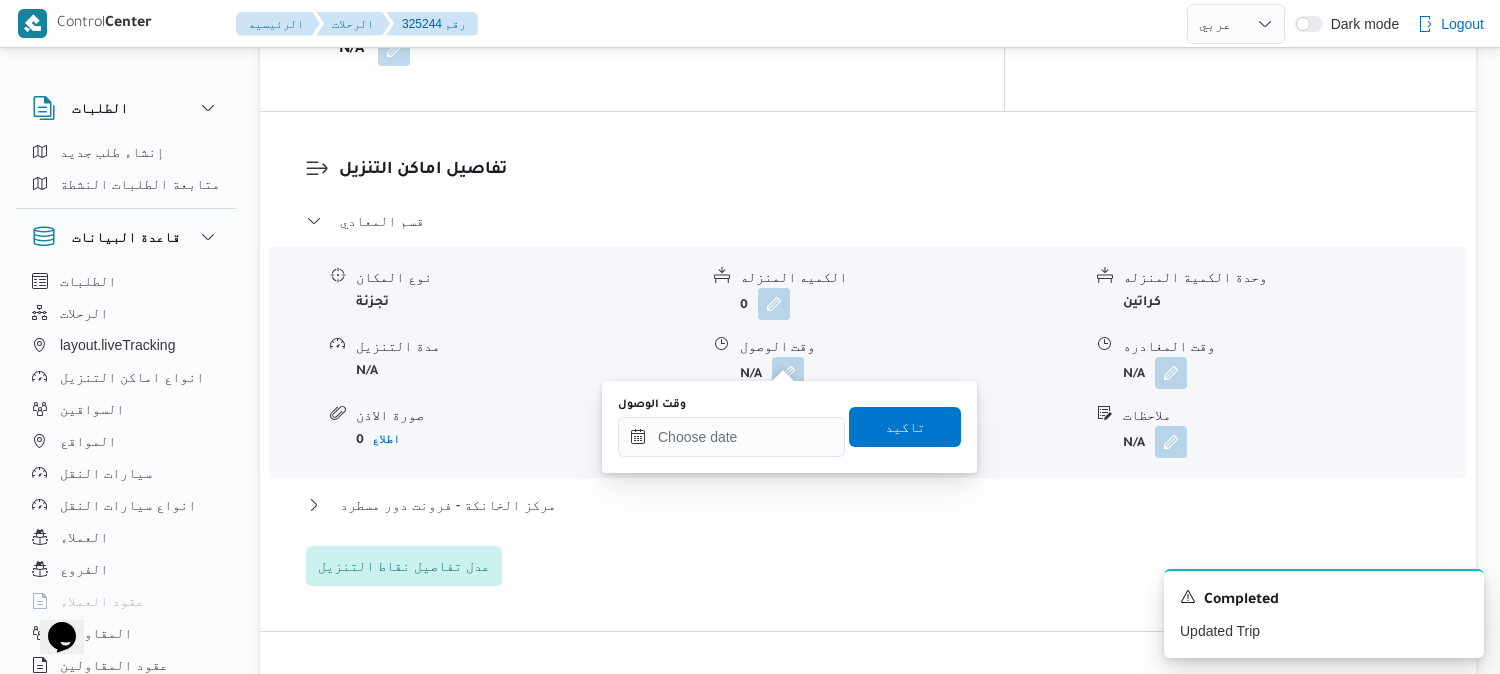 click on "وقت الوصول تاكيد" at bounding box center [789, 427] 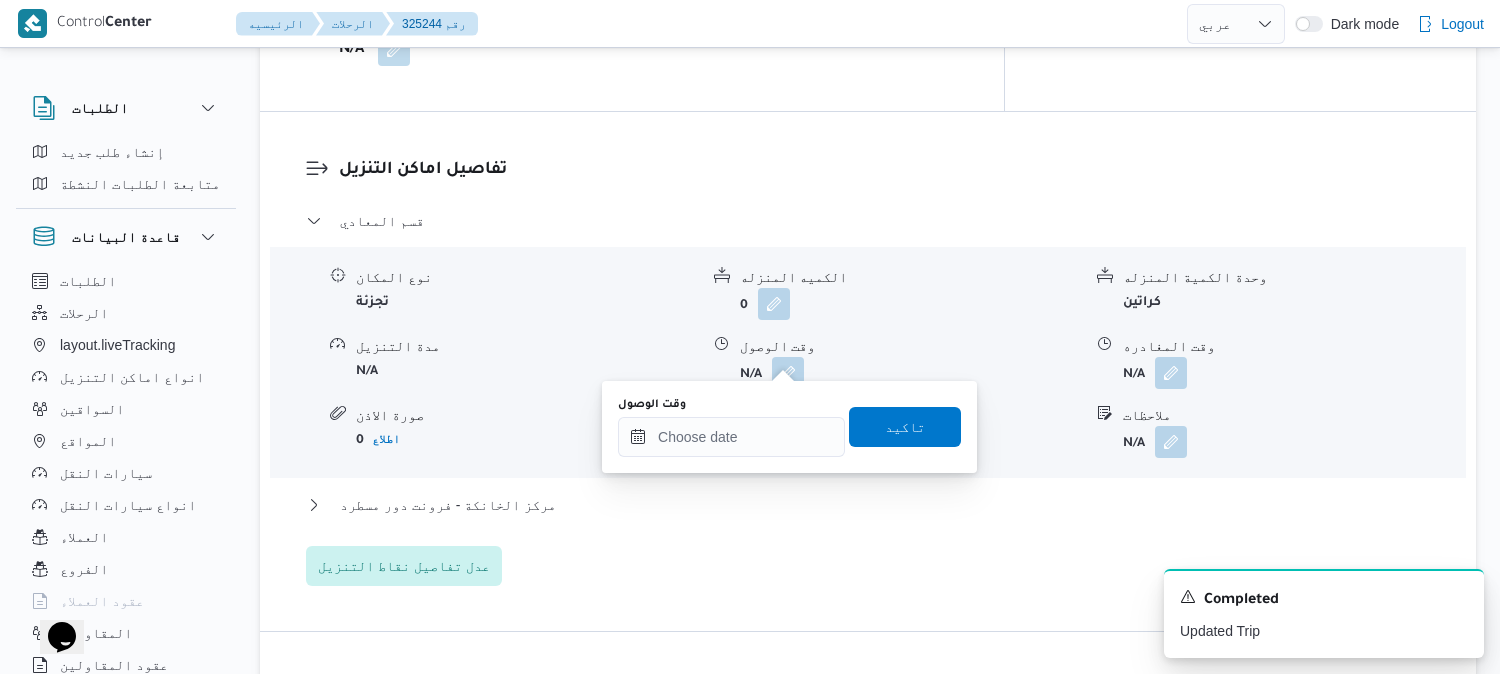 click on "You are in a dialog. To close this dialog, hit escape. وقت الوصول تاكيد" at bounding box center [789, 427] 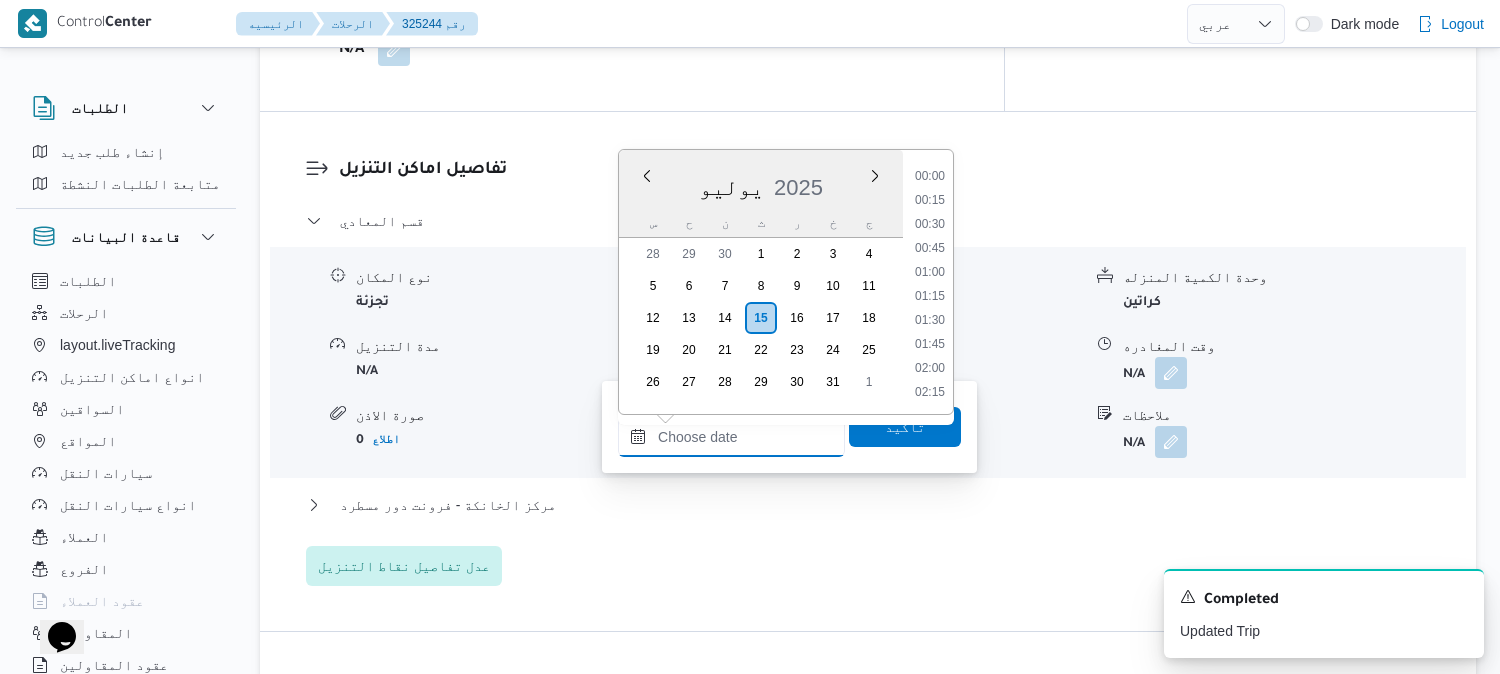 click on "وقت الوصول" at bounding box center [731, 437] 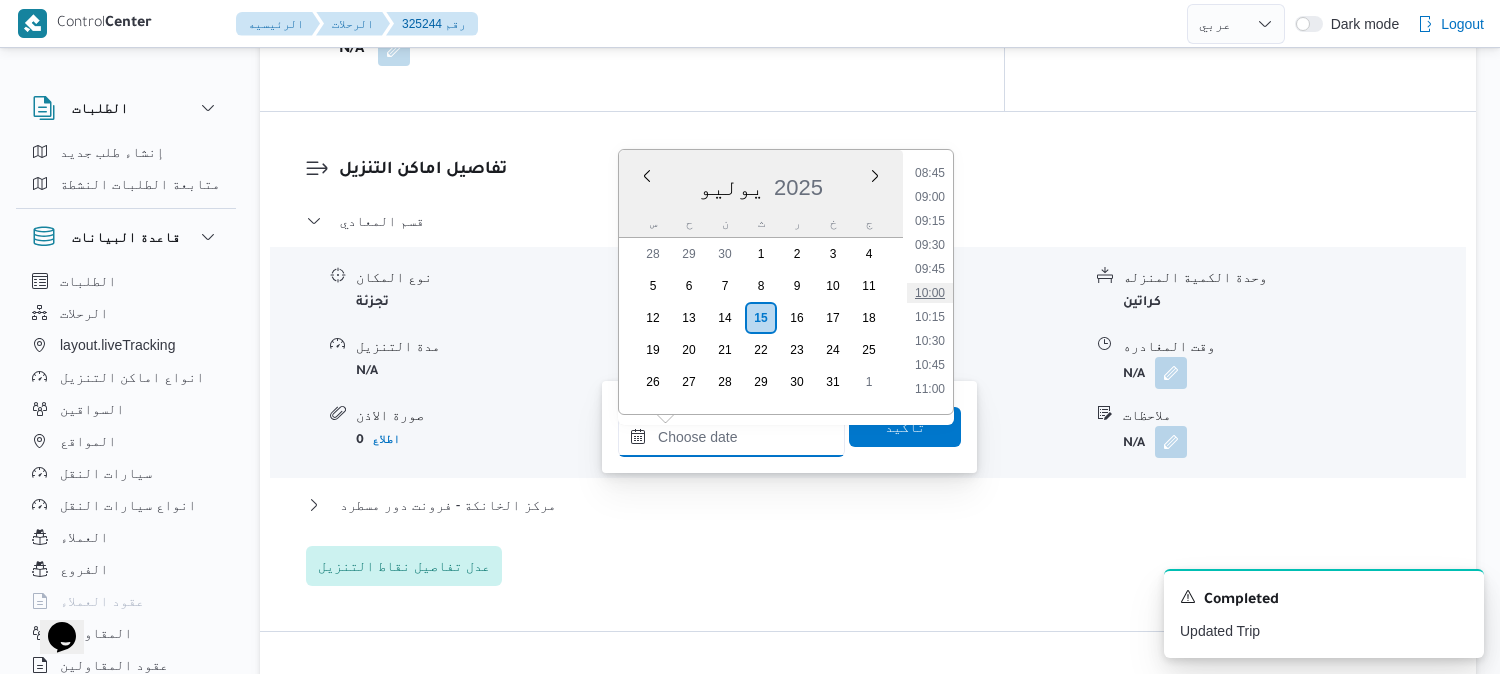 scroll, scrollTop: 842, scrollLeft: 0, axis: vertical 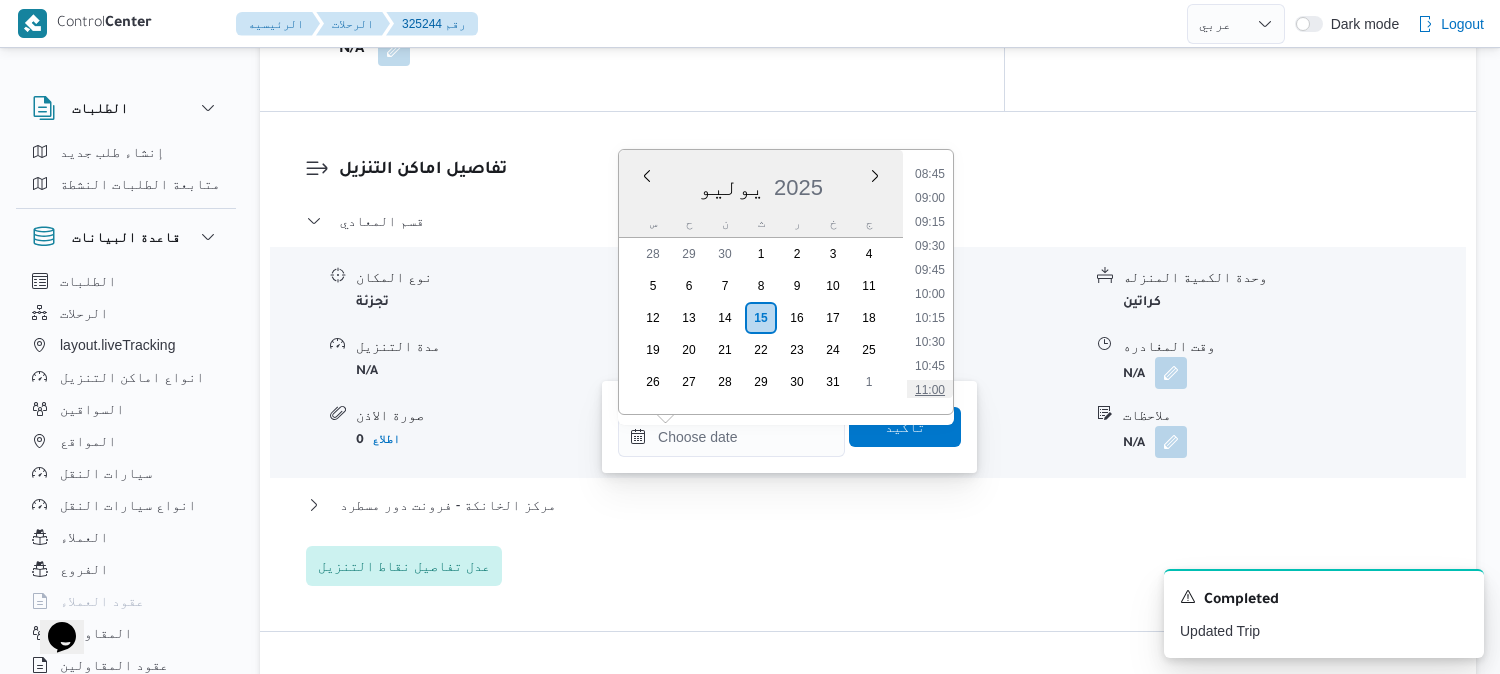 click on "11:00" at bounding box center [930, 390] 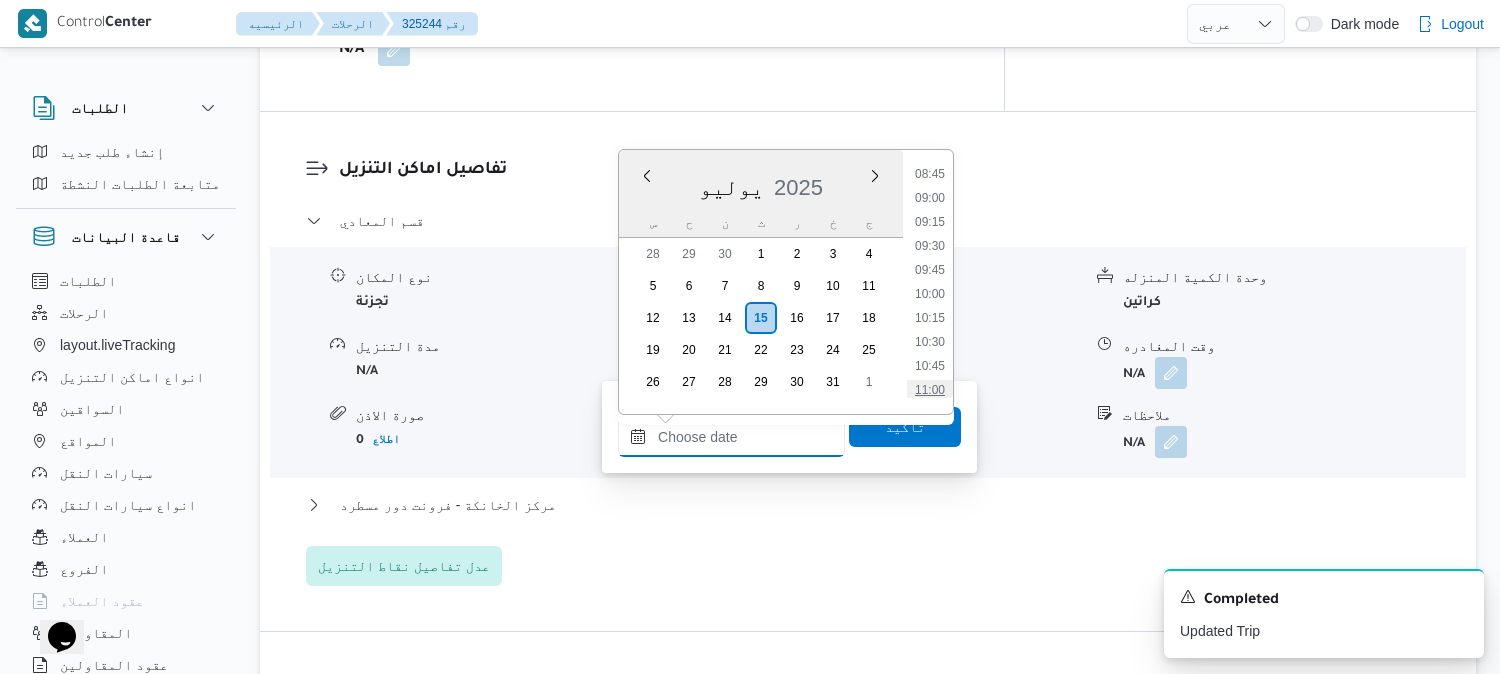 type on "[DATE] ١١:٠٠" 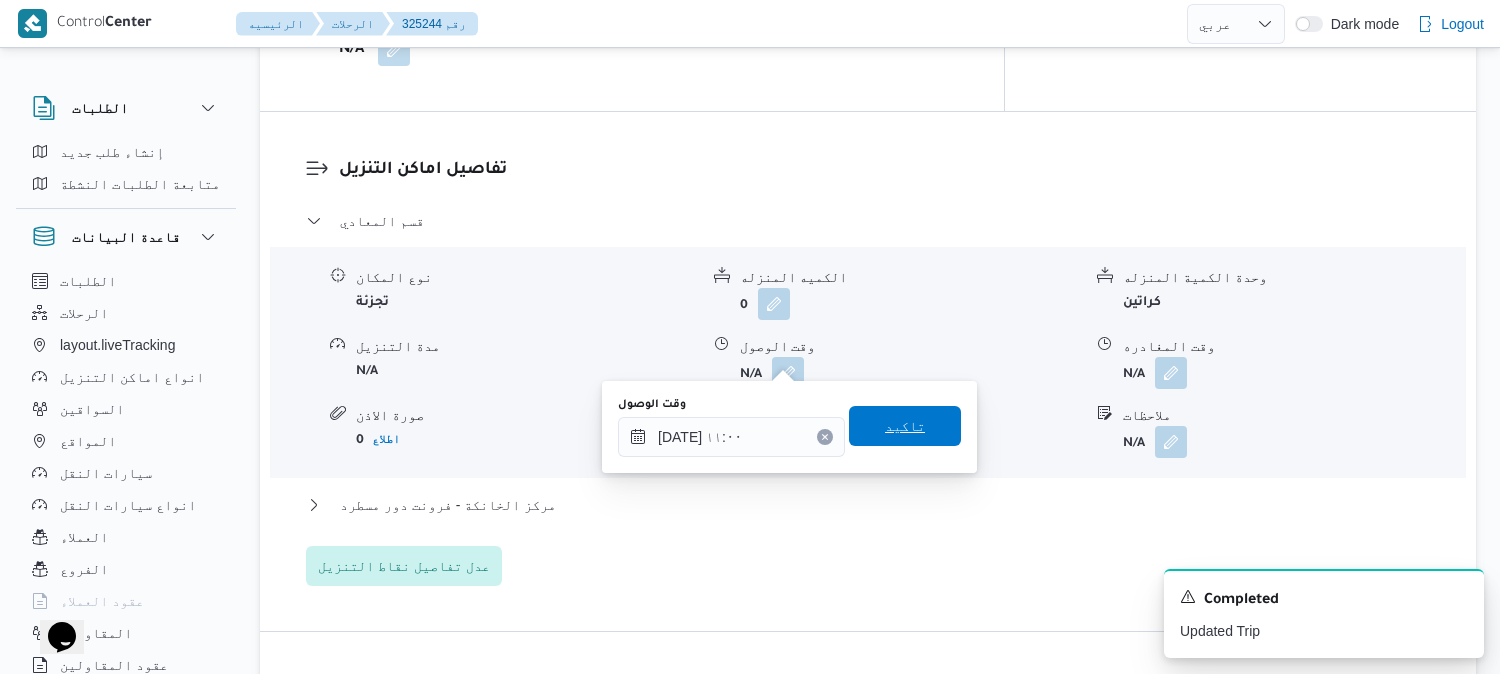 click on "تاكيد" at bounding box center (905, 426) 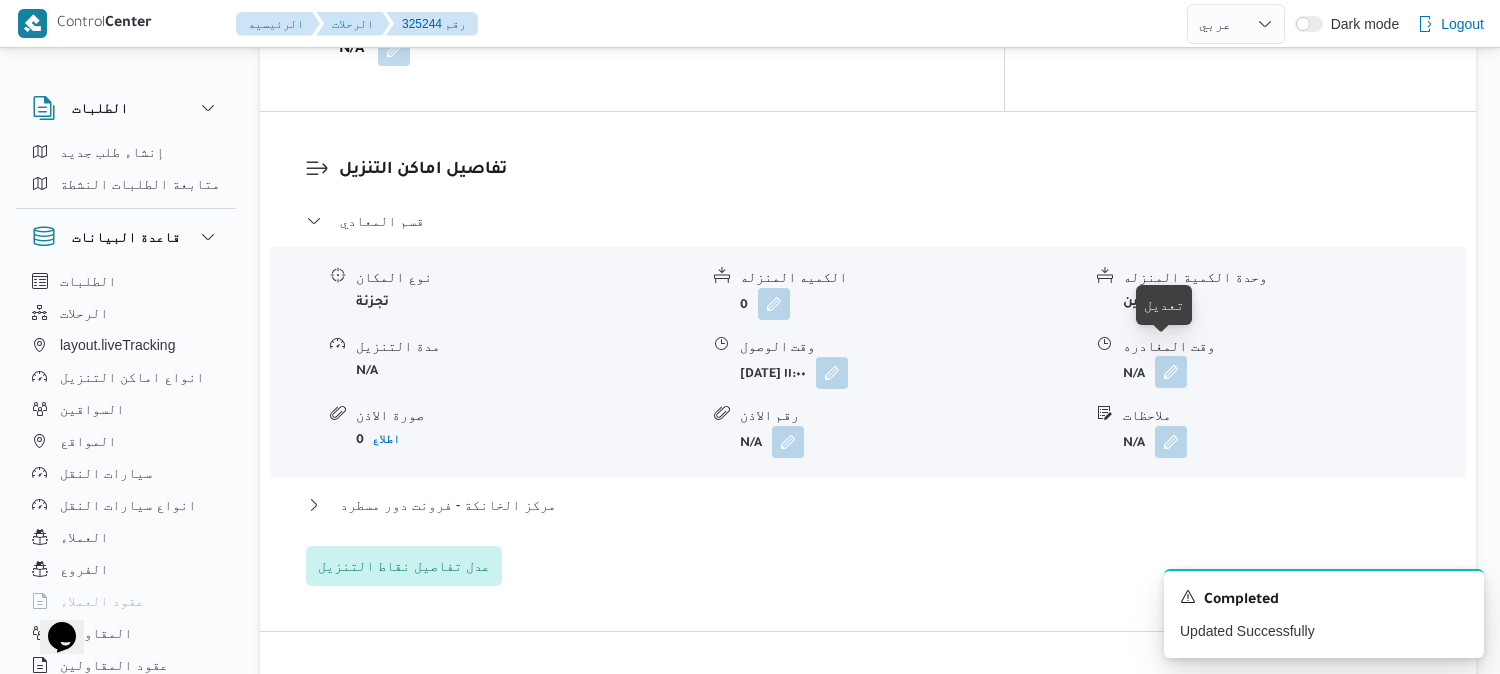 click at bounding box center [1171, 372] 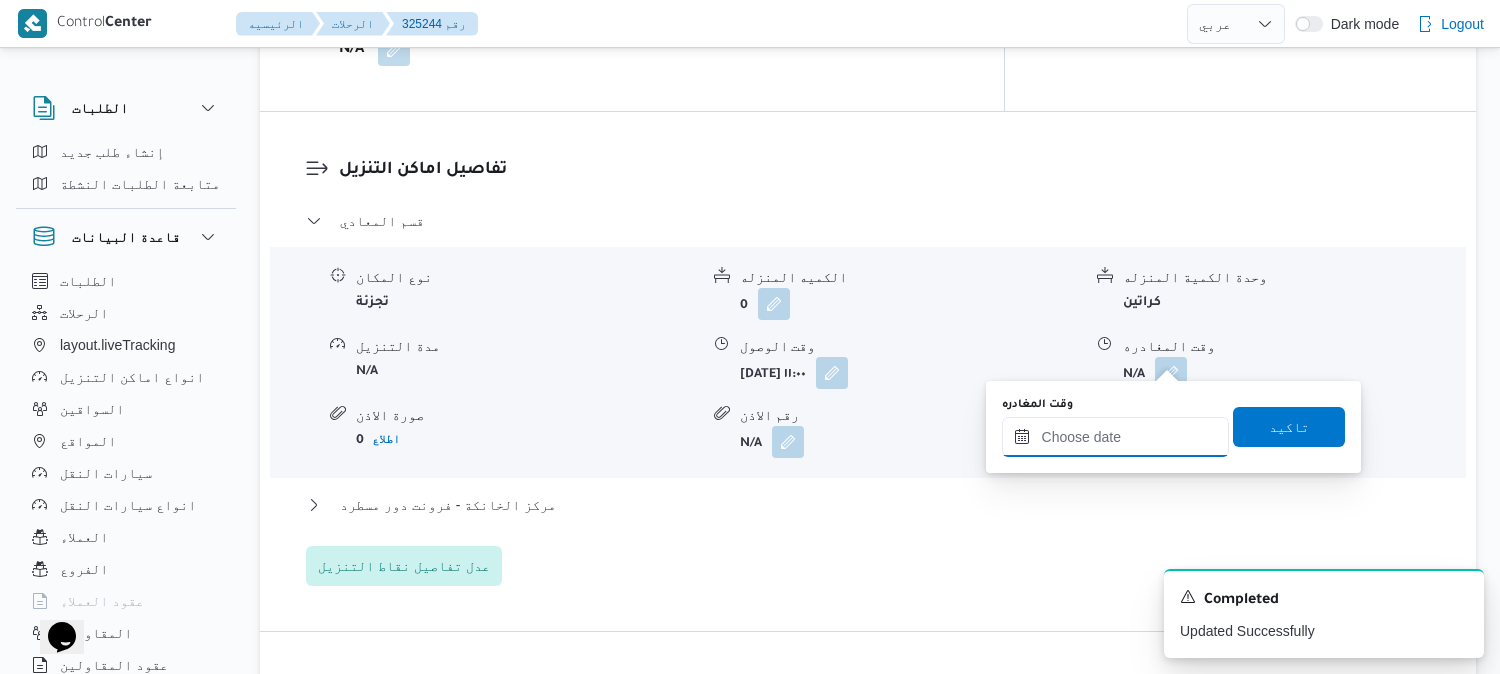 click on "وقت المغادره" at bounding box center (1115, 437) 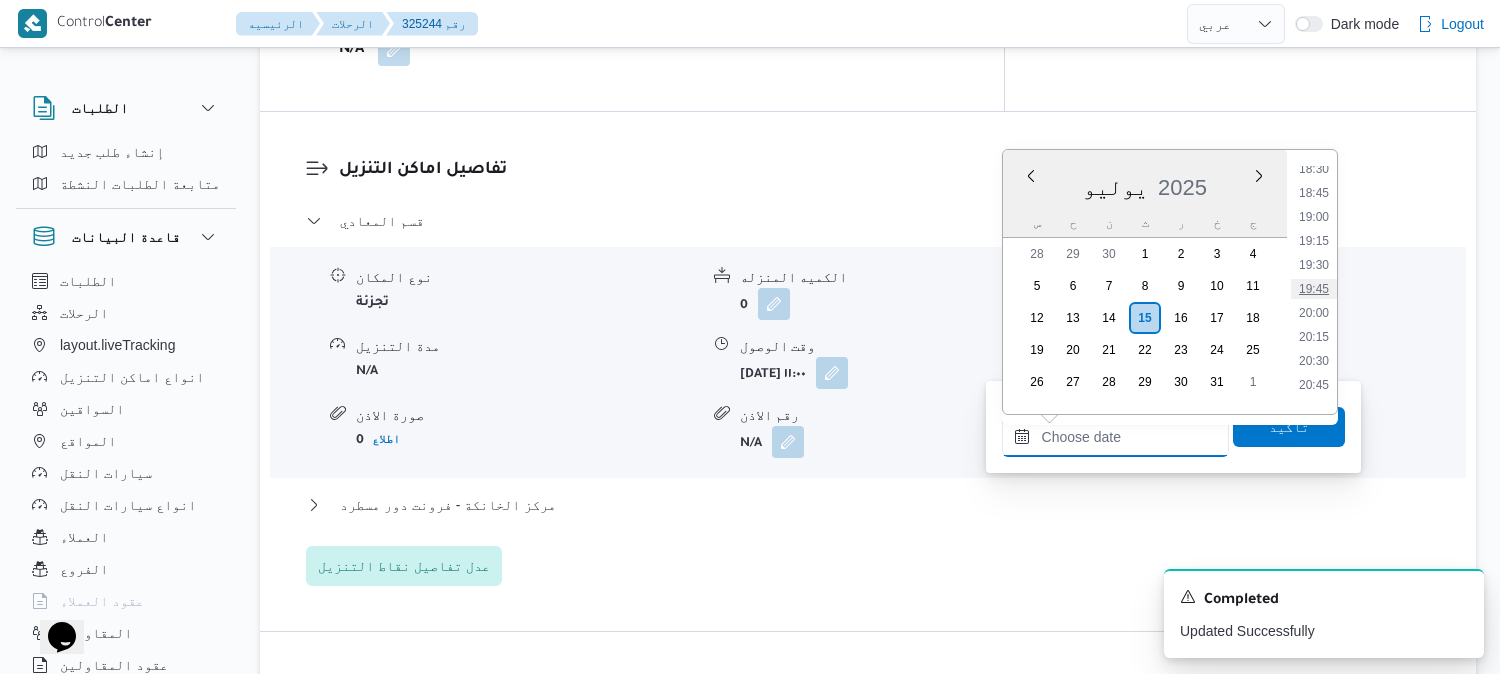 scroll, scrollTop: 1731, scrollLeft: 0, axis: vertical 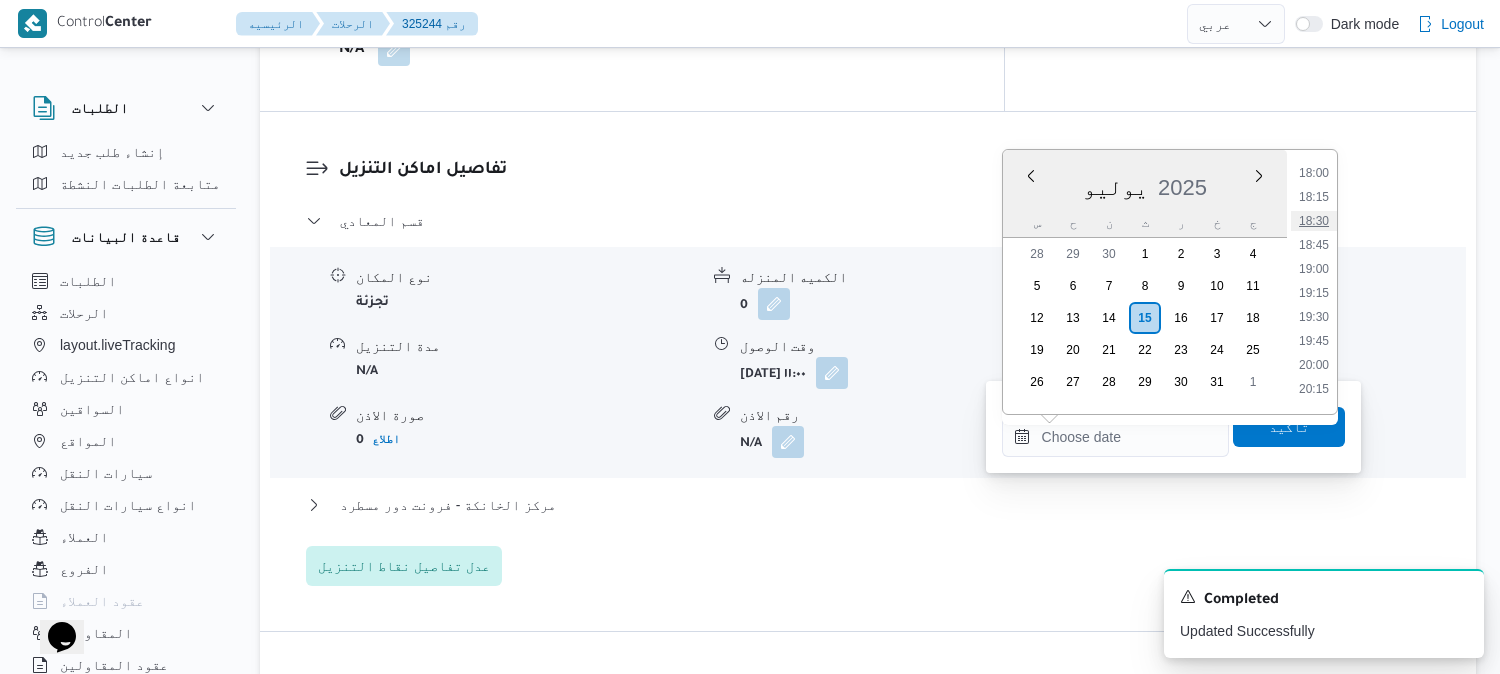 click on "18:30" at bounding box center [1314, 221] 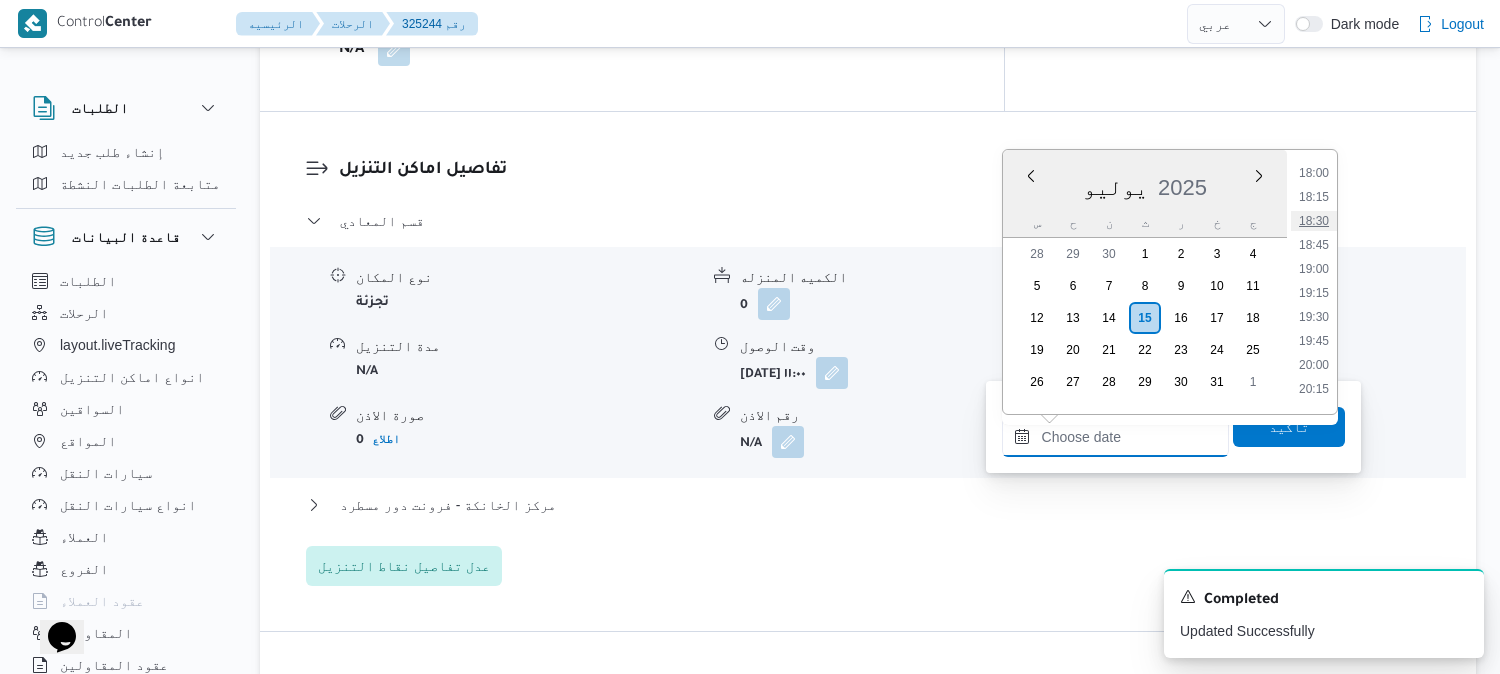 type on "١٥/٠٧/٢٠٢٥ ١٨:٣٠" 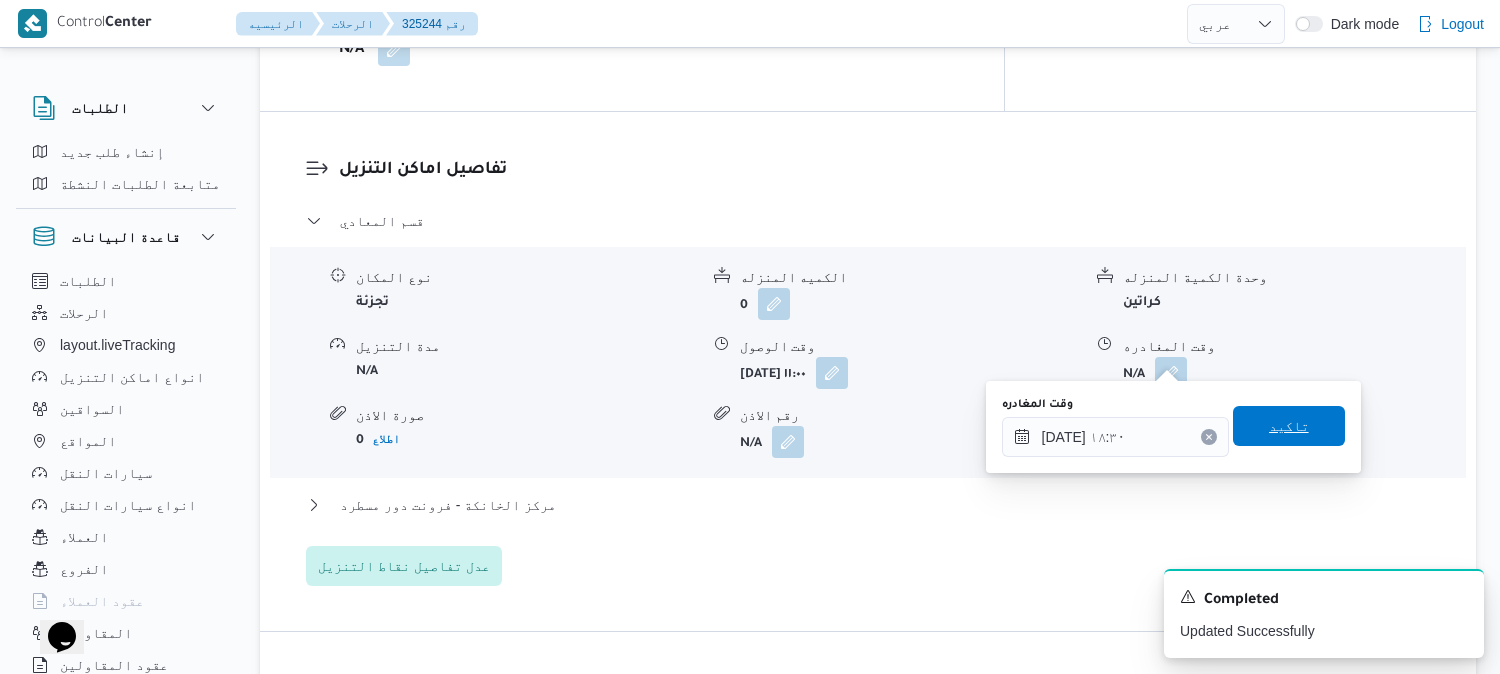 click on "تاكيد" at bounding box center [1289, 426] 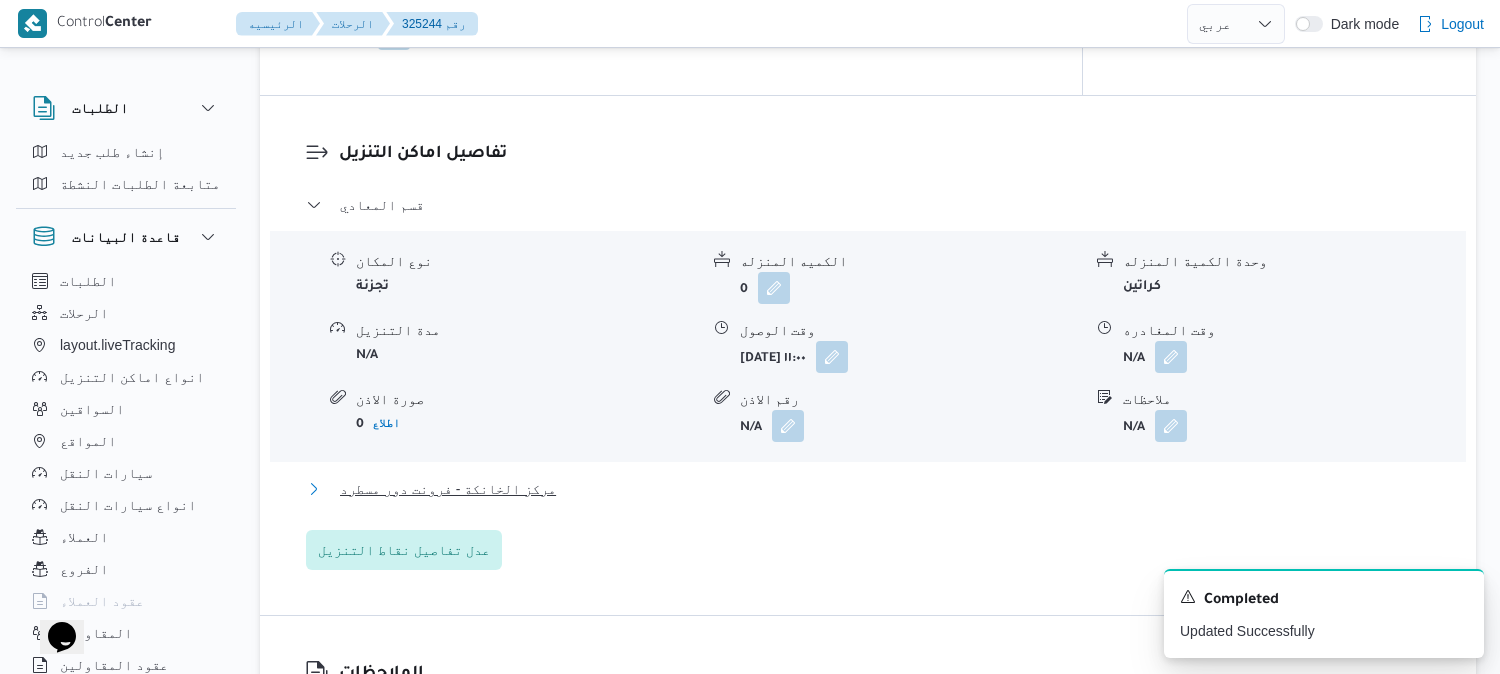 click on "مركز الخانكة -
فرونت دور مسطرد" at bounding box center [448, 489] 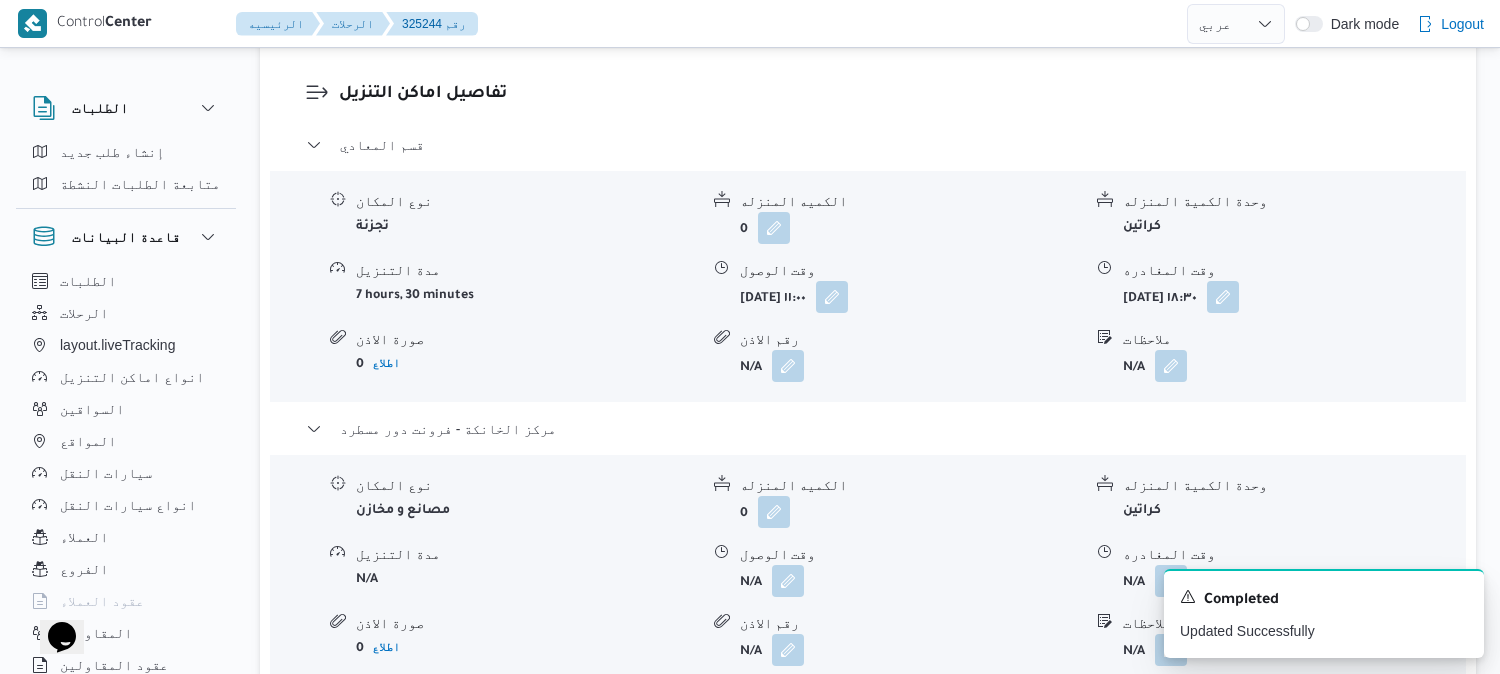 scroll, scrollTop: 1777, scrollLeft: 0, axis: vertical 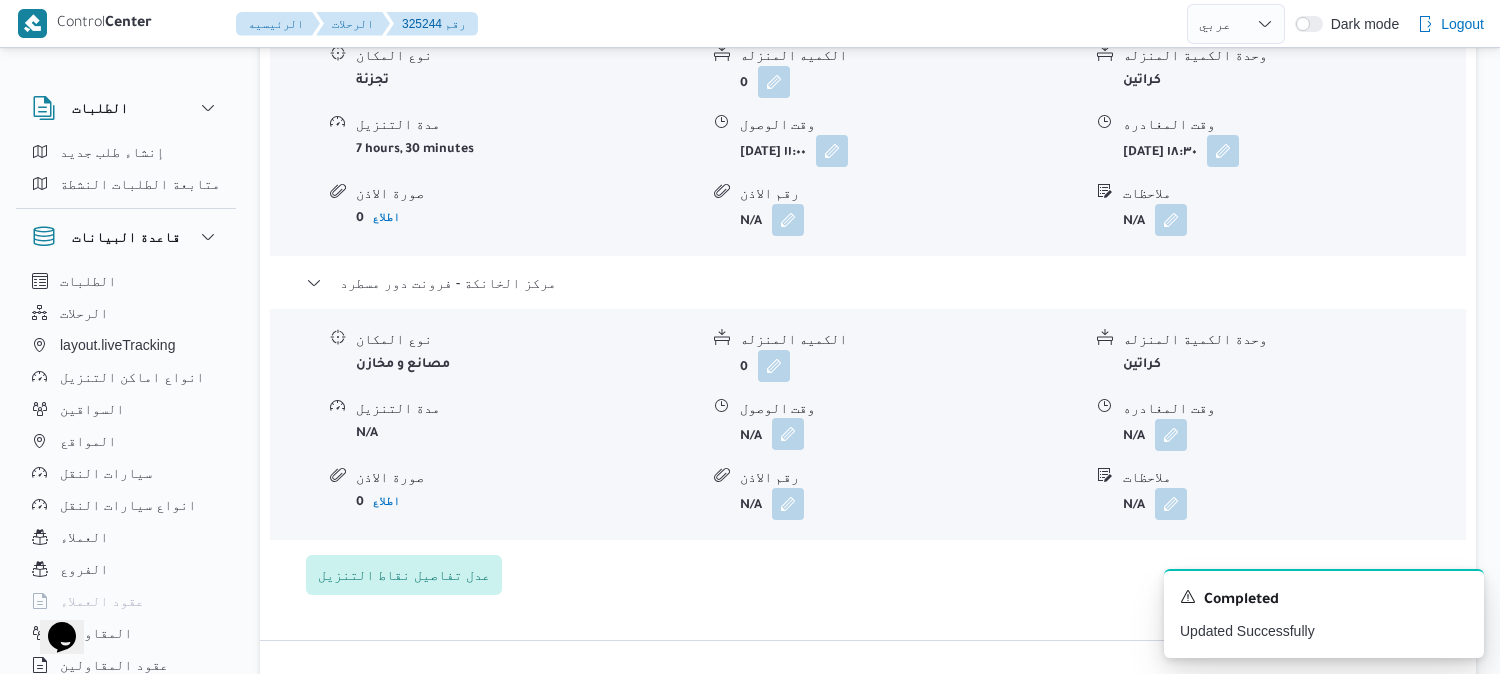 click at bounding box center [788, 434] 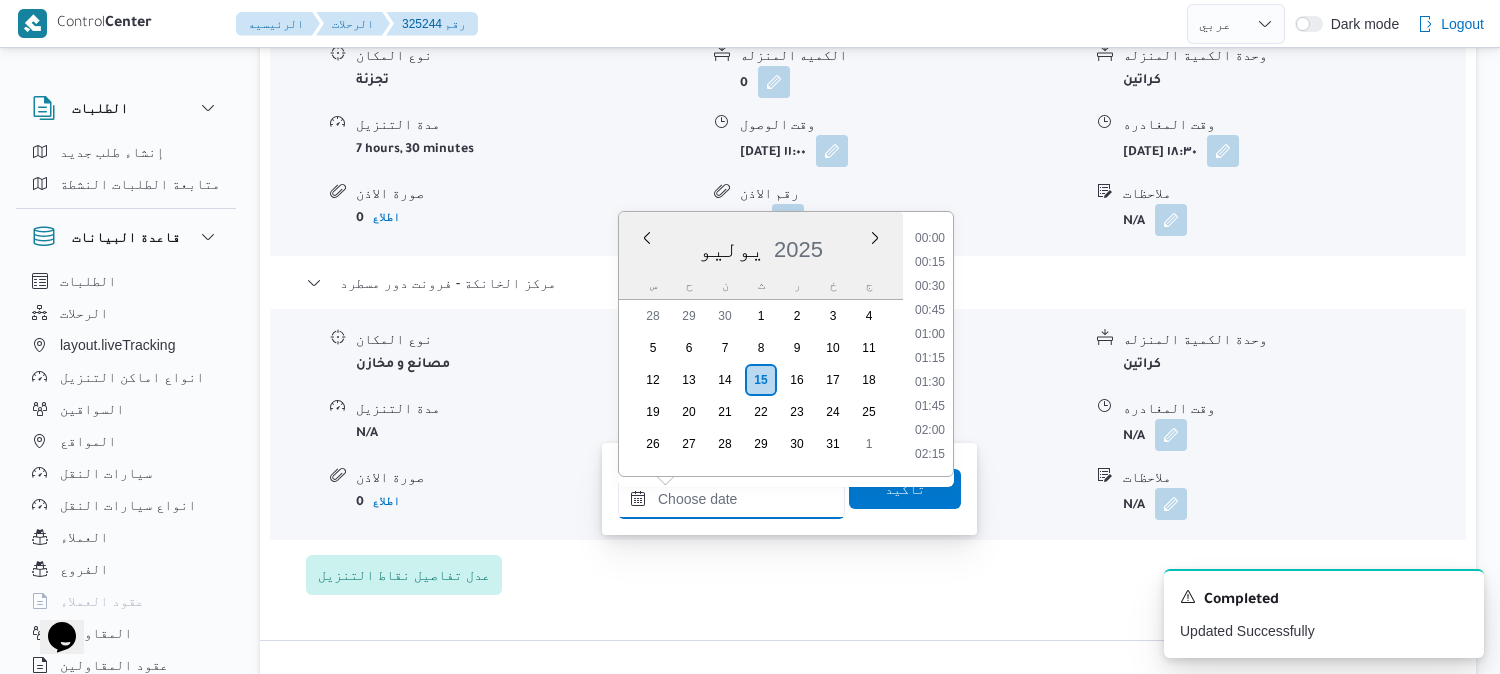 click on "وقت الوصول" at bounding box center [731, 499] 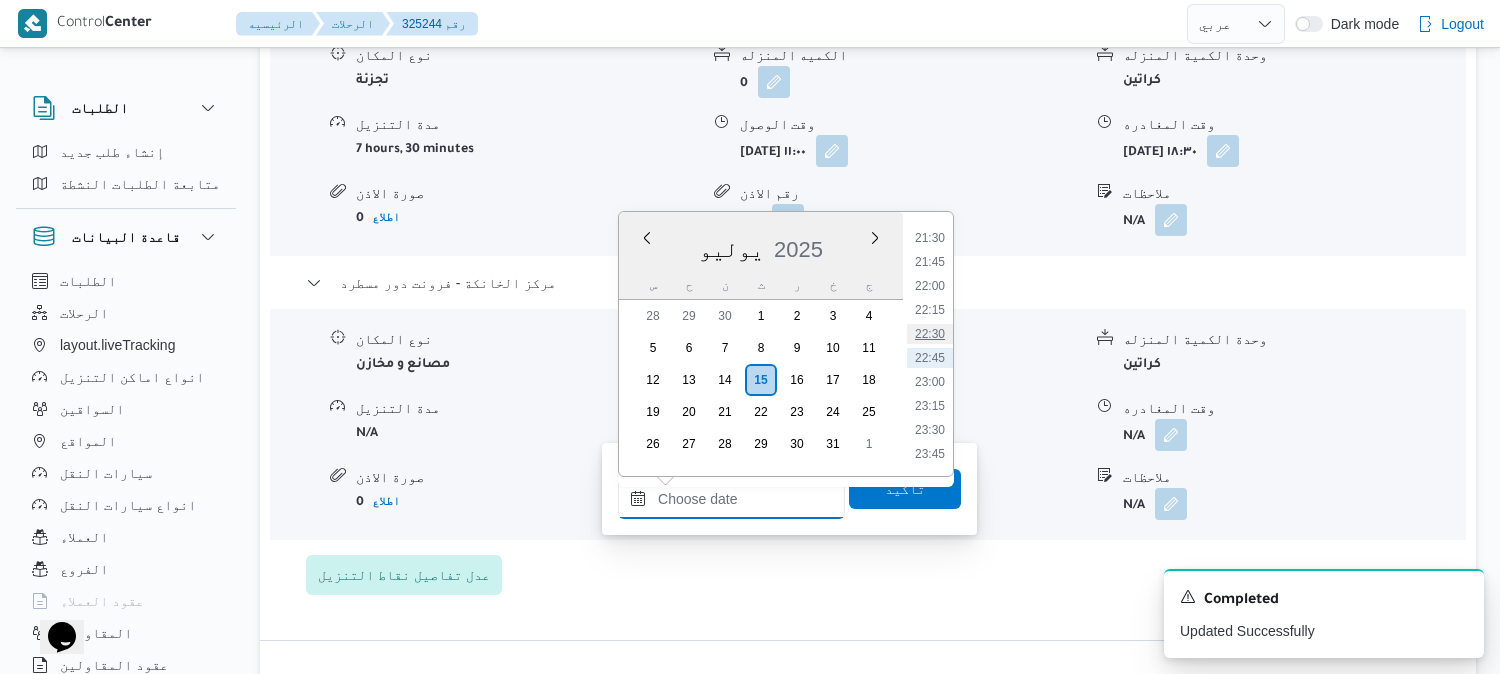 scroll, scrollTop: 1842, scrollLeft: 0, axis: vertical 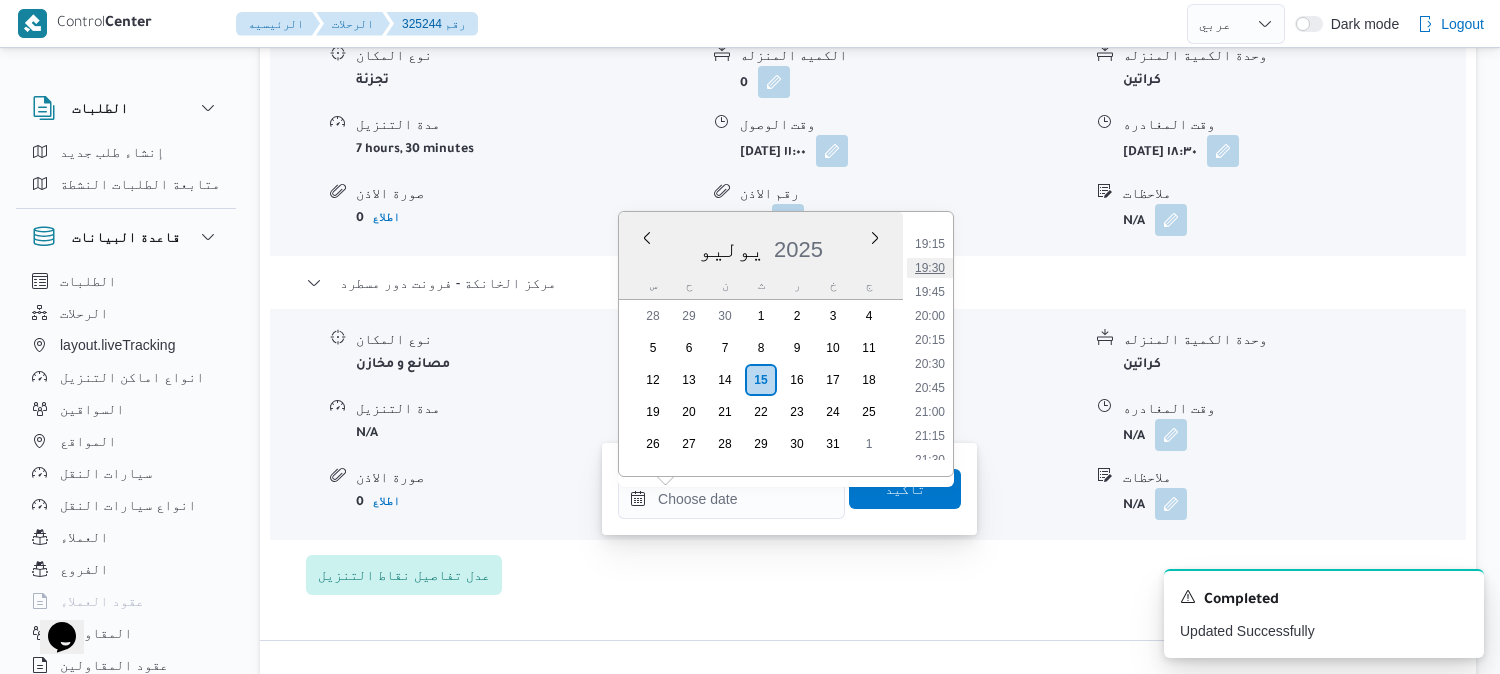 click on "19:30" at bounding box center (930, 268) 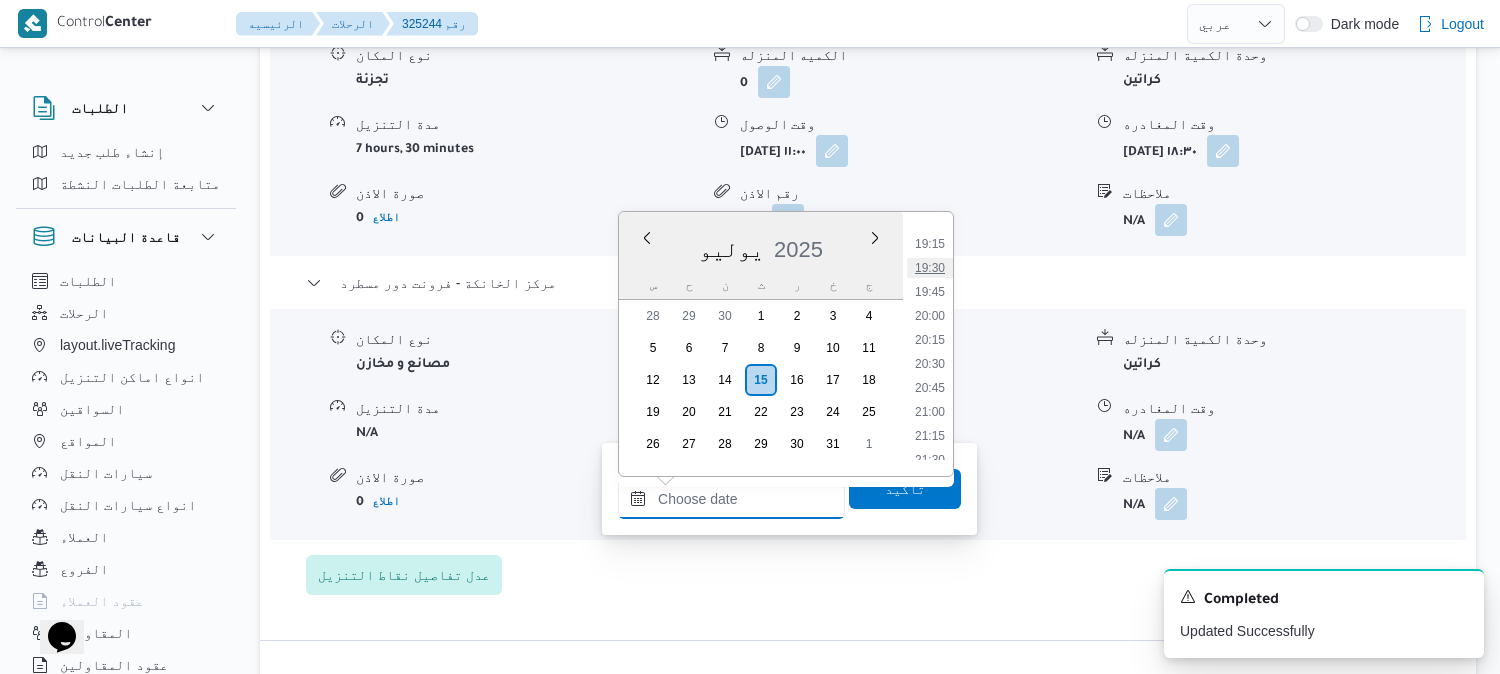 type on "١٥/٠٧/٢٠٢٥ ١٩:٣٠" 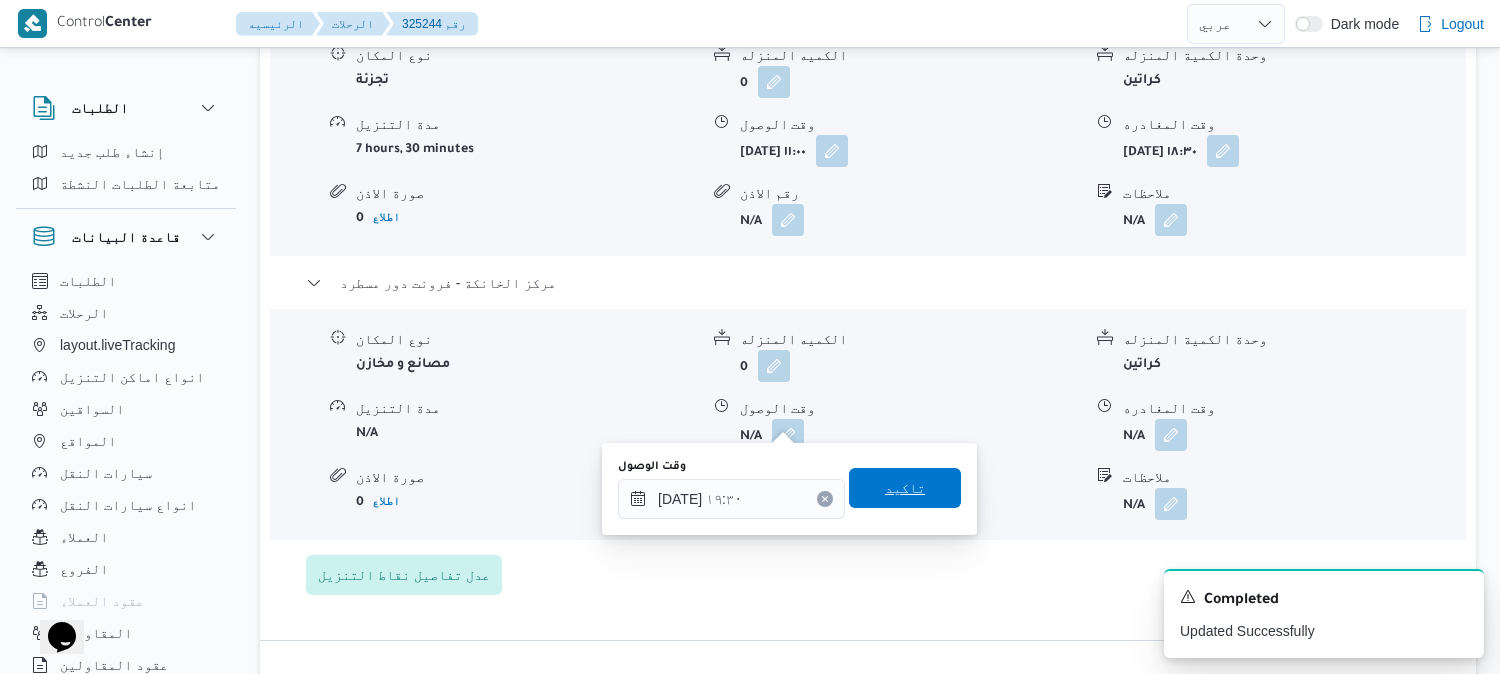 click on "تاكيد" at bounding box center [905, 488] 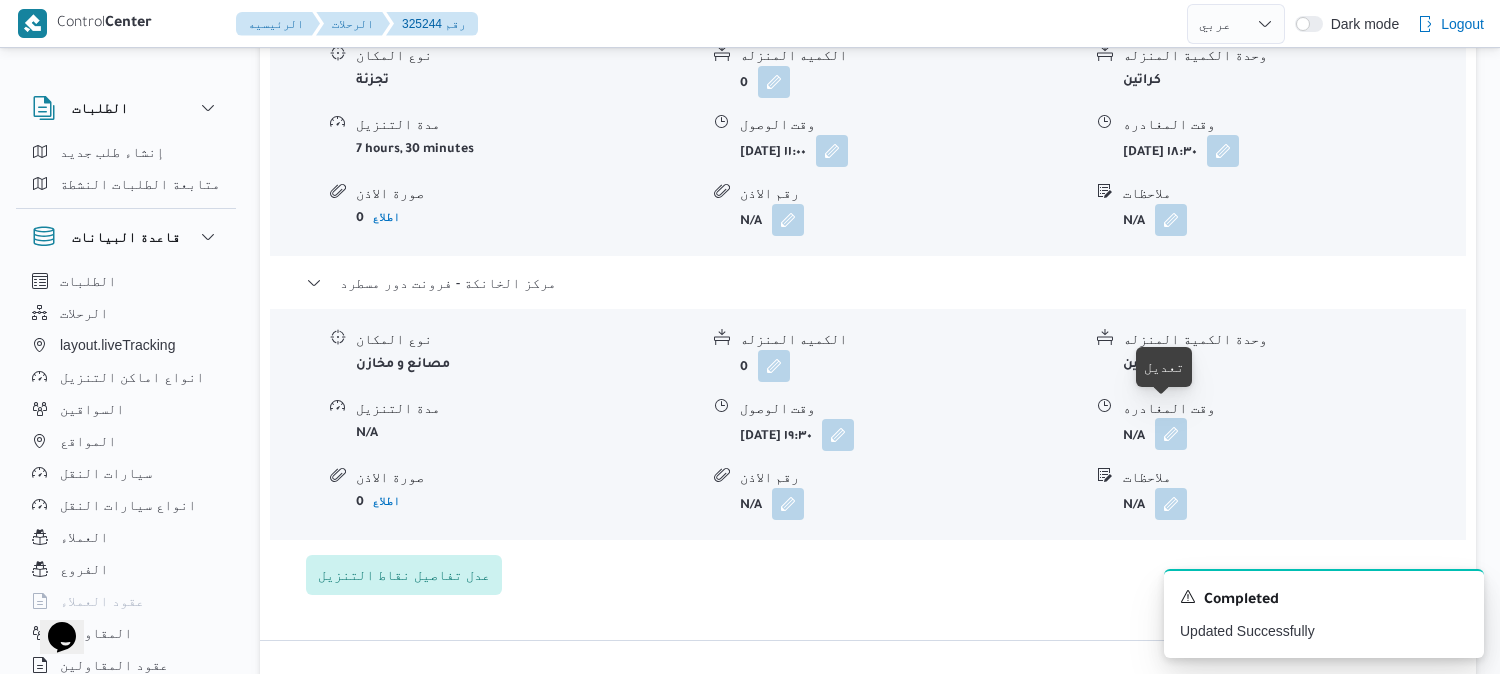 click at bounding box center [1171, 434] 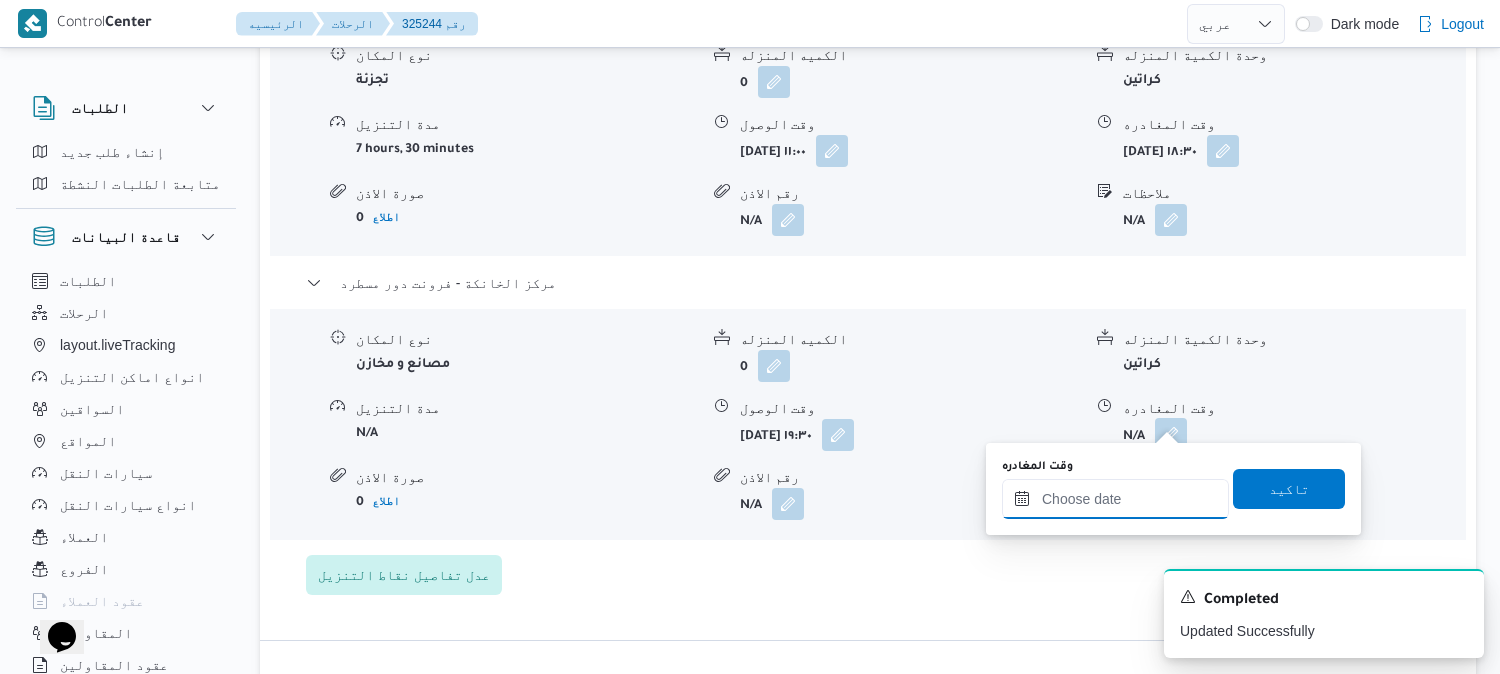 click on "وقت المغادره" at bounding box center [1115, 499] 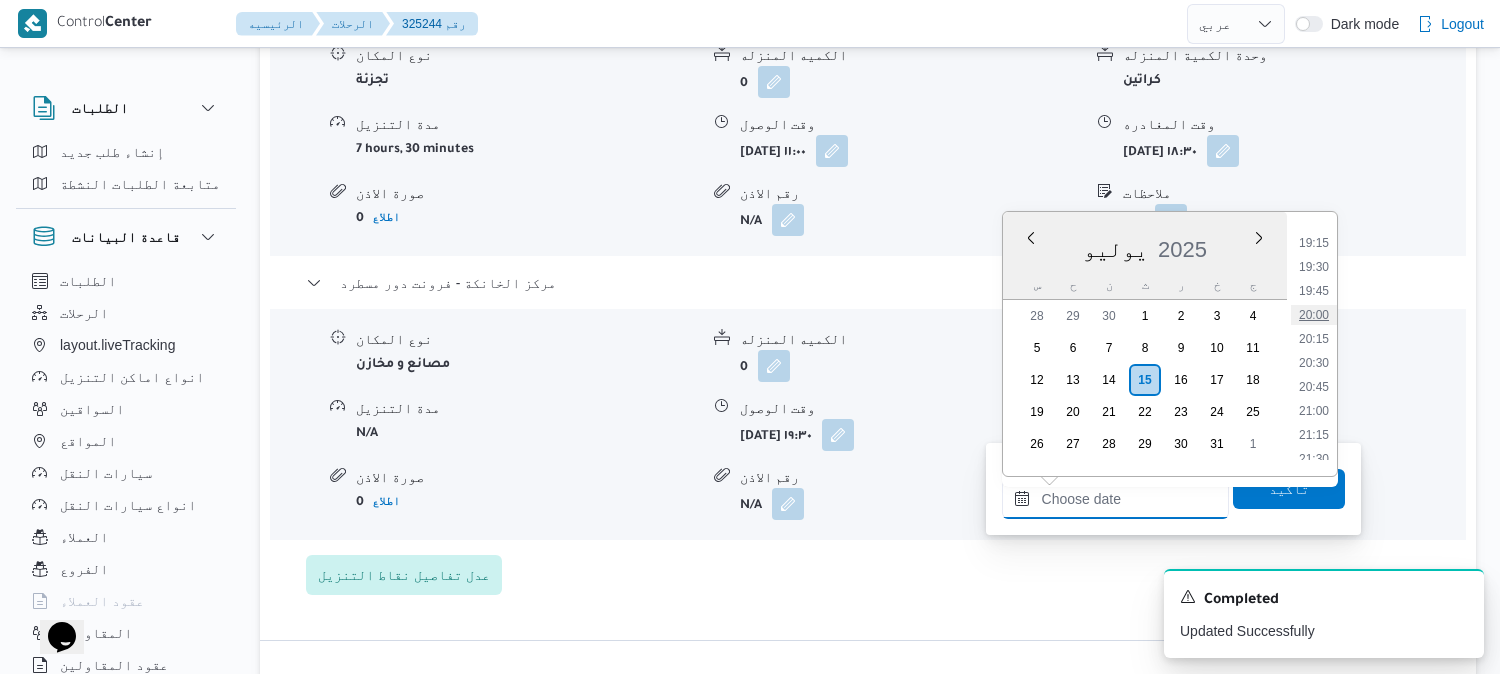 scroll, scrollTop: 1842, scrollLeft: 0, axis: vertical 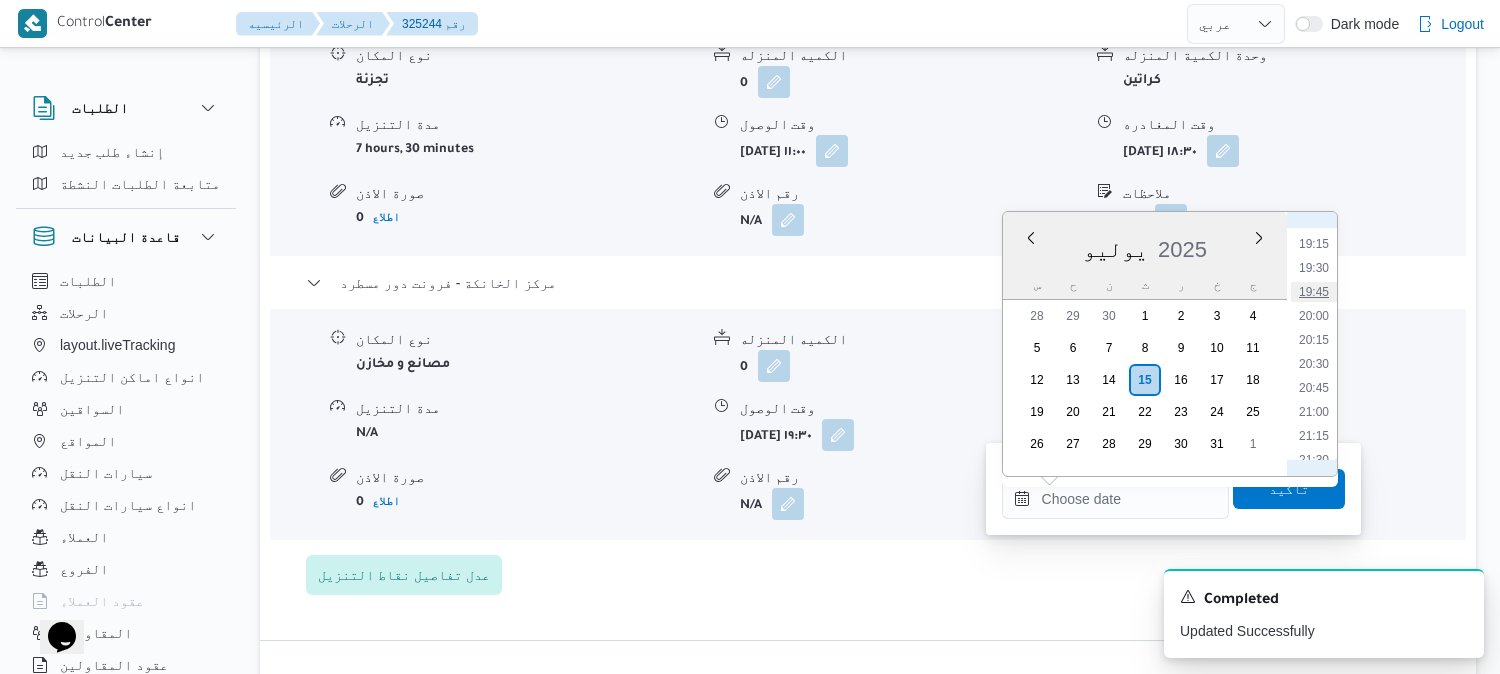 click on "19:45" at bounding box center (1314, 292) 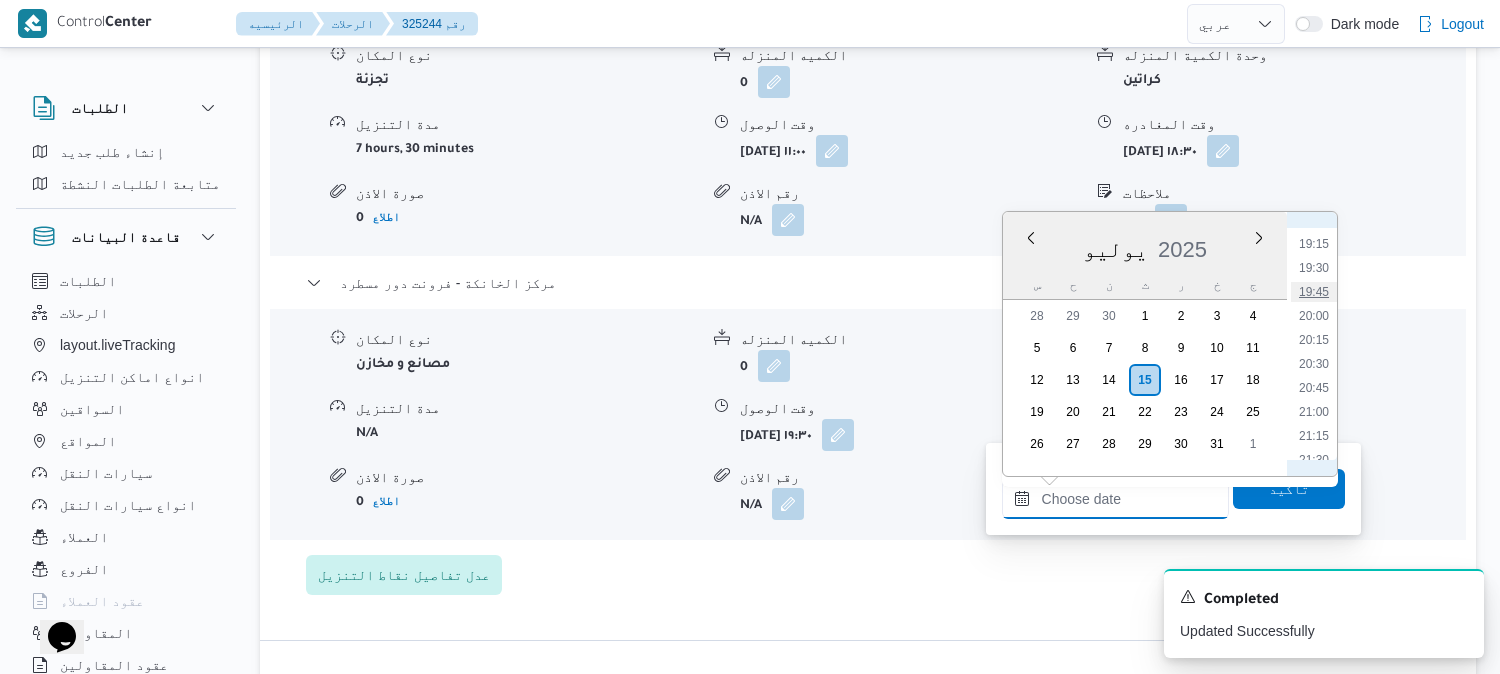 type on "[DATE] ١٩:٤٥" 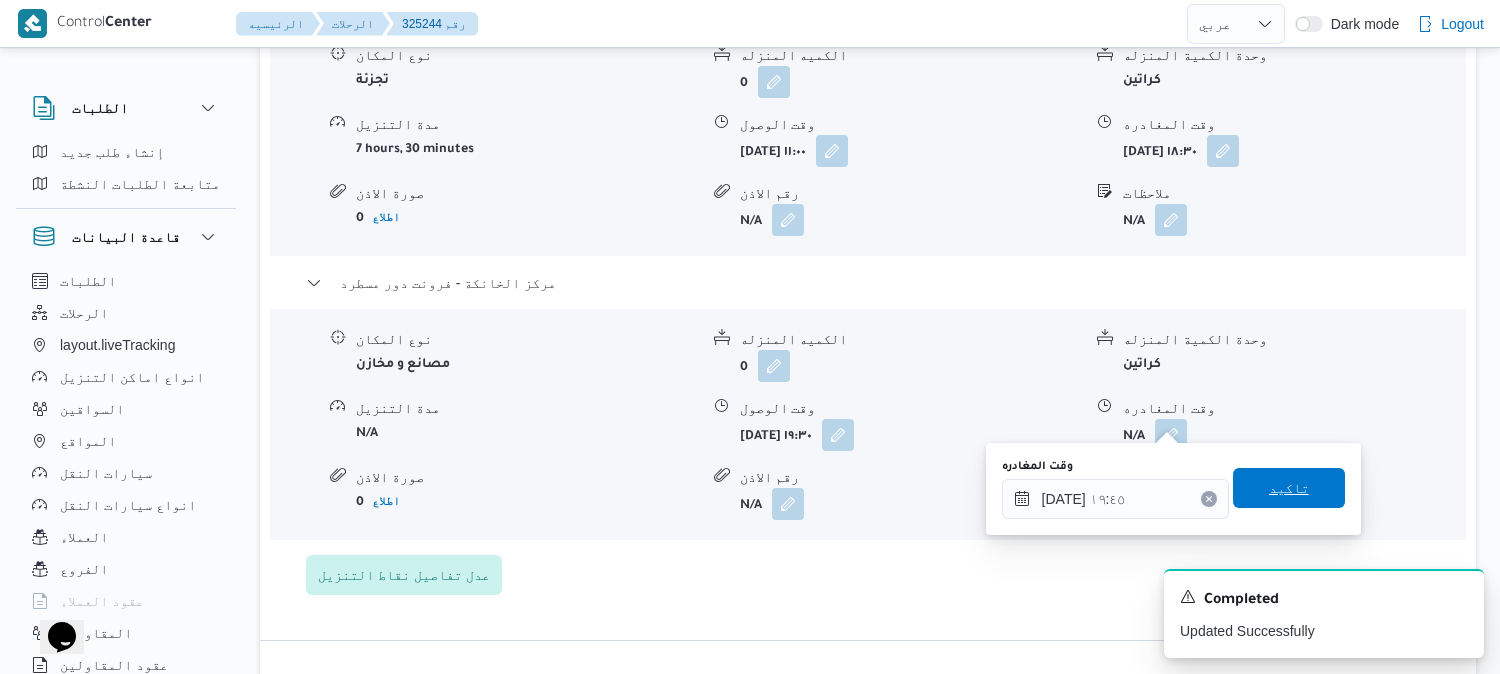click on "تاكيد" at bounding box center [1289, 488] 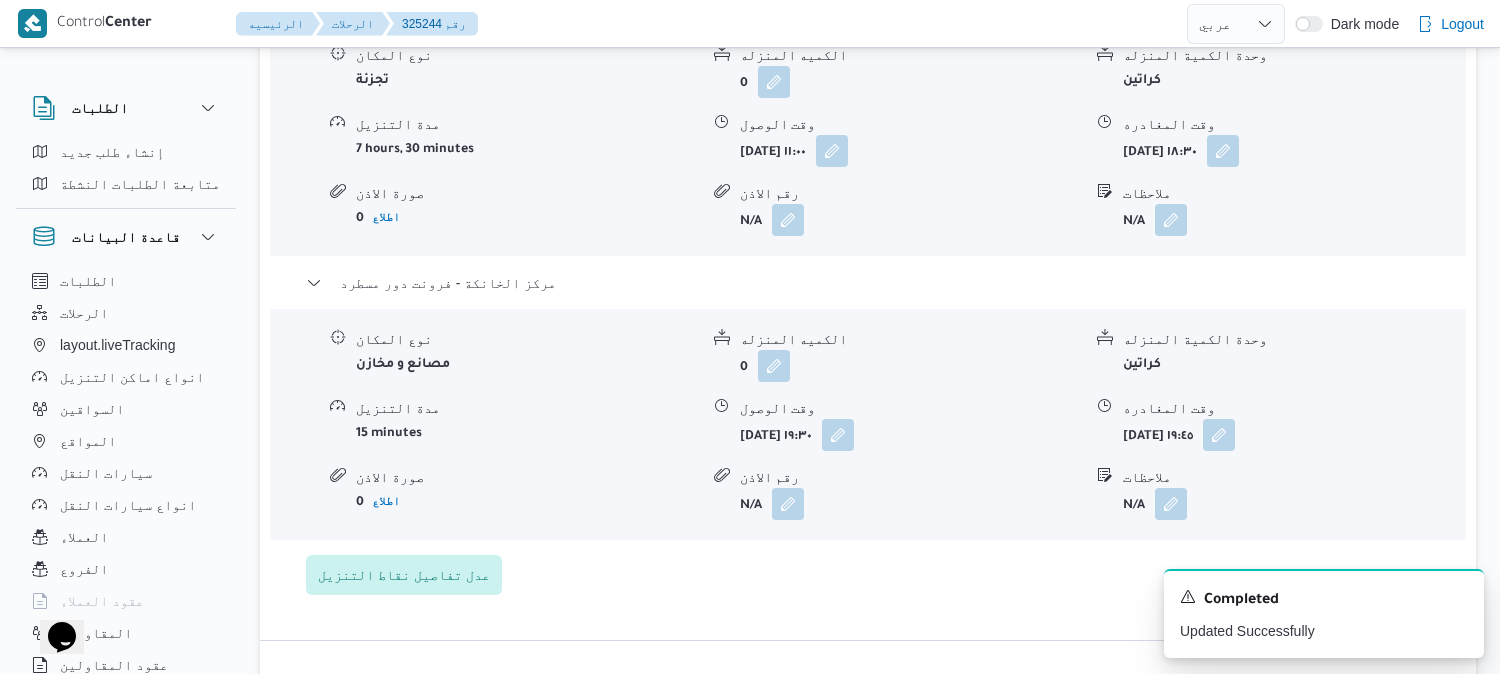 scroll, scrollTop: 0, scrollLeft: 0, axis: both 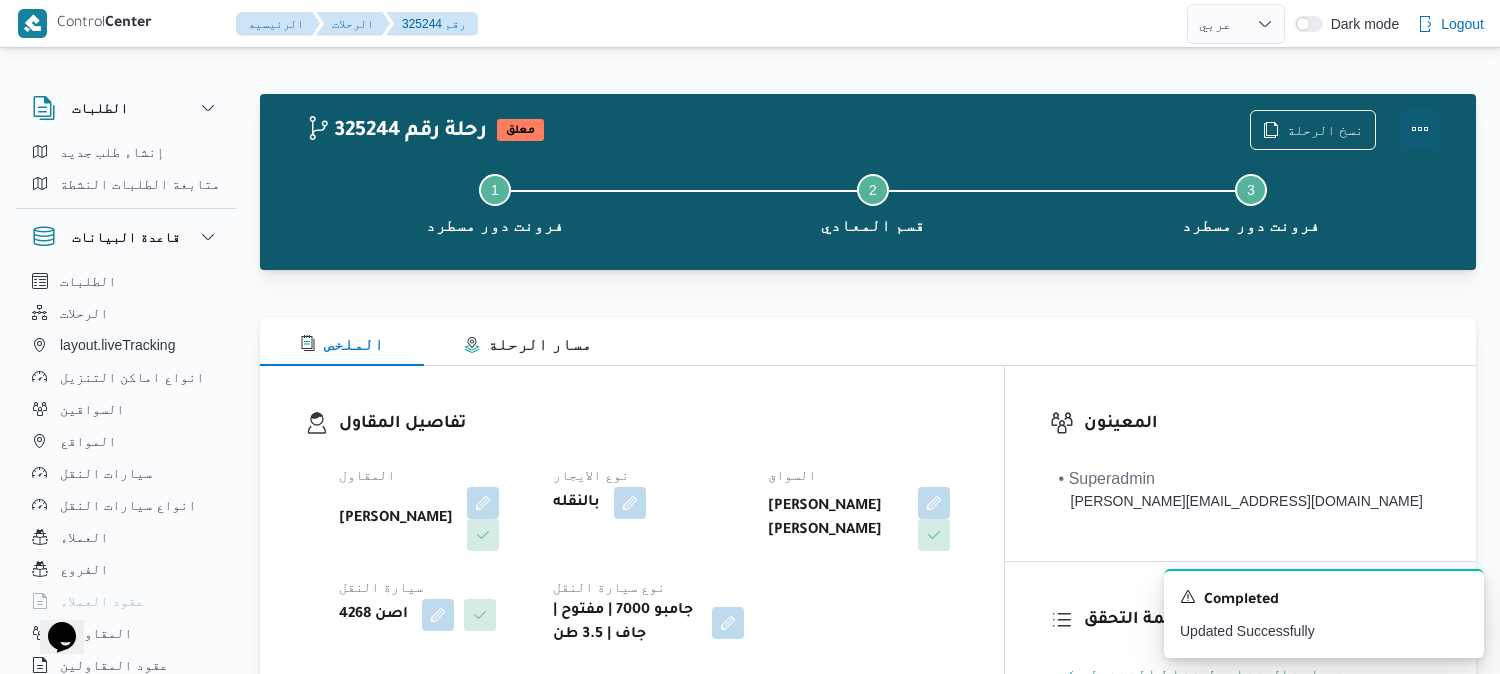 drag, startPoint x: 1424, startPoint y: 121, endPoint x: 1405, endPoint y: 121, distance: 19 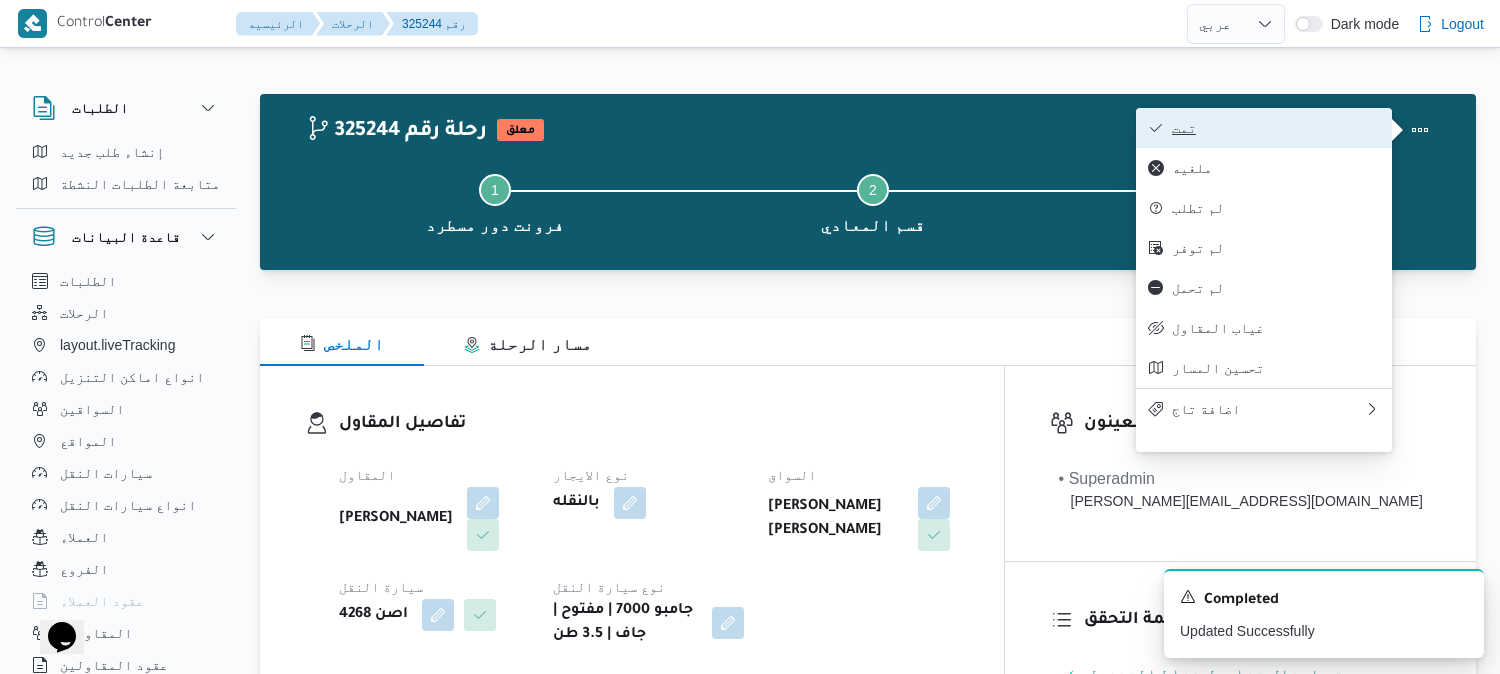 click on "تمت" at bounding box center [1276, 128] 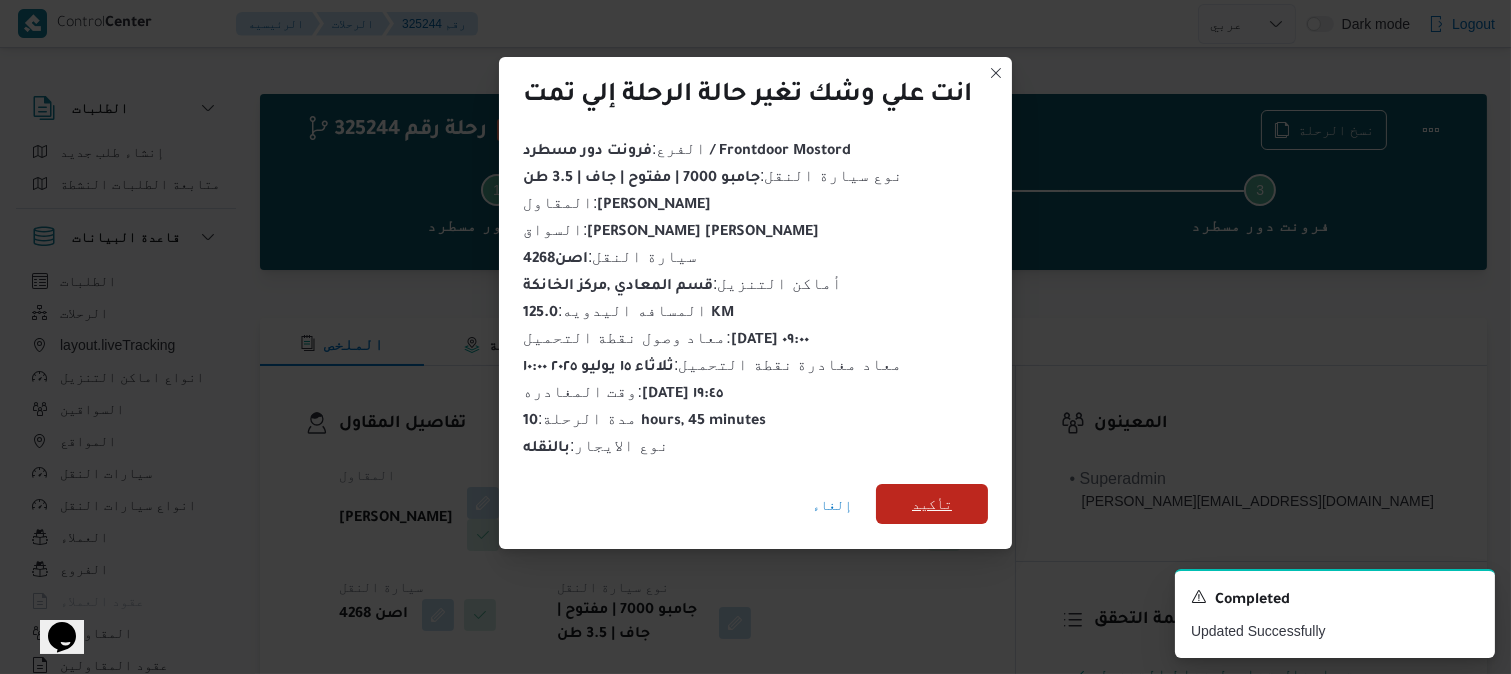 click on "تأكيد" at bounding box center [932, 504] 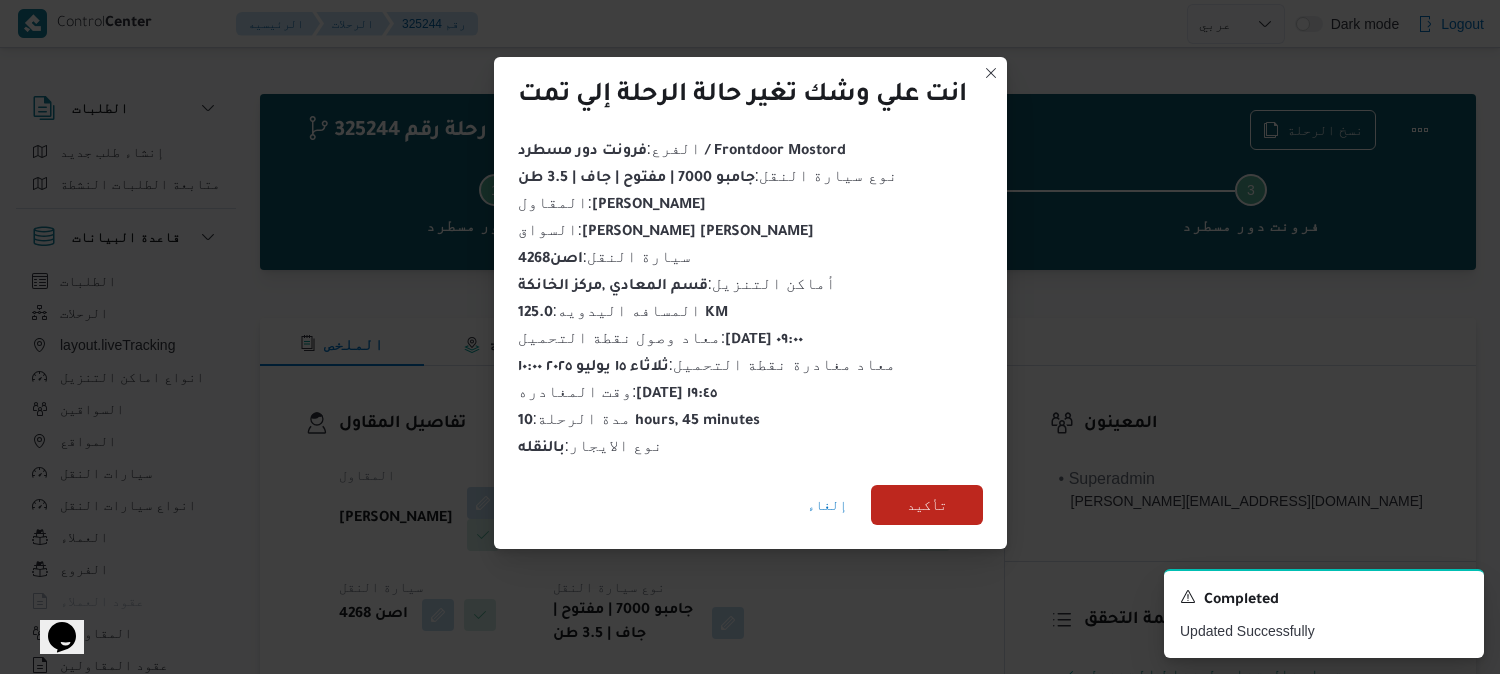 click on "المقاول ميدو احمد محمد موسي نوع الايجار بالنقله السواق خالد عطا محمد سليمان  سيارة النقل اصن 4268 نوع سيارة النقل جامبو 7000 | مفتوح | جاف | 3.5 طن" at bounding box center [649, 555] 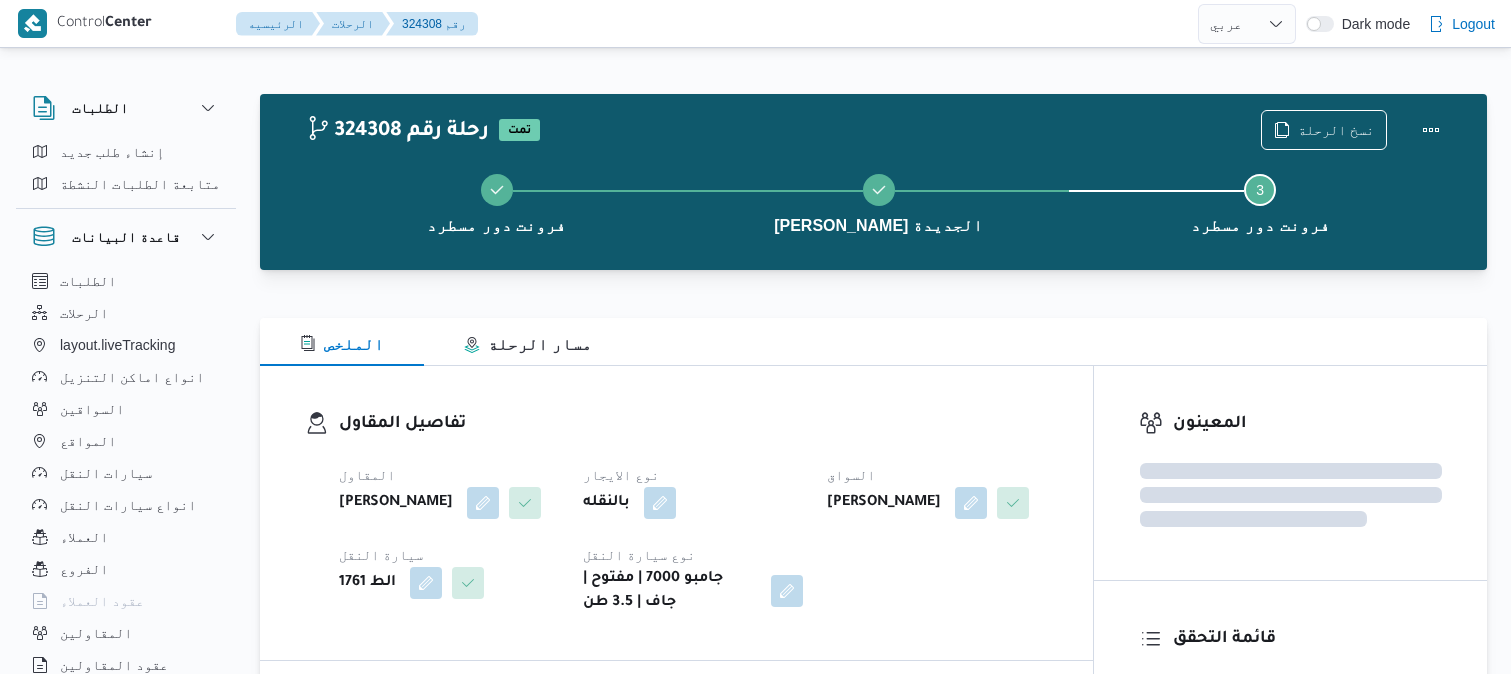 select on "ar" 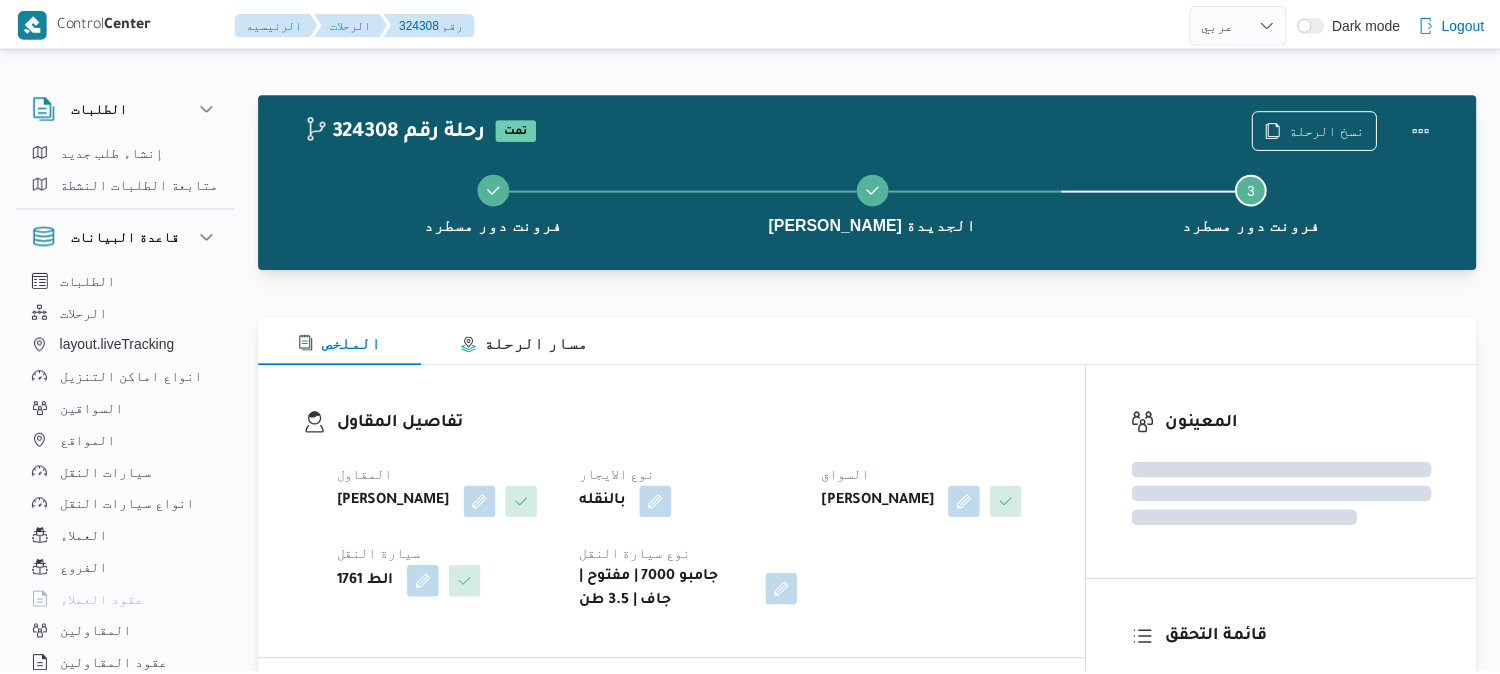 scroll, scrollTop: 0, scrollLeft: 0, axis: both 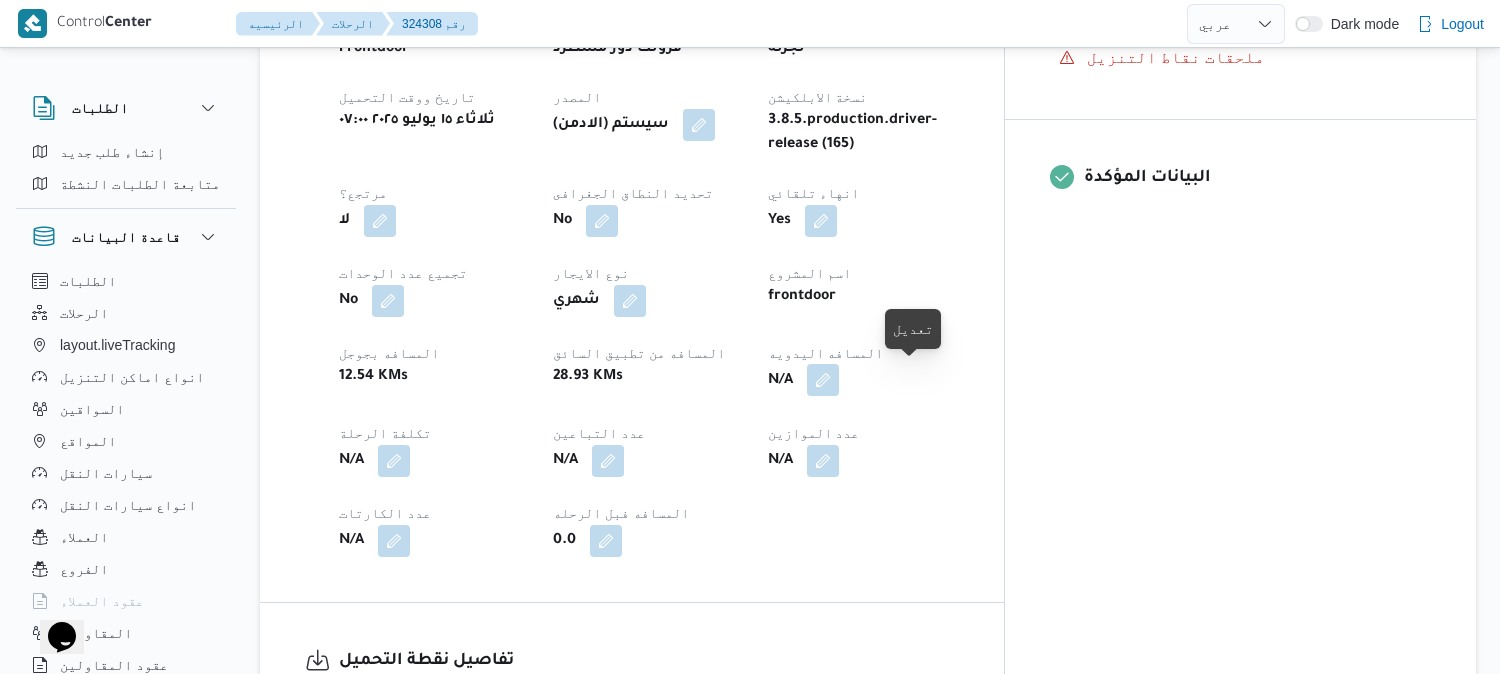 click at bounding box center [823, 380] 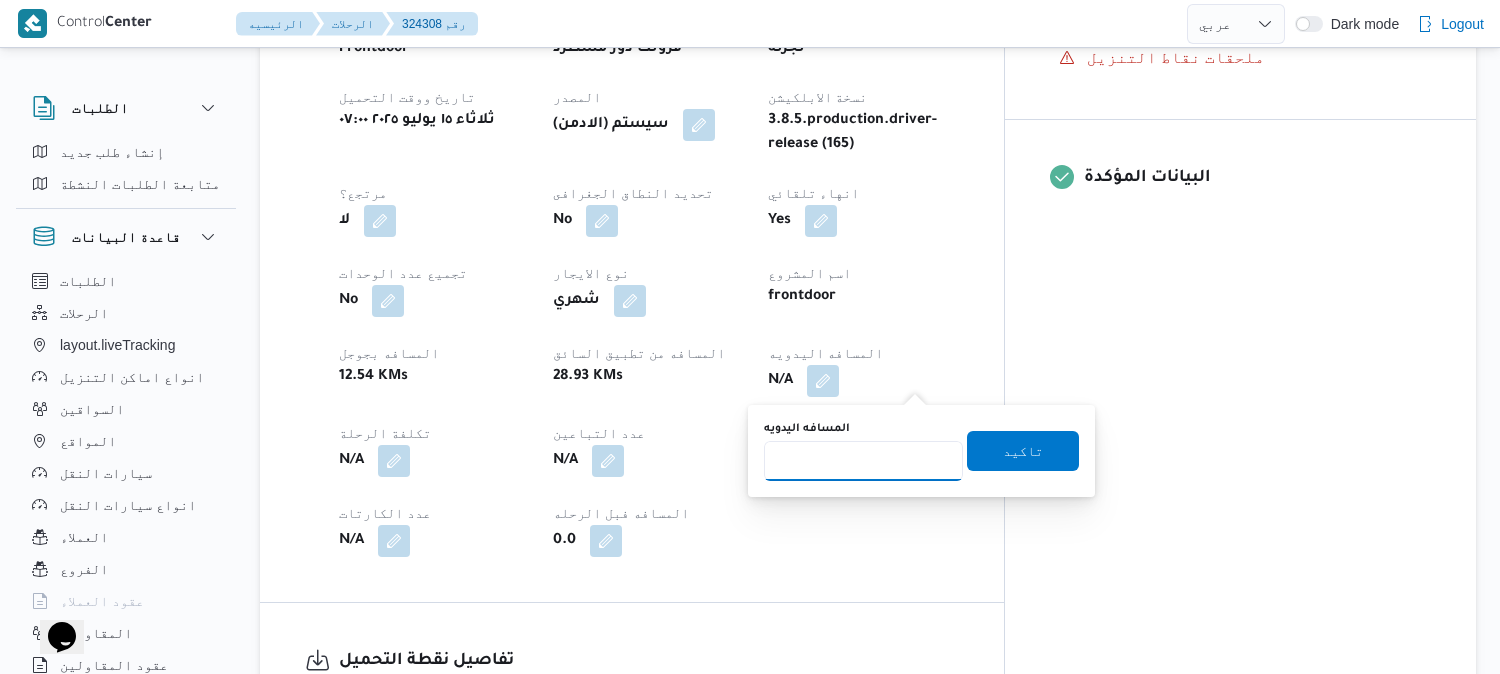 click on "المسافه اليدويه" at bounding box center (863, 461) 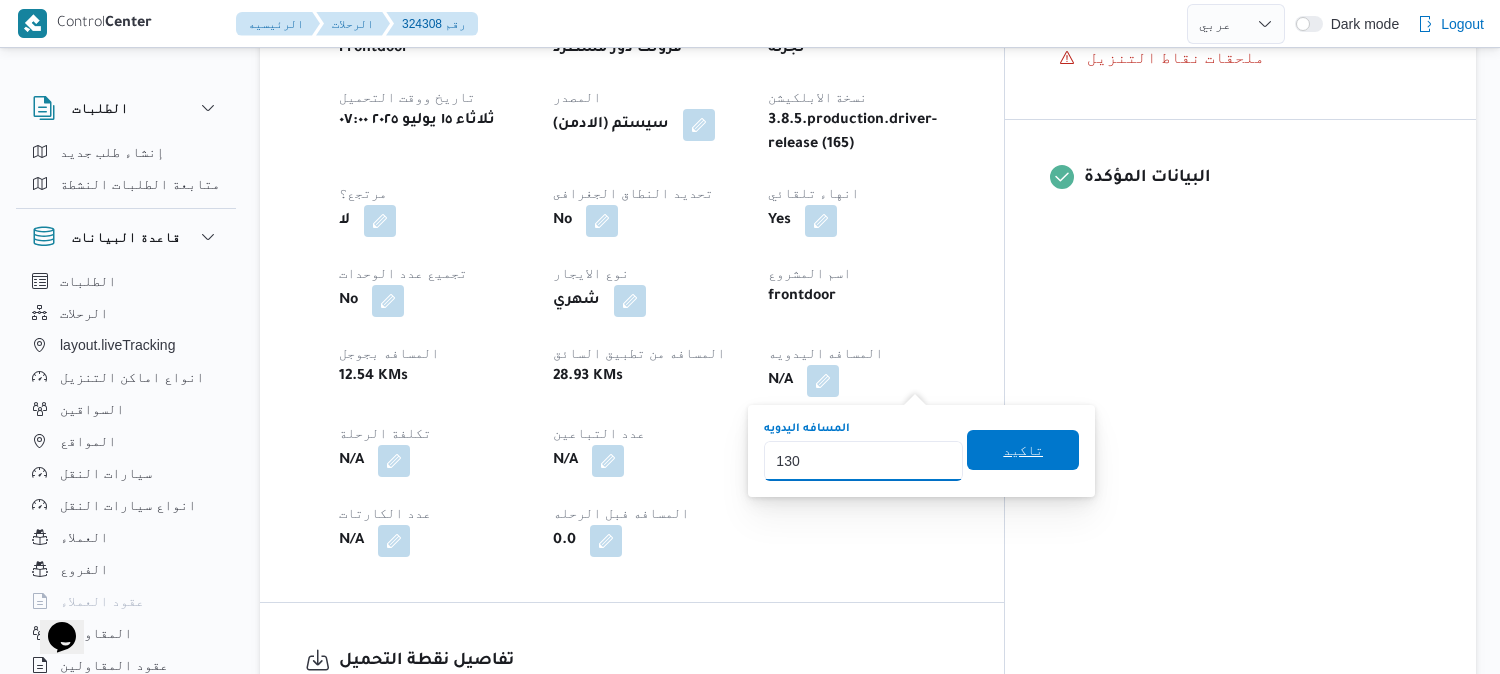 type on "130" 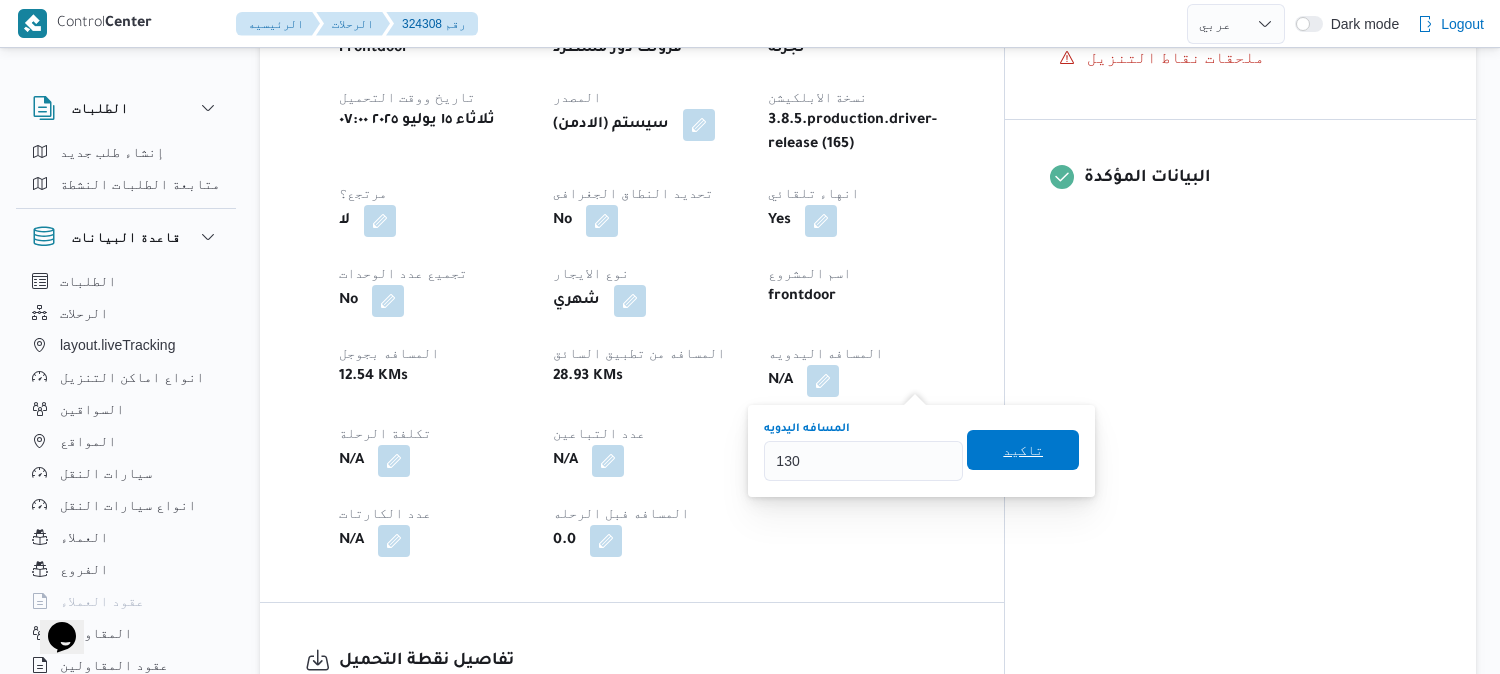 click on "تاكيد" at bounding box center [1023, 450] 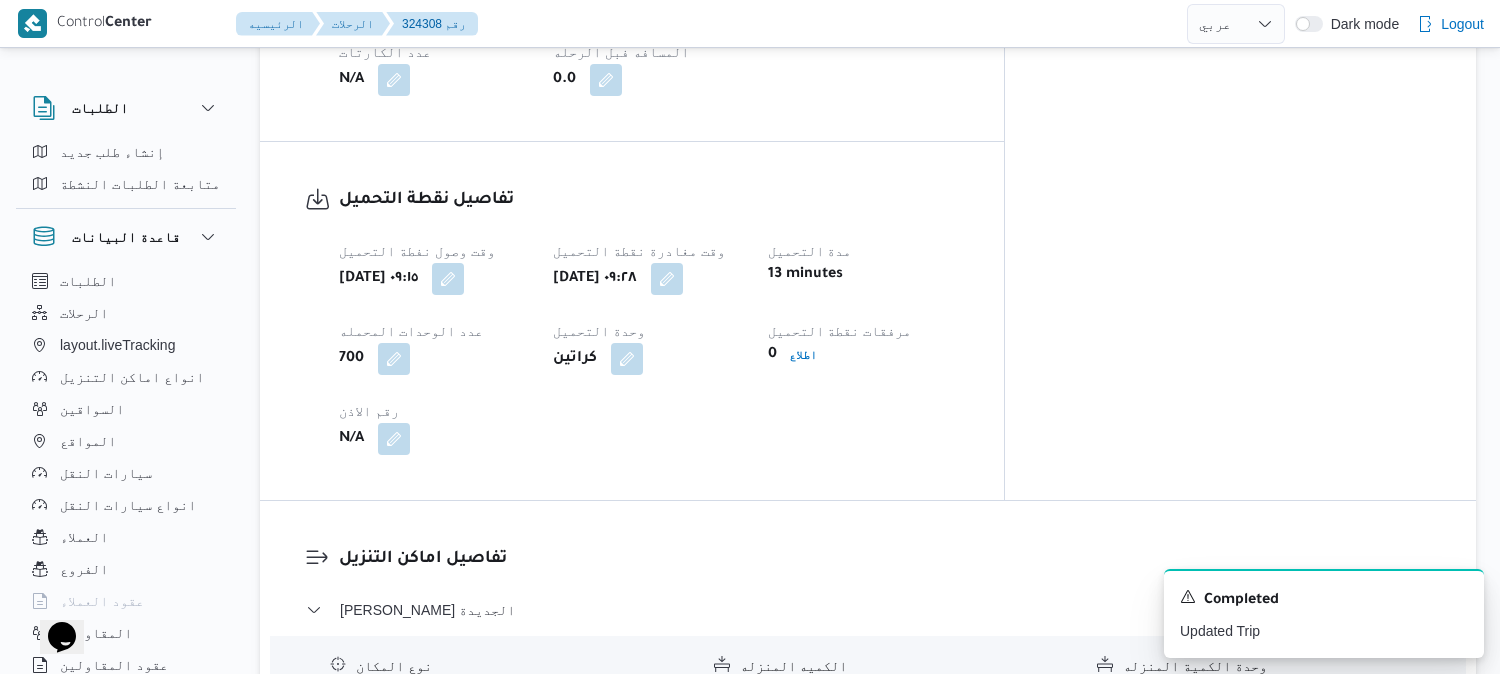 scroll, scrollTop: 1333, scrollLeft: 0, axis: vertical 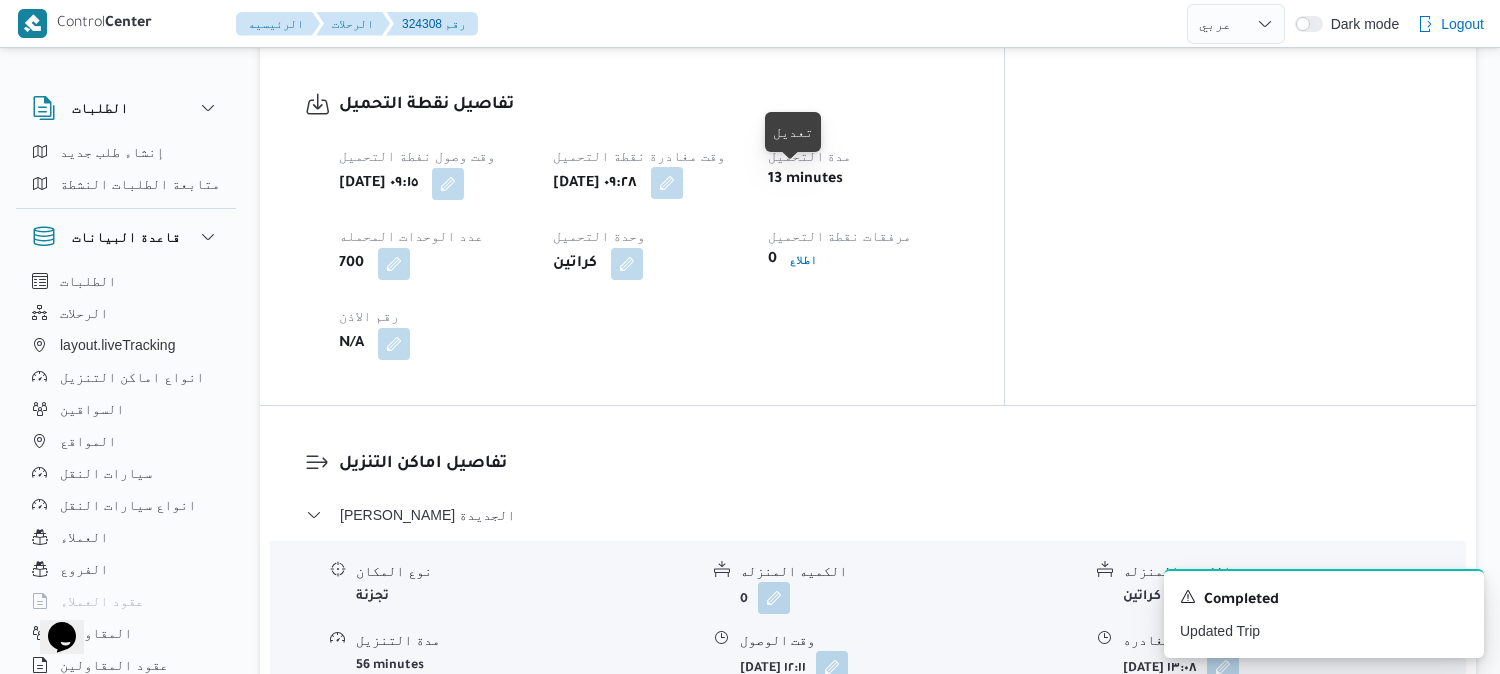 click at bounding box center (667, 183) 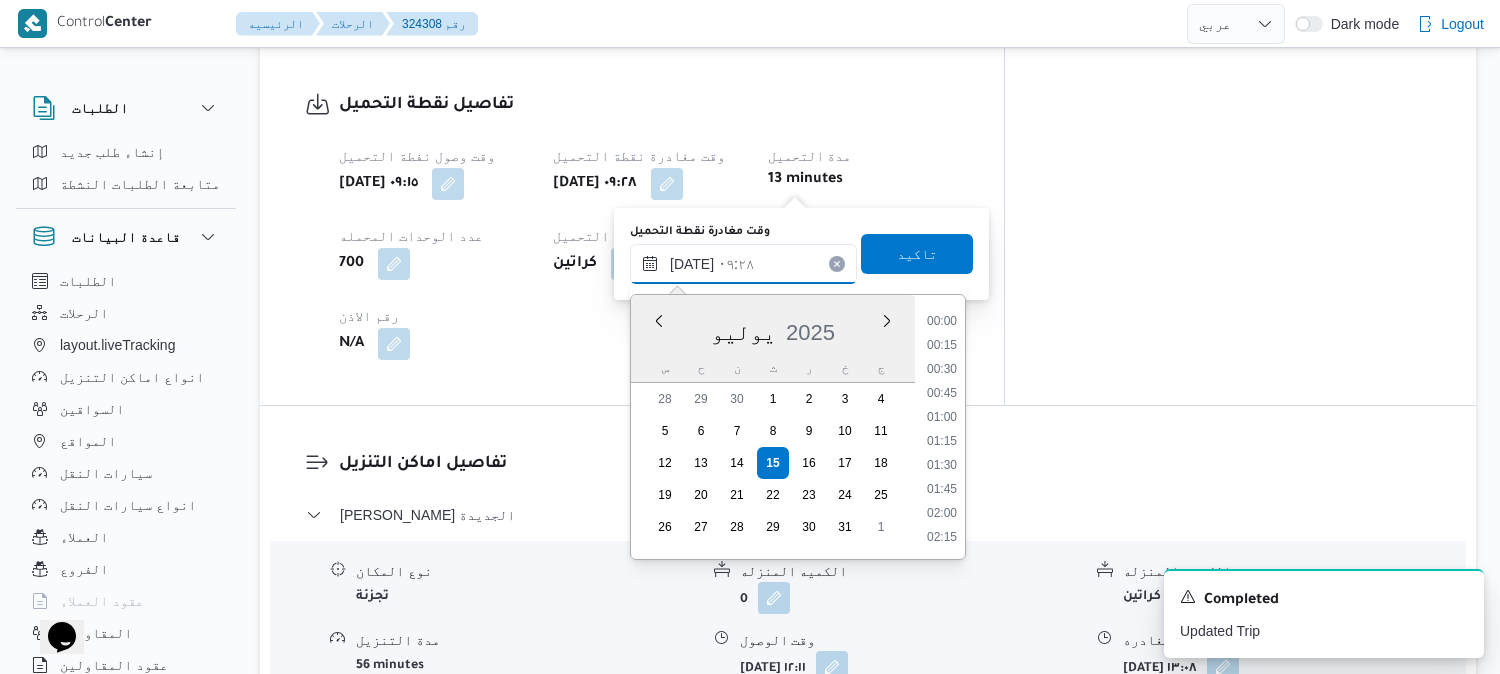 click on "[DATE] ٠٩:٢٨" at bounding box center (743, 264) 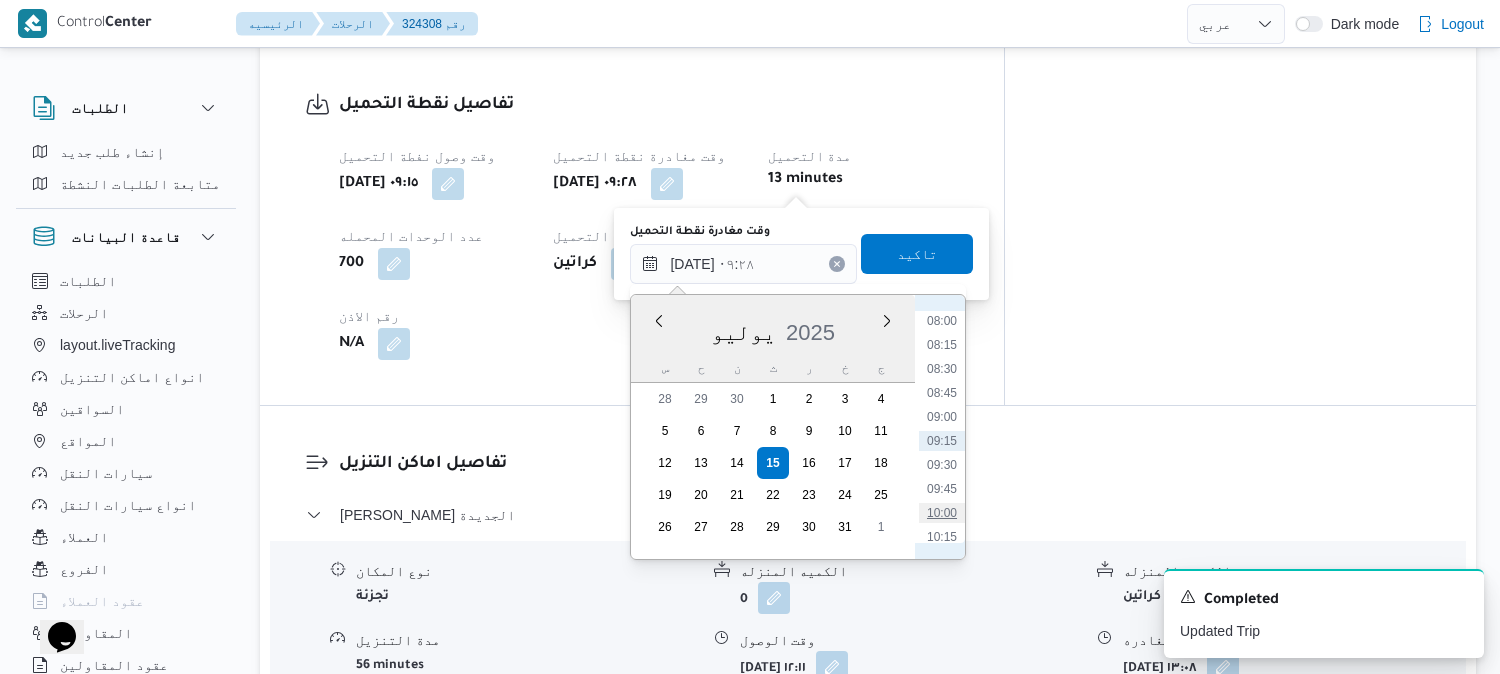click on "10:00" at bounding box center [942, 513] 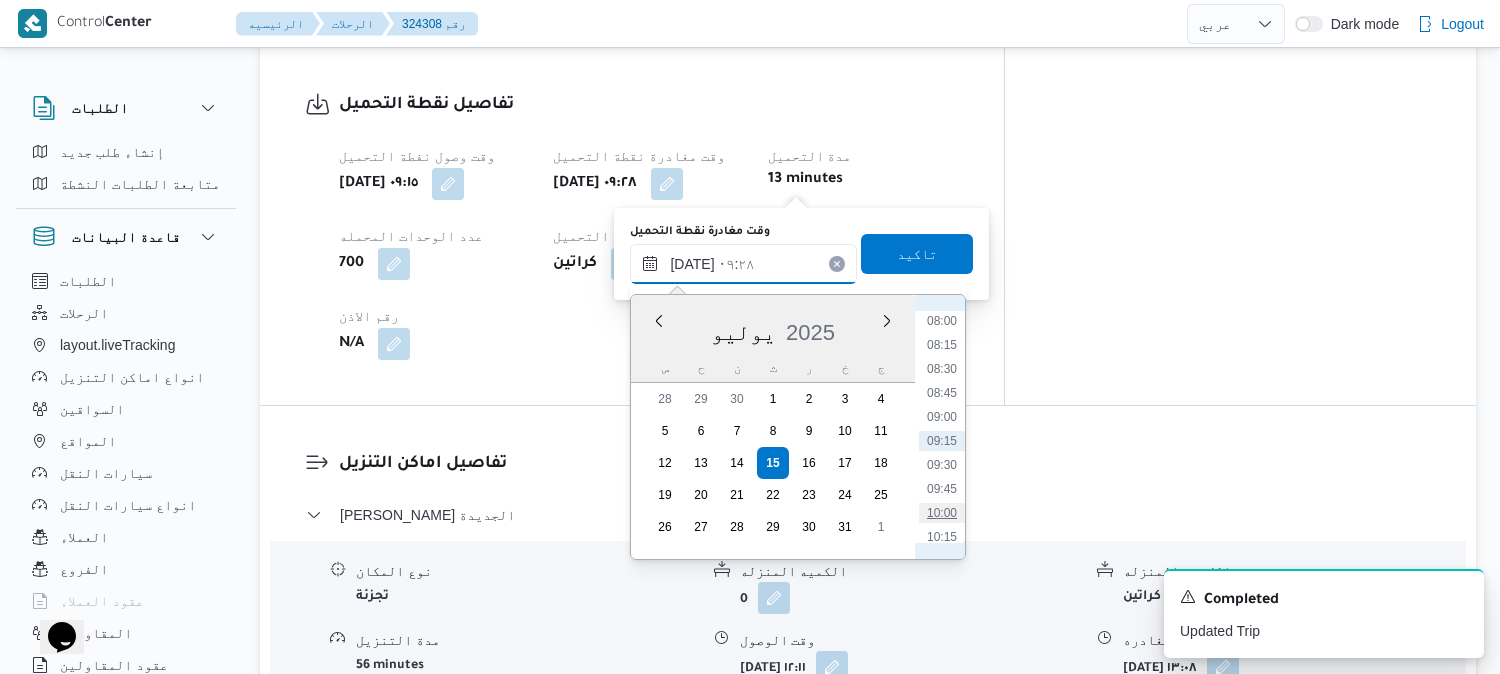 type on "[DATE] ١٠:٠٠" 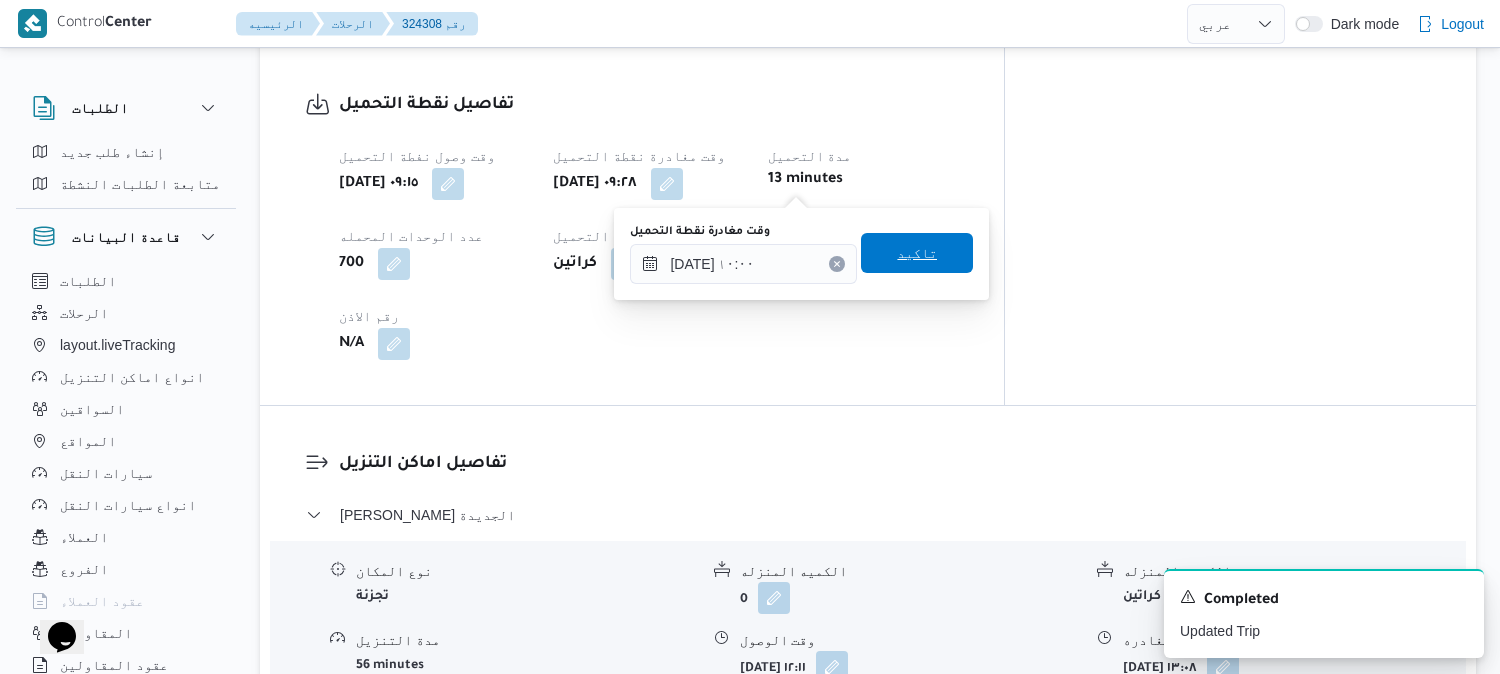 click on "تاكيد" at bounding box center (917, 253) 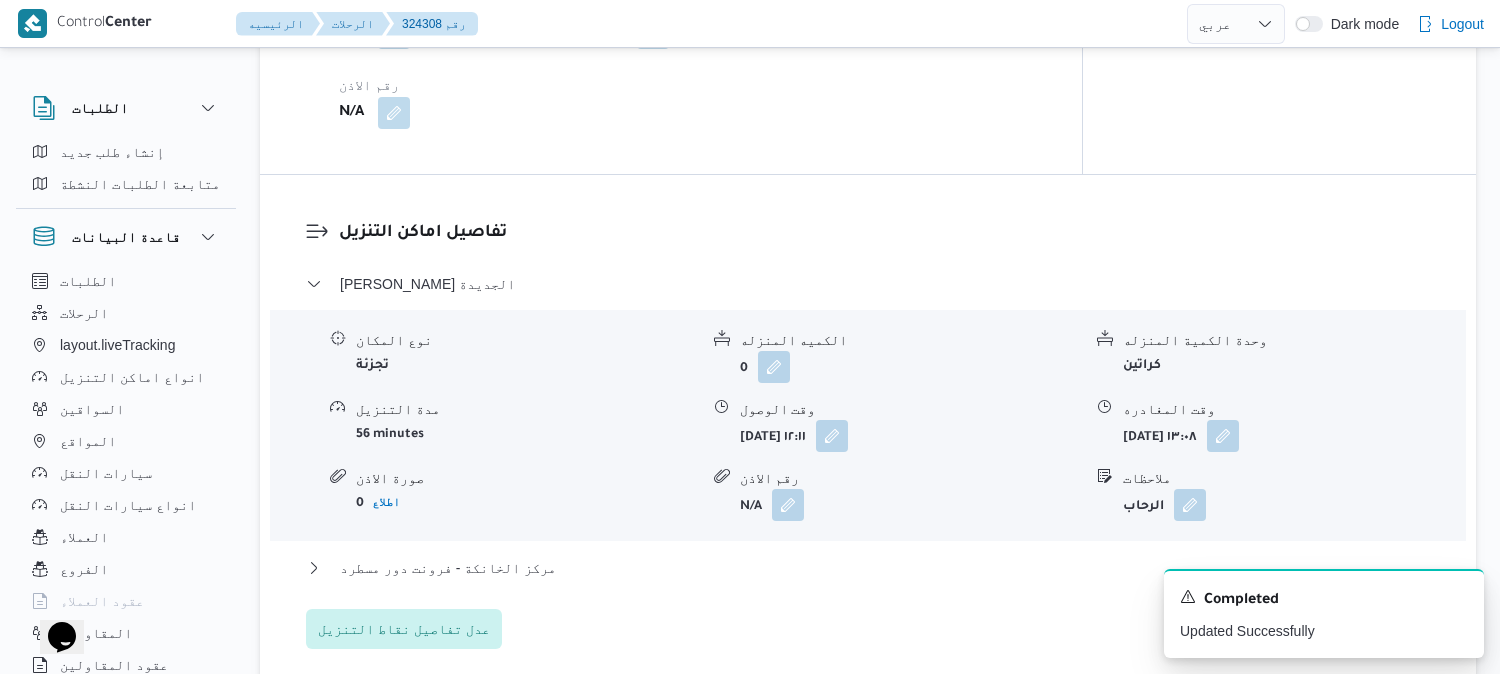 scroll, scrollTop: 1666, scrollLeft: 0, axis: vertical 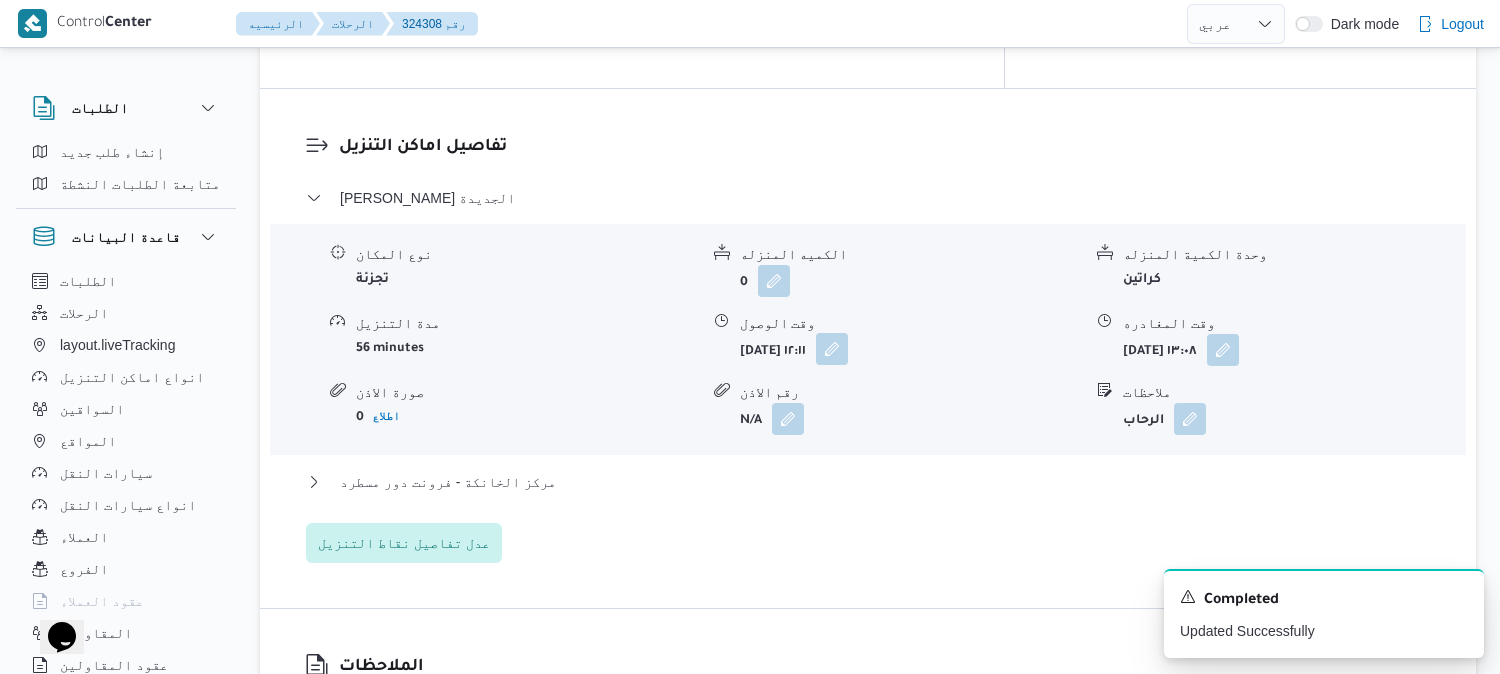 click at bounding box center (832, 349) 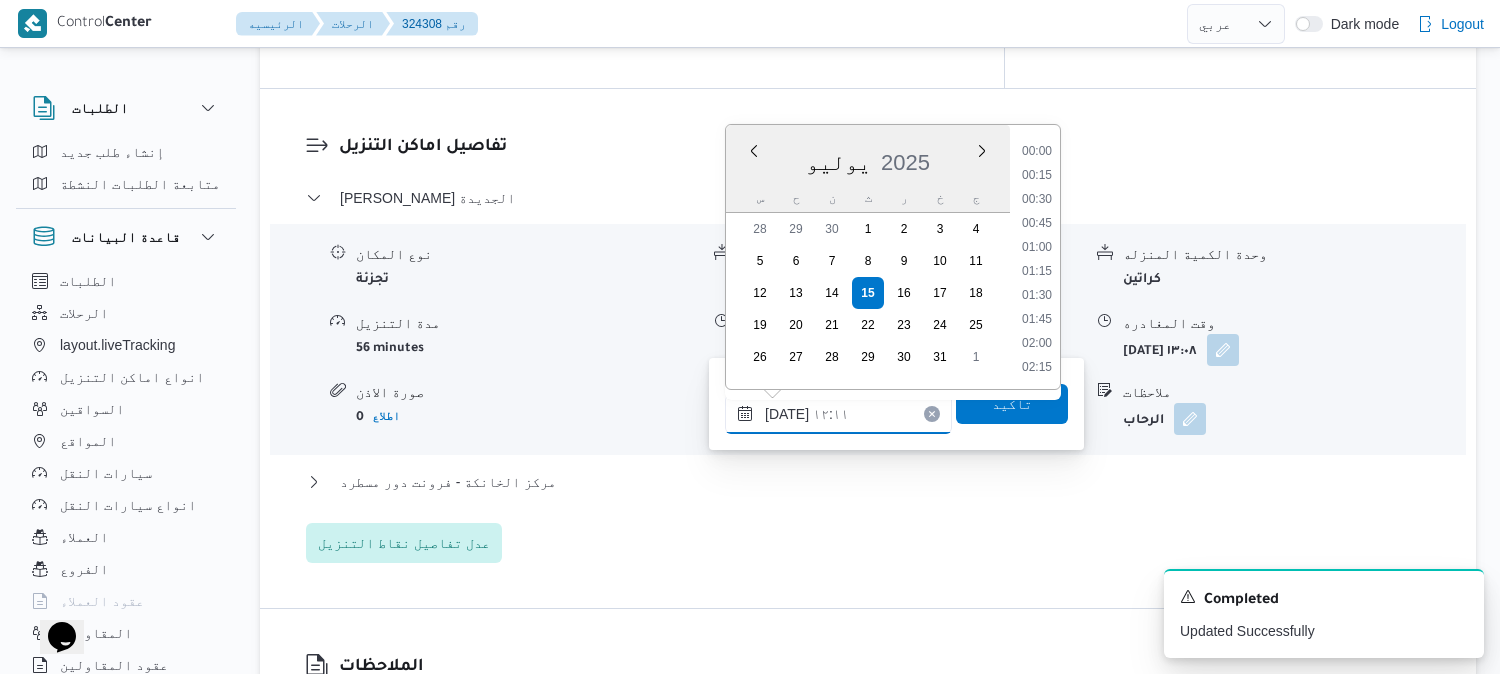 click on "١٥/٠٧/٢٠٢٥ ١٢:١١" at bounding box center (838, 414) 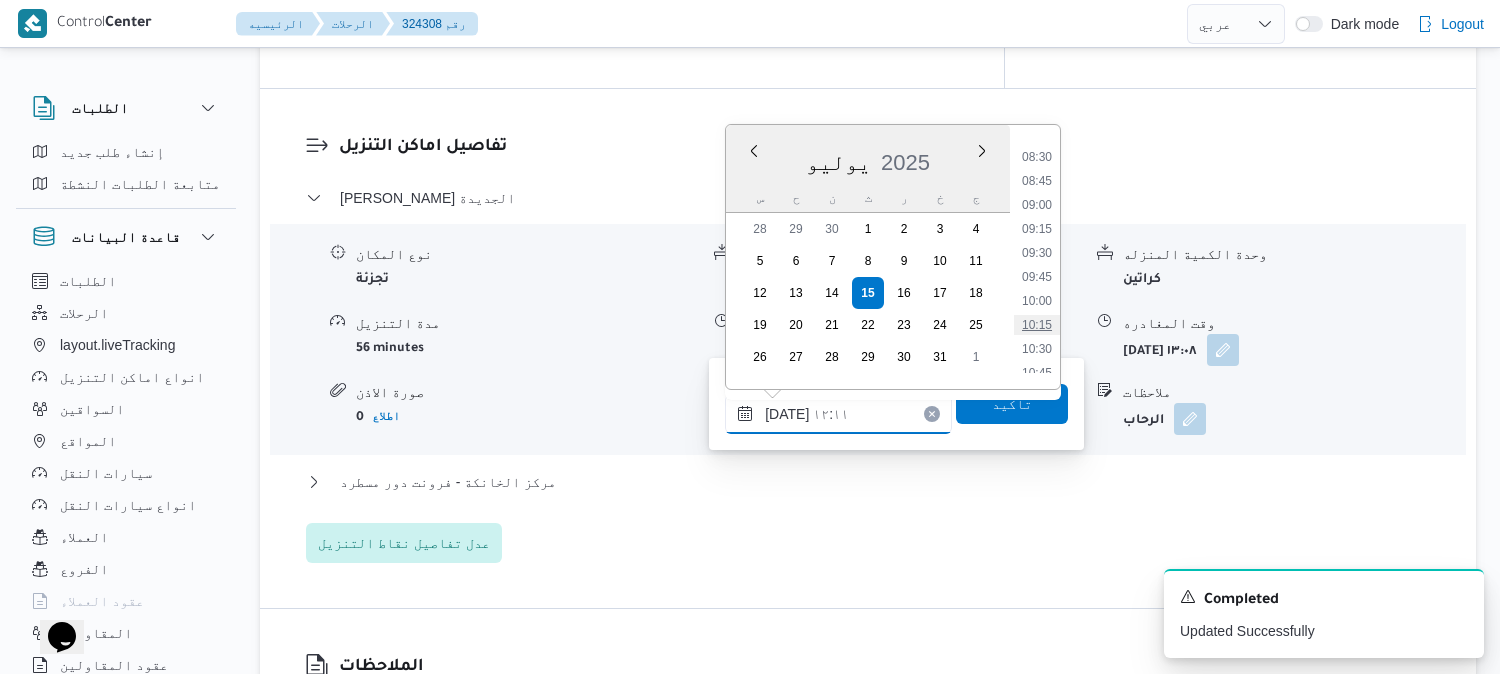 scroll, scrollTop: 921, scrollLeft: 0, axis: vertical 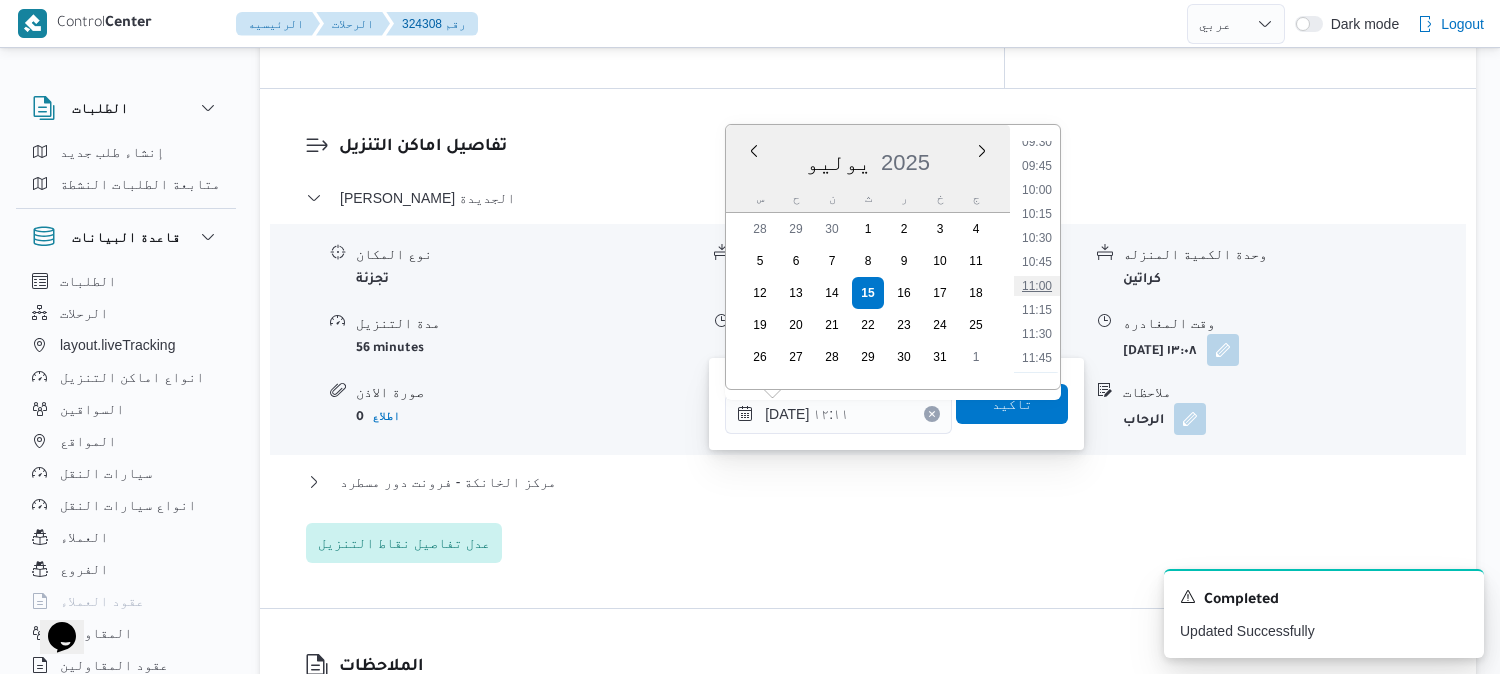 click on "11:00" at bounding box center (1037, 286) 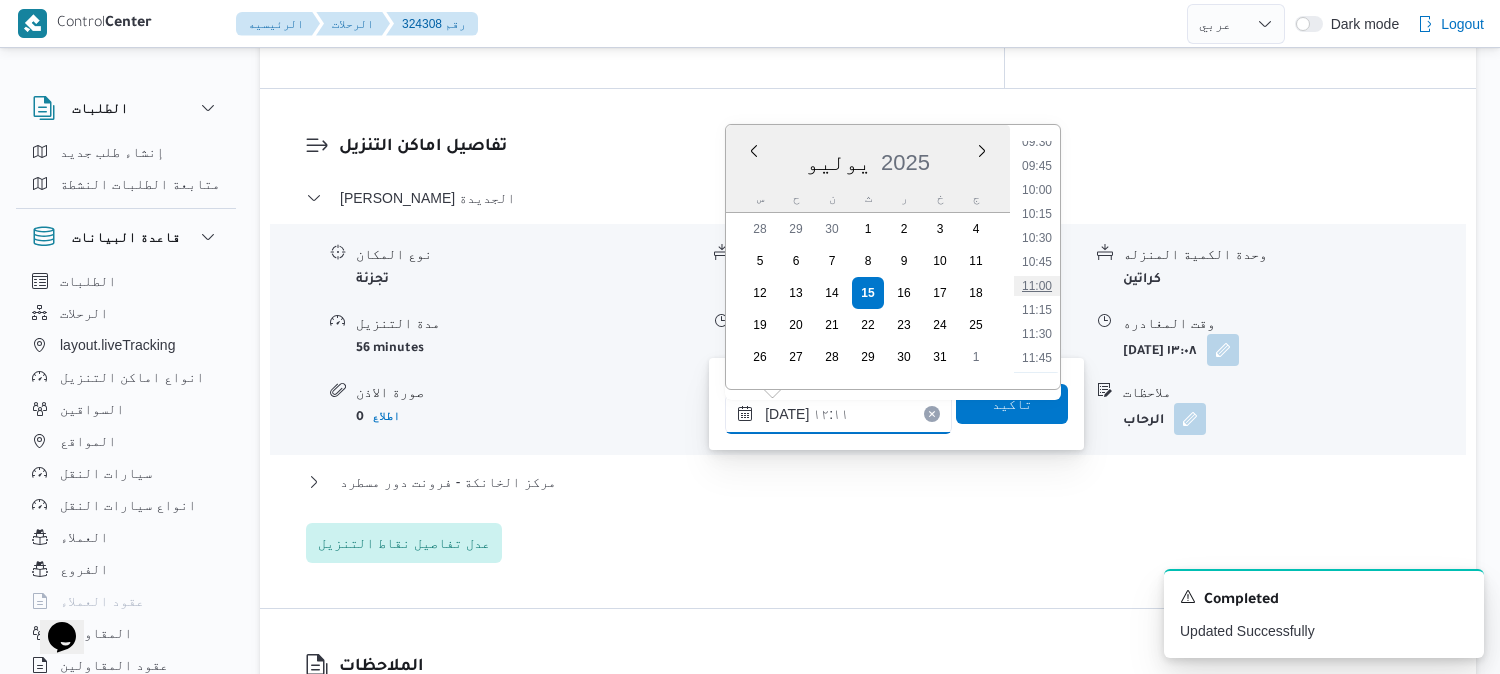 type on "[DATE] ١١:٠٠" 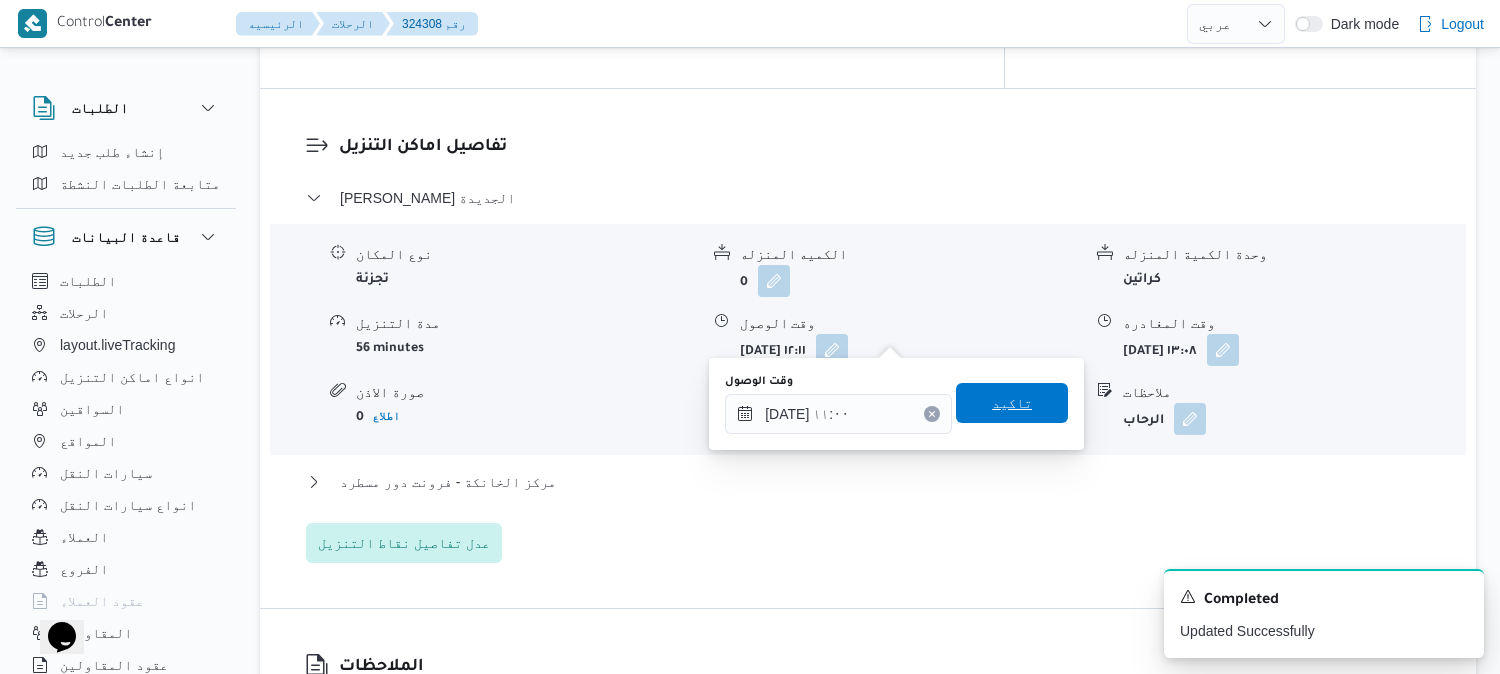 click on "تاكيد" at bounding box center [1012, 403] 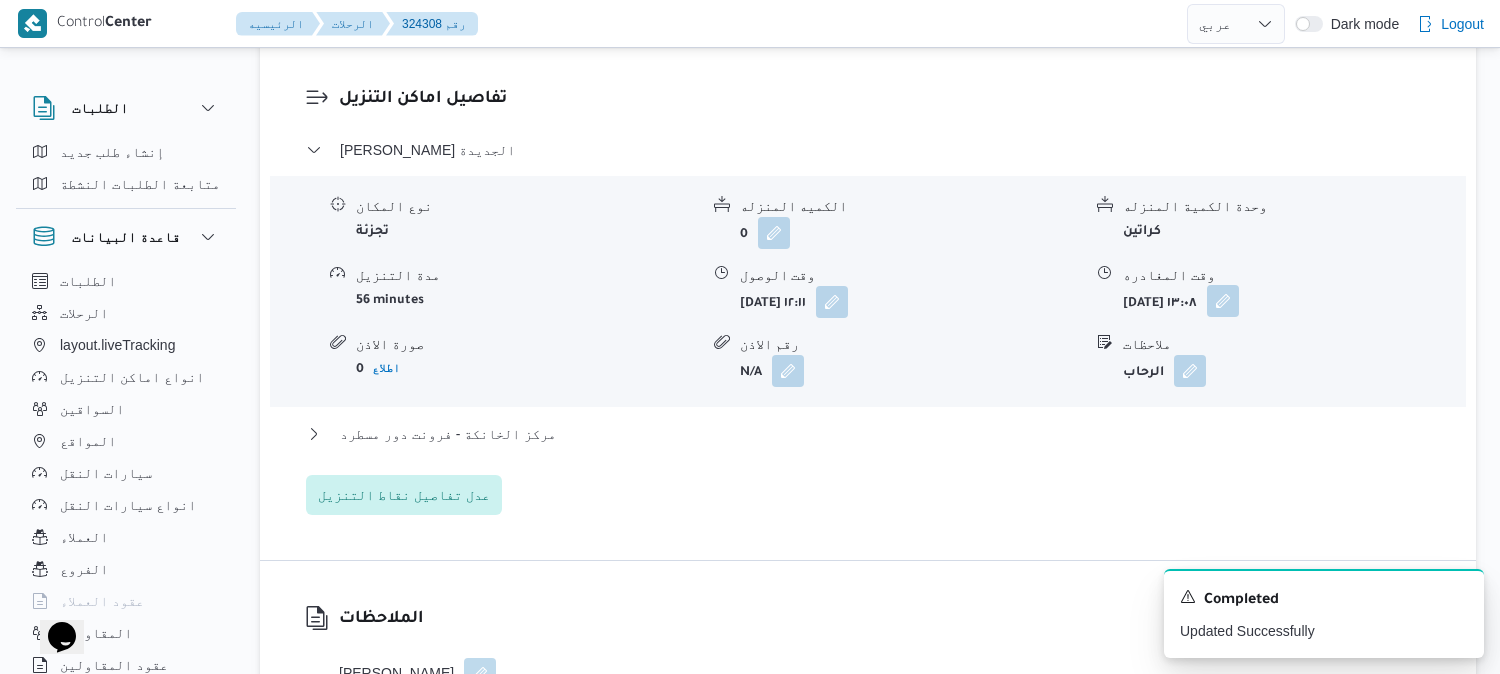 click at bounding box center [1223, 301] 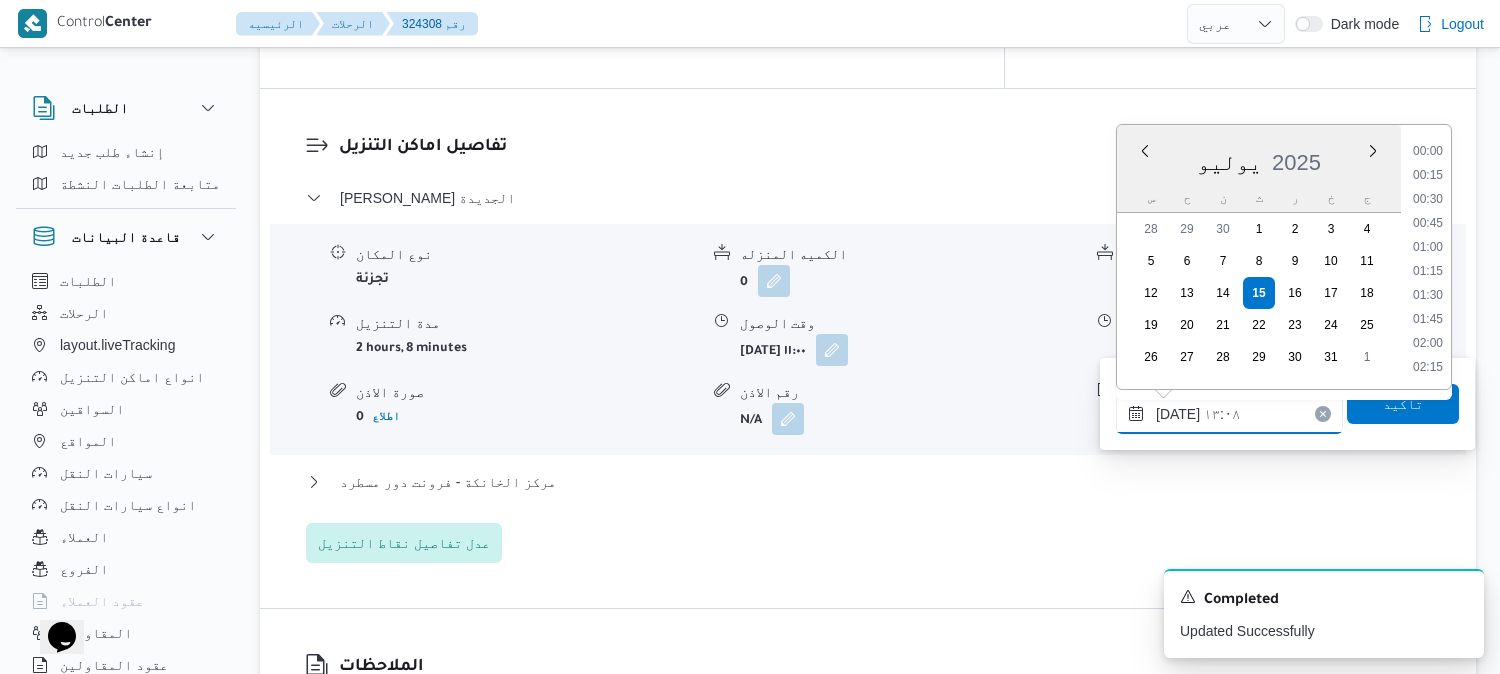 click on "١٥/٠٧/٢٠٢٥ ١٣:٠٨ Previous Month Next month يوليو ٢٠٢٥ يوليو 2025 س ح ن ث ر خ ج 28 29 30 1 2 3 4 5 6 7 8 9 10 11 12 13 14 15 16 17 18 19 20 21 22 23 24 25 26 27 28 29 30 31 1 Time 00:00 00:15 00:30 00:45 01:00 01:15 01:30 01:45 02:00 02:15 02:30 02:45 03:00 03:15 03:30 03:45 04:00 04:15 04:30 04:45 05:00 05:15 05:30 05:45 06:00 06:15 06:30 06:45 07:00 07:15 07:30 07:45 08:00 08:15 08:30 08:45 09:00 09:15 09:30 09:45 10:00 10:15 10:30 10:45 11:00 11:15 11:30 11:45 12:00 12:15 12:30 12:45 13:00 13:15 13:30 13:45 14:00 14:15 14:30 14:45 15:00 15:15 15:30 15:45 16:00 16:15 16:30 16:45 17:00 17:15 17:30 17:45 18:00 18:15 18:30 18:45 19:00 19:15 19:30 19:45 20:00 20:15 20:30 20:45 21:00 21:15 21:30 21:45 22:00 22:15 22:30 22:45 23:00 23:15 23:30 23:45" at bounding box center (1229, 414) 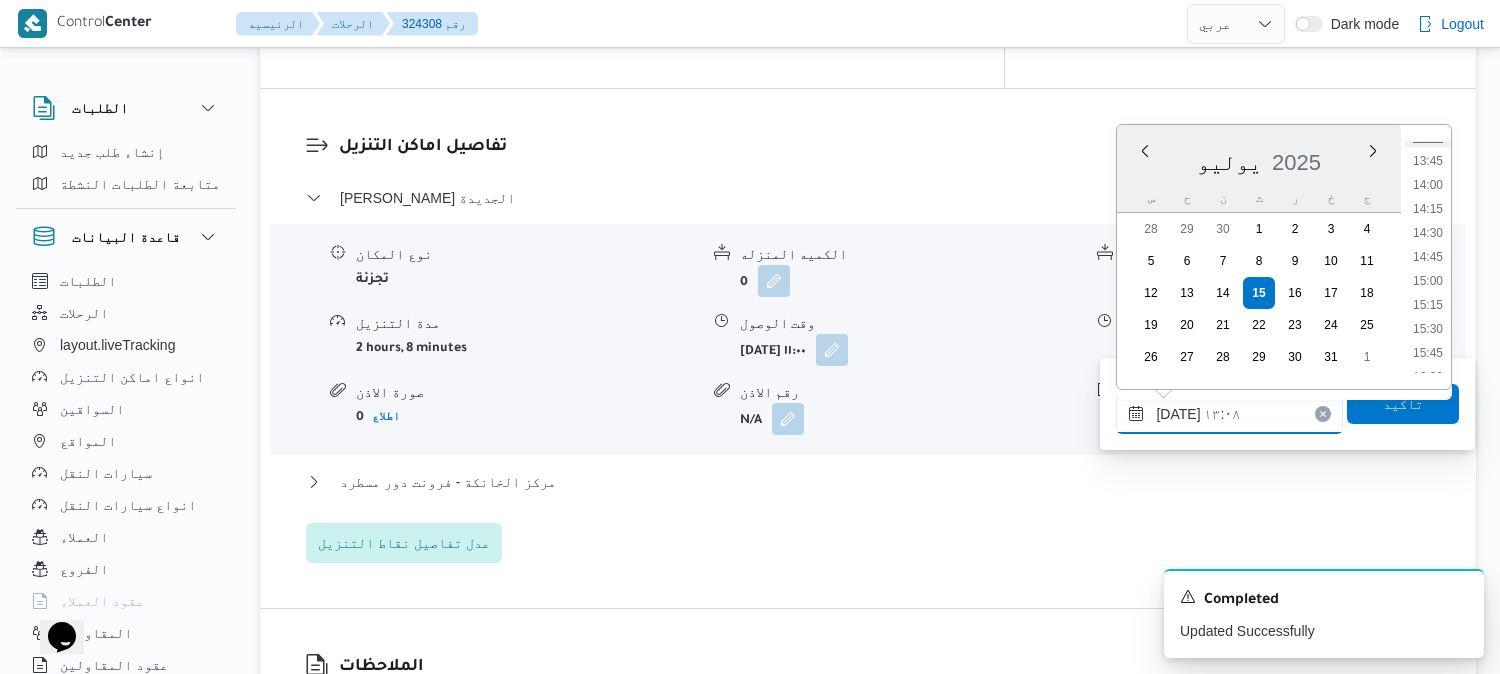 scroll, scrollTop: 1351, scrollLeft: 0, axis: vertical 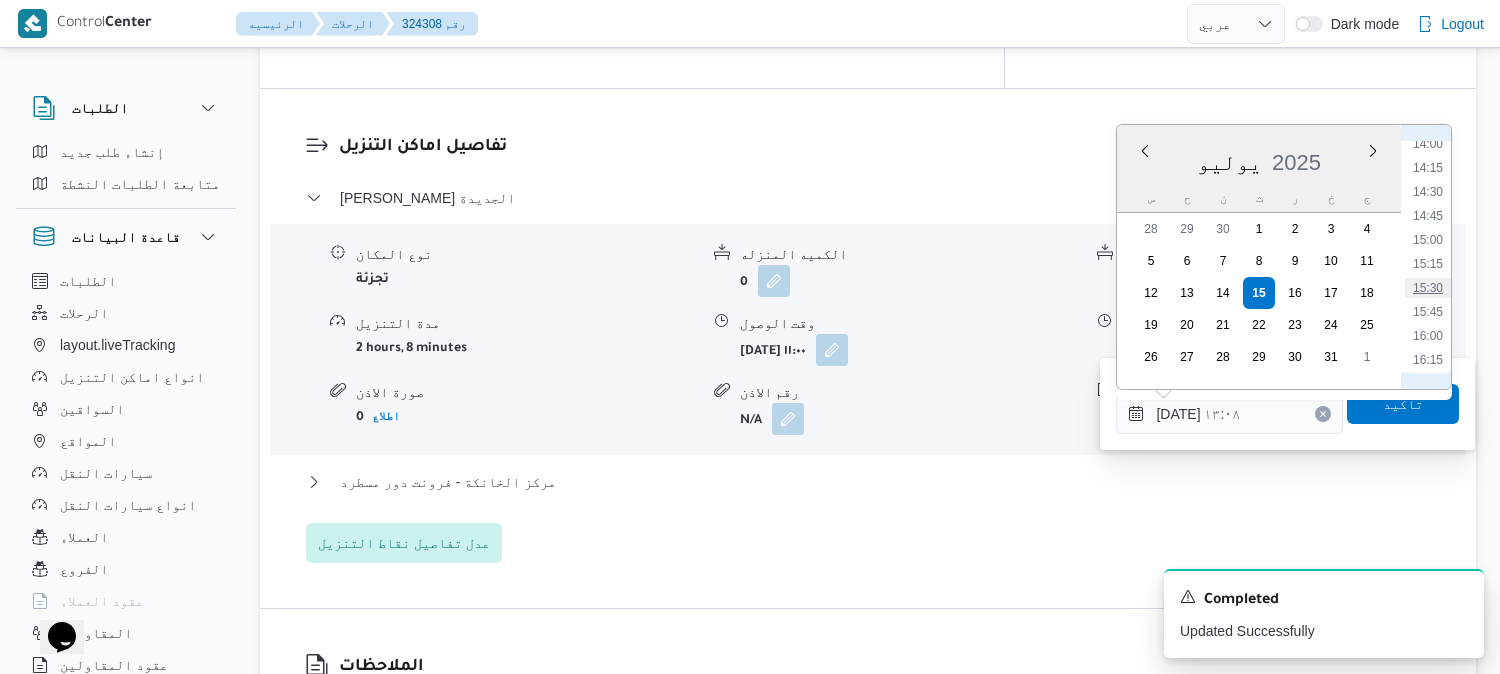 click on "15:30" at bounding box center [1428, 288] 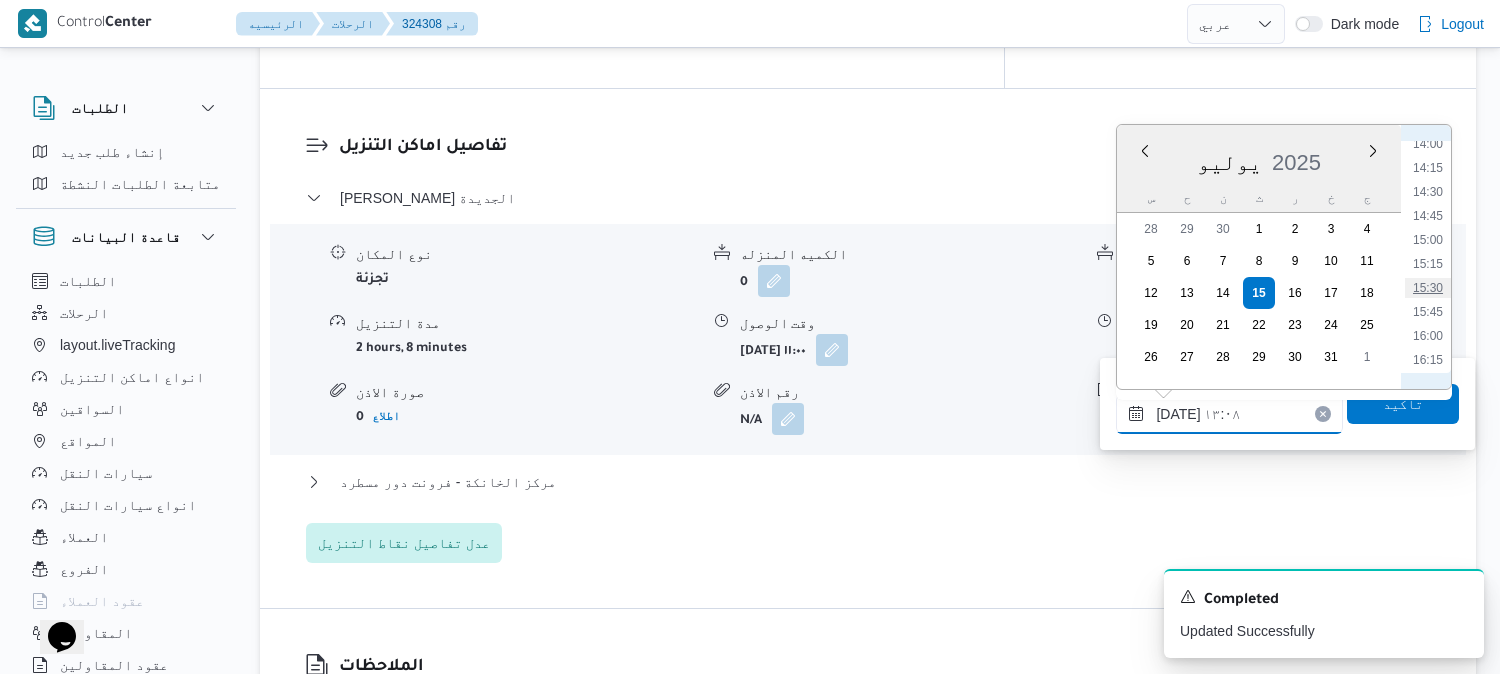 type on "١٥/٠٧/٢٠٢٥ ١٥:٣٠" 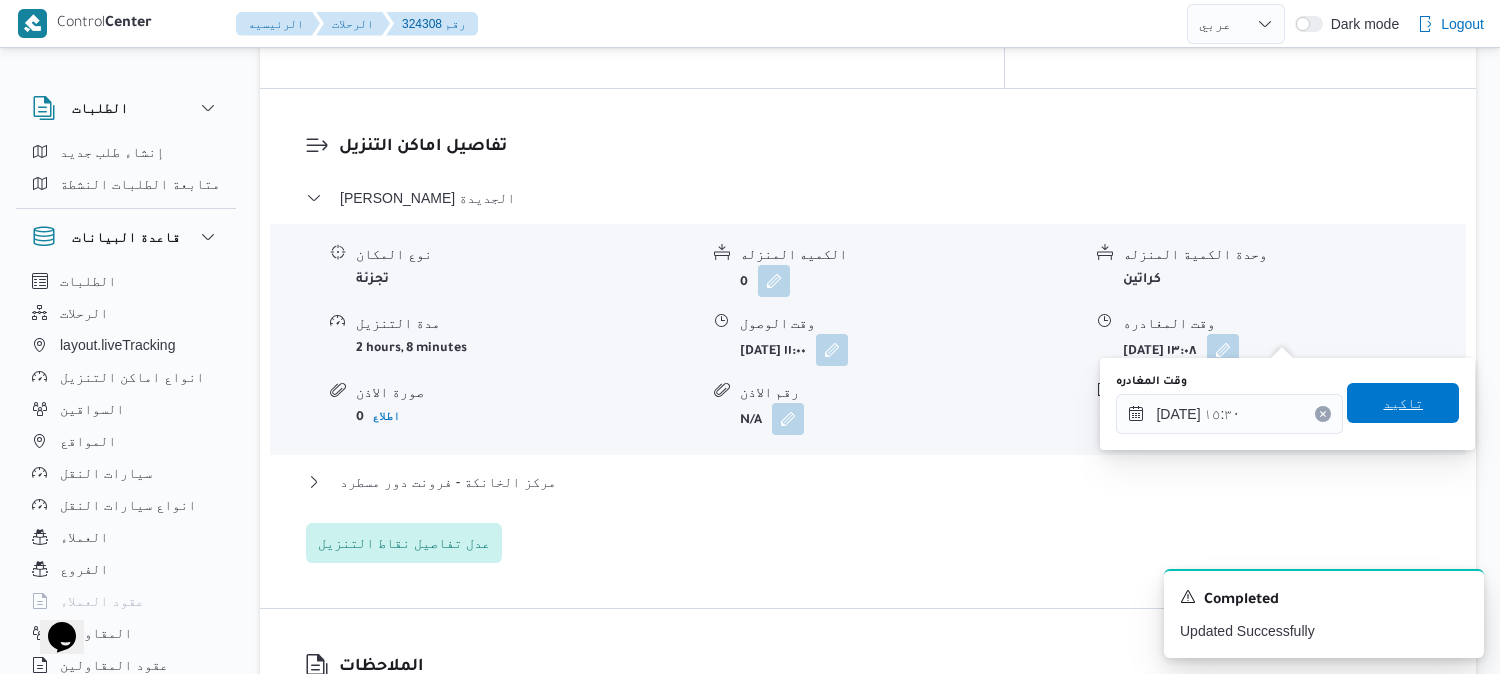 click on "تاكيد" at bounding box center [1403, 403] 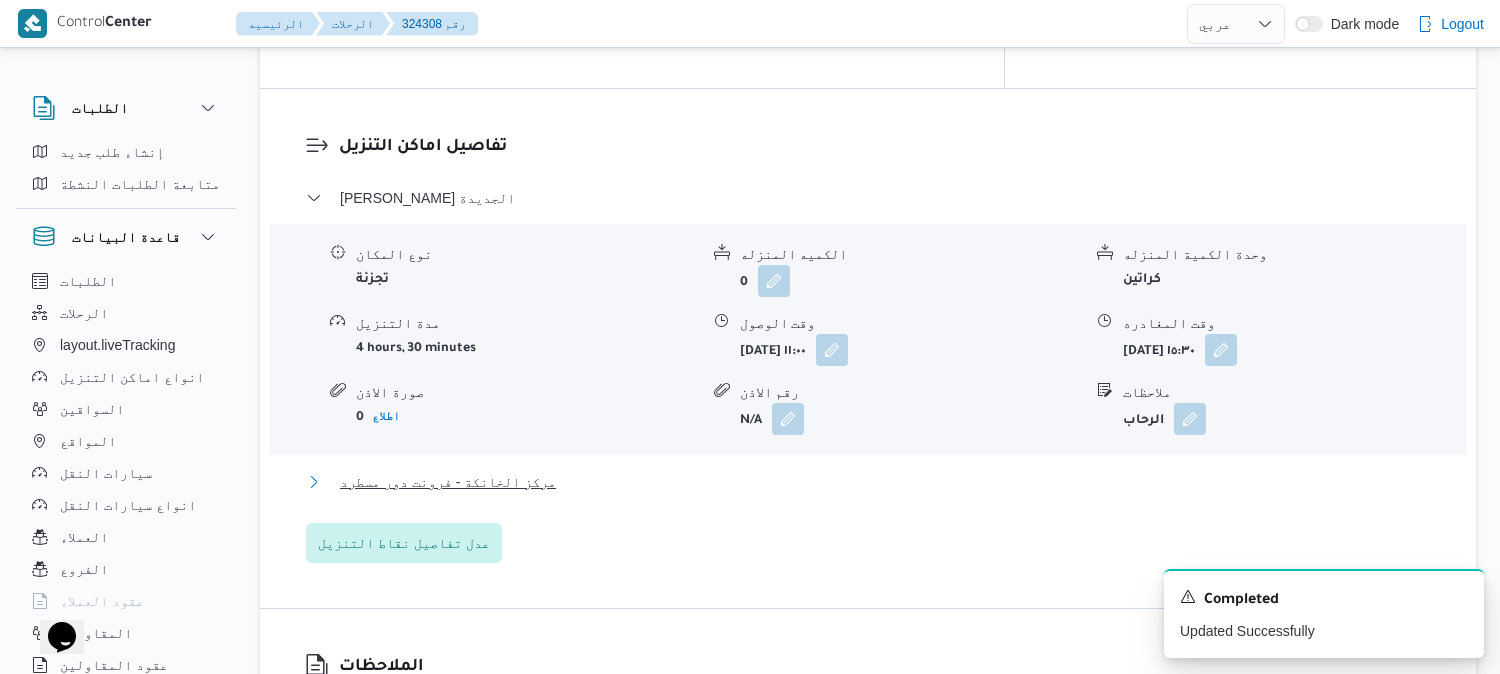 click on "مركز الخانكة -
فرونت دور مسطرد" at bounding box center [448, 482] 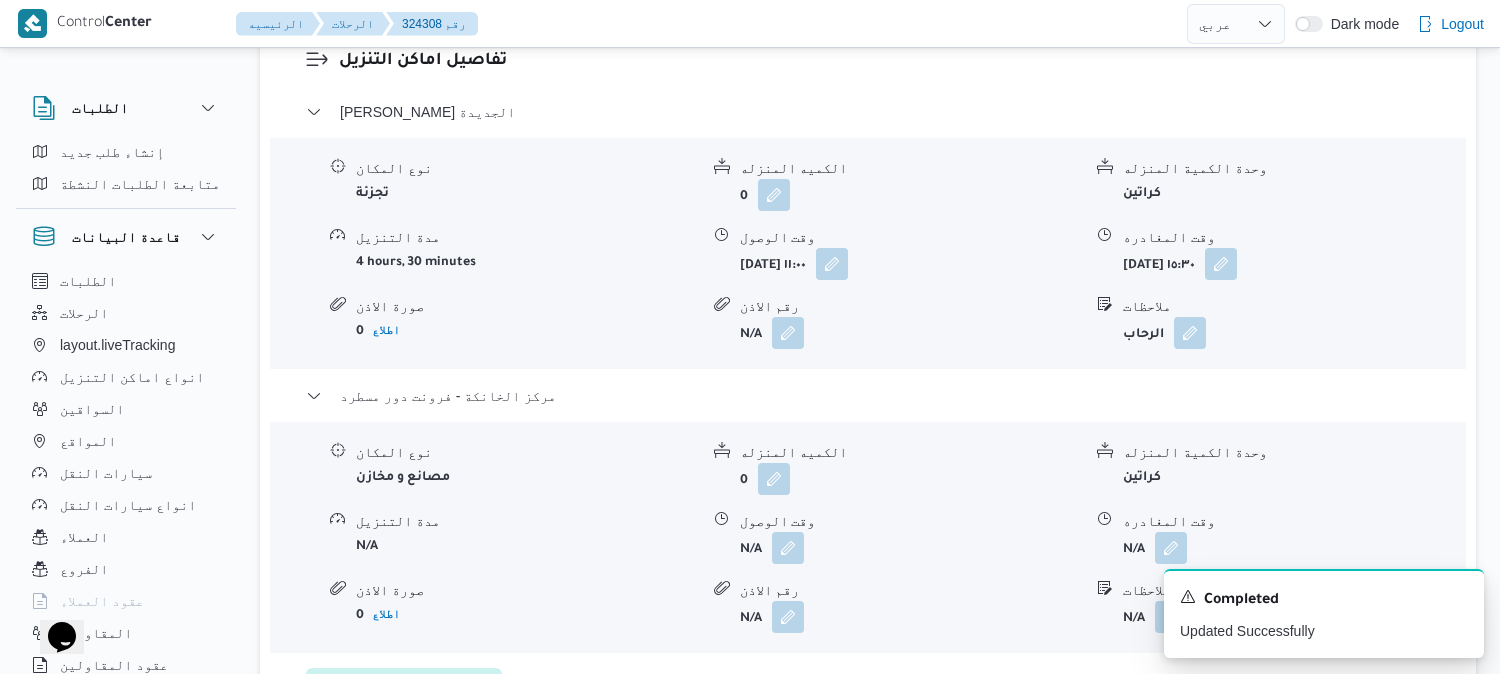 scroll, scrollTop: 2000, scrollLeft: 0, axis: vertical 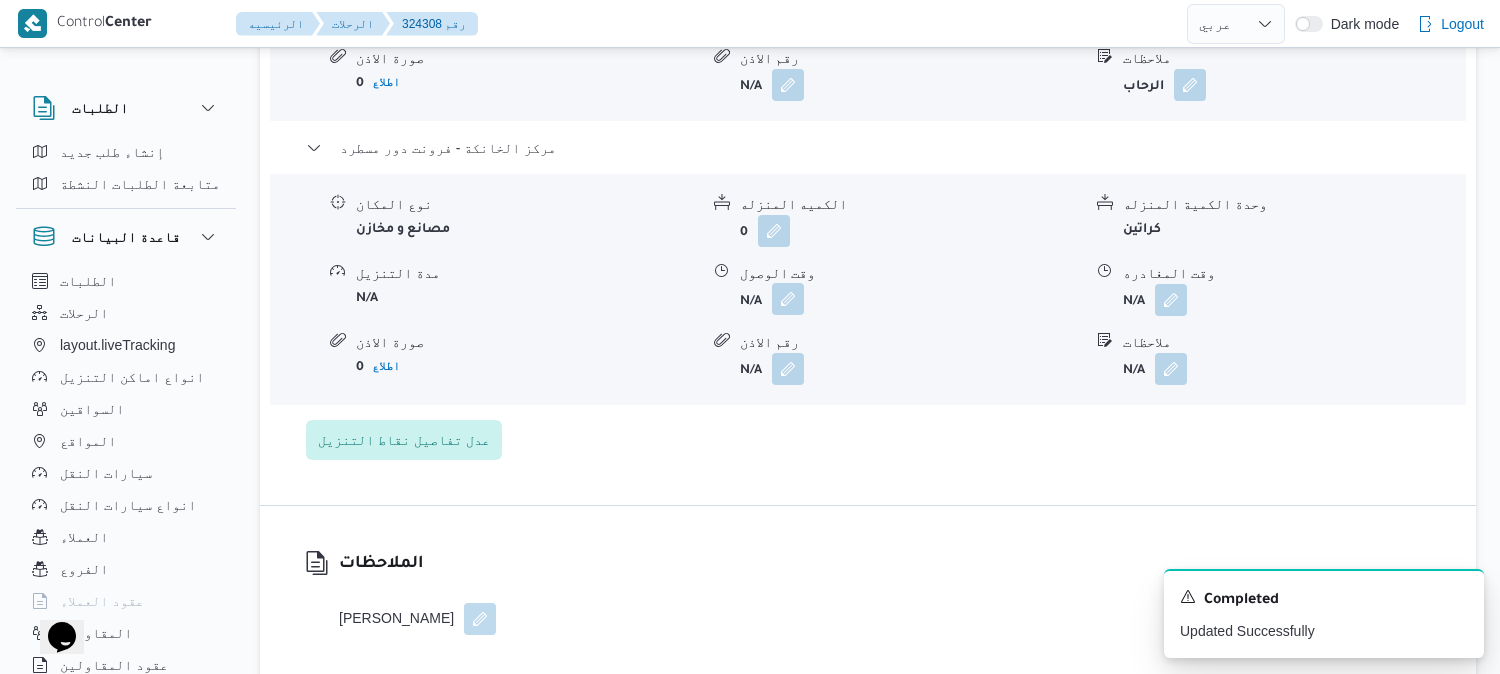 click at bounding box center (788, 299) 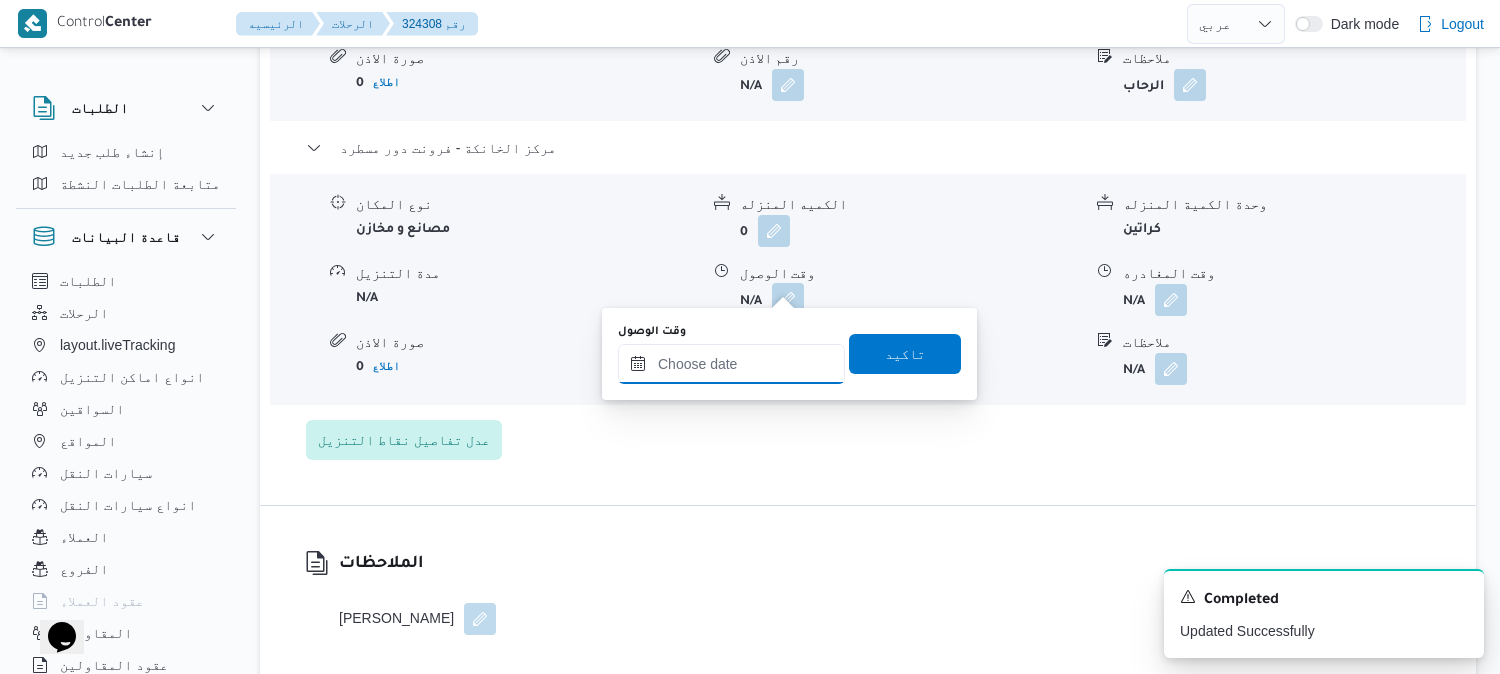 click on "وقت الوصول" at bounding box center [731, 364] 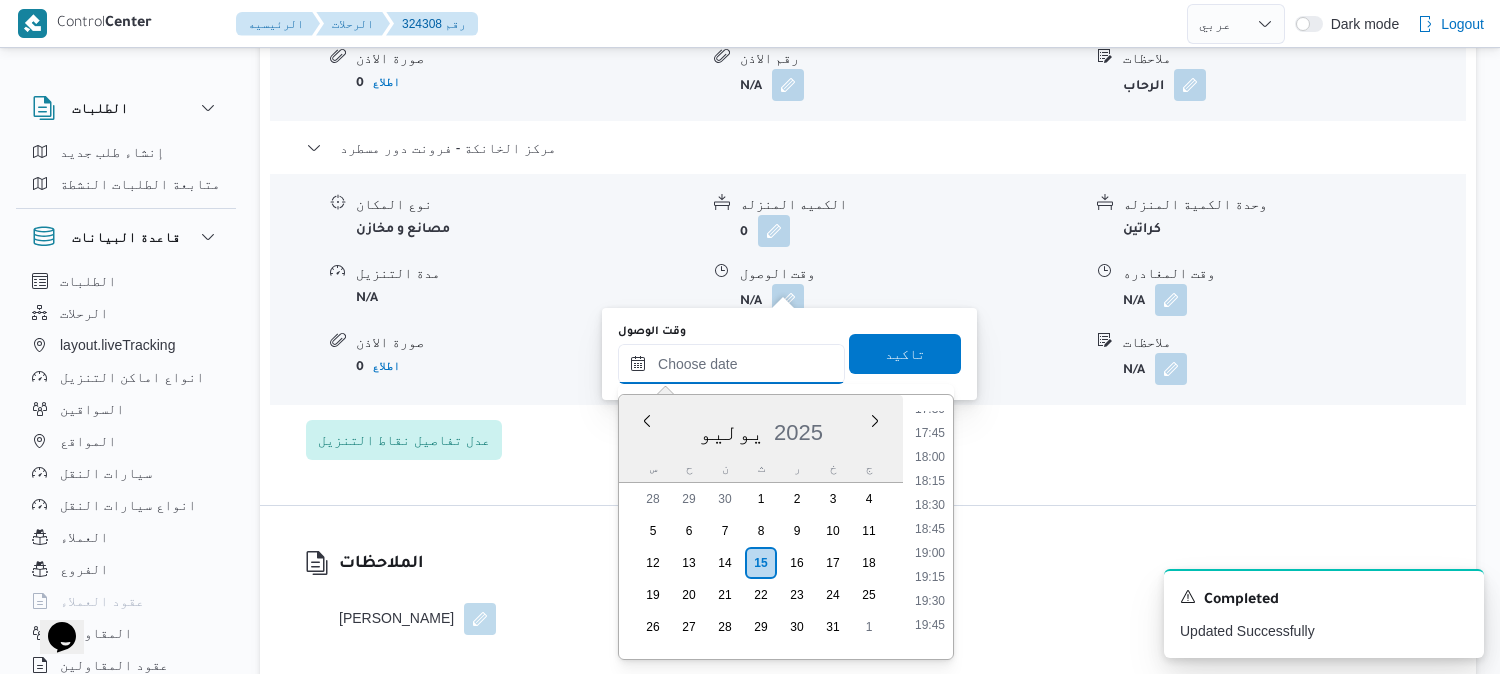 scroll, scrollTop: 1633, scrollLeft: 0, axis: vertical 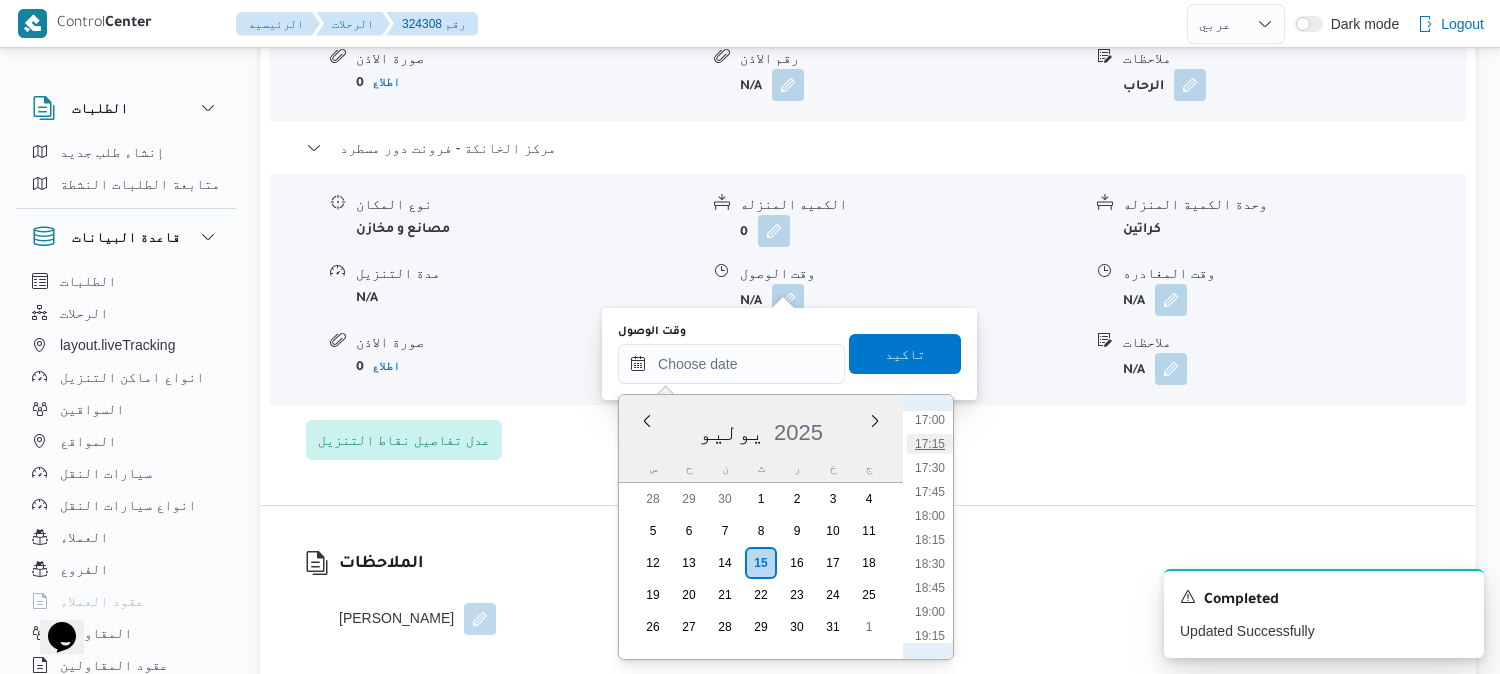 click on "17:15" at bounding box center [930, 444] 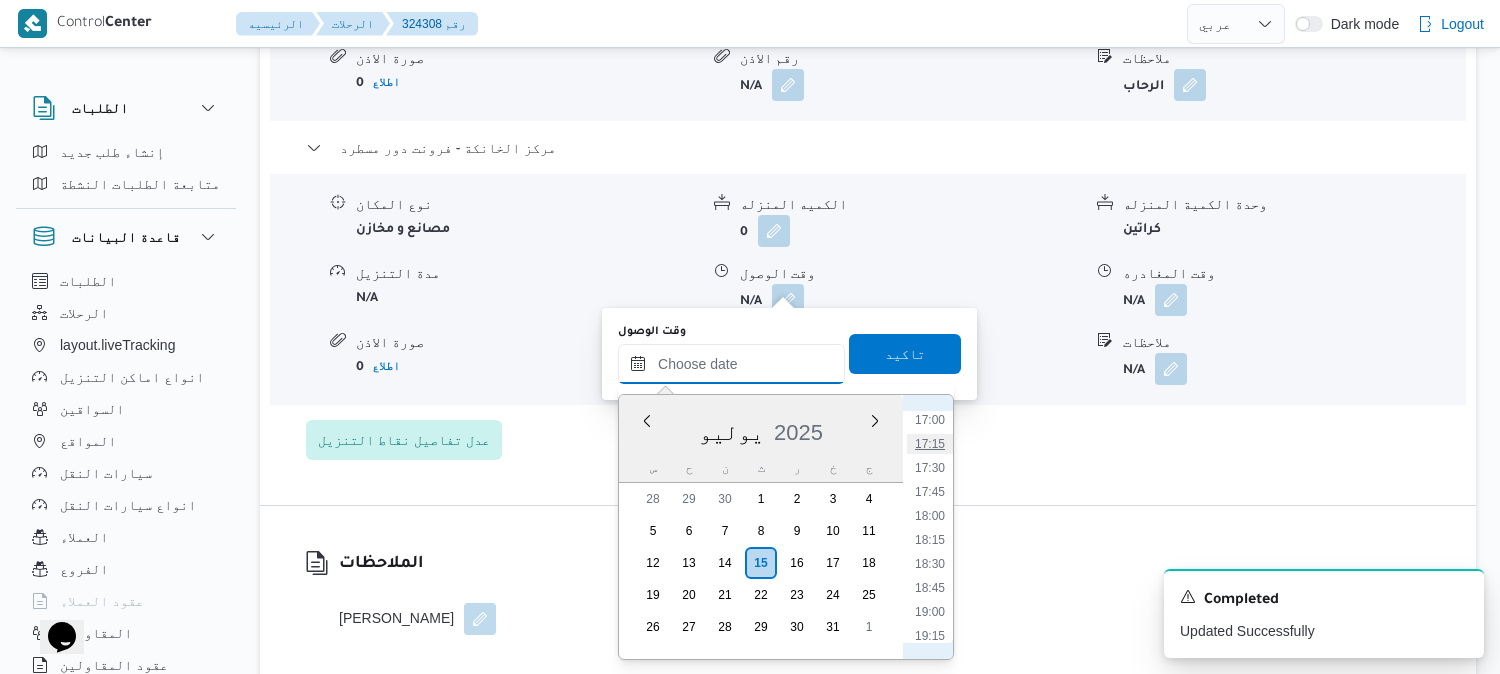 type on "١٥/٠٧/٢٠٢٥ ١٧:١٥" 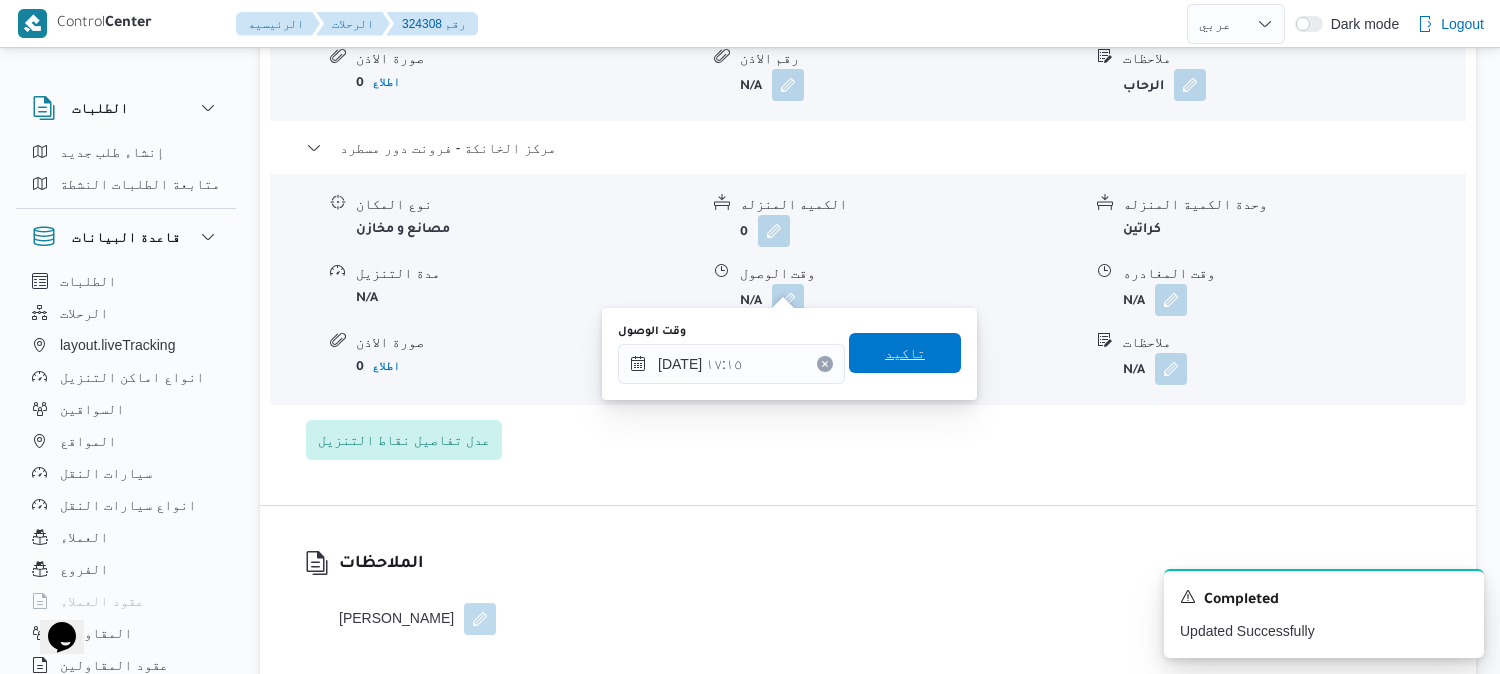 click on "تاكيد" at bounding box center (905, 353) 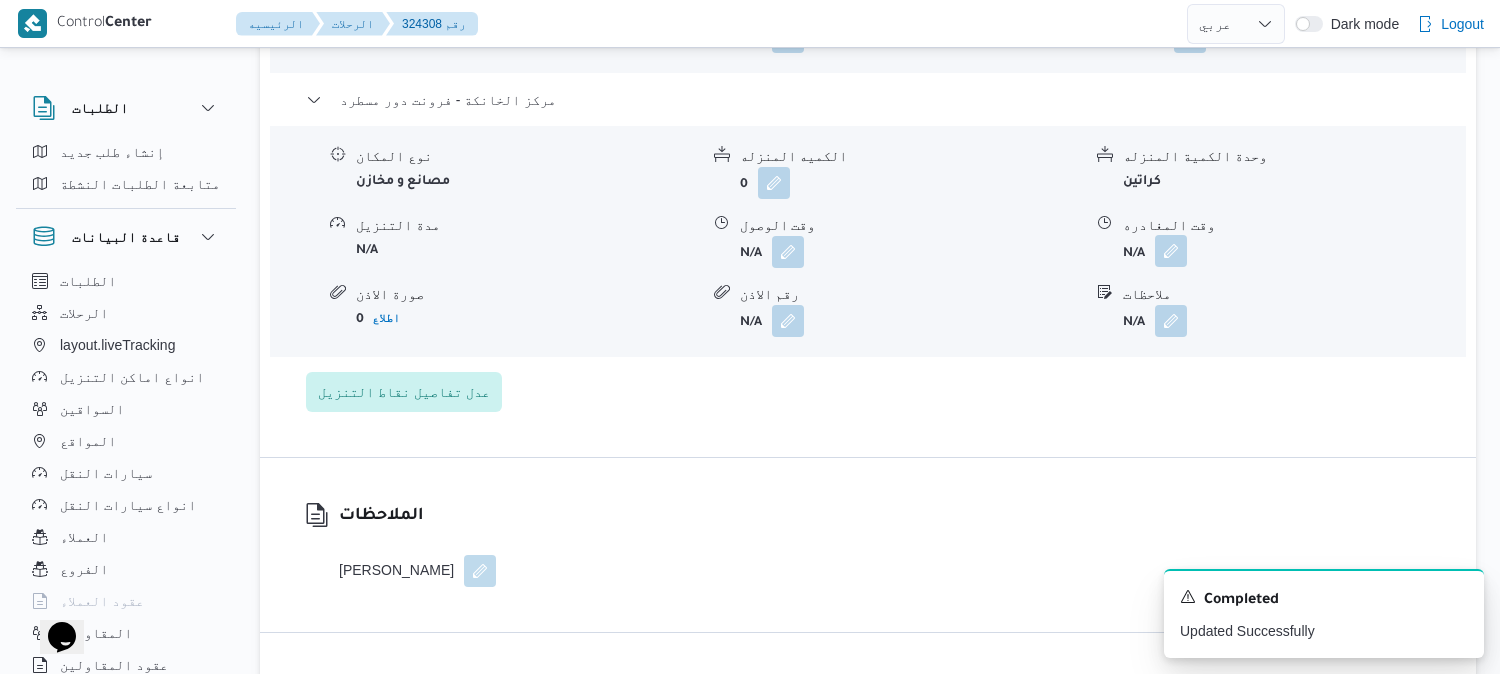 click at bounding box center [1171, 251] 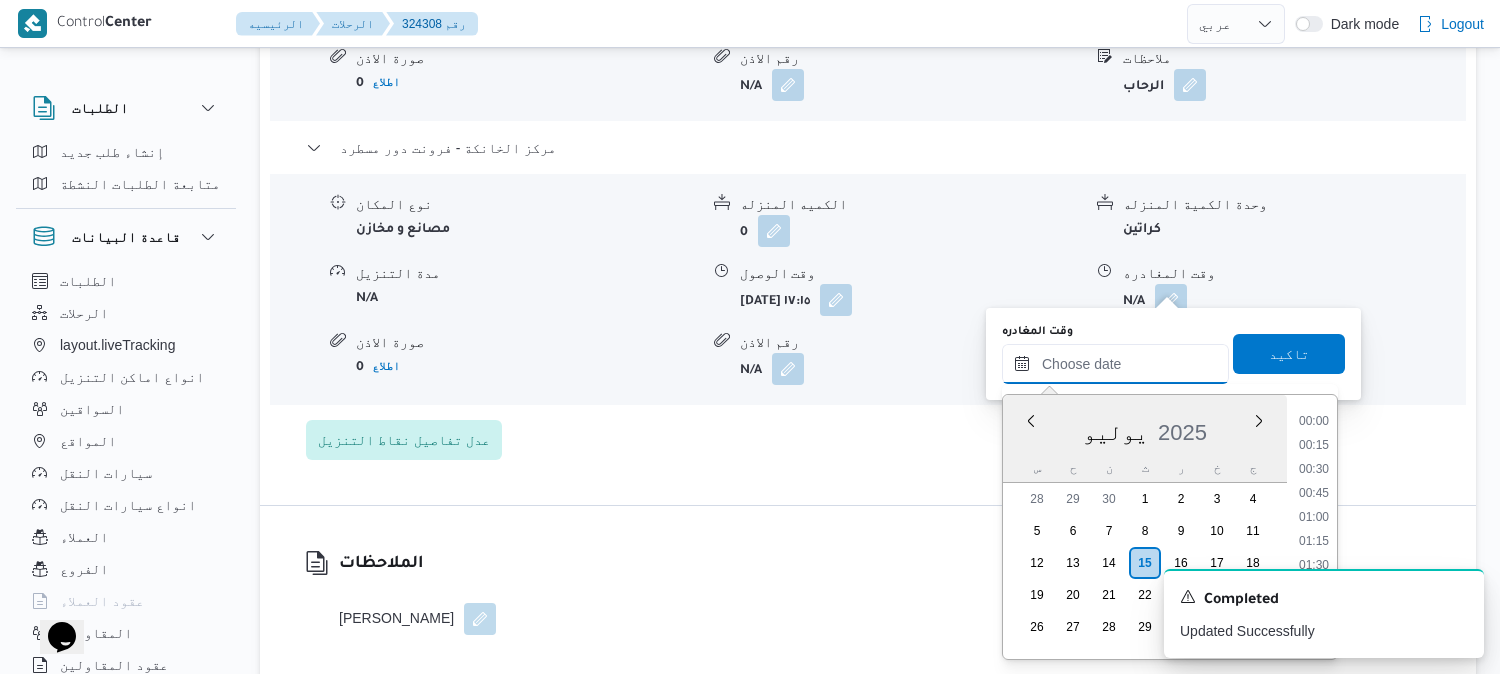 click on "وقت المغادره" at bounding box center [1115, 364] 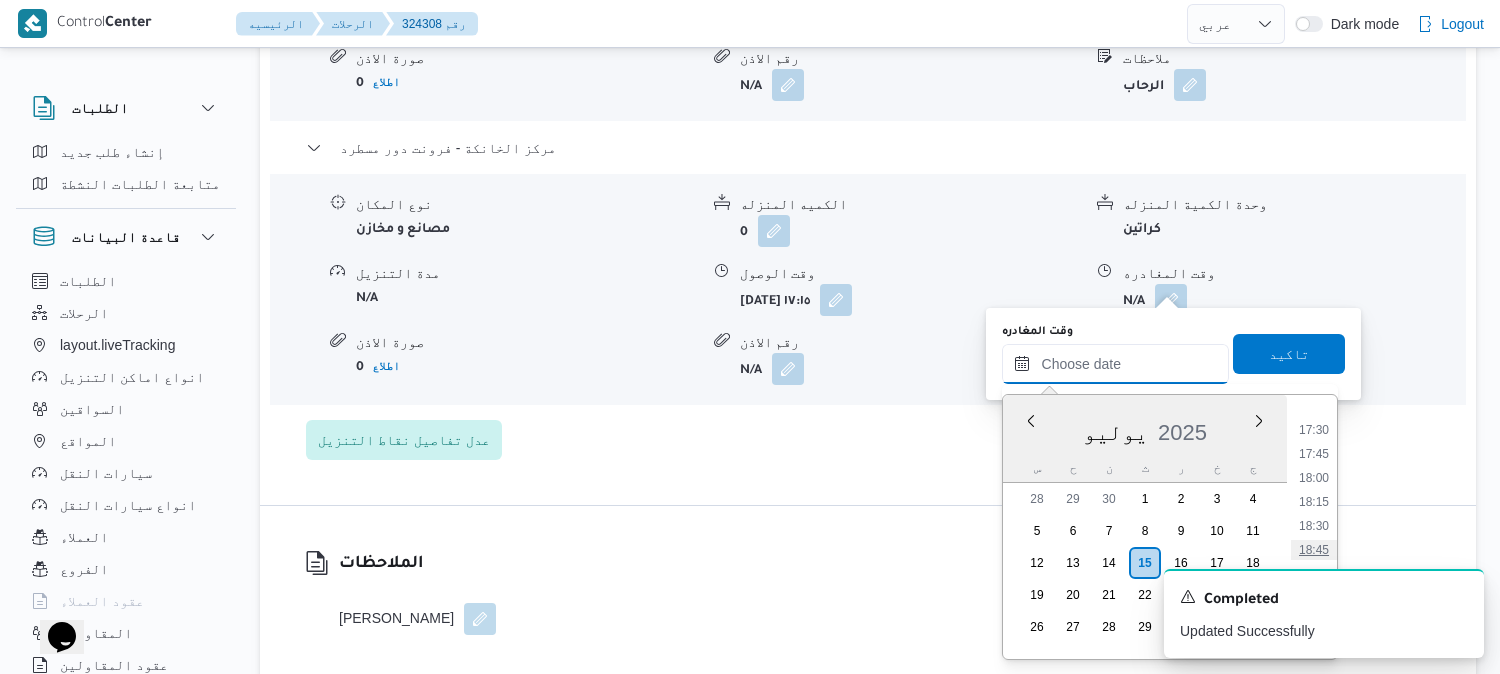 scroll, scrollTop: 1620, scrollLeft: 0, axis: vertical 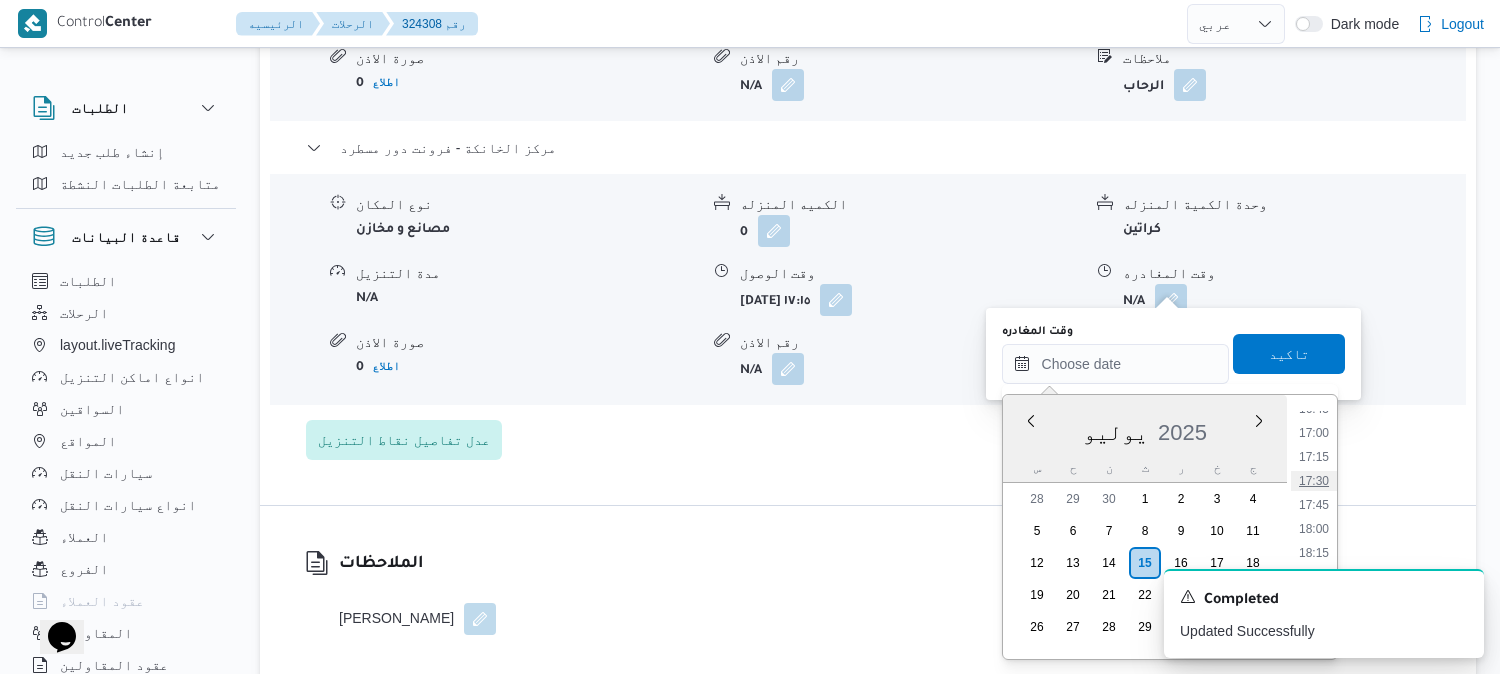 click on "17:30" at bounding box center [1314, 481] 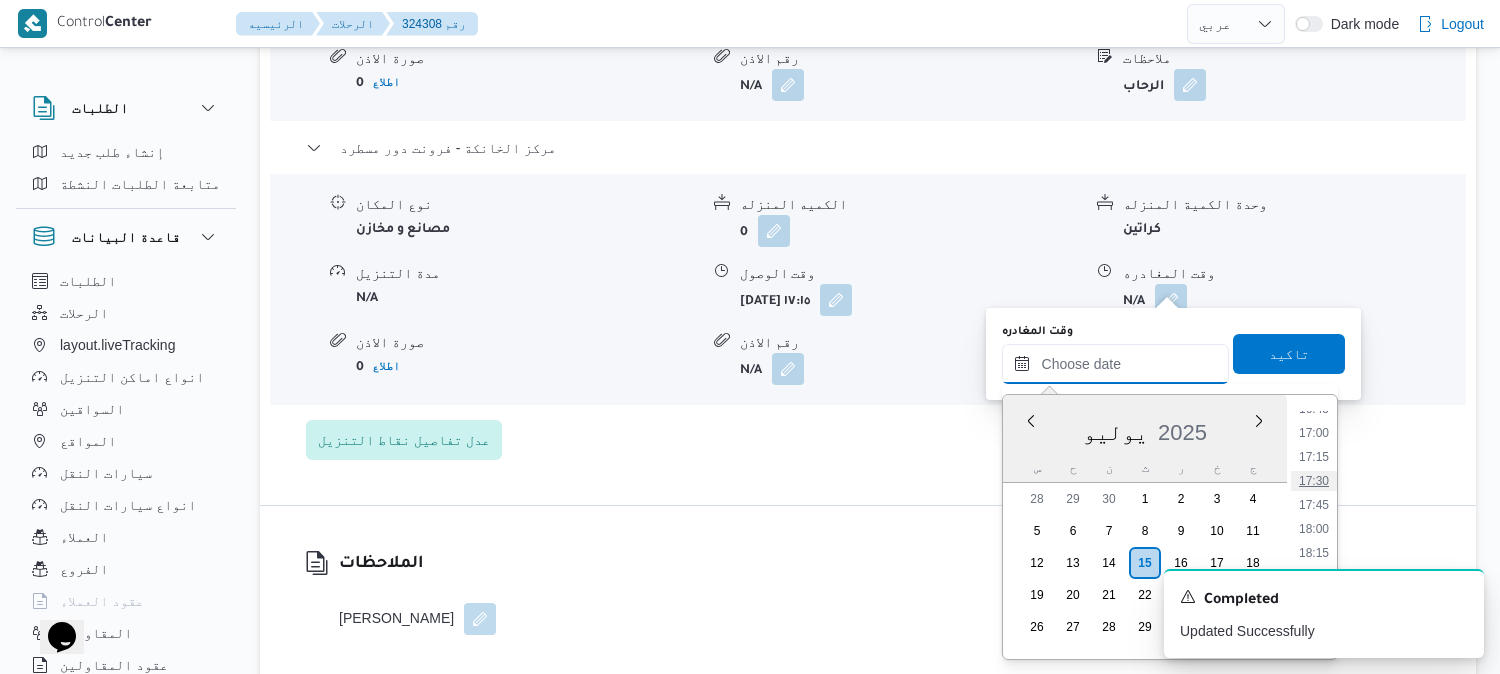 type on "١٥/٠٧/٢٠٢٥ ١٧:٣٠" 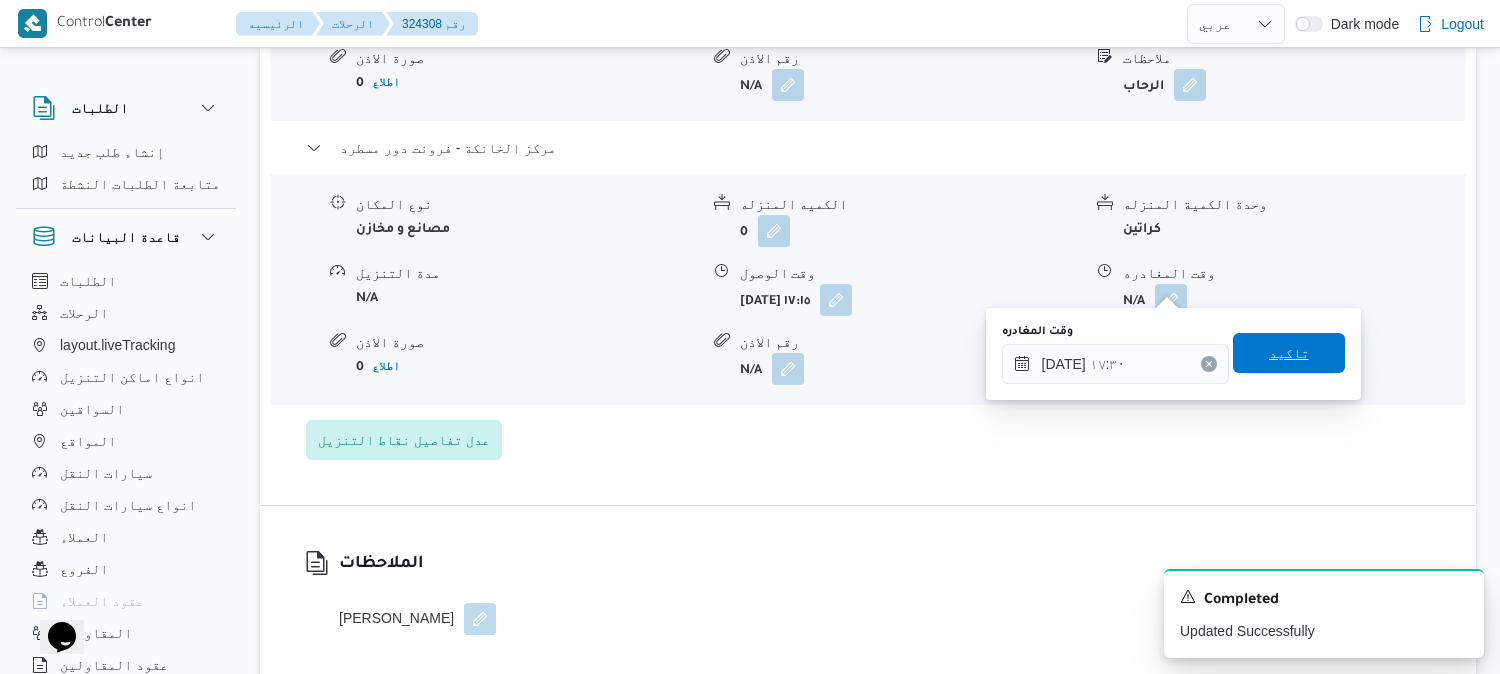 click on "تاكيد" at bounding box center [1289, 353] 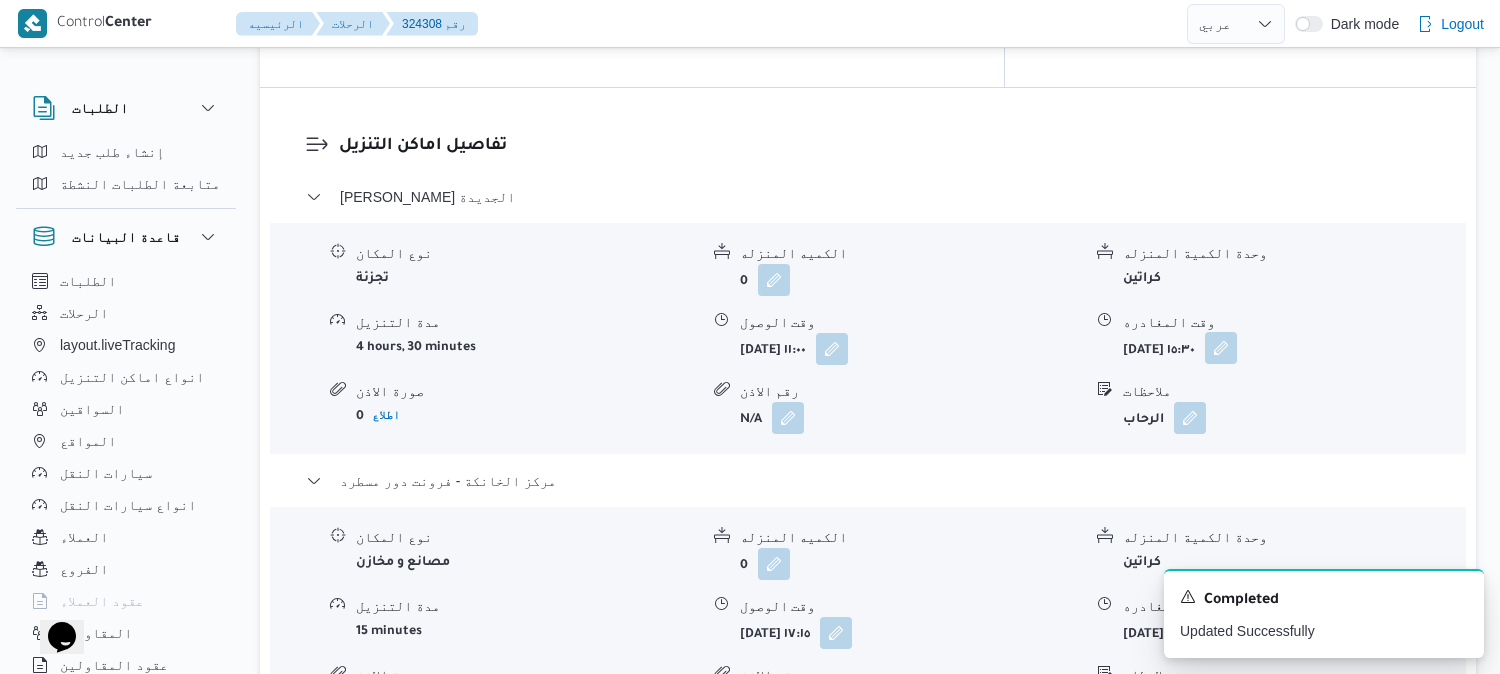 scroll, scrollTop: 1666, scrollLeft: 0, axis: vertical 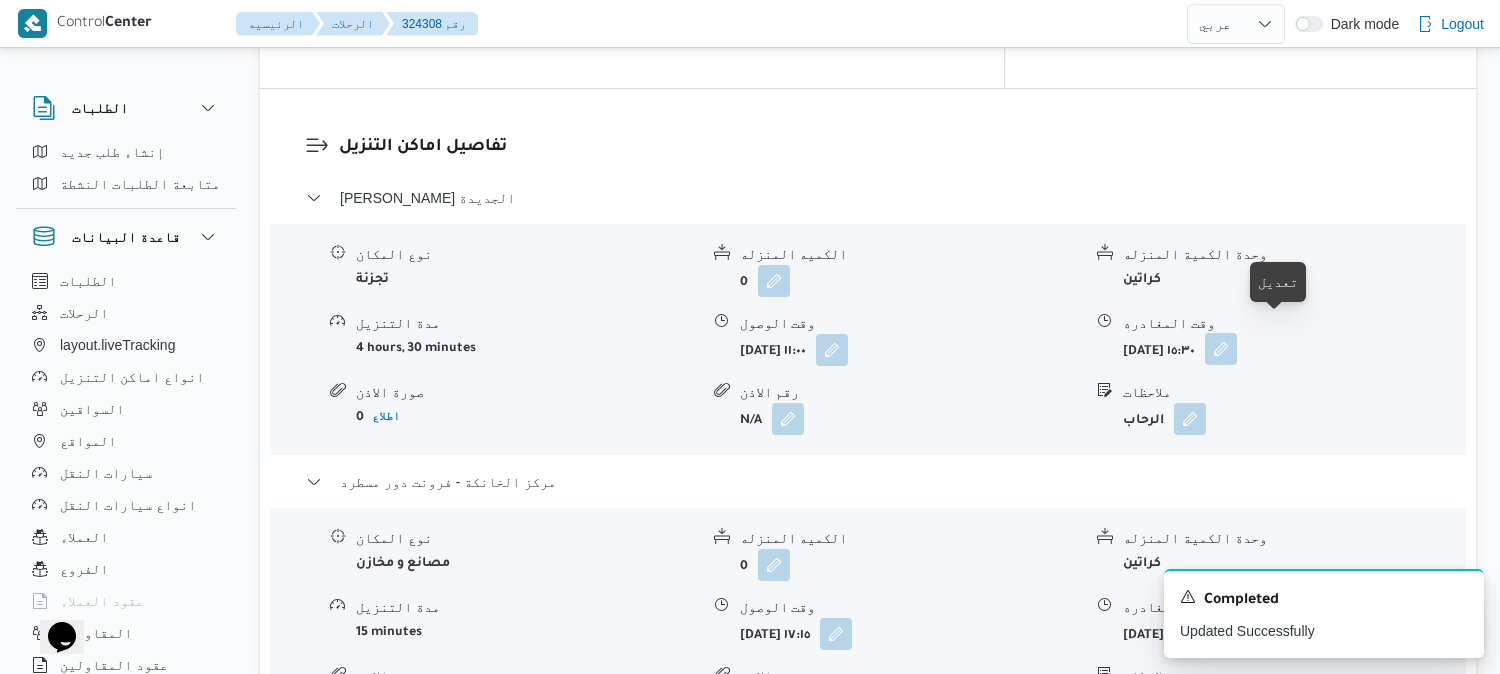 click at bounding box center (1221, 349) 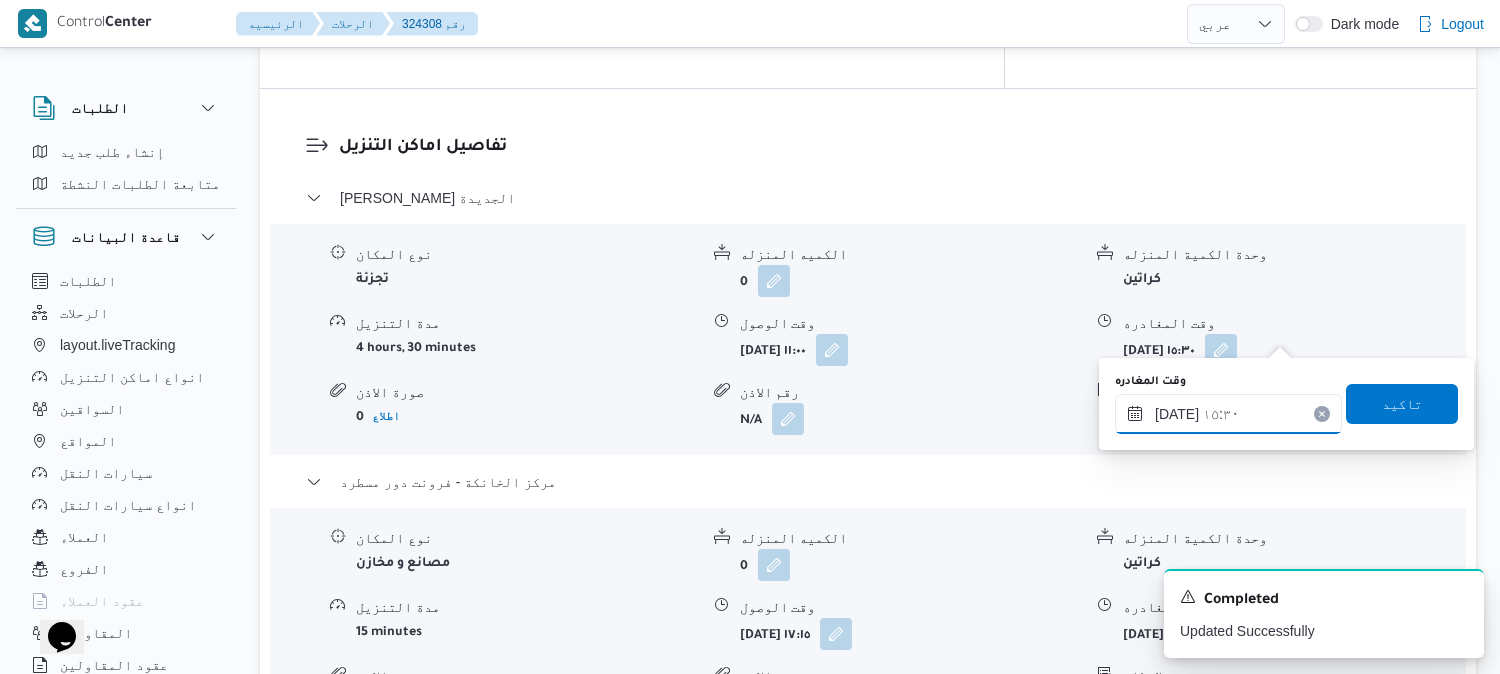 click on "١٥/٠٧/٢٠٢٥ ١٥:٣٠" at bounding box center (1228, 414) 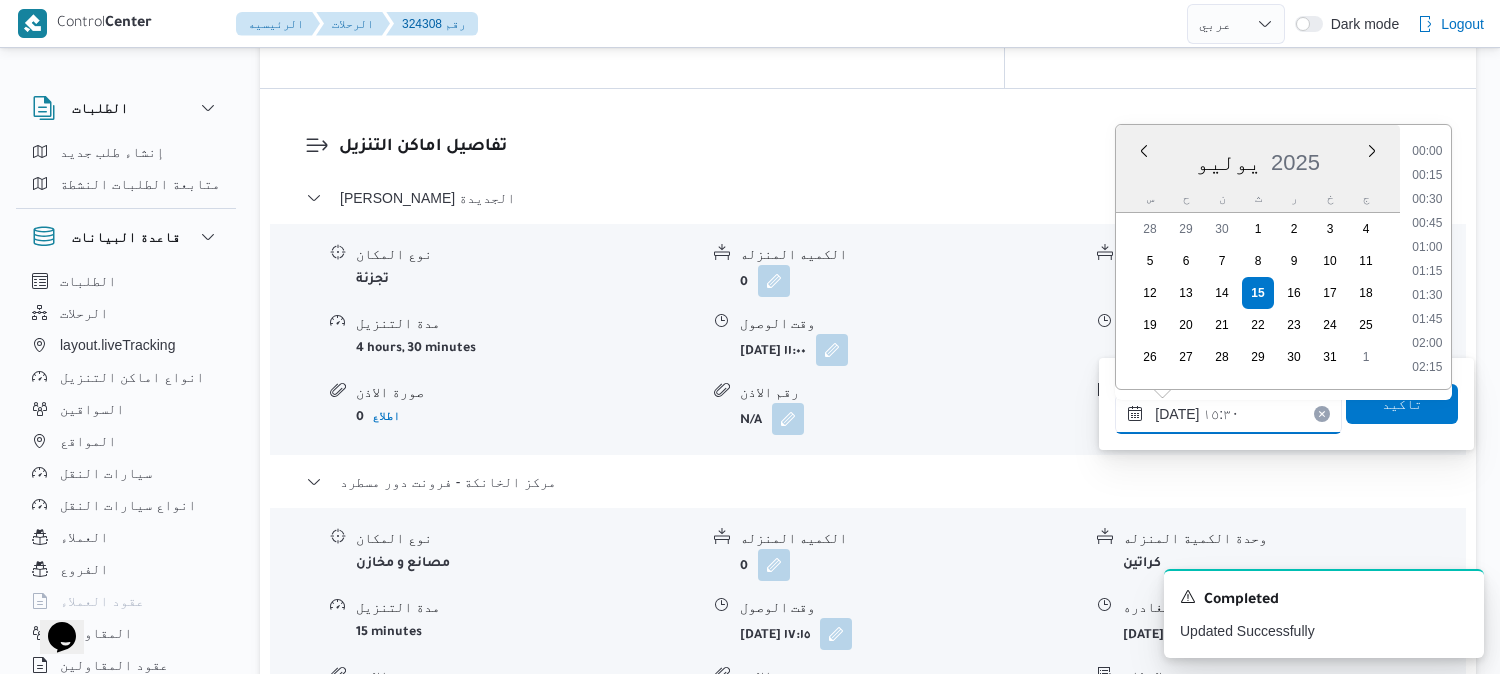 scroll, scrollTop: 1367, scrollLeft: 0, axis: vertical 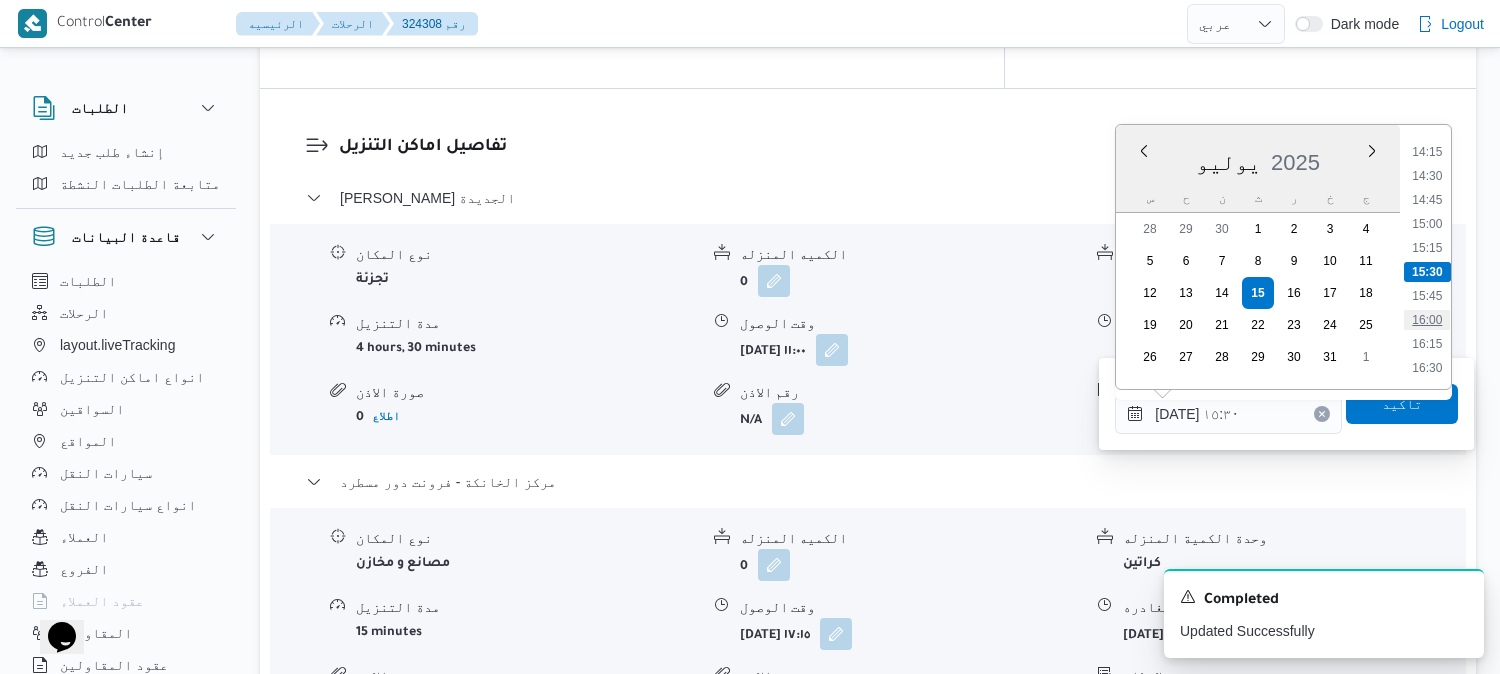 click on "16:00" at bounding box center (1428, 320) 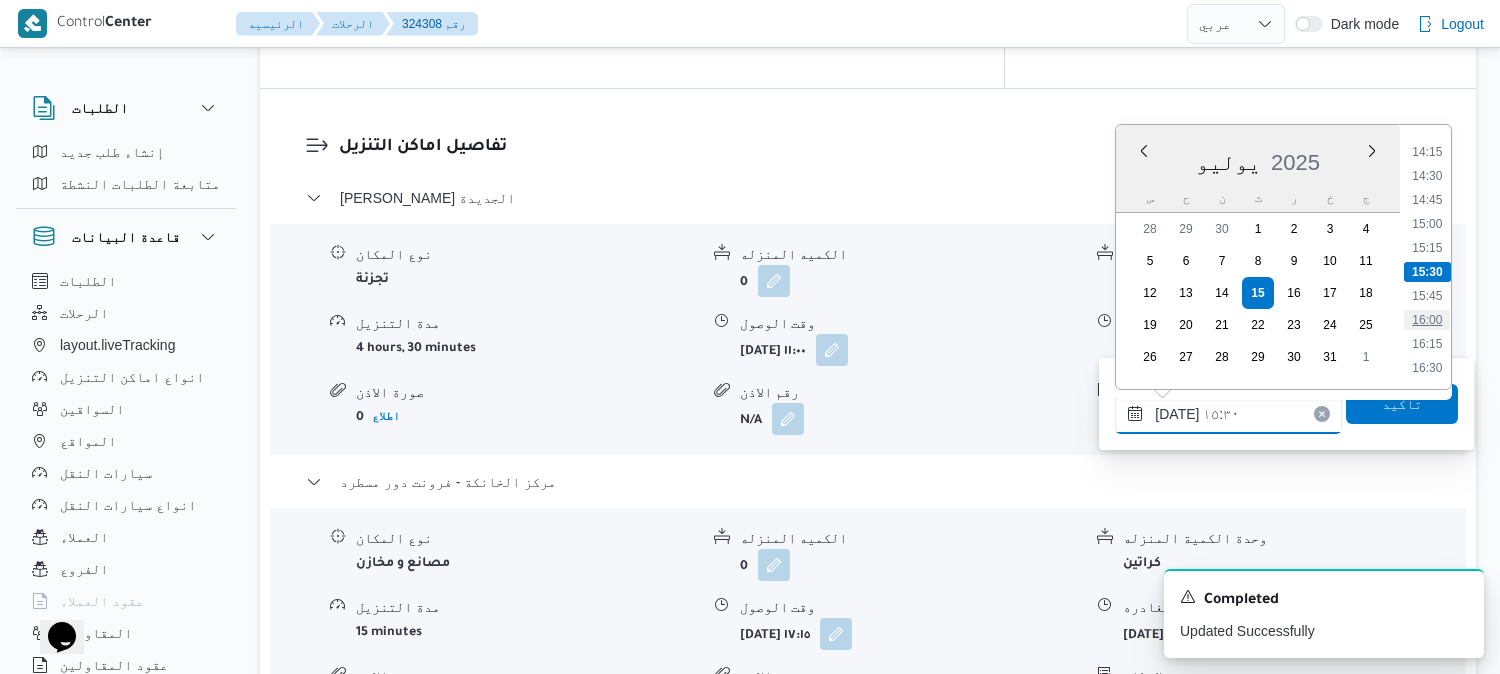 type on "[DATE] ١٦:٠٠" 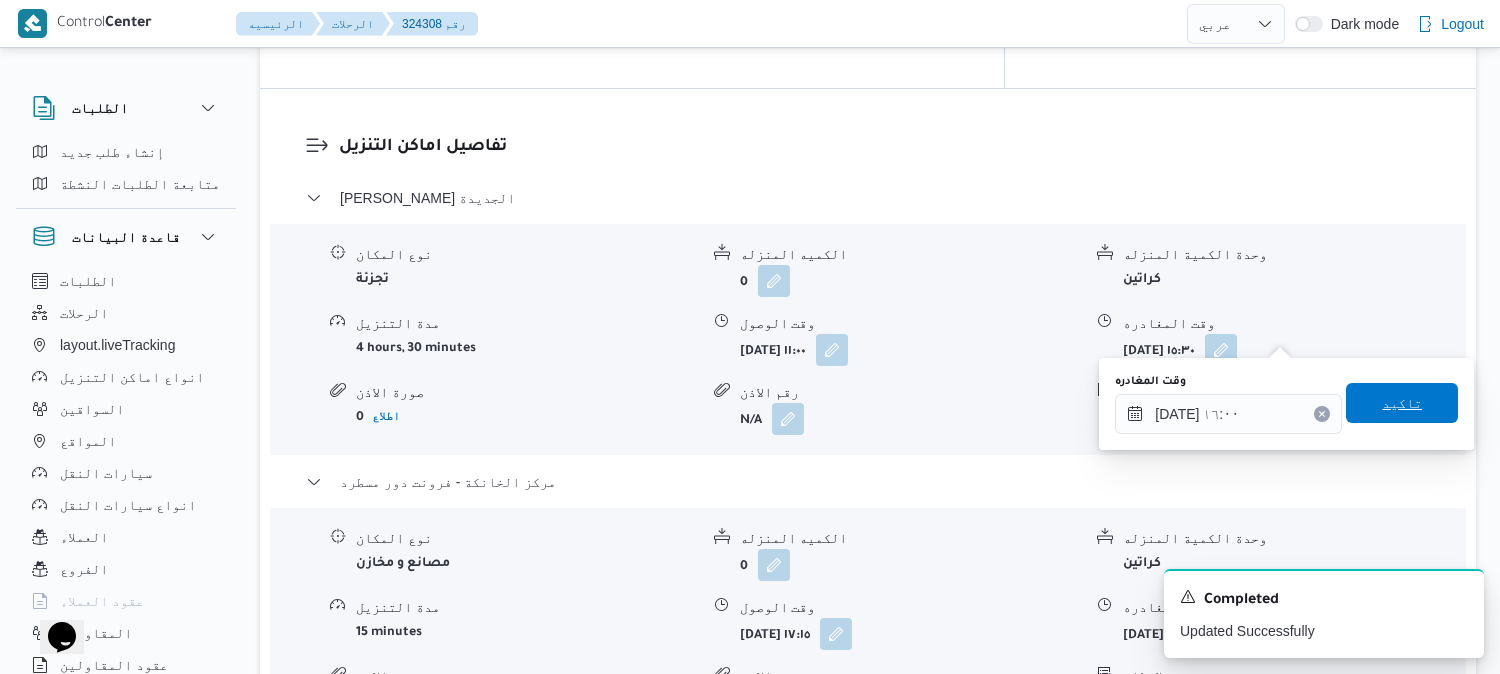 click on "تاكيد" at bounding box center [1402, 403] 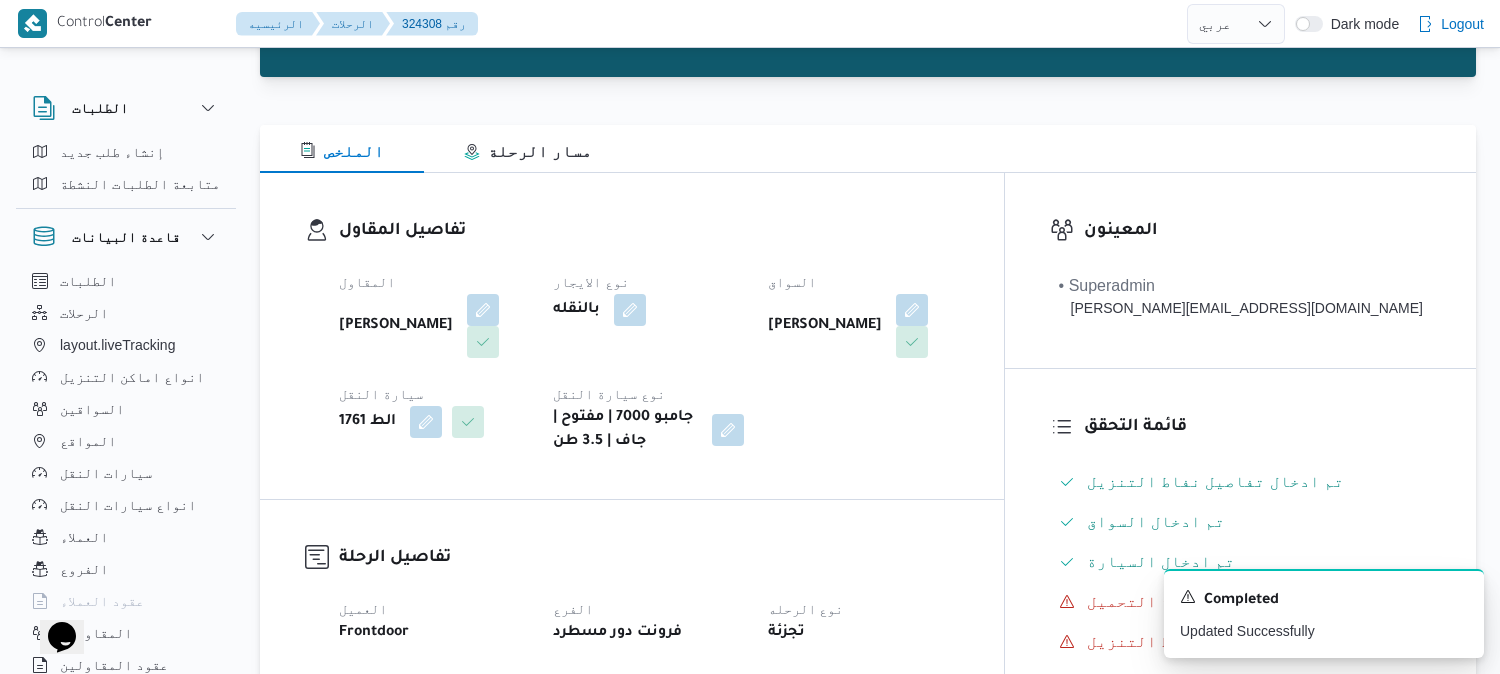 scroll, scrollTop: 0, scrollLeft: 0, axis: both 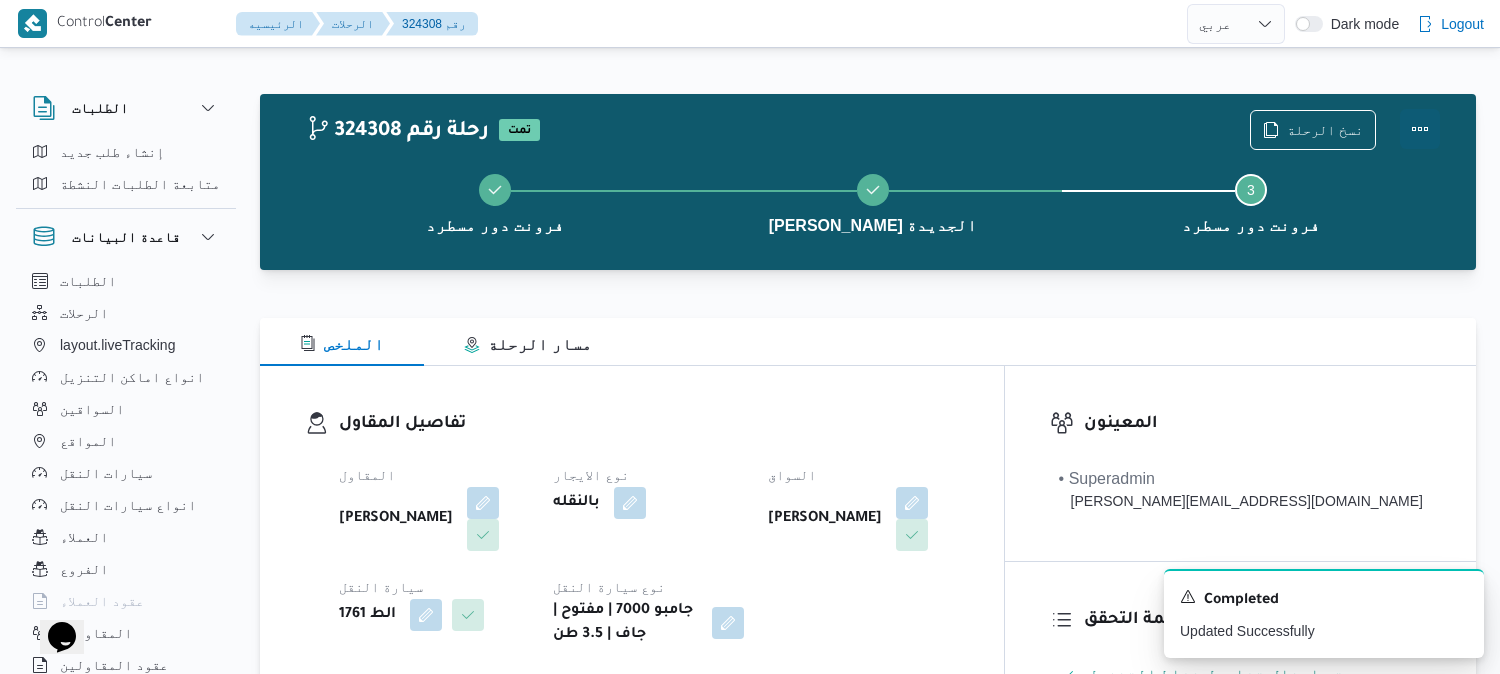 click at bounding box center [1420, 129] 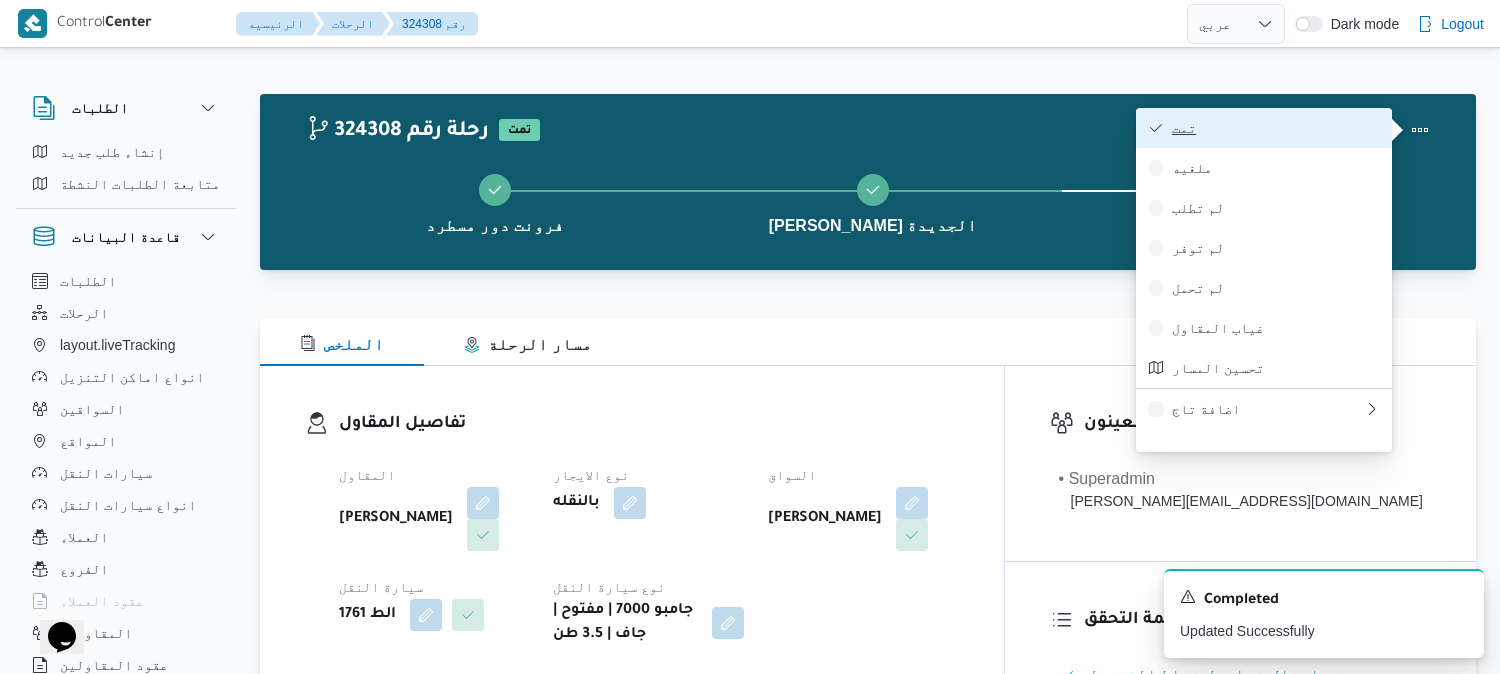 click on "تمت" at bounding box center [1264, 128] 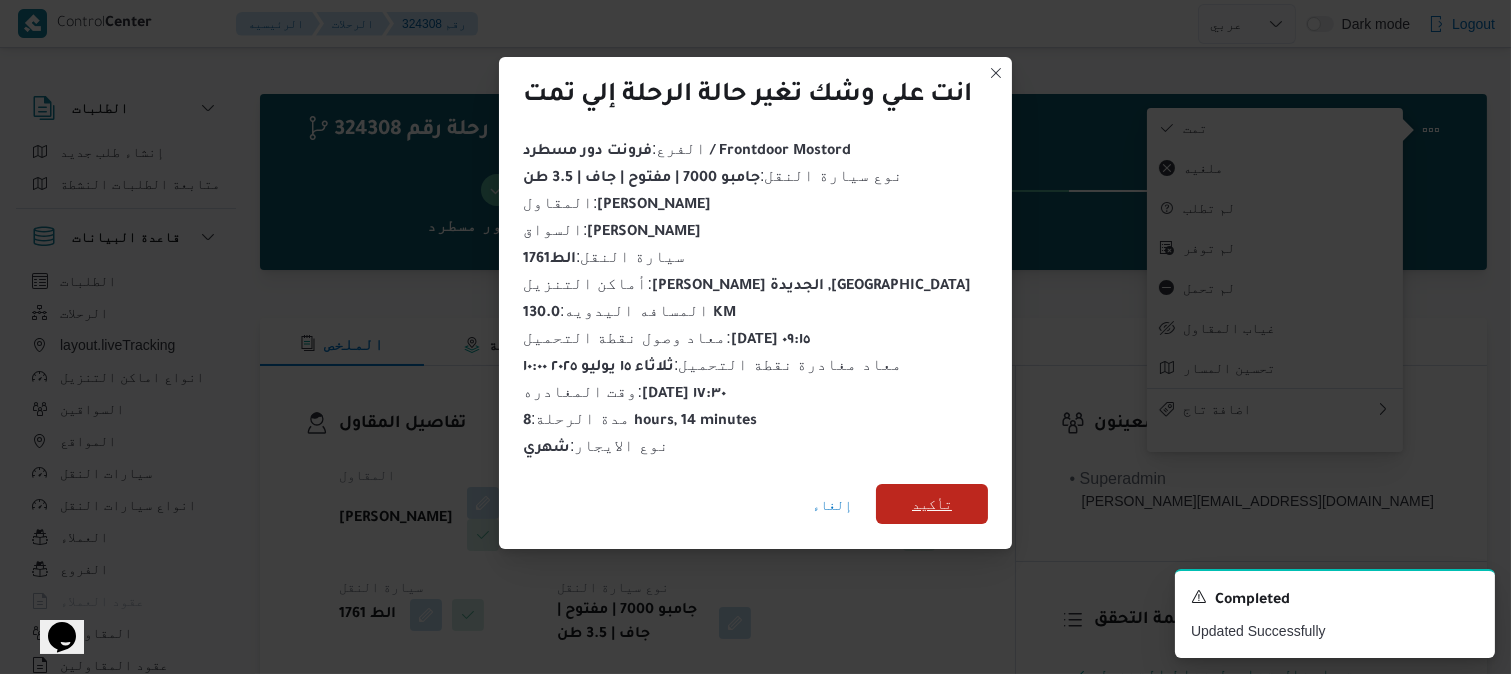 click on "تأكيد" at bounding box center [932, 504] 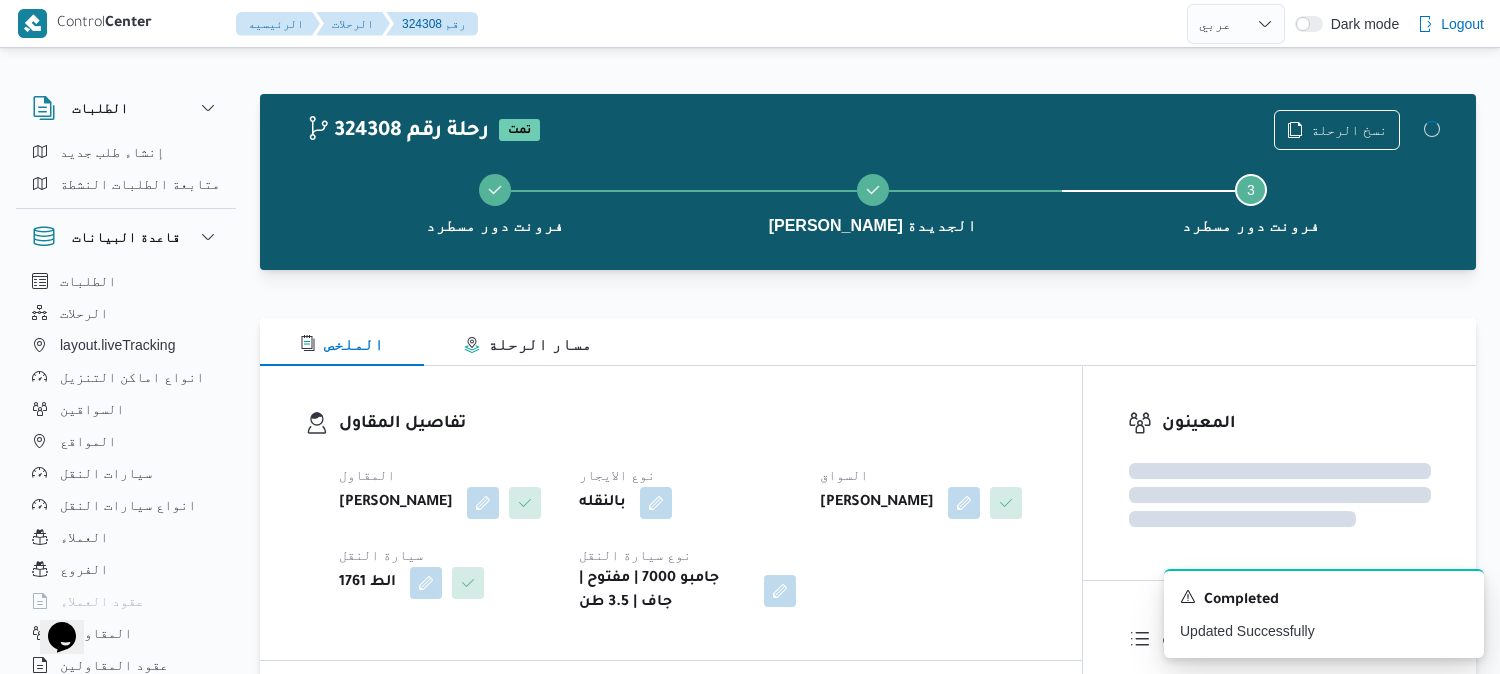 click on "تفاصيل المقاول" at bounding box center [688, 424] 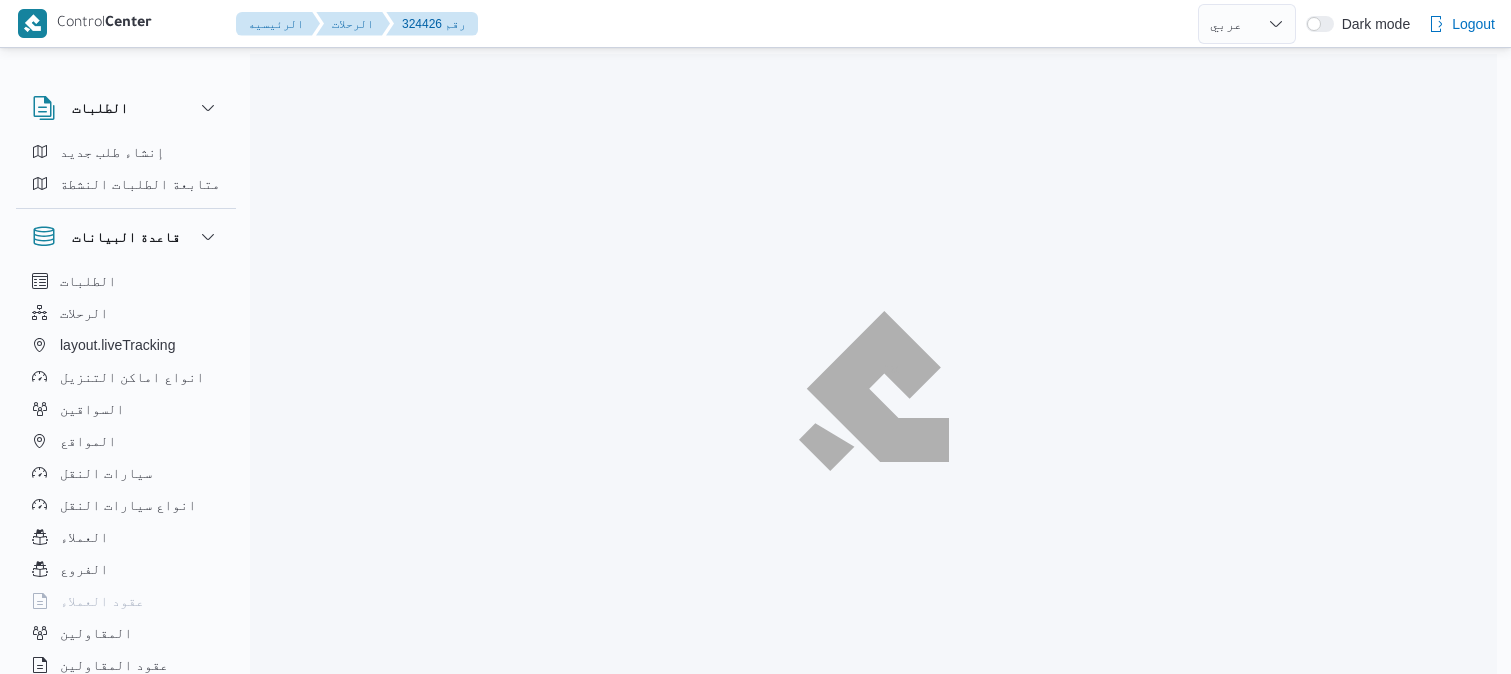 select on "ar" 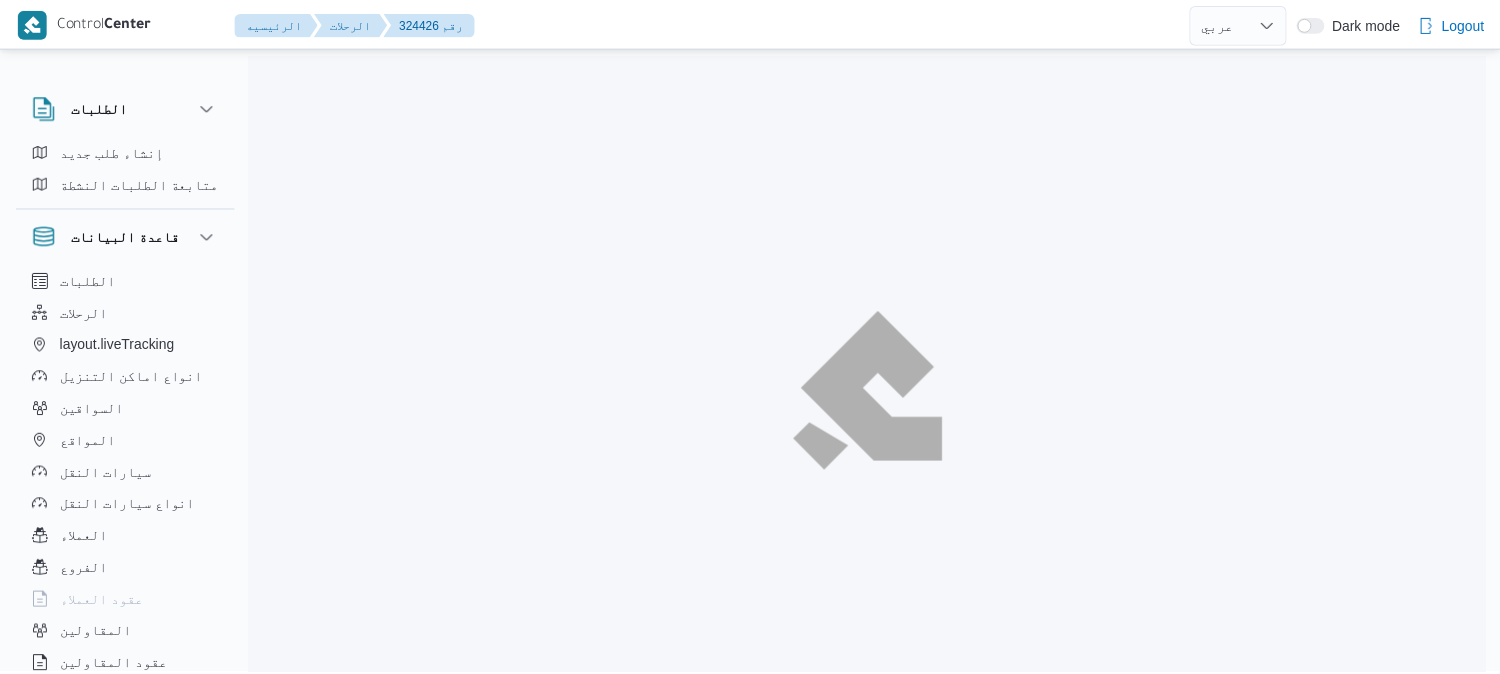 scroll, scrollTop: 0, scrollLeft: 0, axis: both 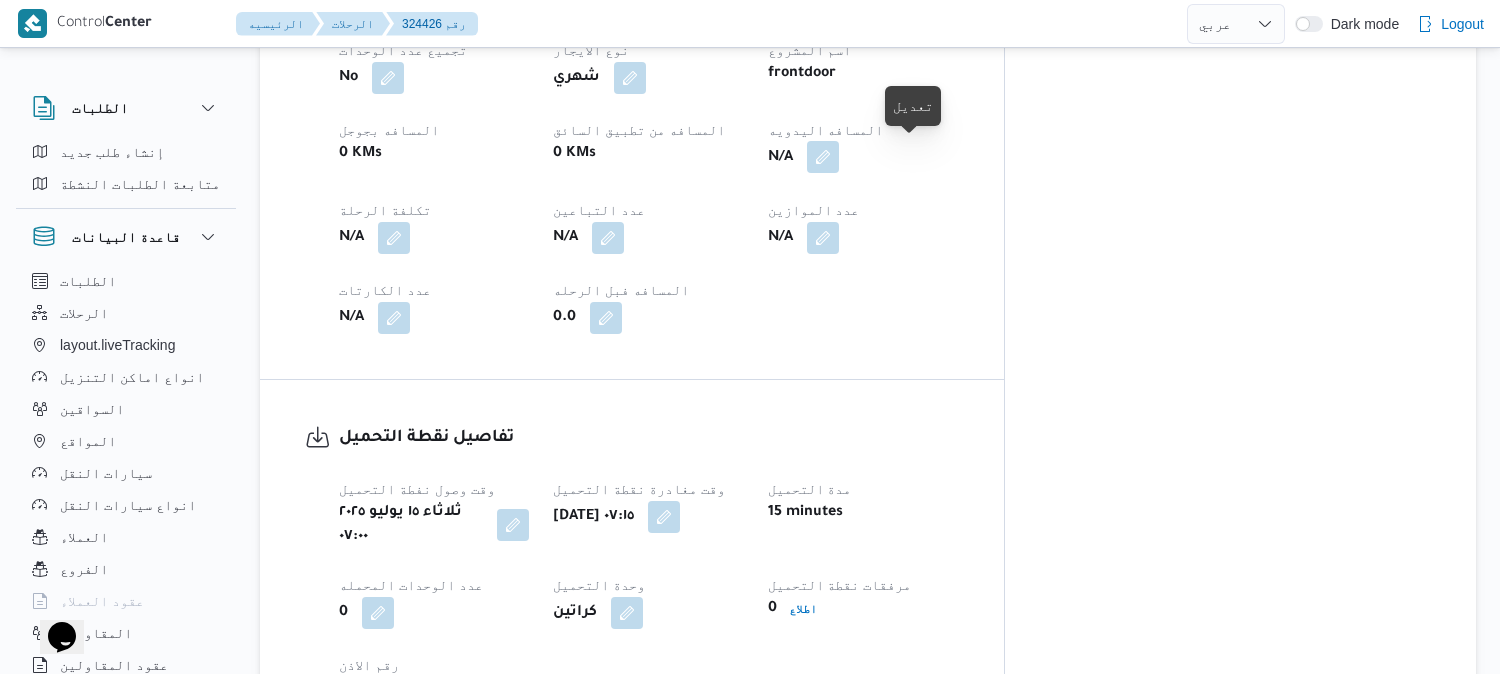 click at bounding box center (823, 157) 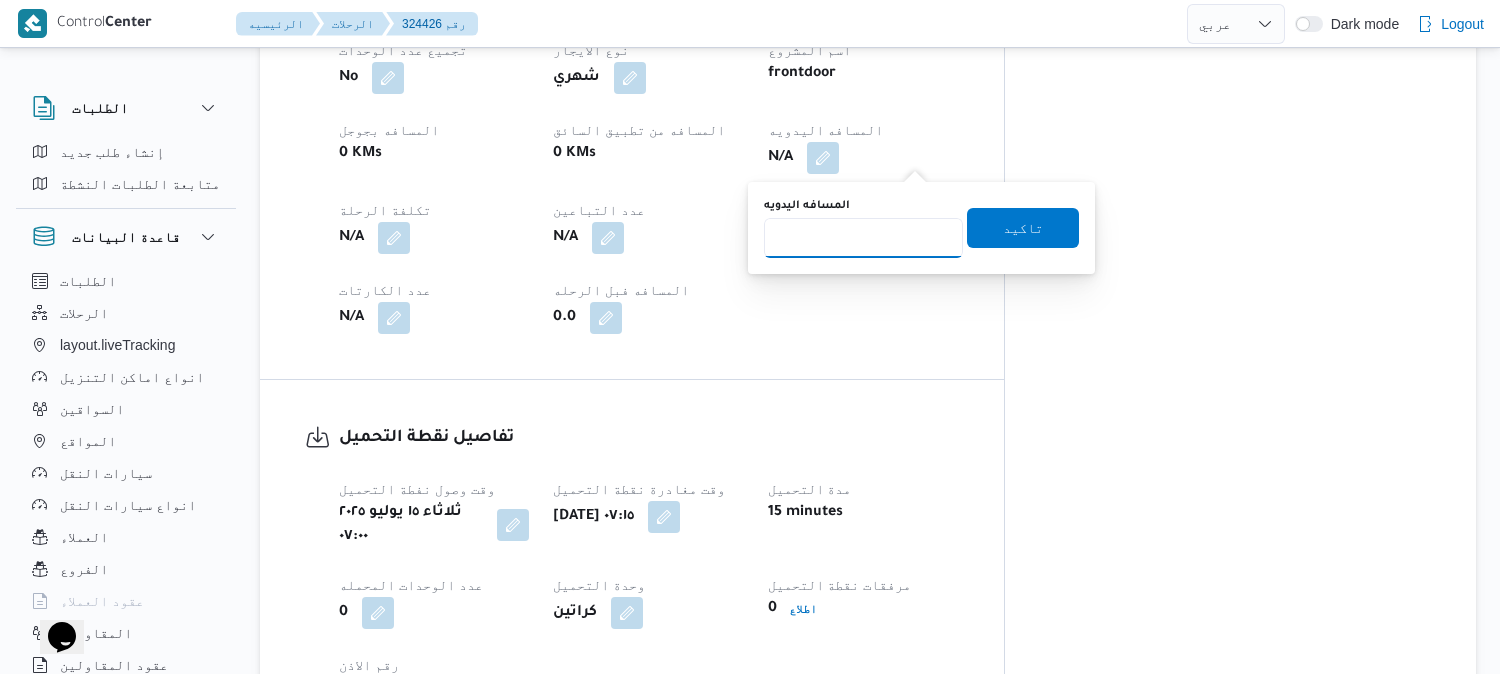 click on "المسافه اليدويه" at bounding box center (863, 238) 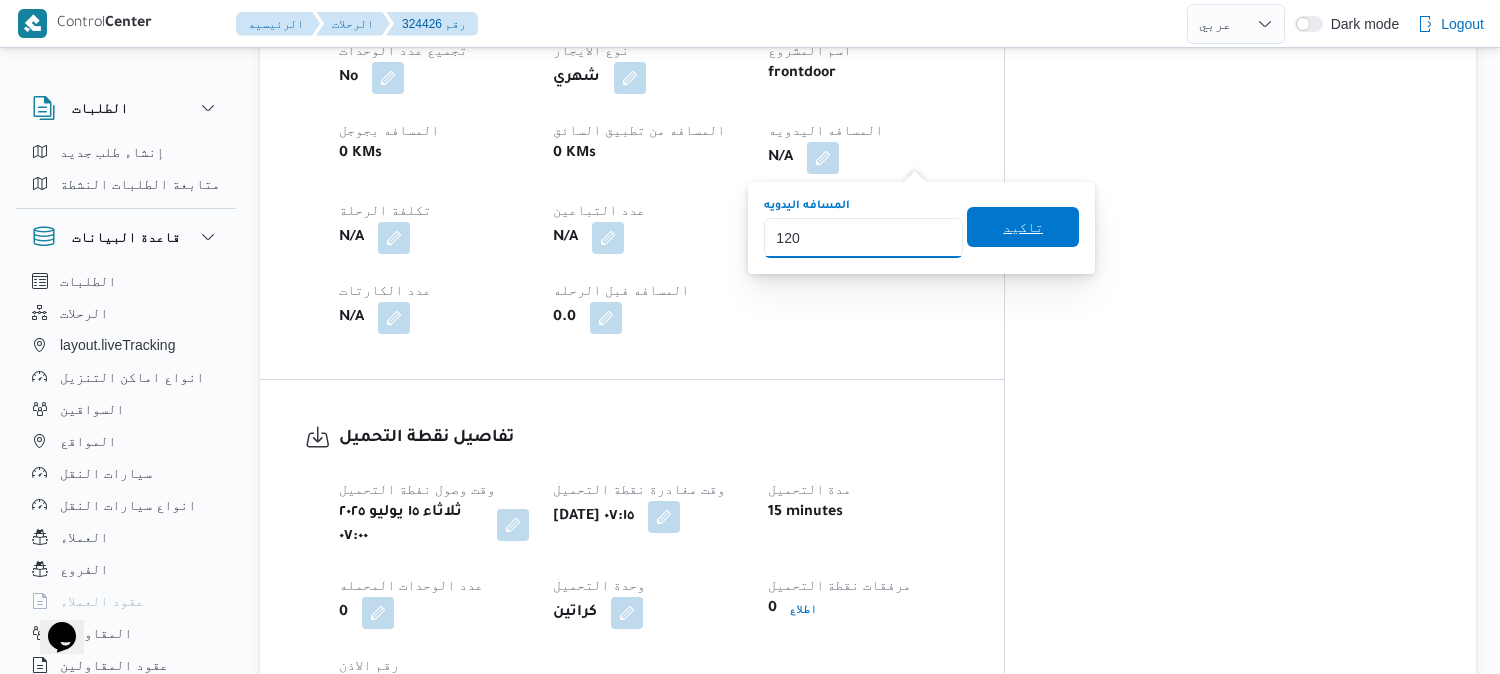 type on "120" 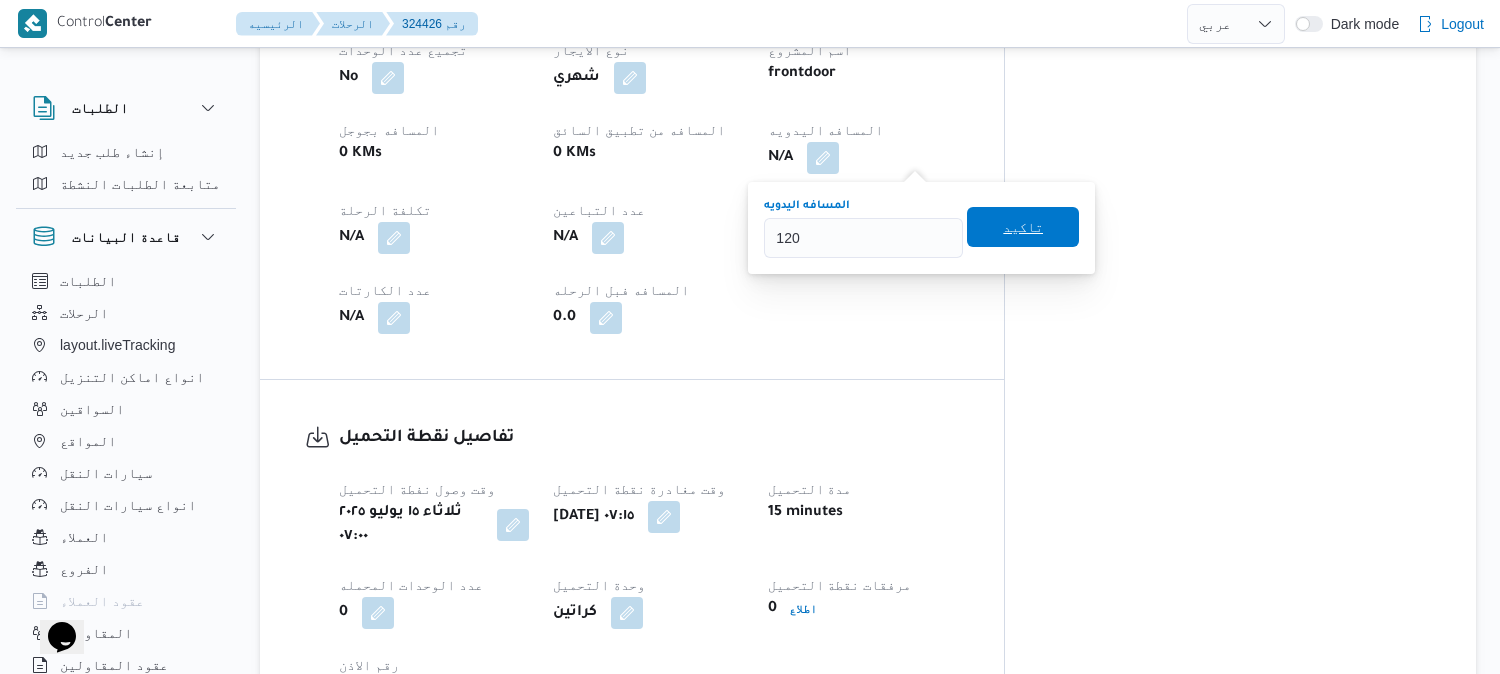 click on "تاكيد" at bounding box center (1023, 227) 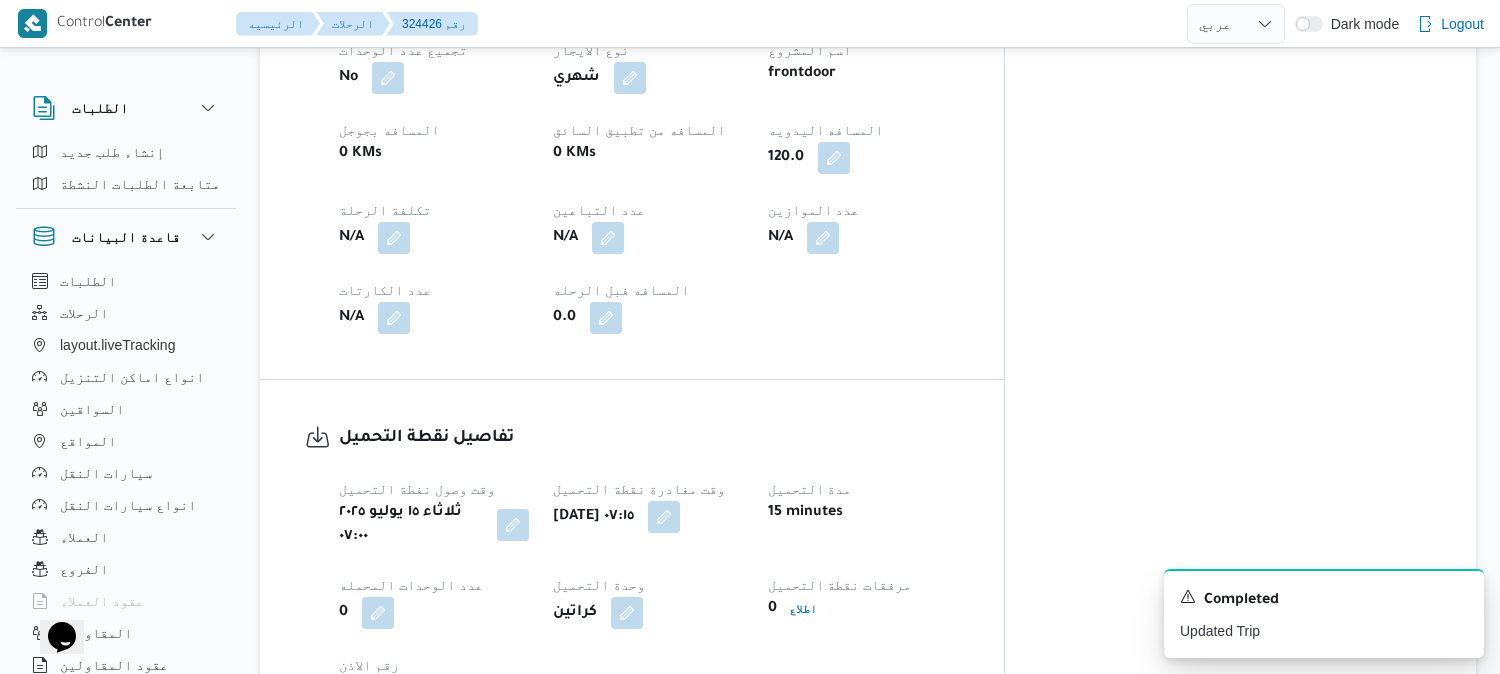 scroll, scrollTop: 1222, scrollLeft: 0, axis: vertical 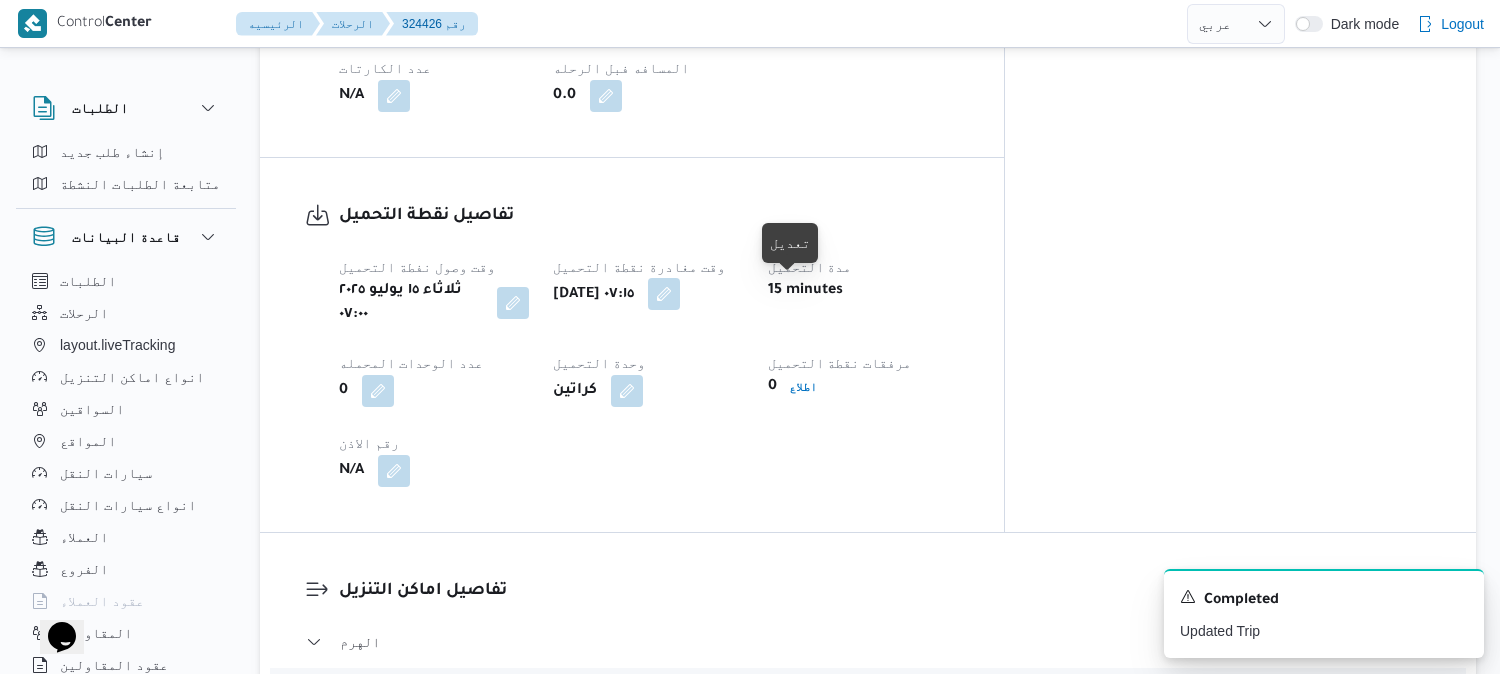 click at bounding box center [664, 294] 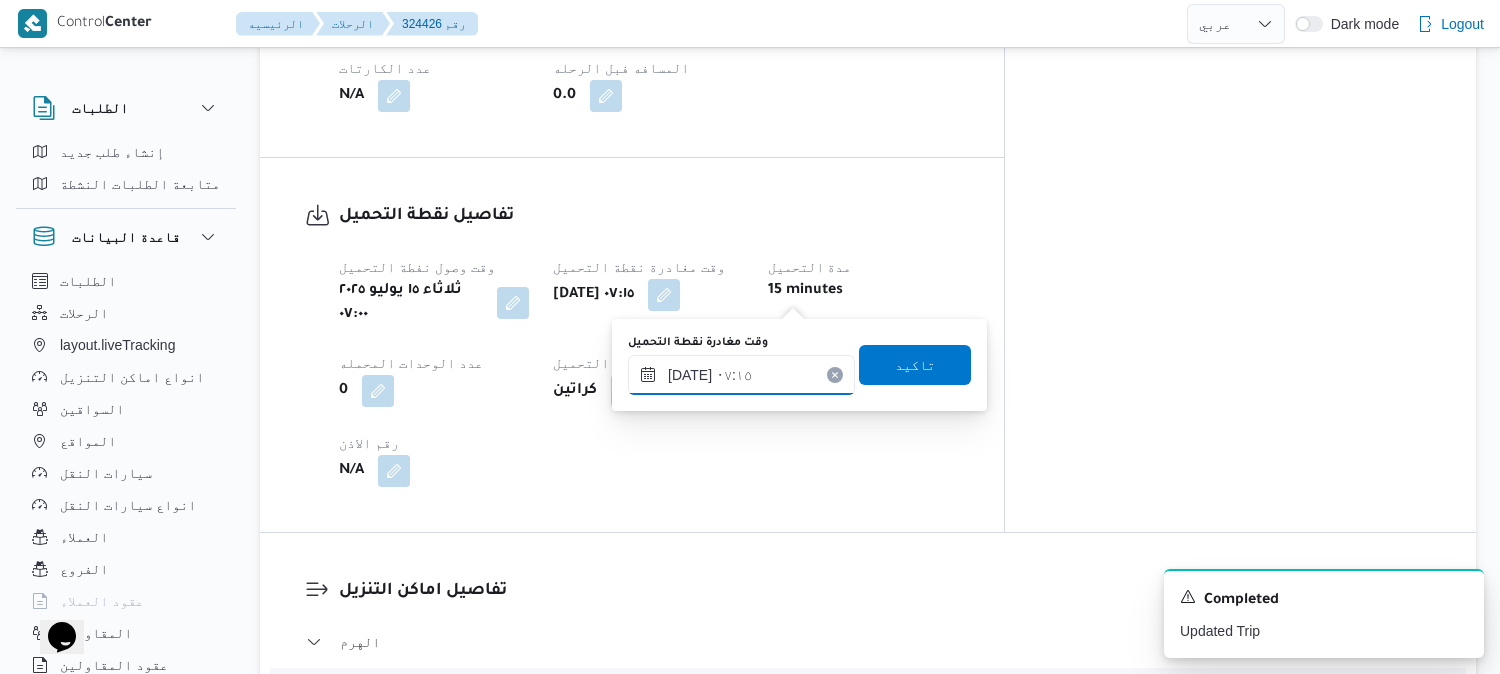 click on "١٥/٠٧/٢٠٢٥ ٠٧:١٥" at bounding box center (741, 375) 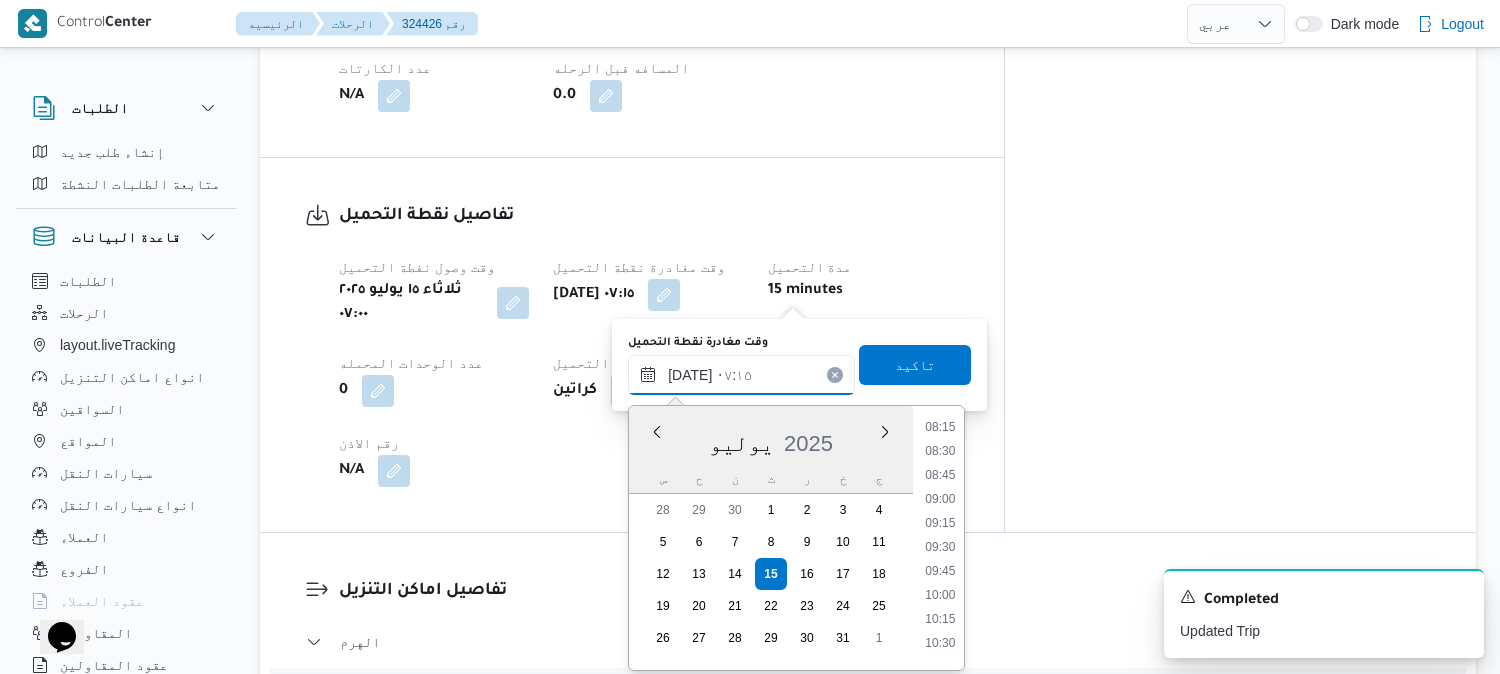 scroll, scrollTop: 798, scrollLeft: 0, axis: vertical 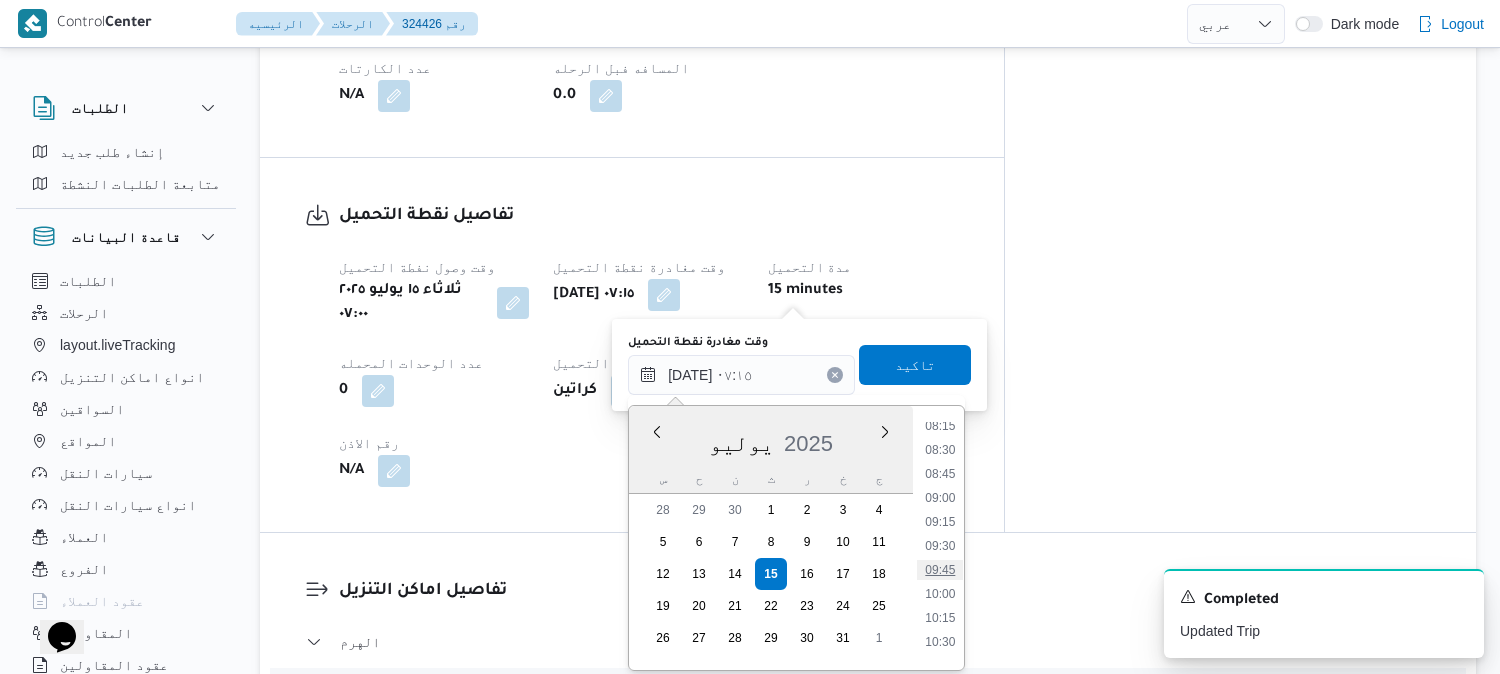 click on "09:45" at bounding box center [941, 570] 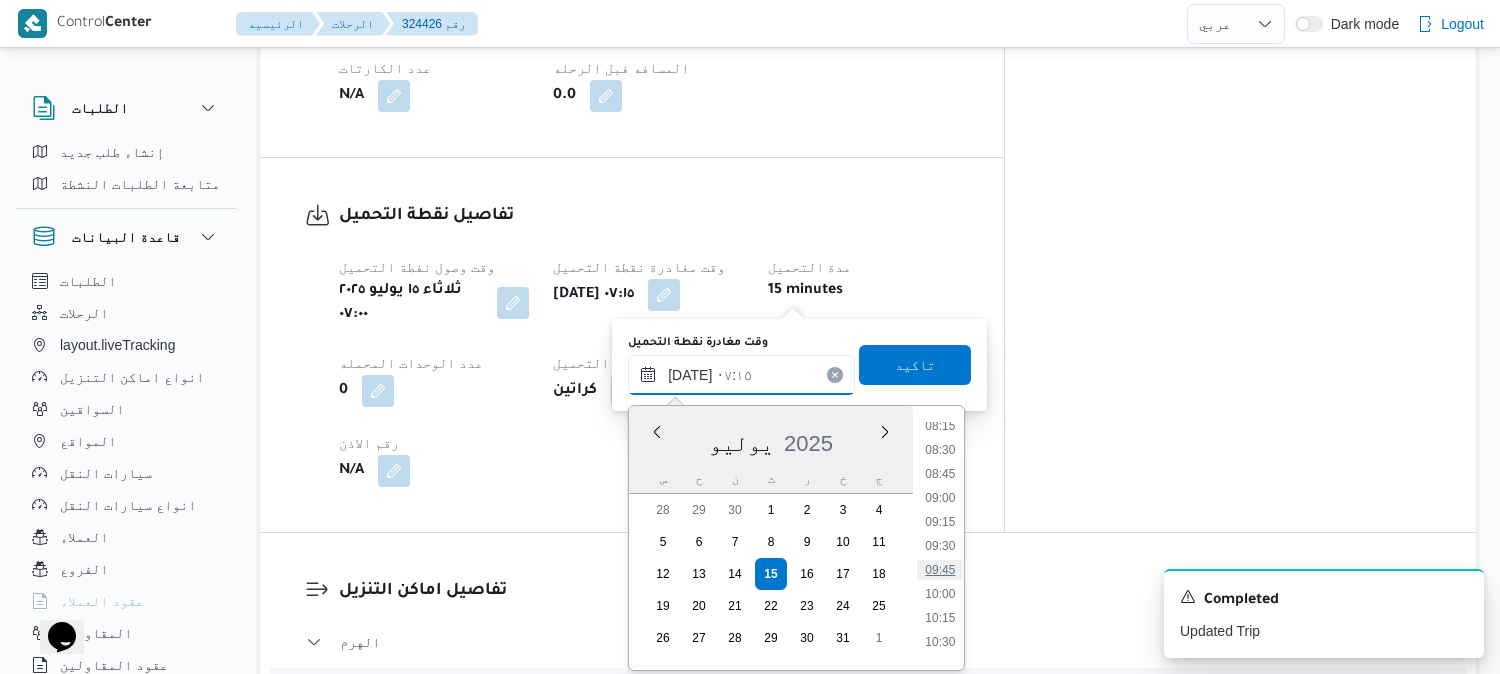 type on "١٥/٠٧/٢٠٢٥ ٠٩:٤٥" 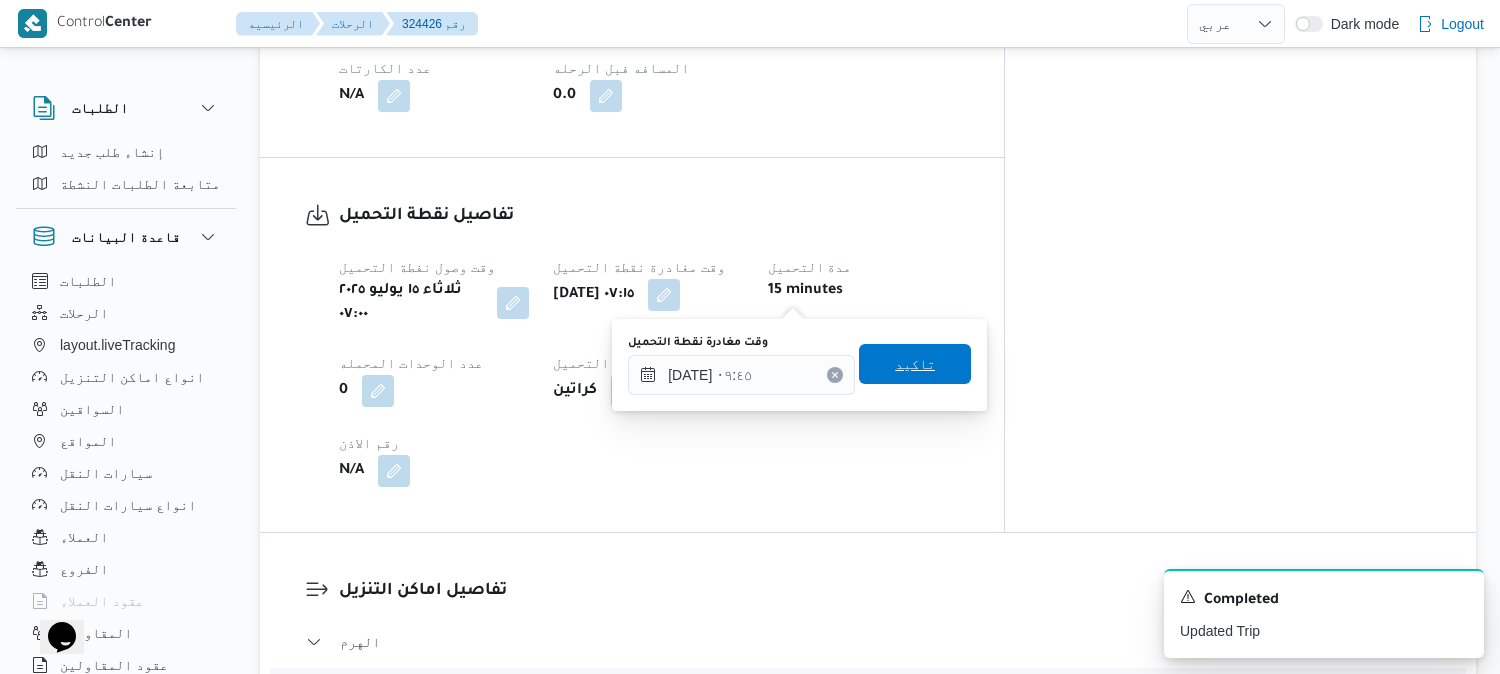 click on "تاكيد" at bounding box center [915, 364] 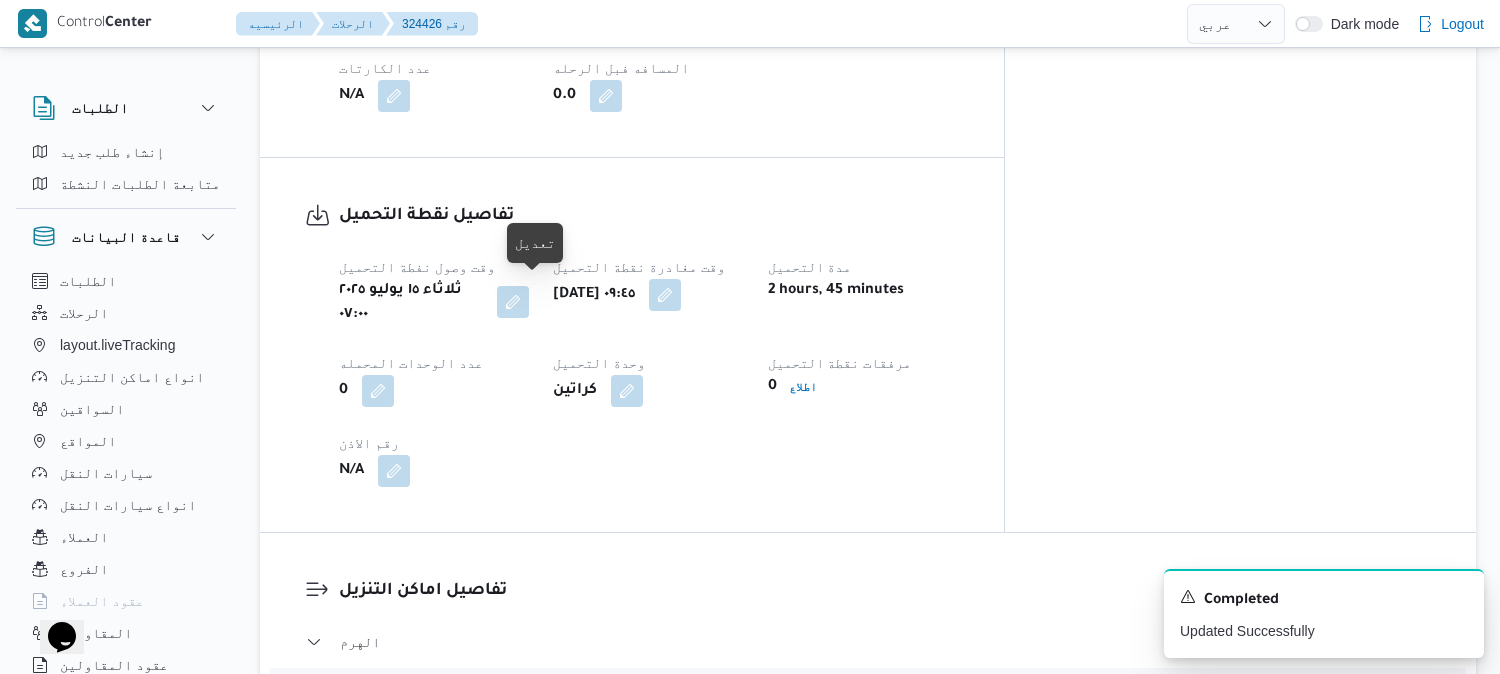 click at bounding box center (513, 302) 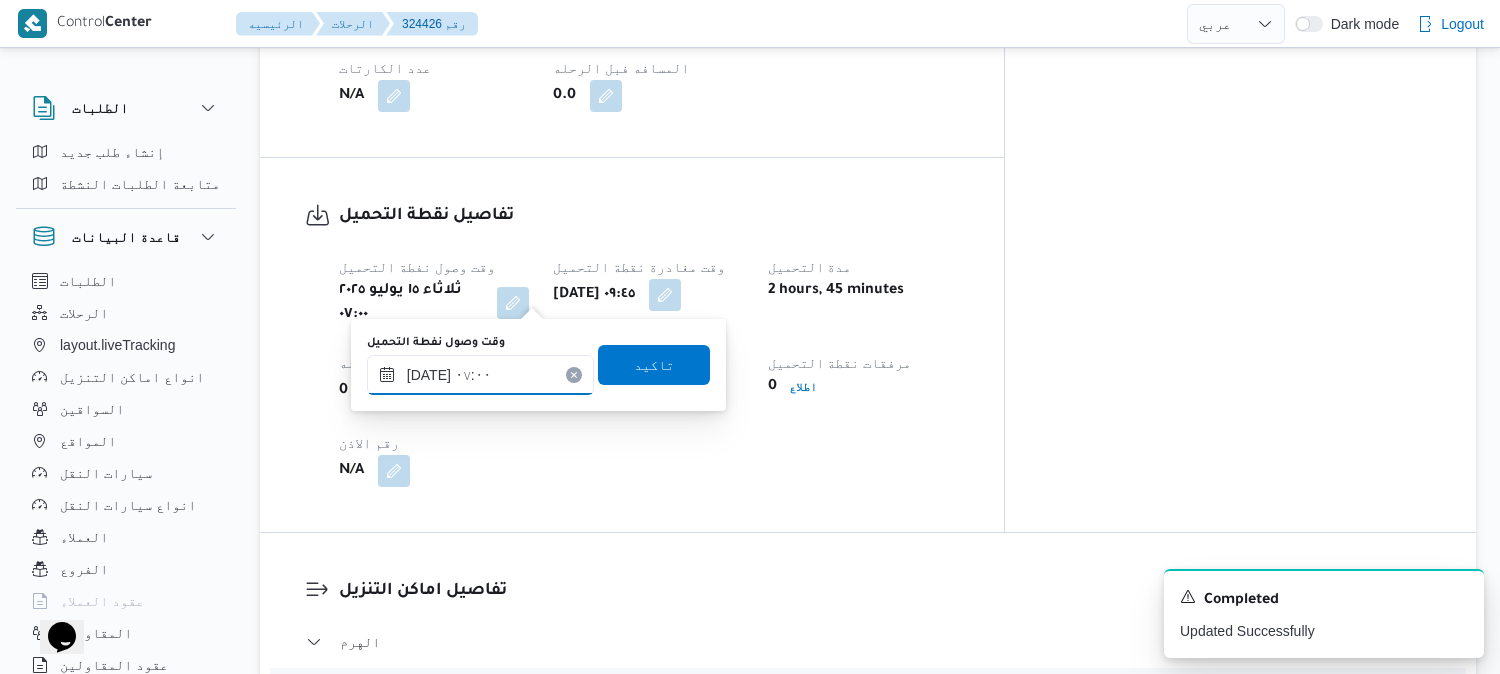 click on "١٥/٠٧/٢٠٢٥ ٠٧:٠٠" at bounding box center [480, 375] 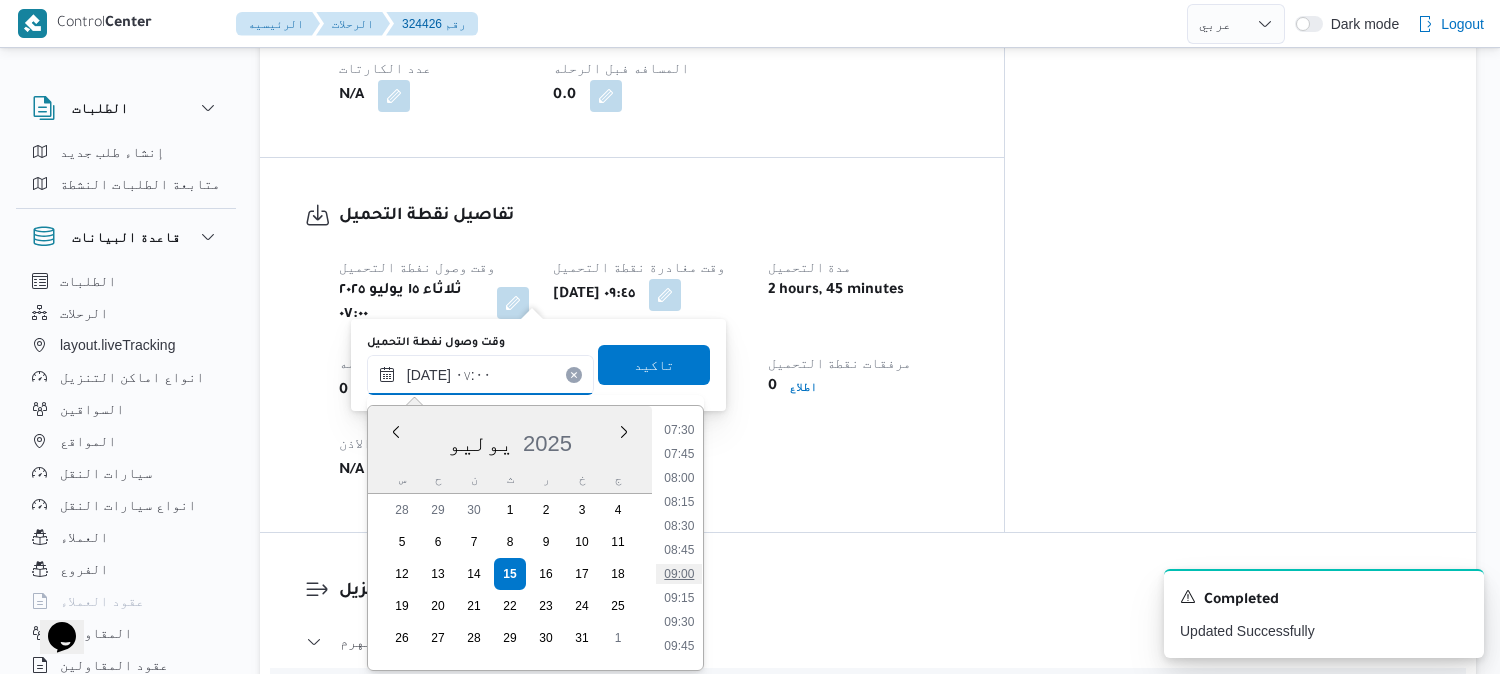 scroll, scrollTop: 774, scrollLeft: 0, axis: vertical 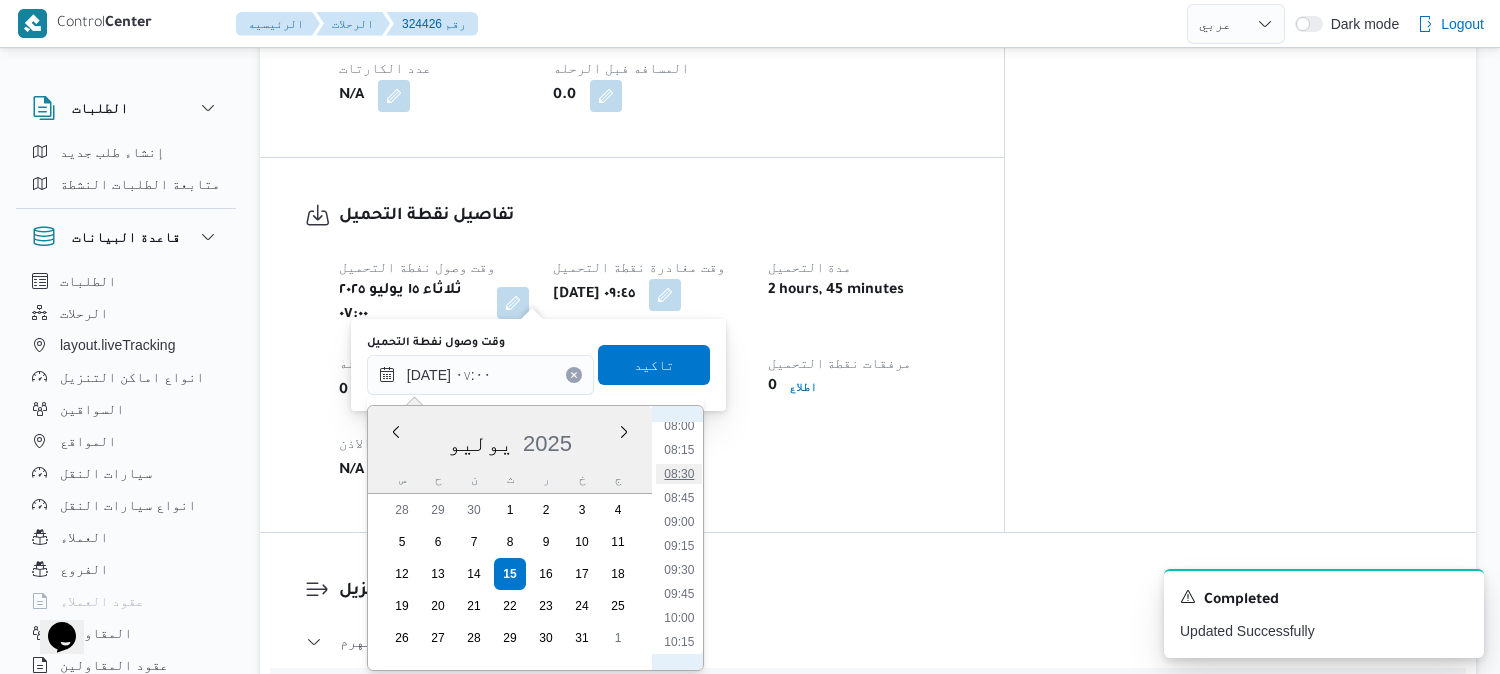 click on "08:30" at bounding box center [679, 474] 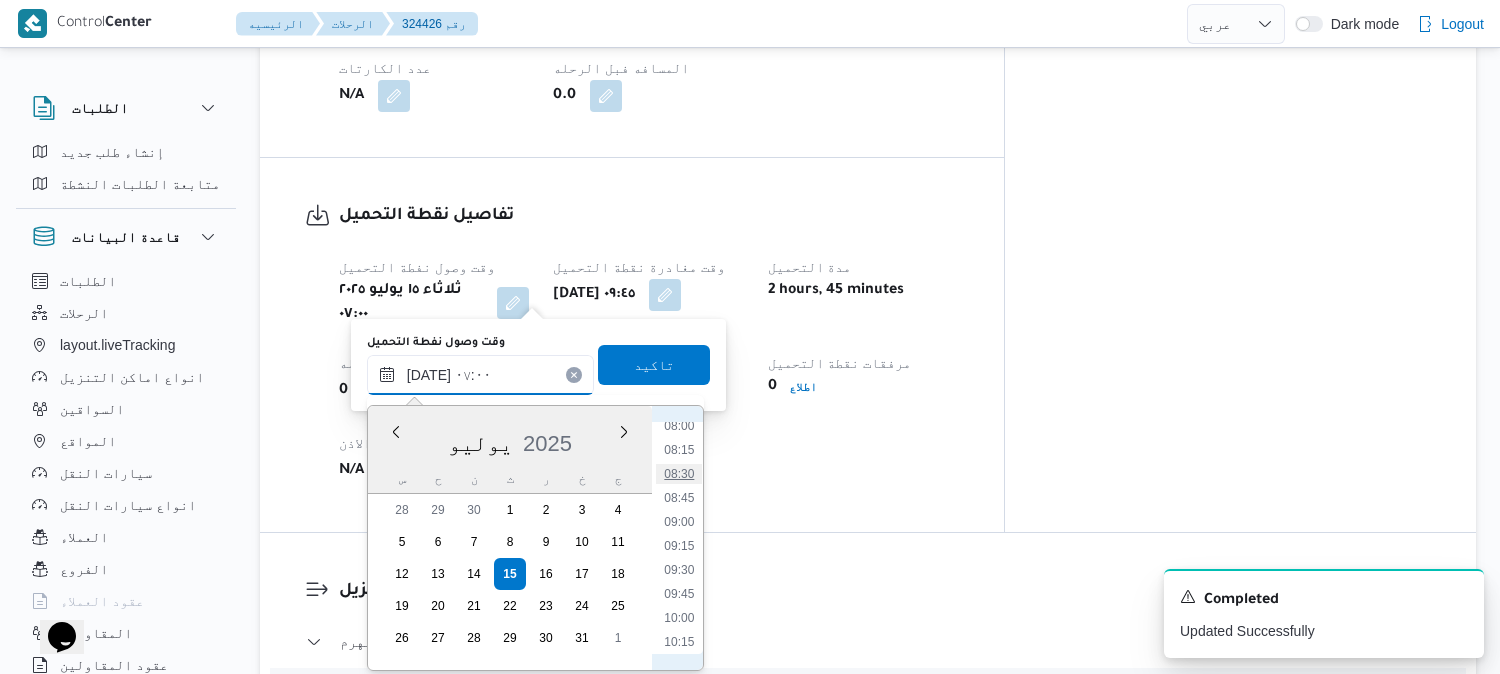 type on "١٥/٠٧/٢٠٢٥ ٠٨:٣٠" 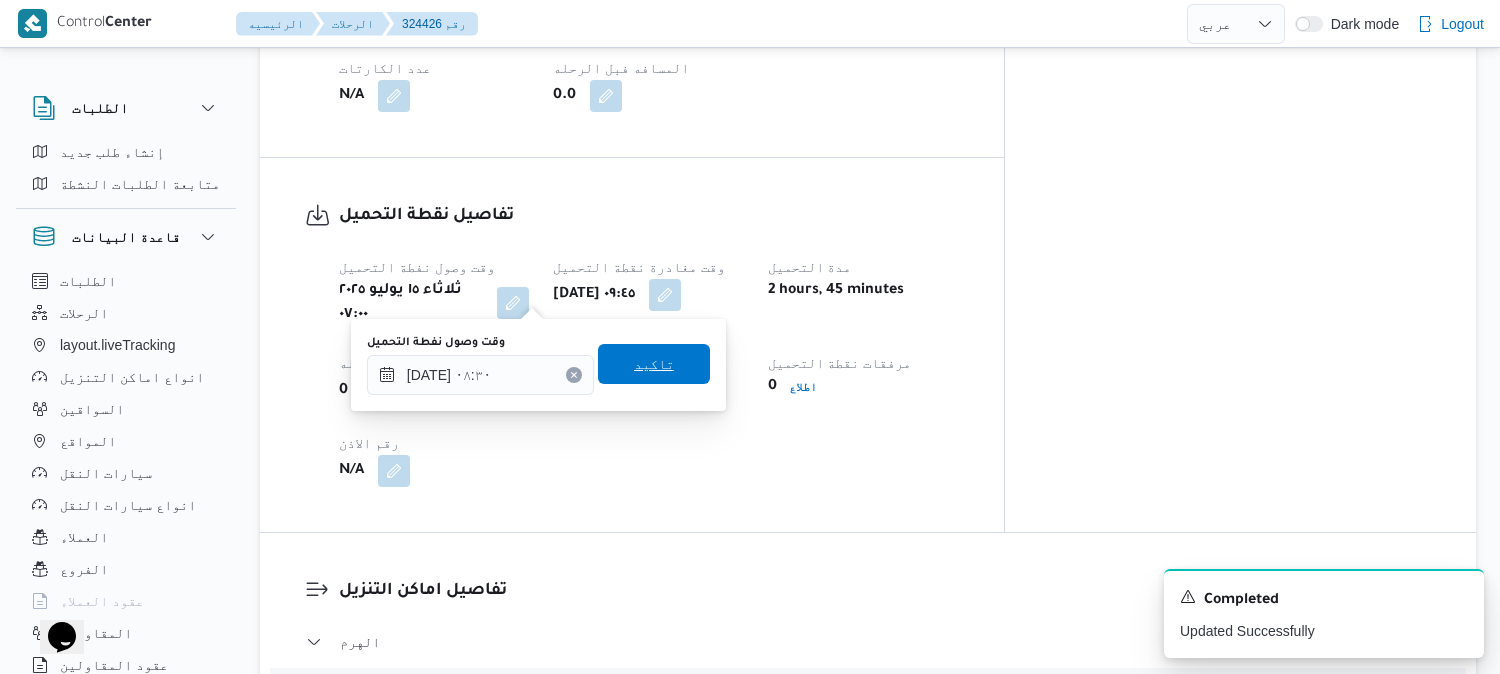 click on "تاكيد" at bounding box center (654, 364) 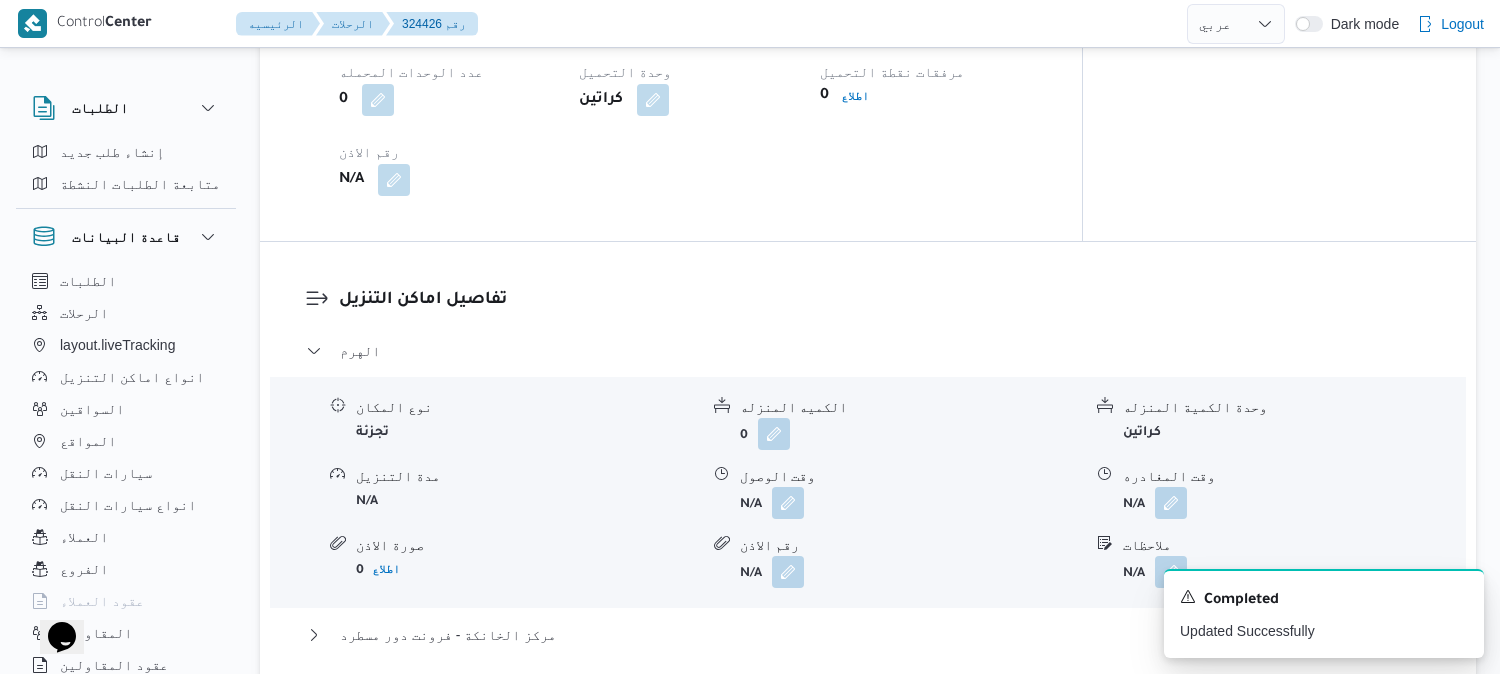 scroll, scrollTop: 1555, scrollLeft: 0, axis: vertical 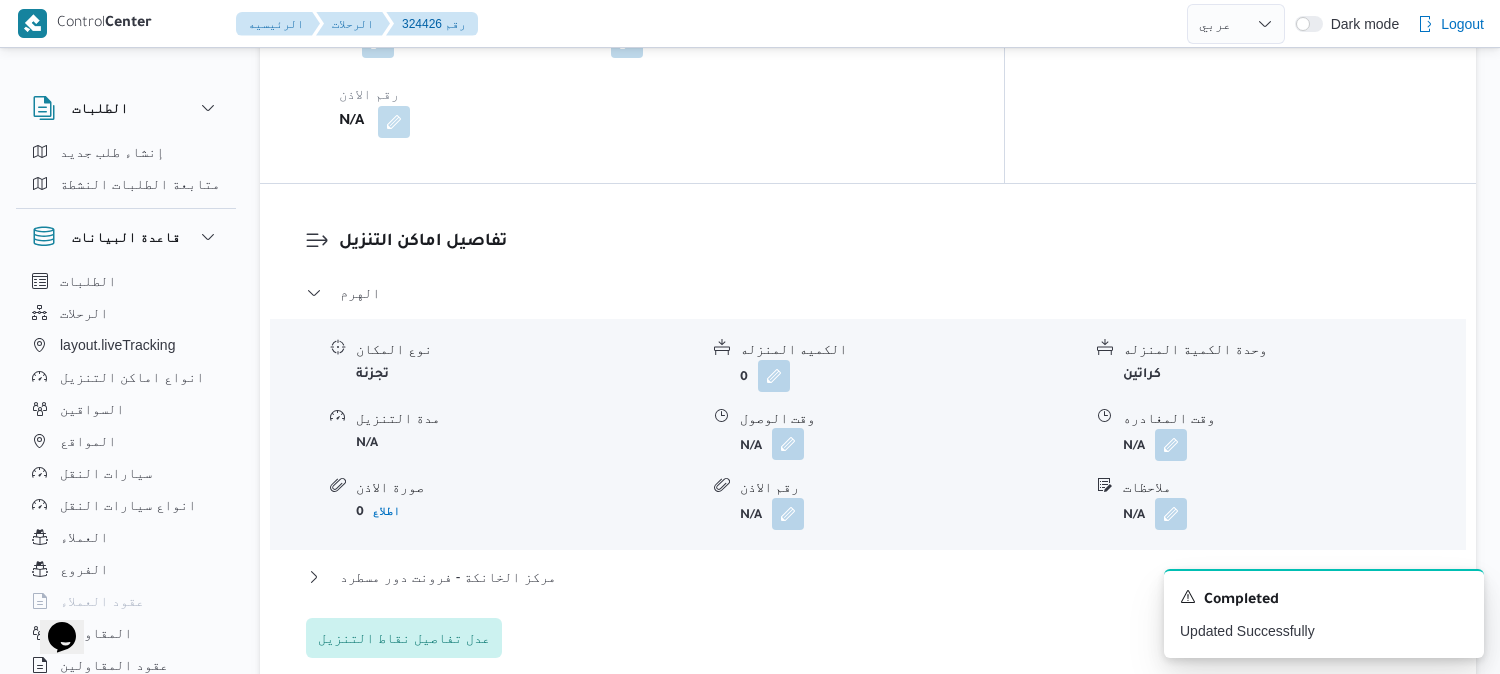 click at bounding box center [788, 444] 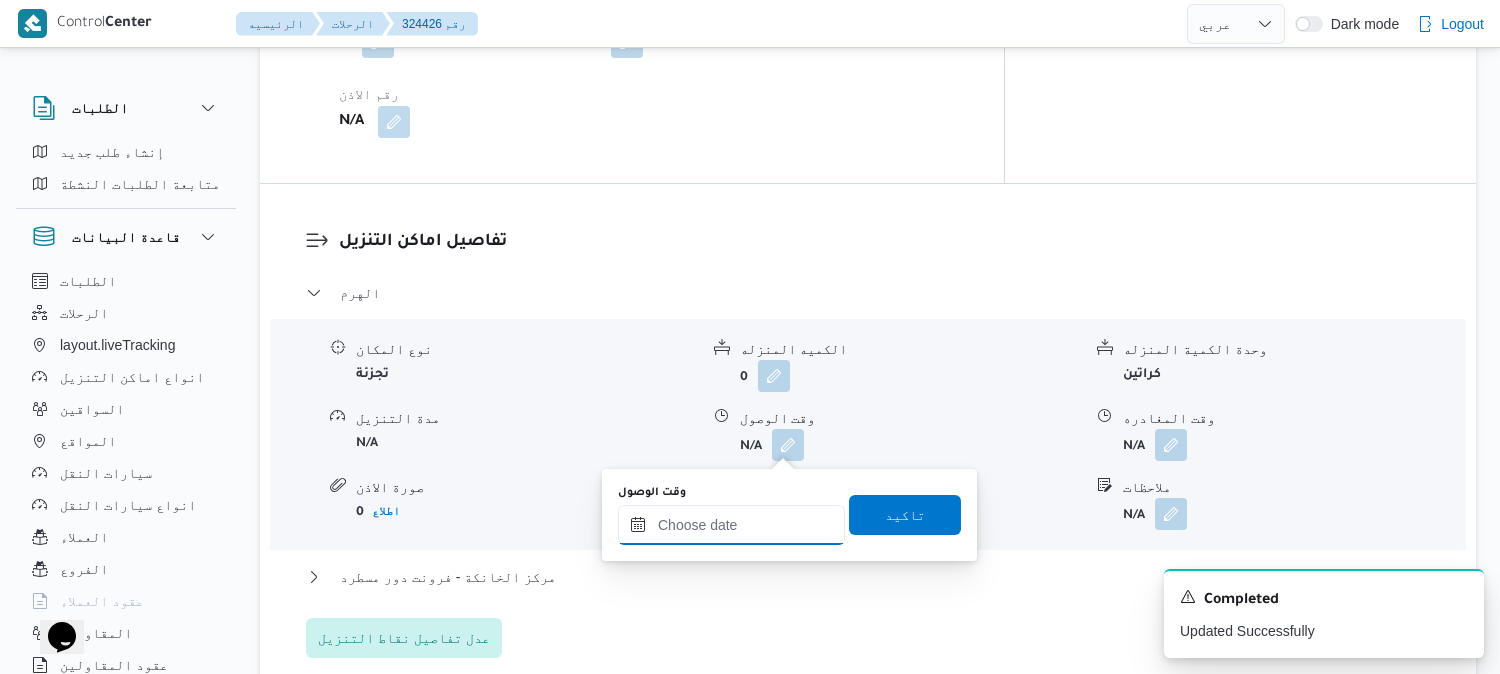 click on "وقت الوصول" at bounding box center (731, 525) 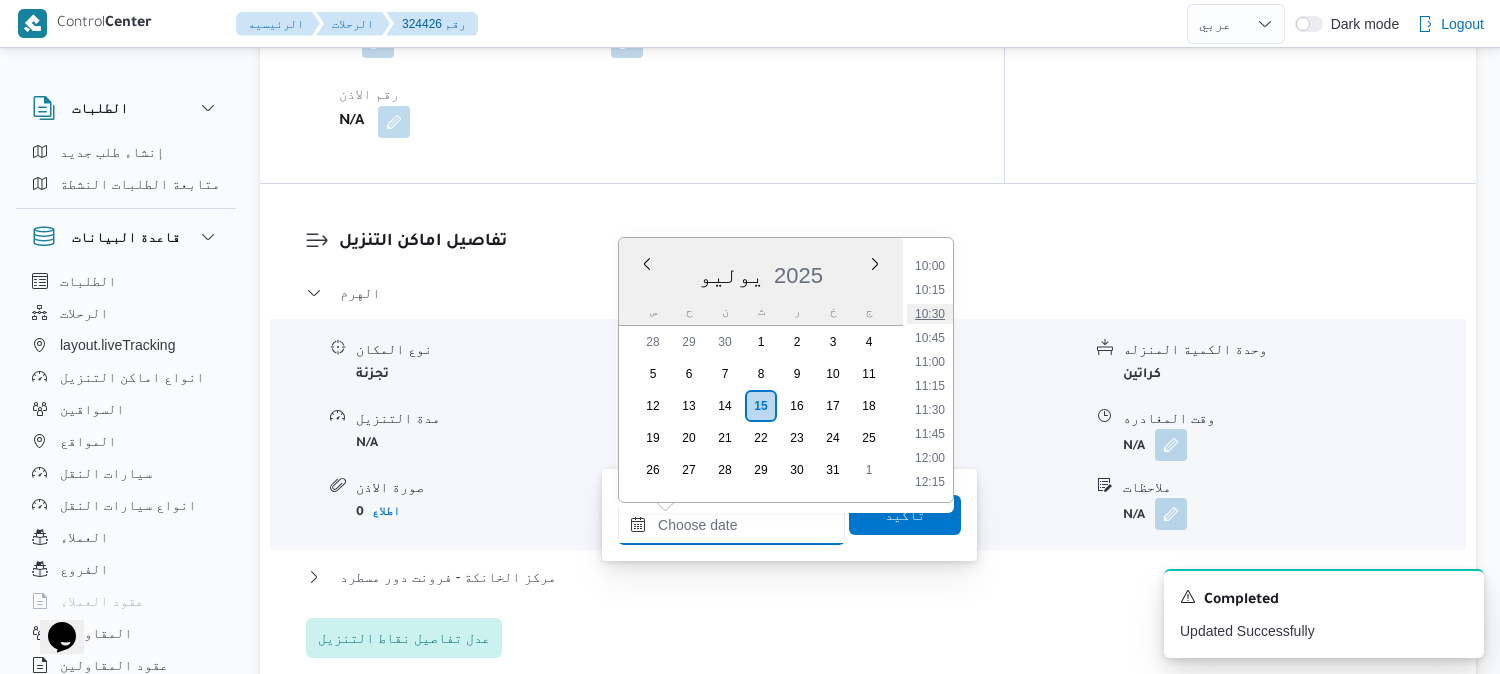 scroll, scrollTop: 953, scrollLeft: 0, axis: vertical 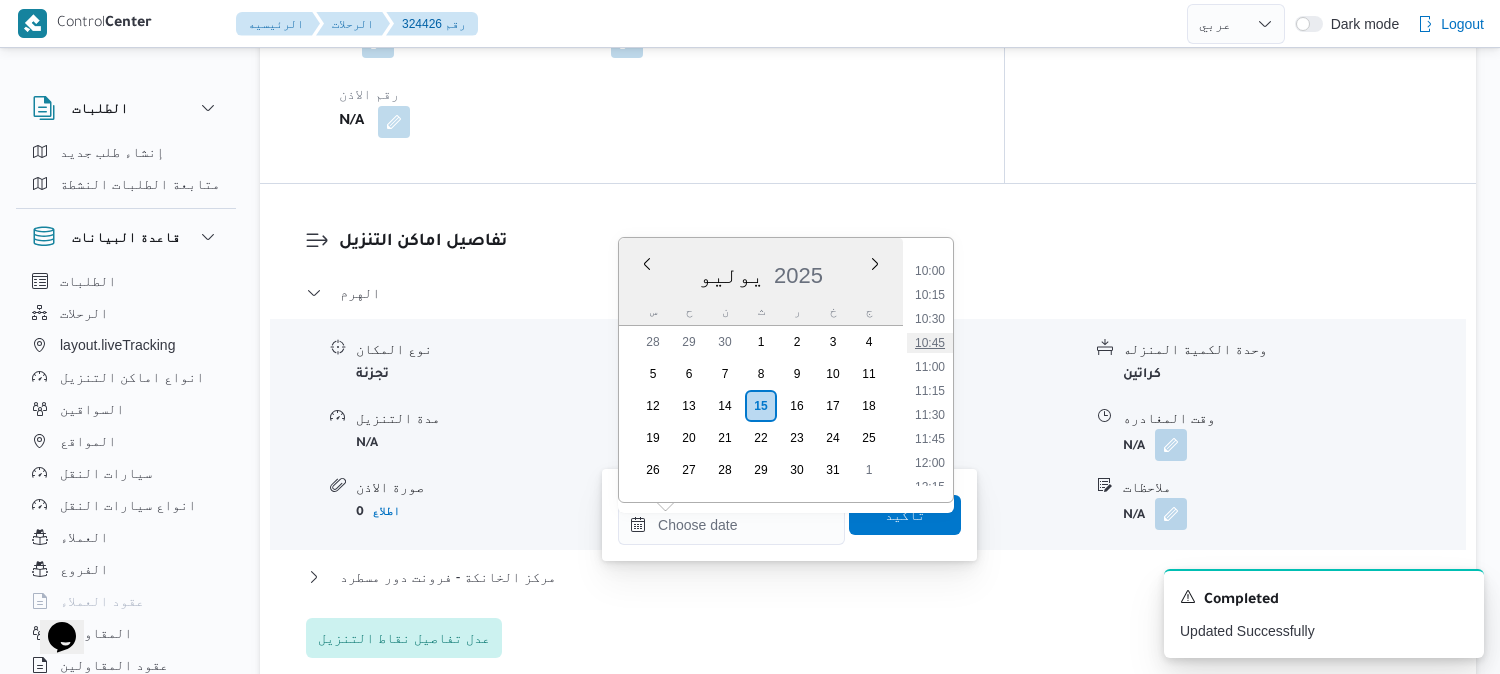 click on "10:45" at bounding box center (930, 343) 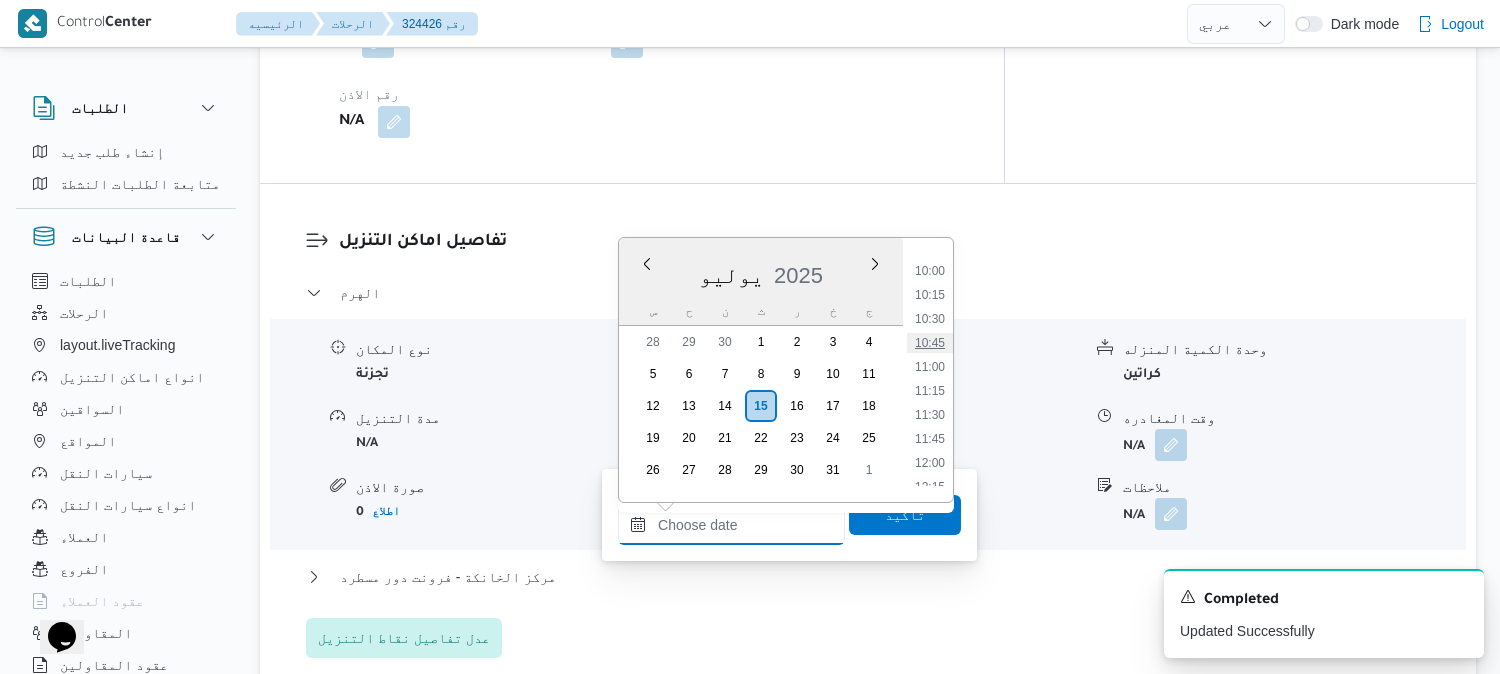 type on "١٥/٠٧/٢٠٢٥ ١٠:٤٥" 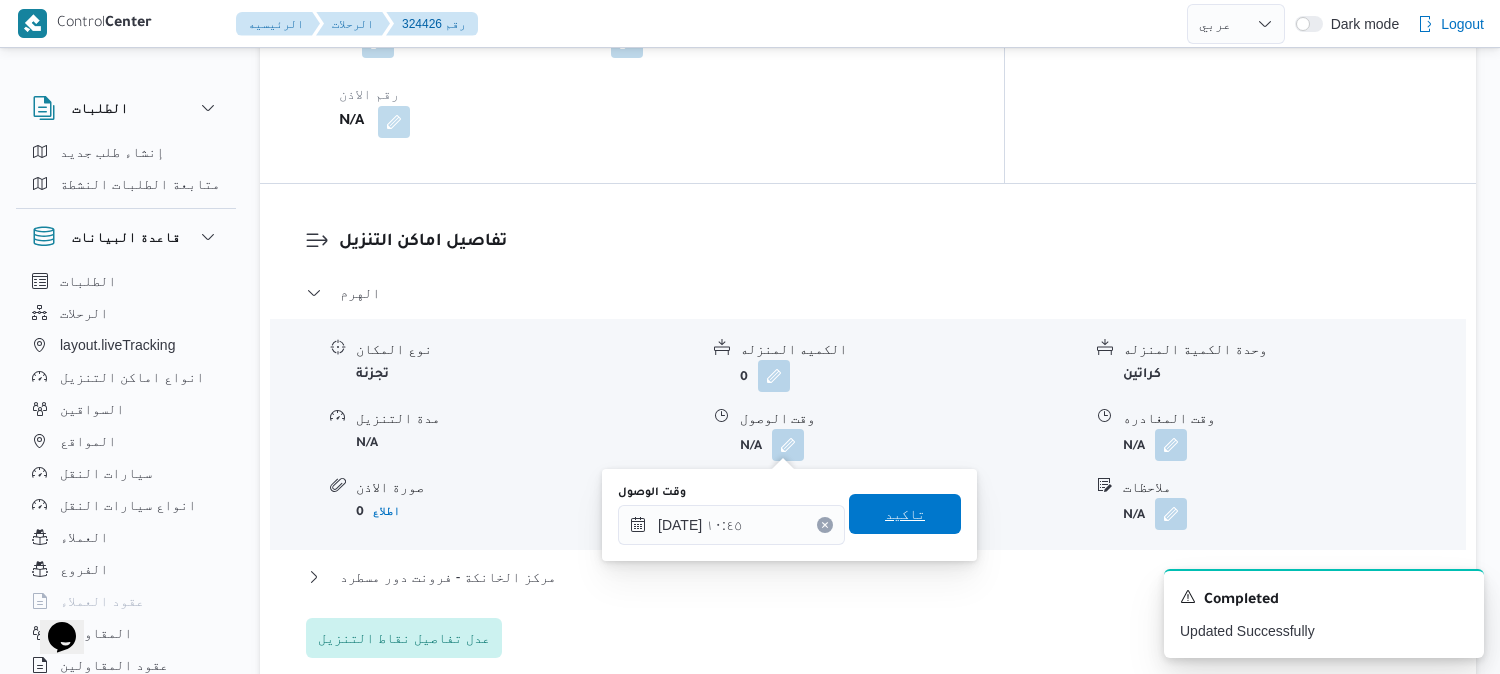 click on "تاكيد" at bounding box center [905, 514] 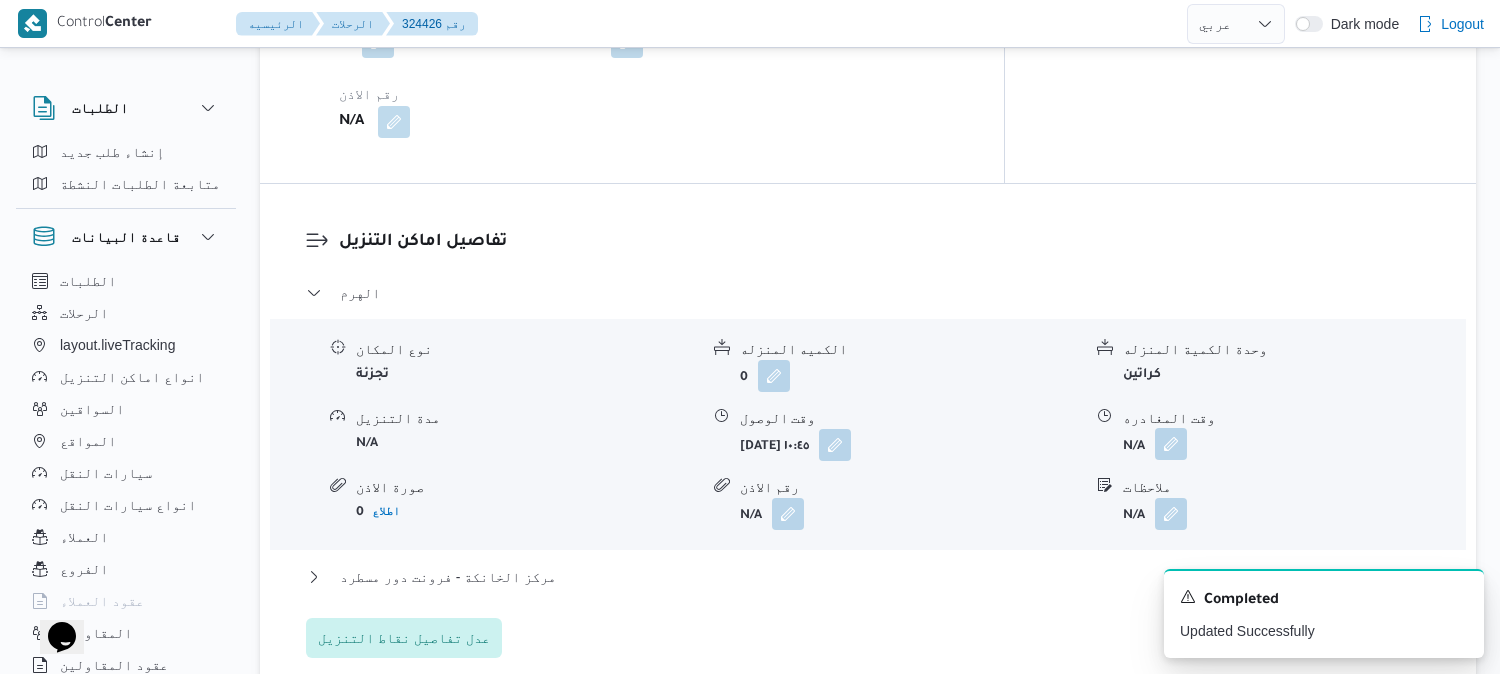 click at bounding box center (1171, 444) 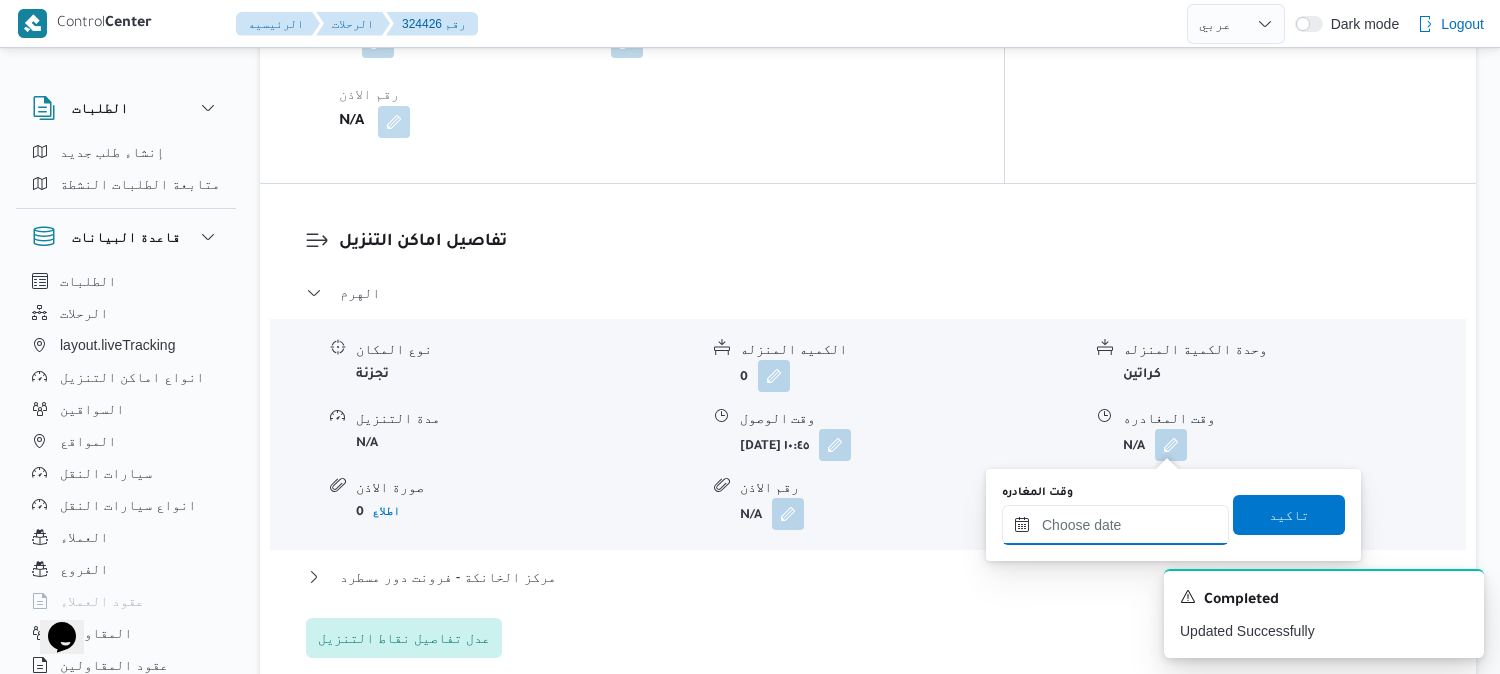 click on "وقت المغادره" at bounding box center [1115, 525] 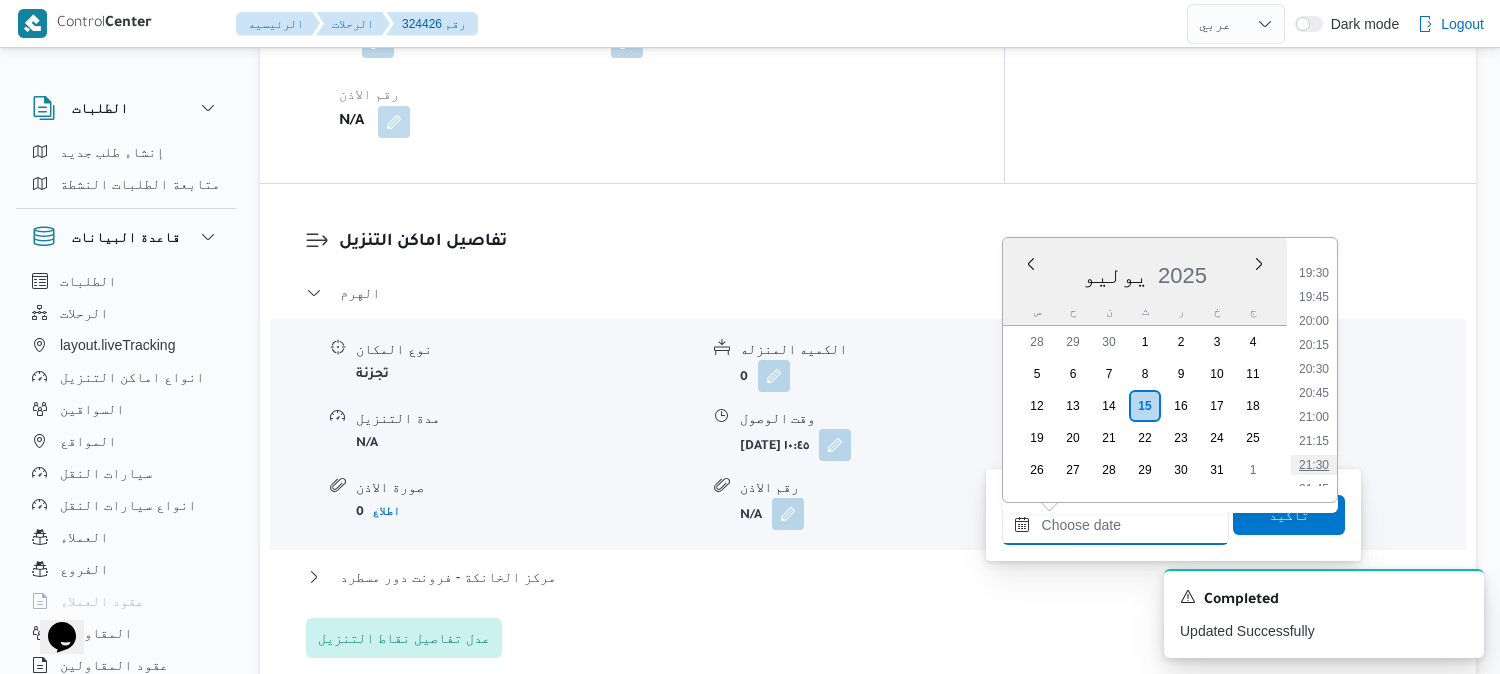 scroll, scrollTop: 1620, scrollLeft: 0, axis: vertical 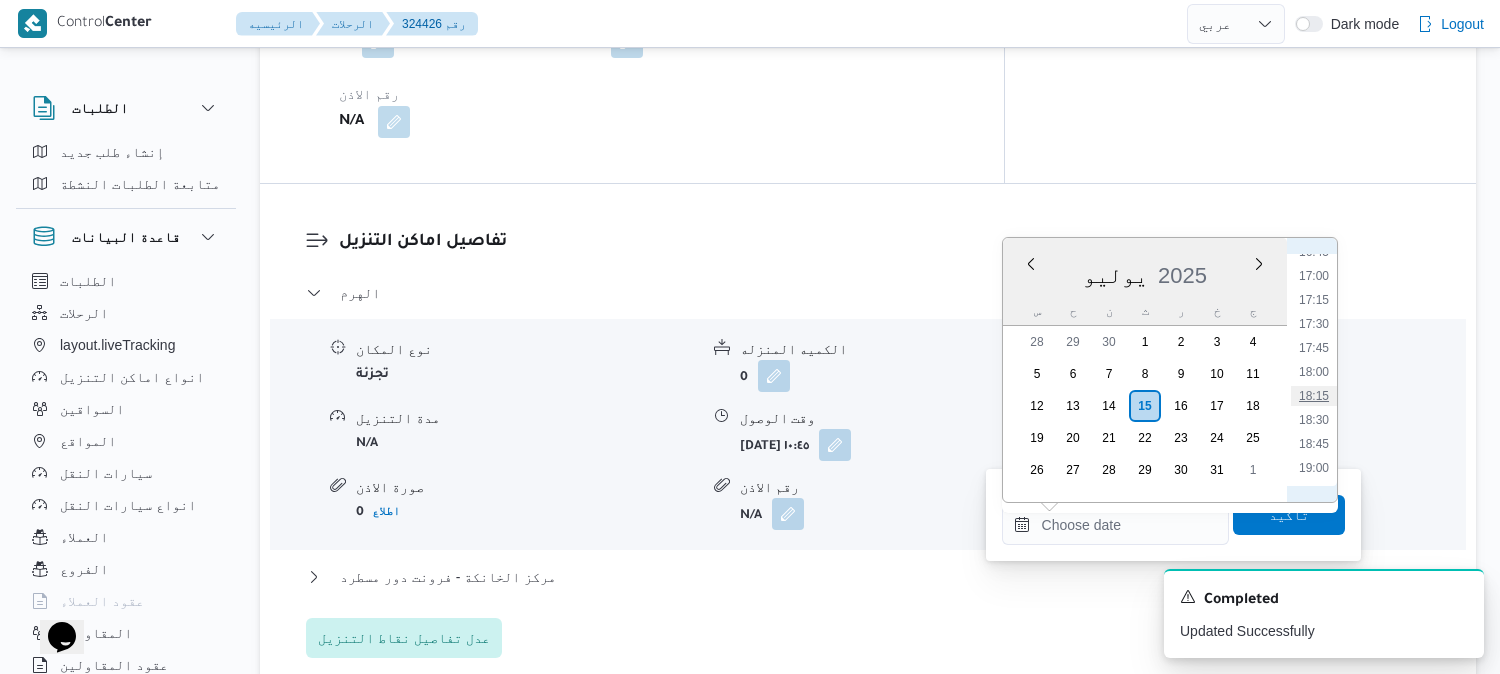 click on "18:15" at bounding box center (1314, 396) 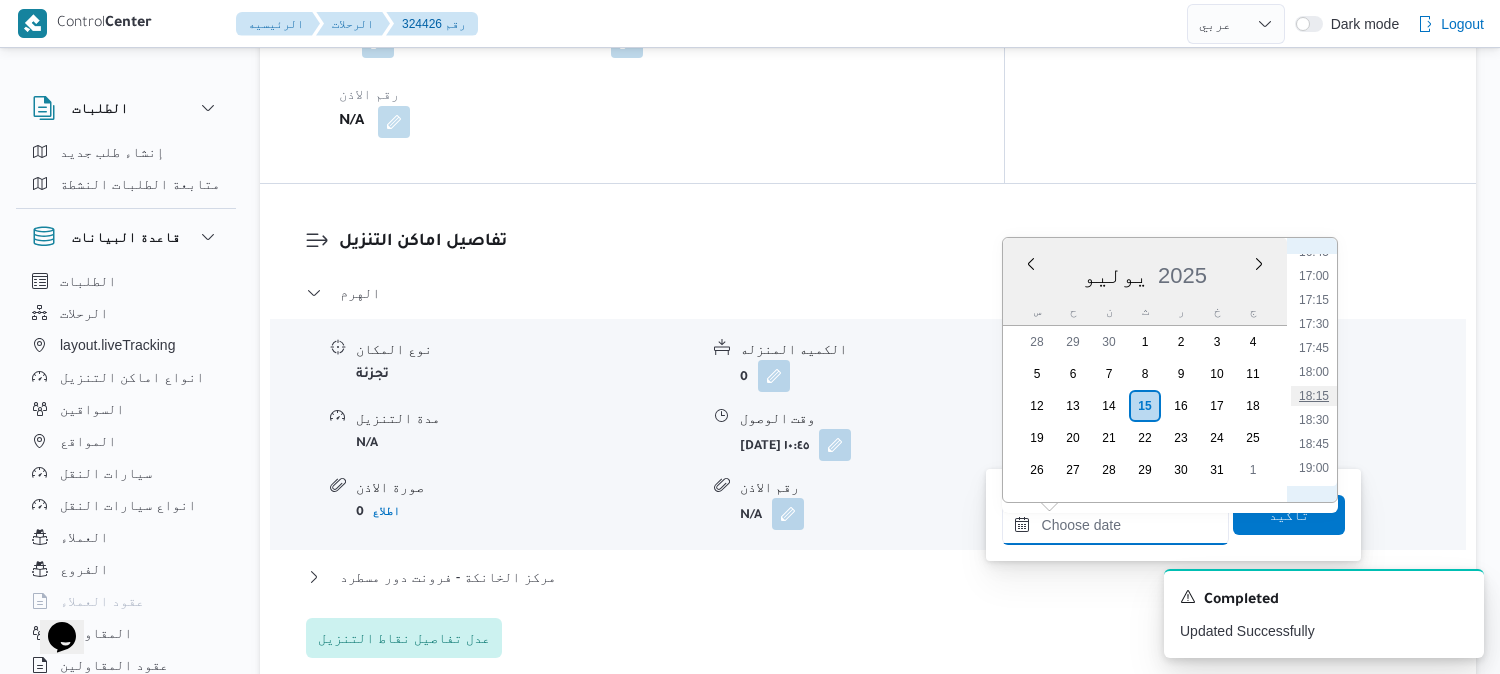 type on "١٥/٠٧/٢٠٢٥ ١٨:١٥" 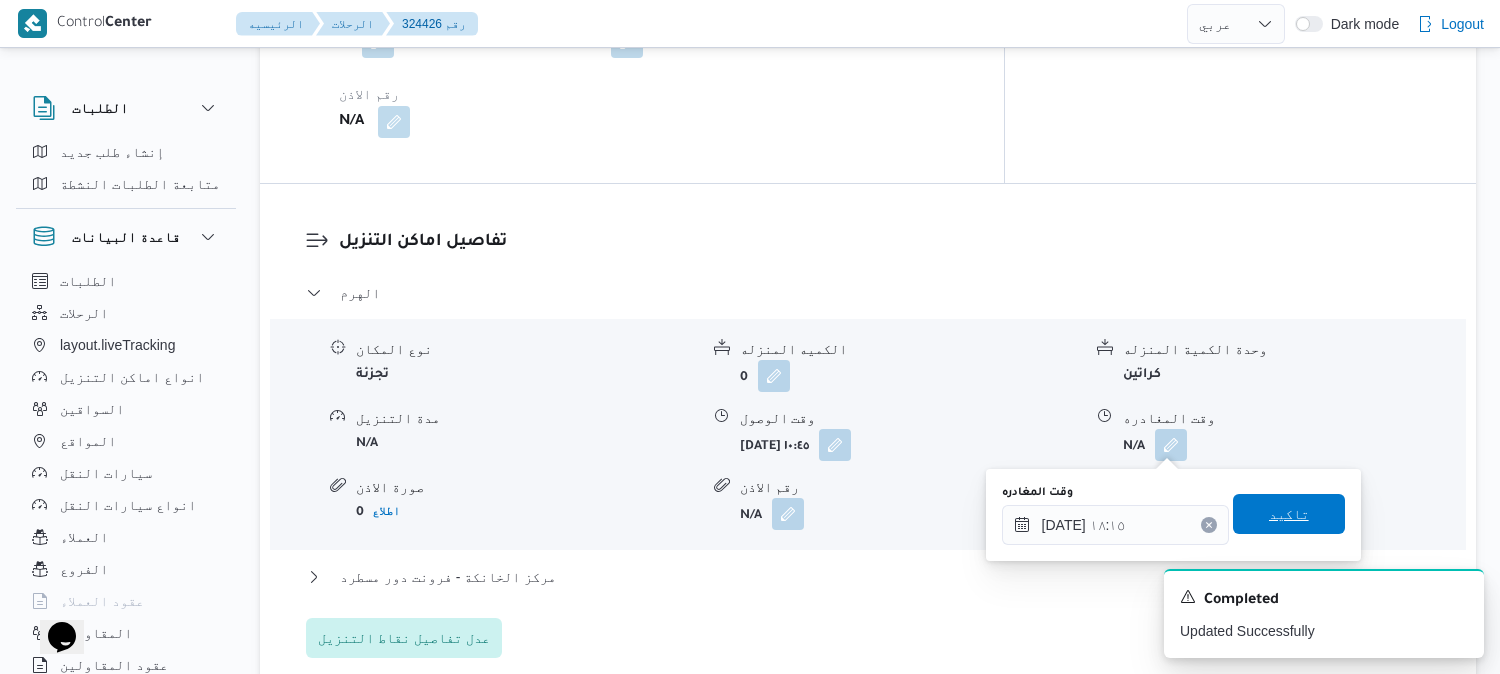 click on "تاكيد" at bounding box center (1289, 514) 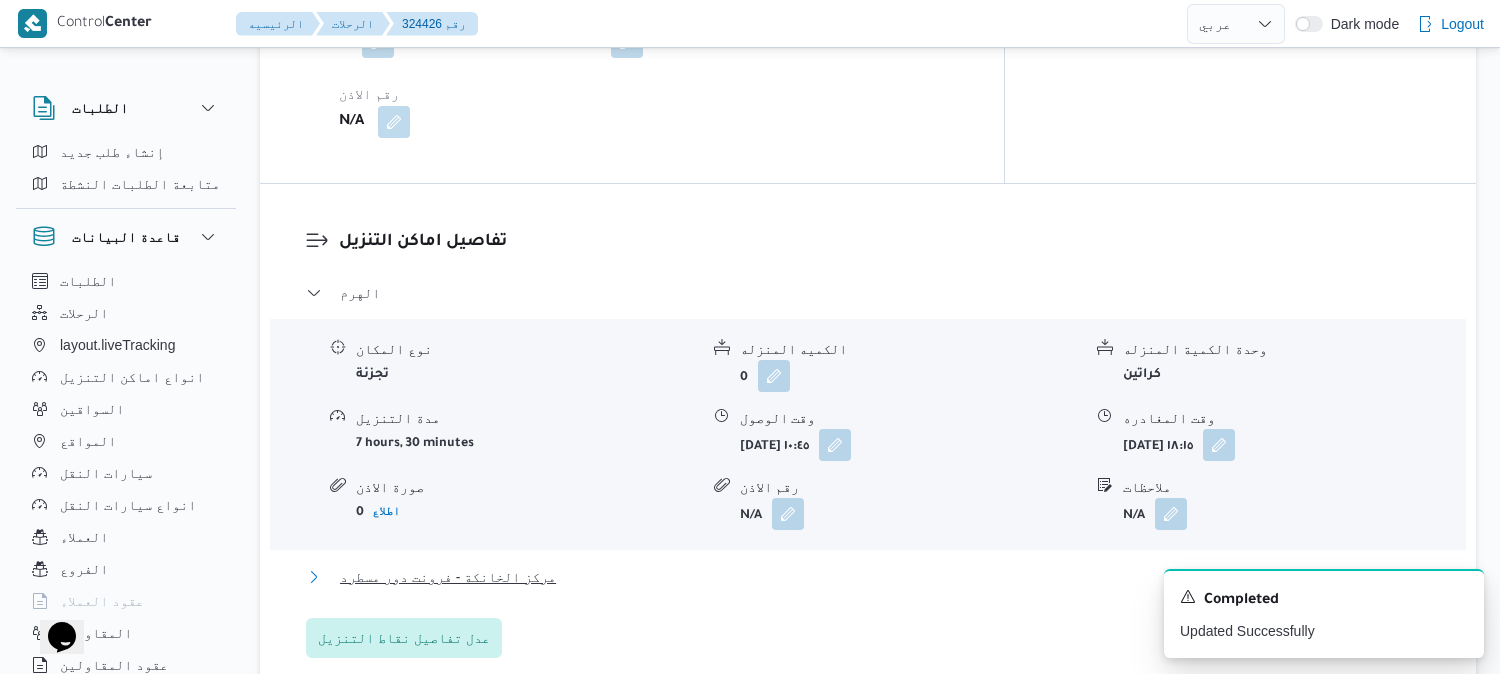 click on "مركز الخانكة -
فرونت دور مسطرد" at bounding box center [448, 577] 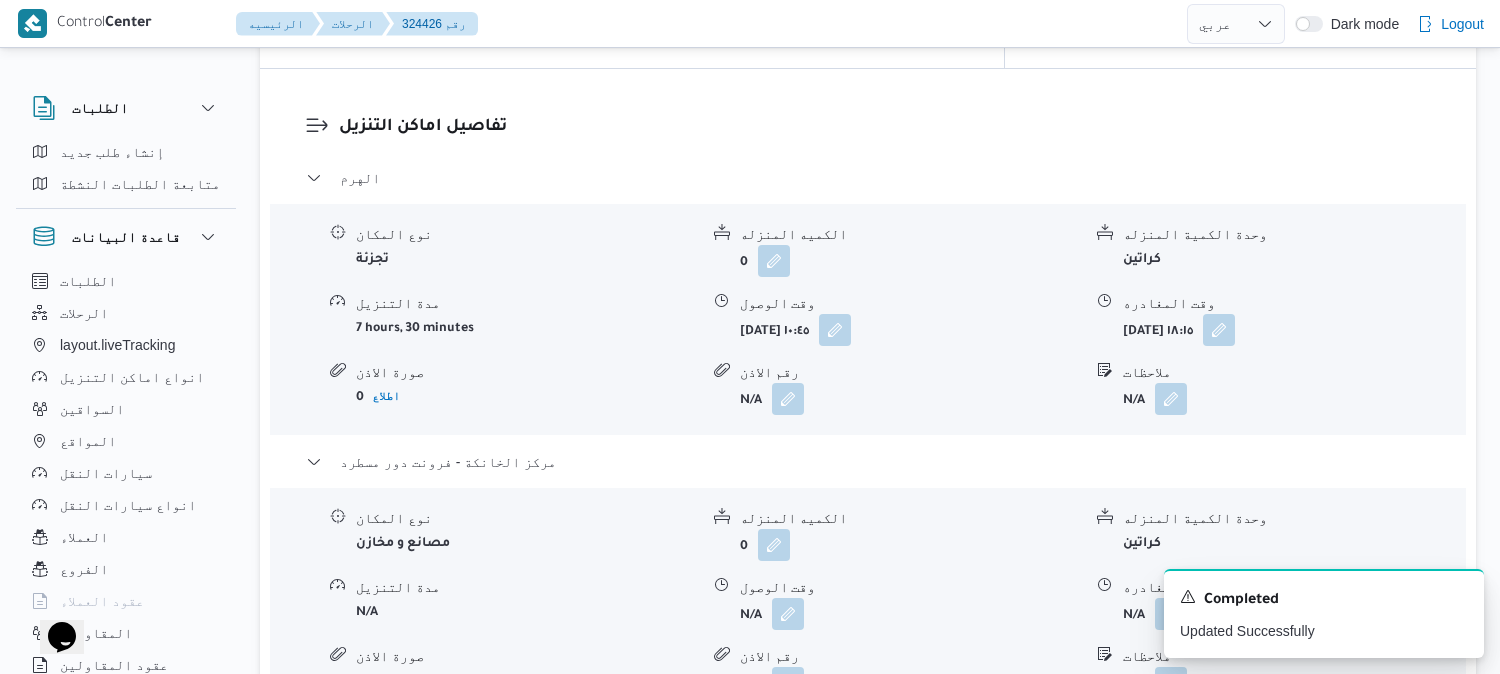 scroll, scrollTop: 1777, scrollLeft: 0, axis: vertical 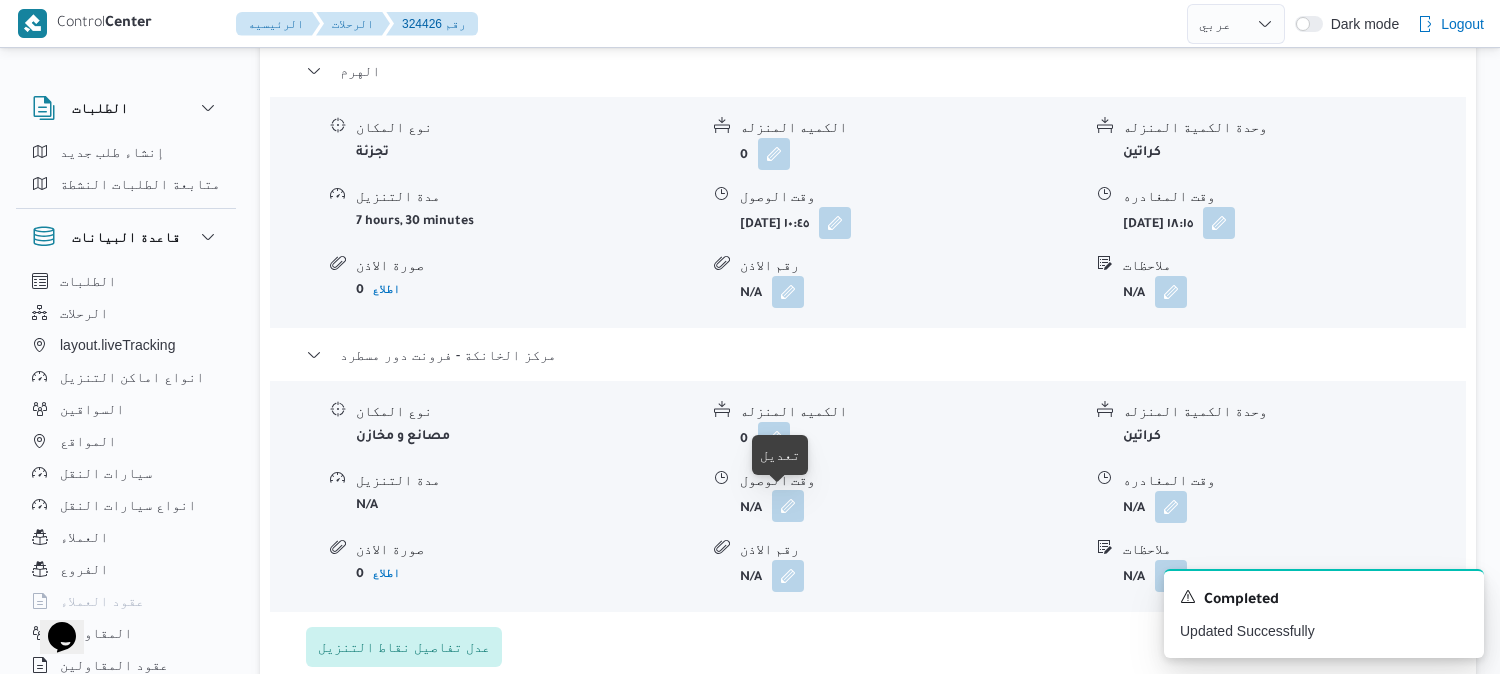 click at bounding box center (788, 506) 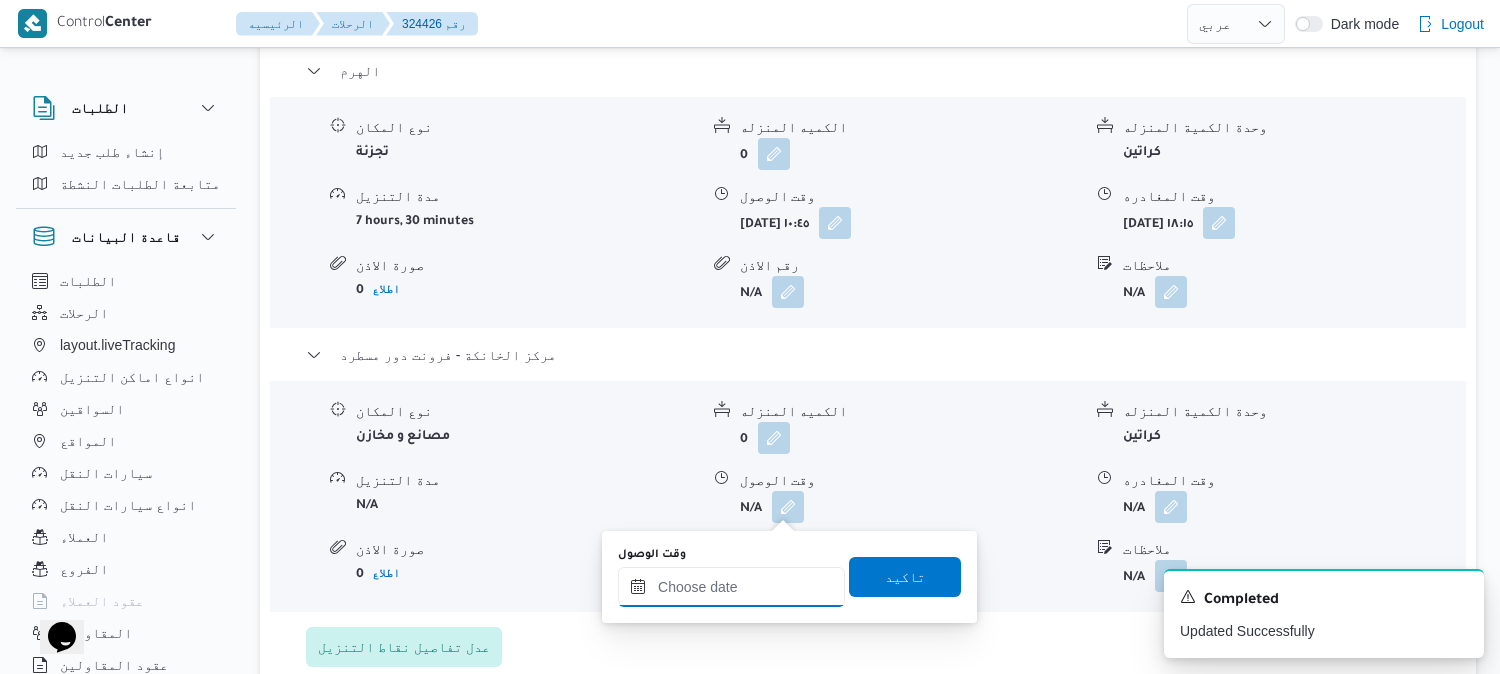 click on "وقت الوصول" at bounding box center [731, 587] 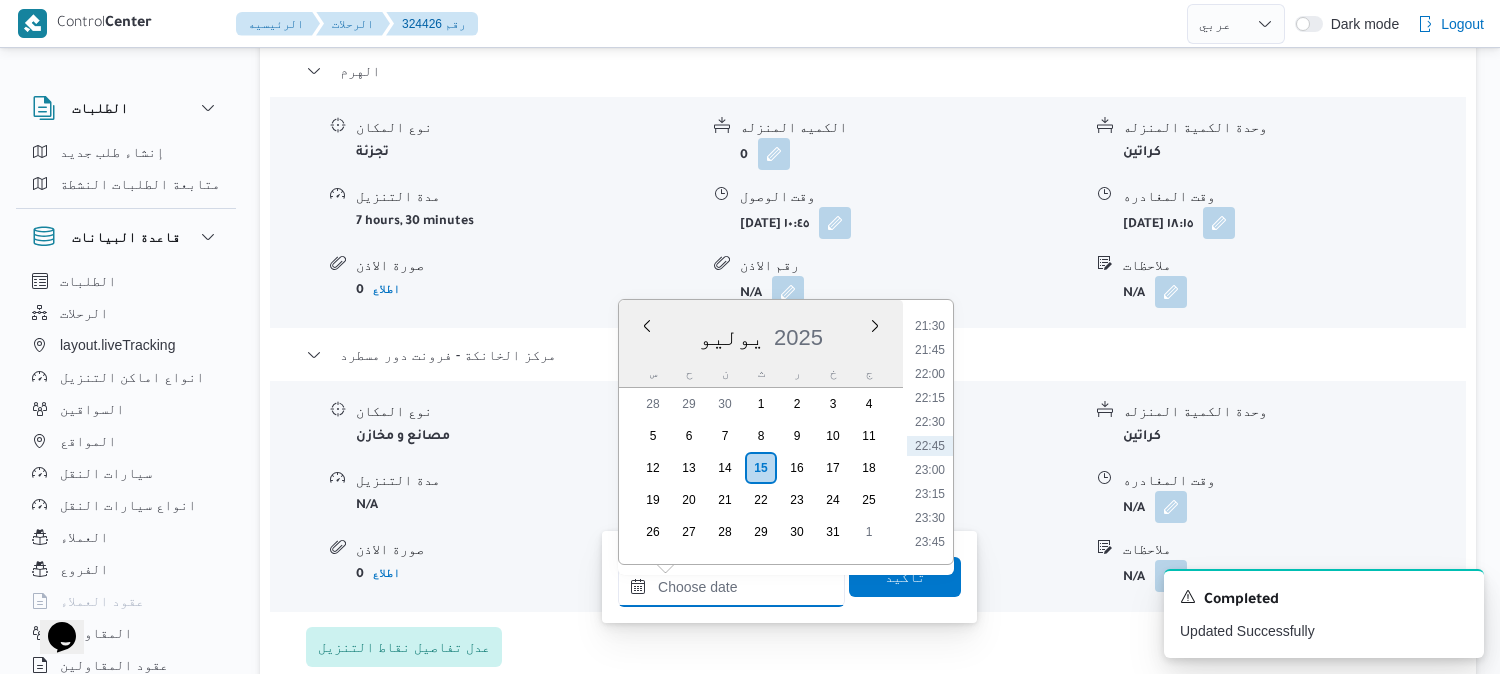 scroll, scrollTop: 1731, scrollLeft: 0, axis: vertical 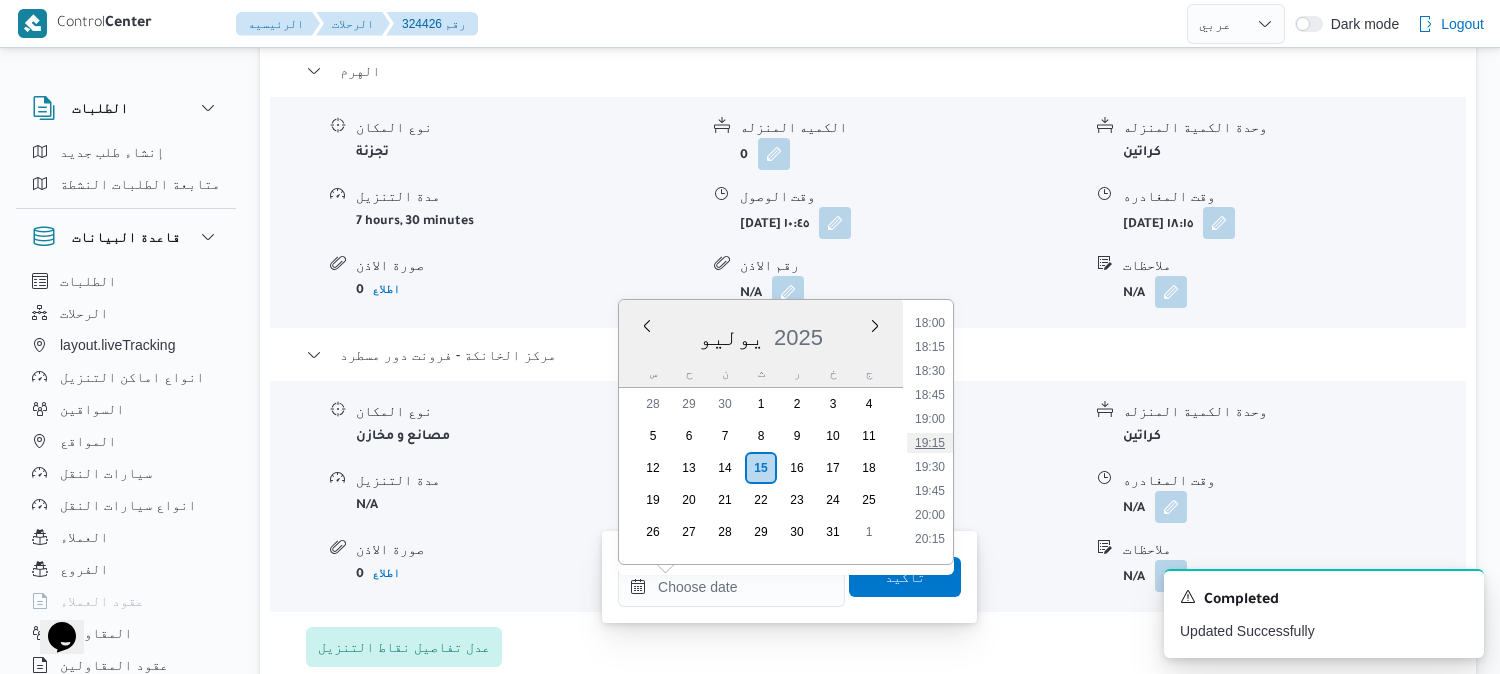 click on "19:15" at bounding box center (930, 443) 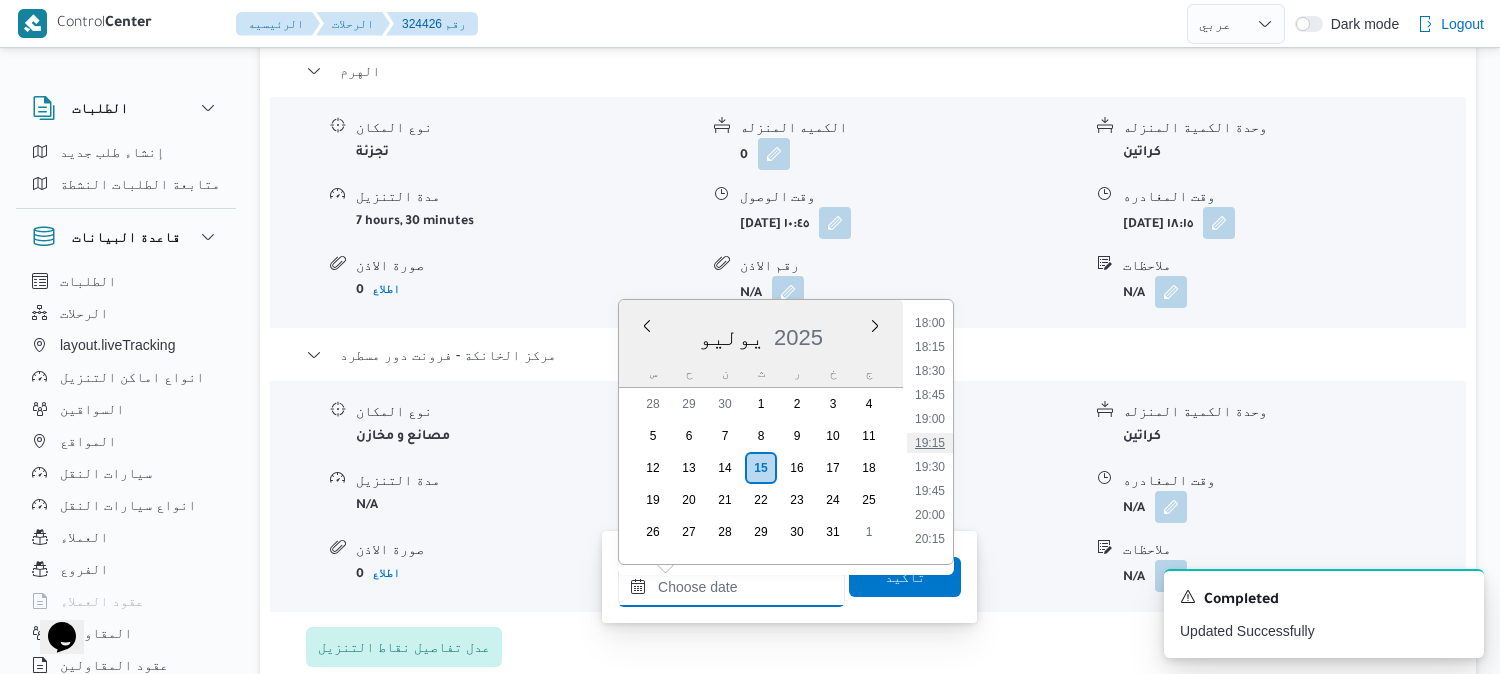 type on "١٥/٠٧/٢٠٢٥ ١٩:١٥" 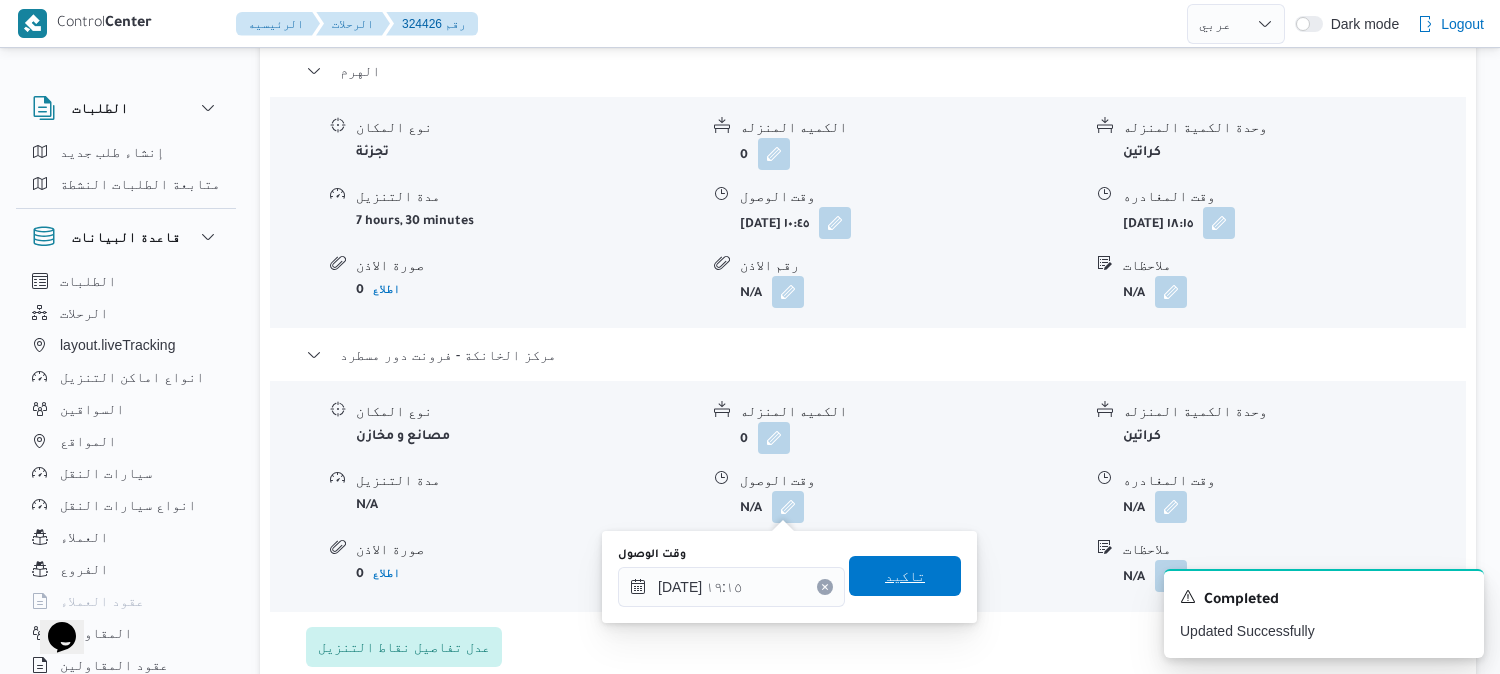 click on "تاكيد" at bounding box center [905, 576] 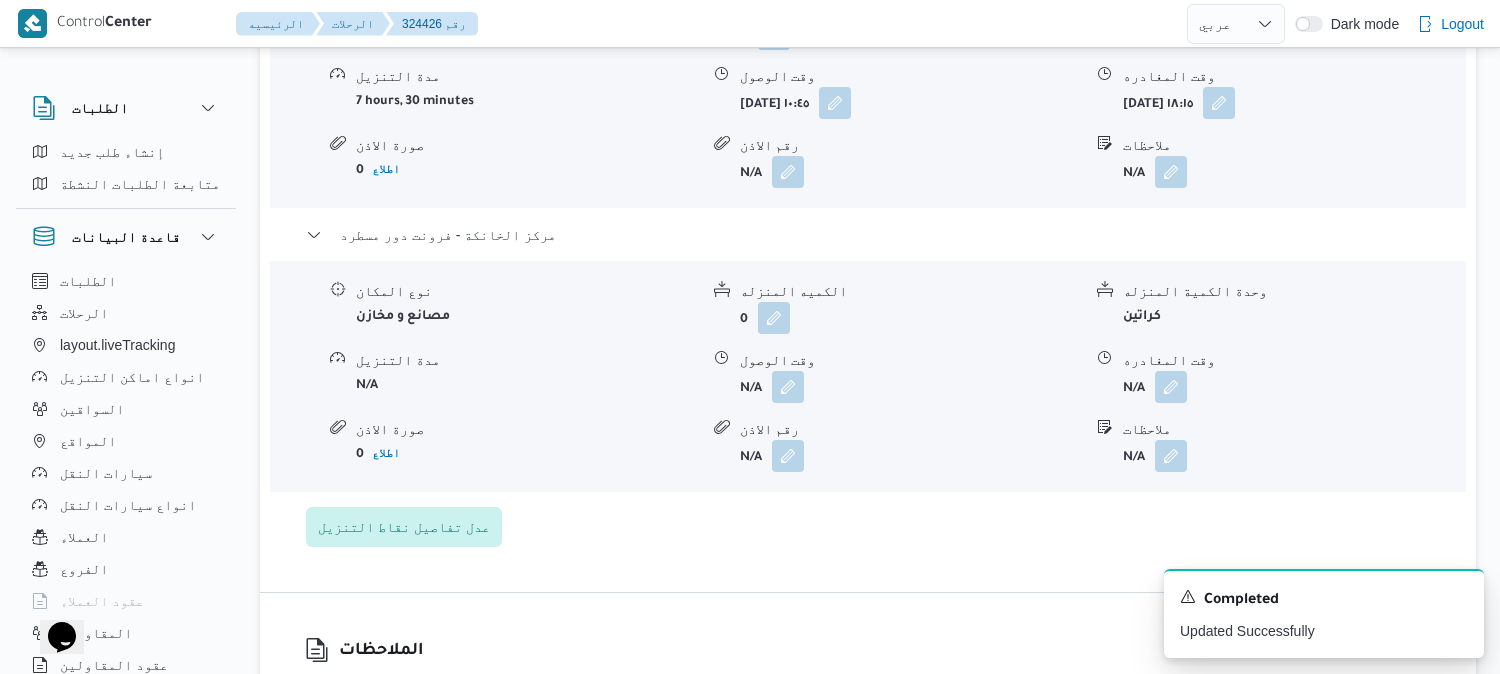 scroll, scrollTop: 2111, scrollLeft: 0, axis: vertical 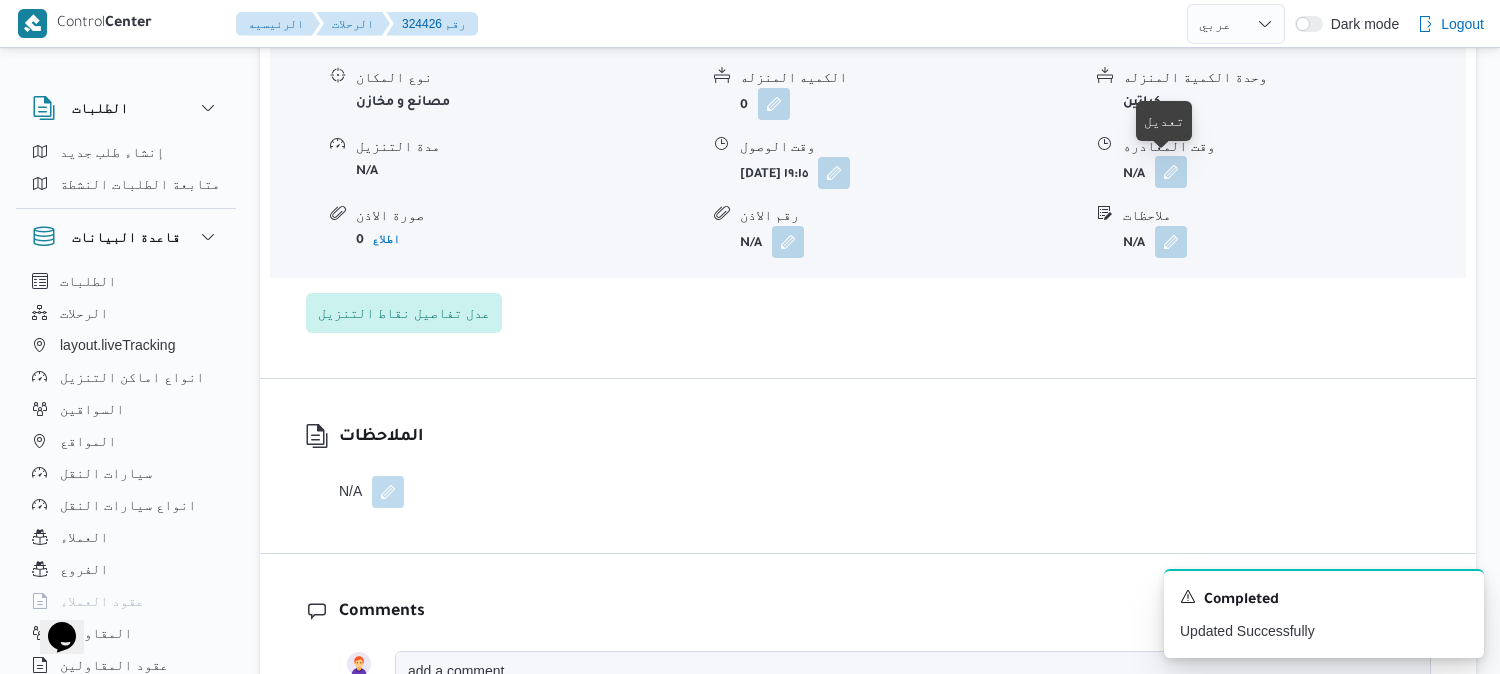 click at bounding box center [1171, 172] 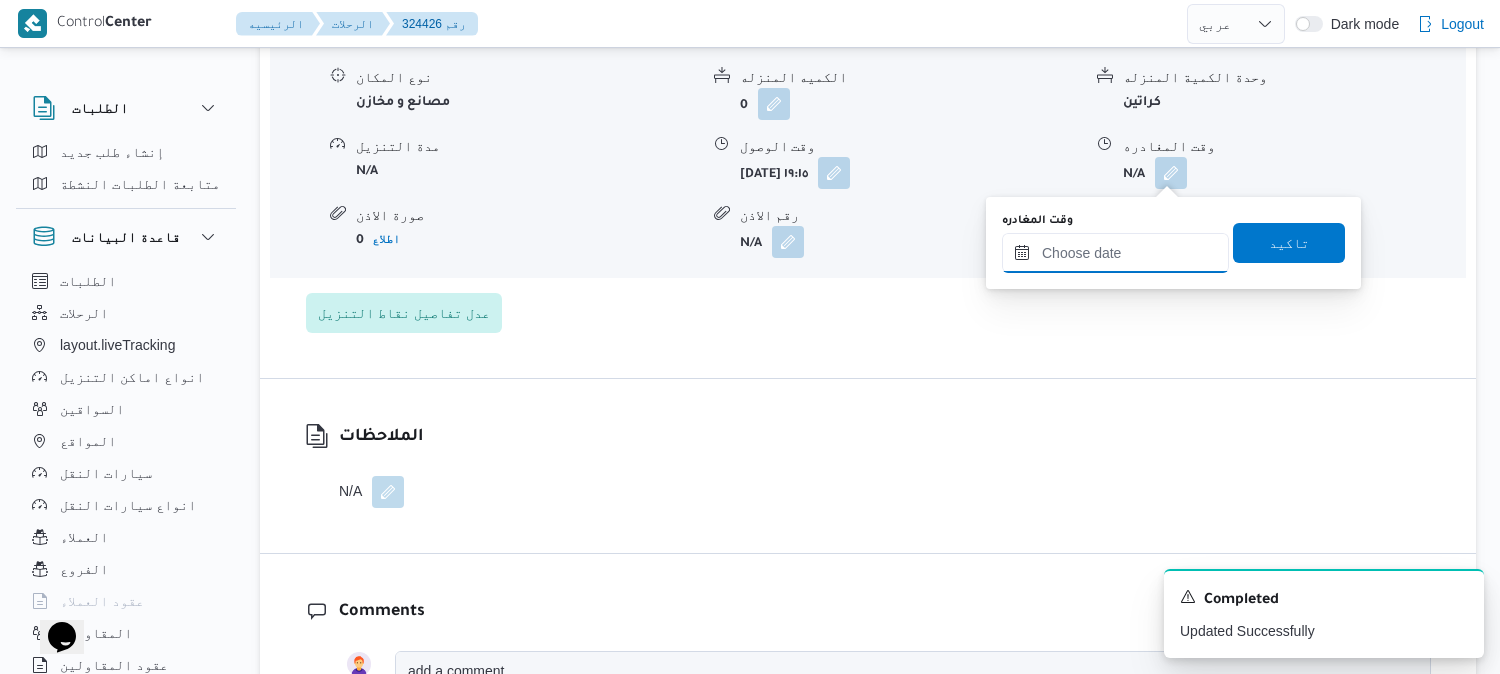 click on "وقت المغادره" at bounding box center [1115, 253] 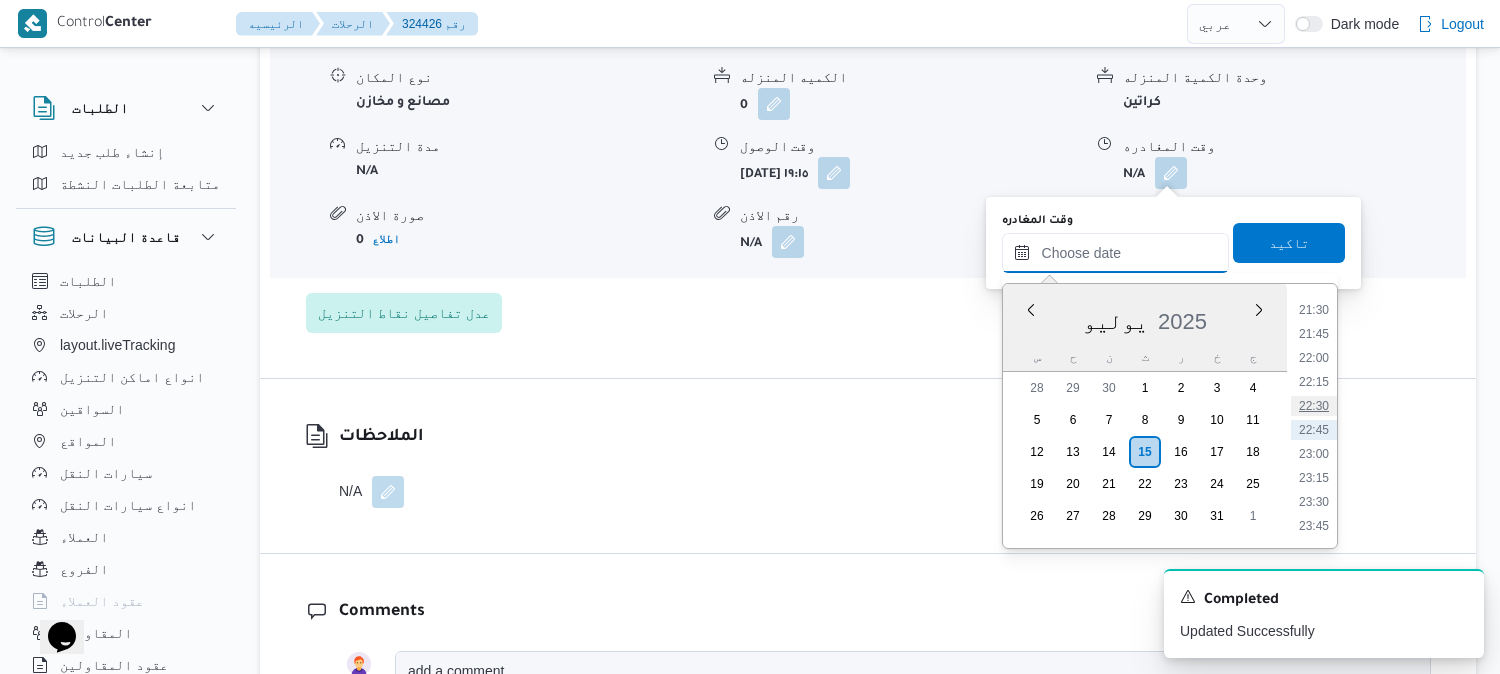 scroll, scrollTop: 1842, scrollLeft: 0, axis: vertical 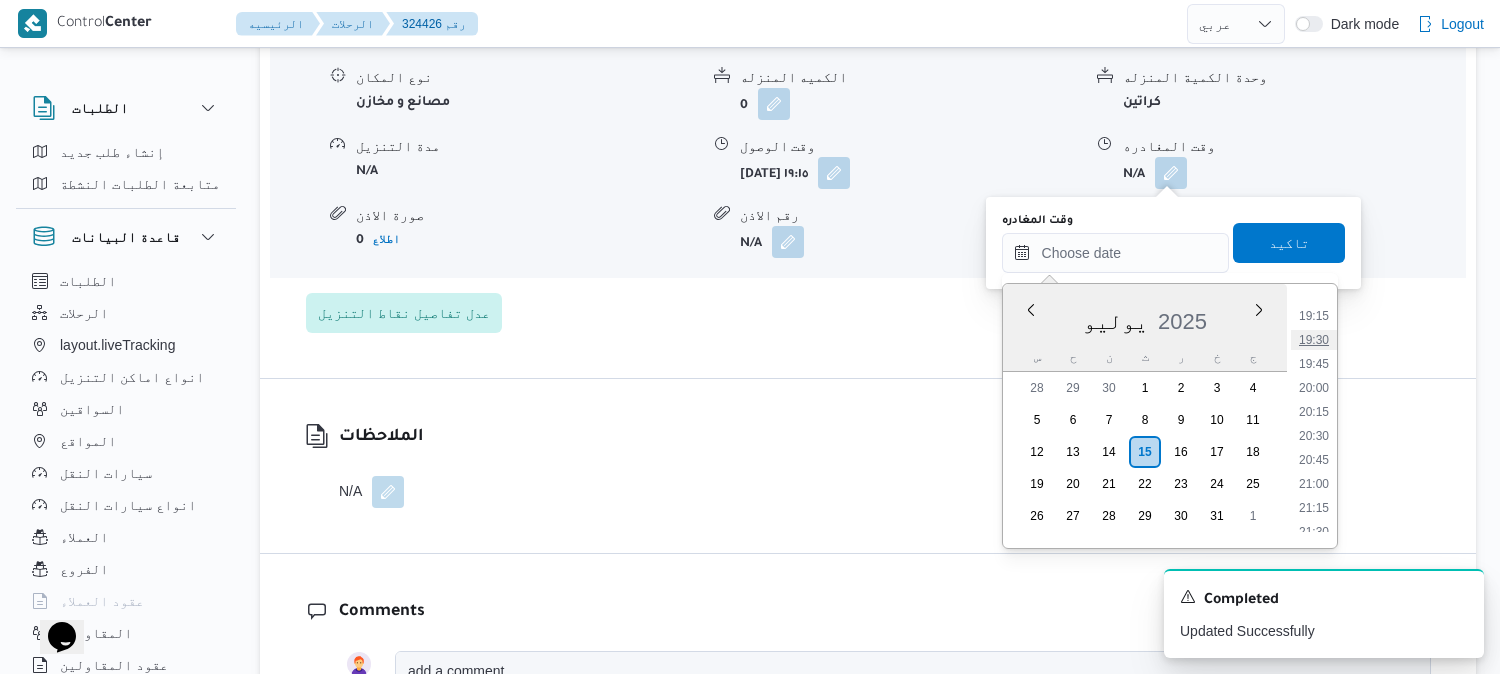 click on "19:30" at bounding box center [1314, 340] 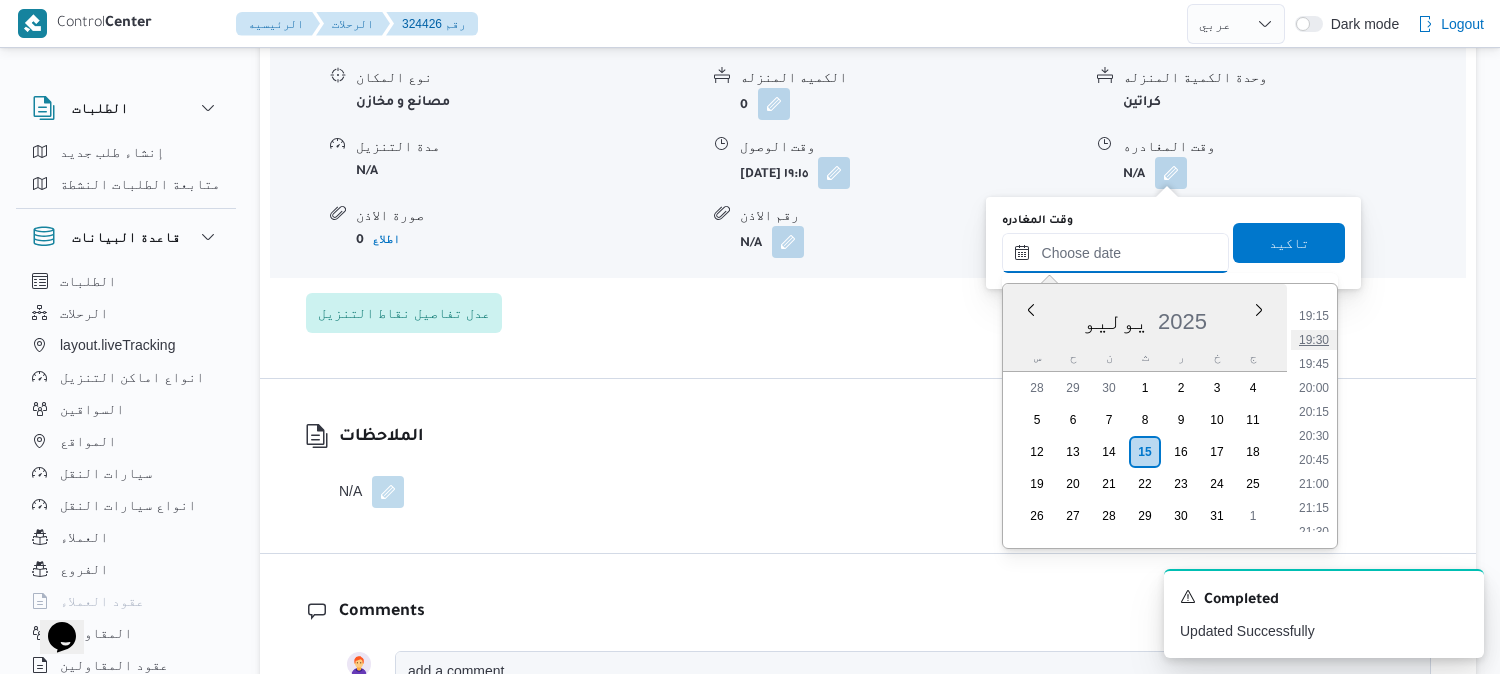 type on "١٥/٠٧/٢٠٢٥ ١٩:٣٠" 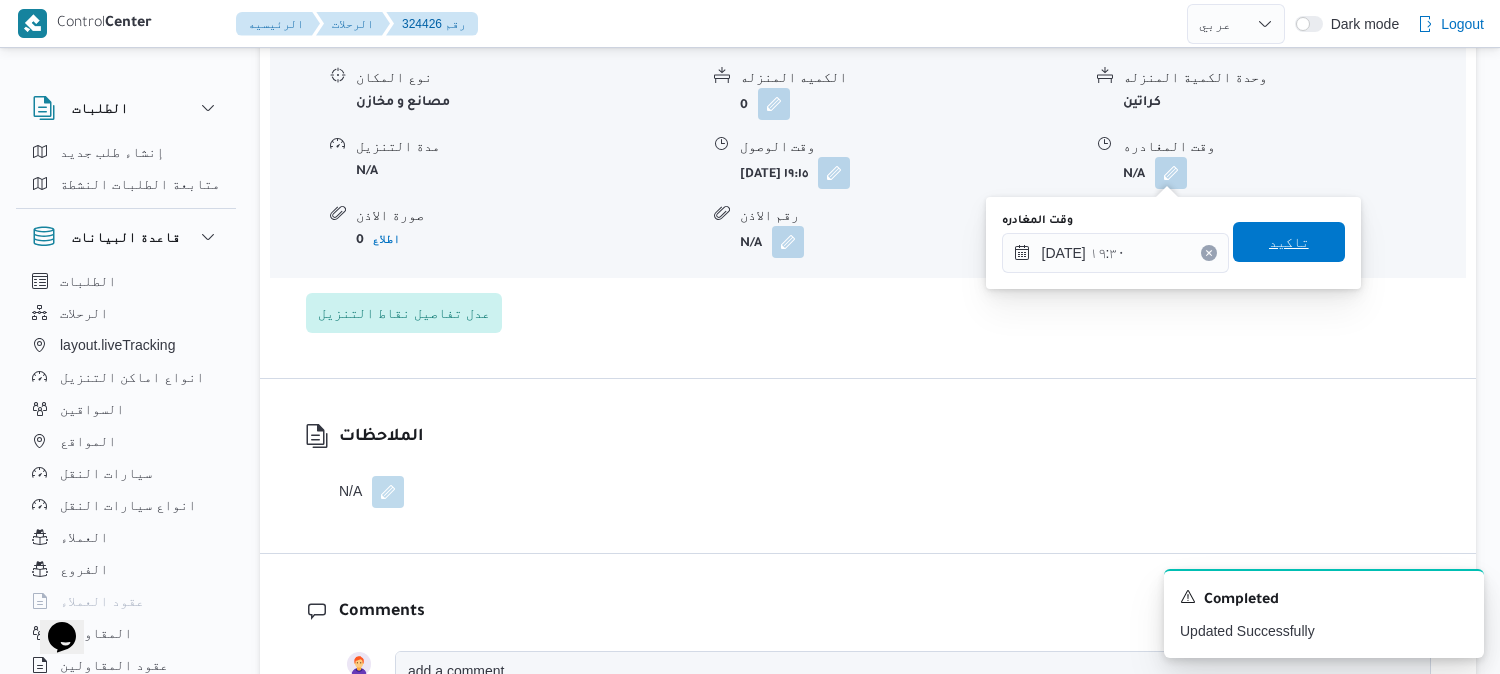 click on "تاكيد" at bounding box center [1289, 242] 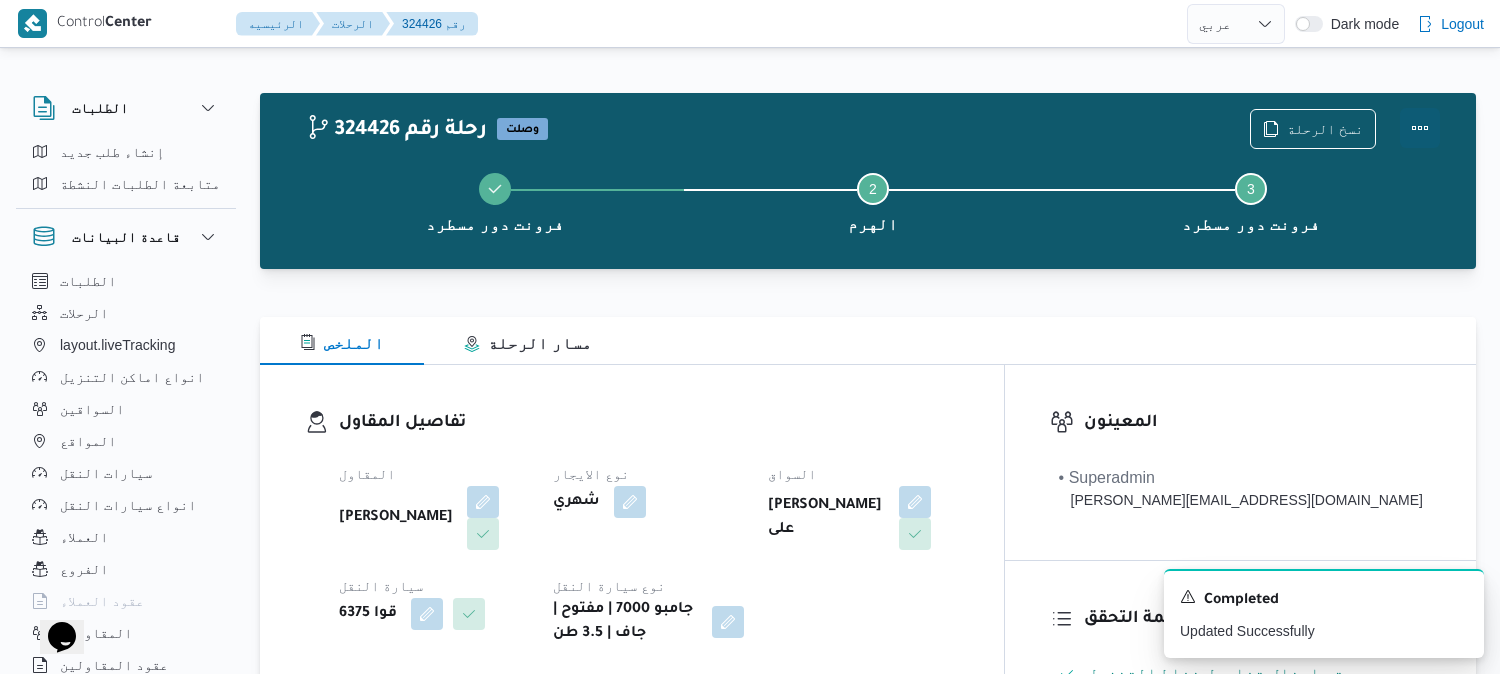 scroll, scrollTop: 0, scrollLeft: 0, axis: both 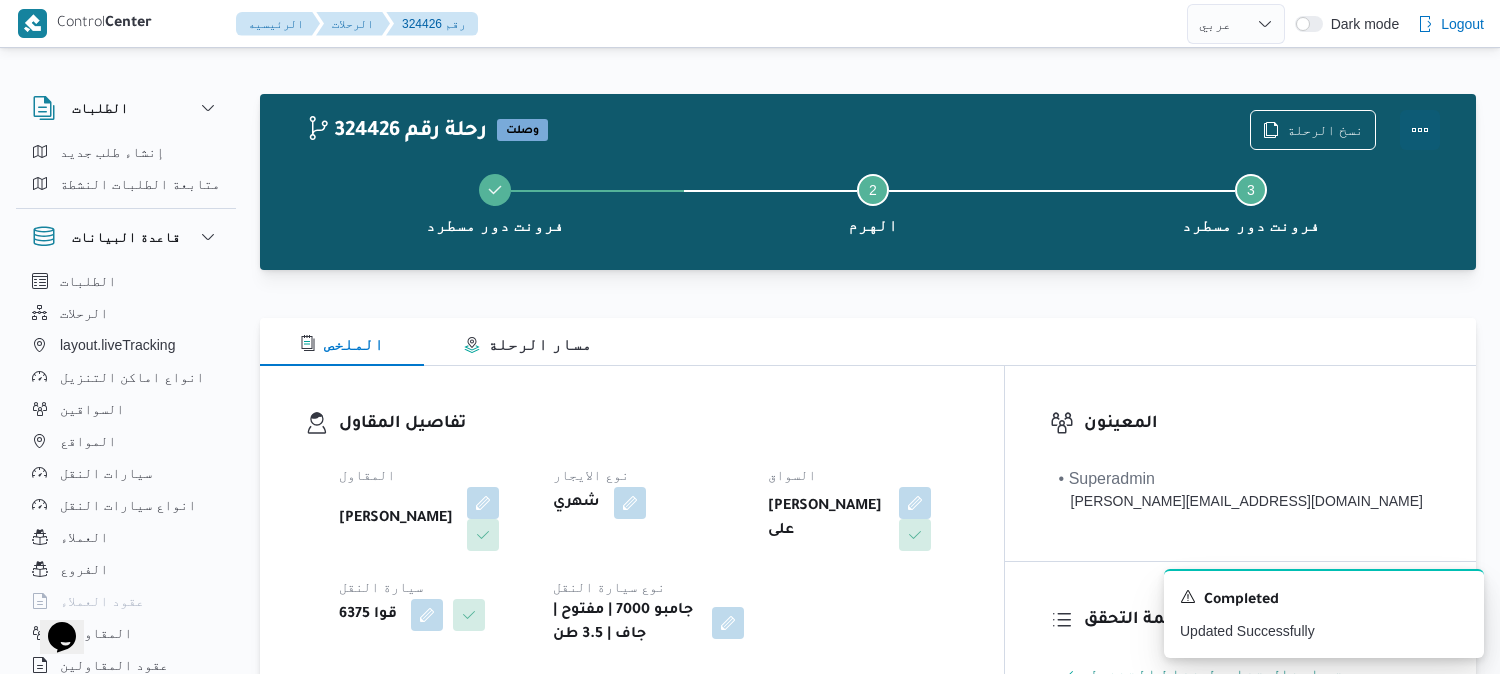 drag, startPoint x: 1418, startPoint y: 117, endPoint x: 1396, endPoint y: 124, distance: 23.086792 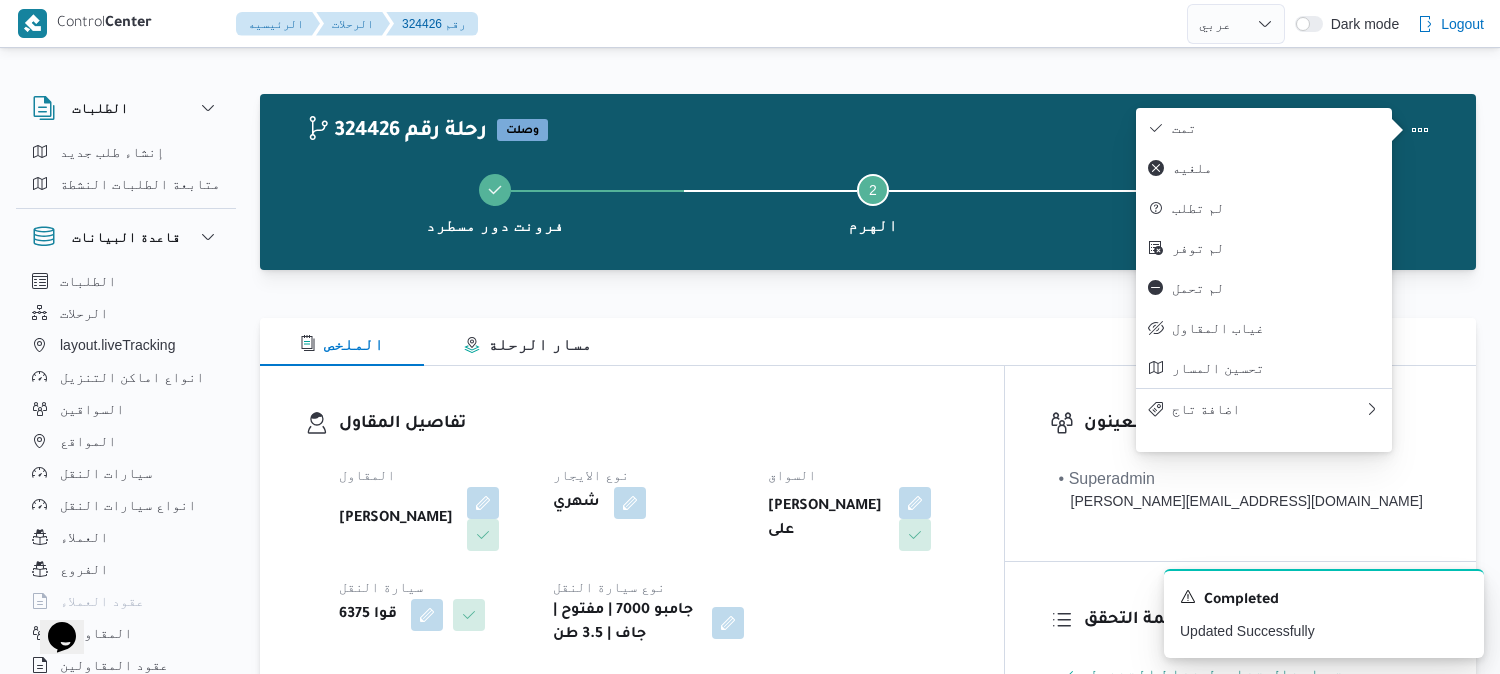 click on "تمت" at bounding box center (1276, 128) 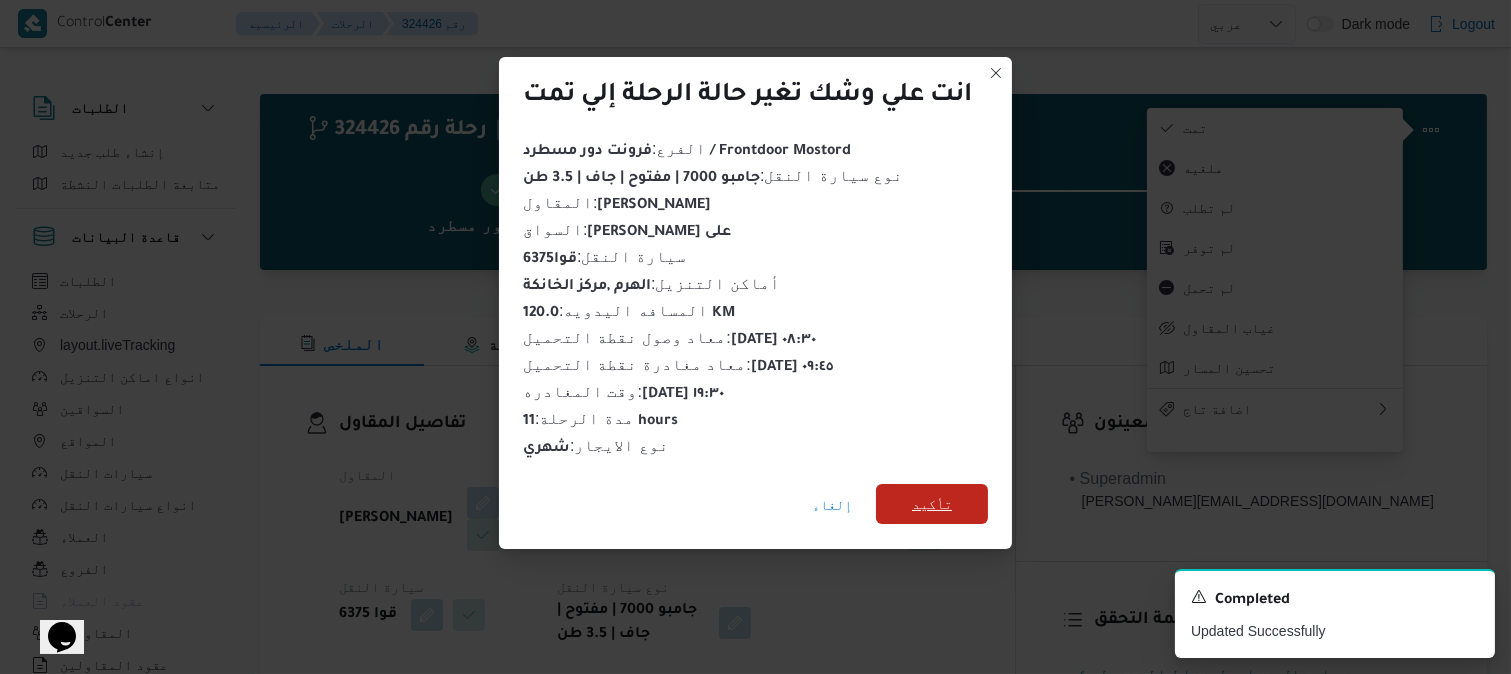 click on "تأكيد" at bounding box center [932, 504] 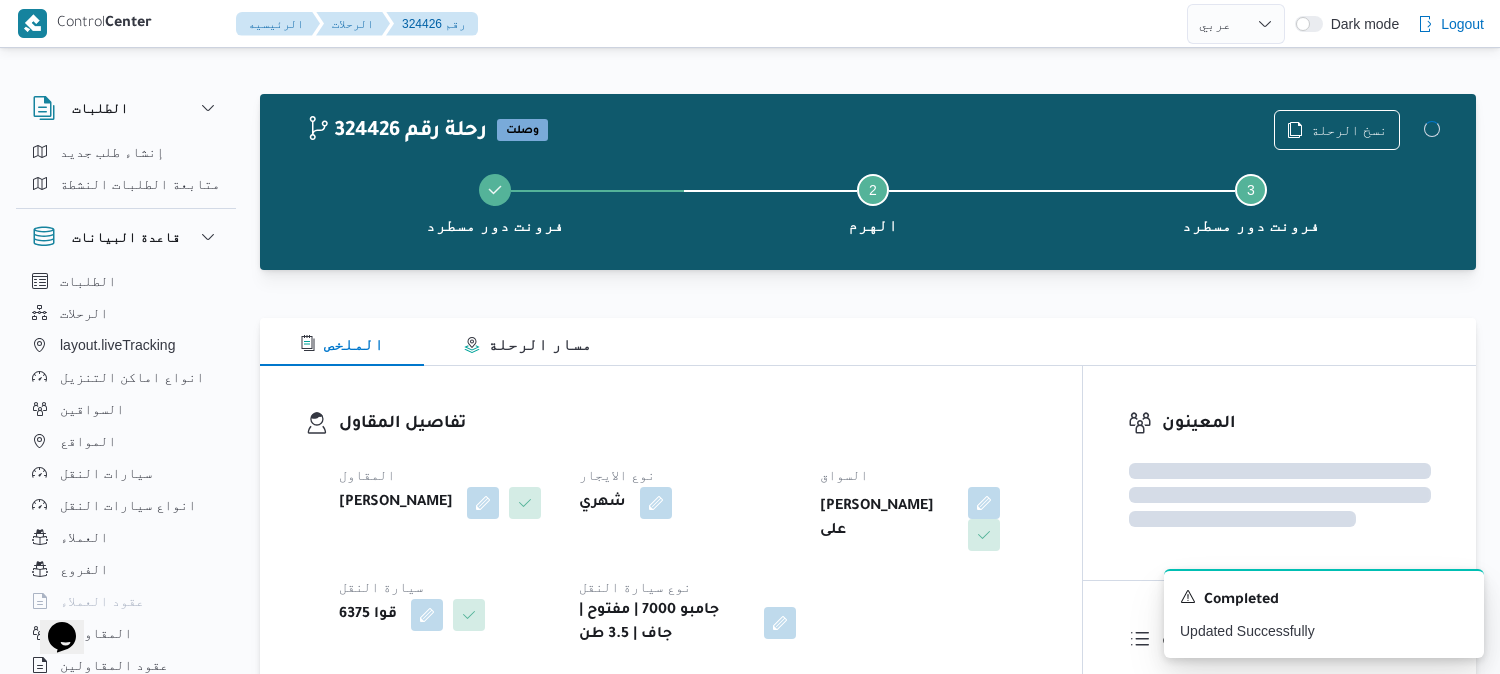 click on "تفاصيل المقاول" at bounding box center (688, 424) 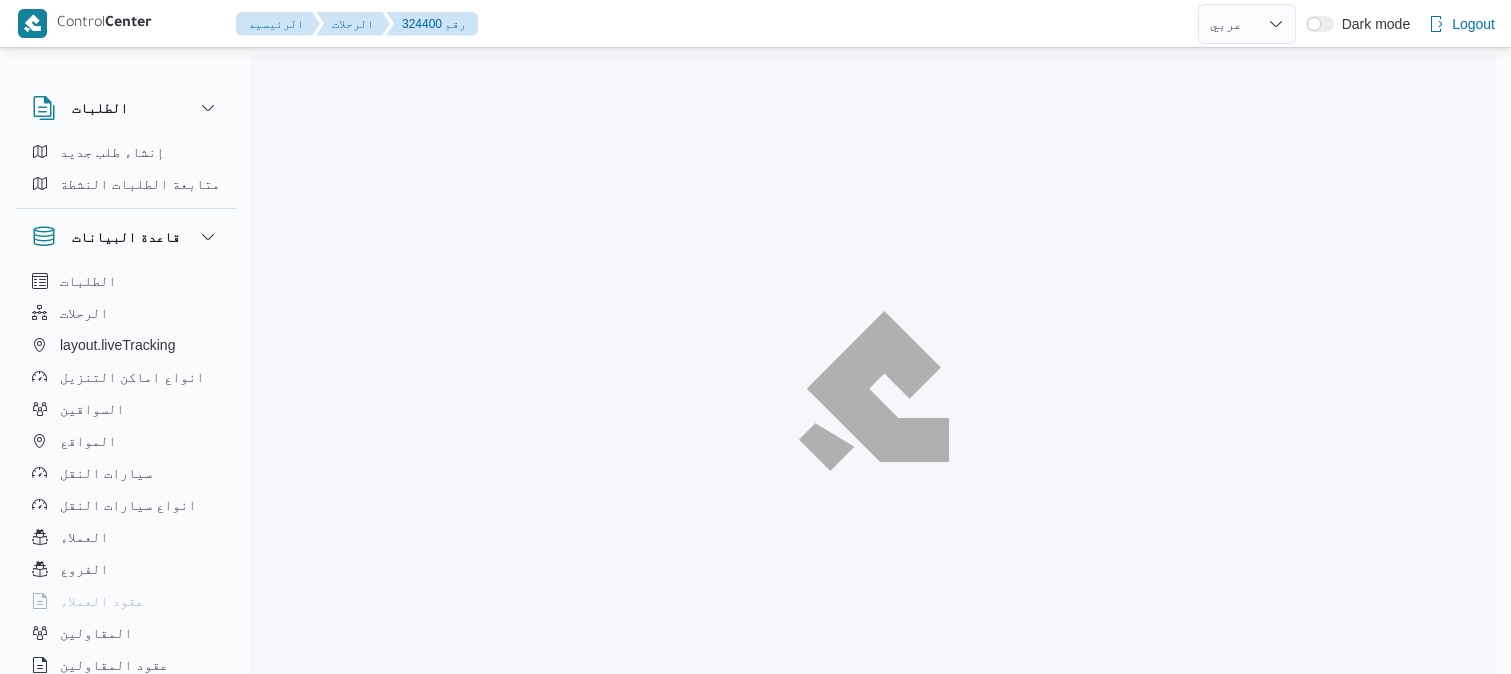 select on "ar" 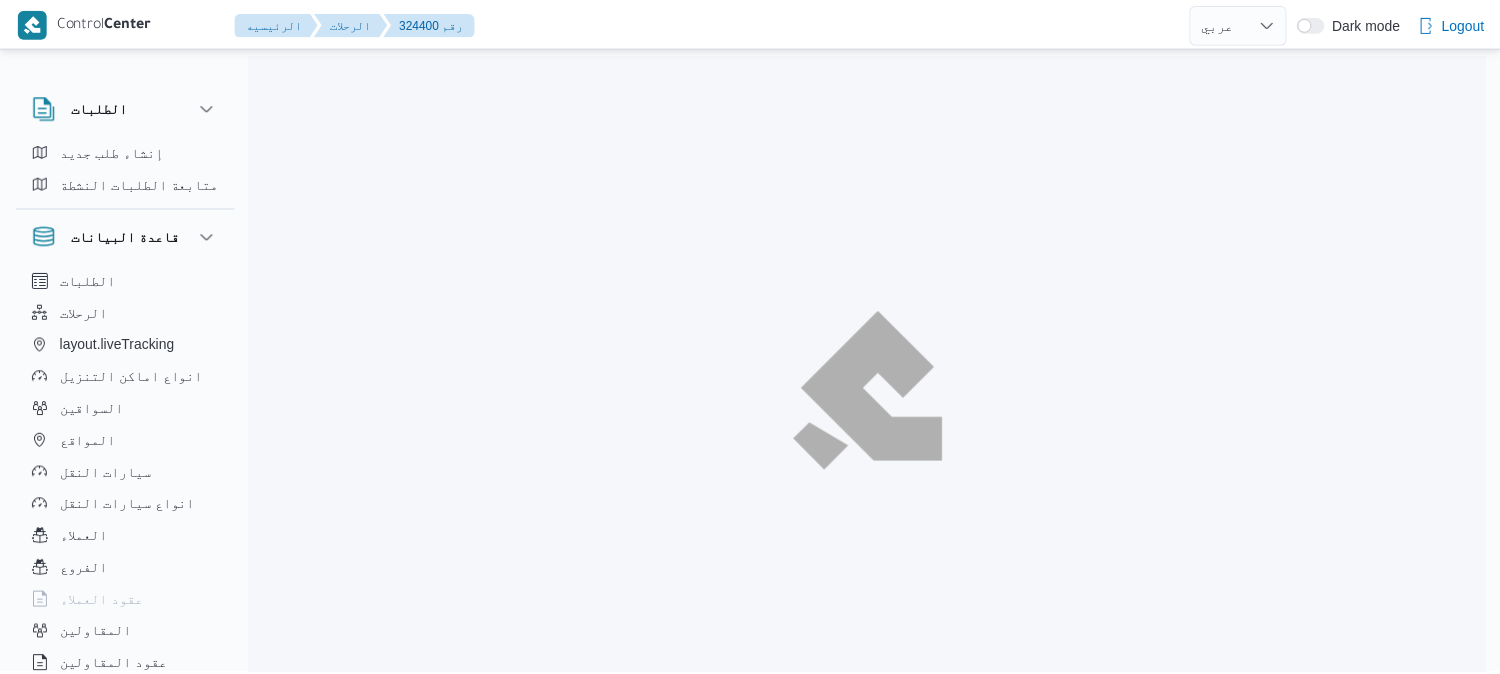 scroll, scrollTop: 0, scrollLeft: 0, axis: both 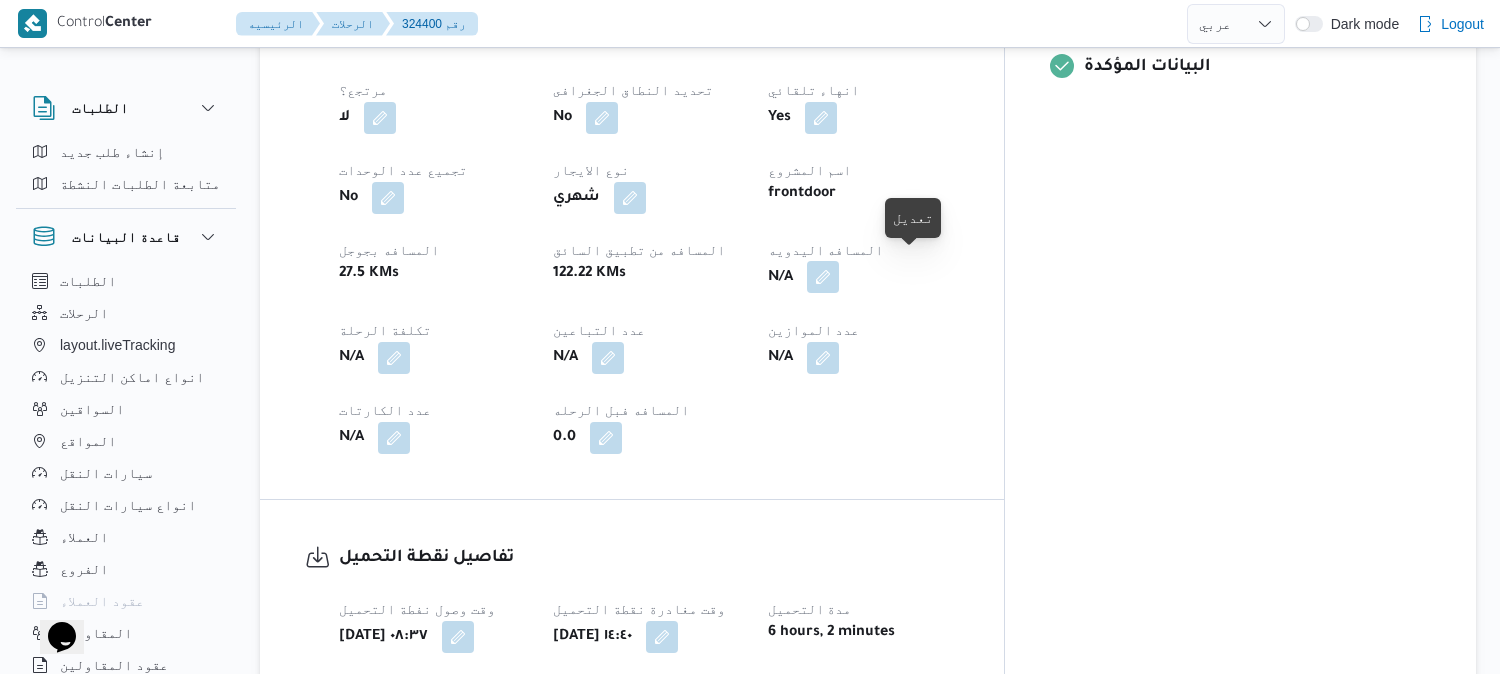 click at bounding box center (823, 277) 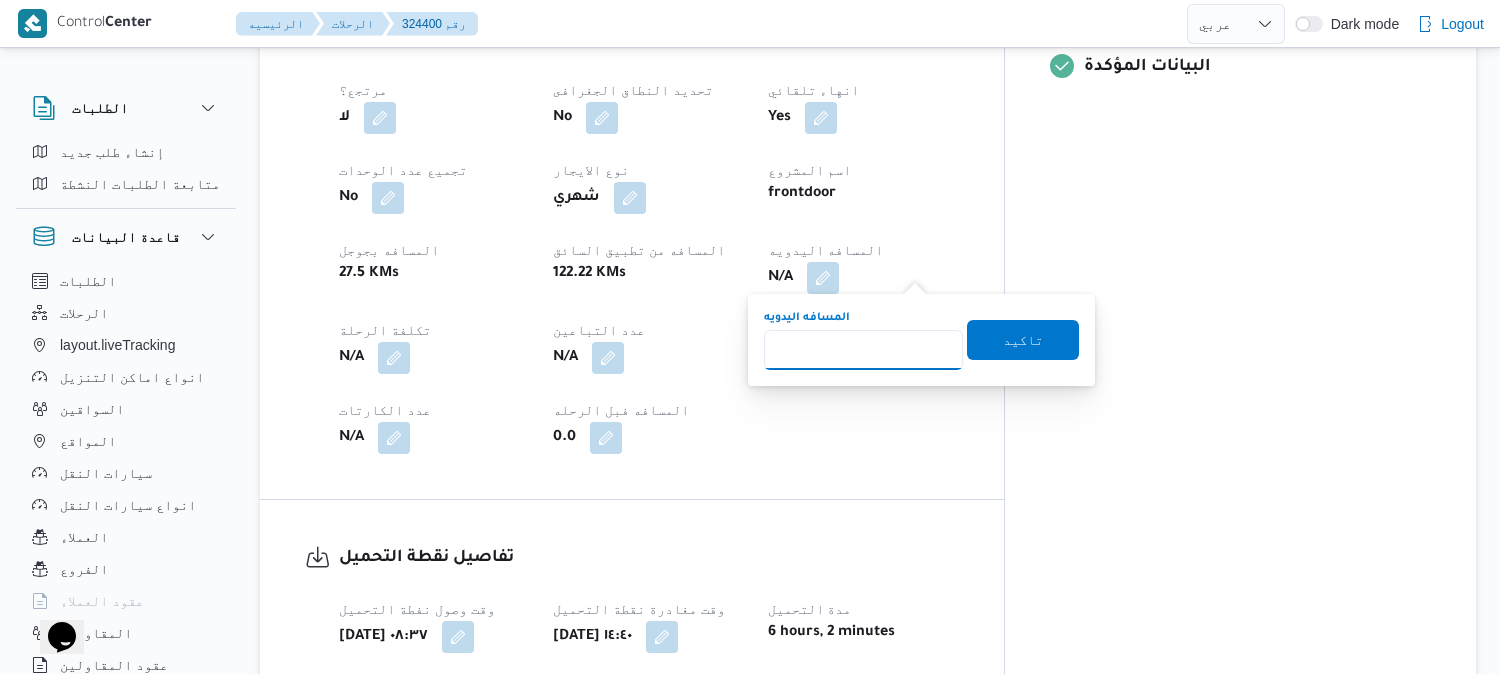 click on "المسافه اليدويه" at bounding box center (863, 350) 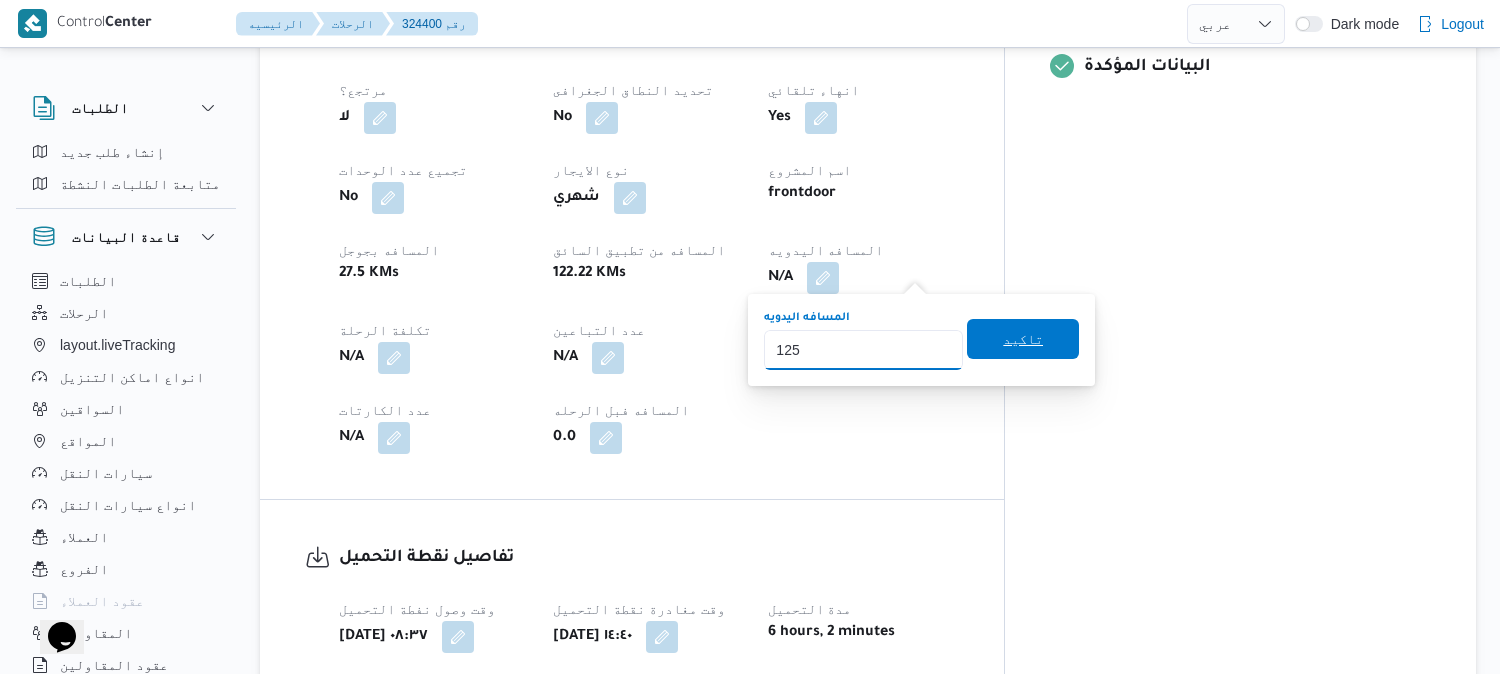 type on "125" 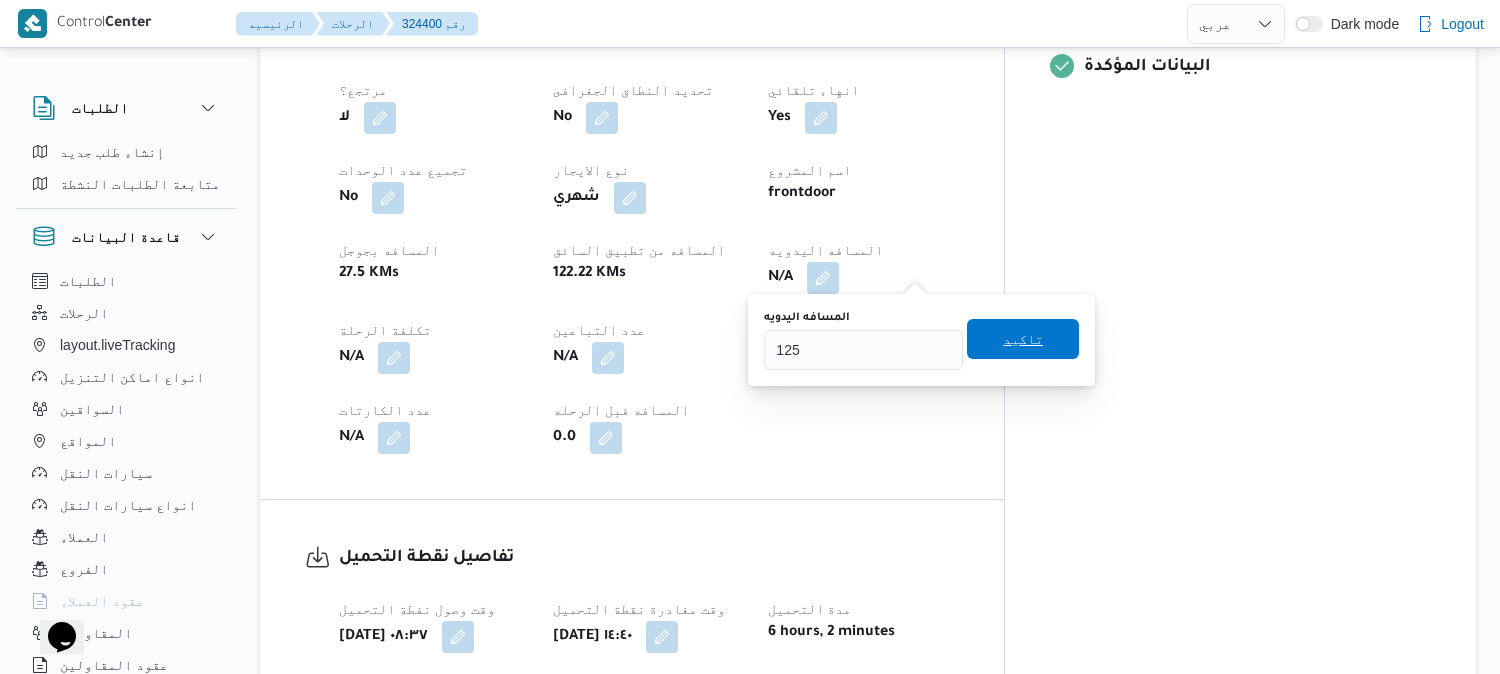 click on "تاكيد" at bounding box center (1023, 339) 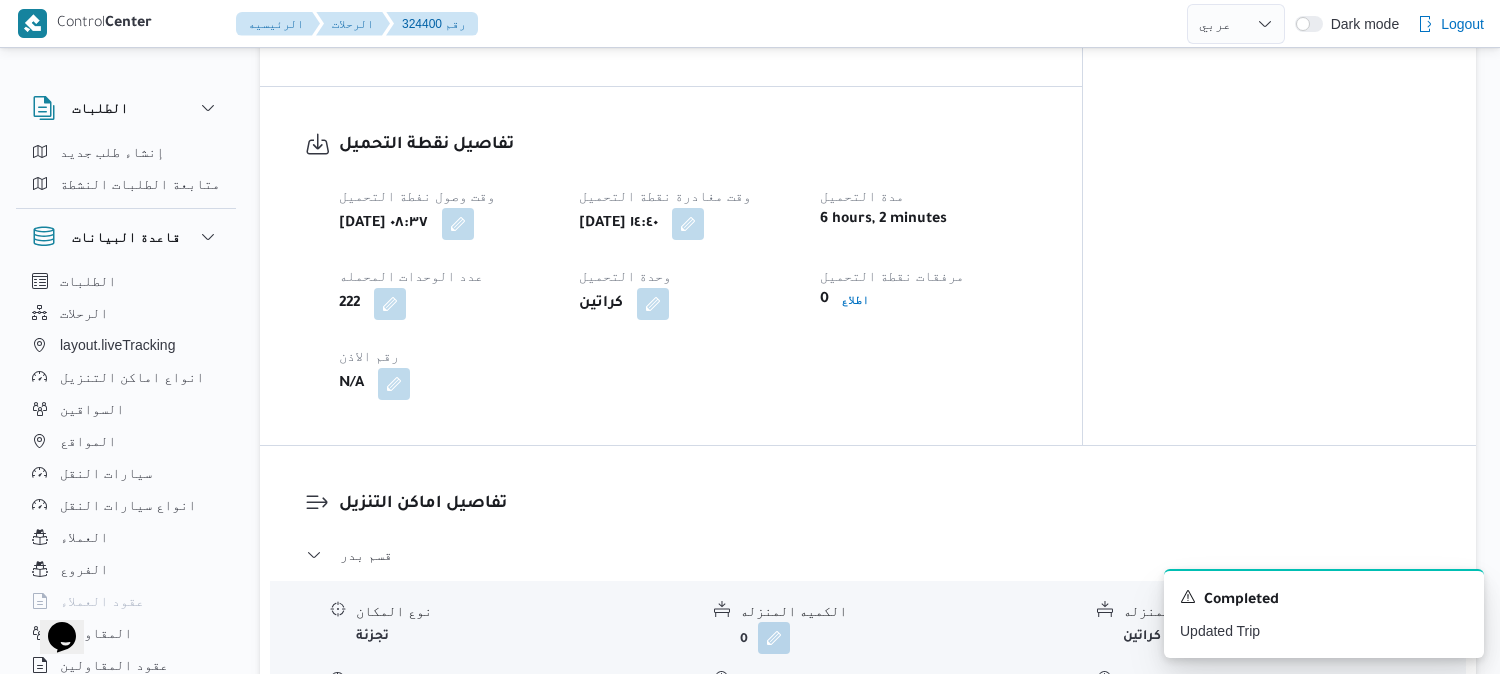 scroll, scrollTop: 1333, scrollLeft: 0, axis: vertical 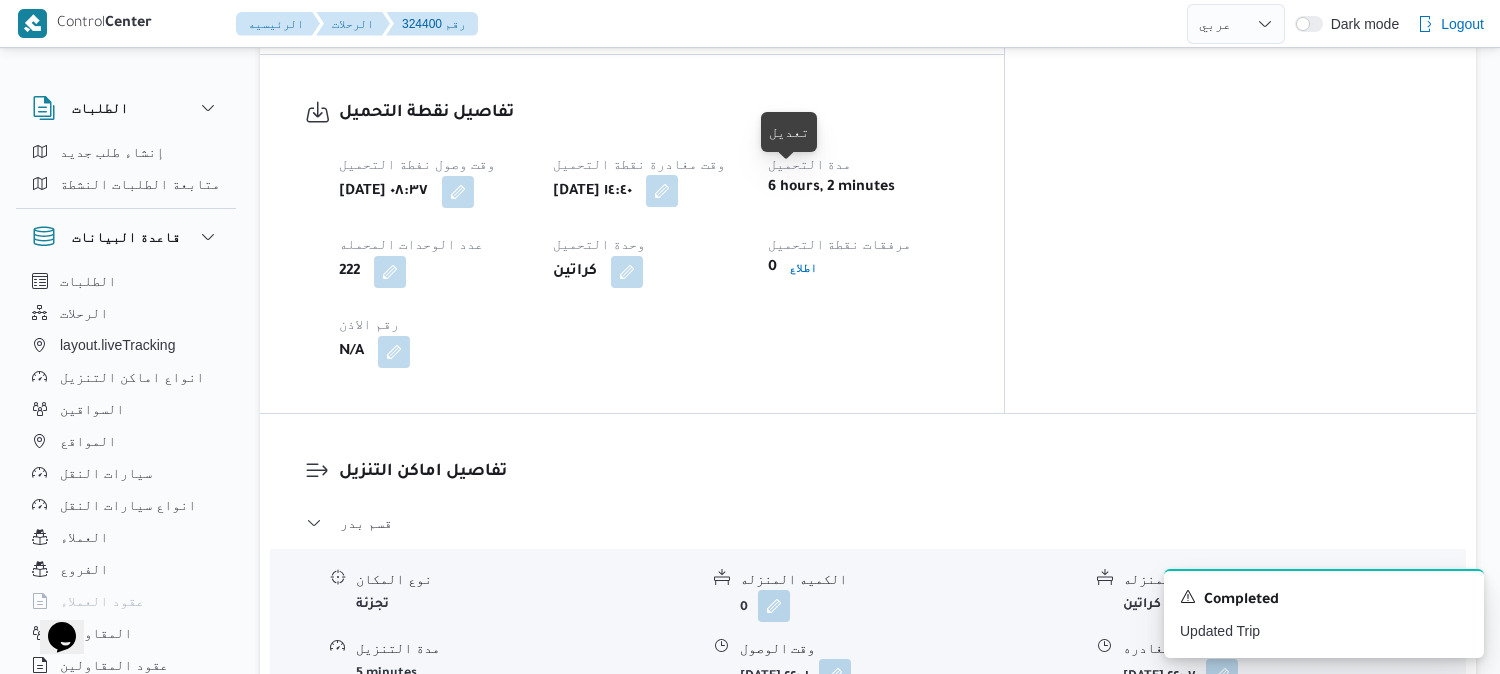 click at bounding box center [662, 191] 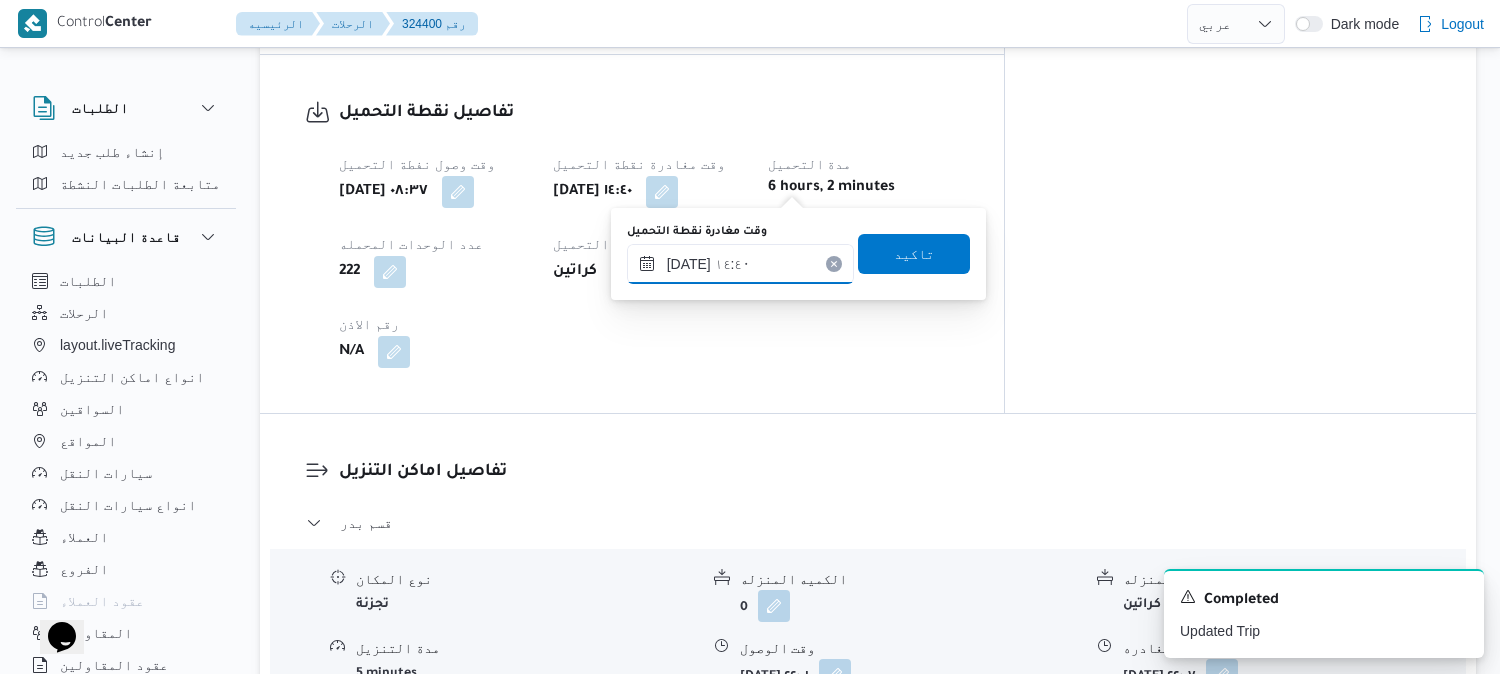 click on "[DATE] ١٤:٤٠" at bounding box center [740, 264] 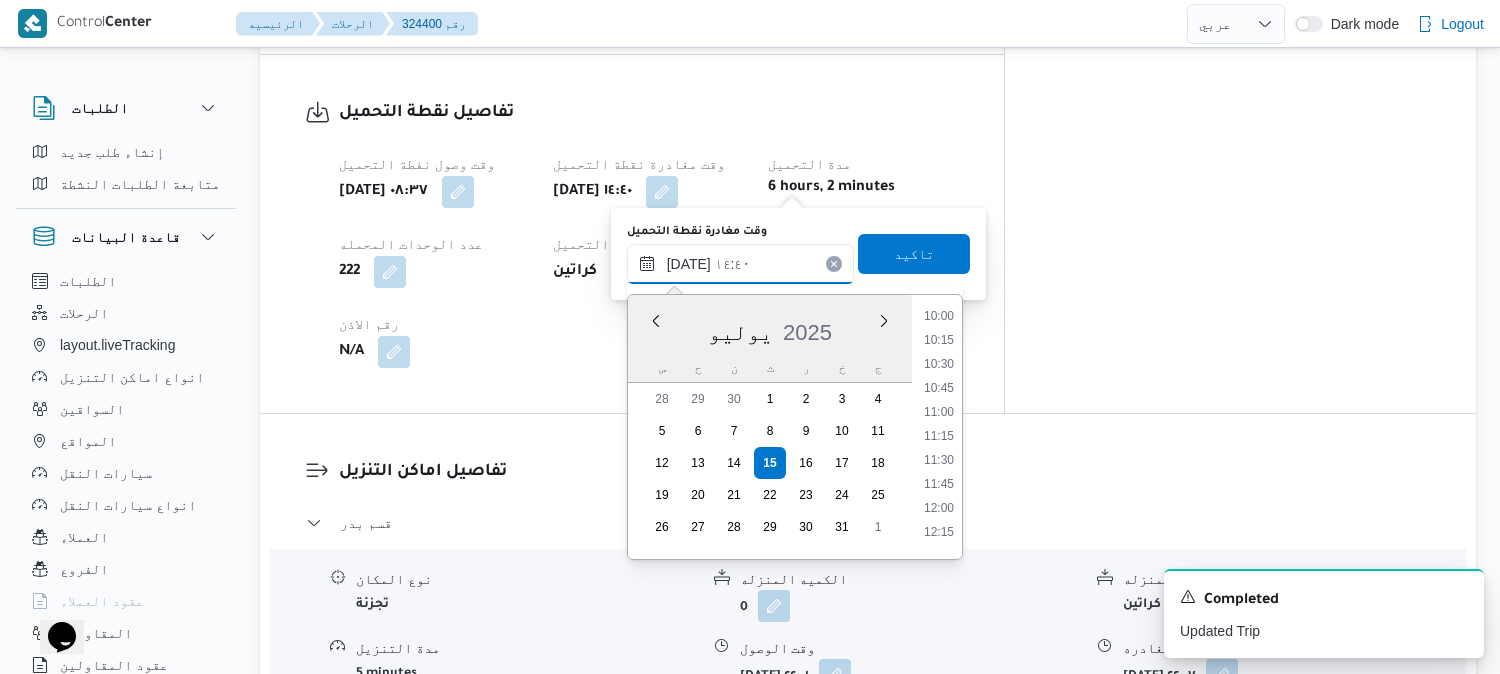 scroll, scrollTop: 938, scrollLeft: 0, axis: vertical 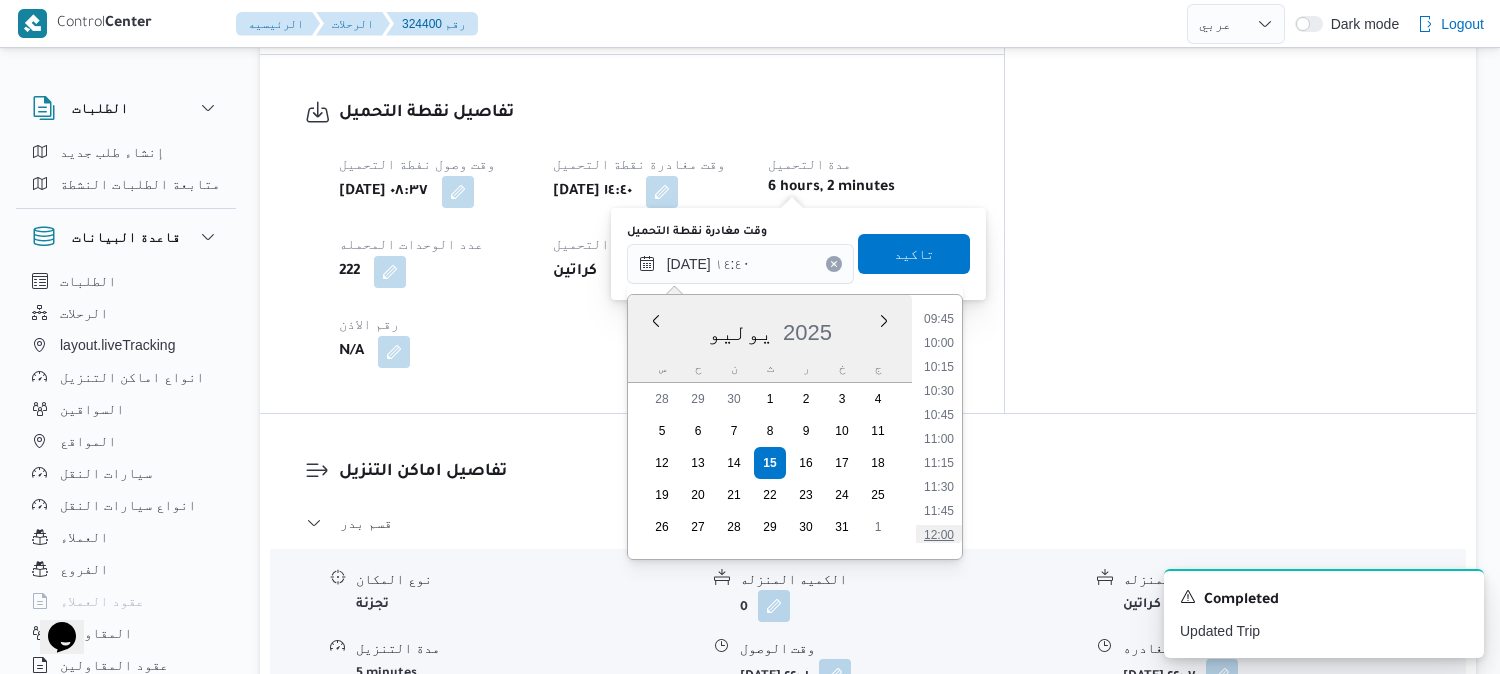 click on "12:00" at bounding box center (939, 535) 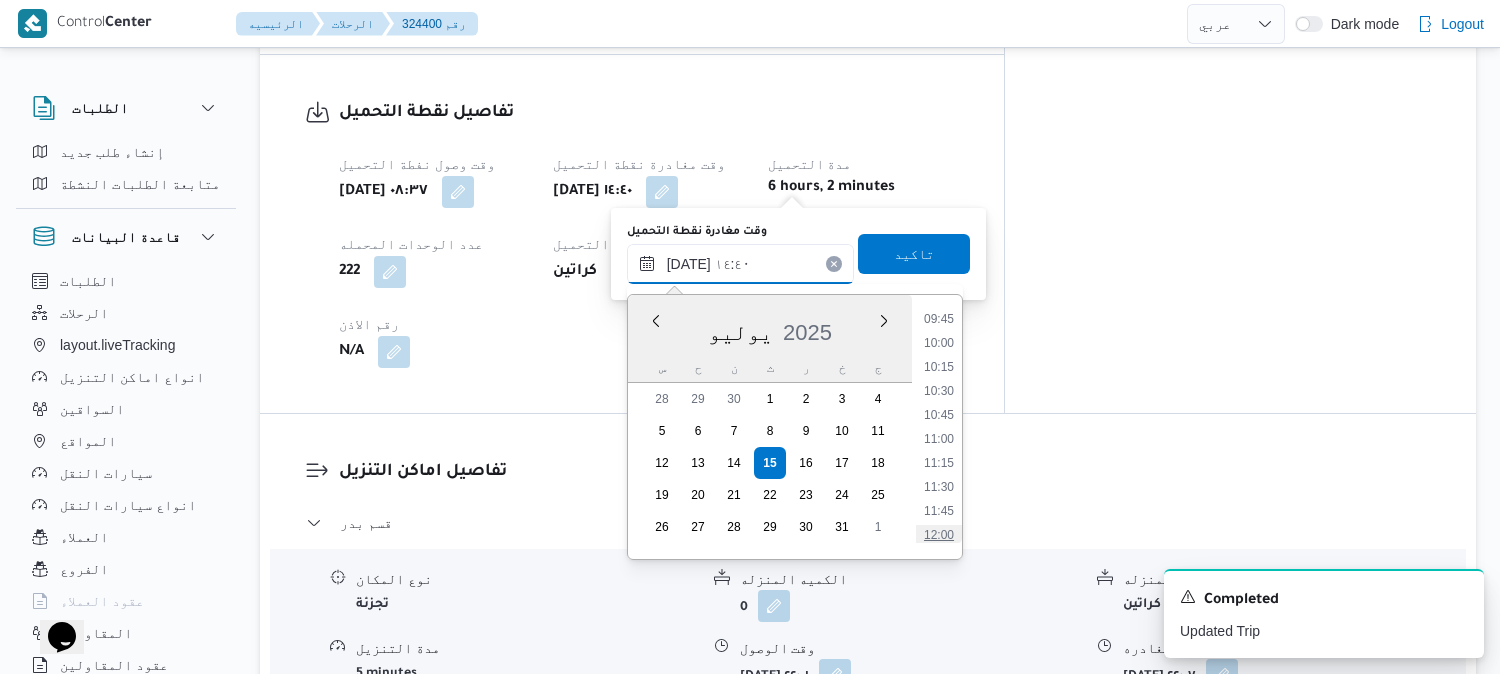 type on "[DATE] ١٢:٠٠" 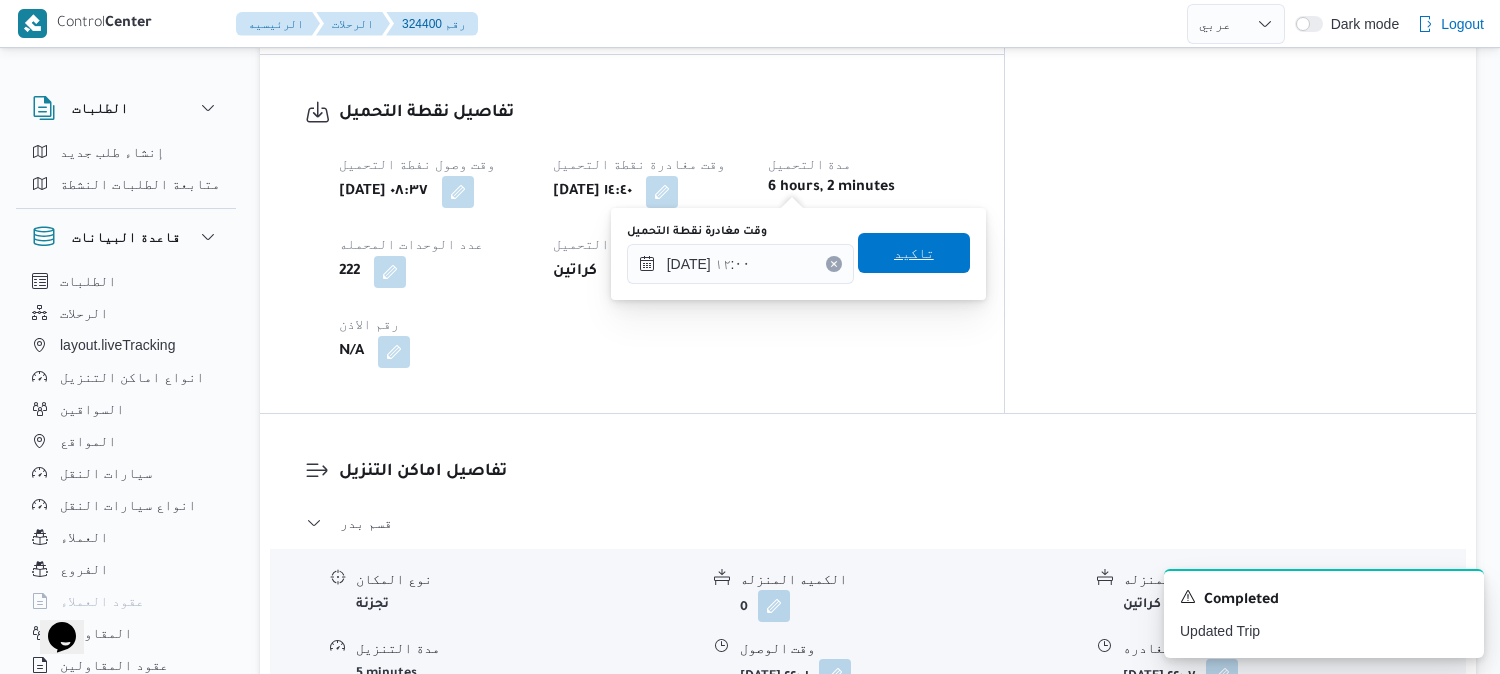 click on "تاكيد" at bounding box center [914, 253] 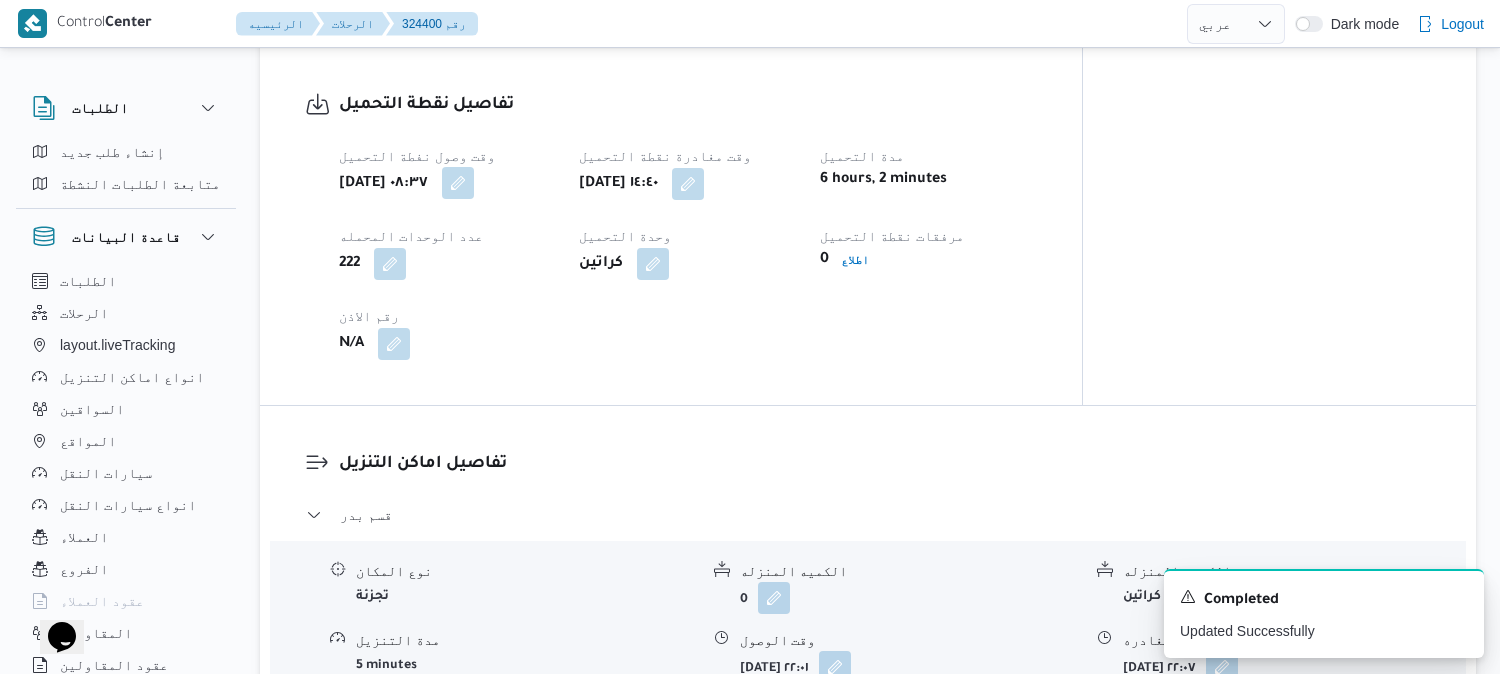 click at bounding box center [458, 183] 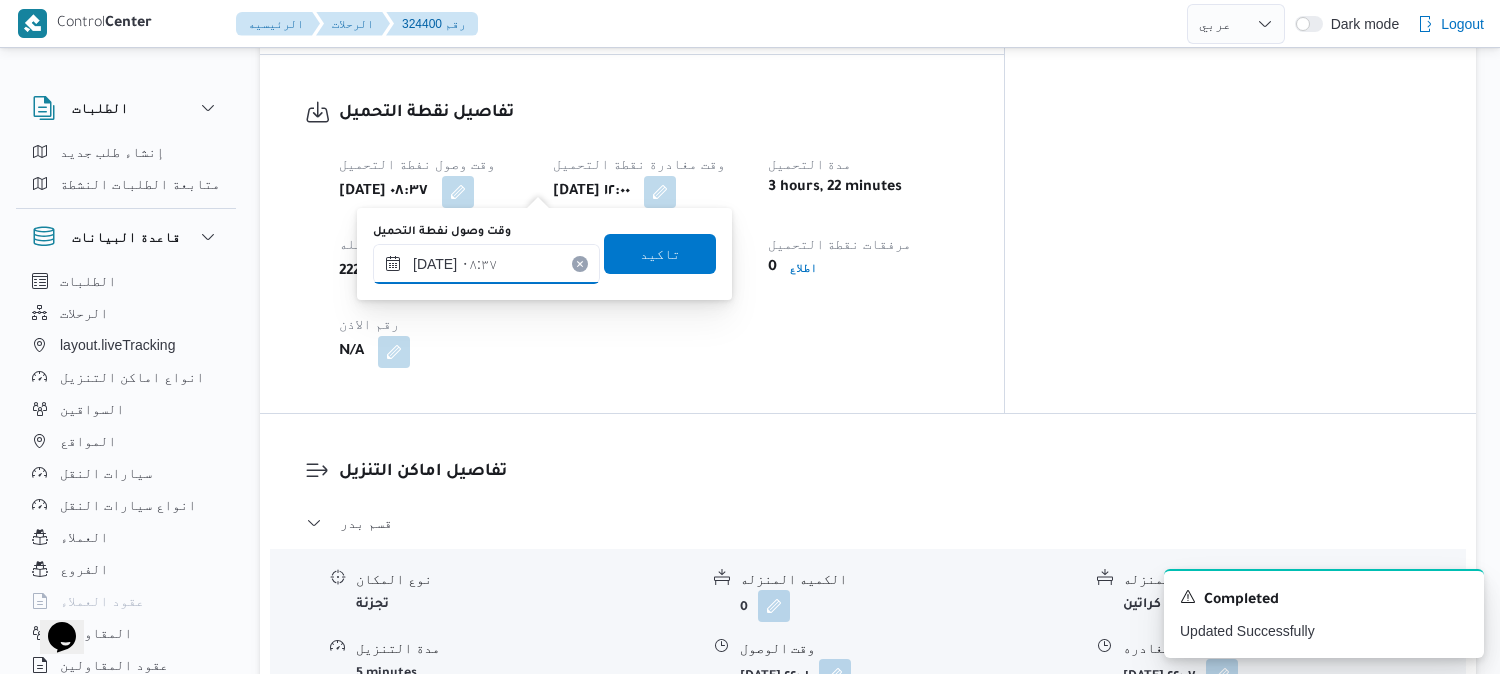 click on "[DATE] ٠٨:٣٧" at bounding box center [486, 264] 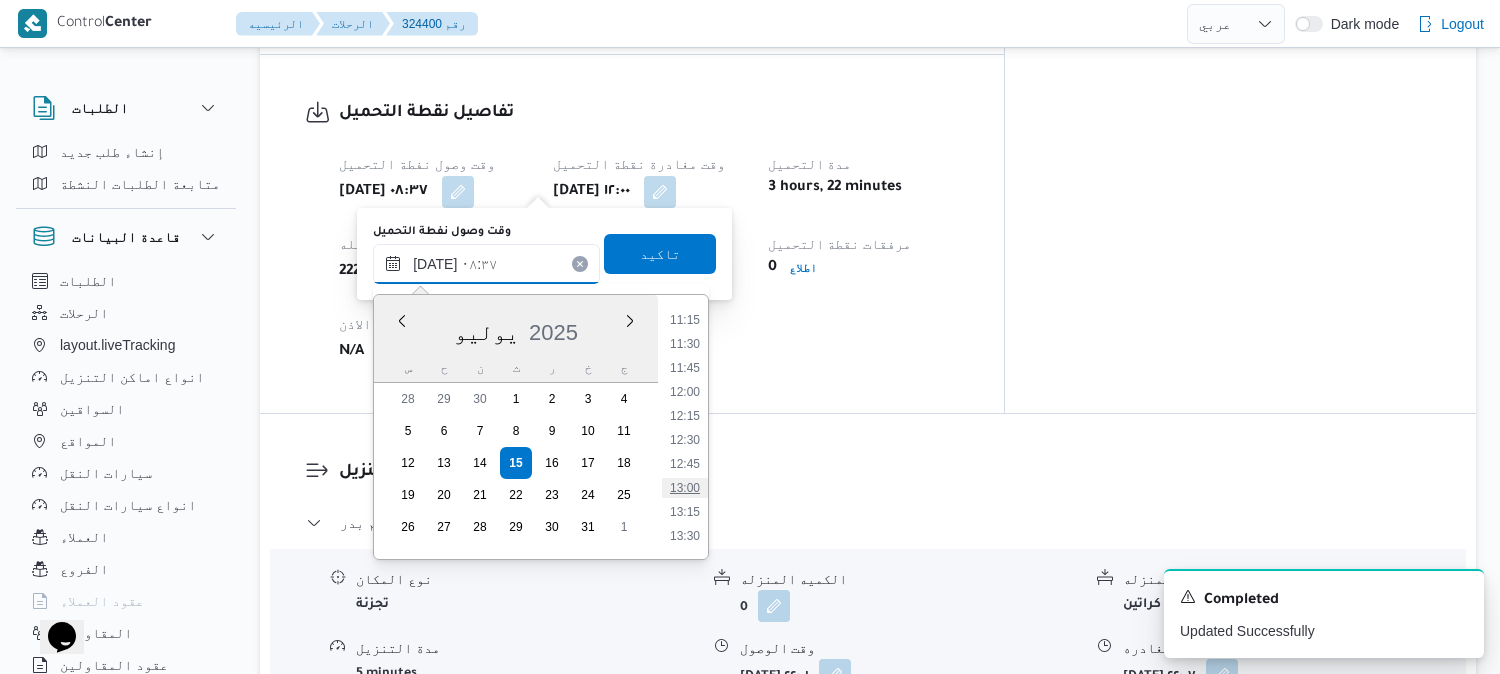 scroll, scrollTop: 1030, scrollLeft: 0, axis: vertical 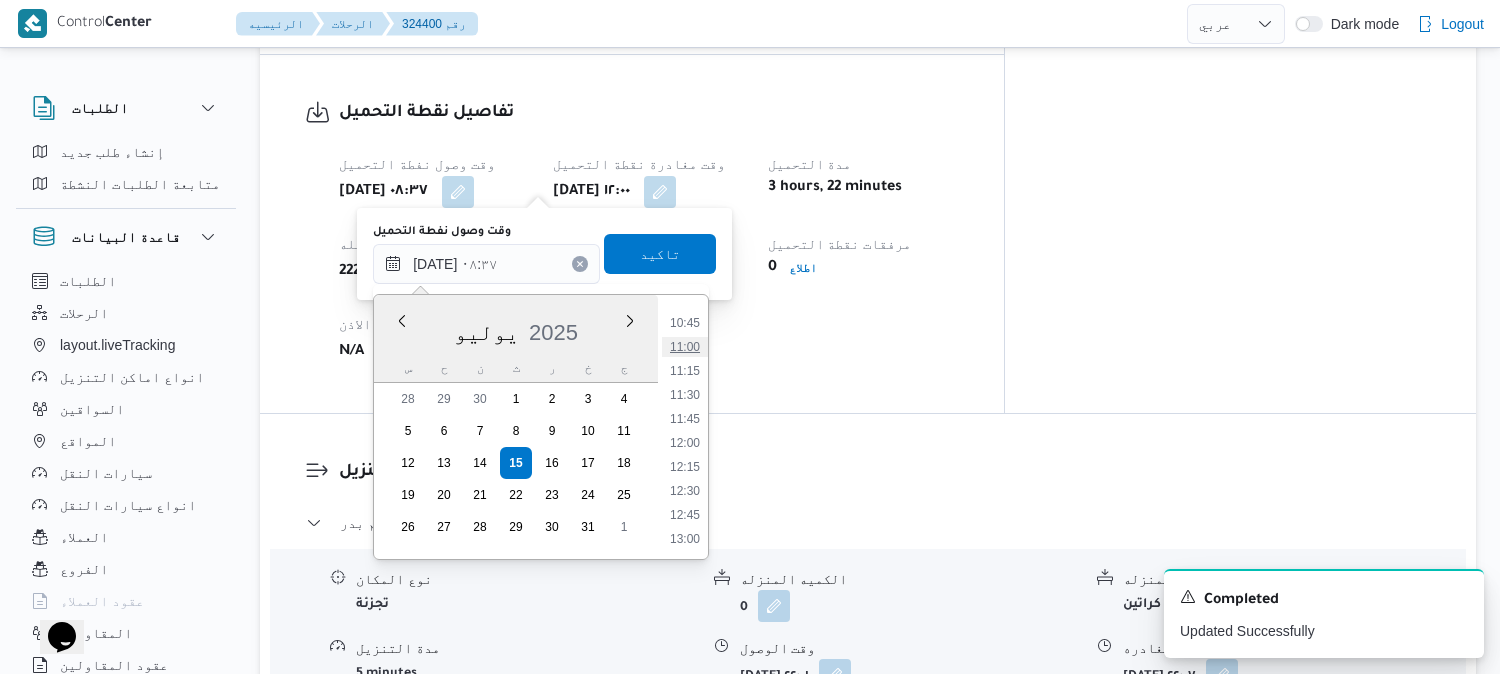 click on "11:00" at bounding box center [685, 347] 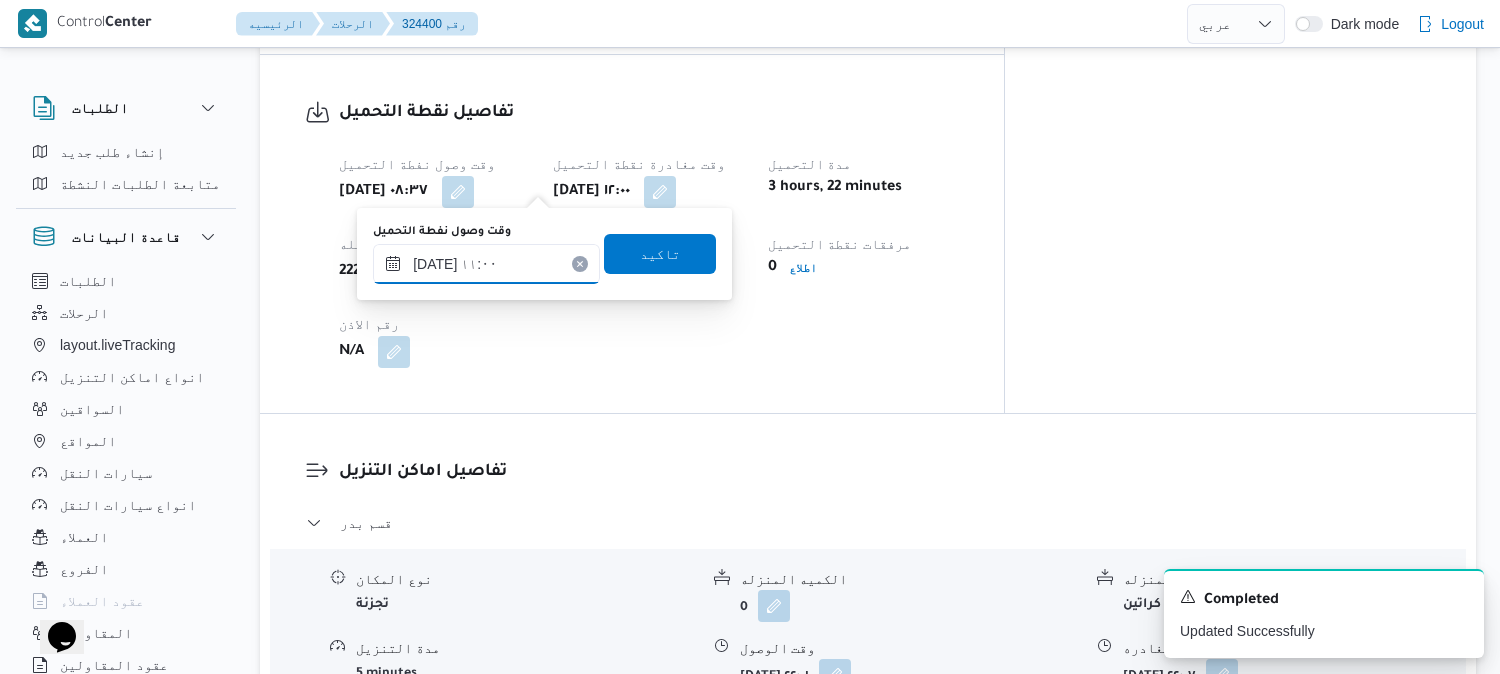 type on "[DATE] ١١:٠٠" 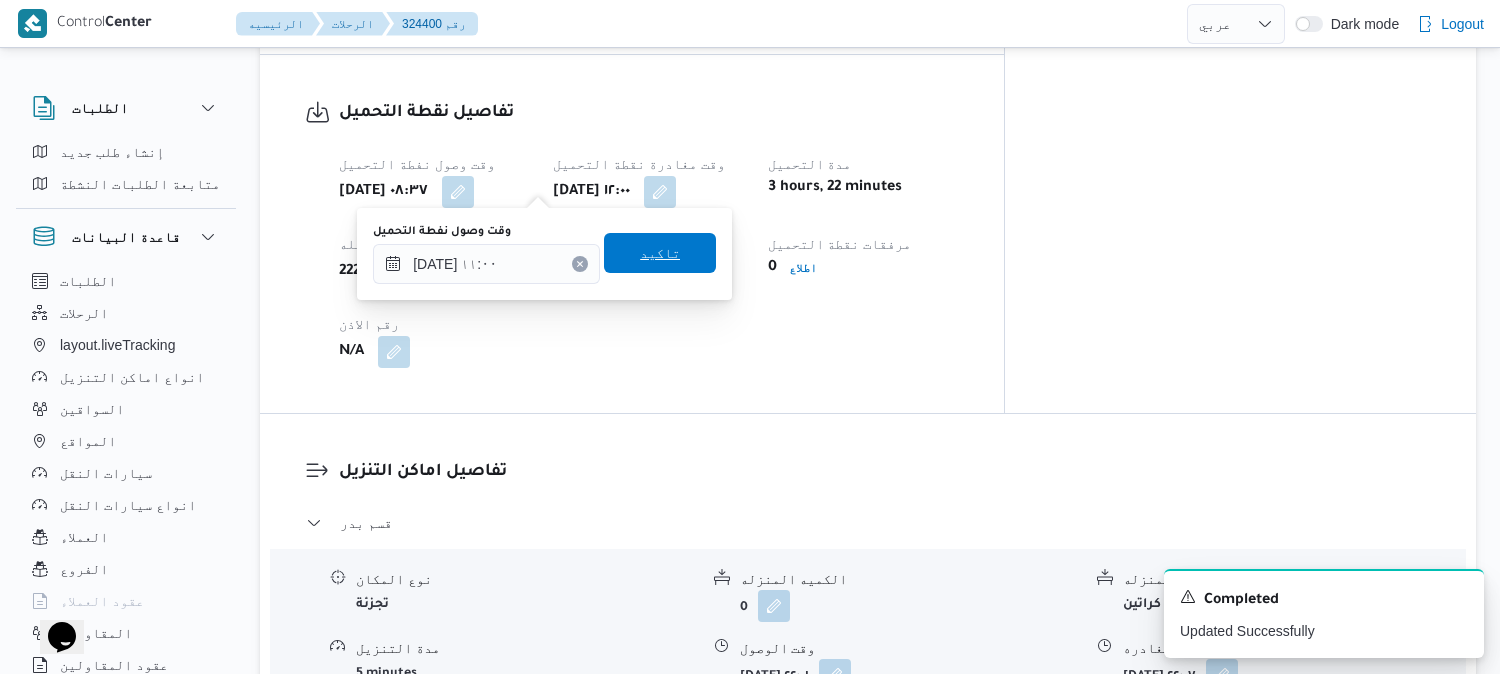 click on "تاكيد" at bounding box center [660, 253] 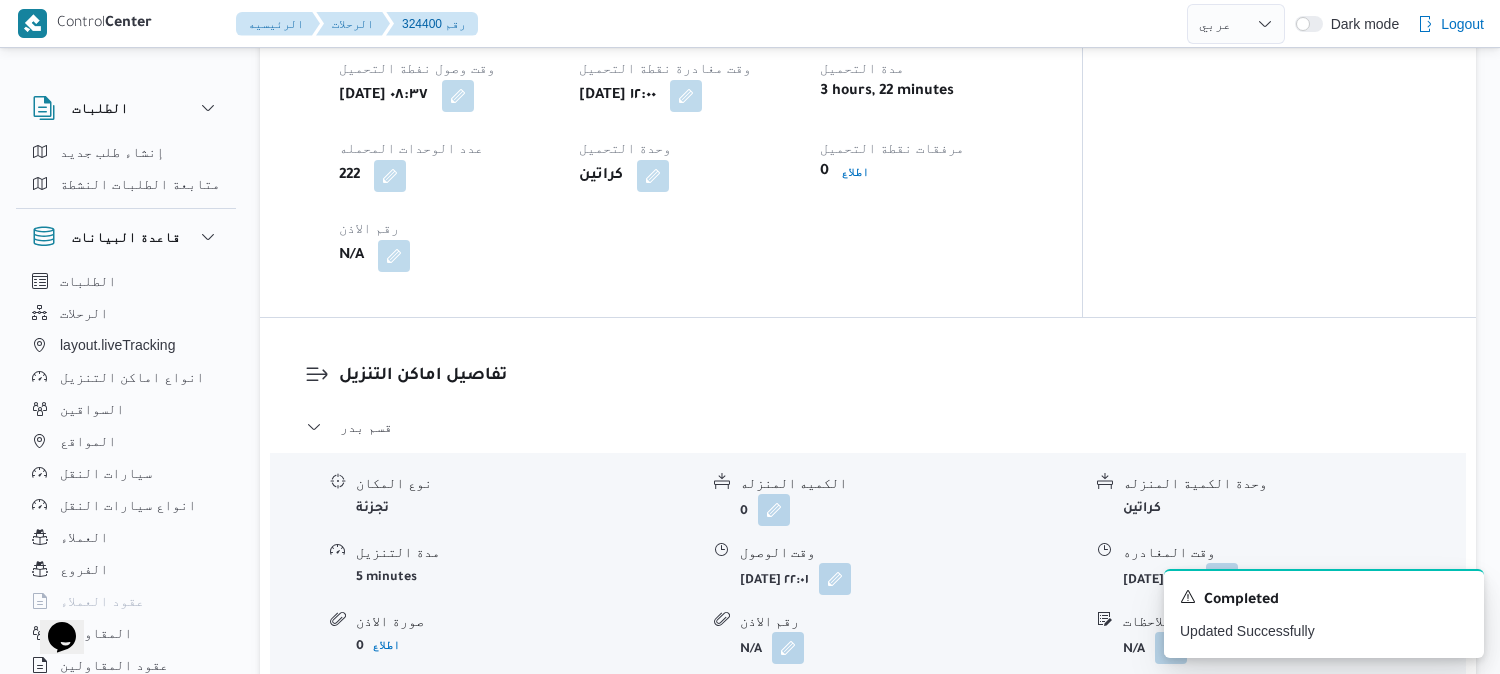 scroll, scrollTop: 1555, scrollLeft: 0, axis: vertical 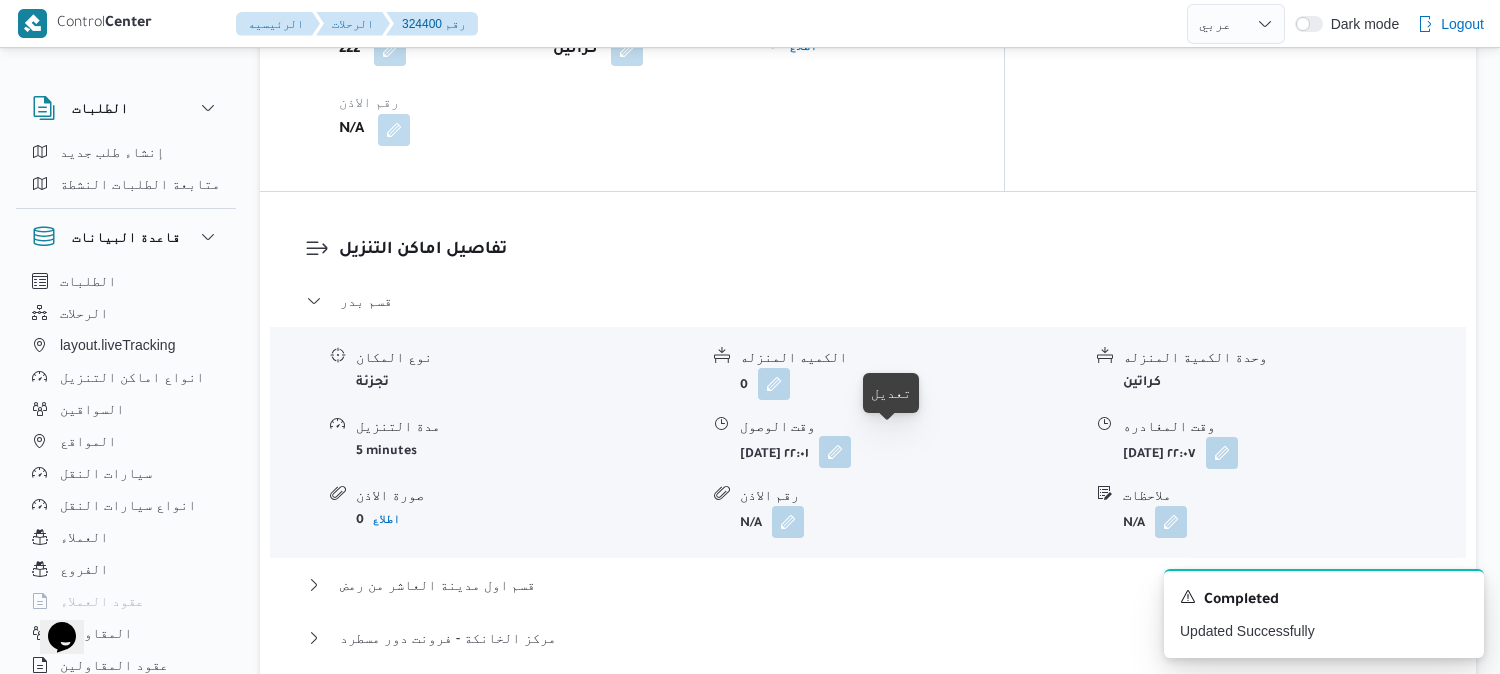 click at bounding box center (835, 452) 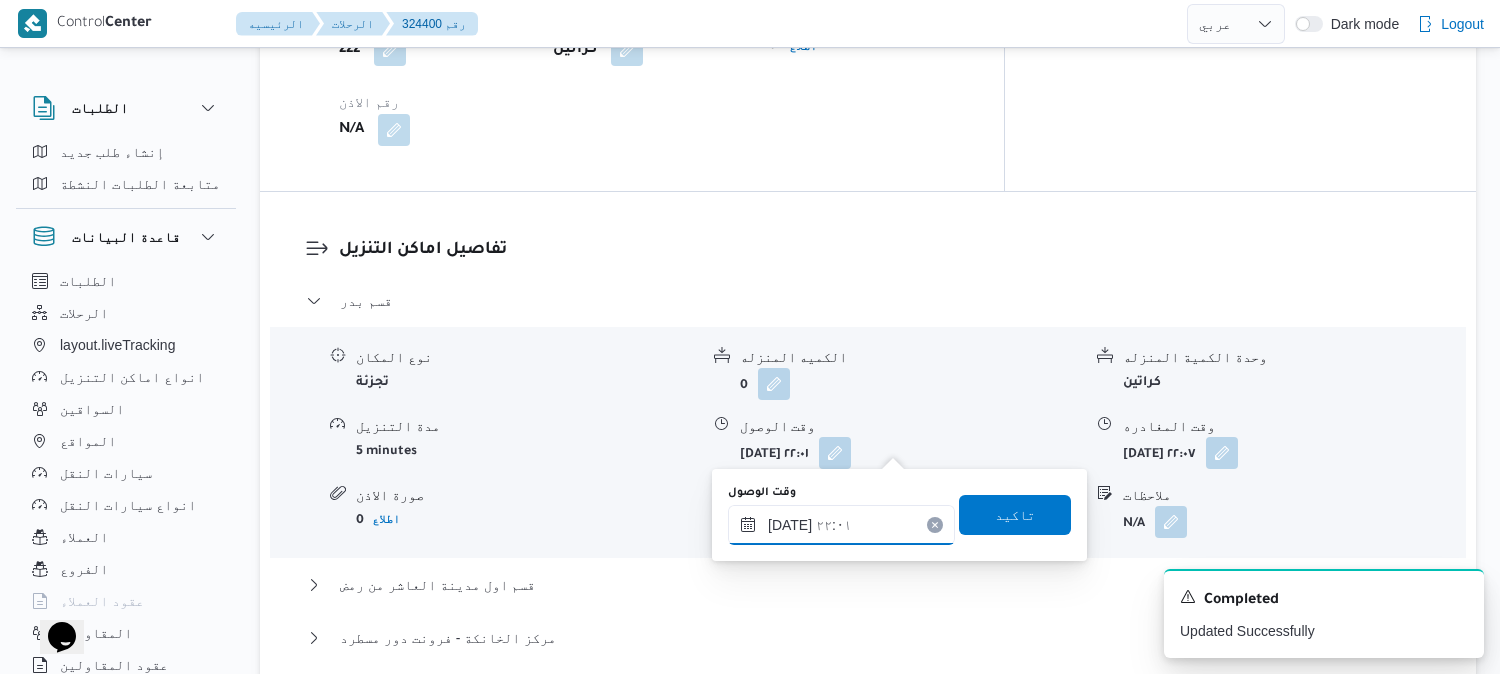 click on "[DATE] ٢٢:٠١" at bounding box center (841, 525) 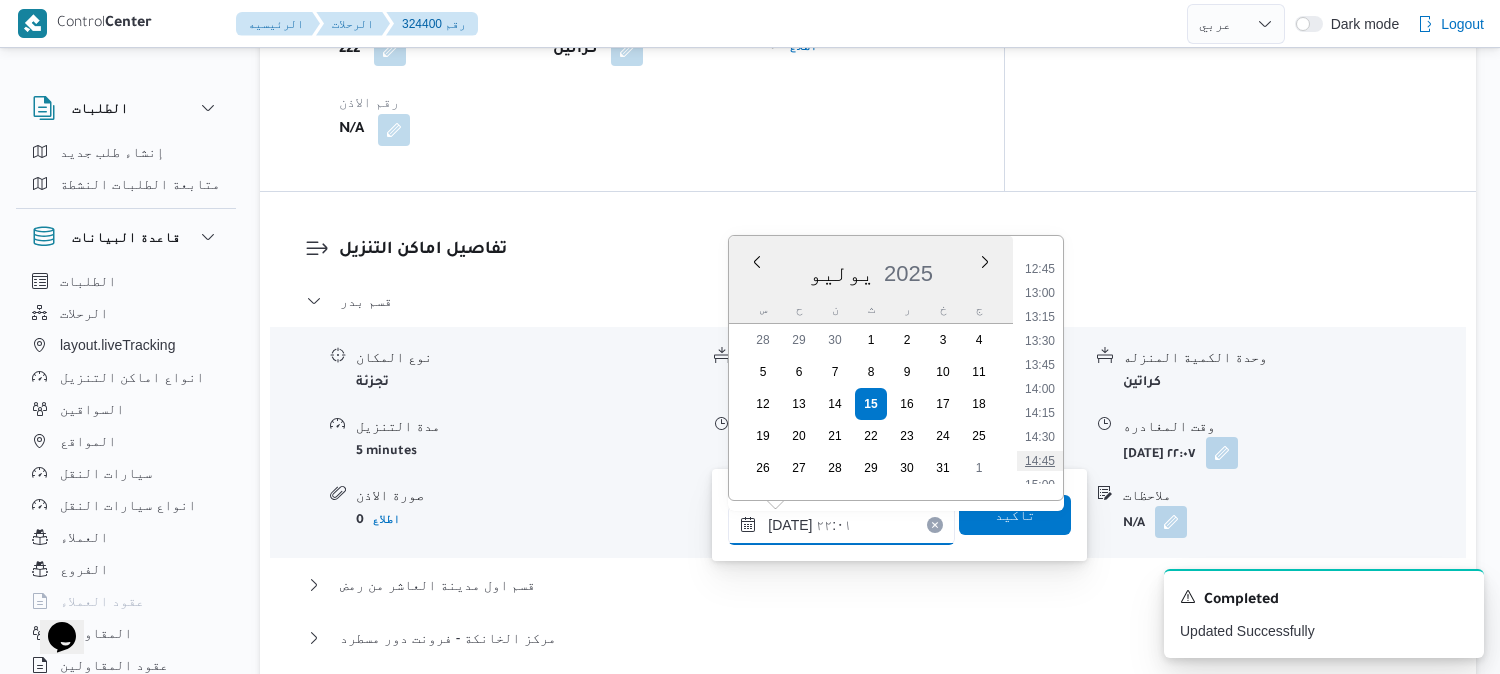 scroll, scrollTop: 1102, scrollLeft: 0, axis: vertical 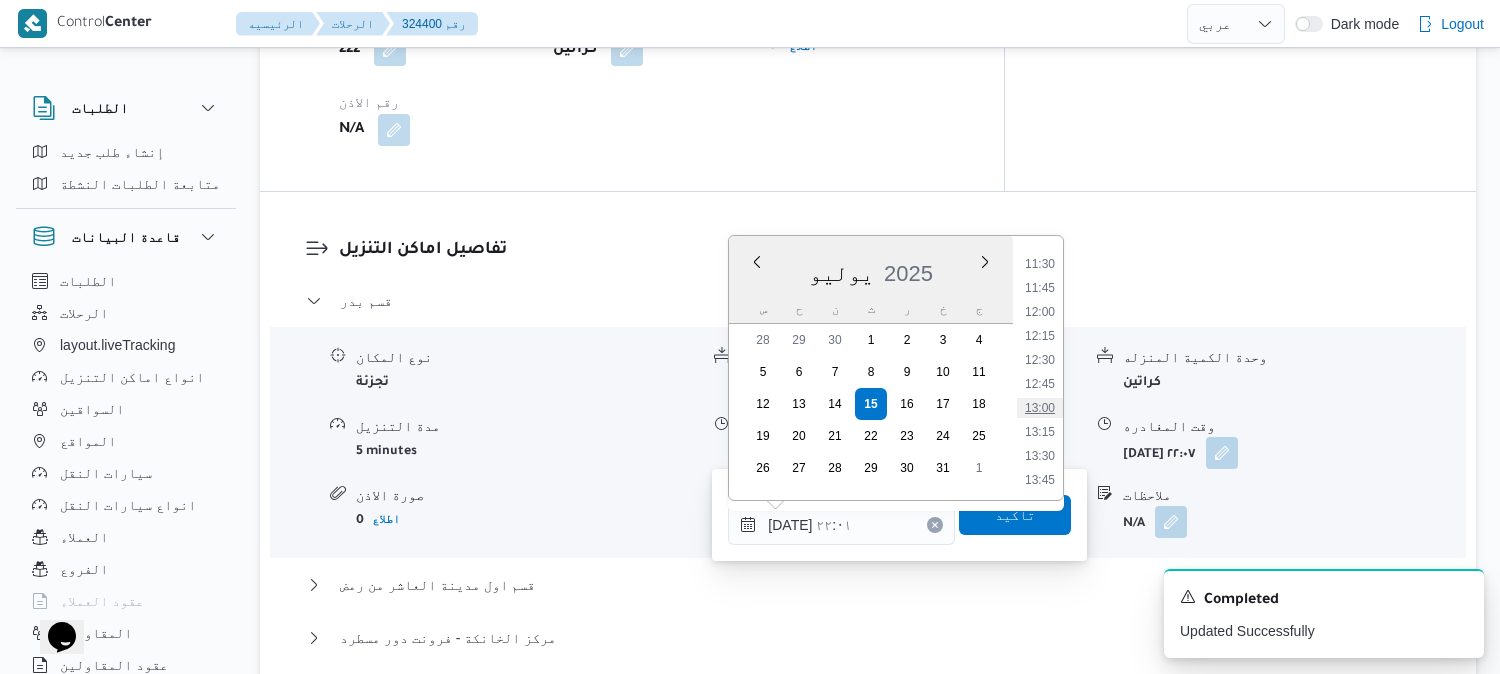 click on "13:00" at bounding box center (1040, 408) 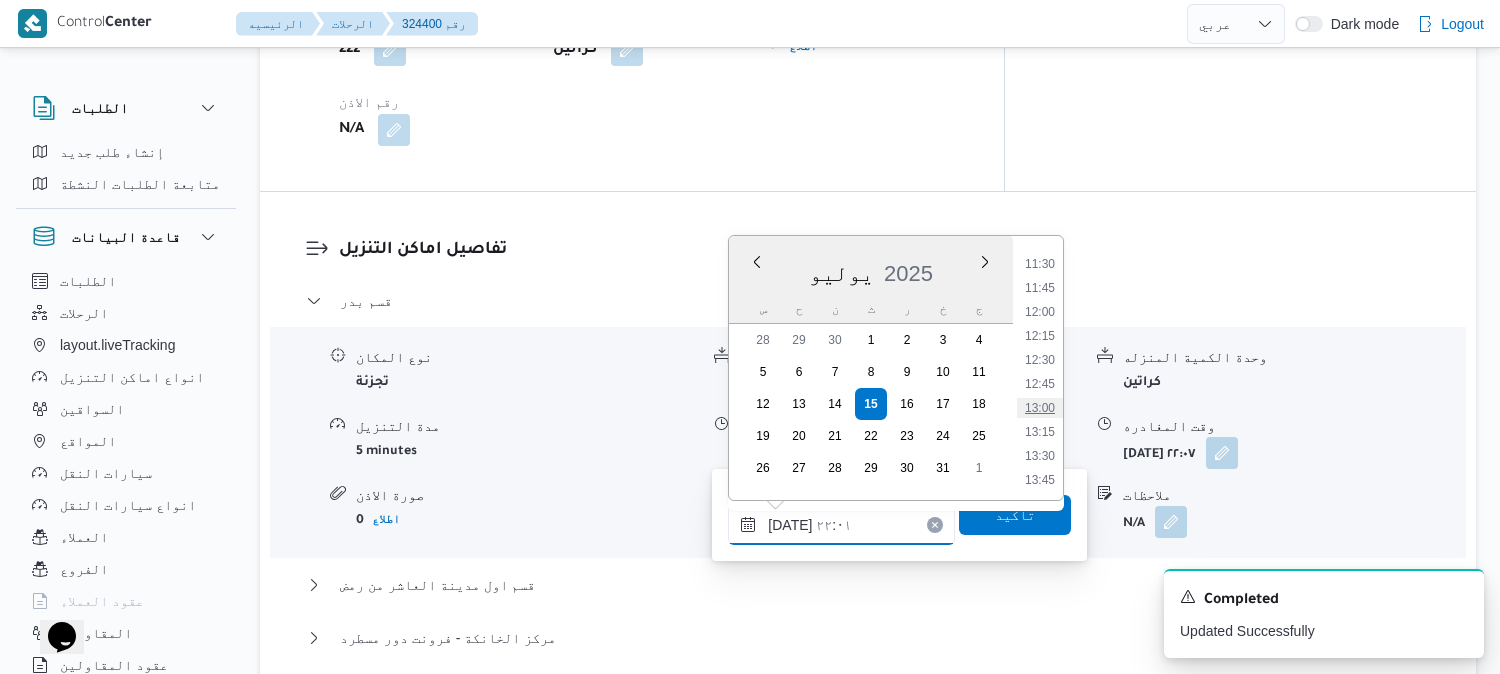 type on "١٥/٠٧/٢٠٢٥ ١٣:٠٠" 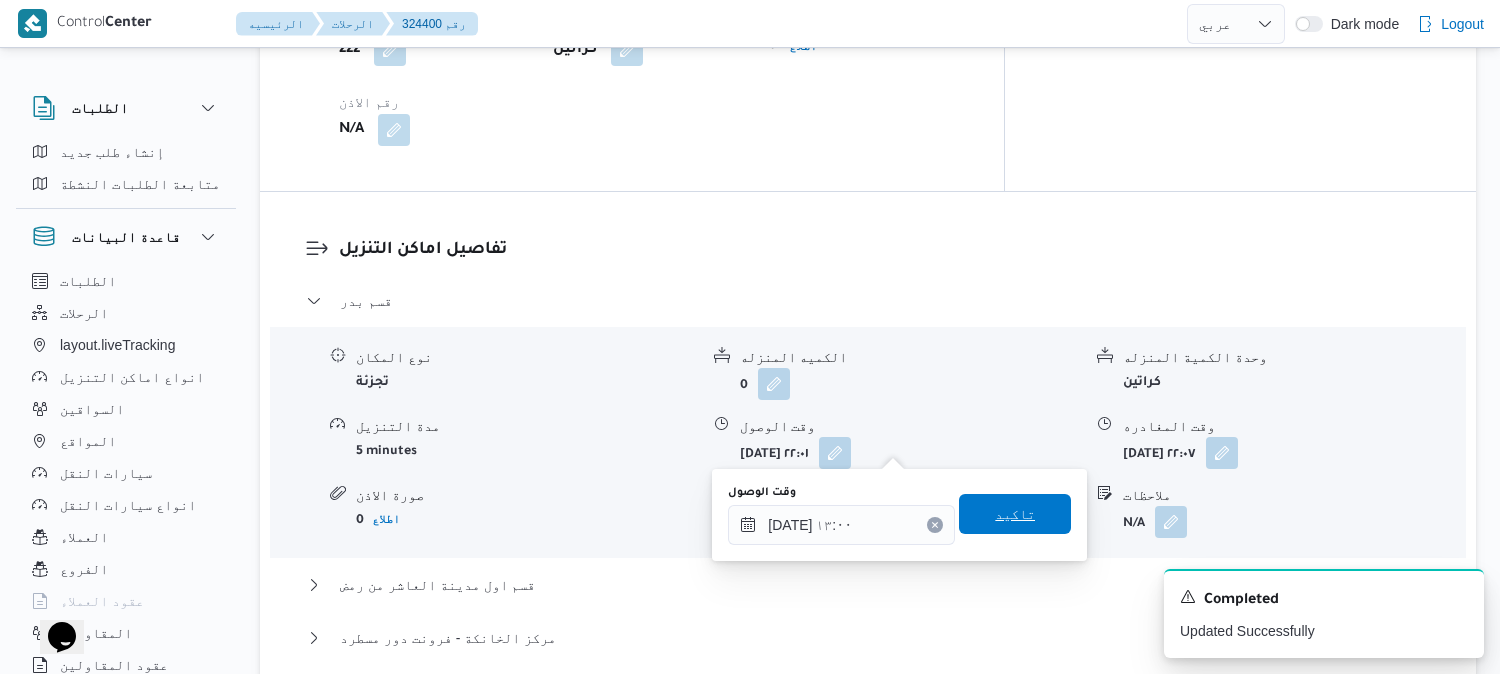 click on "تاكيد" at bounding box center [1015, 514] 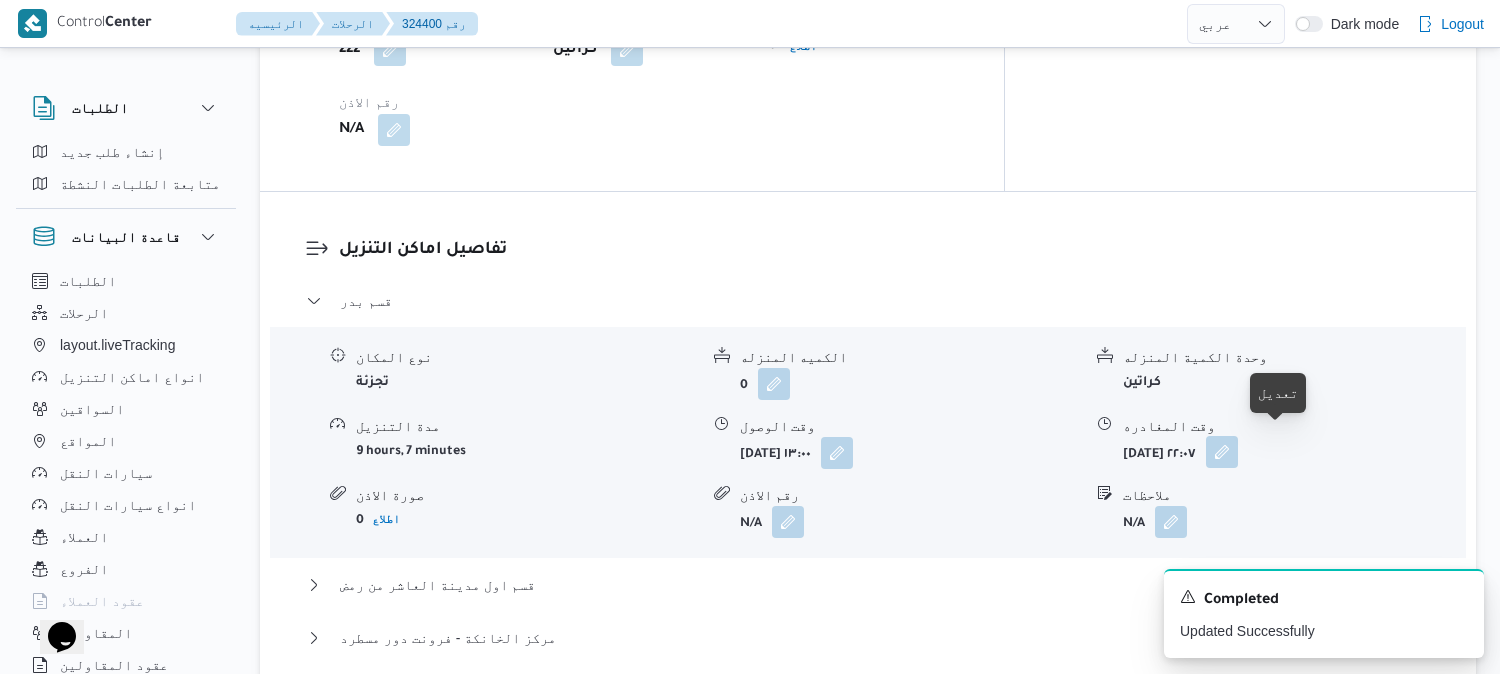 click at bounding box center (1222, 452) 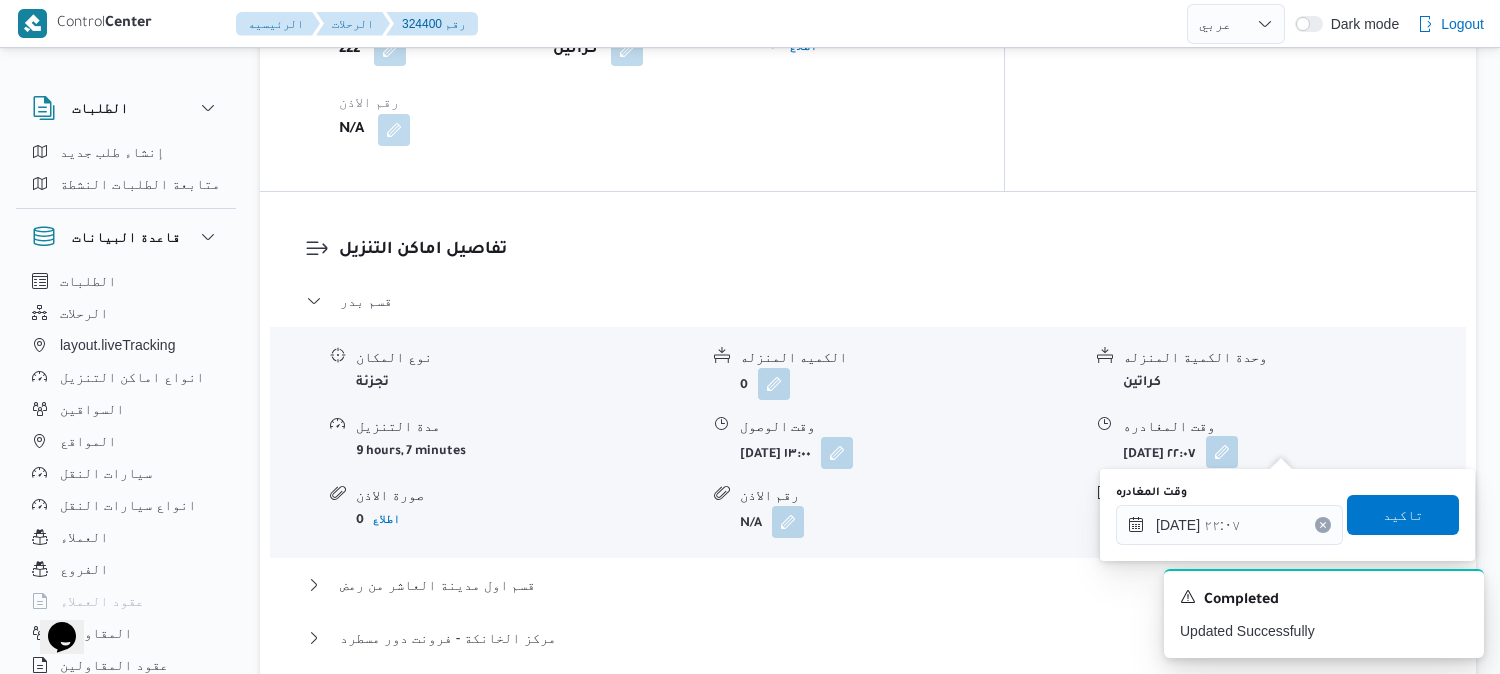 click on "You are in a dialog. To close this dialog, hit escape. وقت المغادره ١٥/٠٧/٢٠٢٥ ٢٢:٠٧ تاكيد" at bounding box center [1287, 515] 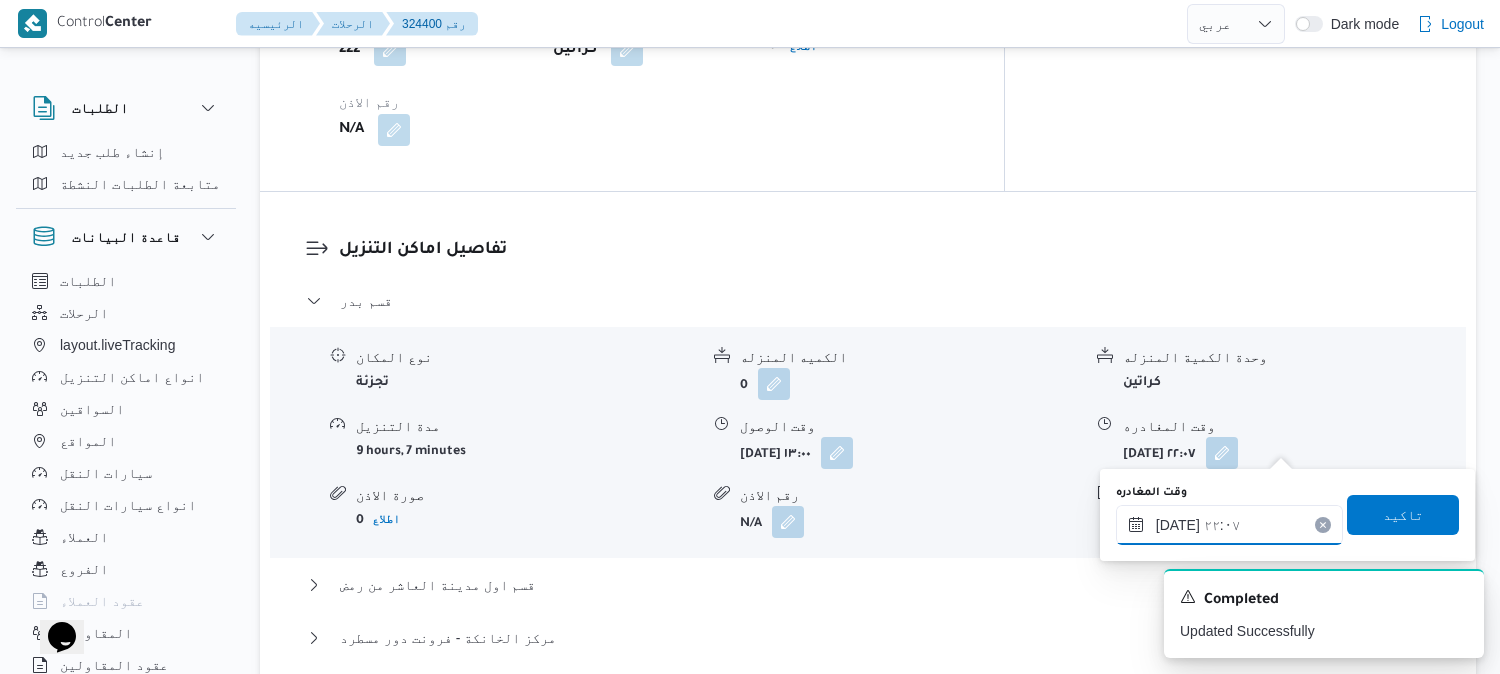click on "١٥/٠٧/٢٠٢٥ ٢٢:٠٧" at bounding box center [1229, 525] 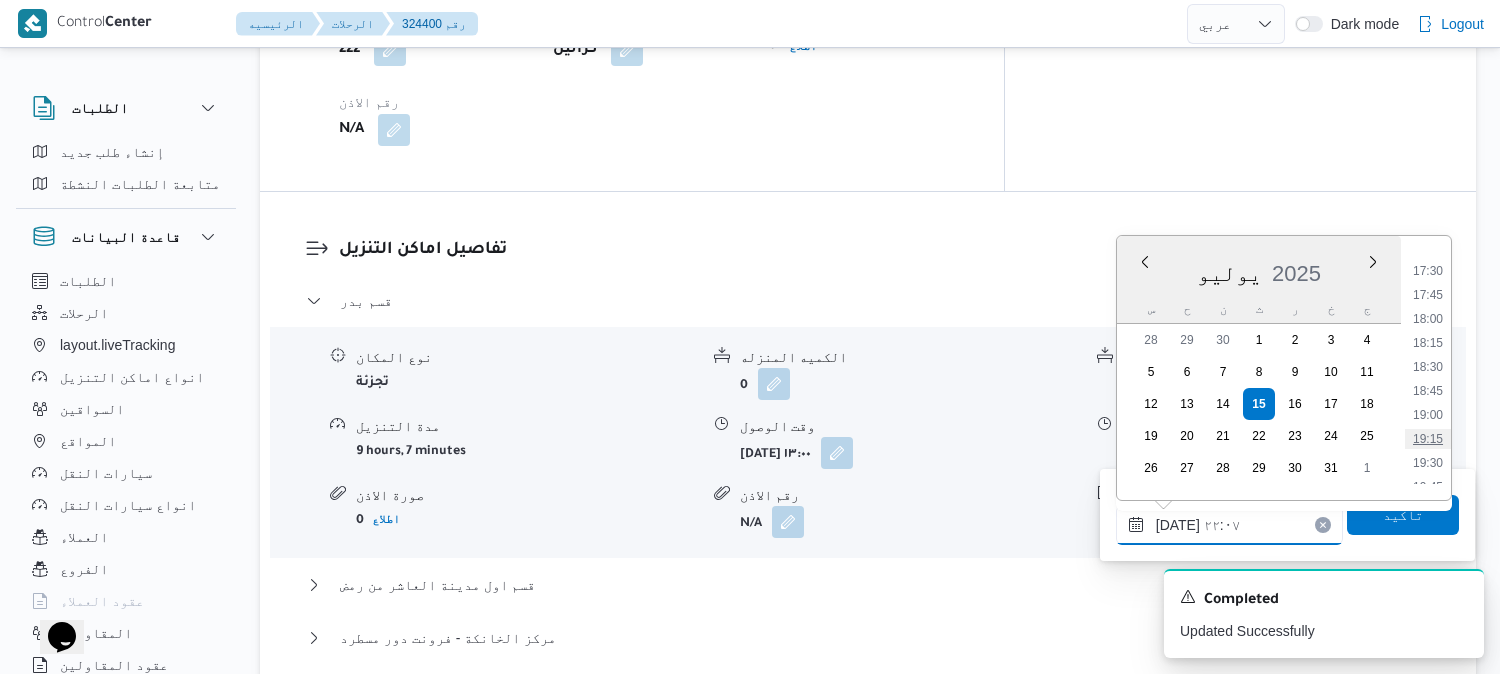 scroll, scrollTop: 1546, scrollLeft: 0, axis: vertical 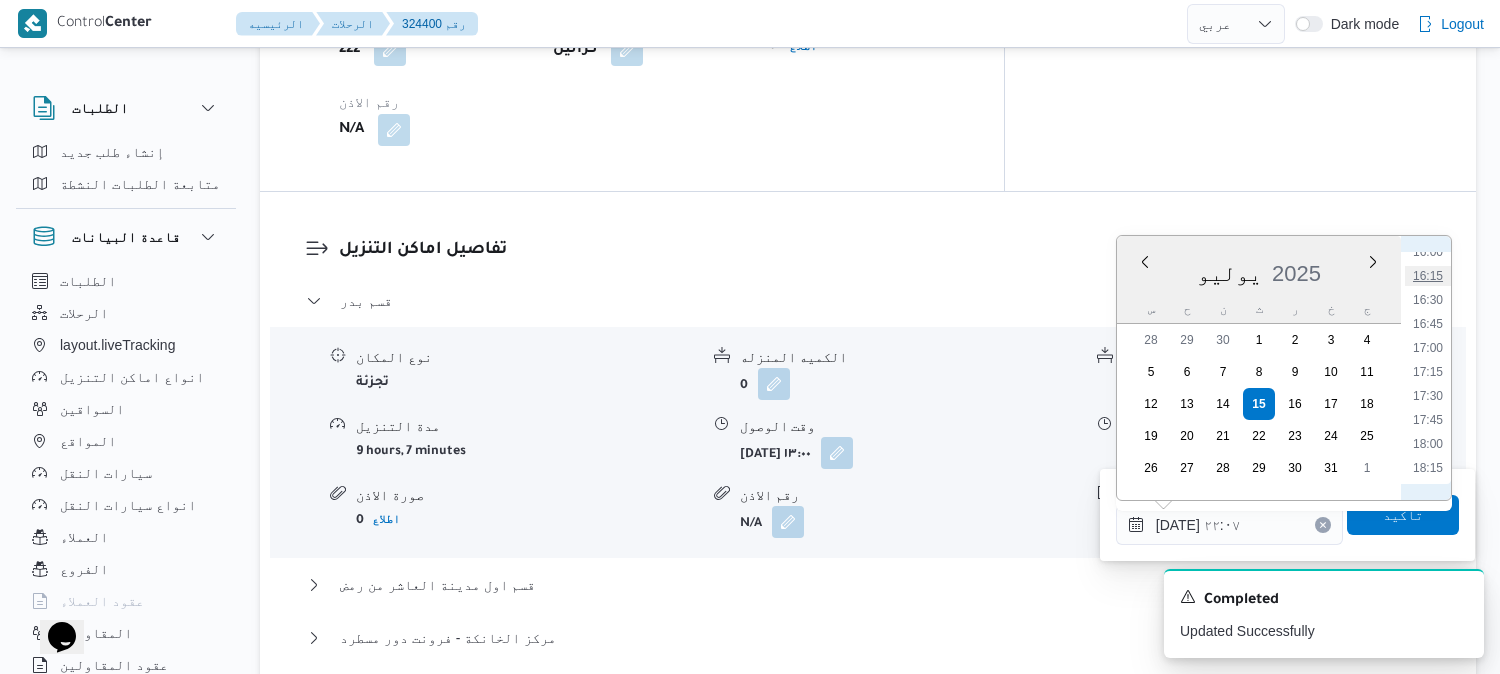 click on "16:15" at bounding box center (1428, 276) 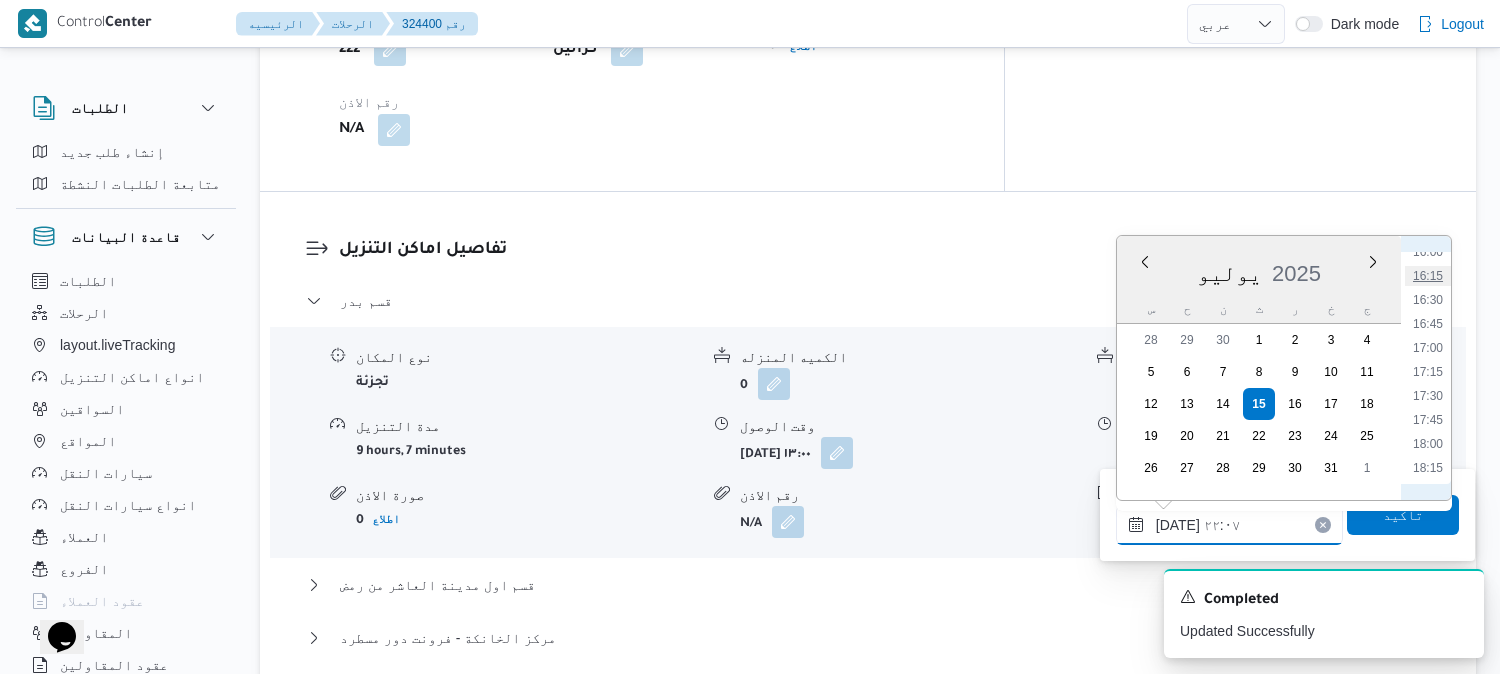 type on "[DATE] ١٦:١٥" 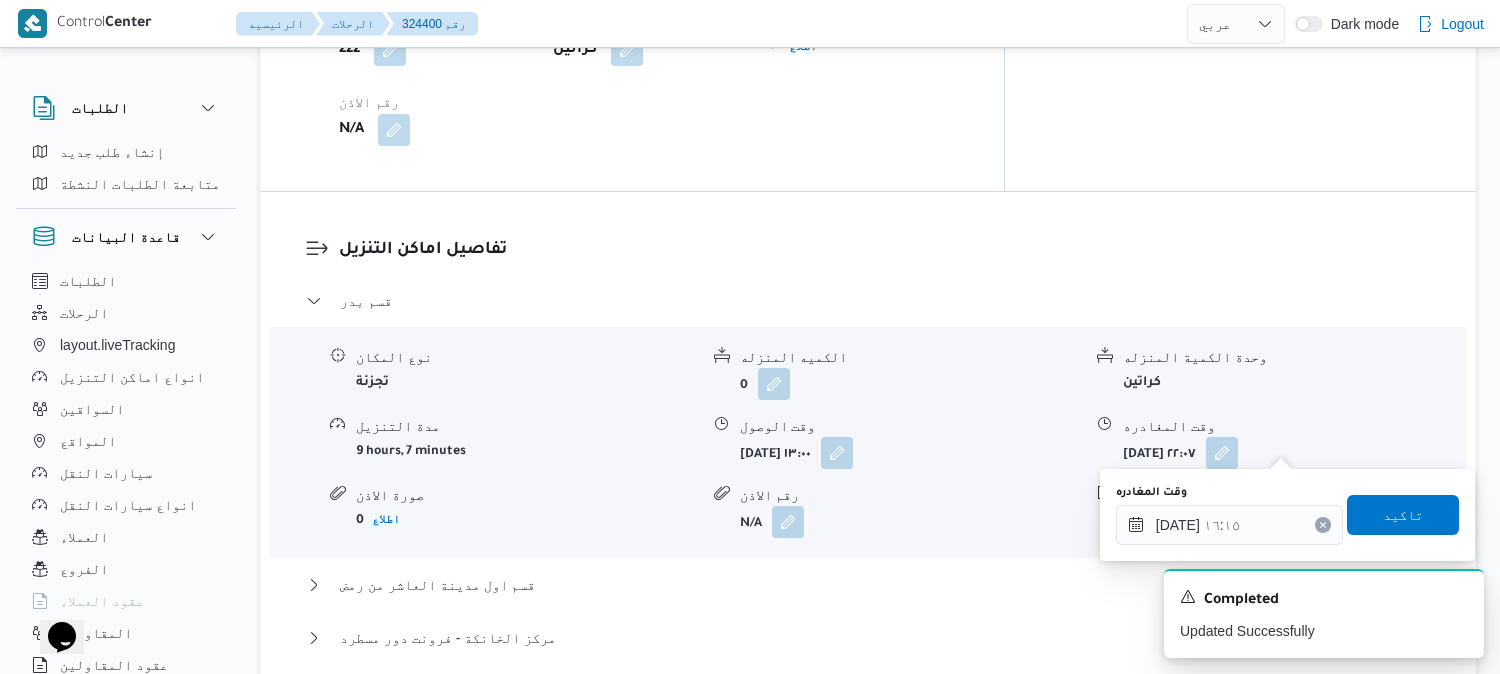 click on "وقت المغادره ١٥/٠٧/٢٠٢٥ ١٦:١٥ تاكيد" at bounding box center (1287, 515) 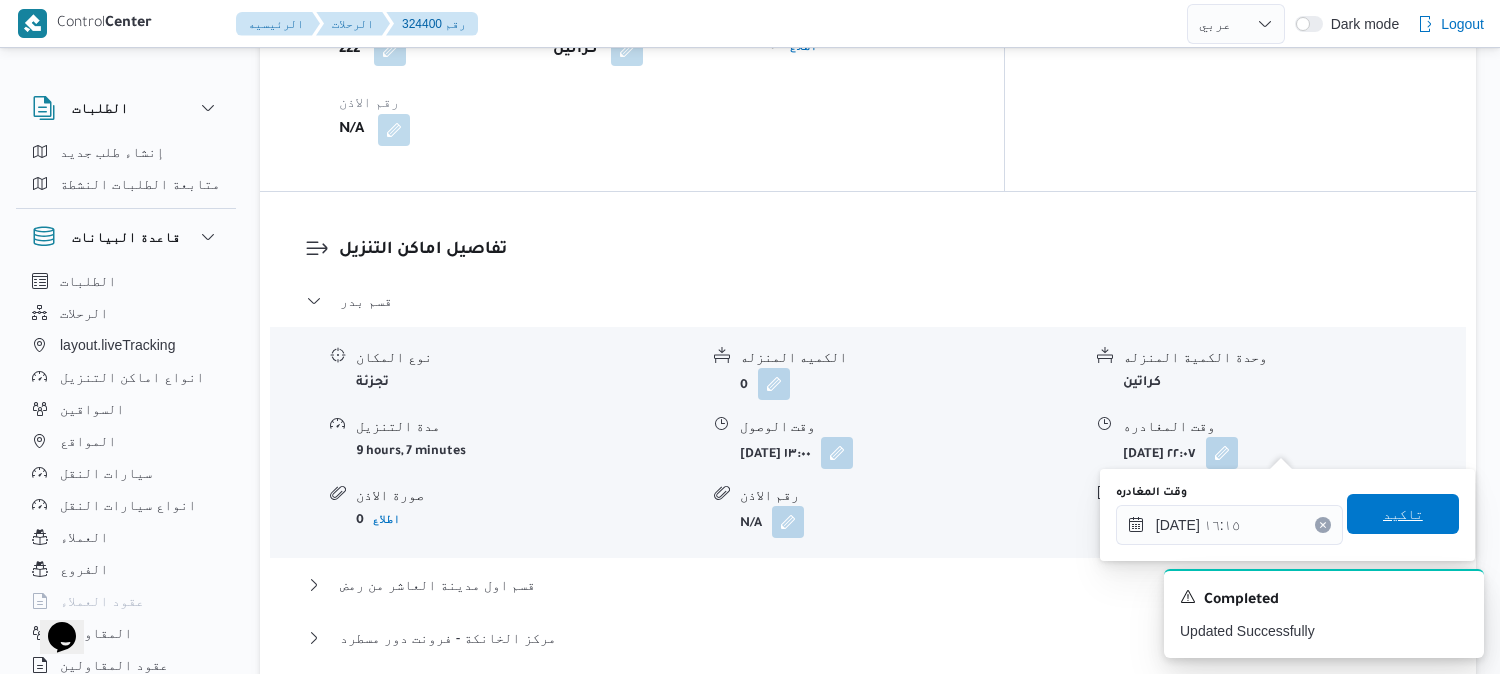 click on "تاكيد" at bounding box center (1403, 514) 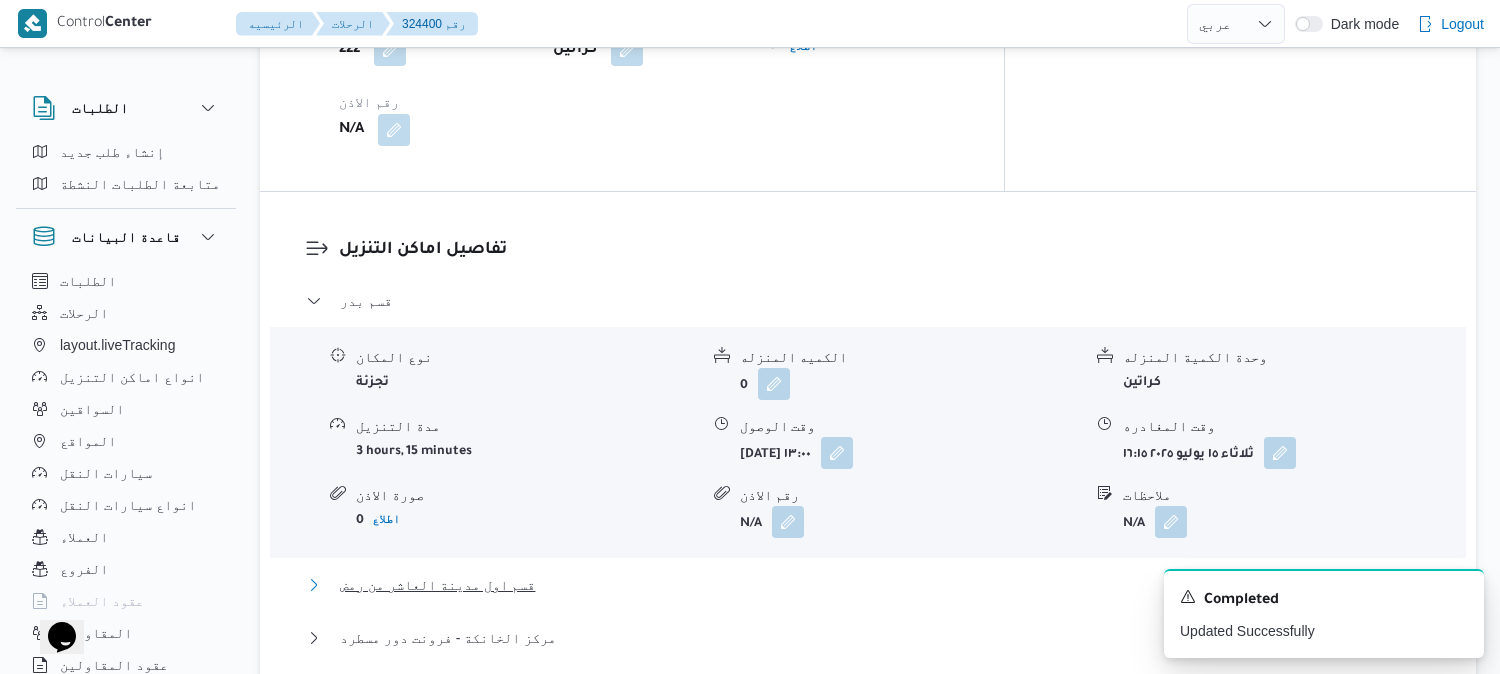 click on "قسم اول مدينة العاشر من رمض" at bounding box center (437, 585) 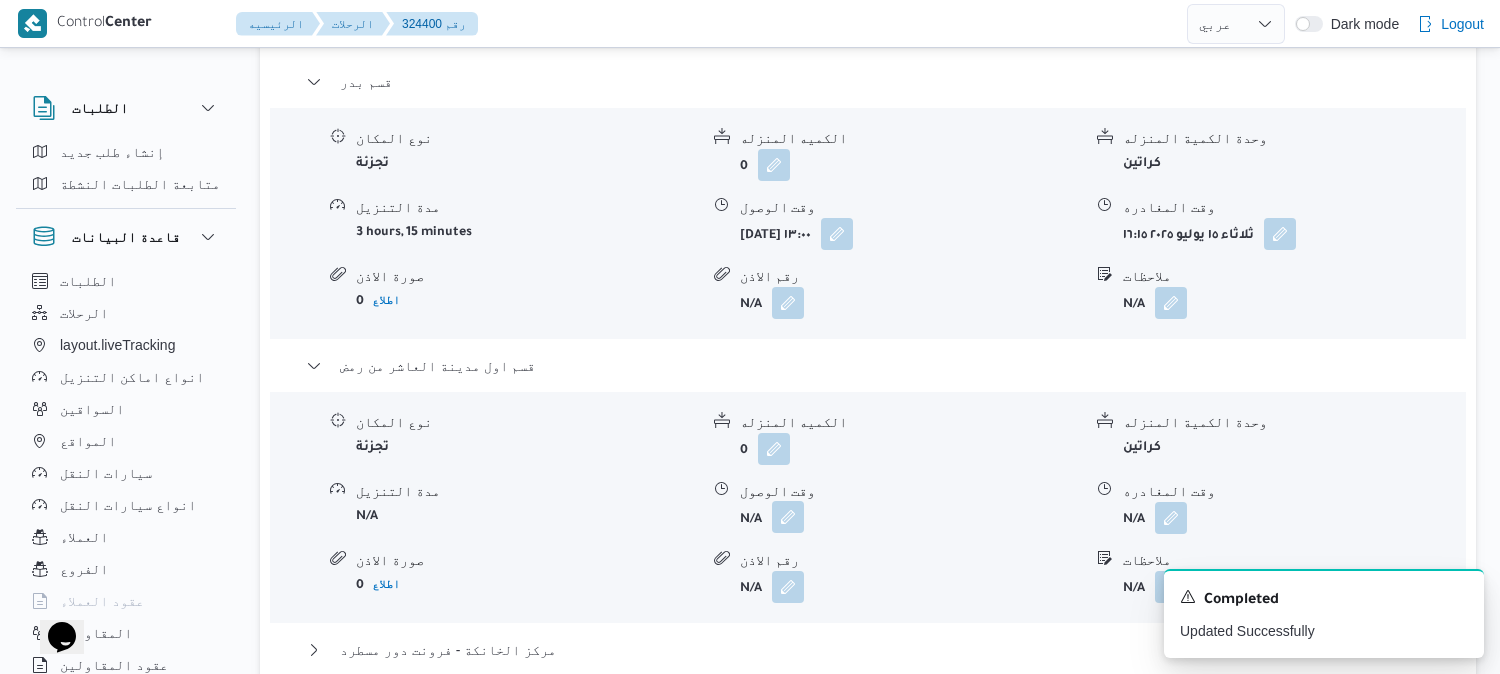 scroll, scrollTop: 1777, scrollLeft: 0, axis: vertical 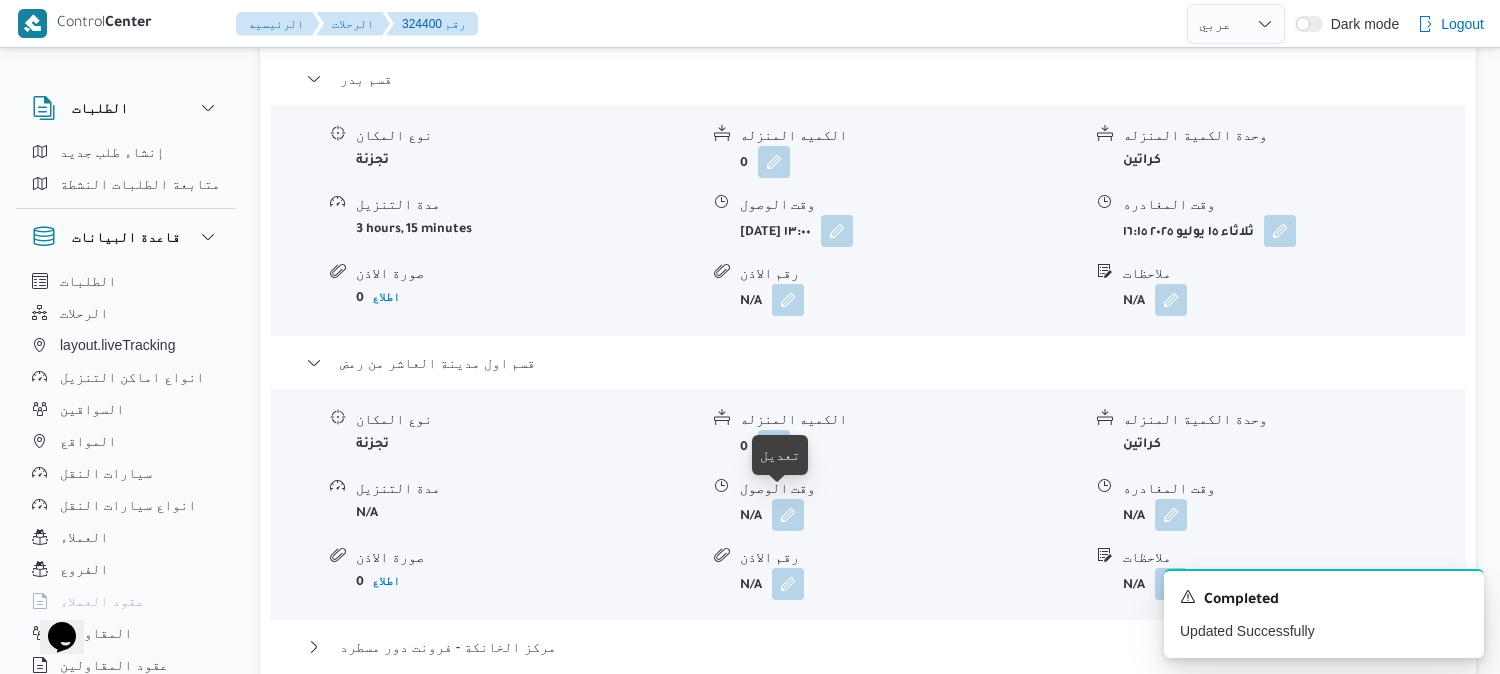 click at bounding box center (783, 515) 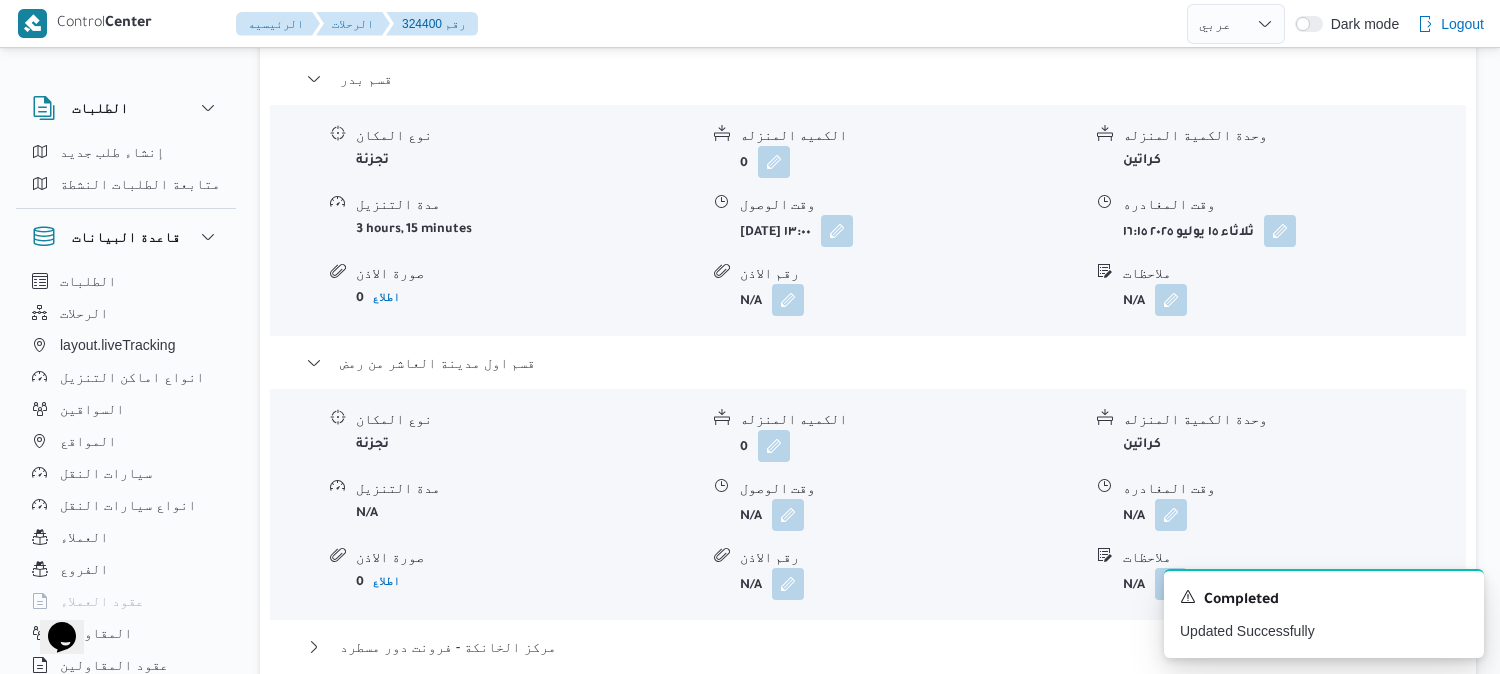 click on "نوع المكان تجزئة الكميه المنزله 0 وحدة الكمية المنزله كراتين مدة التنزيل N/A وقت الوصول N/A وقت المغادره N/A صورة الاذن 0 اطلاع رقم الاذن N/A ملاحظات N/A" at bounding box center (868, 504) 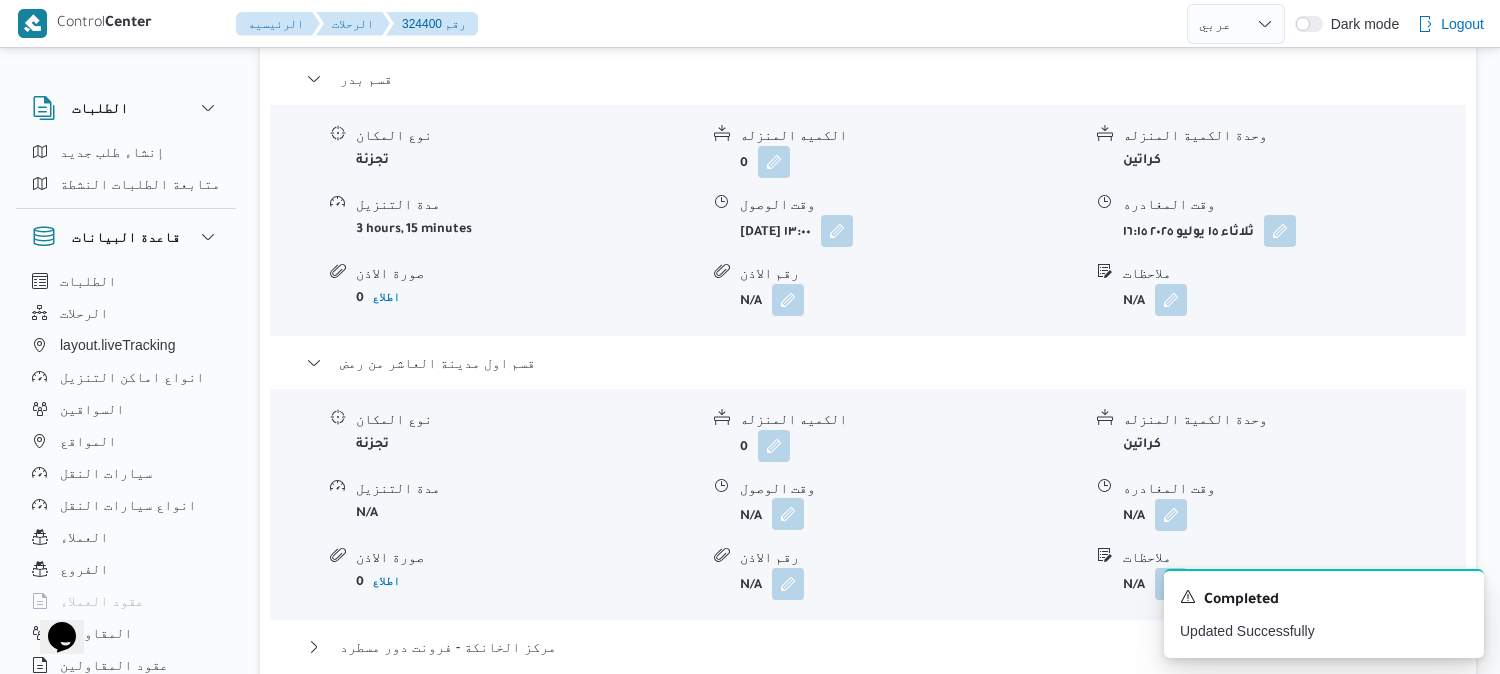 click at bounding box center [788, 514] 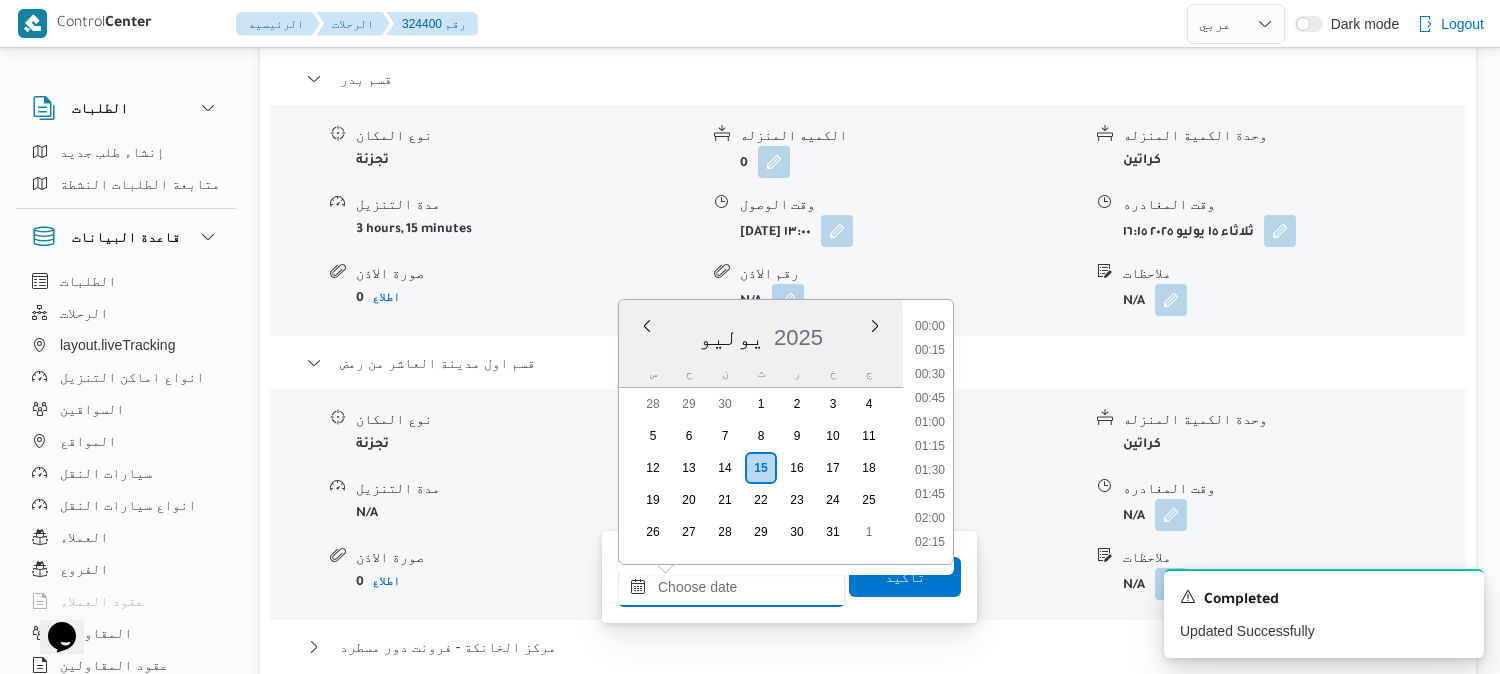 click on "وقت الوصول" at bounding box center (731, 587) 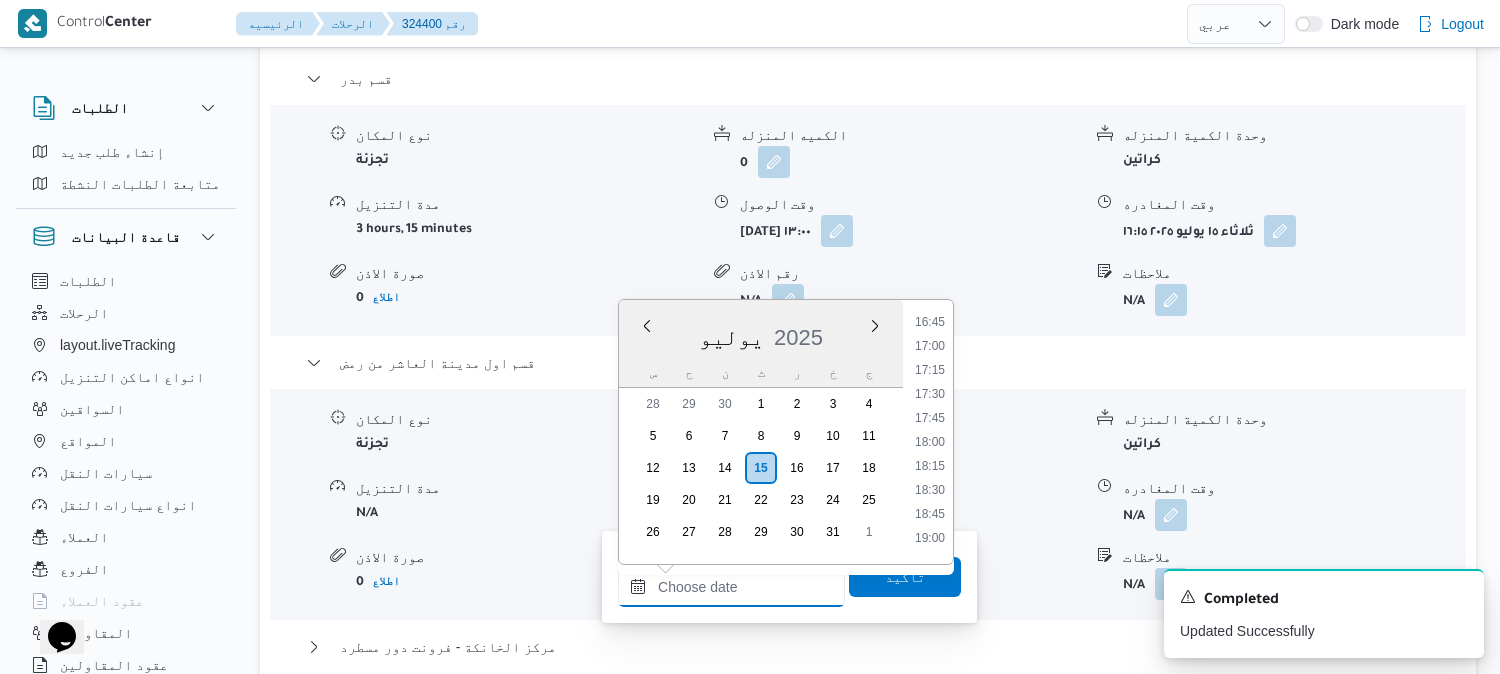 scroll, scrollTop: 1508, scrollLeft: 0, axis: vertical 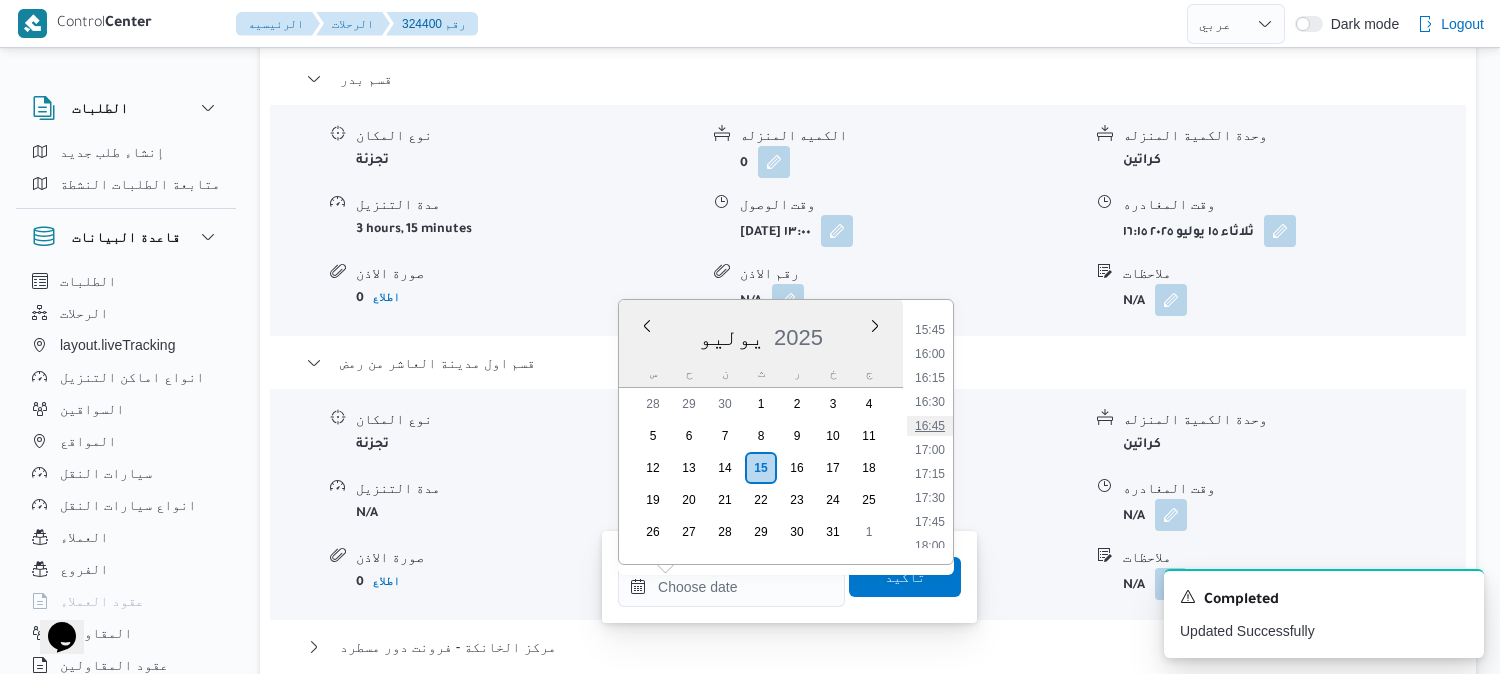click on "16:45" at bounding box center [930, 426] 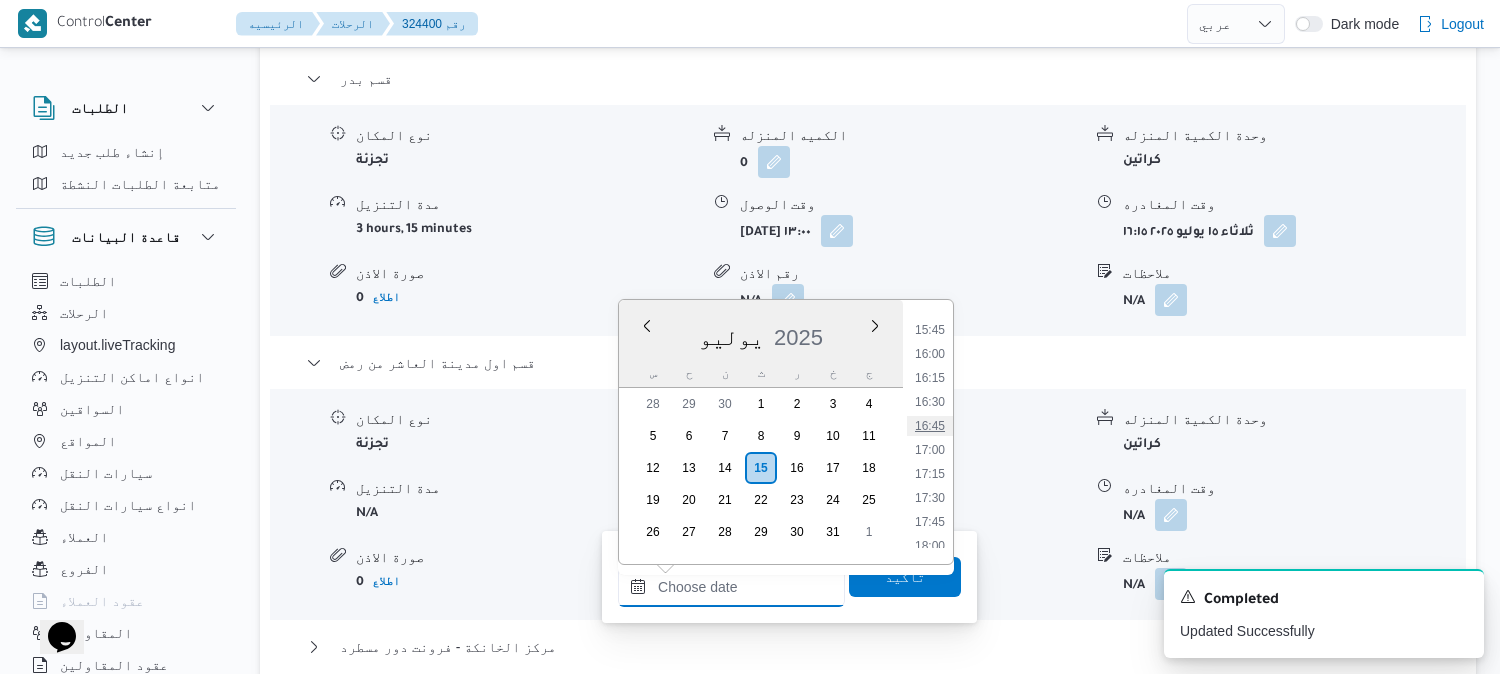 type on "١٥/٠٧/٢٠٢٥ ١٦:٤٥" 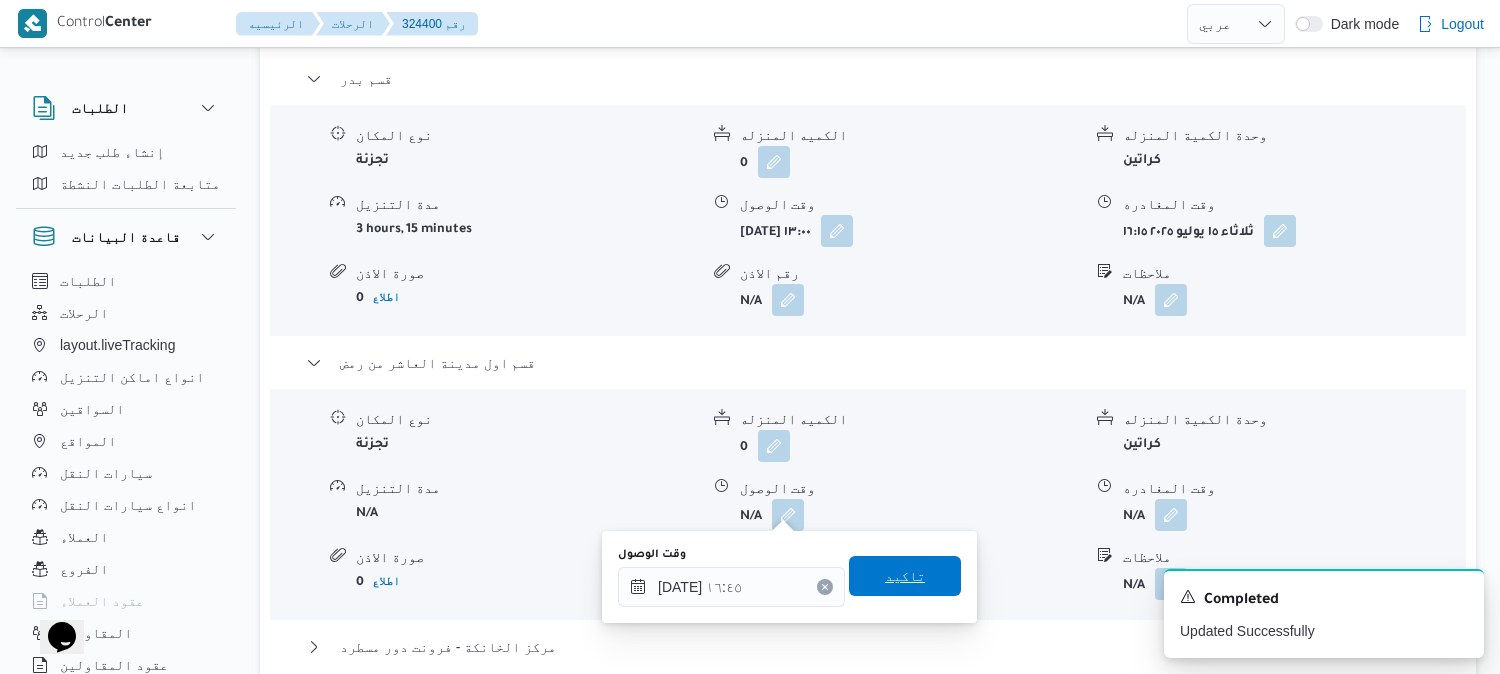click on "تاكيد" at bounding box center (905, 576) 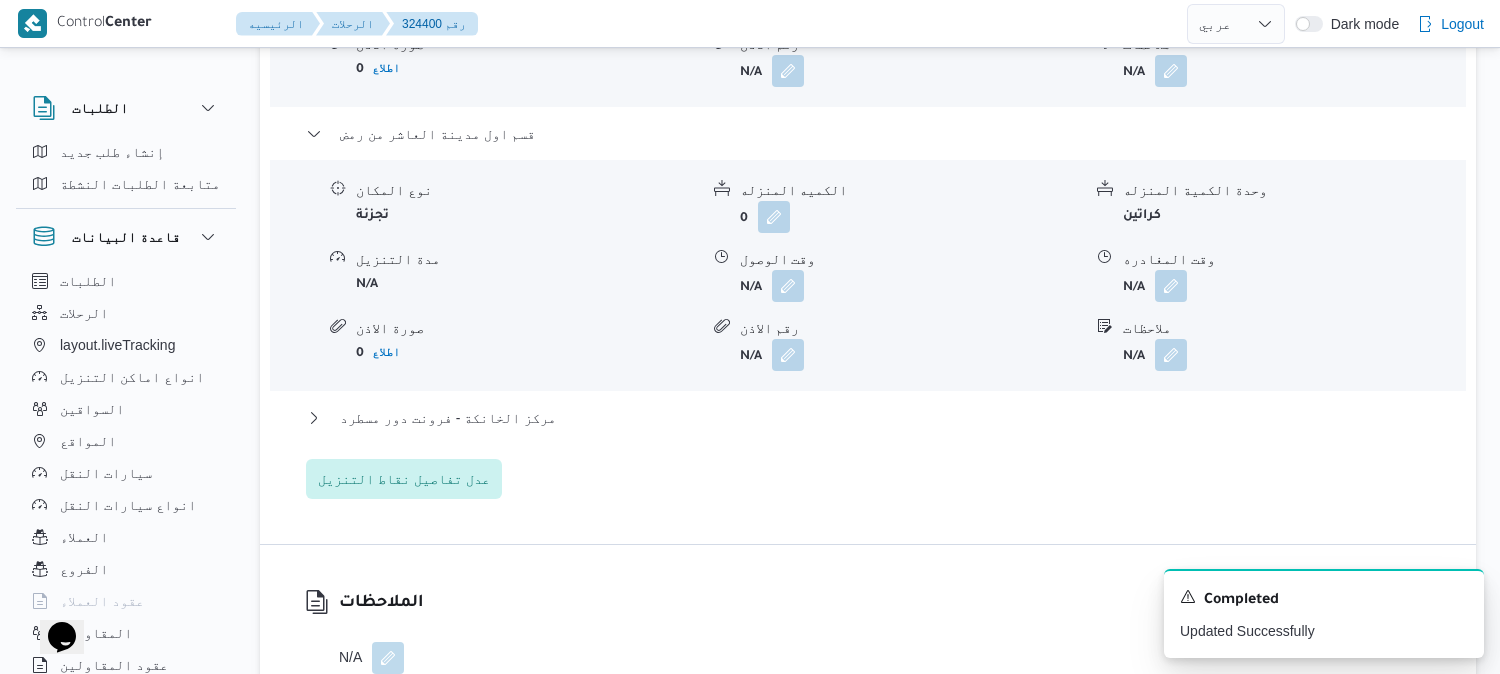 scroll, scrollTop: 2000, scrollLeft: 0, axis: vertical 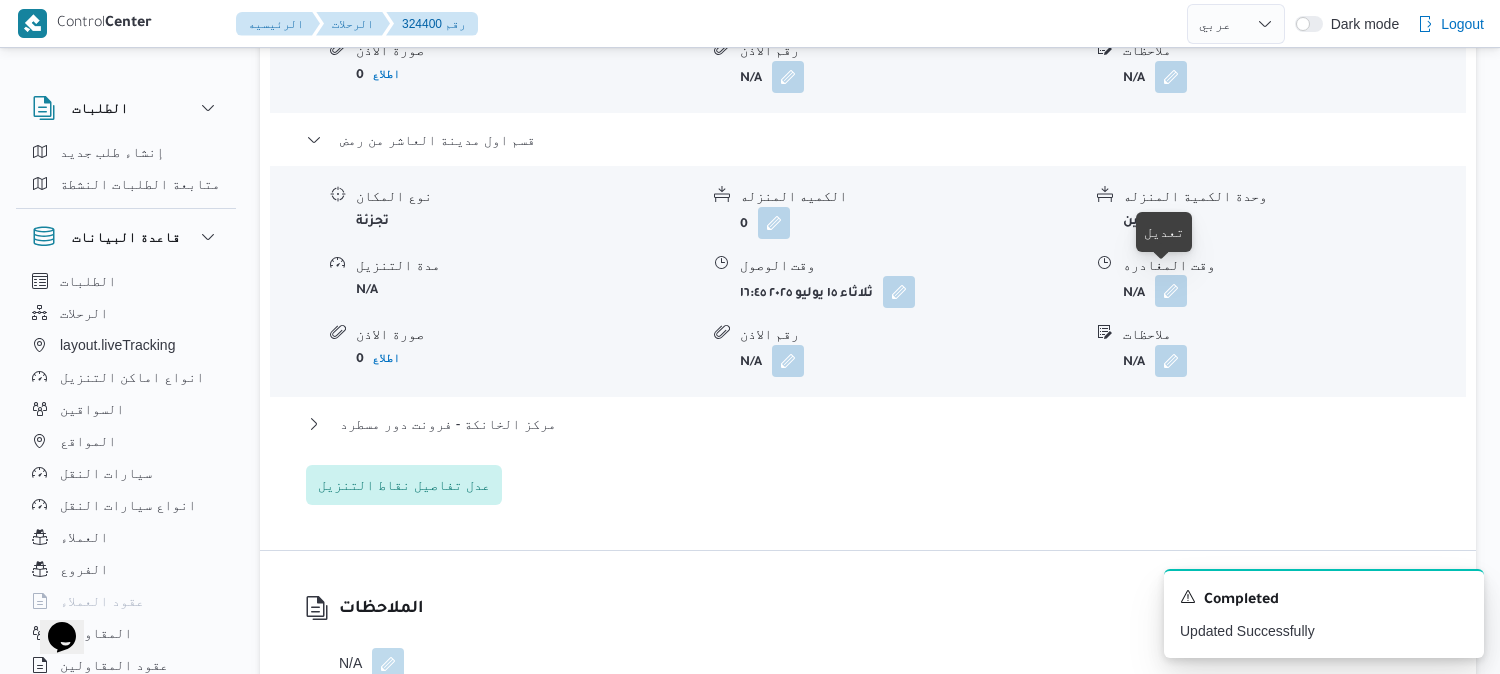 click at bounding box center [1171, 291] 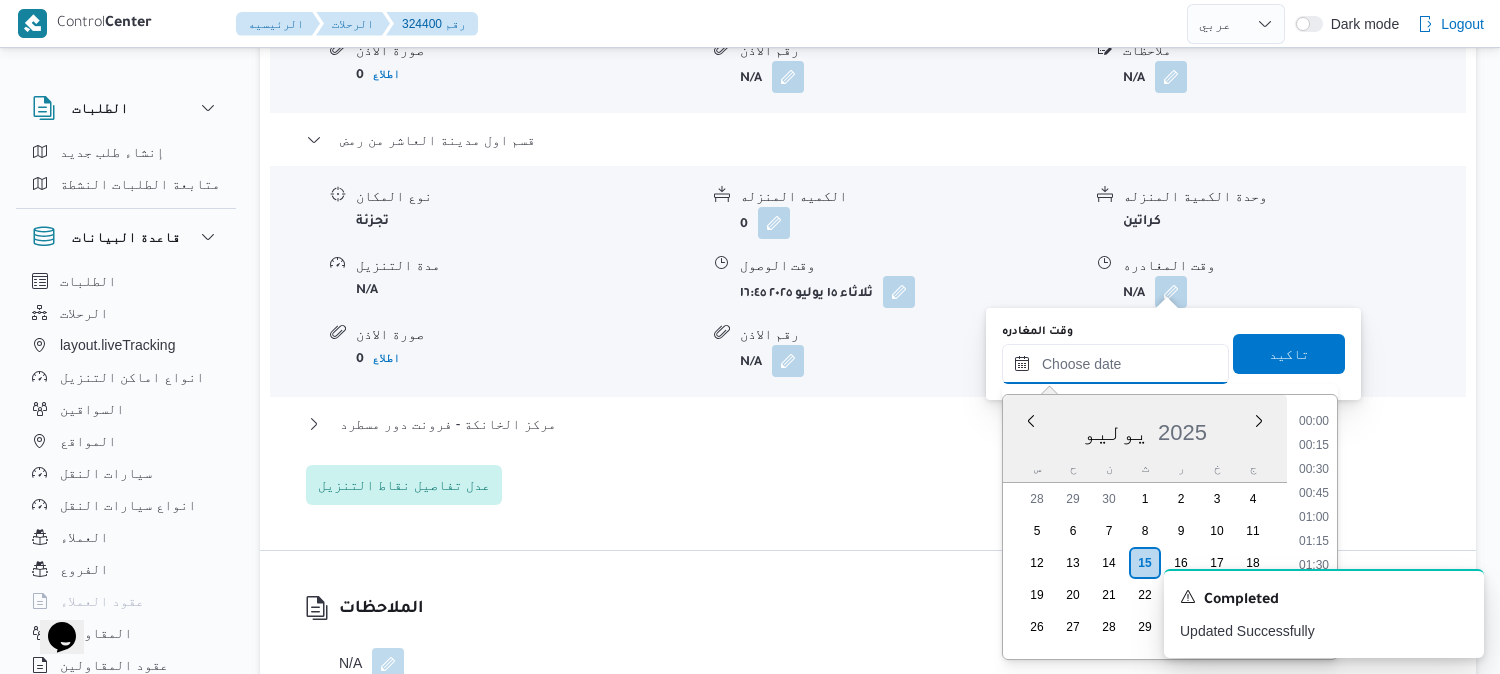 click on "وقت المغادره" at bounding box center [1115, 364] 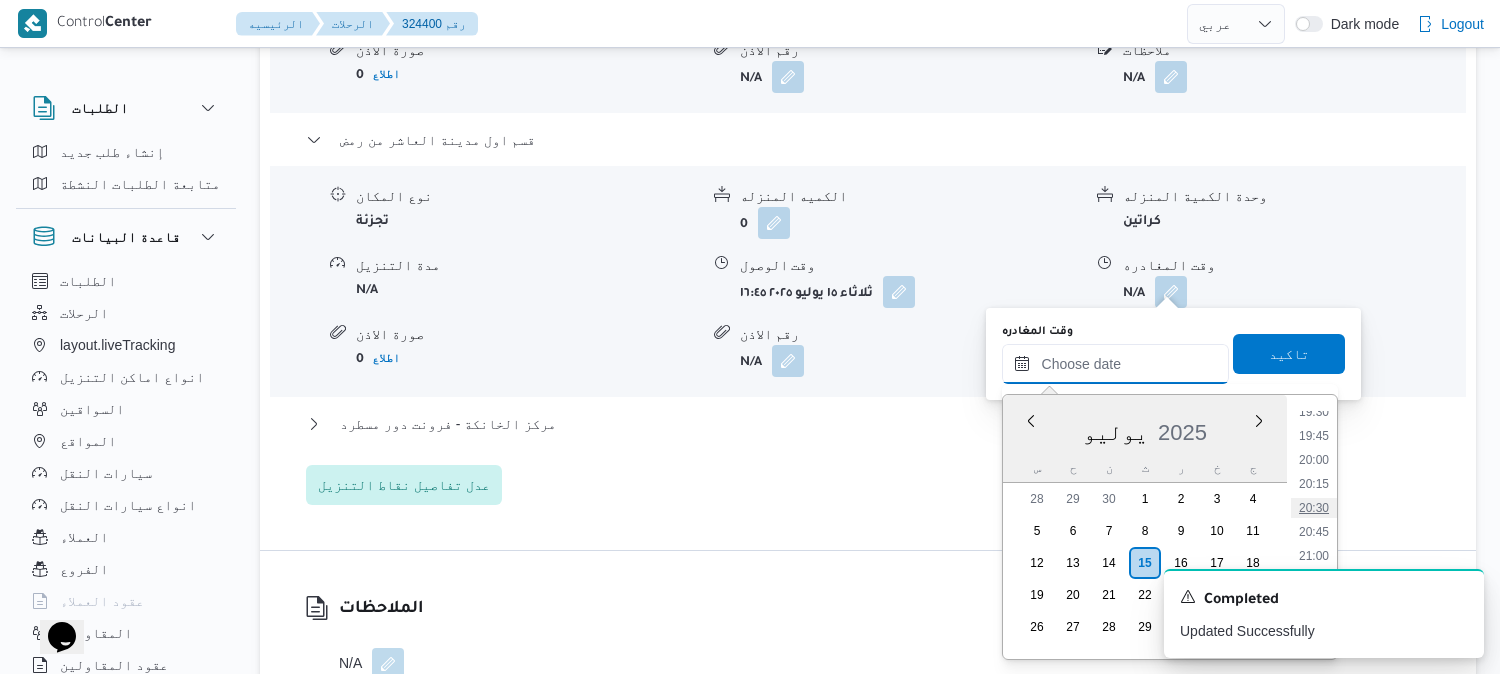 scroll, scrollTop: 1842, scrollLeft: 0, axis: vertical 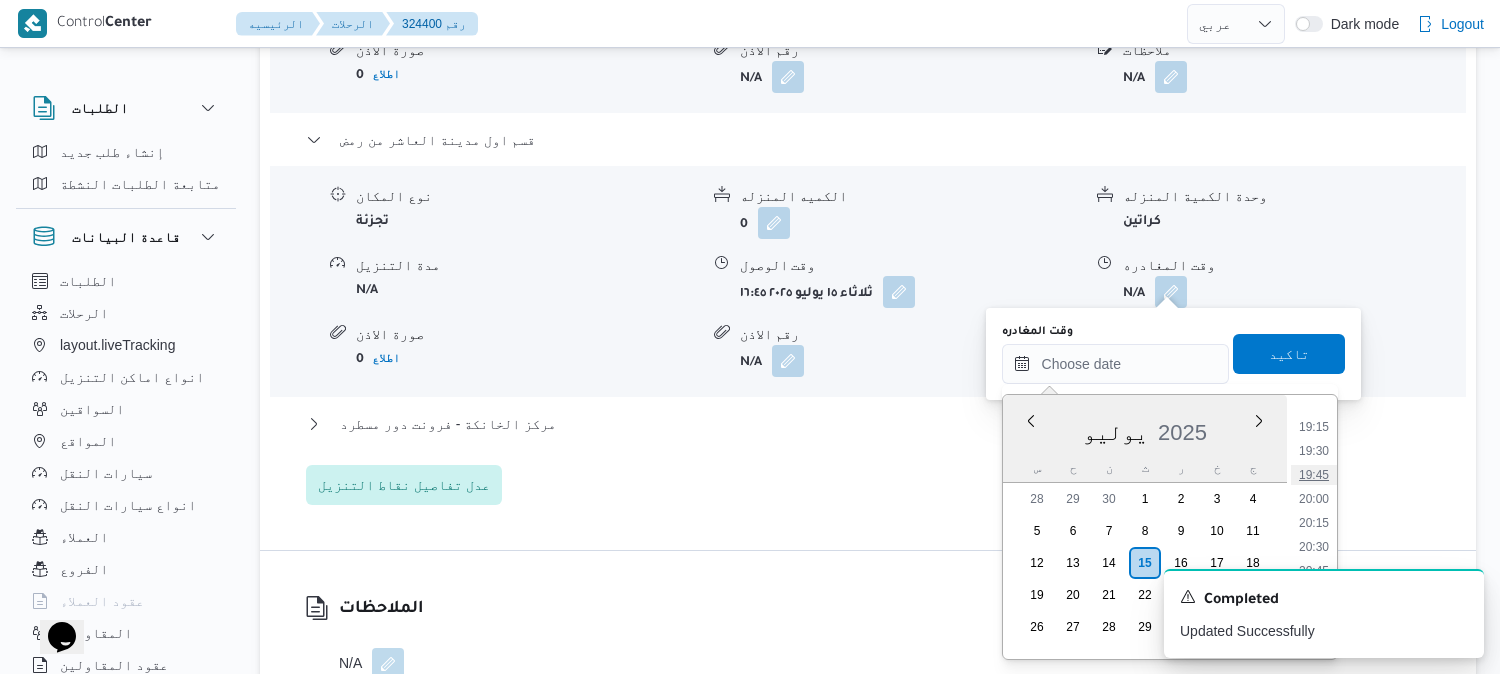 click on "19:45" at bounding box center (1314, 475) 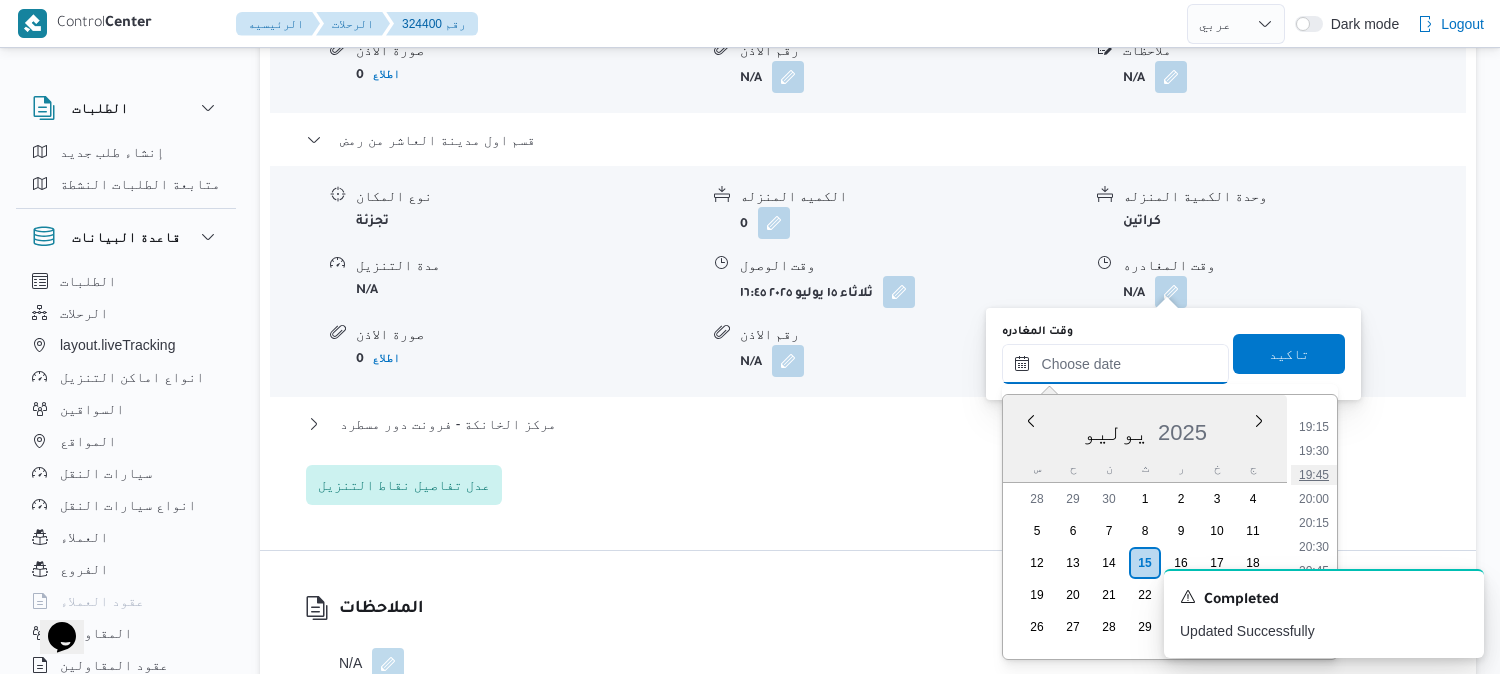 type on "١٥/٠٧/٢٠٢٥ ١٩:٤٥" 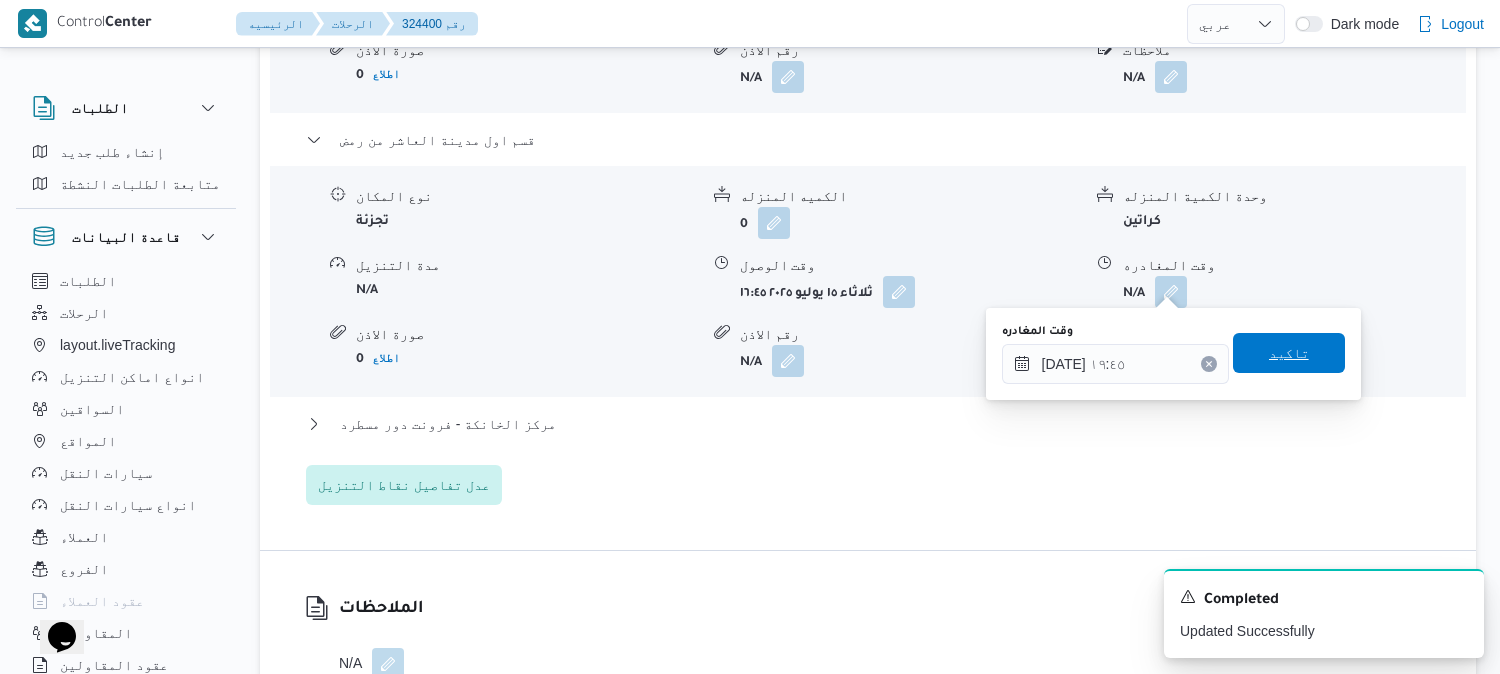 click on "تاكيد" at bounding box center [1289, 353] 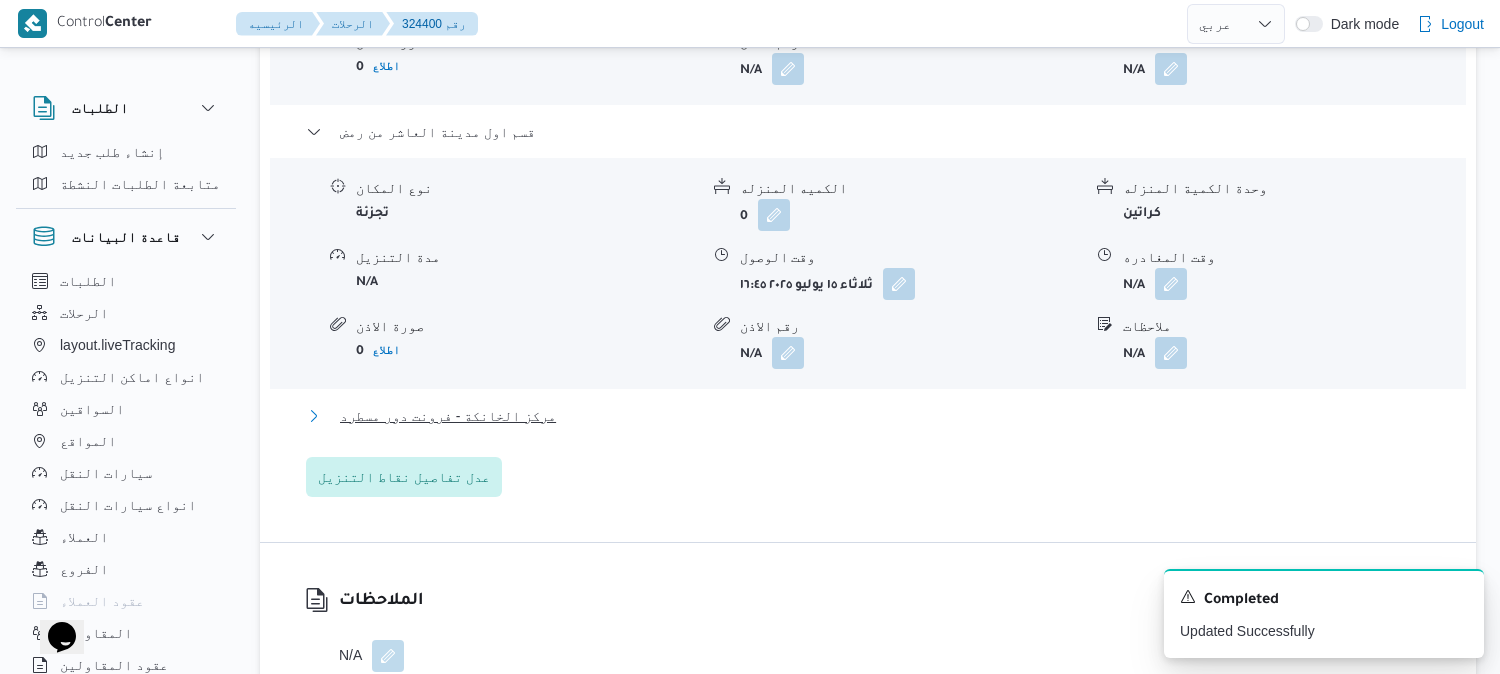 click on "مركز الخانكة -
فرونت دور مسطرد" at bounding box center (448, 416) 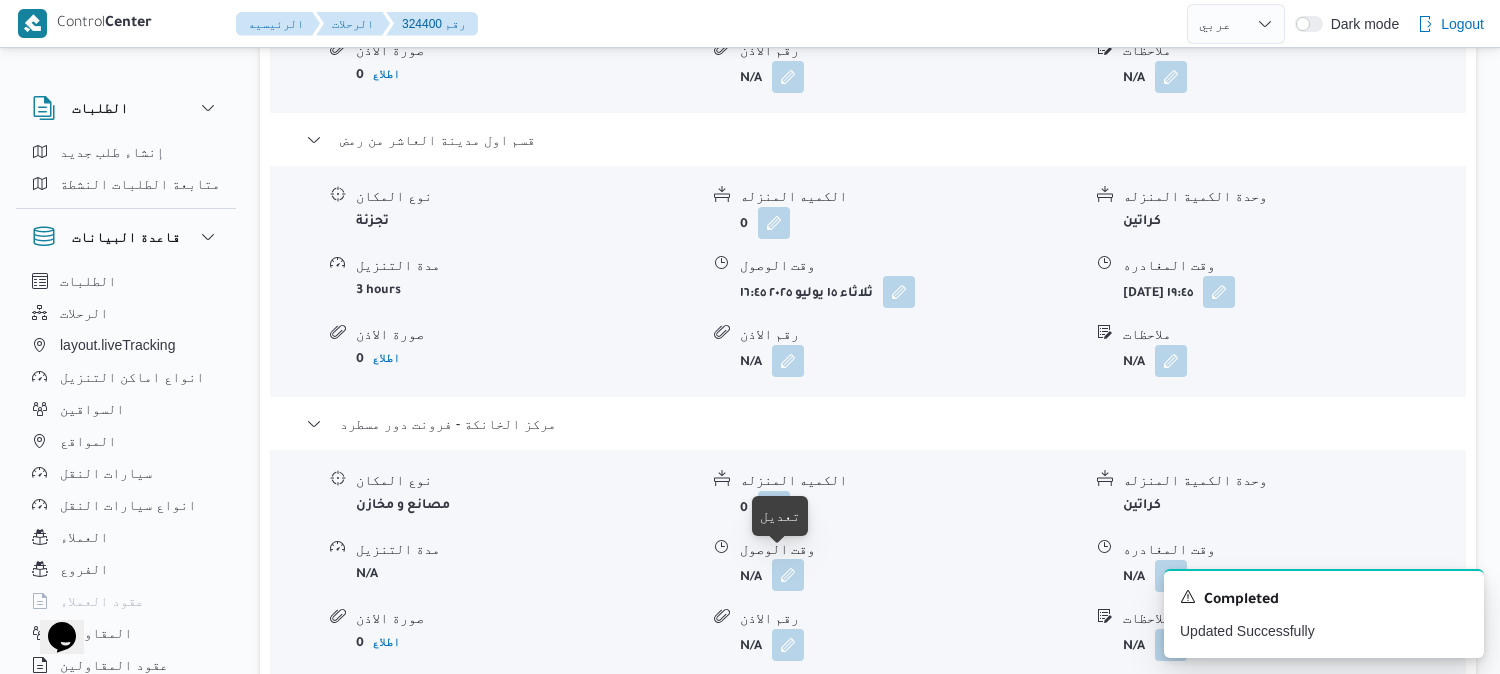 click at bounding box center [788, 575] 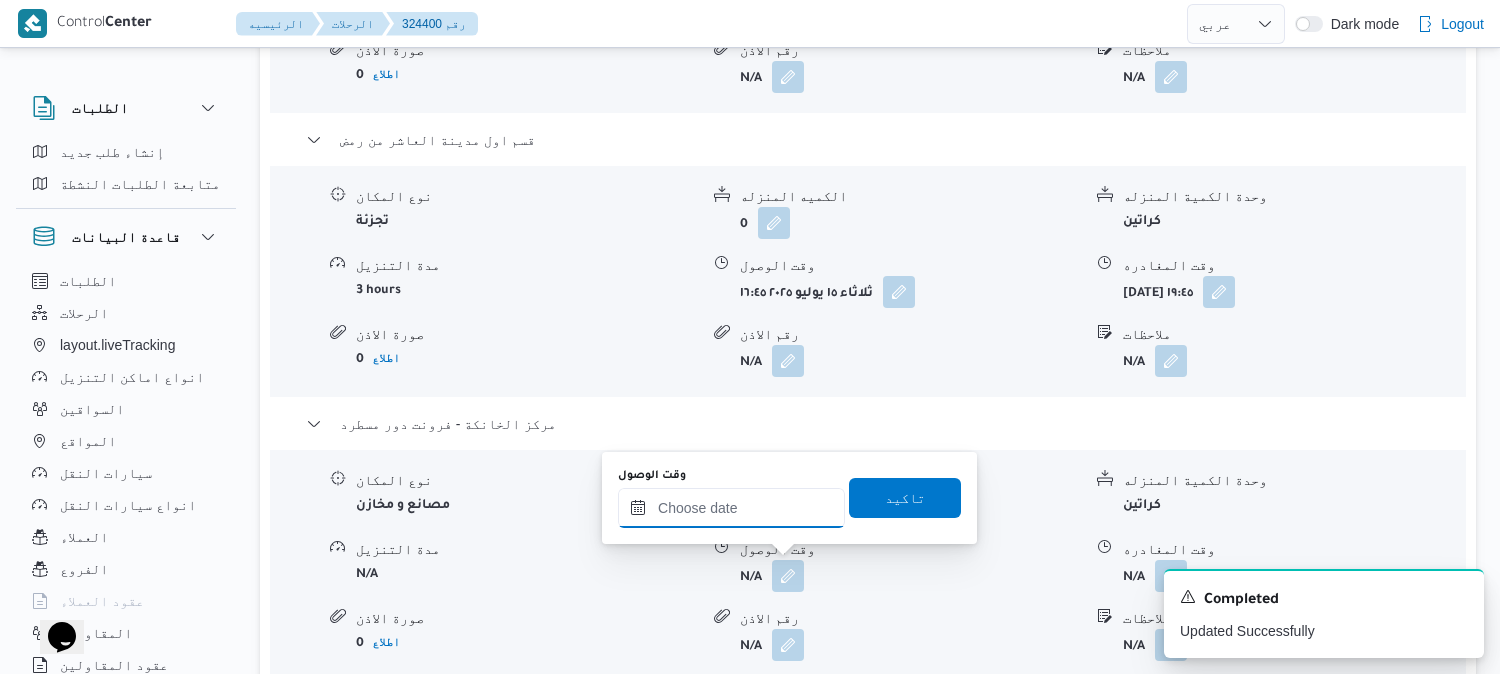 click on "وقت الوصول" at bounding box center (731, 508) 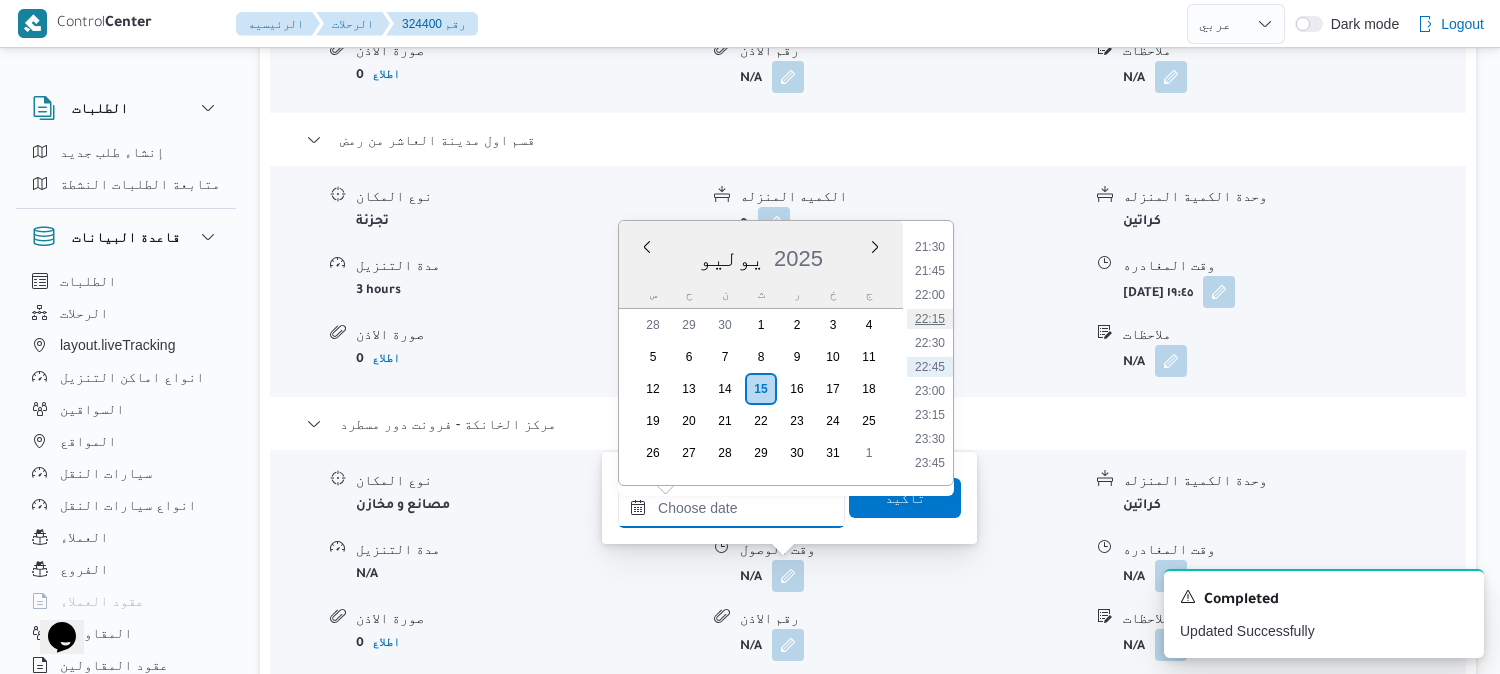 scroll, scrollTop: 1953, scrollLeft: 0, axis: vertical 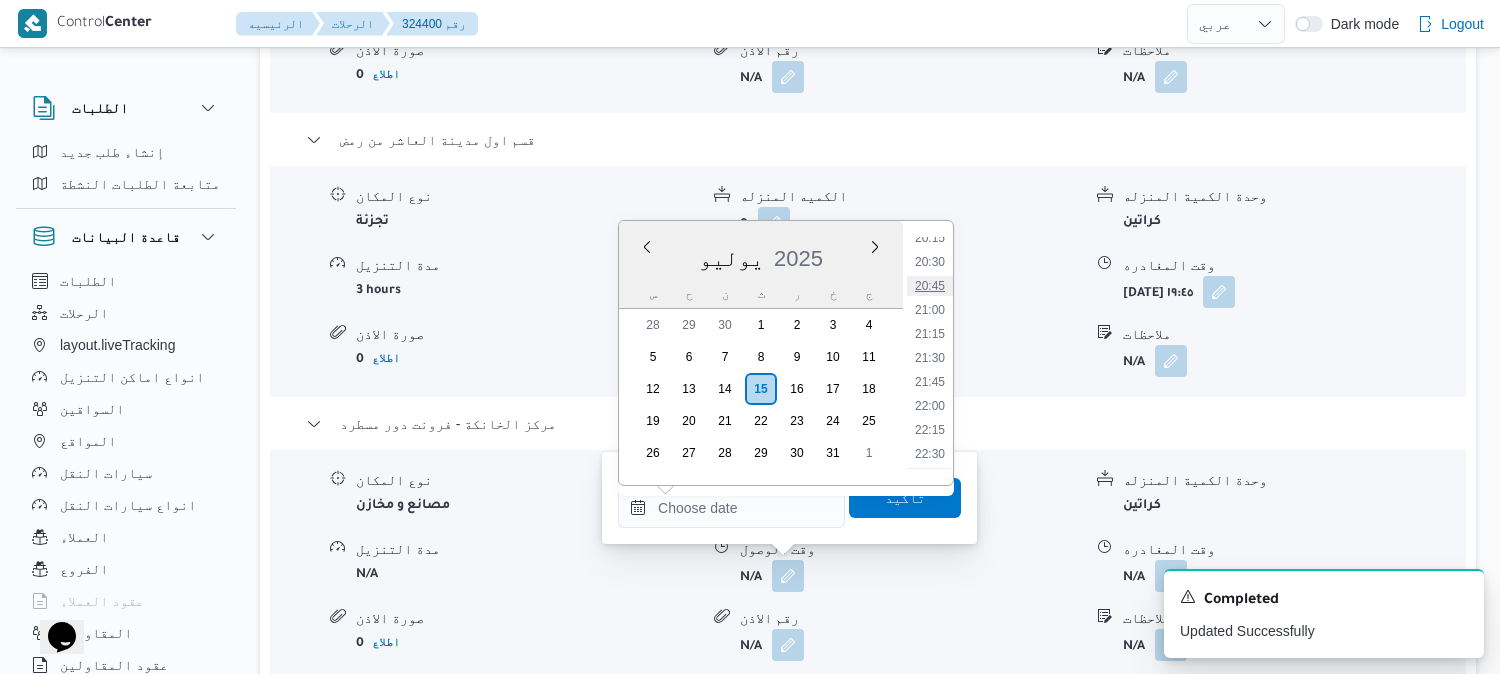 click on "20:45" at bounding box center [930, 286] 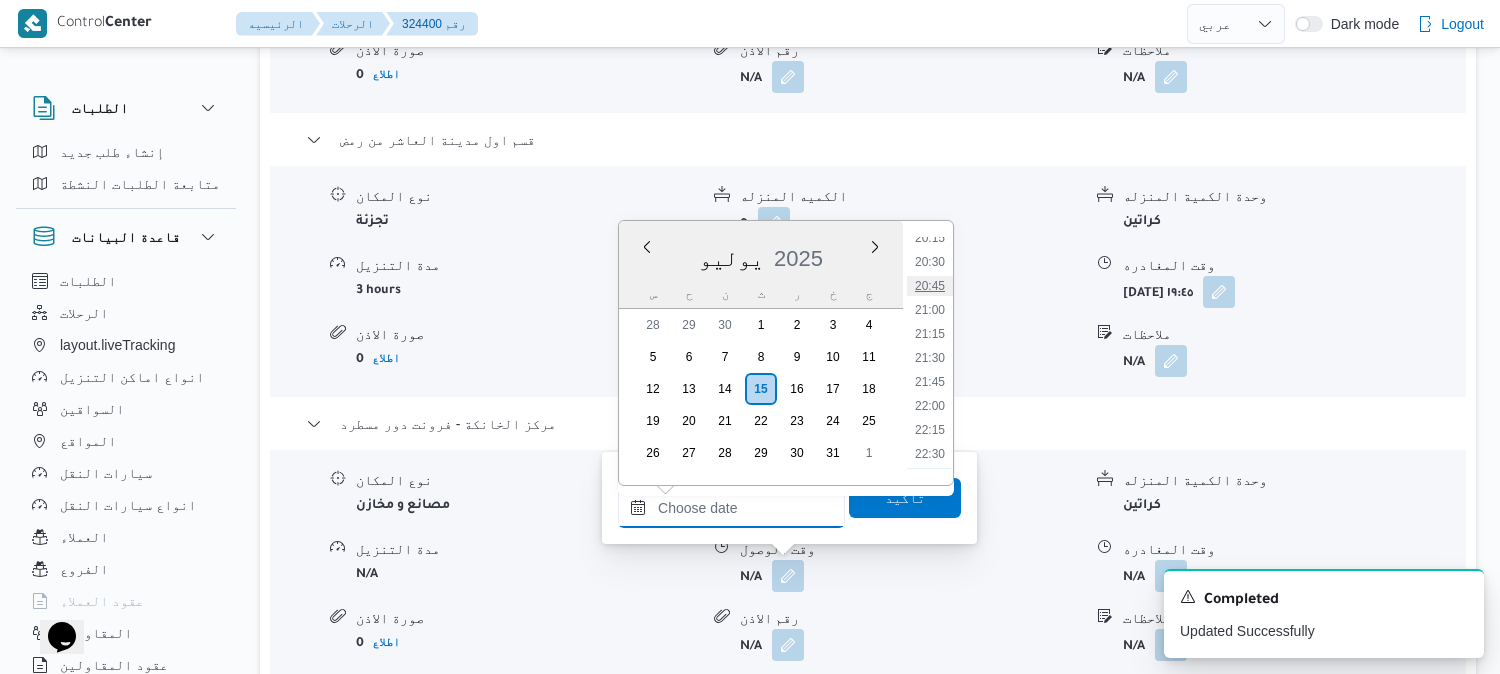 type on "١٥/٠٧/٢٠٢٥ ٢٠:٤٥" 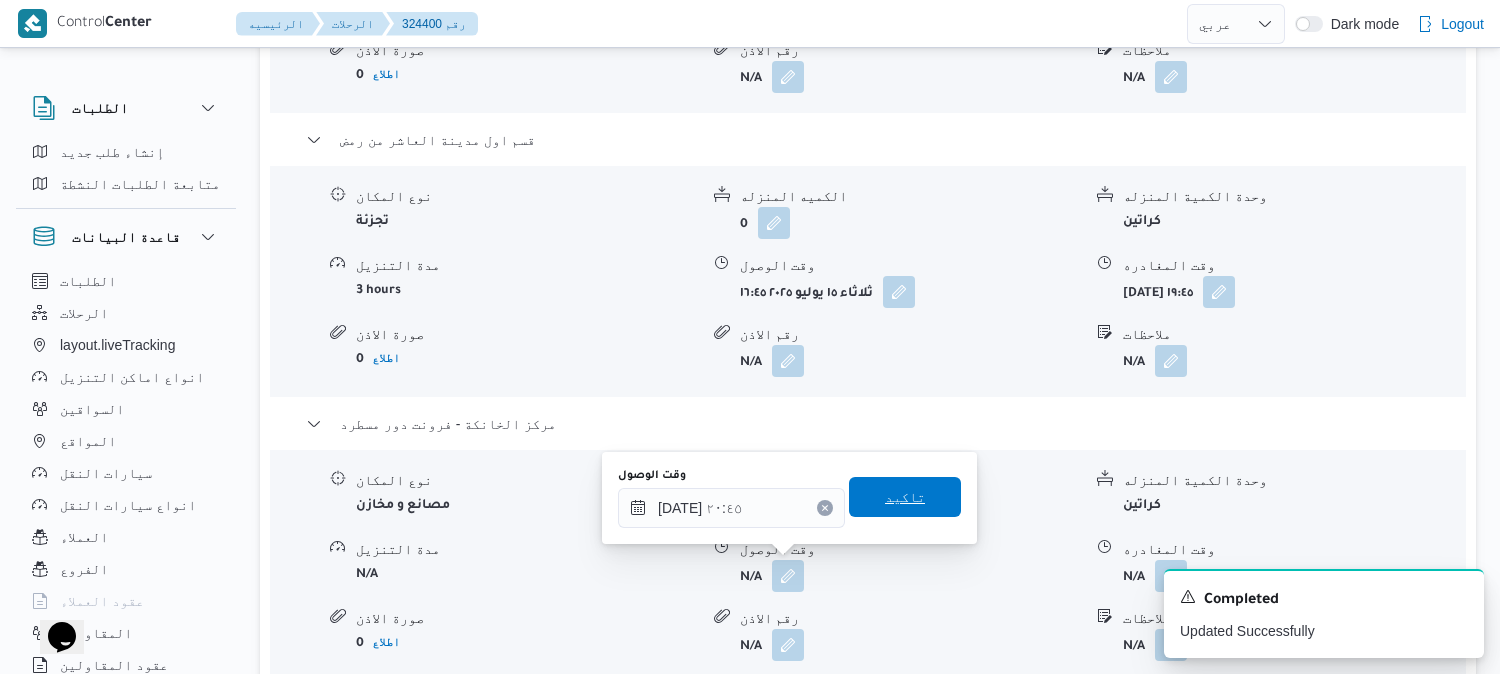 click on "تاكيد" at bounding box center [905, 497] 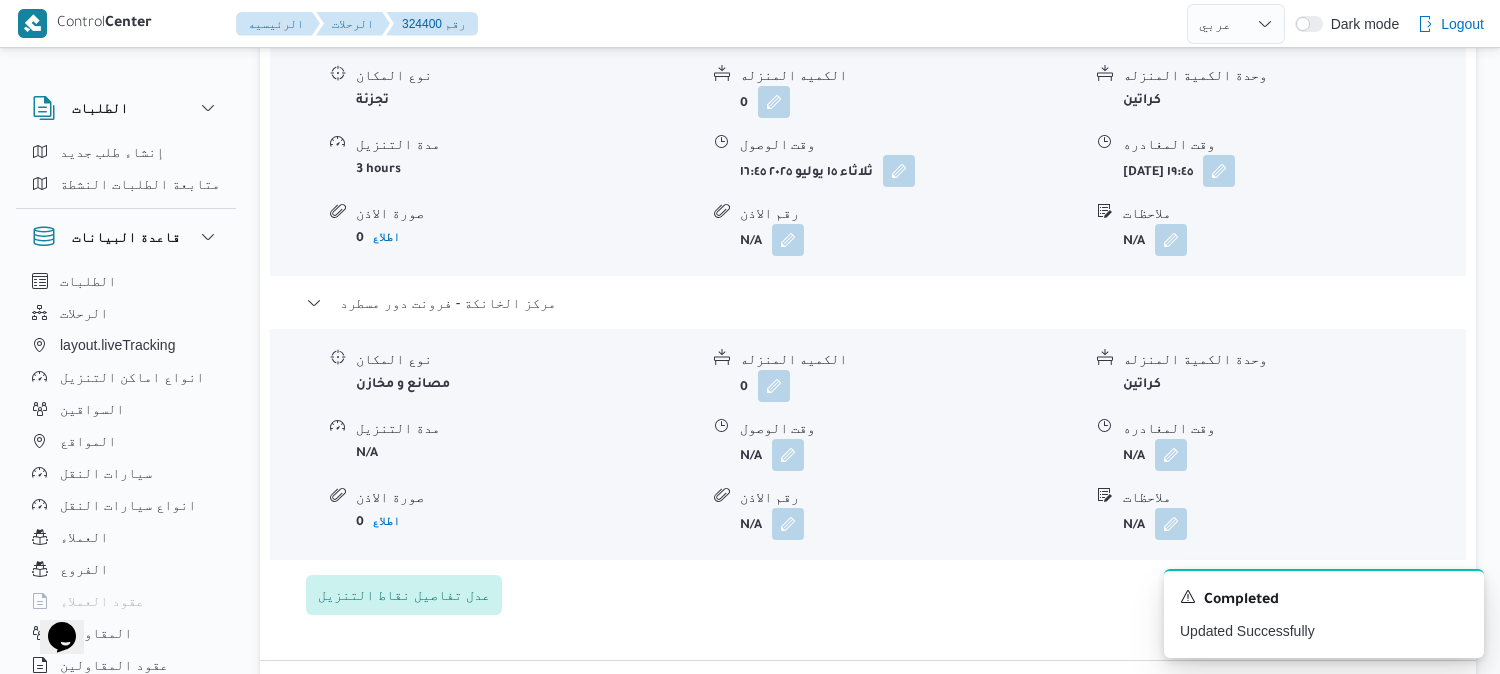 scroll, scrollTop: 2222, scrollLeft: 0, axis: vertical 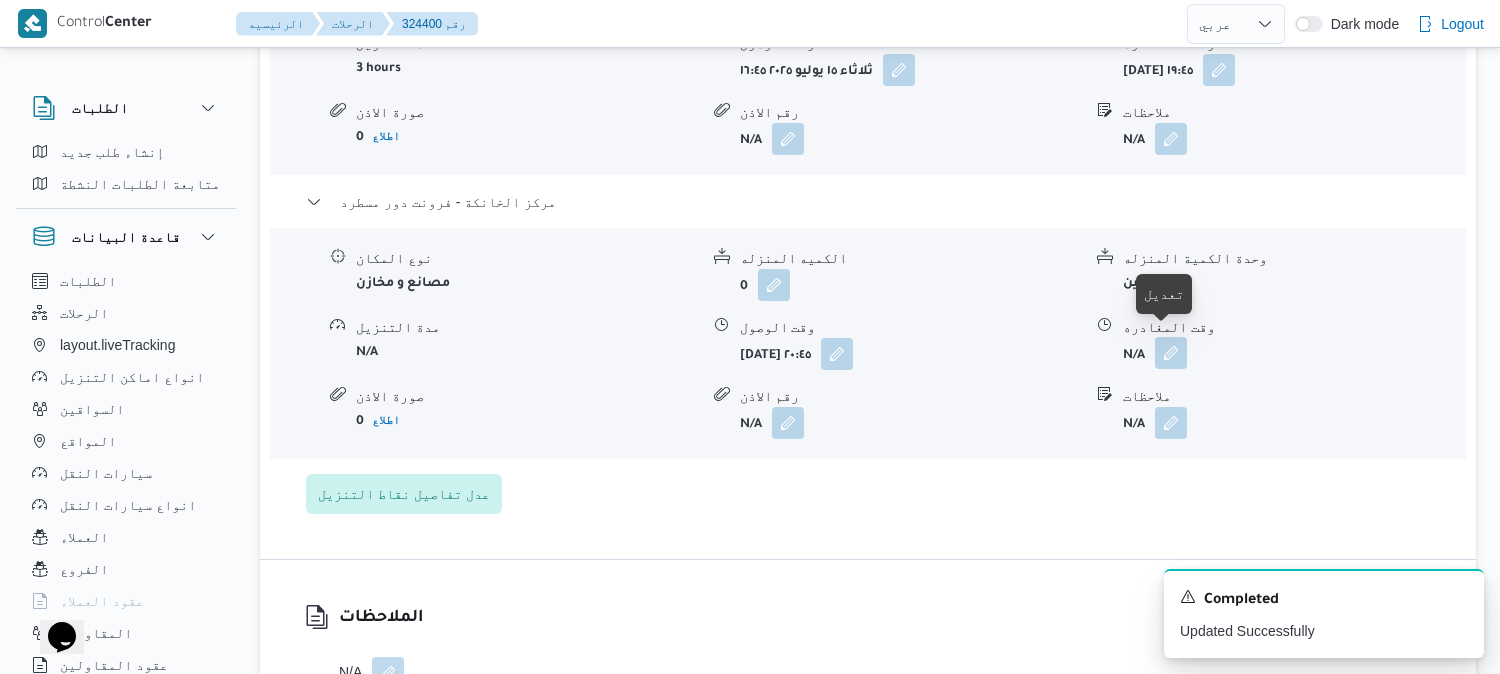 click at bounding box center (1171, 353) 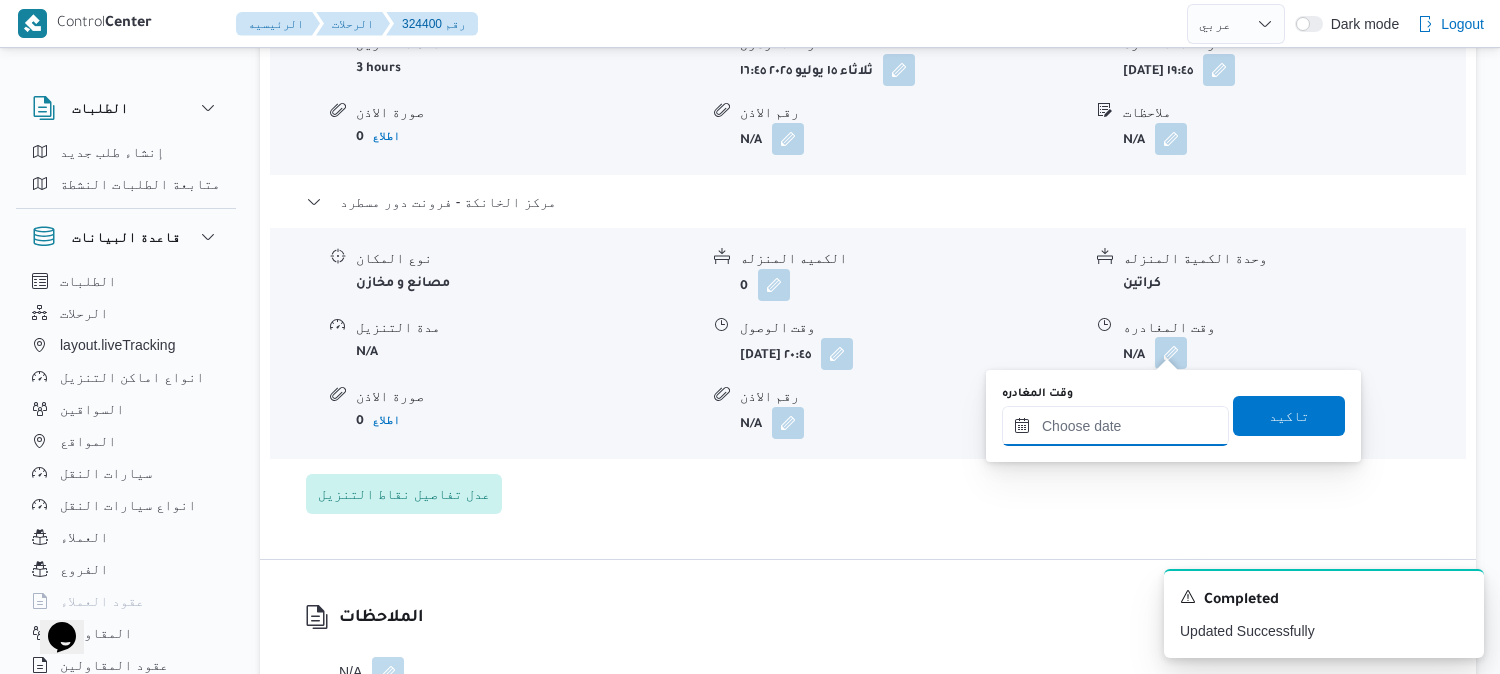 click on "وقت المغادره" at bounding box center [1115, 426] 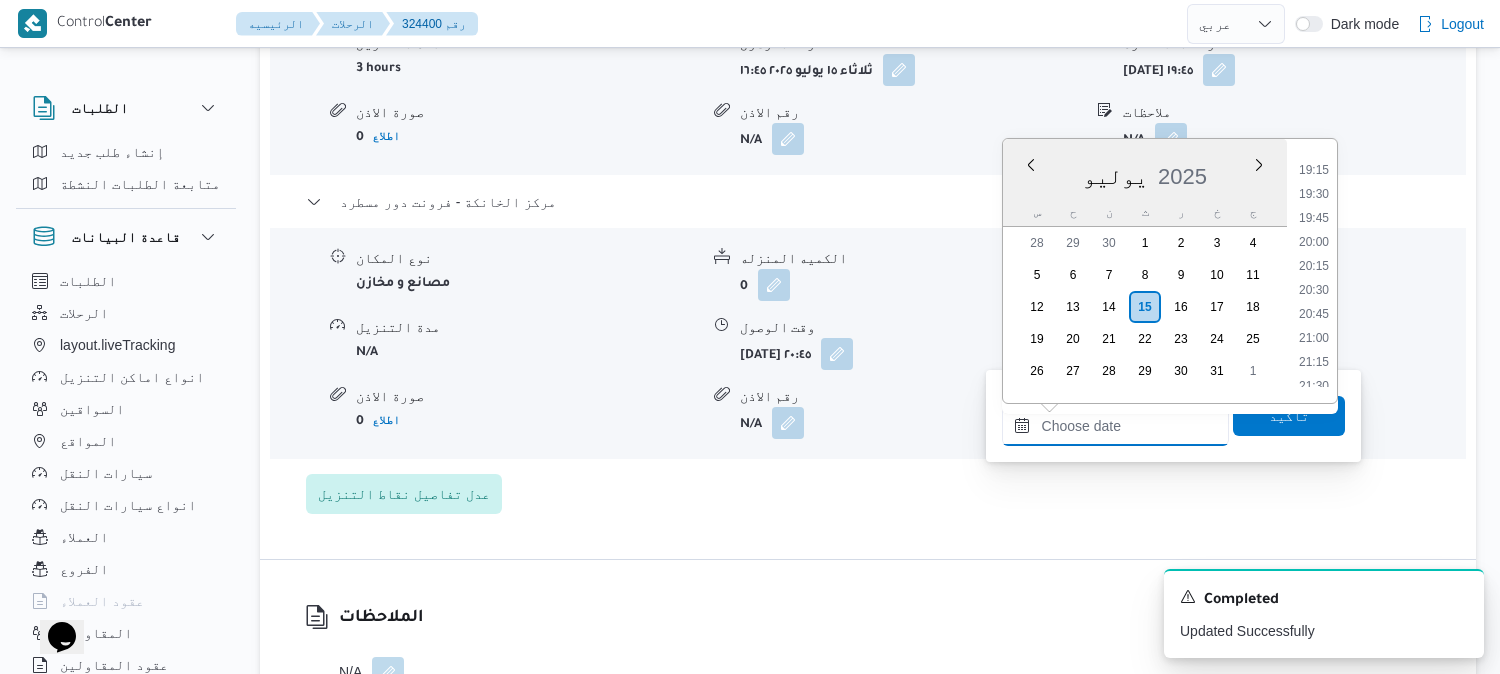 scroll, scrollTop: 1842, scrollLeft: 0, axis: vertical 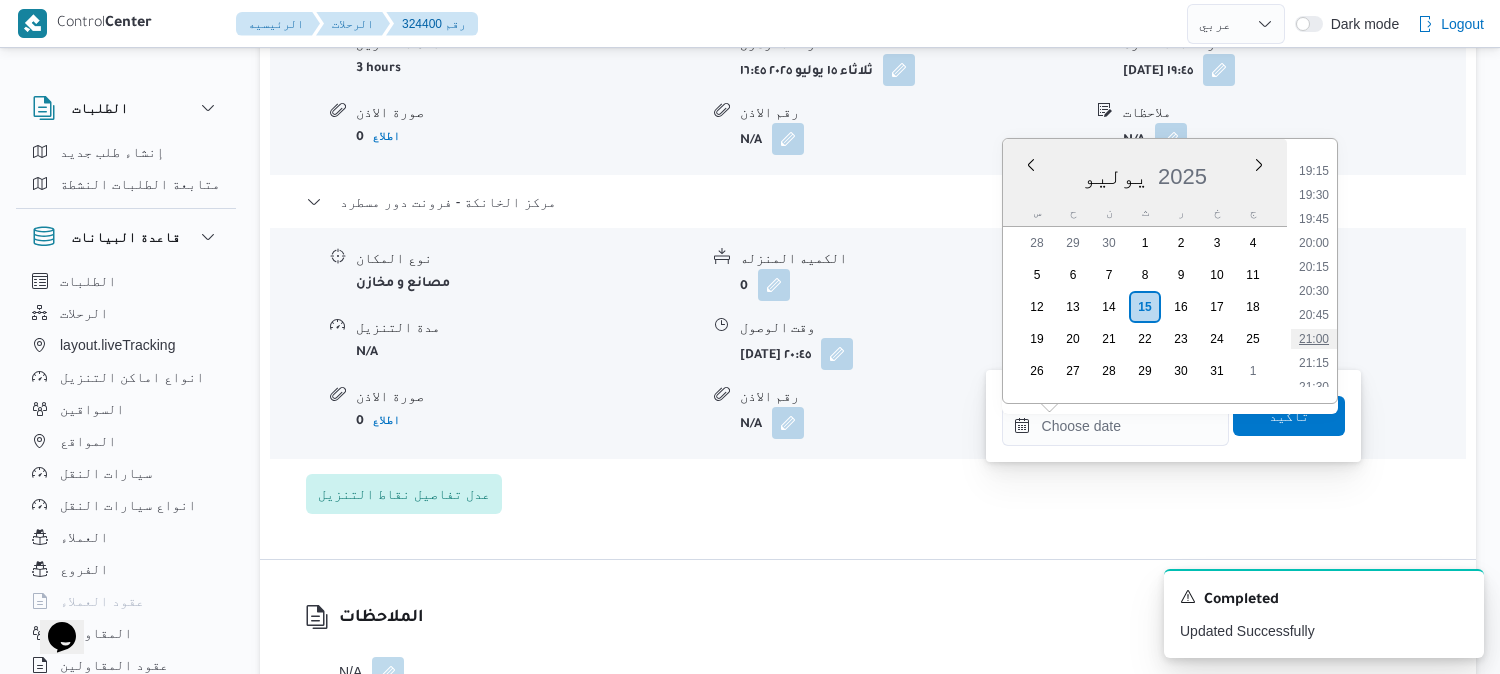 click on "21:00" at bounding box center [1314, 339] 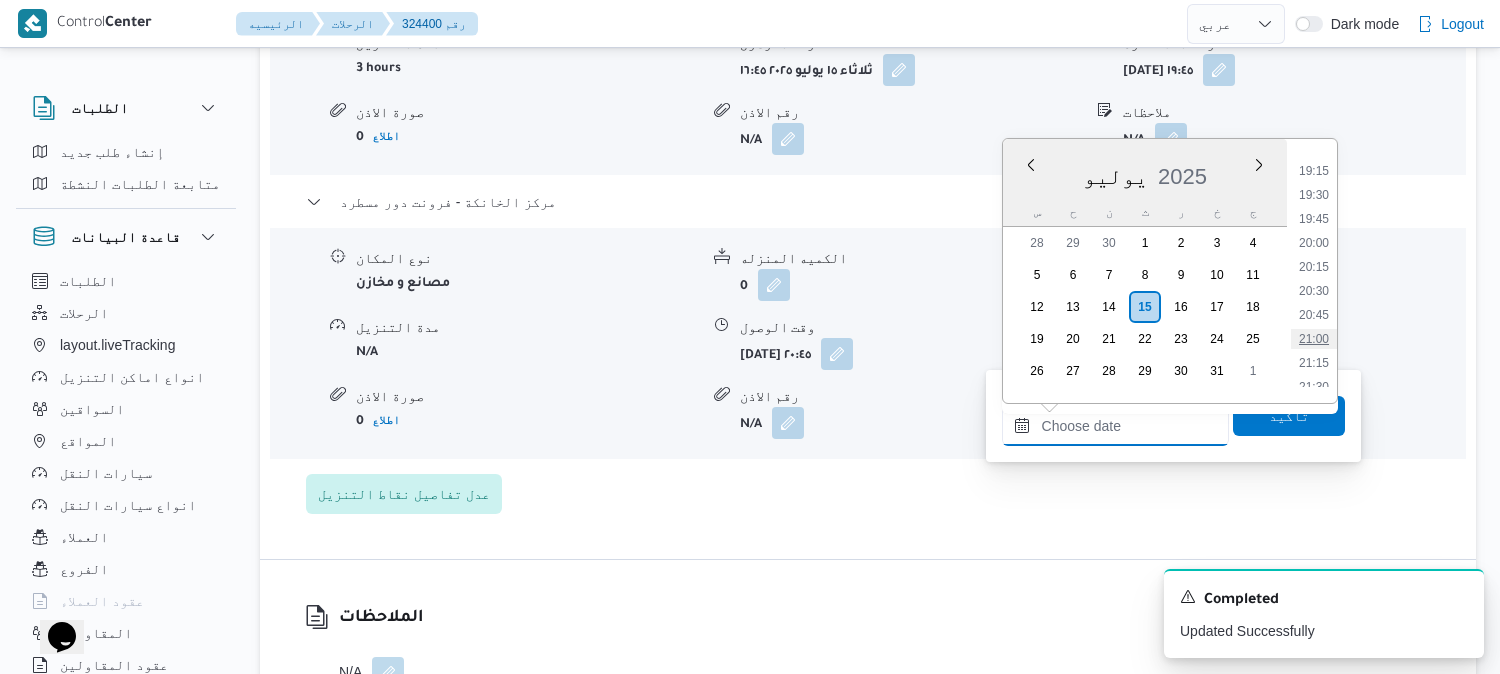 type on "١٥/٠٧/٢٠٢٥ ٢١:٠٠" 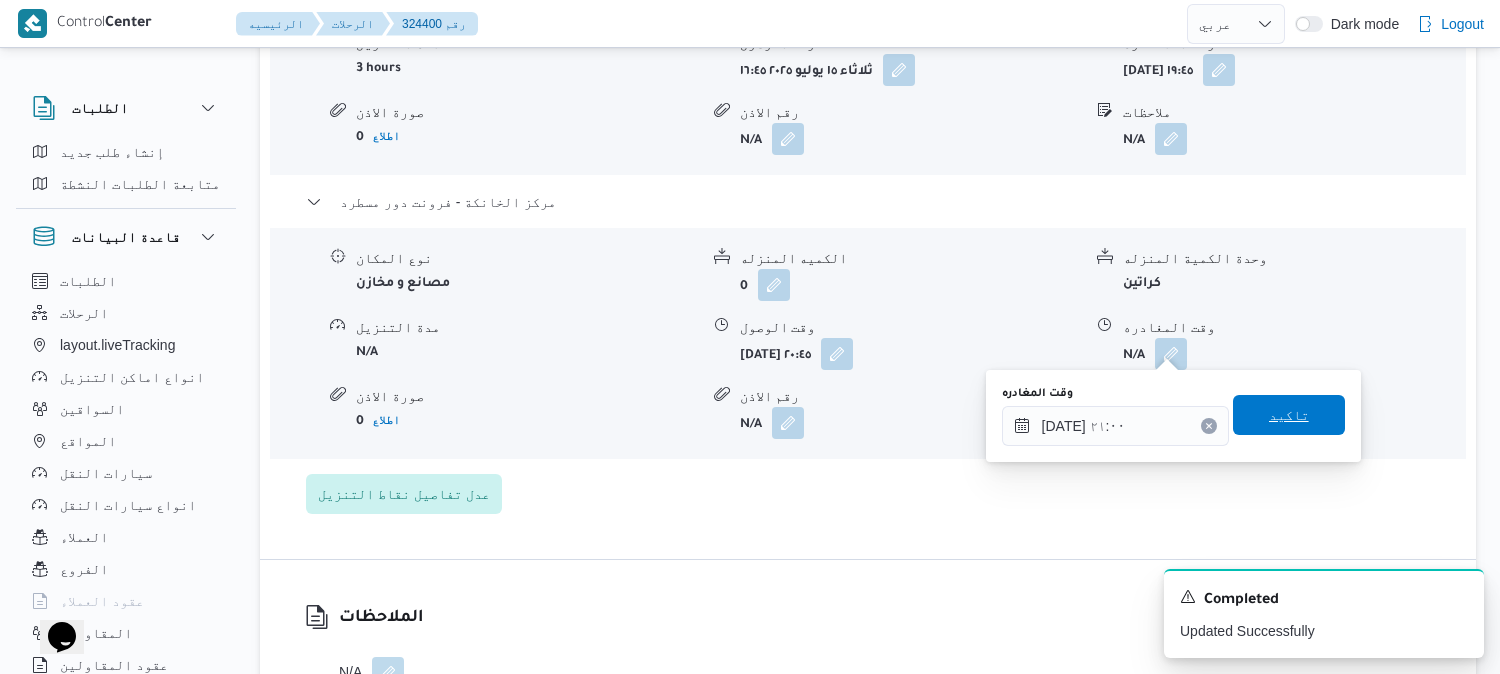 click on "تاكيد" at bounding box center [1289, 415] 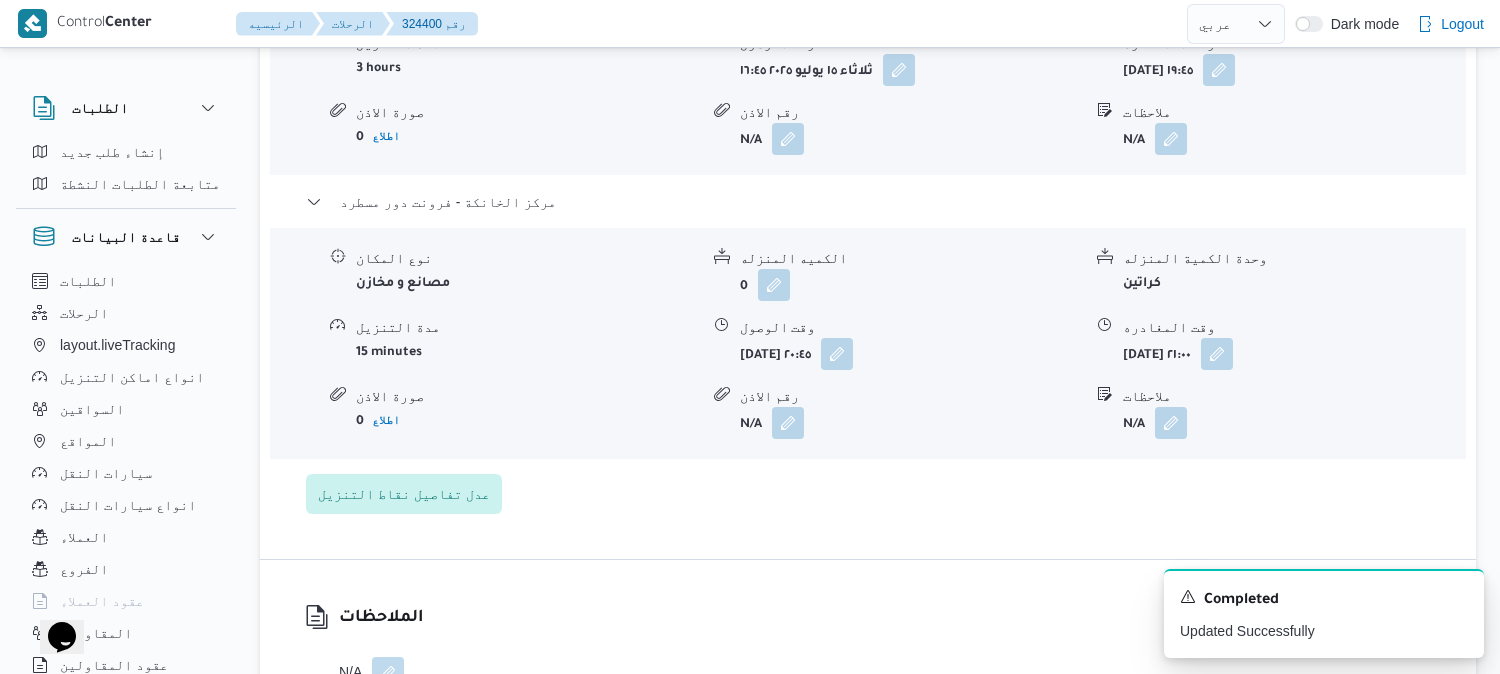 scroll, scrollTop: 0, scrollLeft: 0, axis: both 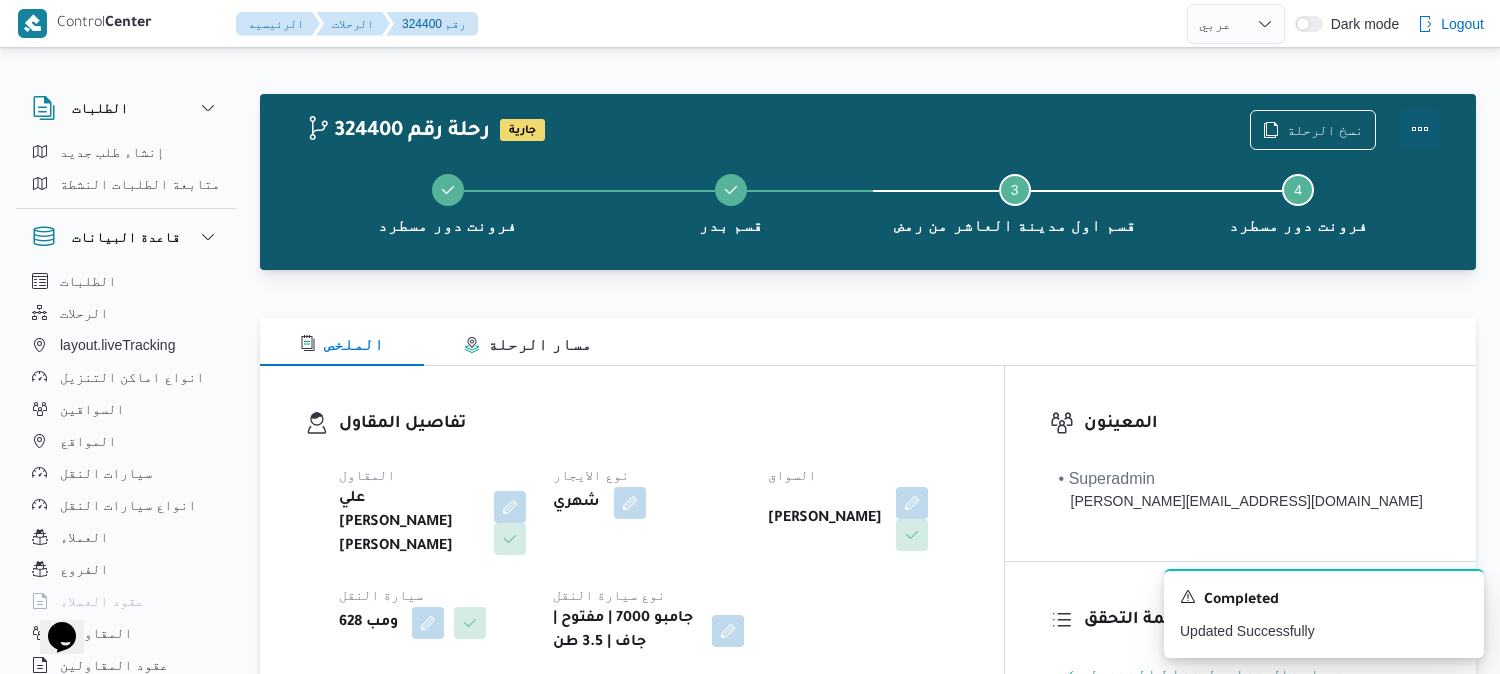 click at bounding box center [1420, 129] 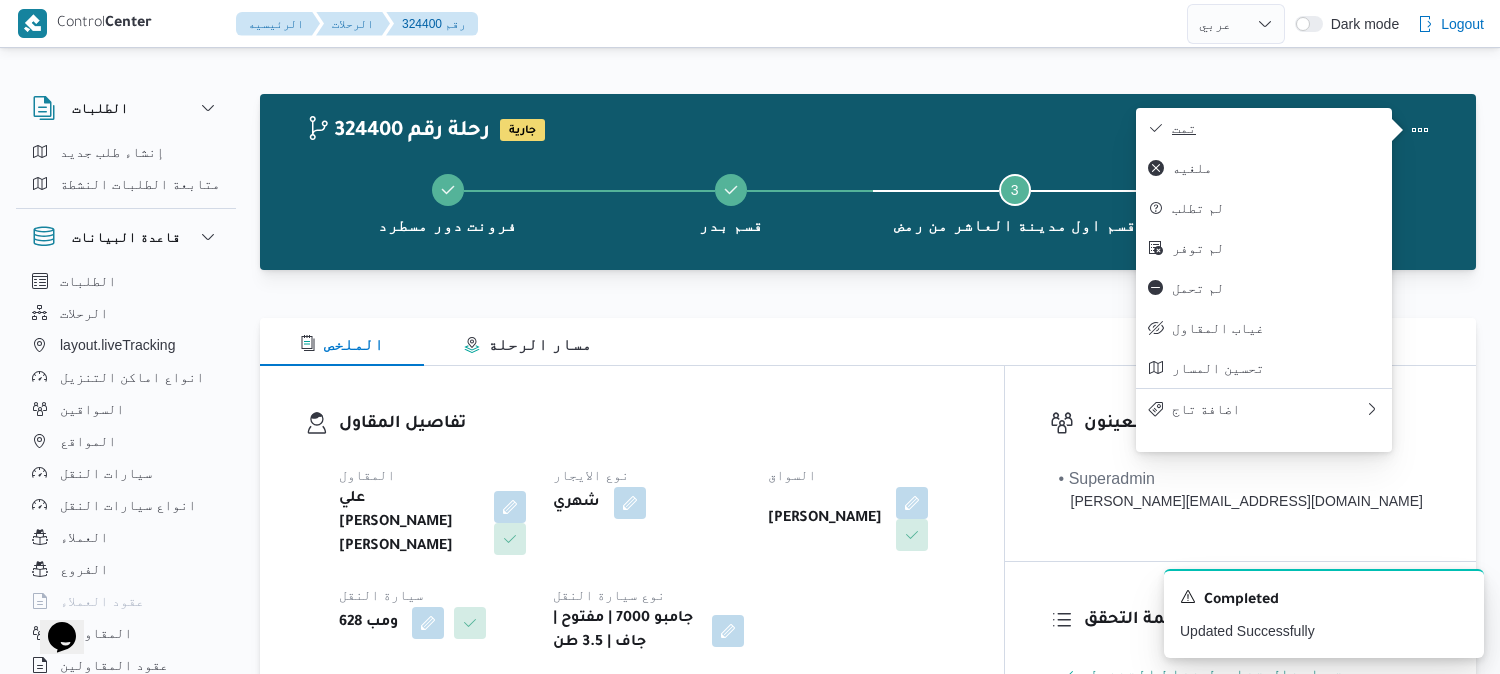 click on "تمت" at bounding box center [1276, 128] 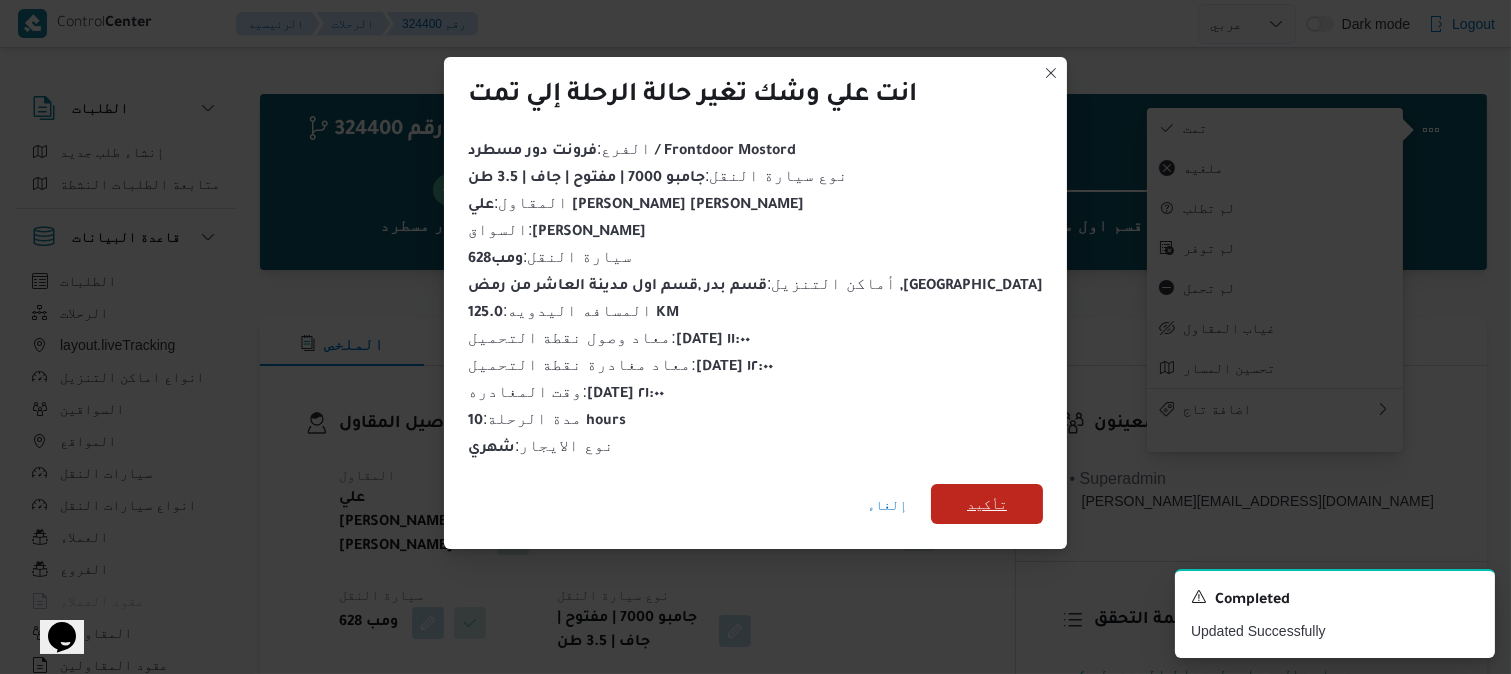 click on "تأكيد" at bounding box center [987, 504] 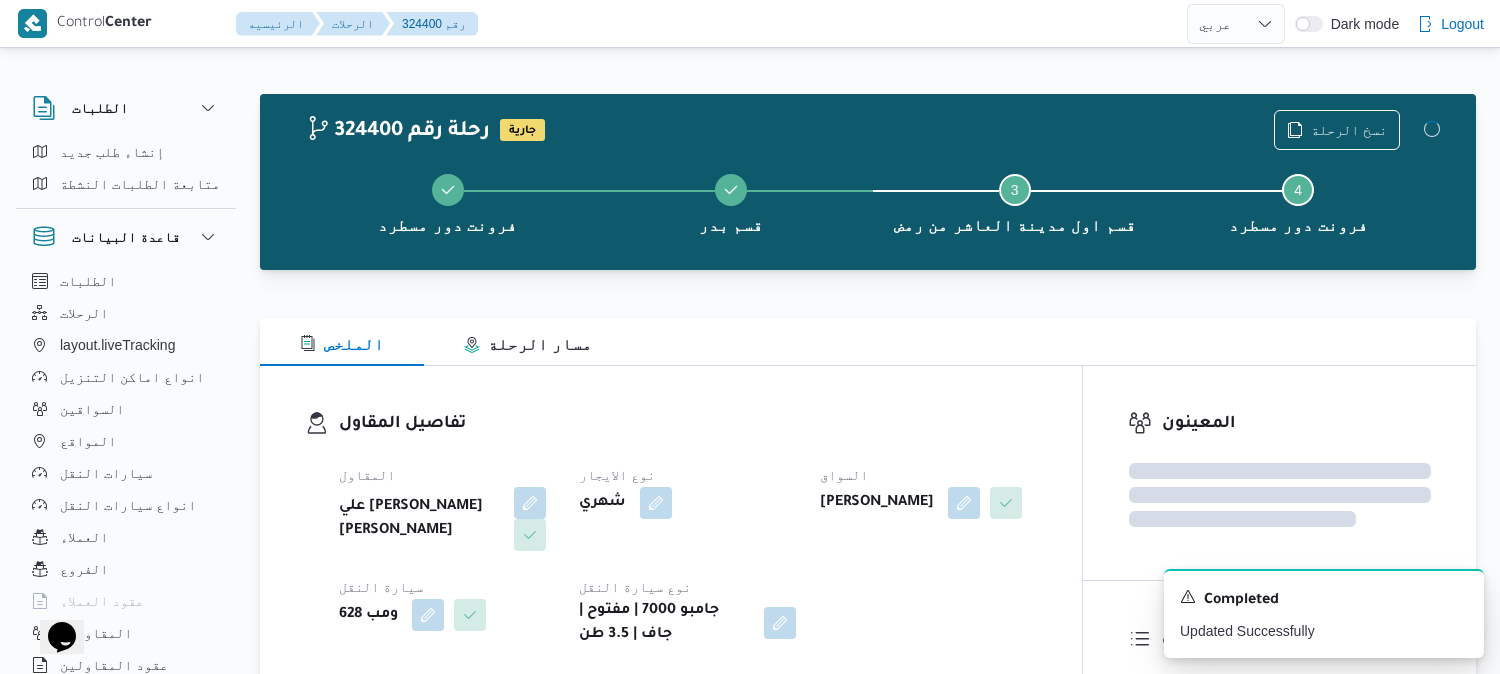 click on "تفاصيل المقاول المقاول علي يحيي علي مهران حسنين نوع الايجار شهري السواق علاء الدين حسين على حسين سيارة النقل ومب 628 نوع سيارة النقل جامبو 7000 | مفتوح | جاف | 3.5 طن" at bounding box center (671, 529) 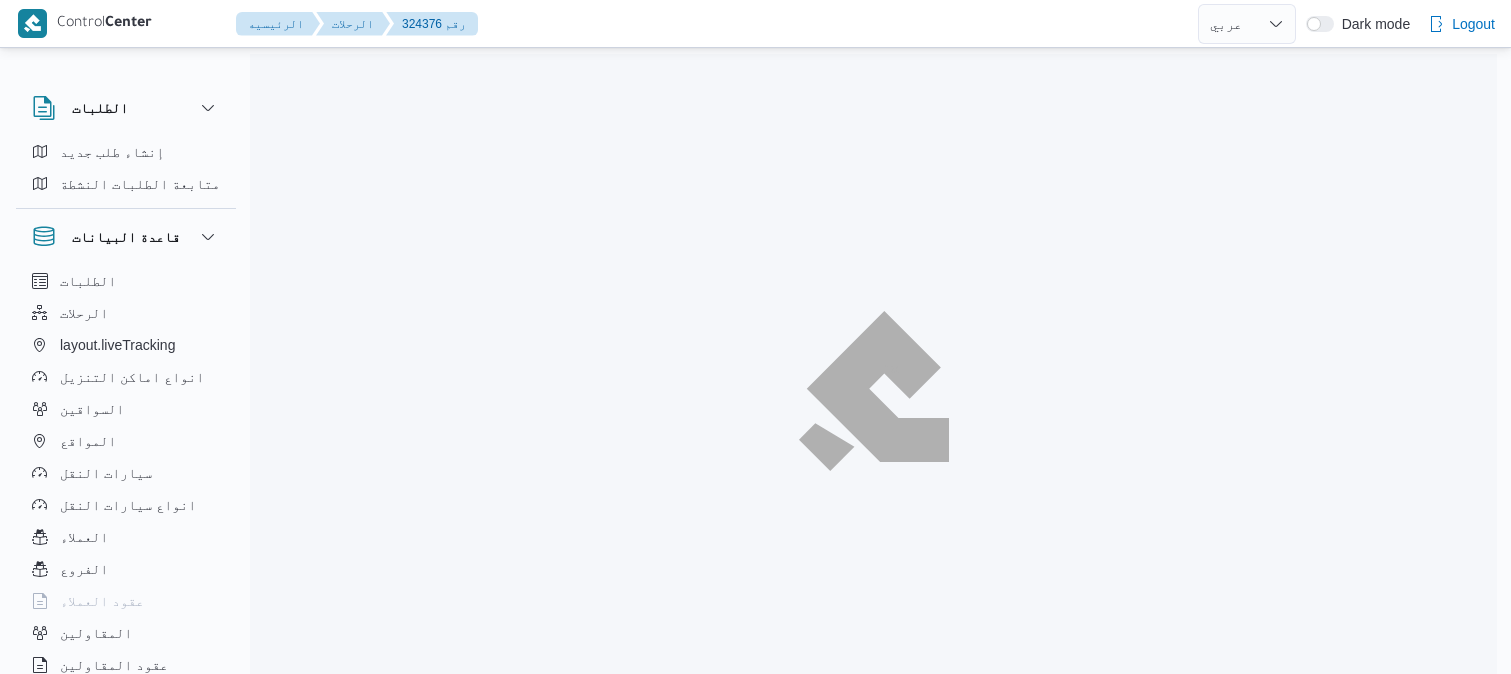 select on "ar" 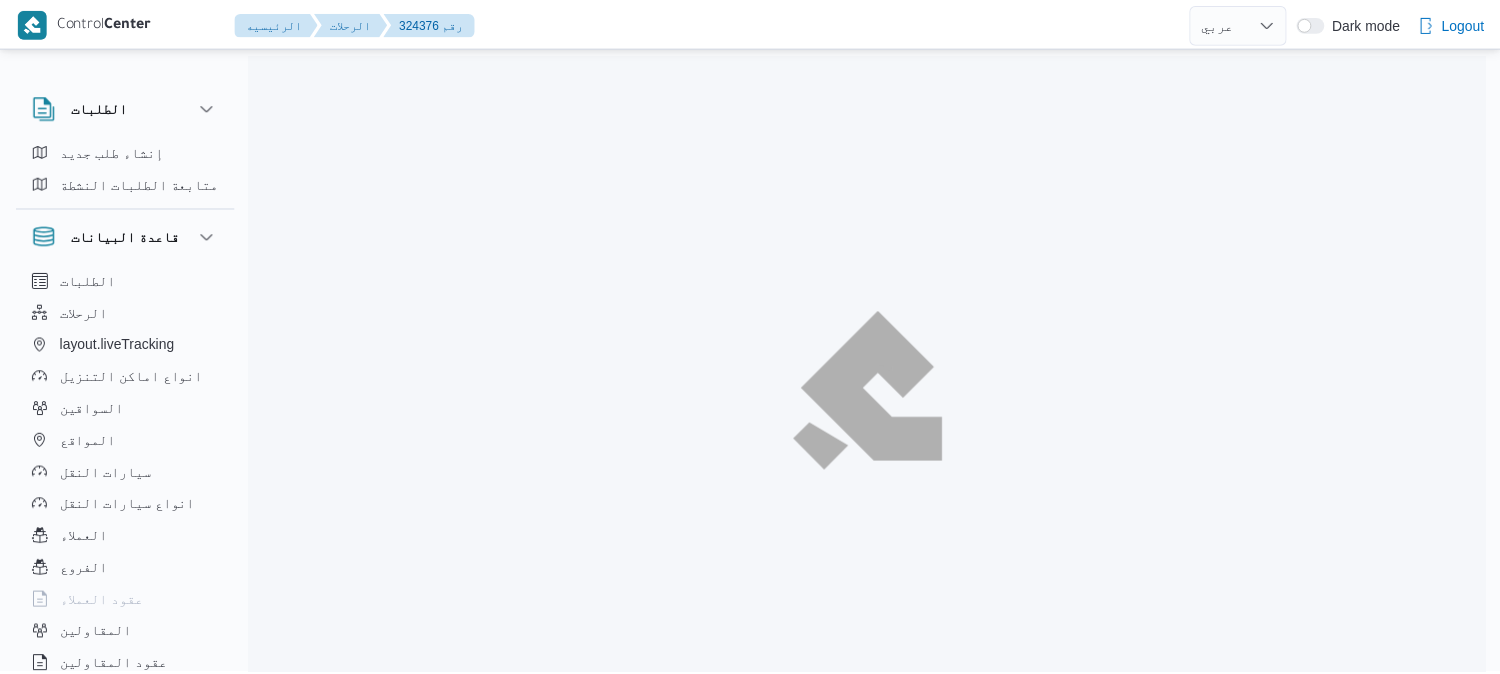 scroll, scrollTop: 0, scrollLeft: 0, axis: both 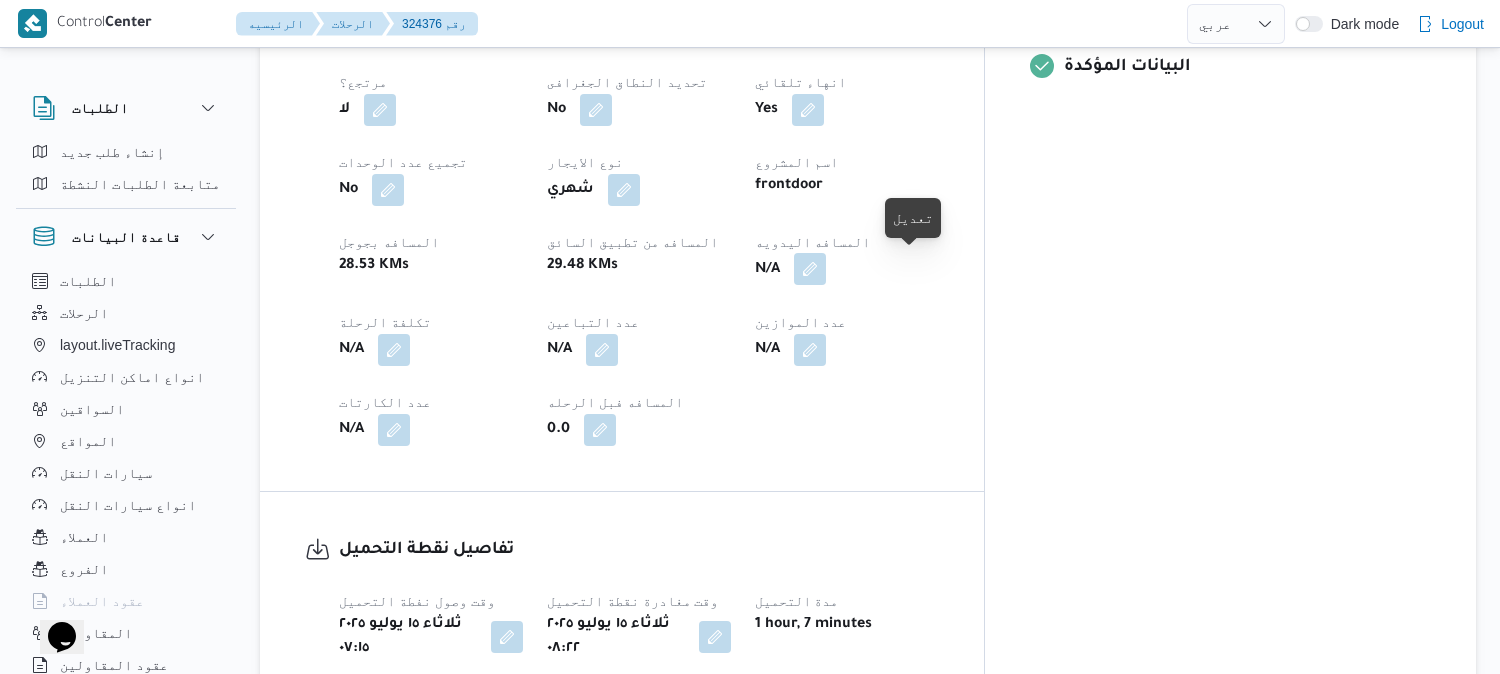 click at bounding box center (810, 269) 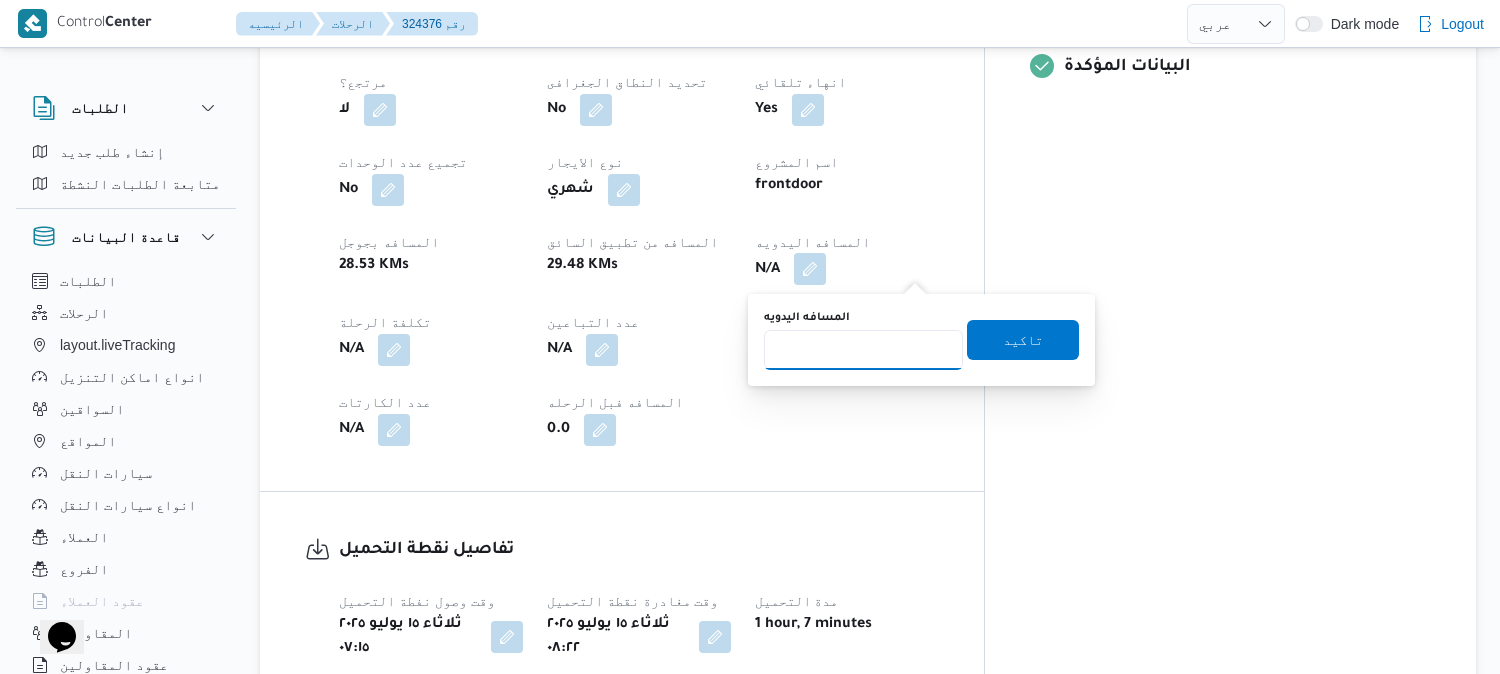 click on "المسافه اليدويه" at bounding box center [863, 350] 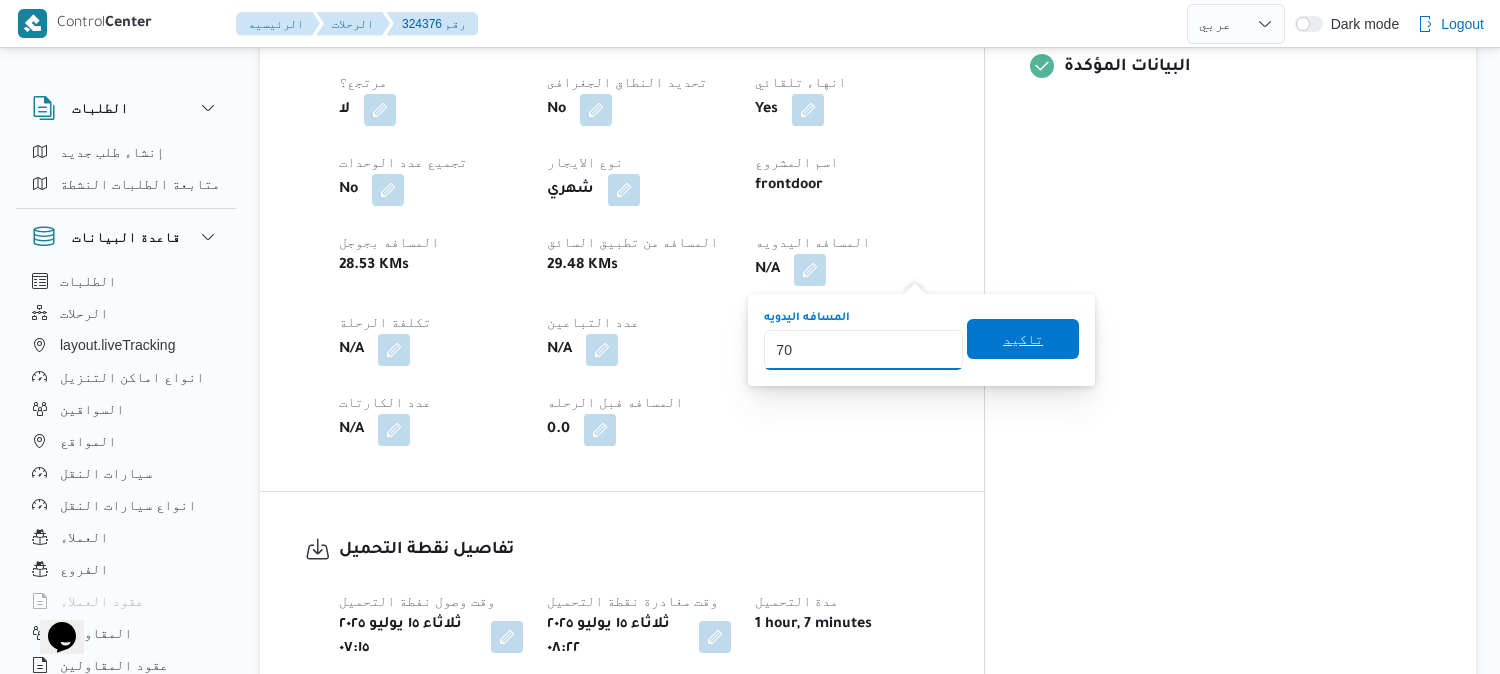 type on "70" 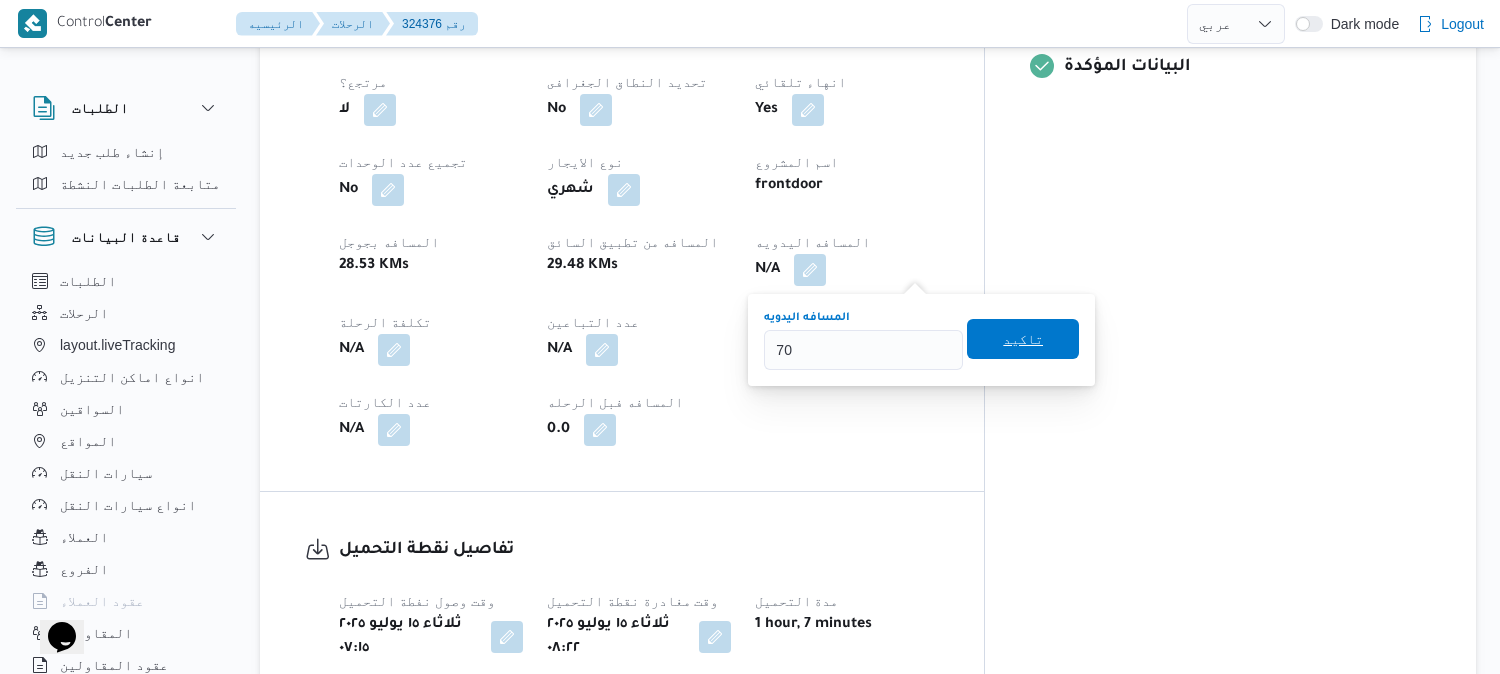 click on "تاكيد" at bounding box center (1023, 339) 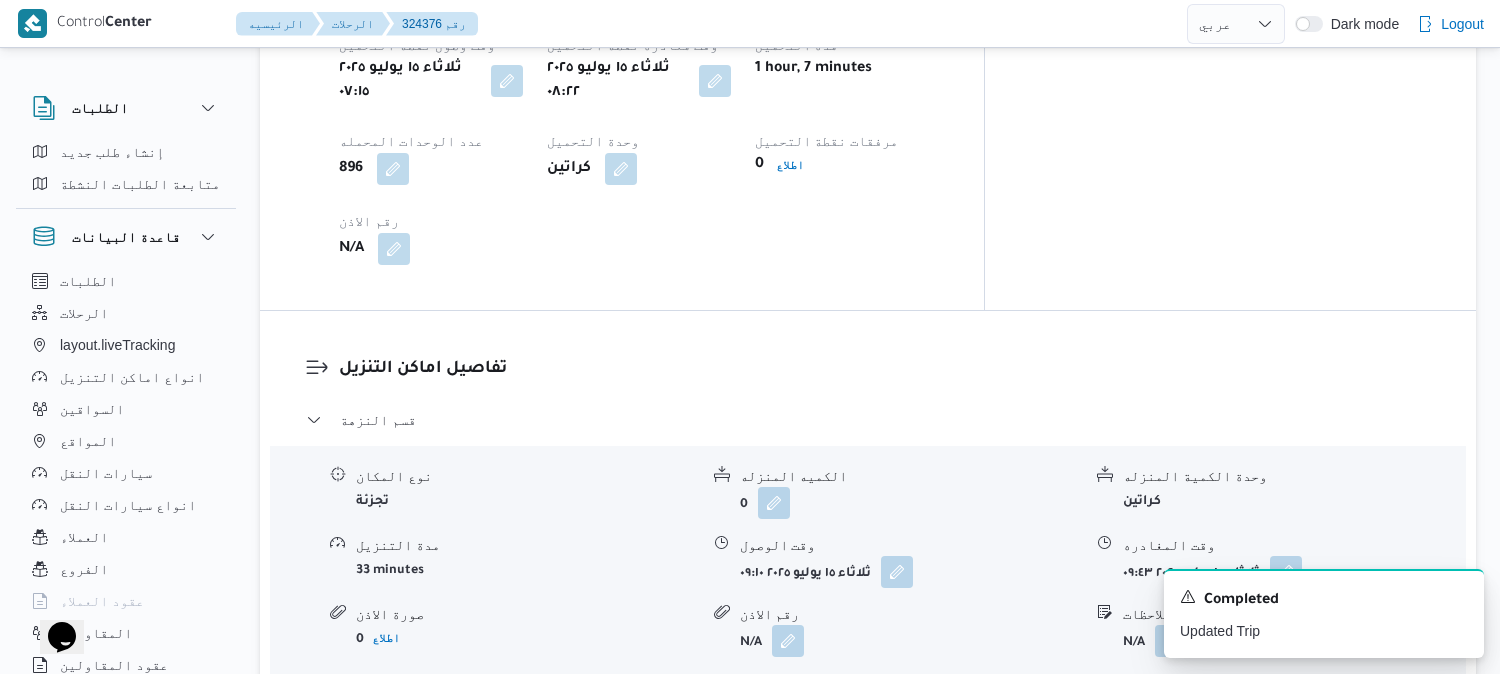 scroll, scrollTop: 1555, scrollLeft: 0, axis: vertical 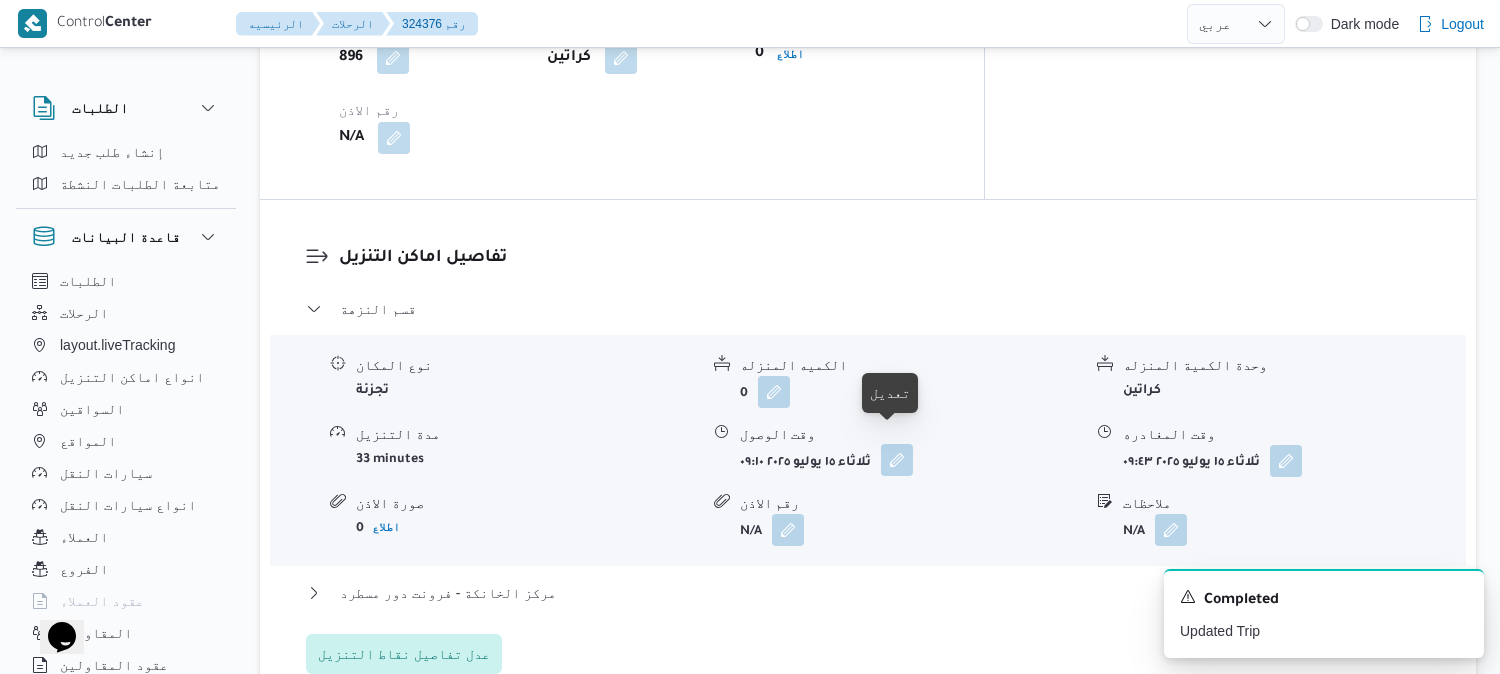 click at bounding box center (897, 460) 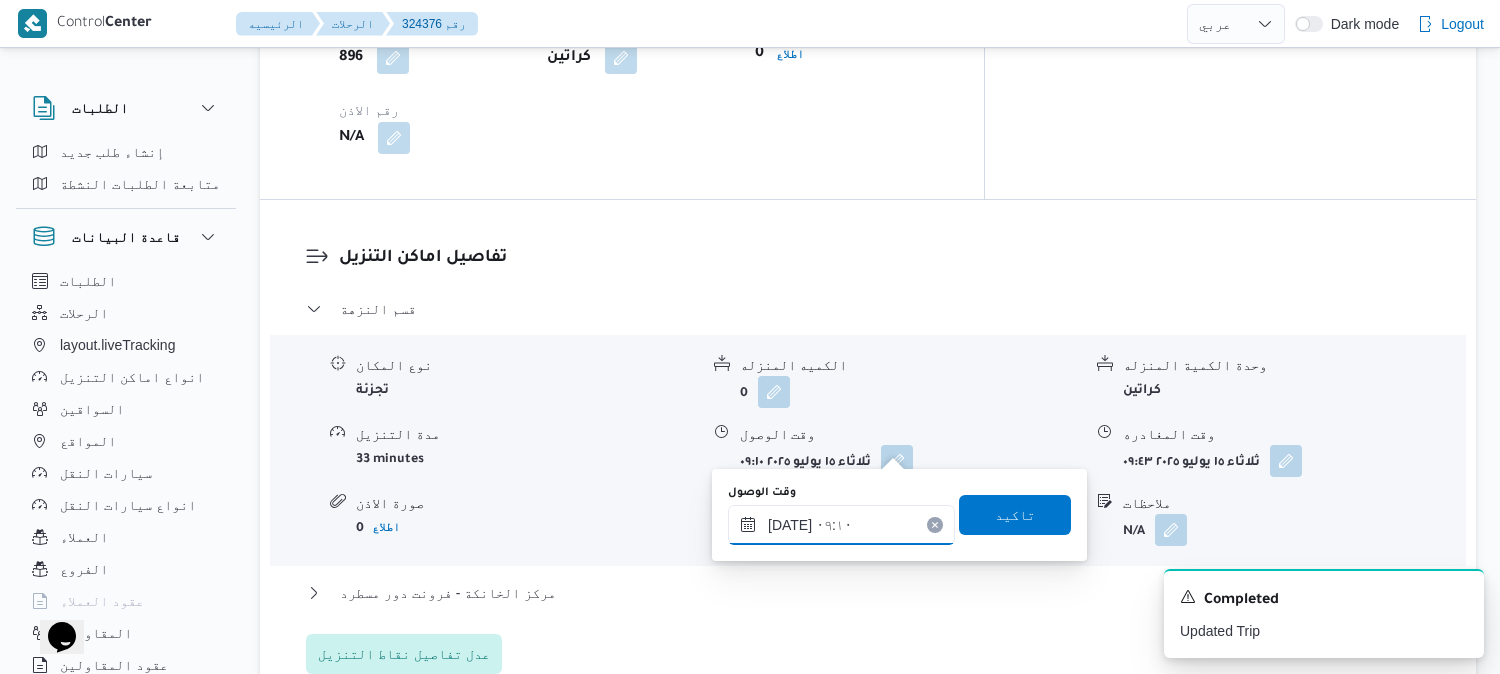 click on "١٥/٠٧/٢٠٢٥ ٠٩:١٠" at bounding box center (841, 525) 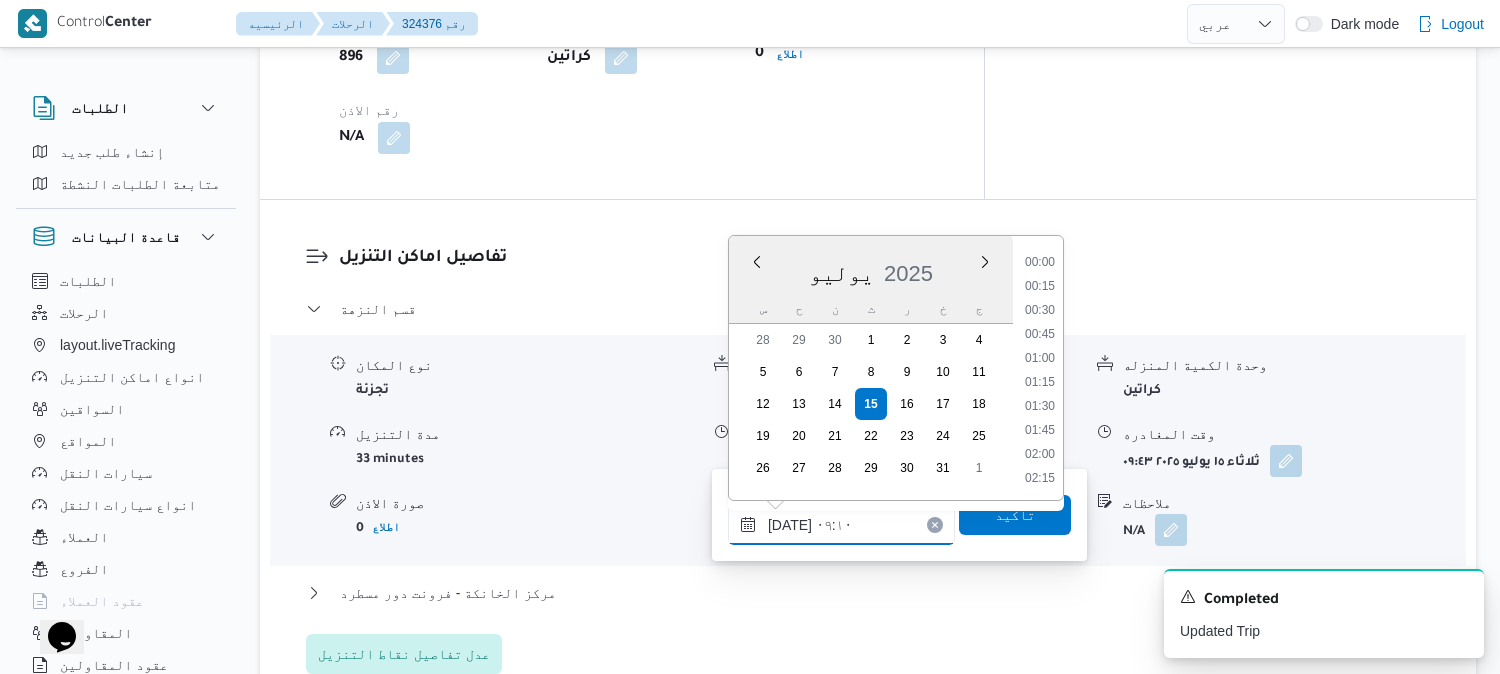 scroll, scrollTop: 744, scrollLeft: 0, axis: vertical 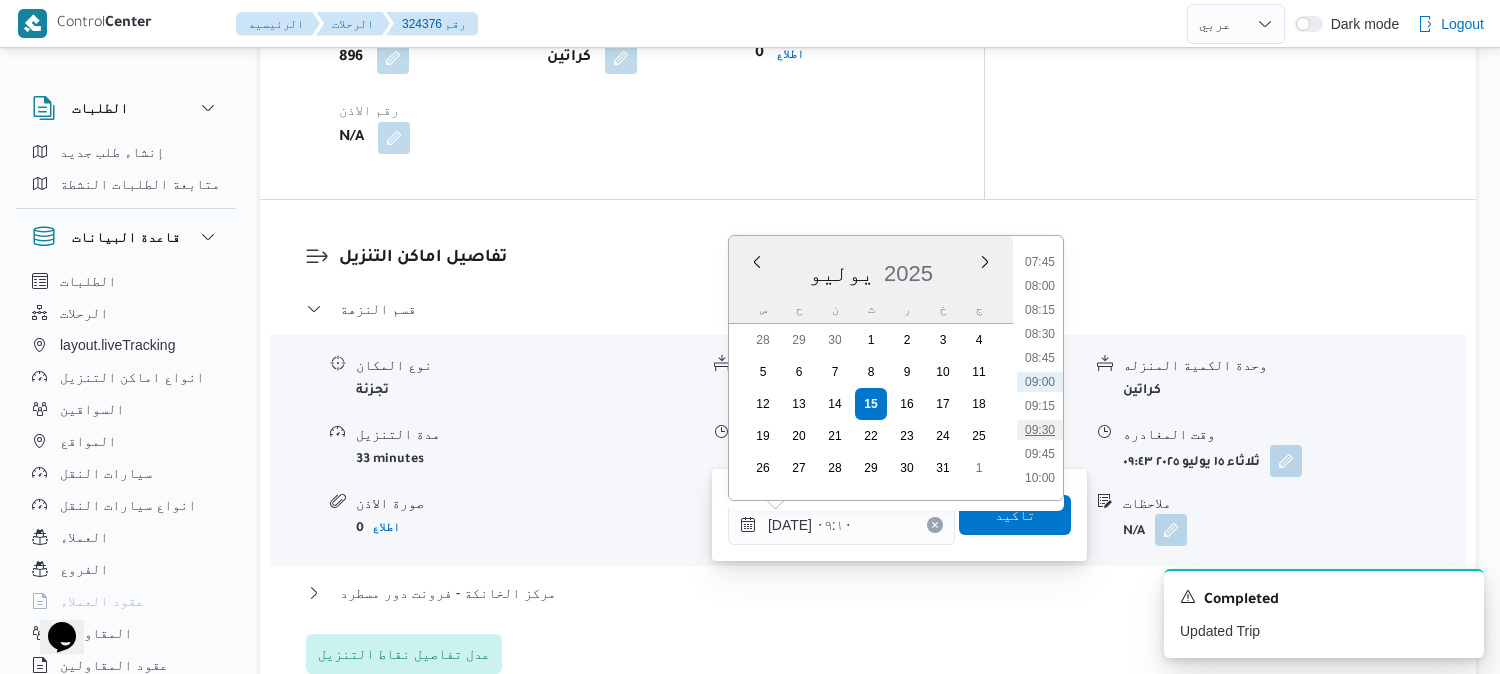 click on "09:30" at bounding box center [1040, 430] 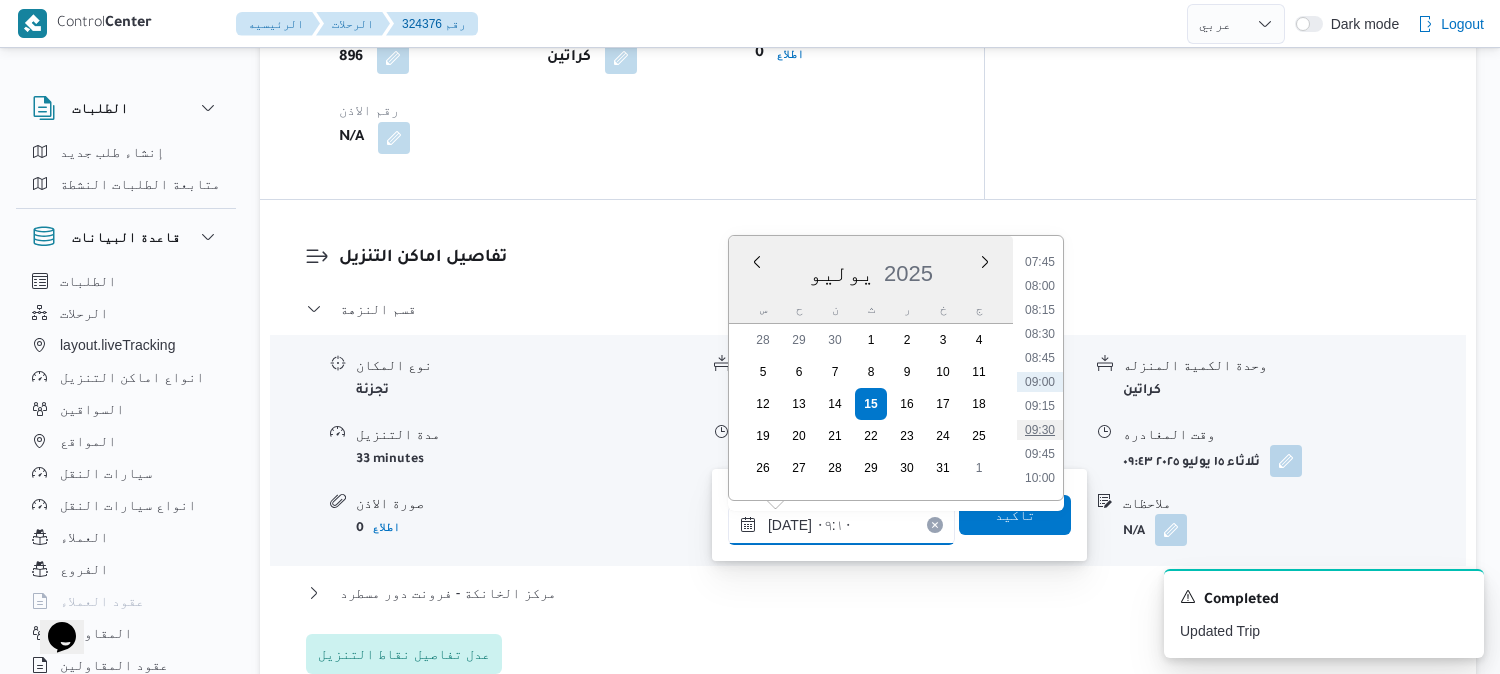 type on "١٥/٠٧/٢٠٢٥ ٠٩:٣٠" 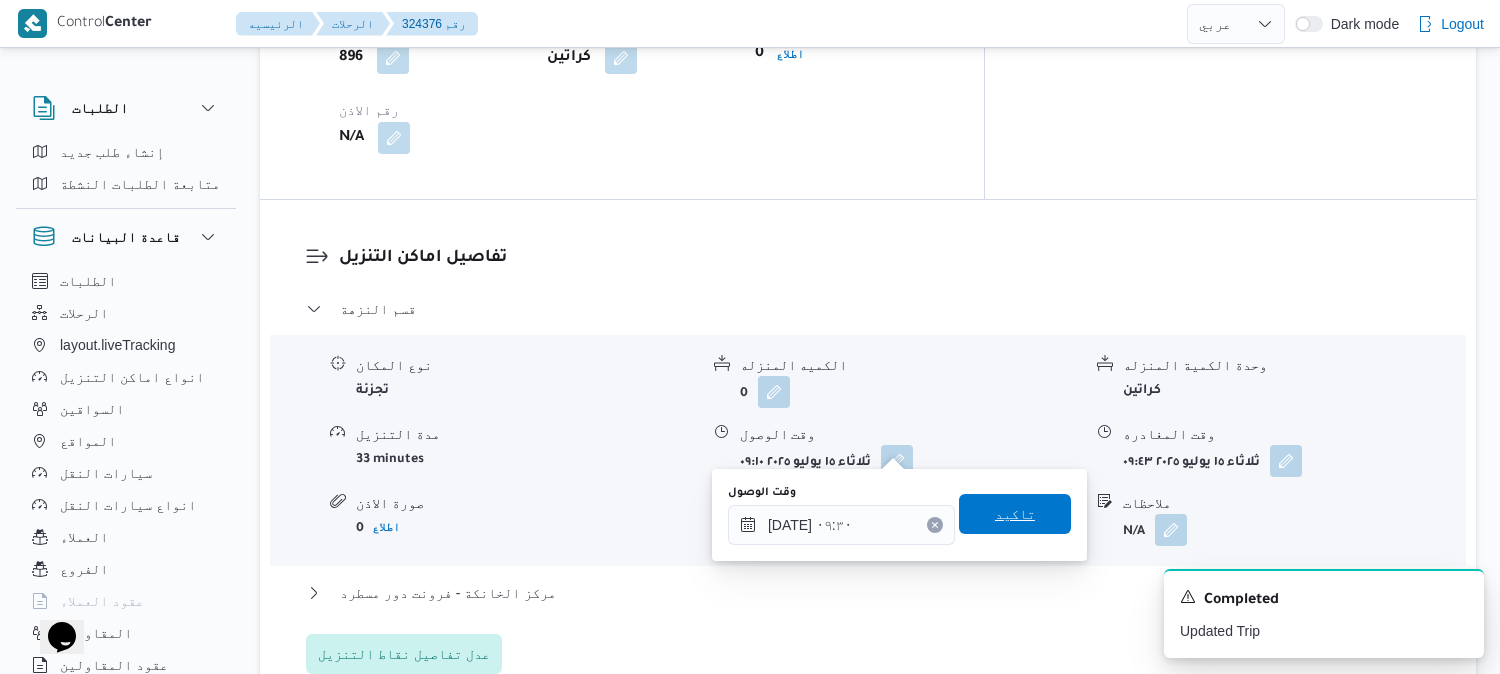 click on "تاكيد" at bounding box center [1015, 514] 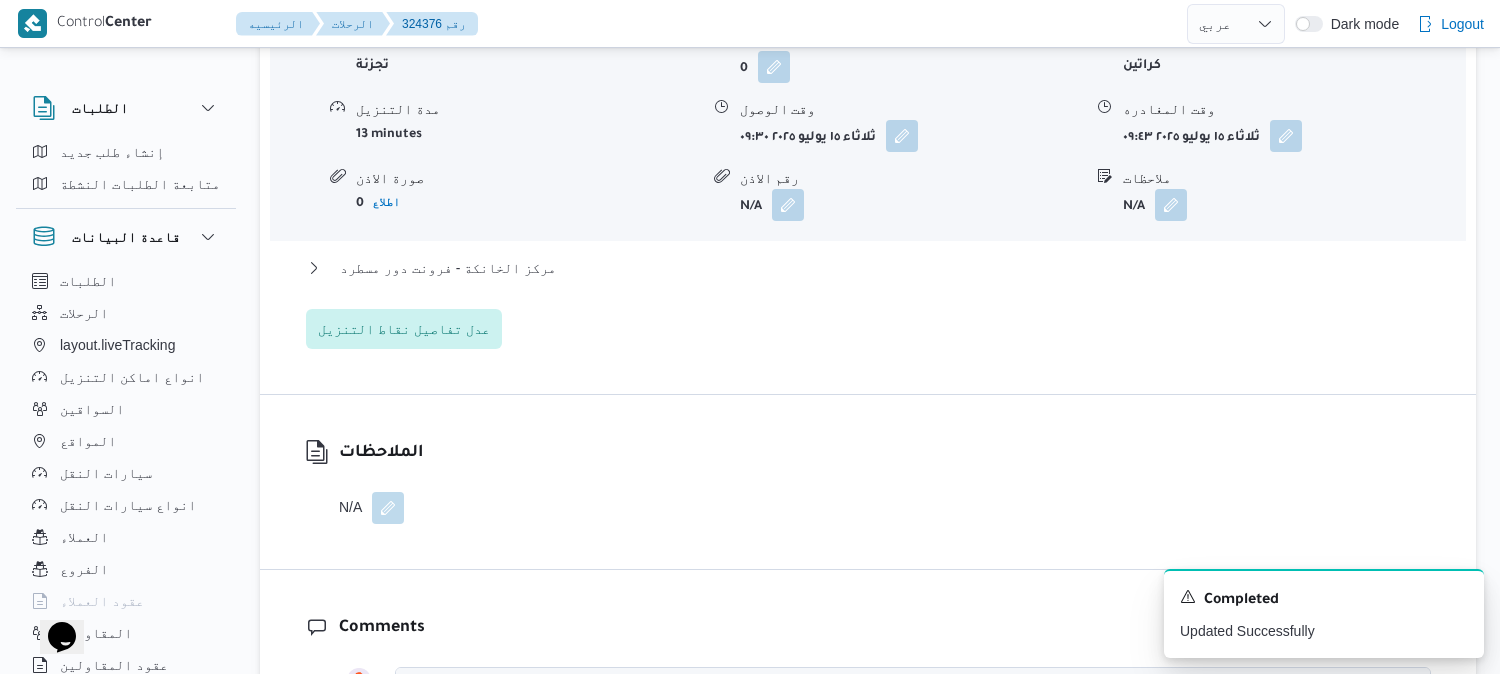 scroll, scrollTop: 1888, scrollLeft: 0, axis: vertical 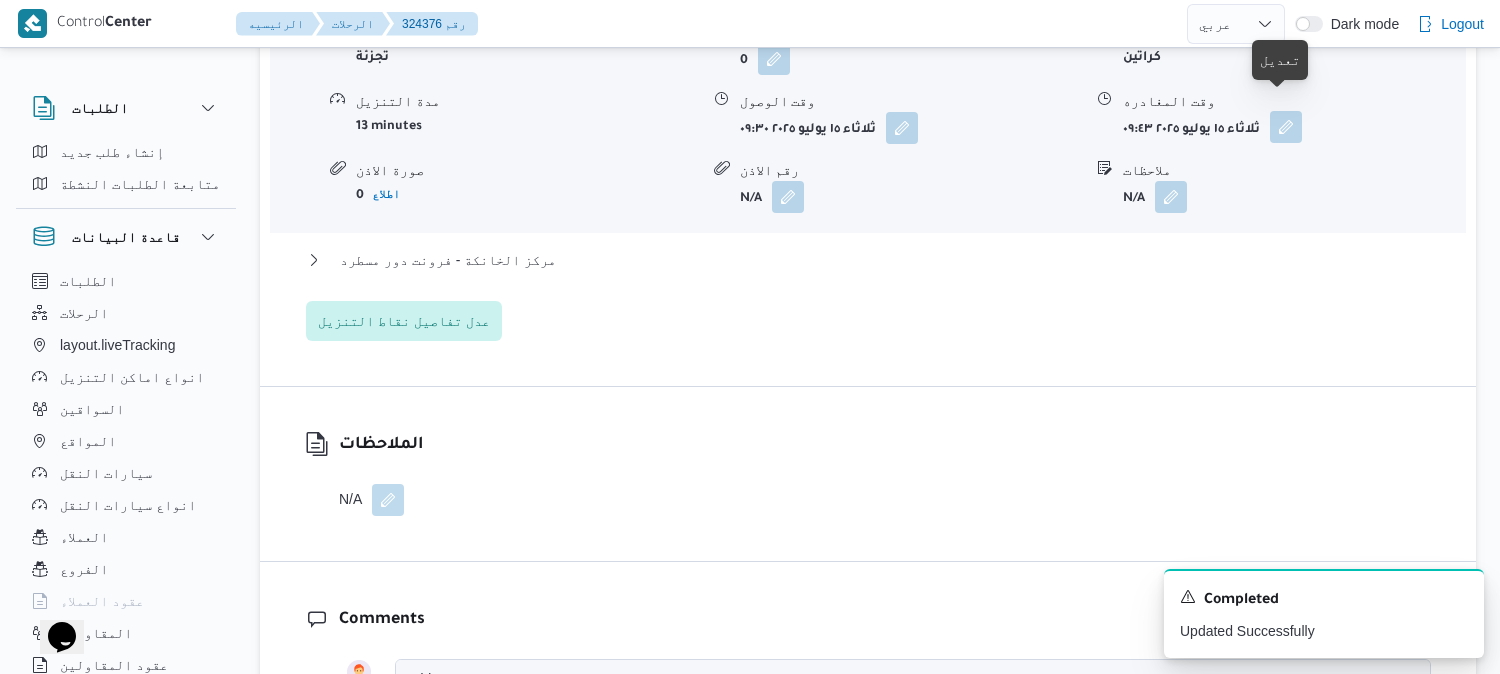 click at bounding box center [1286, 127] 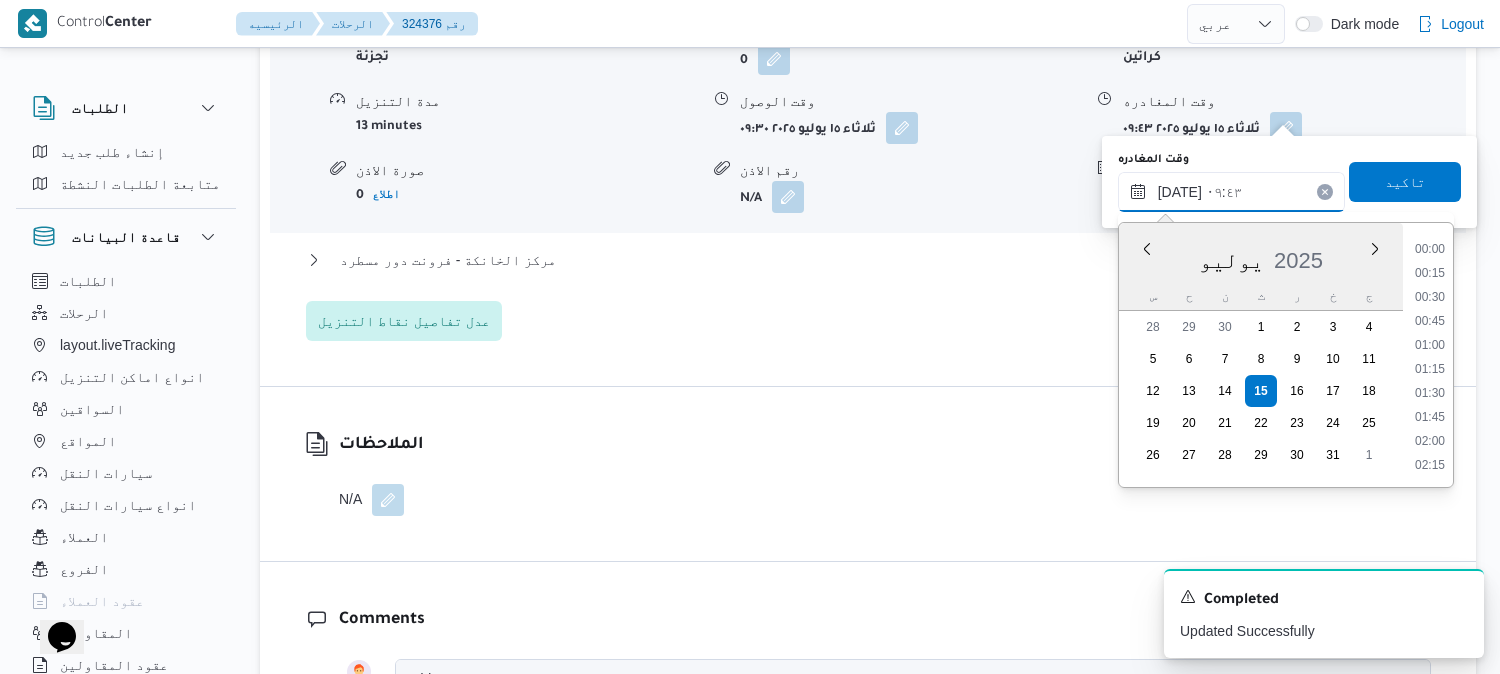 click on "١٥/٠٧/٢٠٢٥ ٠٩:٤٣" at bounding box center (1231, 192) 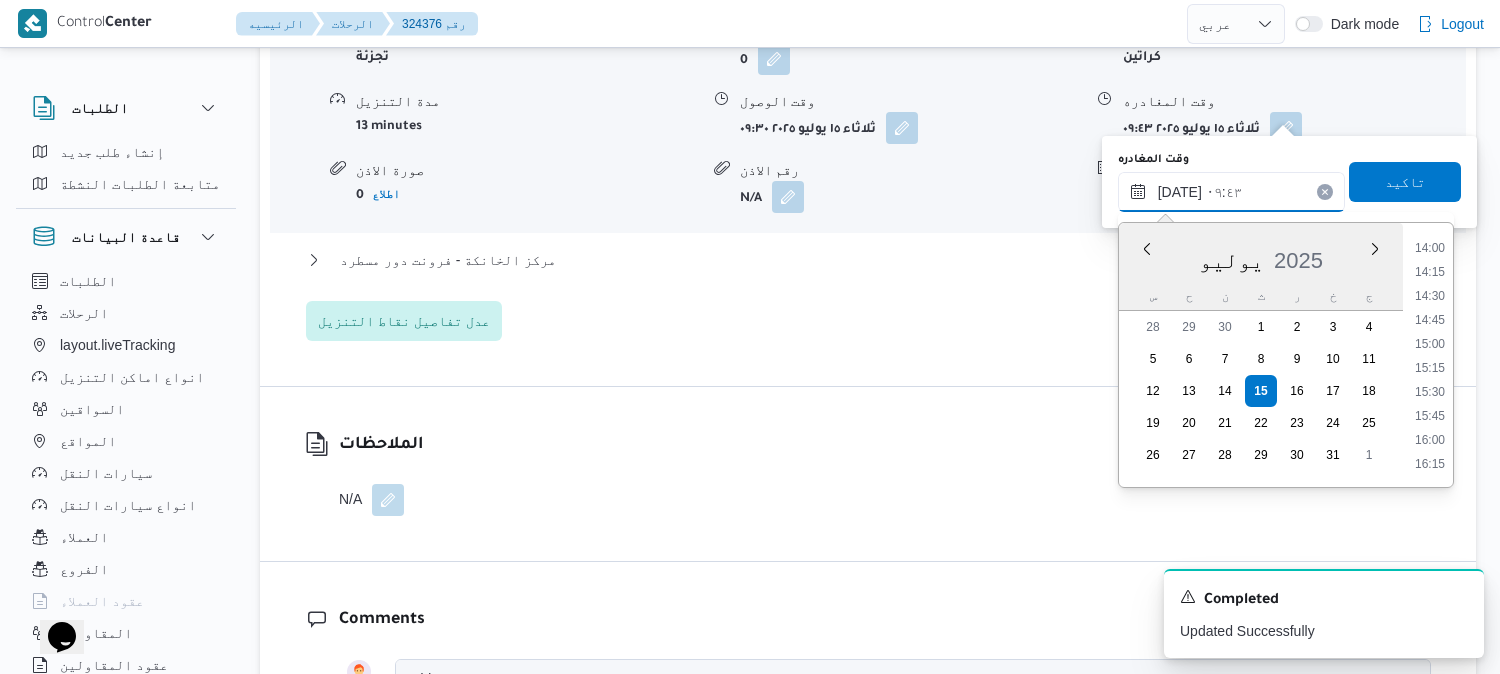 scroll, scrollTop: 1347, scrollLeft: 0, axis: vertical 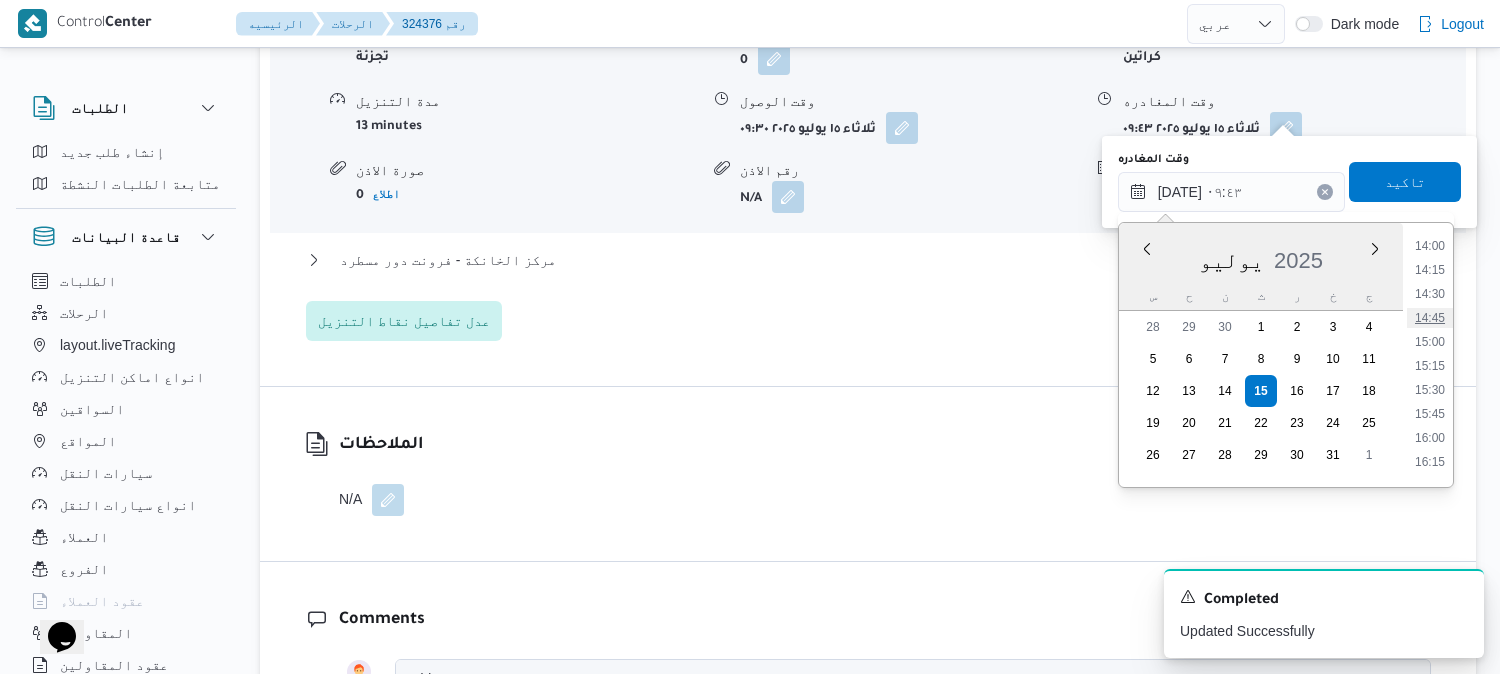 click on "14:45" at bounding box center (1430, 318) 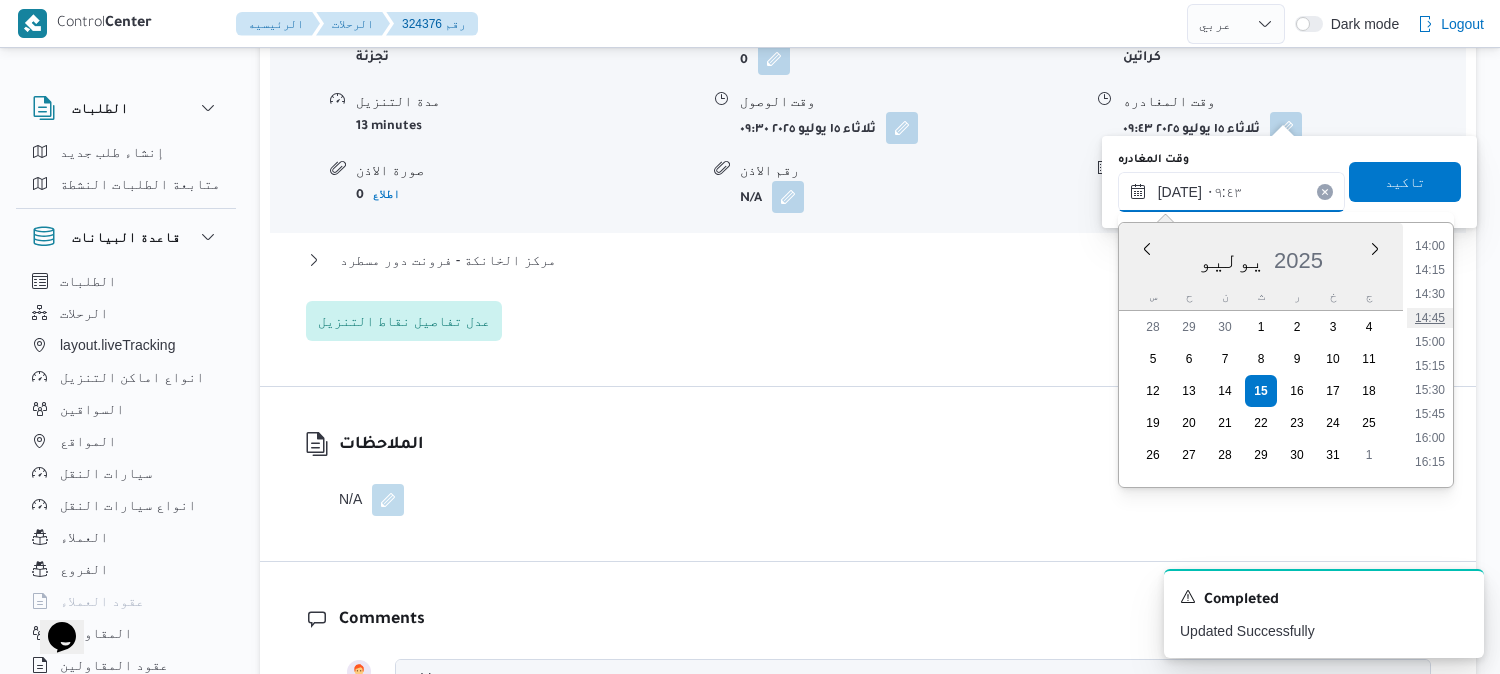 type on "١٥/٠٧/٢٠٢٥ ١٤:٤٥" 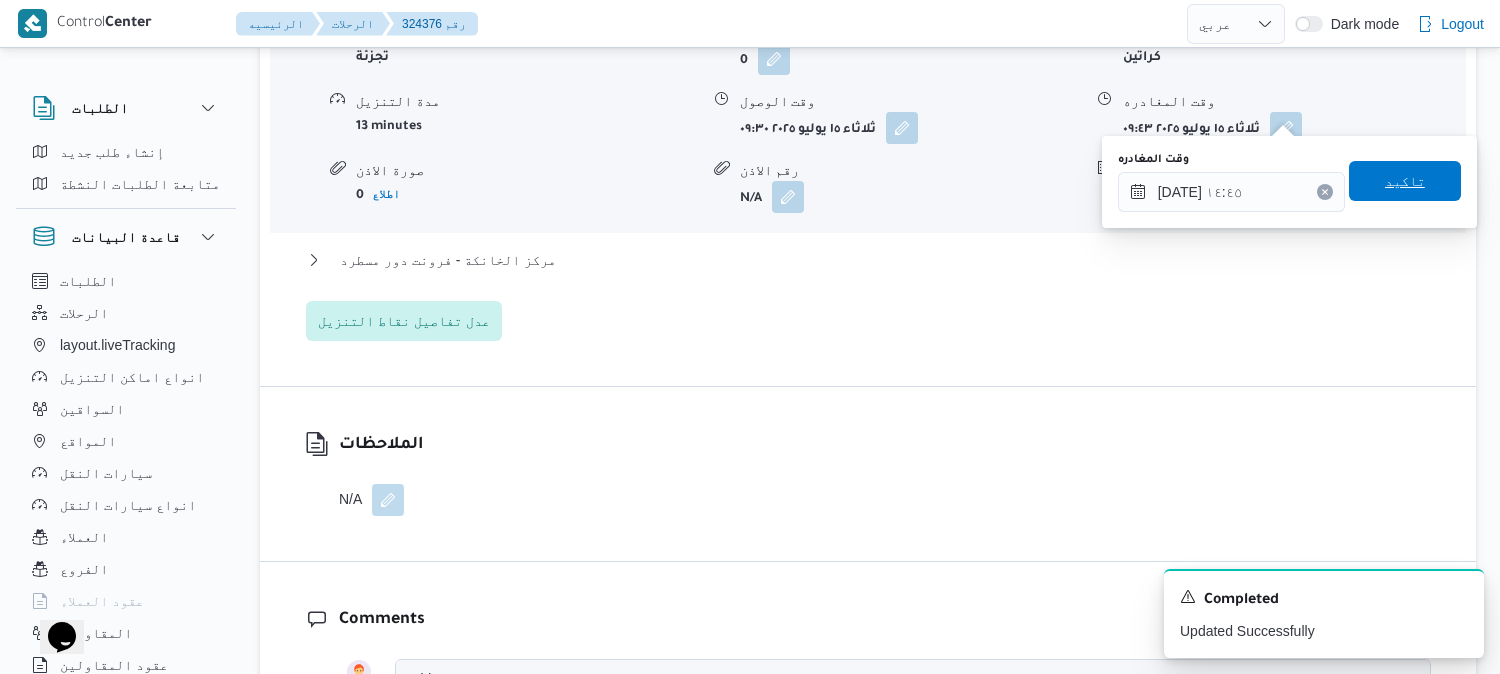 click on "تاكيد" at bounding box center (1405, 181) 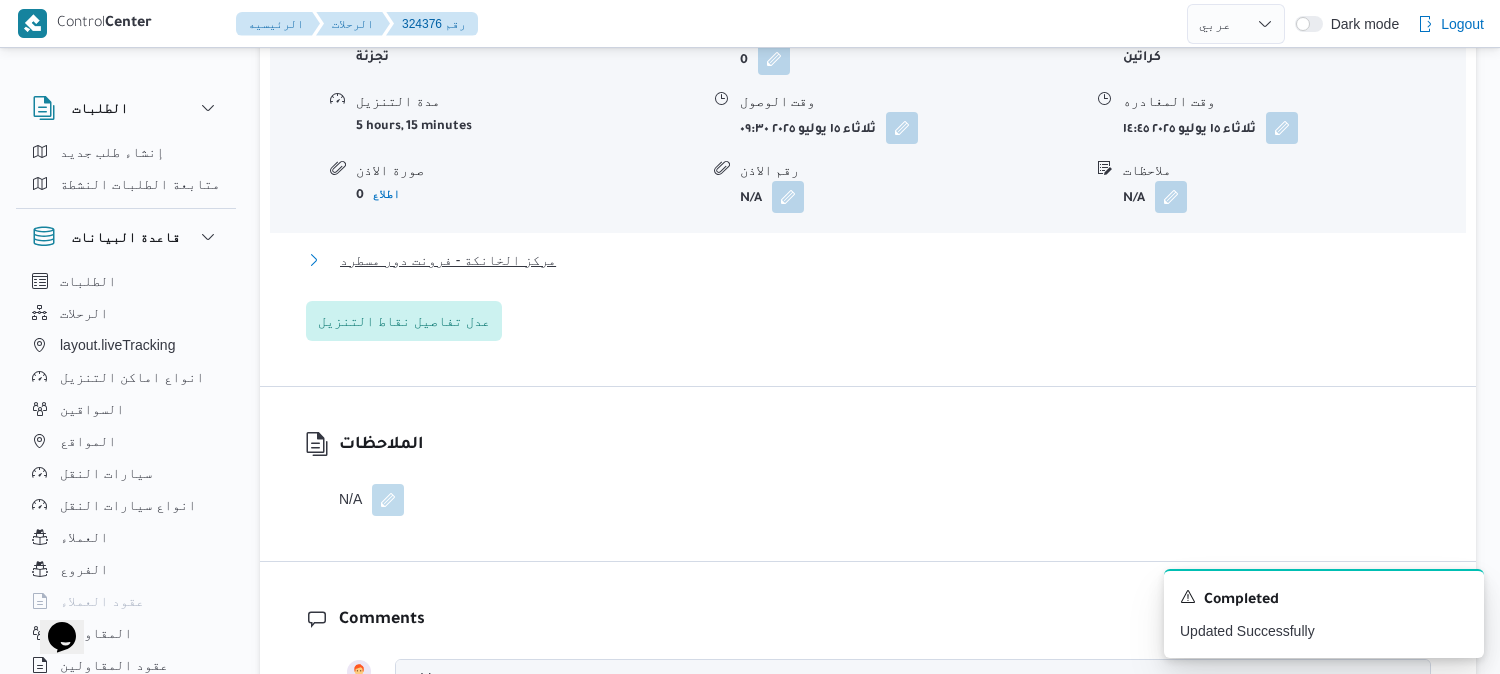 click on "مركز الخانكة -
فرونت دور مسطرد" at bounding box center (448, 260) 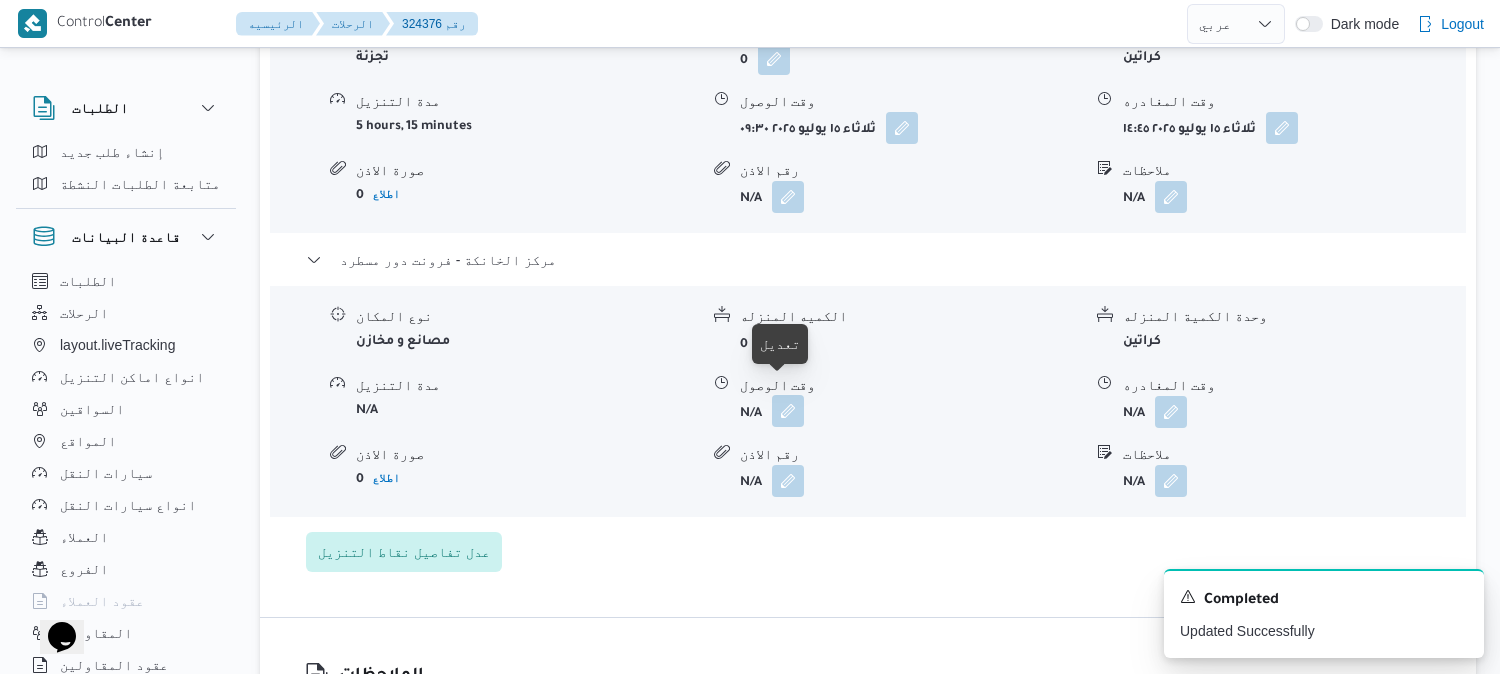 click at bounding box center [788, 411] 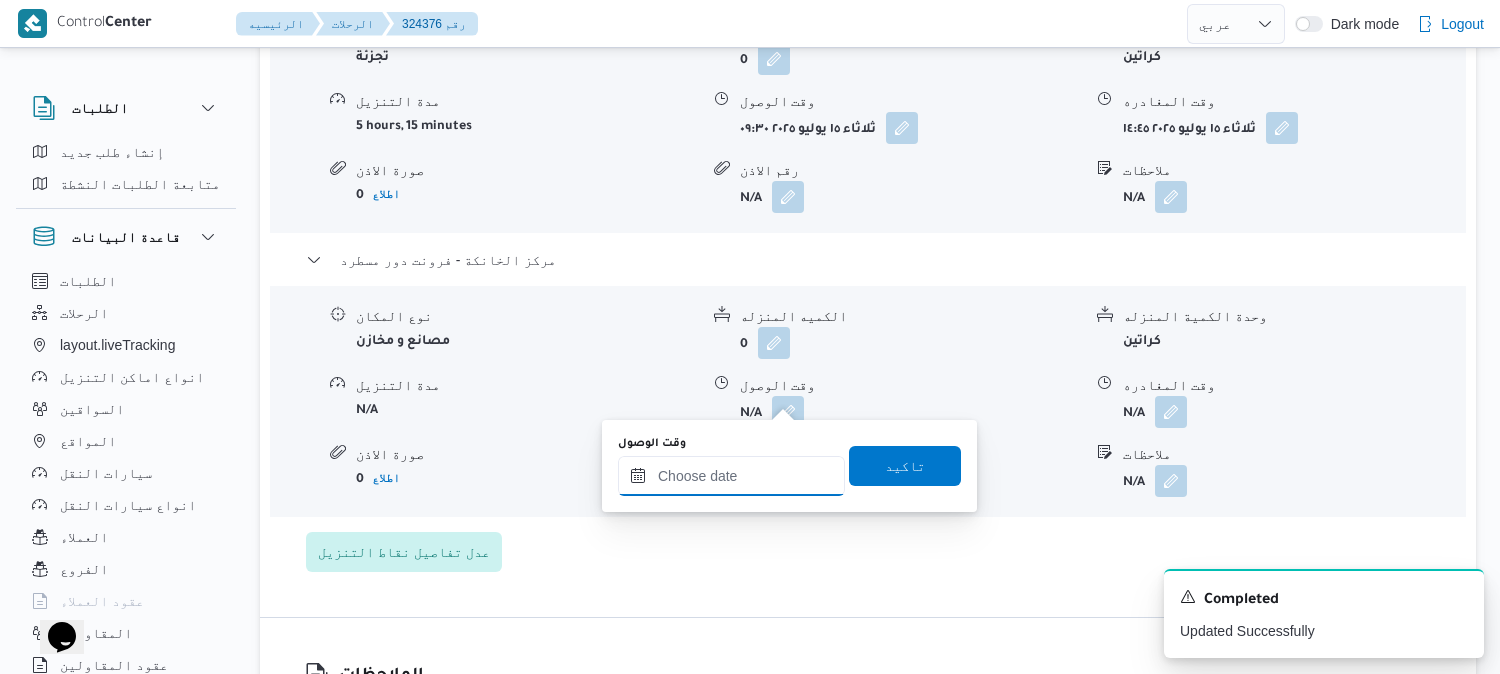click on "وقت الوصول" at bounding box center [731, 476] 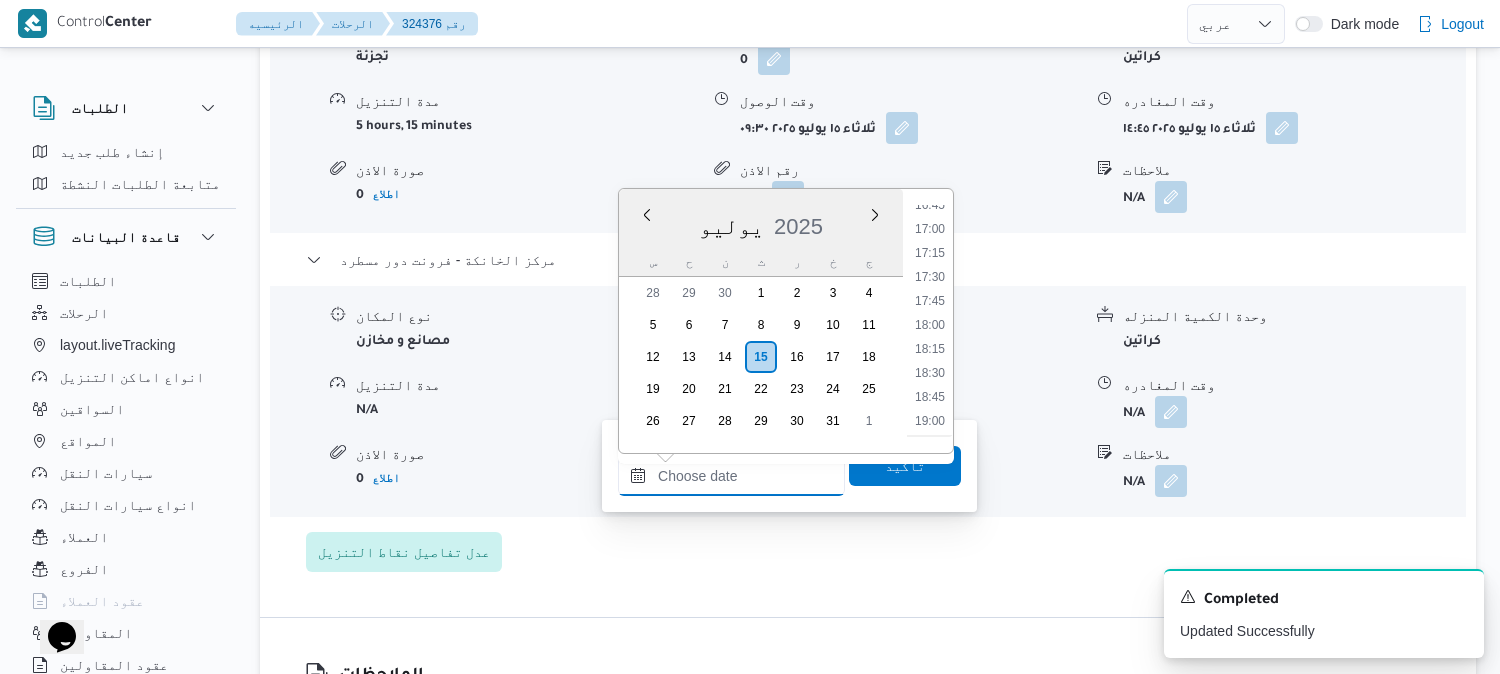 scroll, scrollTop: 1508, scrollLeft: 0, axis: vertical 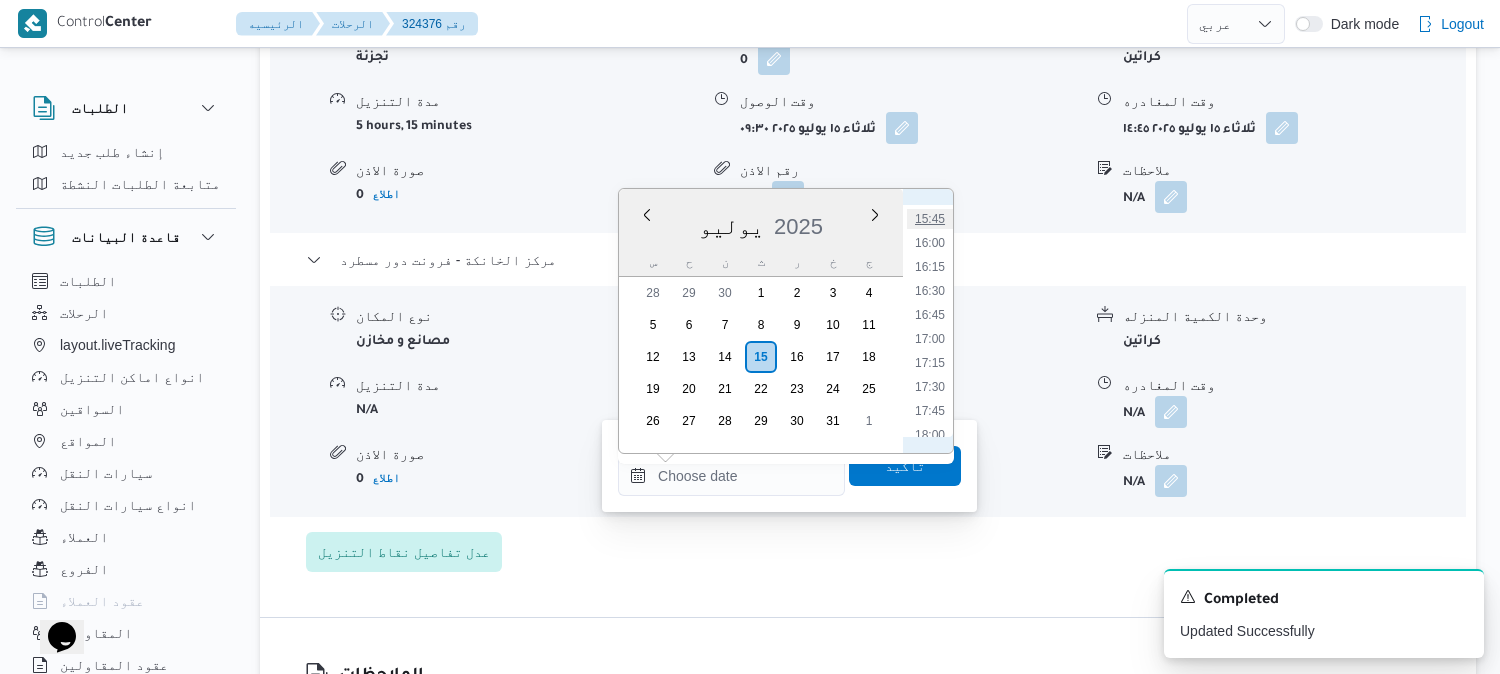 click on "15:45" at bounding box center (930, 219) 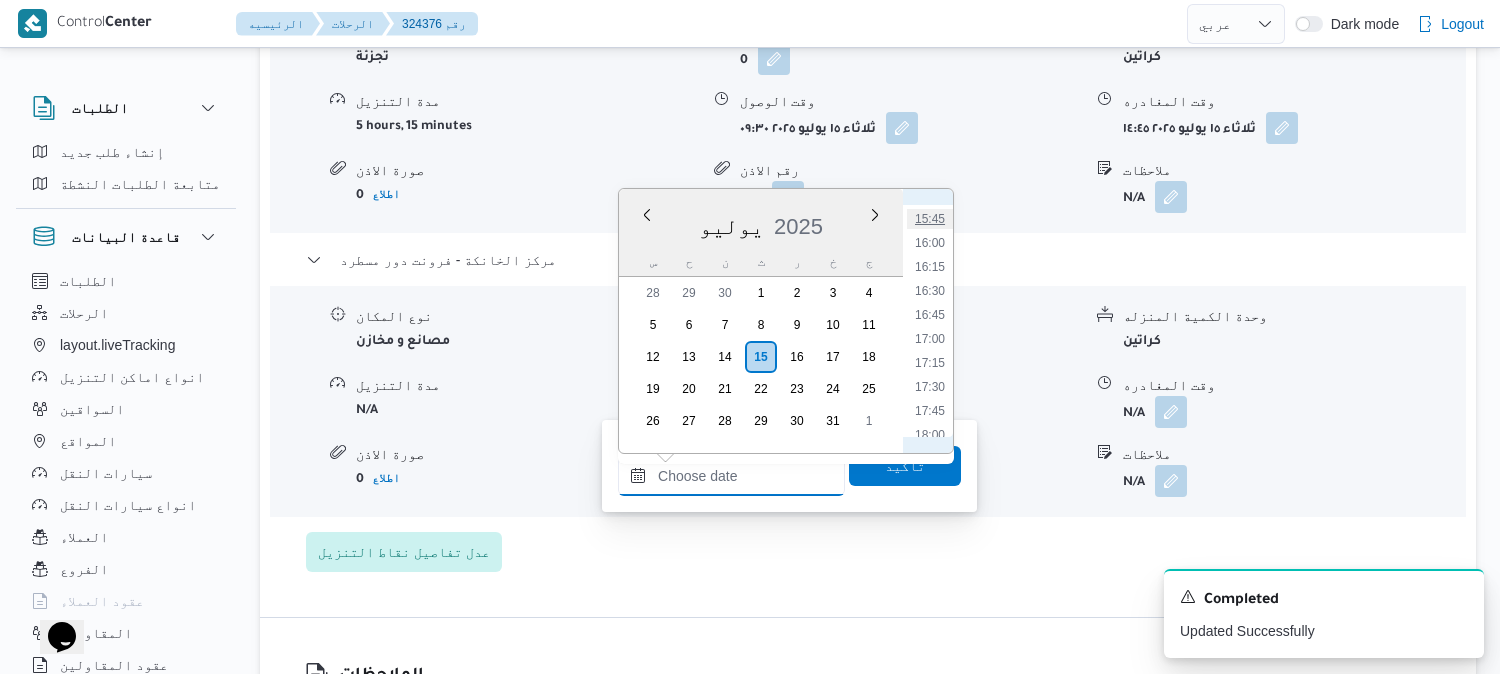 type on "١٥/٠٧/٢٠٢٥ ١٥:٤٥" 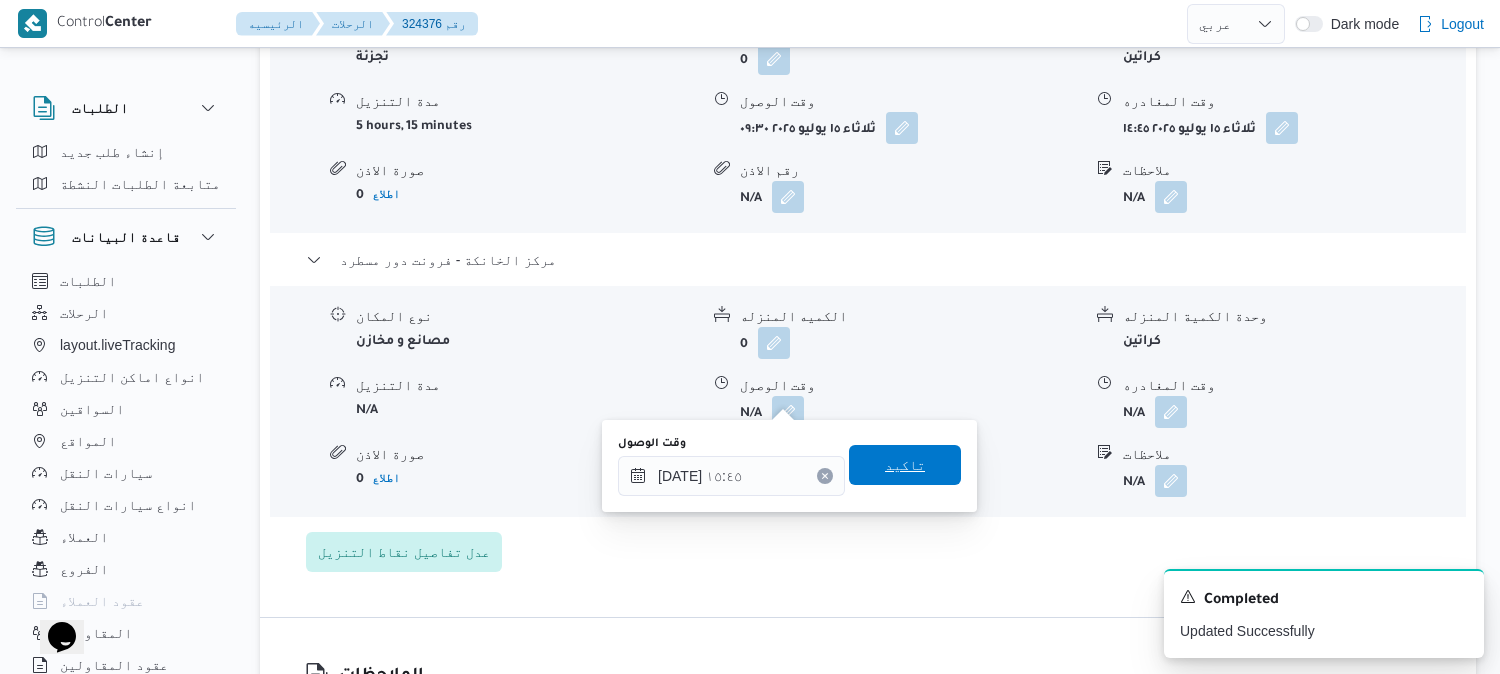 click on "تاكيد" at bounding box center (905, 465) 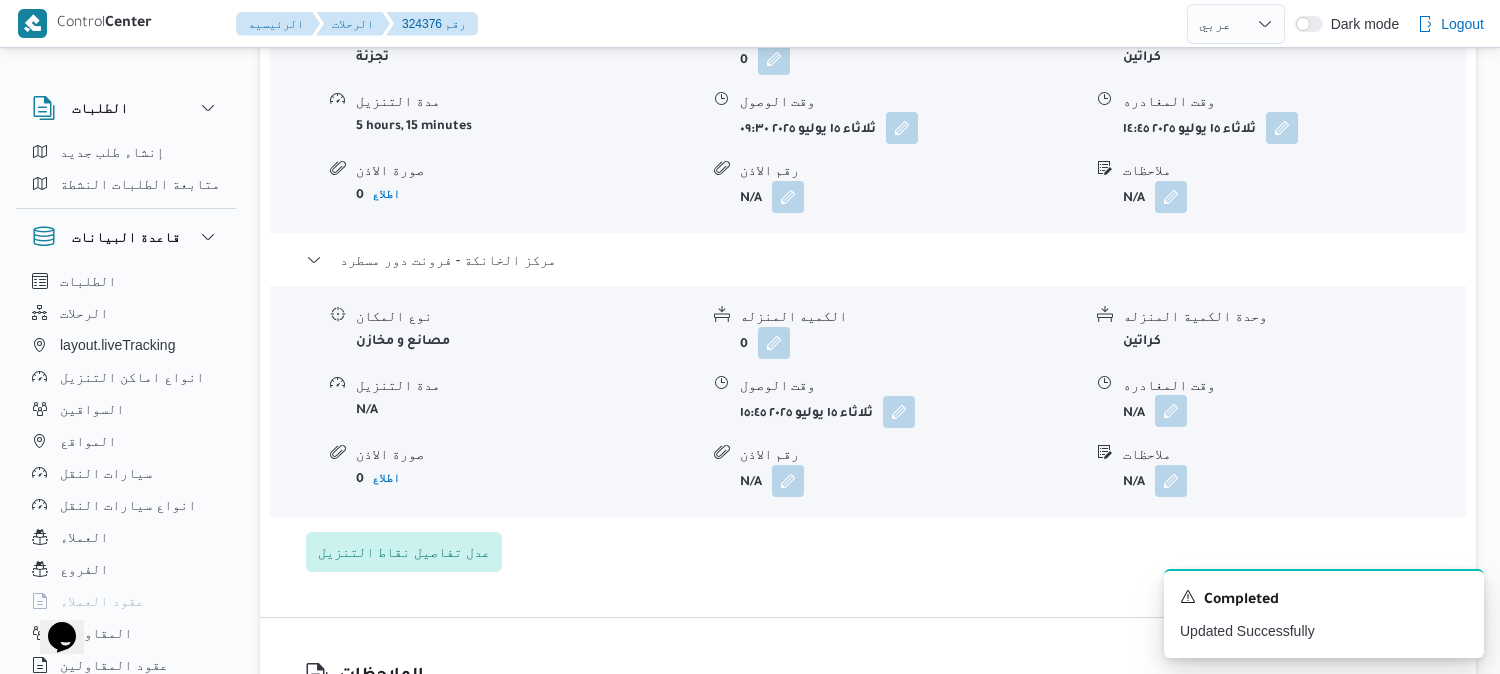 click at bounding box center [1171, 411] 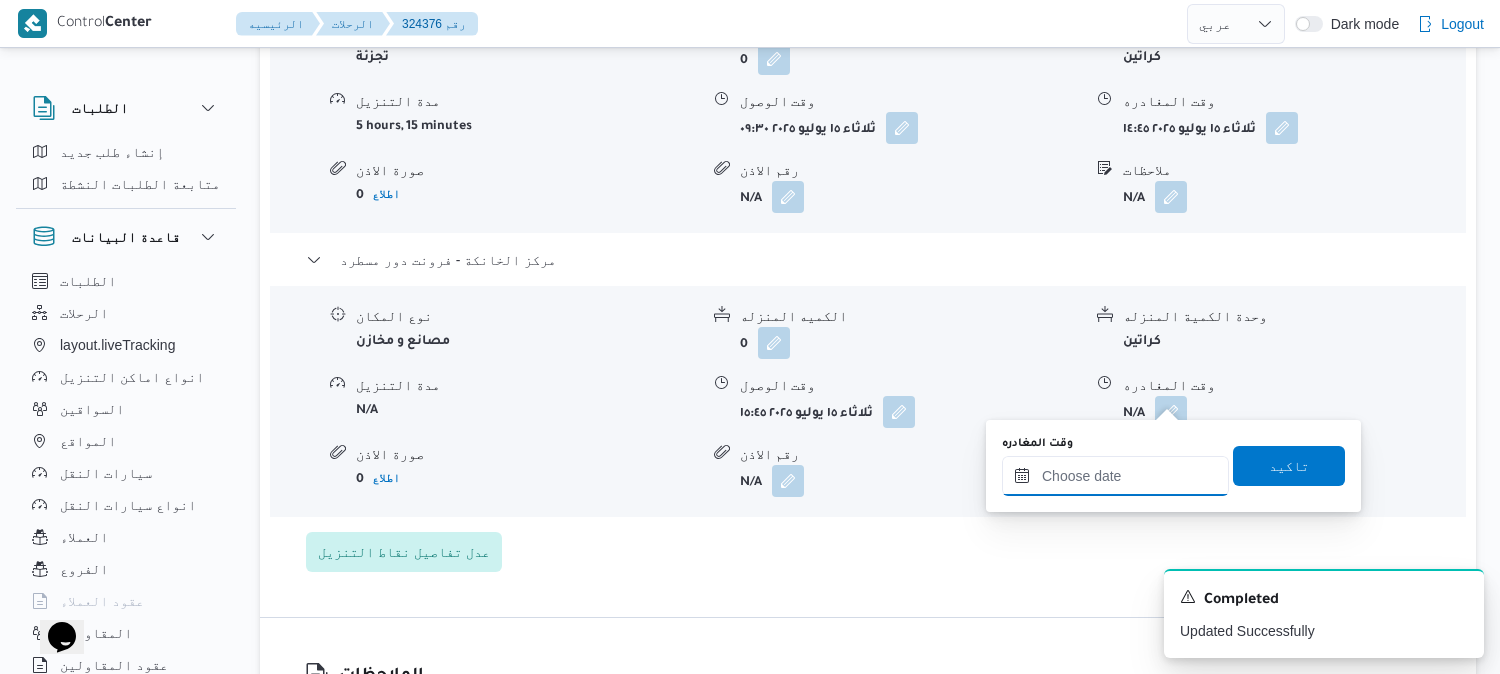 click on "وقت المغادره" at bounding box center (1115, 476) 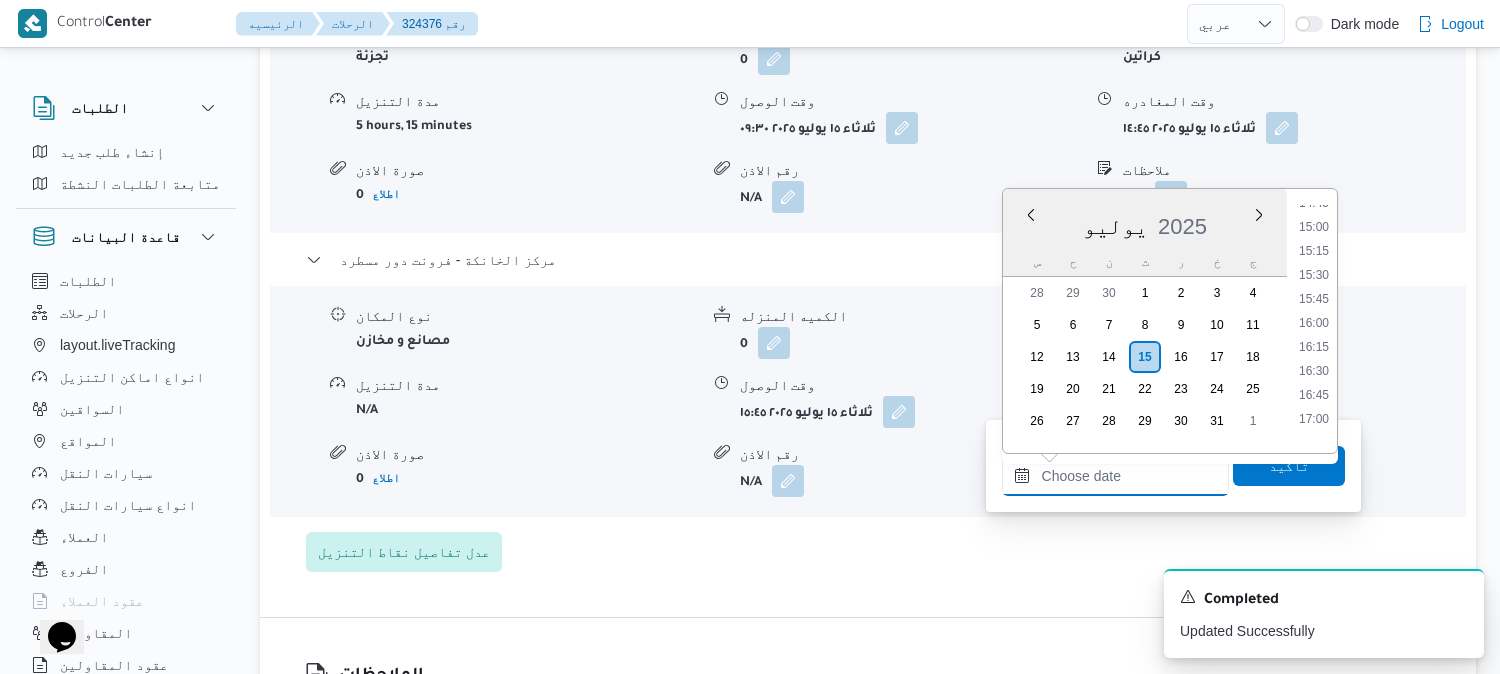 scroll, scrollTop: 1397, scrollLeft: 0, axis: vertical 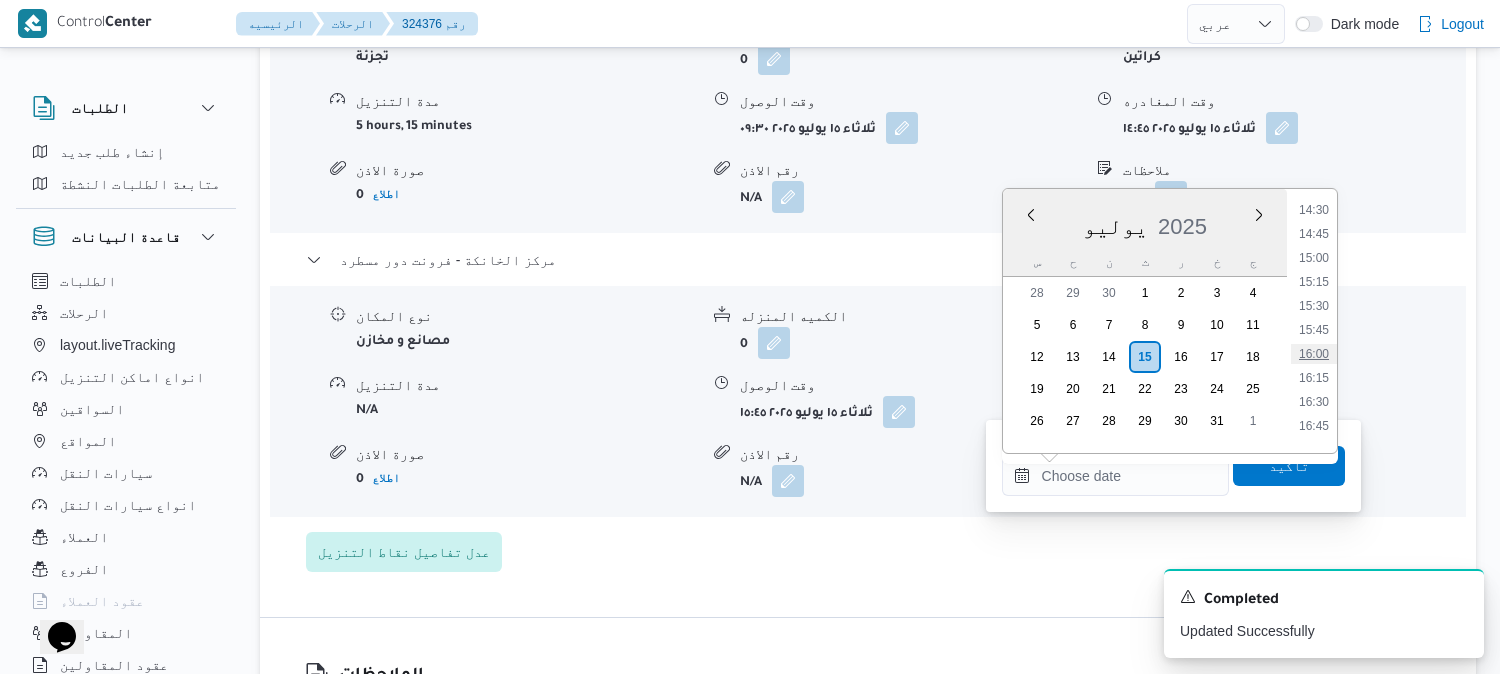 click on "16:00" at bounding box center [1314, 354] 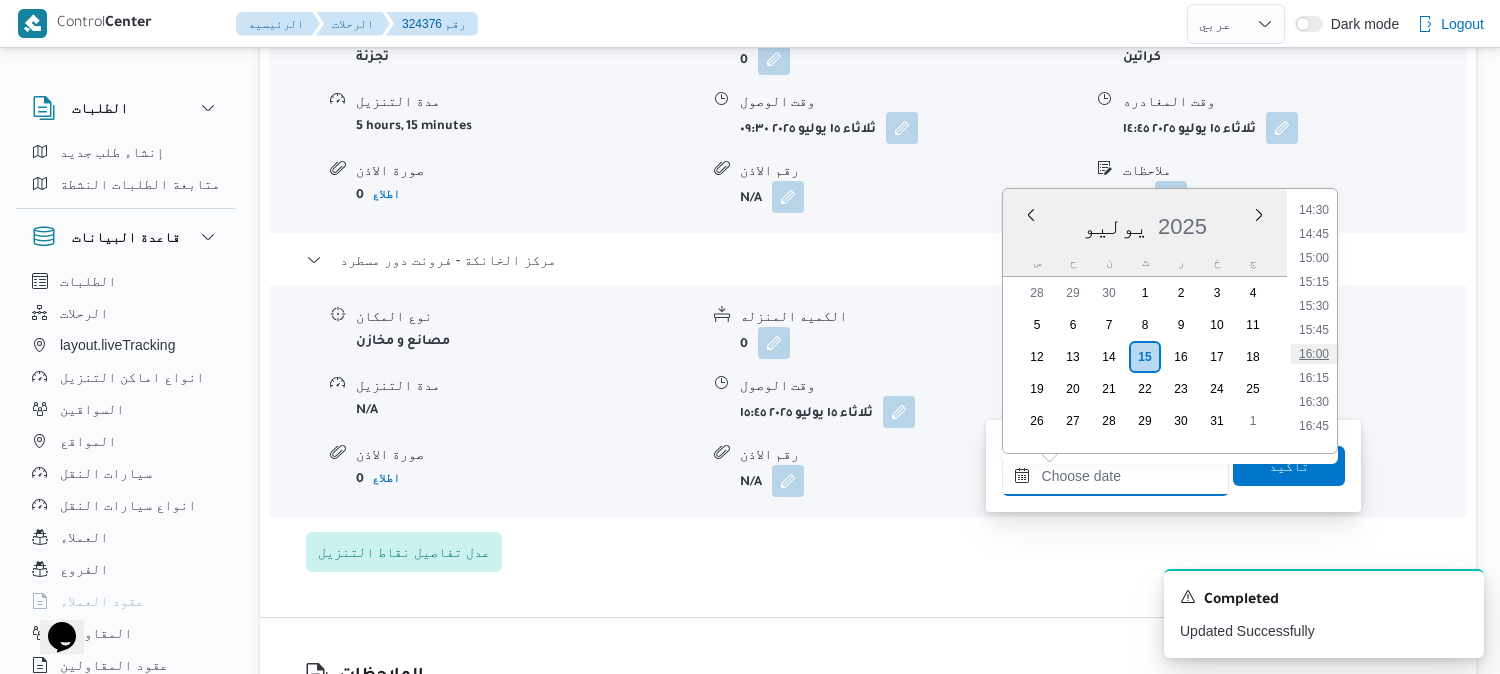 type on "١٥/٠٧/٢٠٢٥ ١٦:٠٠" 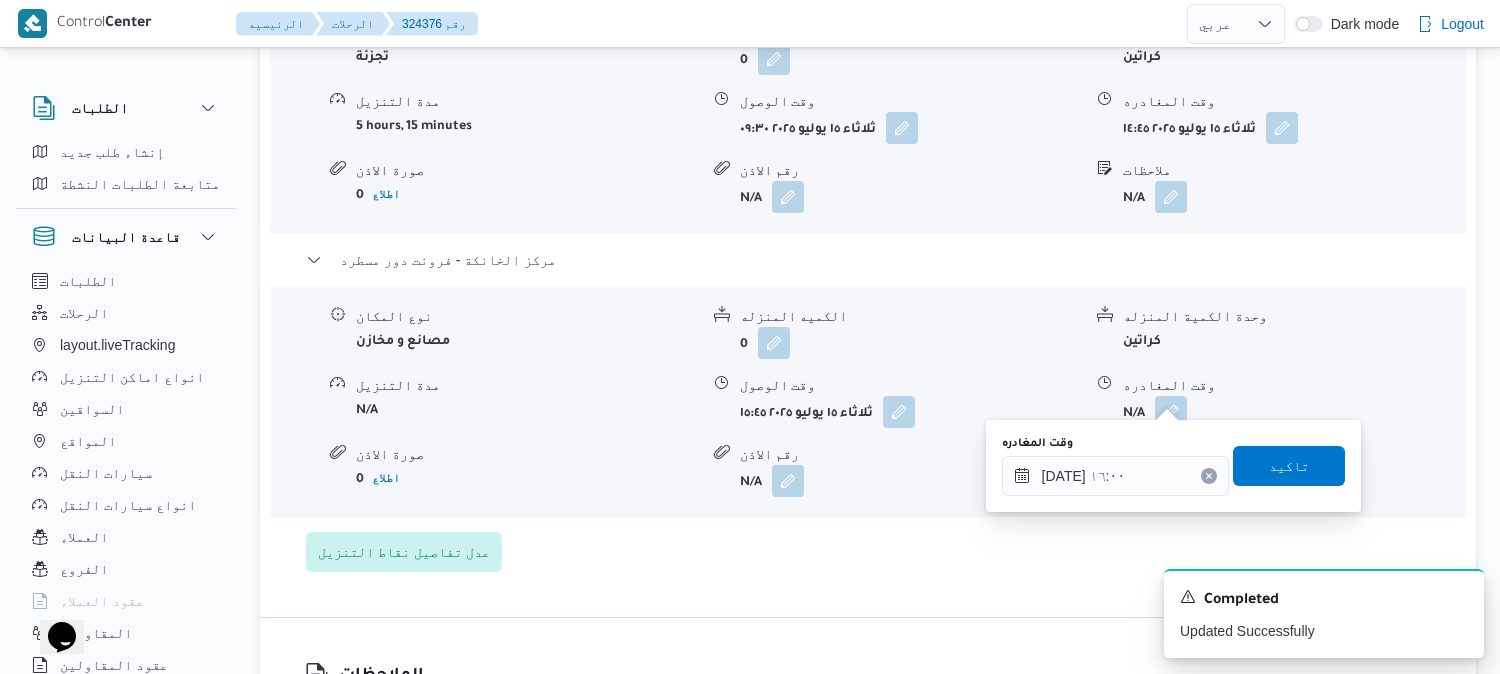 click on "وقت المغادره ١٥/٠٧/٢٠٢٥ ١٦:٠٠ تاكيد" at bounding box center (1173, 466) 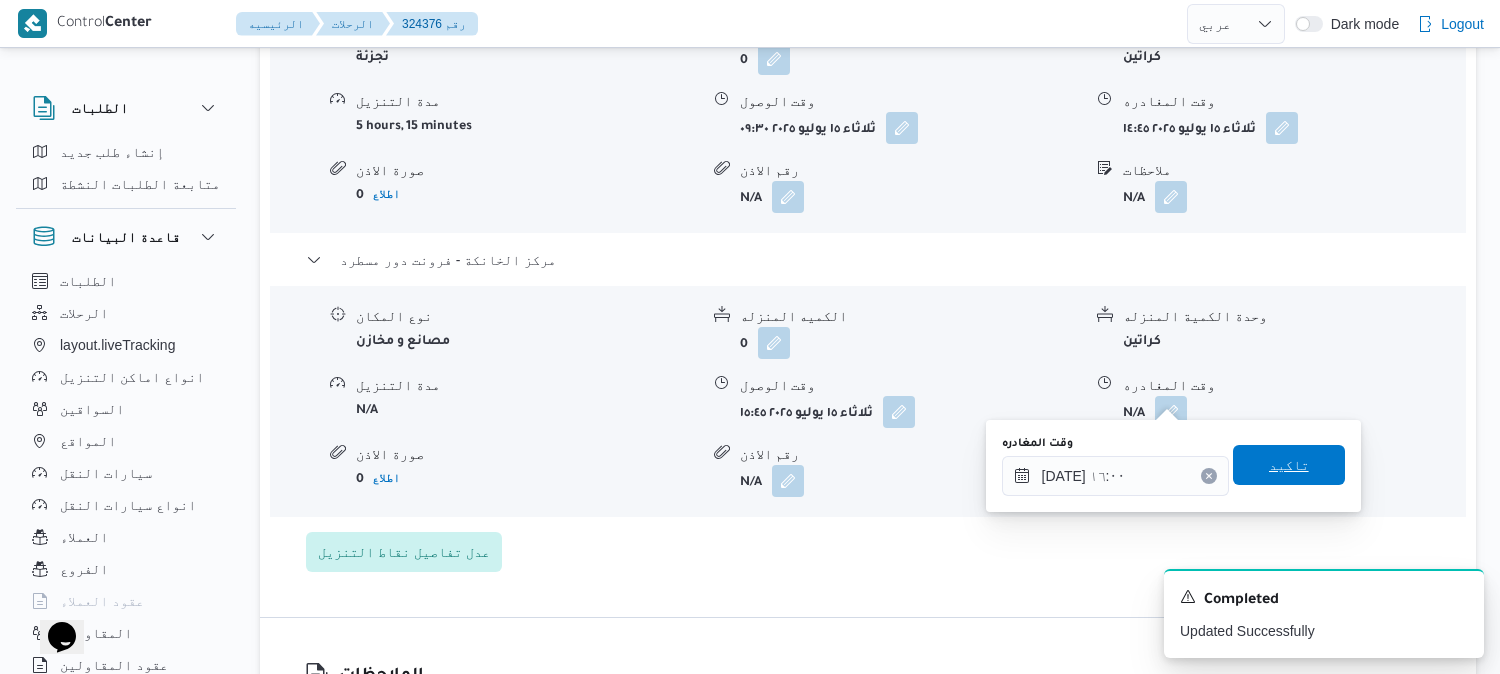 click on "تاكيد" at bounding box center (1289, 465) 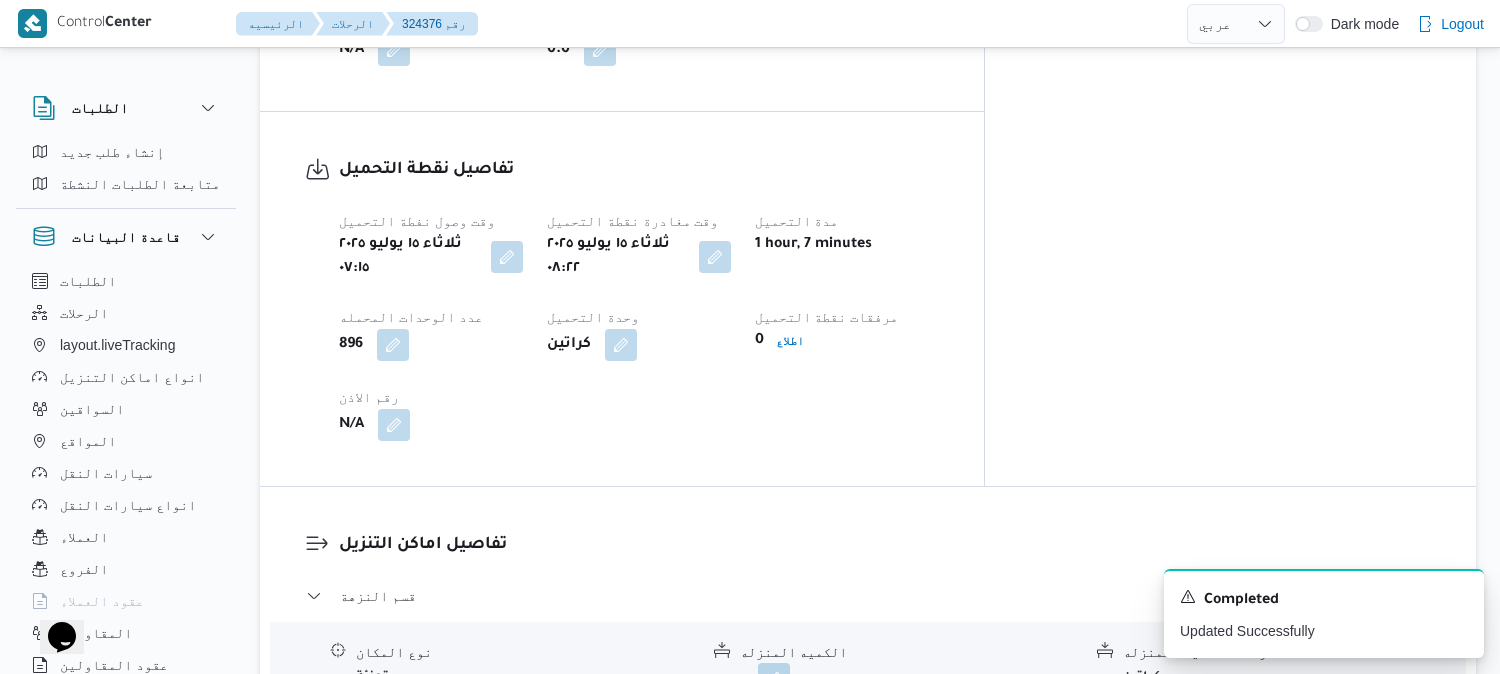 scroll, scrollTop: 166, scrollLeft: 0, axis: vertical 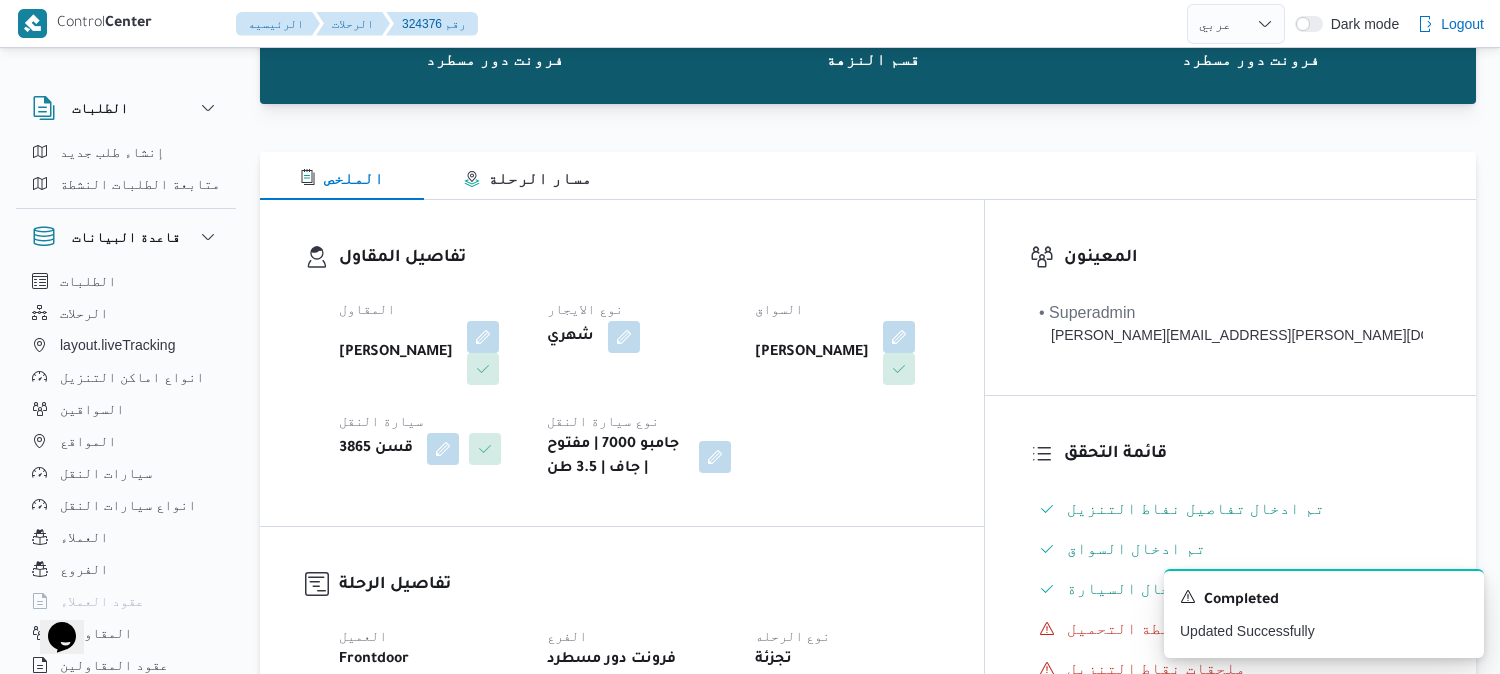 click on "الطلبات إنشاء طلب جديد متابعة الطلبات النشطة قاعدة البيانات الطلبات الرحلات layout.liveTracking انواع اماكن التنزيل السواقين المواقع سيارات النقل انواع سيارات النقل العملاء الفروع عقود العملاء المقاولين عقود المقاولين اجهزة التليفون مستخدمين العملاء المشاريع SP Projects المشرفين المشرفين Tags 324376 رحلة رقم جارية نسخ الرحلة   فرونت دور مسطرد قسم النزهة Step 3 is incomplete 3 فرونت دور مسطرد الملخص مسار الرحلة تفاصيل المقاول المقاول جمال صبحي سيد احمد نوع الايجار شهري السواق صلاح سيد عبدالعظيم قاسم سيارة النقل قسن 3865 نوع سيارة النقل جامبو 7000 | مفتوح | جاف | 3.5 طن تفاصيل الرحلة العميل" at bounding box center (750, 2052) 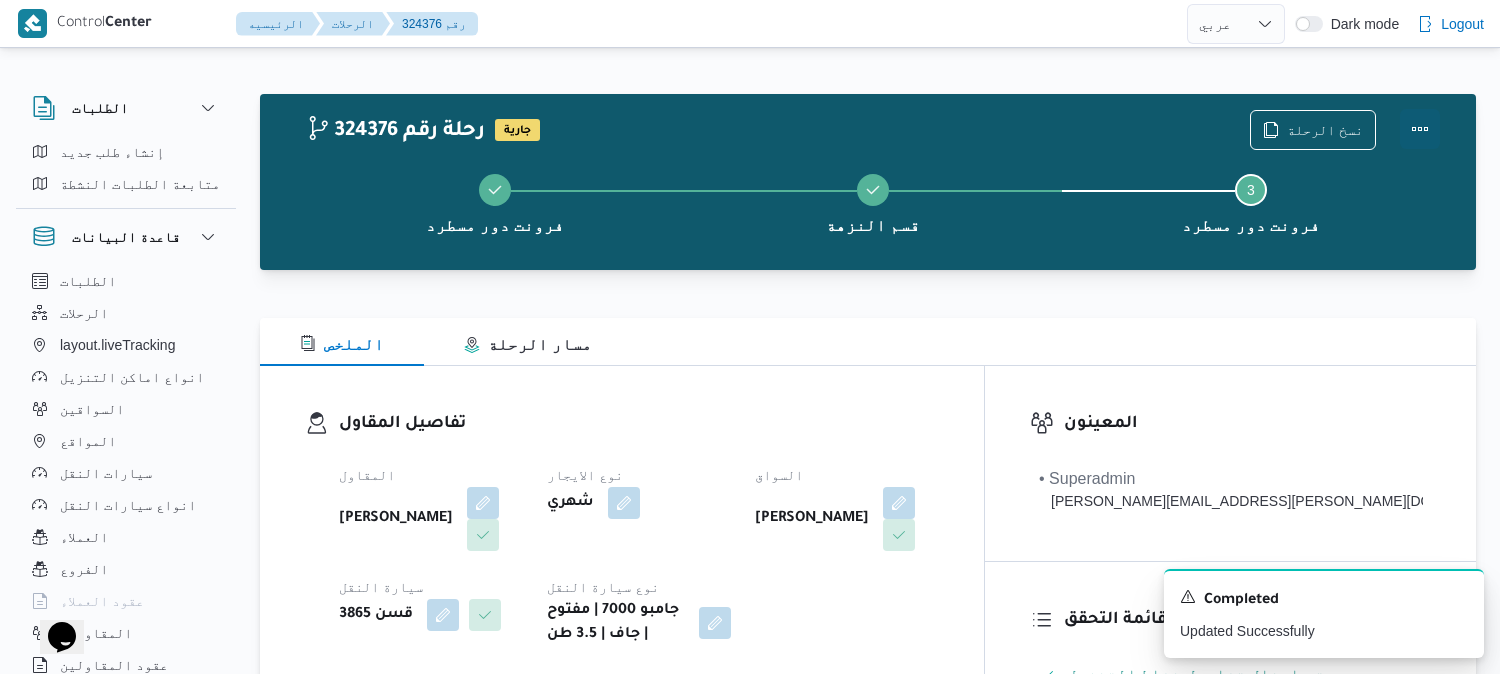 click at bounding box center (1420, 129) 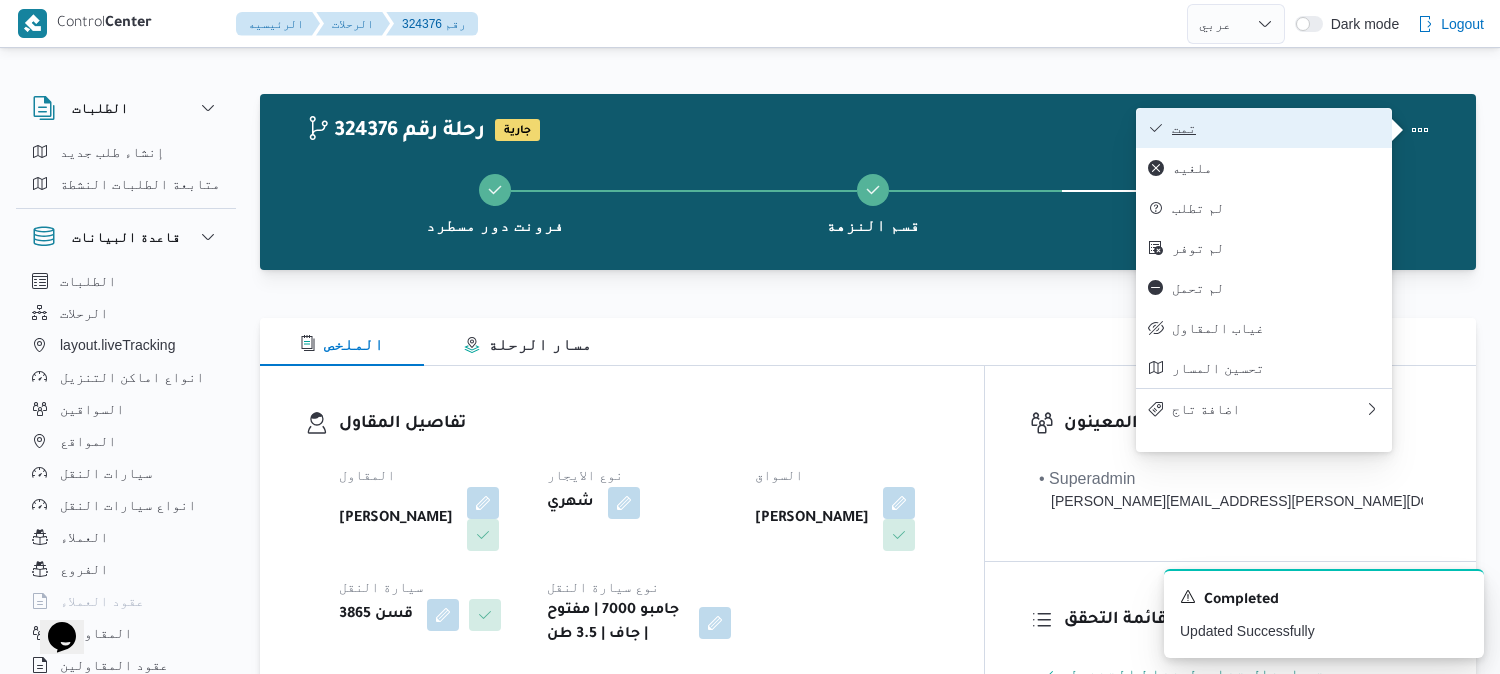 click on "تمت" at bounding box center [1276, 128] 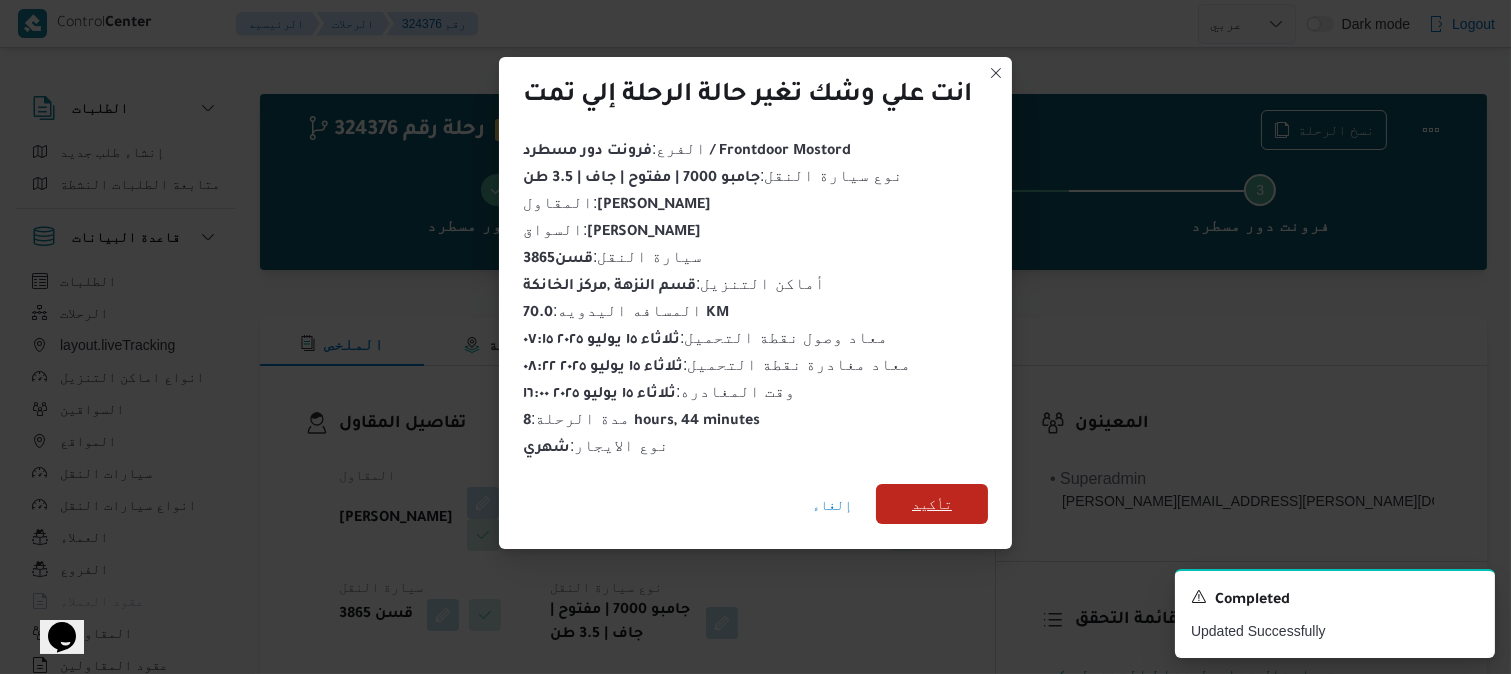 click on "تأكيد" at bounding box center [932, 504] 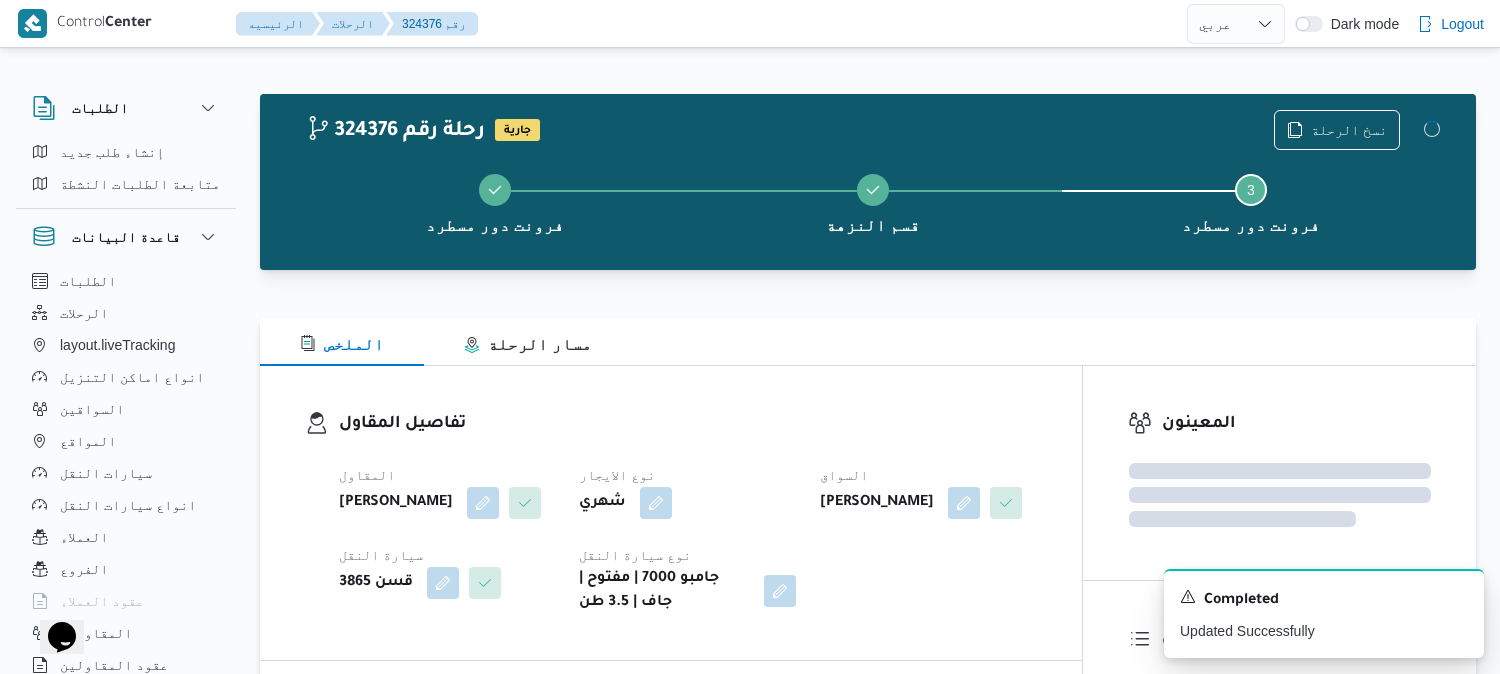 click on "تفاصيل المقاول المقاول جمال صبحي سيد احمد نوع الايجار شهري السواق صلاح سيد عبدالعظيم قاسم سيارة النقل قسن 3865 نوع سيارة النقل جامبو 7000 | مفتوح | جاف | 3.5 طن" at bounding box center (688, 513) 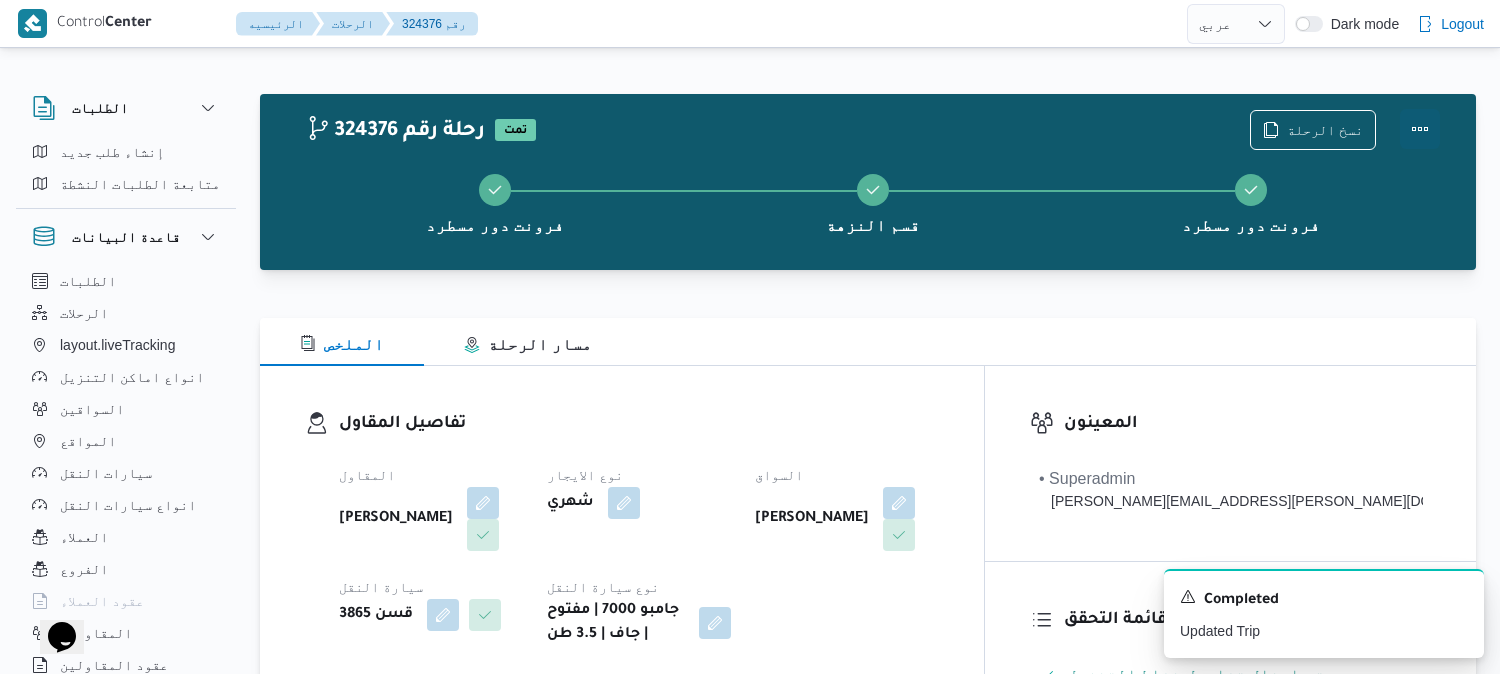 click at bounding box center (1420, 129) 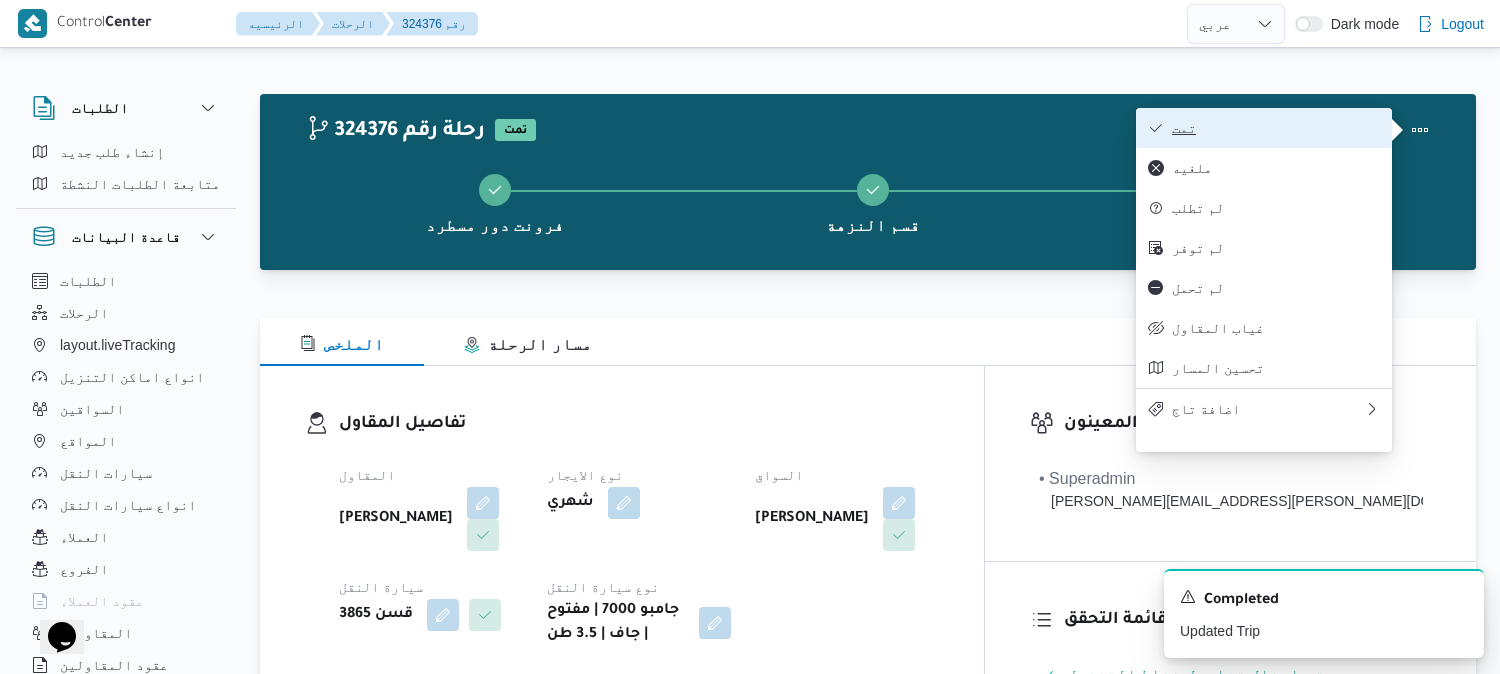 click on "تمت" at bounding box center (1276, 128) 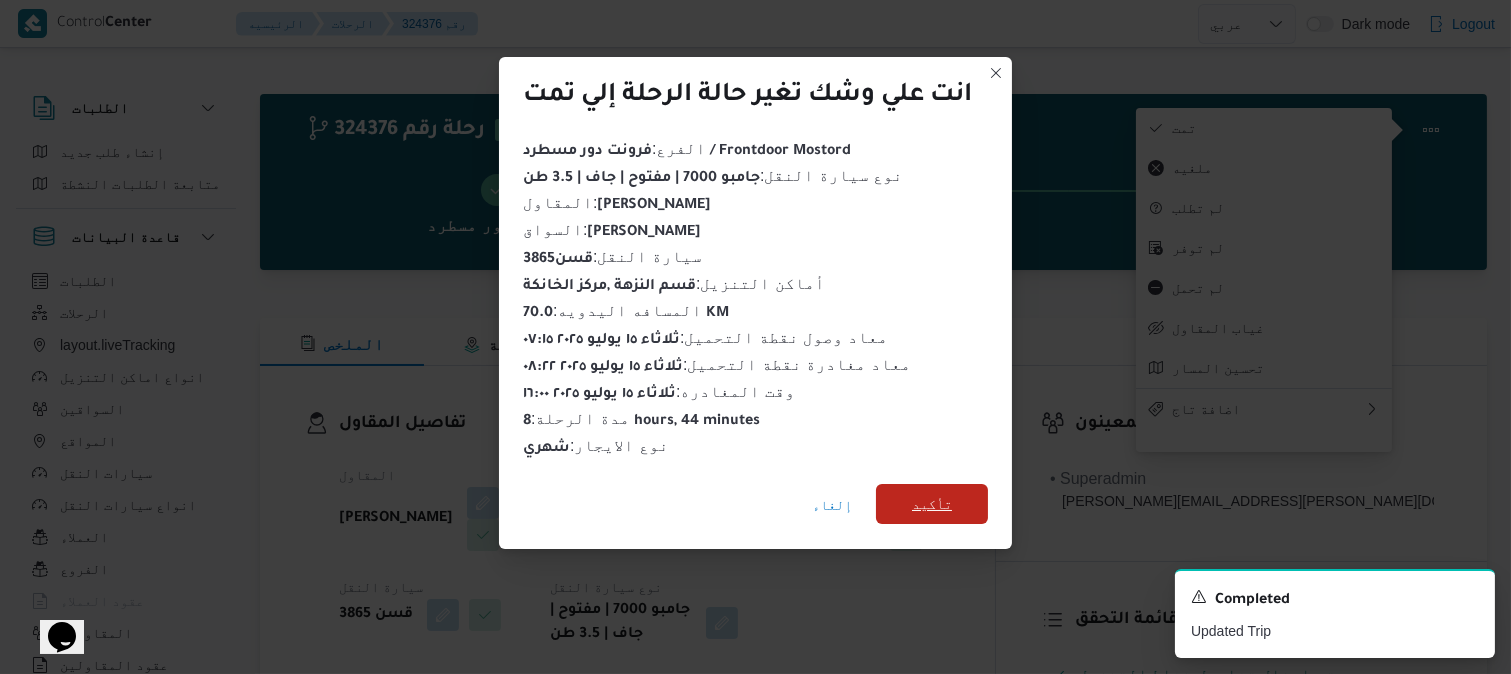 click on "تأكيد" at bounding box center [932, 504] 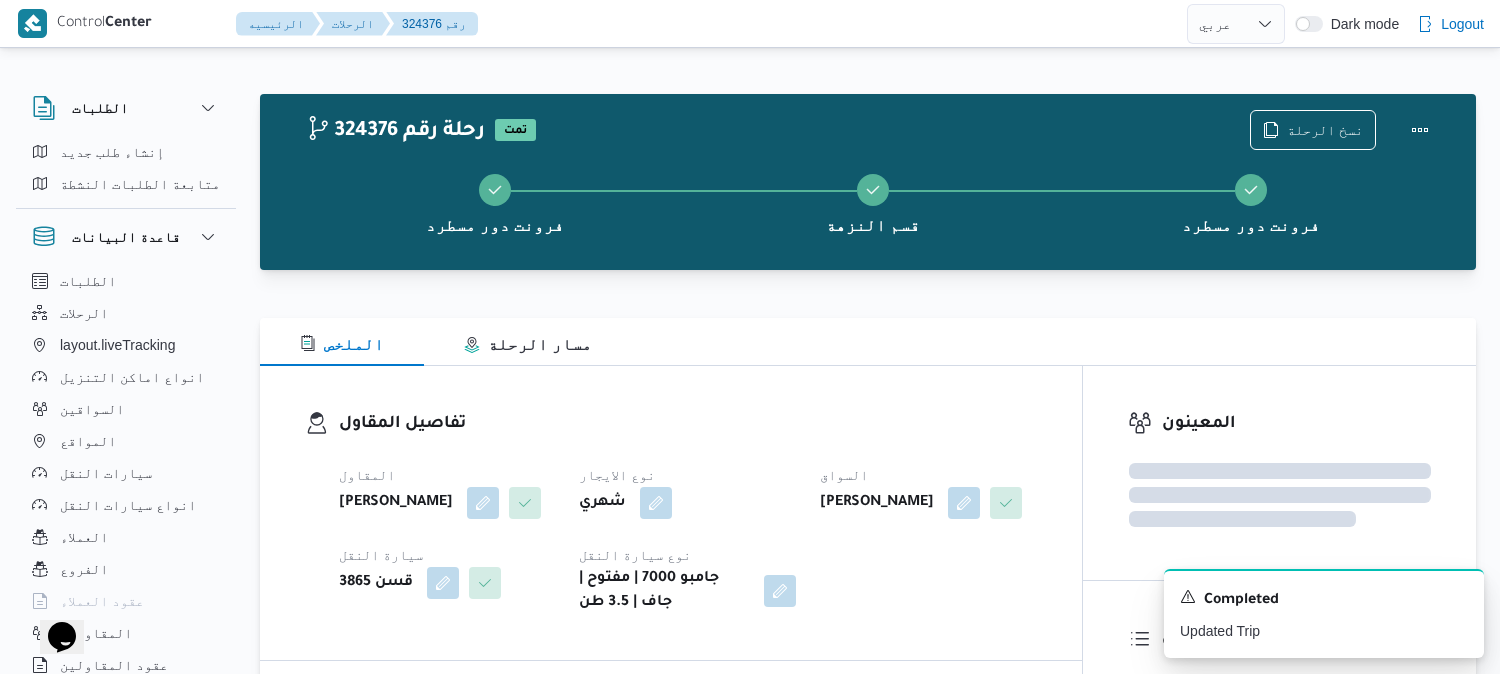 click on "تفاصيل المقاول" at bounding box center (688, 424) 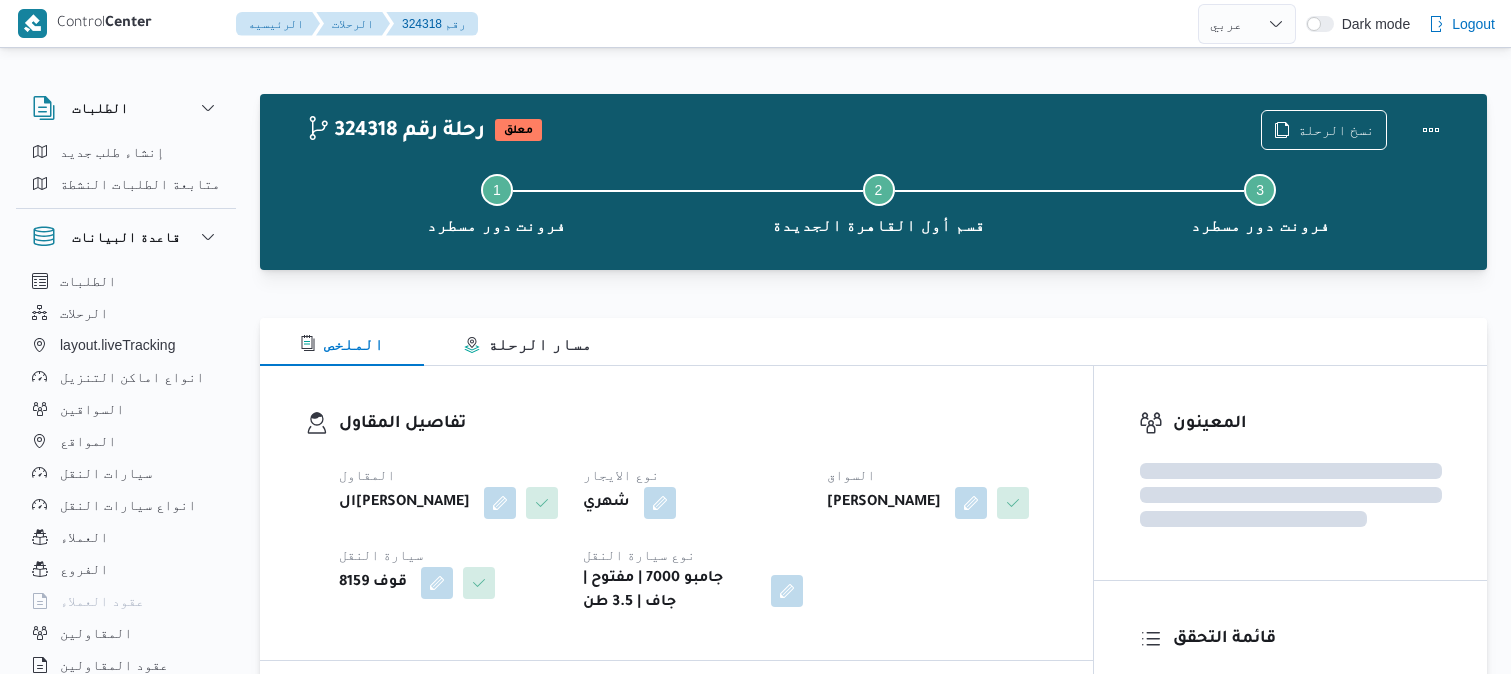 select on "ar" 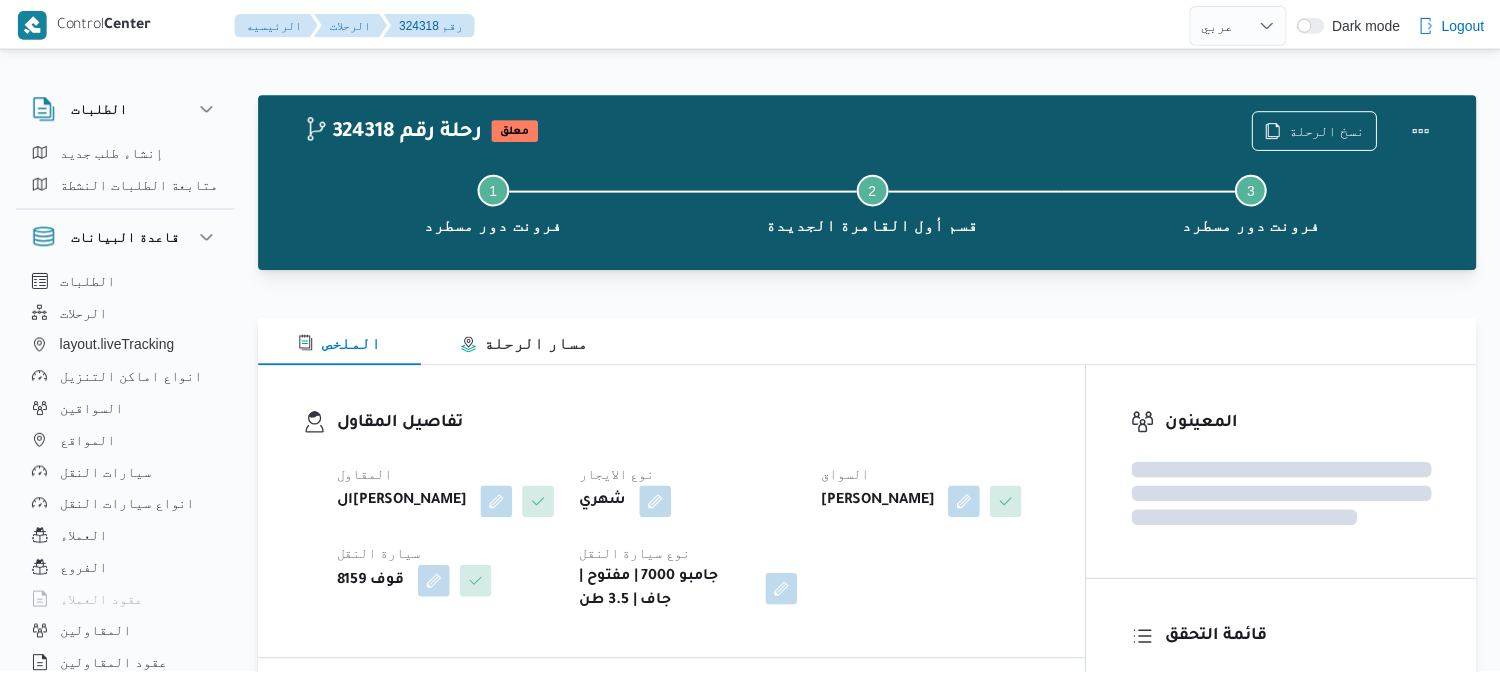 scroll, scrollTop: 0, scrollLeft: 0, axis: both 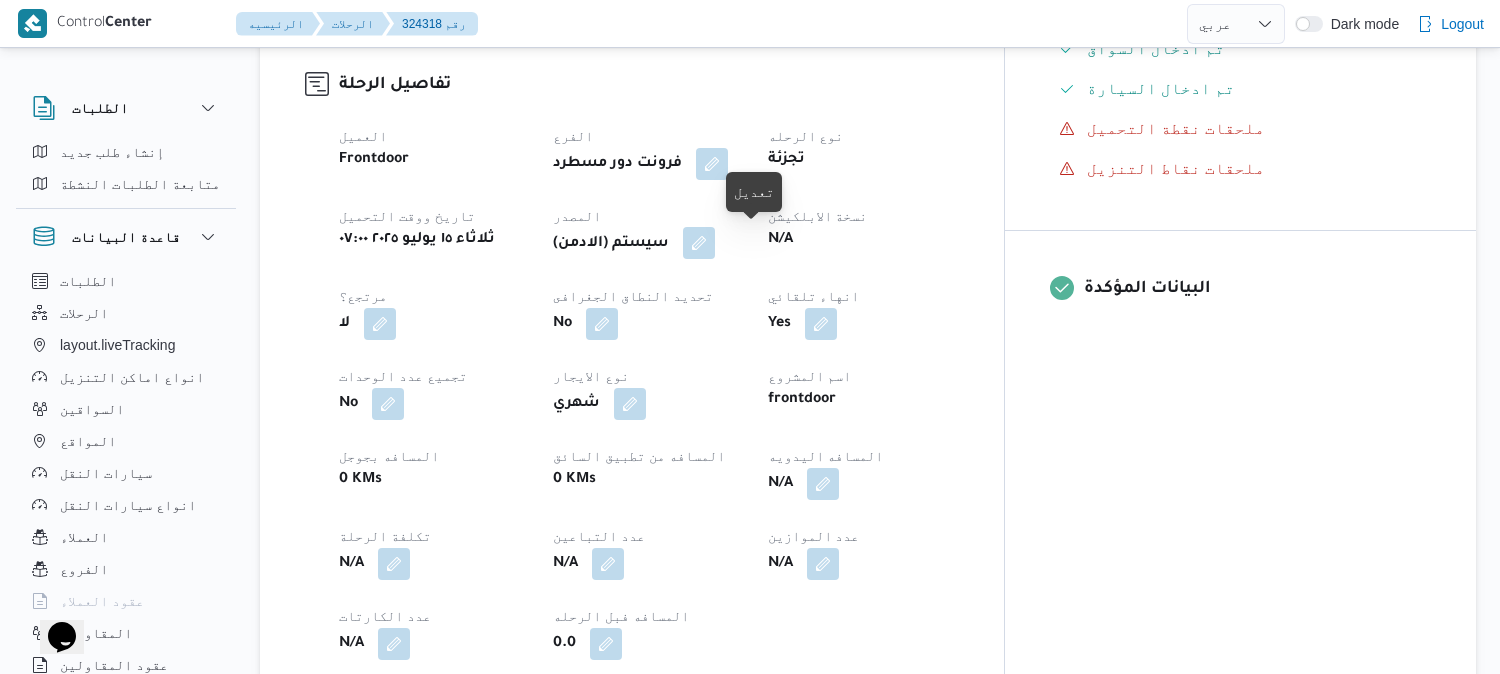 click at bounding box center [699, 243] 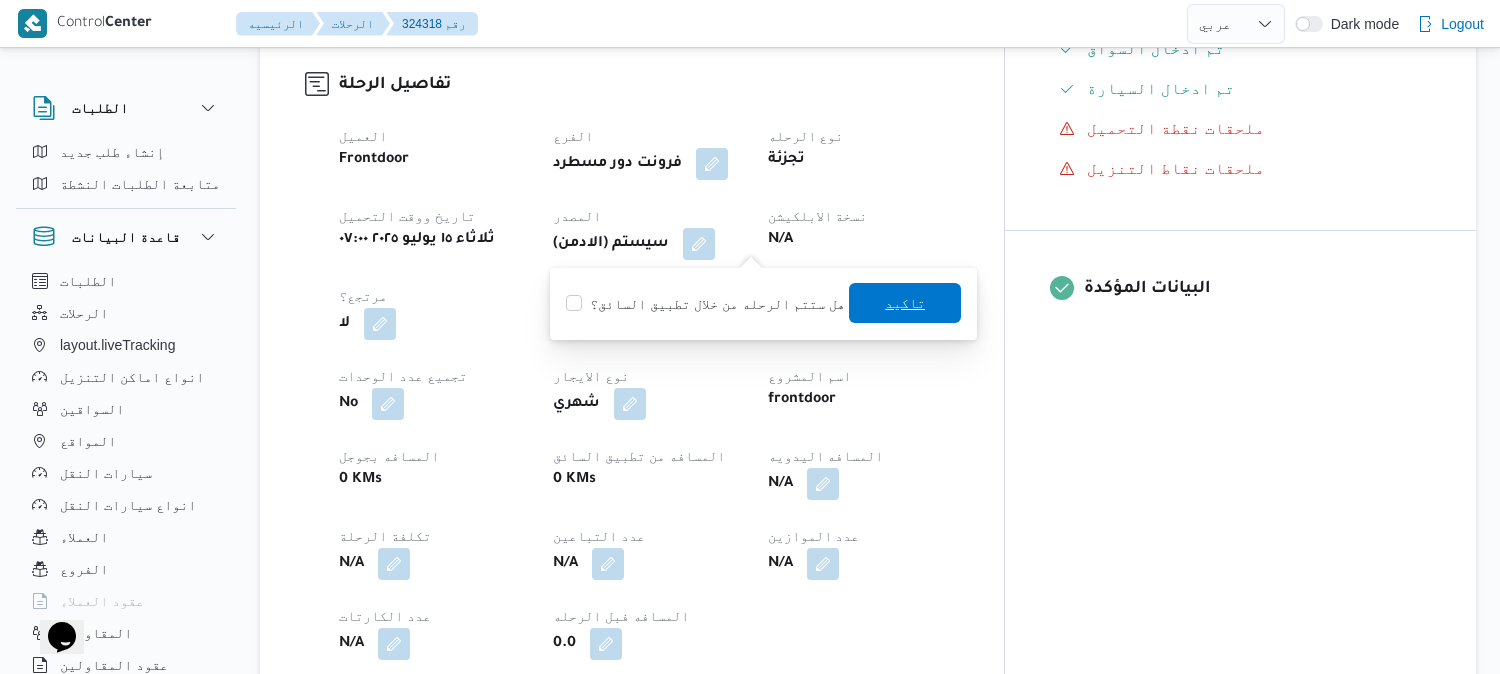 click on "تاكيد" at bounding box center [905, 303] 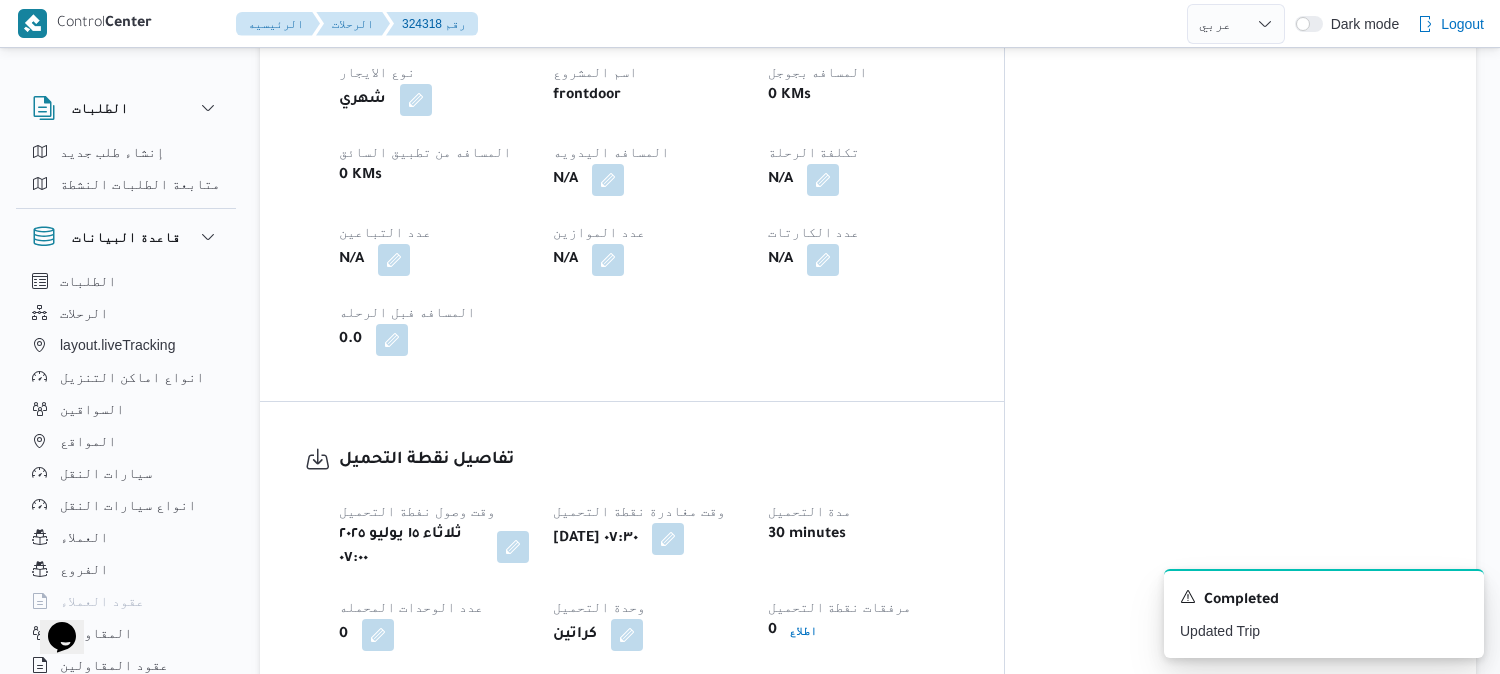 scroll, scrollTop: 1000, scrollLeft: 0, axis: vertical 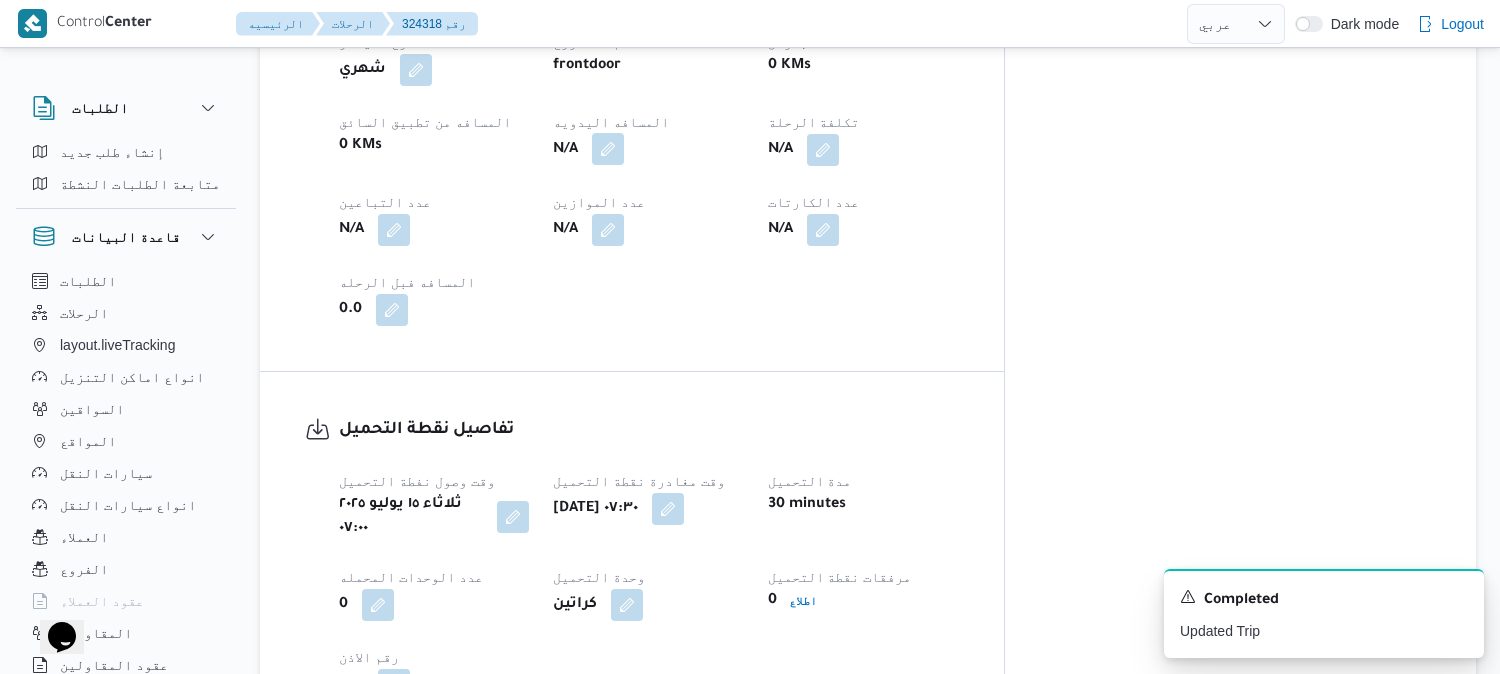 click at bounding box center [608, 149] 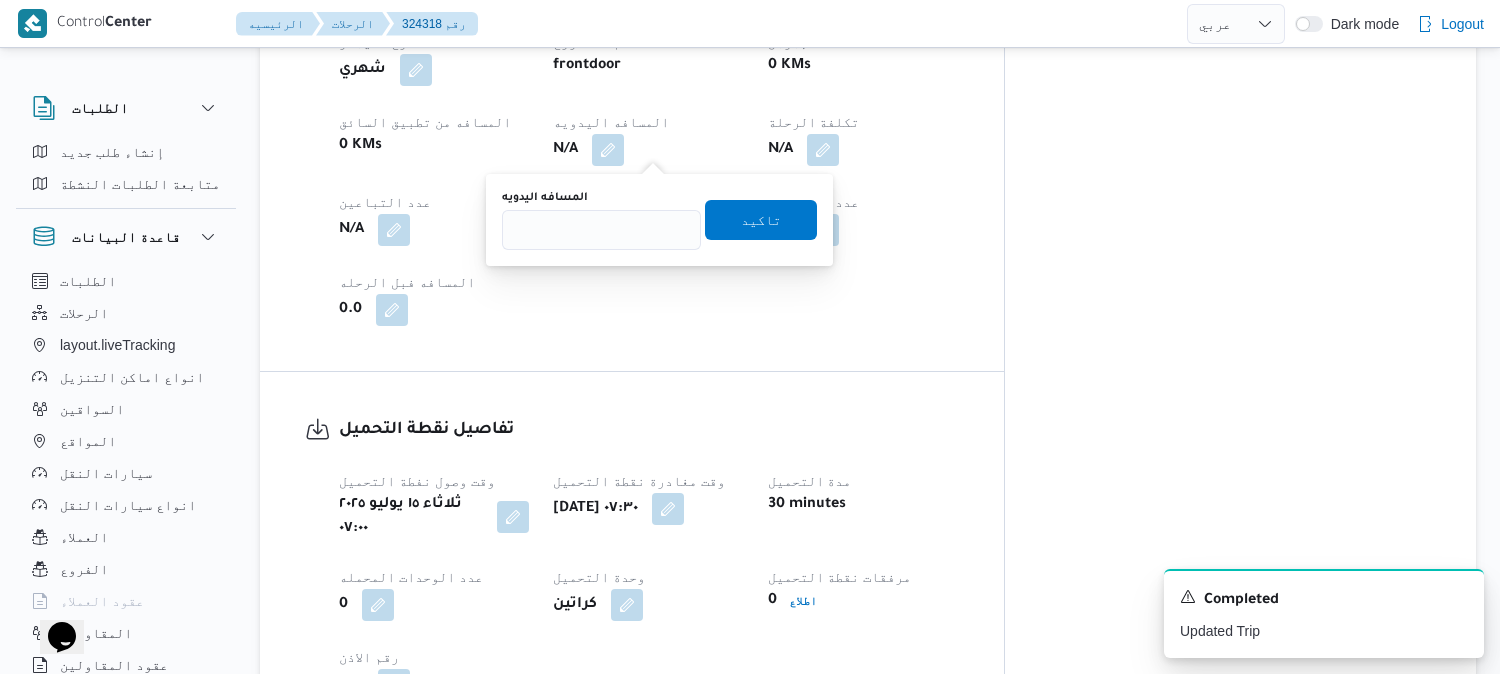 click on "المسافه اليدويه" at bounding box center [601, 198] 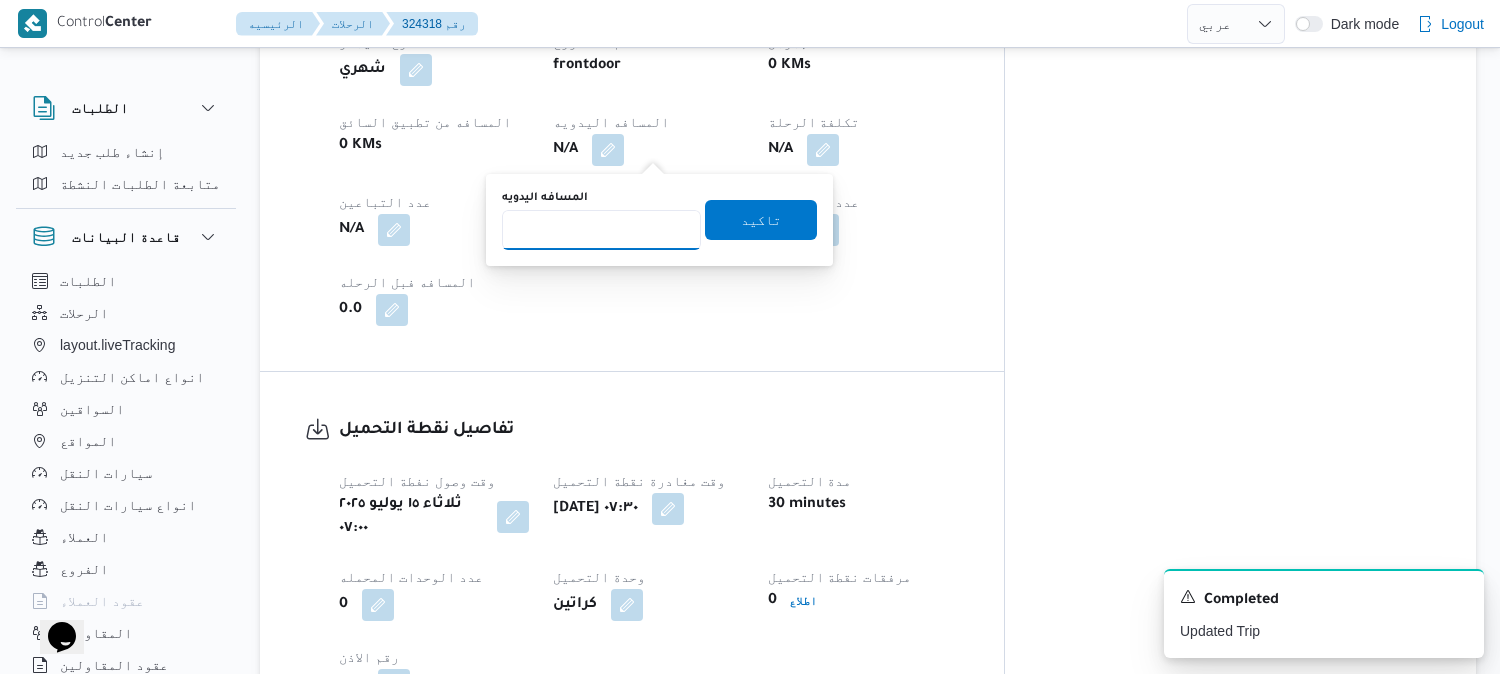 click on "المسافه اليدويه" at bounding box center [601, 230] 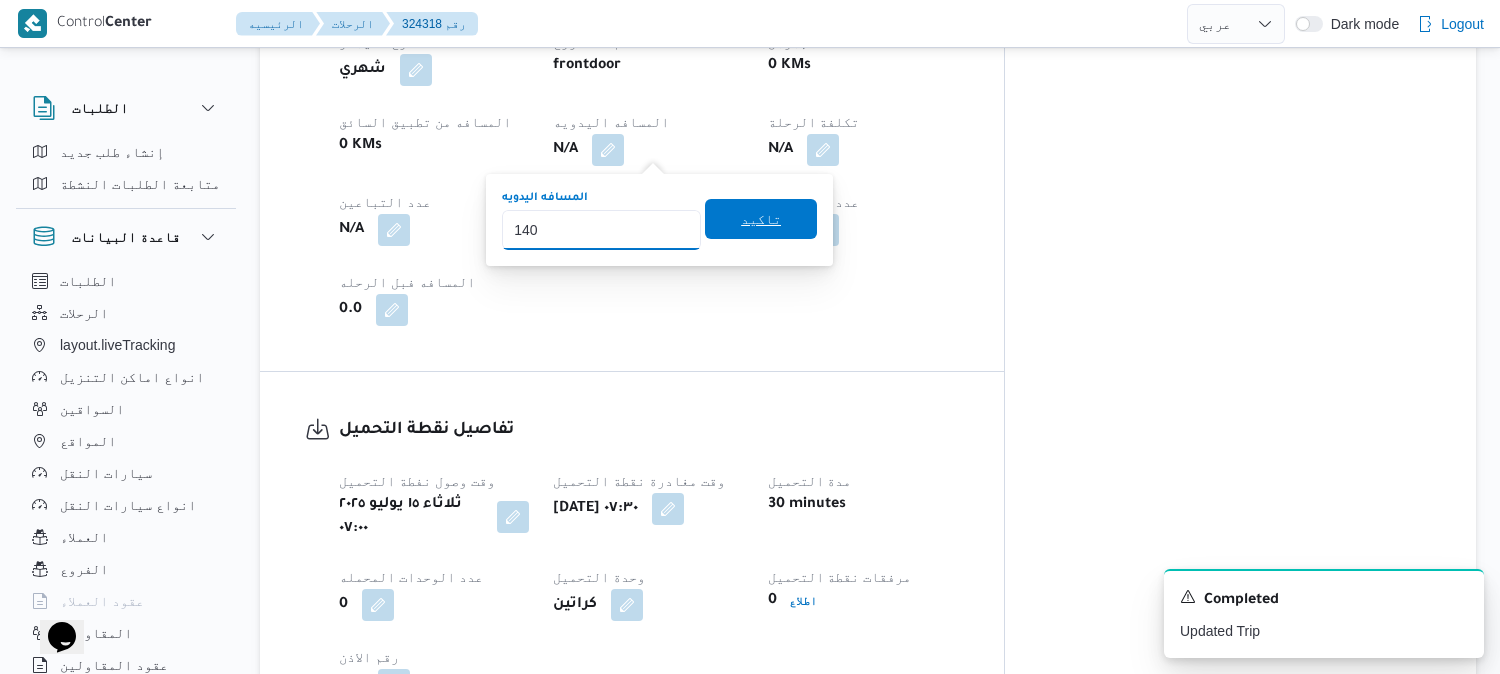 type on "140" 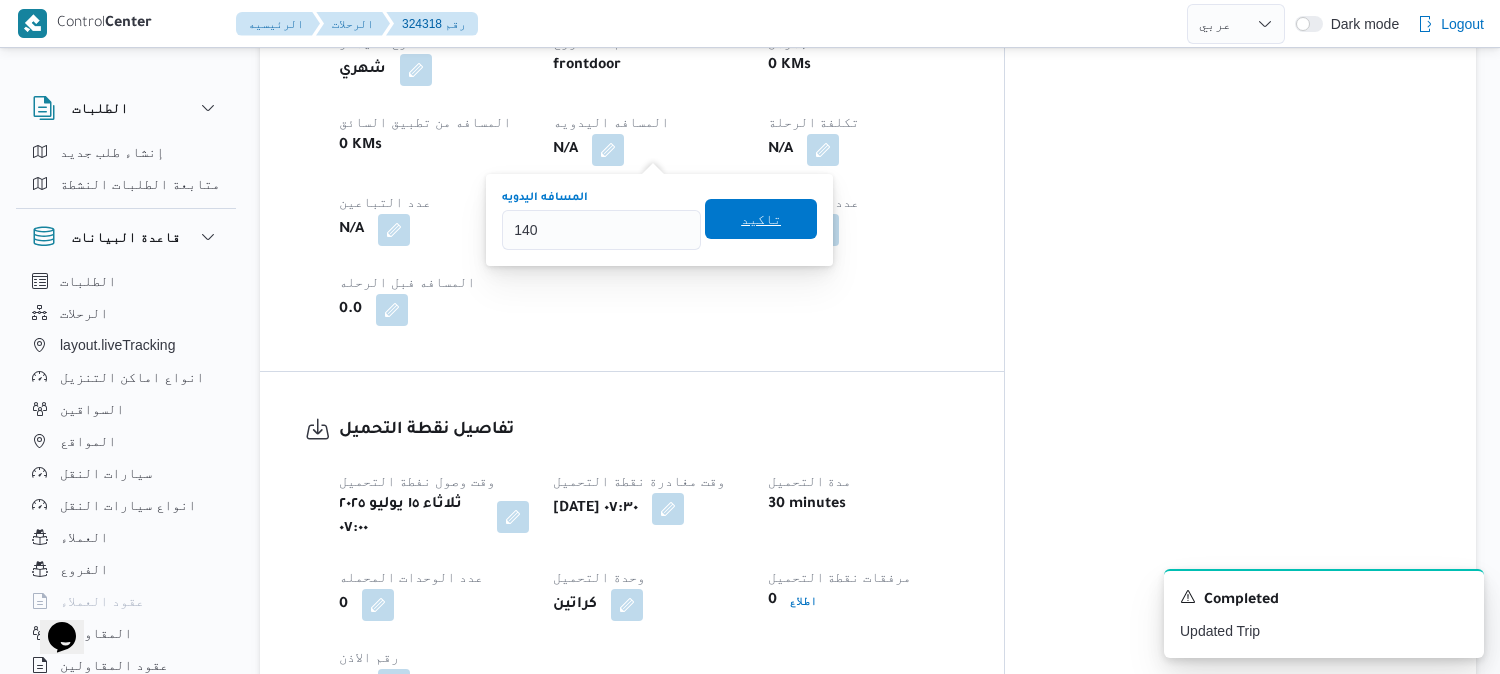 click on "تاكيد" at bounding box center [761, 219] 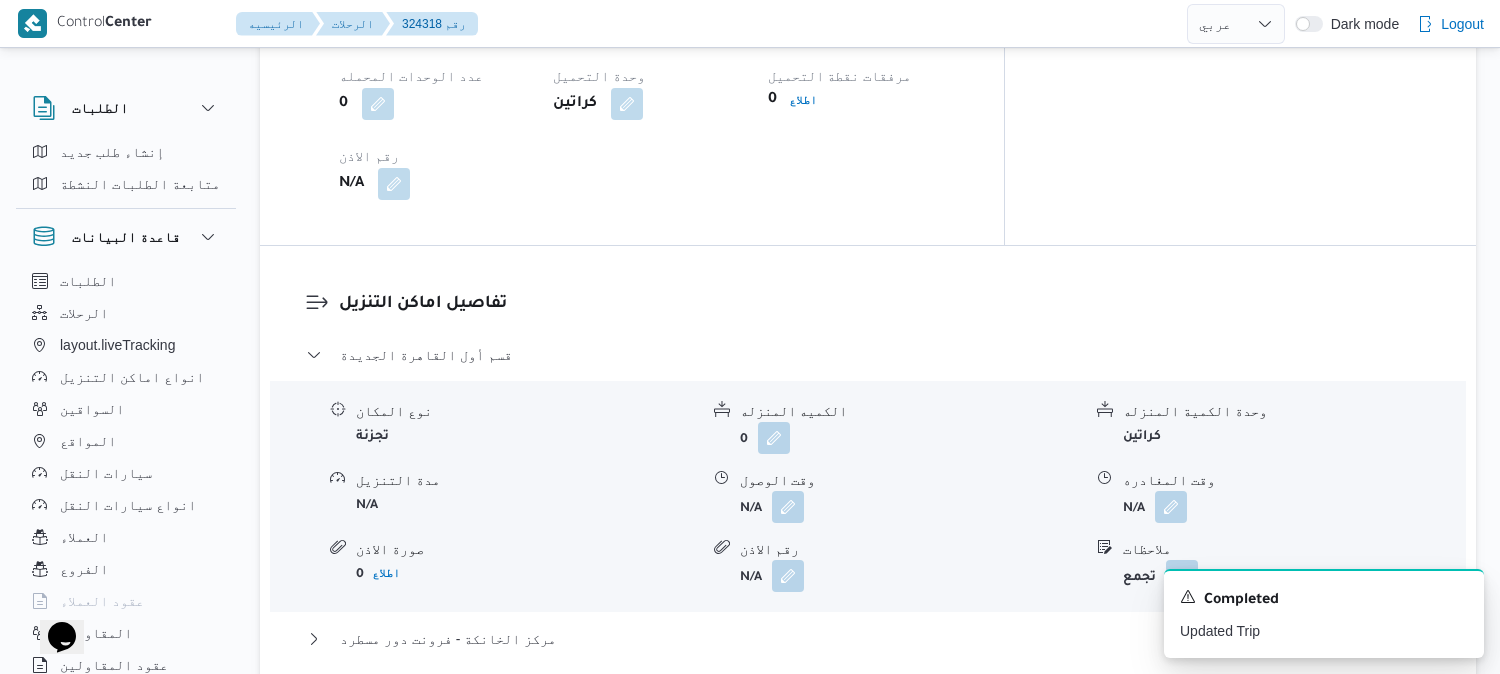 scroll, scrollTop: 1555, scrollLeft: 0, axis: vertical 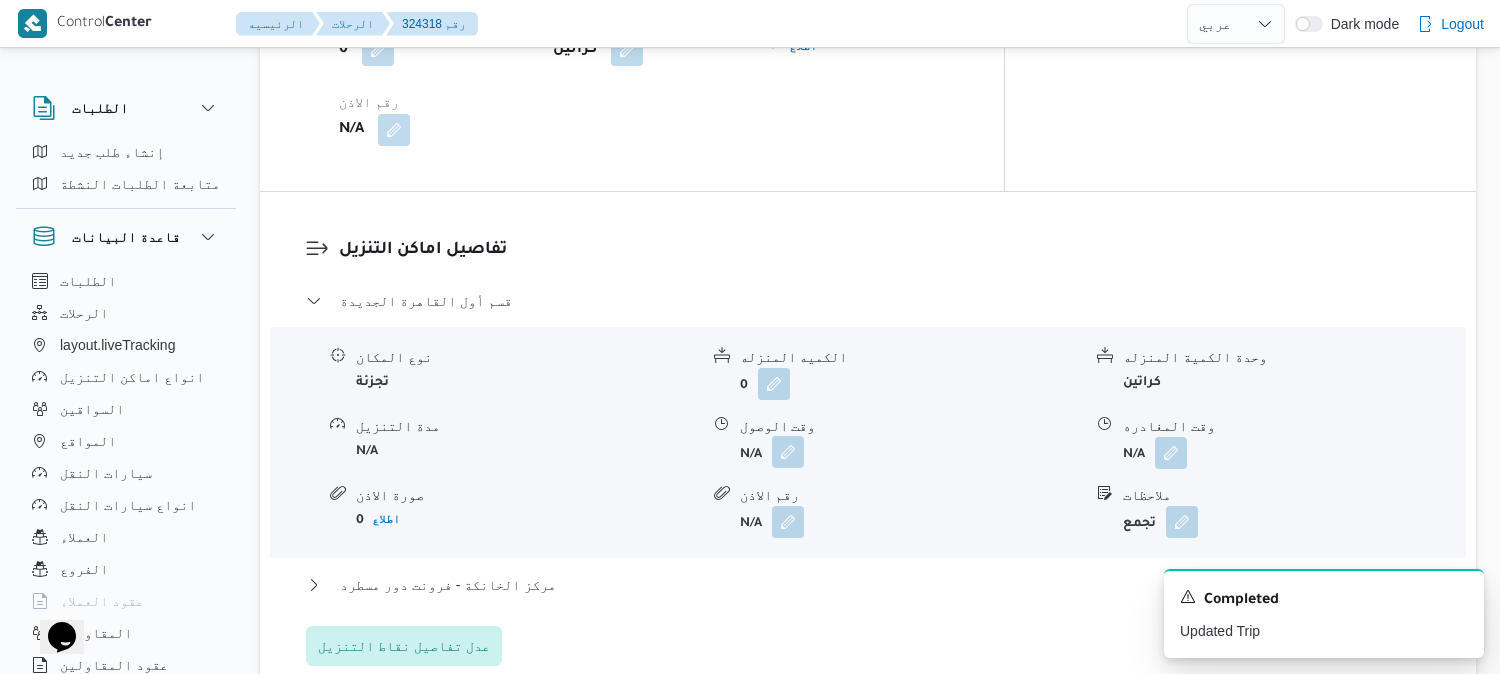 click at bounding box center (788, 452) 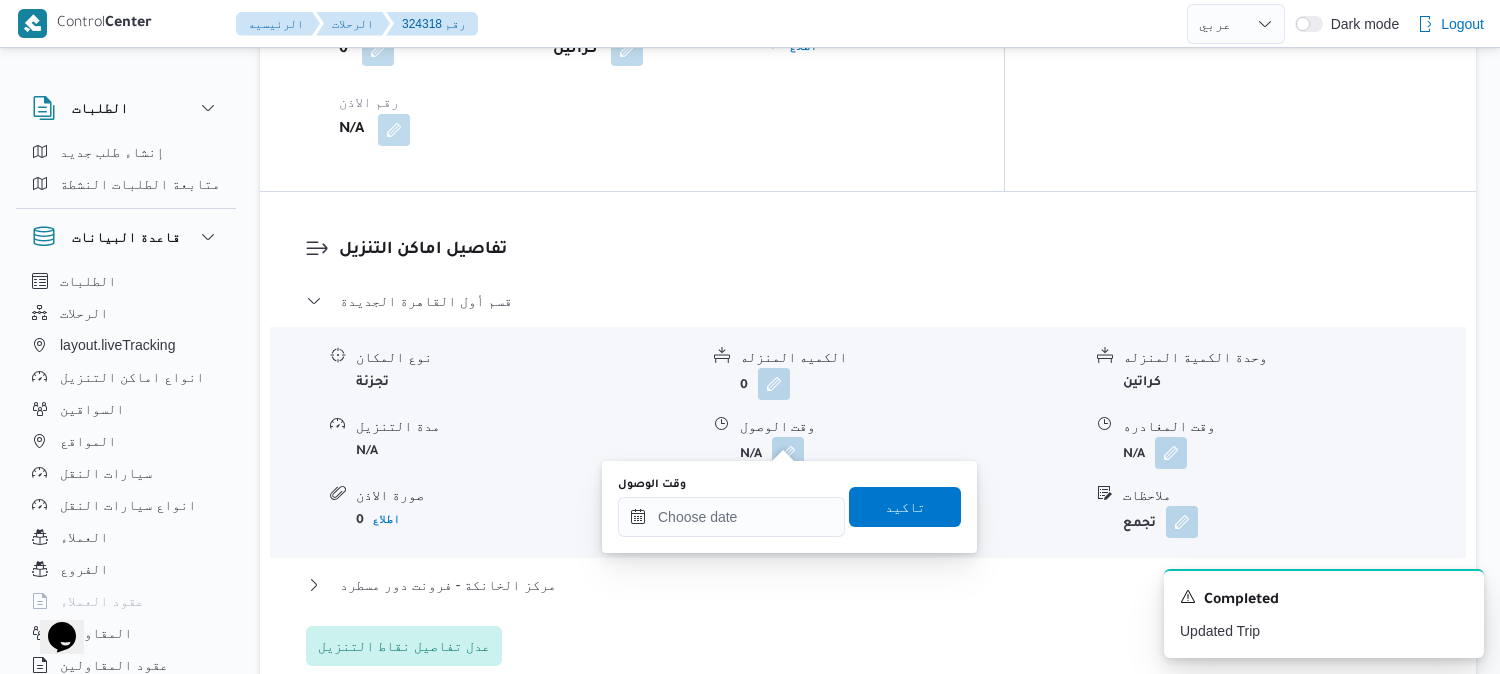 click on "وقت الوصول" at bounding box center (731, 507) 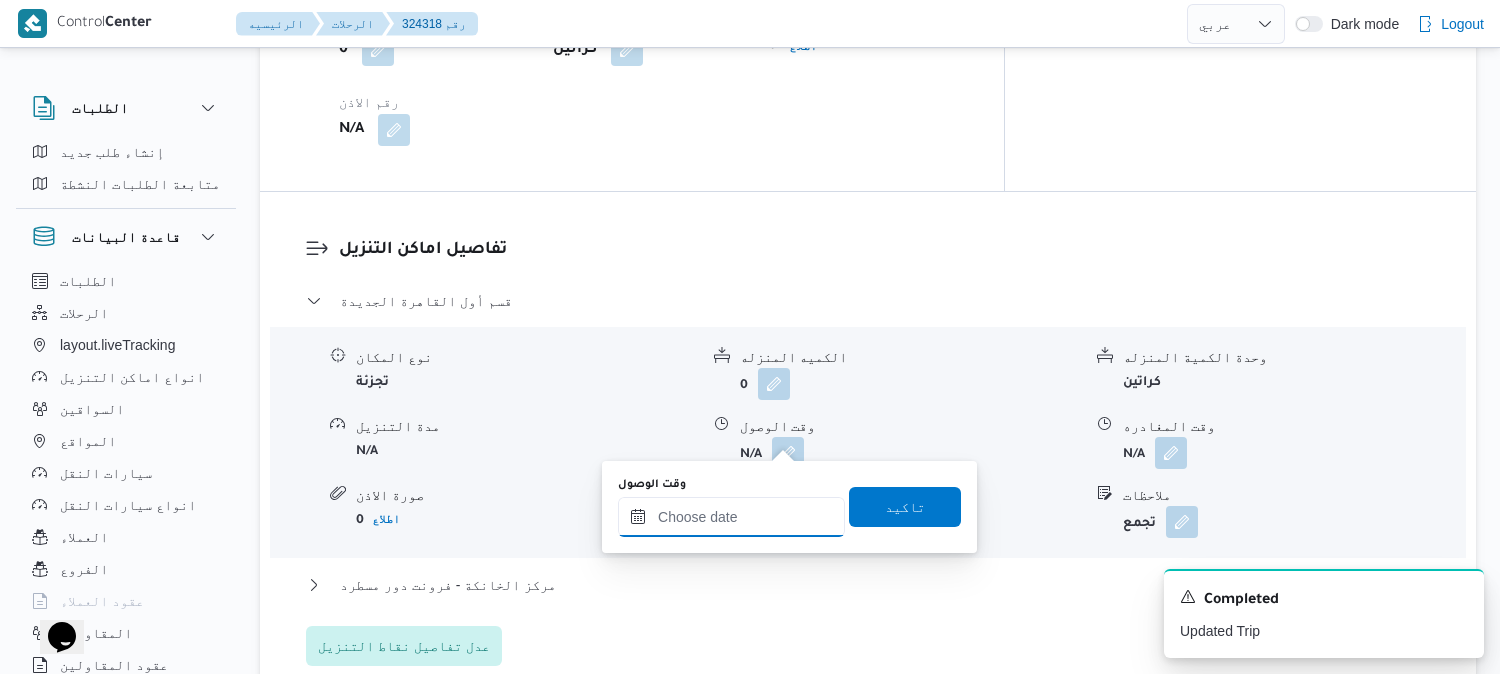 click on "وقت الوصول" at bounding box center [731, 517] 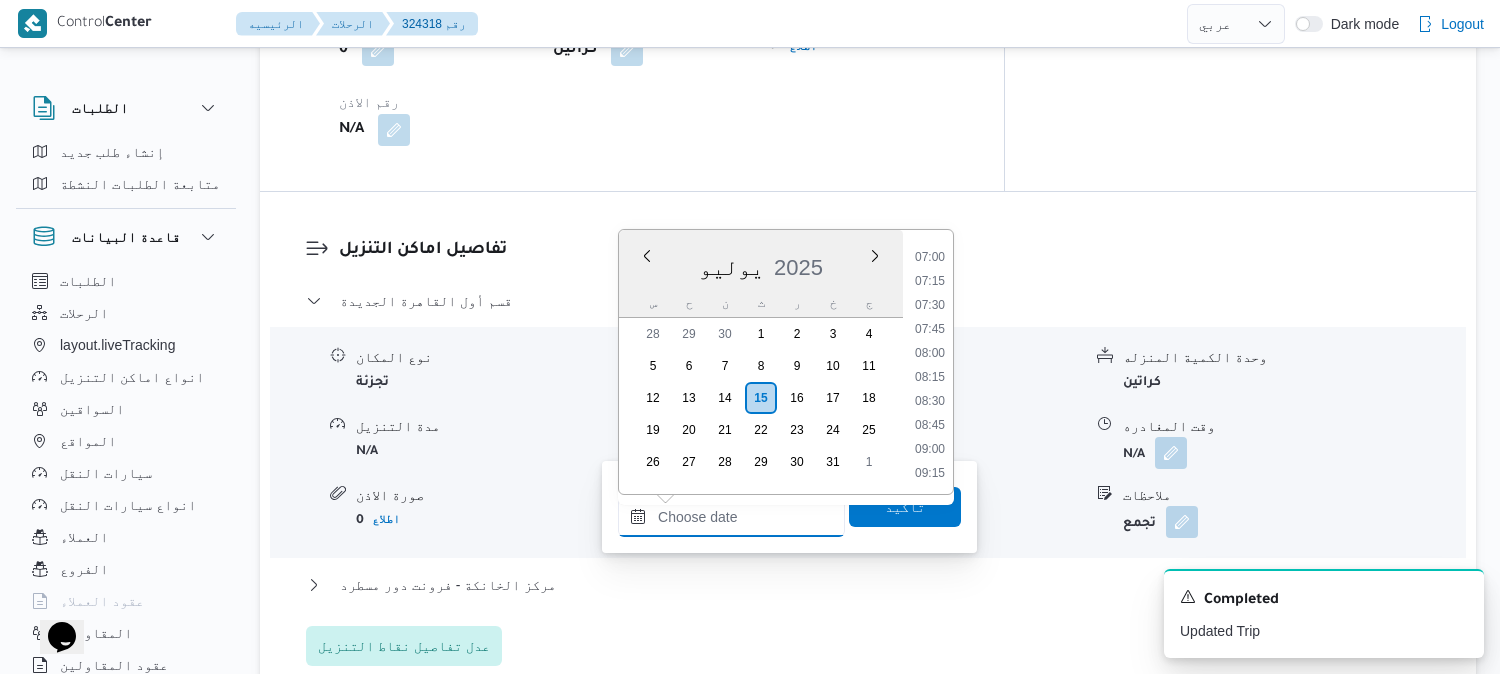 scroll, scrollTop: 620, scrollLeft: 0, axis: vertical 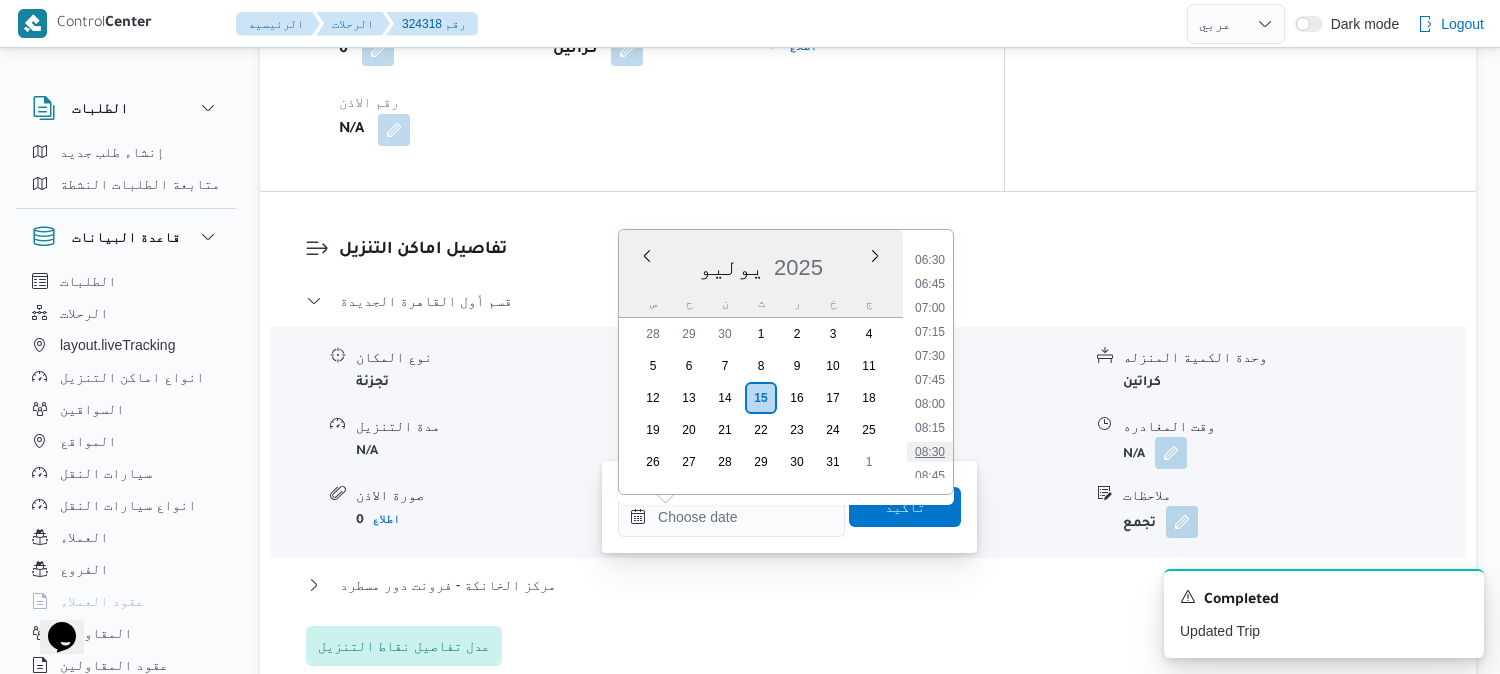click on "08:30" at bounding box center (930, 452) 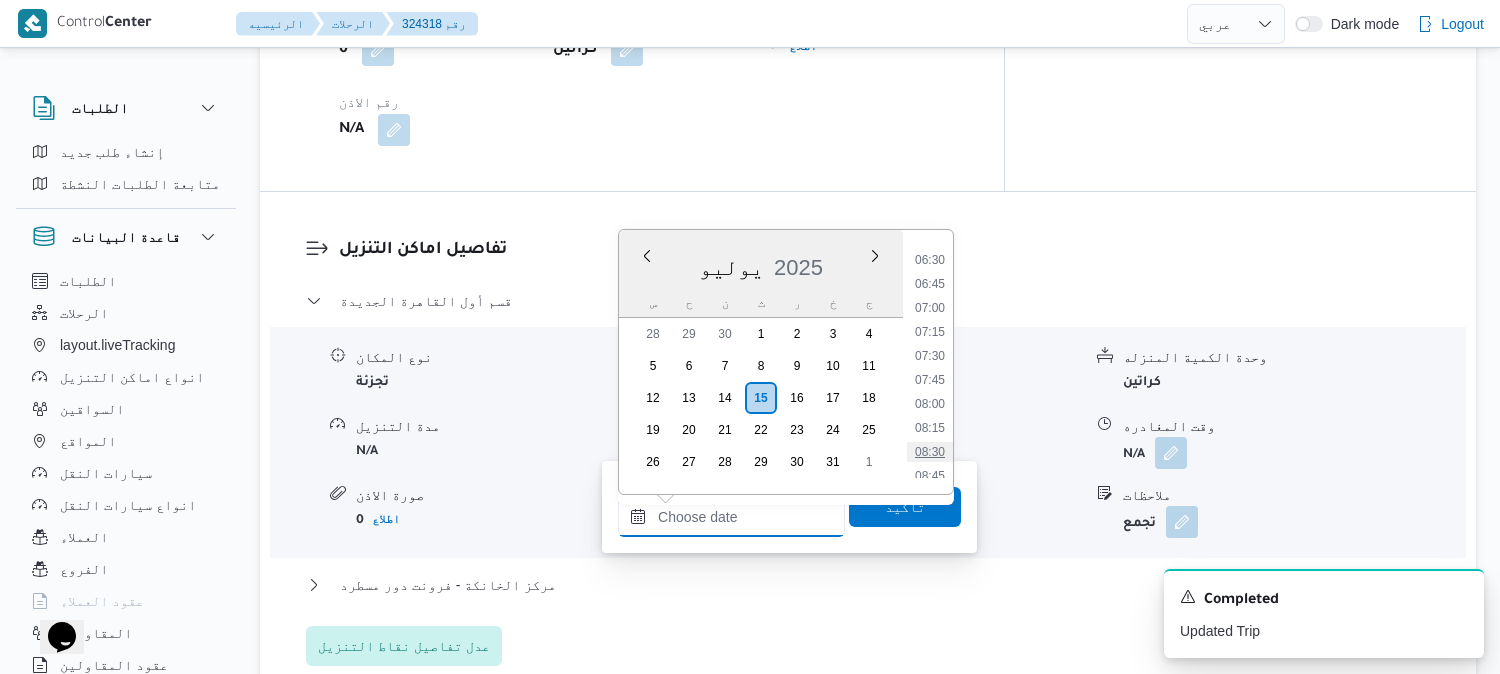 type on "١٥/٠٧/٢٠٢٥ ٠٨:٣٠" 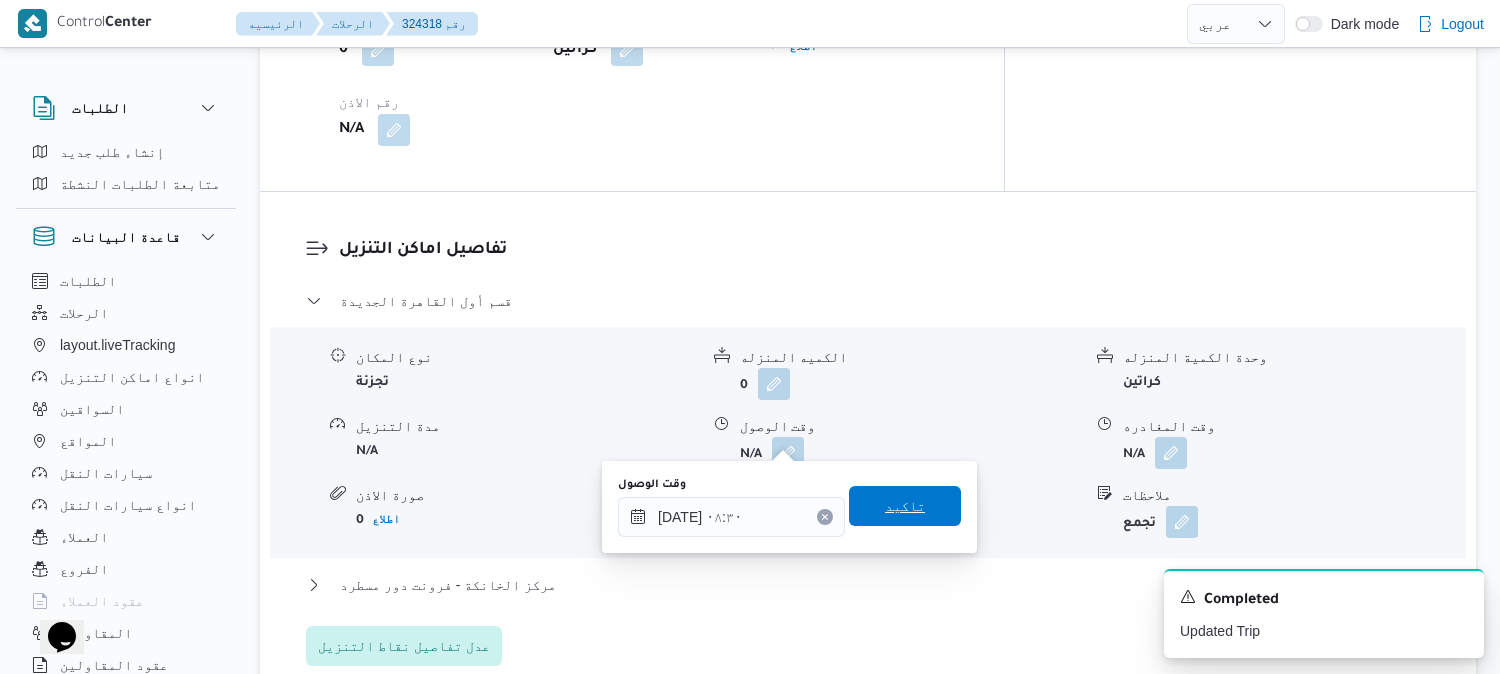 click on "تاكيد" at bounding box center [905, 506] 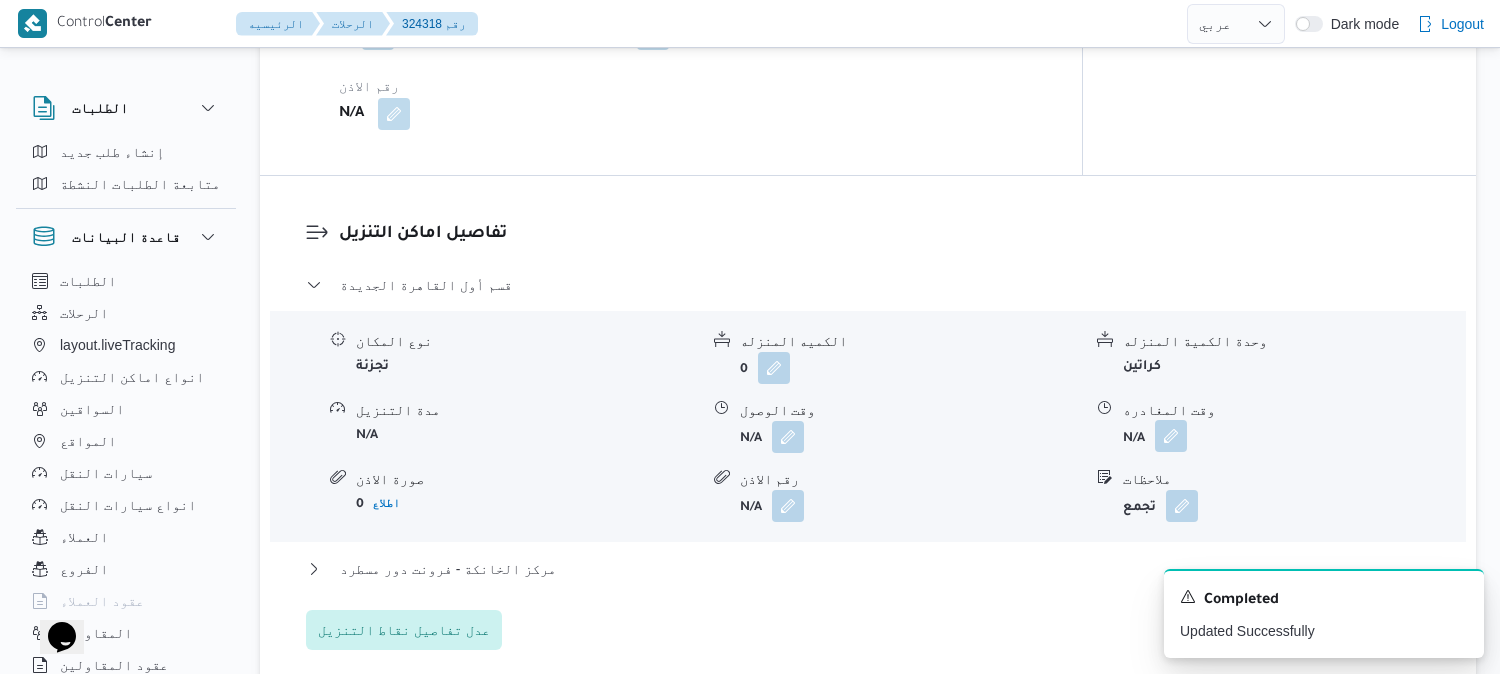 click at bounding box center [1171, 436] 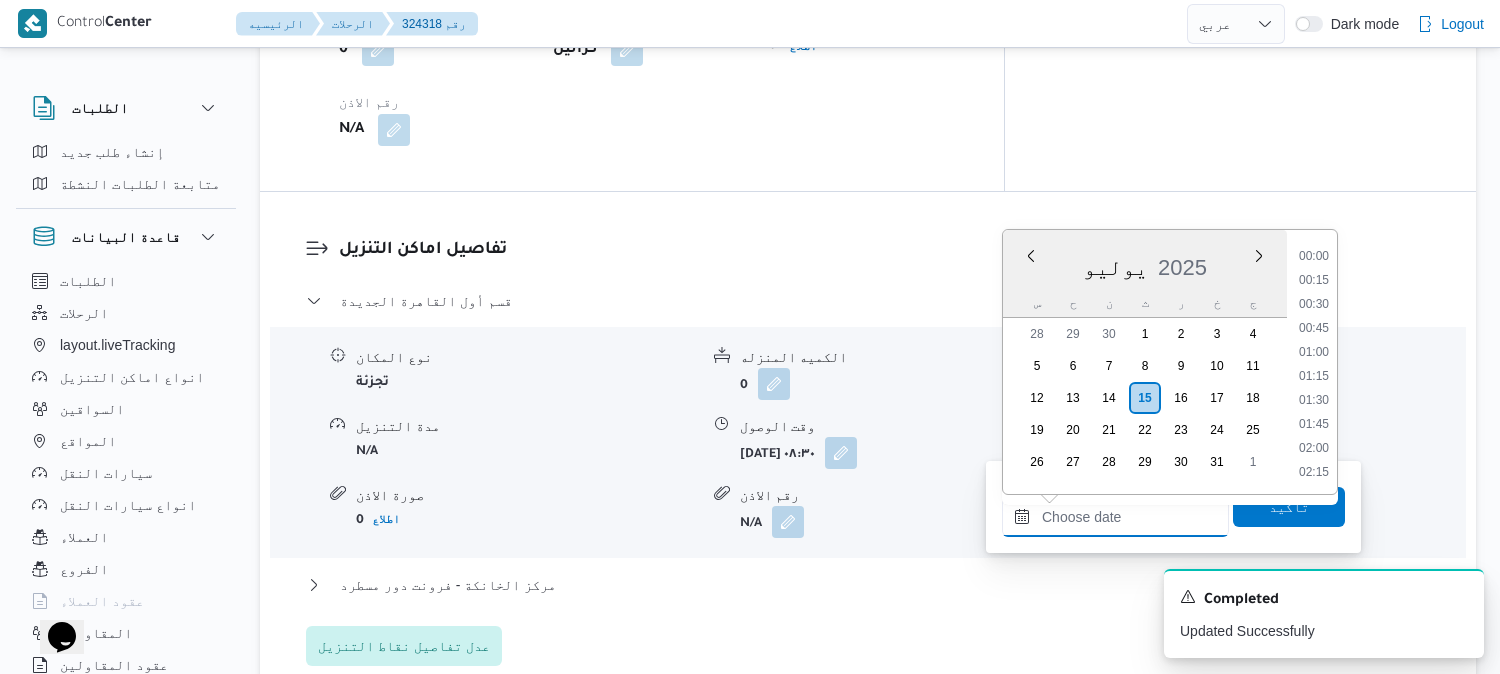 click on "وقت المغادره" at bounding box center [1115, 517] 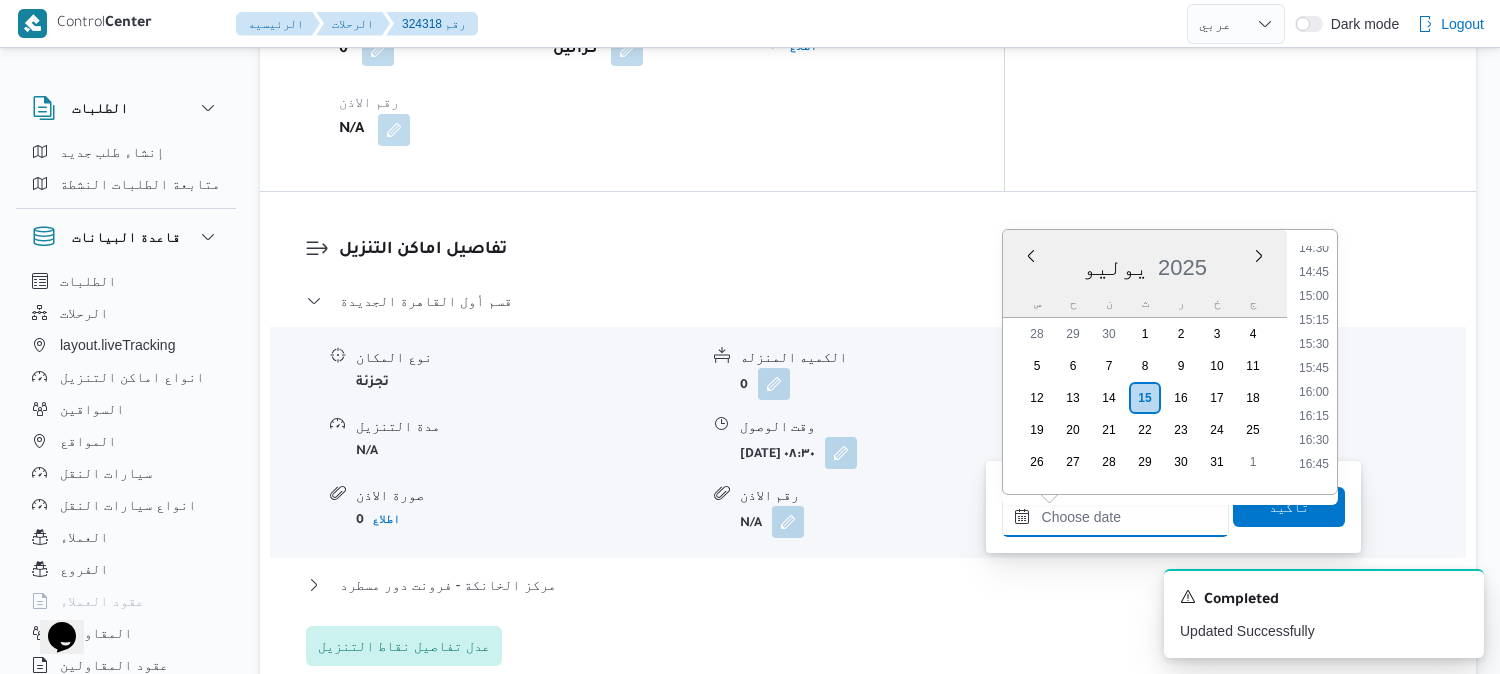 scroll, scrollTop: 1397, scrollLeft: 0, axis: vertical 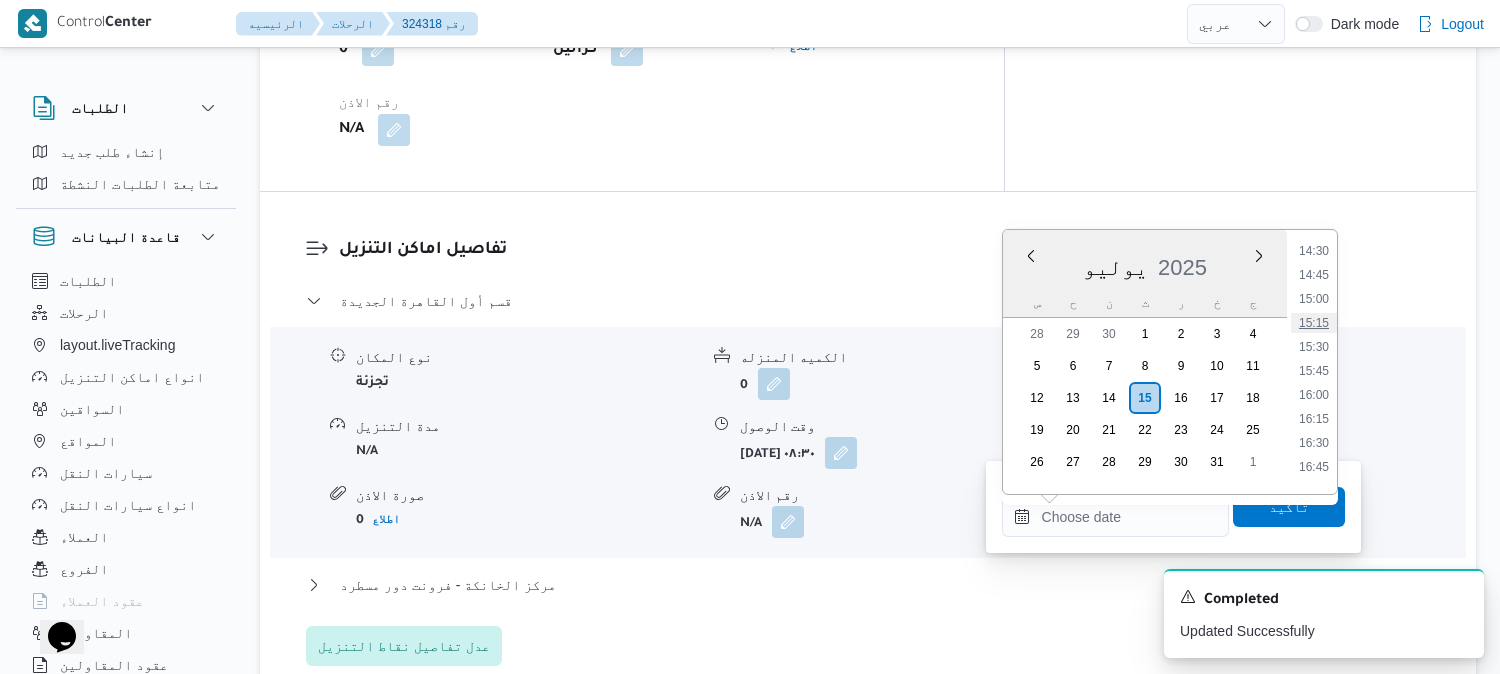 click on "15:15" at bounding box center (1314, 323) 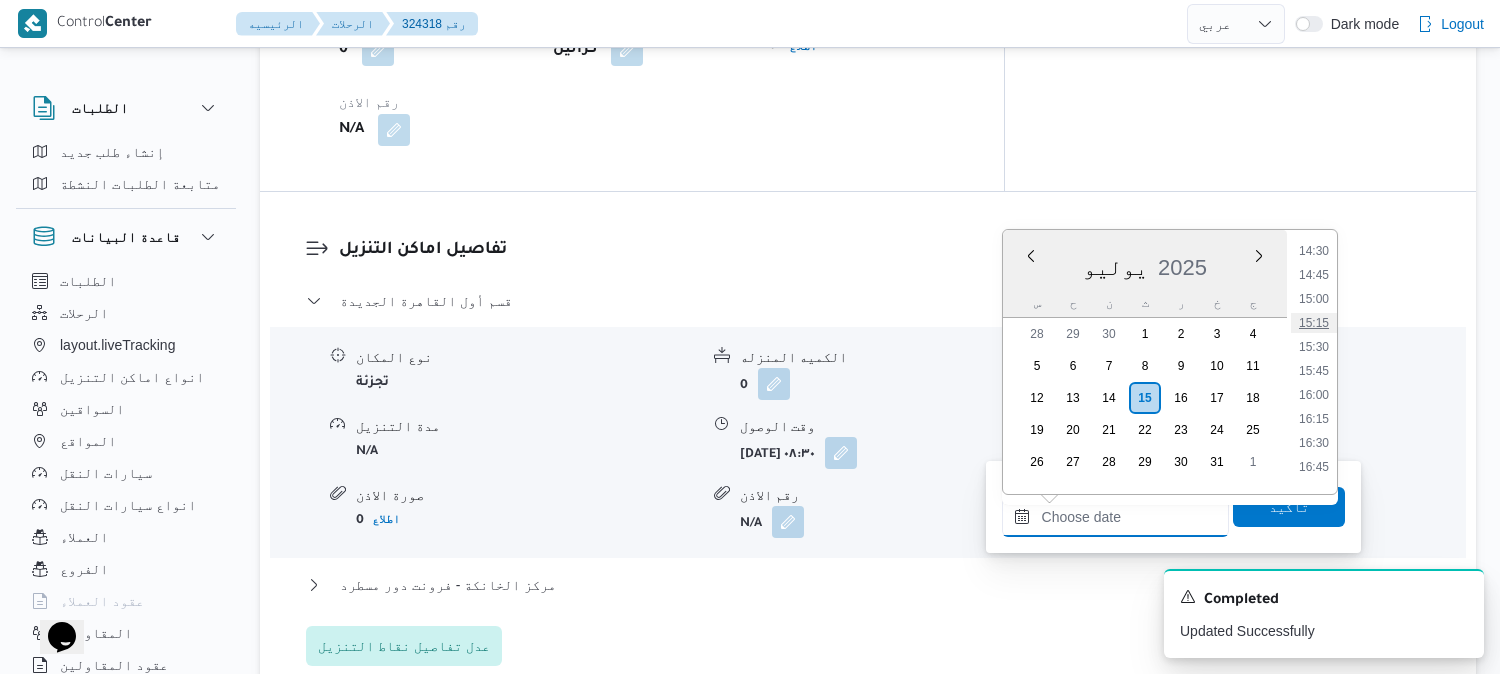 type on "١٥/٠٧/٢٠٢٥ ١٥:١٥" 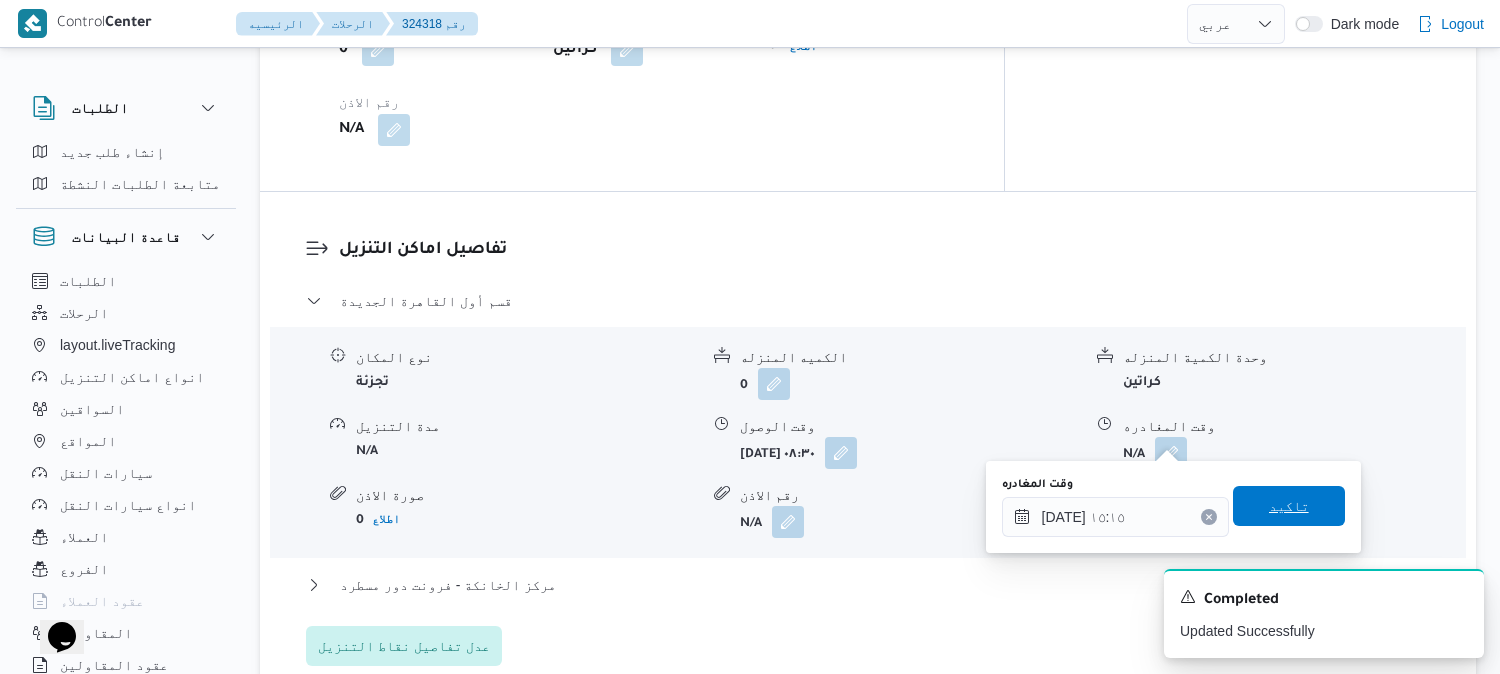 click on "تاكيد" at bounding box center (1289, 506) 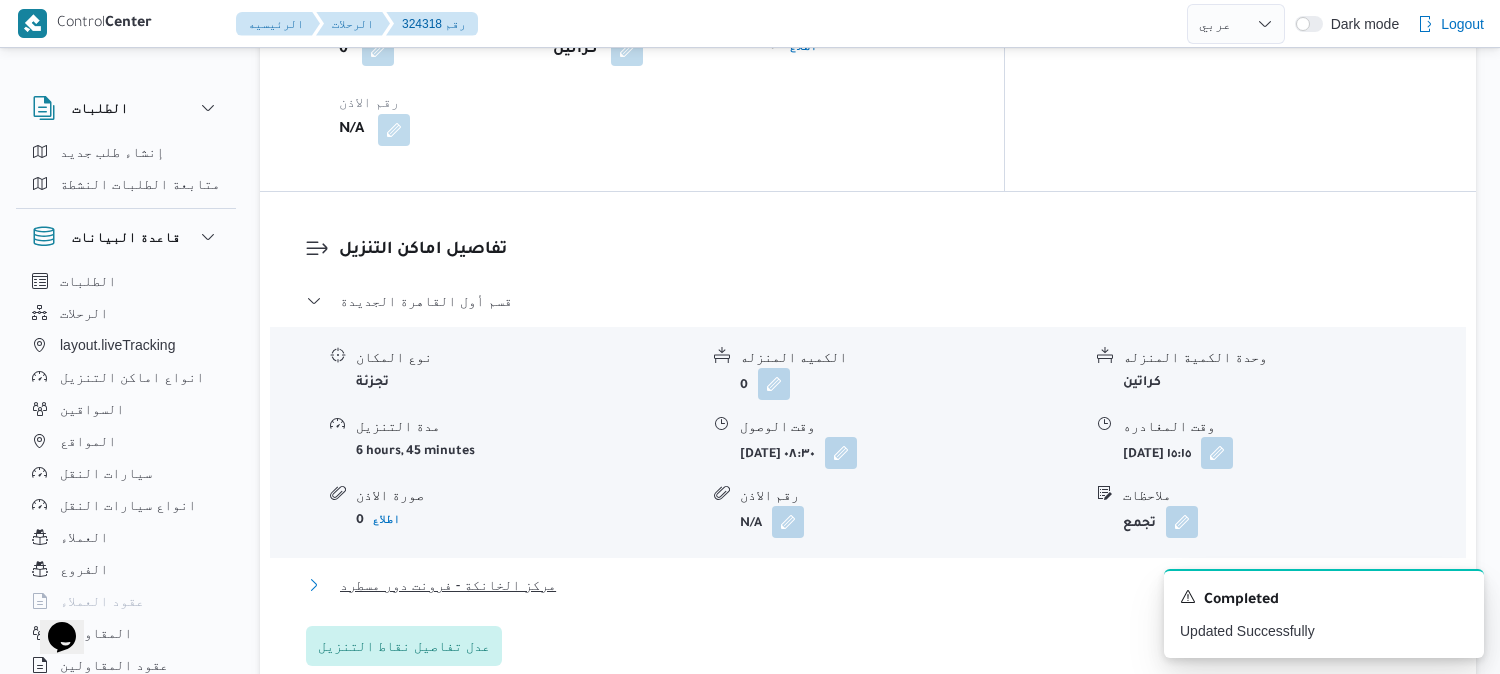 click on "مركز الخانكة -
فرونت دور مسطرد" at bounding box center (448, 585) 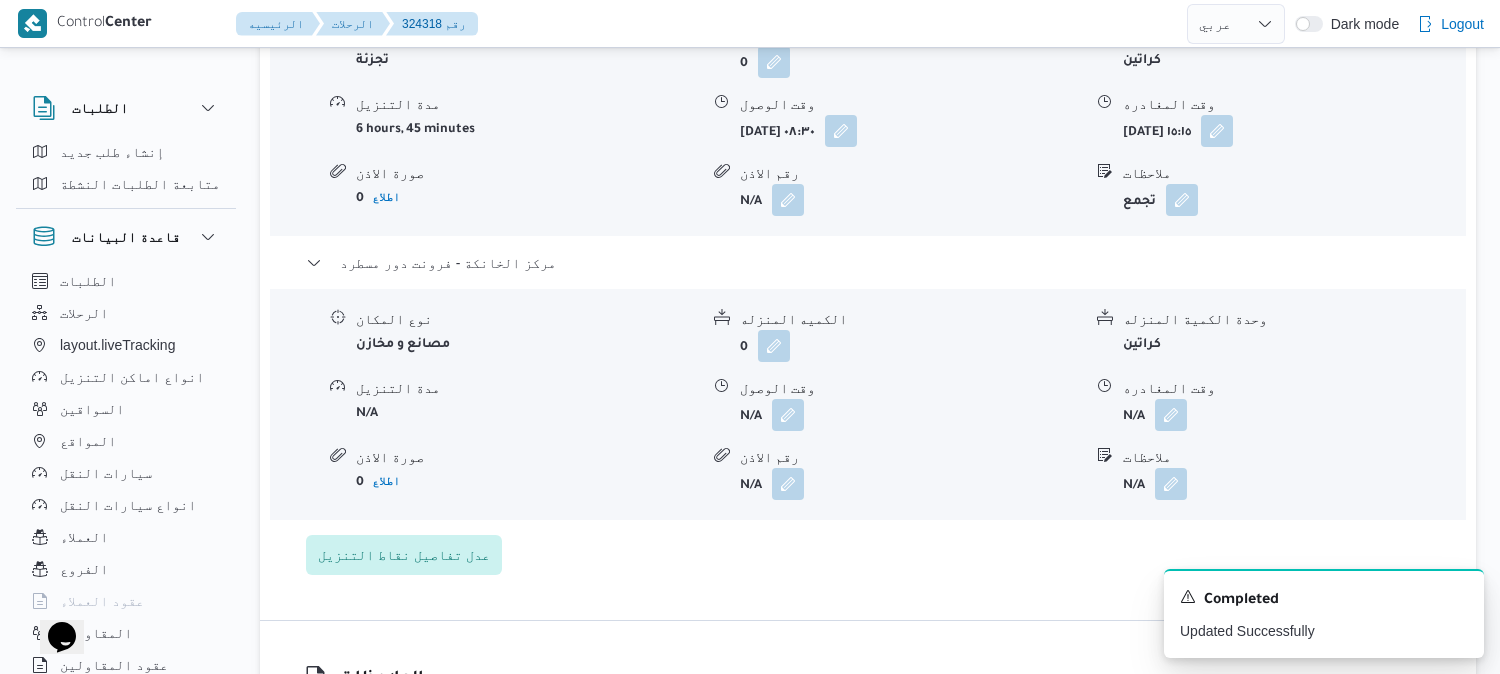 scroll, scrollTop: 1888, scrollLeft: 0, axis: vertical 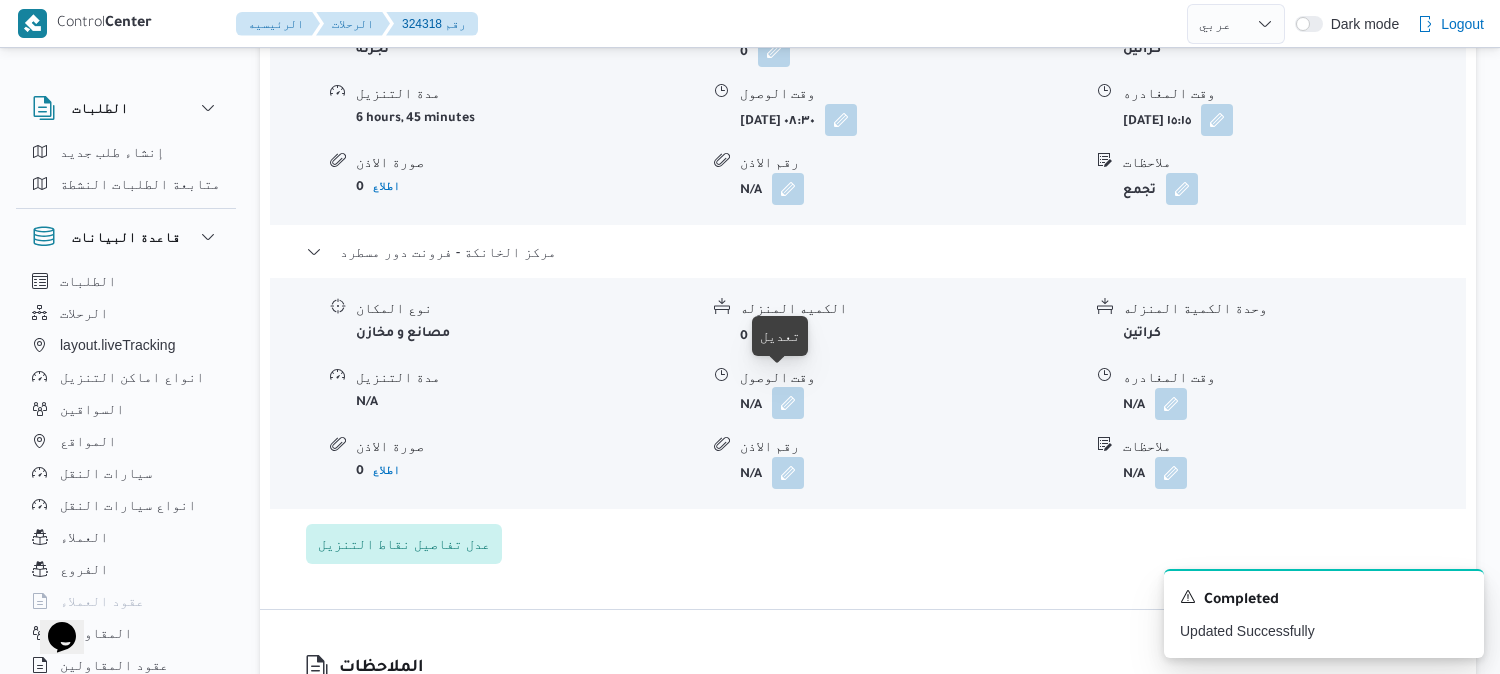 click at bounding box center (788, 403) 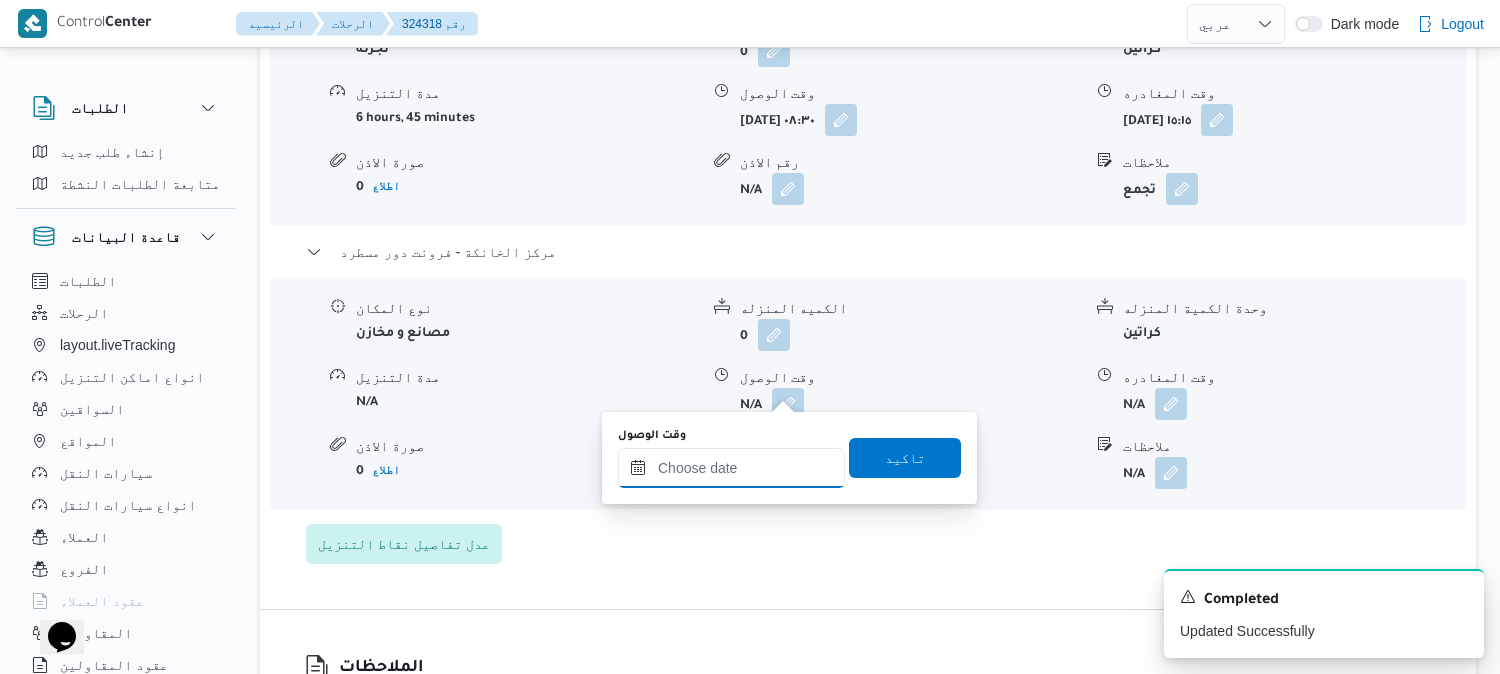 click on "وقت الوصول" at bounding box center (731, 468) 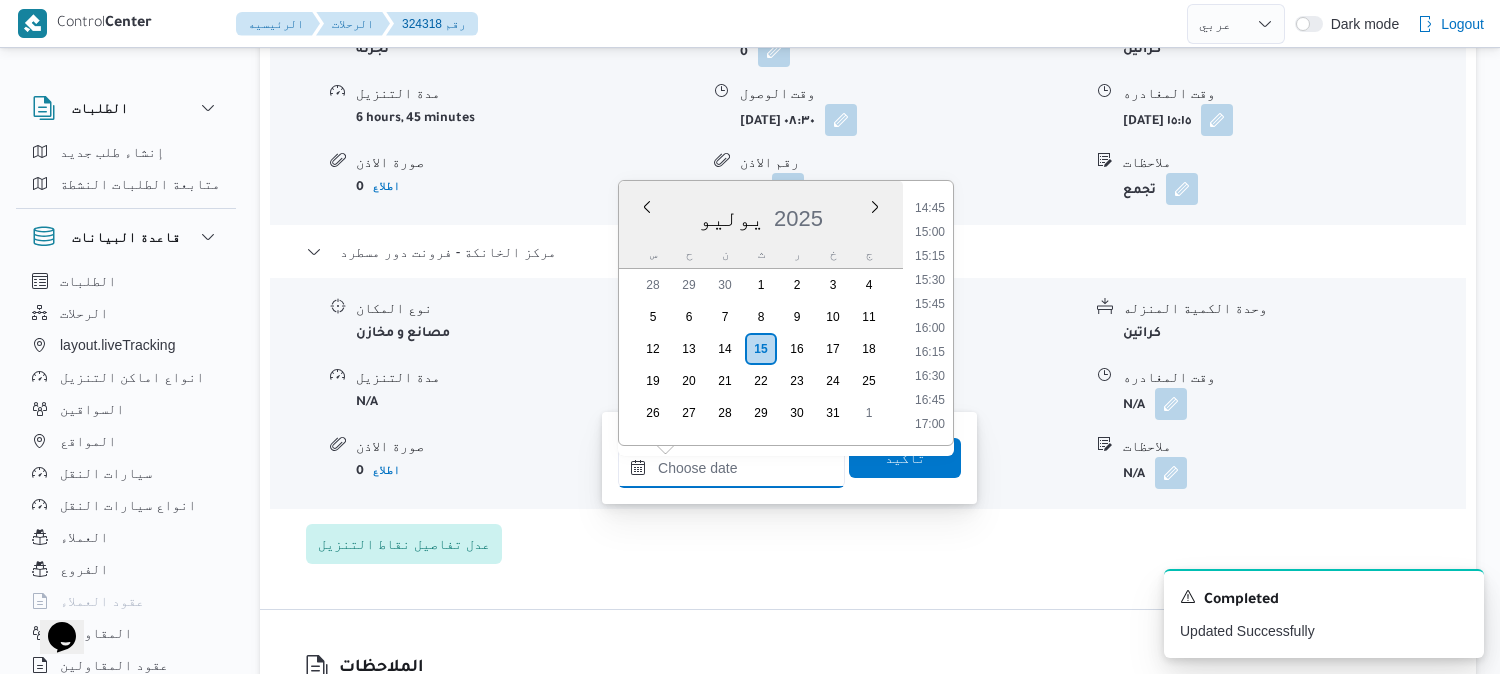 scroll, scrollTop: 1397, scrollLeft: 0, axis: vertical 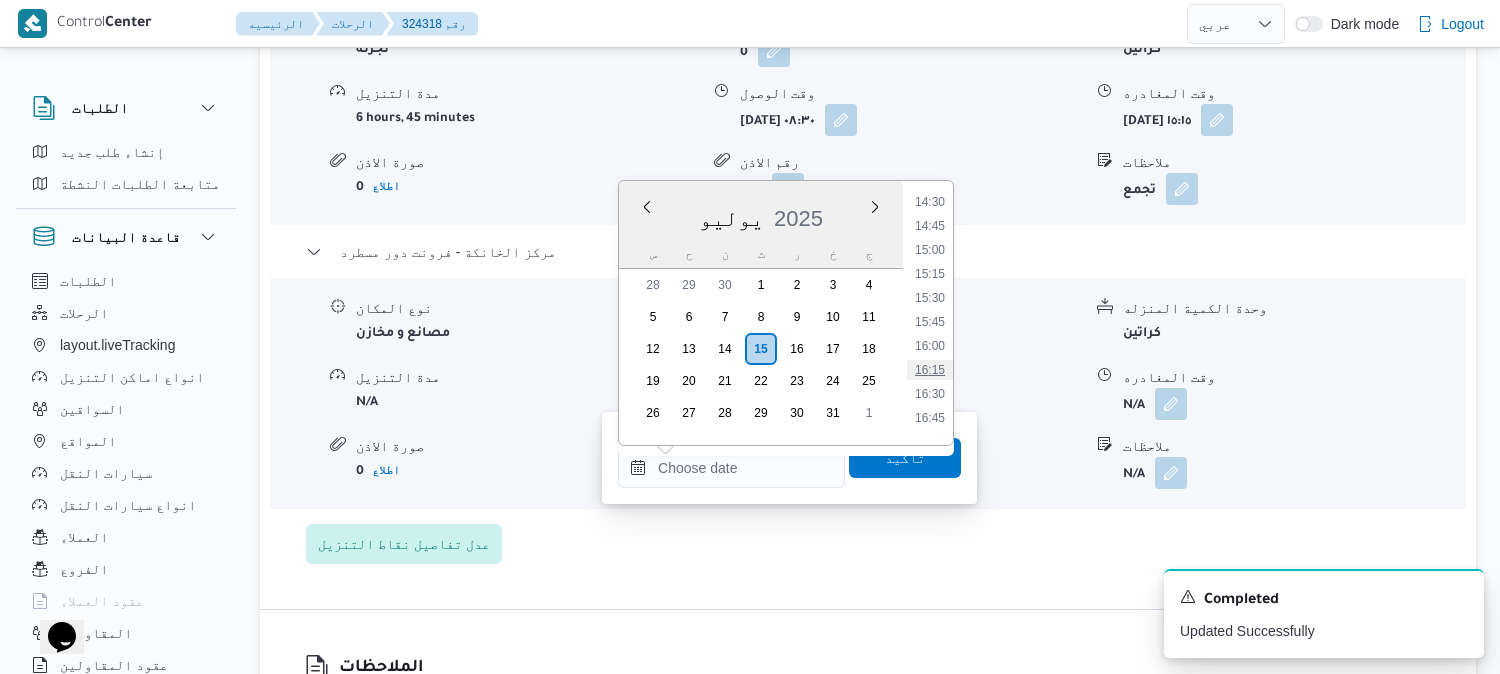 click on "16:15" at bounding box center [930, 370] 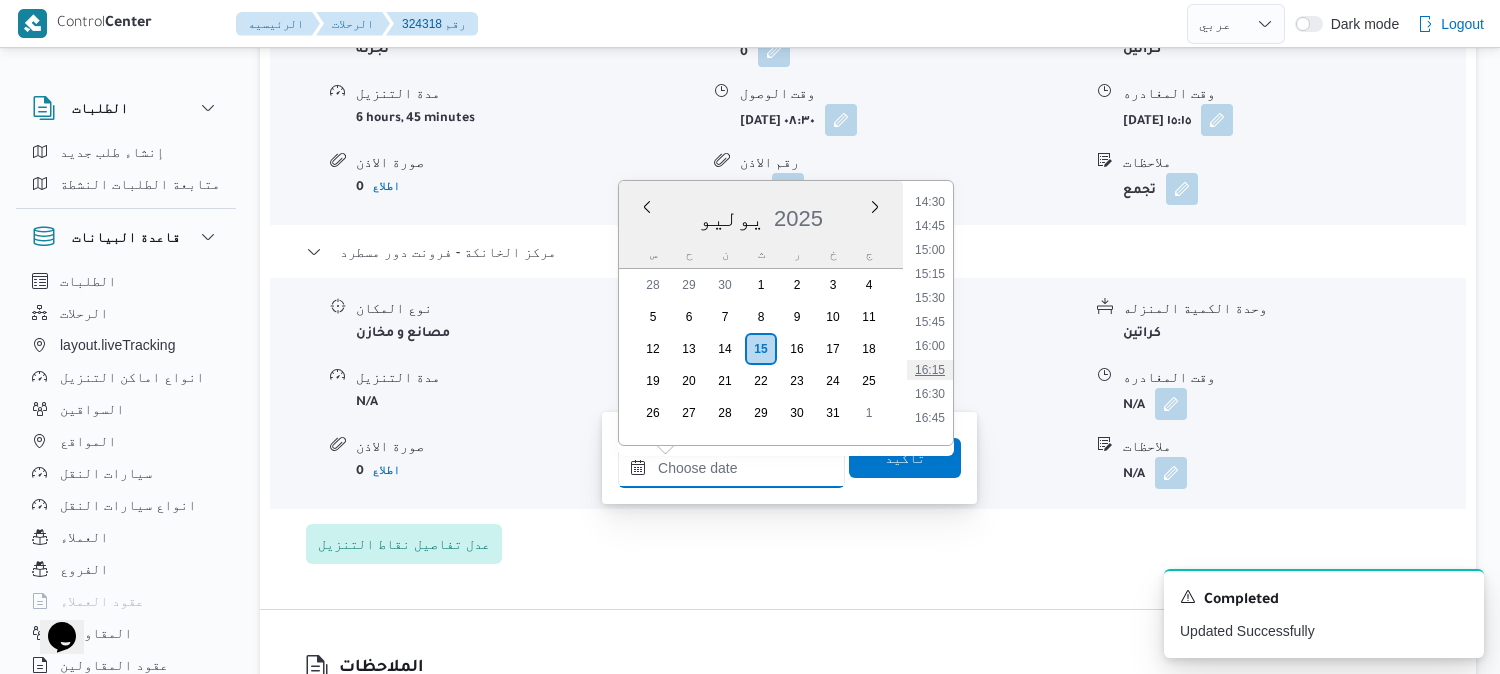 type on "١٥/٠٧/٢٠٢٥ ١٦:١٥" 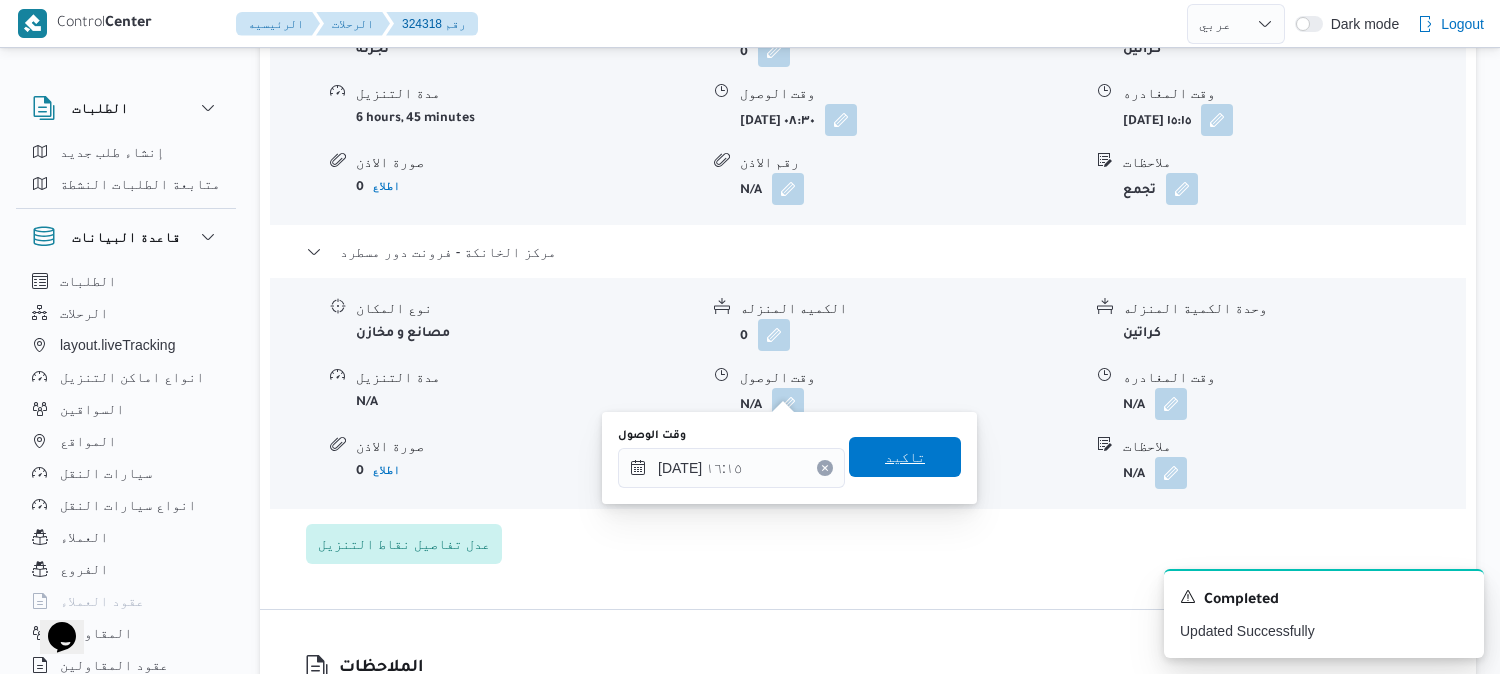 click on "تاكيد" at bounding box center [905, 457] 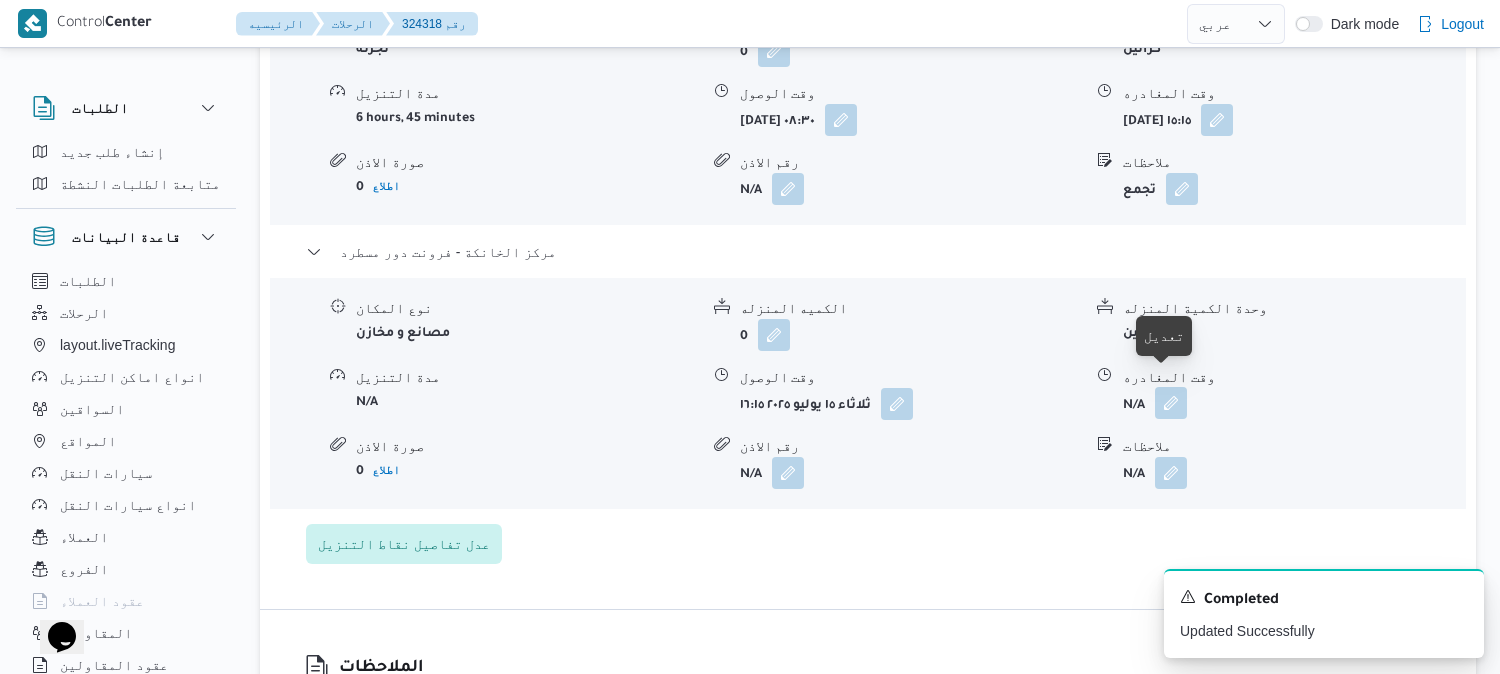 click at bounding box center [1171, 403] 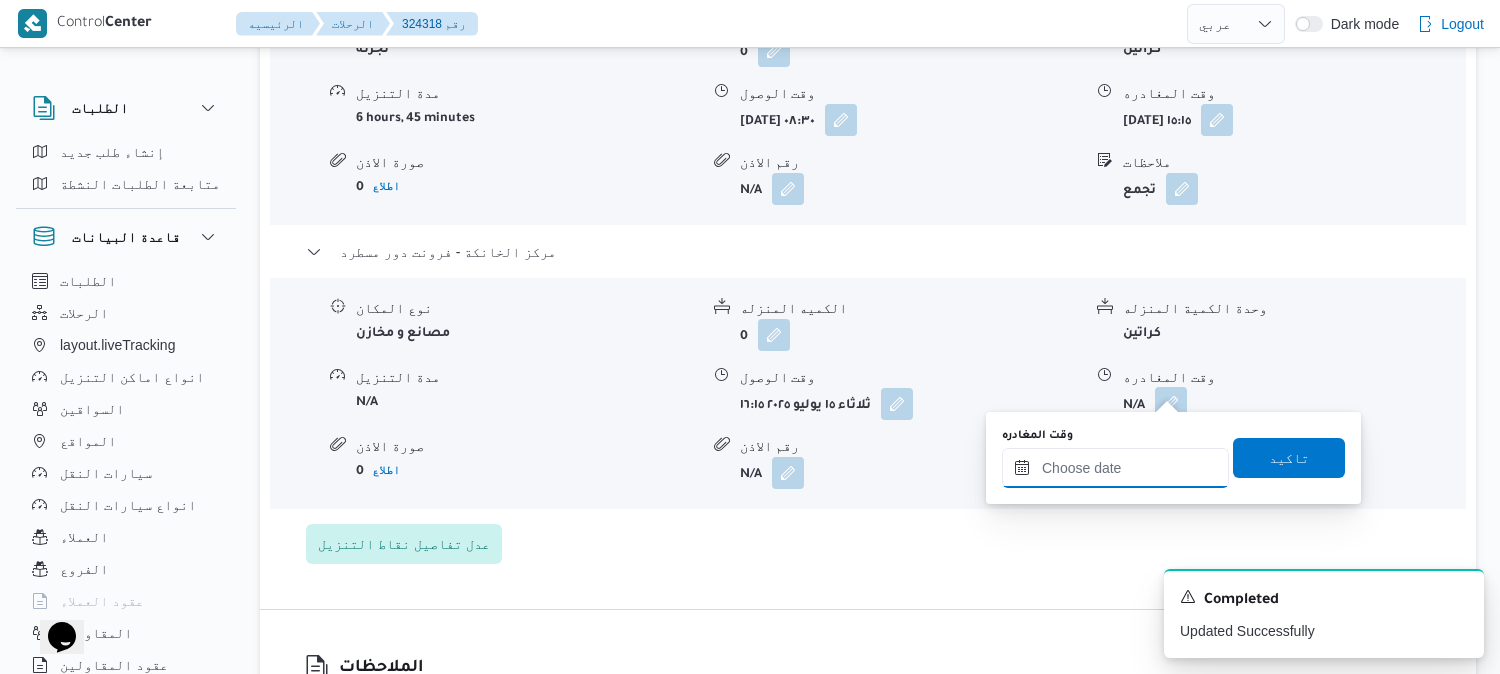 click on "وقت المغادره" at bounding box center [1115, 468] 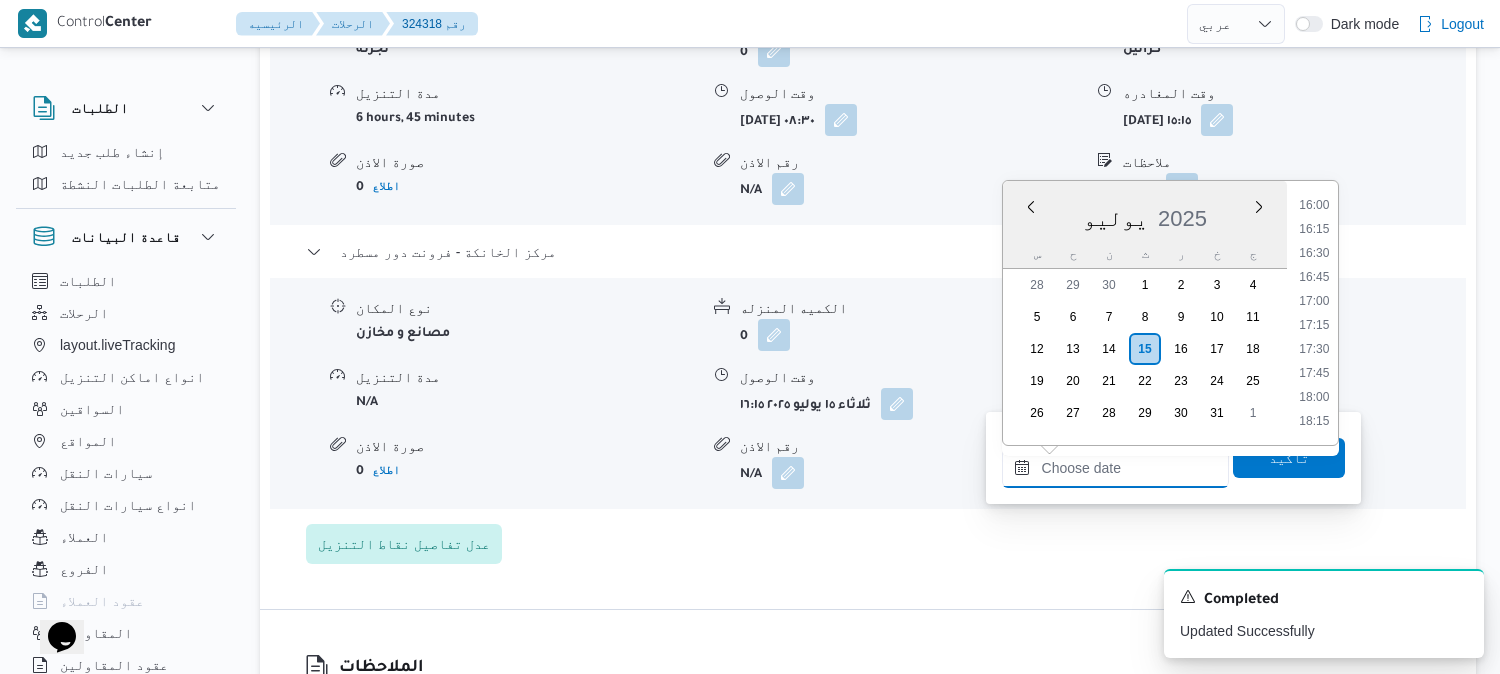 scroll, scrollTop: 1523, scrollLeft: 0, axis: vertical 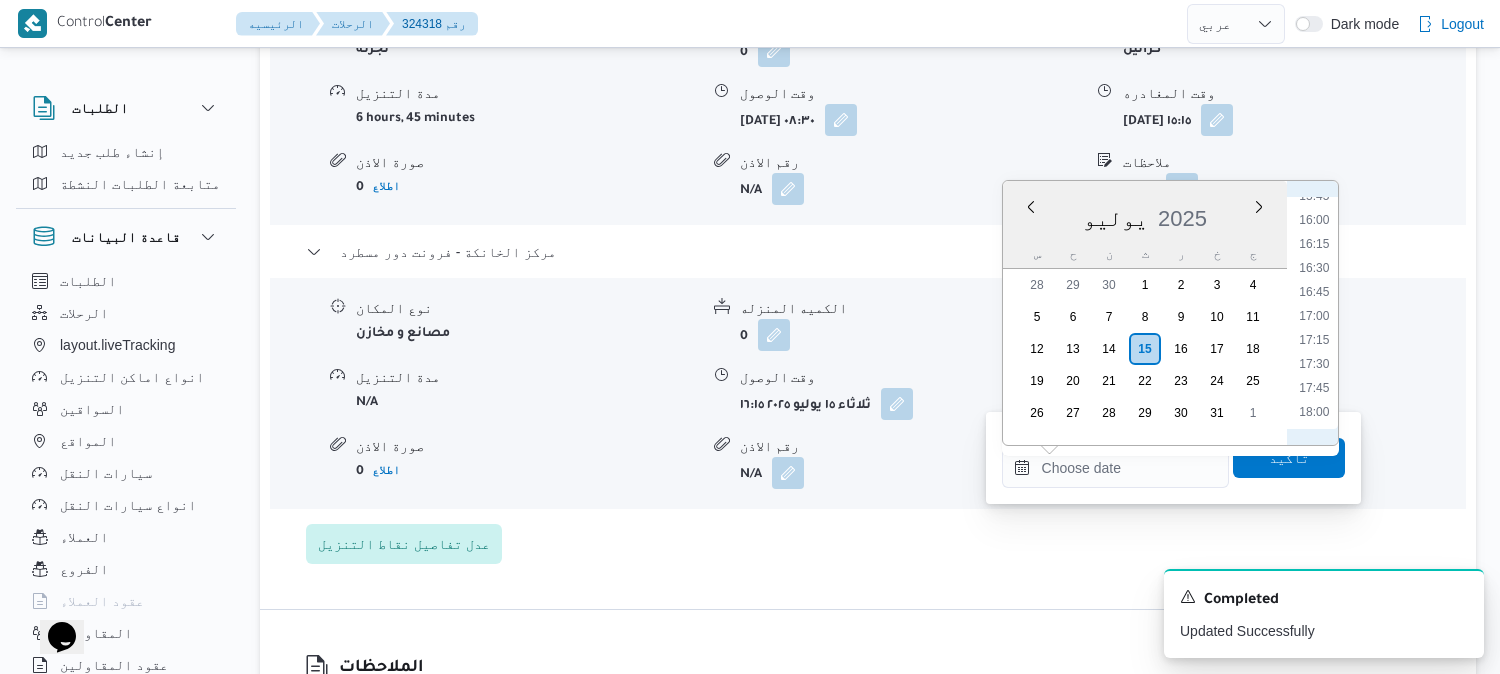 click on "16:30" at bounding box center [1314, 268] 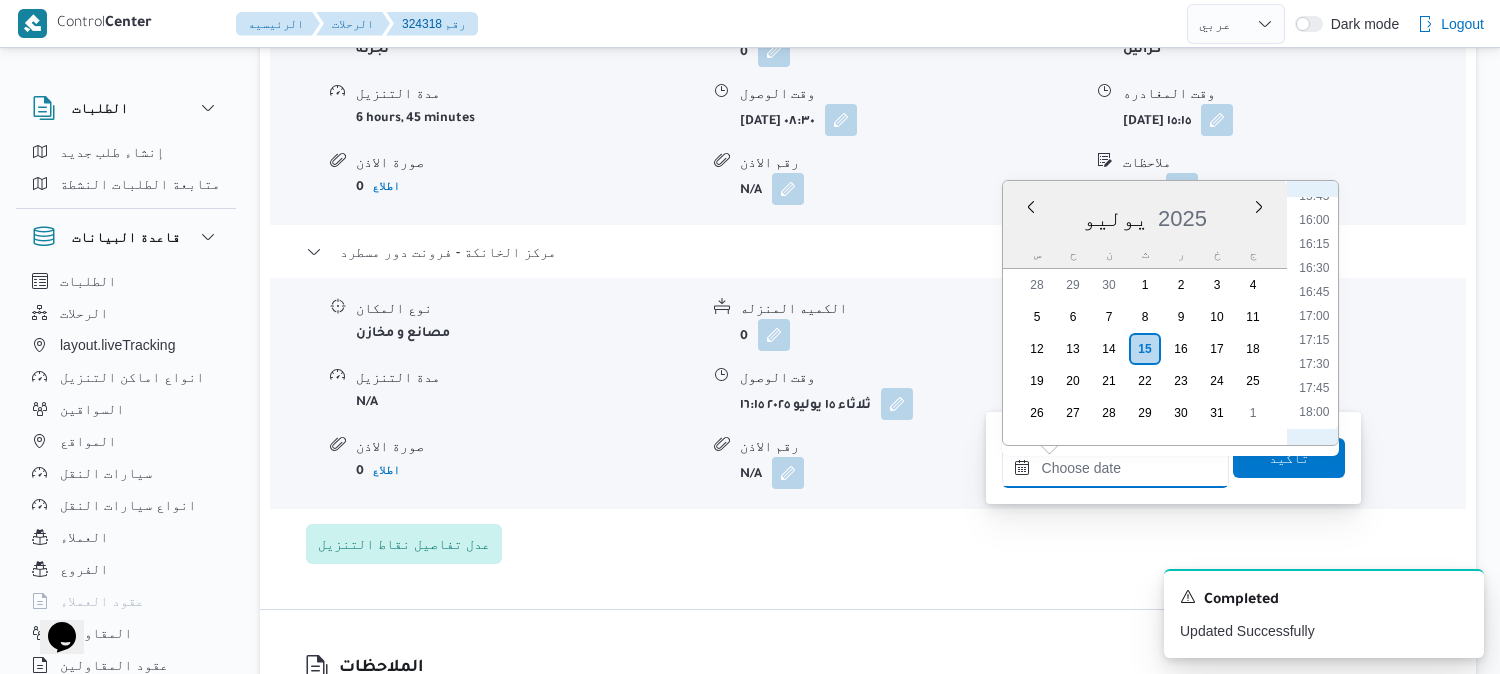 type on "١٥/٠٧/٢٠٢٥ ١٦:٣٠" 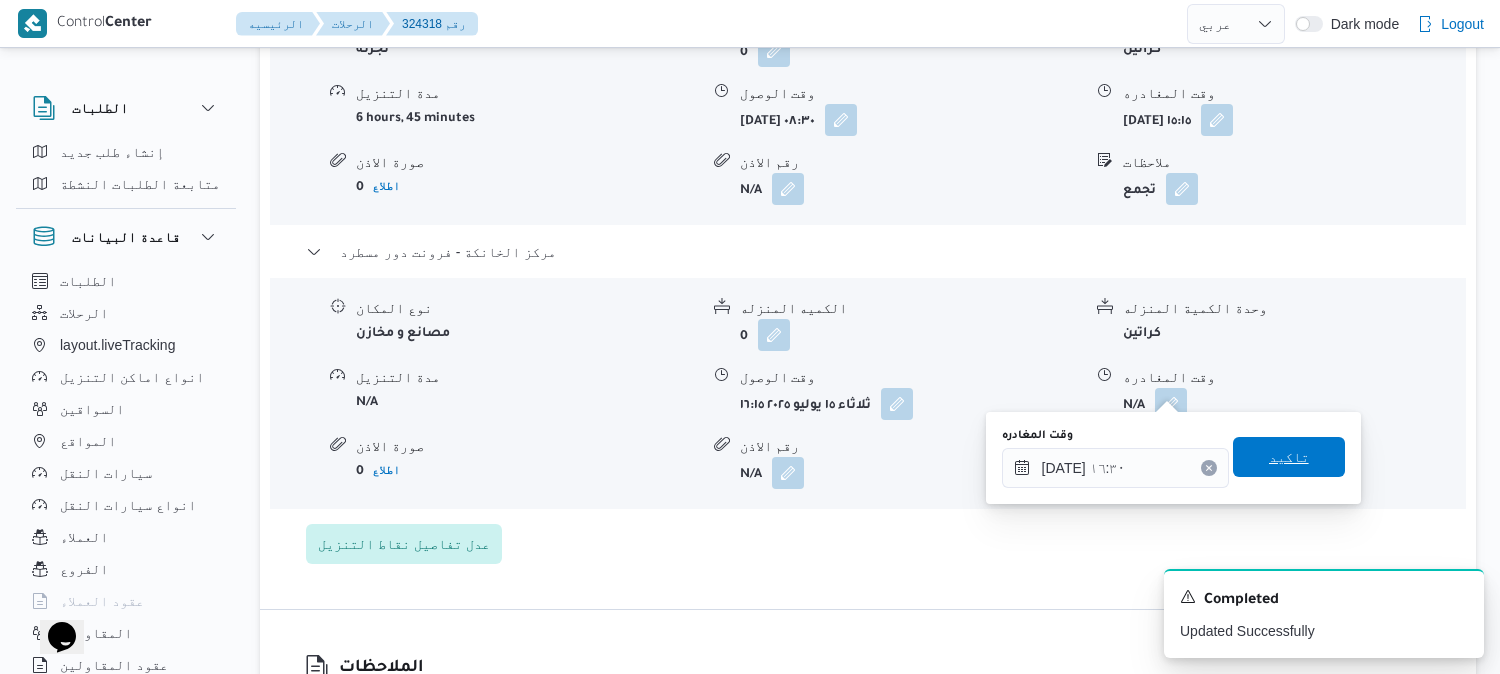 click on "تاكيد" at bounding box center [1289, 457] 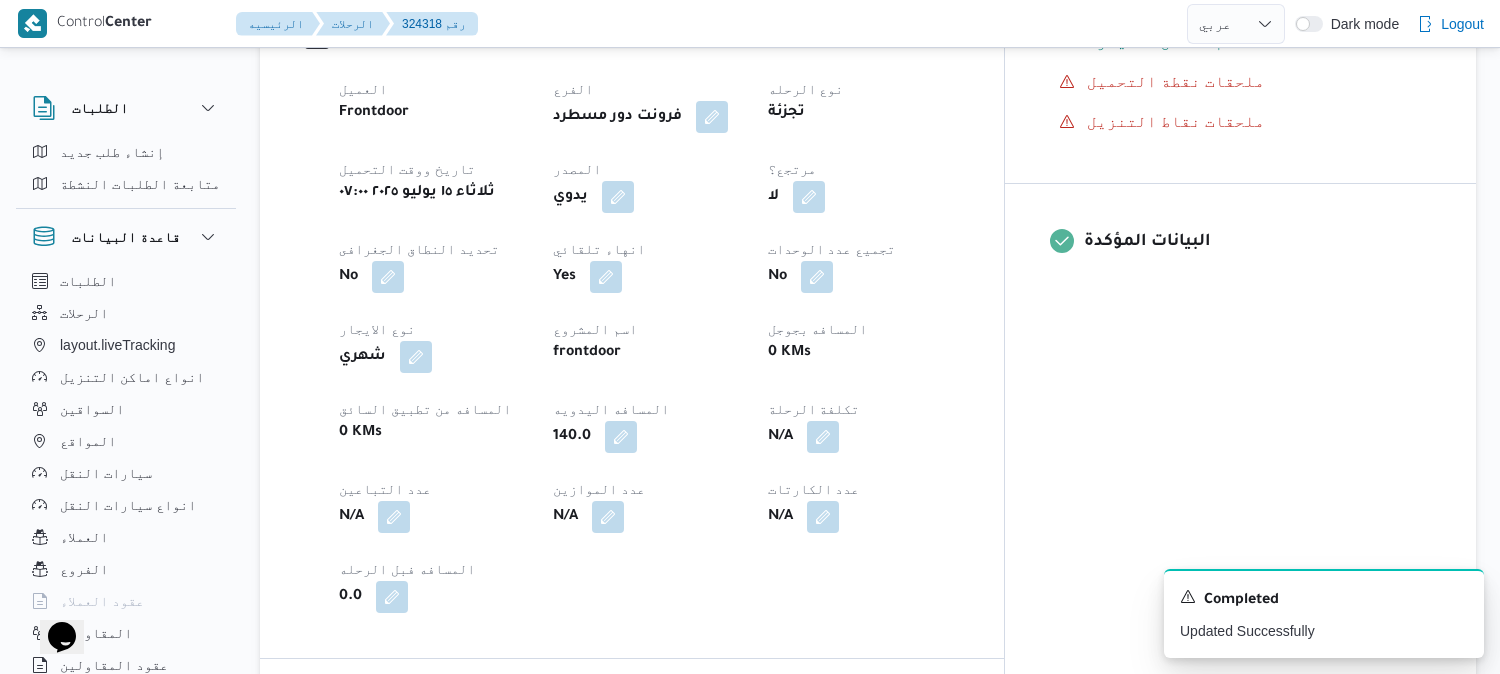 scroll, scrollTop: 0, scrollLeft: 0, axis: both 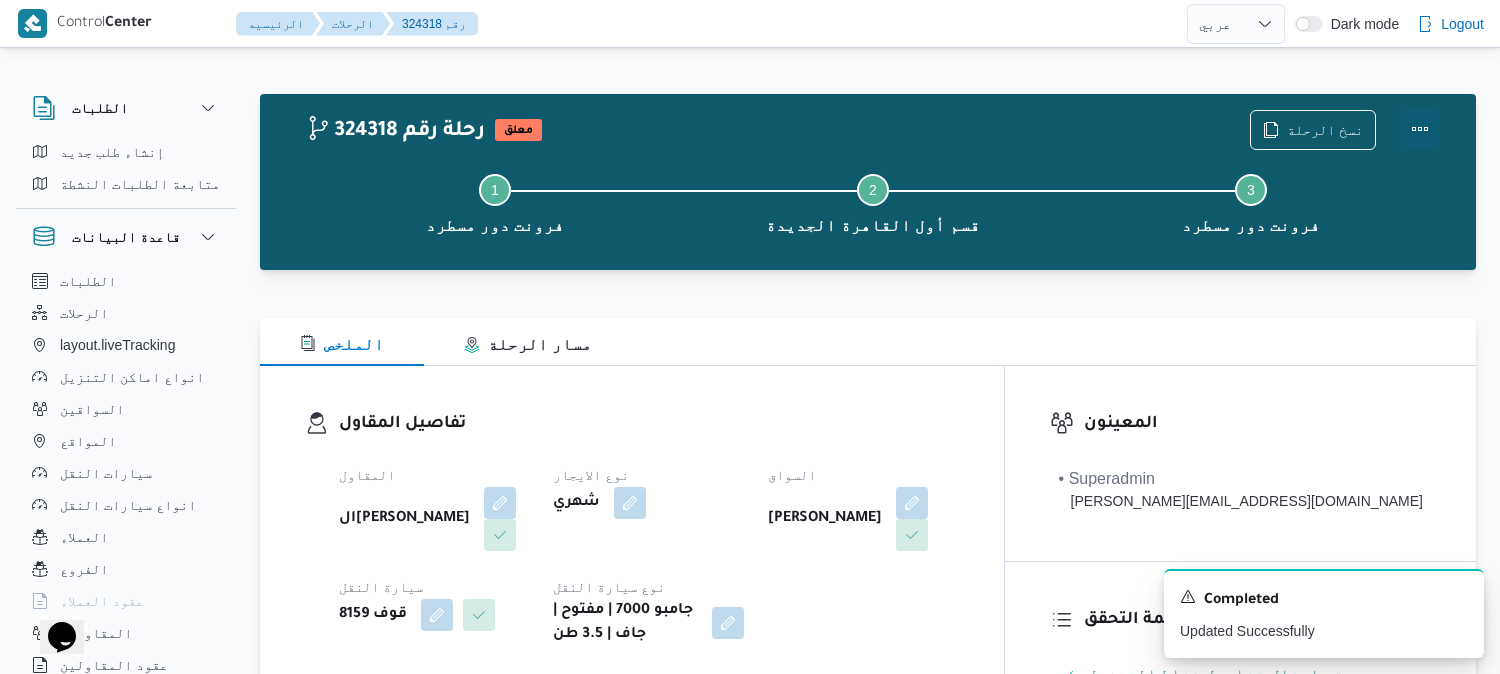 click at bounding box center (1420, 129) 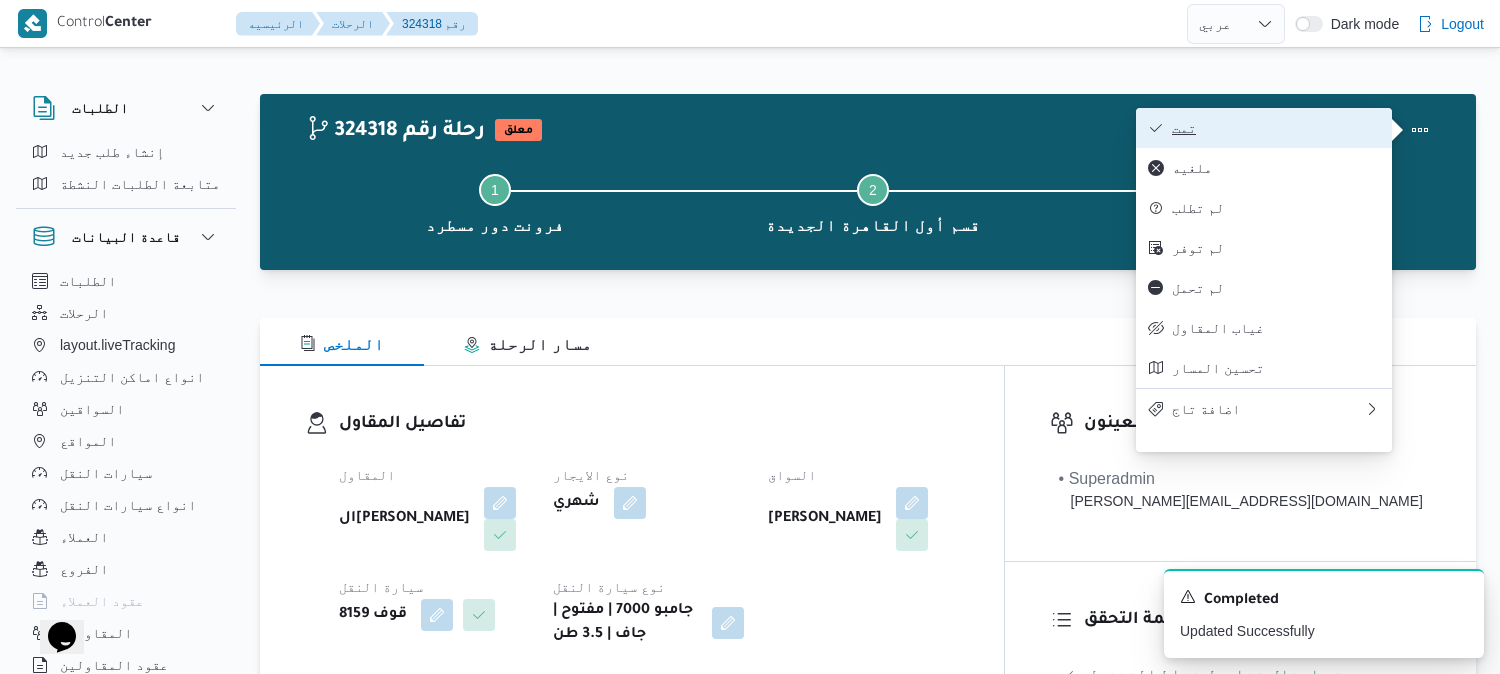 click on "تمت" at bounding box center [1276, 128] 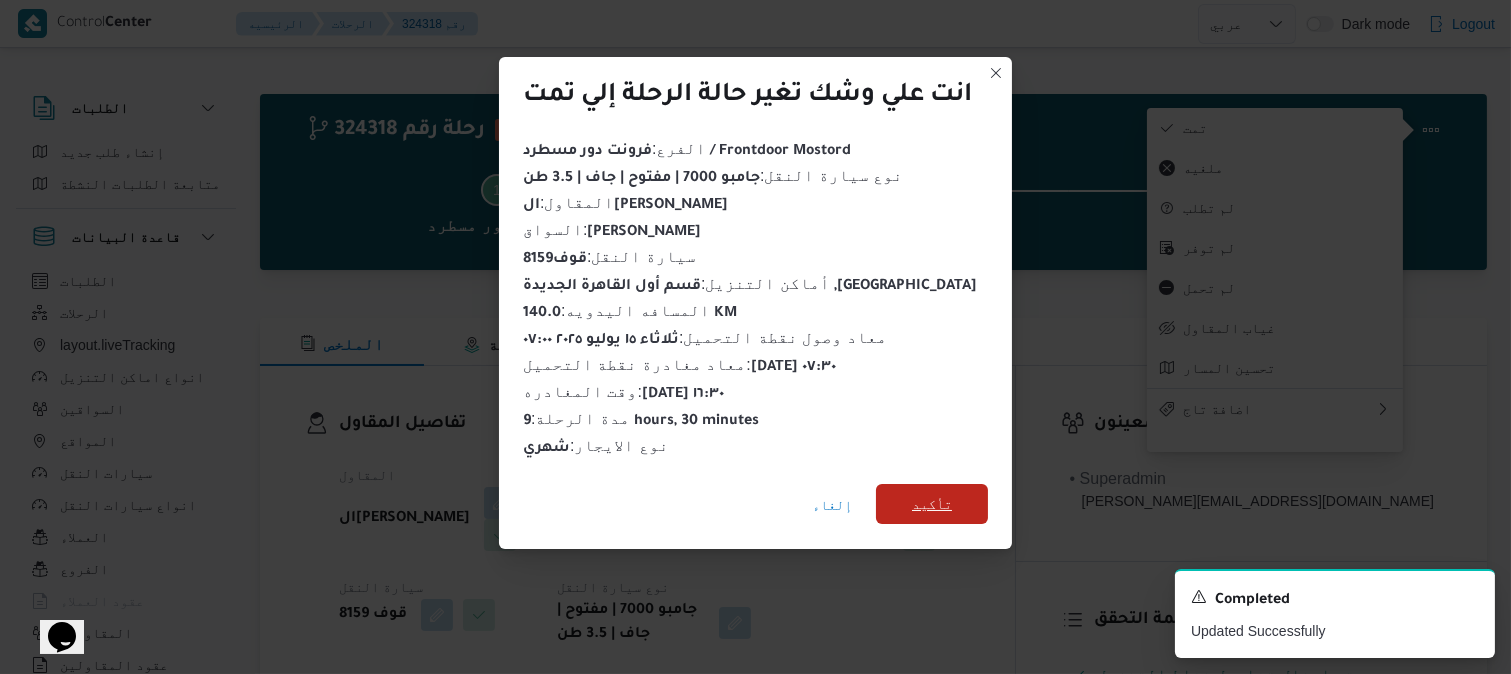 click on "تأكيد" at bounding box center [932, 504] 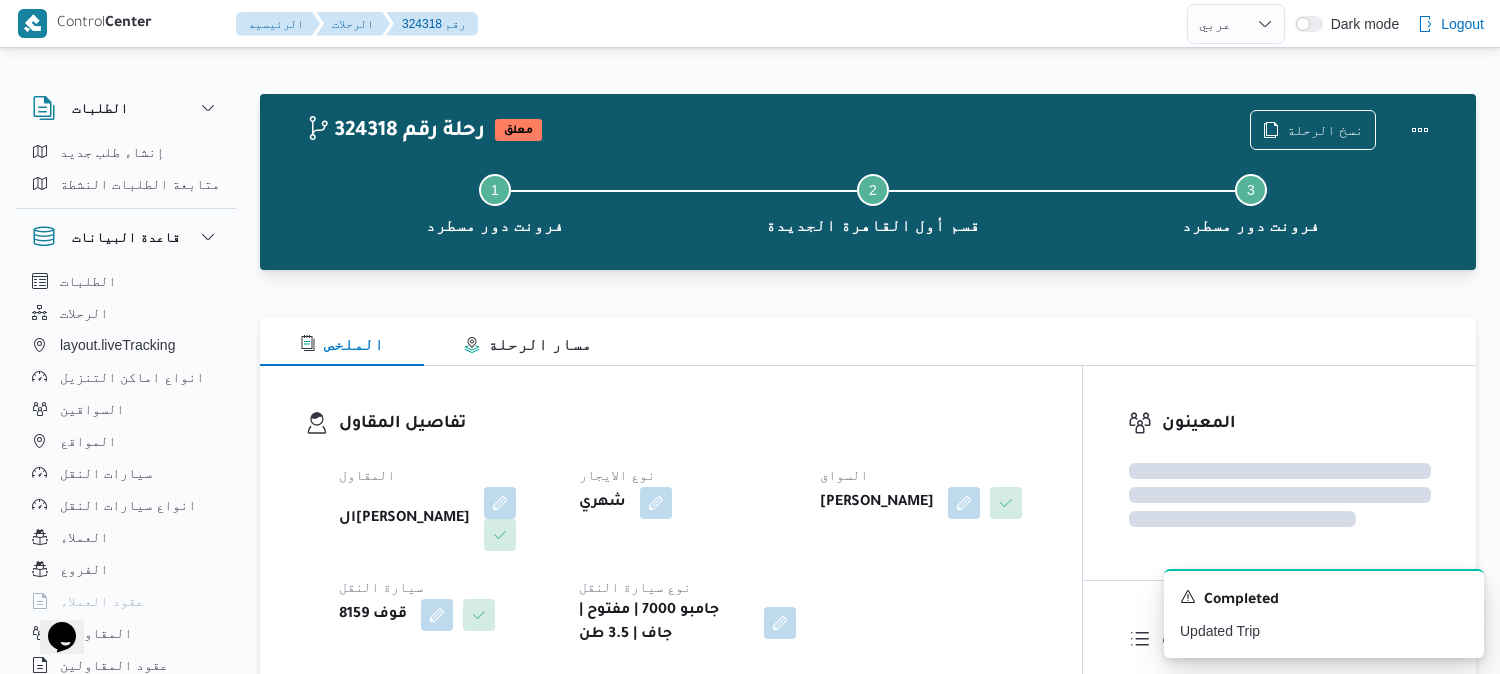 click on "تفاصيل المقاول المقاول الهامي محمد خالد علي نوع الايجار شهري السواق ادهم محمد حسن محمد  سيارة النقل قوف 8159 نوع سيارة النقل جامبو 7000 | مفتوح | جاف | 3.5 طن" at bounding box center (671, 529) 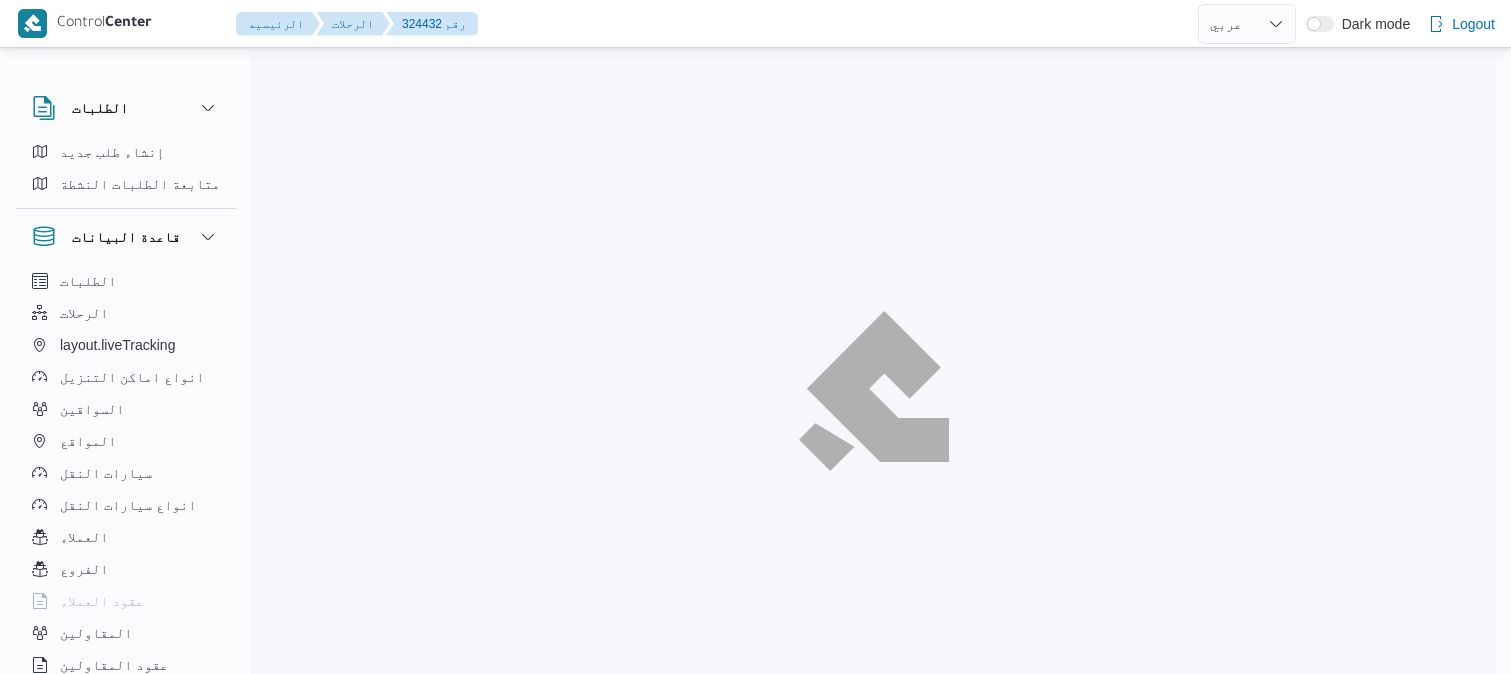 select on "ar" 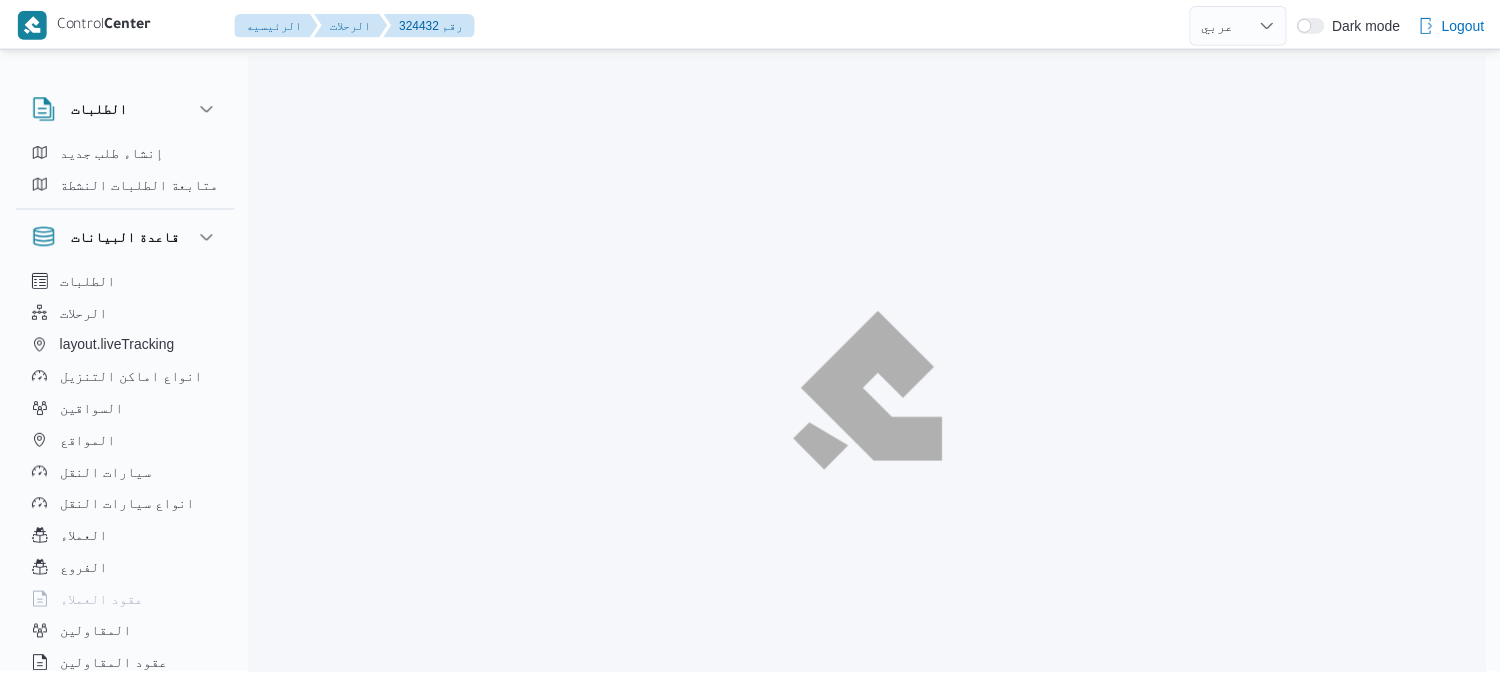 scroll, scrollTop: 0, scrollLeft: 0, axis: both 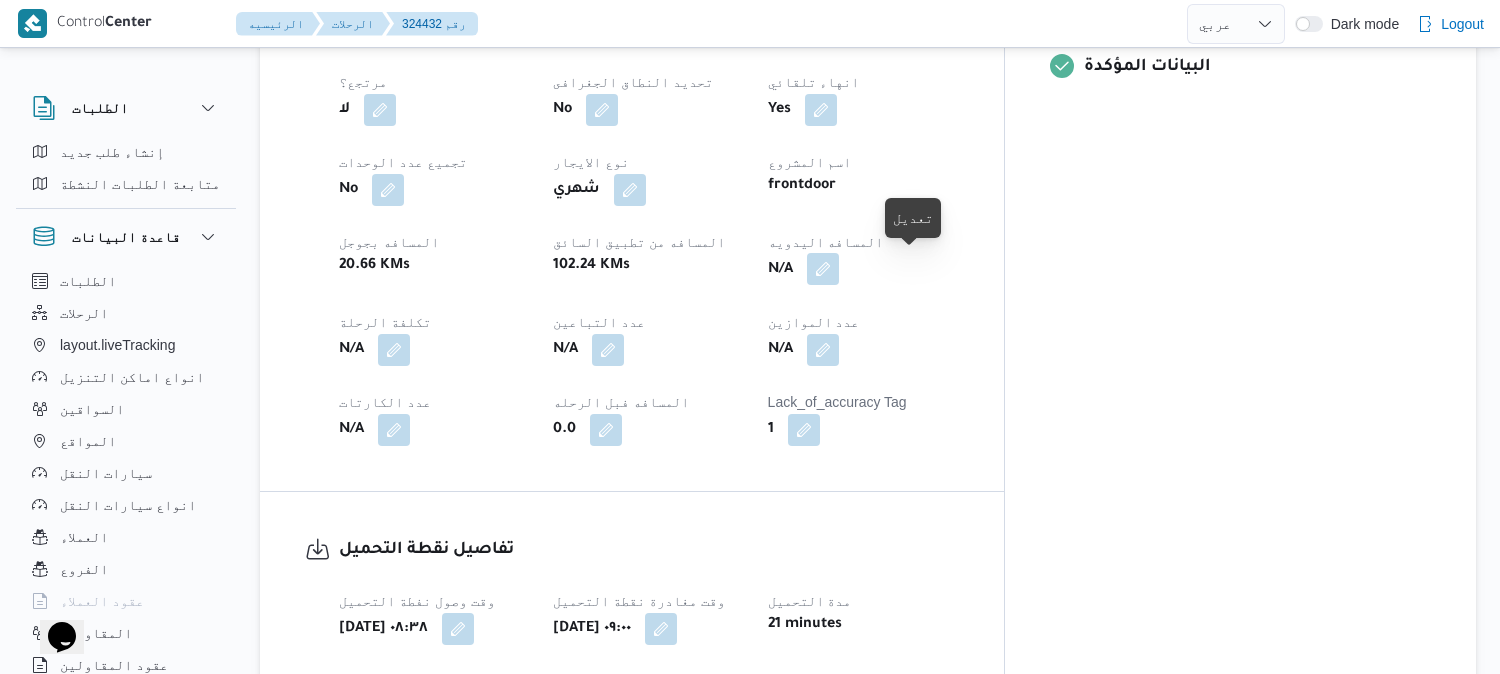 click at bounding box center (823, 269) 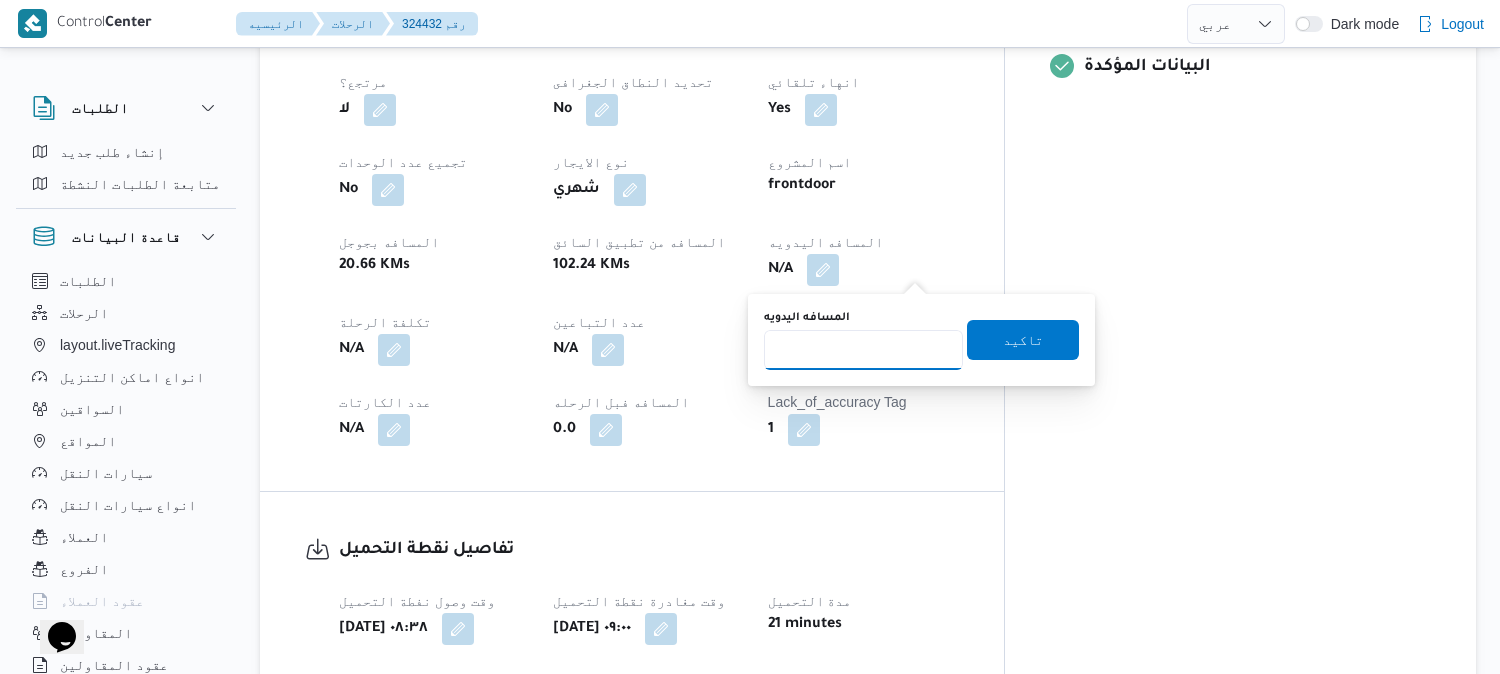 click on "المسافه اليدويه" at bounding box center (863, 350) 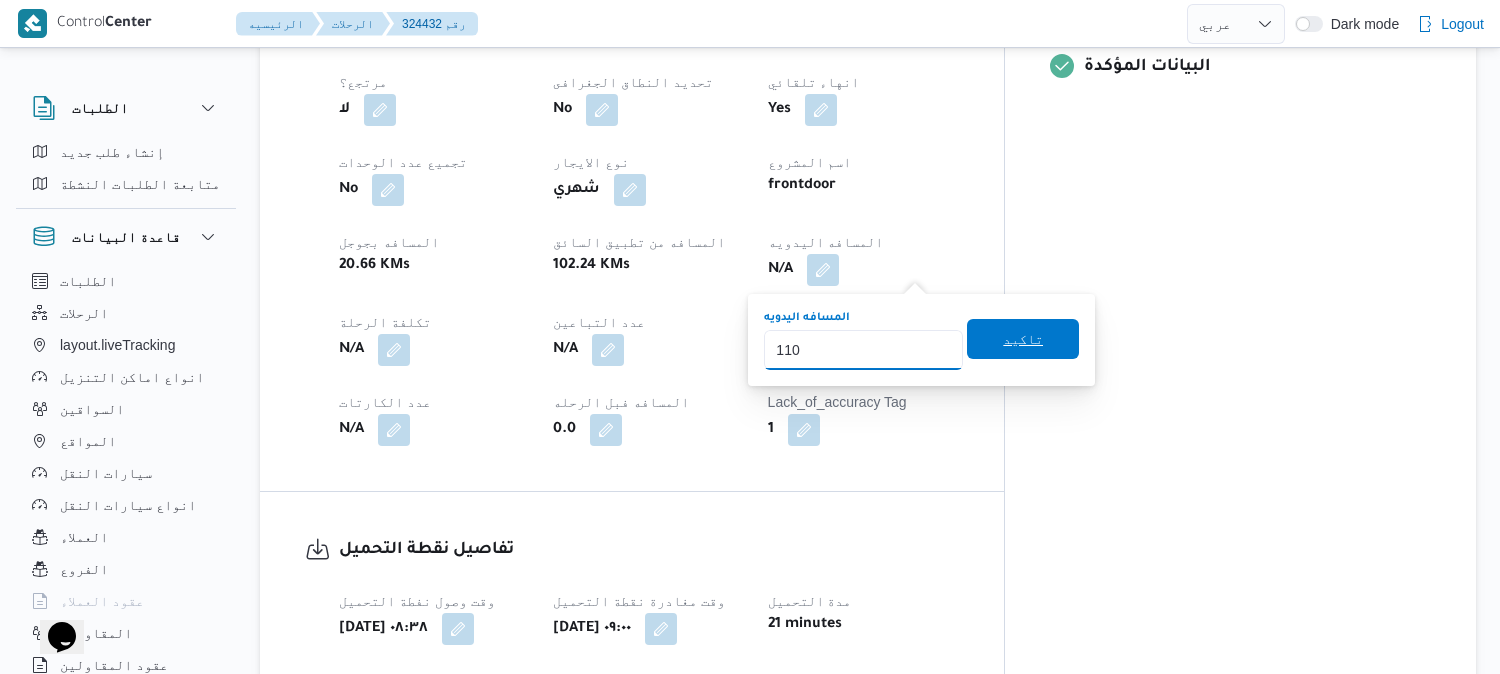 type on "110" 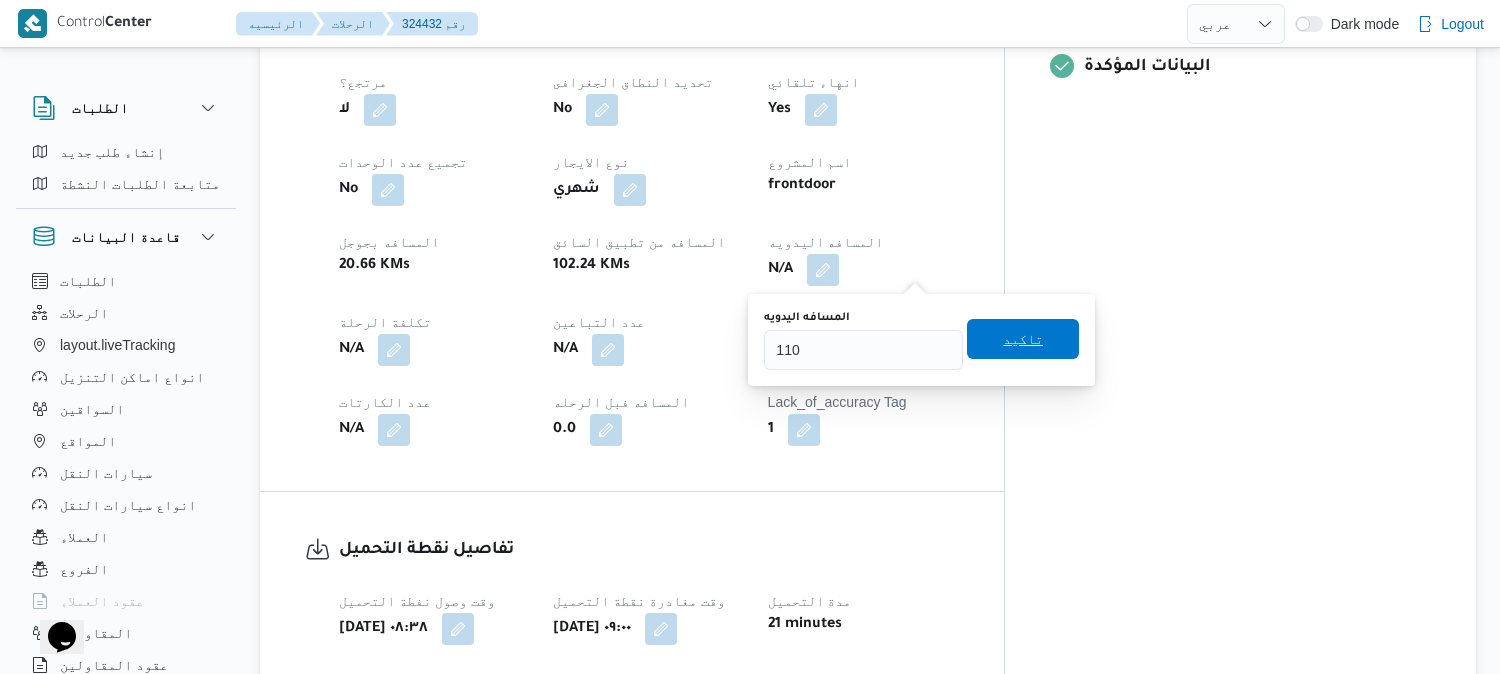 click on "تاكيد" at bounding box center [1023, 339] 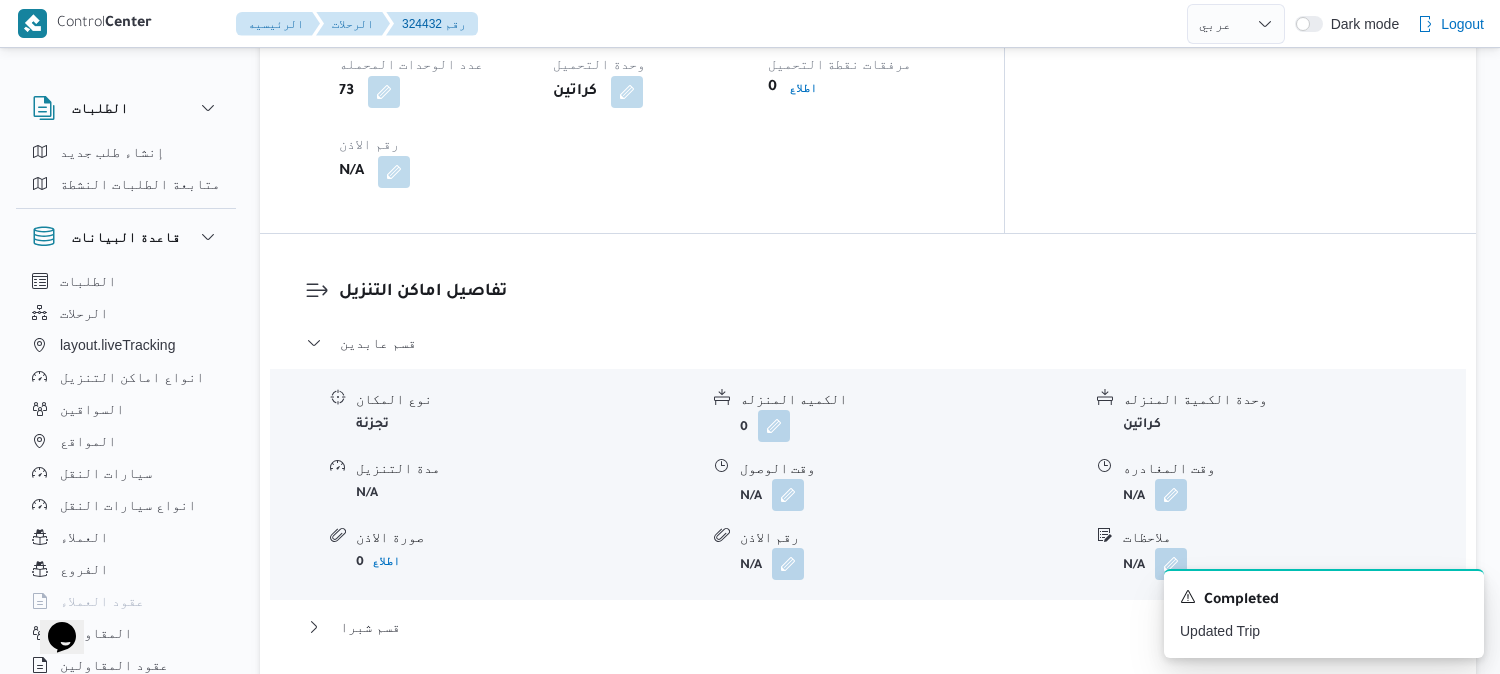 scroll, scrollTop: 1555, scrollLeft: 0, axis: vertical 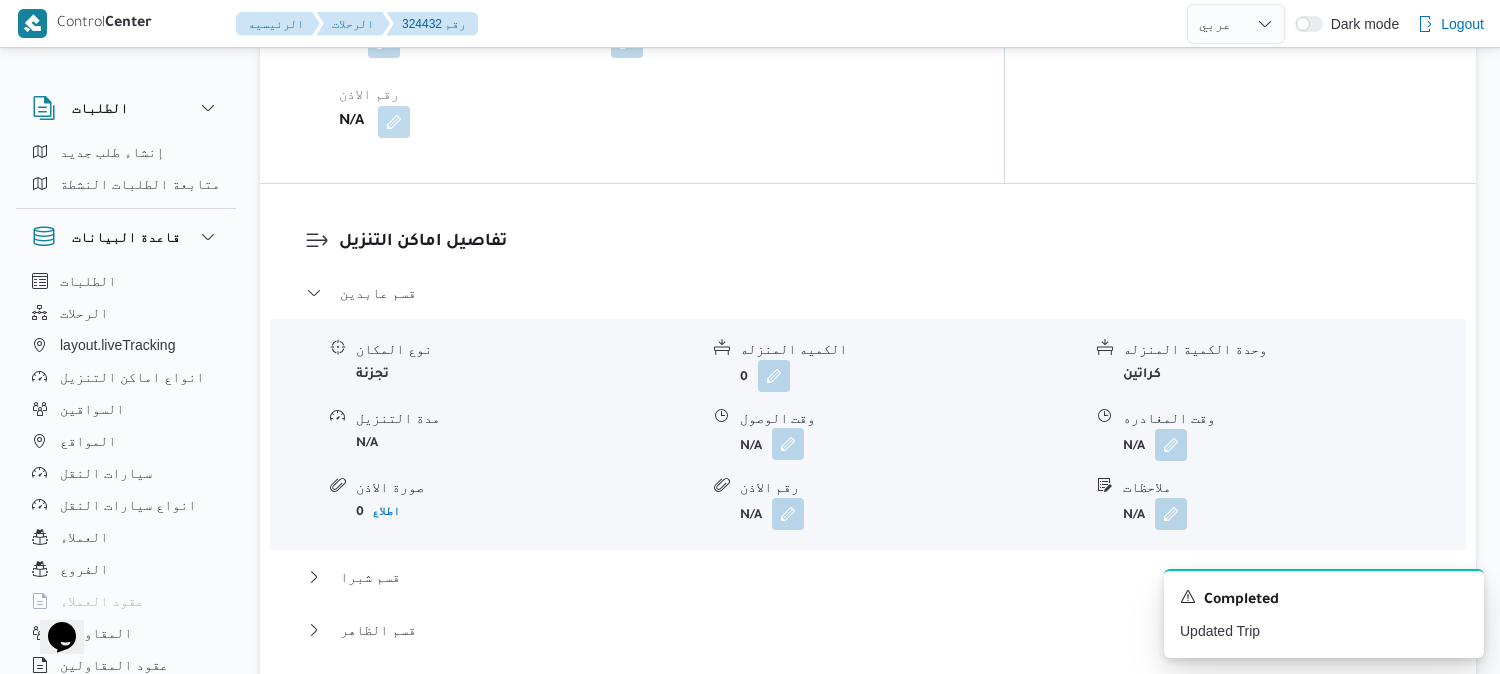 click at bounding box center [788, 444] 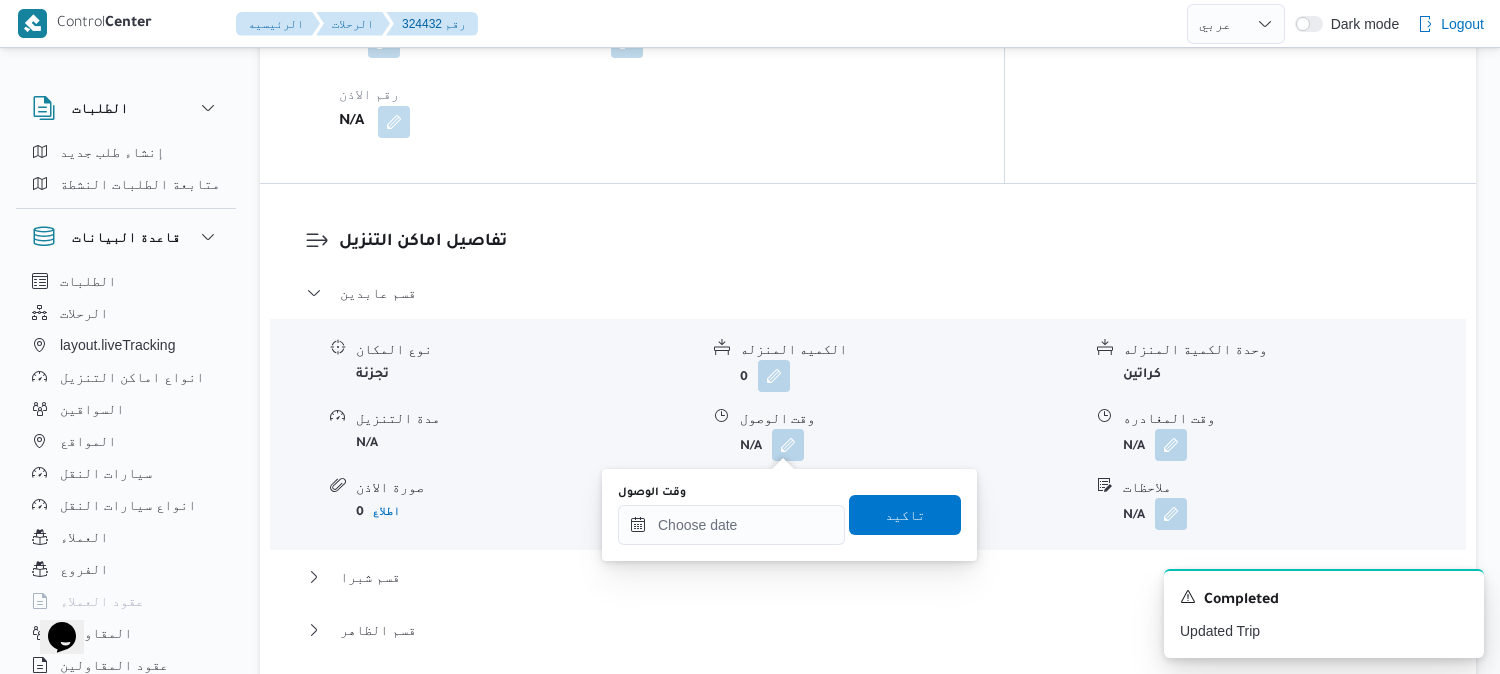 click on "وقت الوصول" at bounding box center (731, 493) 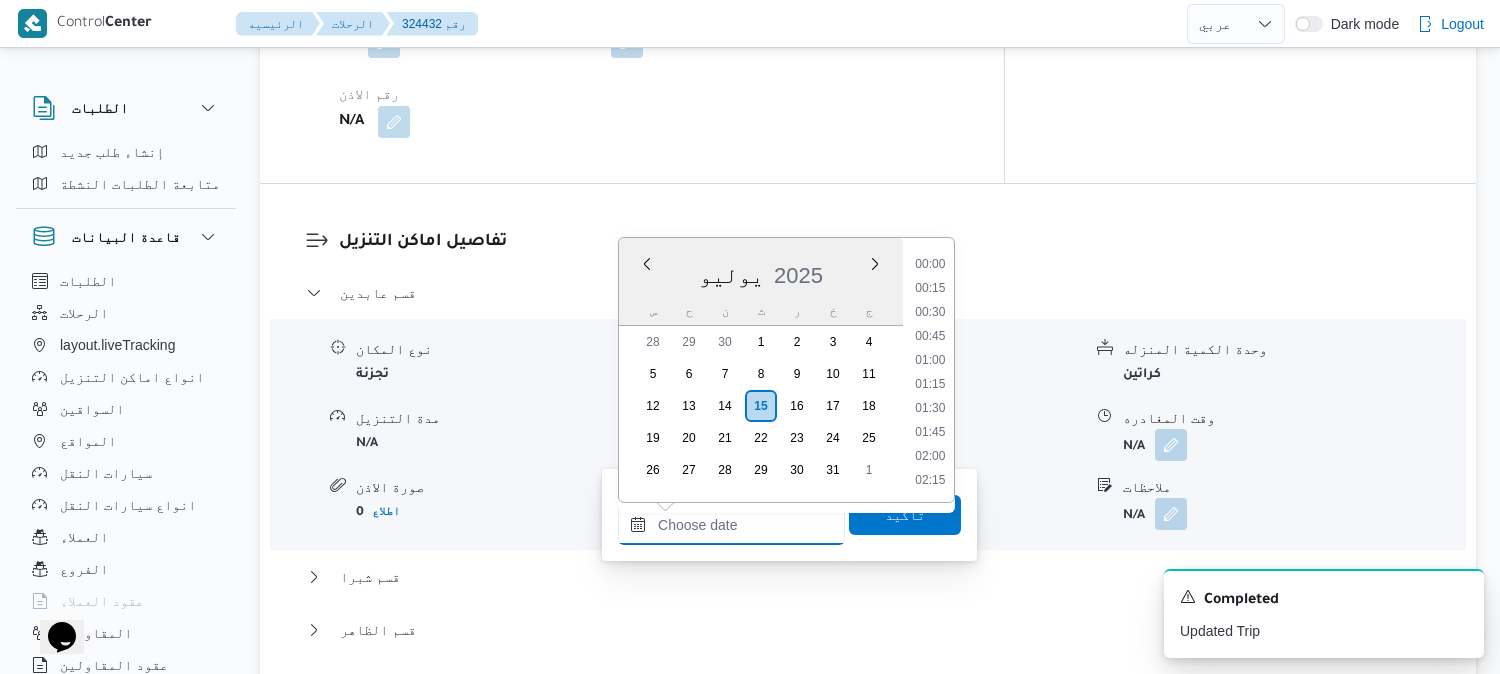 click on "وقت الوصول" at bounding box center (731, 525) 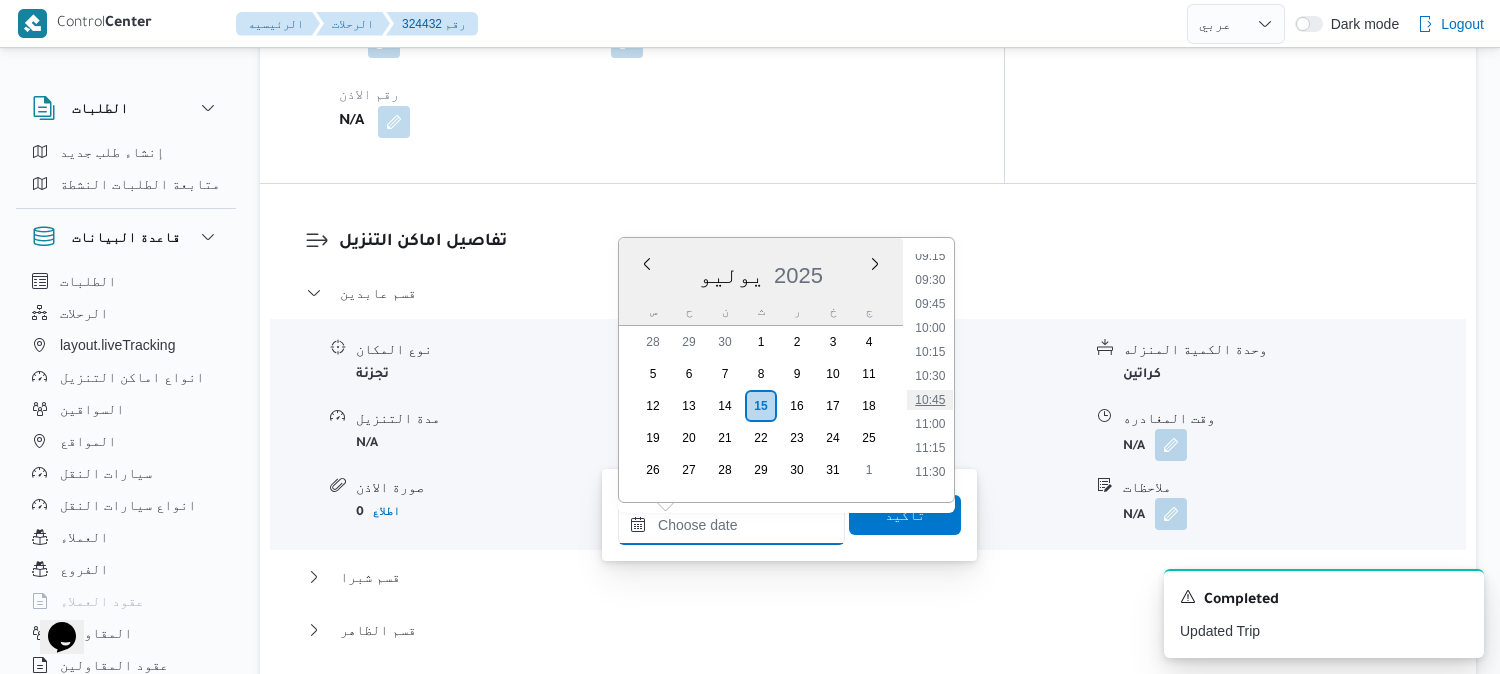 scroll, scrollTop: 856, scrollLeft: 0, axis: vertical 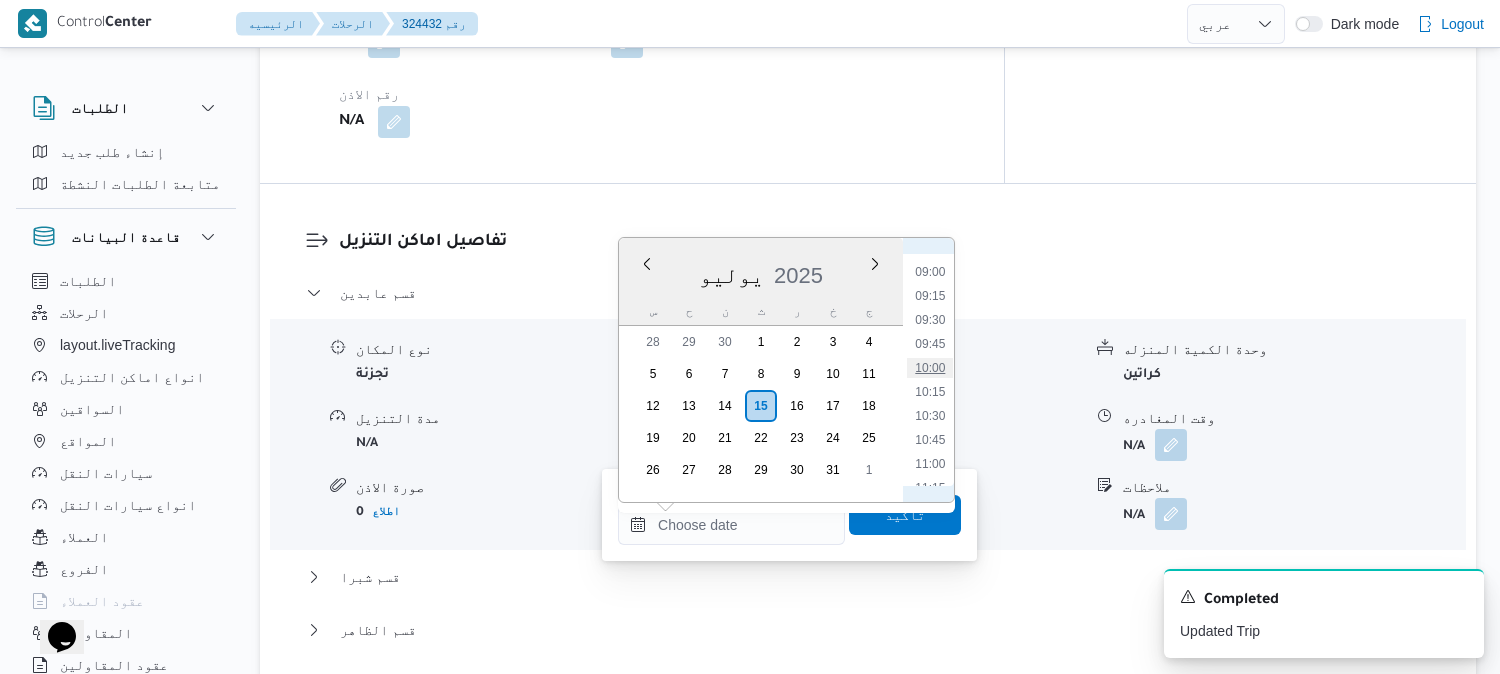 click on "10:00" at bounding box center [930, 368] 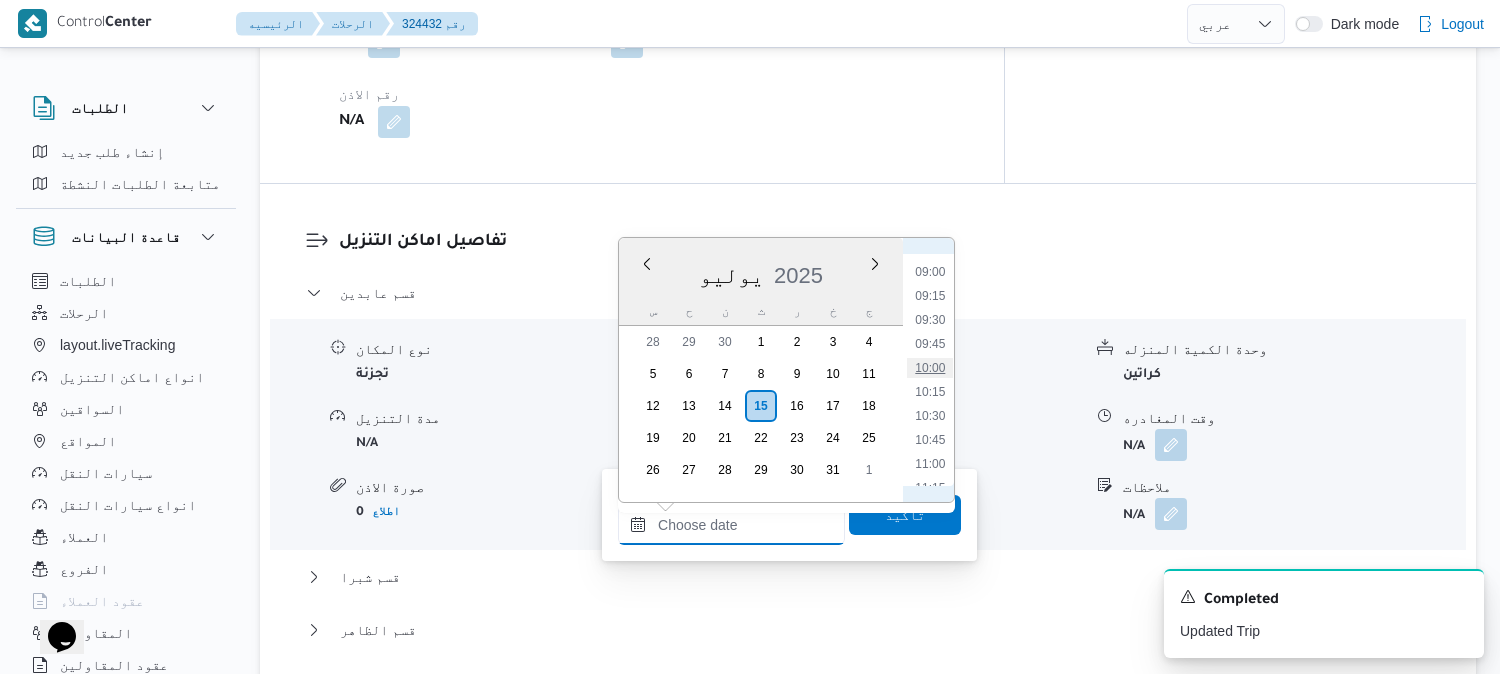 type on "[DATE] ١٠:٠٠" 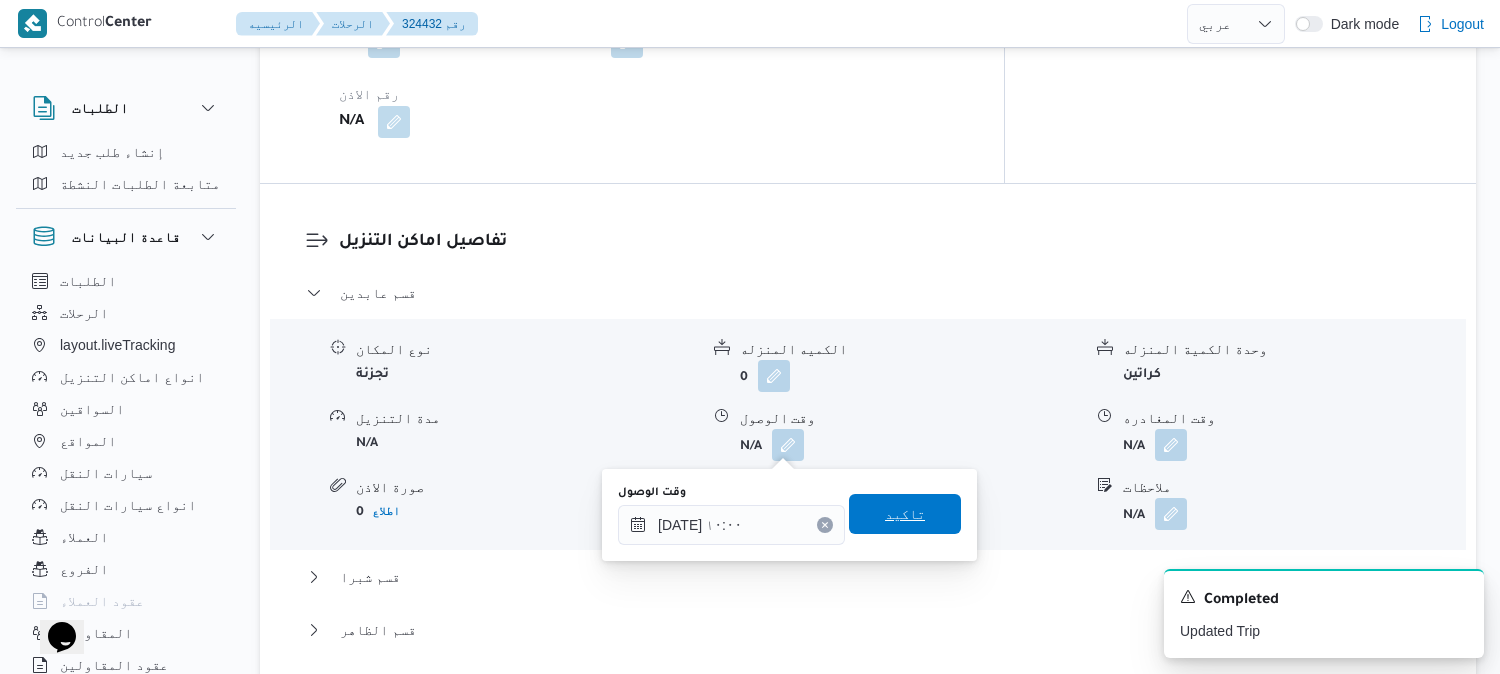 click on "تاكيد" at bounding box center (905, 514) 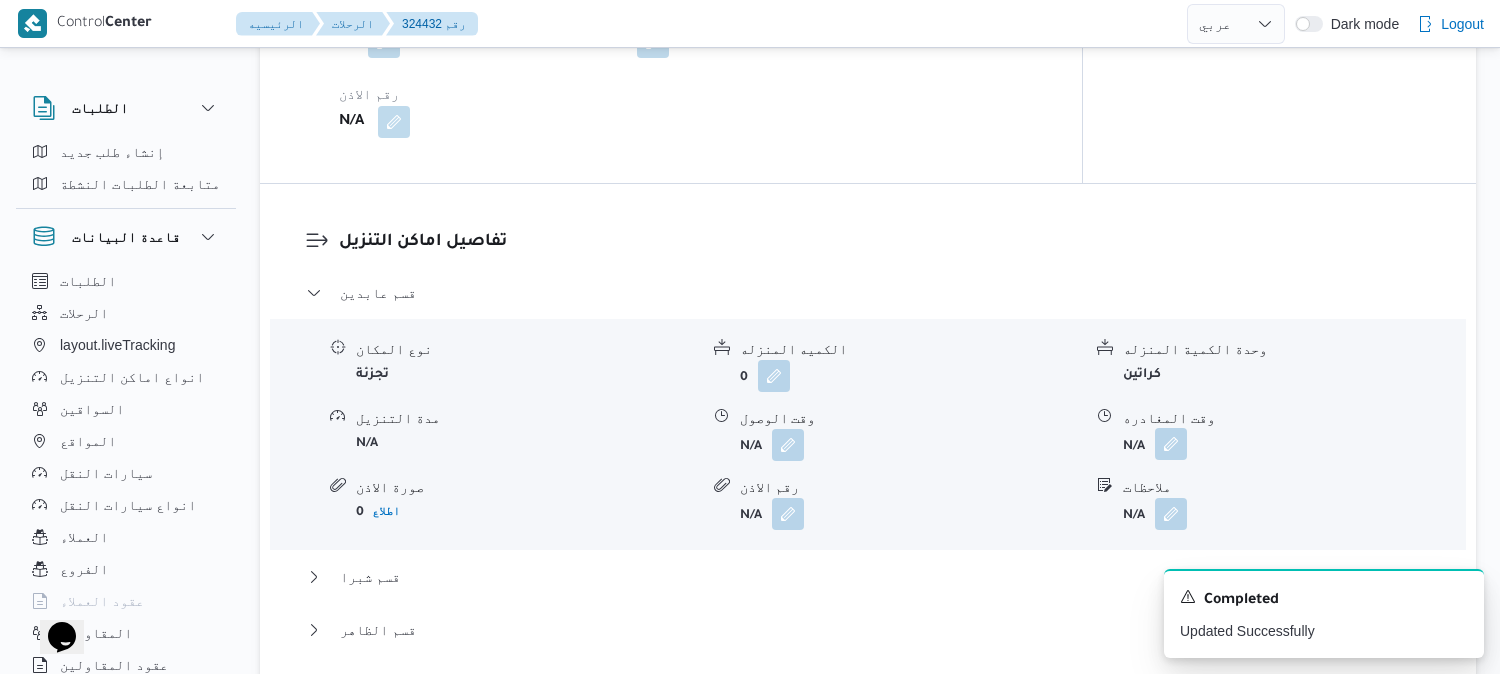 click at bounding box center (1171, 444) 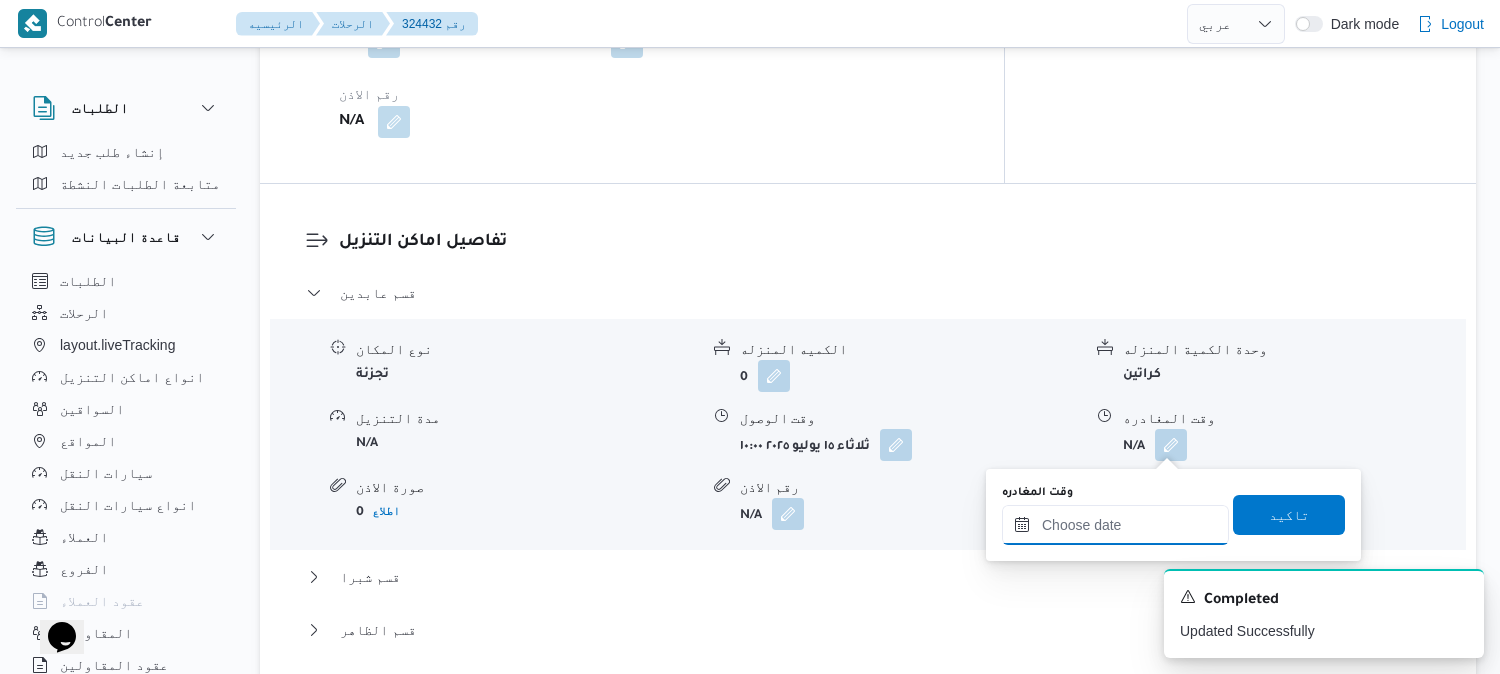 click on "وقت المغادره" at bounding box center [1115, 525] 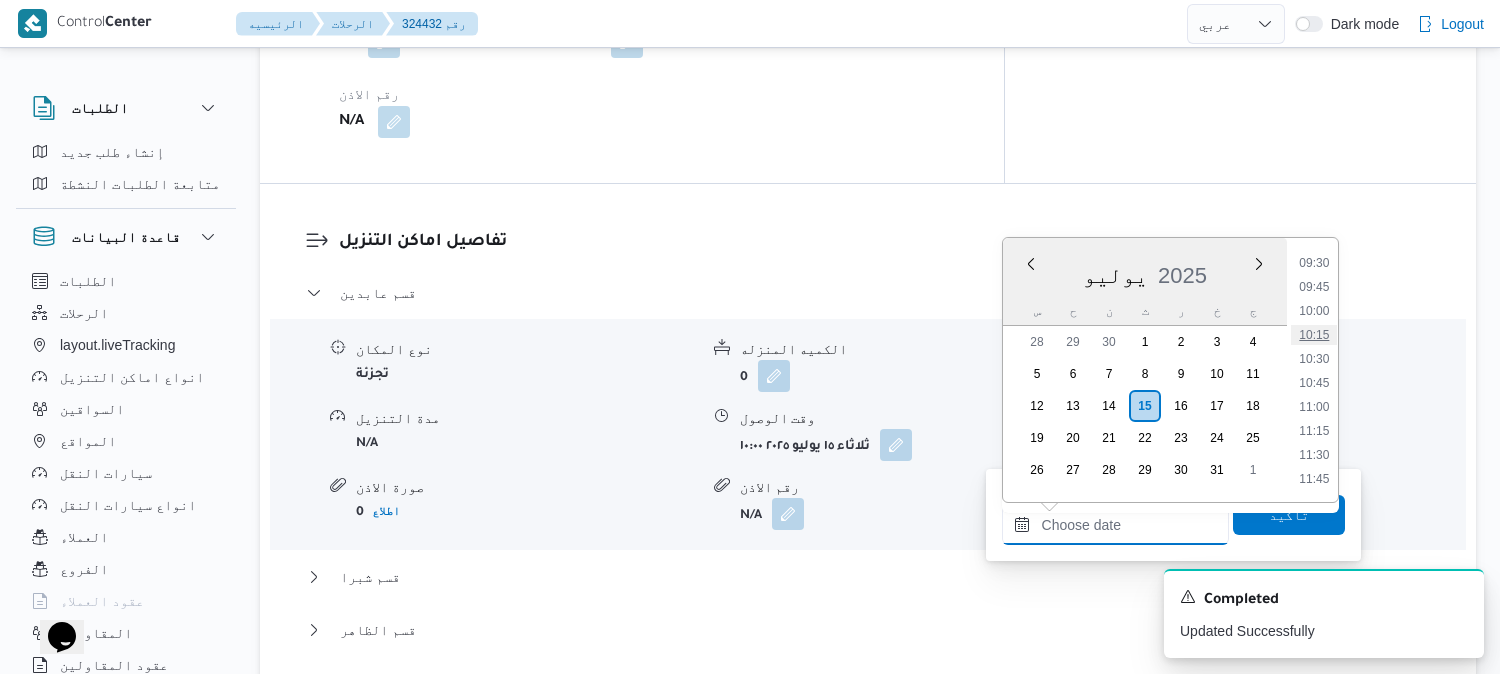 scroll, scrollTop: 967, scrollLeft: 0, axis: vertical 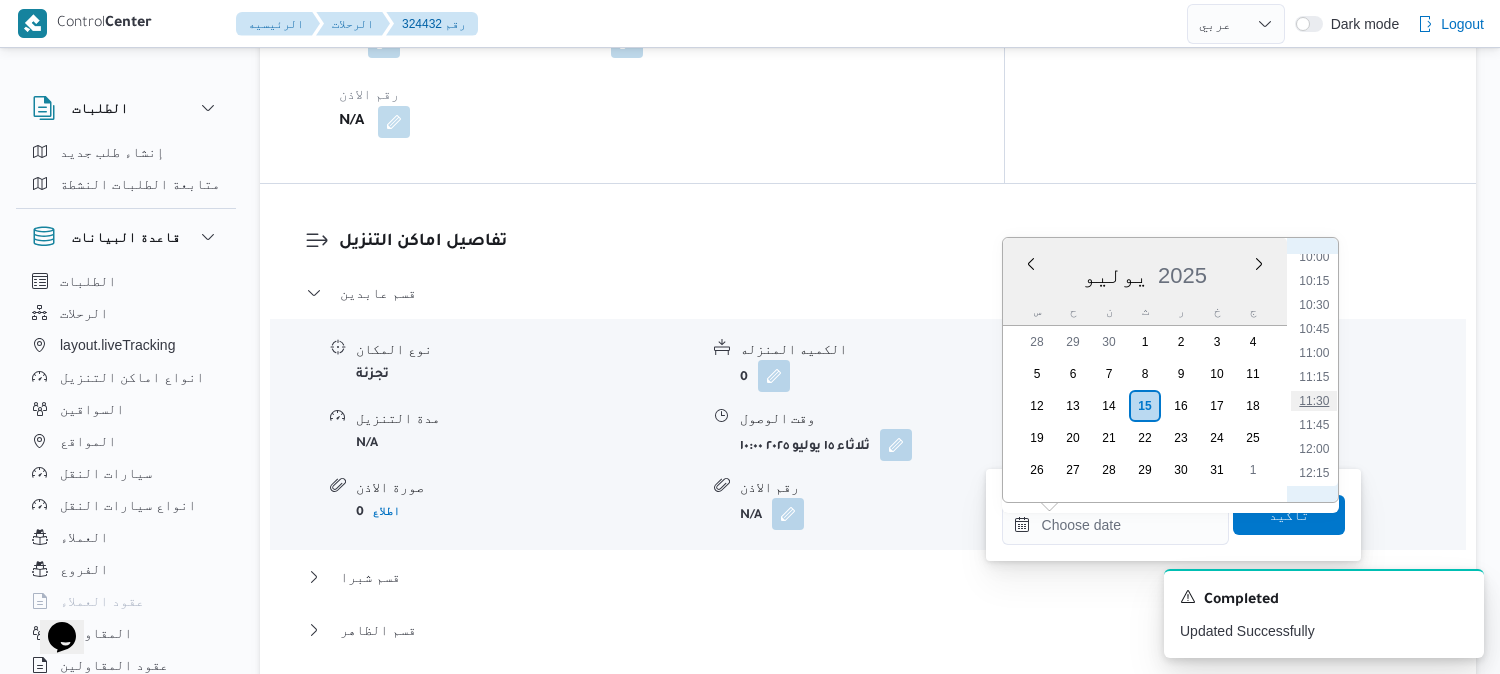 click on "11:30" at bounding box center [1314, 401] 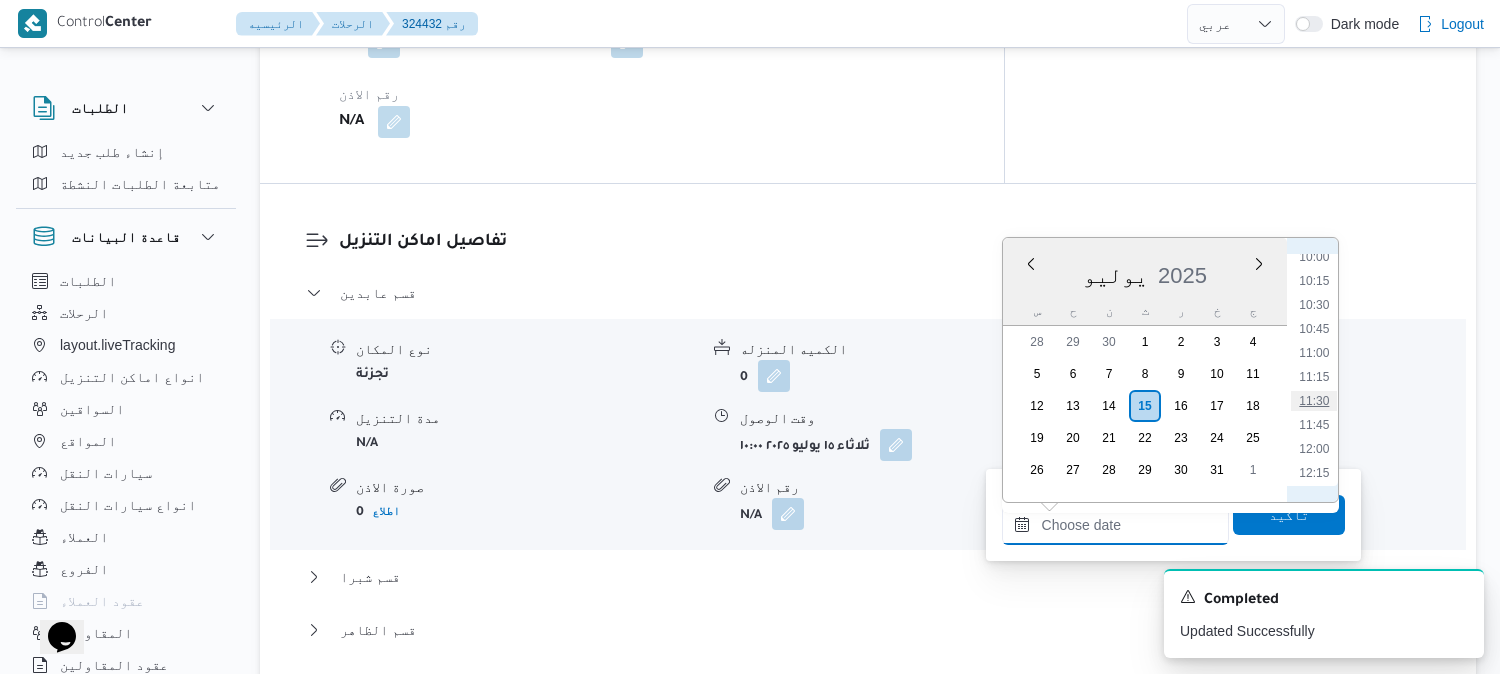 type on "١٥/٠٧/٢٠٢٥ ١١:٣٠" 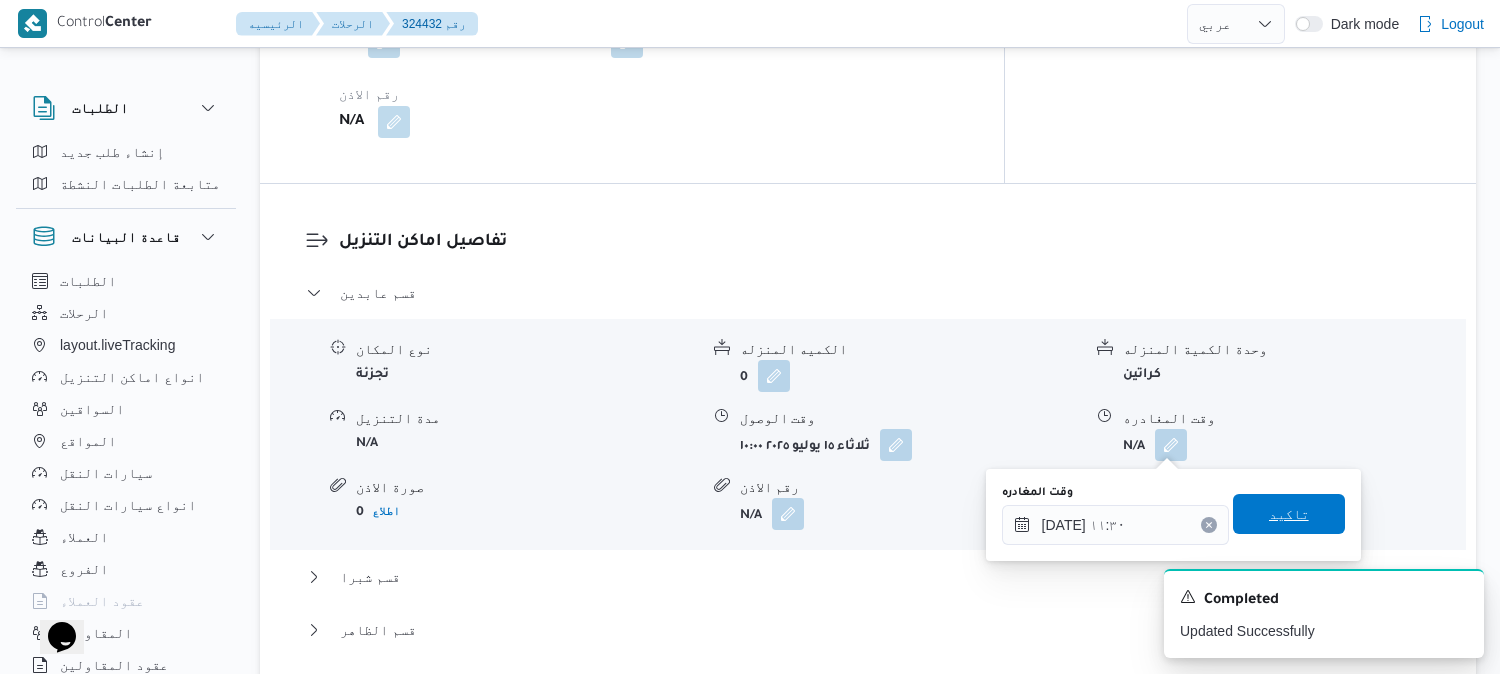 click on "تاكيد" at bounding box center (1289, 514) 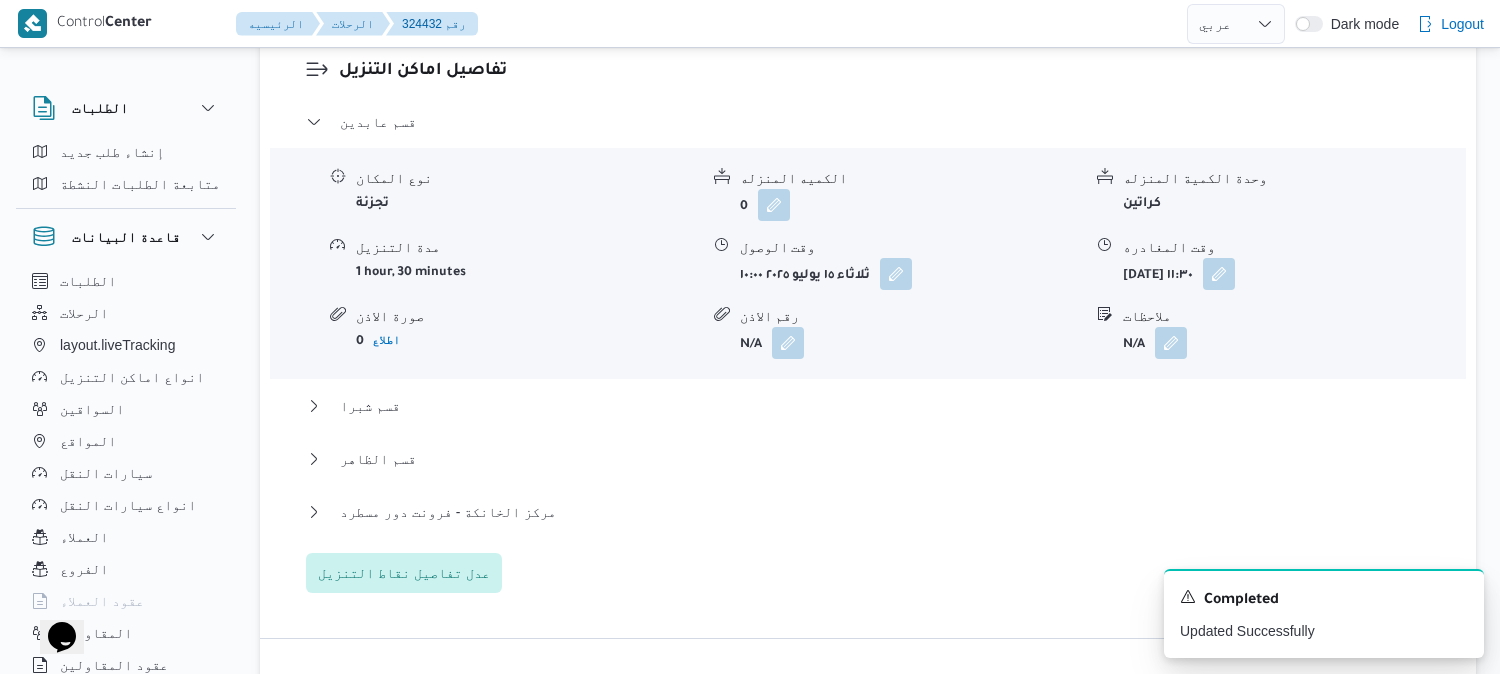 scroll, scrollTop: 2000, scrollLeft: 0, axis: vertical 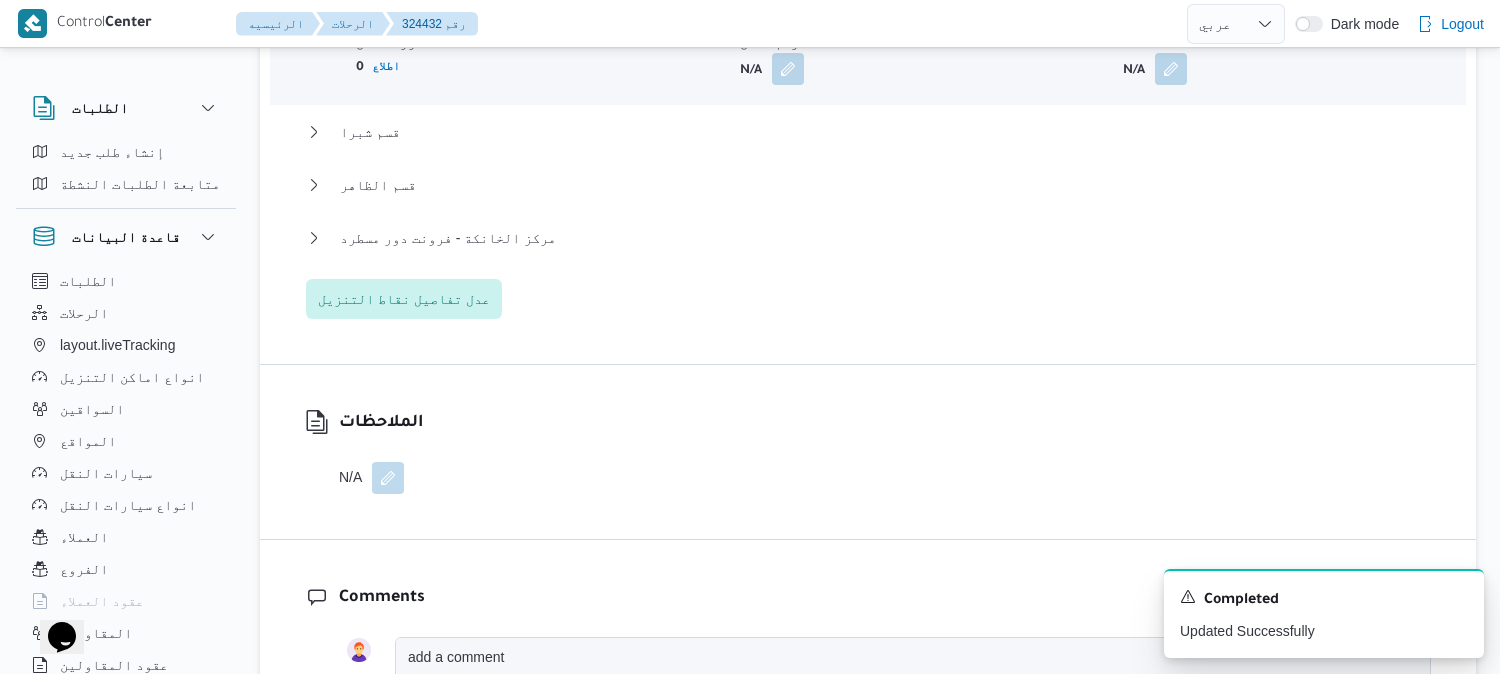 click on "قسم عابدين نوع المكان تجزئة الكميه المنزله 0 وحدة الكمية المنزله كراتين مدة التنزيل 1 hour, 30 minutes وقت الوصول ثلاثاء ١٥ يوليو ٢٠٢٥ ١٠:٠٠ وقت المغادره ثلاثاء ١٥ يوليو ٢٠٢٥ ١١:٣٠ صورة الاذن 0 اطلاع رقم الاذن N/A ملاحظات N/A قسم شبرا نوع المكان تجزئة الكميه المنزله 0 وحدة الكمية المنزله كراتين مدة التنزيل N/A وقت الوصول N/A وقت المغادره N/A صورة الاذن 0 اطلاع رقم الاذن N/A ملاحظات N/A قسم  الظاهر نوع المكان تجزئة الكميه المنزله 0 وحدة الكمية المنزله كراتين مدة التنزيل N/A وقت الوصول N/A وقت المغادره N/A صورة الاذن 0 اطلاع رقم الاذن N/A ملاحظات N/A مركز الخانكة -
فرونت دور مسطرد 0 N/A N/A 0" at bounding box center (868, 77) 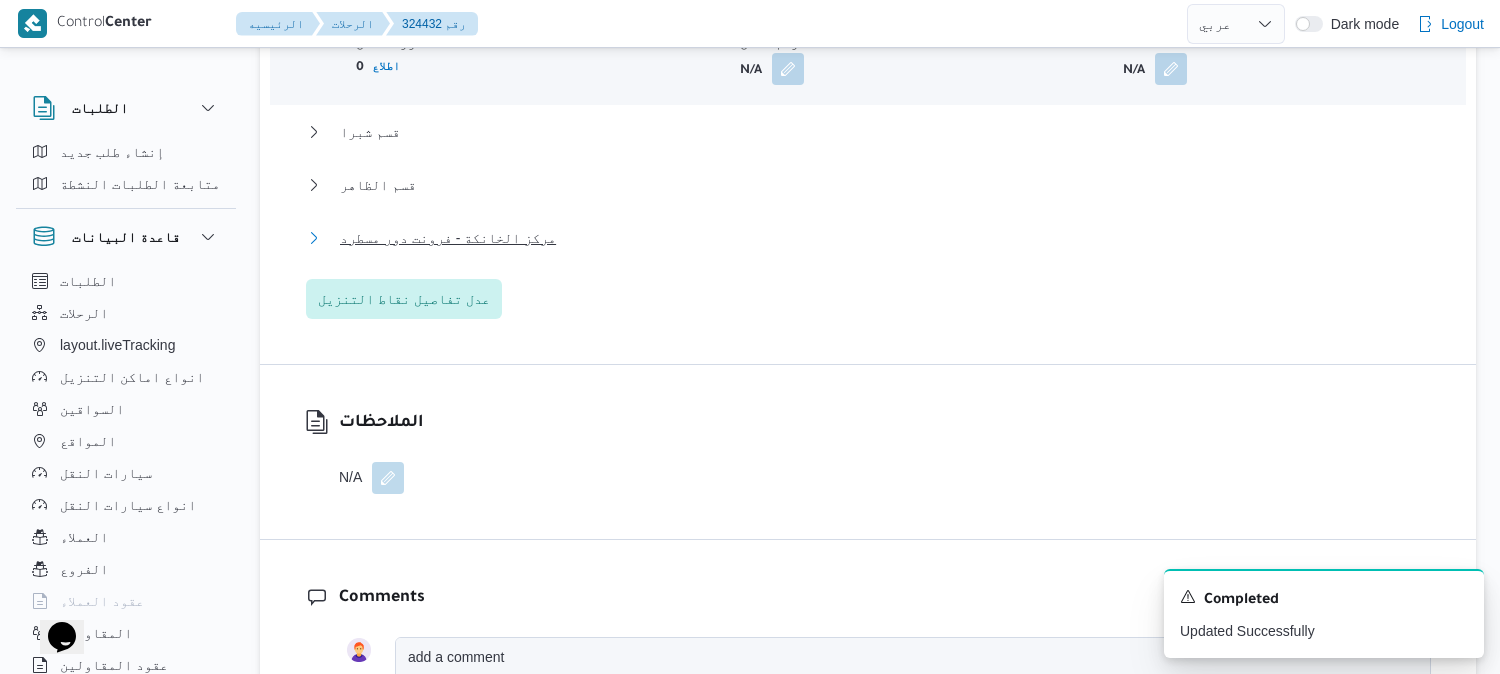 click on "مركز الخانكة -
فرونت دور مسطرد" at bounding box center (448, 238) 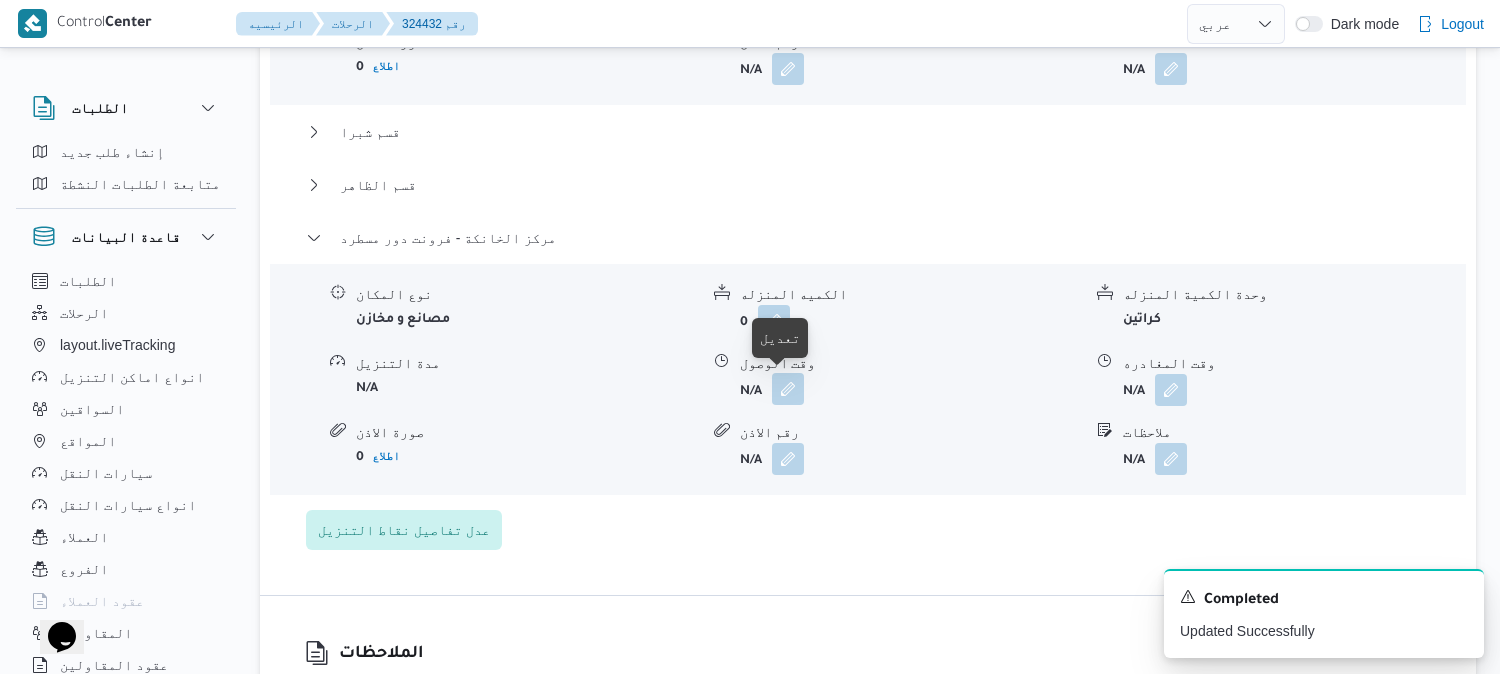 click at bounding box center (788, 389) 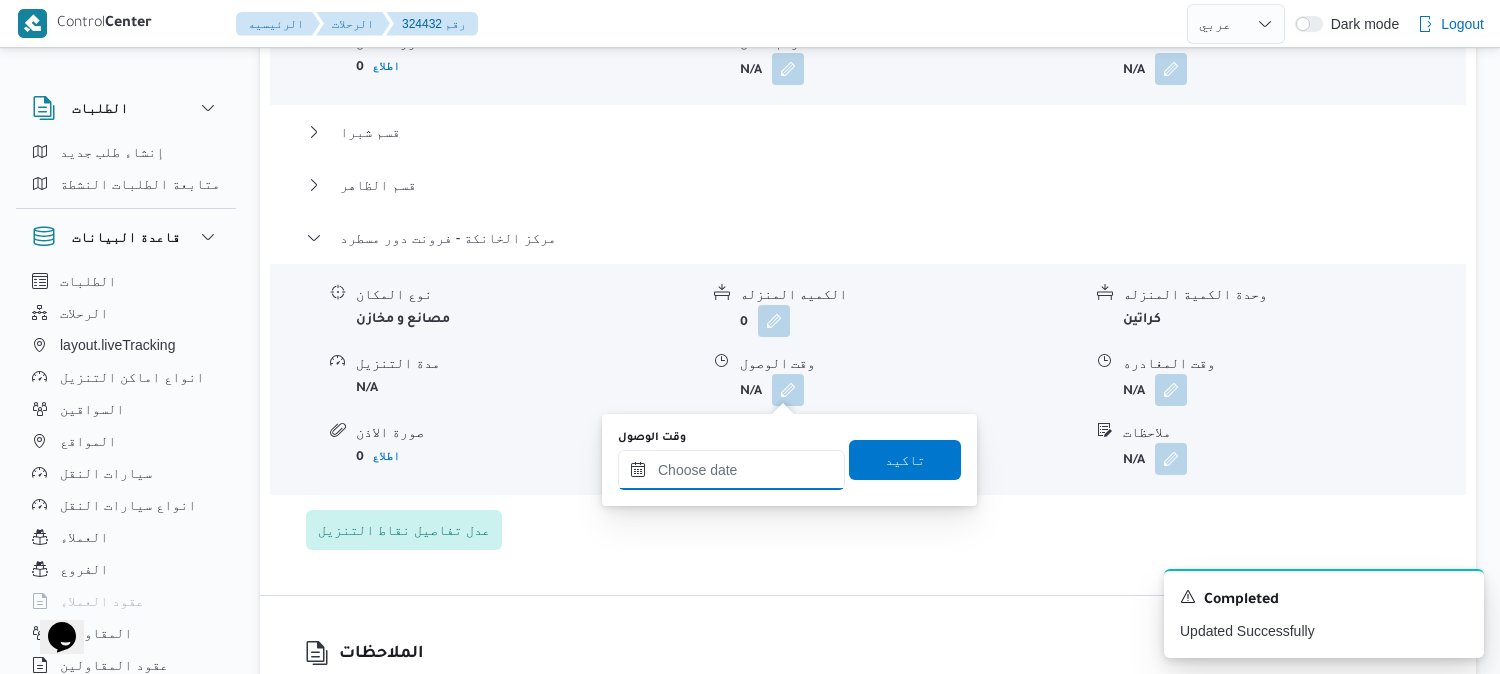 click on "وقت الوصول" at bounding box center [731, 470] 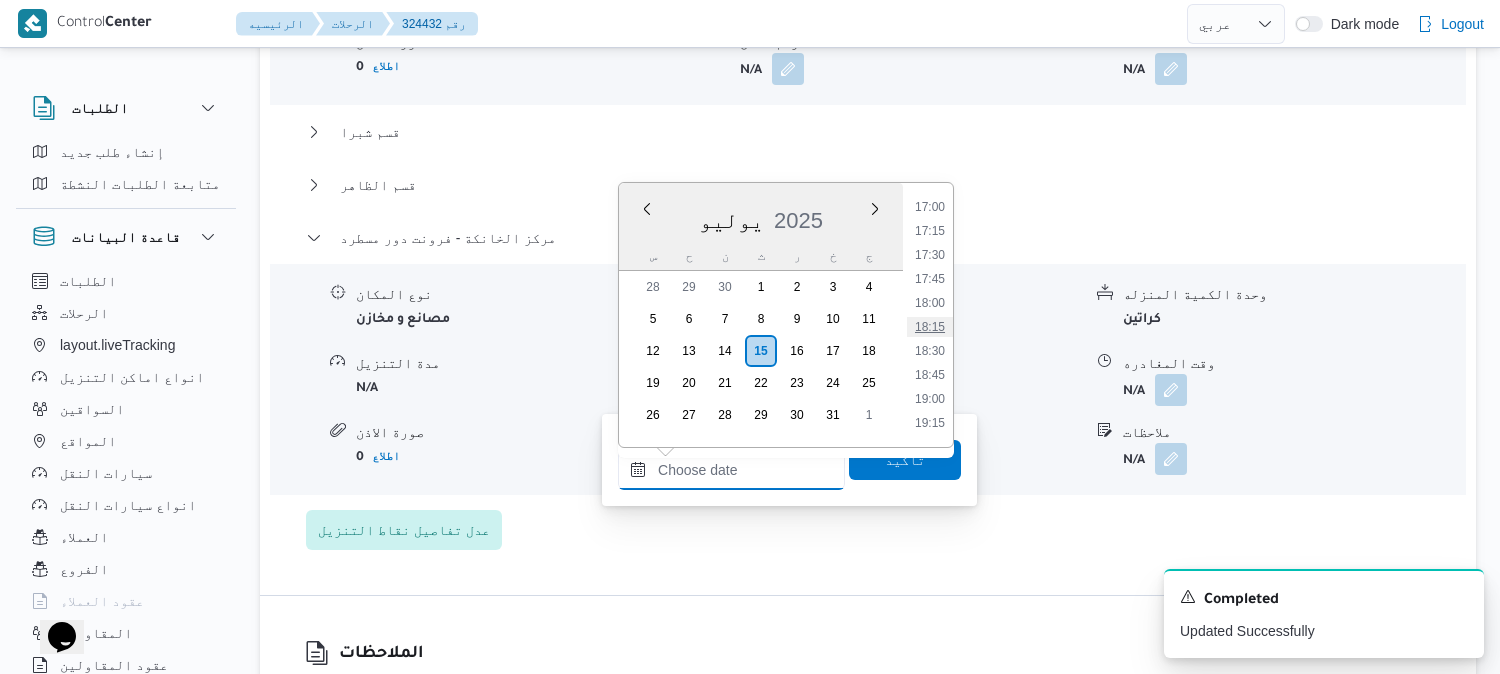 scroll, scrollTop: 1523, scrollLeft: 0, axis: vertical 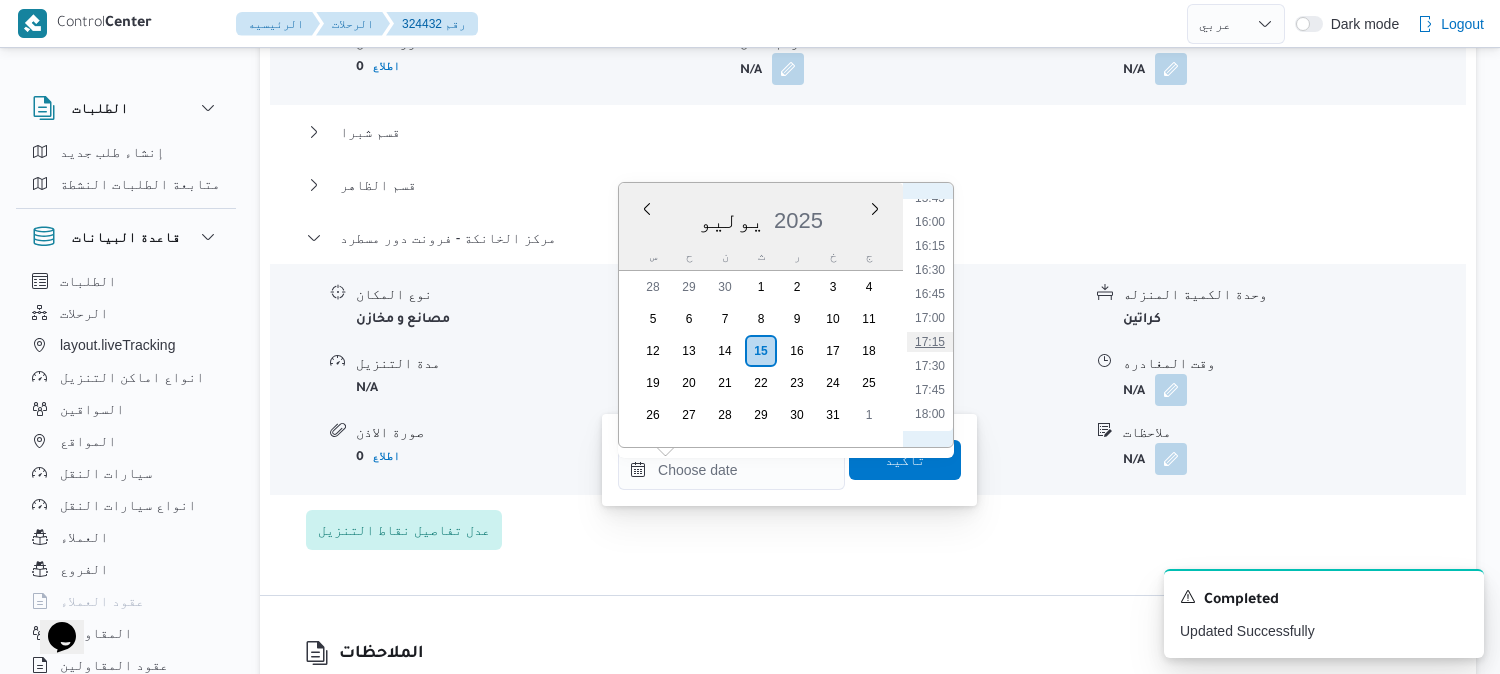 click on "17:15" at bounding box center [930, 342] 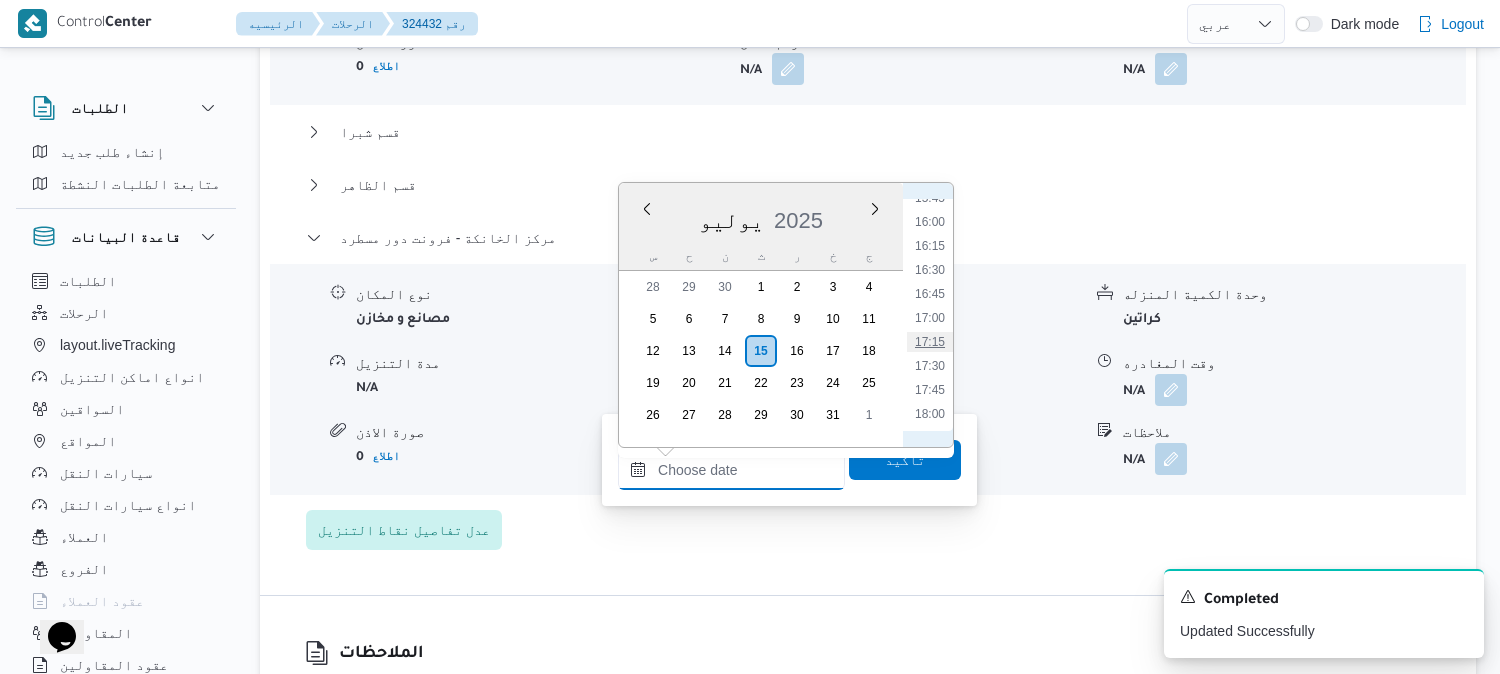 type on "١٥/٠٧/٢٠٢٥ ١٧:١٥" 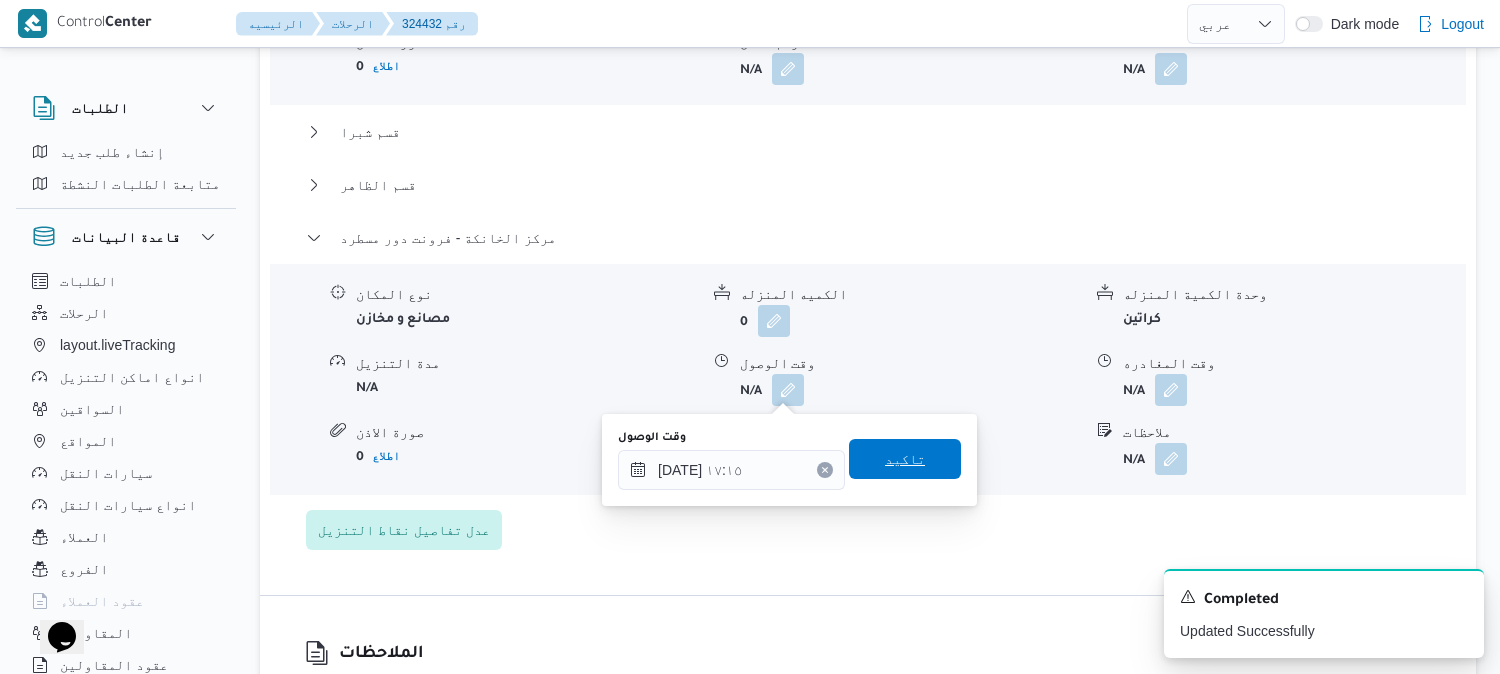 click on "تاكيد" at bounding box center [905, 459] 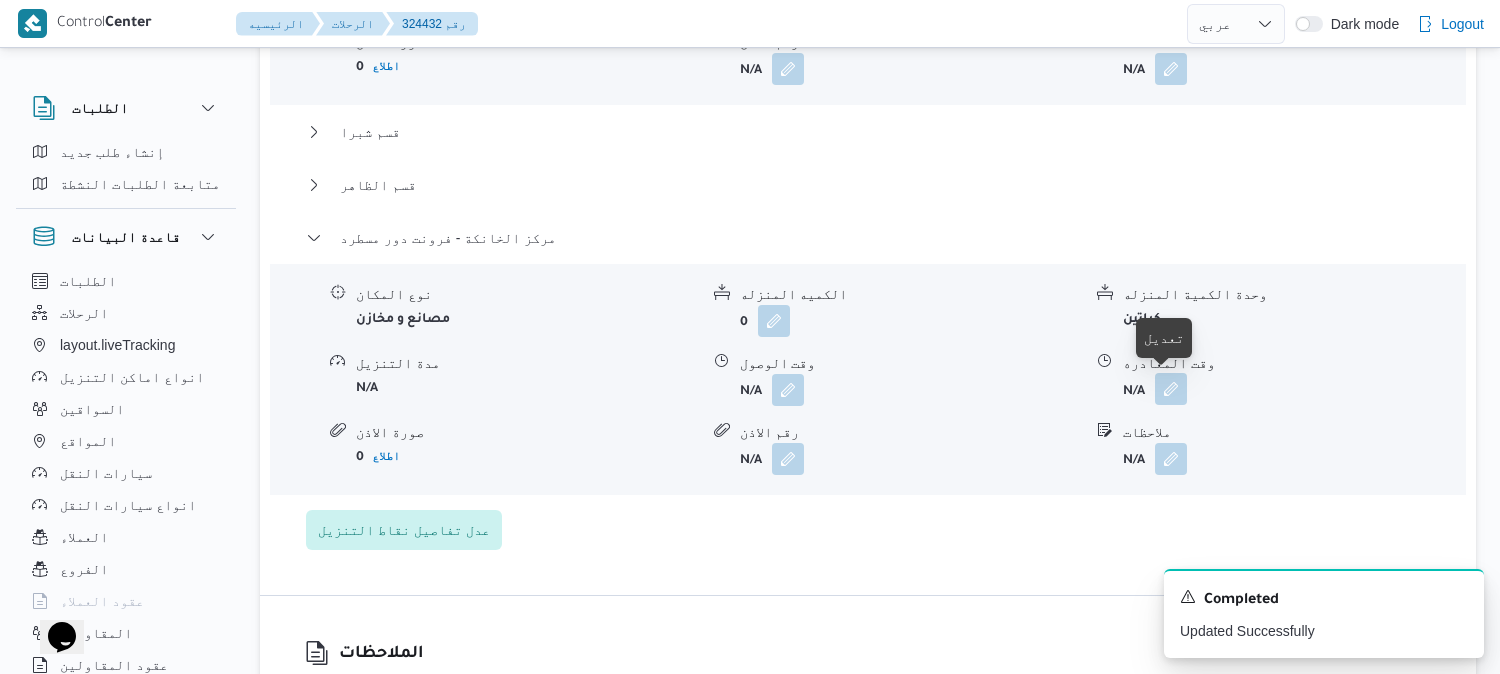 click at bounding box center (1171, 389) 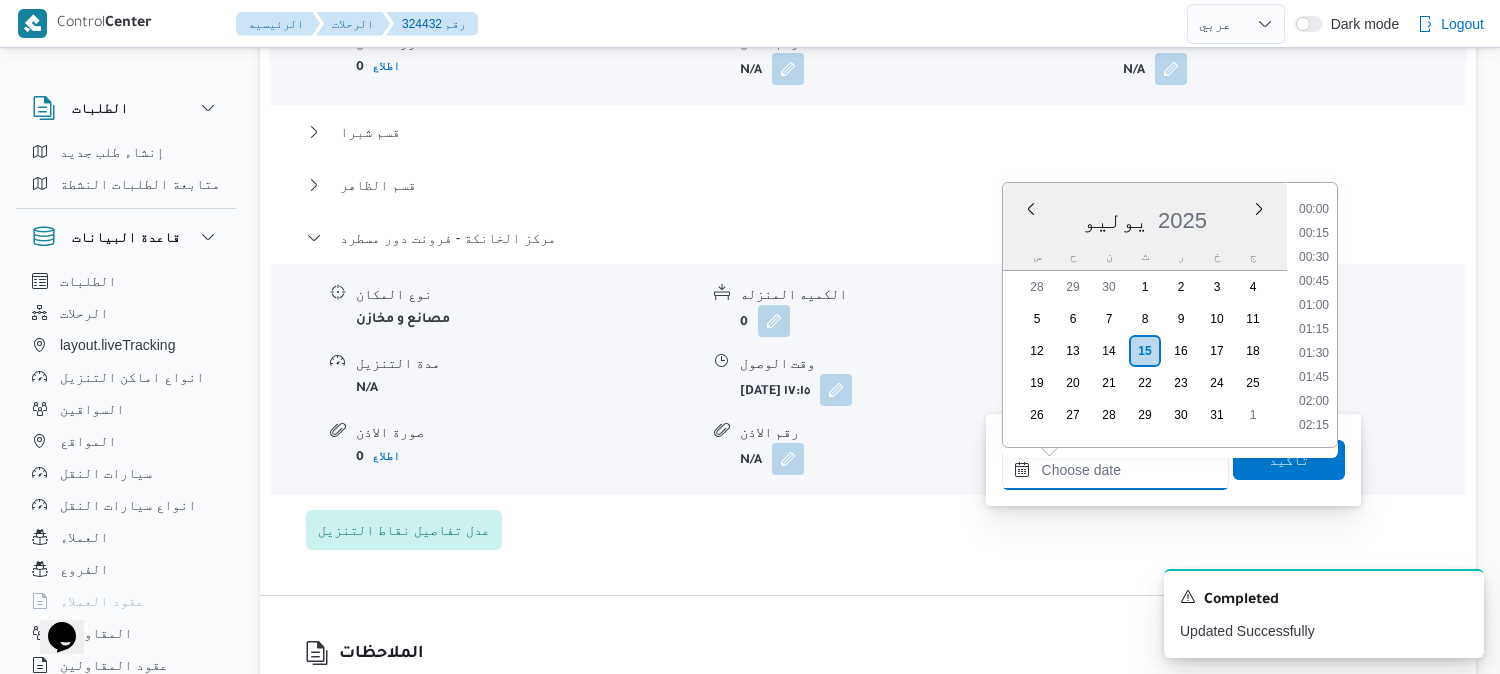click on "وقت المغادره" at bounding box center [1115, 470] 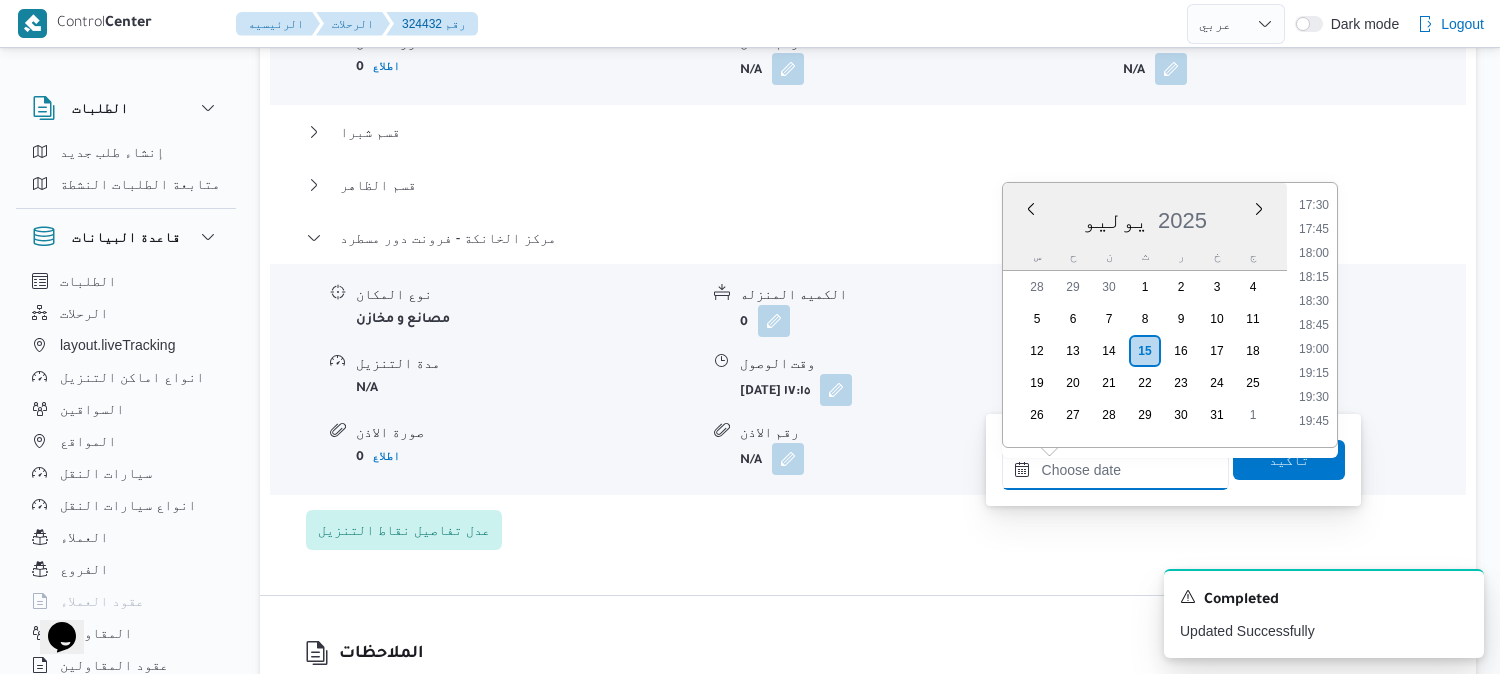 scroll, scrollTop: 1634, scrollLeft: 0, axis: vertical 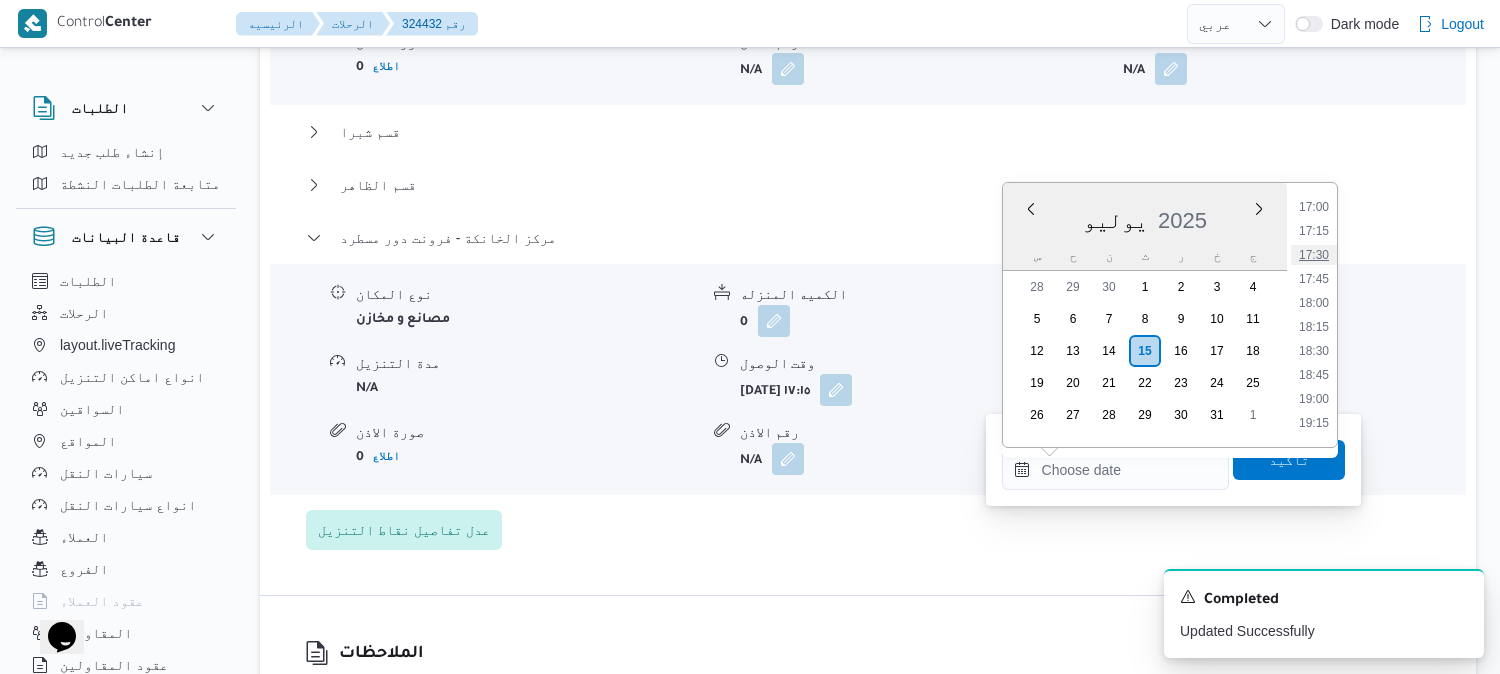 click on "17:30" at bounding box center (1314, 255) 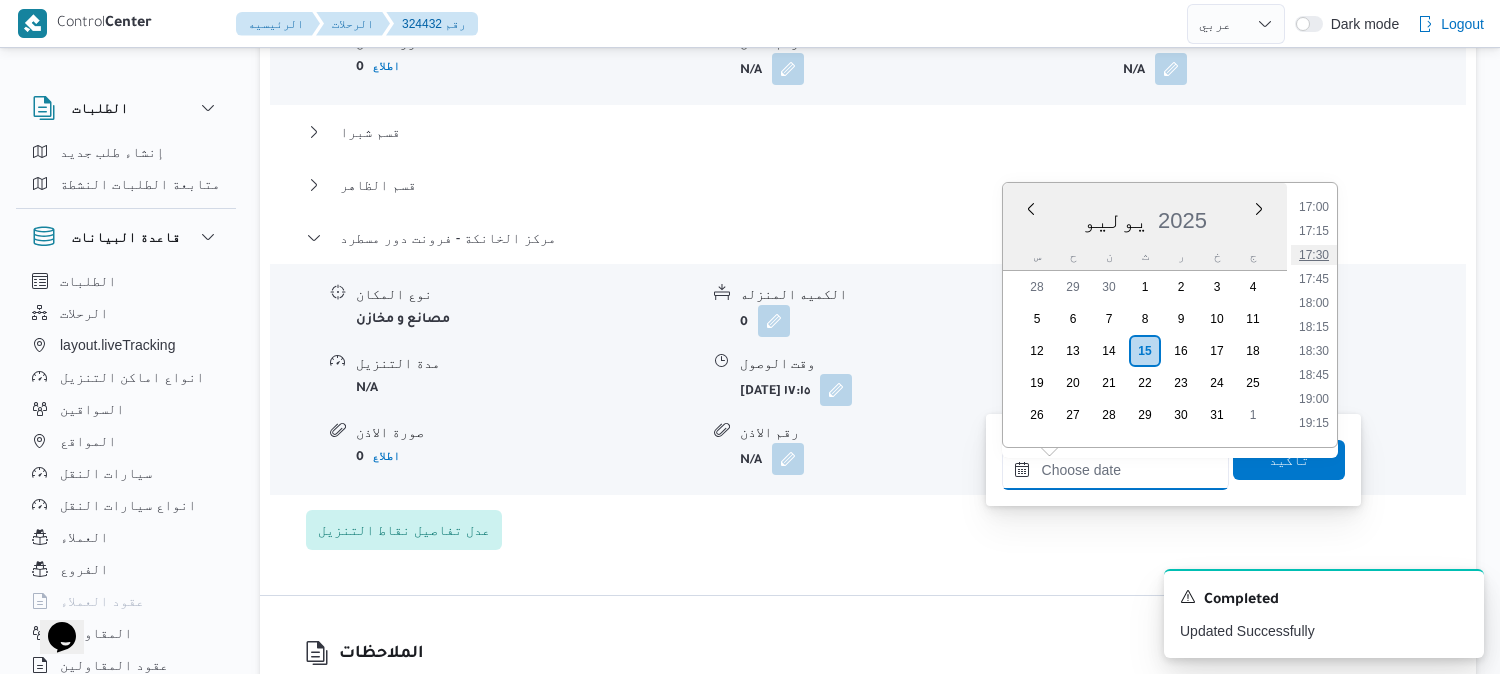 type on "١٥/٠٧/٢٠٢٥ ١٧:٣٠" 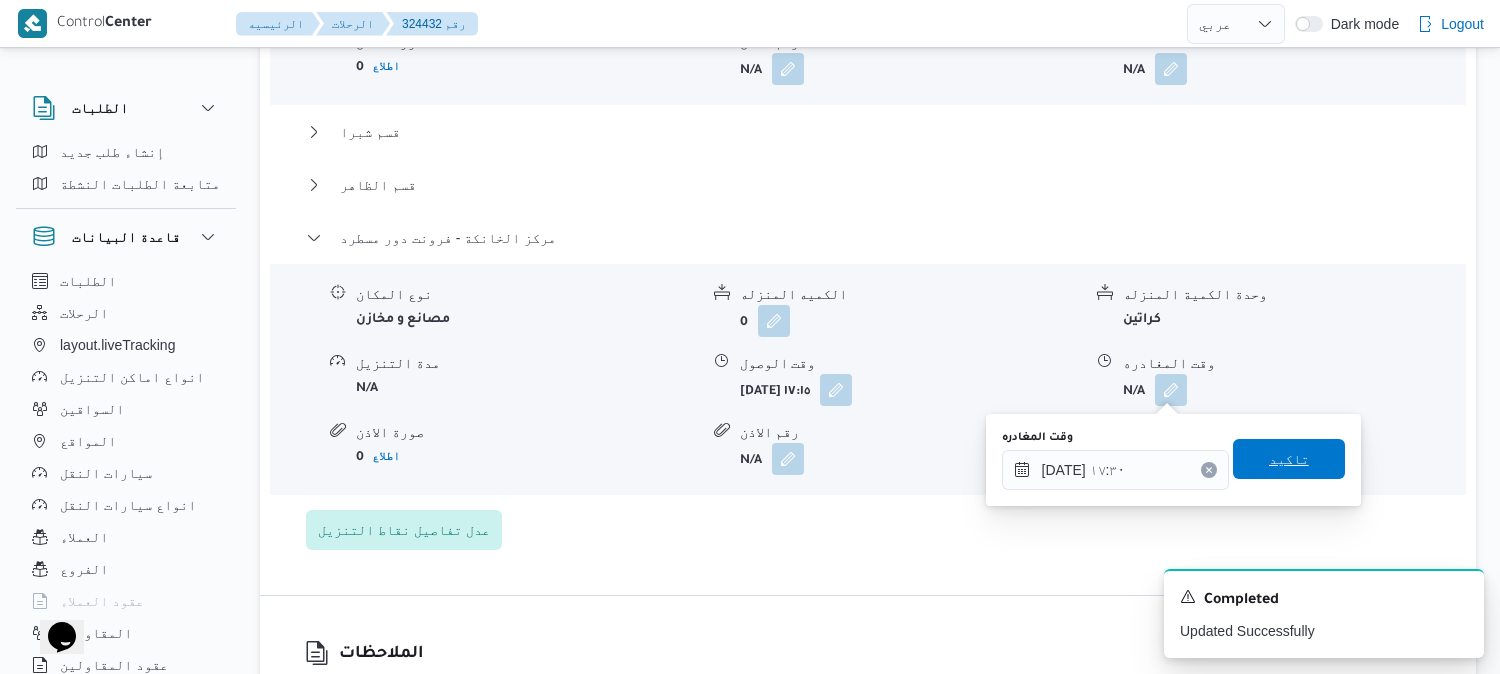 click on "تاكيد" at bounding box center [1289, 459] 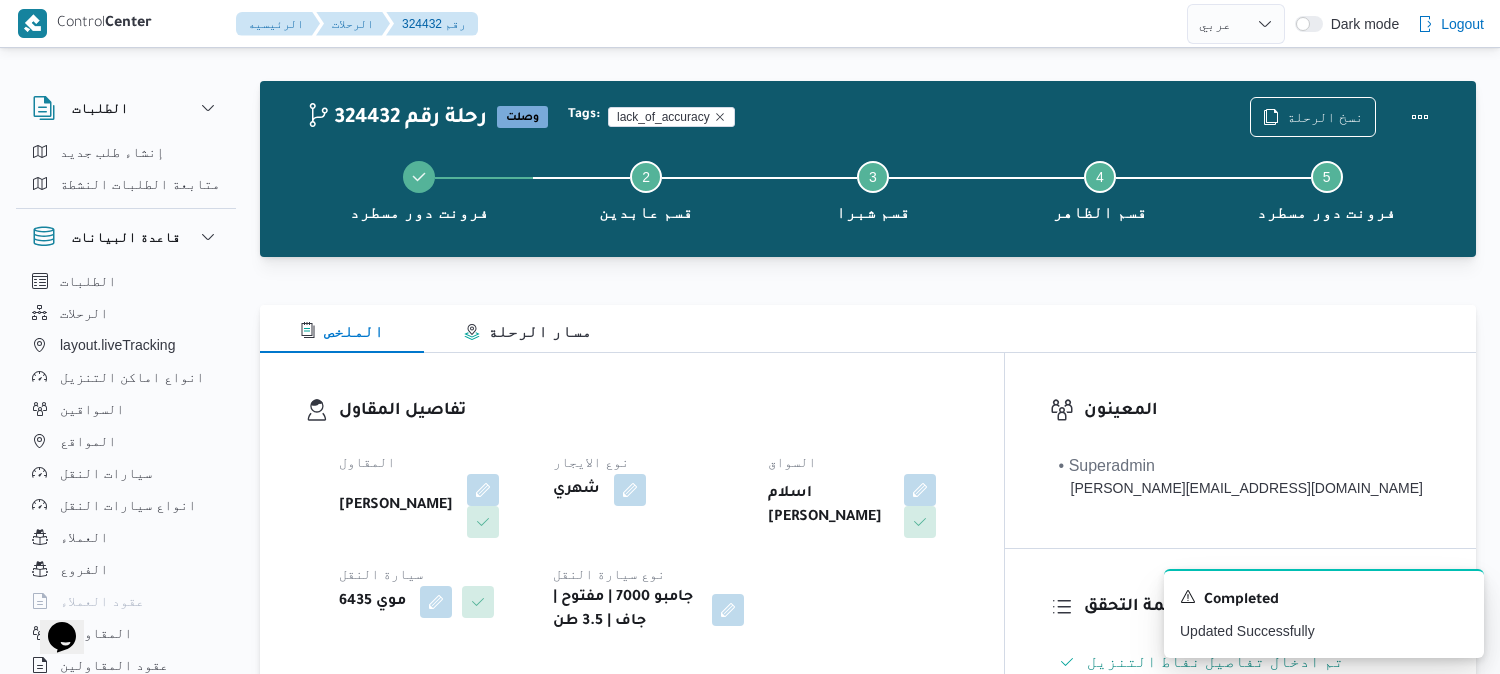 scroll, scrollTop: 0, scrollLeft: 0, axis: both 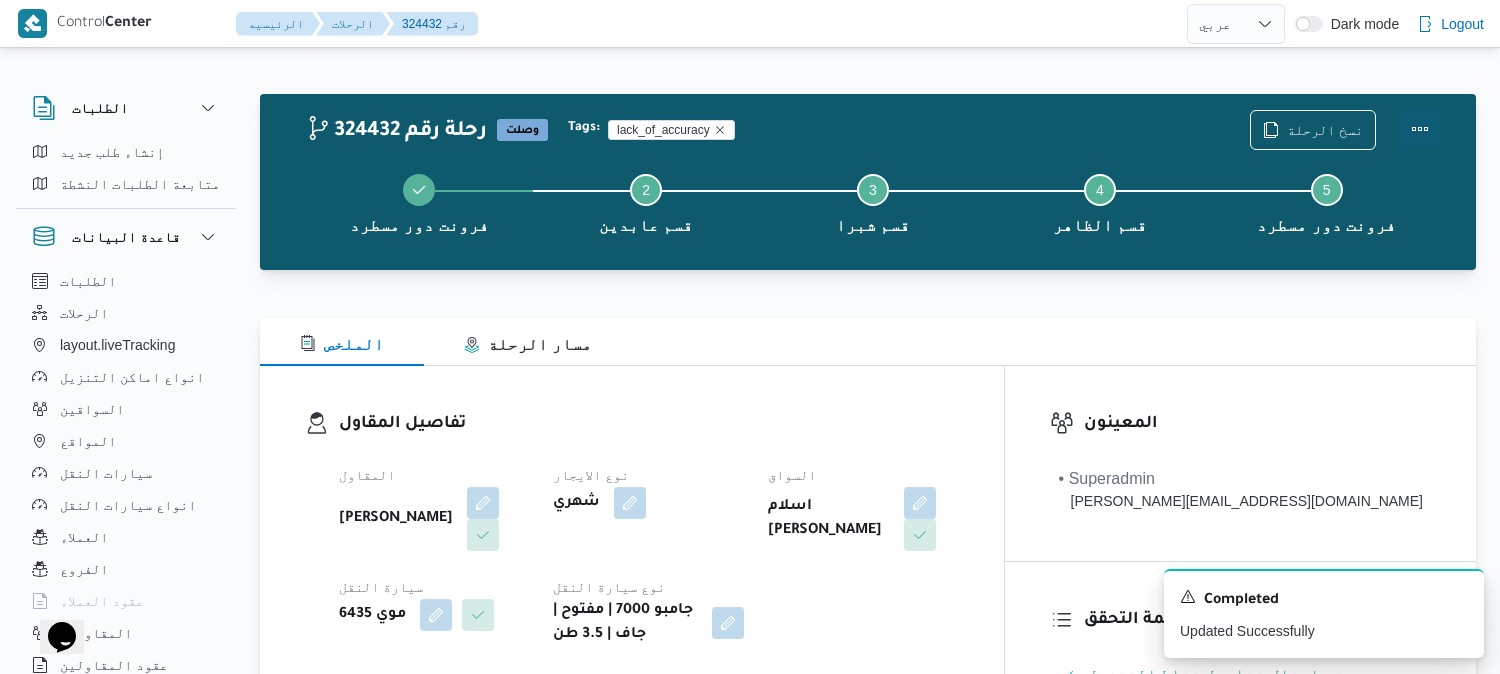 click at bounding box center (1420, 129) 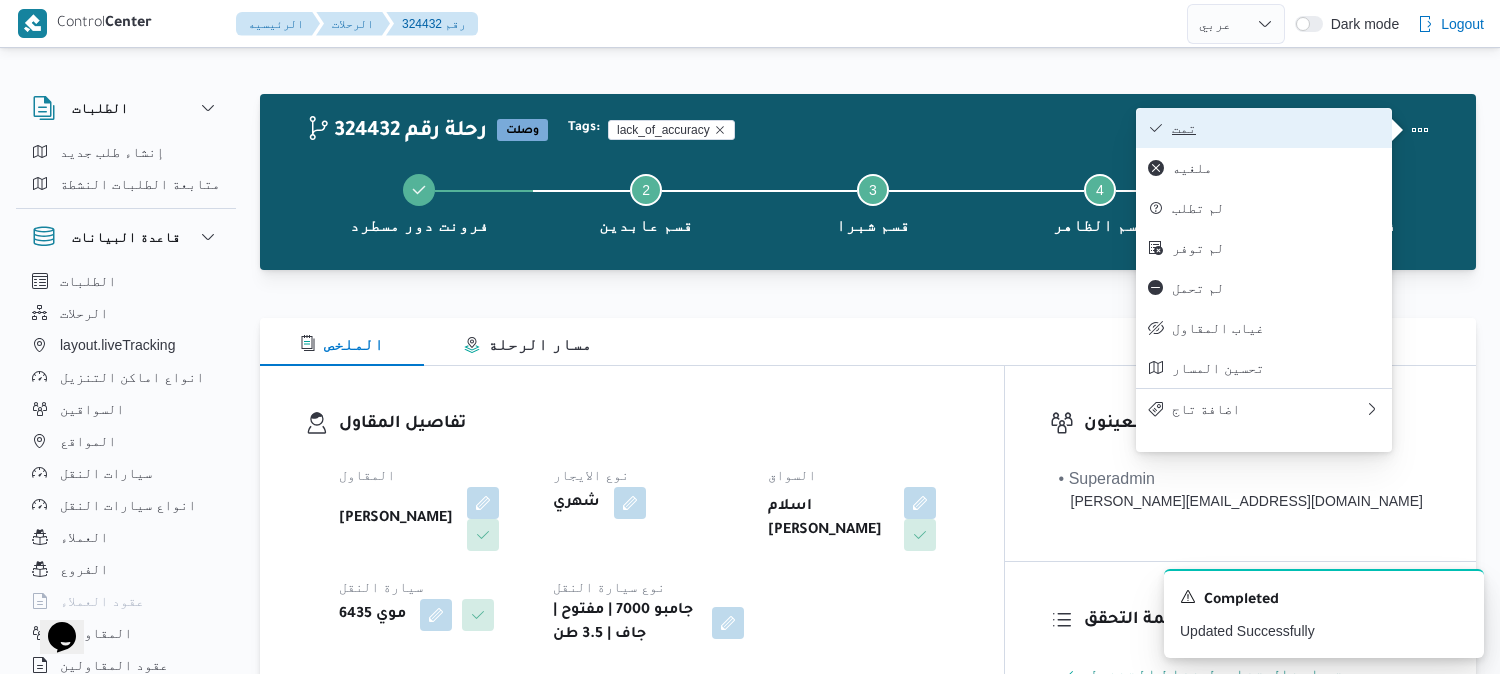 click on "تمت" at bounding box center (1276, 128) 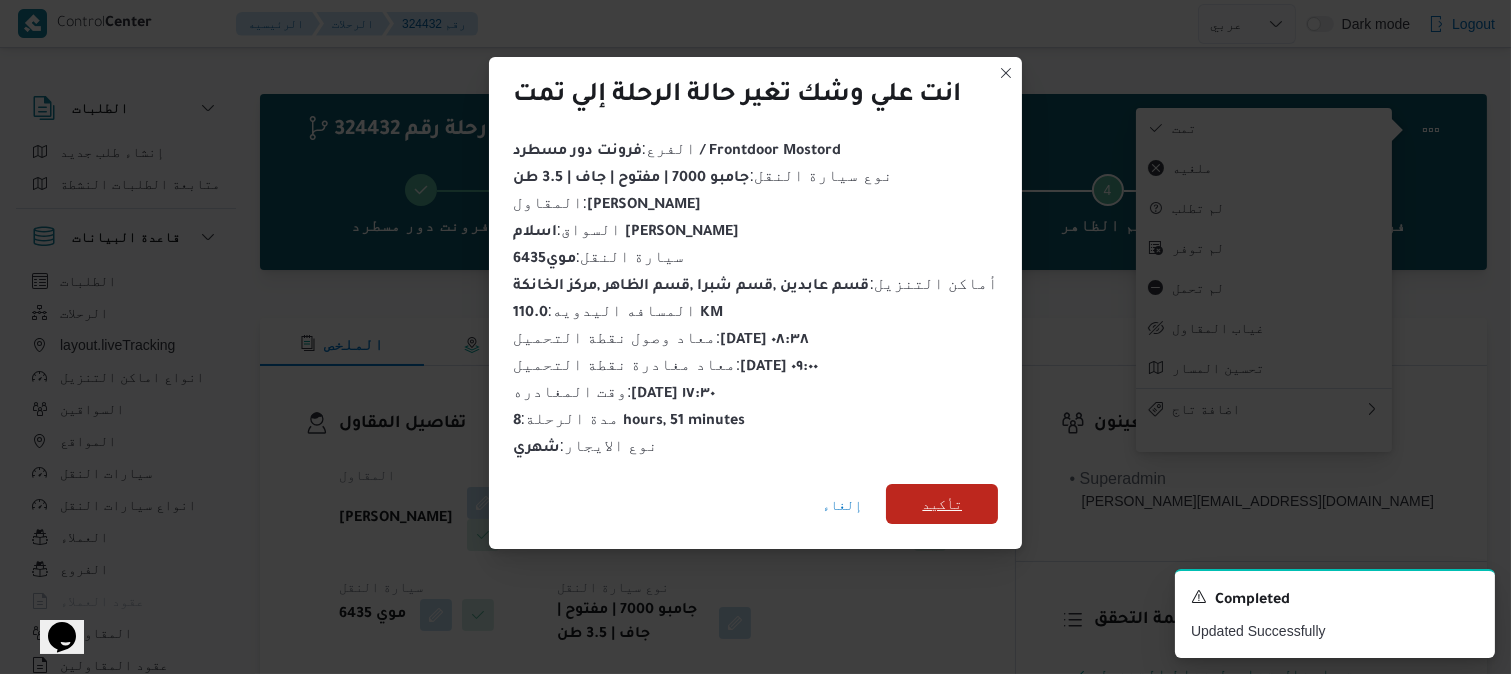 click on "تأكيد" at bounding box center (942, 504) 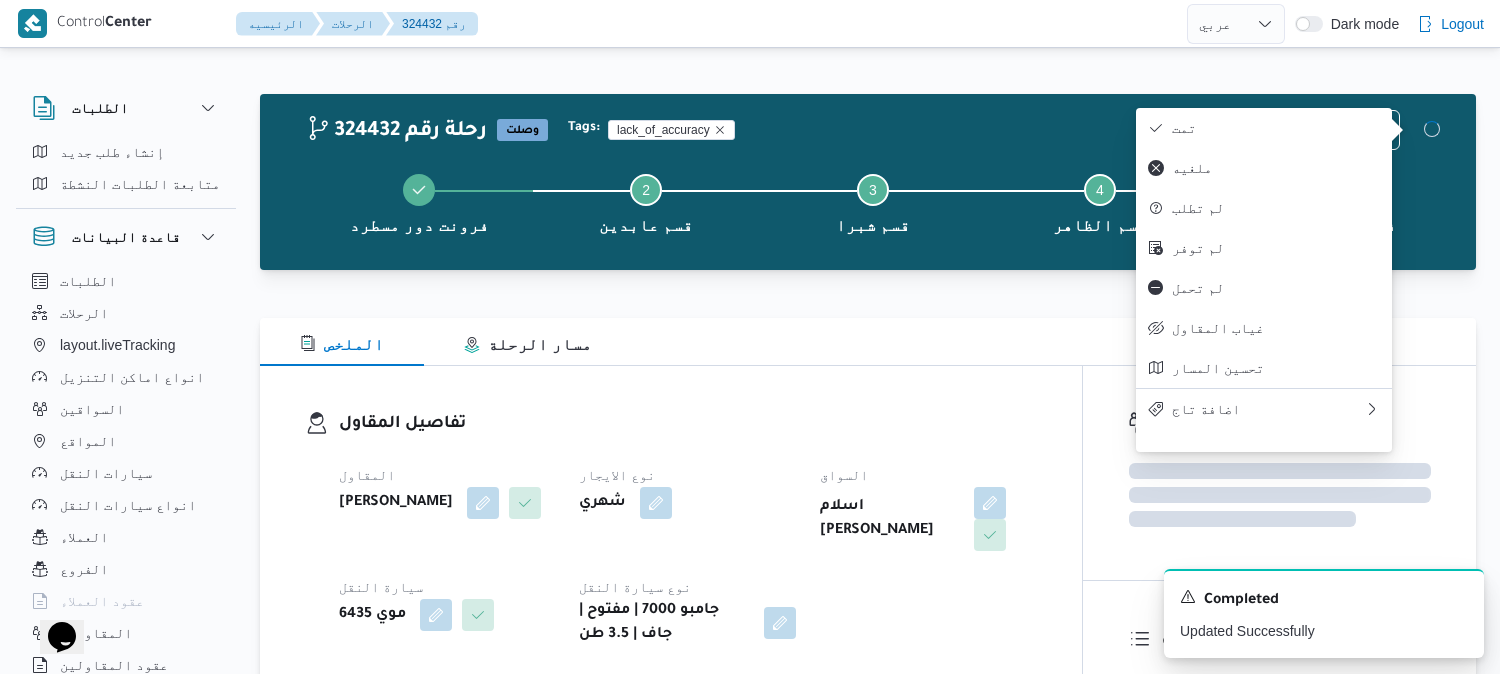 click on "تفاصيل المقاول المقاول محمد صلاح عبداللطيف الشريف نوع الايجار شهري السواق اسلام حسن محمد حسن سيارة النقل موي 6435 نوع سيارة النقل جامبو 7000 | مفتوح | جاف | 3.5 طن" at bounding box center (688, 529) 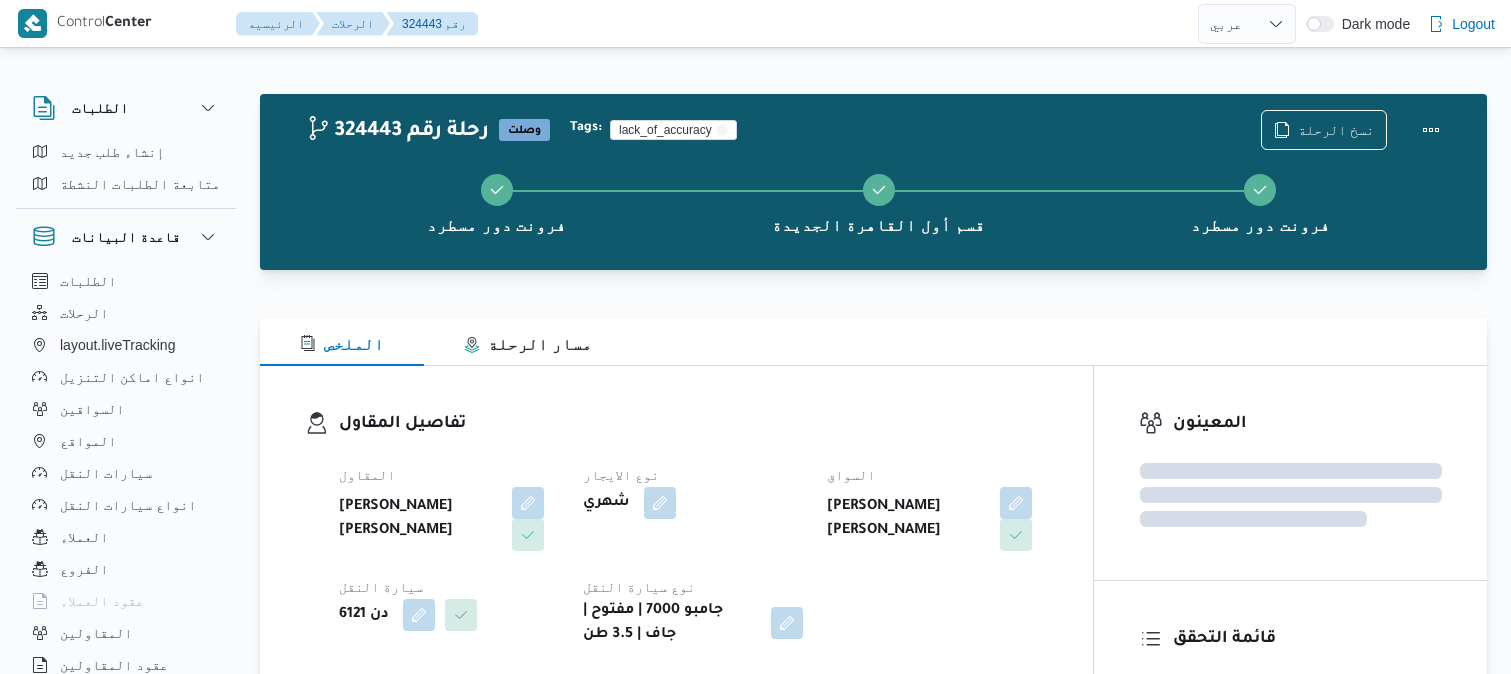 select on "ar" 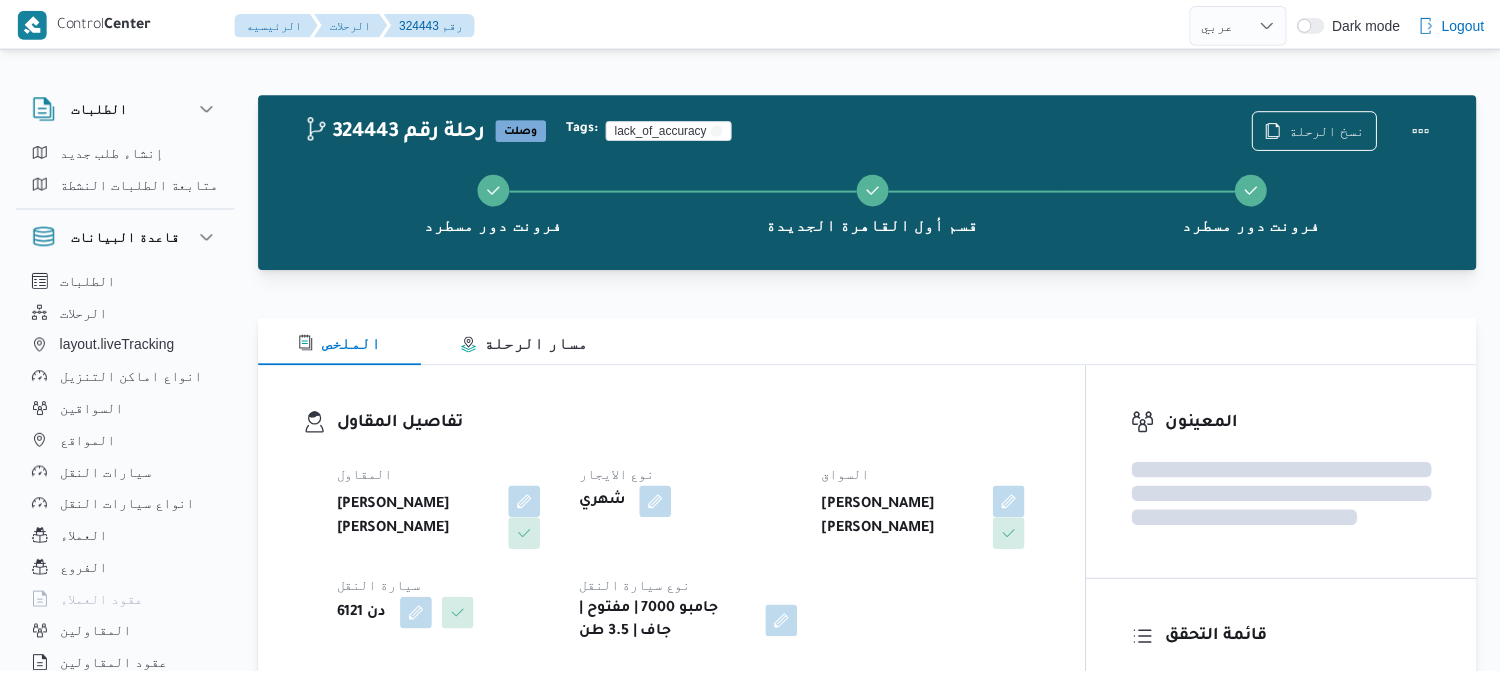 scroll, scrollTop: 0, scrollLeft: 0, axis: both 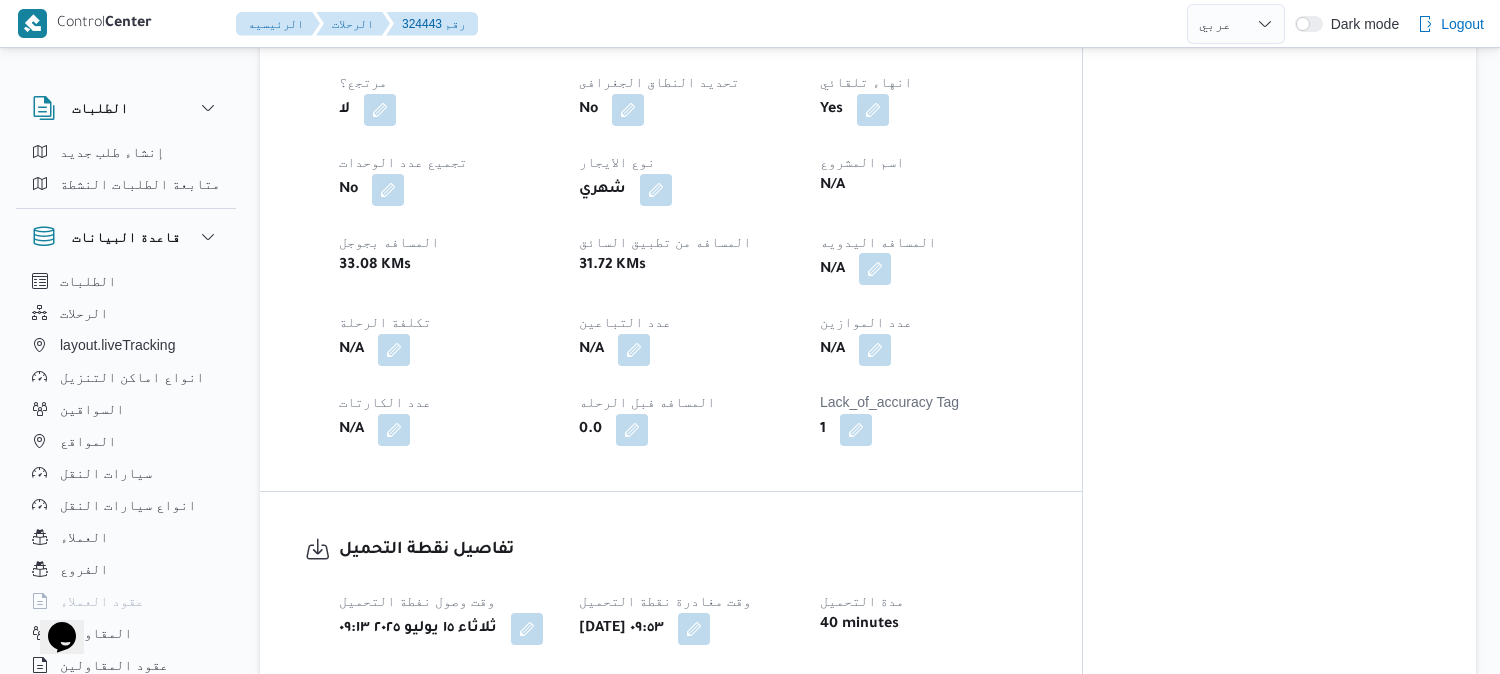 click at bounding box center [875, 269] 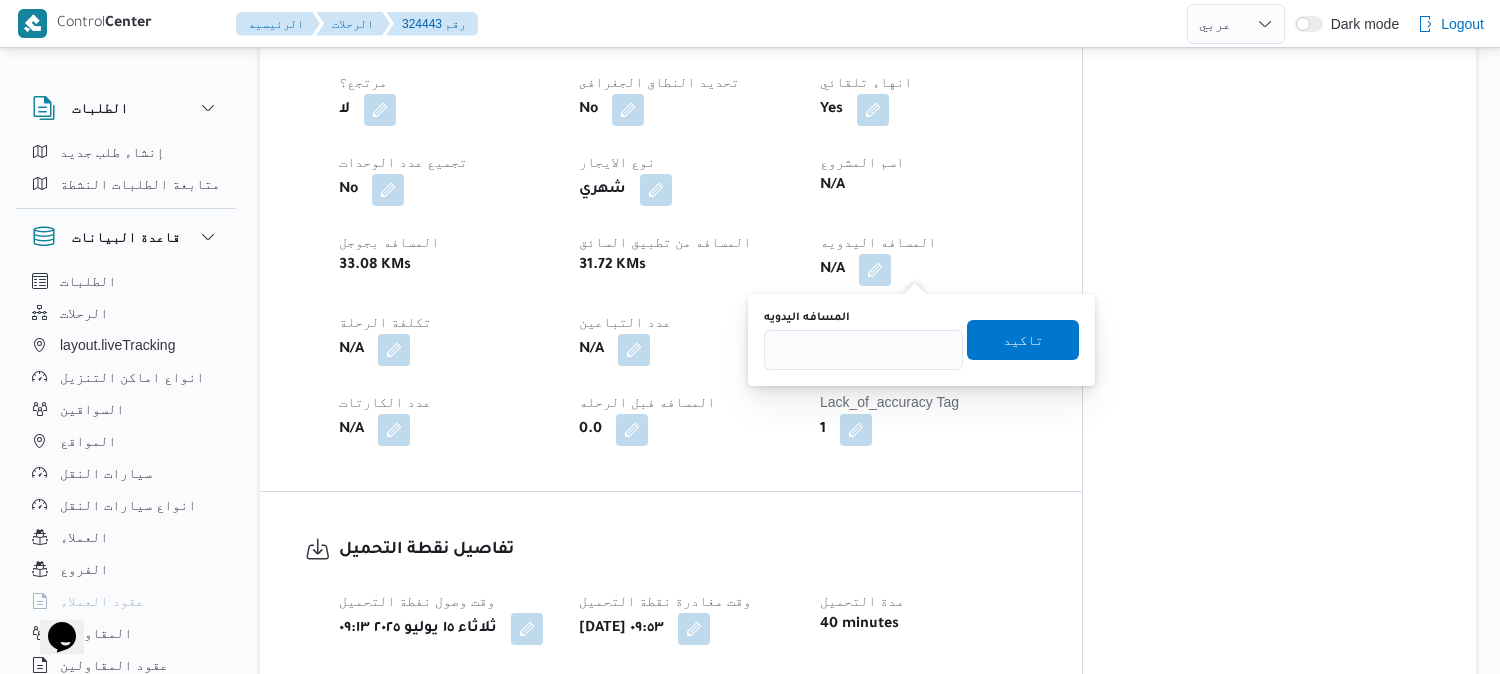 drag, startPoint x: 918, startPoint y: 273, endPoint x: 898, endPoint y: 328, distance: 58.5235 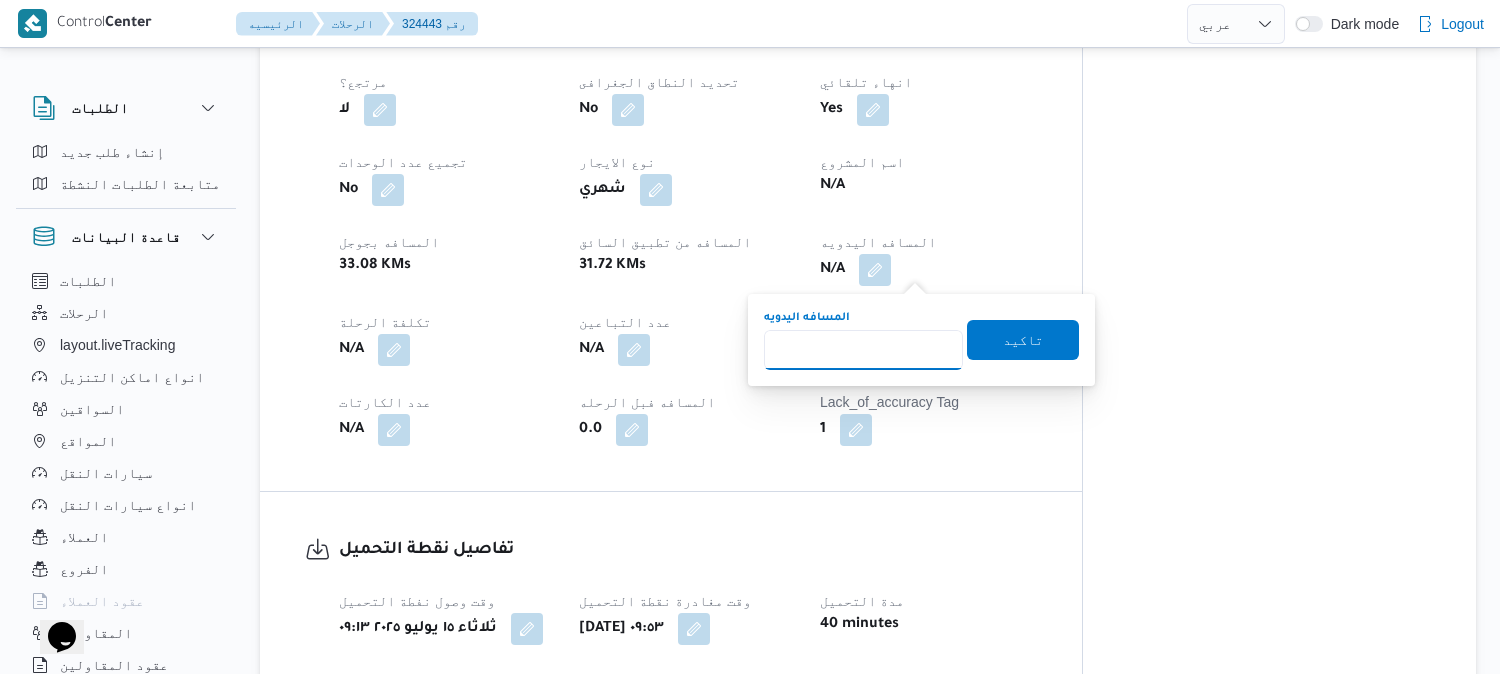 click on "المسافه اليدويه" at bounding box center (863, 350) 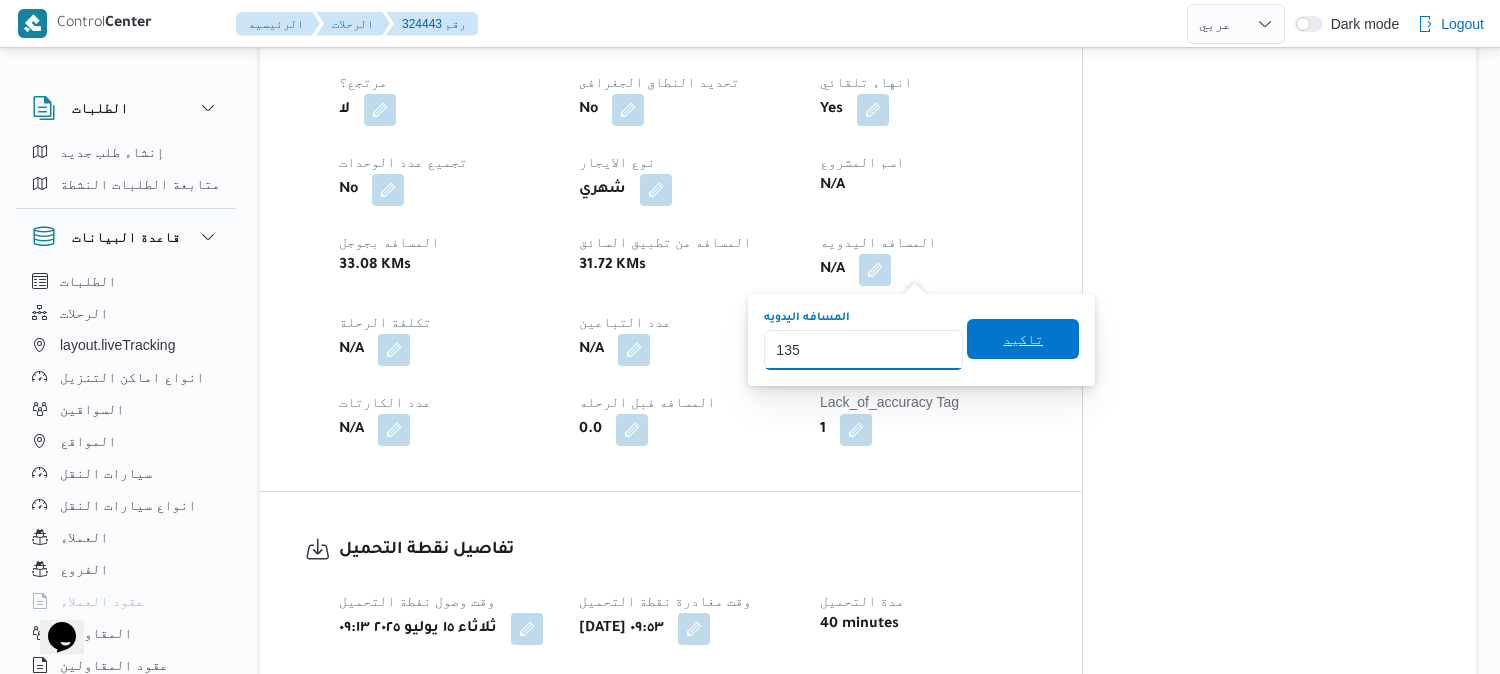 type on "135" 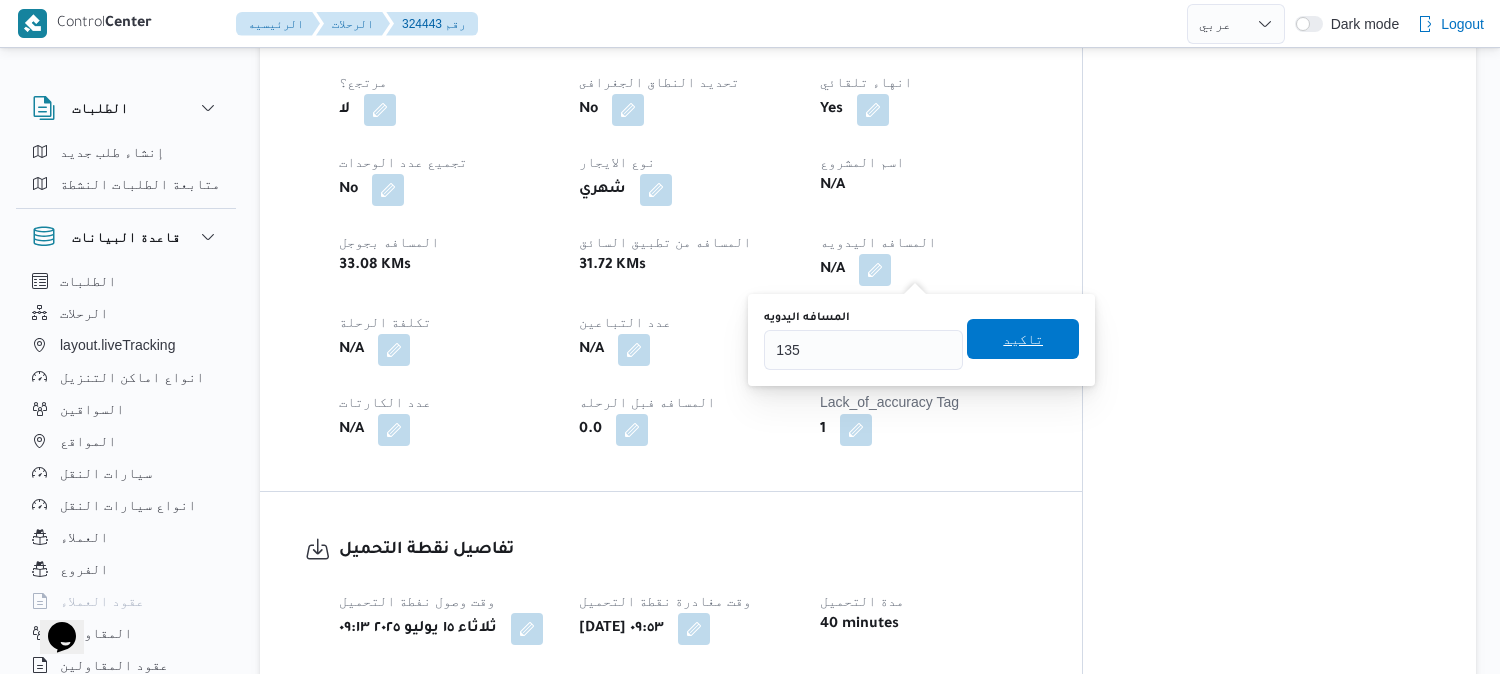 click on "تاكيد" at bounding box center (1023, 339) 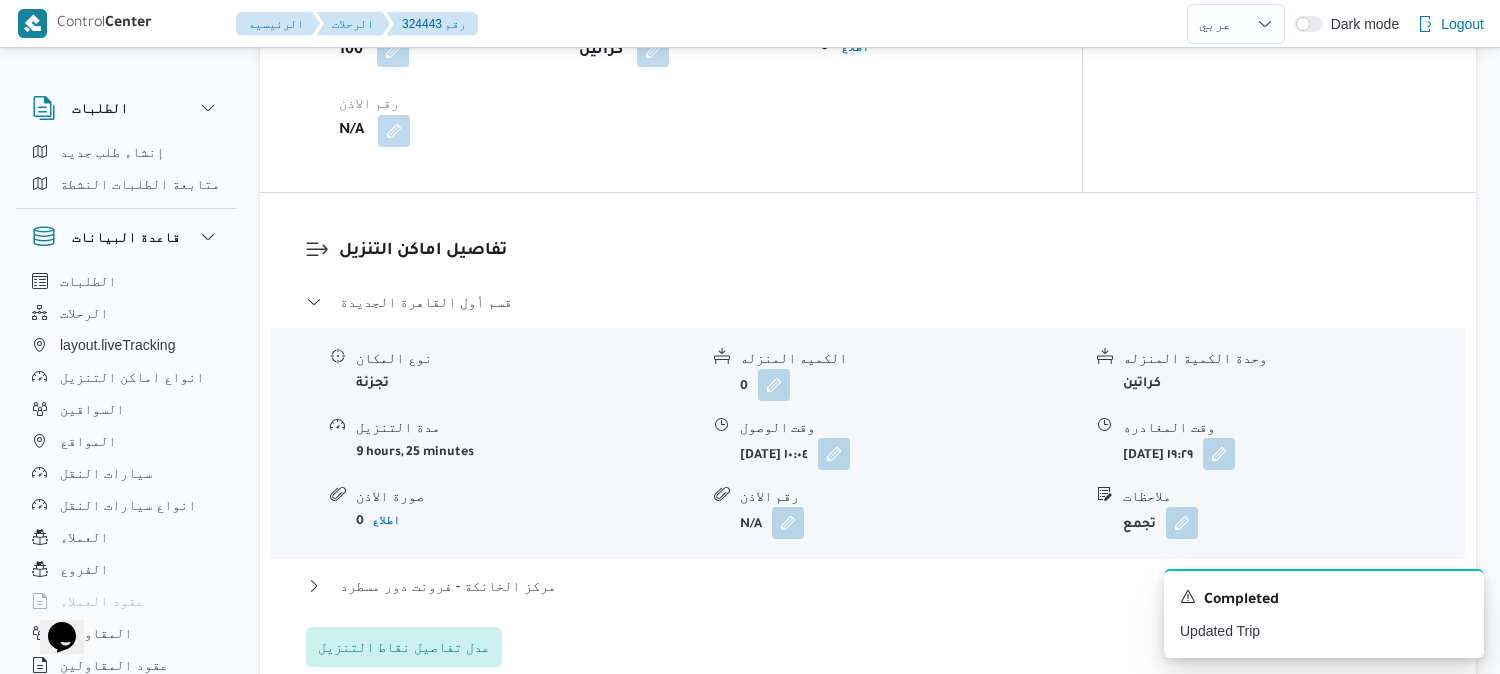 scroll, scrollTop: 1555, scrollLeft: 0, axis: vertical 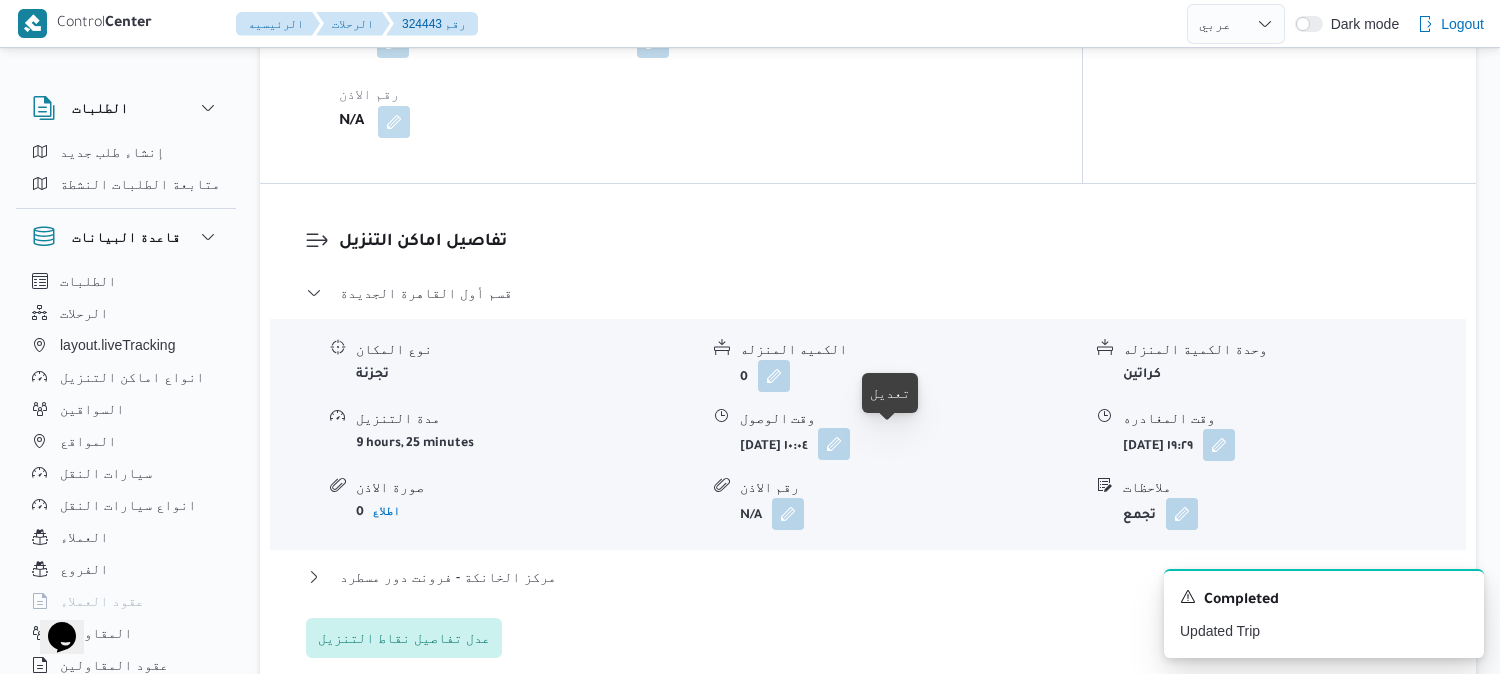 click at bounding box center (834, 444) 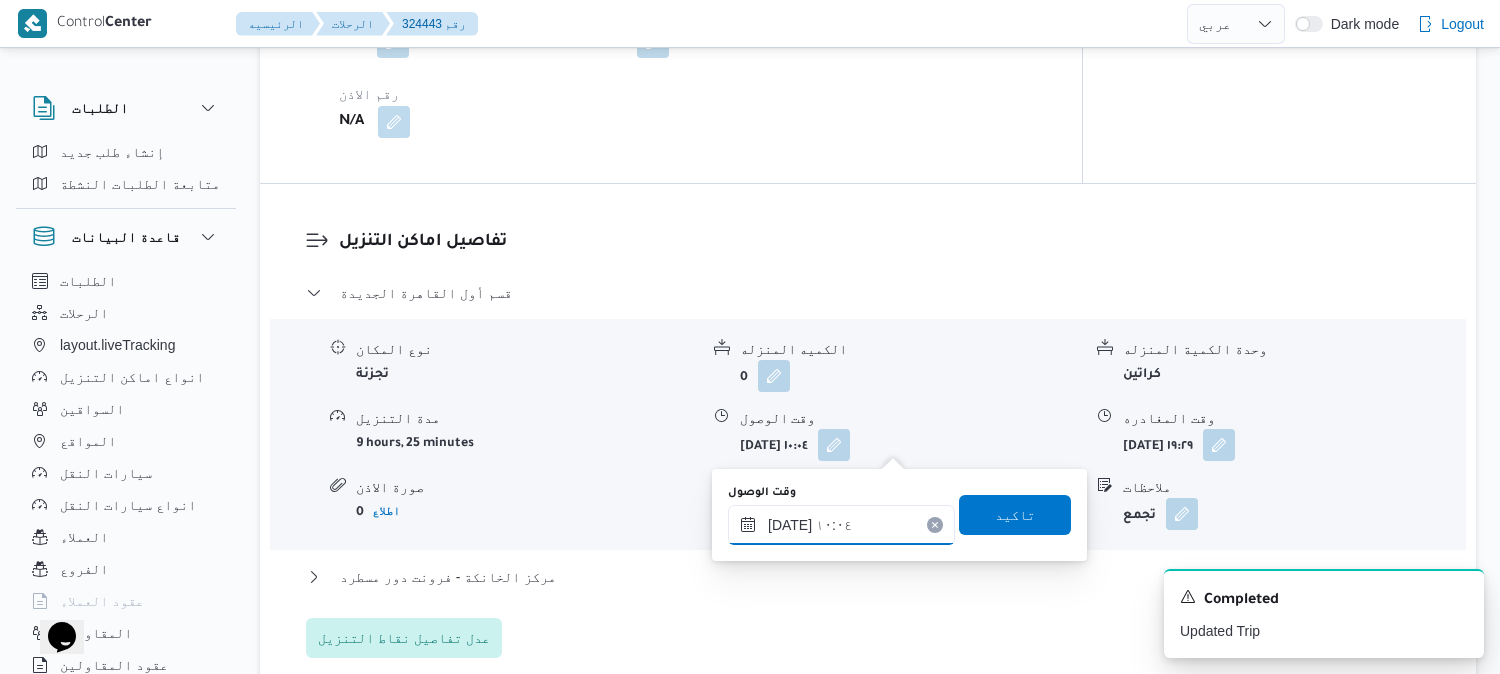 click on "١٥/٠٧/٢٠٢٥ ١٠:٠٤" at bounding box center (841, 525) 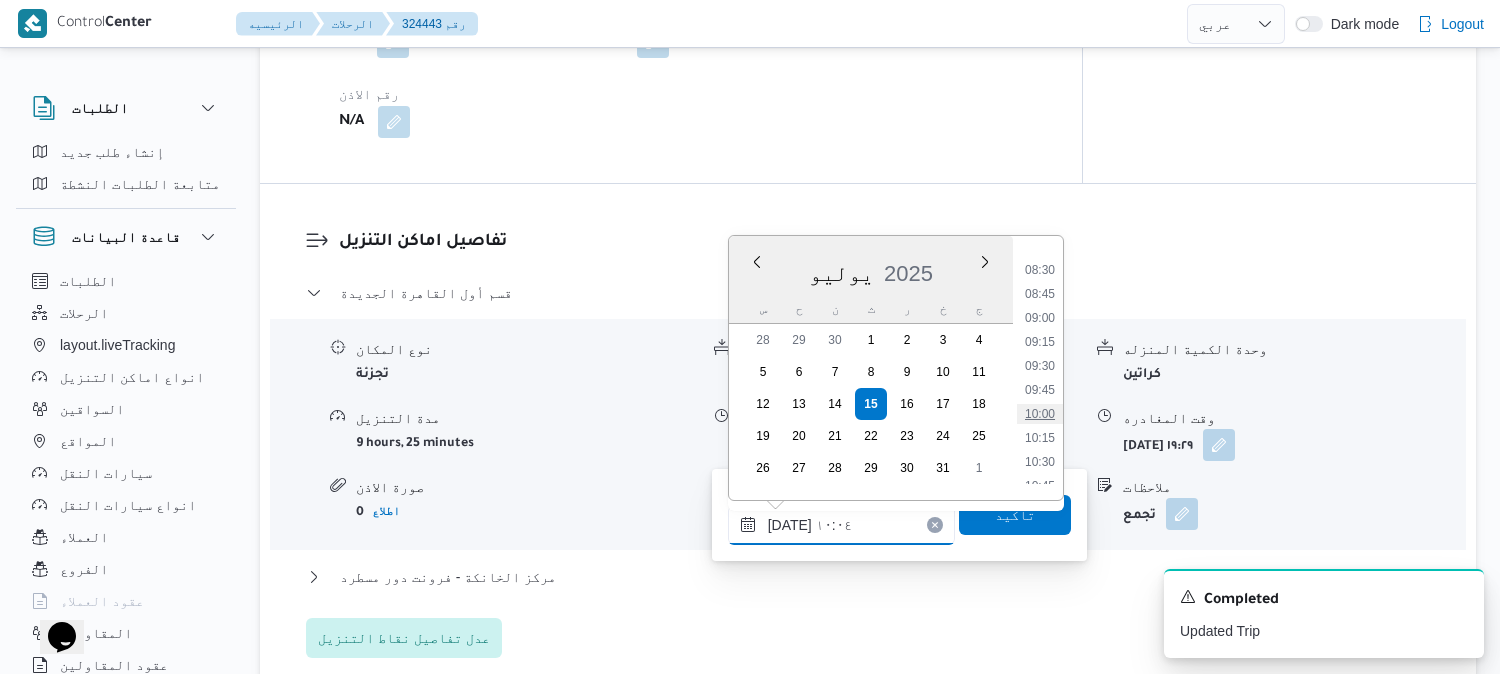 scroll, scrollTop: 840, scrollLeft: 0, axis: vertical 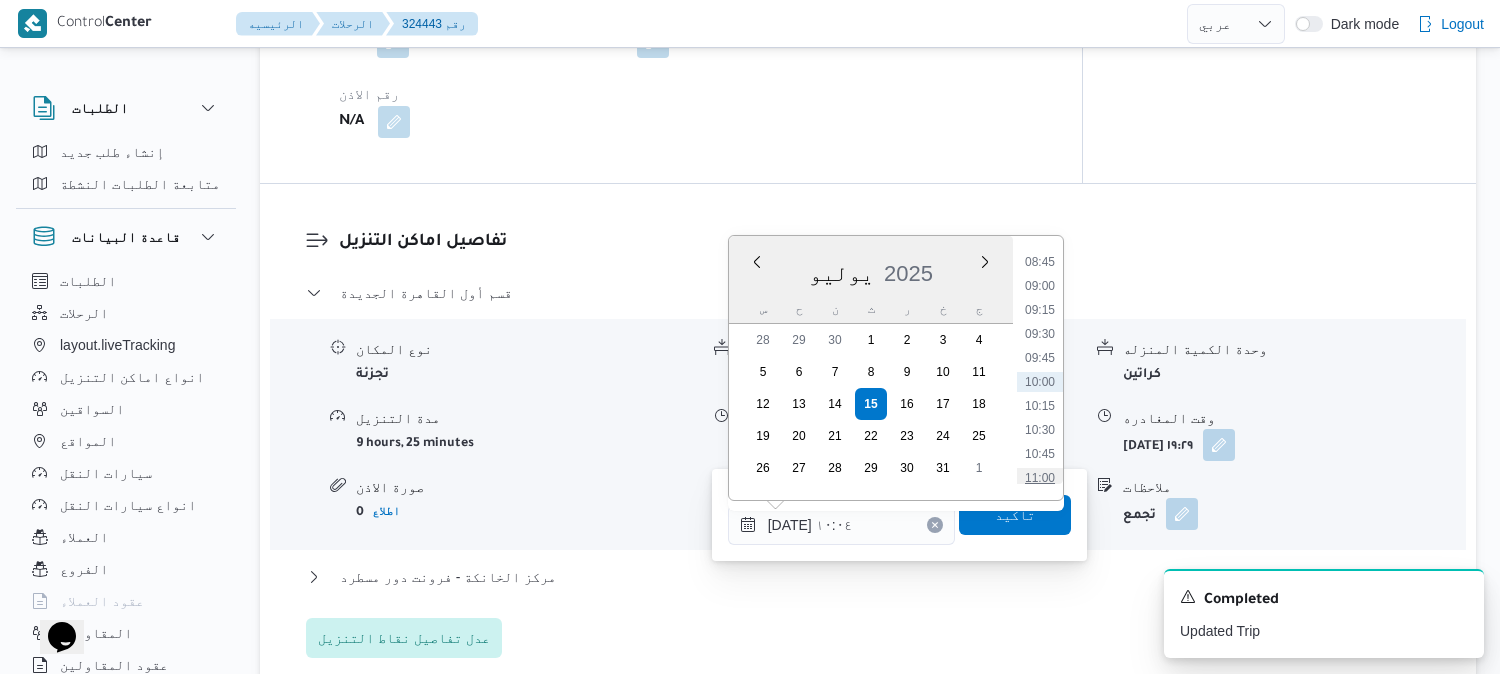 click on "11:00" at bounding box center (1040, 478) 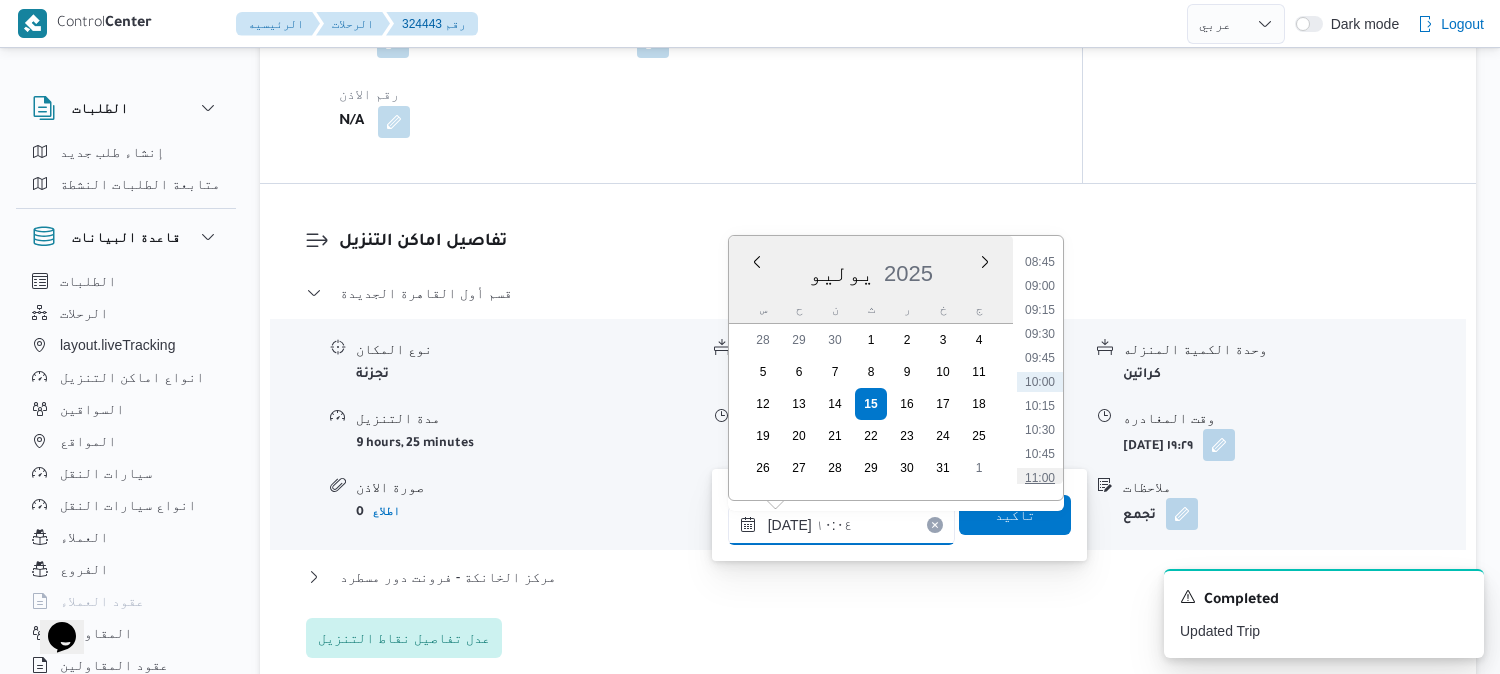 type on "١٥/٠٧/٢٠٢٥ ١١:٠٠" 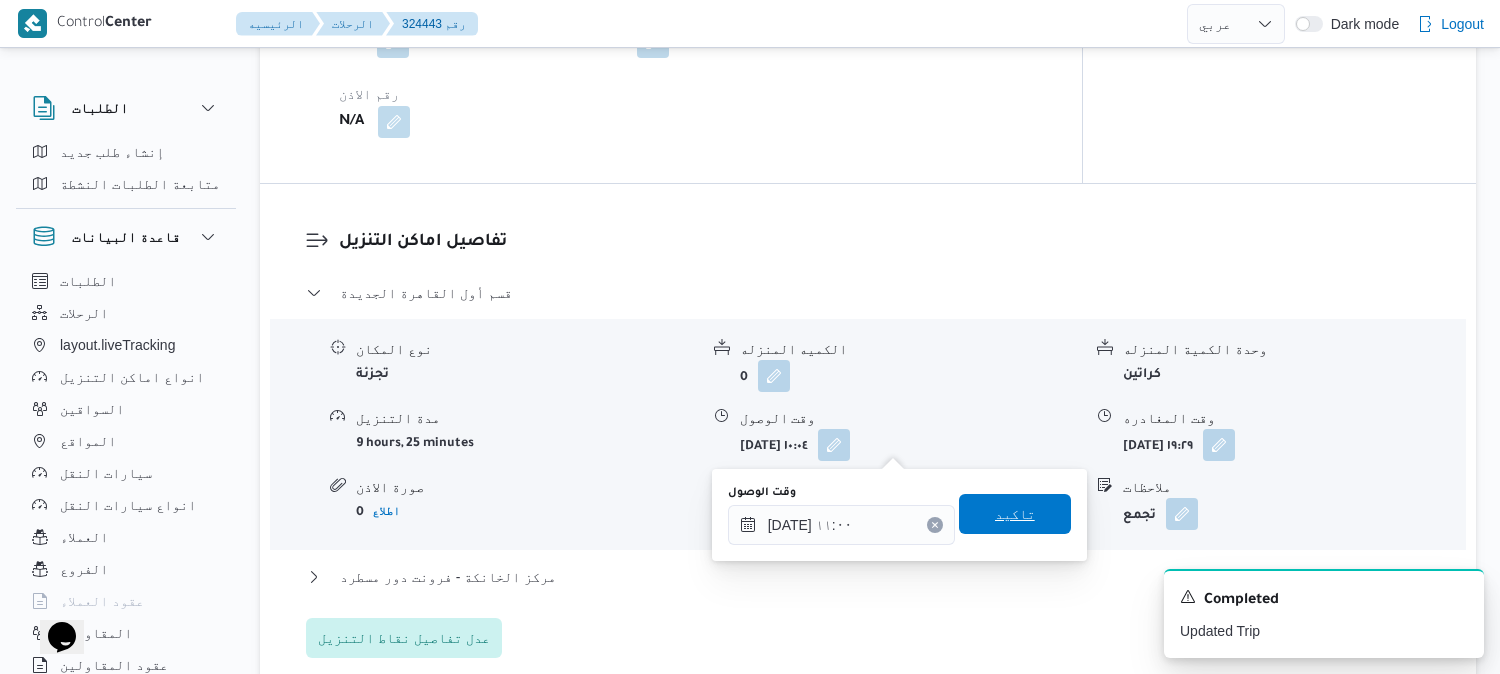 click on "تاكيد" at bounding box center [1015, 514] 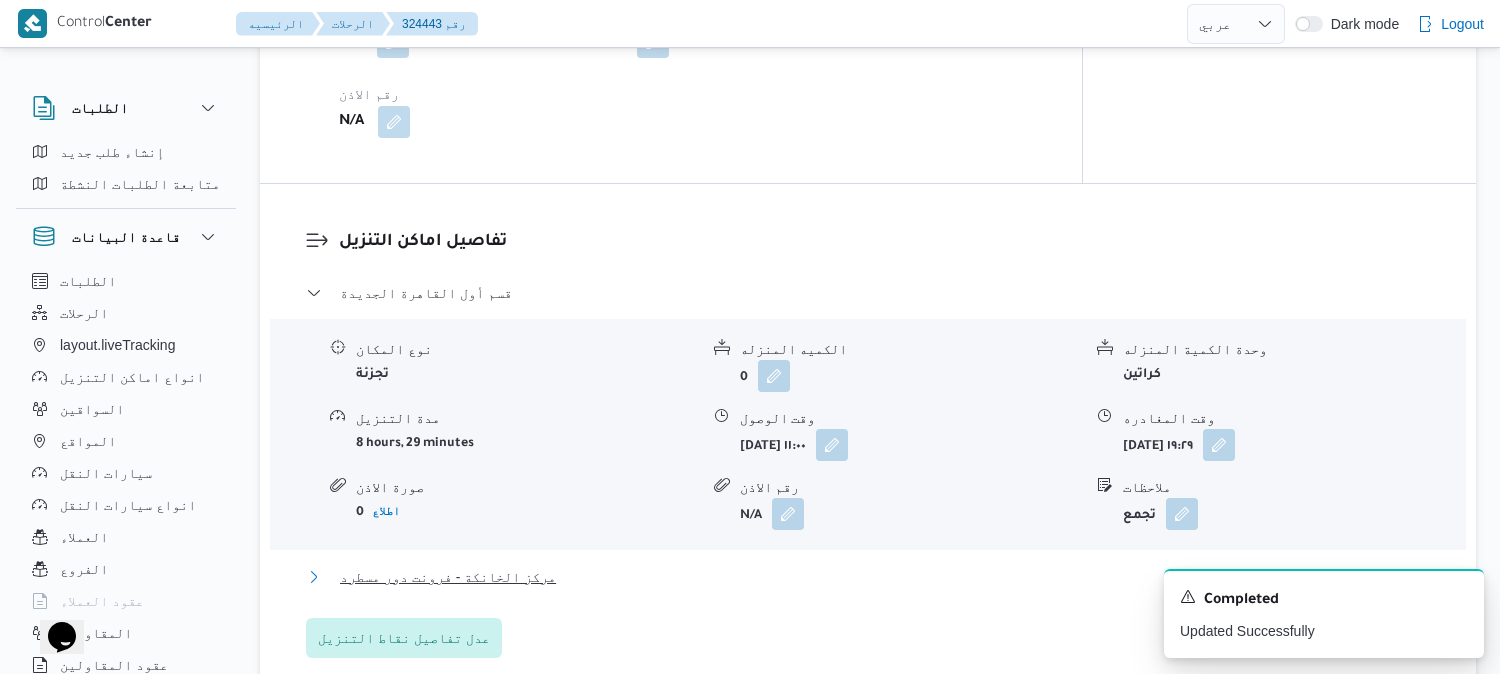 click on "مركز الخانكة -
فرونت دور مسطرد" at bounding box center (448, 577) 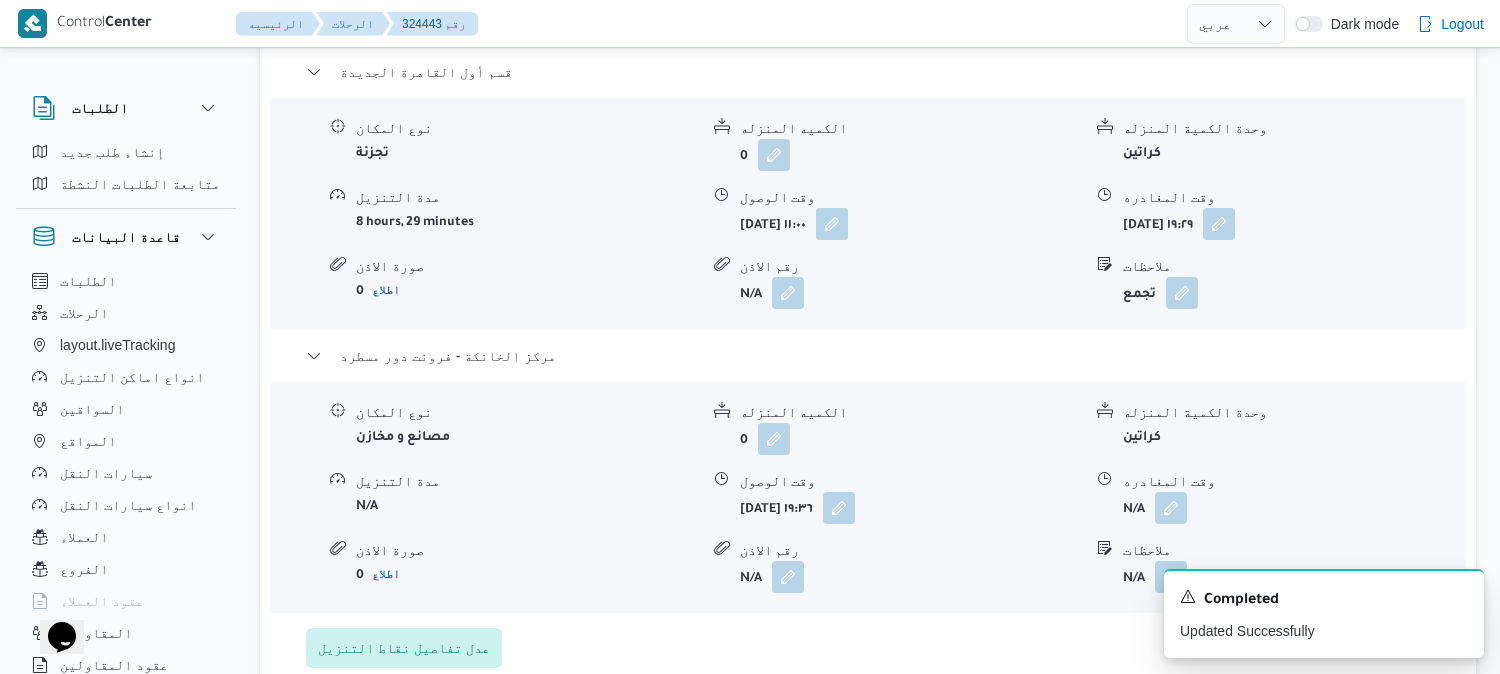 scroll, scrollTop: 1777, scrollLeft: 0, axis: vertical 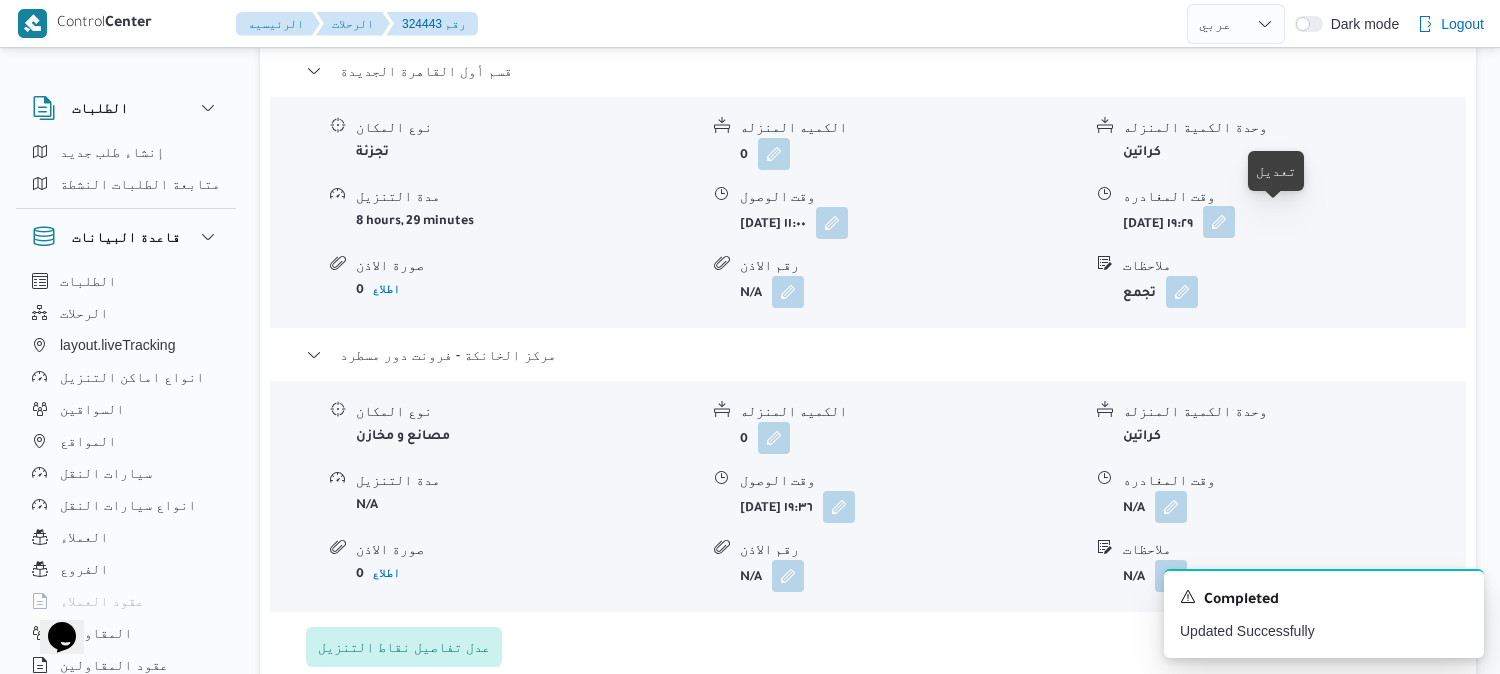 click at bounding box center [1219, 222] 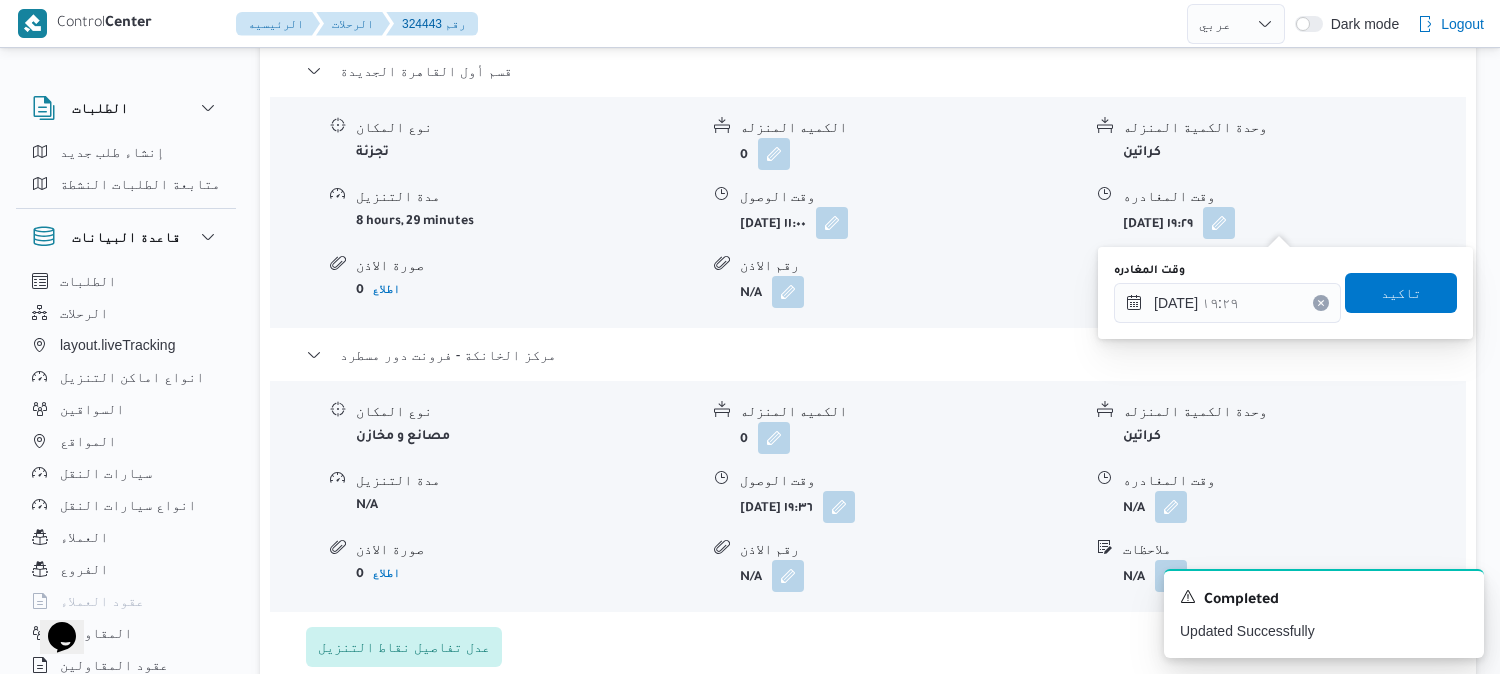 click on "You are in a dialog. To close this dialog, hit escape. وقت المغادره ١٥/٠٧/٢٠٢٥ ١٩:٢٩ تاكيد" at bounding box center (1285, 293) 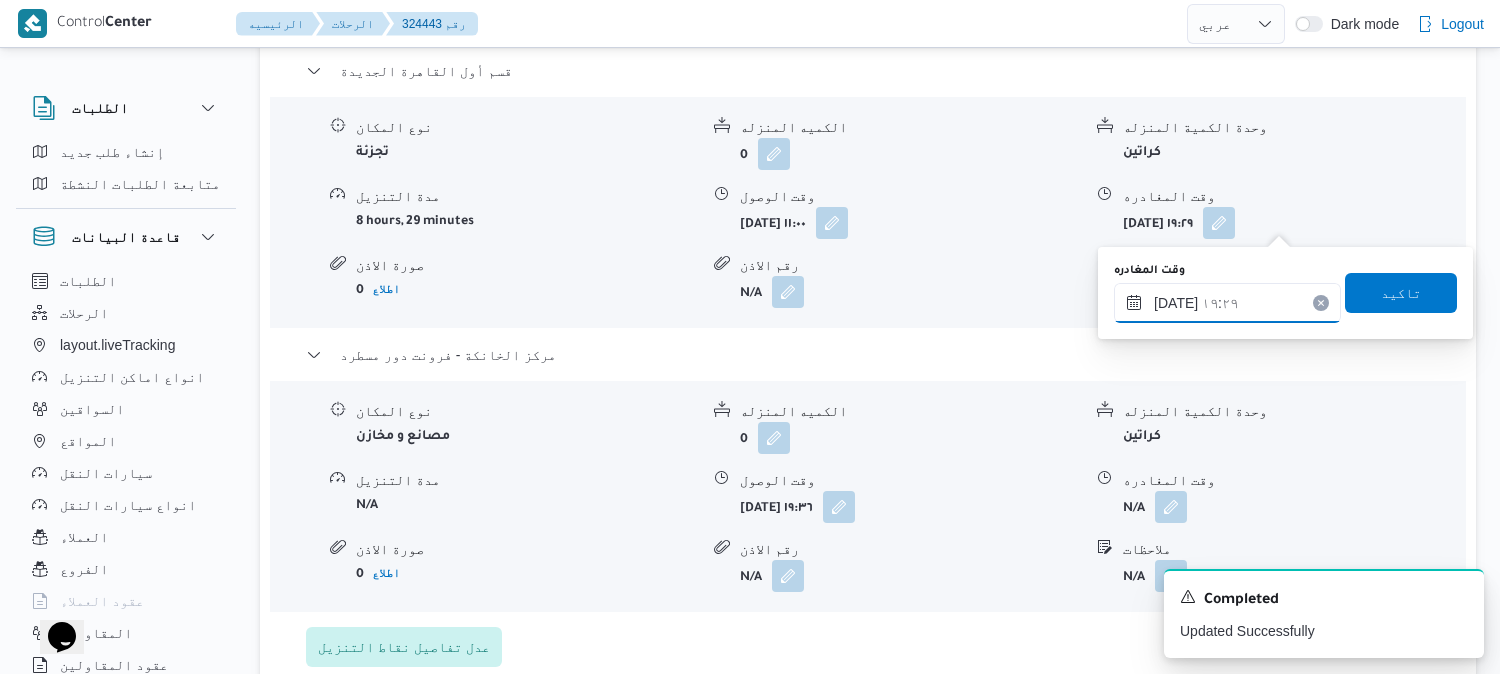 click on "١٥/٠٧/٢٠٢٥ ١٩:٢٩" at bounding box center [1227, 303] 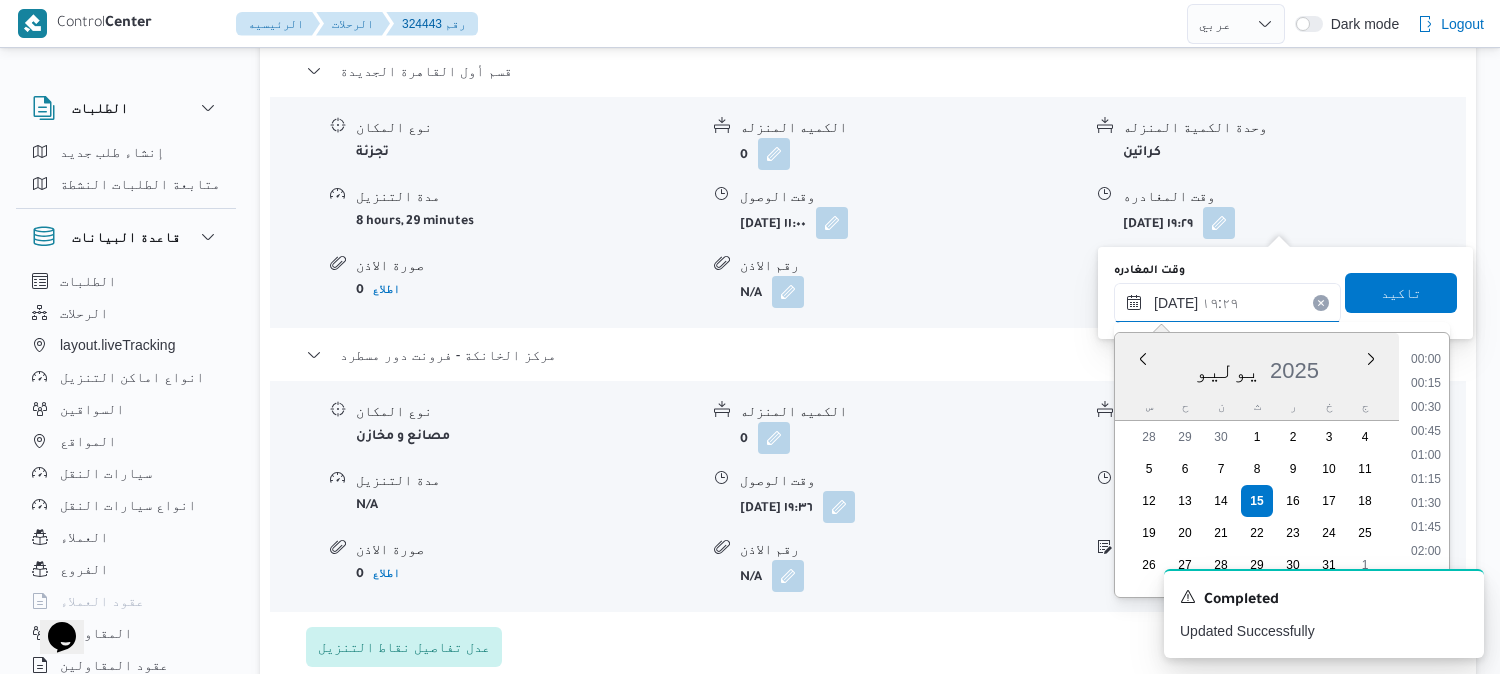 scroll, scrollTop: 1727, scrollLeft: 0, axis: vertical 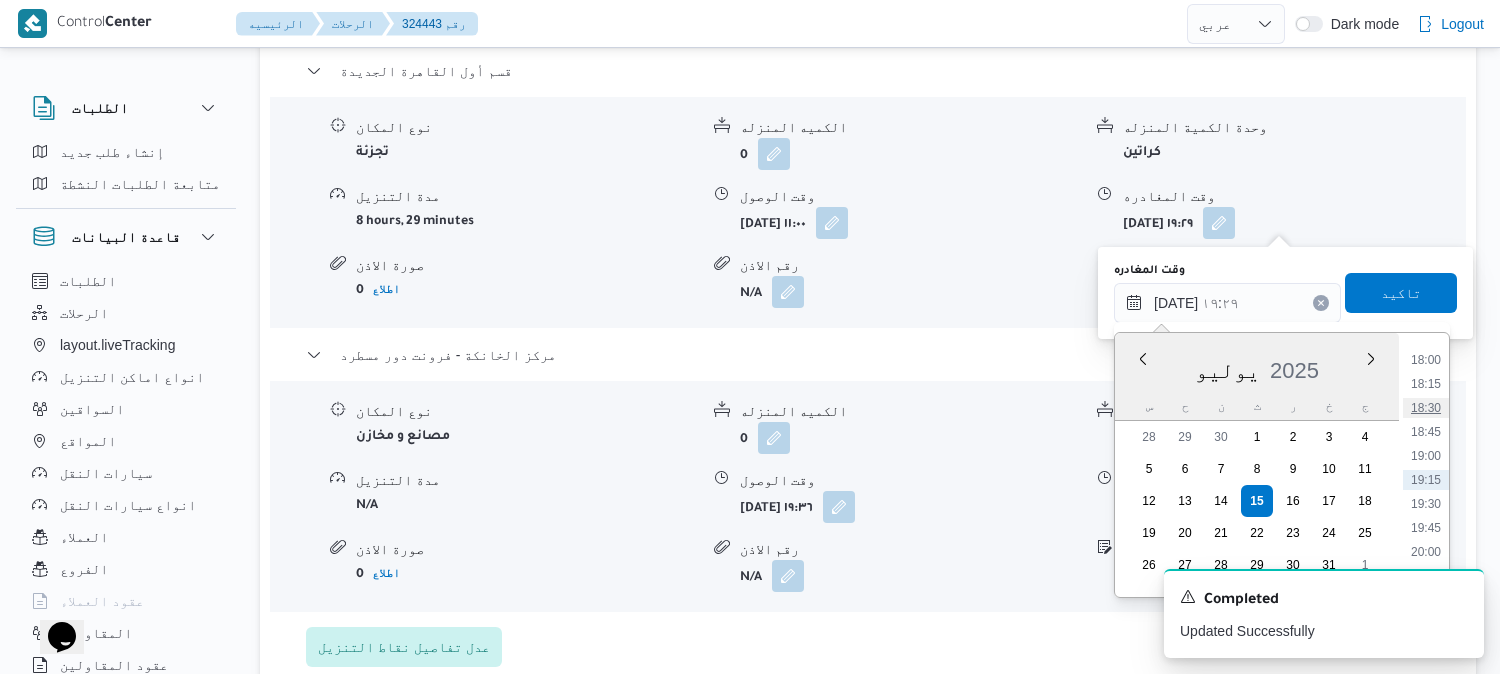 click on "18:30" at bounding box center [1426, 408] 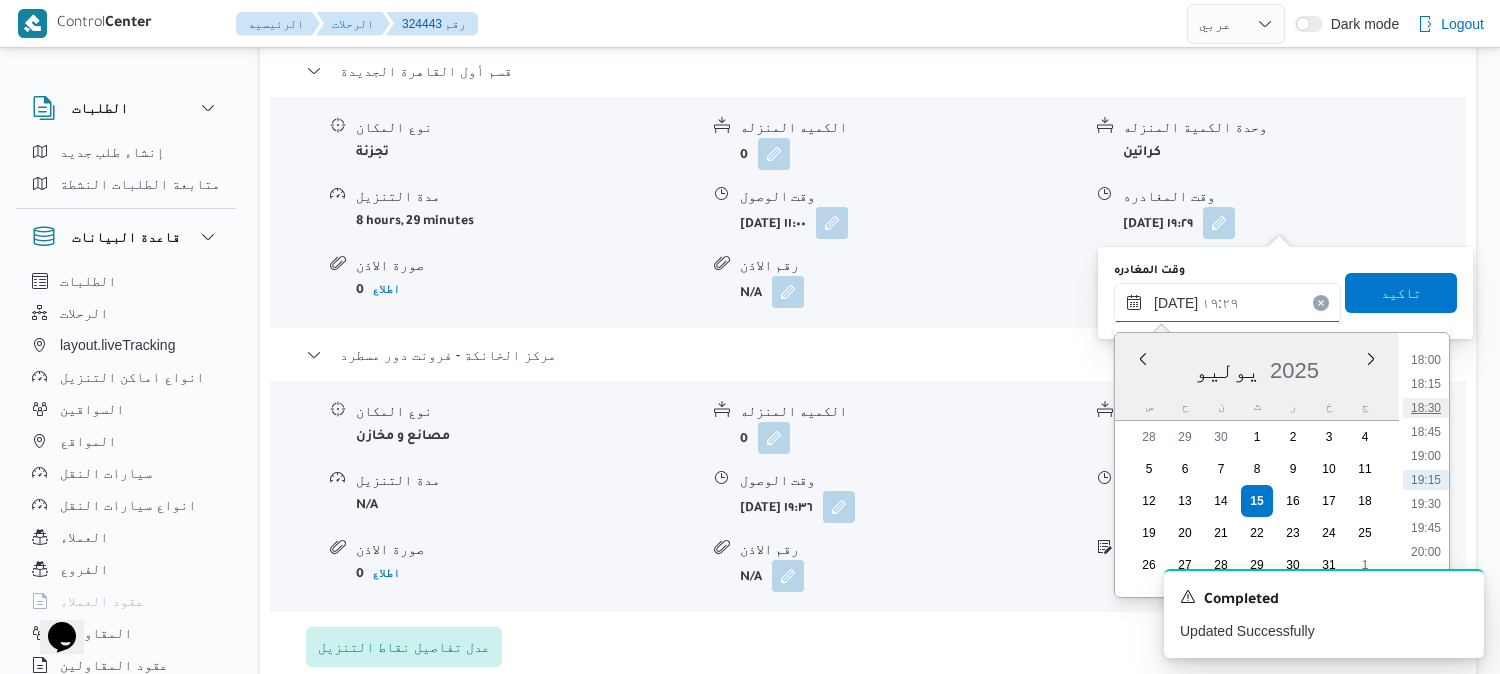 type on "١٥/٠٧/٢٠٢٥ ١٨:٣٠" 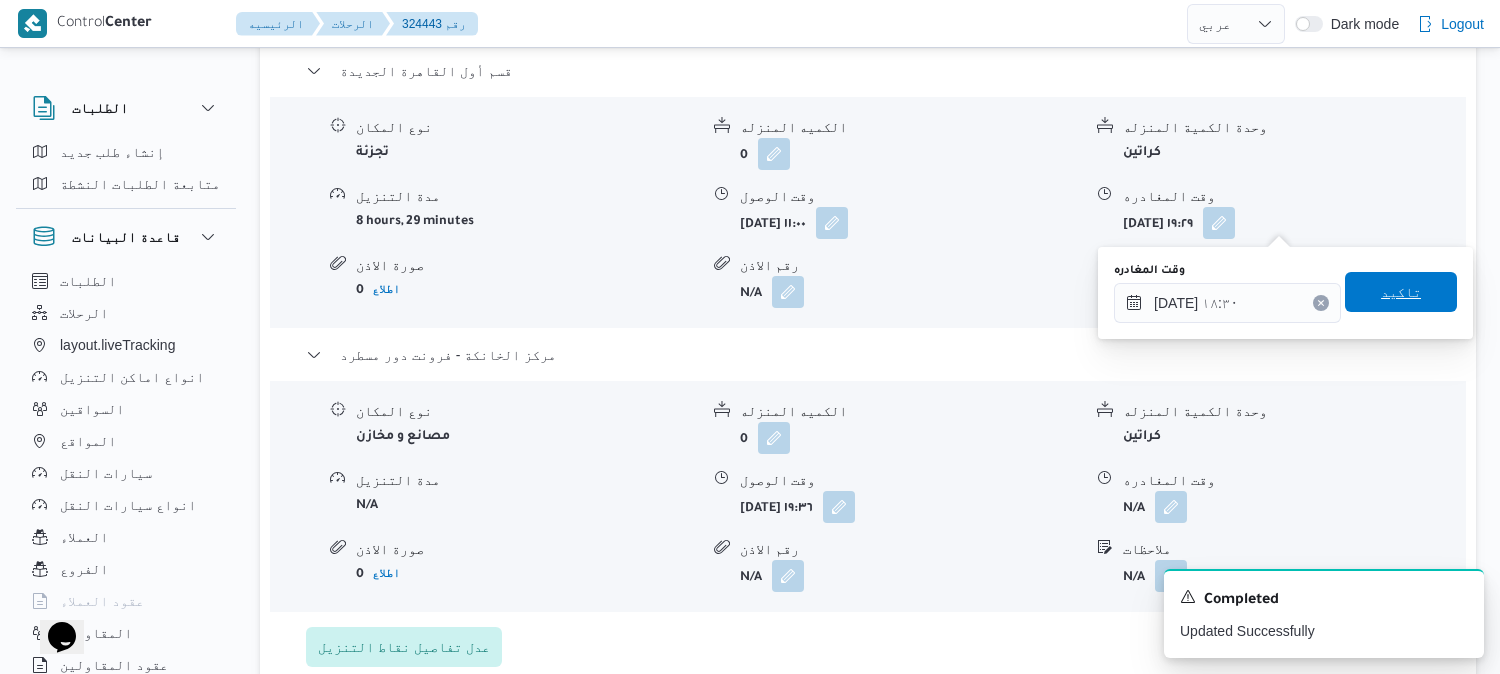 click on "تاكيد" at bounding box center (1401, 292) 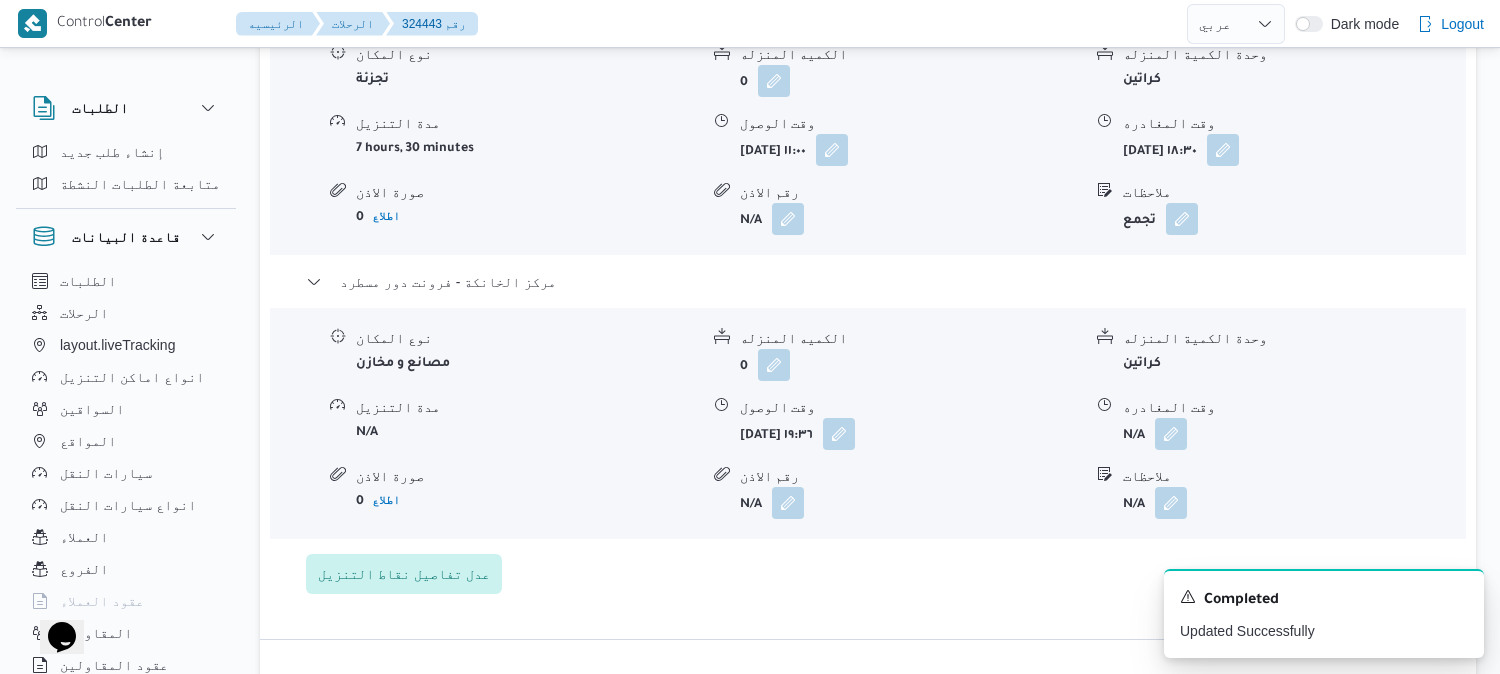 scroll, scrollTop: 1888, scrollLeft: 0, axis: vertical 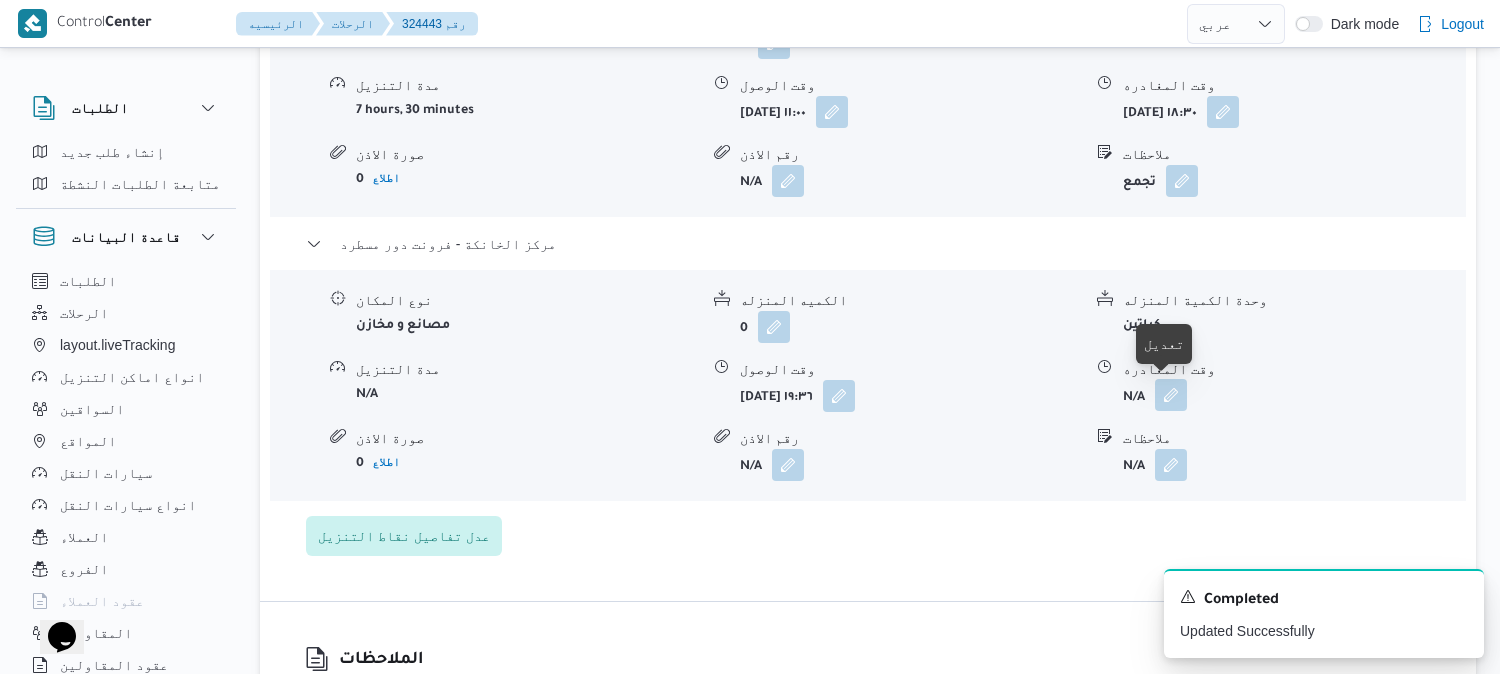 drag, startPoint x: 1172, startPoint y: 386, endPoint x: 1172, endPoint y: 405, distance: 19 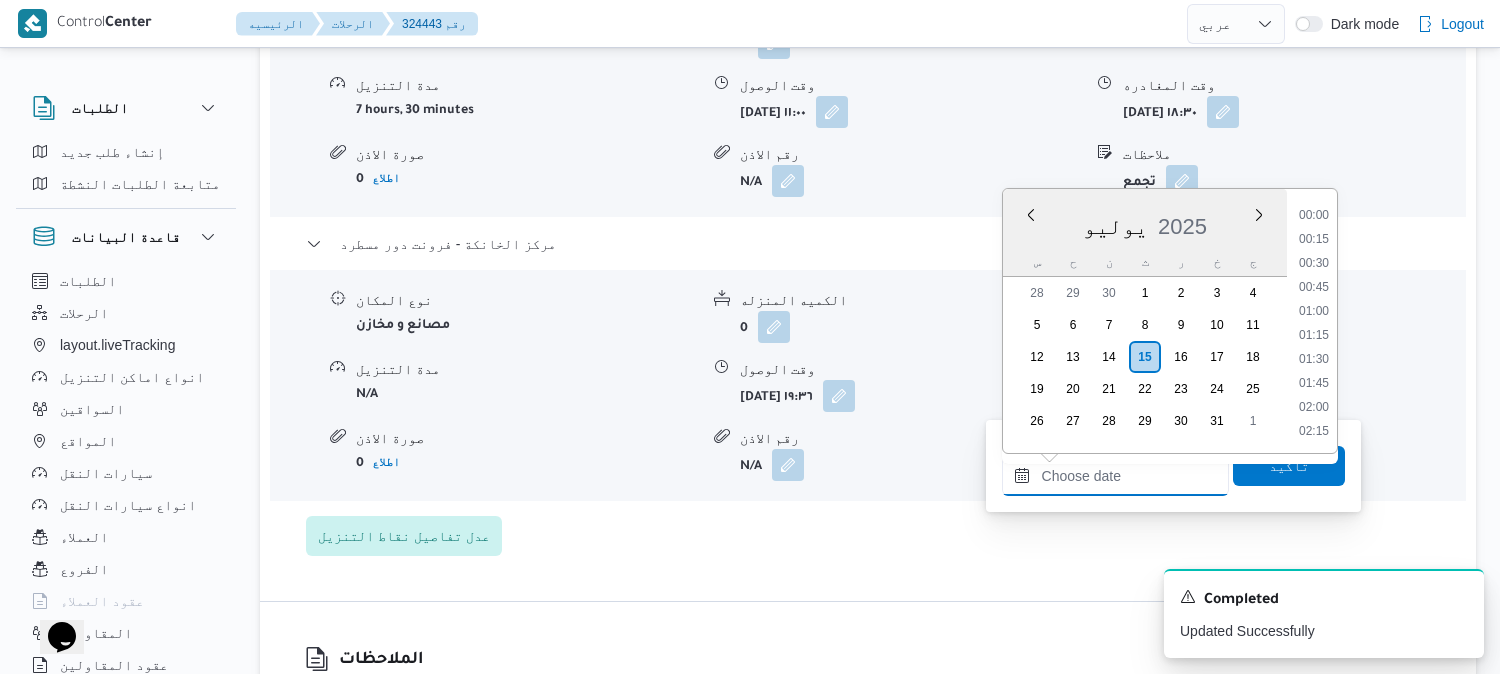 click on "وقت المغادره" at bounding box center [1115, 476] 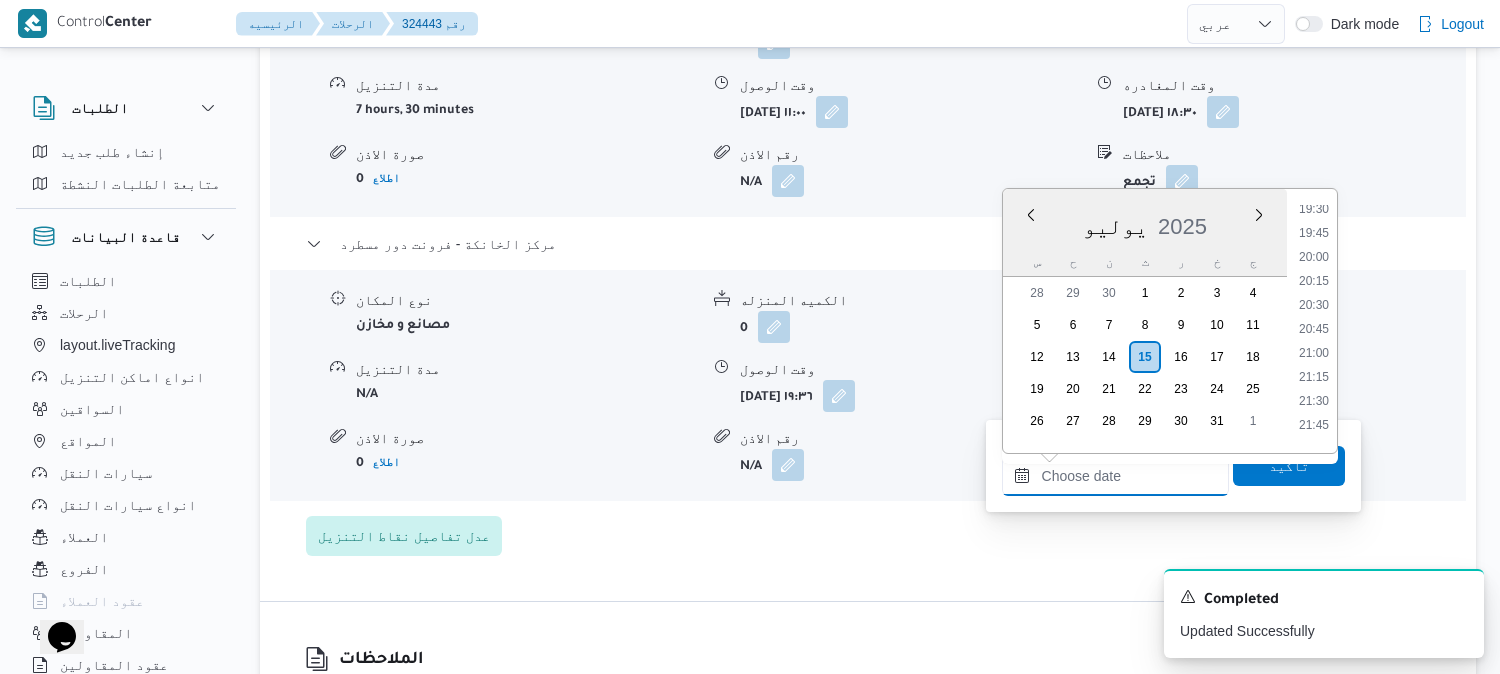 scroll, scrollTop: 1856, scrollLeft: 0, axis: vertical 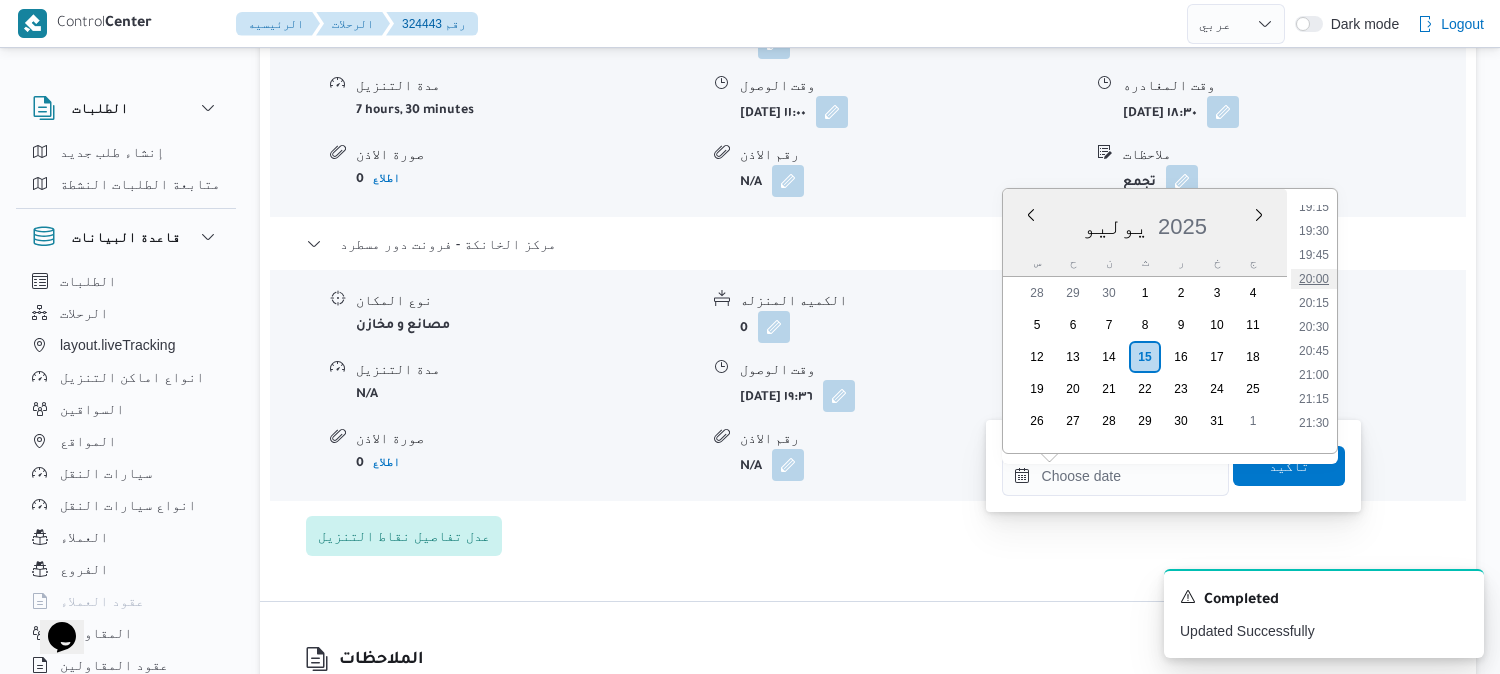 click on "20:00" at bounding box center [1314, 279] 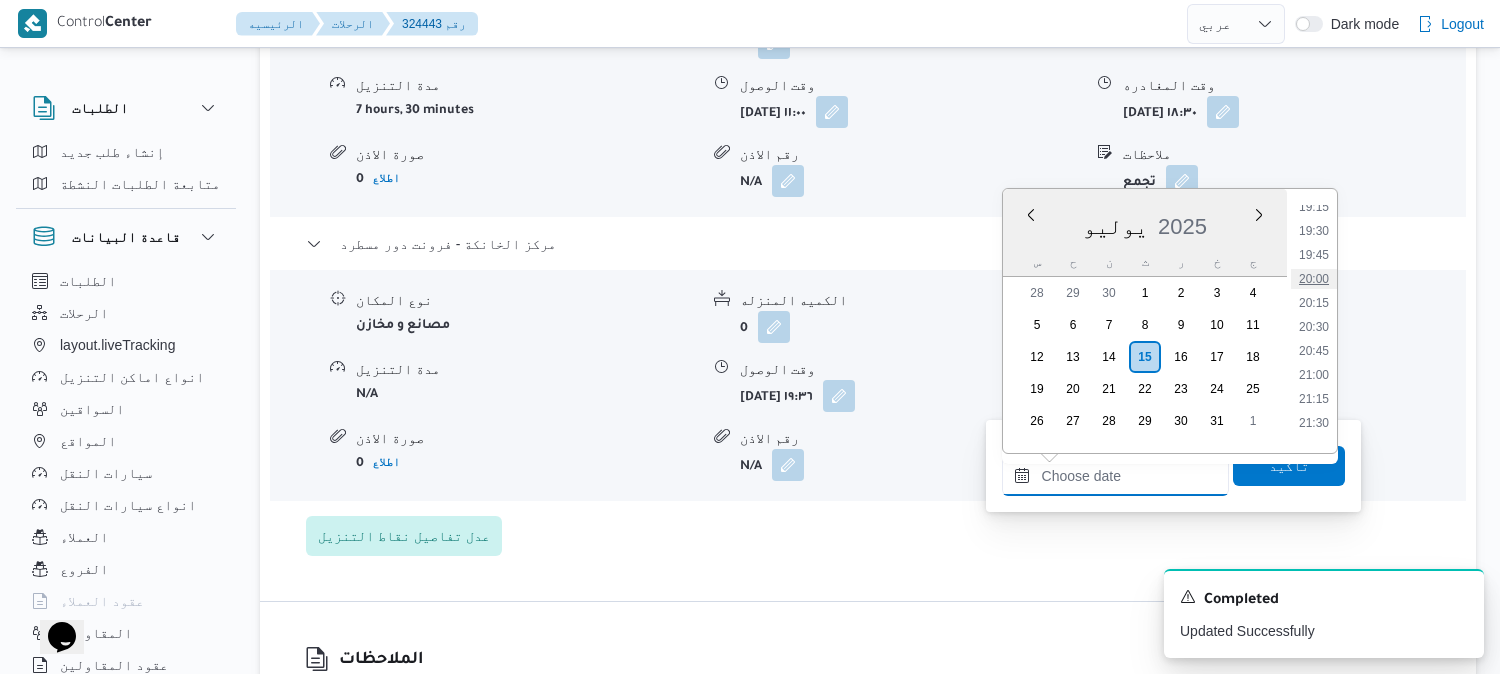 type on "١٥/٠٧/٢٠٢٥ ٢٠:٠٠" 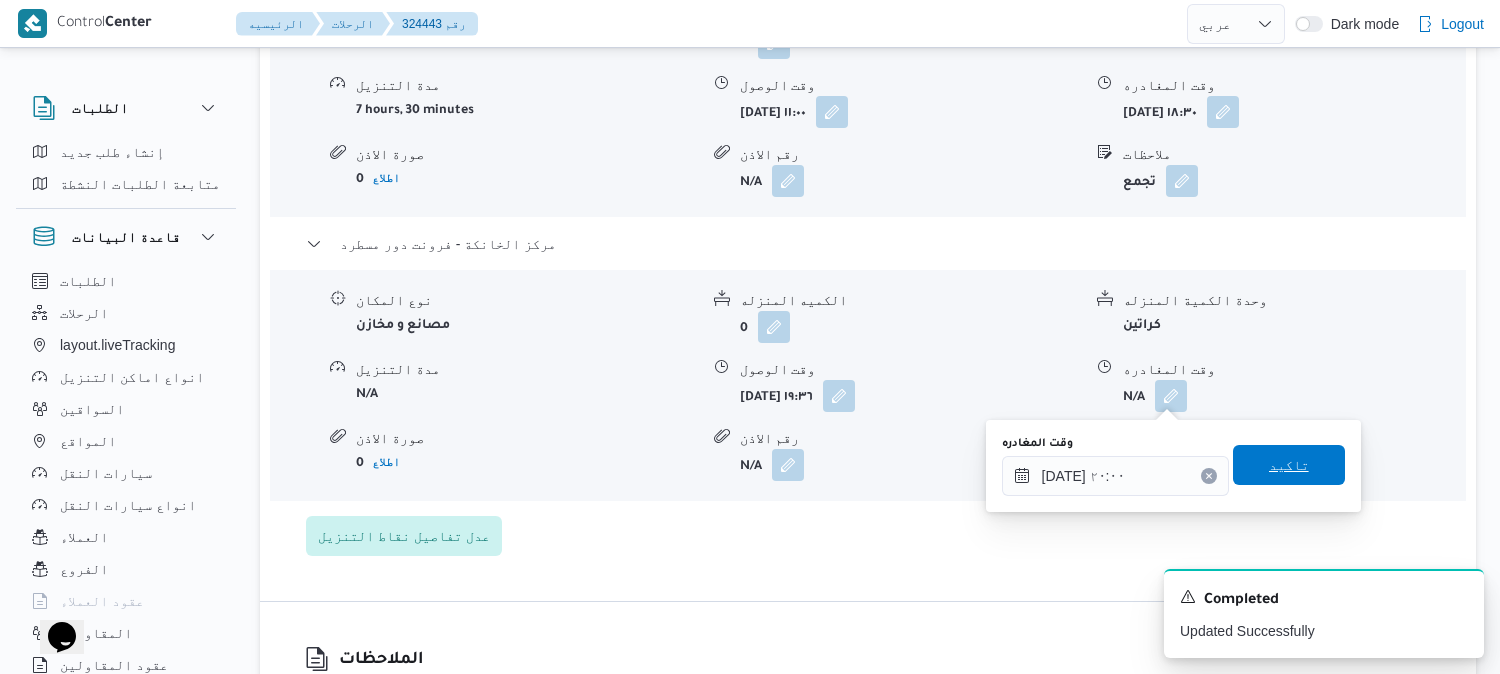 click on "تاكيد" at bounding box center (1289, 465) 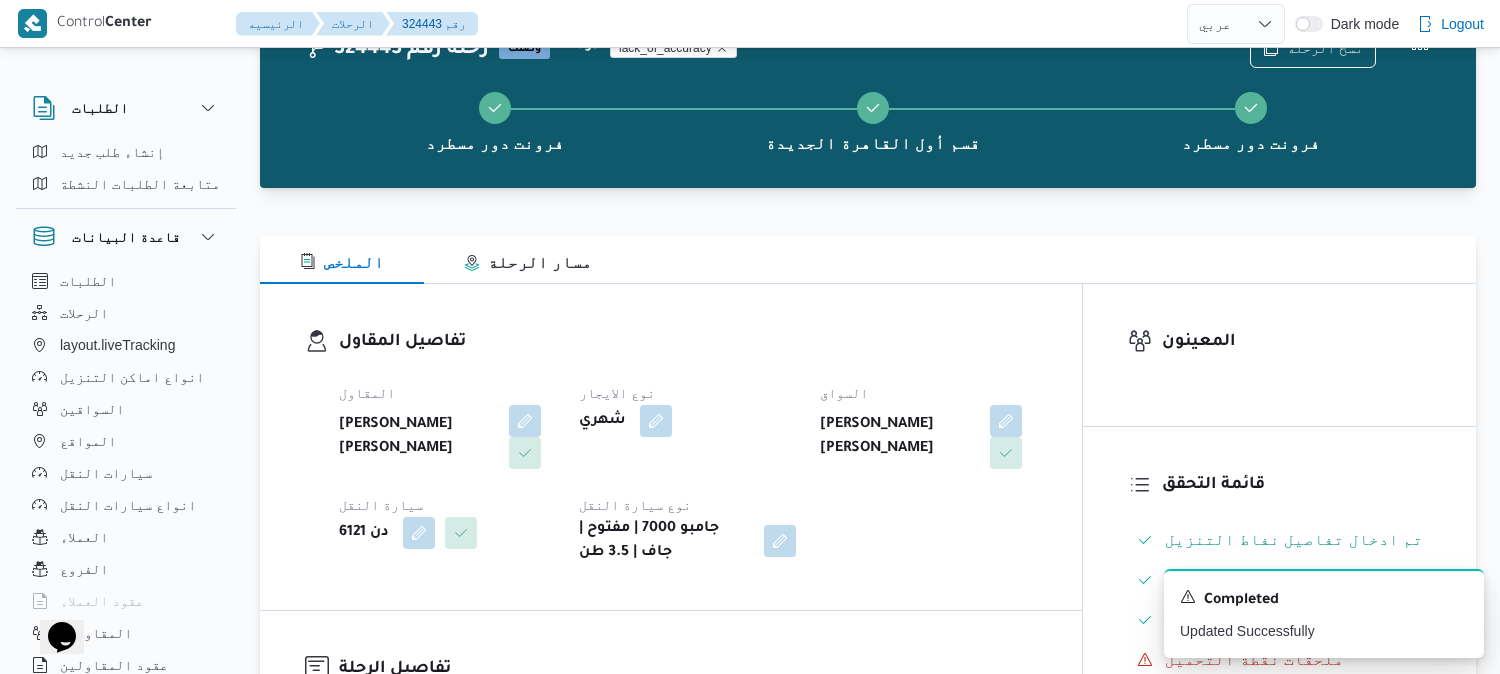 scroll, scrollTop: 0, scrollLeft: 0, axis: both 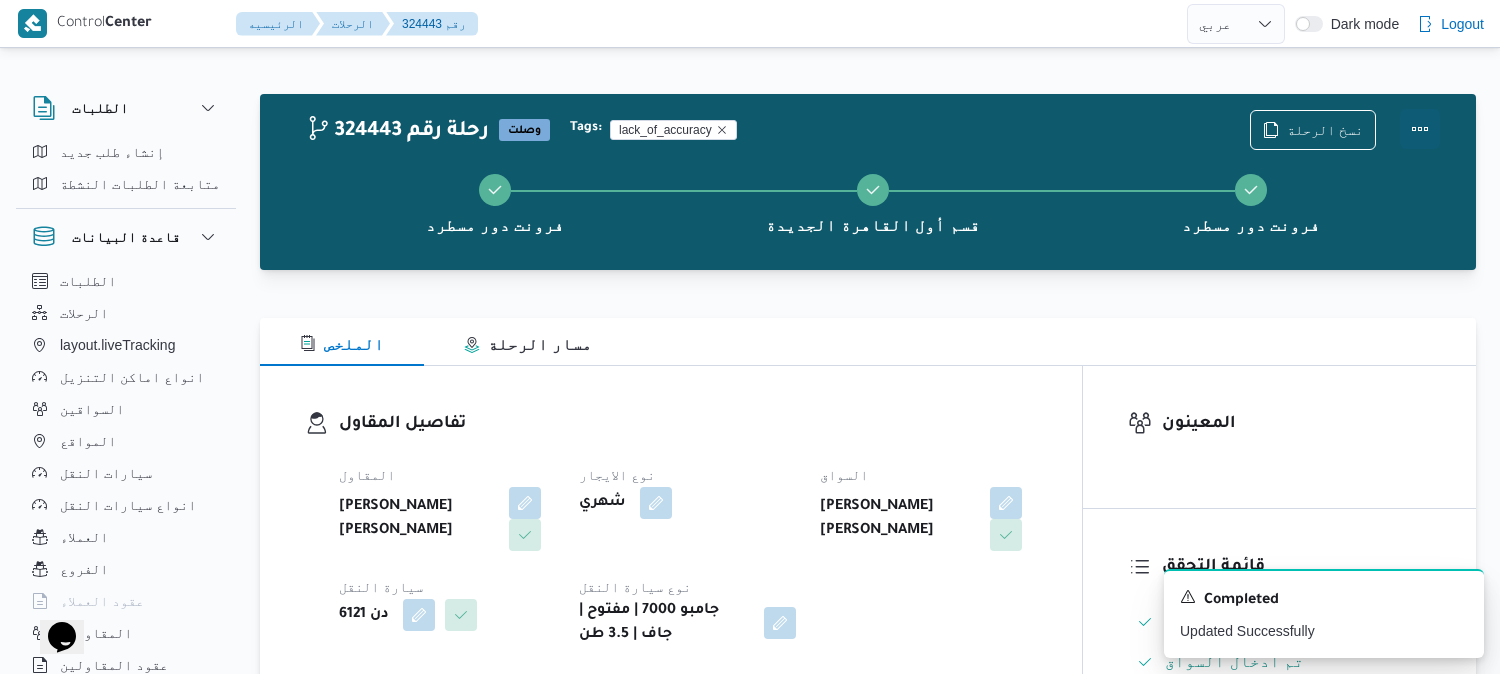 click at bounding box center [1420, 129] 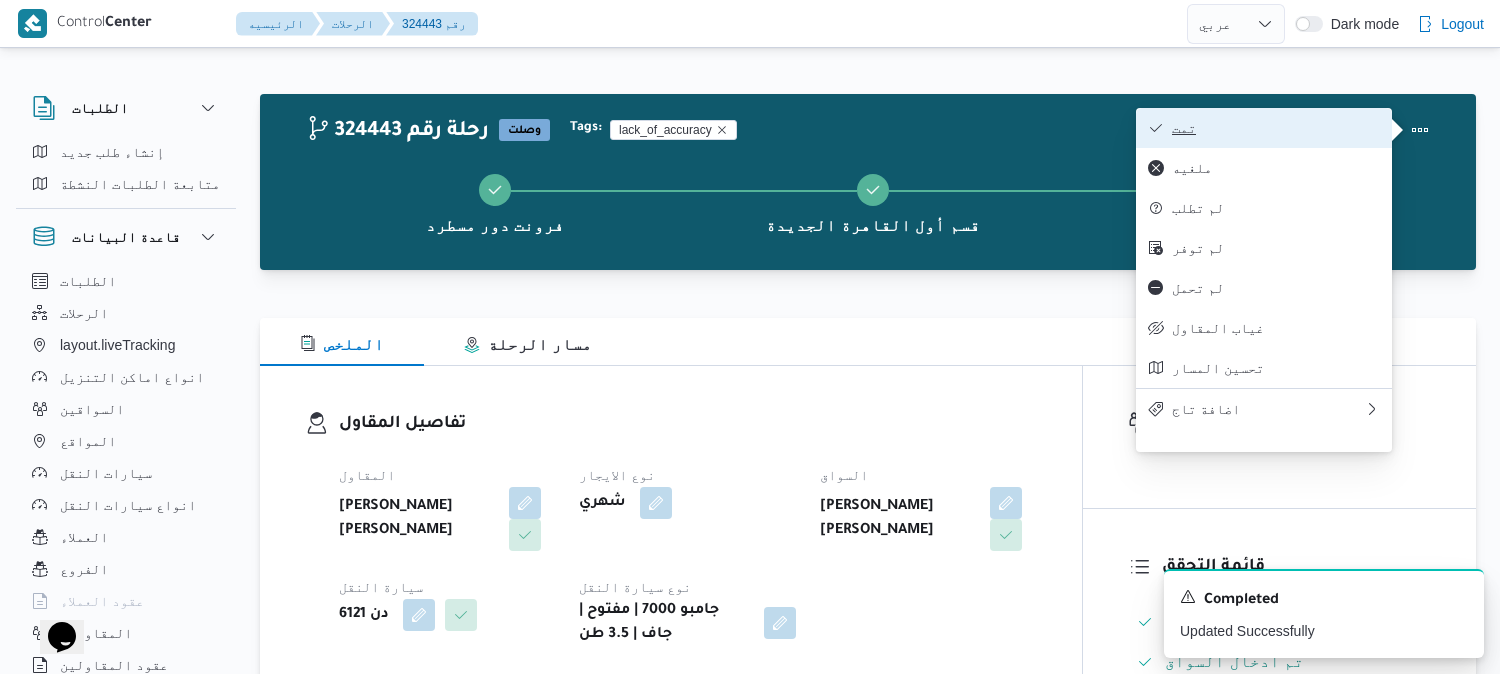 click on "تمت" at bounding box center (1276, 128) 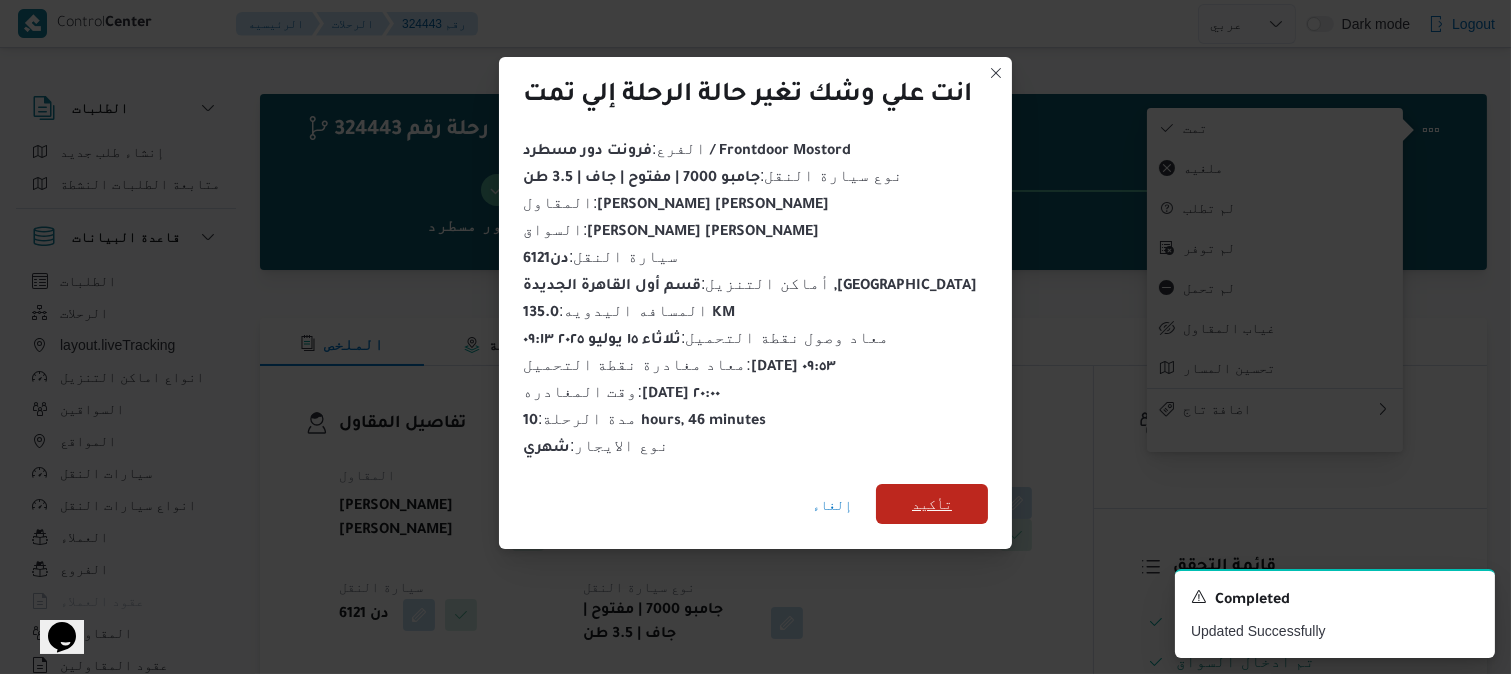click on "تأكيد" at bounding box center (932, 504) 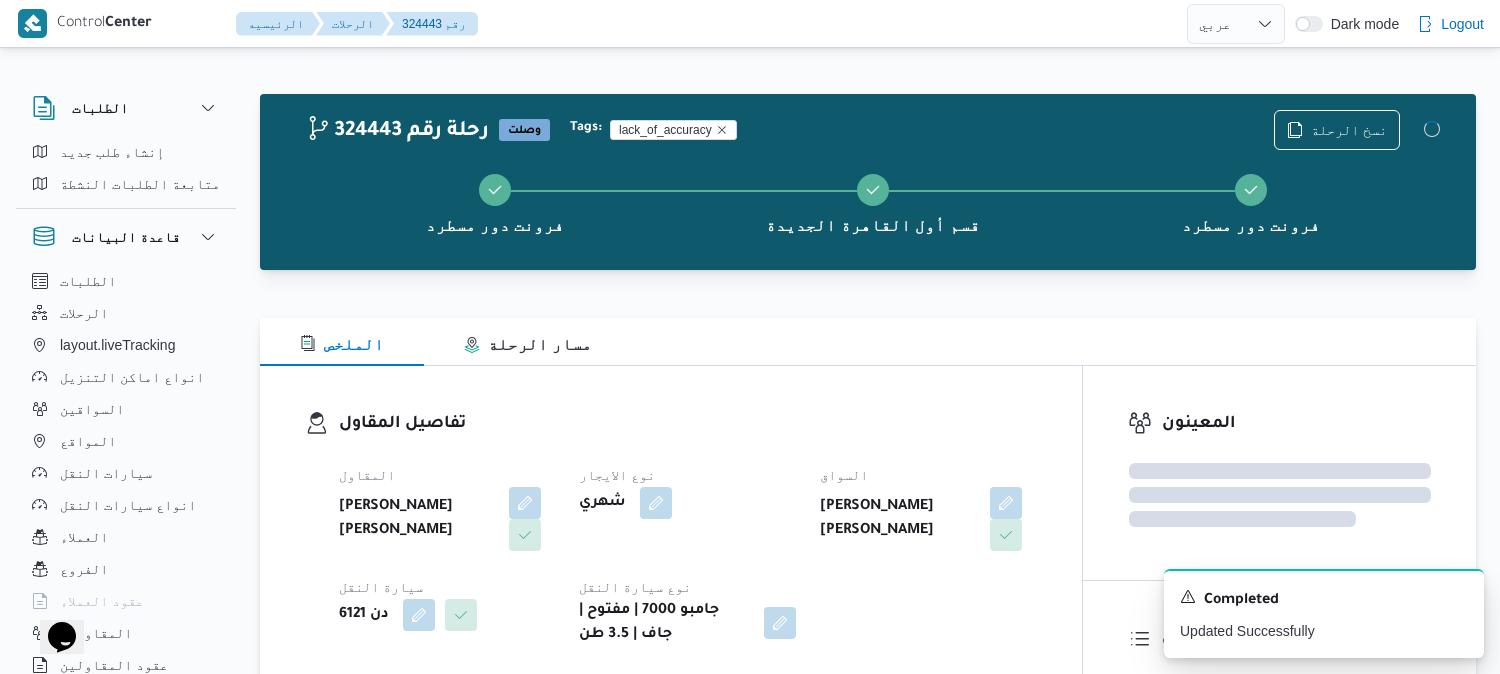 click on "المقاول عليوه سراج الدين عليوه محمد نوع الايجار شهري السواق احمد محمد عبدالله عرفه الجوهري  سيارة النقل دن 6121 نوع سيارة النقل جامبو 7000 | مفتوح | جاف | 3.5 طن" at bounding box center (688, 555) 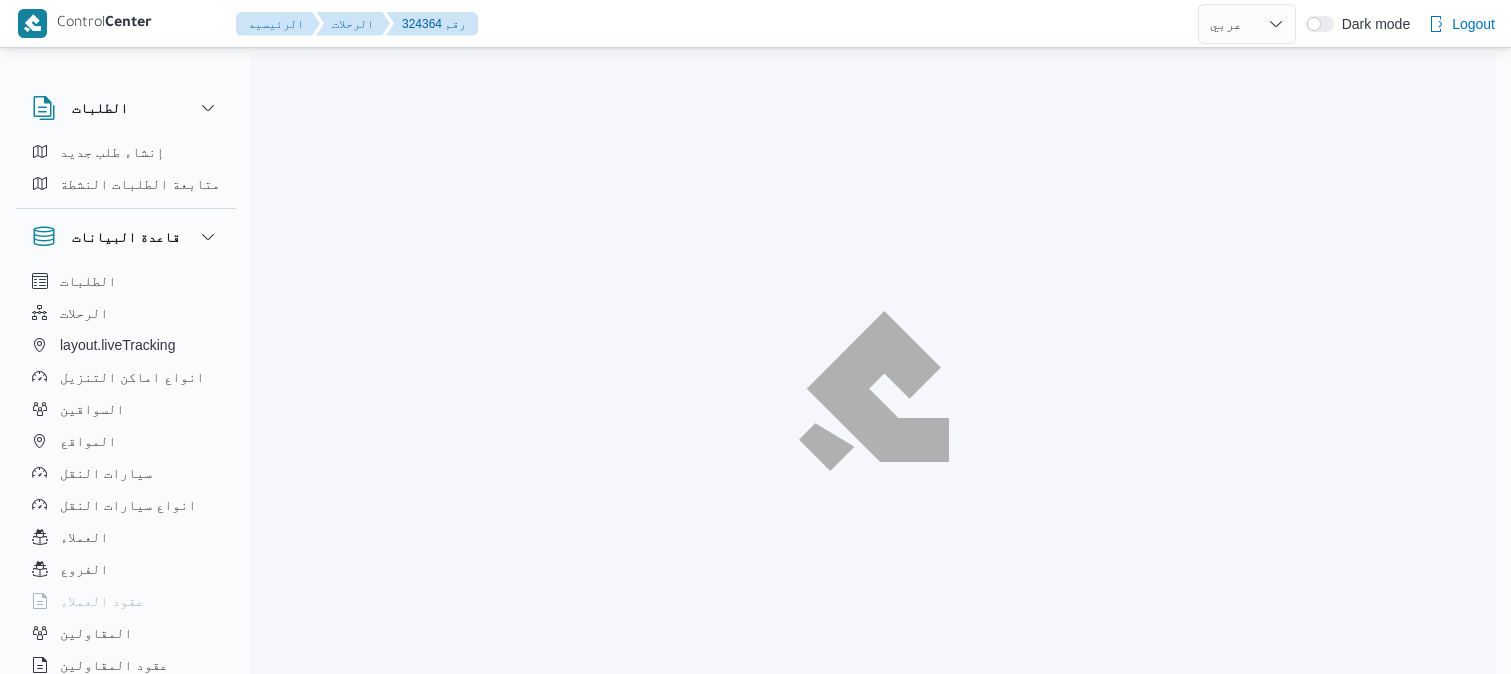 select on "ar" 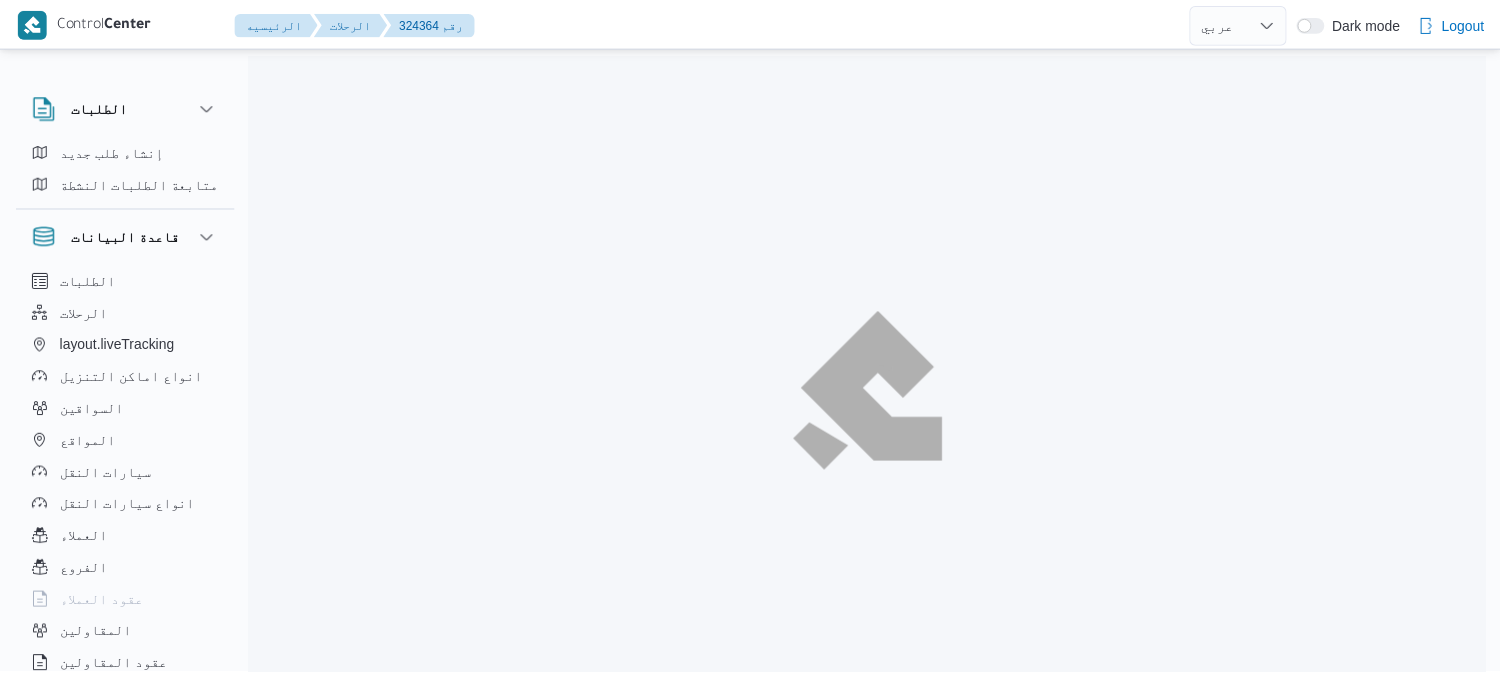 scroll, scrollTop: 0, scrollLeft: 0, axis: both 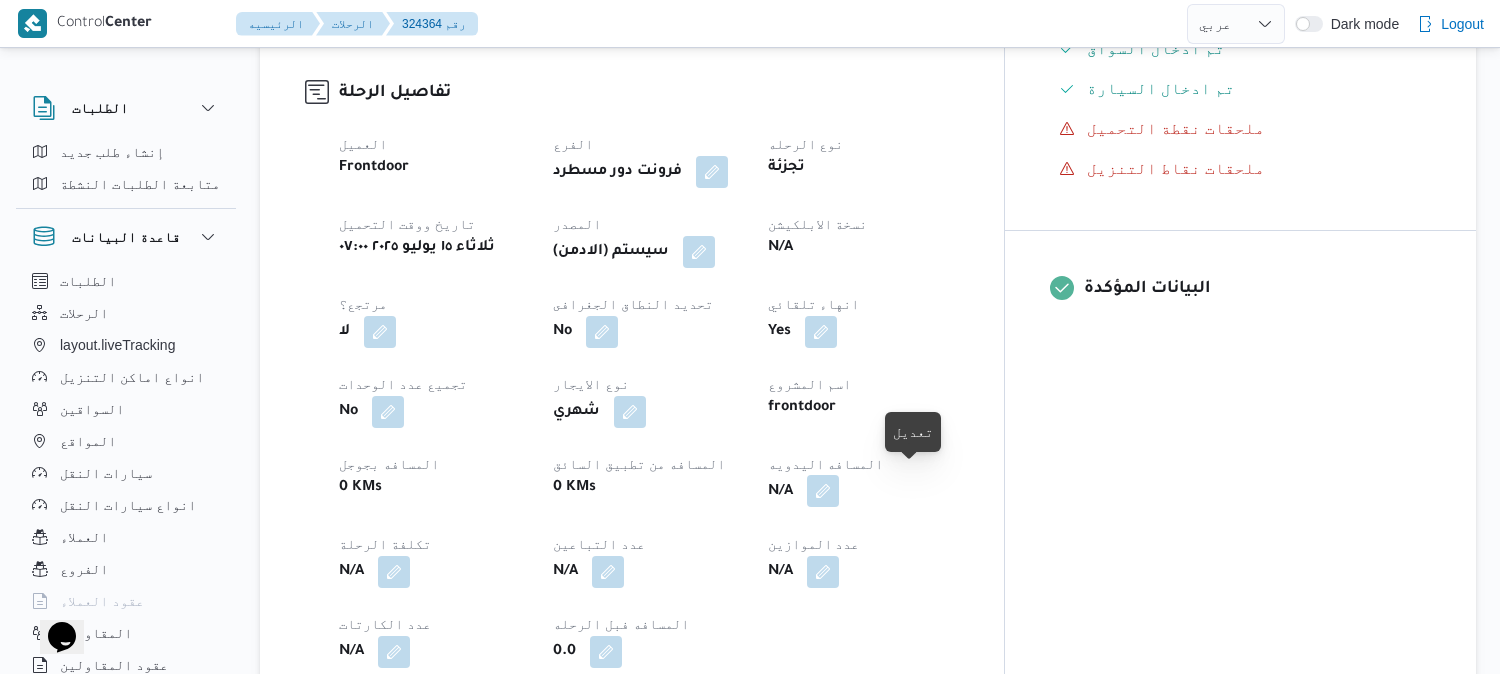 click at bounding box center (823, 491) 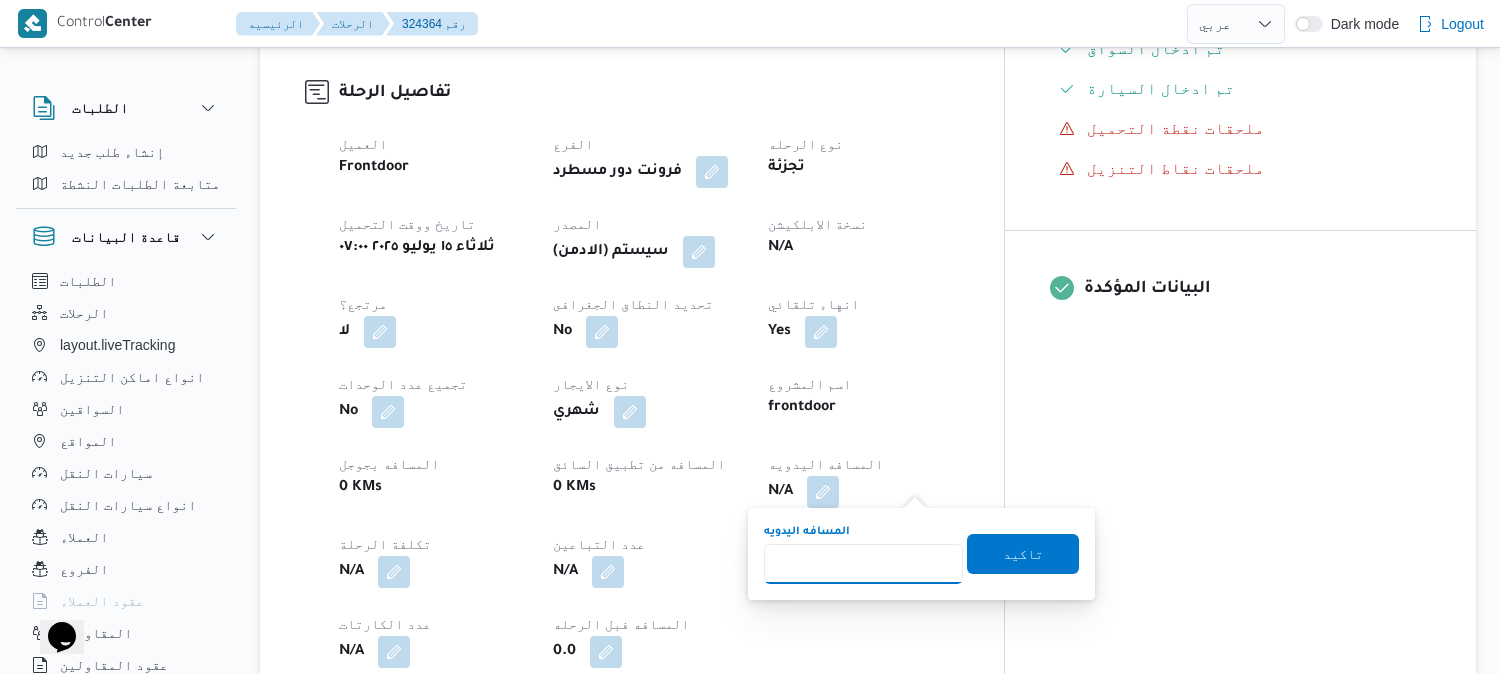click on "المسافه اليدويه" at bounding box center (863, 564) 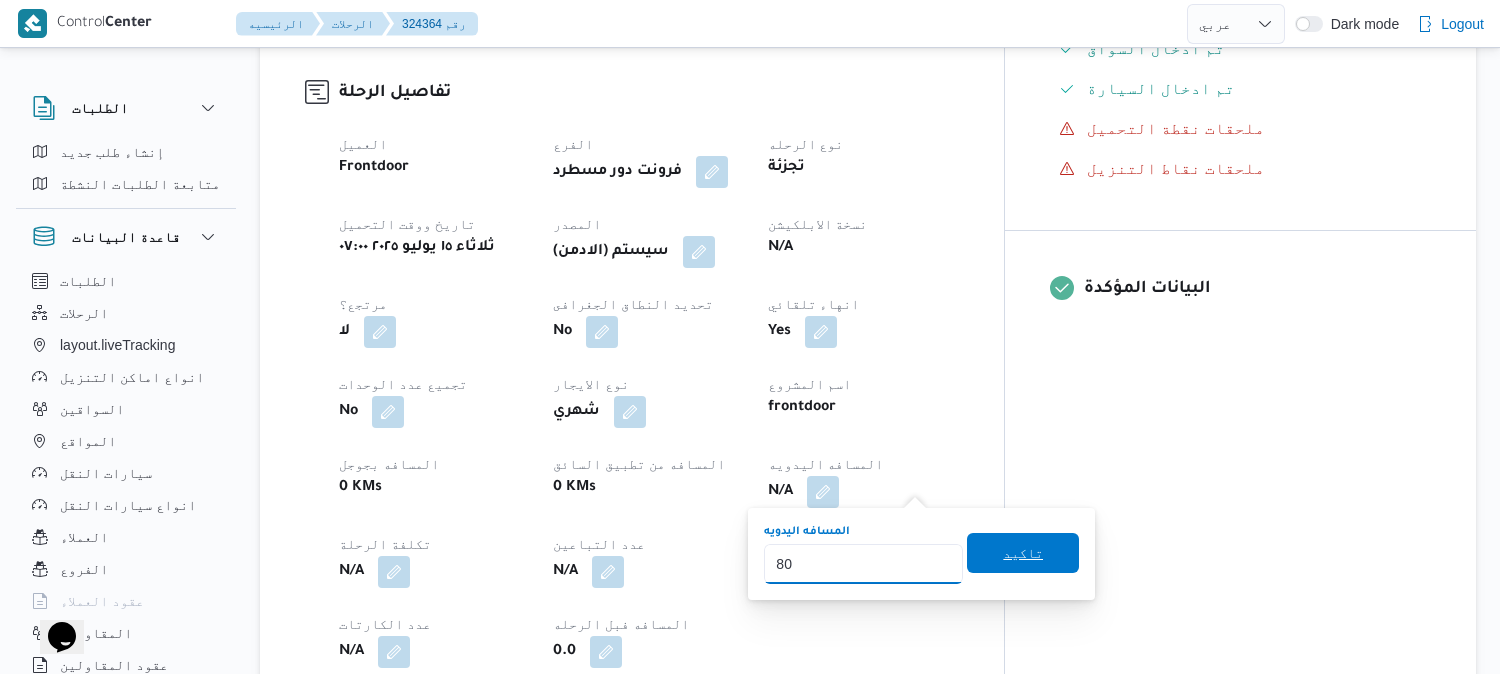 type on "80" 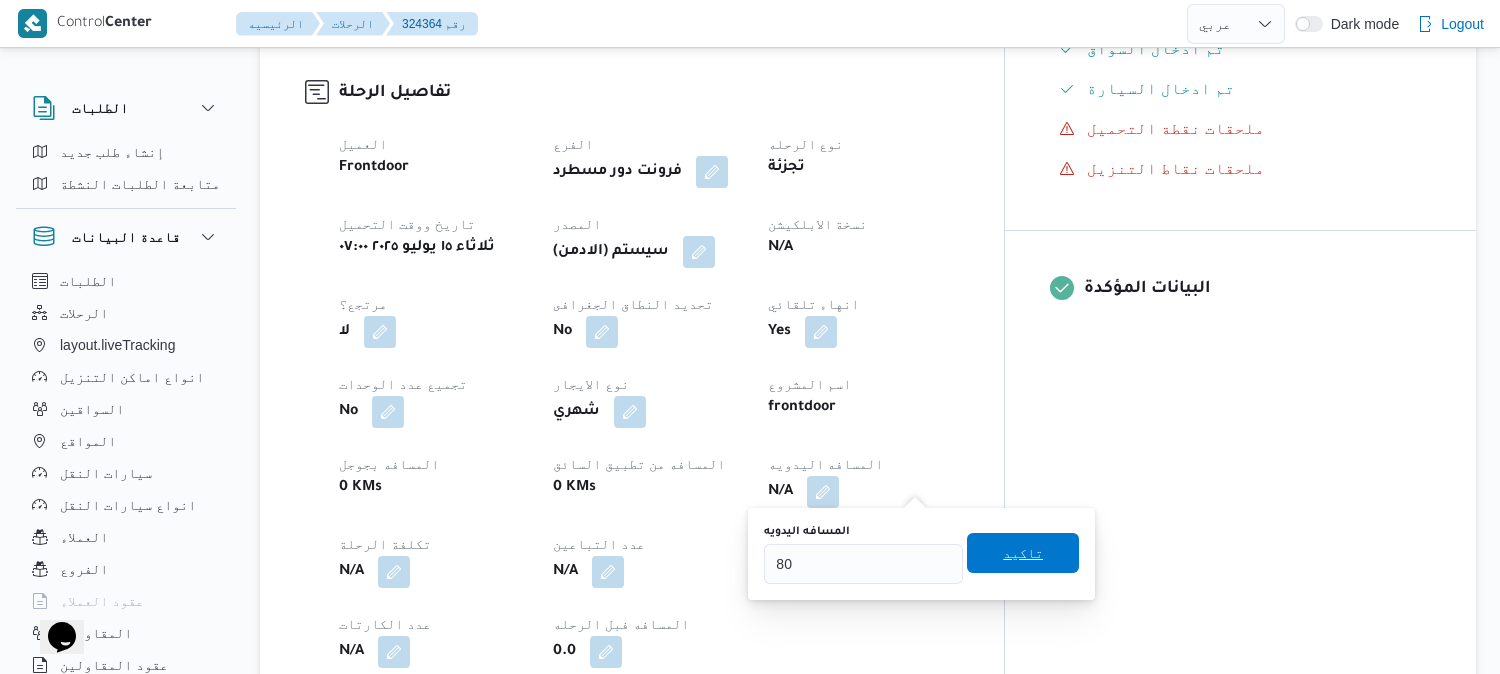 click on "تاكيد" at bounding box center (1023, 553) 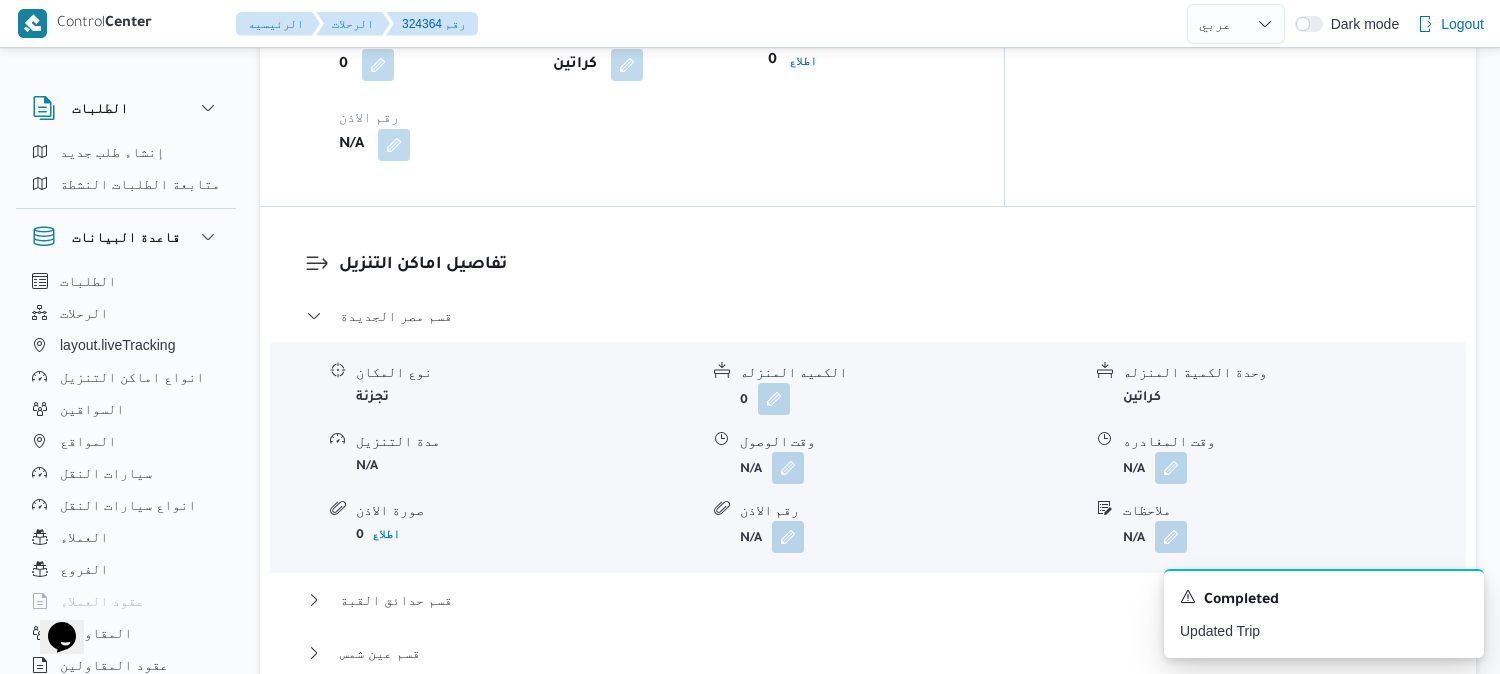 scroll, scrollTop: 1666, scrollLeft: 0, axis: vertical 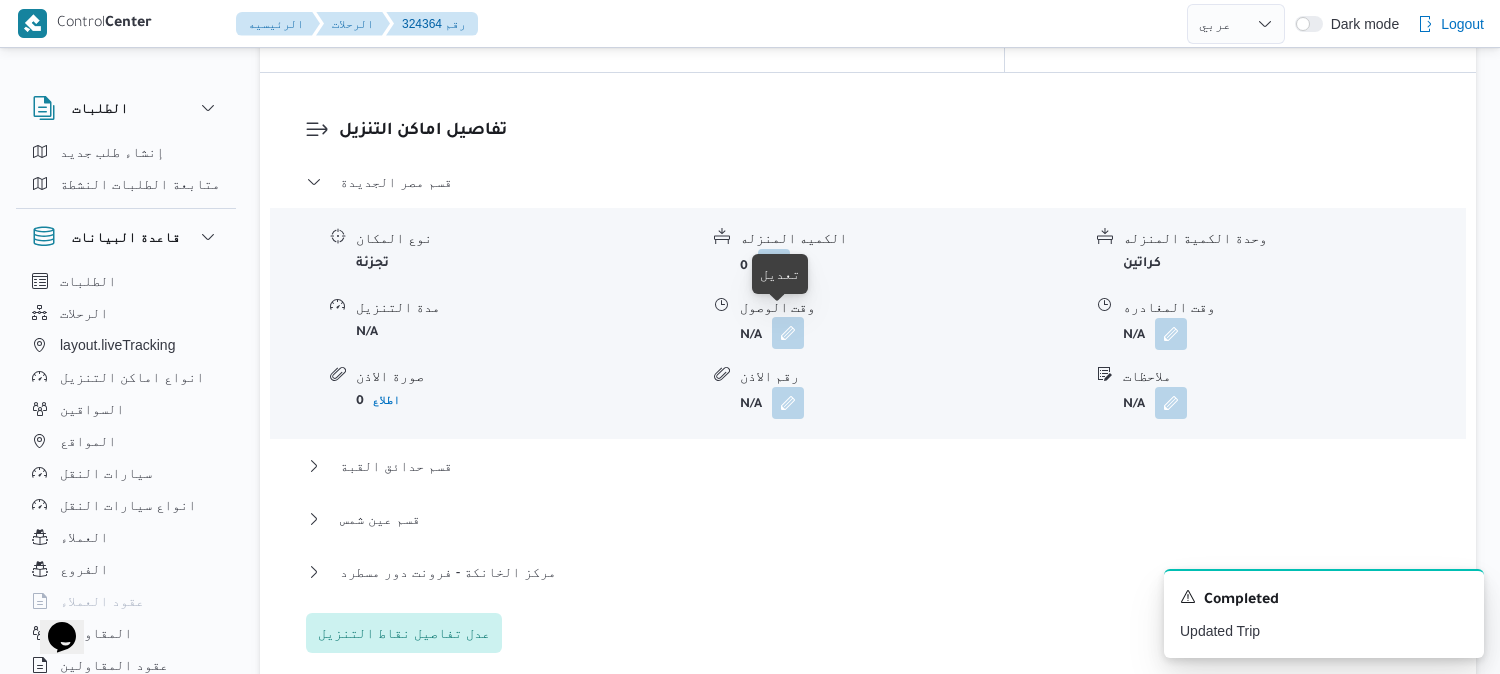 click at bounding box center [788, 333] 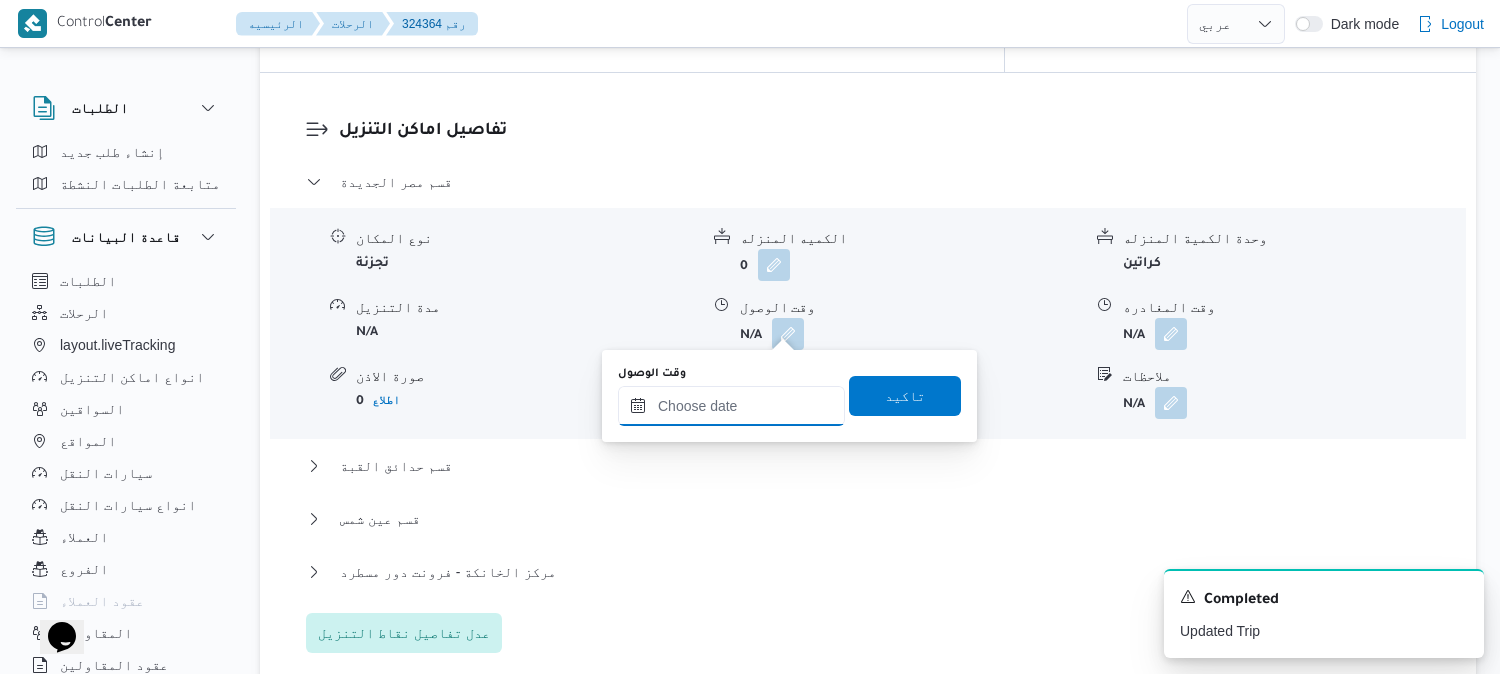 click on "وقت الوصول" at bounding box center (731, 406) 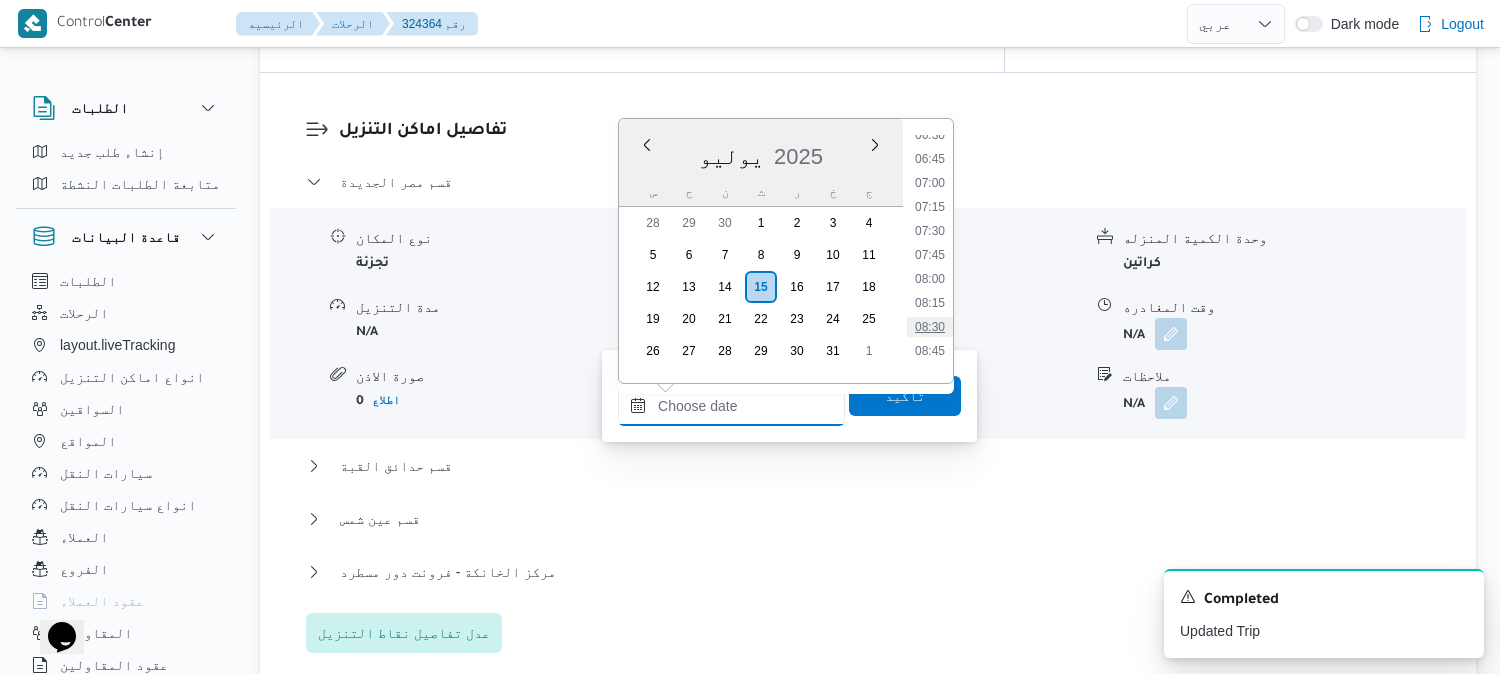 scroll, scrollTop: 745, scrollLeft: 0, axis: vertical 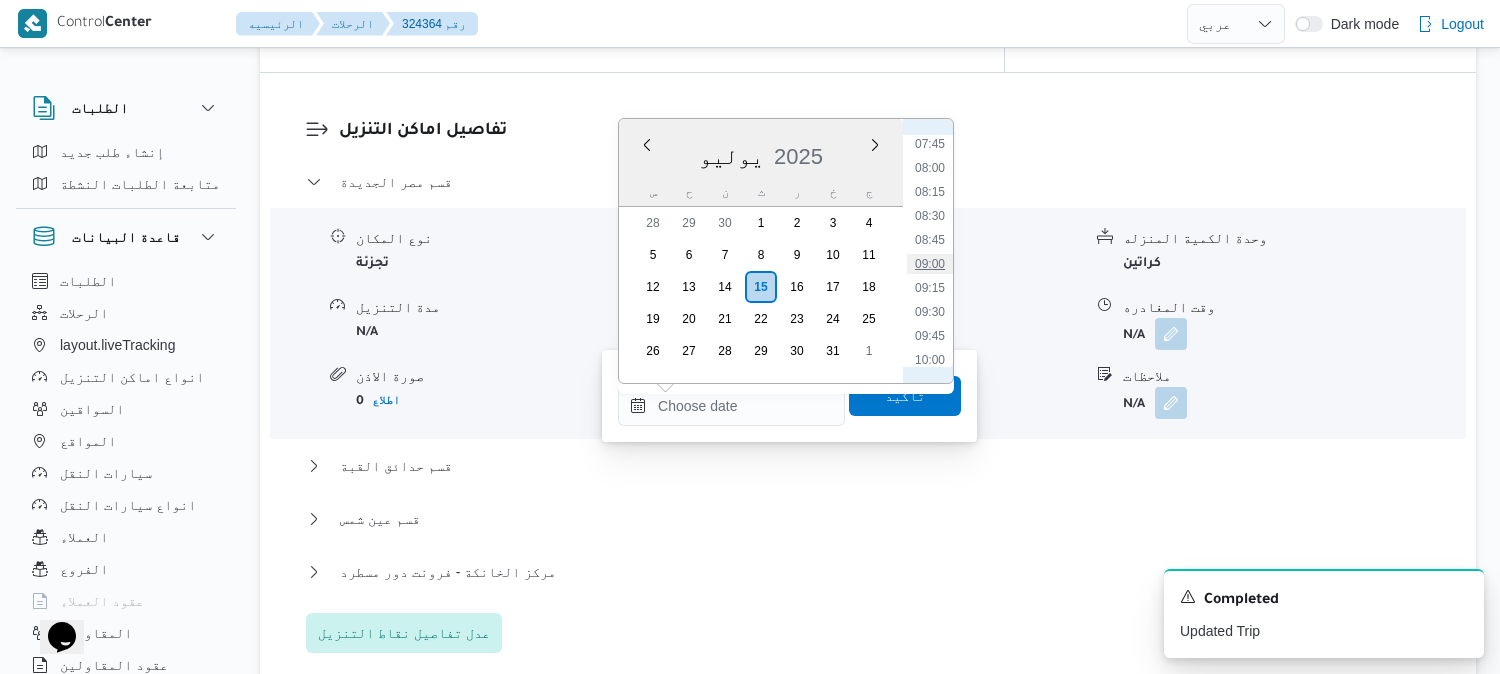 click on "09:00" at bounding box center [930, 264] 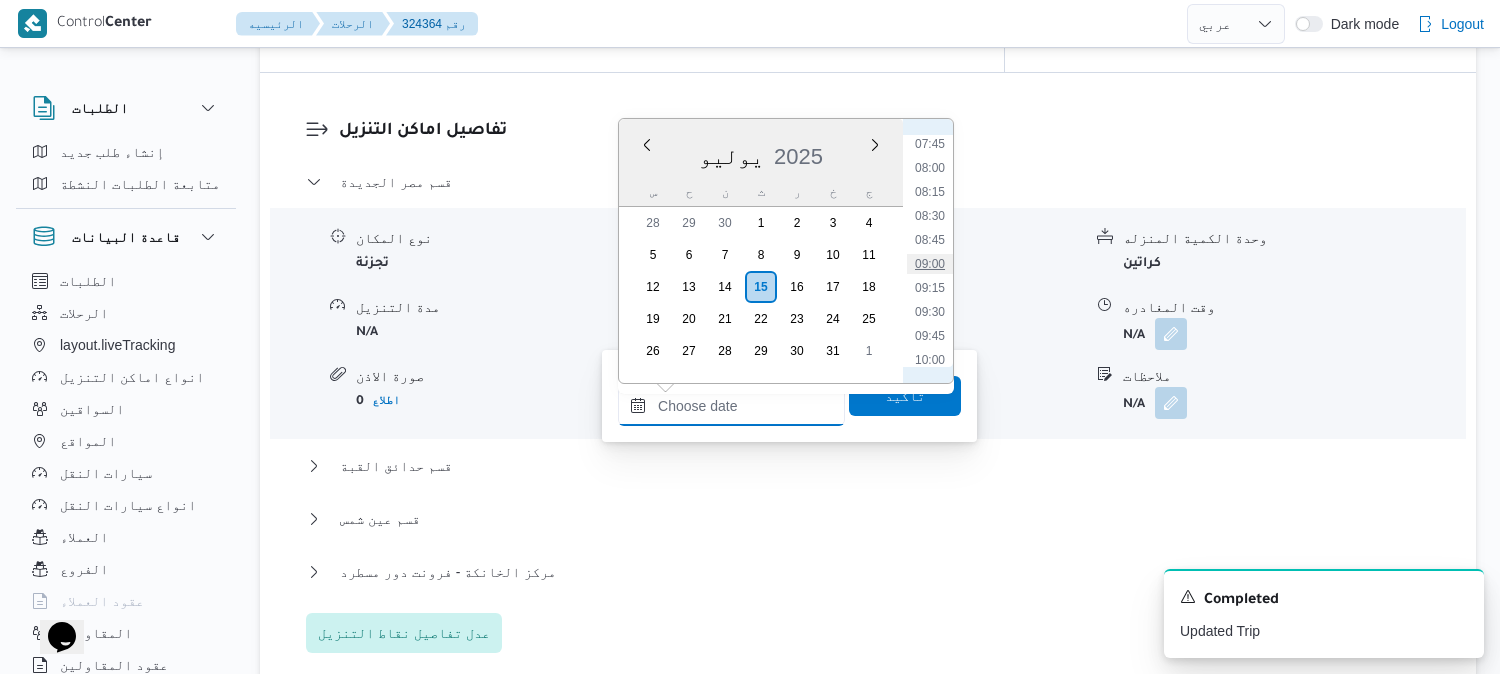 type on "[DATE] ٠٩:٠٠" 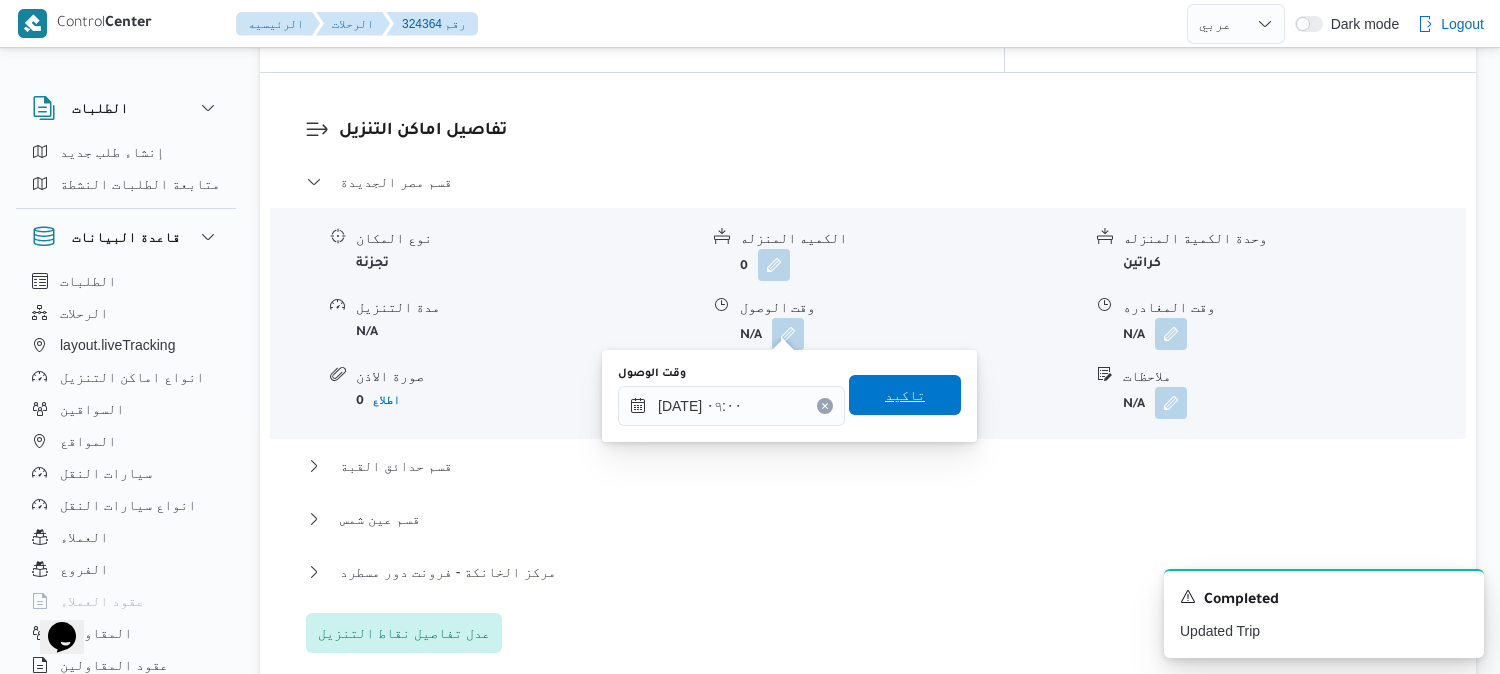 click on "تاكيد" at bounding box center (905, 395) 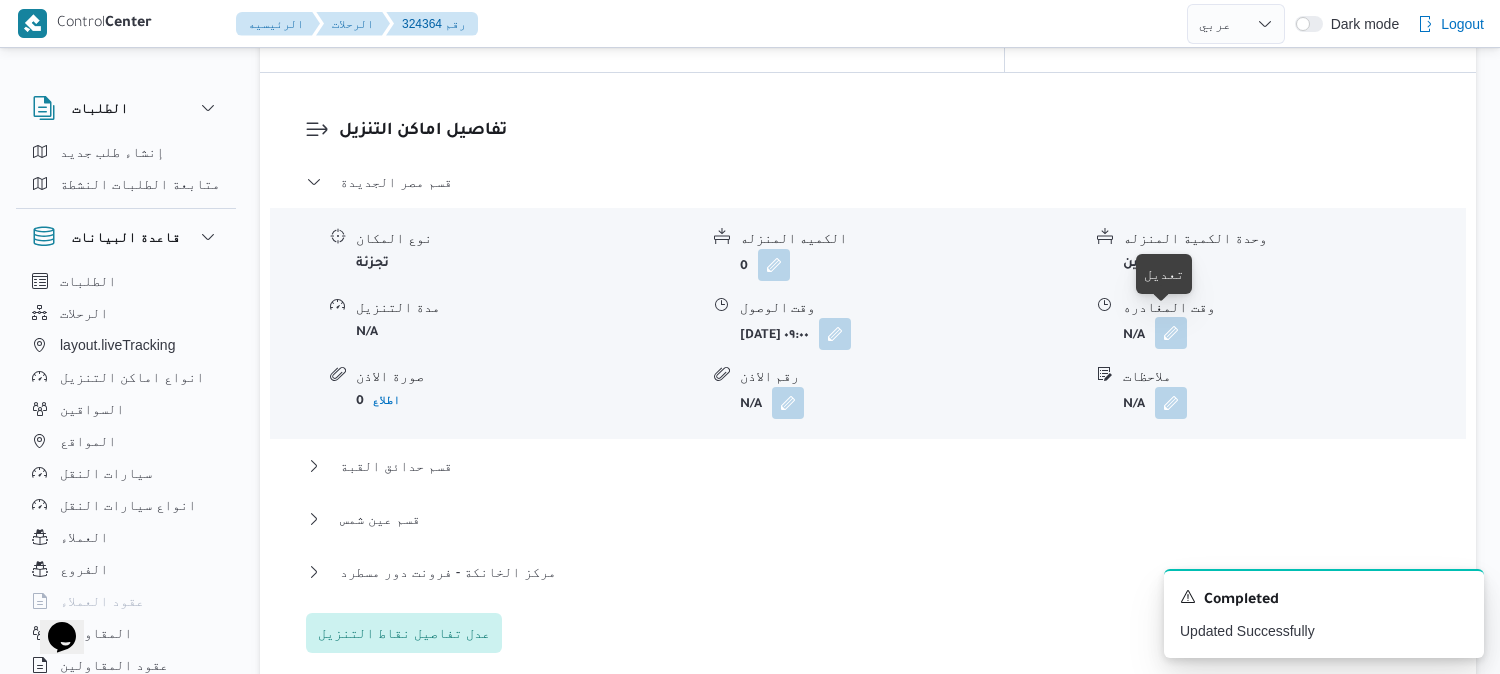 click at bounding box center (1171, 333) 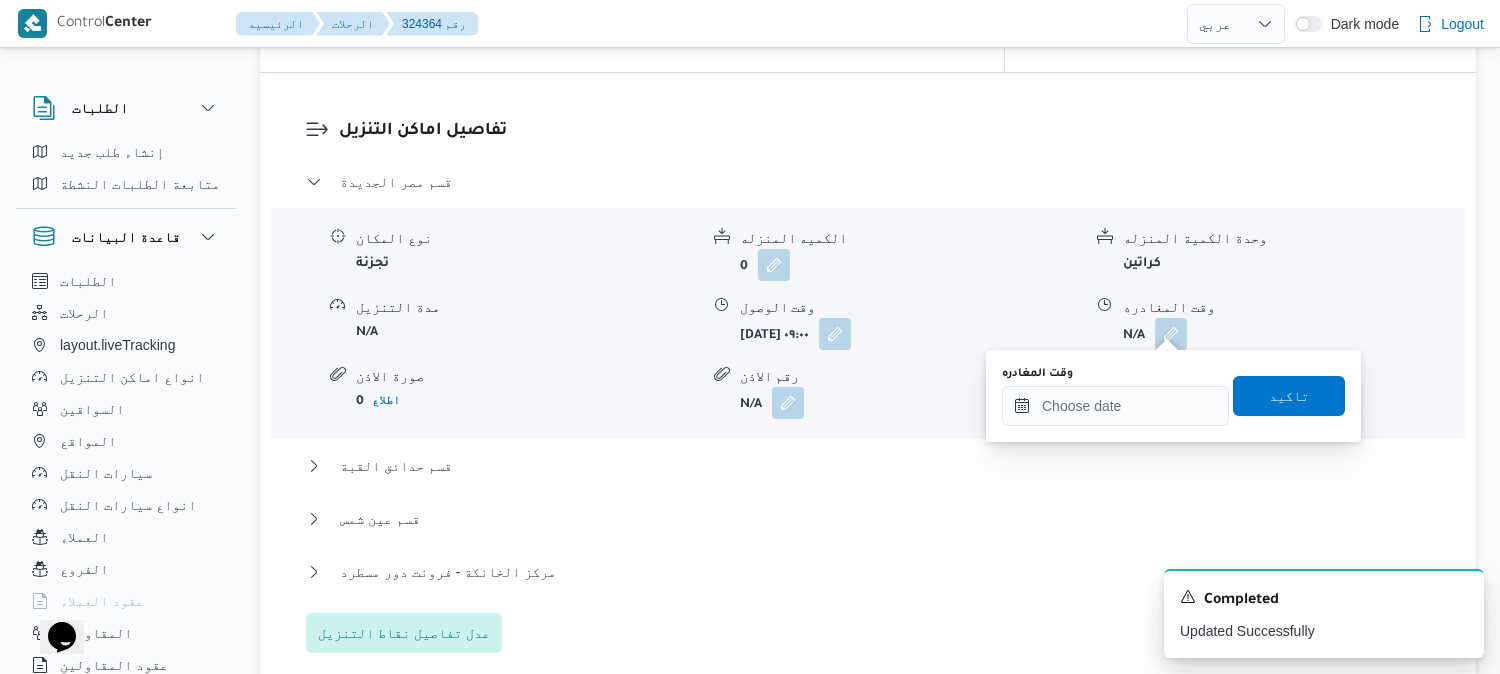 click on "وقت المغادره" at bounding box center [1115, 374] 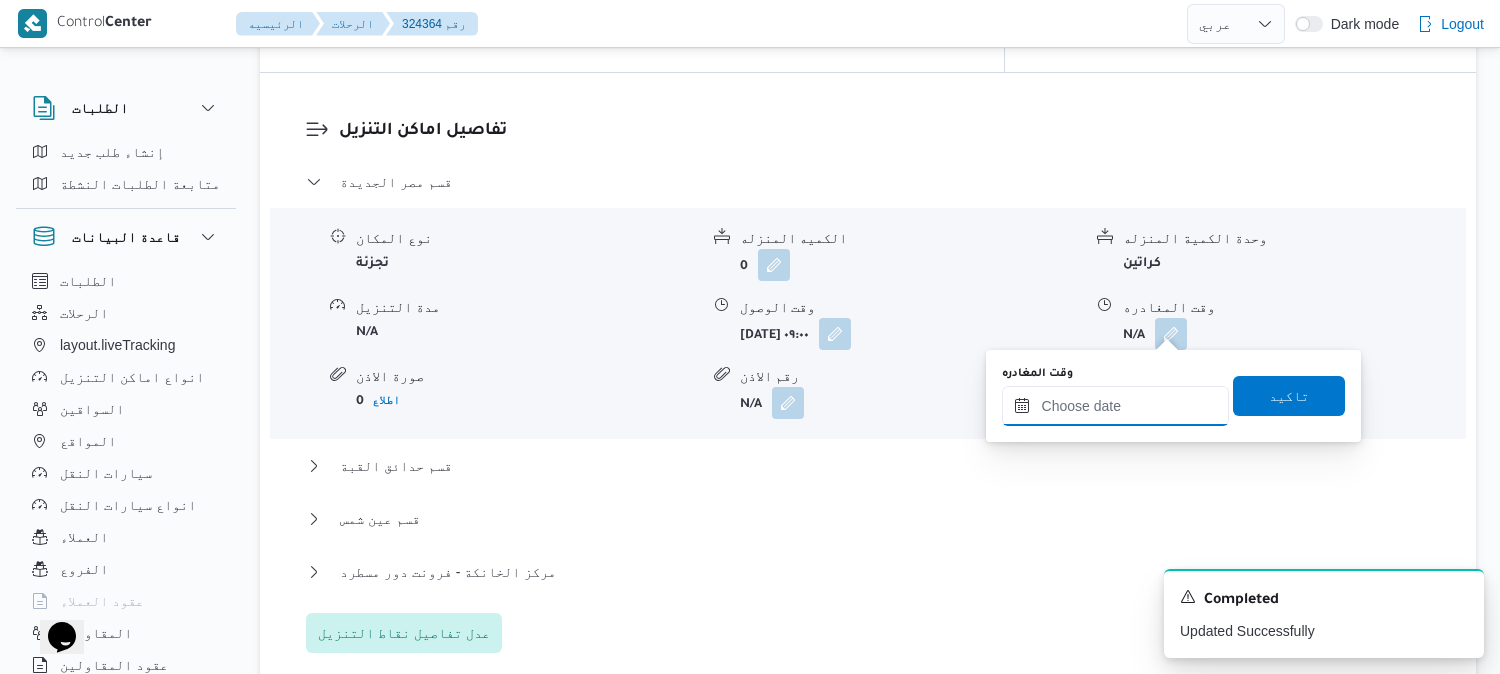 click on "وقت المغادره" at bounding box center (1115, 406) 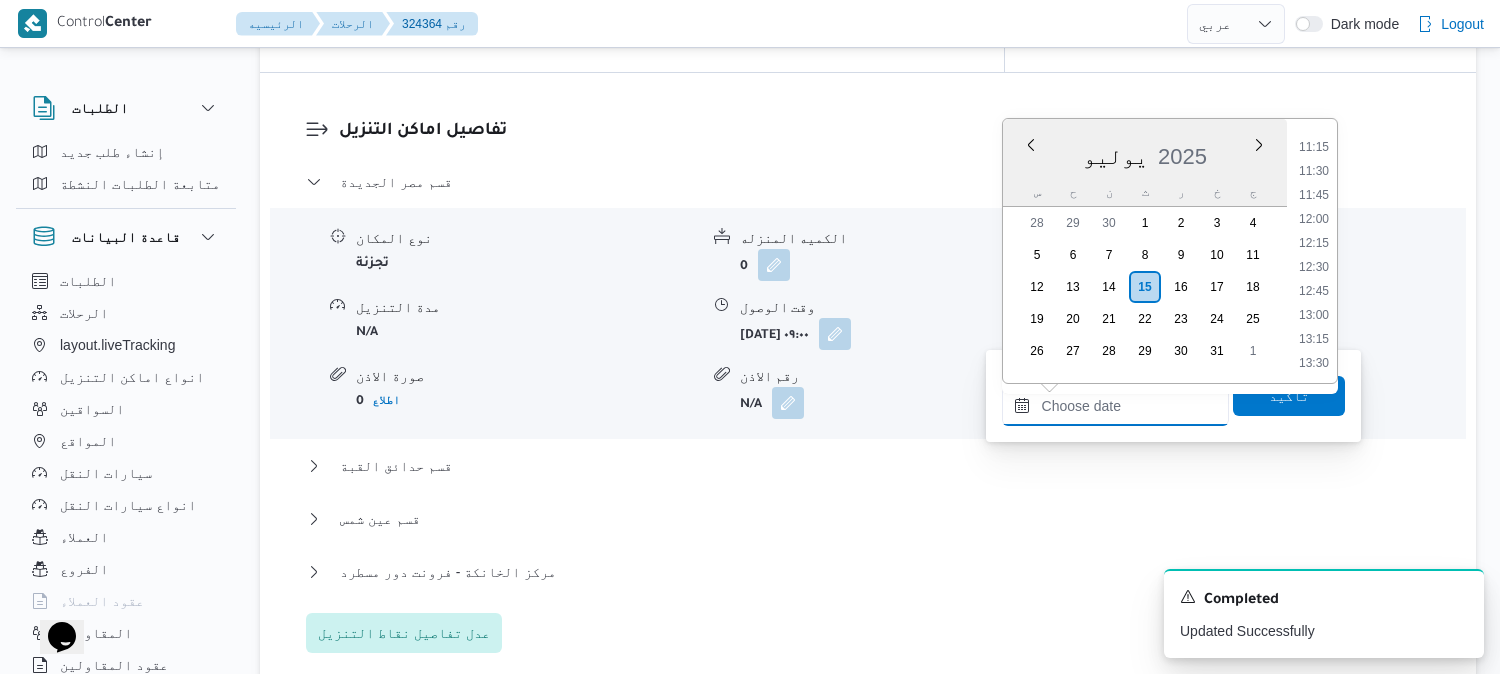 scroll, scrollTop: 967, scrollLeft: 0, axis: vertical 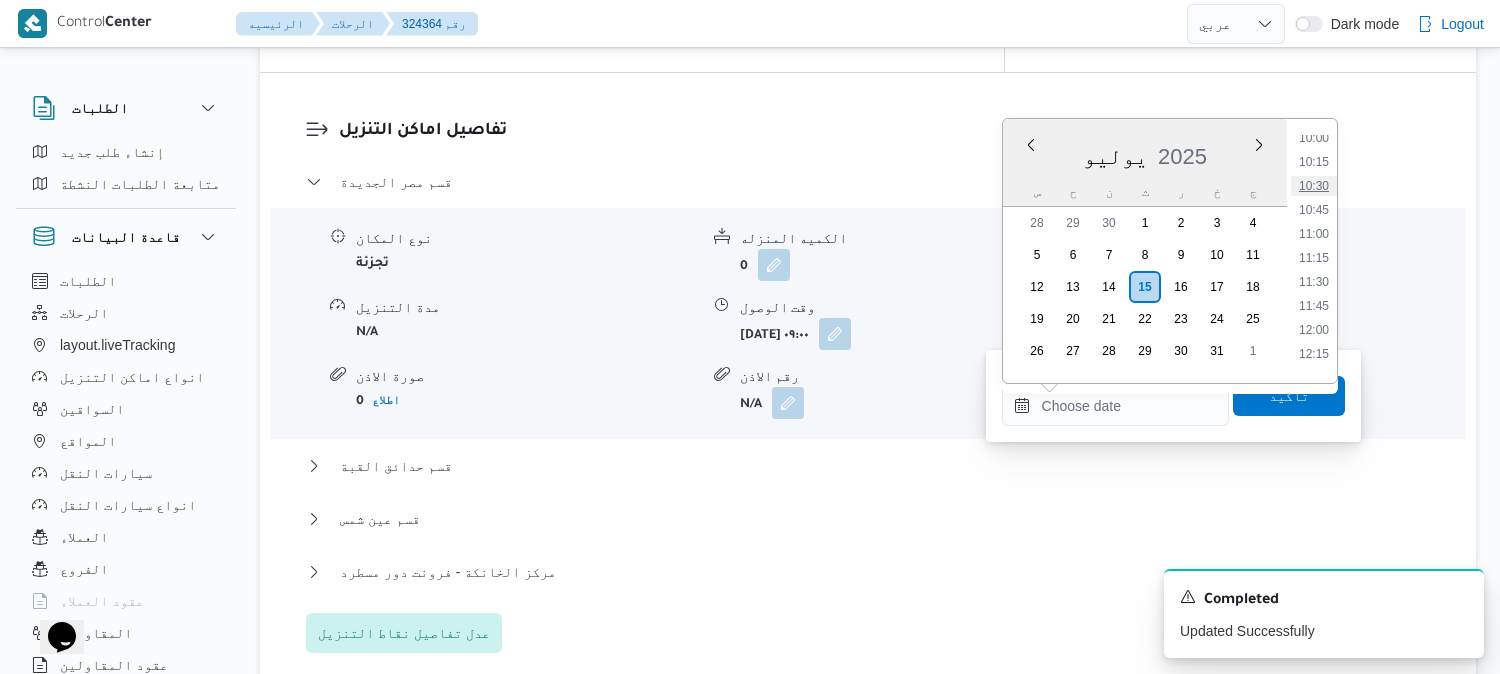click on "10:30" at bounding box center (1314, 186) 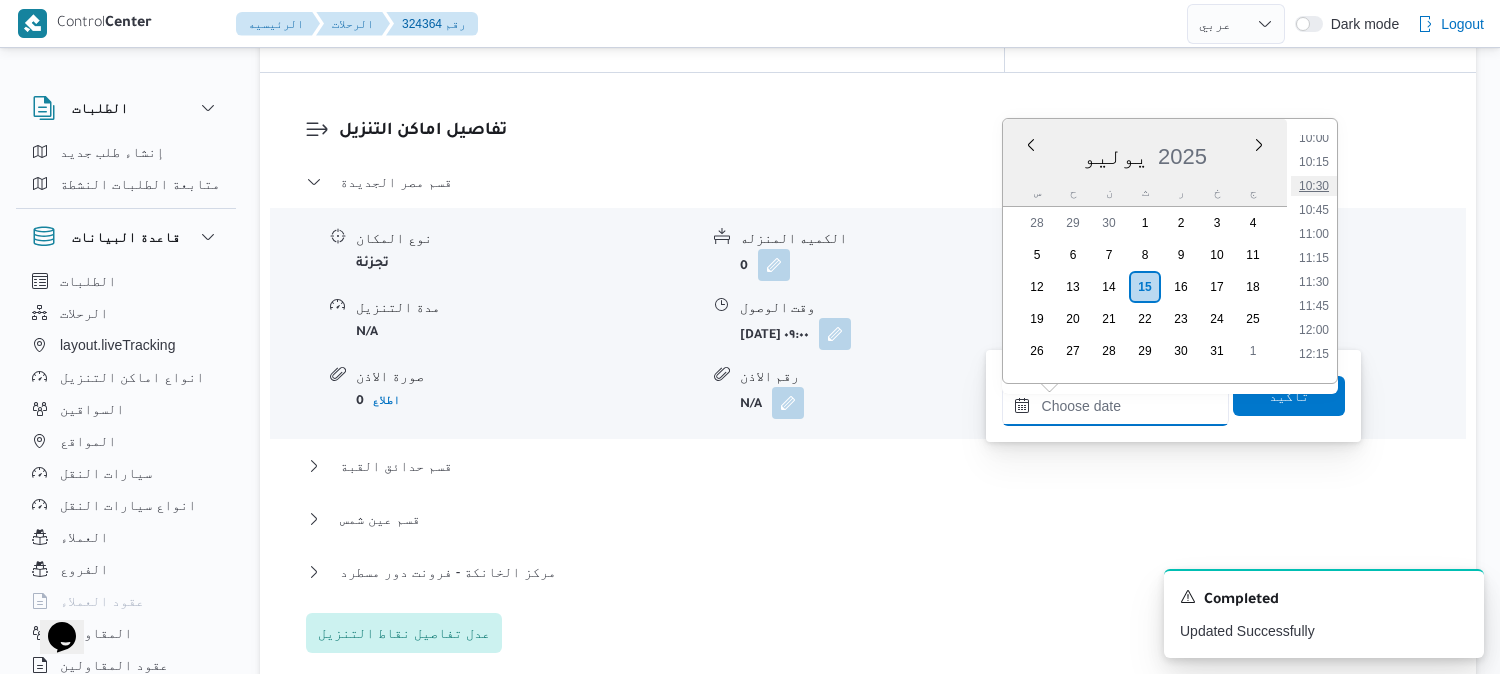 type on "[DATE] ١٠:٣٠" 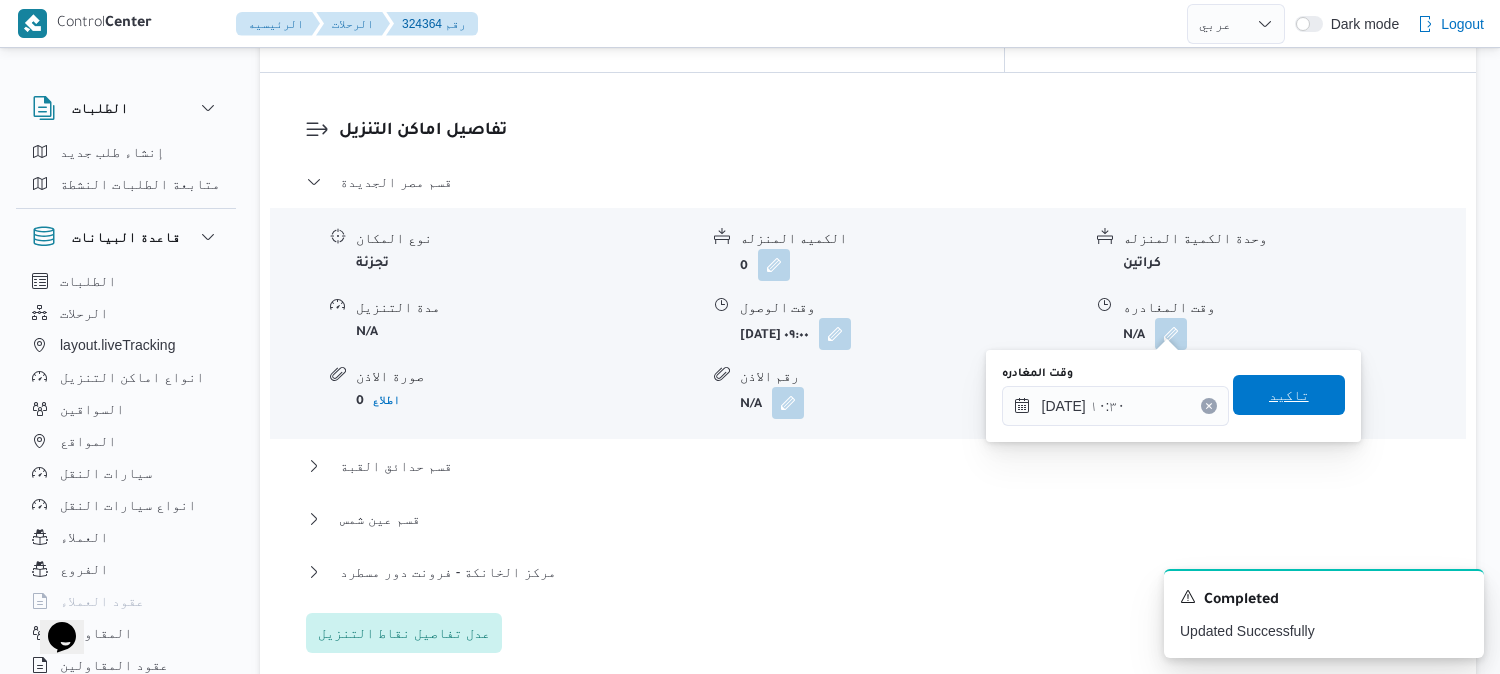 drag, startPoint x: 1285, startPoint y: 392, endPoint x: 751, endPoint y: 464, distance: 538.8321 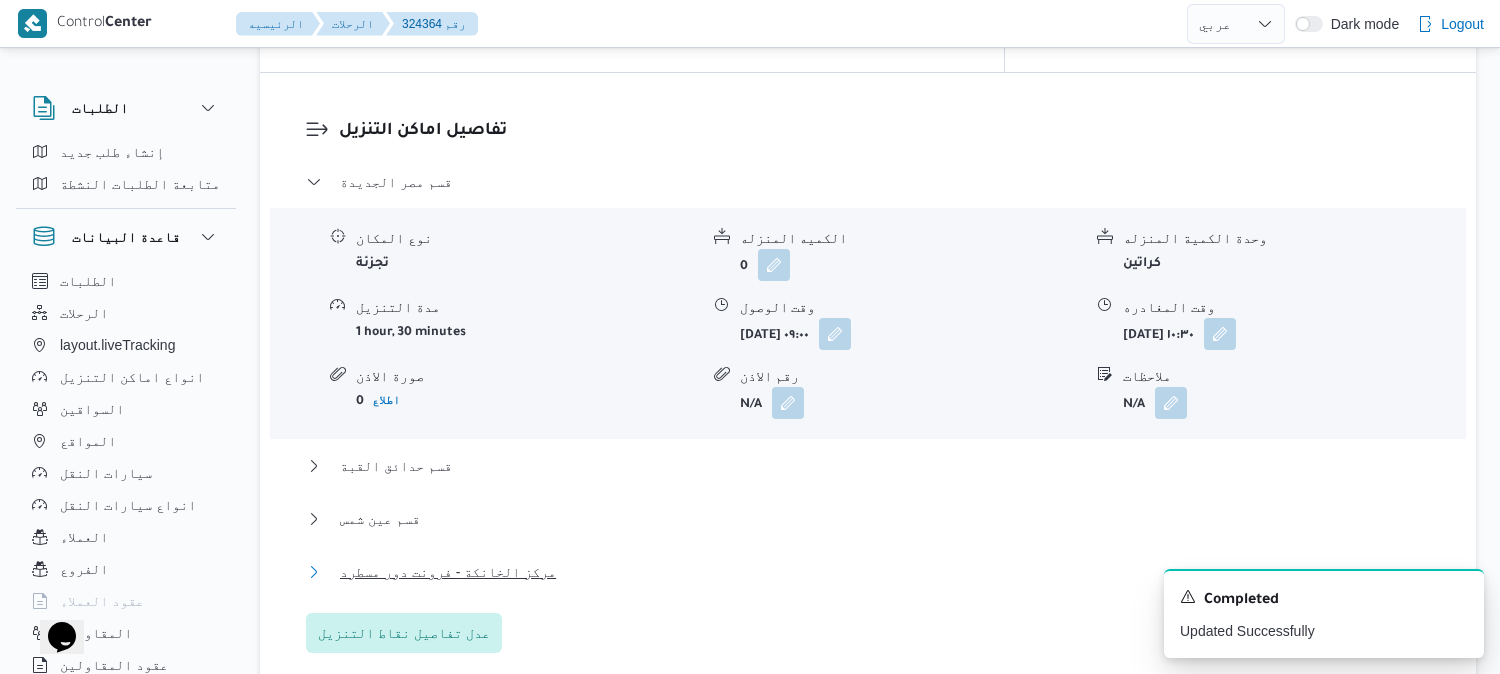 click on "مركز الخانكة -
فرونت دور مسطرد" at bounding box center (448, 572) 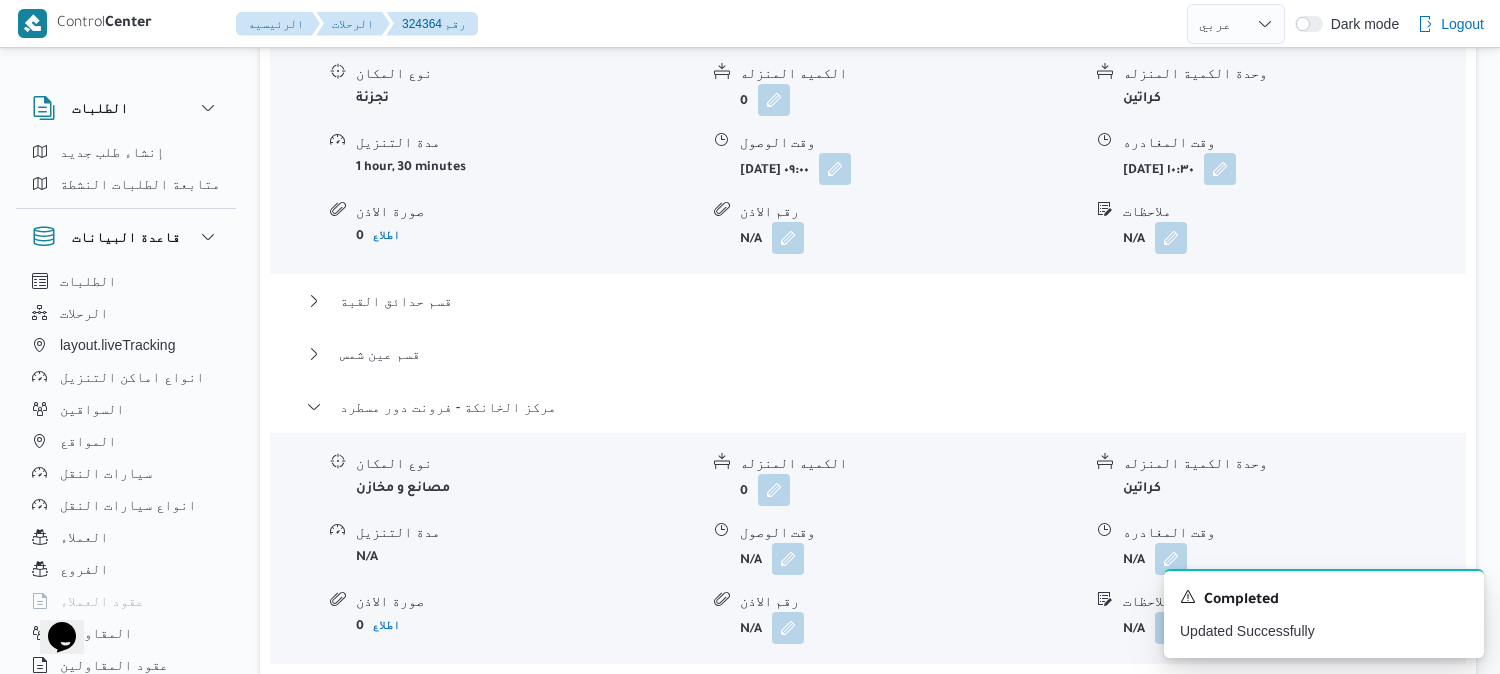scroll, scrollTop: 2000, scrollLeft: 0, axis: vertical 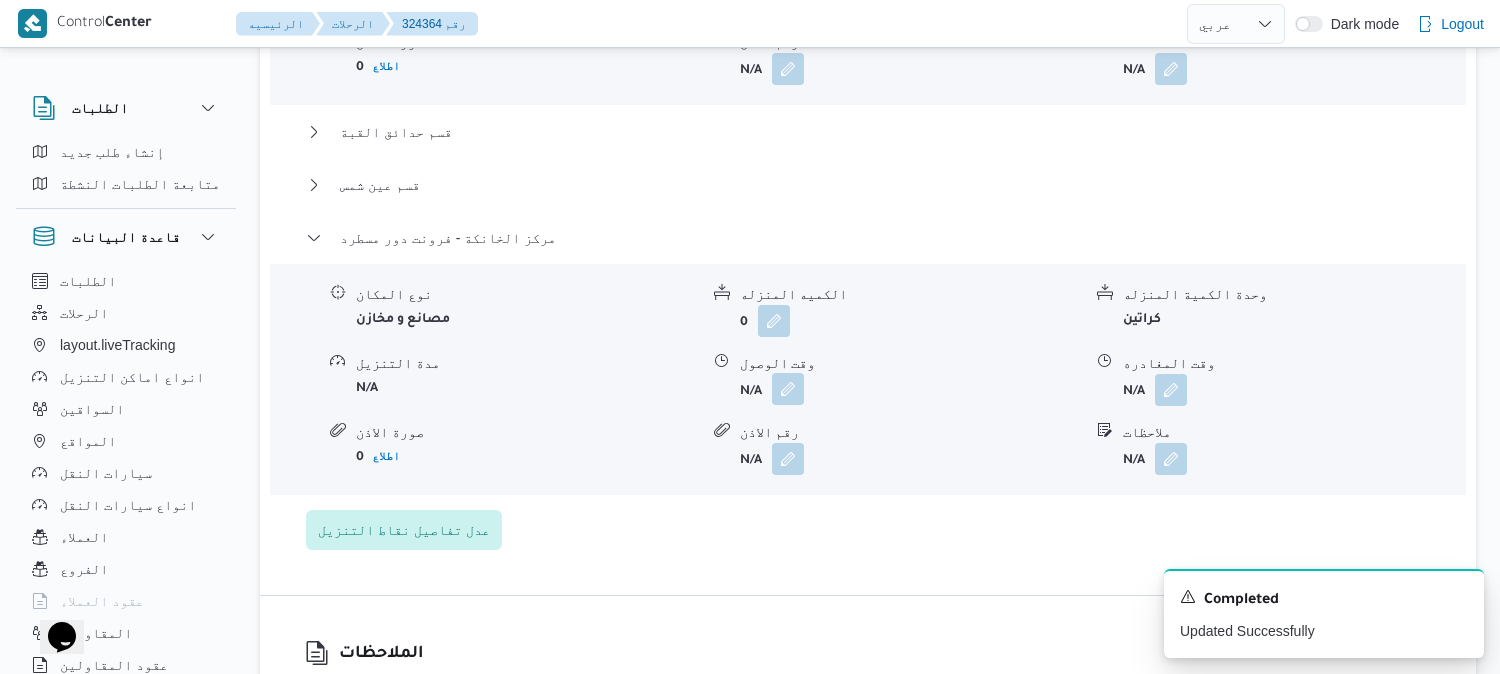 click at bounding box center [788, 389] 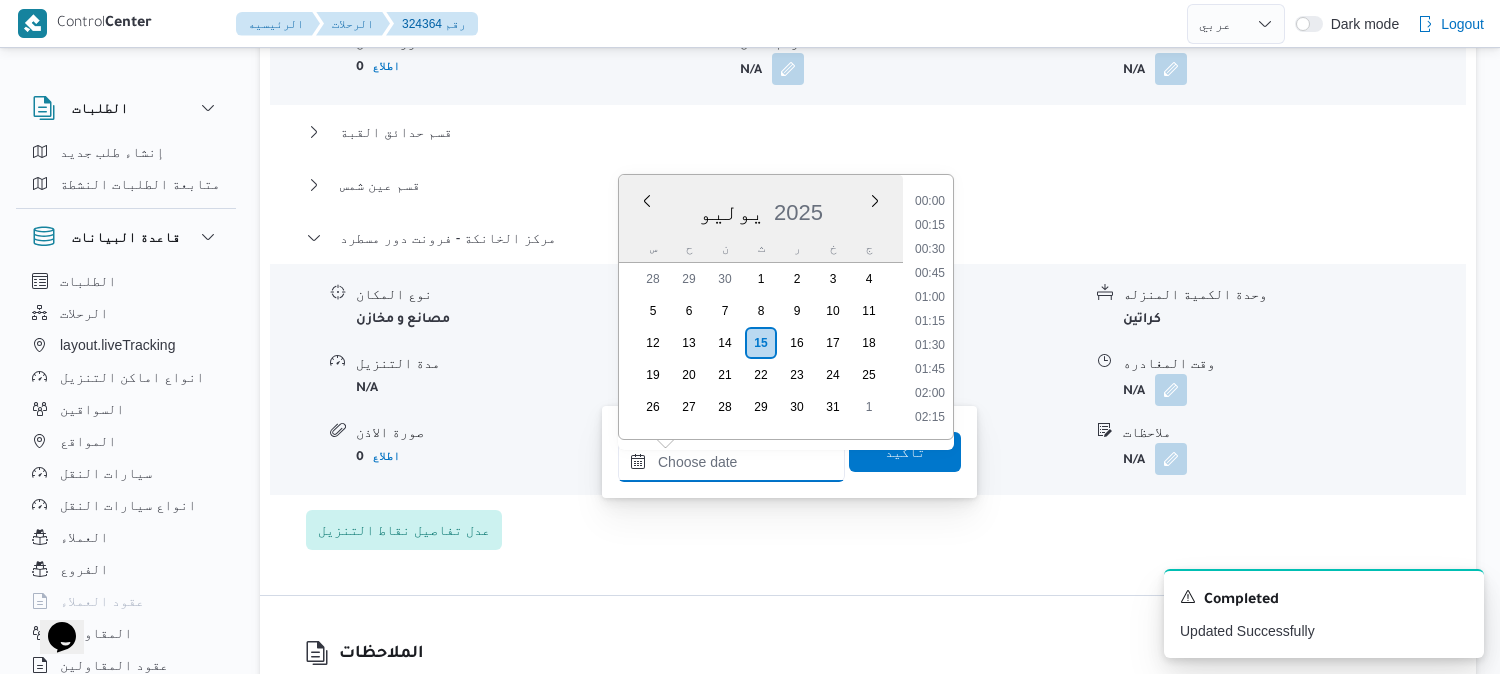 click on "وقت الوصول" at bounding box center [731, 462] 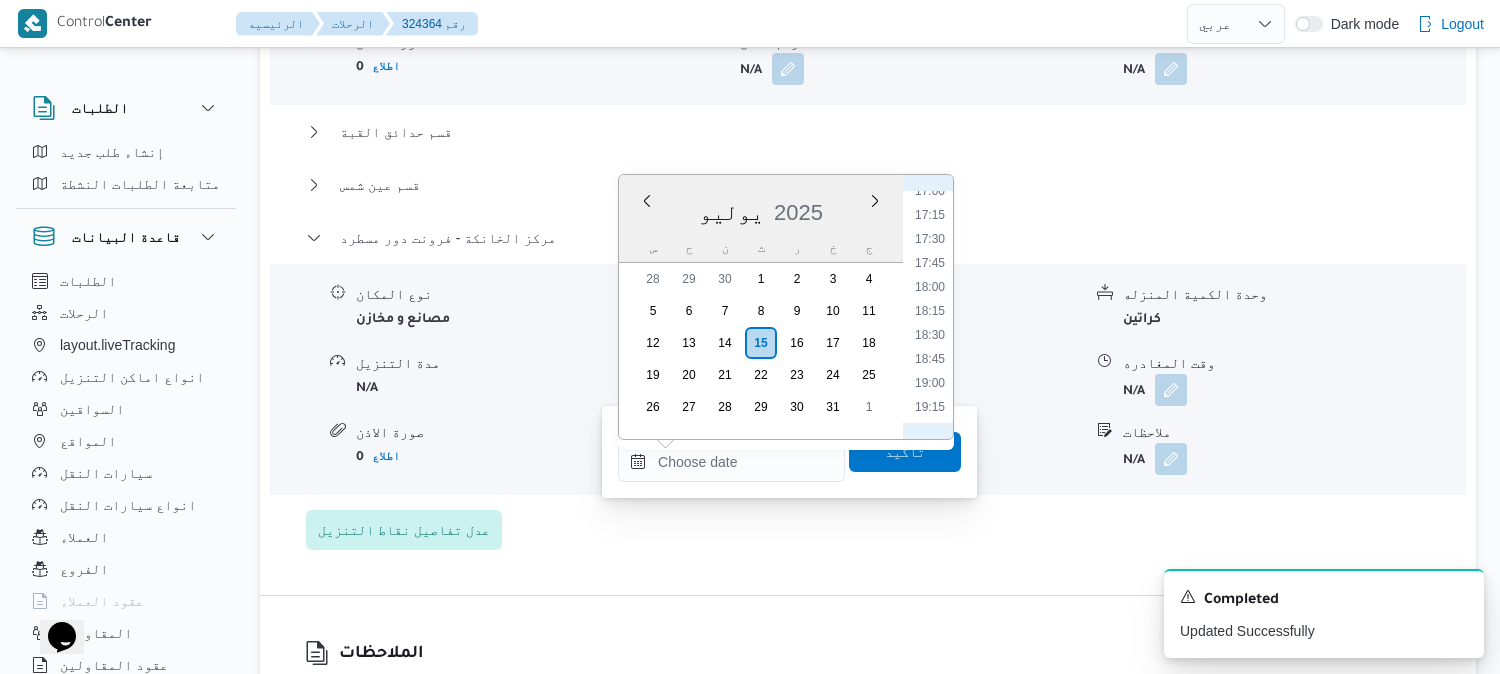 scroll, scrollTop: 1523, scrollLeft: 0, axis: vertical 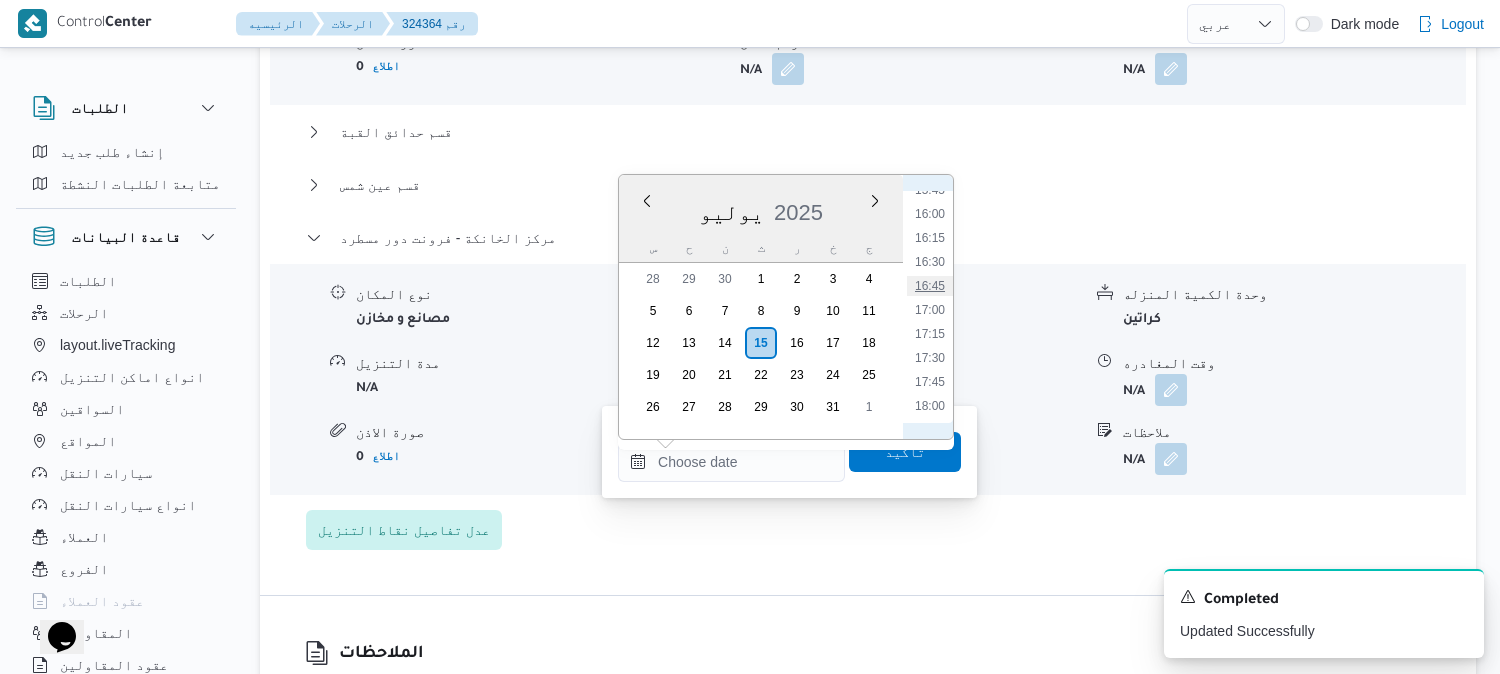 click on "16:45" at bounding box center (930, 286) 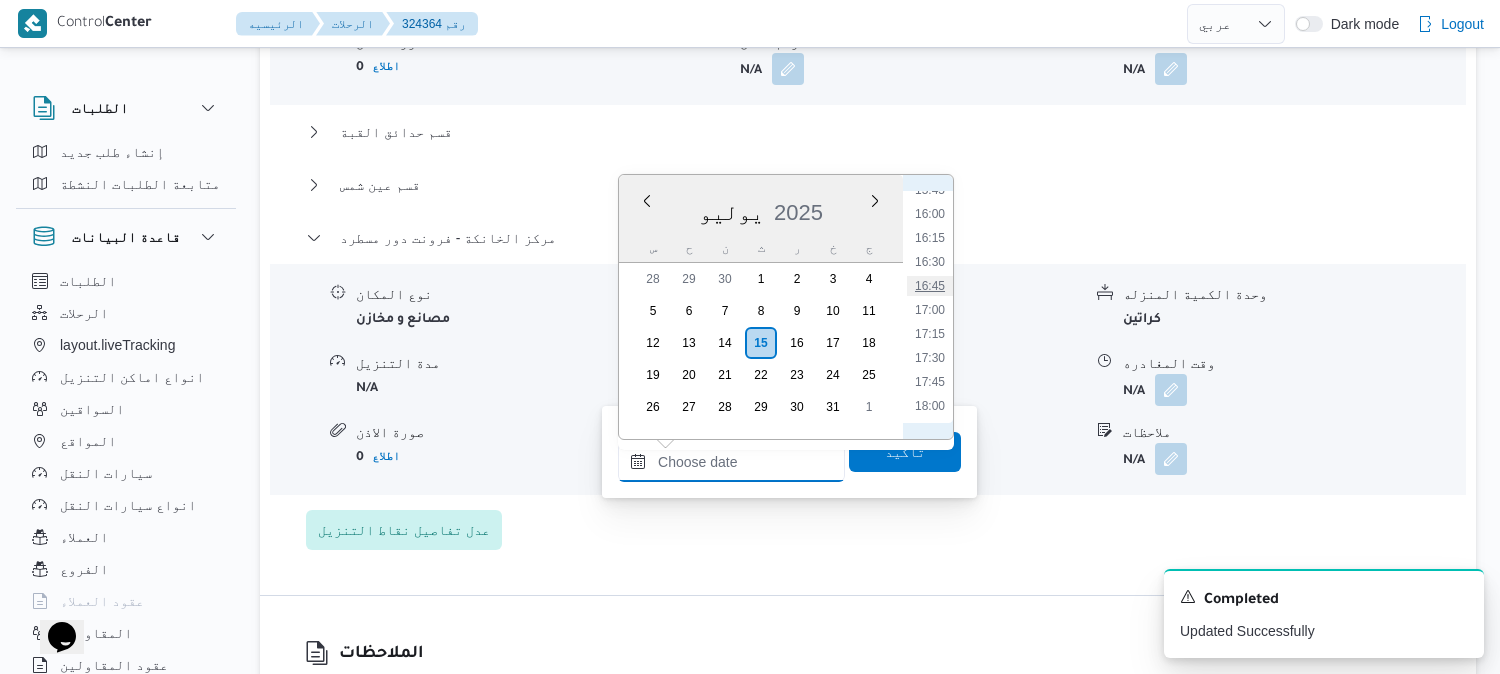 type on "١٥/٠٧/٢٠٢٥ ١٦:٤٥" 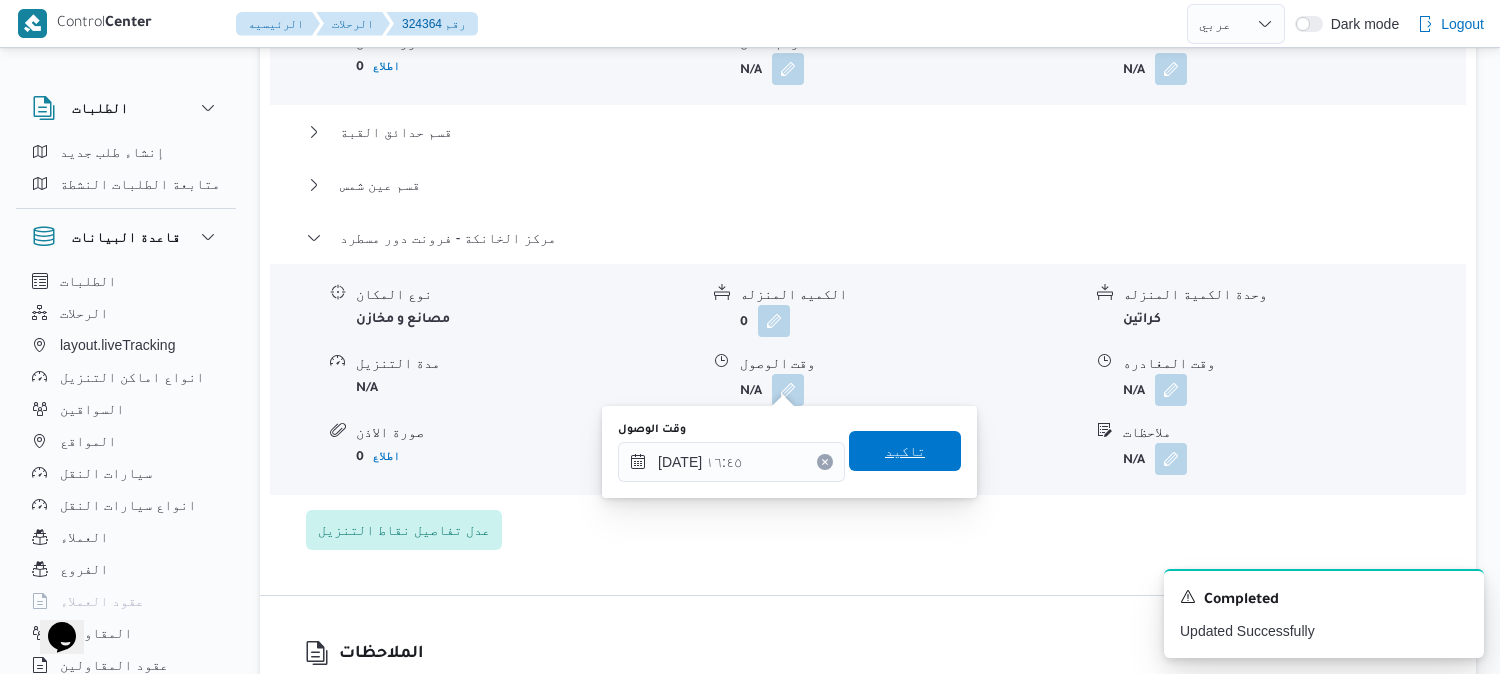 click on "تاكيد" at bounding box center [905, 451] 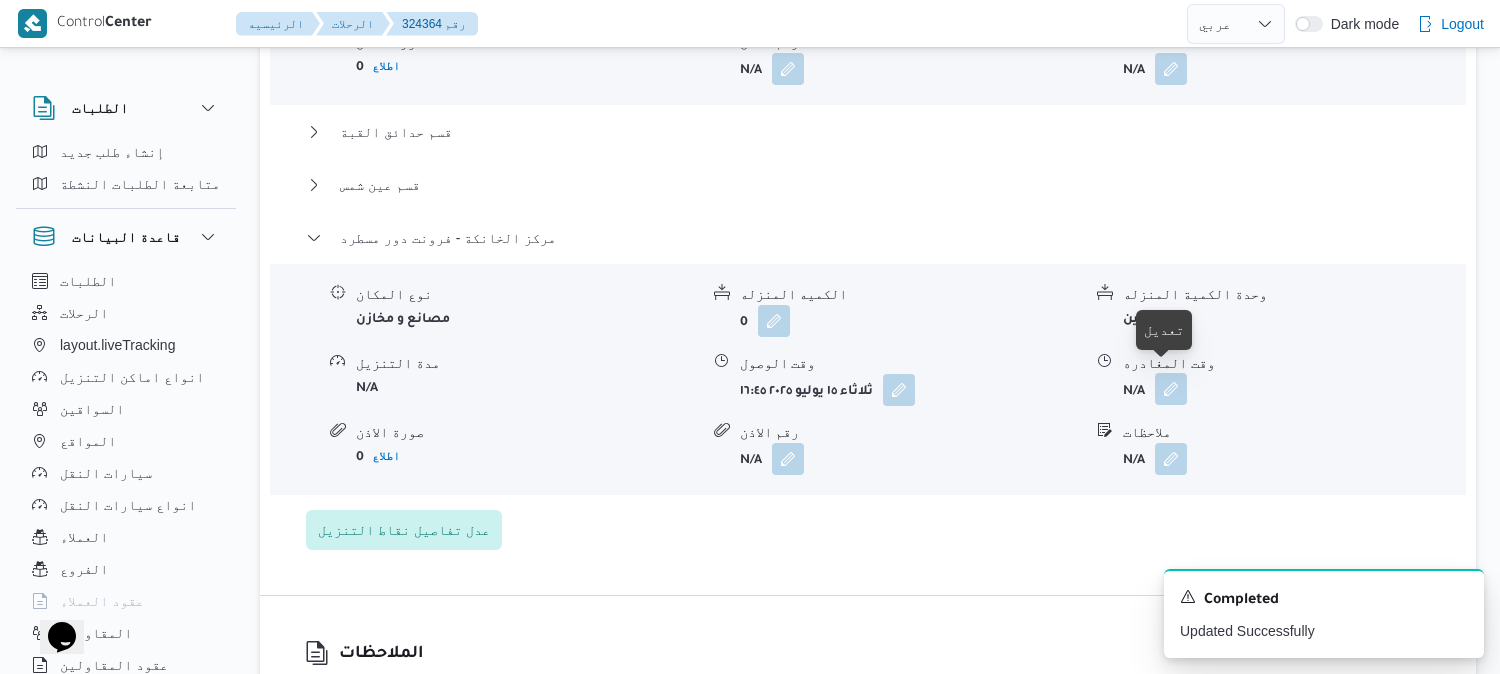 click at bounding box center [1171, 389] 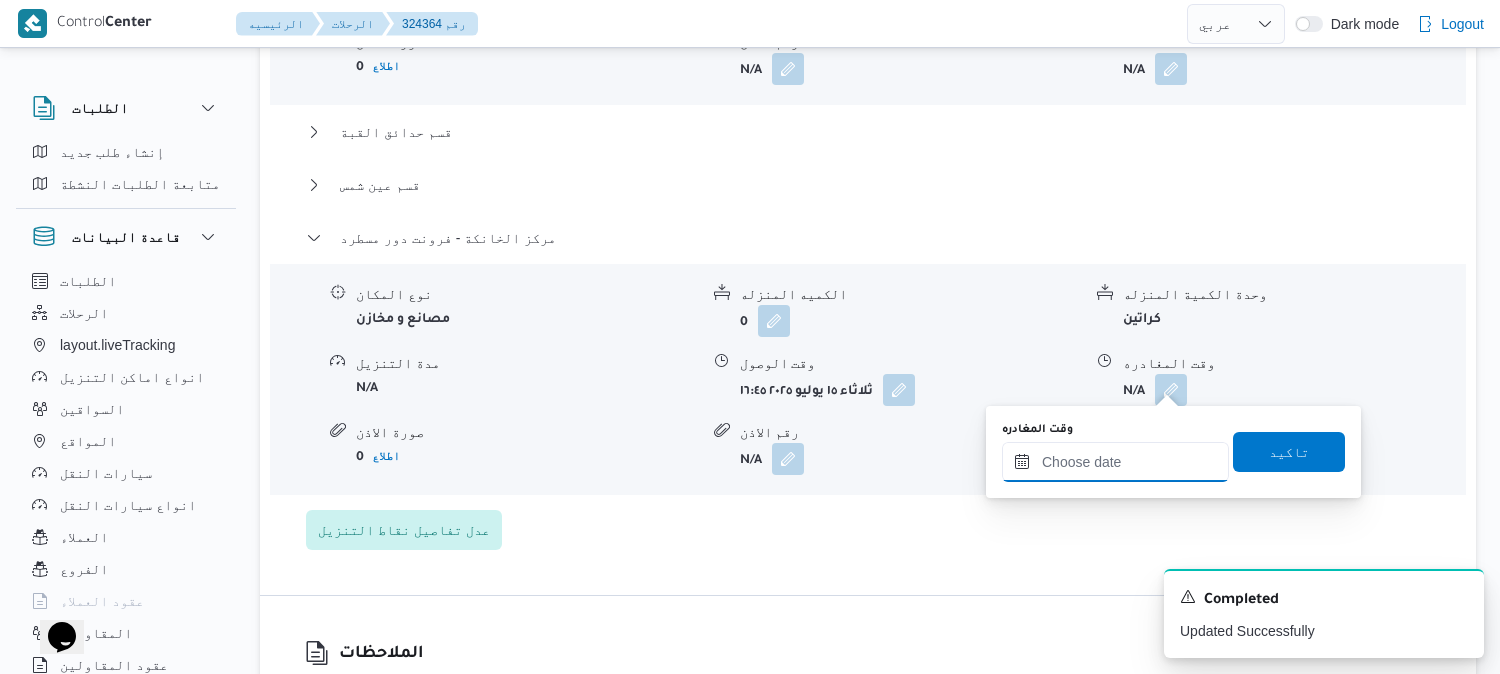 click on "وقت المغادره" at bounding box center (1115, 462) 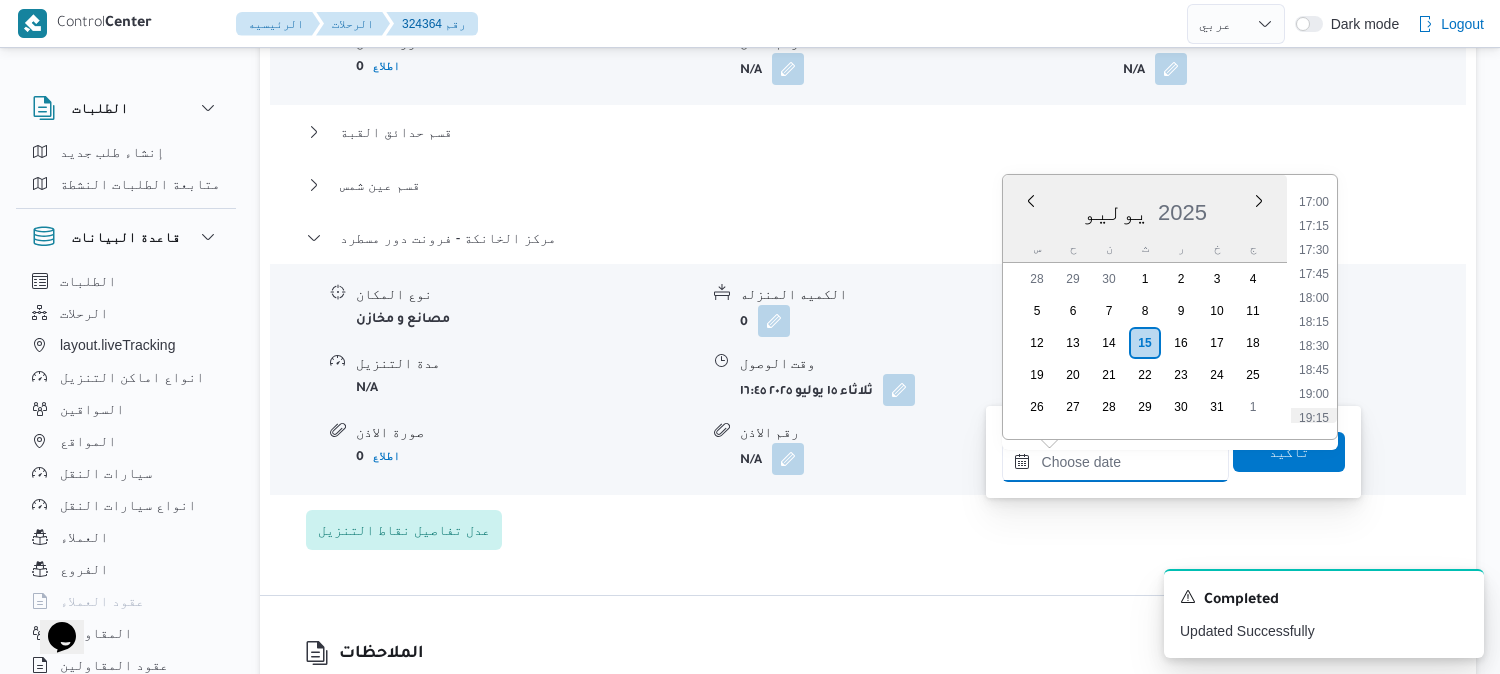 scroll, scrollTop: 1523, scrollLeft: 0, axis: vertical 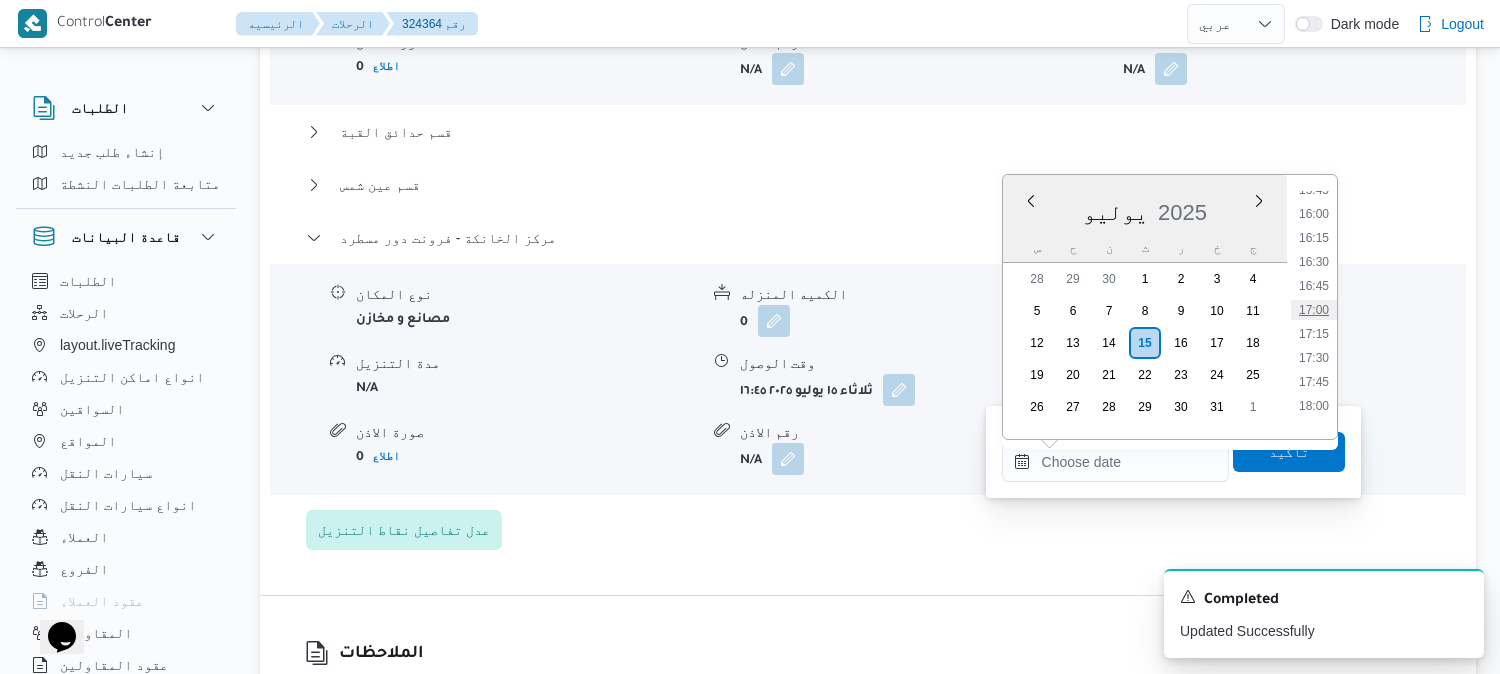 click on "17:00" at bounding box center (1314, 310) 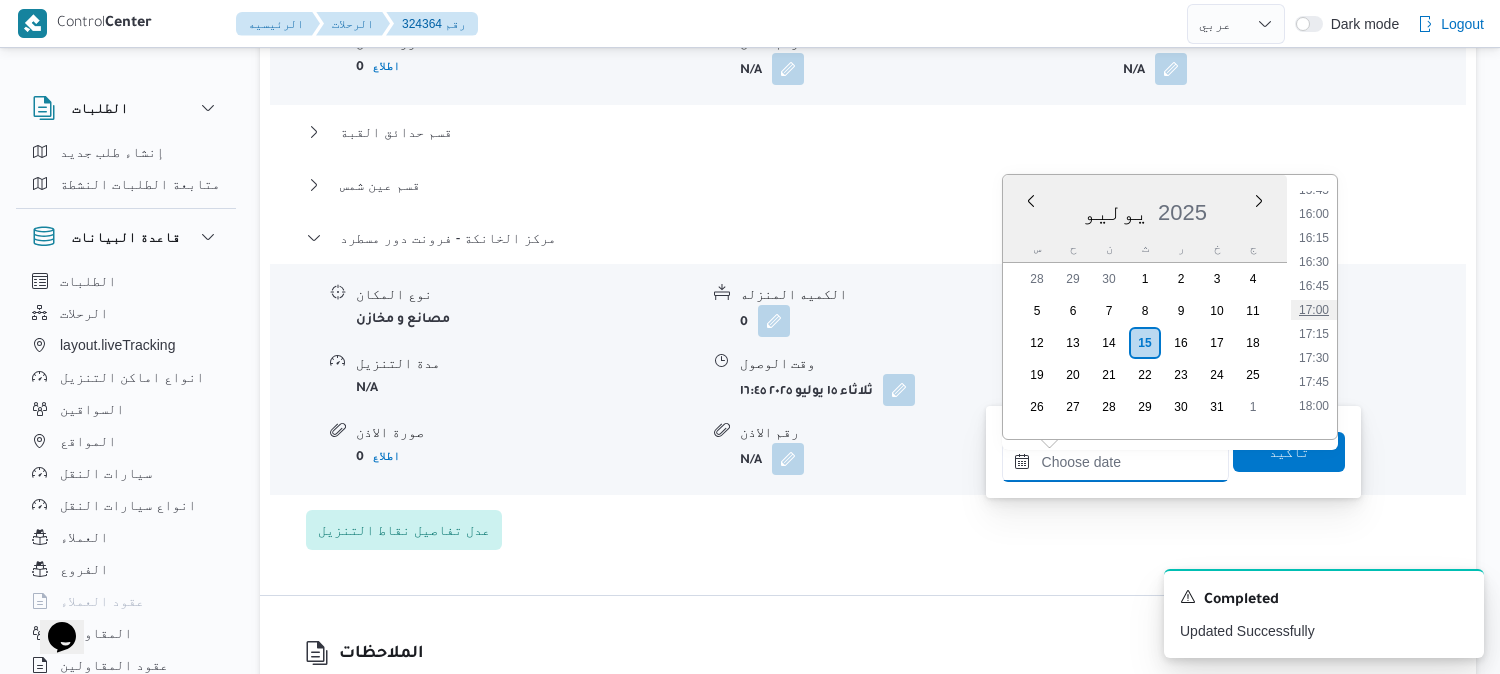 type on "١٥/٠٧/٢٠٢٥ ١٧:٠٠" 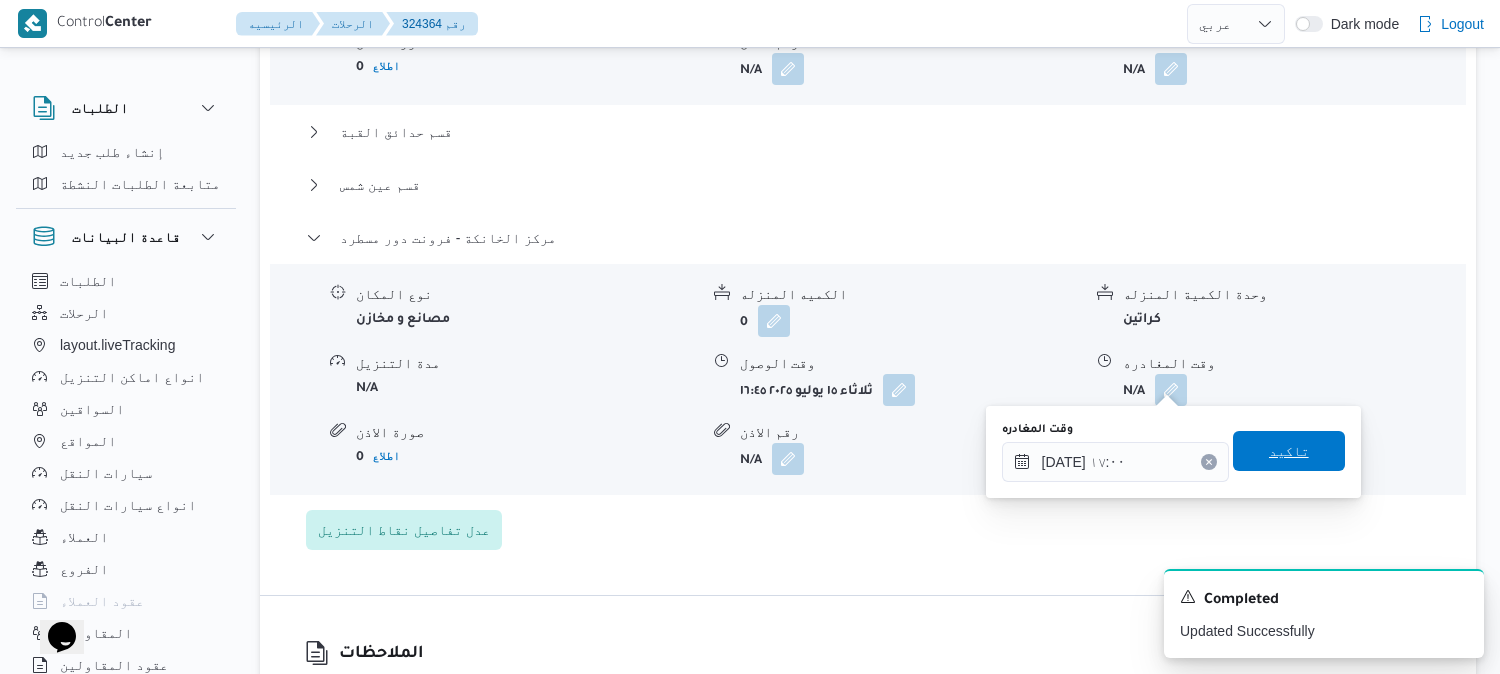 click on "تاكيد" at bounding box center (1289, 451) 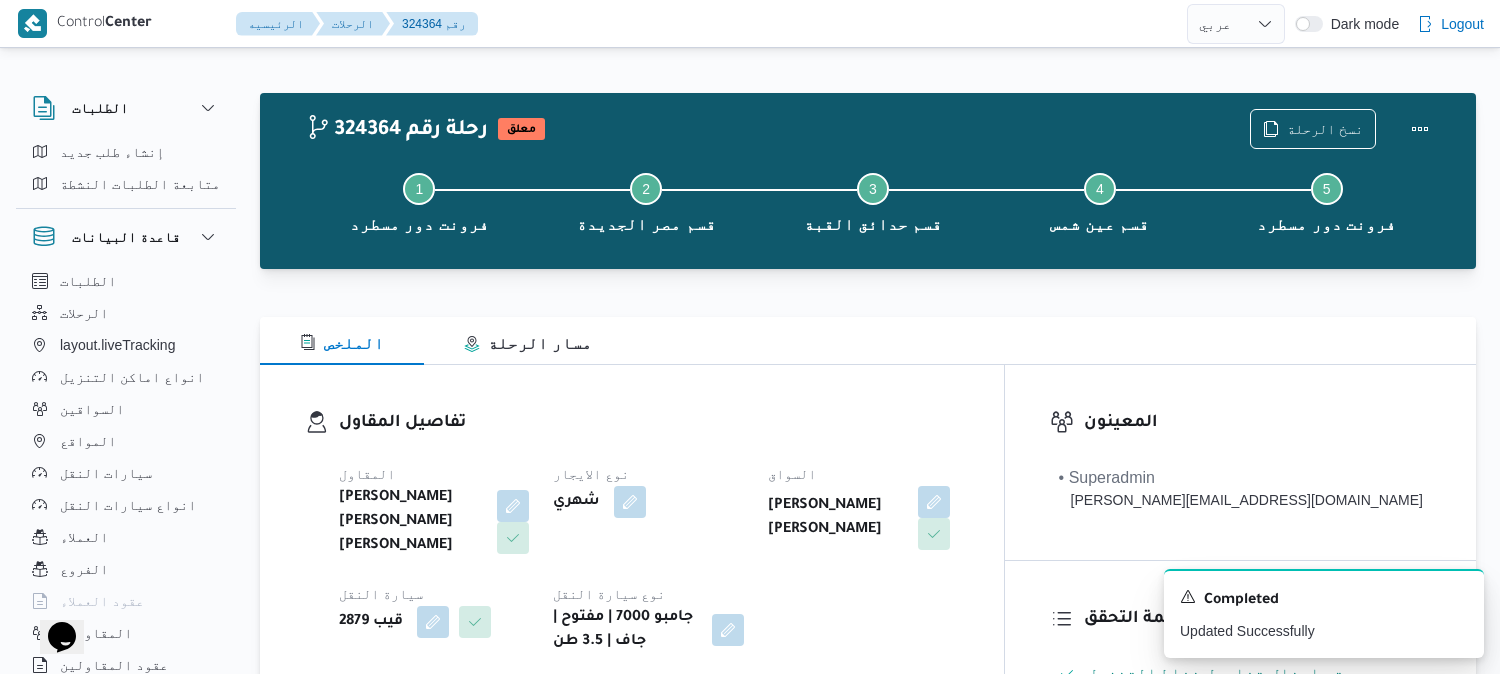 scroll, scrollTop: 0, scrollLeft: 0, axis: both 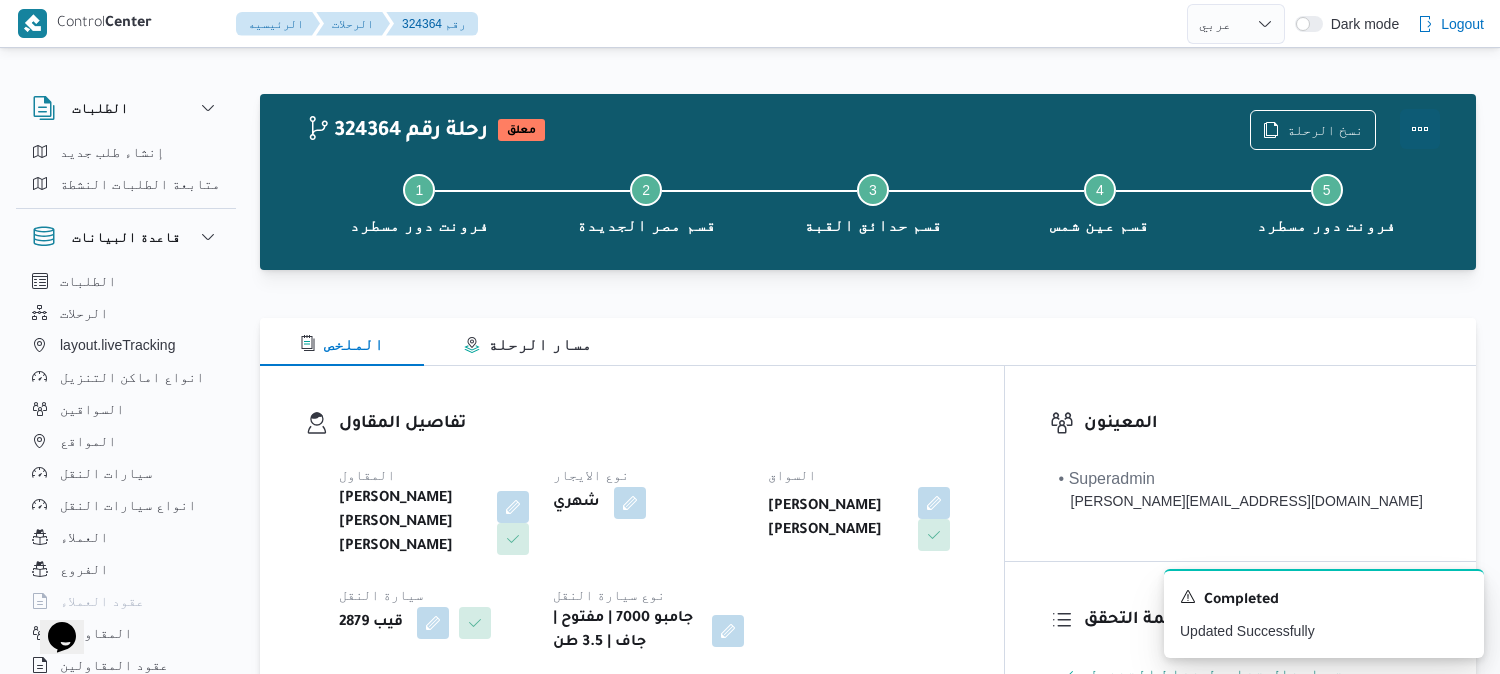 drag, startPoint x: 1425, startPoint y: 127, endPoint x: 1388, endPoint y: 125, distance: 37.054016 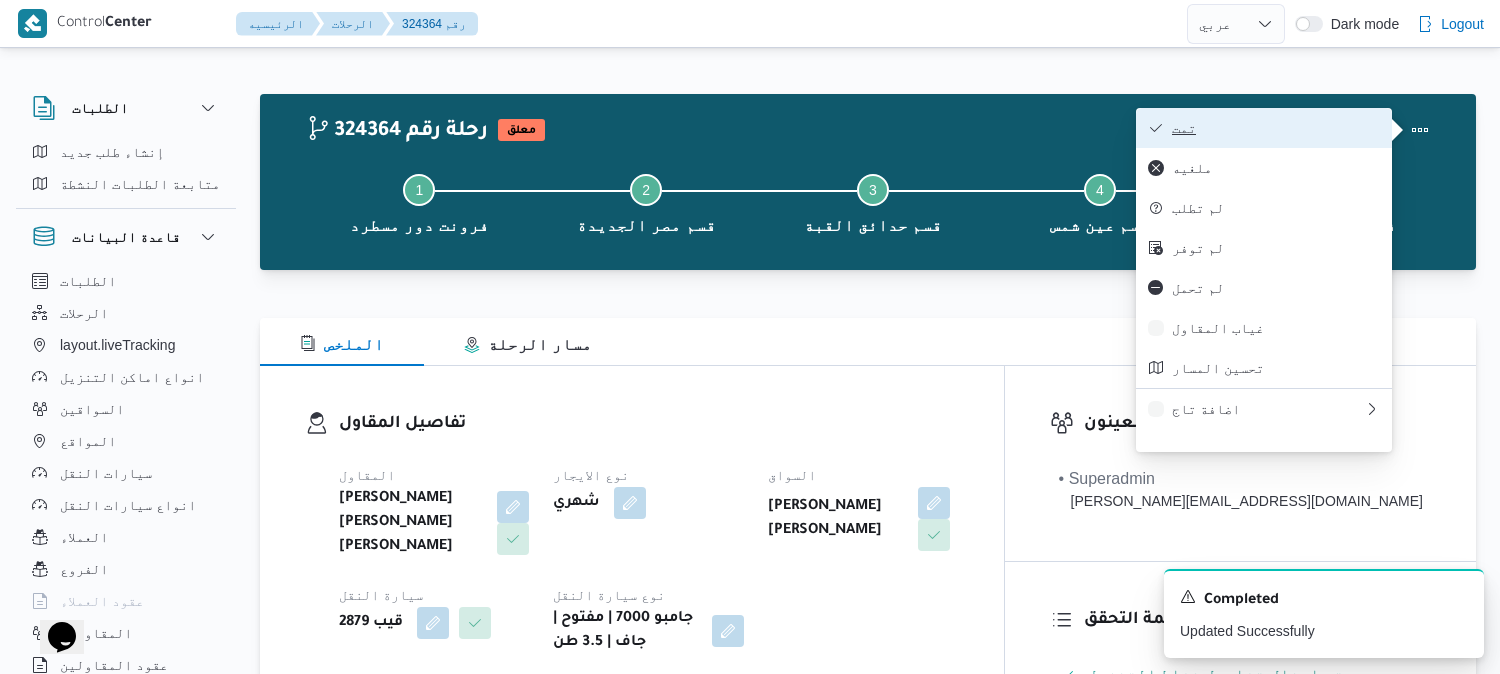 click on "تمت" at bounding box center (1276, 128) 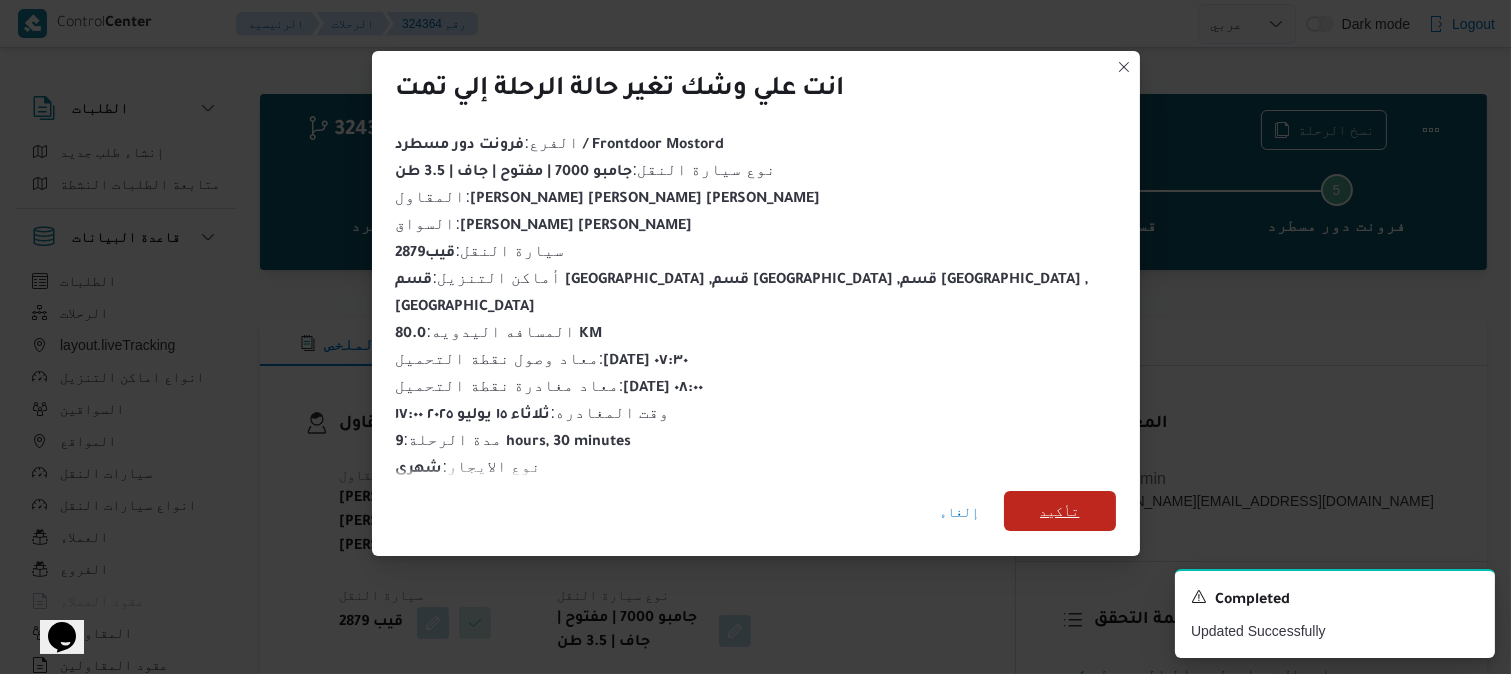 click on "تأكيد" at bounding box center [1060, 511] 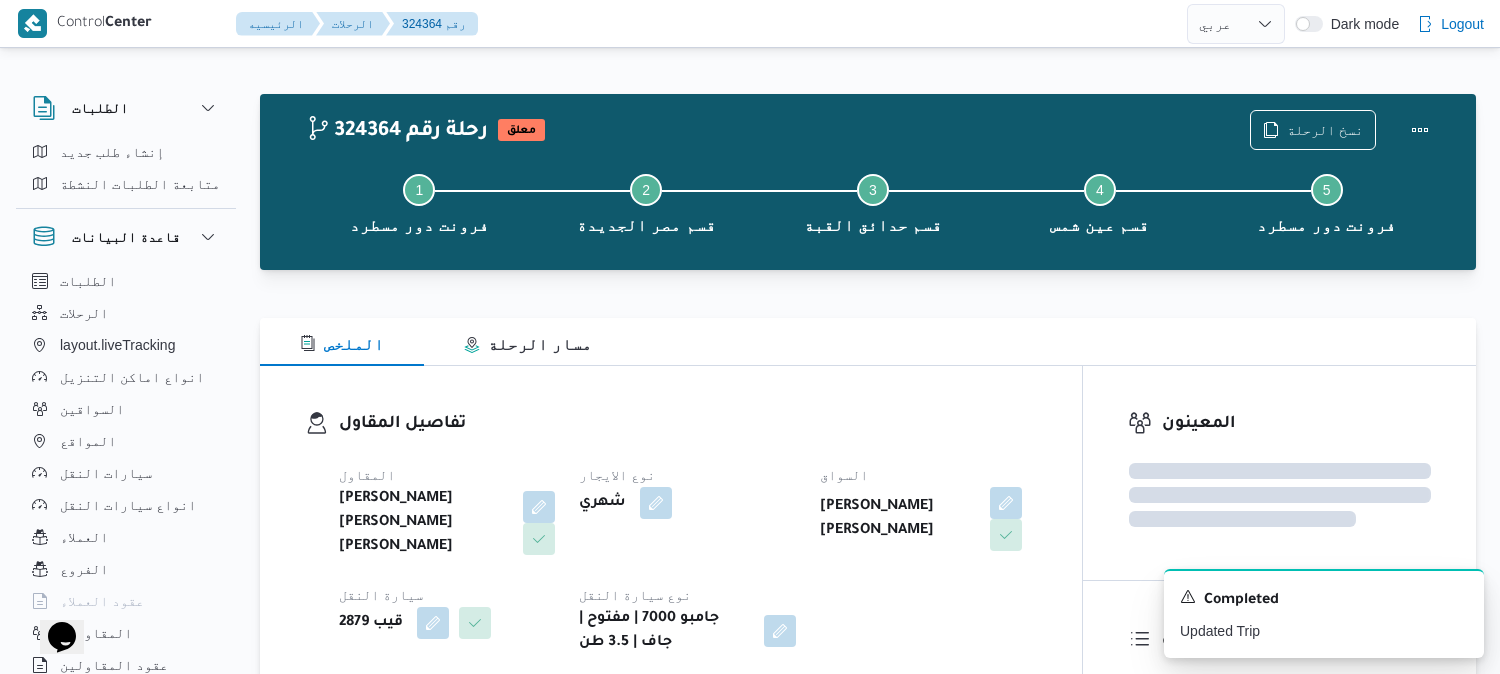 click on "تفاصيل المقاول" at bounding box center (688, 424) 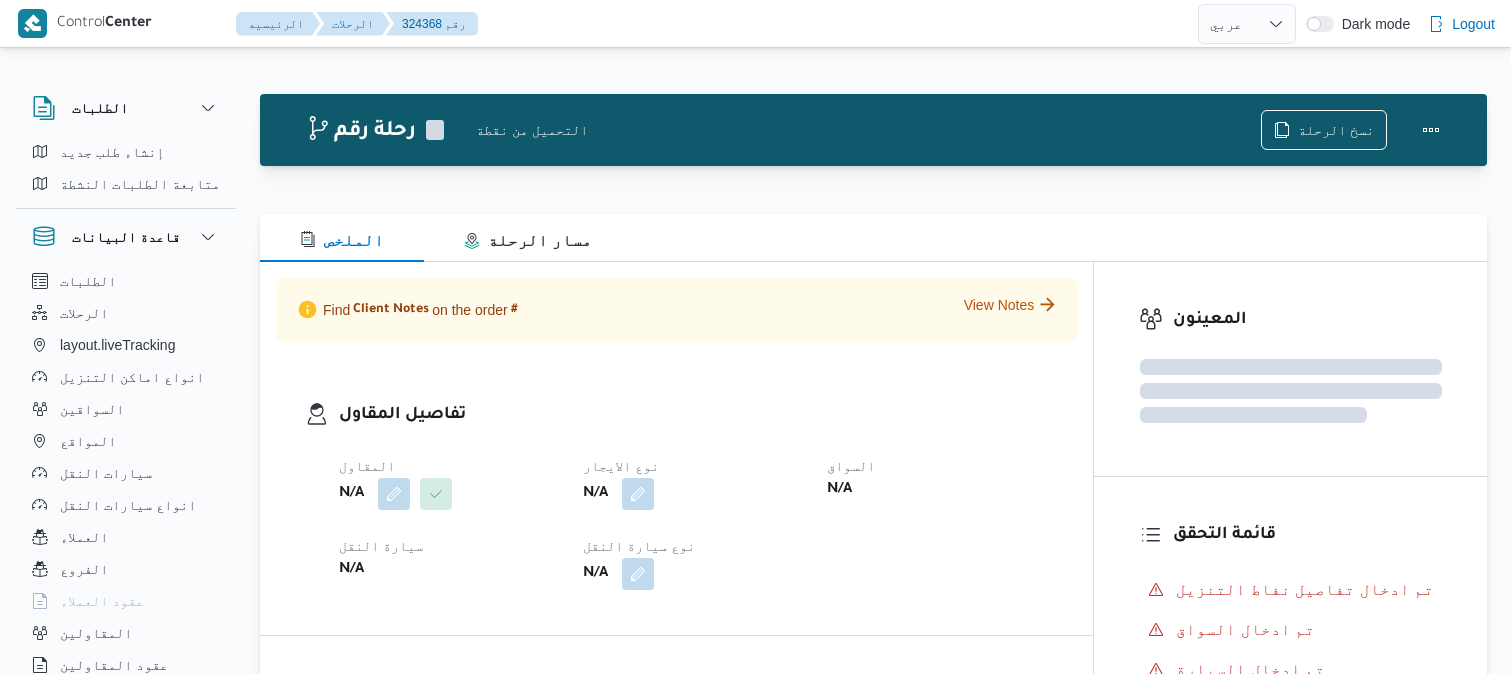 select on "ar" 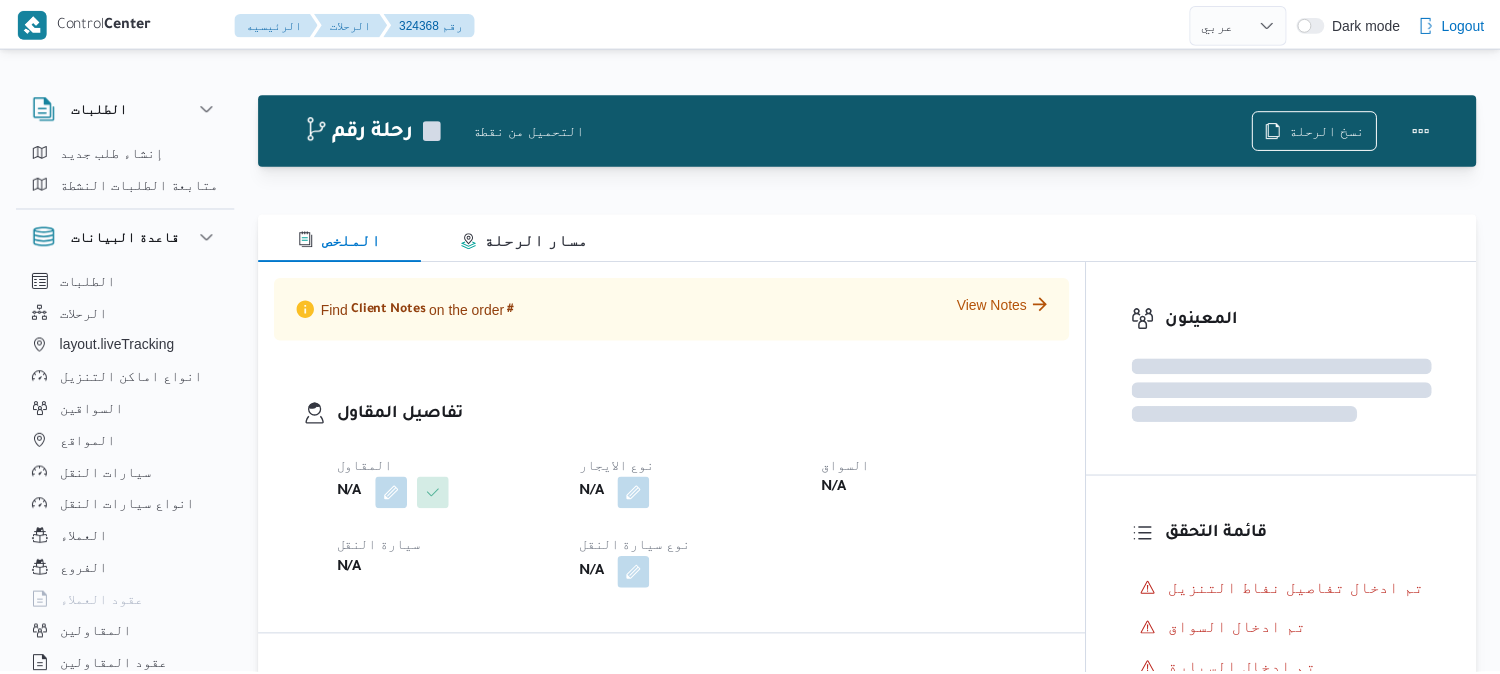 scroll, scrollTop: 0, scrollLeft: 0, axis: both 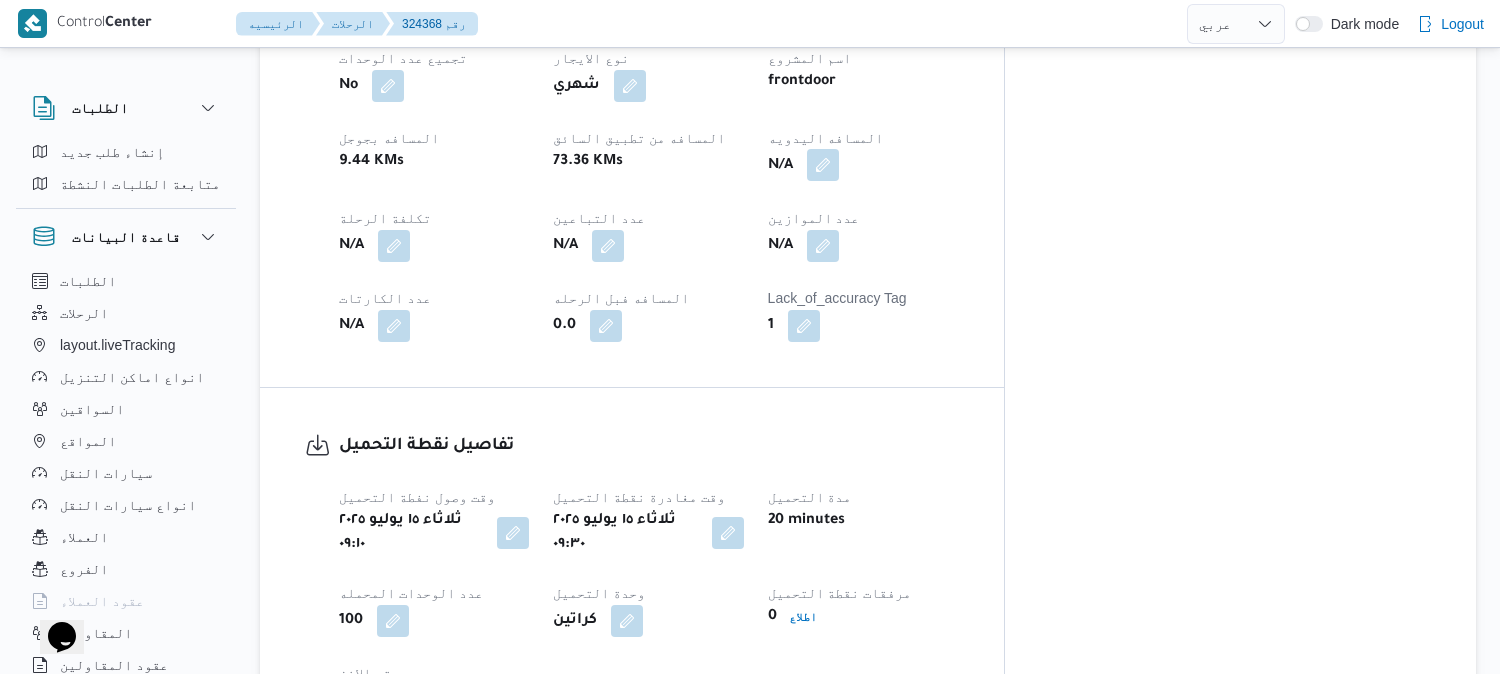 click at bounding box center [823, 165] 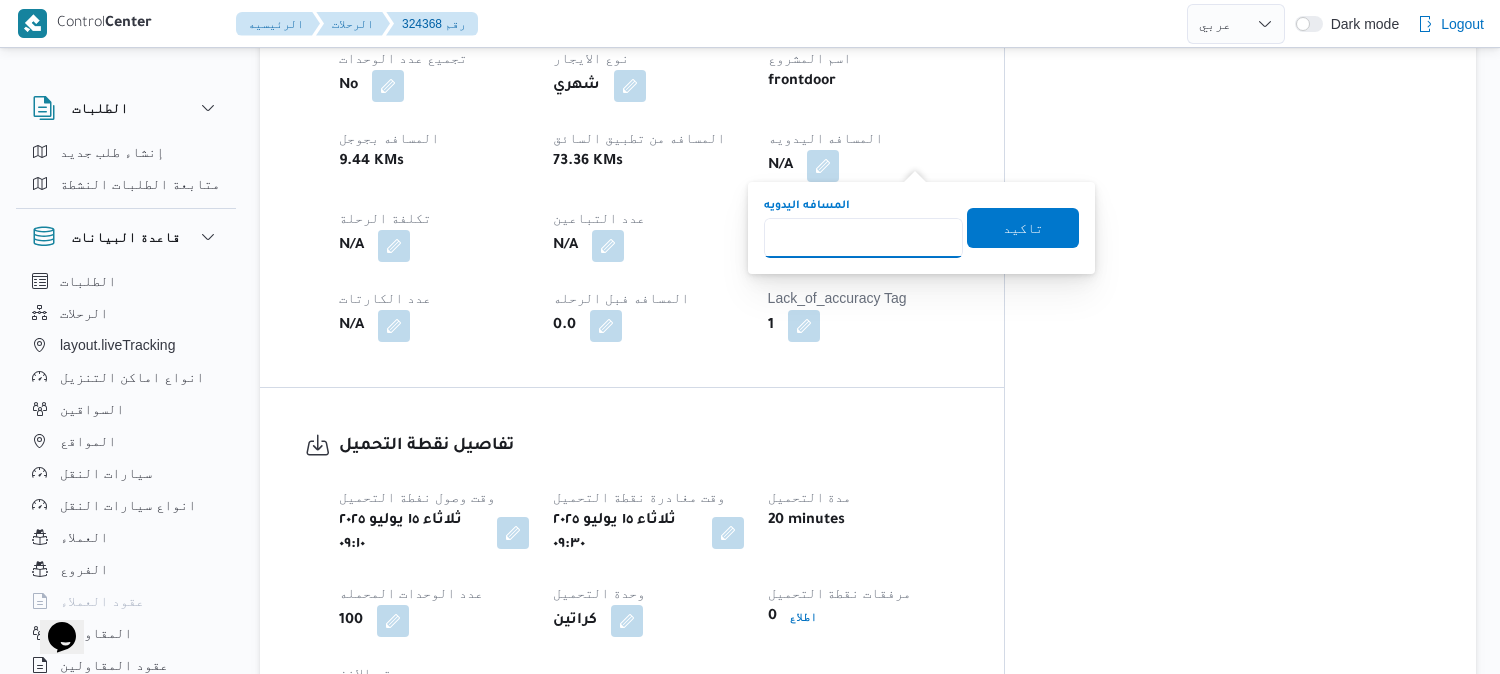 click on "المسافه اليدويه" at bounding box center (863, 238) 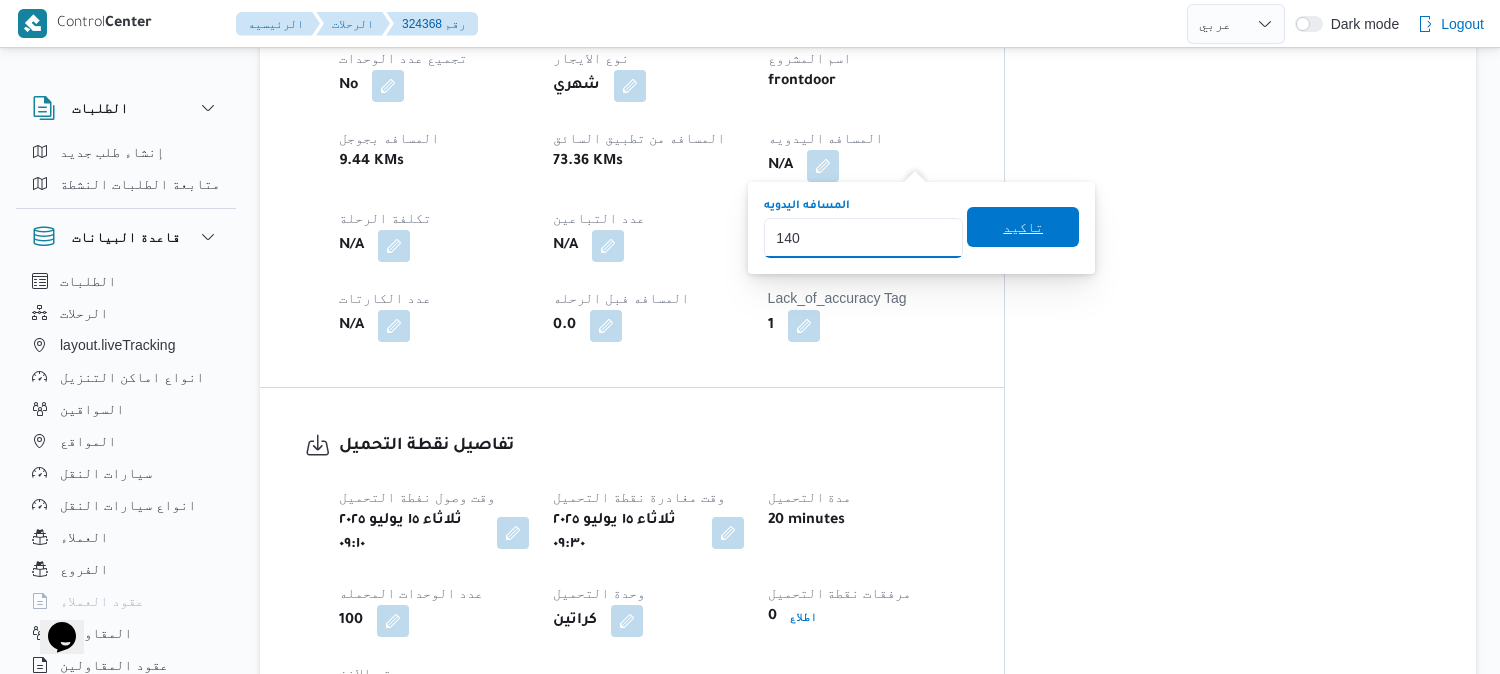 type on "140" 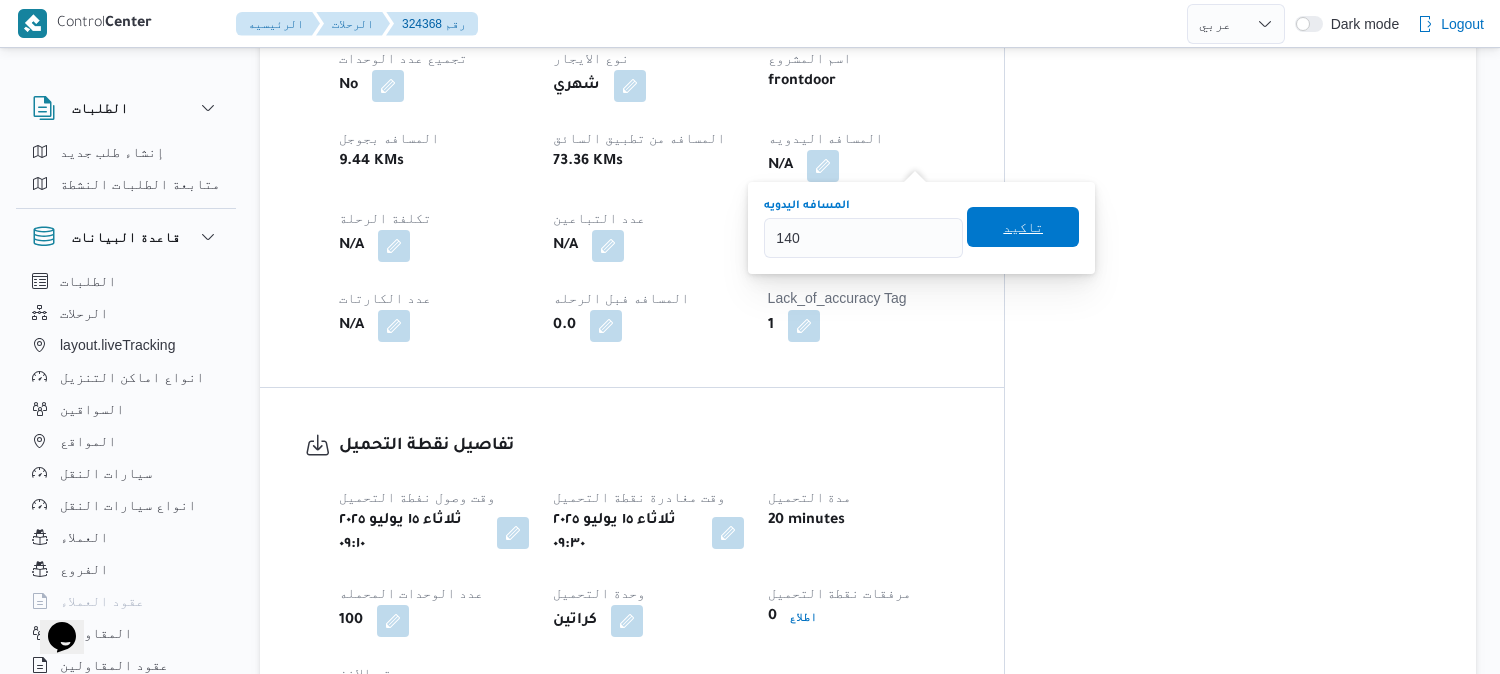 click on "تاكيد" at bounding box center (1023, 227) 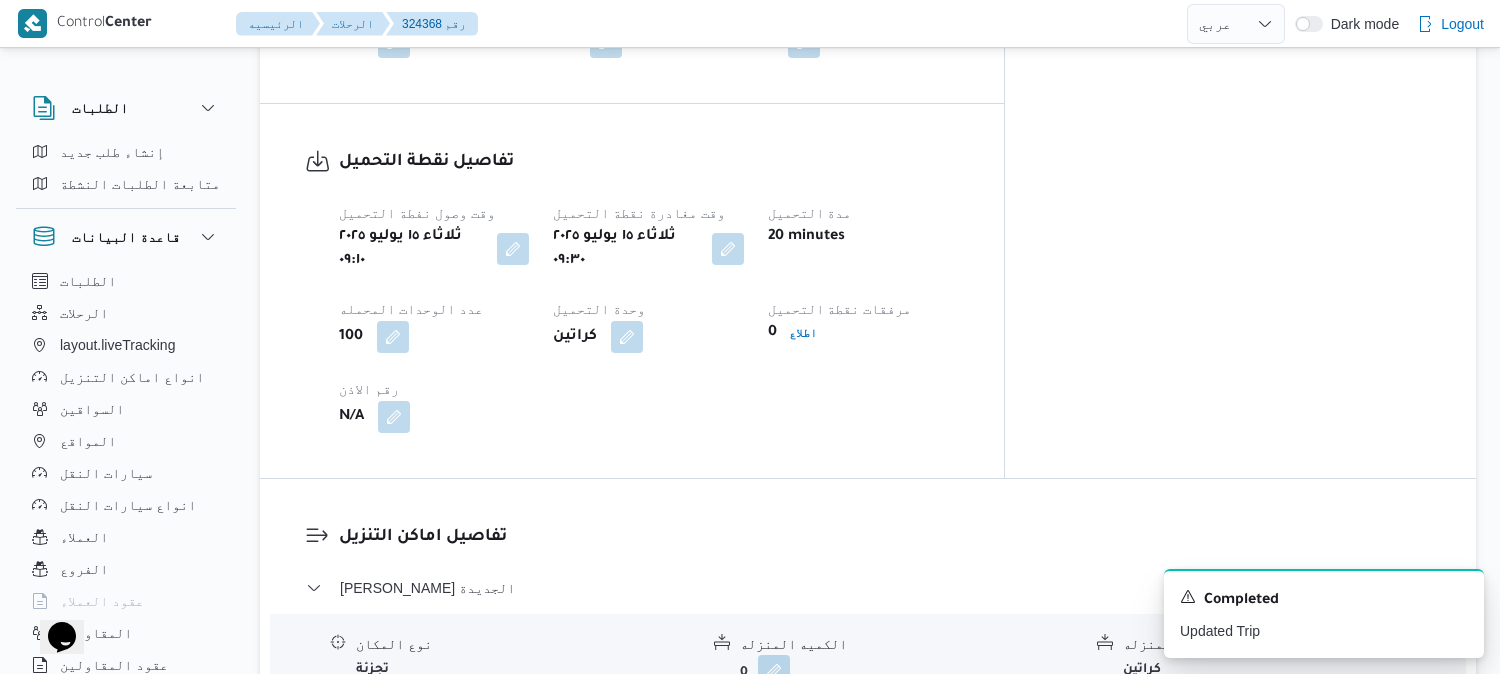 scroll, scrollTop: 1444, scrollLeft: 0, axis: vertical 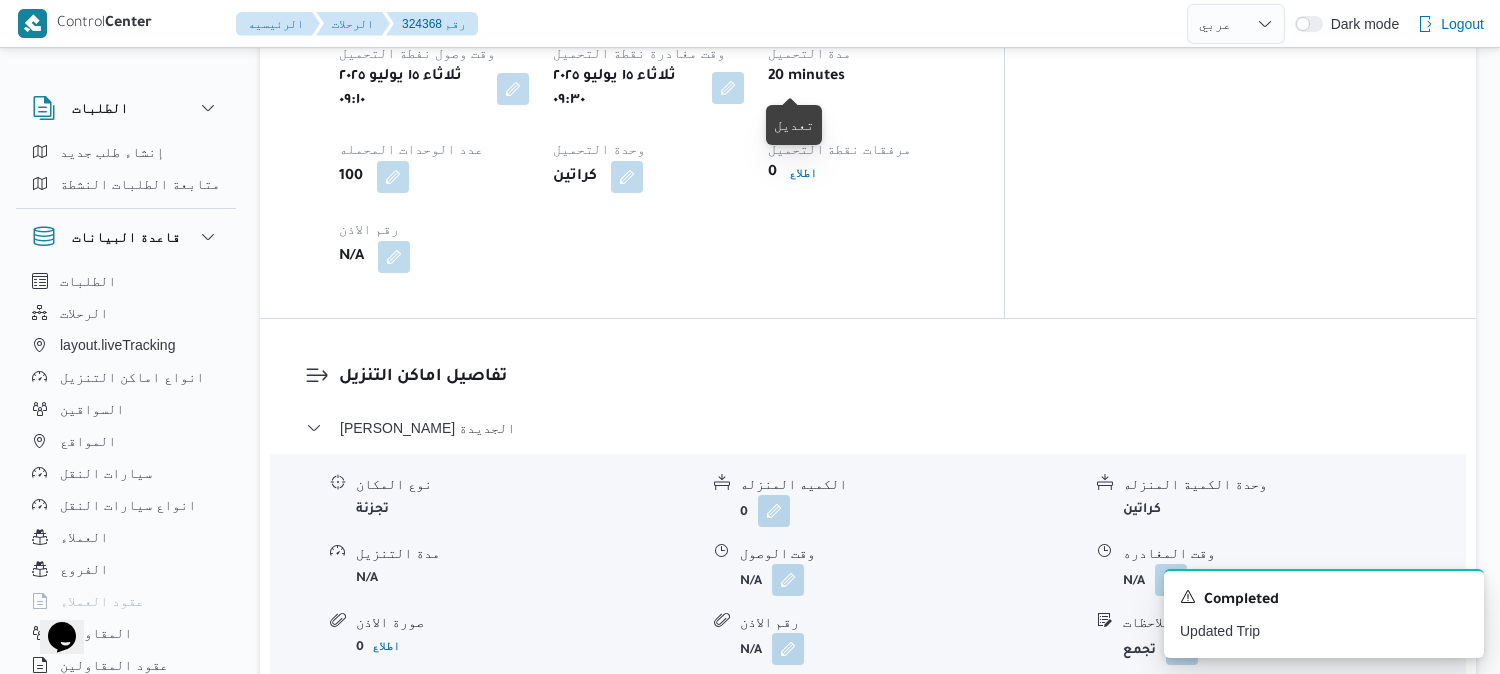 click at bounding box center [728, 88] 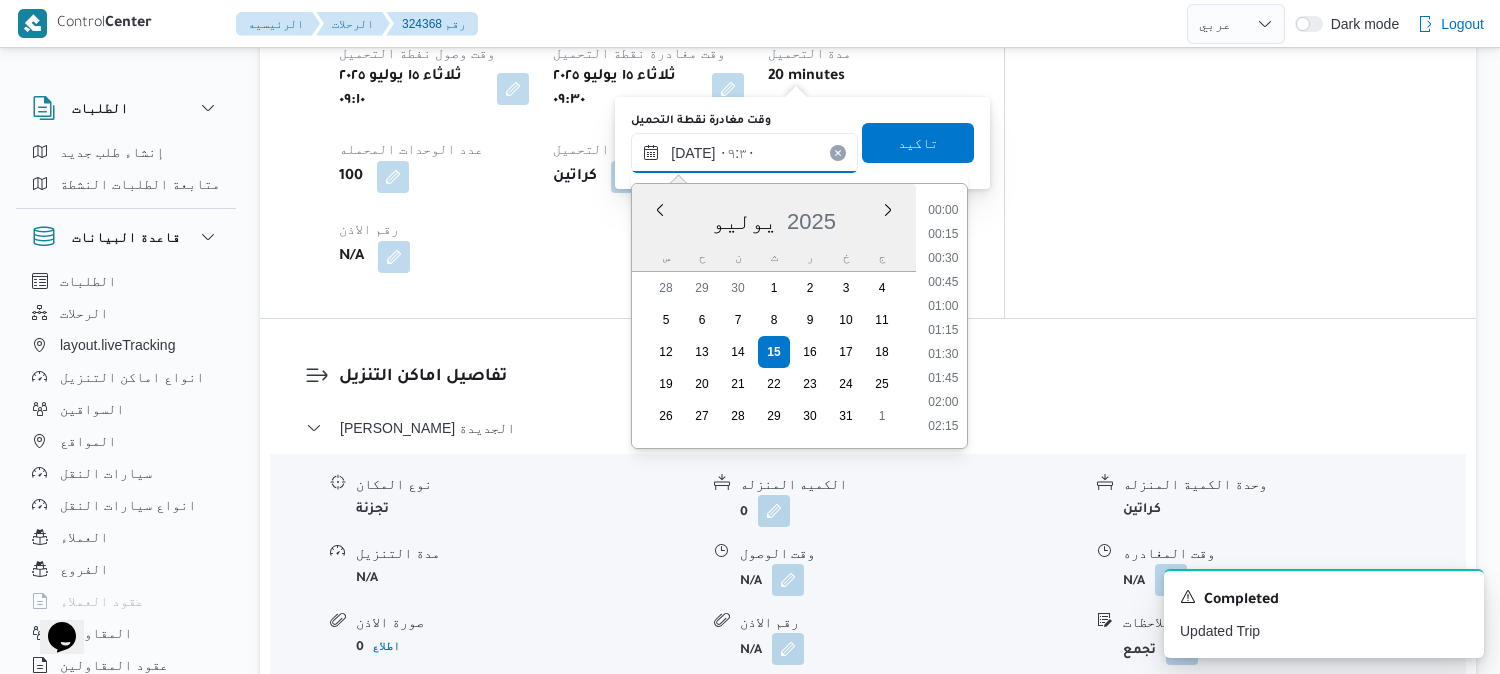 click on "[DATE] ٠٩:٣٠" at bounding box center [744, 153] 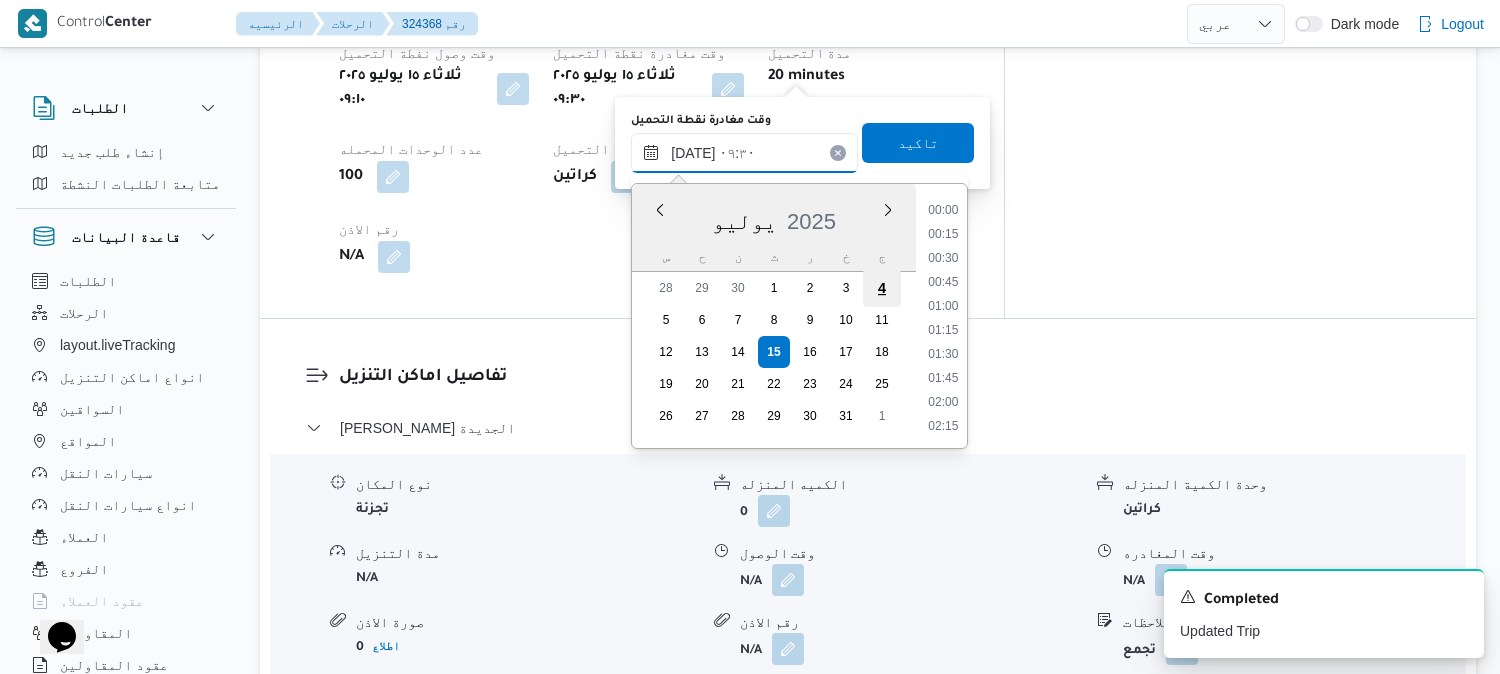 scroll, scrollTop: 792, scrollLeft: 0, axis: vertical 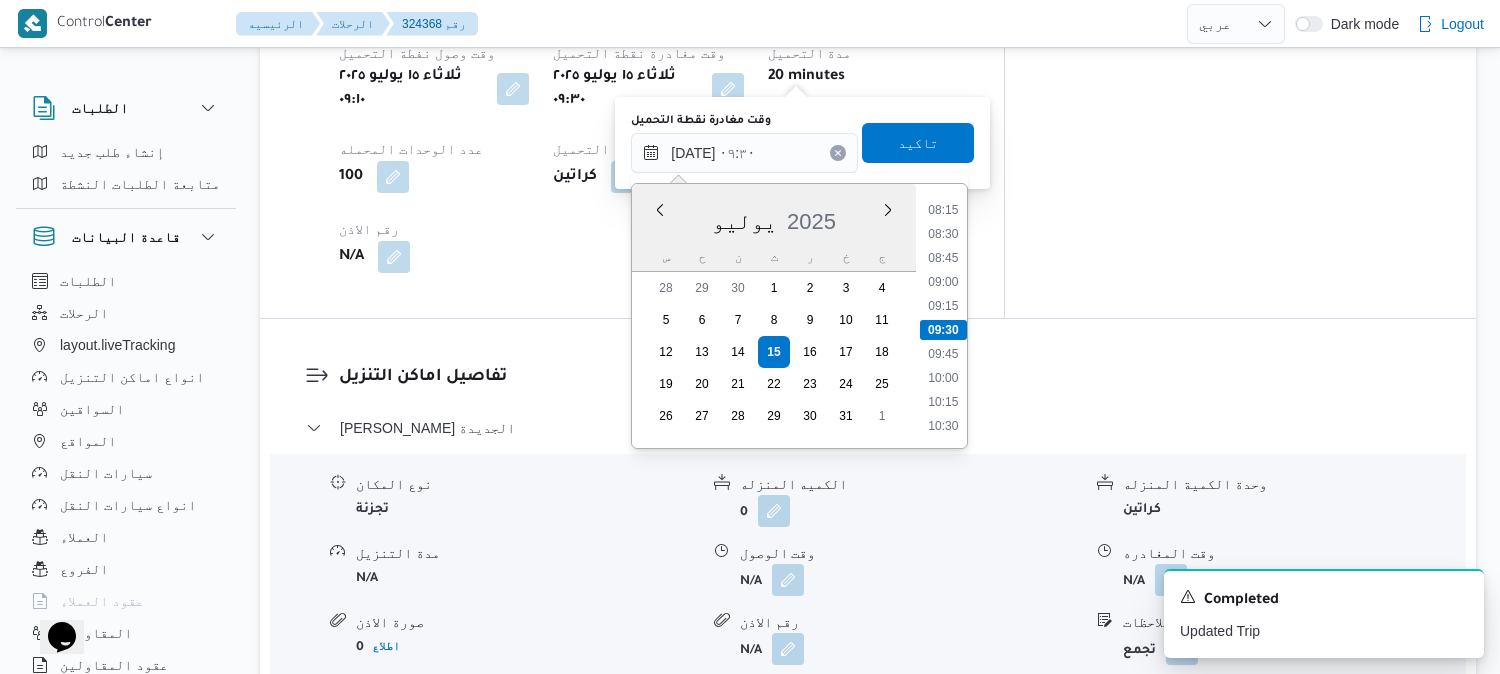 click on "00:00 00:15 00:30 00:45 01:00 01:15 01:30 01:45 02:00 02:15 02:30 02:45 03:00 03:15 03:30 03:45 04:00 04:15 04:30 04:45 05:00 05:15 05:30 05:45 06:00 06:15 06:30 06:45 07:00 07:15 07:30 07:45 08:00 08:15 08:30 08:45 09:00 09:15 09:30 09:45 10:00 10:15 10:30 10:45 11:00 11:15 11:30 11:45 12:00 12:15 12:30 12:45 13:00 13:15 13:30 13:45 14:00 14:15 14:30 14:45 15:00 15:15 15:30 15:45 16:00 16:15 16:30 16:45 17:00 17:15 17:30 17:45 18:00 18:15 18:30 18:45 19:00 19:15 19:30 19:45 20:00 20:15 20:30 20:45 21:00 21:15 21:30 21:45 22:00 22:15 22:30 22:45 23:00 23:15 23:30 23:45" at bounding box center [943, 316] 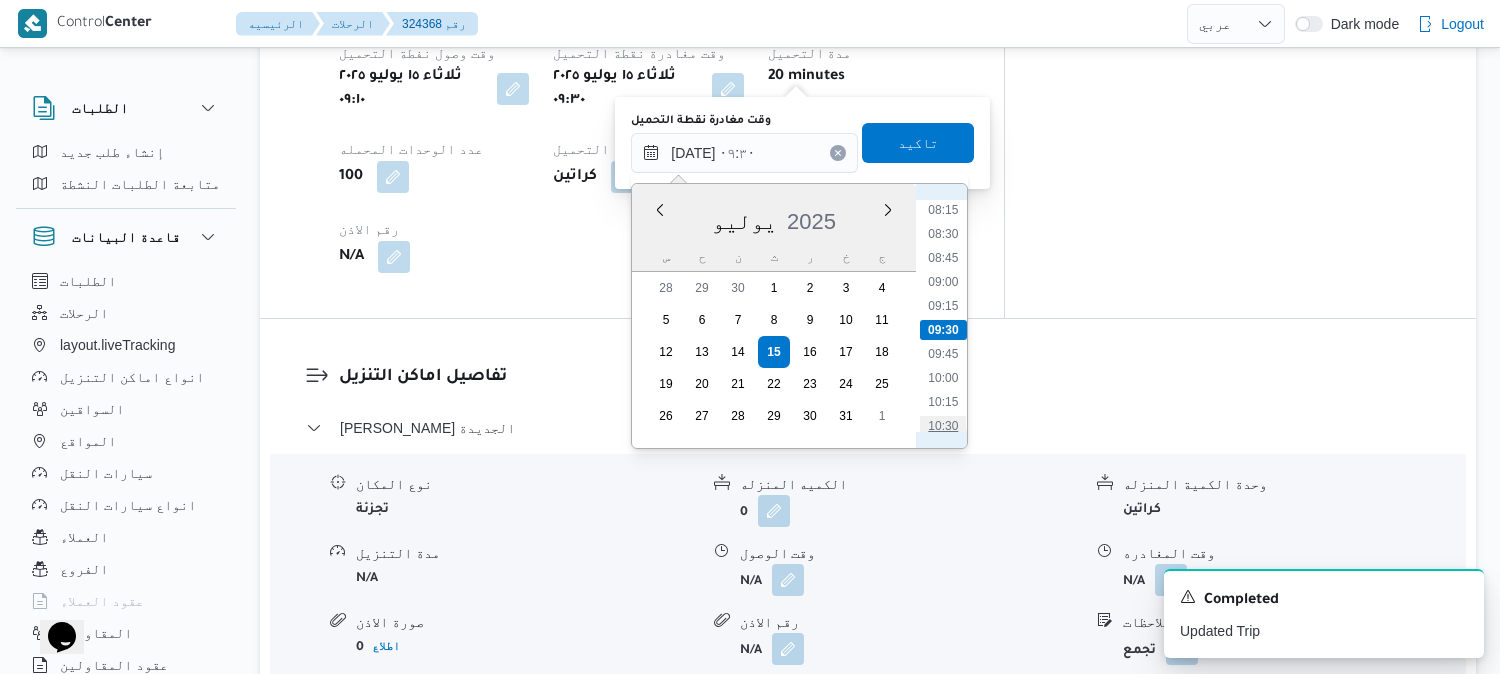click on "10:30" at bounding box center (944, 426) 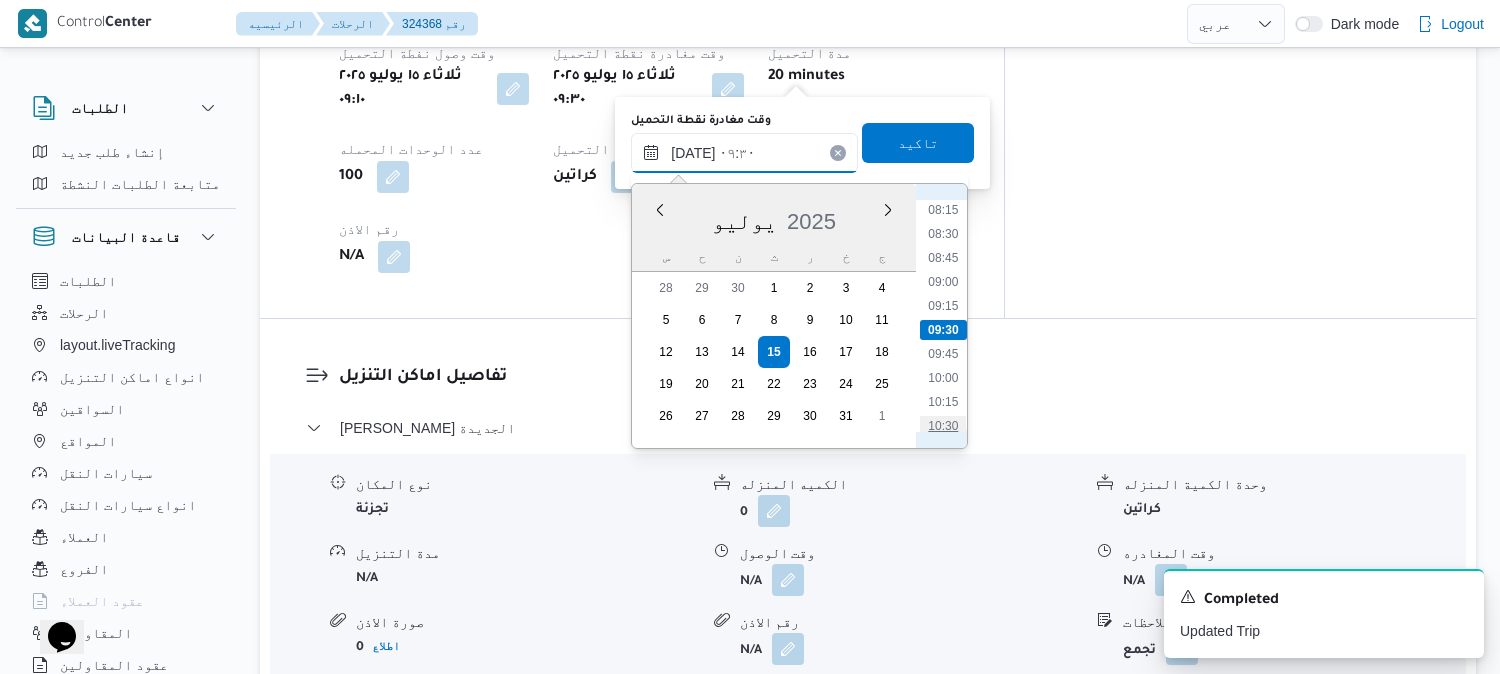 type on "١٥/٠٧/٢٠٢٥ ١٠:٣٠" 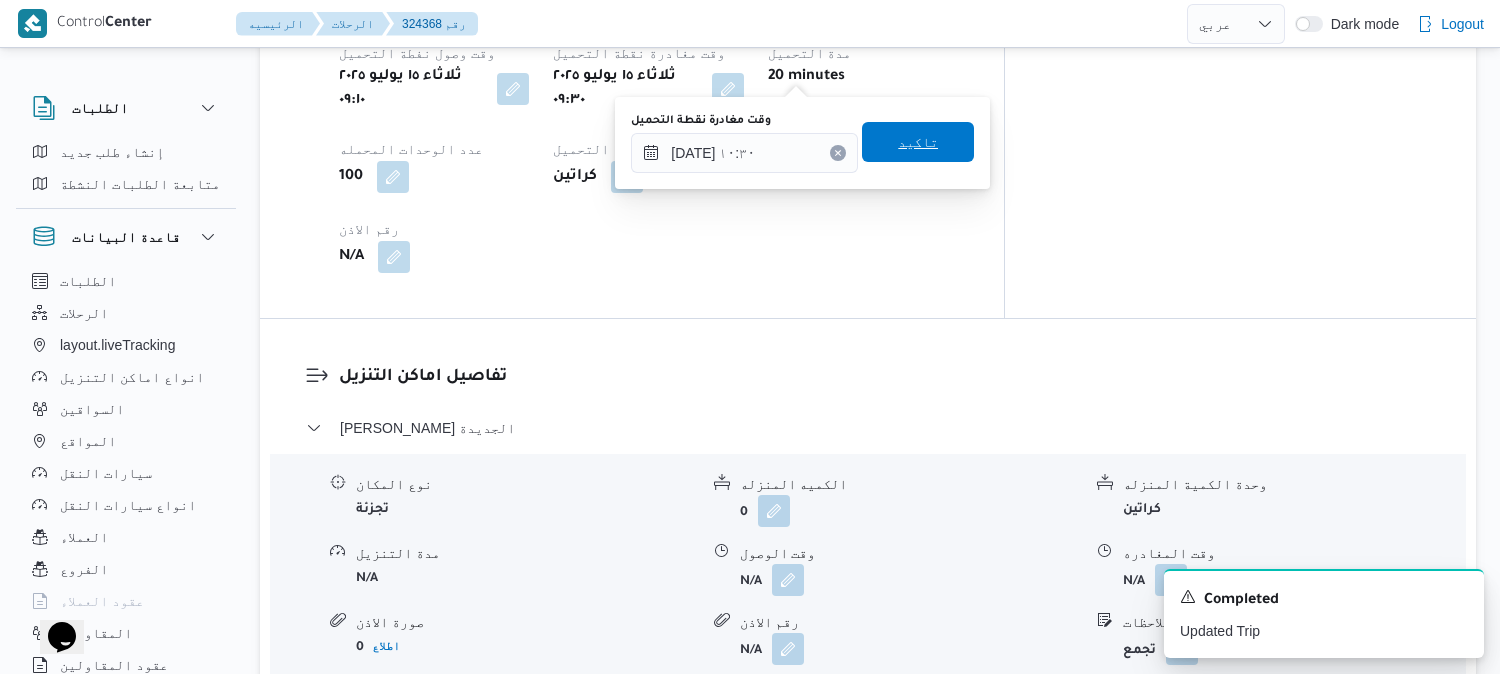 click on "تاكيد" at bounding box center (918, 142) 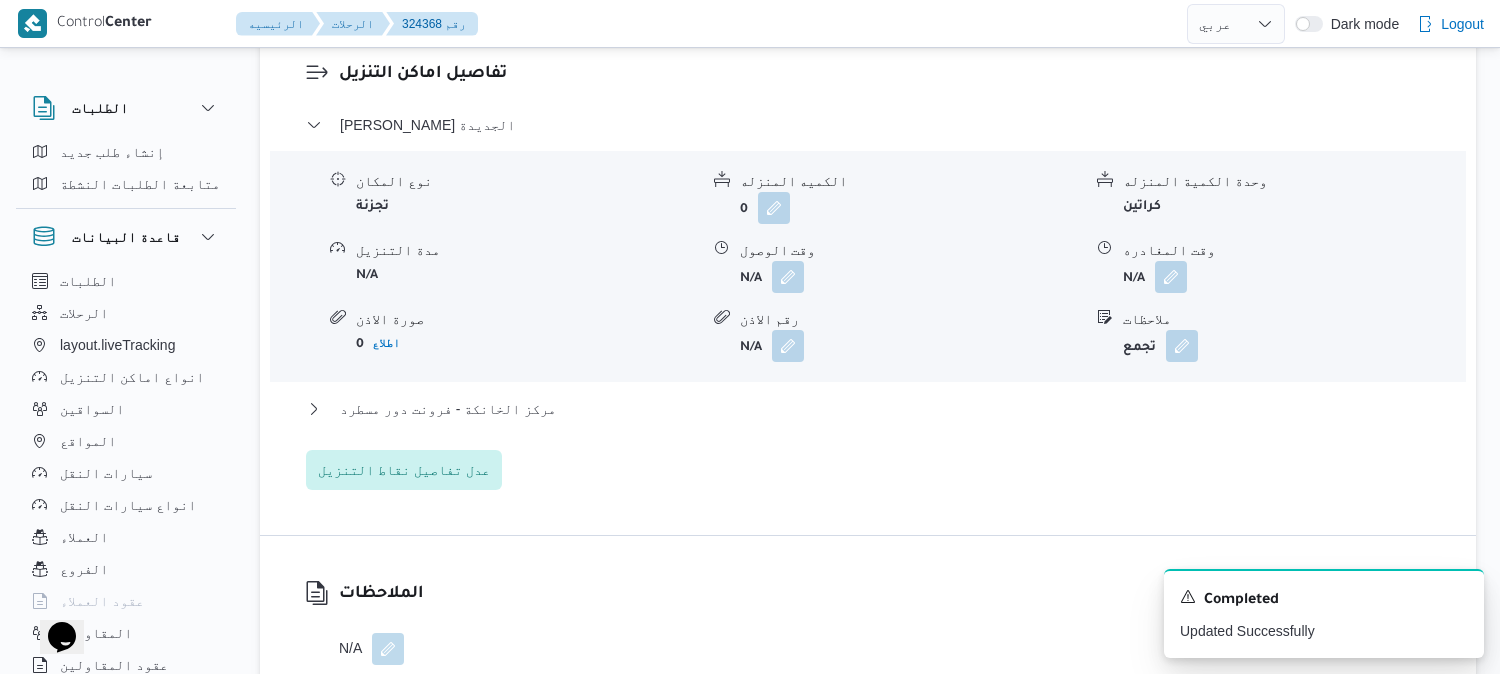 scroll, scrollTop: 1777, scrollLeft: 0, axis: vertical 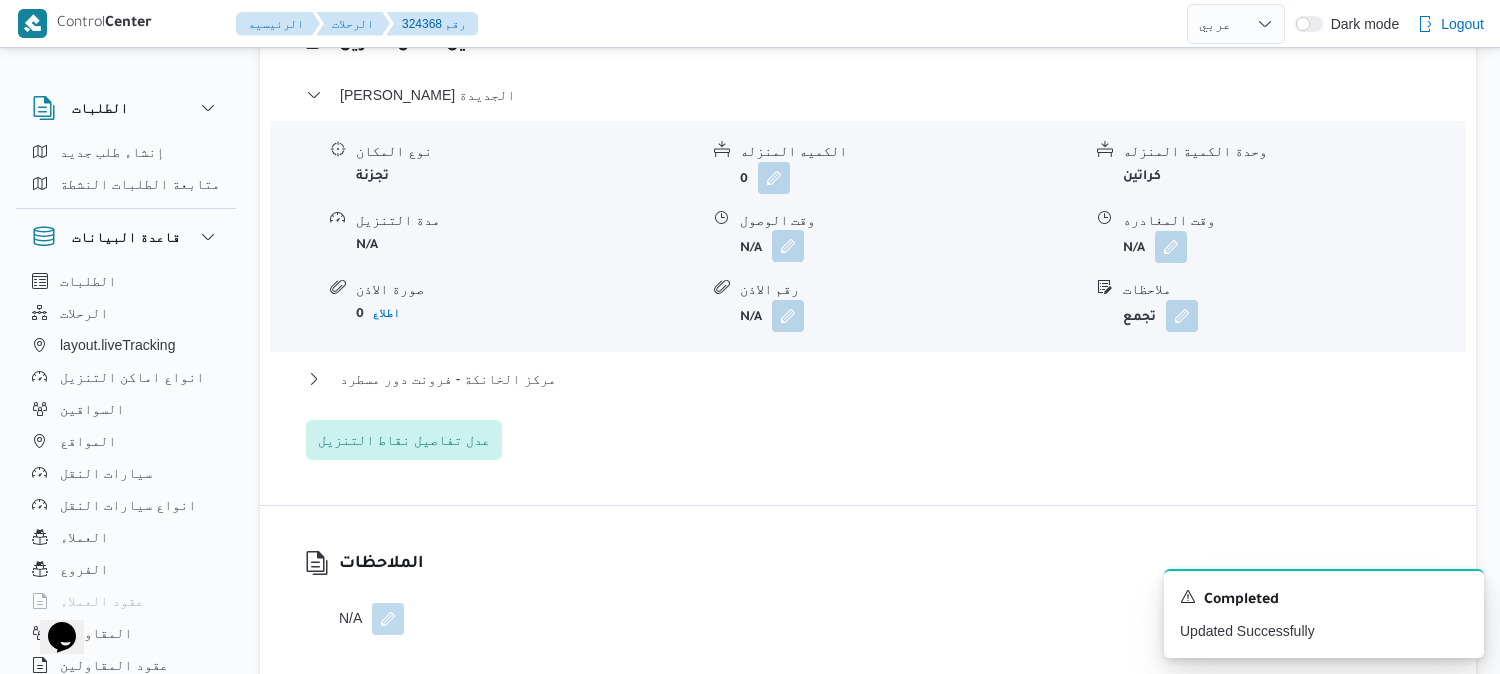 click at bounding box center (788, 246) 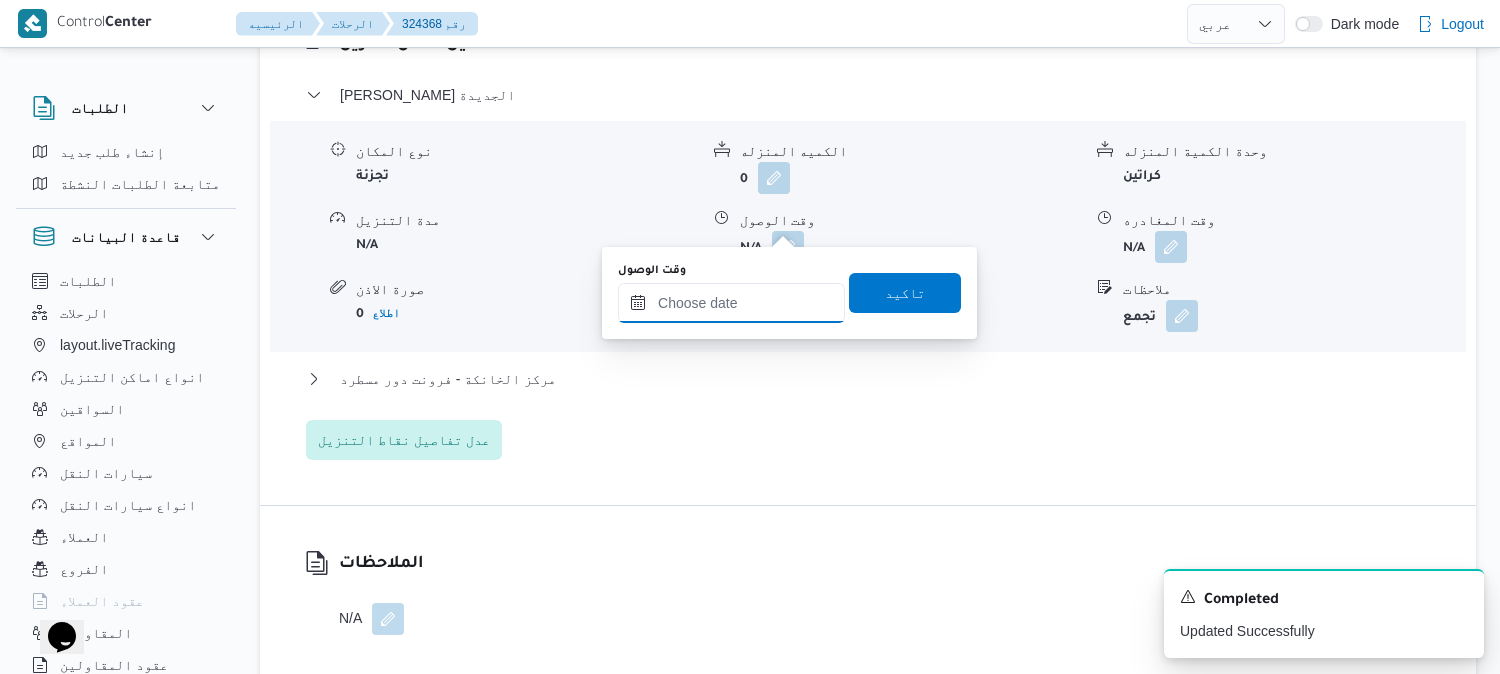 click on "وقت الوصول" at bounding box center [731, 303] 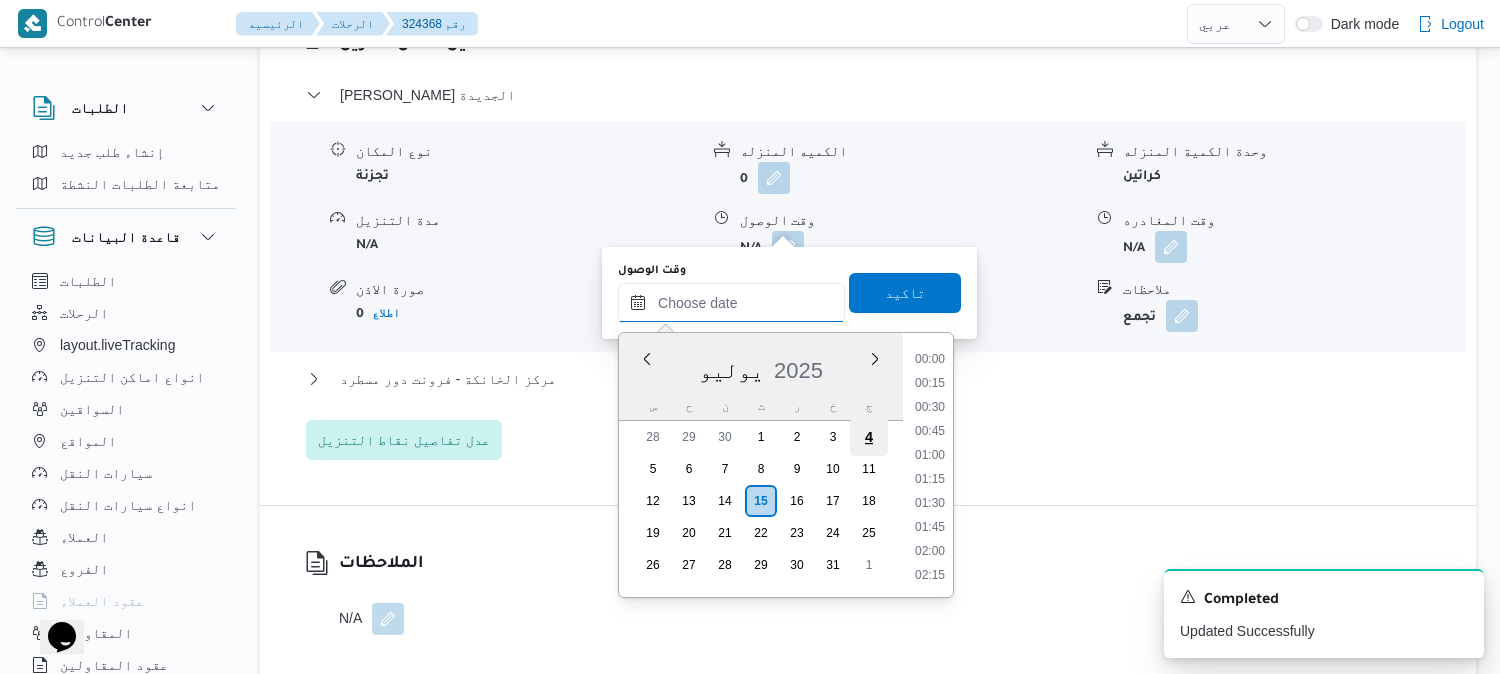 scroll, scrollTop: 2078, scrollLeft: 0, axis: vertical 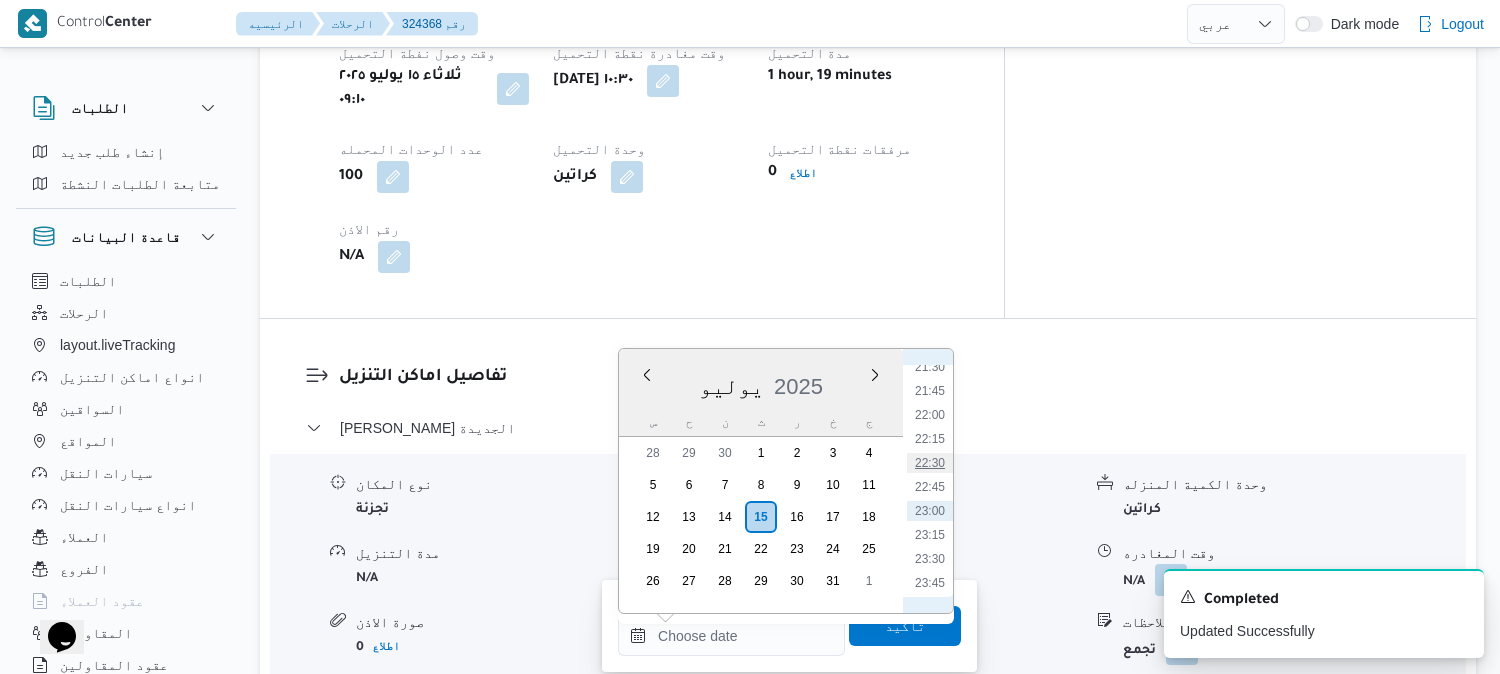 click on "22:30" at bounding box center [930, 463] 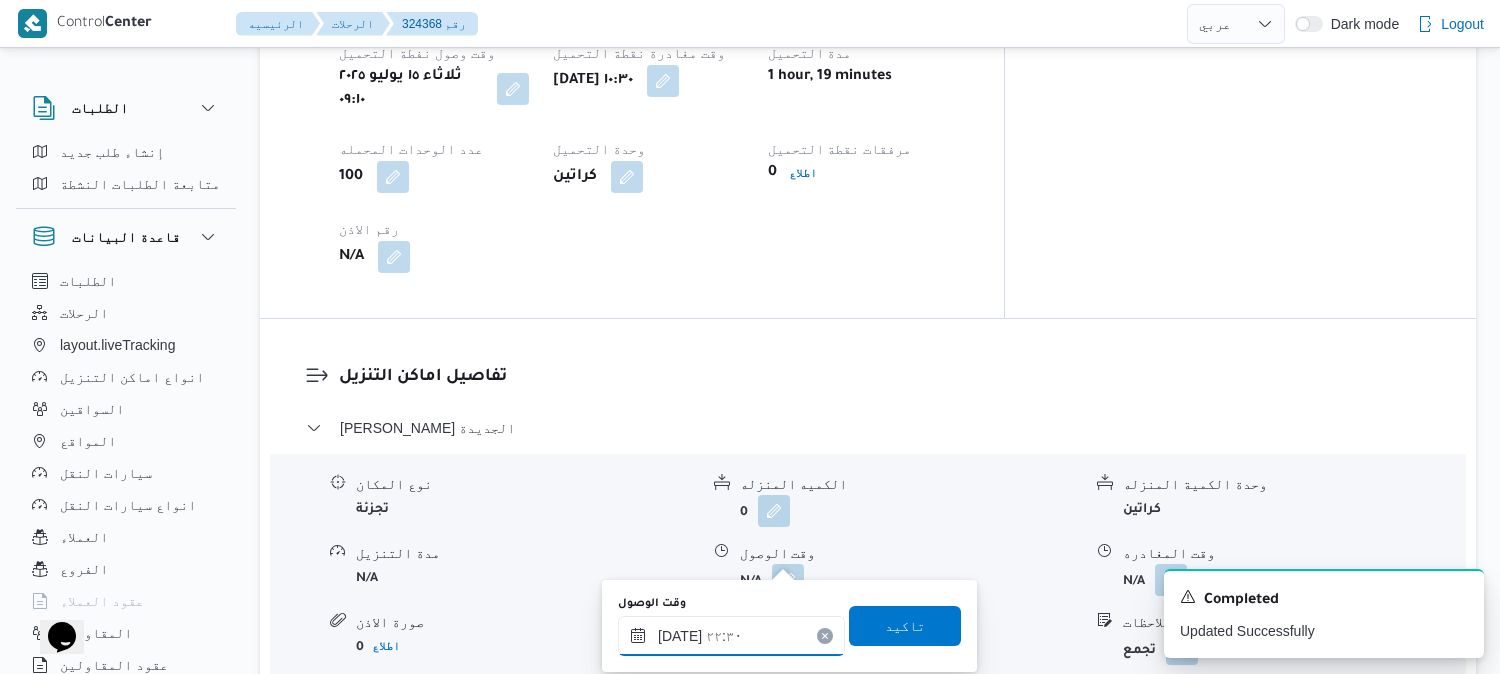 click on "١٥/٠٧/٢٠٢٥ ٢٢:٣٠" at bounding box center (731, 636) 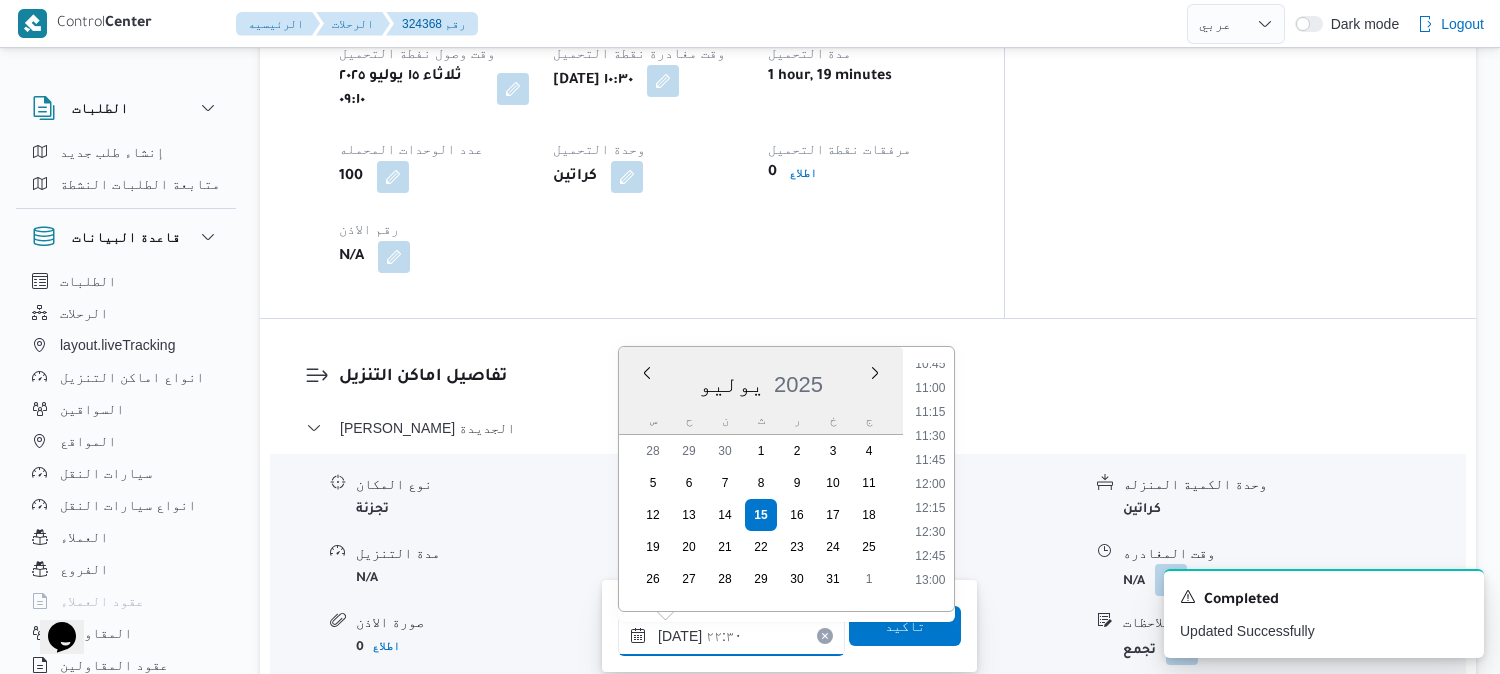 scroll, scrollTop: 1040, scrollLeft: 0, axis: vertical 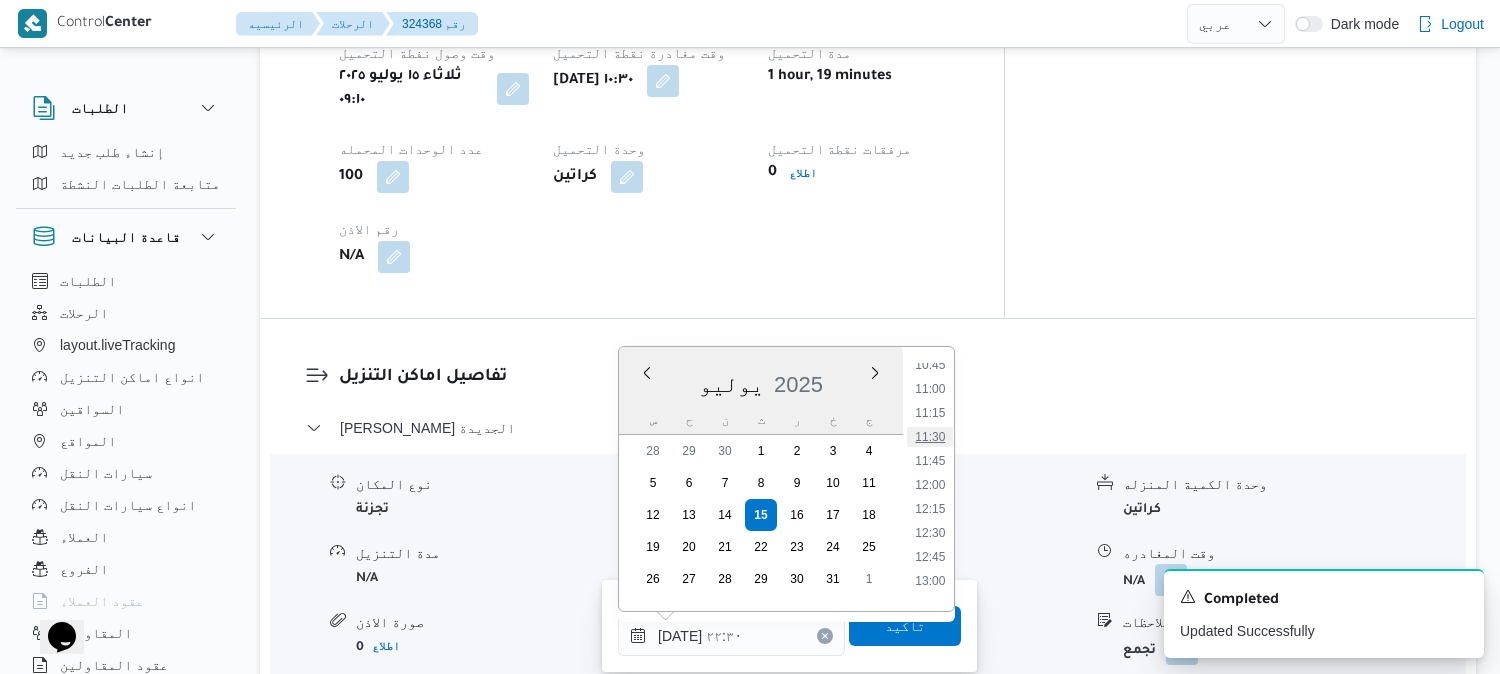 click on "11:30" at bounding box center (930, 437) 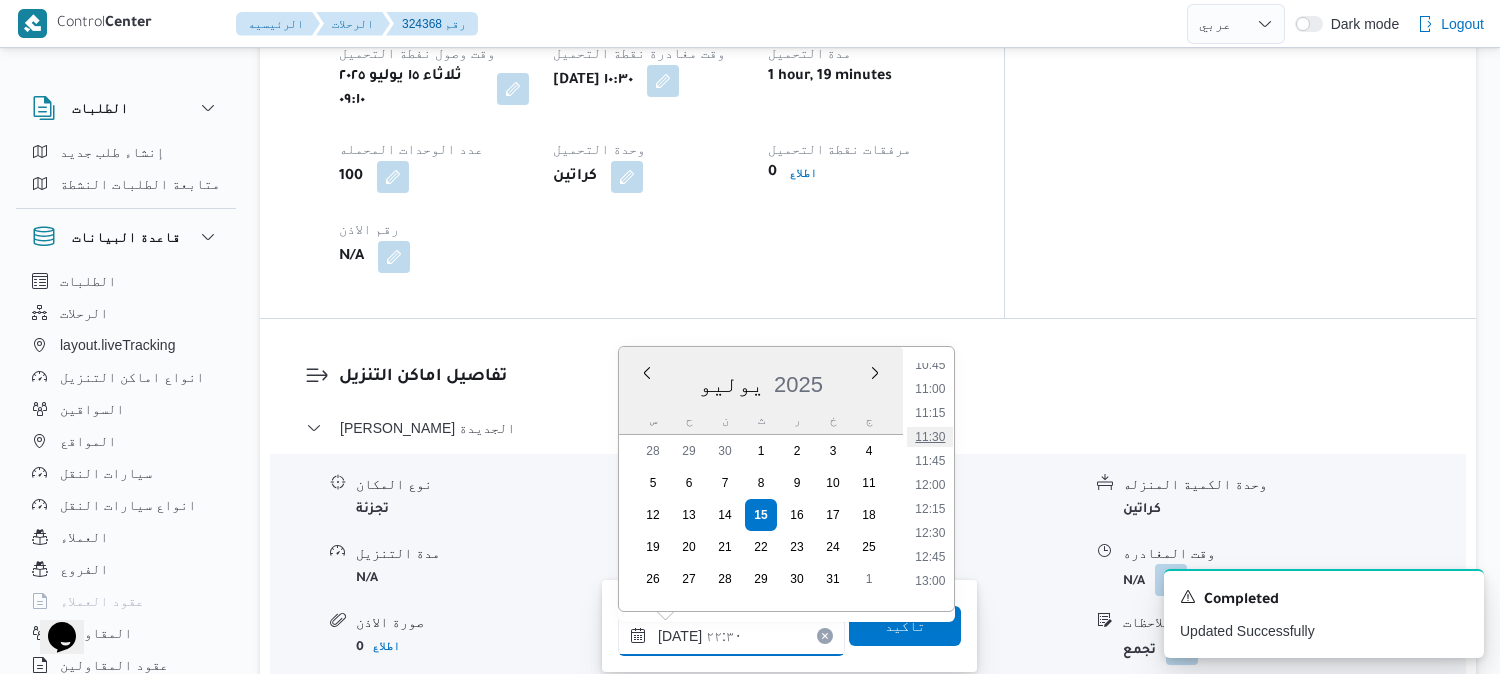 type on "١٥/٠٧/٢٠٢٥ ١١:٣٠" 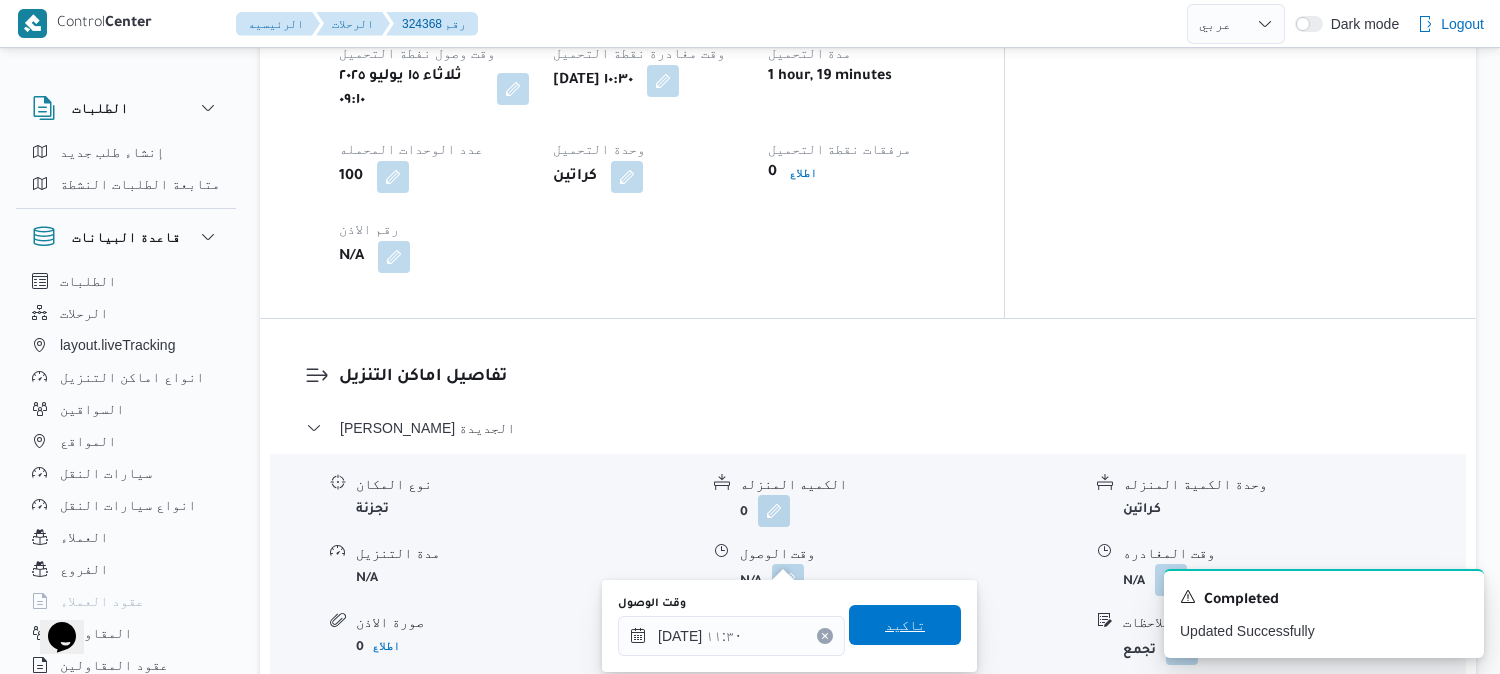 click on "تاكيد" at bounding box center [905, 625] 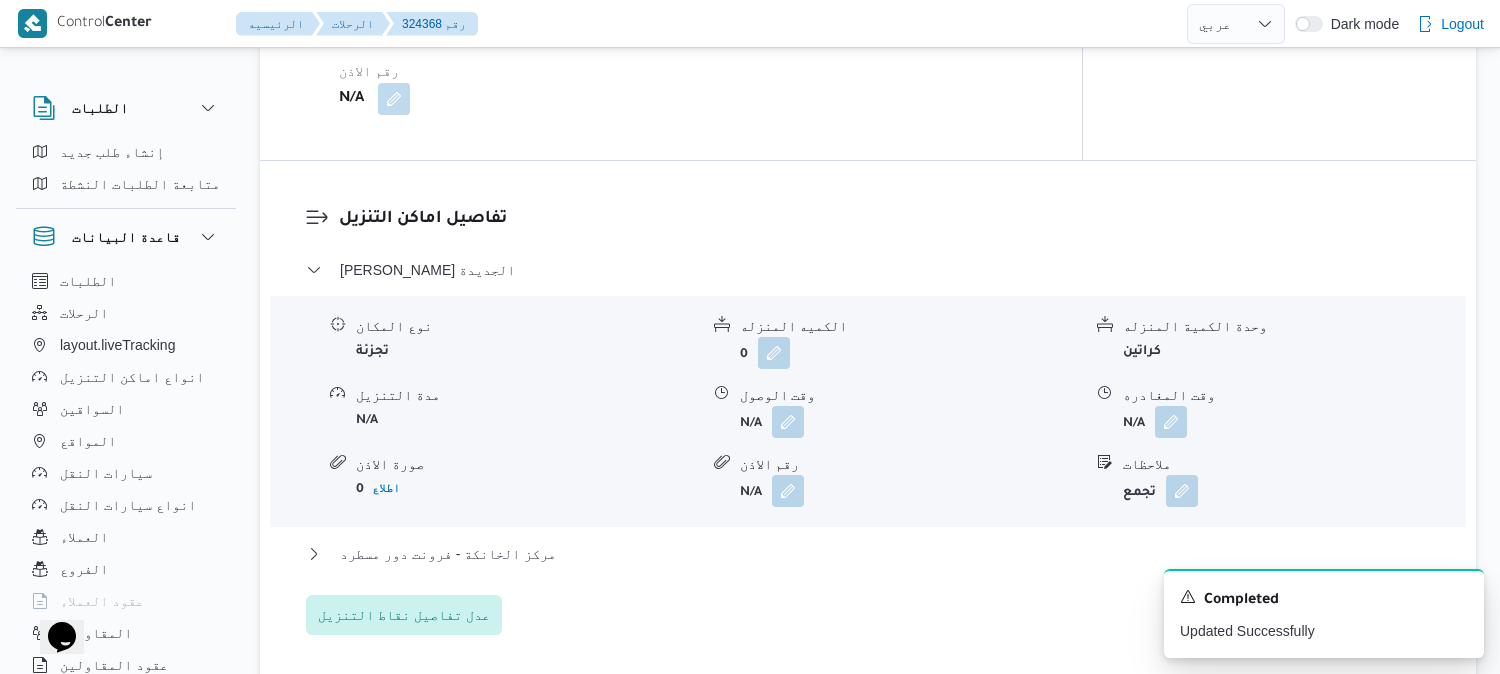 scroll, scrollTop: 1666, scrollLeft: 0, axis: vertical 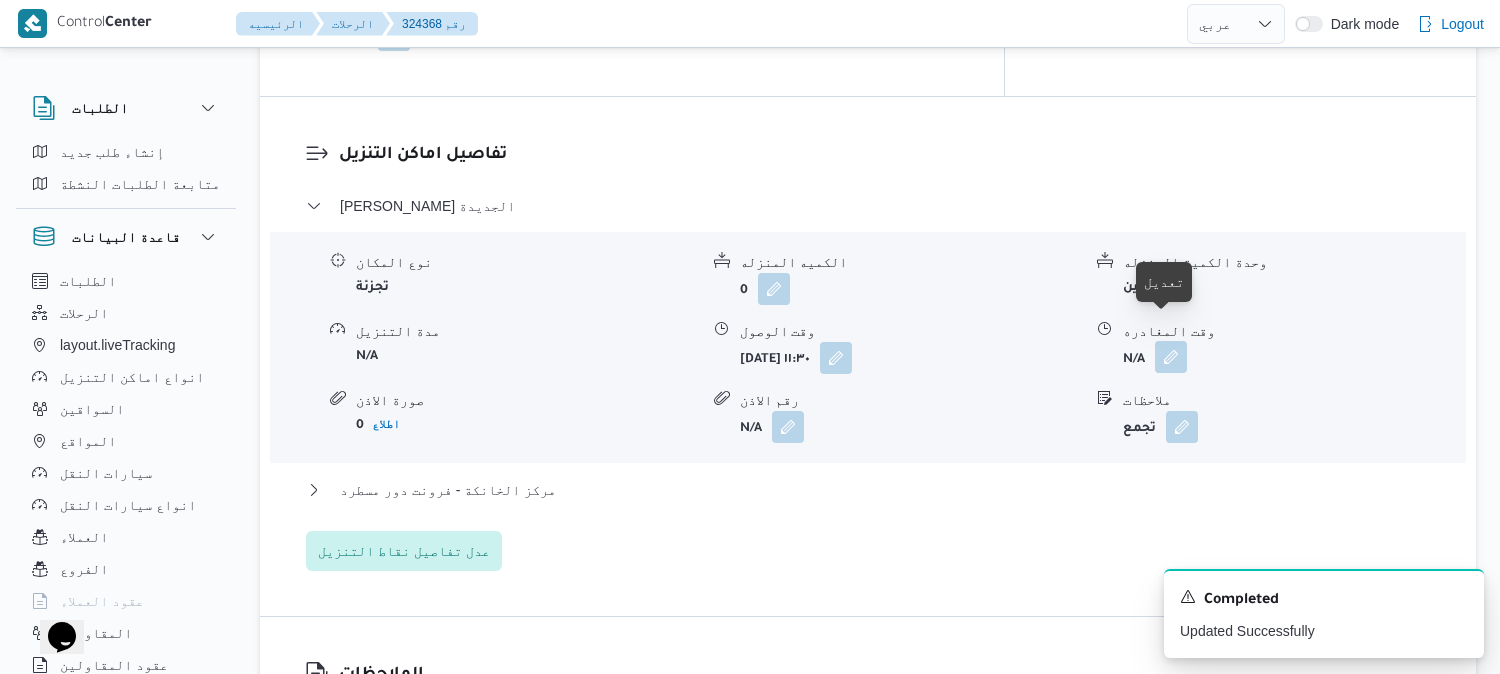 click at bounding box center (1171, 357) 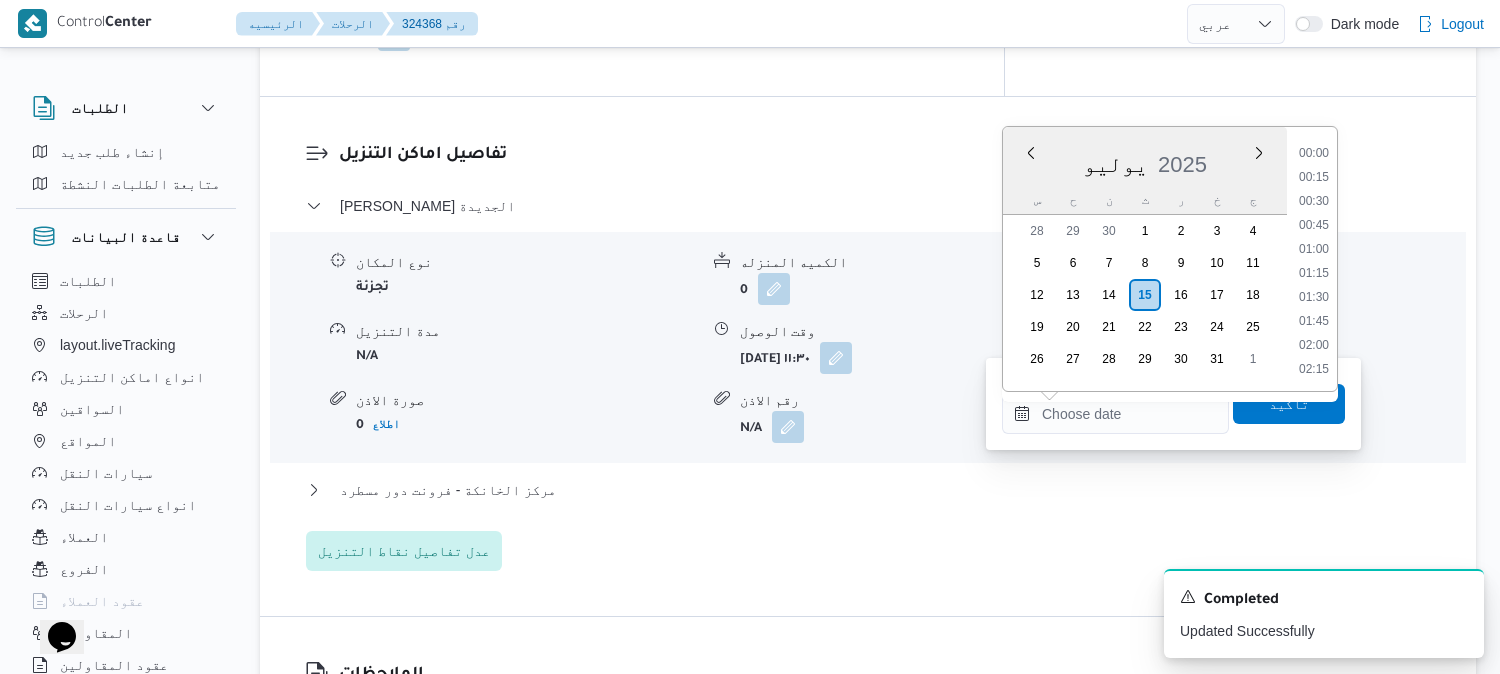 click on "وقت المغادره" at bounding box center (1115, 414) 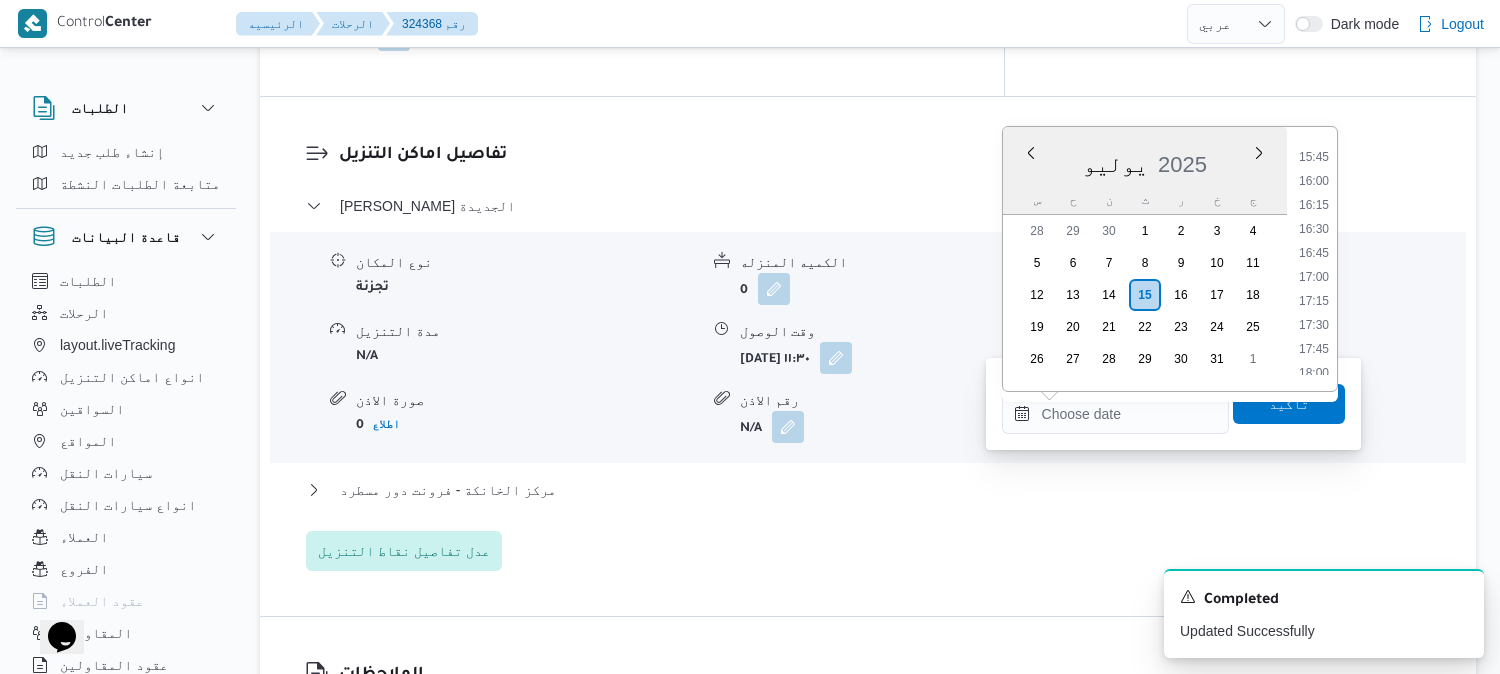 scroll, scrollTop: 1412, scrollLeft: 0, axis: vertical 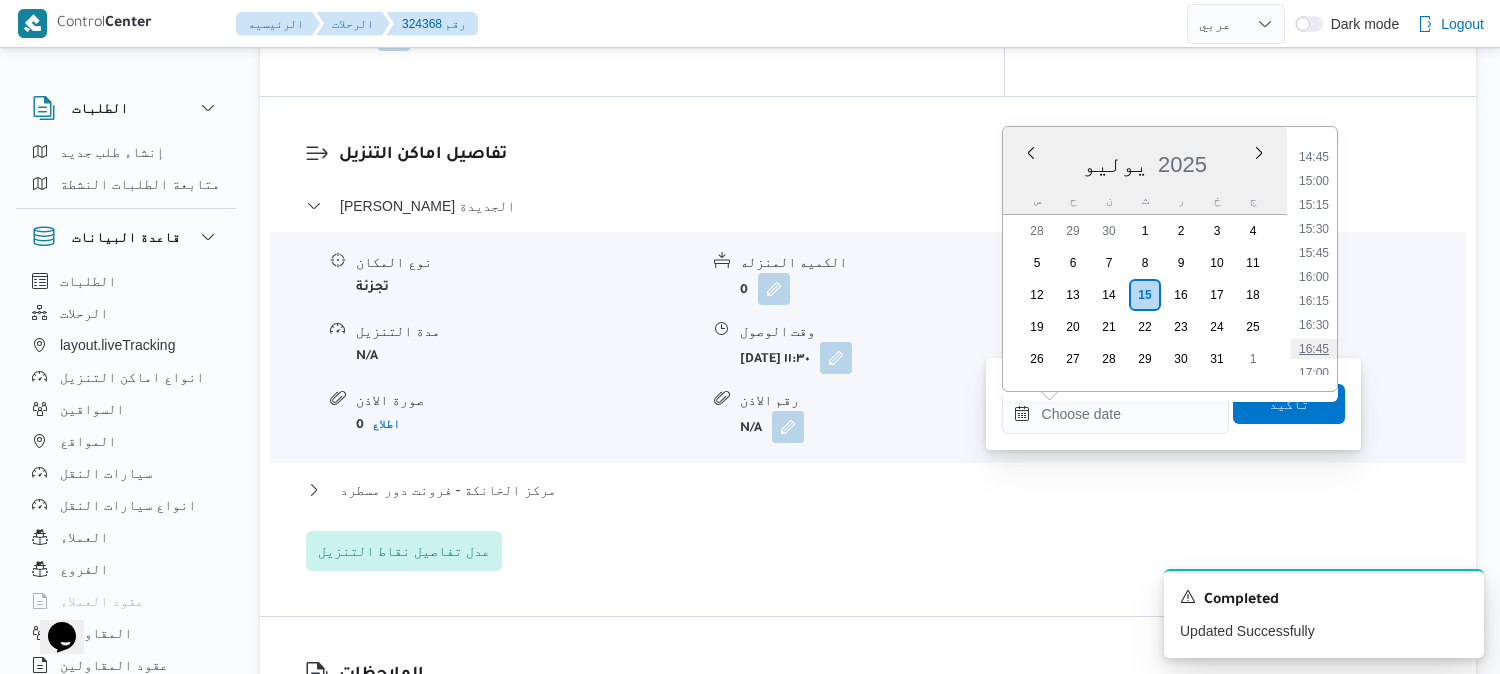 click on "16:45" at bounding box center (1314, 349) 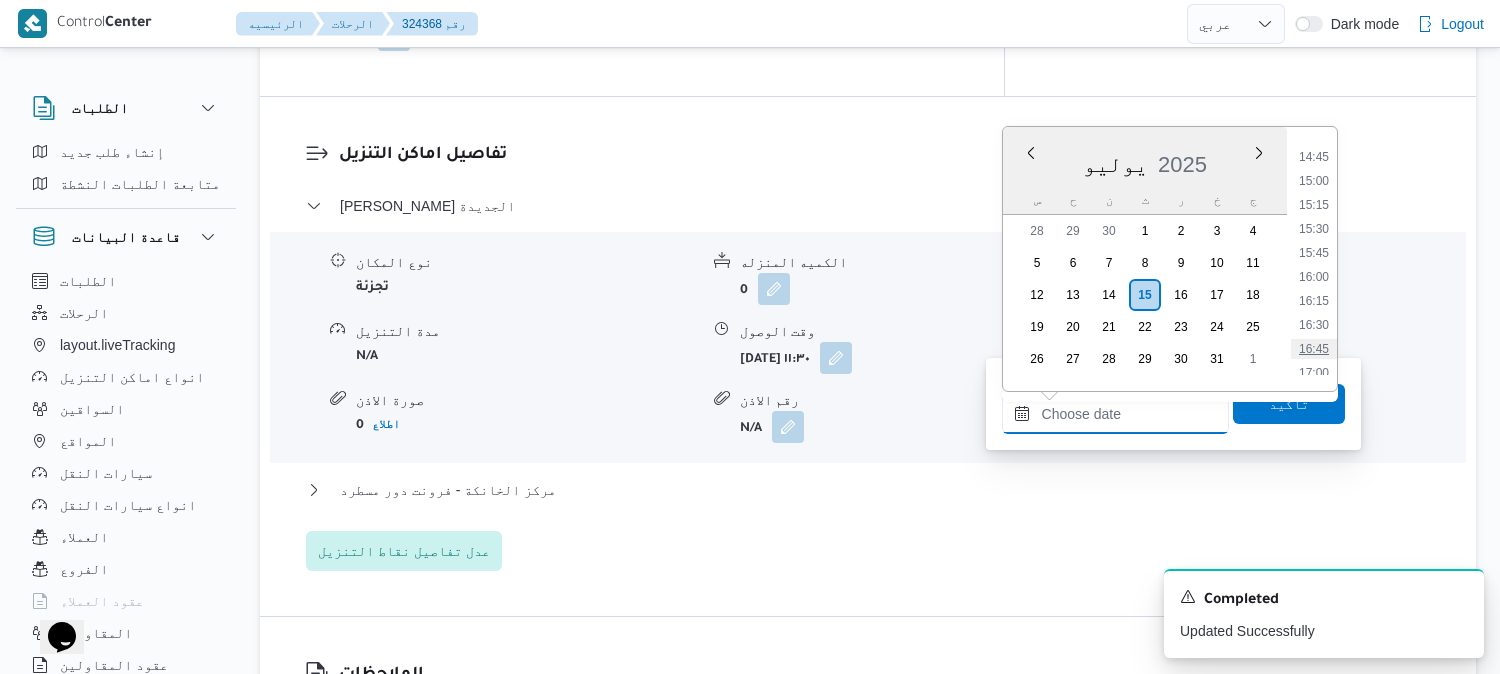 type on "١٥/٠٧/٢٠٢٥ ١٦:٤٥" 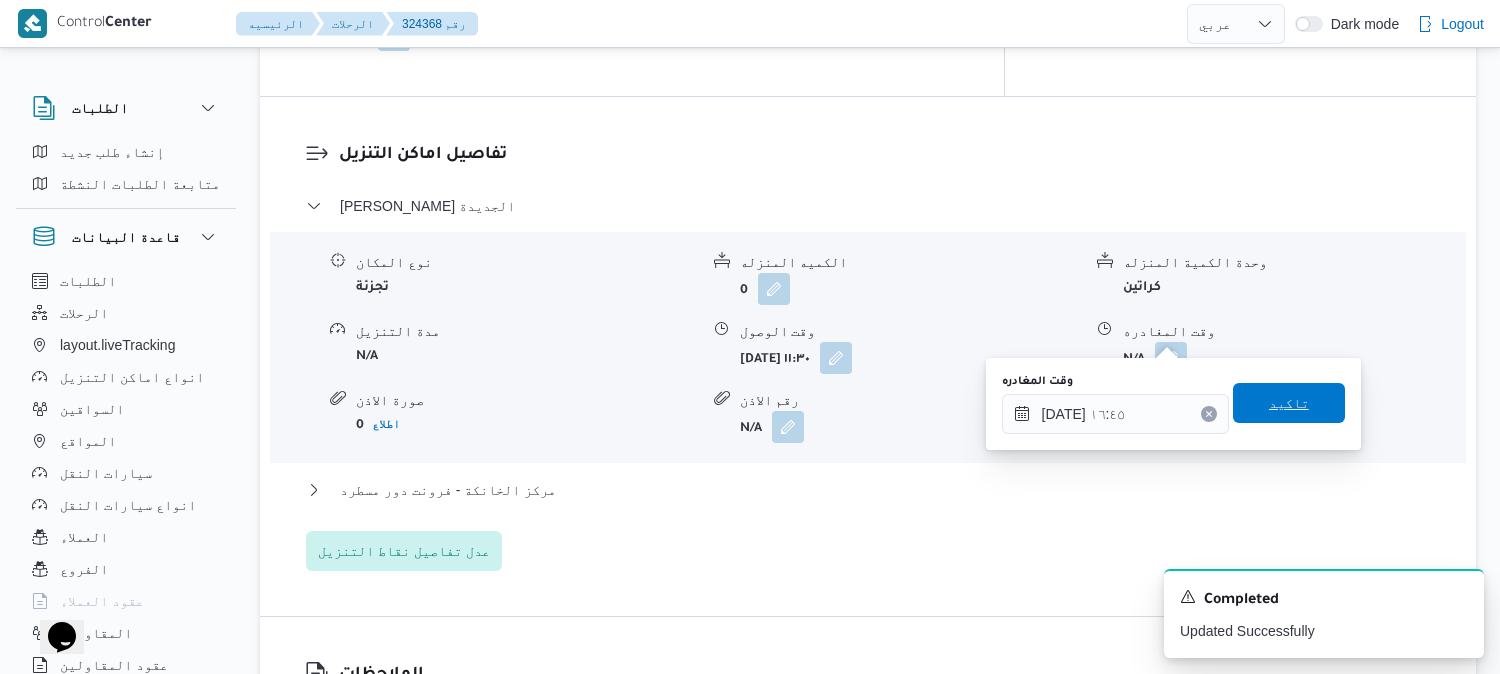 click on "تاكيد" at bounding box center [1289, 403] 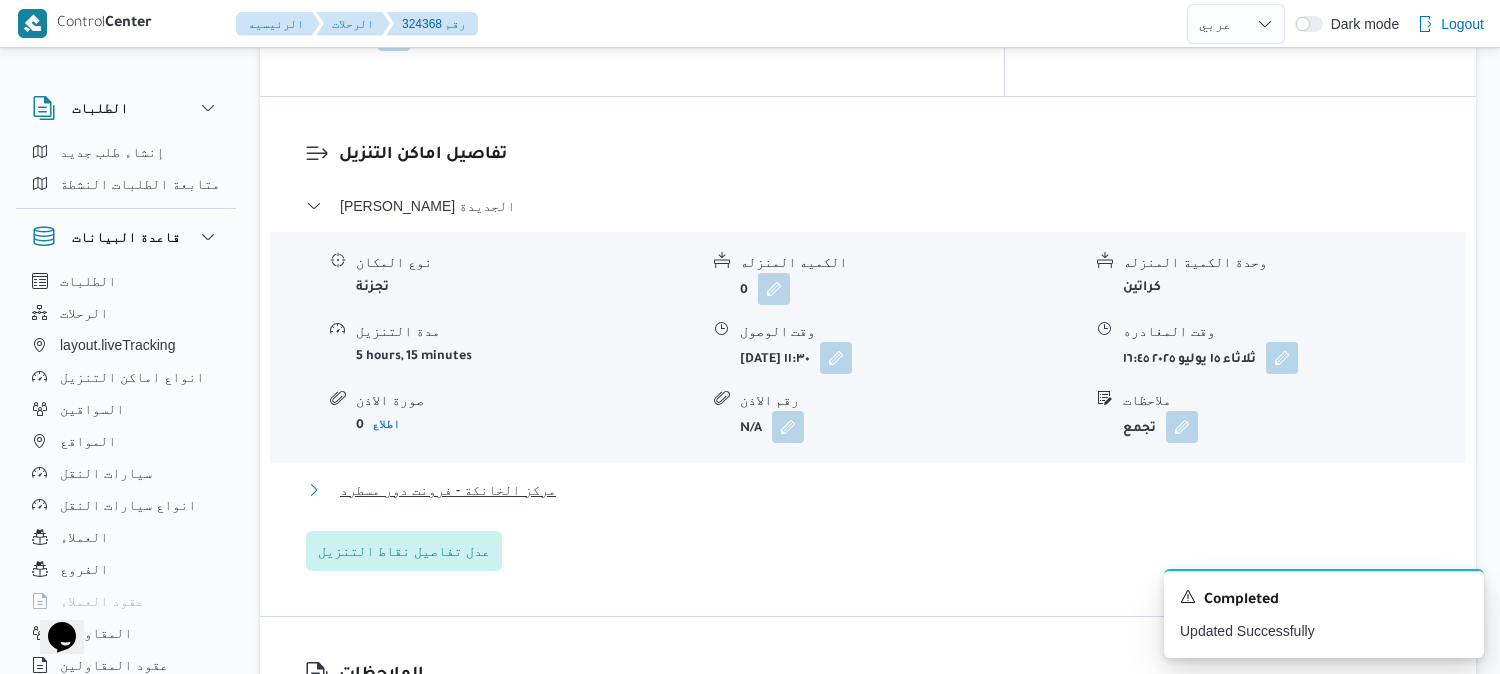 click on "مركز الخانكة -
فرونت دور مسطرد" at bounding box center (448, 490) 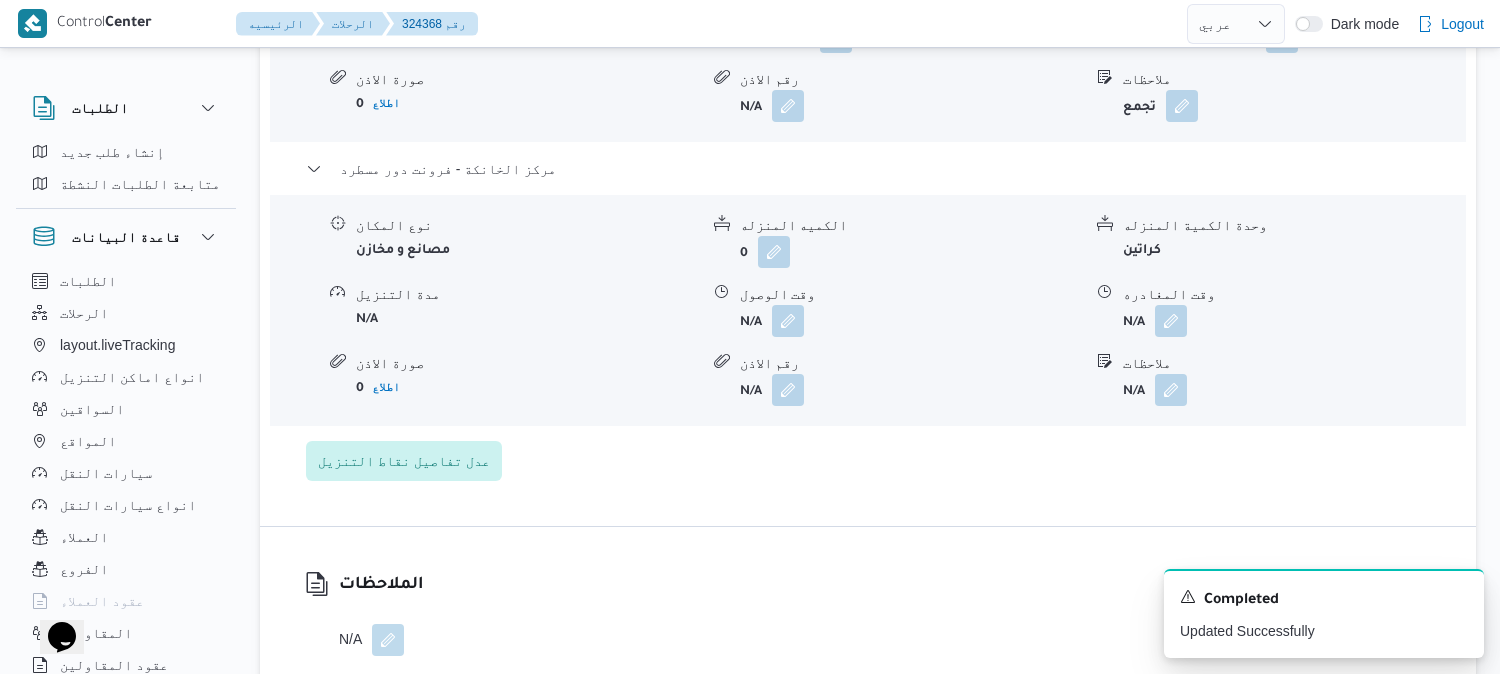 scroll, scrollTop: 2000, scrollLeft: 0, axis: vertical 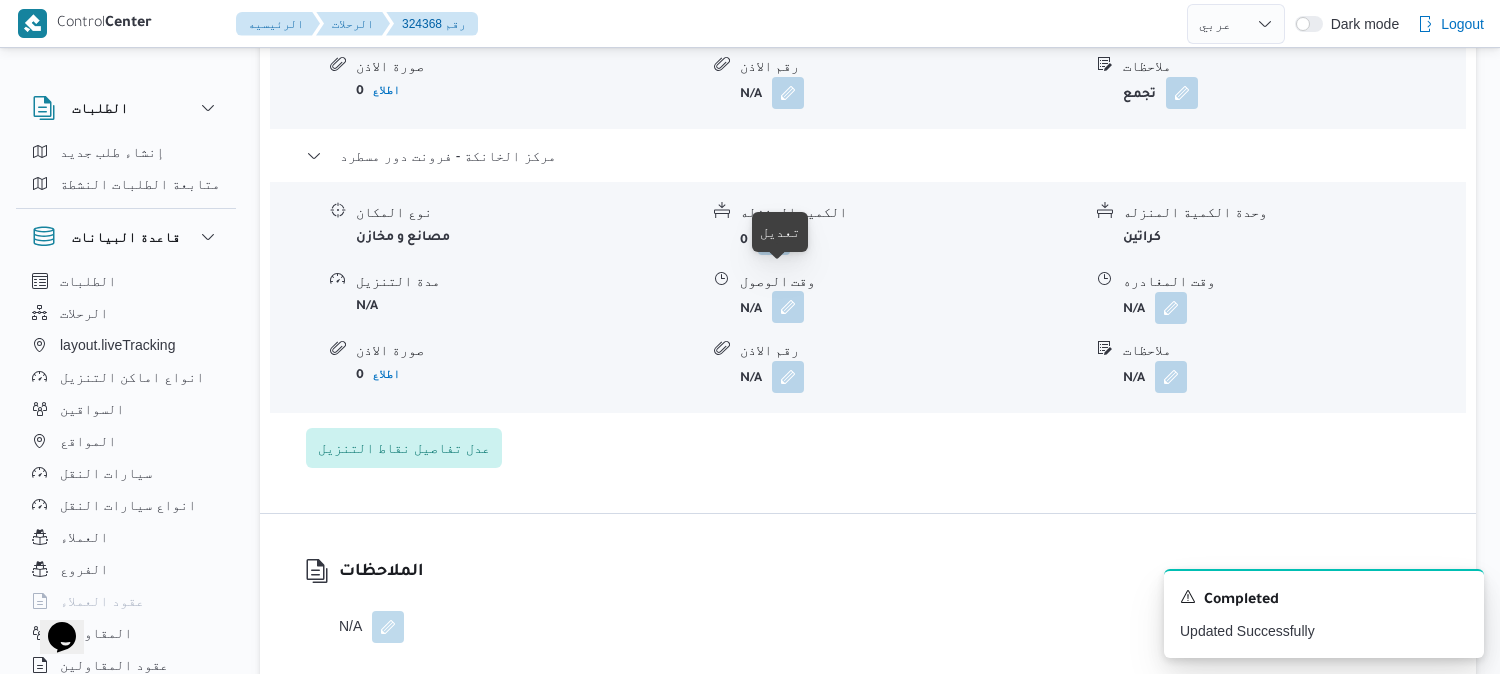 click at bounding box center [788, 307] 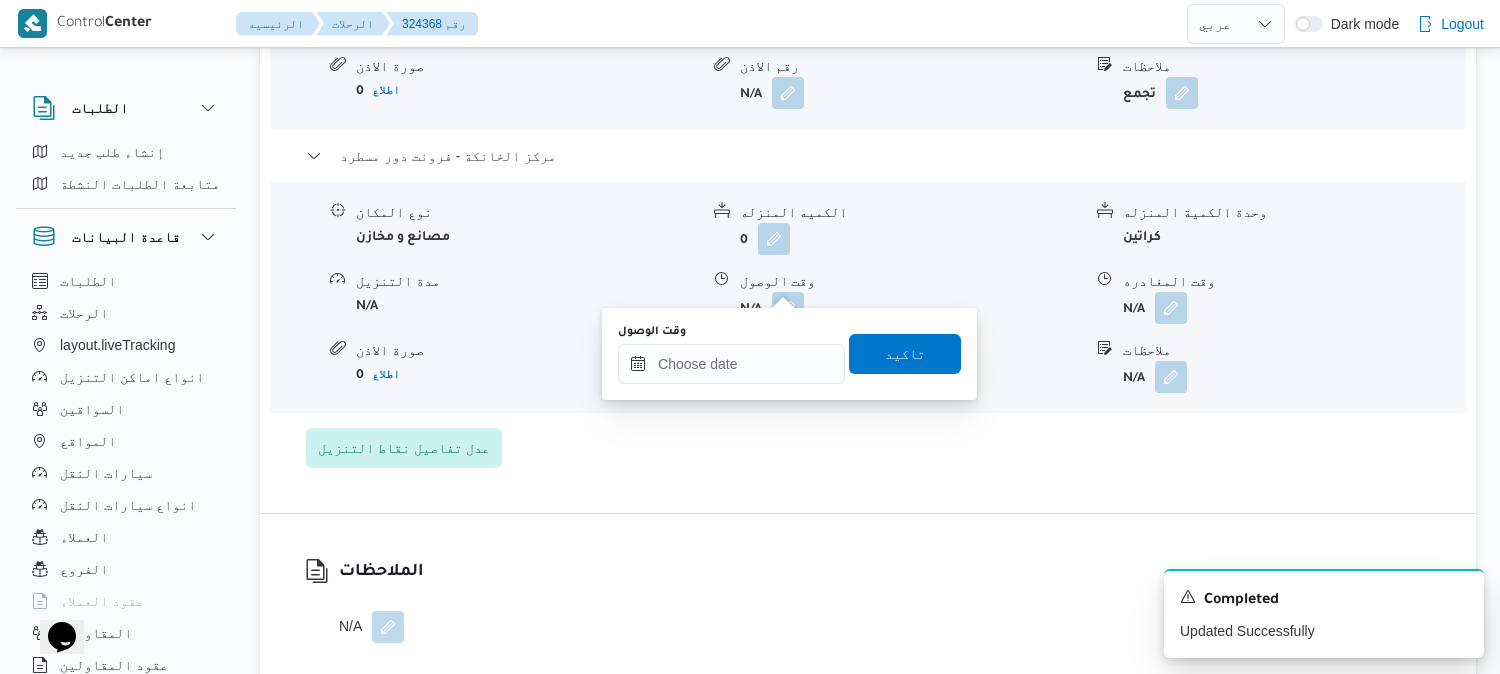 drag, startPoint x: 778, startPoint y: 340, endPoint x: 810, endPoint y: 392, distance: 61.05735 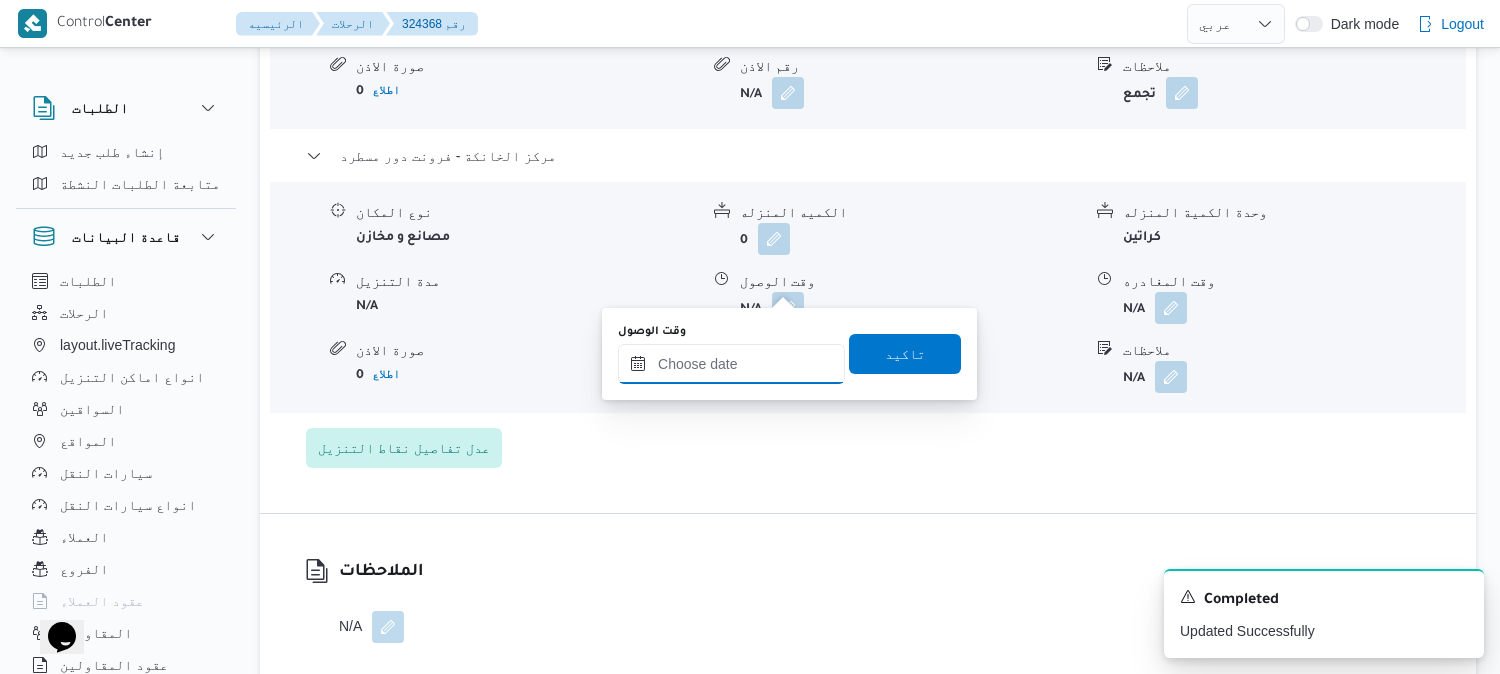 click on "وقت الوصول" at bounding box center [731, 364] 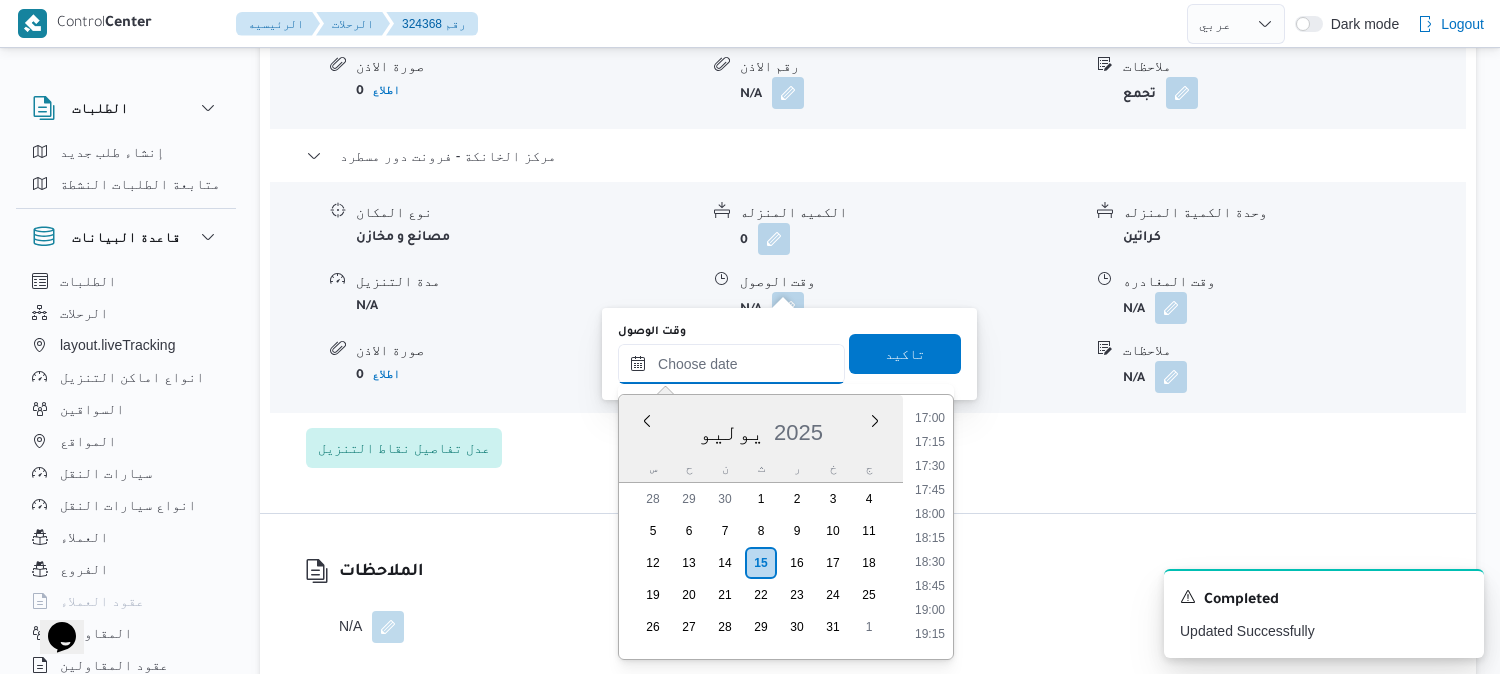 scroll, scrollTop: 1634, scrollLeft: 0, axis: vertical 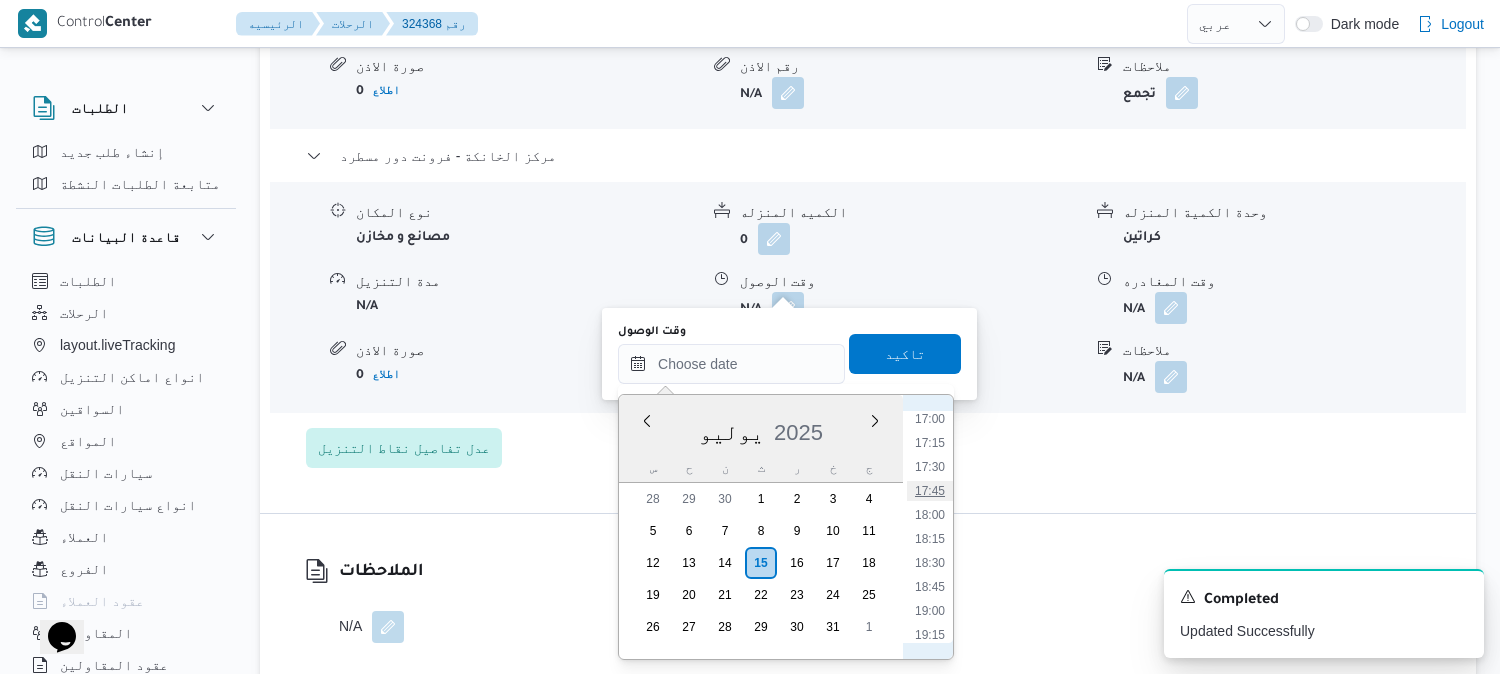 click on "17:45" at bounding box center [930, 491] 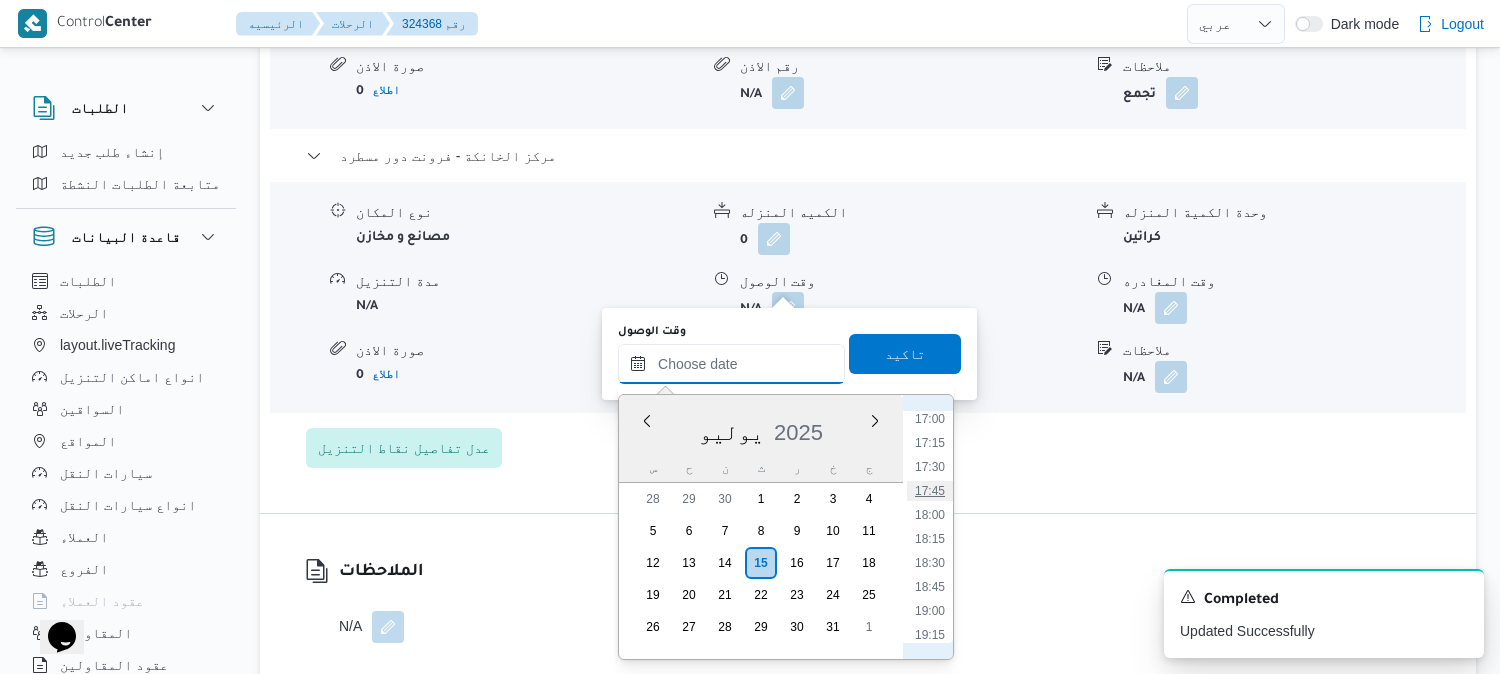 type on "١٥/٠٧/٢٠٢٥ ١٧:٤٥" 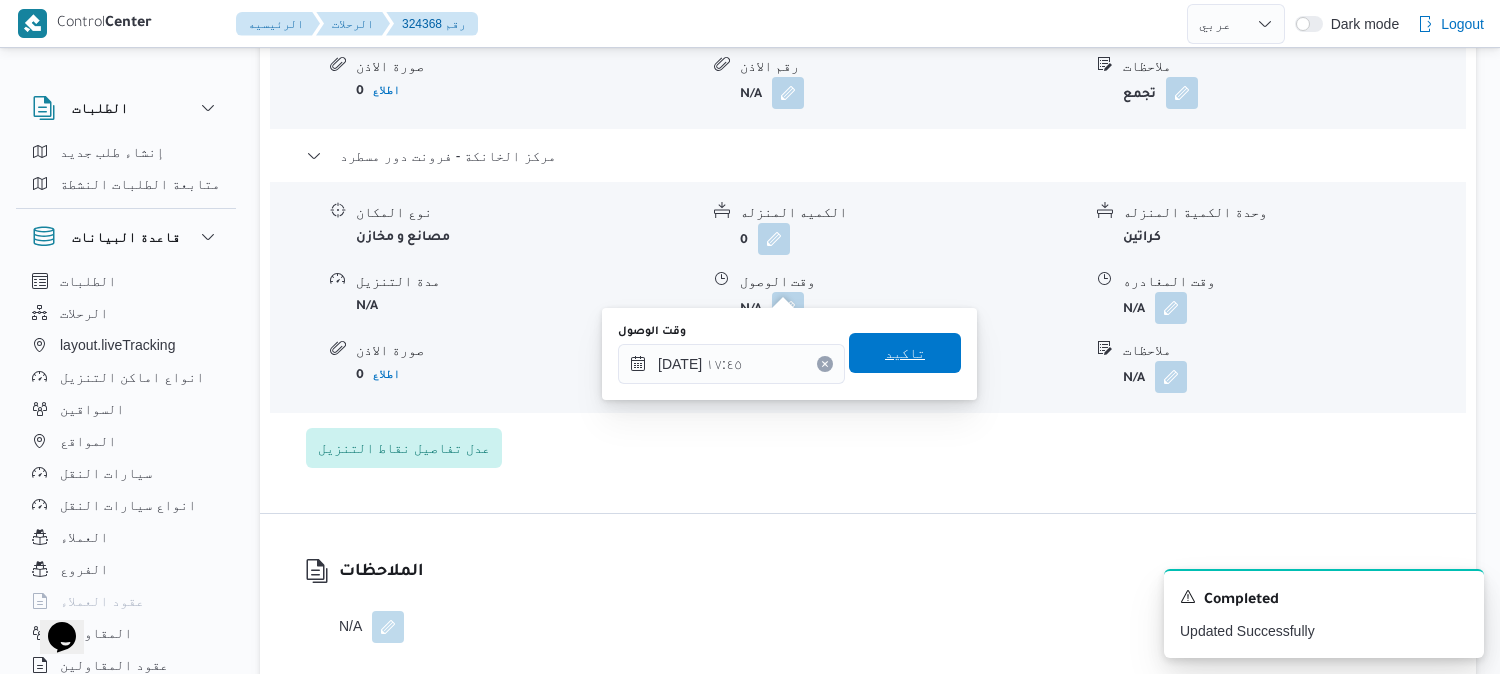 click on "تاكيد" at bounding box center (905, 353) 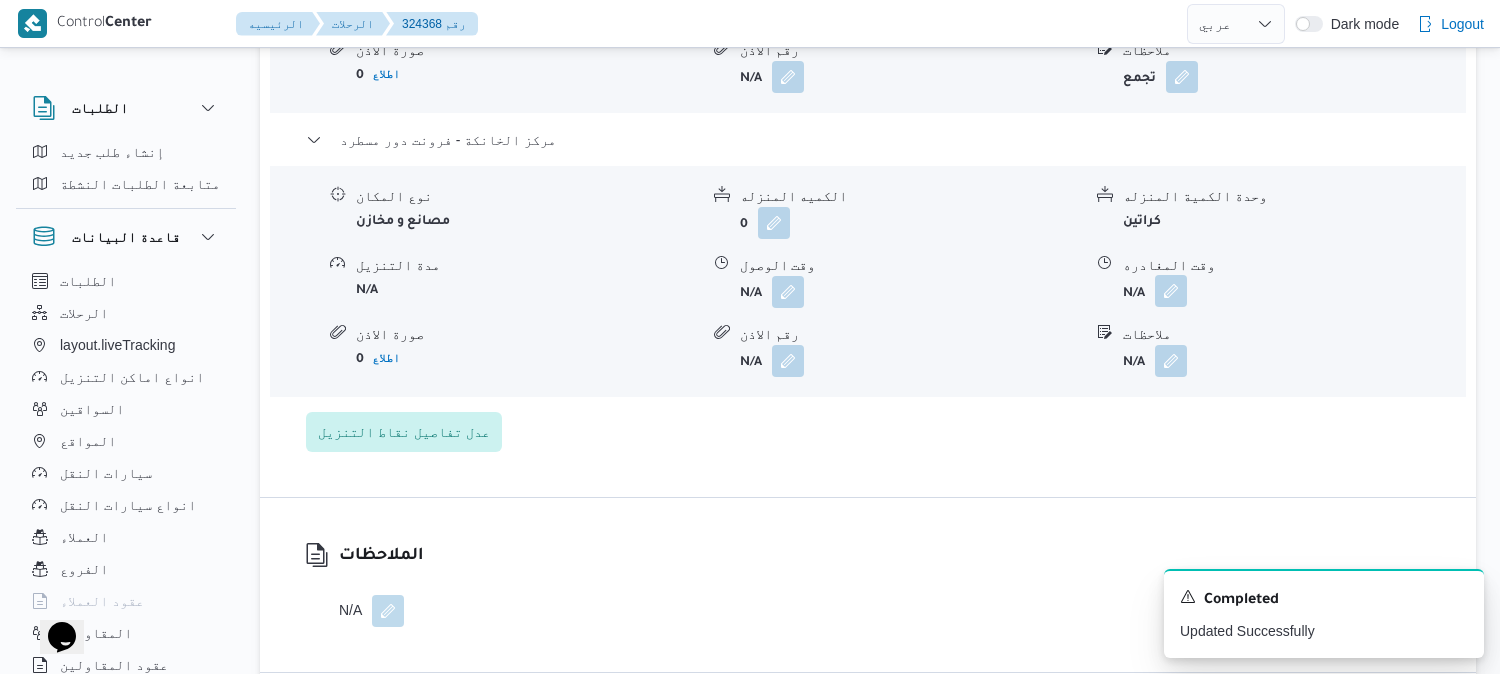 click at bounding box center (1171, 291) 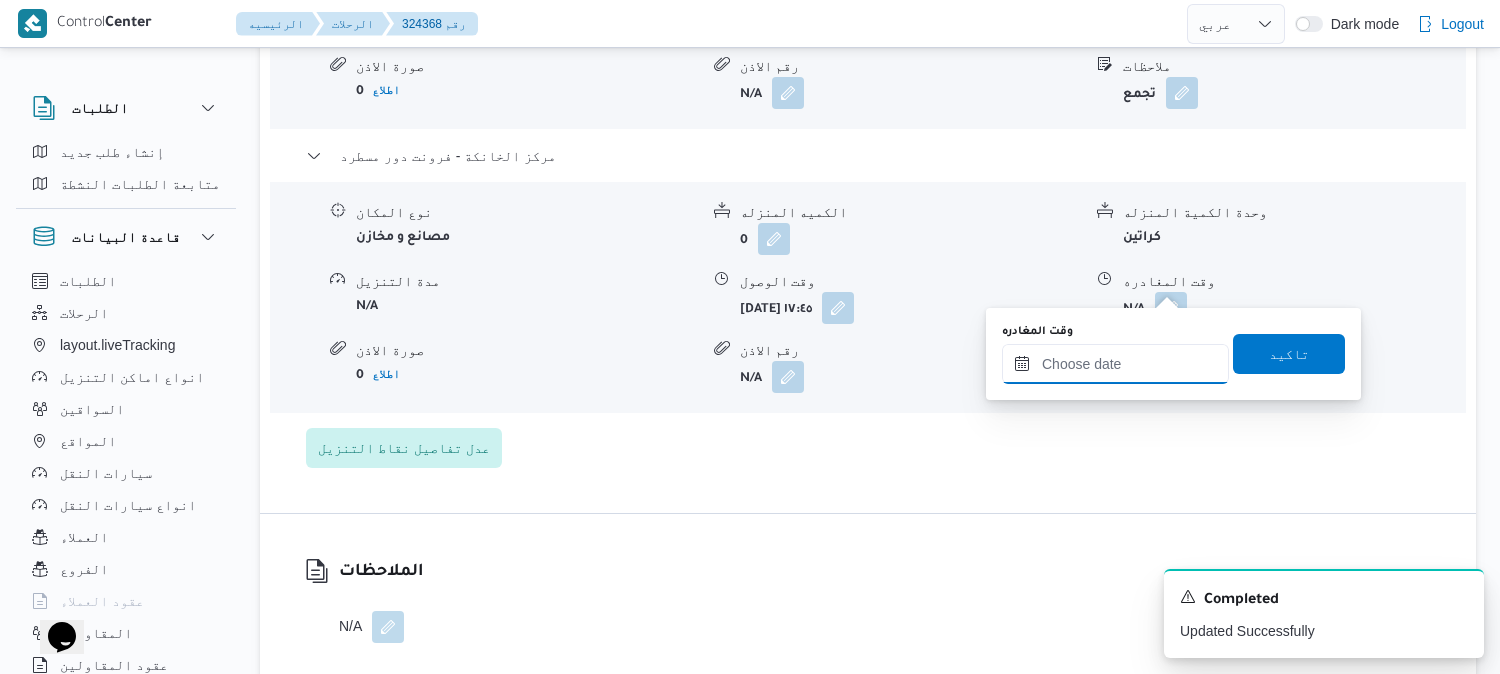 click on "وقت المغادره" at bounding box center [1115, 364] 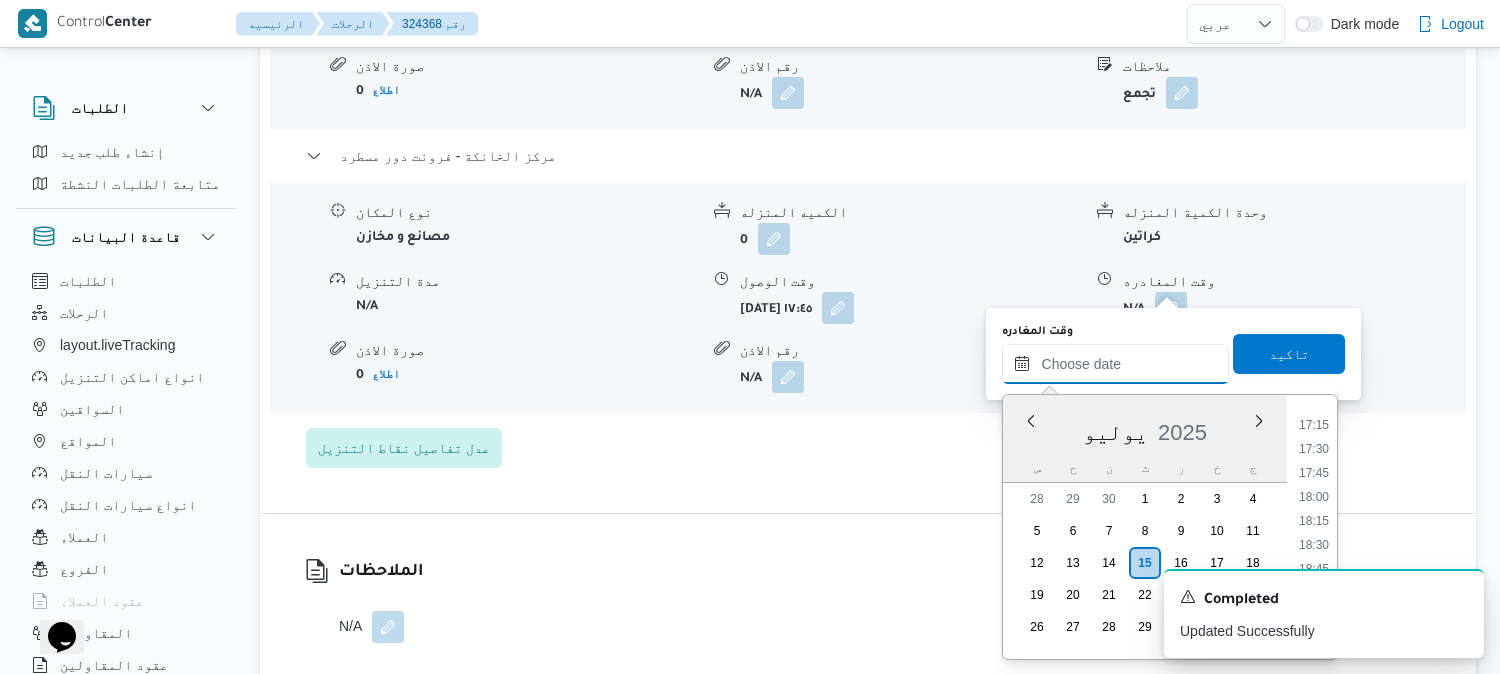 scroll, scrollTop: 1634, scrollLeft: 0, axis: vertical 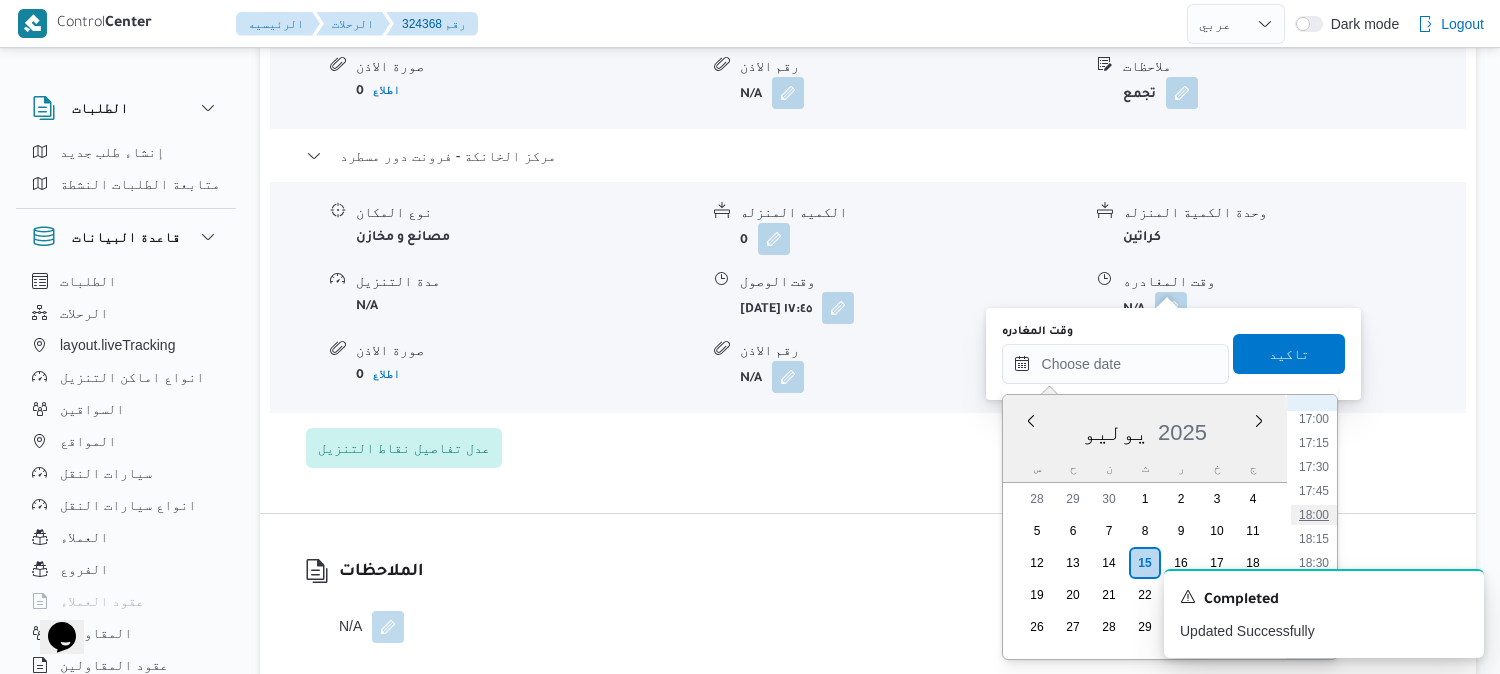 click on "18:00" at bounding box center (1314, 515) 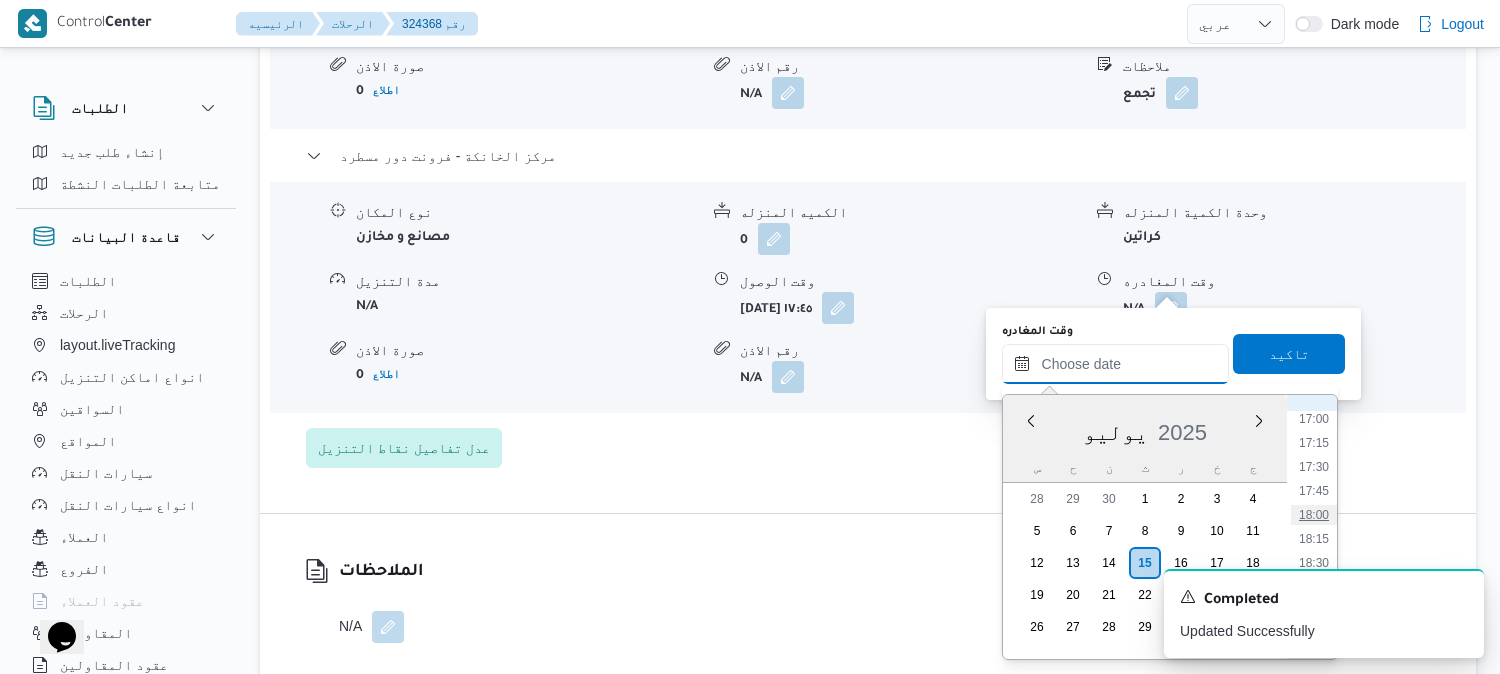 type on "١٥/٠٧/٢٠٢٥ ١٨:٠٠" 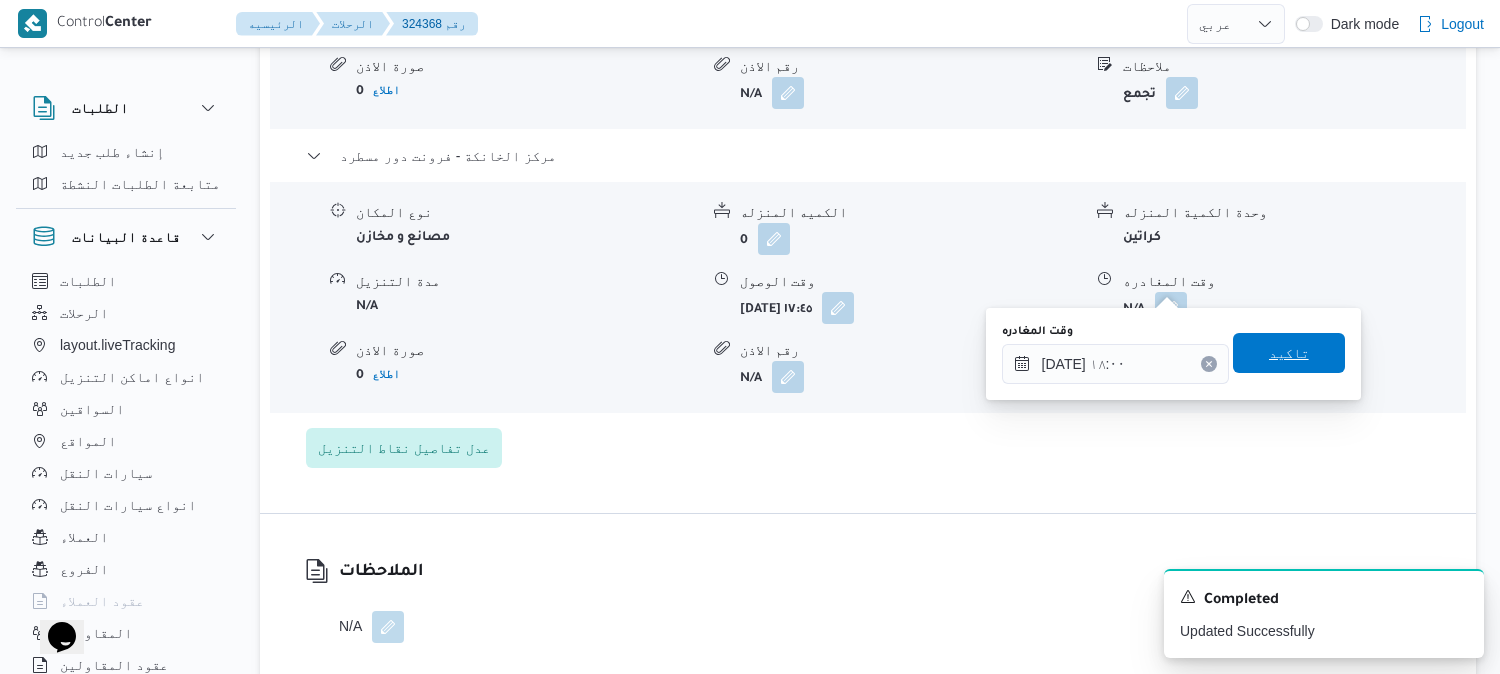click on "تاكيد" at bounding box center (1289, 353) 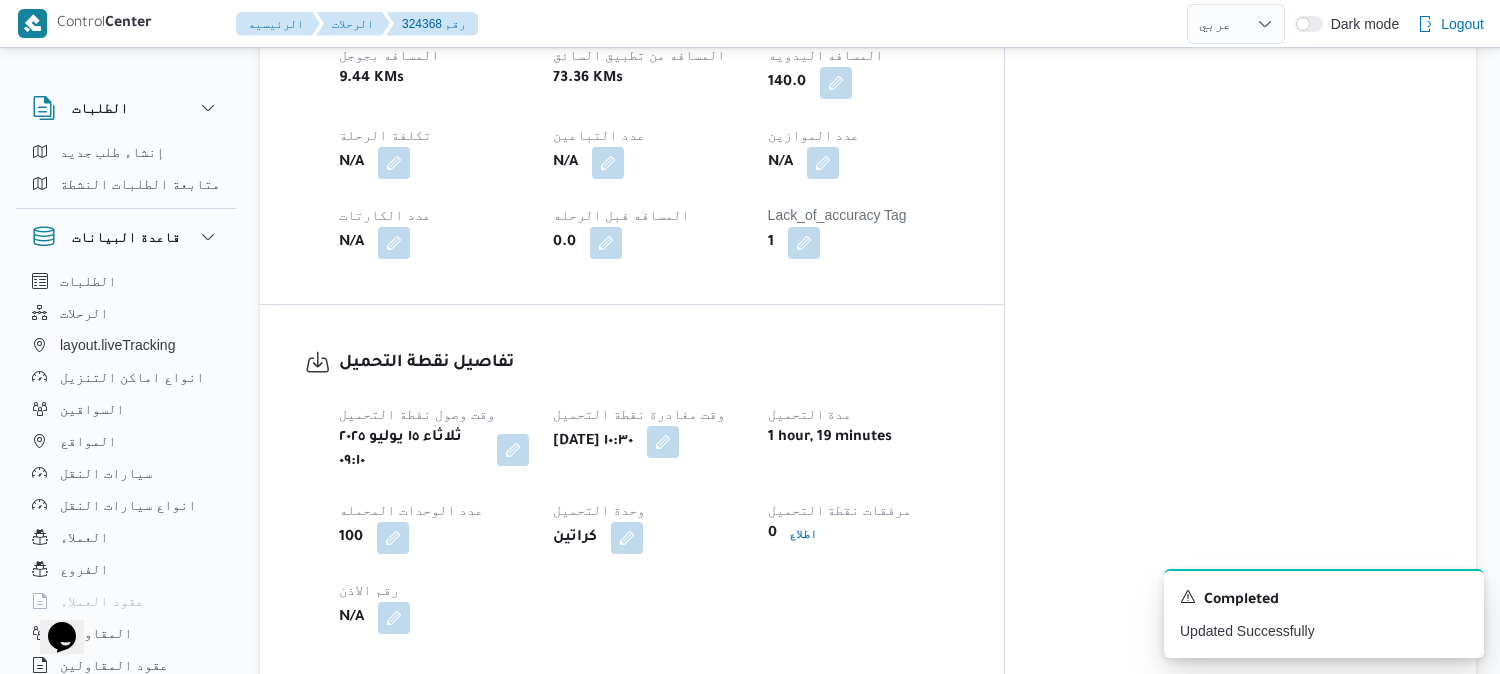 scroll, scrollTop: 0, scrollLeft: 0, axis: both 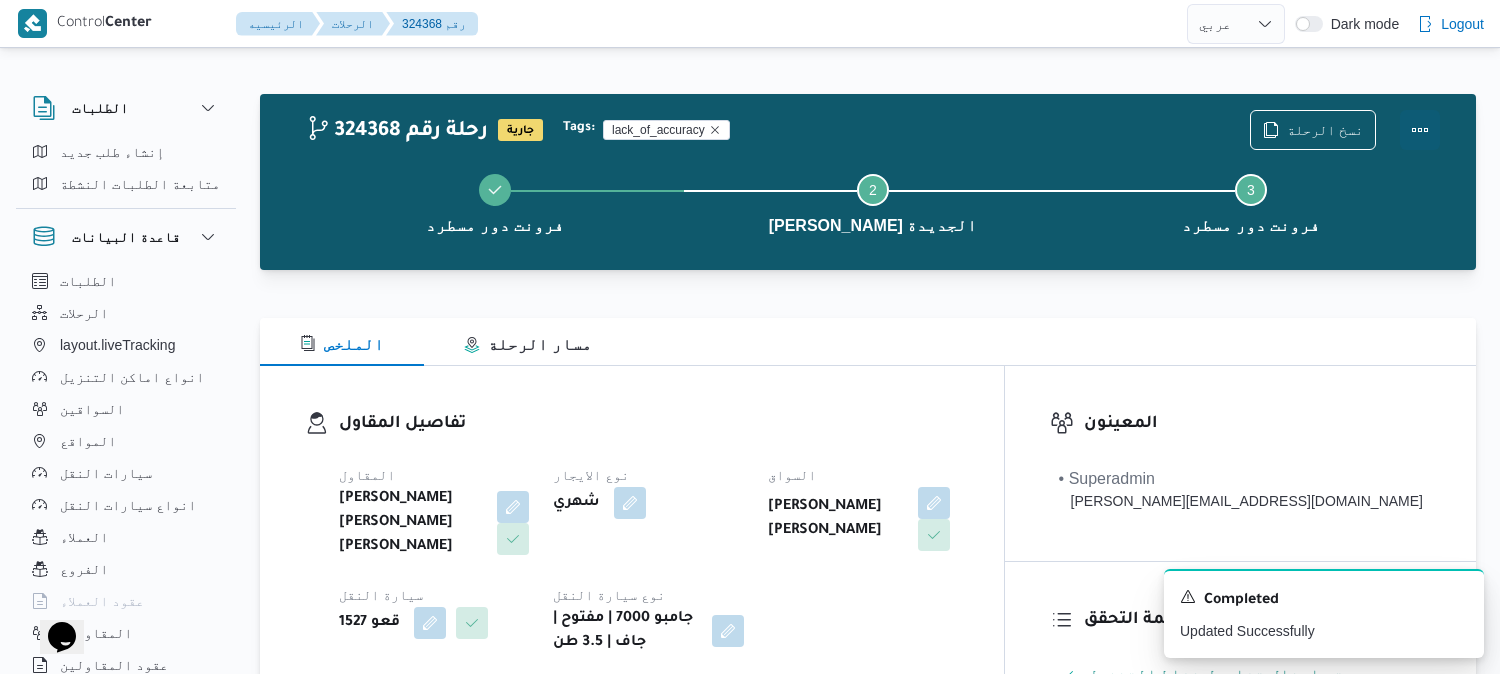 click at bounding box center [1420, 130] 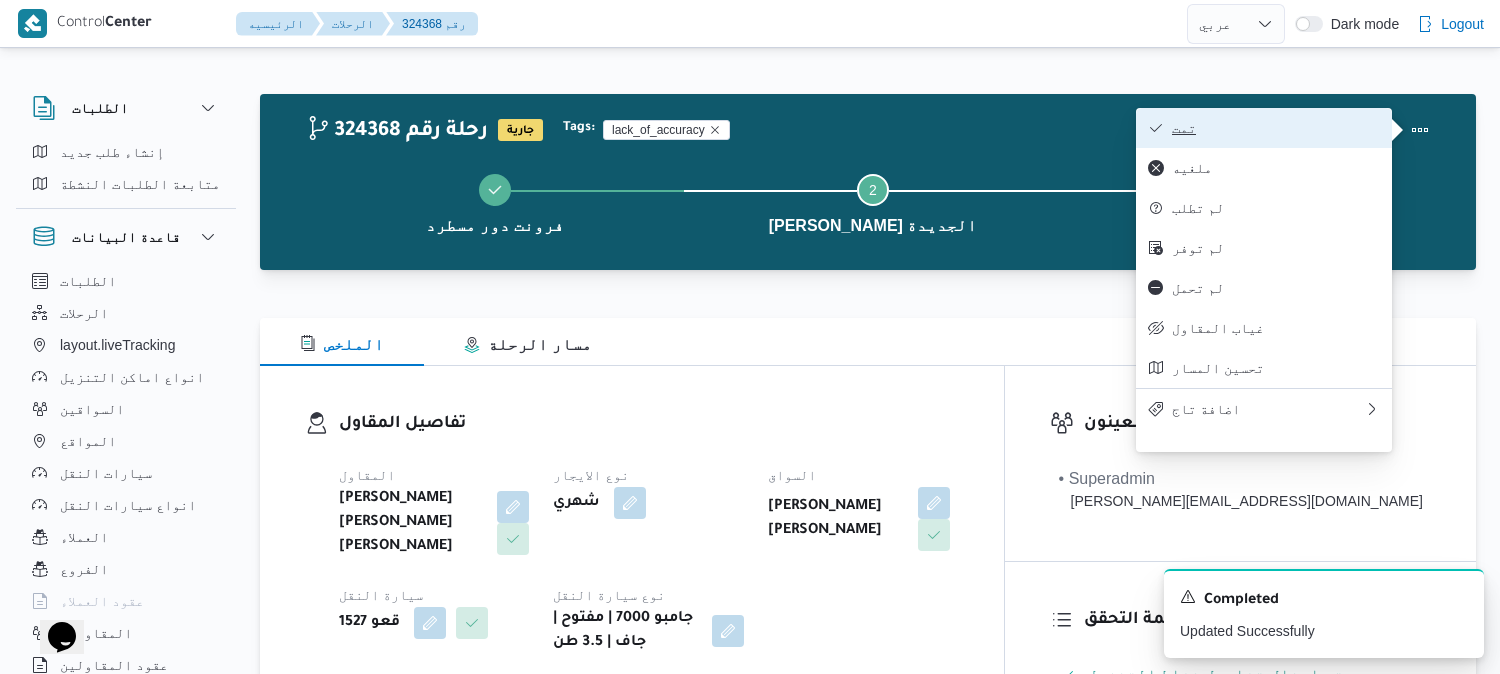 click on "تمت" at bounding box center [1264, 128] 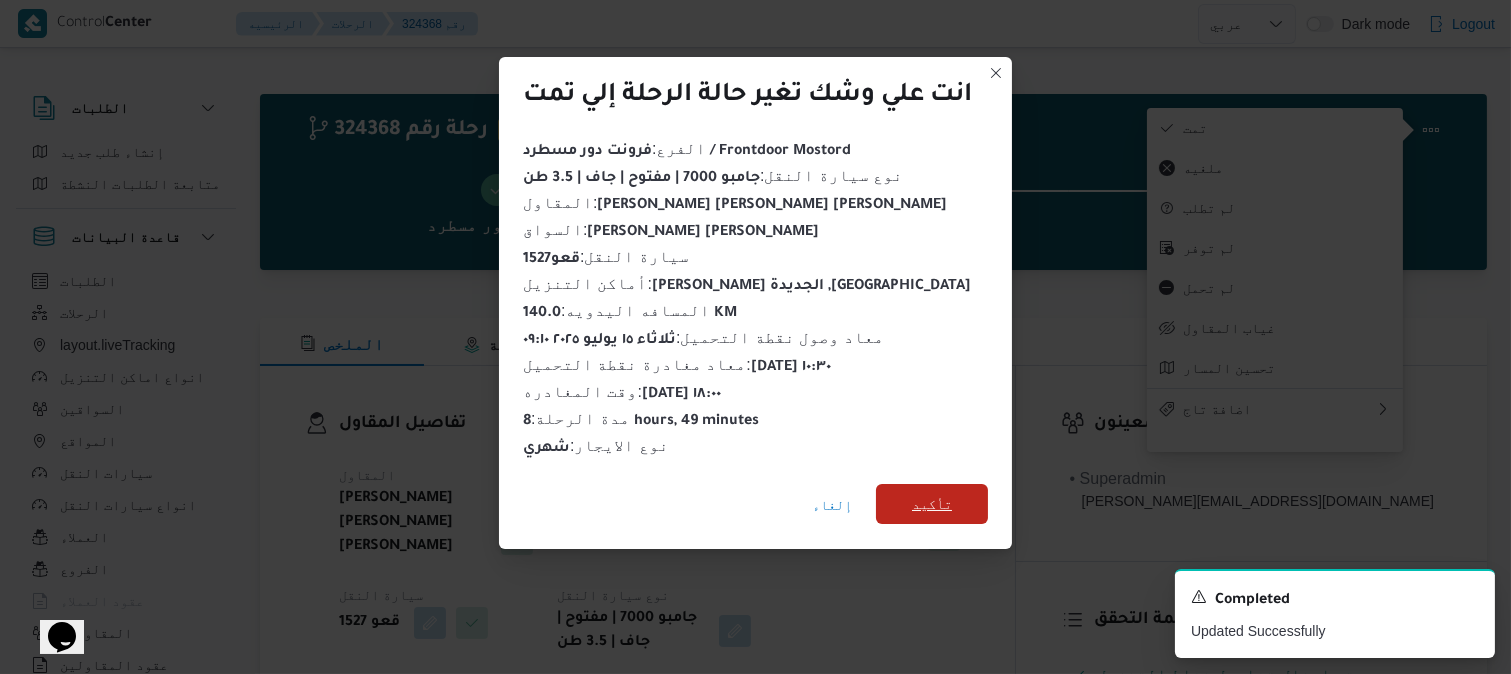 click on "تأكيد" at bounding box center [932, 504] 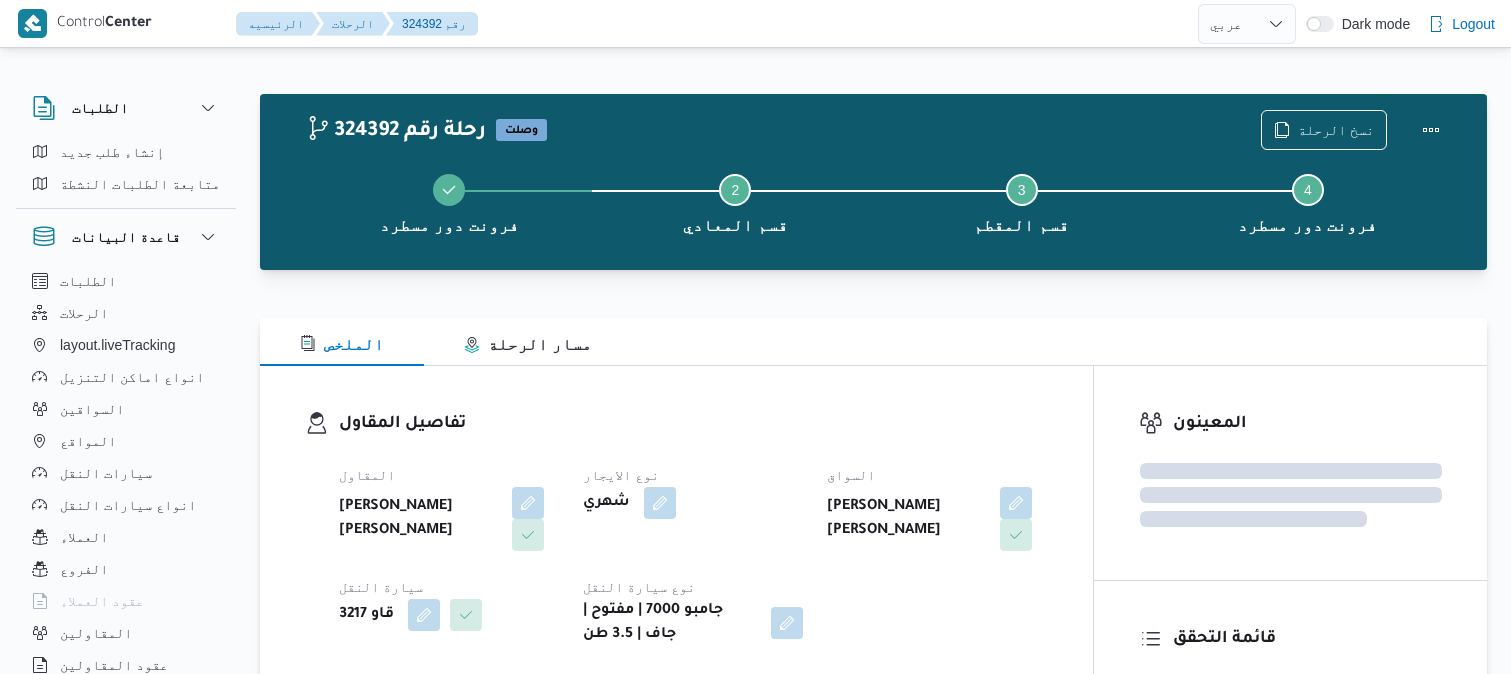select on "ar" 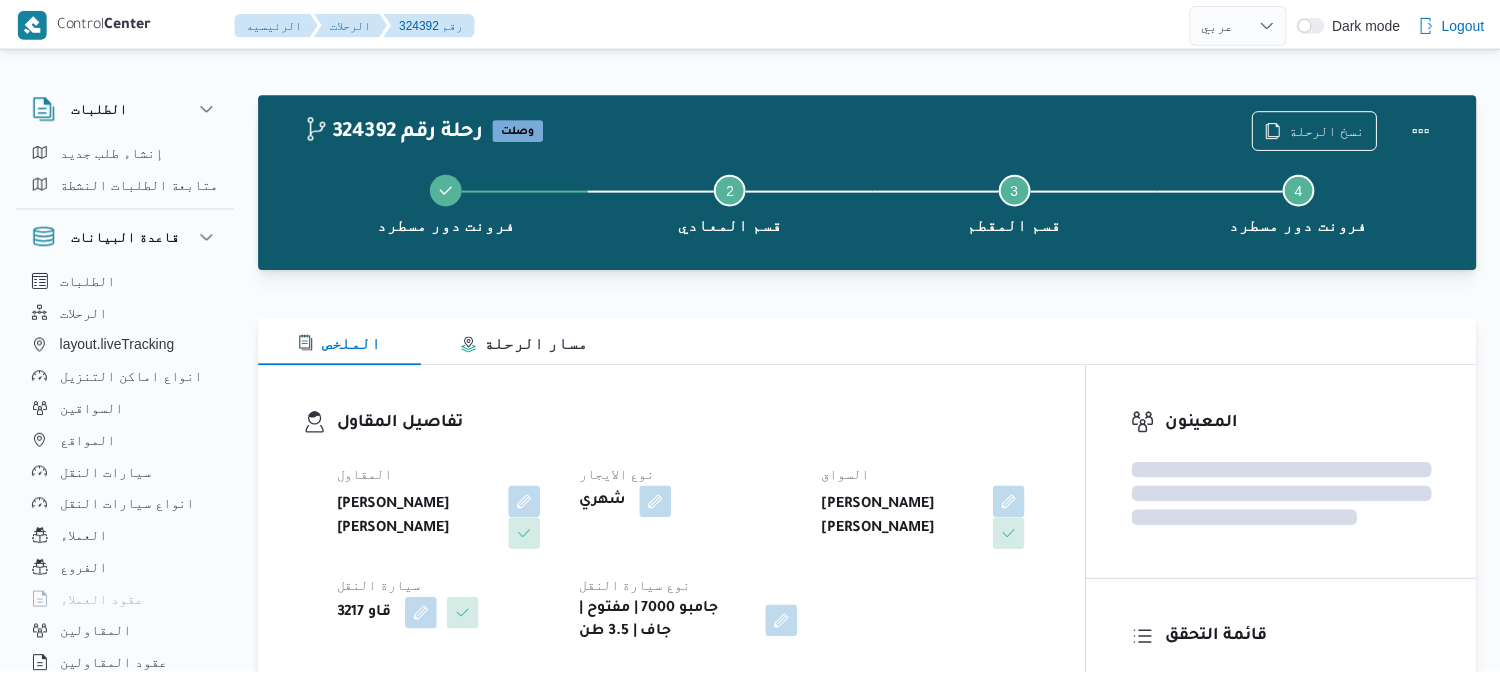 scroll, scrollTop: 0, scrollLeft: 0, axis: both 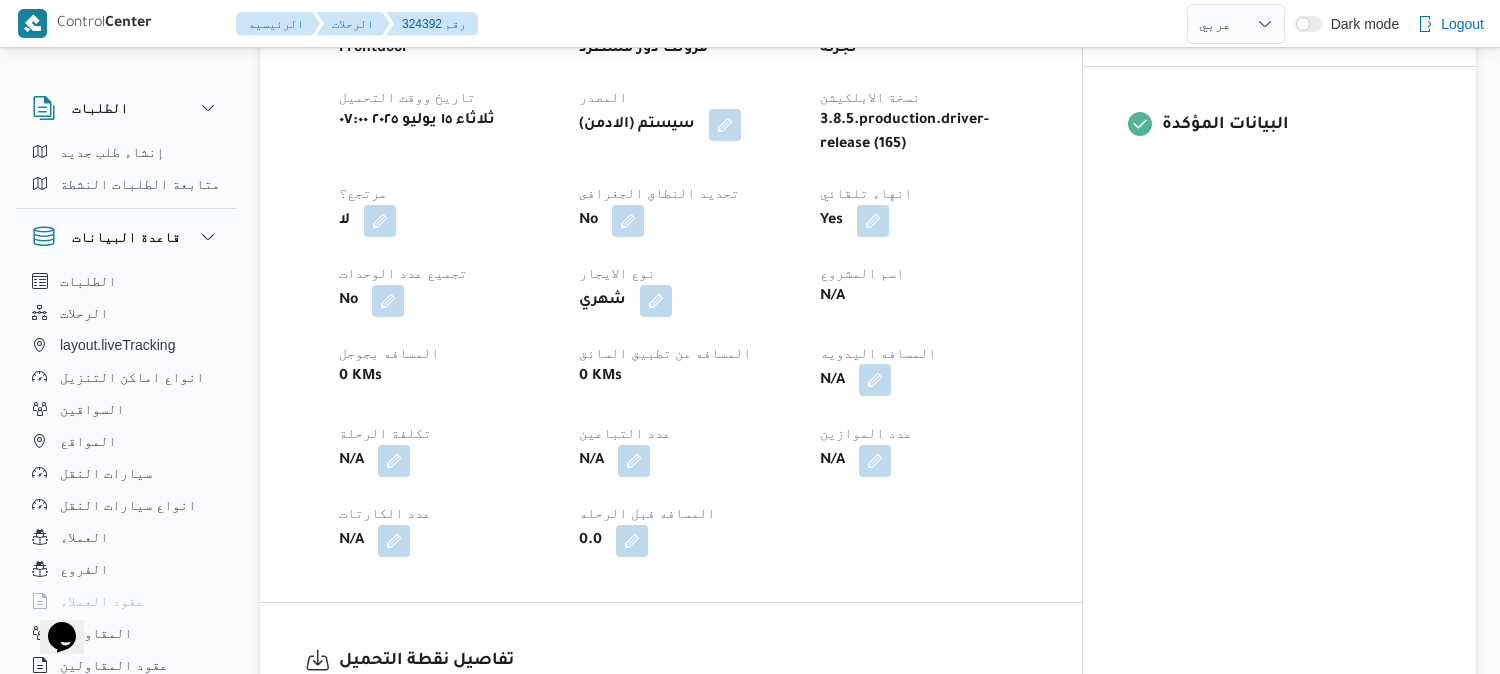 click at bounding box center [875, 380] 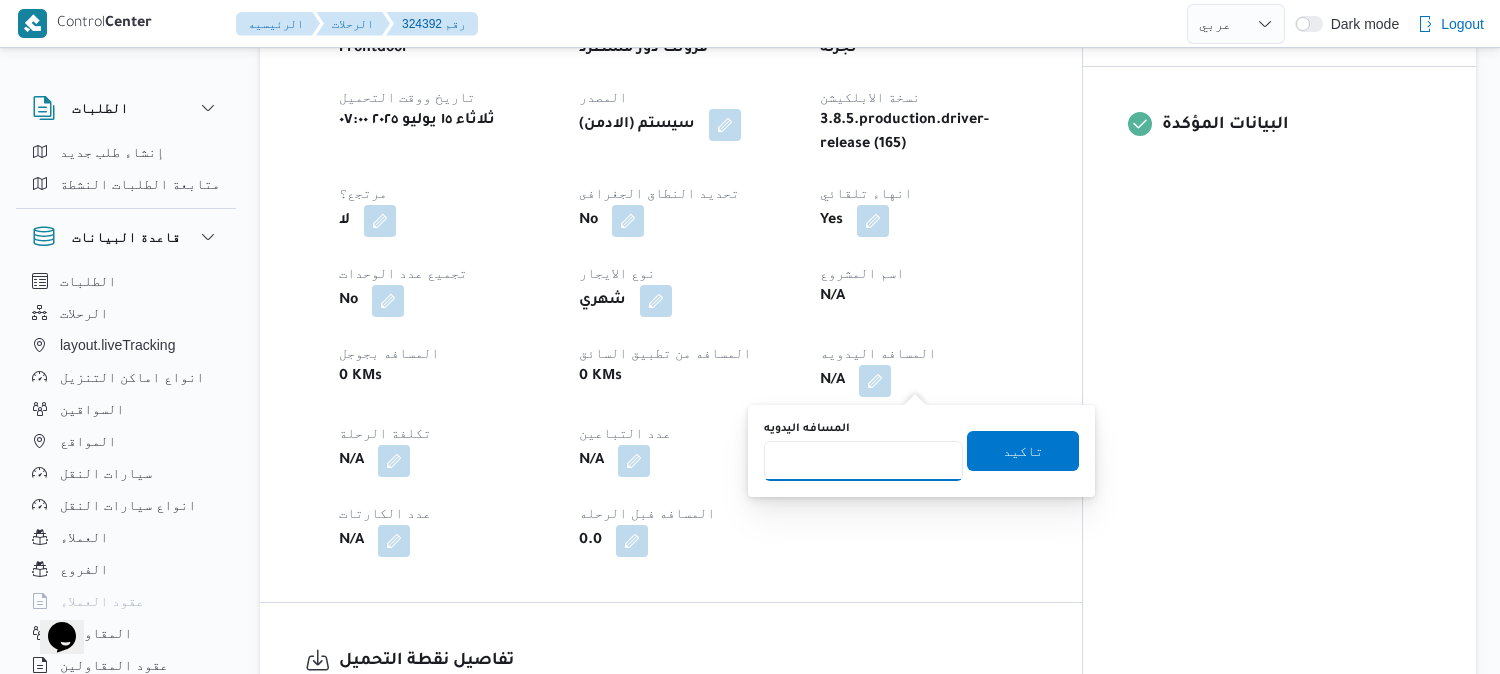 click on "المسافه اليدويه" at bounding box center (863, 461) 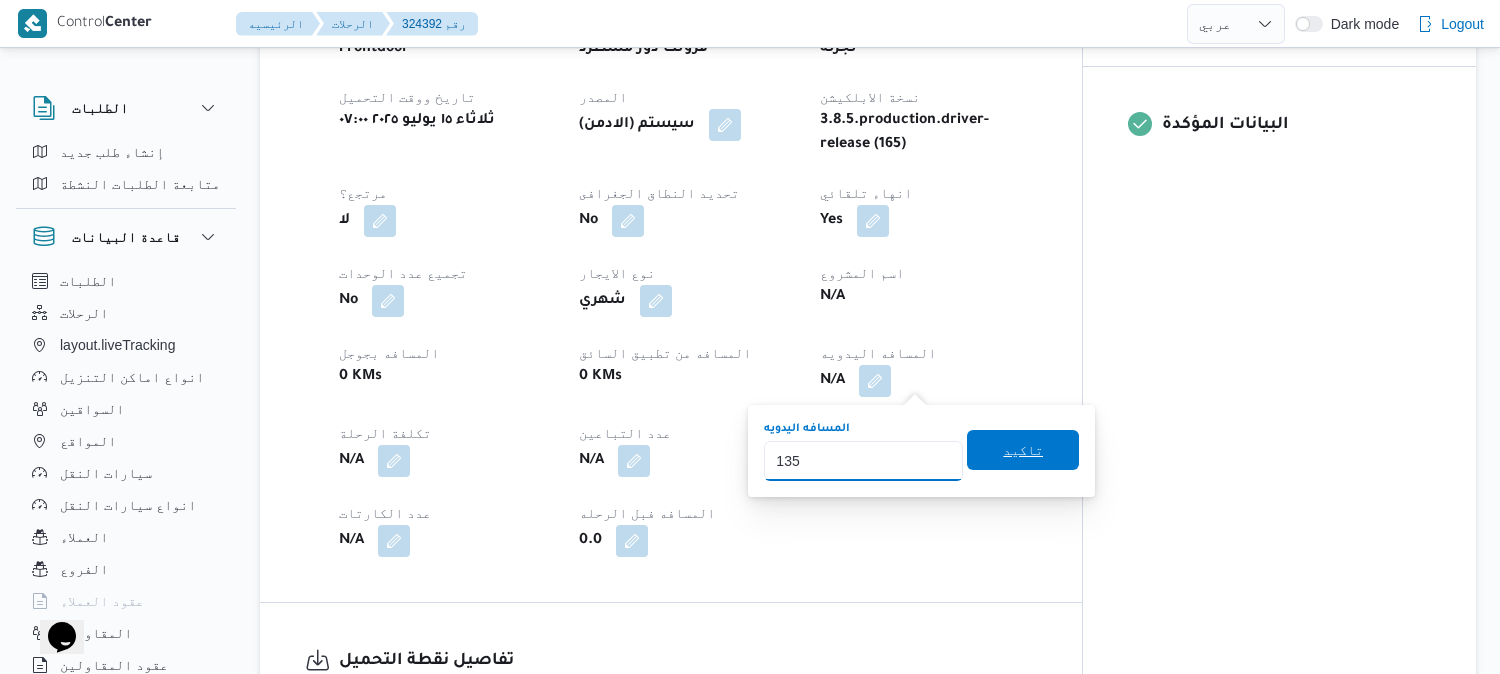 type on "135" 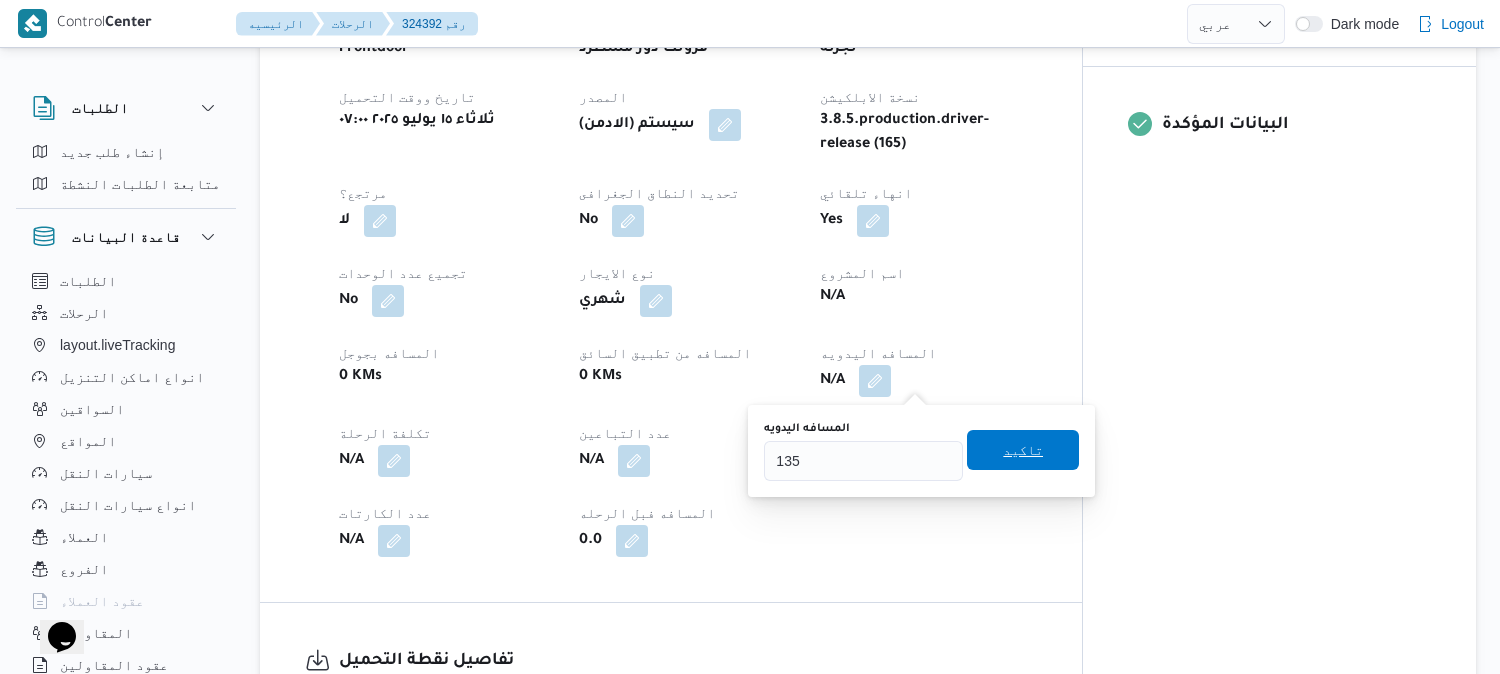 click on "تاكيد" at bounding box center (1023, 450) 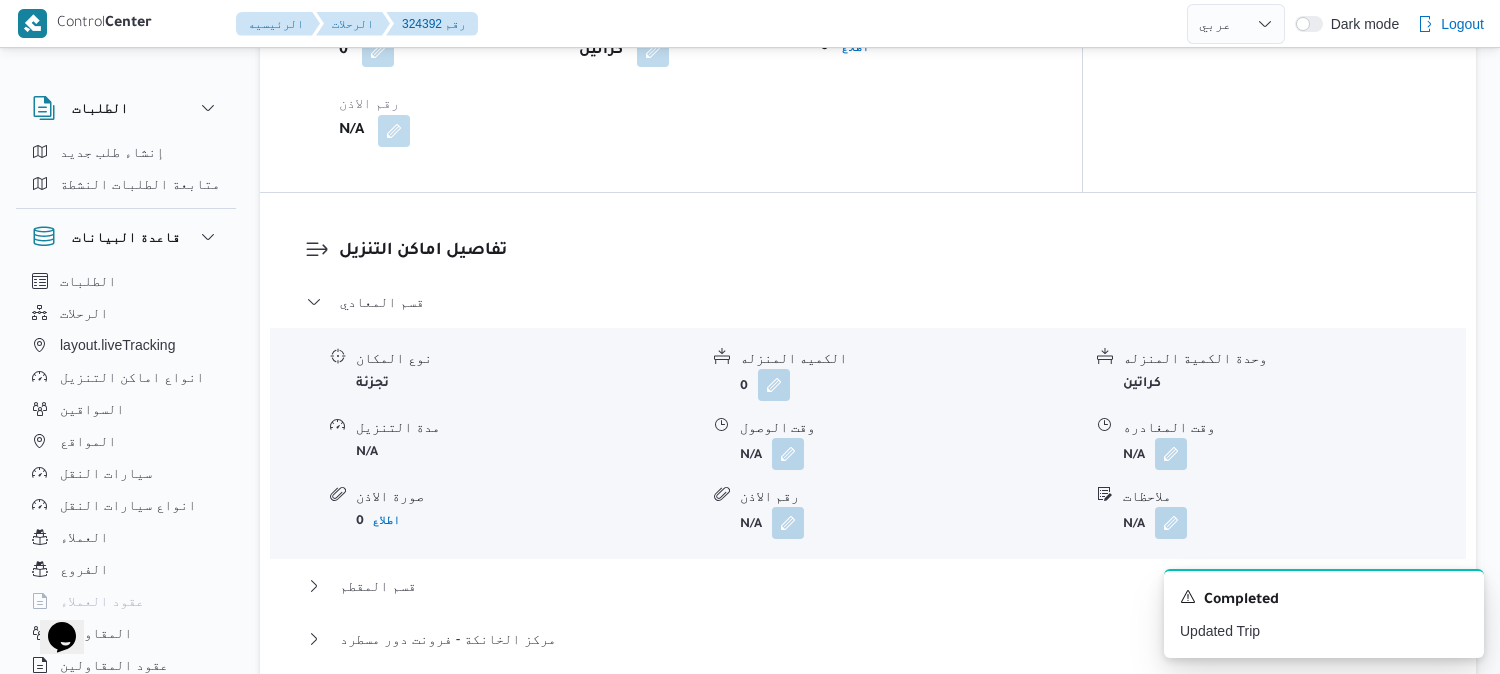 scroll, scrollTop: 1555, scrollLeft: 0, axis: vertical 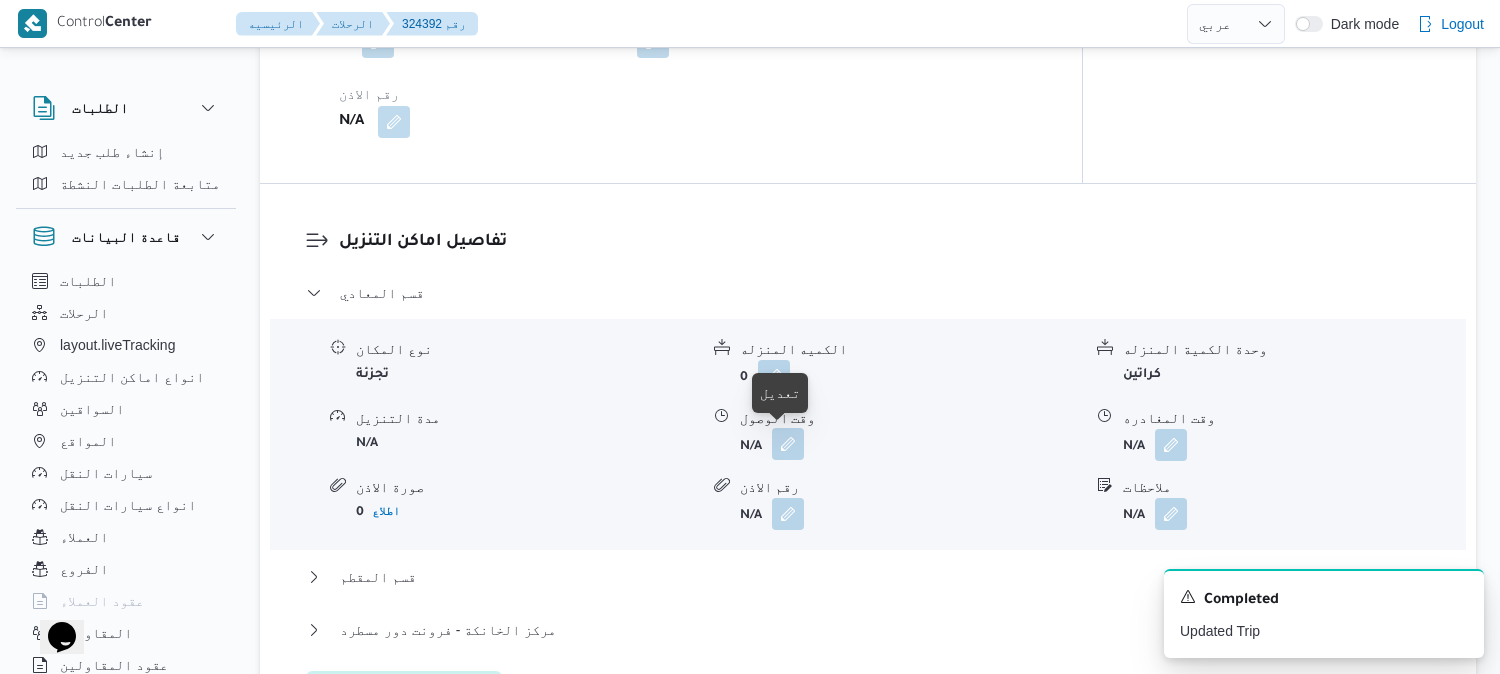 click at bounding box center (788, 444) 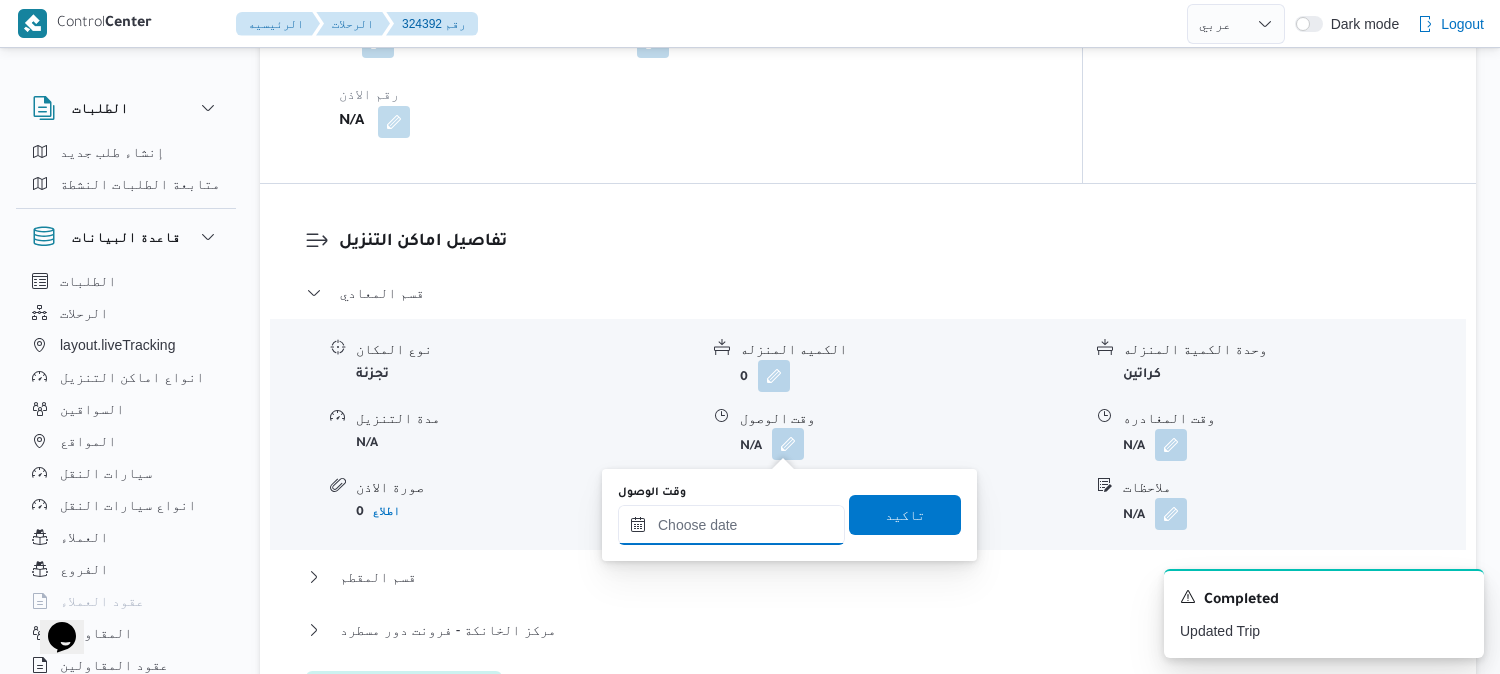 click on "وقت الوصول" at bounding box center [731, 525] 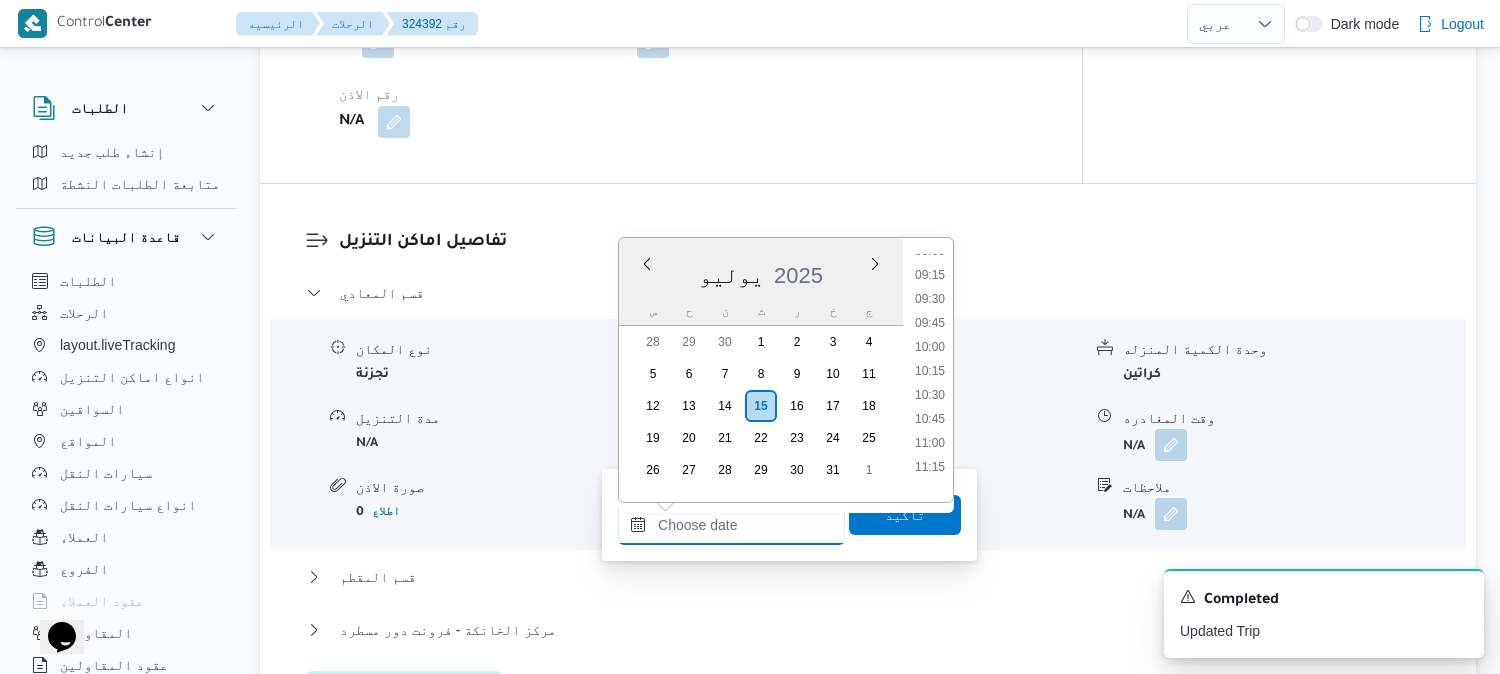 scroll, scrollTop: 745, scrollLeft: 0, axis: vertical 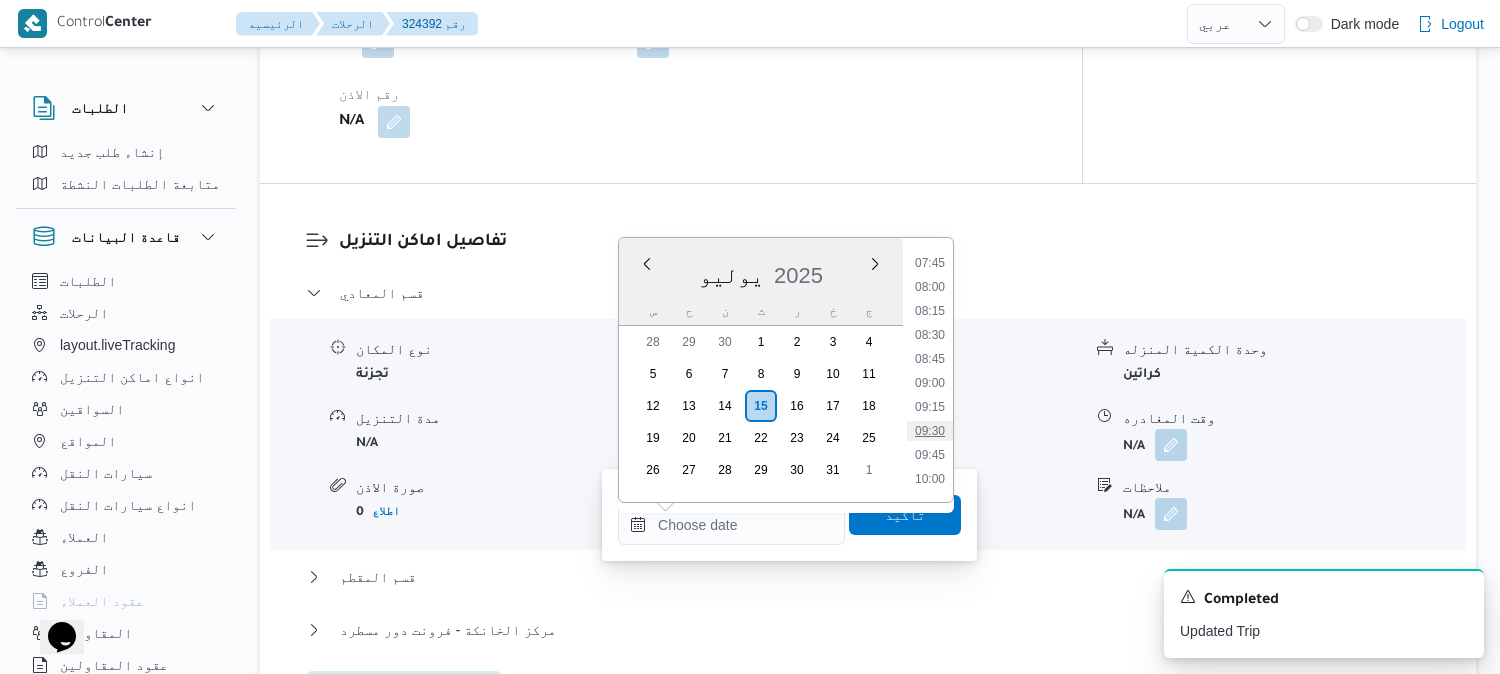 click on "09:30" at bounding box center [930, 431] 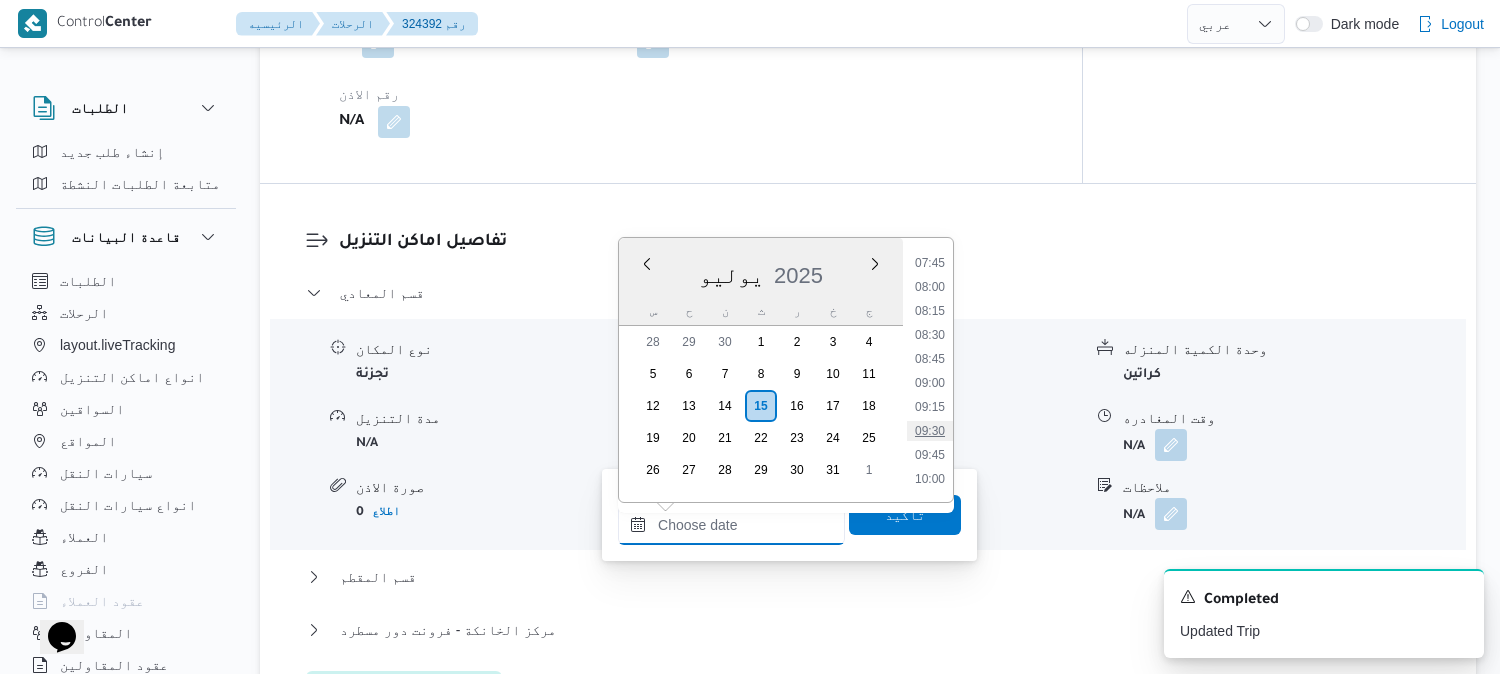 type on "[DATE] ٠٩:٣٠" 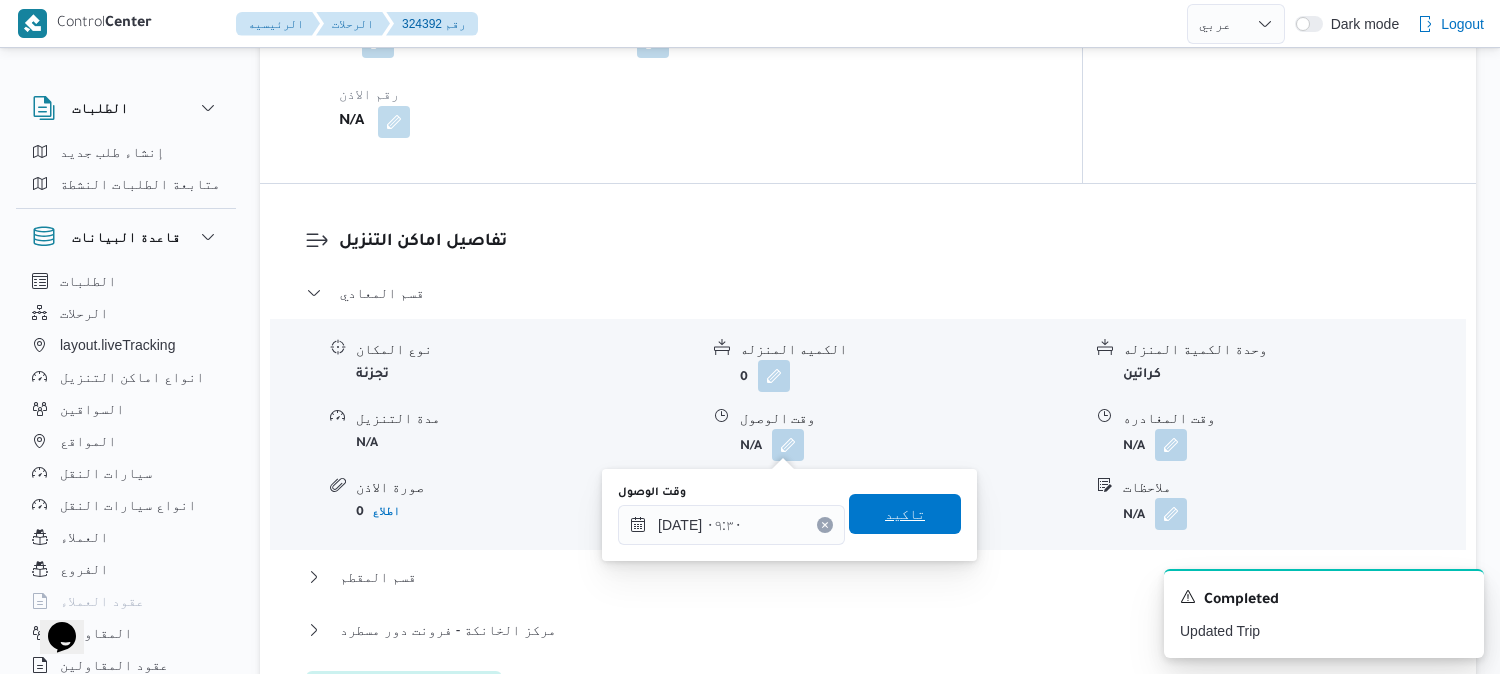 click on "تاكيد" at bounding box center [905, 514] 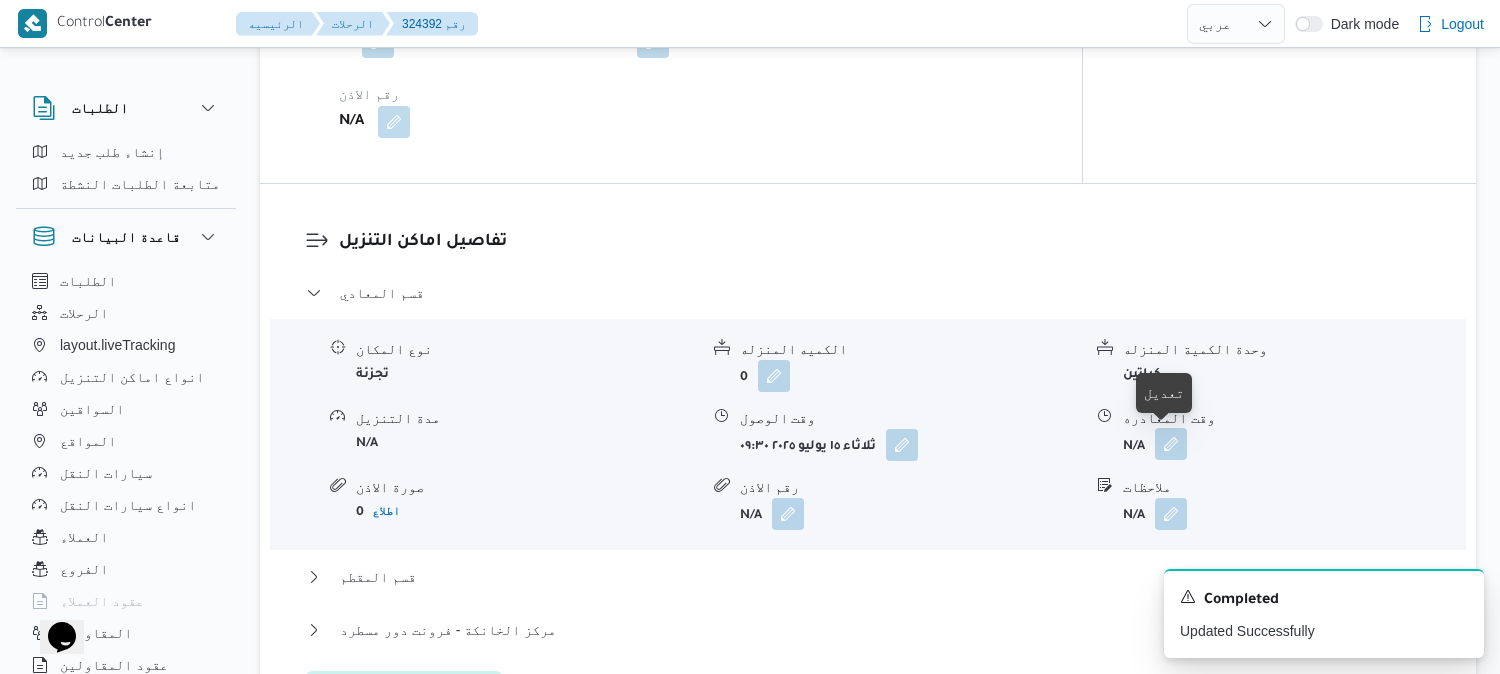click at bounding box center (1171, 444) 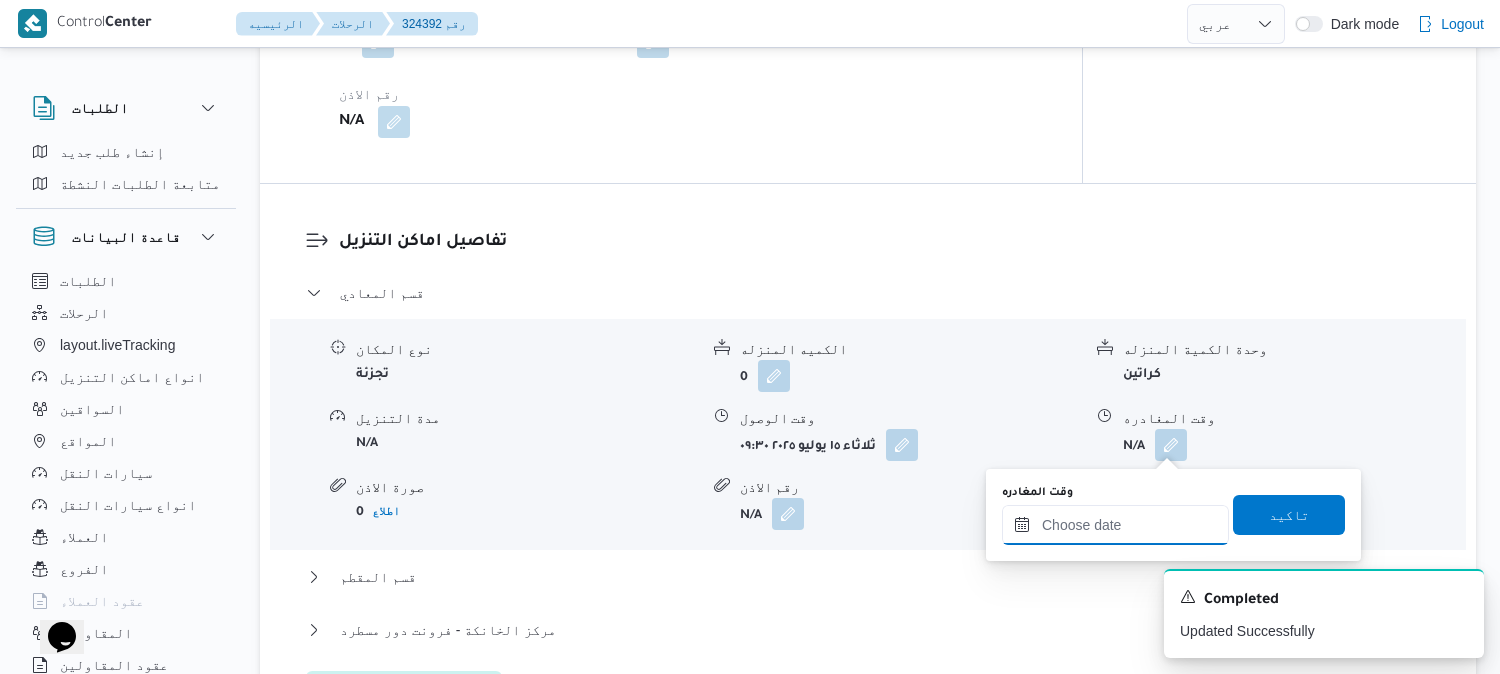 click on "وقت المغادره" at bounding box center [1115, 525] 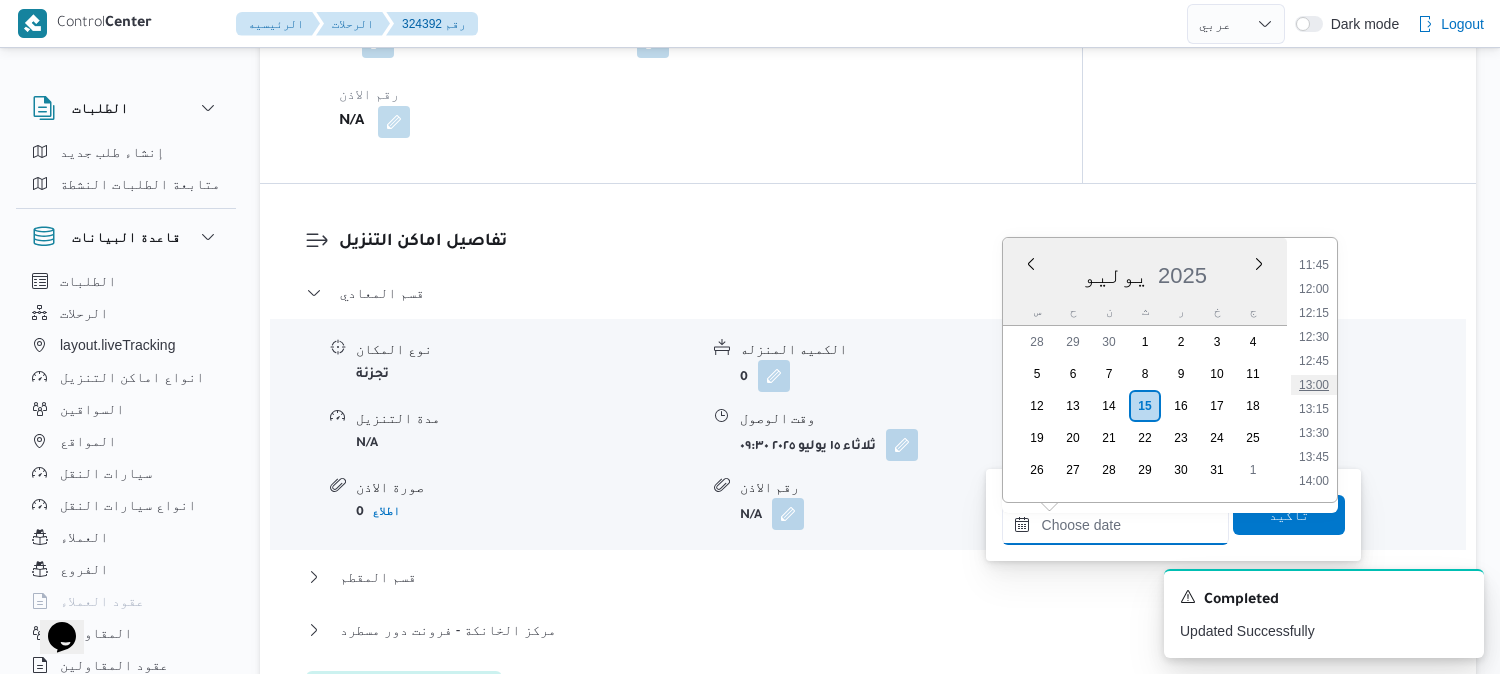 scroll, scrollTop: 1078, scrollLeft: 0, axis: vertical 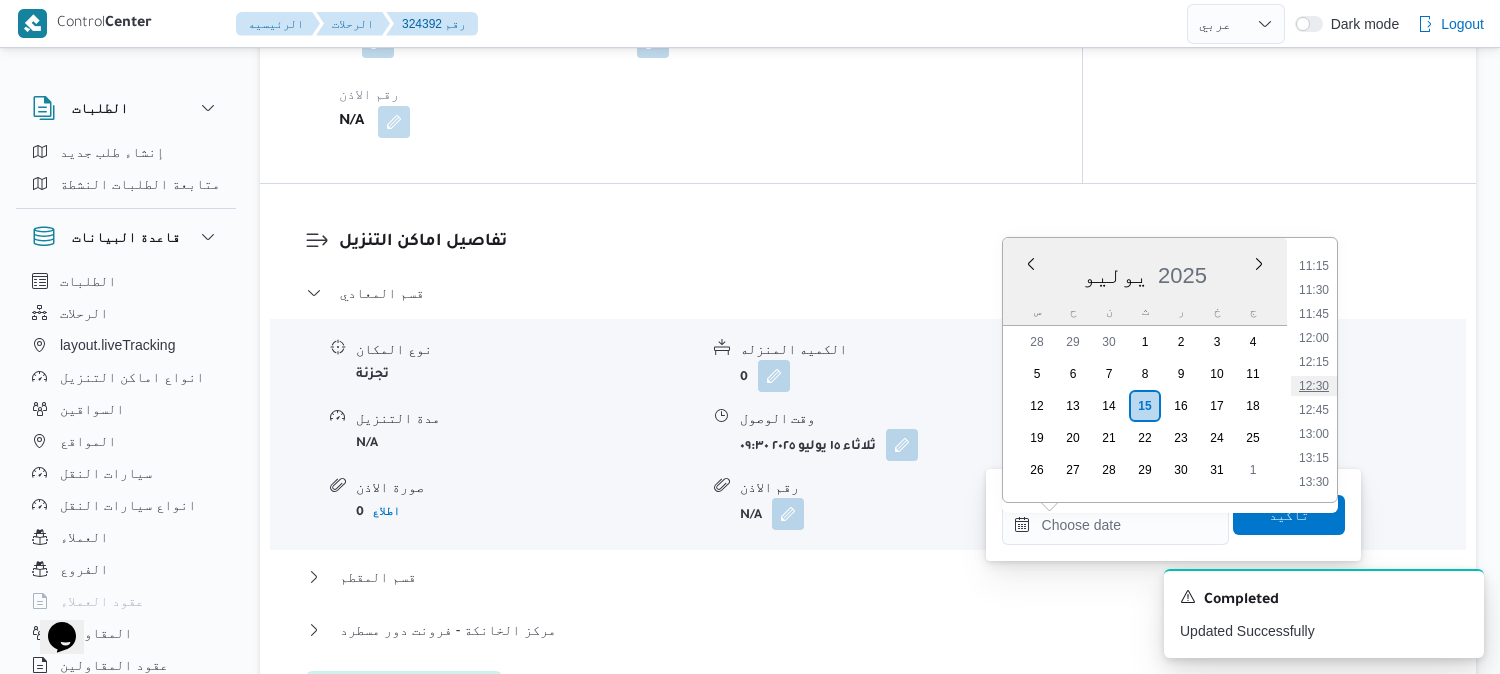 click on "12:30" at bounding box center (1314, 386) 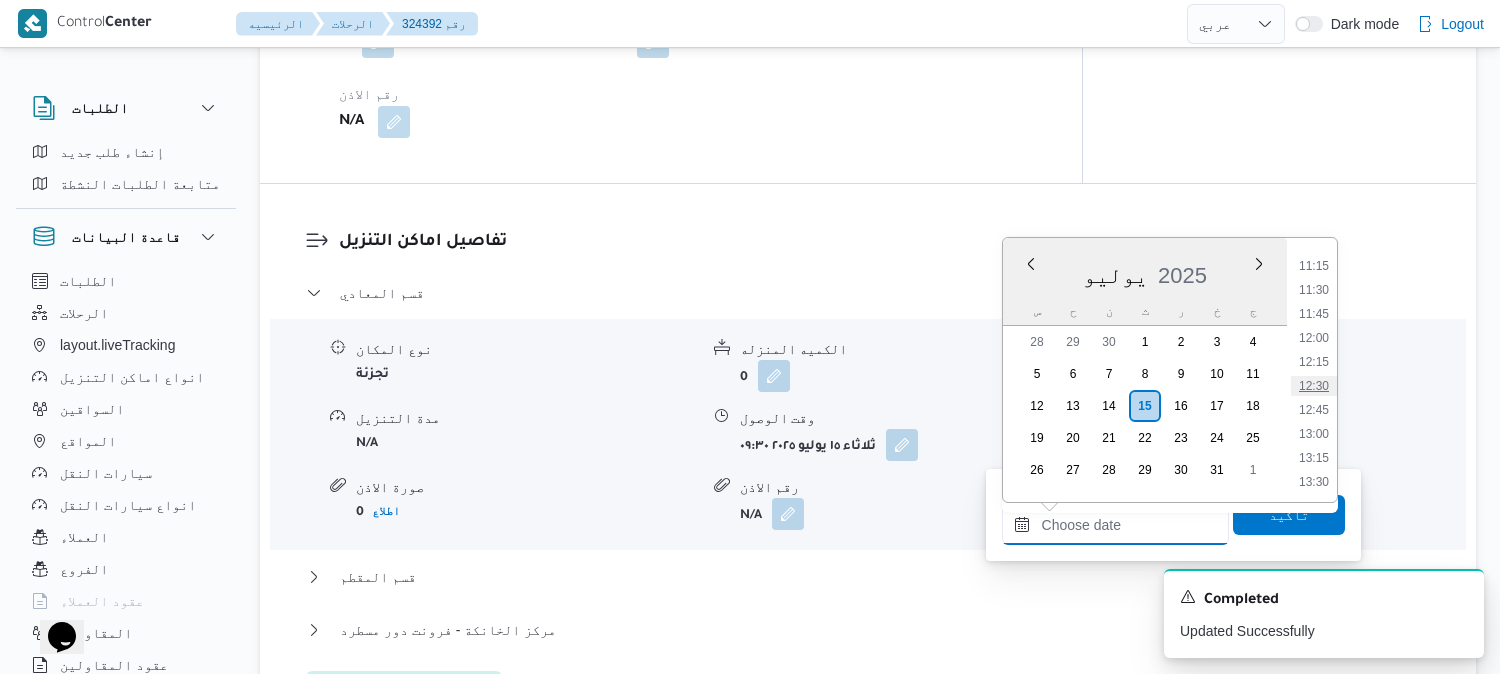 type on "١٥/٠٧/٢٠٢٥ ١٢:٣٠" 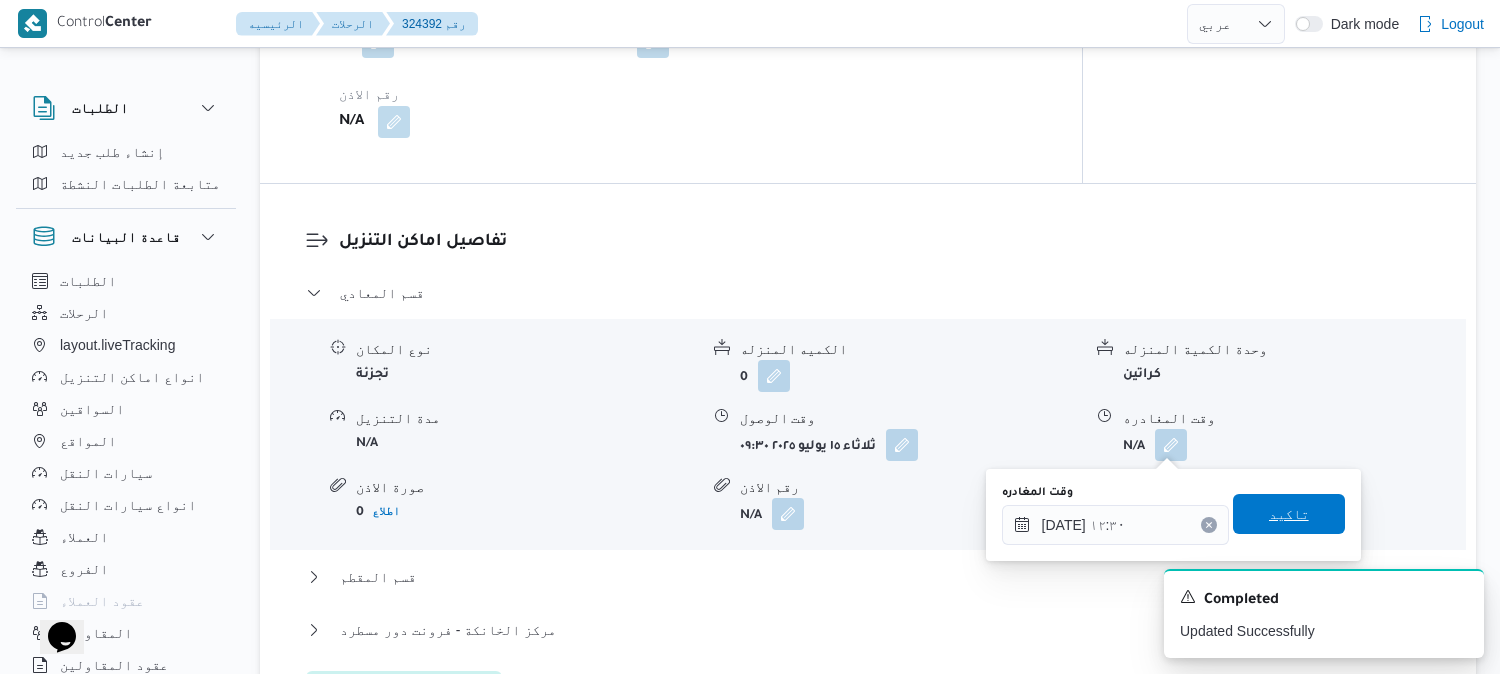 click on "تاكيد" at bounding box center (1289, 514) 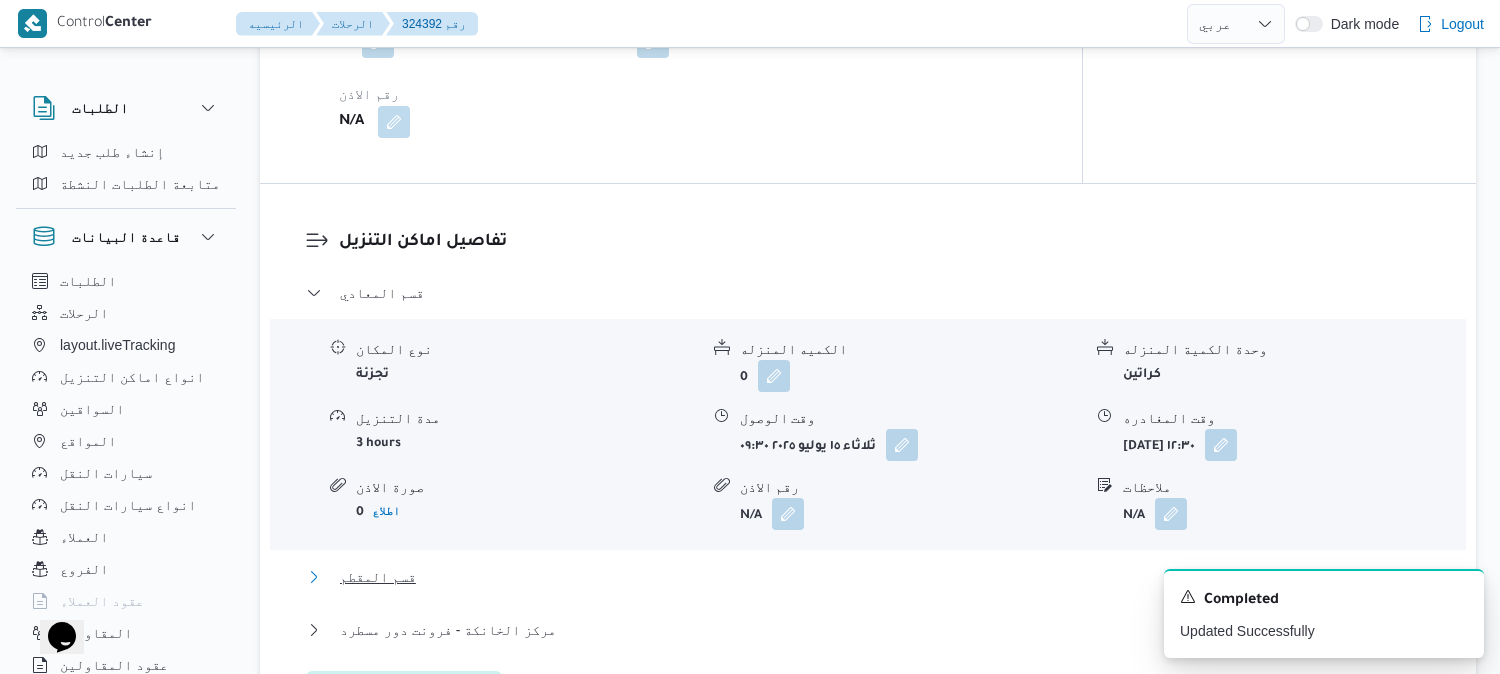 click 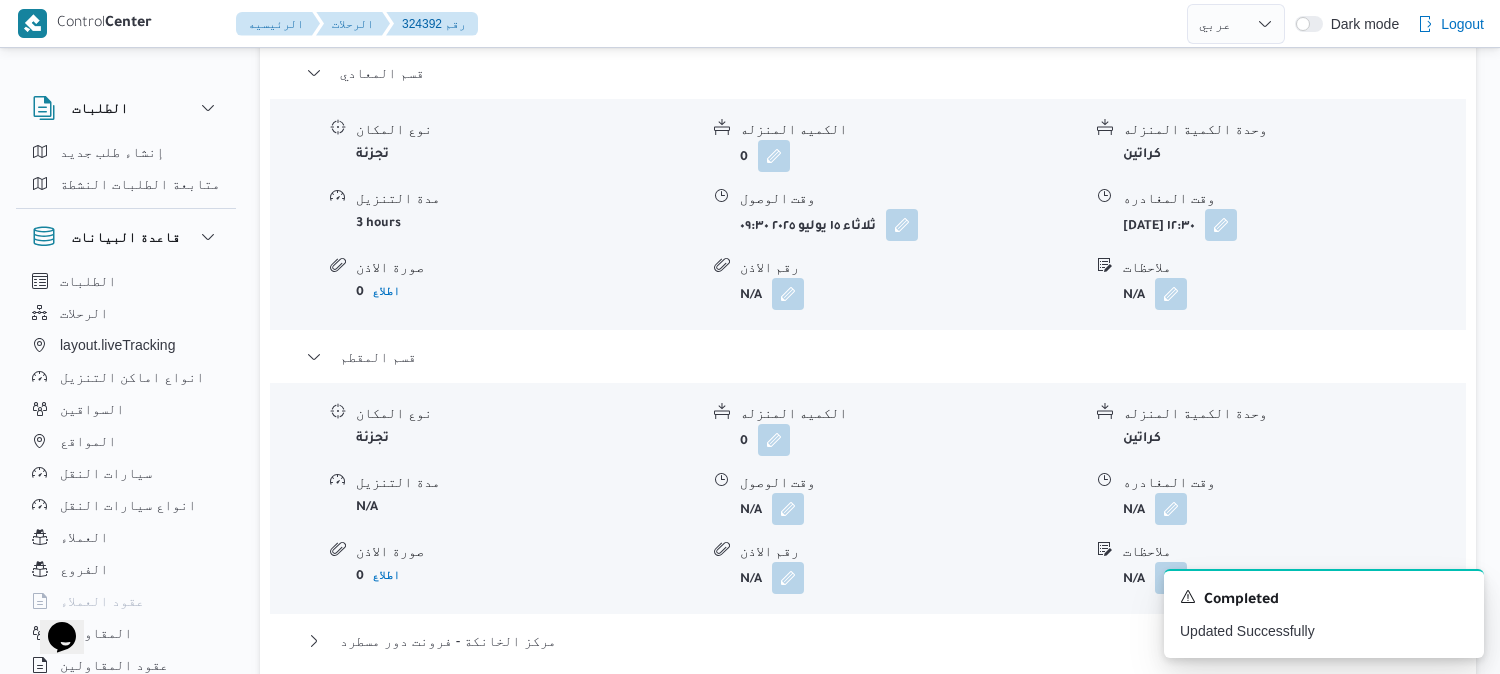 scroll, scrollTop: 1777, scrollLeft: 0, axis: vertical 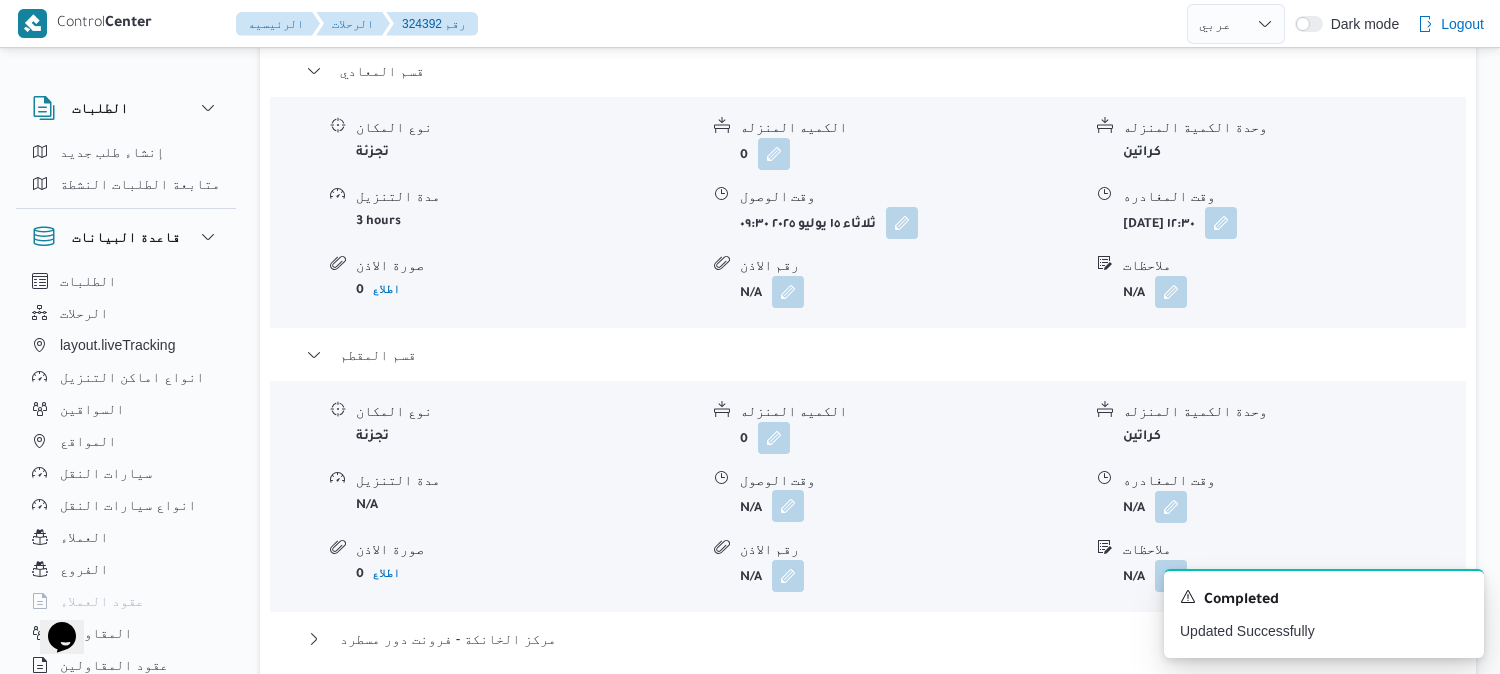 click at bounding box center [788, 506] 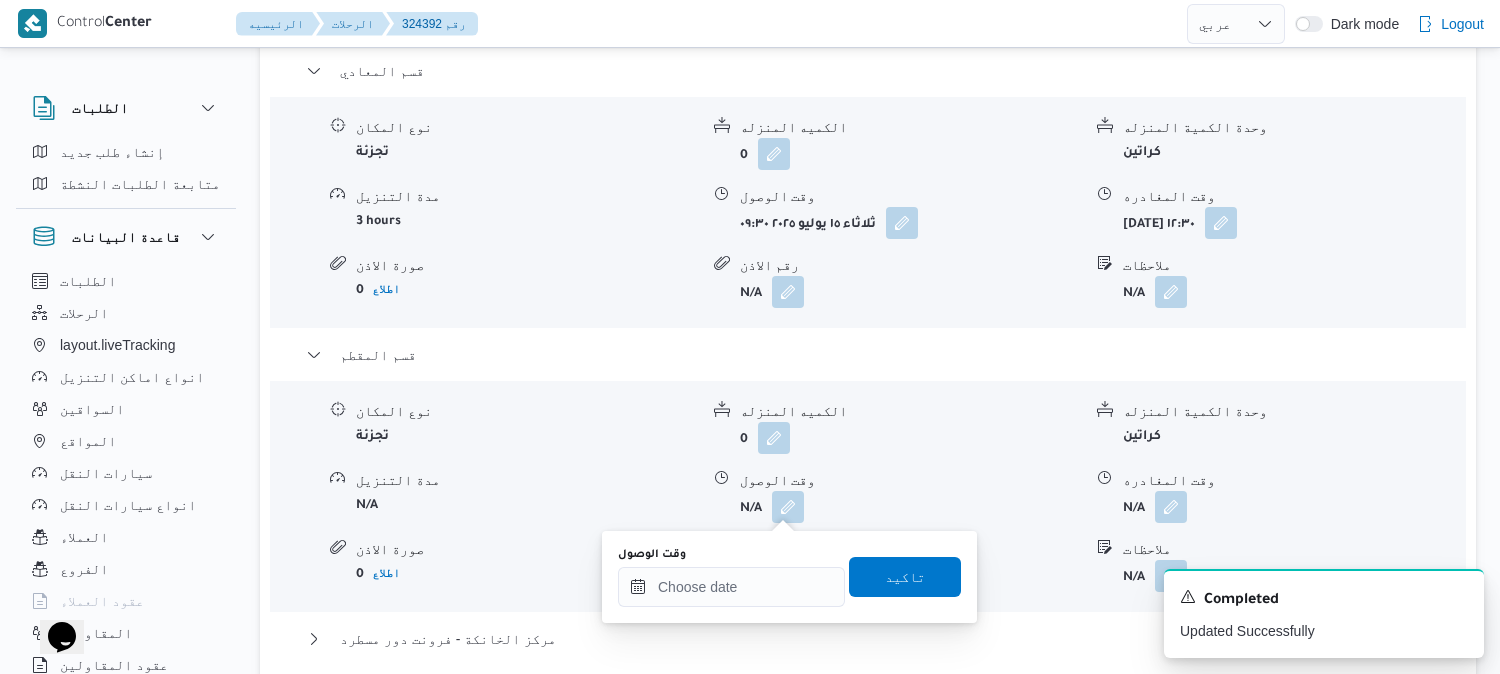 click on "وقت الوصول" at bounding box center (731, 577) 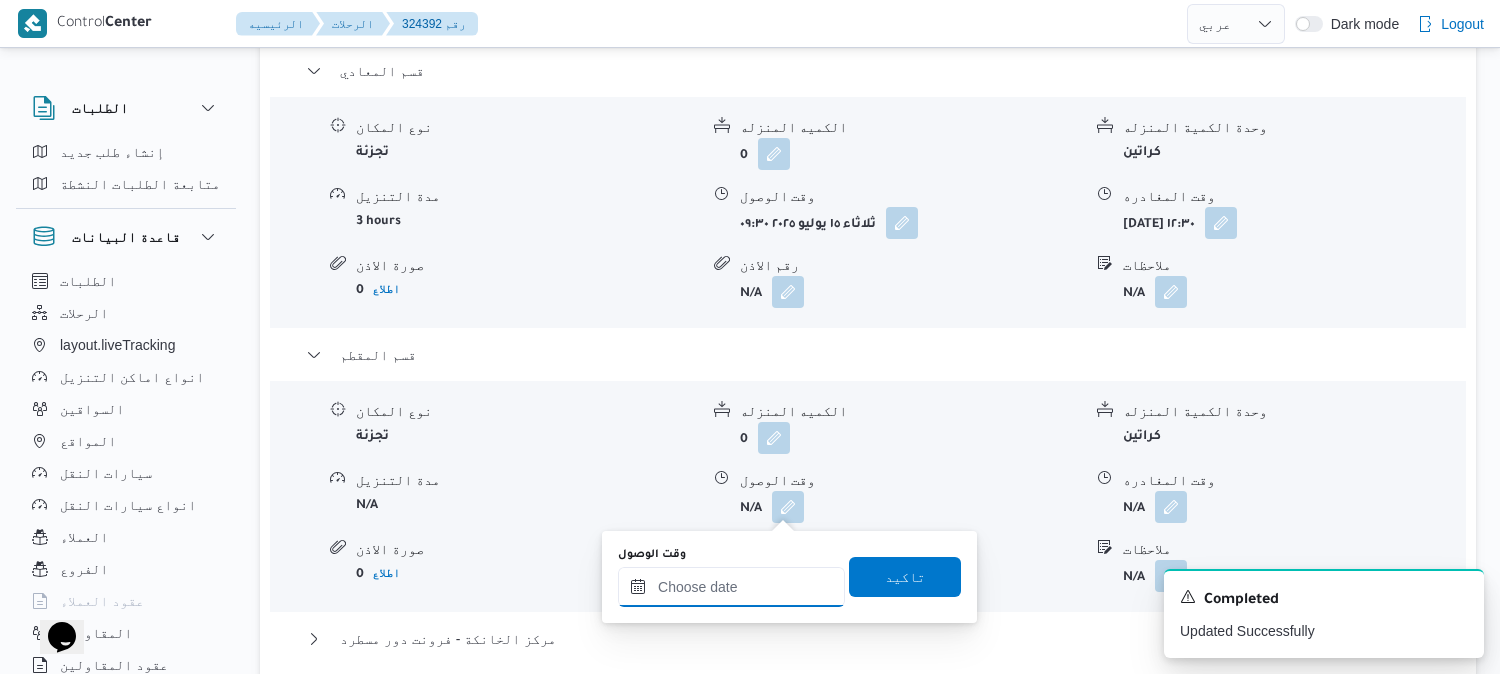 click on "وقت الوصول" at bounding box center (731, 587) 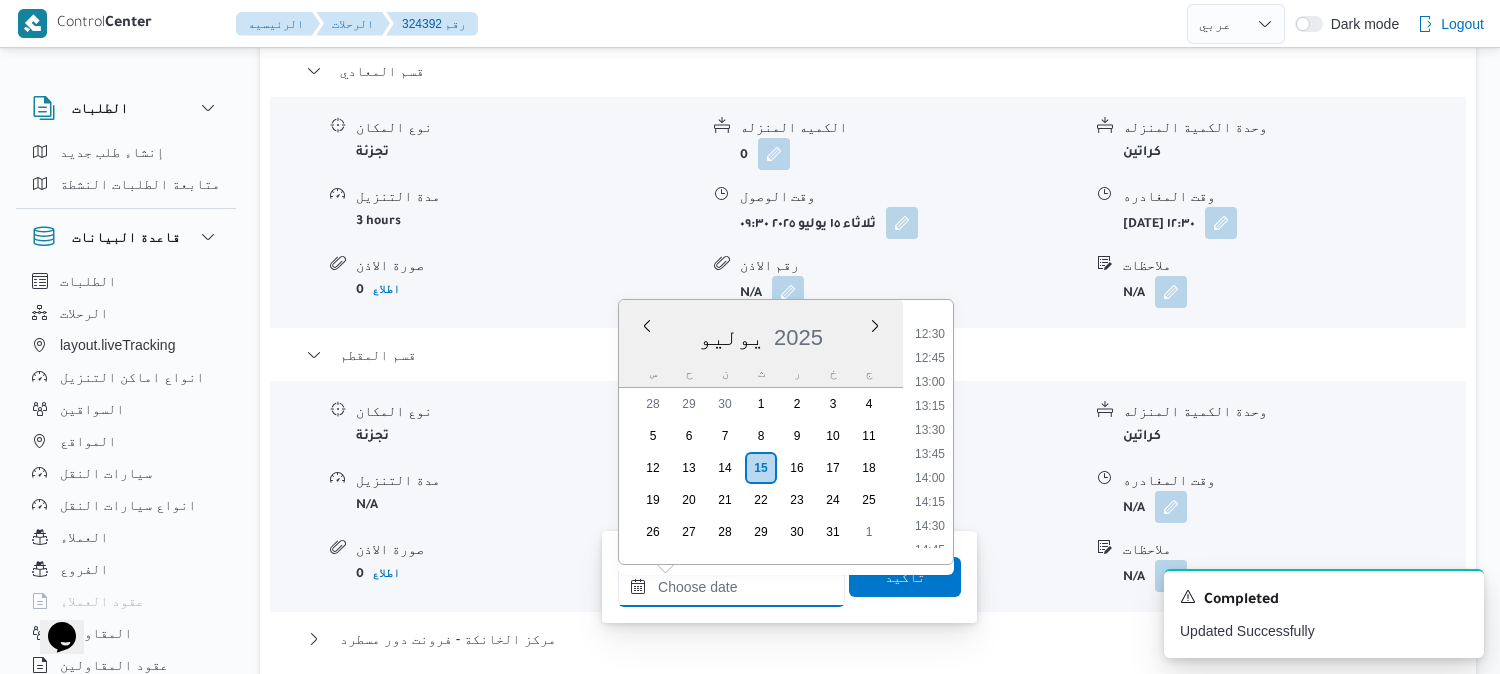 scroll, scrollTop: 1190, scrollLeft: 0, axis: vertical 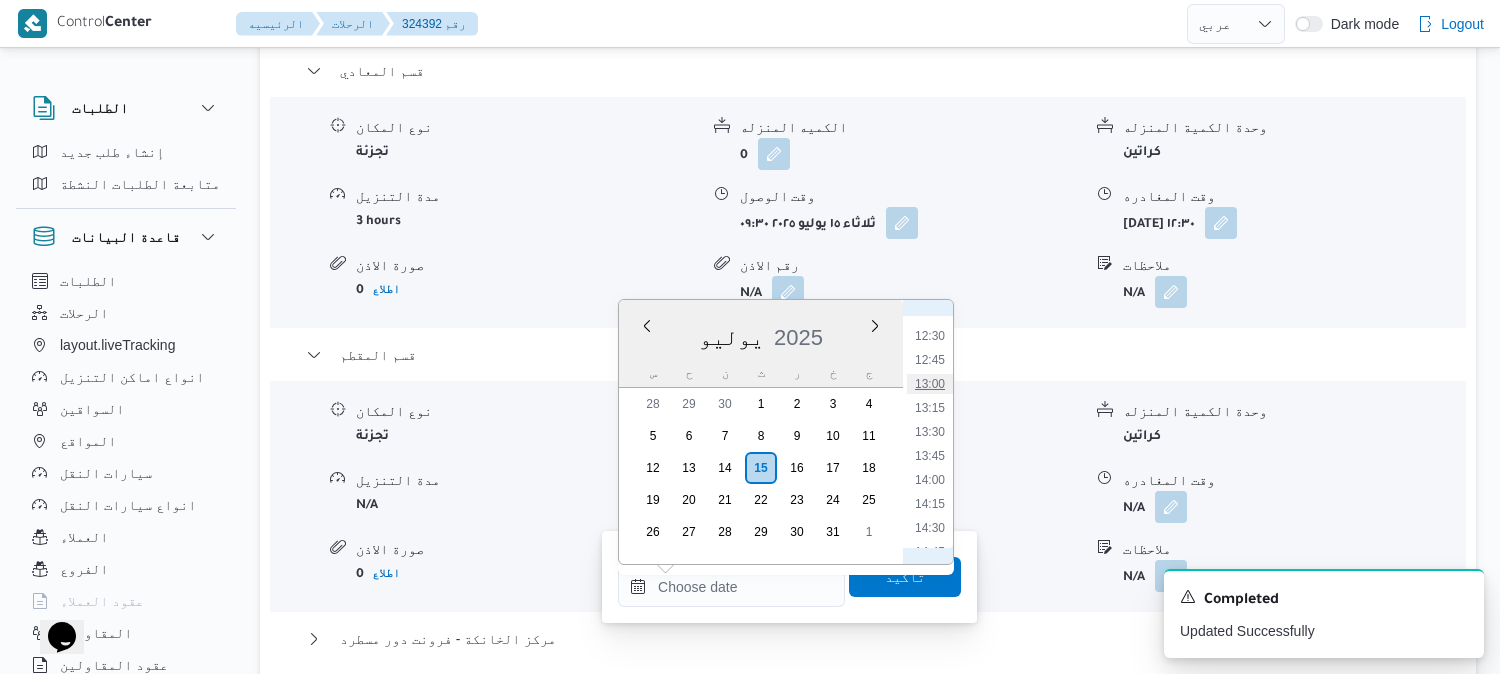 click on "13:00" at bounding box center [930, 384] 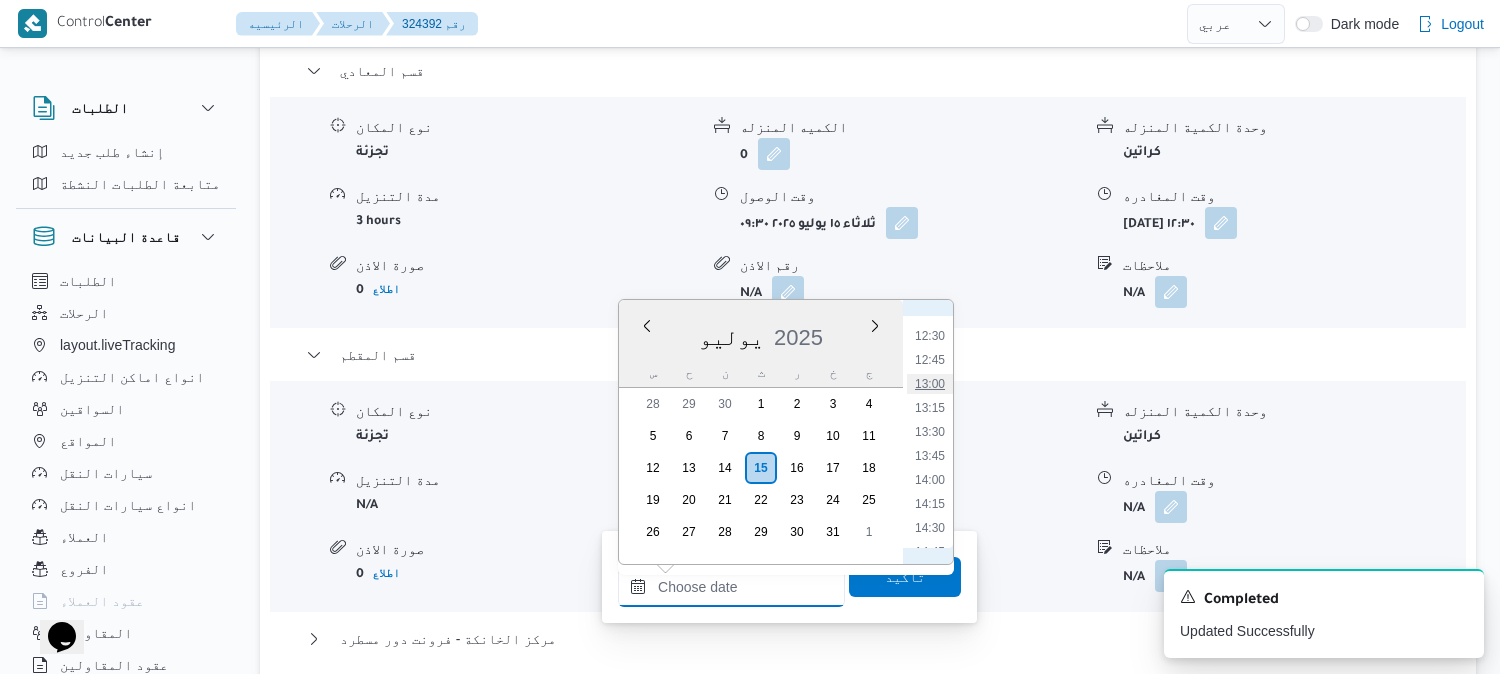 type on "١٥/٠٧/٢٠٢٥ ١٣:٠٠" 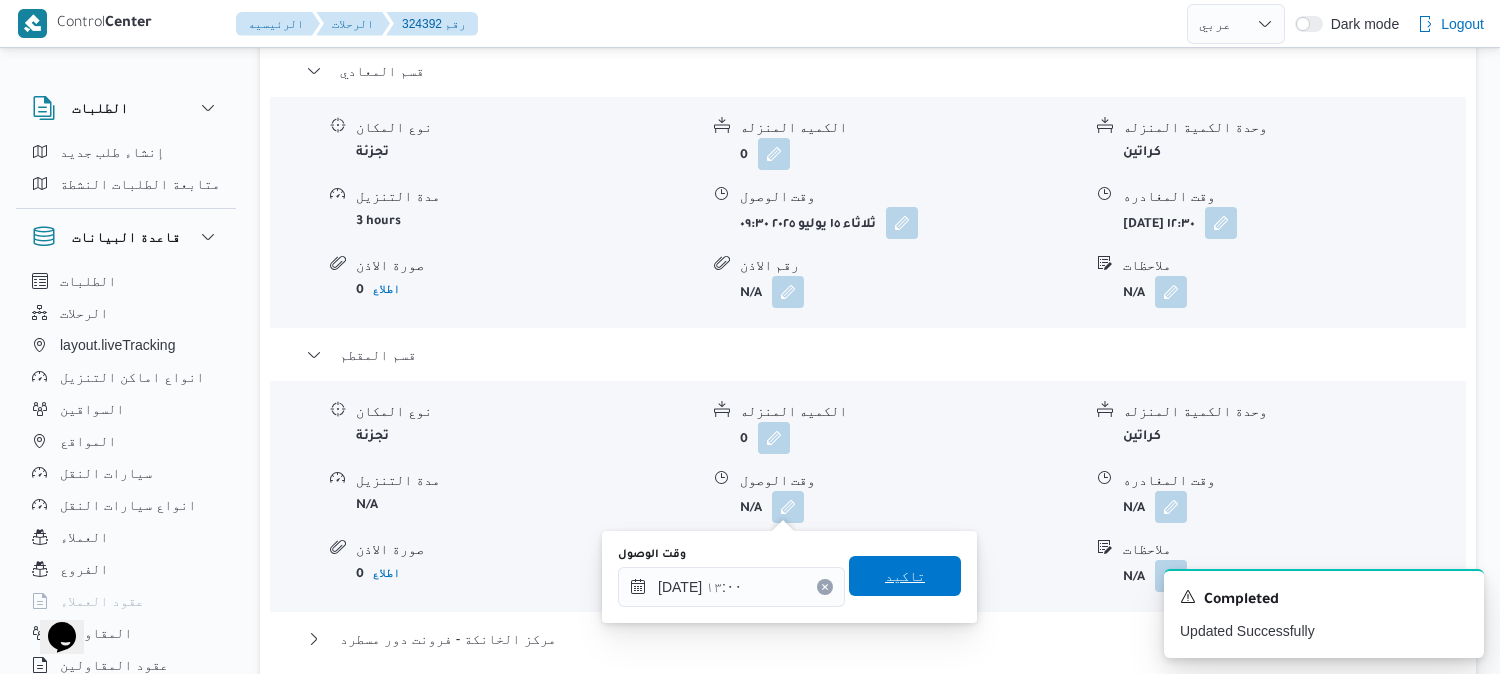 click on "تاكيد" at bounding box center (905, 576) 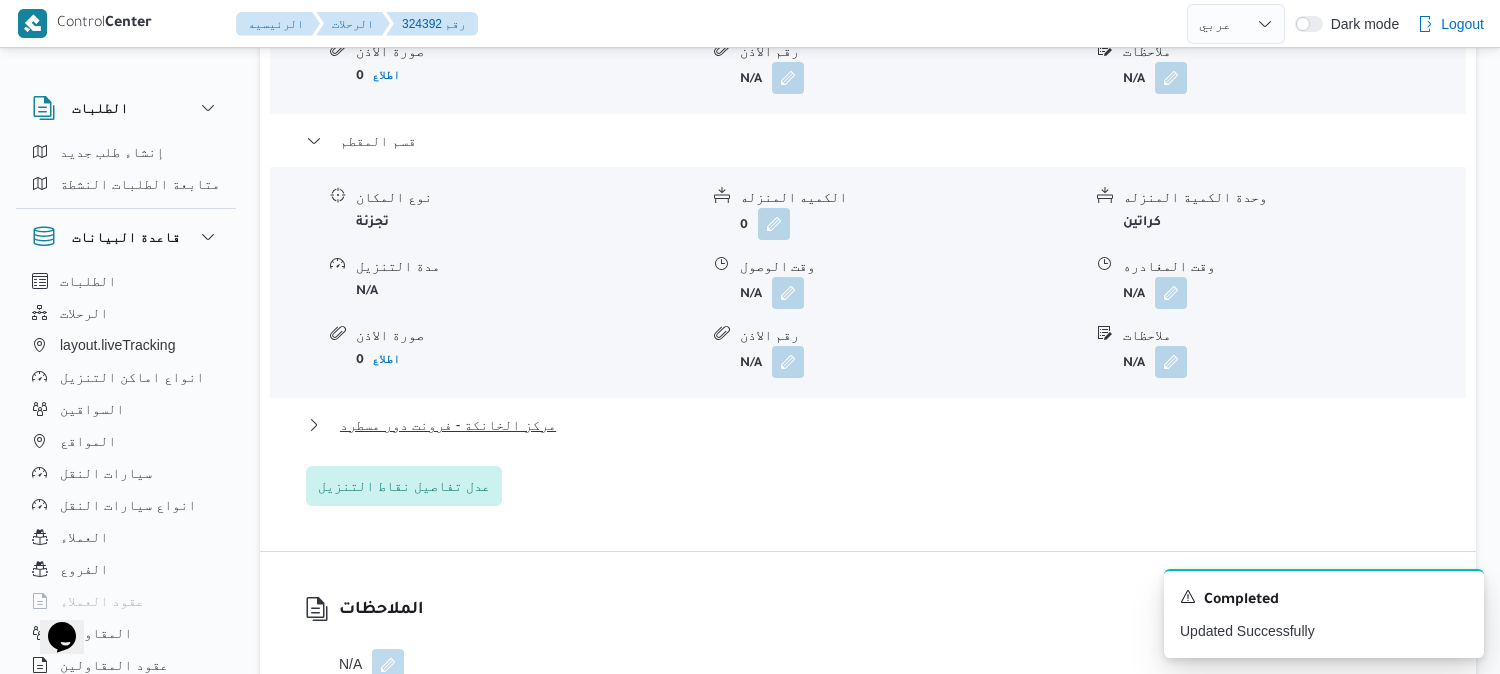scroll, scrollTop: 2000, scrollLeft: 0, axis: vertical 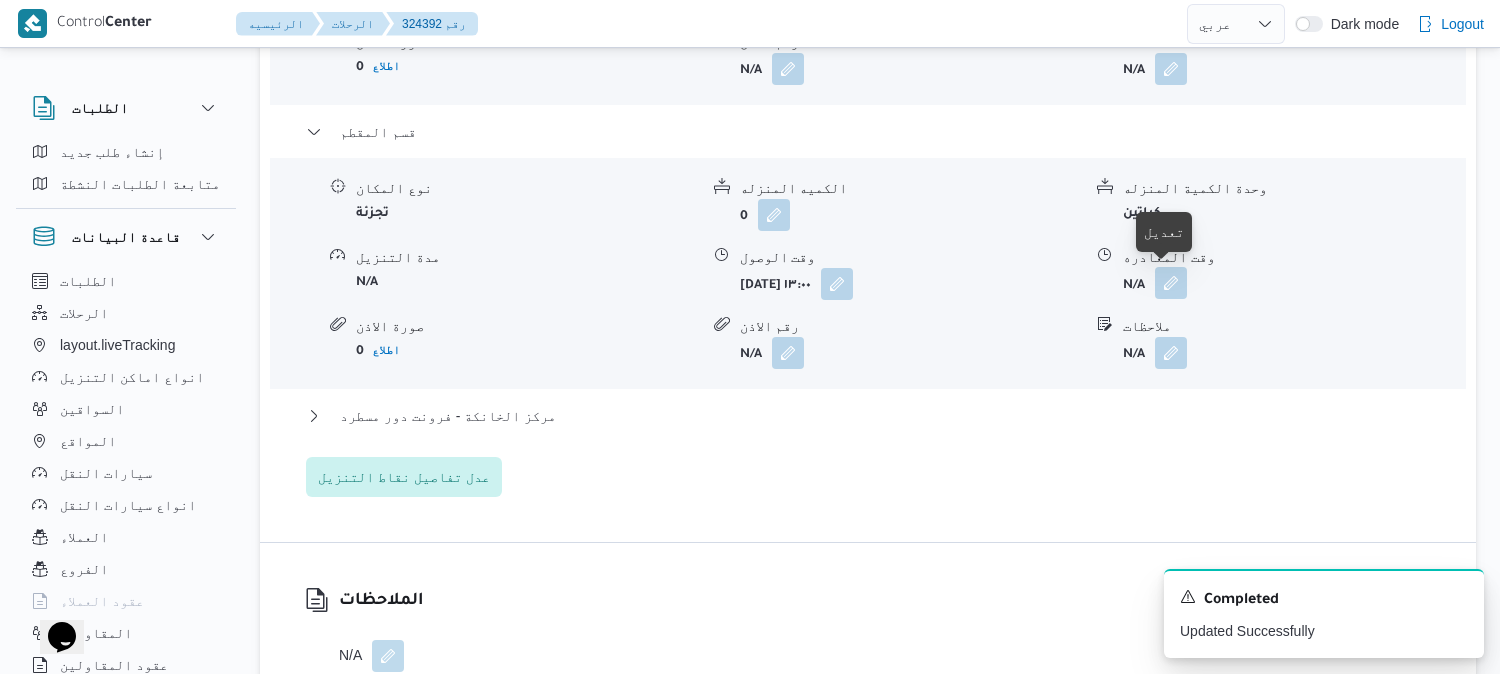 click at bounding box center (1171, 283) 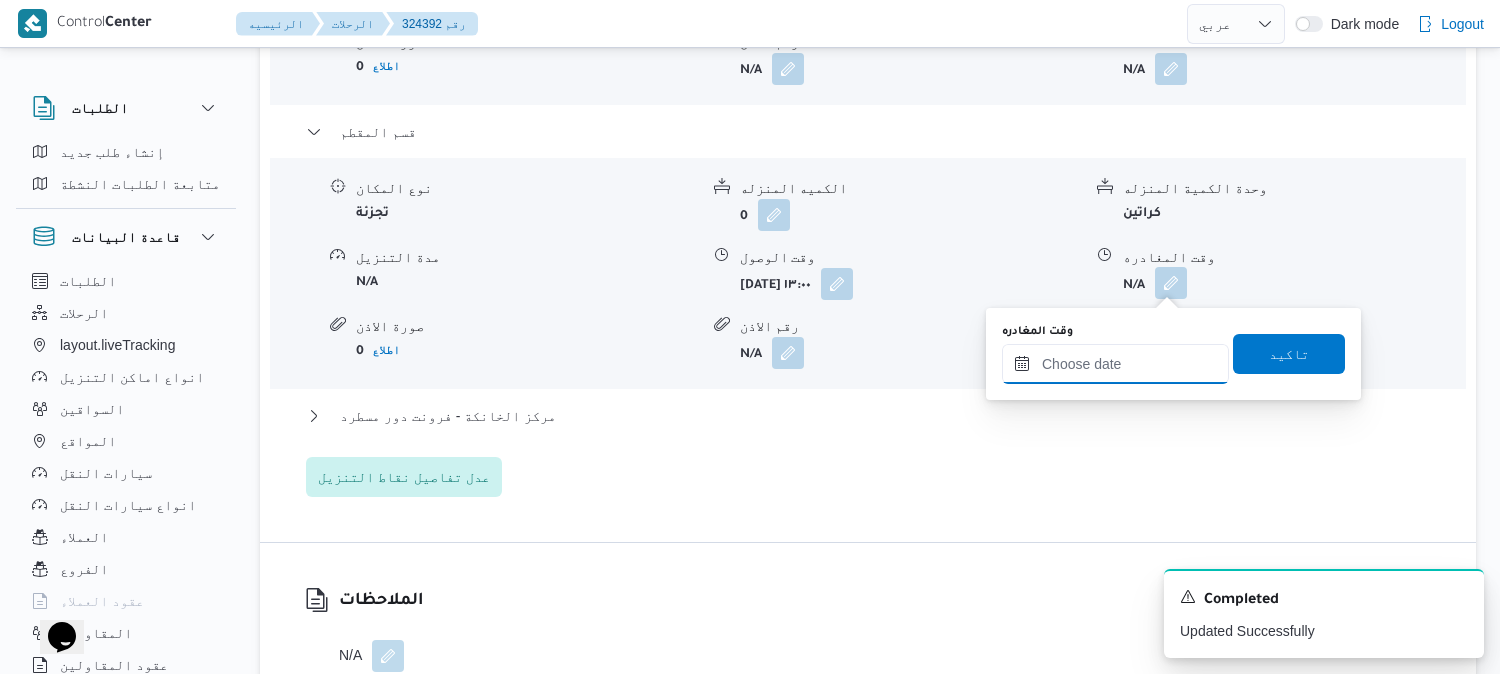 click on "وقت المغادره" at bounding box center [1115, 364] 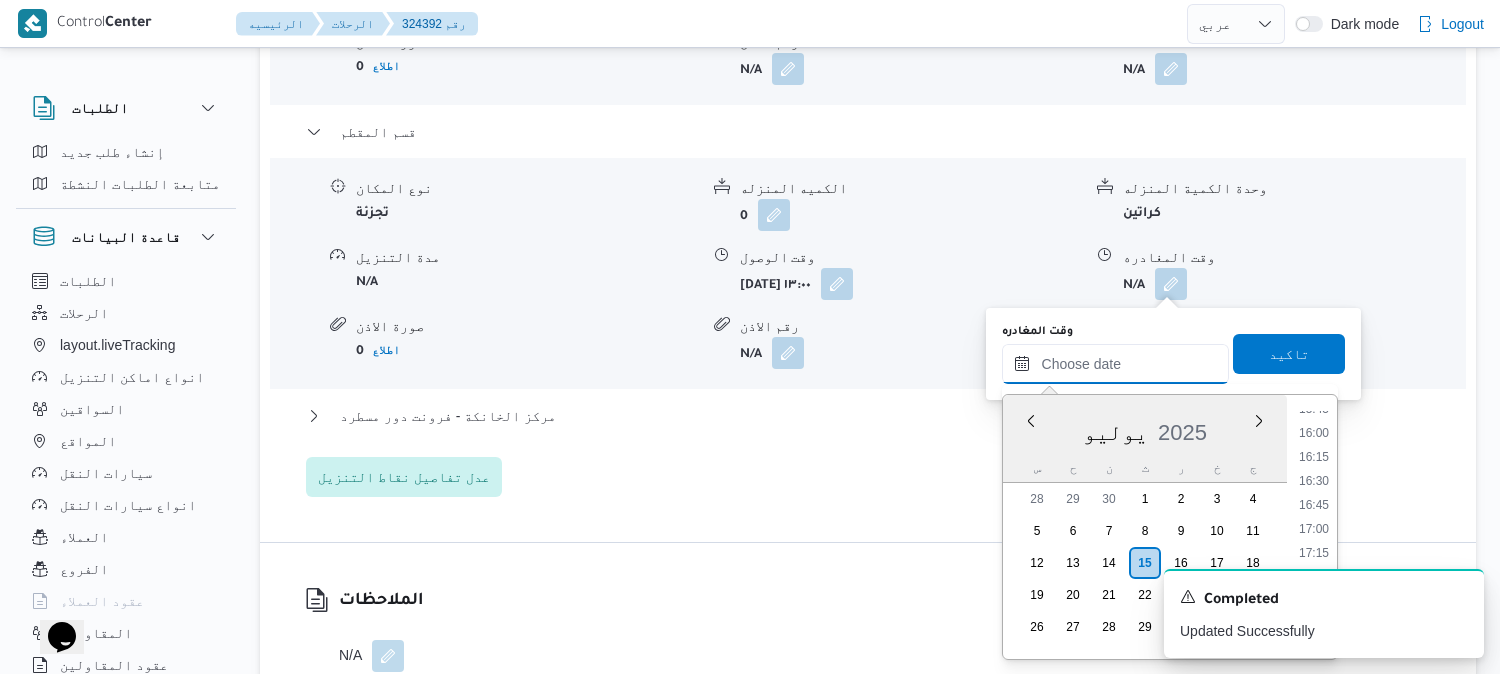 scroll, scrollTop: 1523, scrollLeft: 0, axis: vertical 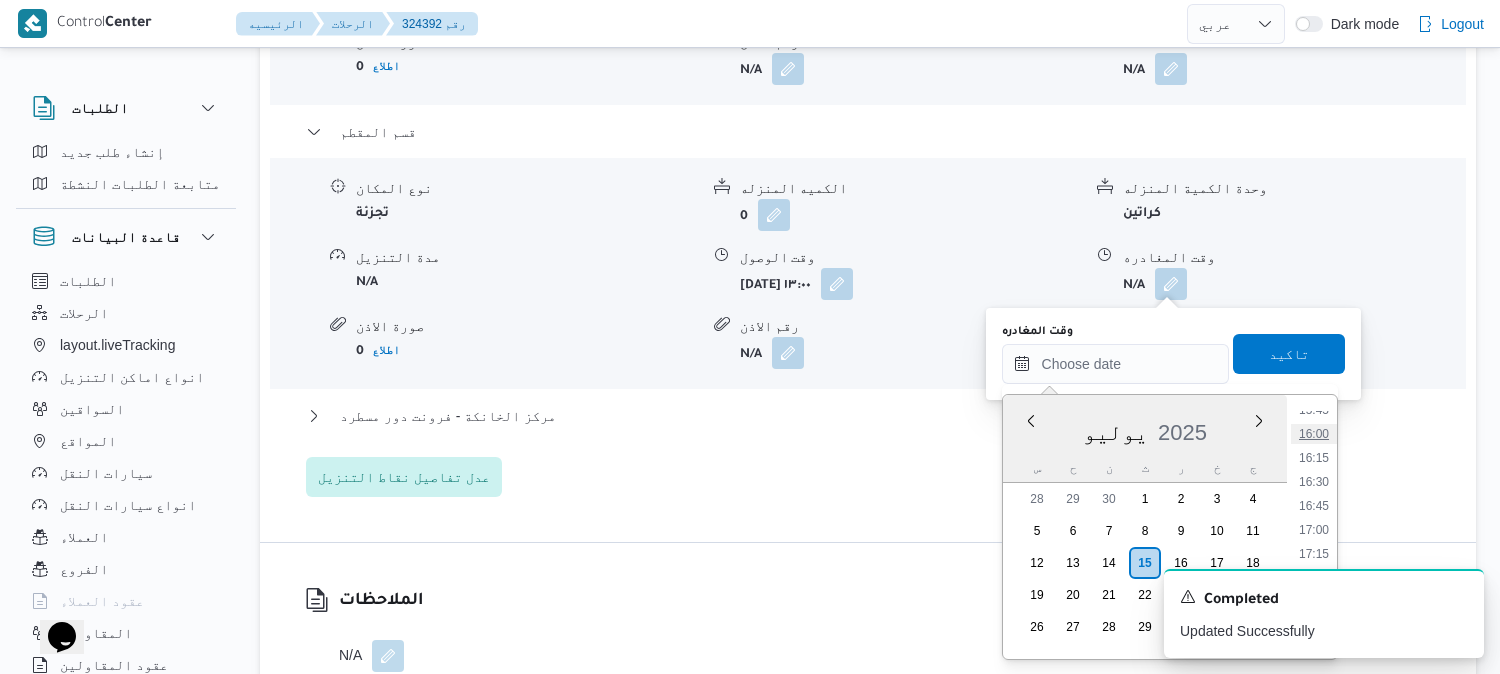 click on "16:00" at bounding box center [1314, 434] 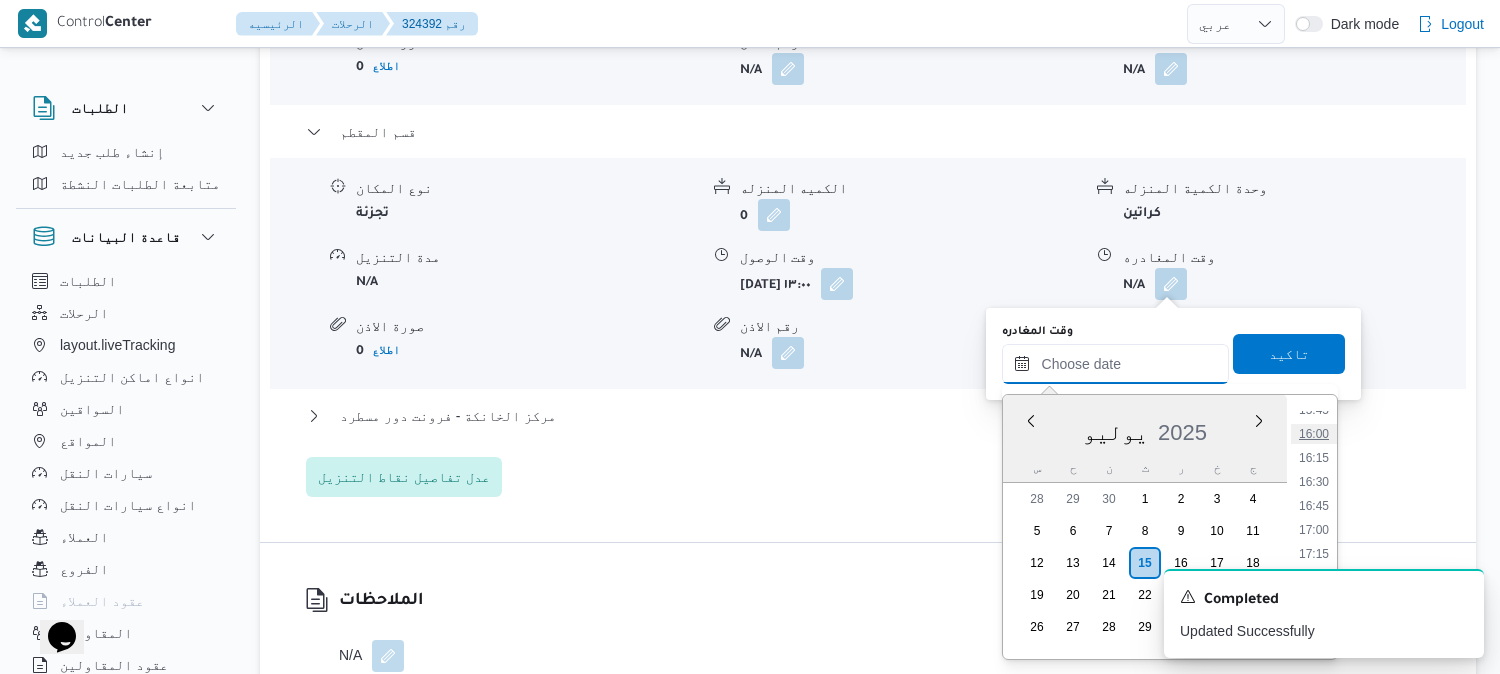 type on "١٥/٠٧/٢٠٢٥ ١٦:٠٠" 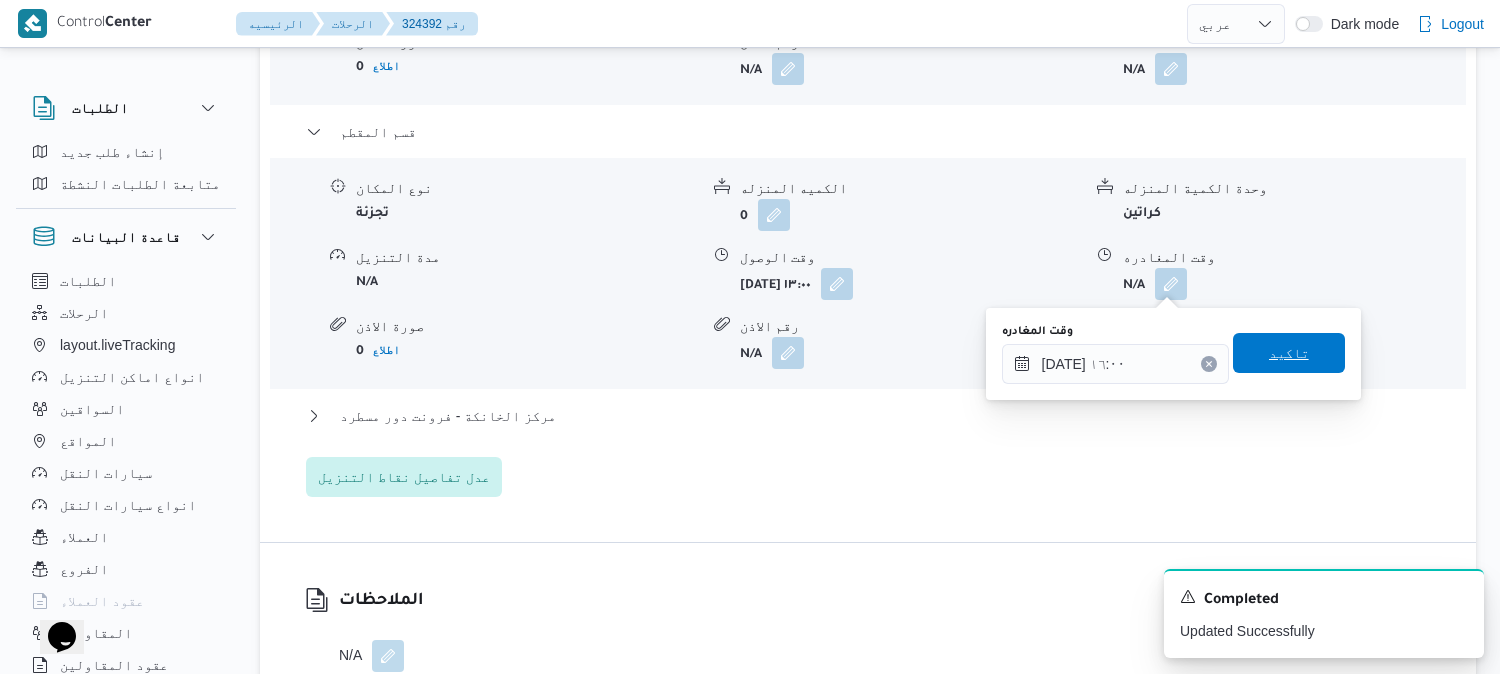 click on "تاكيد" at bounding box center [1289, 353] 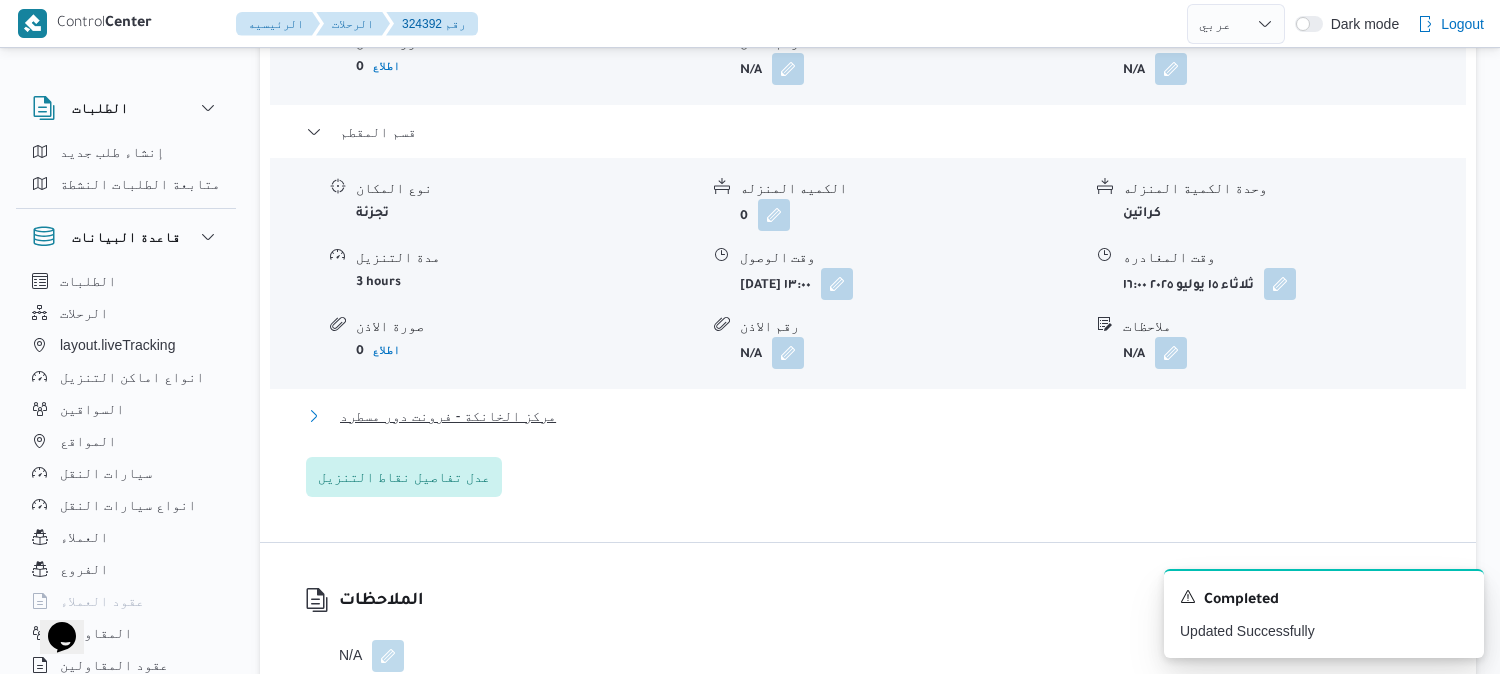 click on "مركز الخانكة -
فرونت دور مسطرد" at bounding box center [448, 416] 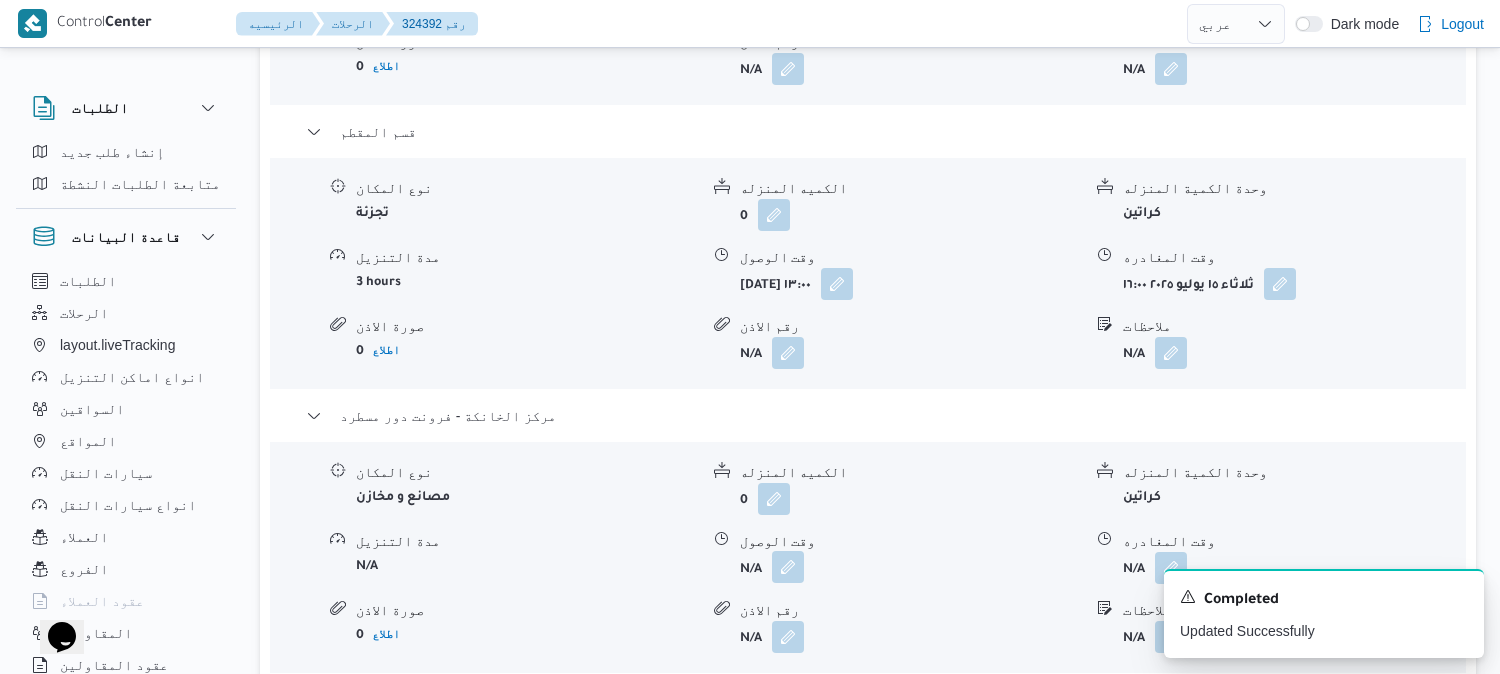 click at bounding box center (788, 567) 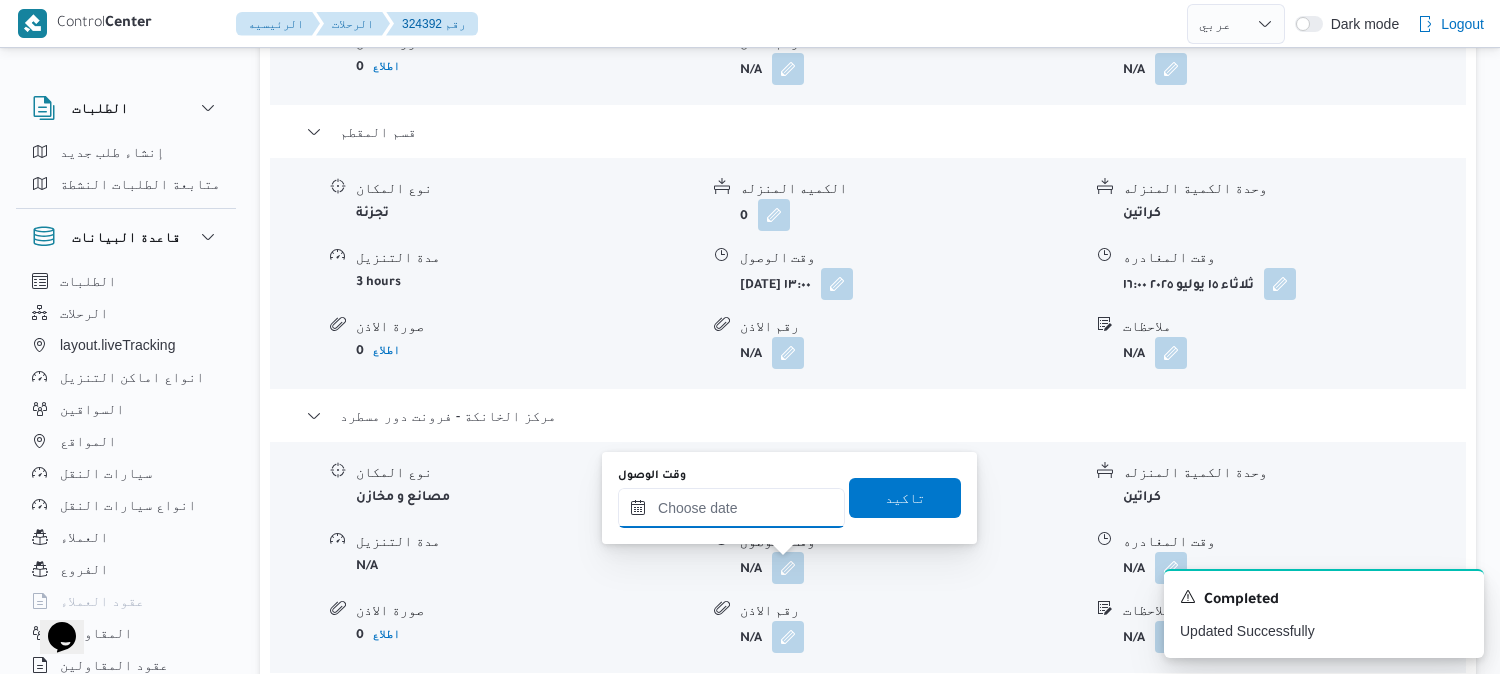 click on "وقت الوصول" at bounding box center (731, 508) 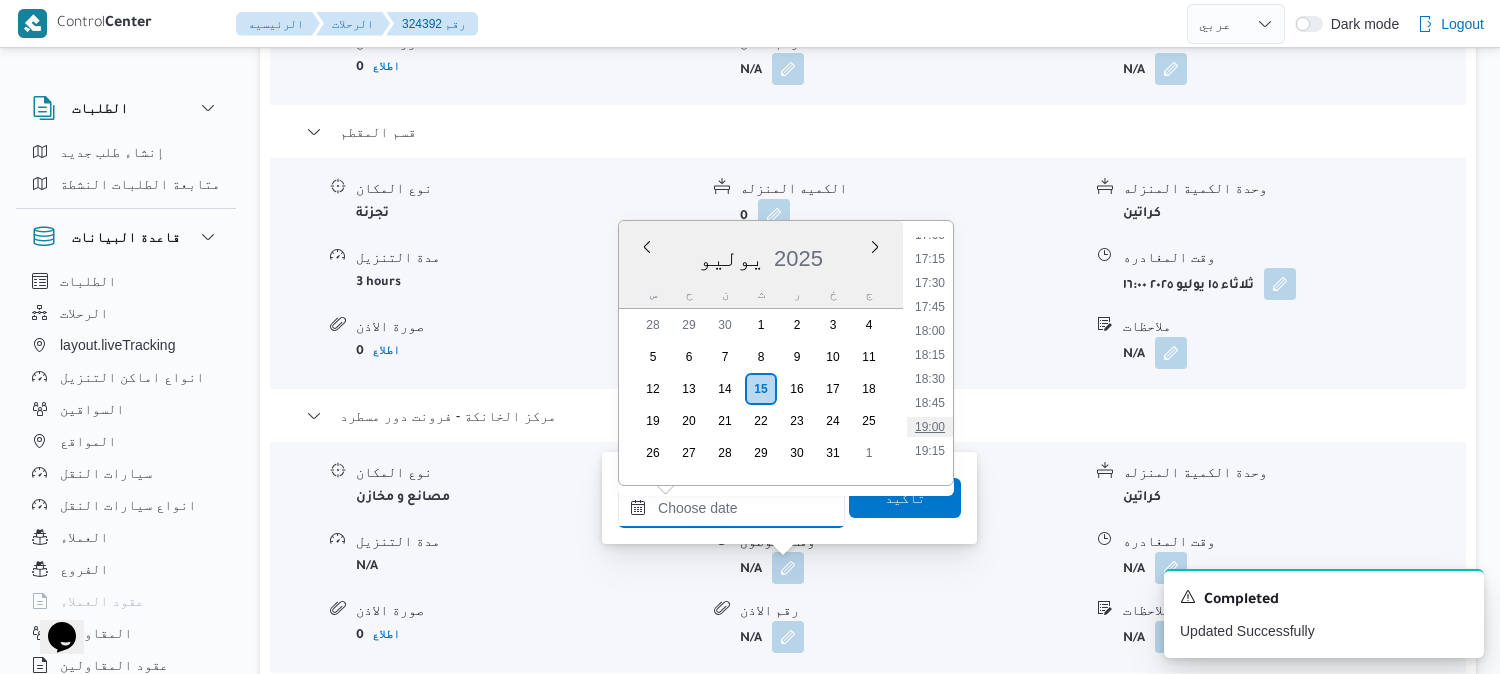 scroll, scrollTop: 1523, scrollLeft: 0, axis: vertical 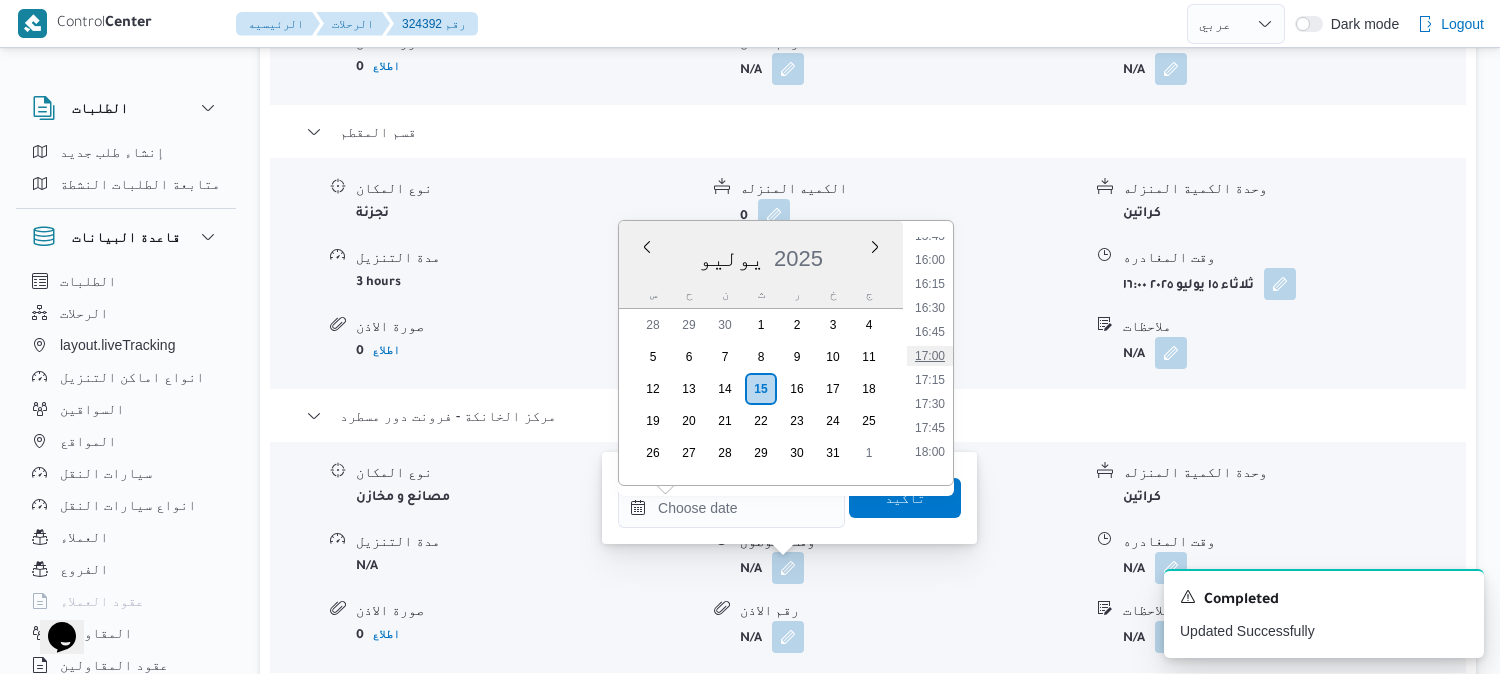 click on "17:00" at bounding box center [930, 356] 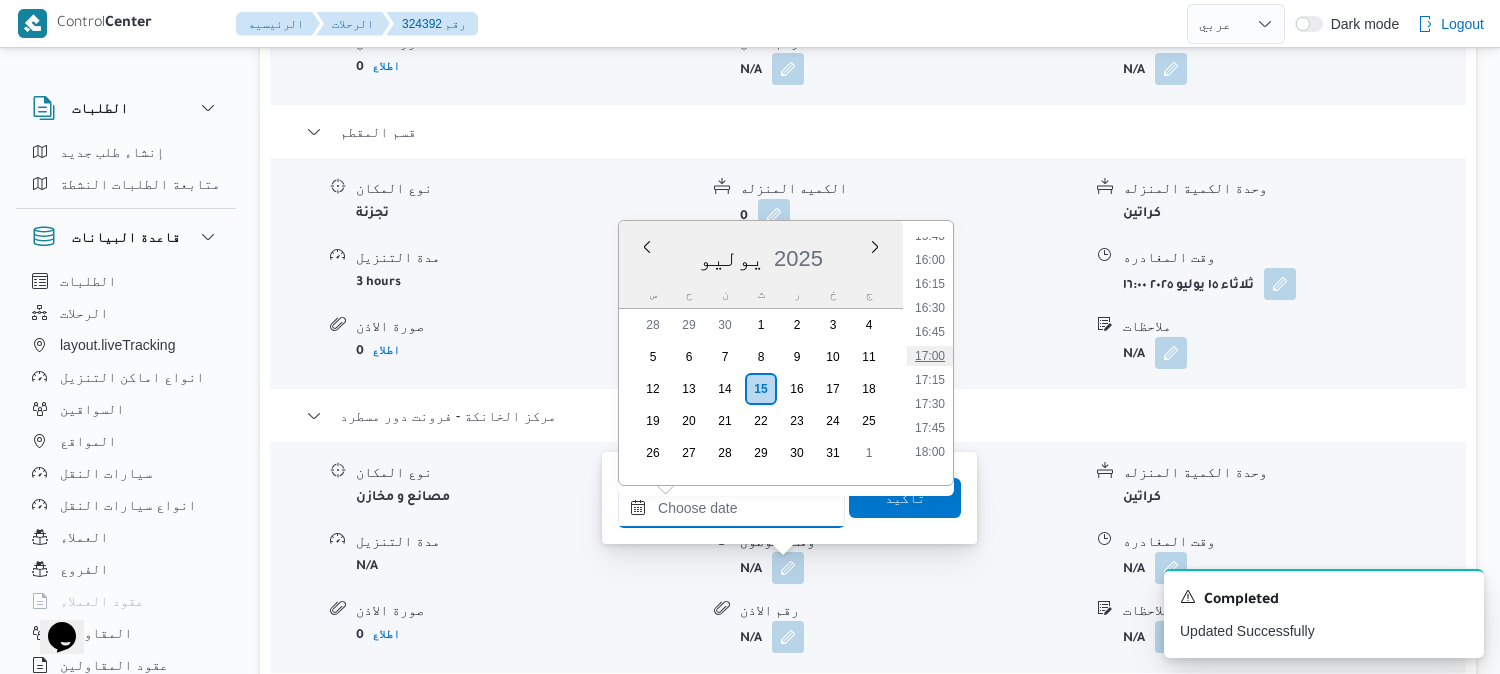 type on "١٥/٠٧/٢٠٢٥ ١٧:٠٠" 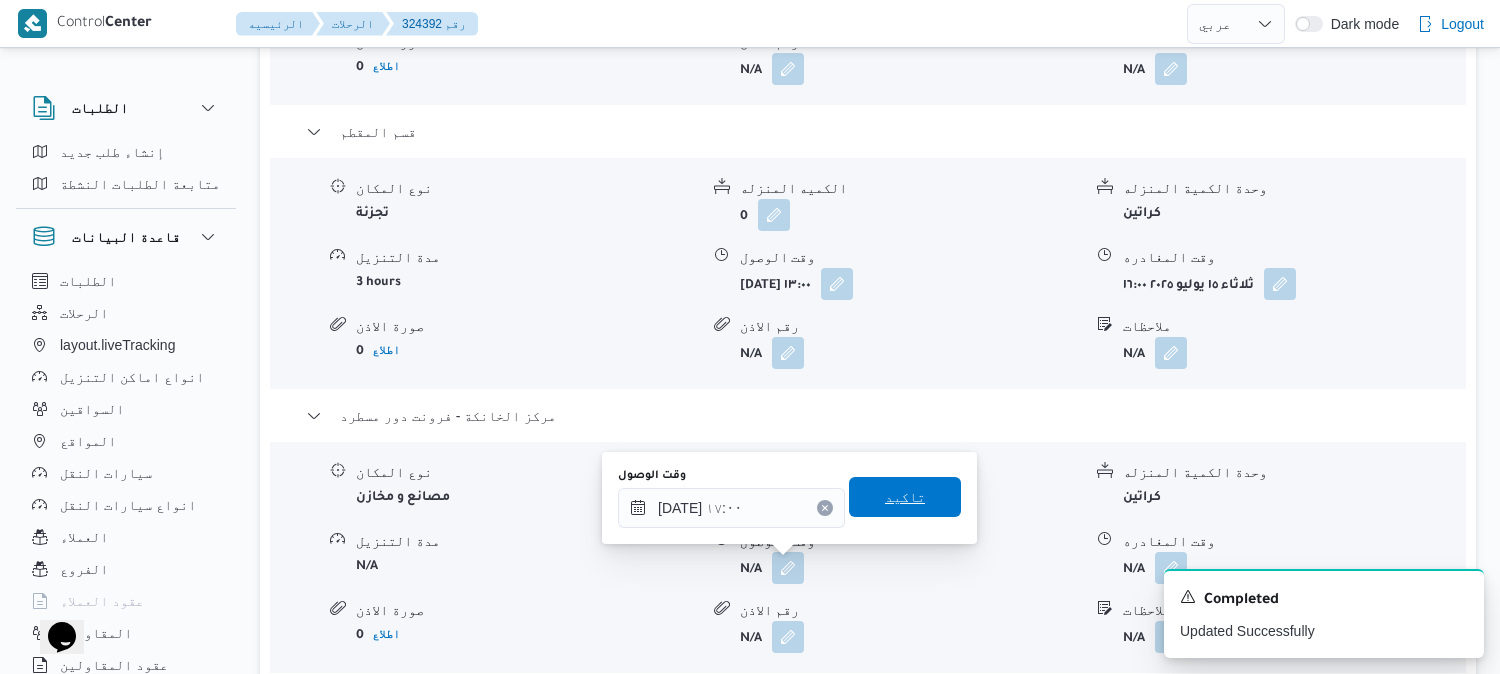 click on "تاكيد" at bounding box center [905, 497] 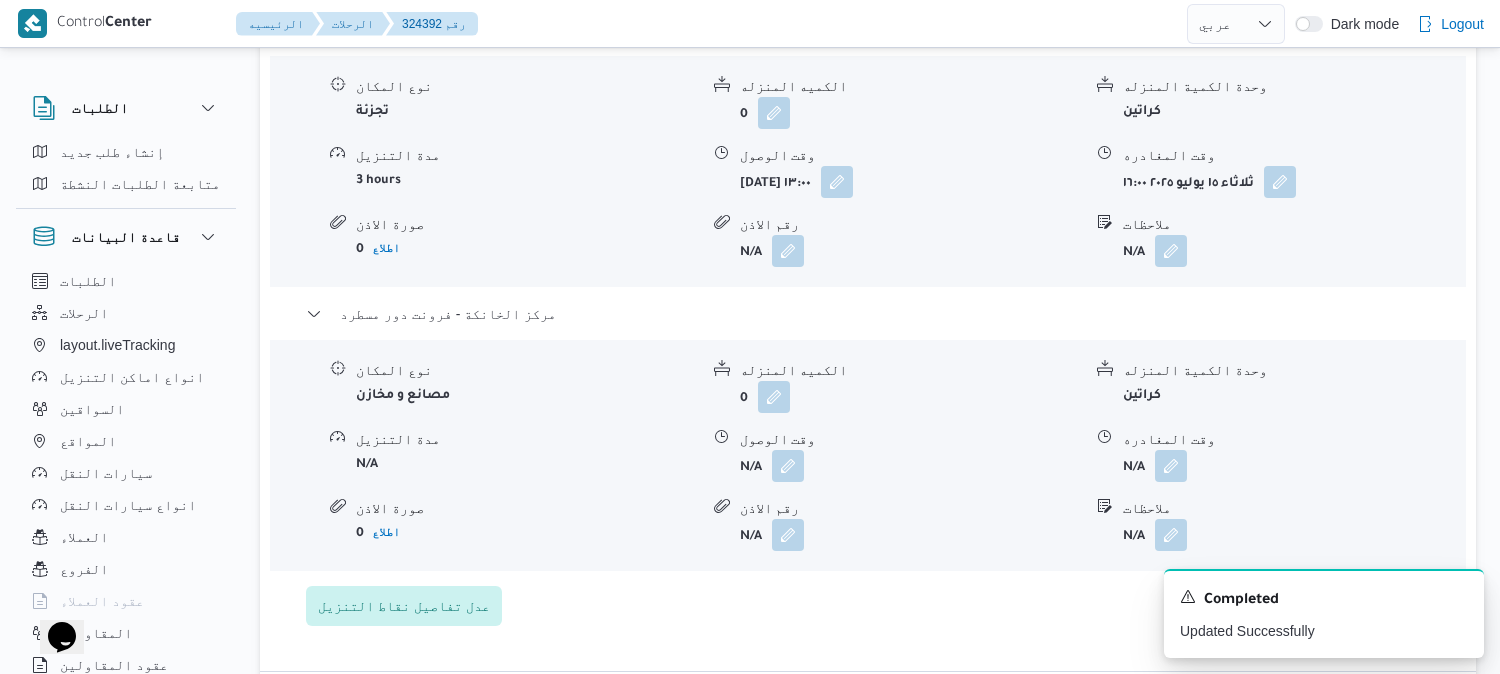 scroll, scrollTop: 2222, scrollLeft: 0, axis: vertical 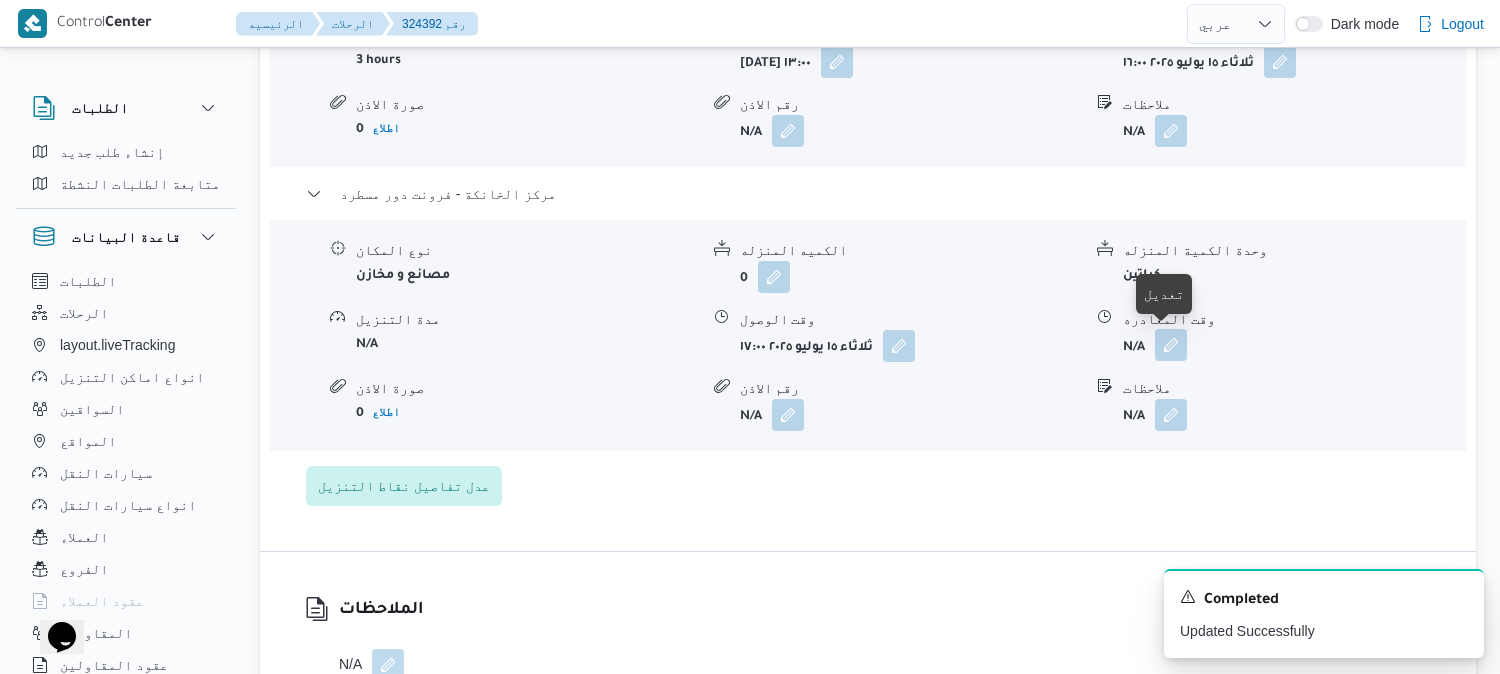 click at bounding box center (1171, 345) 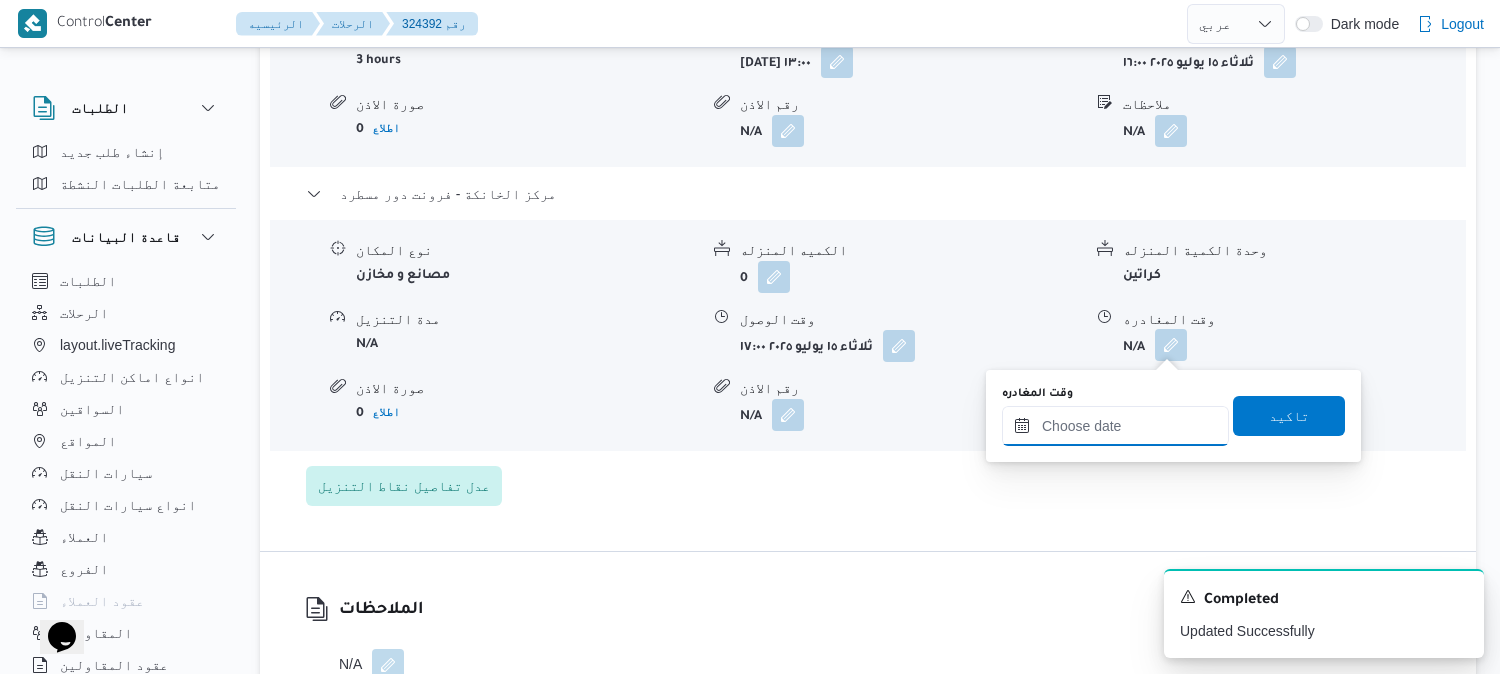 click on "وقت المغادره" at bounding box center (1115, 426) 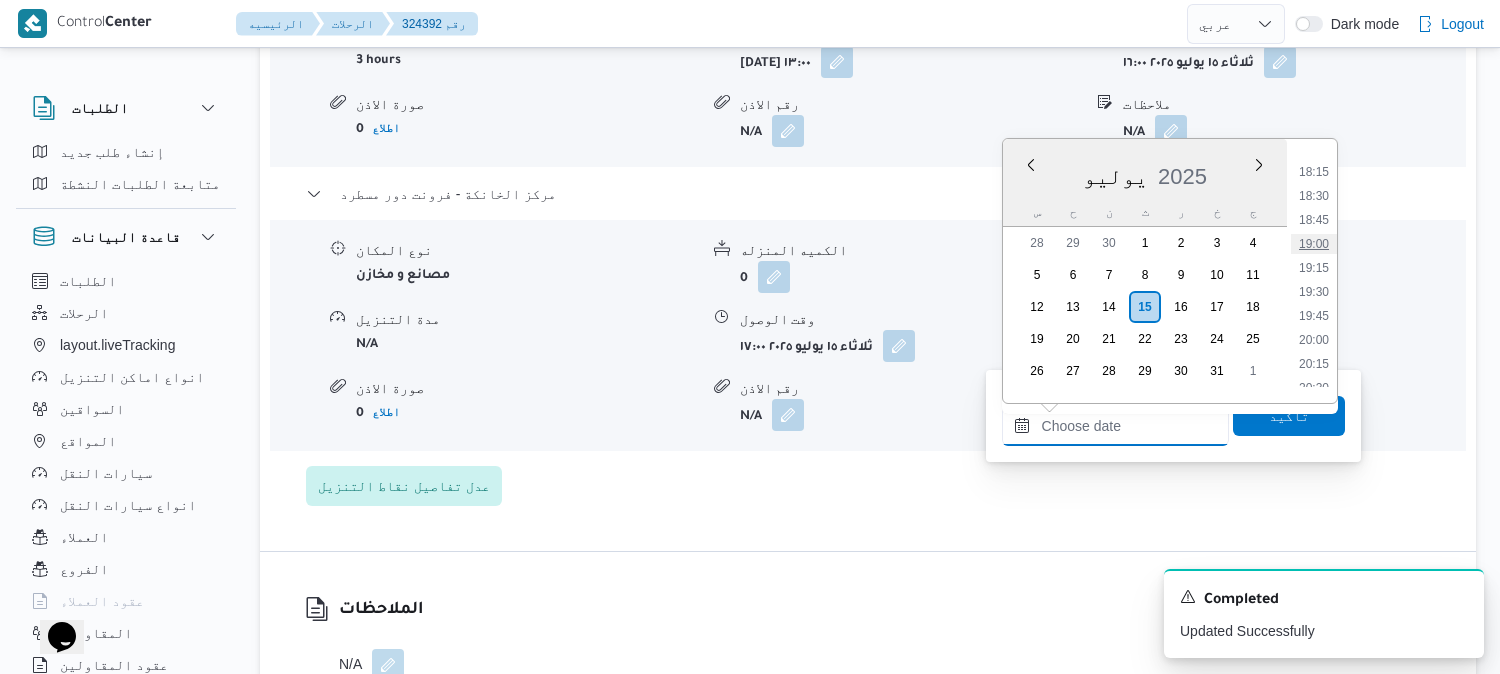 scroll, scrollTop: 1523, scrollLeft: 0, axis: vertical 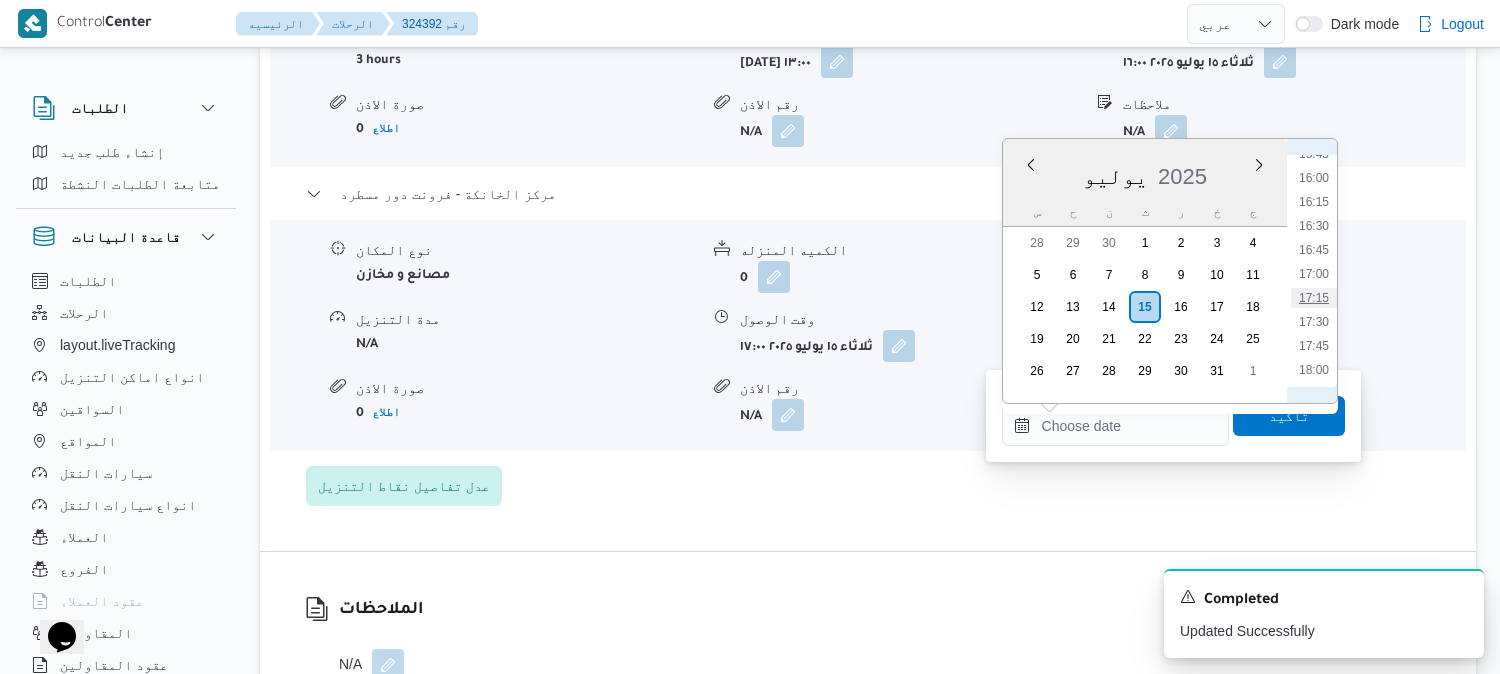 click on "17:15" at bounding box center (1314, 298) 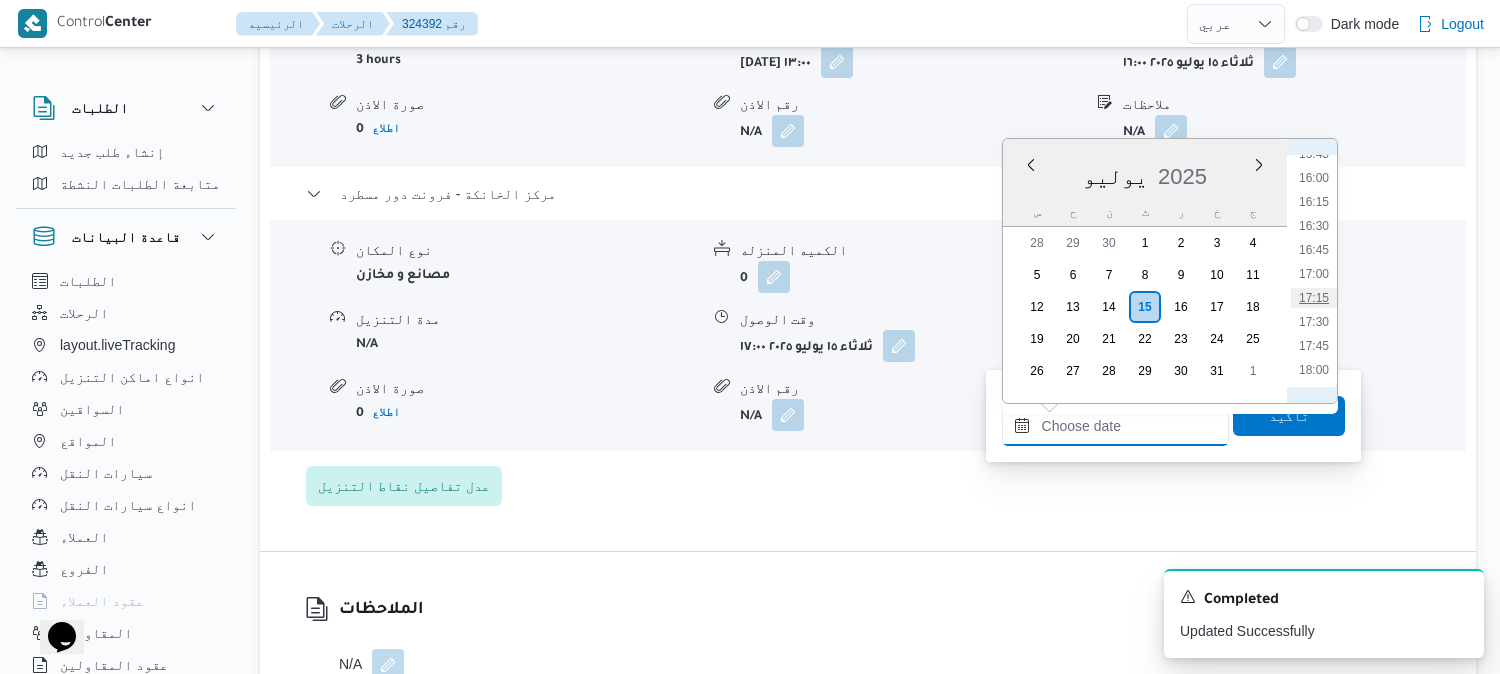 type on "١٥/٠٧/٢٠٢٥ ١٧:١٥" 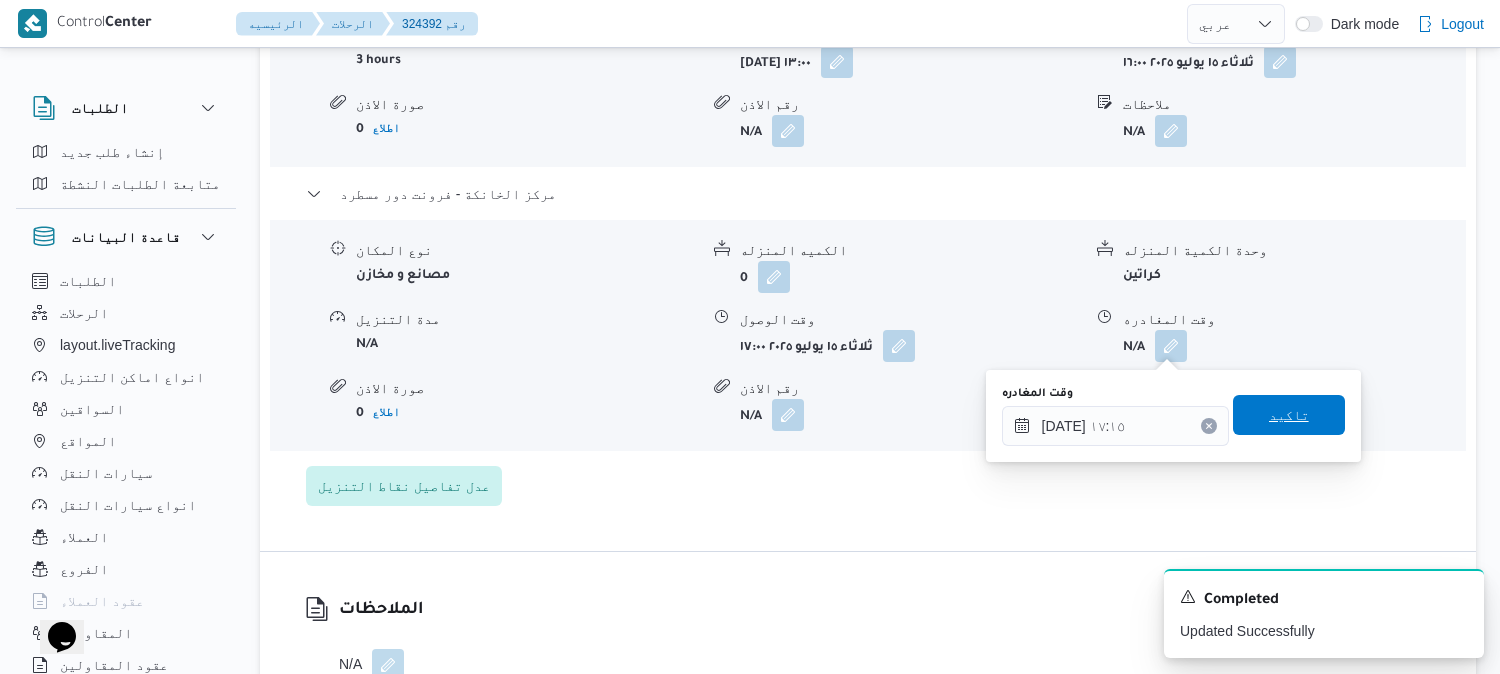 click on "تاكيد" at bounding box center (1289, 415) 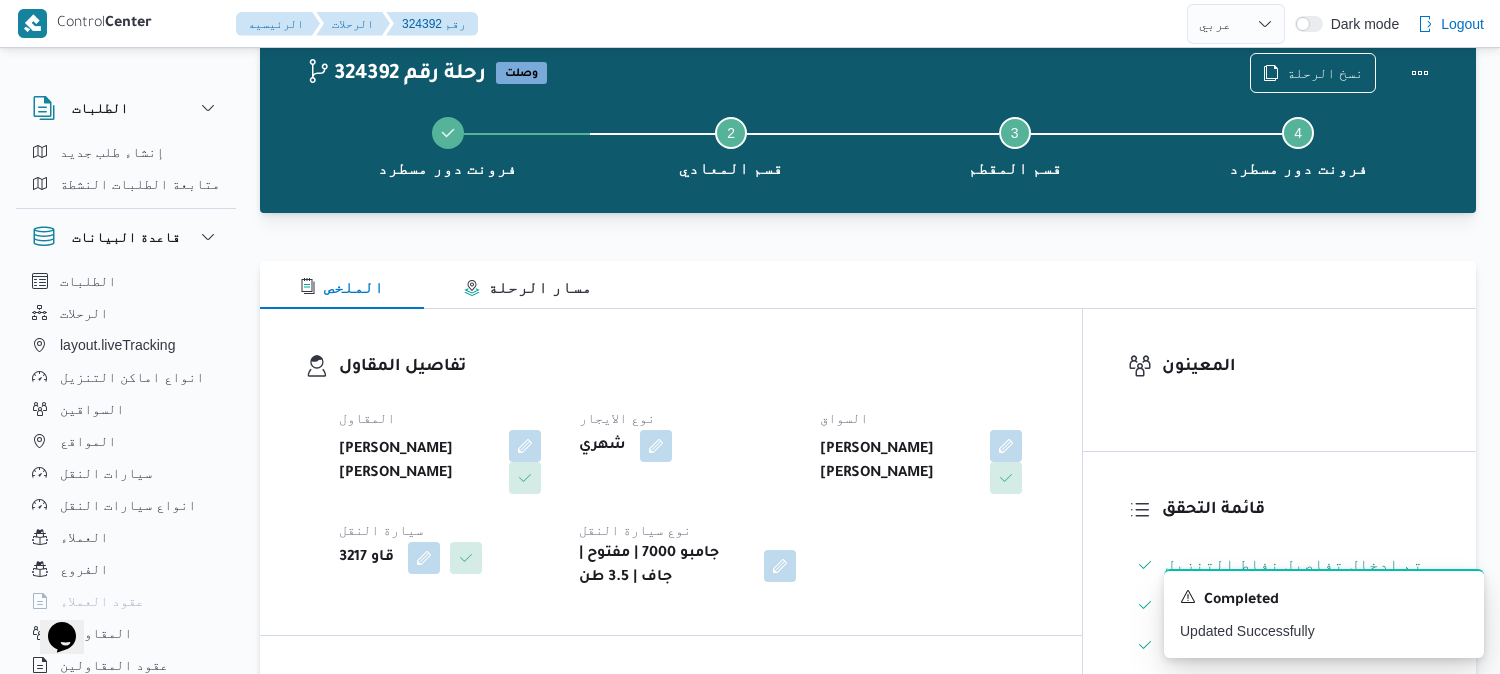 scroll, scrollTop: 0, scrollLeft: 0, axis: both 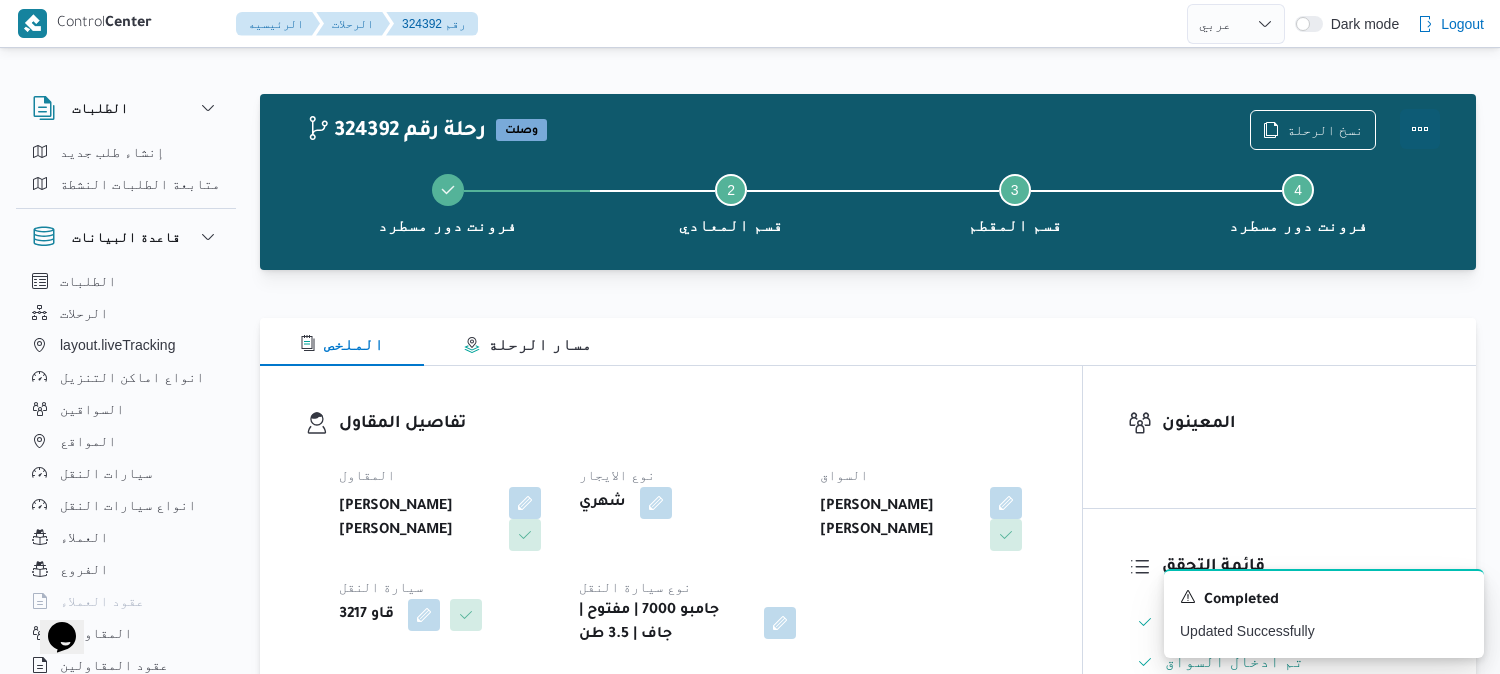 click at bounding box center (1420, 129) 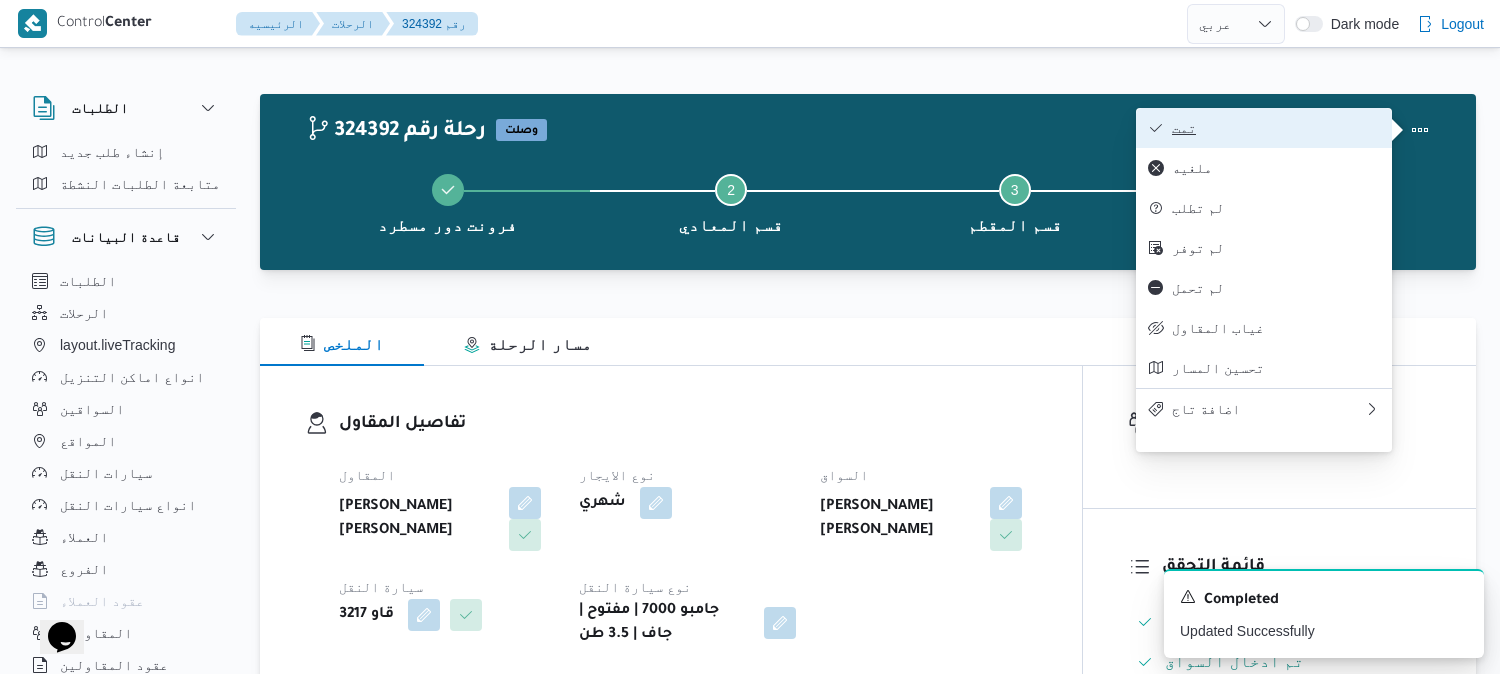 click on "تمت" at bounding box center [1276, 128] 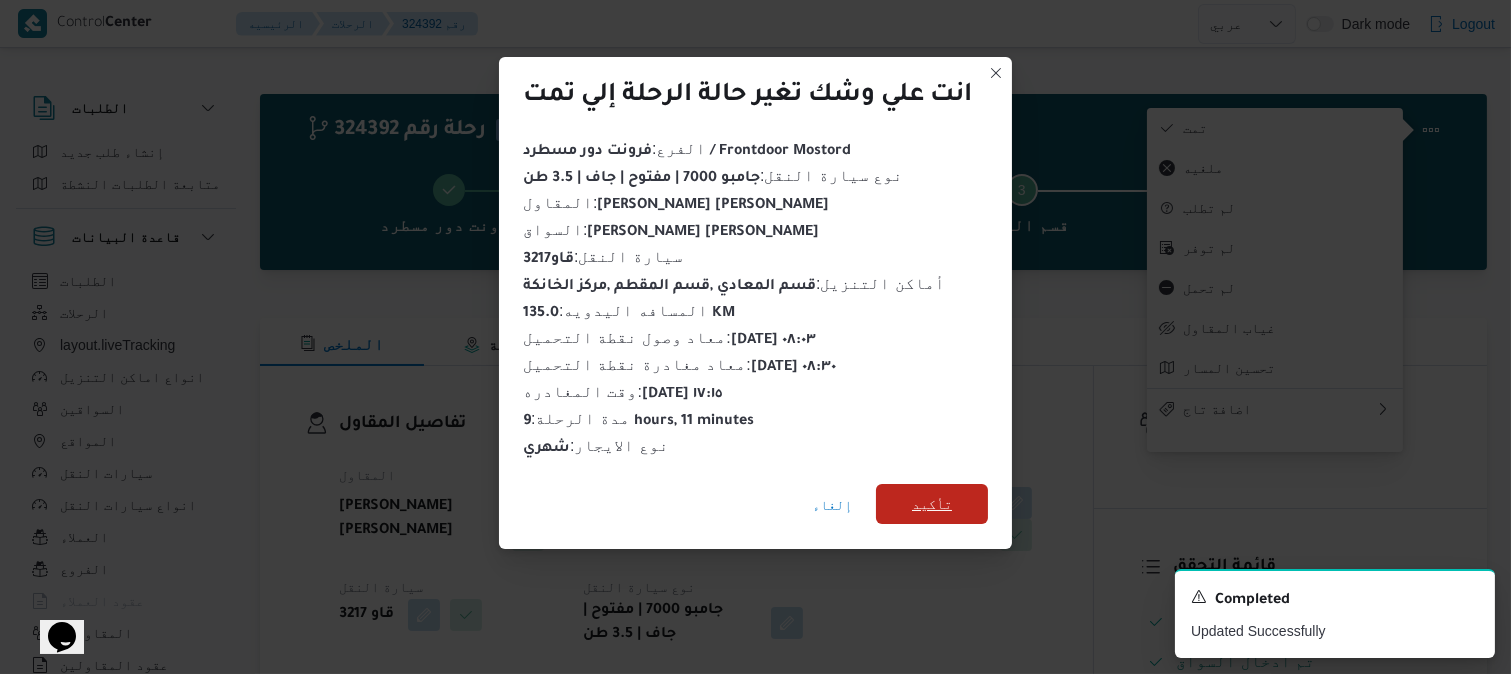 click on "تأكيد" at bounding box center [932, 504] 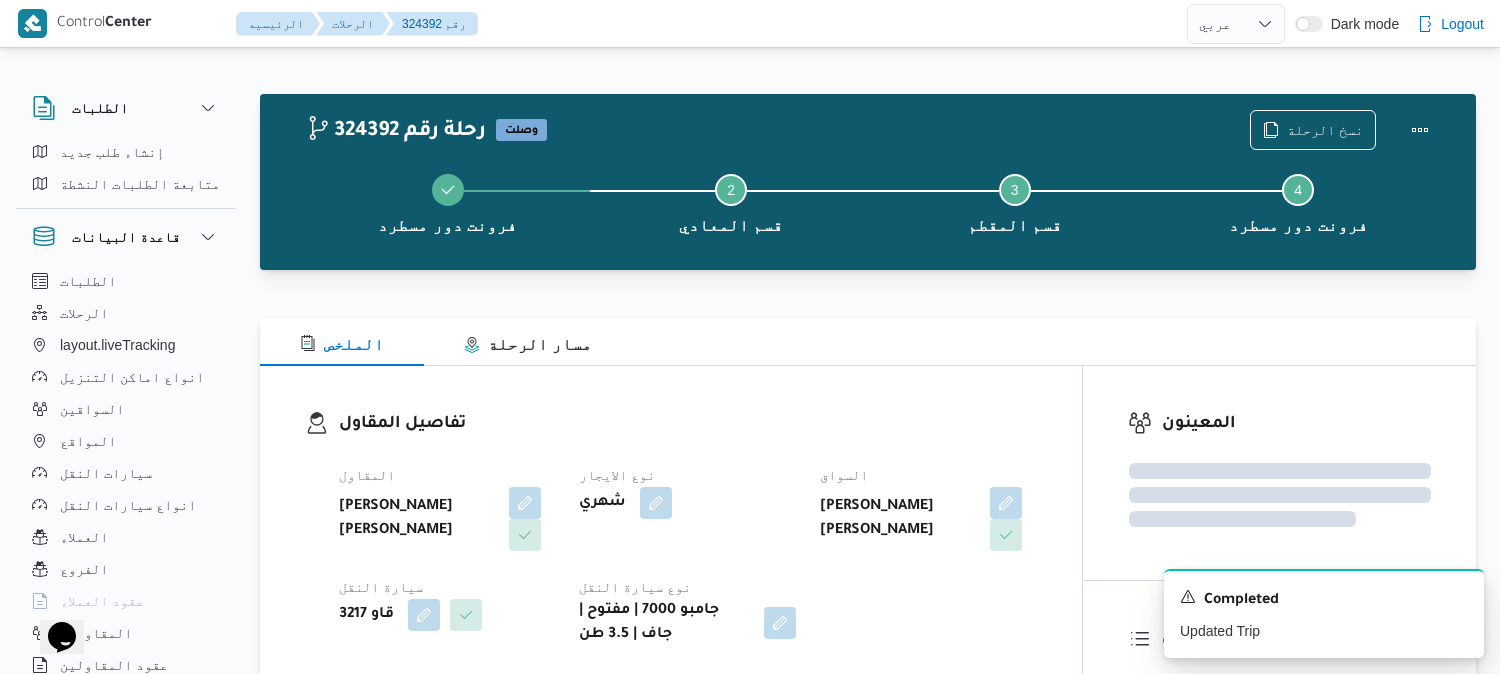 click on "تفاصيل المقاول المقاول عبدالمنعم مجدي السيد عواد نوع الايجار شهري السواق عماد شحاته عطيه شحاته سيارة النقل قاو 3217 نوع سيارة النقل جامبو 7000 | مفتوح | جاف | 3.5 طن" at bounding box center (688, 529) 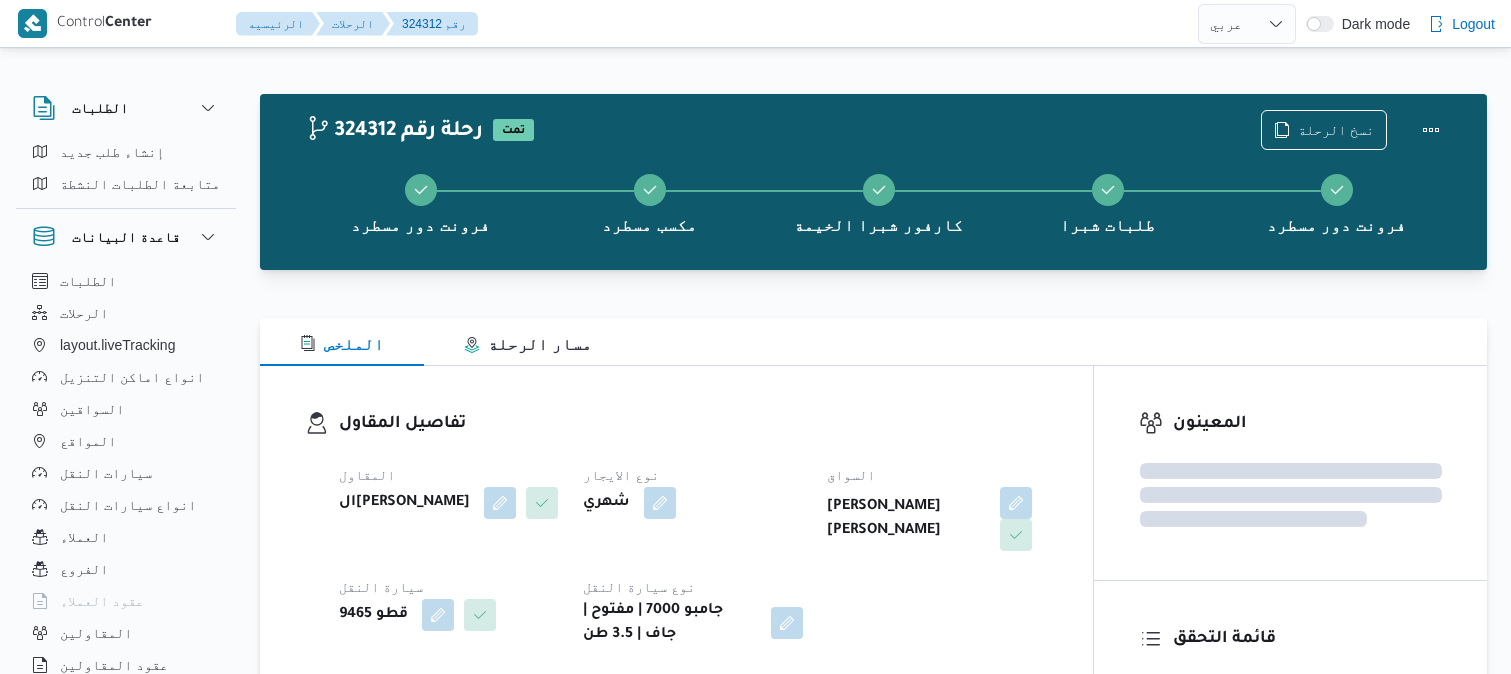 select on "ar" 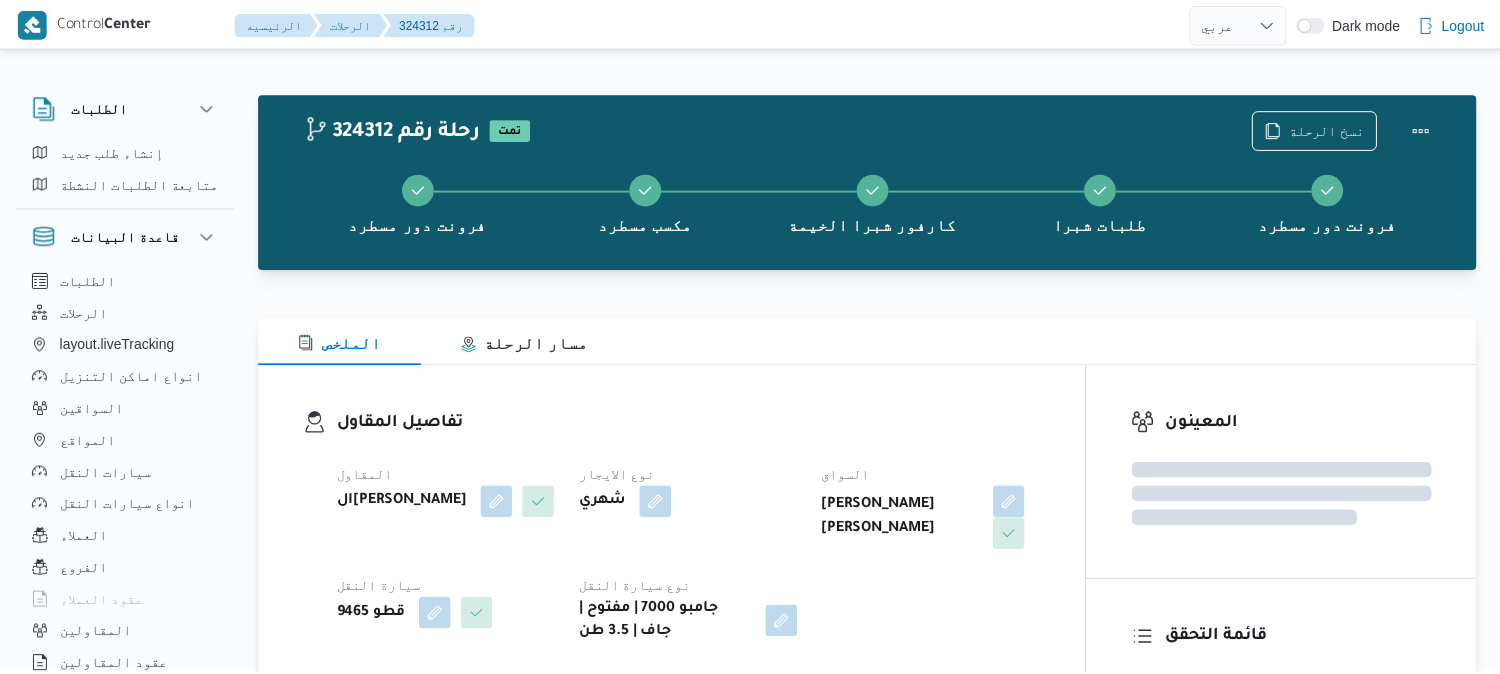 scroll, scrollTop: 0, scrollLeft: 0, axis: both 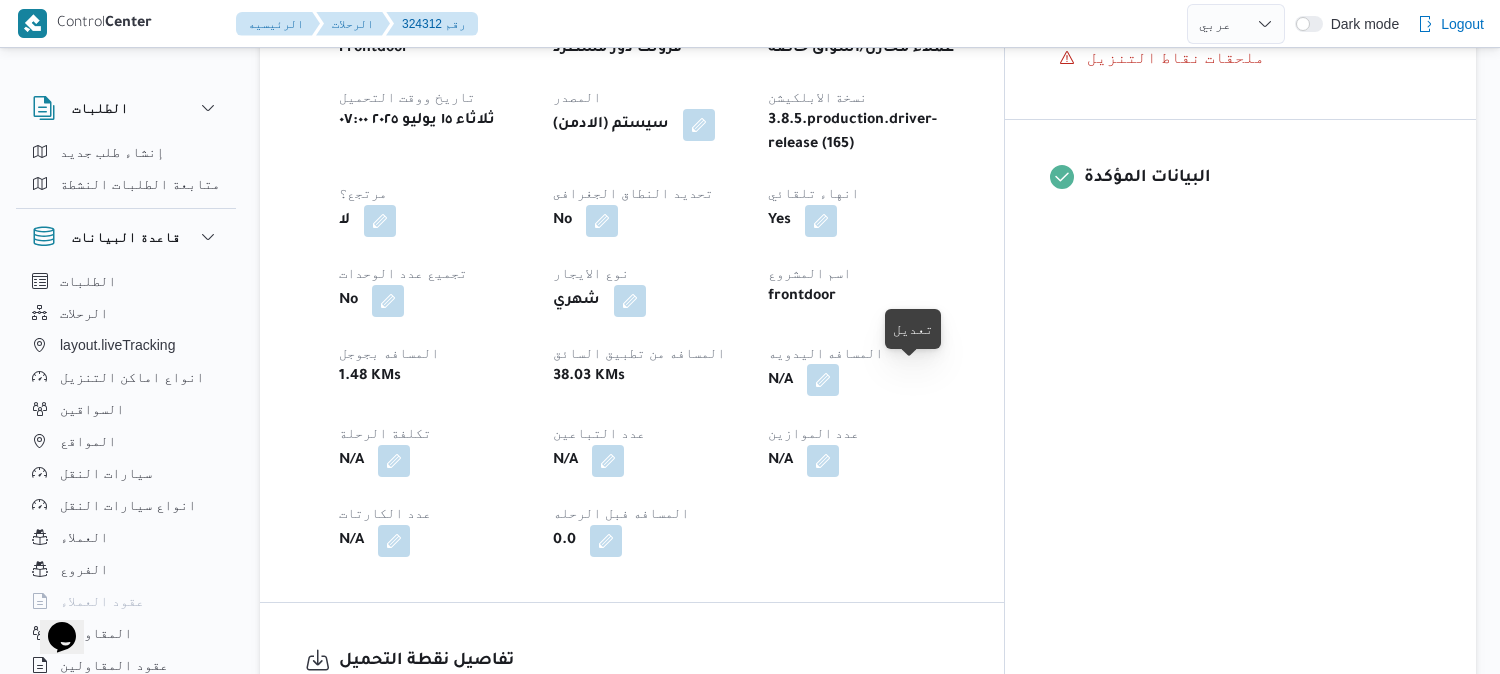 click at bounding box center [823, 380] 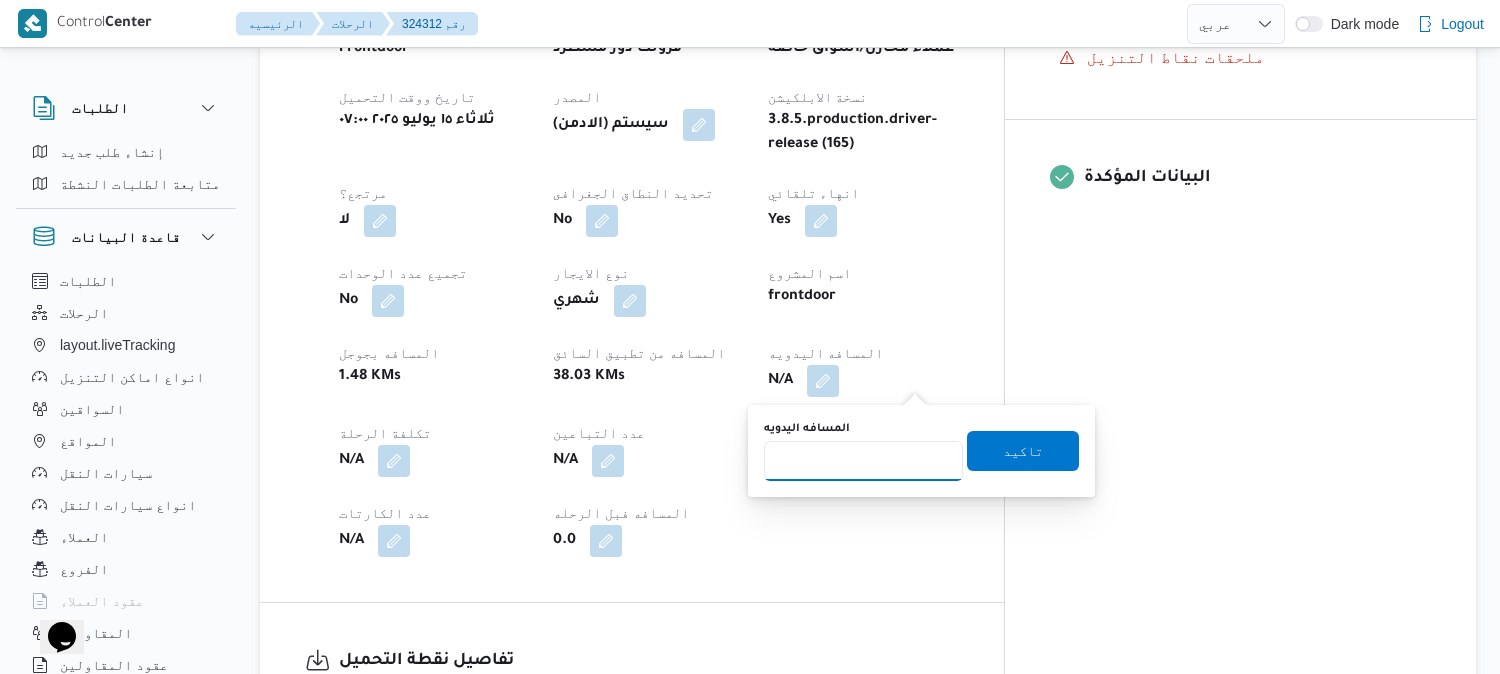 click on "المسافه اليدويه" at bounding box center [863, 461] 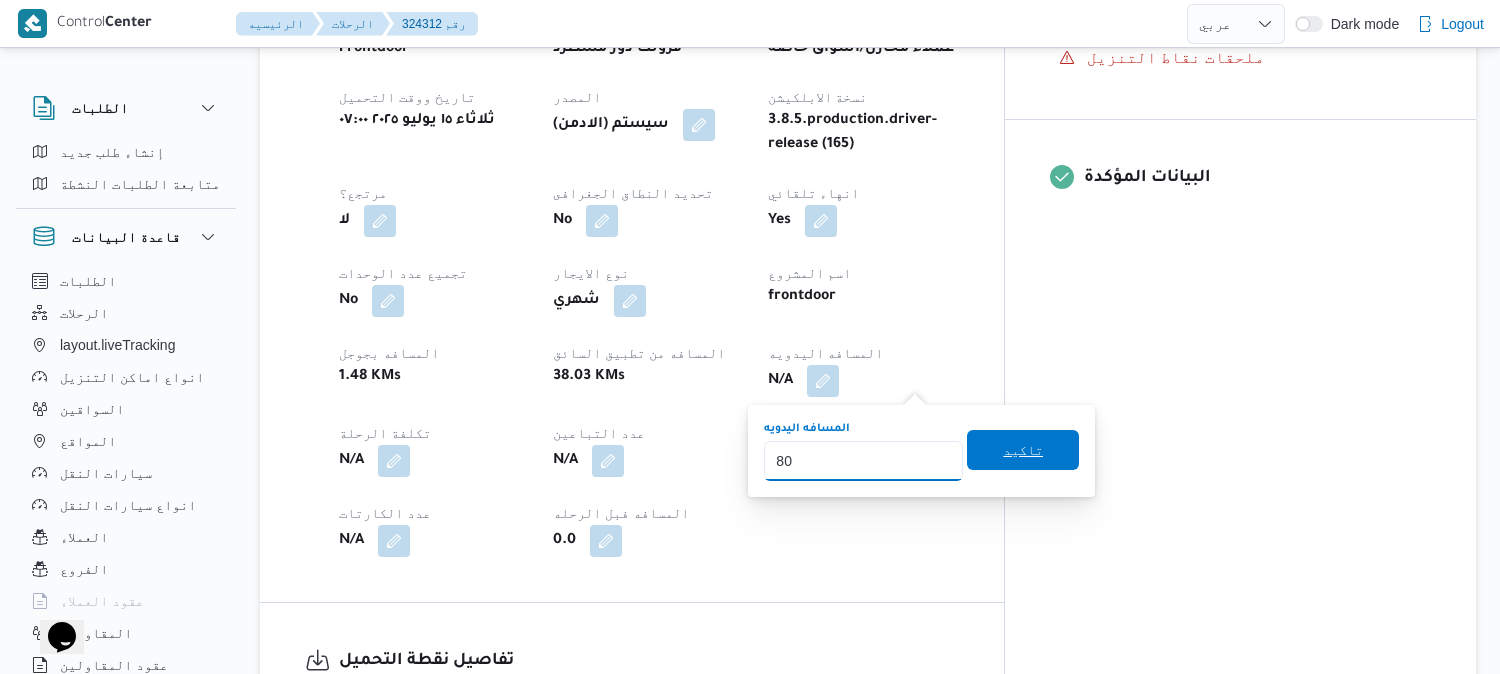 type on "80" 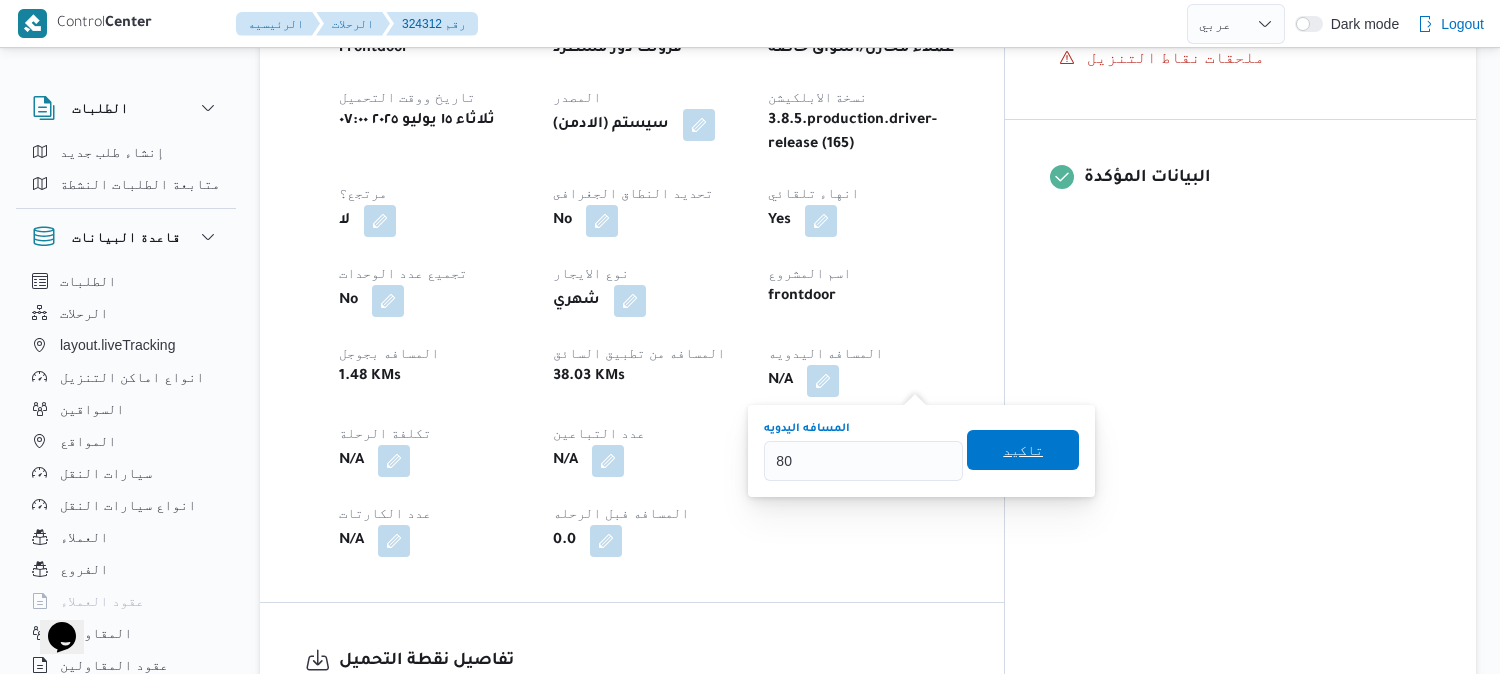 click on "تاكيد" at bounding box center (1023, 450) 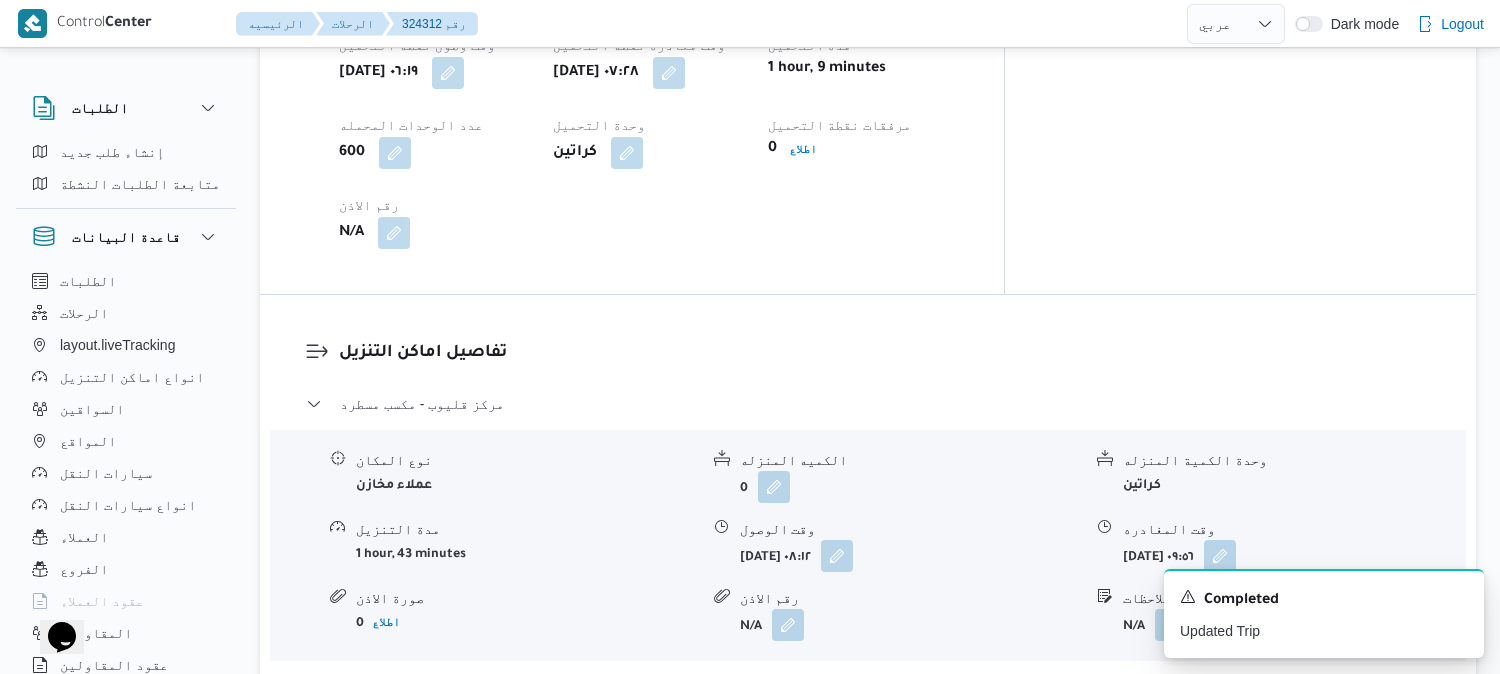 scroll, scrollTop: 1555, scrollLeft: 0, axis: vertical 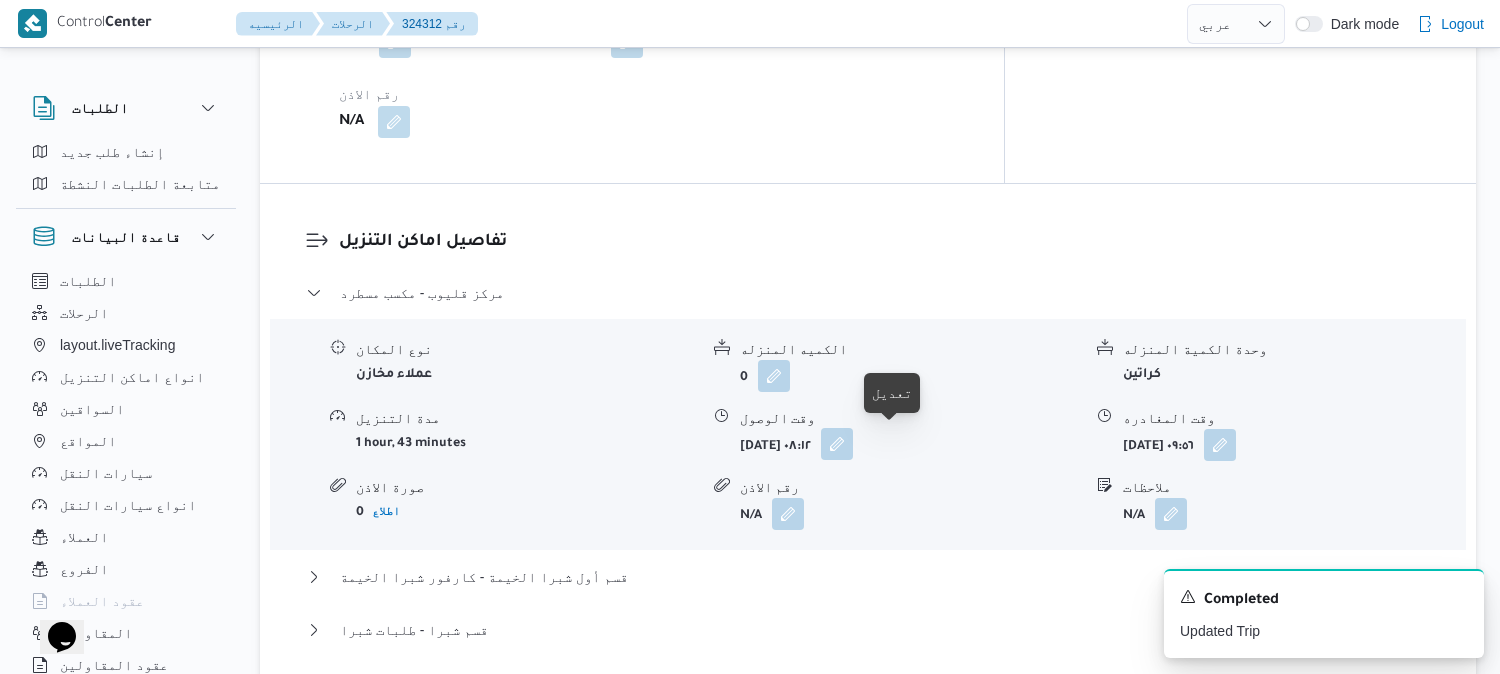 click at bounding box center [837, 444] 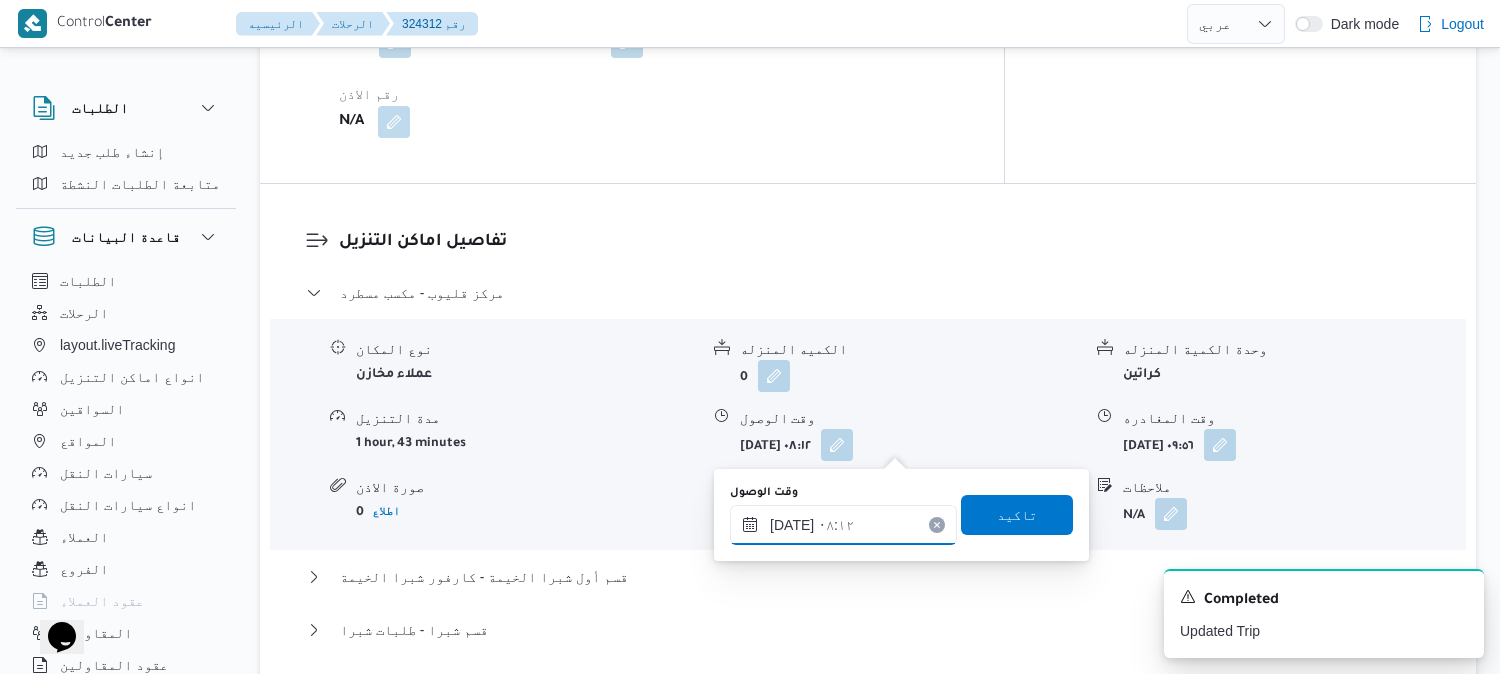click on "١٥/٠٧/٢٠٢٥ ٠٨:١٢" at bounding box center [843, 525] 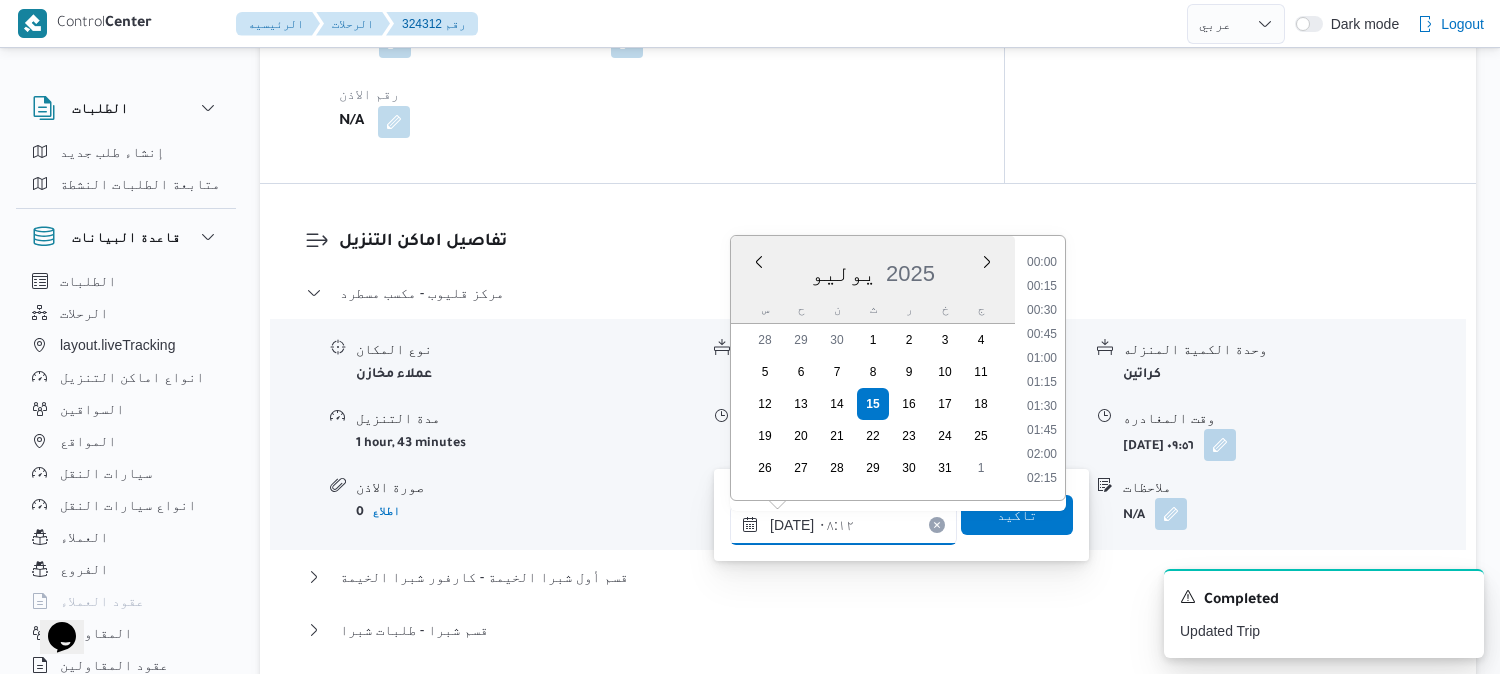 scroll, scrollTop: 648, scrollLeft: 0, axis: vertical 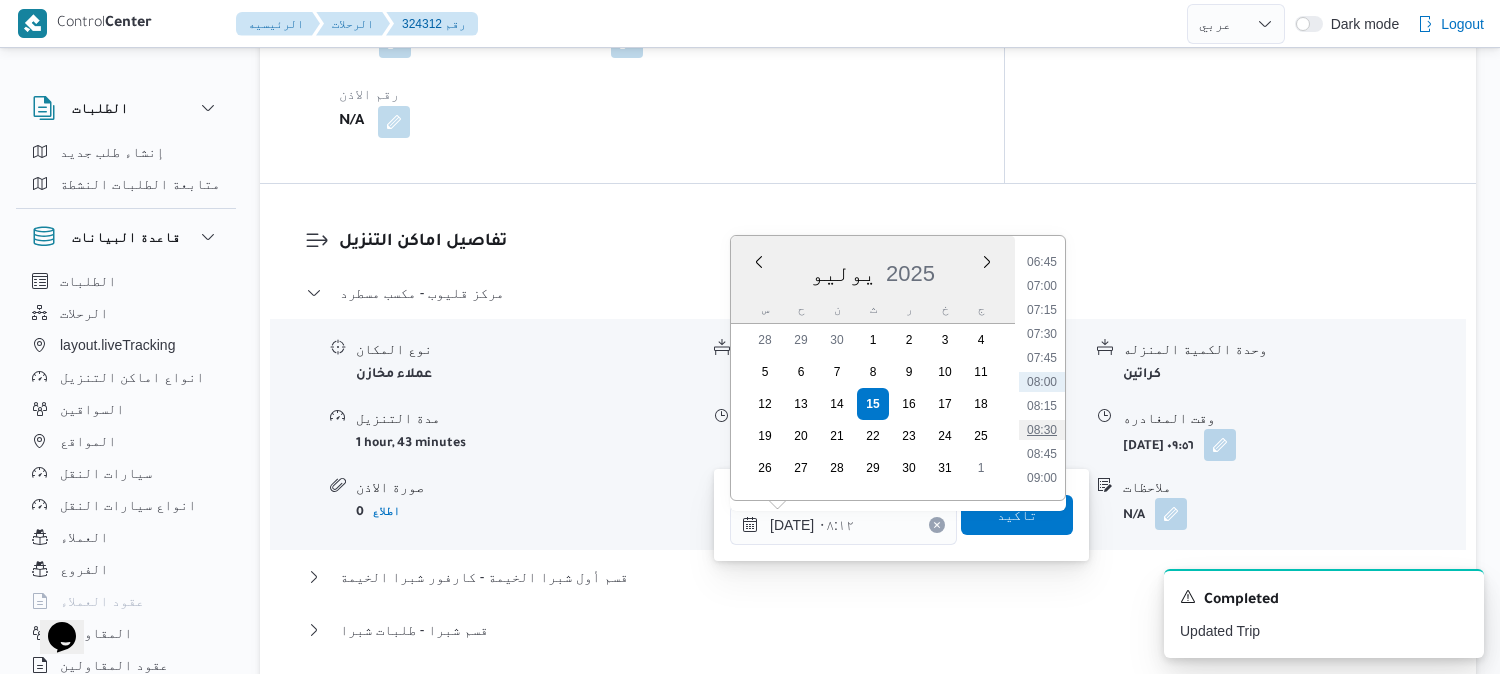 click on "08:30" at bounding box center (1042, 430) 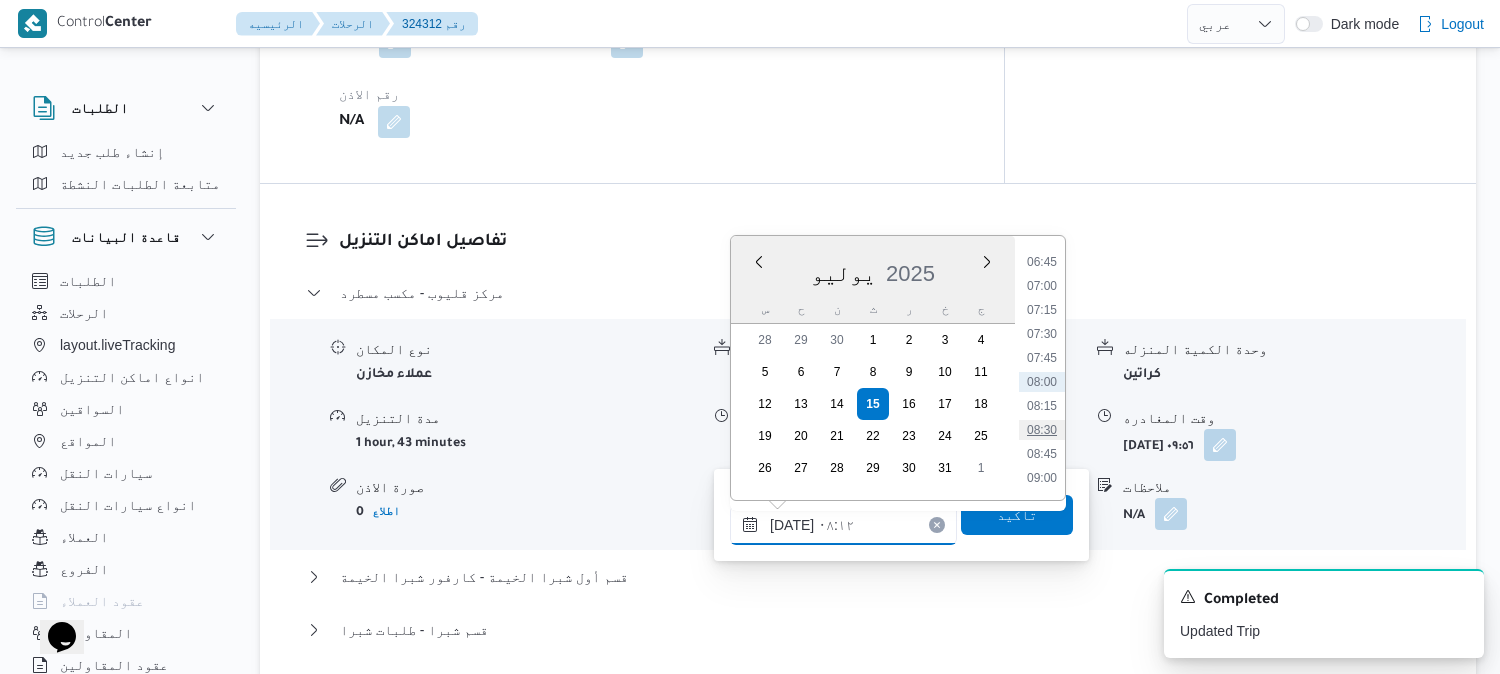 type on "١٥/٠٧/٢٠٢٥ ٠٨:٣٠" 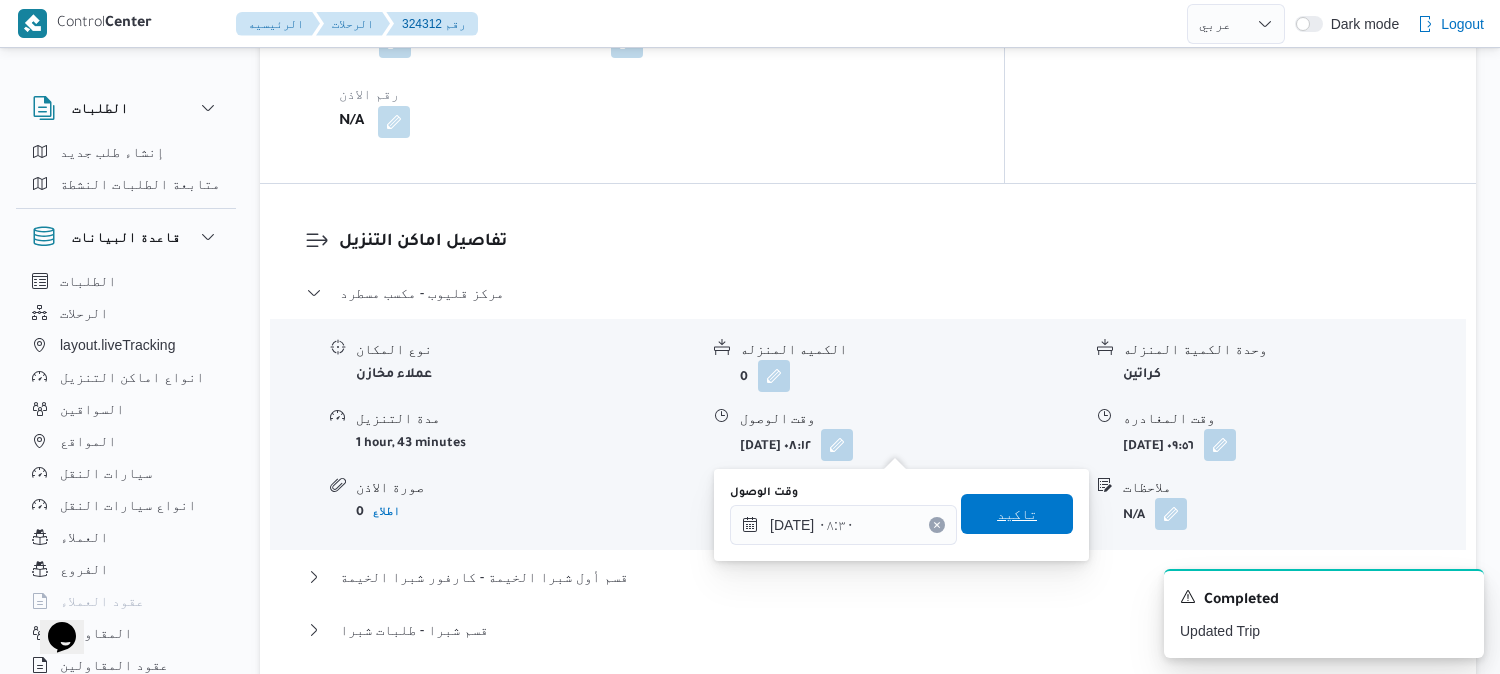 click on "تاكيد" at bounding box center [1017, 514] 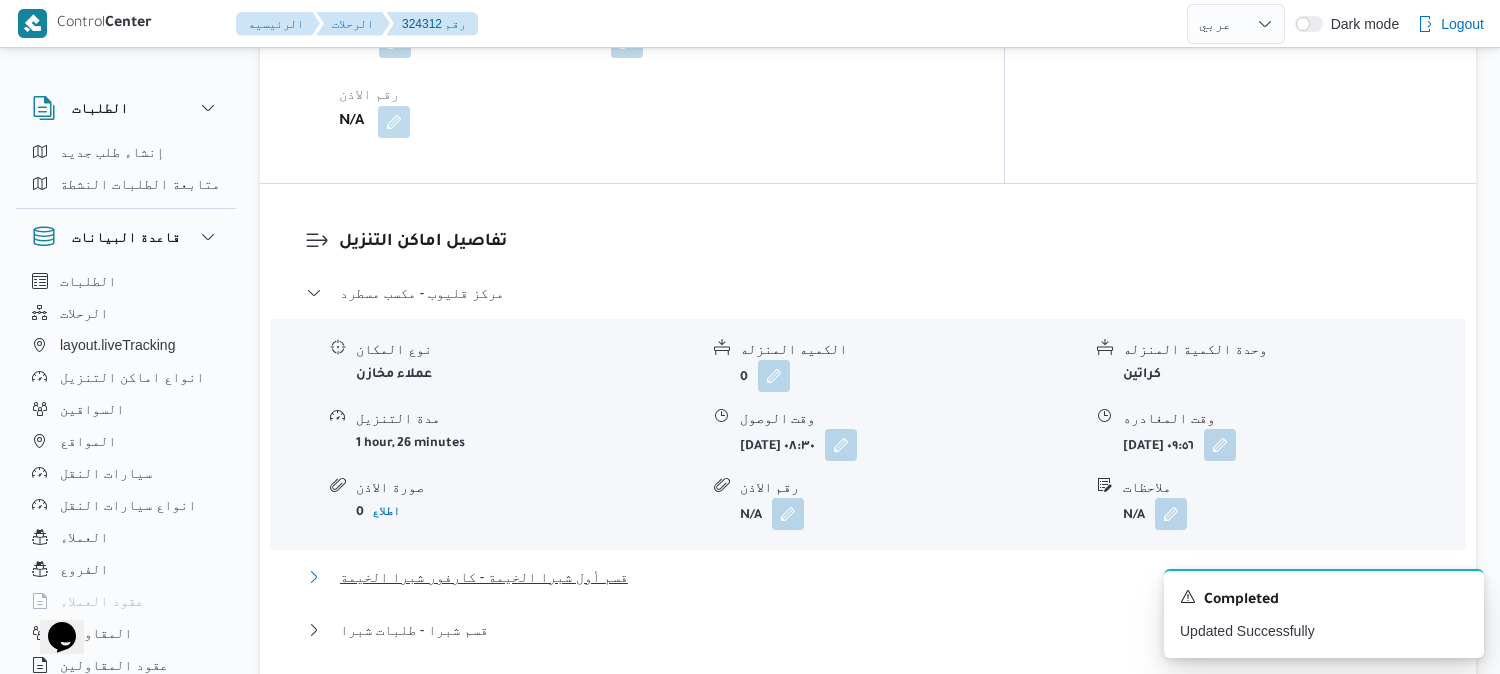 click on "قسم أول شبرا الخيمة -
كارفور شبرا الخيمة" at bounding box center [484, 577] 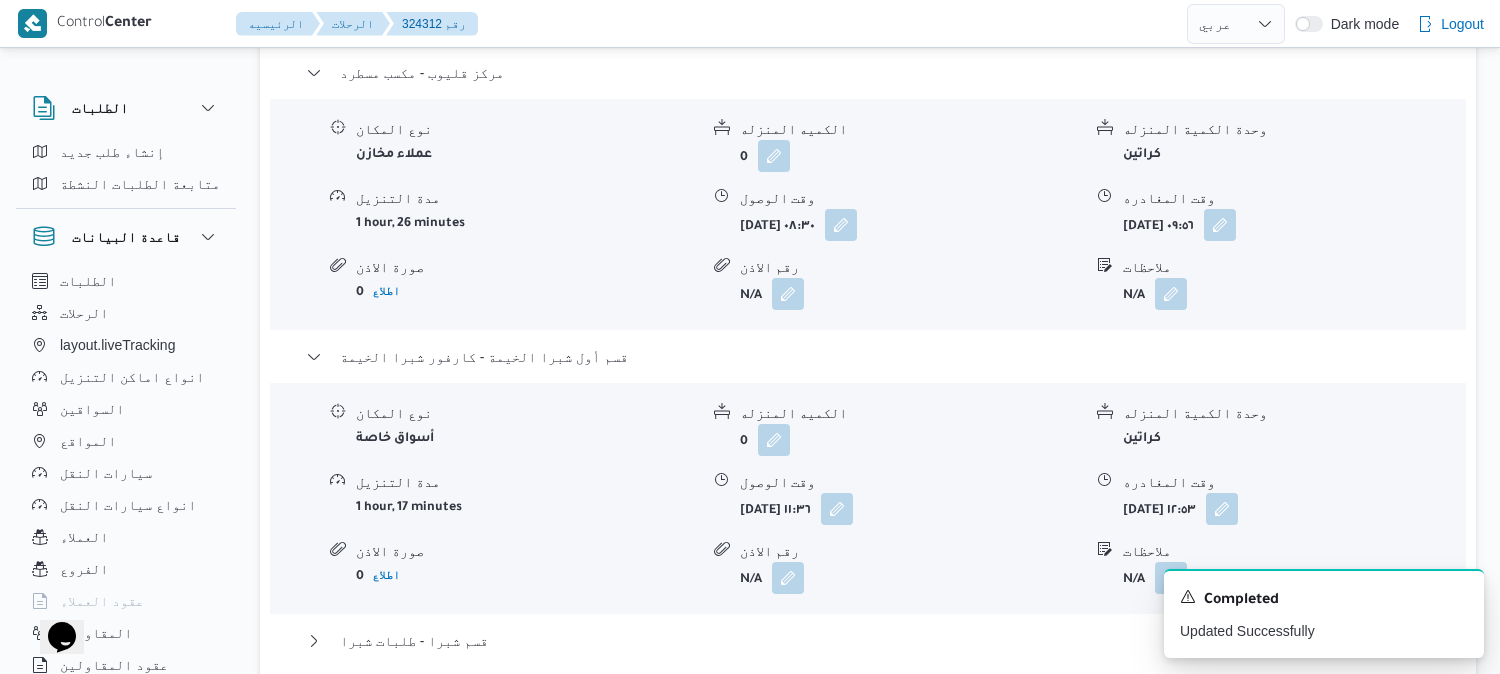 scroll, scrollTop: 1777, scrollLeft: 0, axis: vertical 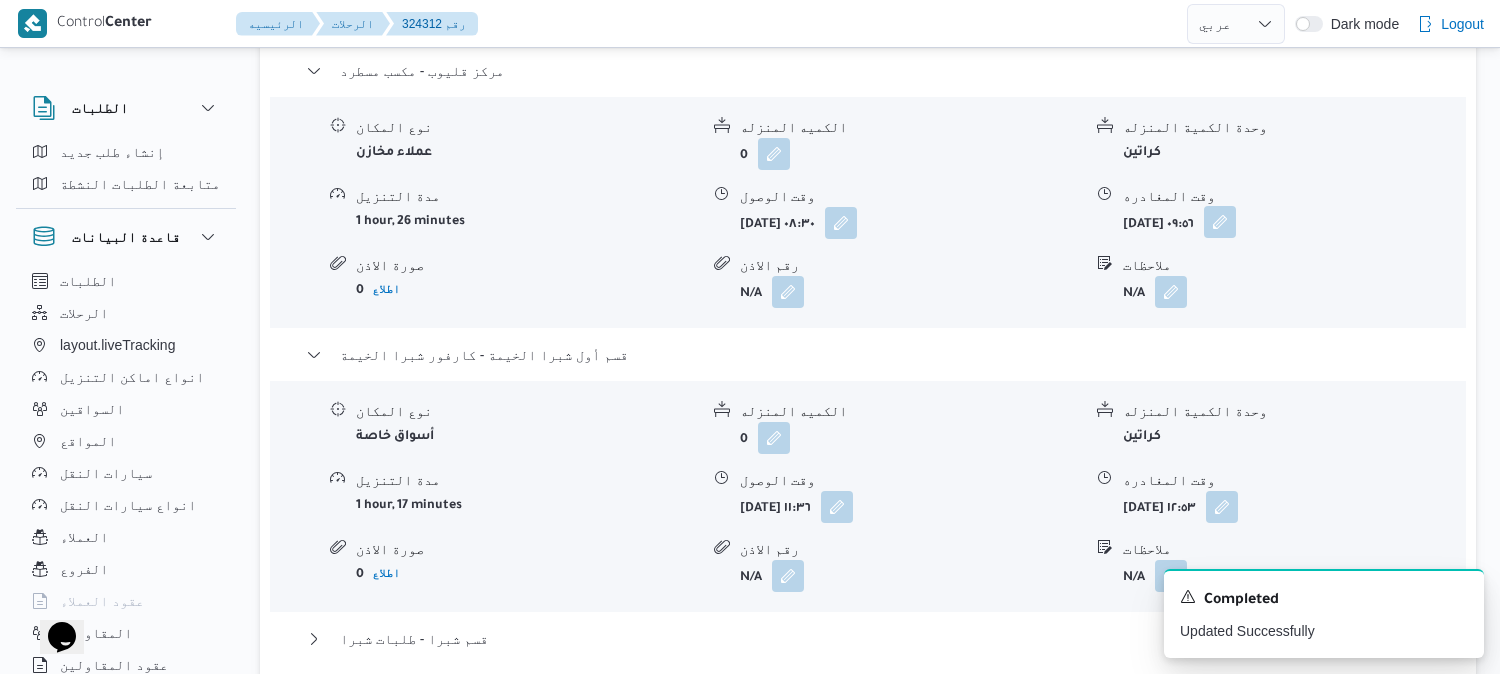 click at bounding box center [1220, 222] 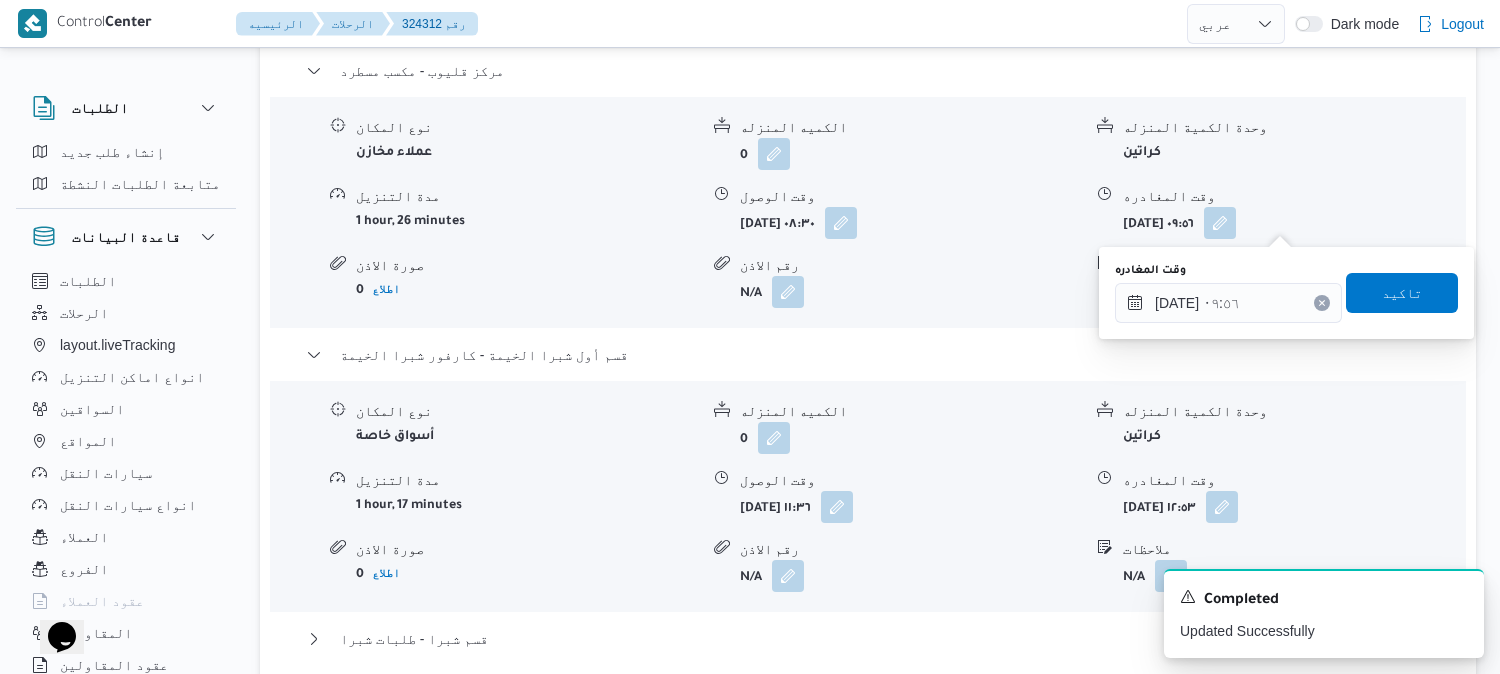 click on "You are in a dialog. To close this dialog, hit escape. وقت المغادره ١٥/٠٧/٢٠٢٥ ٠٩:٥٦ تاكيد" at bounding box center (1286, 293) 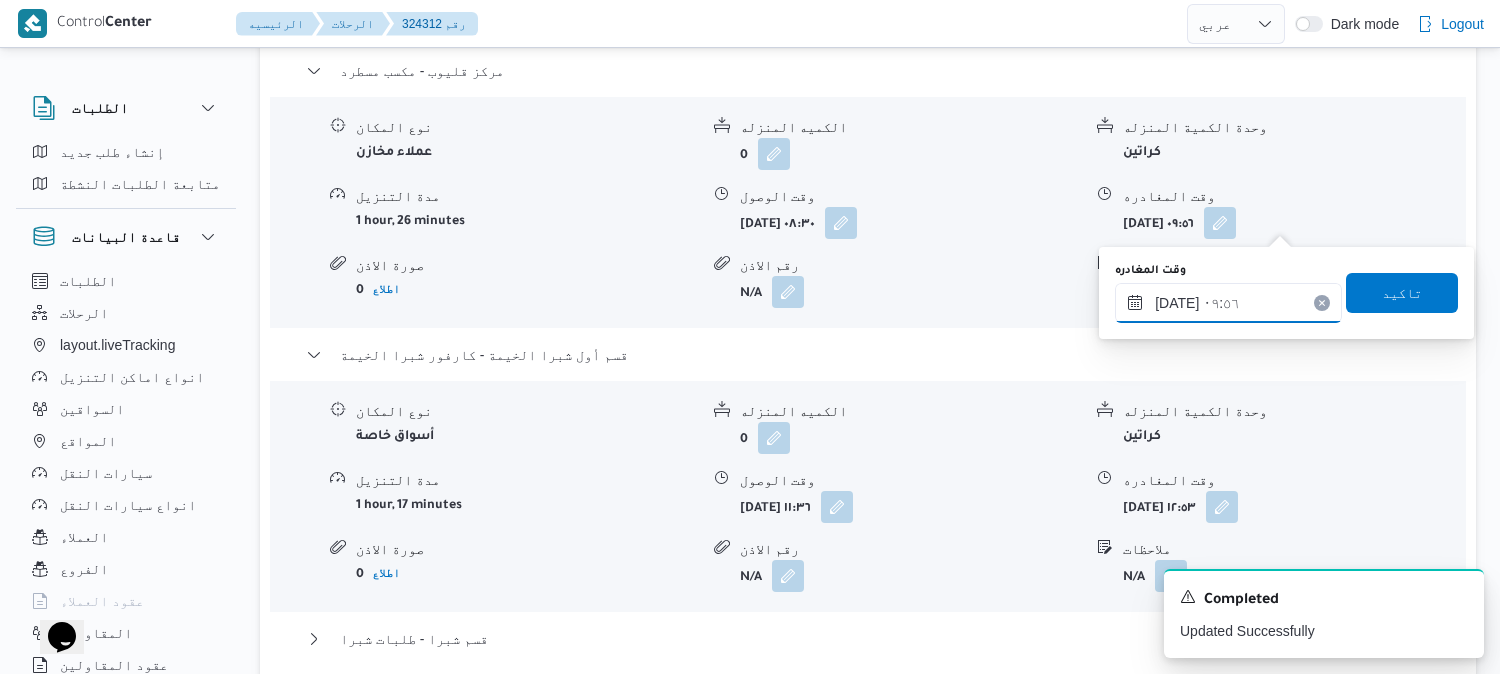 click on "١٥/٠٧/٢٠٢٥ ٠٩:٥٦" at bounding box center [1228, 303] 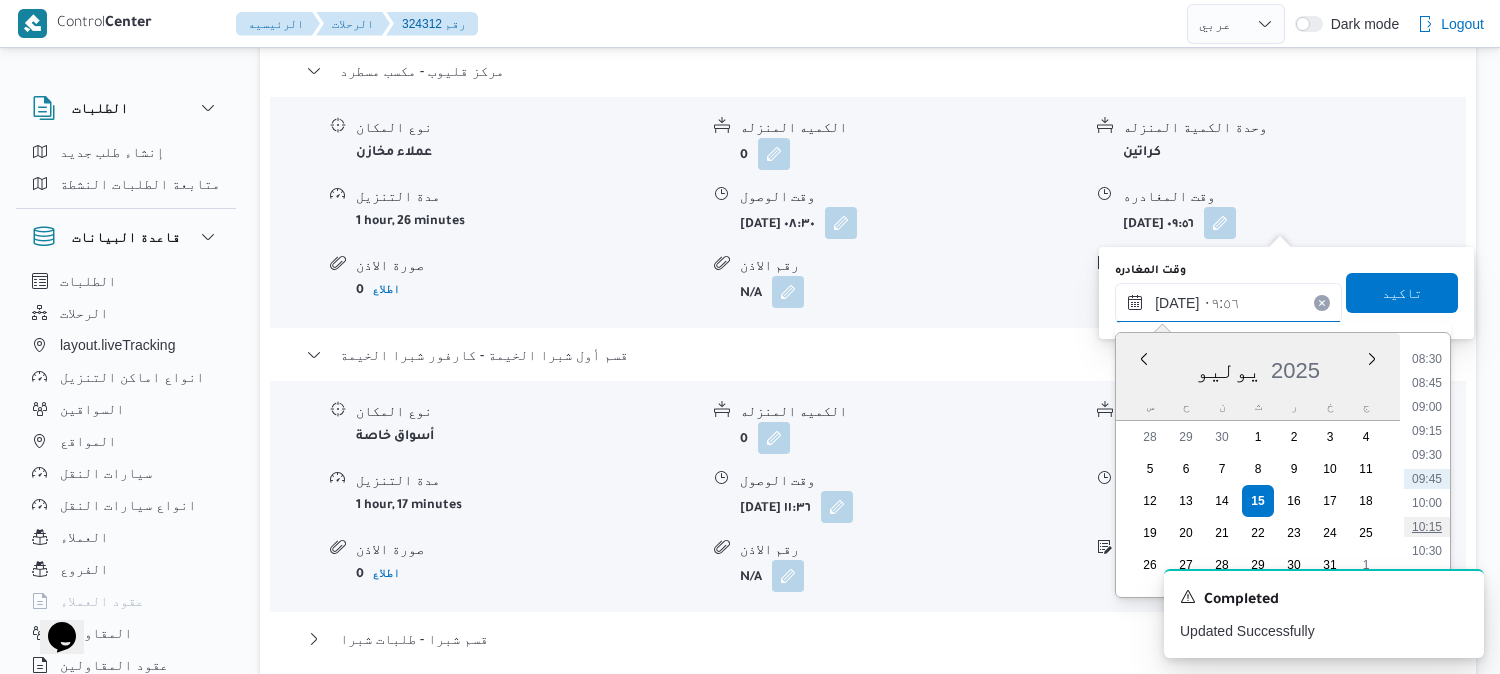 scroll, scrollTop: 927, scrollLeft: 0, axis: vertical 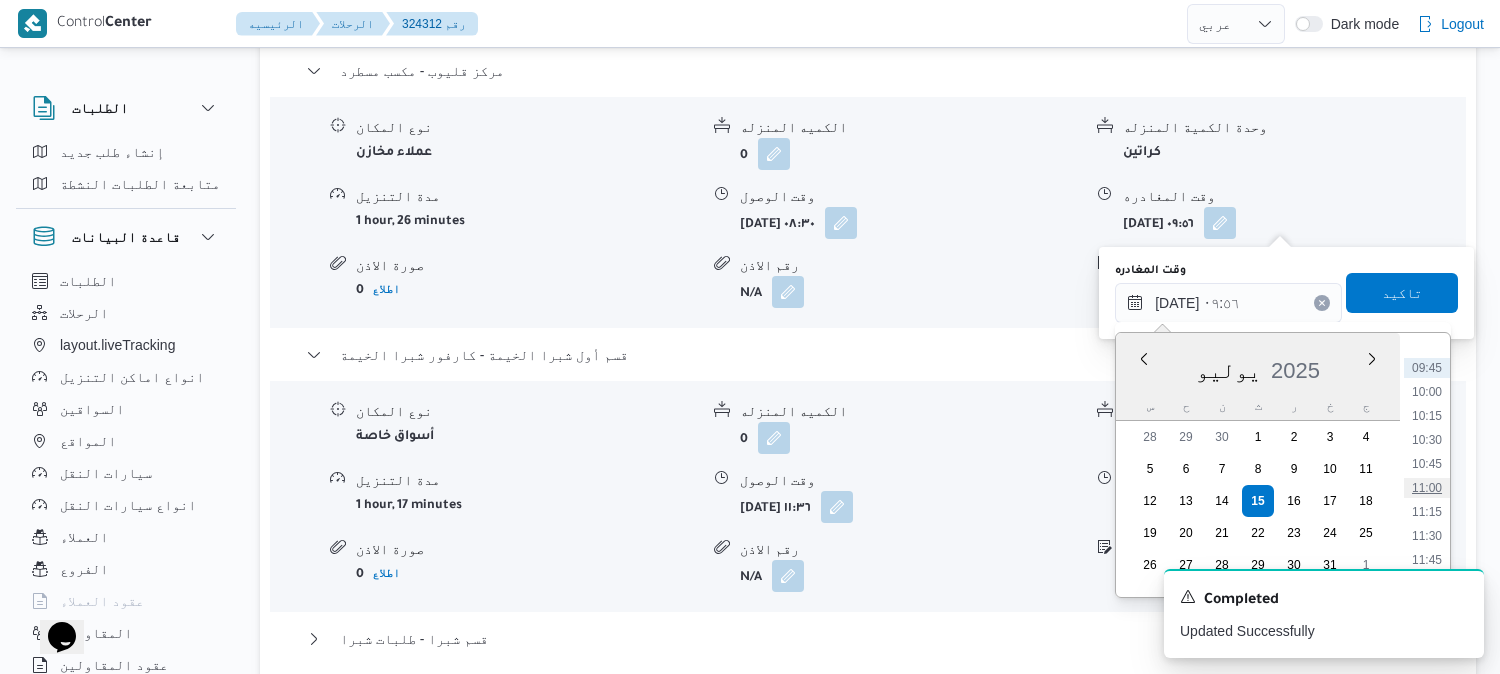 click on "11:00" at bounding box center (1427, 488) 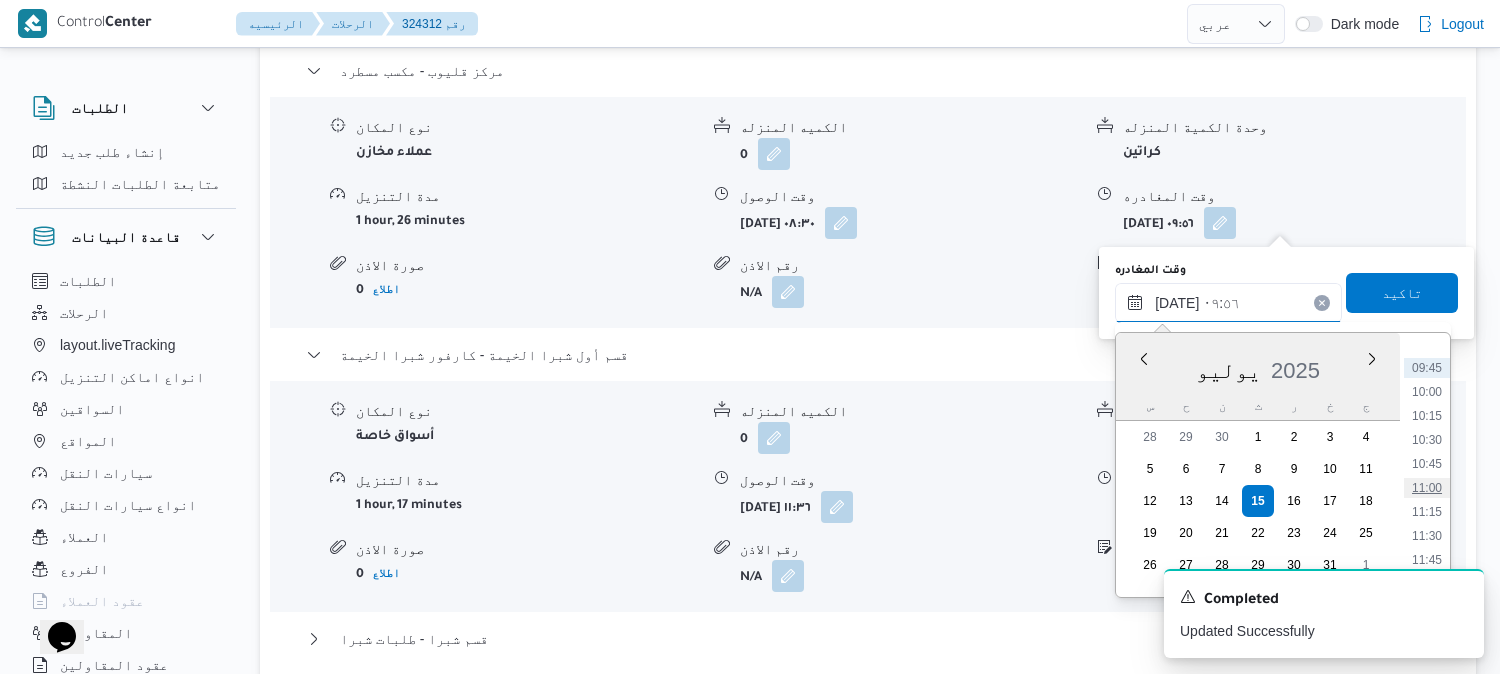 type on "١٥/٠٧/٢٠٢٥ ١١:٠٠" 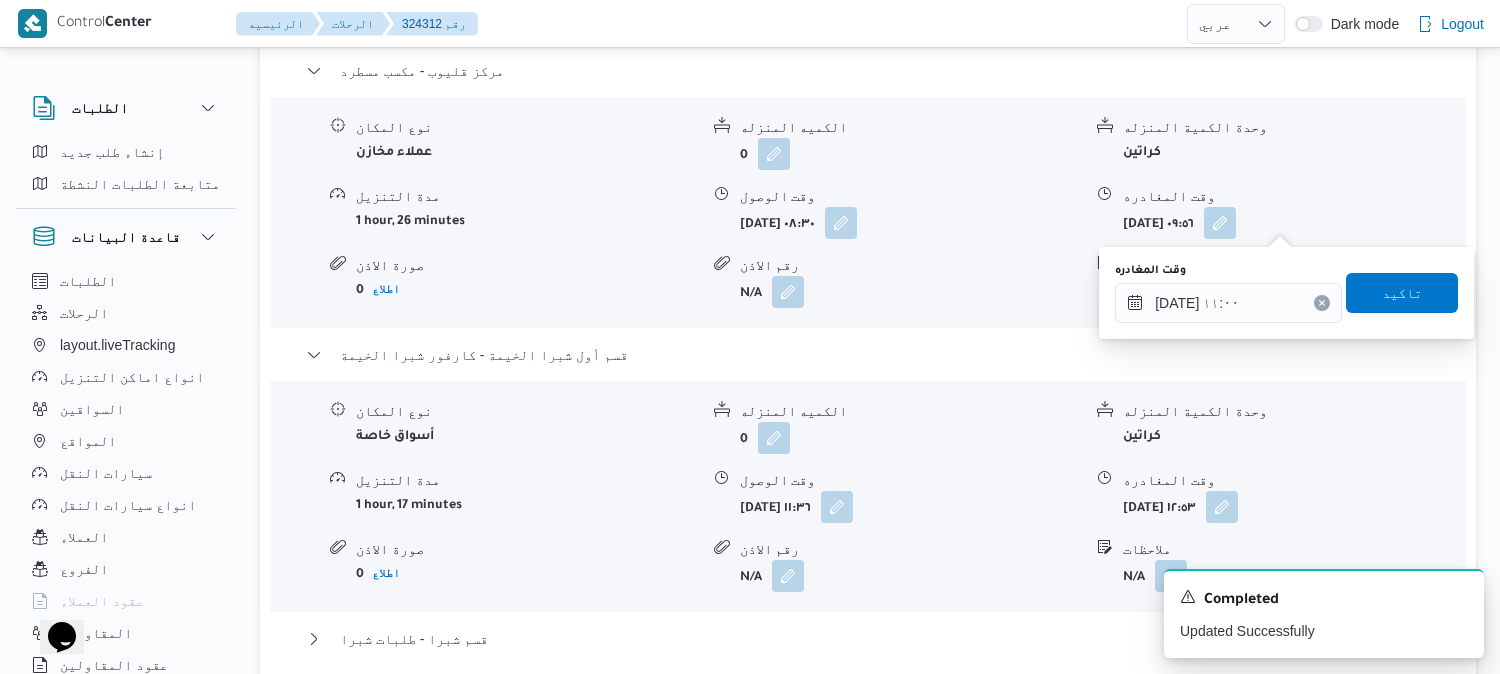 click on "وقت المغادره ١٥/٠٧/٢٠٢٥ ١١:٠٠ تاكيد" at bounding box center (1286, 293) 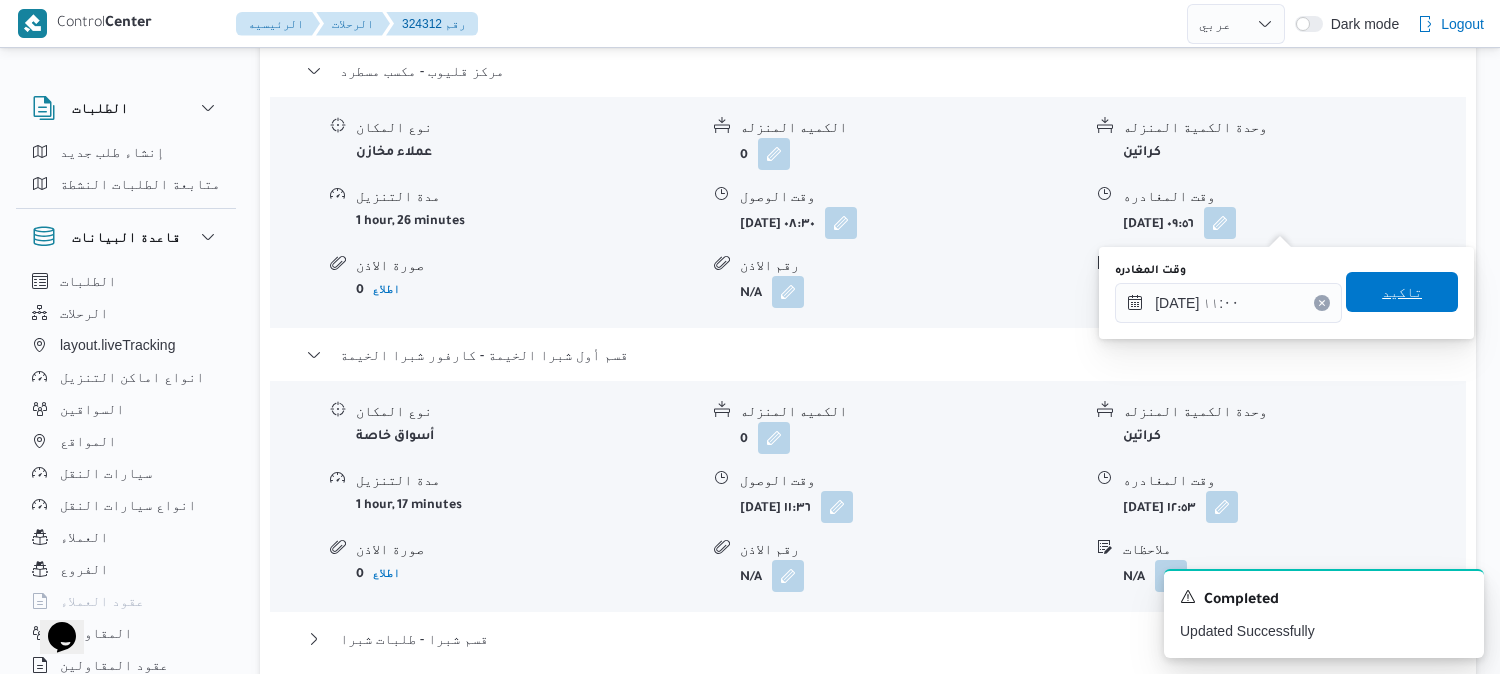 click on "تاكيد" at bounding box center (1402, 292) 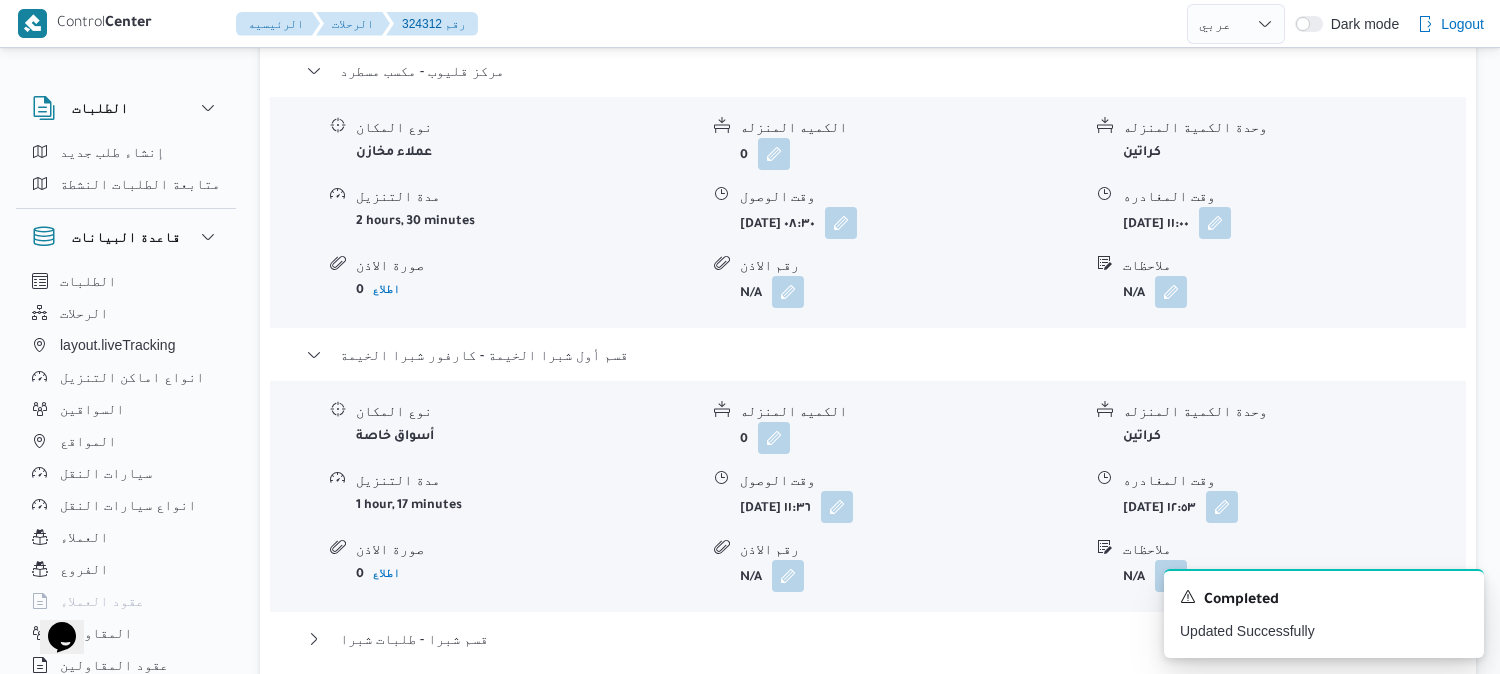 scroll, scrollTop: 1888, scrollLeft: 0, axis: vertical 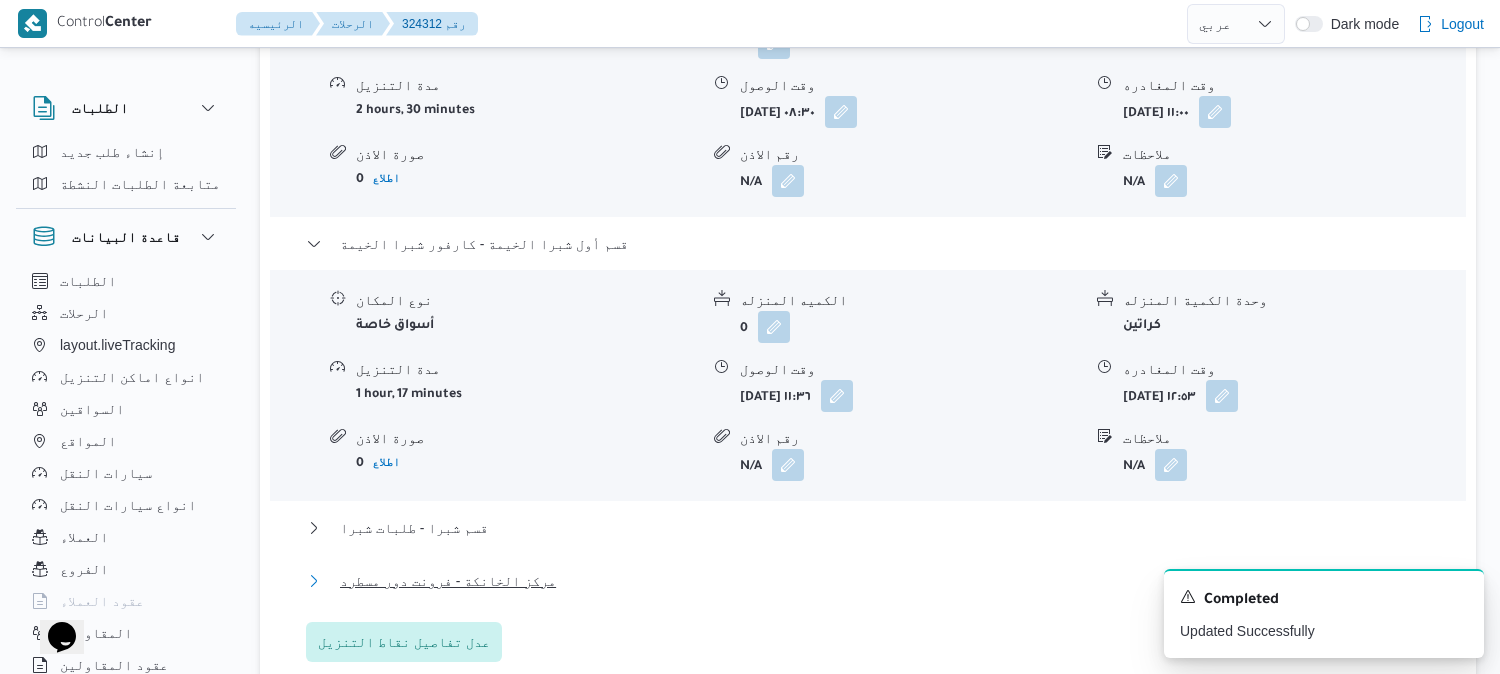 click on "مركز الخانكة -
فرونت دور مسطرد" at bounding box center (448, 581) 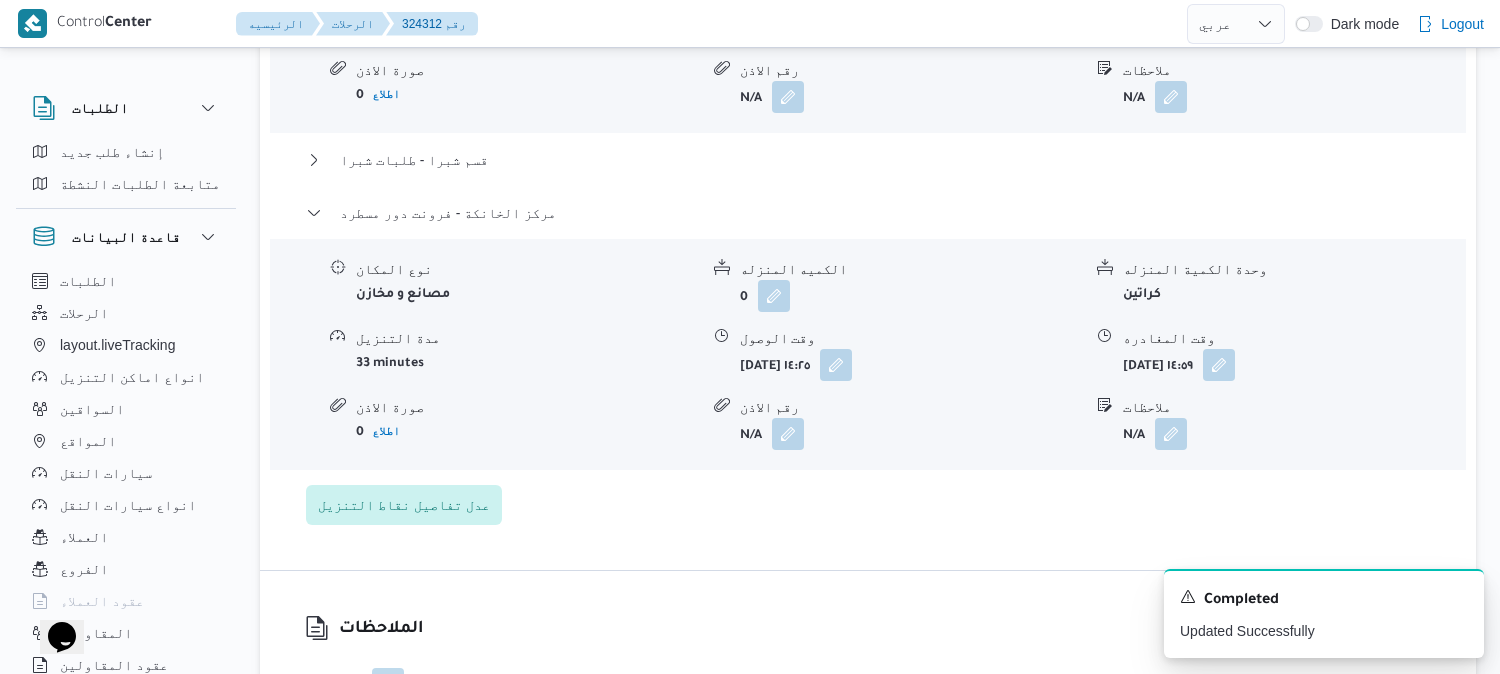scroll, scrollTop: 2333, scrollLeft: 0, axis: vertical 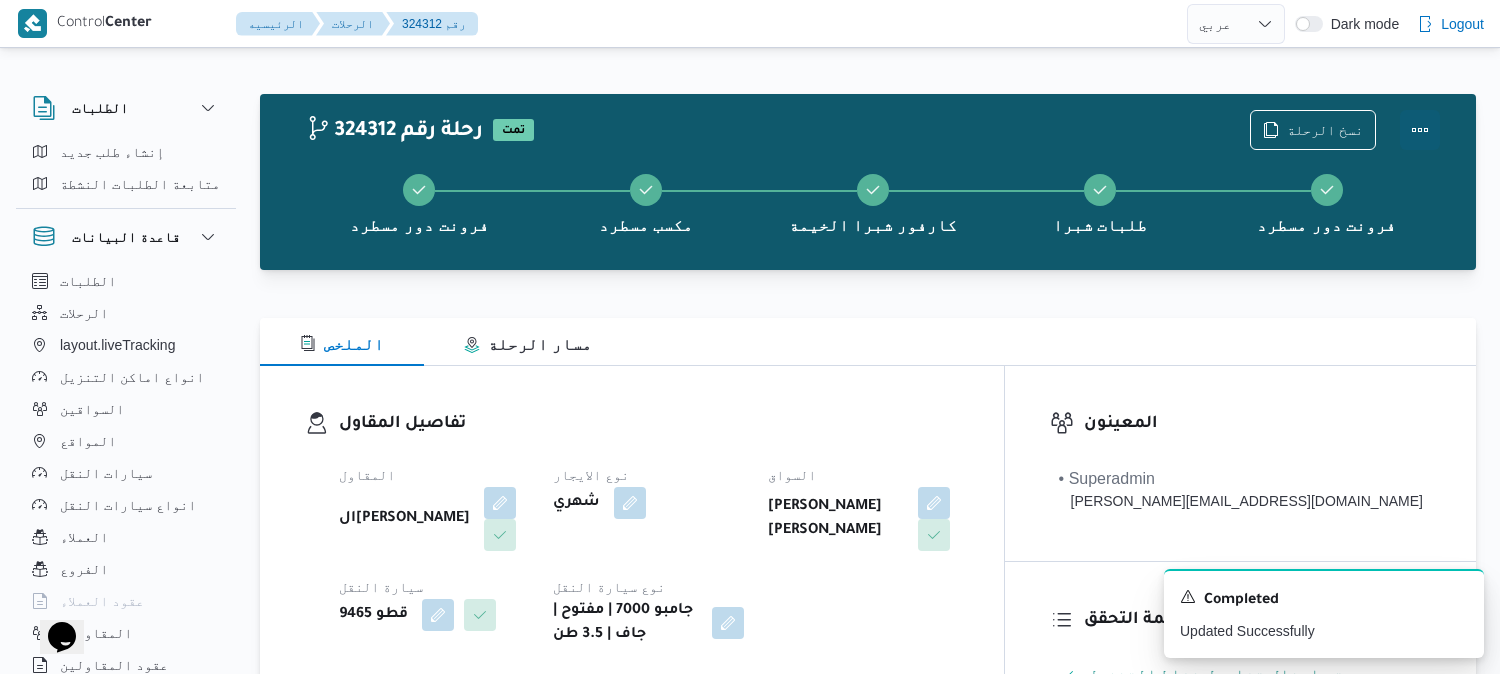 drag, startPoint x: 1423, startPoint y: 122, endPoint x: 1394, endPoint y: 126, distance: 29.274563 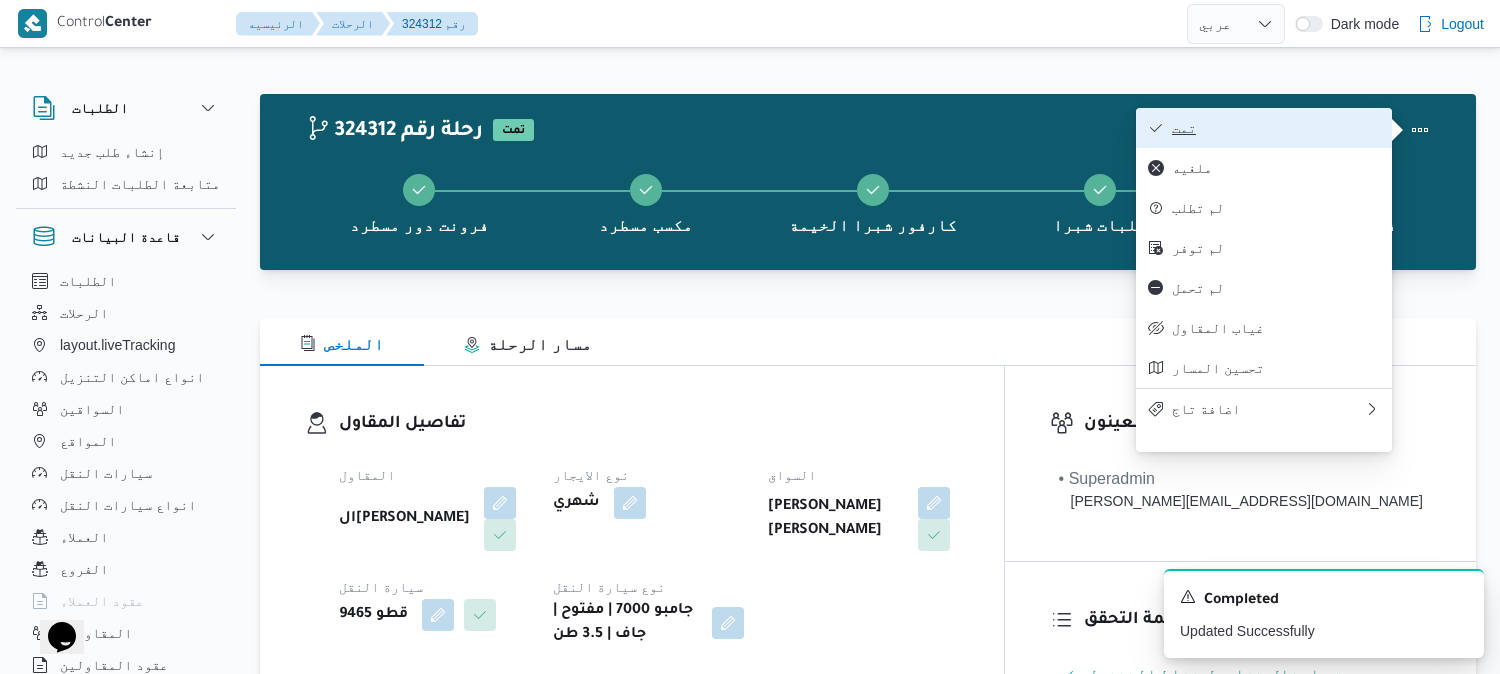 click on "تمت" at bounding box center [1276, 128] 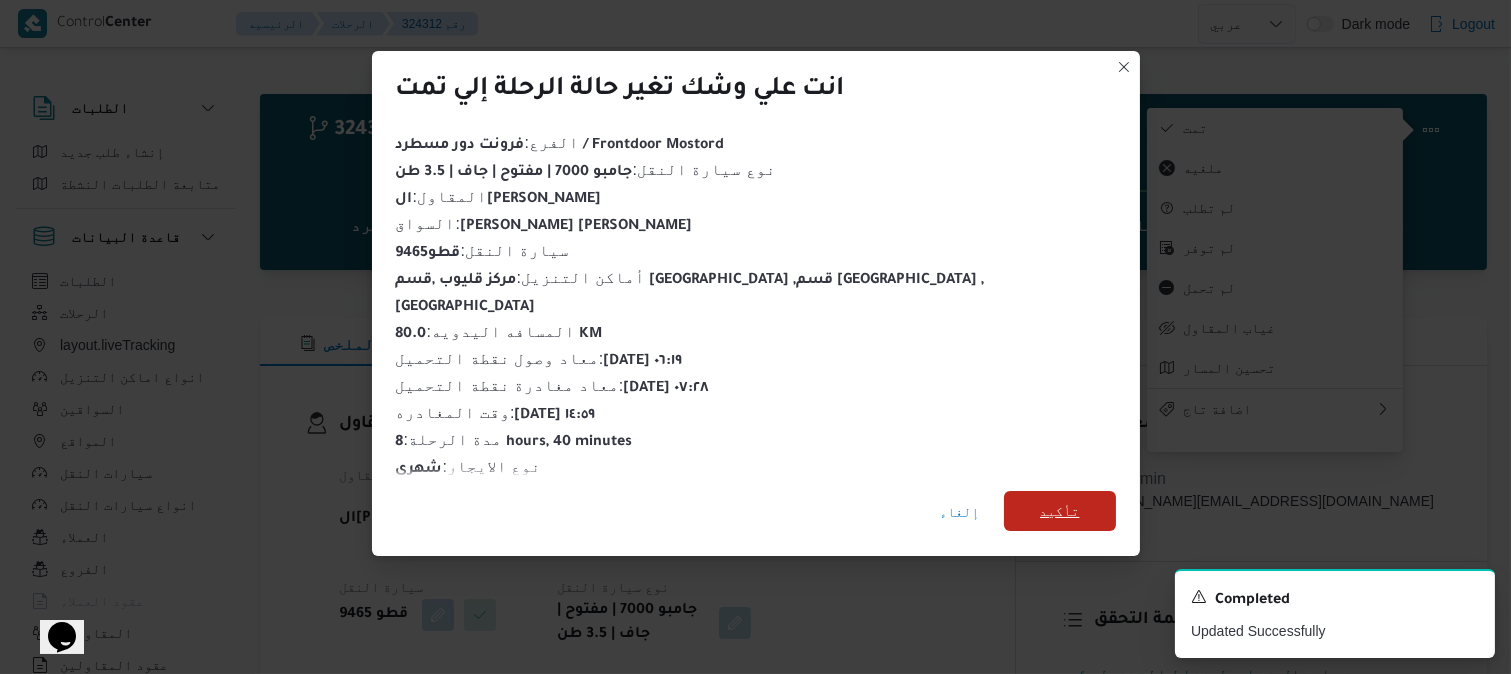 click on "تأكيد" at bounding box center [1060, 511] 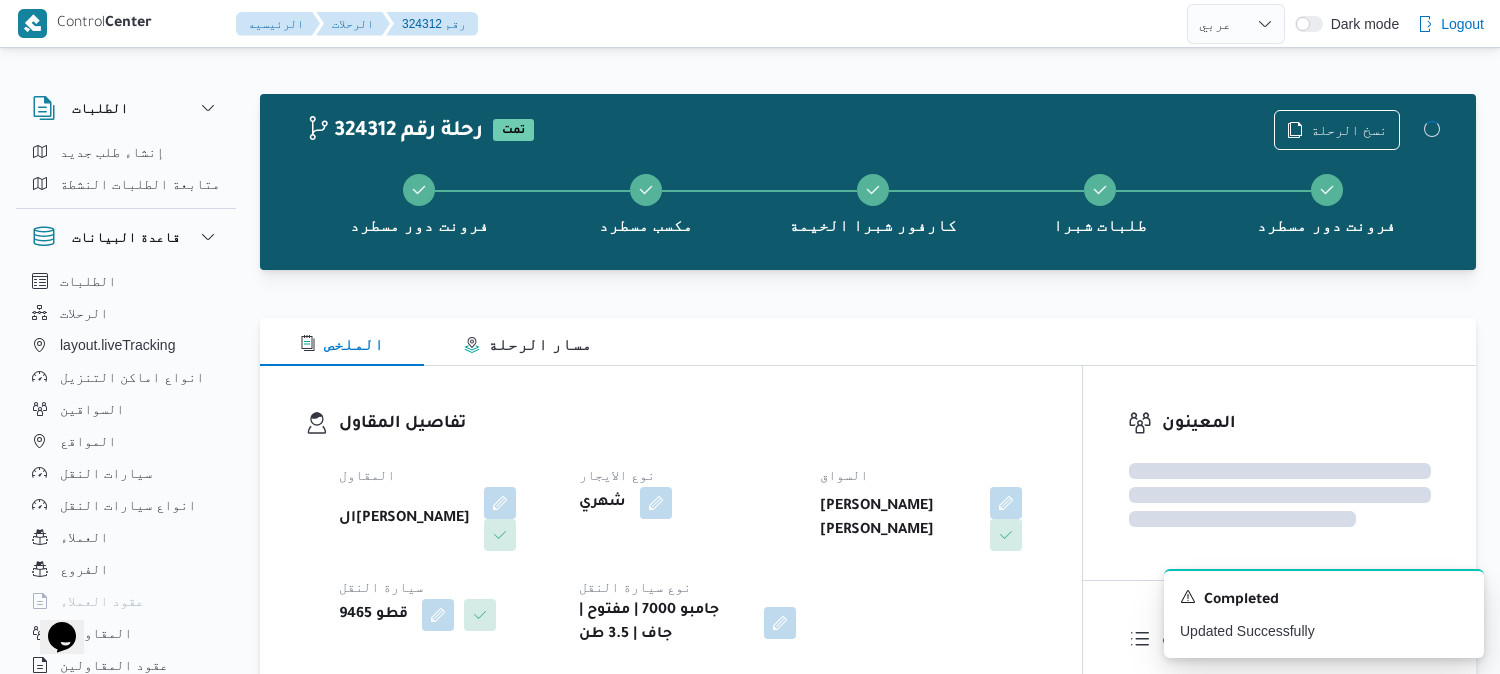 click on "السواق" at bounding box center (928, 475) 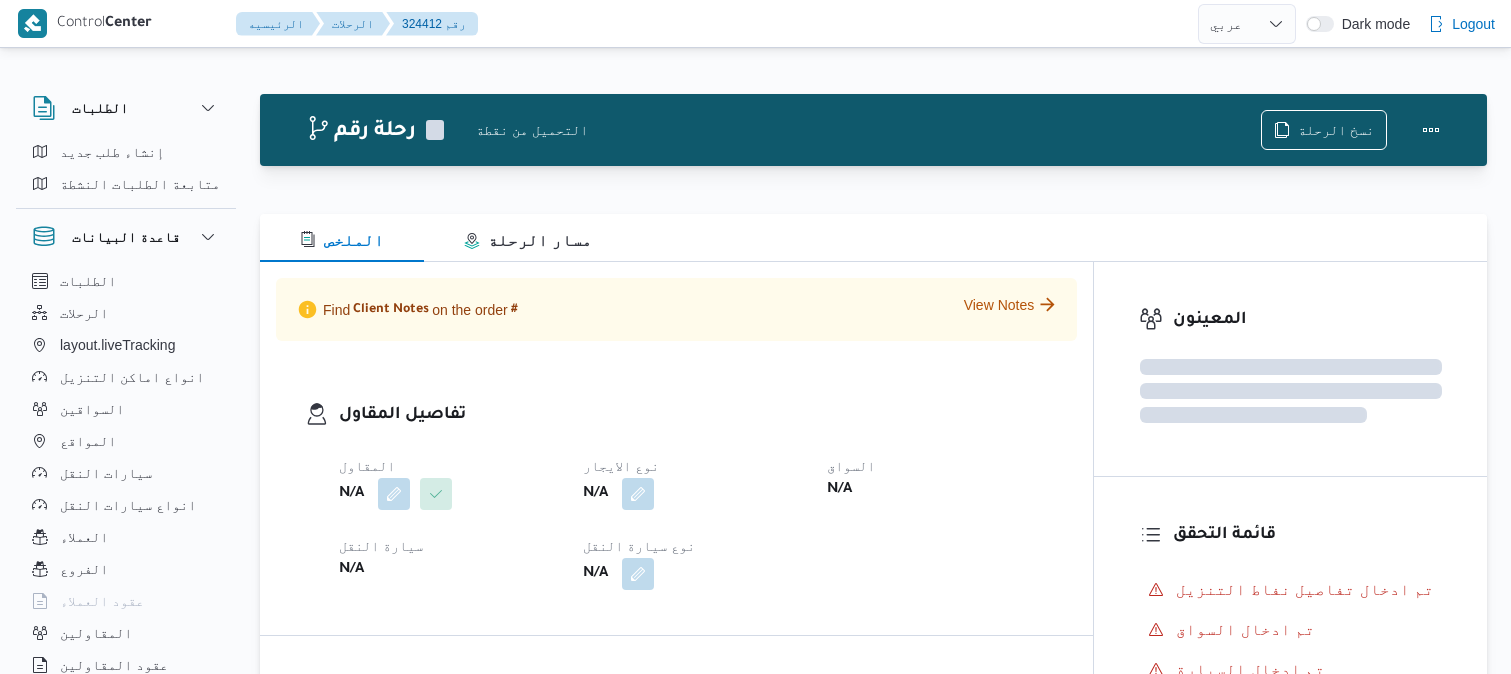 select on "ar" 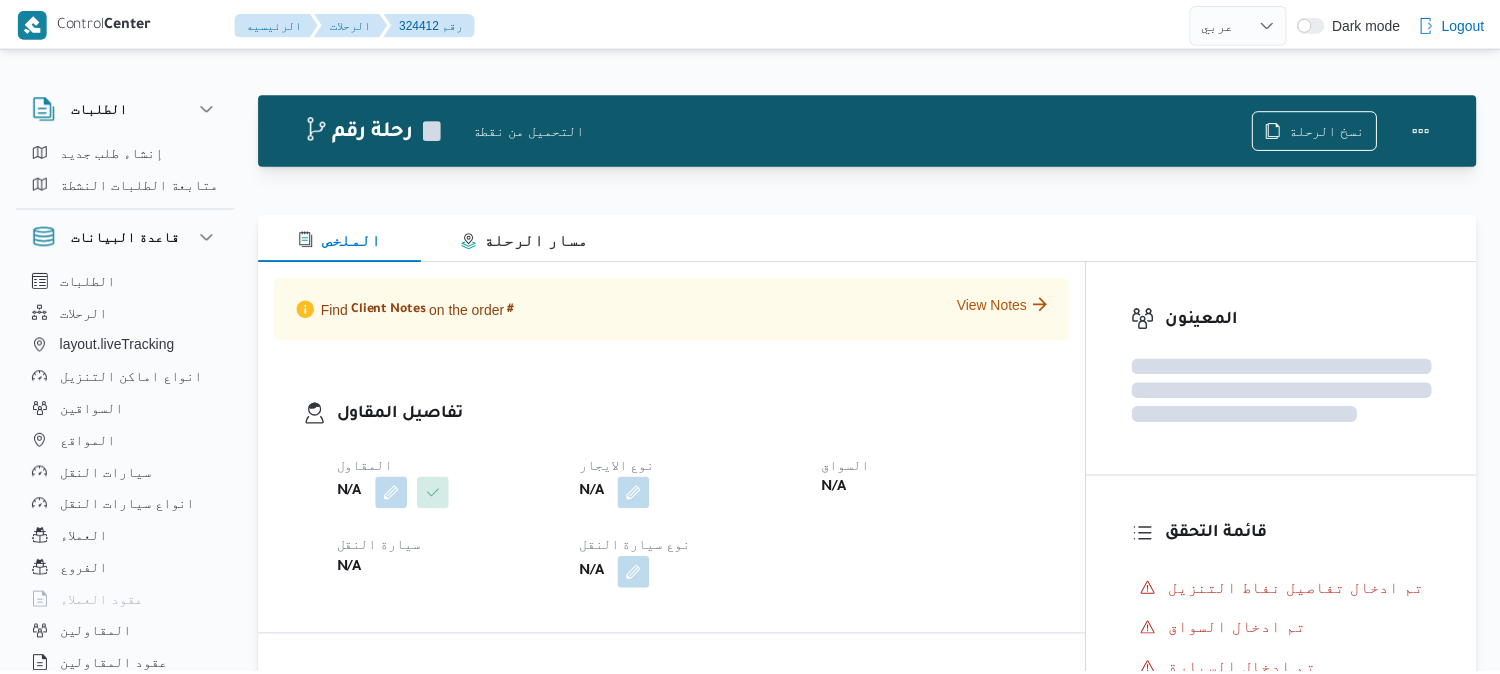 scroll, scrollTop: 0, scrollLeft: 0, axis: both 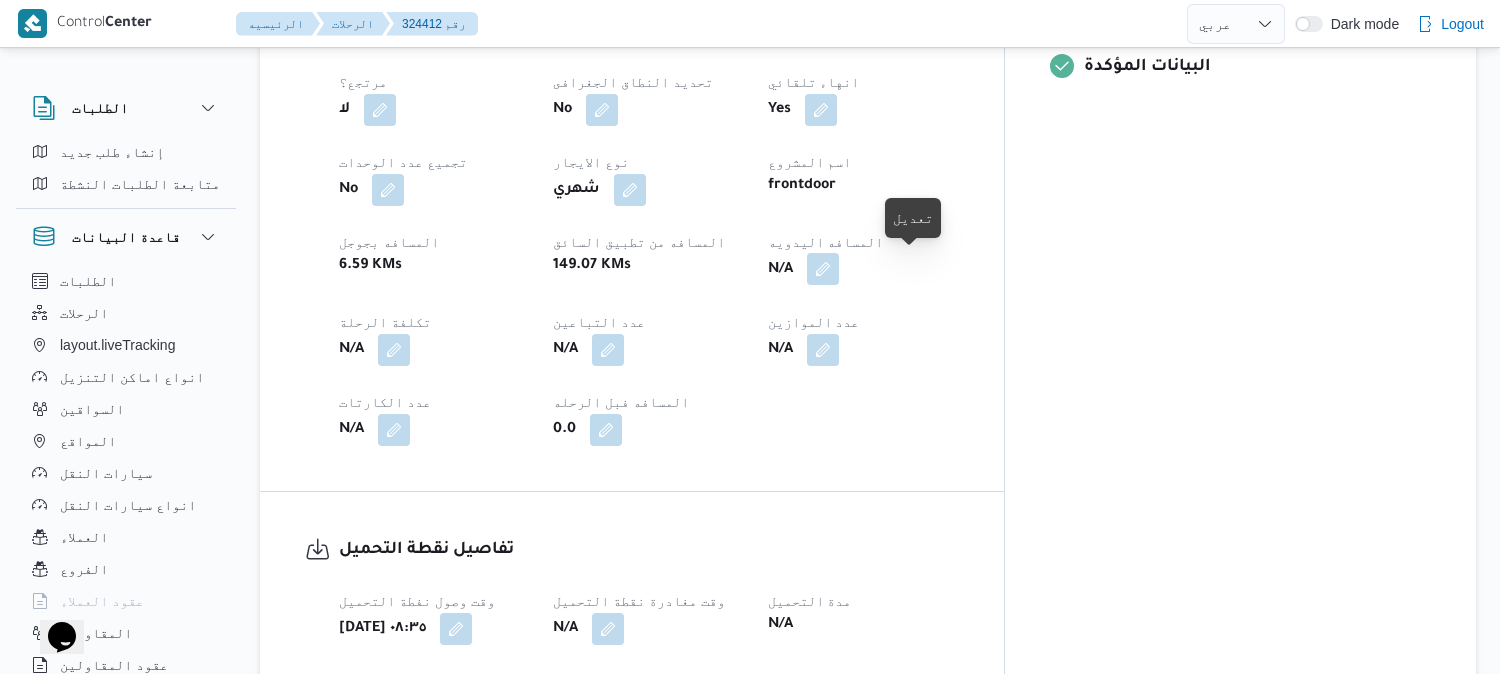 click at bounding box center (823, 269) 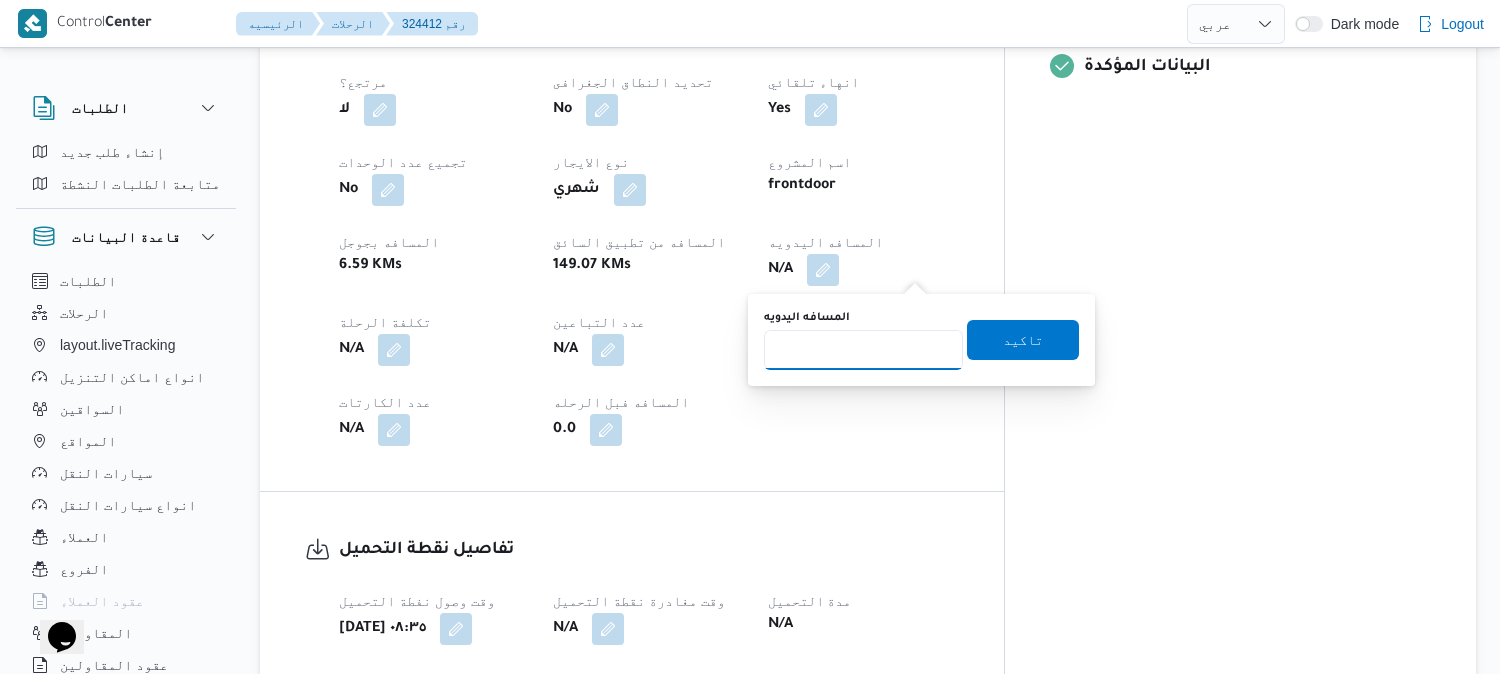 click on "المسافه اليدويه" at bounding box center [863, 350] 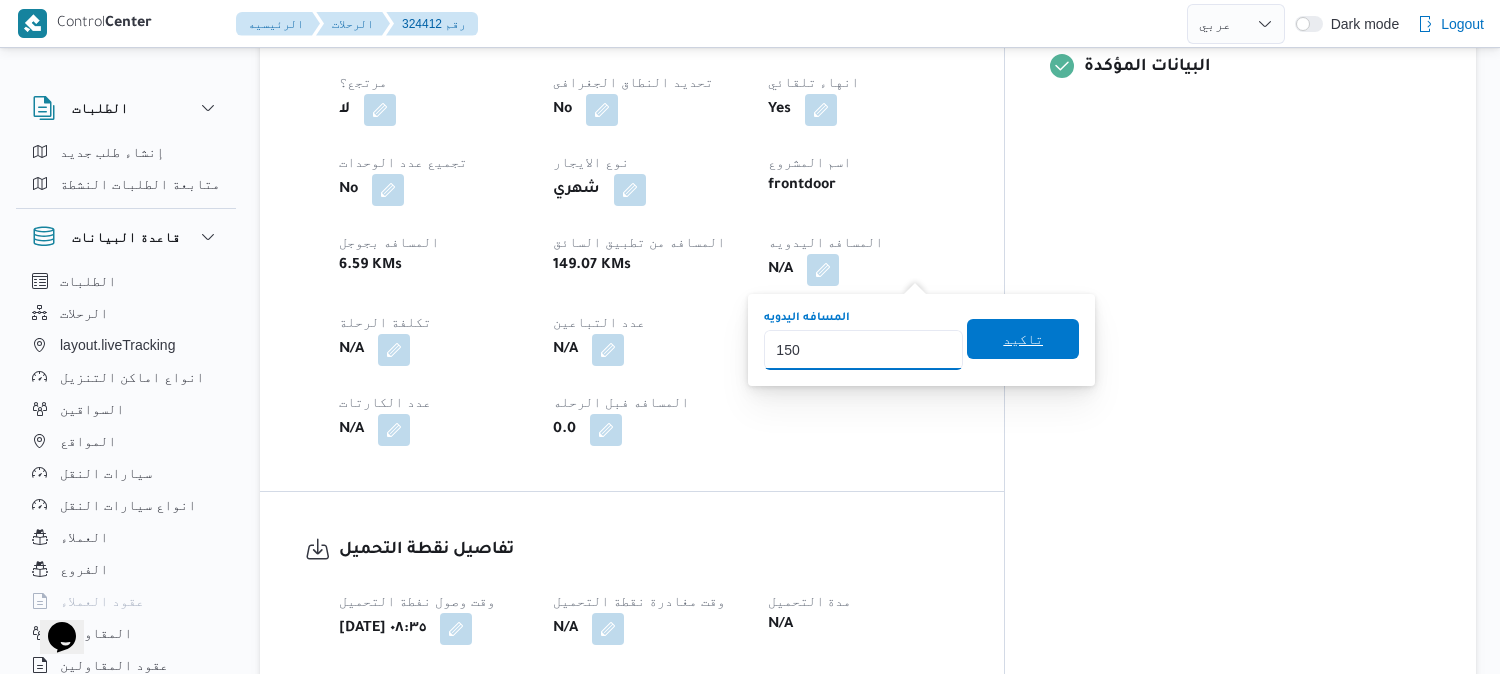 type on "150" 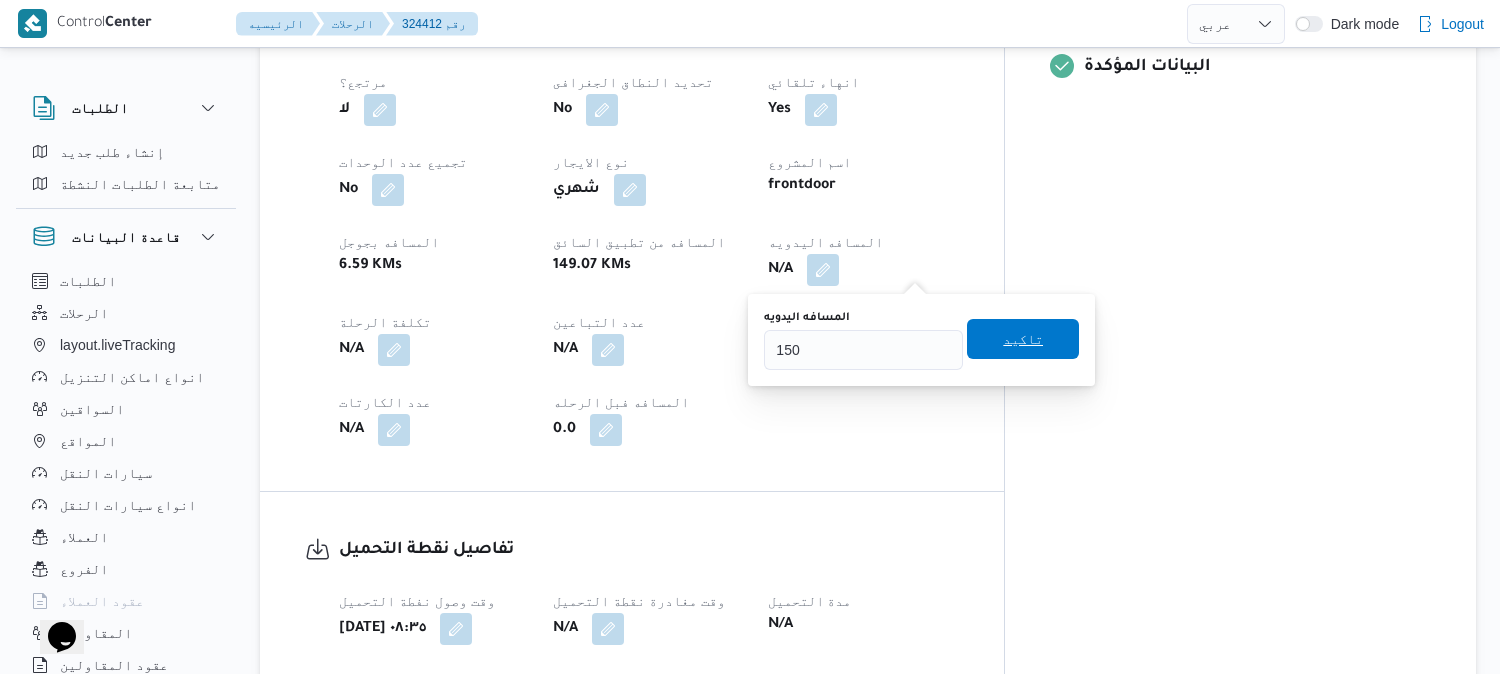 click on "تاكيد" at bounding box center [1023, 339] 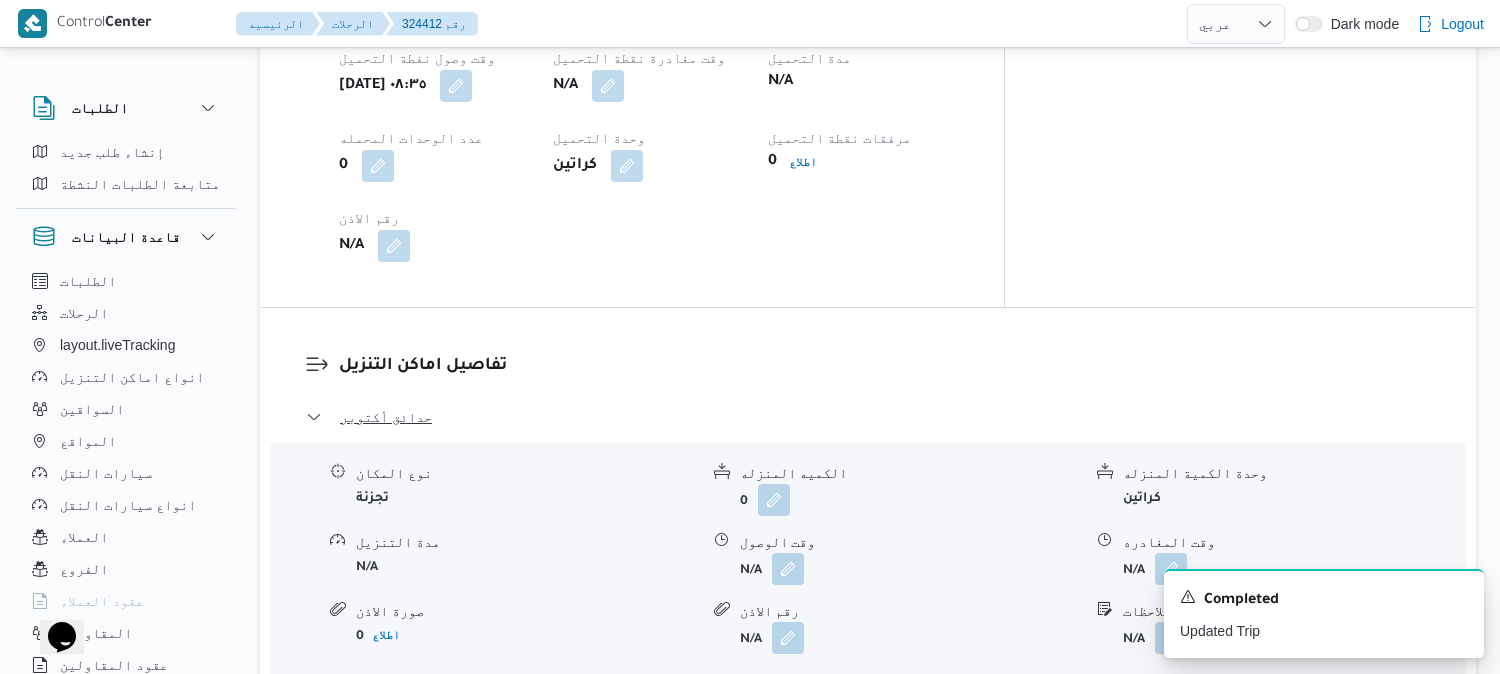 scroll, scrollTop: 1444, scrollLeft: 0, axis: vertical 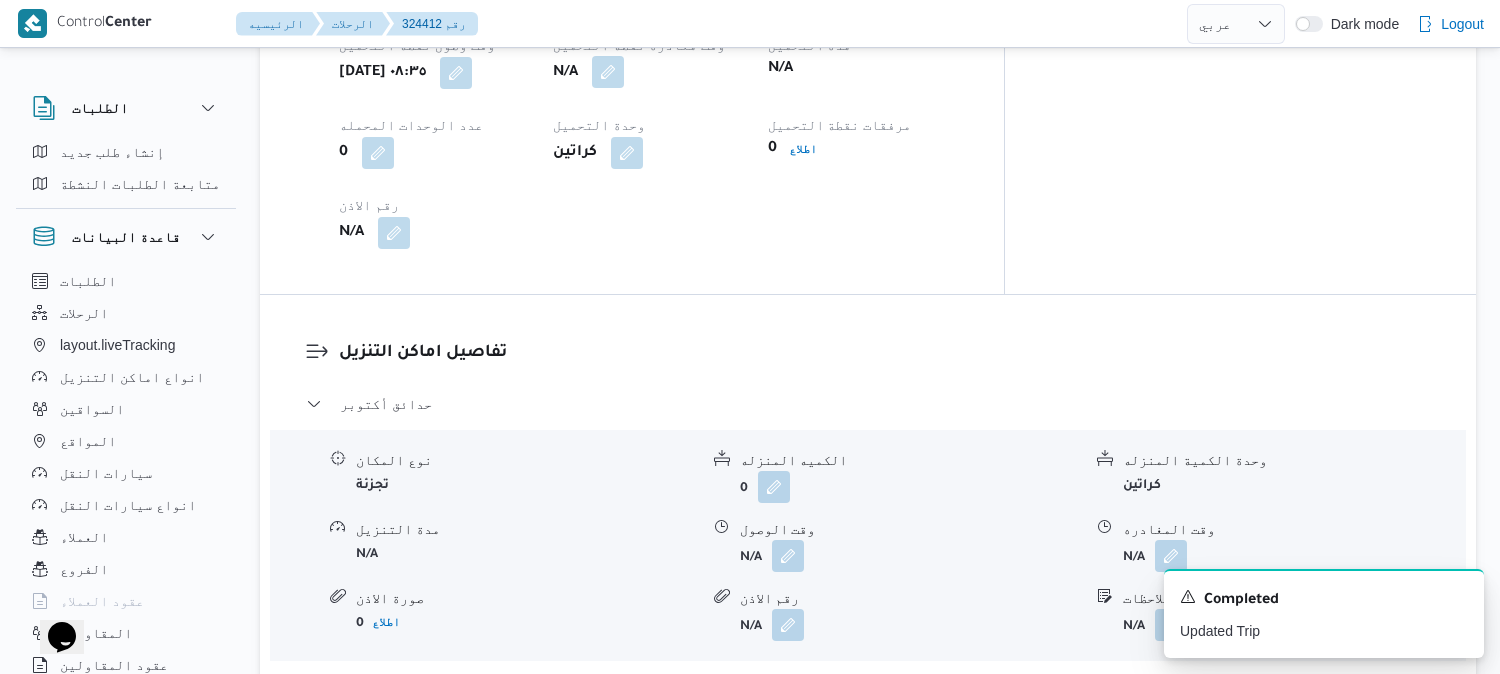 click at bounding box center (608, 72) 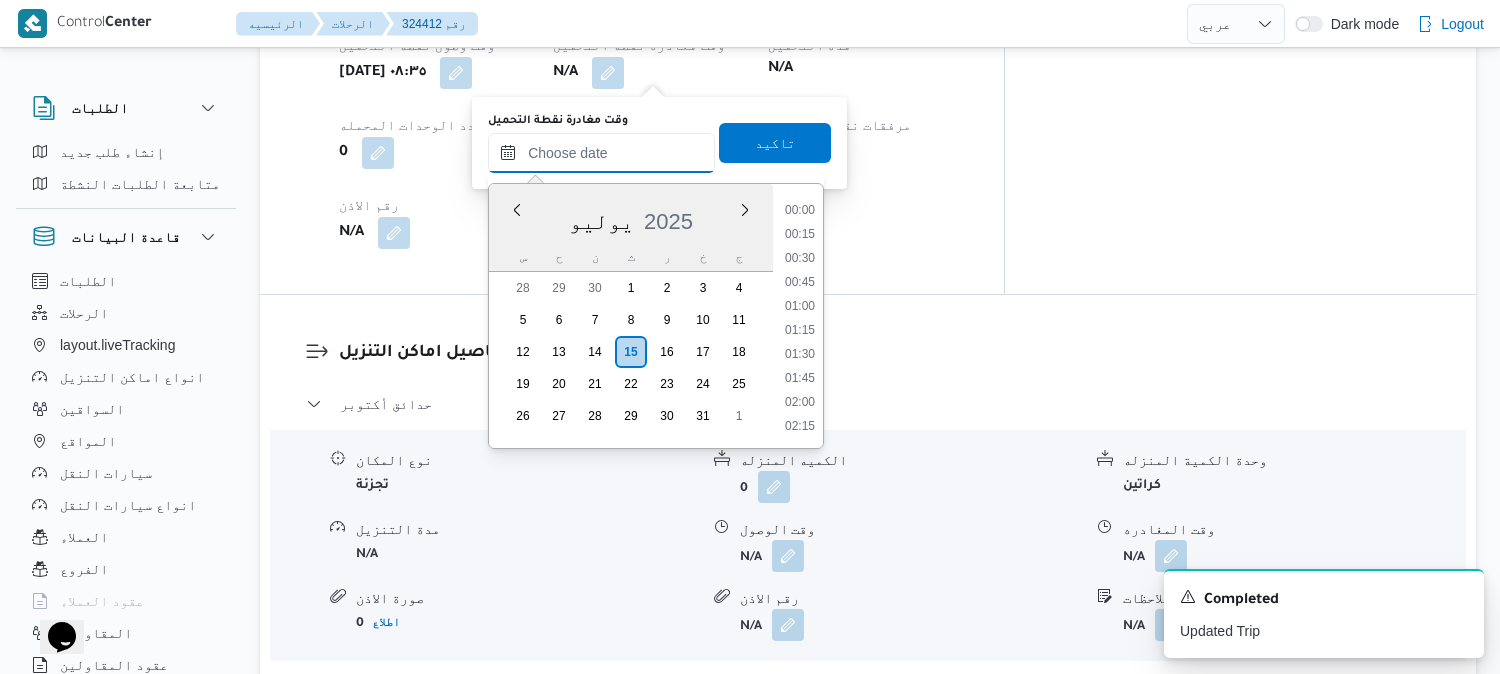 click on "وقت مغادرة نقطة التحميل" at bounding box center [601, 153] 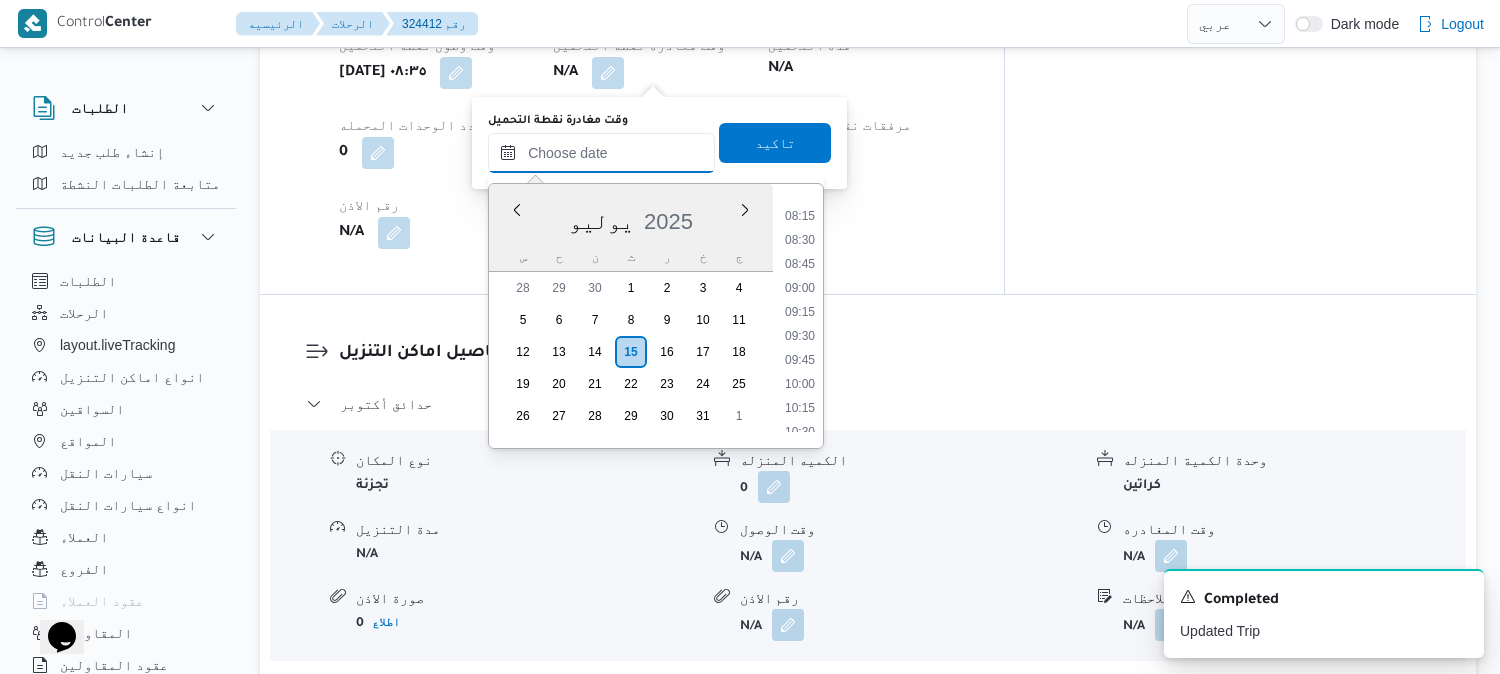 scroll, scrollTop: 745, scrollLeft: 0, axis: vertical 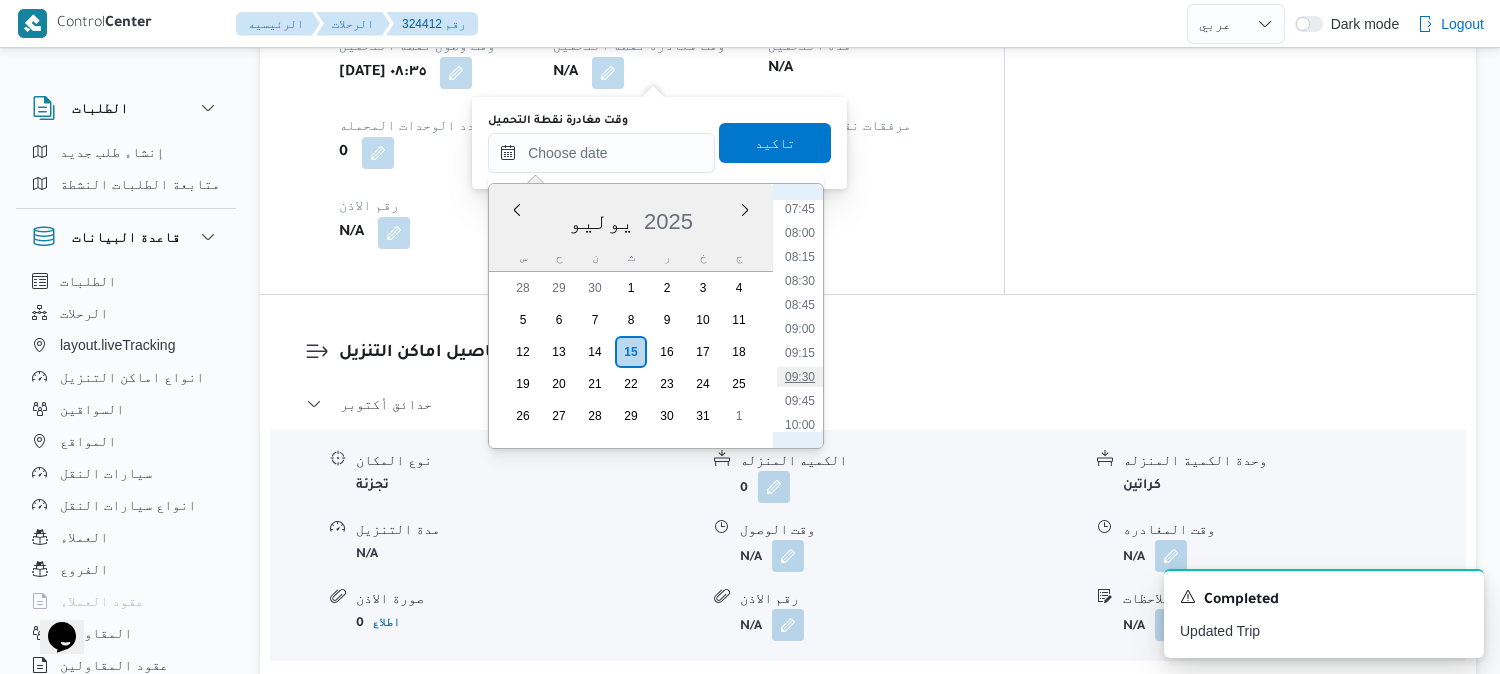 click on "09:30" at bounding box center (800, 377) 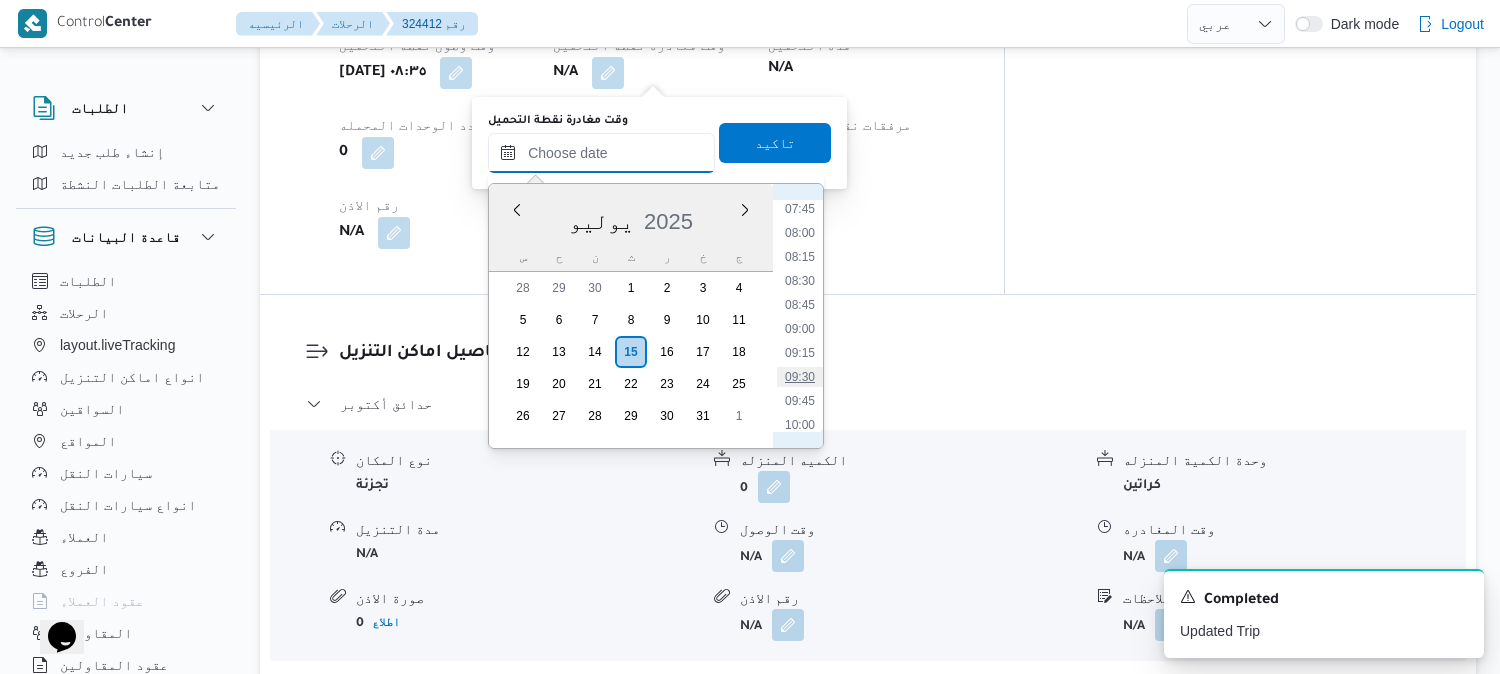 type on "[DATE] ٠٩:٣٠" 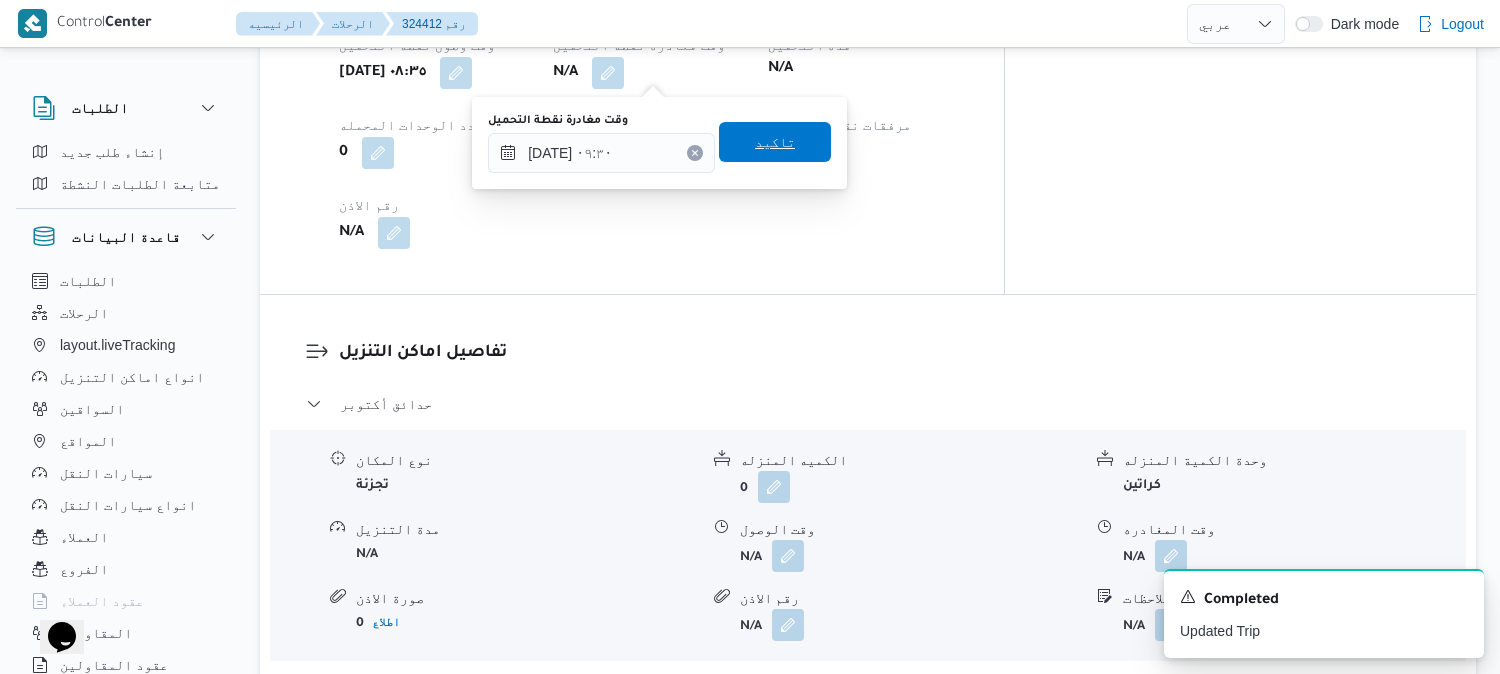 click on "تاكيد" at bounding box center [775, 142] 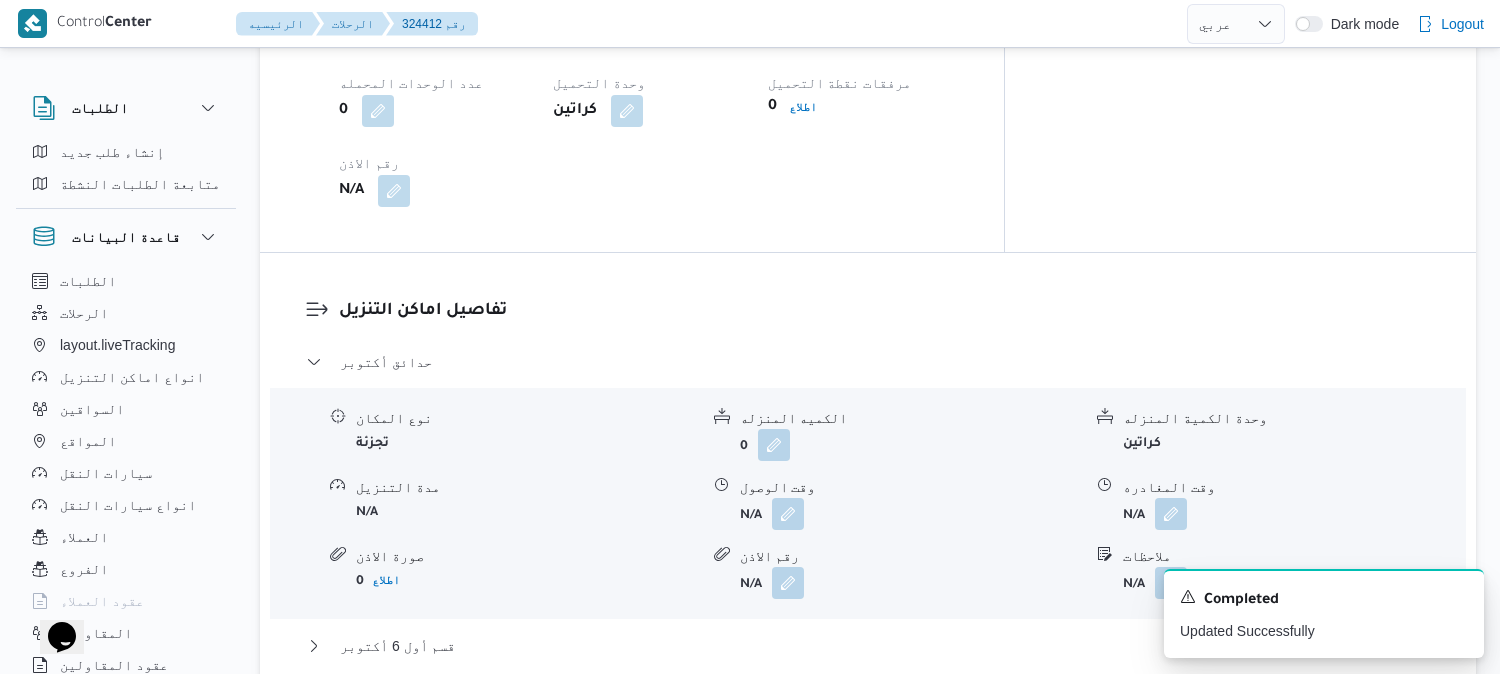 scroll, scrollTop: 1555, scrollLeft: 0, axis: vertical 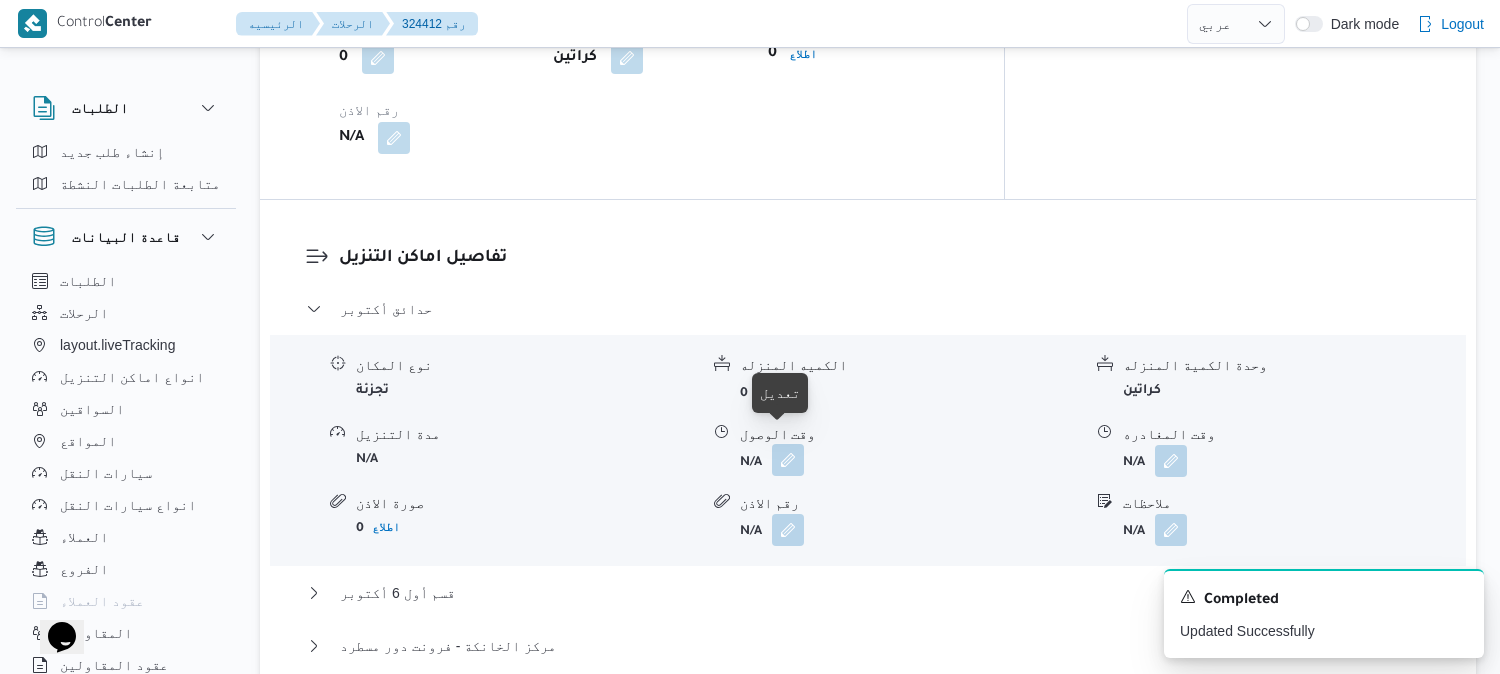 click at bounding box center (788, 460) 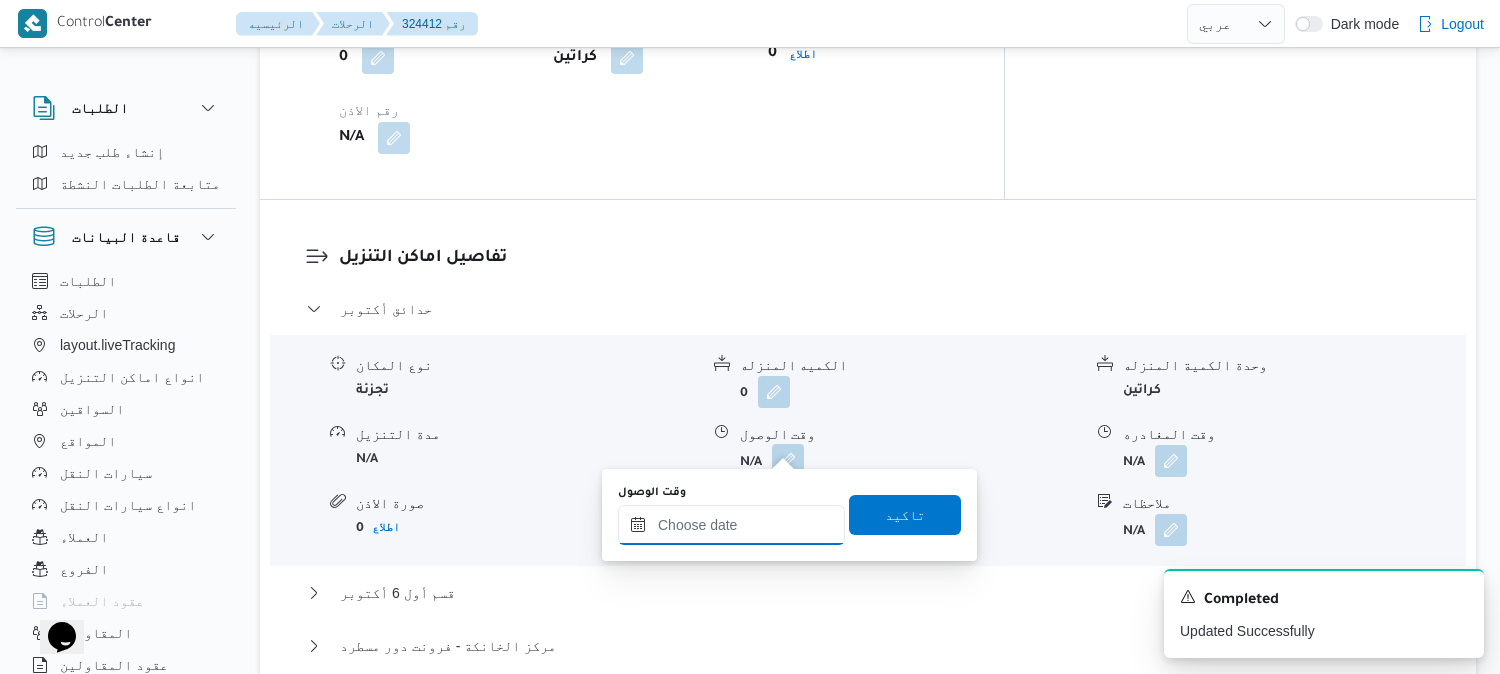 click at bounding box center (731, 525) 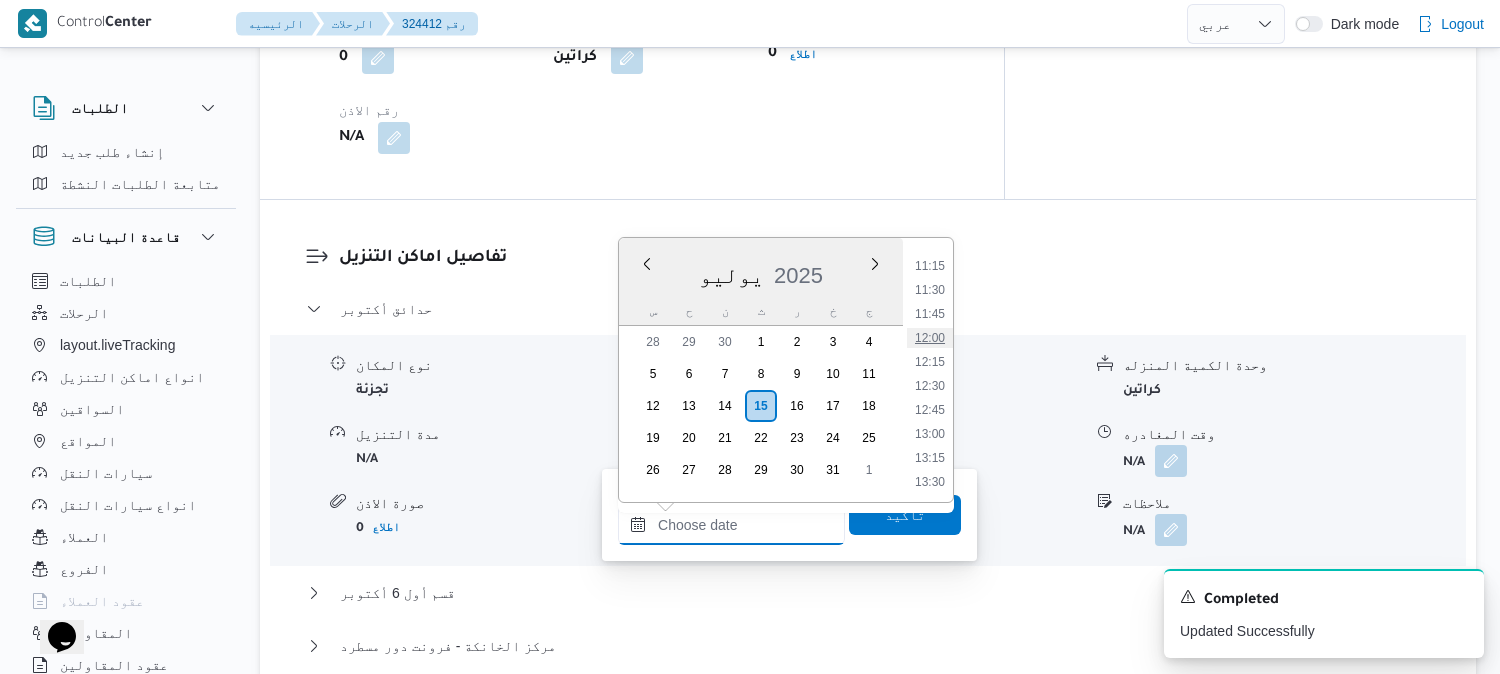 scroll, scrollTop: 856, scrollLeft: 0, axis: vertical 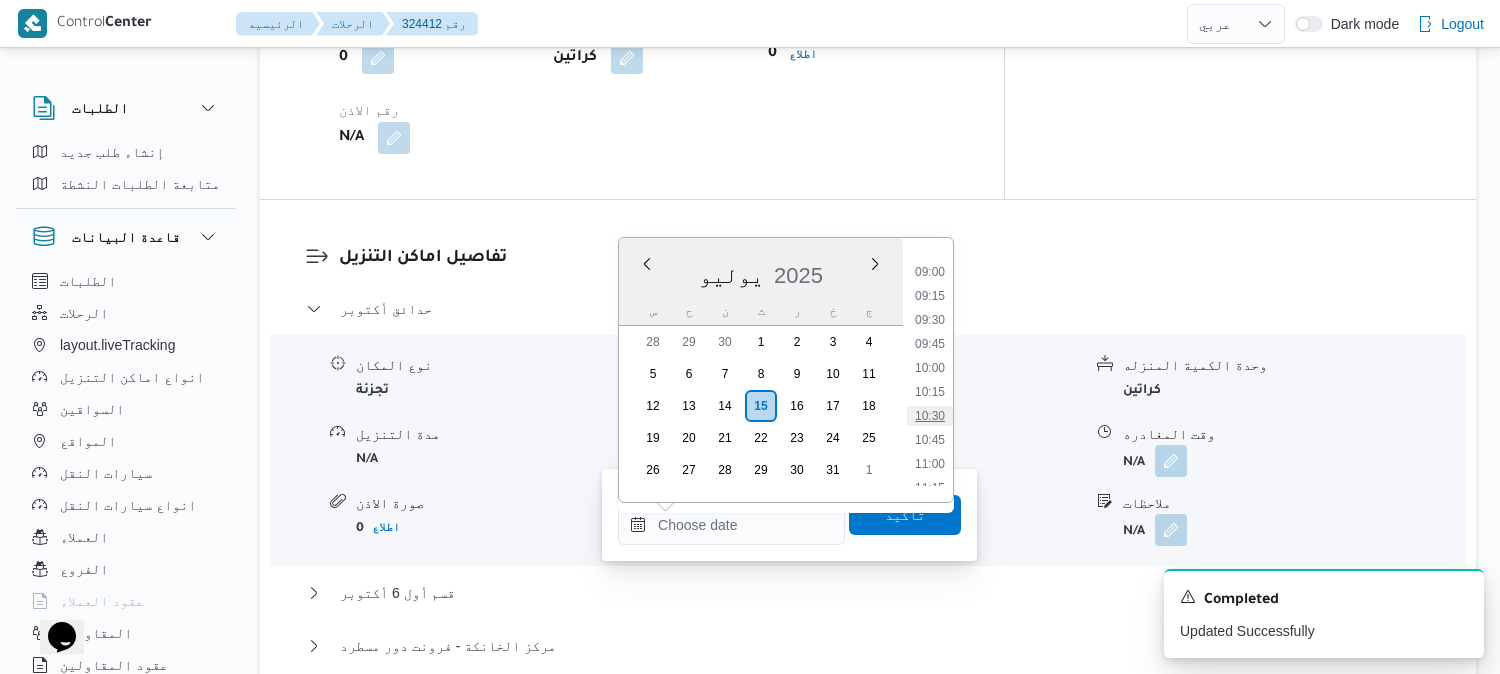 click on "10:30" at bounding box center [930, 416] 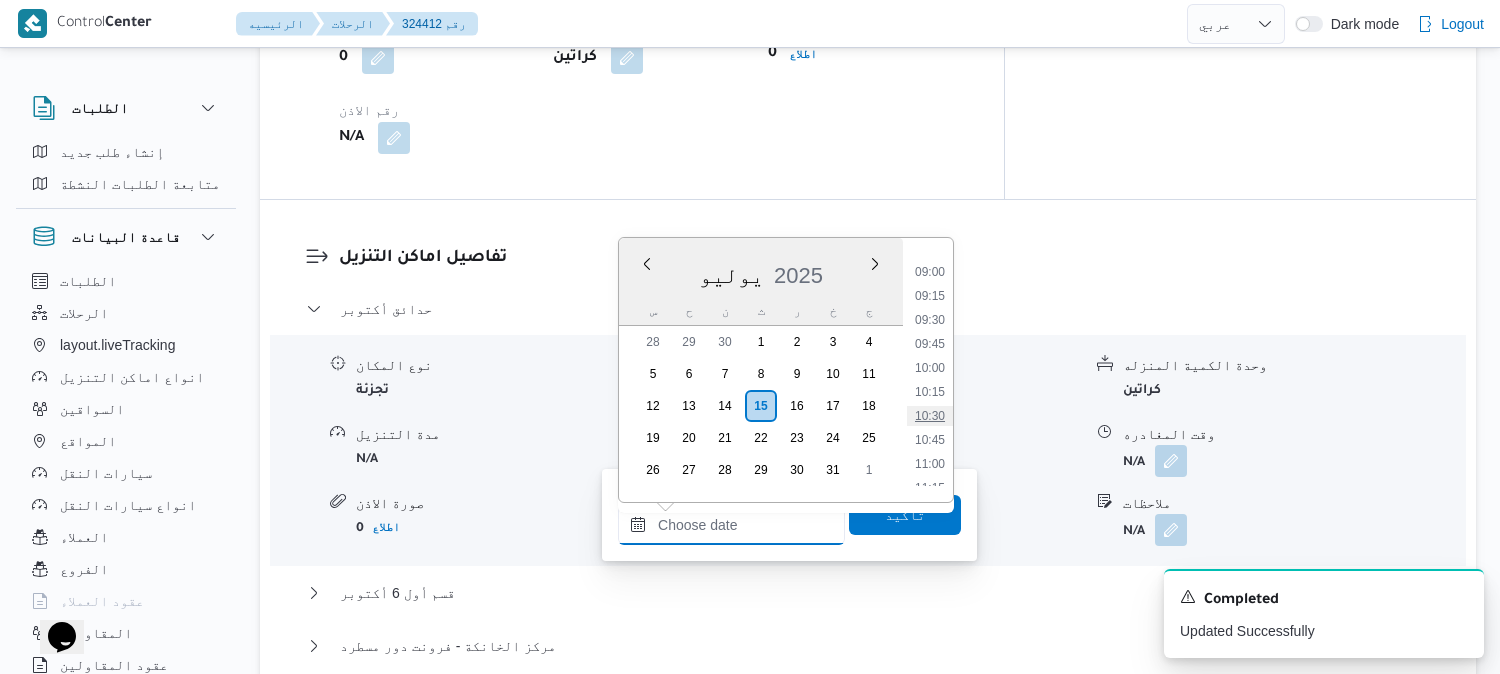 type on "[DATE] ١٠:٣٠" 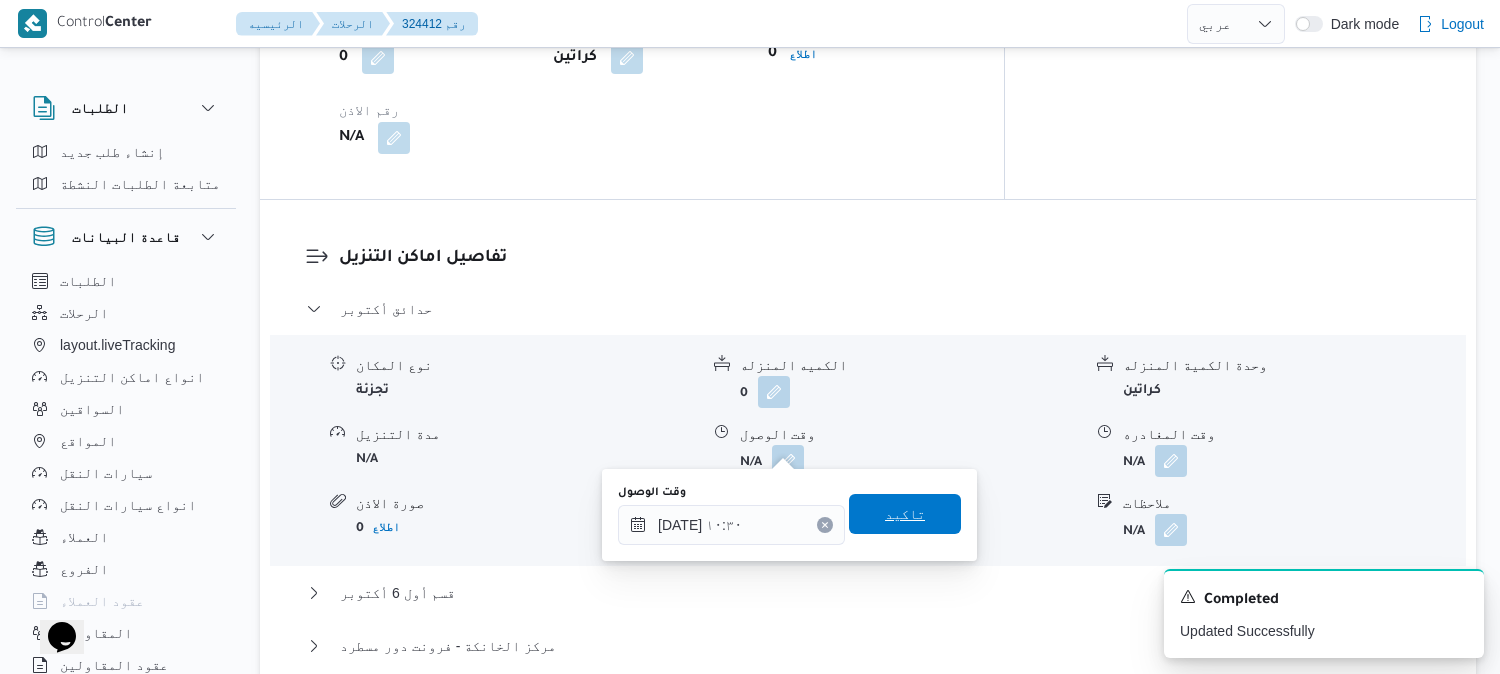 click on "تاكيد" at bounding box center [905, 514] 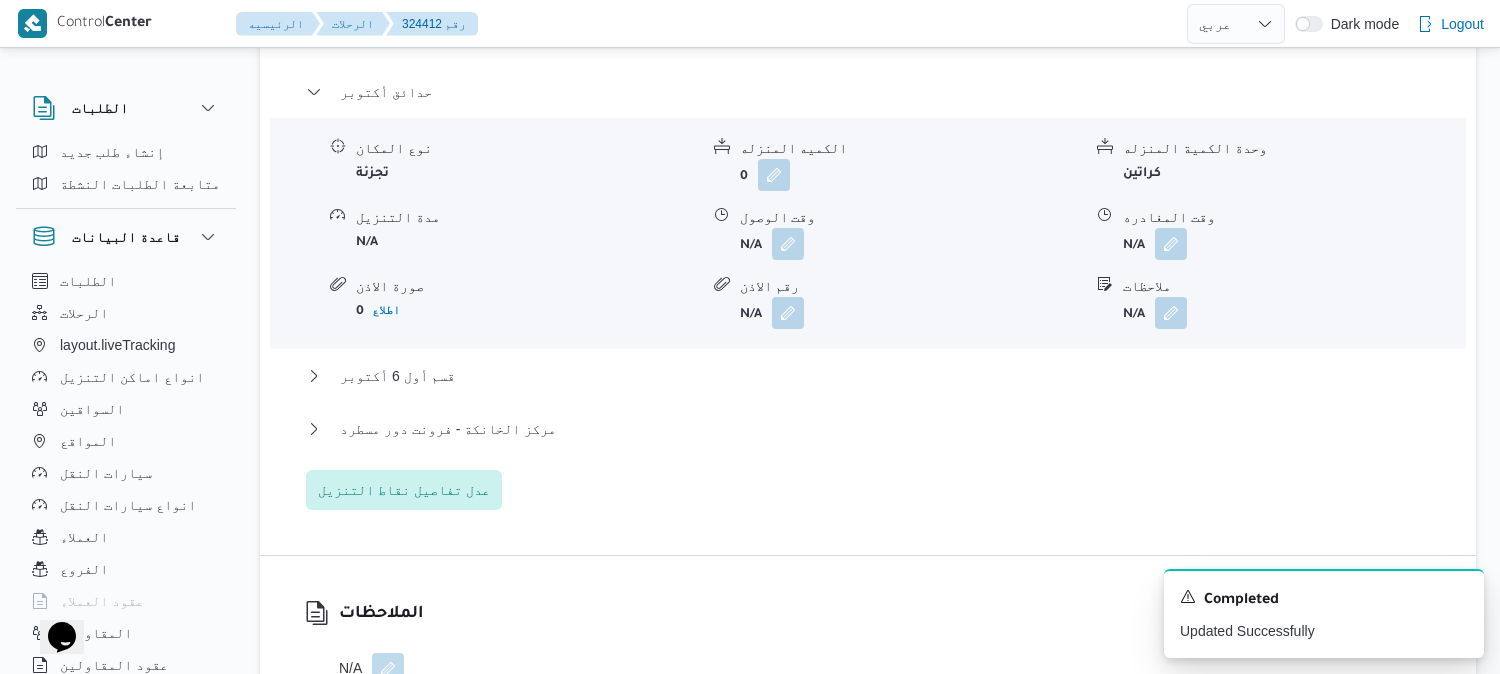 scroll, scrollTop: 1777, scrollLeft: 0, axis: vertical 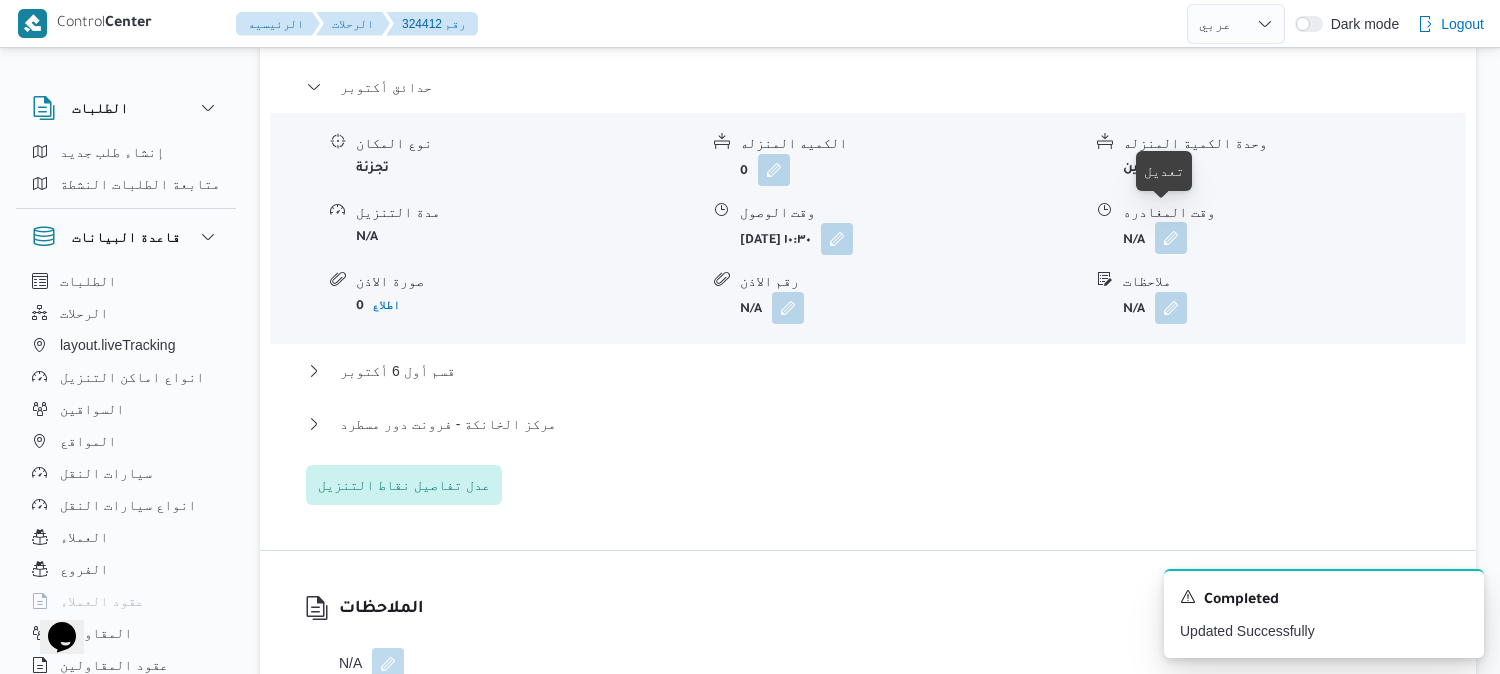 click at bounding box center [1171, 238] 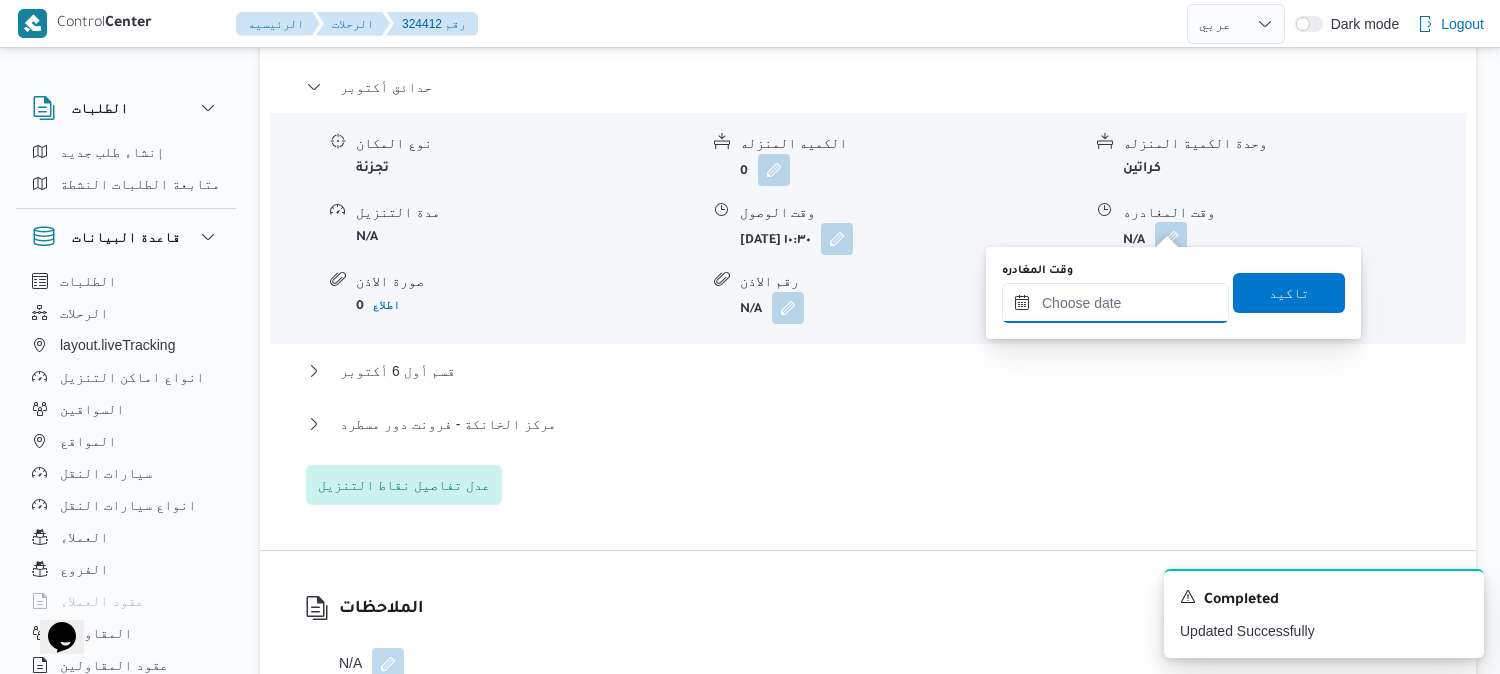 click on "وقت المغادره" at bounding box center (1115, 303) 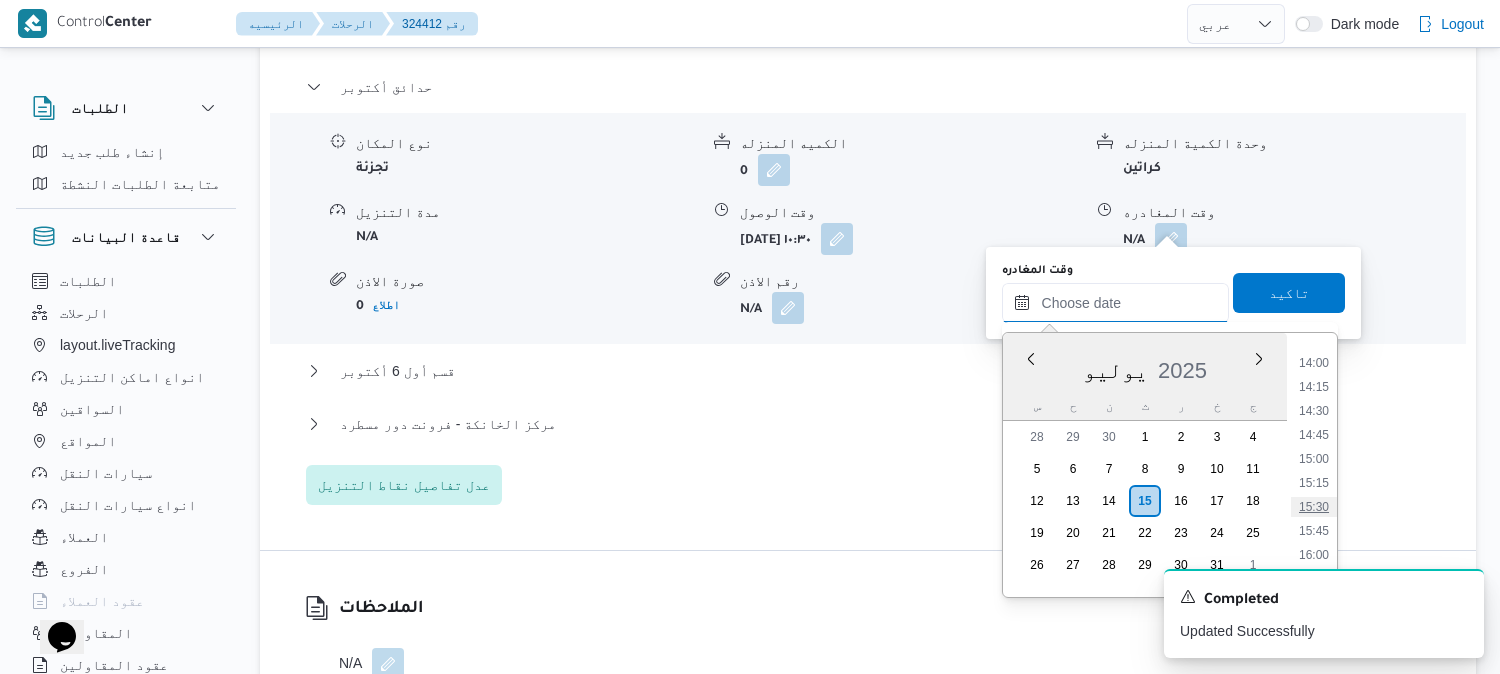 scroll, scrollTop: 1301, scrollLeft: 0, axis: vertical 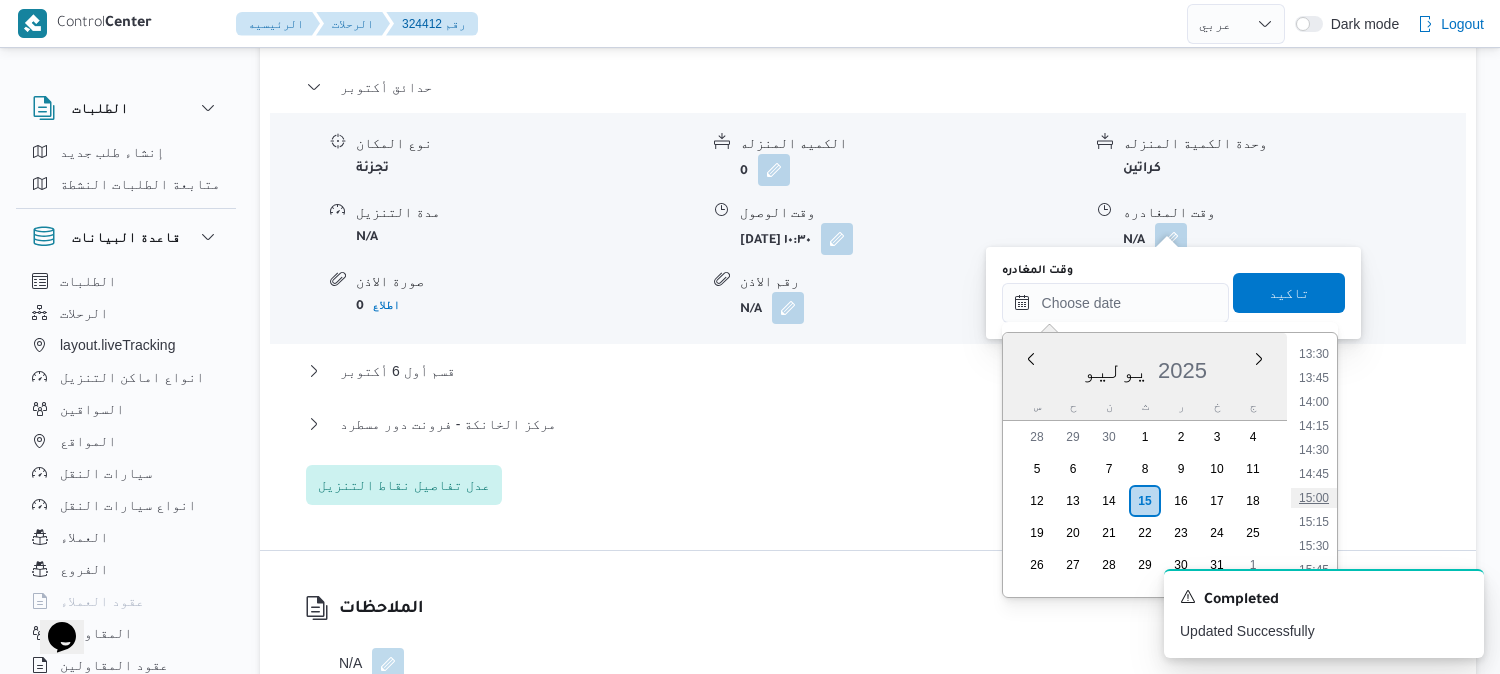click on "15:00" at bounding box center [1314, 498] 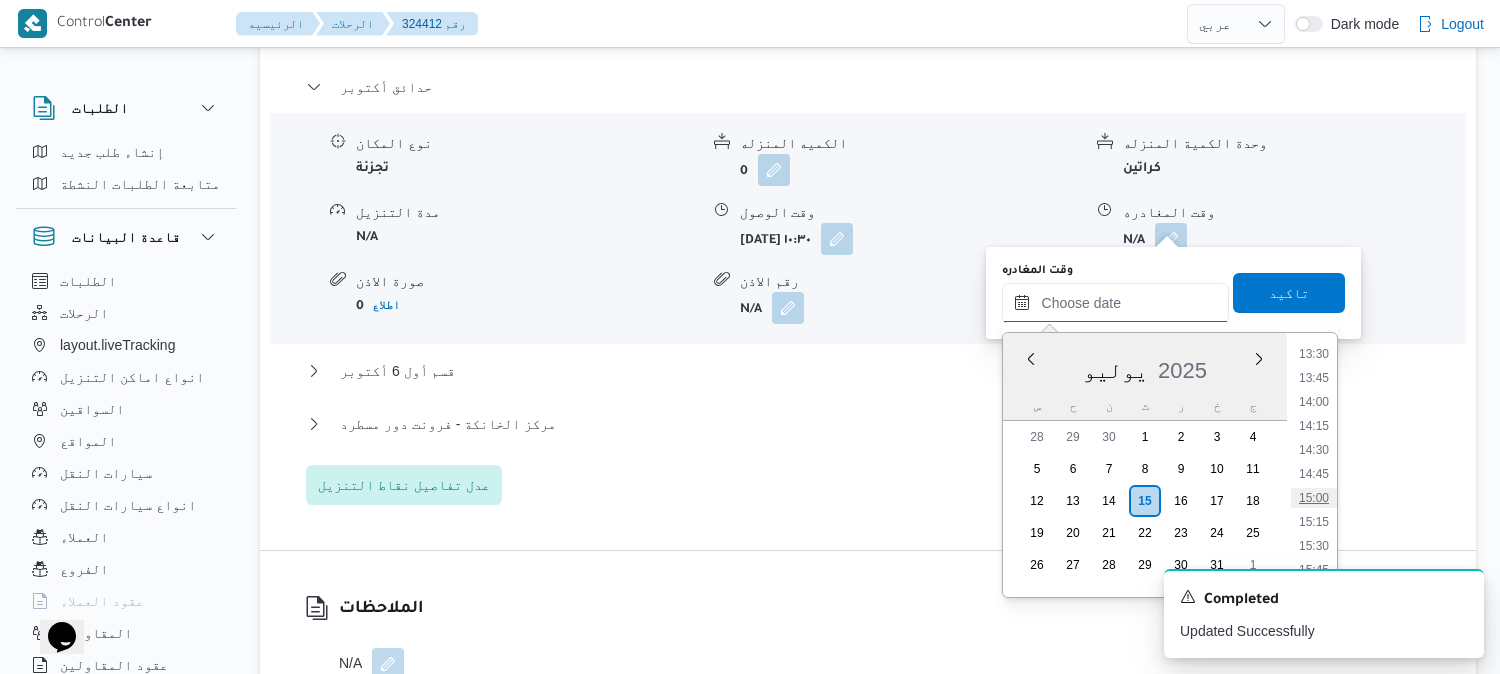 type on "[DATE] ١٥:٠٠" 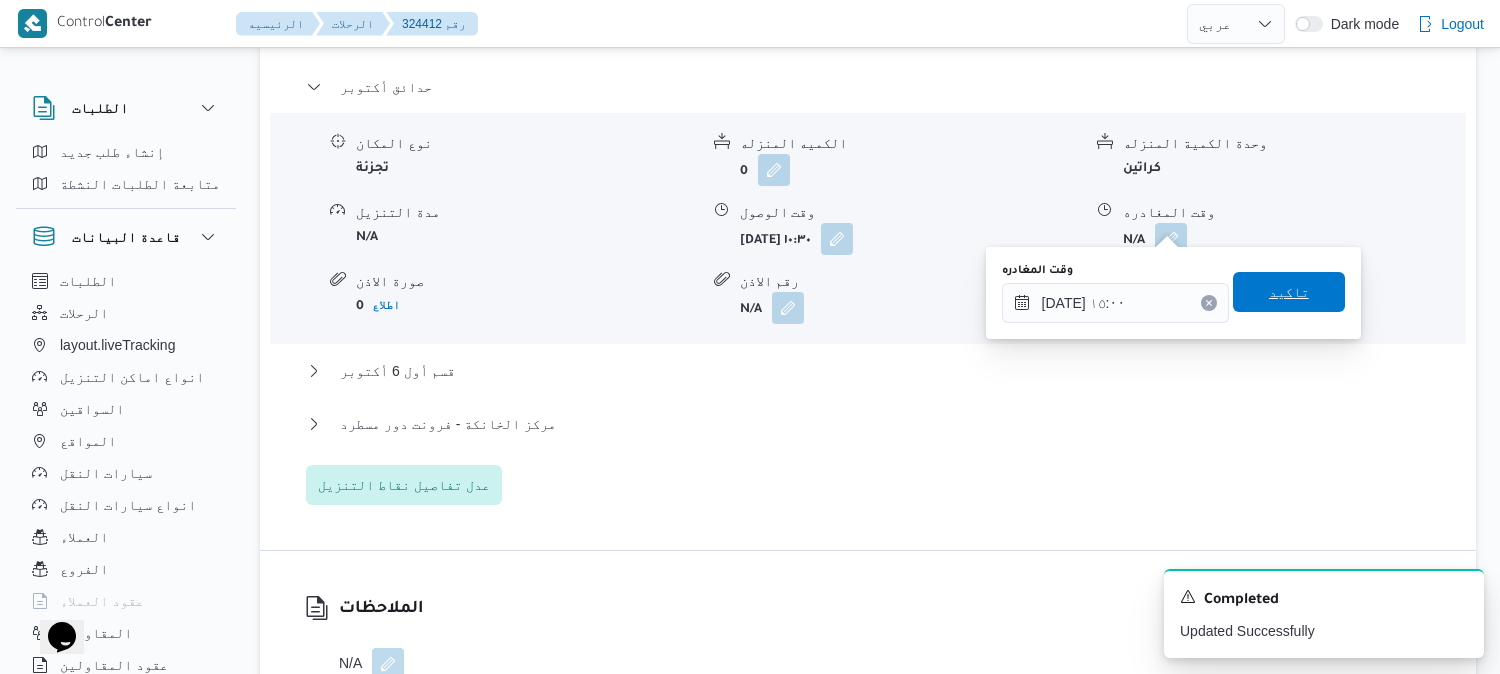 click on "تاكيد" at bounding box center (1289, 292) 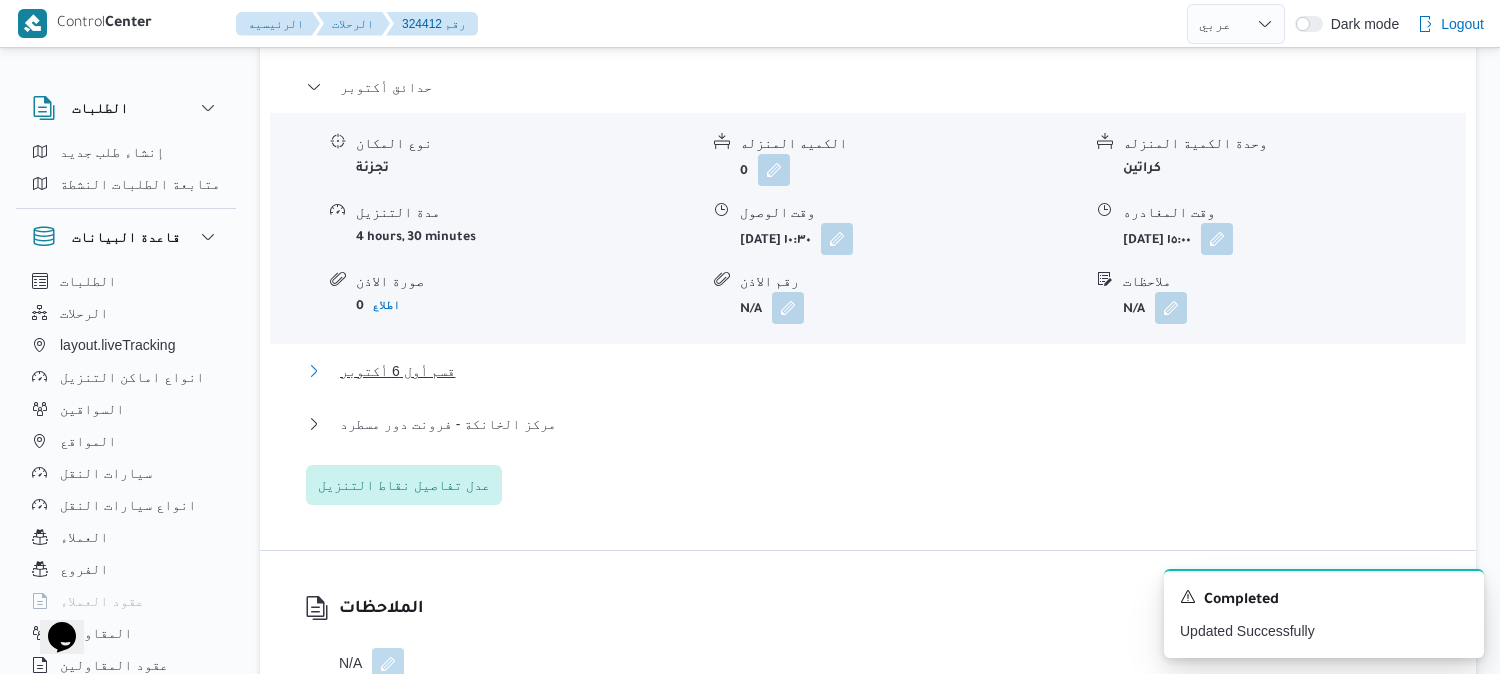 click on "قسم أول 6 أكتوبر" at bounding box center (397, 371) 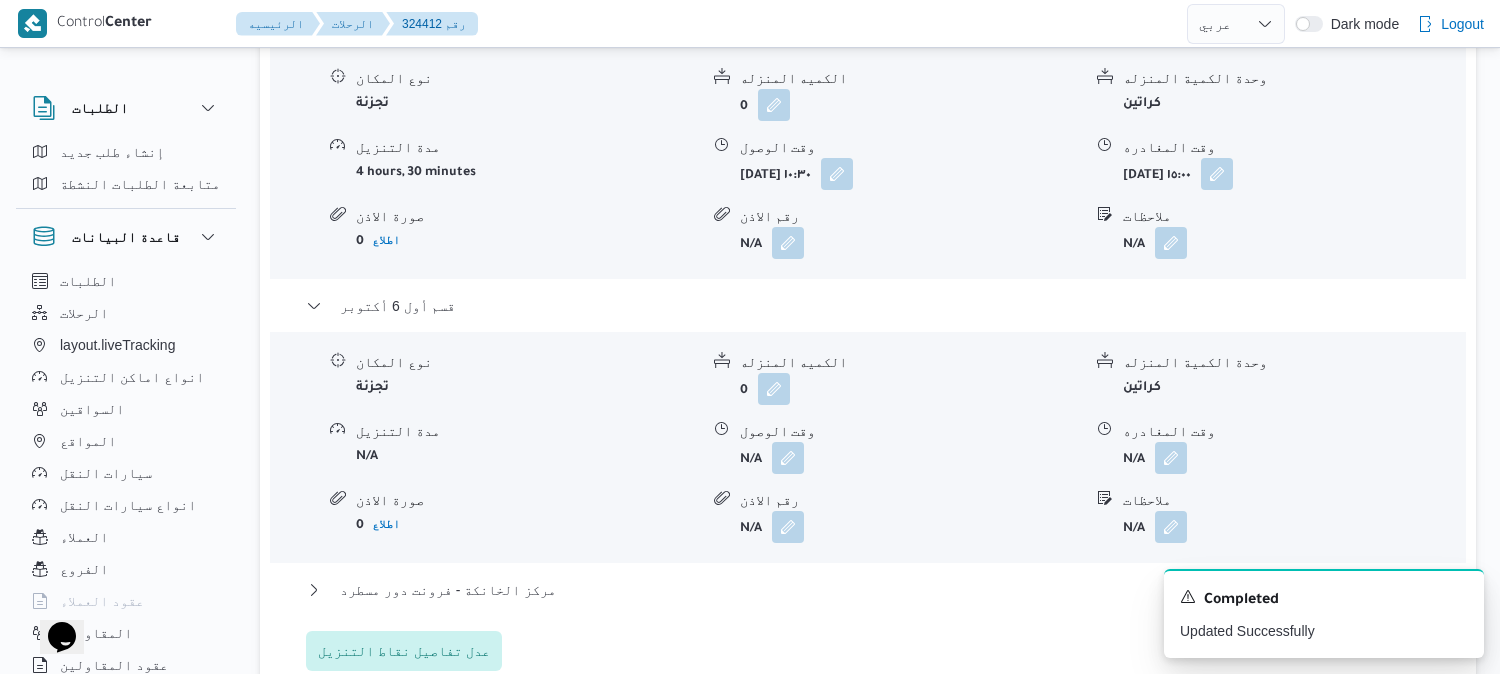 scroll, scrollTop: 2000, scrollLeft: 0, axis: vertical 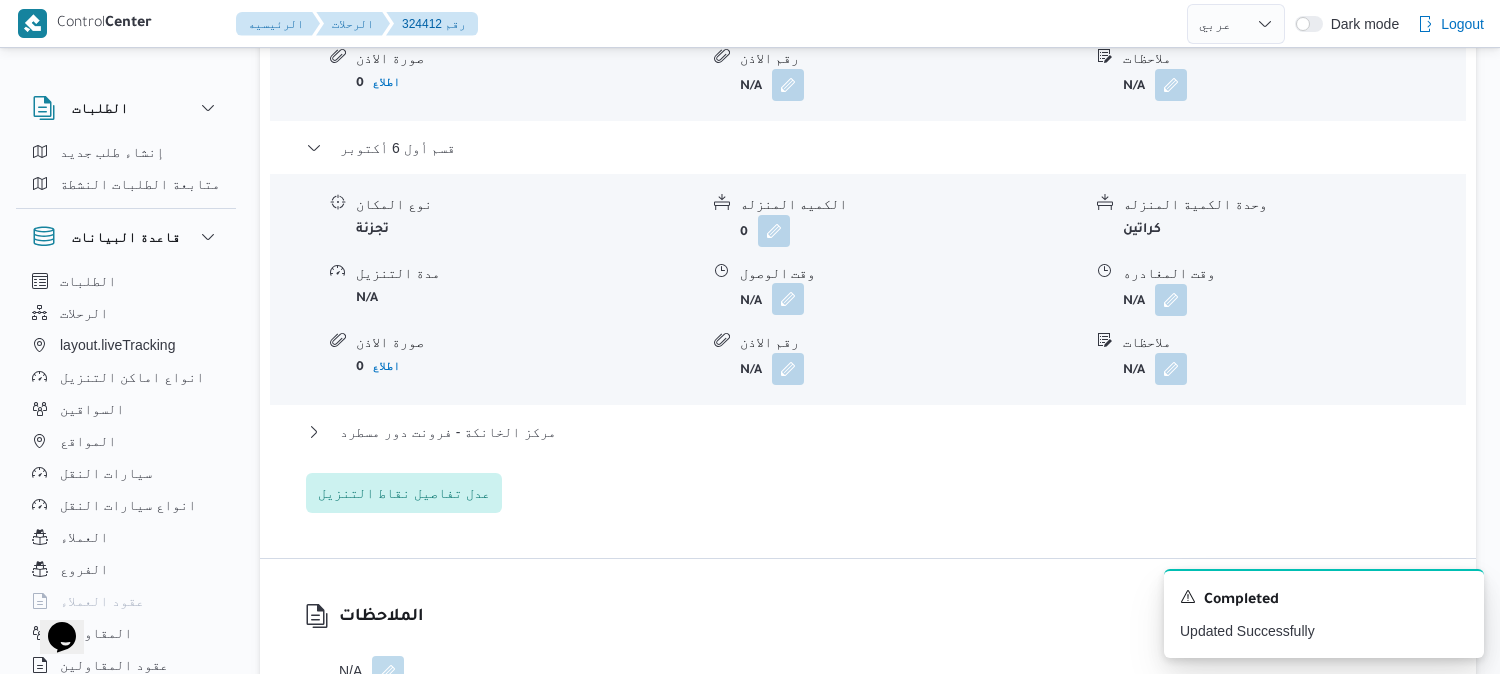 click at bounding box center (788, 299) 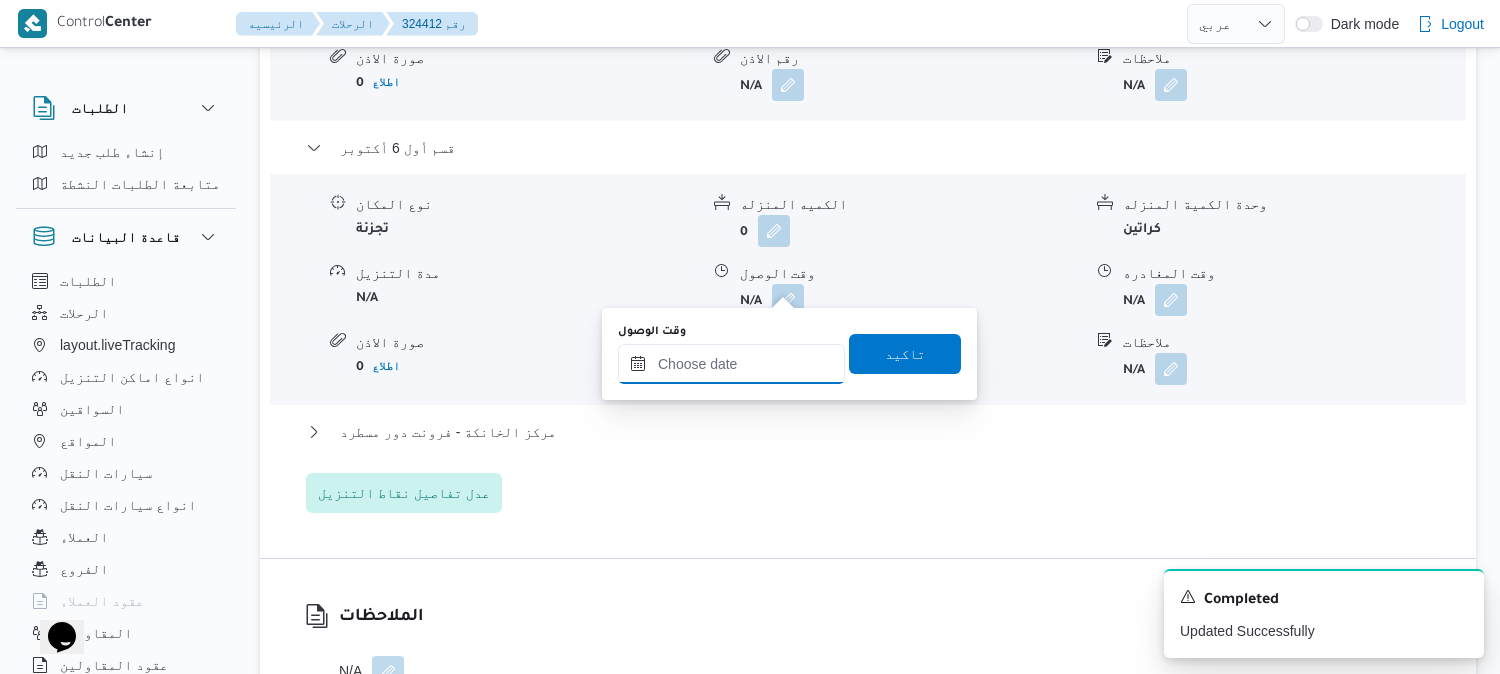 click on "وقت الوصول" at bounding box center (731, 364) 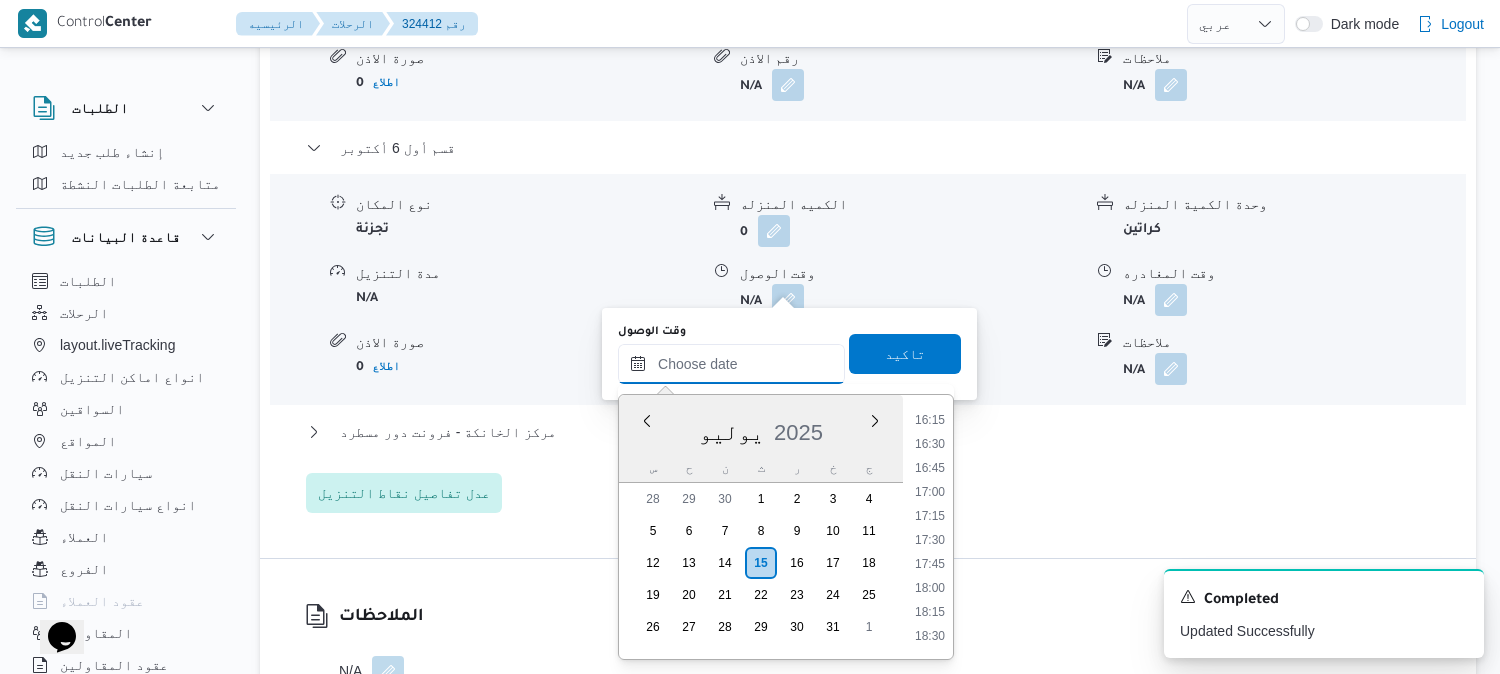 scroll, scrollTop: 1412, scrollLeft: 0, axis: vertical 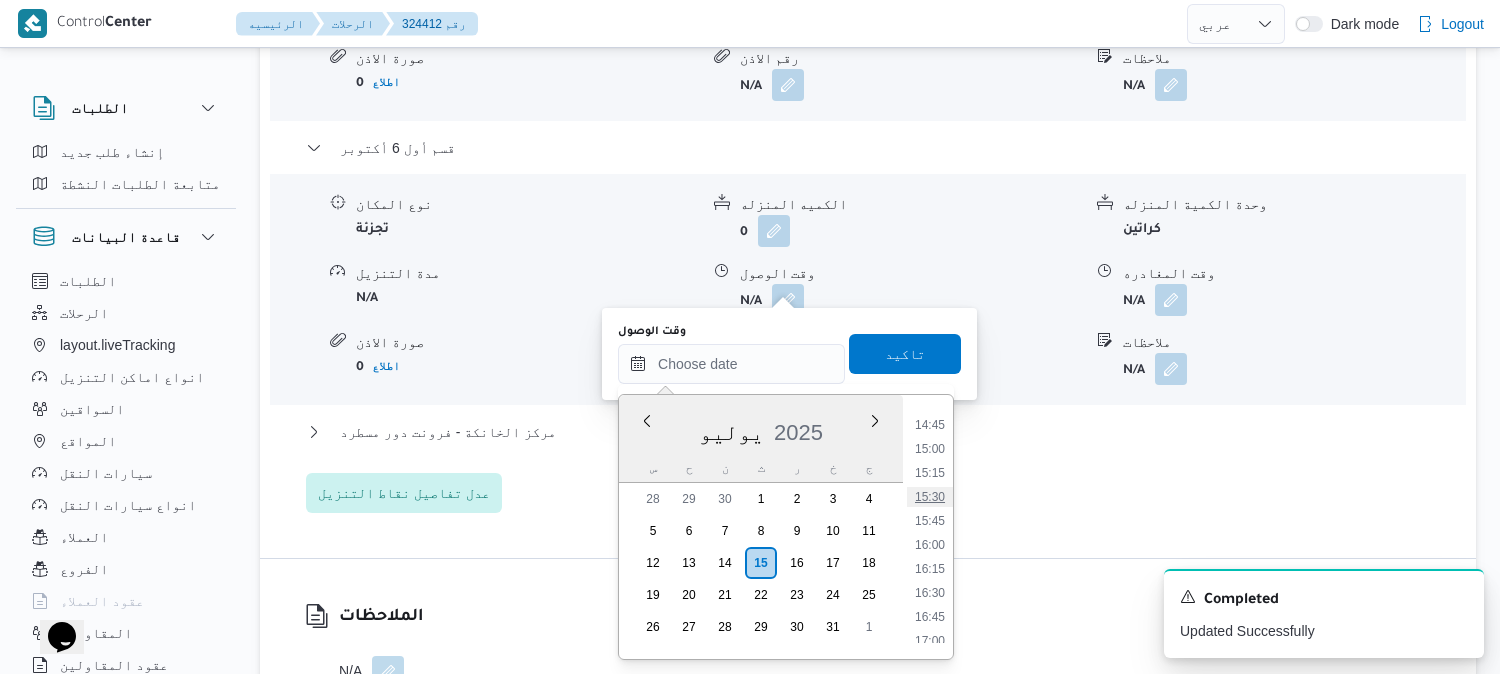 click on "15:30" at bounding box center [930, 497] 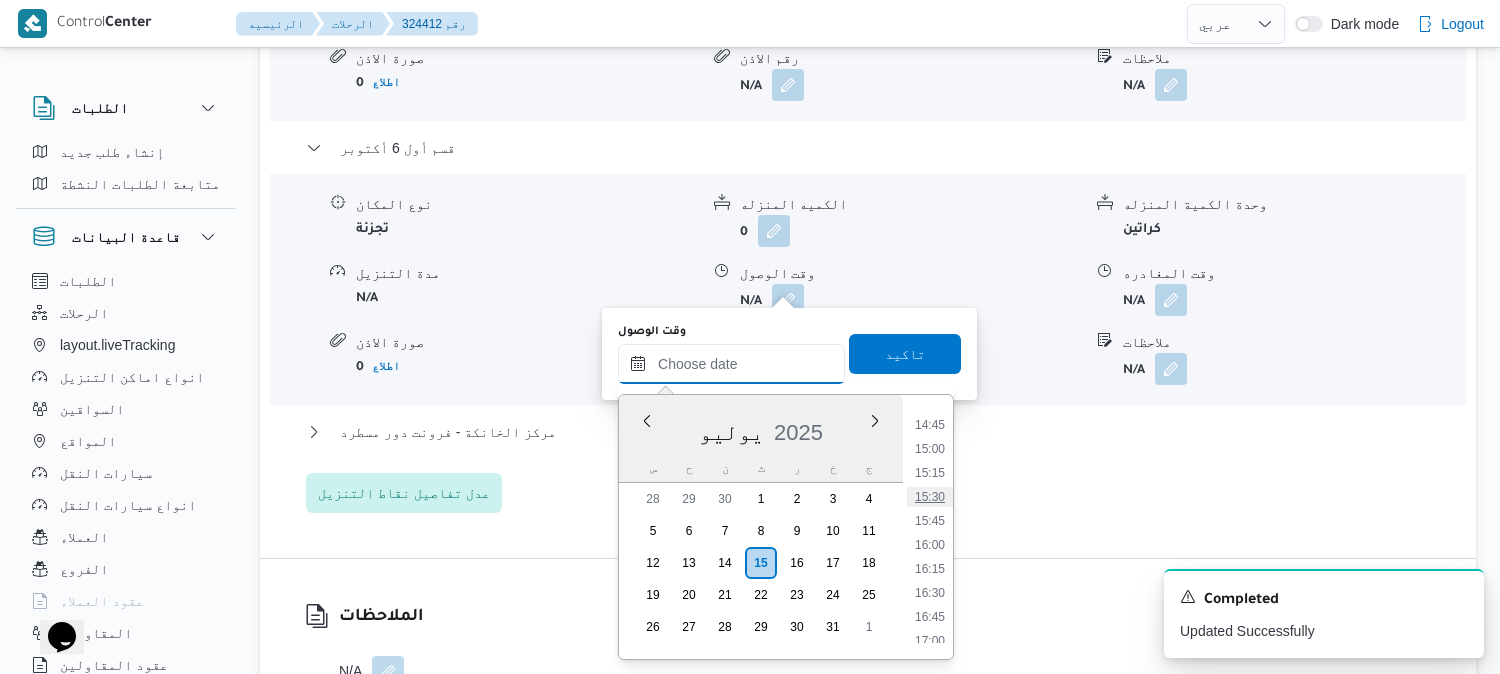 type on "١٥/٠٧/٢٠٢٥ ١٥:٣٠" 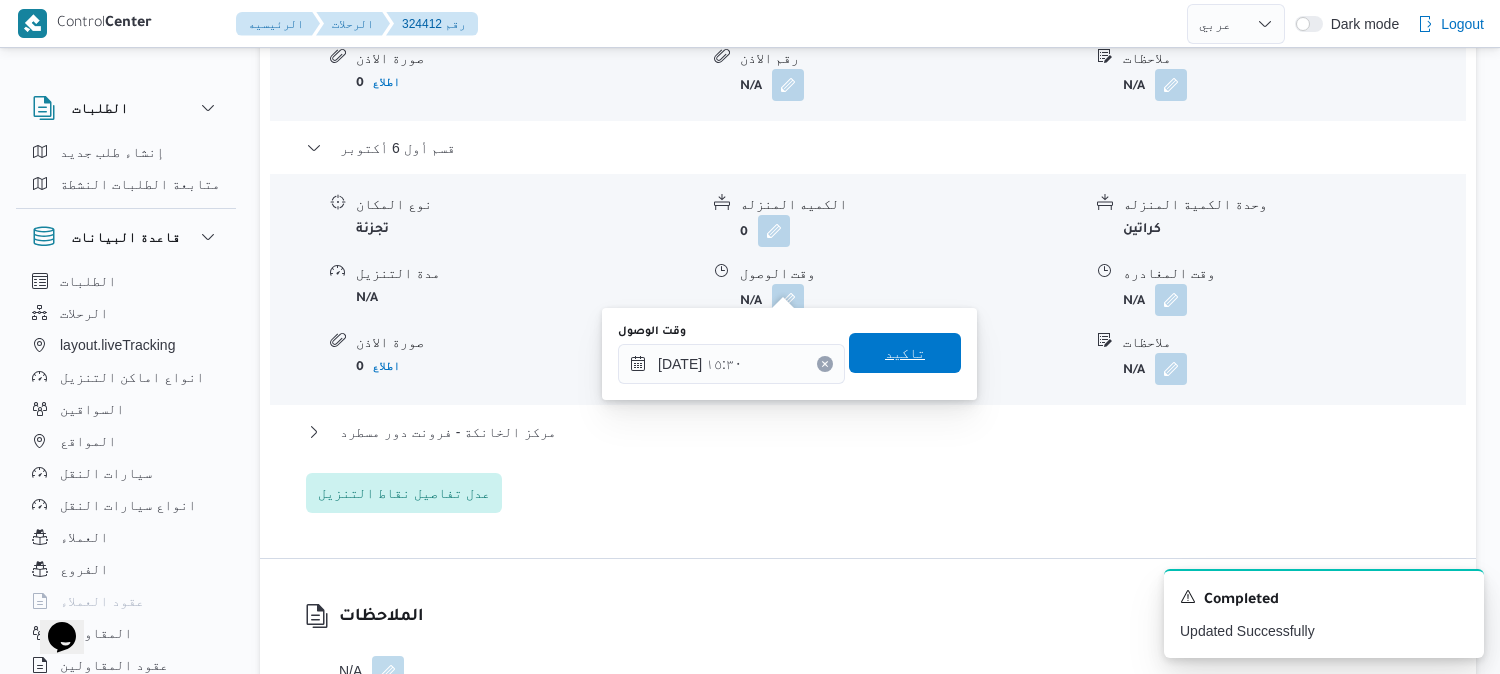 click on "تاكيد" at bounding box center (905, 353) 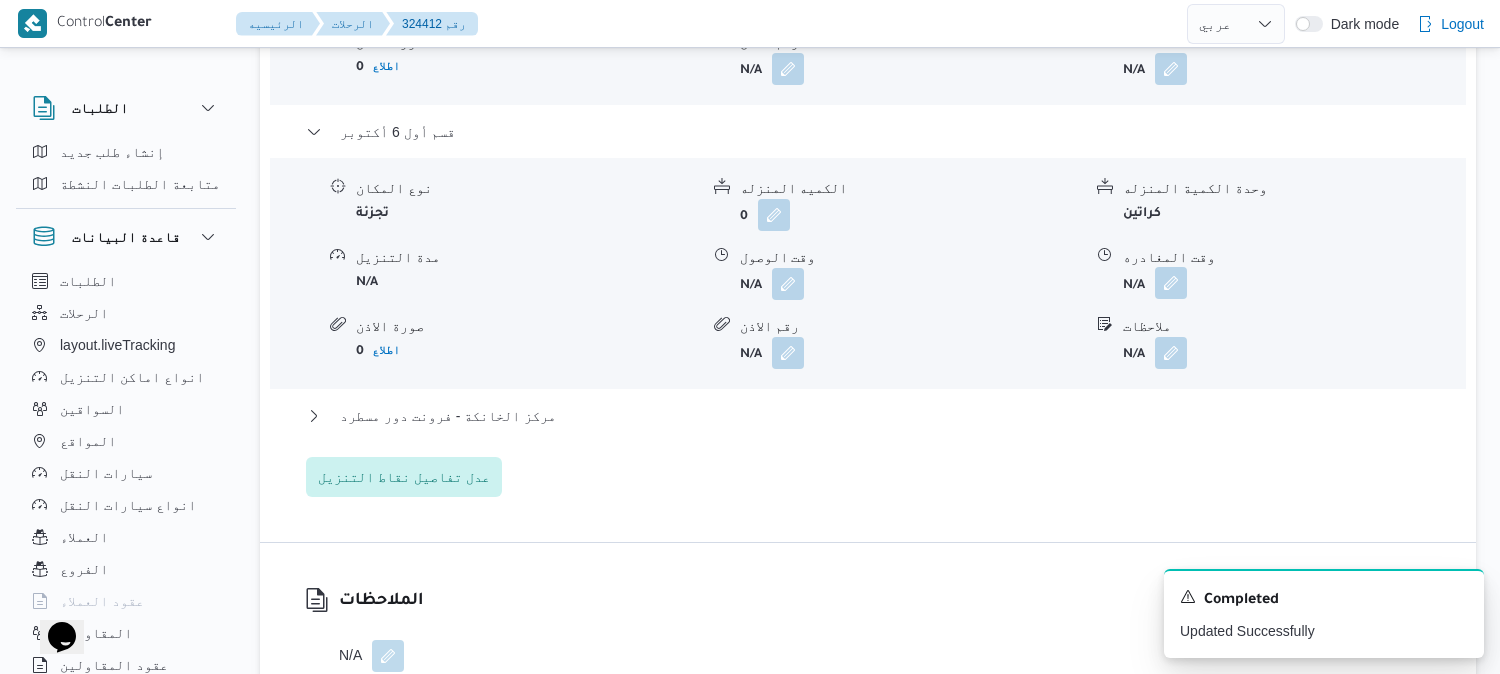 click at bounding box center [1171, 283] 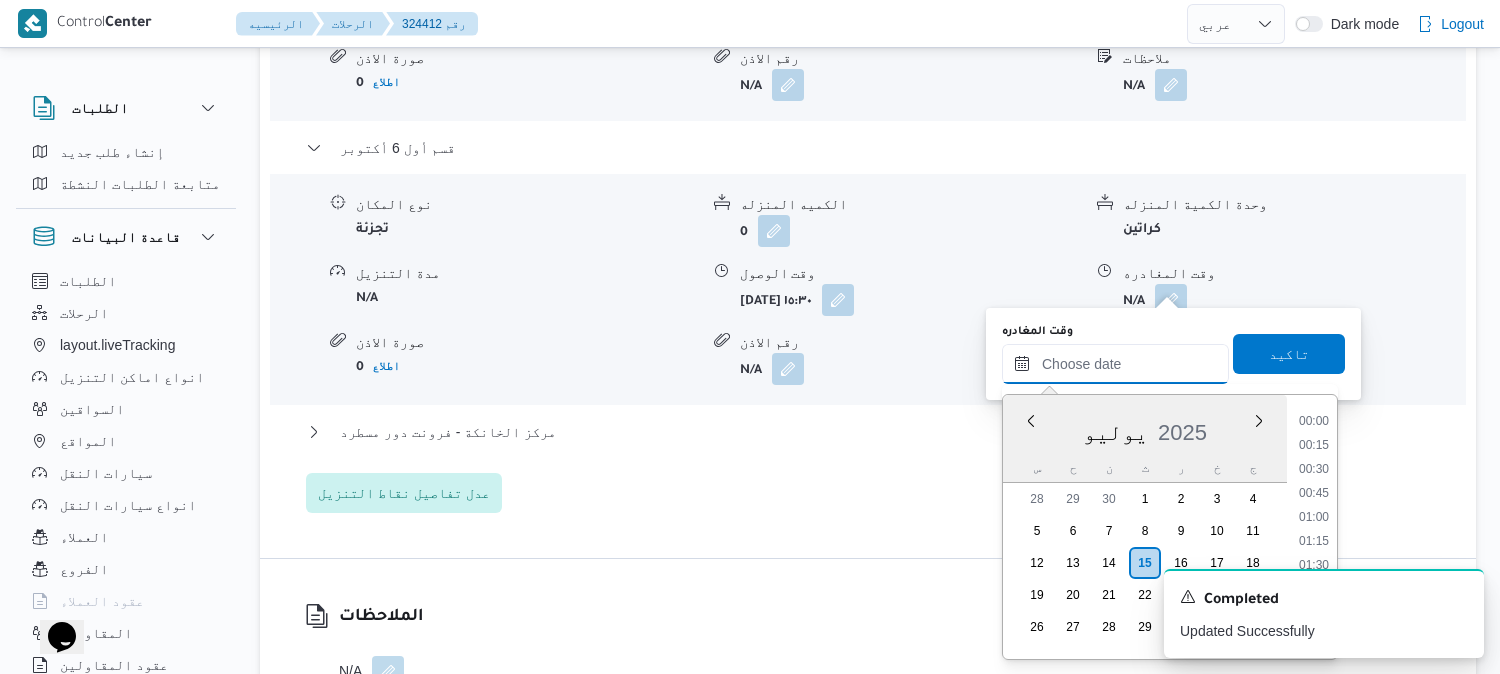 click on "وقت المغادره" at bounding box center (1115, 364) 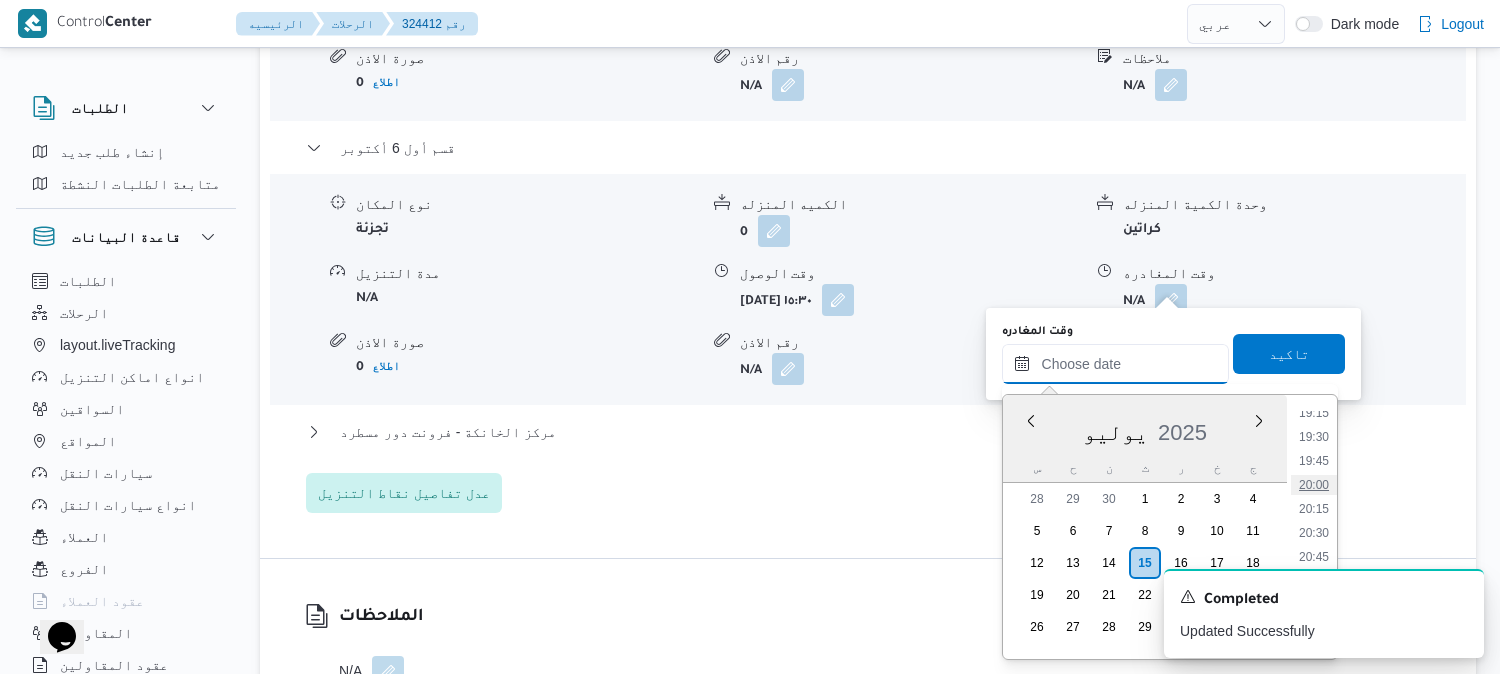 scroll, scrollTop: 1745, scrollLeft: 0, axis: vertical 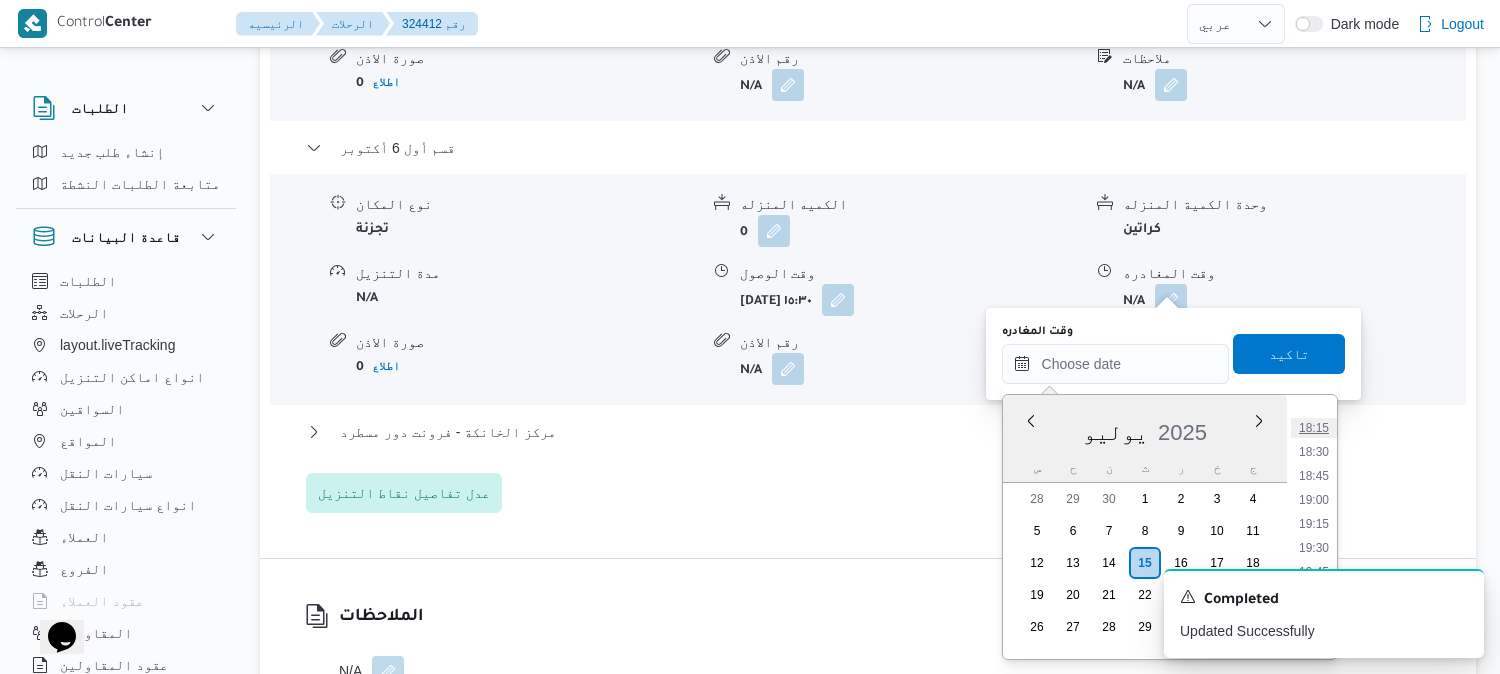 click on "18:15" at bounding box center [1314, 428] 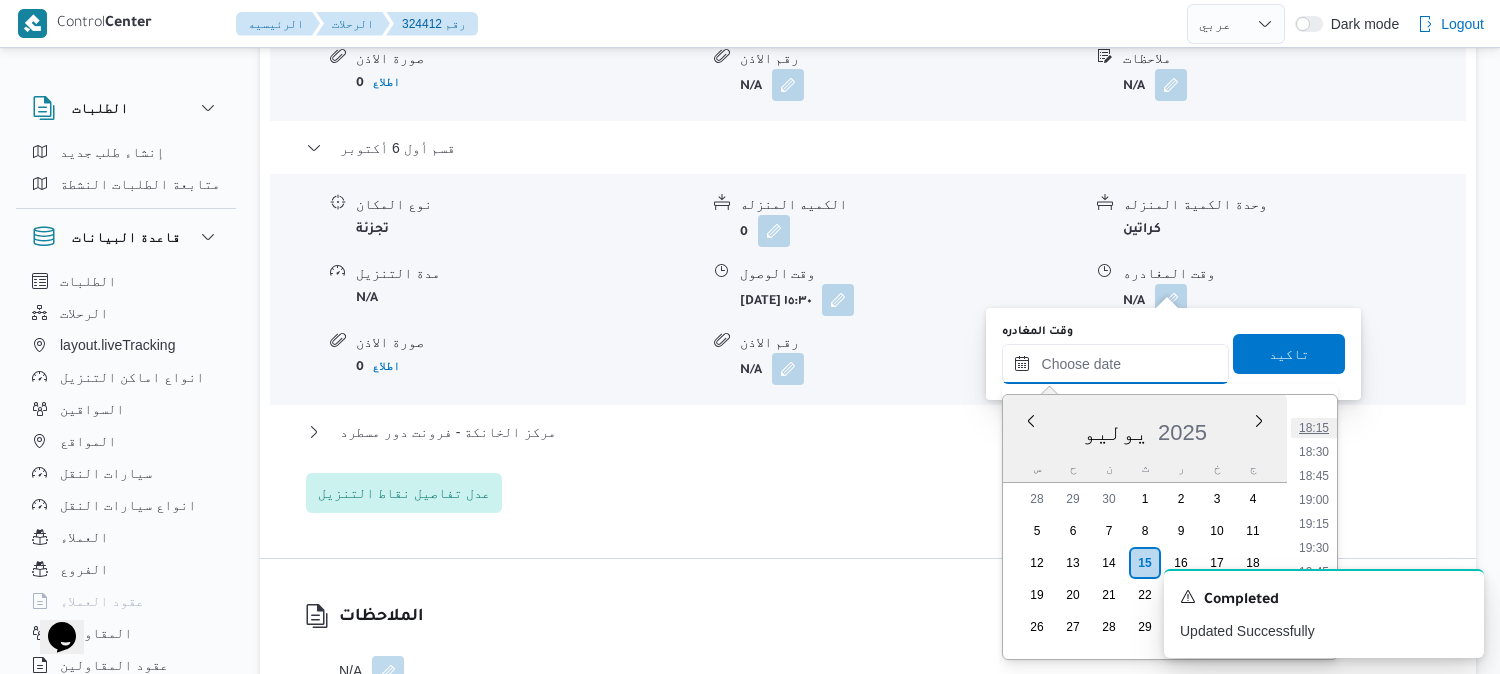 type on "١٥/٠٧/٢٠٢٥ ١٨:١٥" 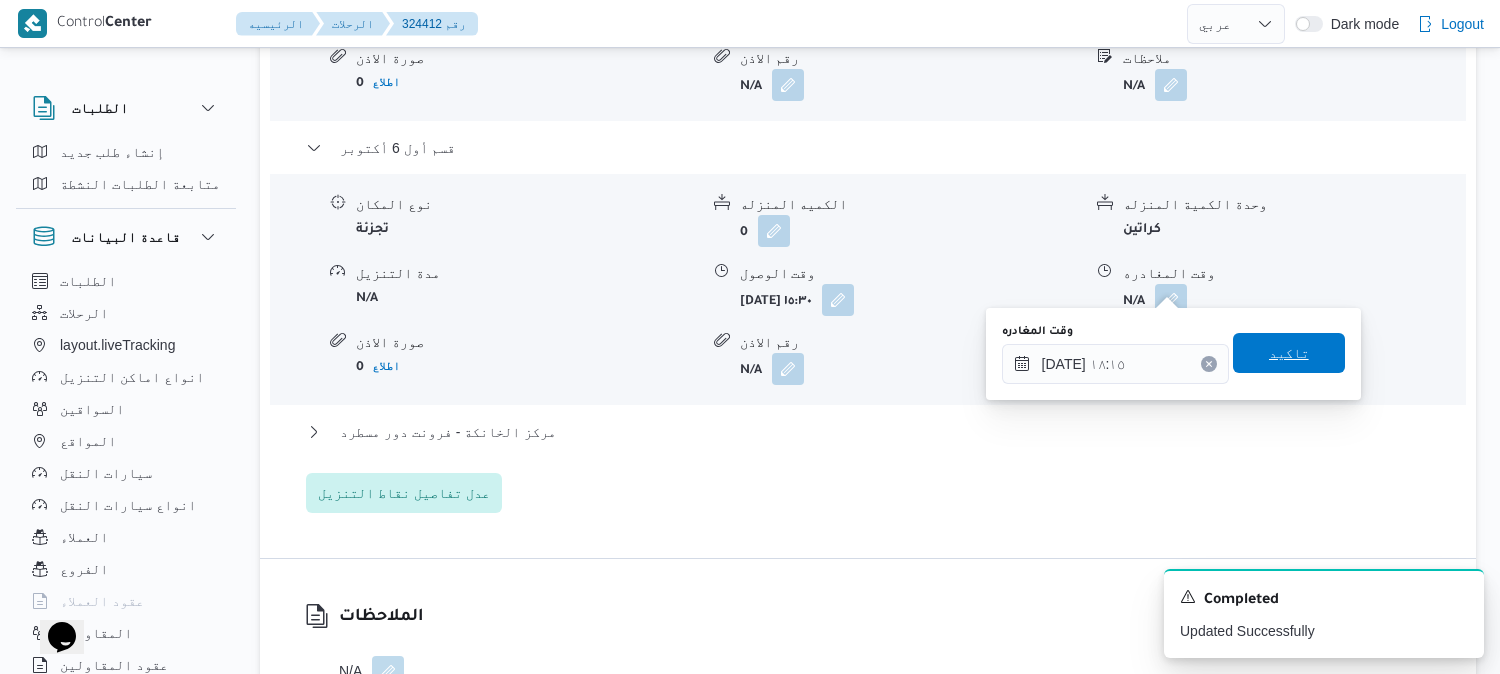 click on "تاكيد" at bounding box center [1289, 353] 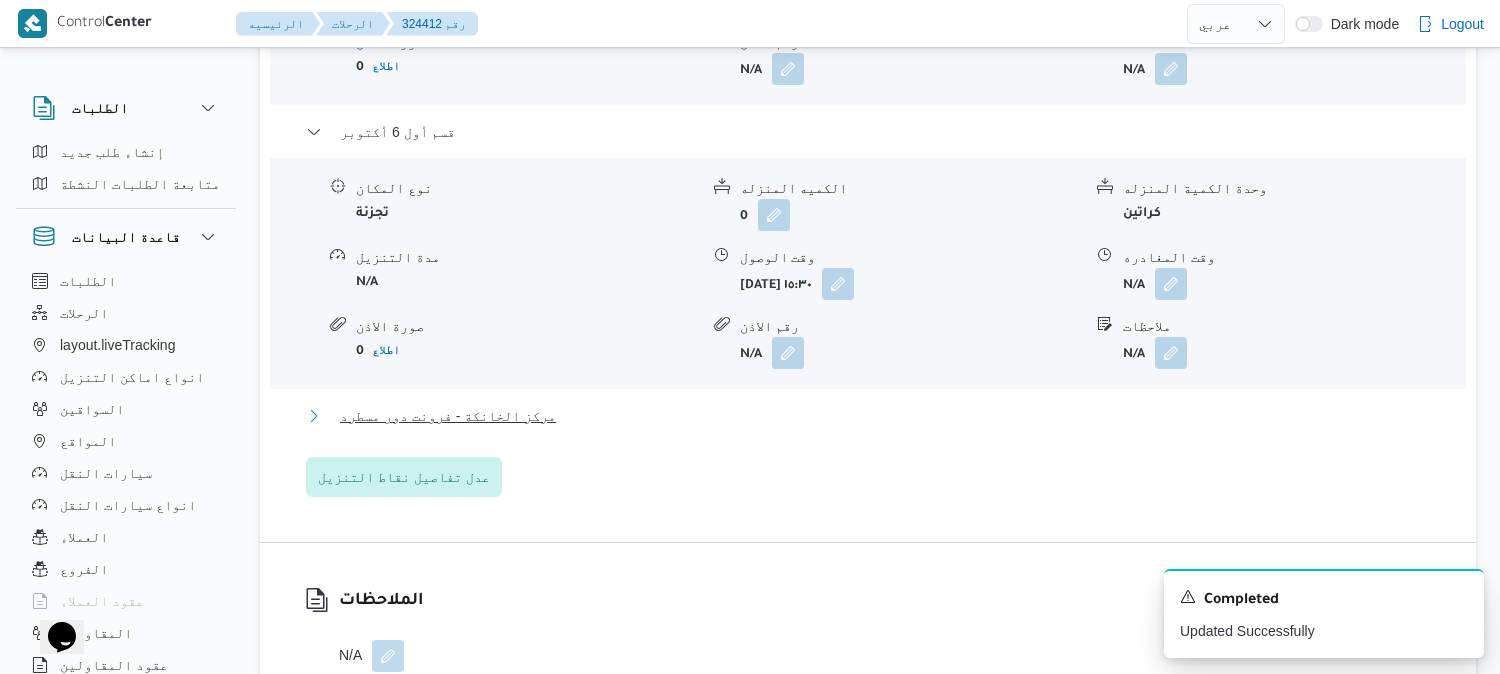 click on "مركز الخانكة -
فرونت دور مسطرد" at bounding box center (448, 416) 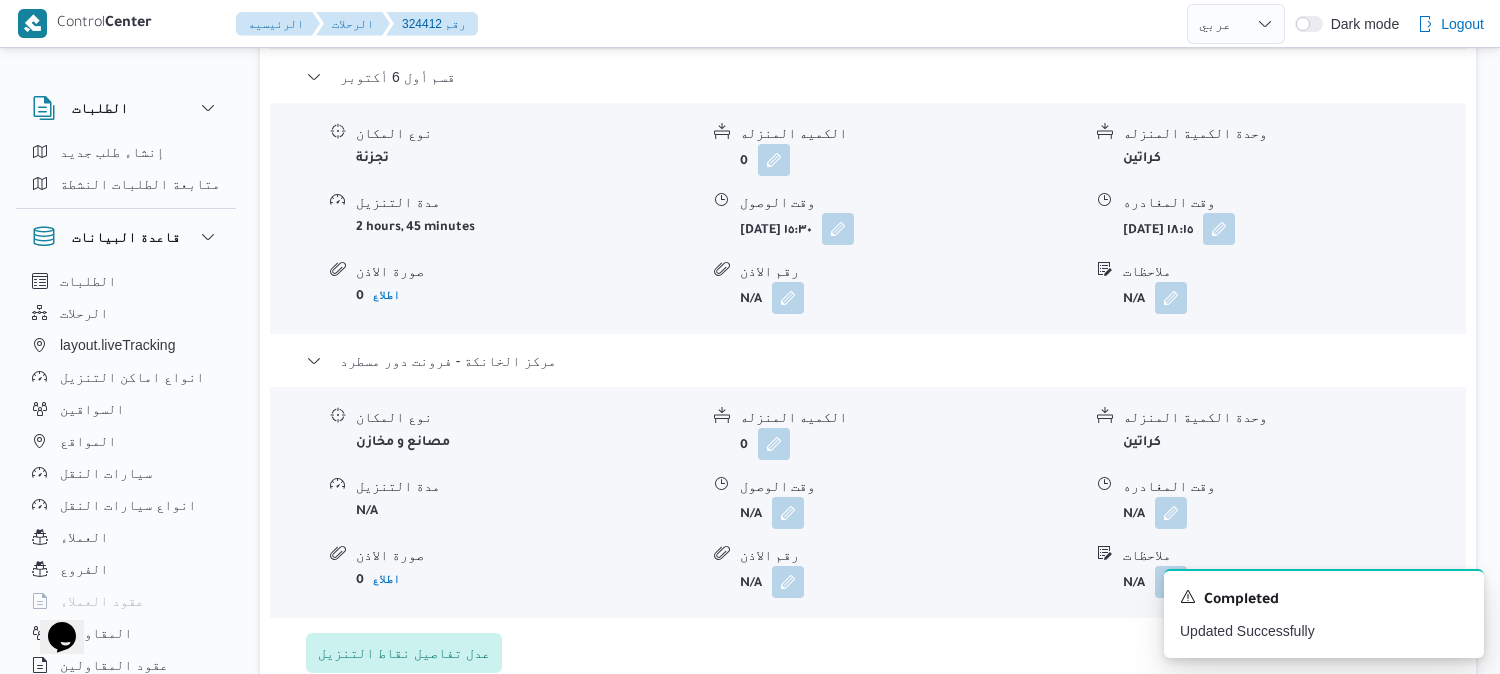 scroll, scrollTop: 2111, scrollLeft: 0, axis: vertical 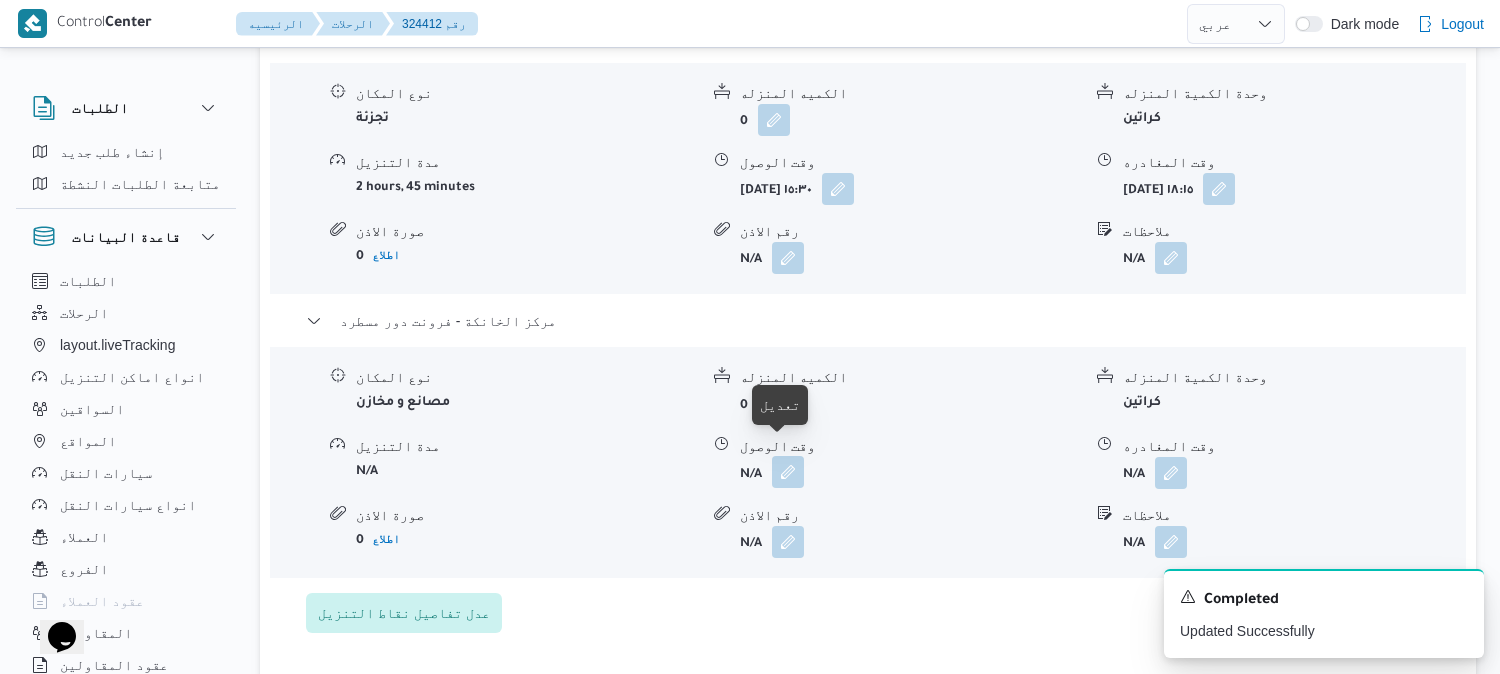 drag, startPoint x: 783, startPoint y: 452, endPoint x: 781, endPoint y: 466, distance: 14.142136 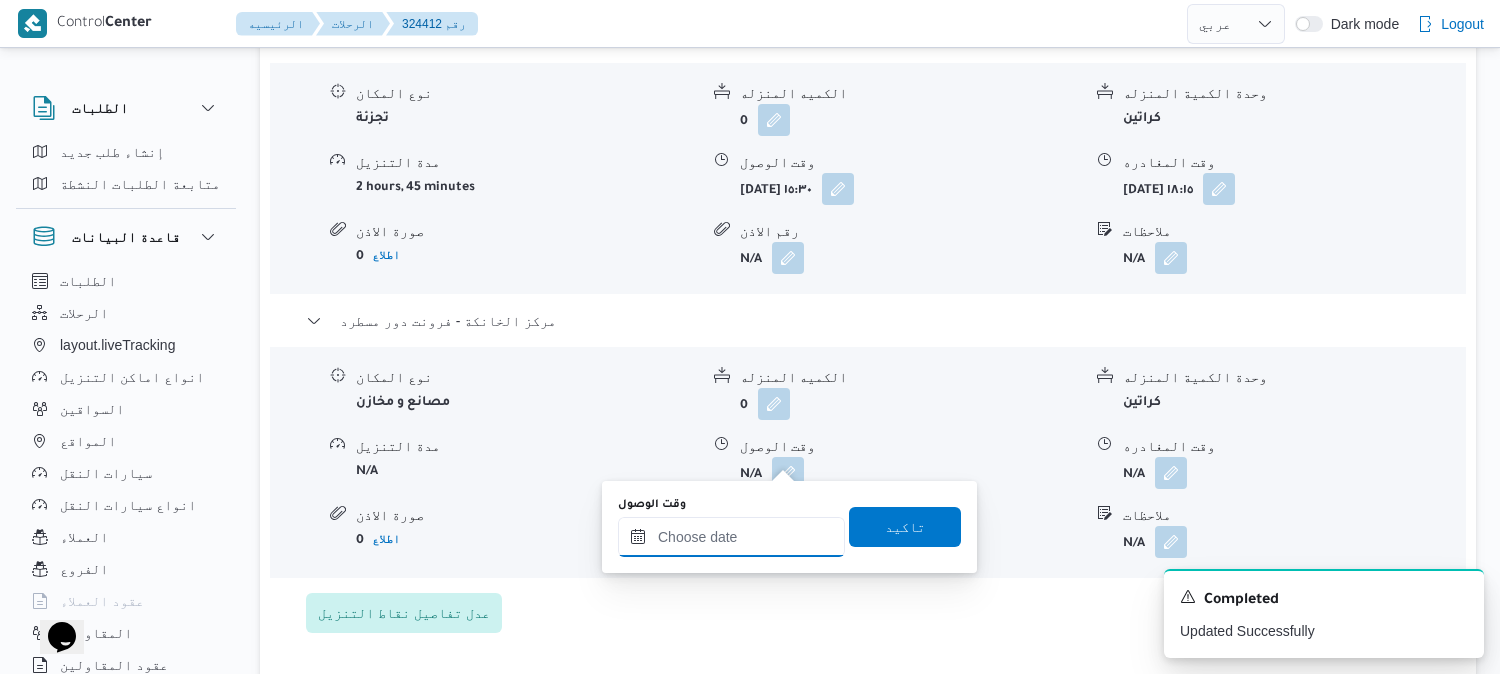 click on "وقت الوصول" at bounding box center [731, 537] 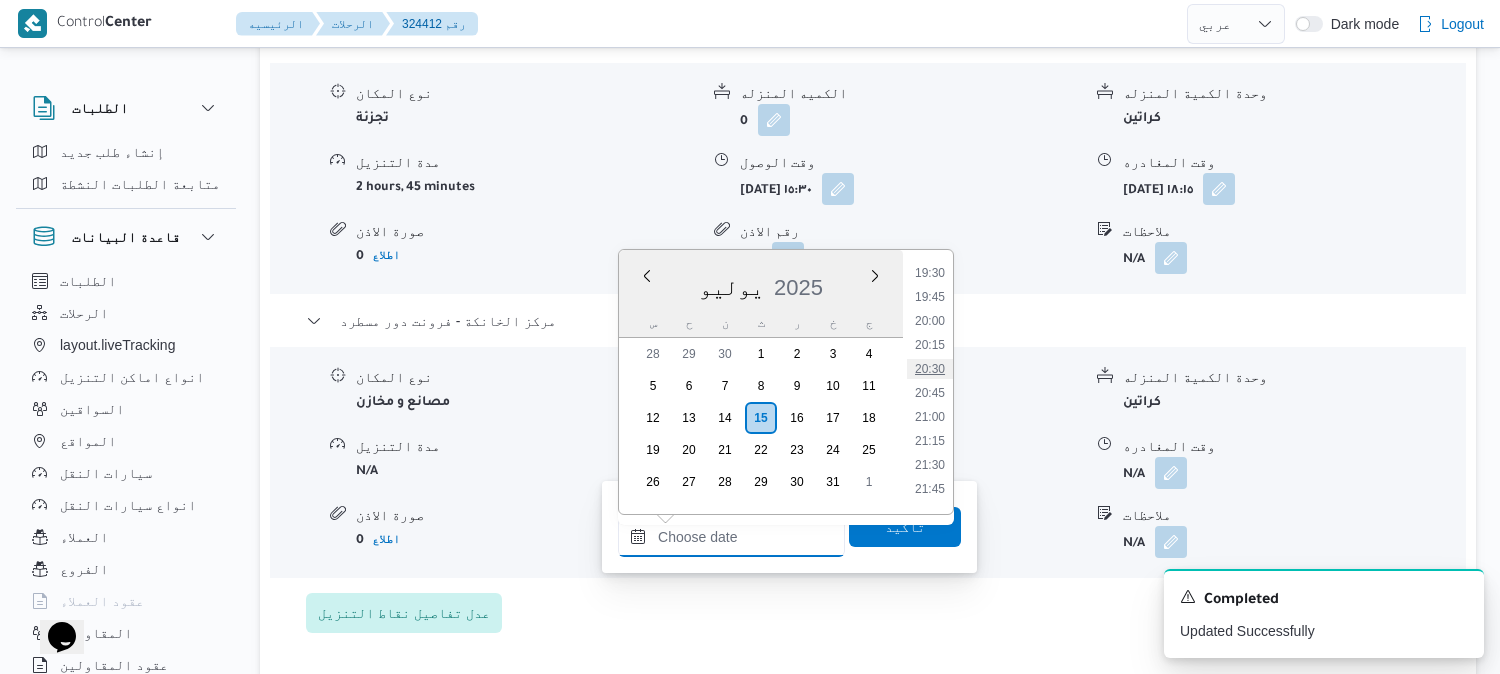 scroll, scrollTop: 1856, scrollLeft: 0, axis: vertical 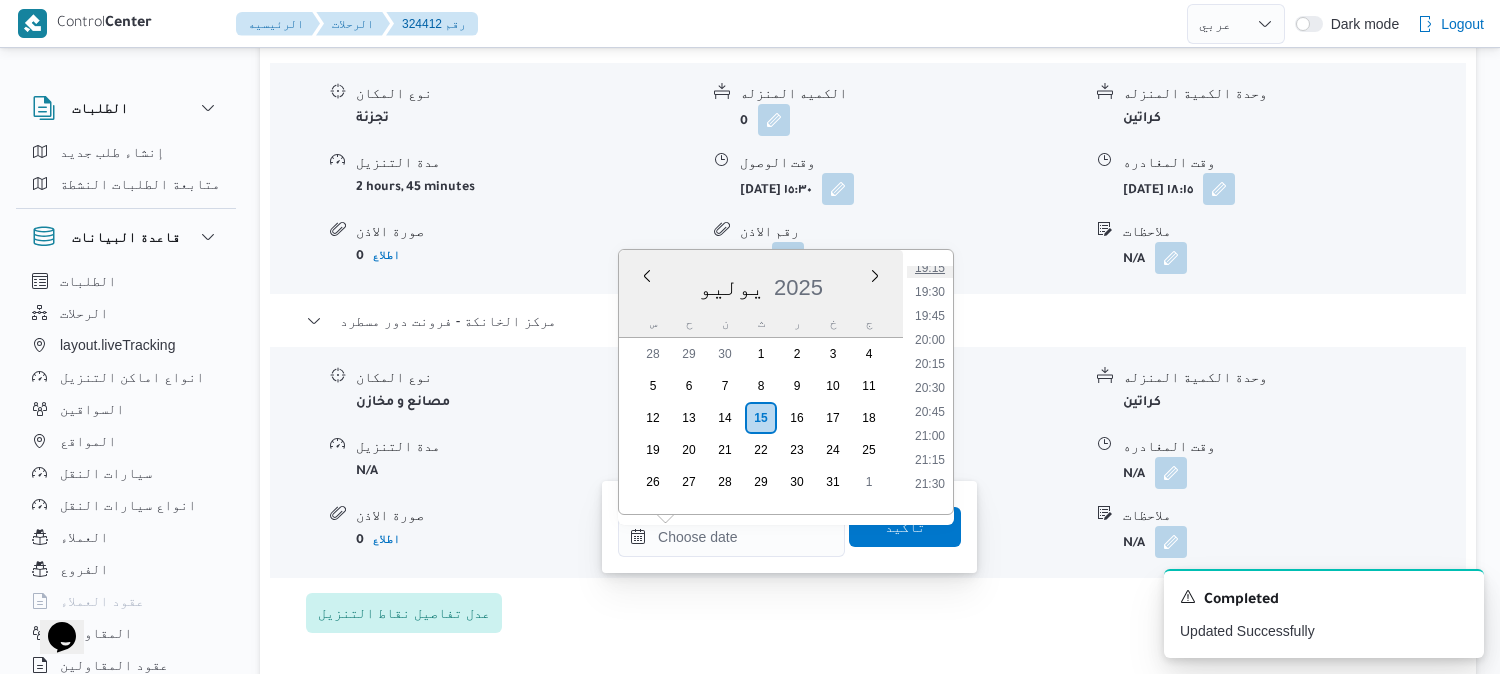 click on "19:15" at bounding box center (930, 268) 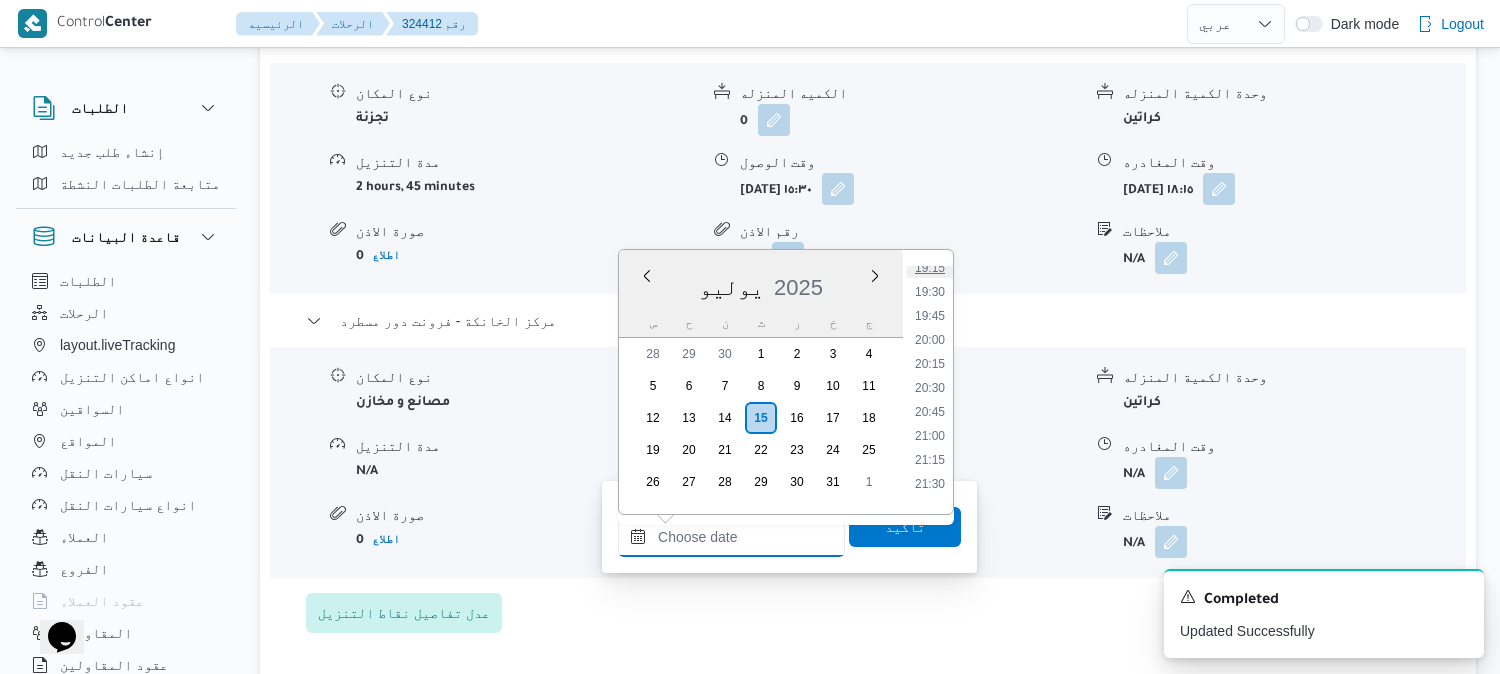 type on "١٥/٠٧/٢٠٢٥ ١٩:١٥" 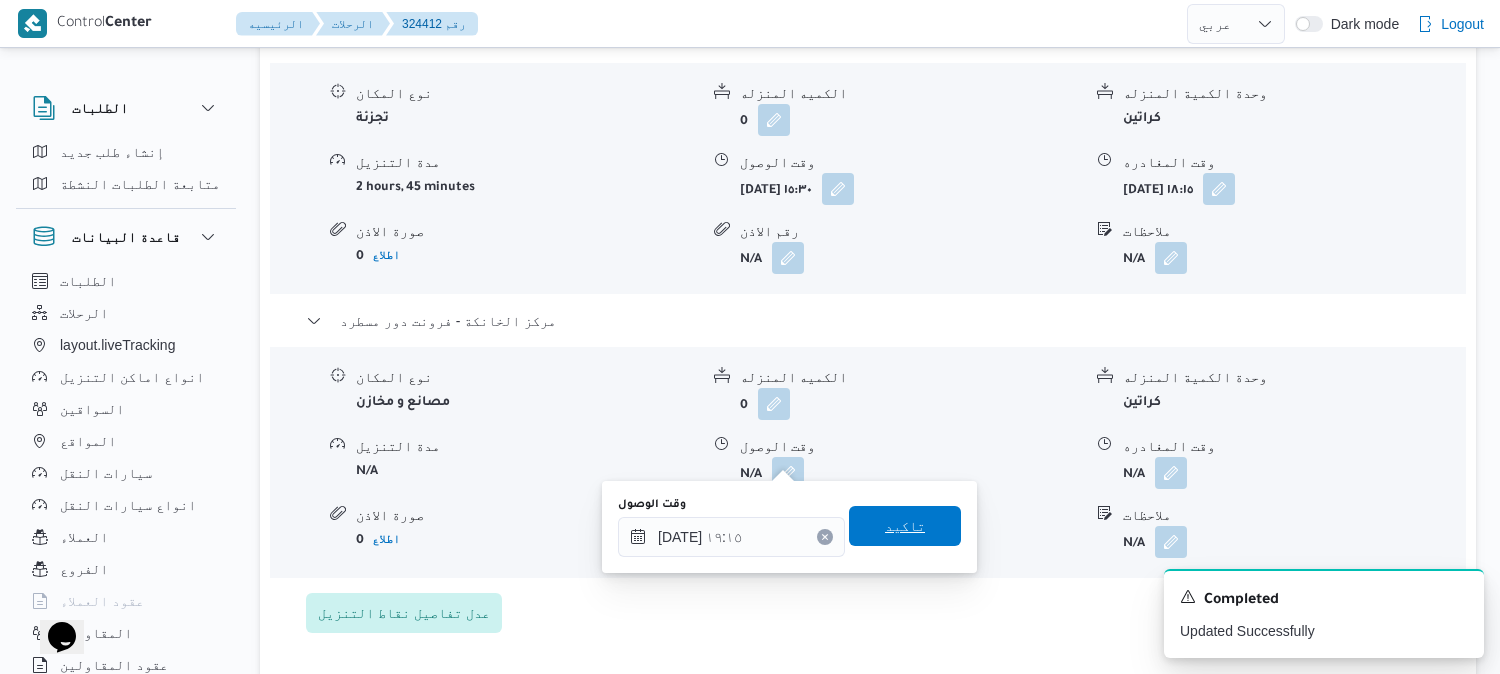 click on "تاكيد" at bounding box center (905, 526) 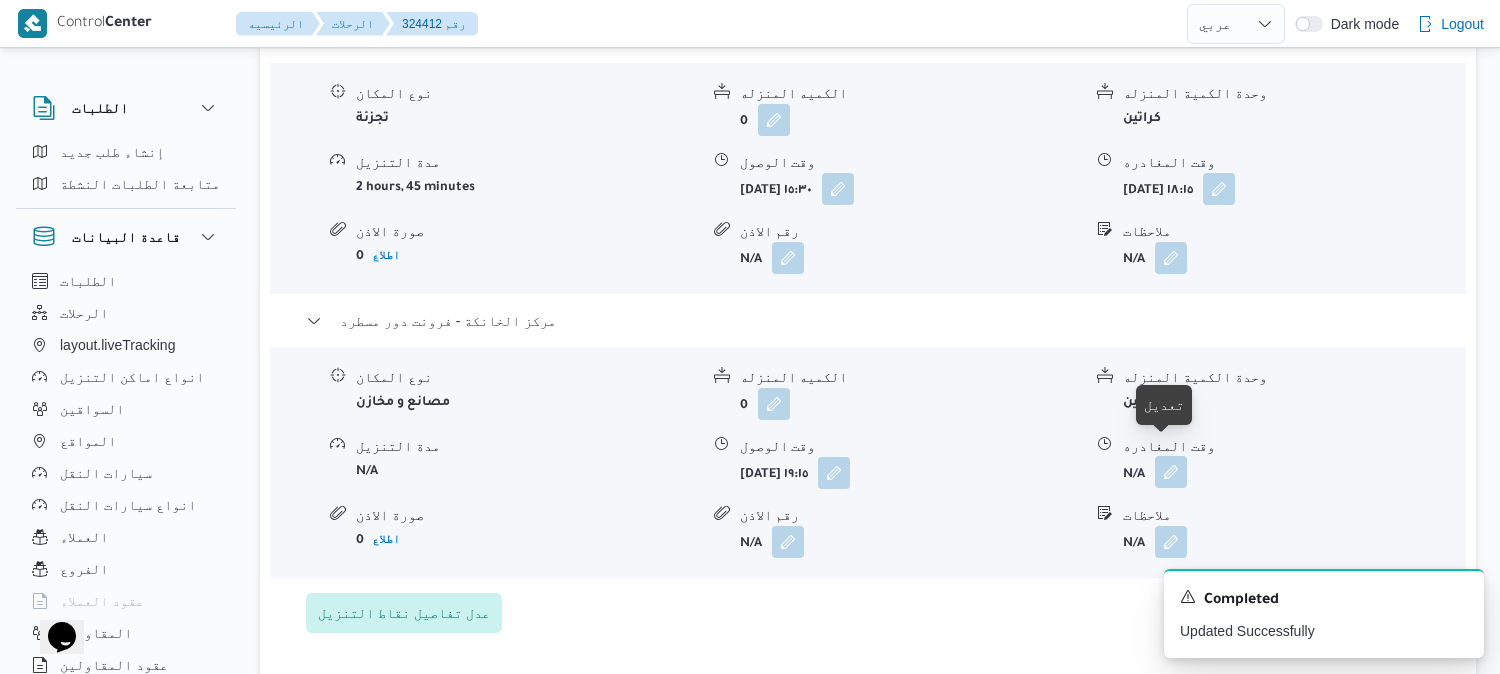click at bounding box center (1171, 472) 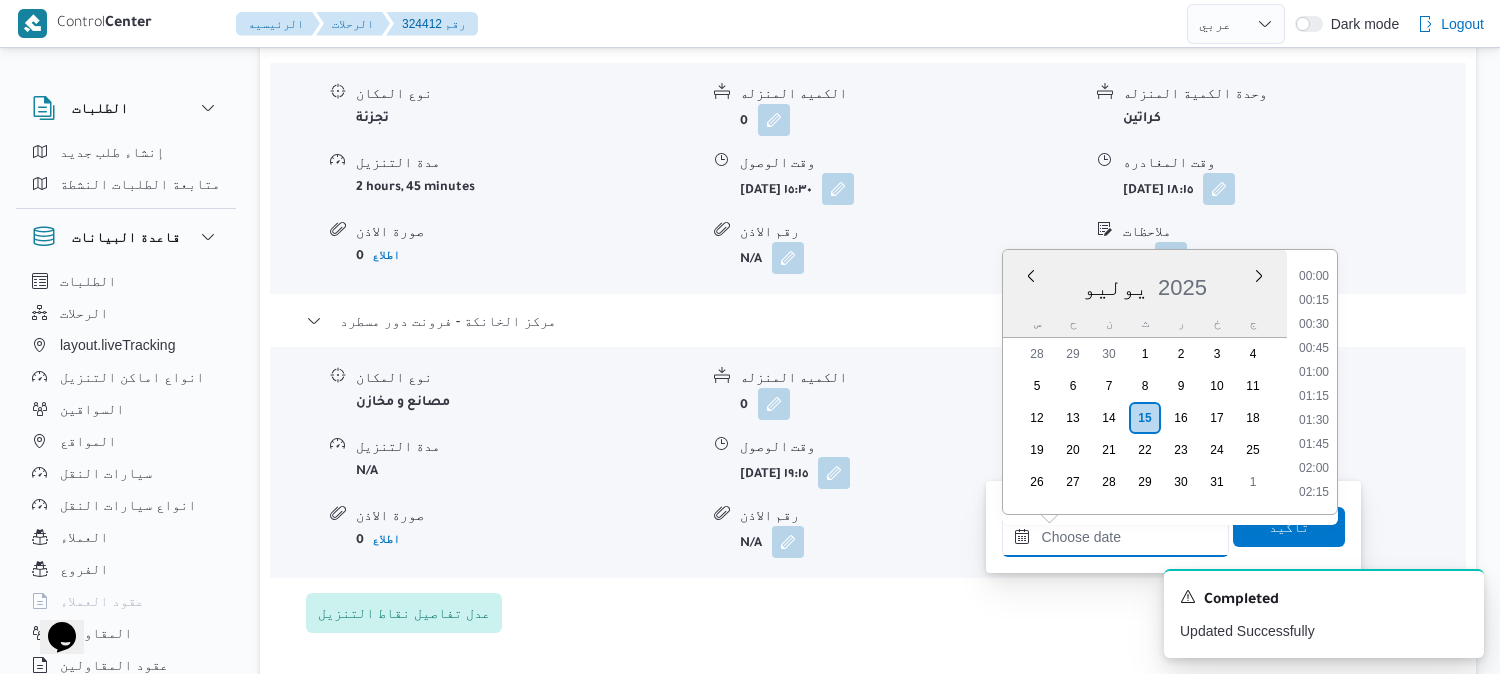 click on "وقت المغادره" at bounding box center (1115, 537) 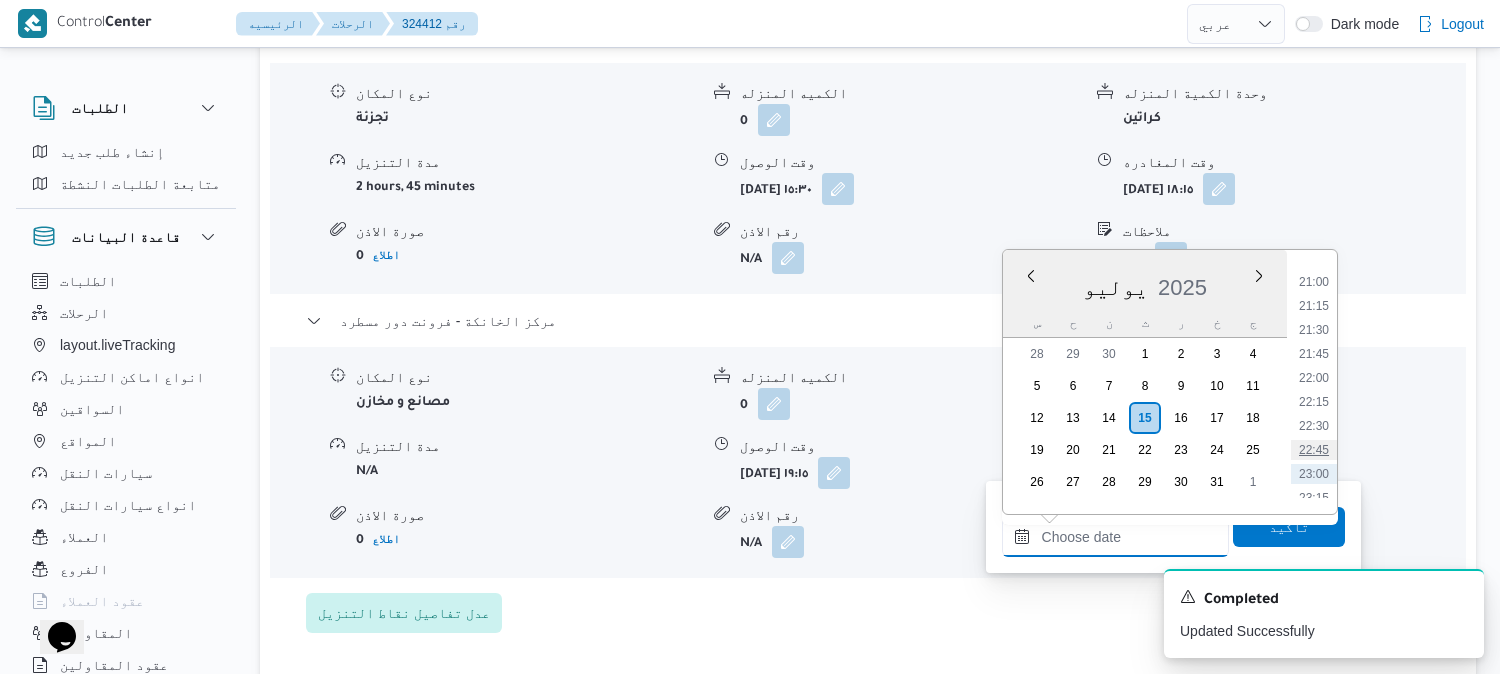 scroll, scrollTop: 1856, scrollLeft: 0, axis: vertical 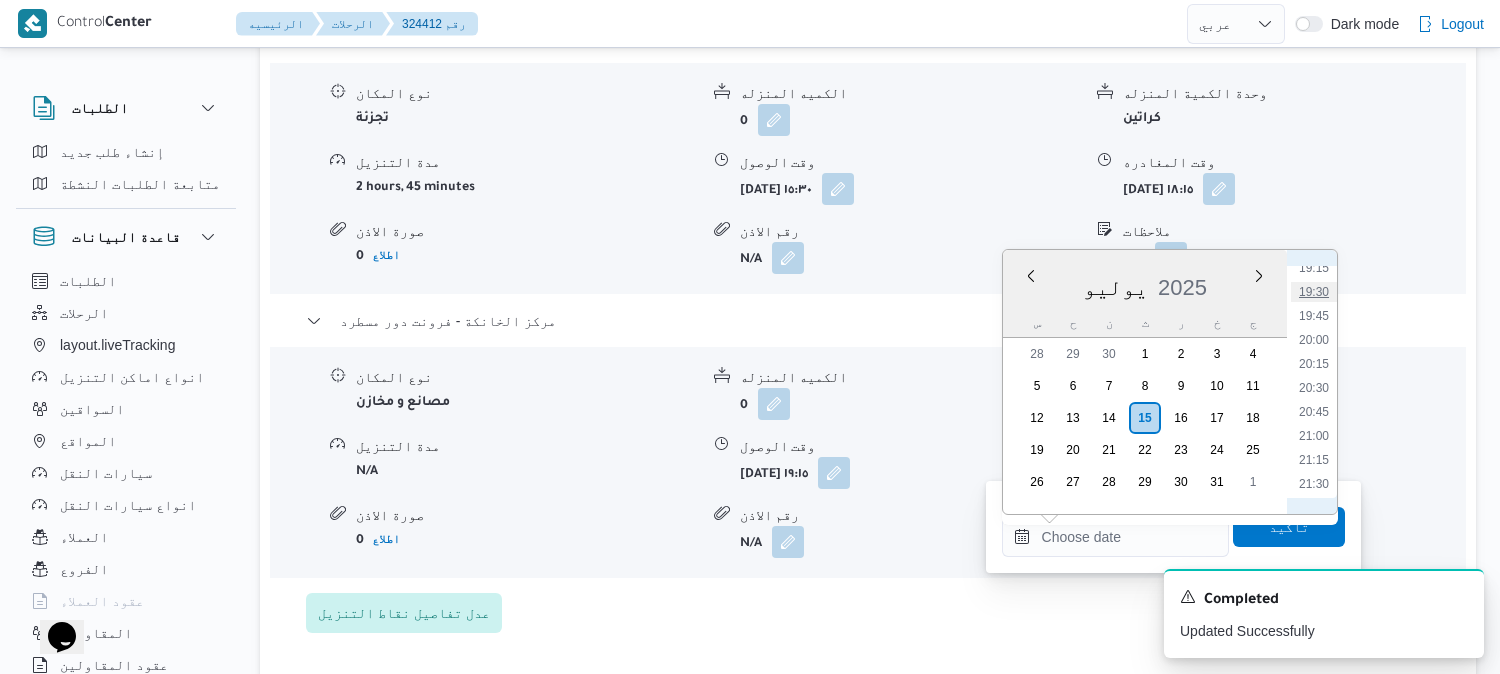 click on "19:30" at bounding box center (1314, 292) 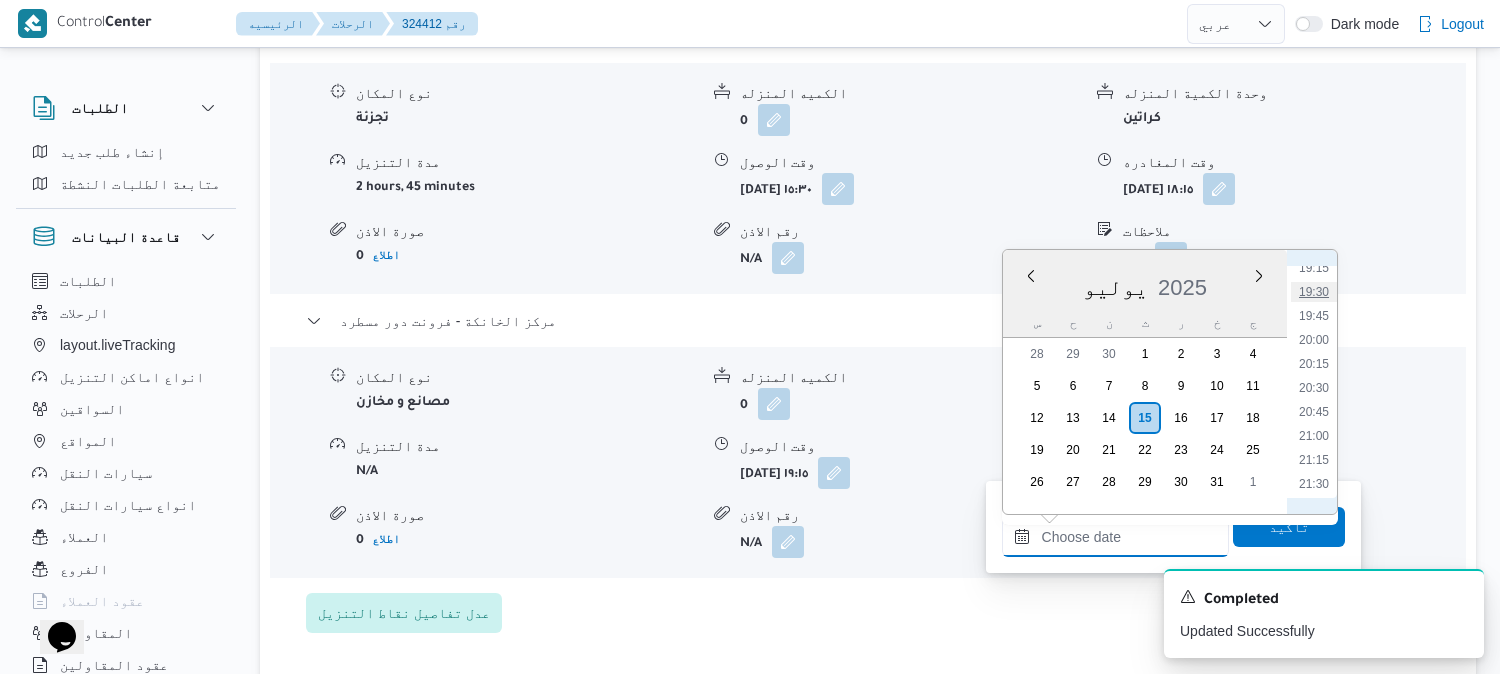 type on "١٥/٠٧/٢٠٢٥ ١٩:٣٠" 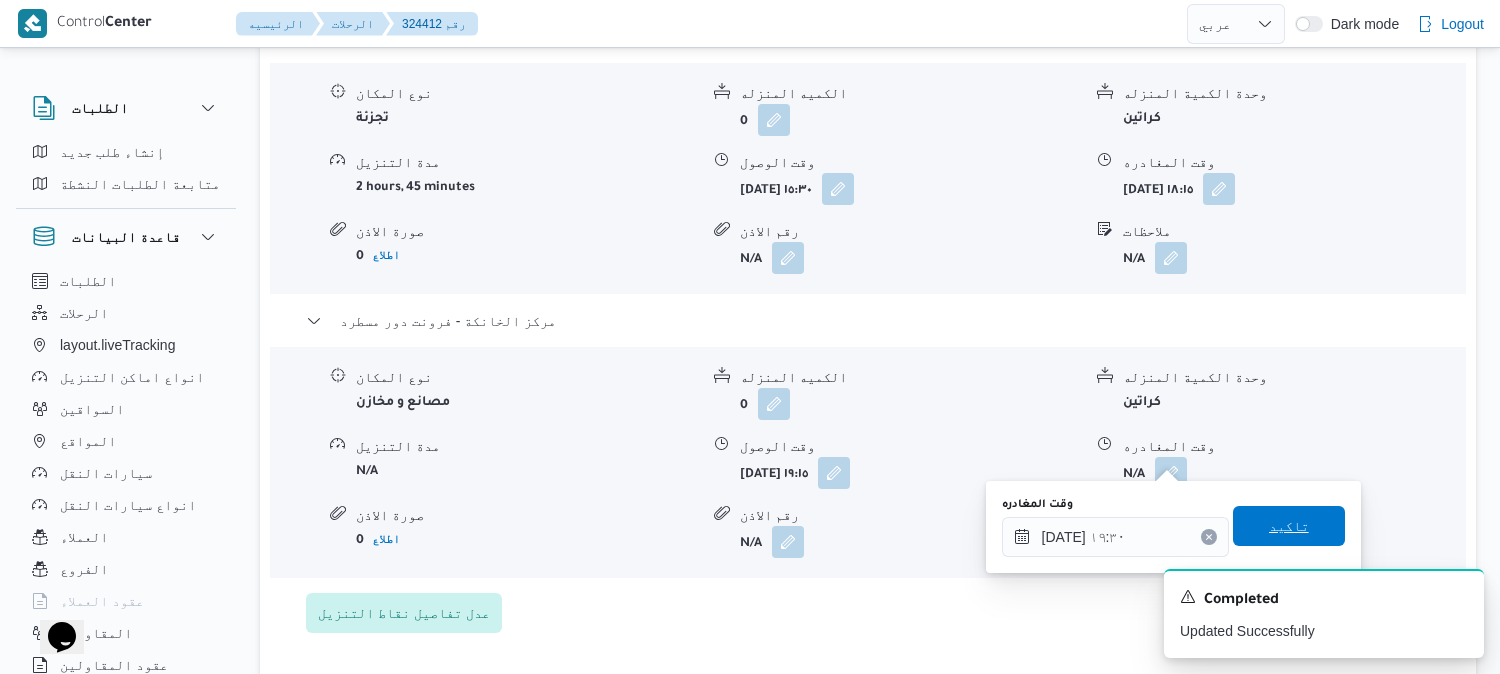 click on "تاكيد" at bounding box center (1289, 526) 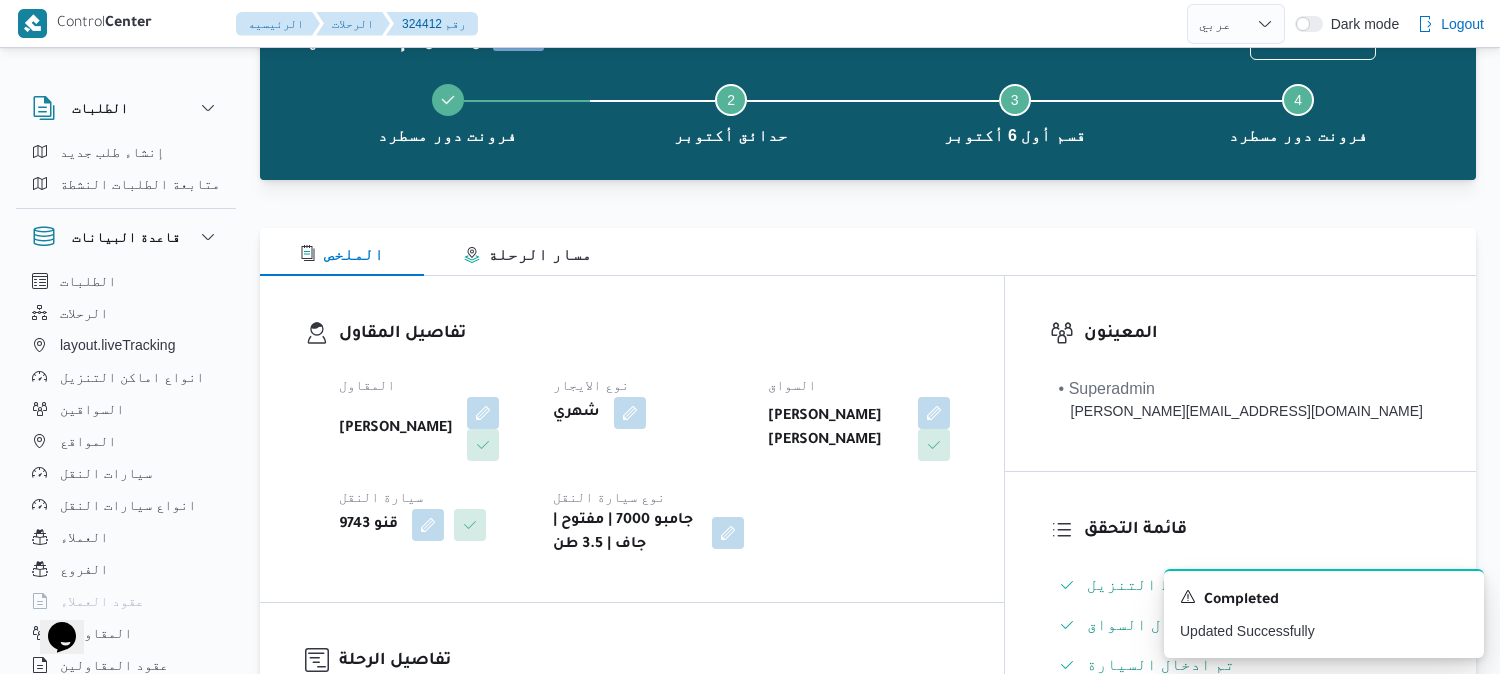 scroll, scrollTop: 0, scrollLeft: 0, axis: both 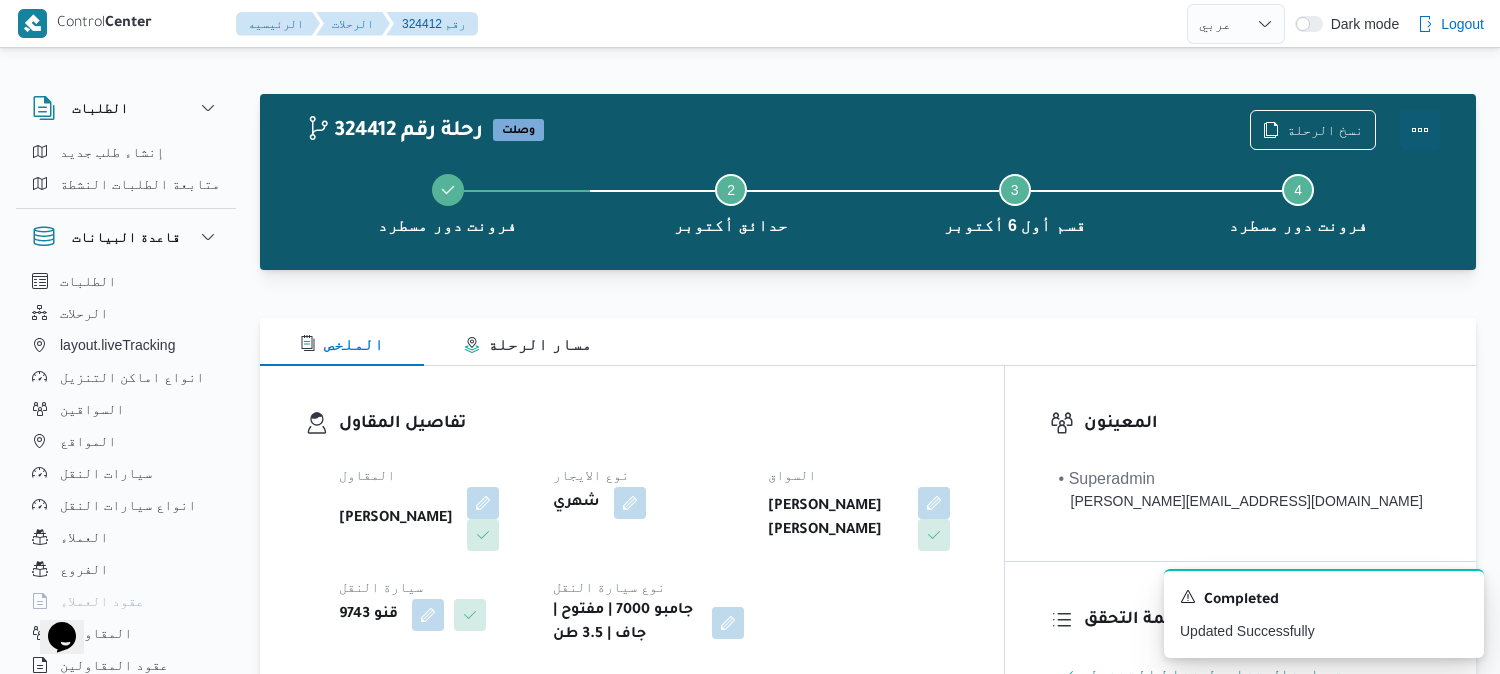 drag, startPoint x: 1425, startPoint y: 118, endPoint x: 1393, endPoint y: 122, distance: 32.24903 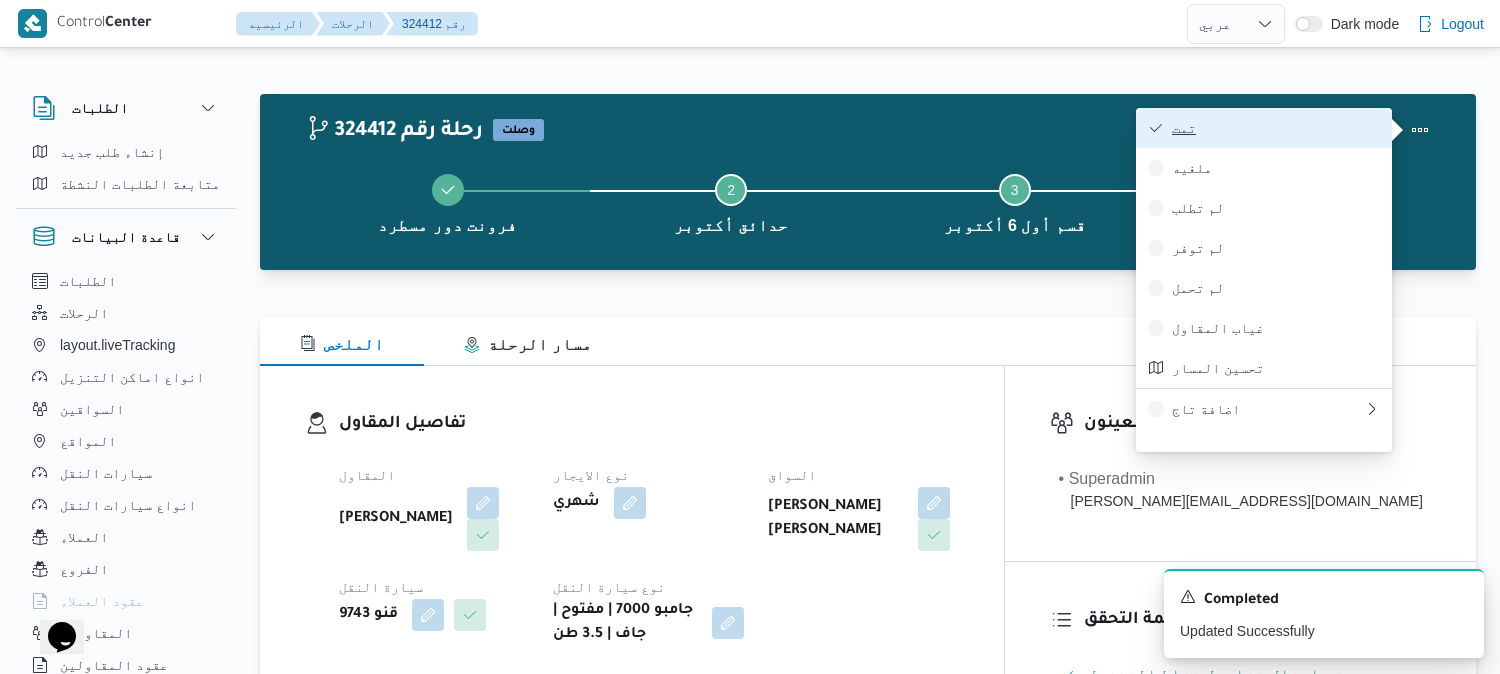 click on "تمت" at bounding box center (1276, 128) 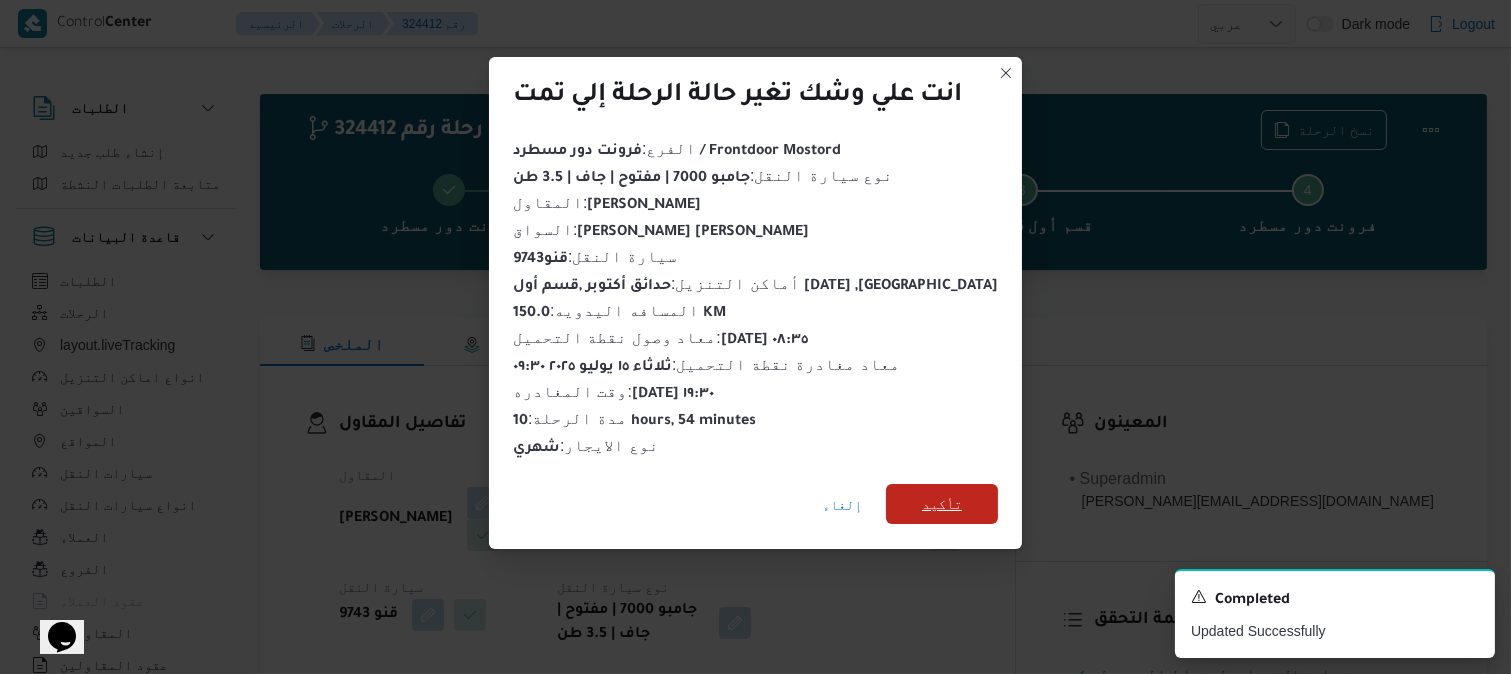 click on "تأكيد" at bounding box center [942, 504] 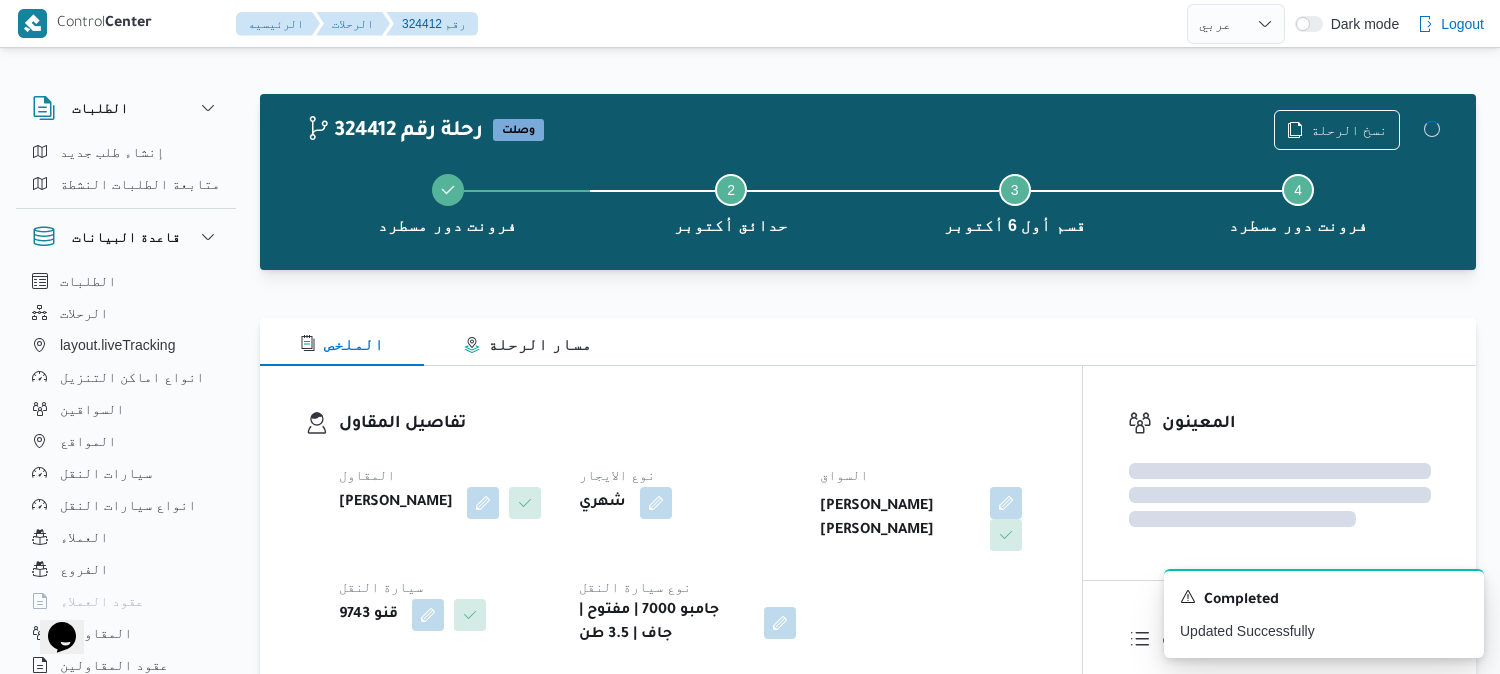 click on "تفاصيل المقاول" at bounding box center (688, 424) 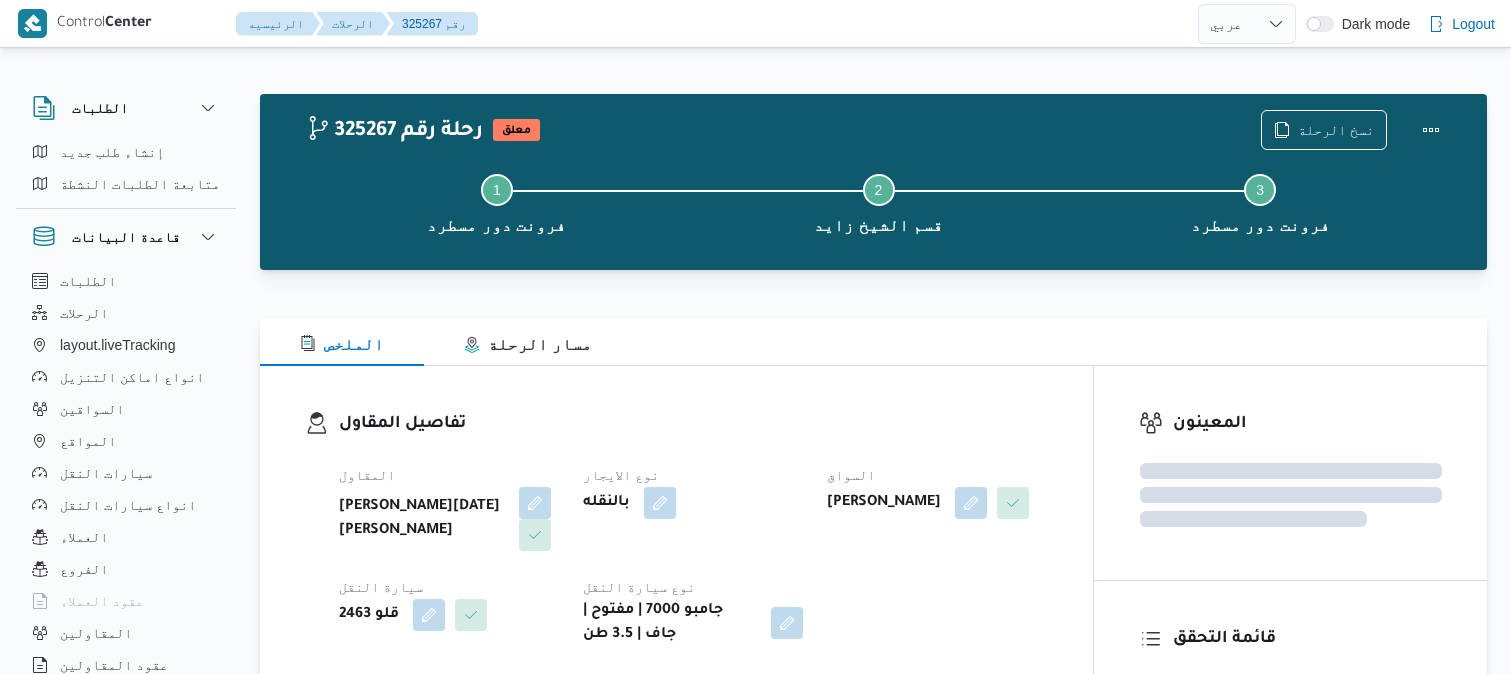 select on "ar" 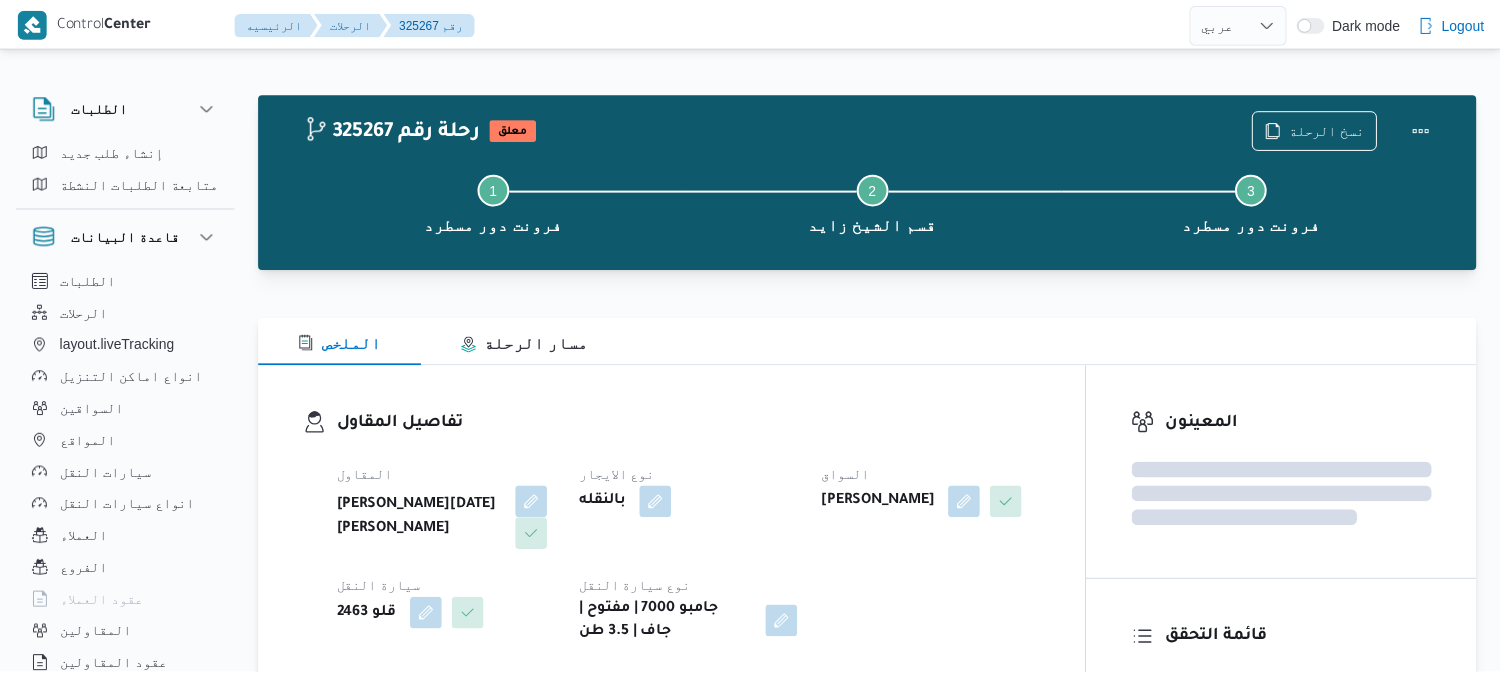 scroll, scrollTop: 0, scrollLeft: 0, axis: both 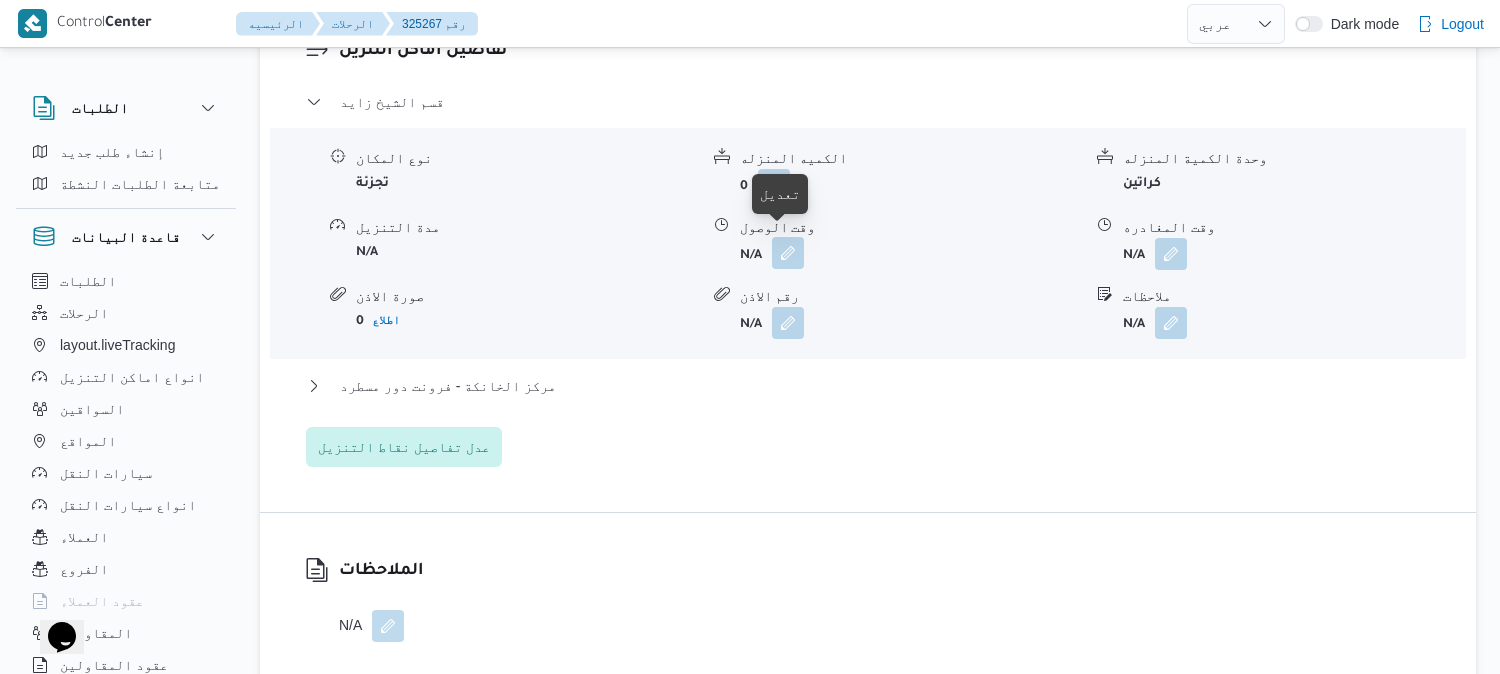 click at bounding box center [788, 253] 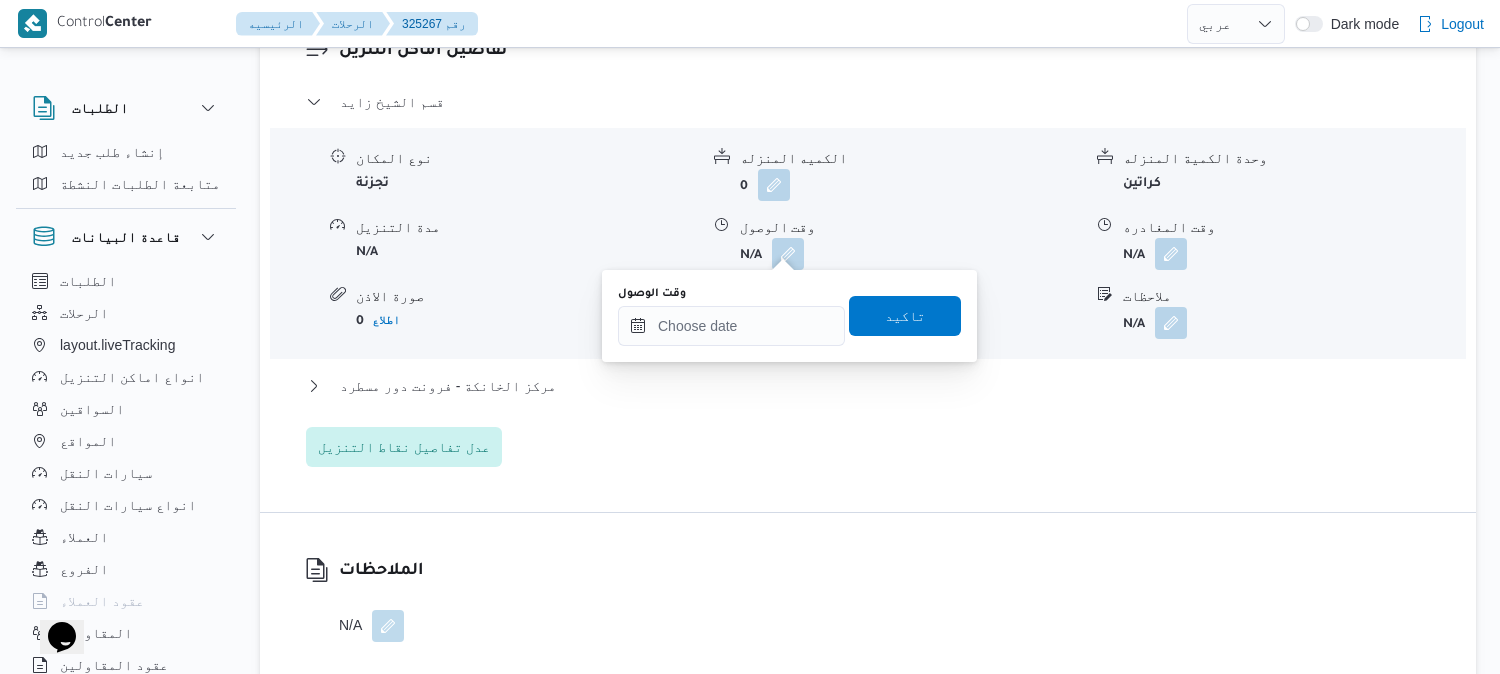 click on "وقت الوصول" at bounding box center [731, 316] 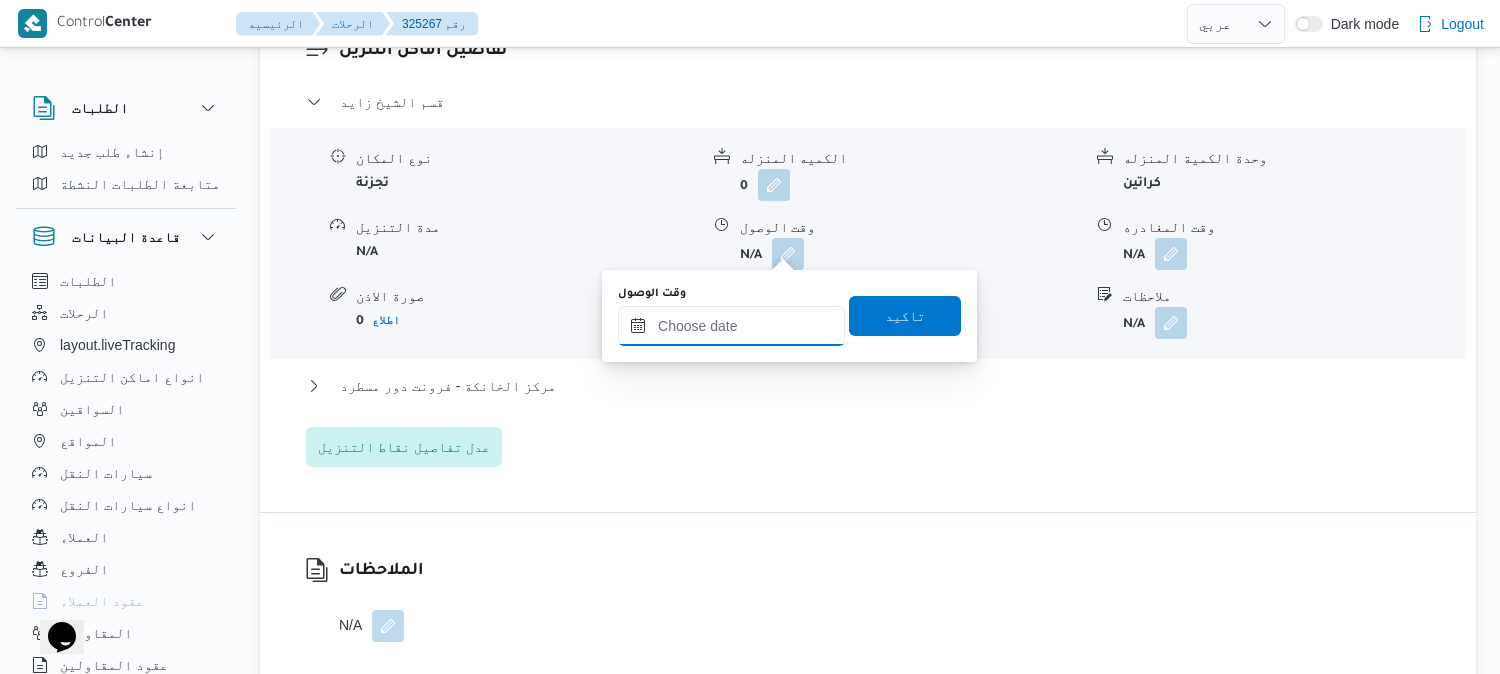 click on "وقت الوصول" at bounding box center (731, 326) 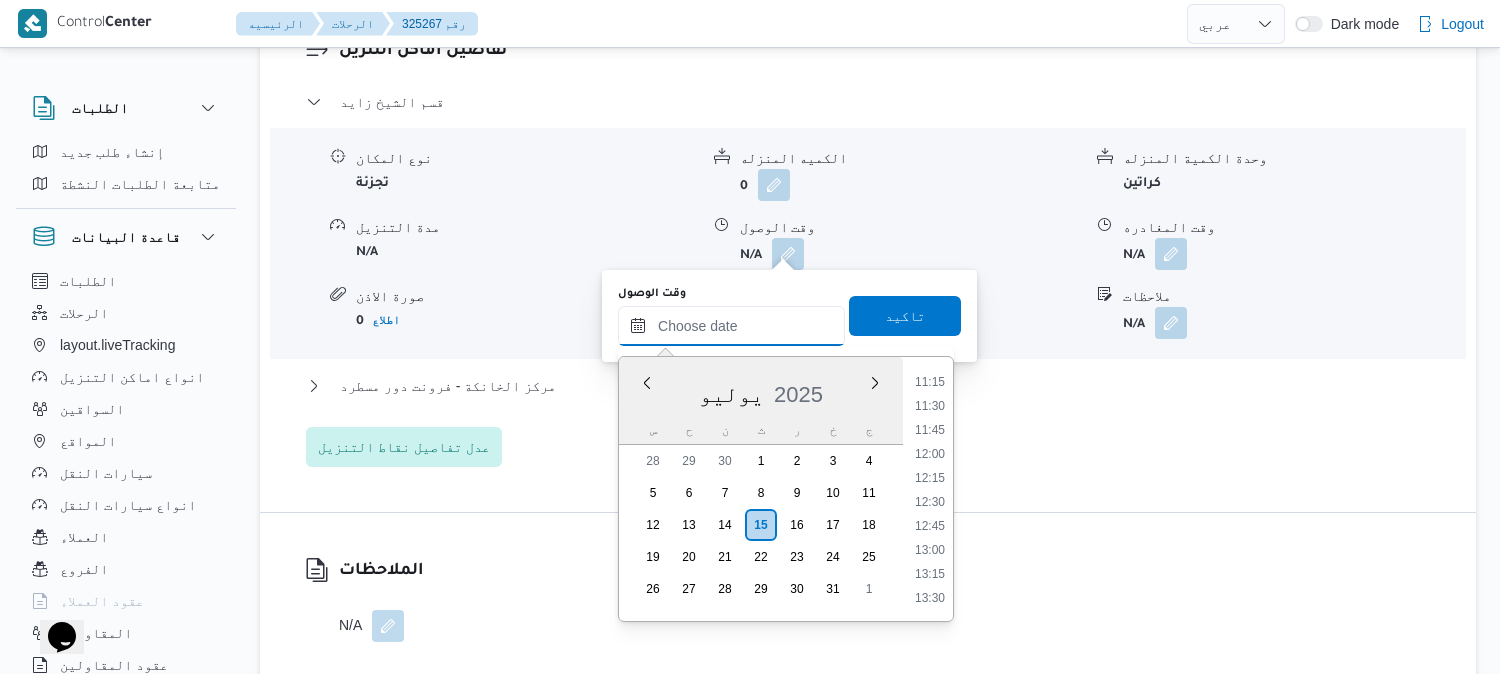 scroll, scrollTop: 1078, scrollLeft: 0, axis: vertical 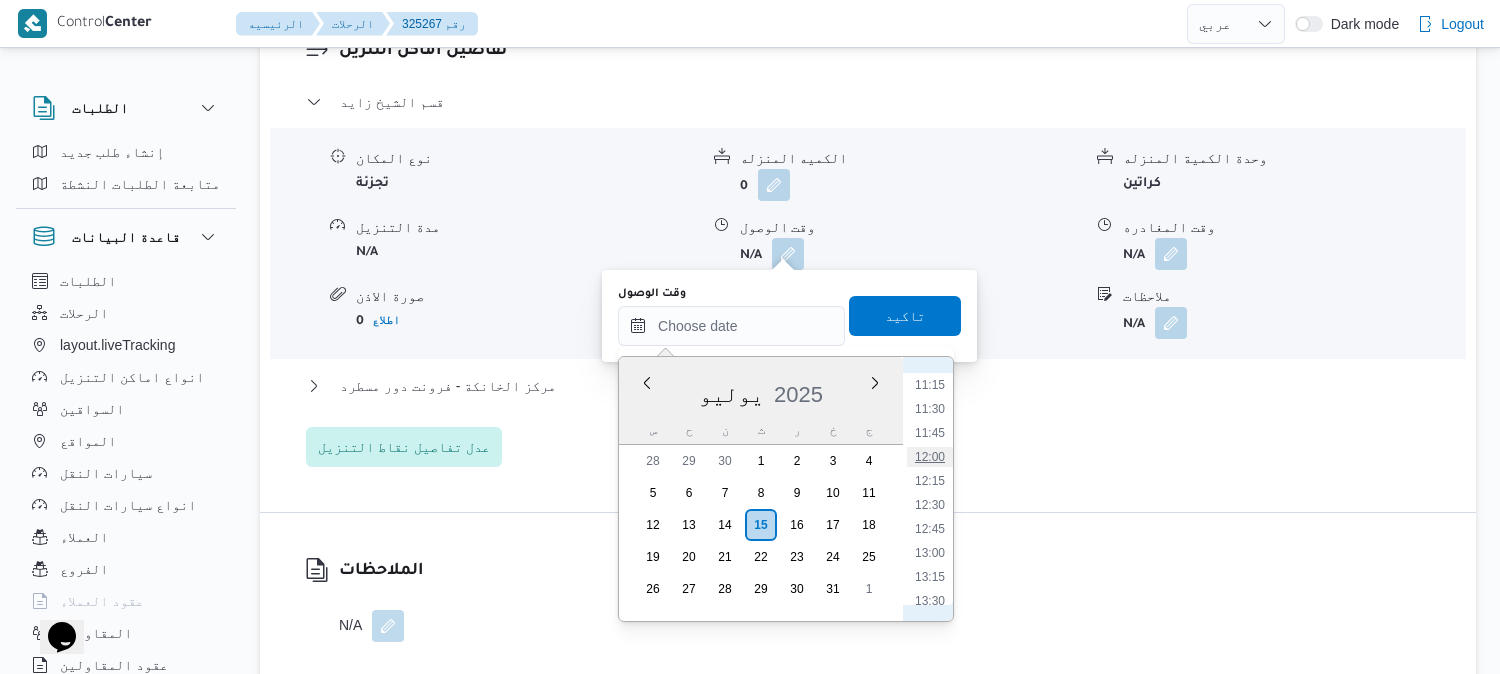click on "12:00" at bounding box center (930, 457) 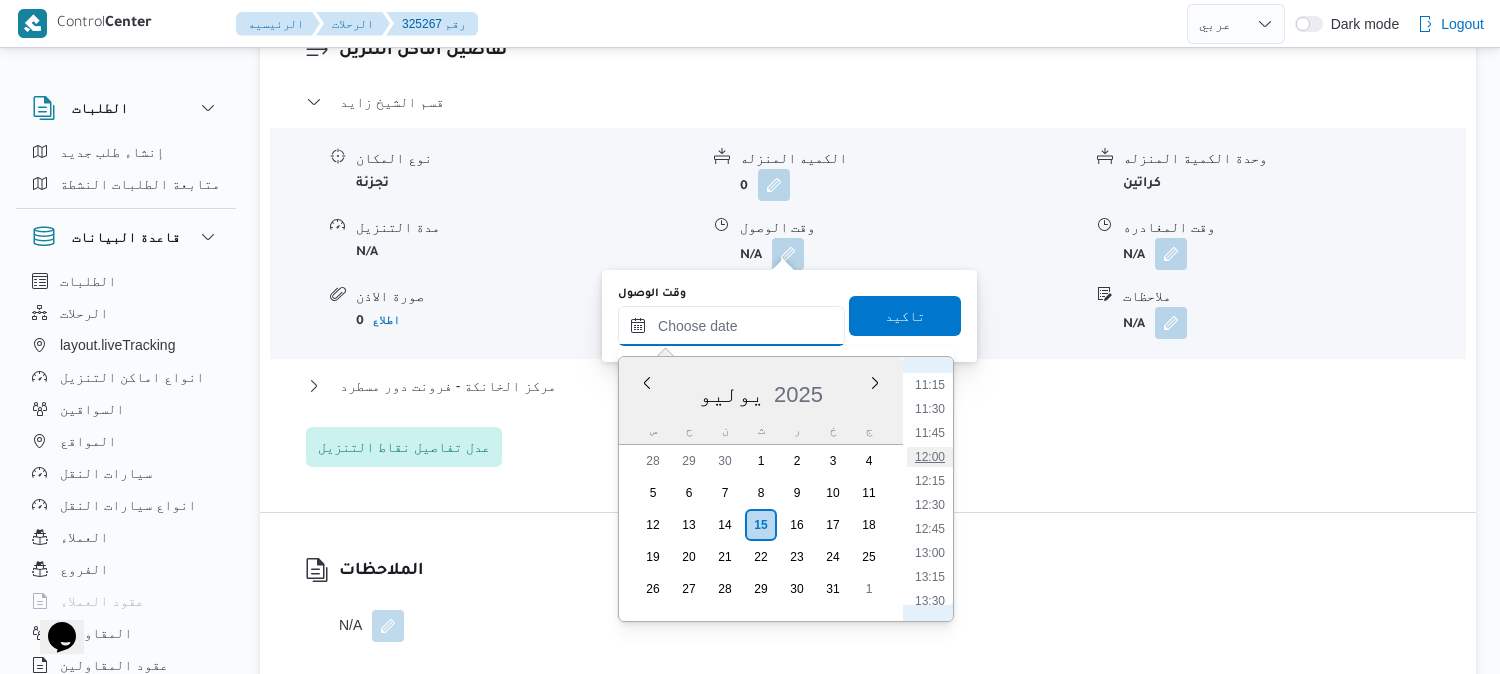 type on "١٥/٠٧/٢٠٢٥ ١٢:٠٠" 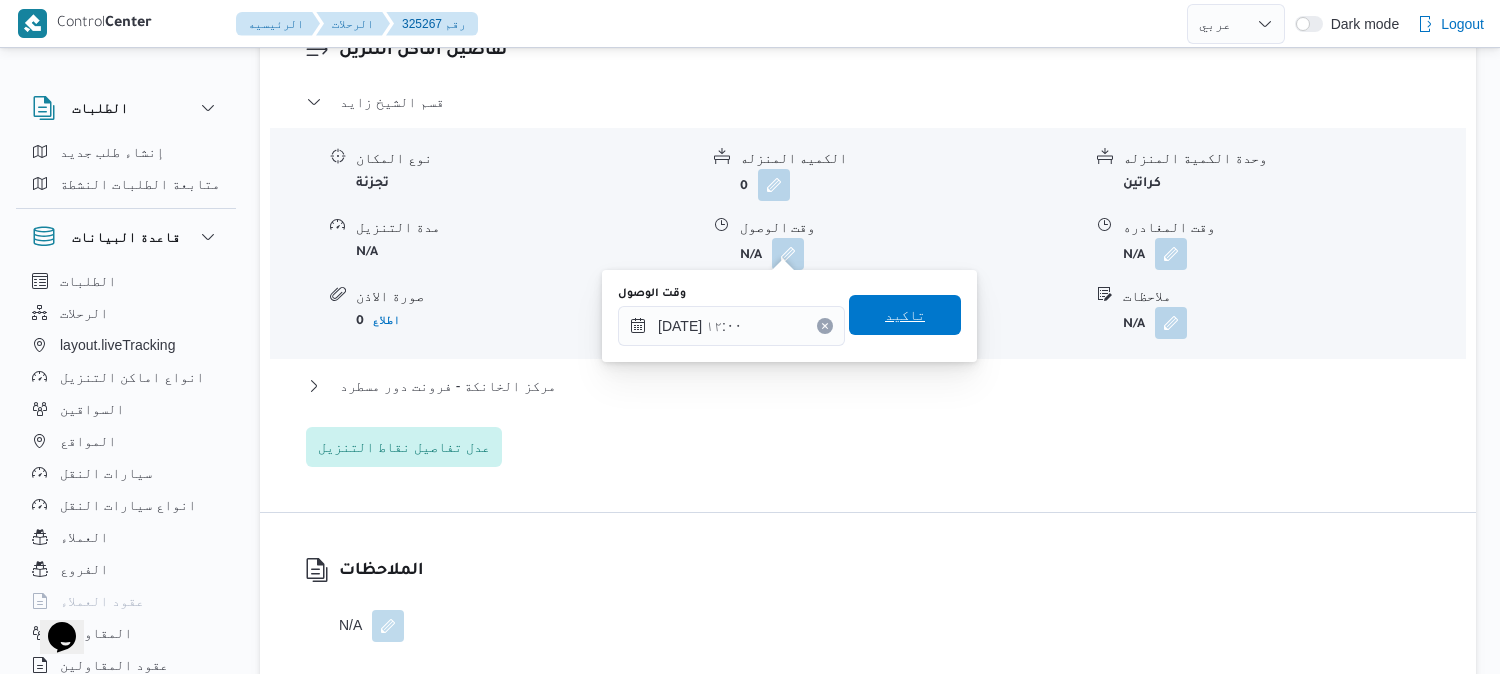 click on "تاكيد" at bounding box center (905, 315) 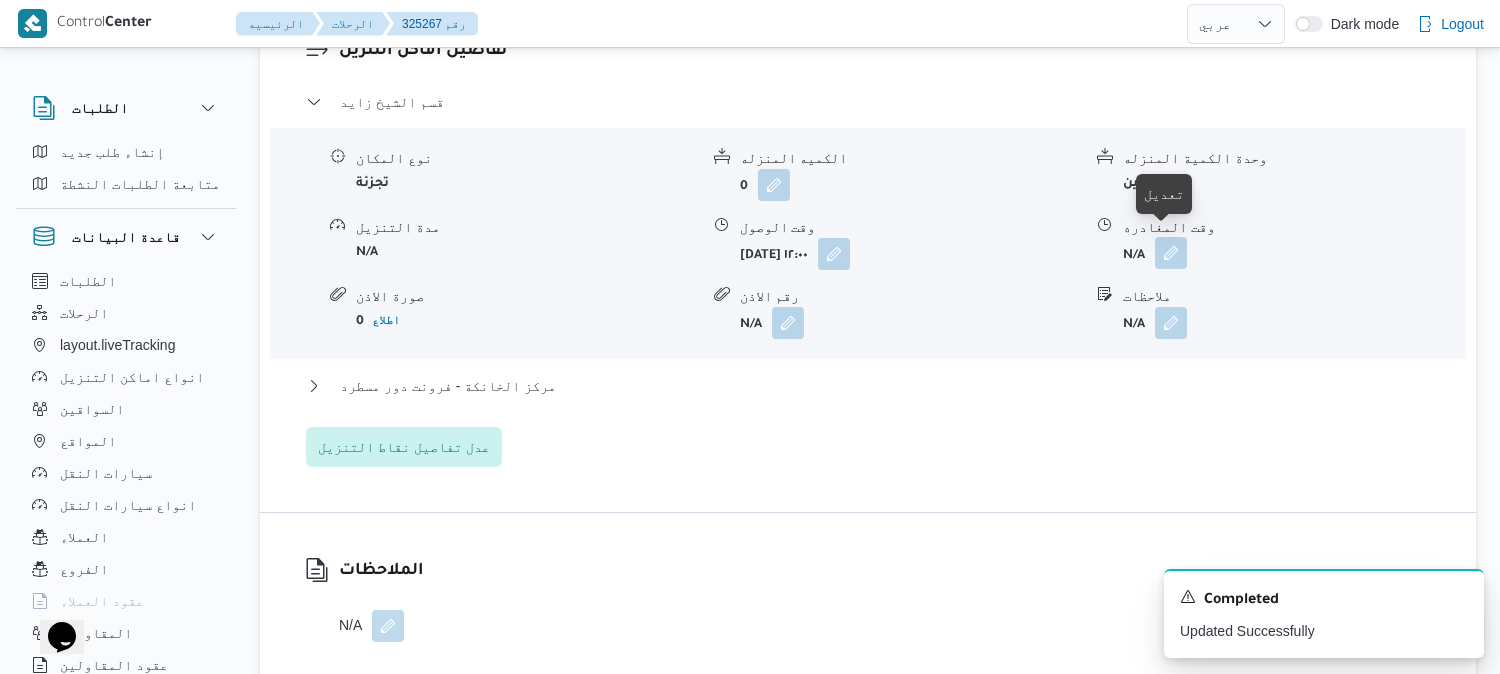 click at bounding box center (1171, 253) 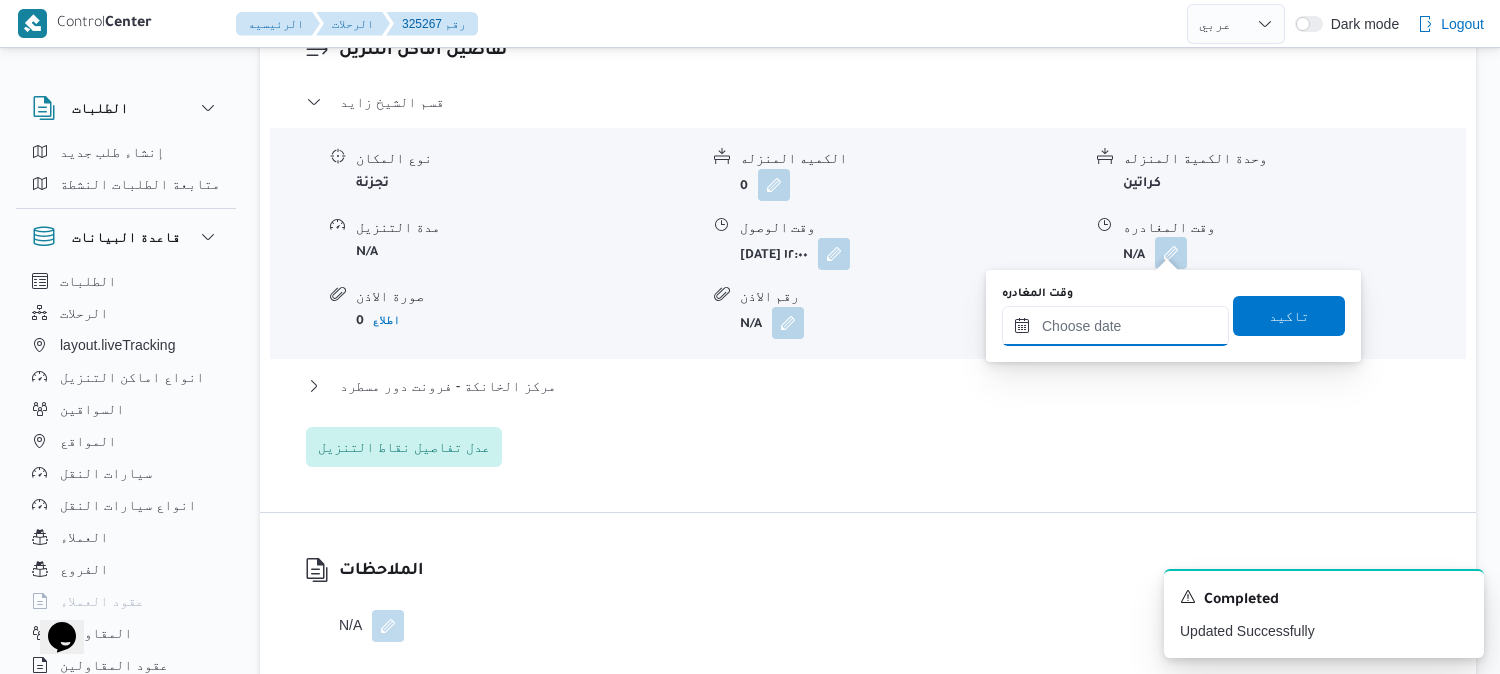 click on "وقت المغادره" at bounding box center [1115, 326] 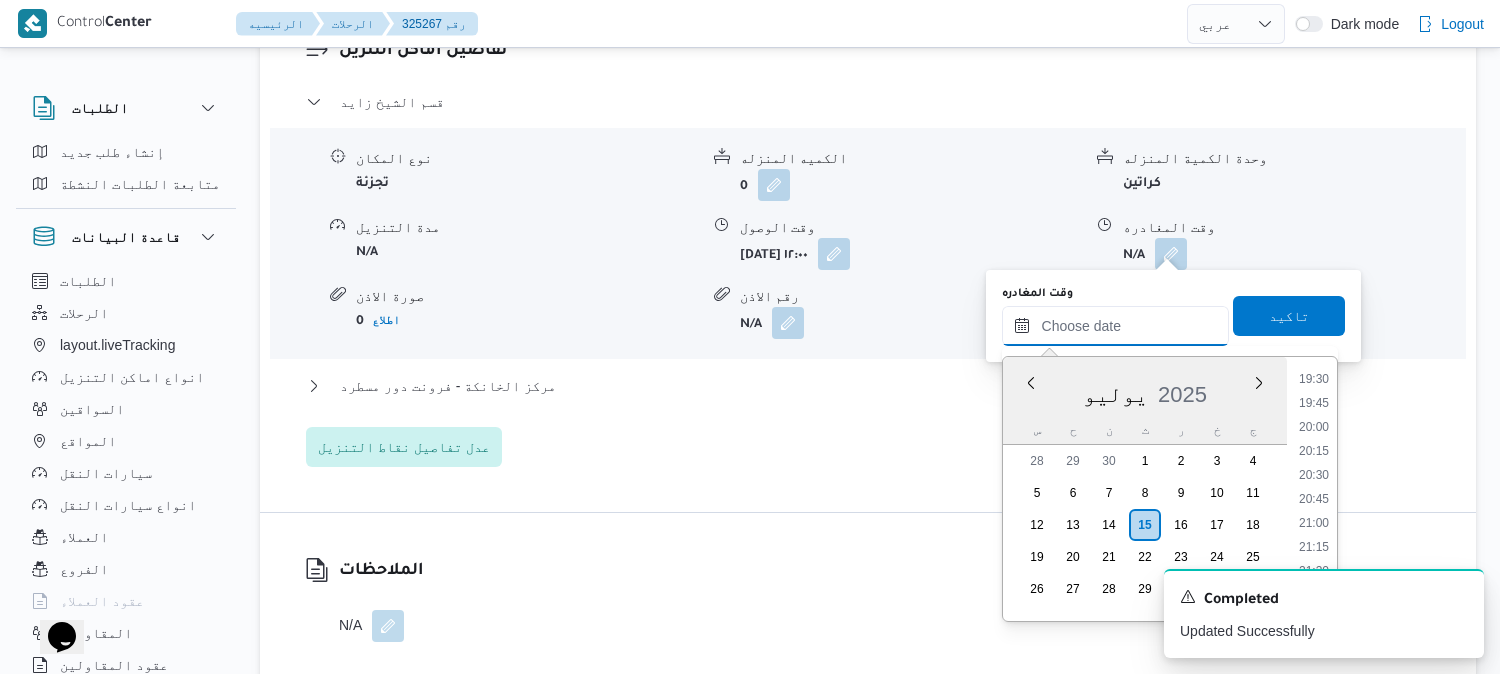 scroll, scrollTop: 1855, scrollLeft: 0, axis: vertical 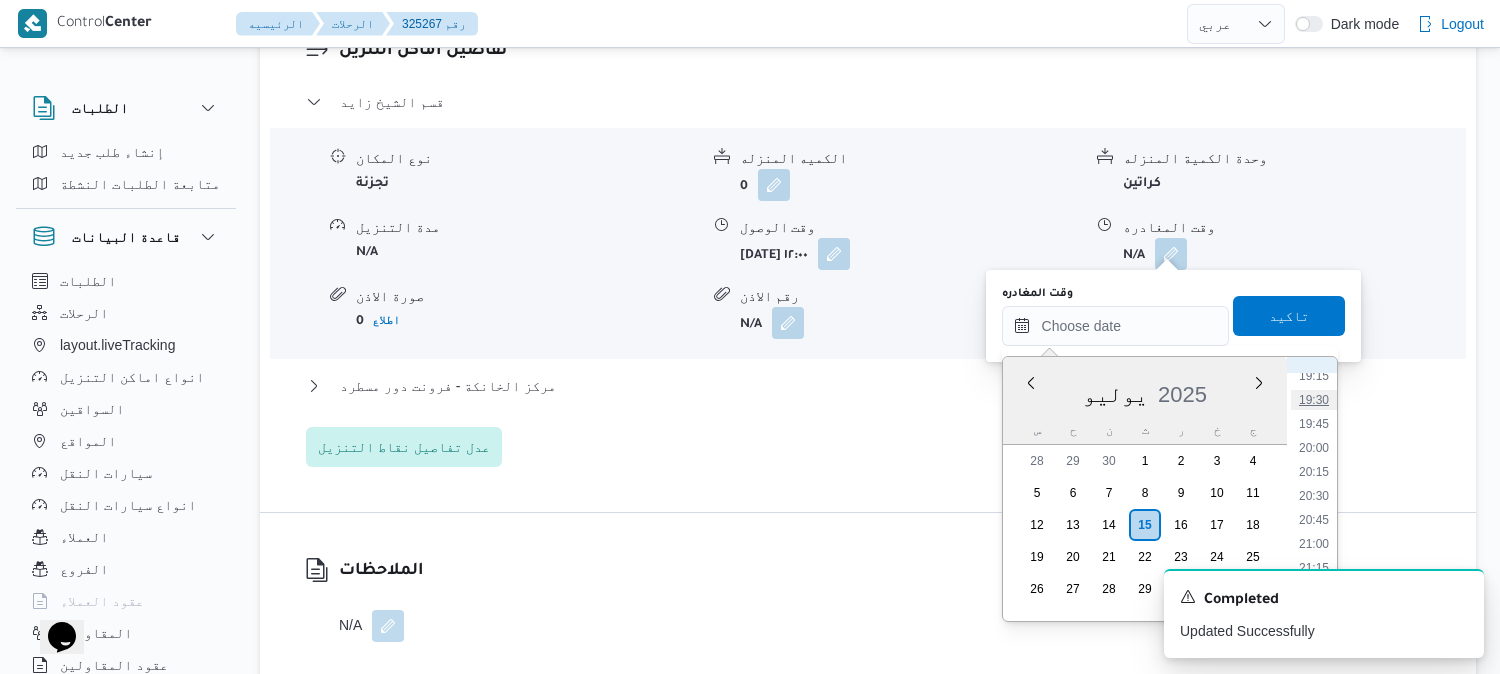 click on "19:30" at bounding box center [1314, 400] 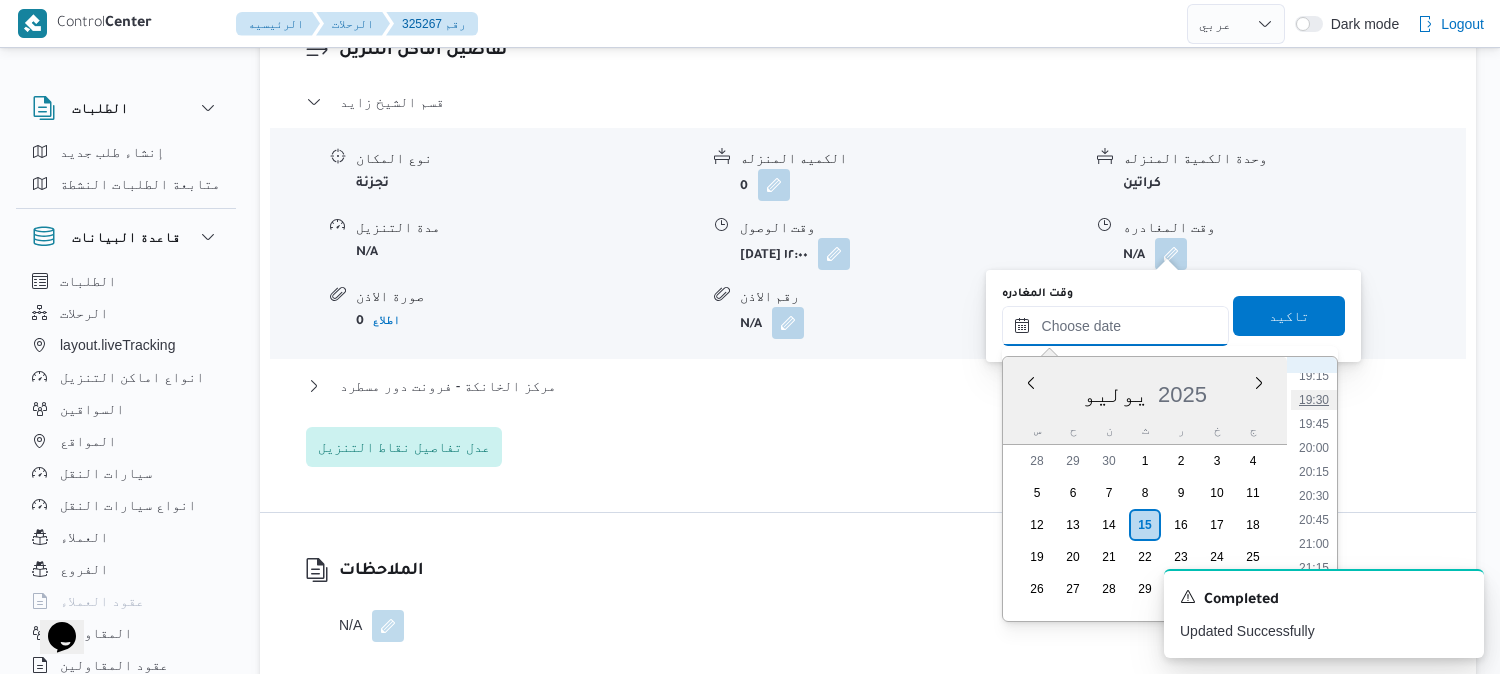 type on "١٥/٠٧/٢٠٢٥ ١٩:٣٠" 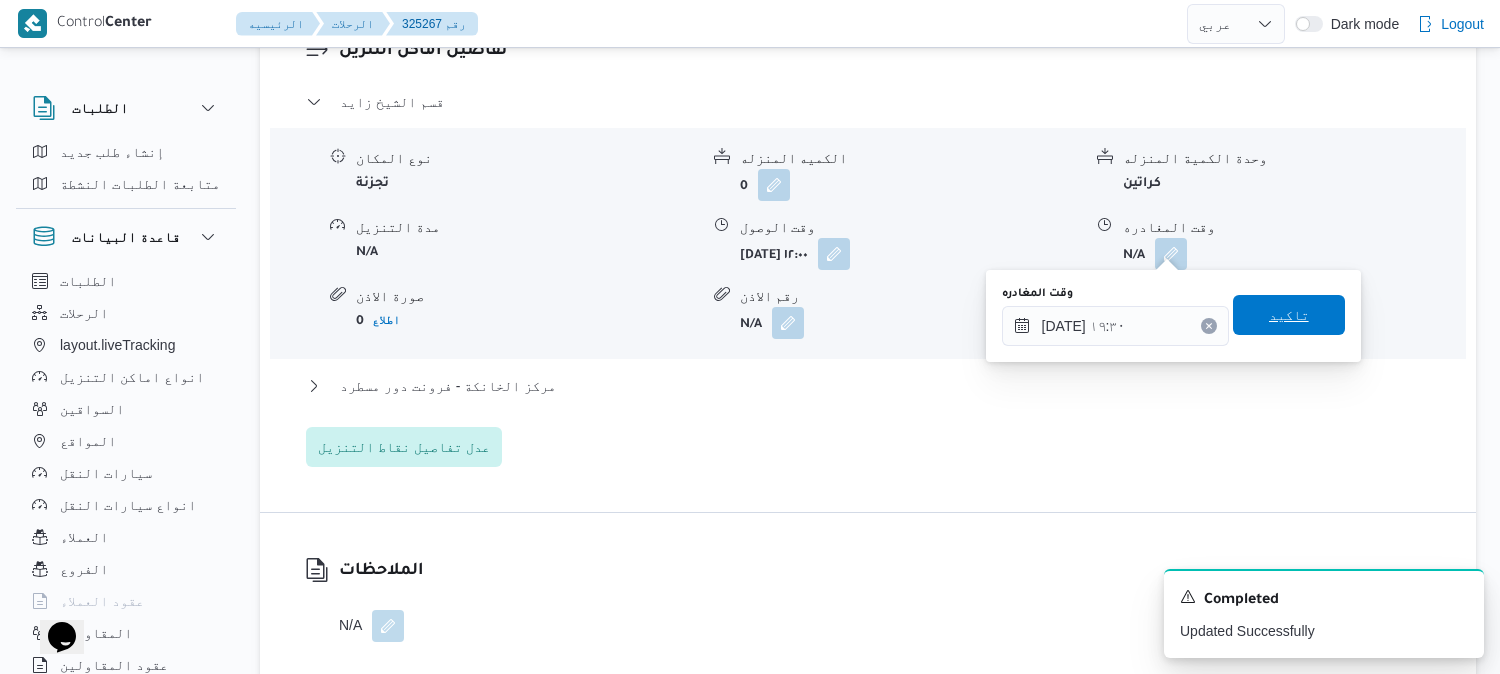 click on "تاكيد" at bounding box center [1289, 315] 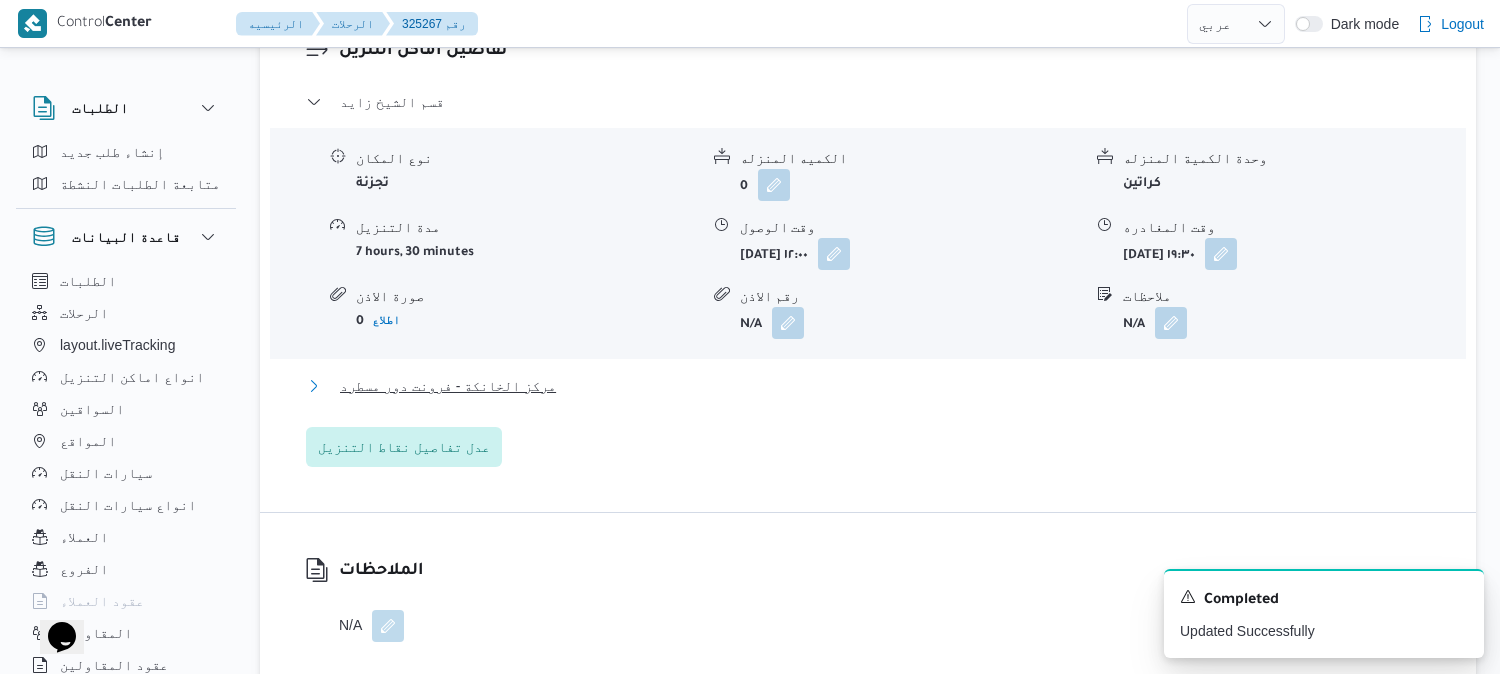 click on "مركز الخانكة -
فرونت دور مسطرد" at bounding box center [448, 386] 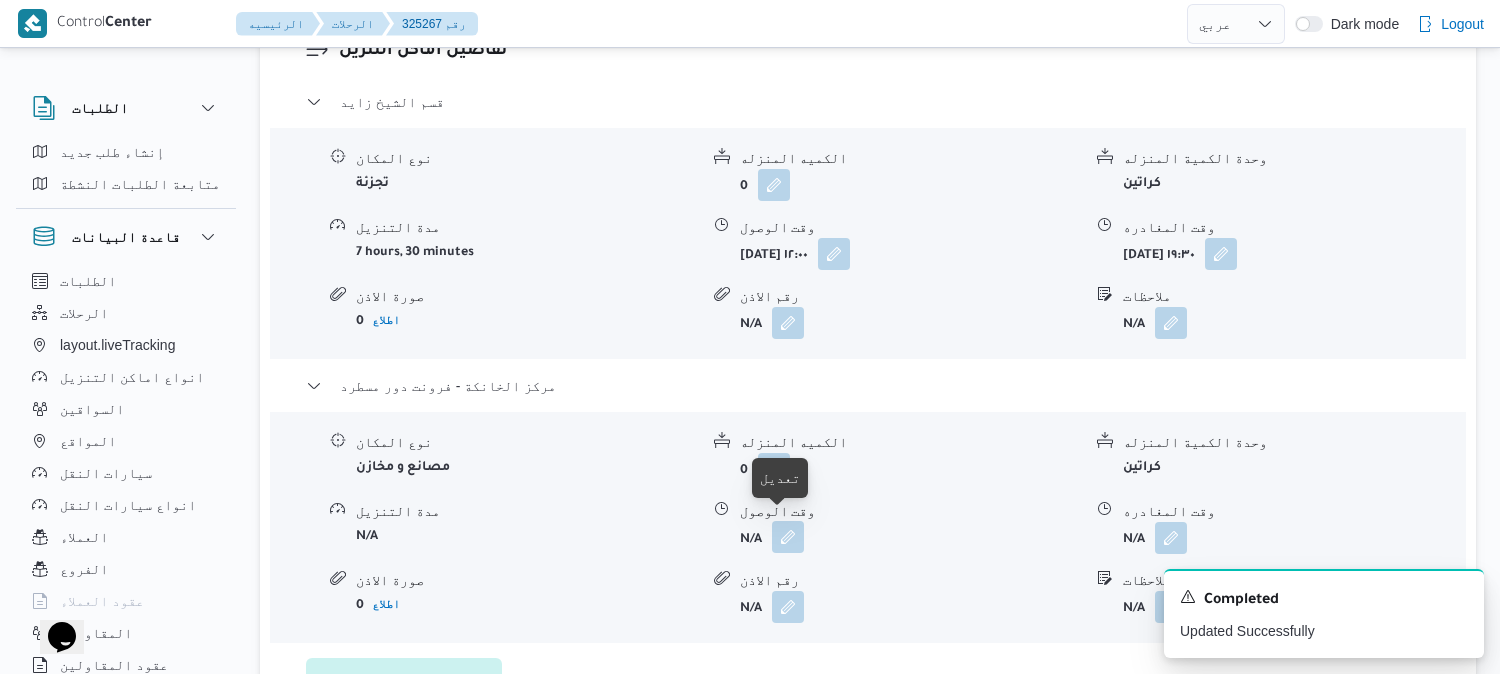 click at bounding box center (788, 537) 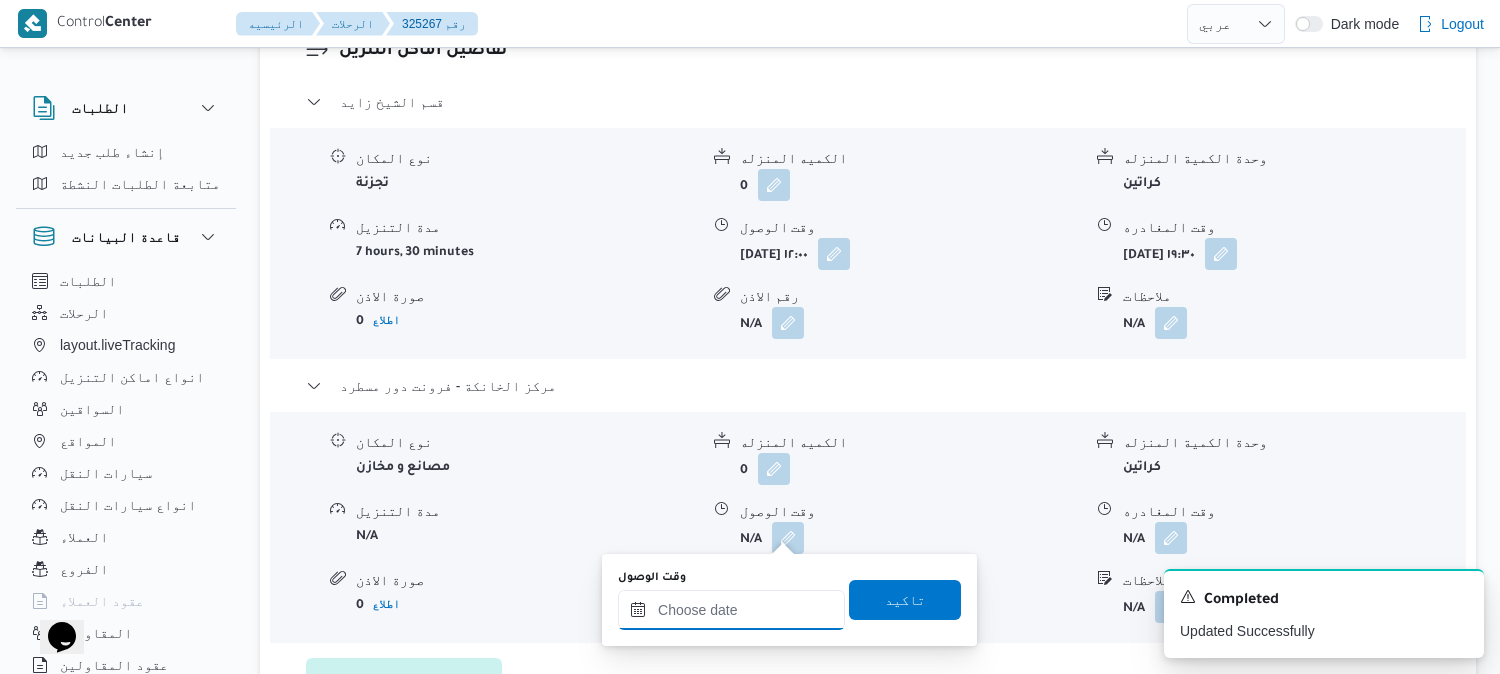 click on "وقت الوصول" at bounding box center [731, 610] 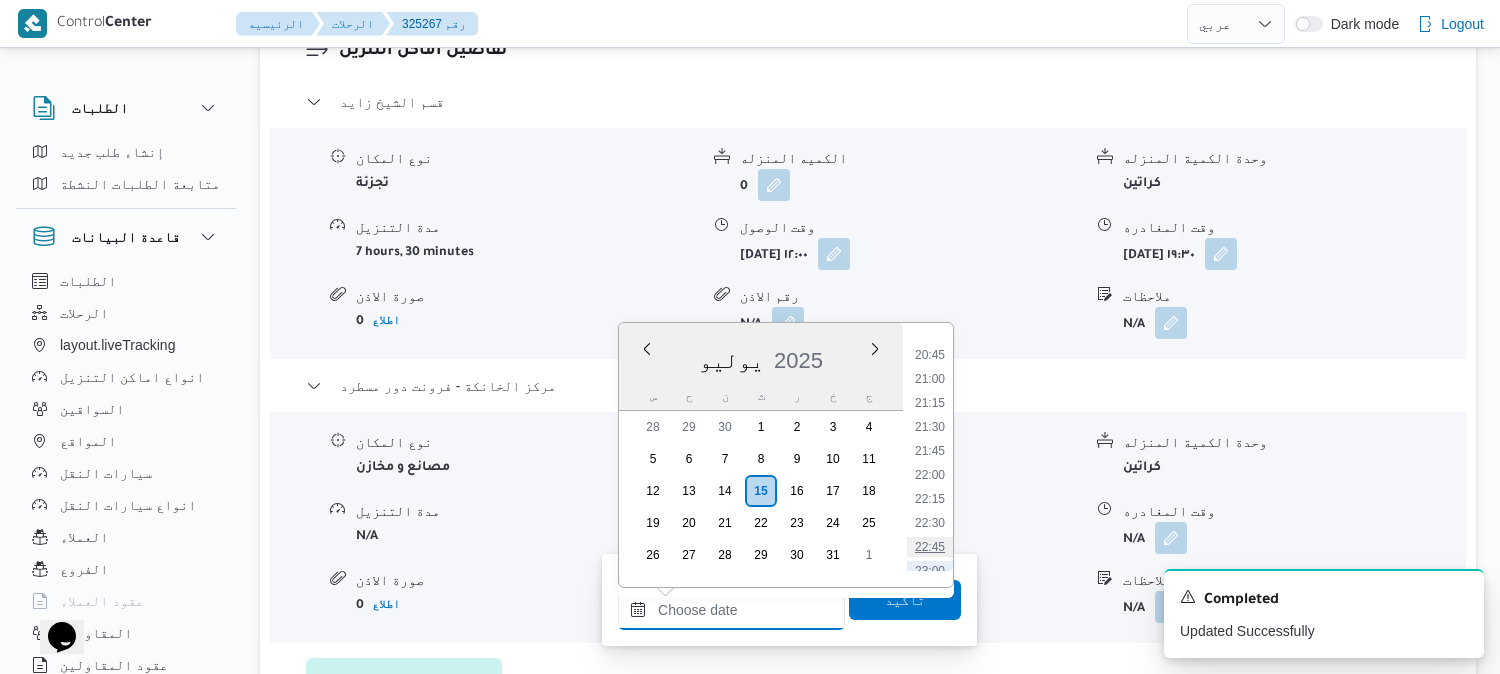 scroll, scrollTop: 1856, scrollLeft: 0, axis: vertical 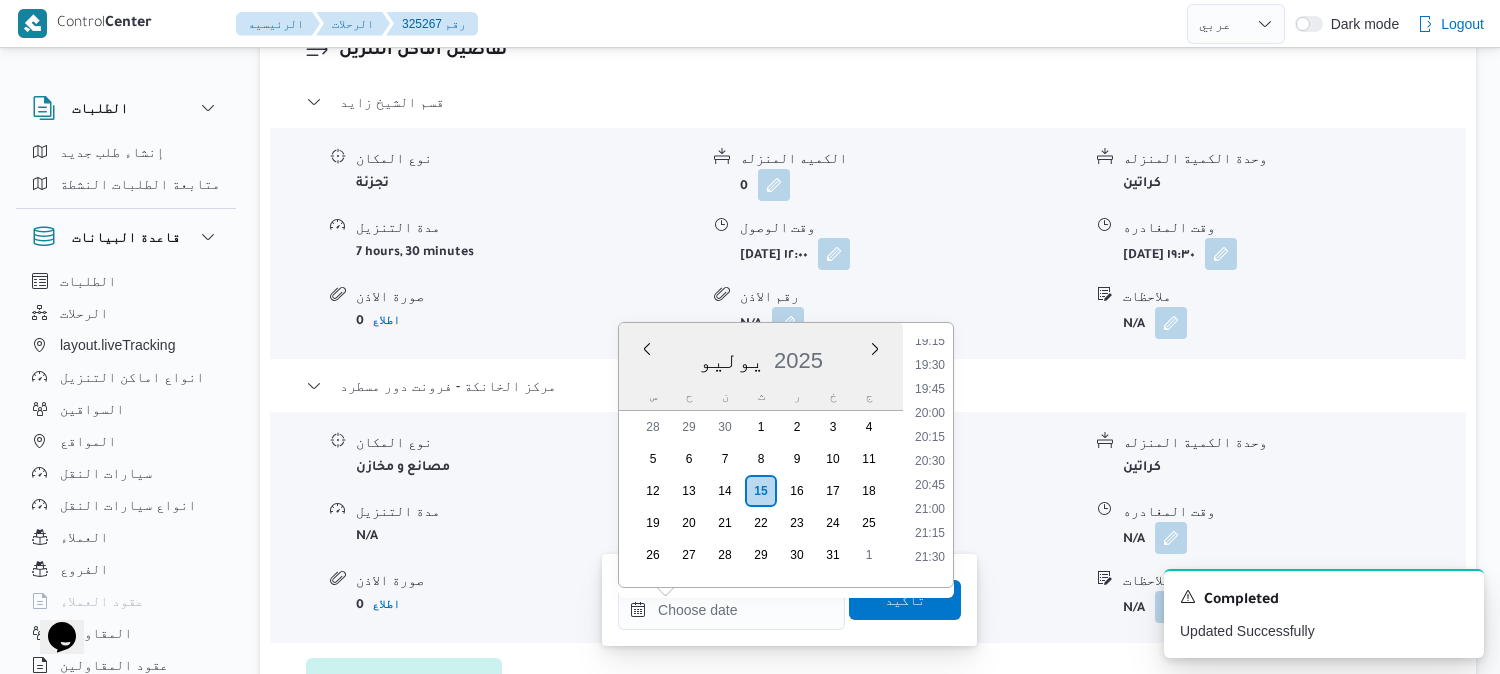 click on "00:00 00:15 00:30 00:45 01:00 01:15 01:30 01:45 02:00 02:15 02:30 02:45 03:00 03:15 03:30 03:45 04:00 04:15 04:30 04:45 05:00 05:15 05:30 05:45 06:00 06:15 06:30 06:45 07:00 07:15 07:30 07:45 08:00 08:15 08:30 08:45 09:00 09:15 09:30 09:45 10:00 10:15 10:30 10:45 11:00 11:15 11:30 11:45 12:00 12:15 12:30 12:45 13:00 13:15 13:30 13:45 14:00 14:15 14:30 14:45 15:00 15:15 15:30 15:45 16:00 16:15 16:30 16:45 17:00 17:15 17:30 17:45 18:00 18:15 18:30 18:45 19:00 19:15 19:30 19:45 20:00 20:15 20:30 20:45 21:00 21:15 21:30 21:45 22:00 22:15 22:30 22:45 23:00 23:15 23:30 23:45" at bounding box center (930, 455) 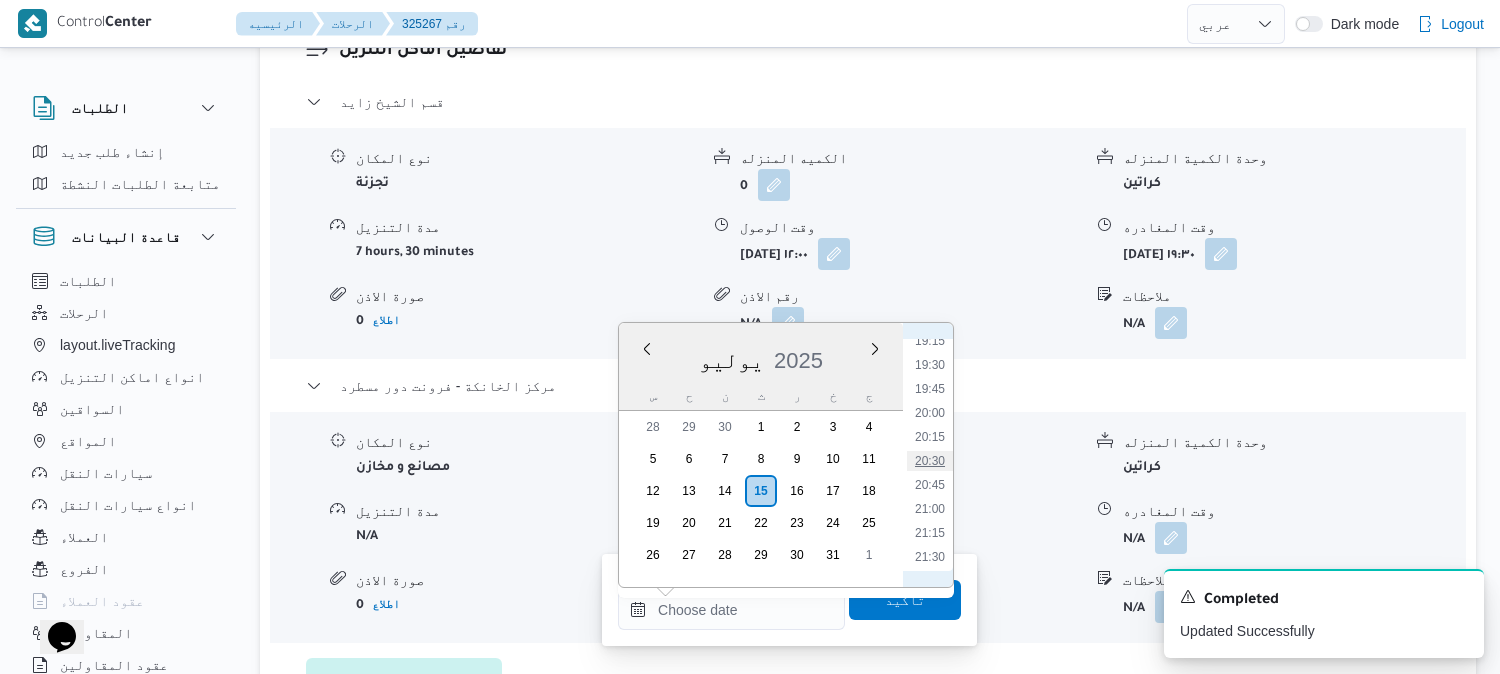 click on "20:30" at bounding box center (930, 461) 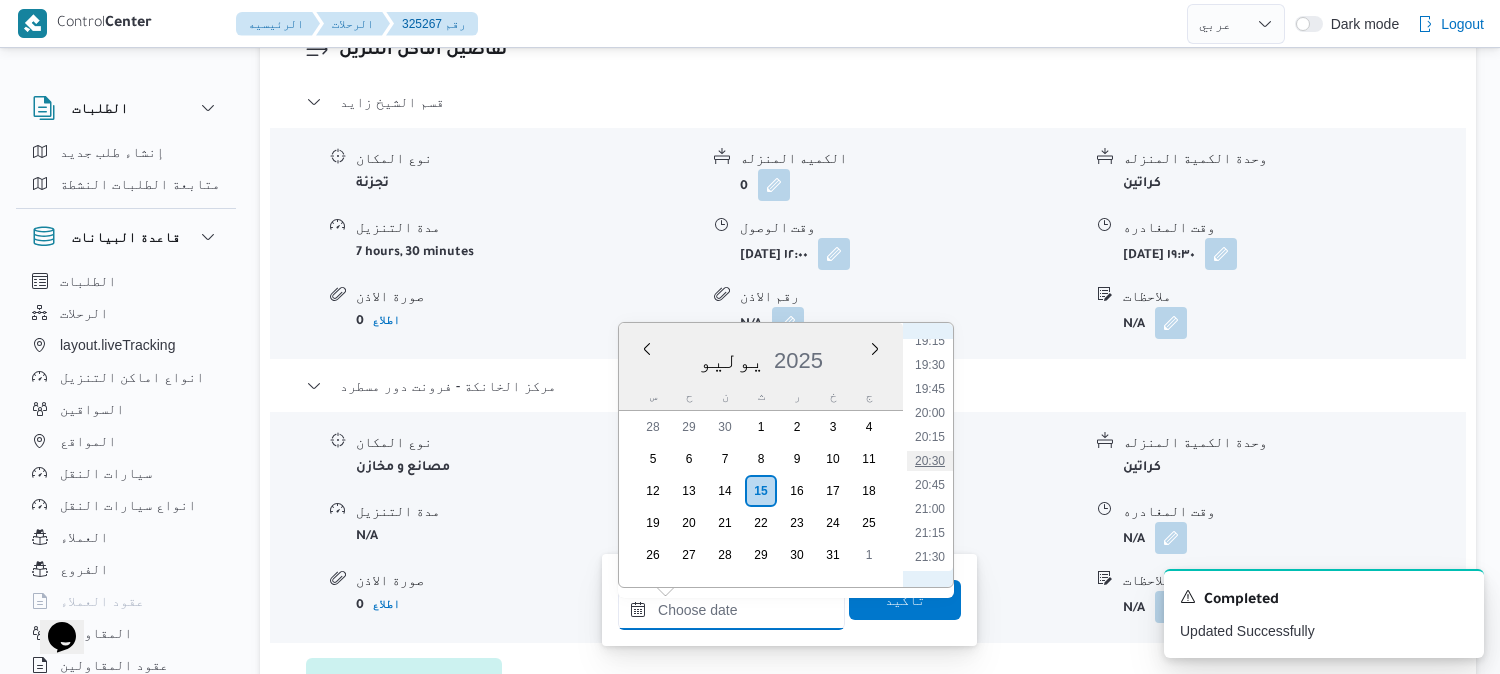 type on "١٥/٠٧/٢٠٢٥ ٢٠:٣٠" 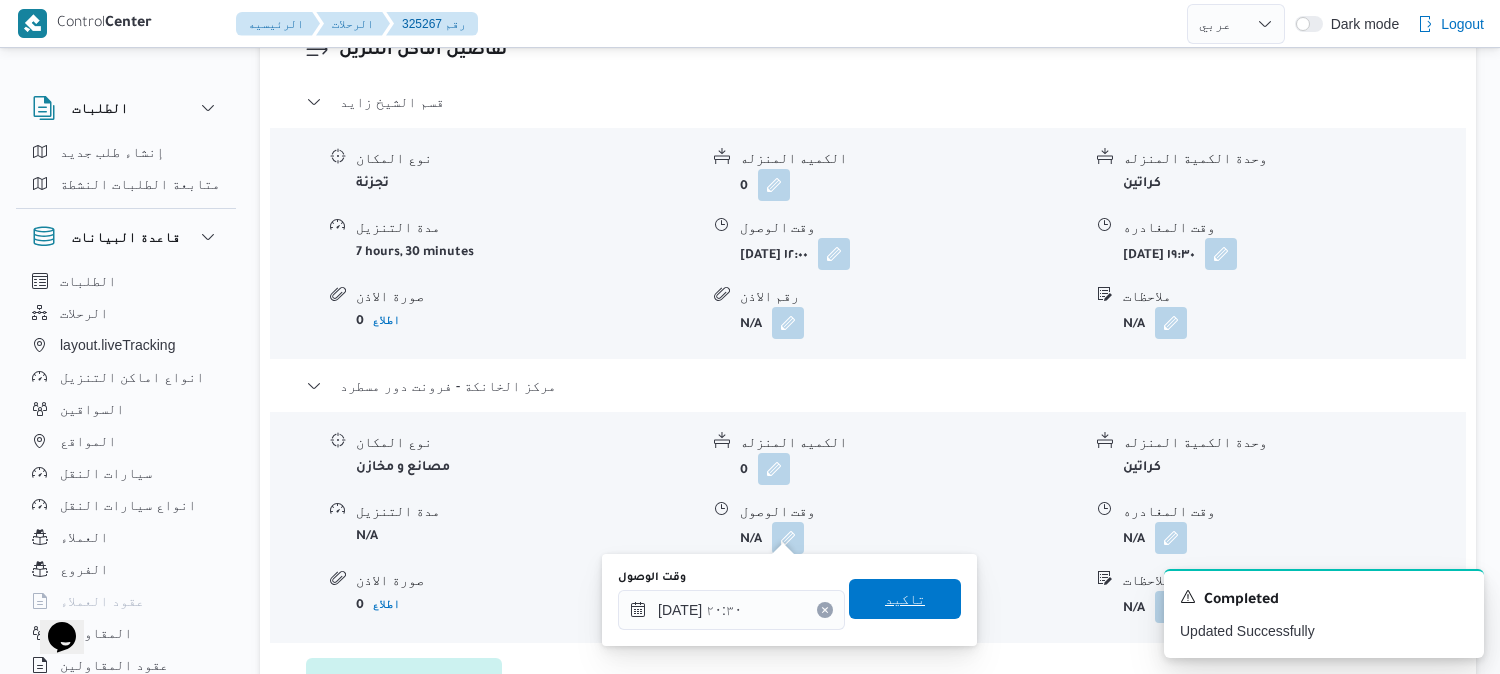 click on "تاكيد" at bounding box center (905, 599) 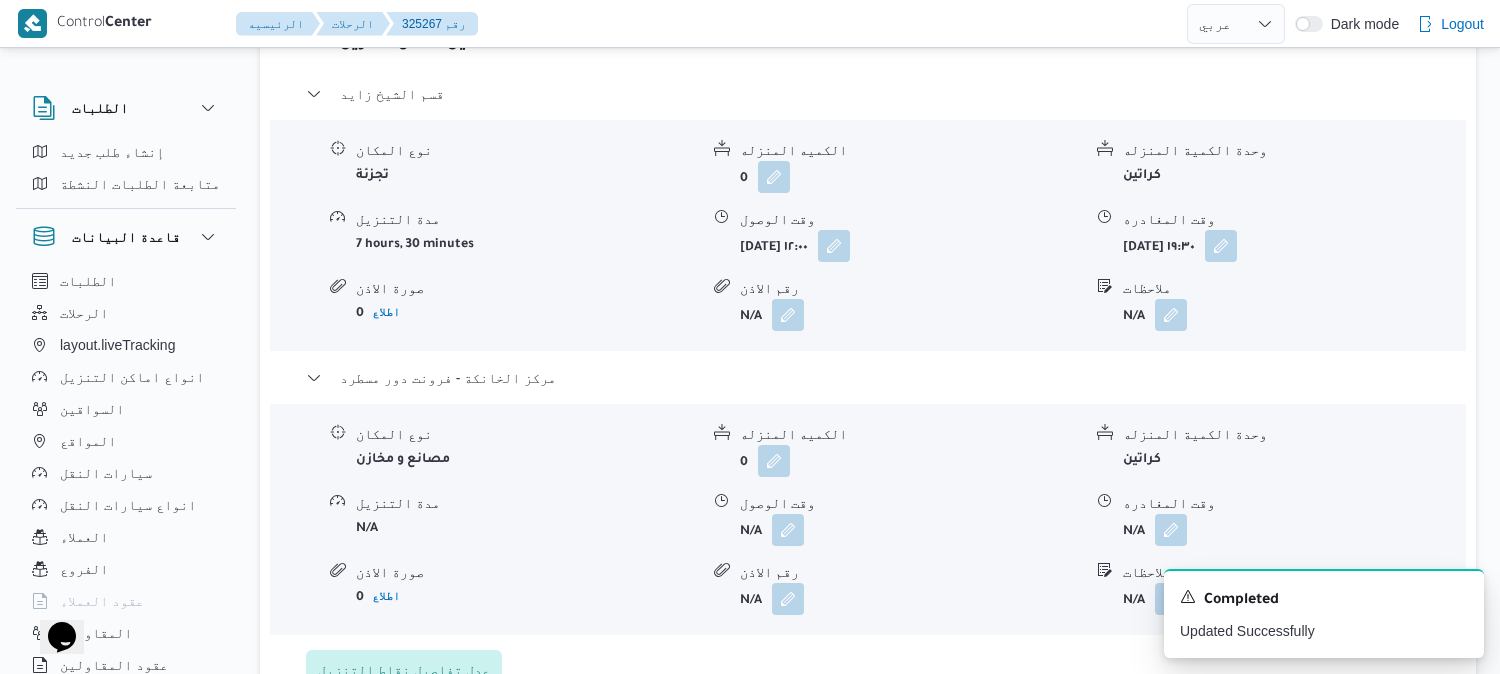 scroll, scrollTop: 1777, scrollLeft: 0, axis: vertical 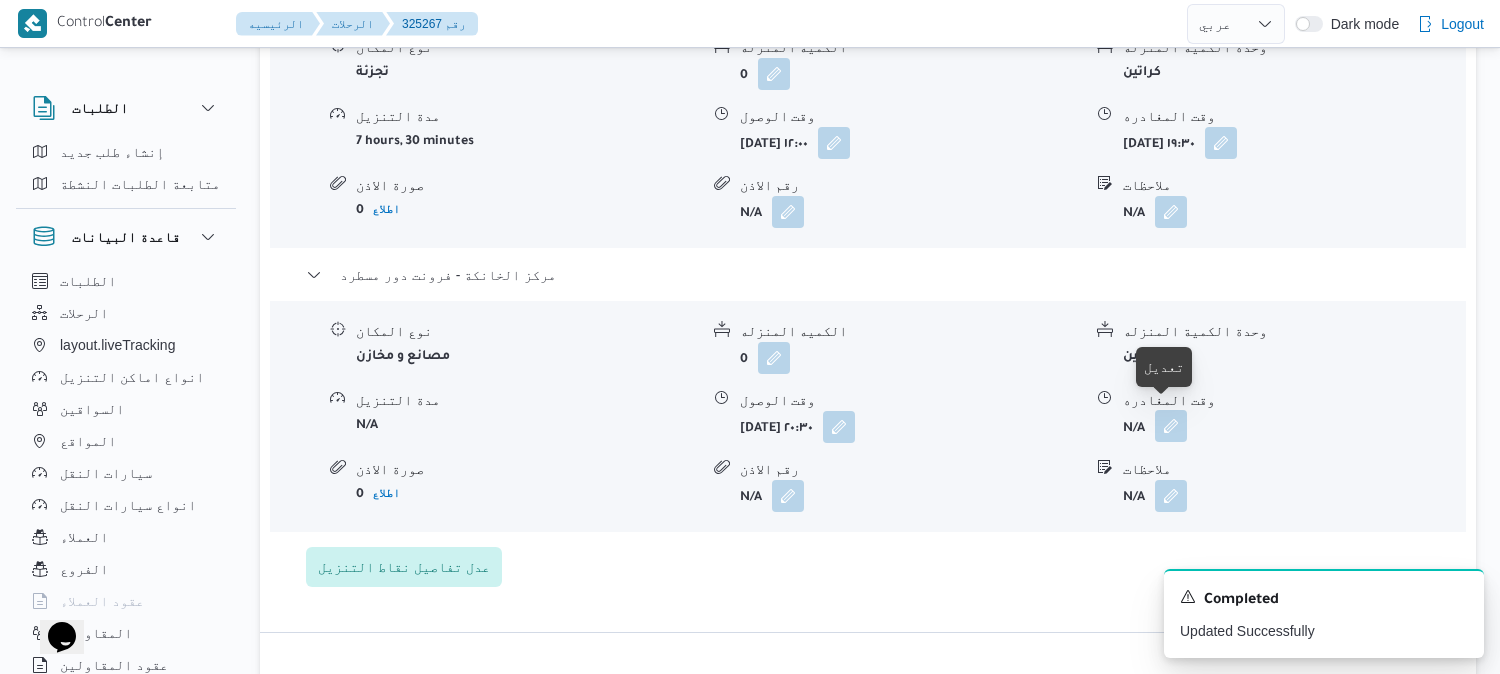 click at bounding box center [1171, 426] 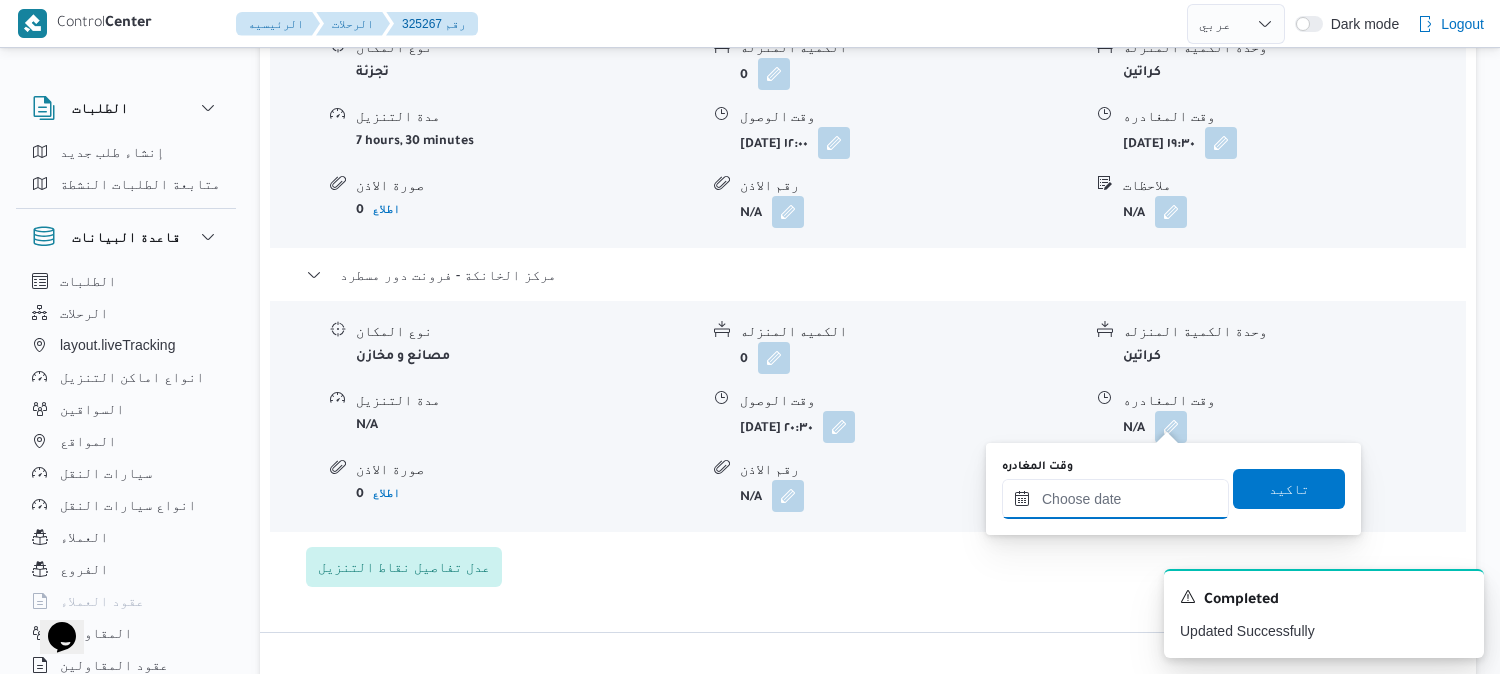 click on "وقت المغادره" at bounding box center (1115, 499) 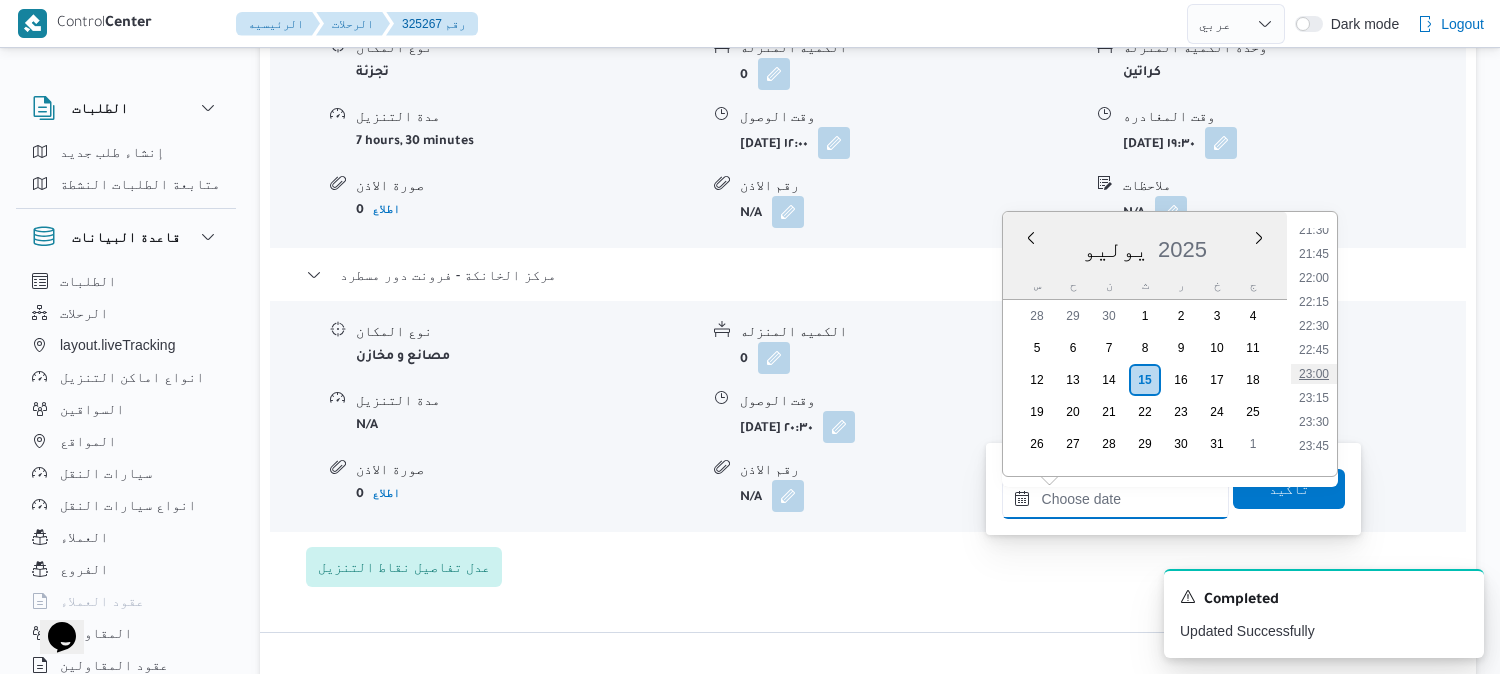 scroll, scrollTop: 1856, scrollLeft: 0, axis: vertical 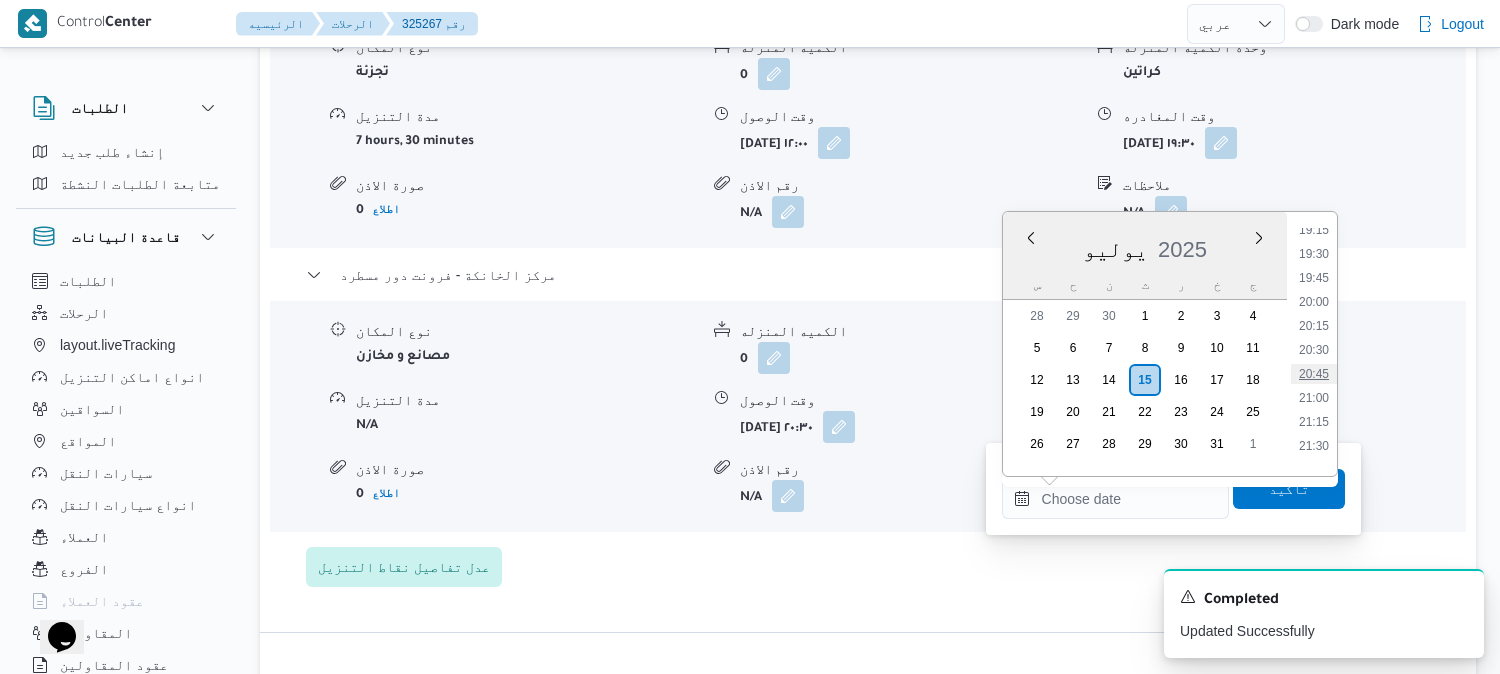 click on "20:45" at bounding box center [1314, 374] 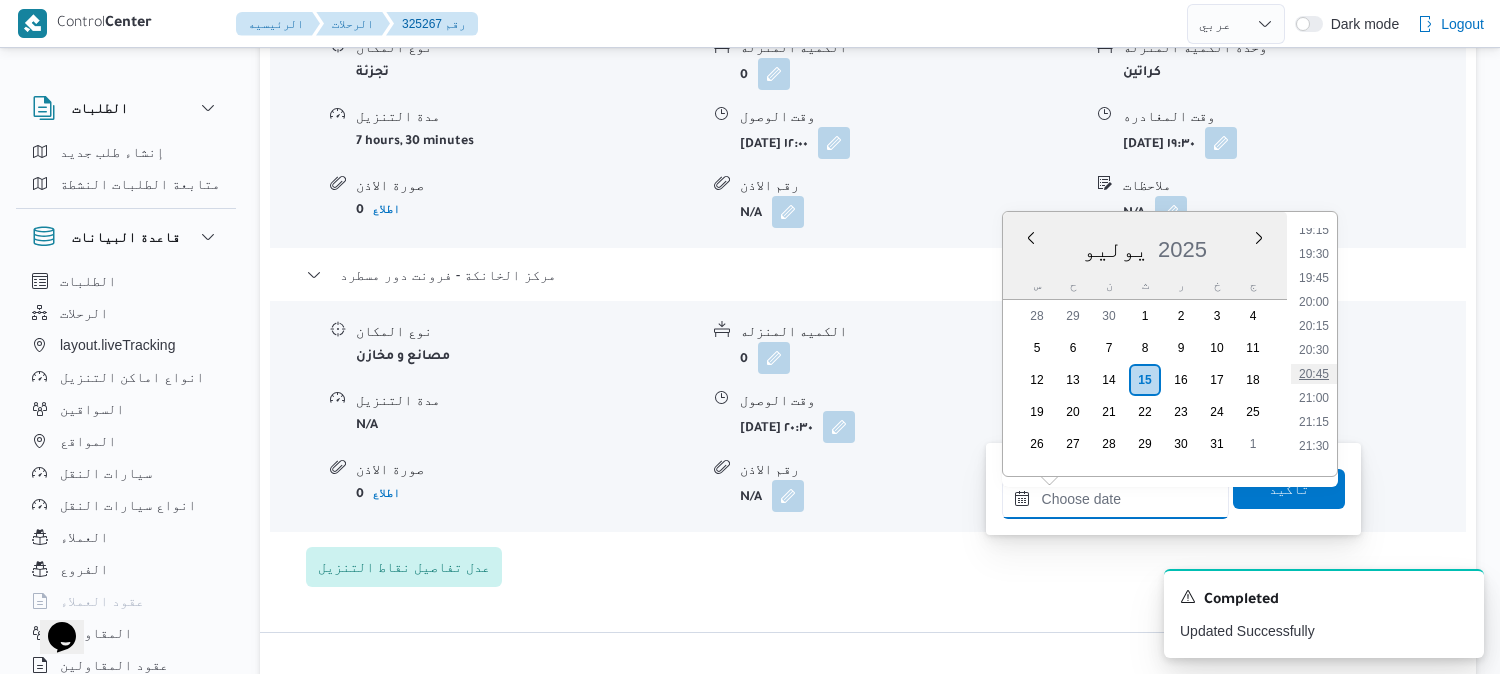type on "١٥/٠٧/٢٠٢٥ ٢٠:٤٥" 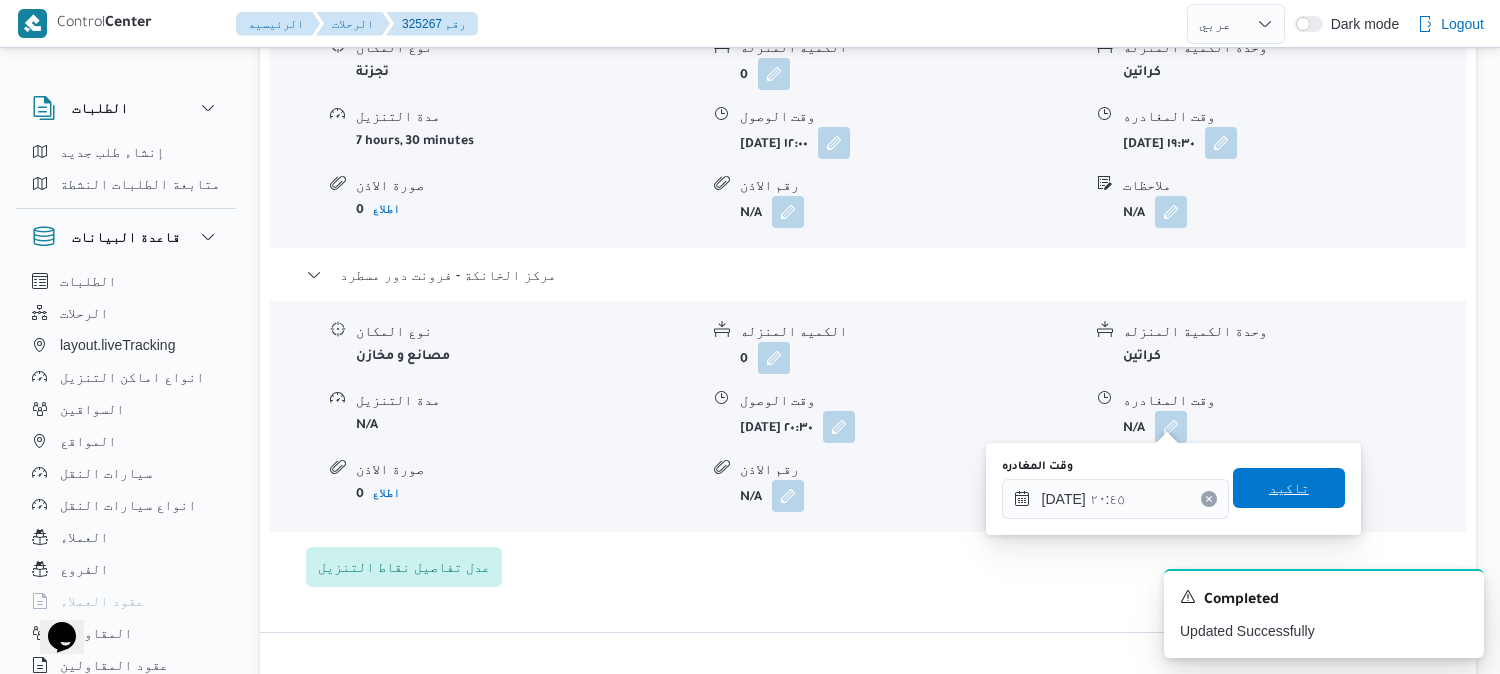 click on "تاكيد" at bounding box center [1289, 488] 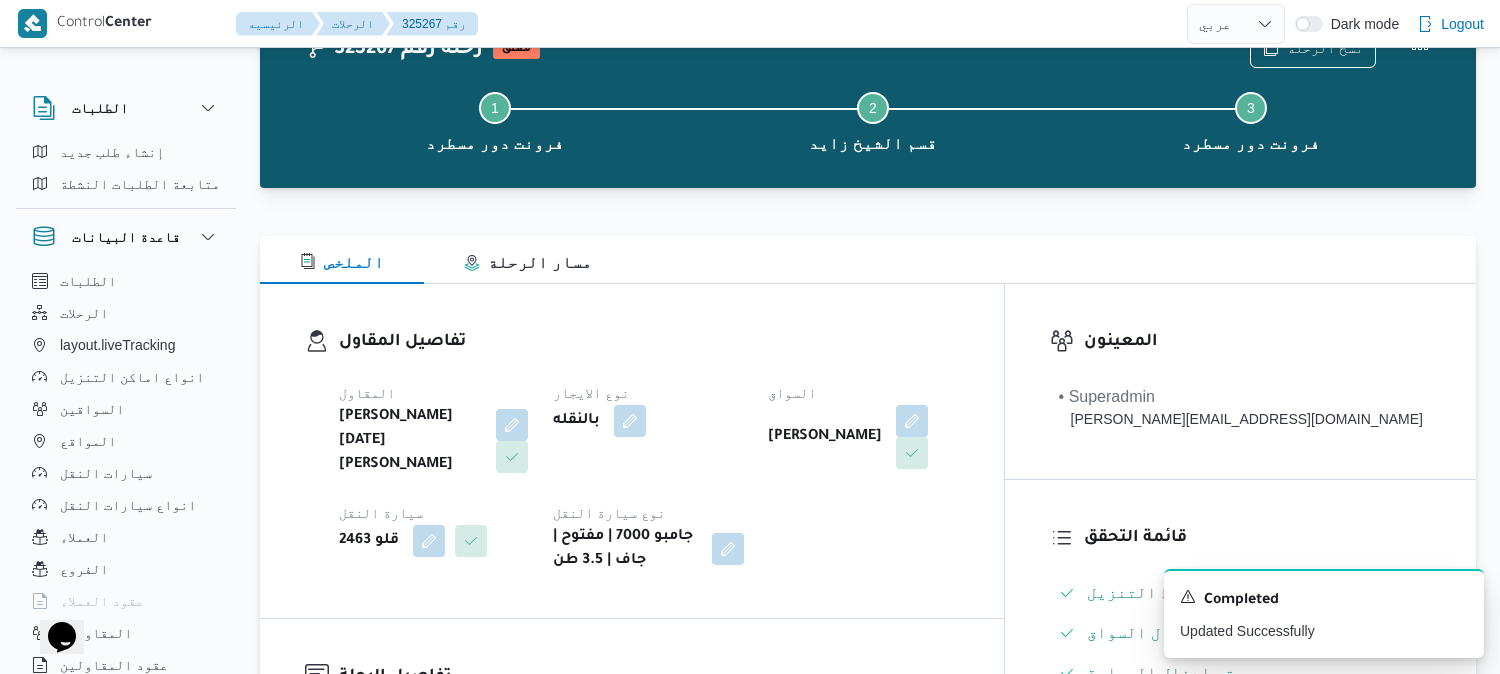 scroll, scrollTop: 0, scrollLeft: 0, axis: both 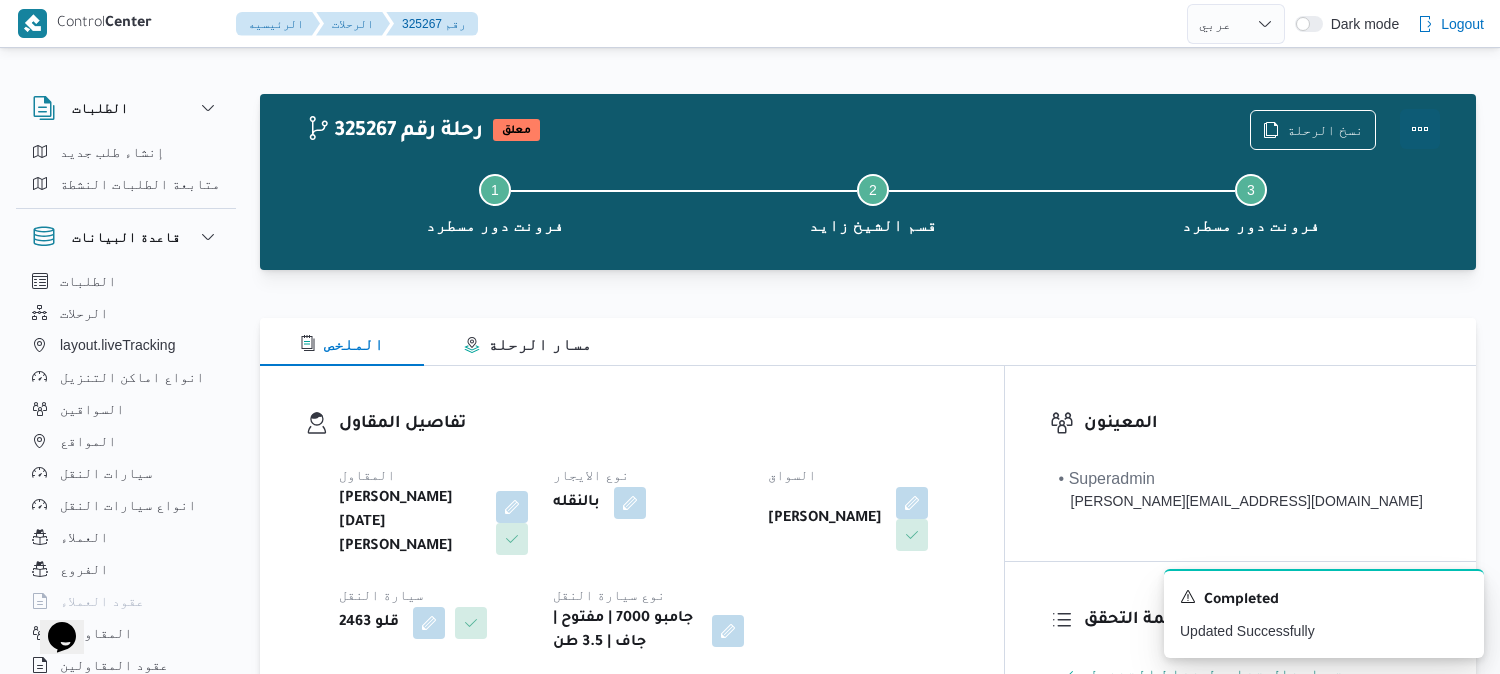 click at bounding box center [1420, 129] 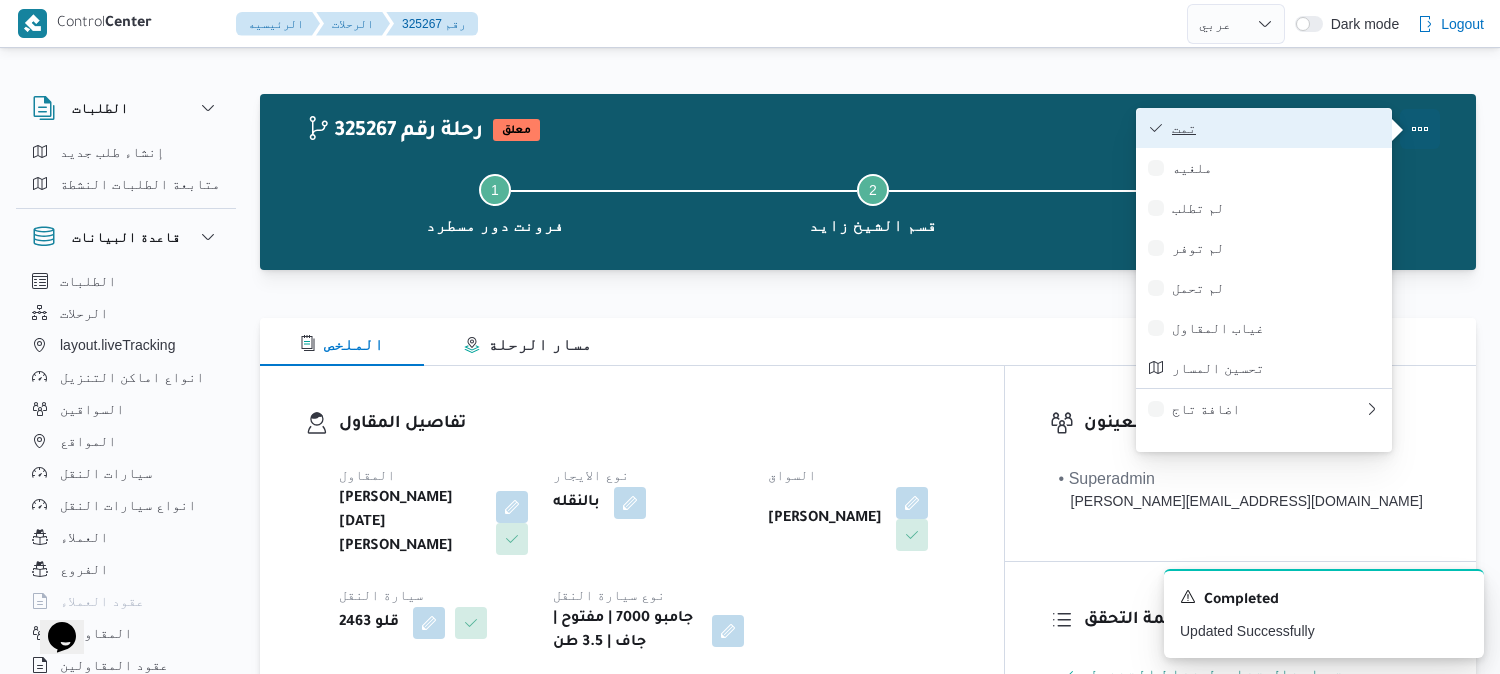 click on "تمت" at bounding box center (1276, 128) 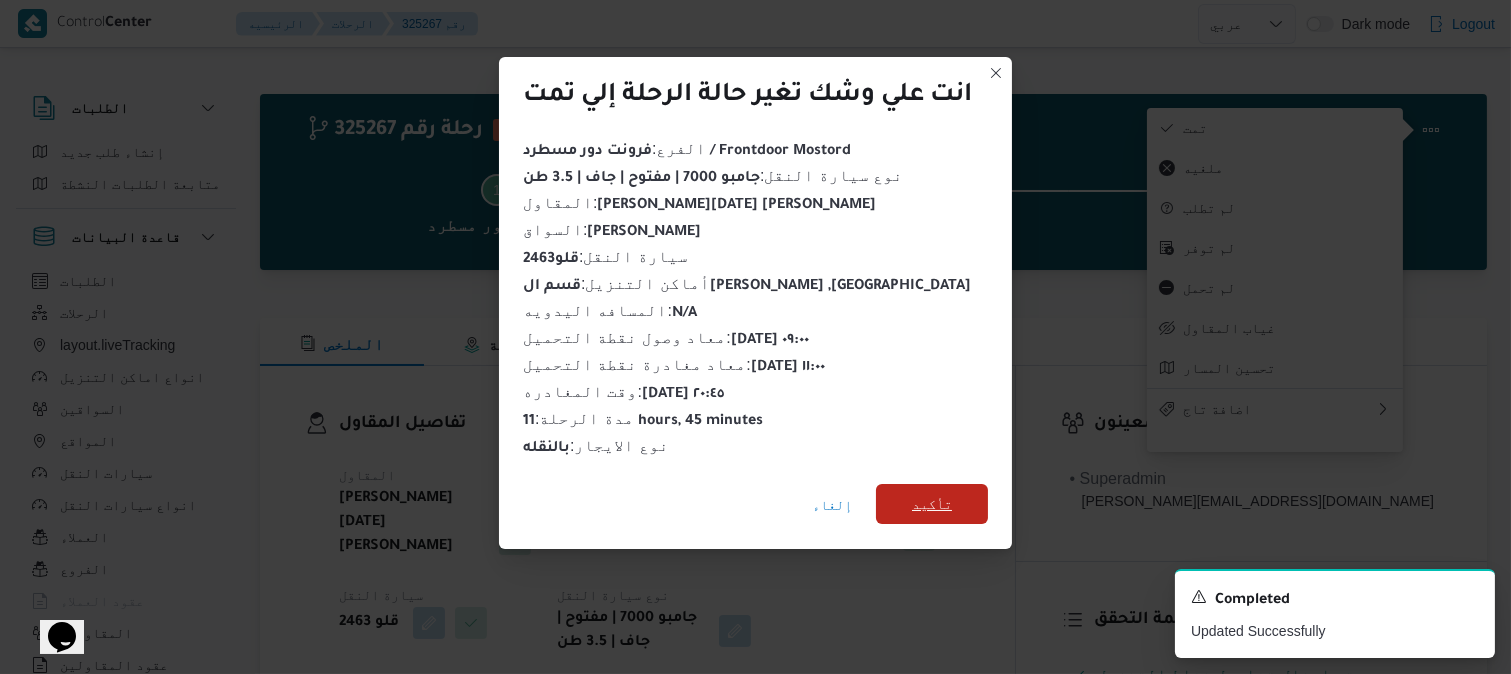 click on "تأكيد" at bounding box center [932, 504] 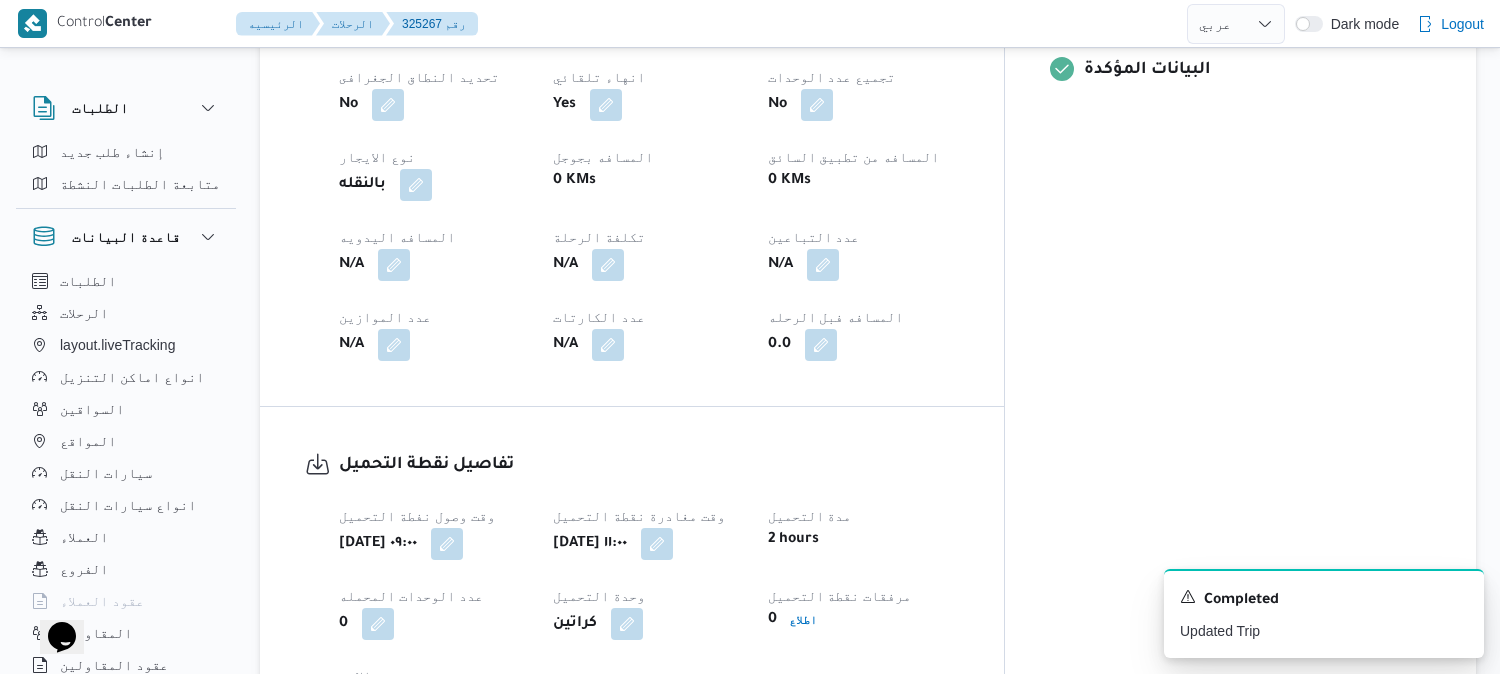 scroll, scrollTop: 888, scrollLeft: 0, axis: vertical 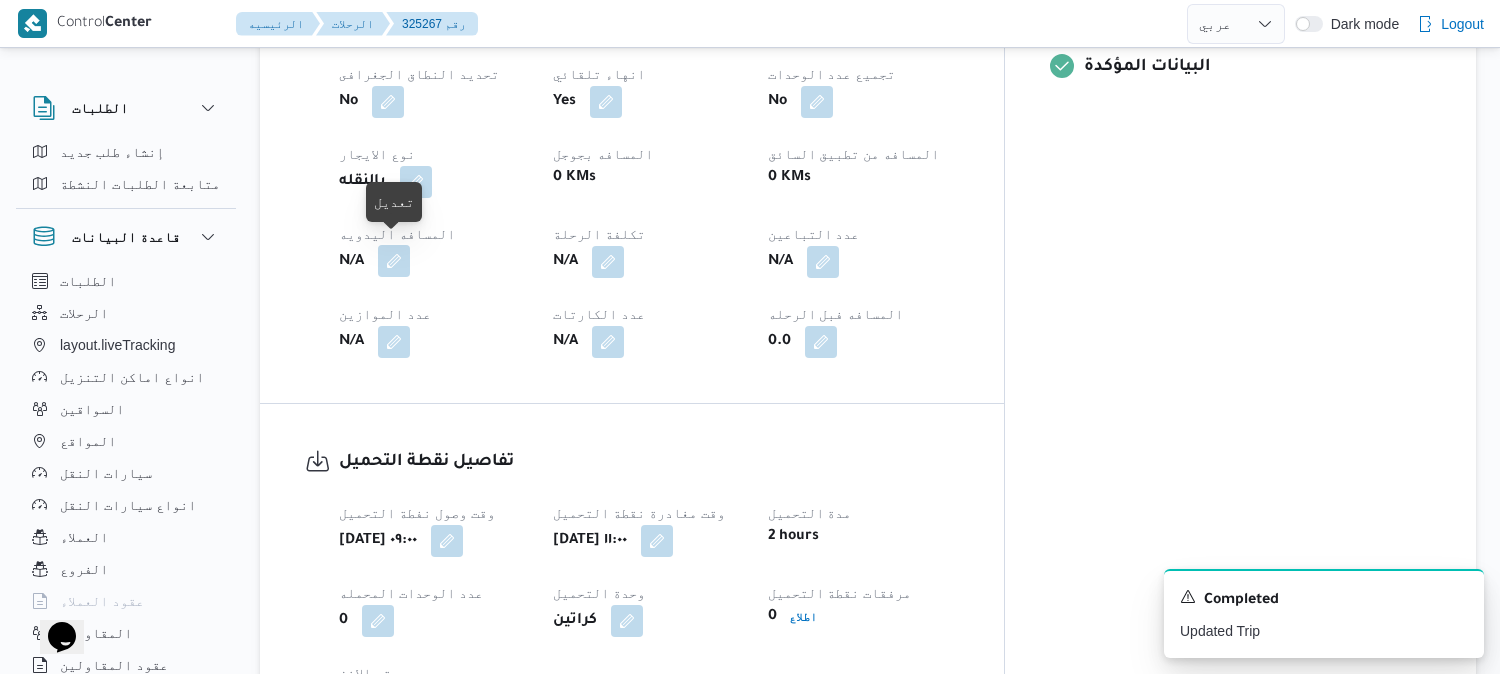 click at bounding box center [394, 261] 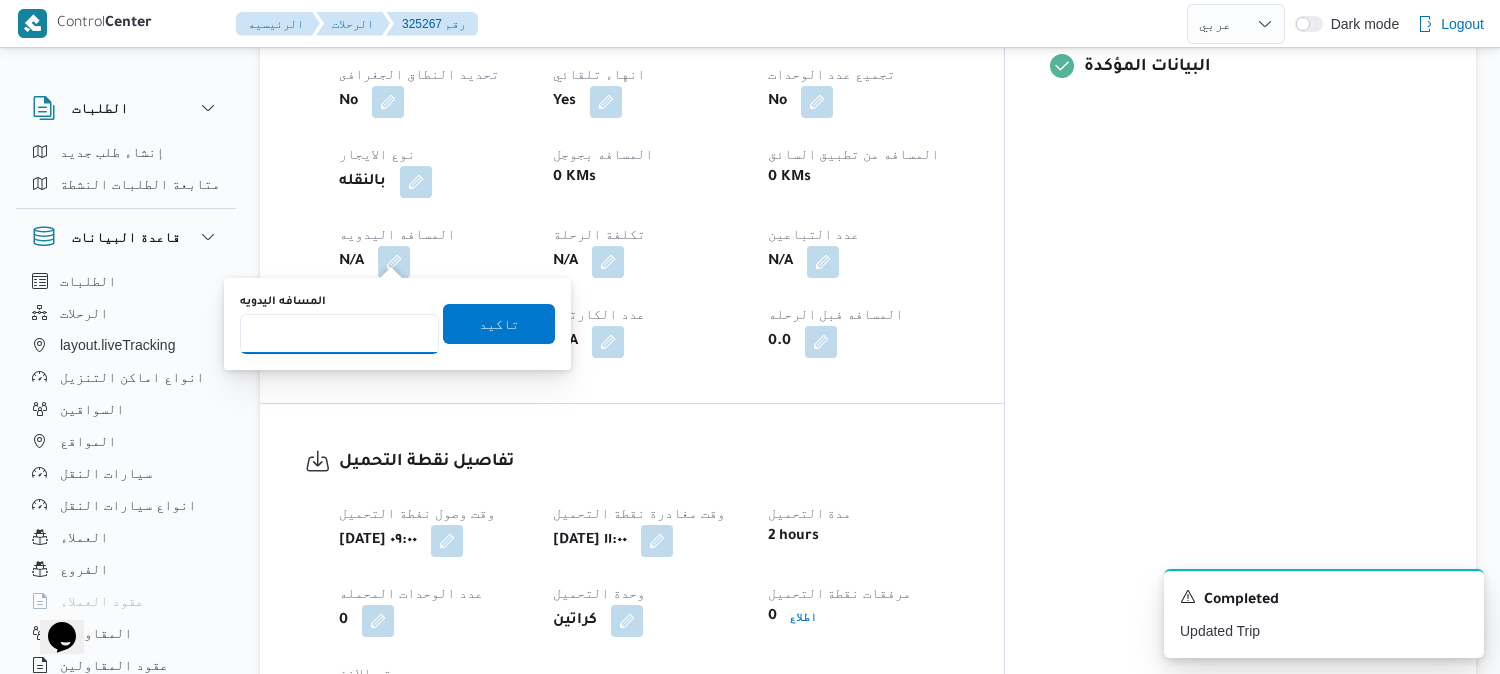 click on "المسافه اليدويه" at bounding box center (339, 334) 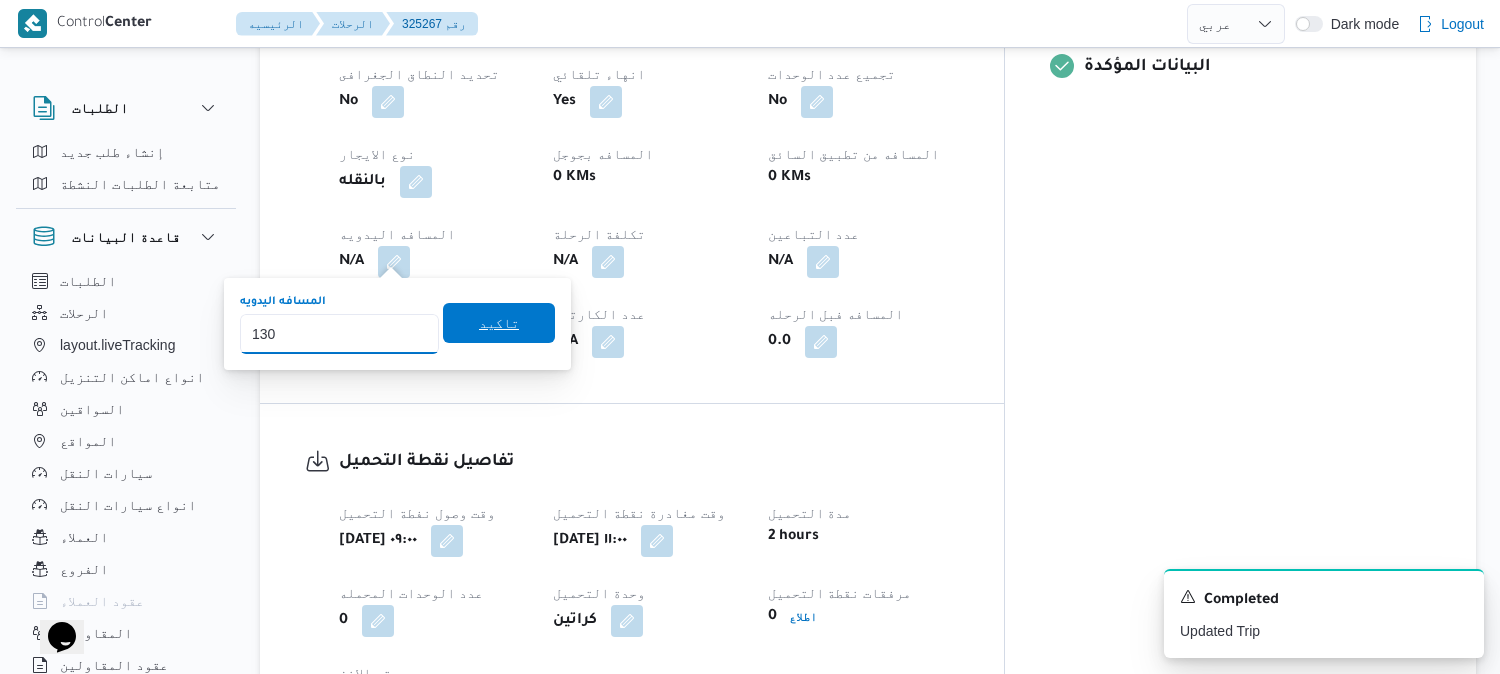 type on "130" 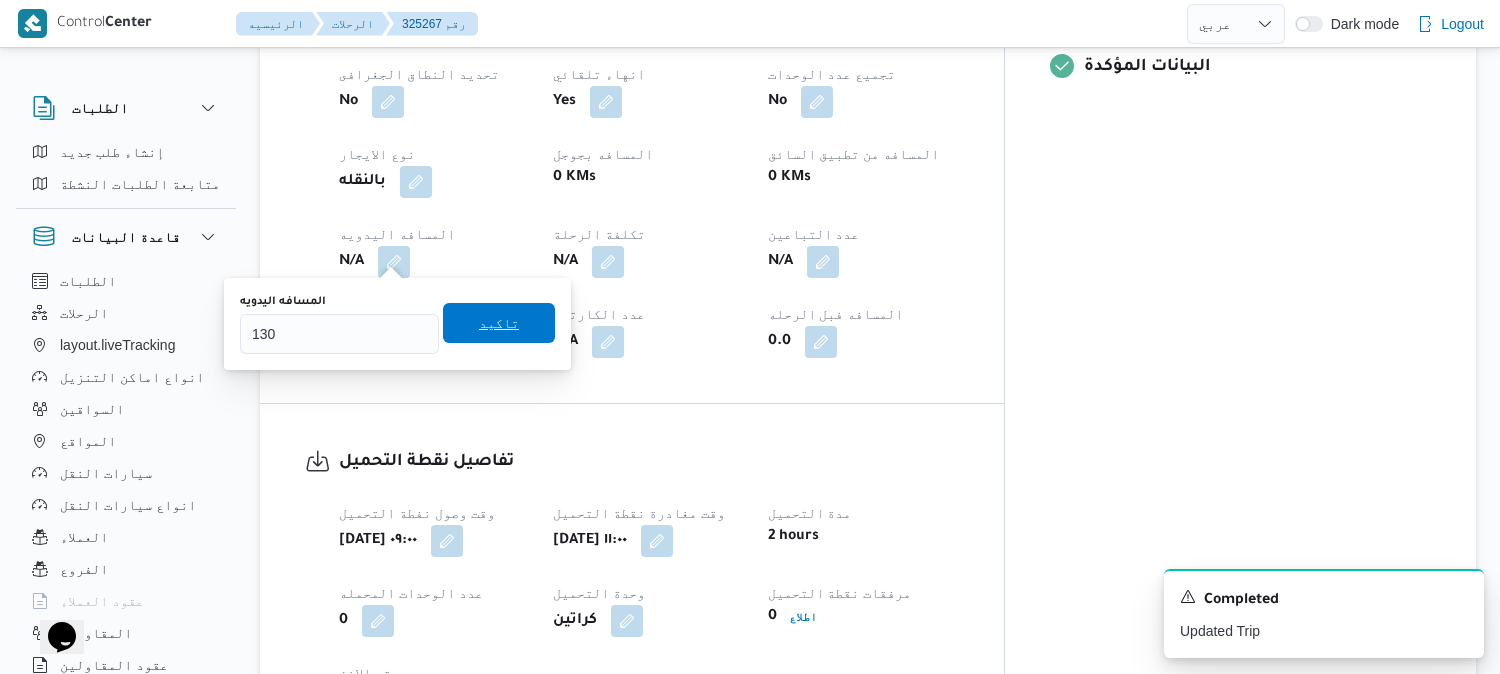 click on "تاكيد" at bounding box center (499, 323) 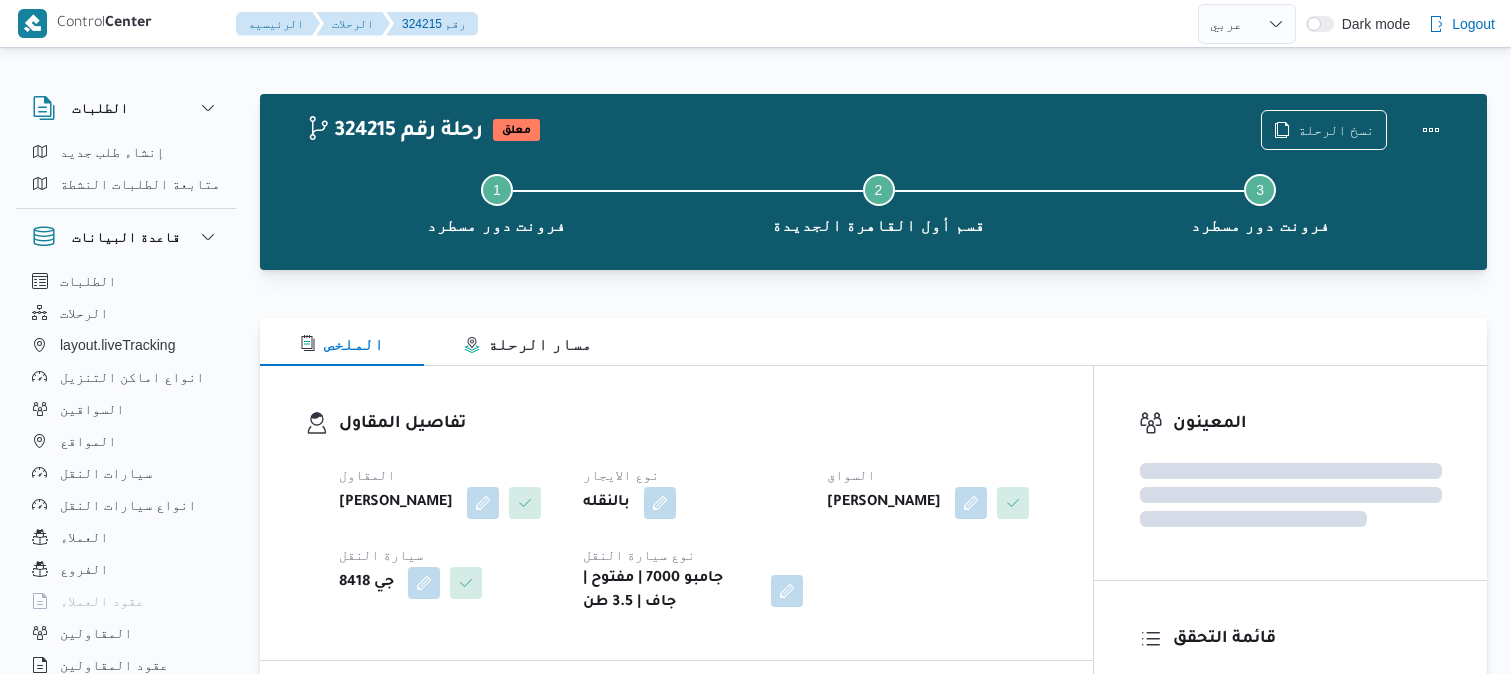 select on "ar" 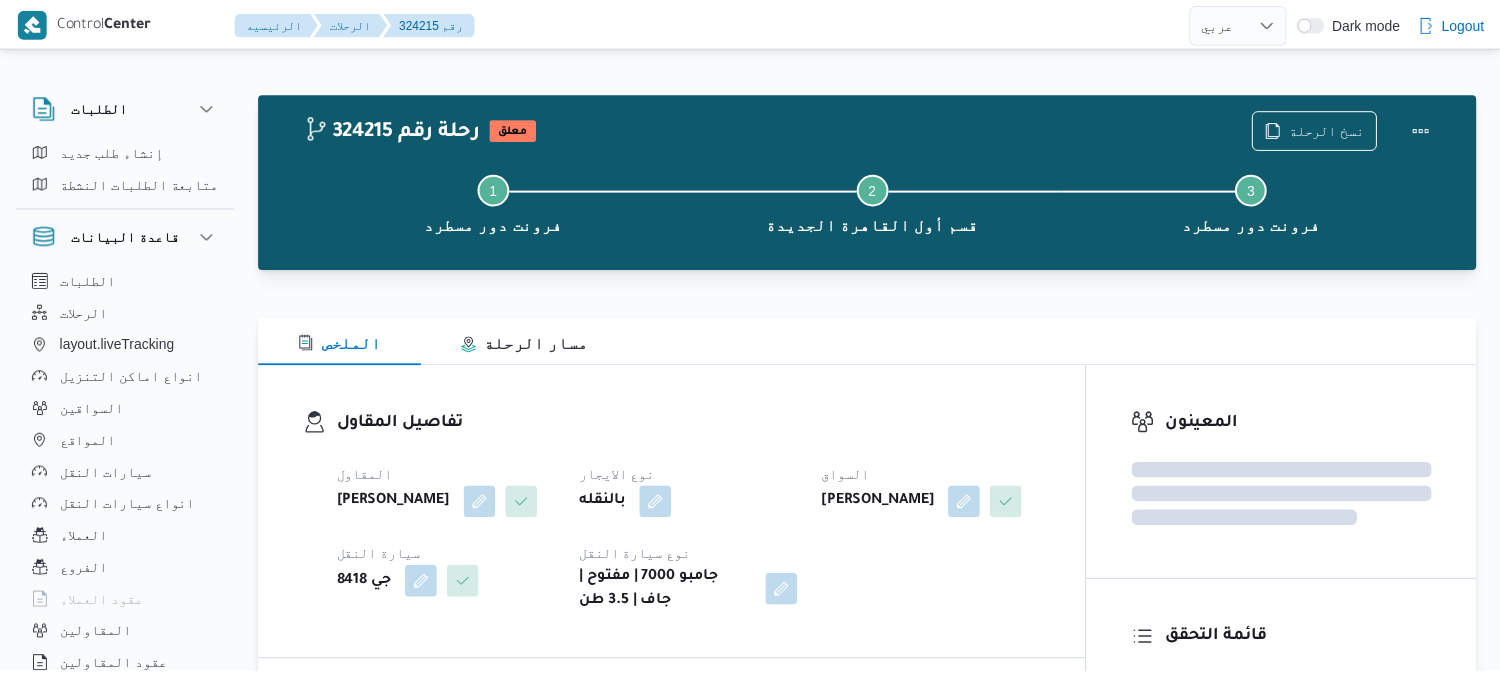 scroll, scrollTop: 0, scrollLeft: 0, axis: both 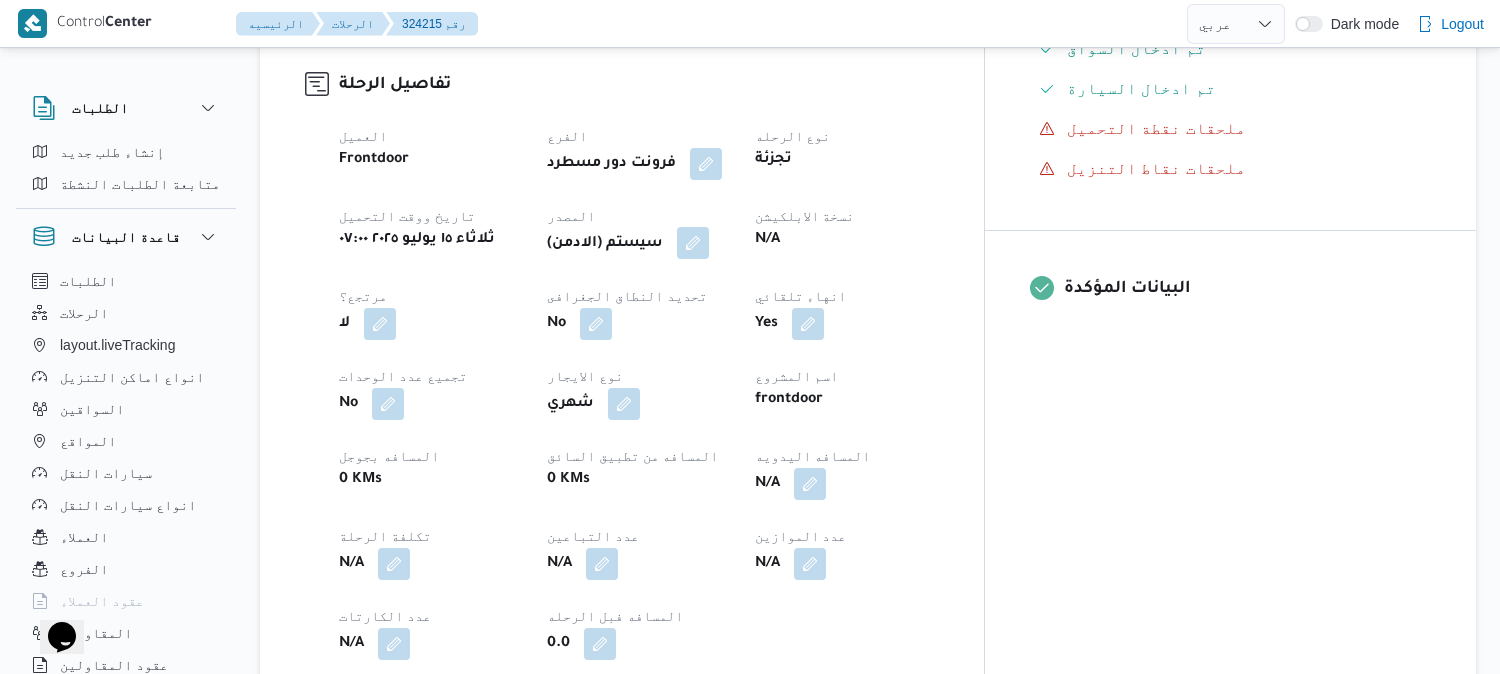 click at bounding box center (693, 243) 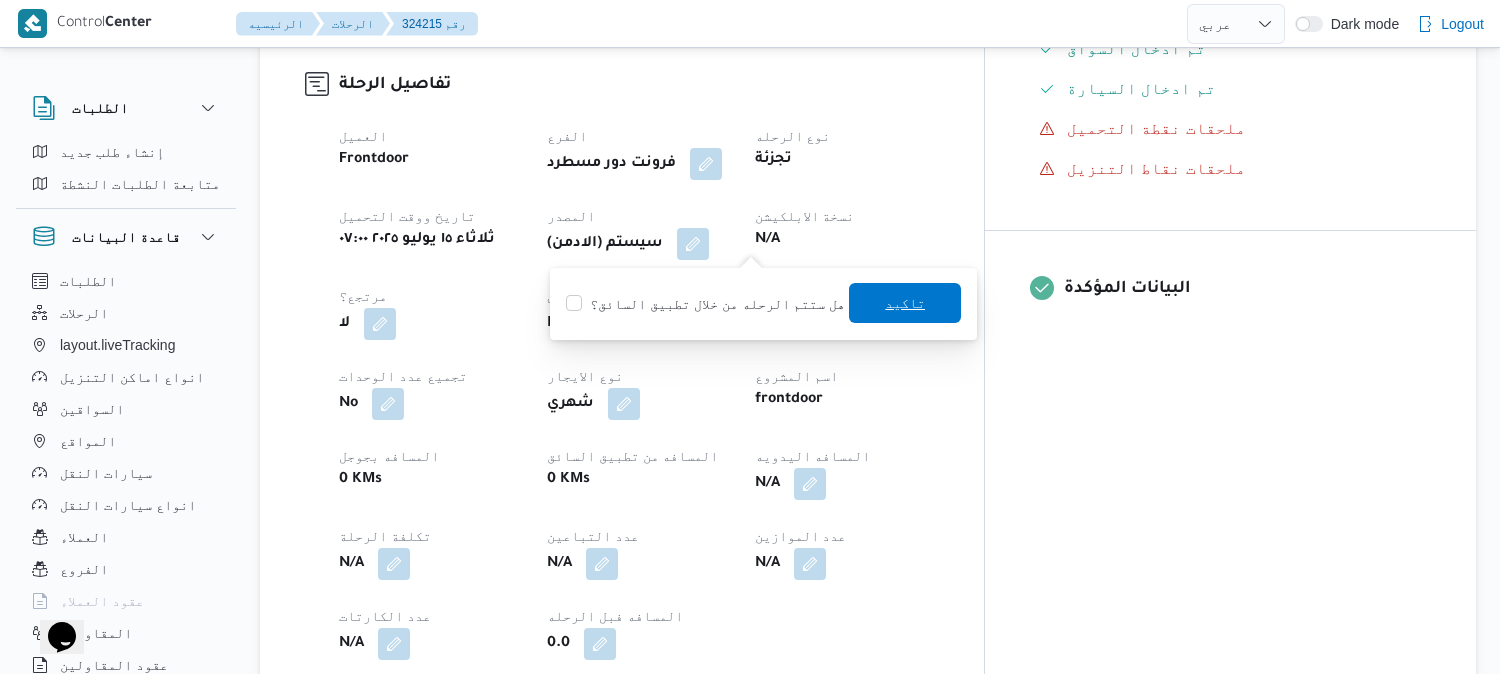 click on "تاكيد" at bounding box center [905, 303] 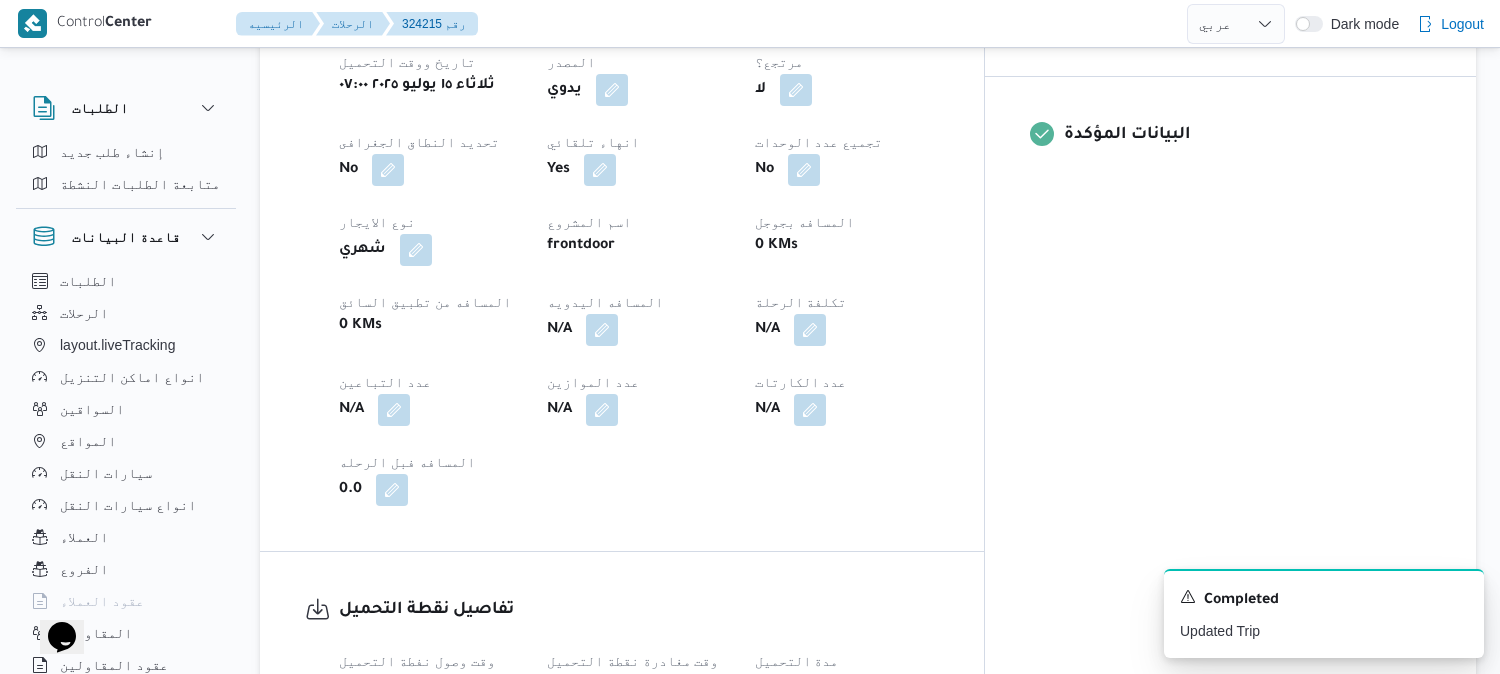 scroll, scrollTop: 777, scrollLeft: 0, axis: vertical 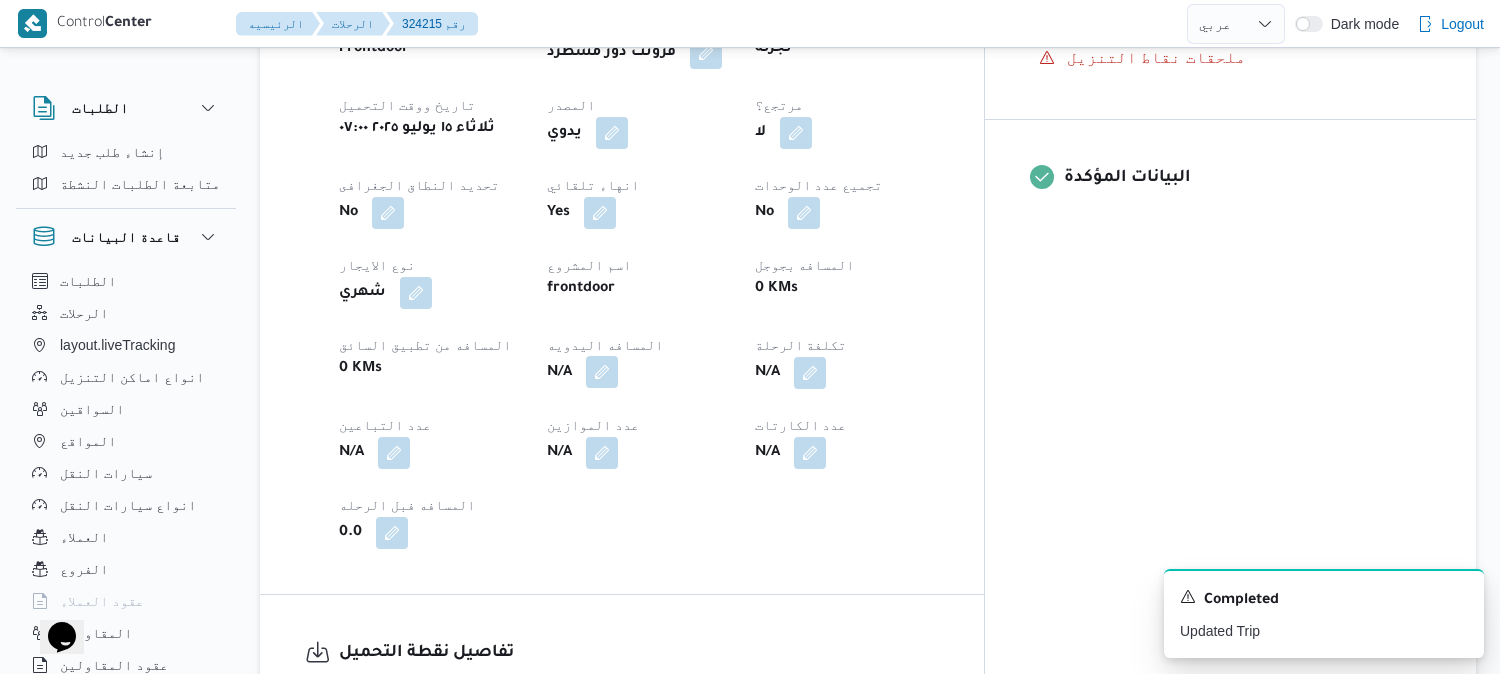click at bounding box center [602, 372] 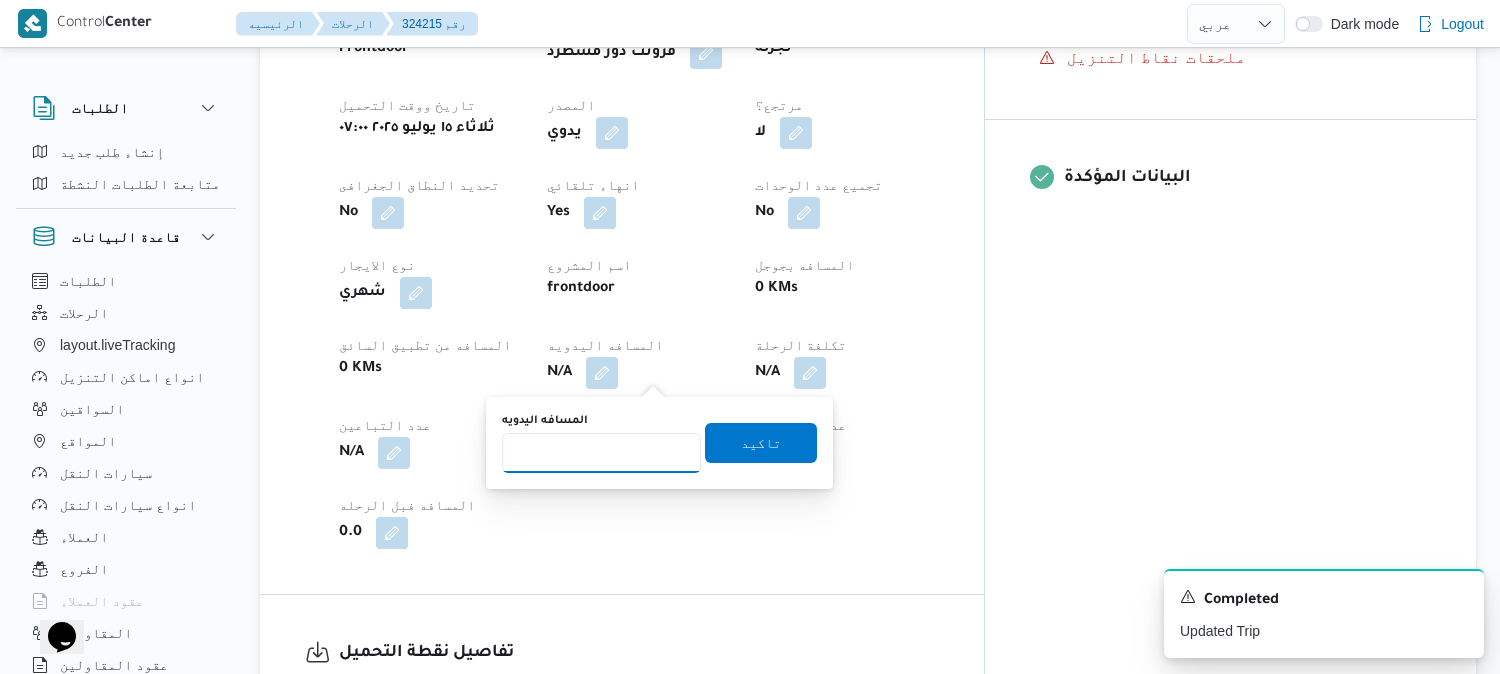 click on "المسافه اليدويه" at bounding box center [601, 453] 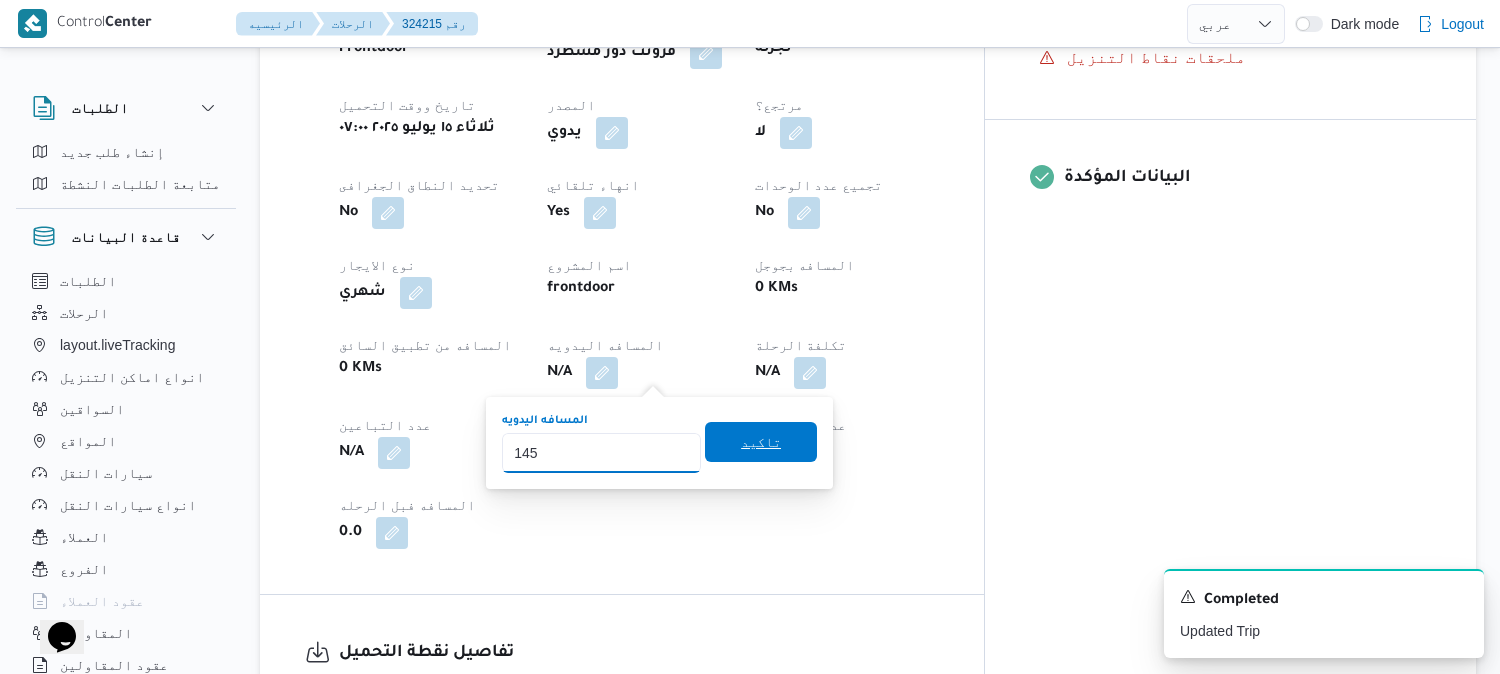type on "145" 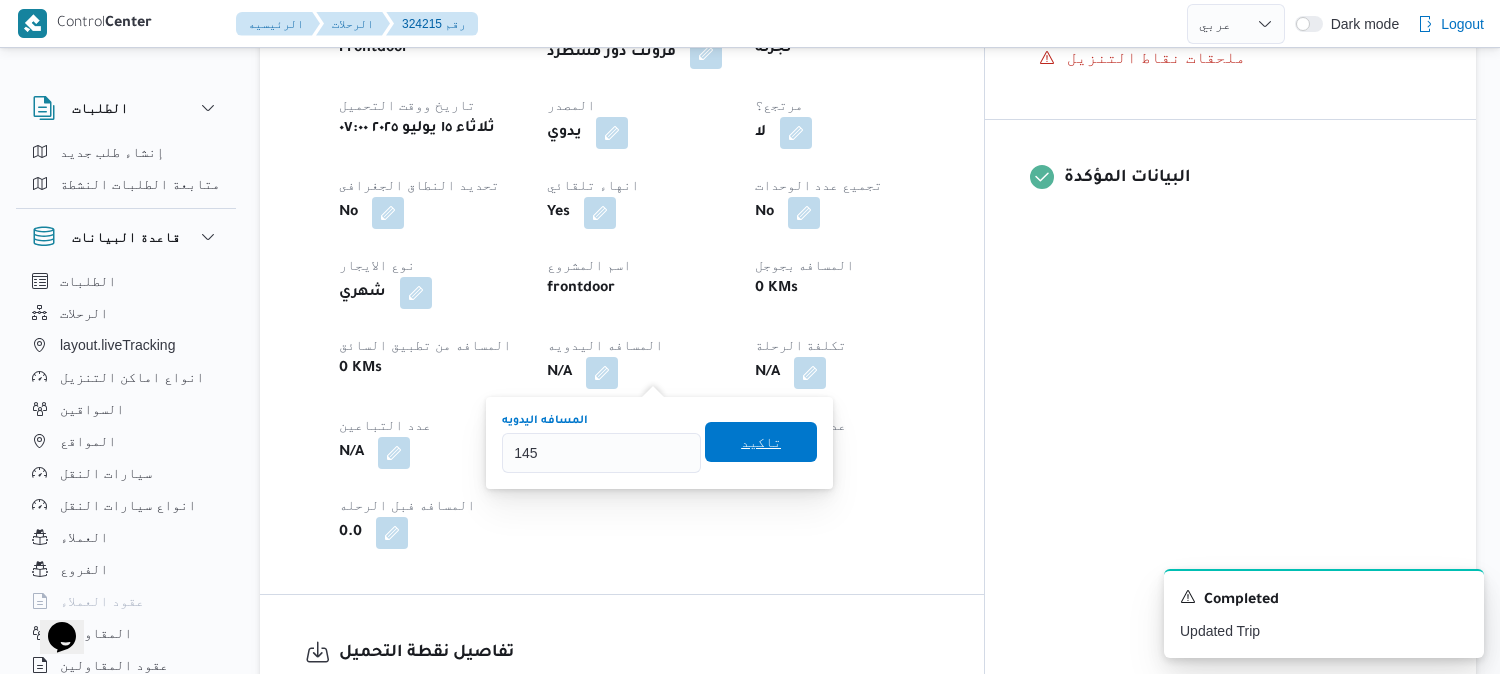 click on "تاكيد" at bounding box center (761, 442) 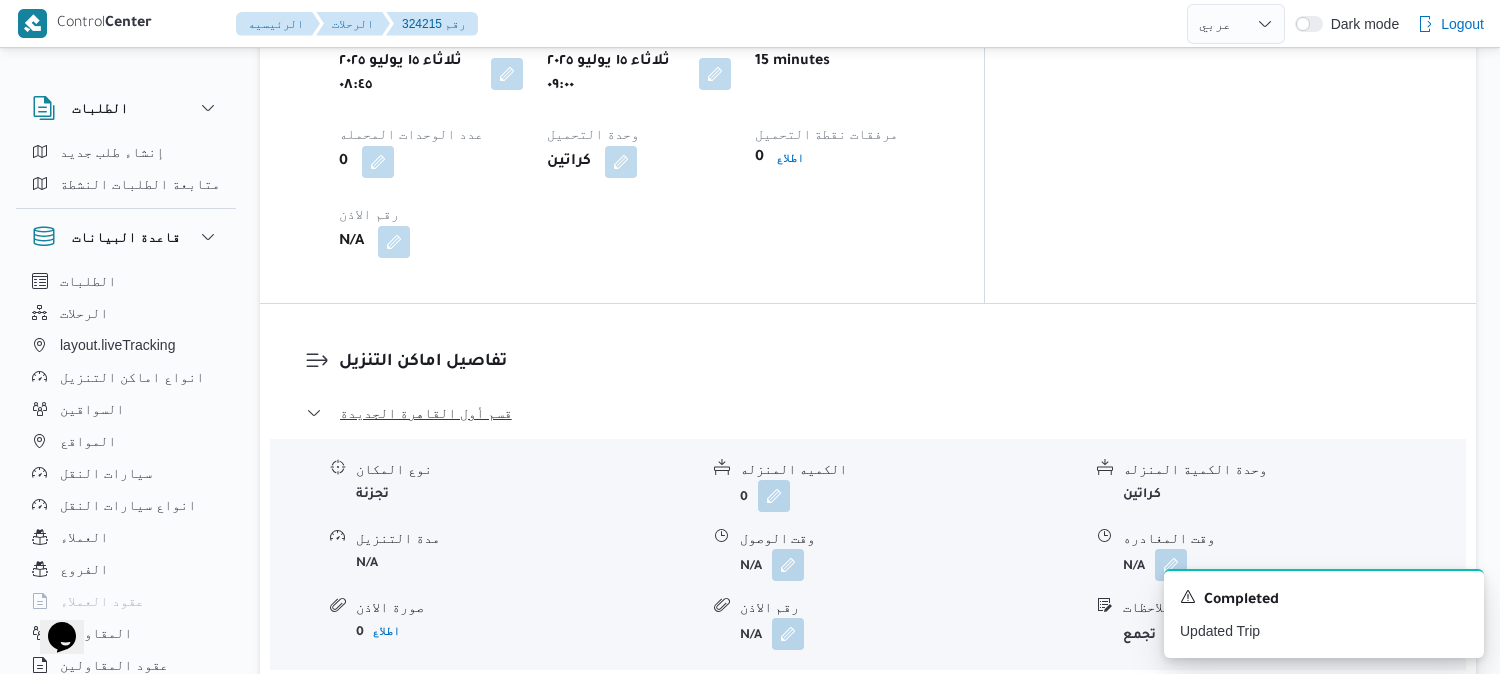 scroll, scrollTop: 1444, scrollLeft: 0, axis: vertical 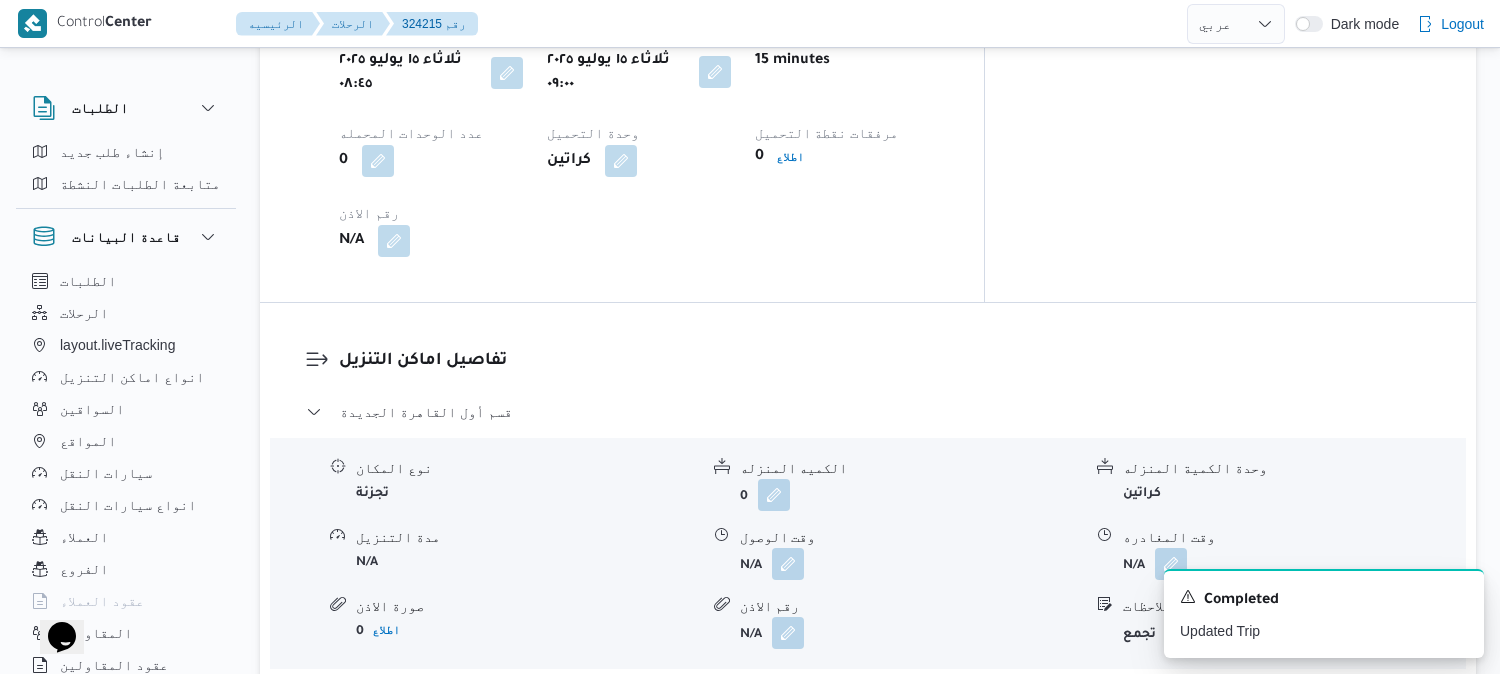 click at bounding box center [715, 72] 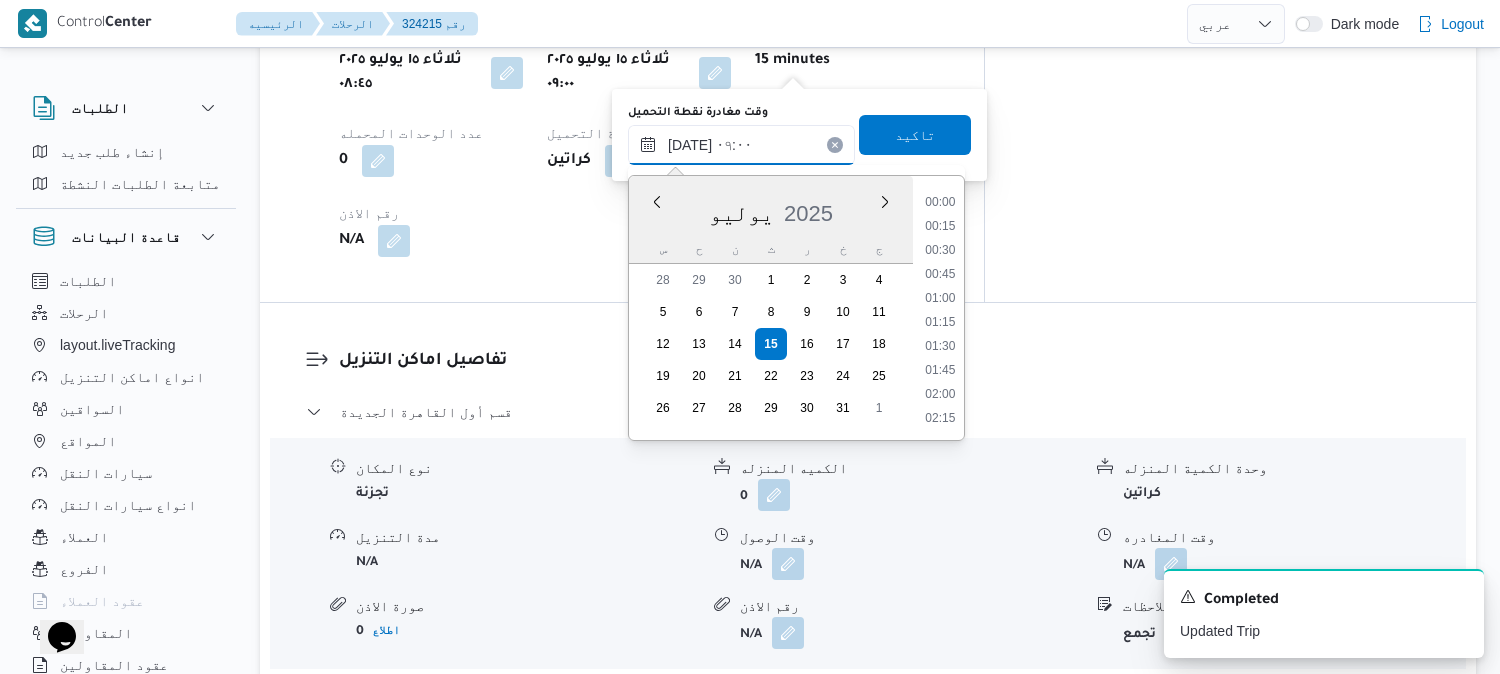 click on "[DATE] ٠٩:٠٠" at bounding box center [741, 145] 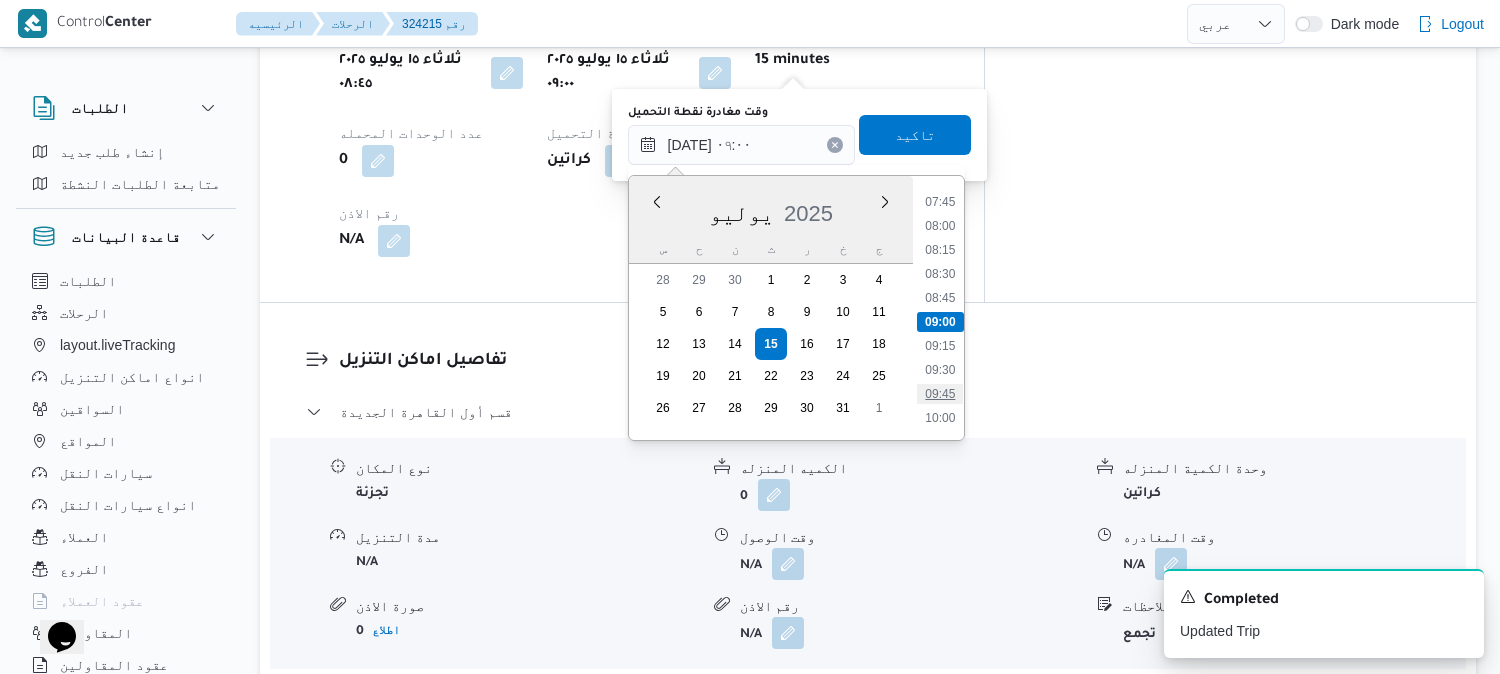 click on "09:45" at bounding box center [940, 394] 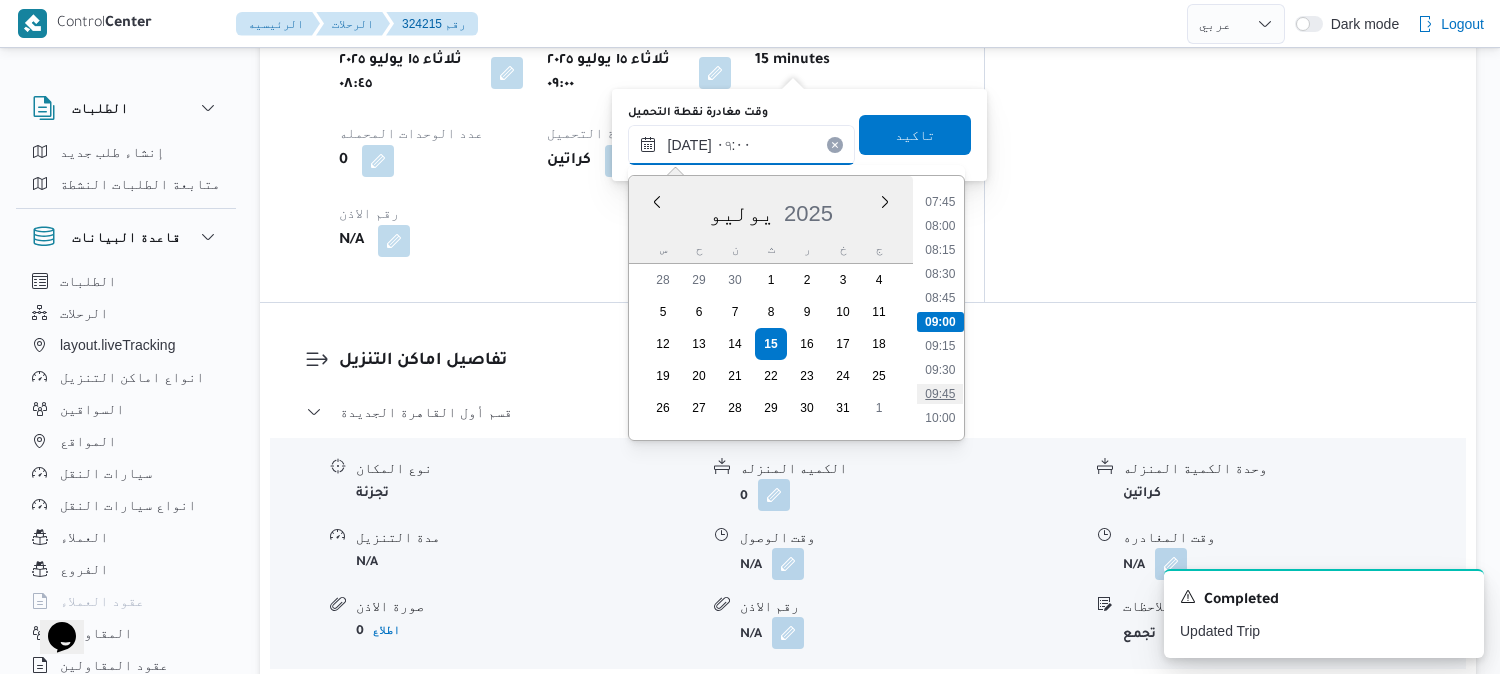 type on "[DATE] ٠٩:٤٥" 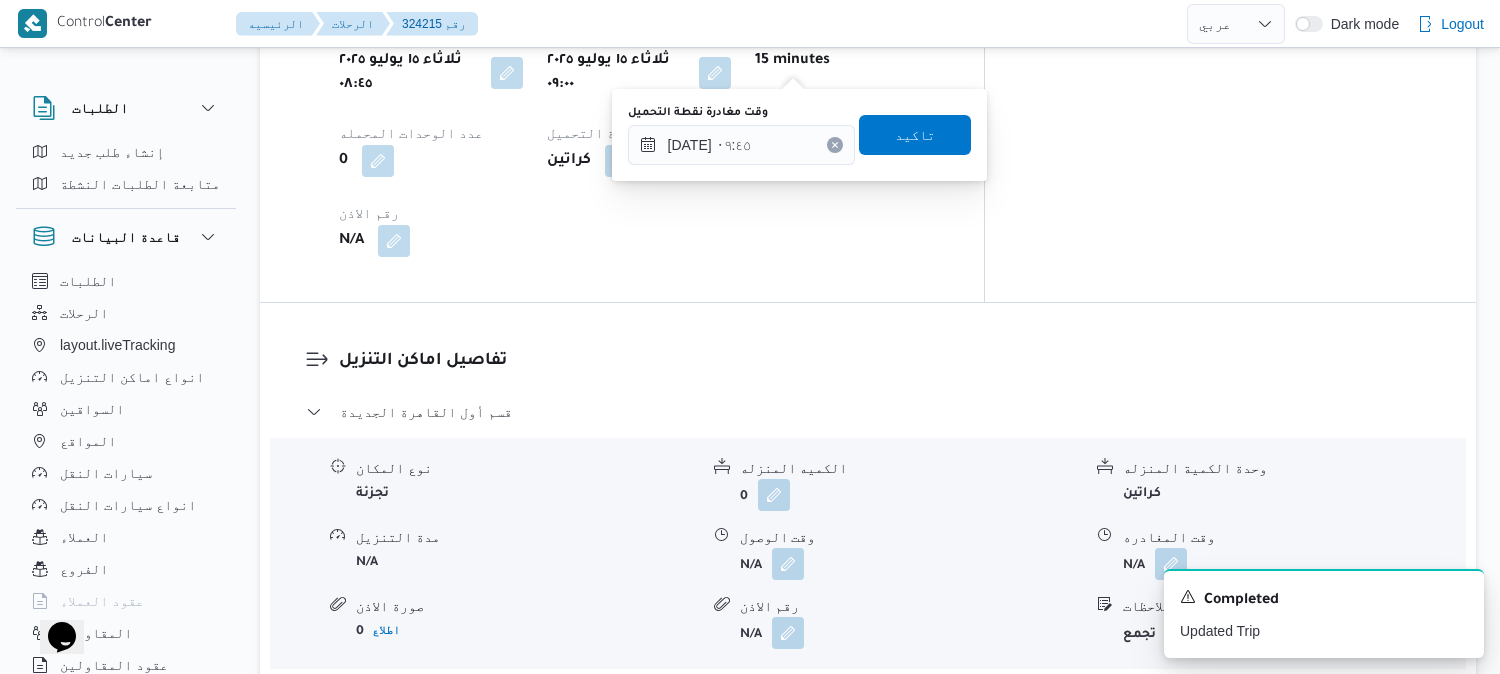click on "وقت مغادرة نقطة التحميل [DATE] ٠٩:٤٥ تاكيد" at bounding box center [799, 135] 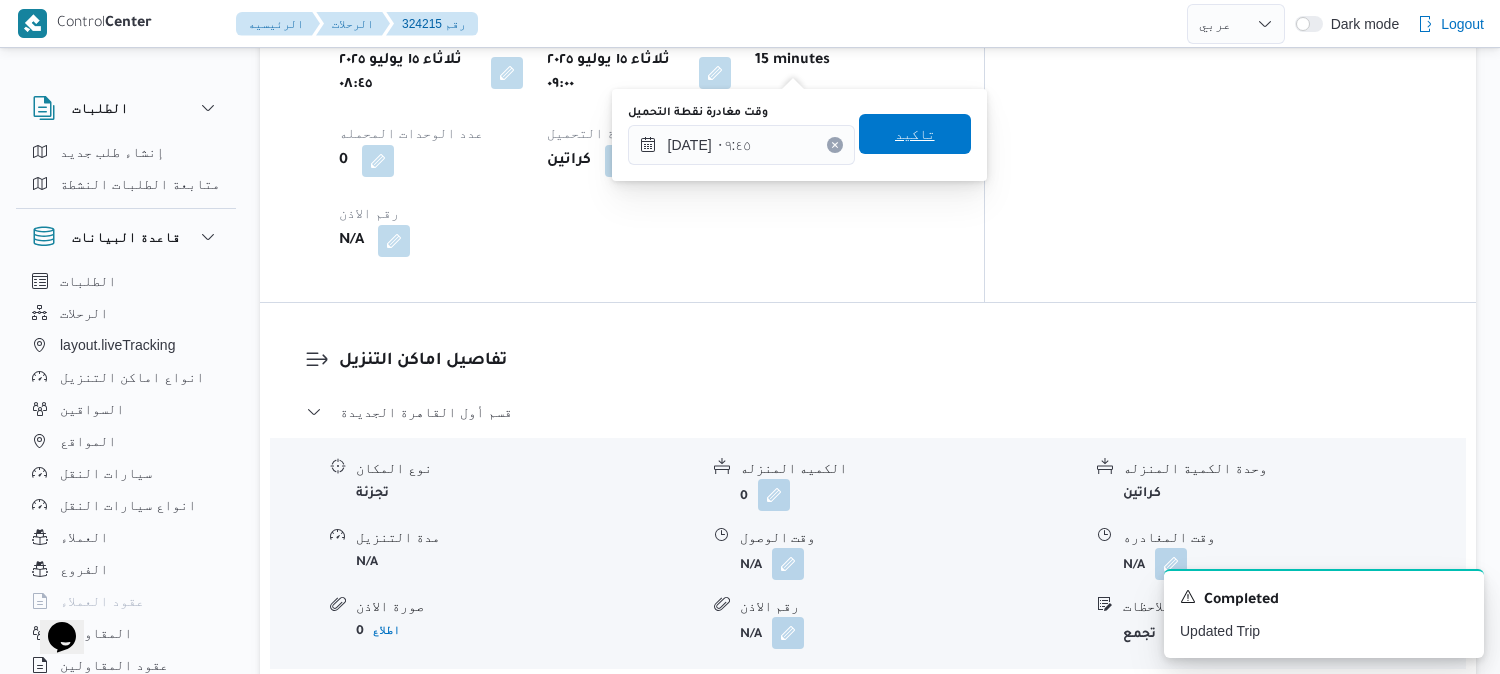 click on "تاكيد" at bounding box center (915, 134) 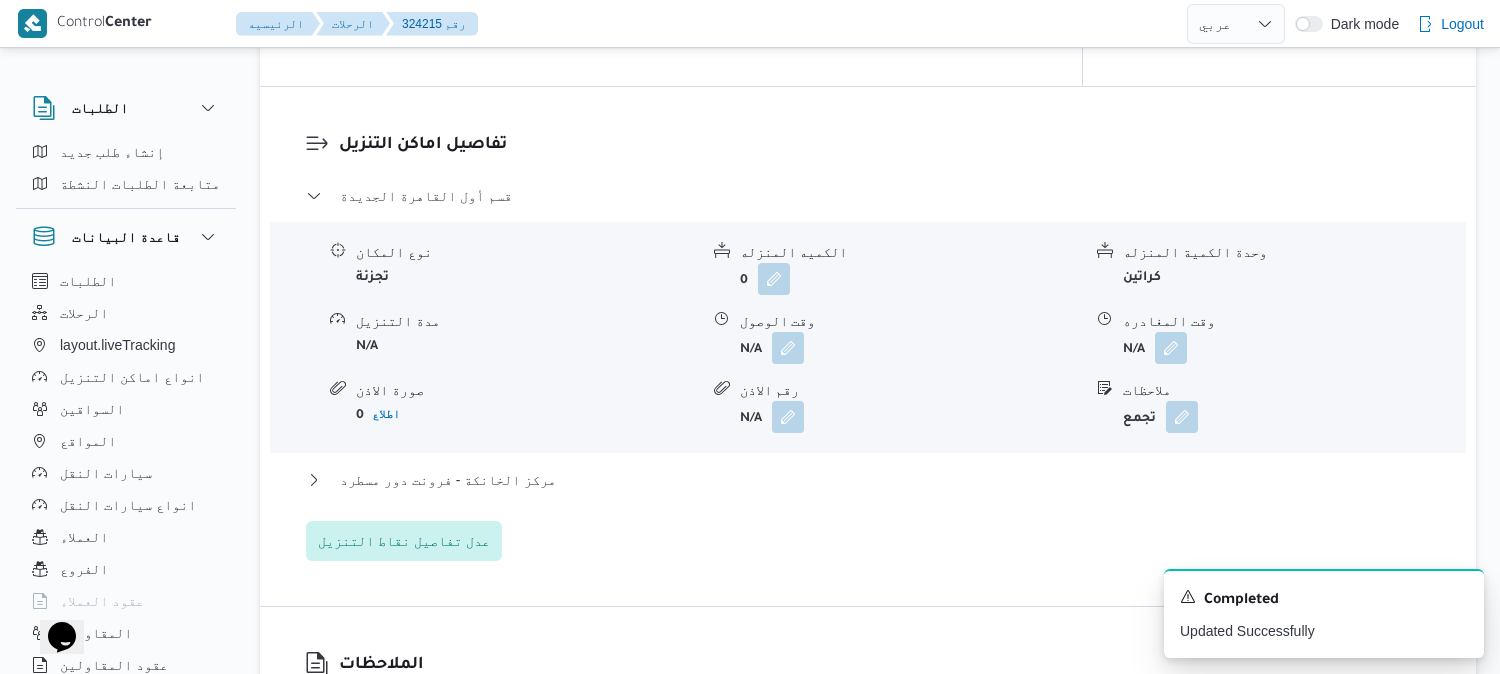scroll, scrollTop: 1777, scrollLeft: 0, axis: vertical 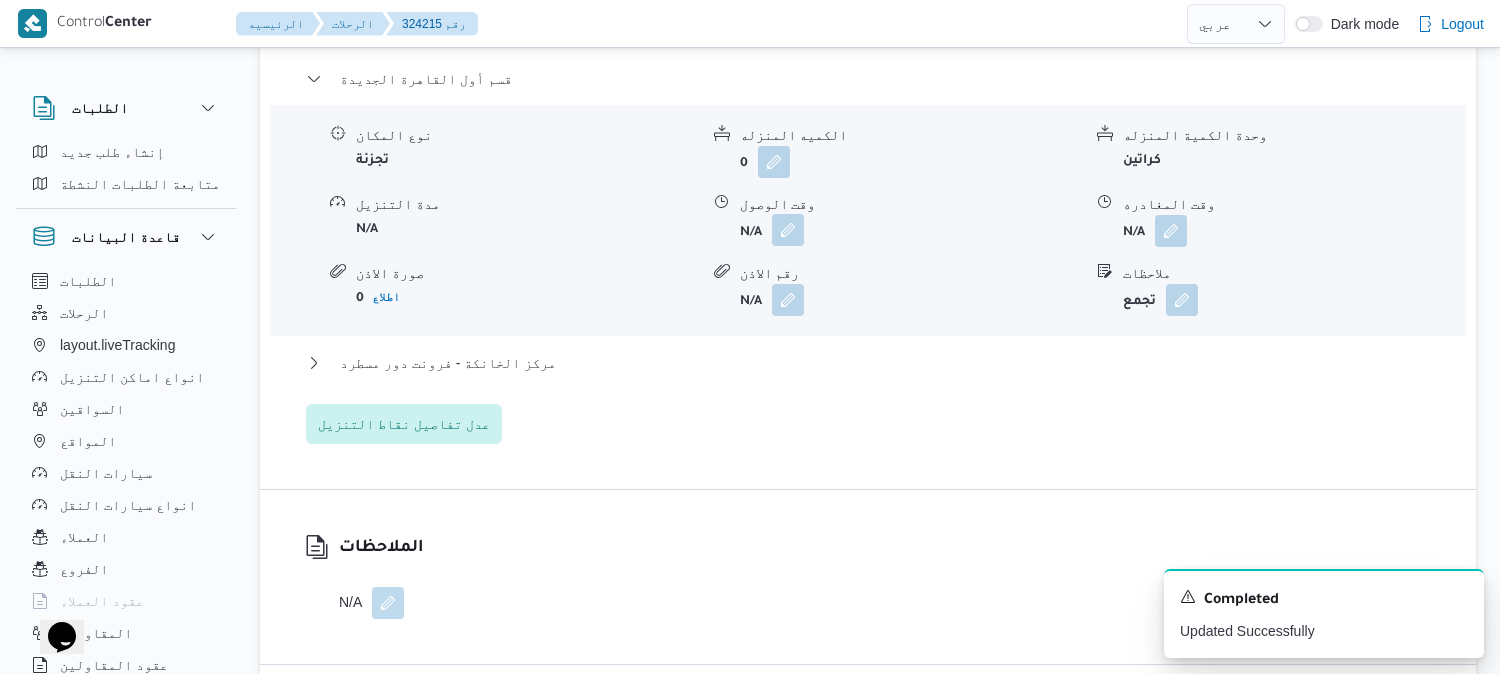 click at bounding box center (788, 230) 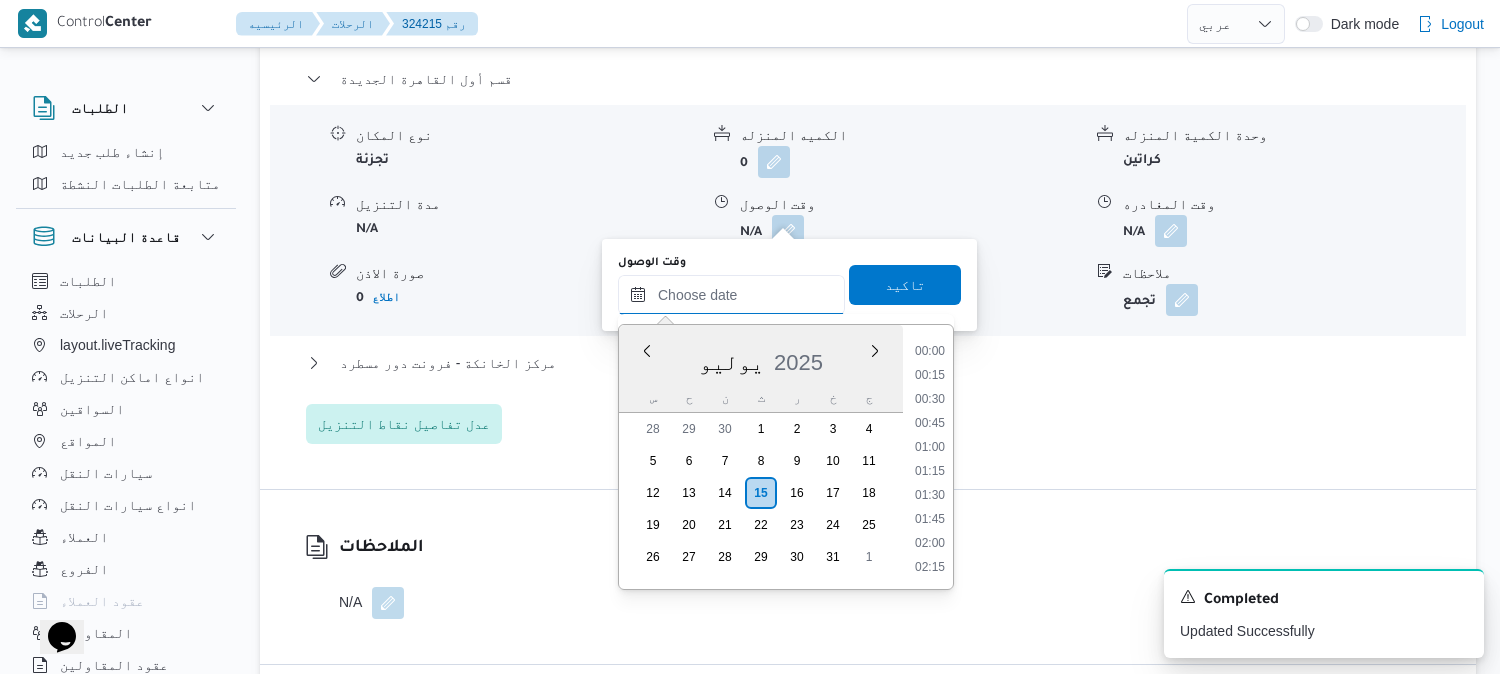 click on "وقت الوصول" at bounding box center [731, 295] 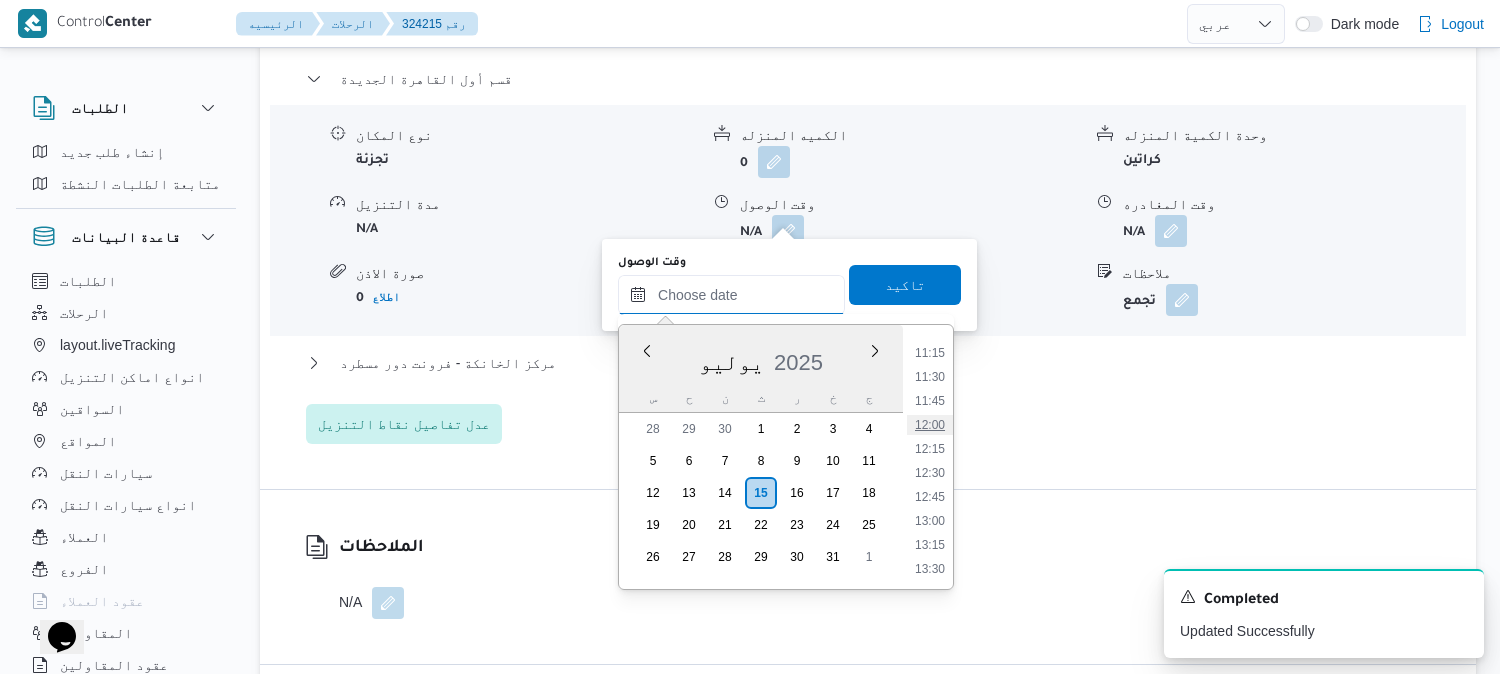 scroll, scrollTop: 967, scrollLeft: 0, axis: vertical 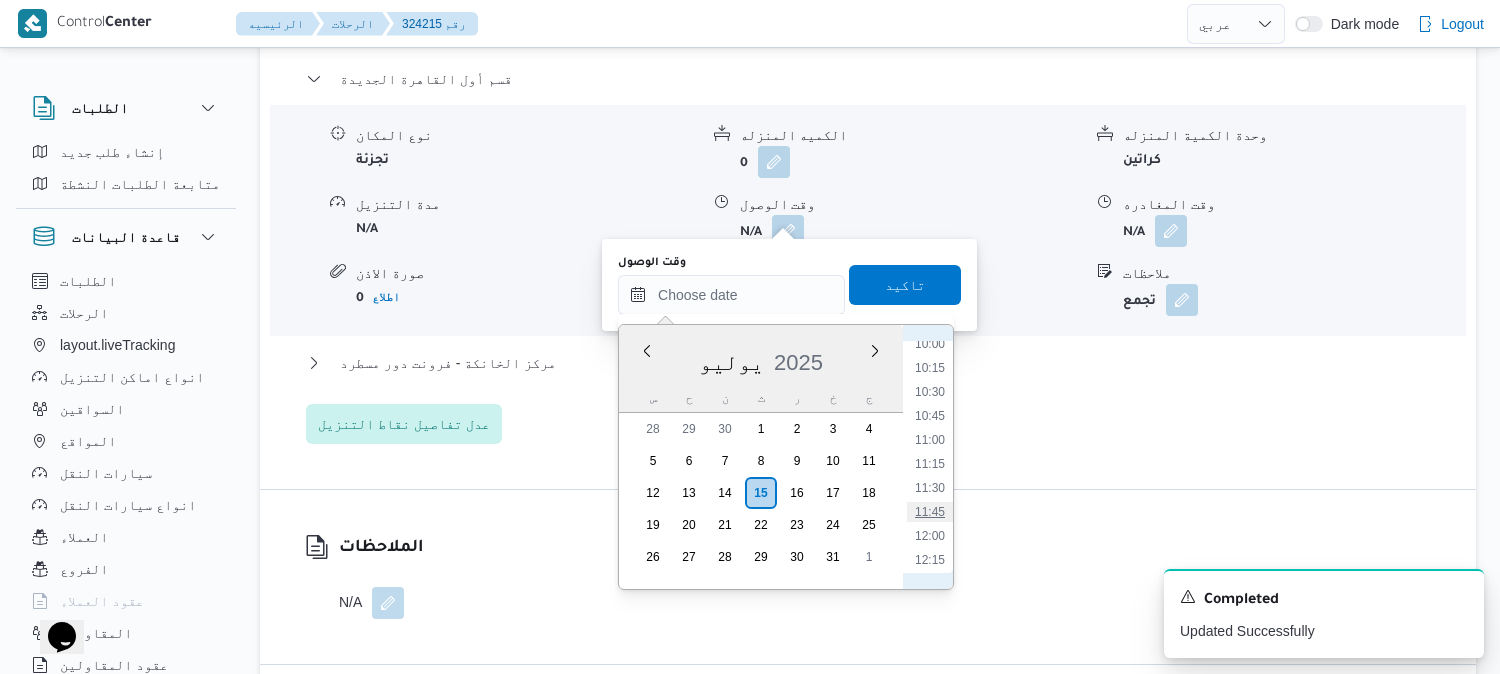 click on "11:45" at bounding box center (930, 512) 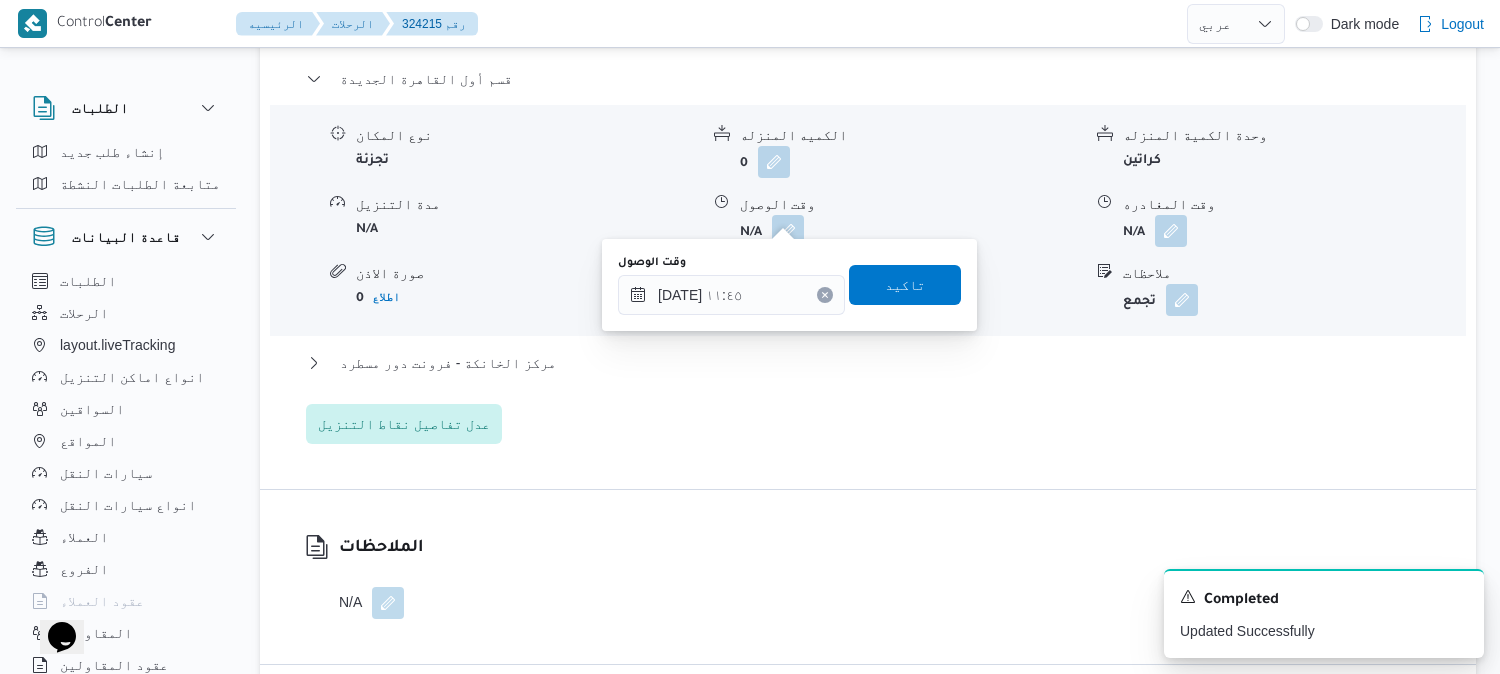 click on "وقت الوصول ١٥/٠٧/٢٠٢٥ ١١:٤٥" at bounding box center [731, 285] 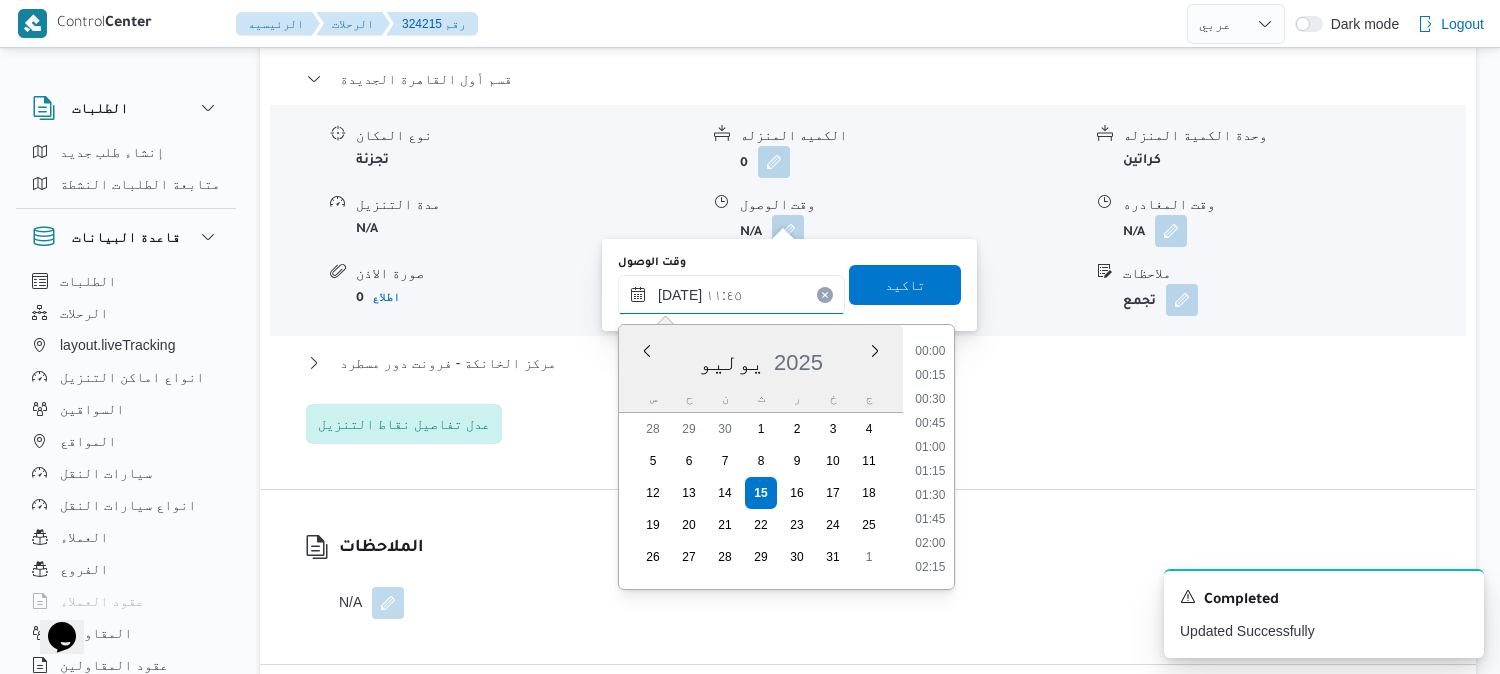 click on "١٥/٠٧/٢٠٢٥ ١١:٤٥" at bounding box center [731, 295] 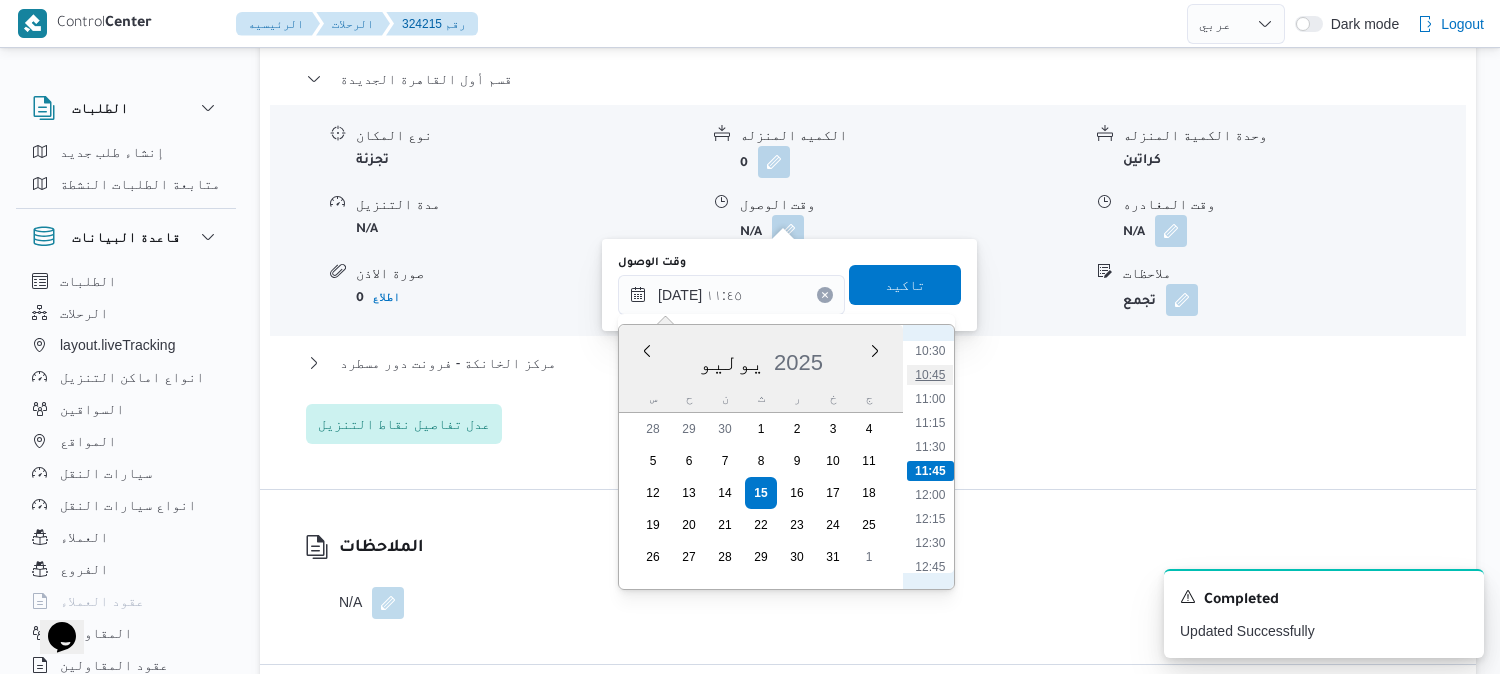 click on "10:45" at bounding box center (930, 375) 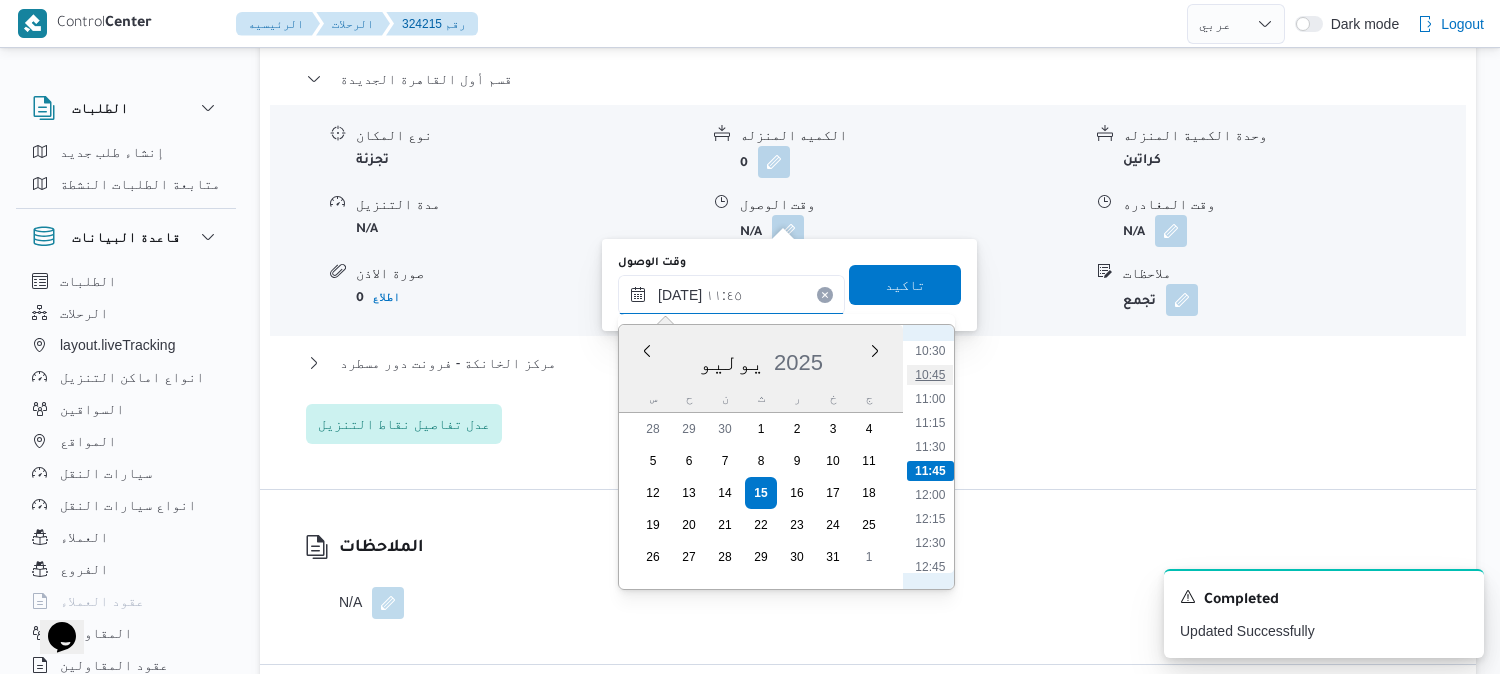 type on "١٥/٠٧/٢٠٢٥ ١٠:٤٥" 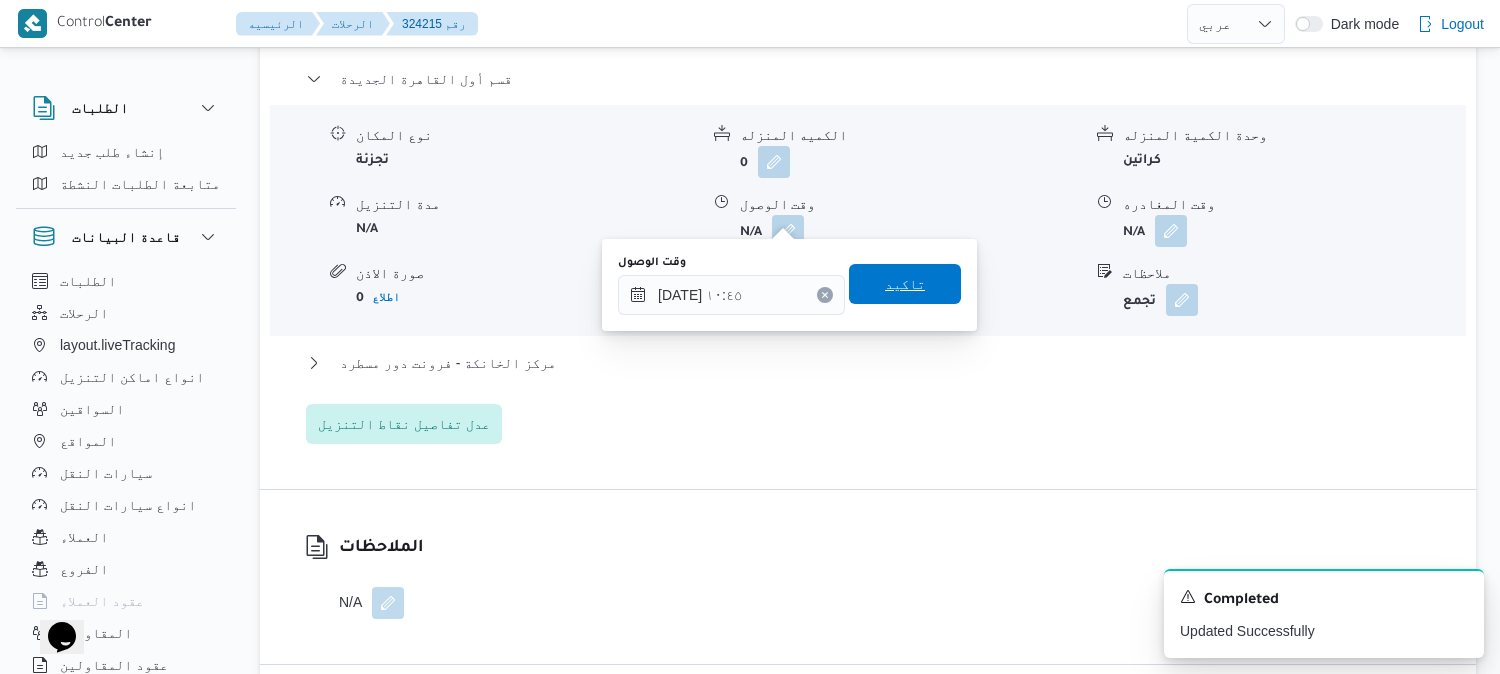 click on "تاكيد" at bounding box center (905, 284) 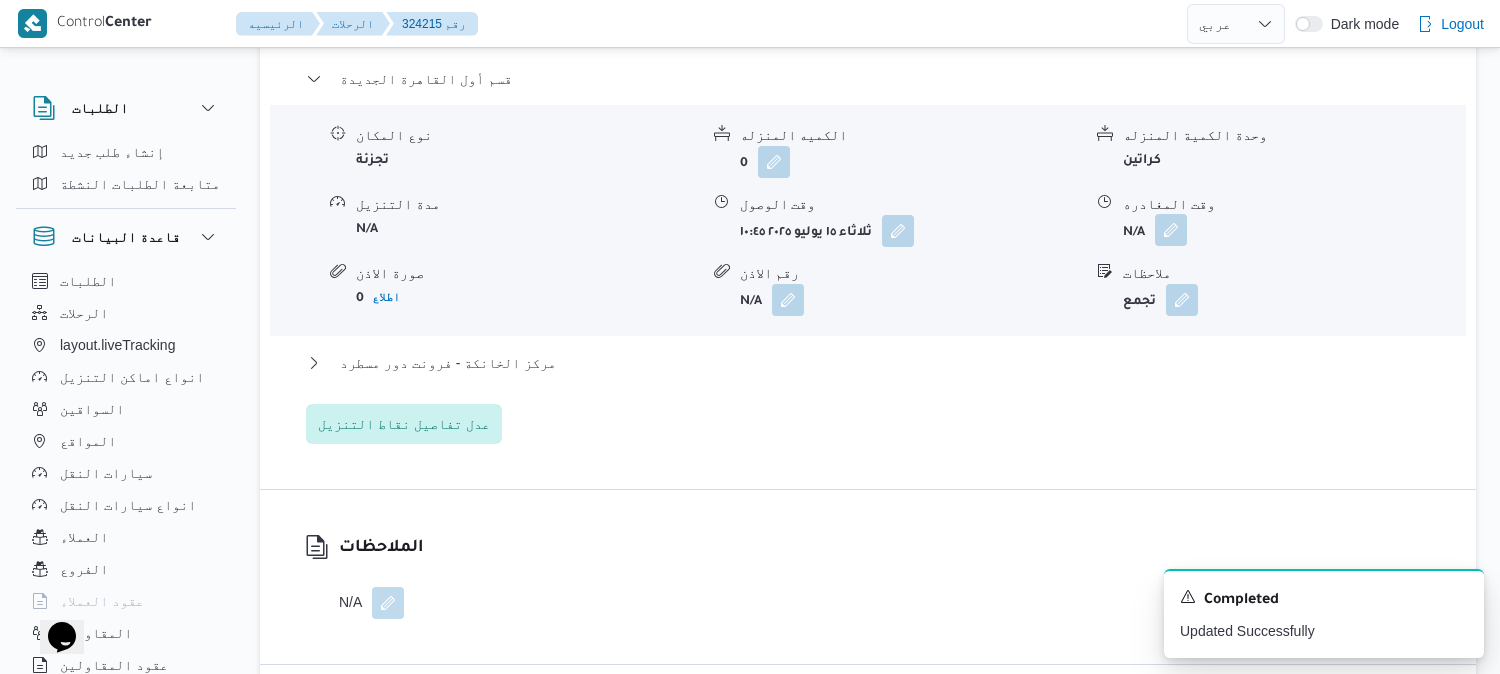 click at bounding box center (1171, 230) 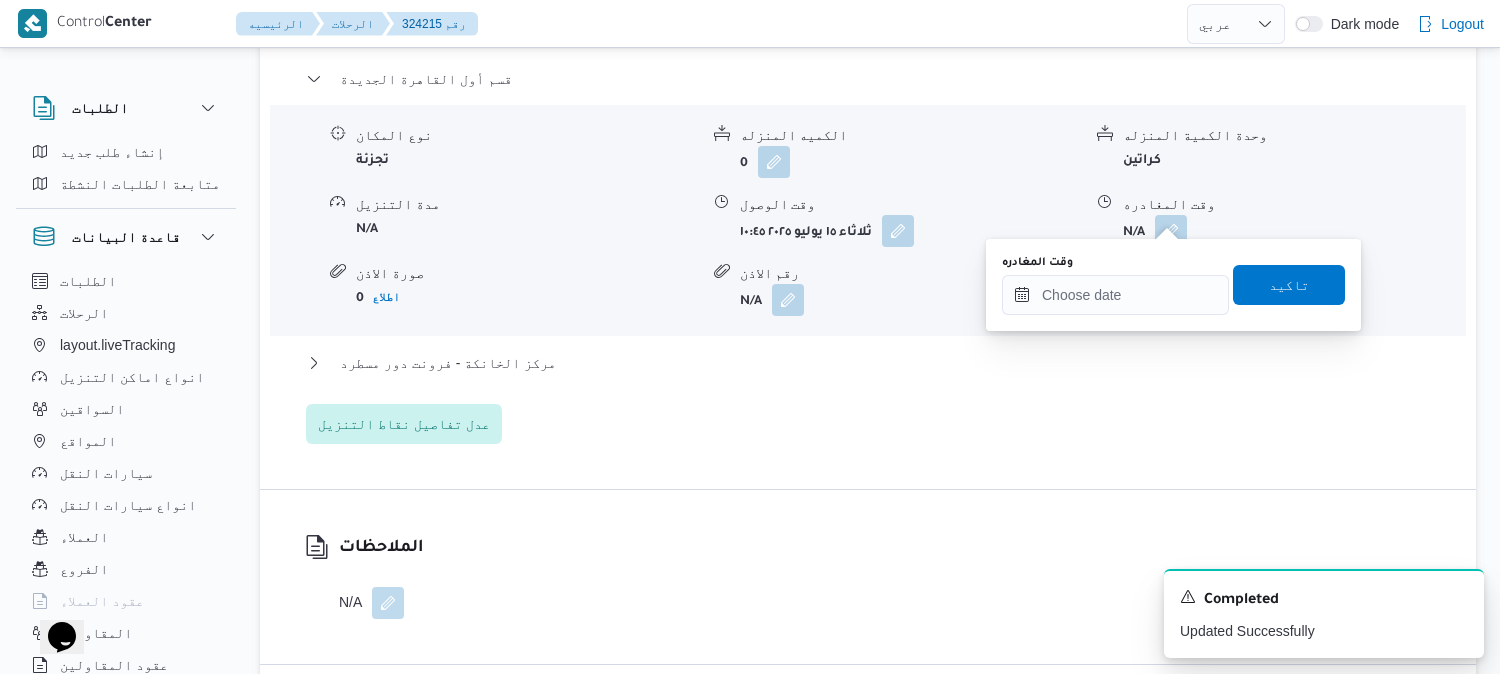 click on "وقت المغادره تاكيد" at bounding box center [1173, 285] 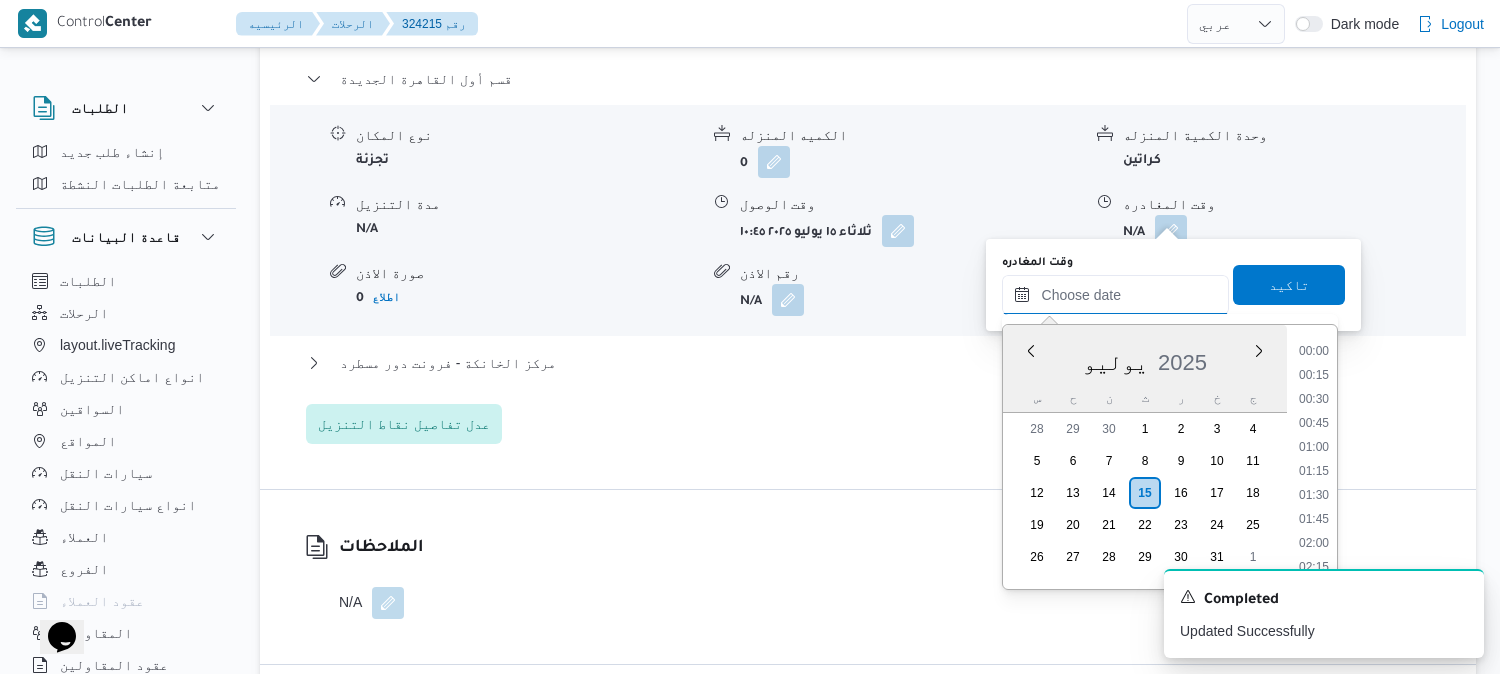 click on "وقت المغادره" at bounding box center (1115, 295) 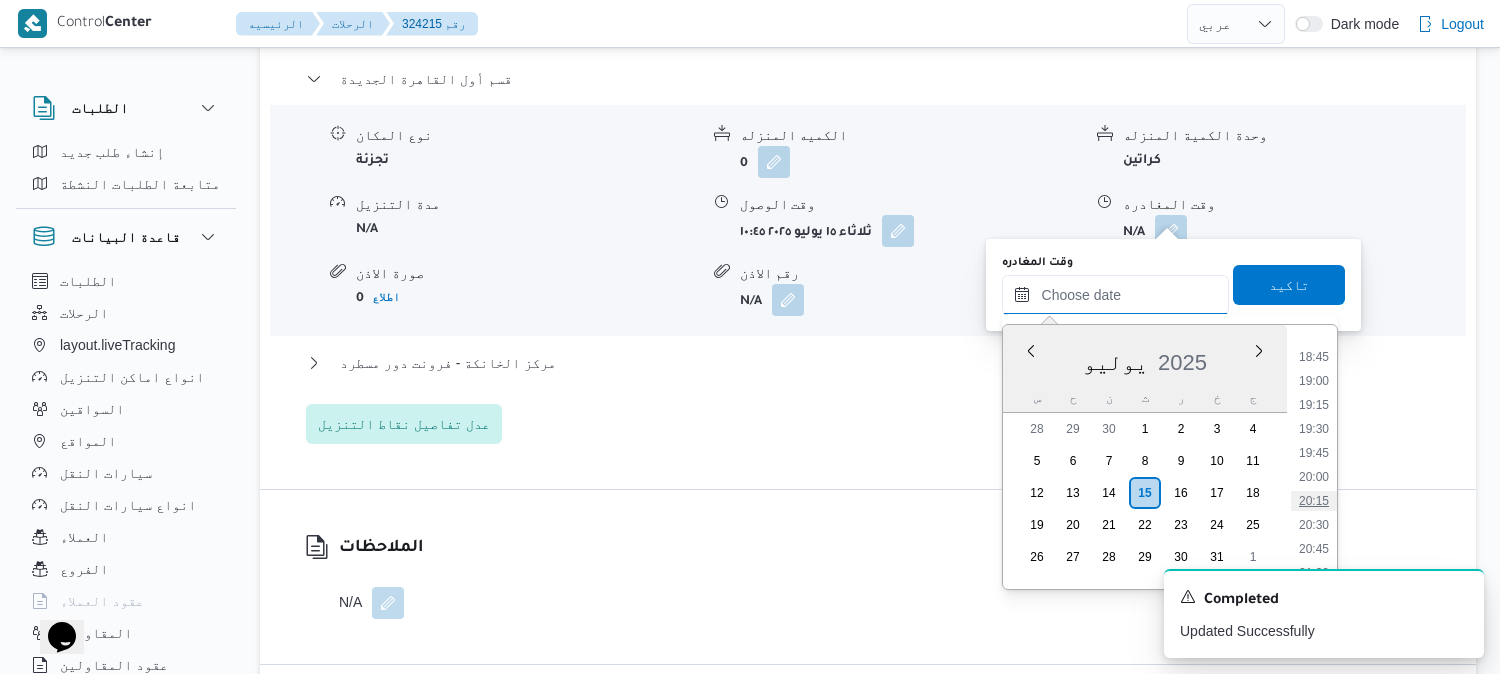 scroll, scrollTop: 1745, scrollLeft: 0, axis: vertical 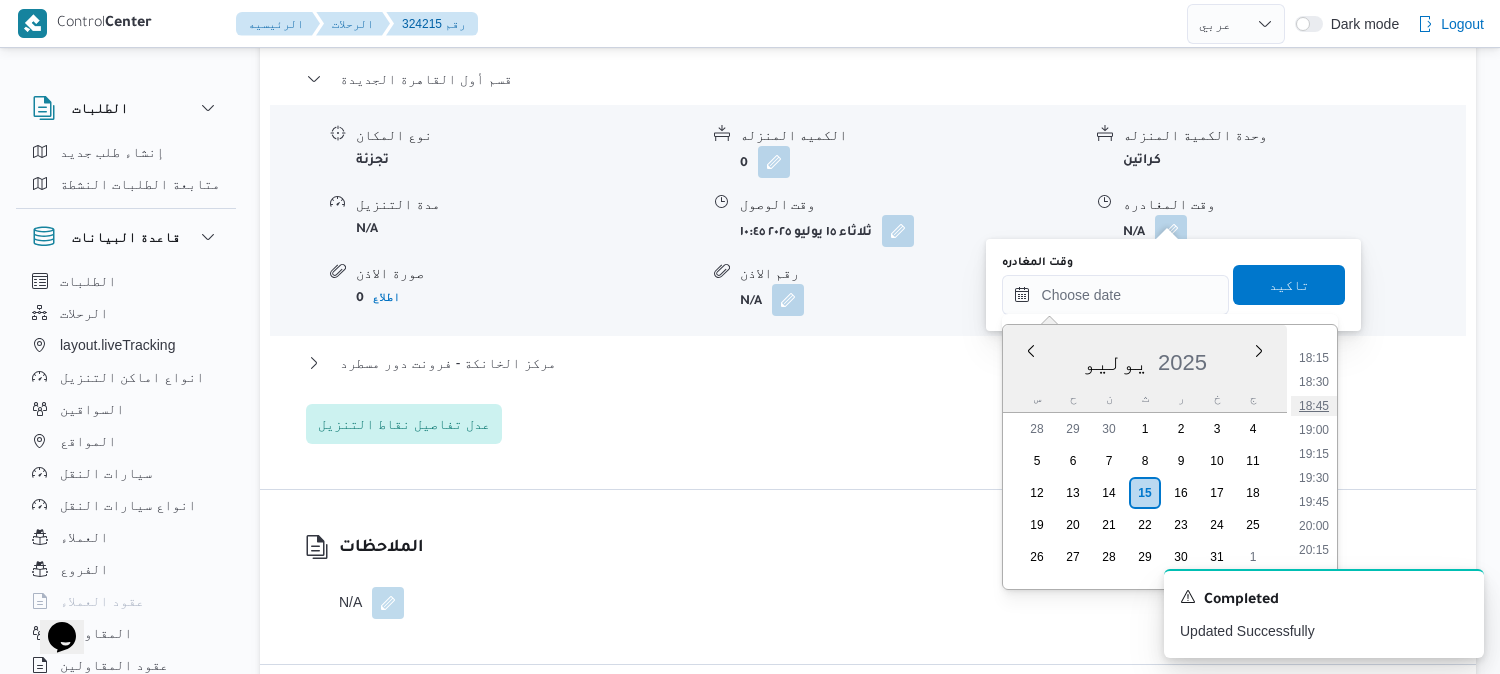 click on "18:45" at bounding box center (1314, 406) 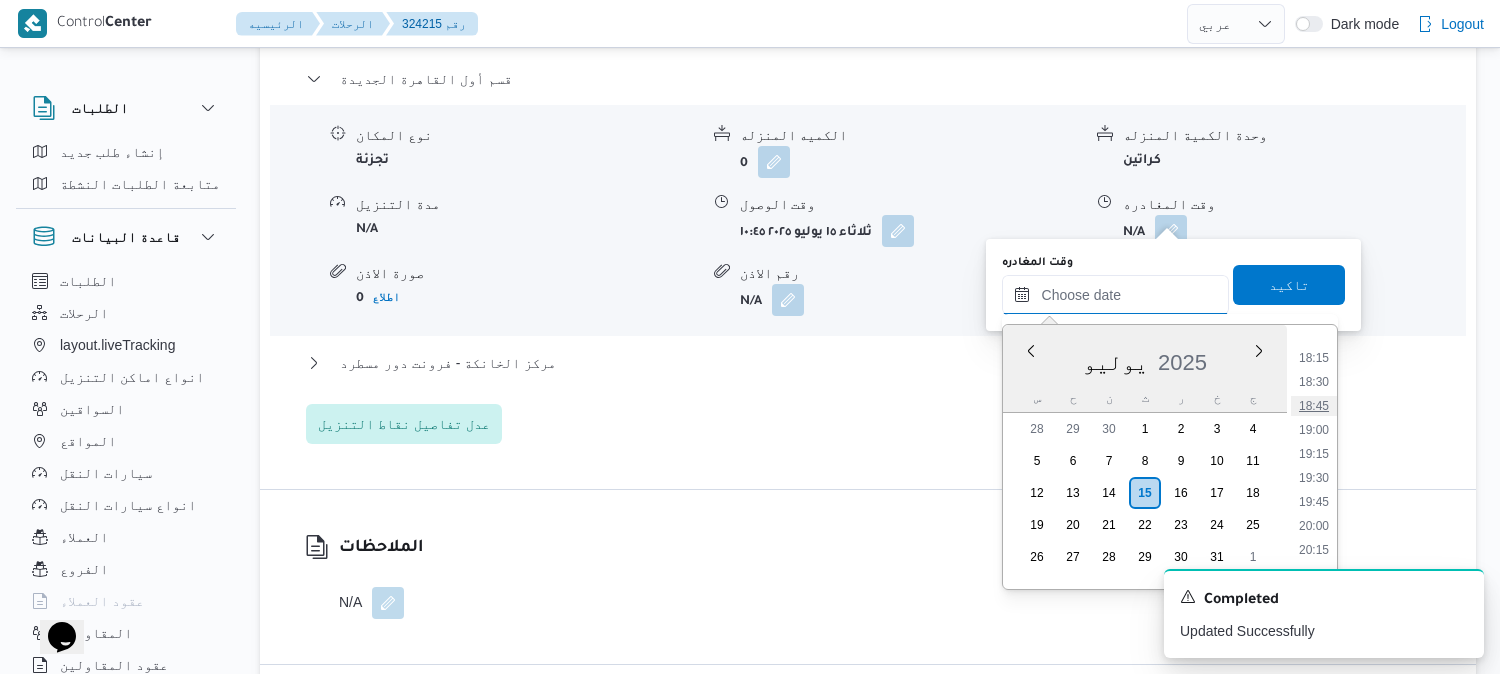 type on "١٥/٠٧/٢٠٢٥ ١٨:٤٥" 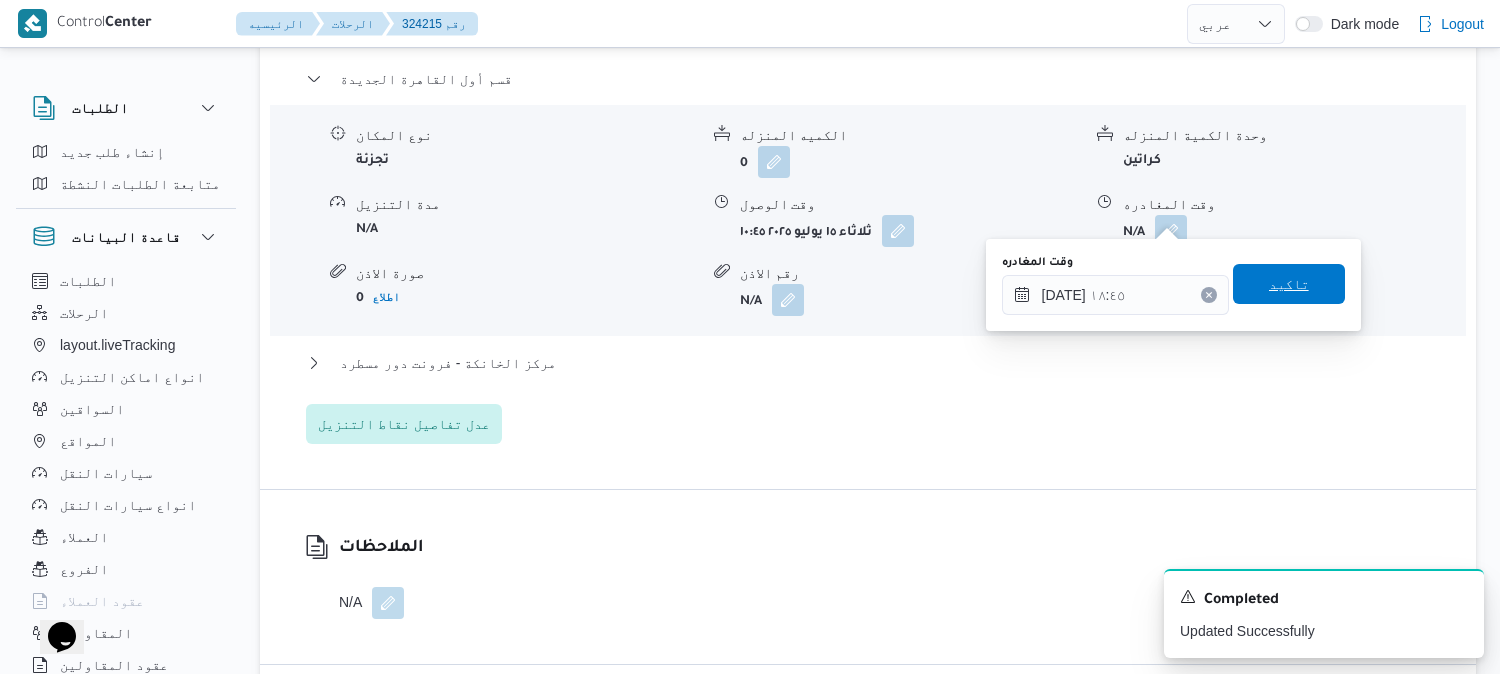 click on "تاكيد" at bounding box center [1289, 284] 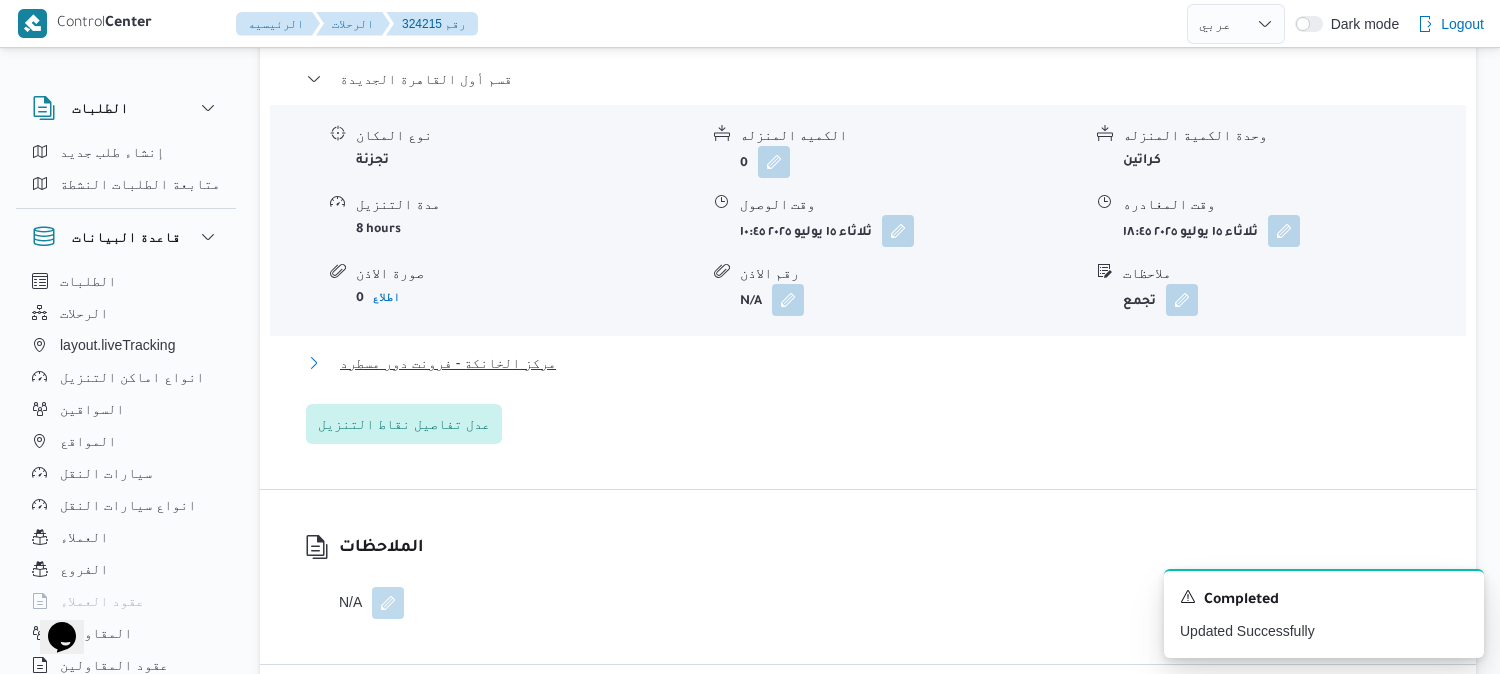 click on "مركز الخانكة -
فرونت دور مسطرد" at bounding box center [448, 363] 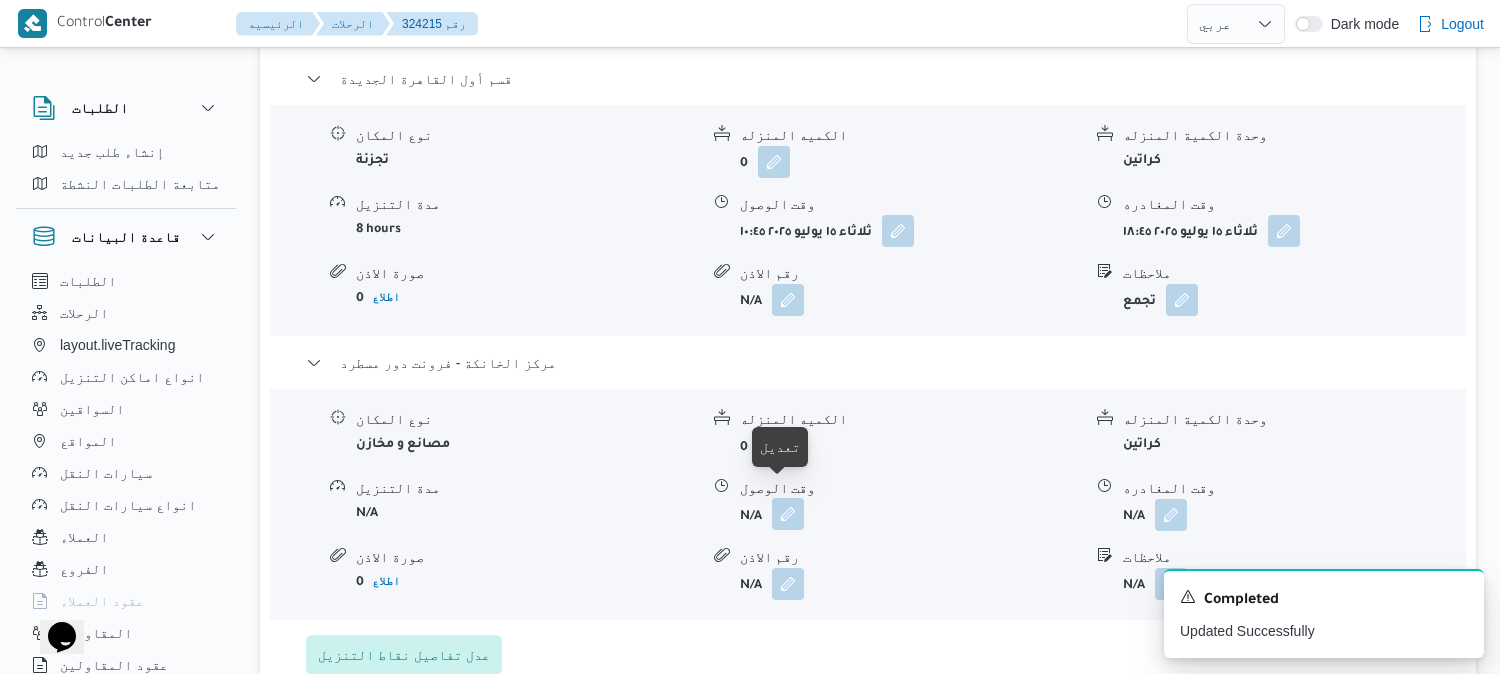 click at bounding box center [788, 514] 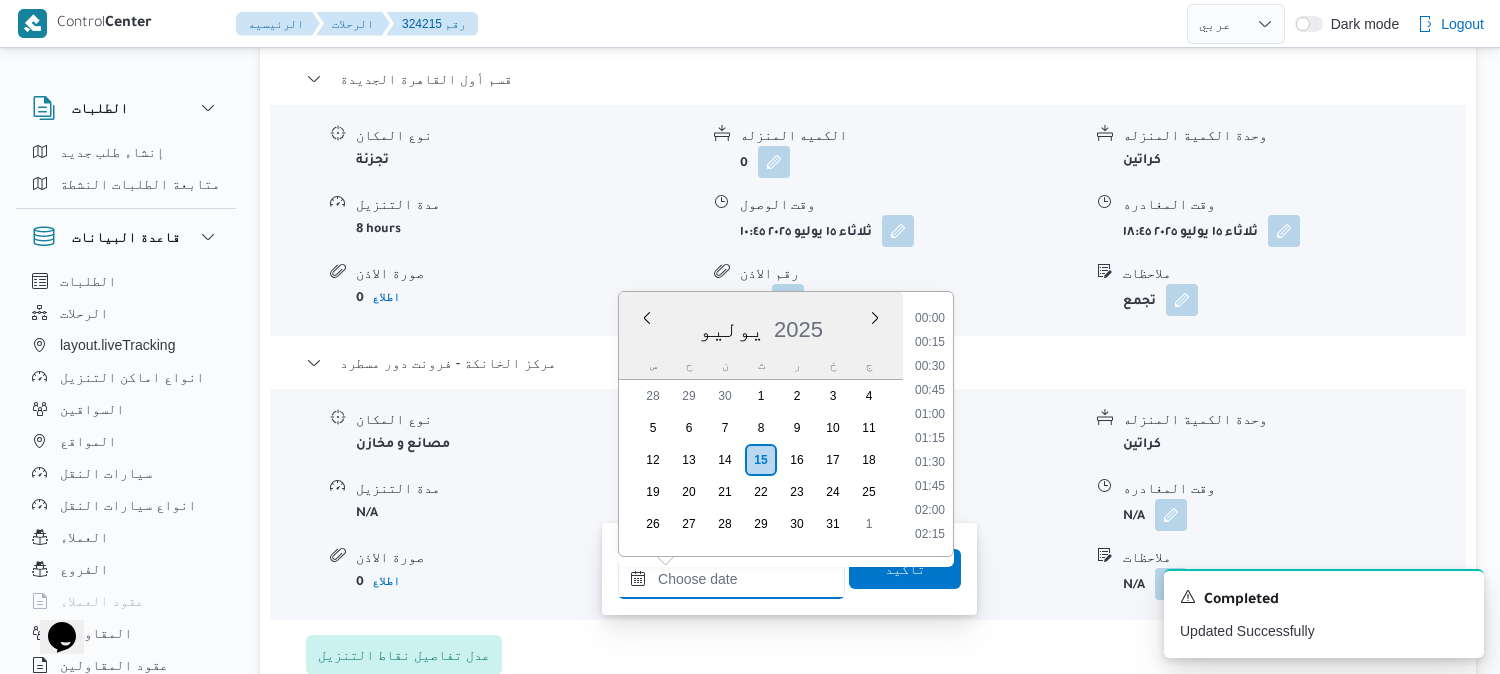 click on "وقت الوصول" at bounding box center (731, 579) 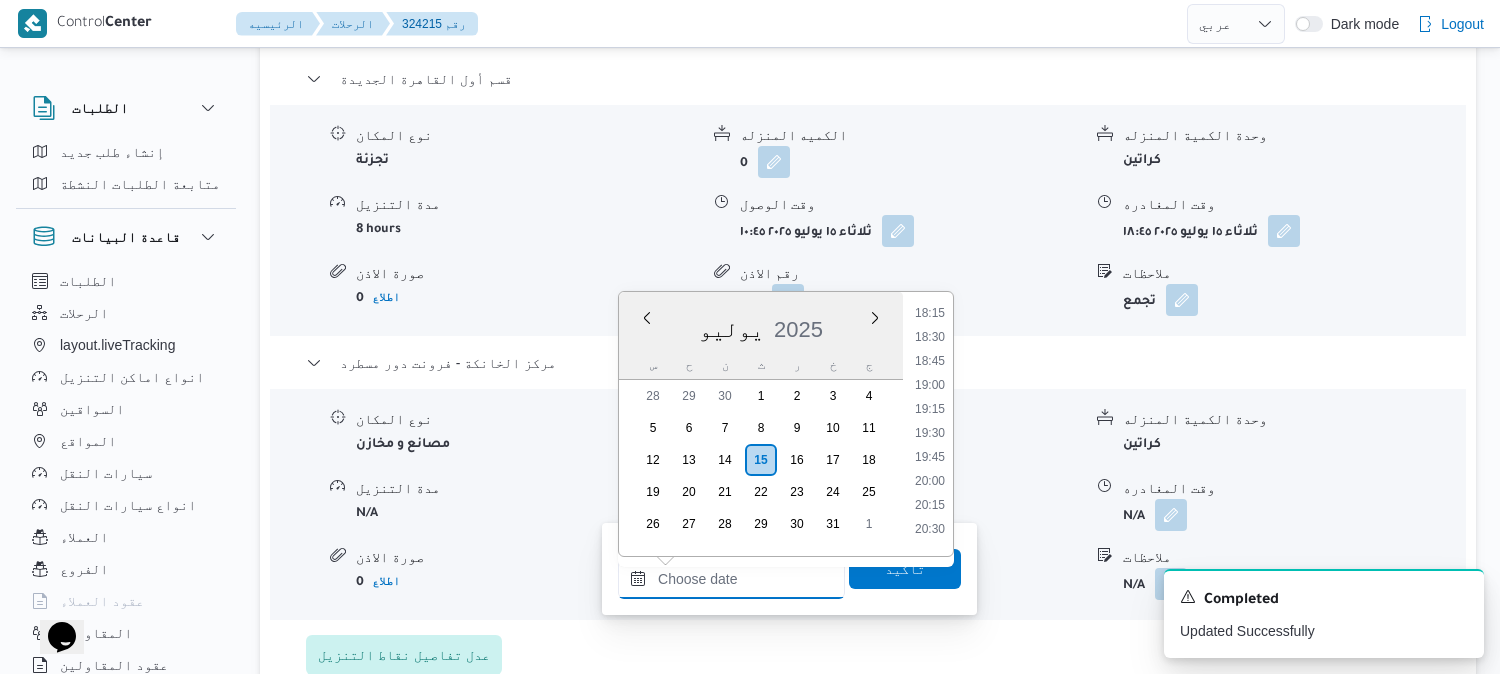 scroll, scrollTop: 1745, scrollLeft: 0, axis: vertical 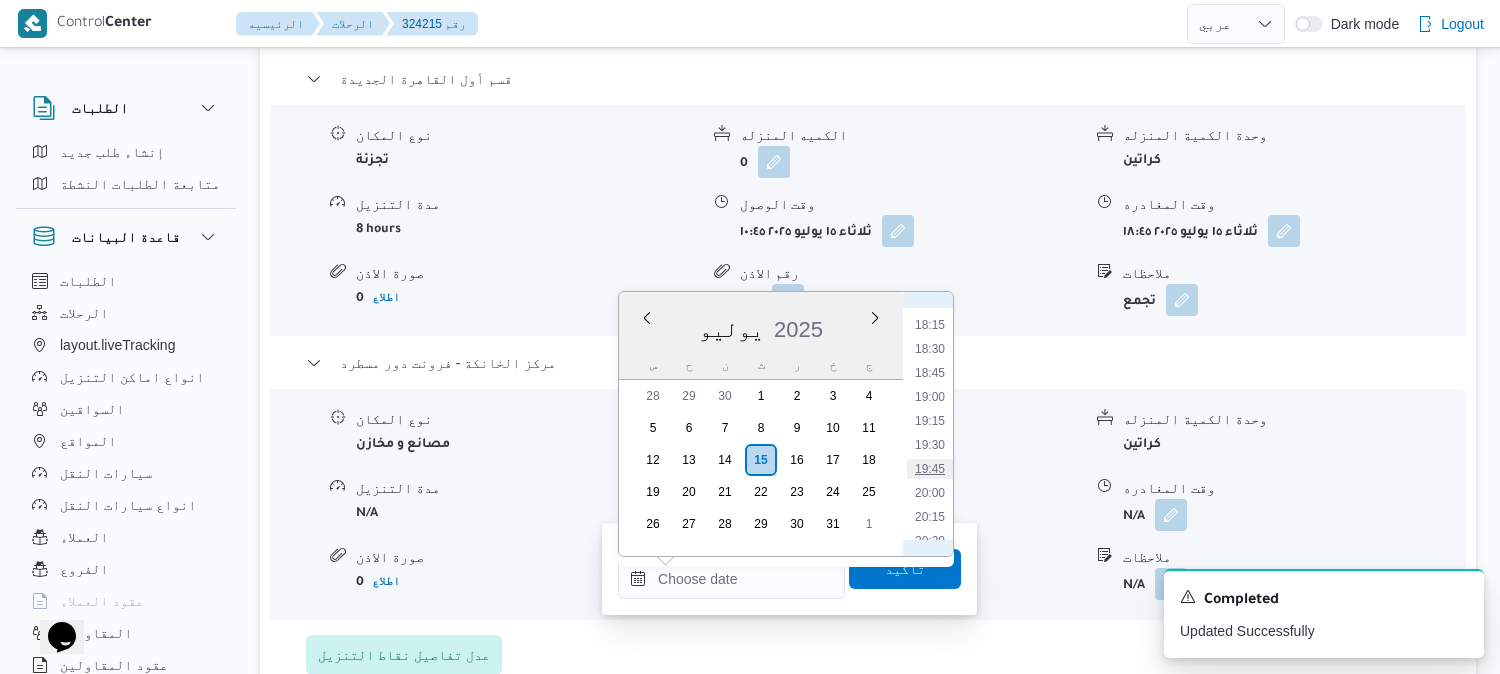 click on "19:45" at bounding box center (930, 469) 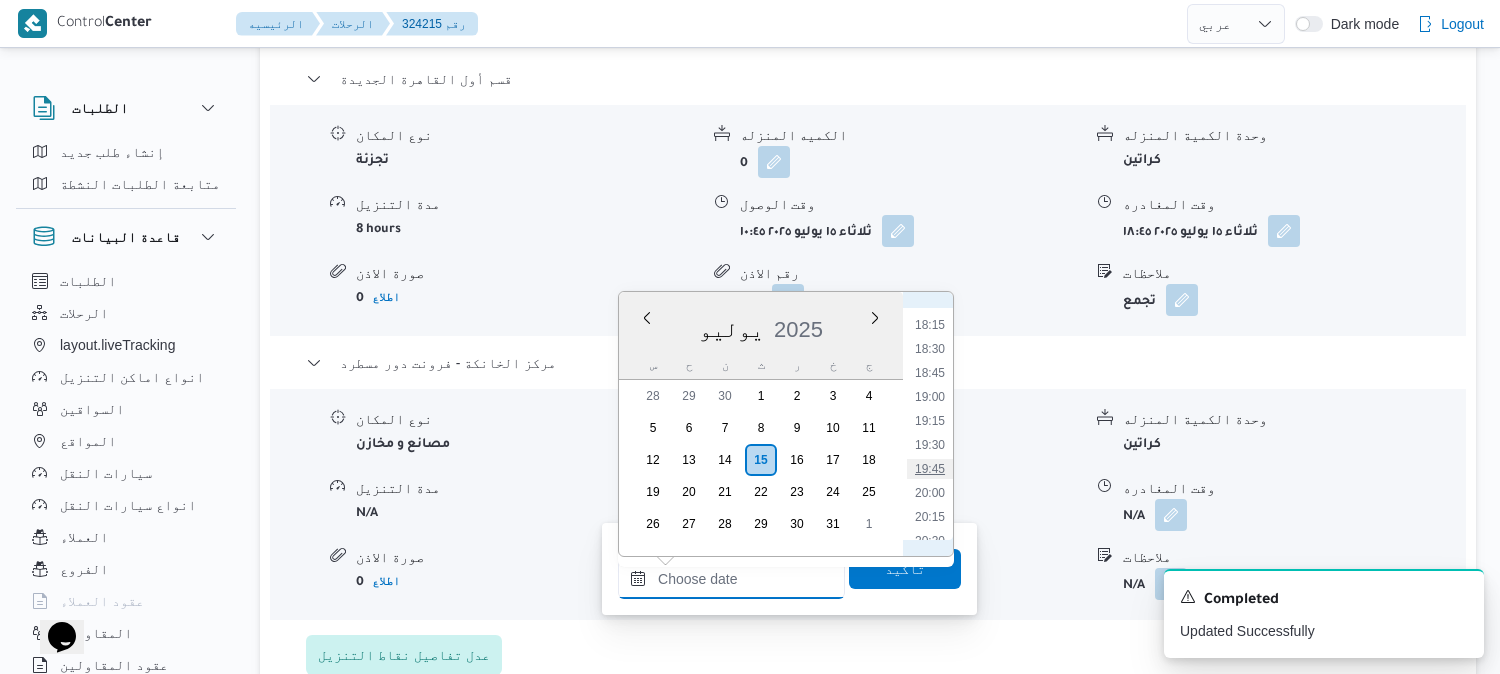 type on "١٥/٠٧/٢٠٢٥ ١٩:٤٥" 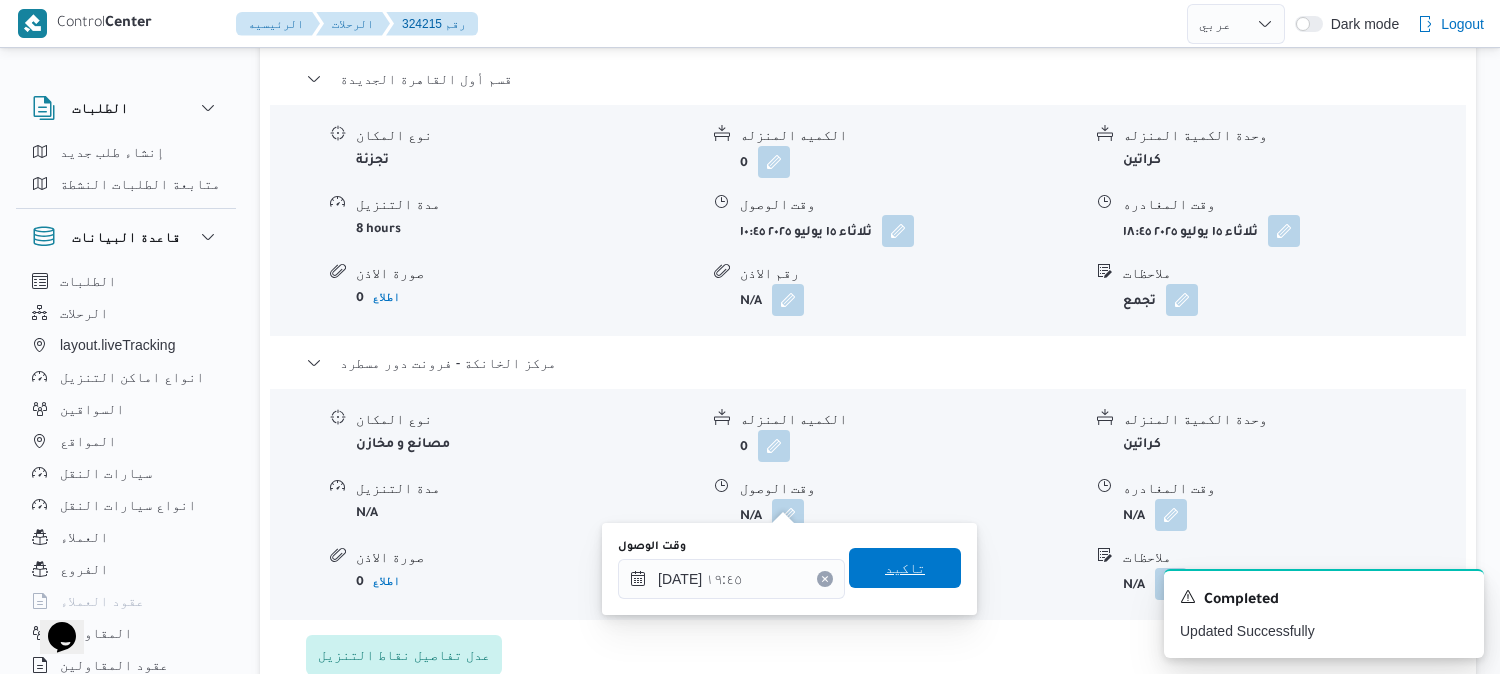 click on "تاكيد" at bounding box center [905, 568] 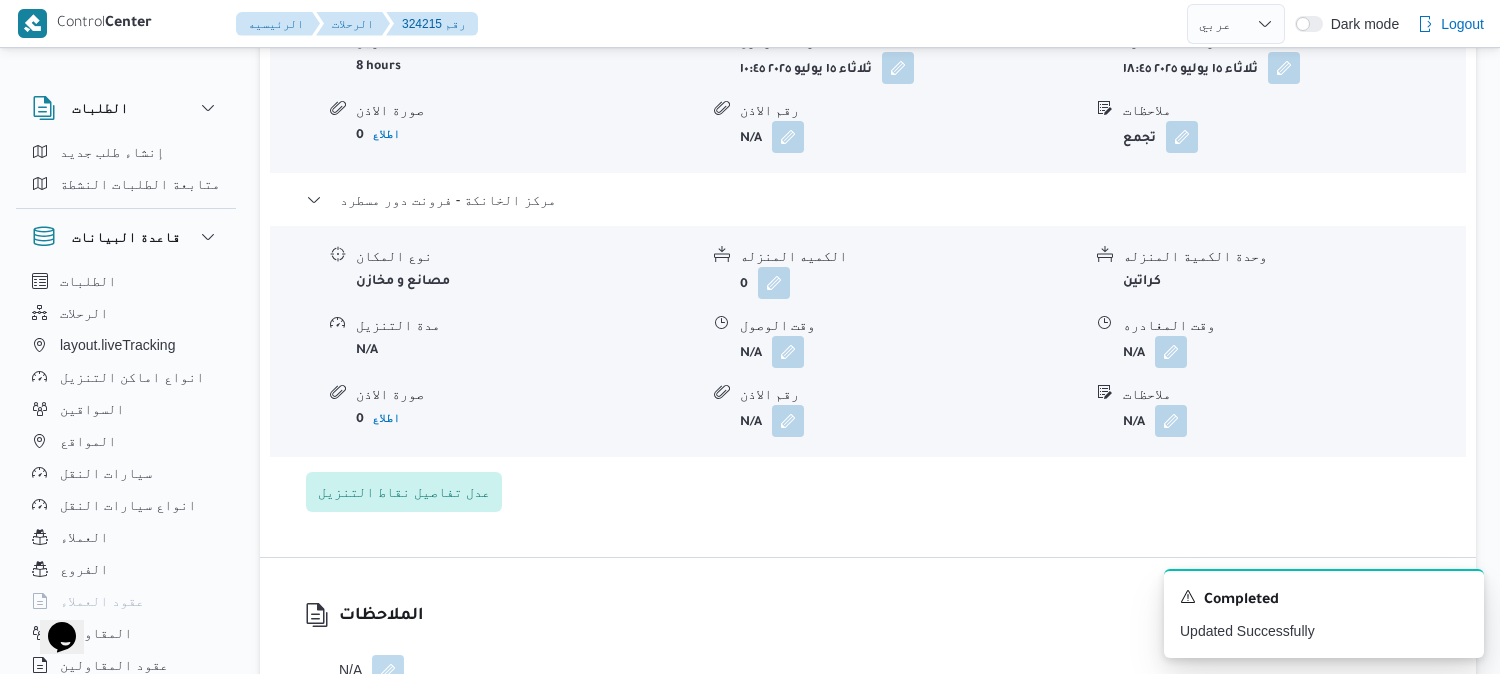 scroll, scrollTop: 2000, scrollLeft: 0, axis: vertical 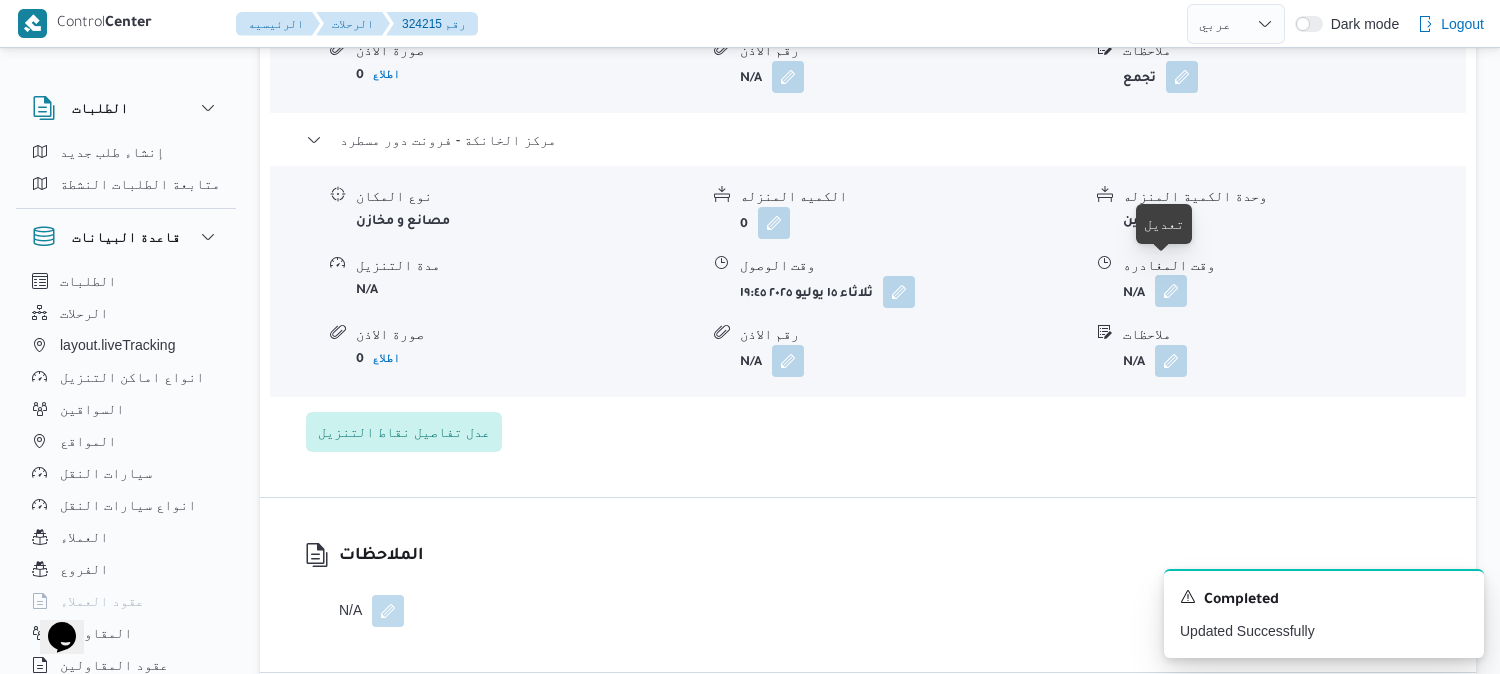 click at bounding box center [1171, 291] 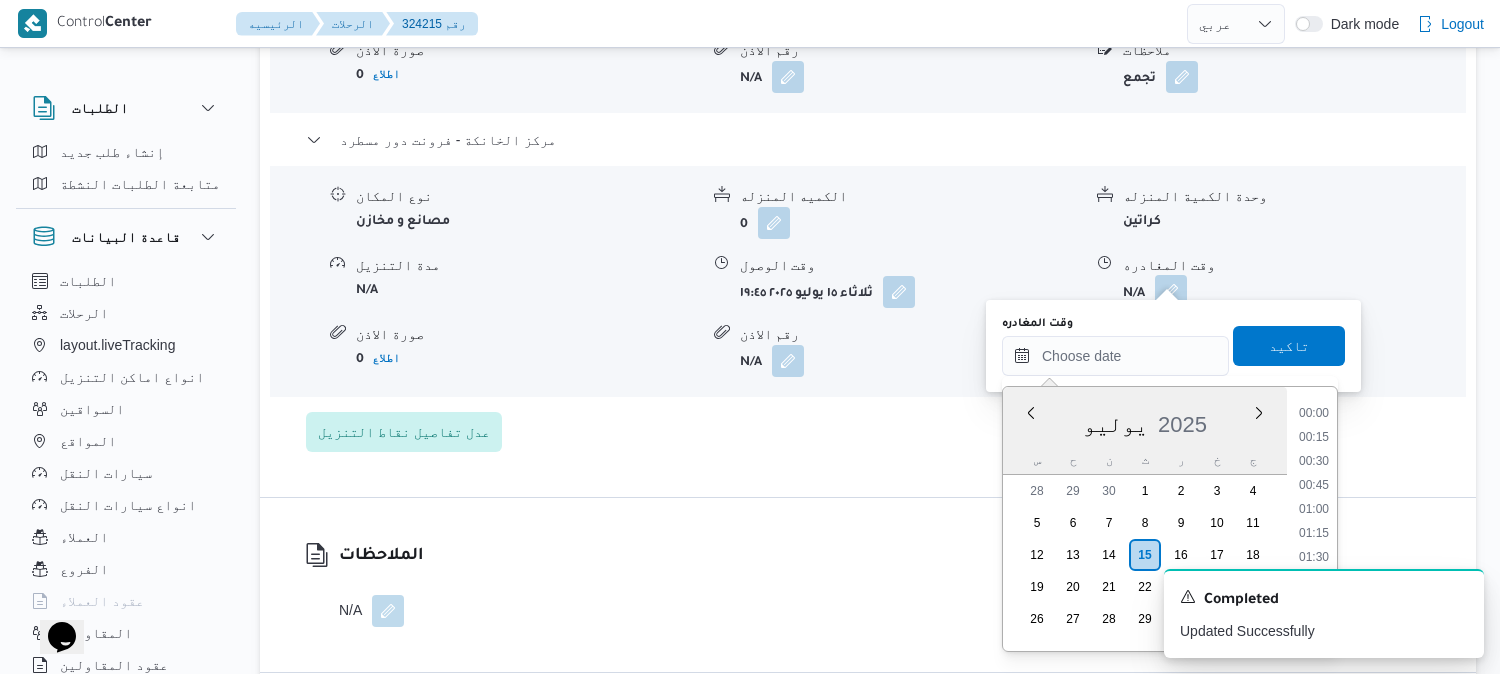 click on "وقت المغادره" at bounding box center [1115, 356] 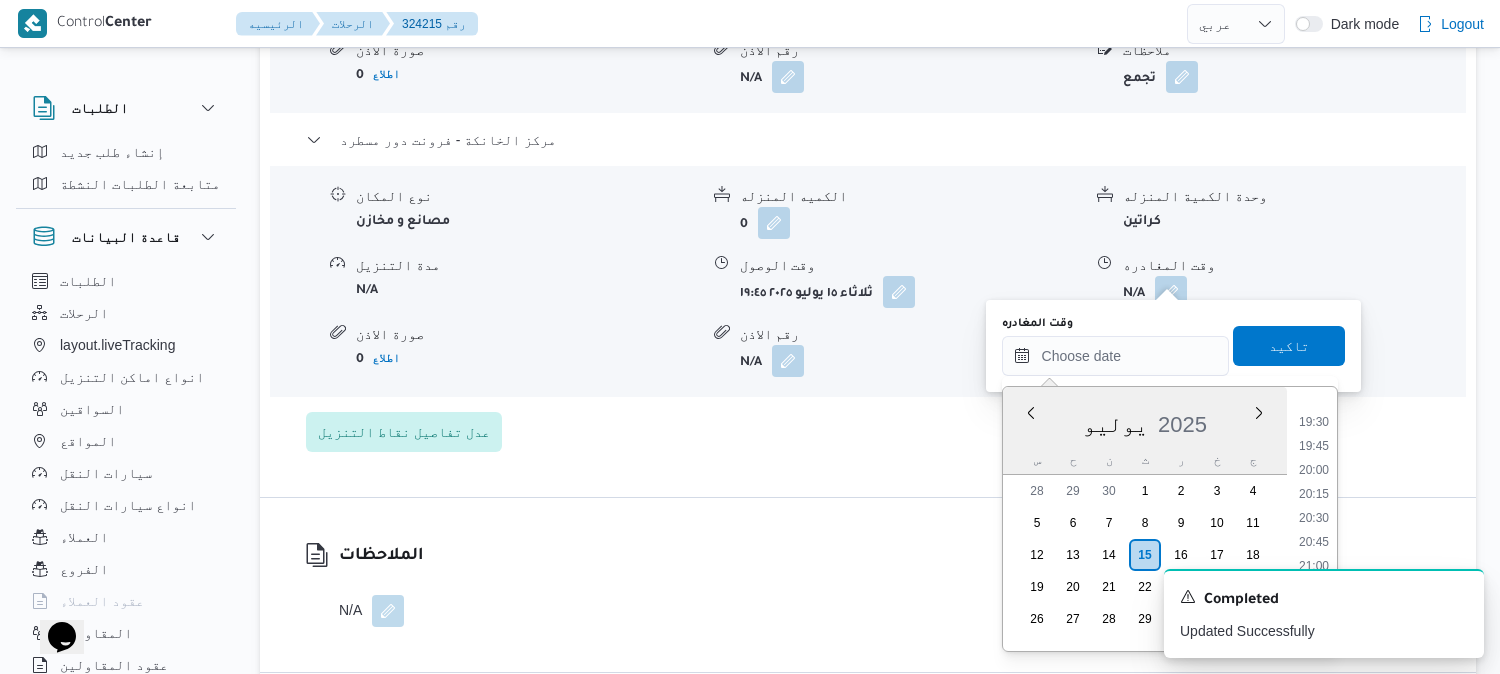 scroll, scrollTop: 1856, scrollLeft: 0, axis: vertical 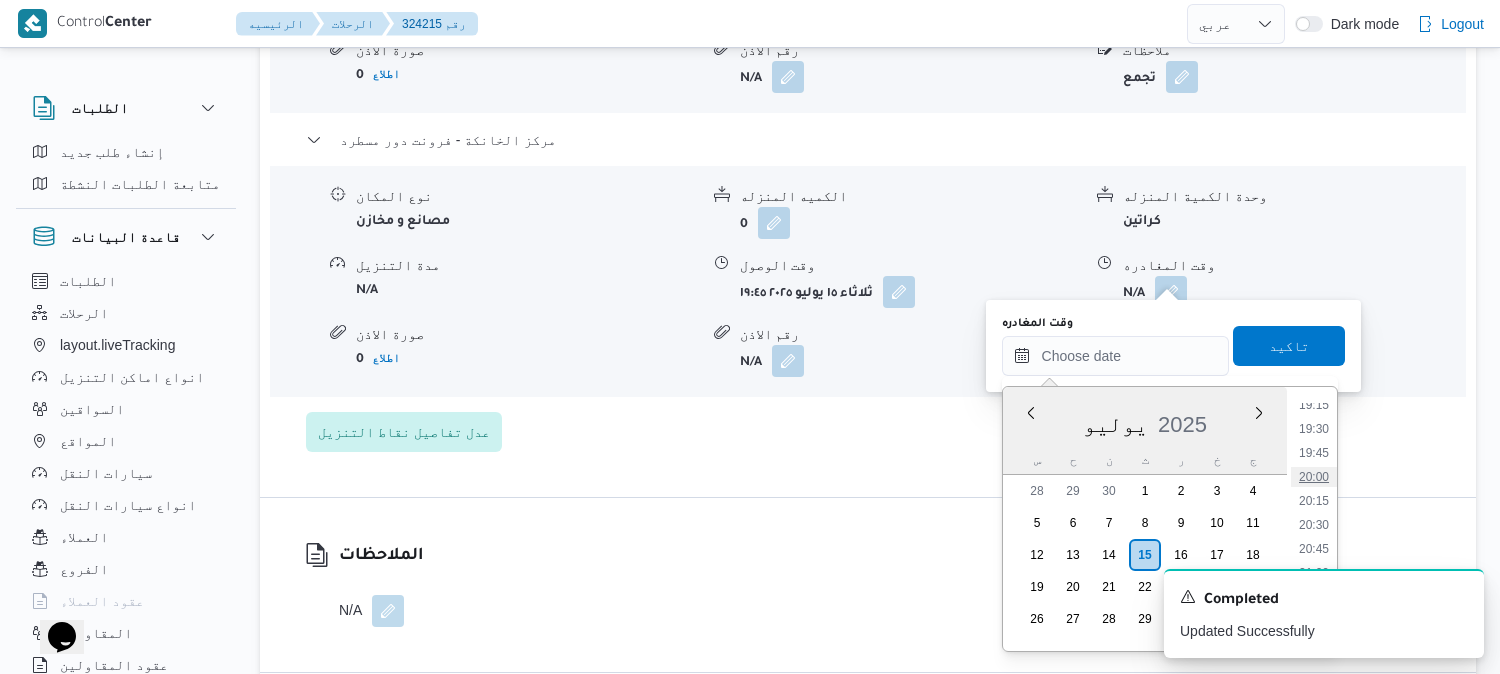click on "20:00" at bounding box center (1314, 477) 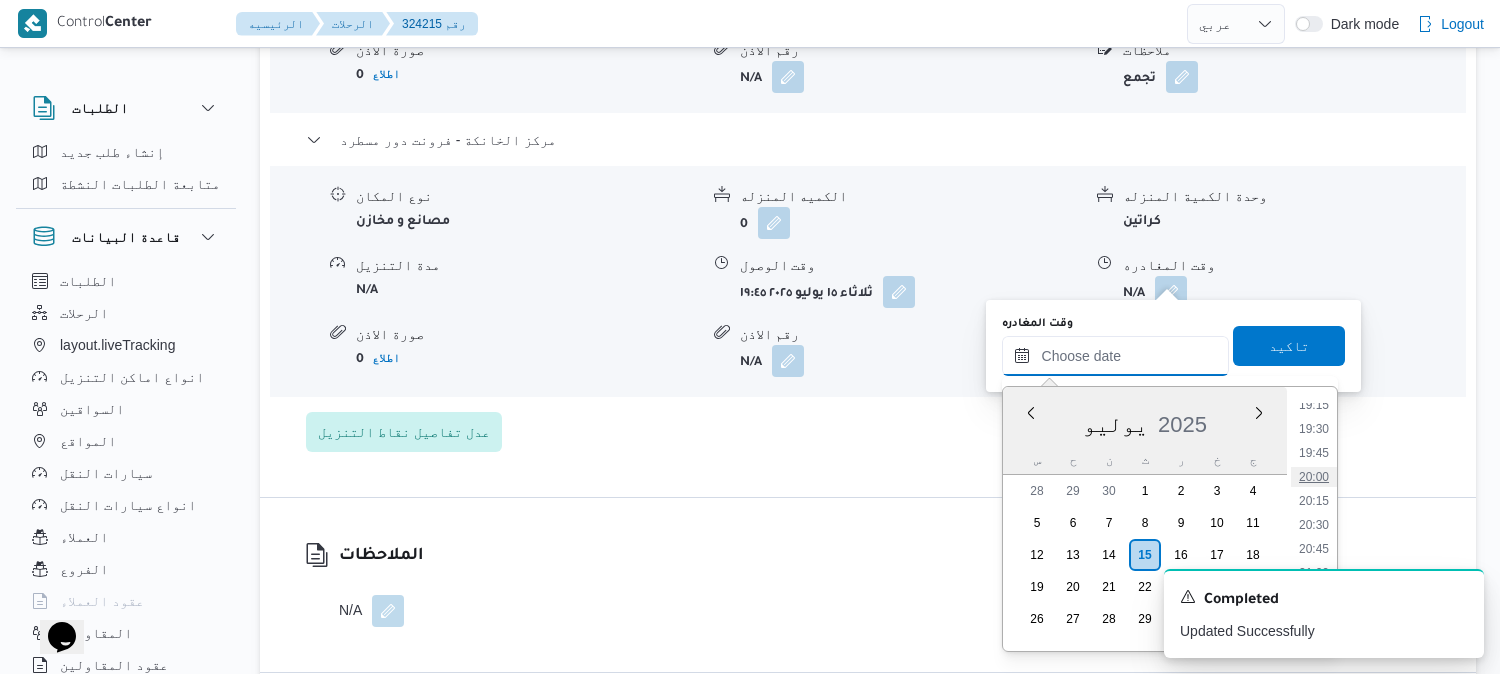 type on "[DATE] ٢٠:٠٠" 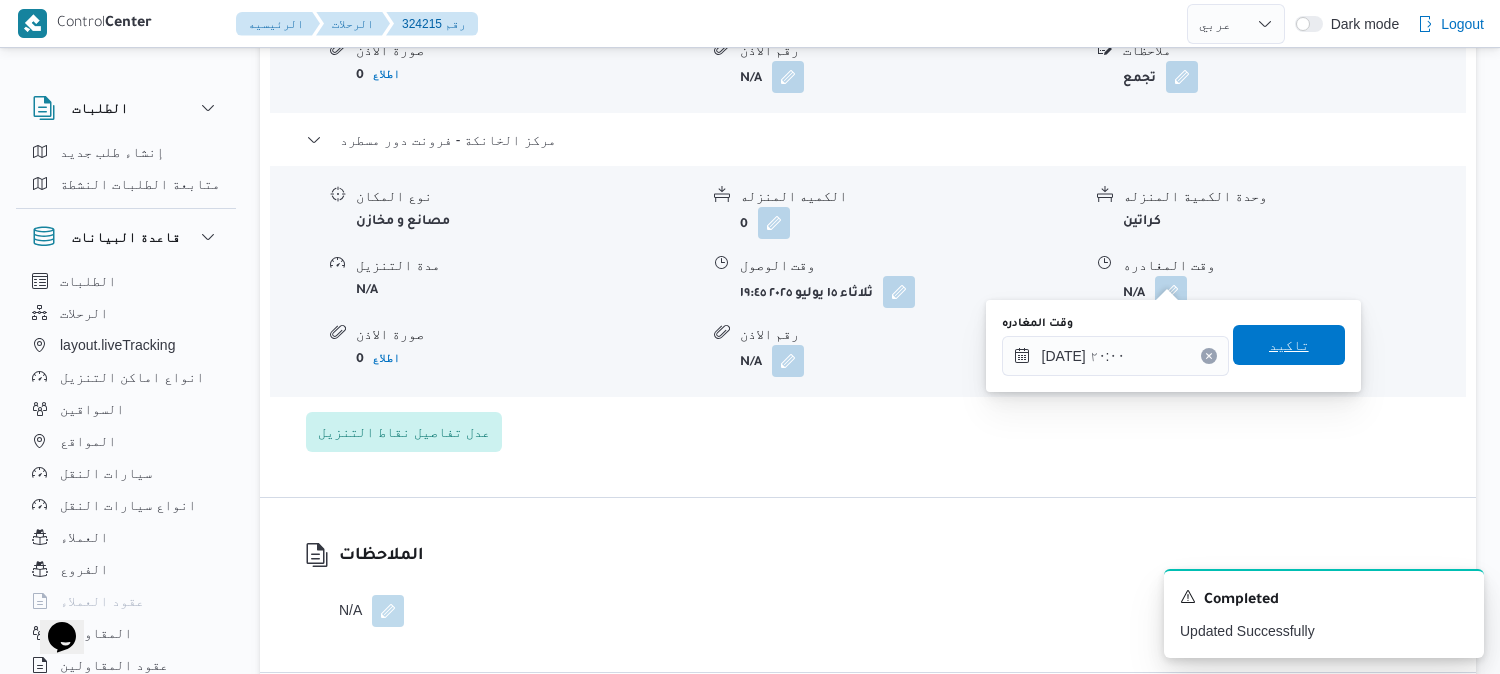 click on "تاكيد" at bounding box center (1289, 345) 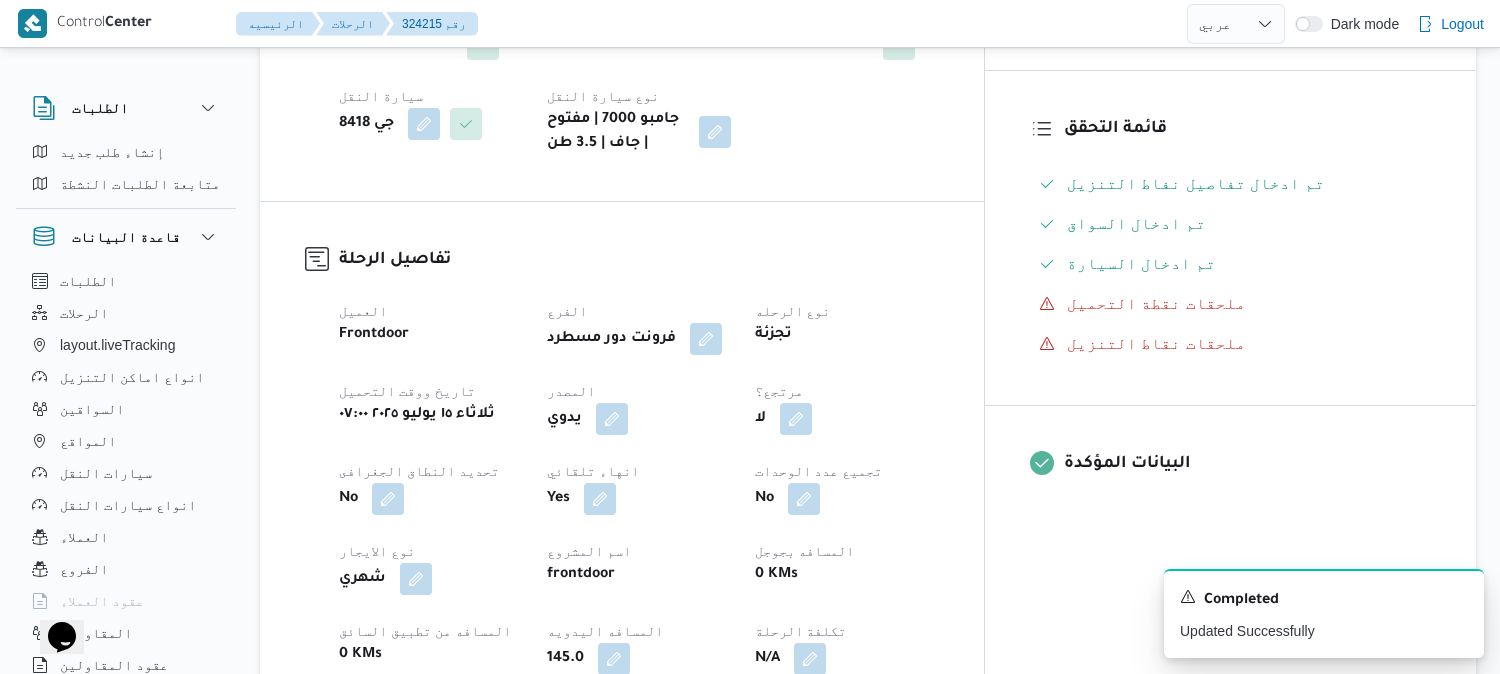 scroll, scrollTop: 0, scrollLeft: 0, axis: both 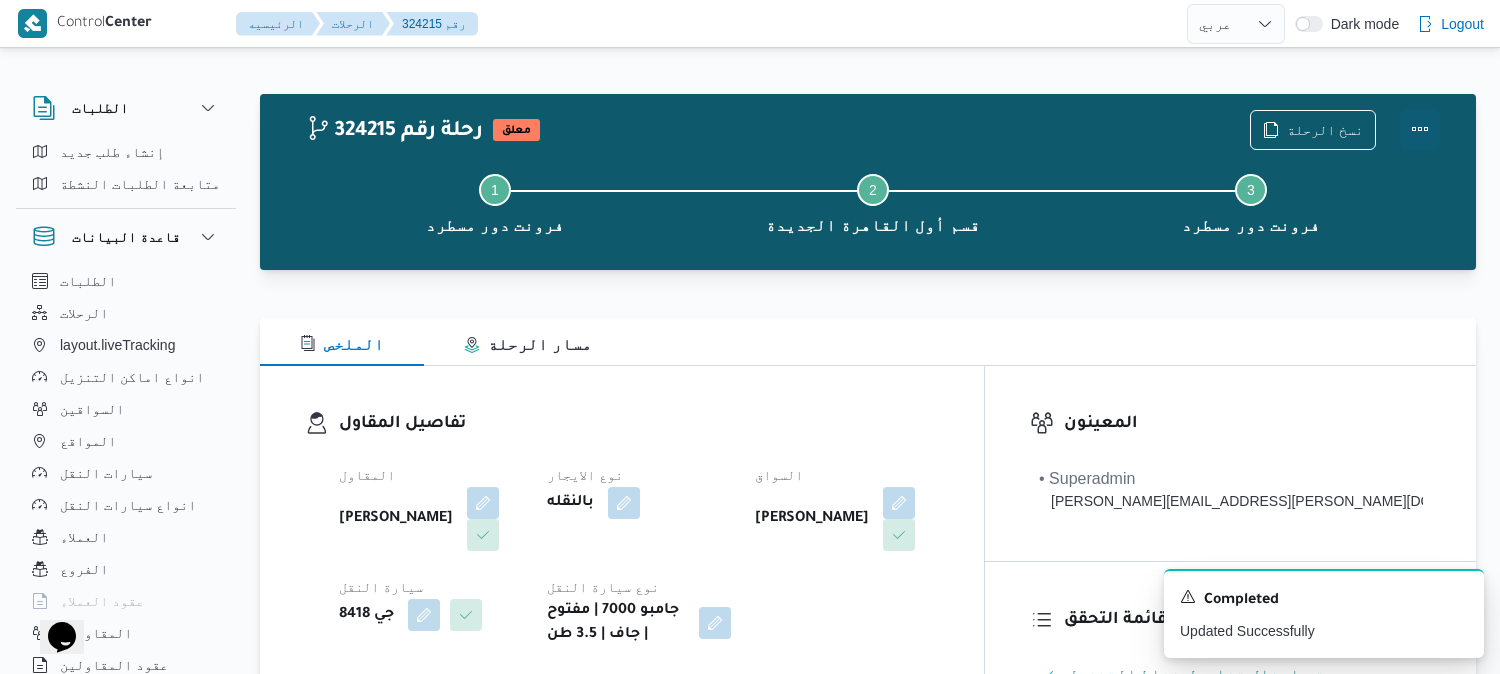 click at bounding box center (1420, 129) 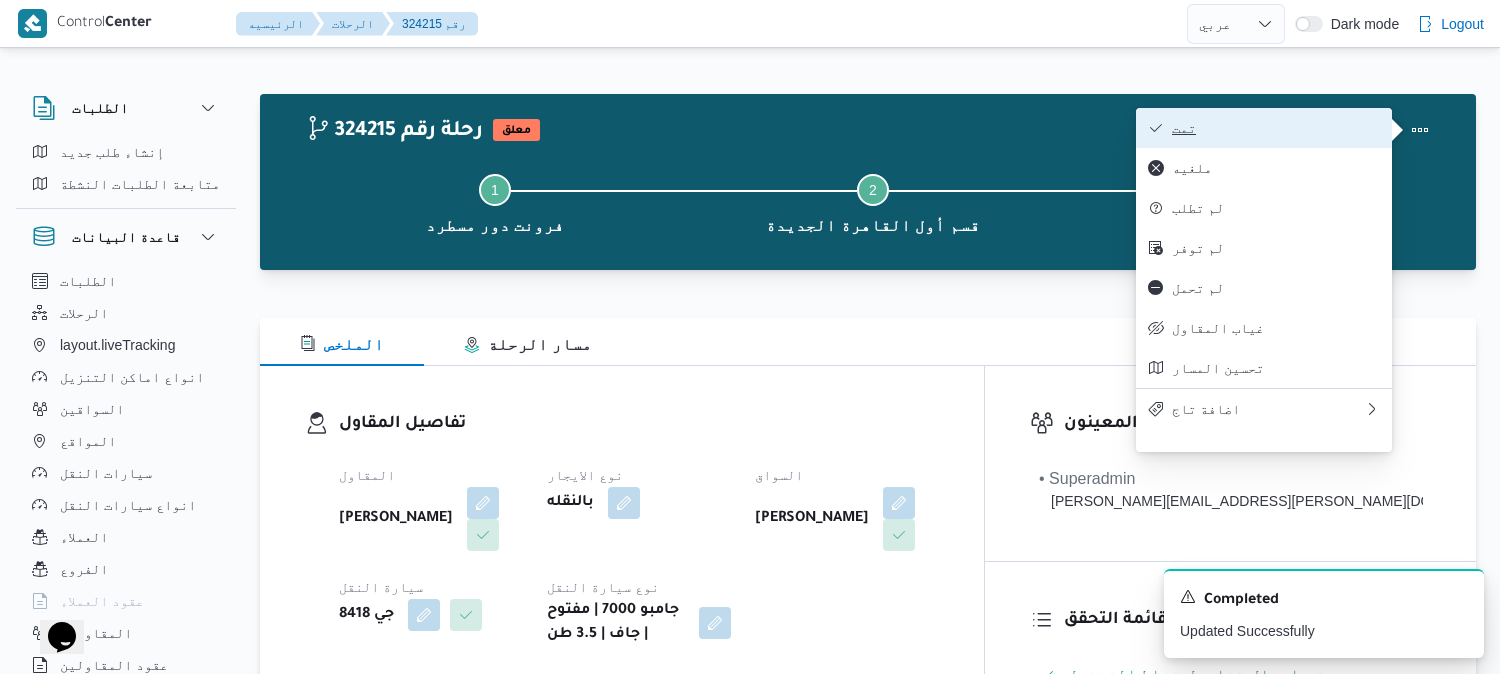 click on "تمت" at bounding box center (1276, 128) 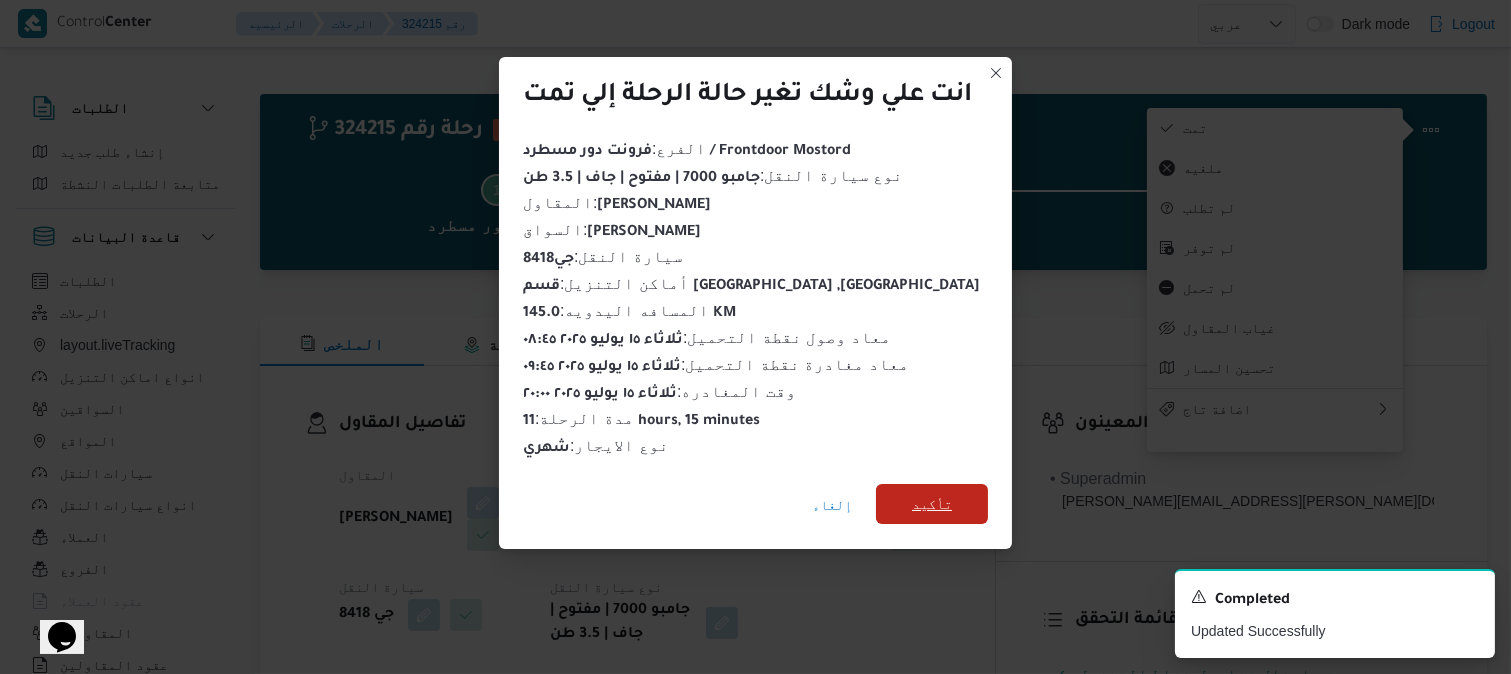 click on "تأكيد" at bounding box center [932, 504] 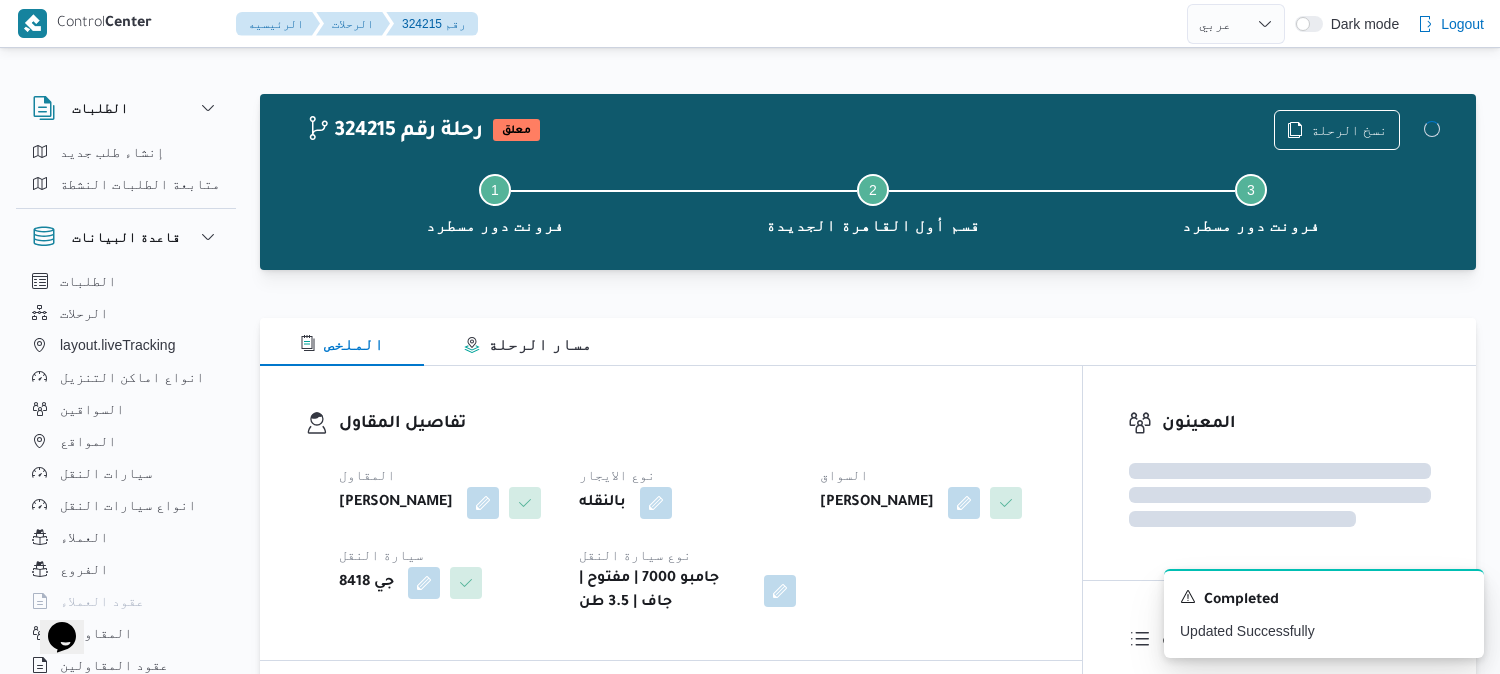 click on "تفاصيل المقاول" at bounding box center (688, 424) 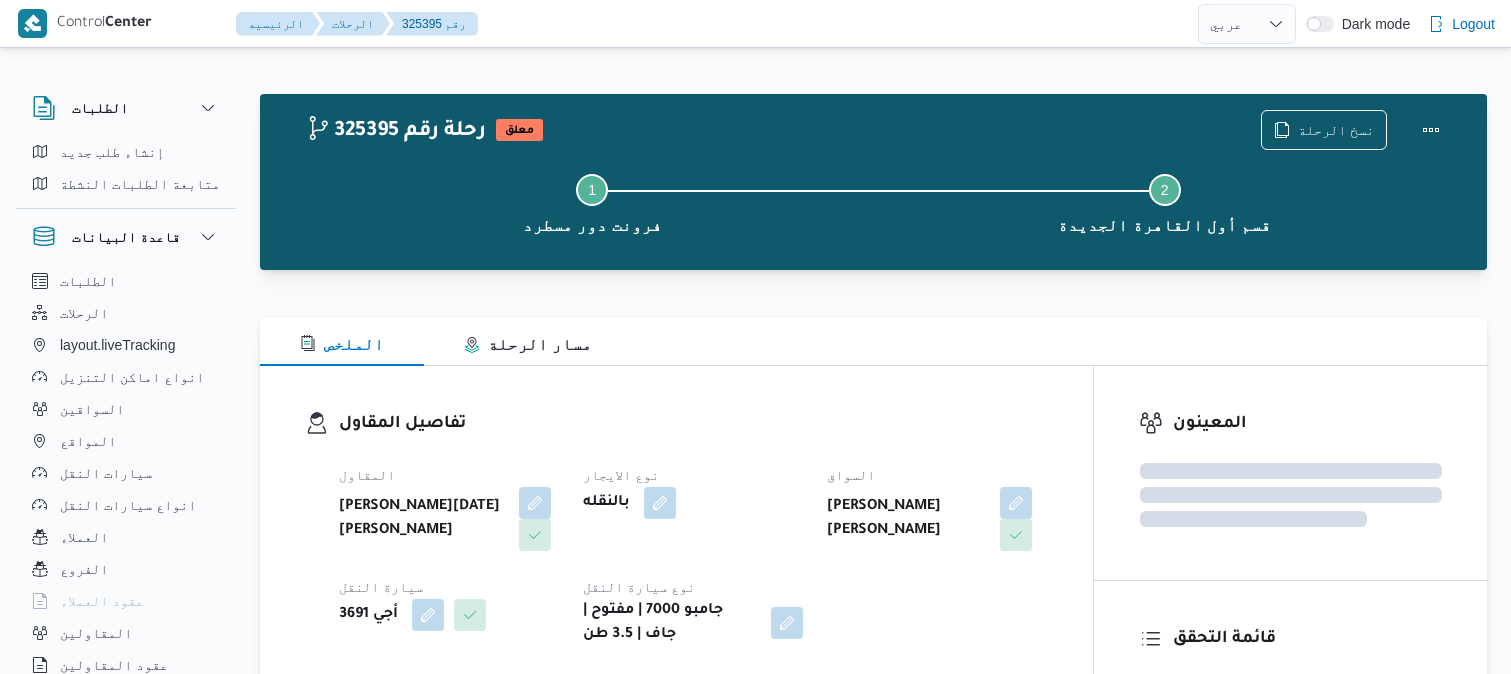 select on "ar" 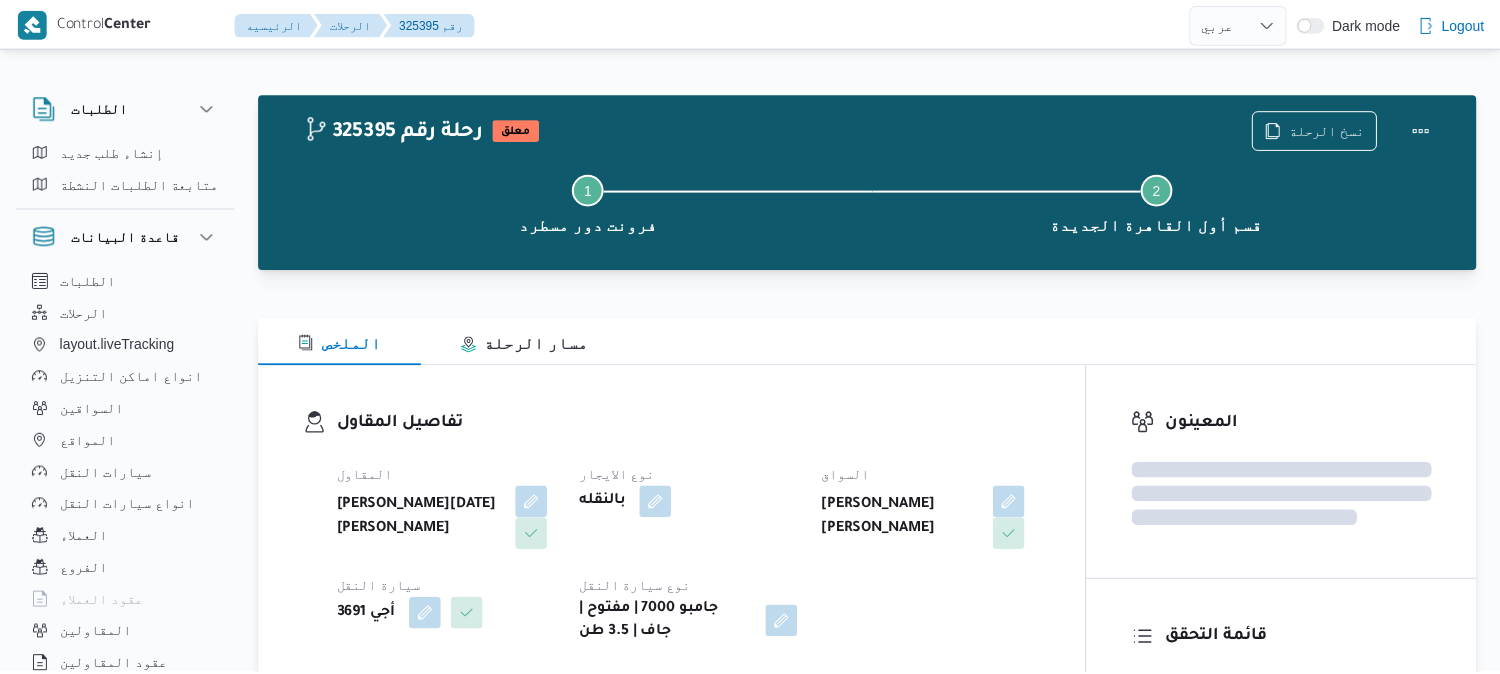 scroll, scrollTop: 0, scrollLeft: 0, axis: both 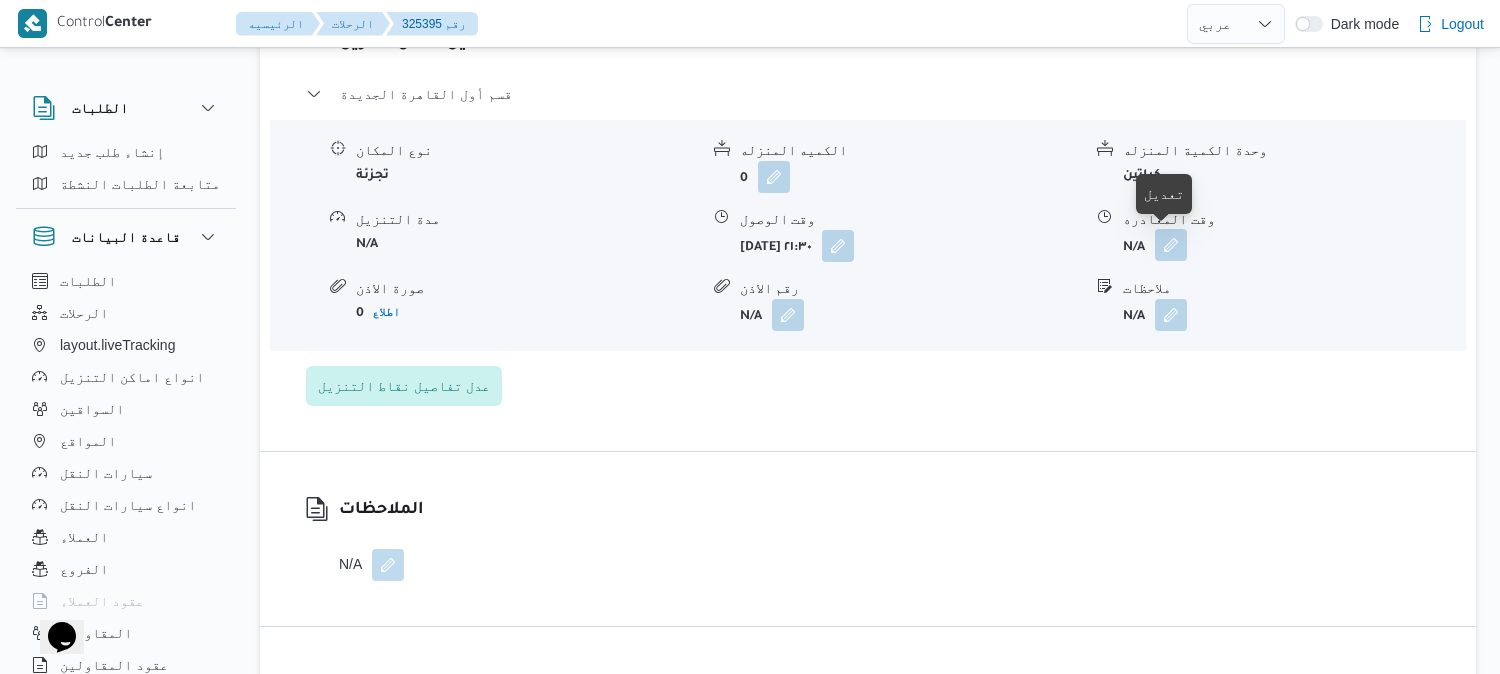 click at bounding box center (1171, 245) 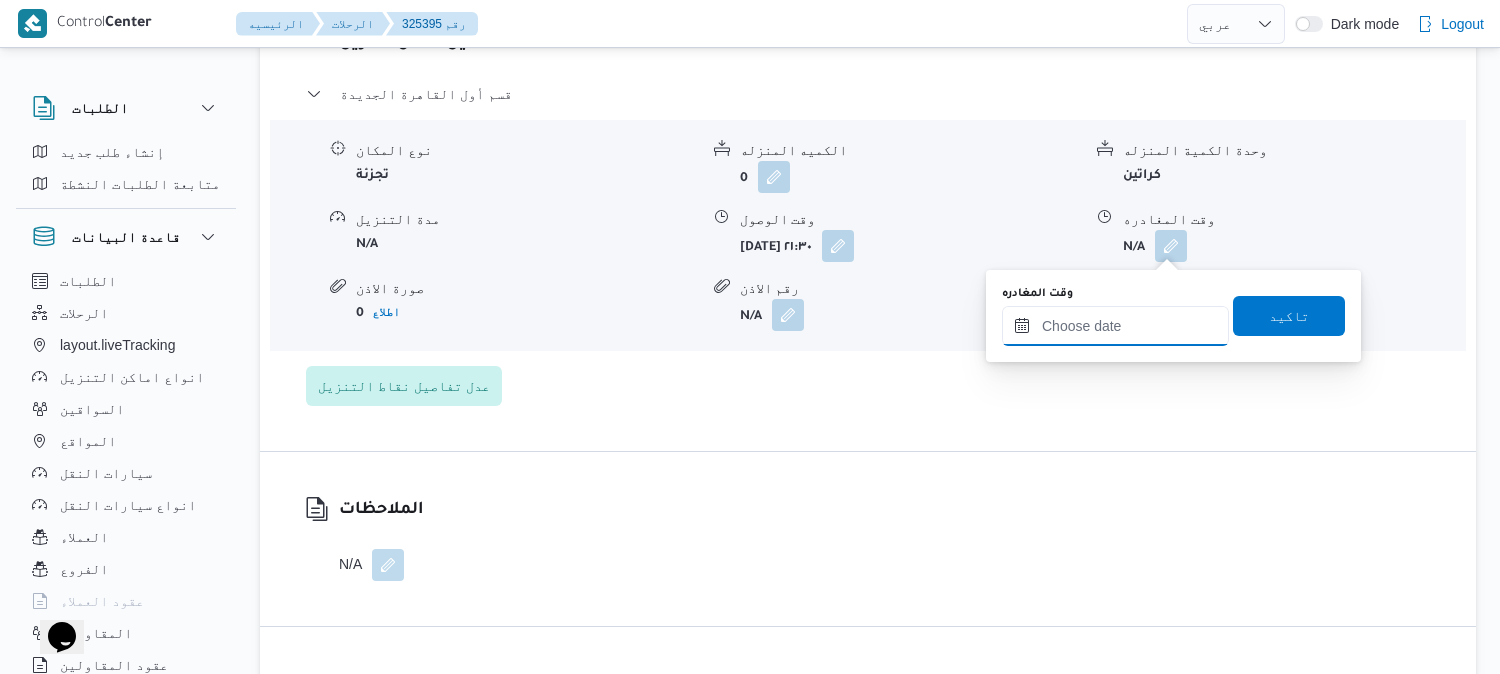 click on "وقت المغادره" at bounding box center (1115, 326) 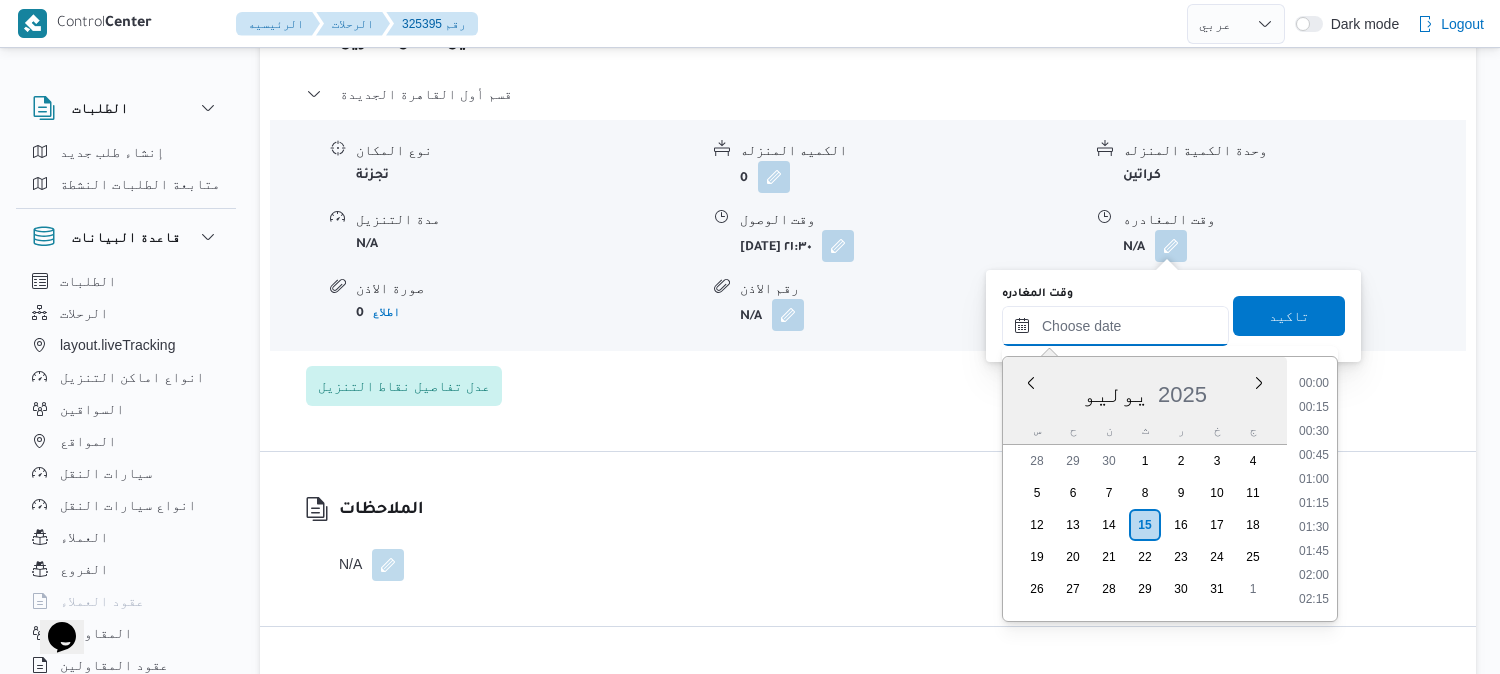 scroll, scrollTop: 2078, scrollLeft: 0, axis: vertical 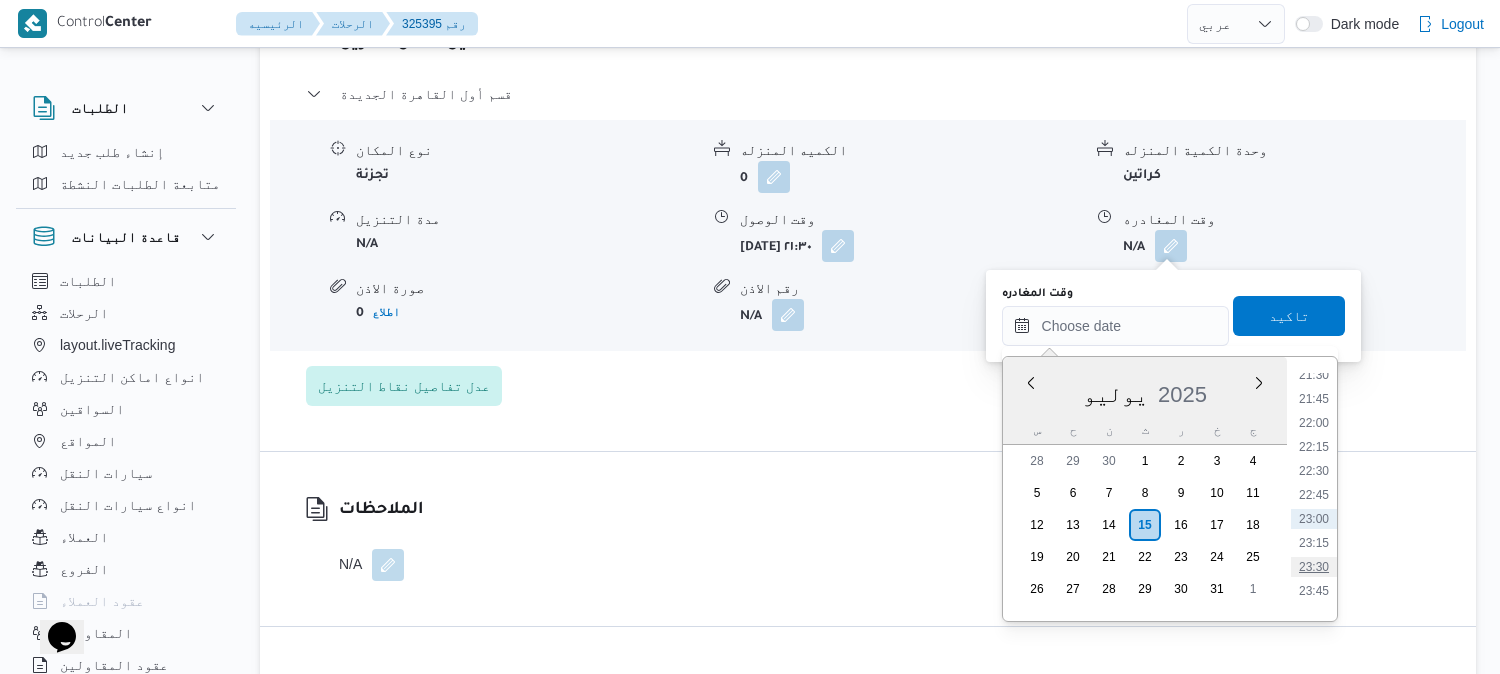 click on "23:30" at bounding box center [1314, 567] 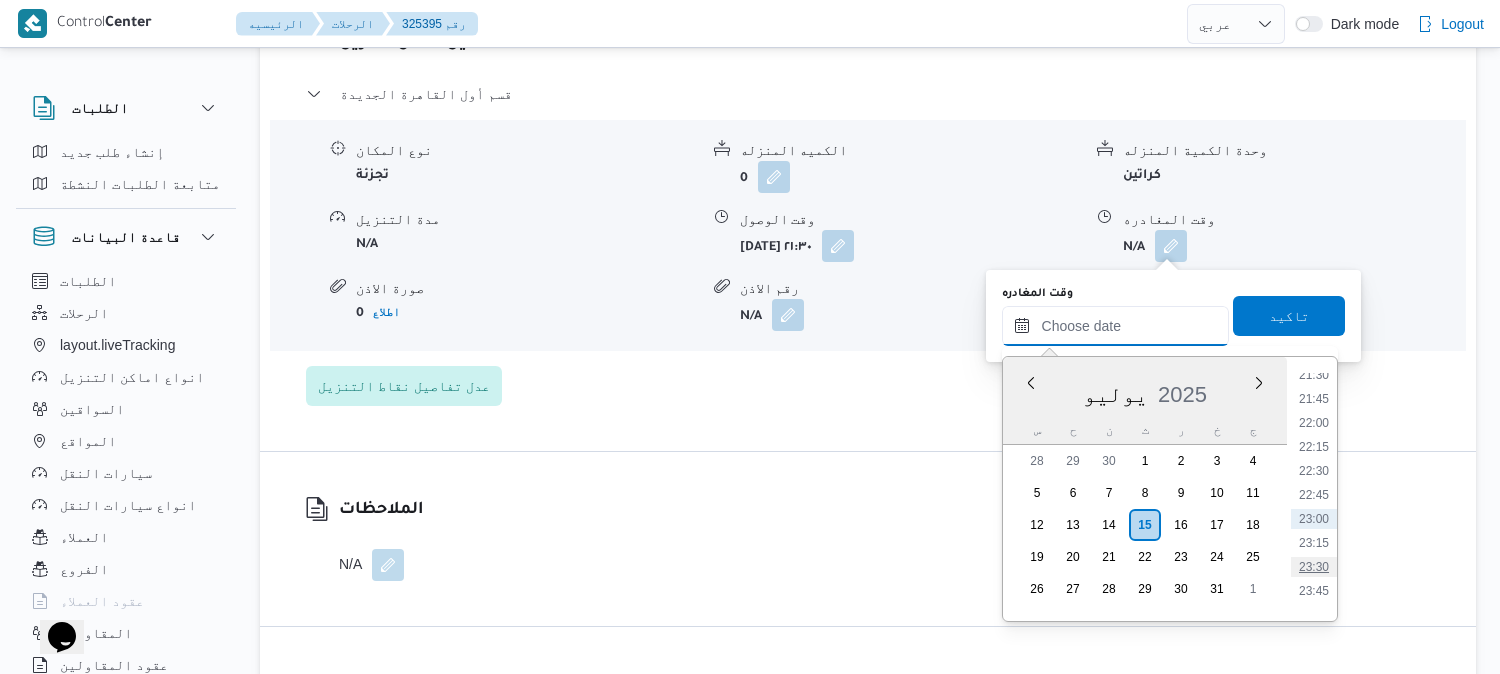 type on "[DATE] ٢٣:٣٠" 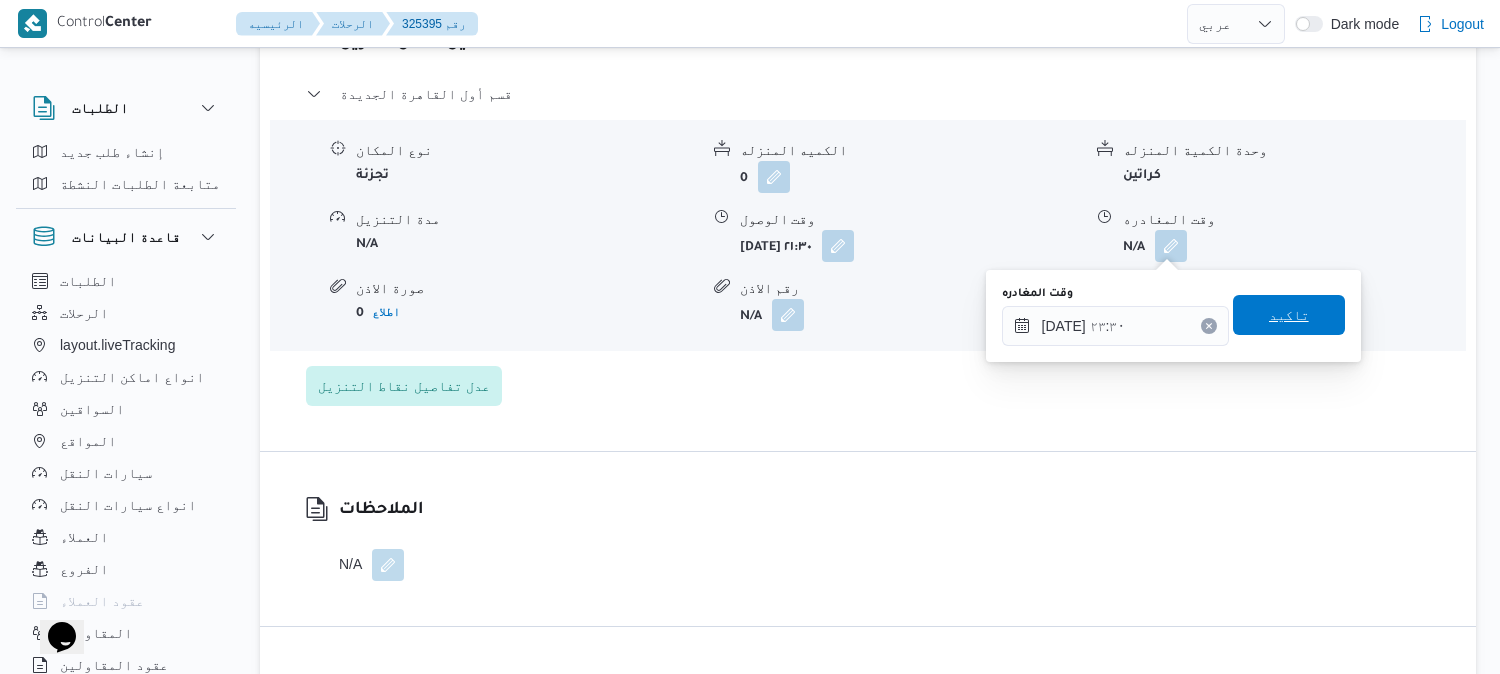 click on "تاكيد" at bounding box center (1289, 315) 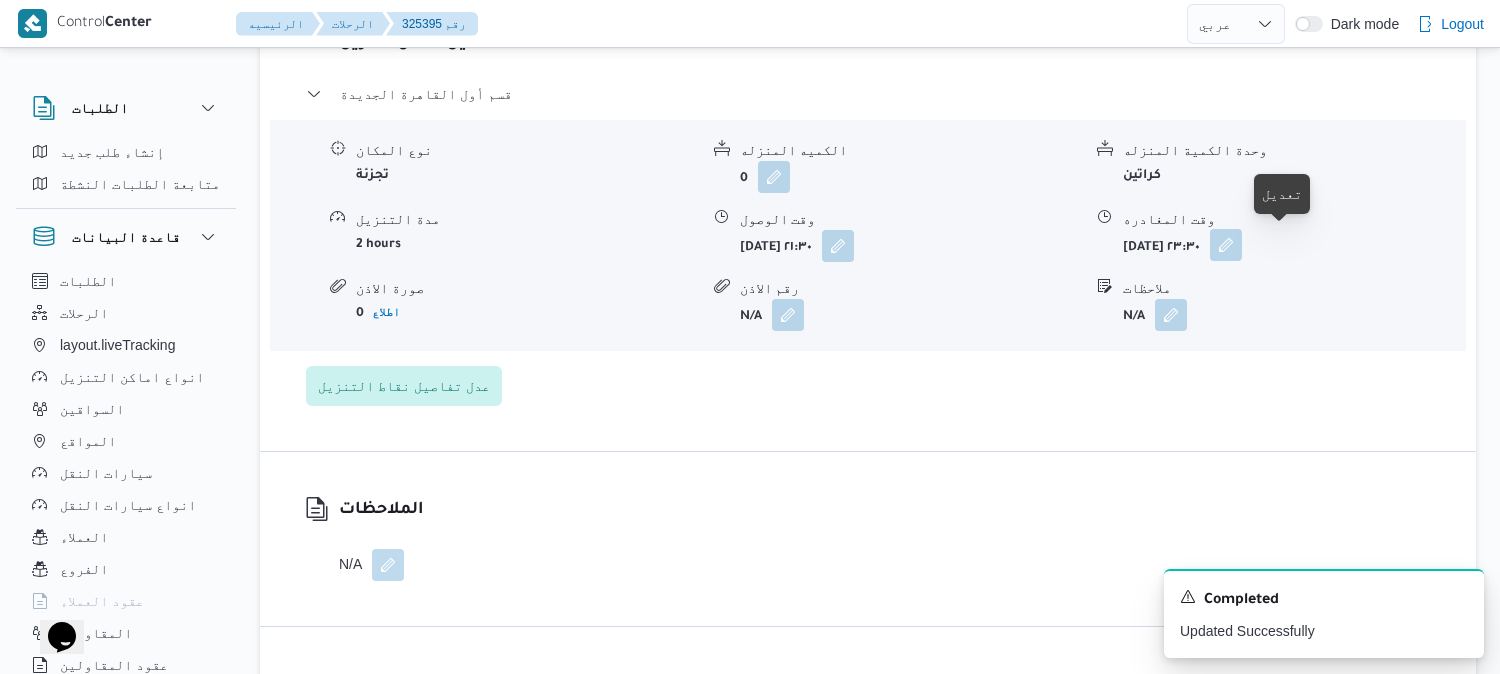 click at bounding box center (1226, 245) 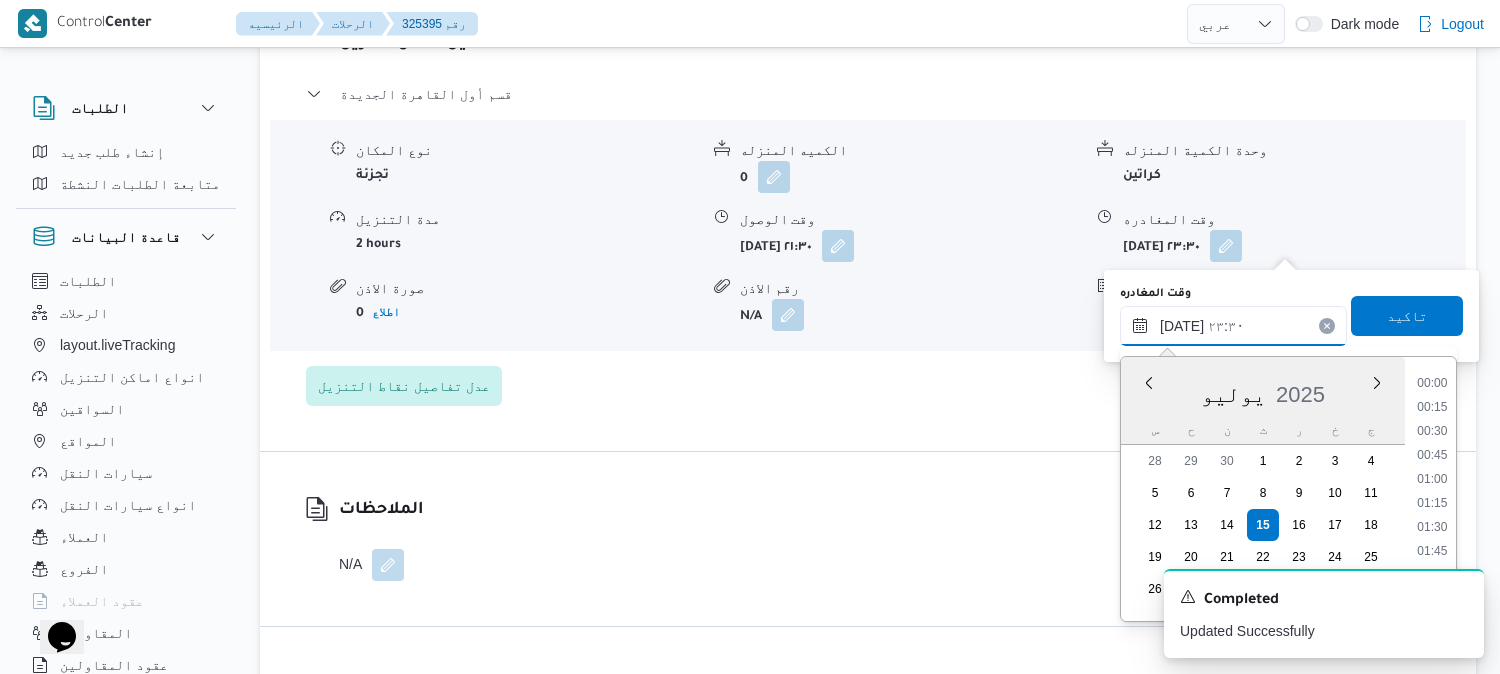 click on "[DATE] ٢٣:٣٠" at bounding box center [1233, 326] 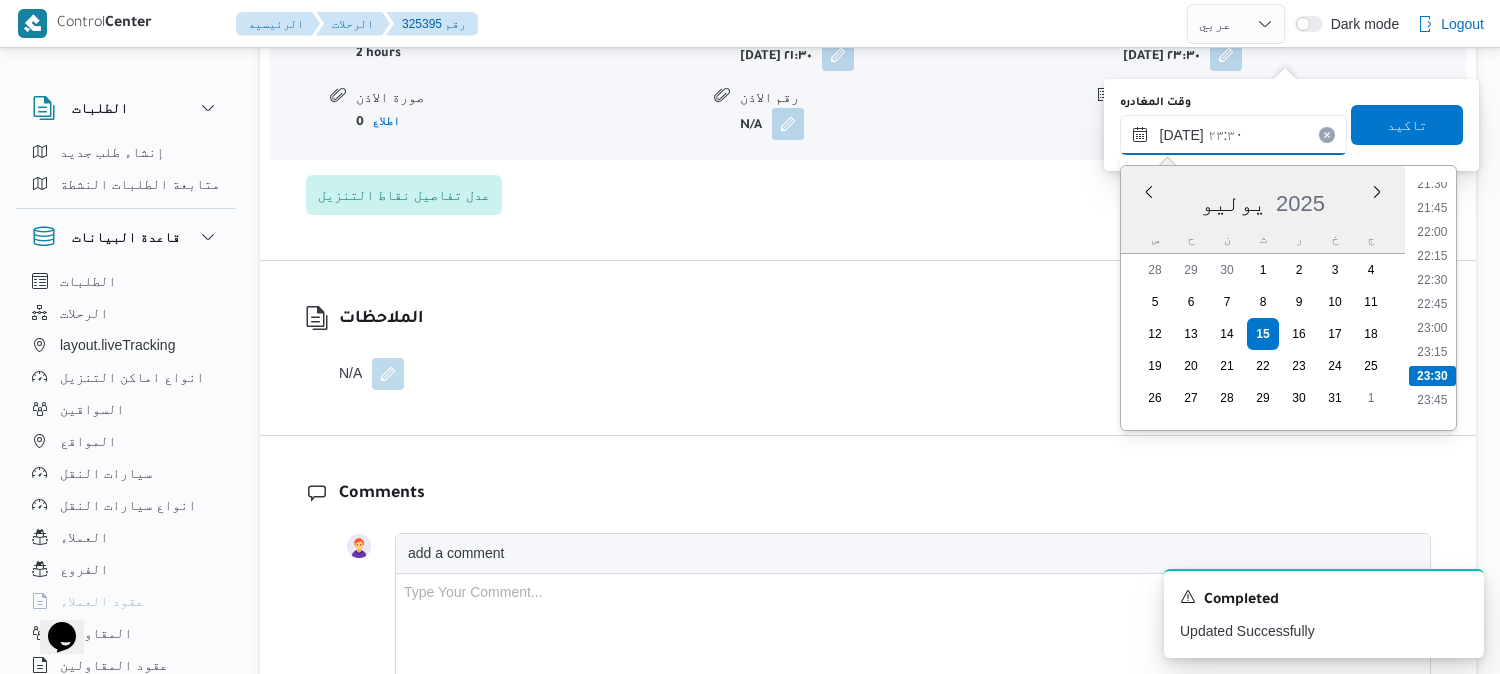 scroll, scrollTop: 1888, scrollLeft: 0, axis: vertical 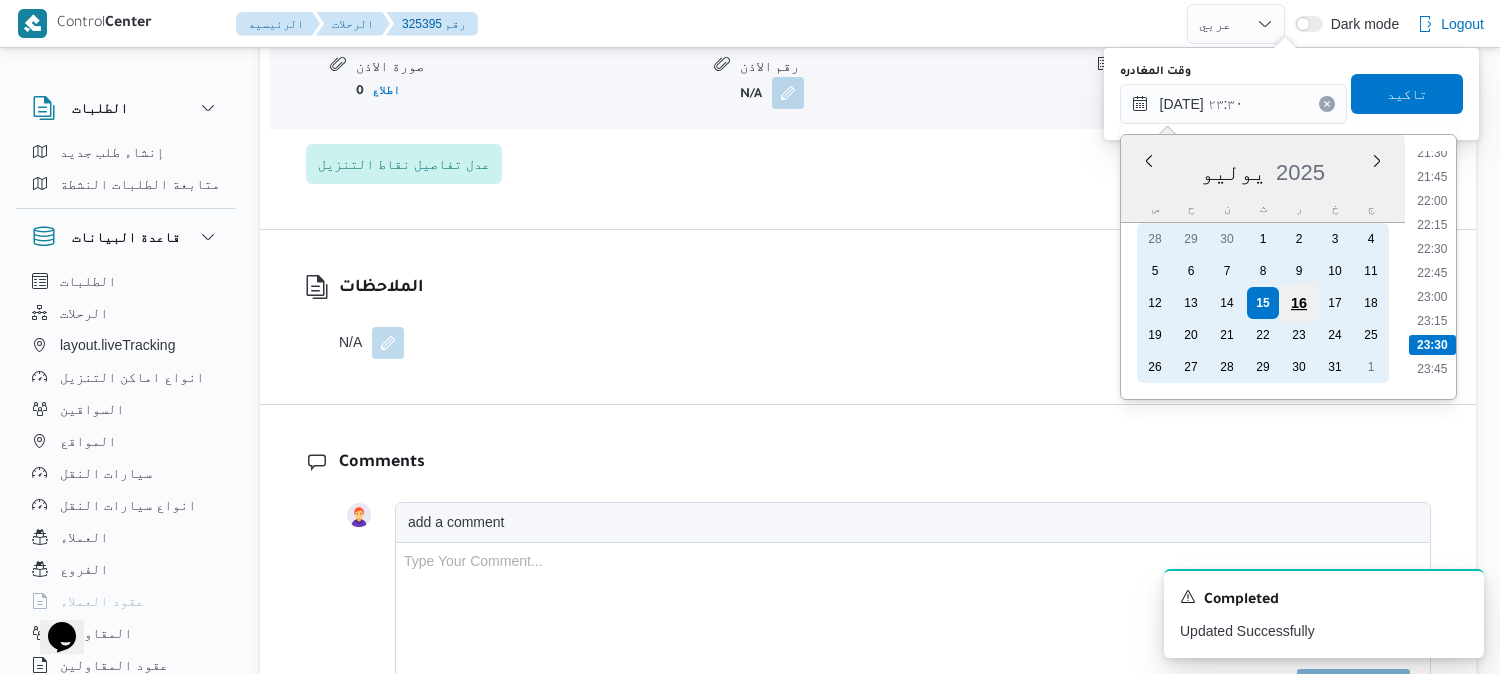 click on "16" at bounding box center (1298, 303) 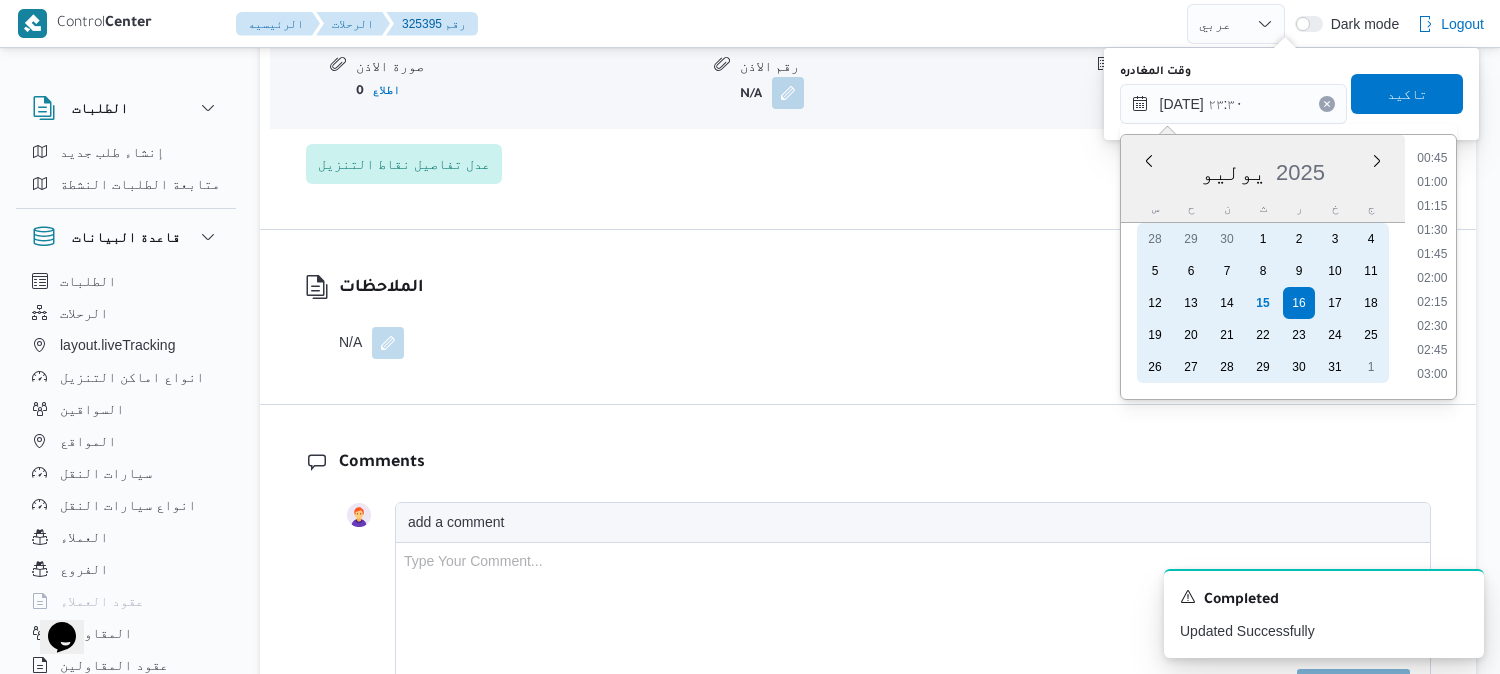 scroll, scrollTop: 0, scrollLeft: 0, axis: both 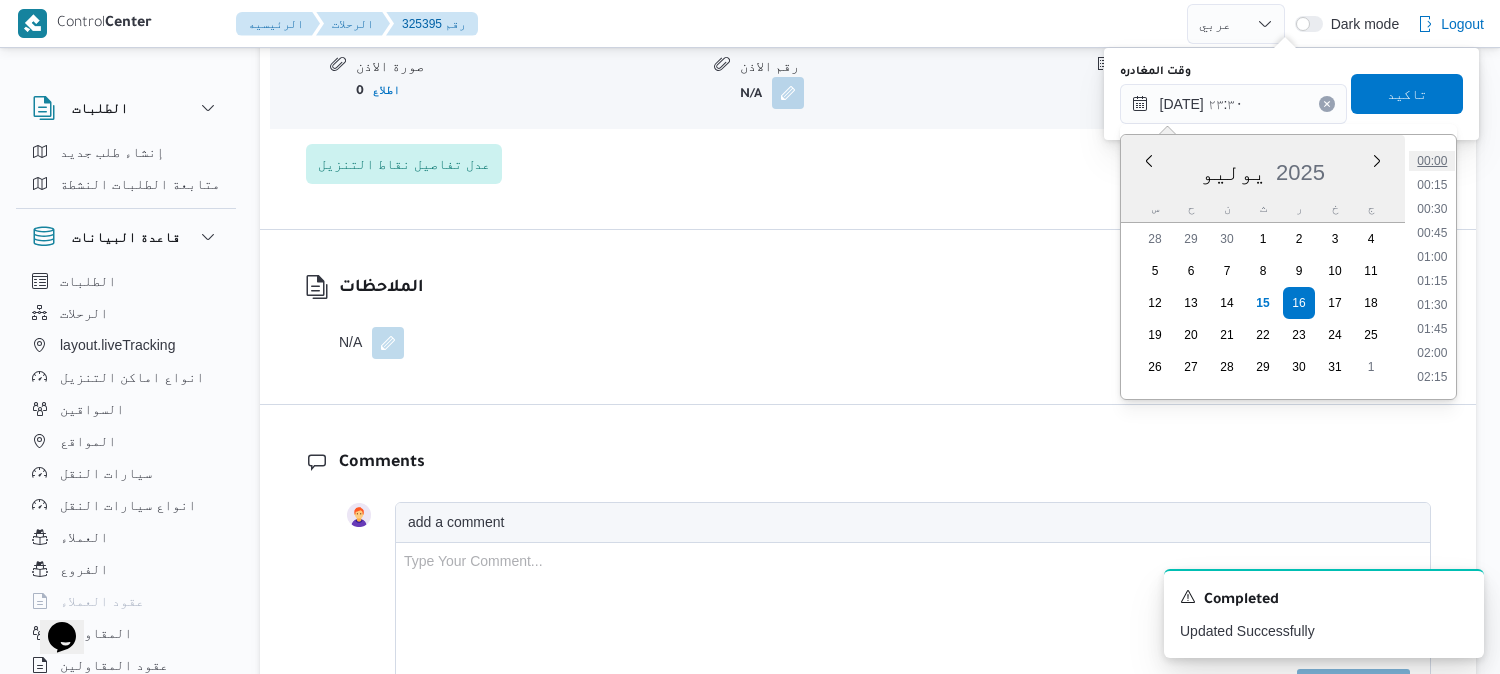 click on "00:00" at bounding box center (1432, 161) 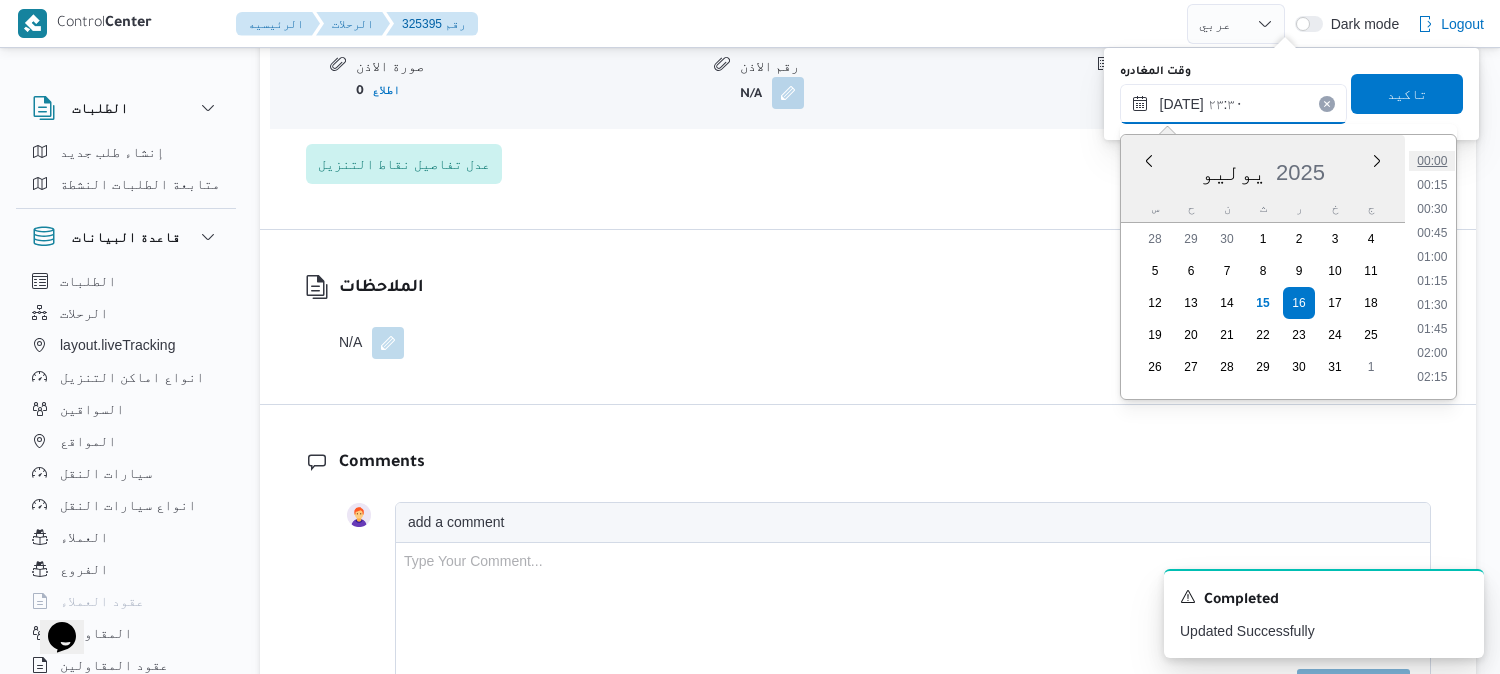 type on "[DATE] ٠٠:٠٠" 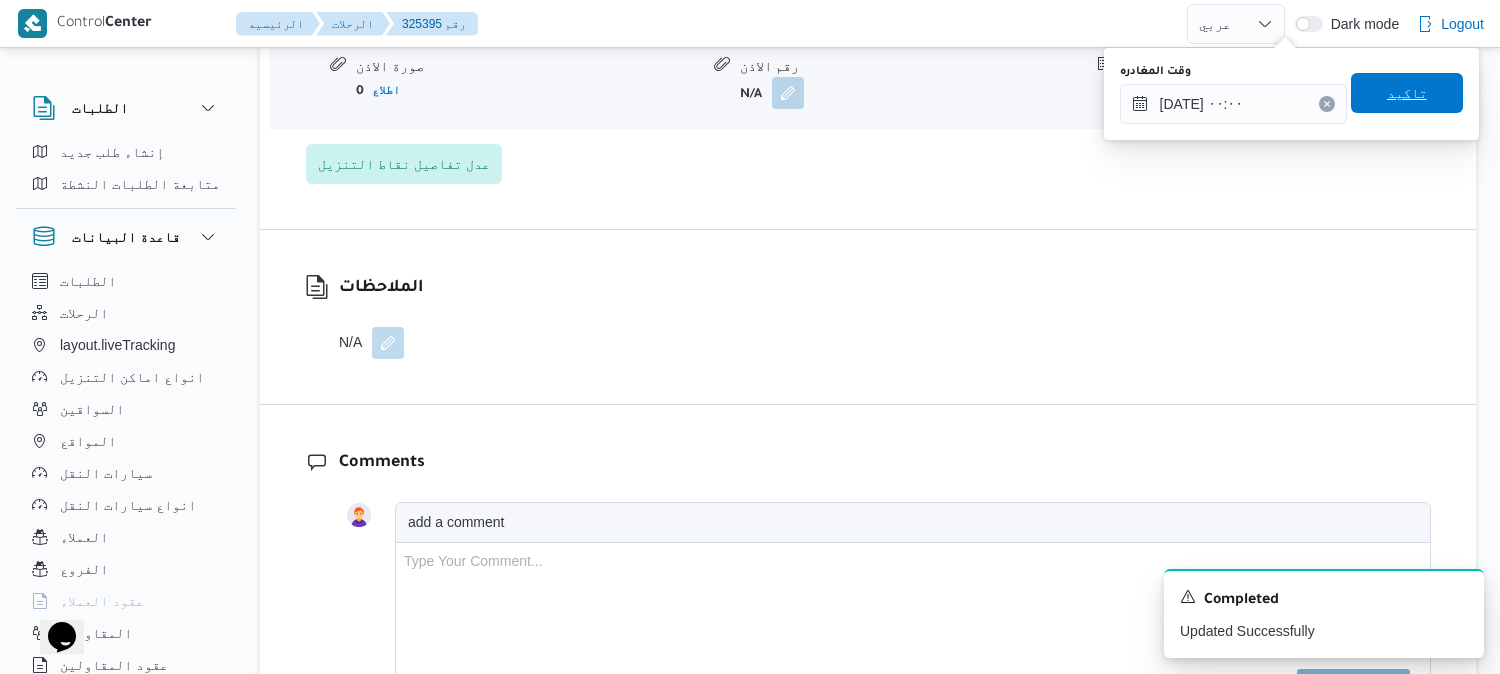 click on "تاكيد" at bounding box center (1407, 93) 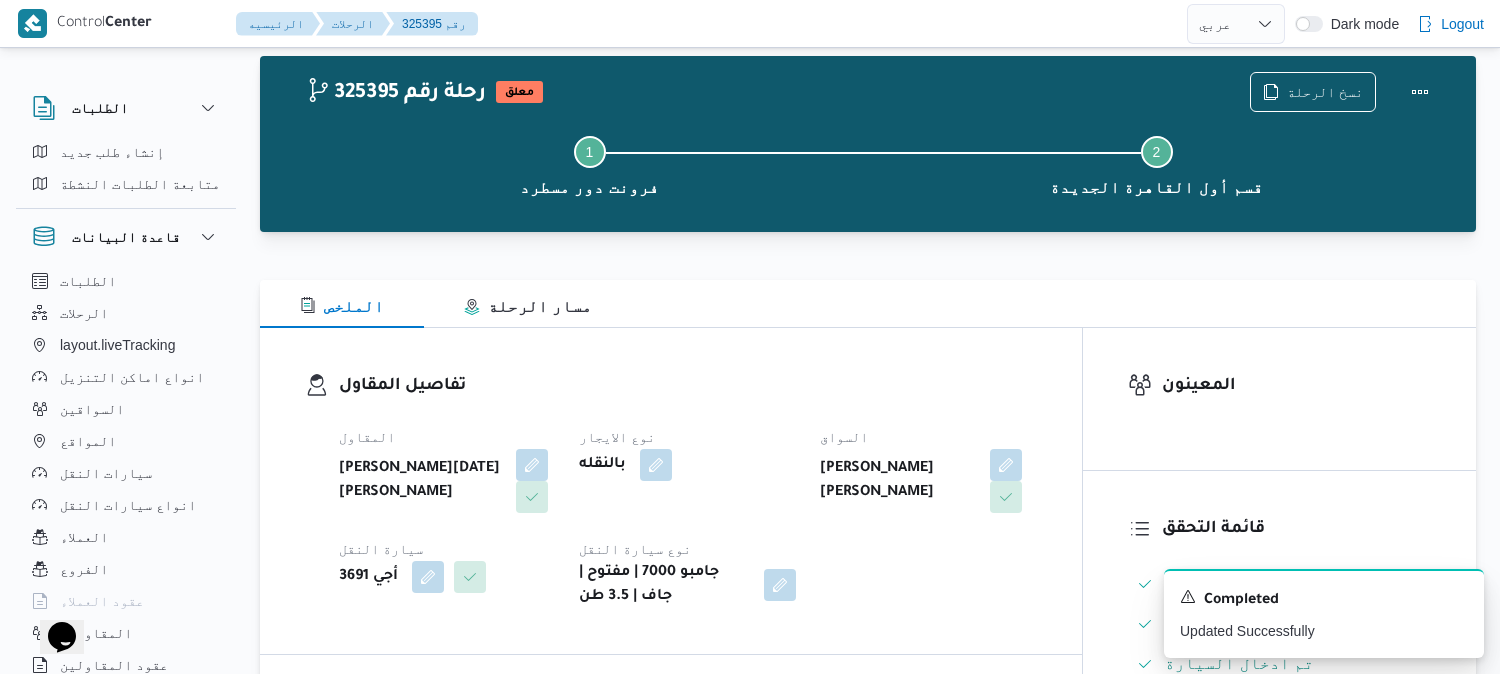 scroll, scrollTop: 0, scrollLeft: 0, axis: both 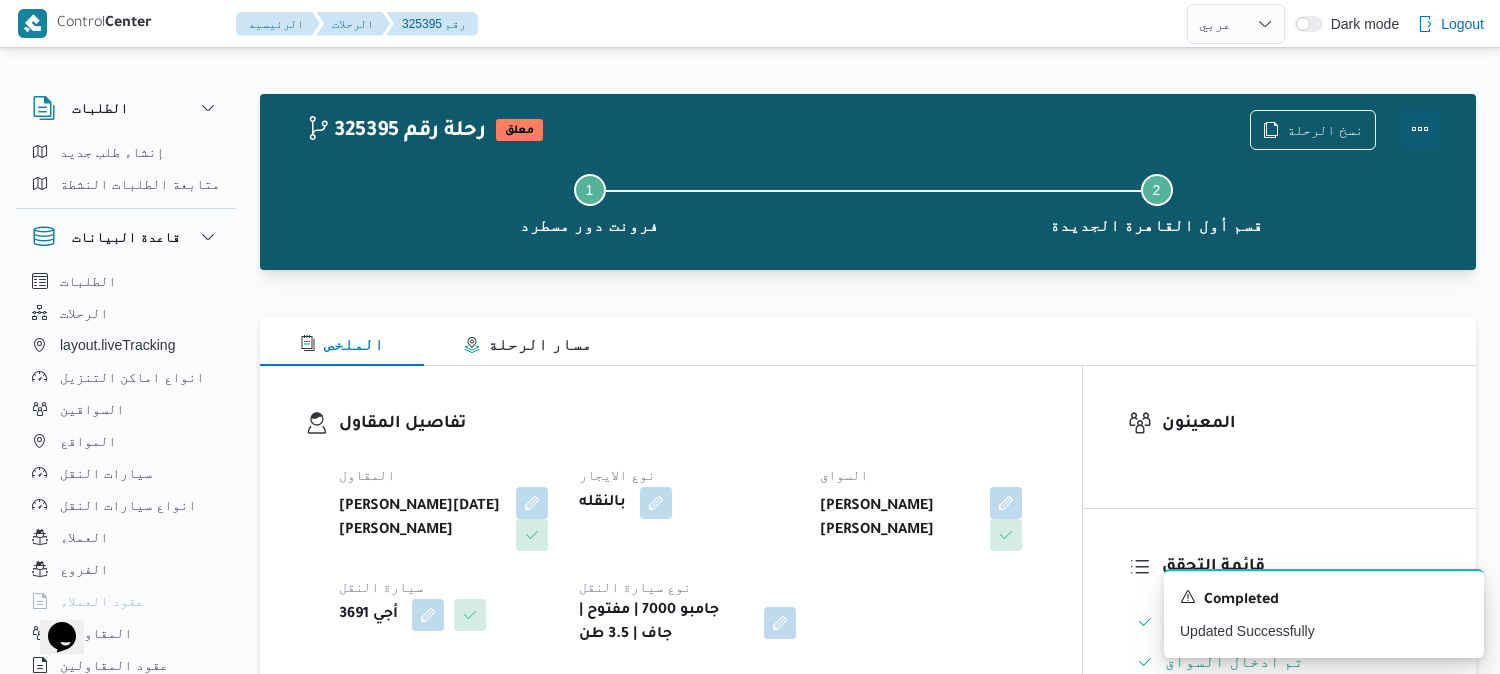 click at bounding box center [1420, 129] 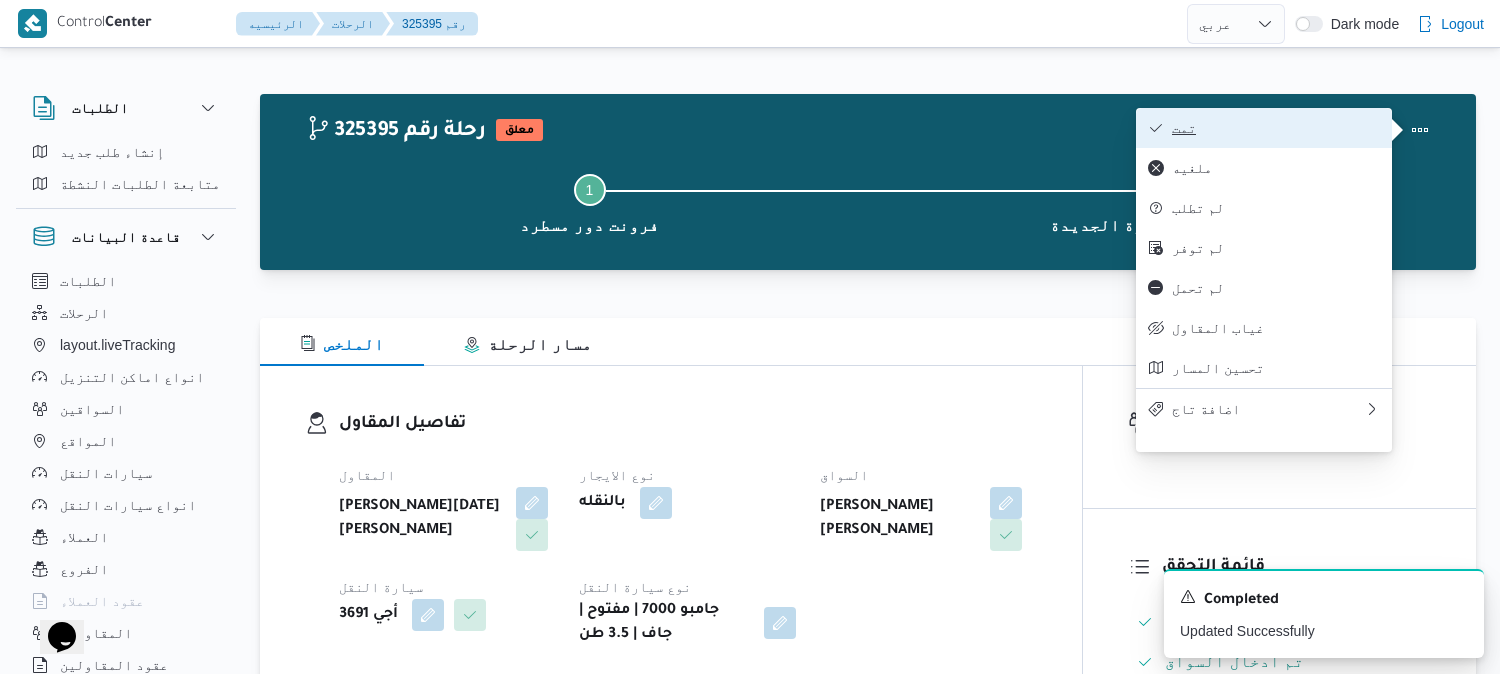 click on "تمت" at bounding box center [1276, 128] 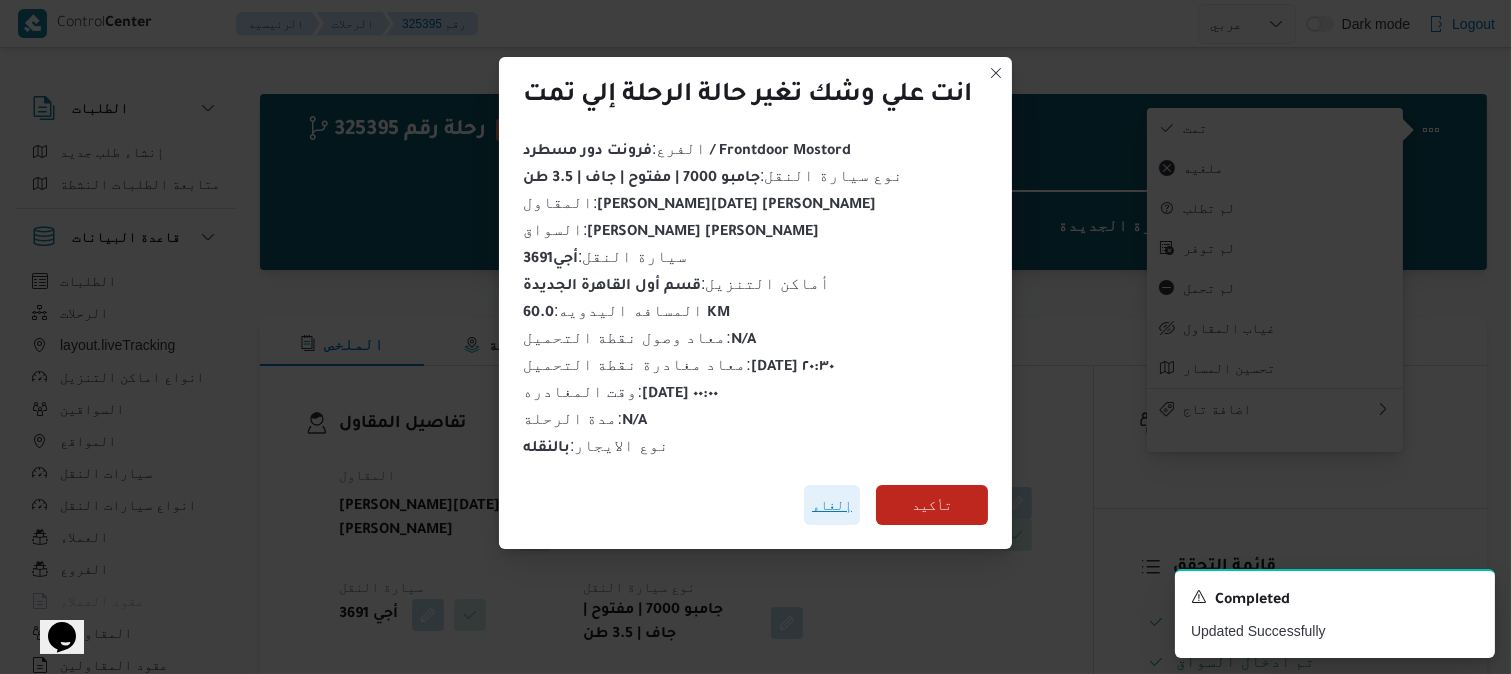 click on "إلغاء" at bounding box center [832, 505] 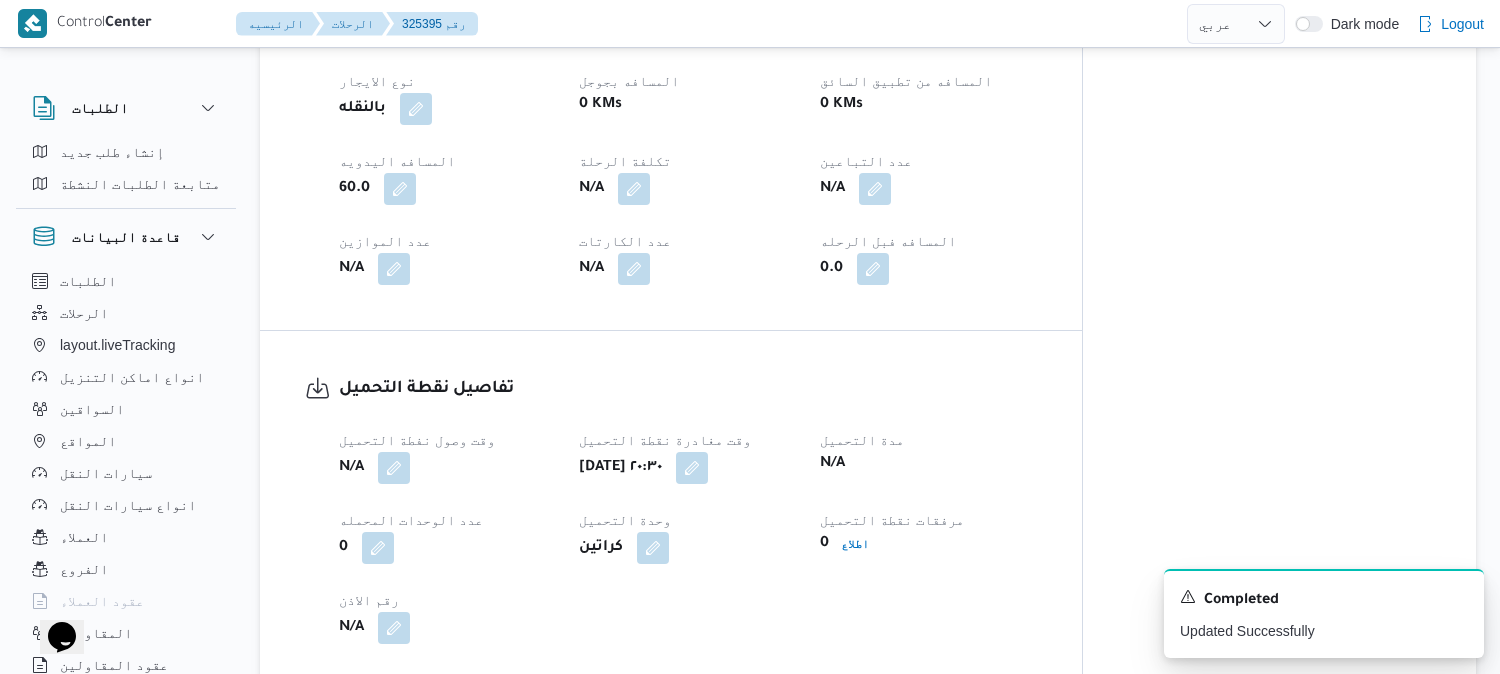 scroll, scrollTop: 1000, scrollLeft: 0, axis: vertical 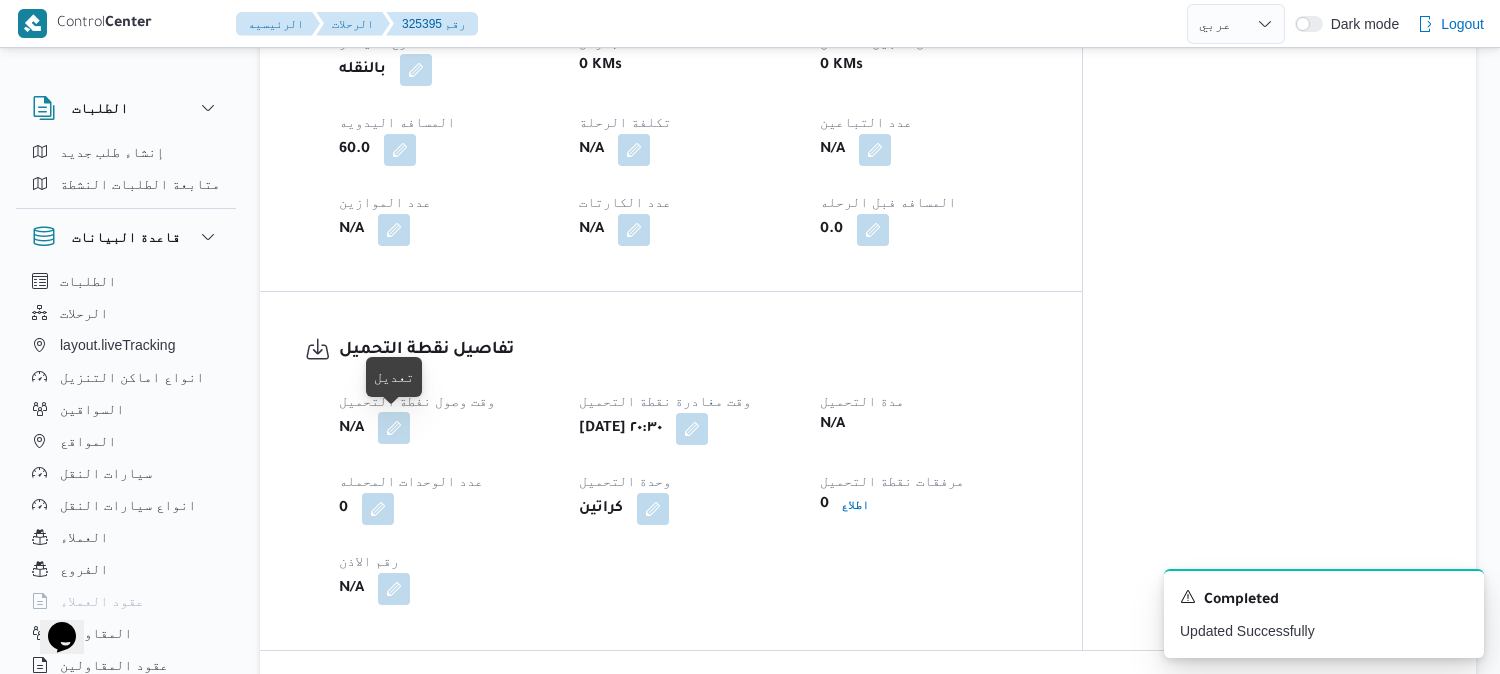 click at bounding box center (394, 428) 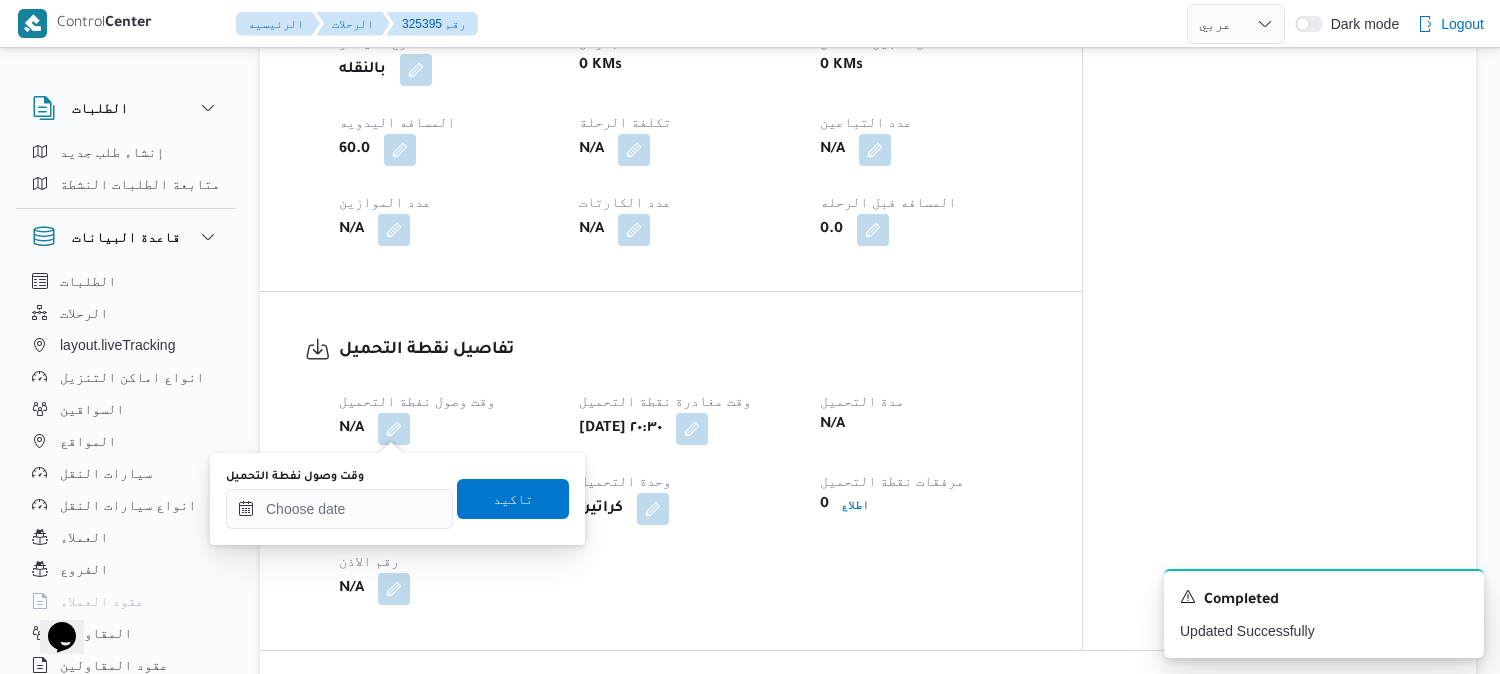 click on "وقت وصول نفطة التحميل" at bounding box center [339, 477] 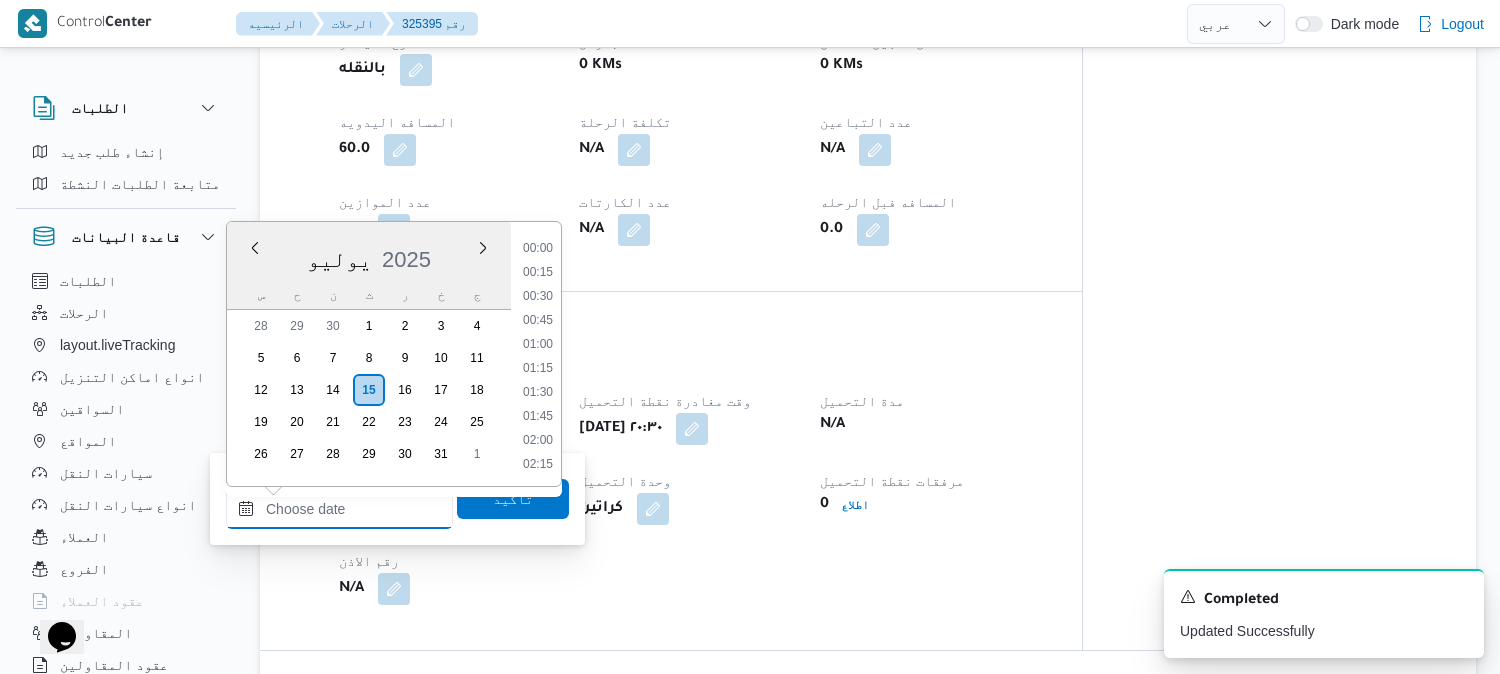 click on "وقت وصول نفطة التحميل" at bounding box center (339, 509) 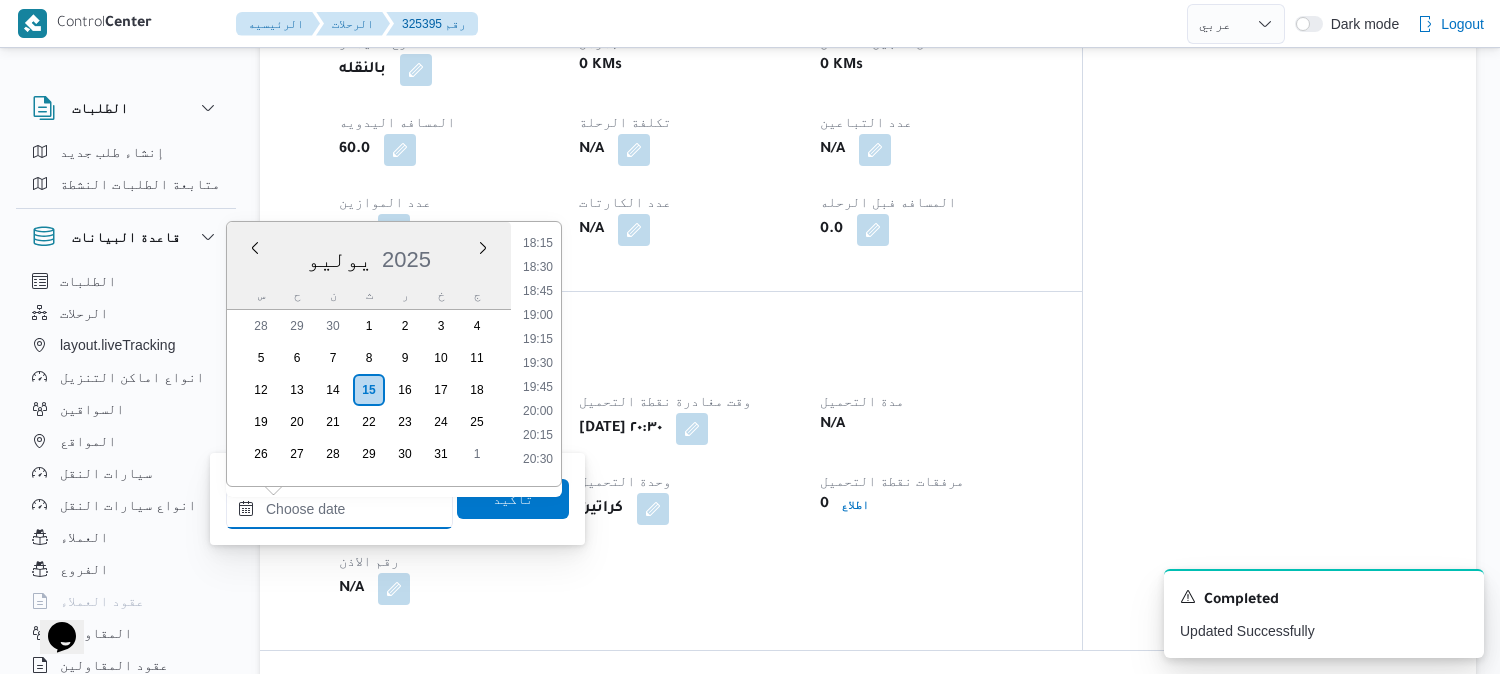 scroll, scrollTop: 1745, scrollLeft: 0, axis: vertical 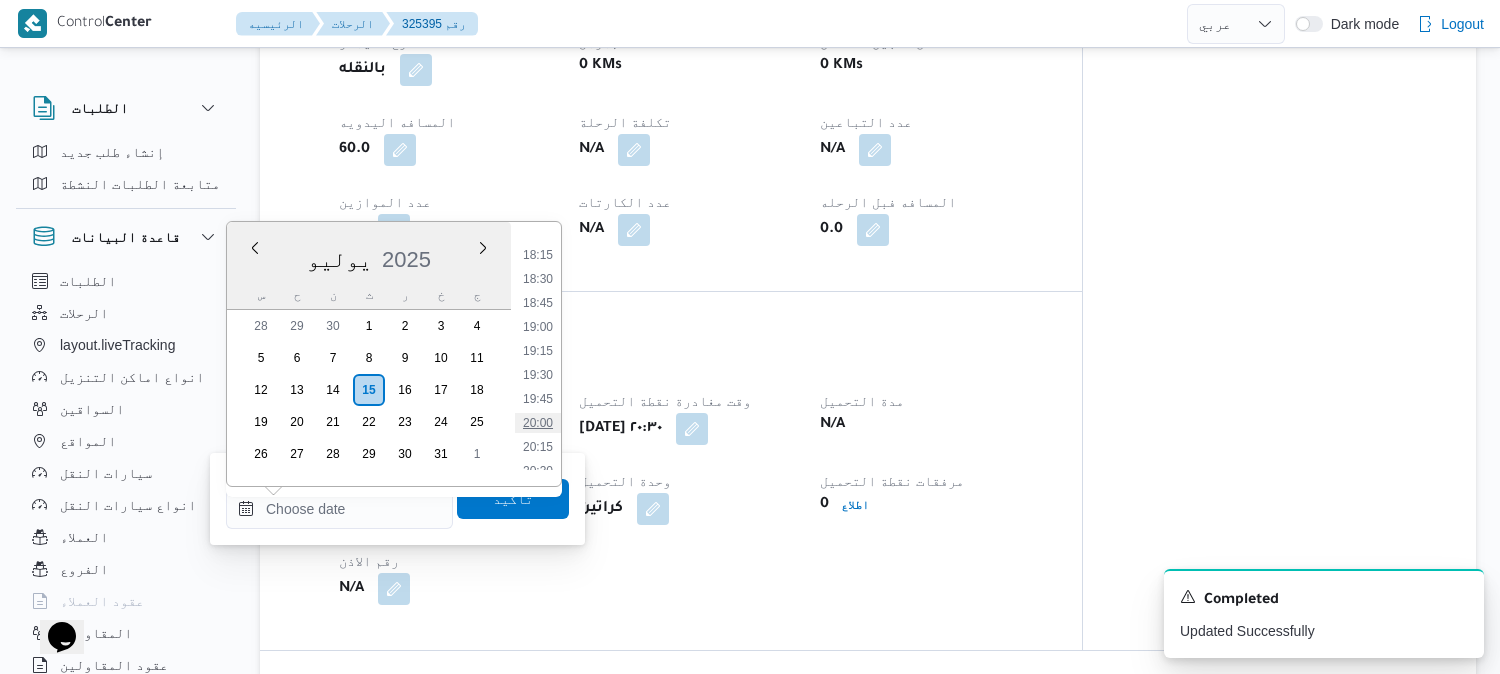 click on "20:00" at bounding box center (538, 423) 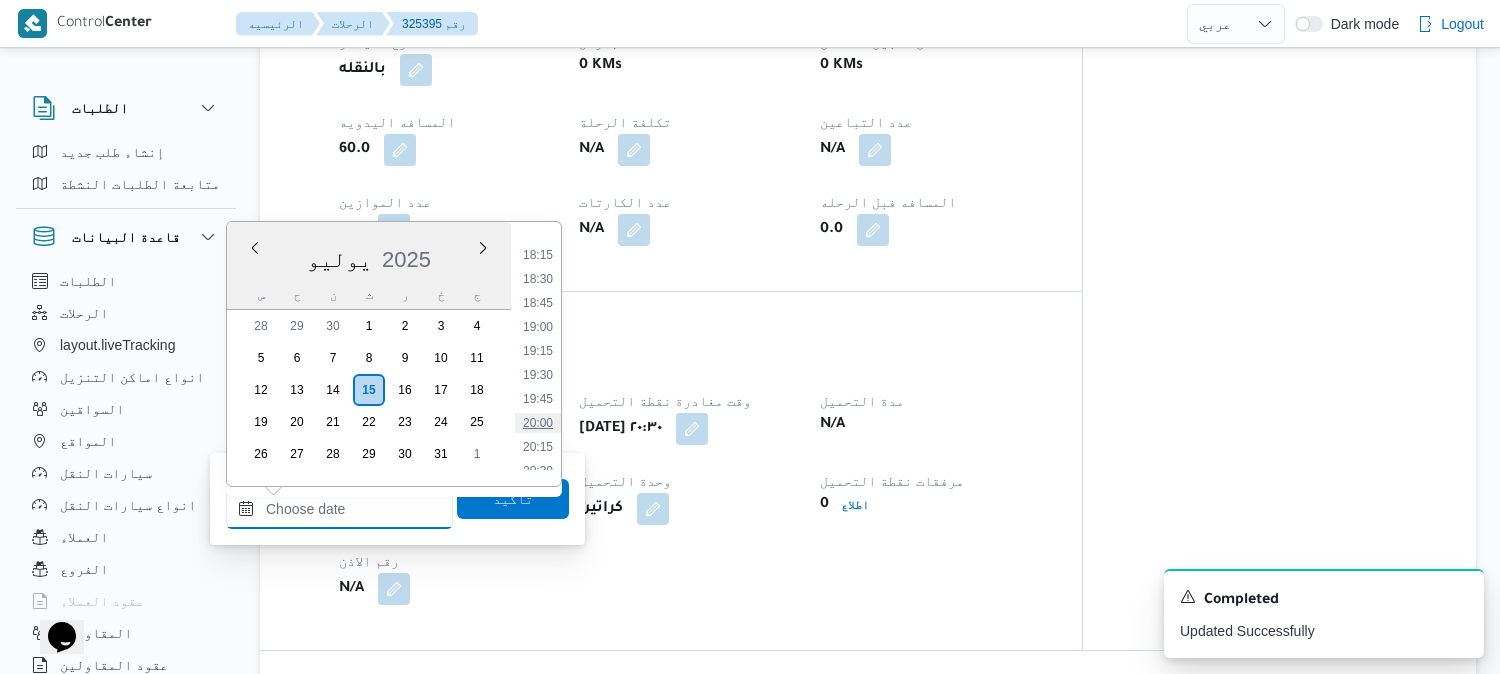 type on "١٥/٠٧/٢٠٢٥ ٢٠:٠٠" 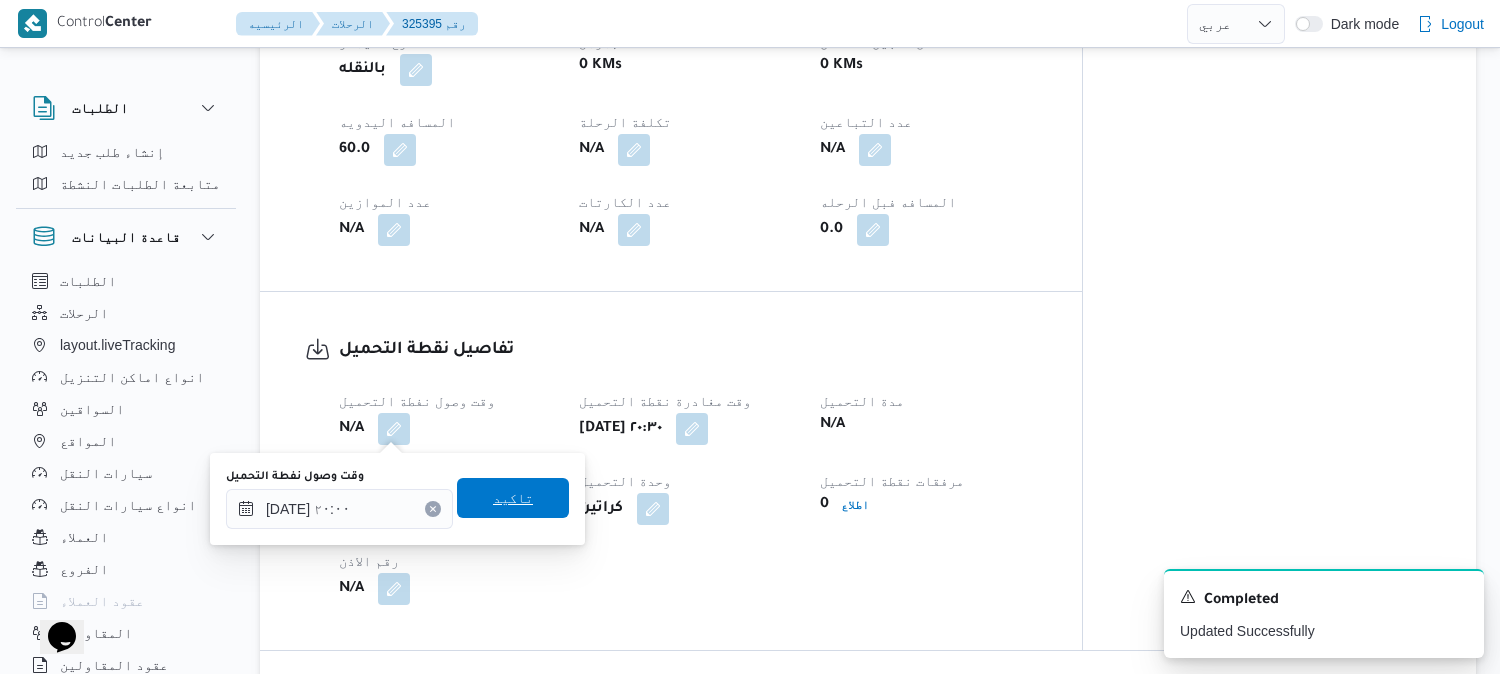 click on "تاكيد" at bounding box center (513, 498) 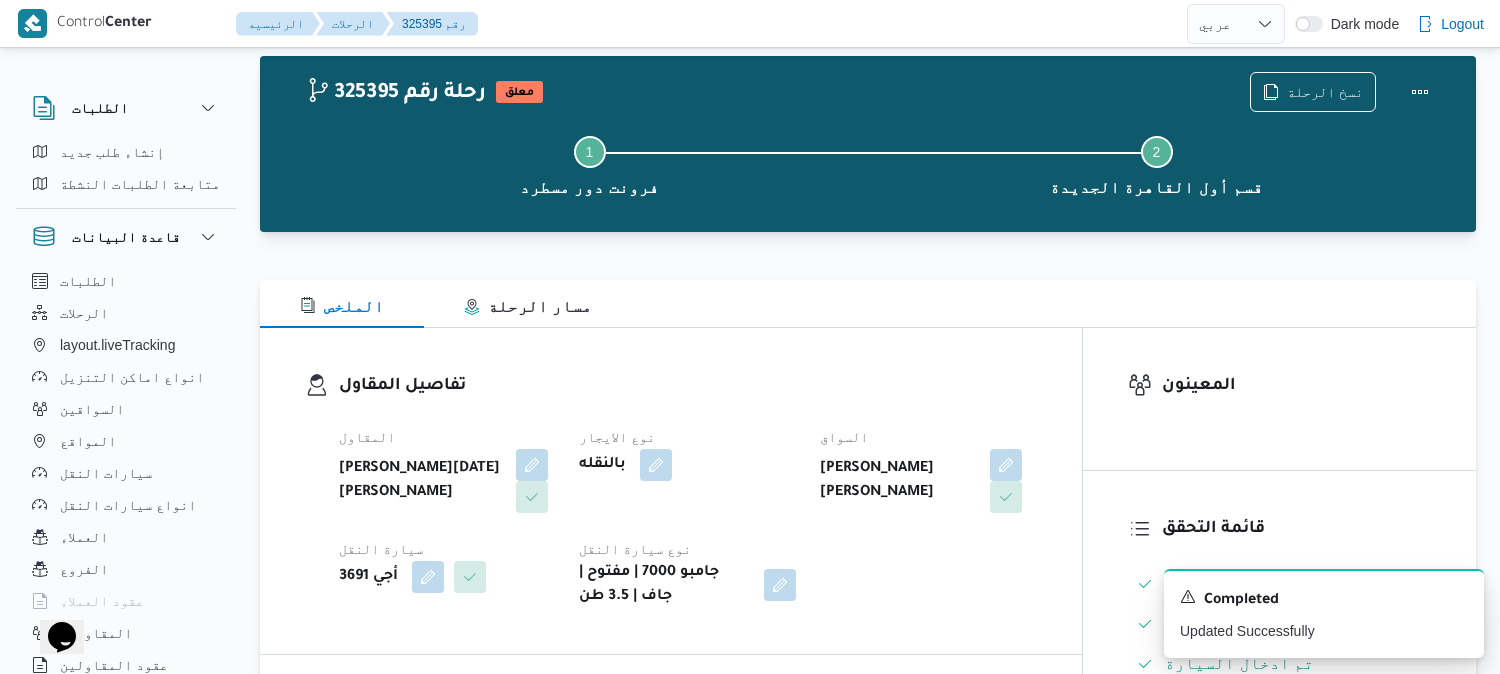 scroll, scrollTop: 0, scrollLeft: 0, axis: both 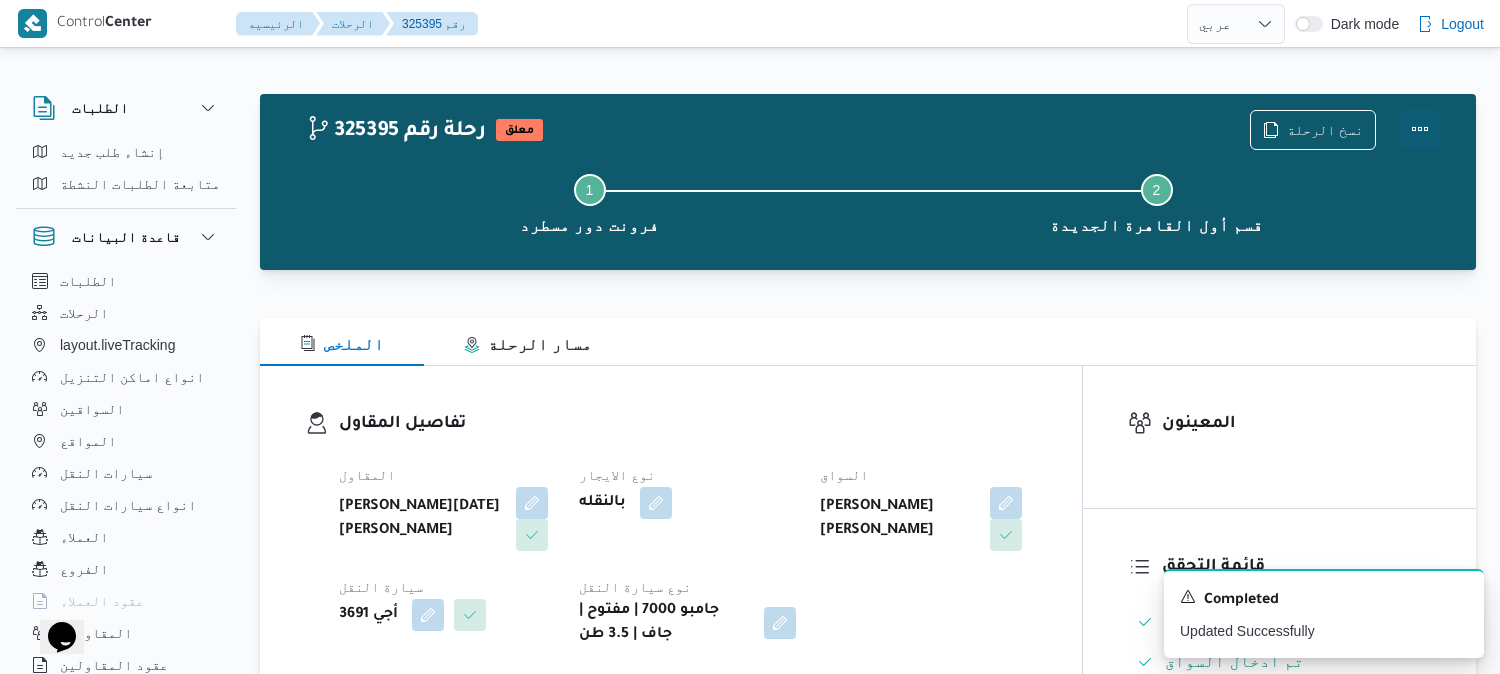 click at bounding box center (1420, 129) 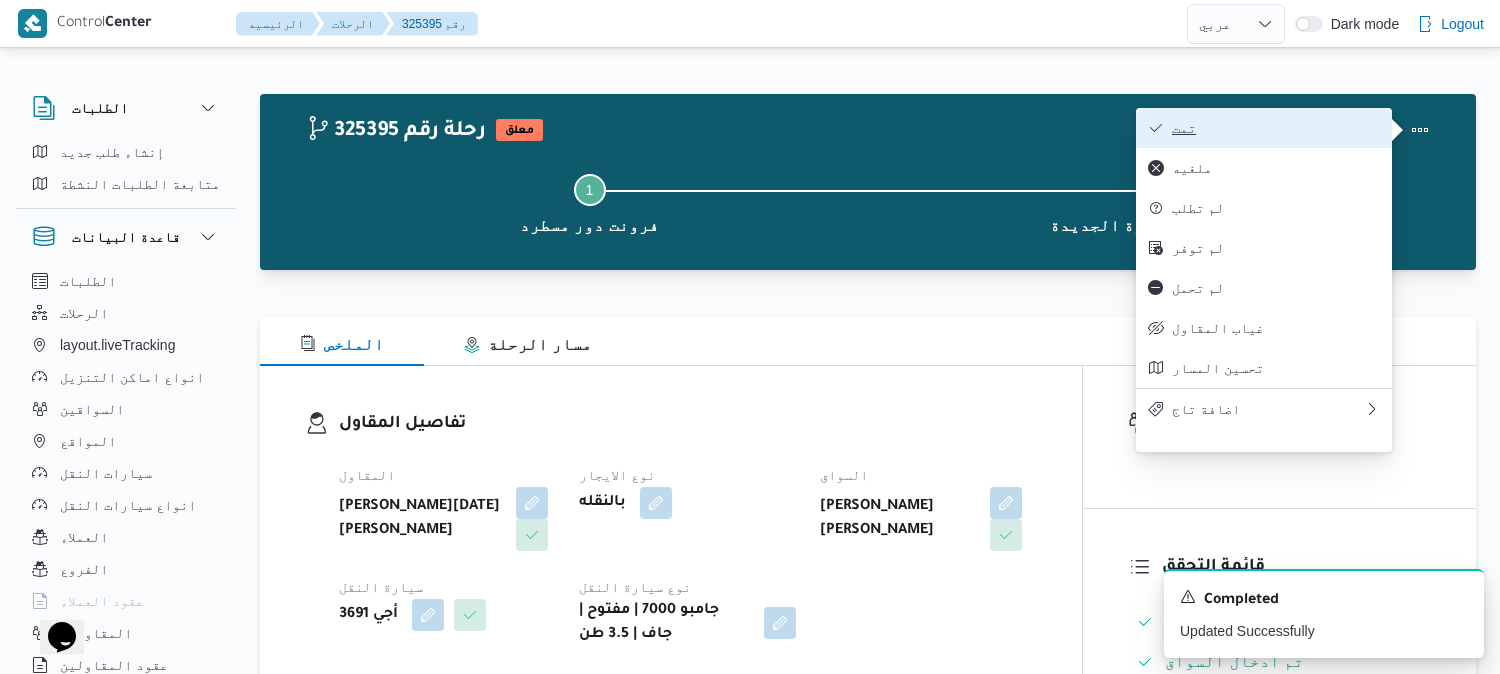 click on "تمت" at bounding box center (1276, 128) 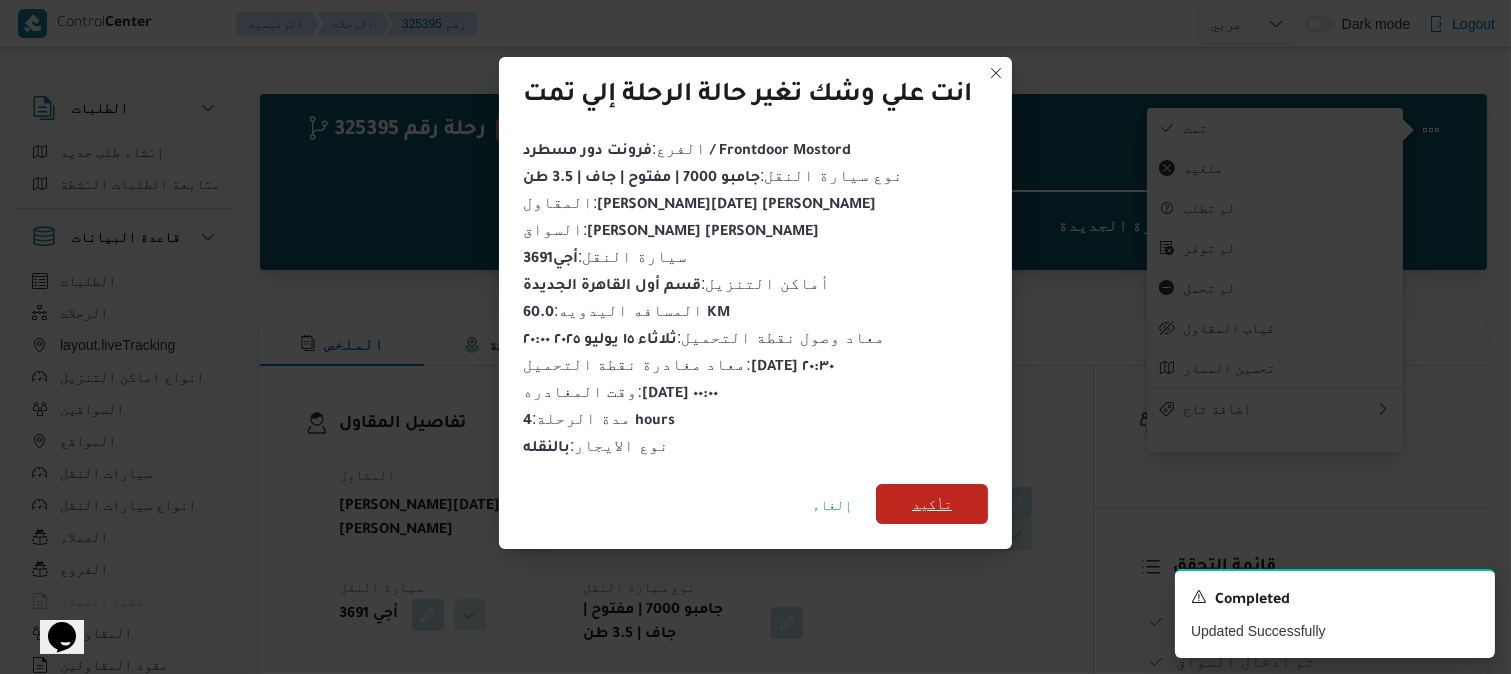 click on "تأكيد" at bounding box center [932, 504] 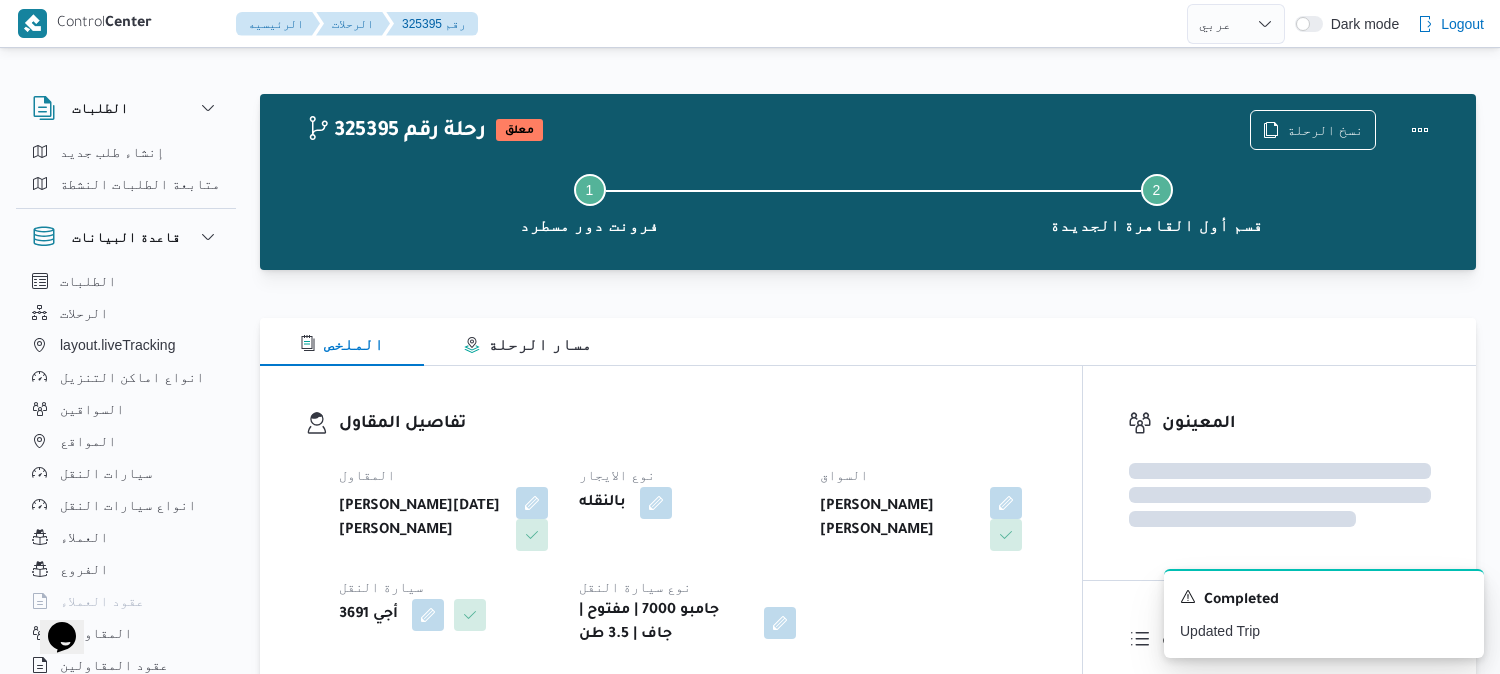 click on "المقاول ابراهيم رمضان ابراهيم عثمان ابوباشا نوع الايجار بالنقله السواق عمرو محمد فوزي حافظ عواد سيارة النقل أجي 3691 نوع سيارة النقل جامبو 7000 | مفتوح | جاف | 3.5 طن" at bounding box center (688, 555) 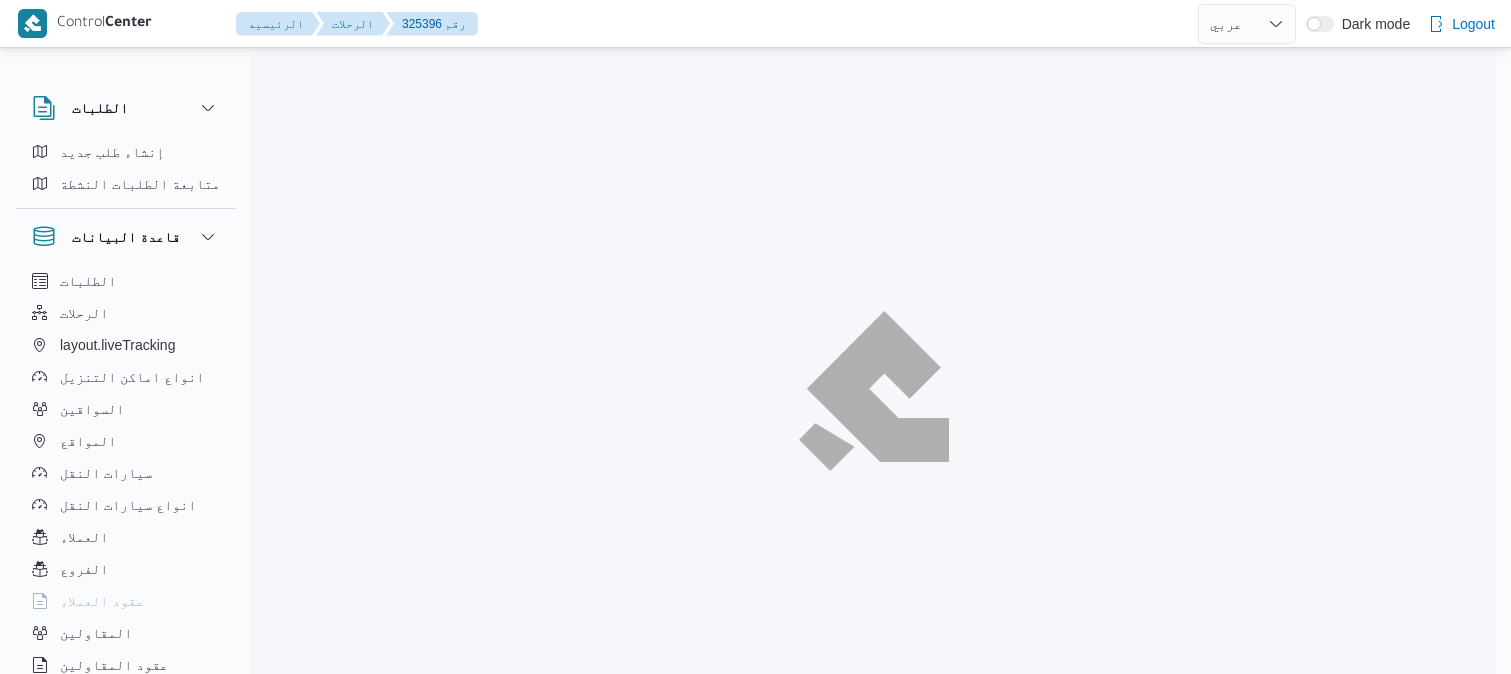 select on "ar" 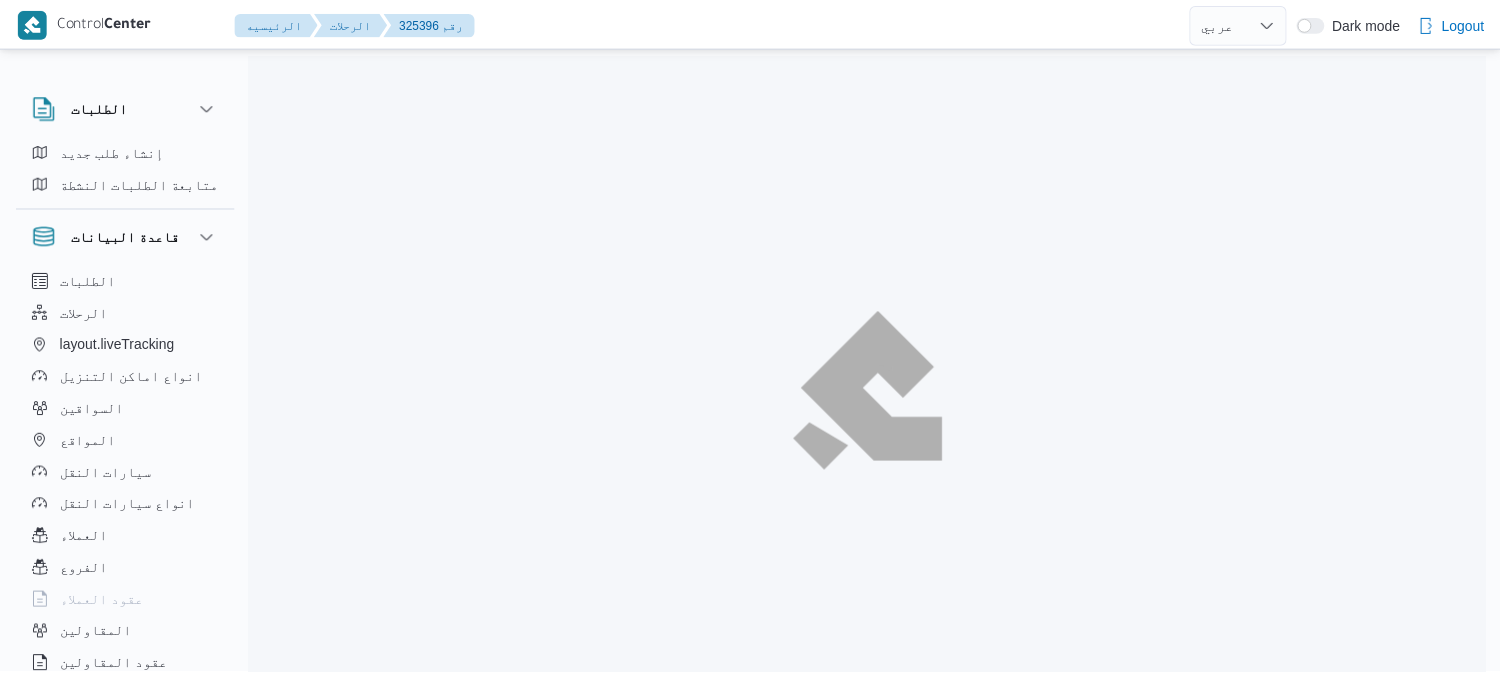 scroll, scrollTop: 0, scrollLeft: 0, axis: both 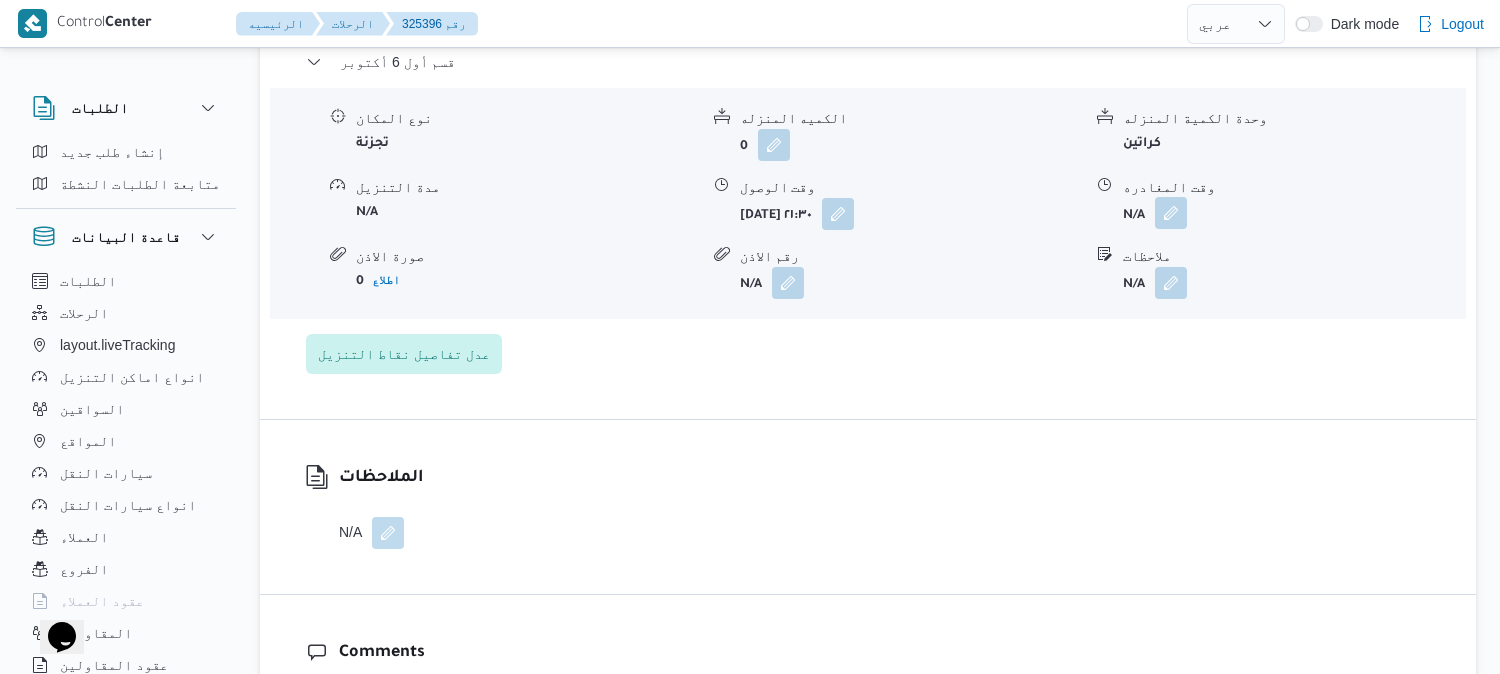 click at bounding box center (1171, 213) 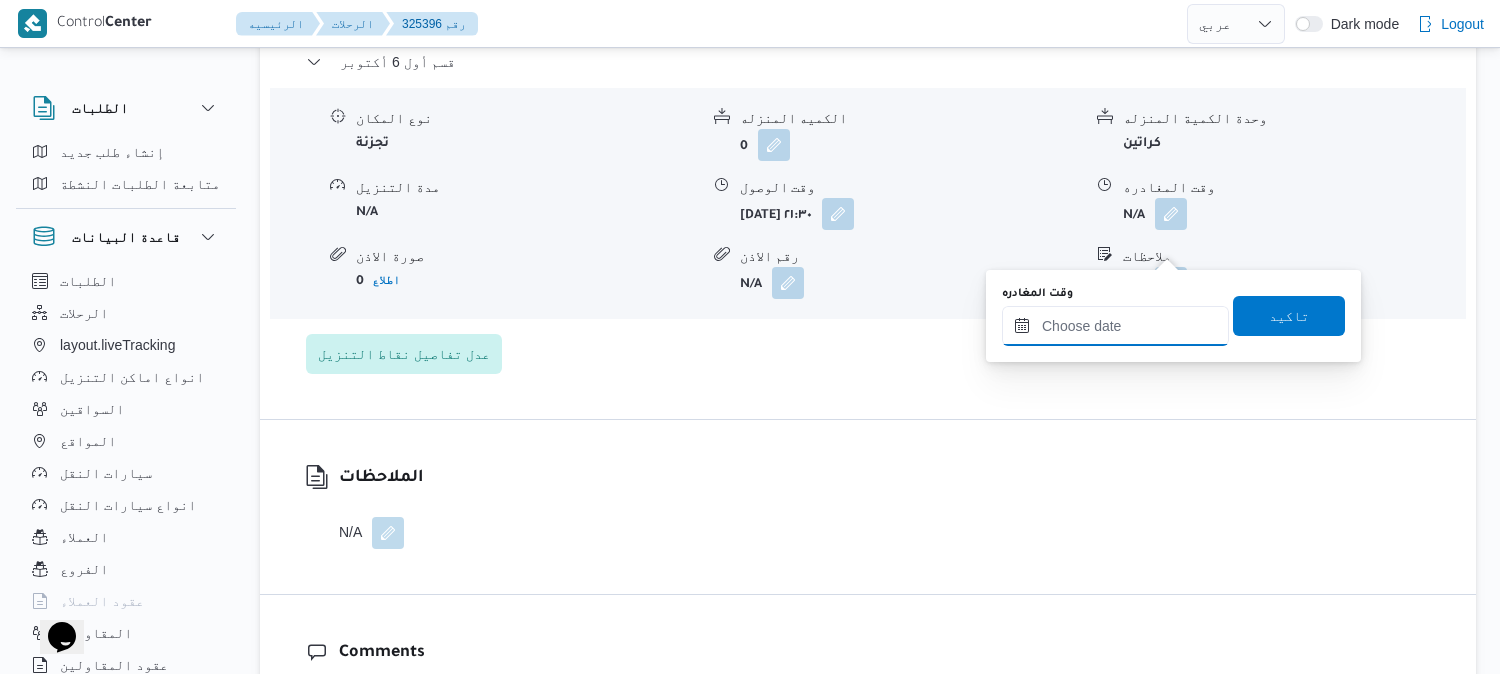 click on "وقت المغادره" at bounding box center [1115, 326] 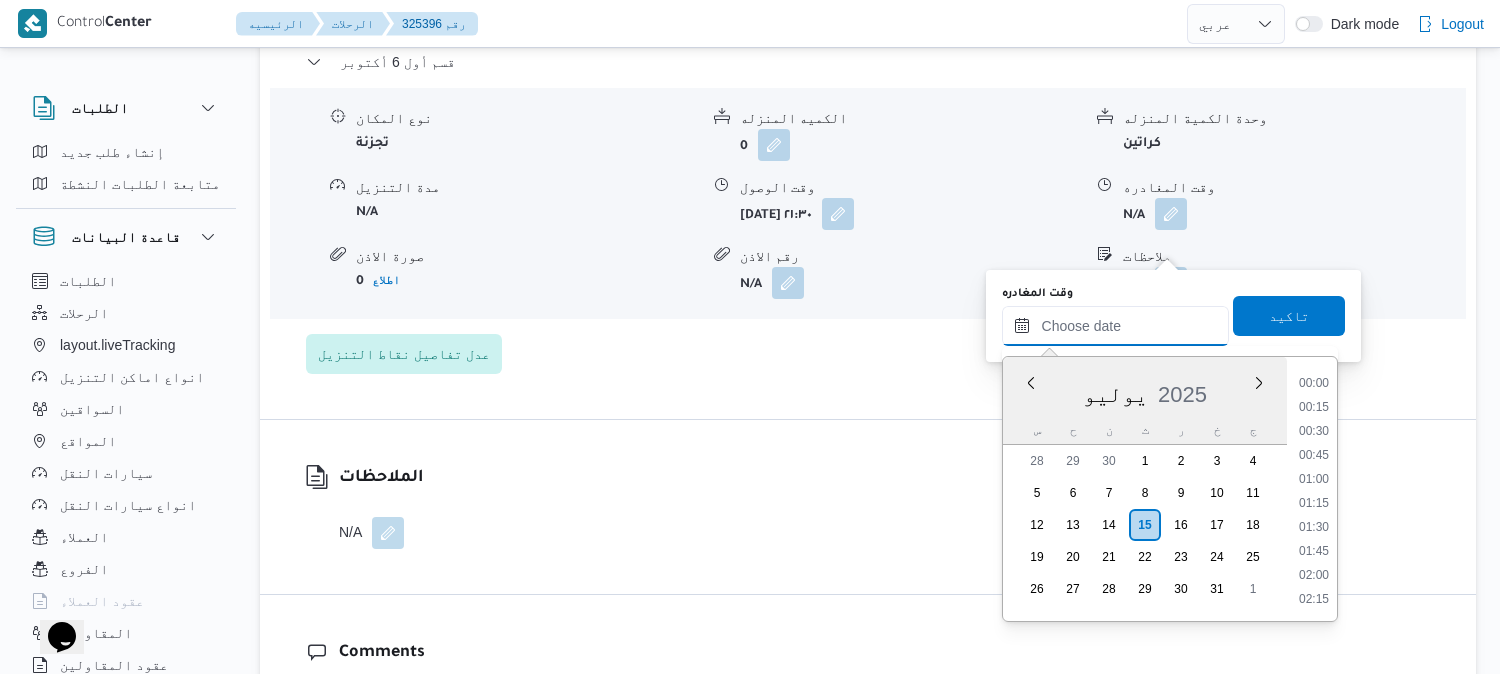 scroll, scrollTop: 2078, scrollLeft: 0, axis: vertical 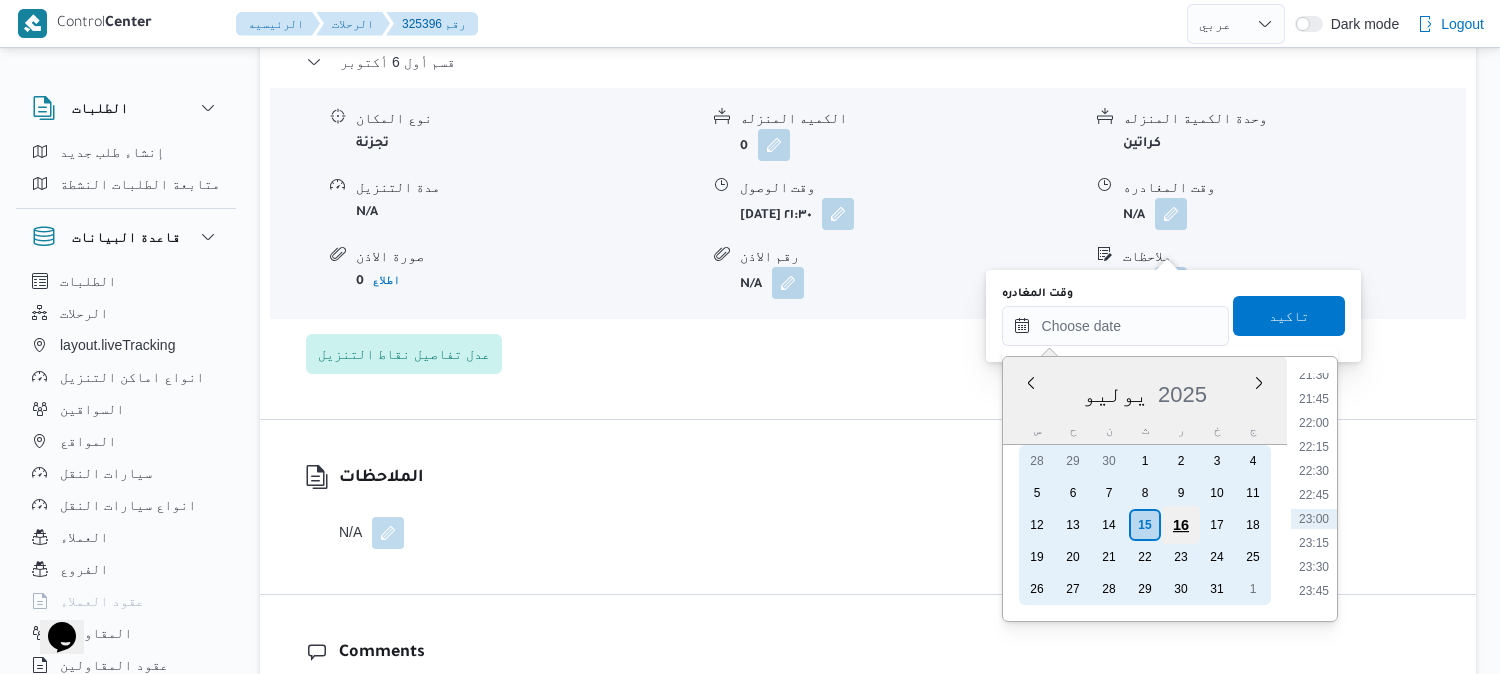 click on "16" at bounding box center [1180, 525] 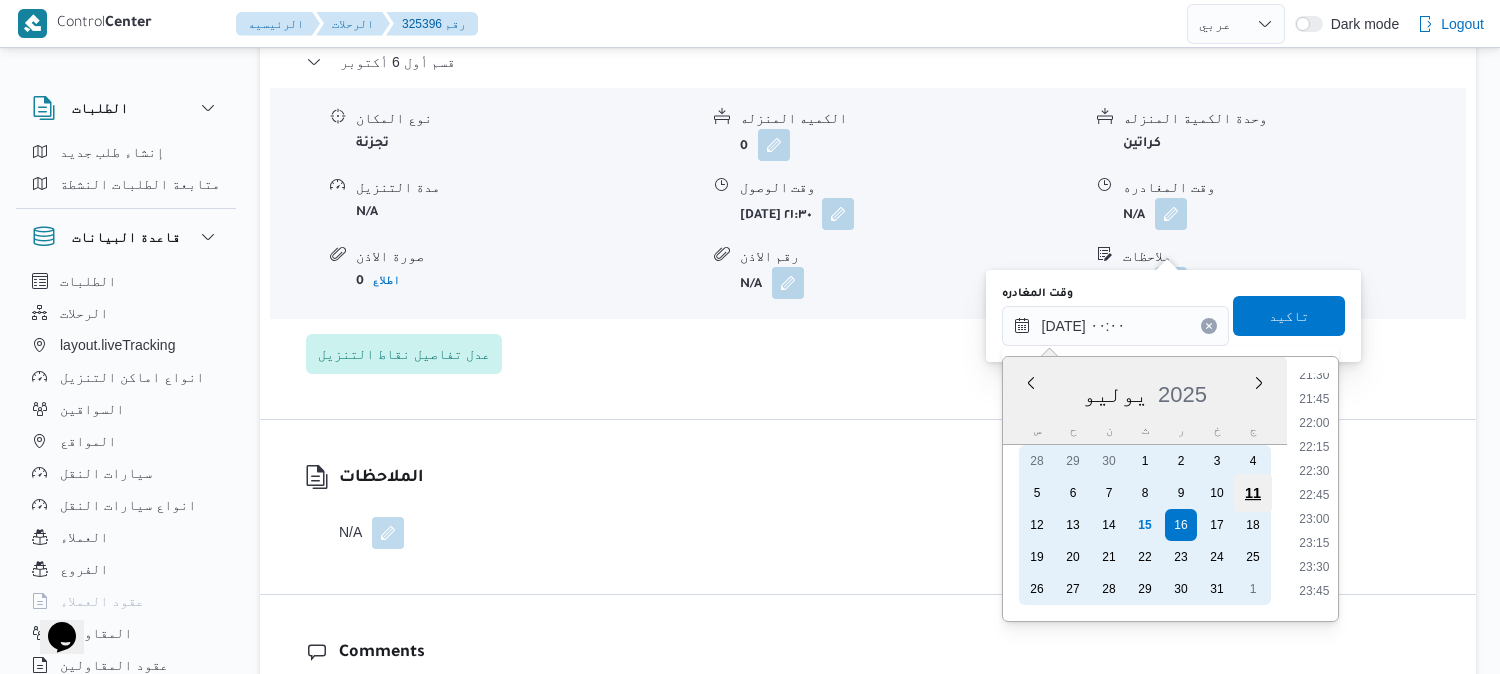 scroll, scrollTop: 0, scrollLeft: 0, axis: both 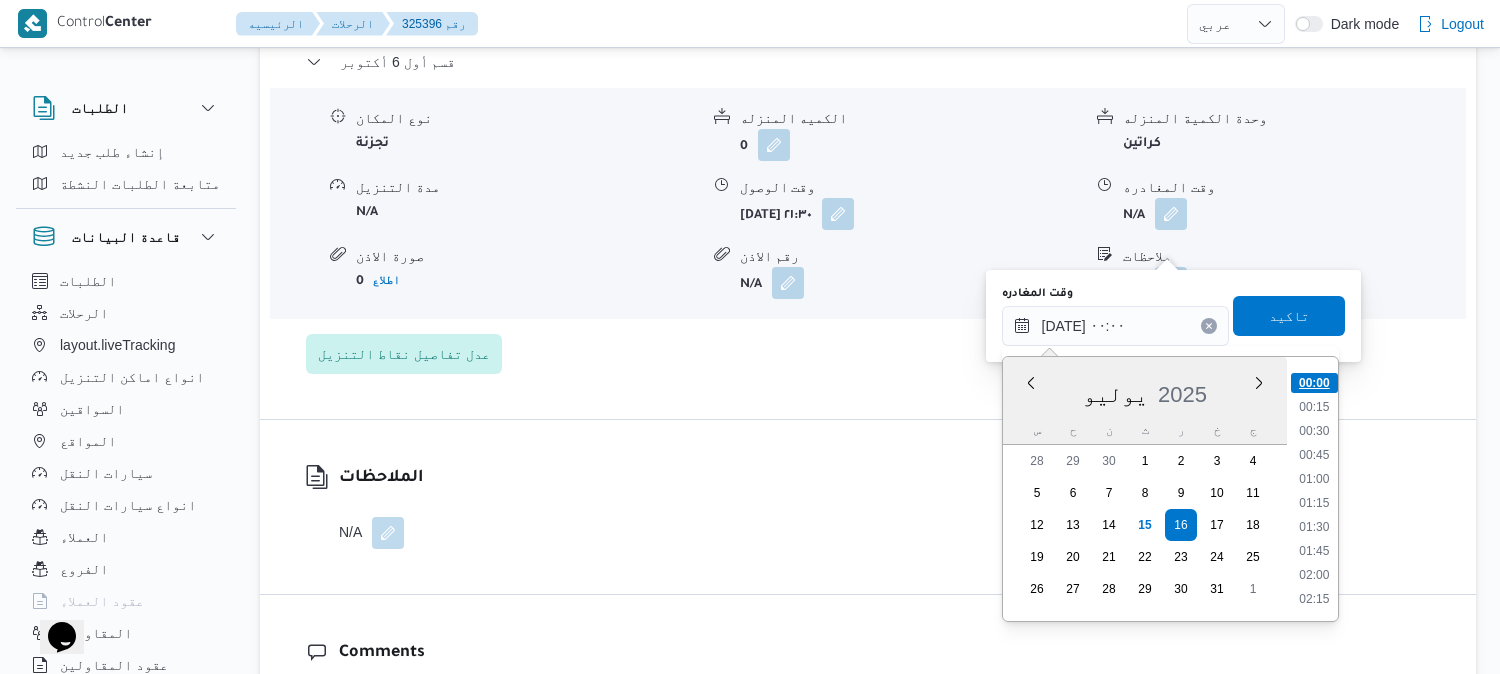 click on "00:00" at bounding box center (1314, 383) 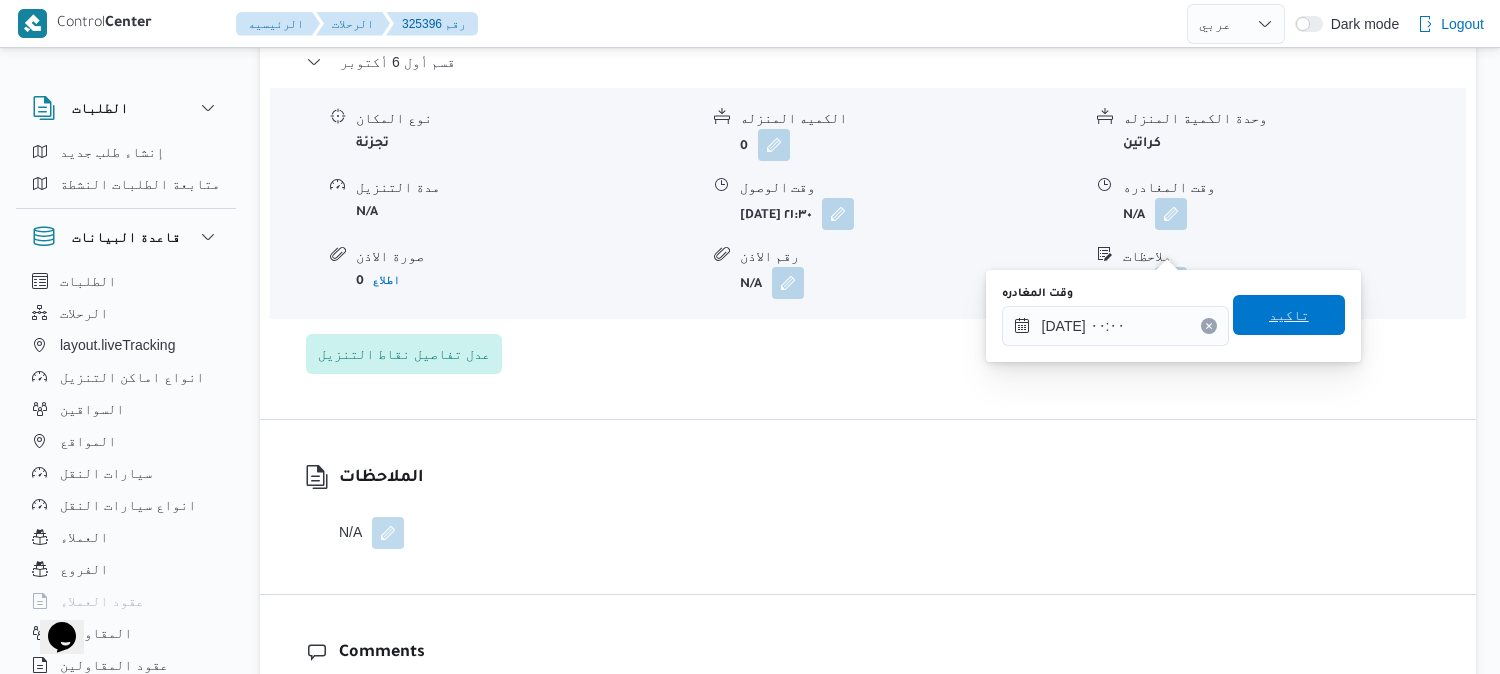 click on "تاكيد" at bounding box center (1289, 315) 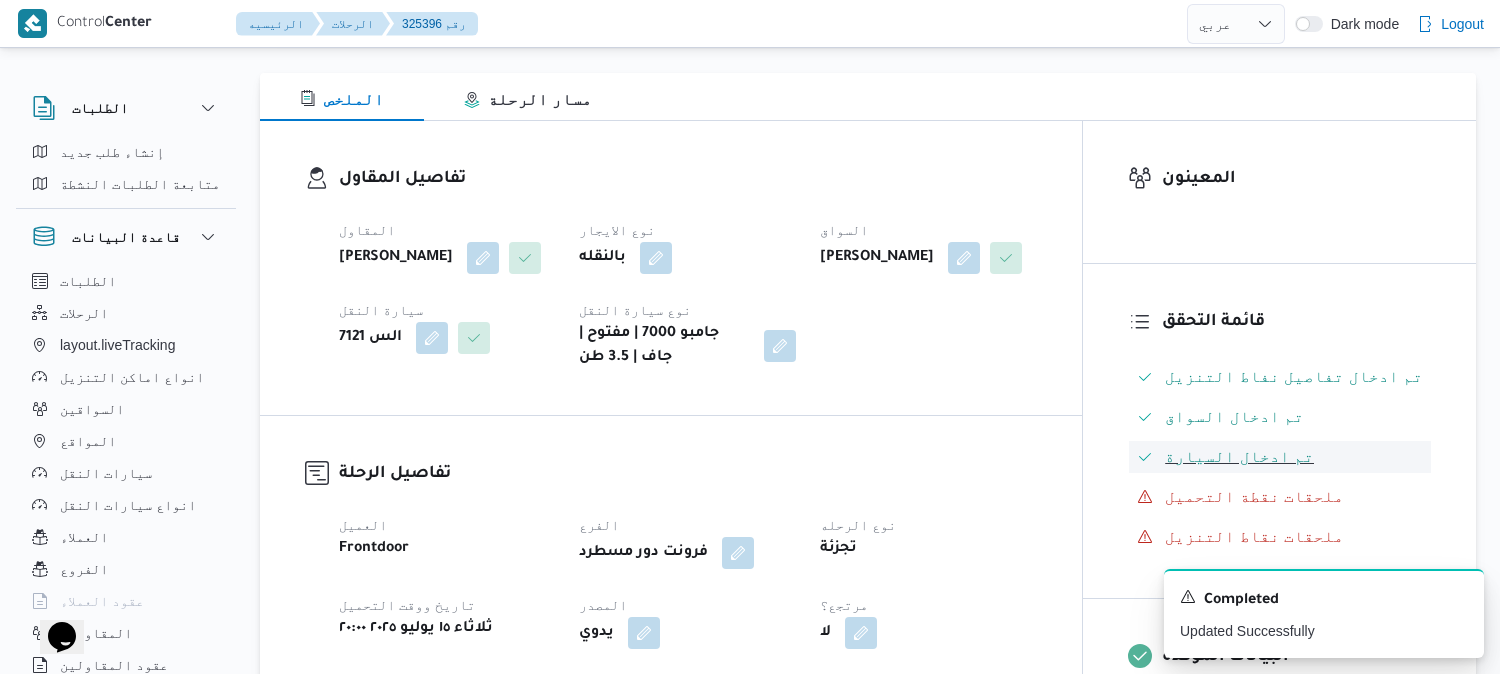 scroll, scrollTop: 0, scrollLeft: 0, axis: both 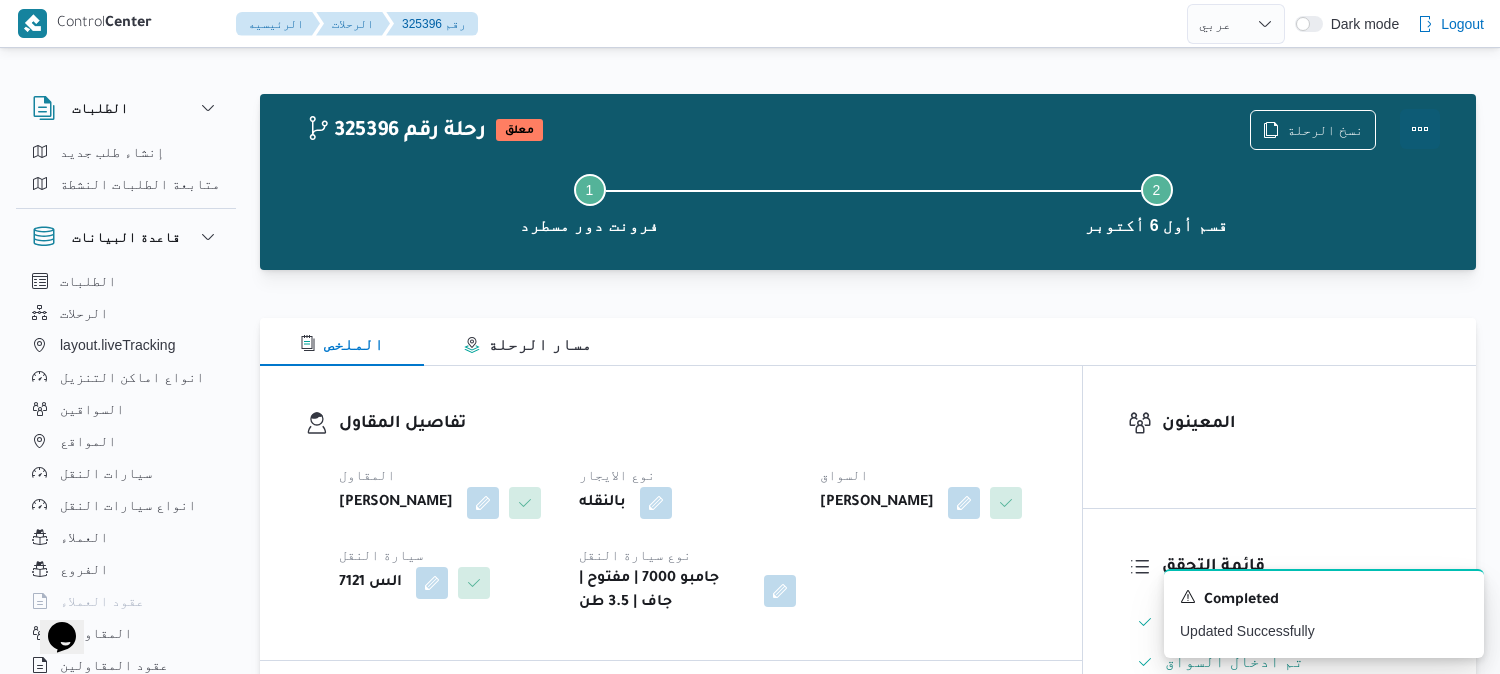 click at bounding box center [1420, 129] 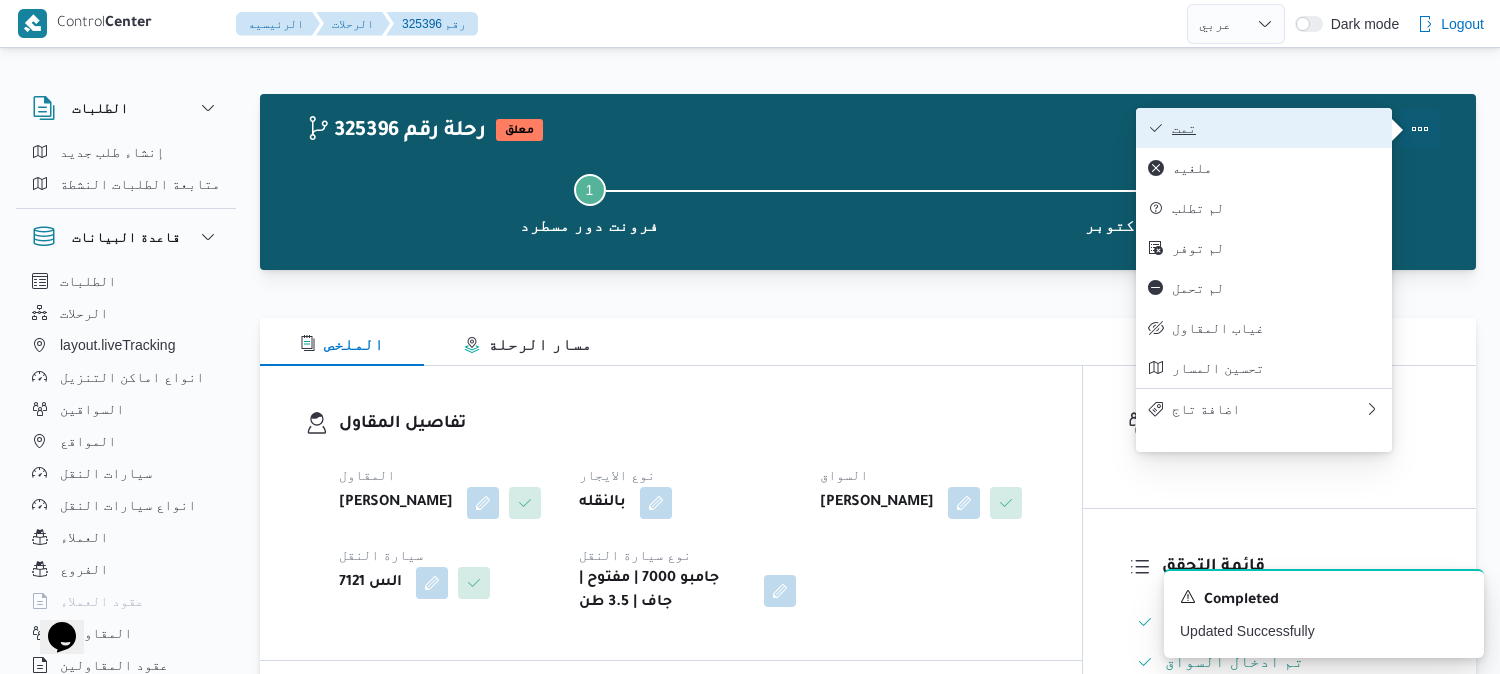 click on "تمت" at bounding box center (1276, 128) 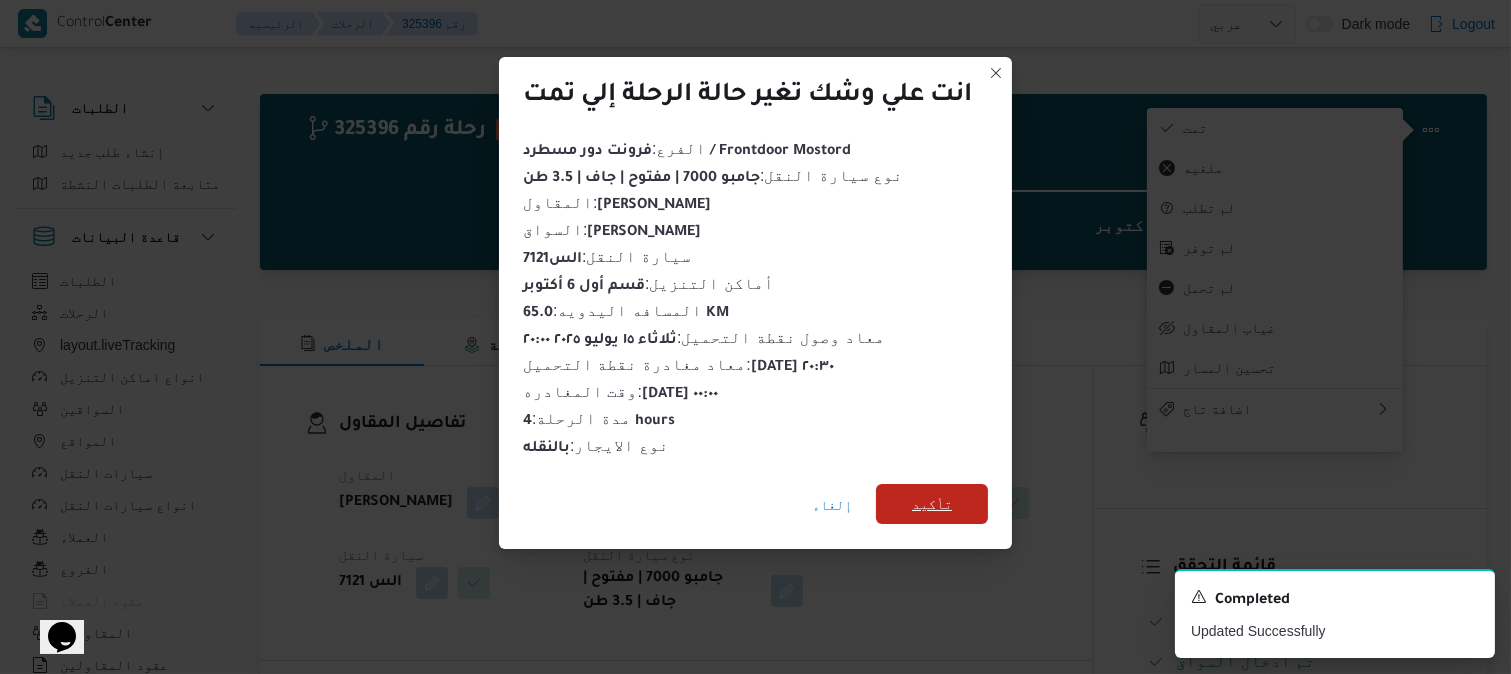click on "تأكيد" at bounding box center [932, 504] 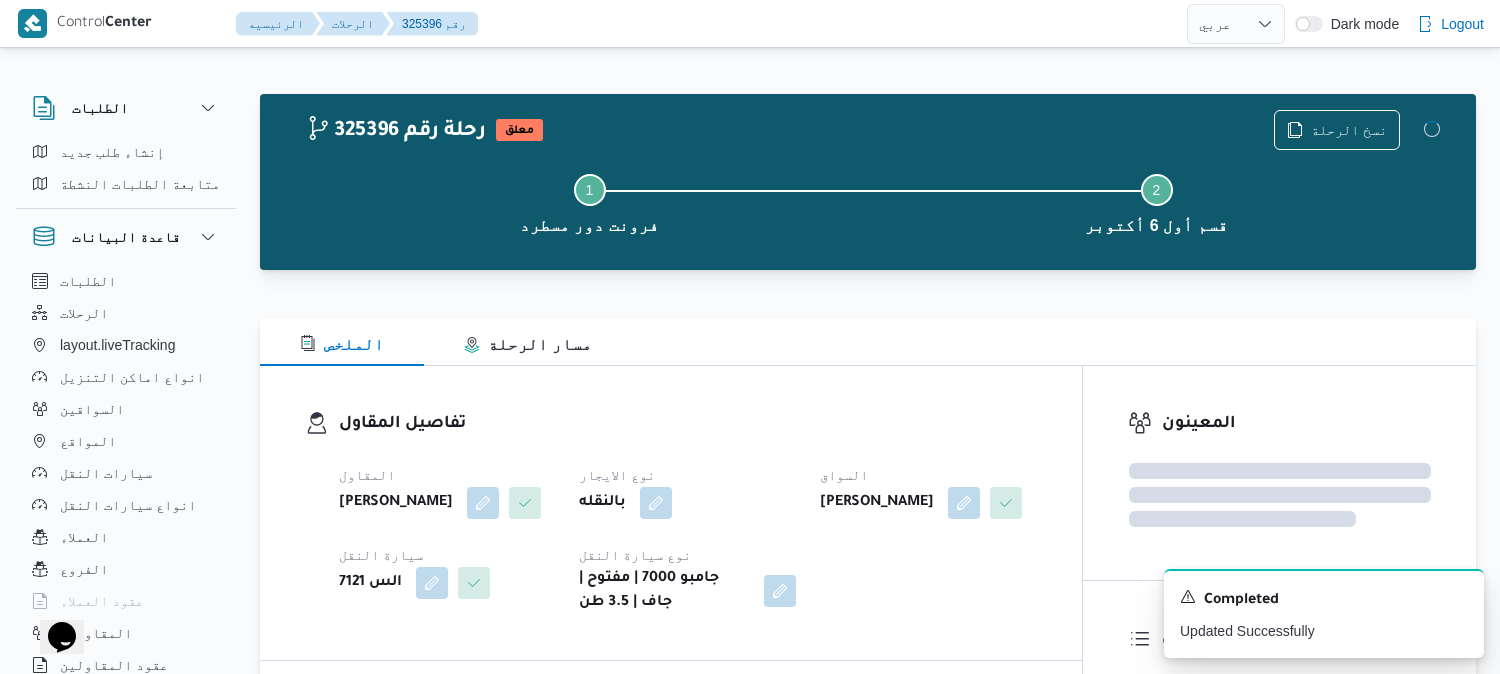 click on "المقاول محمد ناصر كامل عباس نوع الايجار بالنقله السواق طارق عبدالرحيم عبدالله  سيارة النقل الس 7121 نوع سيارة النقل جامبو 7000 | مفتوح | جاف | 3.5 طن" at bounding box center (688, 539) 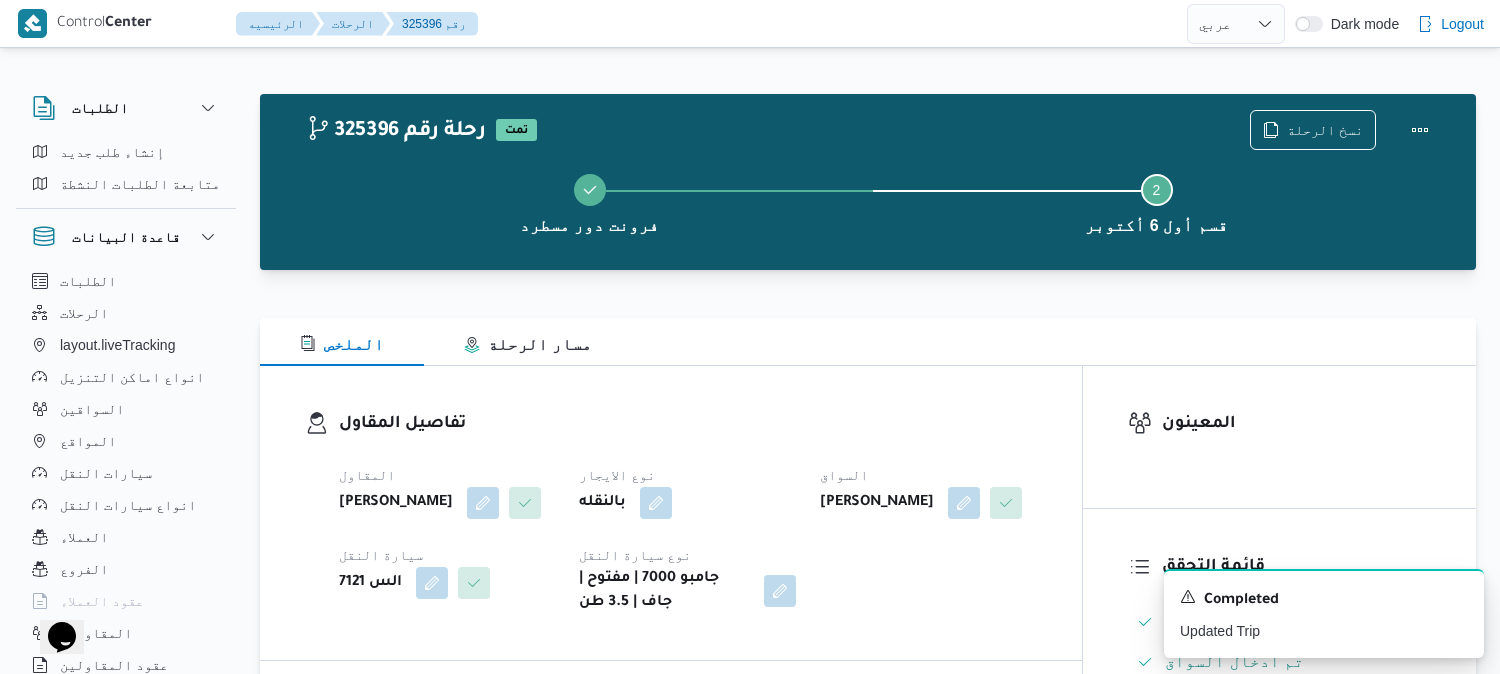 click on "المقاول محمد ناصر كامل عباس نوع الايجار بالنقله السواق طارق عبدالرحيم عبدالله  سيارة النقل الس 7121 نوع سيارة النقل جامبو 7000 | مفتوح | جاف | 3.5 طن" at bounding box center [688, 539] 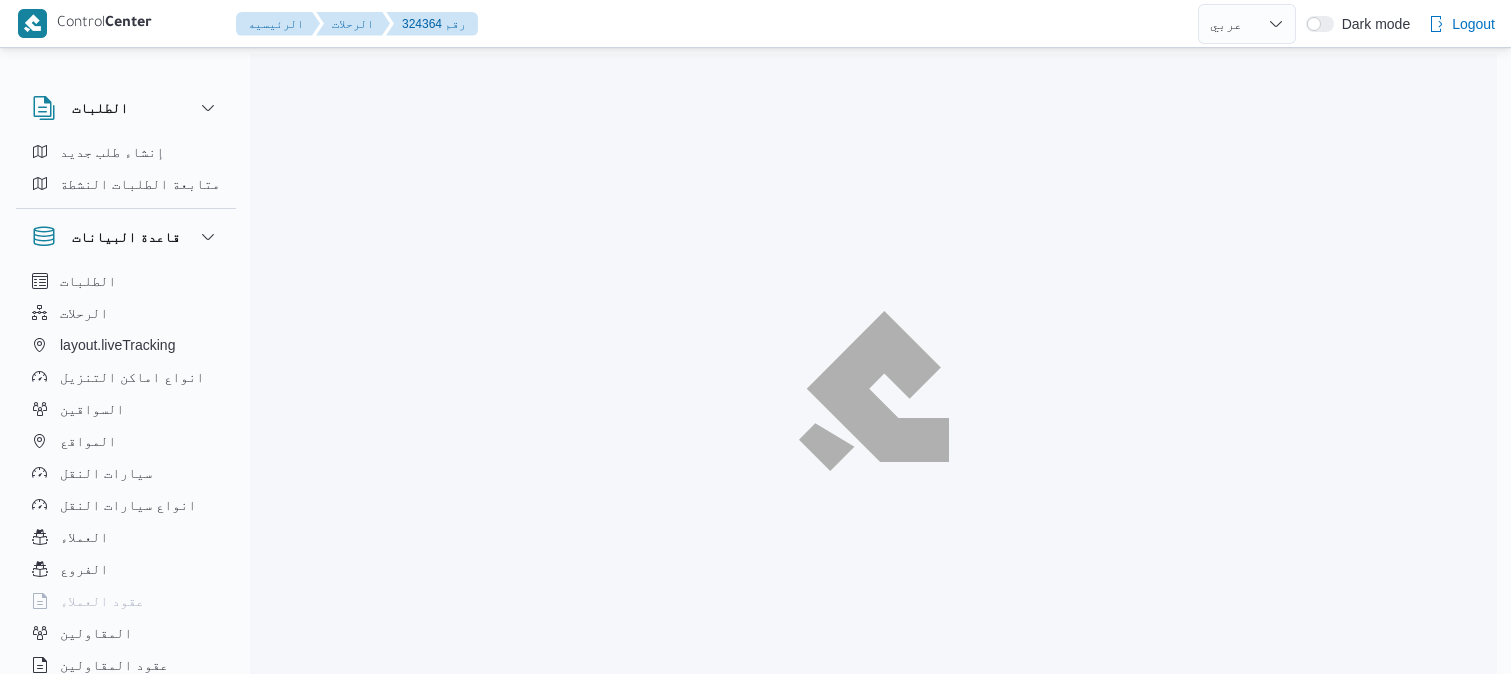 select on "ar" 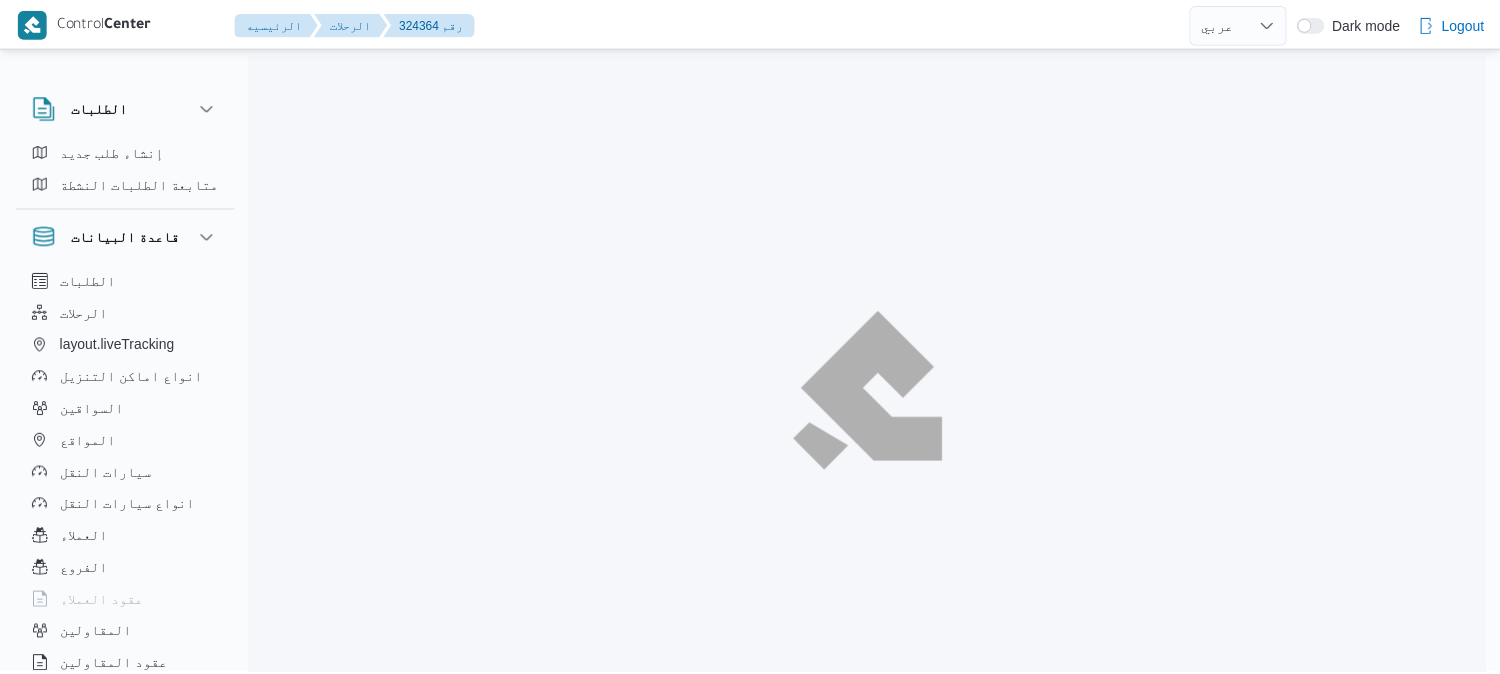 scroll, scrollTop: 0, scrollLeft: 0, axis: both 